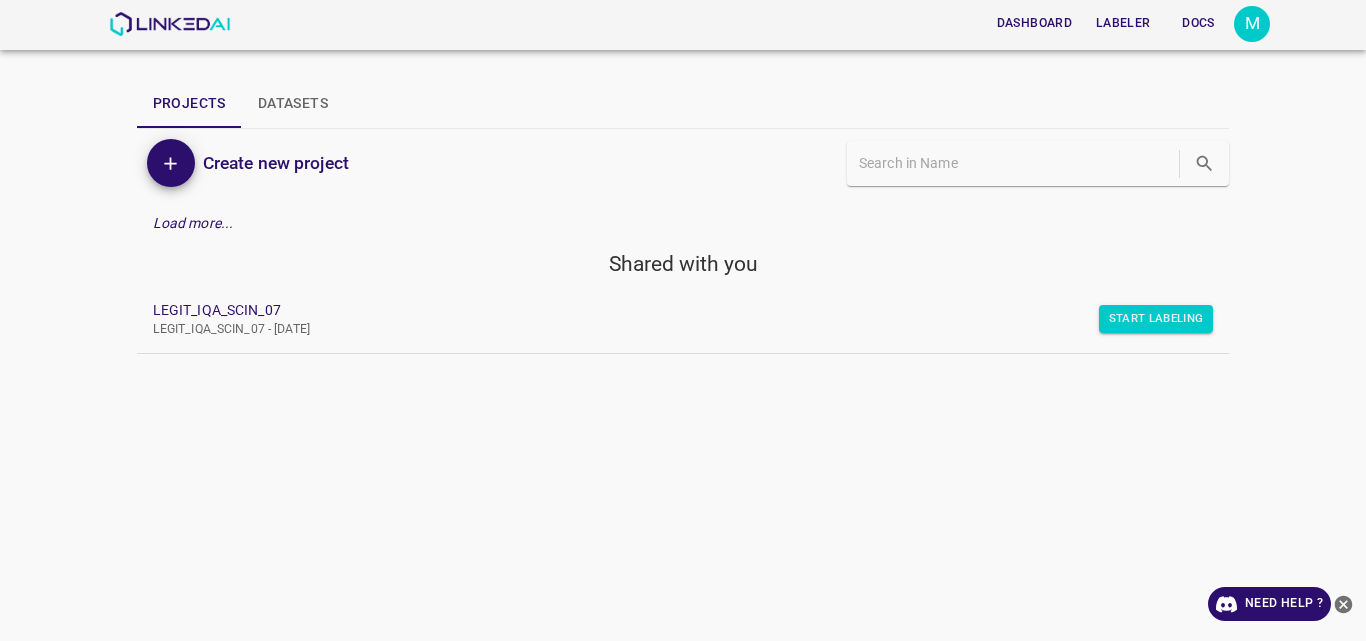 scroll, scrollTop: 0, scrollLeft: 0, axis: both 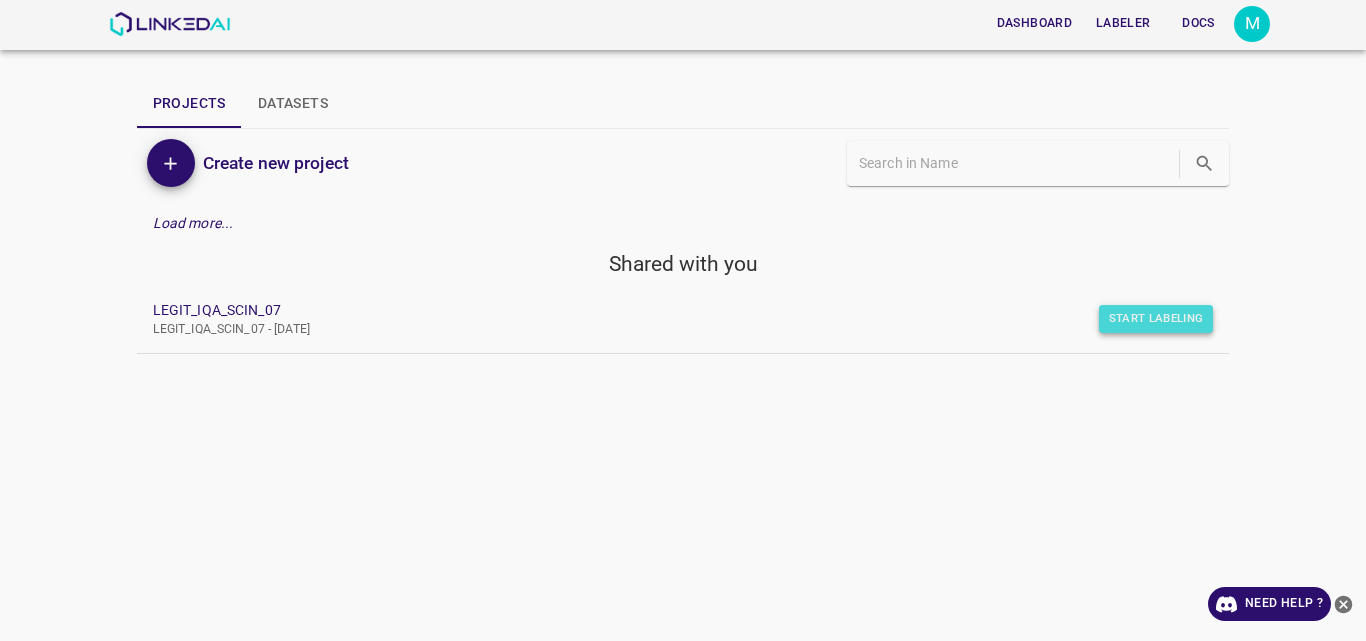 click on "Start Labeling" at bounding box center [1156, 319] 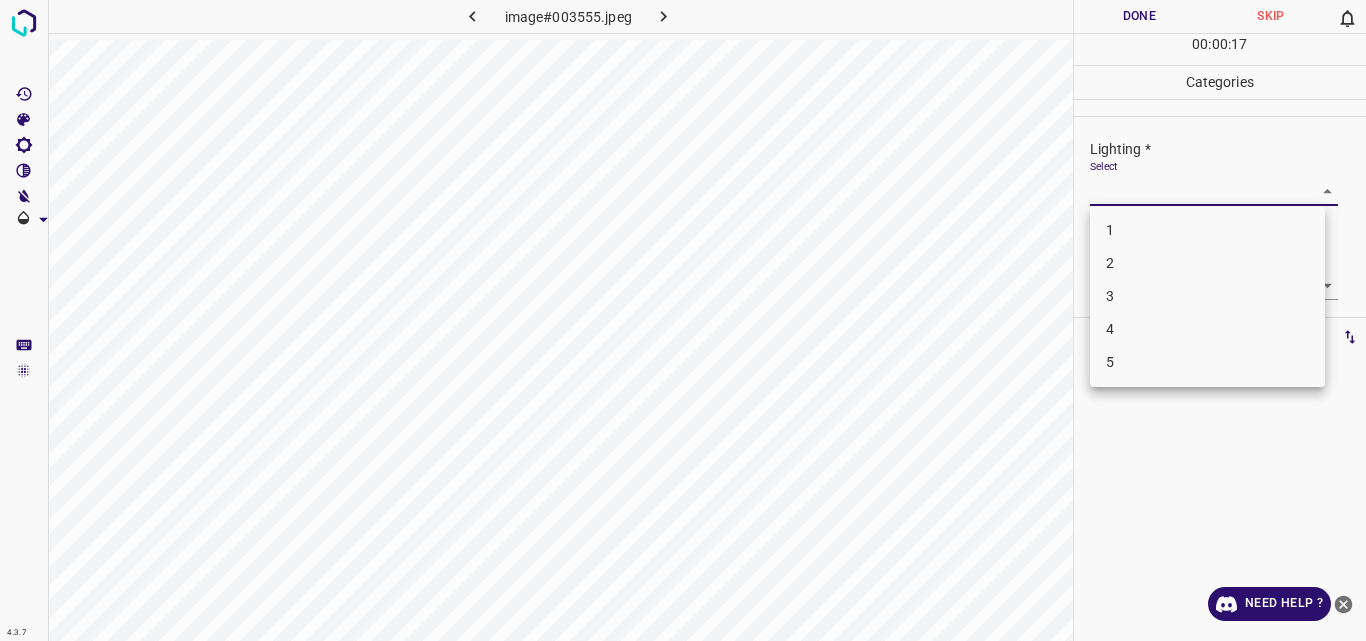 click on "4.3.7 image#003555.jpeg Done Skip 0 00   : 00   : 17   Categories Lighting *  Select ​ Focus *  Select ​ Overall *  Select ​ Labels   0 Categories 1 Lighting 2 Focus 3 Overall Tools Space Change between modes (Draw & Edit) I Auto labeling R Restore zoom M Zoom in N Zoom out Delete Delete selecte label Filters Z Restore filters X Saturation filter C Brightness filter V Contrast filter B Gray scale filter General O Download Need Help ? Original text Rate this translation Your feedback will be used to help improve Google Translate - Text - Hide - Delete 1 2 3 4 5" at bounding box center [683, 320] 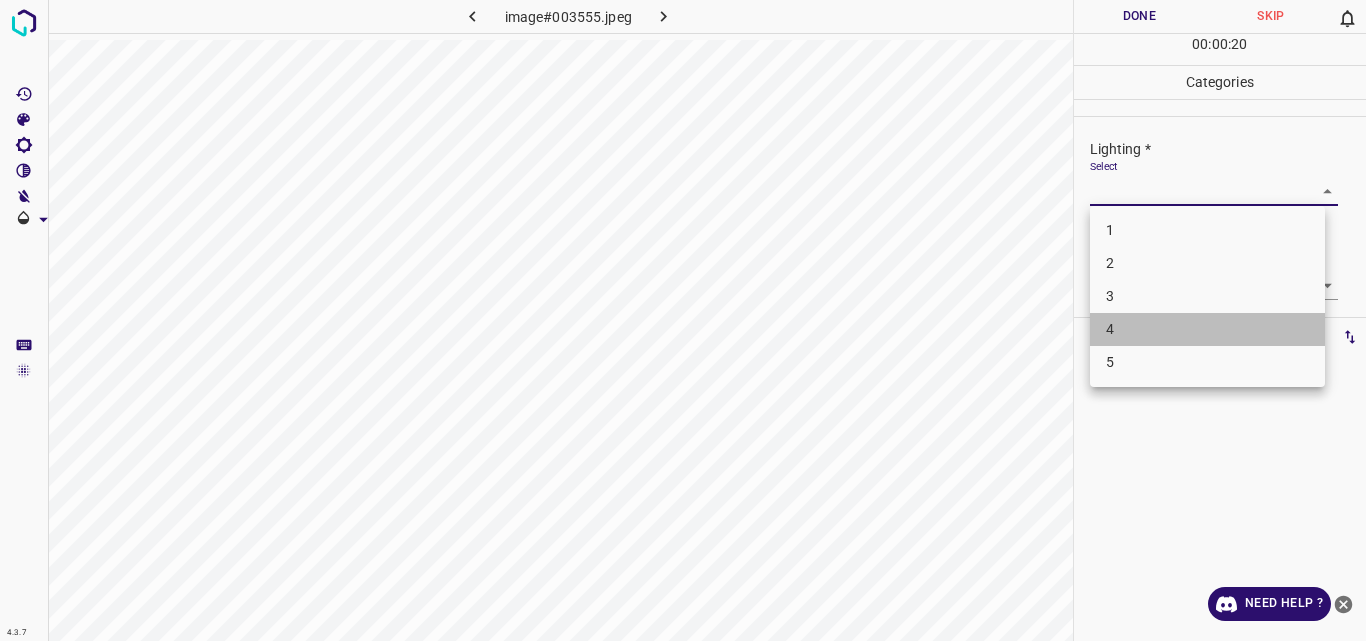 click on "4" at bounding box center (1207, 329) 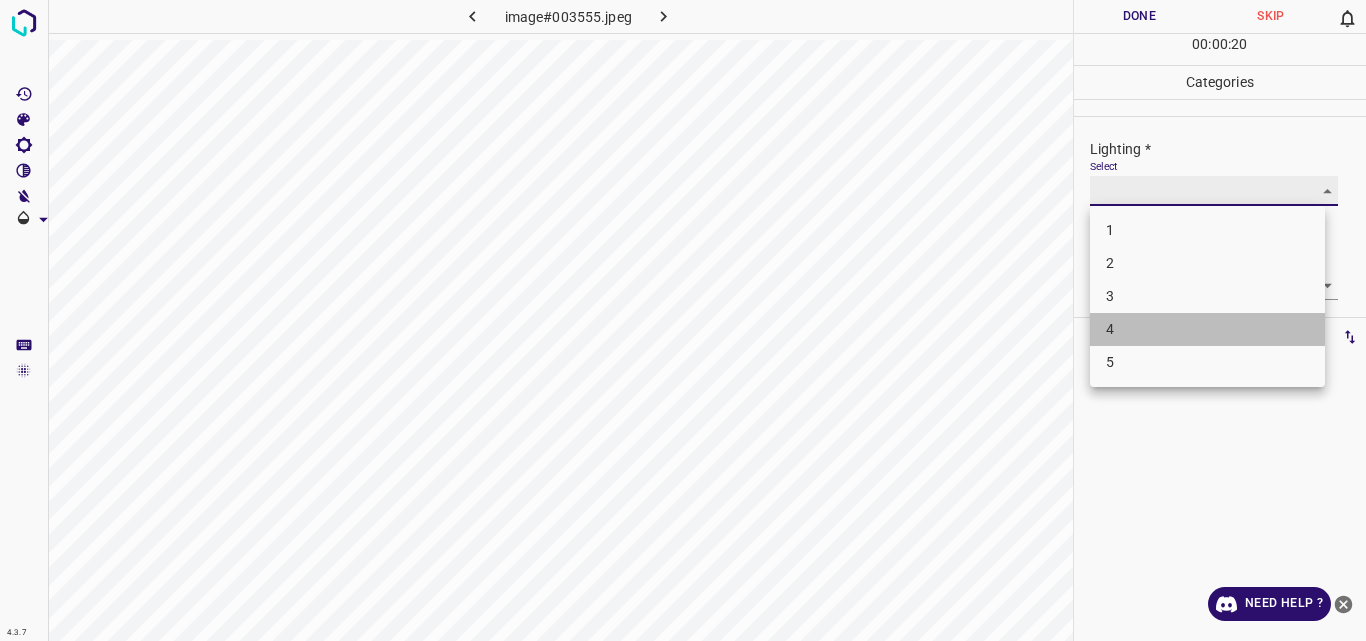 type on "4" 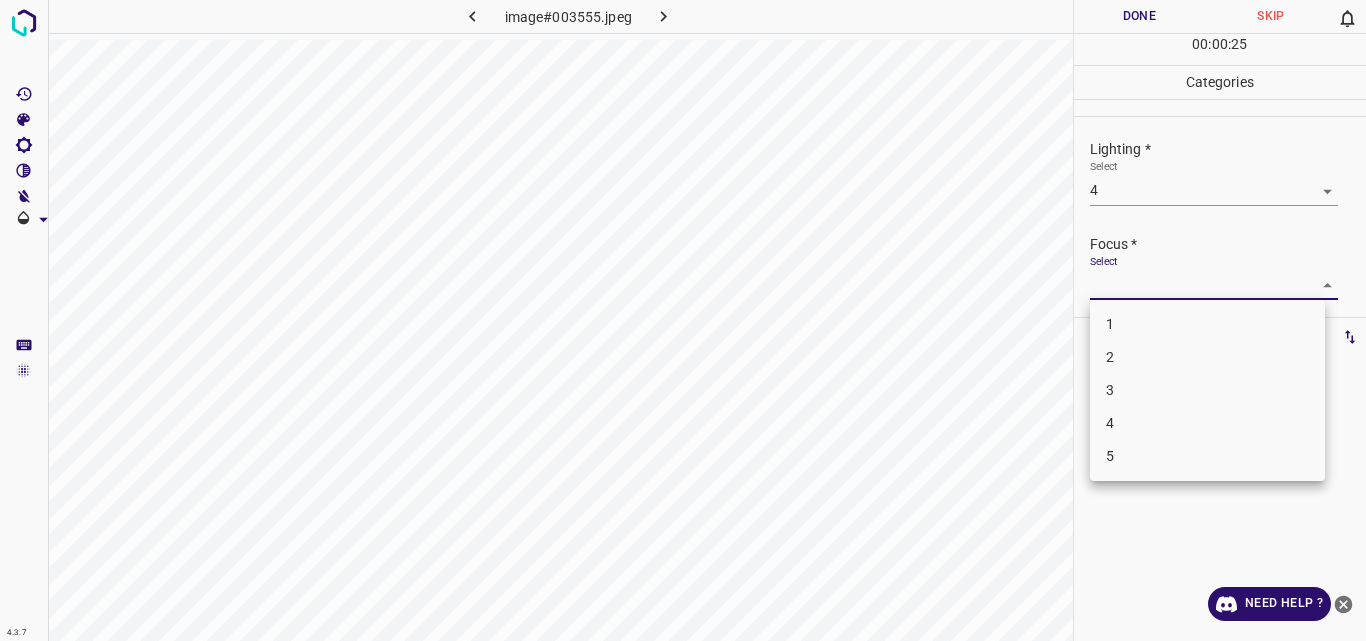 click on "4.3.7 image#003555.jpeg Done Skip 0 00   : 00   : 25   Categories Lighting *  Select 4 4 Focus *  Select ​ Overall *  Select ​ Labels   0 Categories 1 Lighting 2 Focus 3 Overall Tools Space Change between modes (Draw & Edit) I Auto labeling R Restore zoom M Zoom in N Zoom out Delete Delete selecte label Filters Z Restore filters X Saturation filter C Brightness filter V Contrast filter B Gray scale filter General O Download Need Help ? Original text Rate this translation Your feedback will be used to help improve Google Translate - Text - Hide - Delete 1 2 3 4 5" at bounding box center (683, 320) 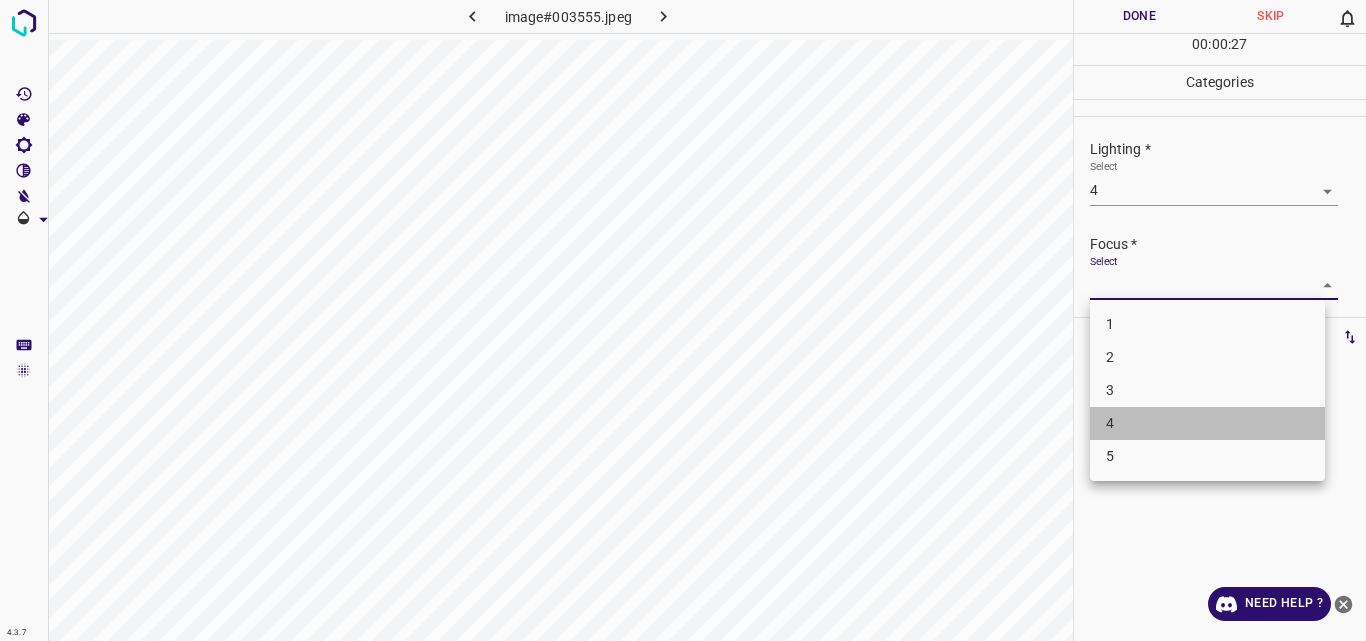 click on "4" at bounding box center [1207, 423] 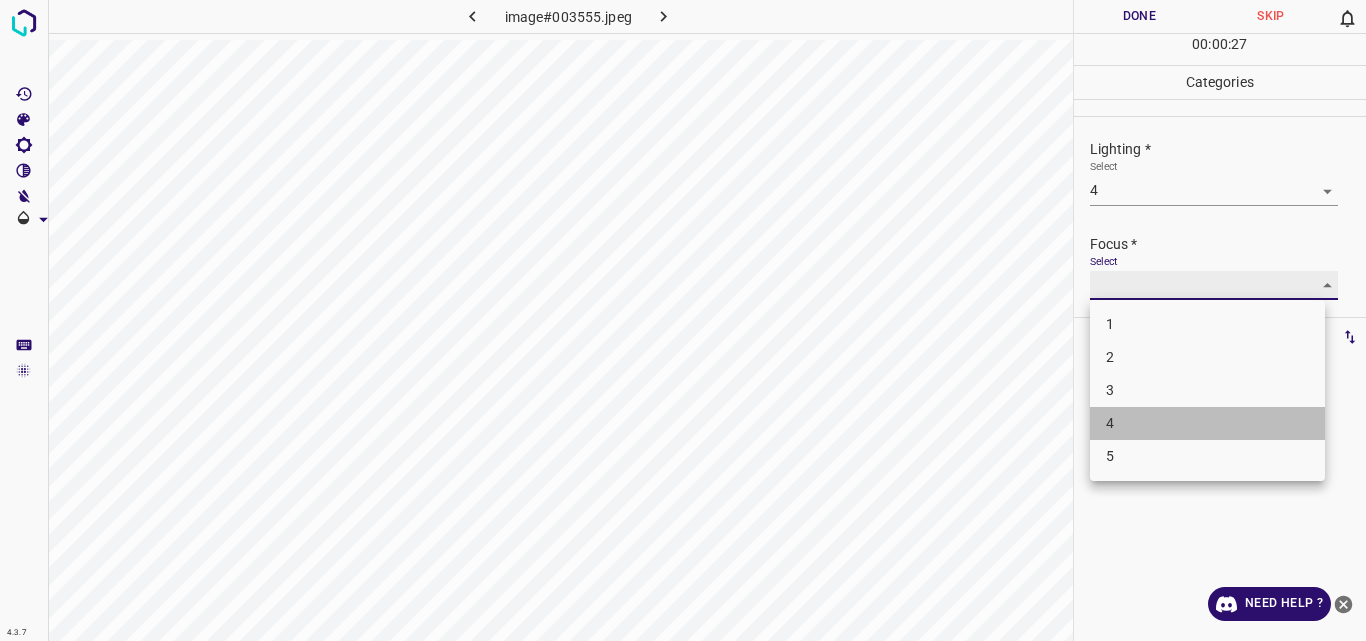 type on "4" 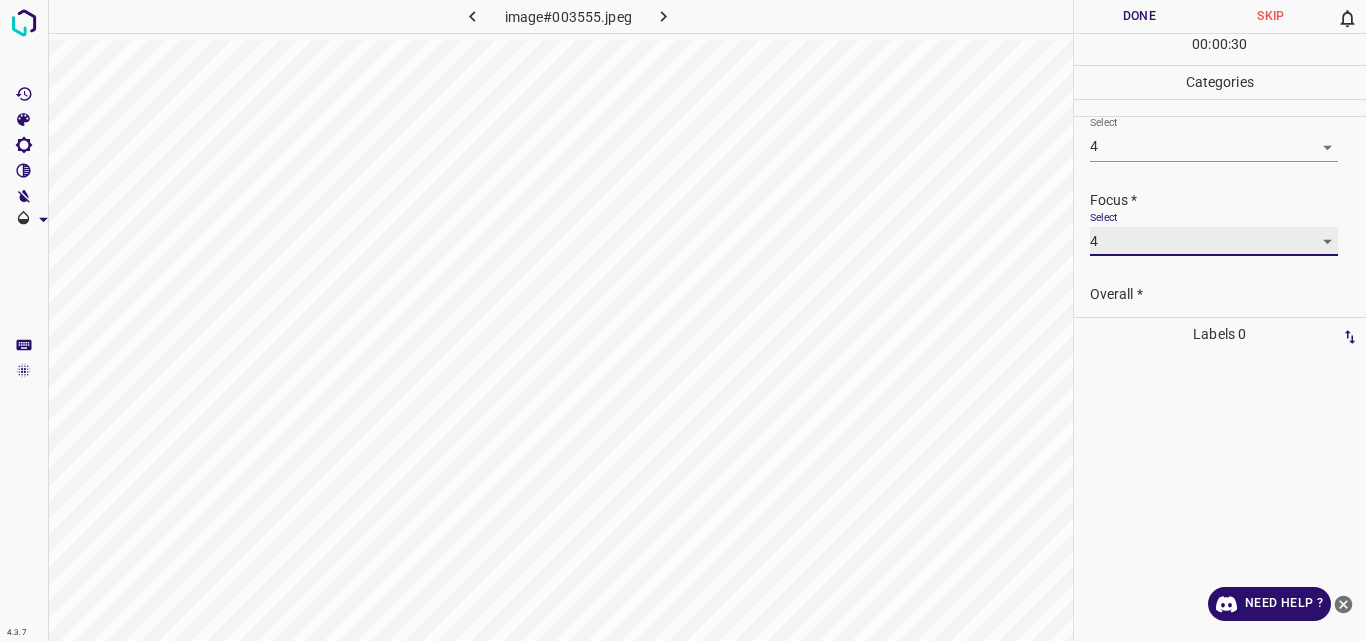 scroll, scrollTop: 98, scrollLeft: 0, axis: vertical 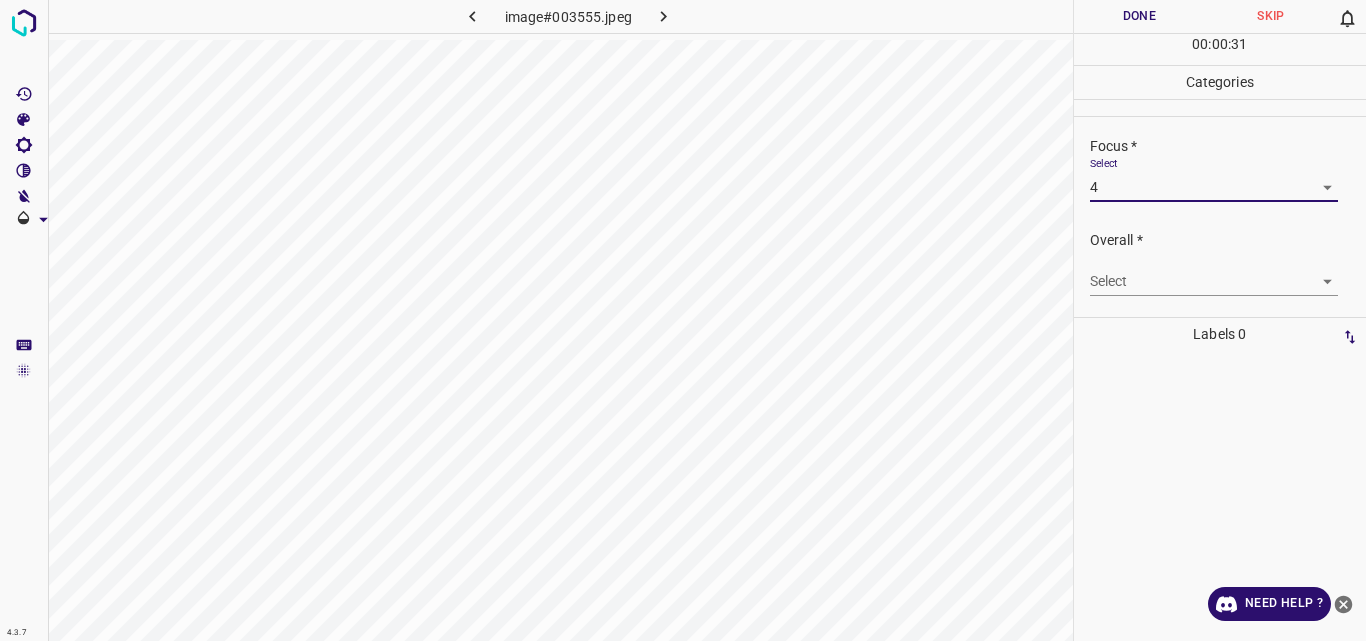 click on "4.3.7 image#003555.jpeg Done Skip 0 00   : 00   : 31   Categories Lighting *  Select 4 4 Focus *  Select 4 4 Overall *  Select ​ Labels   0 Categories 1 Lighting 2 Focus 3 Overall Tools Space Change between modes (Draw & Edit) I Auto labeling R Restore zoom M Zoom in N Zoom out Delete Delete selecte label Filters Z Restore filters X Saturation filter C Brightness filter V Contrast filter B Gray scale filter General O Download Need Help ? Original text Rate this translation Your feedback will be used to help improve Google Translate - Text - Hide - Delete" at bounding box center (683, 320) 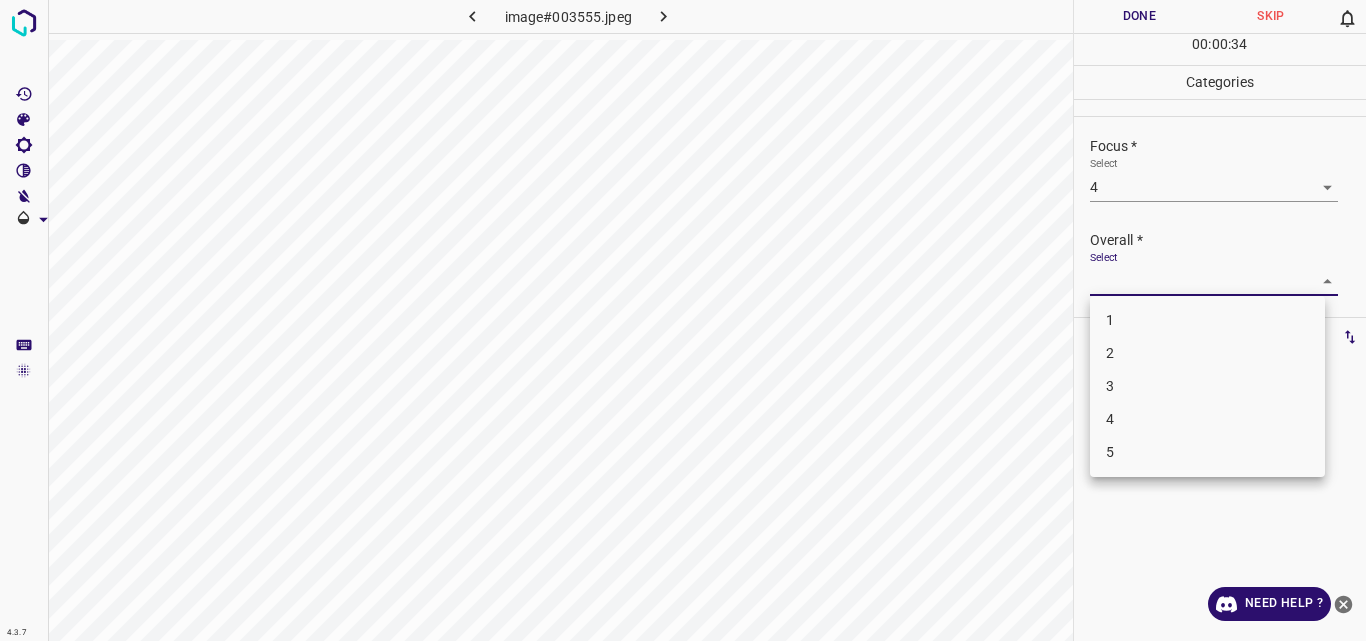 click on "4" at bounding box center (1207, 419) 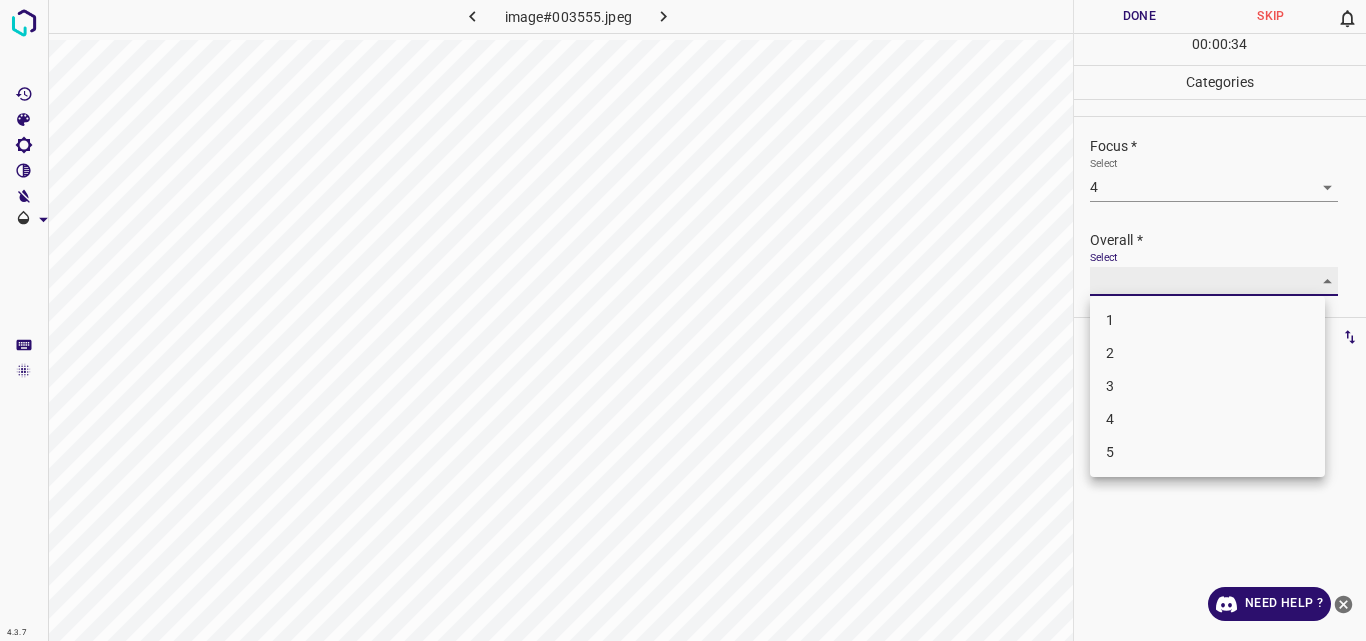 type on "4" 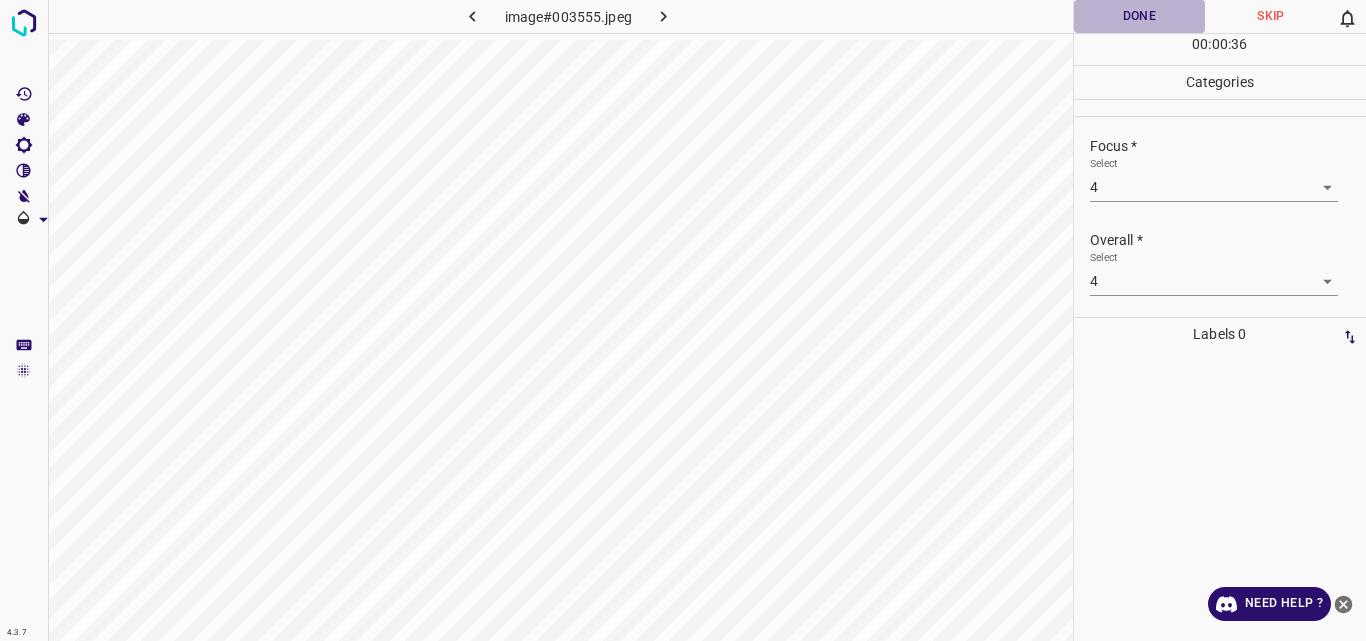 click on "Done" at bounding box center (1140, 16) 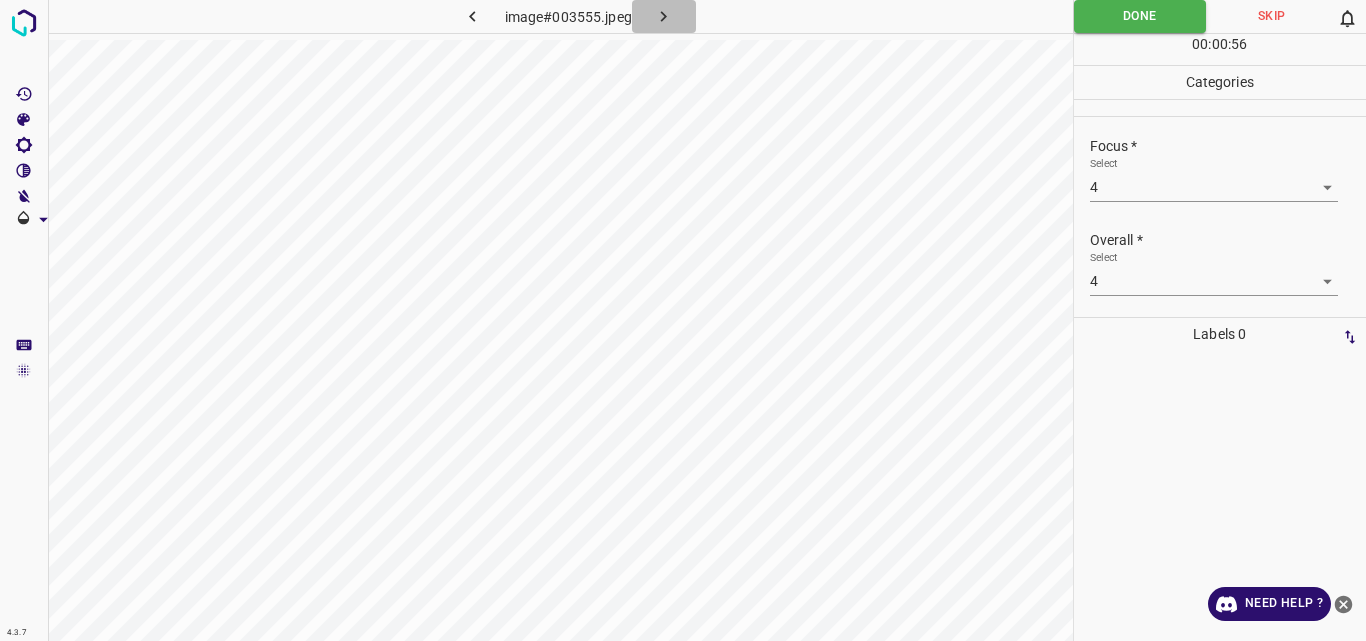 click 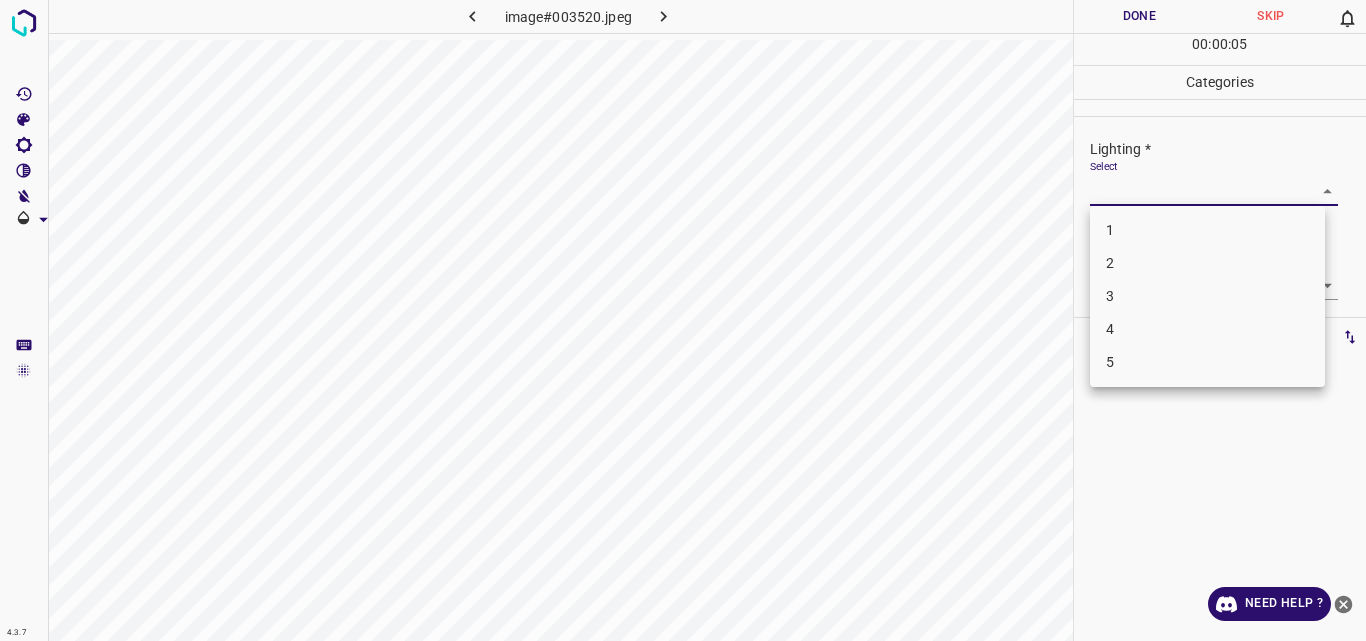 click on "4.3.7 image#003520.jpeg Done Skip 0 00   : 00   : 05   Categories Lighting *  Select ​ Focus *  Select ​ Overall *  Select ​ Labels   0 Categories 1 Lighting 2 Focus 3 Overall Tools Space Change between modes (Draw & Edit) I Auto labeling R Restore zoom M Zoom in N Zoom out Delete Delete selecte label Filters Z Restore filters X Saturation filter C Brightness filter V Contrast filter B Gray scale filter General O Download Need Help ? Original text Rate this translation Your feedback will be used to help improve Google Translate - Text - Hide - Delete 1 2 3 4 5" at bounding box center (683, 320) 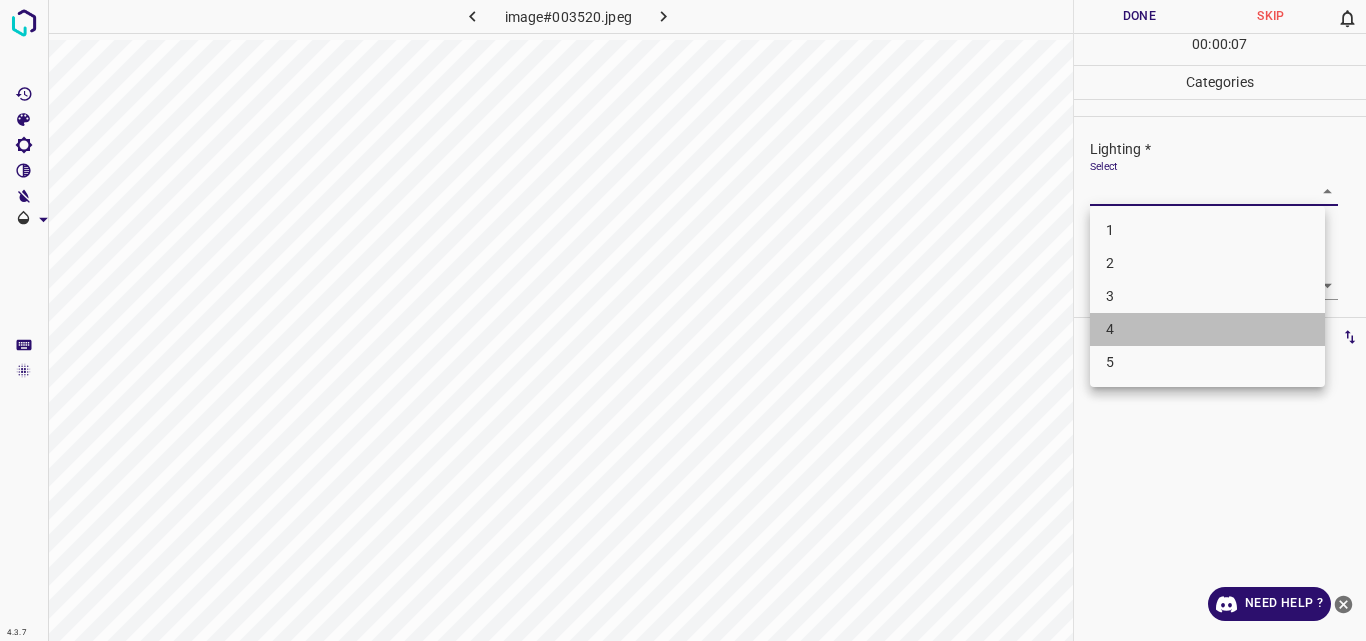 click on "4" at bounding box center (1207, 329) 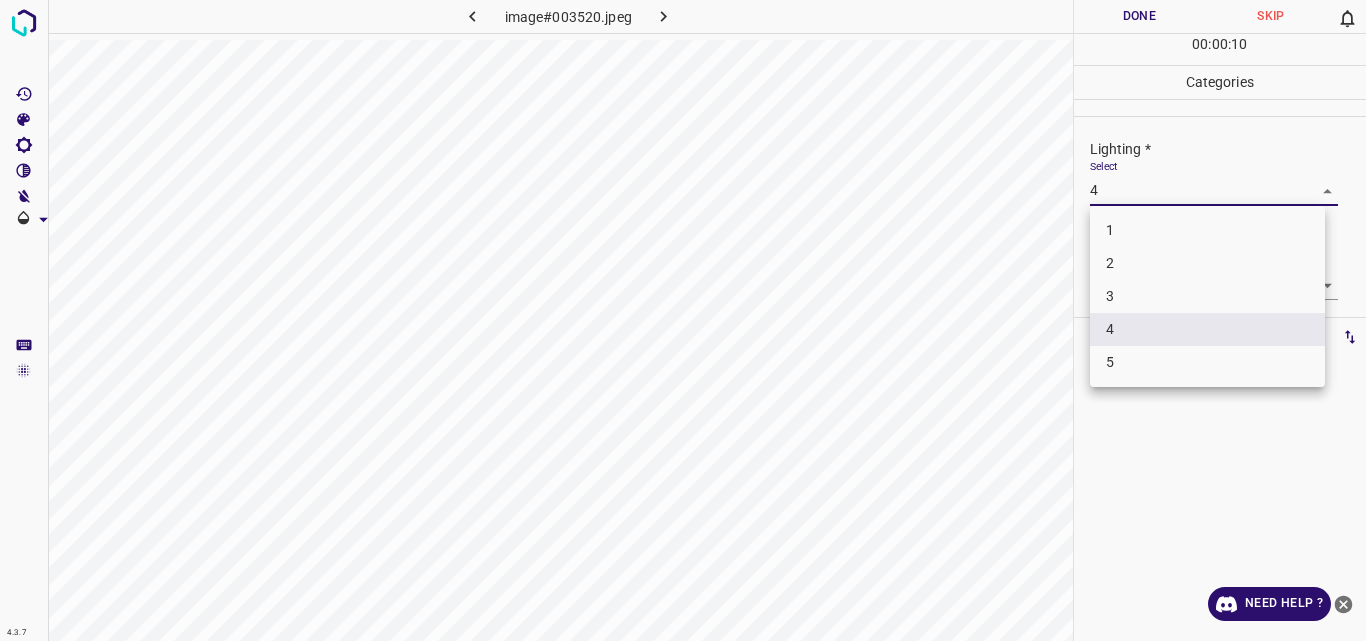 click on "4.3.7 image#003520.jpeg Done Skip 0 00   : 00   : 10   Categories Lighting *  Select 4 4 Focus *  Select ​ Overall *  Select ​ Labels   0 Categories 1 Lighting 2 Focus 3 Overall Tools Space Change between modes (Draw & Edit) I Auto labeling R Restore zoom M Zoom in N Zoom out Delete Delete selecte label Filters Z Restore filters X Saturation filter C Brightness filter V Contrast filter B Gray scale filter General O Download Need Help ? Original text Rate this translation Your feedback will be used to help improve Google Translate - Text - Hide - Delete 1 2 3 4 5" at bounding box center (683, 320) 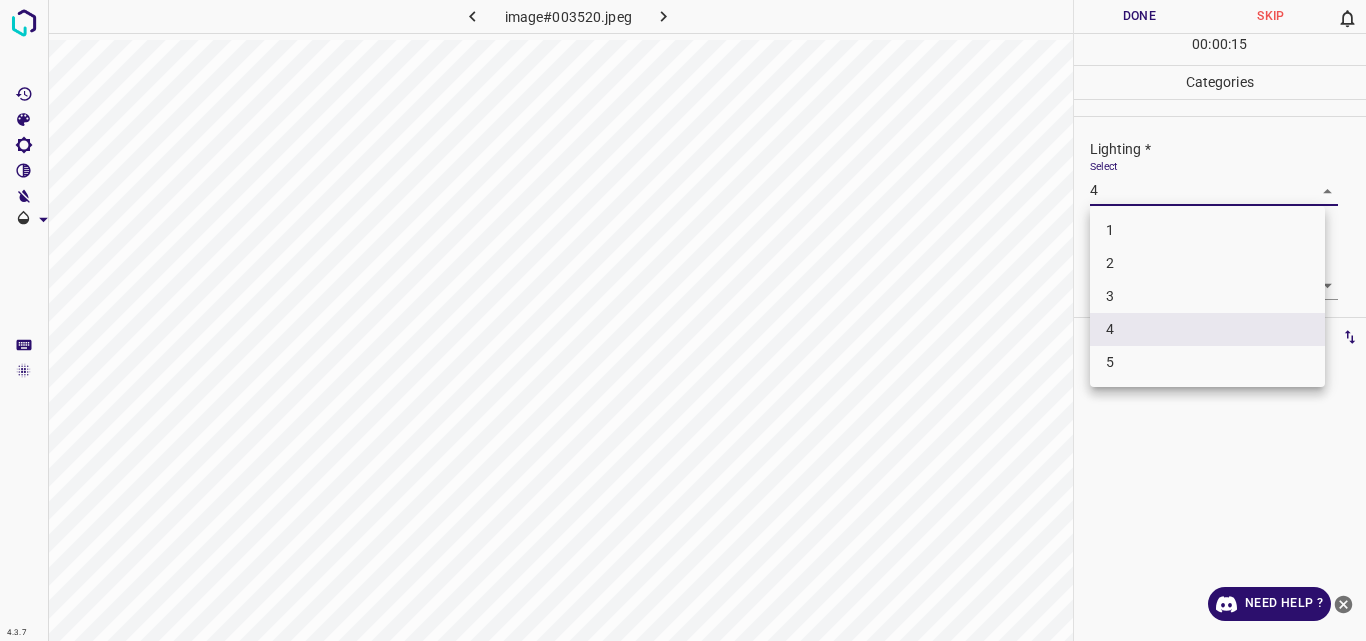 click on "3" at bounding box center [1207, 296] 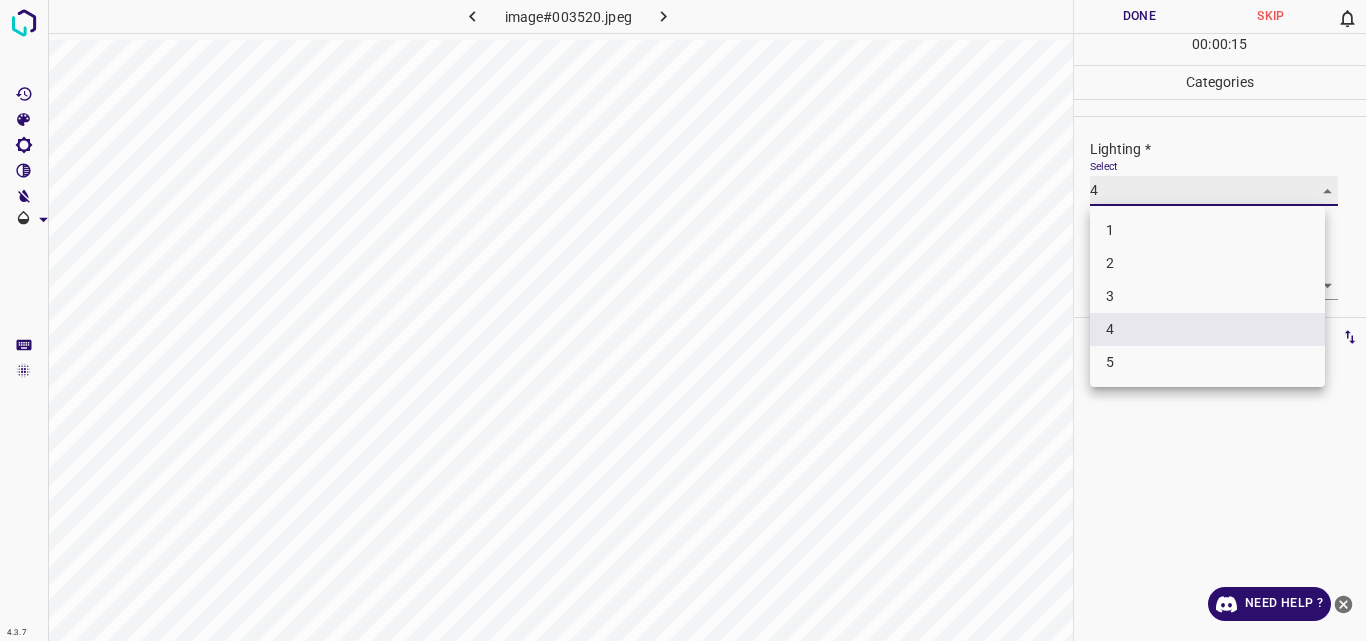 type on "3" 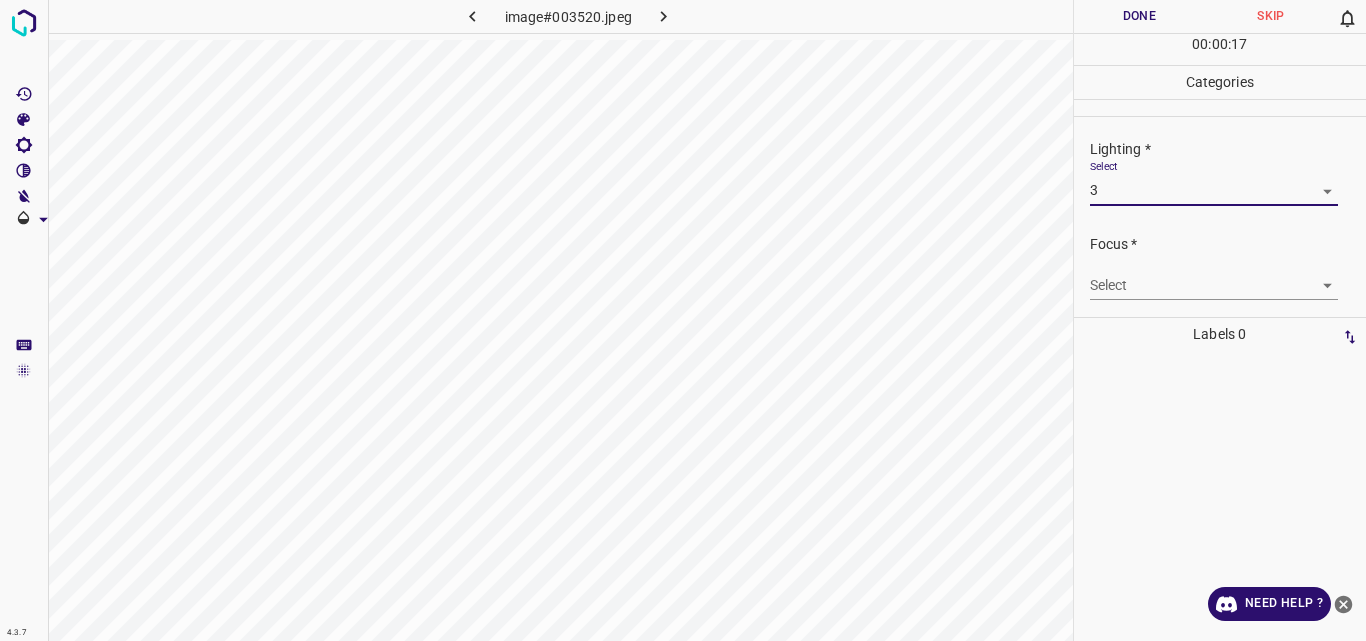 click on "4.3.7 image#003520.jpeg Done Skip 0 00   : 00   : 17   Categories Lighting *  Select 3 3 Focus *  Select ​ Overall *  Select ​ Labels   0 Categories 1 Lighting 2 Focus 3 Overall Tools Space Change between modes (Draw & Edit) I Auto labeling R Restore zoom M Zoom in N Zoom out Delete Delete selecte label Filters Z Restore filters X Saturation filter C Brightness filter V Contrast filter B Gray scale filter General O Download Need Help ? Original text Rate this translation Your feedback will be used to help improve Google Translate - Text - Hide - Delete" at bounding box center [683, 320] 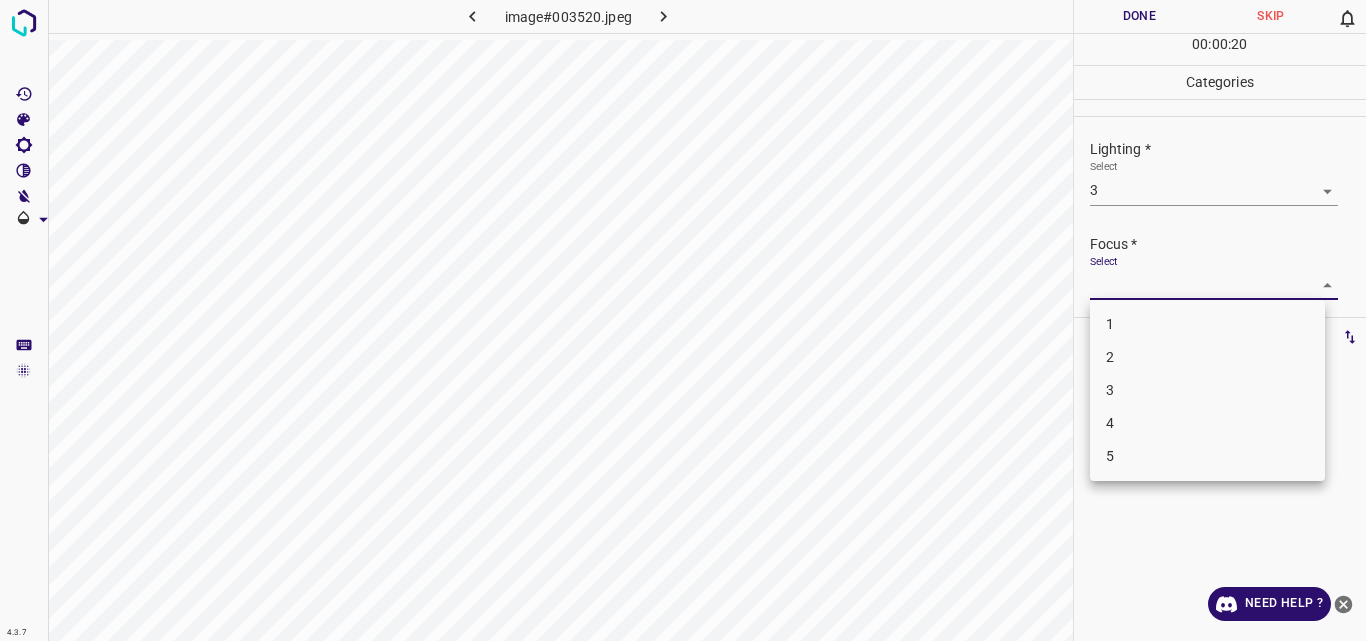 click on "4" at bounding box center (1207, 423) 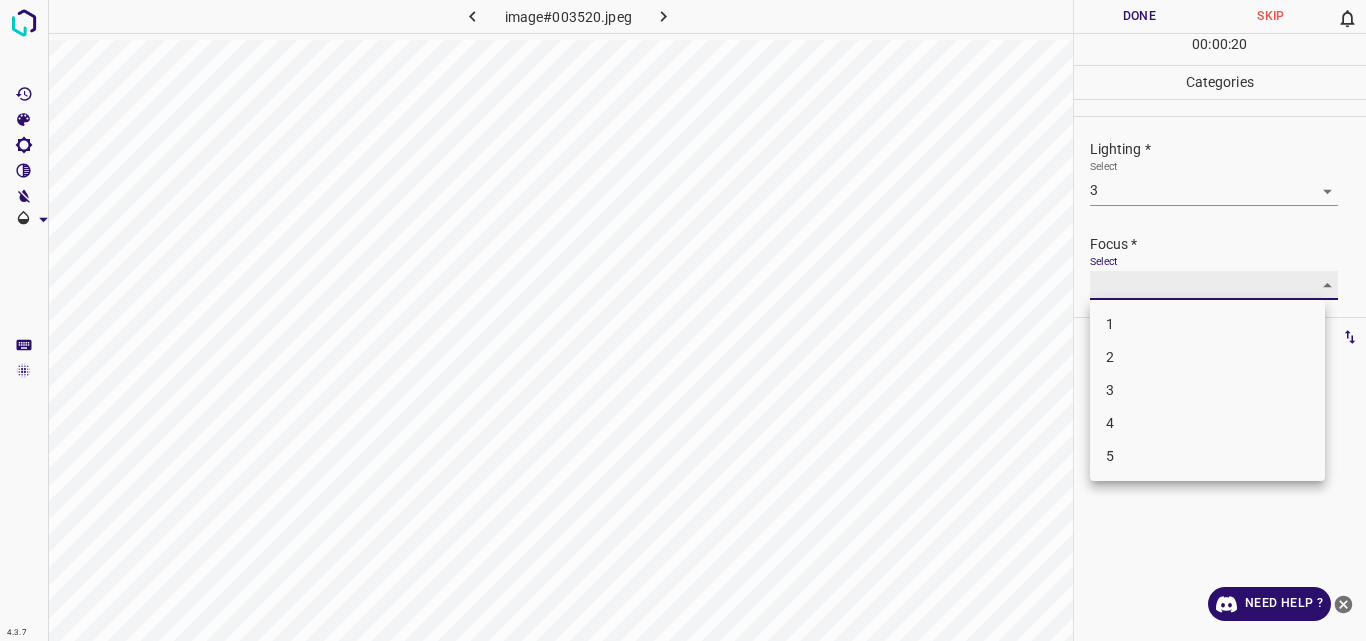 type on "4" 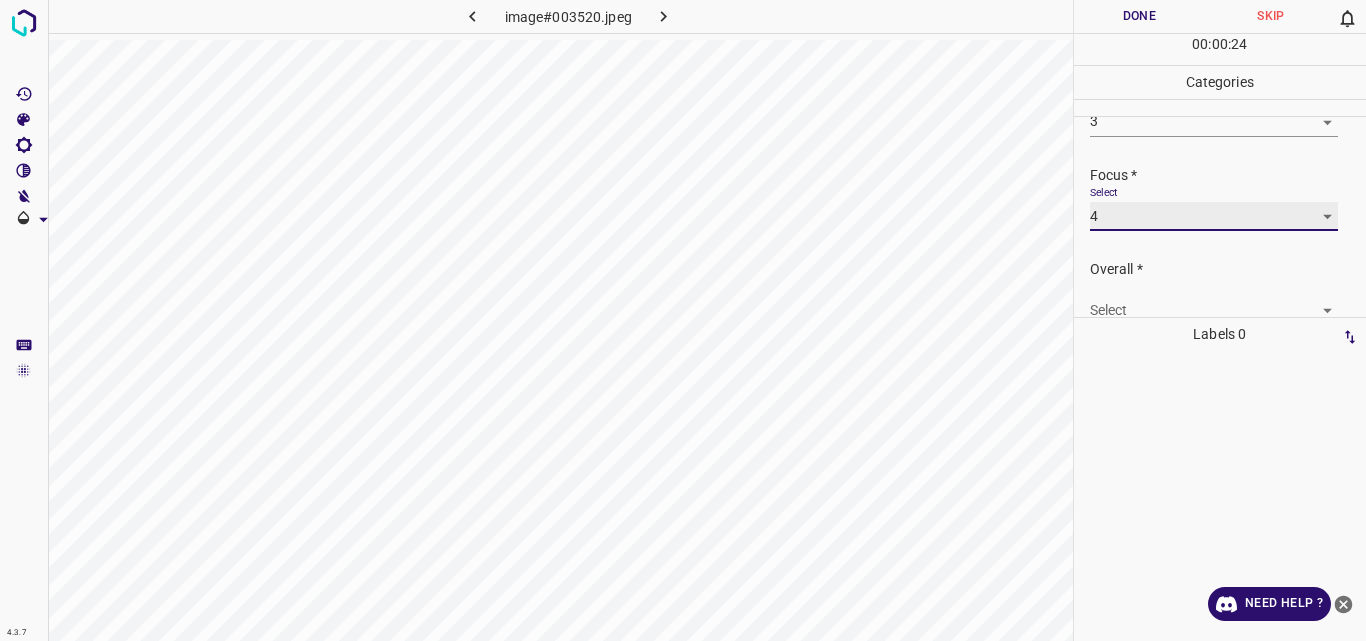 scroll, scrollTop: 98, scrollLeft: 0, axis: vertical 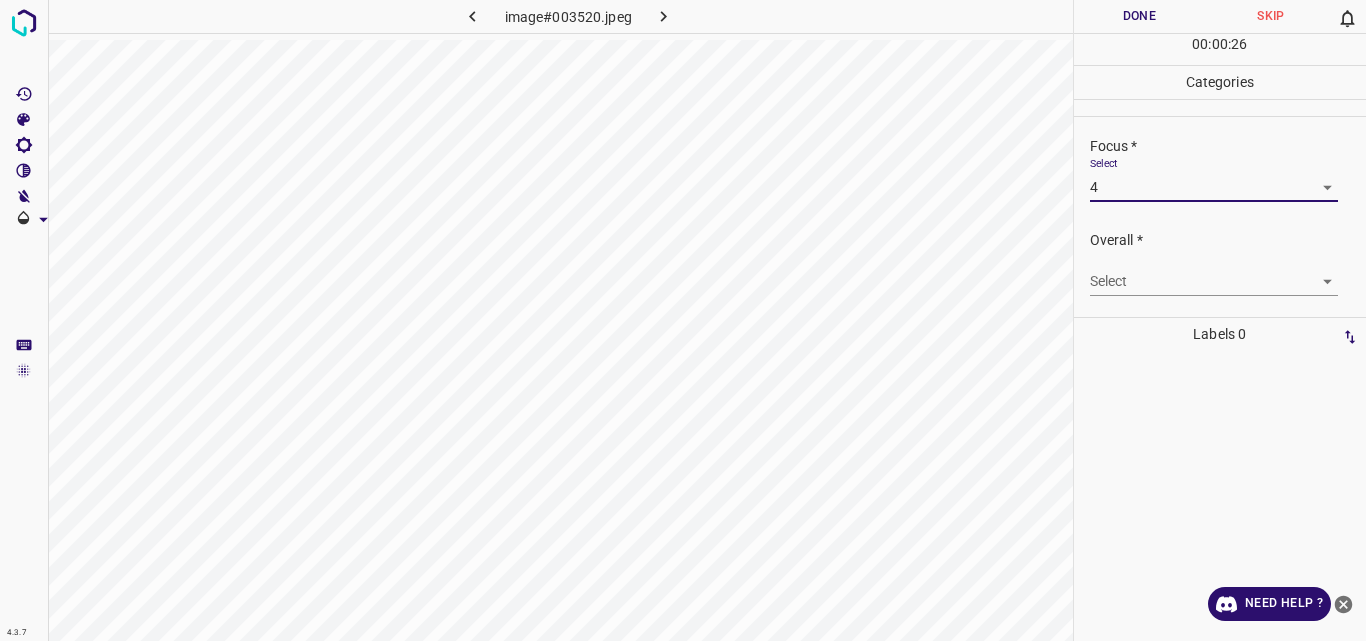 click on "4.3.7 image#003520.jpeg Done Skip 0 00   : 00   : 26   Categories Lighting *  Select 3 3 Focus *  Select 4 4 Overall *  Select ​ Labels   0 Categories 1 Lighting 2 Focus 3 Overall Tools Space Change between modes (Draw & Edit) I Auto labeling R Restore zoom M Zoom in N Zoom out Delete Delete selecte label Filters Z Restore filters X Saturation filter C Brightness filter V Contrast filter B Gray scale filter General O Download Need Help ? Original text Rate this translation Your feedback will be used to help improve Google Translate - Text - Hide - Delete" at bounding box center [683, 320] 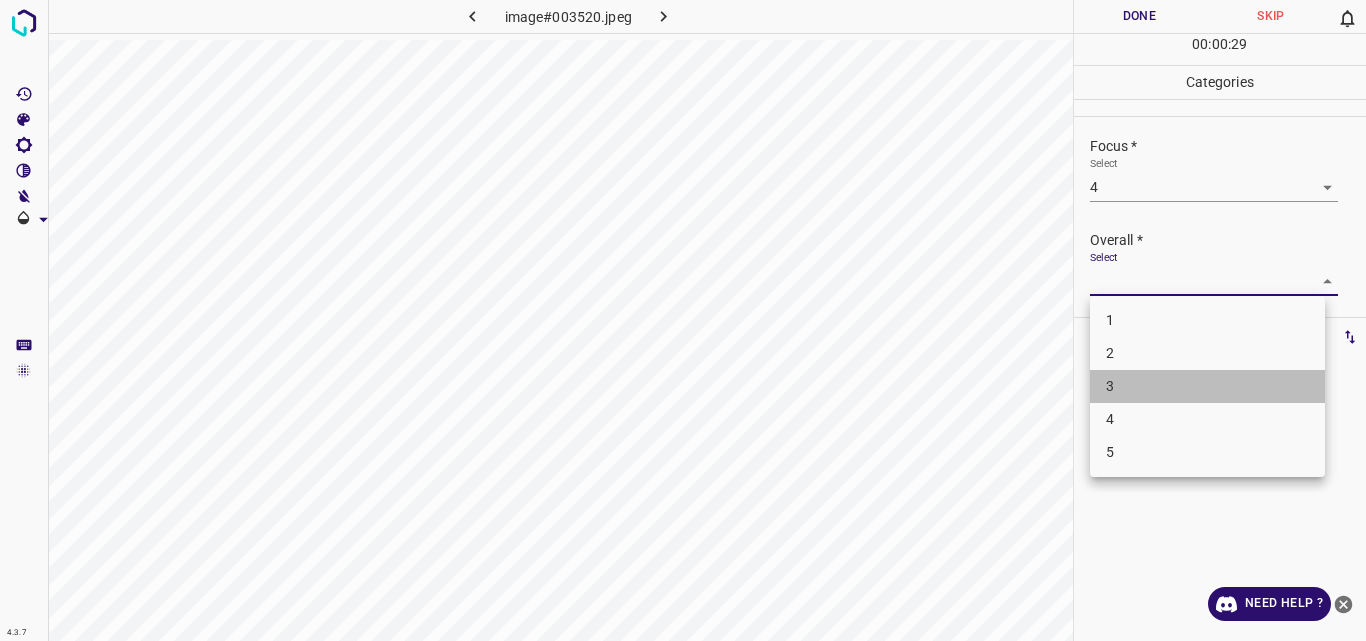 click on "3" at bounding box center (1207, 386) 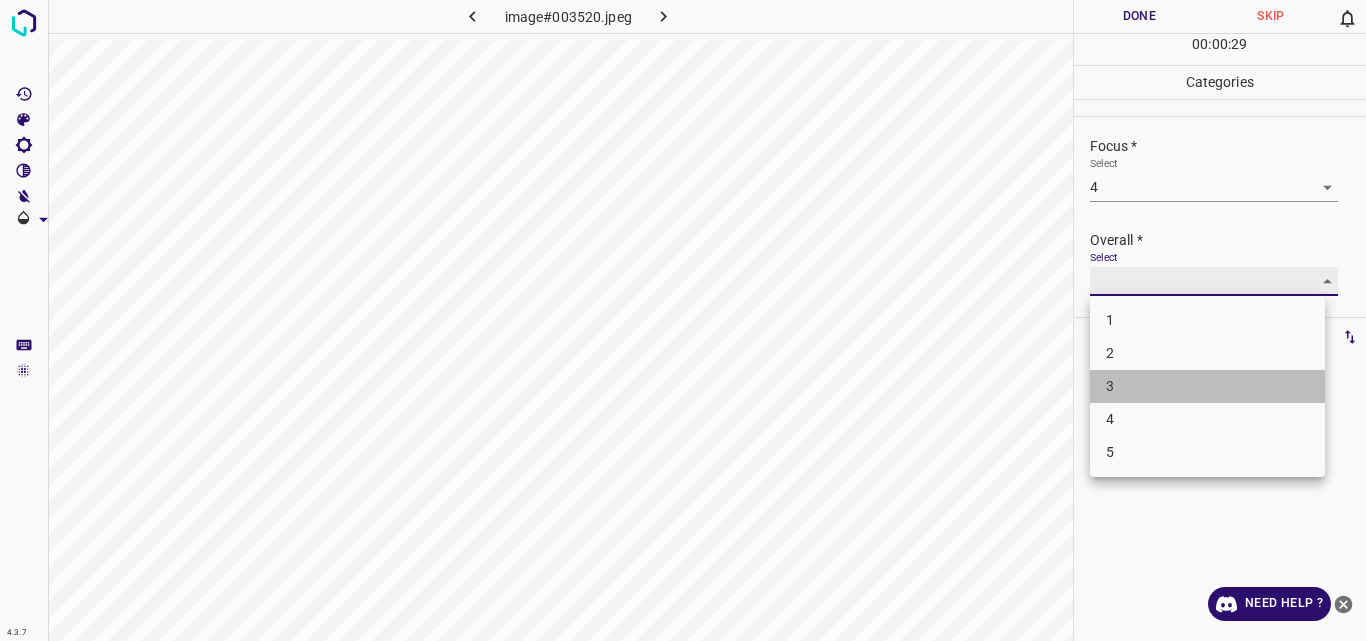 type on "3" 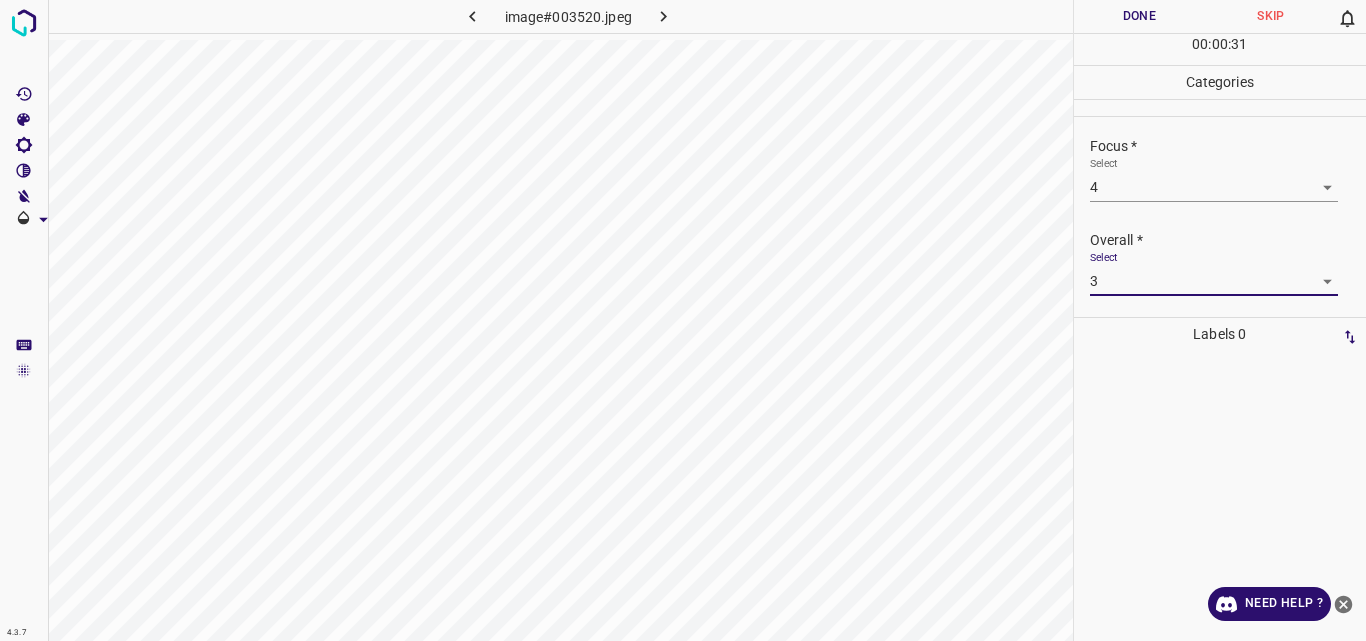 click on "Done" at bounding box center (1140, 16) 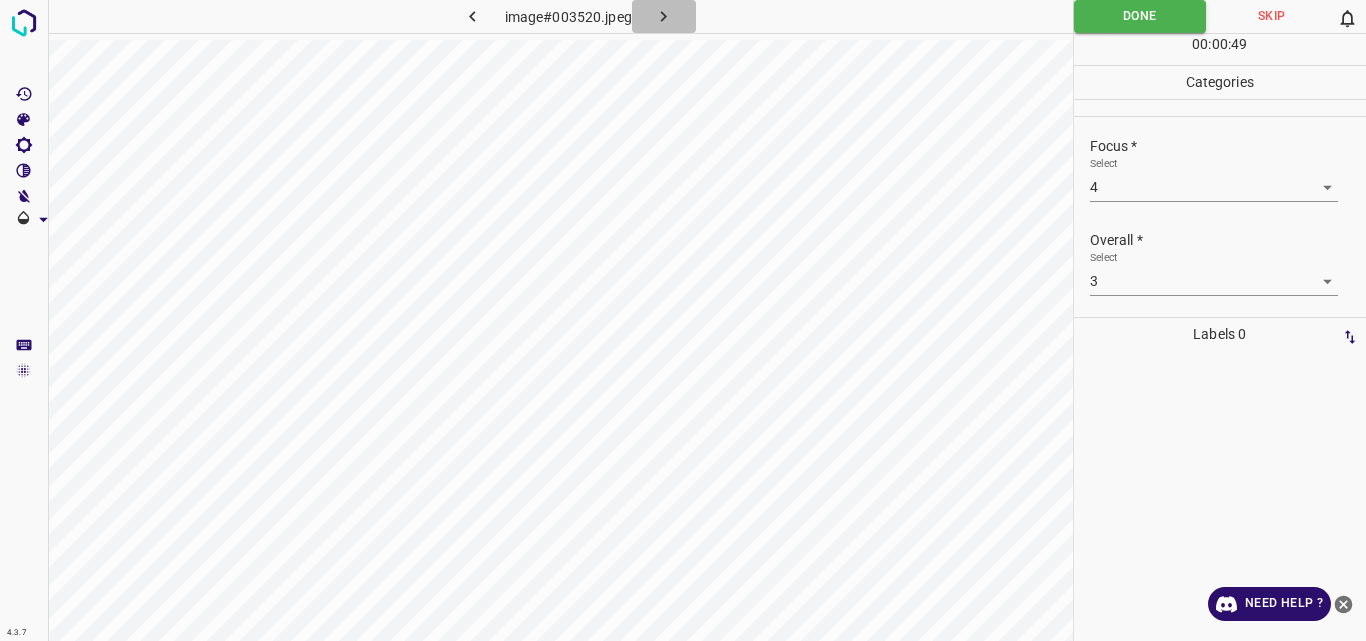 click 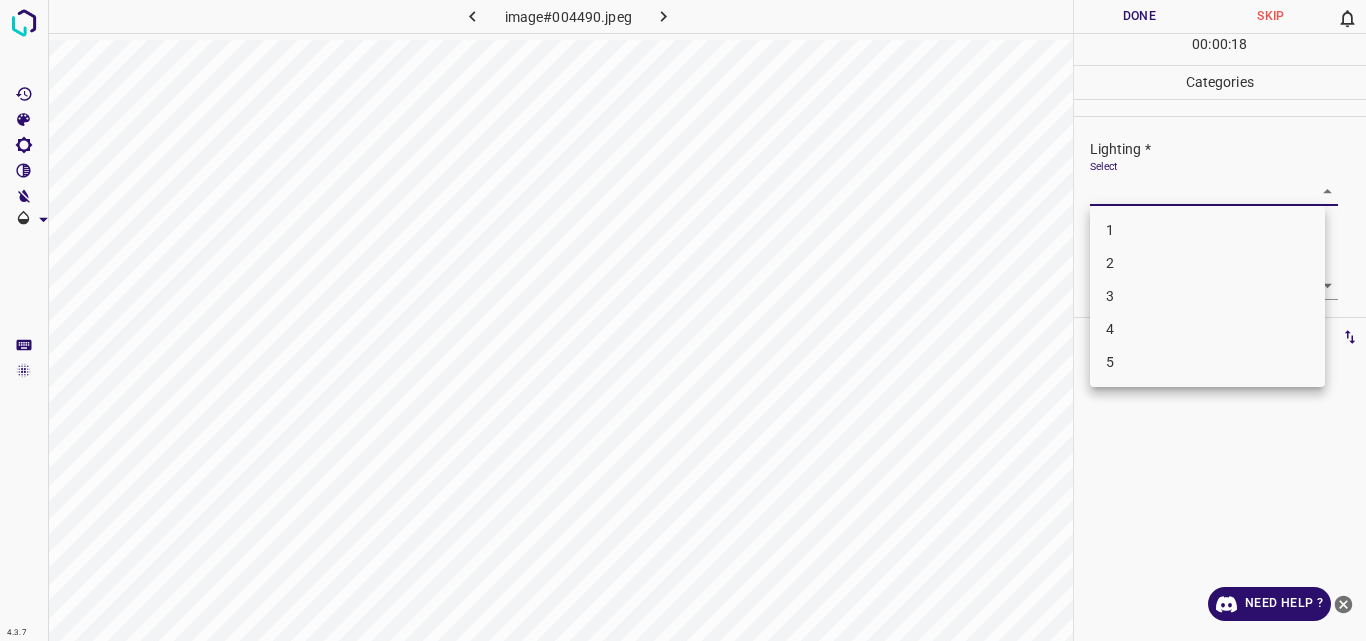 click on "4.3.7 image#004490.jpeg Done Skip 0 00   : 00   : 18   Categories Lighting *  Select ​ Focus *  Select ​ Overall *  Select ​ Labels   0 Categories 1 Lighting 2 Focus 3 Overall Tools Space Change between modes (Draw & Edit) I Auto labeling R Restore zoom M Zoom in N Zoom out Delete Delete selecte label Filters Z Restore filters X Saturation filter C Brightness filter V Contrast filter B Gray scale filter General O Download Need Help ? Original text Rate this translation Your feedback will be used to help improve Google Translate - Text - Hide - Delete 1 2 3 4 5" at bounding box center (683, 320) 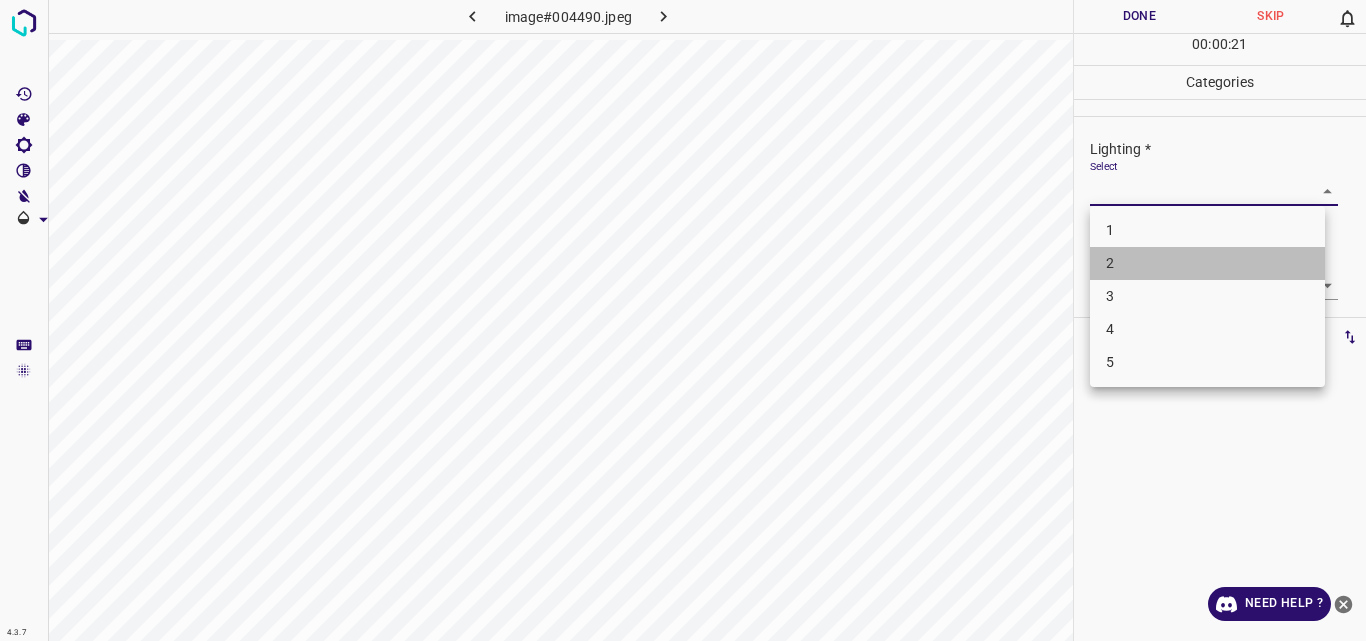 click on "2" at bounding box center (1207, 263) 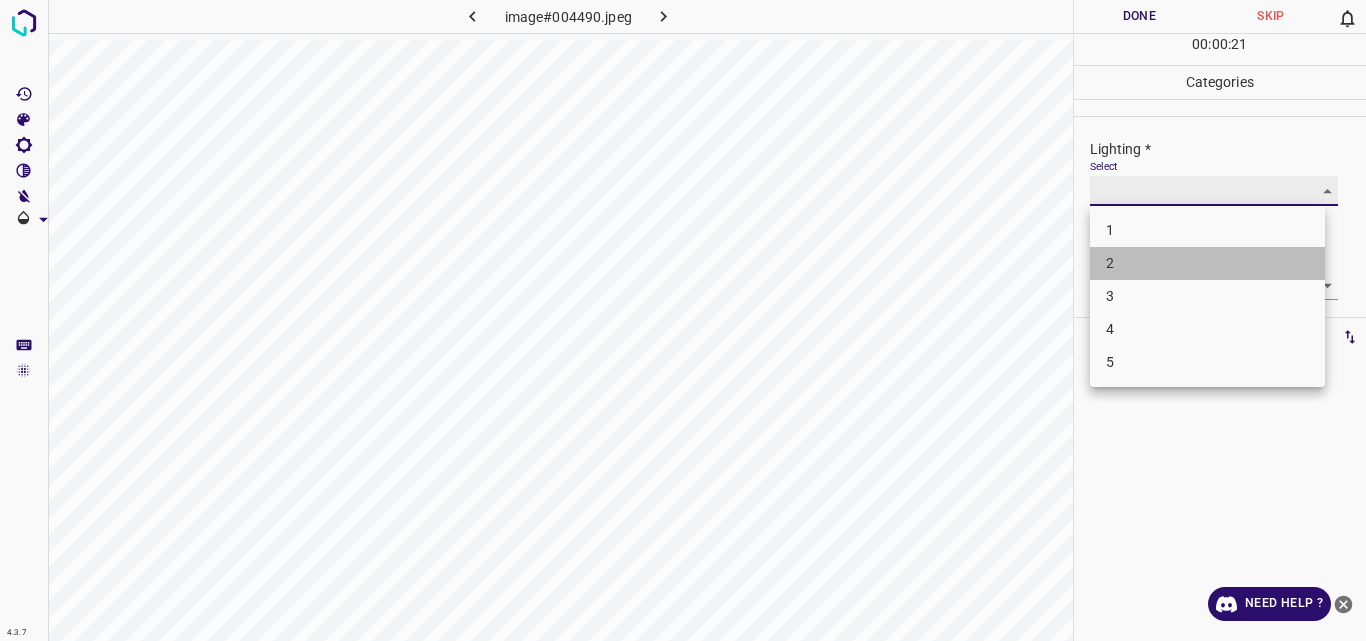 type on "2" 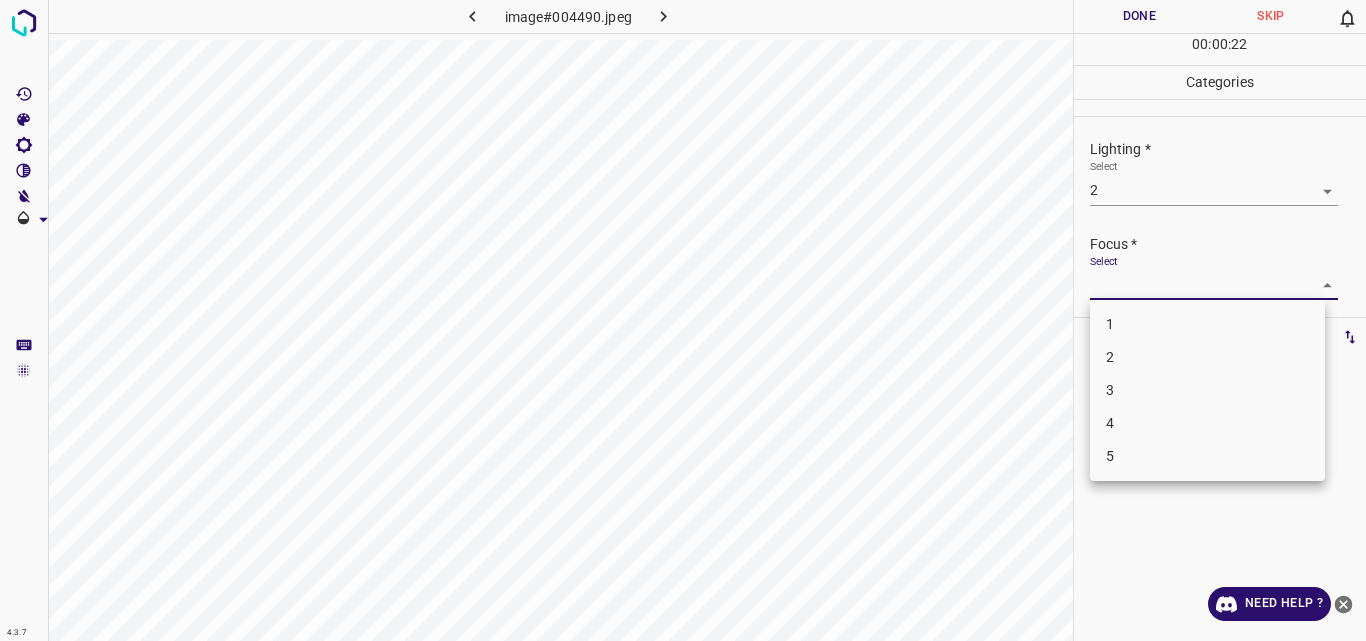 click on "4.3.7 image#004490.jpeg Done Skip 0 00   : 00   : 22   Categories Lighting *  Select 2 2 Focus *  Select ​ Overall *  Select ​ Labels   0 Categories 1 Lighting 2 Focus 3 Overall Tools Space Change between modes (Draw & Edit) I Auto labeling R Restore zoom M Zoom in N Zoom out Delete Delete selecte label Filters Z Restore filters X Saturation filter C Brightness filter V Contrast filter B Gray scale filter General O Download Need Help ? Original text Rate this translation Your feedback will be used to help improve Google Translate - Text - Hide - Delete 1 2 3 4 5" at bounding box center (683, 320) 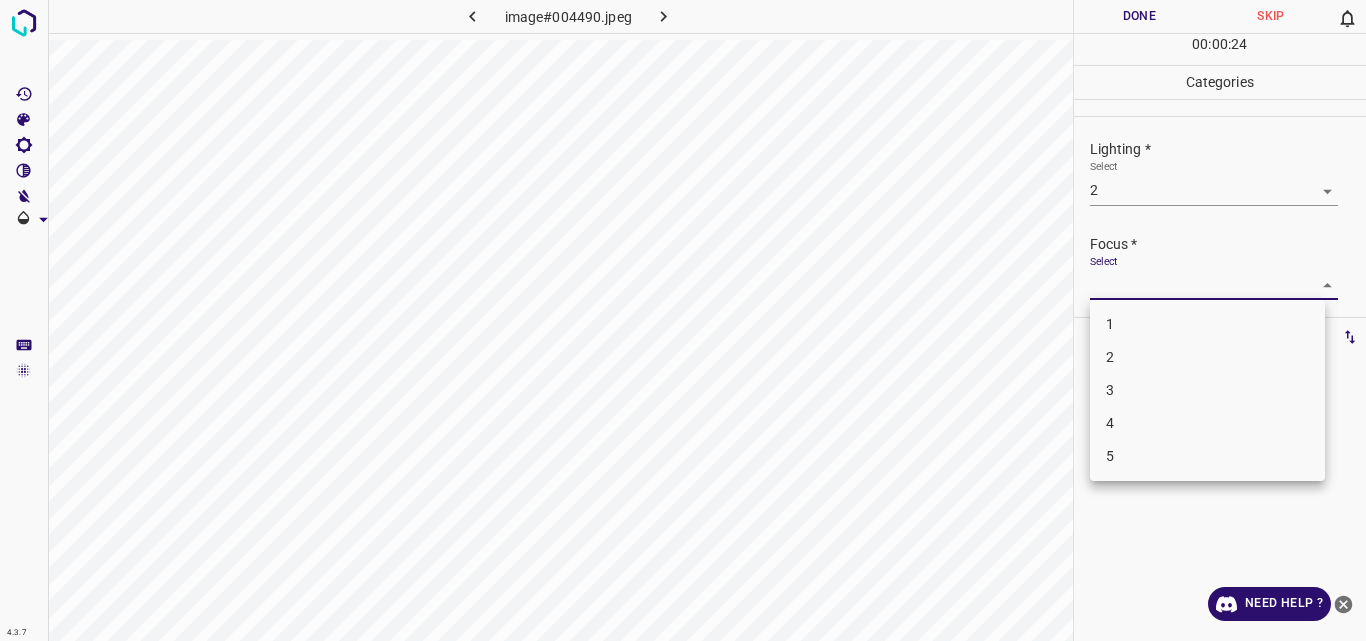 click on "2" at bounding box center [1207, 357] 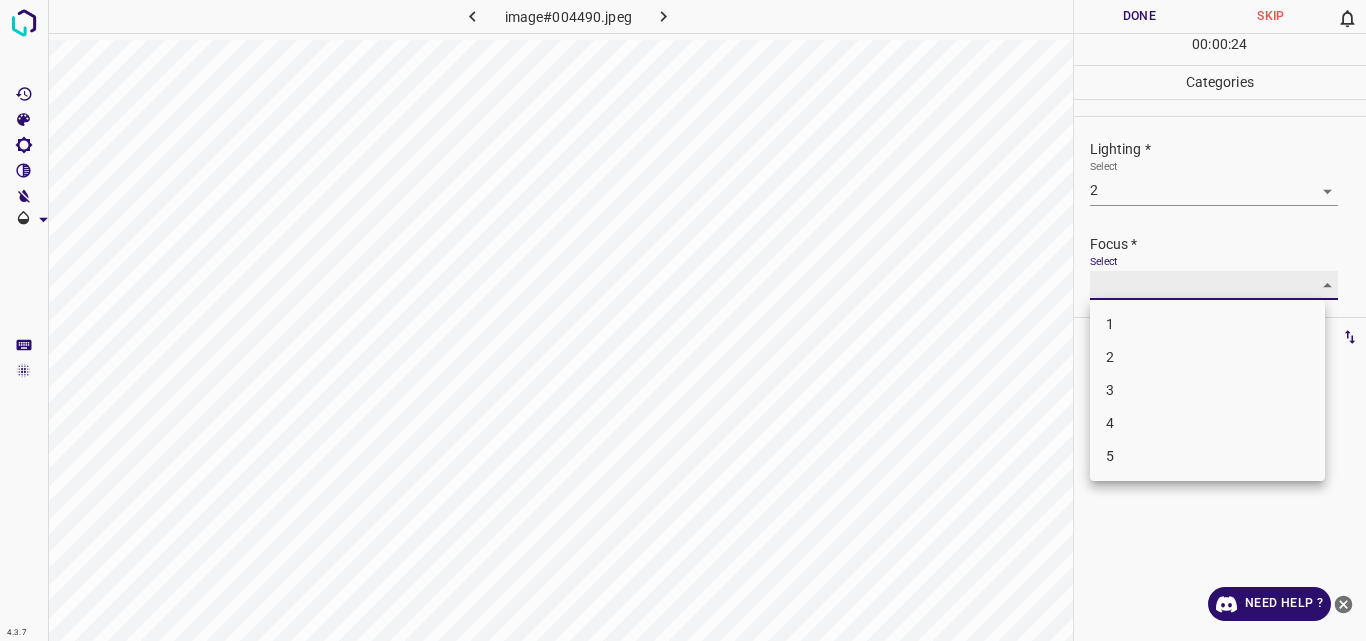 type on "2" 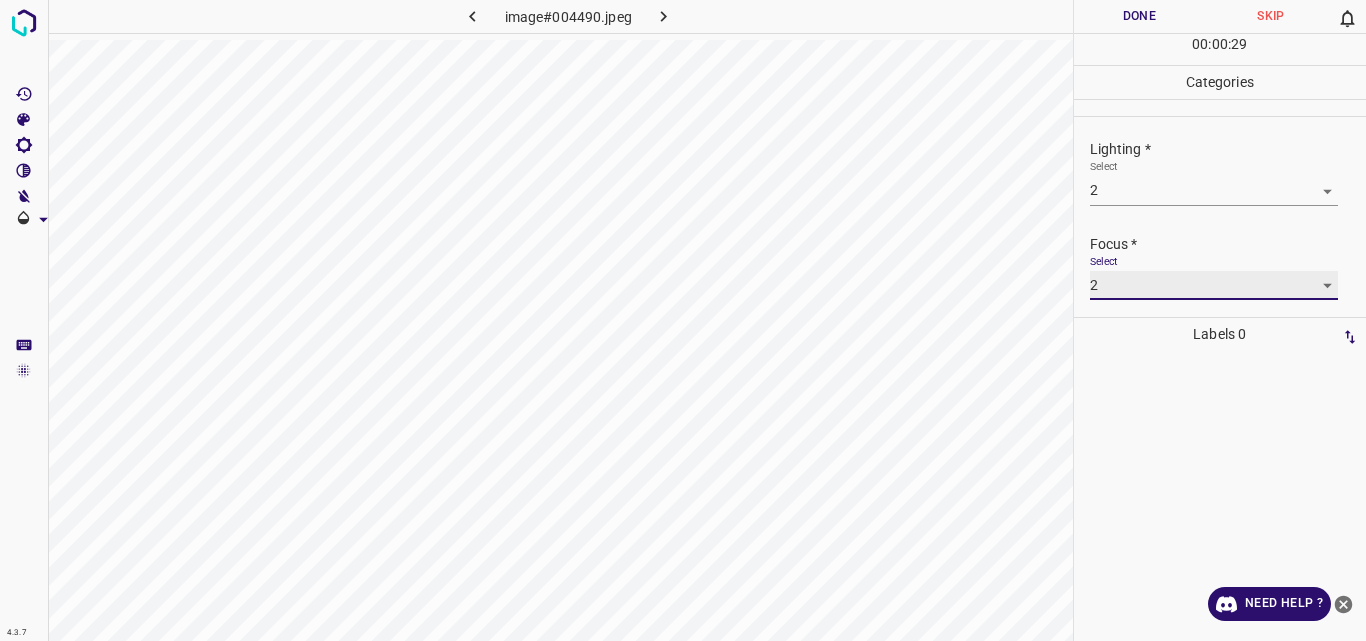 scroll, scrollTop: 98, scrollLeft: 0, axis: vertical 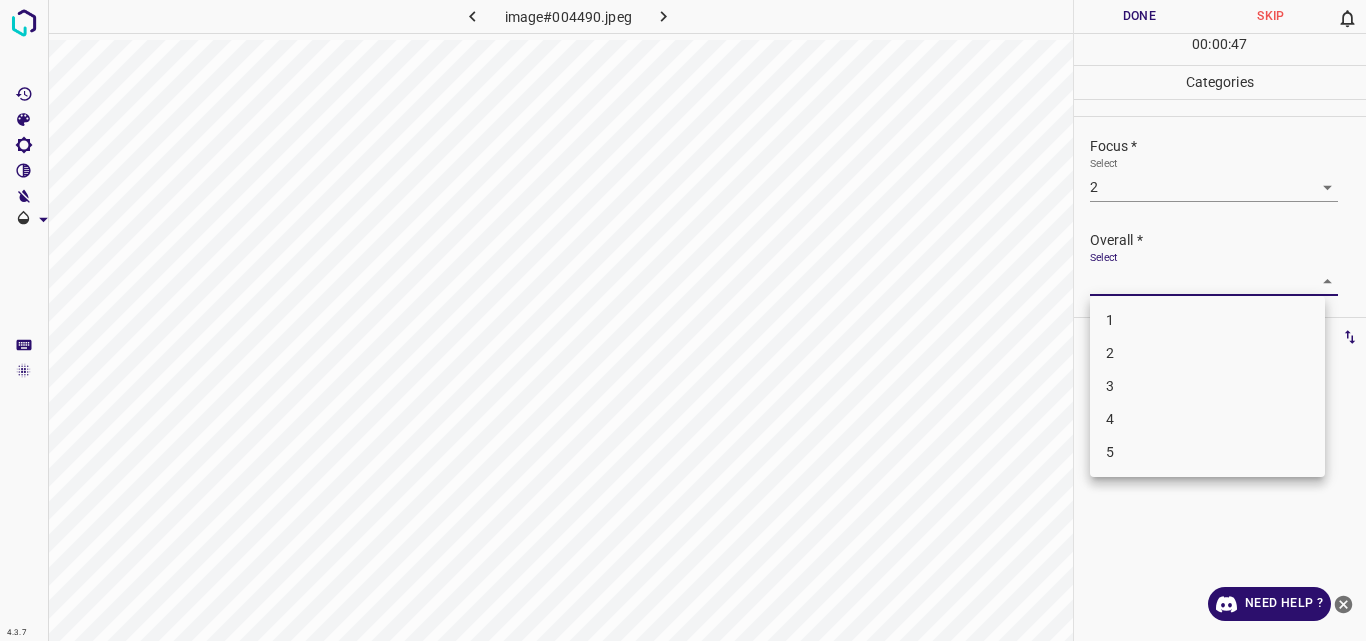 click on "4.3.7 image#004490.jpeg Done Skip 0 00   : 00   : 47   Categories Lighting *  Select 2 2 Focus *  Select 2 2 Overall *  Select ​ Labels   0 Categories 1 Lighting 2 Focus 3 Overall Tools Space Change between modes (Draw & Edit) I Auto labeling R Restore zoom M Zoom in N Zoom out Delete Delete selecte label Filters Z Restore filters X Saturation filter C Brightness filter V Contrast filter B Gray scale filter General O Download Need Help ? Original text Rate this translation Your feedback will be used to help improve Google Translate - Text - Hide - Delete 1 2 3 4 5" at bounding box center [683, 320] 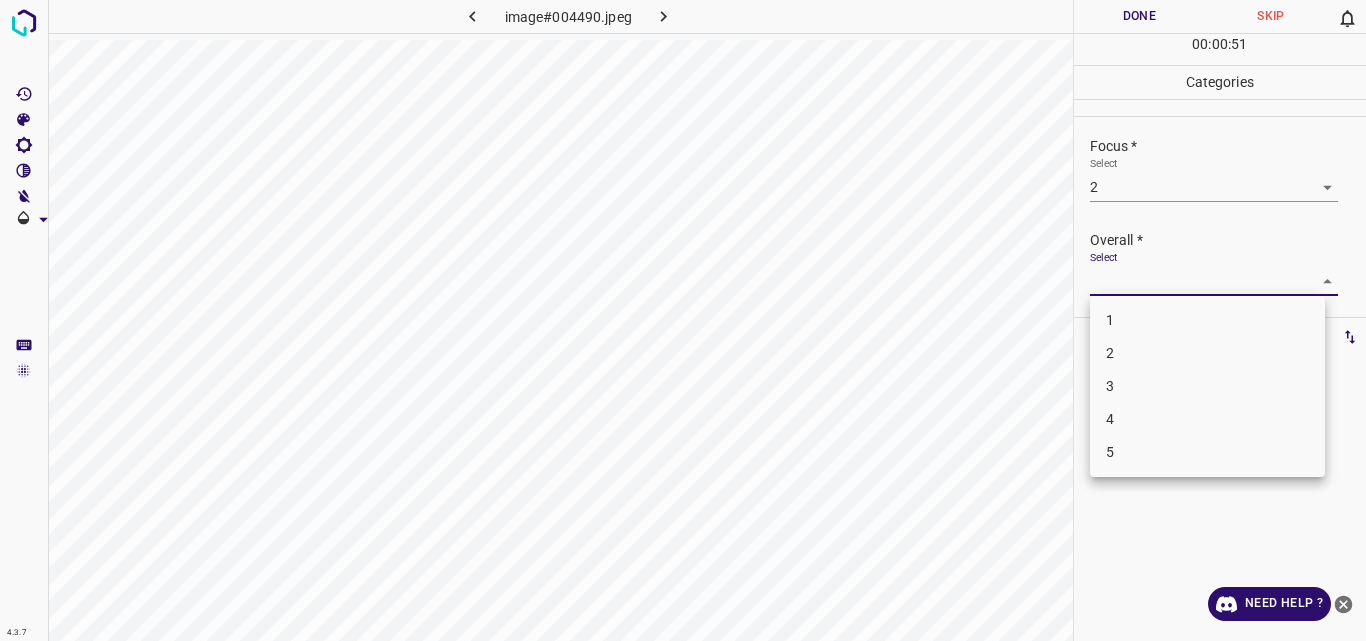 click on "3" at bounding box center (1207, 386) 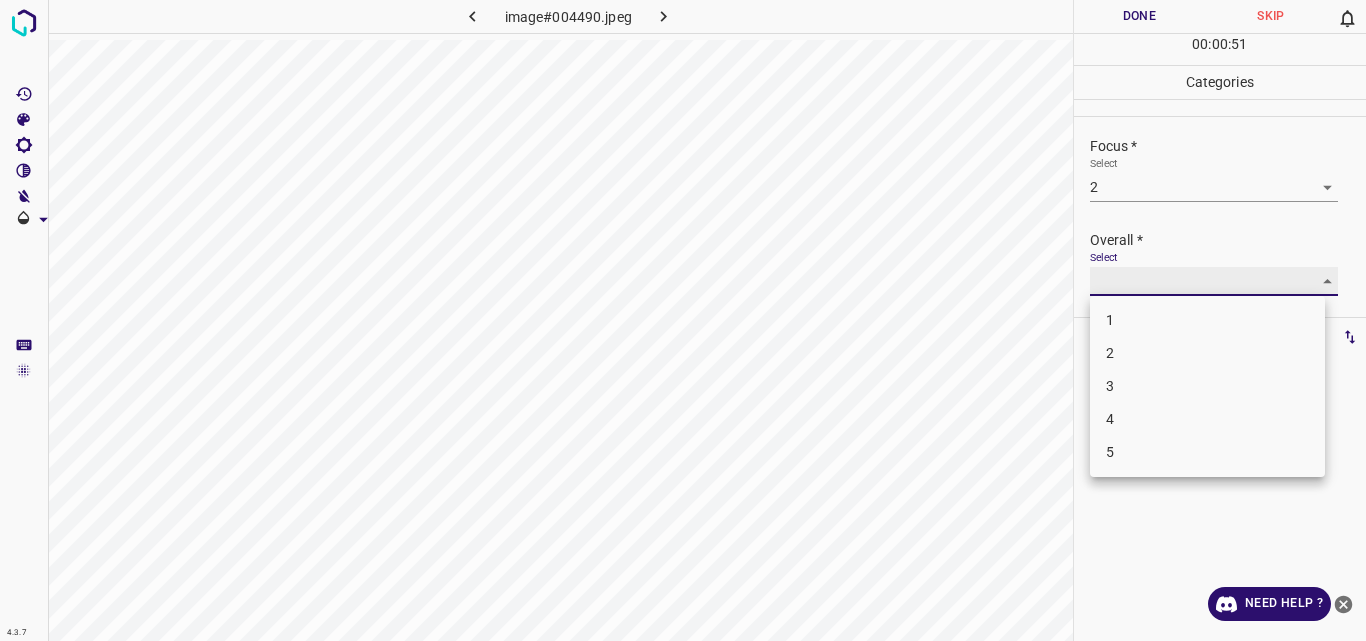 type on "3" 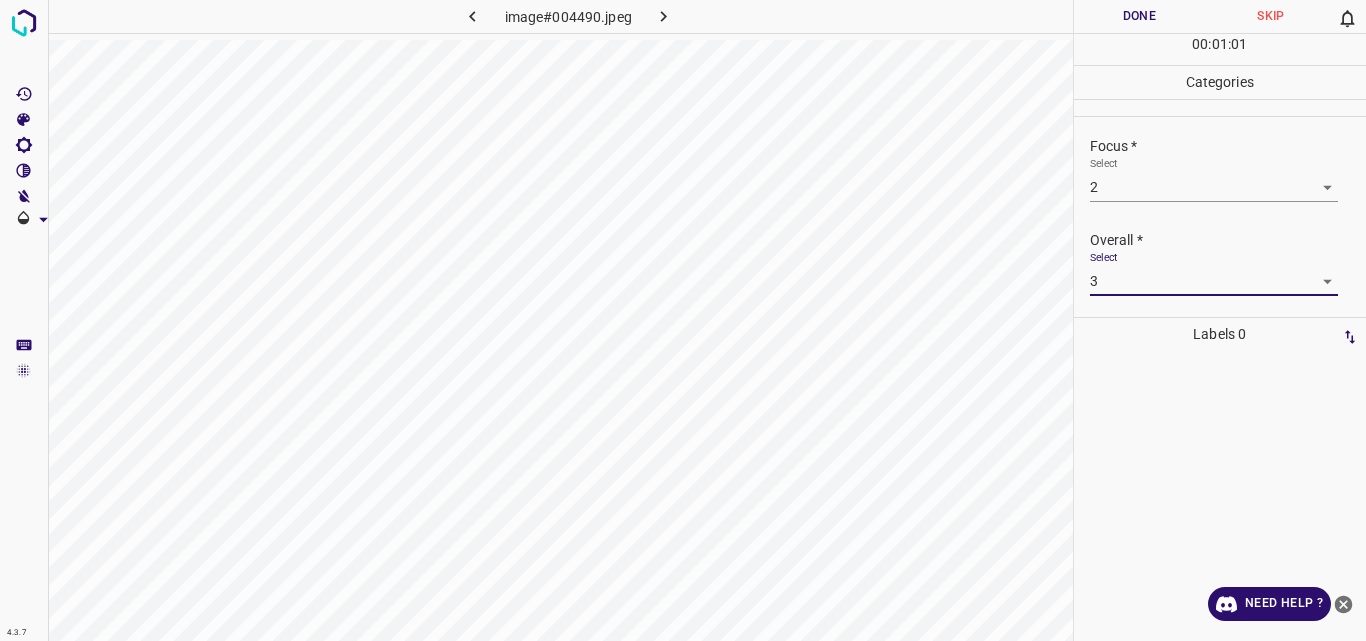 click on "Done" at bounding box center (1140, 16) 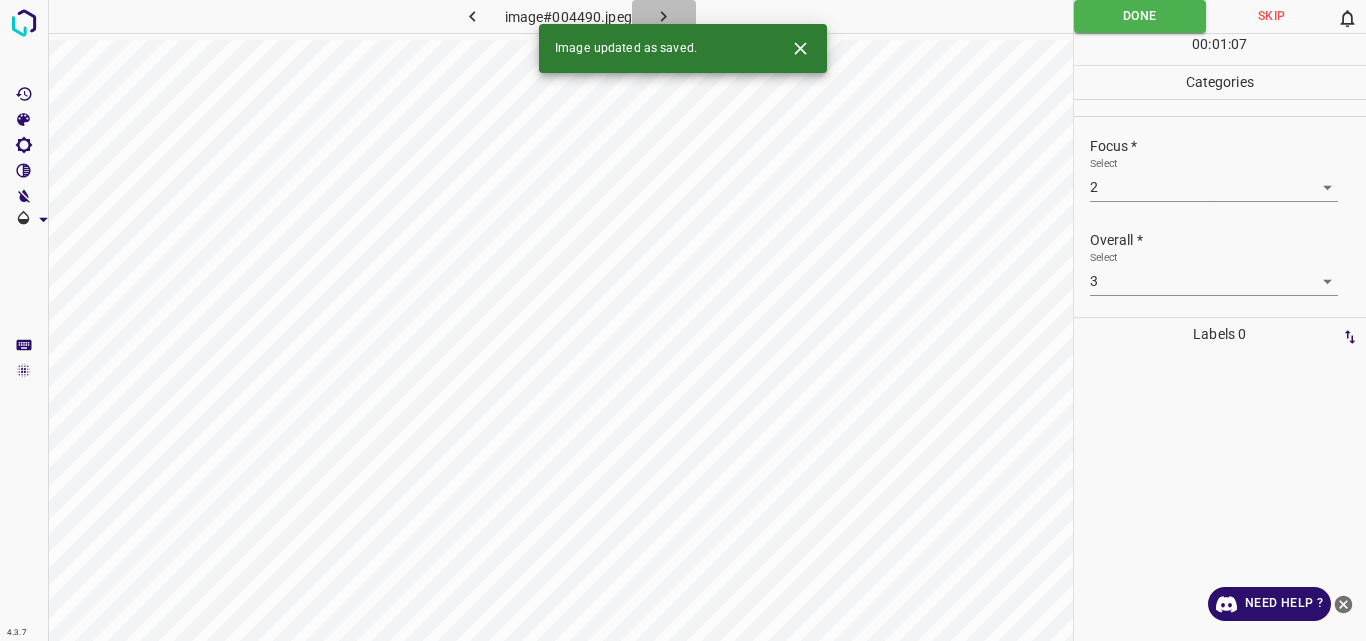 click 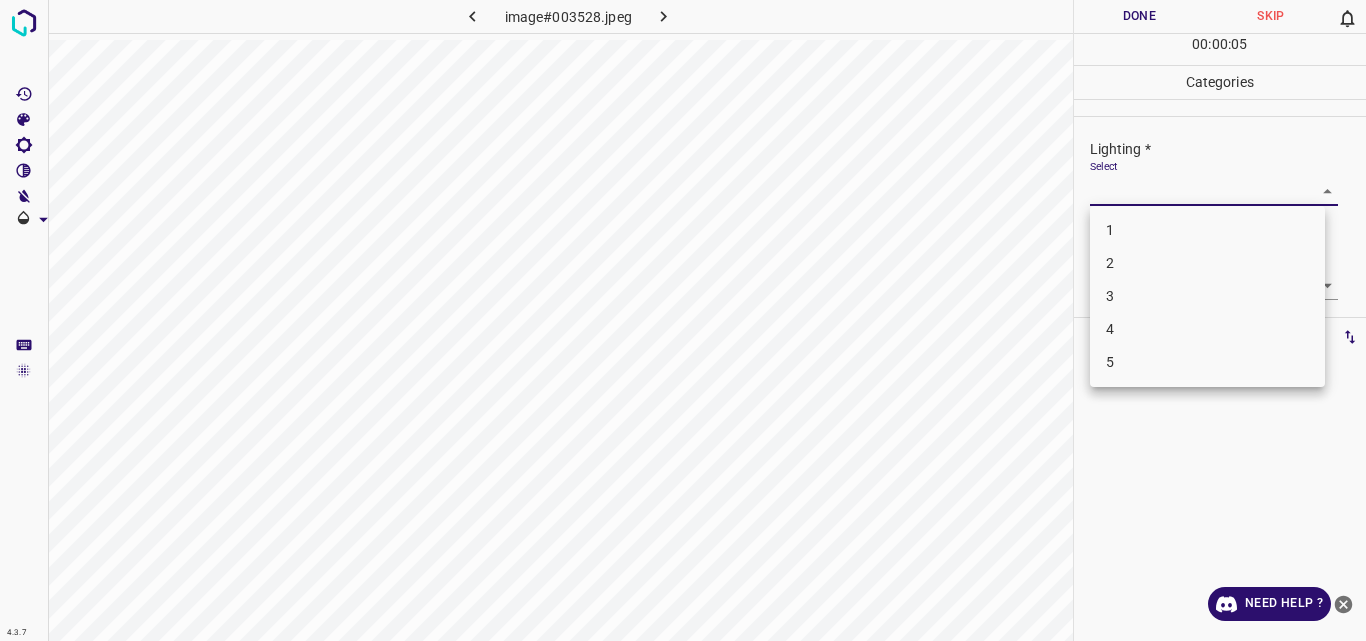 click on "4.3.7 image#003528.jpeg Done Skip 0 00   : 00   : 05   Categories Lighting *  Select ​ Focus *  Select ​ Overall *  Select ​ Labels   0 Categories 1 Lighting 2 Focus 3 Overall Tools Space Change between modes (Draw & Edit) I Auto labeling R Restore zoom M Zoom in N Zoom out Delete Delete selecte label Filters Z Restore filters X Saturation filter C Brightness filter V Contrast filter B Gray scale filter General O Download Need Help ? Original text Rate this translation Your feedback will be used to help improve Google Translate - Text - Hide - Delete 1 2 3 4 5" at bounding box center (683, 320) 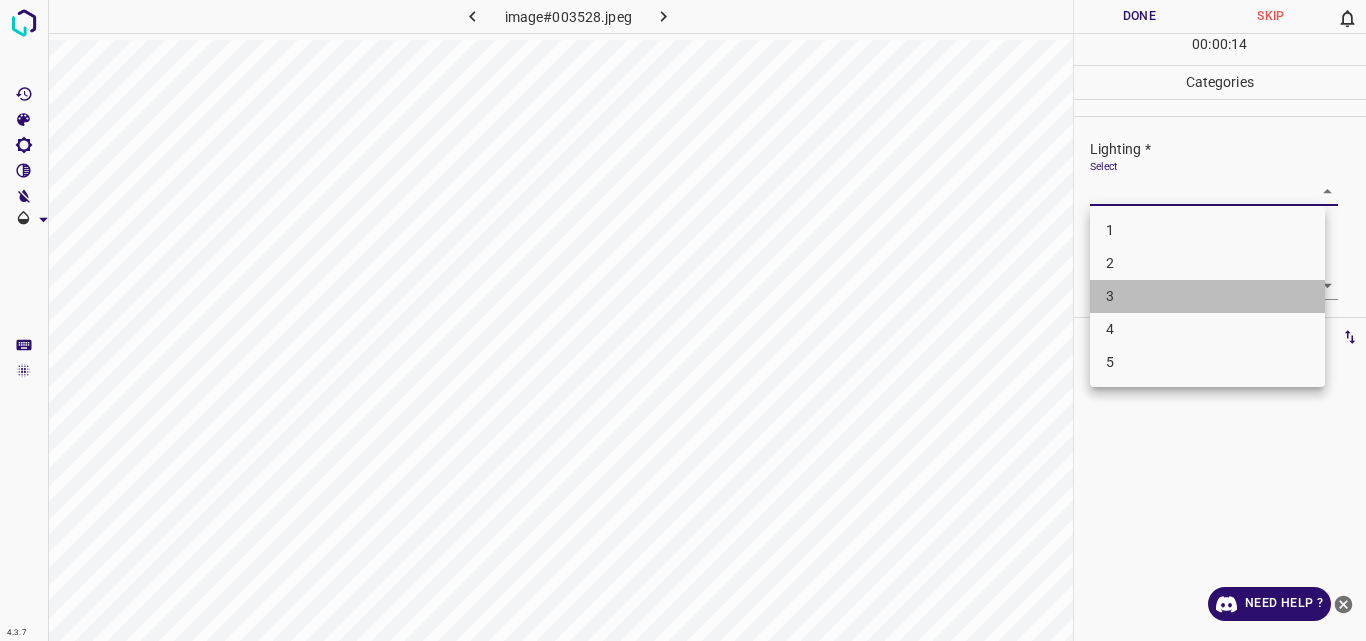 click on "3" at bounding box center [1207, 296] 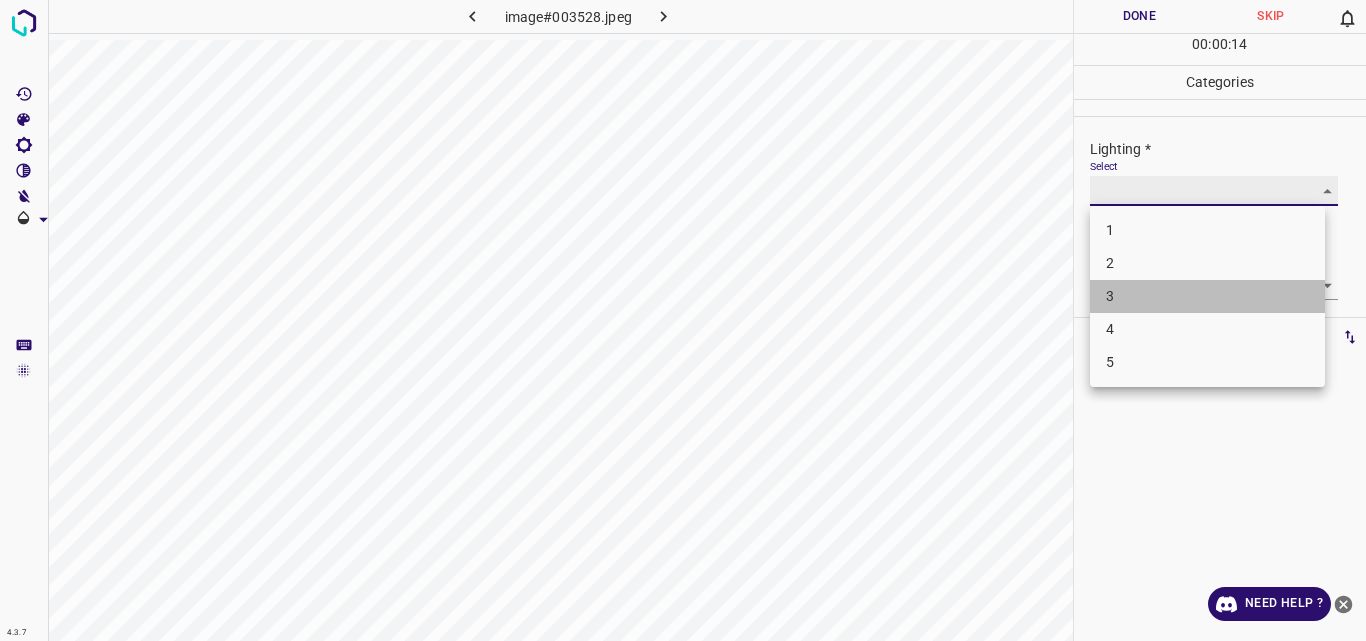 type on "3" 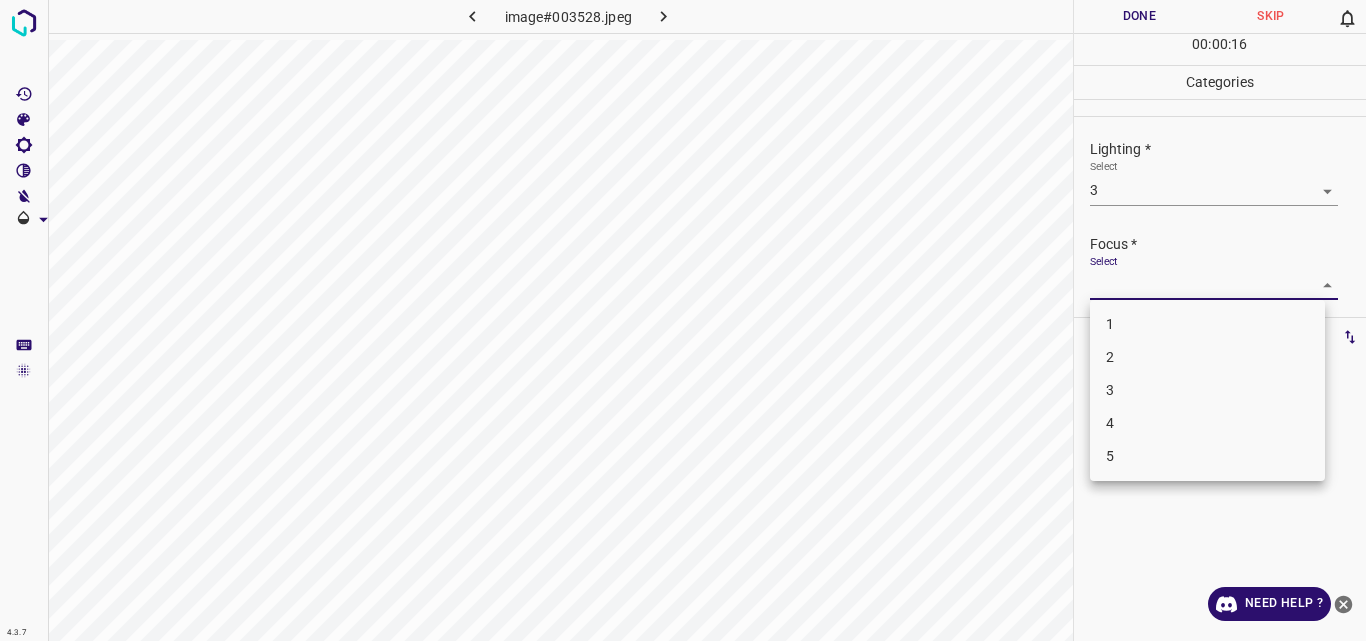 click on "4.3.7 image#003528.jpeg Done Skip 0 00   : 00   : 16   Categories Lighting *  Select 3 3 Focus *  Select ​ Overall *  Select ​ Labels   0 Categories 1 Lighting 2 Focus 3 Overall Tools Space Change between modes (Draw & Edit) I Auto labeling R Restore zoom M Zoom in N Zoom out Delete Delete selecte label Filters Z Restore filters X Saturation filter C Brightness filter V Contrast filter B Gray scale filter General O Download Need Help ? Original text Rate this translation Your feedback will be used to help improve Google Translate - Text - Hide - Delete 1 2 3 4 5" at bounding box center [683, 320] 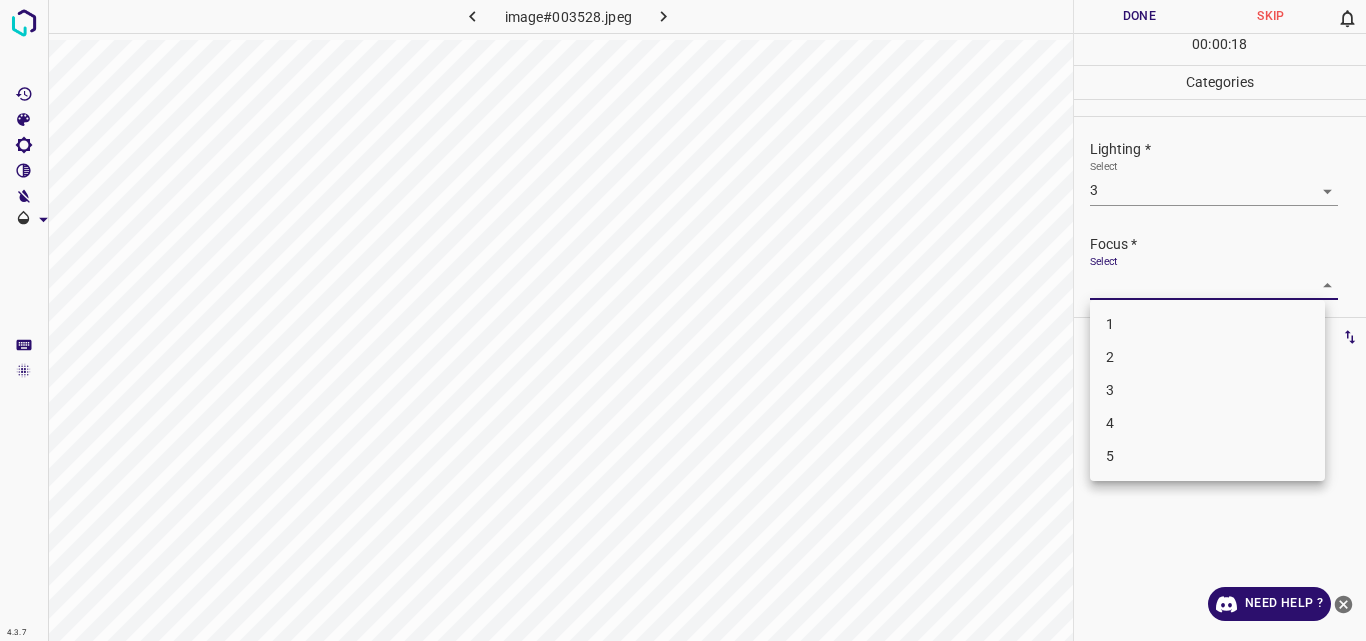 click on "4" at bounding box center (1207, 423) 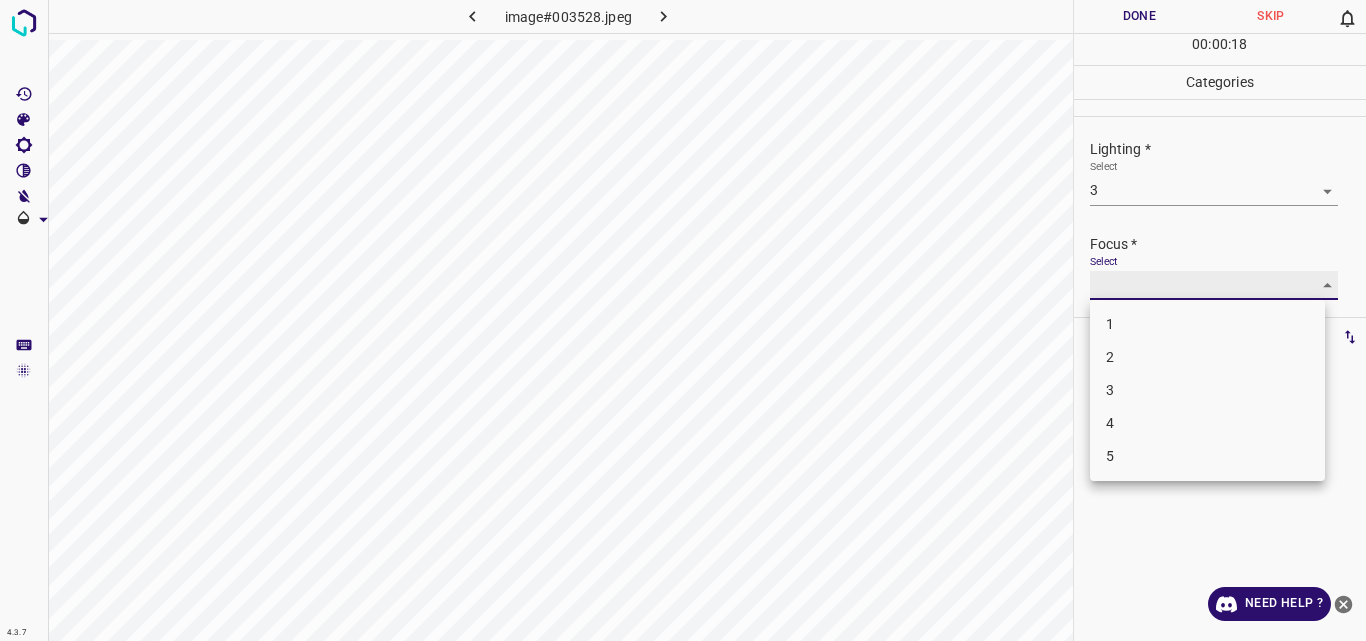 type on "4" 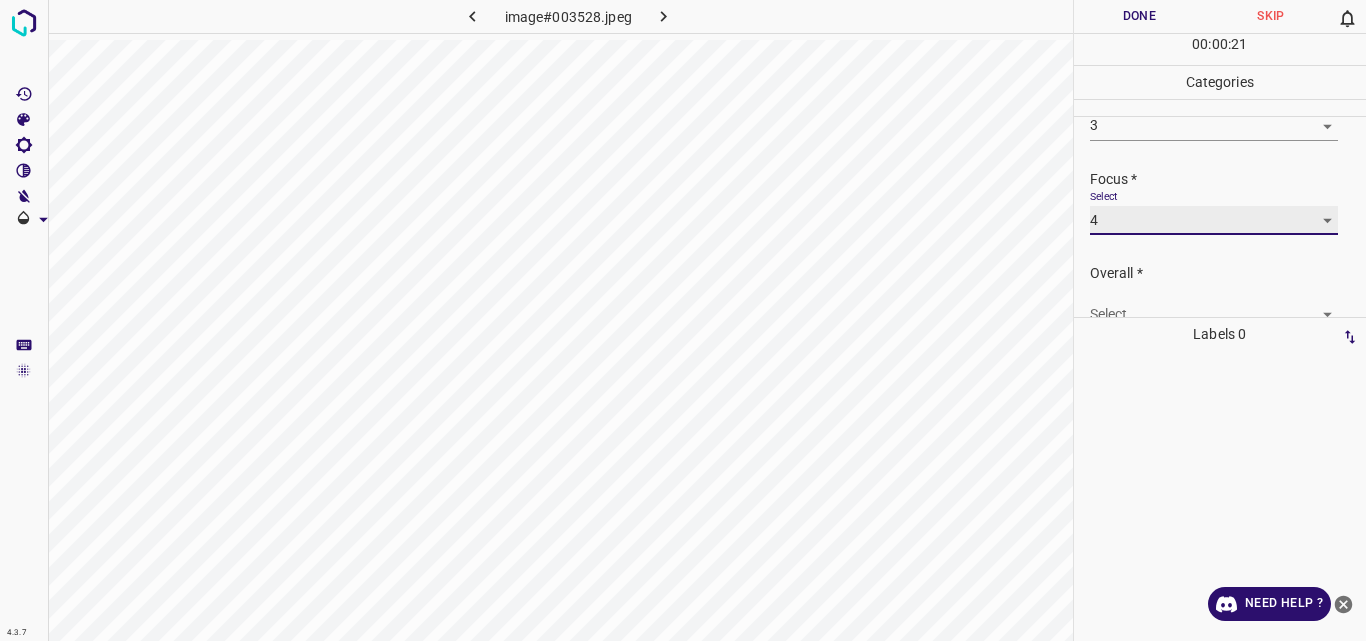 scroll, scrollTop: 98, scrollLeft: 0, axis: vertical 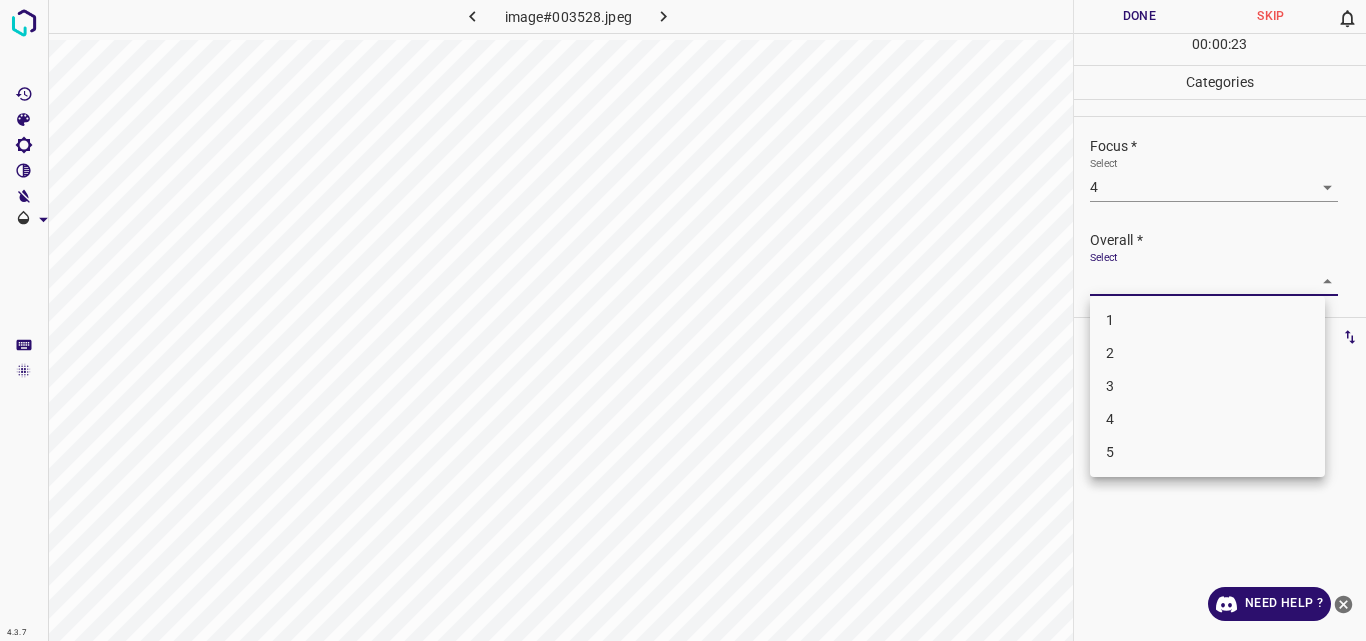 click on "4.3.7 image#003528.jpeg Done Skip 0 00   : 00   : 23   Categories Lighting *  Select 3 3 Focus *  Select 4 4 Overall *  Select ​ Labels   0 Categories 1 Lighting 2 Focus 3 Overall Tools Space Change between modes (Draw & Edit) I Auto labeling R Restore zoom M Zoom in N Zoom out Delete Delete selecte label Filters Z Restore filters X Saturation filter C Brightness filter V Contrast filter B Gray scale filter General O Download Need Help ? Original text Rate this translation Your feedback will be used to help improve Google Translate - Text - Hide - Delete 1 2 3 4 5" at bounding box center [683, 320] 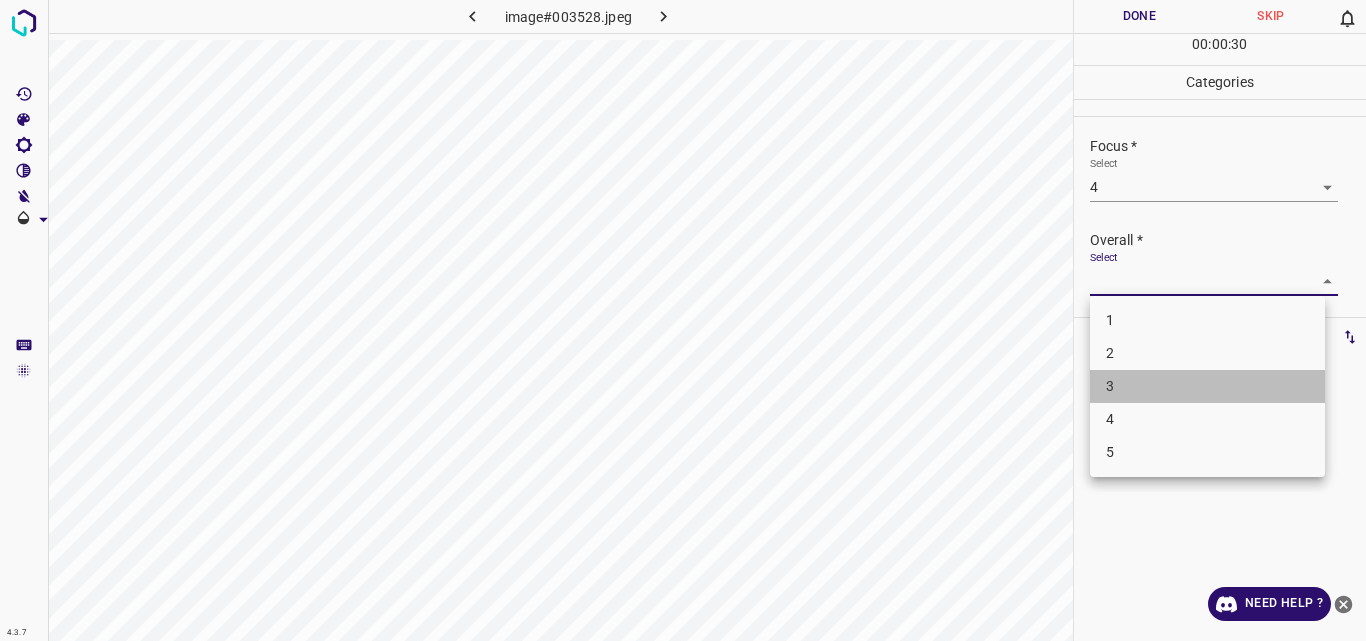 click on "3" at bounding box center [1207, 386] 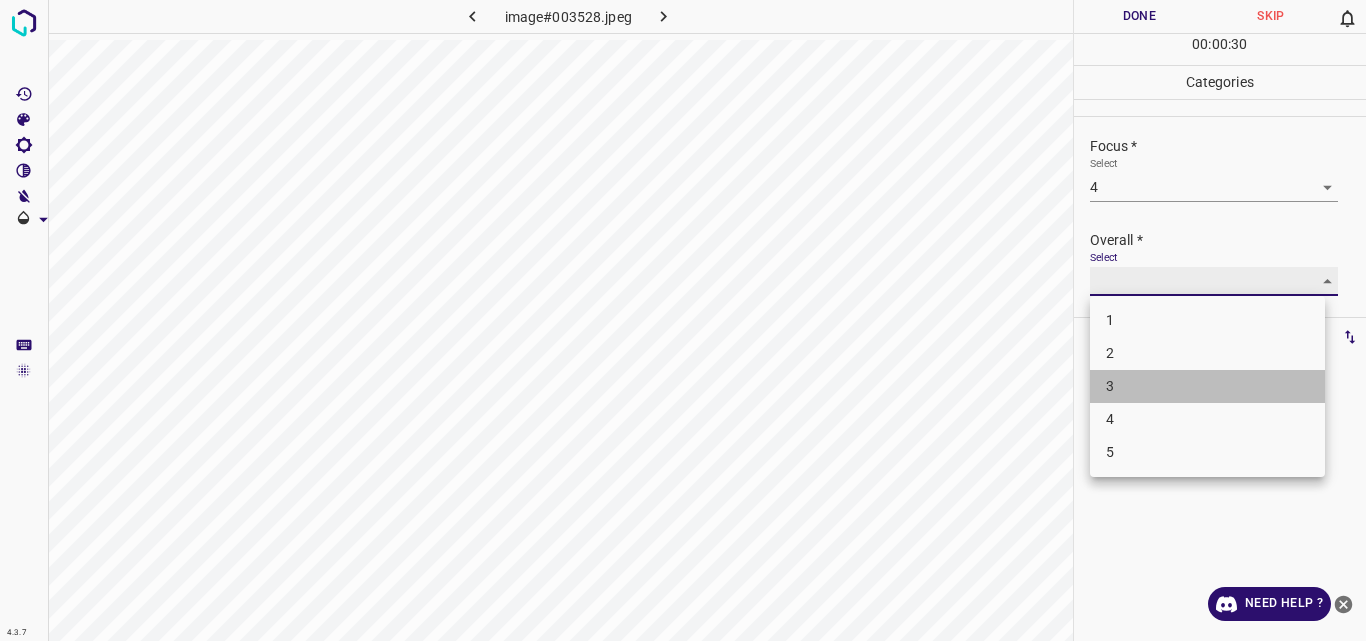 type on "3" 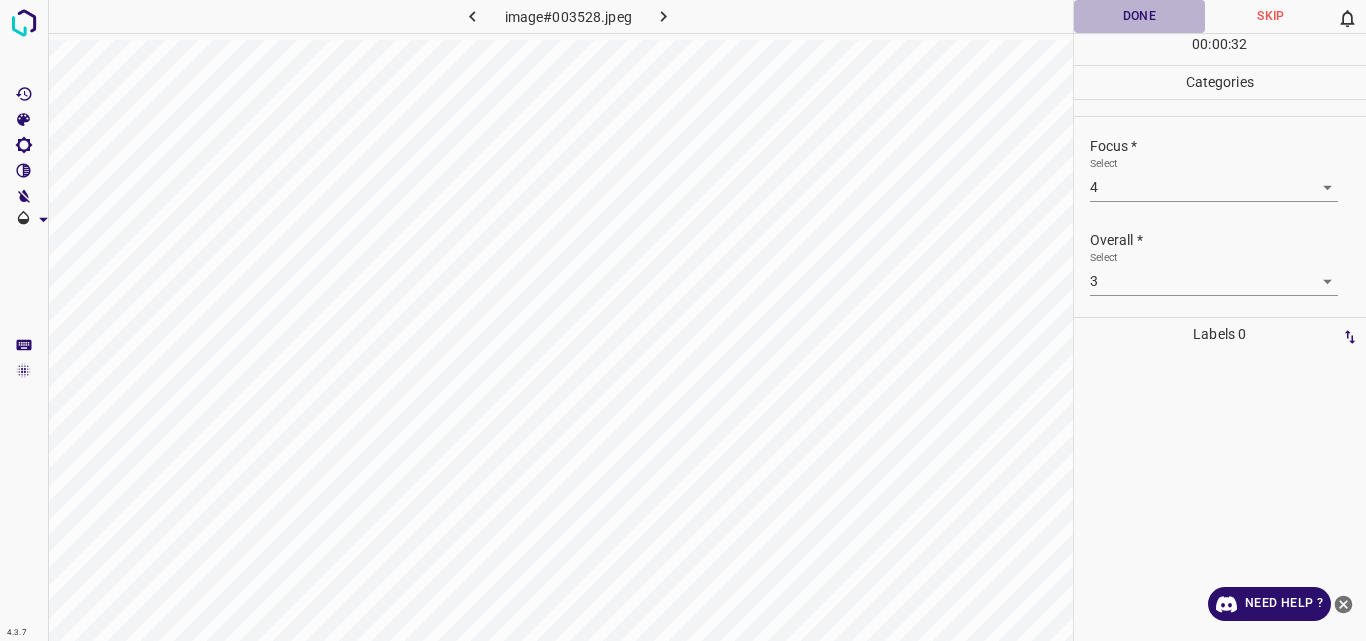 click on "Done" at bounding box center [1140, 16] 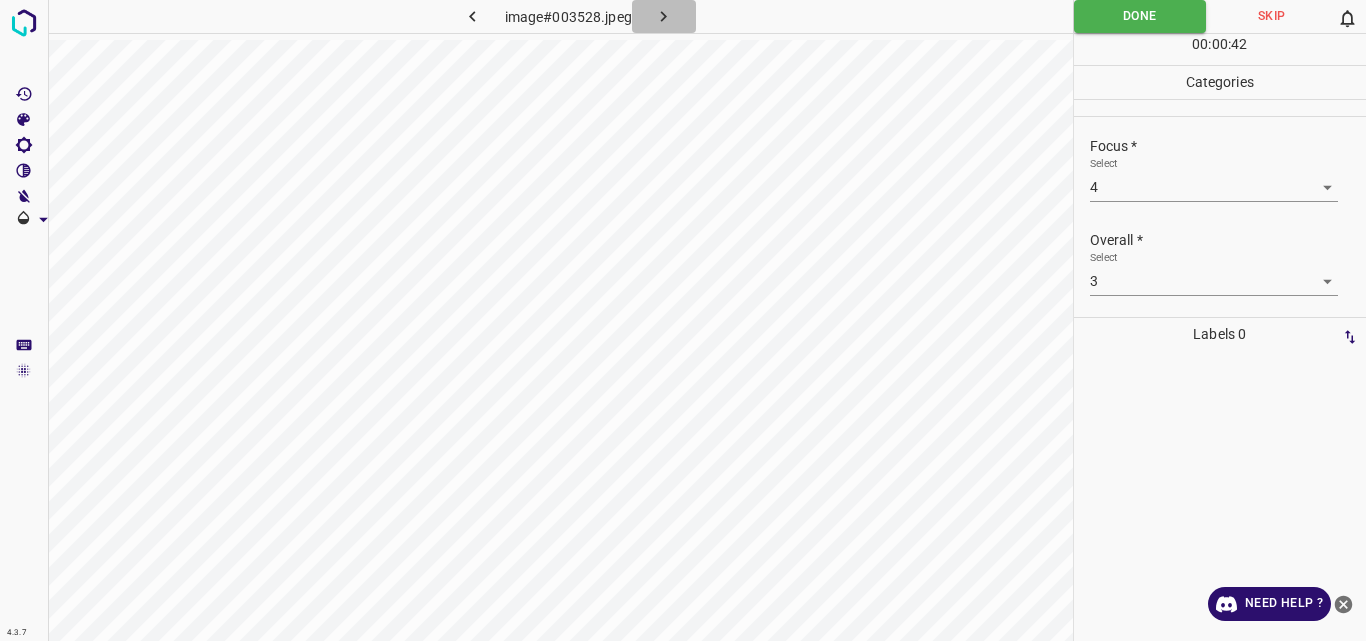 click 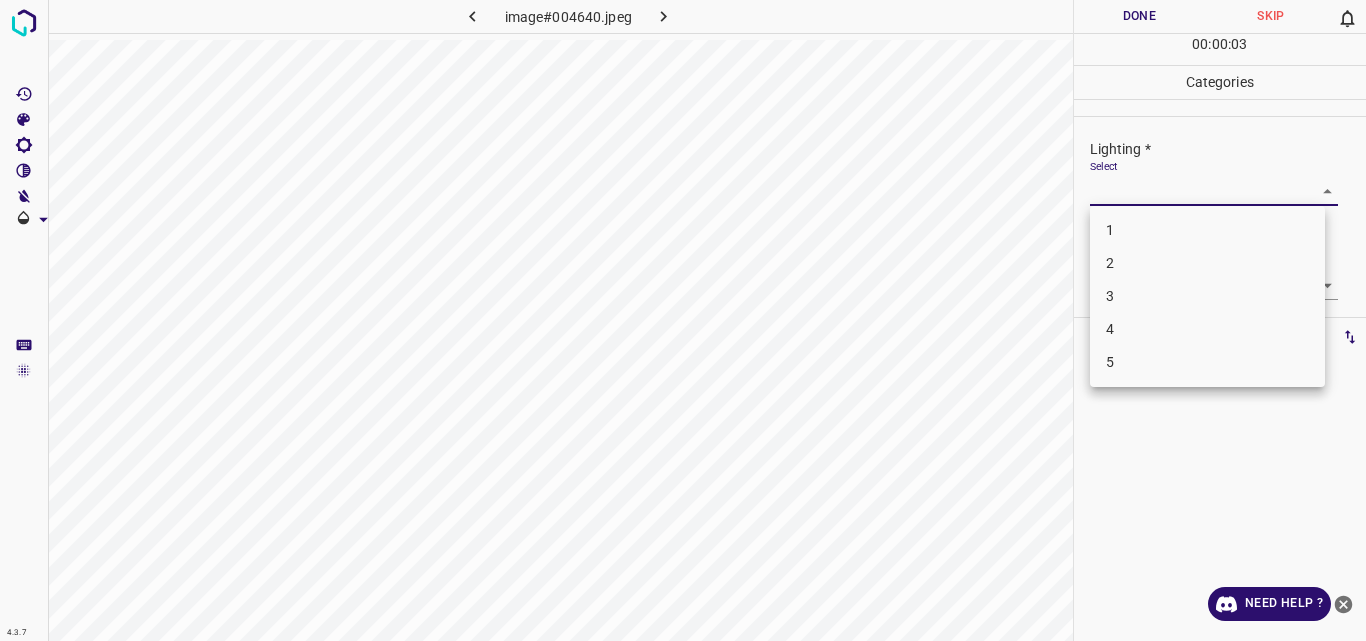 click on "4.3.7 image#004640.jpeg Done Skip 0 00   : 00   : 03   Categories Lighting *  Select ​ Focus *  Select ​ Overall *  Select ​ Labels   0 Categories 1 Lighting 2 Focus 3 Overall Tools Space Change between modes (Draw & Edit) I Auto labeling R Restore zoom M Zoom in N Zoom out Delete Delete selecte label Filters Z Restore filters X Saturation filter C Brightness filter V Contrast filter B Gray scale filter General O Download Need Help ? Original text Rate this translation Your feedback will be used to help improve Google Translate - Text - Hide - Delete 1 2 3 4 5" at bounding box center [683, 320] 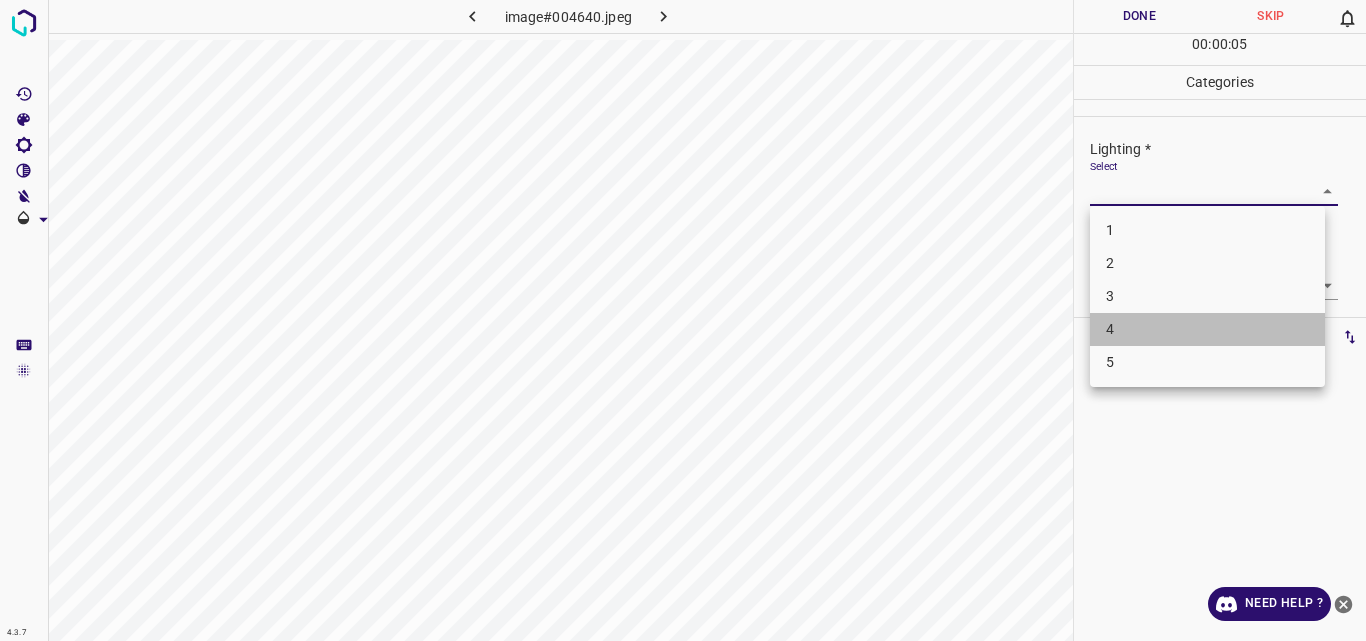 click on "4" at bounding box center [1207, 329] 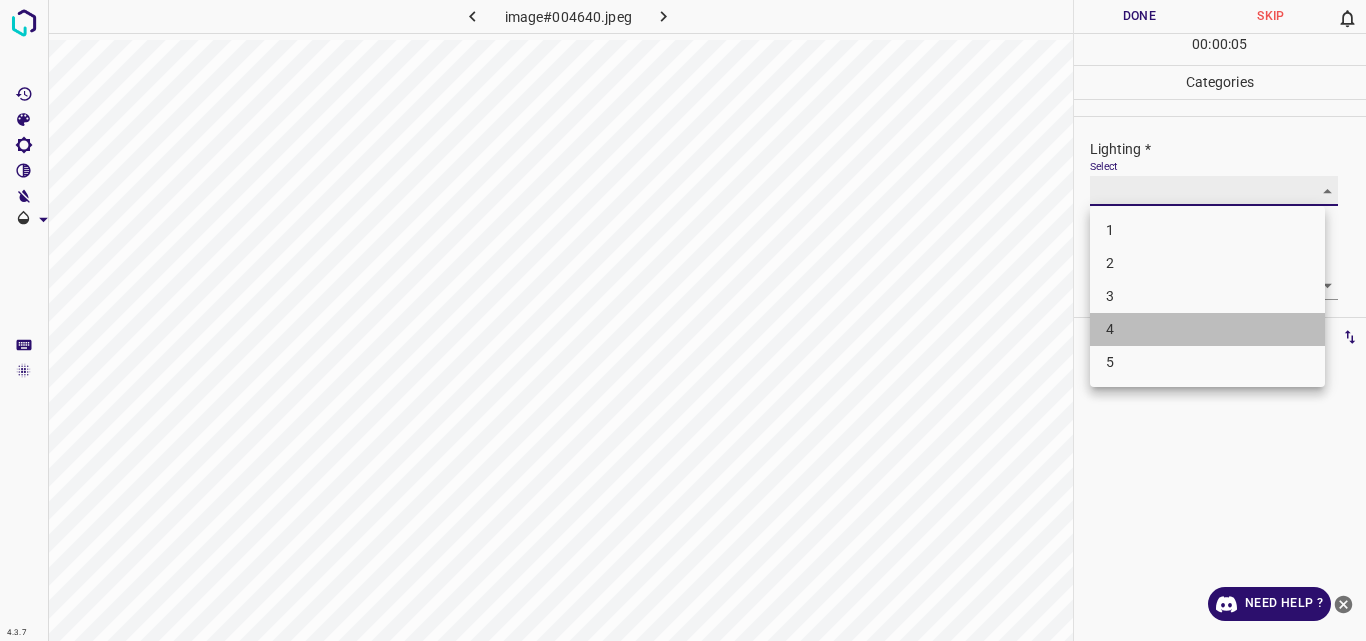 type on "4" 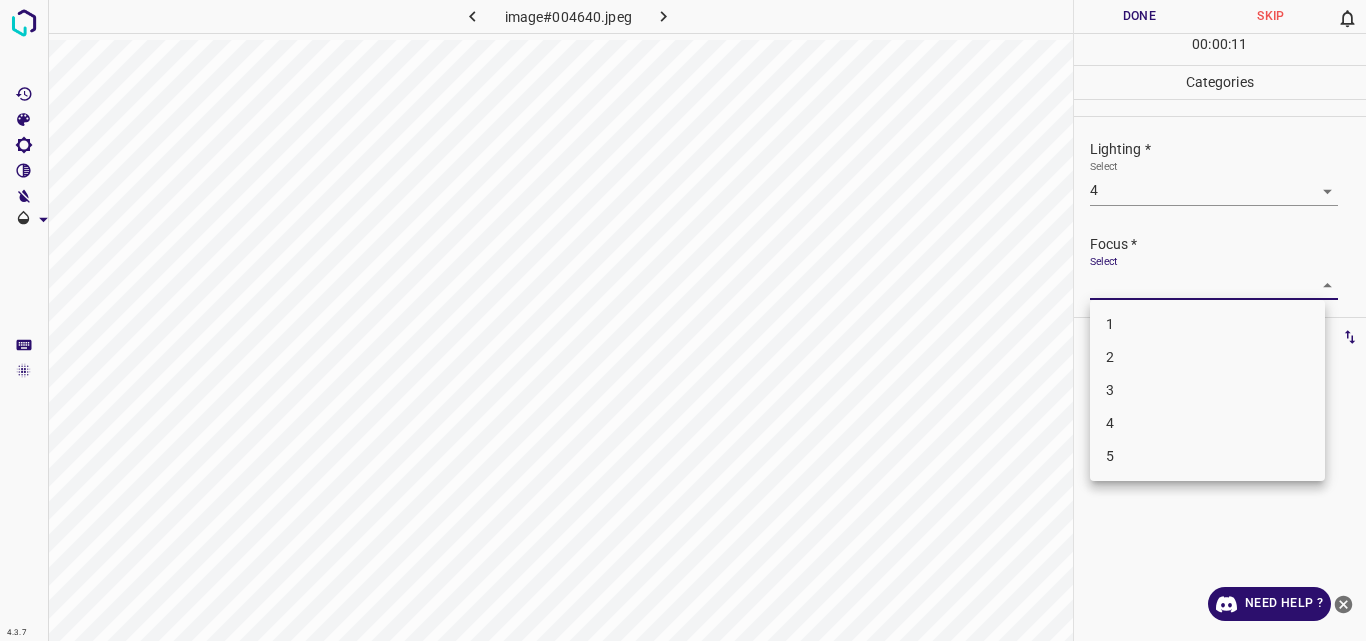 click on "4.3.7 image#004640.jpeg Done Skip 0 00   : 00   : 11   Categories Lighting *  Select 4 4 Focus *  Select ​ Overall *  Select ​ Labels   0 Categories 1 Lighting 2 Focus 3 Overall Tools Space Change between modes (Draw & Edit) I Auto labeling R Restore zoom M Zoom in N Zoom out Delete Delete selecte label Filters Z Restore filters X Saturation filter C Brightness filter V Contrast filter B Gray scale filter General O Download Need Help ? Original text Rate this translation Your feedback will be used to help improve Google Translate - Text - Hide - Delete 1 2 3 4 5" at bounding box center [683, 320] 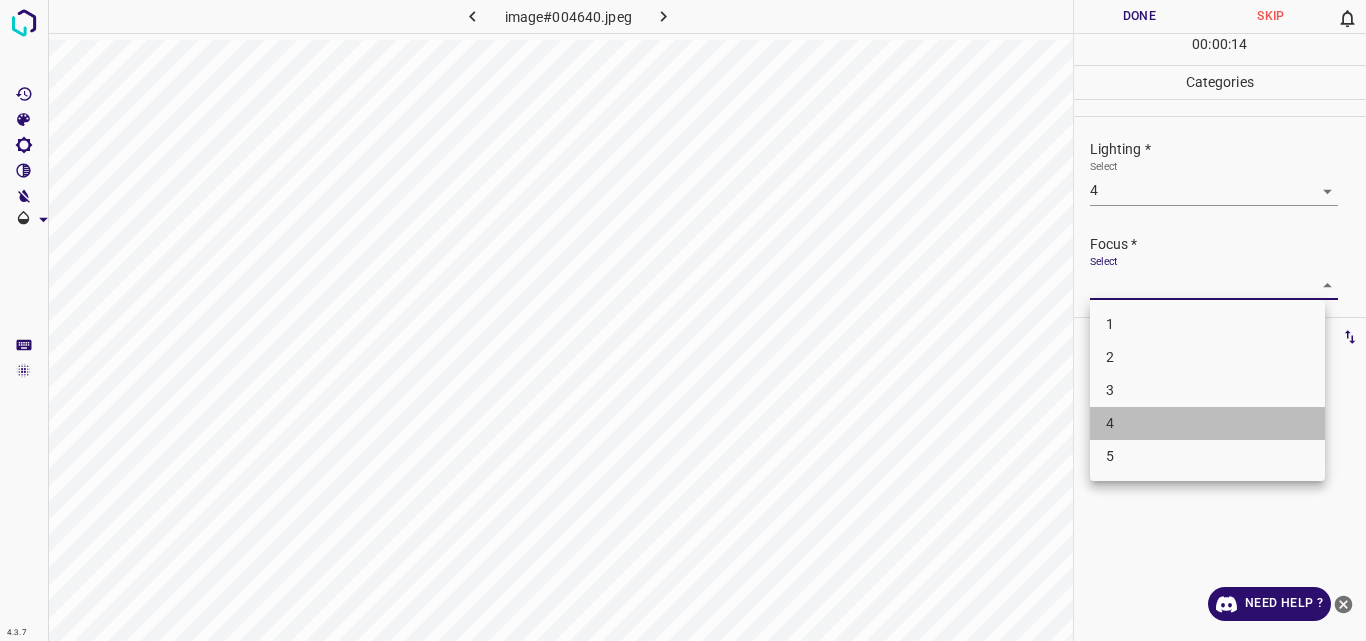 click on "4" at bounding box center [1207, 423] 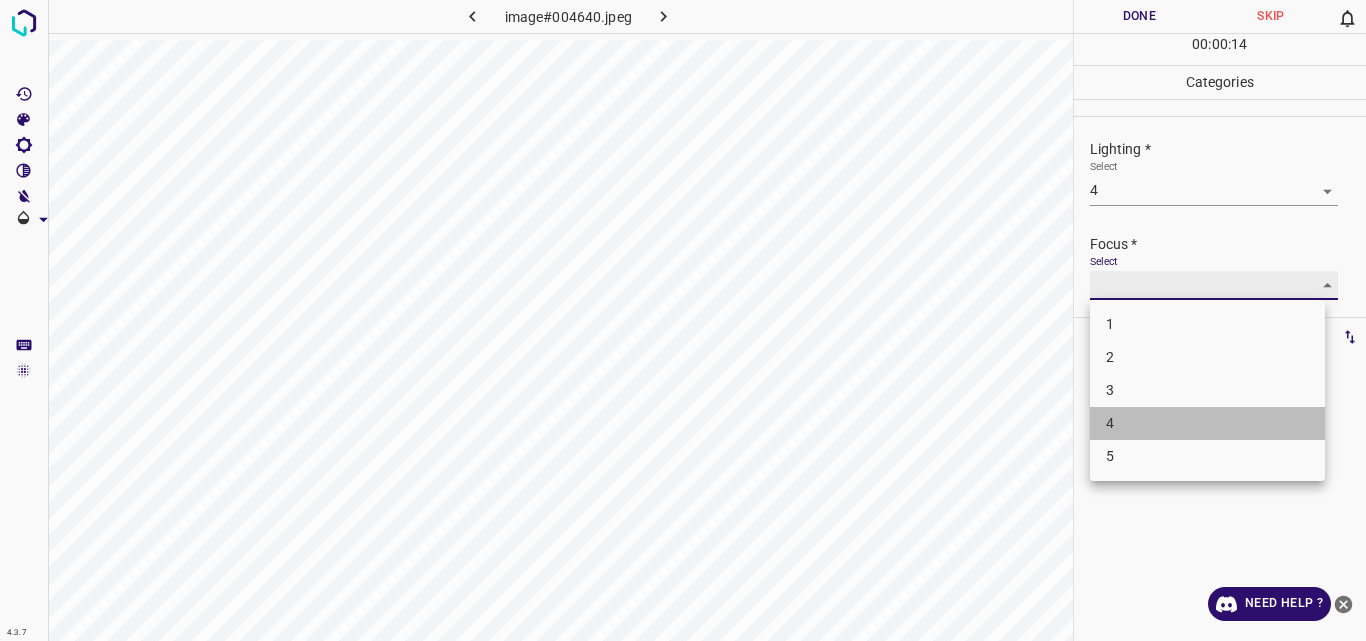 type on "4" 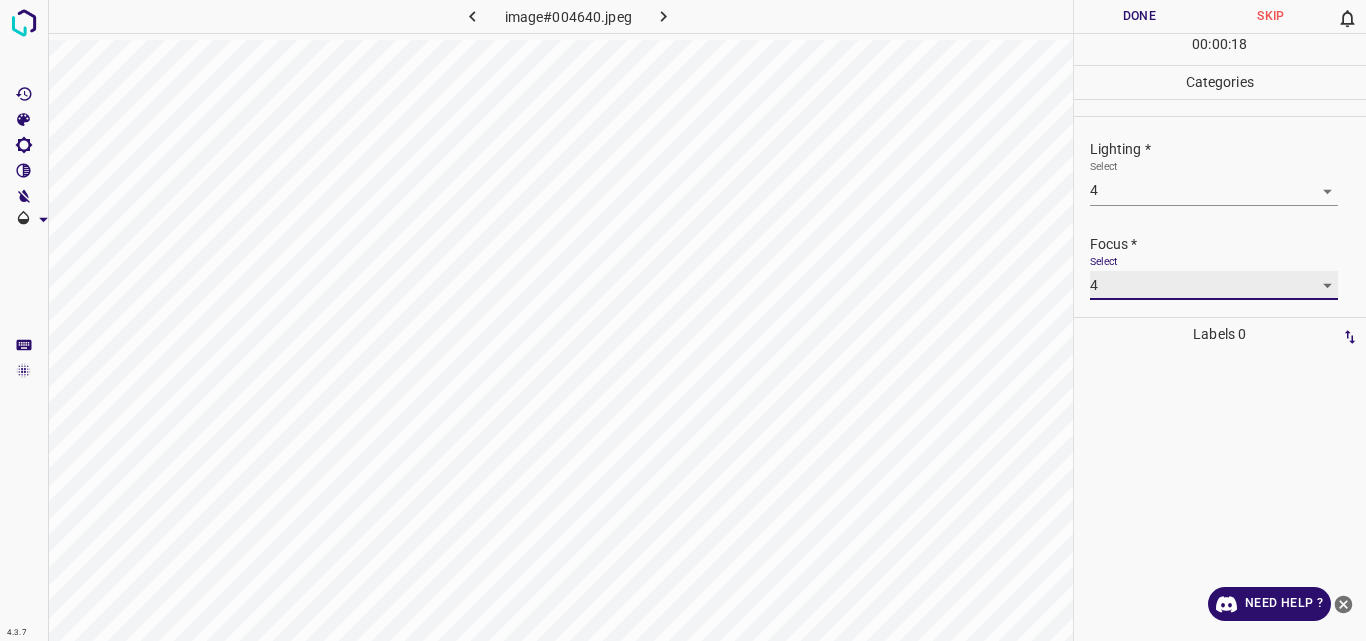 scroll, scrollTop: 98, scrollLeft: 0, axis: vertical 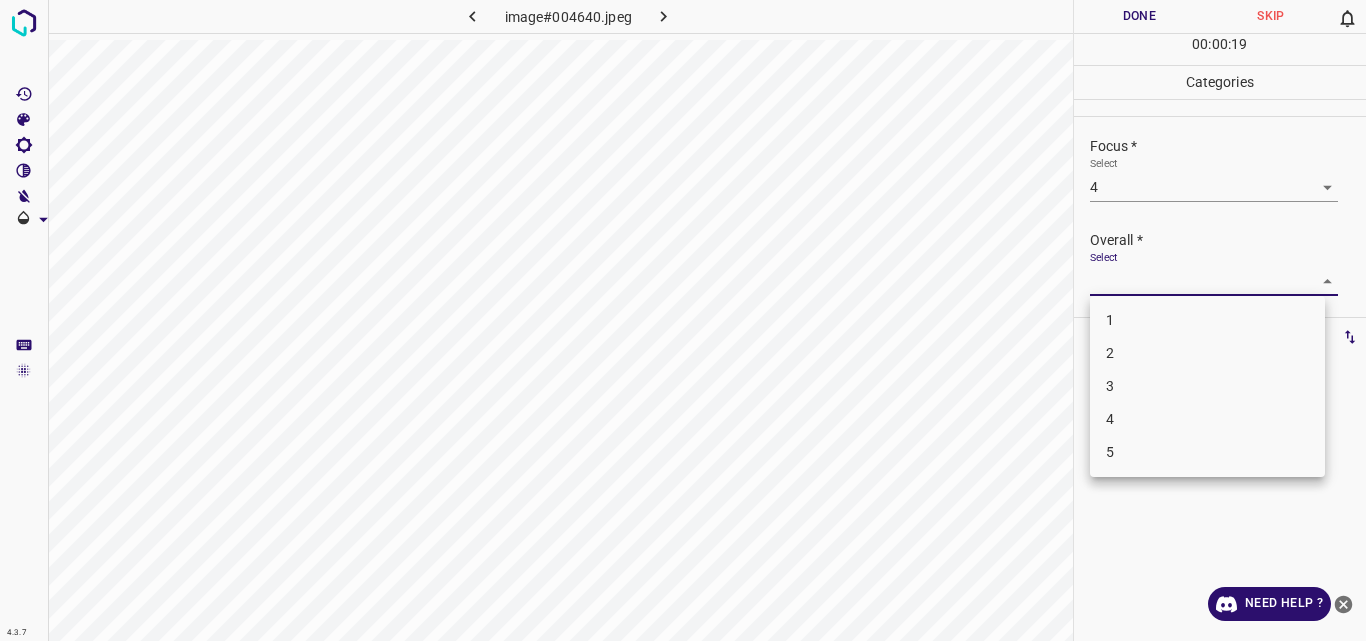 click on "4.3.7 image#004640.jpeg Done Skip 0 00   : 00   : 19   Categories Lighting *  Select 4 4 Focus *  Select 4 4 Overall *  Select ​ Labels   0 Categories 1 Lighting 2 Focus 3 Overall Tools Space Change between modes (Draw & Edit) I Auto labeling R Restore zoom M Zoom in N Zoom out Delete Delete selecte label Filters Z Restore filters X Saturation filter C Brightness filter V Contrast filter B Gray scale filter General O Download Need Help ? Original text Rate this translation Your feedback will be used to help improve Google Translate - Text - Hide - Delete 1 2 3 4 5" at bounding box center (683, 320) 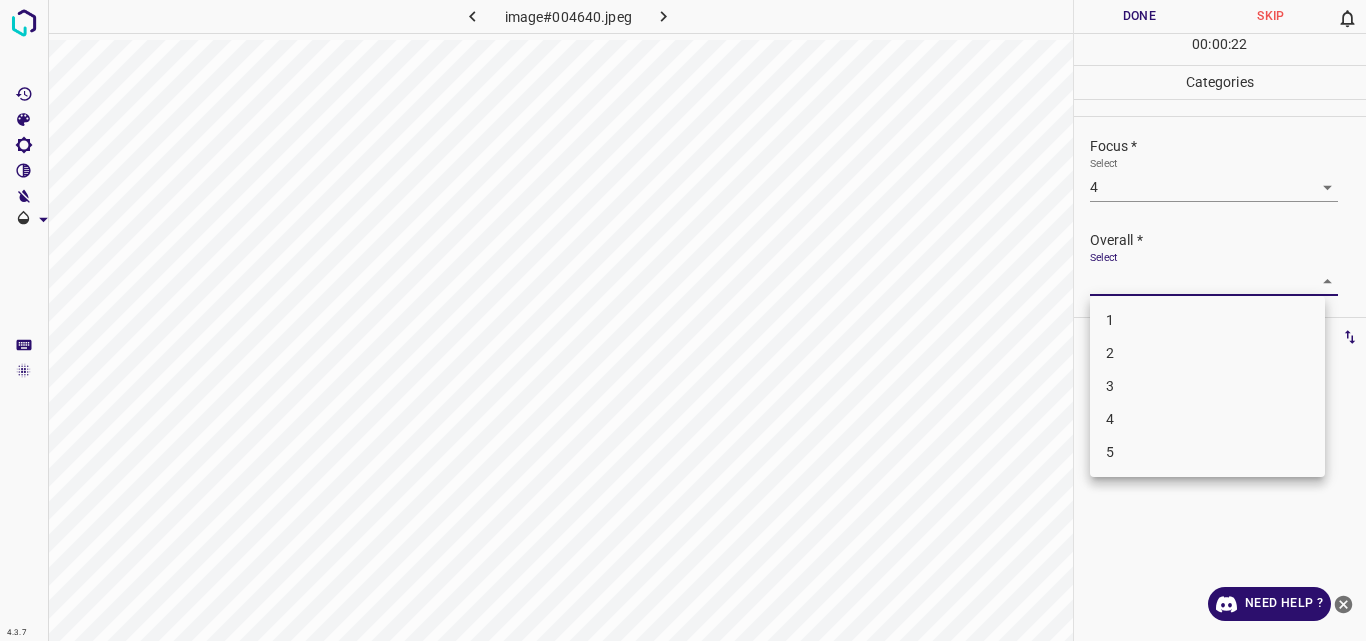 click on "4" at bounding box center [1207, 419] 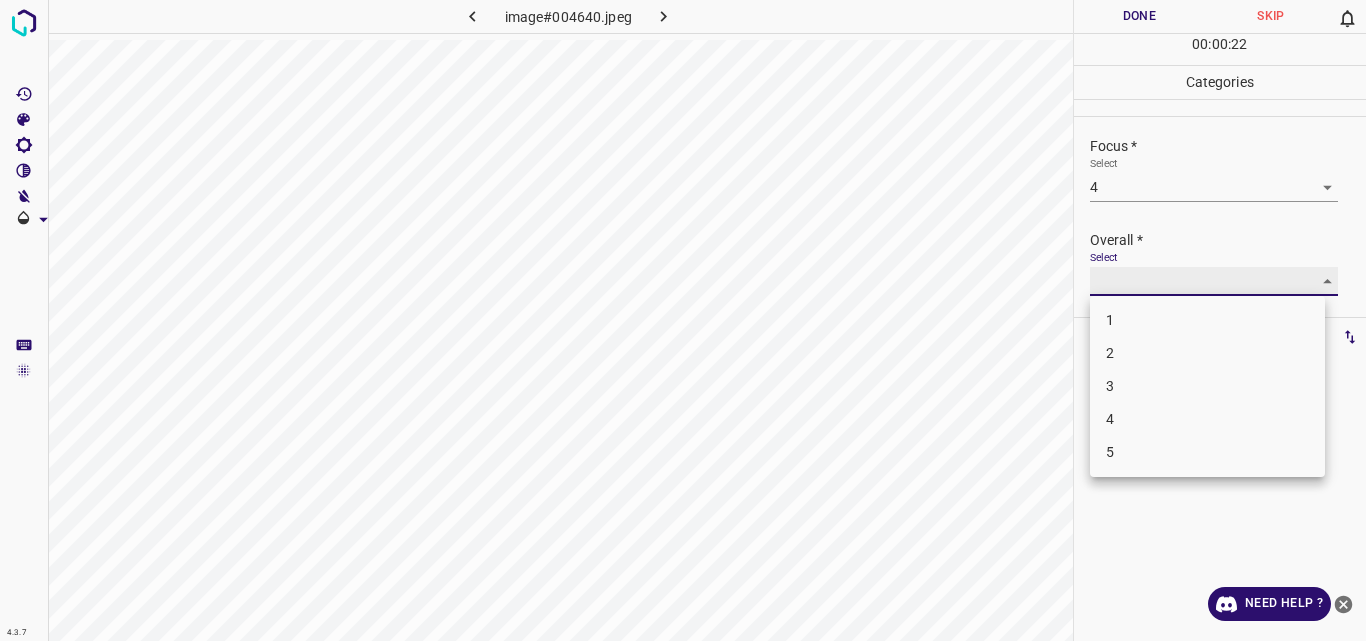 type on "4" 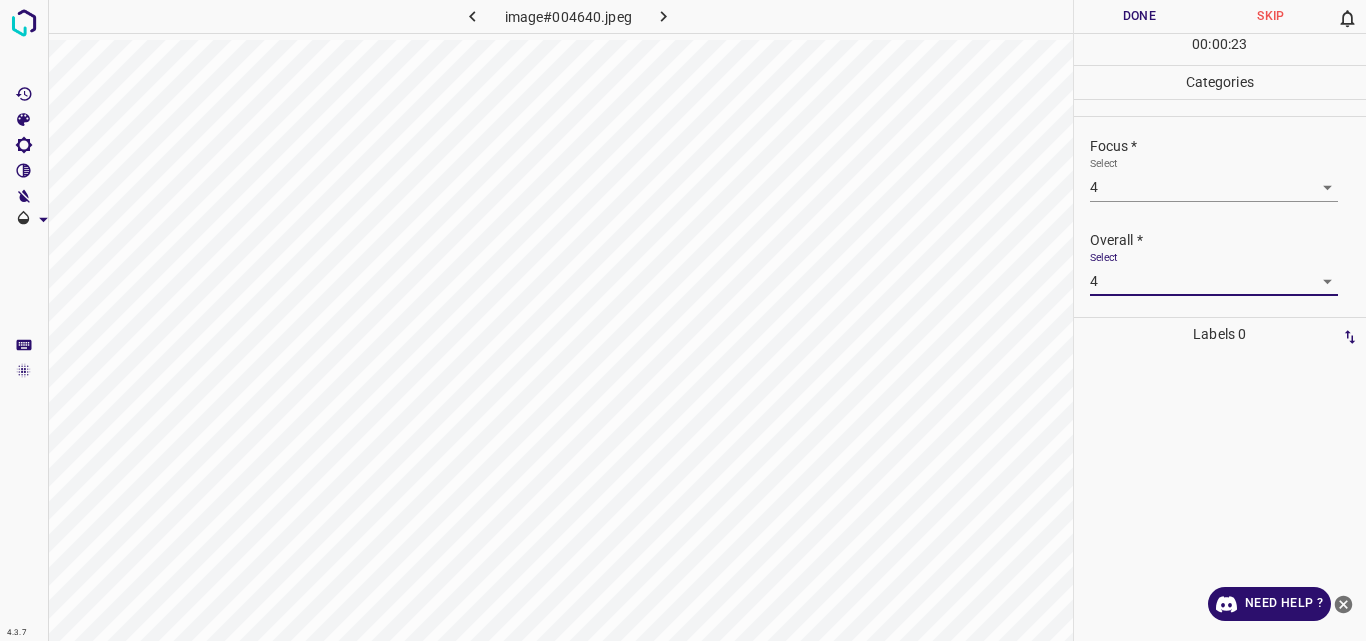click on "Done" at bounding box center [1140, 16] 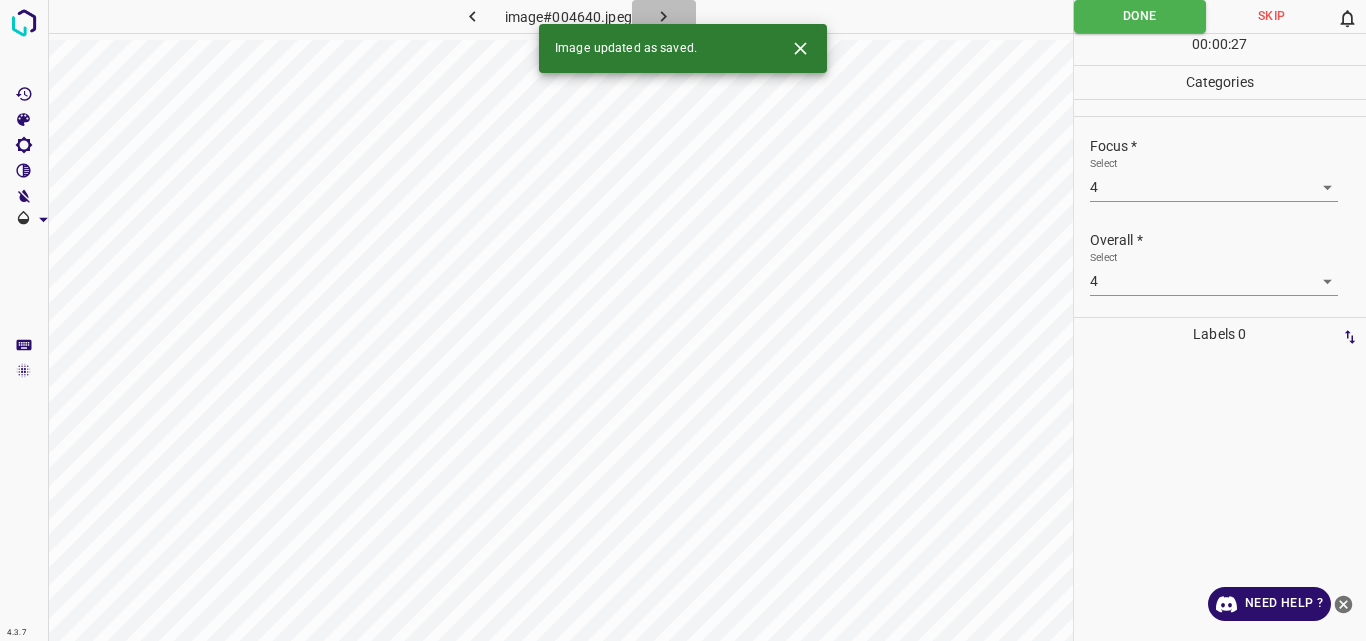 click 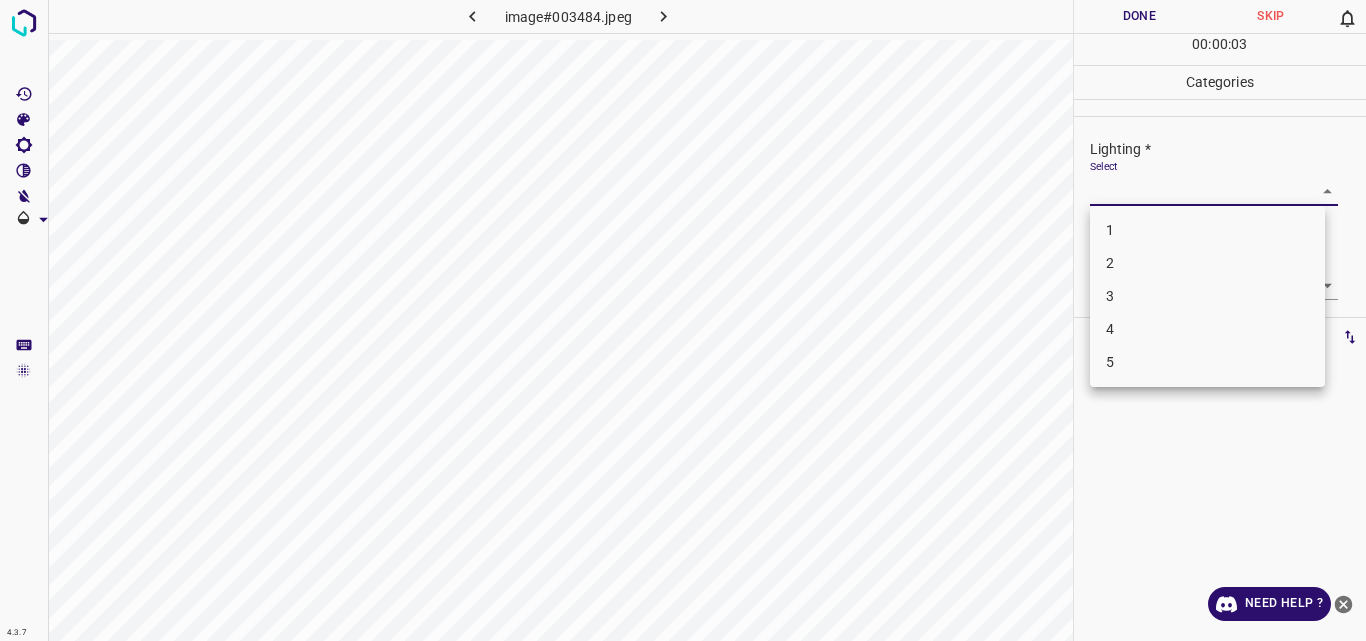 click on "4.3.7 image#003484.jpeg Done Skip 0 00   : 00   : 03   Categories Lighting *  Select ​ Focus *  Select ​ Overall *  Select ​ Labels   0 Categories 1 Lighting 2 Focus 3 Overall Tools Space Change between modes (Draw & Edit) I Auto labeling R Restore zoom M Zoom in N Zoom out Delete Delete selecte label Filters Z Restore filters X Saturation filter C Brightness filter V Contrast filter B Gray scale filter General O Download Need Help ? Original text Rate this translation Your feedback will be used to help improve Google Translate - Text - Hide - Delete 1 2 3 4 5" at bounding box center [683, 320] 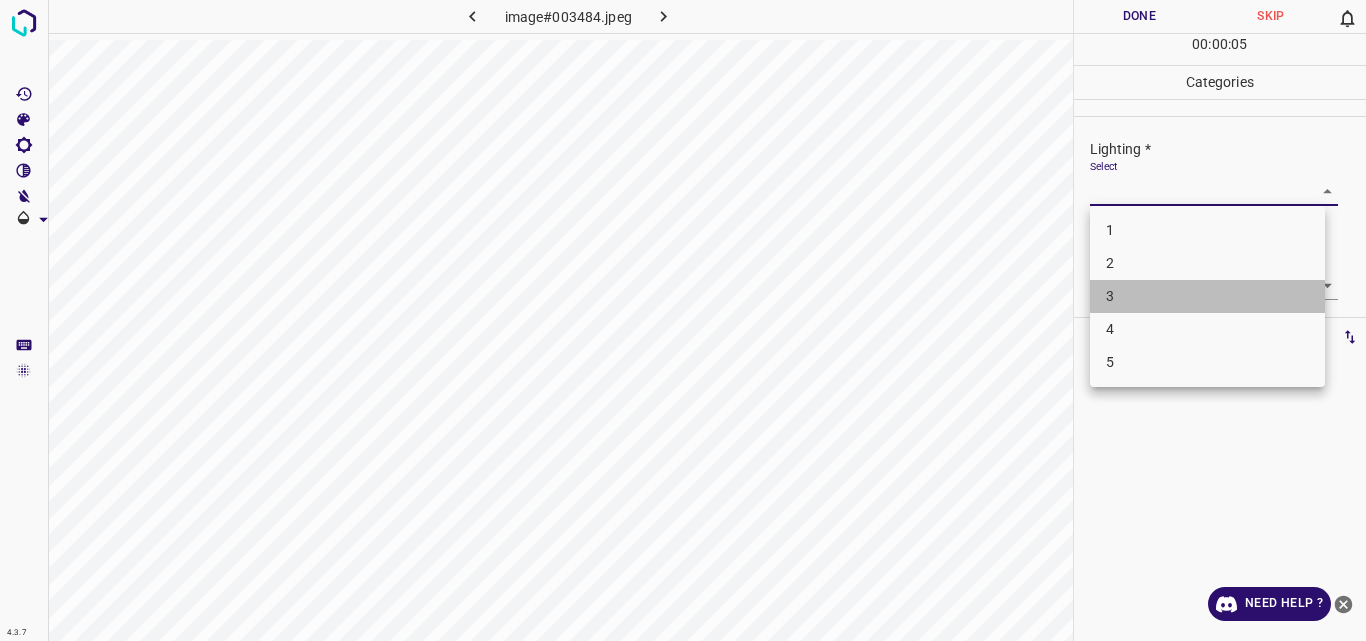 click on "3" at bounding box center [1207, 296] 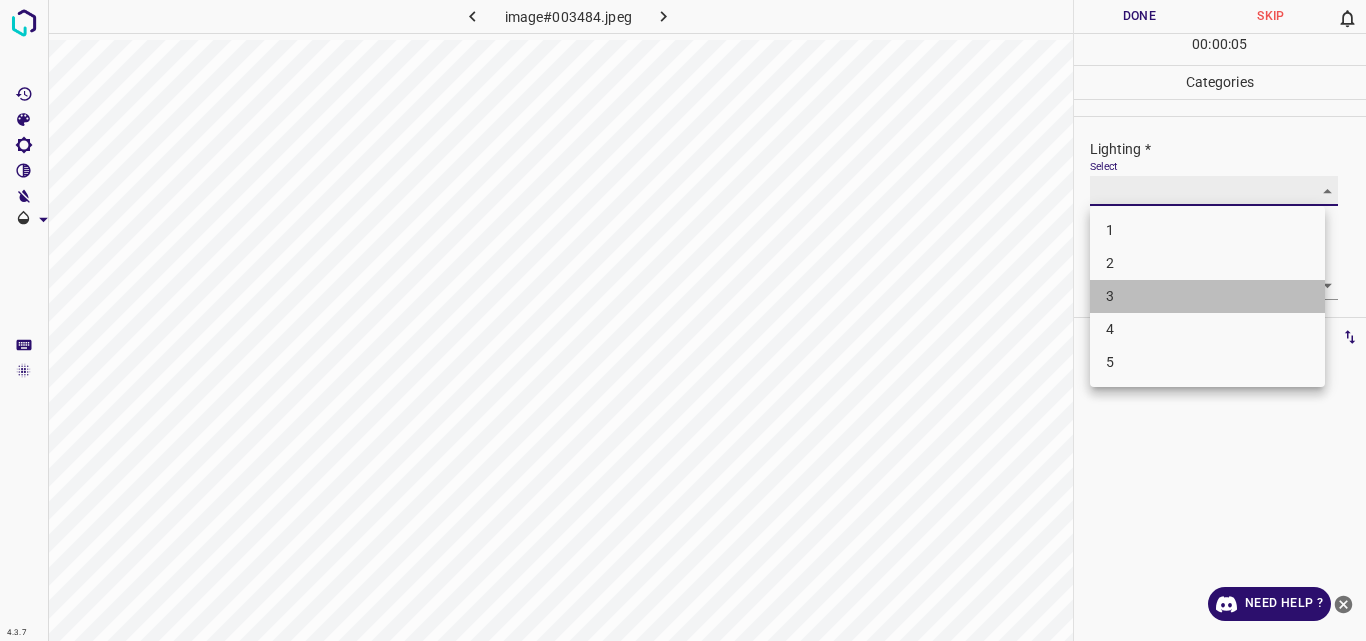 type on "3" 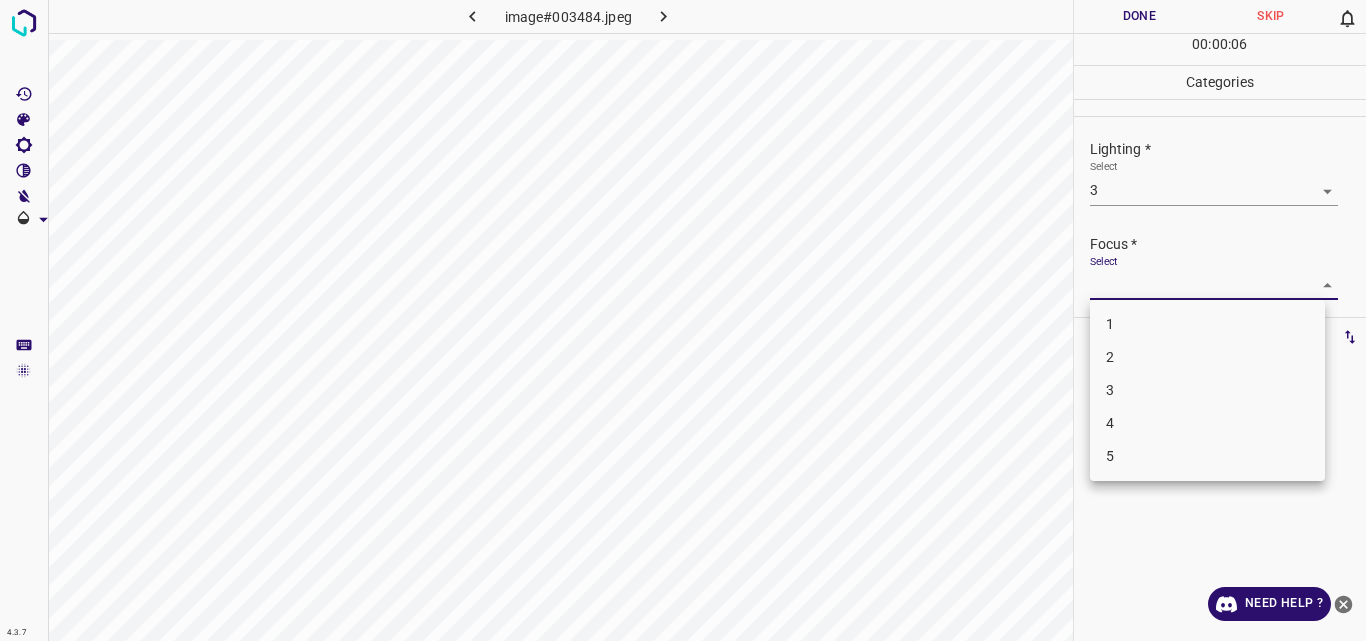 click on "4.3.7 image#003484.jpeg Done Skip 0 00   : 00   : 06   Categories Lighting *  Select 3 3 Focus *  Select ​ Overall *  Select ​ Labels   0 Categories 1 Lighting 2 Focus 3 Overall Tools Space Change between modes (Draw & Edit) I Auto labeling R Restore zoom M Zoom in N Zoom out Delete Delete selecte label Filters Z Restore filters X Saturation filter C Brightness filter V Contrast filter B Gray scale filter General O Download Need Help ? Original text Rate this translation Your feedback will be used to help improve Google Translate - Text - Hide - Delete 1 2 3 4 5" at bounding box center (683, 320) 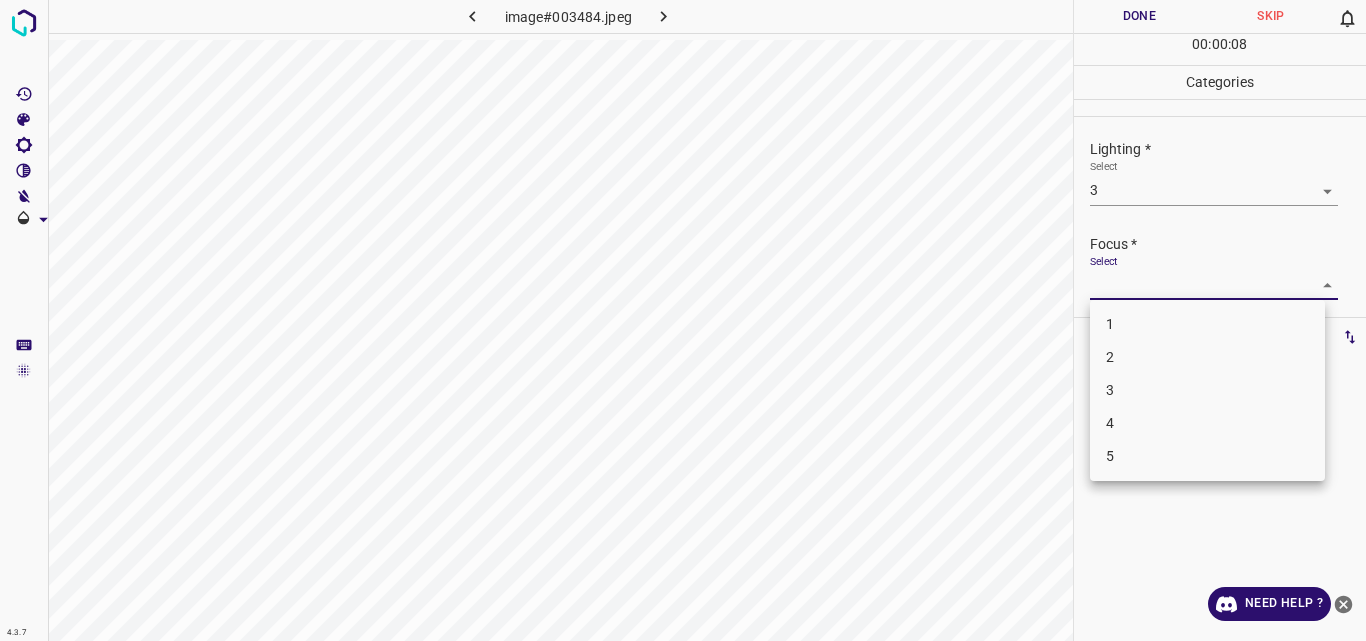 click on "3" at bounding box center (1207, 390) 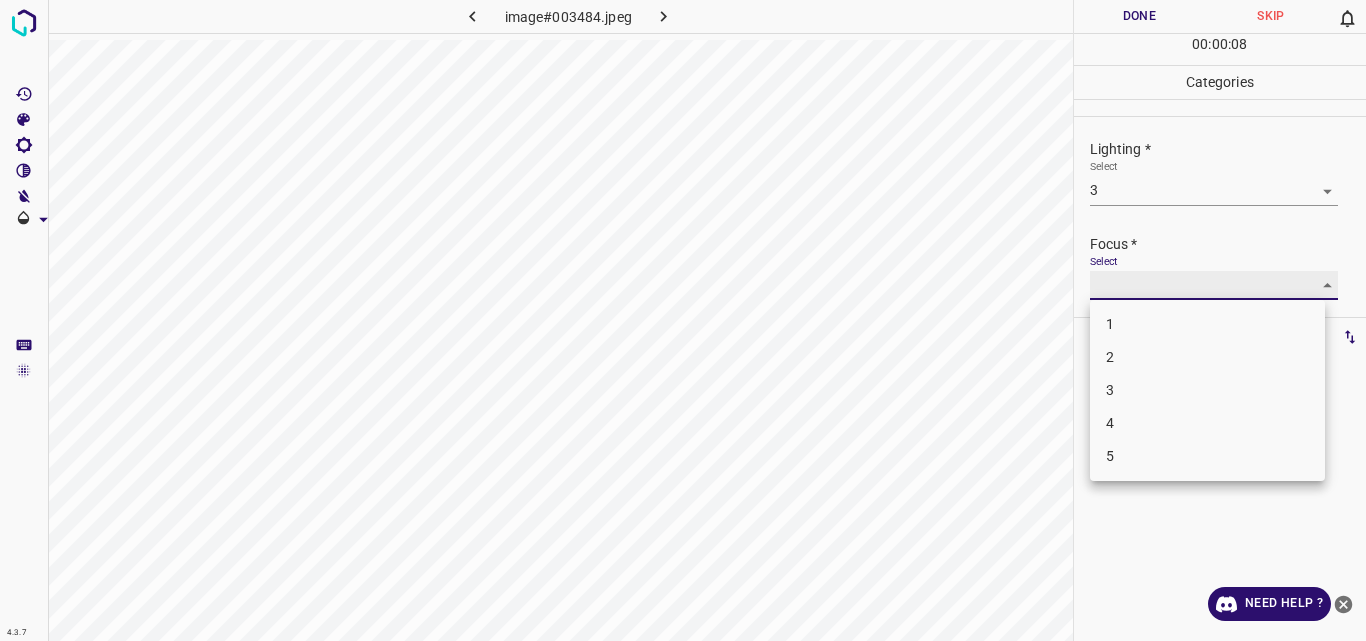 type on "3" 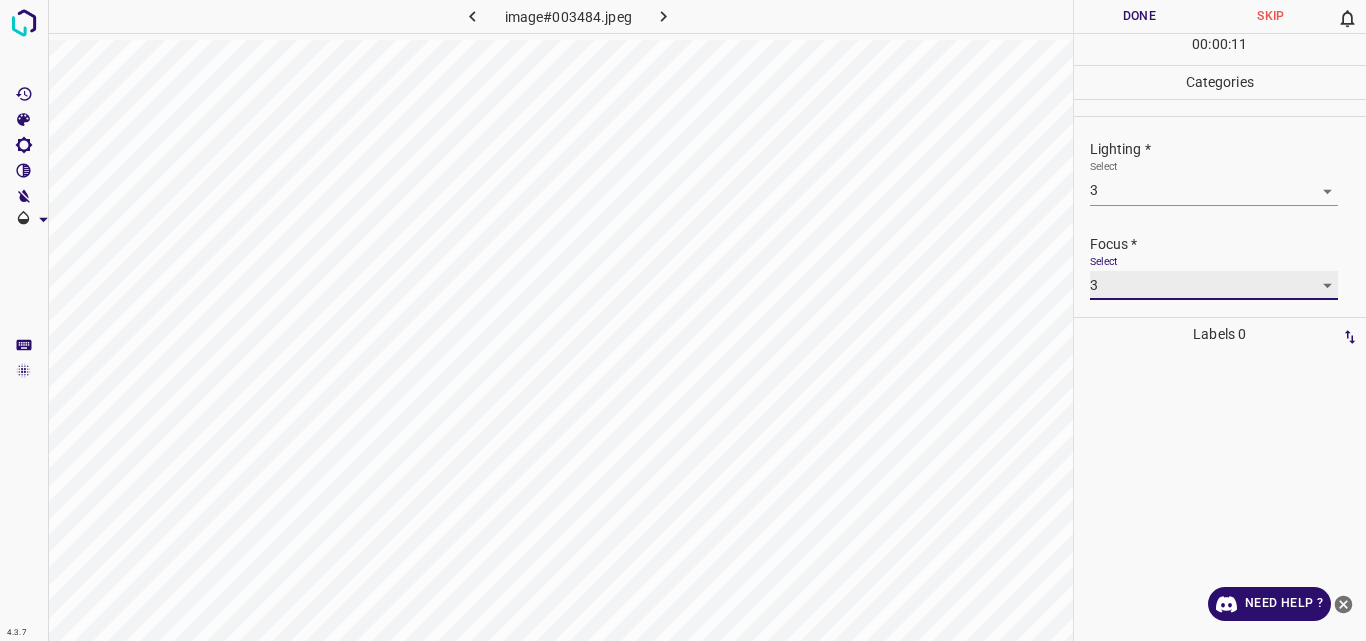 scroll, scrollTop: 98, scrollLeft: 0, axis: vertical 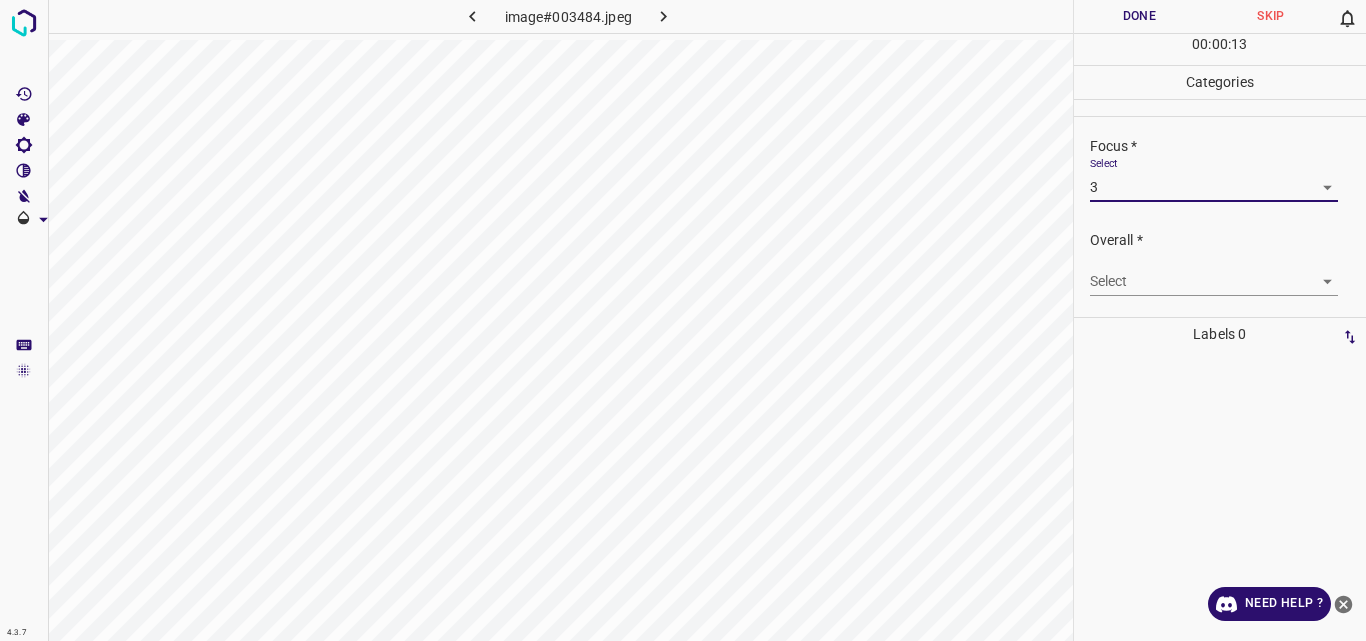 click on "4.3.7 image#003484.jpeg Done Skip 0 00   : 00   : 13   Categories Lighting *  Select 3 3 Focus *  Select 3 3 Overall *  Select ​ Labels   0 Categories 1 Lighting 2 Focus 3 Overall Tools Space Change between modes (Draw & Edit) I Auto labeling R Restore zoom M Zoom in N Zoom out Delete Delete selecte label Filters Z Restore filters X Saturation filter C Brightness filter V Contrast filter B Gray scale filter General O Download Need Help ? Original text Rate this translation Your feedback will be used to help improve Google Translate - Text - Hide - Delete" at bounding box center (683, 320) 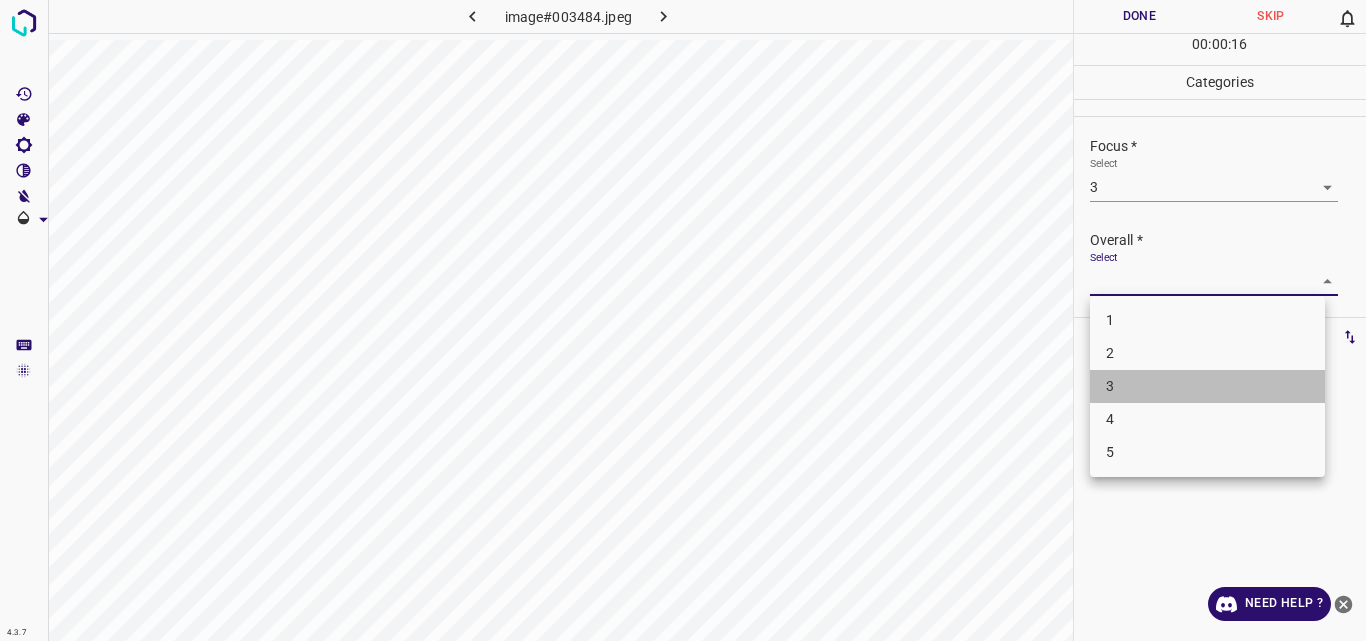 click on "3" at bounding box center (1207, 386) 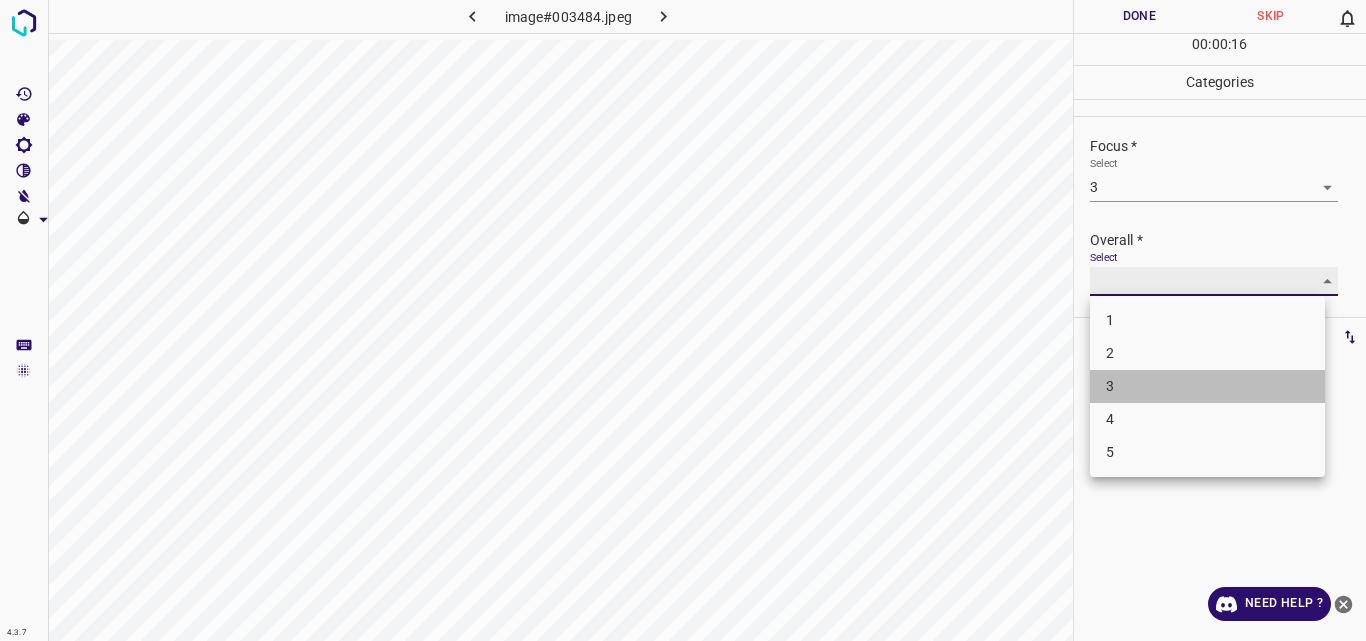 type on "3" 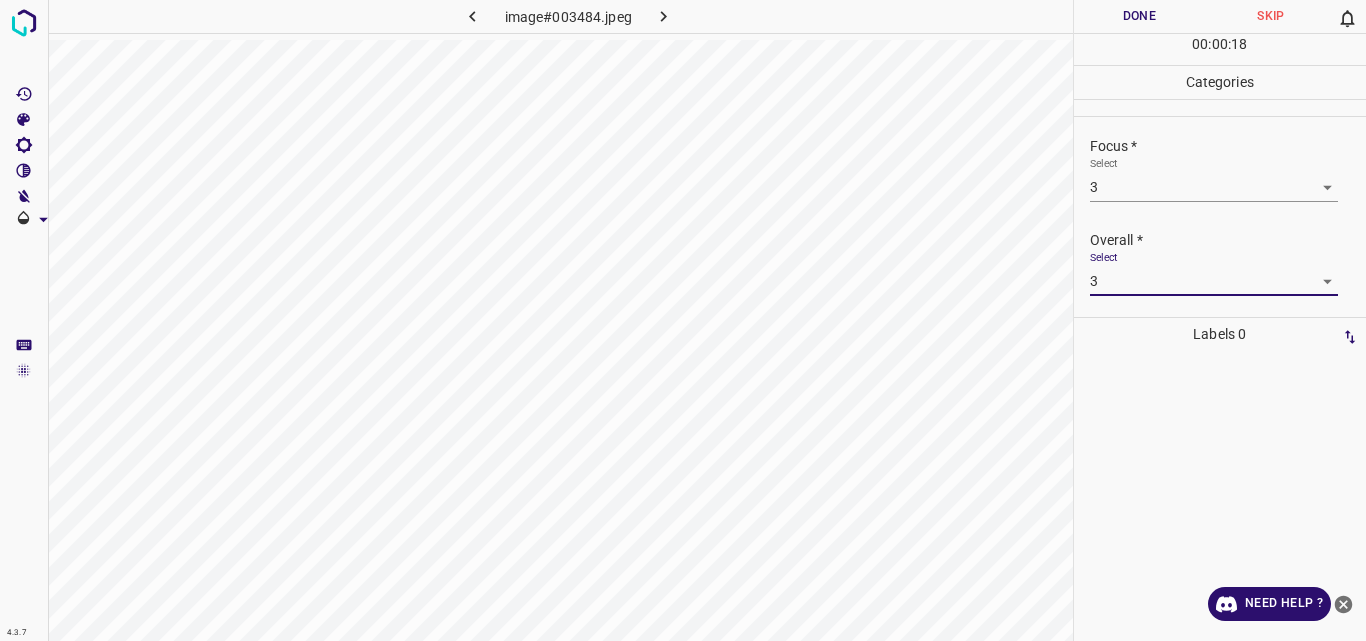 click on "Done" at bounding box center (1140, 16) 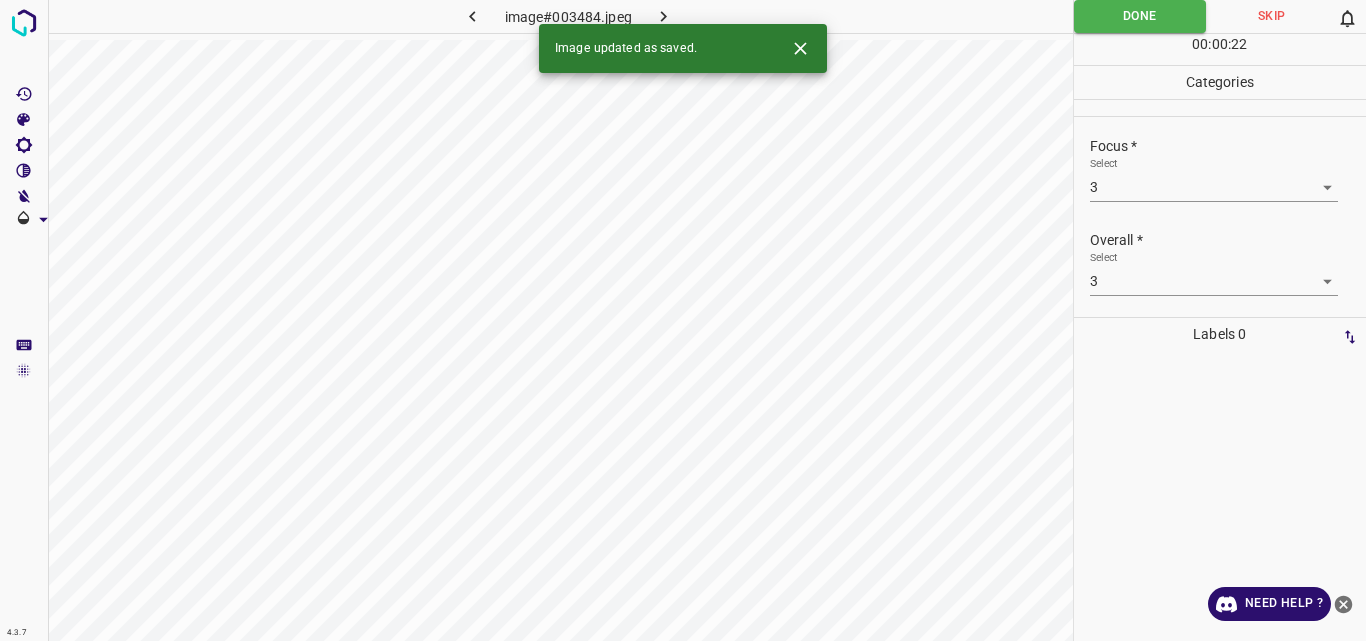 click 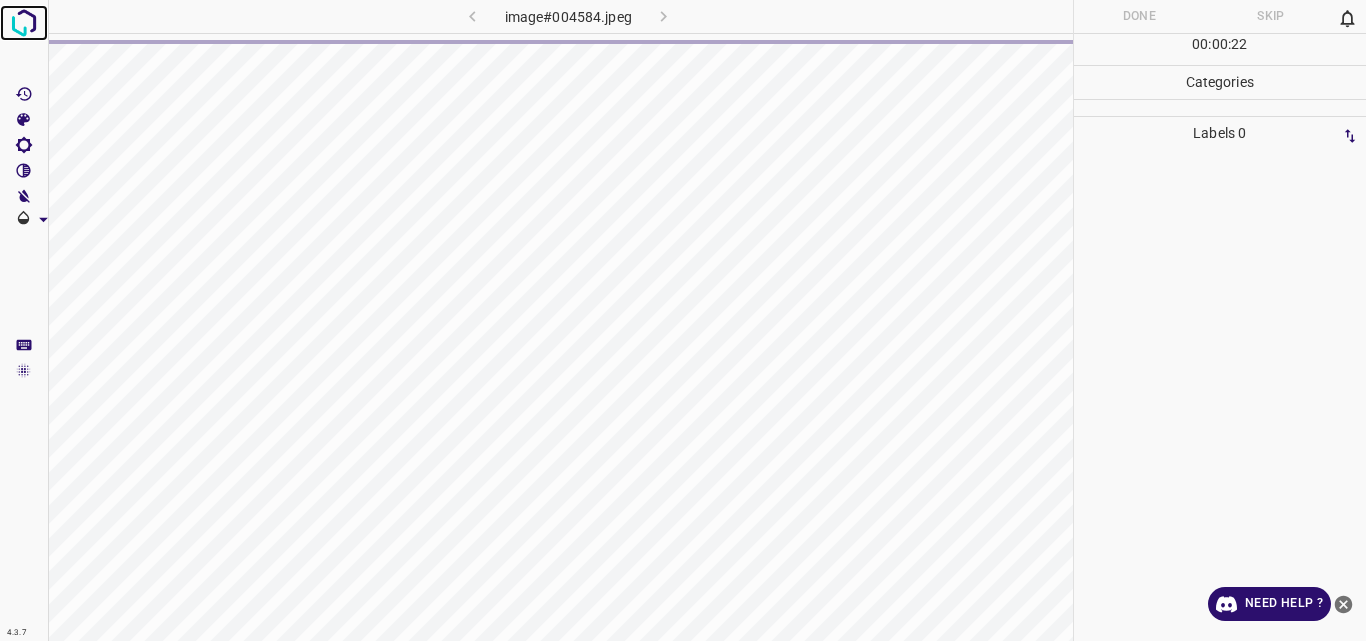 click at bounding box center (24, 23) 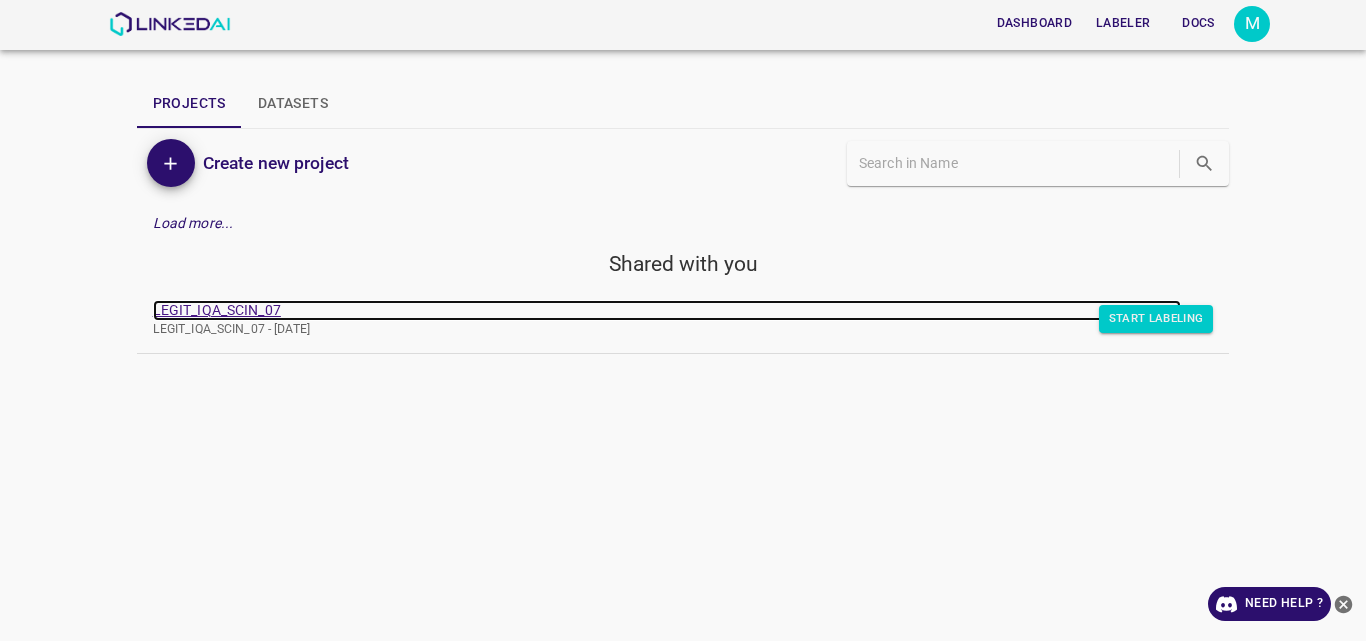 click on "LEGIT_IQA_SCIN_07" at bounding box center (667, 310) 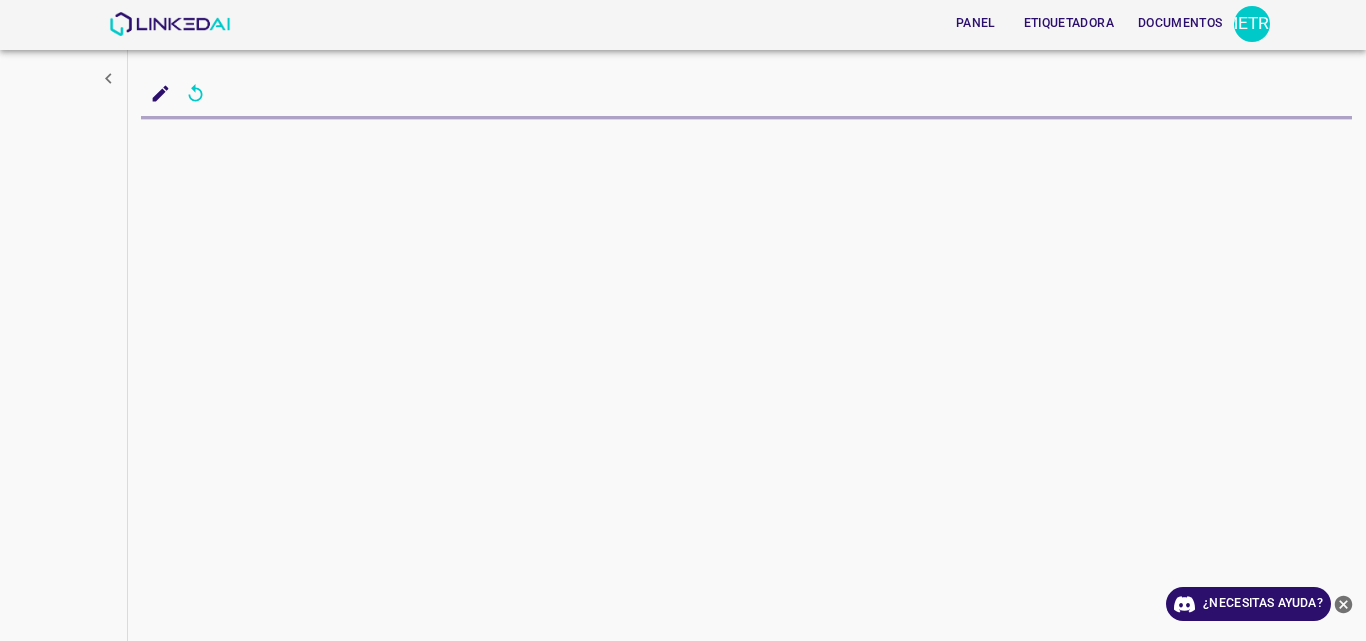 scroll, scrollTop: 0, scrollLeft: 0, axis: both 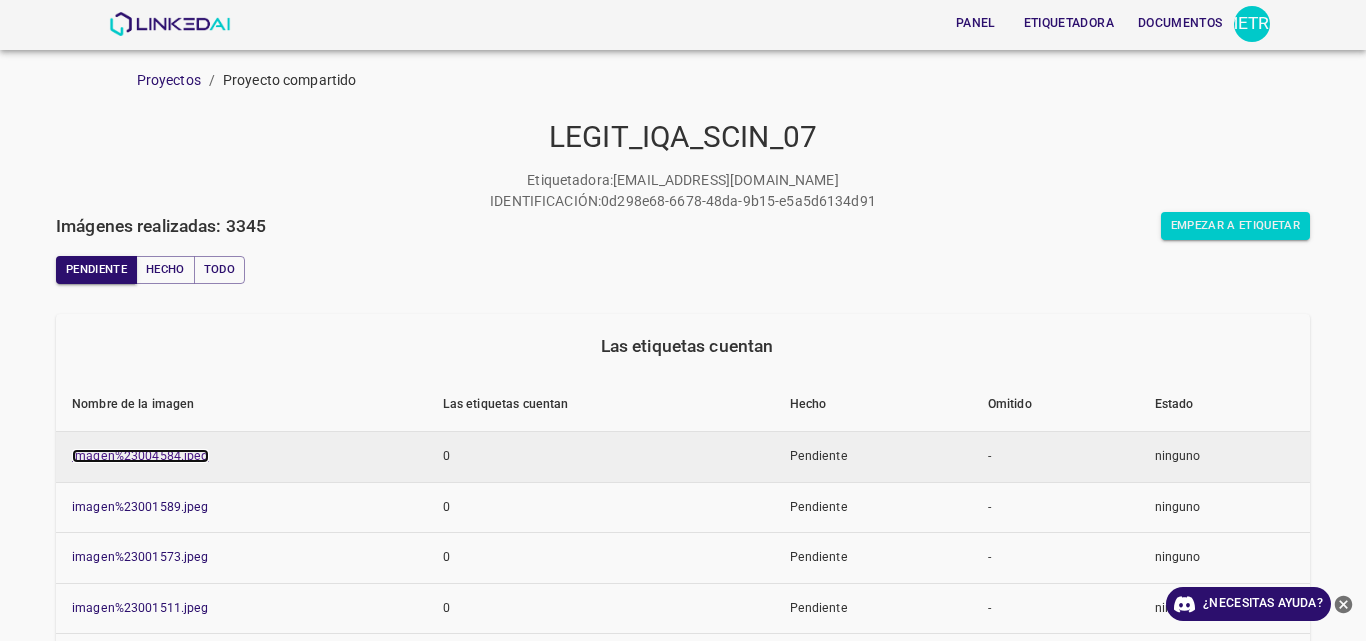 click on "imagen%23004584.jpeg" at bounding box center [140, 456] 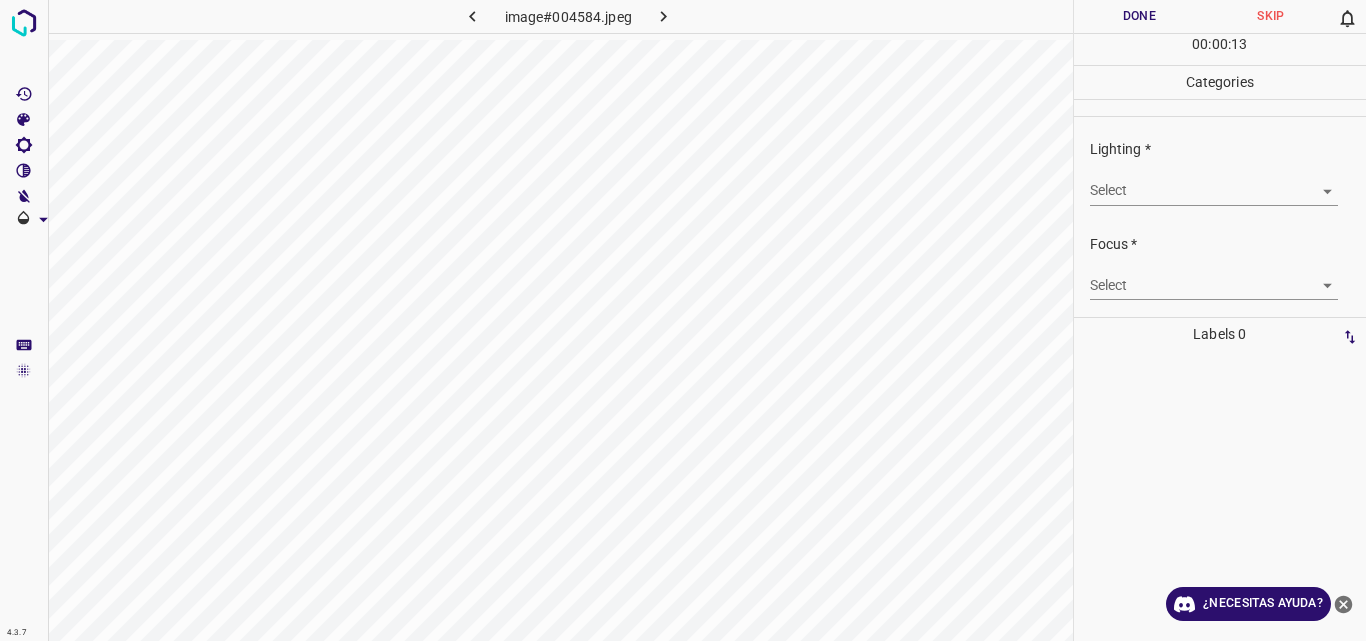 click on "4.3.7 image#004584.jpeg Done Skip 0 00   : 00   : 13   Categories Lighting *  Select ​ Focus *  Select ​ Overall *  Select ​ Labels   0 Categories 1 Lighting 2 Focus 3 Overall Tools Space Change between modes (Draw & Edit) I Auto labeling R Restore zoom M Zoom in N Zoom out Delete Delete selecte label Filters Z Restore filters X Saturation filter C Brightness filter V Contrast filter B Gray scale filter General O Download ¿Necesitas ayuda? Original text Rate this translation Your feedback will be used to help improve Google Translate - Texto - Esconder - Borrar" at bounding box center (683, 320) 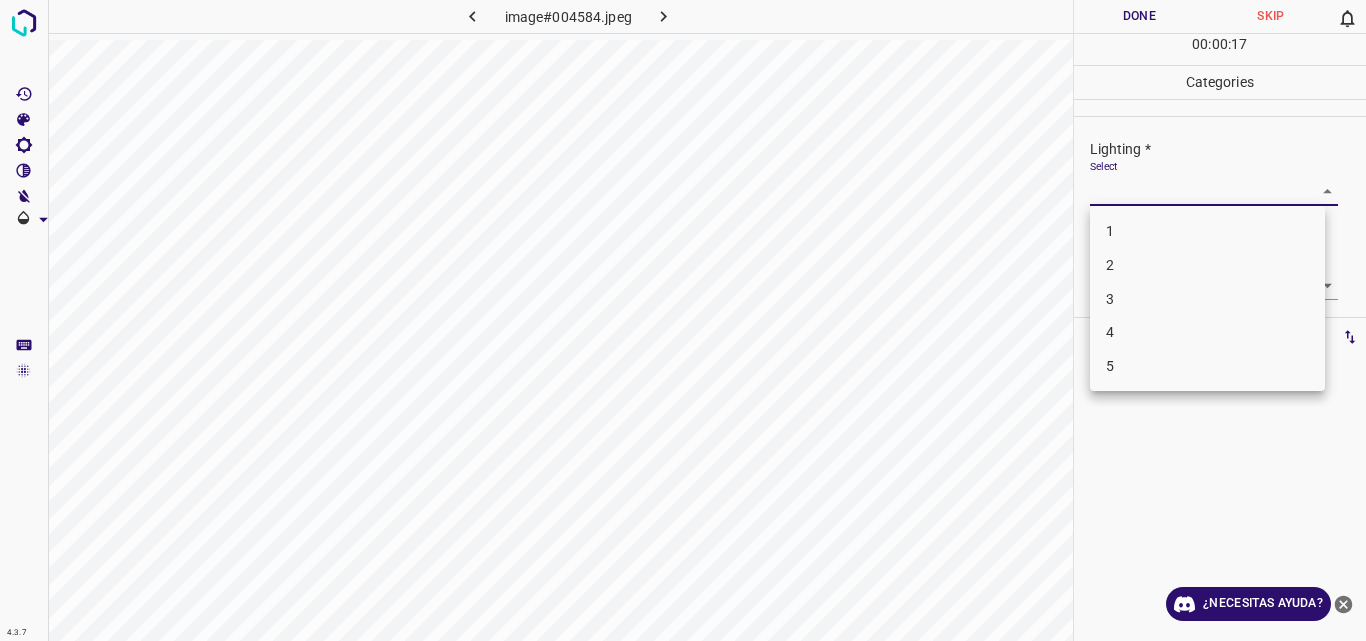 click on "2" at bounding box center [1207, 265] 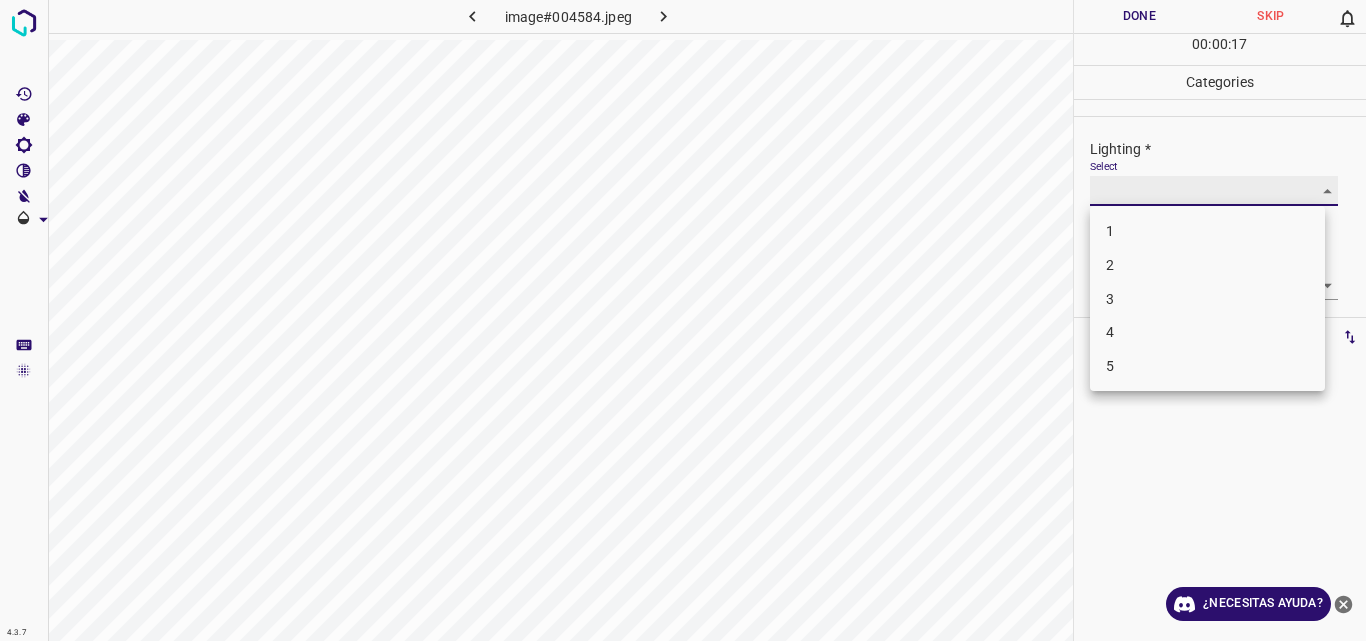 type on "2" 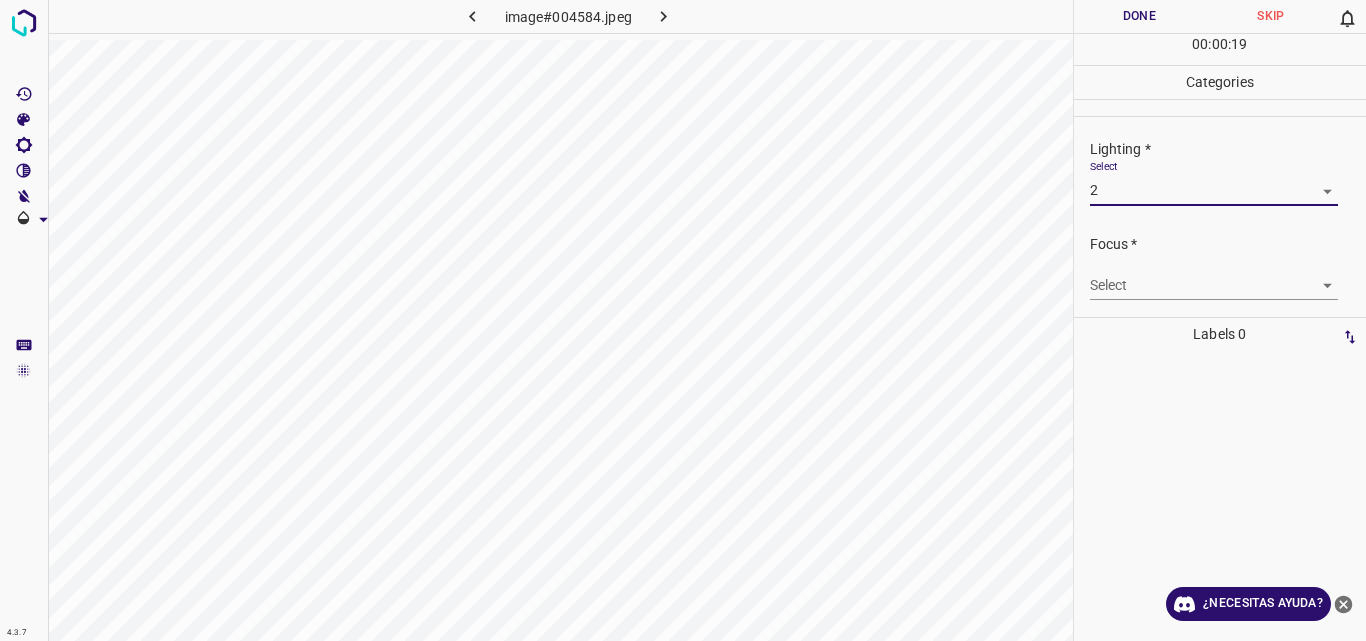 click on "4.3.7 image#004584.jpeg Done Skip 0 00   : 00   : 19   Categories Lighting *  Select 2 2 Focus *  Select ​ Overall *  Select ​ Labels   0 Categories 1 Lighting 2 Focus 3 Overall Tools Space Change between modes (Draw & Edit) I Auto labeling R Restore zoom M Zoom in N Zoom out Delete Delete selecte label Filters Z Restore filters X Saturation filter C Brightness filter V Contrast filter B Gray scale filter General O Download ¿Necesitas ayuda? Original text Rate this translation Your feedback will be used to help improve Google Translate - Texto - Esconder - Borrar" at bounding box center (683, 320) 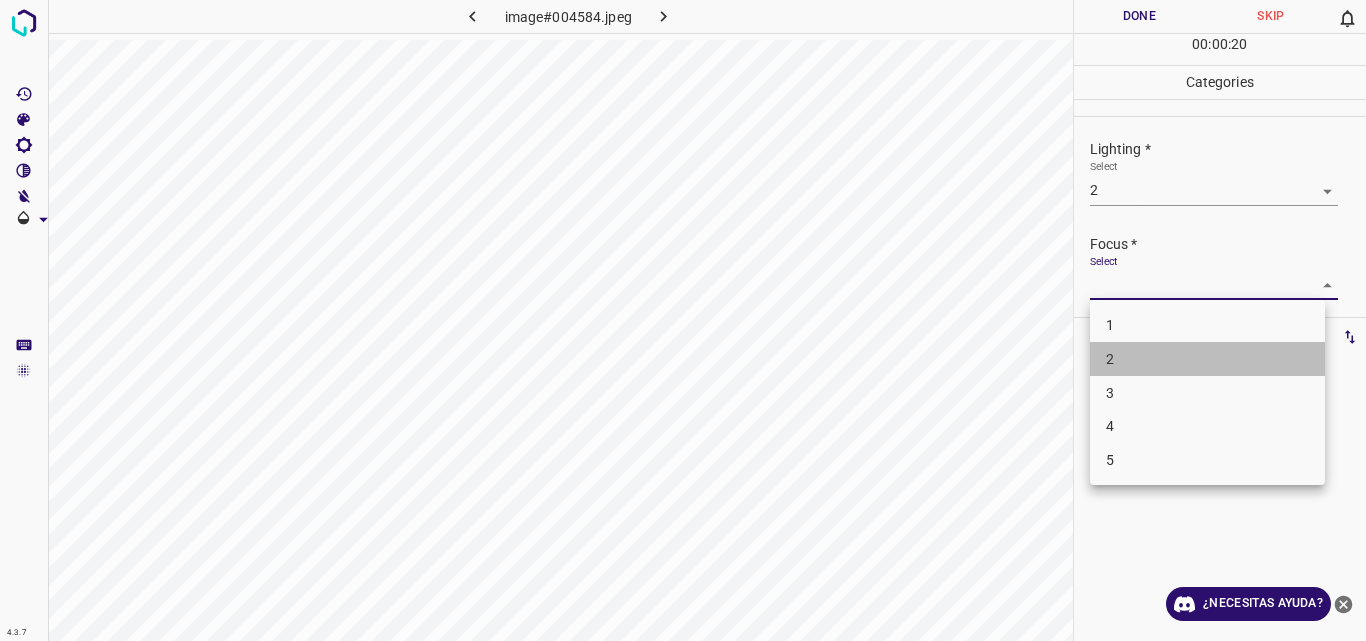 click on "2" at bounding box center (1207, 359) 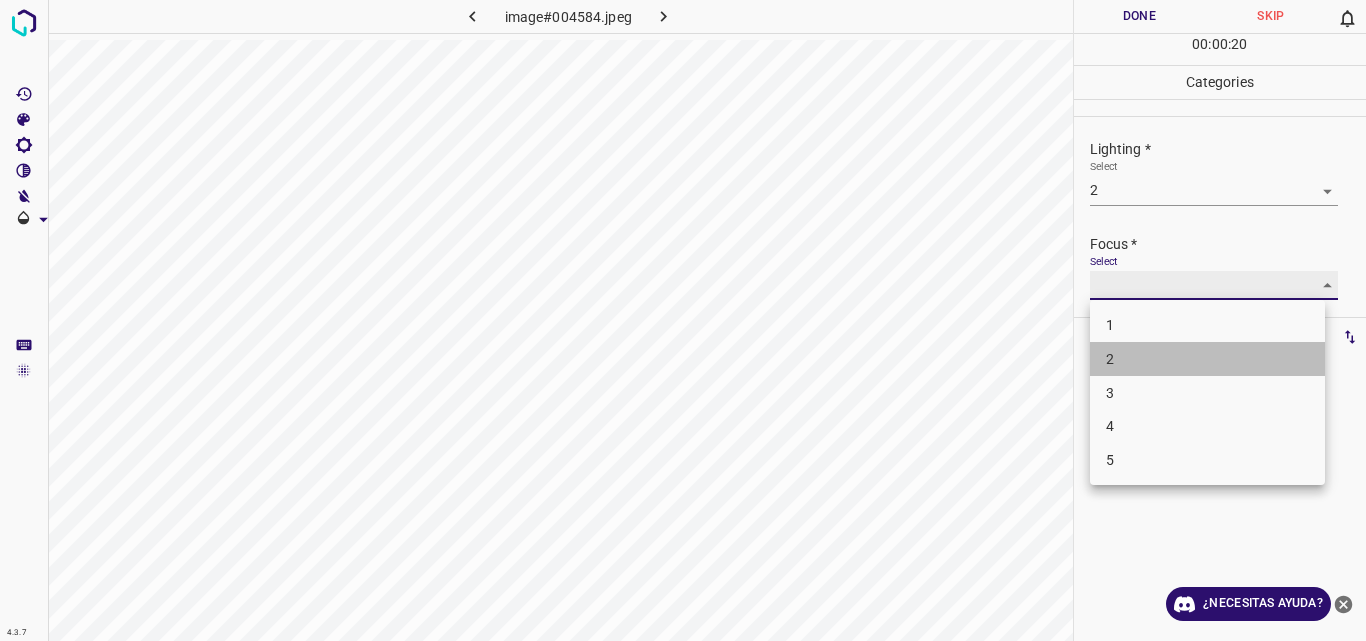type on "2" 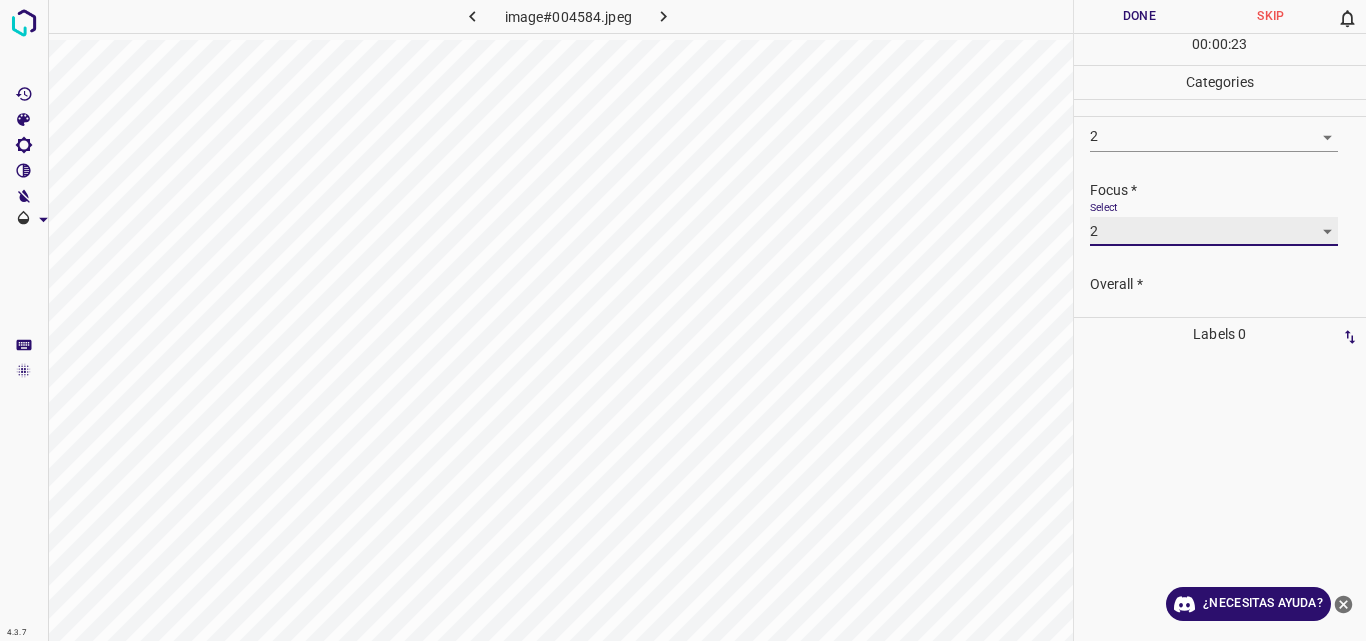 scroll, scrollTop: 98, scrollLeft: 0, axis: vertical 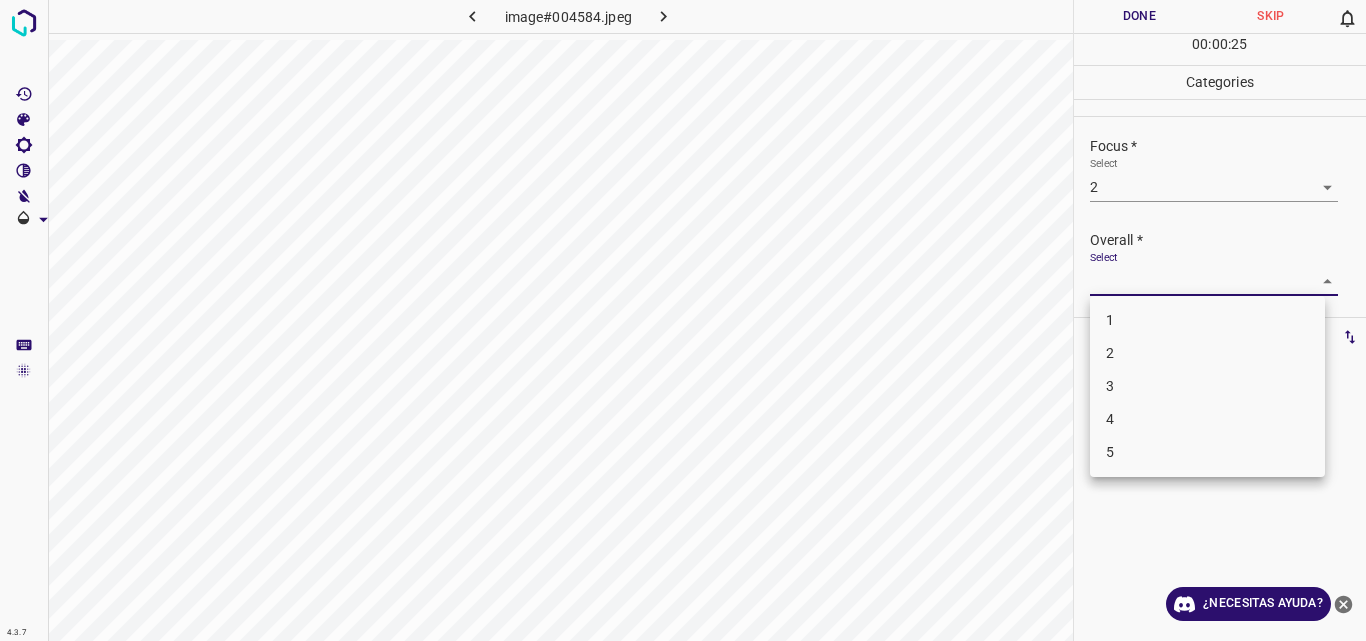 click on "4.3.7 image#004584.jpeg Done Skip 0 00   : 00   : 25   Categories Lighting *  Select 2 2 Focus *  Select 2 2 Overall *  Select ​ Labels   0 Categories 1 Lighting 2 Focus 3 Overall Tools Space Change between modes (Draw & Edit) I Auto labeling R Restore zoom M Zoom in N Zoom out Delete Delete selecte label Filters Z Restore filters X Saturation filter C Brightness filter V Contrast filter B Gray scale filter General O Download ¿Necesitas ayuda? Original text Rate this translation Your feedback will be used to help improve Google Translate - Texto - Esconder - Borrar 1 2 3 4 5" at bounding box center (683, 320) 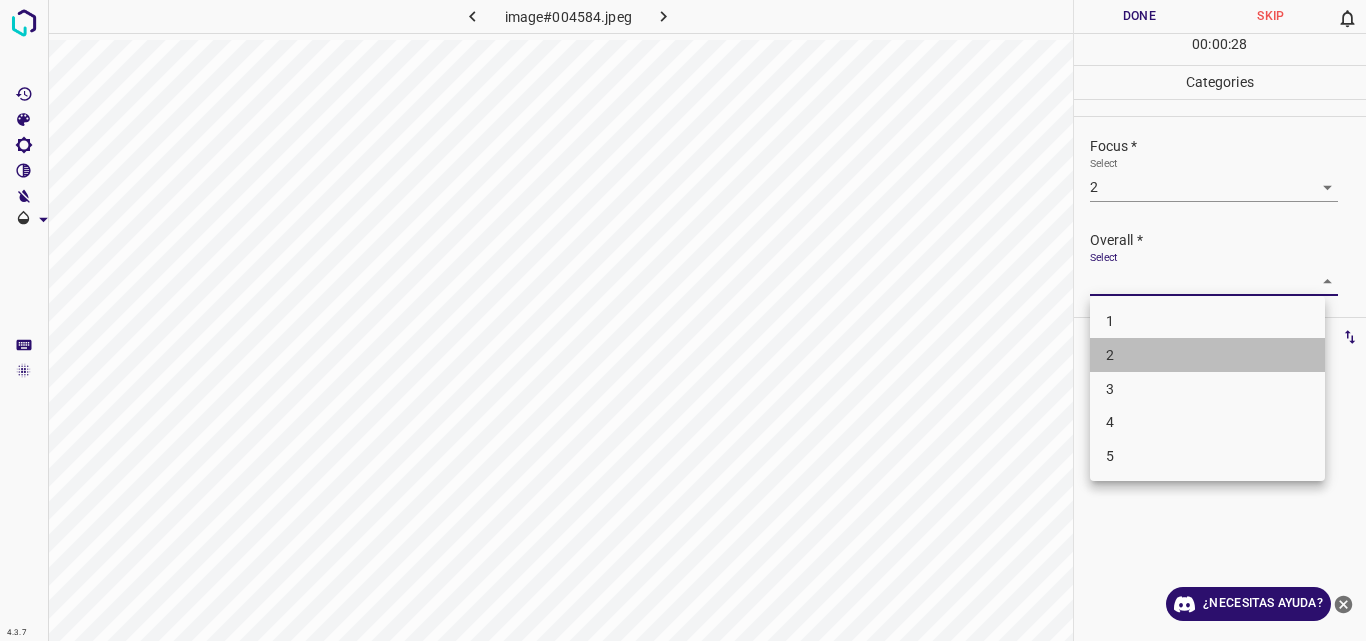 click on "2" at bounding box center (1207, 355) 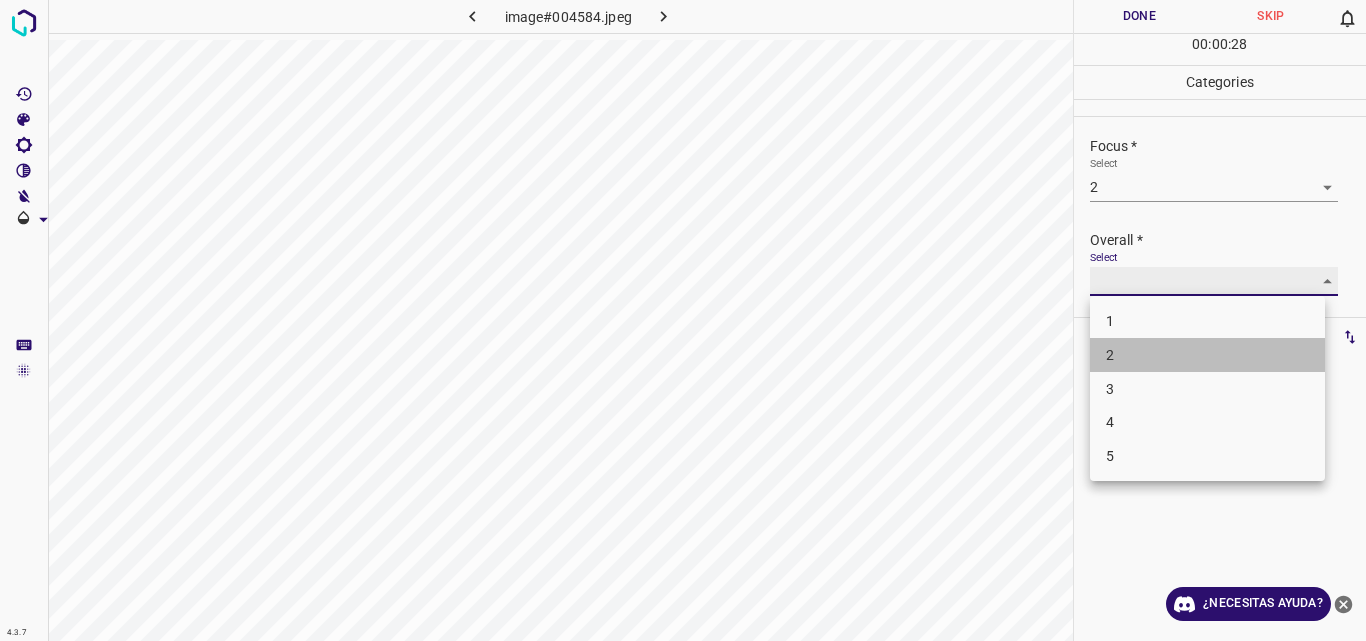 type on "2" 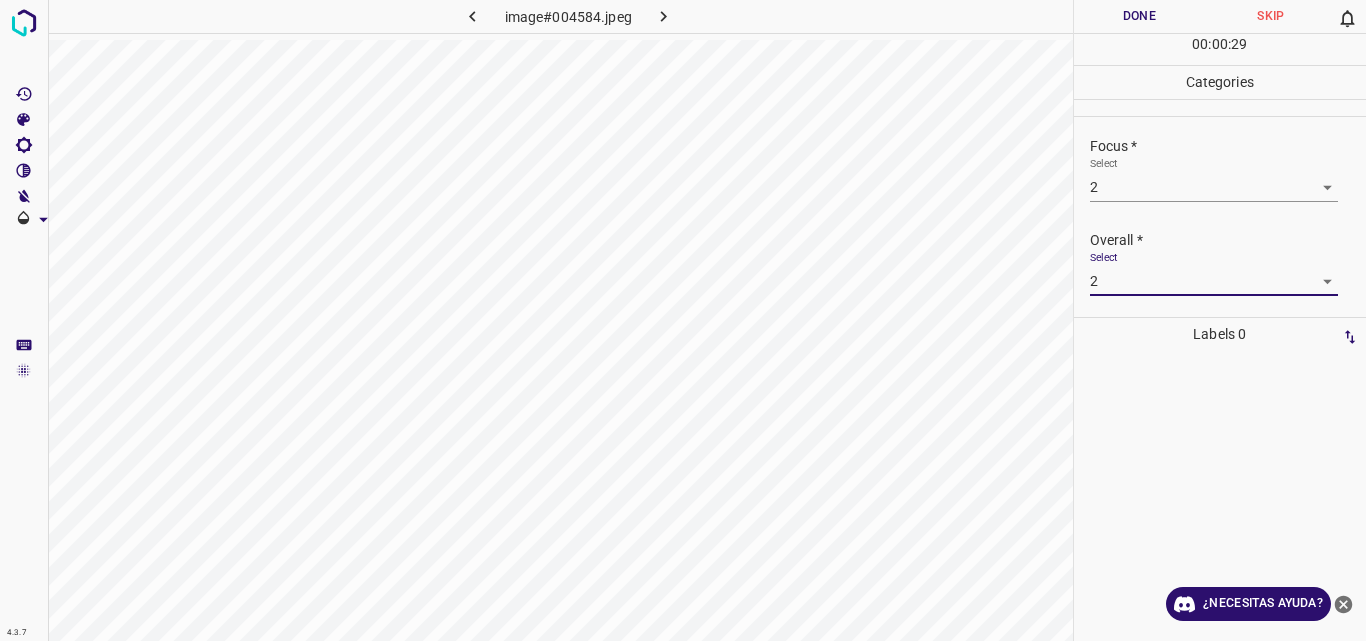click on "Done" at bounding box center [1140, 16] 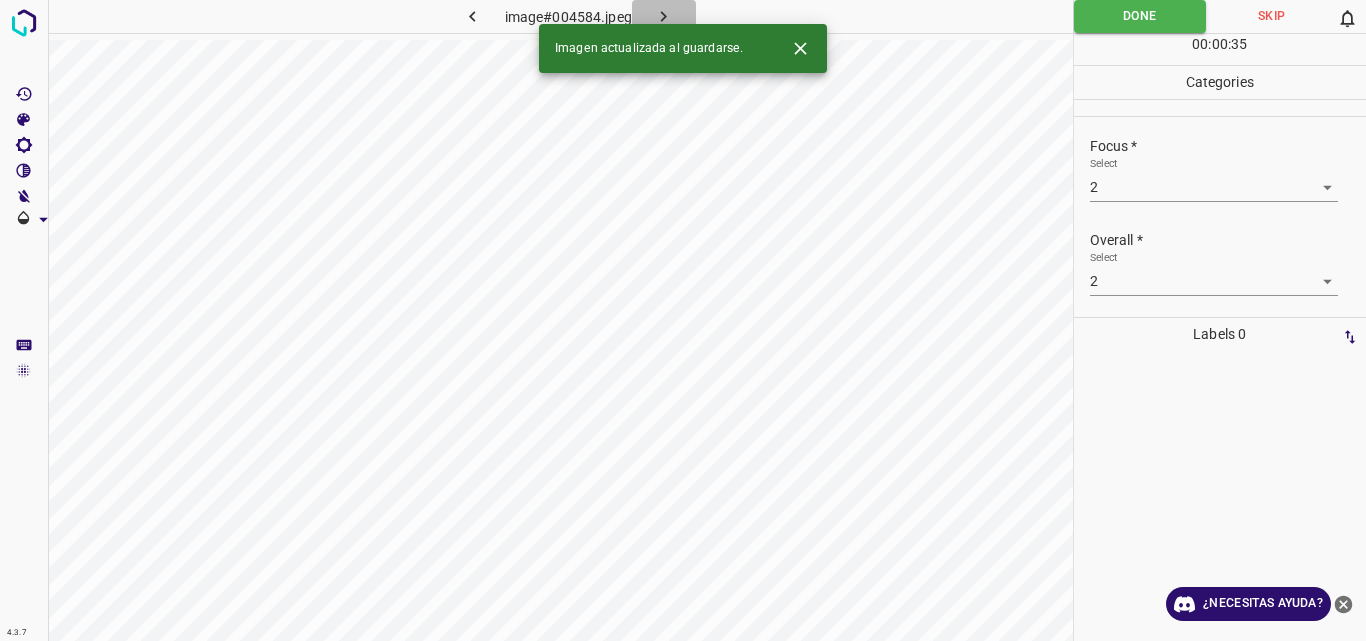 click 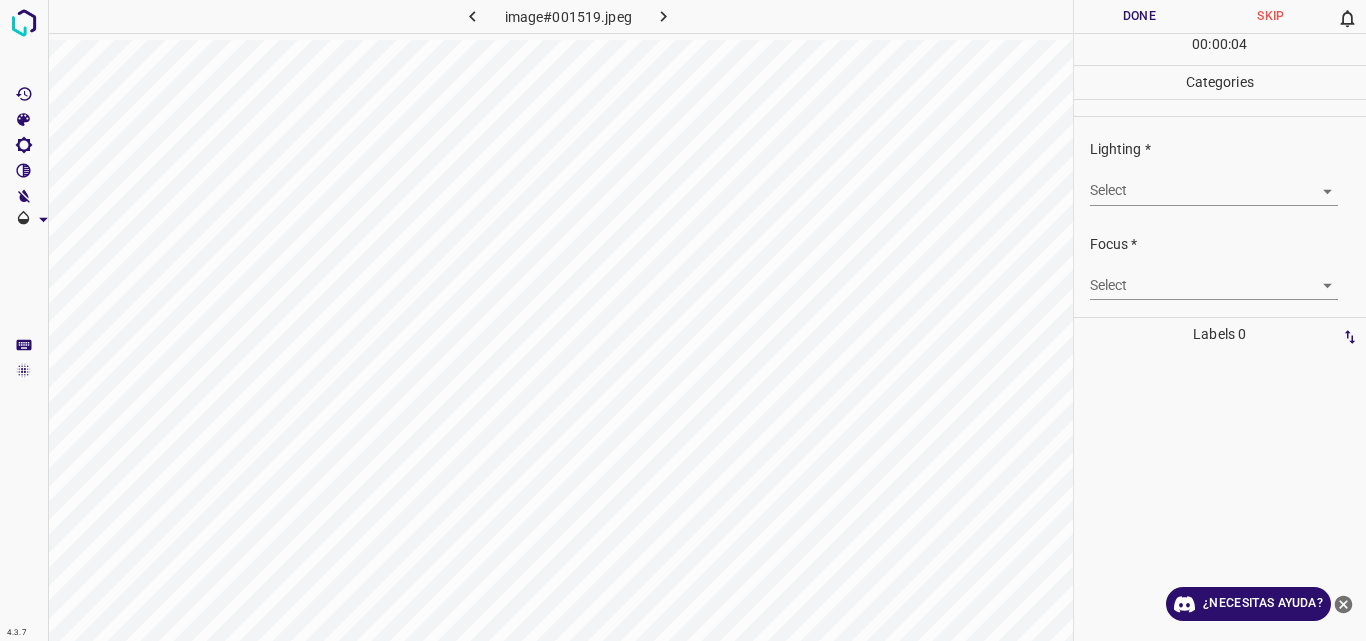 click on "4.3.7 image#001519.jpeg Done Skip 0 00   : 00   : 04   Categories Lighting *  Select ​ Focus *  Select ​ Overall *  Select ​ Labels   0 Categories 1 Lighting 2 Focus 3 Overall Tools Space Change between modes (Draw & Edit) I Auto labeling R Restore zoom M Zoom in N Zoom out Delete Delete selecte label Filters Z Restore filters X Saturation filter C Brightness filter V Contrast filter B Gray scale filter General O Download ¿Necesitas ayuda? Original text Rate this translation Your feedback will be used to help improve Google Translate - Texto - Esconder - Borrar" at bounding box center [683, 320] 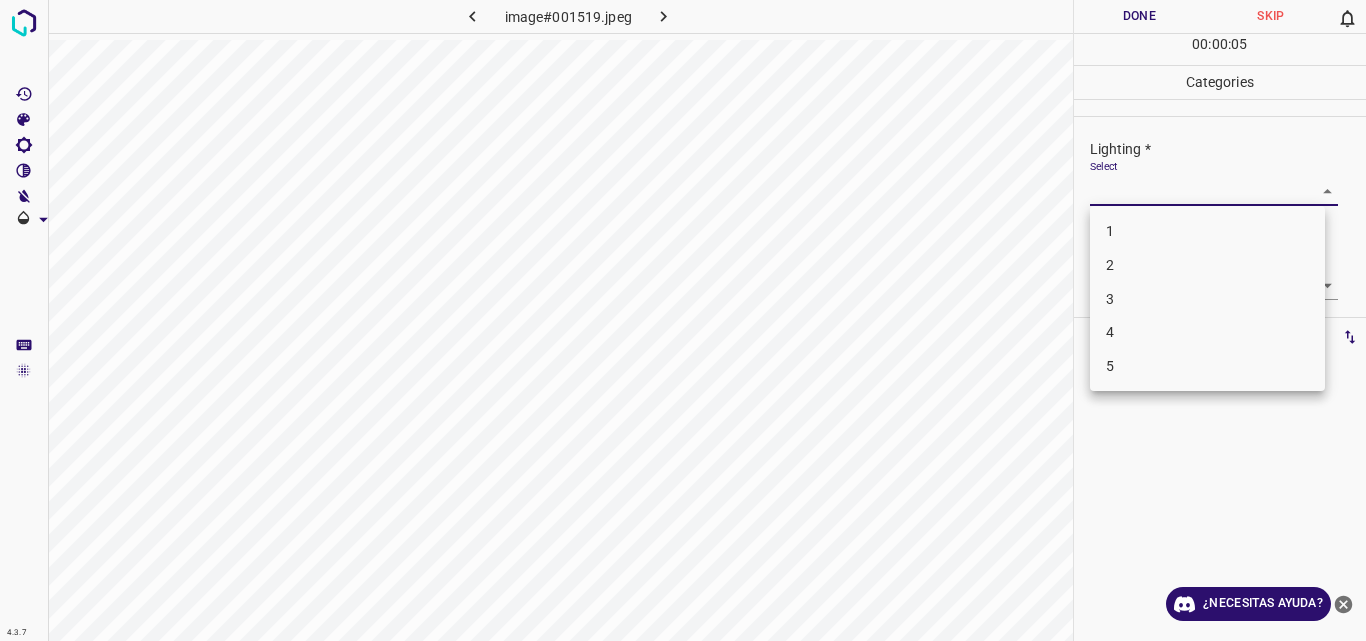 click on "3" at bounding box center [1207, 299] 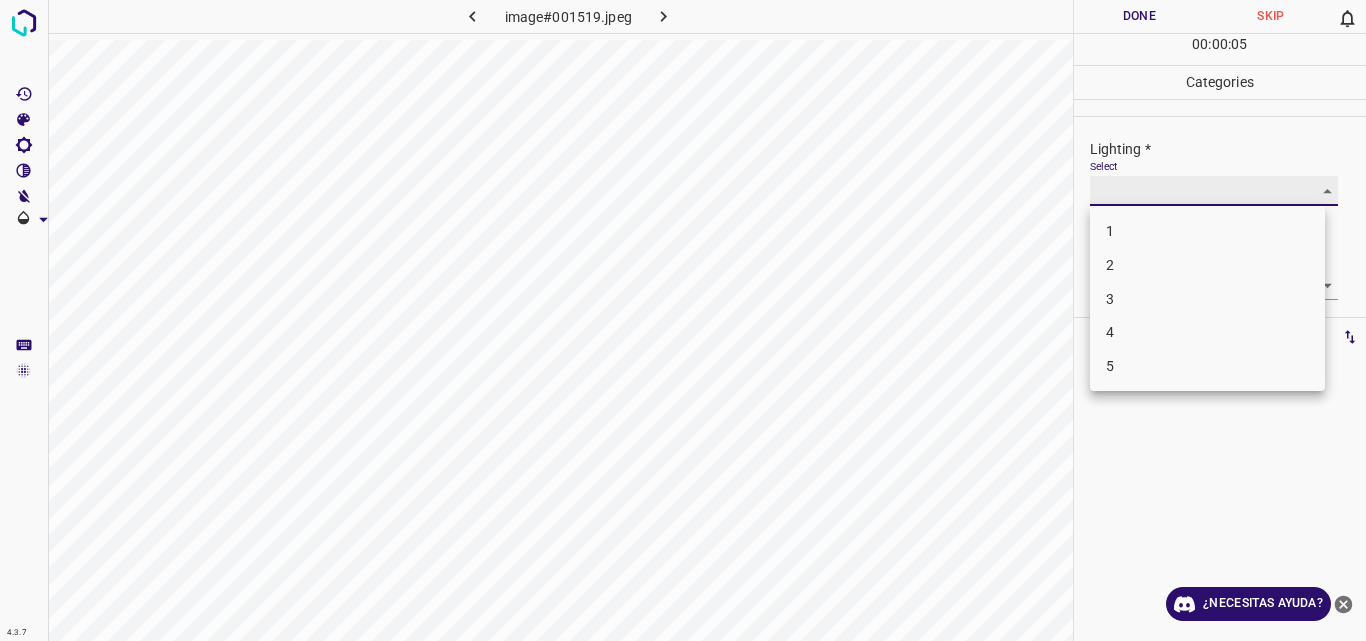 type on "3" 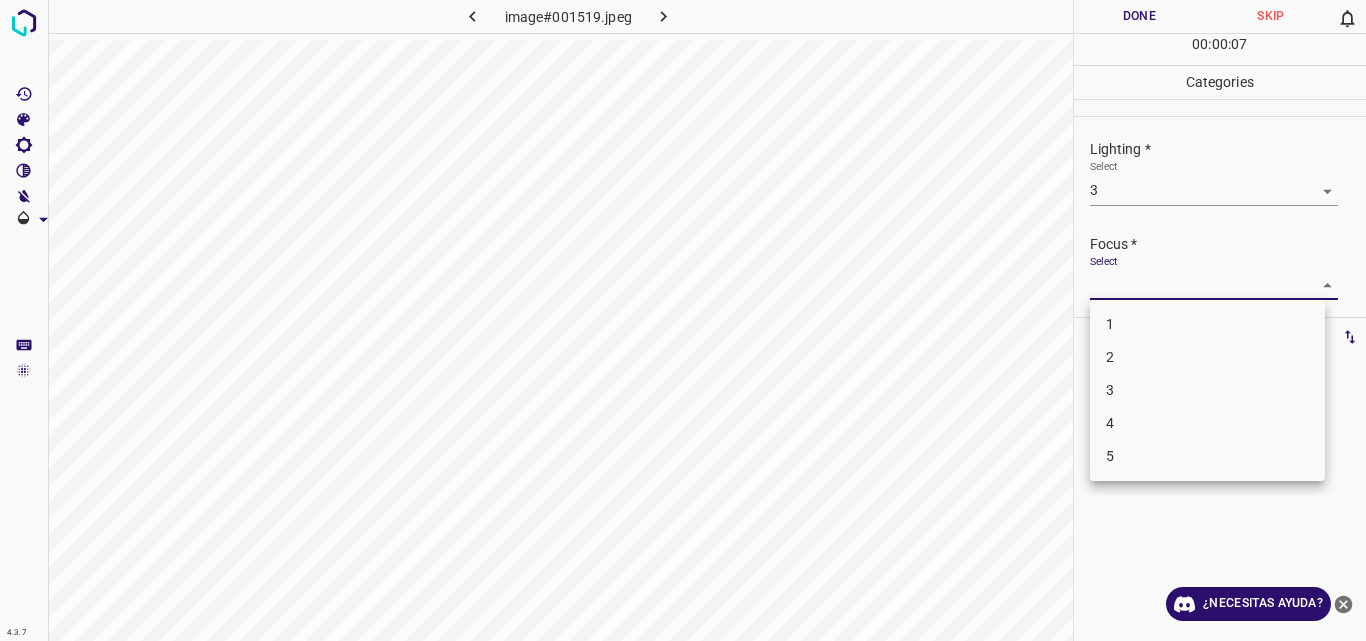 click on "4.3.7 image#001519.jpeg Done Skip 0 00   : 00   : 07   Categories Lighting *  Select 3 3 Focus *  Select ​ Overall *  Select ​ Labels   0 Categories 1 Lighting 2 Focus 3 Overall Tools Space Change between modes (Draw & Edit) I Auto labeling R Restore zoom M Zoom in N Zoom out Delete Delete selecte label Filters Z Restore filters X Saturation filter C Brightness filter V Contrast filter B Gray scale filter General O Download ¿Necesitas ayuda? Original text Rate this translation Your feedback will be used to help improve Google Translate - Texto - Esconder - Borrar 1 2 3 4 5" at bounding box center [683, 320] 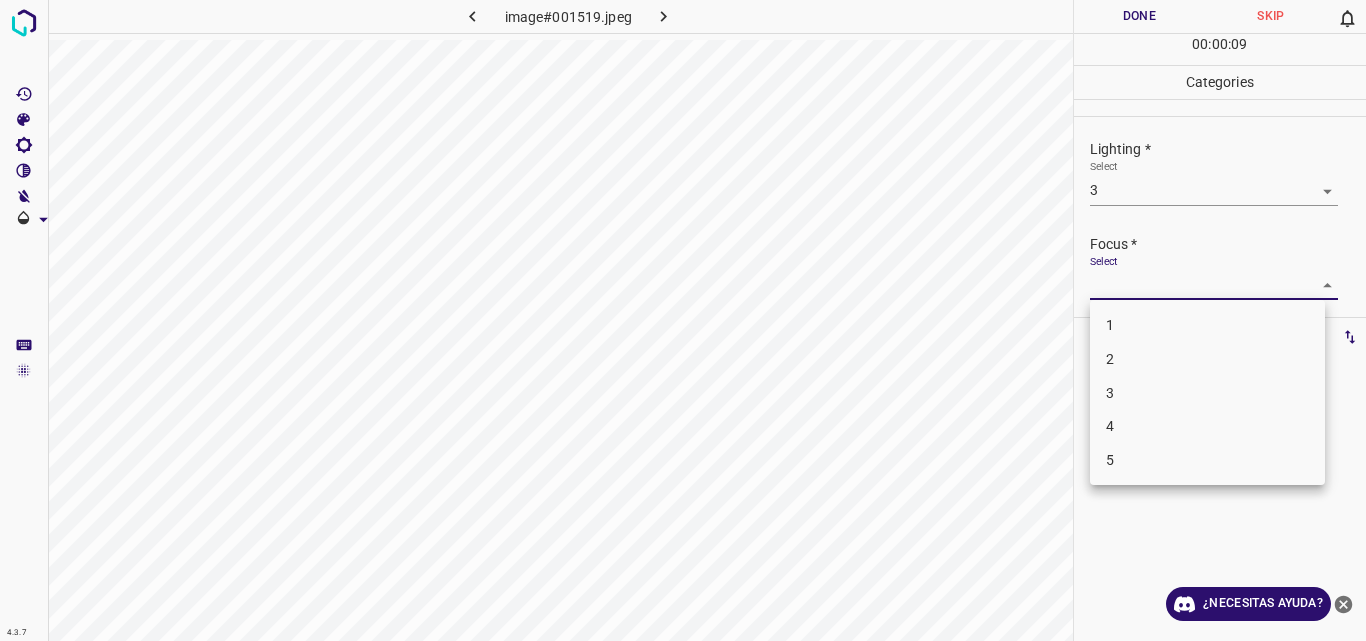 click on "3" at bounding box center [1207, 393] 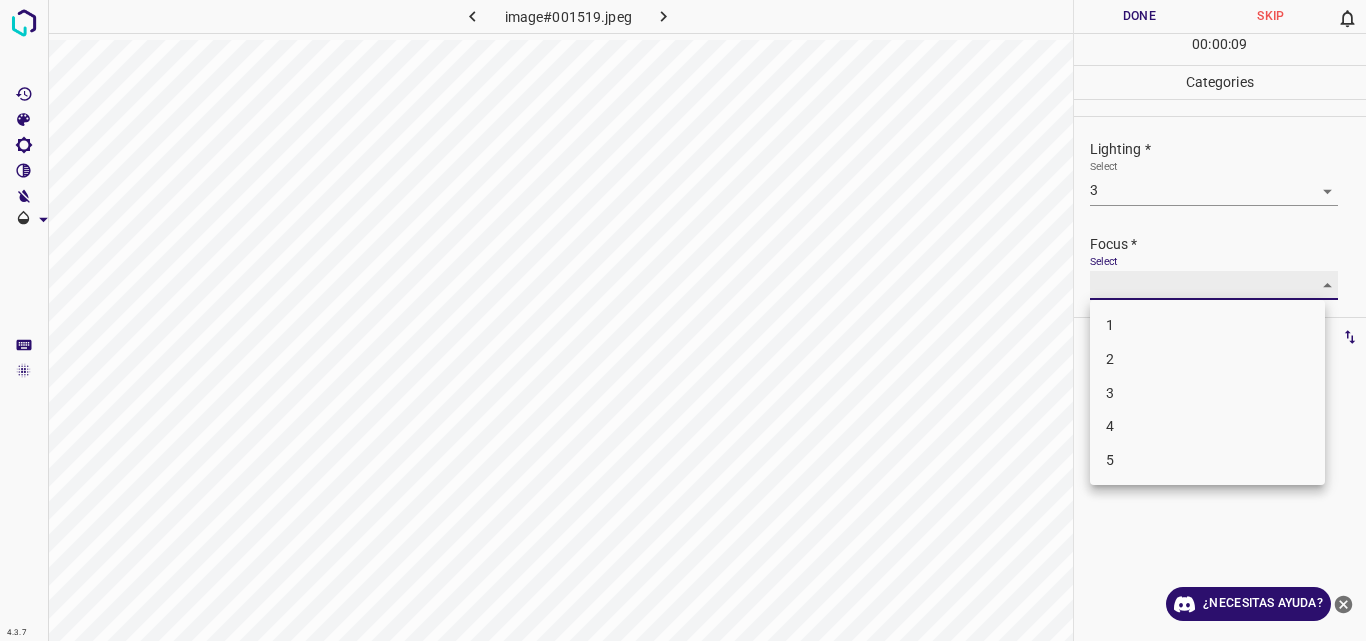 type on "3" 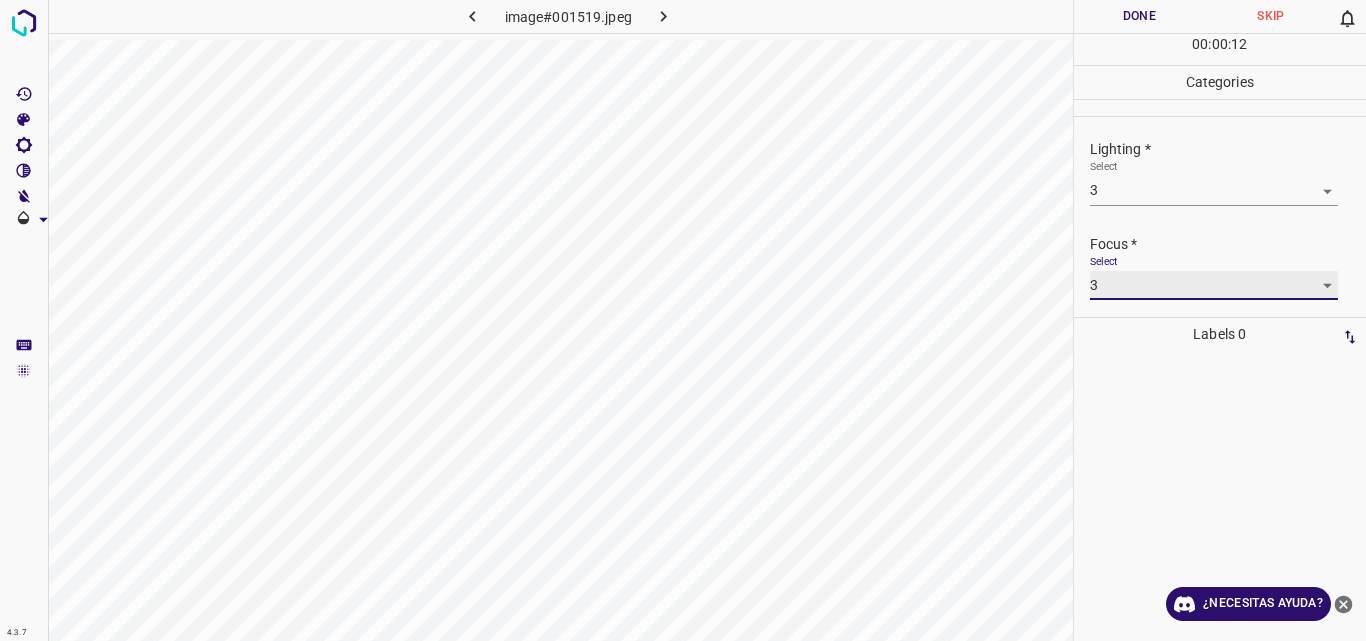 scroll, scrollTop: 98, scrollLeft: 0, axis: vertical 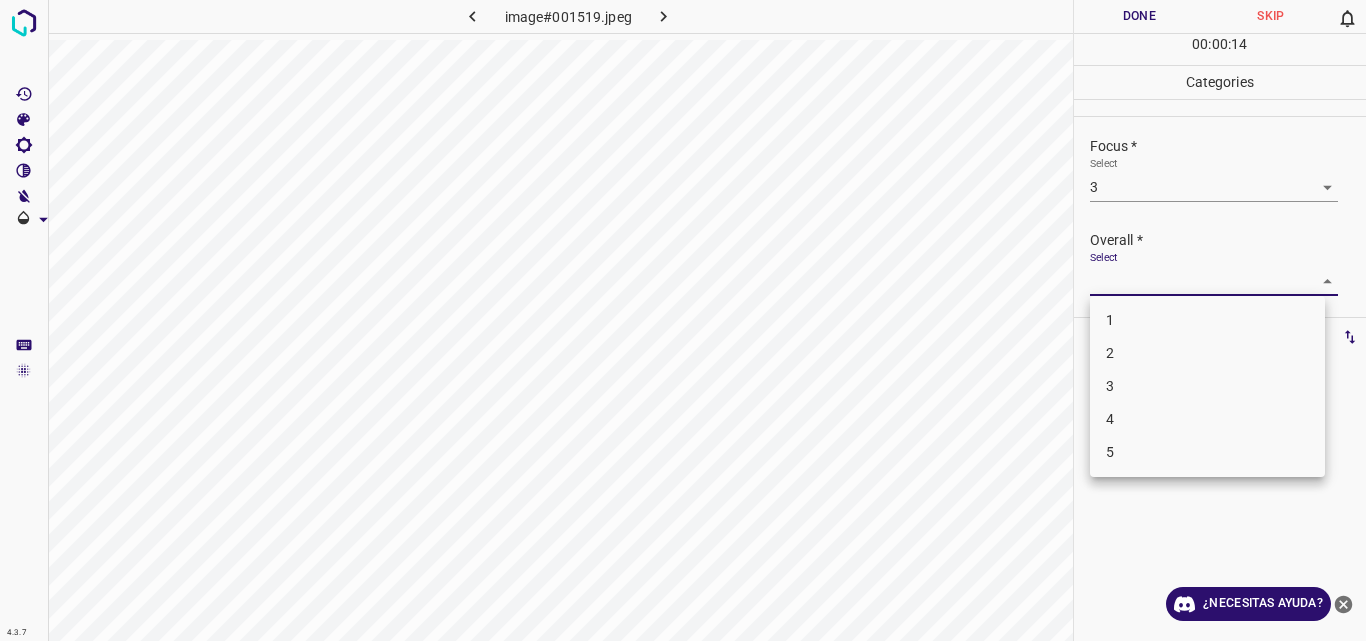 click on "4.3.7 image#001519.jpeg Done Skip 0 00   : 00   : 14   Categories Lighting *  Select 3 3 Focus *  Select 3 3 Overall *  Select ​ Labels   0 Categories 1 Lighting 2 Focus 3 Overall Tools Space Change between modes (Draw & Edit) I Auto labeling R Restore zoom M Zoom in N Zoom out Delete Delete selecte label Filters Z Restore filters X Saturation filter C Brightness filter V Contrast filter B Gray scale filter General O Download ¿Necesitas ayuda? Original text Rate this translation Your feedback will be used to help improve Google Translate - Texto - Esconder - Borrar 1 2 3 4 5" at bounding box center (683, 320) 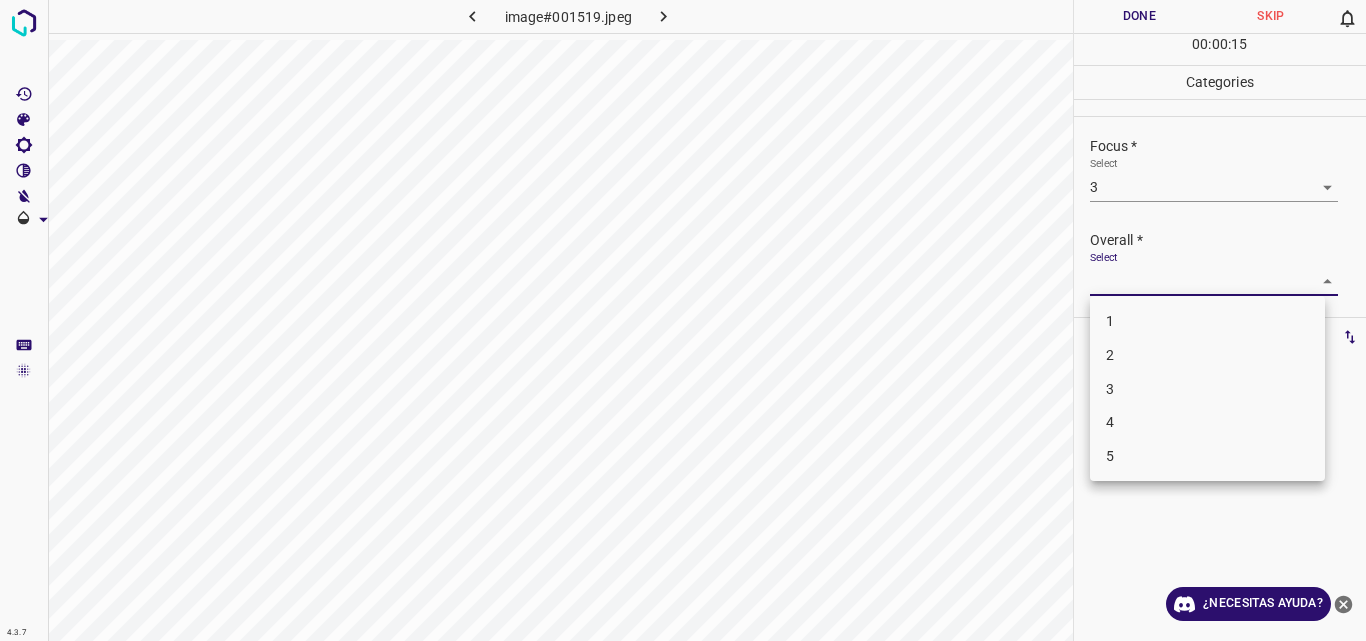 click on "4" at bounding box center (1207, 422) 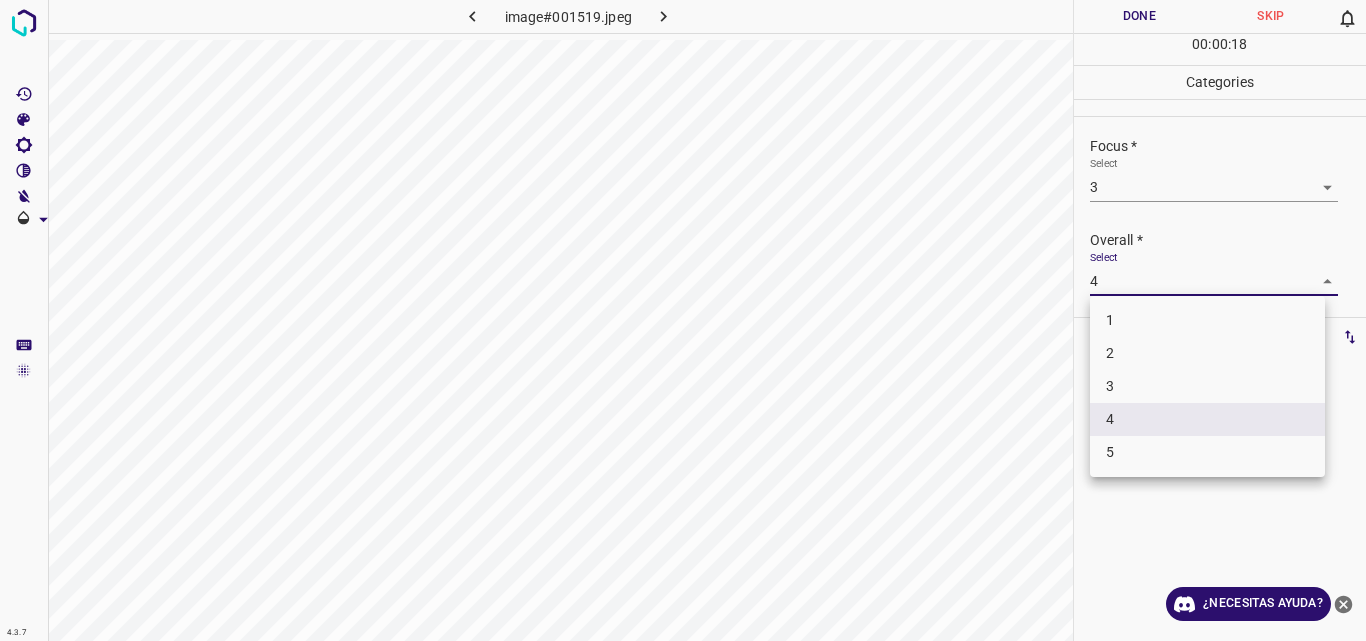 click on "4.3.7 image#001519.jpeg Done Skip 0 00   : 00   : 18   Categories Lighting *  Select 3 3 Focus *  Select 3 3 Overall *  Select 4 4 Labels   0 Categories 1 Lighting 2 Focus 3 Overall Tools Space Change between modes (Draw & Edit) I Auto labeling R Restore zoom M Zoom in N Zoom out Delete Delete selecte label Filters Z Restore filters X Saturation filter C Brightness filter V Contrast filter B Gray scale filter General O Download ¿Necesitas ayuda? Original text Rate this translation Your feedback will be used to help improve Google Translate - Texto - Esconder - Borrar 1 2 3 4 5" at bounding box center (683, 320) 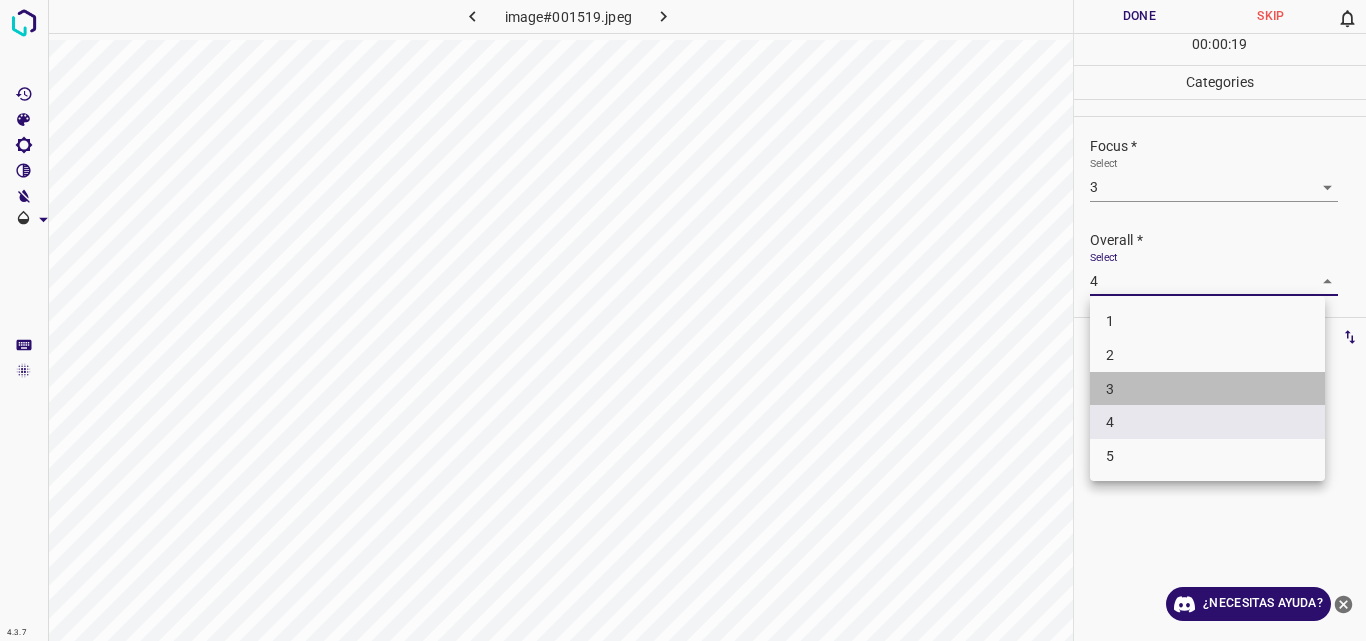 click on "3" at bounding box center [1207, 389] 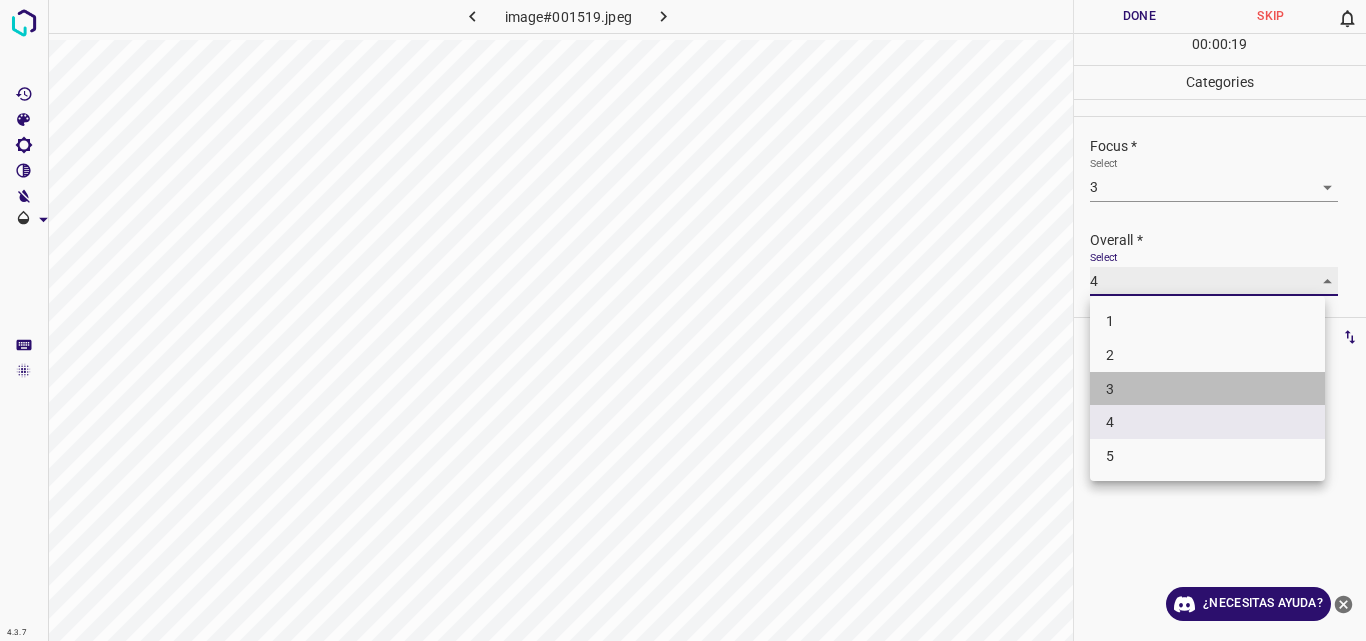 type on "3" 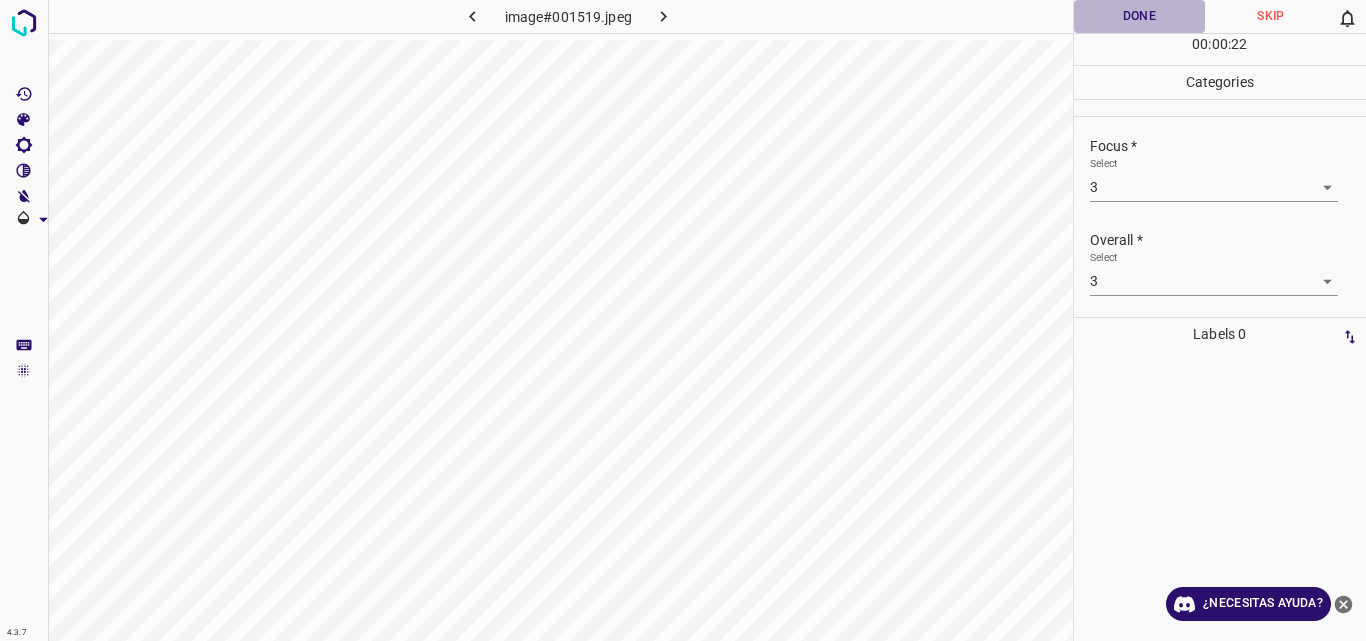 click on "Done" at bounding box center (1140, 16) 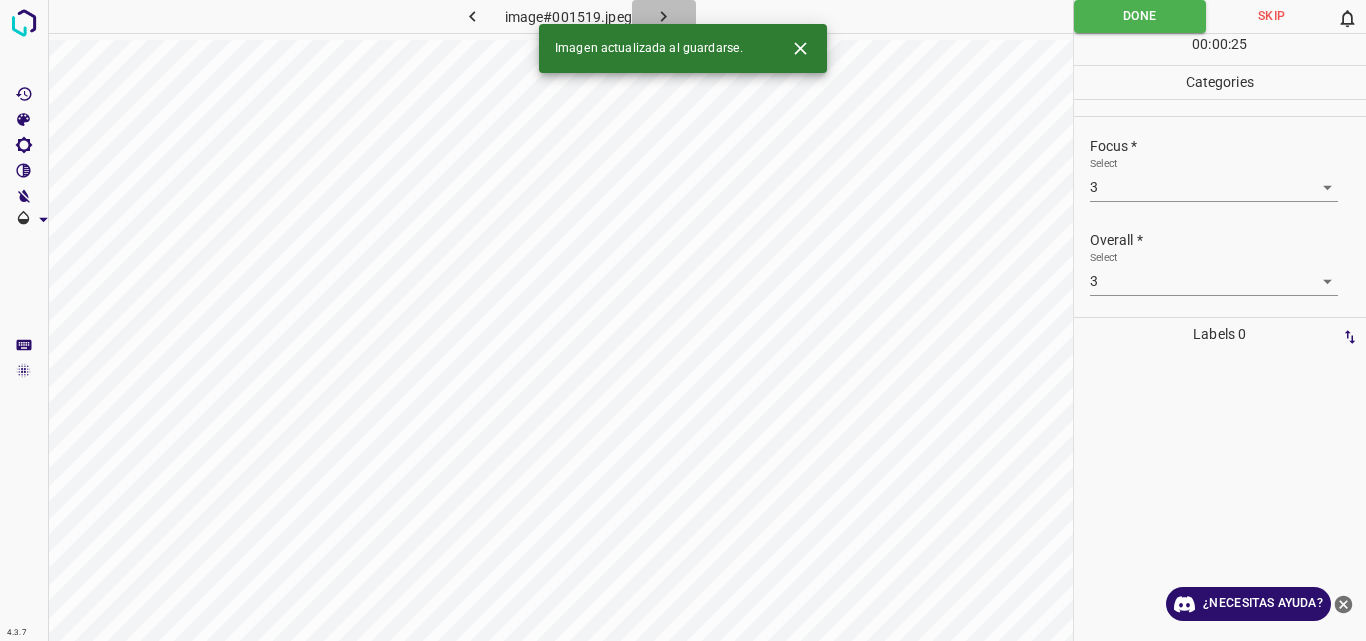click 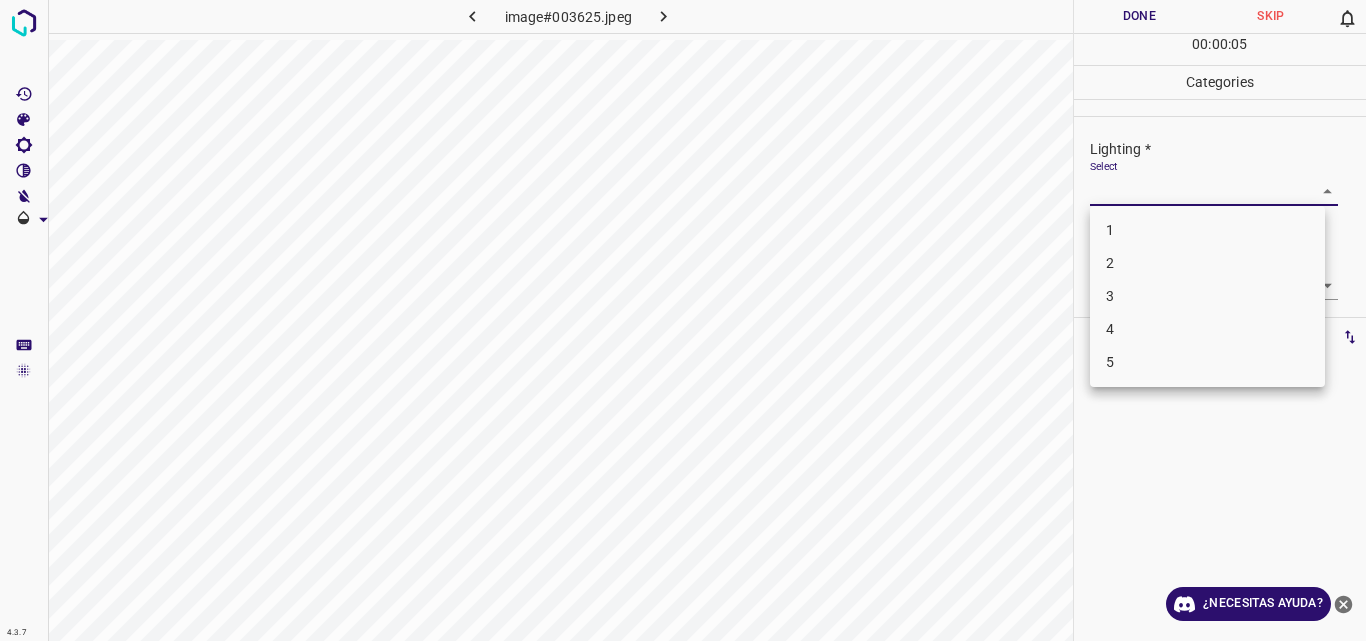 click on "4.3.7 image#003625.jpeg Done Skip 0 00   : 00   : 05   Categories Lighting *  Select ​ Focus *  Select ​ Overall *  Select ​ Labels   0 Categories 1 Lighting 2 Focus 3 Overall Tools Space Change between modes (Draw & Edit) I Auto labeling R Restore zoom M Zoom in N Zoom out Delete Delete selecte label Filters Z Restore filters X Saturation filter C Brightness filter V Contrast filter B Gray scale filter General O Download ¿Necesitas ayuda? Original text Rate this translation Your feedback will be used to help improve Google Translate - Texto - Esconder - Borrar 1 2 3 4 5" at bounding box center (683, 320) 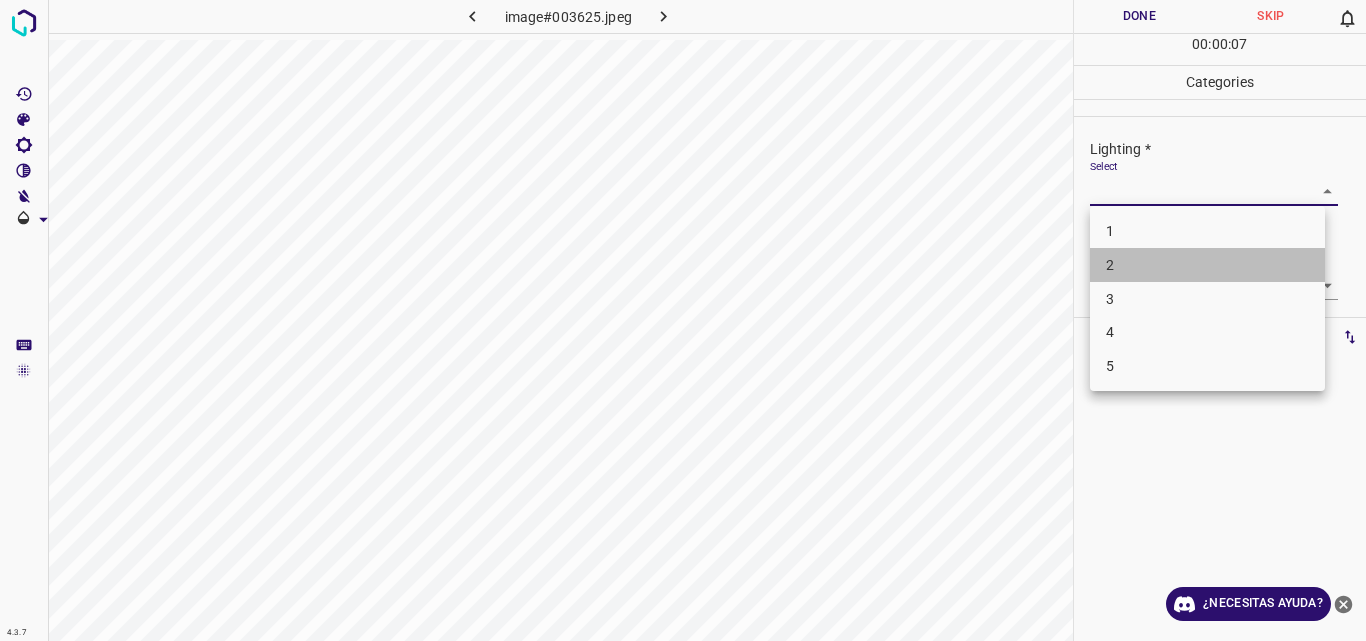 click on "2" at bounding box center (1207, 265) 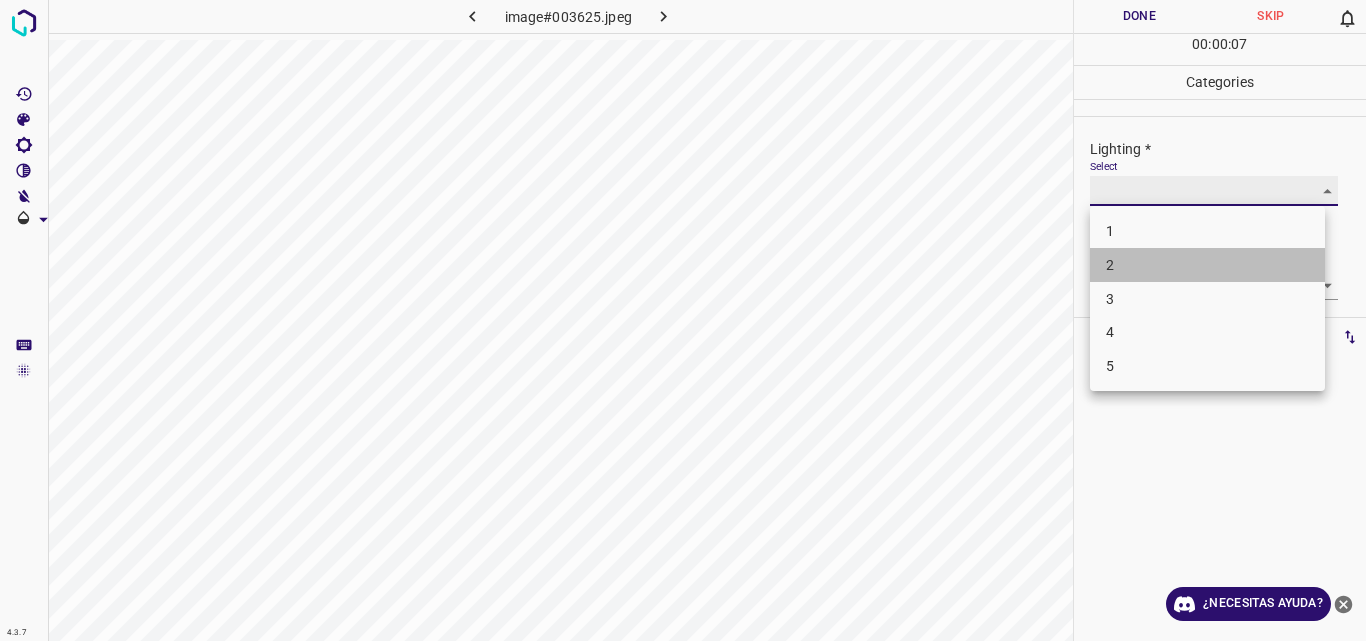 type on "2" 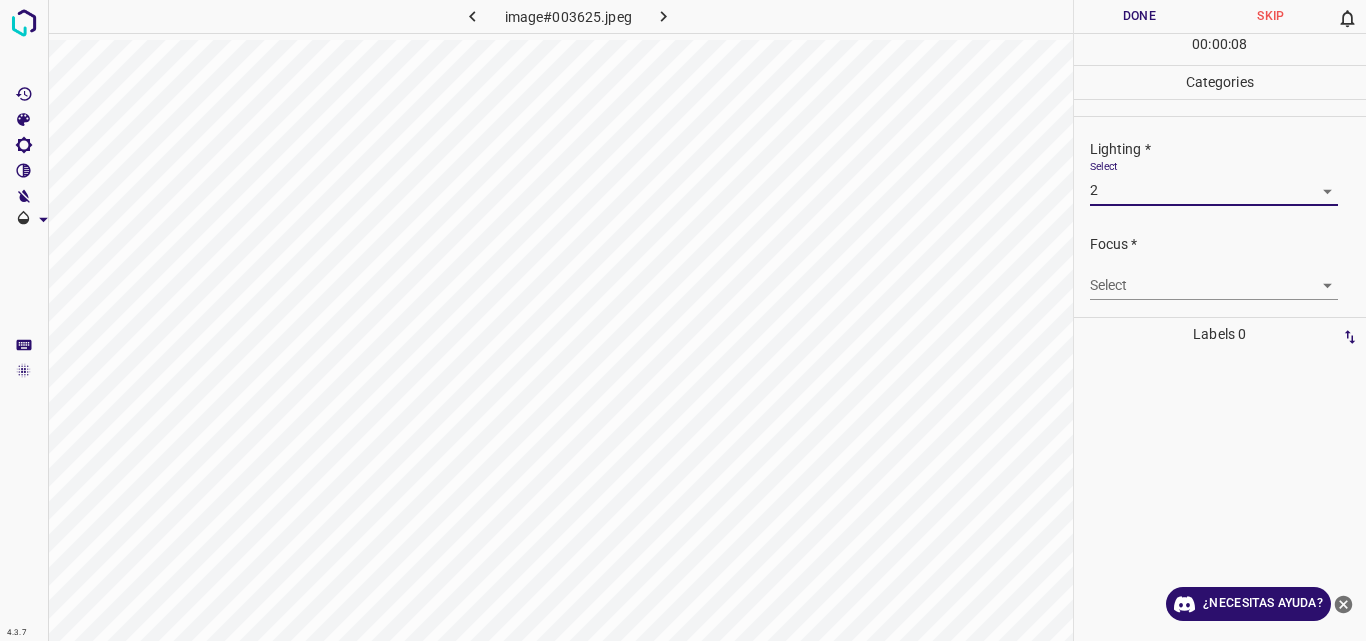 click on "4.3.7 image#003625.jpeg Done Skip 0 00   : 00   : 08   Categories Lighting *  Select 2 2 Focus *  Select ​ Overall *  Select ​ Labels   0 Categories 1 Lighting 2 Focus 3 Overall Tools Space Change between modes (Draw & Edit) I Auto labeling R Restore zoom M Zoom in N Zoom out Delete Delete selecte label Filters Z Restore filters X Saturation filter C Brightness filter V Contrast filter B Gray scale filter General O Download ¿Necesitas ayuda? Original text Rate this translation Your feedback will be used to help improve Google Translate - Texto - Esconder - Borrar" at bounding box center [683, 320] 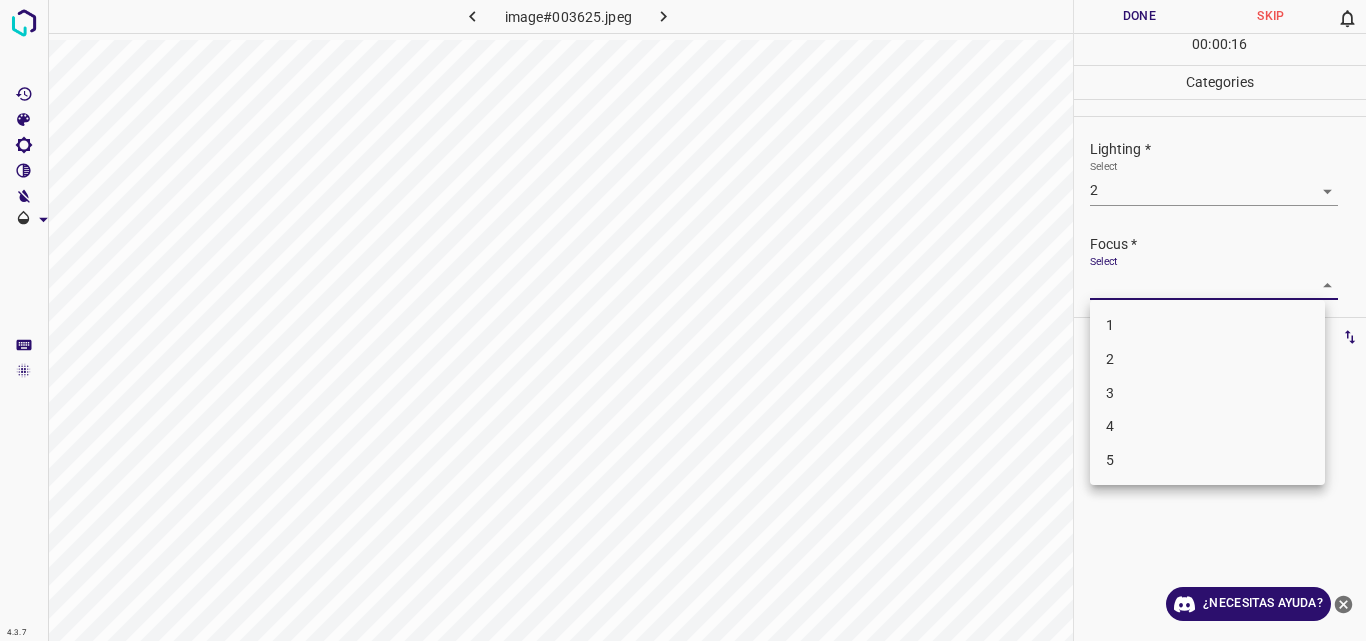click on "3" at bounding box center [1207, 393] 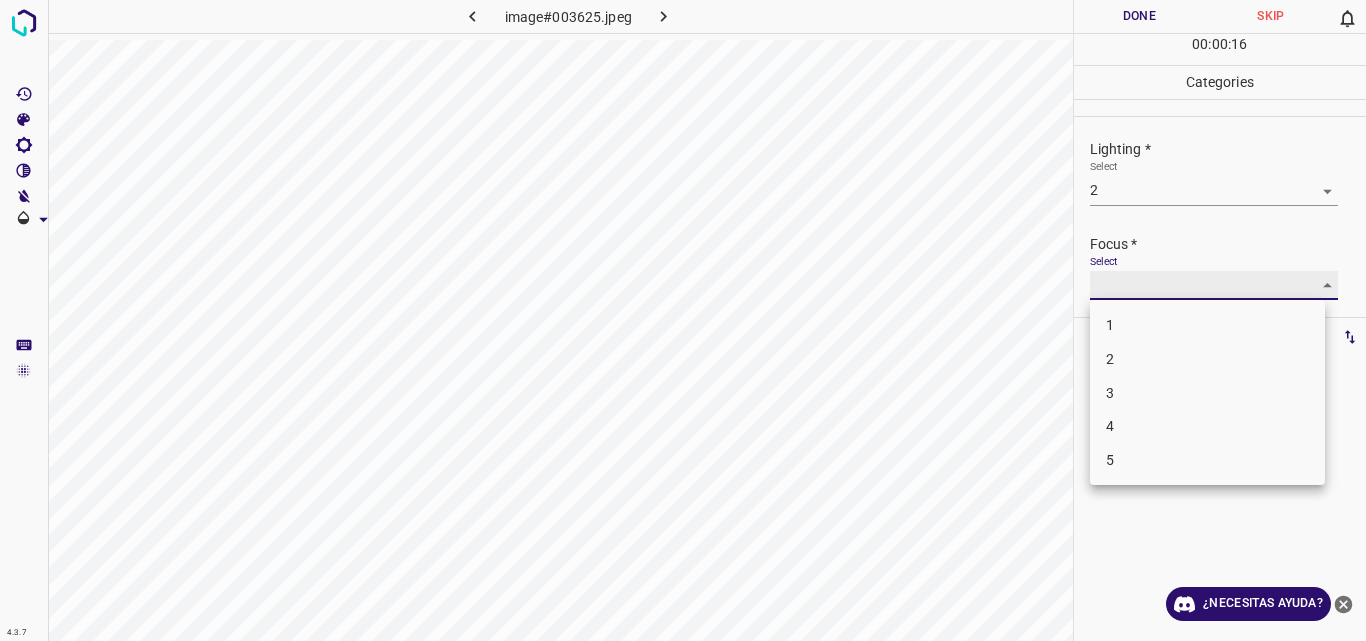 type on "3" 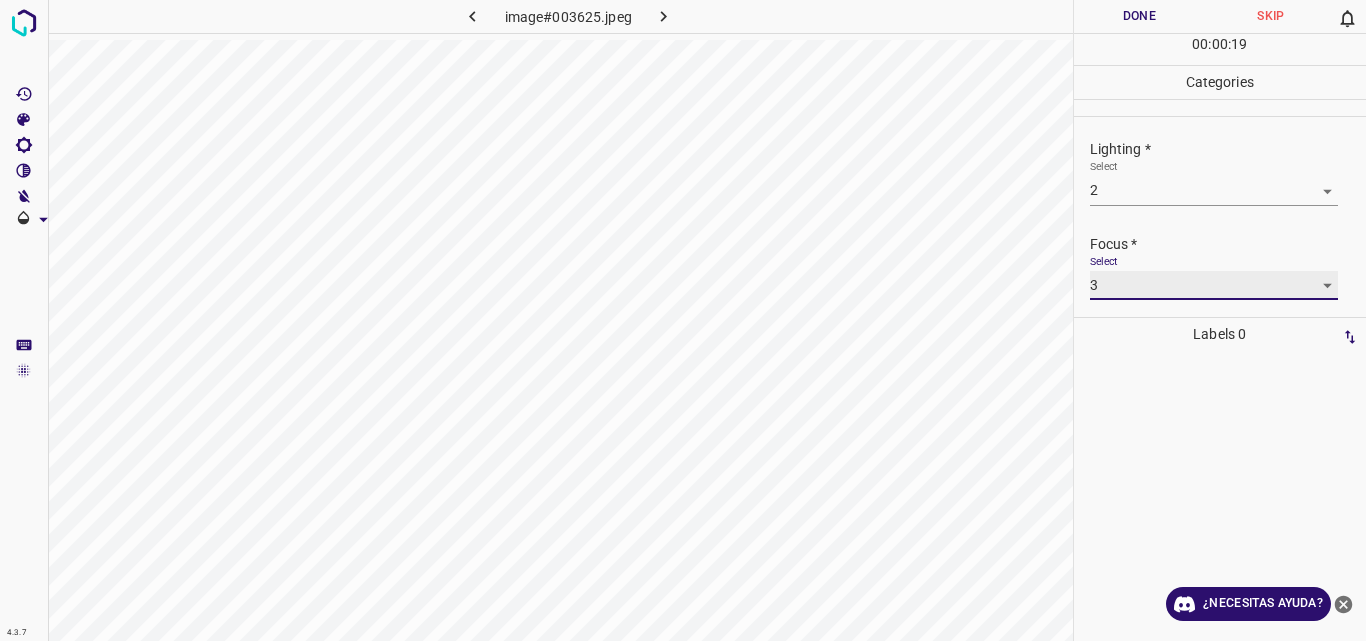 scroll, scrollTop: 98, scrollLeft: 0, axis: vertical 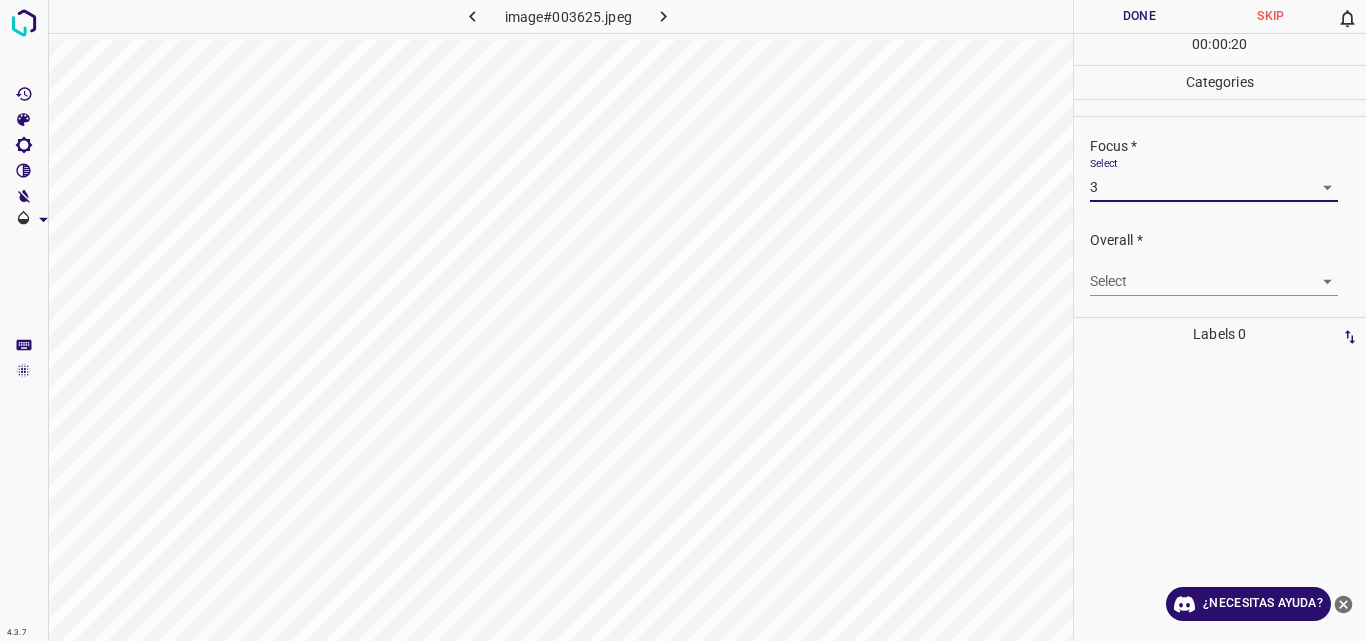 click on "4.3.7 image#003625.jpeg Done Skip 0 00   : 00   : 20   Categories Lighting *  Select 2 2 Focus *  Select 3 3 Overall *  Select ​ Labels   0 Categories 1 Lighting 2 Focus 3 Overall Tools Space Change between modes (Draw & Edit) I Auto labeling R Restore zoom M Zoom in N Zoom out Delete Delete selecte label Filters Z Restore filters X Saturation filter C Brightness filter V Contrast filter B Gray scale filter General O Download ¿Necesitas ayuda? Original text Rate this translation Your feedback will be used to help improve Google Translate - Texto - Esconder - Borrar" at bounding box center (683, 320) 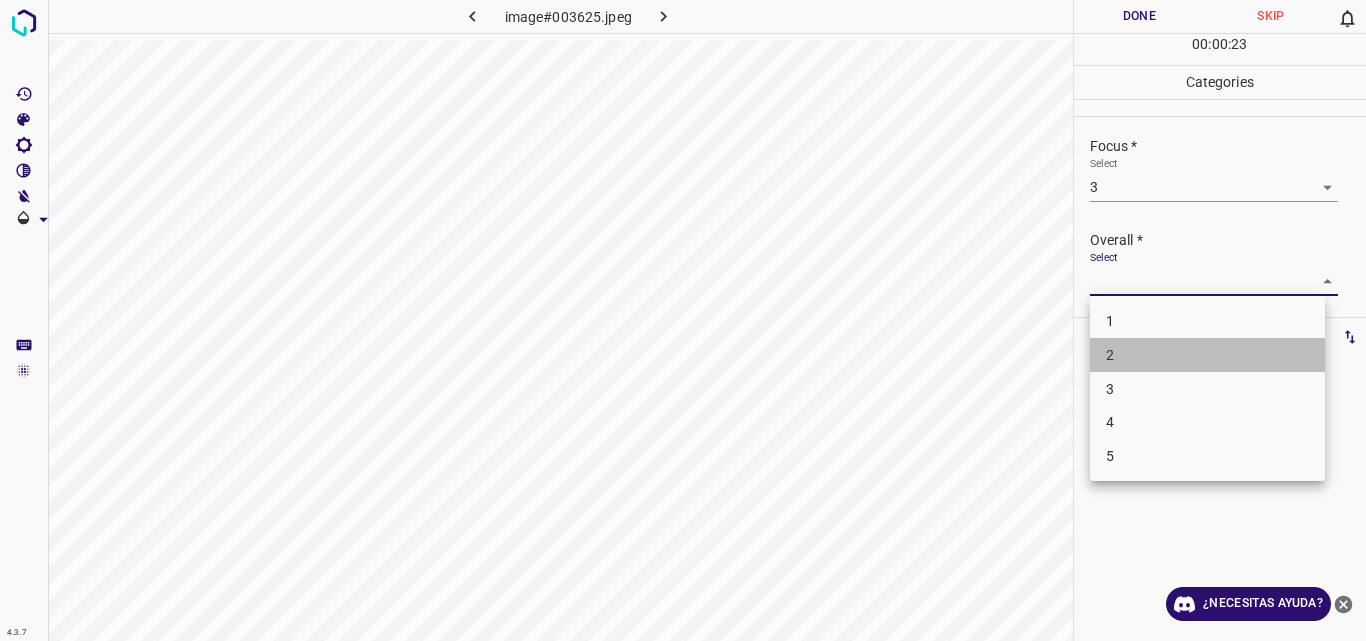 click on "2" at bounding box center (1207, 355) 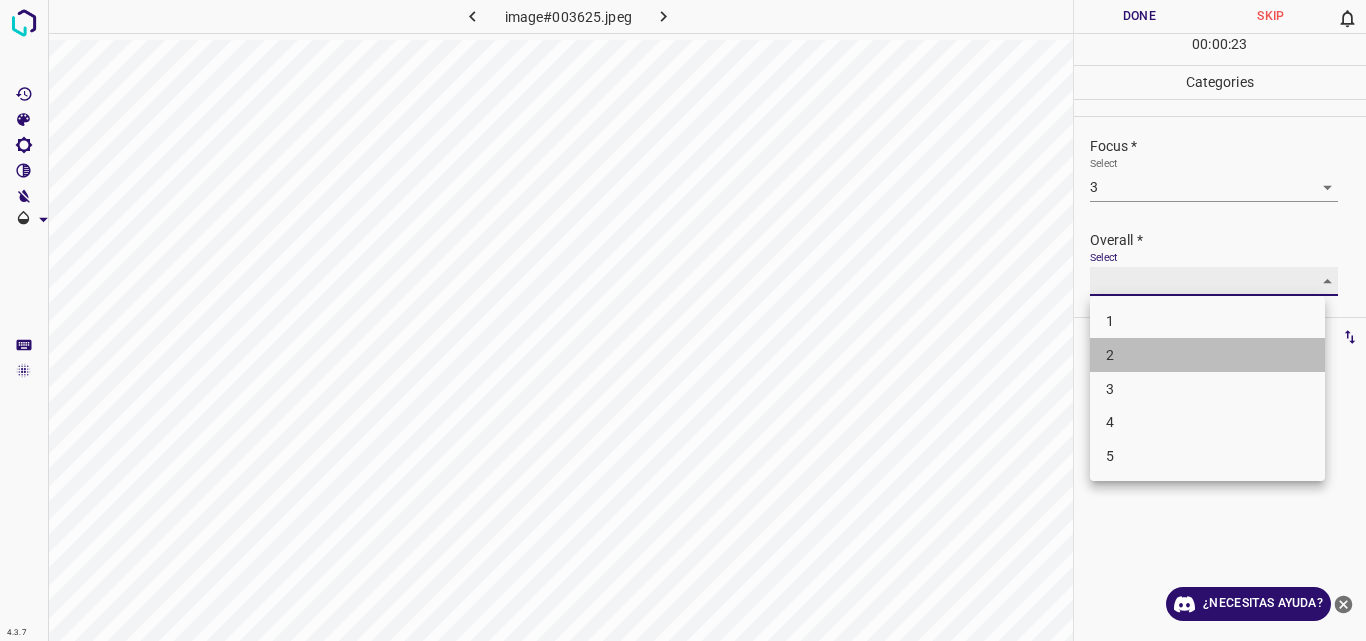type on "2" 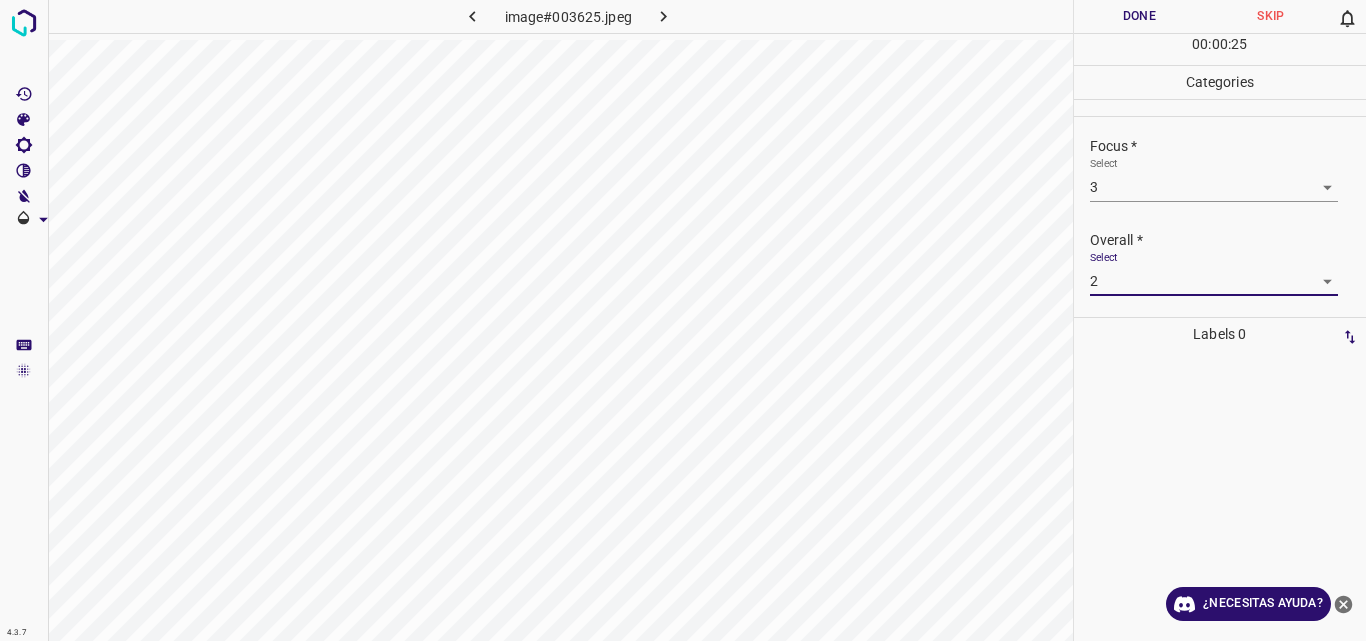 click on "Done" at bounding box center (1140, 16) 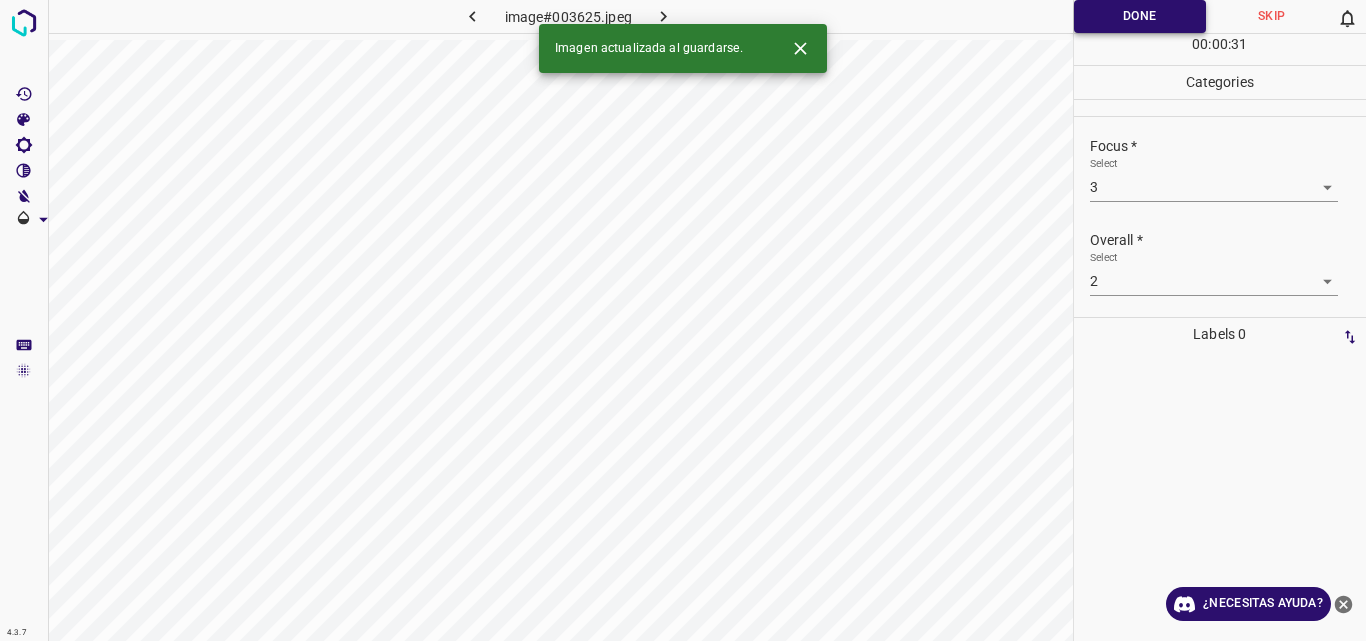 click on "Done" at bounding box center [1140, 16] 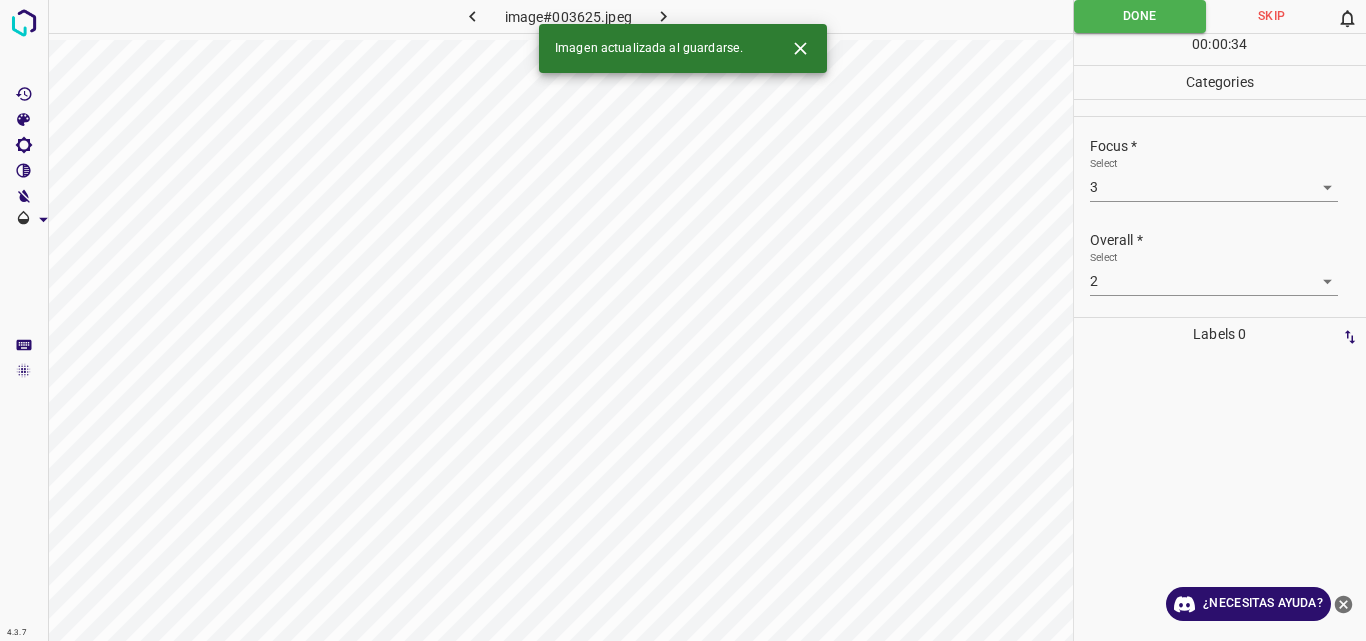 click 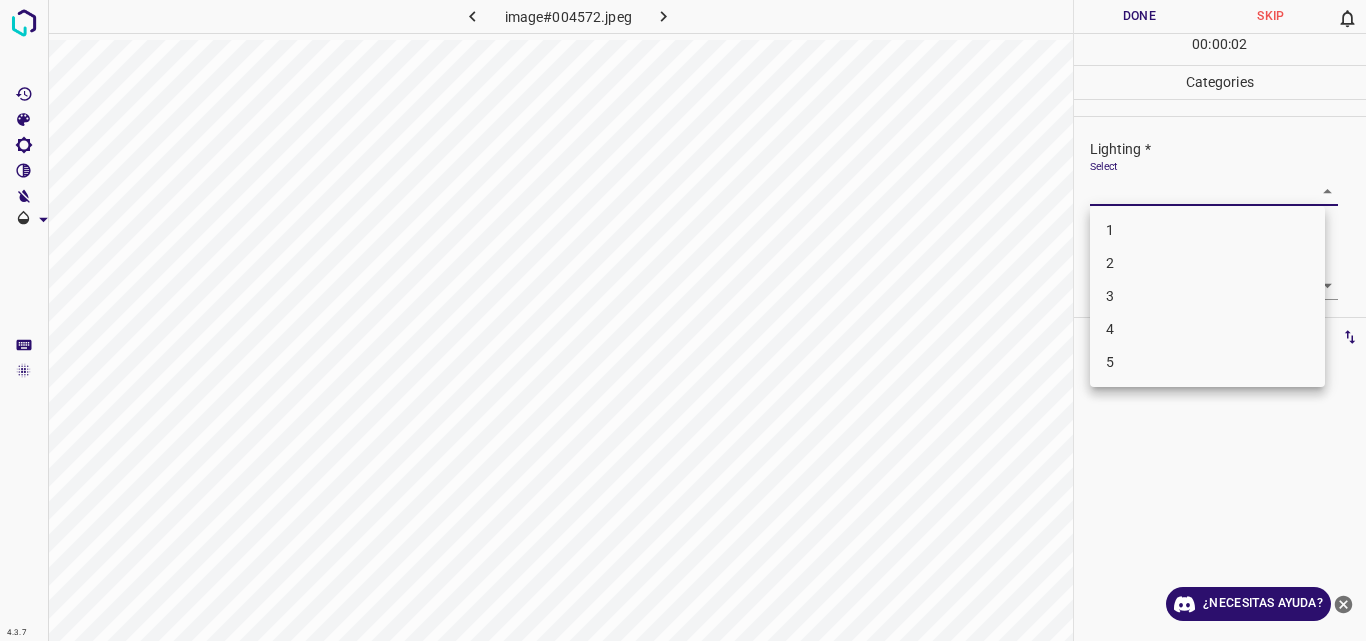 click on "4.3.7 image#004572.jpeg Done Skip 0 00   : 00   : 02   Categories Lighting *  Select ​ Focus *  Select ​ Overall *  Select ​ Labels   0 Categories 1 Lighting 2 Focus 3 Overall Tools Space Change between modes (Draw & Edit) I Auto labeling R Restore zoom M Zoom in N Zoom out Delete Delete selecte label Filters Z Restore filters X Saturation filter C Brightness filter V Contrast filter B Gray scale filter General O Download ¿Necesitas ayuda? Original text Rate this translation Your feedback will be used to help improve Google Translate - Texto - Esconder - Borrar 1 2 3 4 5" at bounding box center (683, 320) 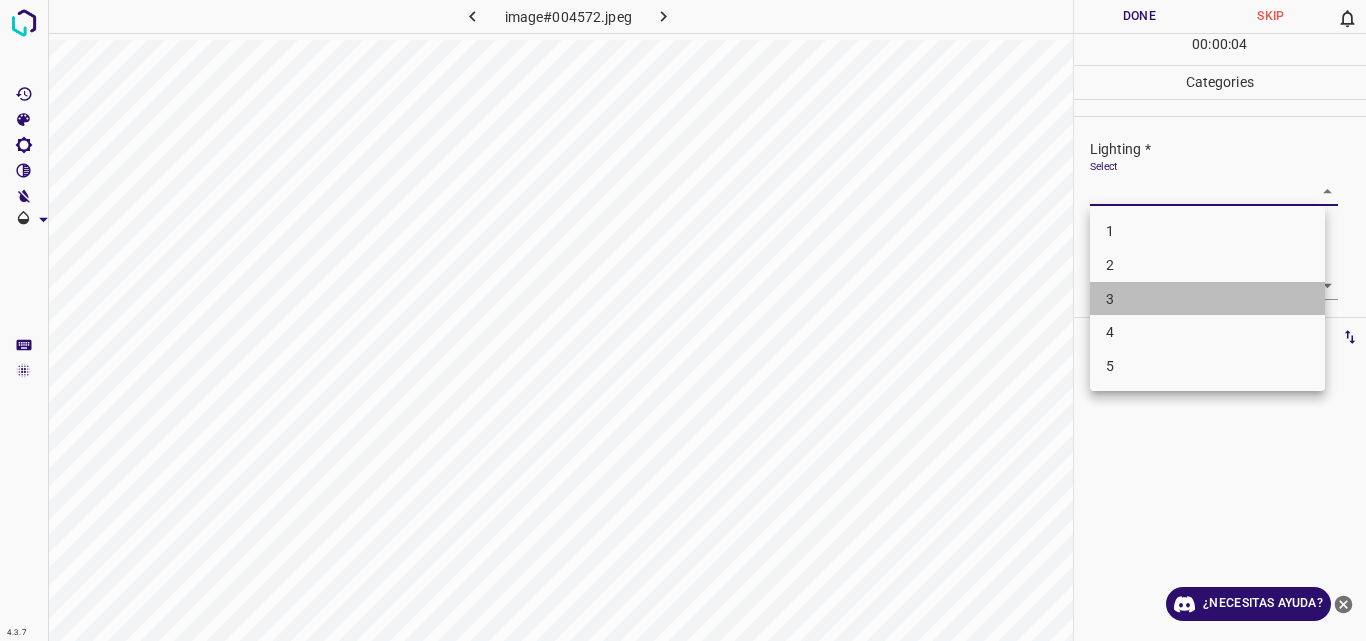 click on "3" at bounding box center [1207, 299] 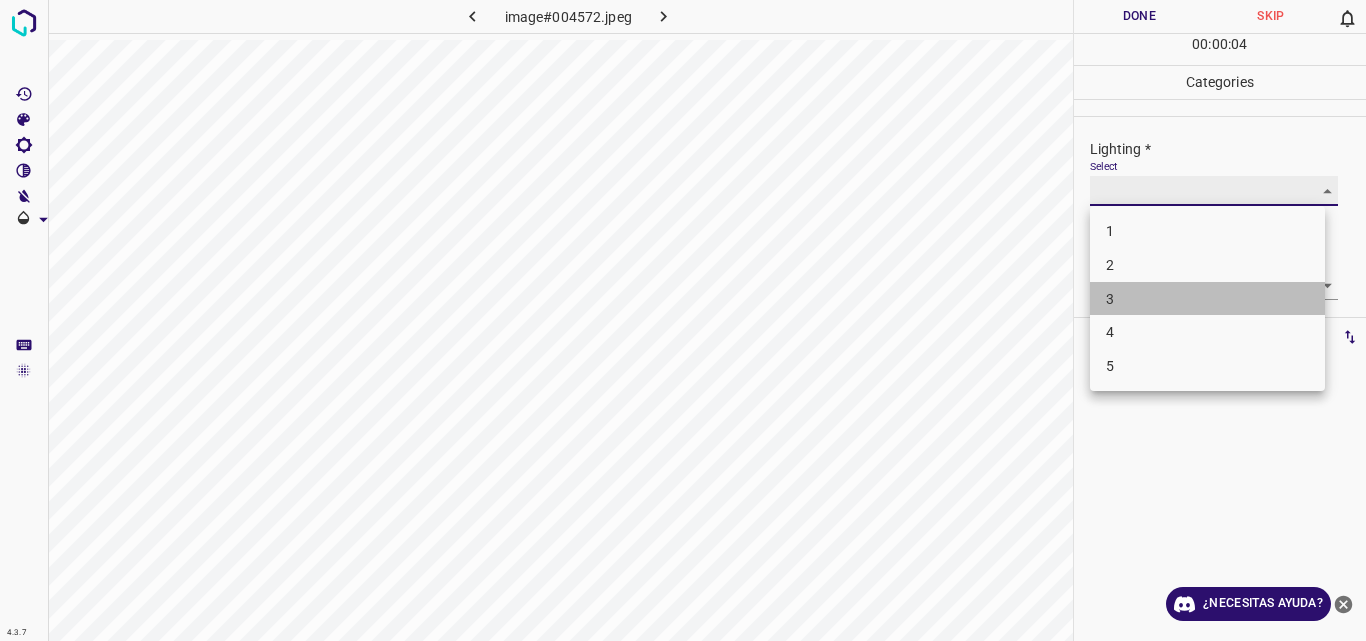 type on "3" 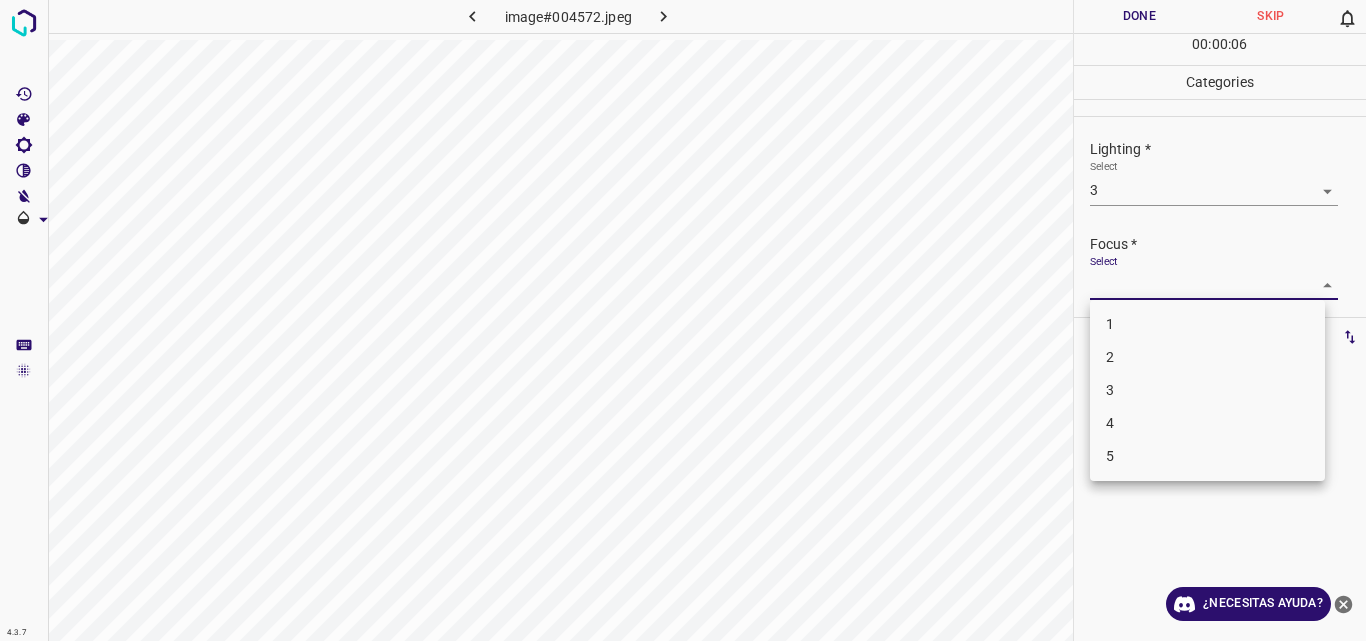 click on "4.3.7 image#004572.jpeg Done Skip 0 00   : 00   : 06   Categories Lighting *  Select 3 3 Focus *  Select ​ Overall *  Select ​ Labels   0 Categories 1 Lighting 2 Focus 3 Overall Tools Space Change between modes (Draw & Edit) I Auto labeling R Restore zoom M Zoom in N Zoom out Delete Delete selecte label Filters Z Restore filters X Saturation filter C Brightness filter V Contrast filter B Gray scale filter General O Download ¿Necesitas ayuda? Original text Rate this translation Your feedback will be used to help improve Google Translate - Texto - Esconder - Borrar 1 2 3 4 5" at bounding box center [683, 320] 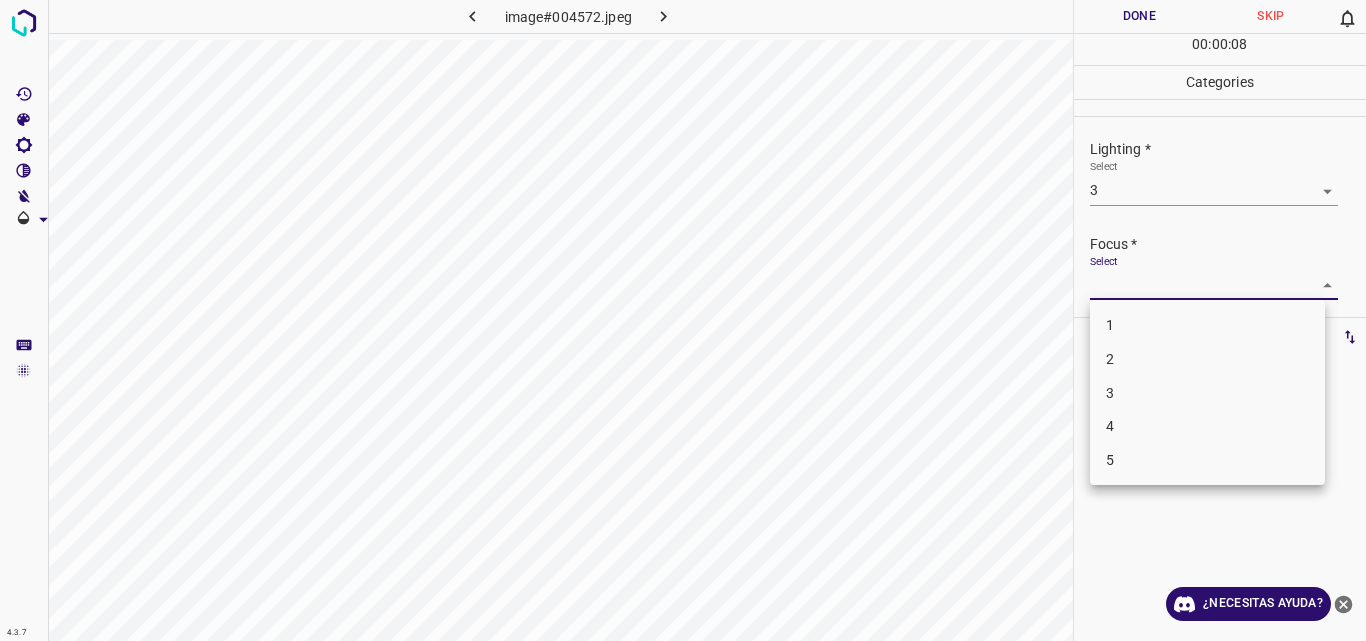 click on "3" at bounding box center (1207, 393) 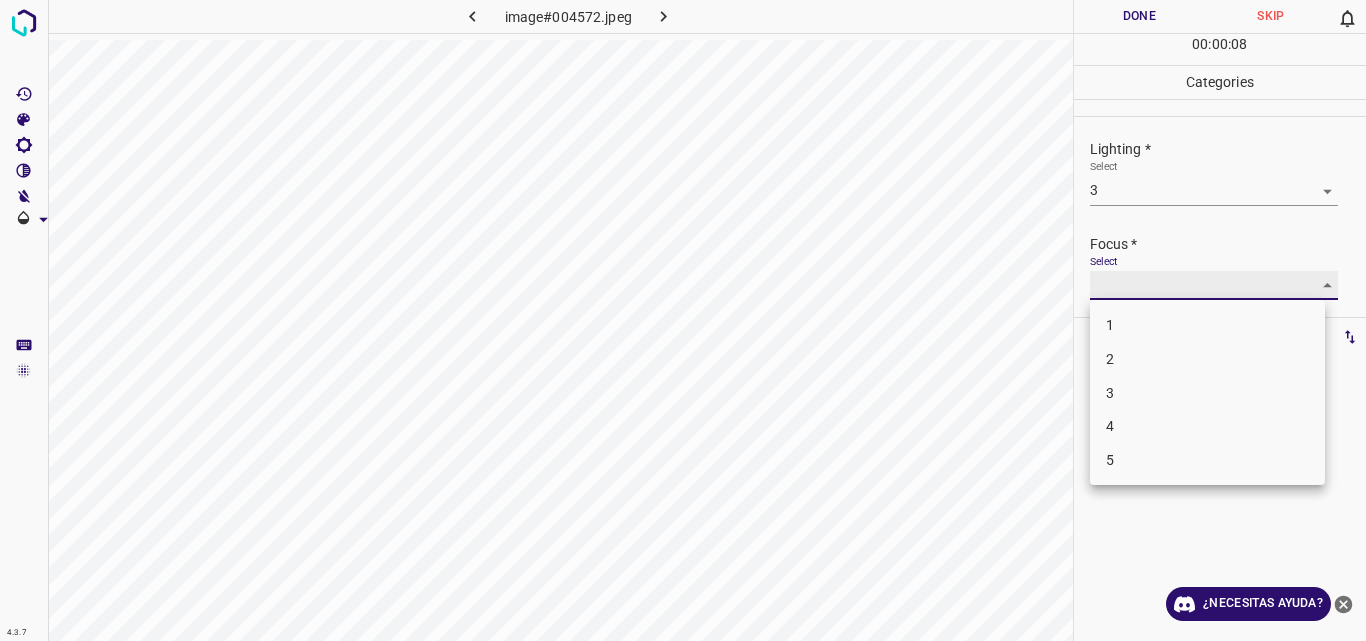 type on "3" 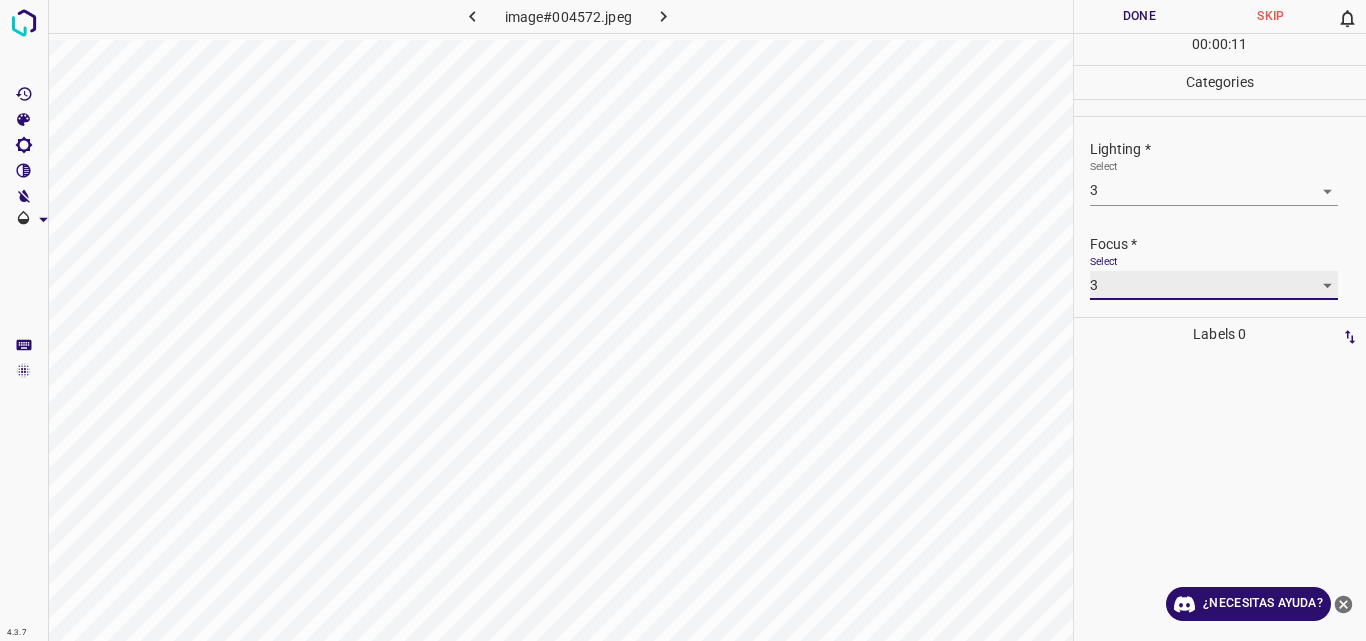 scroll, scrollTop: 98, scrollLeft: 0, axis: vertical 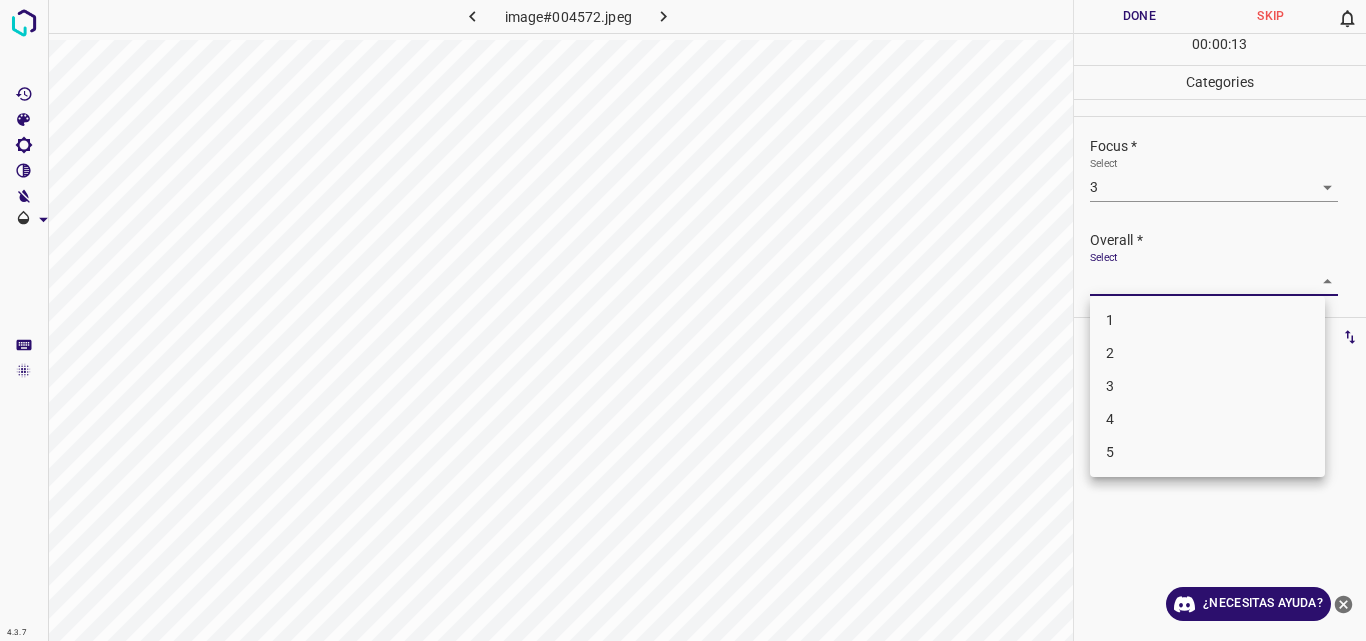 click on "4.3.7 image#004572.jpeg Done Skip 0 00   : 00   : 13   Categories Lighting *  Select 3 3 Focus *  Select 3 3 Overall *  Select ​ Labels   0 Categories 1 Lighting 2 Focus 3 Overall Tools Space Change between modes (Draw & Edit) I Auto labeling R Restore zoom M Zoom in N Zoom out Delete Delete selecte label Filters Z Restore filters X Saturation filter C Brightness filter V Contrast filter B Gray scale filter General O Download ¿Necesitas ayuda? Original text Rate this translation Your feedback will be used to help improve Google Translate - Texto - Esconder - Borrar 1 2 3 4 5" at bounding box center [683, 320] 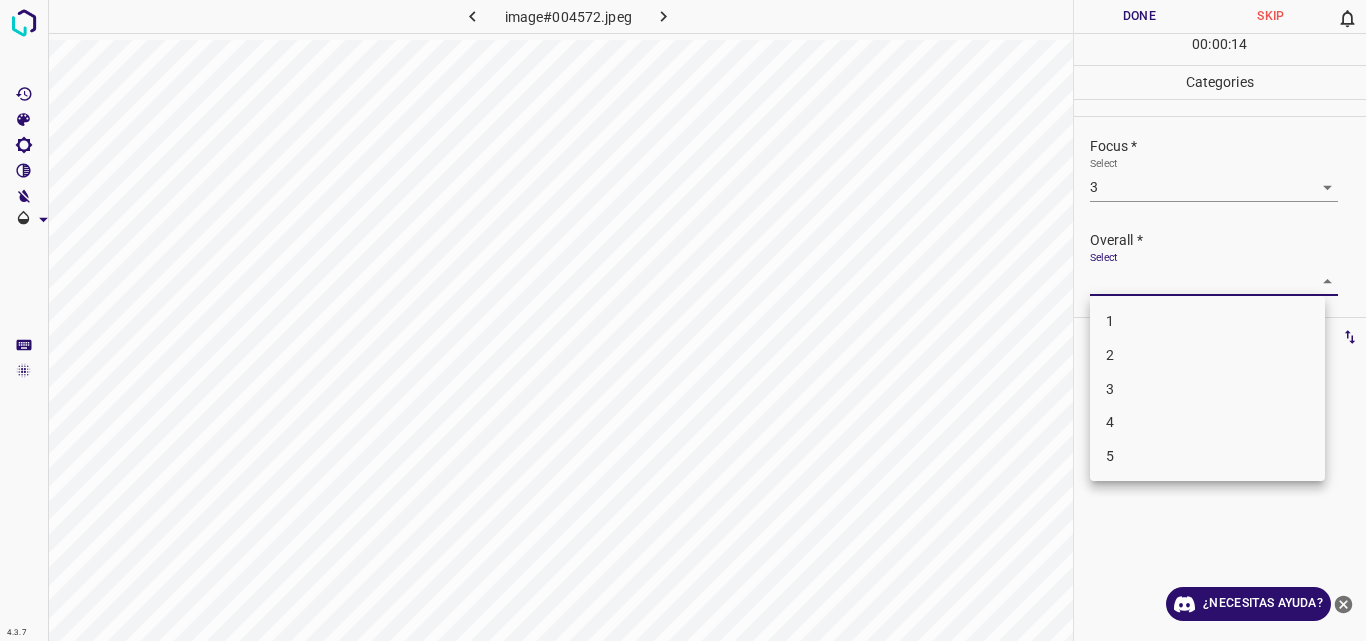 click at bounding box center (683, 320) 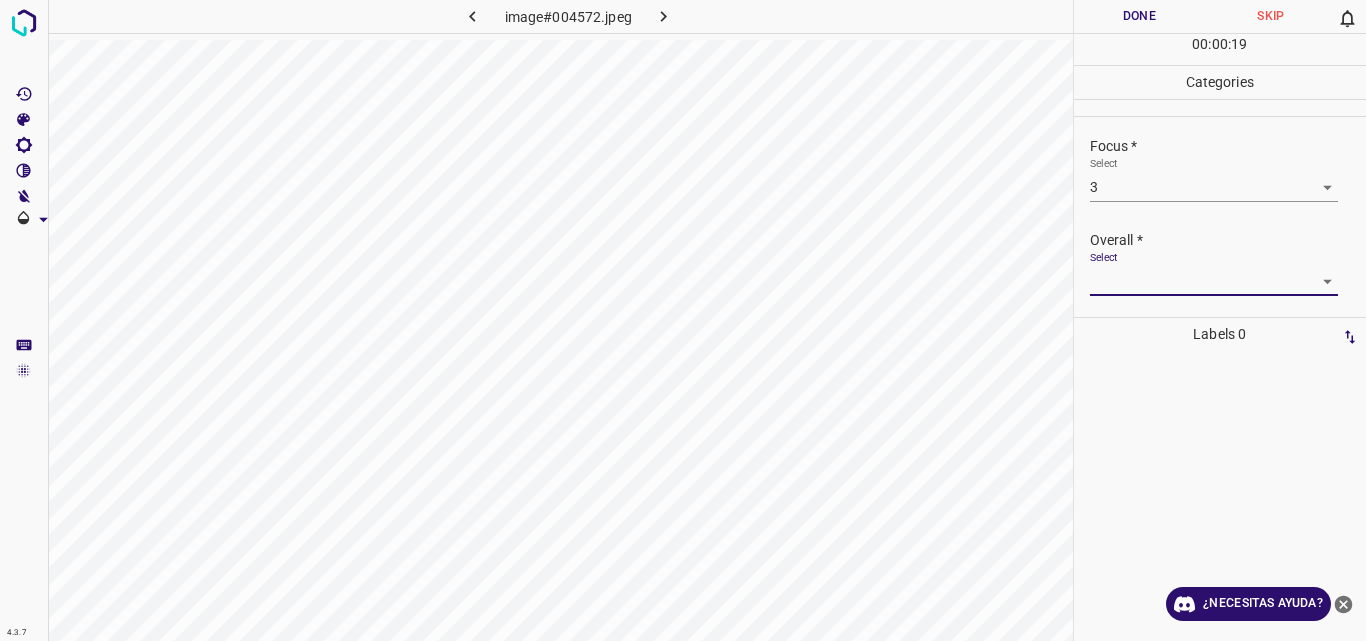 click on "4.3.7 image#004572.jpeg Done Skip 0 00   : 00   : 19   Categories Lighting *  Select 3 3 Focus *  Select 3 3 Overall *  Select ​ Labels   0 Categories 1 Lighting 2 Focus 3 Overall Tools Space Change between modes (Draw & Edit) I Auto labeling R Restore zoom M Zoom in N Zoom out Delete Delete selecte label Filters Z Restore filters X Saturation filter C Brightness filter V Contrast filter B Gray scale filter General O Download ¿Necesitas ayuda? Original text Rate this translation Your feedback will be used to help improve Google Translate - Texto - Esconder - Borrar" at bounding box center [683, 320] 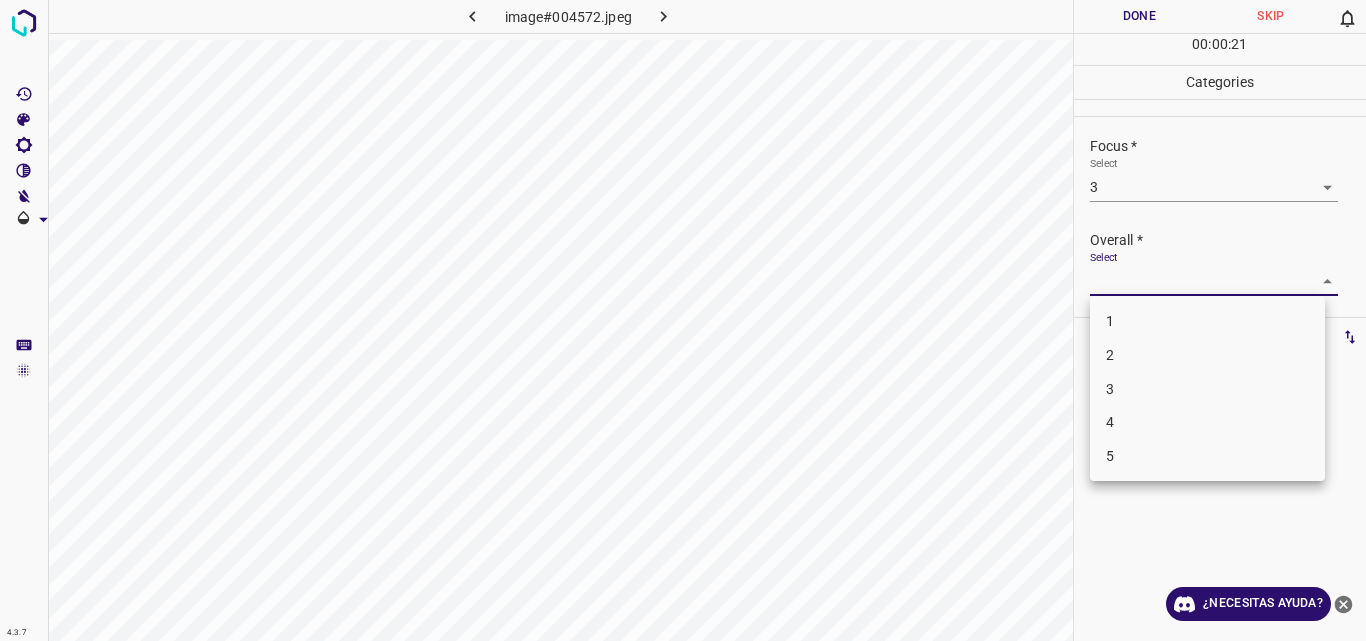 click on "3" at bounding box center (1207, 389) 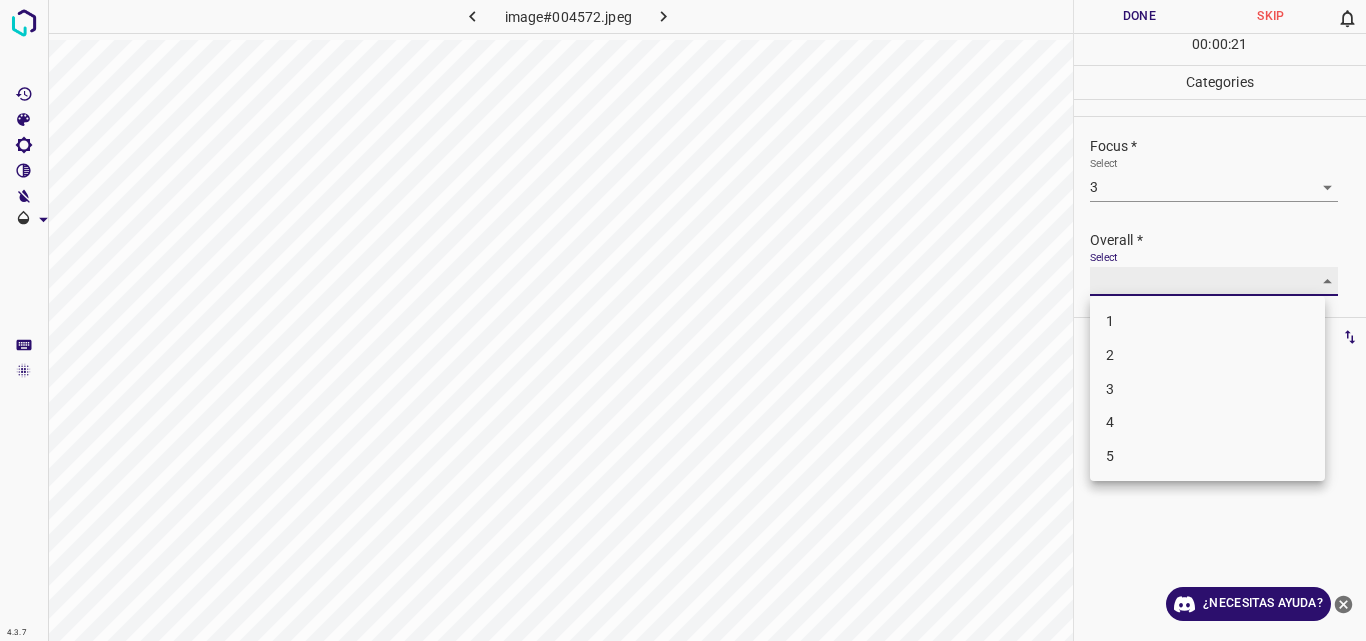 type on "3" 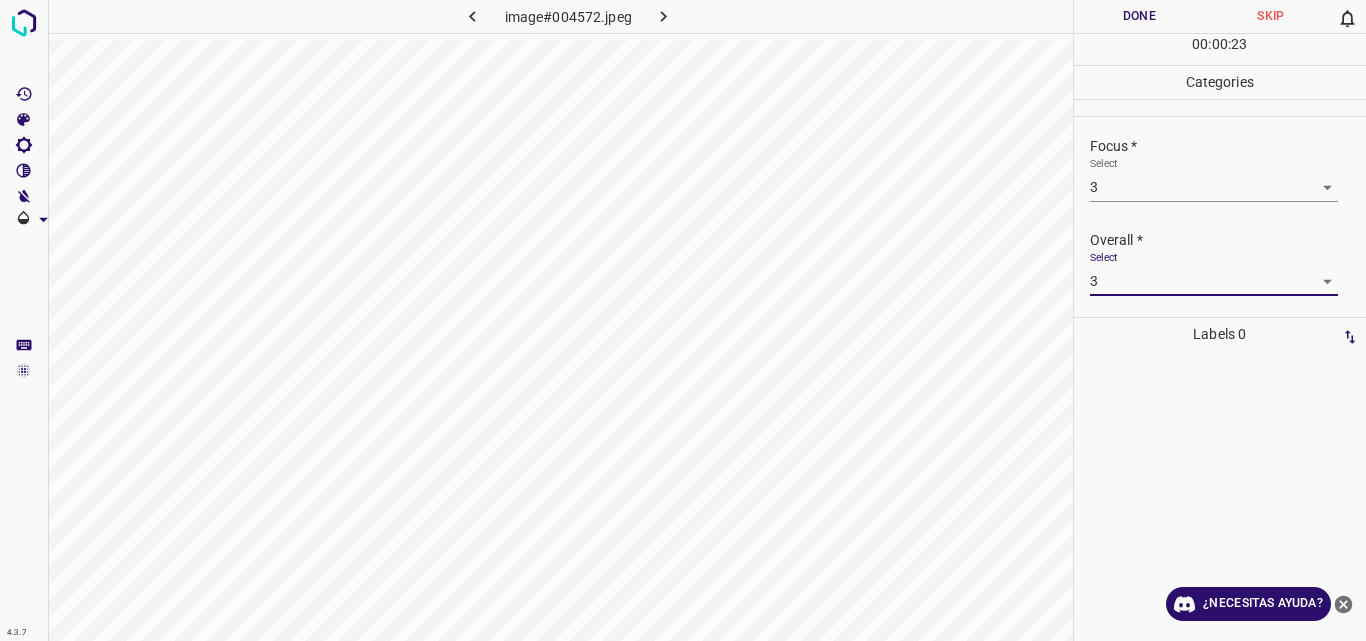 click on "Done" at bounding box center (1140, 16) 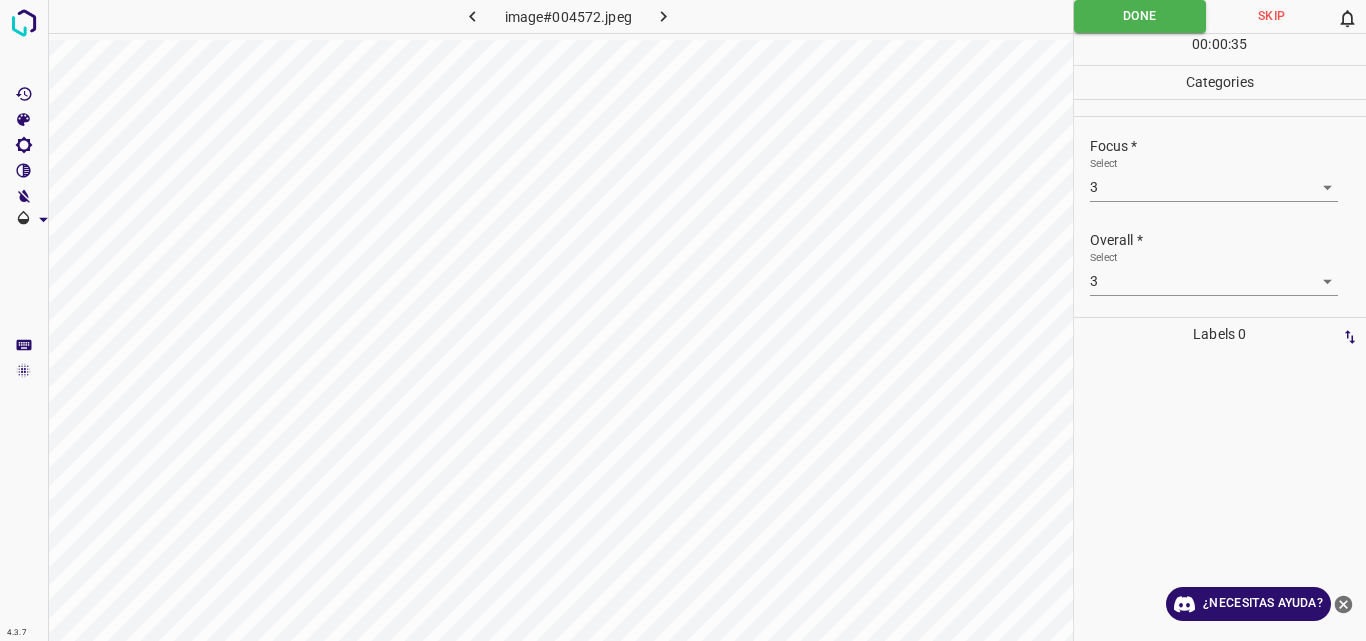 click 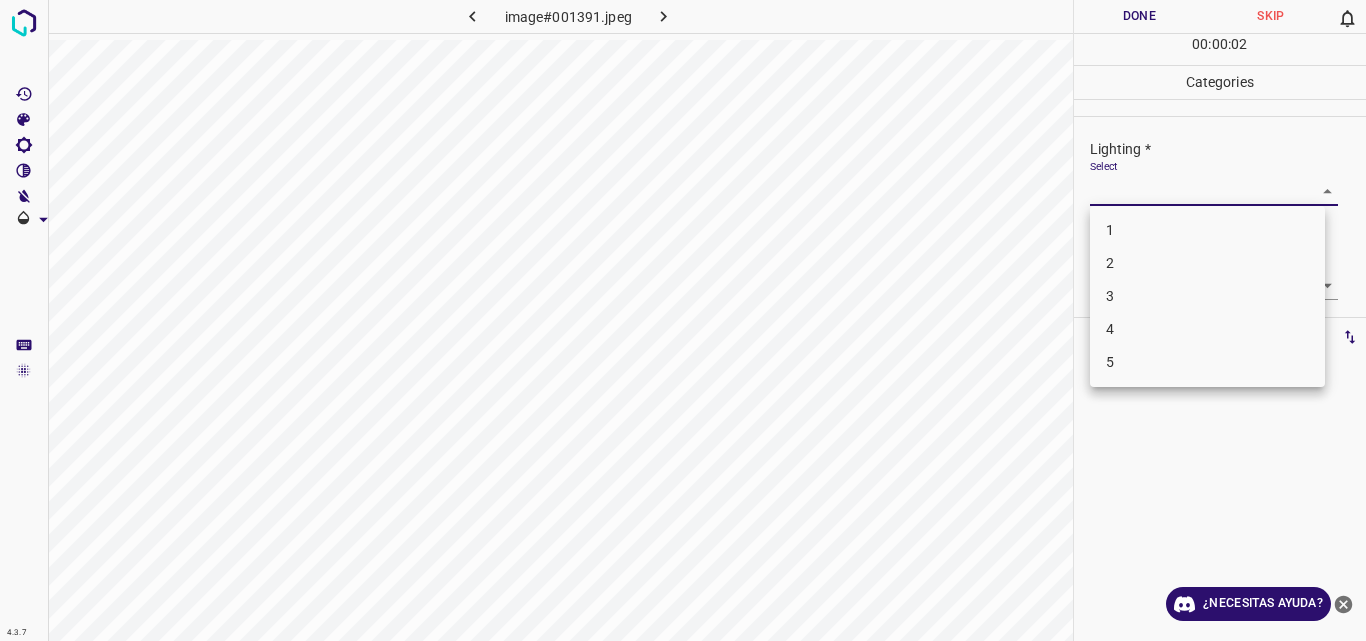 click on "4.3.7 image#001391.jpeg Done Skip 0 00   : 00   : 02   Categories Lighting *  Select ​ Focus *  Select ​ Overall *  Select ​ Labels   0 Categories 1 Lighting 2 Focus 3 Overall Tools Space Change between modes (Draw & Edit) I Auto labeling R Restore zoom M Zoom in N Zoom out Delete Delete selecte label Filters Z Restore filters X Saturation filter C Brightness filter V Contrast filter B Gray scale filter General O Download ¿Necesitas ayuda? Original text Rate this translation Your feedback will be used to help improve Google Translate - Texto - Esconder - Borrar 1 2 3 4 5" at bounding box center (683, 320) 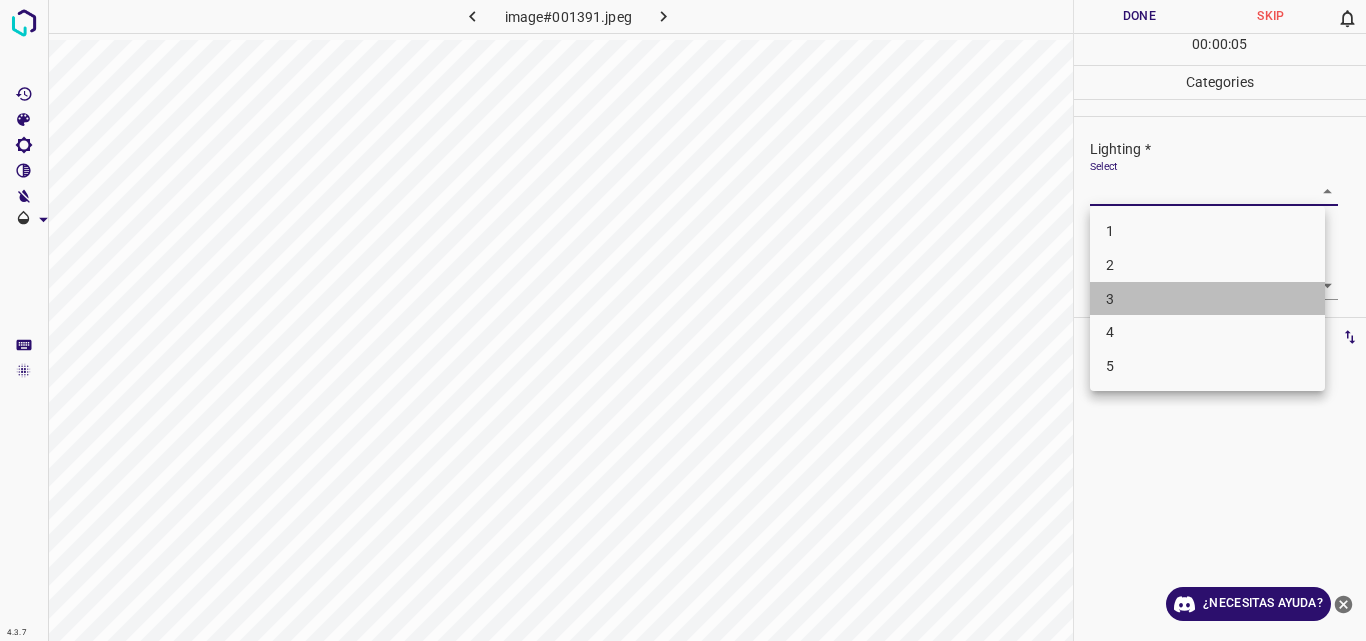 click on "3" at bounding box center (1207, 299) 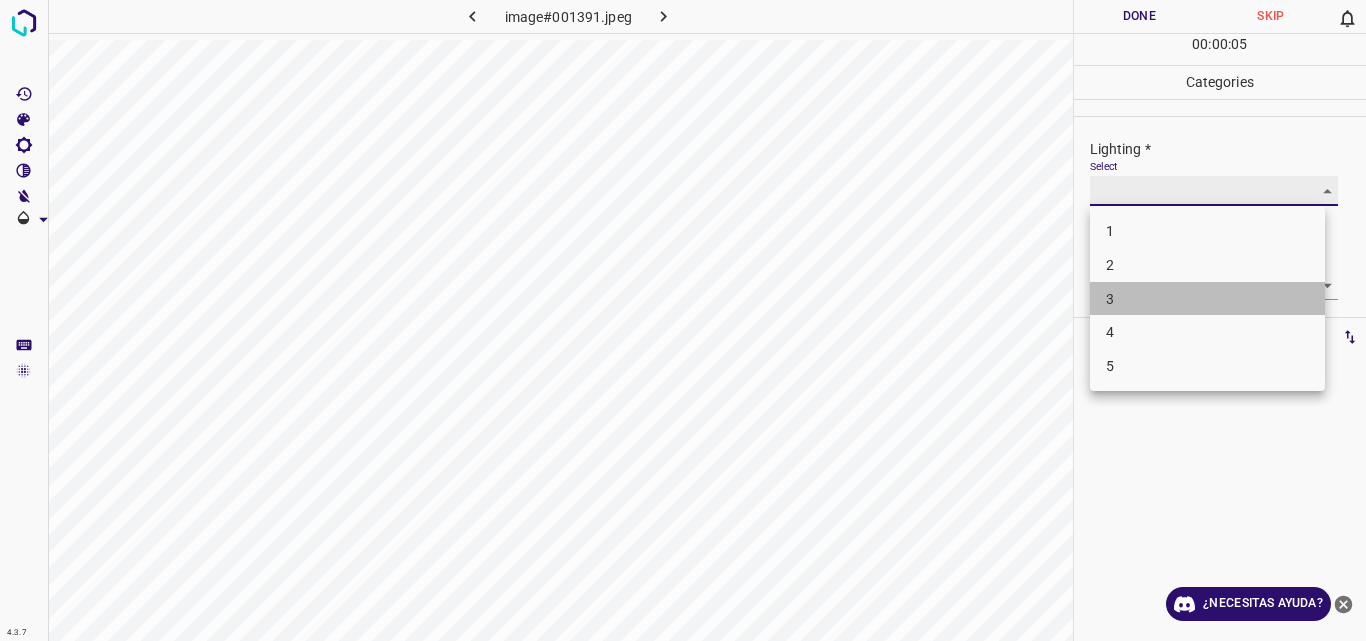 type on "3" 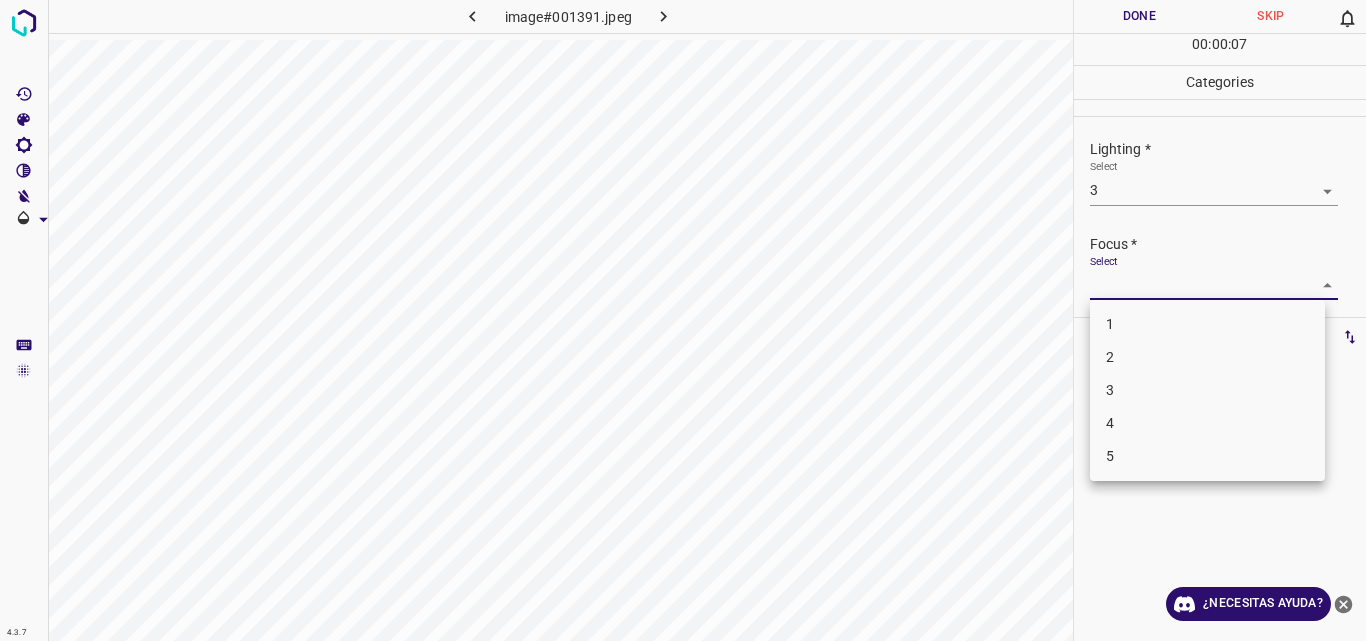 click on "4.3.7 image#001391.jpeg Done Skip 0 00   : 00   : 07   Categories Lighting *  Select 3 3 Focus *  Select ​ Overall *  Select ​ Labels   0 Categories 1 Lighting 2 Focus 3 Overall Tools Space Change between modes (Draw & Edit) I Auto labeling R Restore zoom M Zoom in N Zoom out Delete Delete selecte label Filters Z Restore filters X Saturation filter C Brightness filter V Contrast filter B Gray scale filter General O Download ¿Necesitas ayuda? Original text Rate this translation Your feedback will be used to help improve Google Translate - Texto - Esconder - Borrar 1 2 3 4 5" at bounding box center [683, 320] 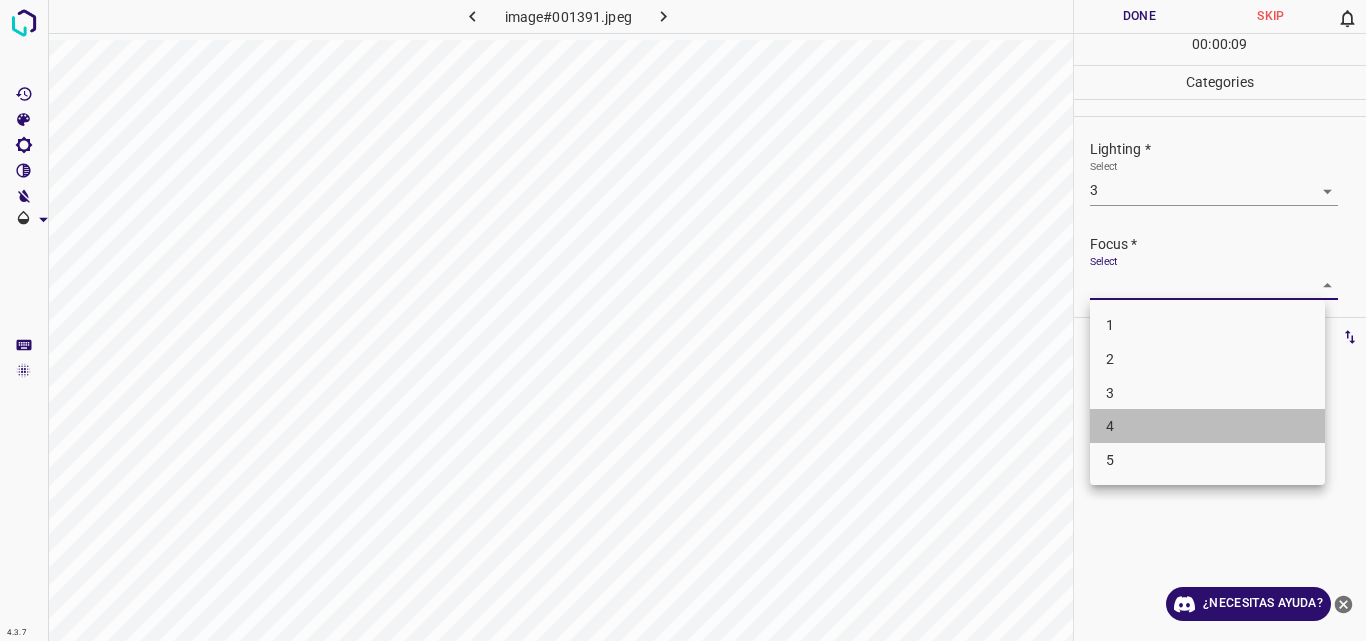 click on "4" at bounding box center [1207, 426] 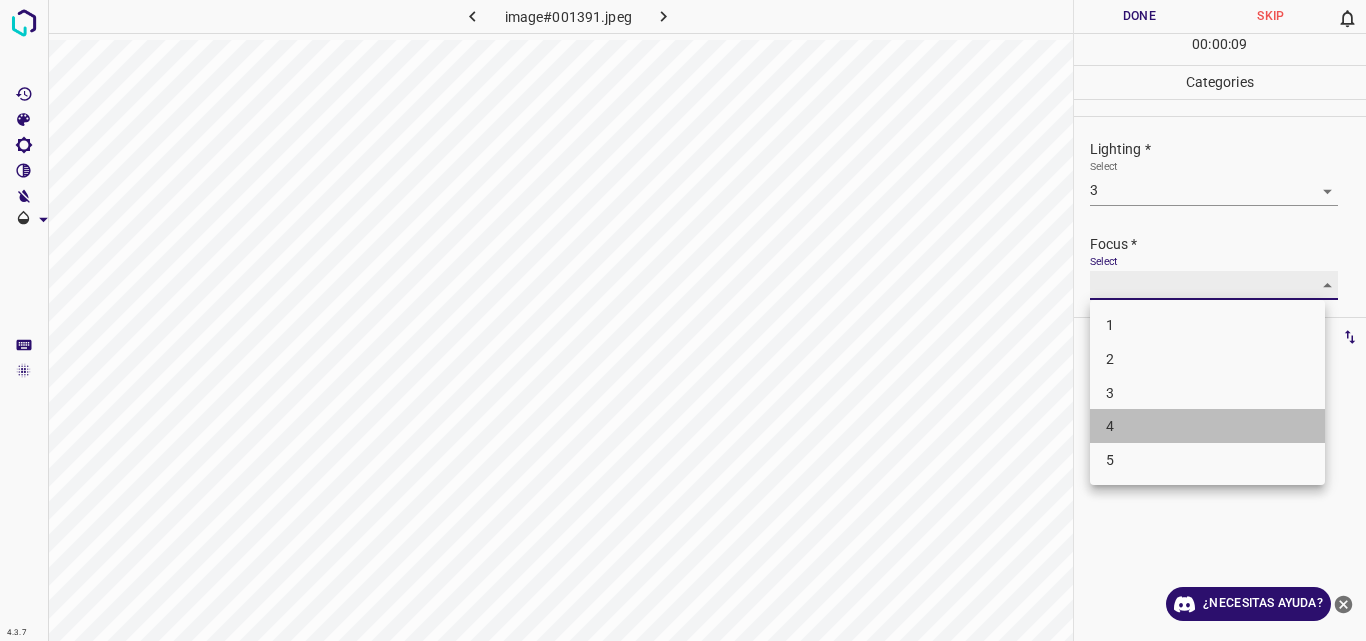 type on "4" 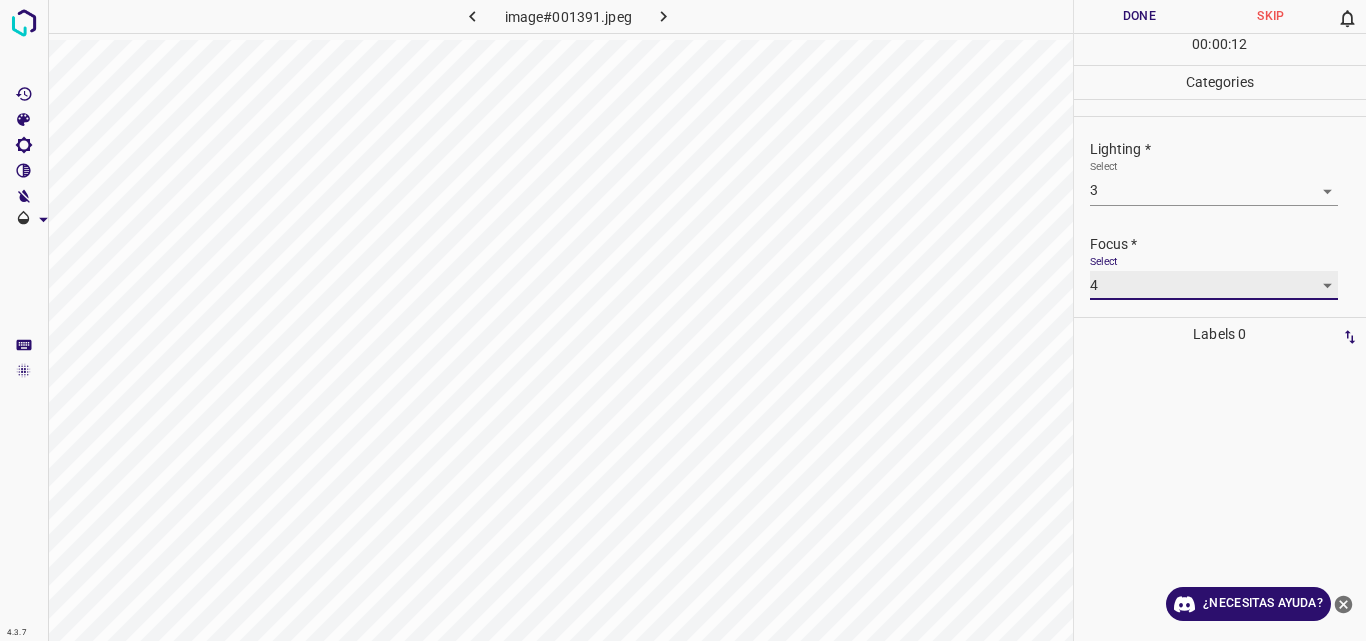 scroll, scrollTop: 98, scrollLeft: 0, axis: vertical 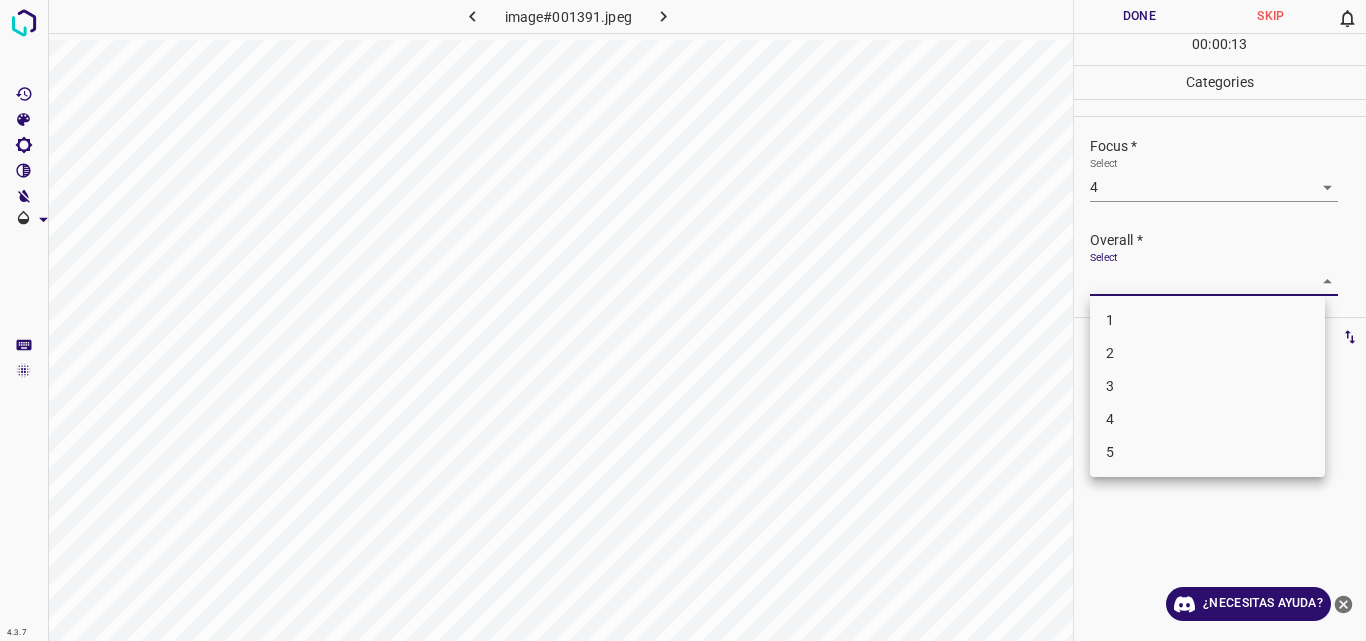 click on "4.3.7 image#001391.jpeg Done Skip 0 00   : 00   : 13   Categories Lighting *  Select 3 3 Focus *  Select 4 4 Overall *  Select ​ Labels   0 Categories 1 Lighting 2 Focus 3 Overall Tools Space Change between modes (Draw & Edit) I Auto labeling R Restore zoom M Zoom in N Zoom out Delete Delete selecte label Filters Z Restore filters X Saturation filter C Brightness filter V Contrast filter B Gray scale filter General O Download ¿Necesitas ayuda? Original text Rate this translation Your feedback will be used to help improve Google Translate - Texto - Esconder - Borrar 1 2 3 4 5" at bounding box center [683, 320] 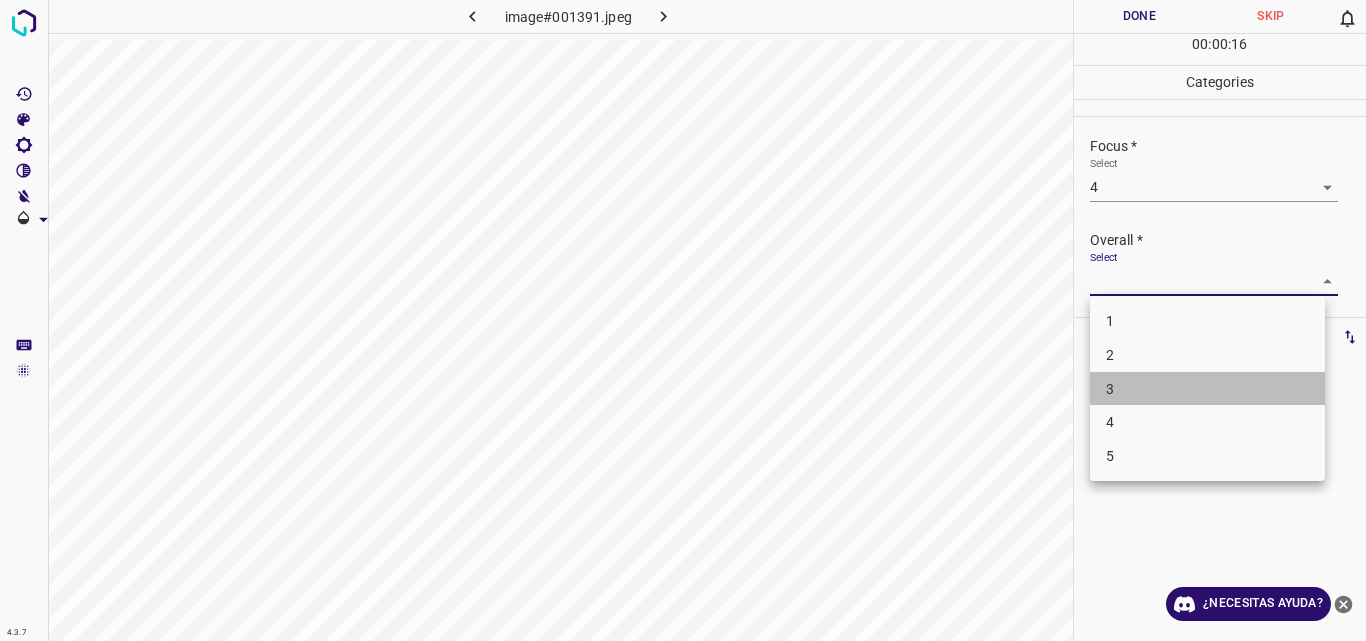 click on "3" at bounding box center (1207, 389) 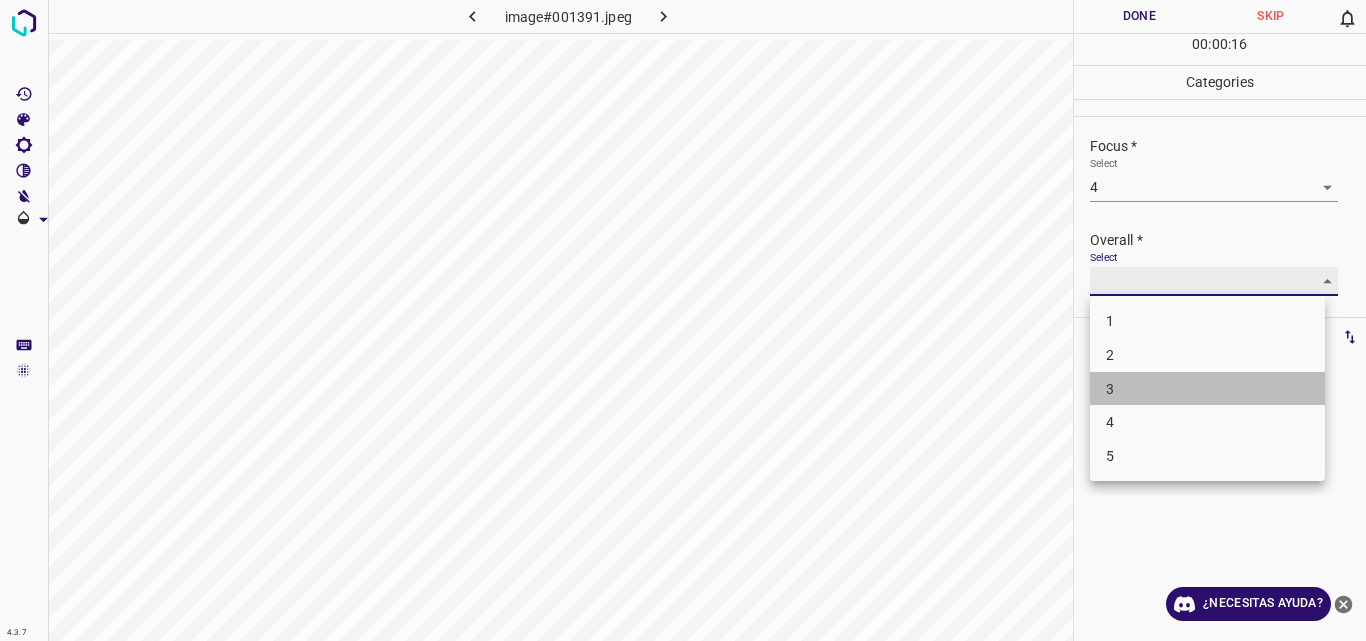 type on "3" 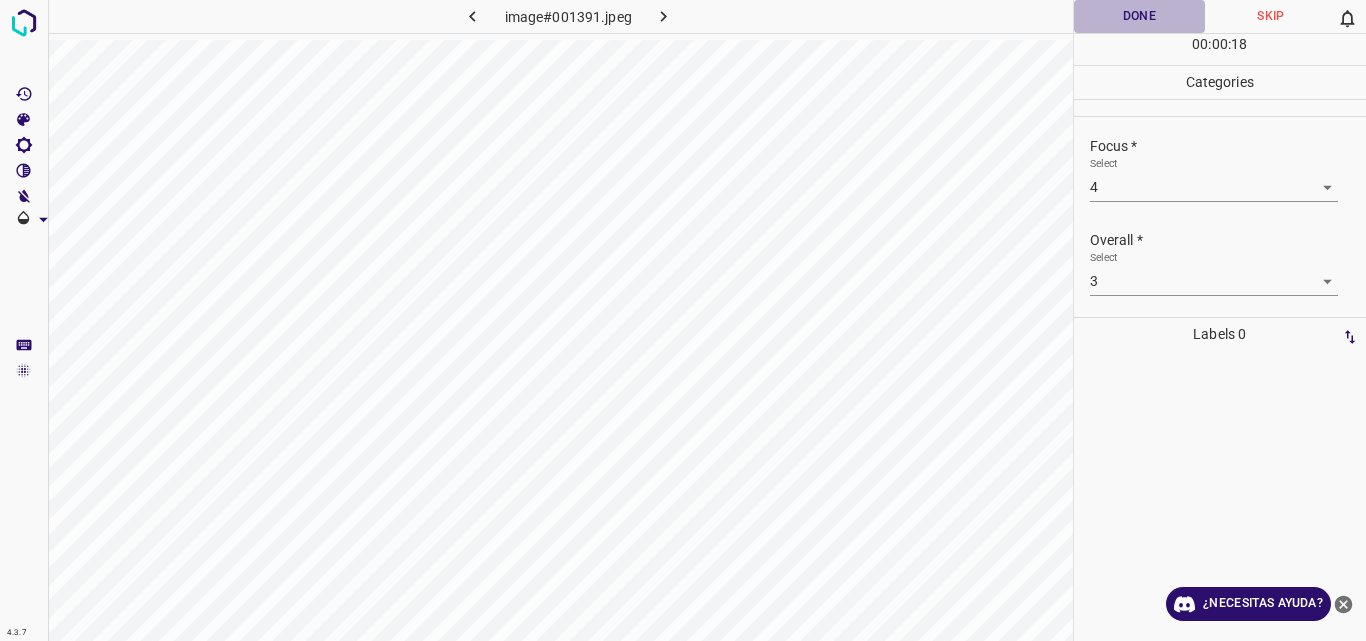 click on "Done" at bounding box center [1140, 16] 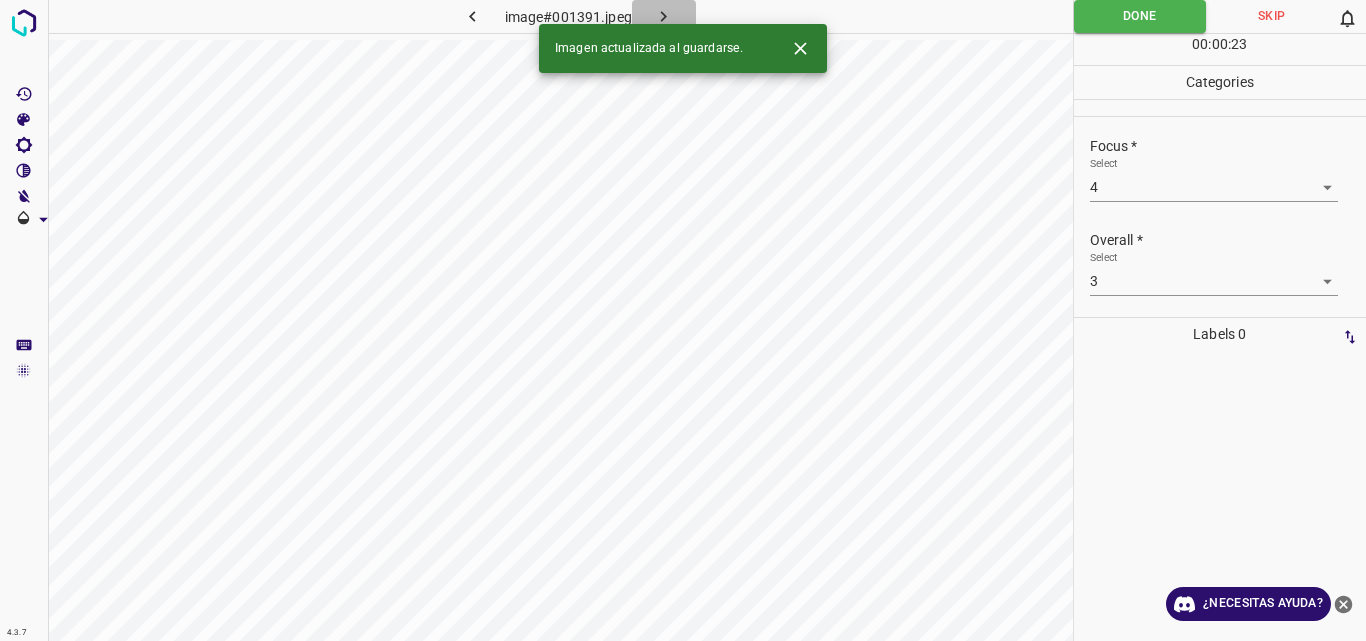 click 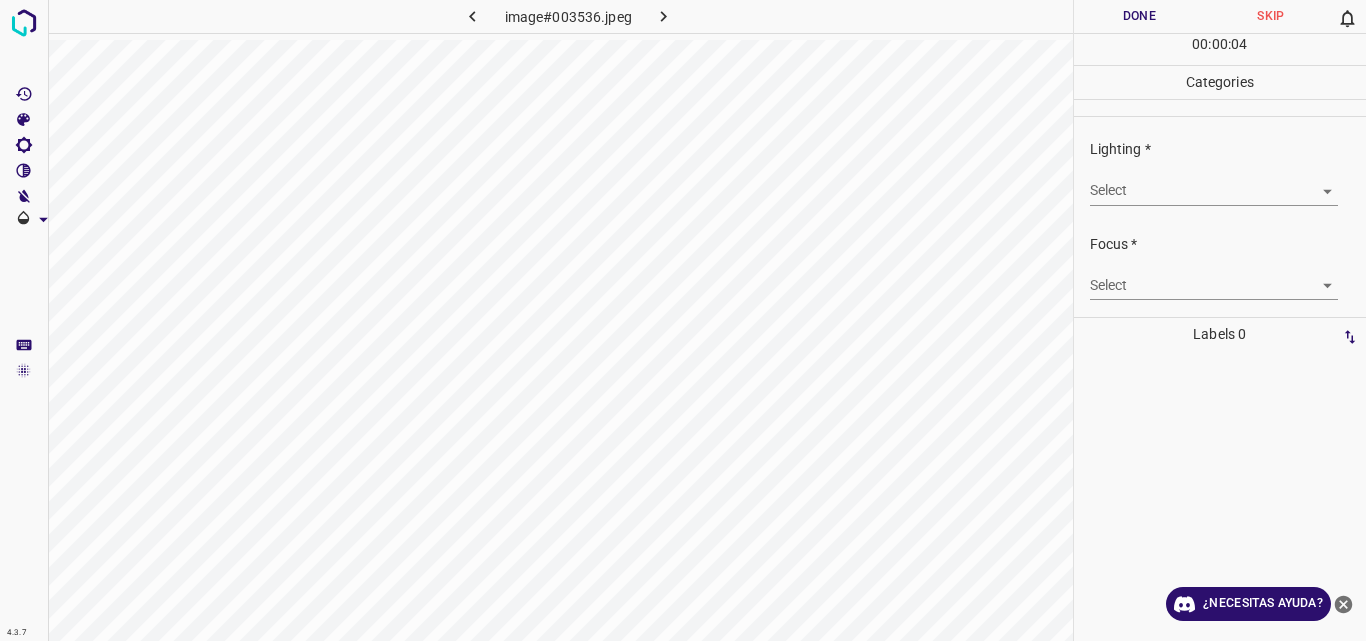 click on "4.3.7 image#003536.jpeg Done Skip 0 00   : 00   : 04   Categories Lighting *  Select ​ Focus *  Select ​ Overall *  Select ​ Labels   0 Categories 1 Lighting 2 Focus 3 Overall Tools Space Change between modes (Draw & Edit) I Auto labeling R Restore zoom M Zoom in N Zoom out Delete Delete selecte label Filters Z Restore filters X Saturation filter C Brightness filter V Contrast filter B Gray scale filter General O Download ¿Necesitas ayuda? Original text Rate this translation Your feedback will be used to help improve Google Translate - Texto - Esconder - Borrar" at bounding box center (683, 320) 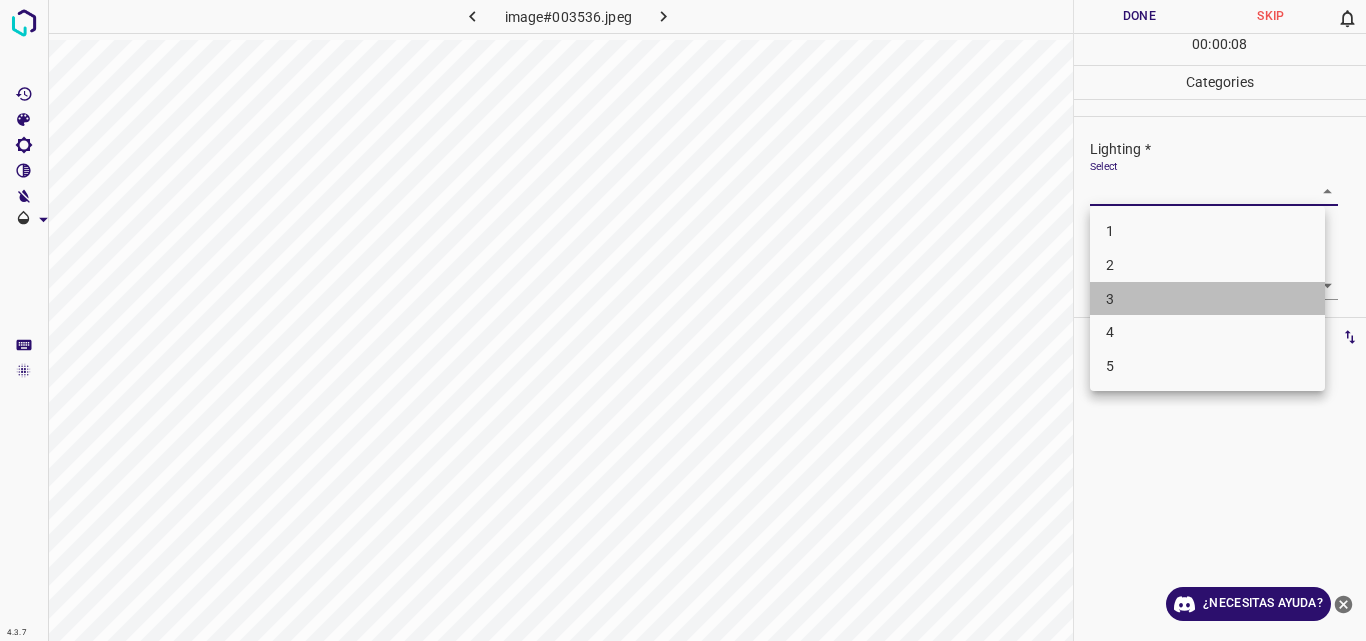 click on "3" at bounding box center [1207, 299] 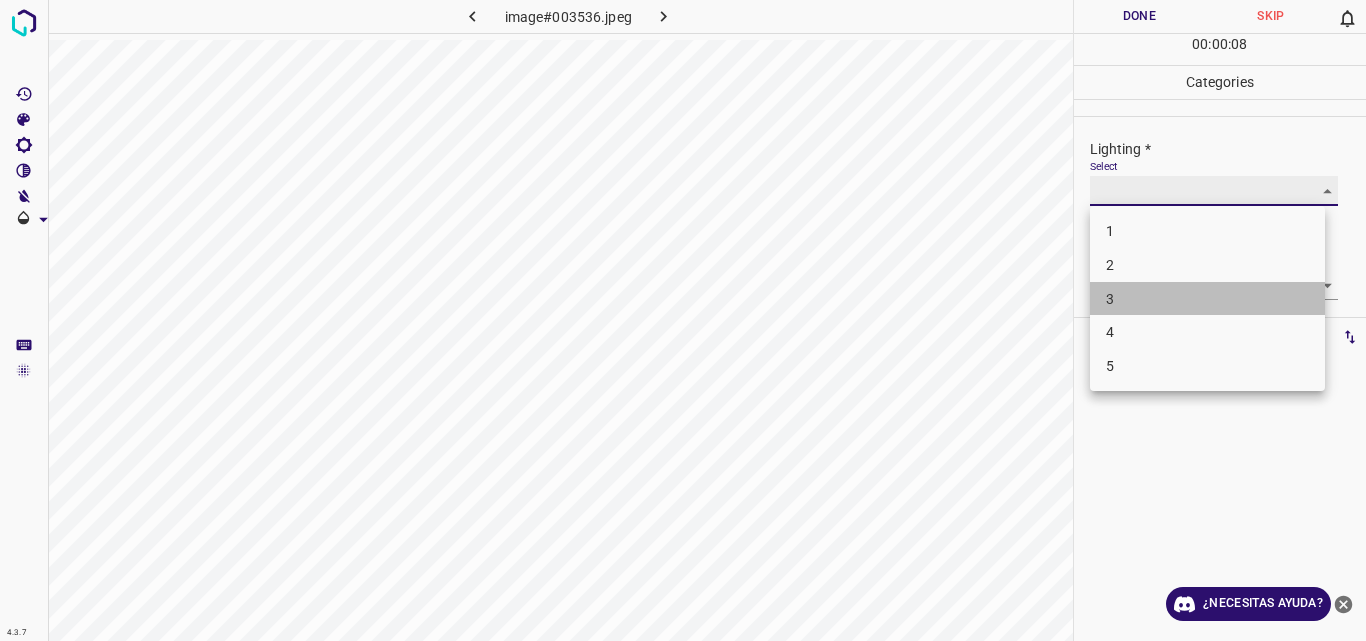 type on "3" 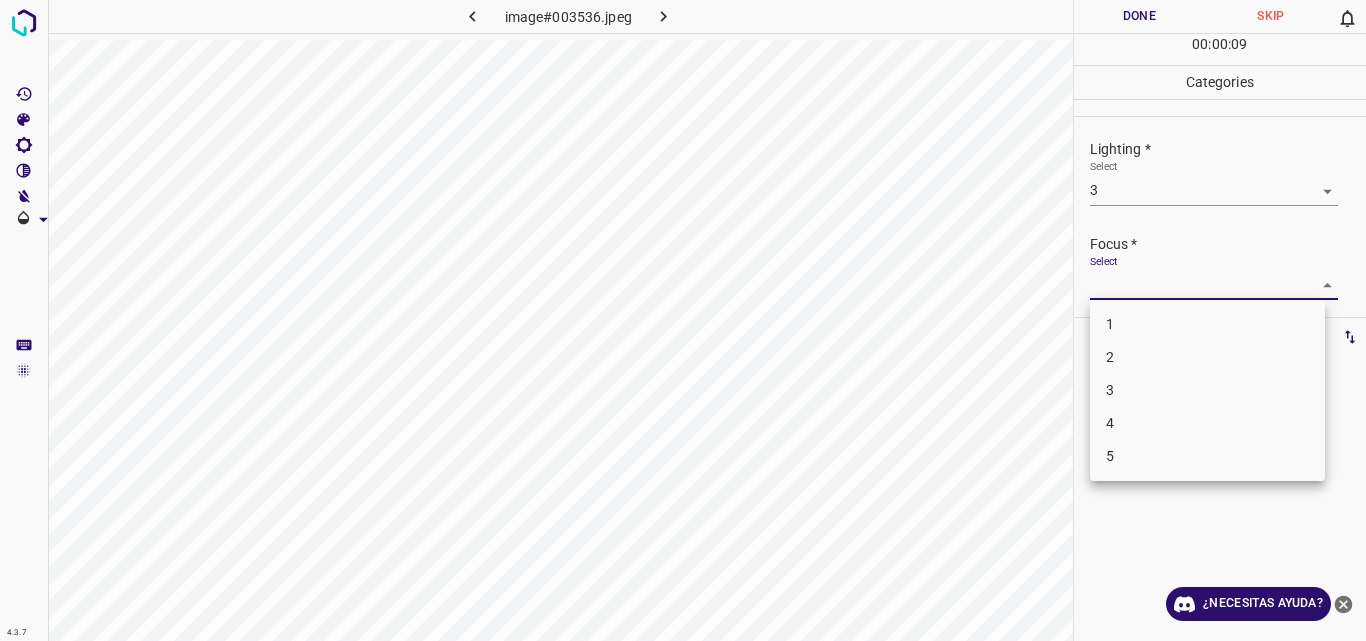 click on "4.3.7 image#003536.jpeg Done Skip 0 00   : 00   : 09   Categories Lighting *  Select 3 3 Focus *  Select ​ Overall *  Select ​ Labels   0 Categories 1 Lighting 2 Focus 3 Overall Tools Space Change between modes (Draw & Edit) I Auto labeling R Restore zoom M Zoom in N Zoom out Delete Delete selecte label Filters Z Restore filters X Saturation filter C Brightness filter V Contrast filter B Gray scale filter General O Download ¿Necesitas ayuda? Original text Rate this translation Your feedback will be used to help improve Google Translate - Texto - Esconder - Borrar 1 2 3 4 5" at bounding box center [683, 320] 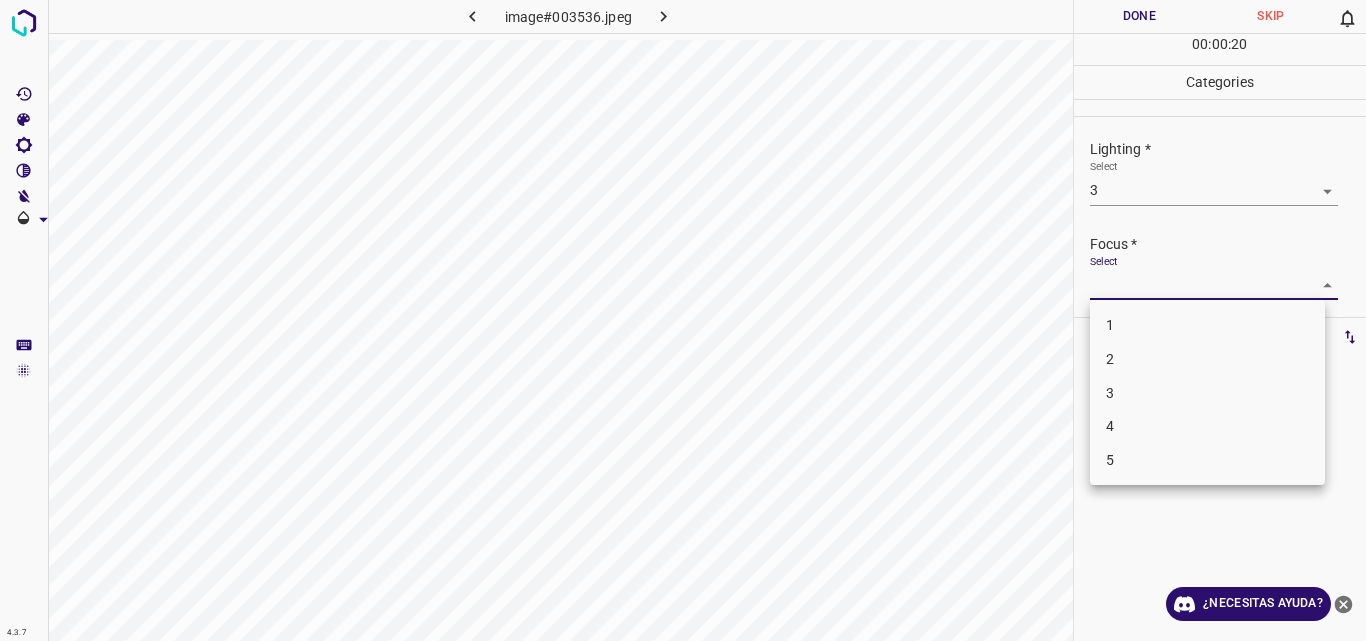 click on "3" at bounding box center [1207, 393] 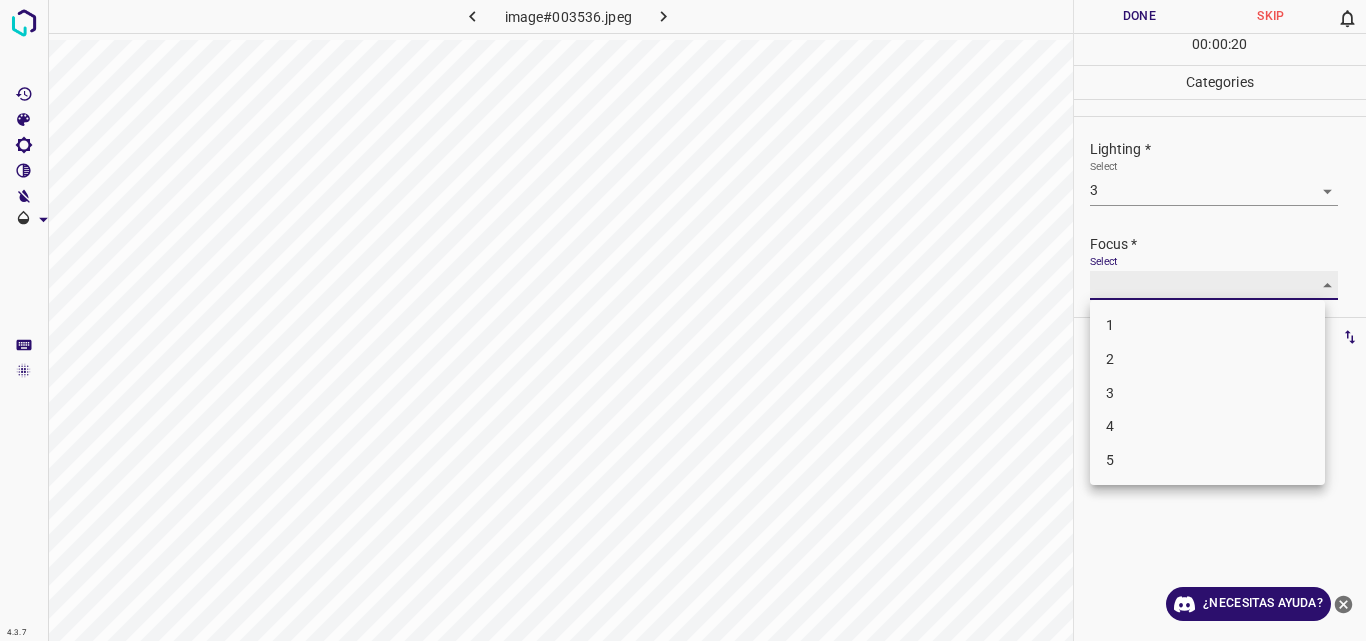 type on "3" 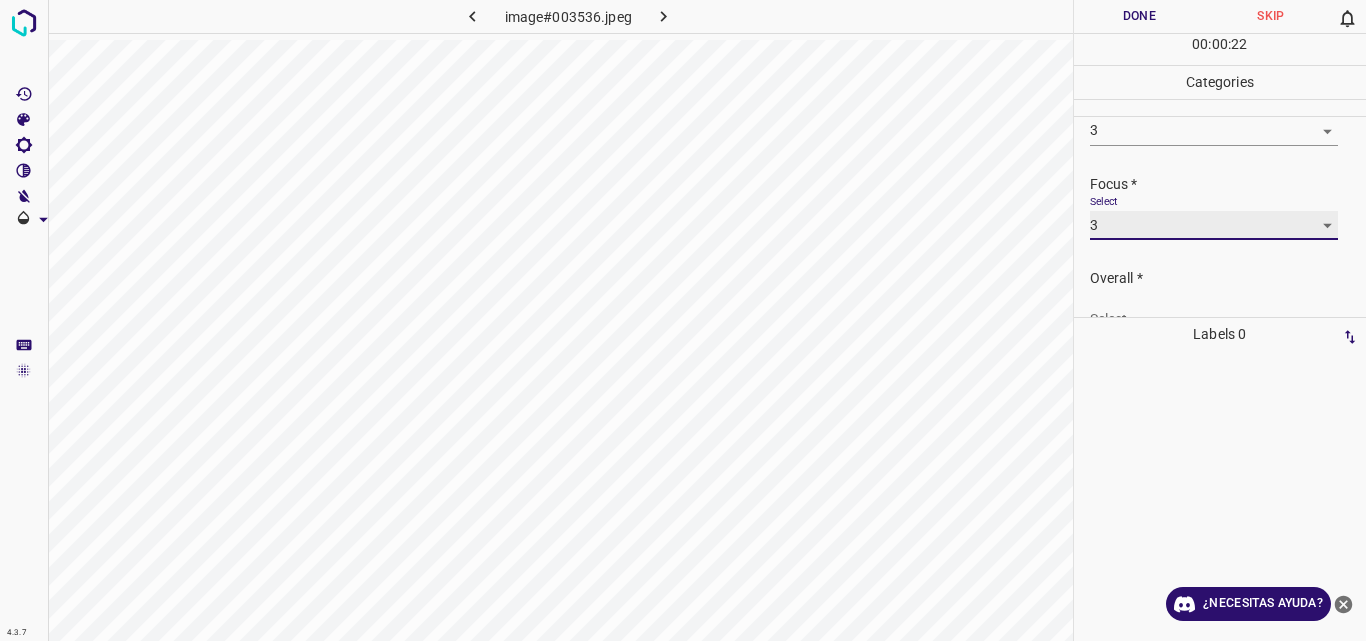 scroll, scrollTop: 98, scrollLeft: 0, axis: vertical 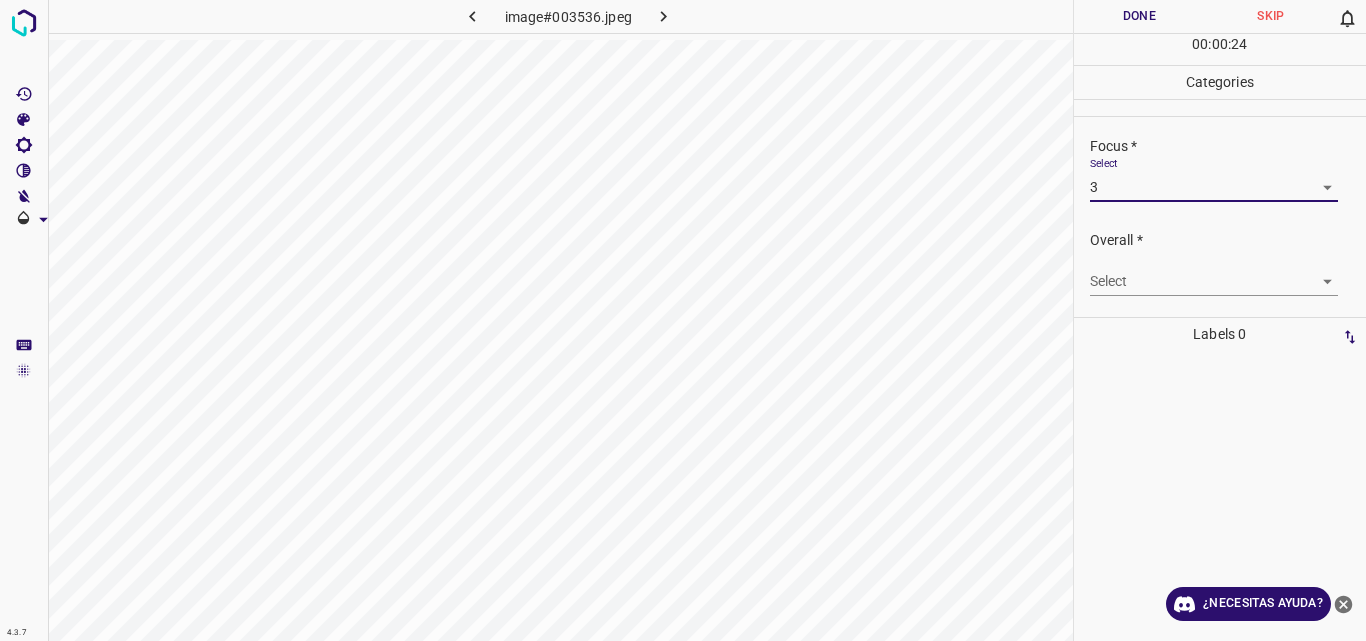 click on "4.3.7 image#003536.jpeg Done Skip 0 00   : 00   : 24   Categories Lighting *  Select 3 3 Focus *  Select 3 3 Overall *  Select ​ Labels   0 Categories 1 Lighting 2 Focus 3 Overall Tools Space Change between modes (Draw & Edit) I Auto labeling R Restore zoom M Zoom in N Zoom out Delete Delete selecte label Filters Z Restore filters X Saturation filter C Brightness filter V Contrast filter B Gray scale filter General O Download ¿Necesitas ayuda? Original text Rate this translation Your feedback will be used to help improve Google Translate - Texto - Esconder - Borrar" at bounding box center (683, 320) 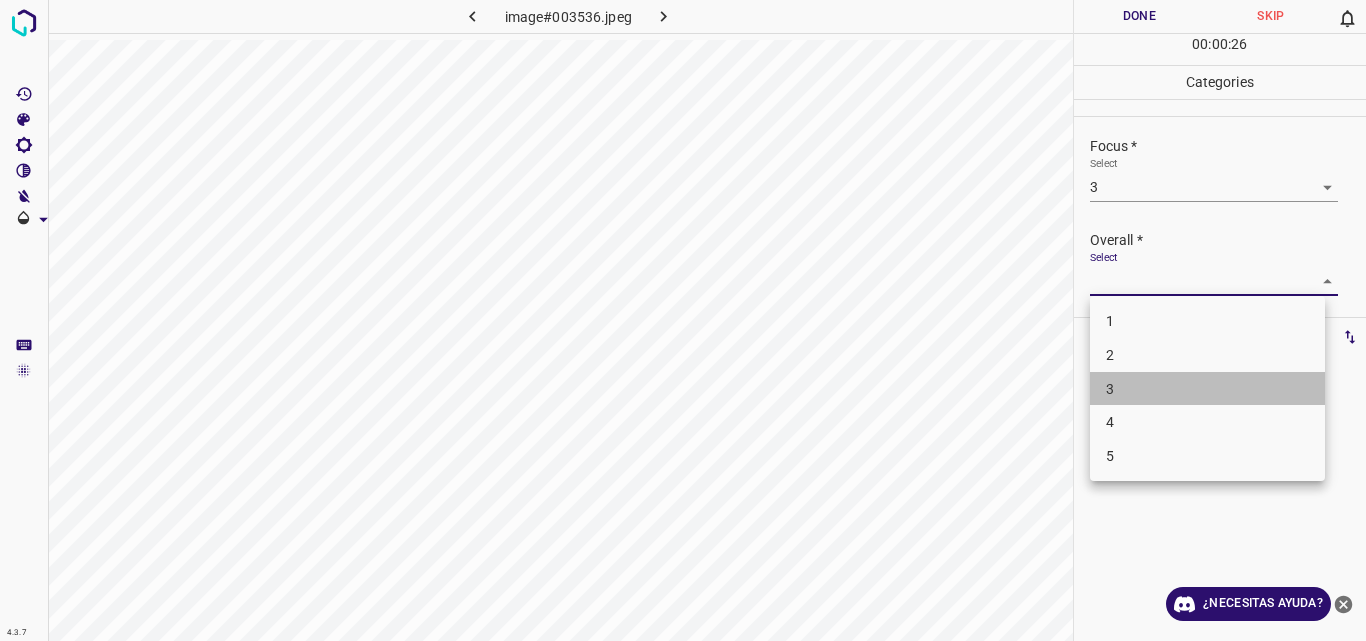 click on "3" at bounding box center [1207, 389] 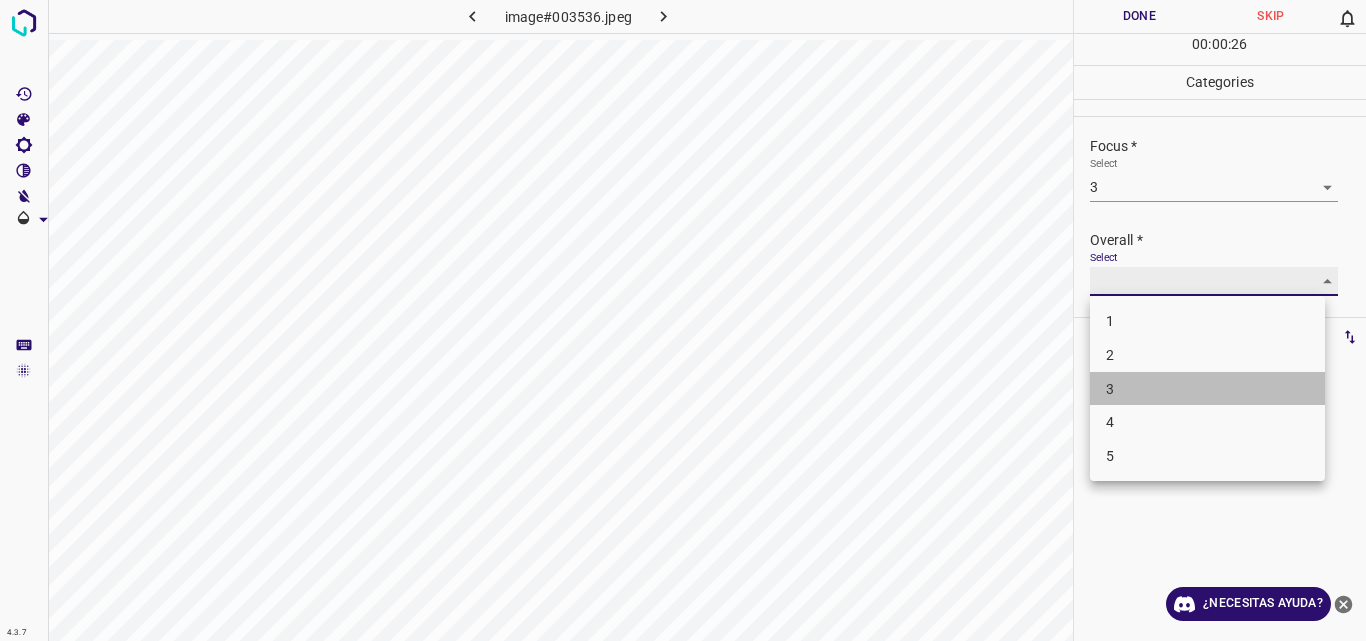 type on "3" 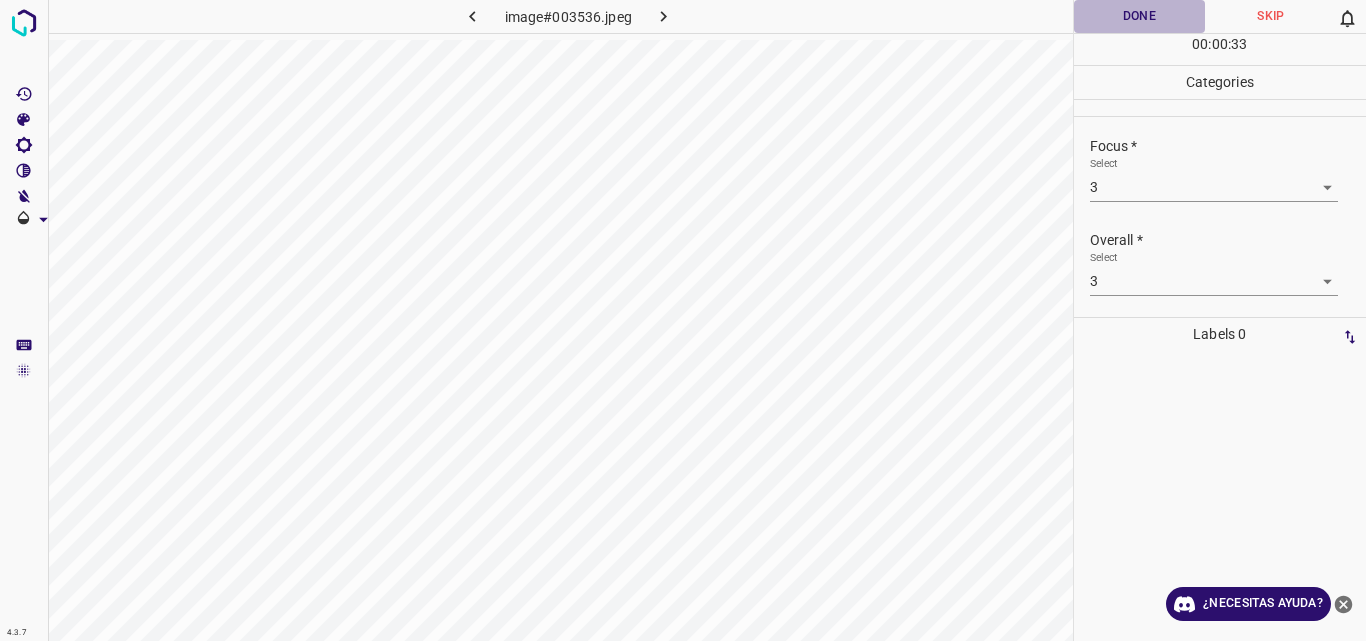 click on "Done" at bounding box center (1140, 16) 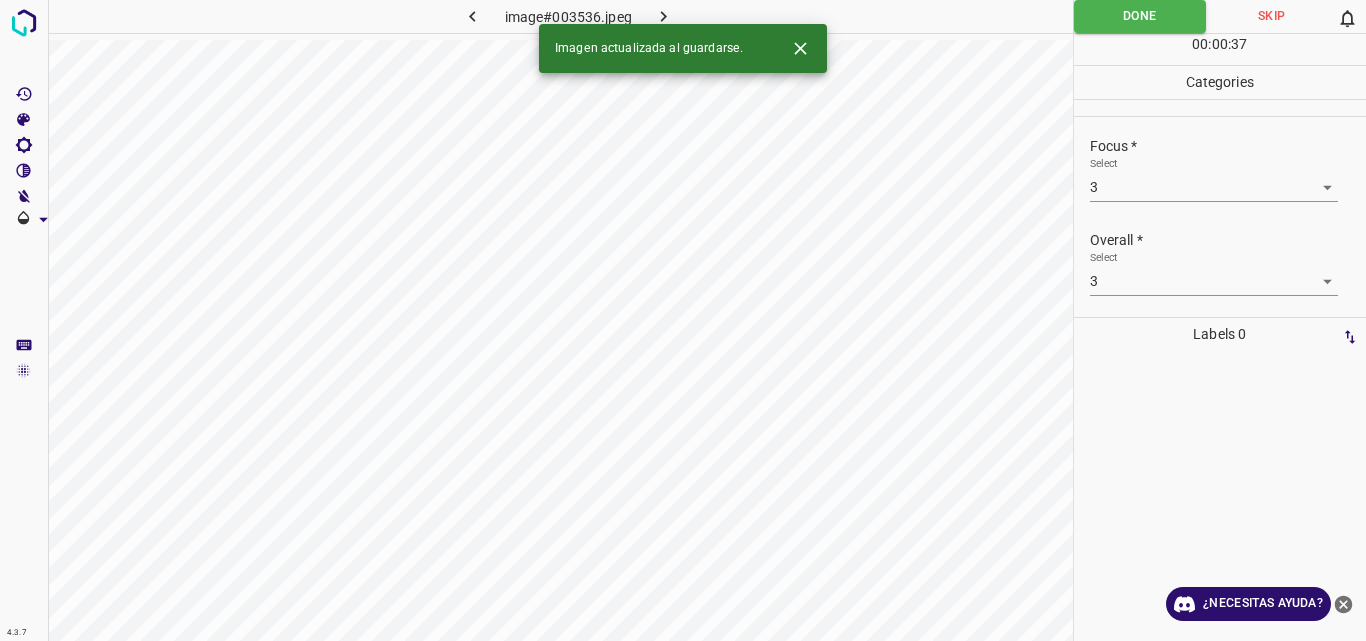 click 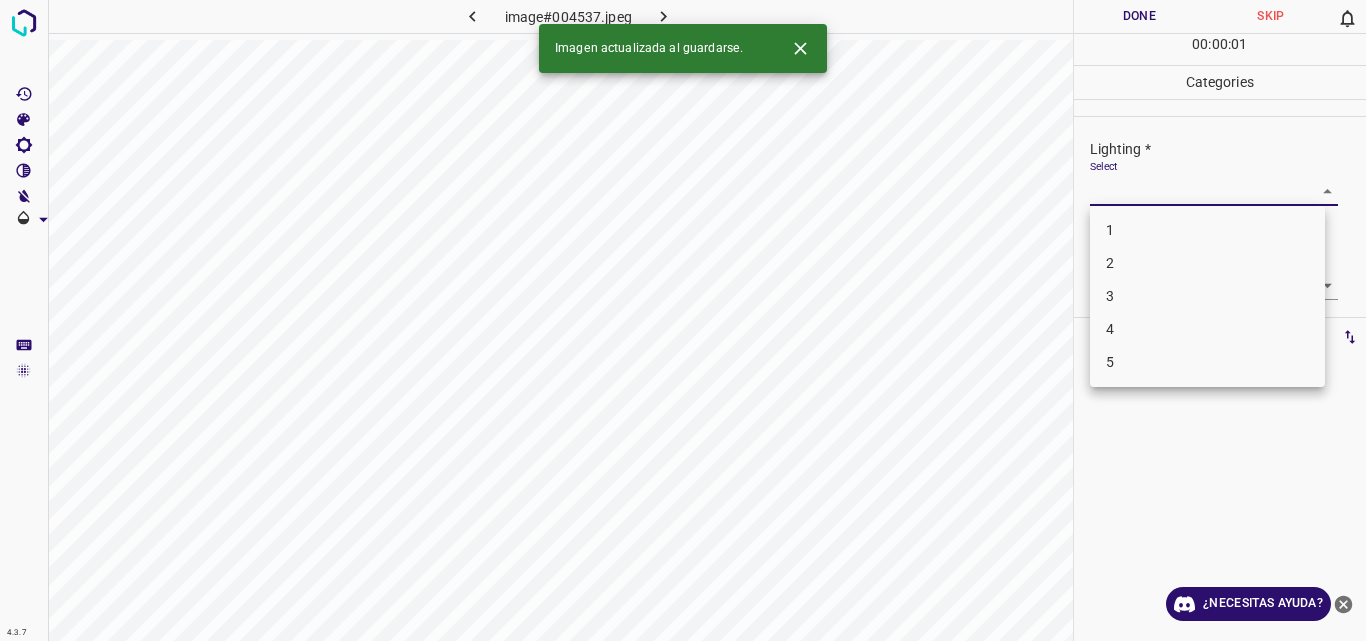 click on "4.3.7 image#004537.jpeg Done Skip 0 00   : 00   : 01   Categories Lighting *  Select ​ Focus *  Select ​ Overall *  Select ​ Labels   0 Categories 1 Lighting 2 Focus 3 Overall Tools Space Change between modes (Draw & Edit) I Auto labeling R Restore zoom M Zoom in N Zoom out Delete Delete selecte label Filters Z Restore filters X Saturation filter C Brightness filter V Contrast filter B Gray scale filter General O Download Imagen actualizada al guardarse. ¿Necesitas ayuda? Original text Rate this translation Your feedback will be used to help improve Google Translate - Texto - Esconder - Borrar 1 2 3 4 5" at bounding box center (683, 320) 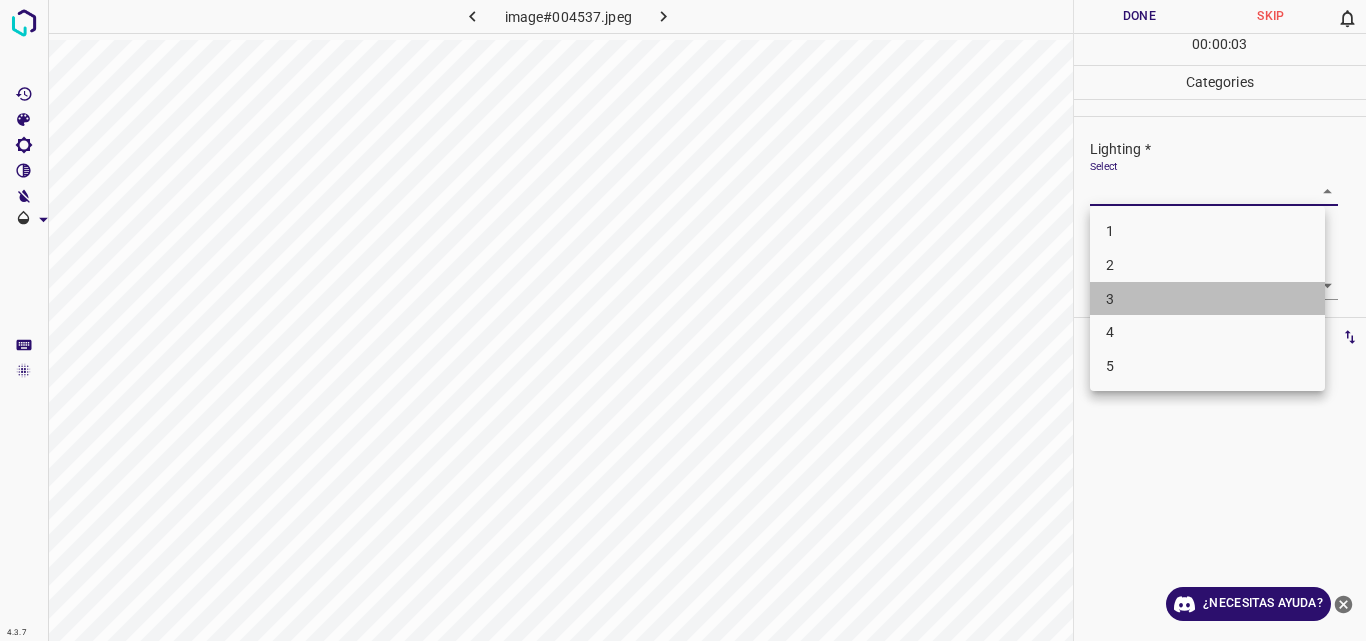 click on "3" at bounding box center [1207, 299] 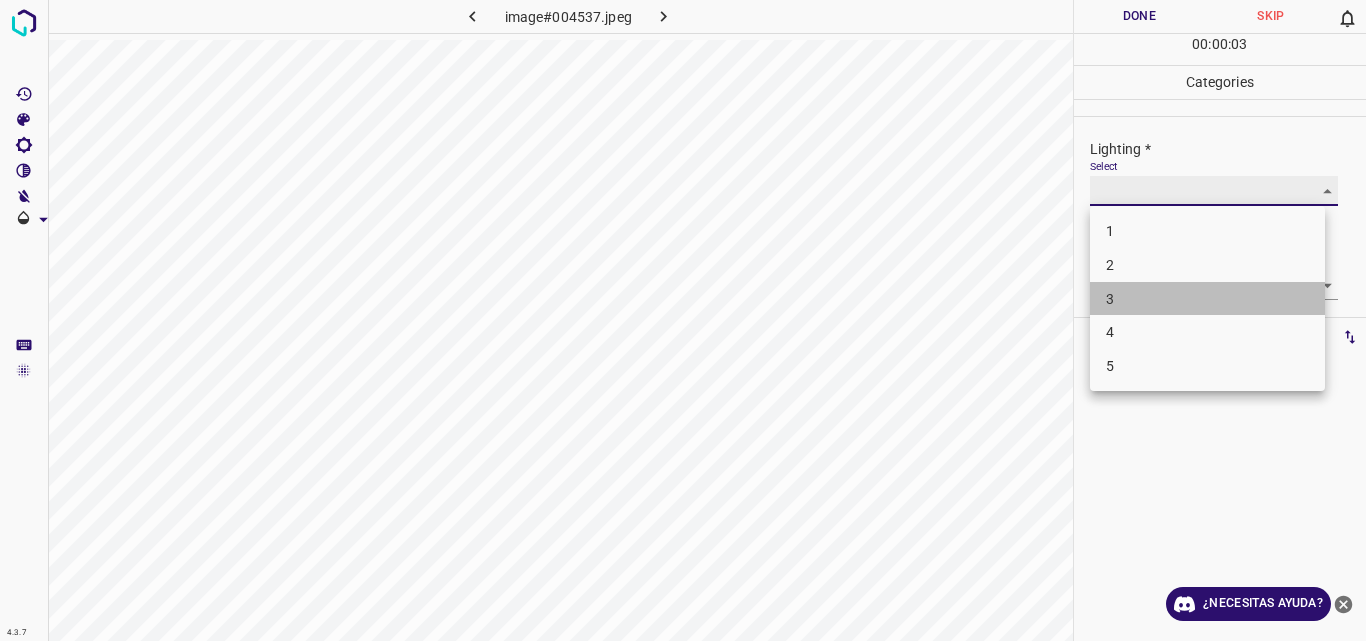 type on "3" 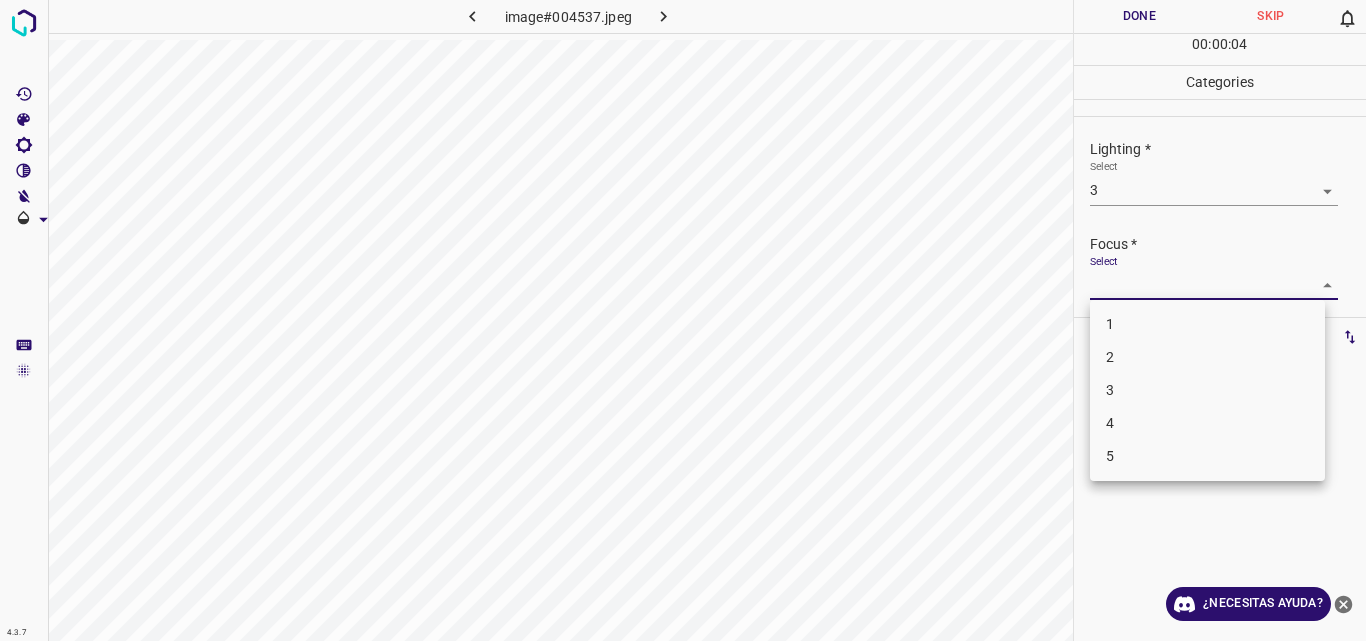 click on "4.3.7 image#004537.jpeg Done Skip 0 00   : 00   : 04   Categories Lighting *  Select 3 3 Focus *  Select ​ Overall *  Select ​ Labels   0 Categories 1 Lighting 2 Focus 3 Overall Tools Space Change between modes (Draw & Edit) I Auto labeling R Restore zoom M Zoom in N Zoom out Delete Delete selecte label Filters Z Restore filters X Saturation filter C Brightness filter V Contrast filter B Gray scale filter General O Download ¿Necesitas ayuda? Original text Rate this translation Your feedback will be used to help improve Google Translate - Texto - Esconder - Borrar 1 2 3 4 5" at bounding box center (683, 320) 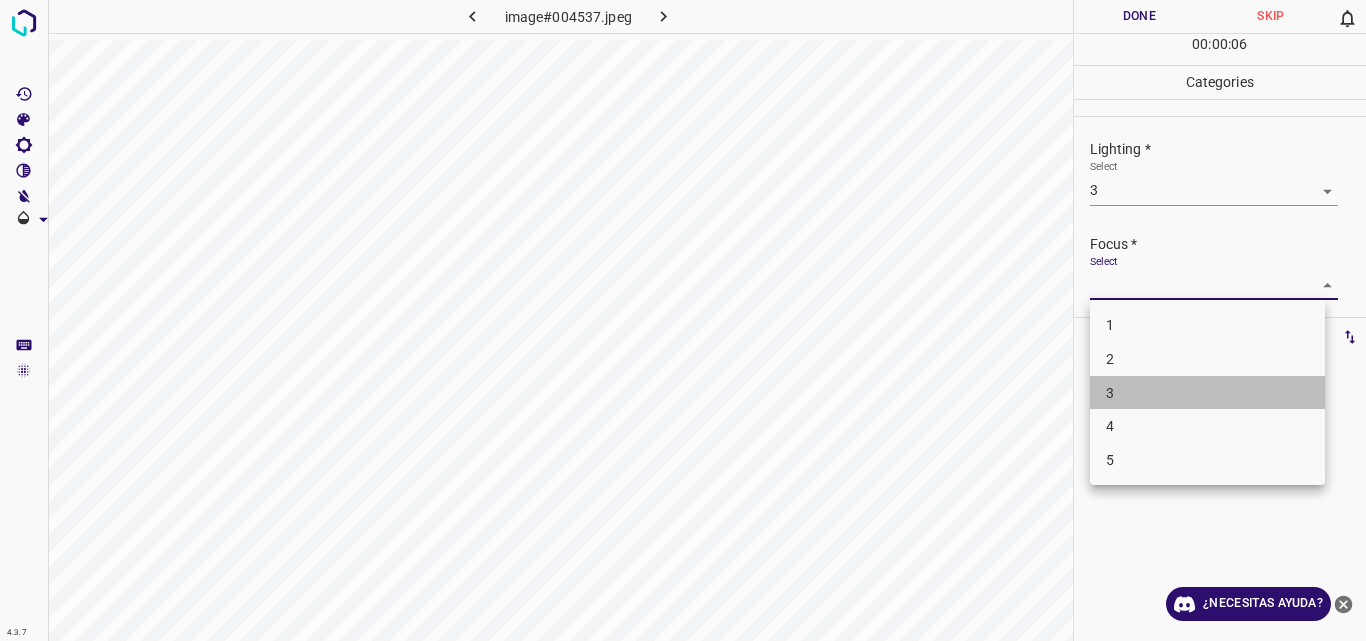 click on "3" at bounding box center [1207, 393] 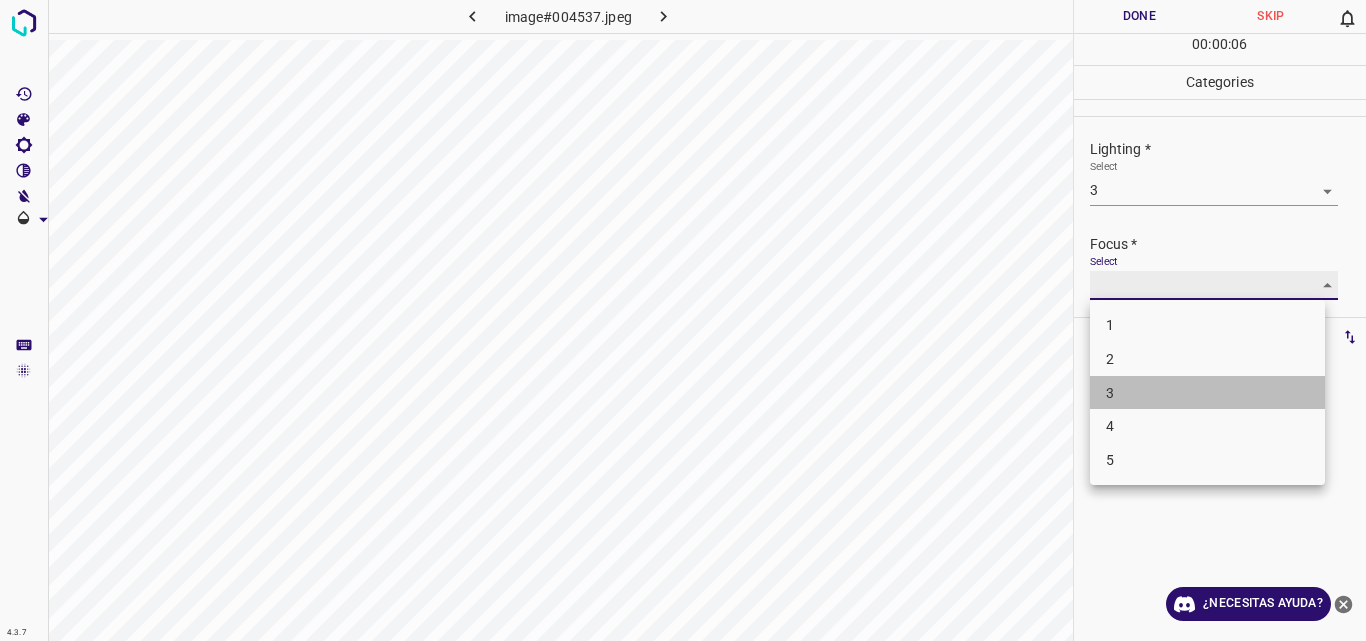 type on "3" 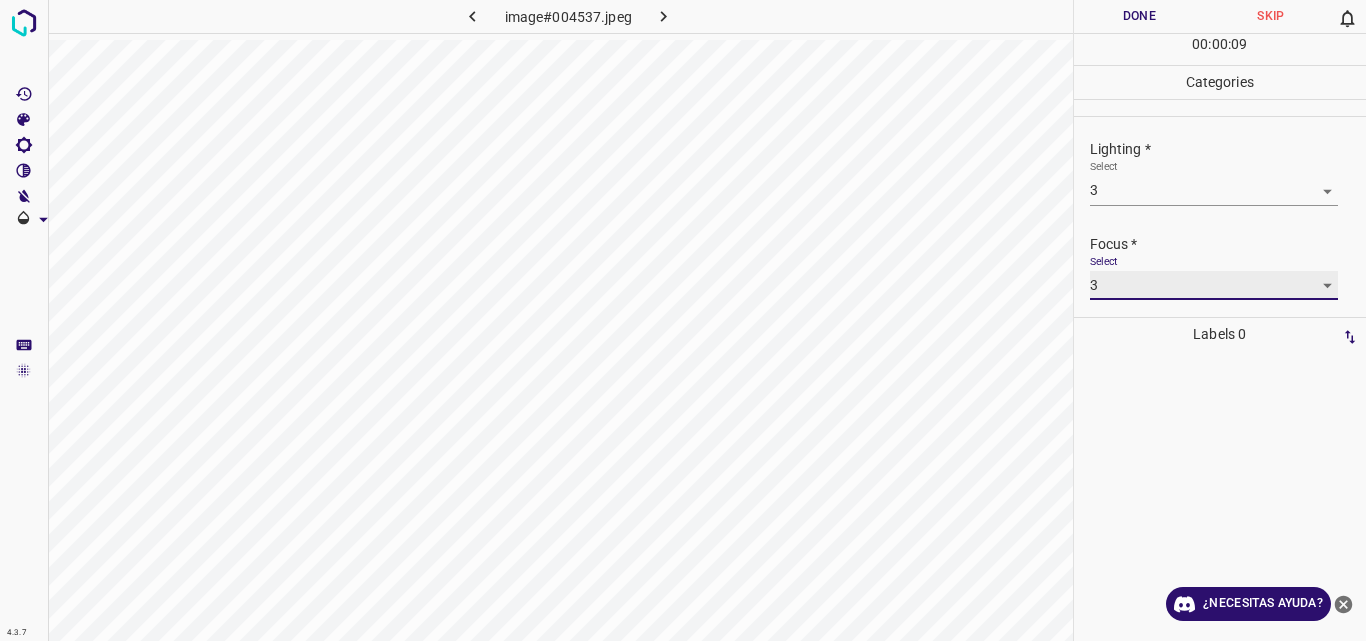 scroll, scrollTop: 98, scrollLeft: 0, axis: vertical 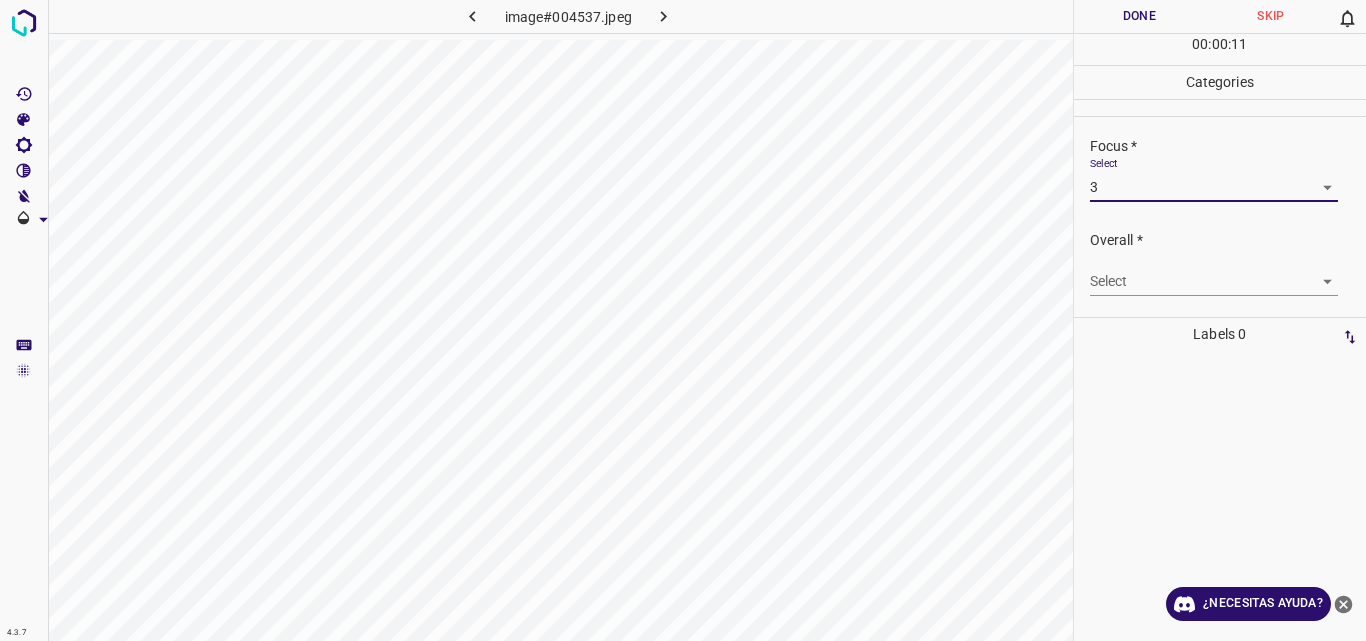 click on "4.3.7 image#004537.jpeg Done Skip 0 00   : 00   : 11   Categories Lighting *  Select 3 3 Focus *  Select 3 3 Overall *  Select ​ Labels   0 Categories 1 Lighting 2 Focus 3 Overall Tools Space Change between modes (Draw & Edit) I Auto labeling R Restore zoom M Zoom in N Zoom out Delete Delete selecte label Filters Z Restore filters X Saturation filter C Brightness filter V Contrast filter B Gray scale filter General O Download ¿Necesitas ayuda? Original text Rate this translation Your feedback will be used to help improve Google Translate - Texto - Esconder - Borrar" at bounding box center [683, 320] 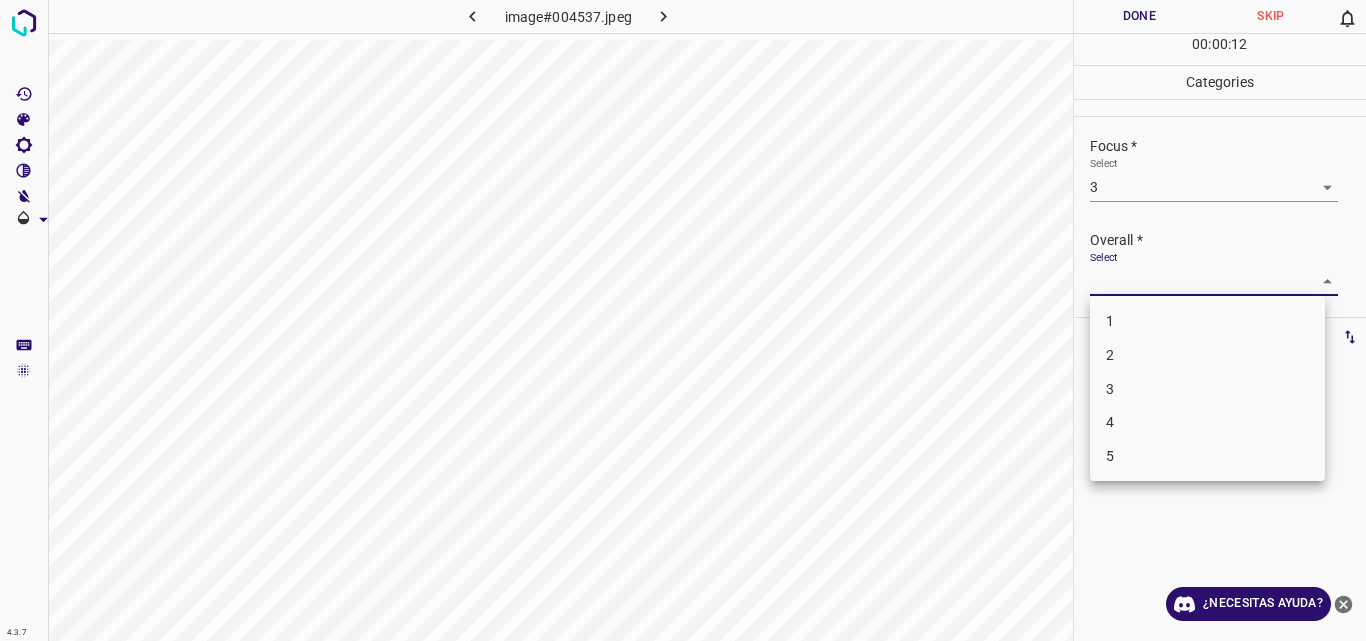 click on "3" at bounding box center (1207, 389) 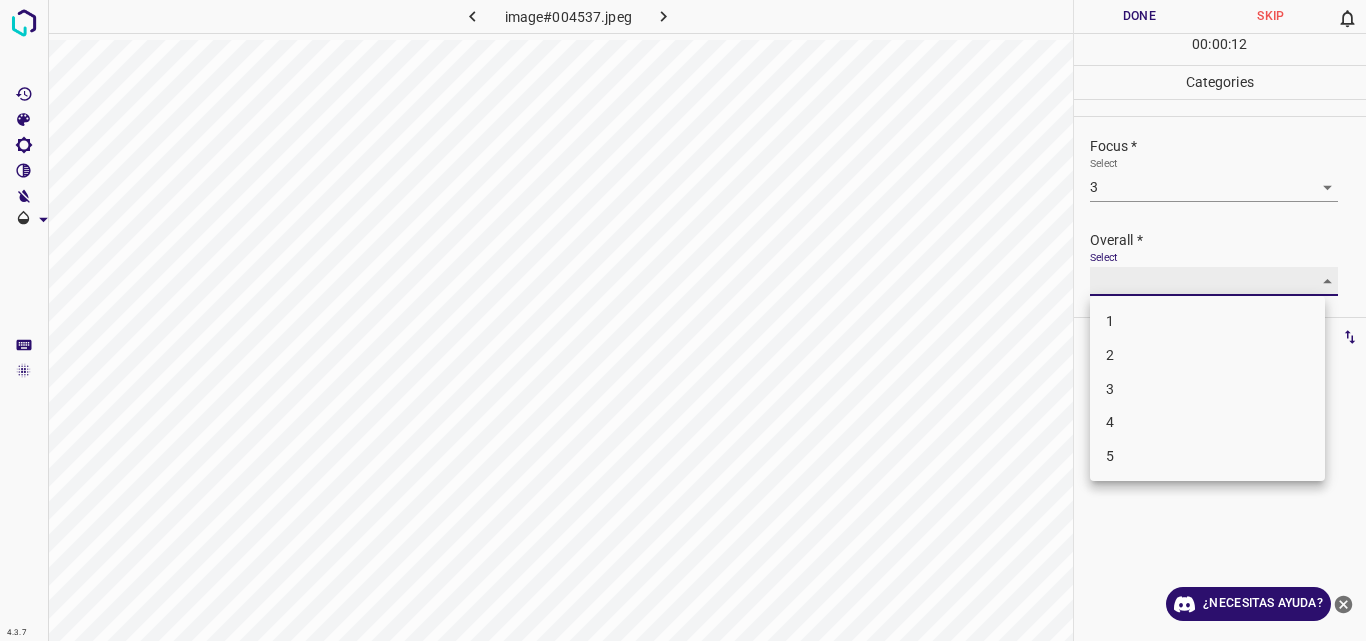 type on "3" 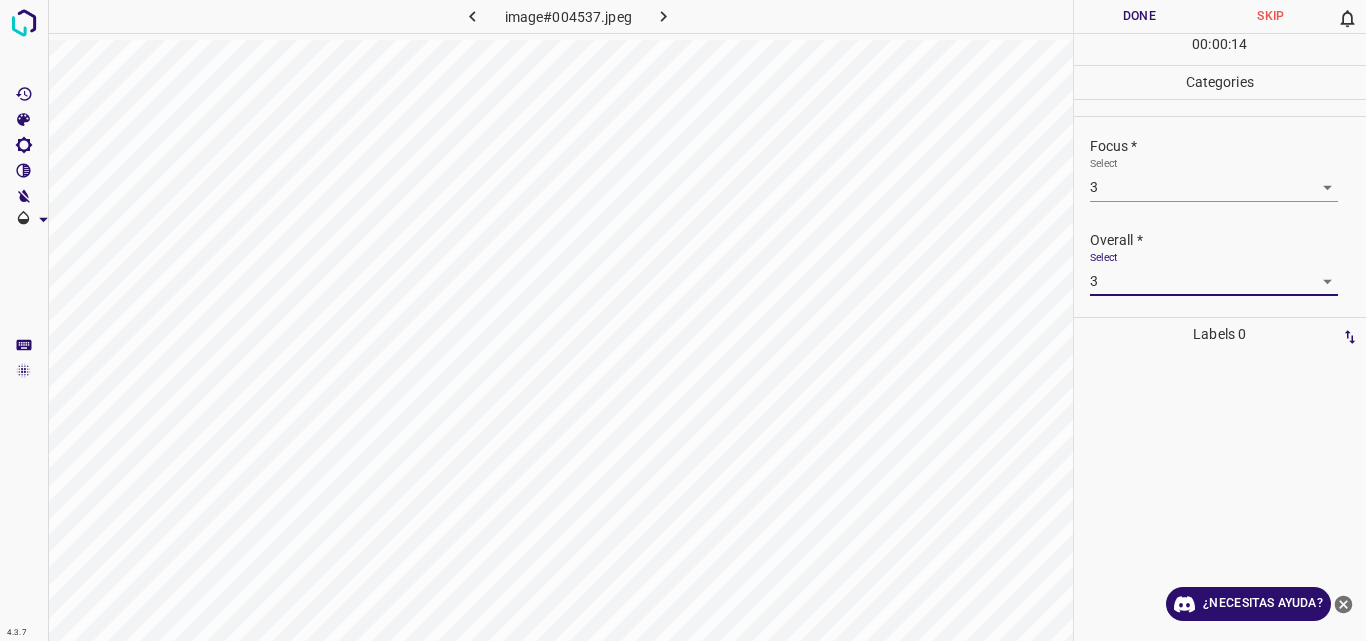 click on "Done" at bounding box center (1140, 16) 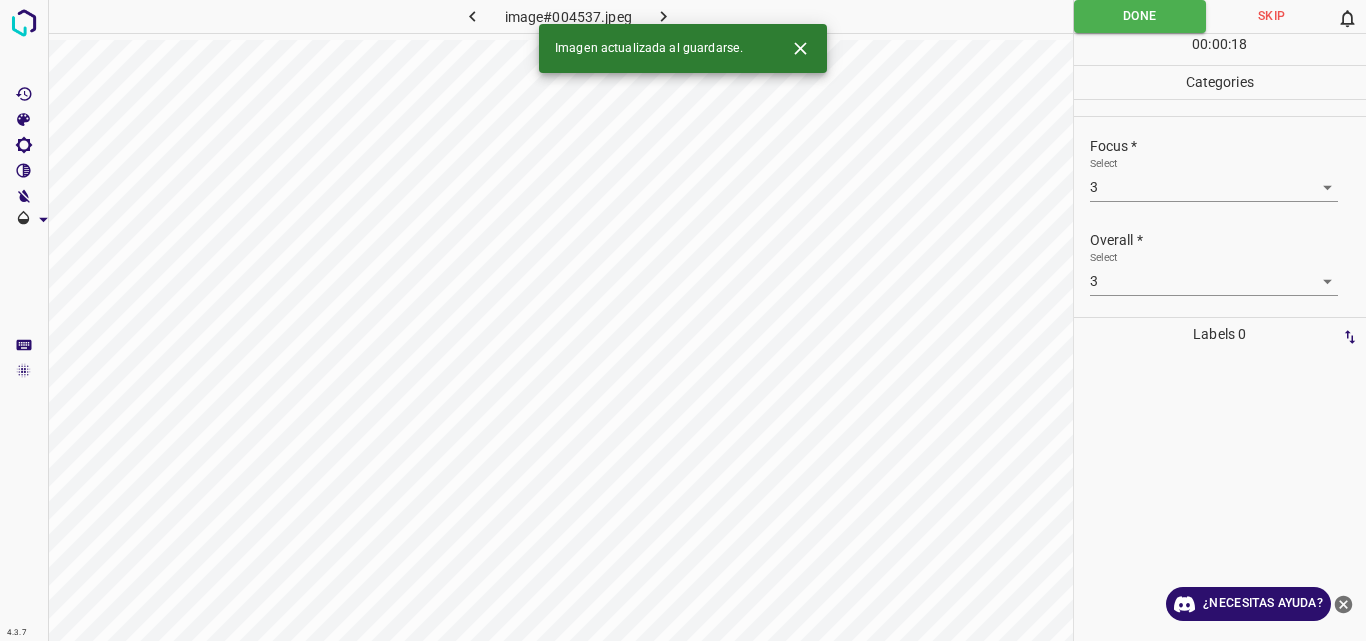 click 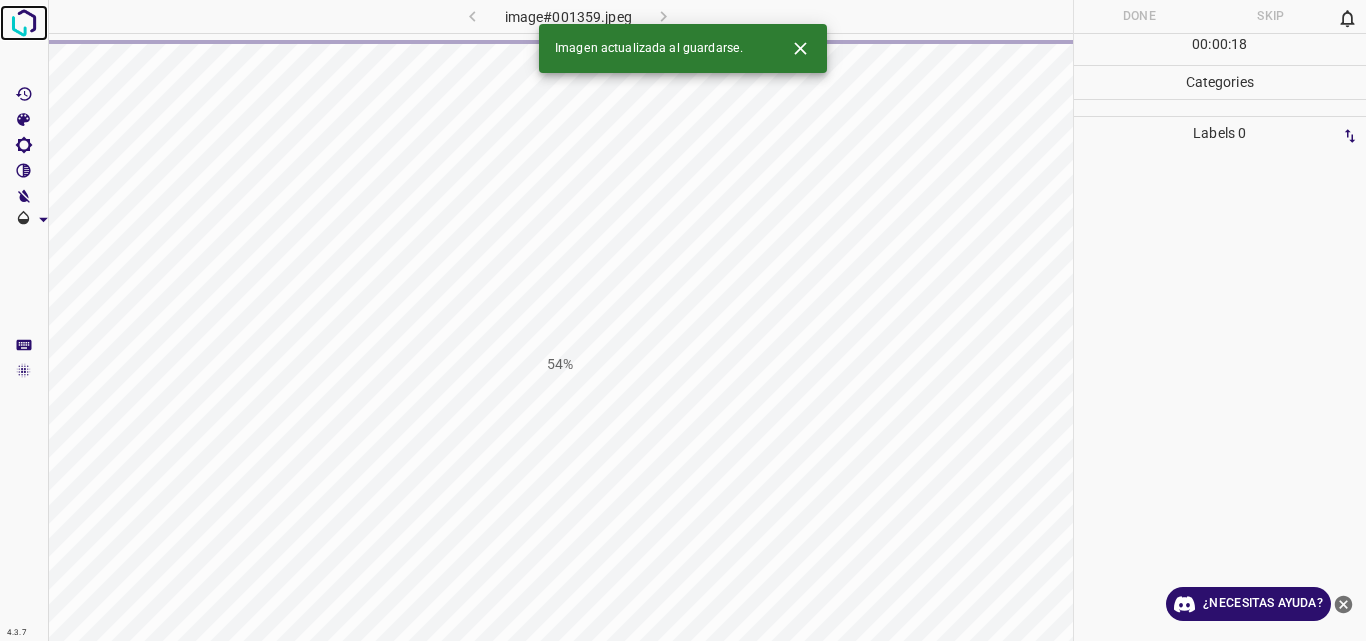 click at bounding box center [24, 23] 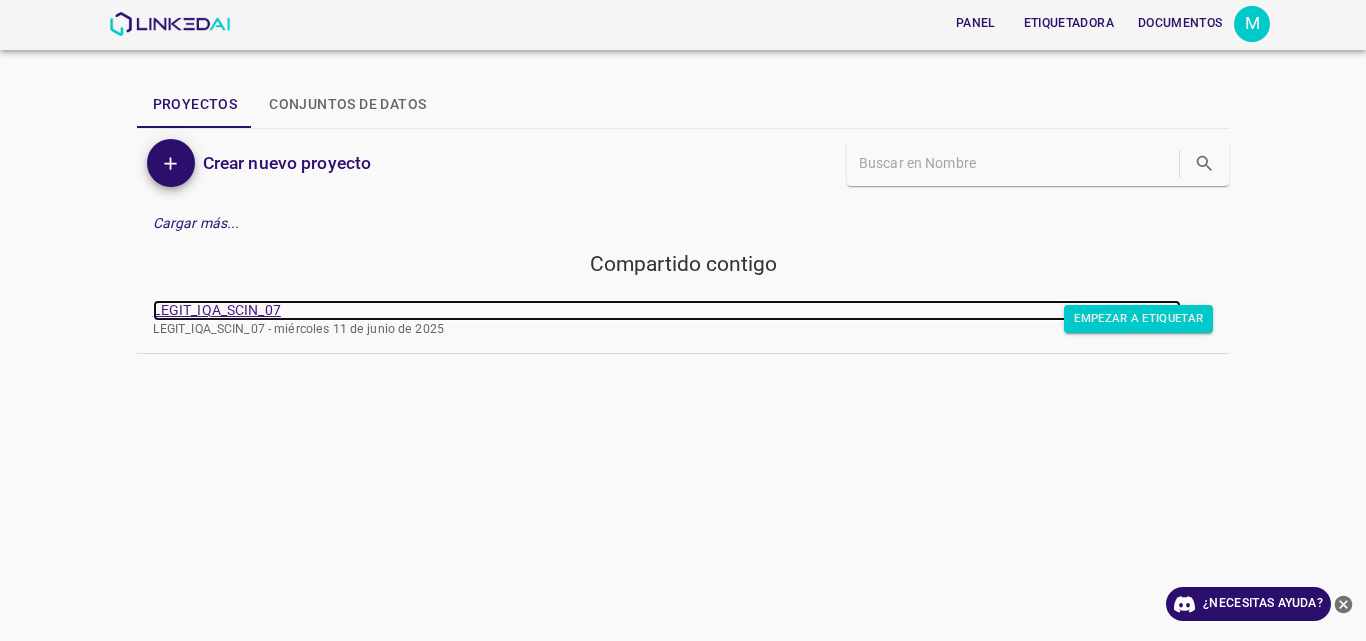 click on "LEGIT_IQA_SCIN_07" at bounding box center (217, 310) 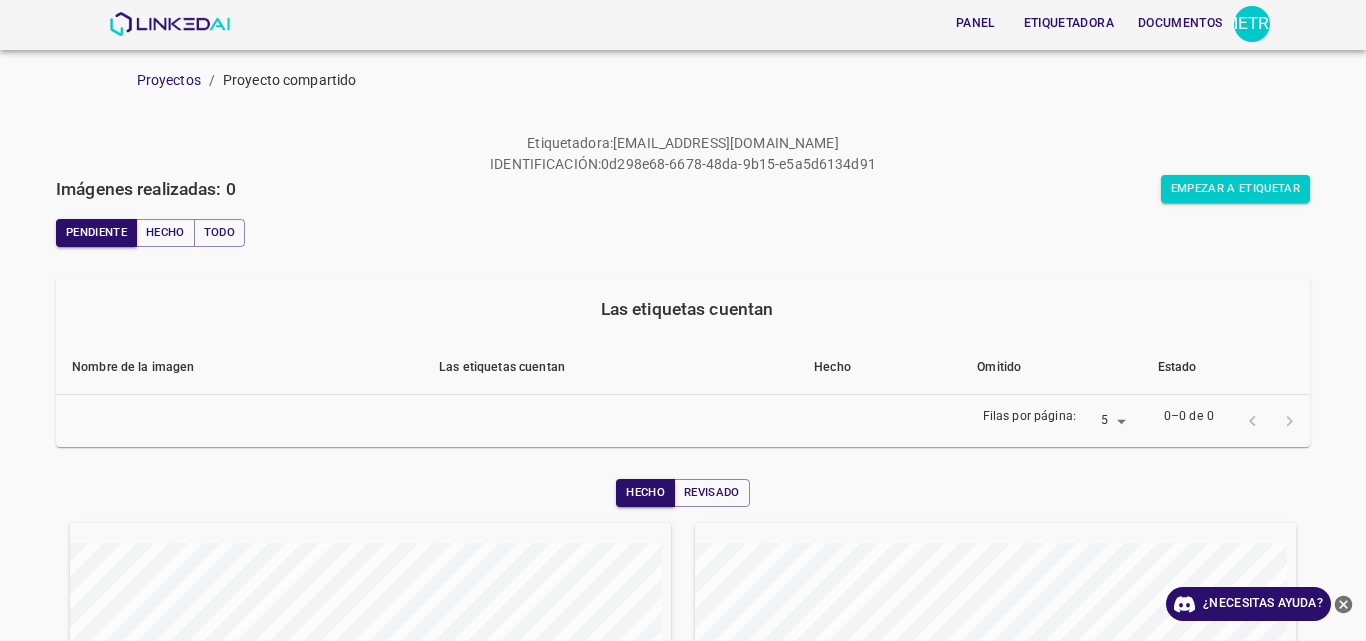 scroll, scrollTop: 0, scrollLeft: 0, axis: both 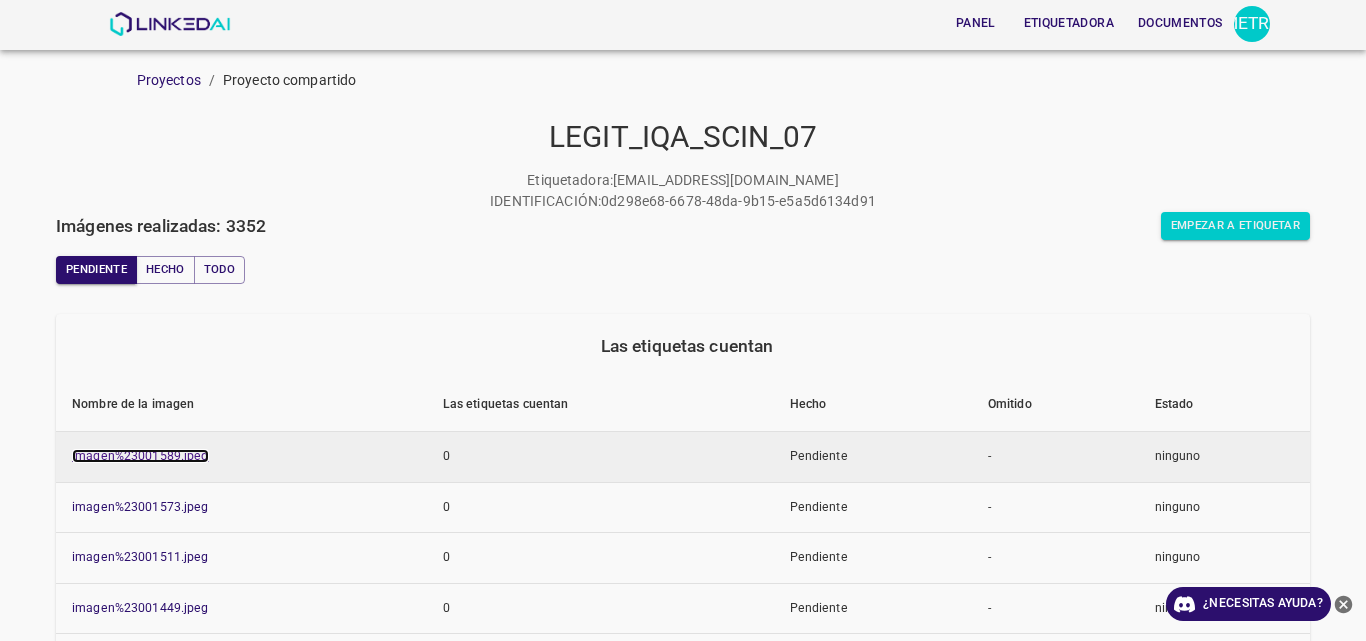 click on "imagen%23001589.jpeg" at bounding box center [140, 456] 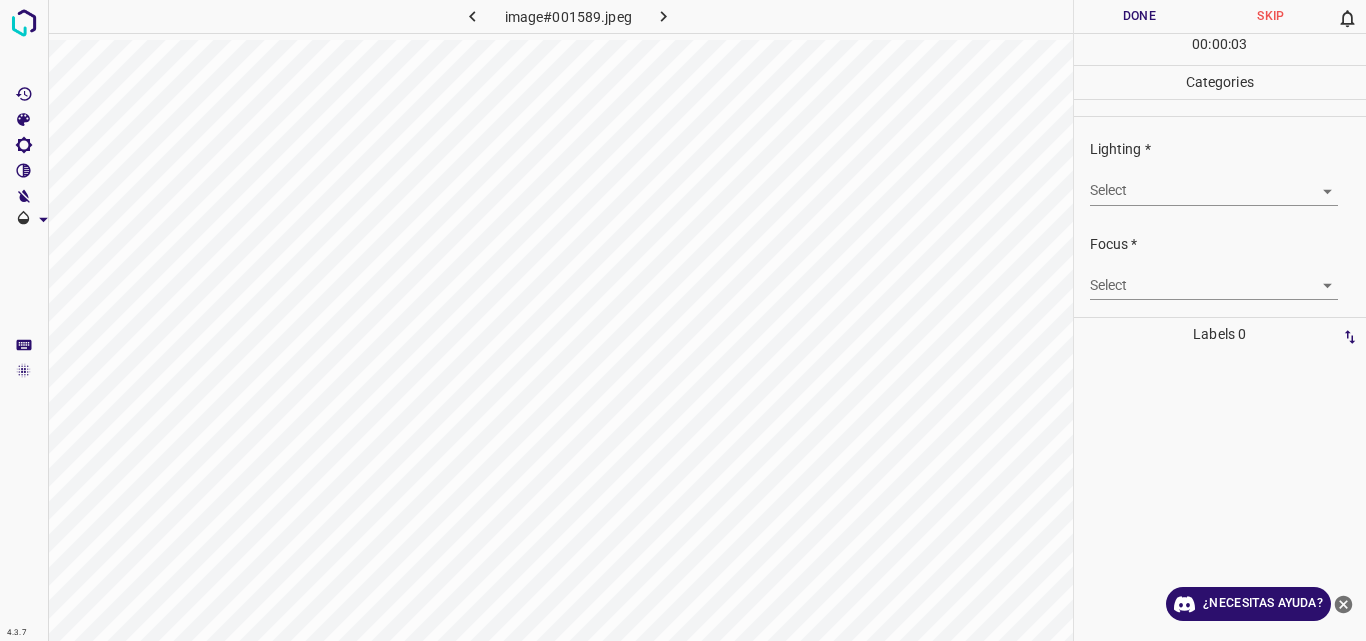 click on "4.3.7 image#001589.jpeg Done Skip 0 00   : 00   : 03   Categories Lighting *  Select ​ Focus *  Select ​ Overall *  Select ​ Labels   0 Categories 1 Lighting 2 Focus 3 Overall Tools Space Change between modes (Draw & Edit) I Auto labeling R Restore zoom M Zoom in N Zoom out Delete Delete selecte label Filters Z Restore filters X Saturation filter C Brightness filter V Contrast filter B Gray scale filter General O Download ¿Necesitas ayuda? Original text Rate this translation Your feedback will be used to help improve Google Translate - Texto - Esconder - Borrar" at bounding box center [683, 320] 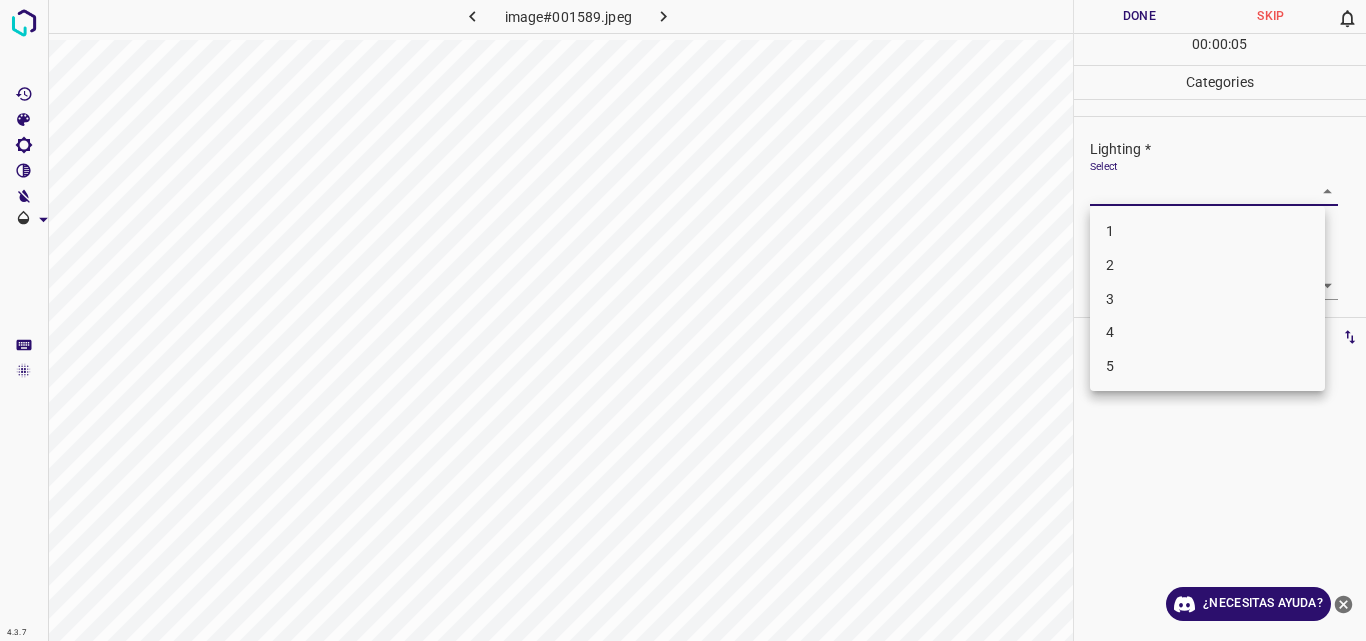 click on "3" at bounding box center (1207, 299) 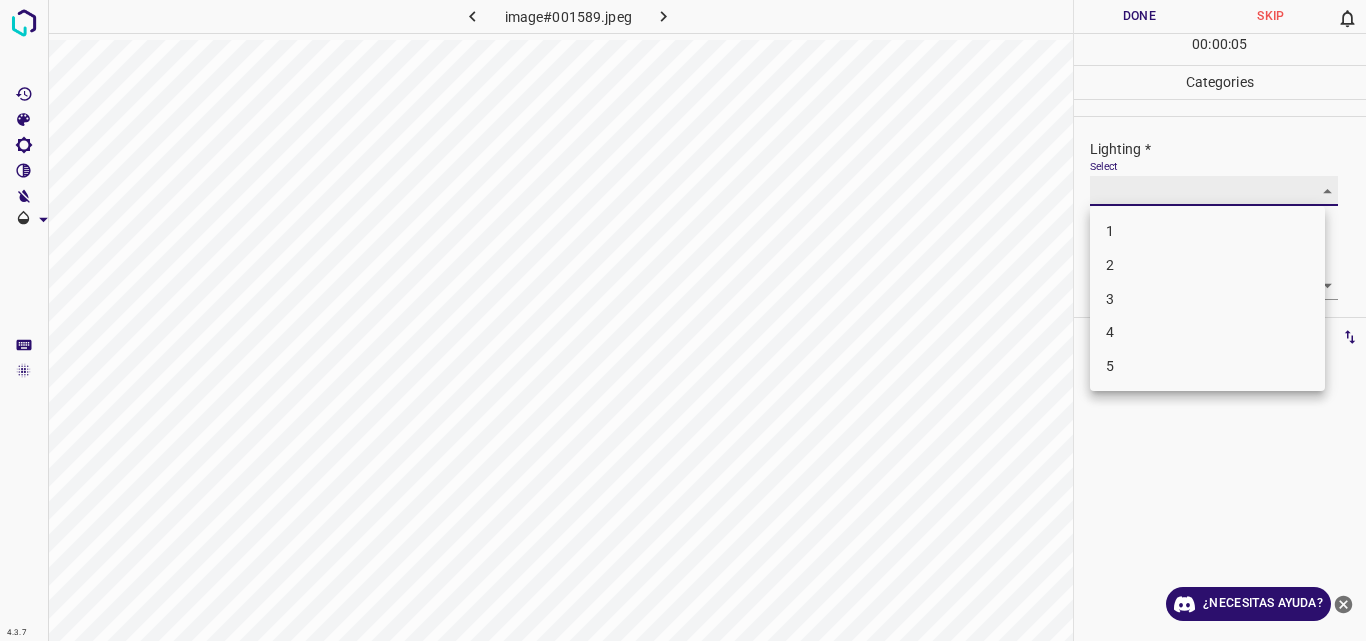 type on "3" 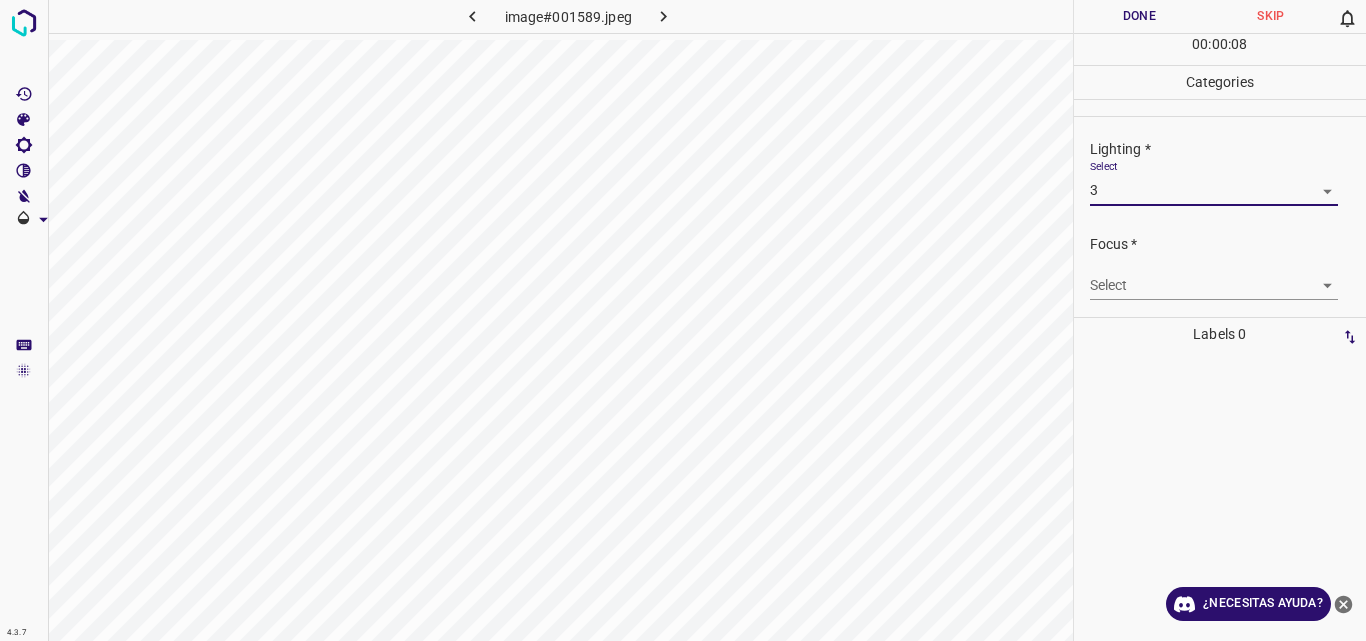 click on "4.3.7 image#001589.jpeg Done Skip 0 00   : 00   : 08   Categories Lighting *  Select 3 3 Focus *  Select ​ Overall *  Select ​ Labels   0 Categories 1 Lighting 2 Focus 3 Overall Tools Space Change between modes (Draw & Edit) I Auto labeling R Restore zoom M Zoom in N Zoom out Delete Delete selecte label Filters Z Restore filters X Saturation filter C Brightness filter V Contrast filter B Gray scale filter General O Download ¿Necesitas ayuda? Original text Rate this translation Your feedback will be used to help improve Google Translate - Texto - Esconder - Borrar" at bounding box center [683, 320] 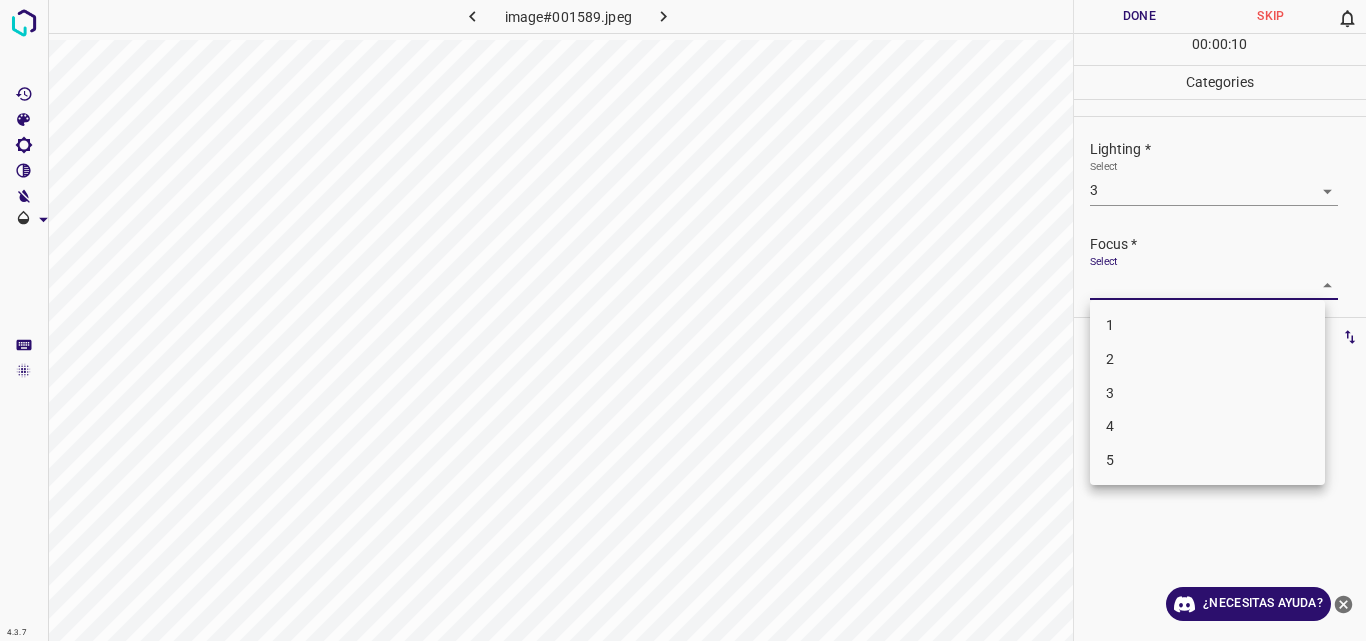 click on "3" at bounding box center (1207, 393) 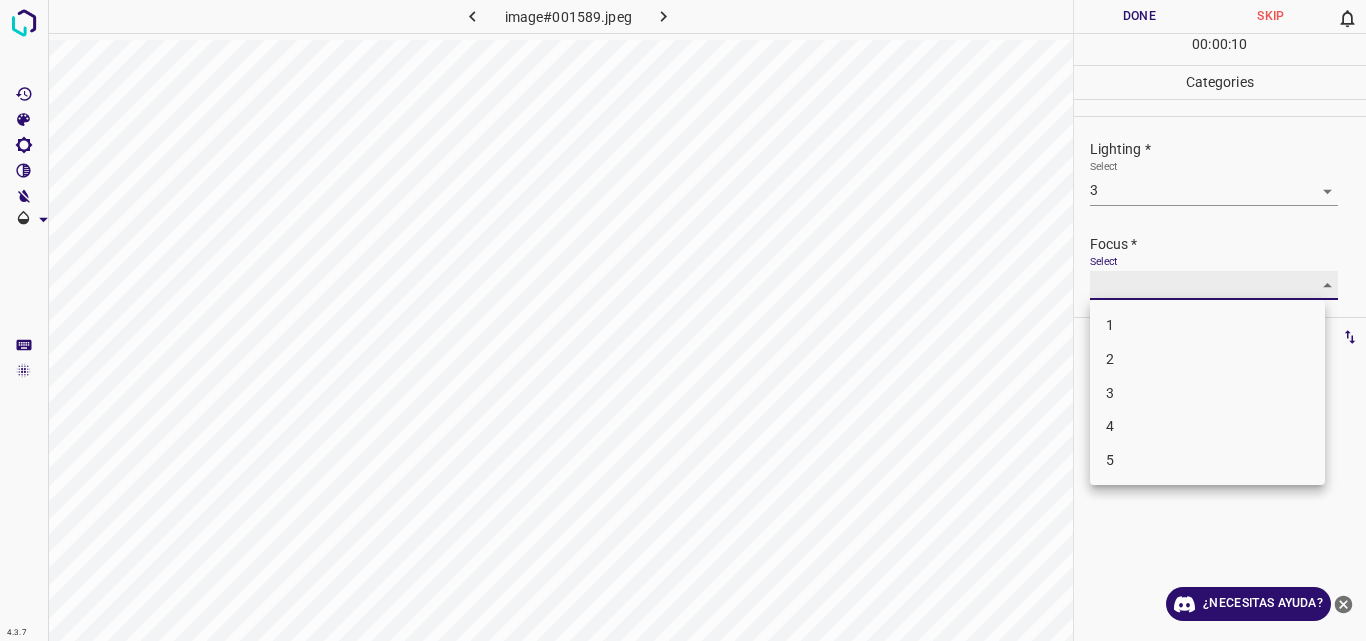 type on "3" 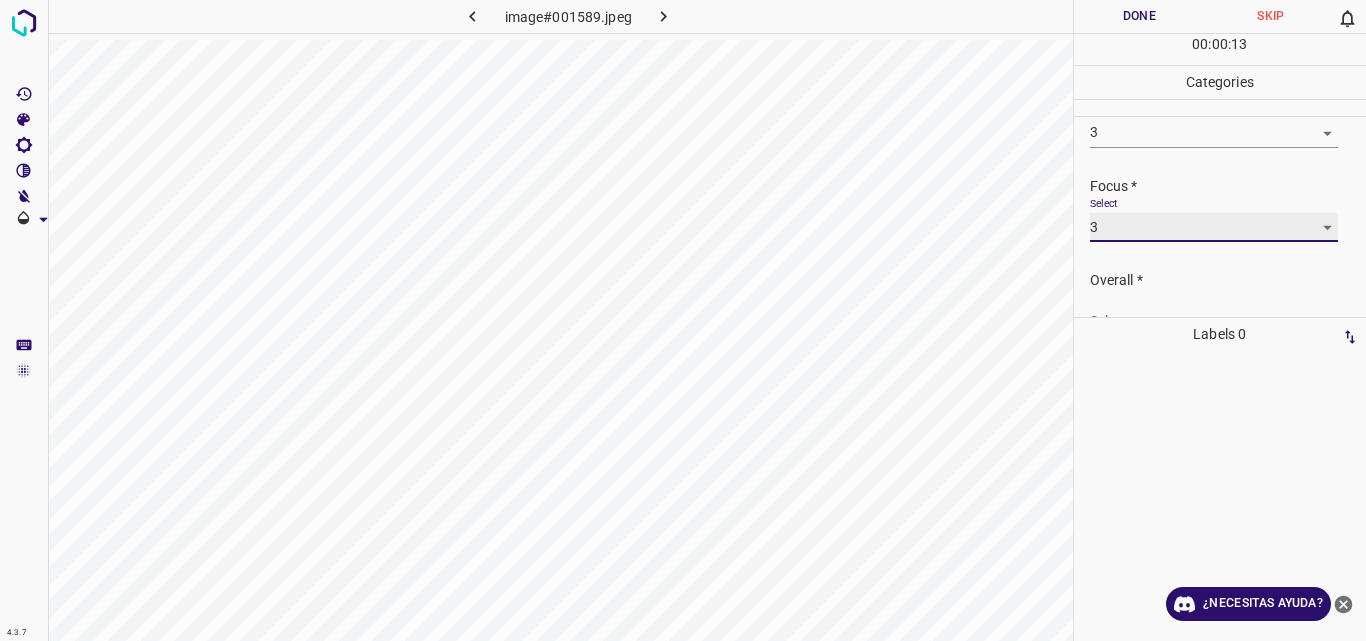 scroll, scrollTop: 98, scrollLeft: 0, axis: vertical 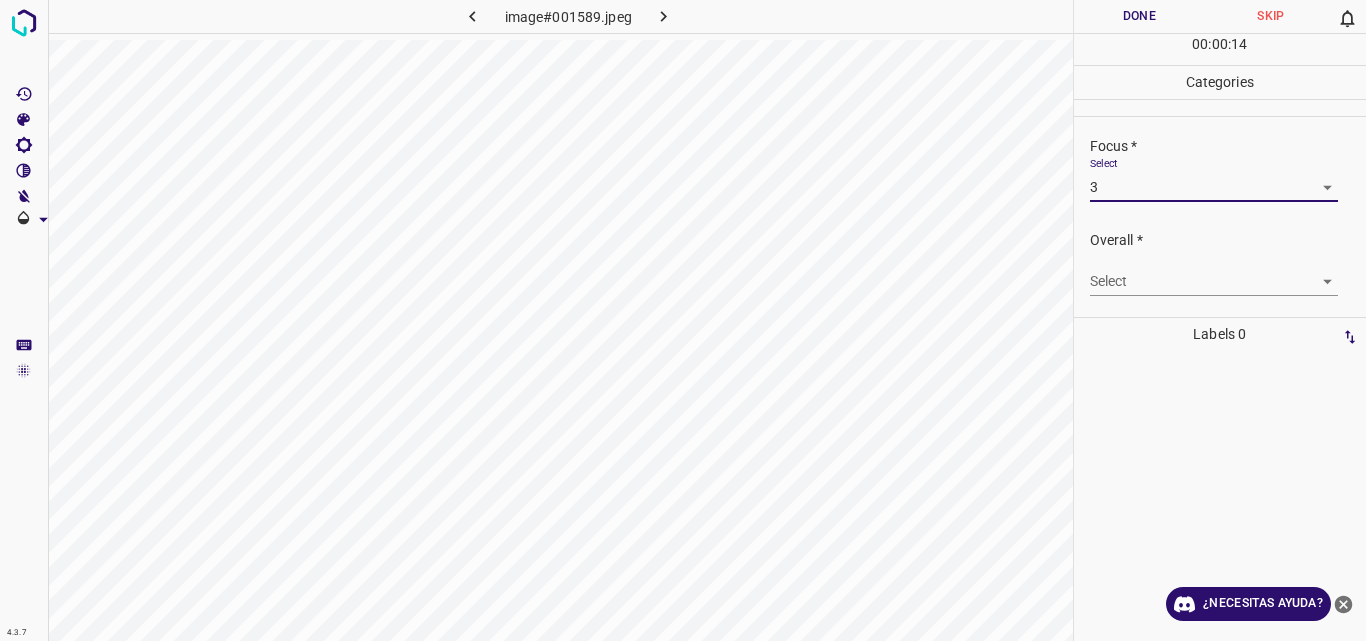 click on "4.3.7 image#001589.jpeg Done Skip 0 00   : 00   : 14   Categories Lighting *  Select 3 3 Focus *  Select 3 3 Overall *  Select ​ Labels   0 Categories 1 Lighting 2 Focus 3 Overall Tools Space Change between modes (Draw & Edit) I Auto labeling R Restore zoom M Zoom in N Zoom out Delete Delete selecte label Filters Z Restore filters X Saturation filter C Brightness filter V Contrast filter B Gray scale filter General O Download ¿Necesitas ayuda? Original text Rate this translation Your feedback will be used to help improve Google Translate - Texto - Esconder - Borrar" at bounding box center [683, 320] 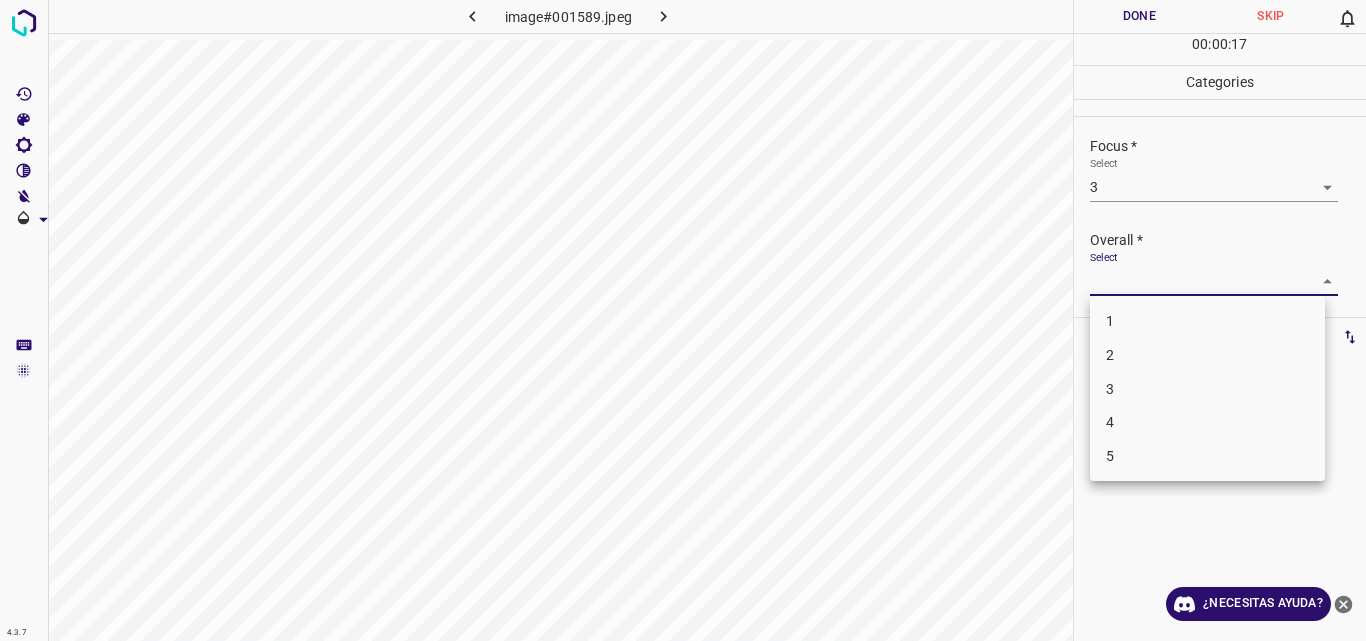 click on "3" at bounding box center (1207, 389) 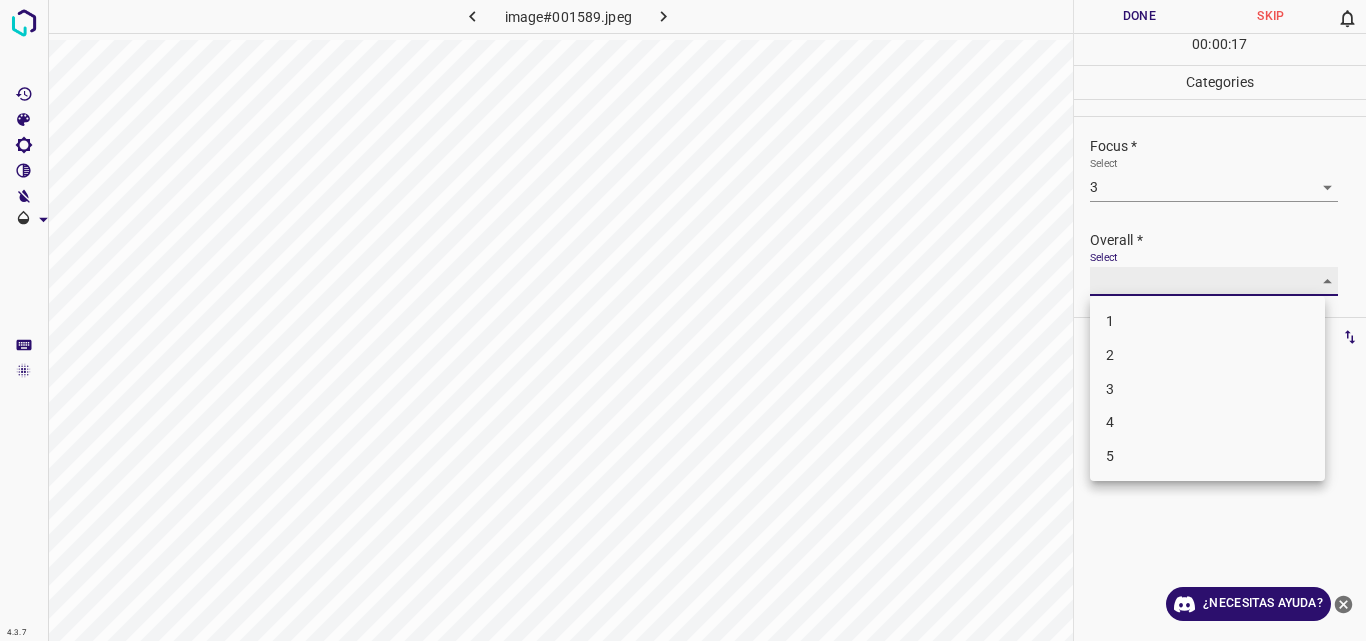 type on "3" 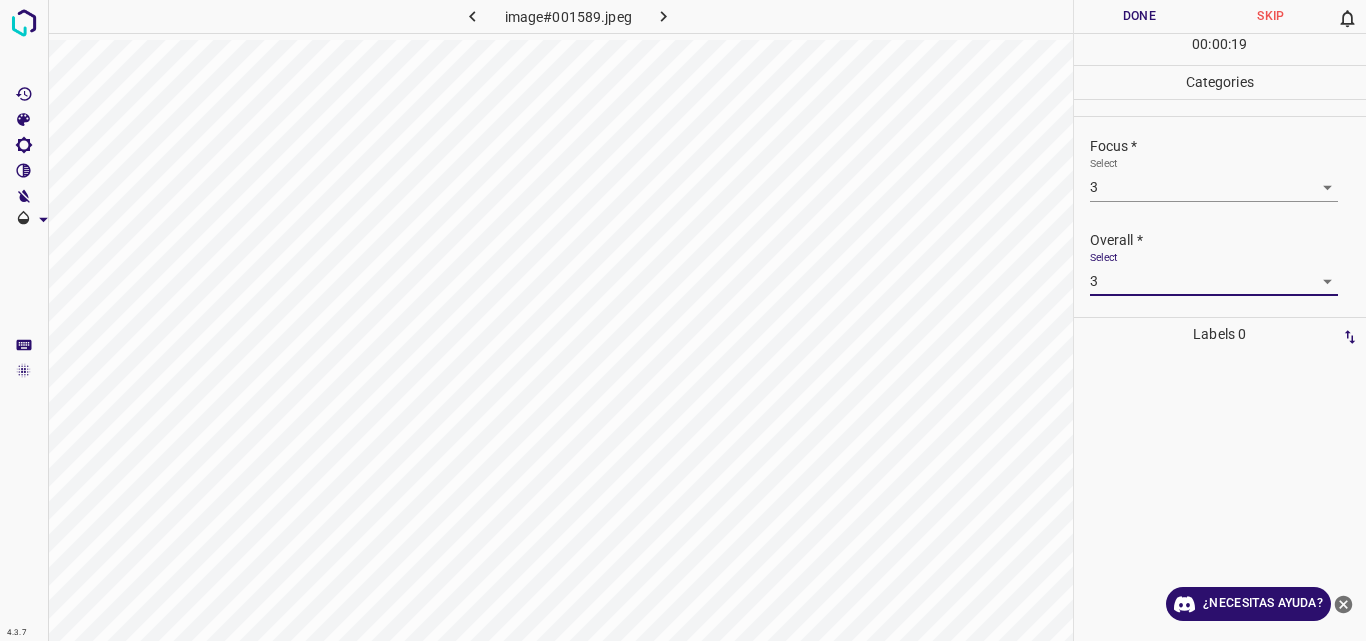 click on "Done" at bounding box center (1140, 16) 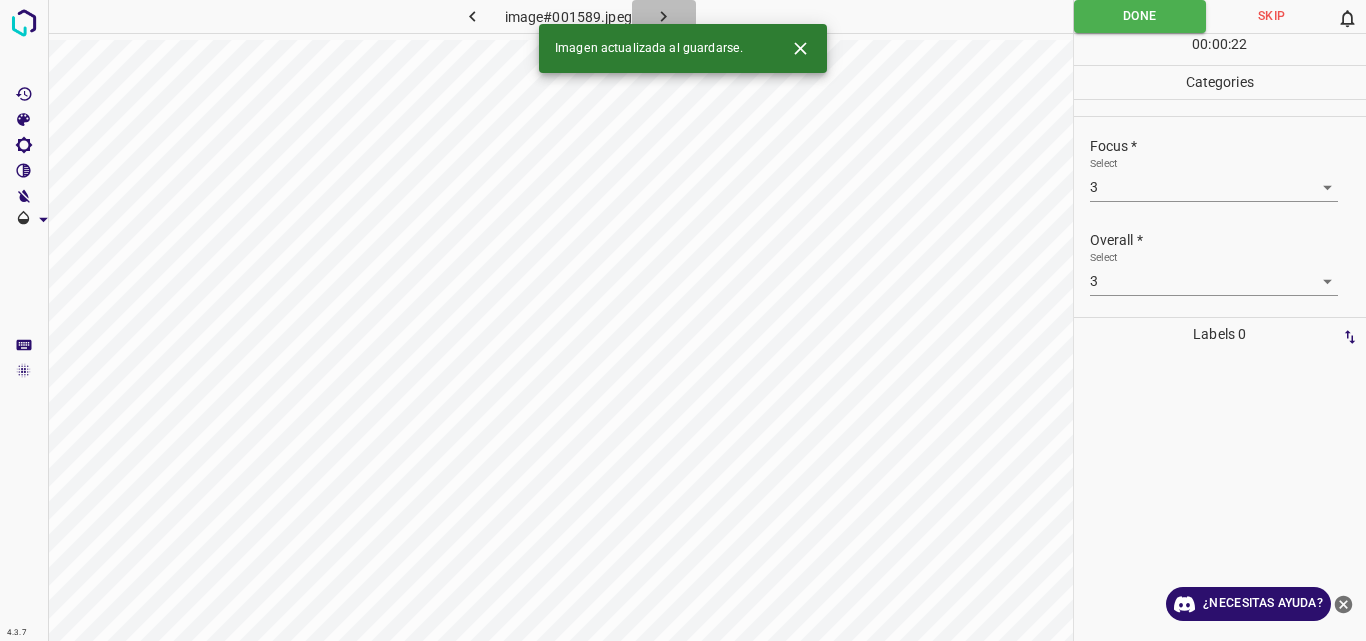 click 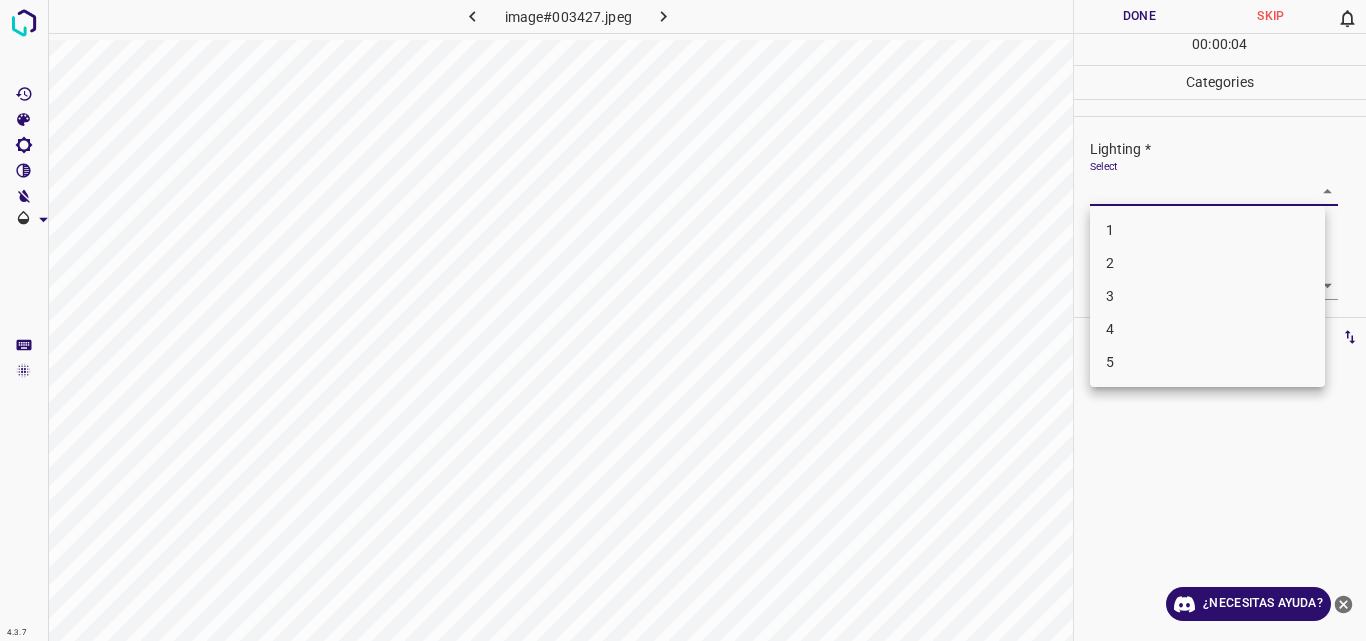 click on "4.3.7 image#003427.jpeg Done Skip 0 00   : 00   : 04   Categories Lighting *  Select ​ Focus *  Select ​ Overall *  Select ​ Labels   0 Categories 1 Lighting 2 Focus 3 Overall Tools Space Change between modes (Draw & Edit) I Auto labeling R Restore zoom M Zoom in N Zoom out Delete Delete selecte label Filters Z Restore filters X Saturation filter C Brightness filter V Contrast filter B Gray scale filter General O Download ¿Necesitas ayuda? Original text Rate this translation Your feedback will be used to help improve Google Translate - Texto - Esconder - Borrar 1 2 3 4 5" at bounding box center [683, 320] 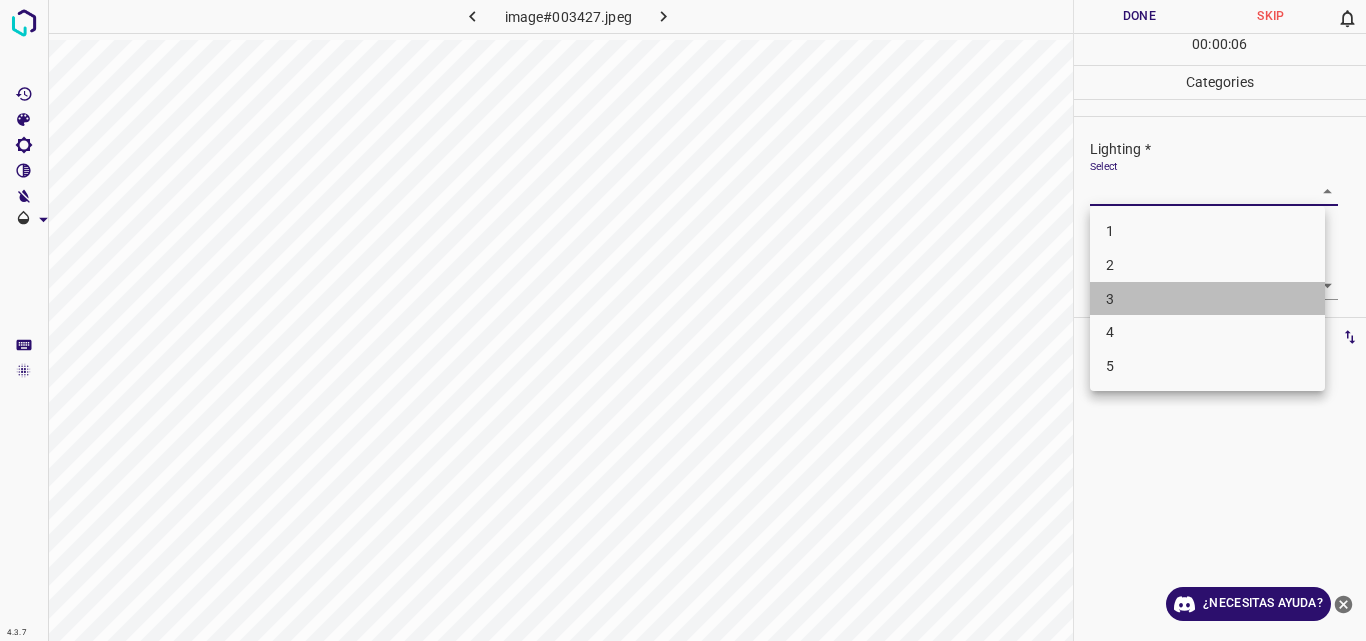 click on "3" at bounding box center [1207, 299] 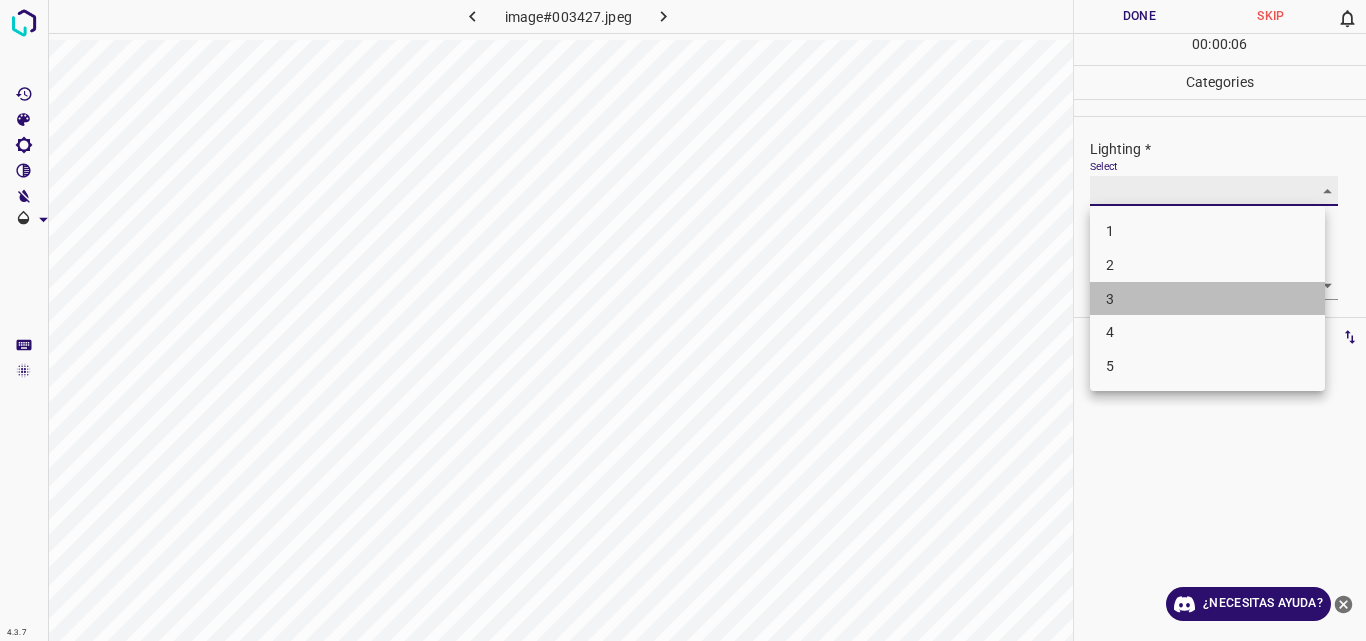 type on "3" 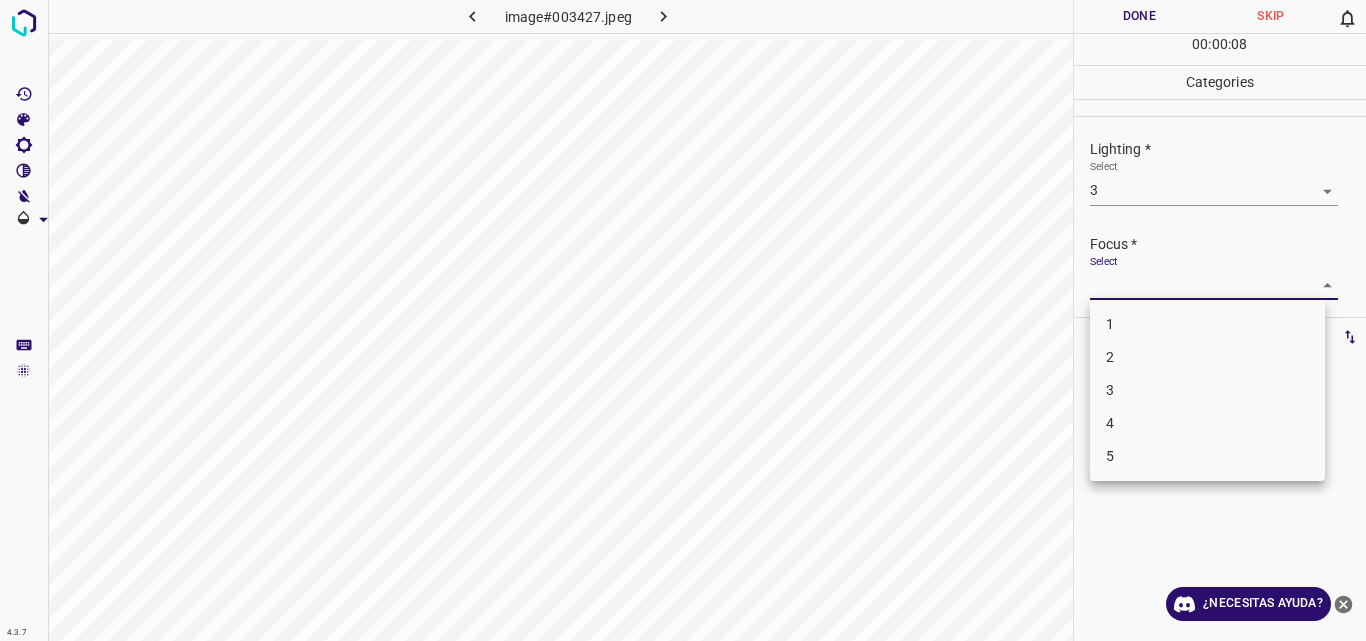click on "4.3.7 image#003427.jpeg Done Skip 0 00   : 00   : 08   Categories Lighting *  Select 3 3 Focus *  Select ​ Overall *  Select ​ Labels   0 Categories 1 Lighting 2 Focus 3 Overall Tools Space Change between modes (Draw & Edit) I Auto labeling R Restore zoom M Zoom in N Zoom out Delete Delete selecte label Filters Z Restore filters X Saturation filter C Brightness filter V Contrast filter B Gray scale filter General O Download ¿Necesitas ayuda? Original text Rate this translation Your feedback will be used to help improve Google Translate - Texto - Esconder - Borrar 1 2 3 4 5" at bounding box center (683, 320) 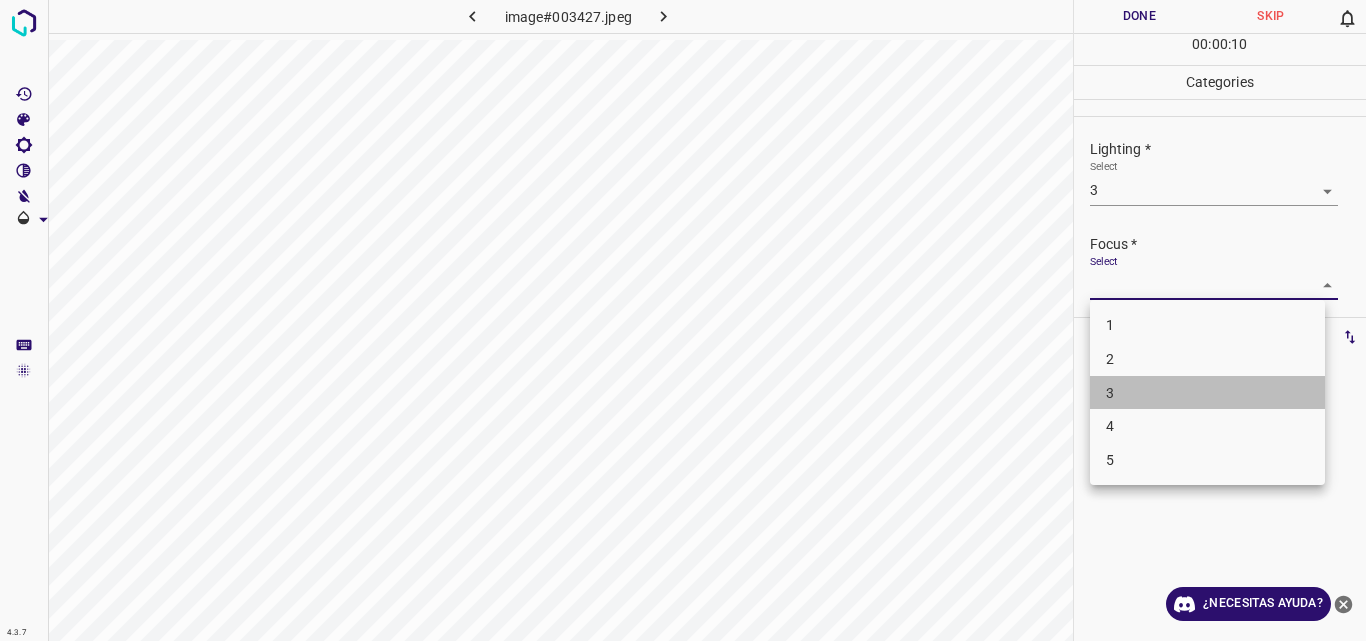 click on "3" at bounding box center [1207, 393] 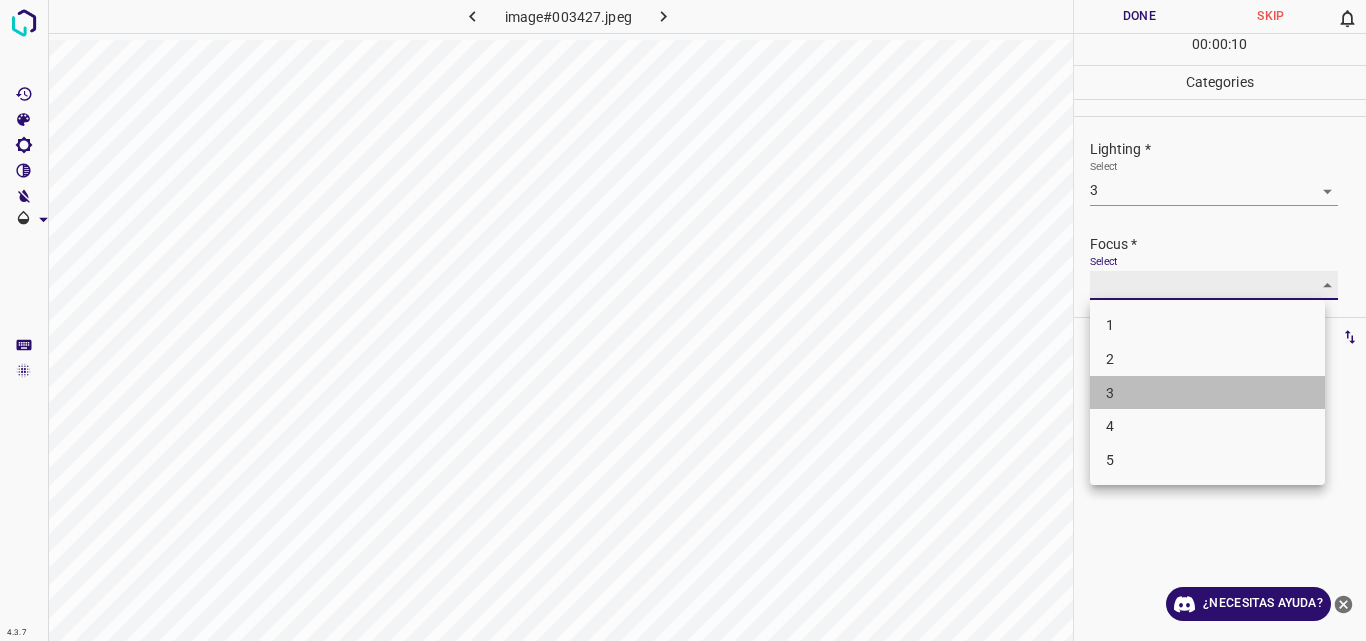 type on "3" 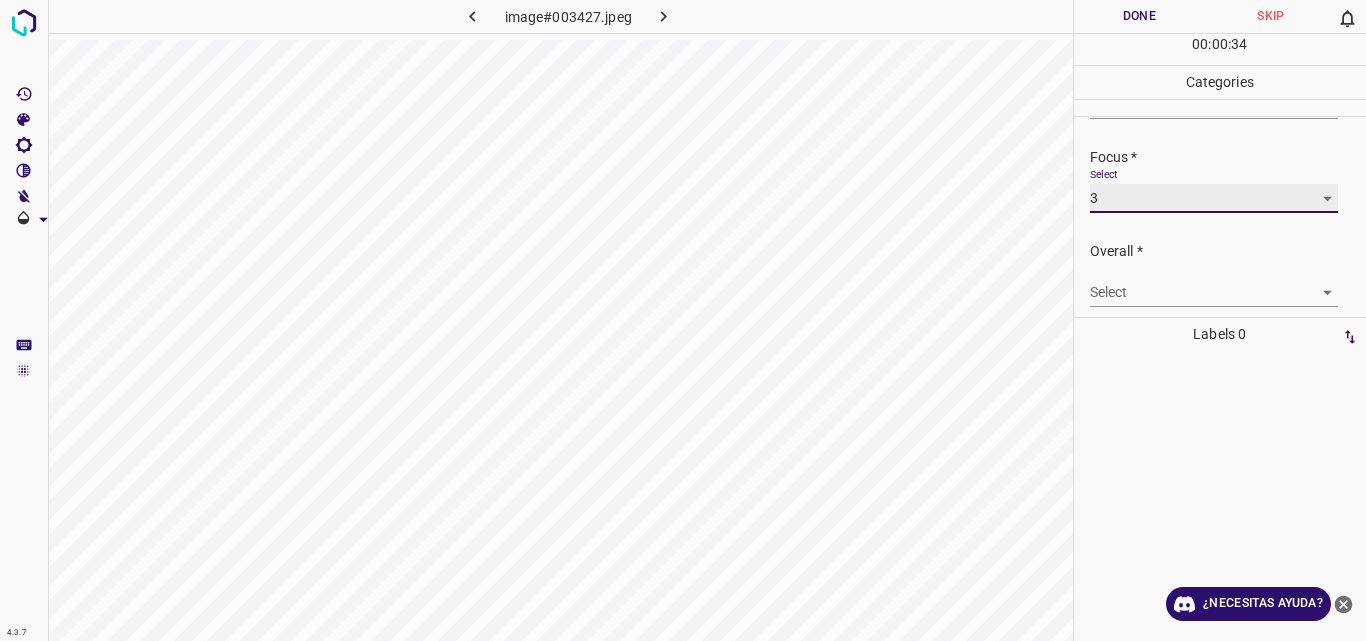 scroll, scrollTop: 98, scrollLeft: 0, axis: vertical 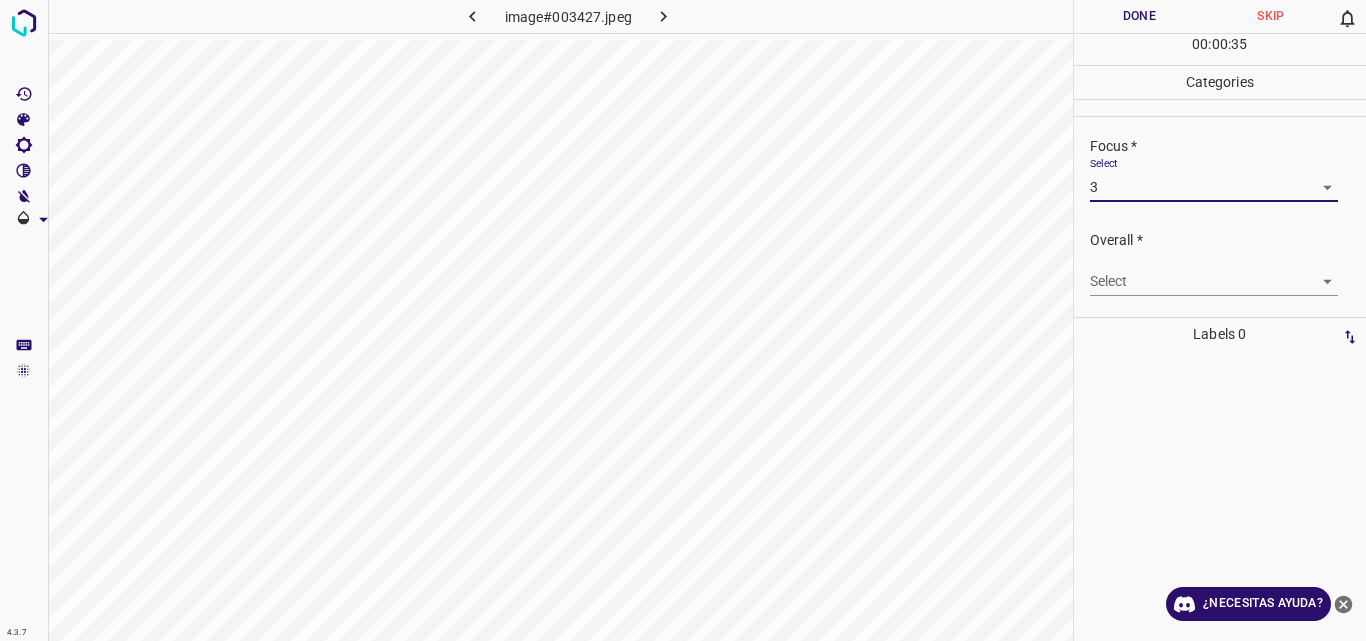 click on "4.3.7 image#003427.jpeg Done Skip 0 00   : 00   : 35   Categories Lighting *  Select 3 3 Focus *  Select 3 3 Overall *  Select ​ Labels   0 Categories 1 Lighting 2 Focus 3 Overall Tools Space Change between modes (Draw & Edit) I Auto labeling R Restore zoom M Zoom in N Zoom out Delete Delete selecte label Filters Z Restore filters X Saturation filter C Brightness filter V Contrast filter B Gray scale filter General O Download ¿Necesitas ayuda? Original text Rate this translation Your feedback will be used to help improve Google Translate - Texto - Esconder - Borrar" at bounding box center [683, 320] 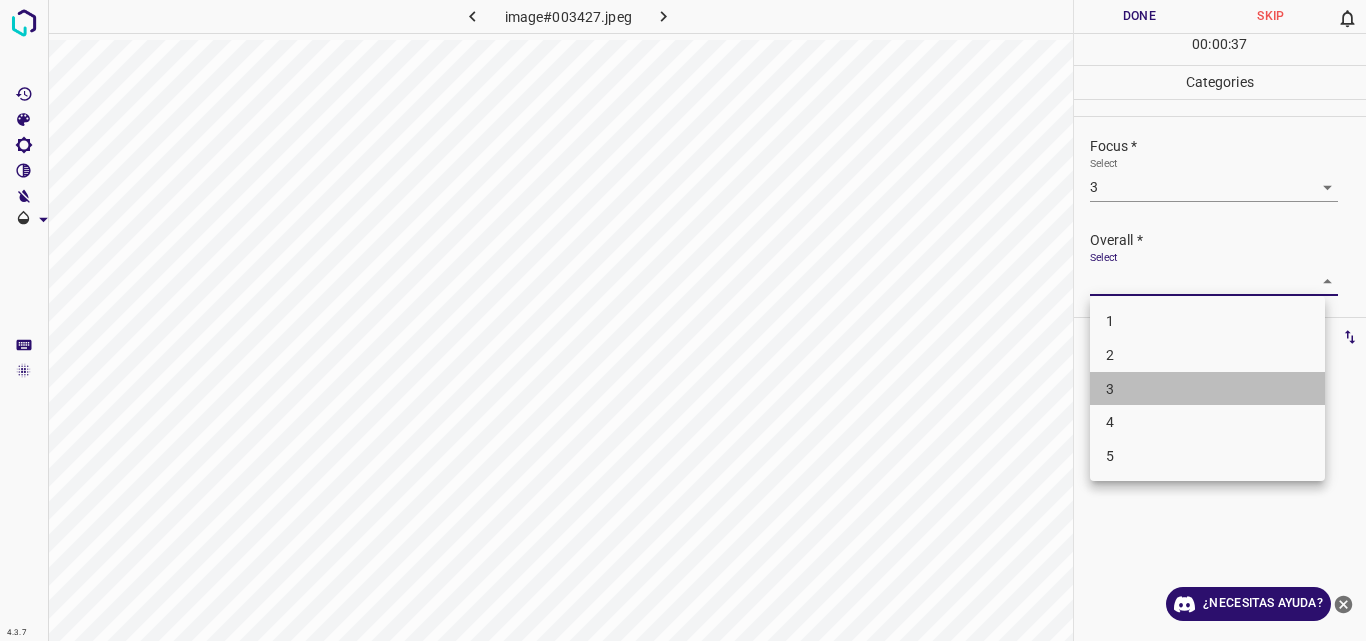 click on "3" at bounding box center [1207, 389] 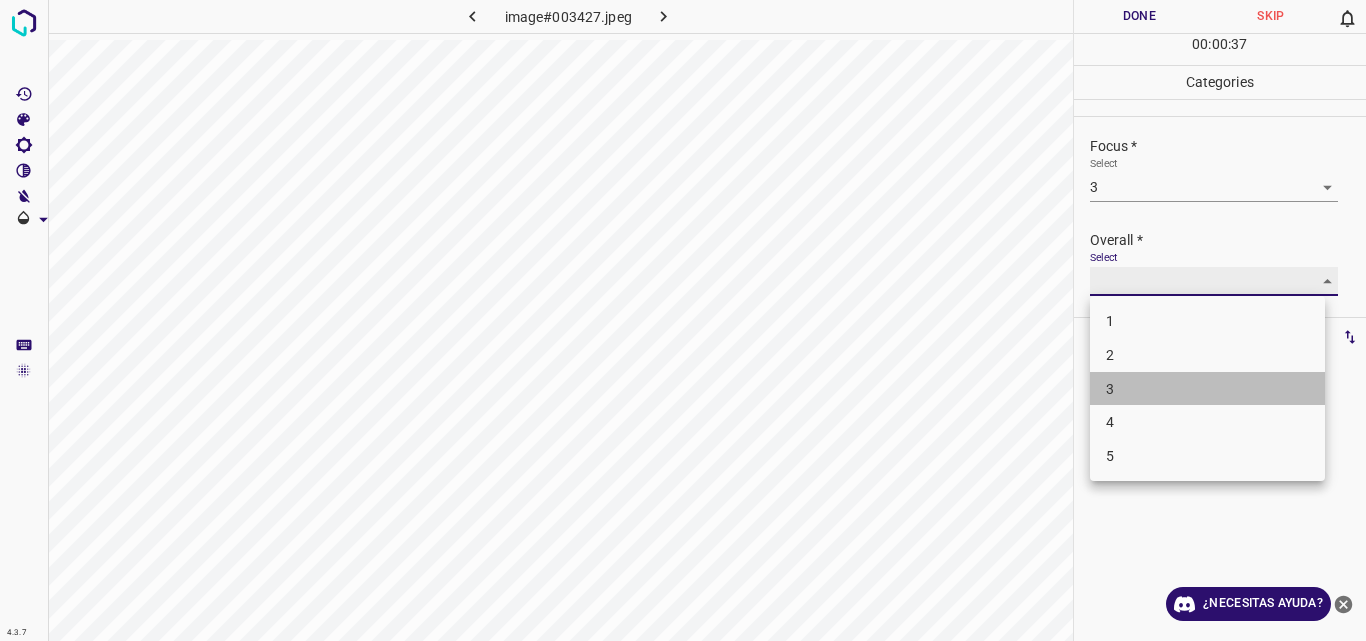 type on "3" 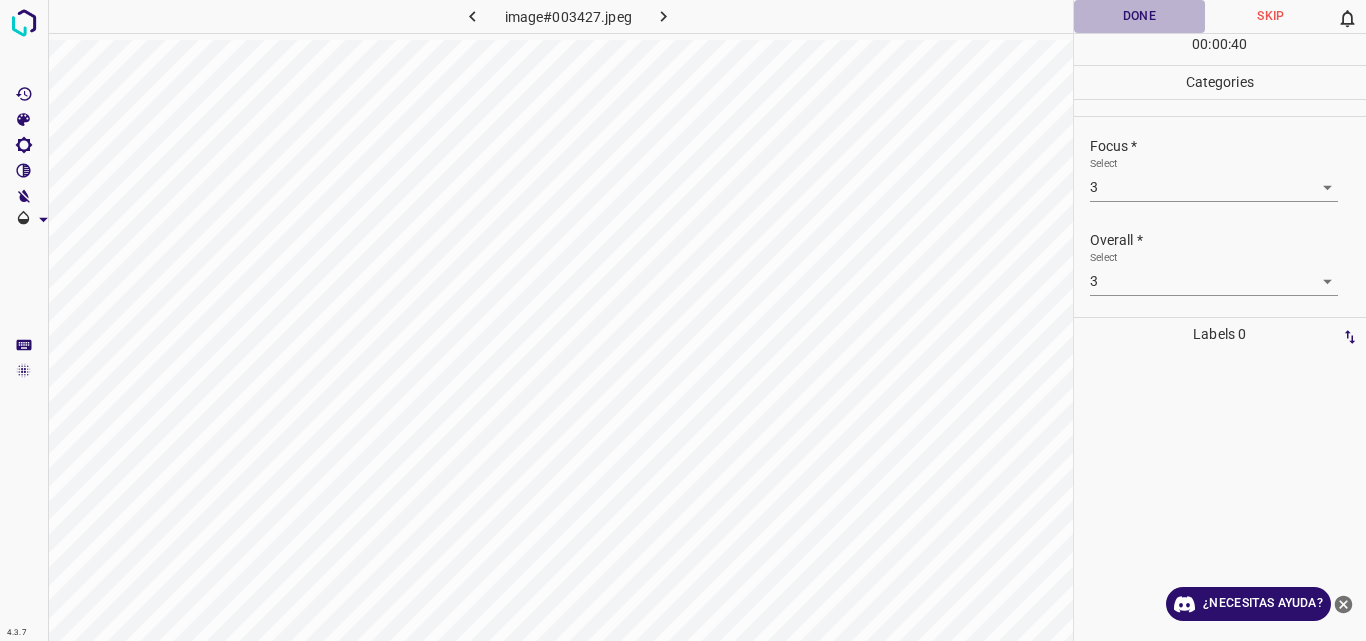 click on "Done" at bounding box center [1140, 16] 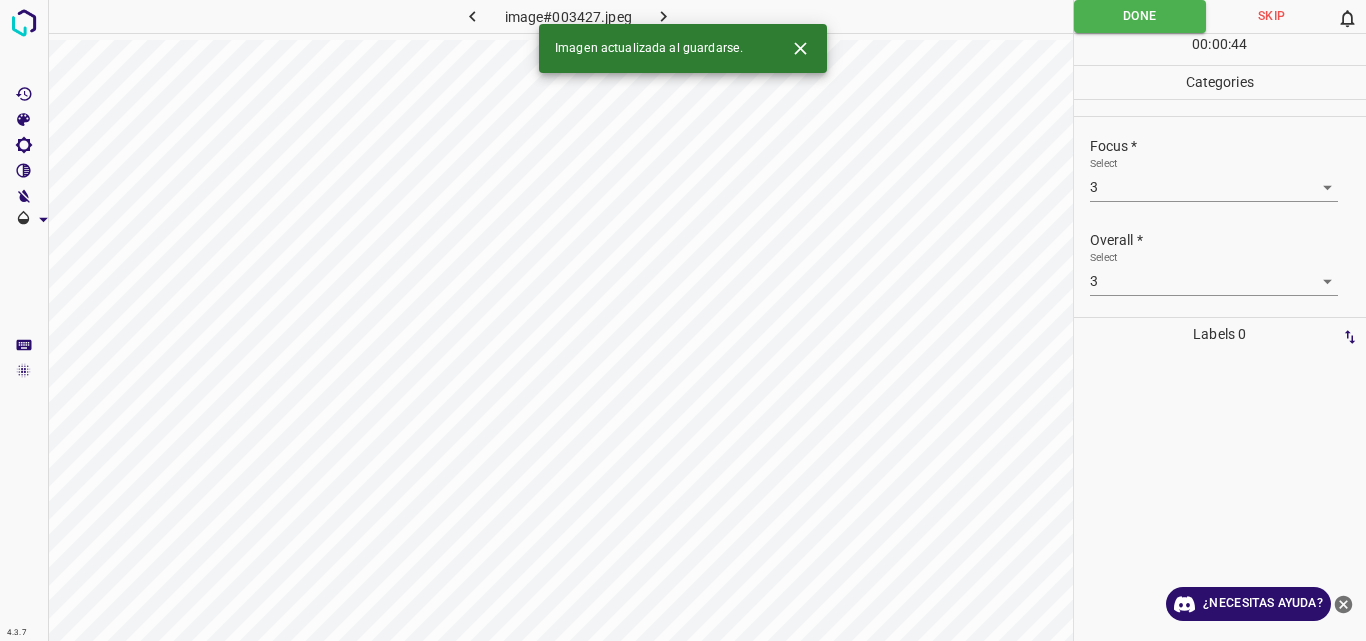 click 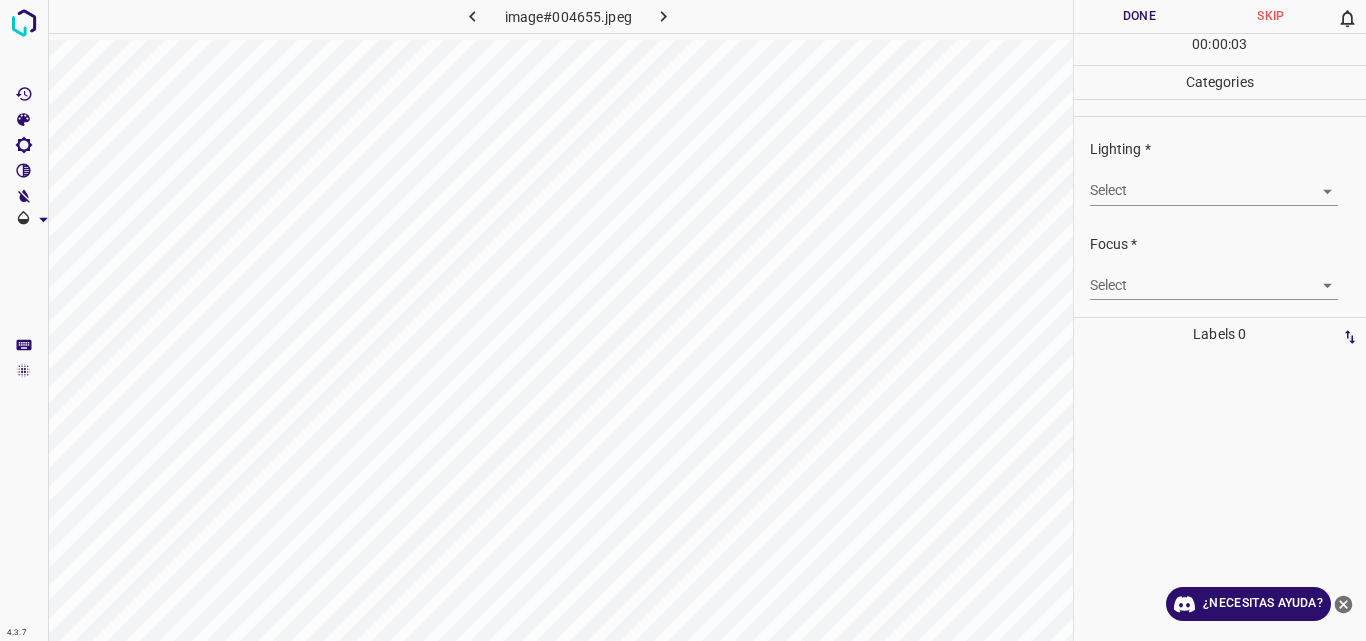 click on "4.3.7 image#004655.jpeg Done Skip 0 00   : 00   : 03   Categories Lighting *  Select ​ Focus *  Select ​ Overall *  Select ​ Labels   0 Categories 1 Lighting 2 Focus 3 Overall Tools Space Change between modes (Draw & Edit) I Auto labeling R Restore zoom M Zoom in N Zoom out Delete Delete selecte label Filters Z Restore filters X Saturation filter C Brightness filter V Contrast filter B Gray scale filter General O Download ¿Necesitas ayuda? Original text Rate this translation Your feedback will be used to help improve Google Translate - Texto - Esconder - Borrar" at bounding box center [683, 320] 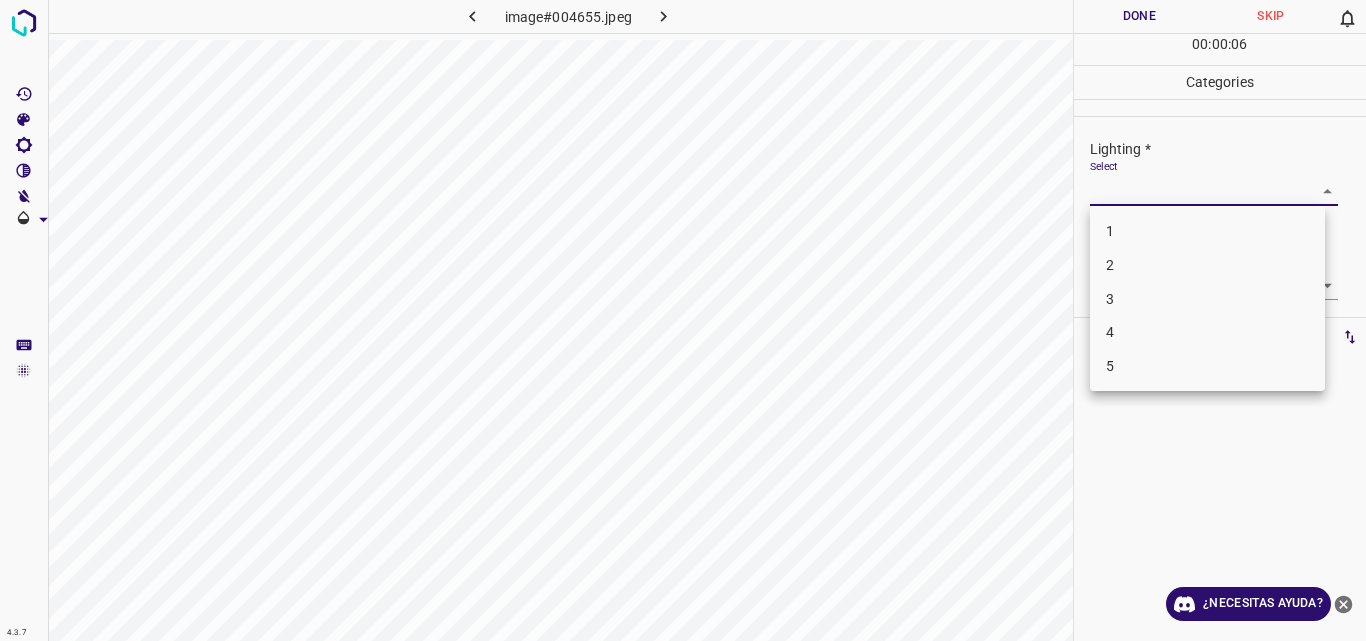 click on "3" at bounding box center [1207, 299] 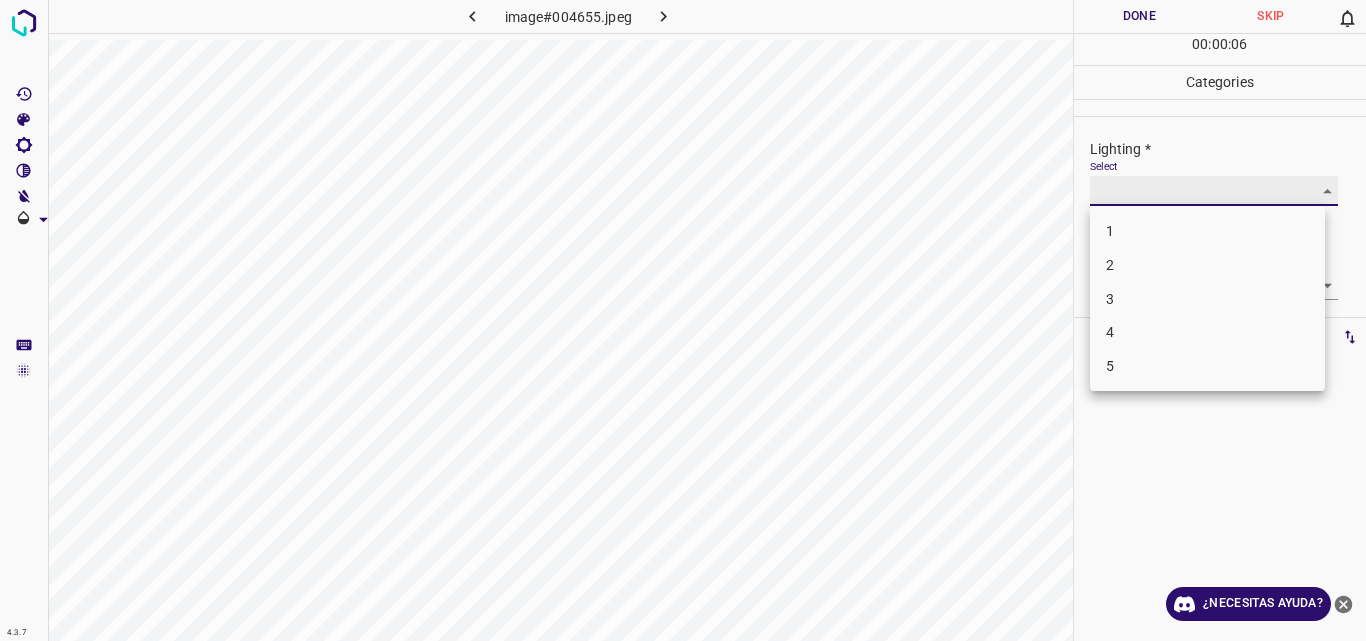 type on "3" 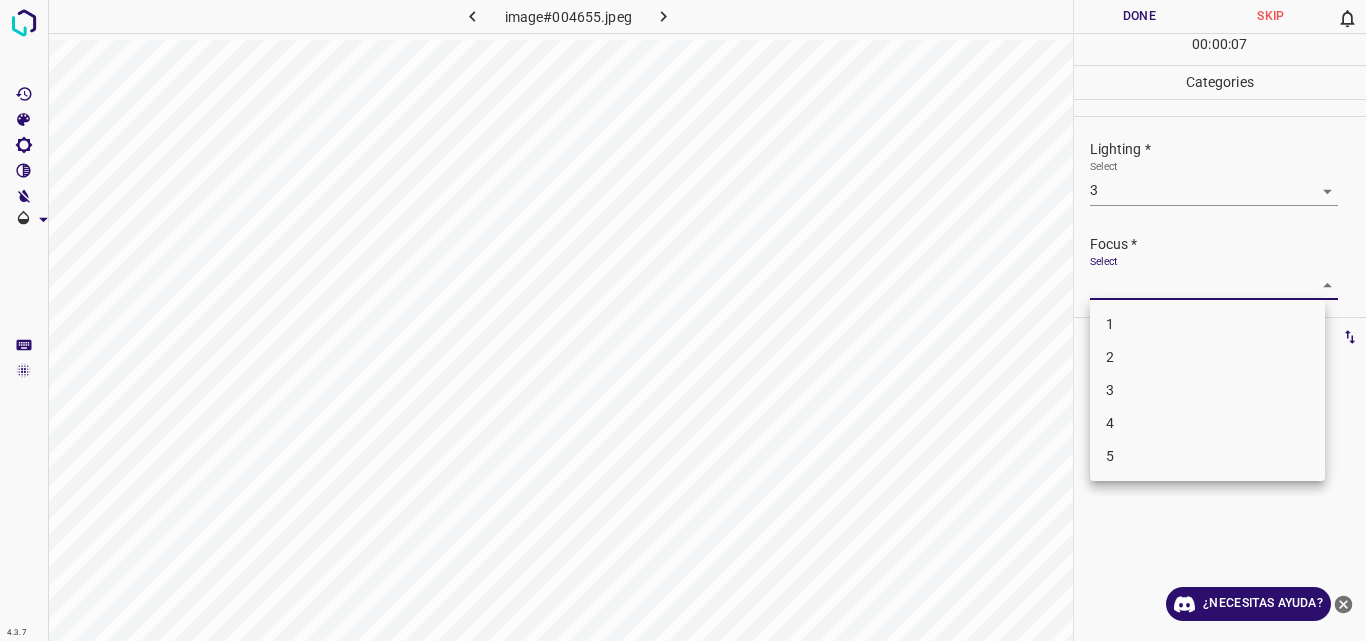 click on "4.3.7 image#004655.jpeg Done Skip 0 00   : 00   : 07   Categories Lighting *  Select 3 3 Focus *  Select ​ Overall *  Select ​ Labels   0 Categories 1 Lighting 2 Focus 3 Overall Tools Space Change between modes (Draw & Edit) I Auto labeling R Restore zoom M Zoom in N Zoom out Delete Delete selecte label Filters Z Restore filters X Saturation filter C Brightness filter V Contrast filter B Gray scale filter General O Download ¿Necesitas ayuda? Original text Rate this translation Your feedback will be used to help improve Google Translate - Texto - Esconder - Borrar 1 2 3 4 5" at bounding box center [683, 320] 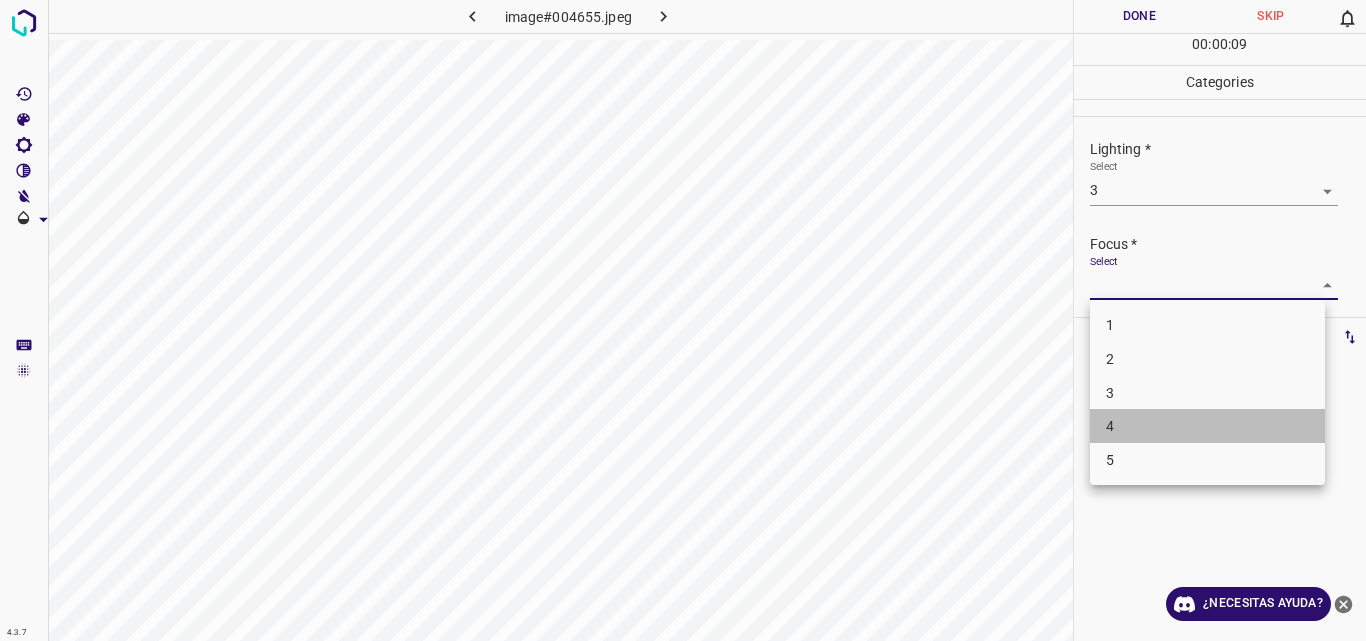 click on "4" at bounding box center [1207, 426] 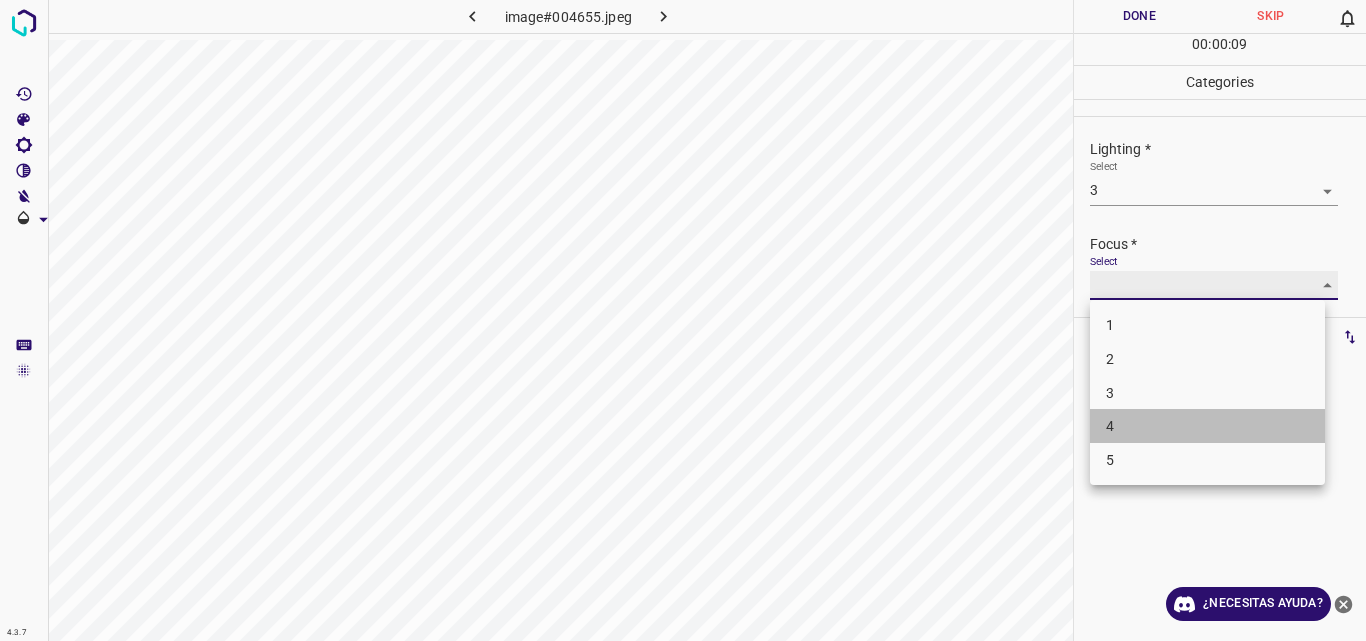 type on "4" 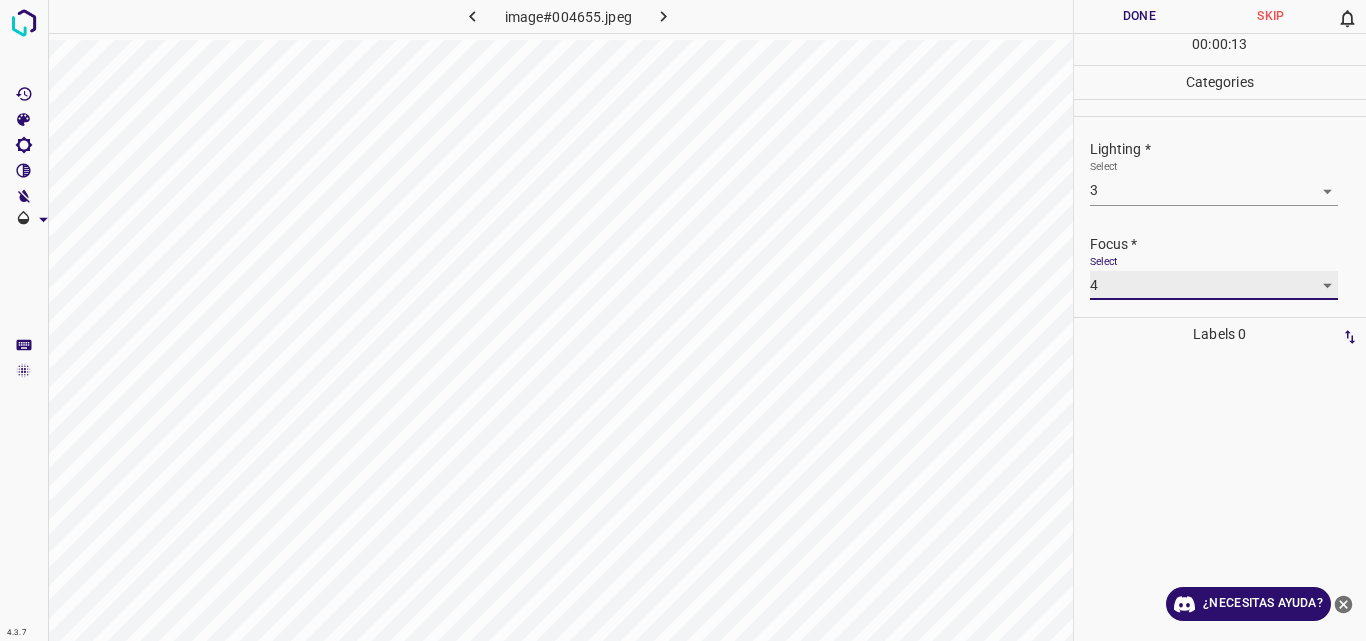 scroll, scrollTop: 98, scrollLeft: 0, axis: vertical 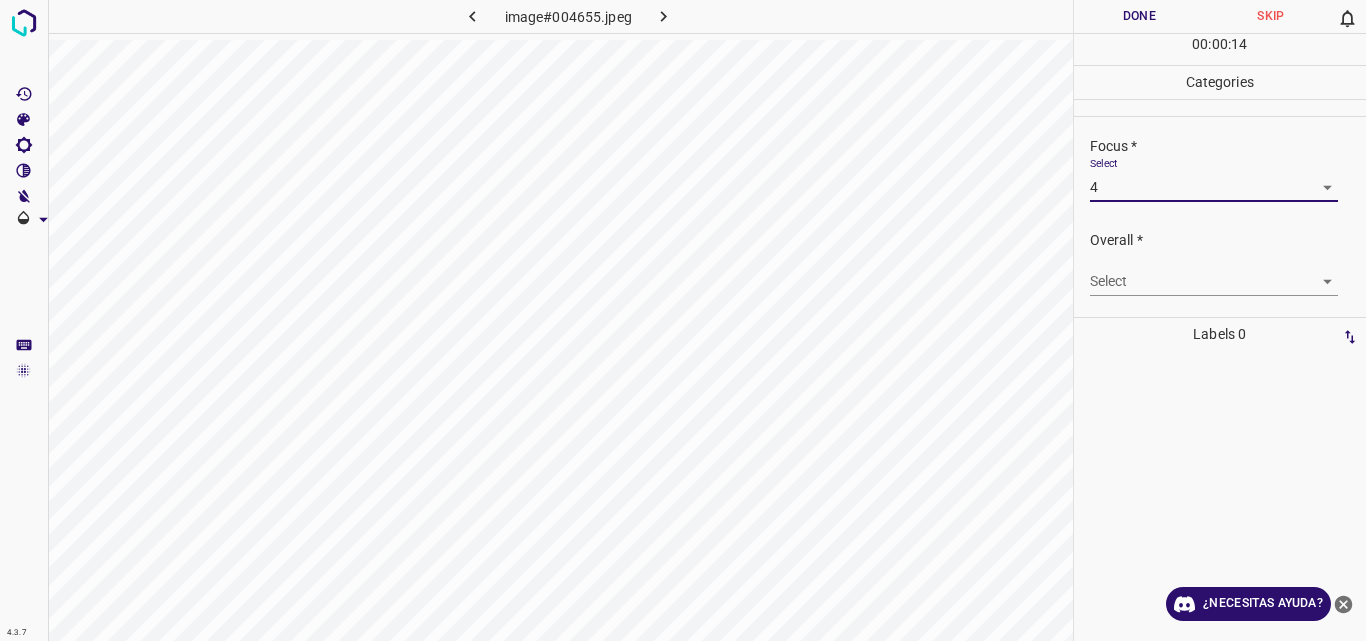 click on "4.3.7 image#004655.jpeg Done Skip 0 00   : 00   : 14   Categories Lighting *  Select 3 3 Focus *  Select 4 4 Overall *  Select ​ Labels   0 Categories 1 Lighting 2 Focus 3 Overall Tools Space Change between modes (Draw & Edit) I Auto labeling R Restore zoom M Zoom in N Zoom out Delete Delete selecte label Filters Z Restore filters X Saturation filter C Brightness filter V Contrast filter B Gray scale filter General O Download ¿Necesitas ayuda? Original text Rate this translation Your feedback will be used to help improve Google Translate - Texto - Esconder - Borrar" at bounding box center (683, 320) 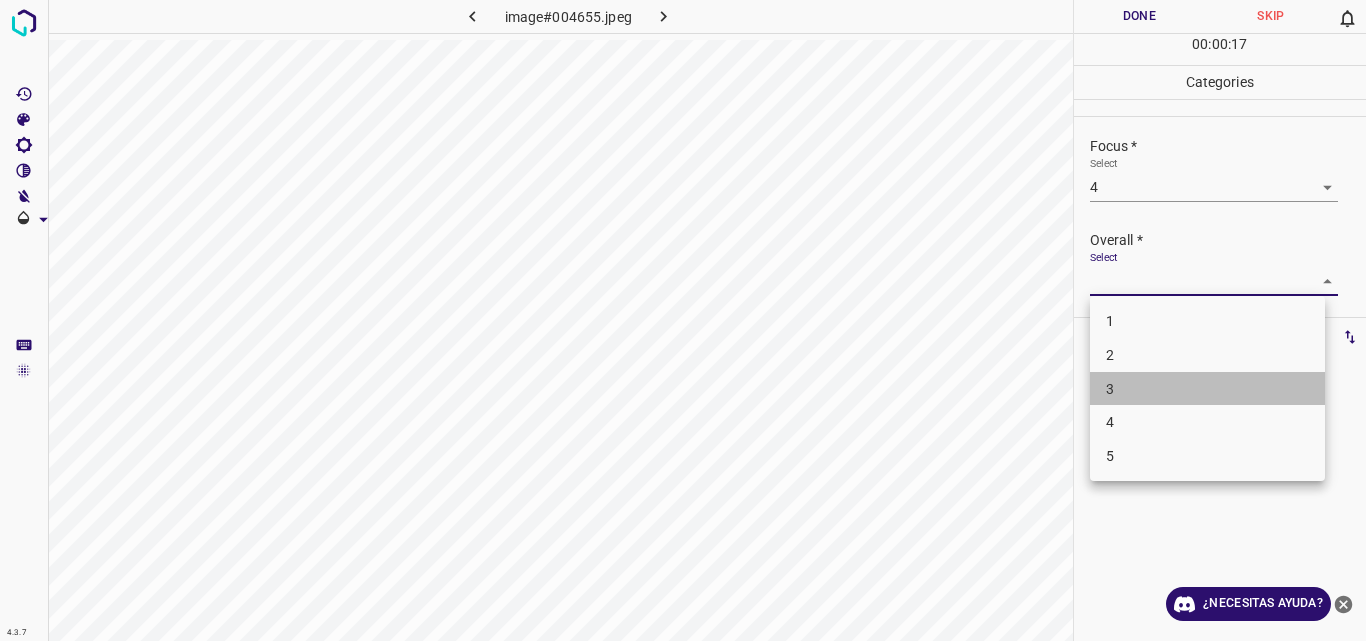 click on "3" at bounding box center (1207, 389) 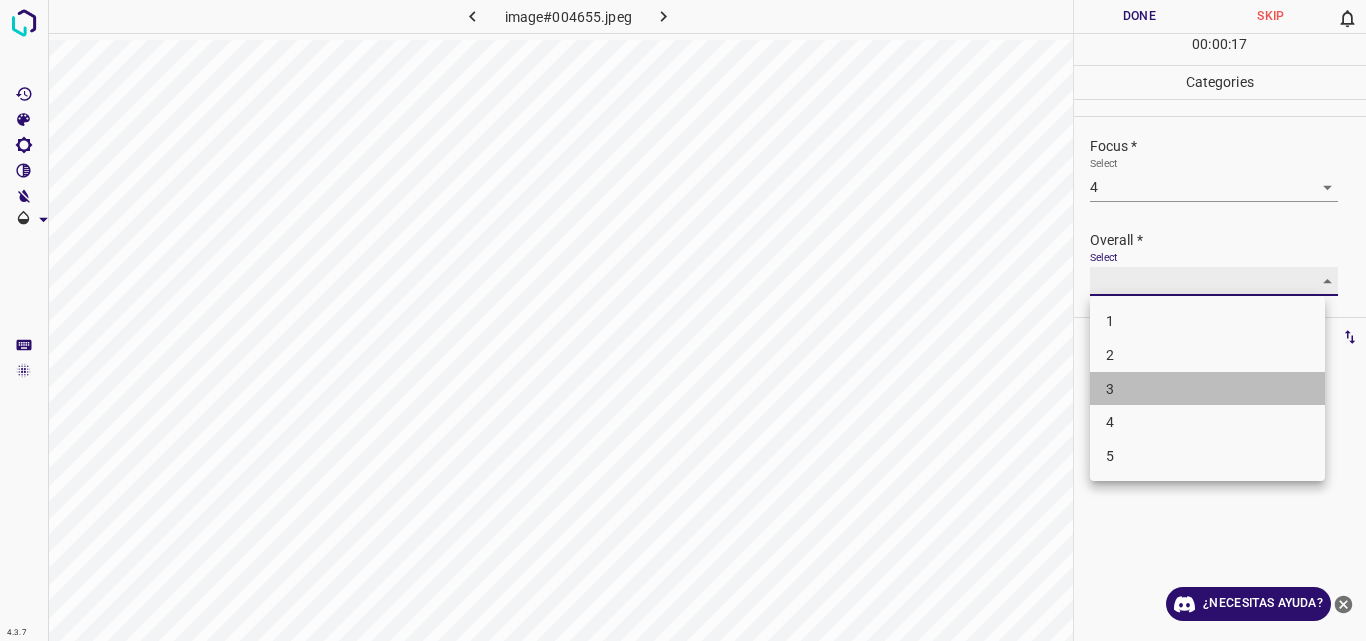 type on "3" 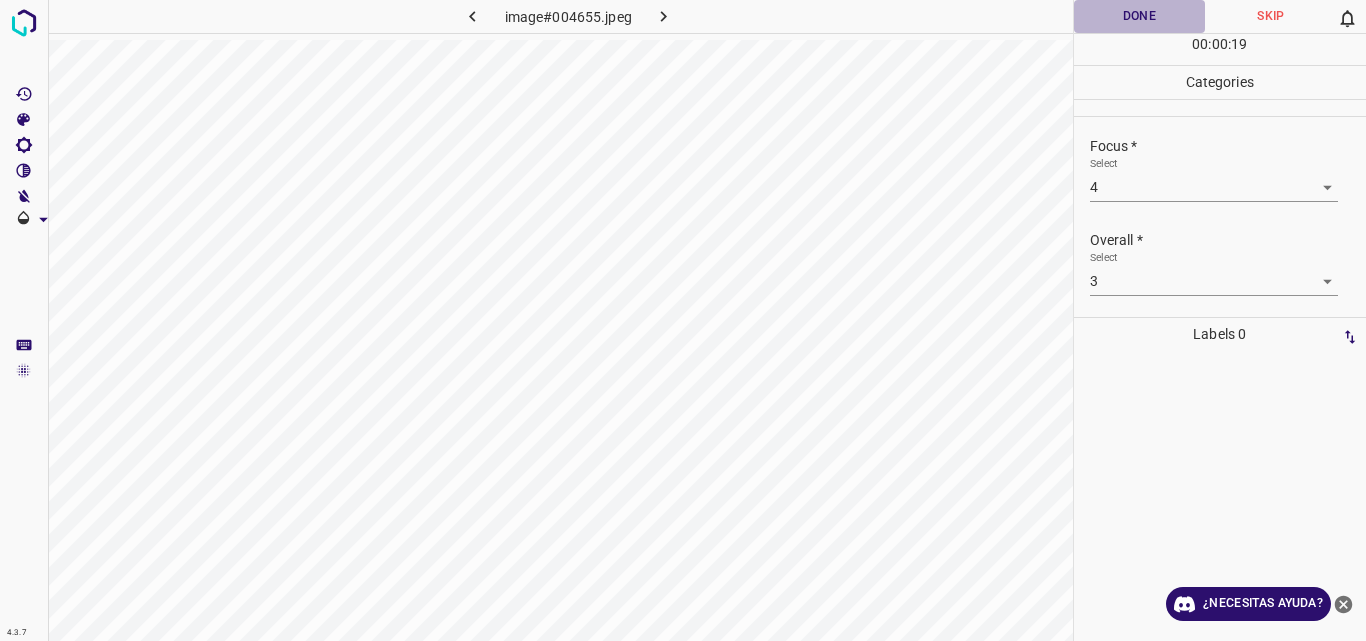 click on "Done" at bounding box center [1140, 16] 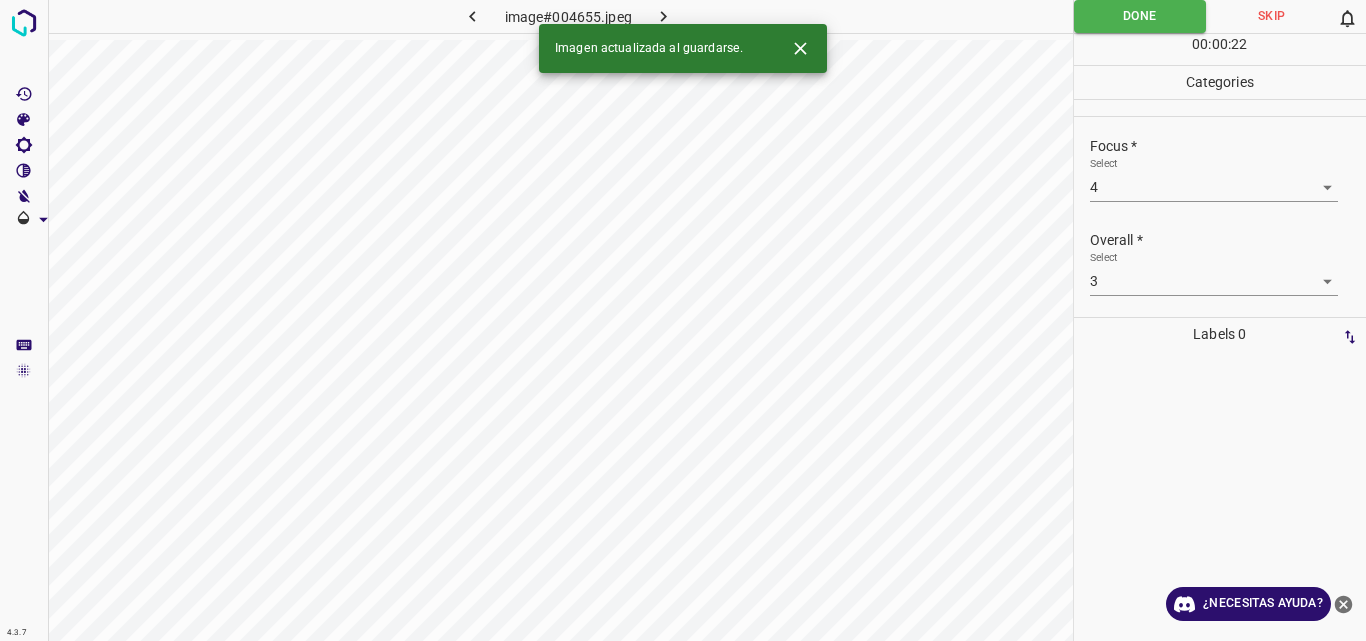 click 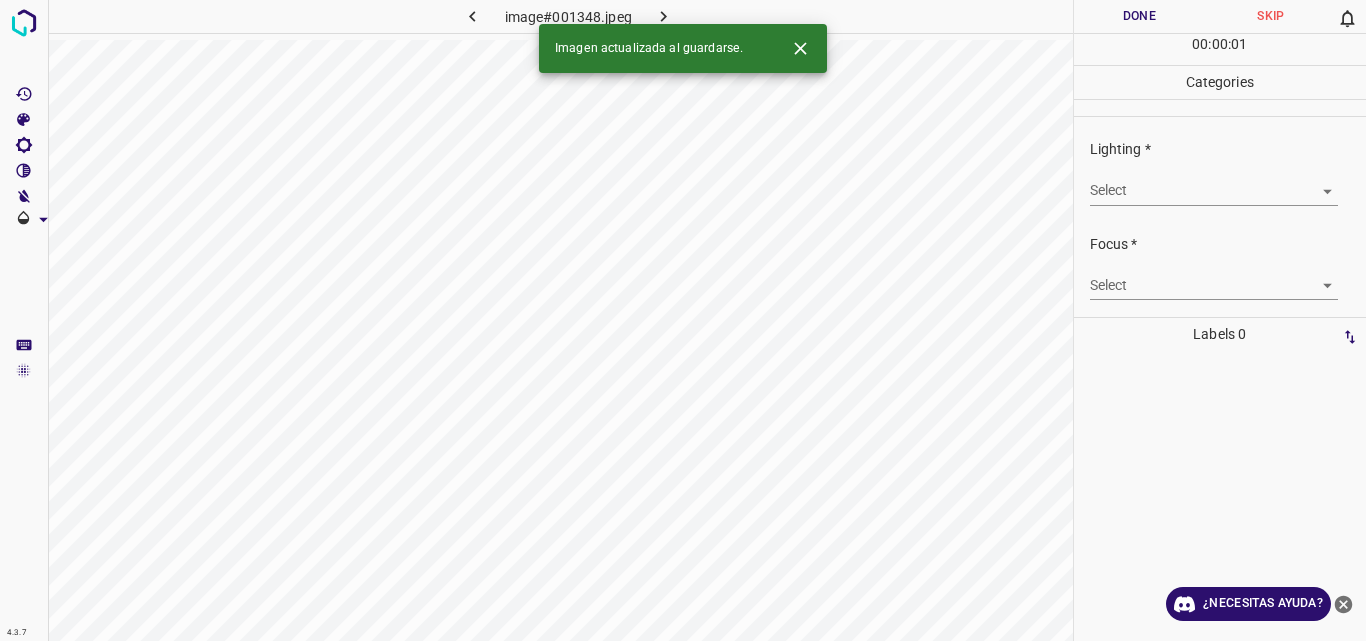 click on "4.3.7 image#001348.jpeg Done Skip 0 00   : 00   : 01   Categories Lighting *  Select ​ Focus *  Select ​ Overall *  Select ​ Labels   0 Categories 1 Lighting 2 Focus 3 Overall Tools Space Change between modes (Draw & Edit) I Auto labeling R Restore zoom M Zoom in N Zoom out Delete Delete selecte label Filters Z Restore filters X Saturation filter C Brightness filter V Contrast filter B Gray scale filter General O Download Imagen actualizada al guardarse. ¿Necesitas ayuda? Original text Rate this translation Your feedback will be used to help improve Google Translate - Texto - Esconder - Borrar" at bounding box center (683, 320) 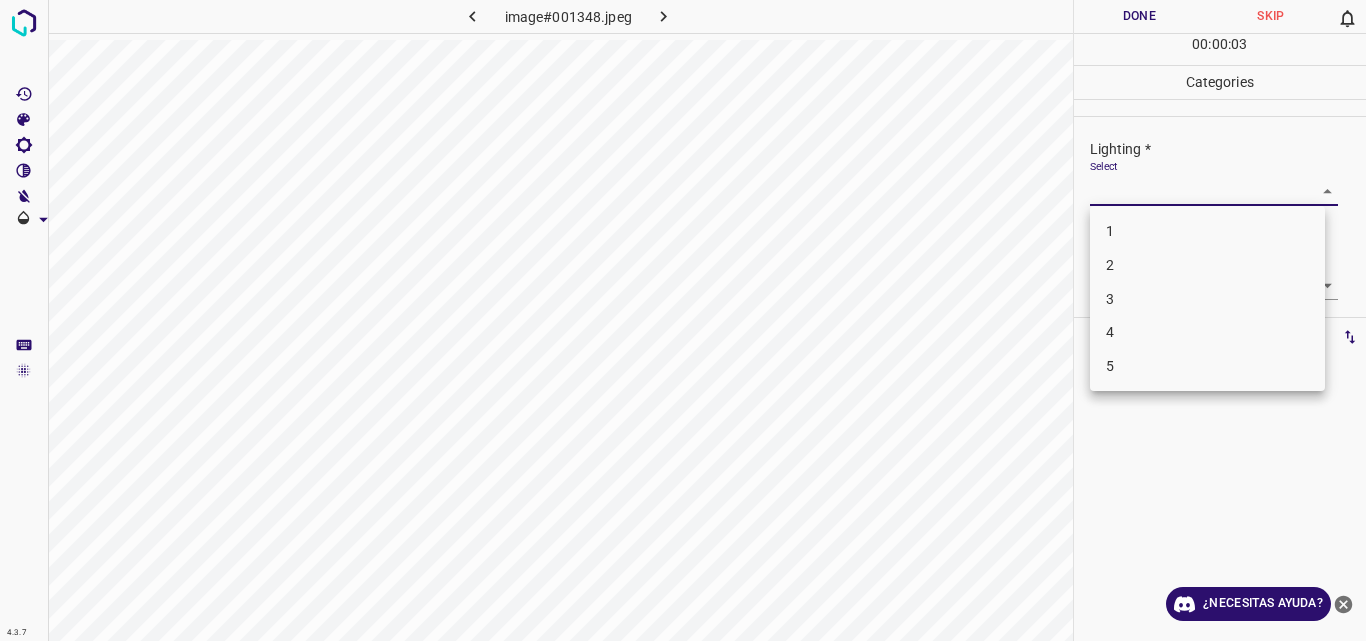 click on "3" at bounding box center [1207, 299] 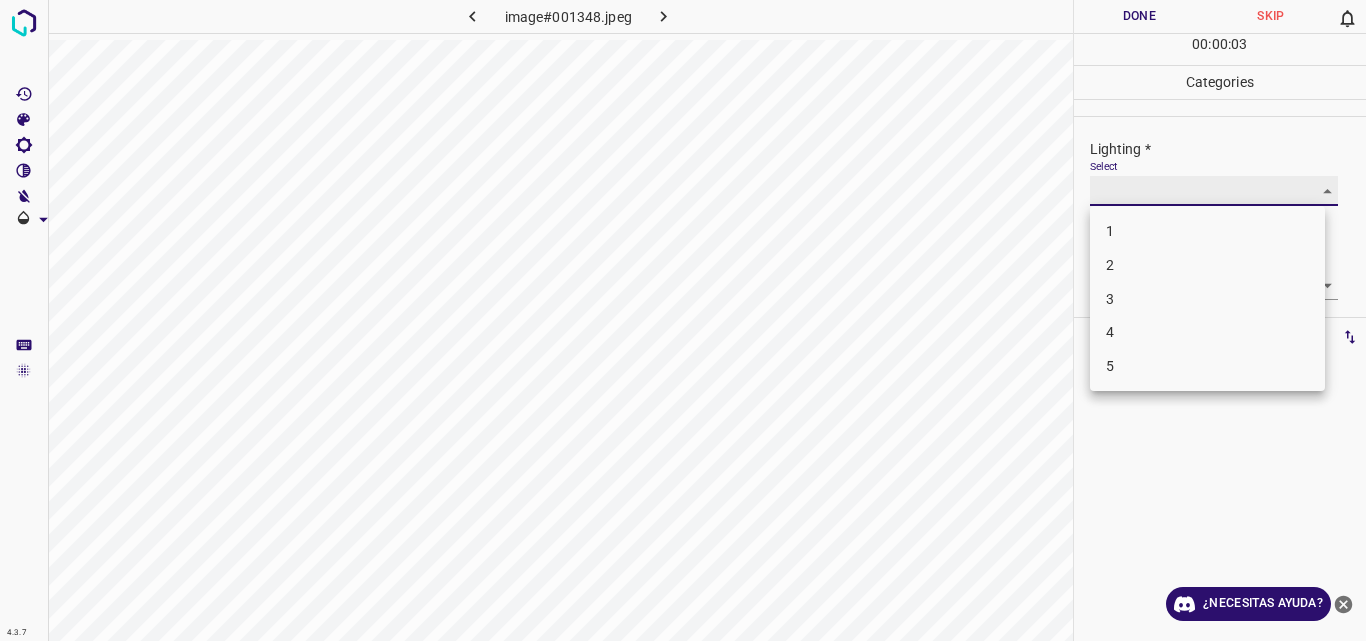 type on "3" 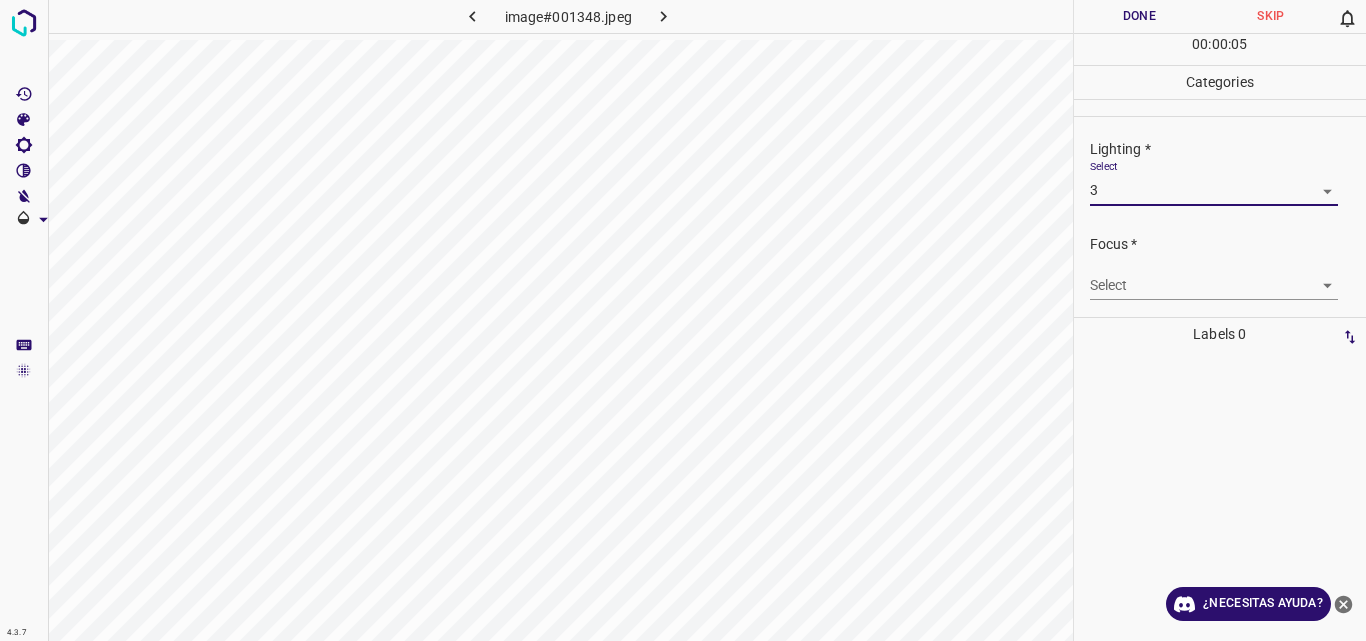 click on "4.3.7 image#001348.jpeg Done Skip 0 00   : 00   : 05   Categories Lighting *  Select 3 3 Focus *  Select ​ Overall *  Select ​ Labels   0 Categories 1 Lighting 2 Focus 3 Overall Tools Space Change between modes (Draw & Edit) I Auto labeling R Restore zoom M Zoom in N Zoom out Delete Delete selecte label Filters Z Restore filters X Saturation filter C Brightness filter V Contrast filter B Gray scale filter General O Download ¿Necesitas ayuda? Original text Rate this translation Your feedback will be used to help improve Google Translate - Texto - Esconder - Borrar" at bounding box center [683, 320] 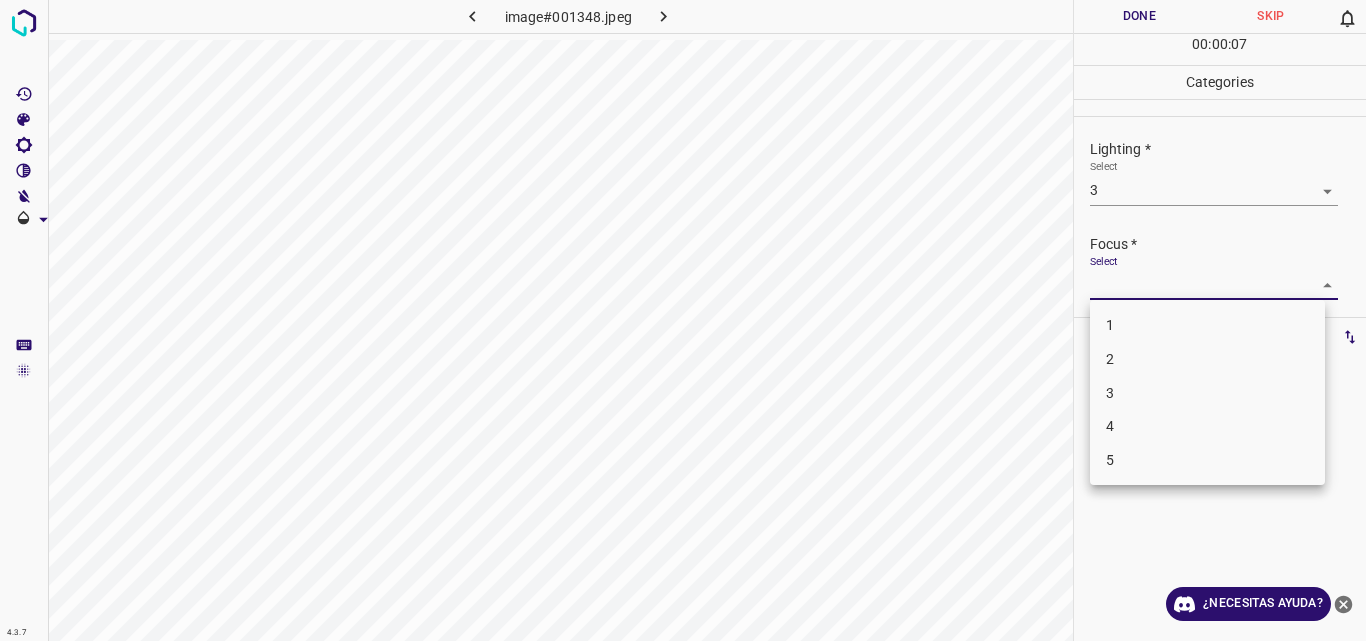 click on "3" at bounding box center (1207, 393) 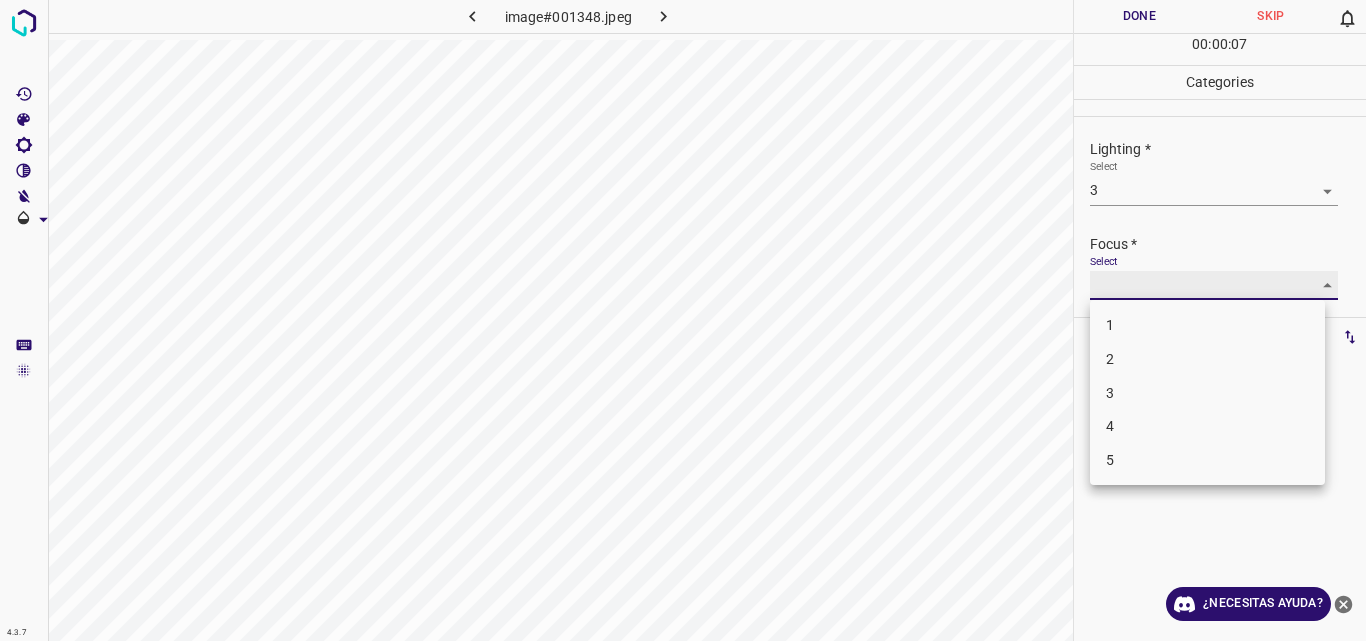 type on "3" 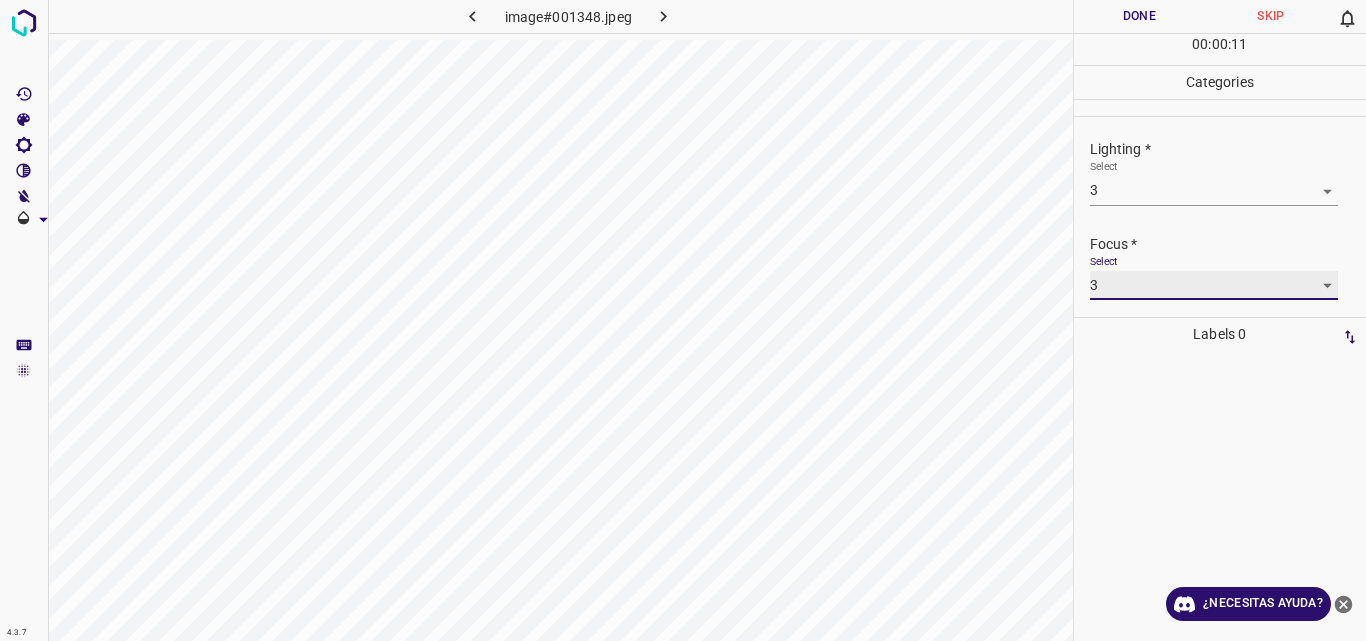 scroll, scrollTop: 98, scrollLeft: 0, axis: vertical 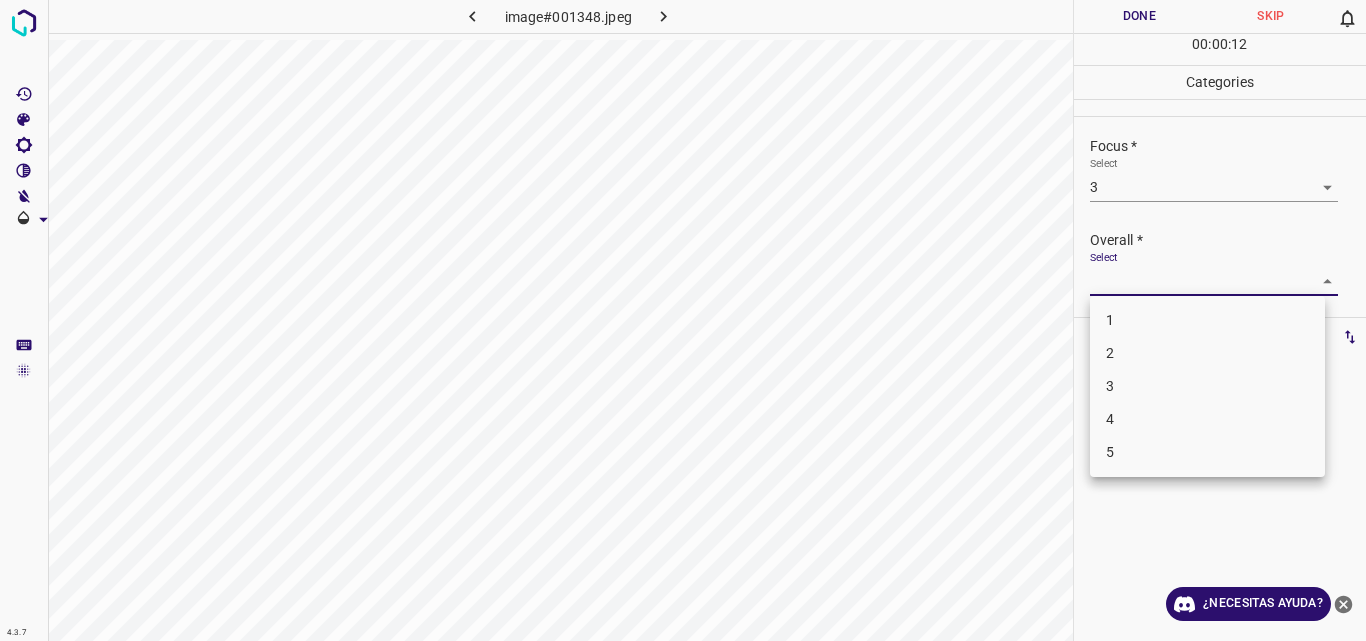 click on "4.3.7 image#001348.jpeg Done Skip 0 00   : 00   : 12   Categories Lighting *  Select 3 3 Focus *  Select 3 3 Overall *  Select ​ Labels   0 Categories 1 Lighting 2 Focus 3 Overall Tools Space Change between modes (Draw & Edit) I Auto labeling R Restore zoom M Zoom in N Zoom out Delete Delete selecte label Filters Z Restore filters X Saturation filter C Brightness filter V Contrast filter B Gray scale filter General O Download ¿Necesitas ayuda? Original text Rate this translation Your feedback will be used to help improve Google Translate - Texto - Esconder - Borrar 1 2 3 4 5" at bounding box center (683, 320) 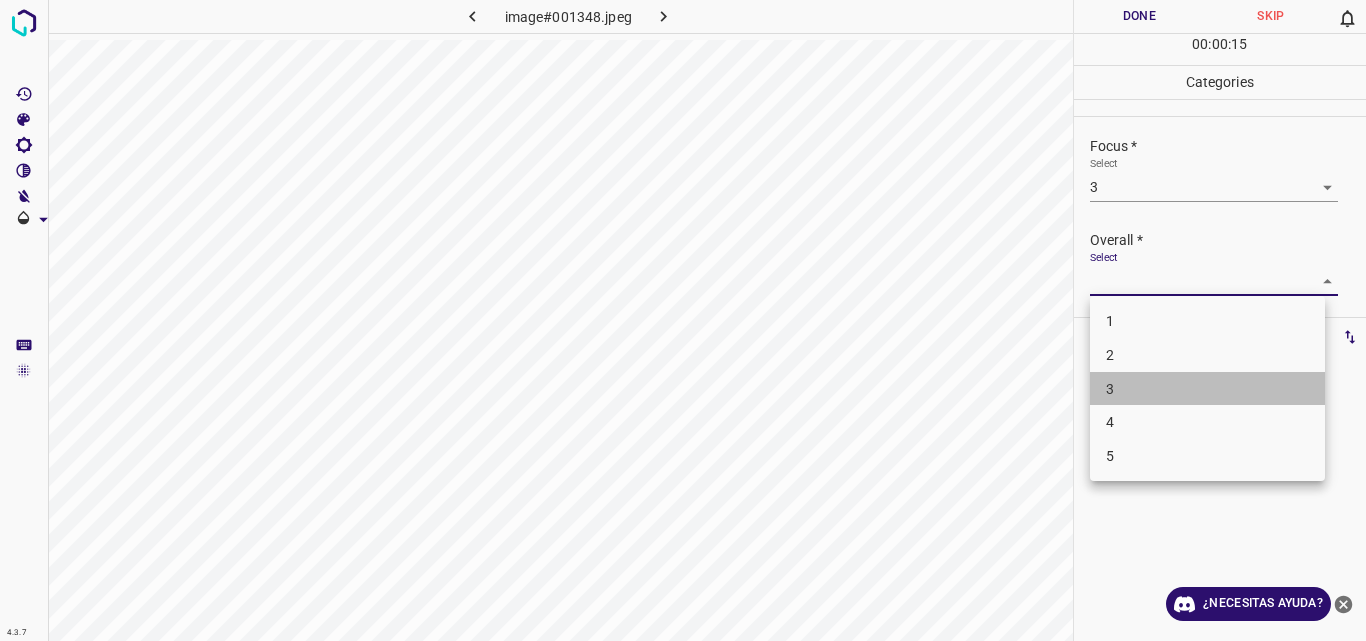 click on "3" at bounding box center [1207, 389] 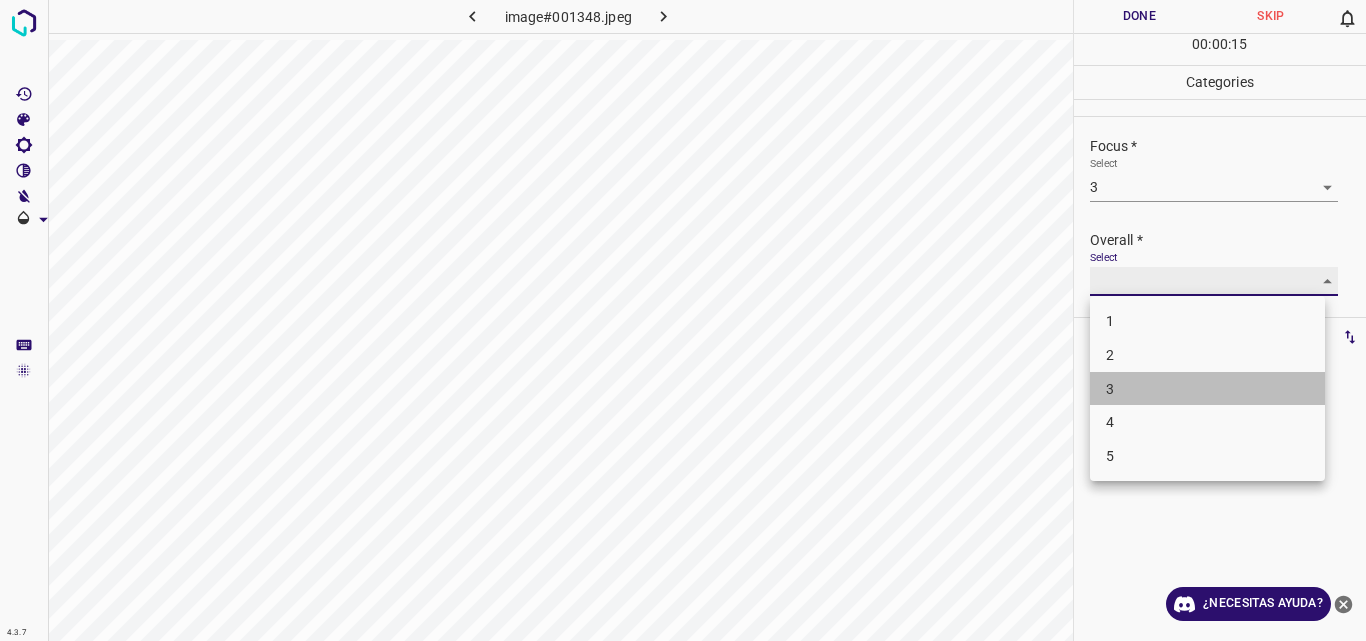 type on "3" 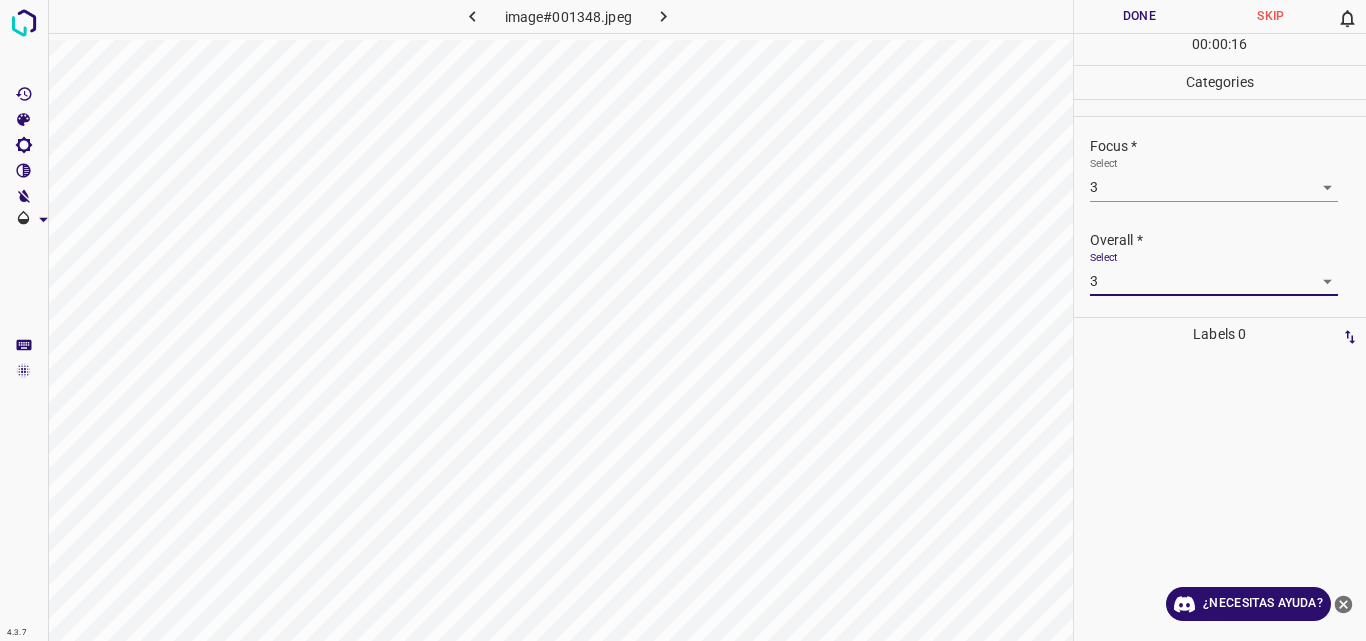 click on "Done" at bounding box center (1140, 16) 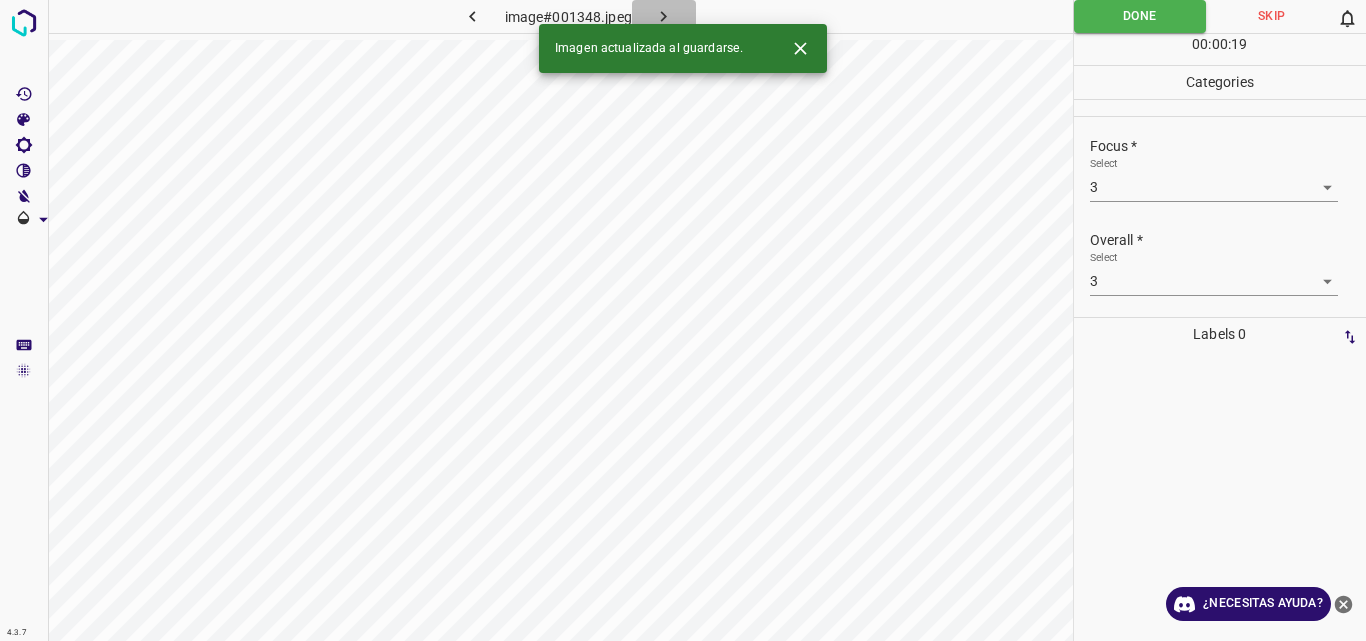 click 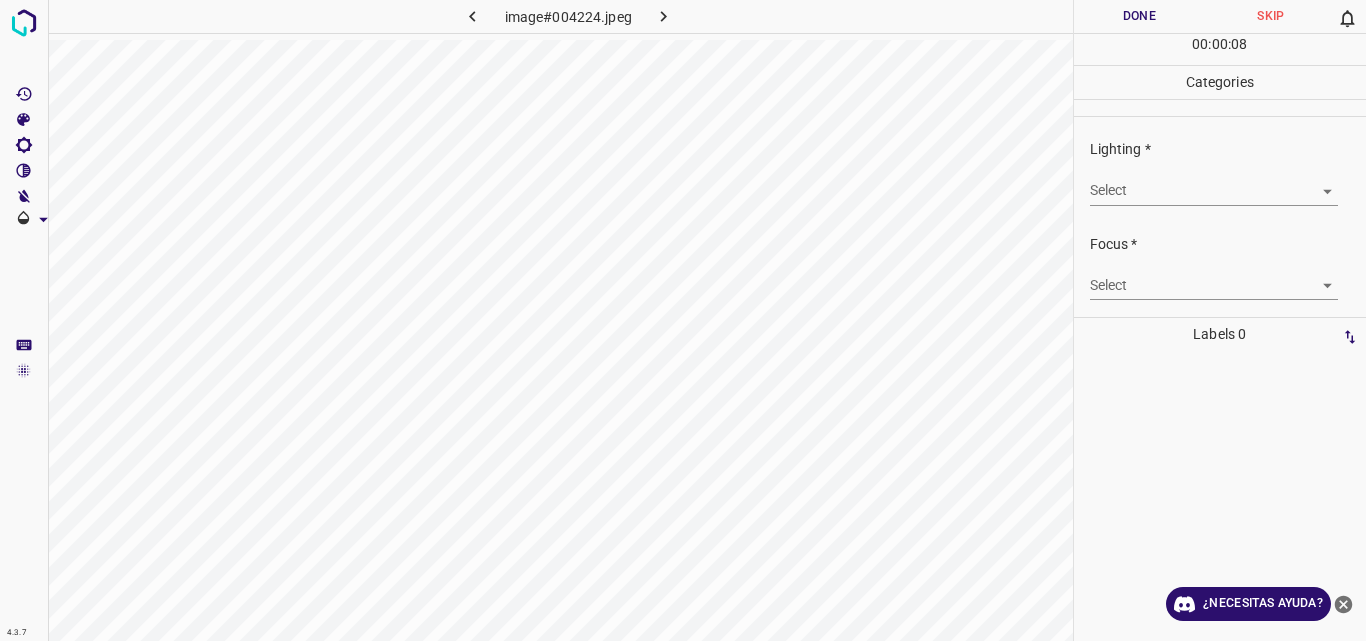 click on "4.3.7 image#004224.jpeg Done Skip 0 00   : 00   : 08   Categories Lighting *  Select ​ Focus *  Select ​ Overall *  Select ​ Labels   0 Categories 1 Lighting 2 Focus 3 Overall Tools Space Change between modes (Draw & Edit) I Auto labeling R Restore zoom M Zoom in N Zoom out Delete Delete selecte label Filters Z Restore filters X Saturation filter C Brightness filter V Contrast filter B Gray scale filter General O Download ¿Necesitas ayuda? Original text Rate this translation Your feedback will be used to help improve Google Translate - Texto - Esconder - Borrar" at bounding box center (683, 320) 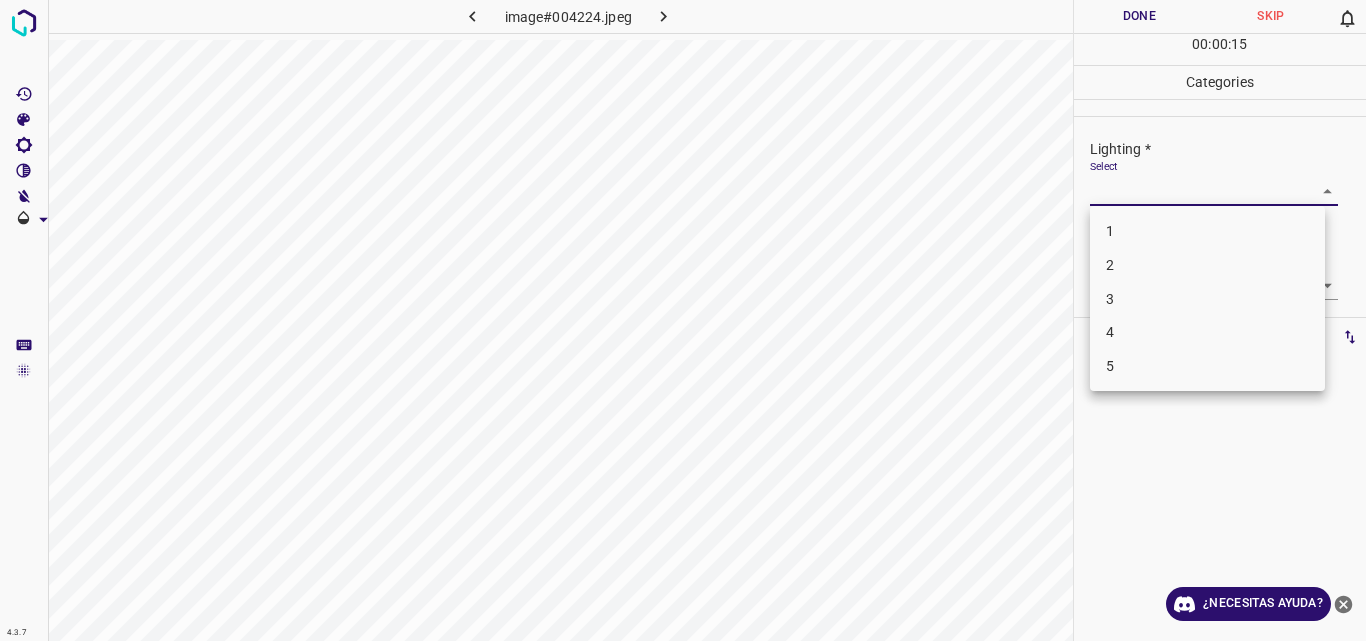 click on "3" at bounding box center [1207, 299] 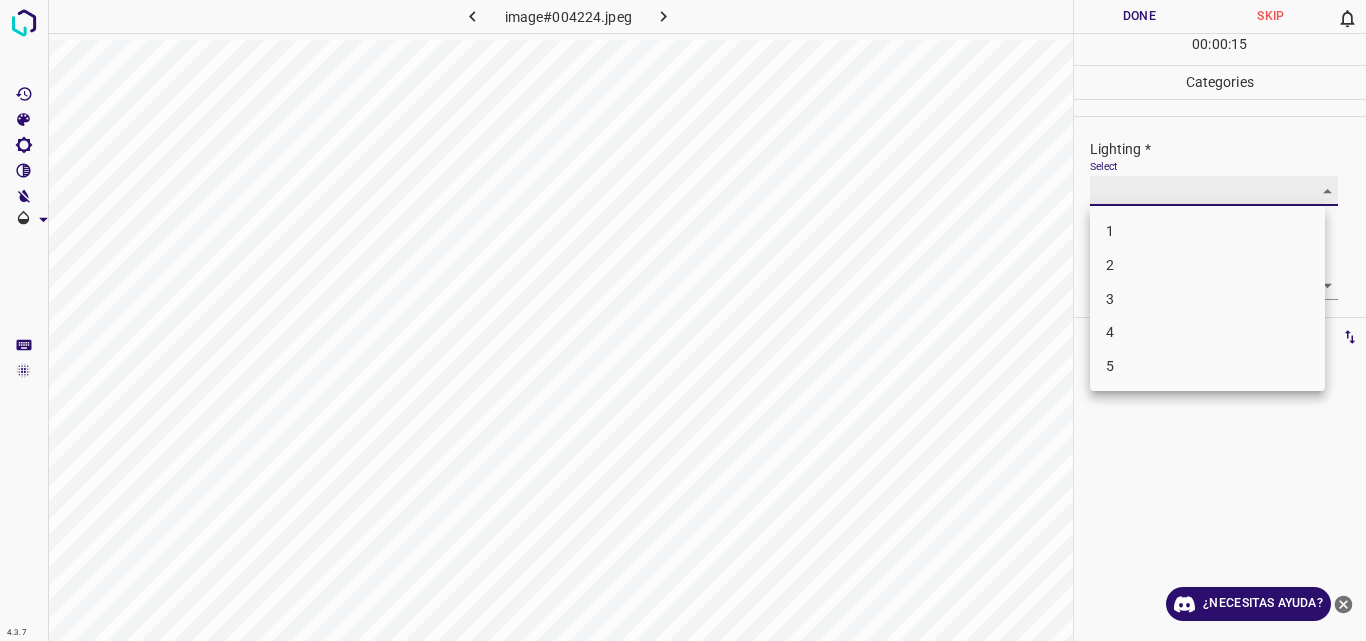 type on "3" 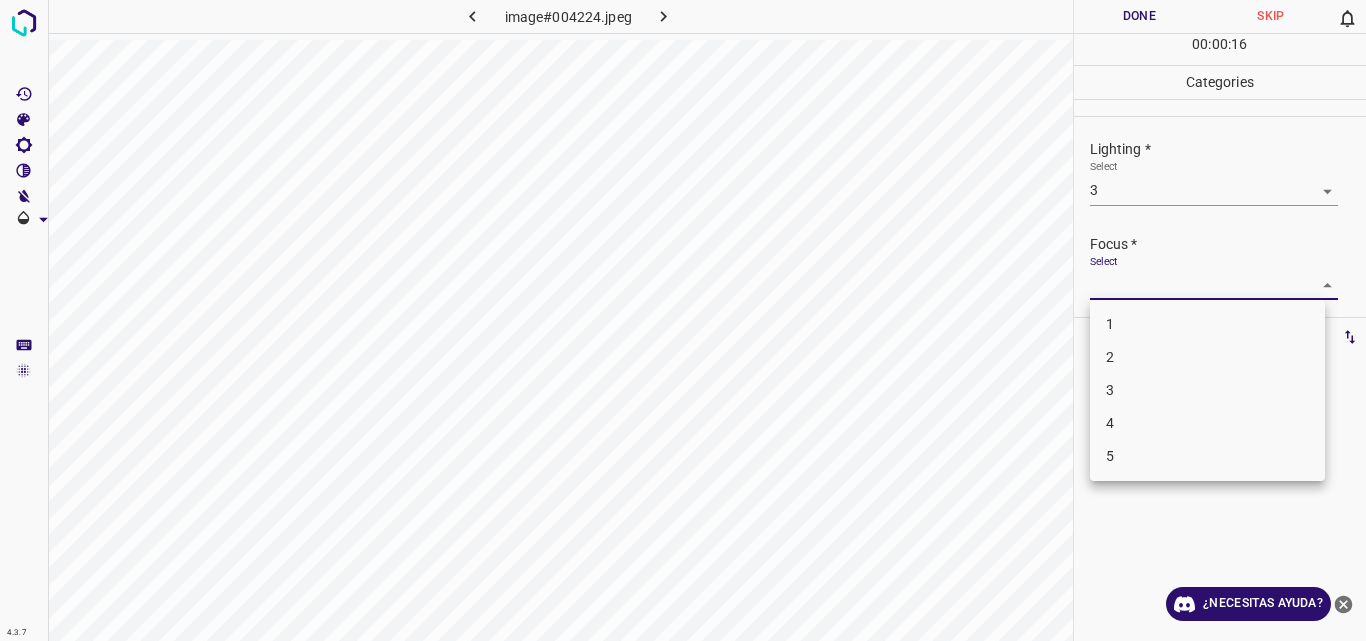 click on "4.3.7 image#004224.jpeg Done Skip 0 00   : 00   : 16   Categories Lighting *  Select 3 3 Focus *  Select ​ Overall *  Select ​ Labels   0 Categories 1 Lighting 2 Focus 3 Overall Tools Space Change between modes (Draw & Edit) I Auto labeling R Restore zoom M Zoom in N Zoom out Delete Delete selecte label Filters Z Restore filters X Saturation filter C Brightness filter V Contrast filter B Gray scale filter General O Download ¿Necesitas ayuda? Original text Rate this translation Your feedback will be used to help improve Google Translate - Texto - Esconder - Borrar 1 2 3 4 5" at bounding box center [683, 320] 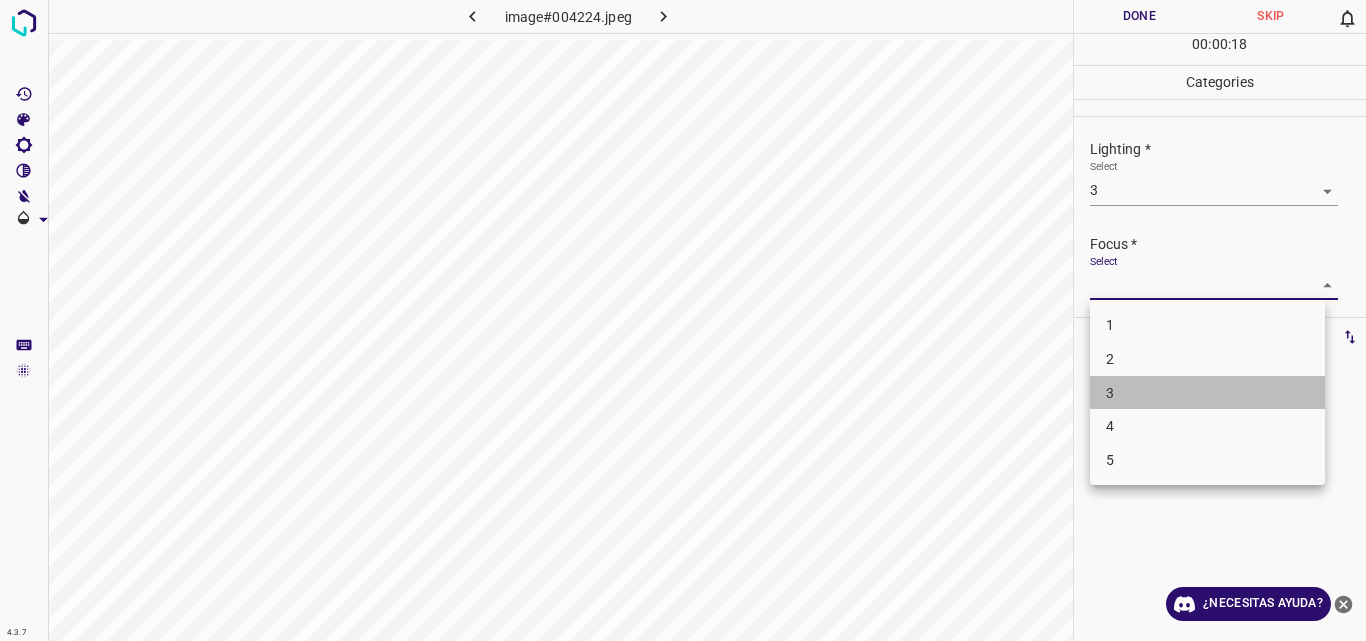 click on "3" at bounding box center (1207, 393) 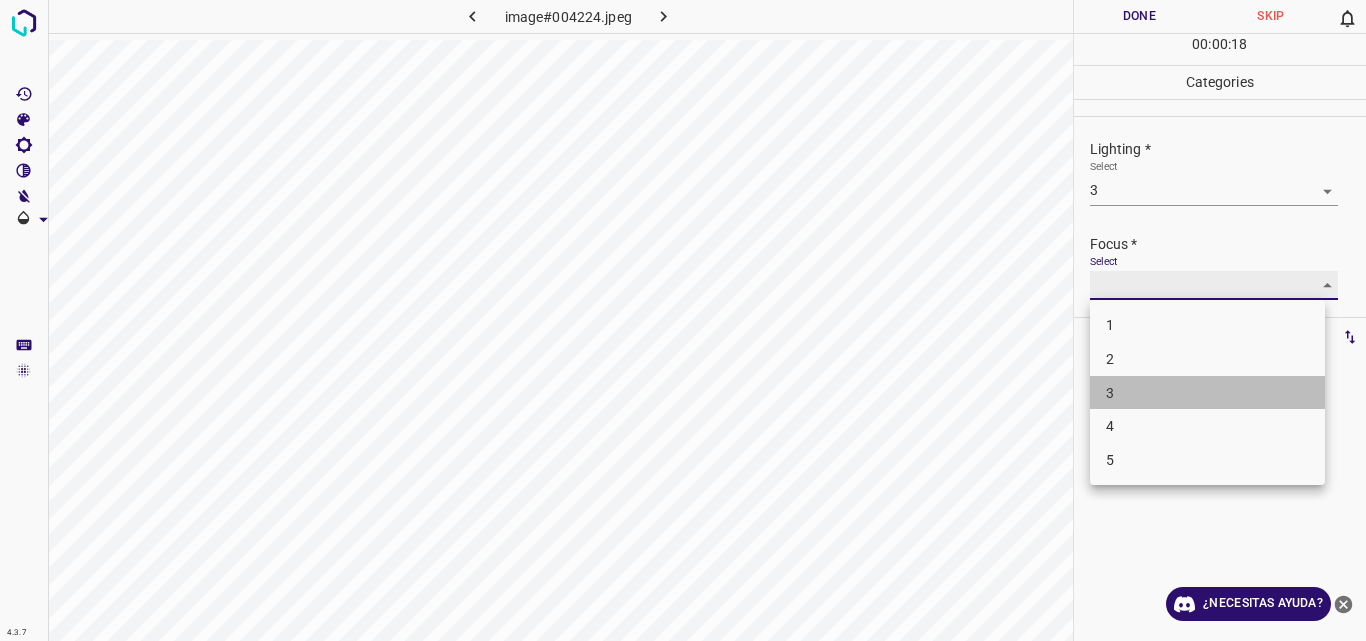 type on "3" 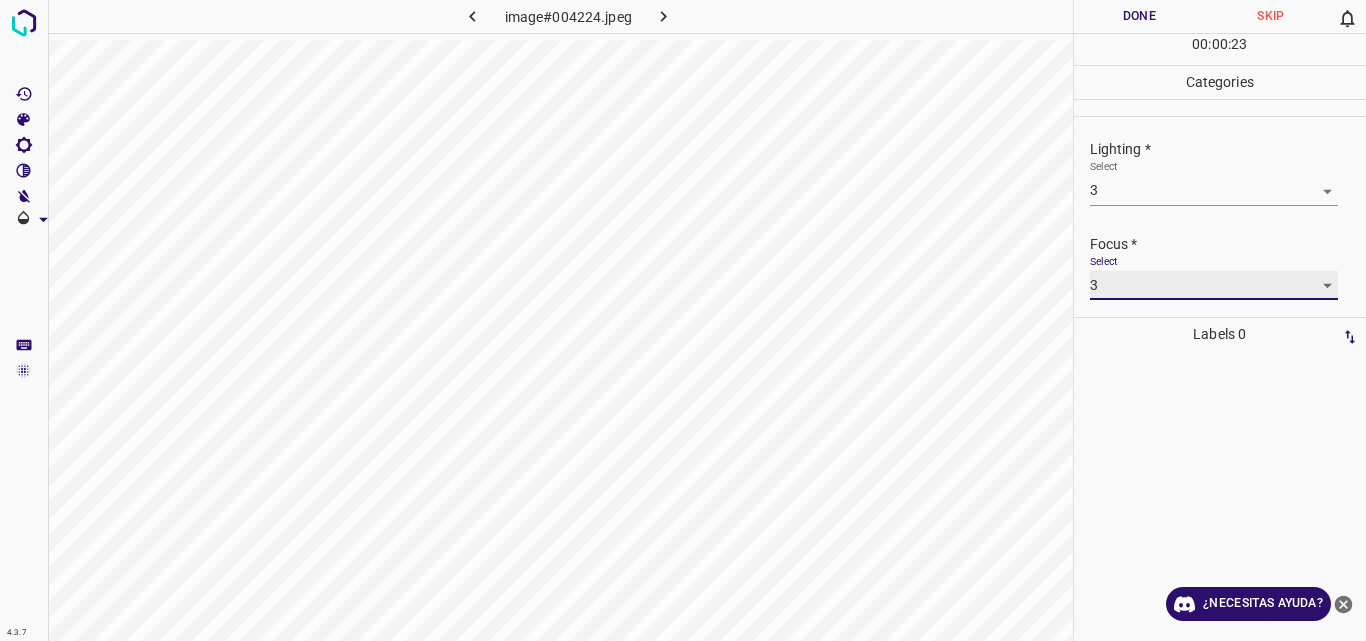 scroll, scrollTop: 98, scrollLeft: 0, axis: vertical 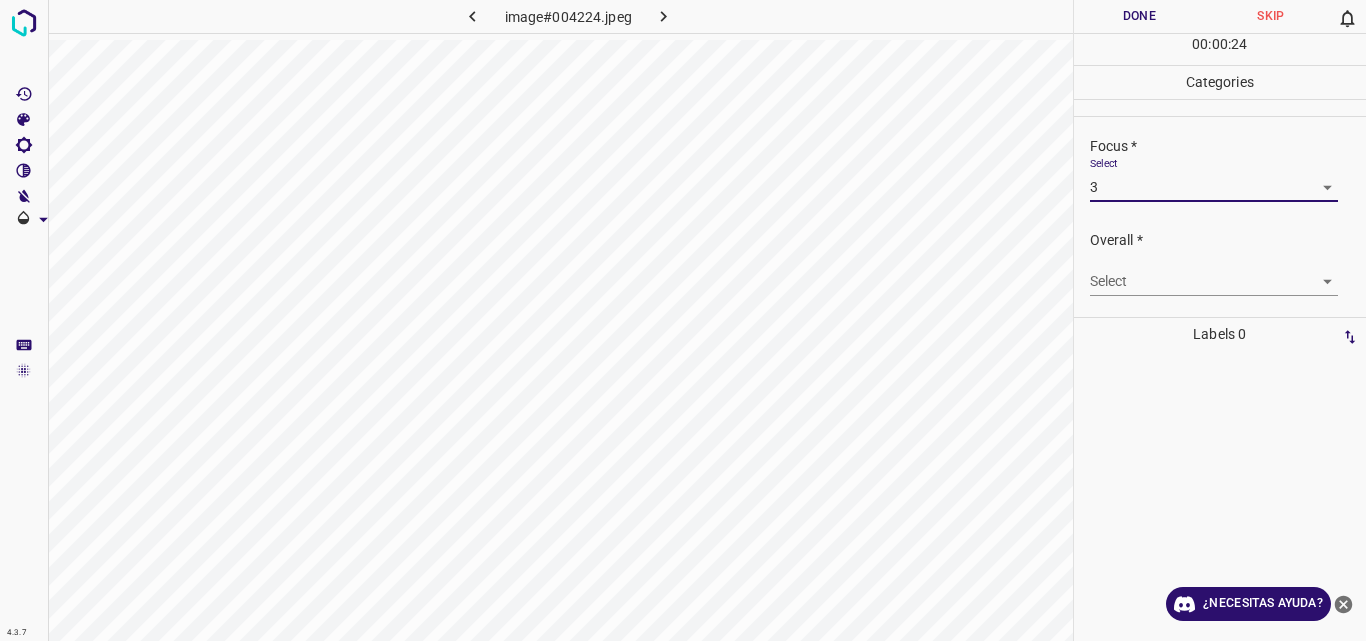 click on "4.3.7 image#004224.jpeg Done Skip 0 00   : 00   : 24   Categories Lighting *  Select 3 3 Focus *  Select 3 3 Overall *  Select ​ Labels   0 Categories 1 Lighting 2 Focus 3 Overall Tools Space Change between modes (Draw & Edit) I Auto labeling R Restore zoom M Zoom in N Zoom out Delete Delete selecte label Filters Z Restore filters X Saturation filter C Brightness filter V Contrast filter B Gray scale filter General O Download ¿Necesitas ayuda? Original text Rate this translation Your feedback will be used to help improve Google Translate - Texto - Esconder - Borrar" at bounding box center (683, 320) 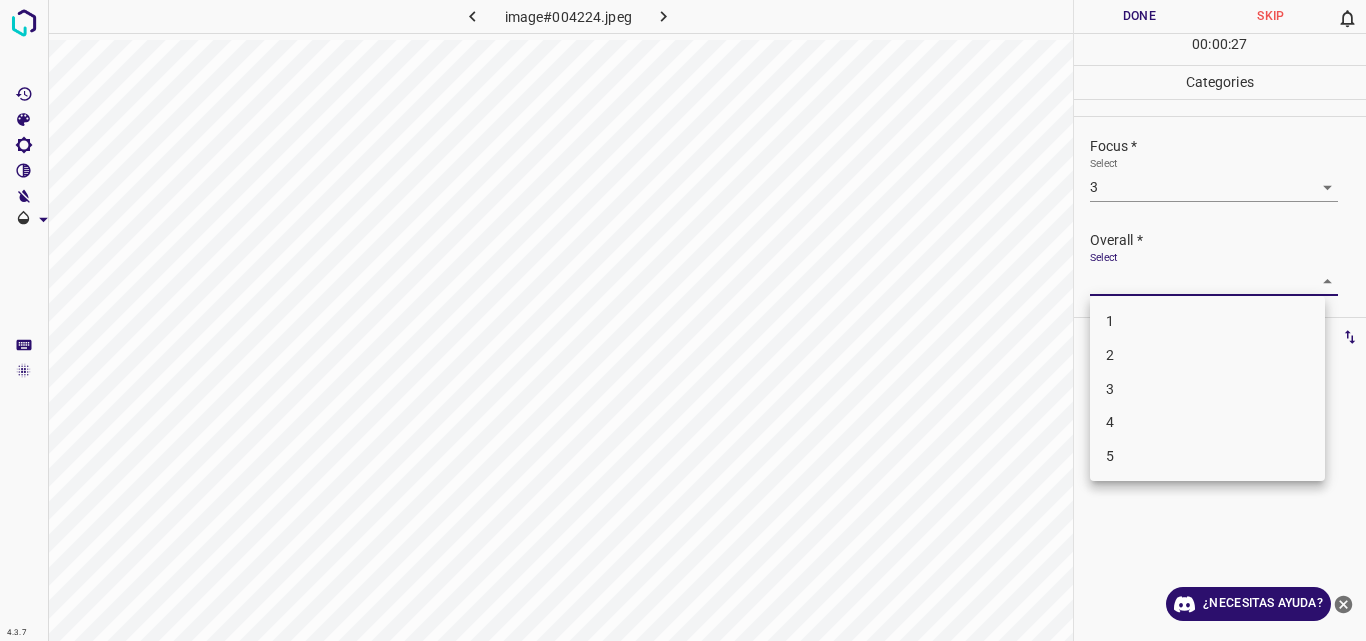 click on "3" at bounding box center [1207, 389] 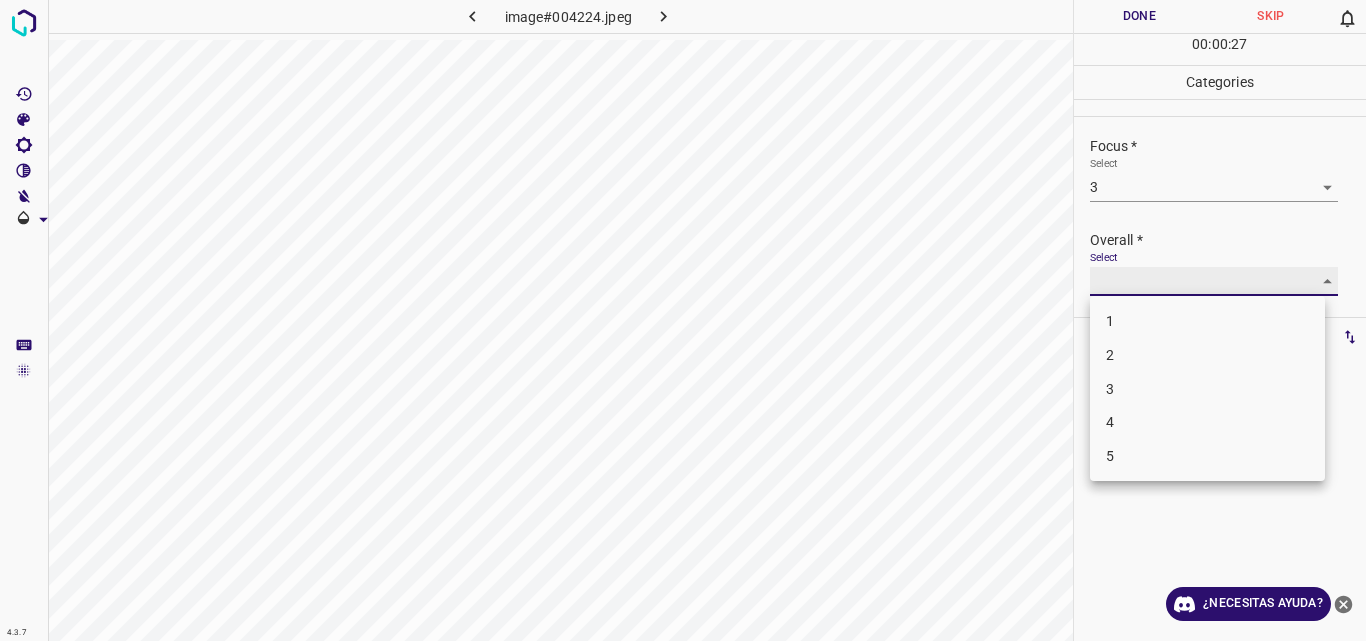 type on "3" 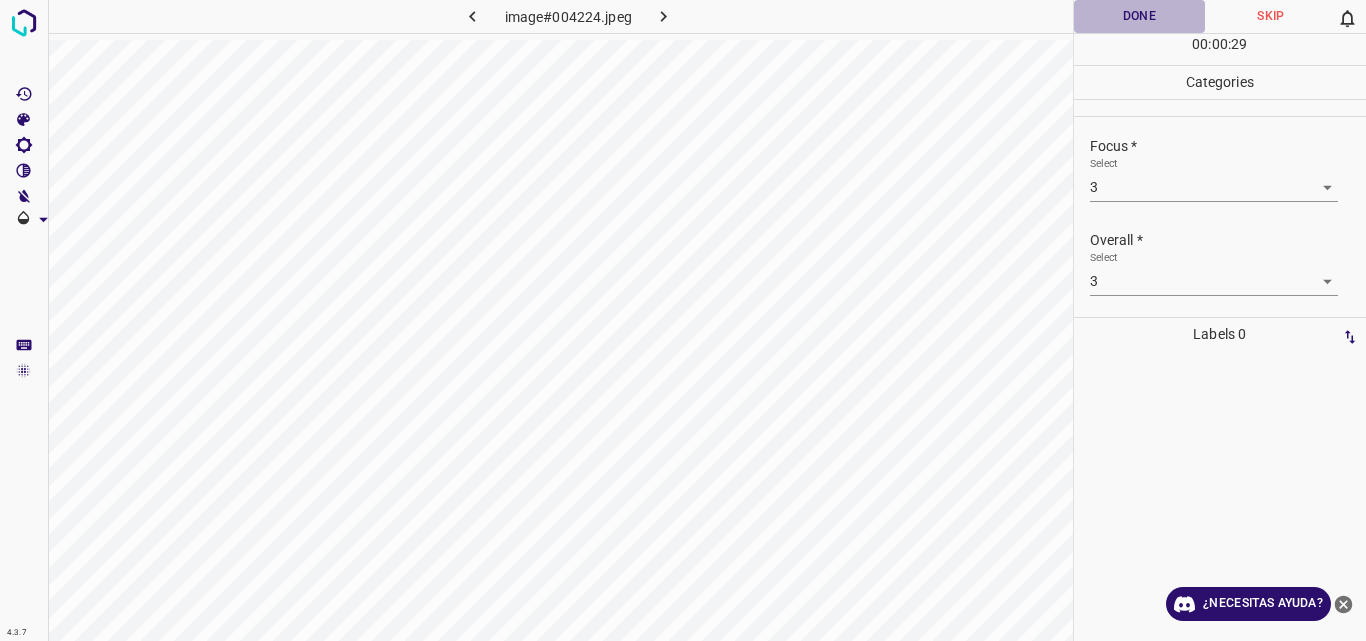 click on "Done" at bounding box center (1140, 16) 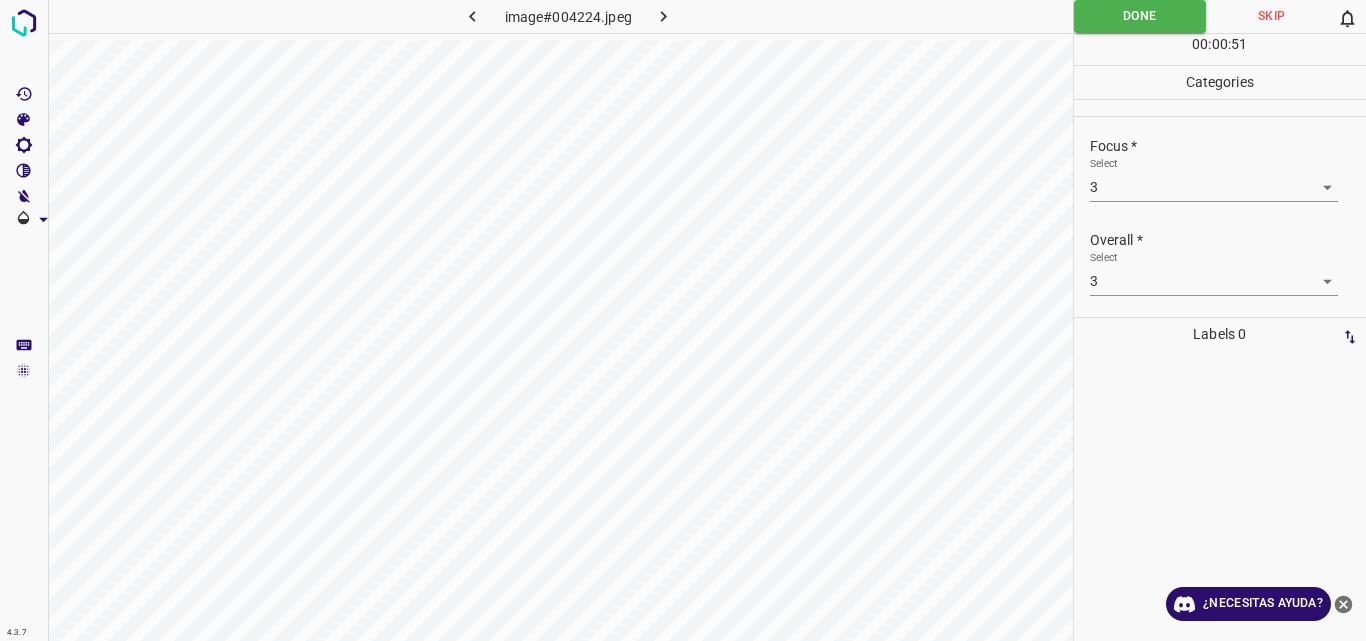 click 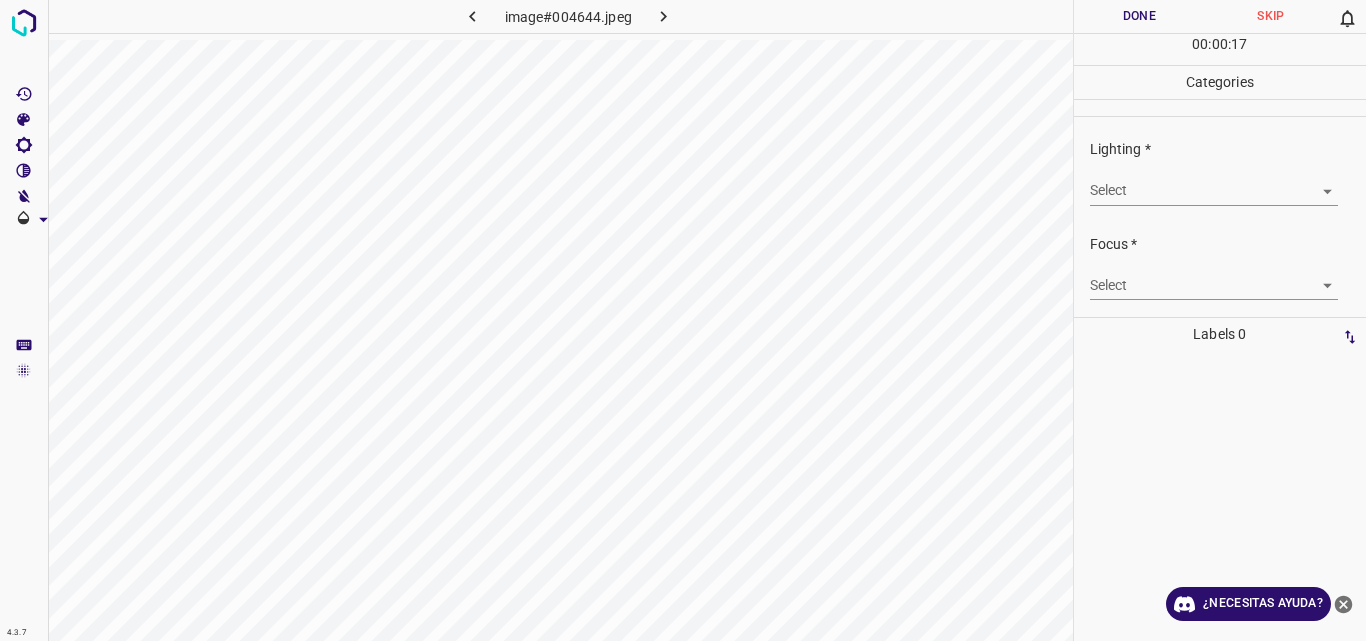 click on "4.3.7 image#004644.jpeg Done Skip 0 00   : 00   : 17   Categories Lighting *  Select ​ Focus *  Select ​ Overall *  Select ​ Labels   0 Categories 1 Lighting 2 Focus 3 Overall Tools Space Change between modes (Draw & Edit) I Auto labeling R Restore zoom M Zoom in N Zoom out Delete Delete selecte label Filters Z Restore filters X Saturation filter C Brightness filter V Contrast filter B Gray scale filter General O Download ¿Necesitas ayuda? Original text Rate this translation Your feedback will be used to help improve Google Translate - Texto - Esconder - Borrar" at bounding box center (683, 320) 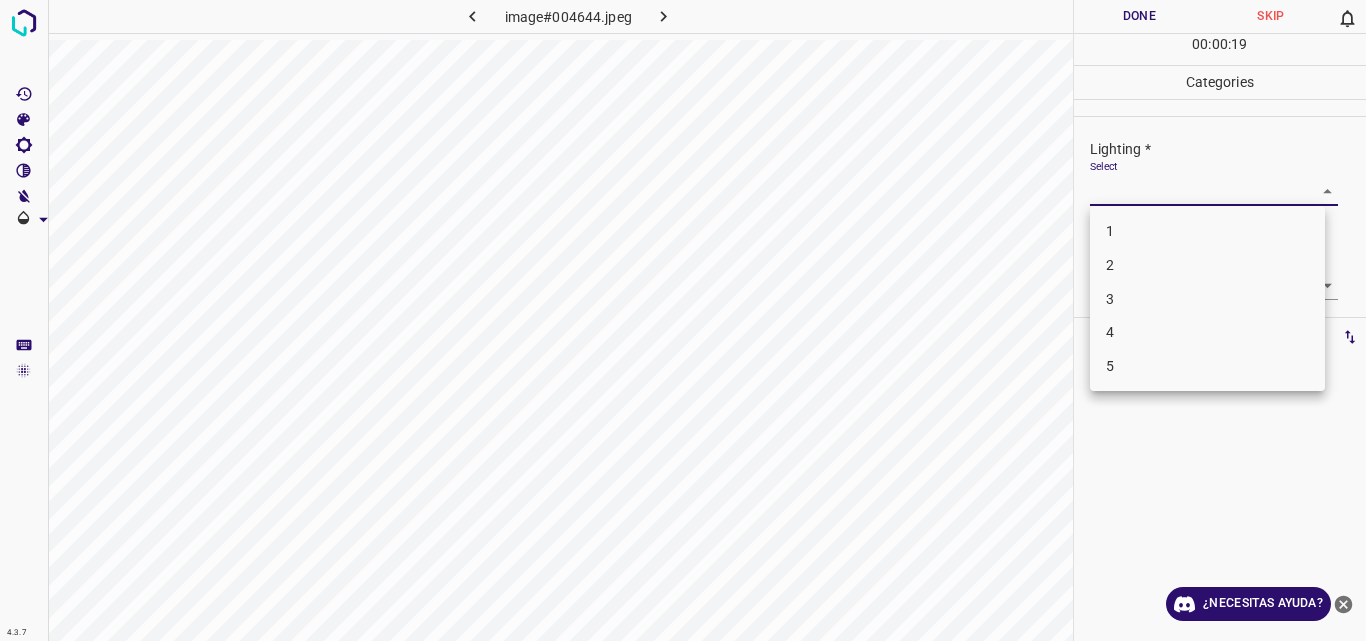 click on "2" at bounding box center [1207, 265] 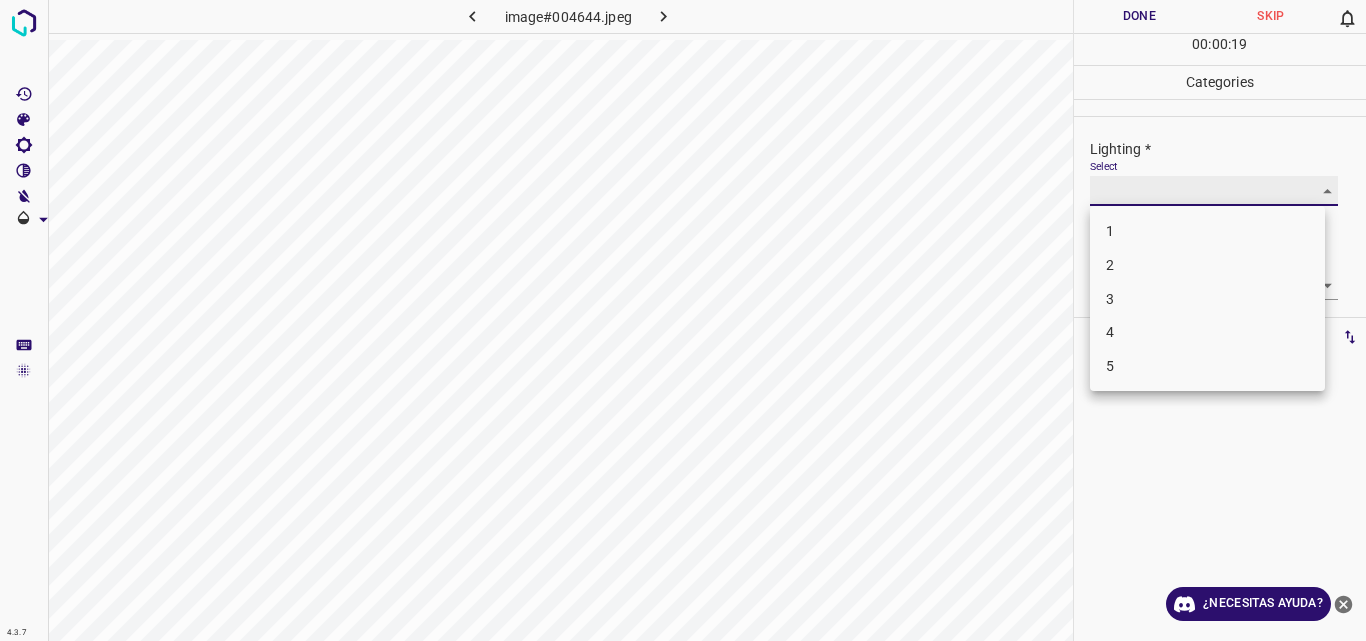 type on "2" 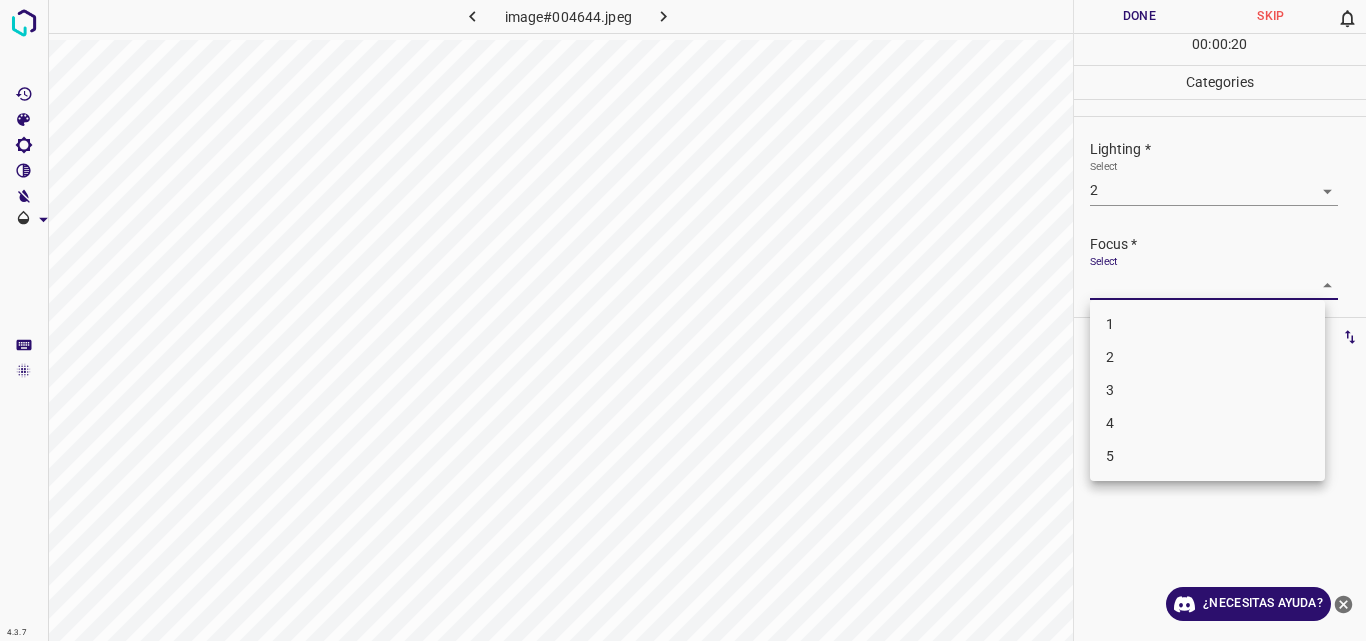 click on "4.3.7 image#004644.jpeg Done Skip 0 00   : 00   : 20   Categories Lighting *  Select 2 2 Focus *  Select ​ Overall *  Select ​ Labels   0 Categories 1 Lighting 2 Focus 3 Overall Tools Space Change between modes (Draw & Edit) I Auto labeling R Restore zoom M Zoom in N Zoom out Delete Delete selecte label Filters Z Restore filters X Saturation filter C Brightness filter V Contrast filter B Gray scale filter General O Download ¿Necesitas ayuda? Original text Rate this translation Your feedback will be used to help improve Google Translate - Texto - Esconder - Borrar 1 2 3 4 5" at bounding box center (683, 320) 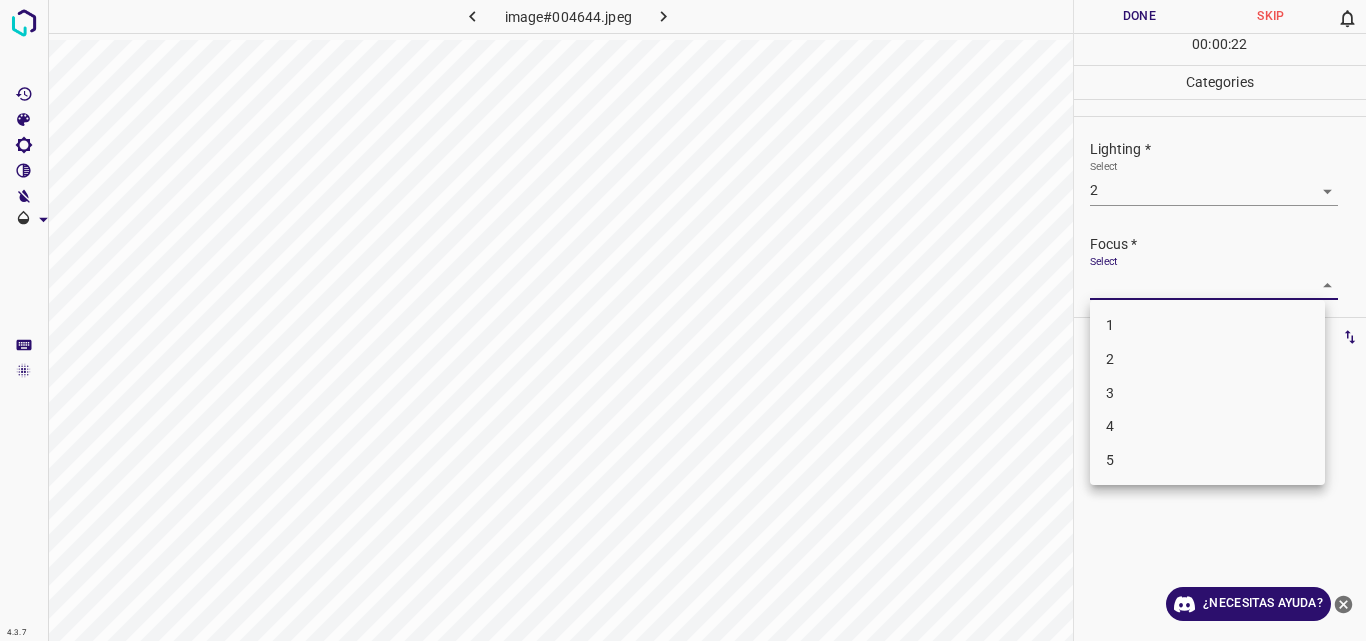click on "3" at bounding box center [1207, 393] 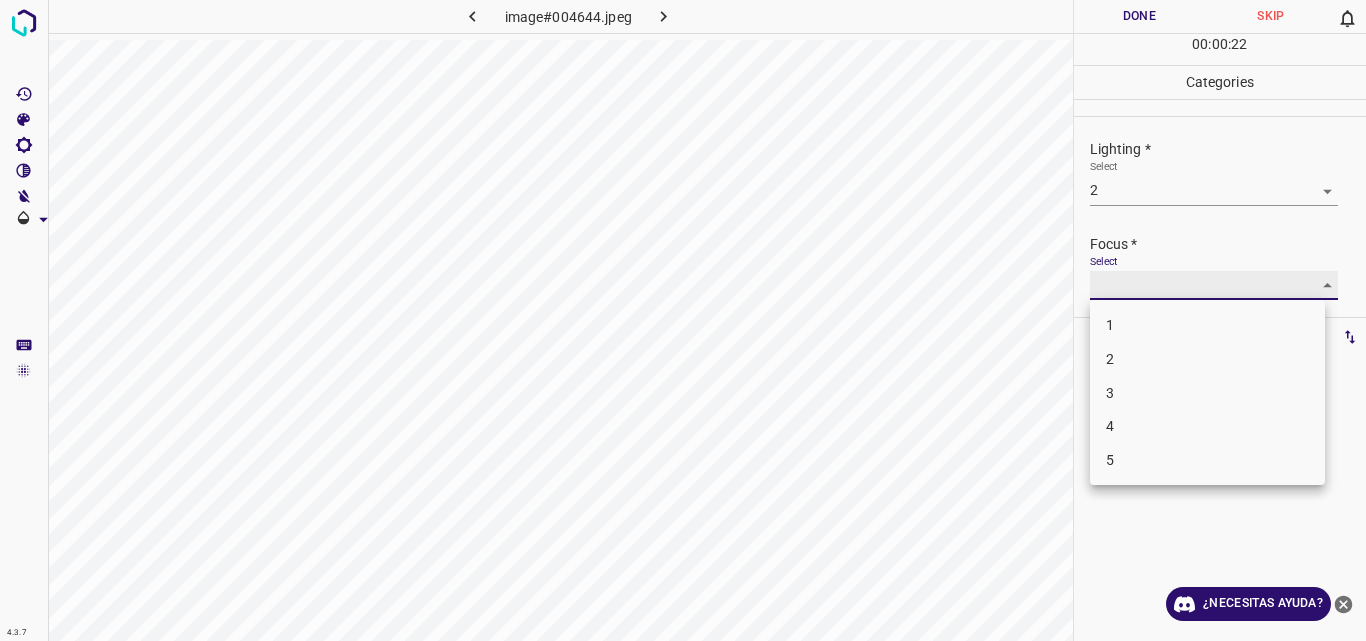 type on "3" 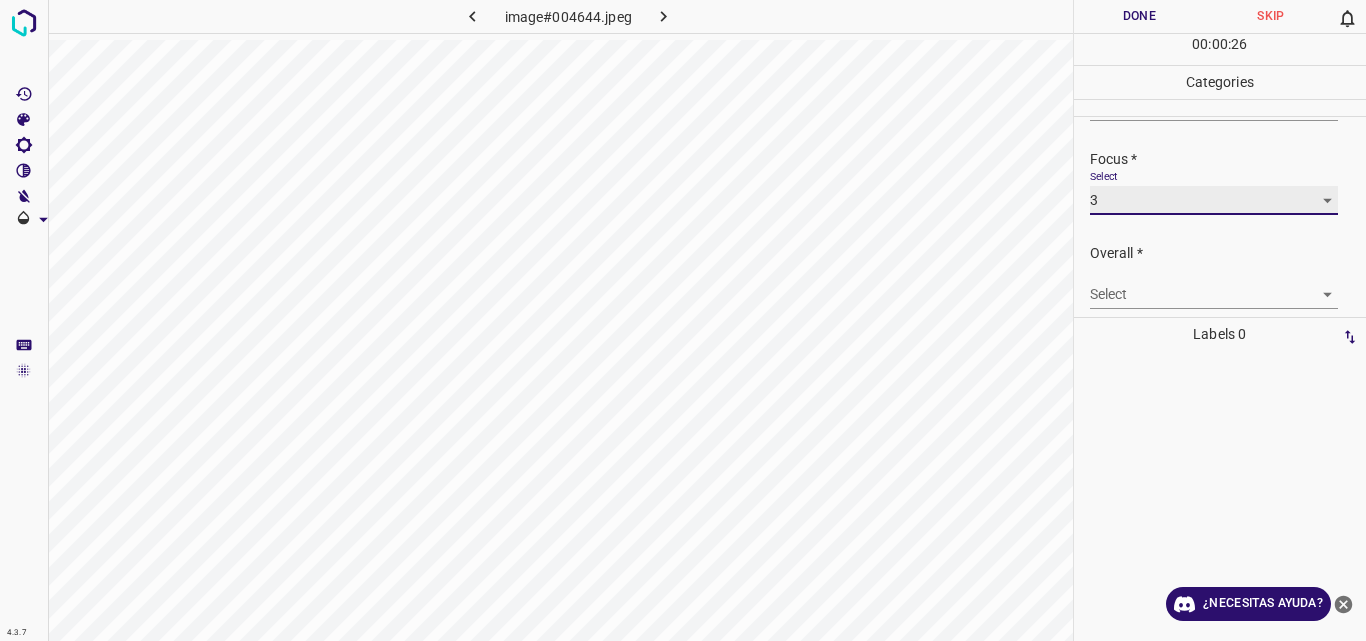scroll, scrollTop: 94, scrollLeft: 0, axis: vertical 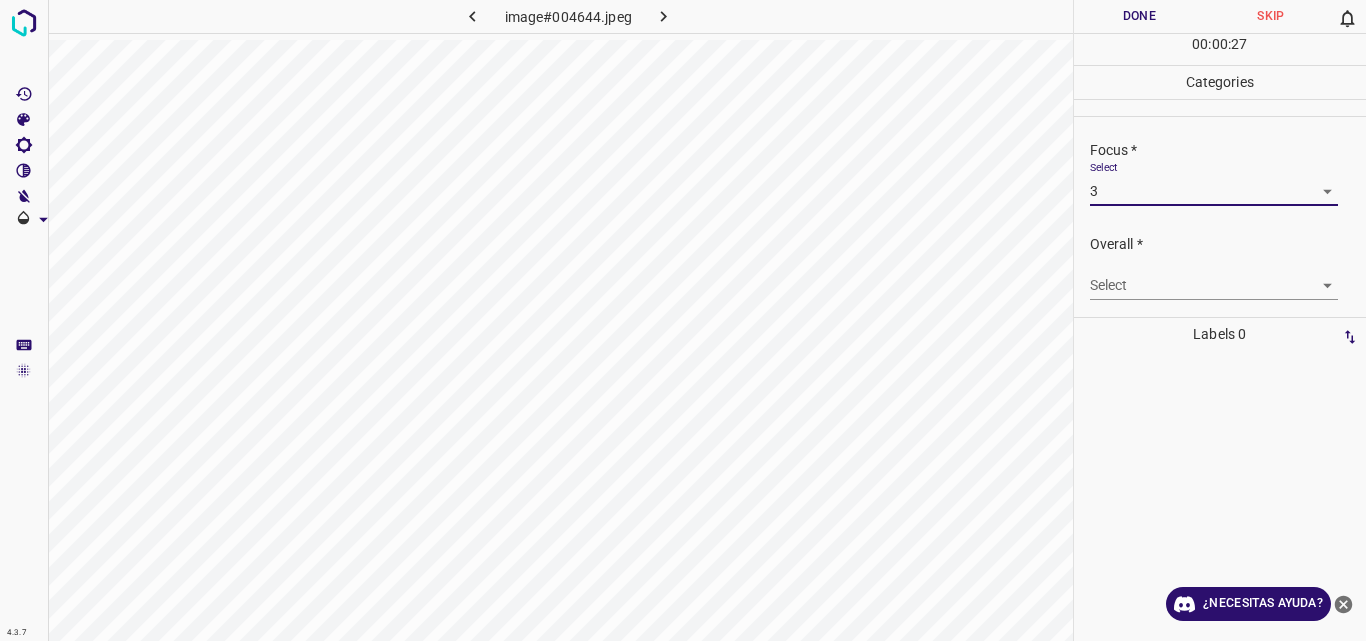 click on "4.3.7 image#004644.jpeg Done Skip 0 00   : 00   : 27   Categories Lighting *  Select 2 2 Focus *  Select 3 3 Overall *  Select ​ Labels   0 Categories 1 Lighting 2 Focus 3 Overall Tools Space Change between modes (Draw & Edit) I Auto labeling R Restore zoom M Zoom in N Zoom out Delete Delete selecte label Filters Z Restore filters X Saturation filter C Brightness filter V Contrast filter B Gray scale filter General O Download ¿Necesitas ayuda? Original text Rate this translation Your feedback will be used to help improve Google Translate - Texto - Esconder - Borrar" at bounding box center [683, 320] 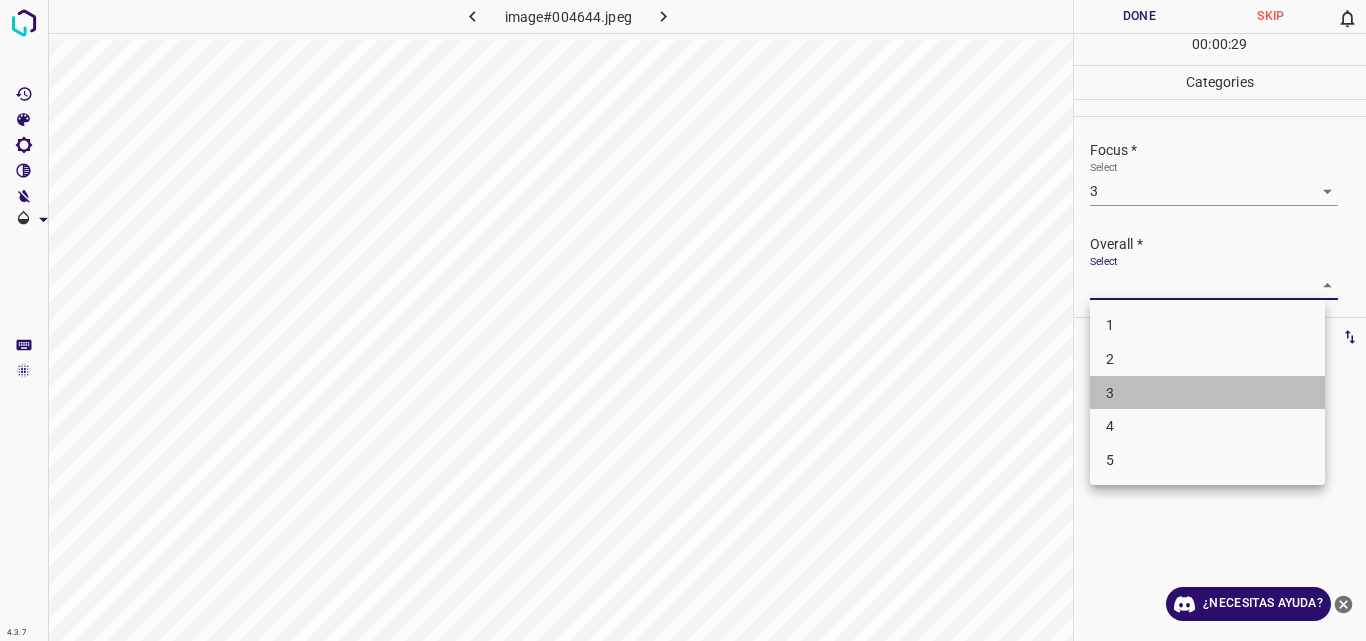 click on "3" at bounding box center [1207, 393] 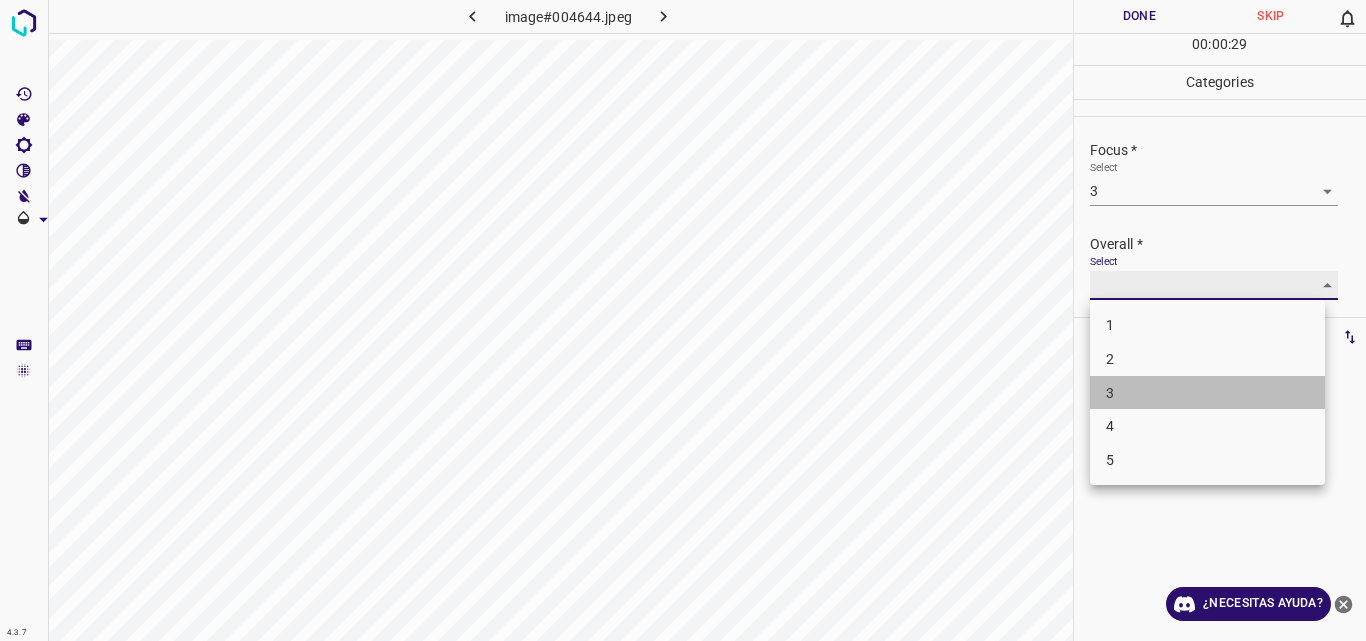 type on "3" 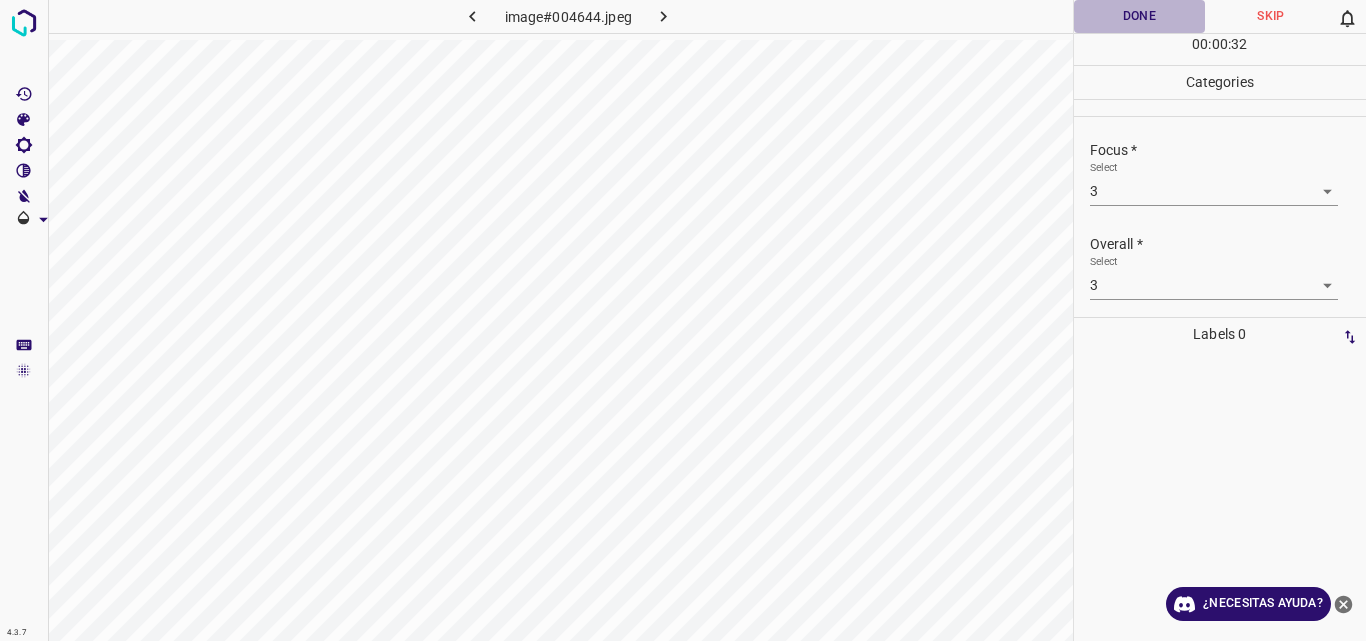 click on "Done" at bounding box center [1140, 16] 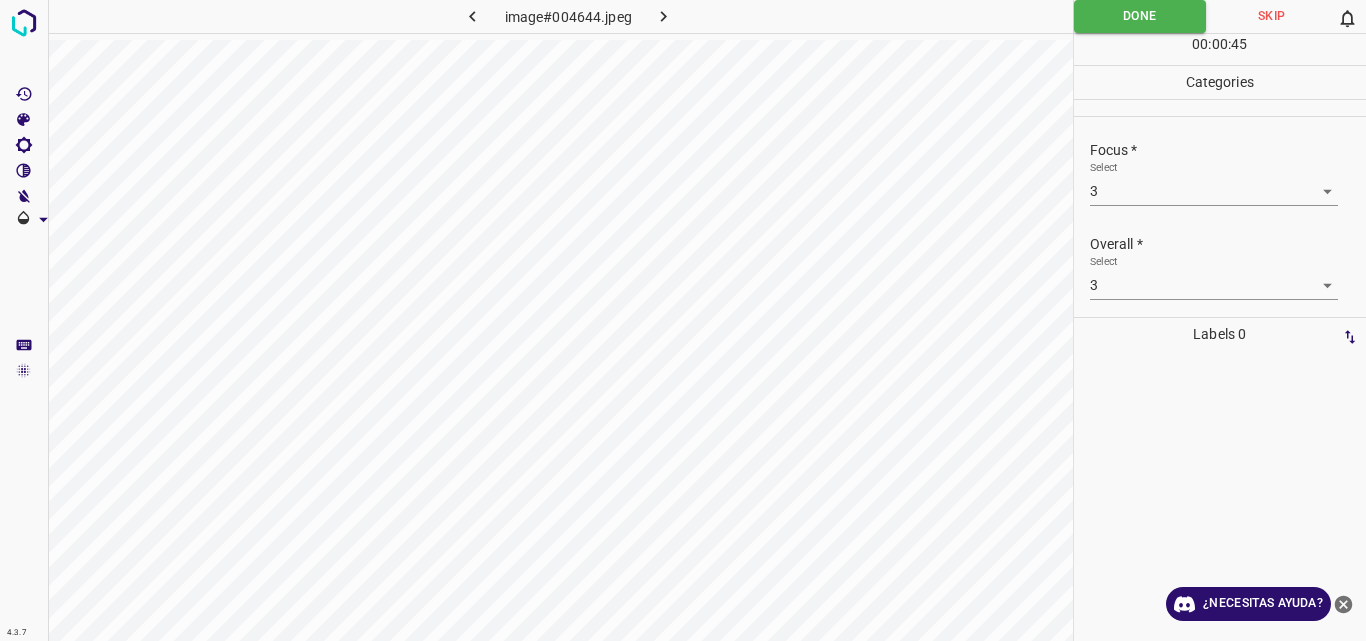 click 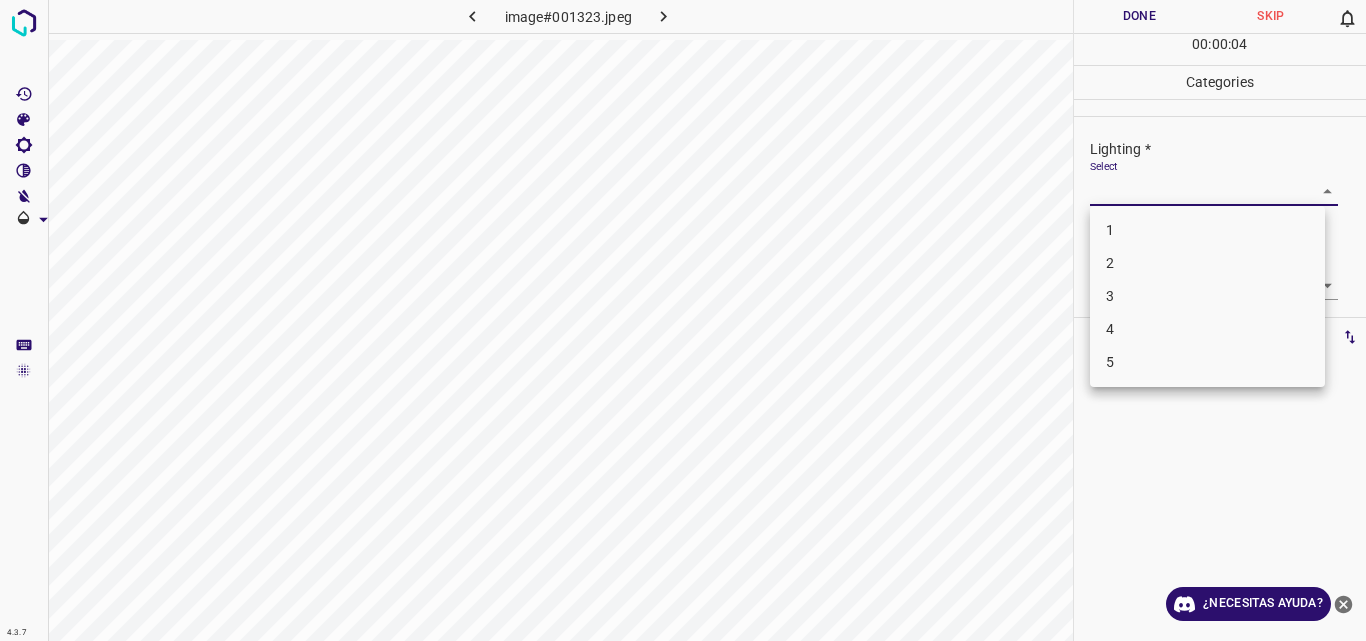 click on "4.3.7 image#001323.jpeg Done Skip 0 00   : 00   : 04   Categories Lighting *  Select ​ Focus *  Select ​ Overall *  Select ​ Labels   0 Categories 1 Lighting 2 Focus 3 Overall Tools Space Change between modes (Draw & Edit) I Auto labeling R Restore zoom M Zoom in N Zoom out Delete Delete selecte label Filters Z Restore filters X Saturation filter C Brightness filter V Contrast filter B Gray scale filter General O Download ¿Necesitas ayuda? Original text Rate this translation Your feedback will be used to help improve Google Translate - Texto - Esconder - Borrar 1 2 3 4 5" at bounding box center (683, 320) 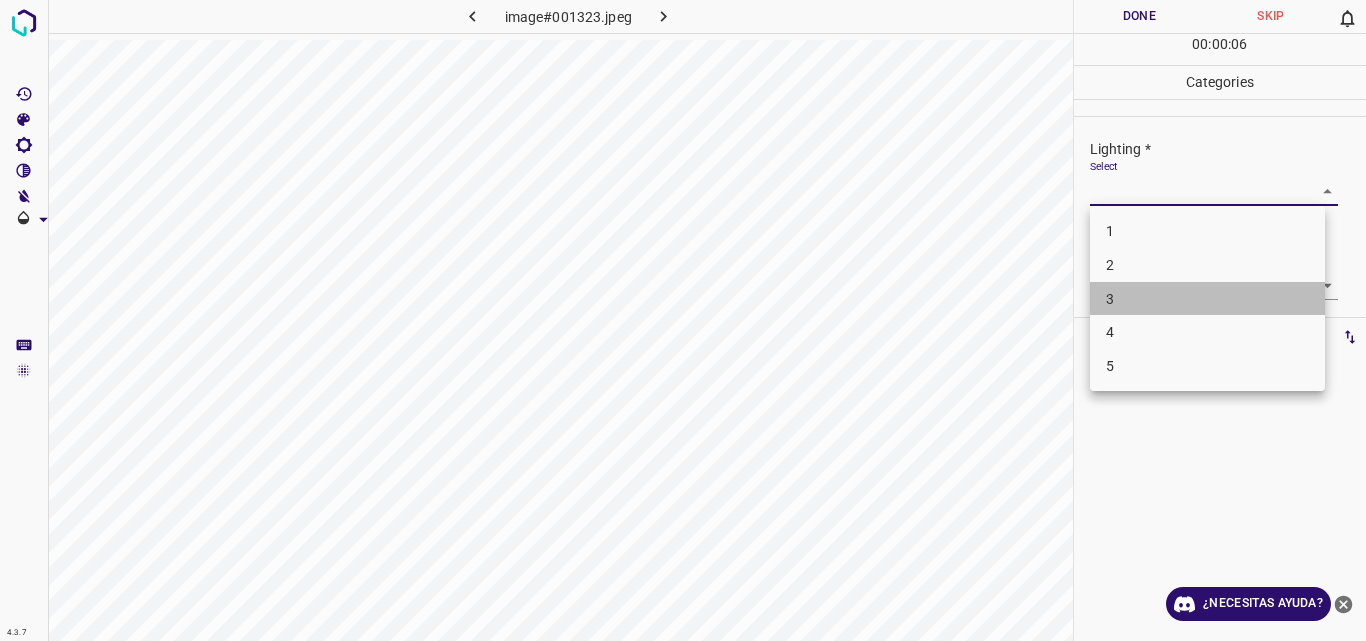 click on "3" at bounding box center (1207, 299) 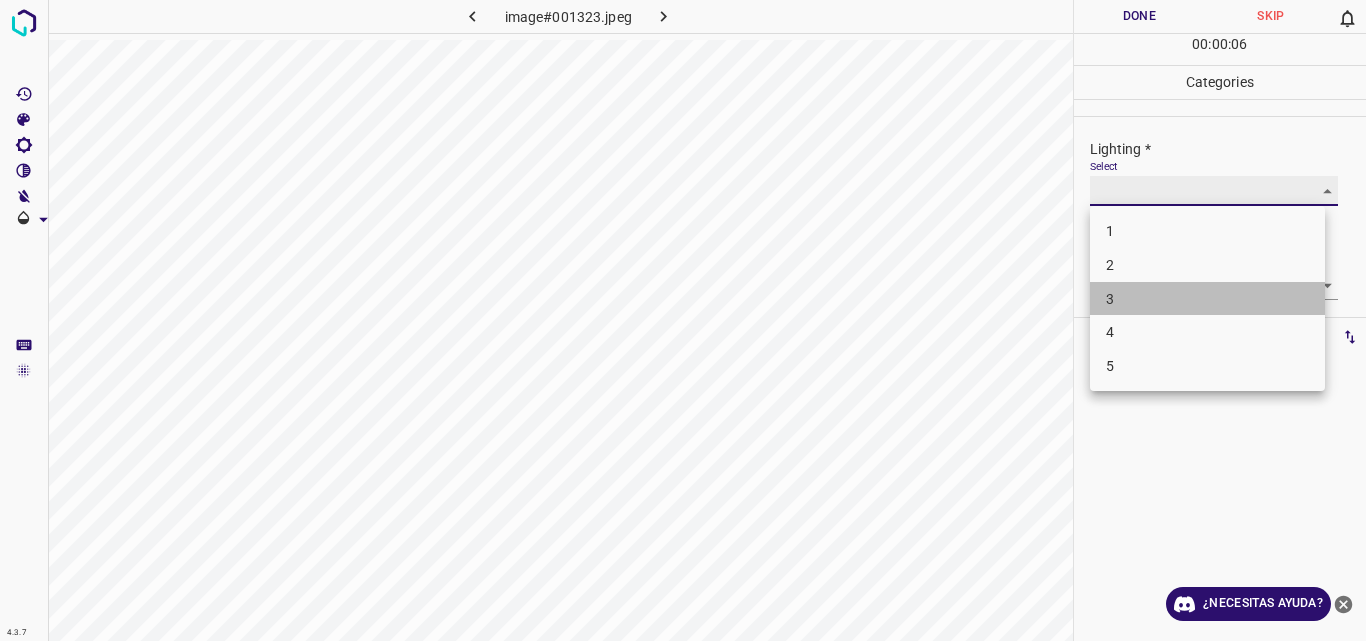 type on "3" 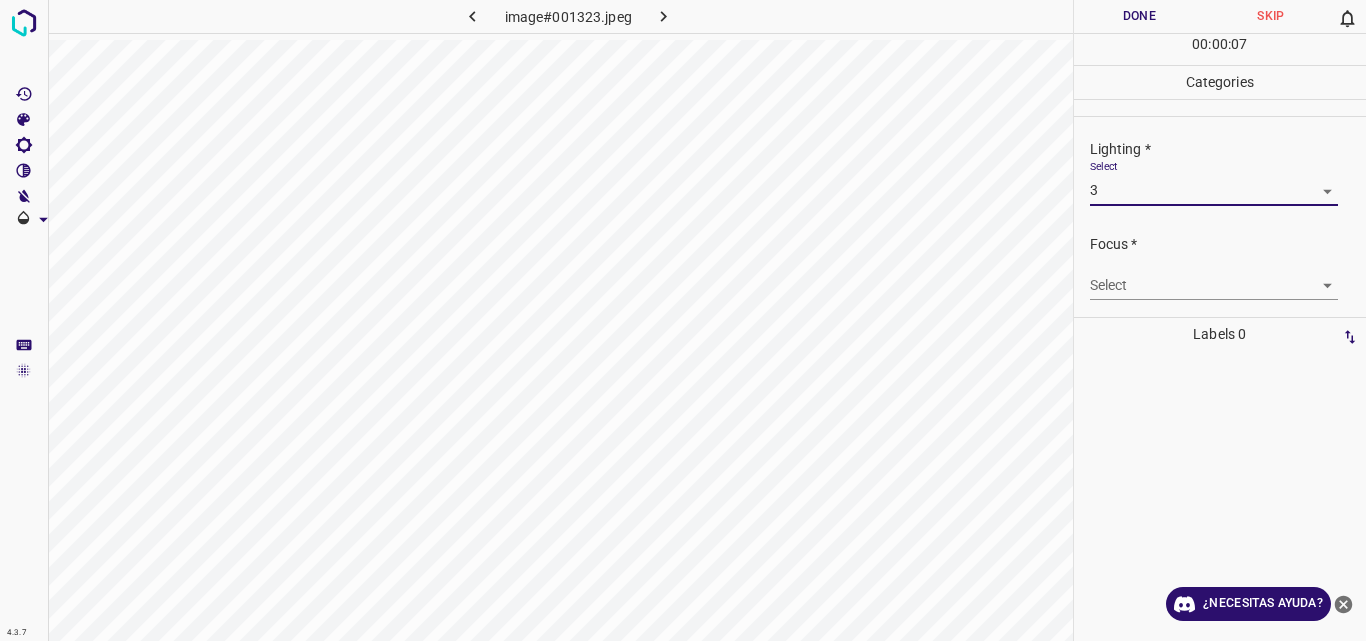 click on "4.3.7 image#001323.jpeg Done Skip 0 00   : 00   : 07   Categories Lighting *  Select 3 3 Focus *  Select ​ Overall *  Select ​ Labels   0 Categories 1 Lighting 2 Focus 3 Overall Tools Space Change between modes (Draw & Edit) I Auto labeling R Restore zoom M Zoom in N Zoom out Delete Delete selecte label Filters Z Restore filters X Saturation filter C Brightness filter V Contrast filter B Gray scale filter General O Download ¿Necesitas ayuda? Original text Rate this translation Your feedback will be used to help improve Google Translate - Texto - Esconder - Borrar" at bounding box center (683, 320) 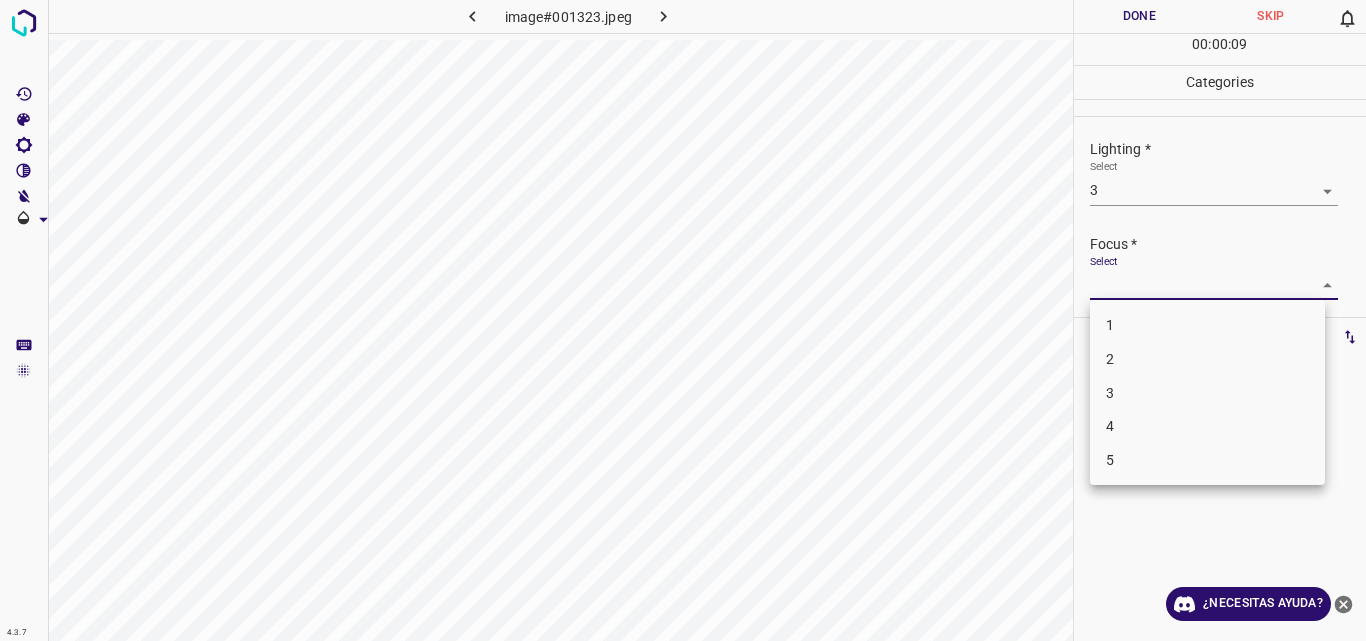click on "3" at bounding box center [1207, 393] 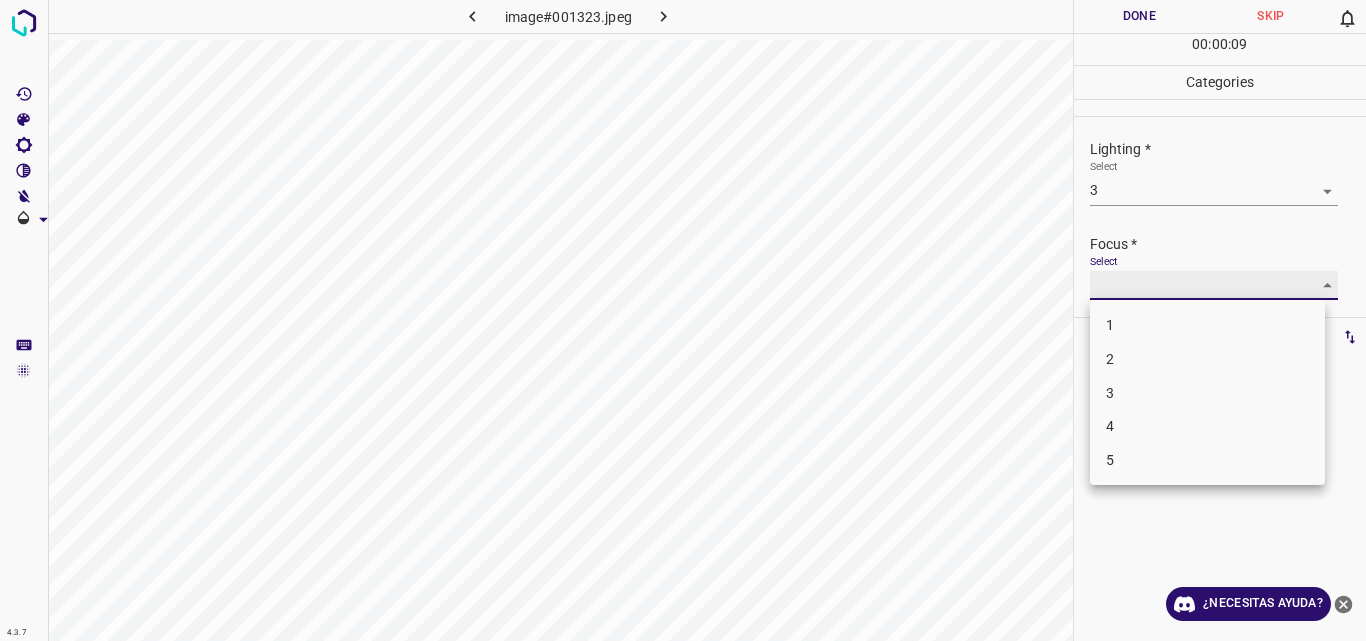 type on "3" 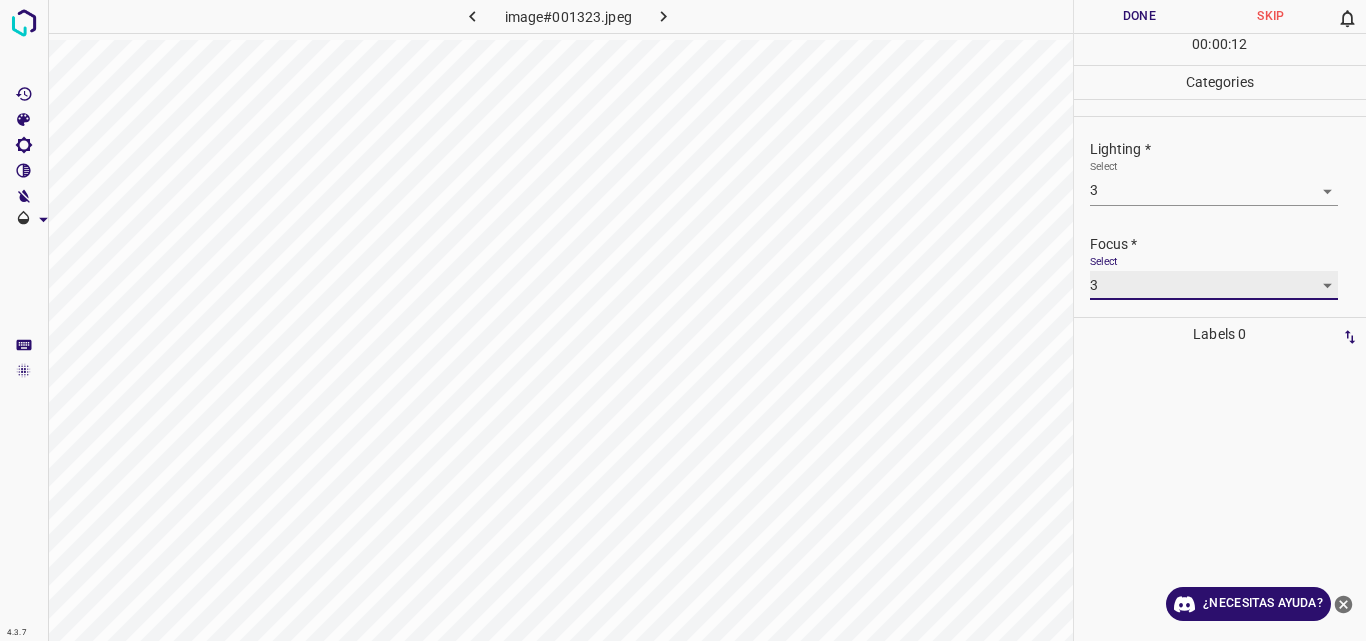 scroll, scrollTop: 98, scrollLeft: 0, axis: vertical 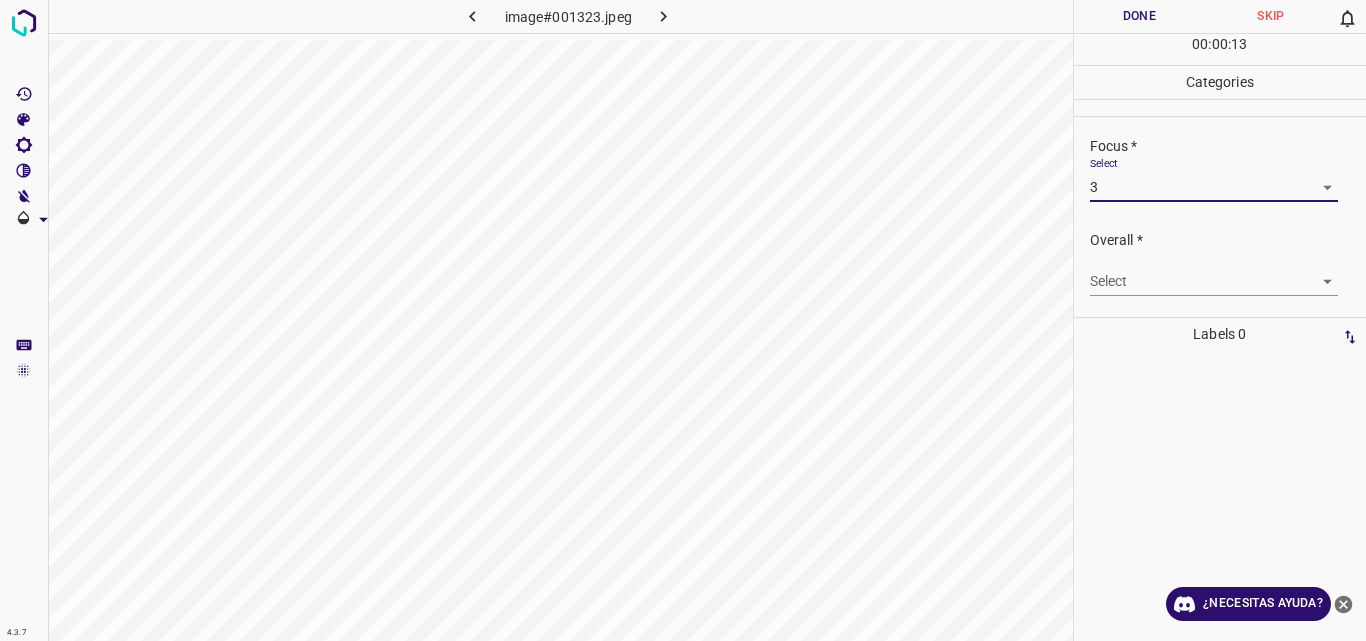 click on "4.3.7 image#001323.jpeg Done Skip 0 00   : 00   : 13   Categories Lighting *  Select 3 3 Focus *  Select 3 3 Overall *  Select ​ Labels   0 Categories 1 Lighting 2 Focus 3 Overall Tools Space Change between modes (Draw & Edit) I Auto labeling R Restore zoom M Zoom in N Zoom out Delete Delete selecte label Filters Z Restore filters X Saturation filter C Brightness filter V Contrast filter B Gray scale filter General O Download ¿Necesitas ayuda? Original text Rate this translation Your feedback will be used to help improve Google Translate - Texto - Esconder - Borrar" at bounding box center [683, 320] 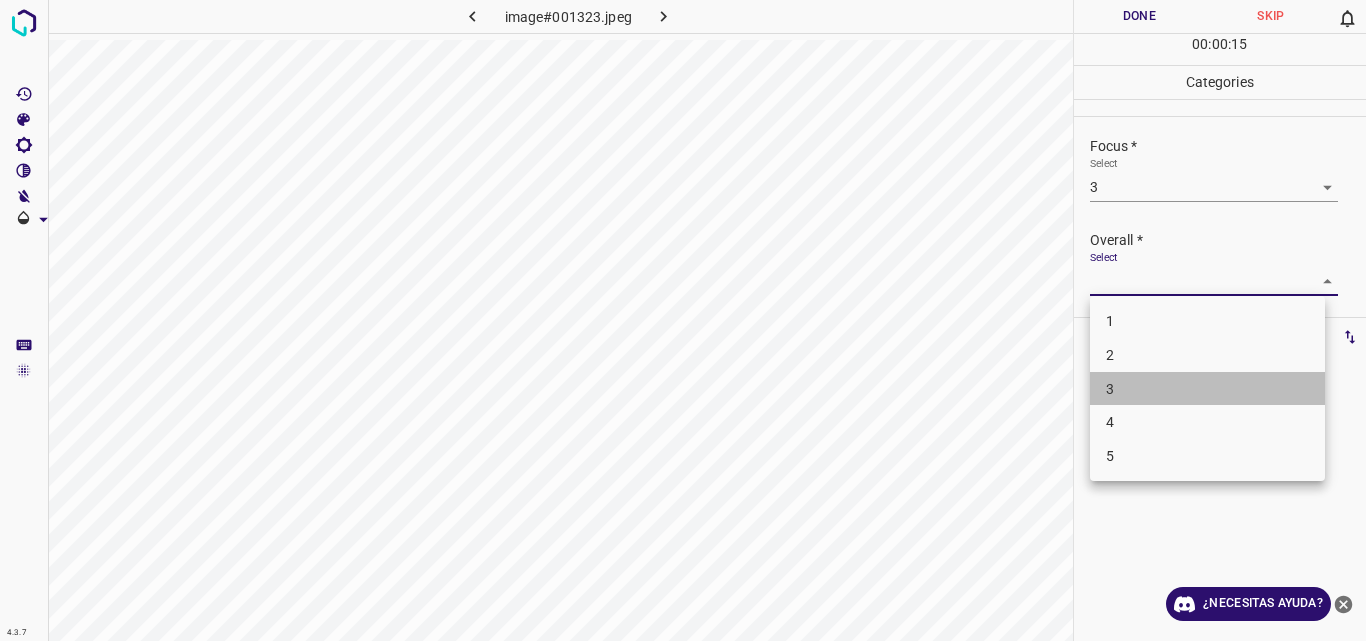 click on "3" at bounding box center [1207, 389] 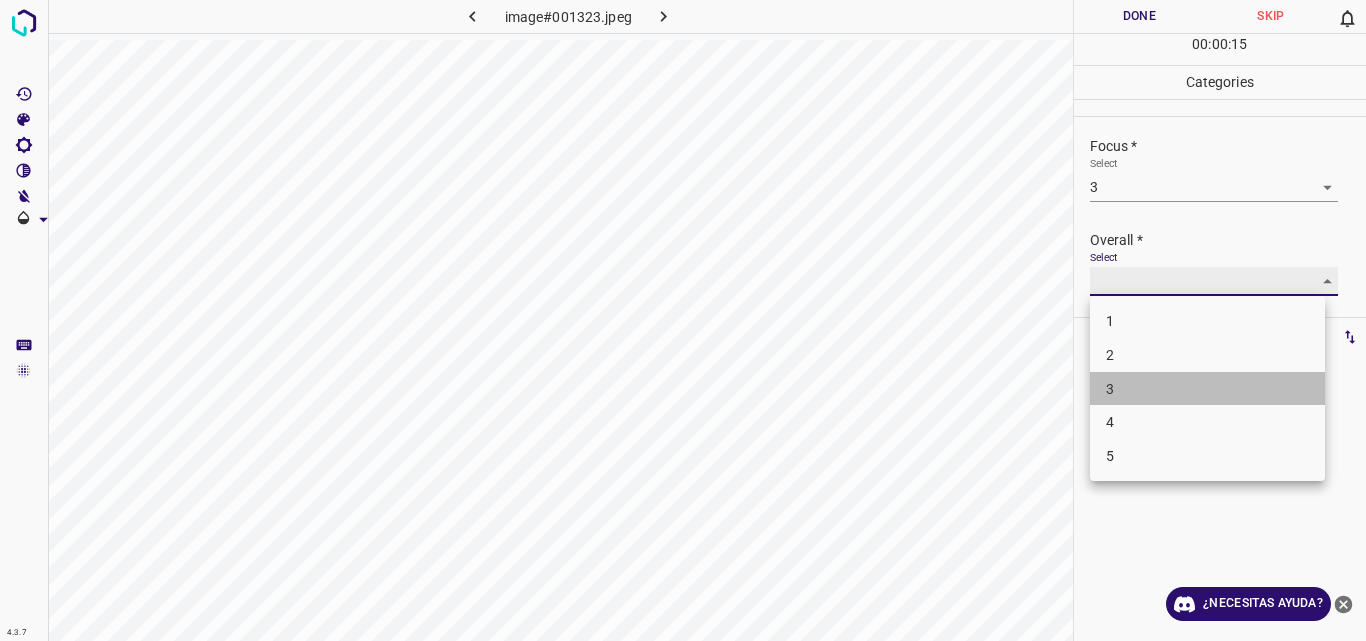 type on "3" 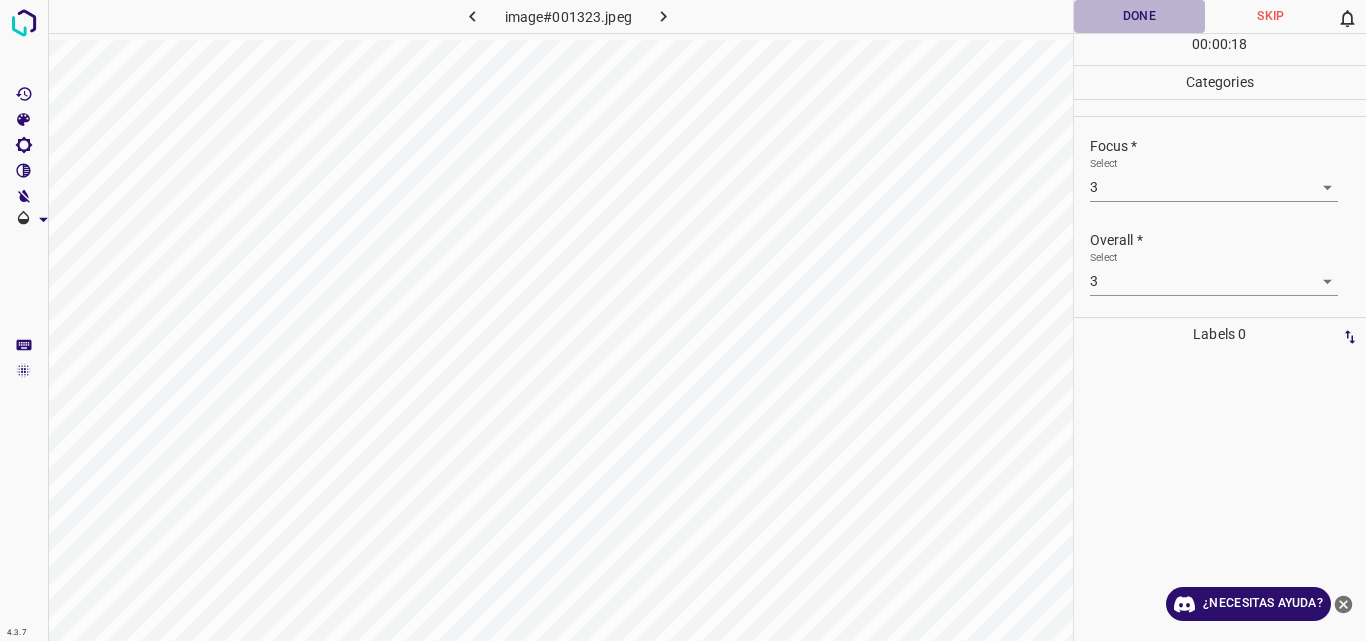 click on "Done" at bounding box center (1140, 16) 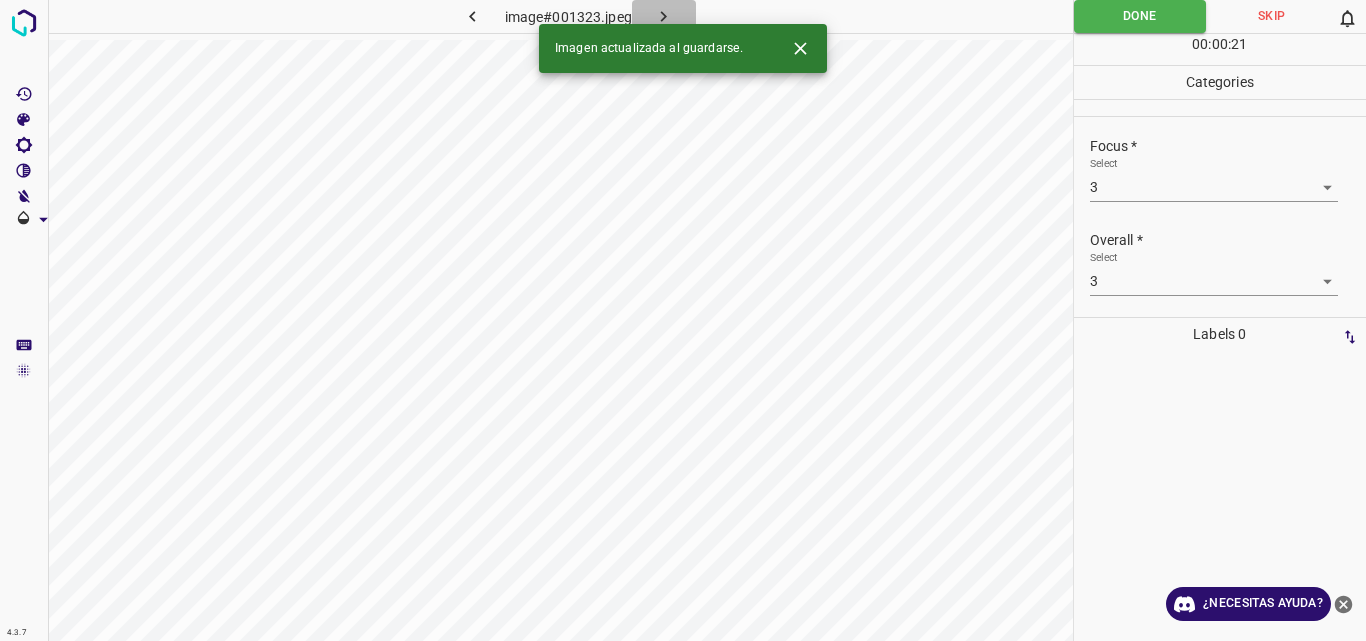 click 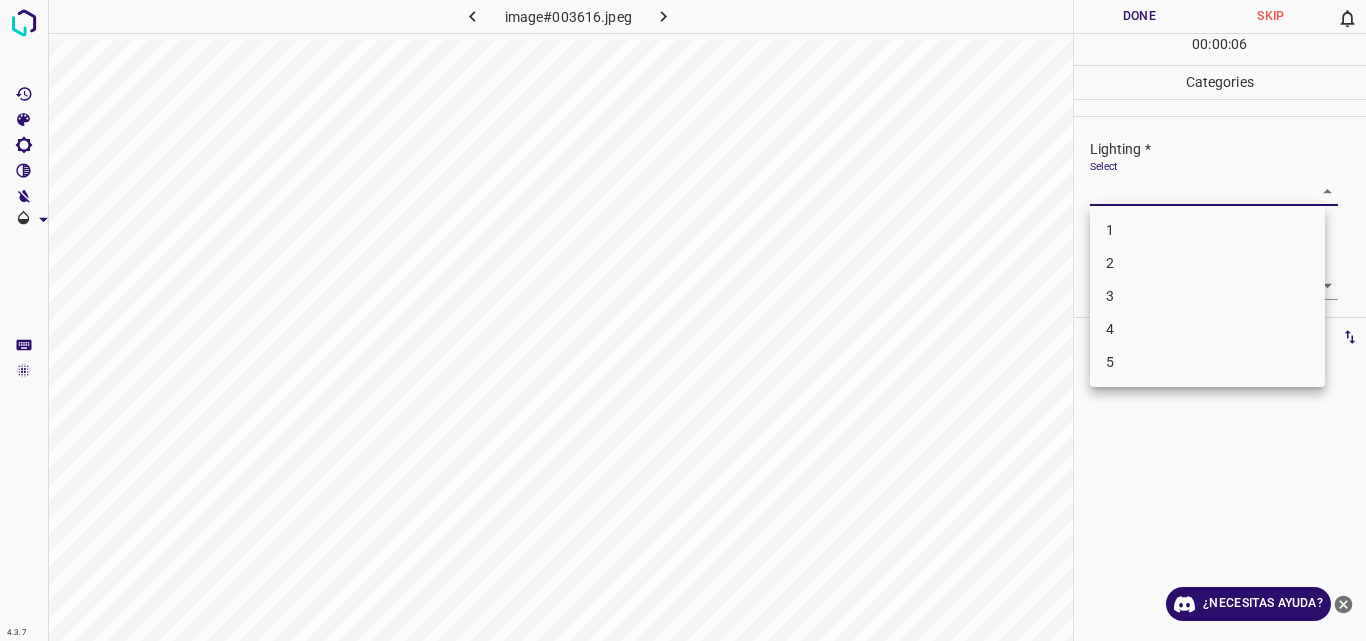 click on "4.3.7 image#003616.jpeg Done Skip 0 00   : 00   : 06   Categories Lighting *  Select ​ Focus *  Select ​ Overall *  Select ​ Labels   0 Categories 1 Lighting 2 Focus 3 Overall Tools Space Change between modes (Draw & Edit) I Auto labeling R Restore zoom M Zoom in N Zoom out Delete Delete selecte label Filters Z Restore filters X Saturation filter C Brightness filter V Contrast filter B Gray scale filter General O Download ¿Necesitas ayuda? Original text Rate this translation Your feedback will be used to help improve Google Translate - Texto - Esconder - Borrar 1 2 3 4 5" at bounding box center (683, 320) 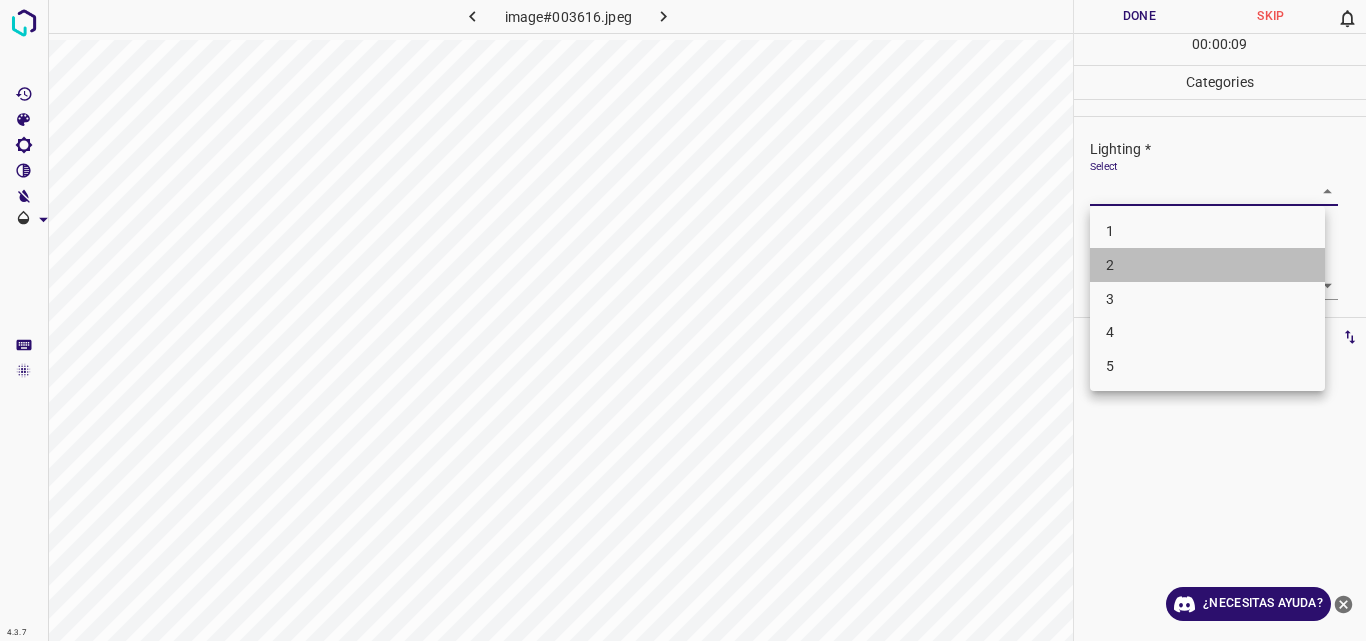 click on "2" at bounding box center (1207, 265) 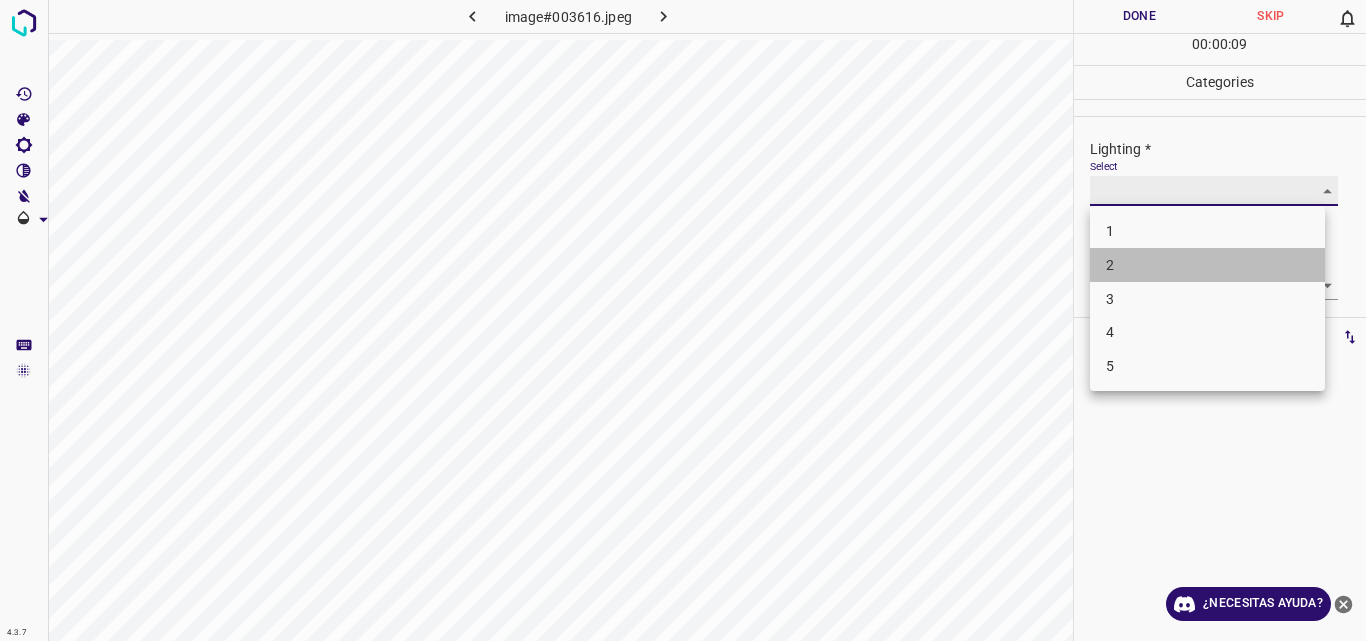 type on "2" 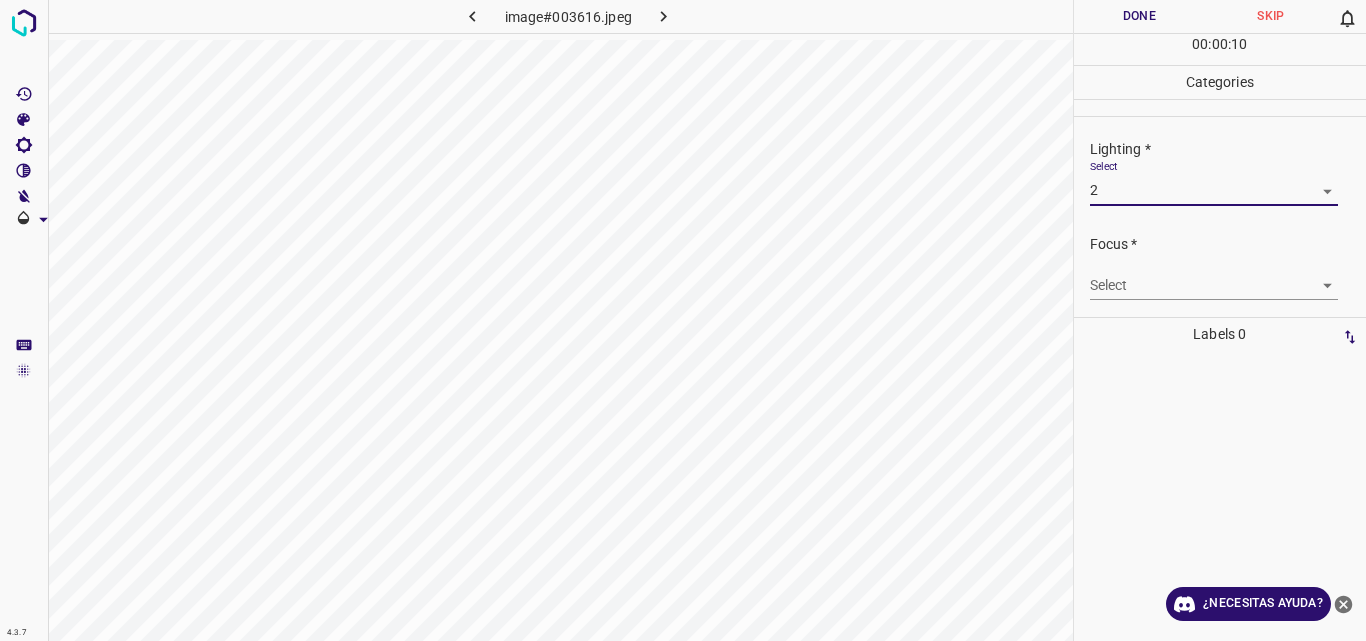 click on "4.3.7 image#003616.jpeg Done Skip 0 00   : 00   : 10   Categories Lighting *  Select 2 2 Focus *  Select ​ Overall *  Select ​ Labels   0 Categories 1 Lighting 2 Focus 3 Overall Tools Space Change between modes (Draw & Edit) I Auto labeling R Restore zoom M Zoom in N Zoom out Delete Delete selecte label Filters Z Restore filters X Saturation filter C Brightness filter V Contrast filter B Gray scale filter General O Download ¿Necesitas ayuda? Original text Rate this translation Your feedback will be used to help improve Google Translate - Texto - Esconder - Borrar" at bounding box center (683, 320) 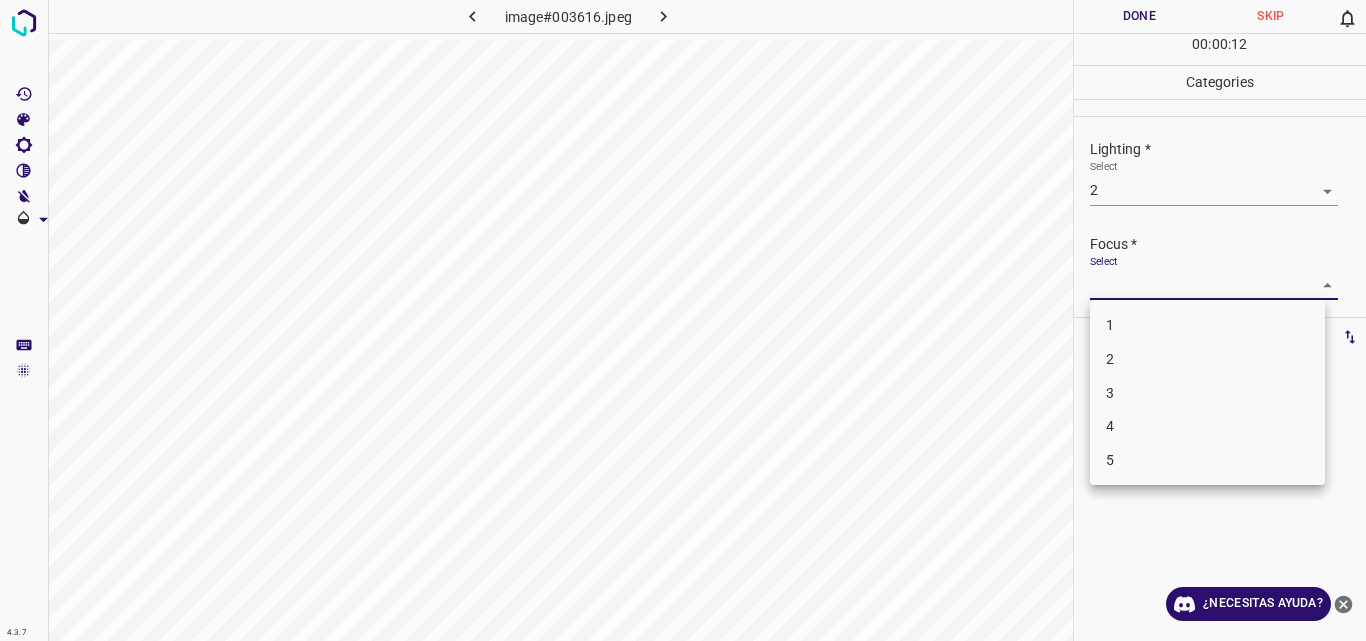 click on "3" at bounding box center (1207, 393) 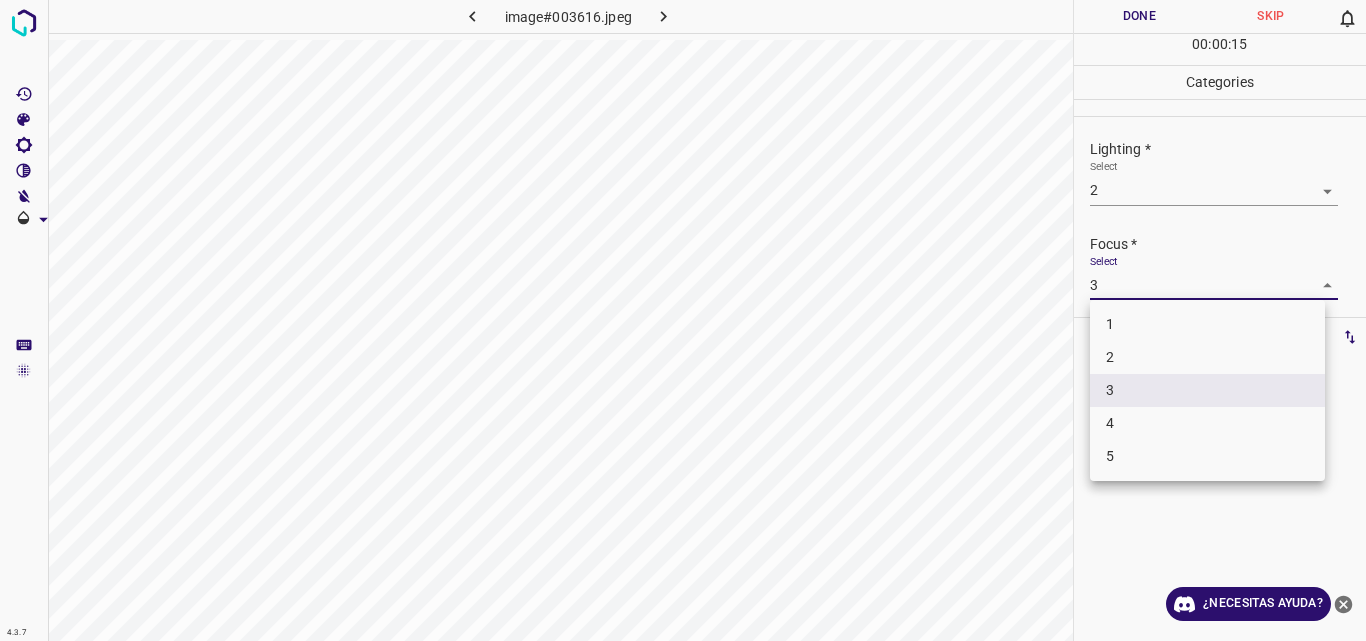 click on "4.3.7 image#003616.jpeg Done Skip 0 00   : 00   : 15   Categories Lighting *  Select 2 2 Focus *  Select 3 3 Overall *  Select ​ Labels   0 Categories 1 Lighting 2 Focus 3 Overall Tools Space Change between modes (Draw & Edit) I Auto labeling R Restore zoom M Zoom in N Zoom out Delete Delete selecte label Filters Z Restore filters X Saturation filter C Brightness filter V Contrast filter B Gray scale filter General O Download ¿Necesitas ayuda? Original text Rate this translation Your feedback will be used to help improve Google Translate - Texto - Esconder - Borrar 1 2 3 4 5" at bounding box center [683, 320] 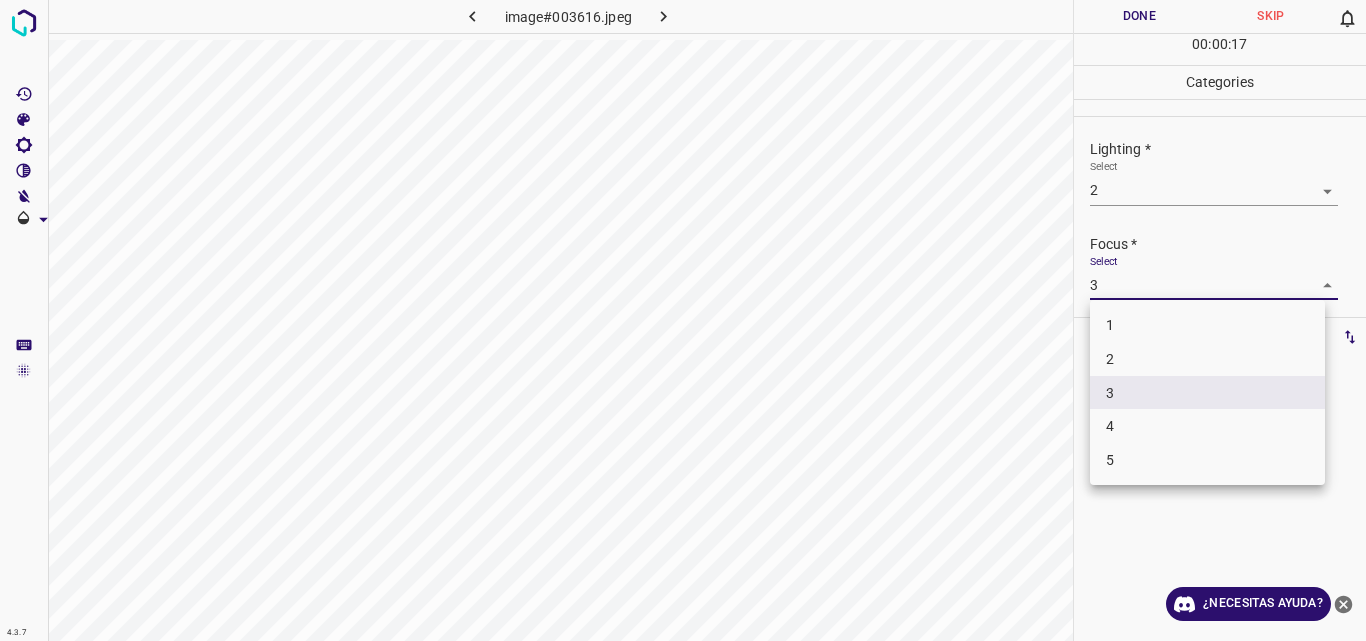 click on "2" at bounding box center (1207, 359) 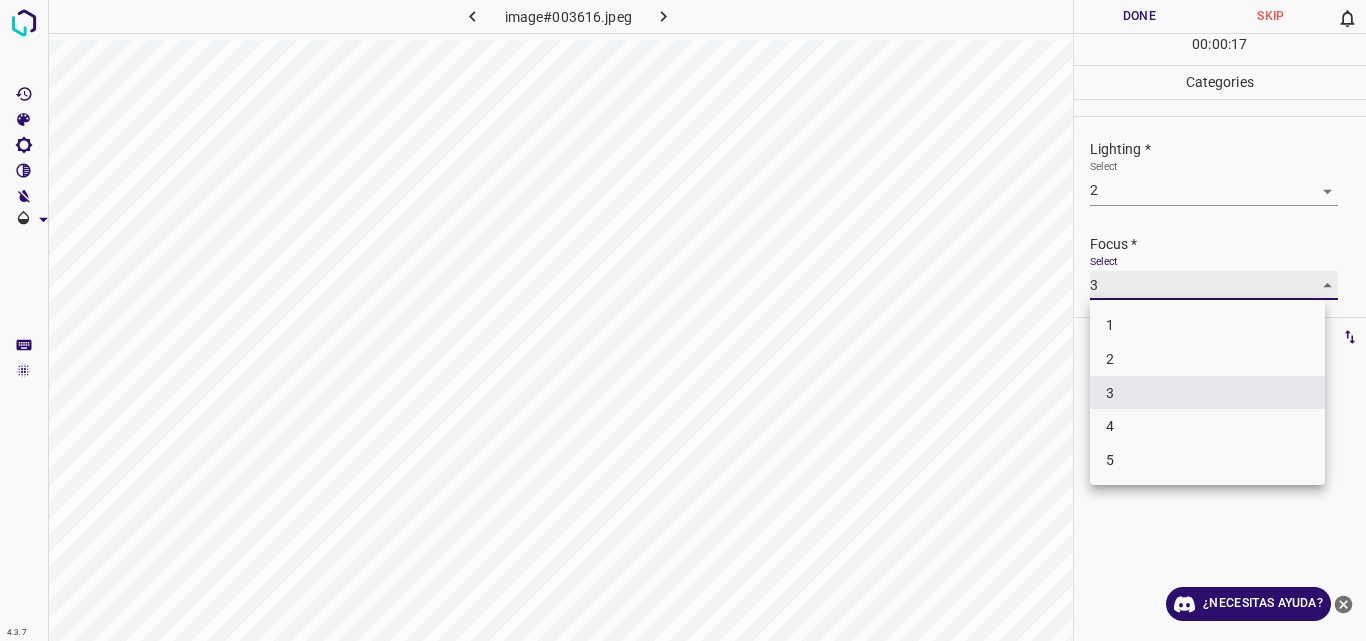 type on "2" 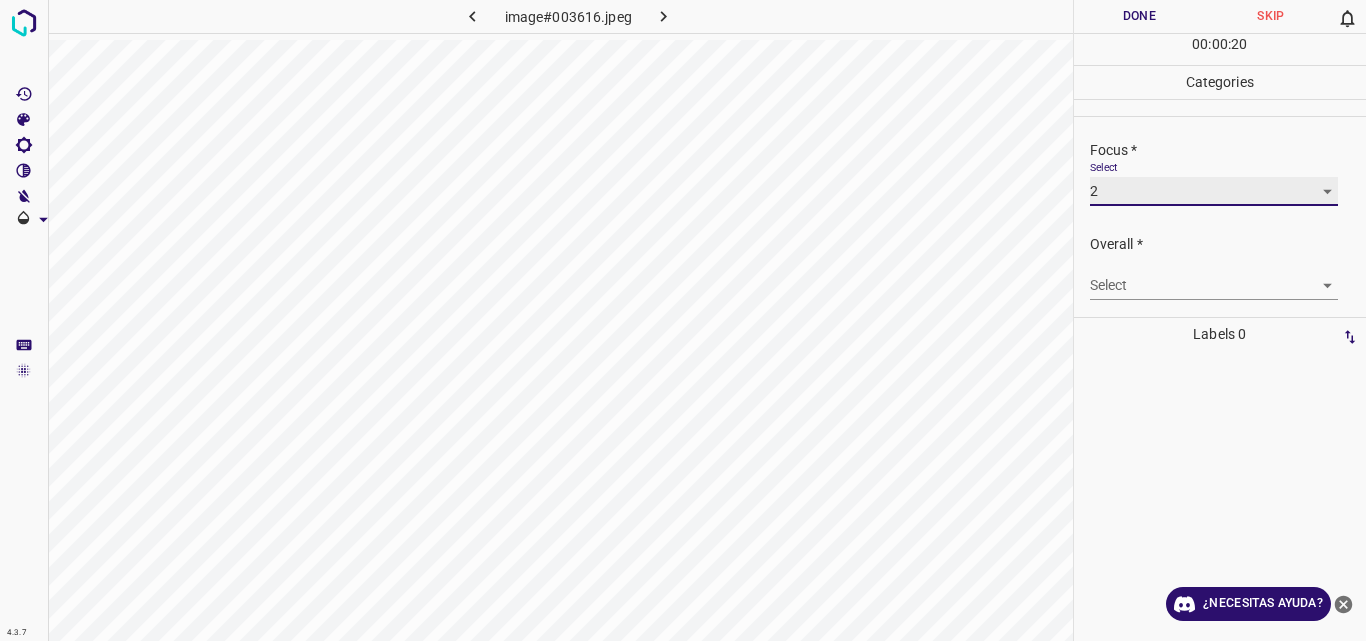 scroll, scrollTop: 98, scrollLeft: 0, axis: vertical 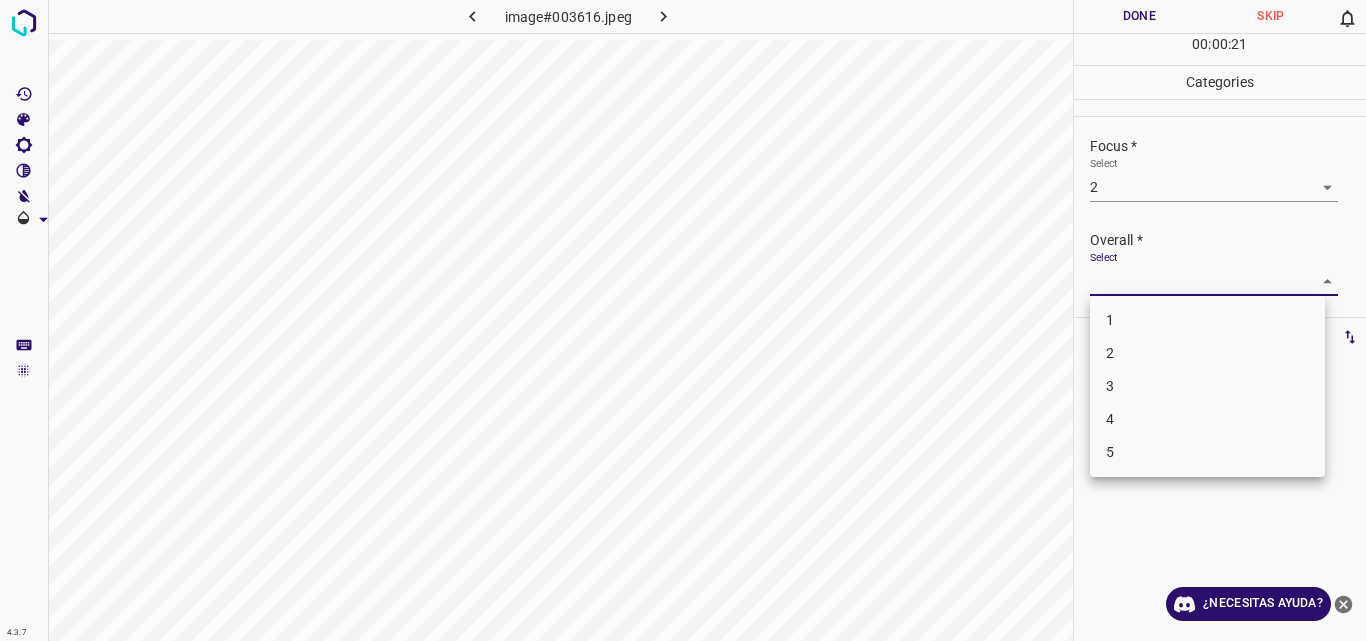 click on "4.3.7 image#003616.jpeg Done Skip 0 00   : 00   : 21   Categories Lighting *  Select 2 2 Focus *  Select 2 2 Overall *  Select ​ Labels   0 Categories 1 Lighting 2 Focus 3 Overall Tools Space Change between modes (Draw & Edit) I Auto labeling R Restore zoom M Zoom in N Zoom out Delete Delete selecte label Filters Z Restore filters X Saturation filter C Brightness filter V Contrast filter B Gray scale filter General O Download ¿Necesitas ayuda? Original text Rate this translation Your feedback will be used to help improve Google Translate - Texto - Esconder - Borrar 1 2 3 4 5" at bounding box center (683, 320) 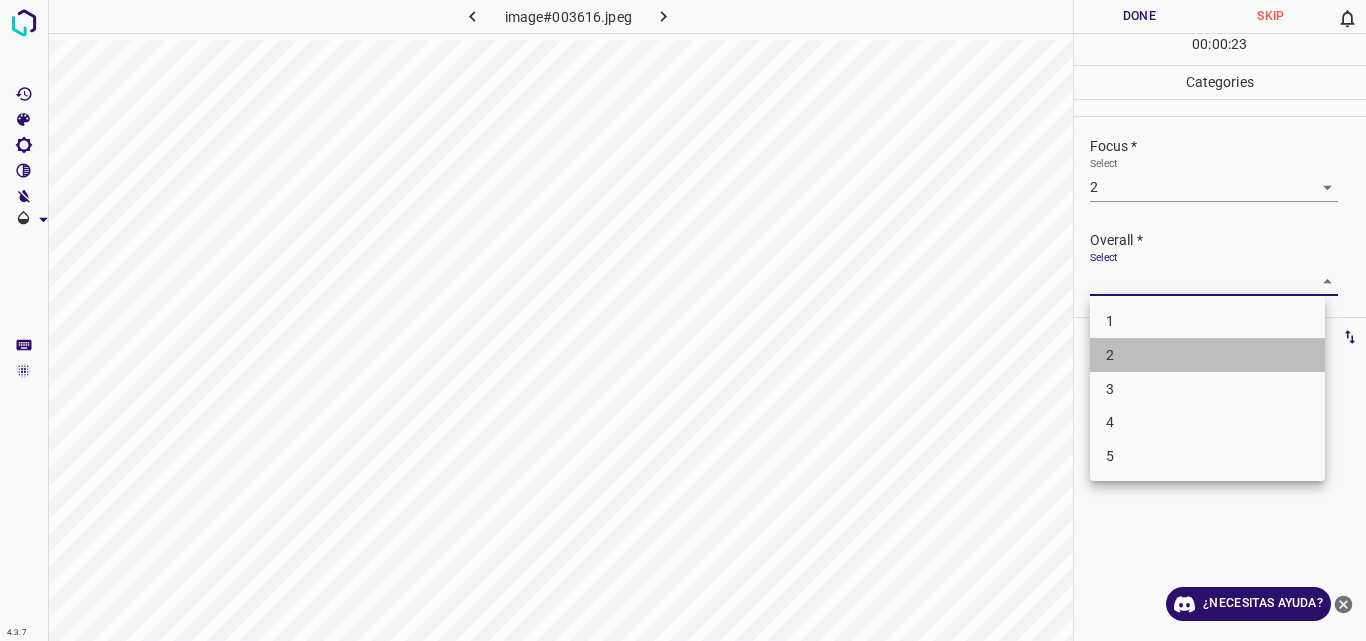click on "2" at bounding box center (1207, 355) 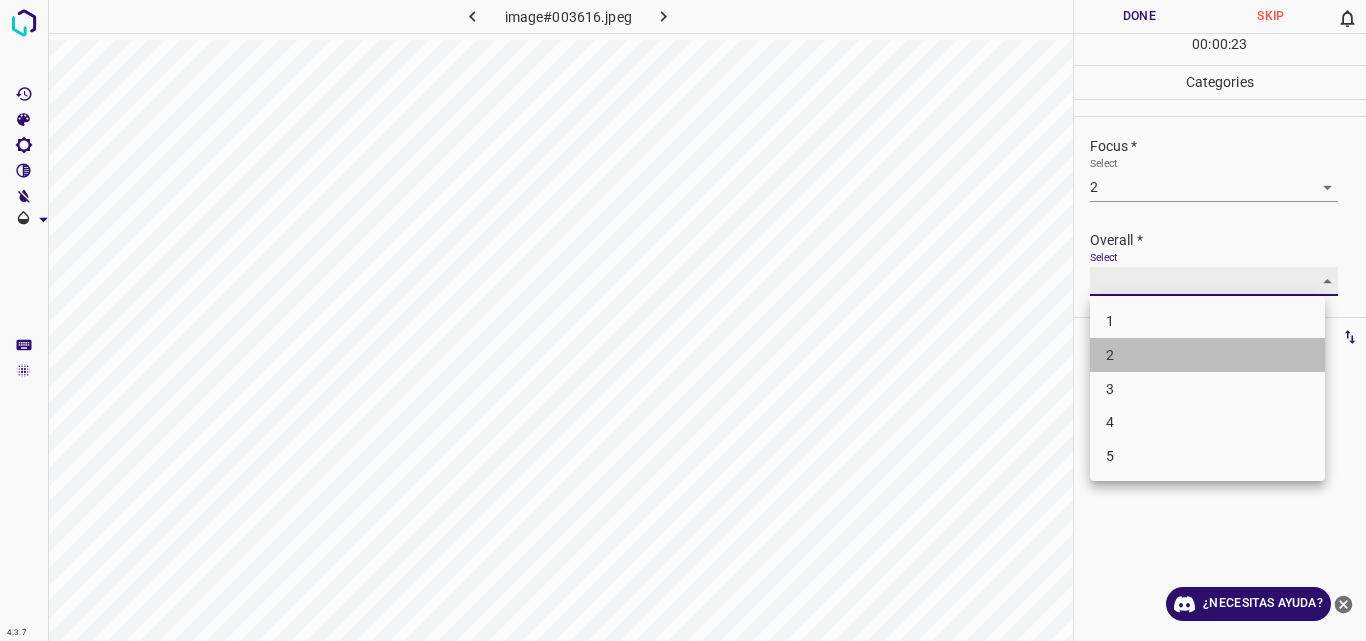 type on "2" 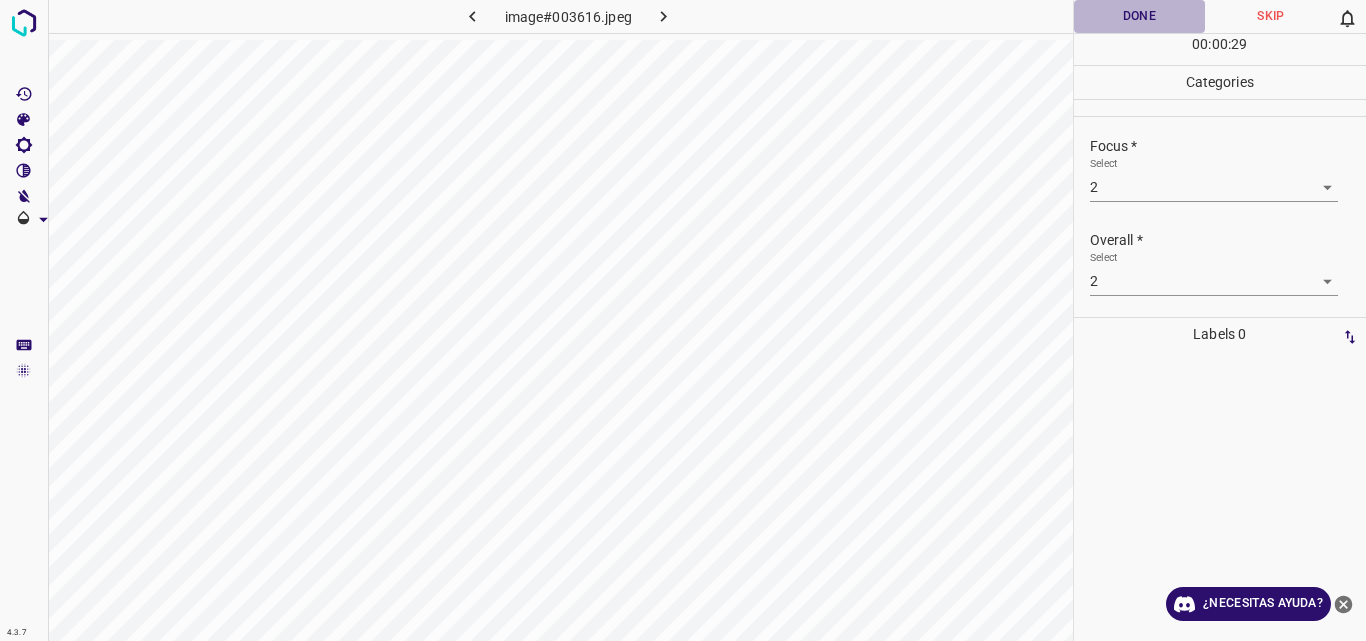 click on "Done" at bounding box center (1140, 16) 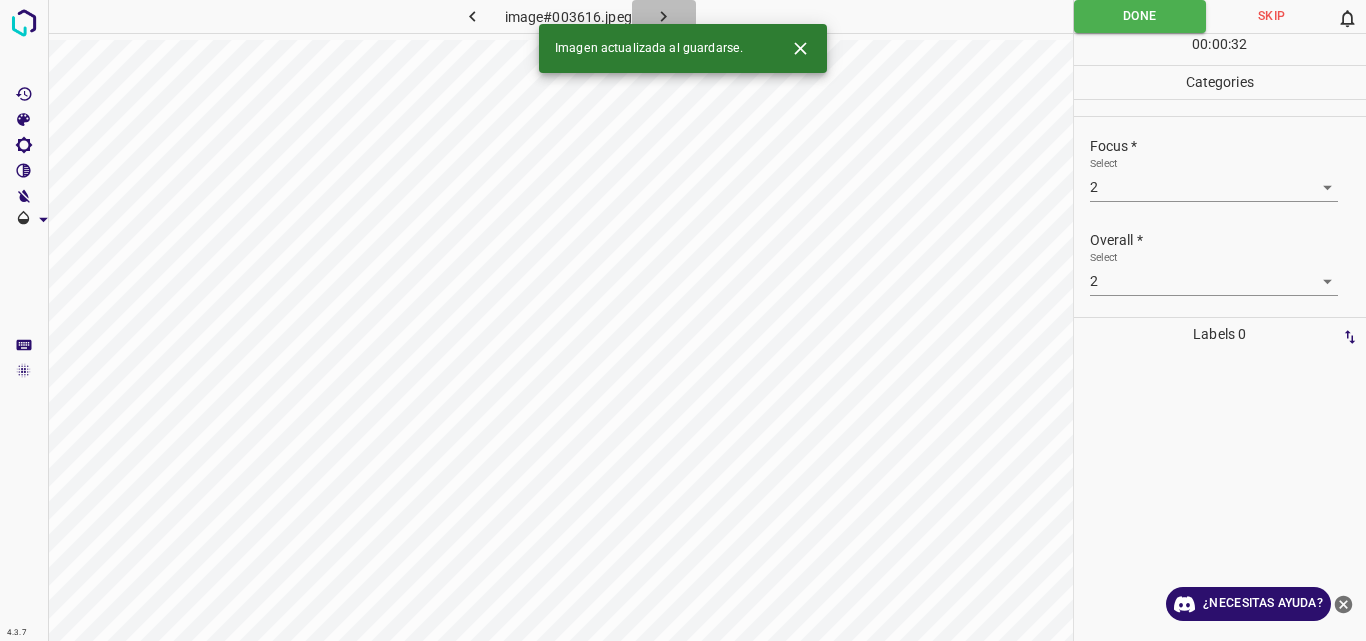 click 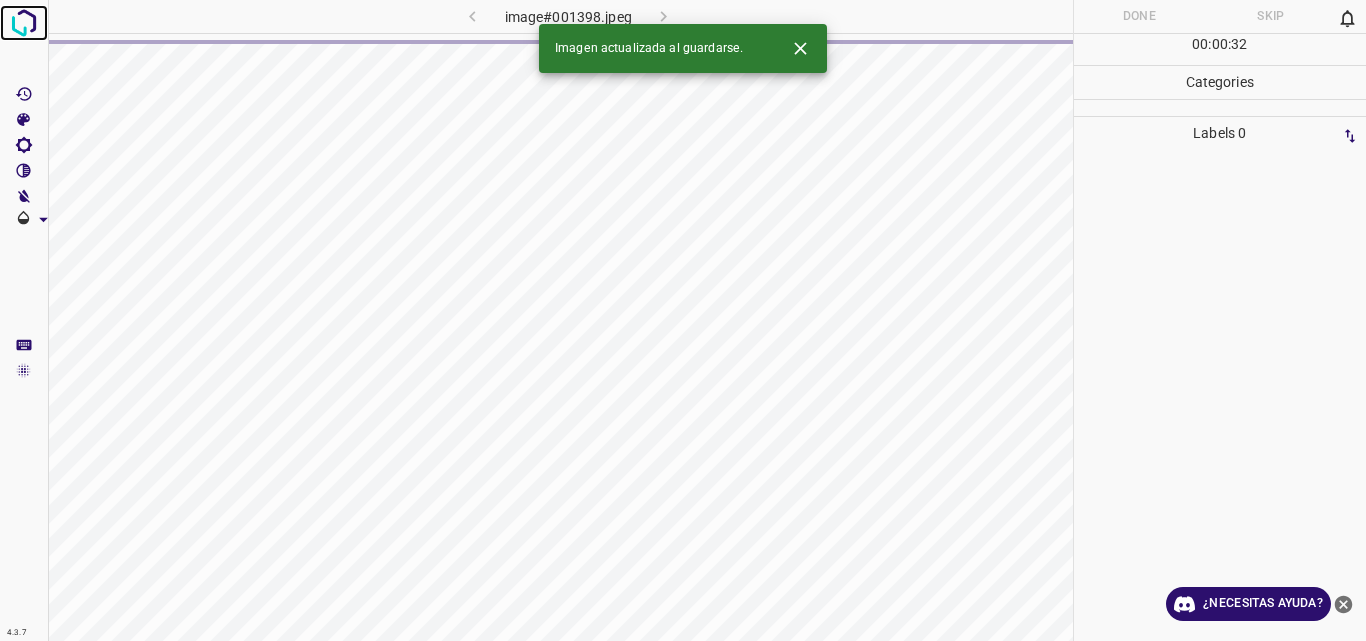 click at bounding box center (24, 23) 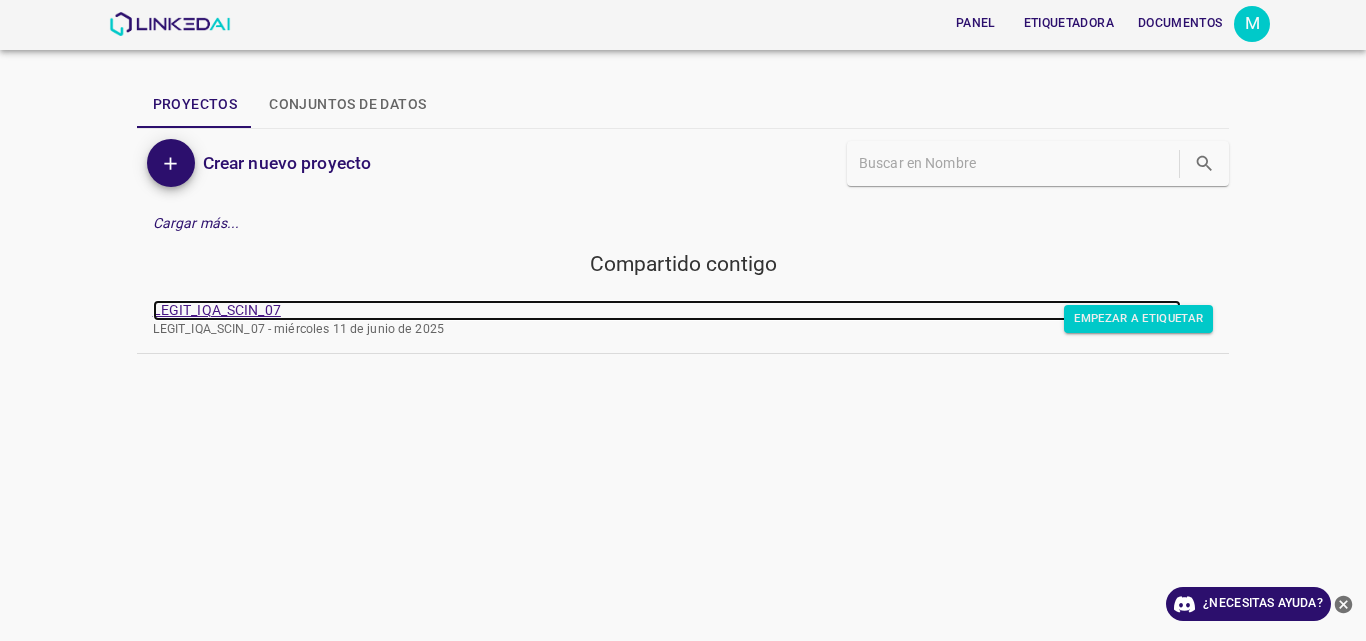 click on "LEGIT_IQA_SCIN_07" at bounding box center [217, 310] 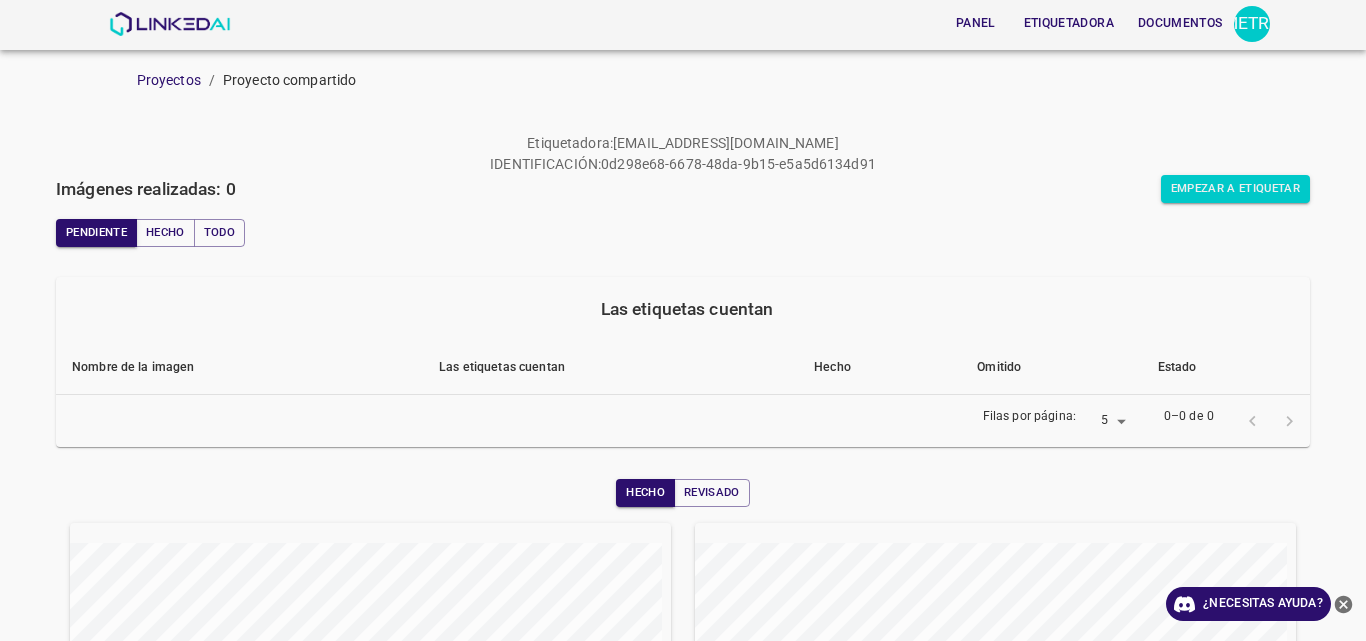 scroll, scrollTop: 0, scrollLeft: 0, axis: both 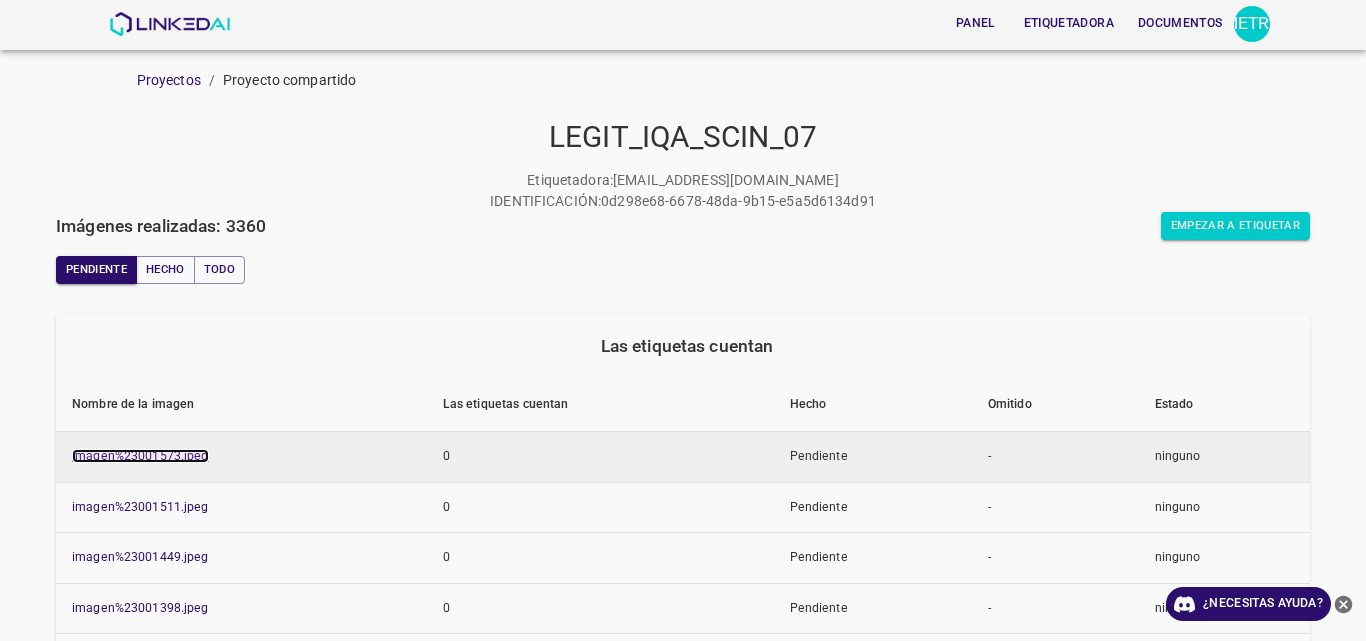 click on "imagen%23001573.jpeg" at bounding box center (140, 456) 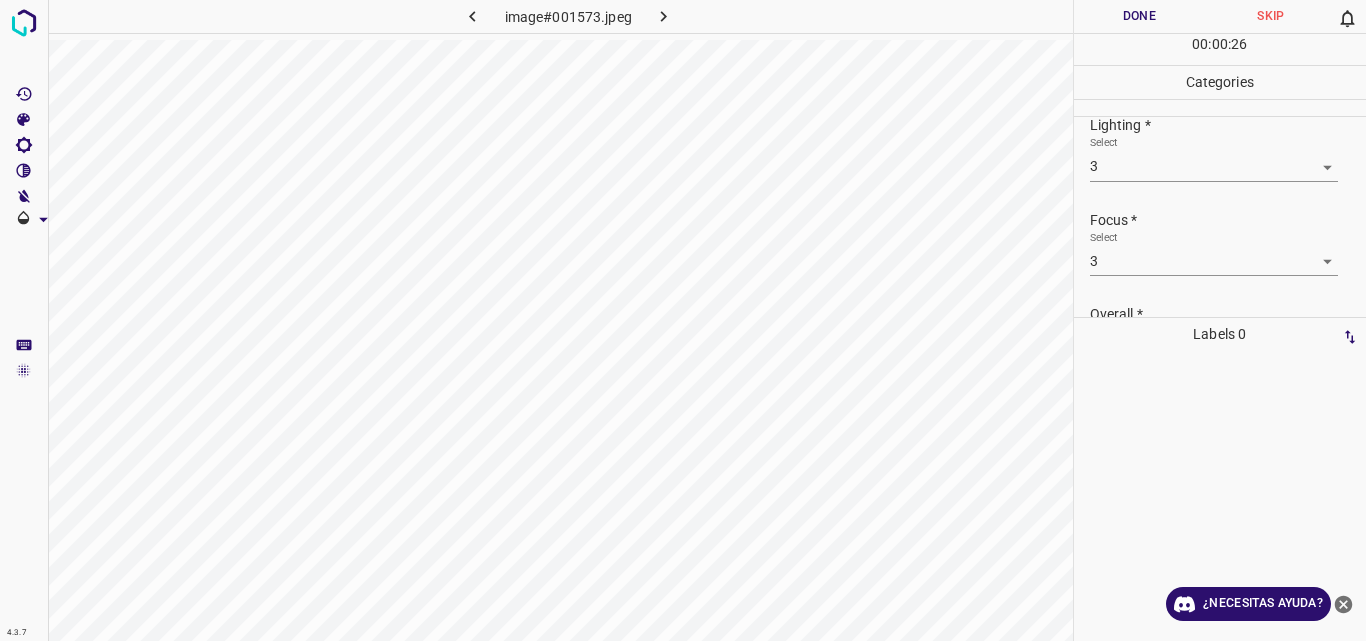 scroll, scrollTop: 98, scrollLeft: 0, axis: vertical 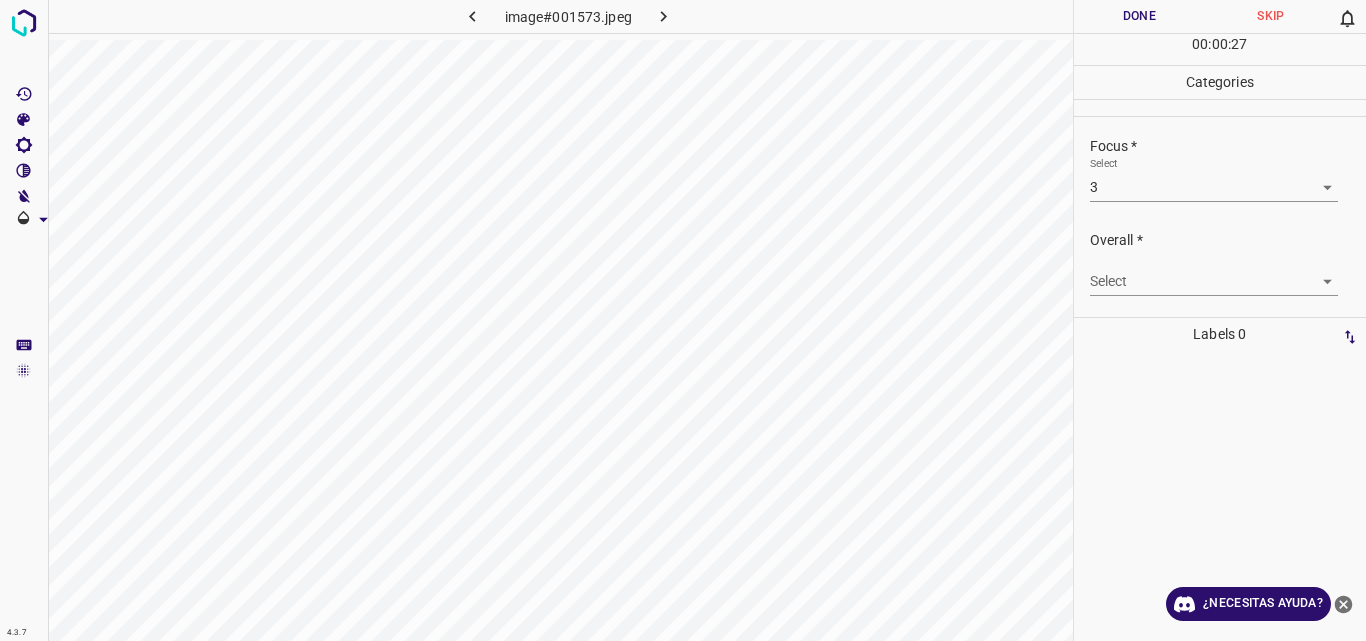 click on "4.3.7 image#001573.jpeg Done Skip 0 00   : 00   : 27   Categories Lighting *  Select 3 3 Focus *  Select 3 3 Overall *  Select ​ Labels   0 Categories 1 Lighting 2 Focus 3 Overall Tools Space Change between modes (Draw & Edit) I Auto labeling R Restore zoom M Zoom in N Zoom out Delete Delete selecte label Filters Z Restore filters X Saturation filter C Brightness filter V Contrast filter B Gray scale filter General O Download ¿Necesitas ayuda? Original text Rate this translation Your feedback will be used to help improve Google Translate - Texto - Esconder - Borrar" at bounding box center (683, 320) 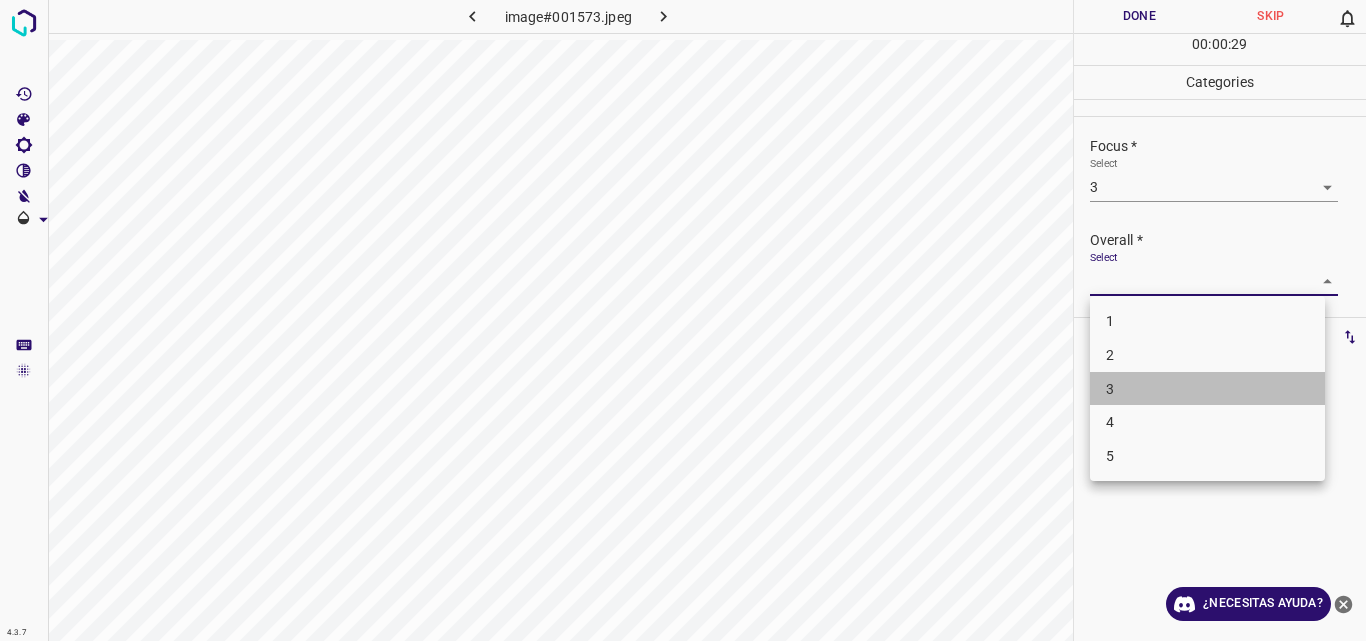 click on "3" at bounding box center (1207, 389) 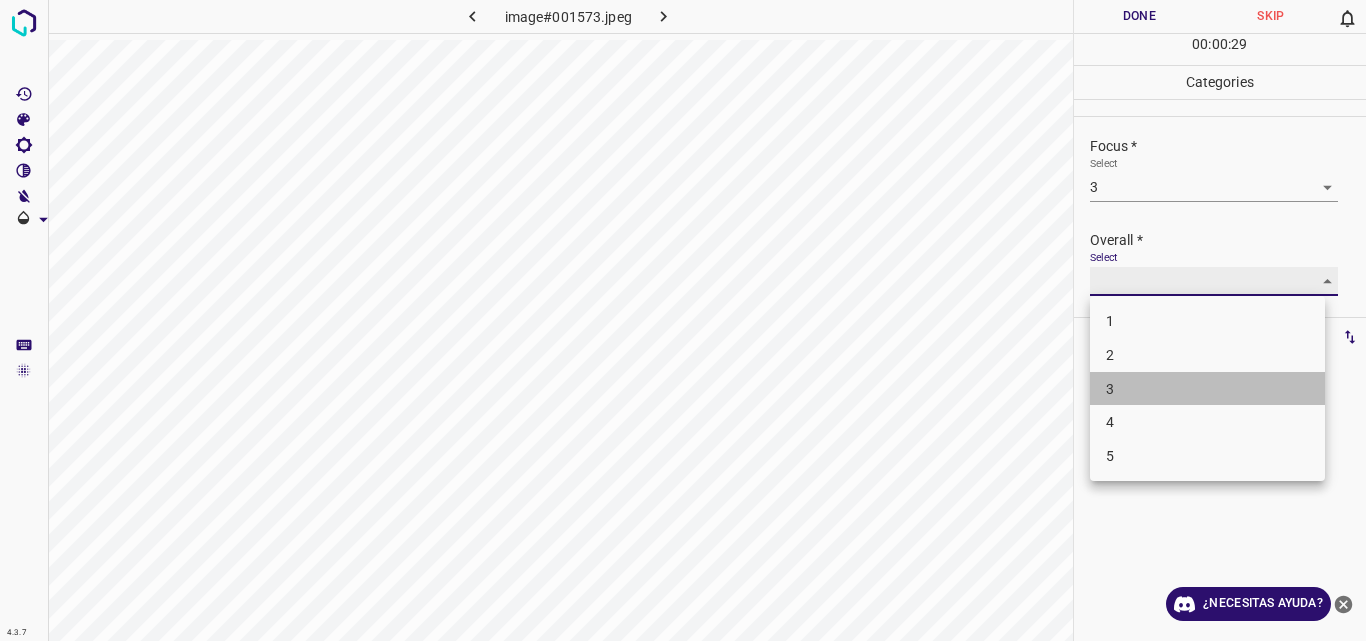 type on "3" 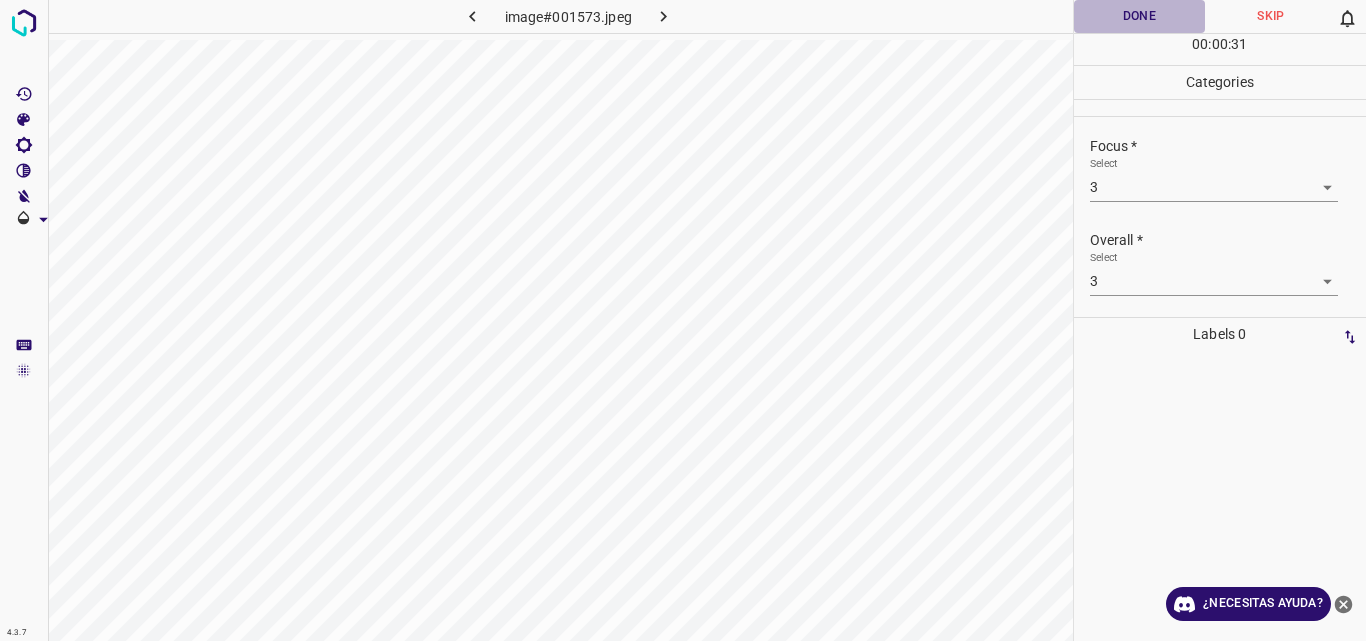 click on "Done" at bounding box center [1140, 16] 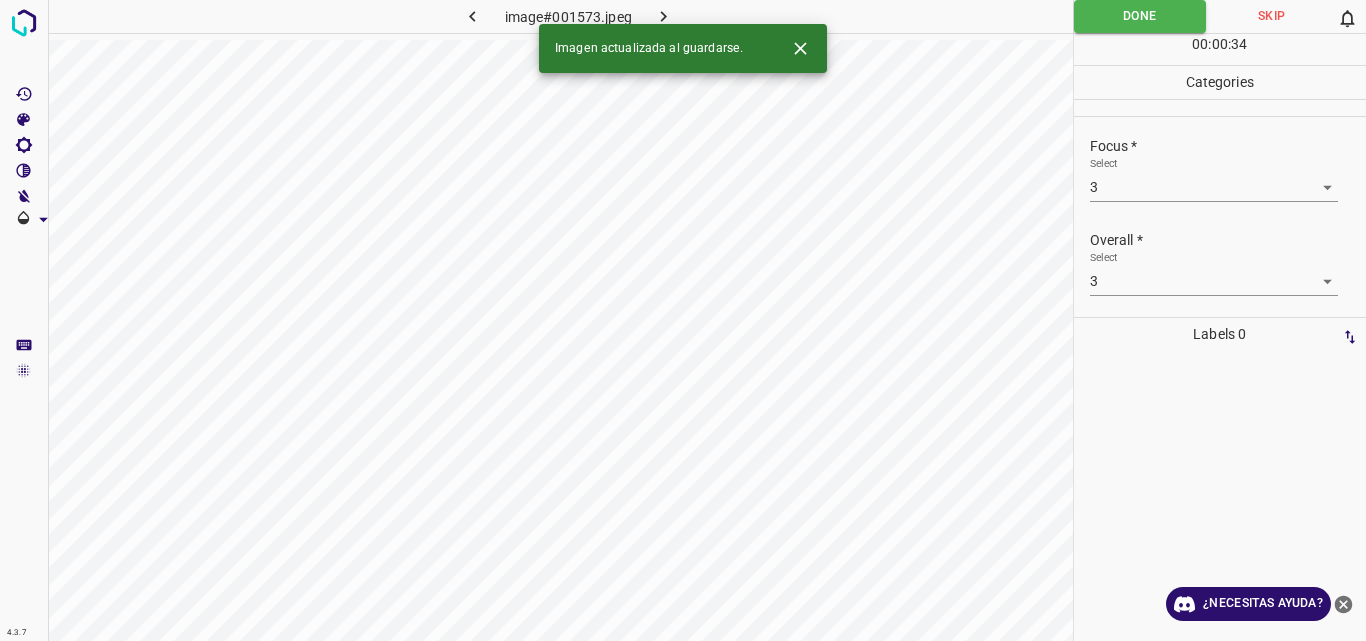 click 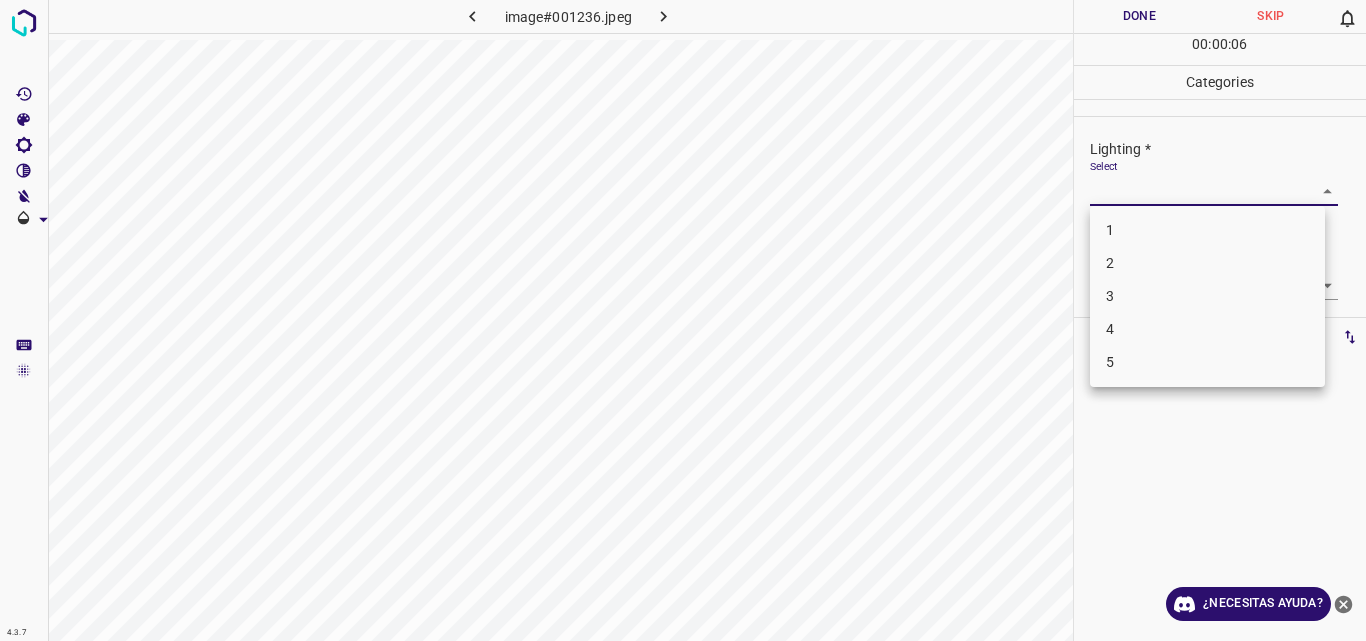 click on "4.3.7 image#001236.jpeg Done Skip 0 00   : 00   : 06   Categories Lighting *  Select ​ Focus *  Select ​ Overall *  Select ​ Labels   0 Categories 1 Lighting 2 Focus 3 Overall Tools Space Change between modes (Draw & Edit) I Auto labeling R Restore zoom M Zoom in N Zoom out Delete Delete selecte label Filters Z Restore filters X Saturation filter C Brightness filter V Contrast filter B Gray scale filter General O Download ¿Necesitas ayuda? Original text Rate this translation Your feedback will be used to help improve Google Translate - Texto - Esconder - Borrar 1 2 3 4 5" at bounding box center [683, 320] 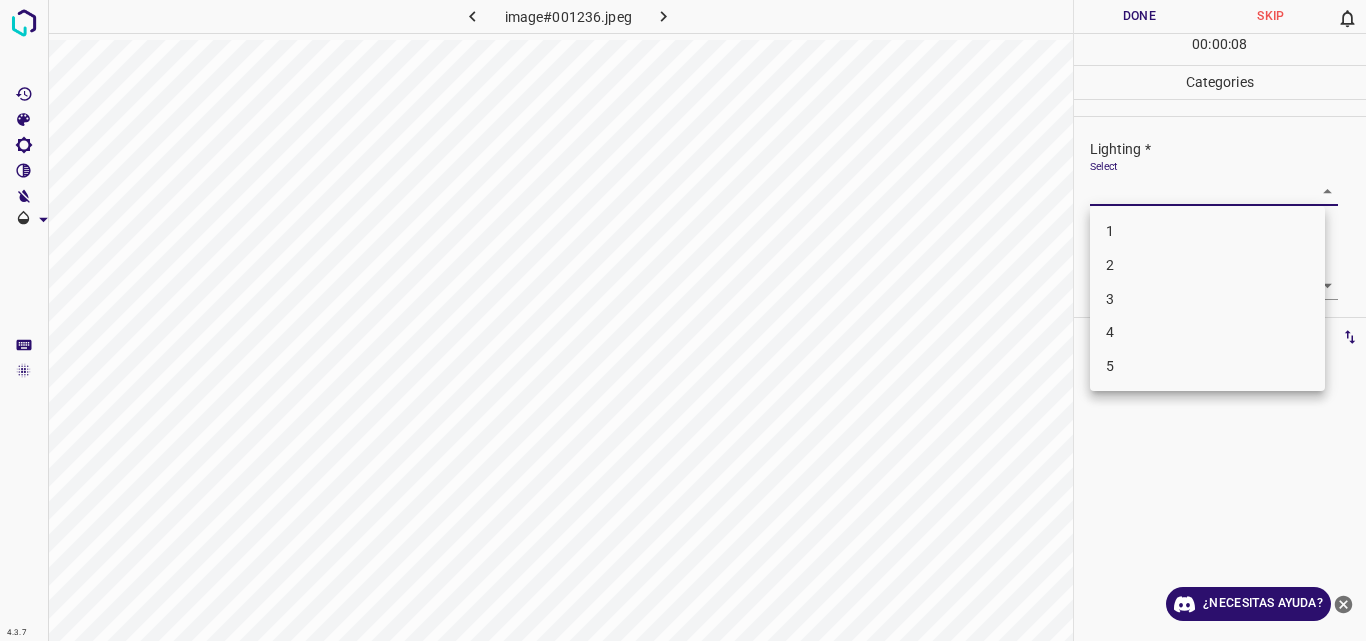 click on "3" at bounding box center (1207, 299) 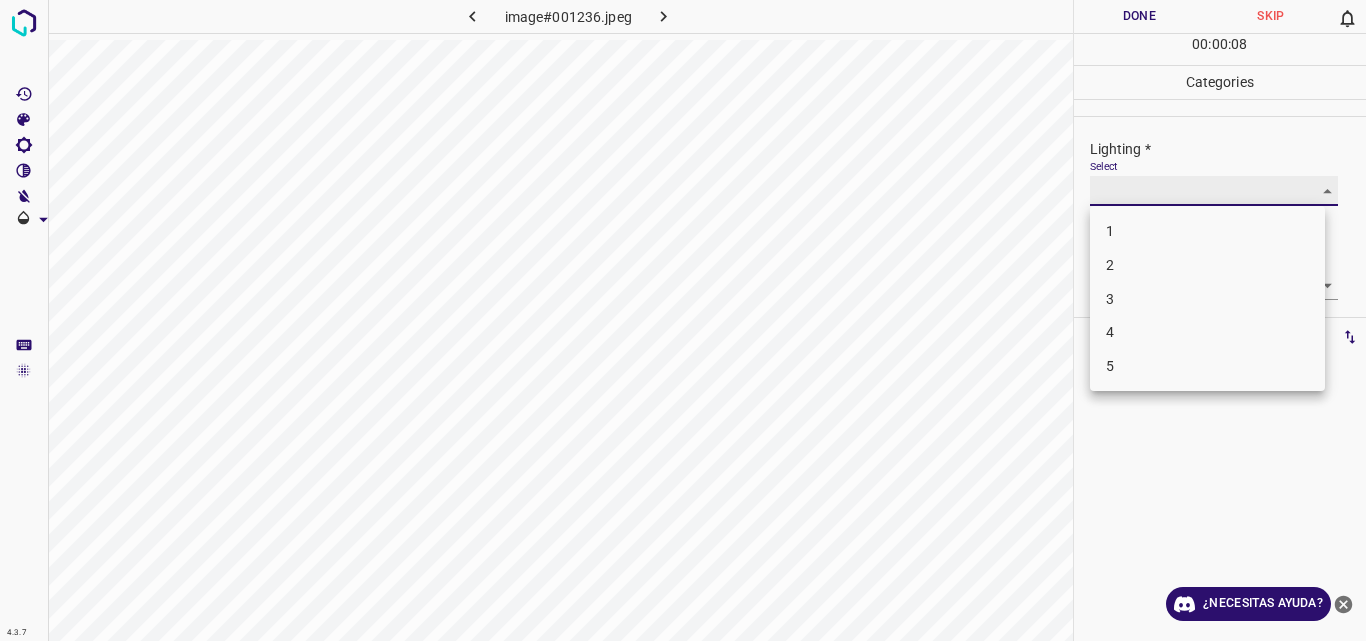 type on "3" 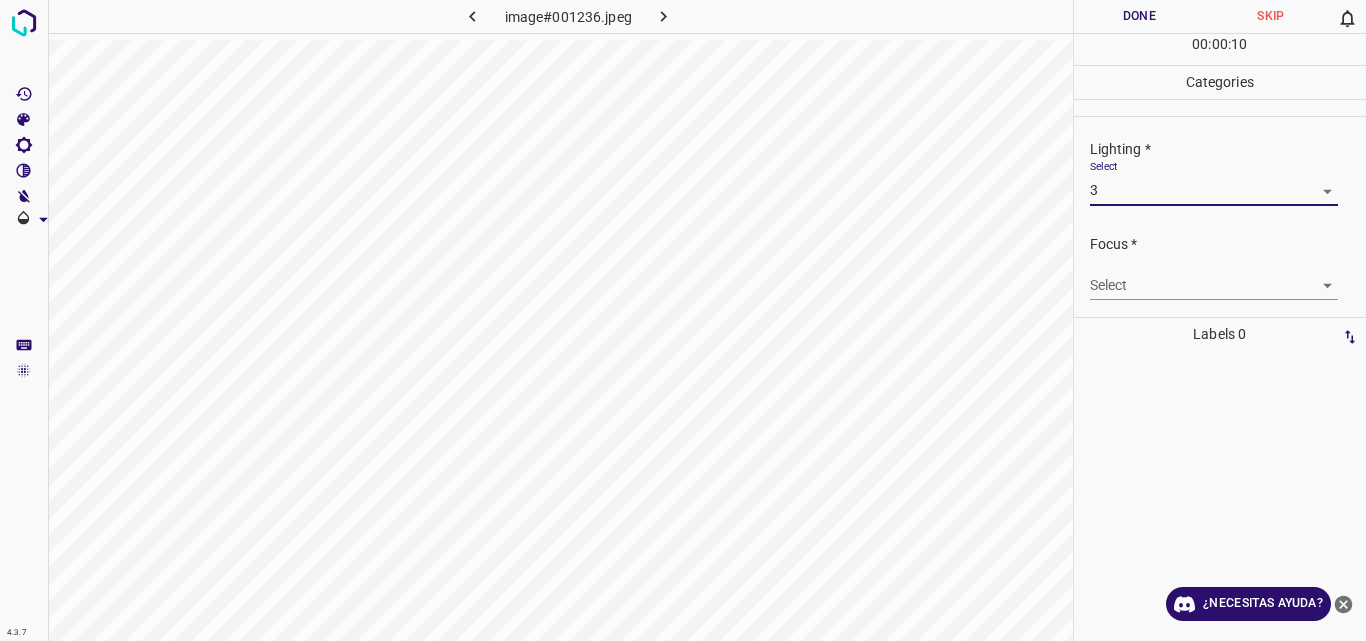 click on "4.3.7 image#001236.jpeg Done Skip 0 00   : 00   : 10   Categories Lighting *  Select 3 3 Focus *  Select ​ Overall *  Select ​ Labels   0 Categories 1 Lighting 2 Focus 3 Overall Tools Space Change between modes (Draw & Edit) I Auto labeling R Restore zoom M Zoom in N Zoom out Delete Delete selecte label Filters Z Restore filters X Saturation filter C Brightness filter V Contrast filter B Gray scale filter General O Download ¿Necesitas ayuda? Original text Rate this translation Your feedback will be used to help improve Google Translate - Texto - Esconder - Borrar" at bounding box center [683, 320] 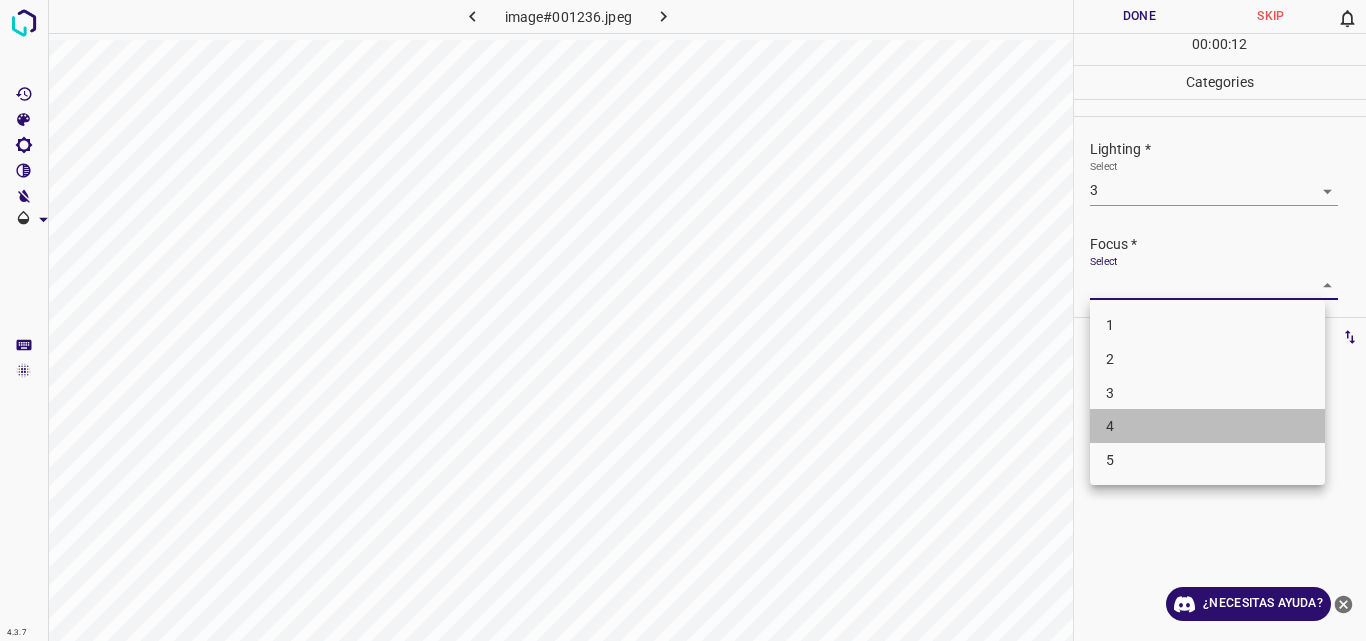 click on "4" at bounding box center (1207, 426) 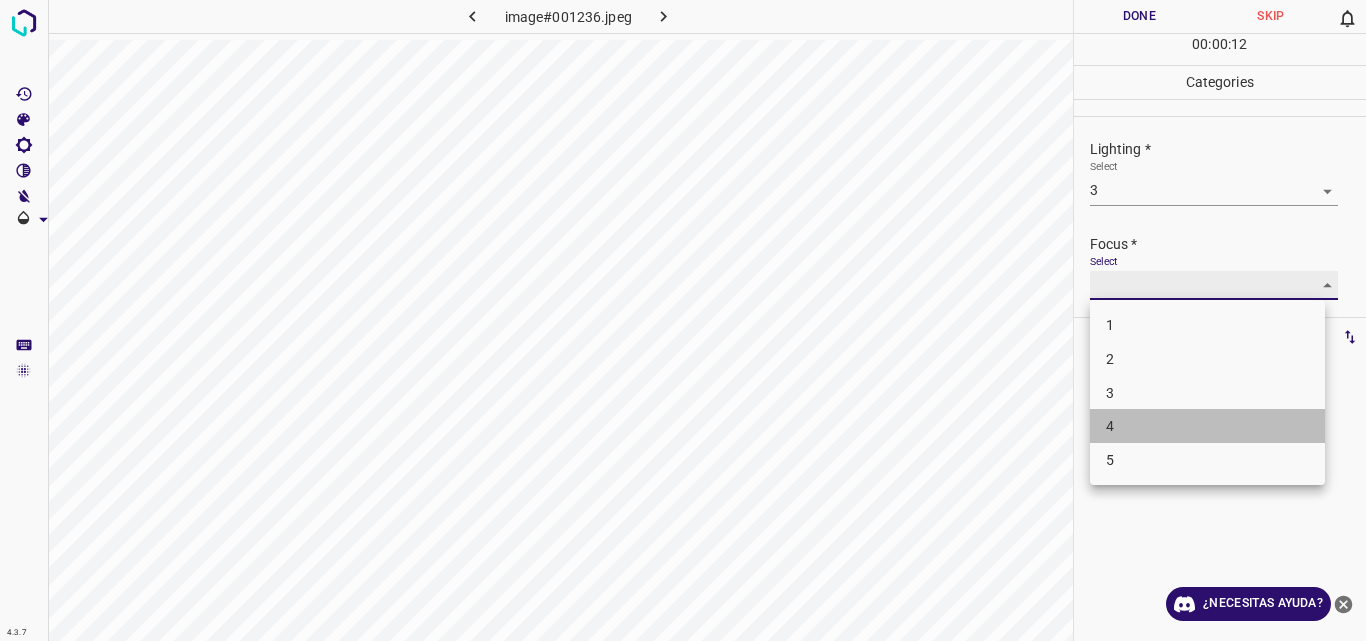 type on "4" 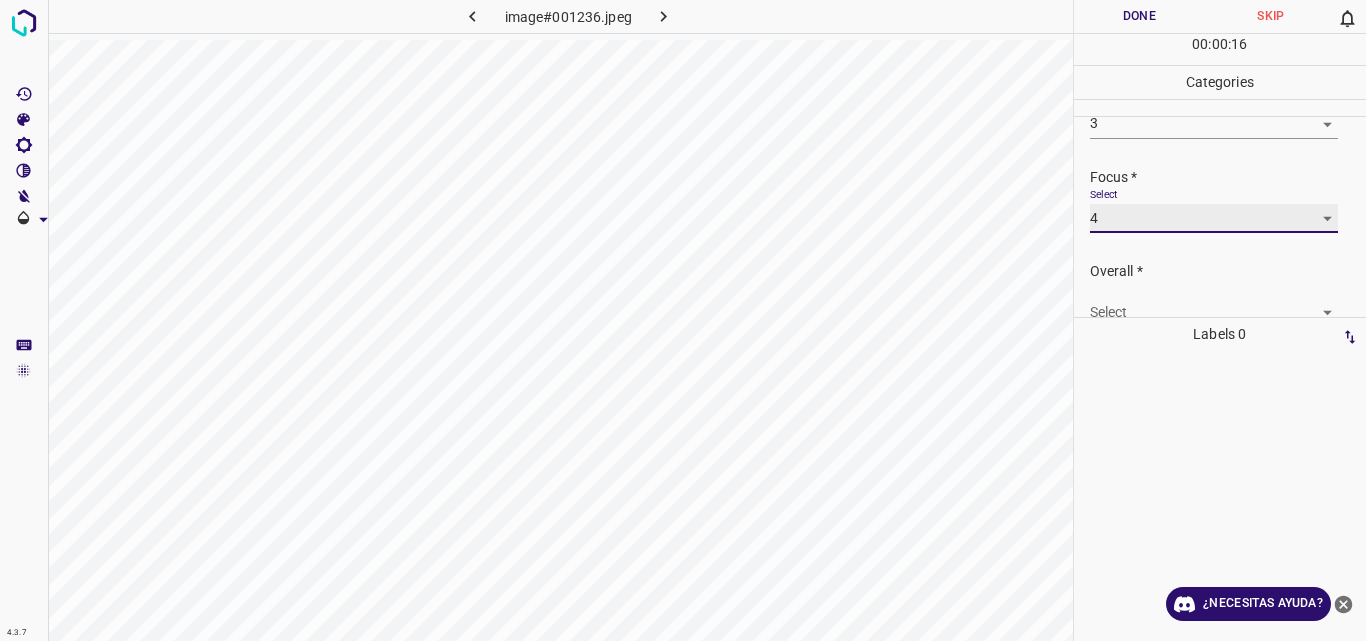 scroll, scrollTop: 98, scrollLeft: 0, axis: vertical 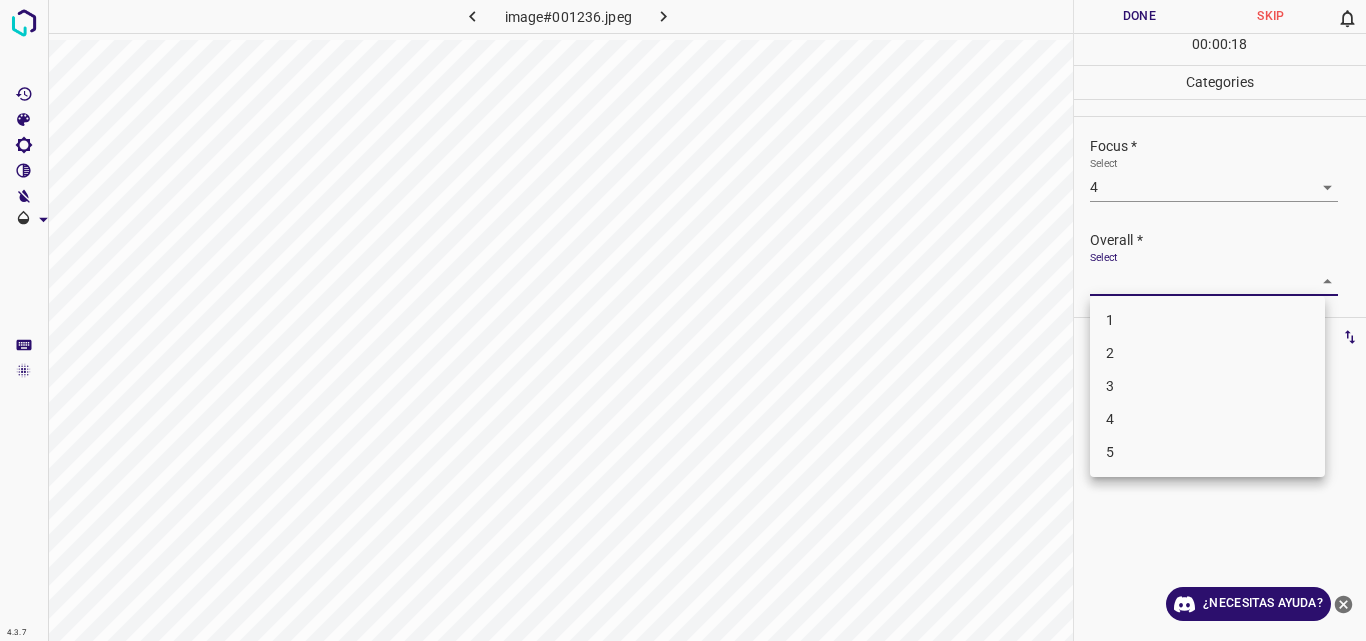 click on "4.3.7 image#001236.jpeg Done Skip 0 00   : 00   : 18   Categories Lighting *  Select 3 3 Focus *  Select 4 4 Overall *  Select ​ Labels   0 Categories 1 Lighting 2 Focus 3 Overall Tools Space Change between modes (Draw & Edit) I Auto labeling R Restore zoom M Zoom in N Zoom out Delete Delete selecte label Filters Z Restore filters X Saturation filter C Brightness filter V Contrast filter B Gray scale filter General O Download ¿Necesitas ayuda? Original text Rate this translation Your feedback will be used to help improve Google Translate - Texto - Esconder - Borrar 1 2 3 4 5" at bounding box center [683, 320] 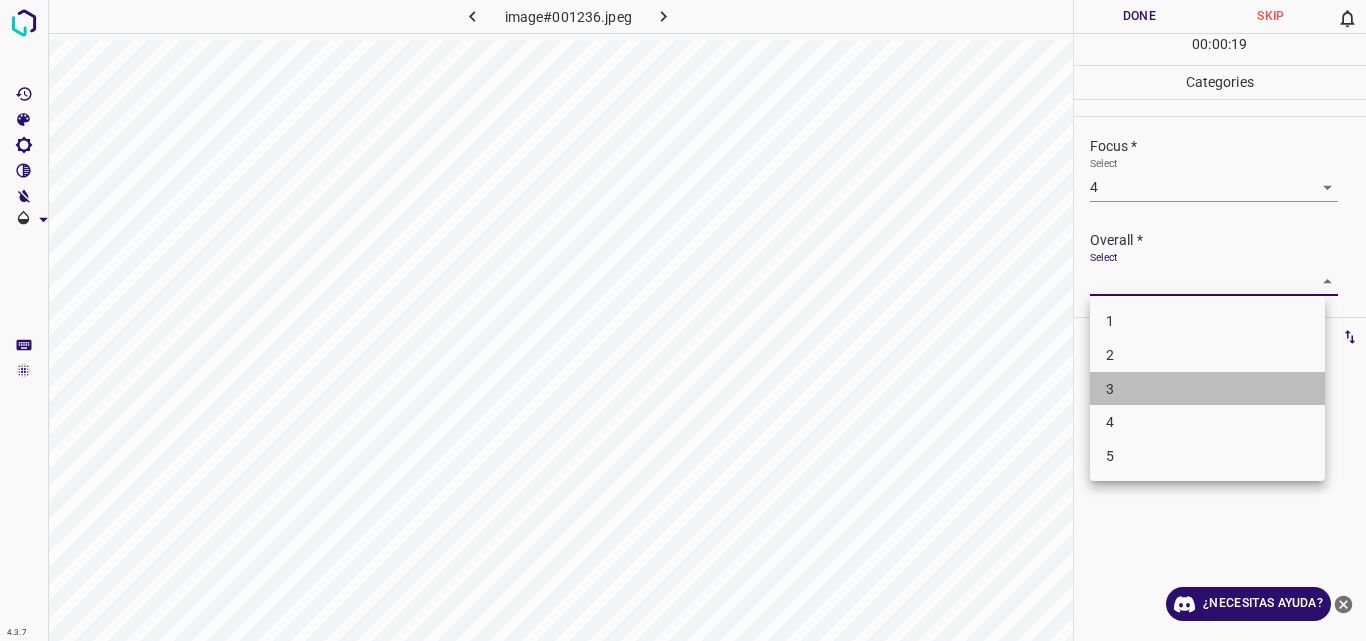 click on "3" at bounding box center (1207, 389) 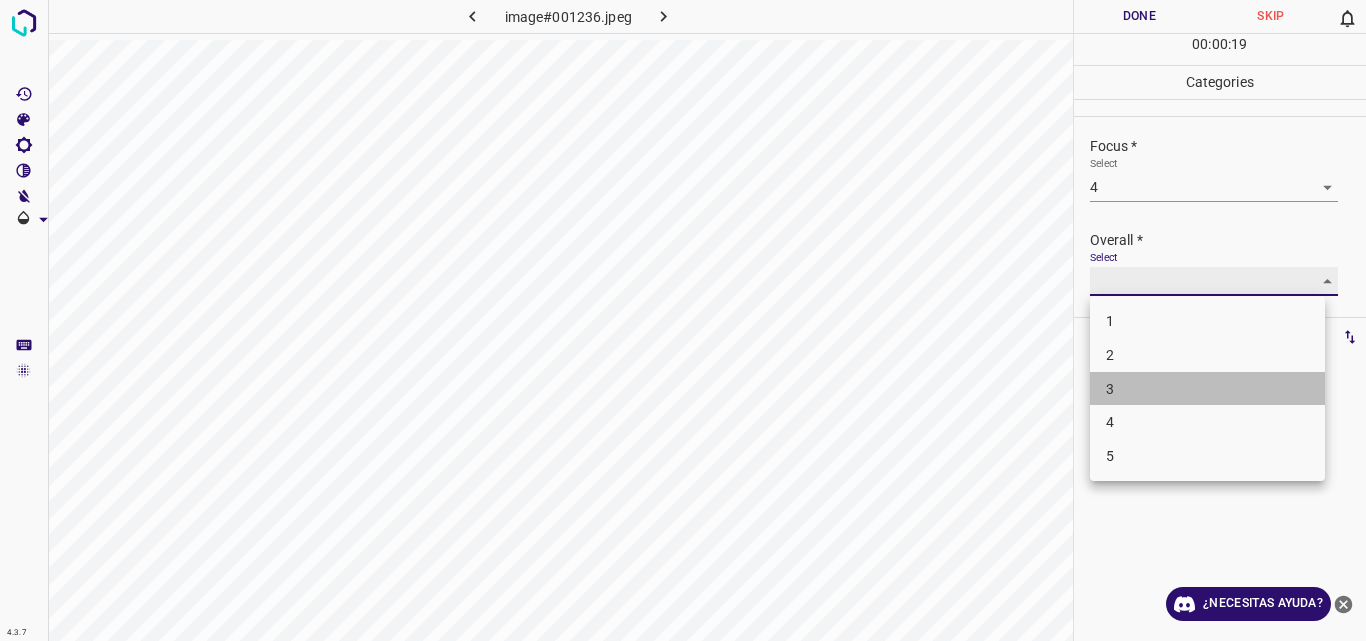 type on "3" 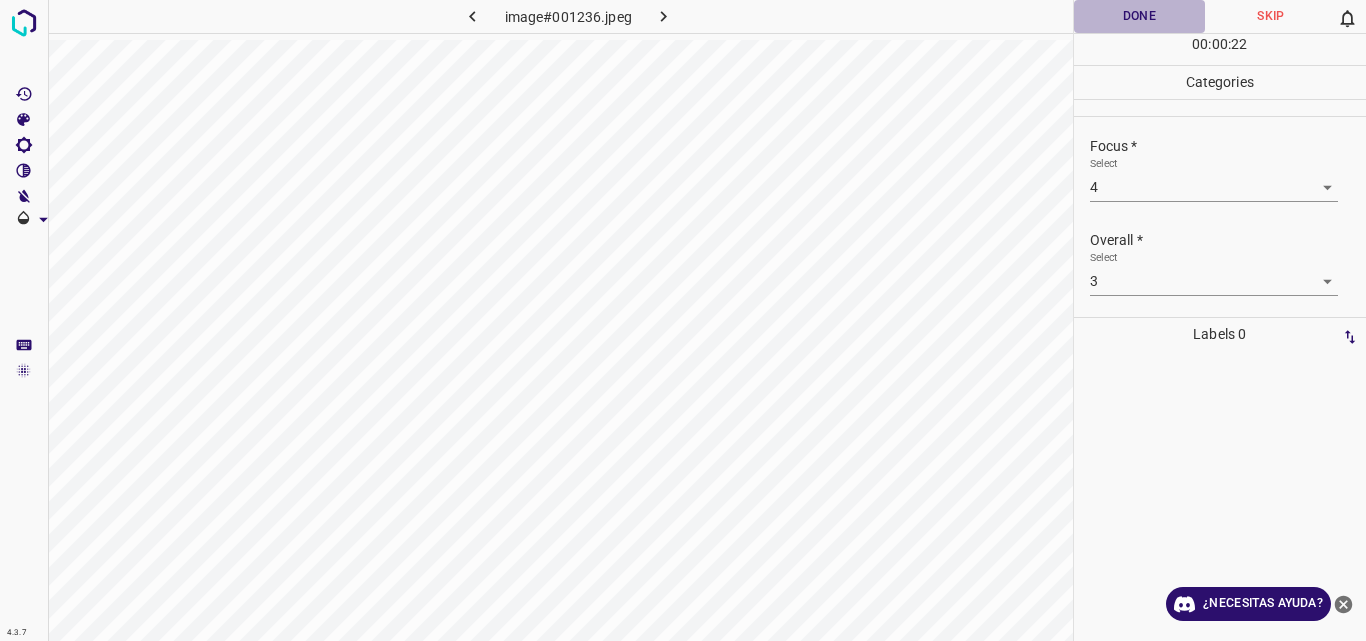 click on "Done" at bounding box center [1140, 16] 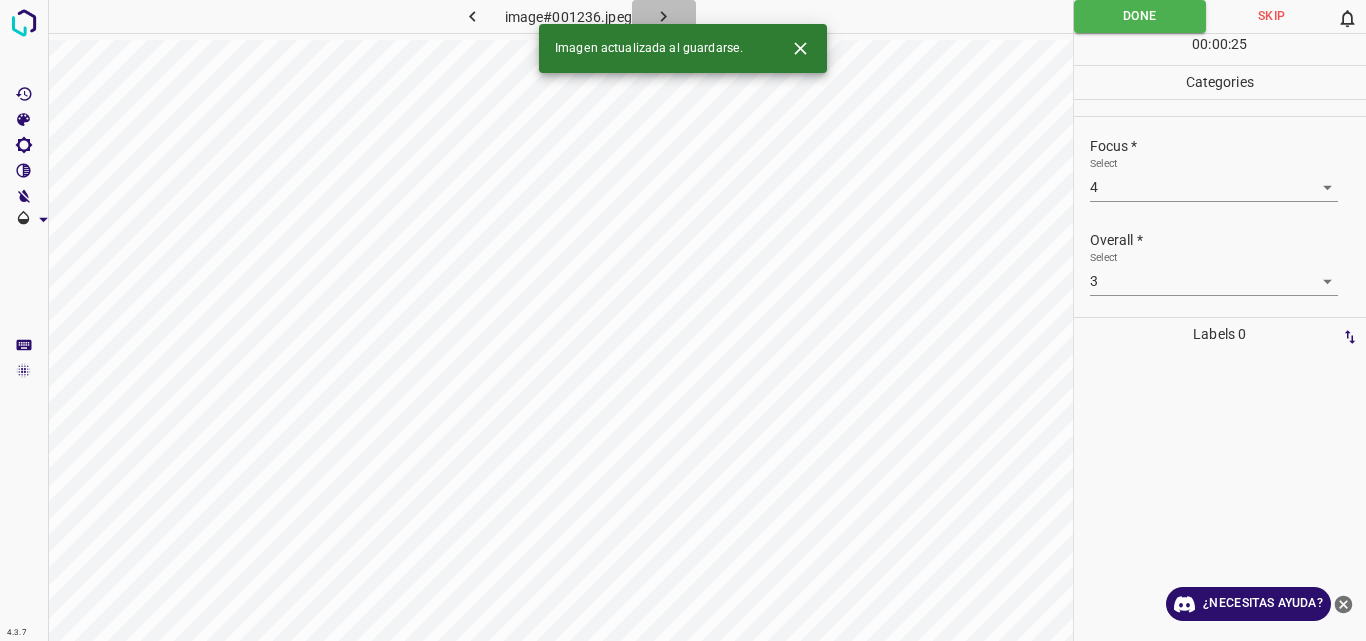 click 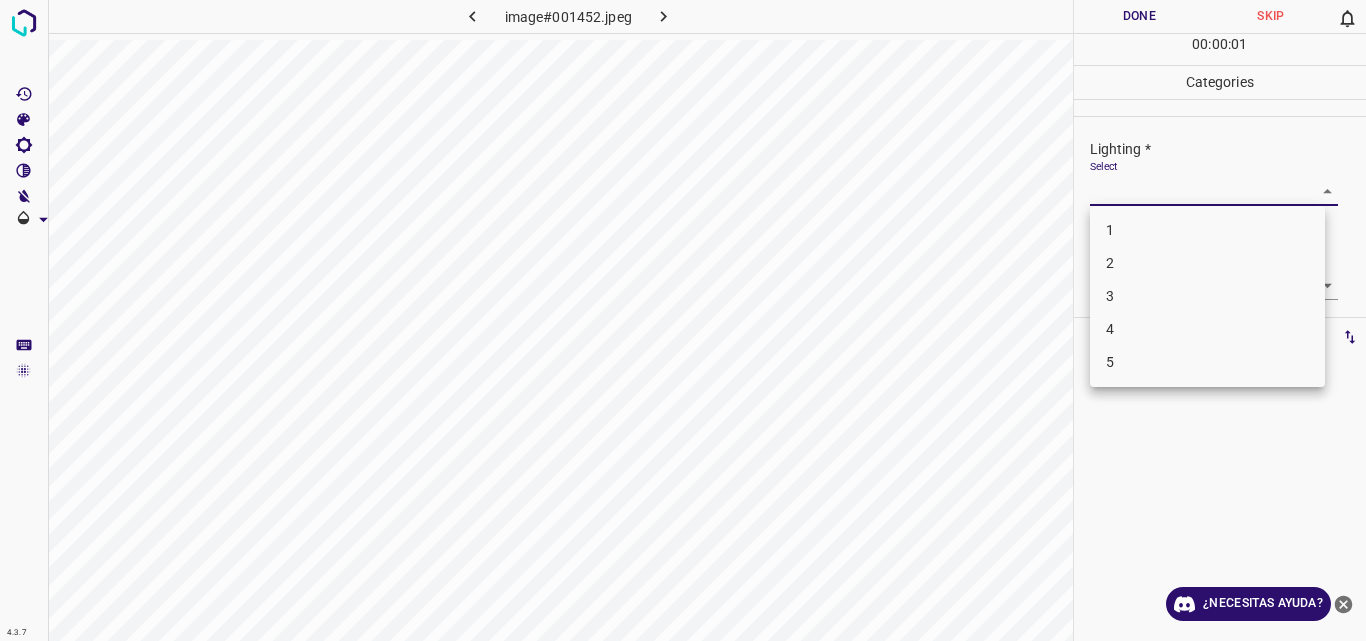 click on "4.3.7 image#001452.jpeg Done Skip 0 00   : 00   : 01   Categories Lighting *  Select ​ Focus *  Select ​ Overall *  Select ​ Labels   0 Categories 1 Lighting 2 Focus 3 Overall Tools Space Change between modes (Draw & Edit) I Auto labeling R Restore zoom M Zoom in N Zoom out Delete Delete selecte label Filters Z Restore filters X Saturation filter C Brightness filter V Contrast filter B Gray scale filter General O Download ¿Necesitas ayuda? Original text Rate this translation Your feedback will be used to help improve Google Translate - Texto - Esconder - Borrar 1 2 3 4 5" at bounding box center [683, 320] 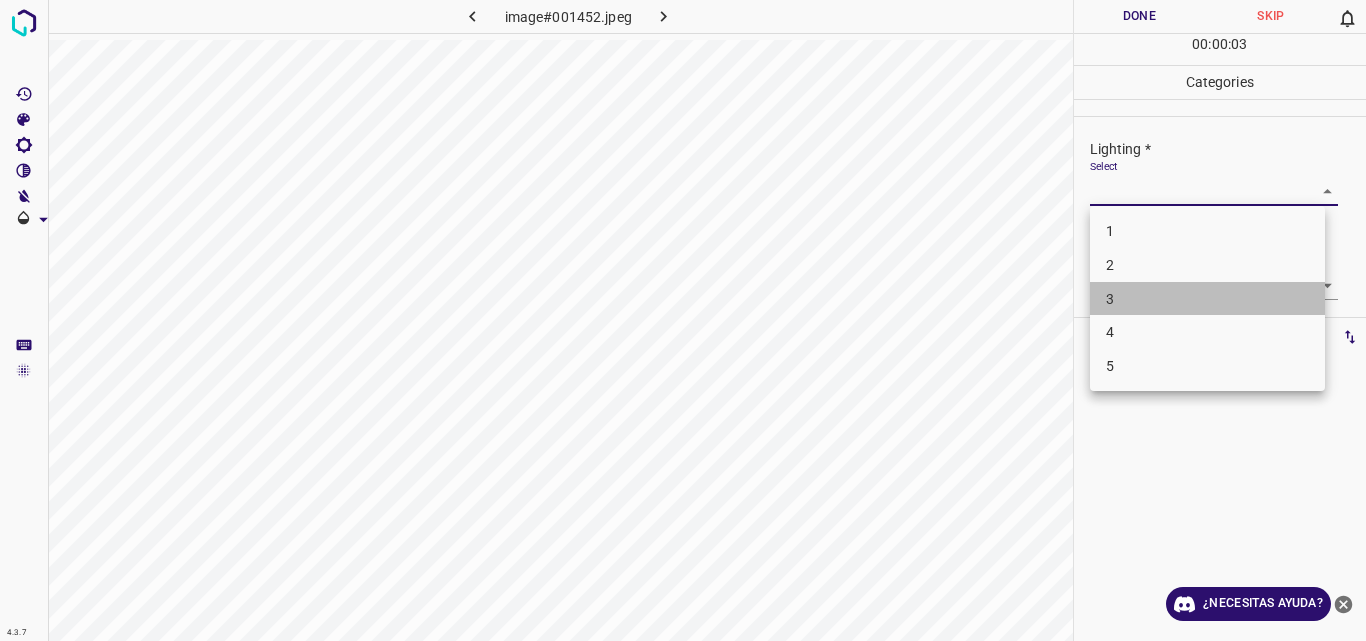 click on "3" at bounding box center [1207, 299] 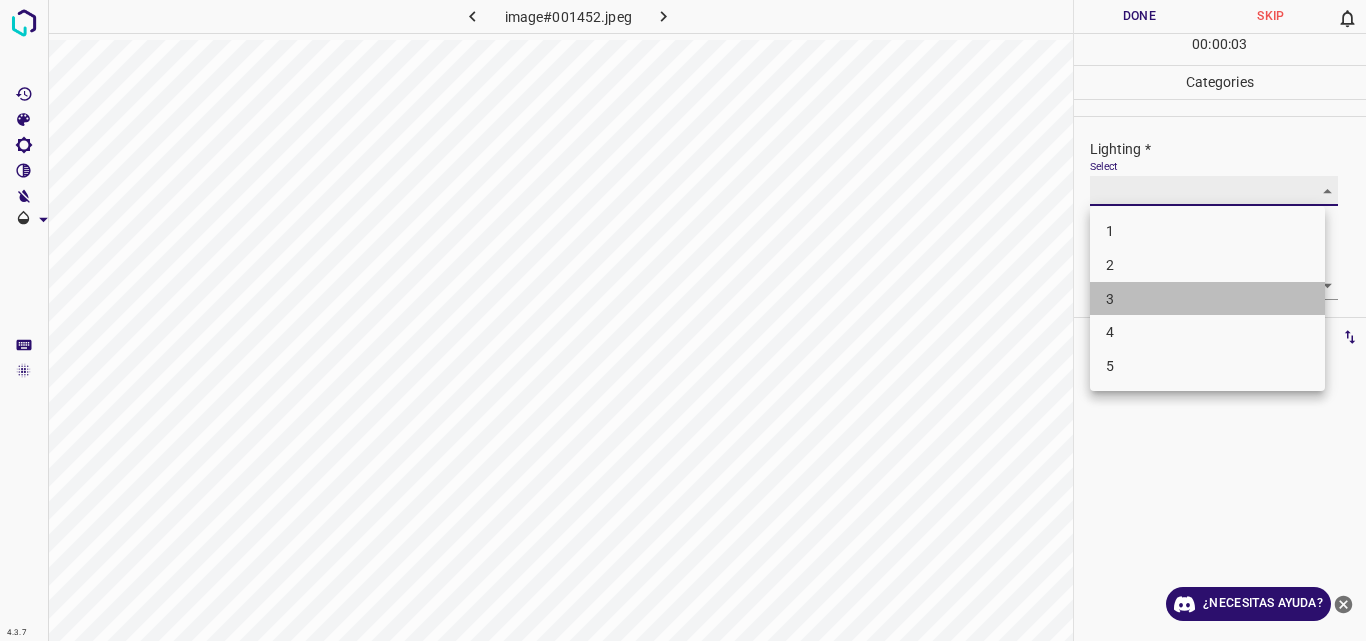 type on "3" 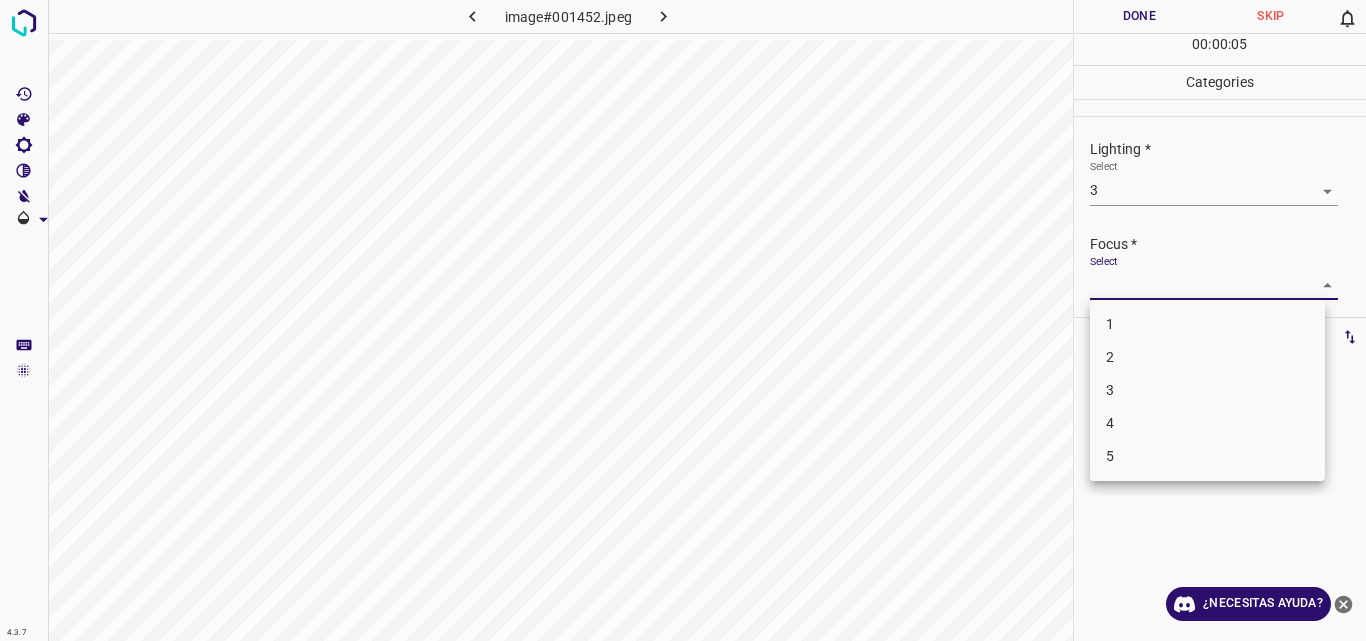click on "4.3.7 image#001452.jpeg Done Skip 0 00   : 00   : 05   Categories Lighting *  Select 3 3 Focus *  Select ​ Overall *  Select ​ Labels   0 Categories 1 Lighting 2 Focus 3 Overall Tools Space Change between modes (Draw & Edit) I Auto labeling R Restore zoom M Zoom in N Zoom out Delete Delete selecte label Filters Z Restore filters X Saturation filter C Brightness filter V Contrast filter B Gray scale filter General O Download ¿Necesitas ayuda? Original text Rate this translation Your feedback will be used to help improve Google Translate - Texto - Esconder - Borrar 1 2 3 4 5" at bounding box center (683, 320) 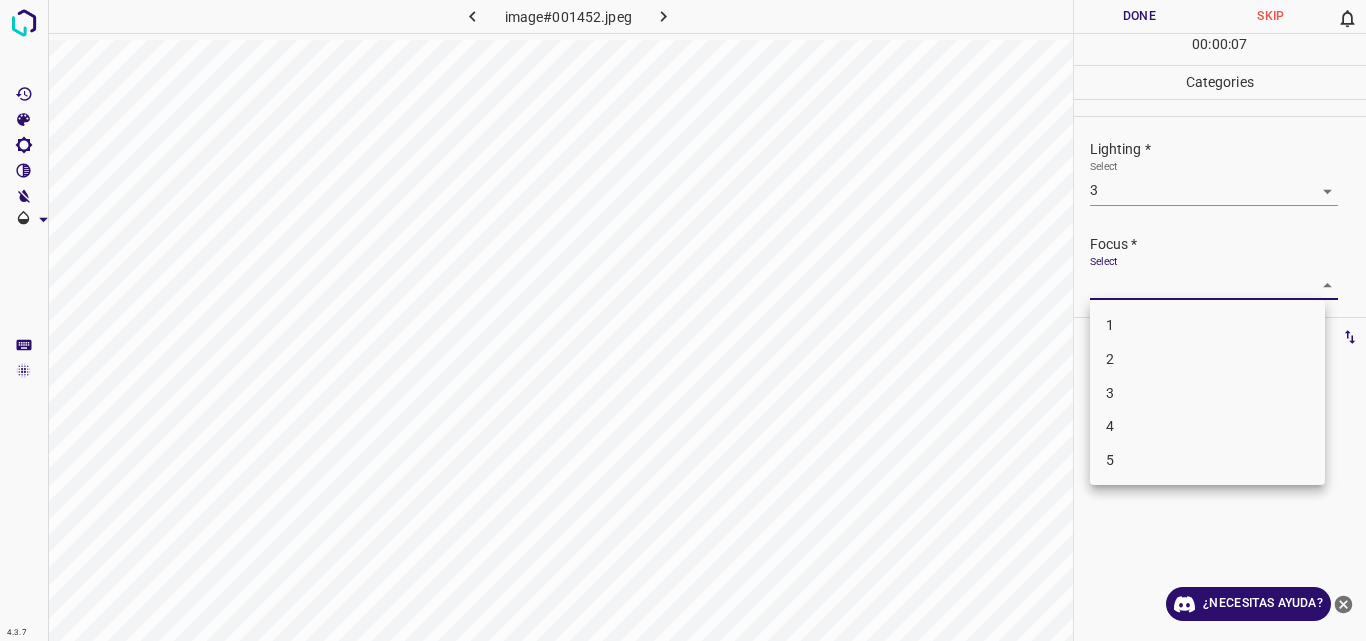 click on "3" at bounding box center (1207, 393) 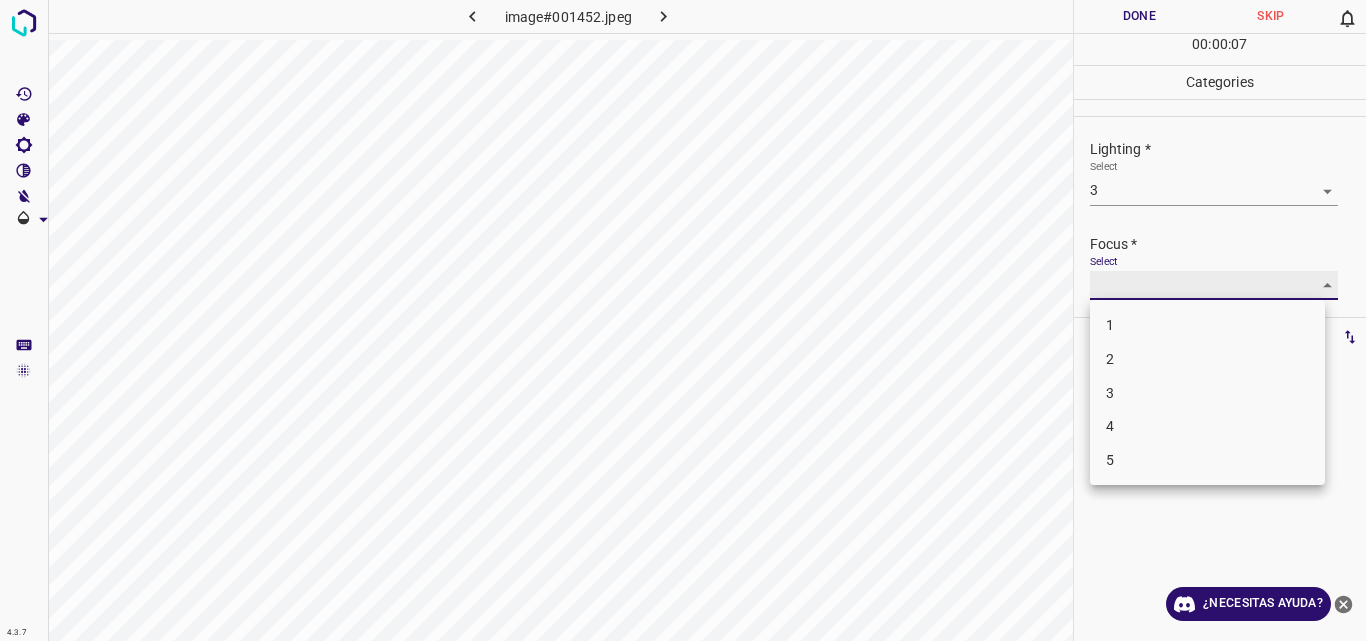 type on "3" 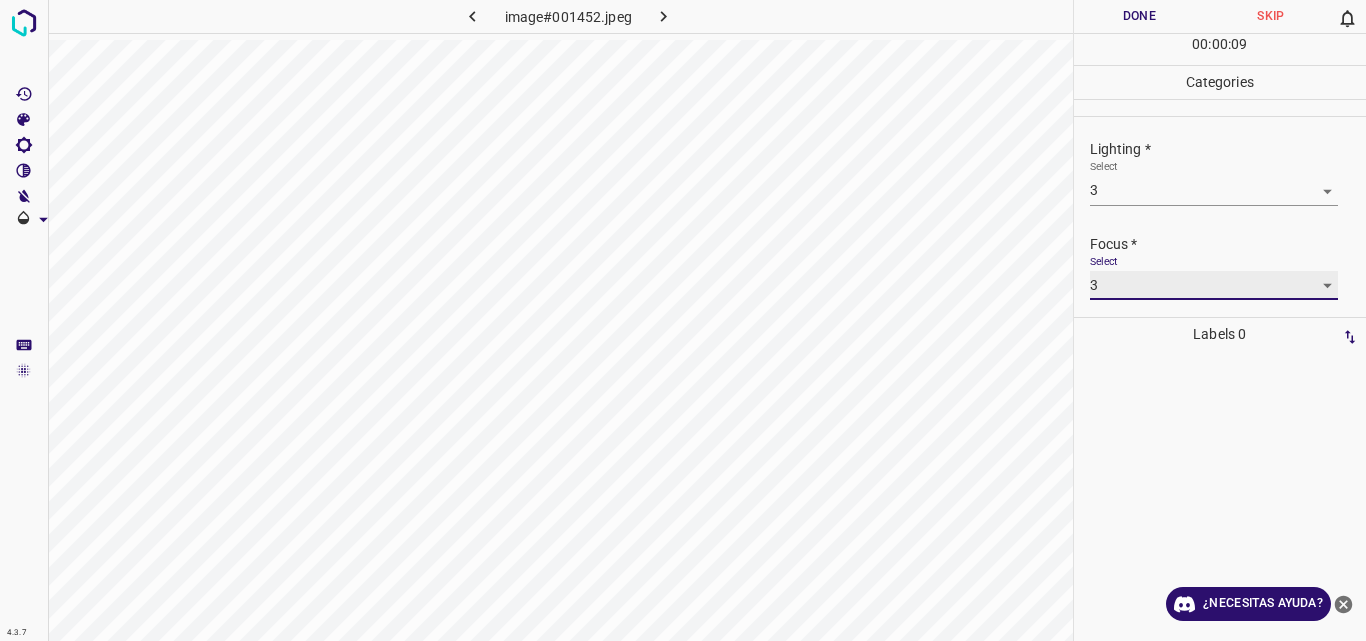 scroll, scrollTop: 98, scrollLeft: 0, axis: vertical 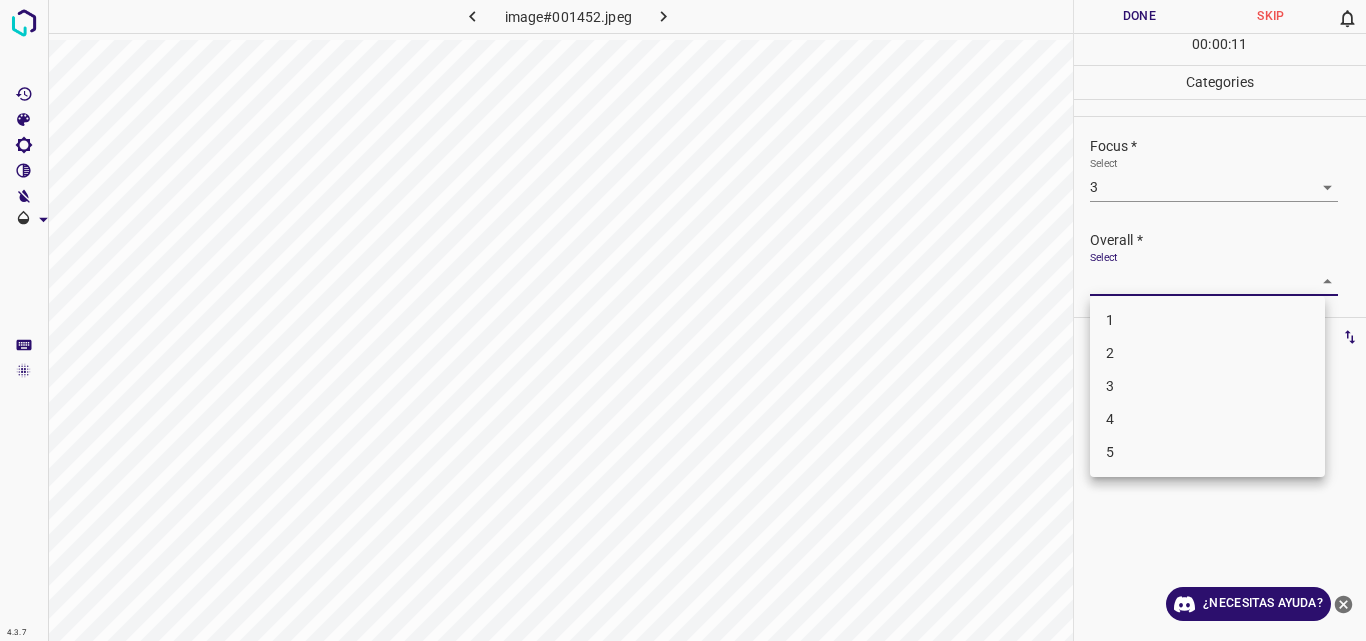 click on "4.3.7 image#001452.jpeg Done Skip 0 00   : 00   : 11   Categories Lighting *  Select 3 3 Focus *  Select 3 3 Overall *  Select ​ Labels   0 Categories 1 Lighting 2 Focus 3 Overall Tools Space Change between modes (Draw & Edit) I Auto labeling R Restore zoom M Zoom in N Zoom out Delete Delete selecte label Filters Z Restore filters X Saturation filter C Brightness filter V Contrast filter B Gray scale filter General O Download ¿Necesitas ayuda? Original text Rate this translation Your feedback will be used to help improve Google Translate - Texto - Esconder - Borrar 1 2 3 4 5" at bounding box center (683, 320) 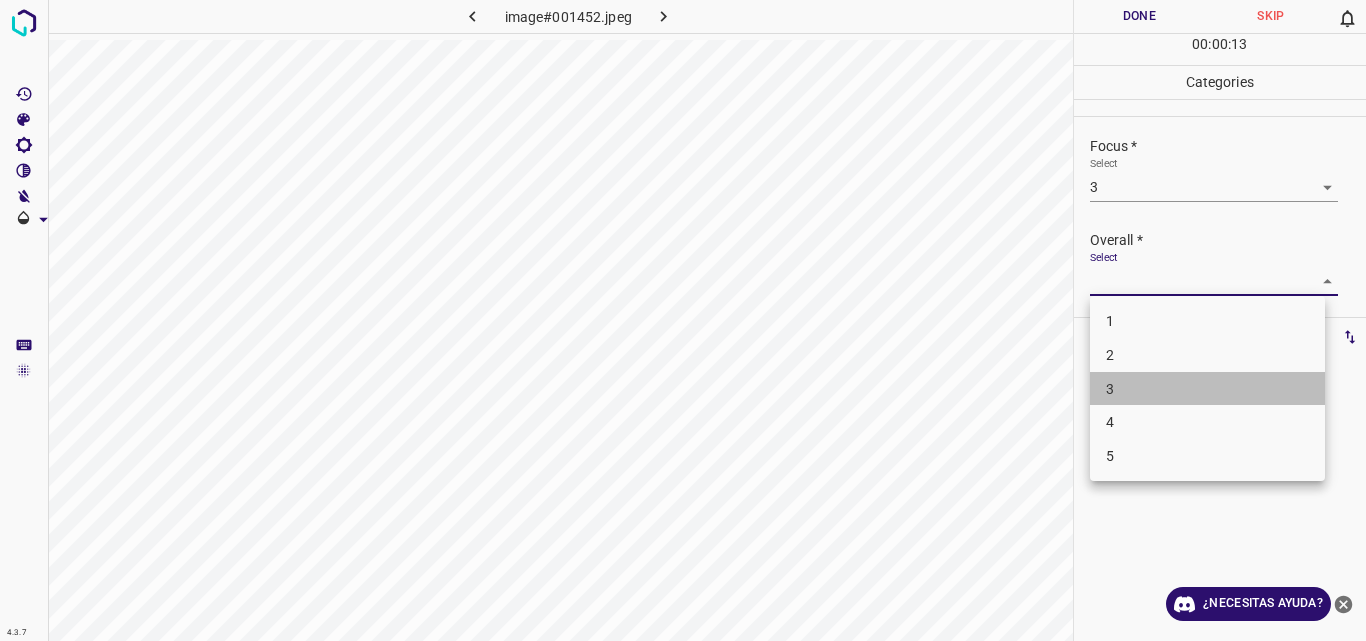 click on "3" at bounding box center (1207, 389) 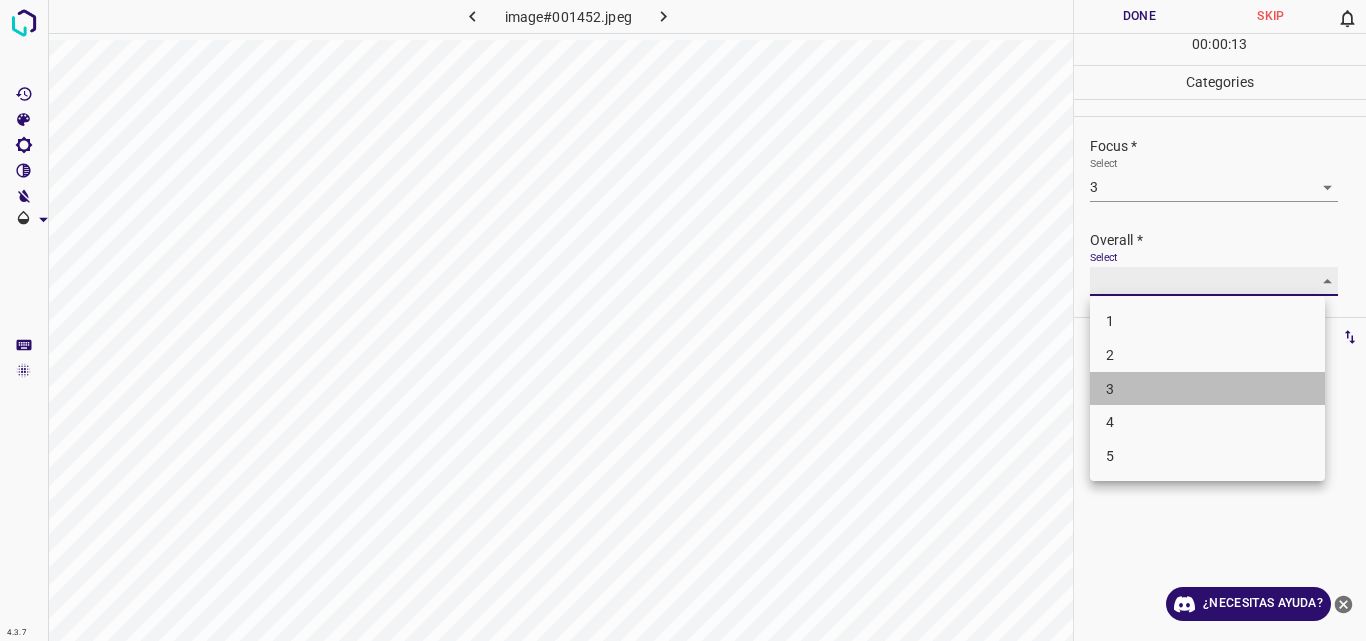 type on "3" 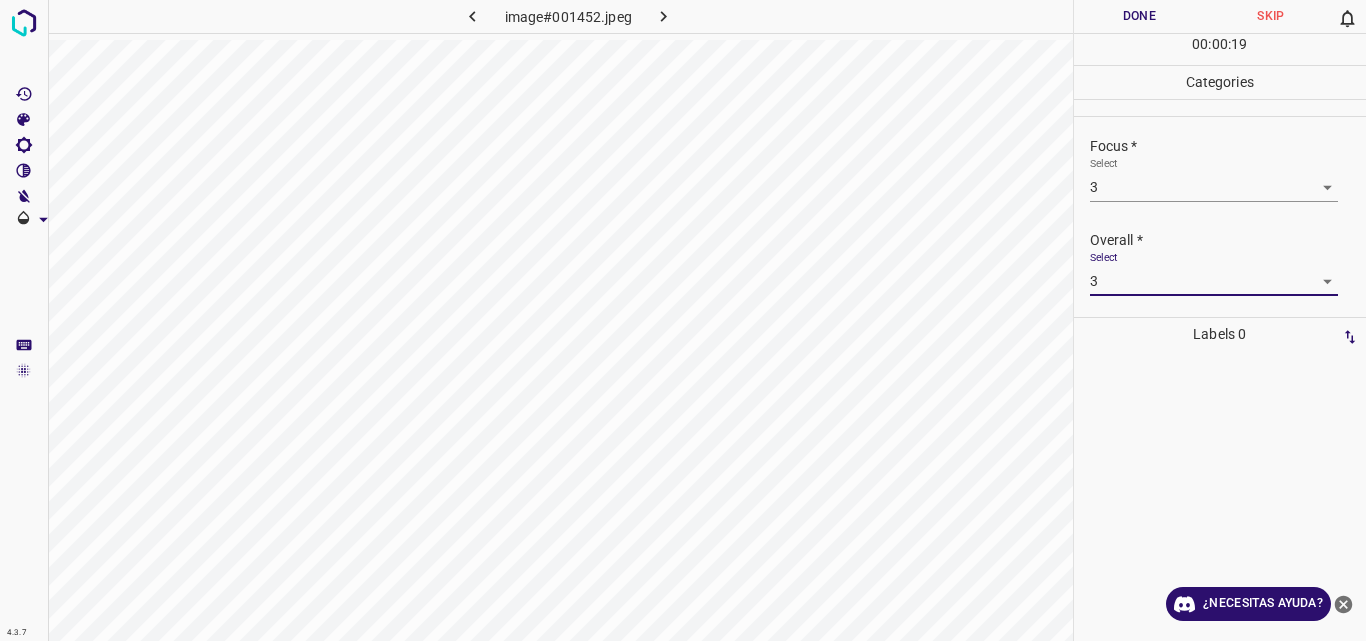 click on "Done" at bounding box center (1140, 16) 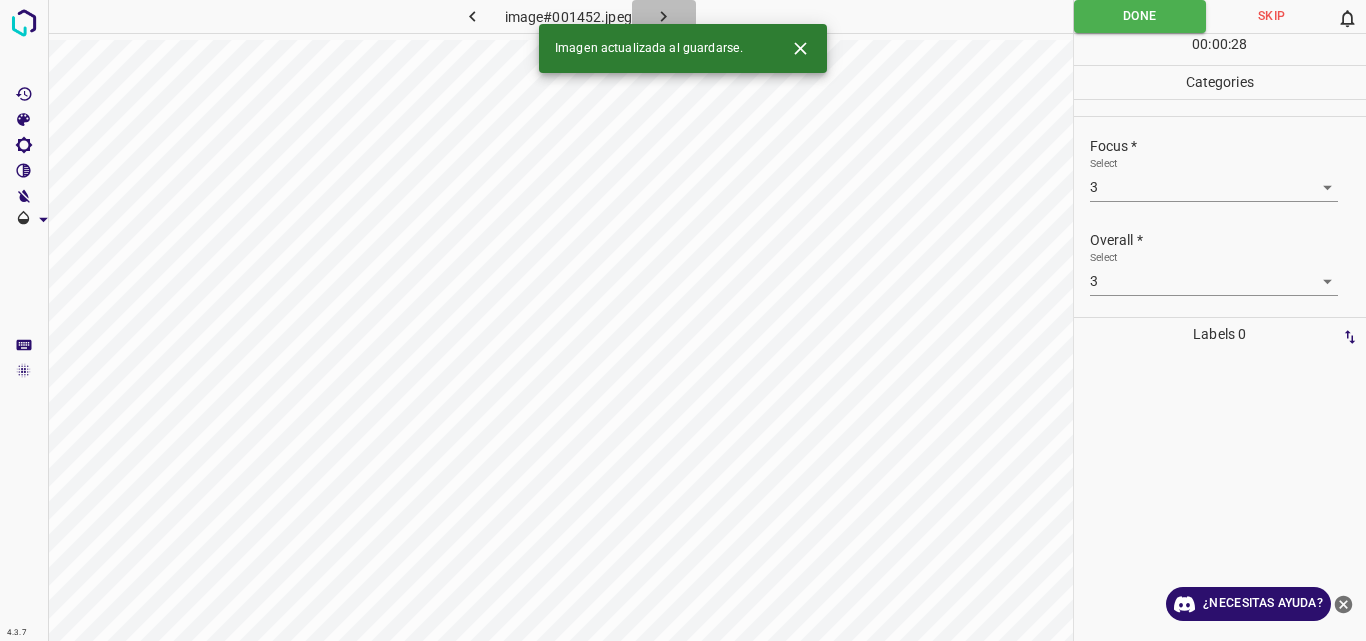click 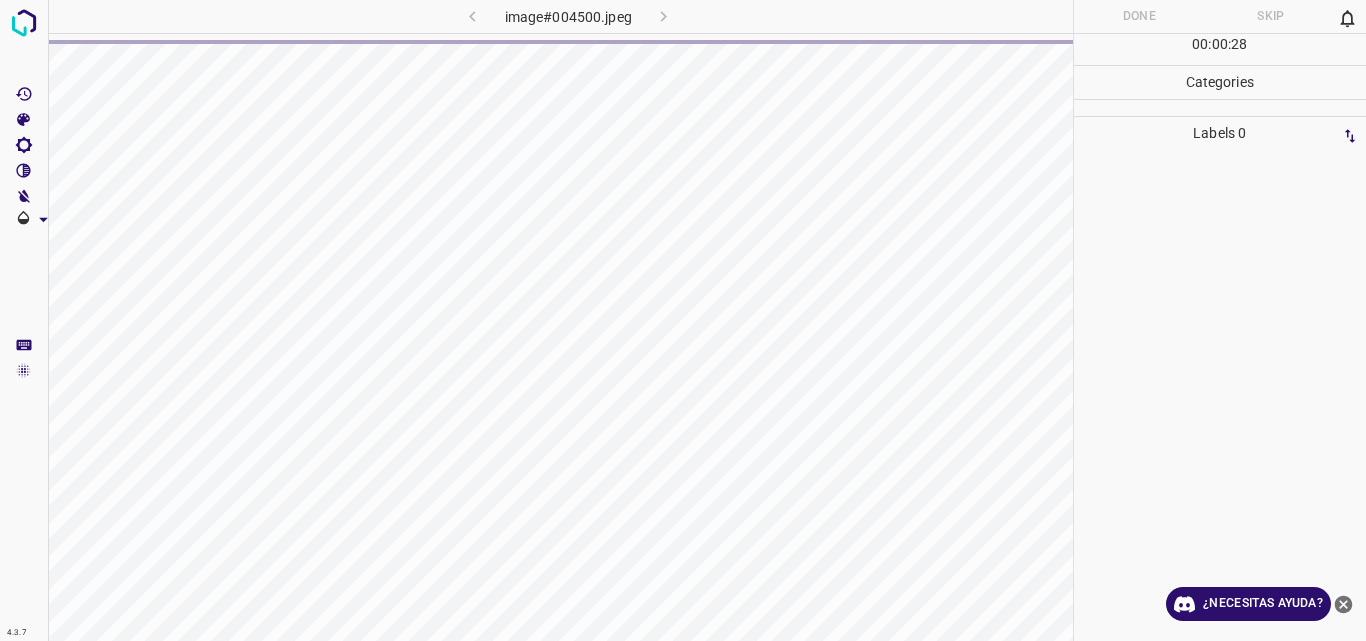 click on "image#004500.jpeg" at bounding box center [568, 16] 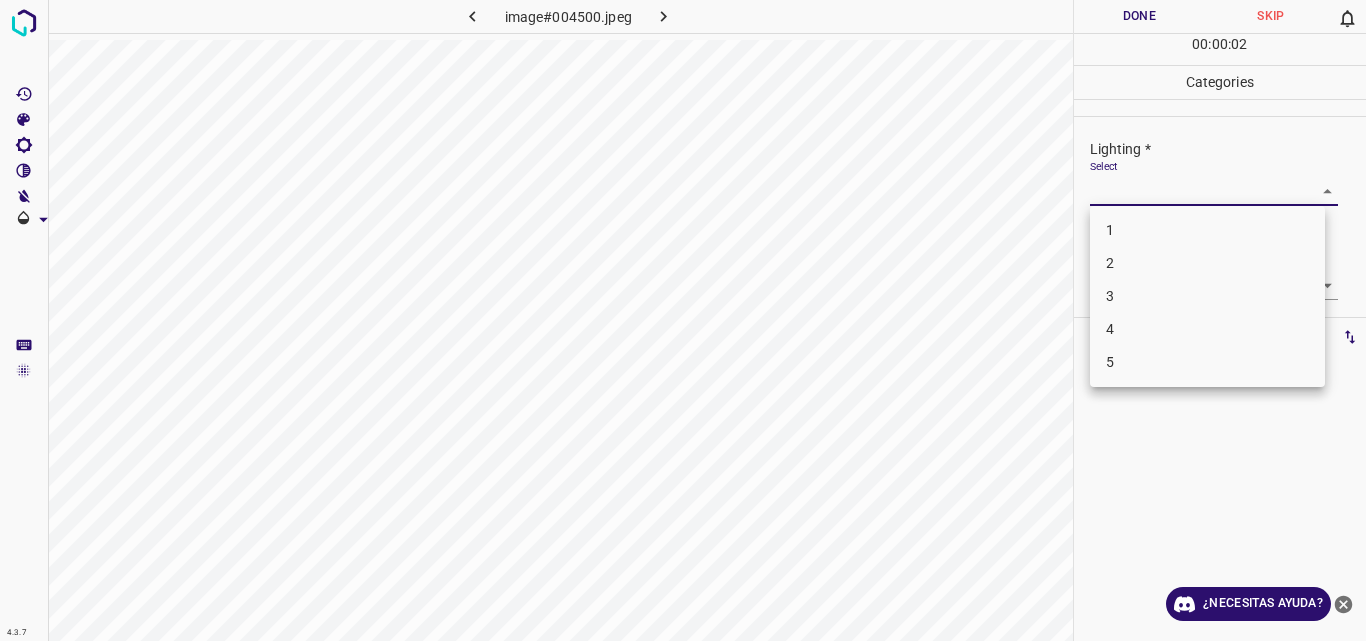 click on "4.3.7 image#004500.jpeg Done Skip 0 00   : 00   : 02   Categories Lighting *  Select ​ Focus *  Select ​ Overall *  Select ​ Labels   0 Categories 1 Lighting 2 Focus 3 Overall Tools Space Change between modes (Draw & Edit) I Auto labeling R Restore zoom M Zoom in N Zoom out Delete Delete selecte label Filters Z Restore filters X Saturation filter C Brightness filter V Contrast filter B Gray scale filter General O Download ¿Necesitas ayuda? Original text Rate this translation Your feedback will be used to help improve Google Translate - Texto - Esconder - Borrar 1 2 3 4 5" at bounding box center [683, 320] 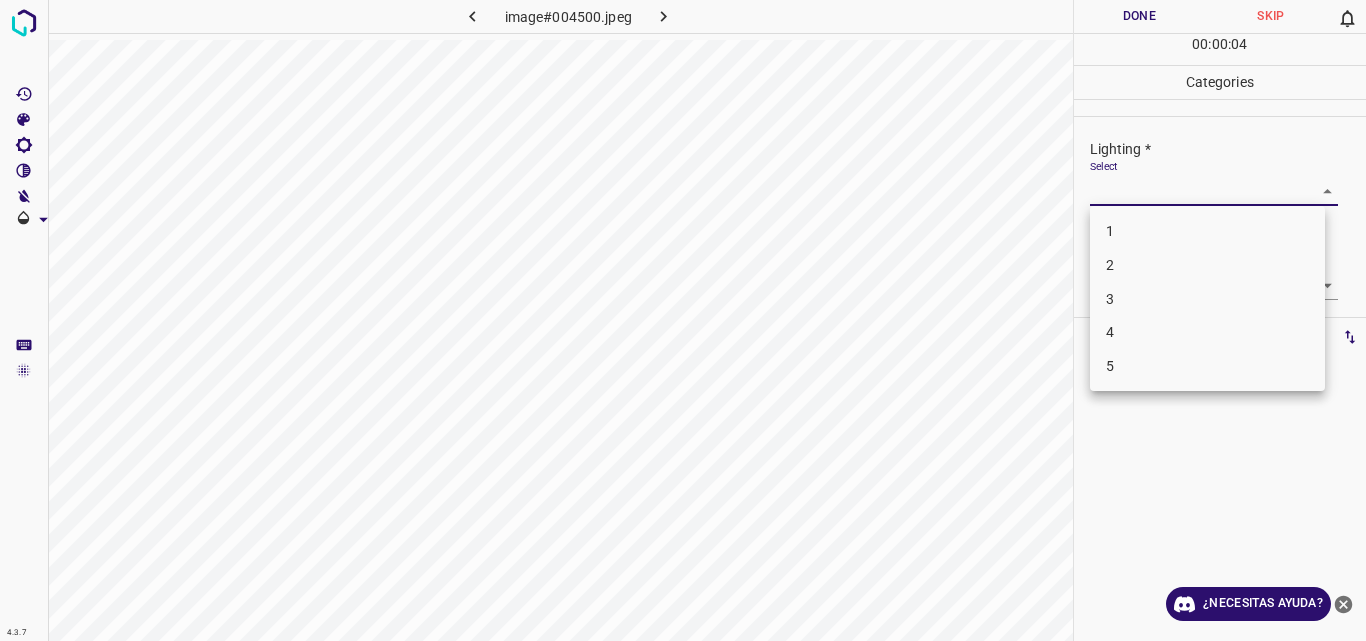 click on "3" at bounding box center (1207, 299) 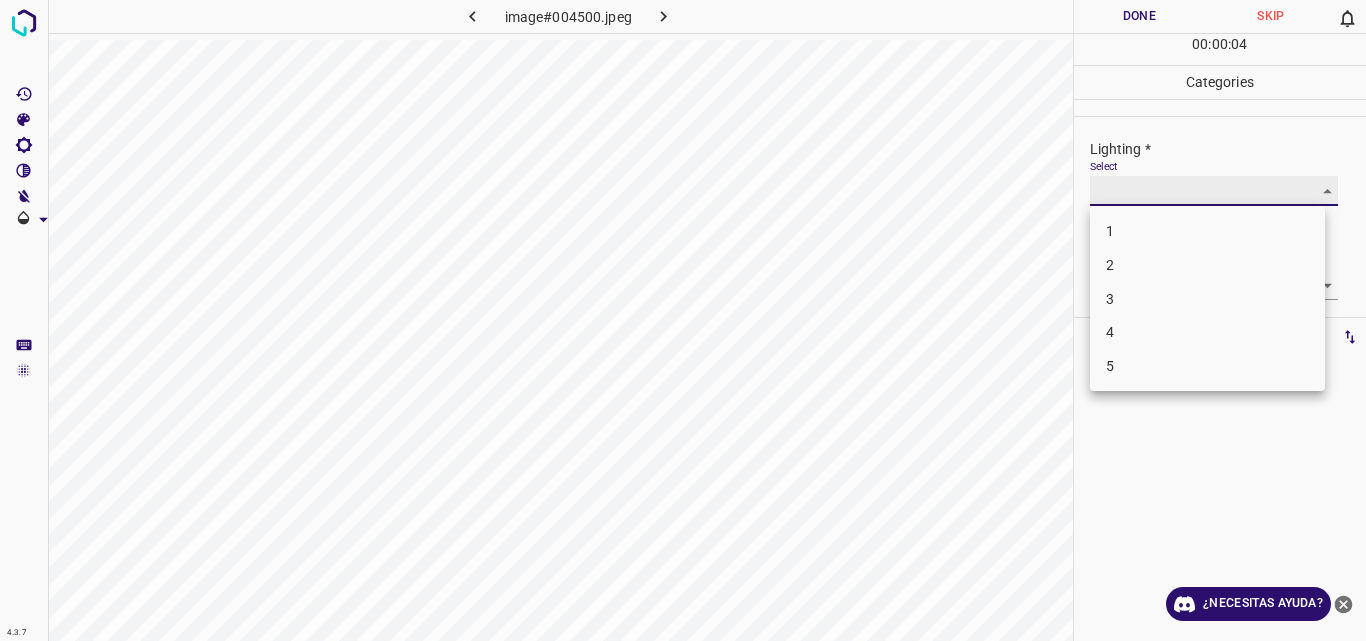 type on "3" 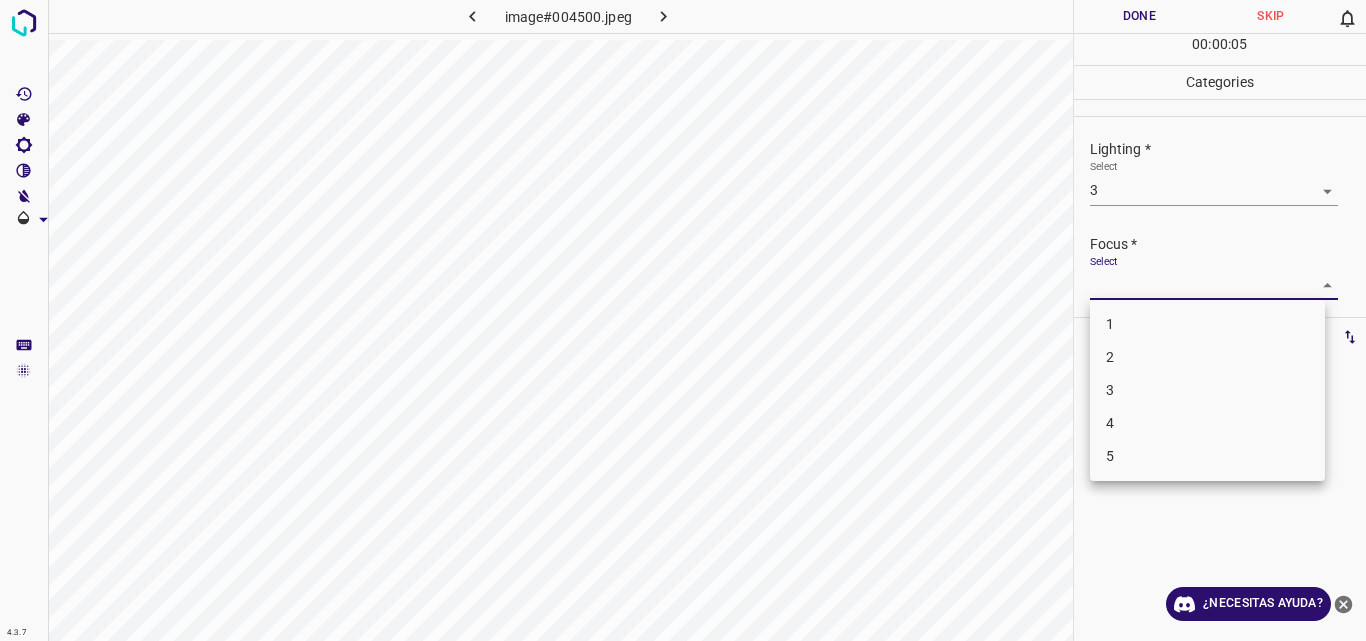 click on "4.3.7 image#004500.jpeg Done Skip 0 00   : 00   : 05   Categories Lighting *  Select 3 3 Focus *  Select ​ Overall *  Select ​ Labels   0 Categories 1 Lighting 2 Focus 3 Overall Tools Space Change between modes (Draw & Edit) I Auto labeling R Restore zoom M Zoom in N Zoom out Delete Delete selecte label Filters Z Restore filters X Saturation filter C Brightness filter V Contrast filter B Gray scale filter General O Download ¿Necesitas ayuda? Original text Rate this translation Your feedback will be used to help improve Google Translate - Texto - Esconder - Borrar 1 2 3 4 5" at bounding box center [683, 320] 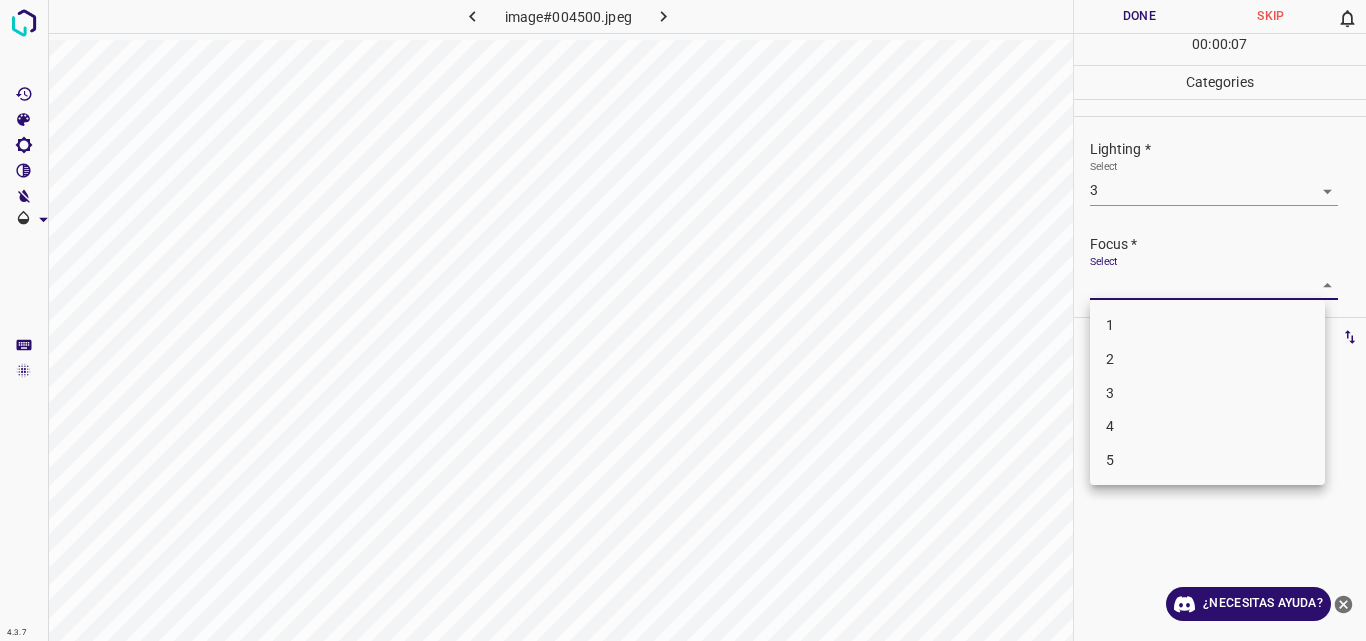 click on "3" at bounding box center (1207, 393) 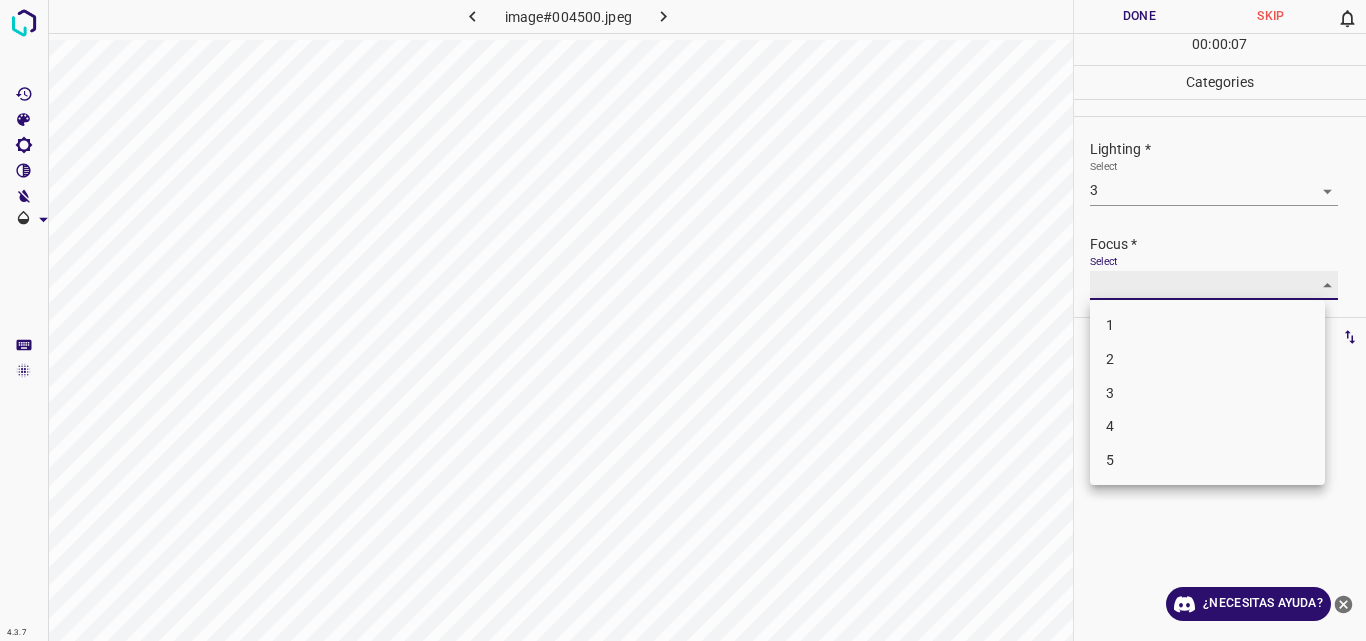 type on "3" 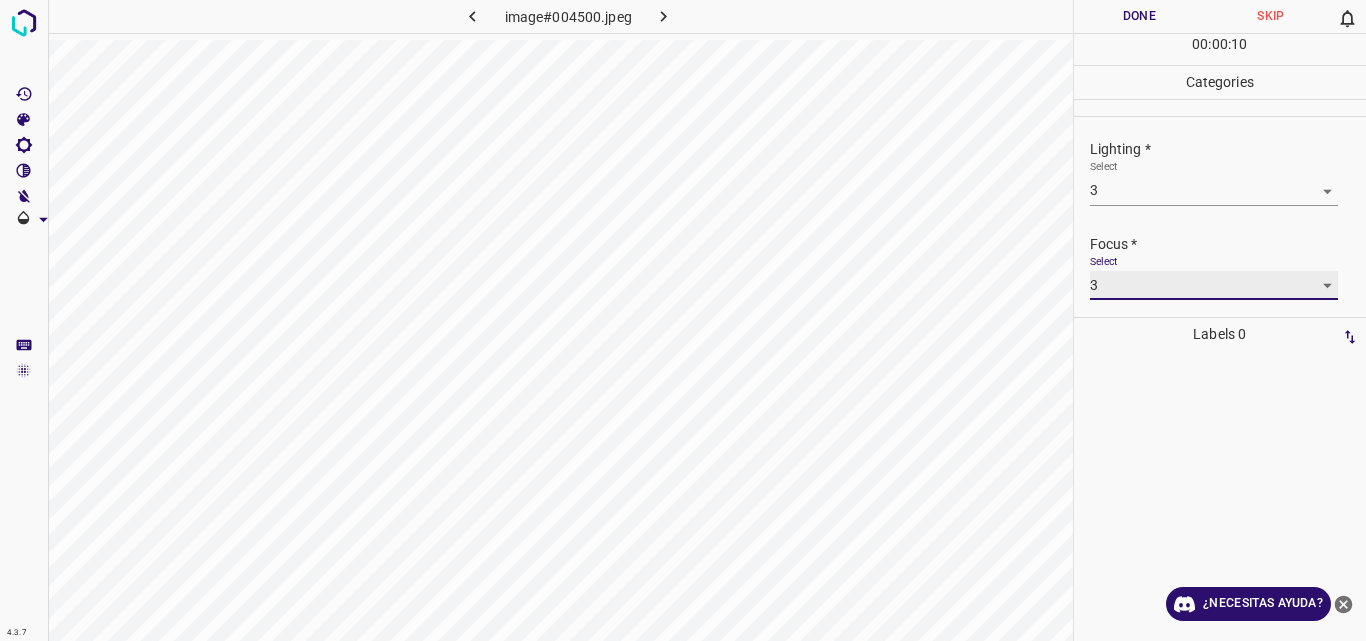 scroll, scrollTop: 98, scrollLeft: 0, axis: vertical 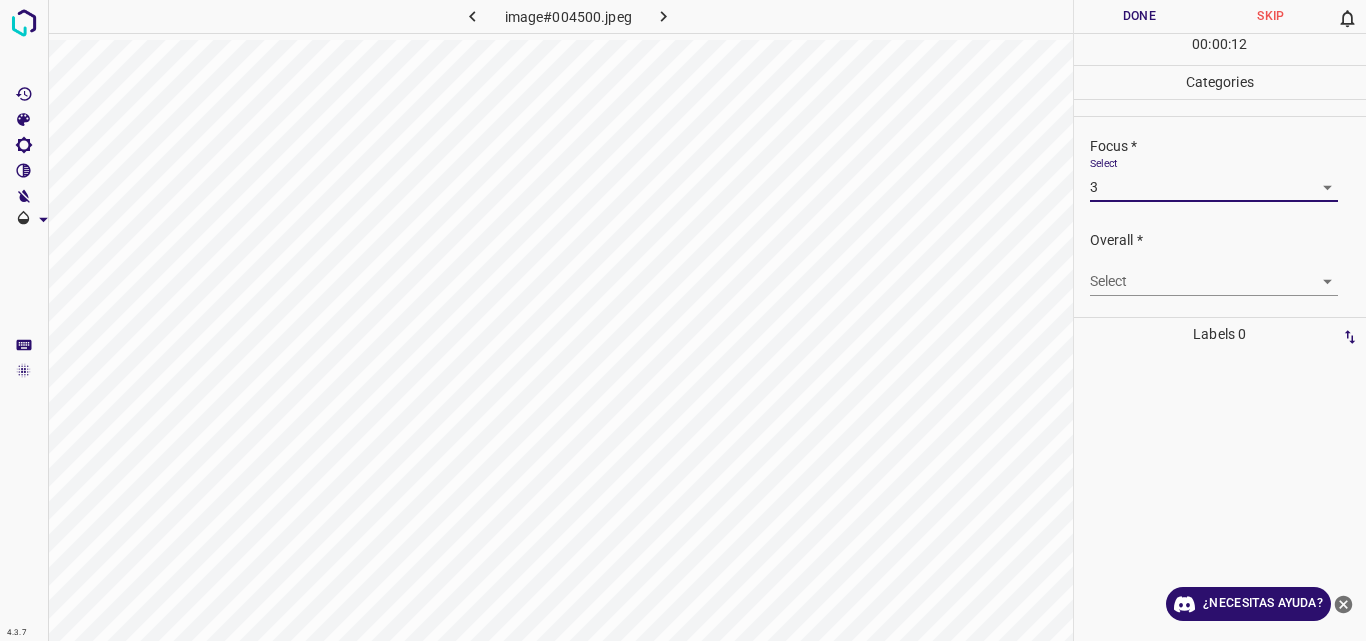 click on "4.3.7 image#004500.jpeg Done Skip 0 00   : 00   : 12   Categories Lighting *  Select 3 3 Focus *  Select 3 3 Overall *  Select ​ Labels   0 Categories 1 Lighting 2 Focus 3 Overall Tools Space Change between modes (Draw & Edit) I Auto labeling R Restore zoom M Zoom in N Zoom out Delete Delete selecte label Filters Z Restore filters X Saturation filter C Brightness filter V Contrast filter B Gray scale filter General O Download ¿Necesitas ayuda? Original text Rate this translation Your feedback will be used to help improve Google Translate - Texto - Esconder - Borrar" at bounding box center [683, 320] 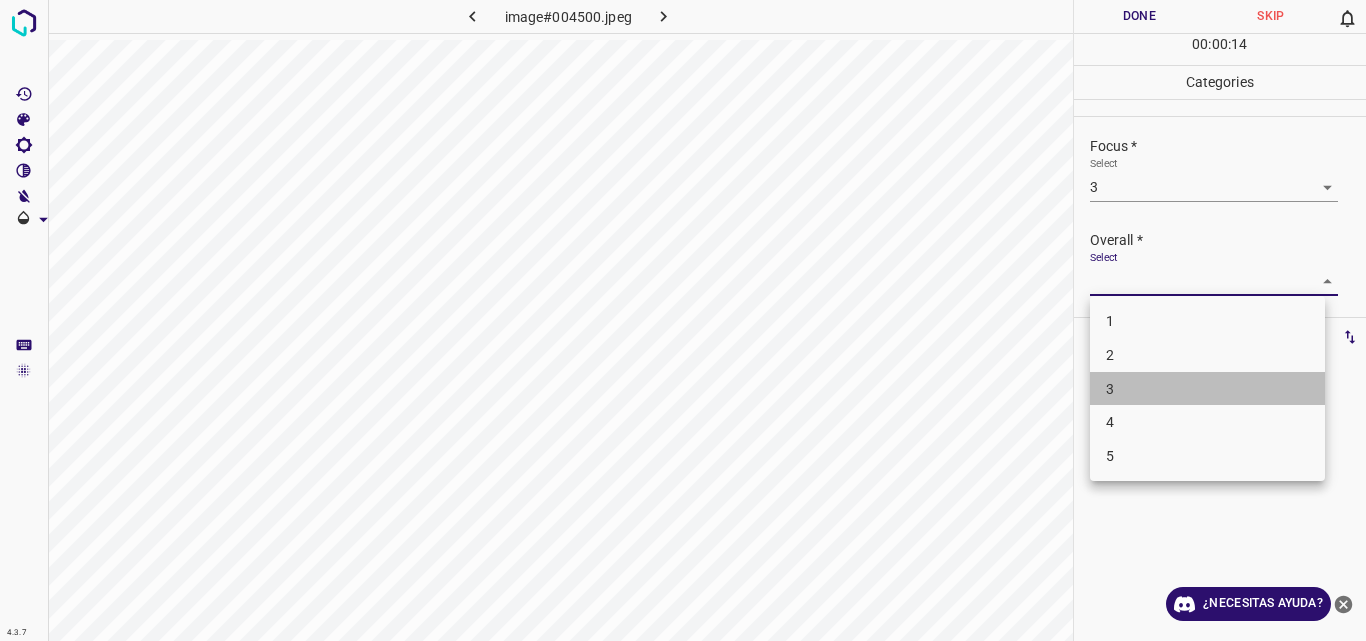 click on "3" at bounding box center (1207, 389) 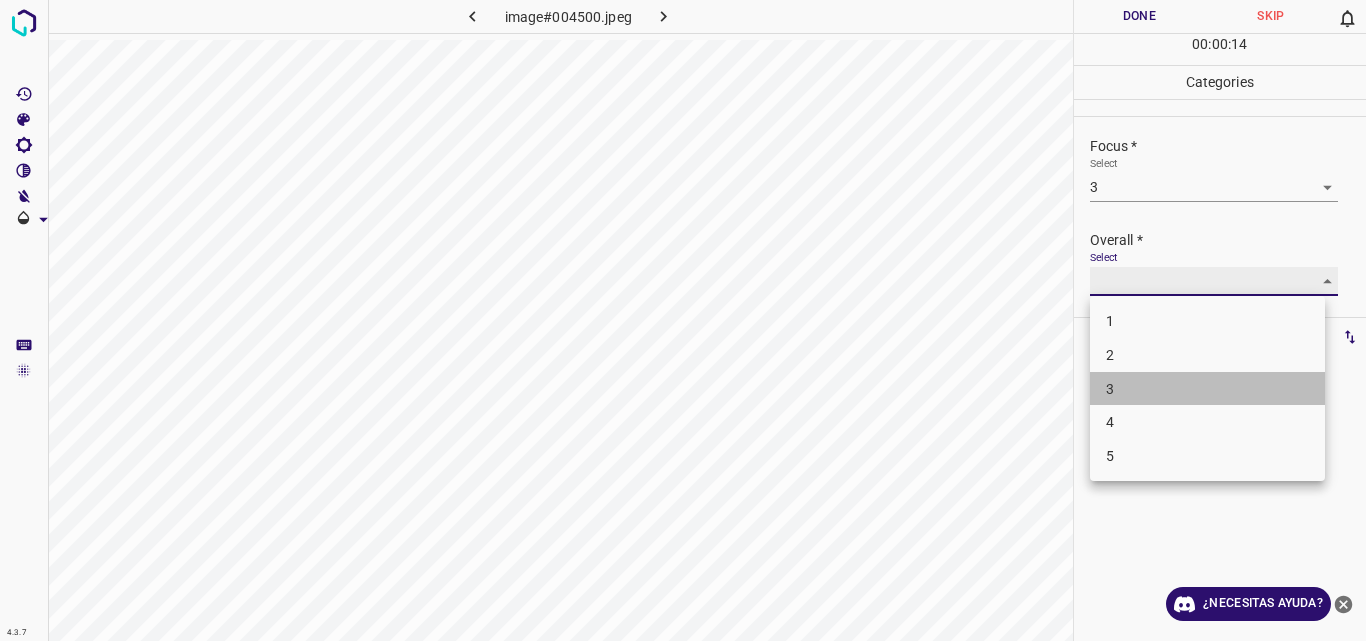 type on "3" 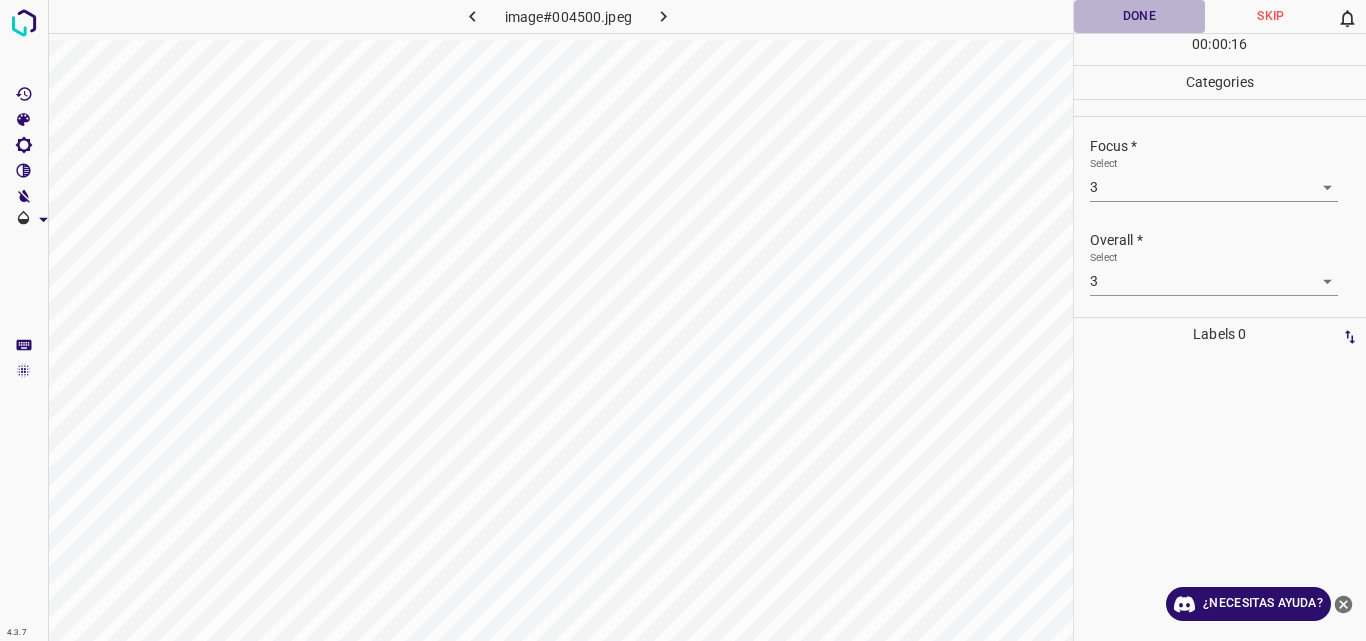 click on "Done" at bounding box center [1140, 16] 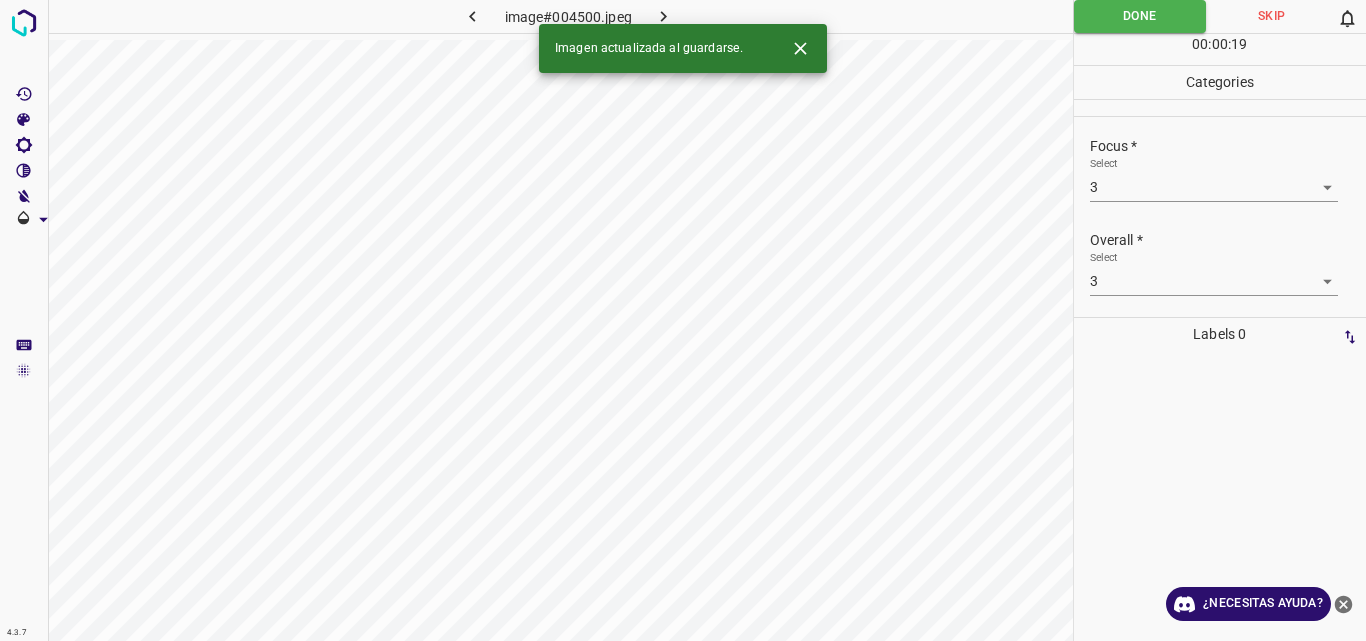 click 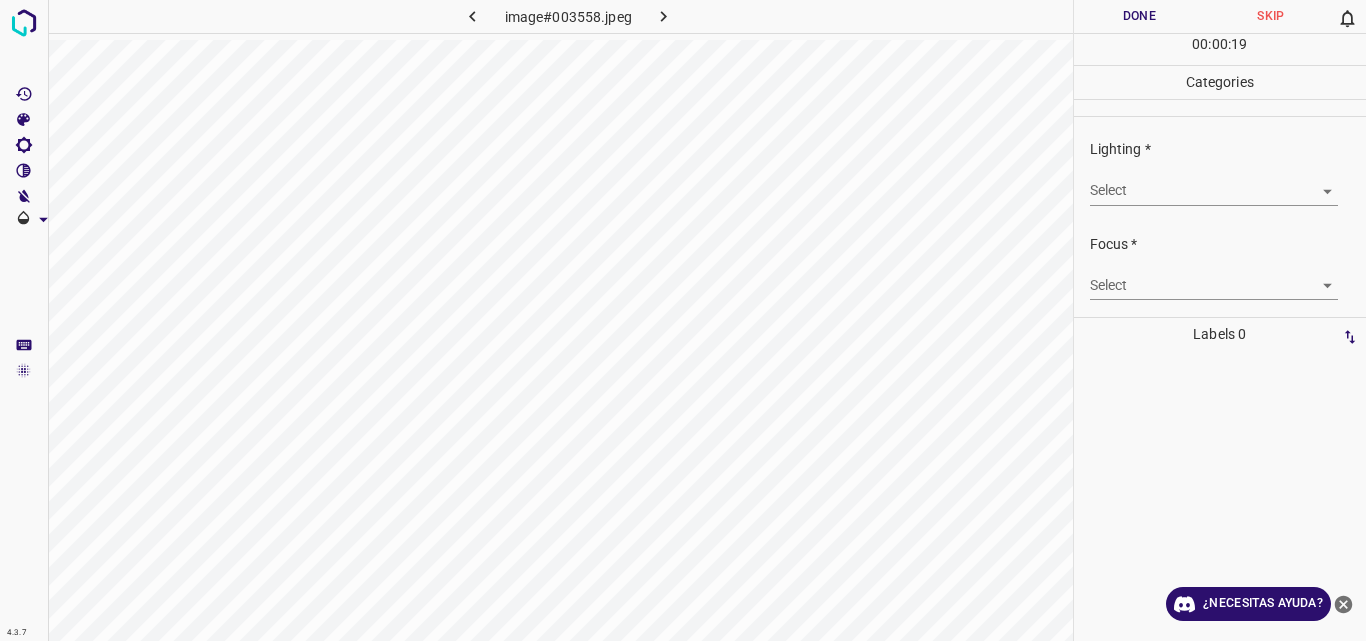 click on "4.3.7 image#003558.jpeg Done Skip 0 00   : 00   : 19   Categories Lighting *  Select ​ Focus *  Select ​ Overall *  Select ​ Labels   0 Categories 1 Lighting 2 Focus 3 Overall Tools Space Change between modes (Draw & Edit) I Auto labeling R Restore zoom M Zoom in N Zoom out Delete Delete selecte label Filters Z Restore filters X Saturation filter C Brightness filter V Contrast filter B Gray scale filter General O Download ¿Necesitas ayuda? Original text Rate this translation Your feedback will be used to help improve Google Translate - Texto - Esconder - Borrar" at bounding box center [683, 320] 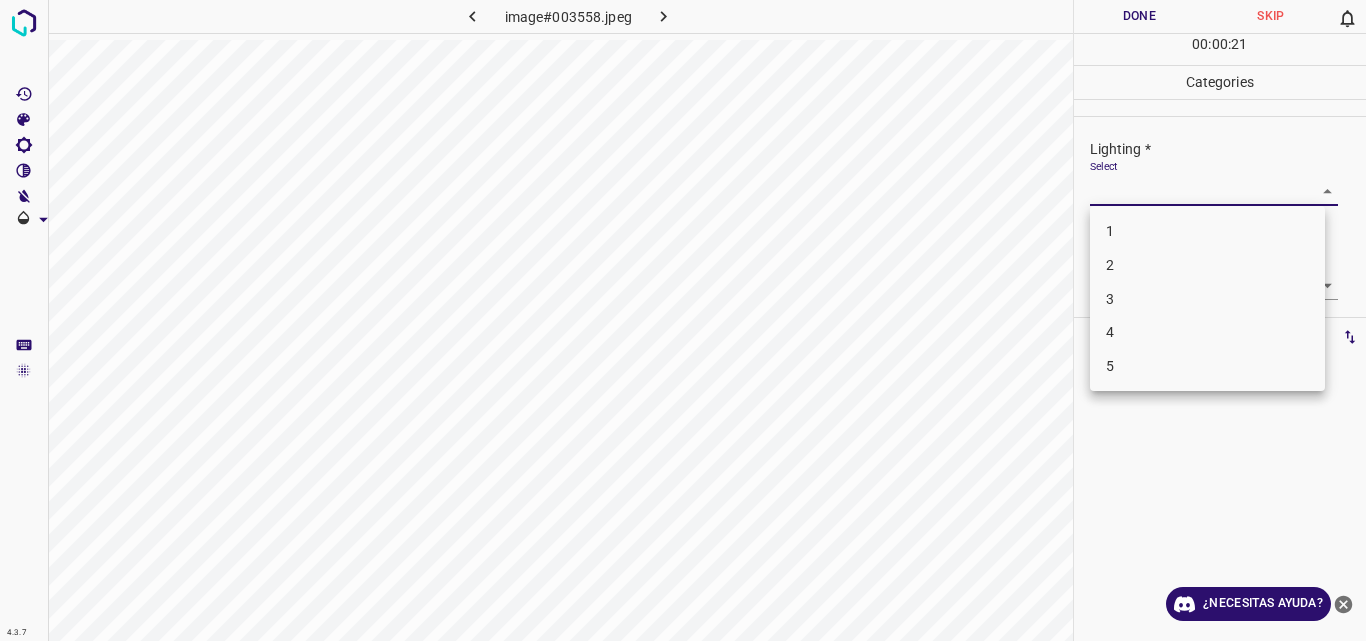click on "3" at bounding box center (1207, 299) 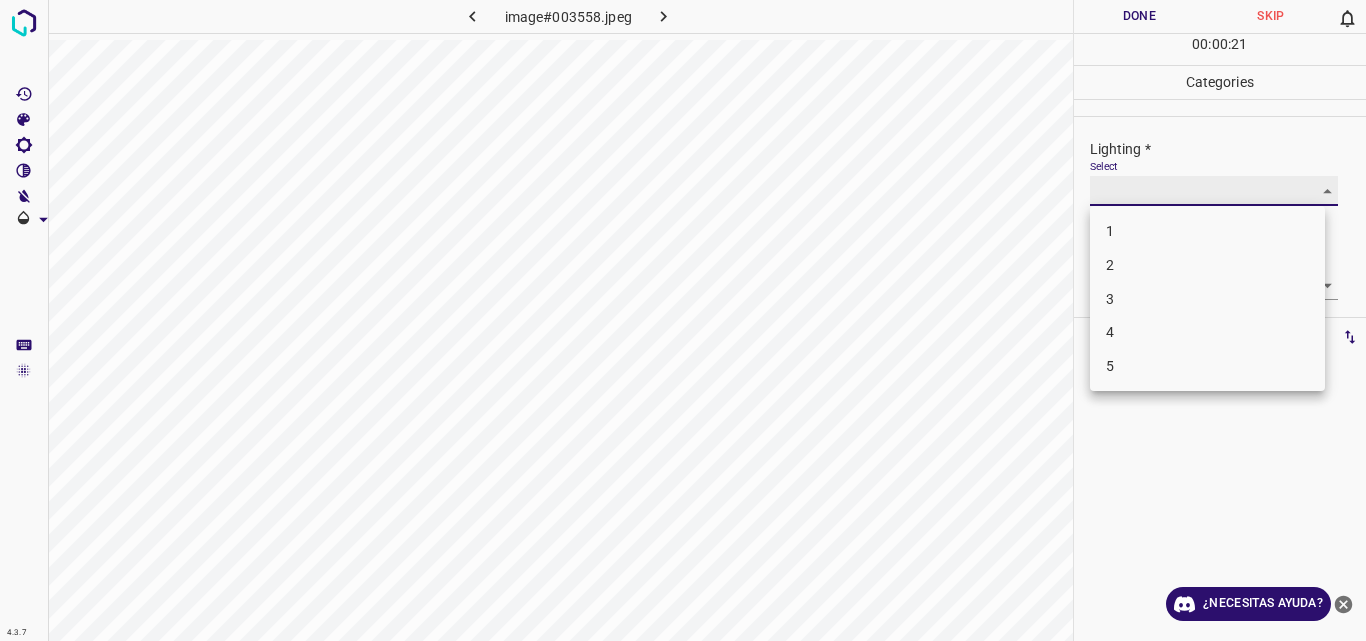 type on "3" 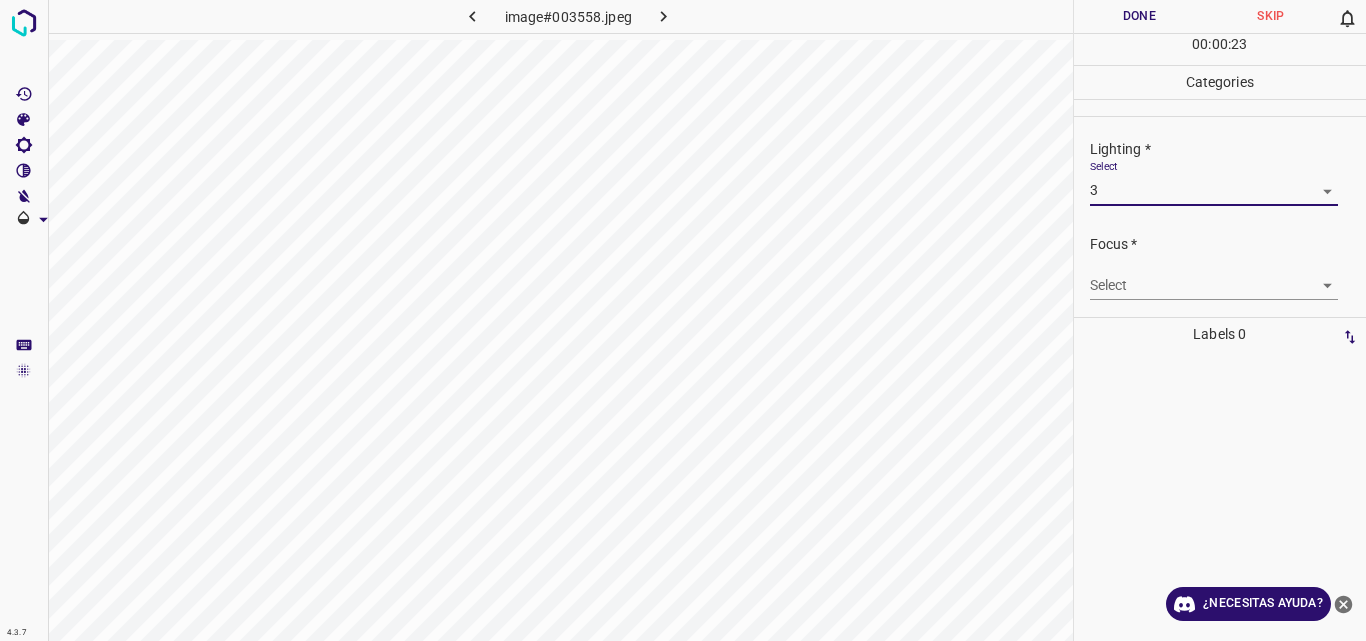 click on "4.3.7 image#003558.jpeg Done Skip 0 00   : 00   : 23   Categories Lighting *  Select 3 3 Focus *  Select ​ Overall *  Select ​ Labels   0 Categories 1 Lighting 2 Focus 3 Overall Tools Space Change between modes (Draw & Edit) I Auto labeling R Restore zoom M Zoom in N Zoom out Delete Delete selecte label Filters Z Restore filters X Saturation filter C Brightness filter V Contrast filter B Gray scale filter General O Download ¿Necesitas ayuda? Original text Rate this translation Your feedback will be used to help improve Google Translate - Texto - Esconder - Borrar" at bounding box center [683, 320] 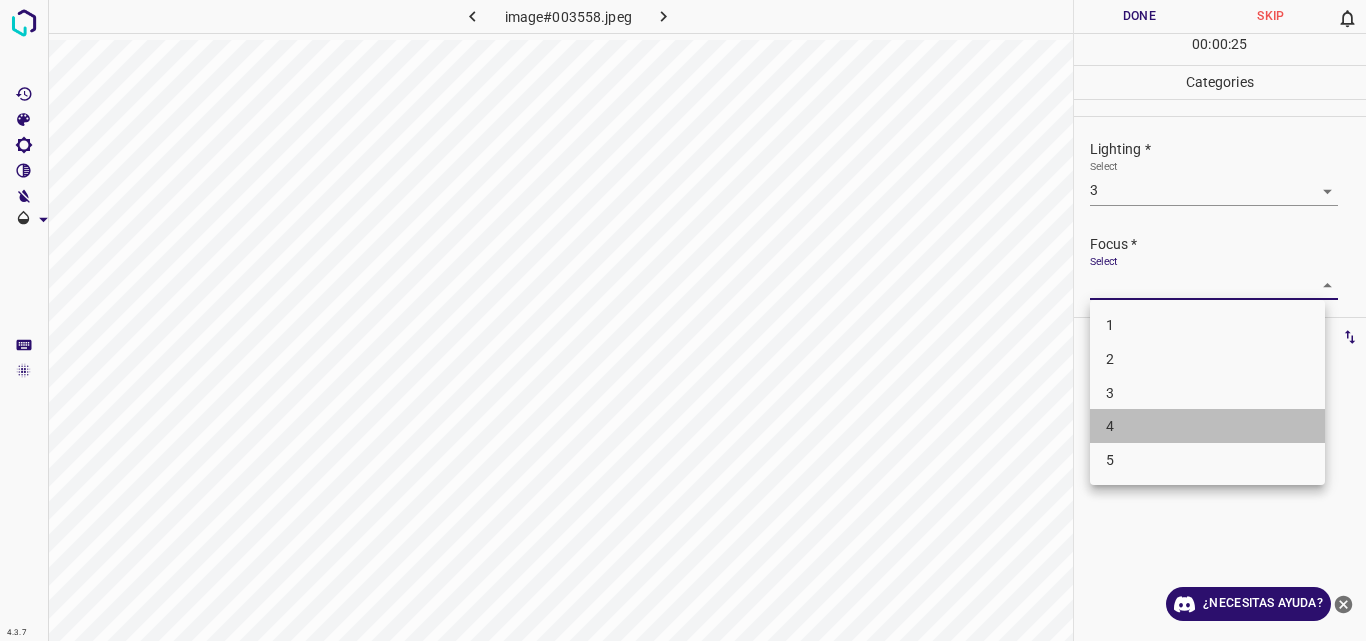 click on "4" at bounding box center [1207, 426] 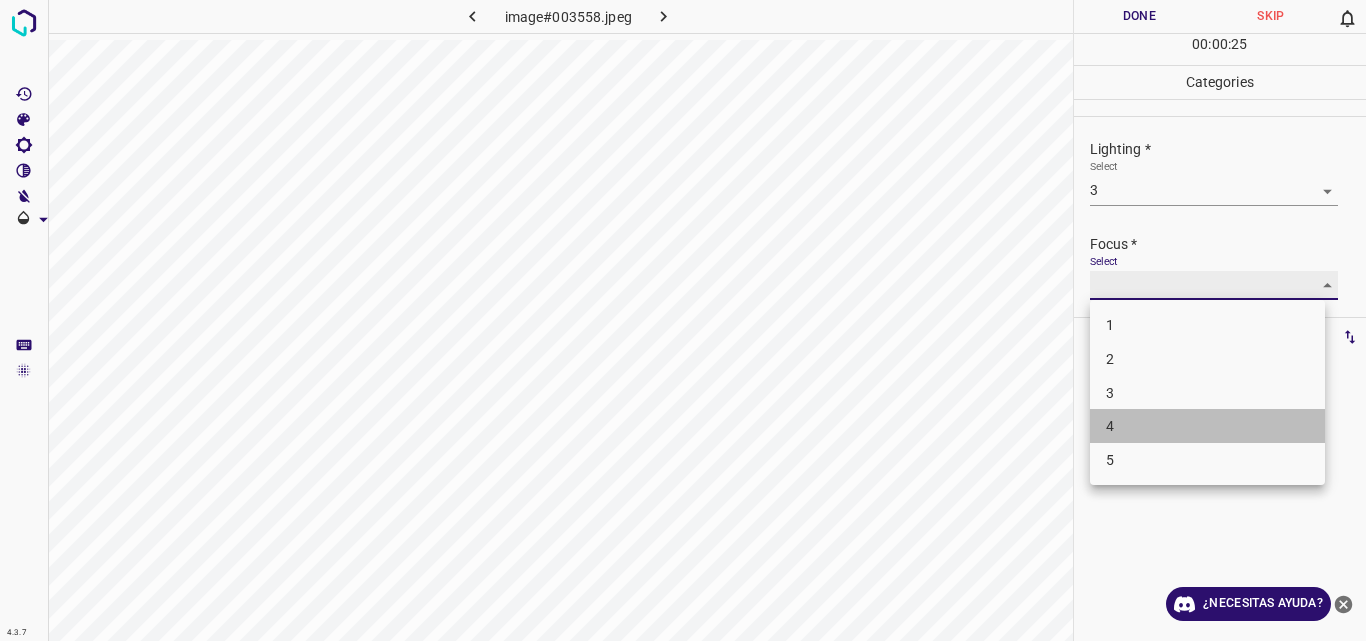 type on "4" 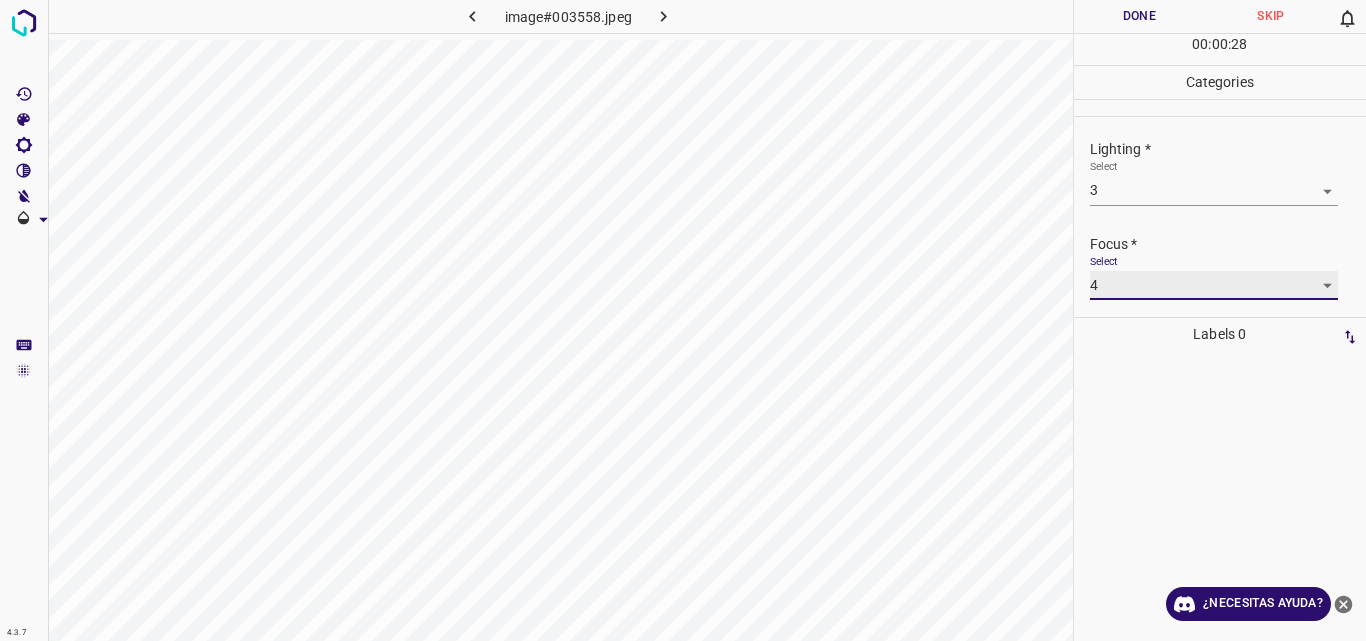 scroll, scrollTop: 98, scrollLeft: 0, axis: vertical 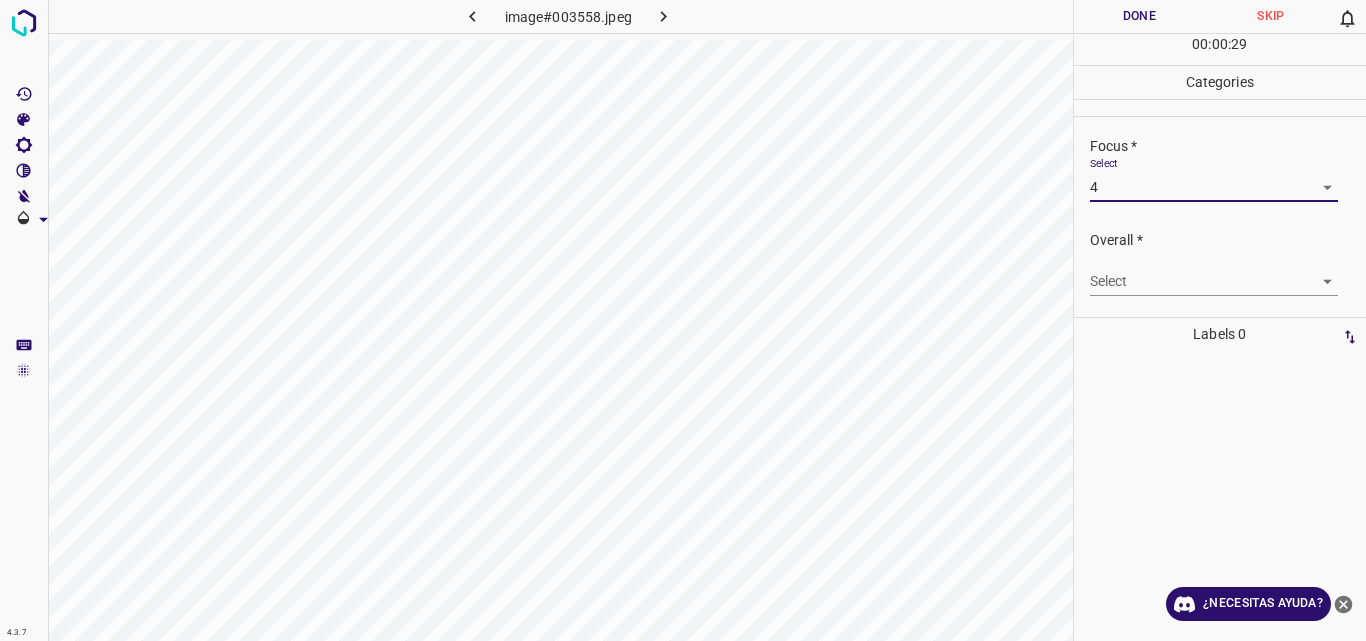 click on "4.3.7 image#003558.jpeg Done Skip 0 00   : 00   : 29   Categories Lighting *  Select 3 3 Focus *  Select 4 4 Overall *  Select ​ Labels   0 Categories 1 Lighting 2 Focus 3 Overall Tools Space Change between modes (Draw & Edit) I Auto labeling R Restore zoom M Zoom in N Zoom out Delete Delete selecte label Filters Z Restore filters X Saturation filter C Brightness filter V Contrast filter B Gray scale filter General O Download ¿Necesitas ayuda? Original text Rate this translation Your feedback will be used to help improve Google Translate - Texto - Esconder - Borrar" at bounding box center (683, 320) 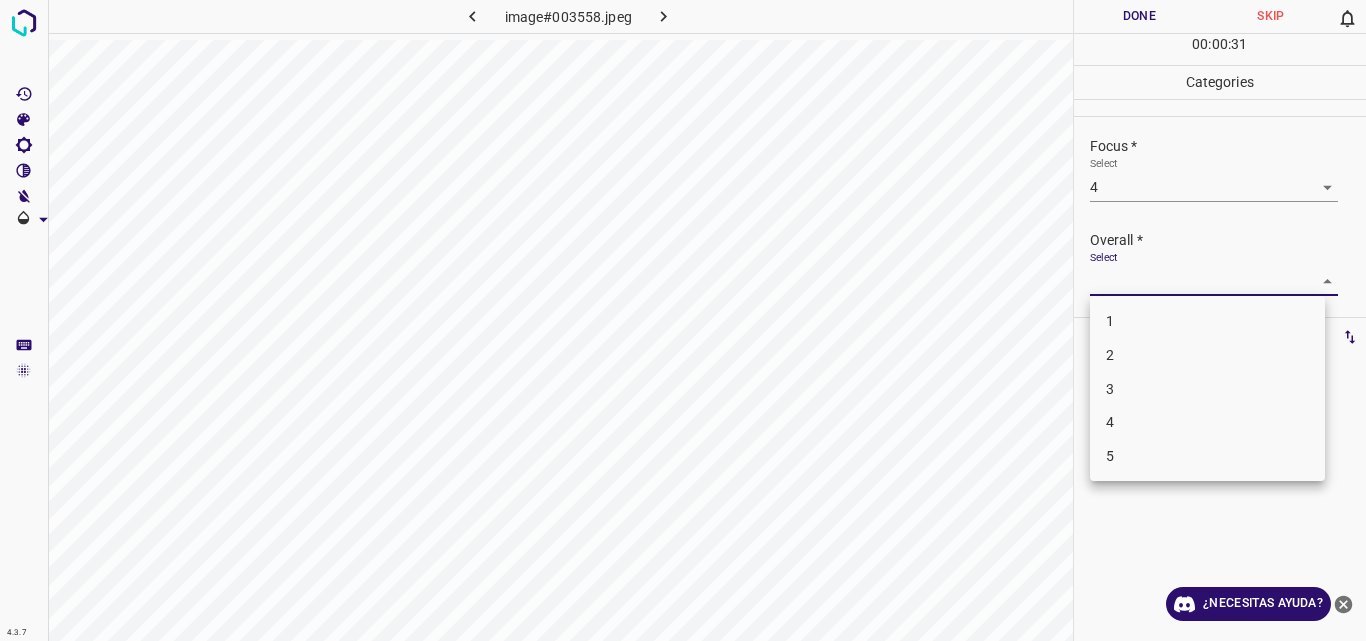 click on "3" at bounding box center [1207, 389] 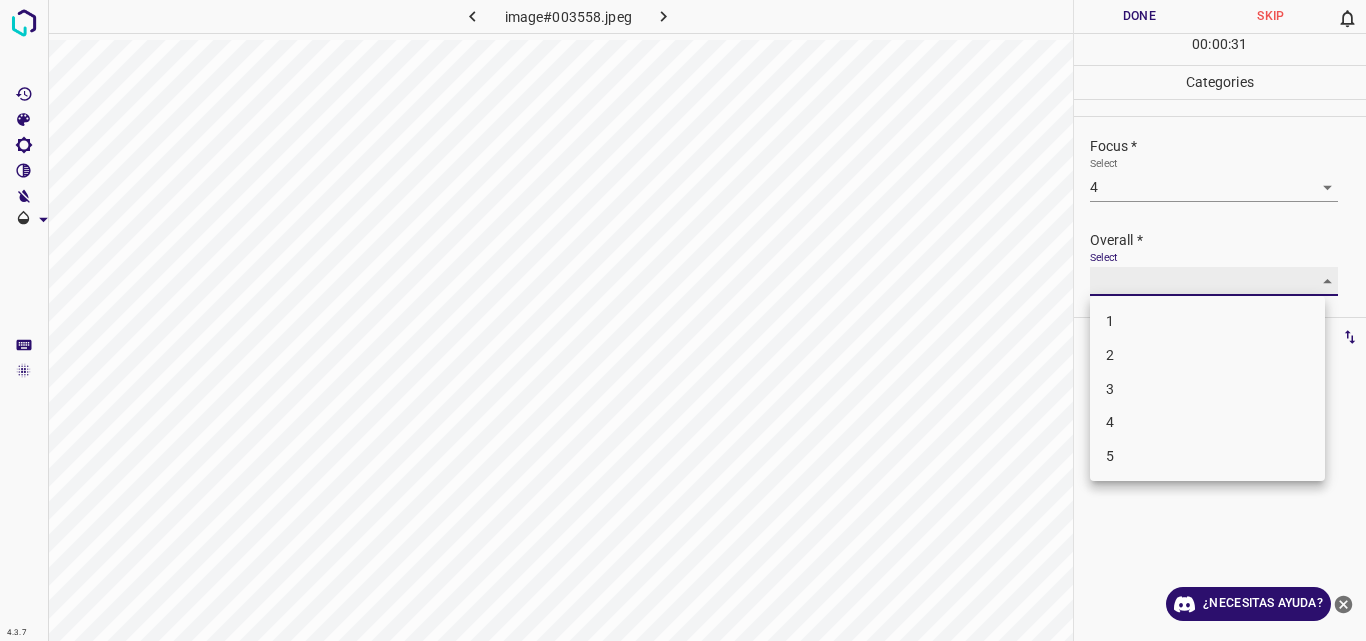 type on "3" 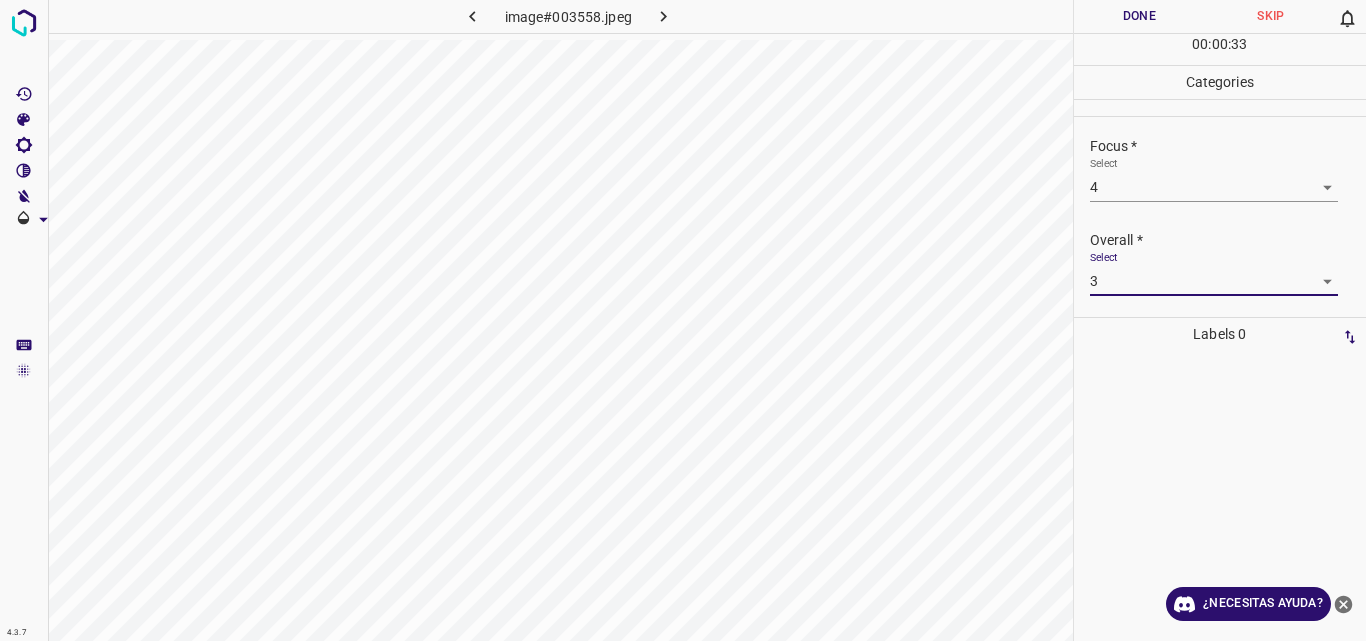 click on "Done" at bounding box center (1140, 16) 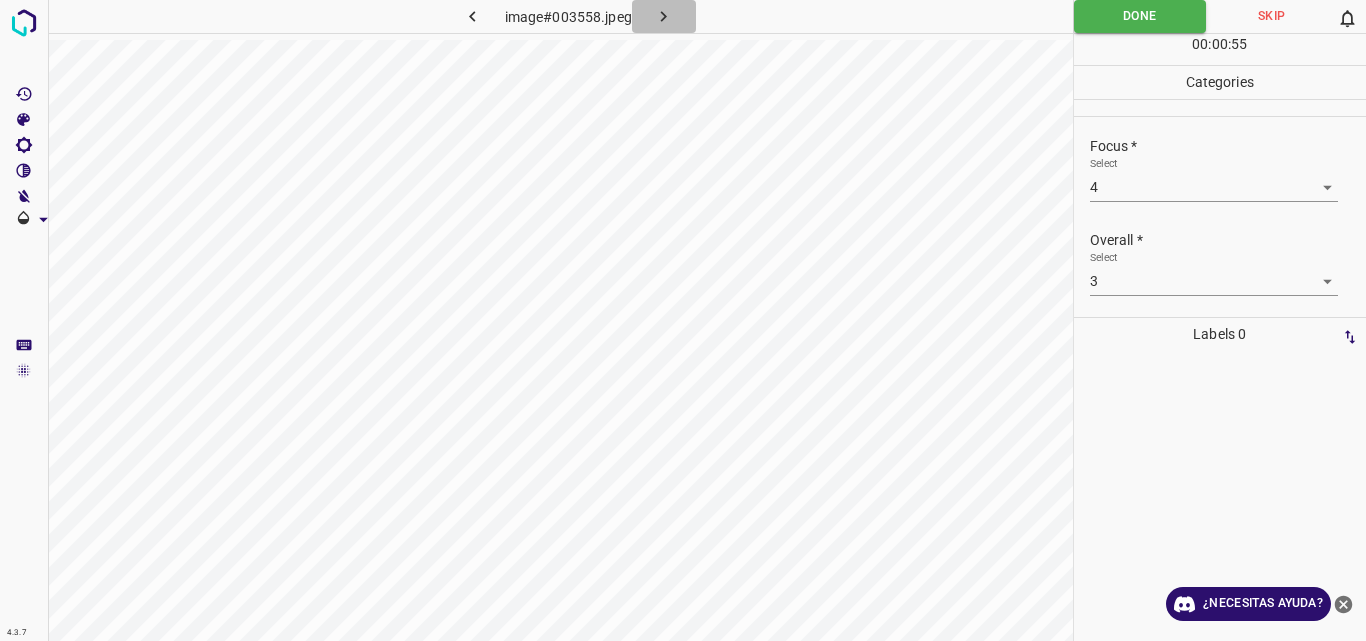 click 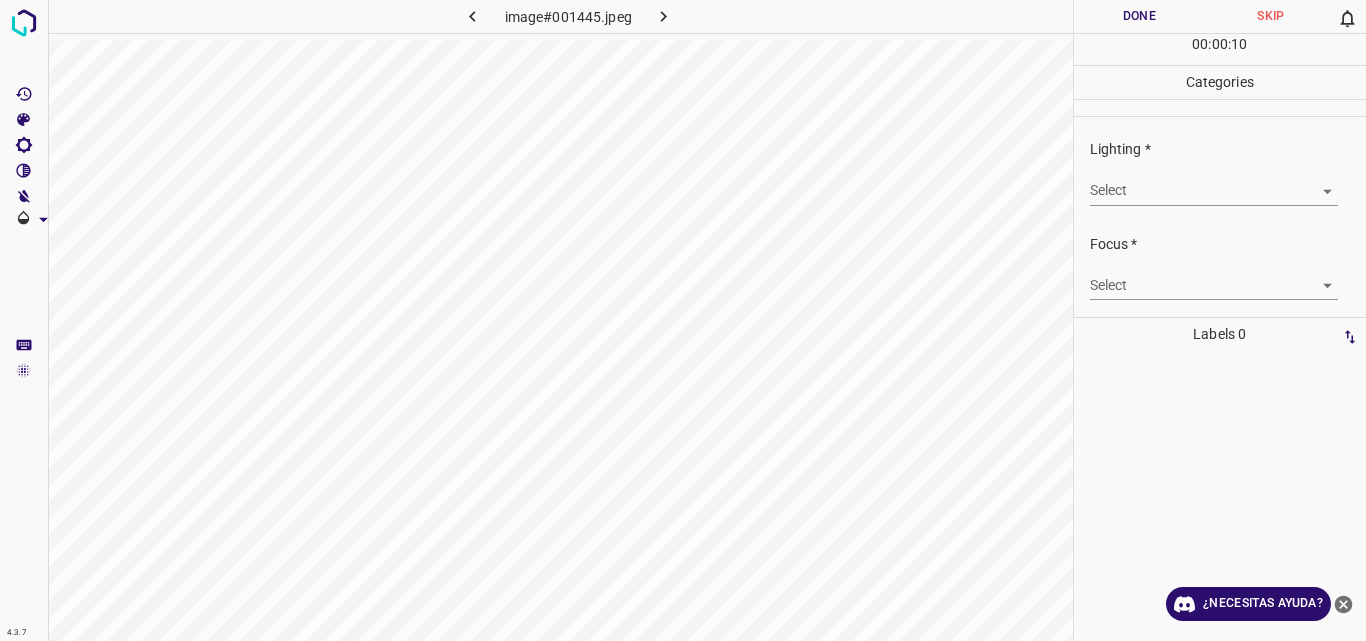 click on "4.3.7 image#001445.jpeg Done Skip 0 00   : 00   : 10   Categories Lighting *  Select ​ Focus *  Select ​ Overall *  Select ​ Labels   0 Categories 1 Lighting 2 Focus 3 Overall Tools Space Change between modes (Draw & Edit) I Auto labeling R Restore zoom M Zoom in N Zoom out Delete Delete selecte label Filters Z Restore filters X Saturation filter C Brightness filter V Contrast filter B Gray scale filter General O Download ¿Necesitas ayuda? Original text Rate this translation Your feedback will be used to help improve Google Translate - Texto - Esconder - Borrar" at bounding box center (683, 320) 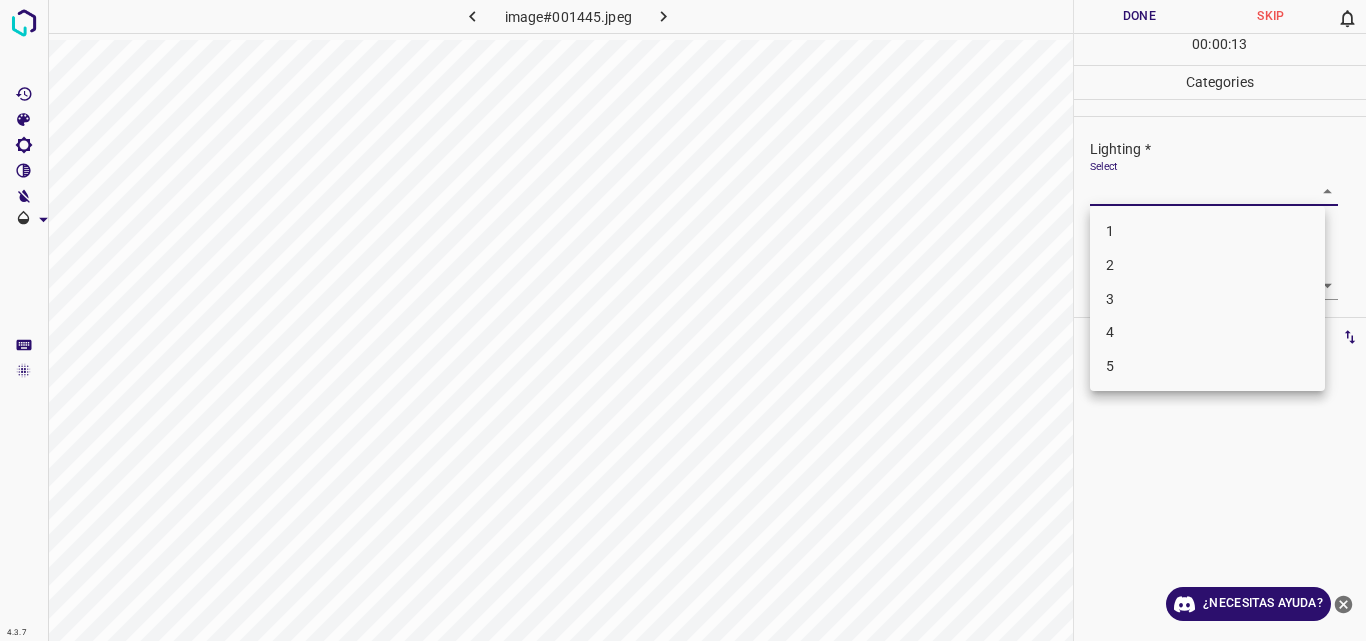click on "3" at bounding box center [1207, 299] 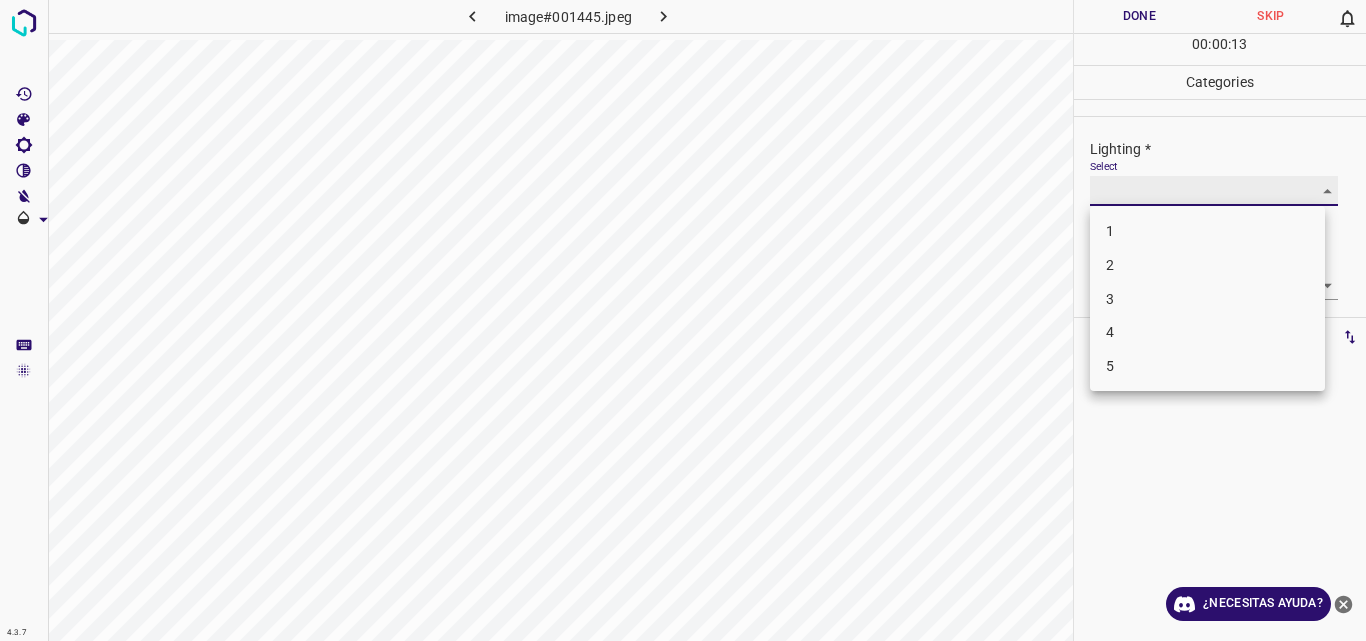 type on "3" 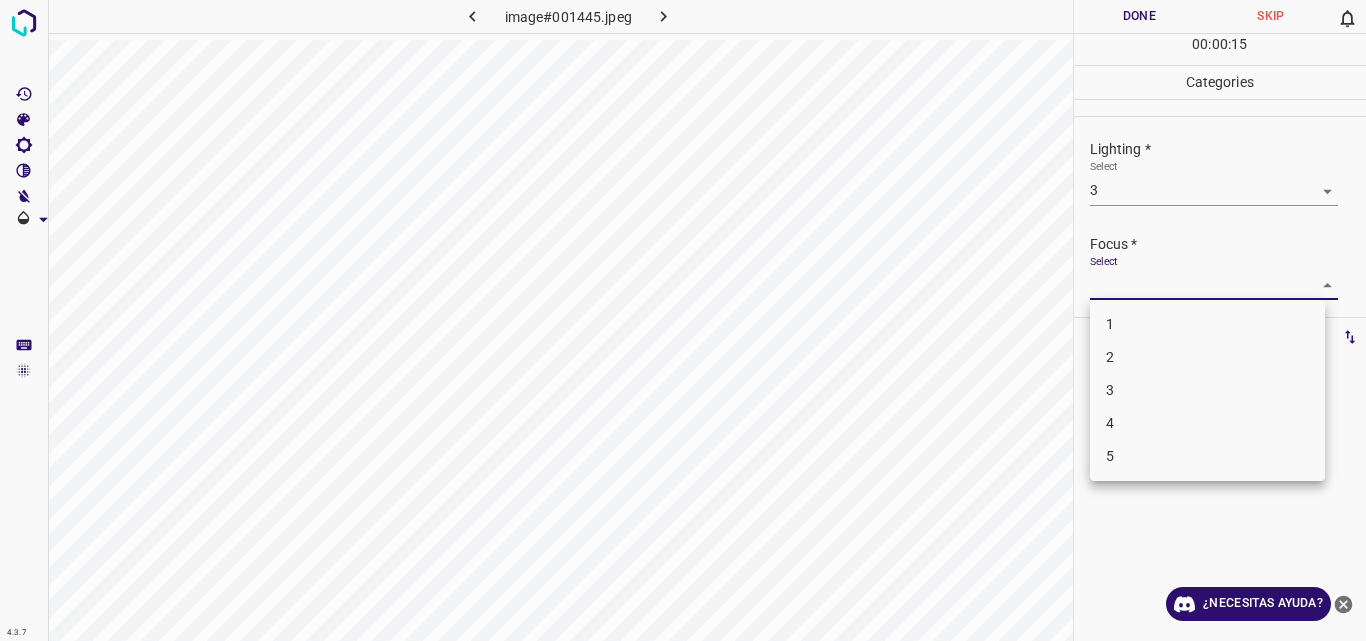 click on "4.3.7 image#001445.jpeg Done Skip 0 00   : 00   : 15   Categories Lighting *  Select 3 3 Focus *  Select ​ Overall *  Select ​ Labels   0 Categories 1 Lighting 2 Focus 3 Overall Tools Space Change between modes (Draw & Edit) I Auto labeling R Restore zoom M Zoom in N Zoom out Delete Delete selecte label Filters Z Restore filters X Saturation filter C Brightness filter V Contrast filter B Gray scale filter General O Download ¿Necesitas ayuda? Original text Rate this translation Your feedback will be used to help improve Google Translate - Texto - Esconder - Borrar 1 2 3 4 5" at bounding box center (683, 320) 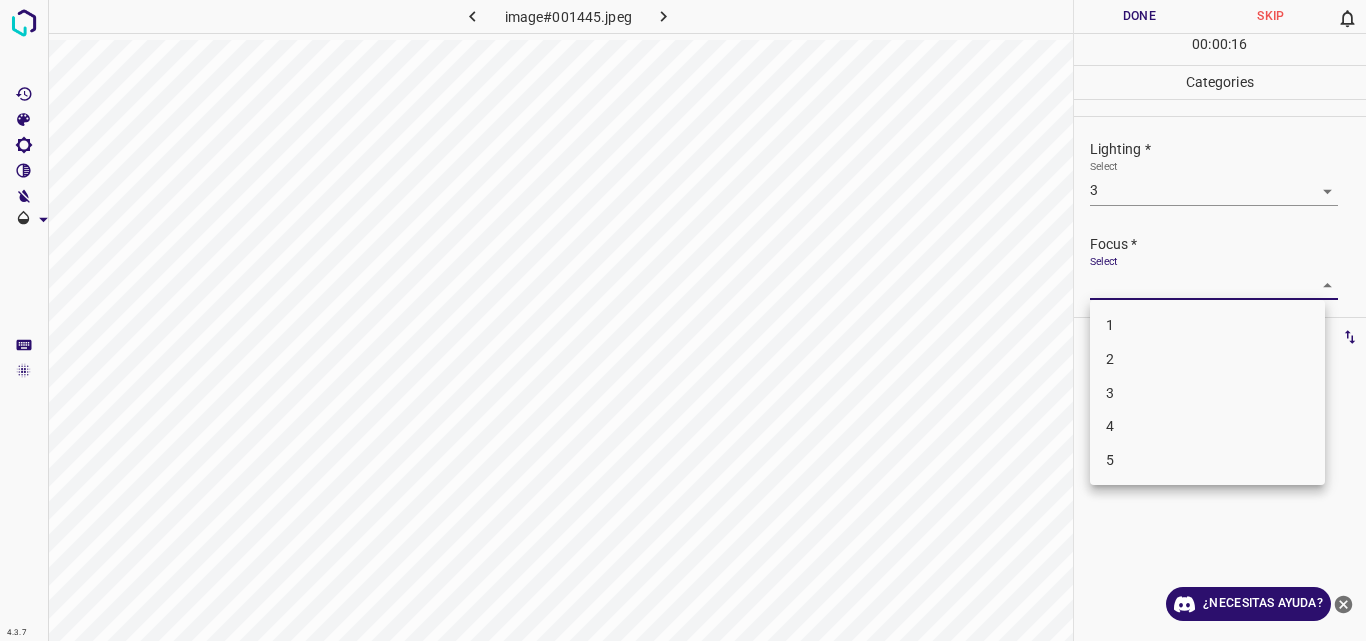 click on "3" at bounding box center [1207, 393] 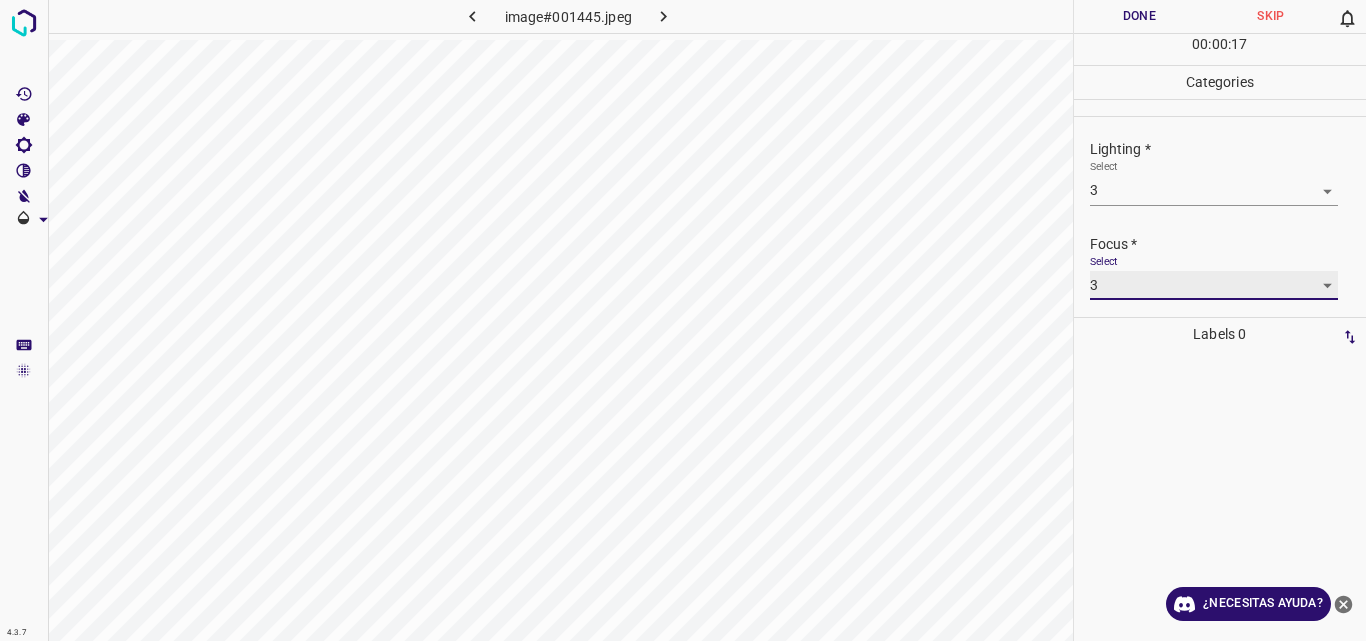 type on "3" 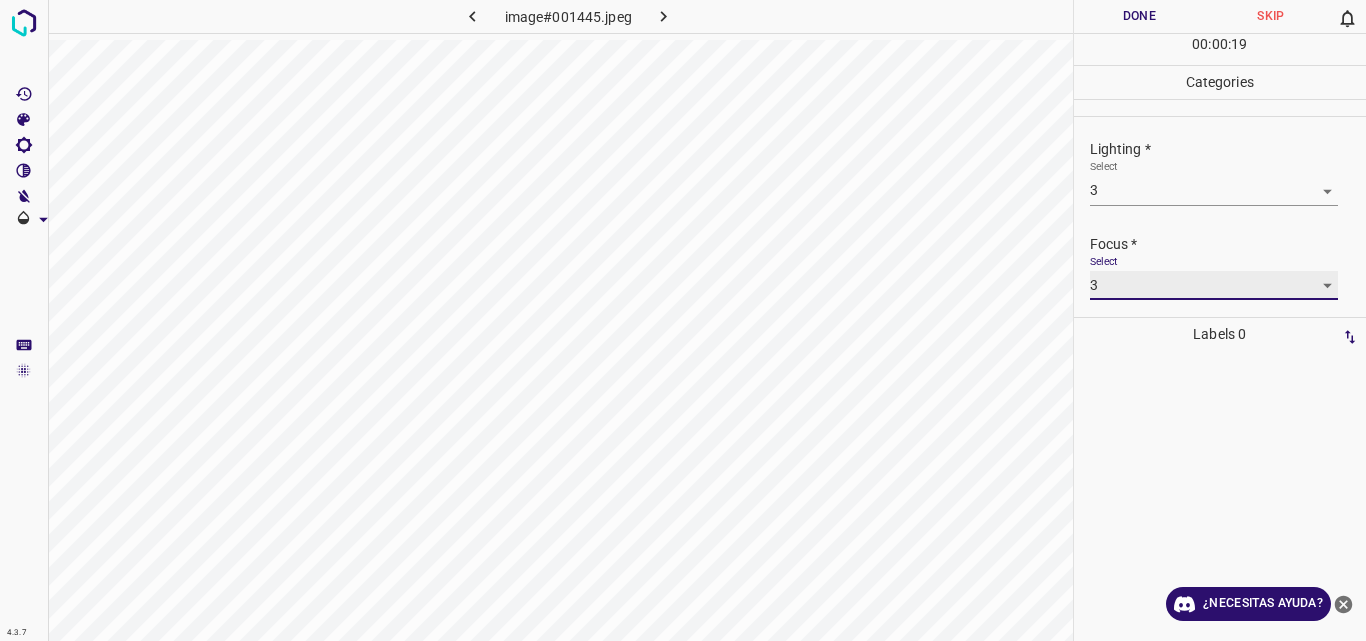 scroll, scrollTop: 98, scrollLeft: 0, axis: vertical 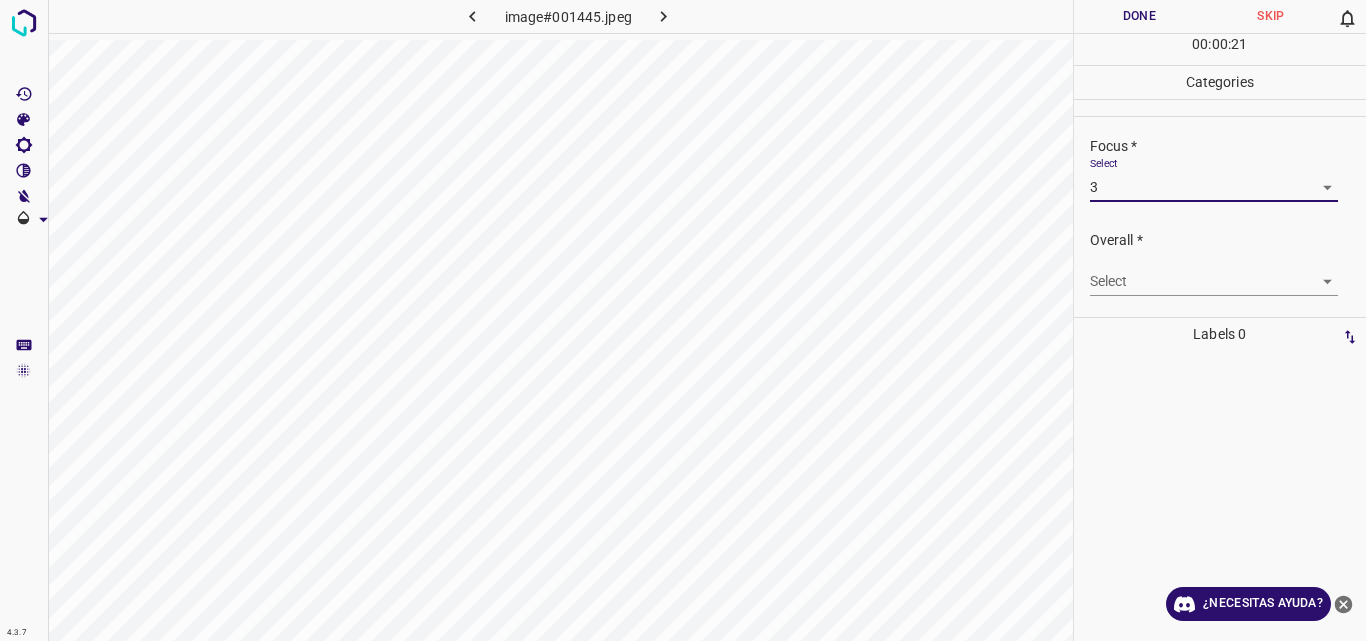 click on "4.3.7 image#001445.jpeg Done Skip 0 00   : 00   : 21   Categories Lighting *  Select 3 3 Focus *  Select 3 3 Overall *  Select ​ Labels   0 Categories 1 Lighting 2 Focus 3 Overall Tools Space Change between modes (Draw & Edit) I Auto labeling R Restore zoom M Zoom in N Zoom out Delete Delete selecte label Filters Z Restore filters X Saturation filter C Brightness filter V Contrast filter B Gray scale filter General O Download ¿Necesitas ayuda? Original text Rate this translation Your feedback will be used to help improve Google Translate - Texto - Esconder - Borrar" at bounding box center [683, 320] 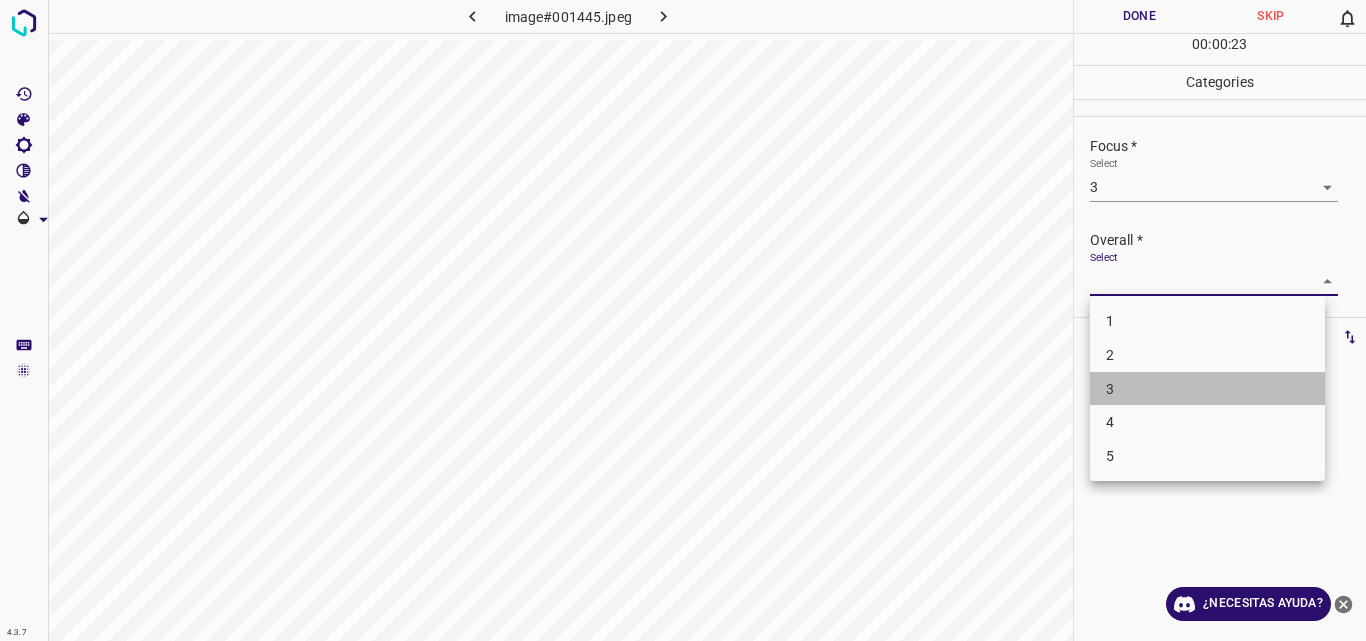 click on "3" at bounding box center (1207, 389) 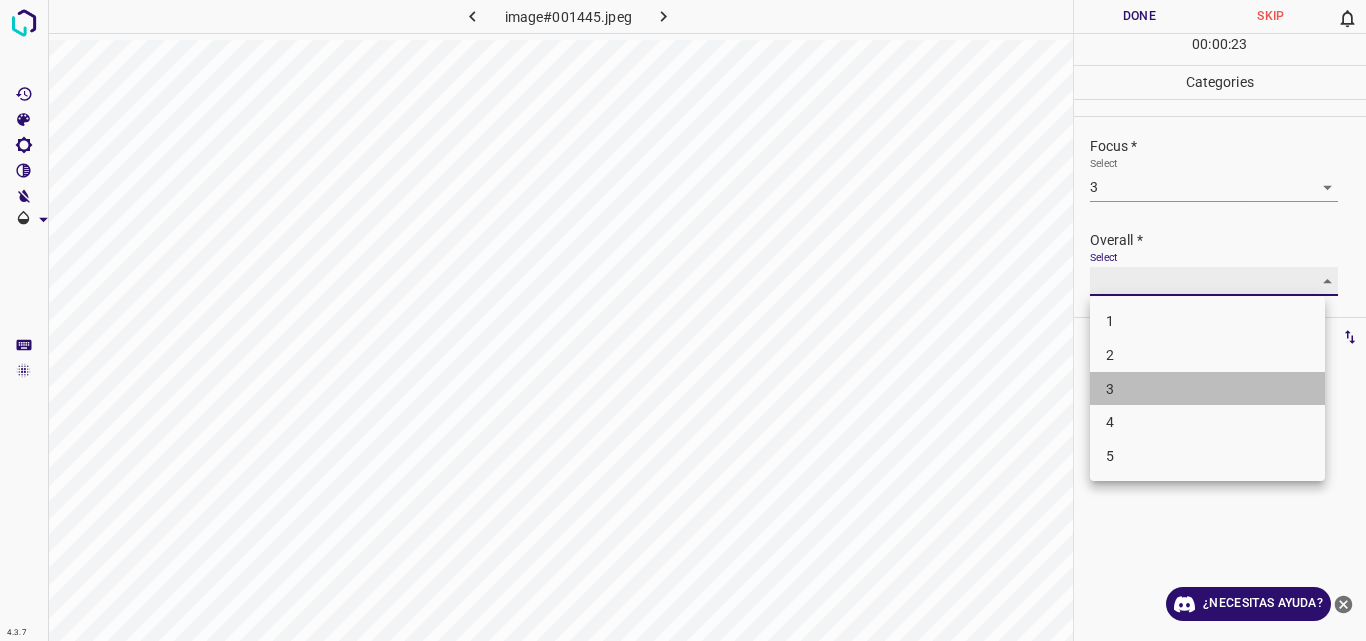 type on "3" 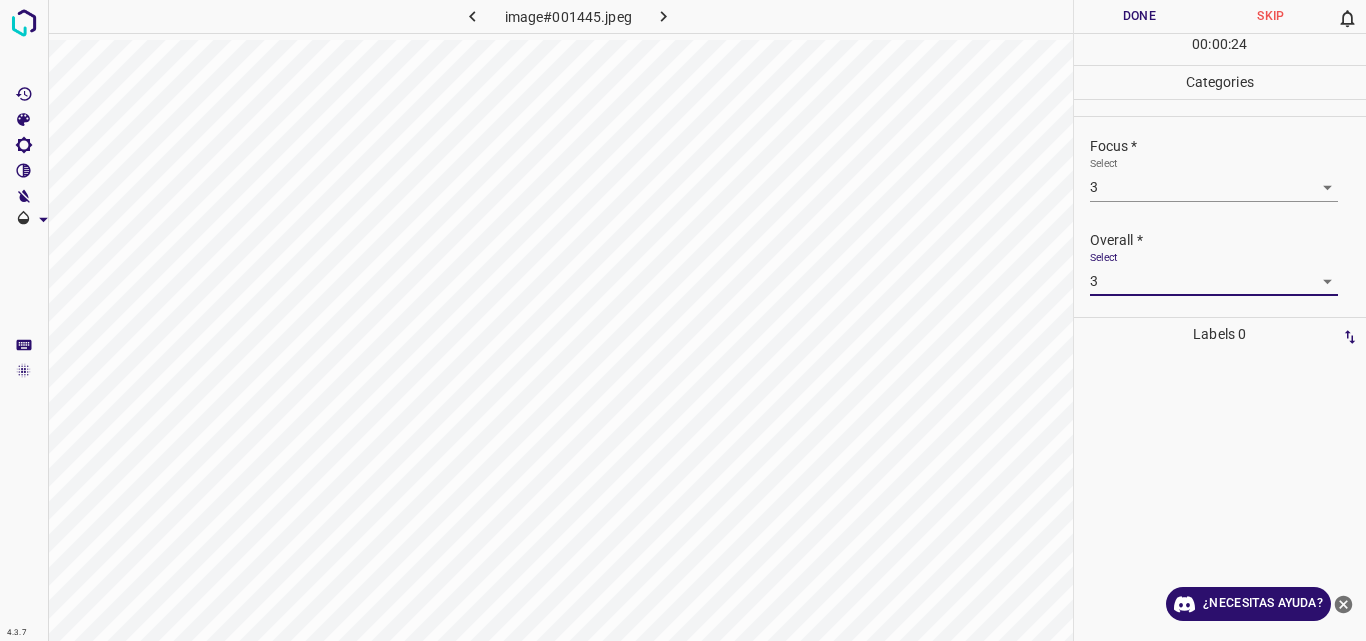 click on "Done" at bounding box center (1140, 16) 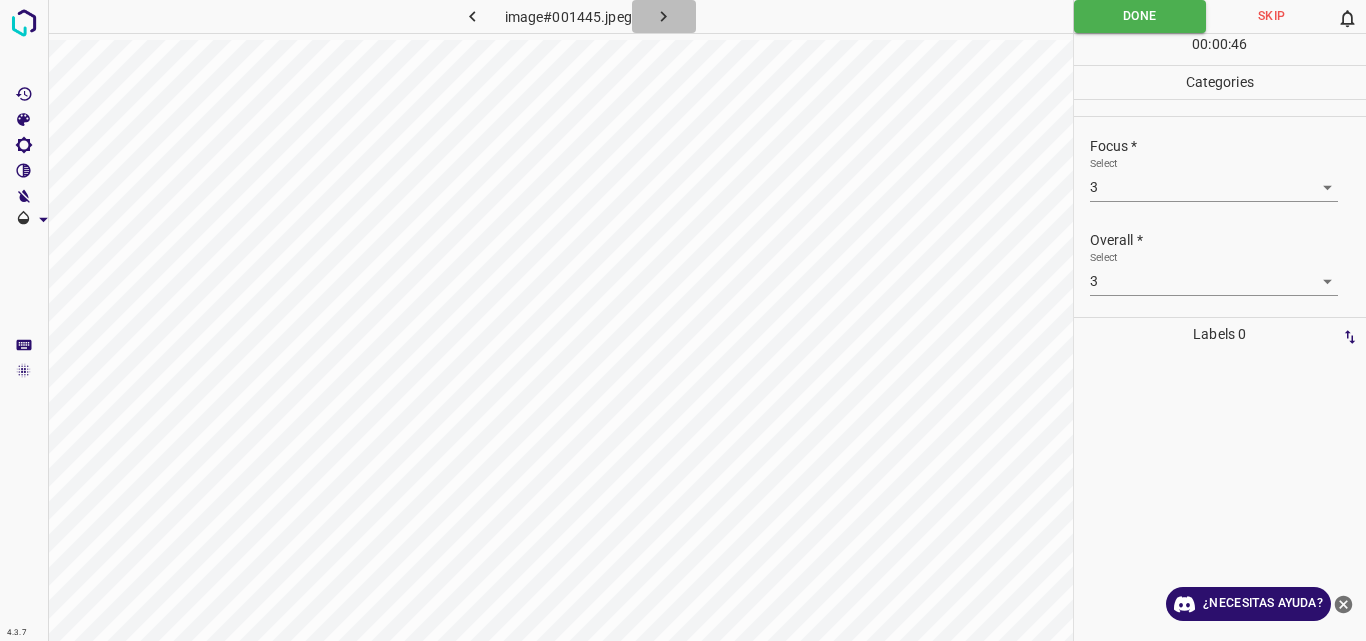 click 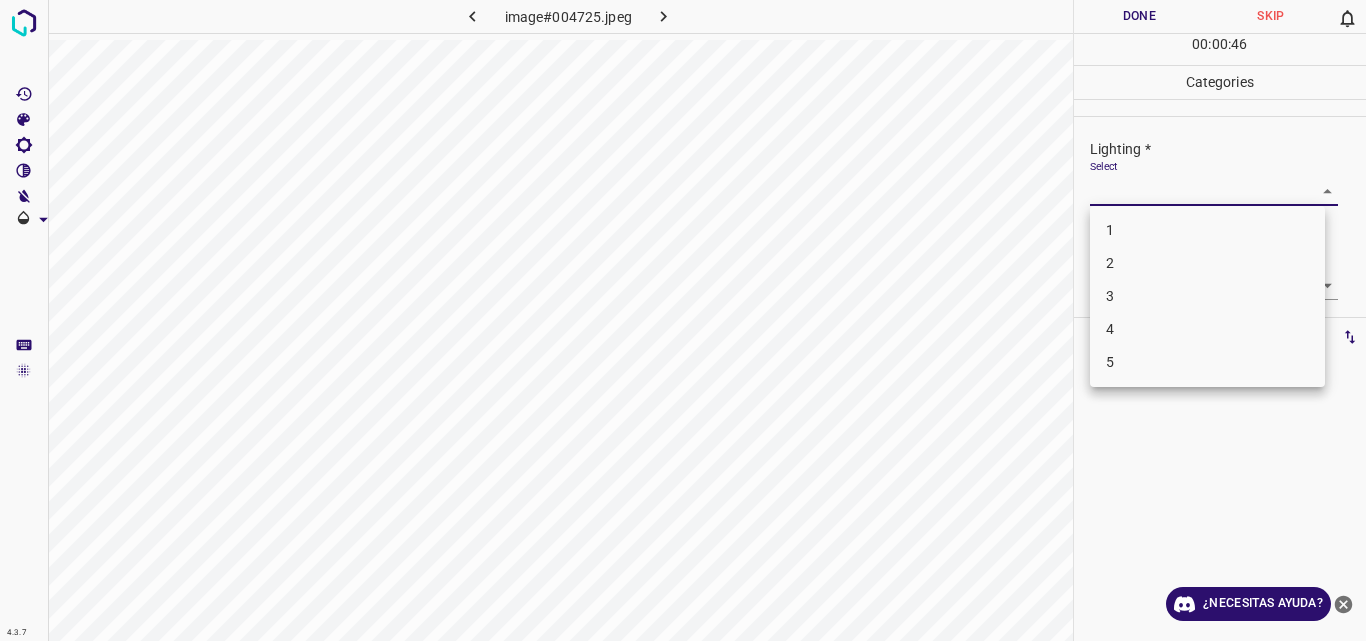click on "4.3.7 image#004725.jpeg Done Skip 0 00   : 00   : 46   Categories Lighting *  Select ​ Focus *  Select ​ Overall *  Select ​ Labels   0 Categories 1 Lighting 2 Focus 3 Overall Tools Space Change between modes (Draw & Edit) I Auto labeling R Restore zoom M Zoom in N Zoom out Delete Delete selecte label Filters Z Restore filters X Saturation filter C Brightness filter V Contrast filter B Gray scale filter General O Download ¿Necesitas ayuda? Original text Rate this translation Your feedback will be used to help improve Google Translate - Texto - Esconder - Borrar 1 2 3 4 5" at bounding box center [683, 320] 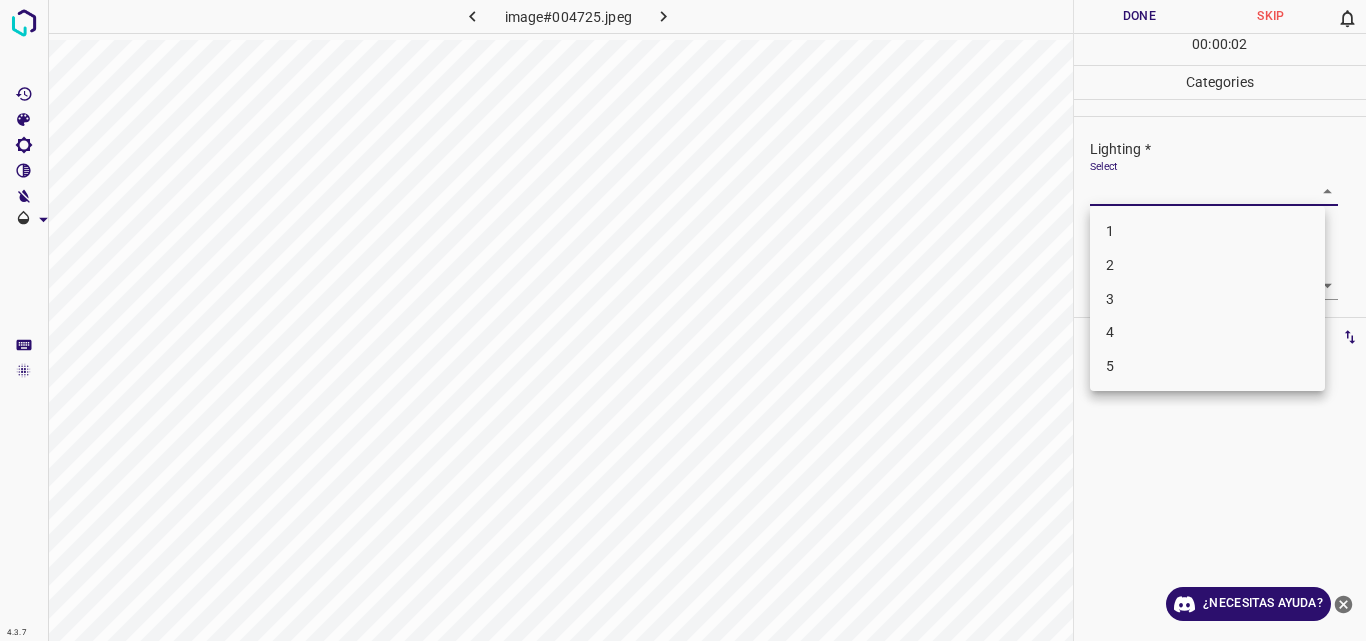 click on "2" at bounding box center [1207, 265] 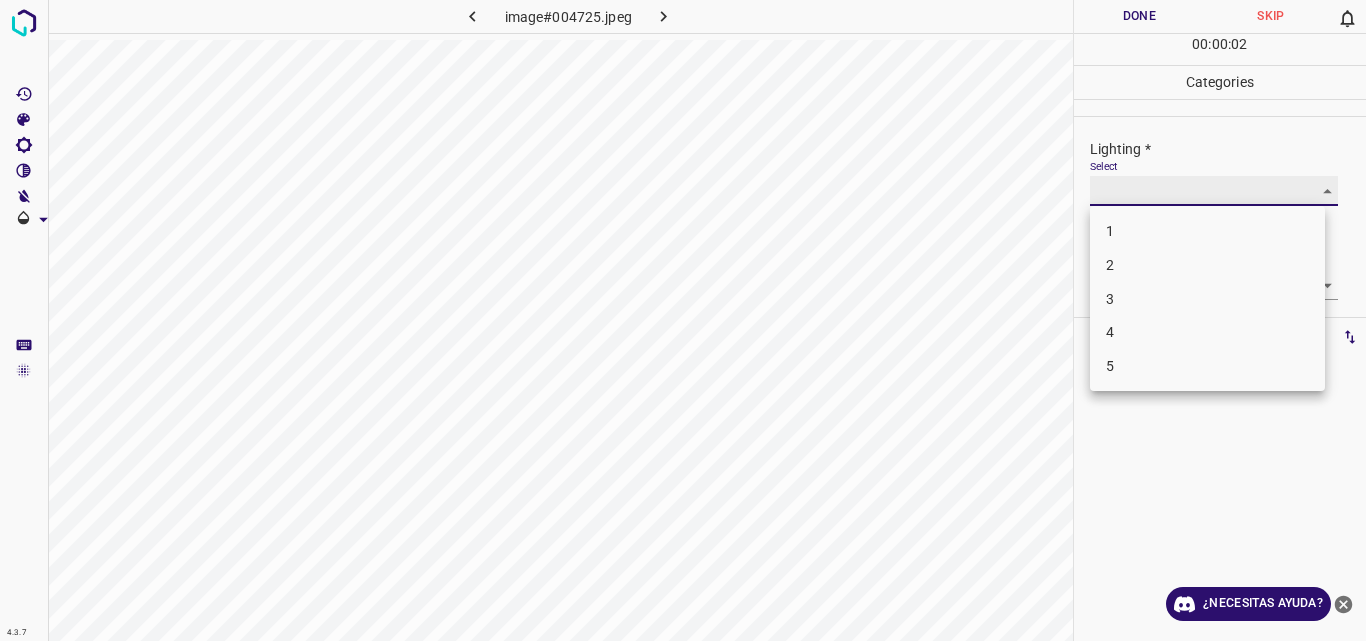 type on "2" 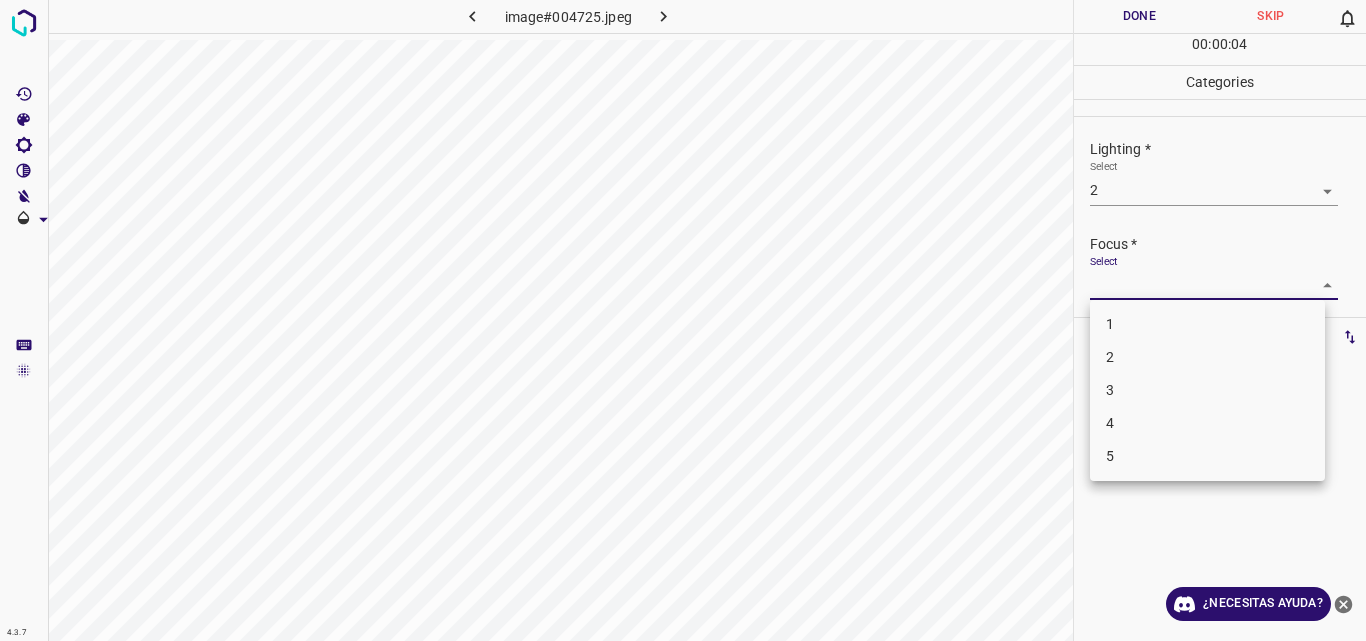 click on "4.3.7 image#004725.jpeg Done Skip 0 00   : 00   : 04   Categories Lighting *  Select 2 2 Focus *  Select ​ Overall *  Select ​ Labels   0 Categories 1 Lighting 2 Focus 3 Overall Tools Space Change between modes (Draw & Edit) I Auto labeling R Restore zoom M Zoom in N Zoom out Delete Delete selecte label Filters Z Restore filters X Saturation filter C Brightness filter V Contrast filter B Gray scale filter General O Download ¿Necesitas ayuda? Original text Rate this translation Your feedback will be used to help improve Google Translate - Texto - Esconder - Borrar 1 2 3 4 5" at bounding box center (683, 320) 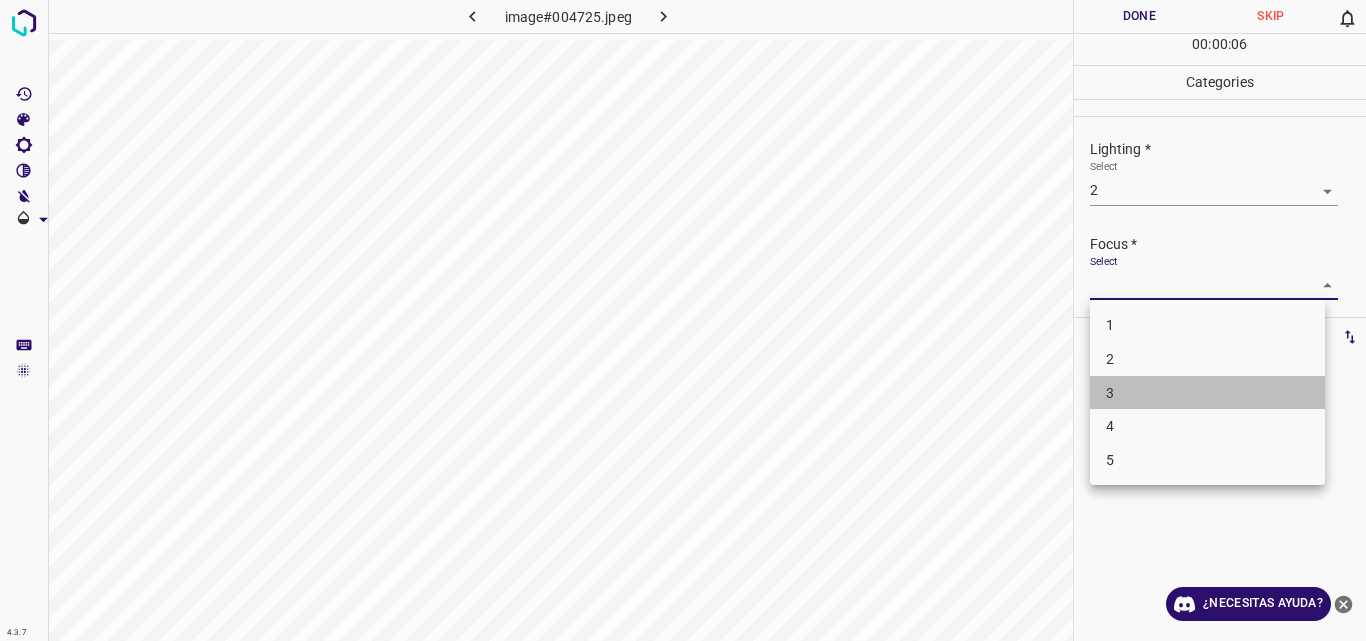 click on "3" at bounding box center [1207, 393] 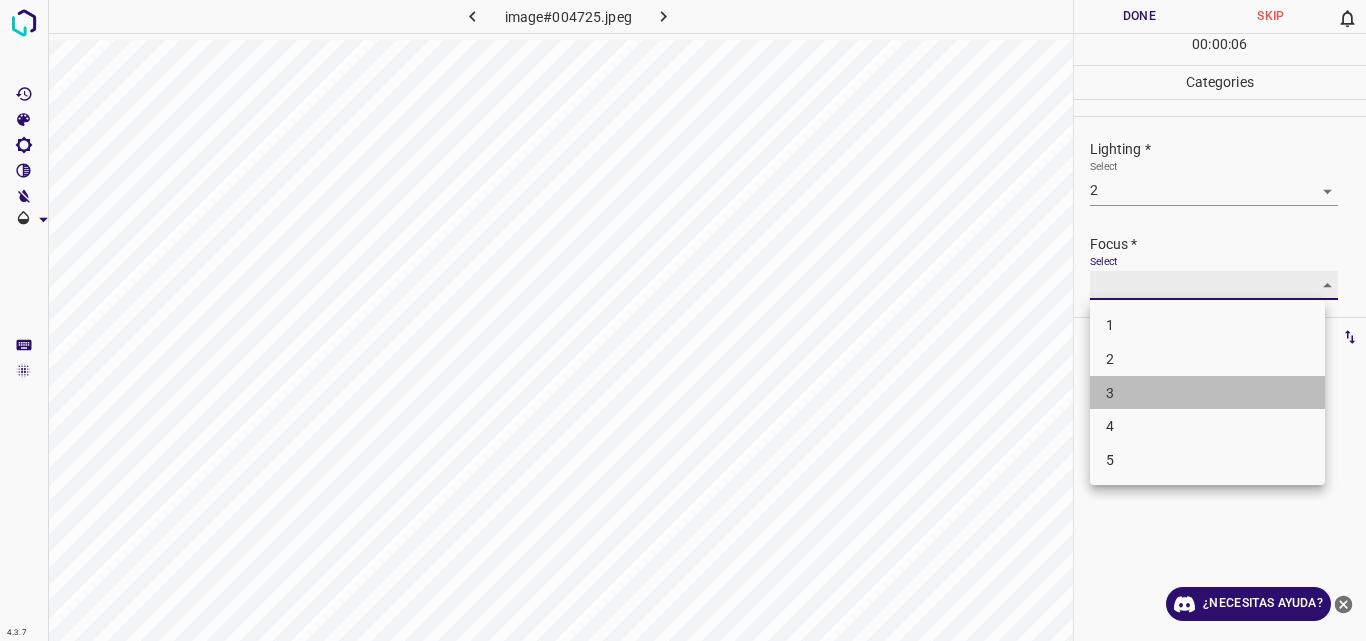 type on "3" 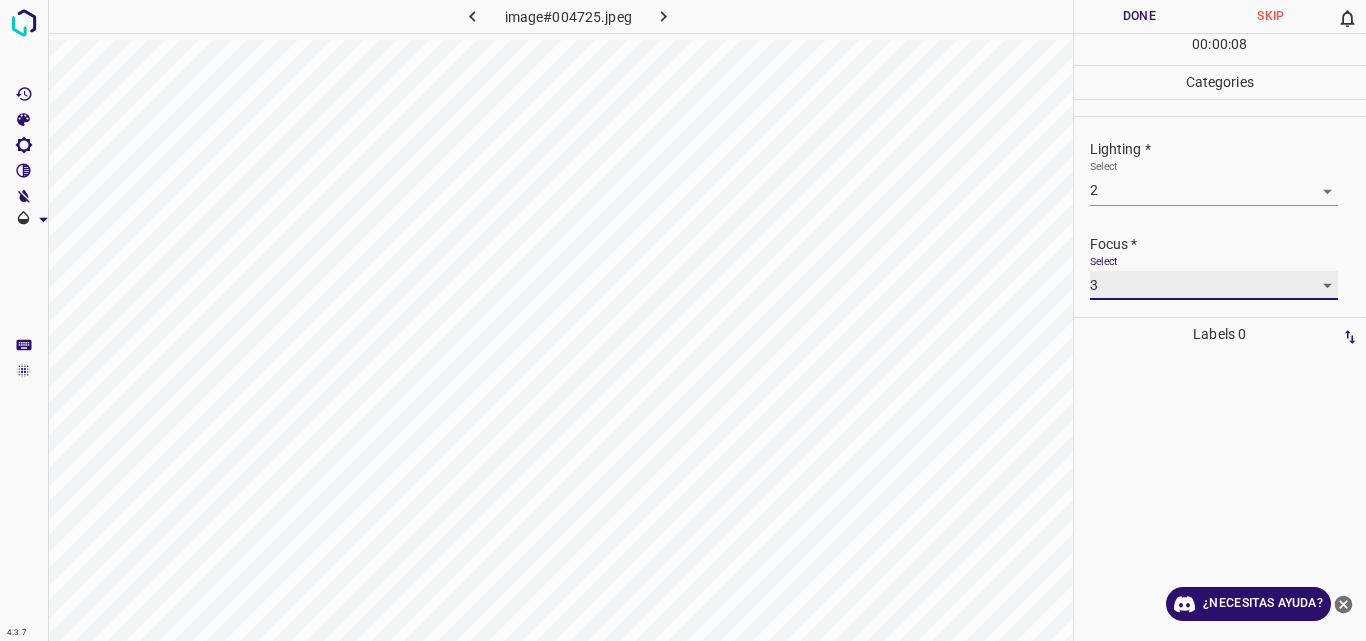 scroll, scrollTop: 98, scrollLeft: 0, axis: vertical 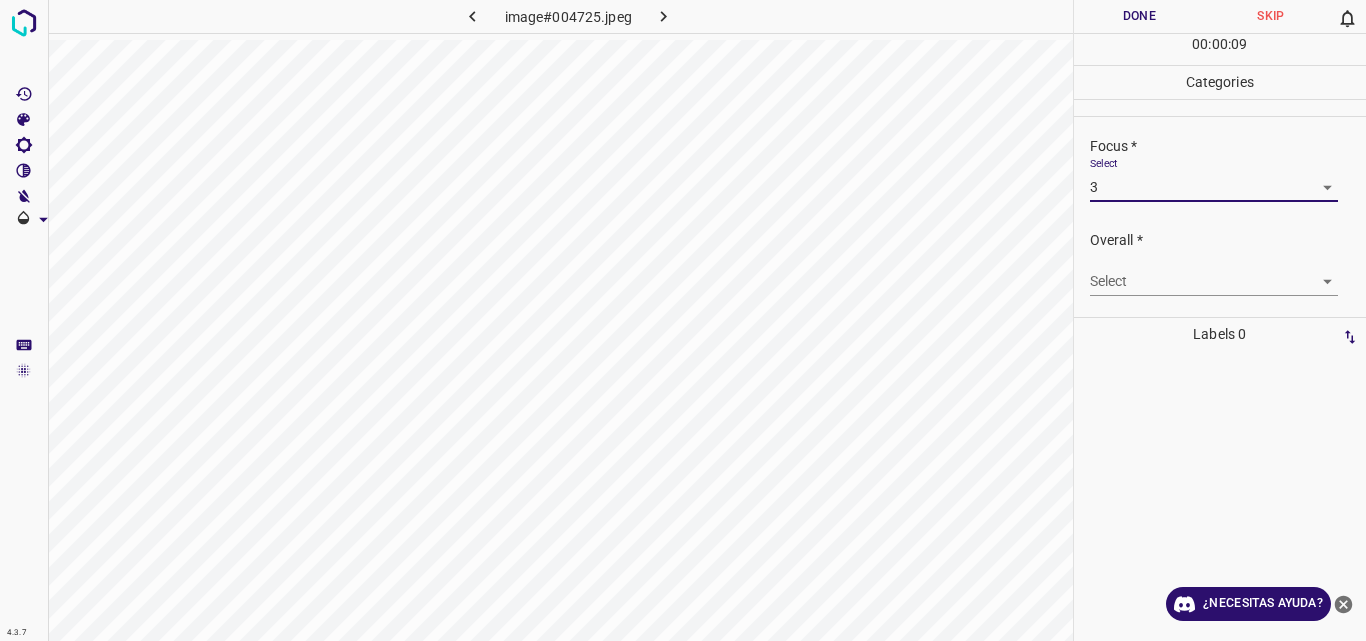 click on "4.3.7 image#004725.jpeg Done Skip 0 00   : 00   : 09   Categories Lighting *  Select 2 2 Focus *  Select 3 3 Overall *  Select ​ Labels   0 Categories 1 Lighting 2 Focus 3 Overall Tools Space Change between modes (Draw & Edit) I Auto labeling R Restore zoom M Zoom in N Zoom out Delete Delete selecte label Filters Z Restore filters X Saturation filter C Brightness filter V Contrast filter B Gray scale filter General O Download ¿Necesitas ayuda? Original text Rate this translation Your feedback will be used to help improve Google Translate - Texto - Esconder - Borrar" at bounding box center [683, 320] 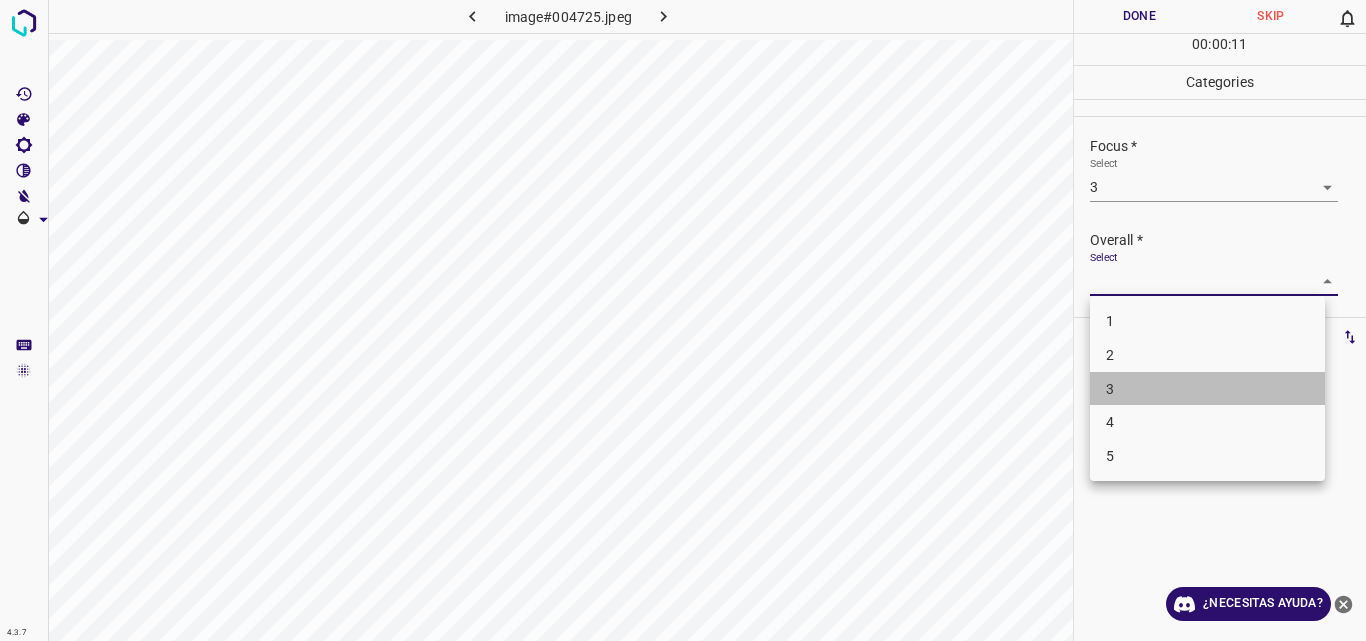click on "3" at bounding box center (1207, 389) 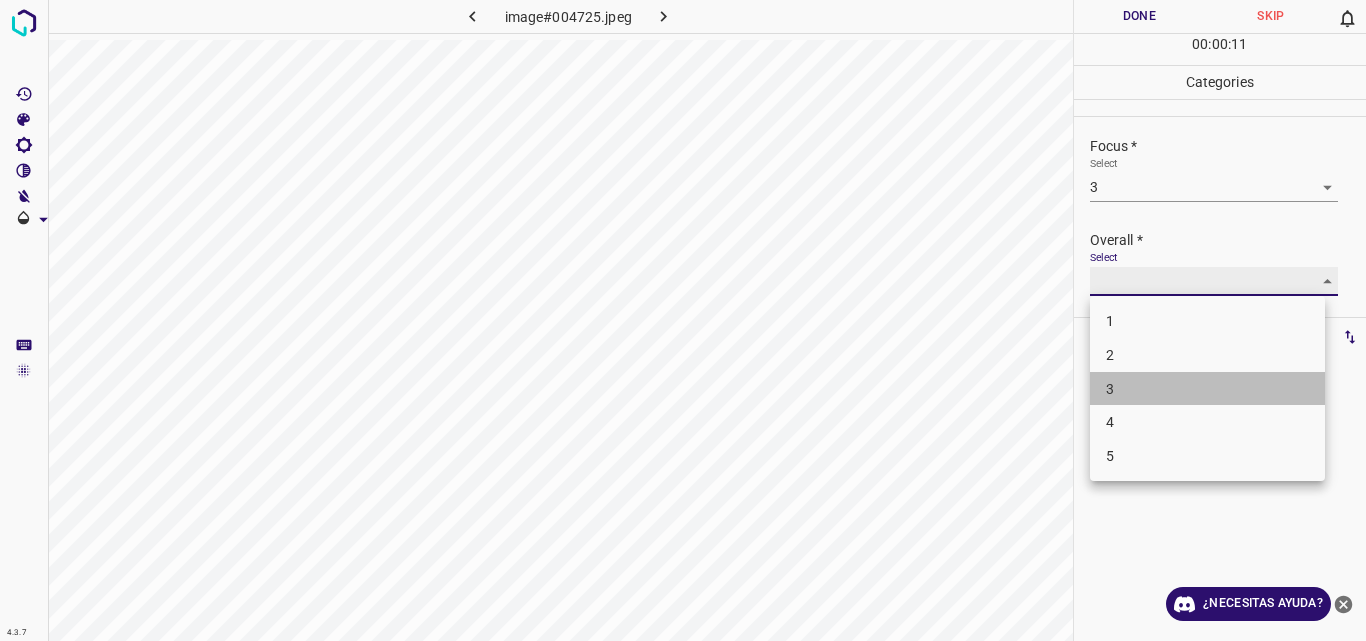 type on "3" 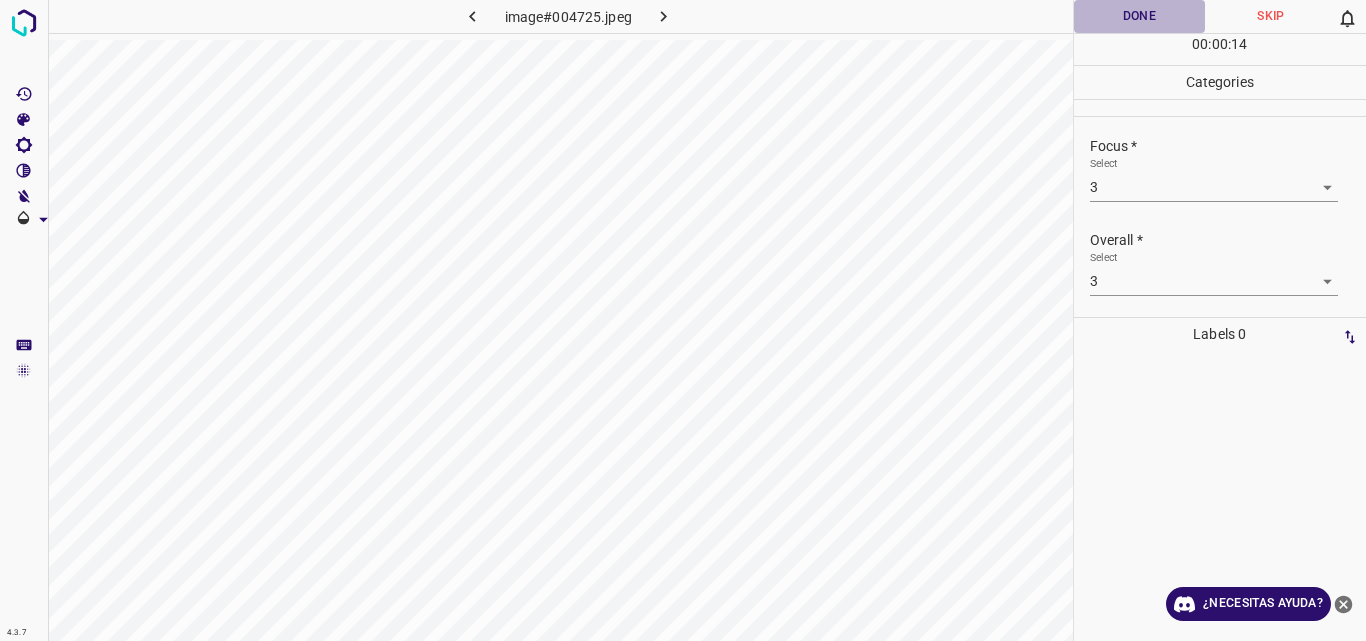 click on "Done" at bounding box center [1140, 16] 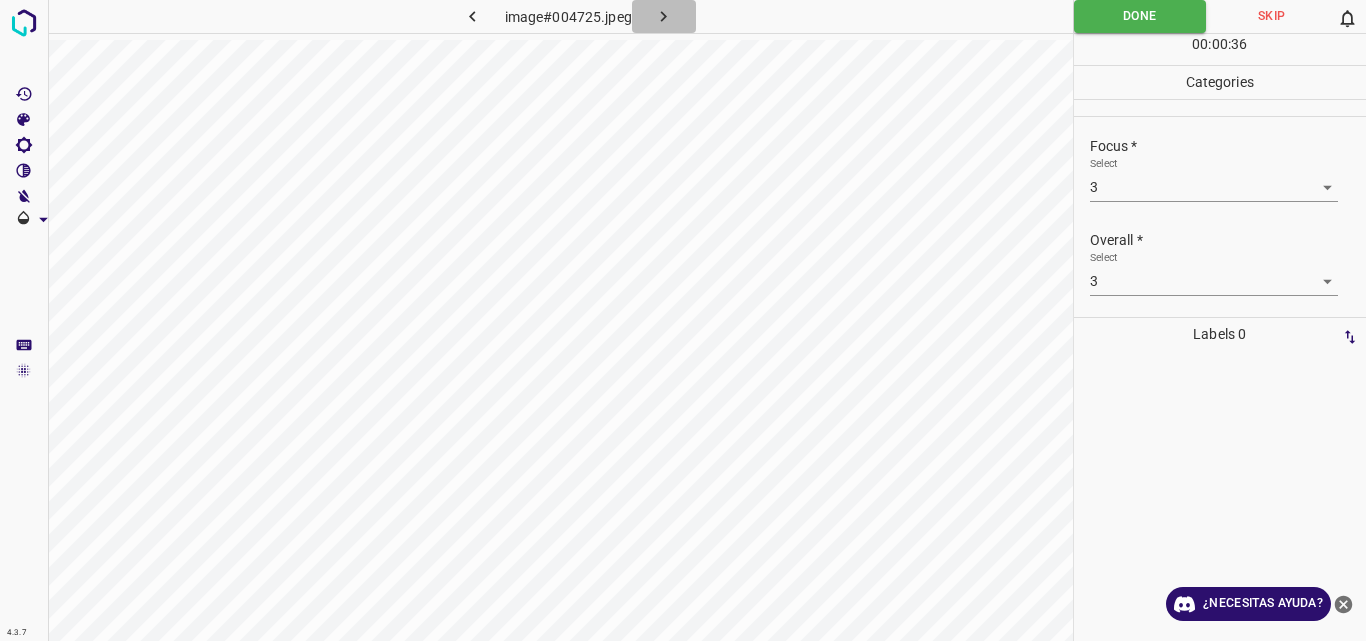 click 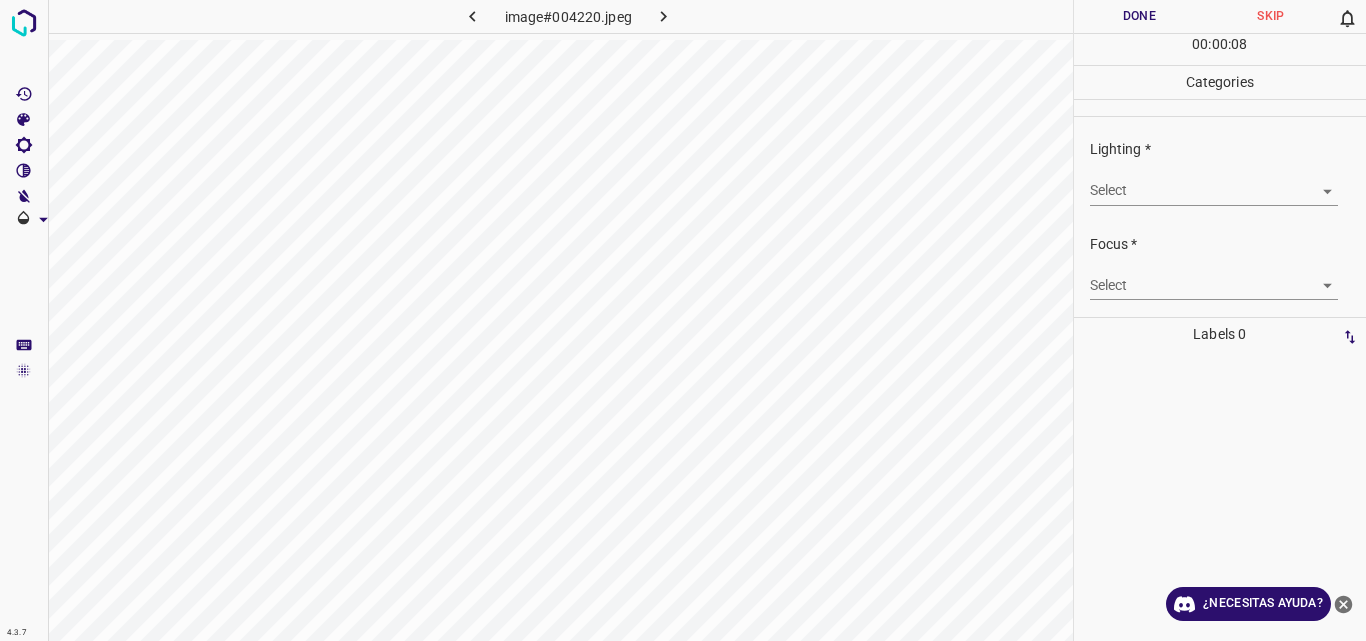 click on "4.3.7 image#004220.jpeg Done Skip 0 00   : 00   : 08   Categories Lighting *  Select ​ Focus *  Select ​ Overall *  Select ​ Labels   0 Categories 1 Lighting 2 Focus 3 Overall Tools Space Change between modes (Draw & Edit) I Auto labeling R Restore zoom M Zoom in N Zoom out Delete Delete selecte label Filters Z Restore filters X Saturation filter C Brightness filter V Contrast filter B Gray scale filter General O Download ¿Necesitas ayuda? Original text Rate this translation Your feedback will be used to help improve Google Translate - Texto - Esconder - Borrar" at bounding box center (683, 320) 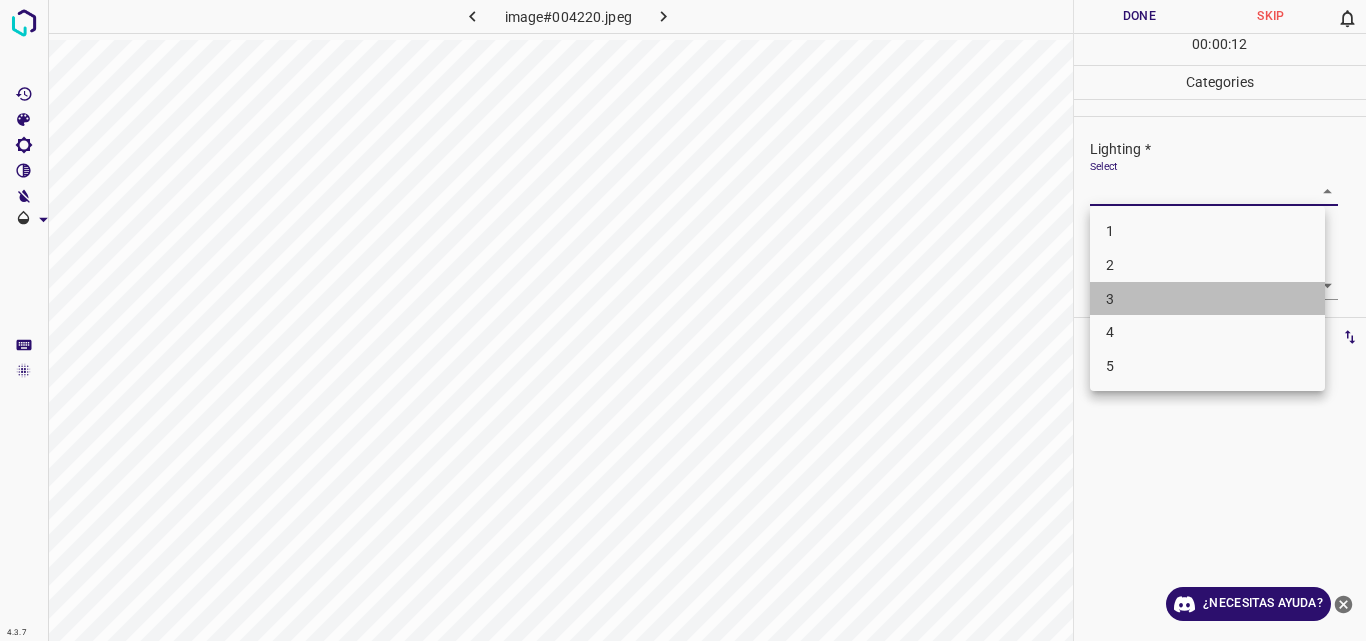 click on "3" at bounding box center (1207, 299) 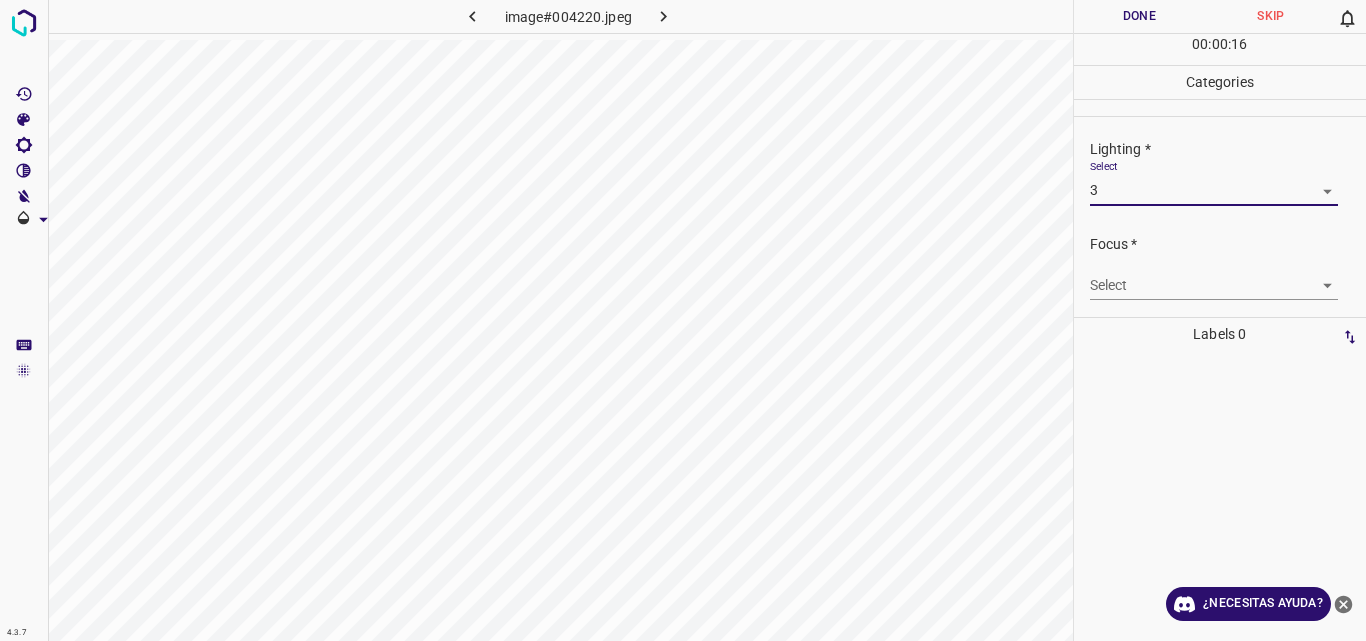 click on "4.3.7 image#004220.jpeg Done Skip 0 00   : 00   : 16   Categories Lighting *  Select 3 3 Focus *  Select ​ Overall *  Select ​ Labels   0 Categories 1 Lighting 2 Focus 3 Overall Tools Space Change between modes (Draw & Edit) I Auto labeling R Restore zoom M Zoom in N Zoom out Delete Delete selecte label Filters Z Restore filters X Saturation filter C Brightness filter V Contrast filter B Gray scale filter General O Download ¿Necesitas ayuda? Original text Rate this translation Your feedback will be used to help improve Google Translate - Texto - Esconder - Borrar" at bounding box center [683, 320] 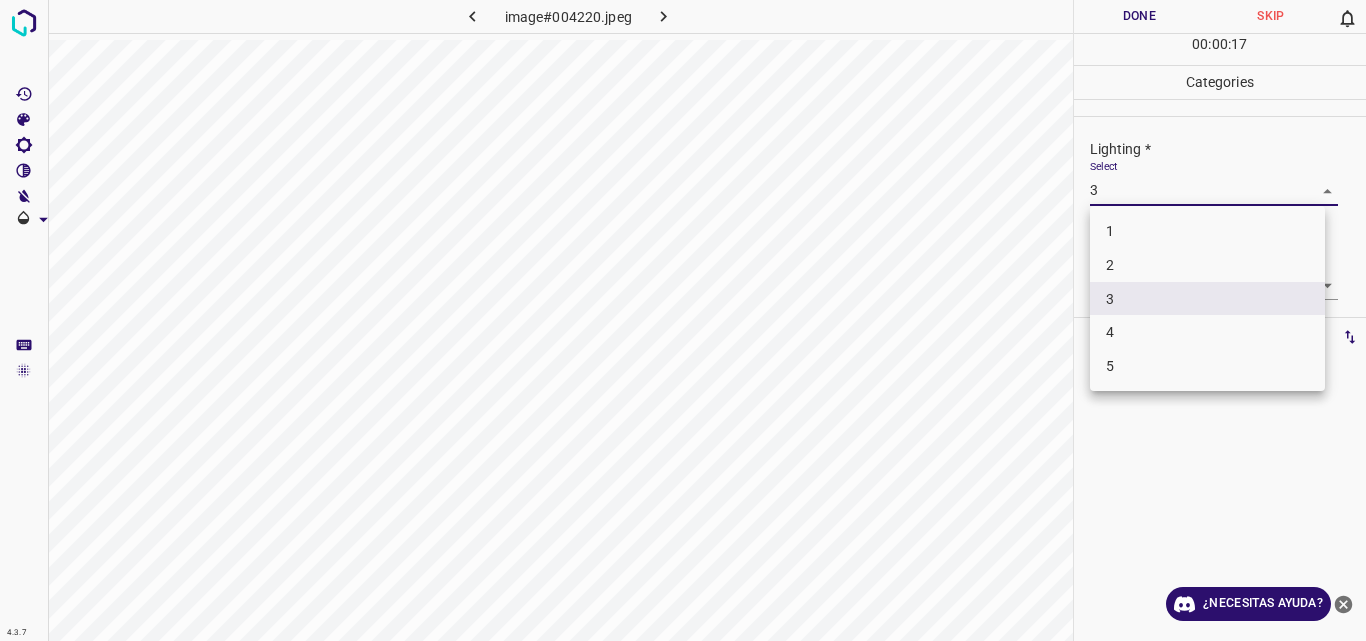 click on "2" at bounding box center (1207, 265) 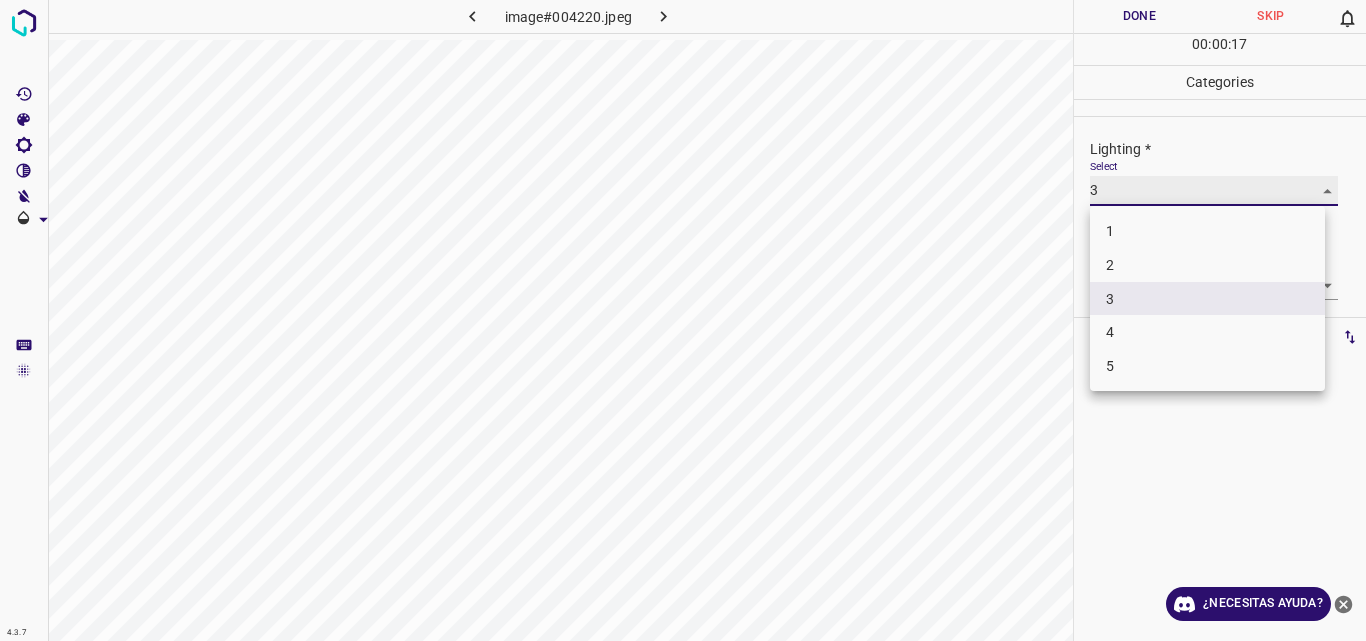 type on "2" 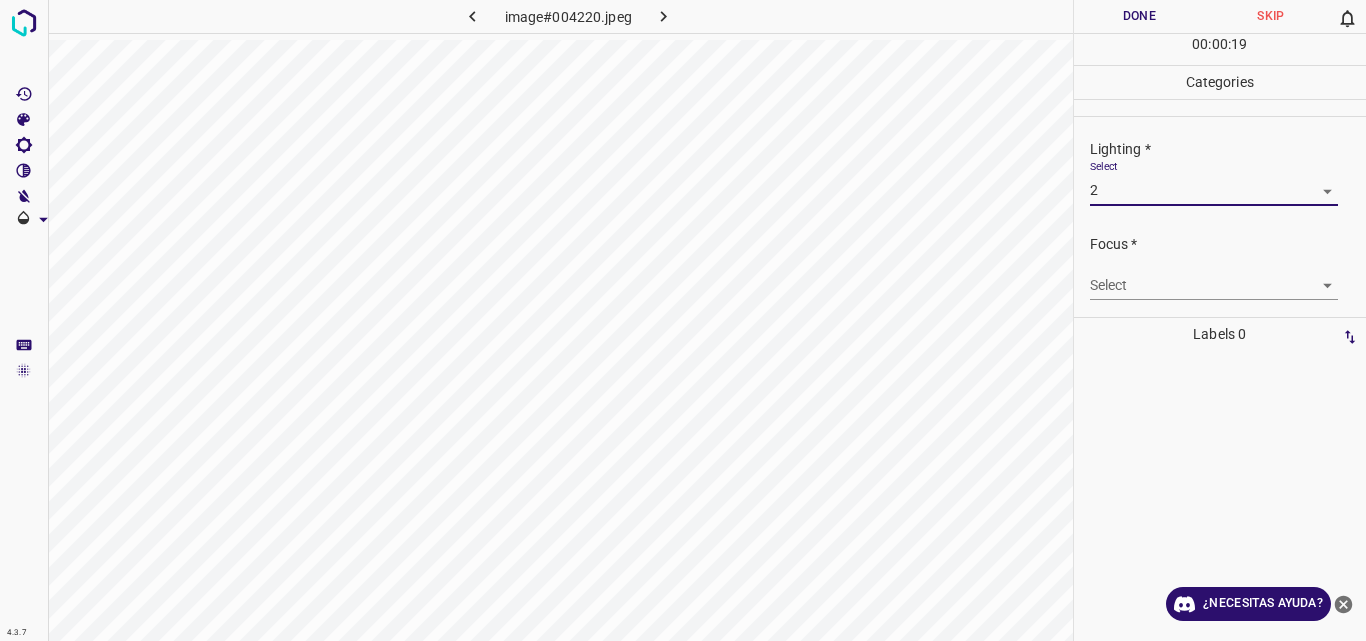 click on "4.3.7 image#004220.jpeg Done Skip 0 00   : 00   : 19   Categories Lighting *  Select 2 2 Focus *  Select ​ Overall *  Select ​ Labels   0 Categories 1 Lighting 2 Focus 3 Overall Tools Space Change between modes (Draw & Edit) I Auto labeling R Restore zoom M Zoom in N Zoom out Delete Delete selecte label Filters Z Restore filters X Saturation filter C Brightness filter V Contrast filter B Gray scale filter General O Download ¿Necesitas ayuda? Original text Rate this translation Your feedback will be used to help improve Google Translate - Texto - Esconder - Borrar" at bounding box center (683, 320) 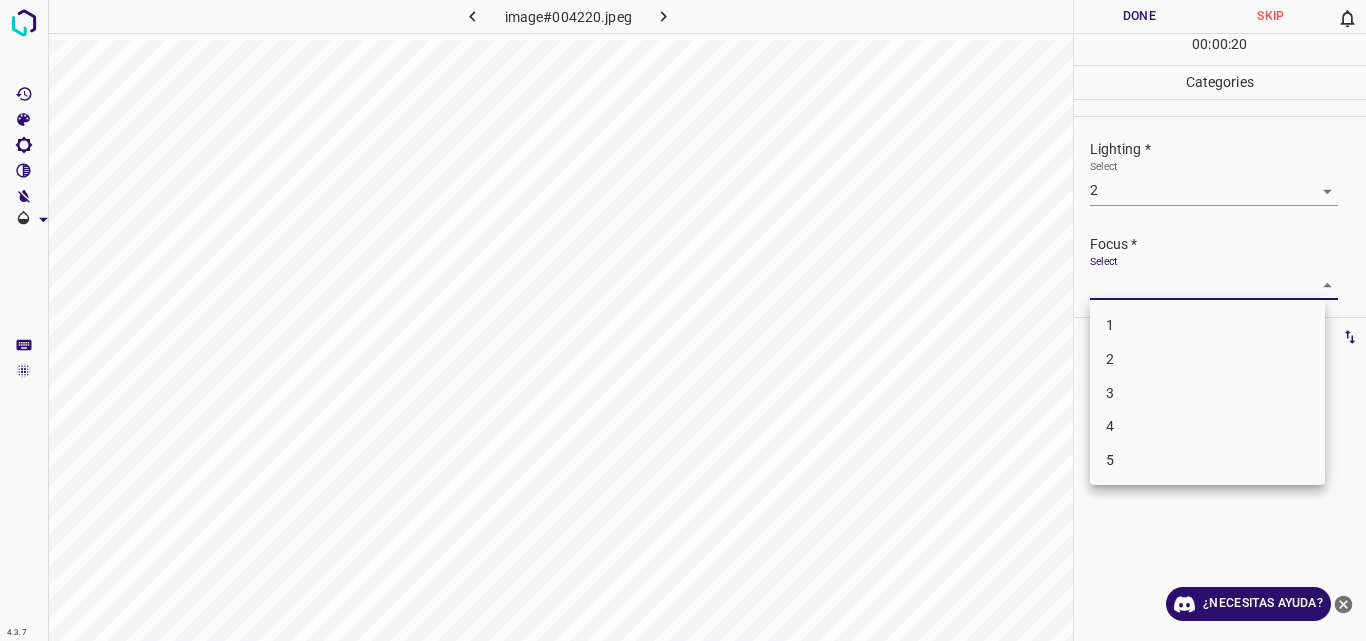 click on "3" at bounding box center [1207, 393] 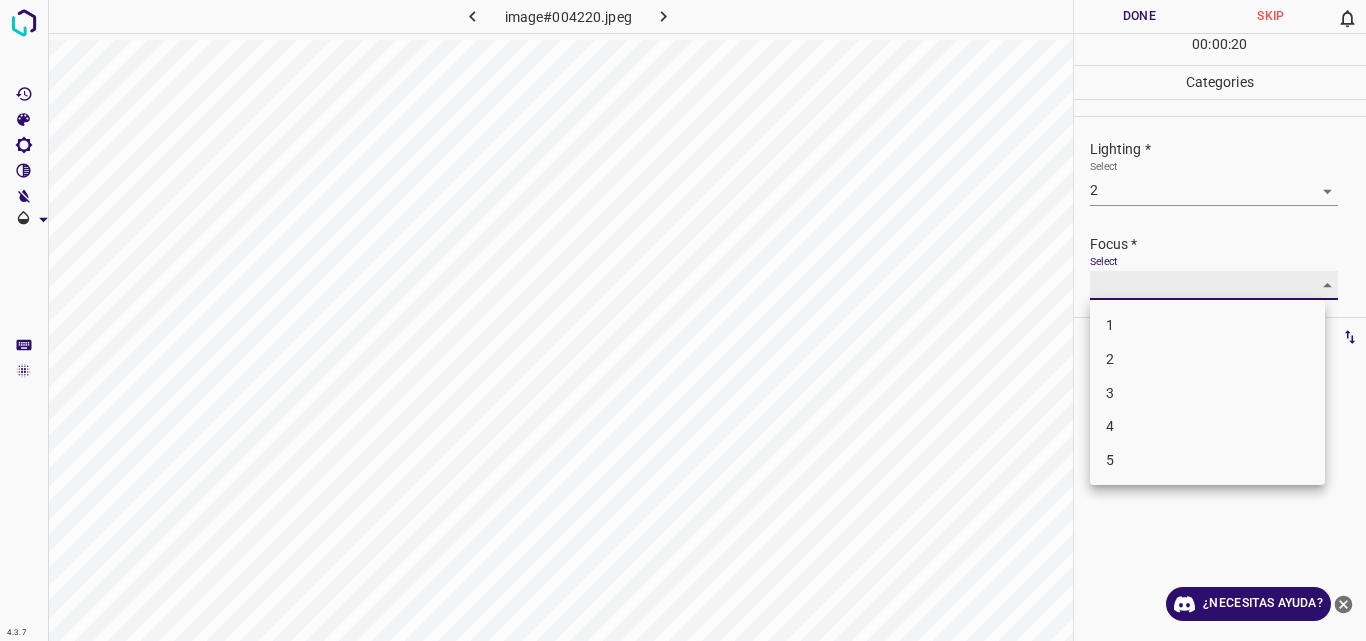 type on "3" 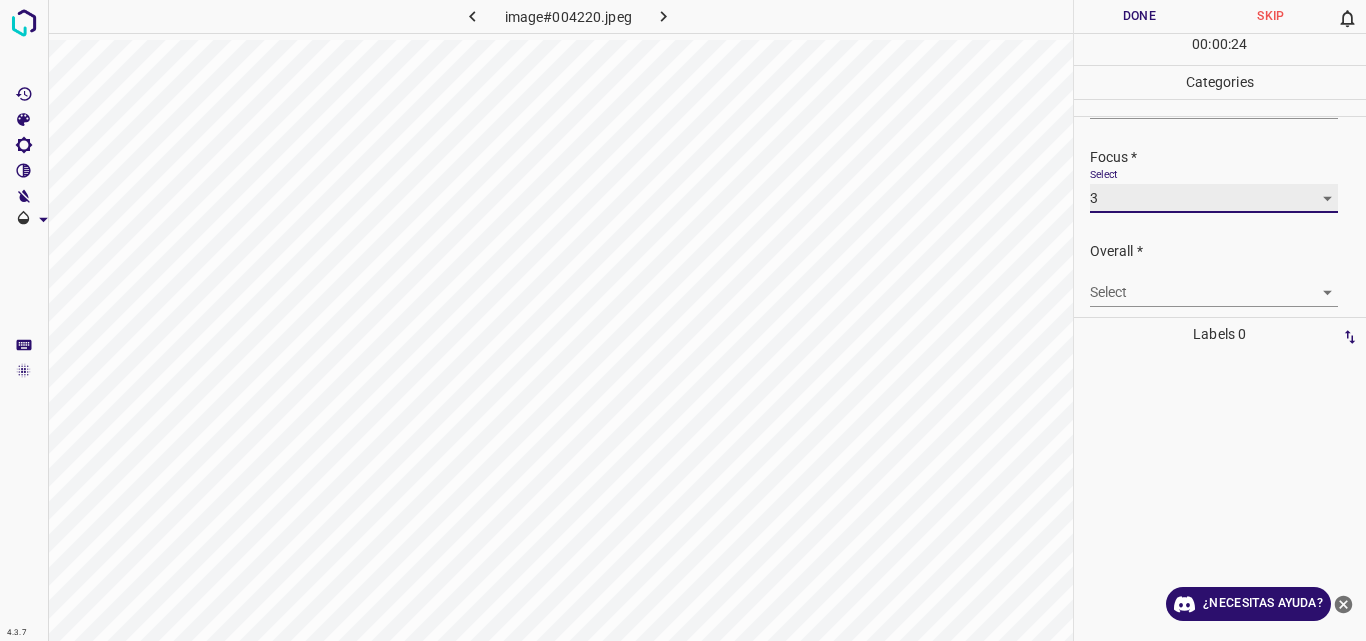 scroll, scrollTop: 98, scrollLeft: 0, axis: vertical 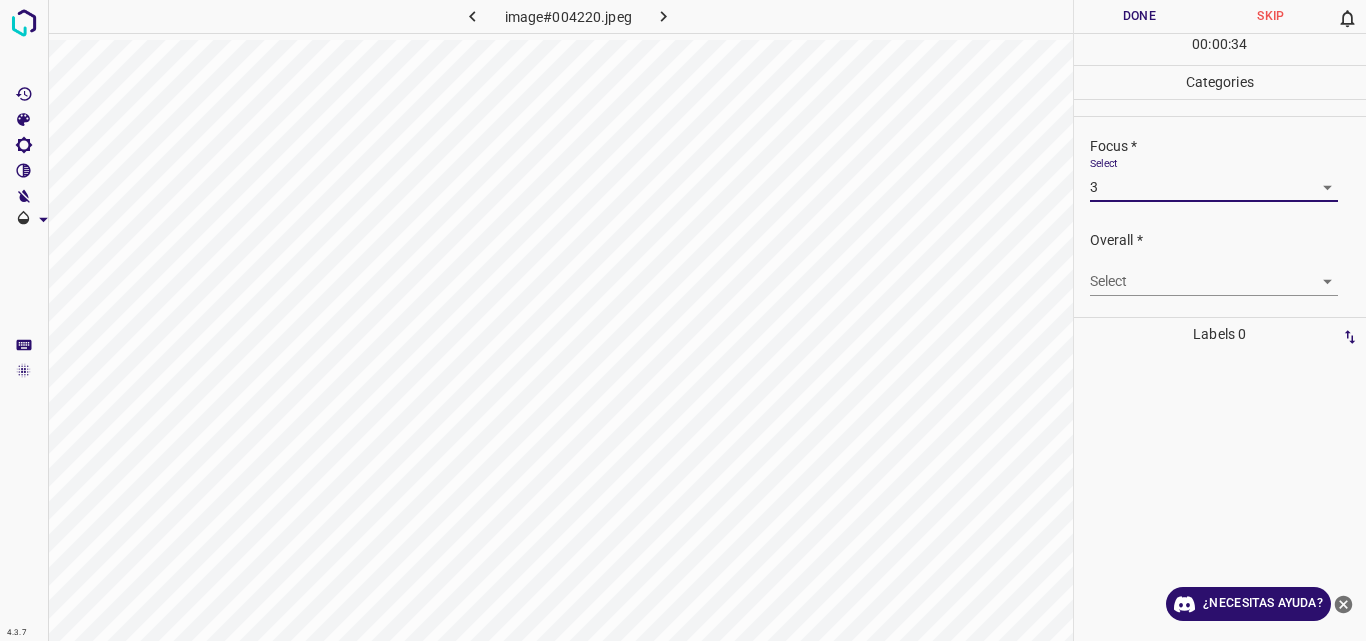 click on "4.3.7 image#004220.jpeg Done Skip 0 00   : 00   : 34   Categories Lighting *  Select 2 2 Focus *  Select 3 3 Overall *  Select ​ Labels   0 Categories 1 Lighting 2 Focus 3 Overall Tools Space Change between modes (Draw & Edit) I Auto labeling R Restore zoom M Zoom in N Zoom out Delete Delete selecte label Filters Z Restore filters X Saturation filter C Brightness filter V Contrast filter B Gray scale filter General O Download ¿Necesitas ayuda? Original text Rate this translation Your feedback will be used to help improve Google Translate - Texto - Esconder - Borrar" at bounding box center (683, 320) 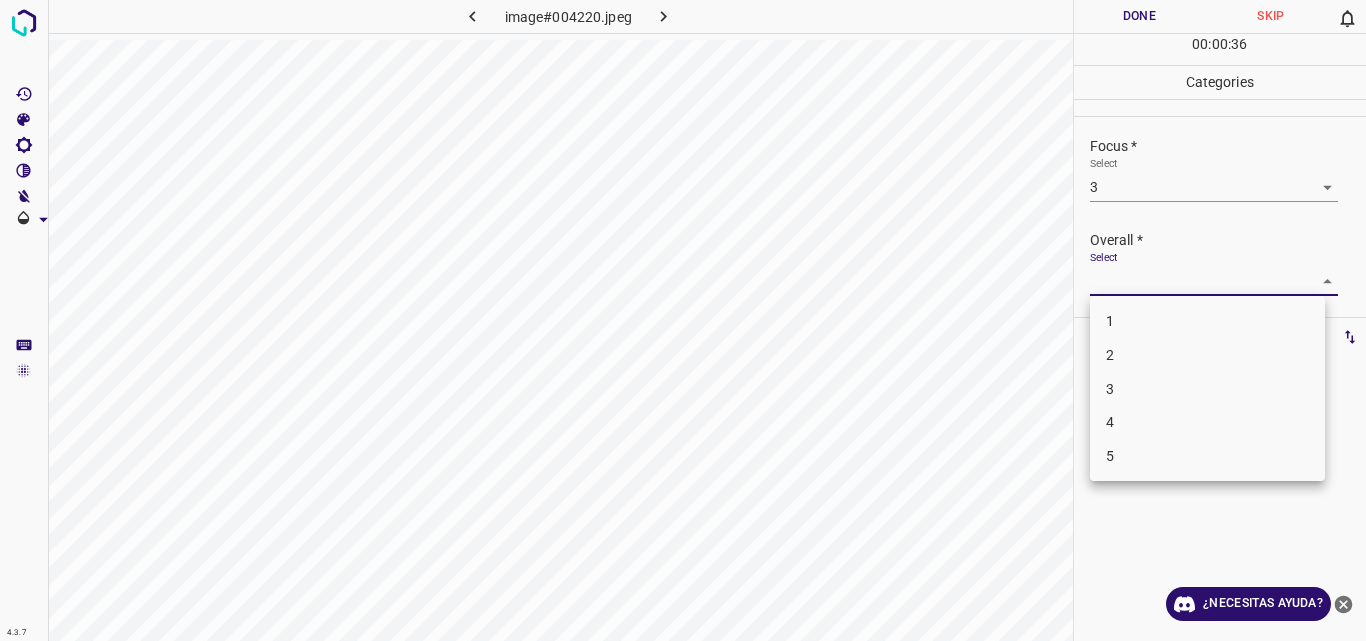 click on "3" at bounding box center (1207, 389) 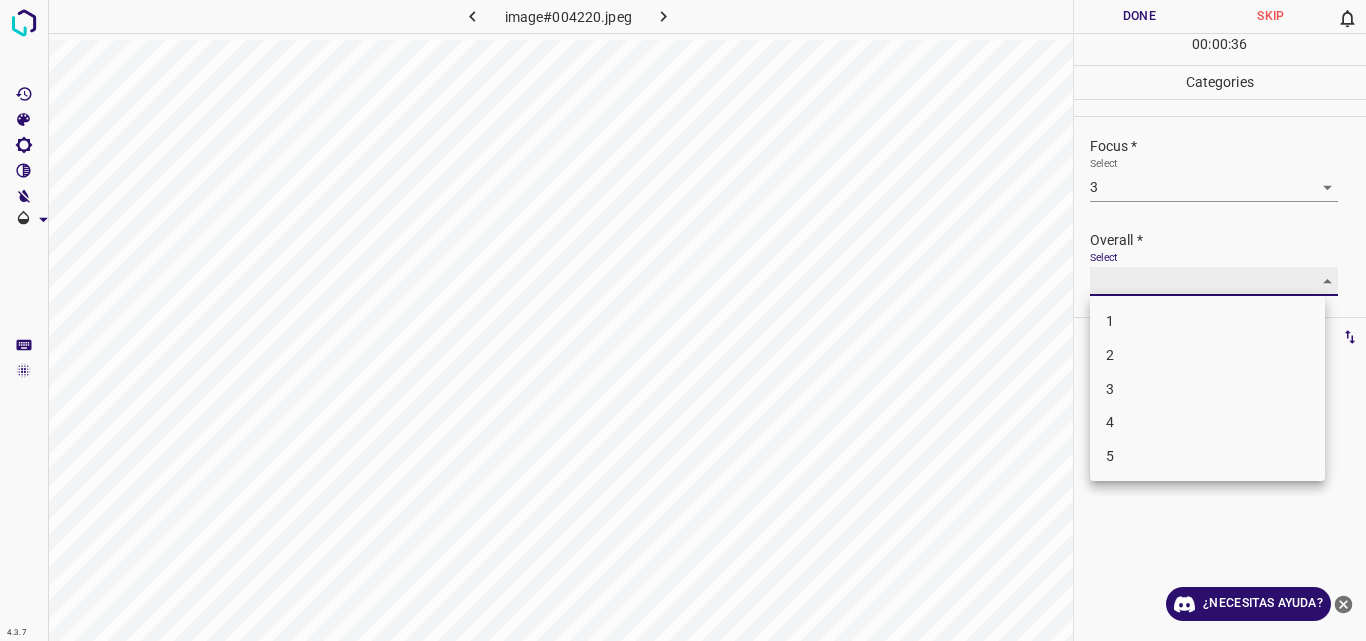 type on "3" 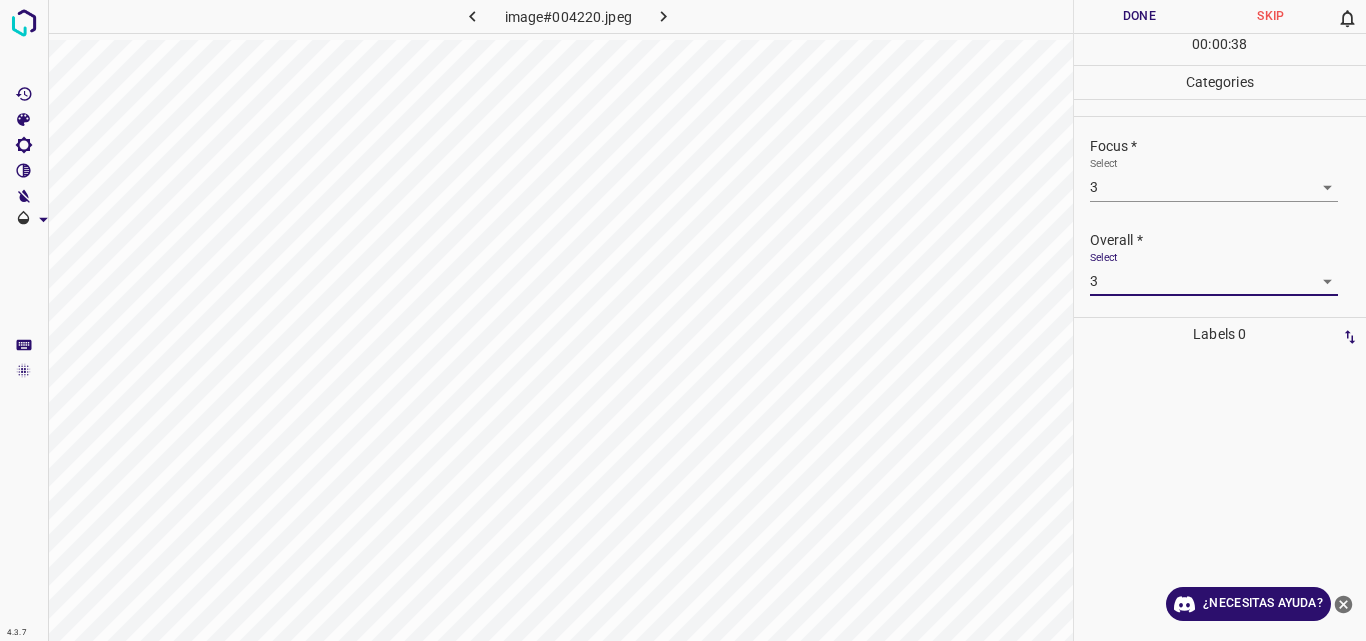 click on "Done" at bounding box center (1140, 16) 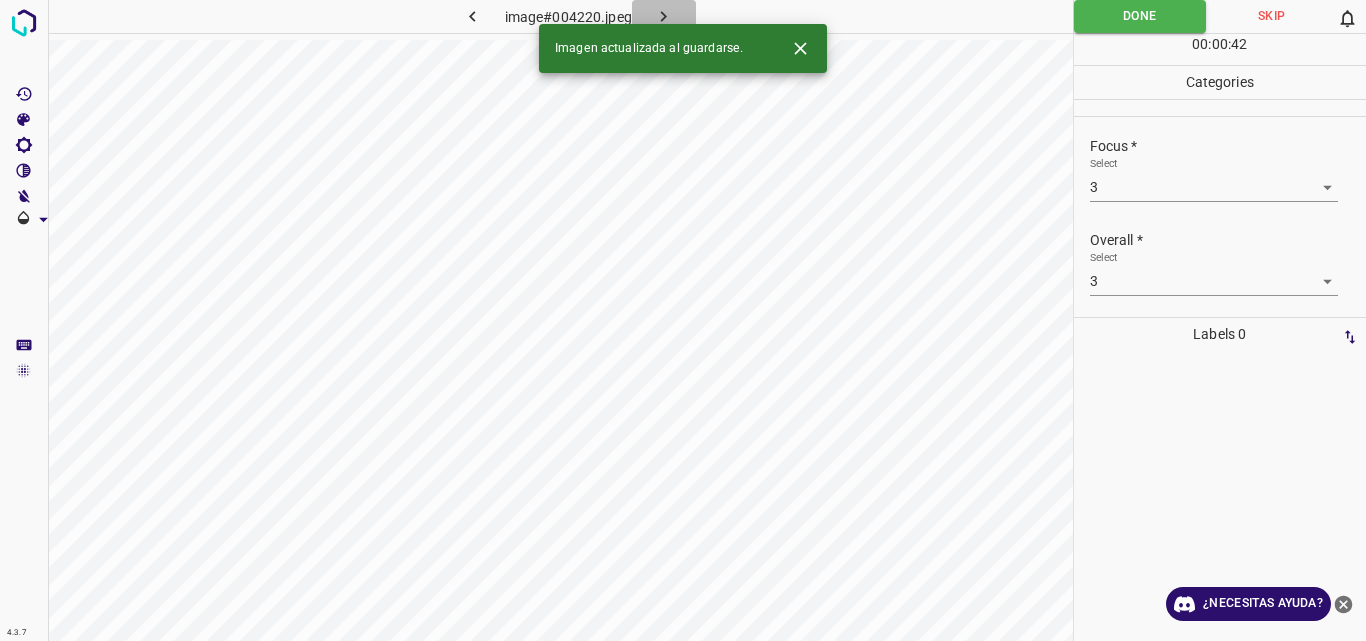 click 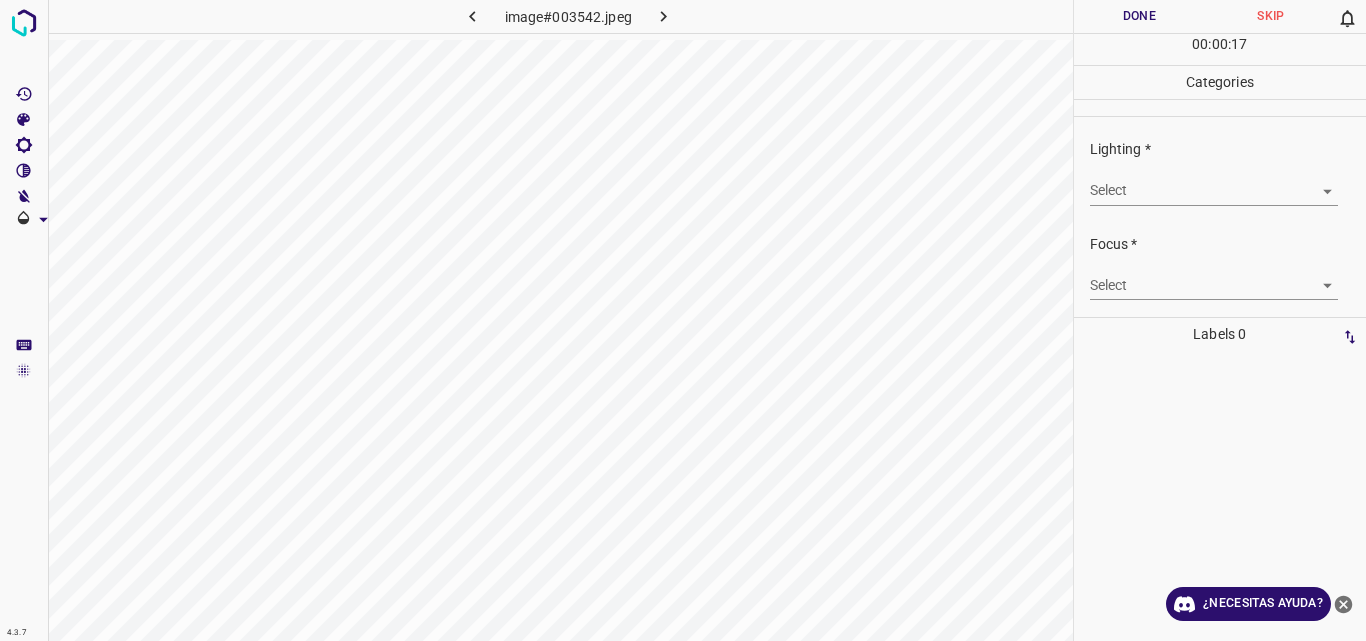 click on "4.3.7 image#003542.jpeg Done Skip 0 00   : 00   : 17   Categories Lighting *  Select ​ Focus *  Select ​ Overall *  Select ​ Labels   0 Categories 1 Lighting 2 Focus 3 Overall Tools Space Change between modes (Draw & Edit) I Auto labeling R Restore zoom M Zoom in N Zoom out Delete Delete selecte label Filters Z Restore filters X Saturation filter C Brightness filter V Contrast filter B Gray scale filter General O Download ¿Necesitas ayuda? Original text Rate this translation Your feedback will be used to help improve Google Translate - Texto - Esconder - Borrar" at bounding box center [683, 320] 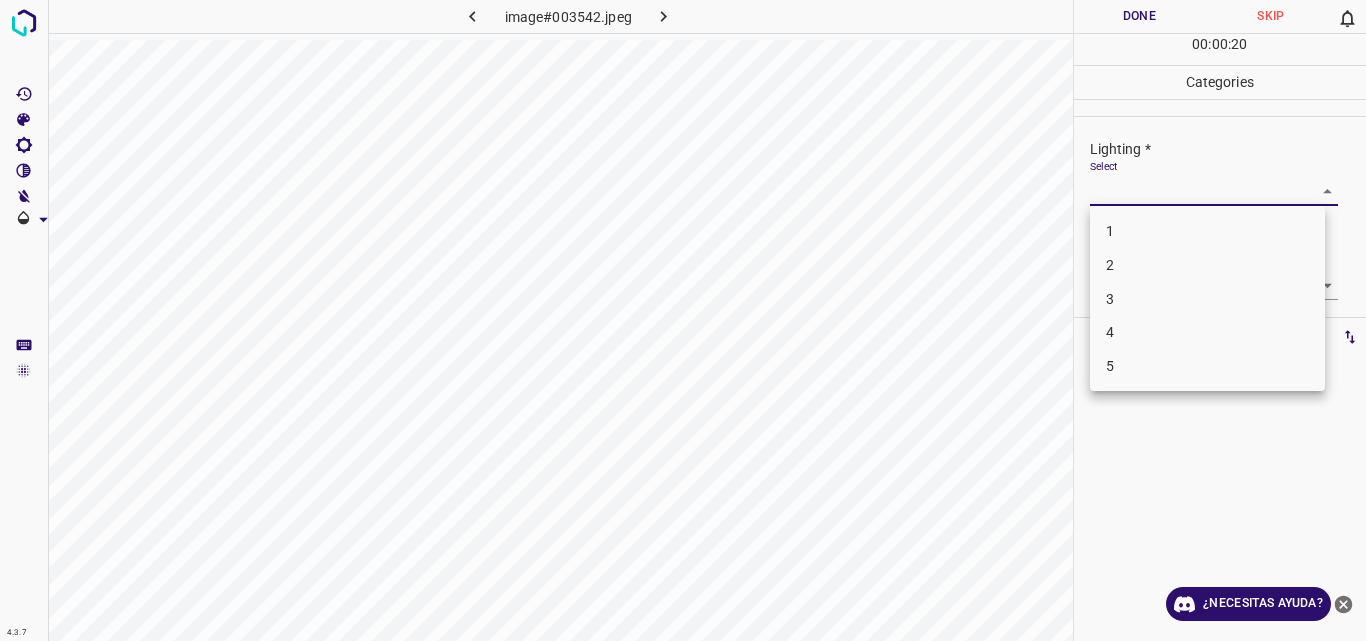 click on "2" at bounding box center (1207, 265) 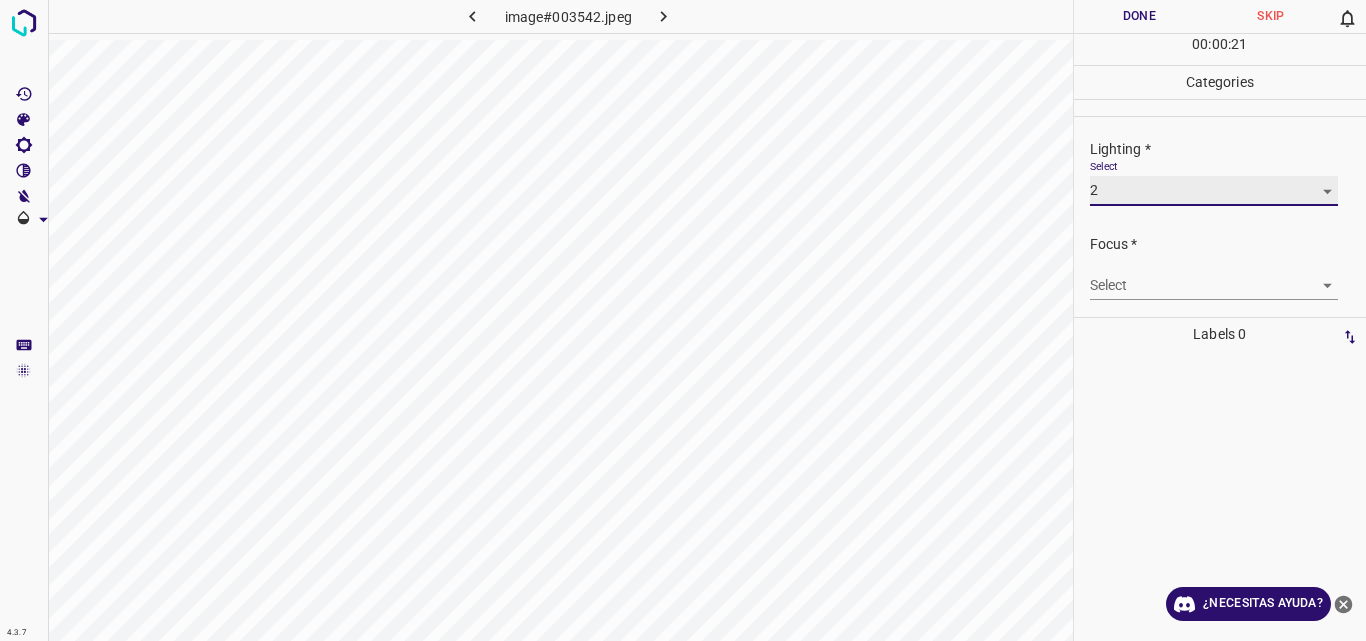 type on "2" 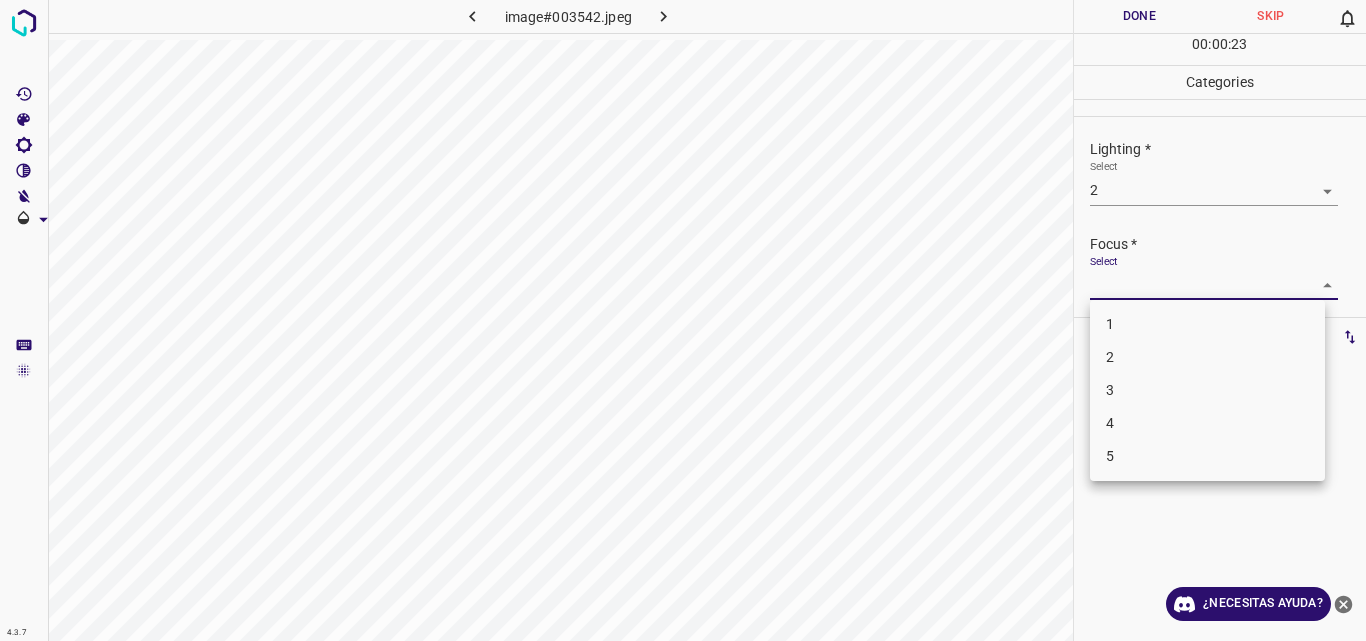 click on "4.3.7 image#003542.jpeg Done Skip 0 00   : 00   : 23   Categories Lighting *  Select 2 2 Focus *  Select ​ Overall *  Select ​ Labels   0 Categories 1 Lighting 2 Focus 3 Overall Tools Space Change between modes (Draw & Edit) I Auto labeling R Restore zoom M Zoom in N Zoom out Delete Delete selecte label Filters Z Restore filters X Saturation filter C Brightness filter V Contrast filter B Gray scale filter General O Download ¿Necesitas ayuda? Original text Rate this translation Your feedback will be used to help improve Google Translate - Texto - Esconder - Borrar 1 2 3 4 5" at bounding box center (683, 320) 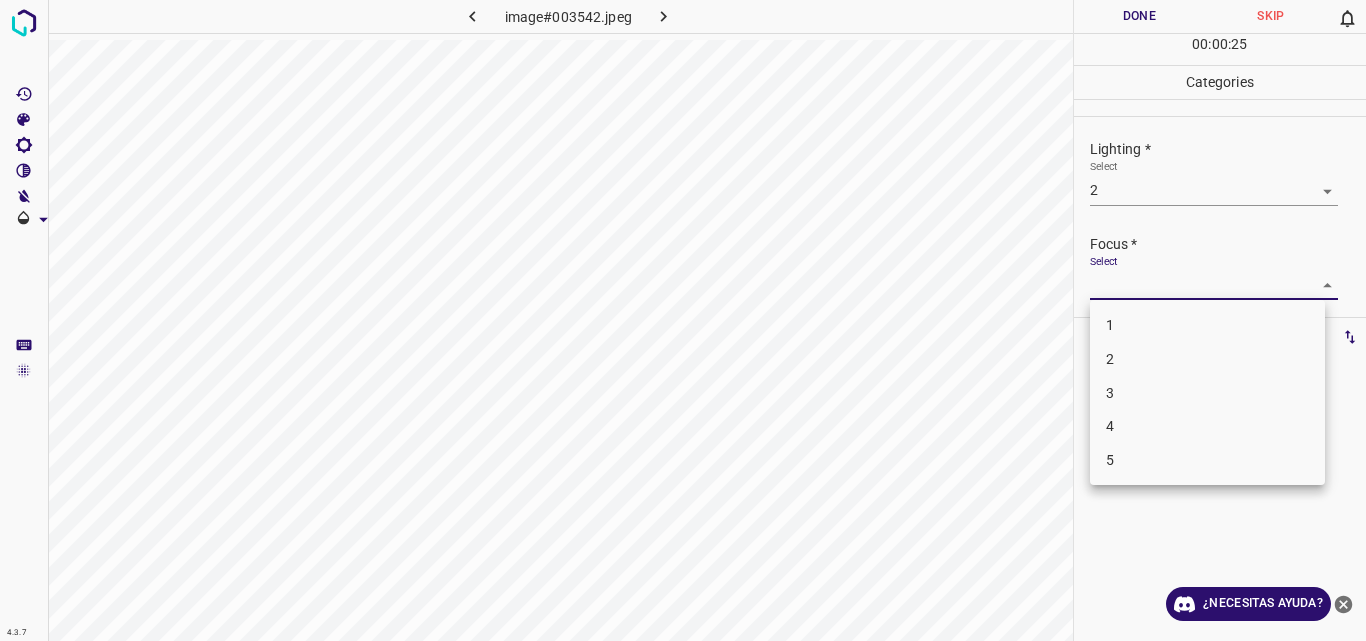 click on "3" at bounding box center (1207, 393) 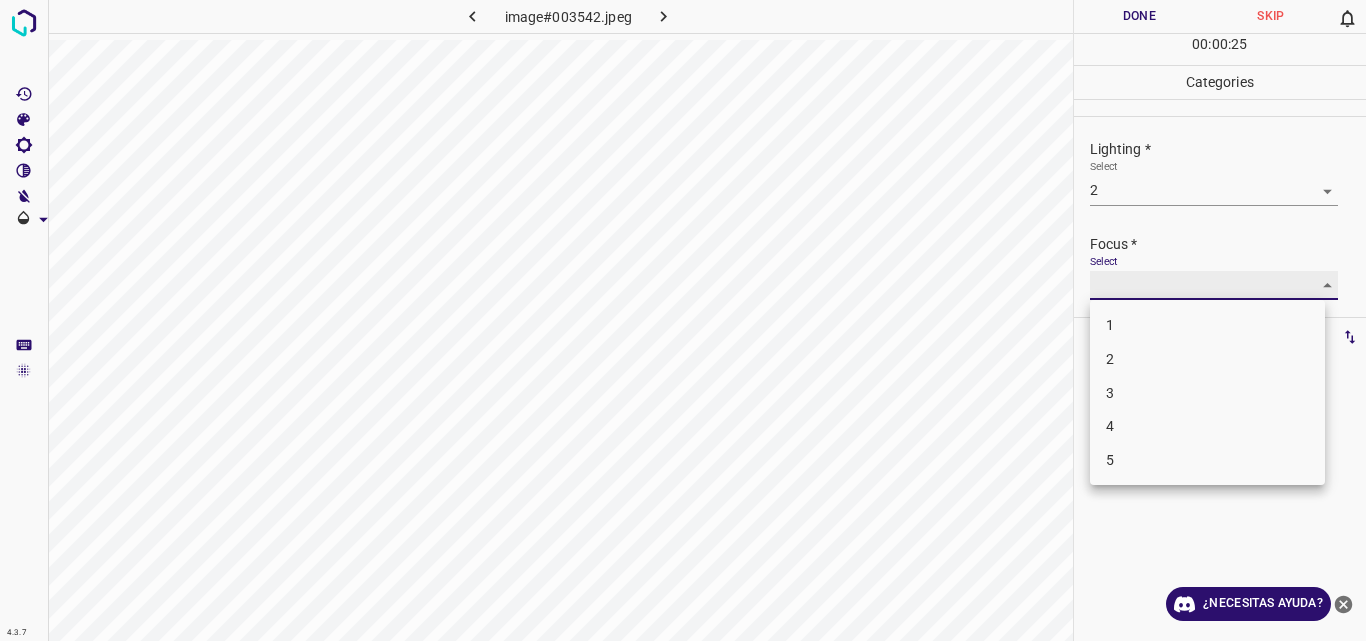 type on "3" 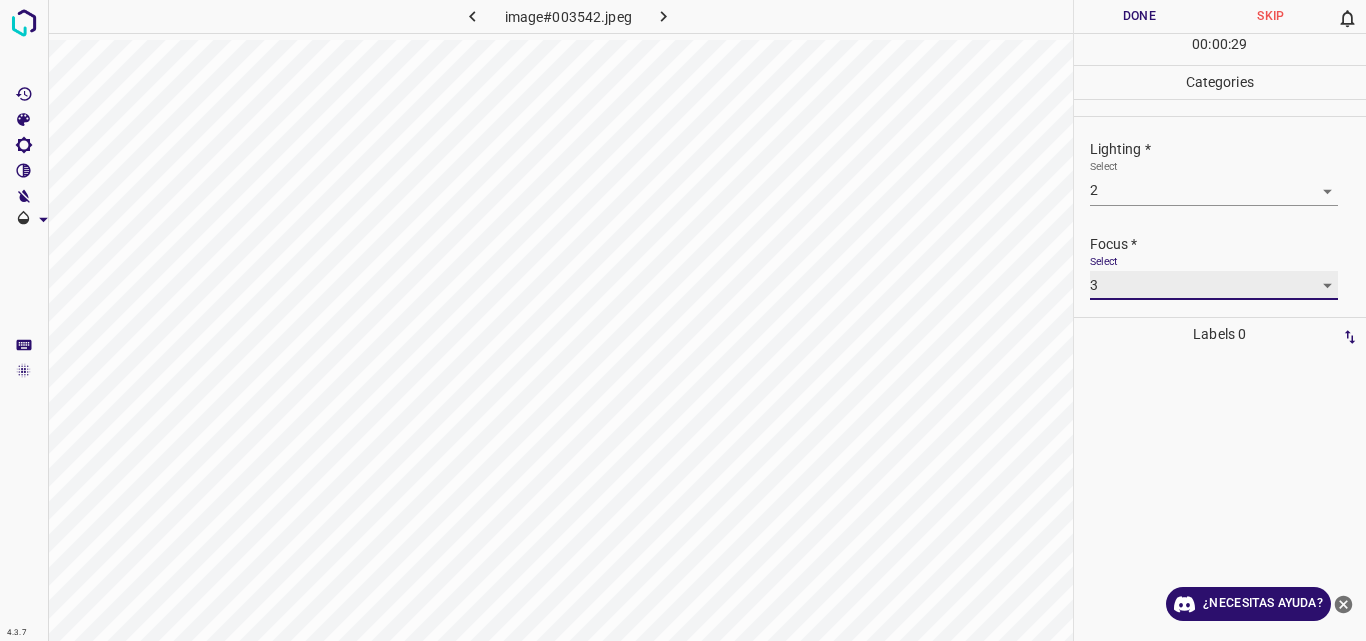 scroll, scrollTop: 98, scrollLeft: 0, axis: vertical 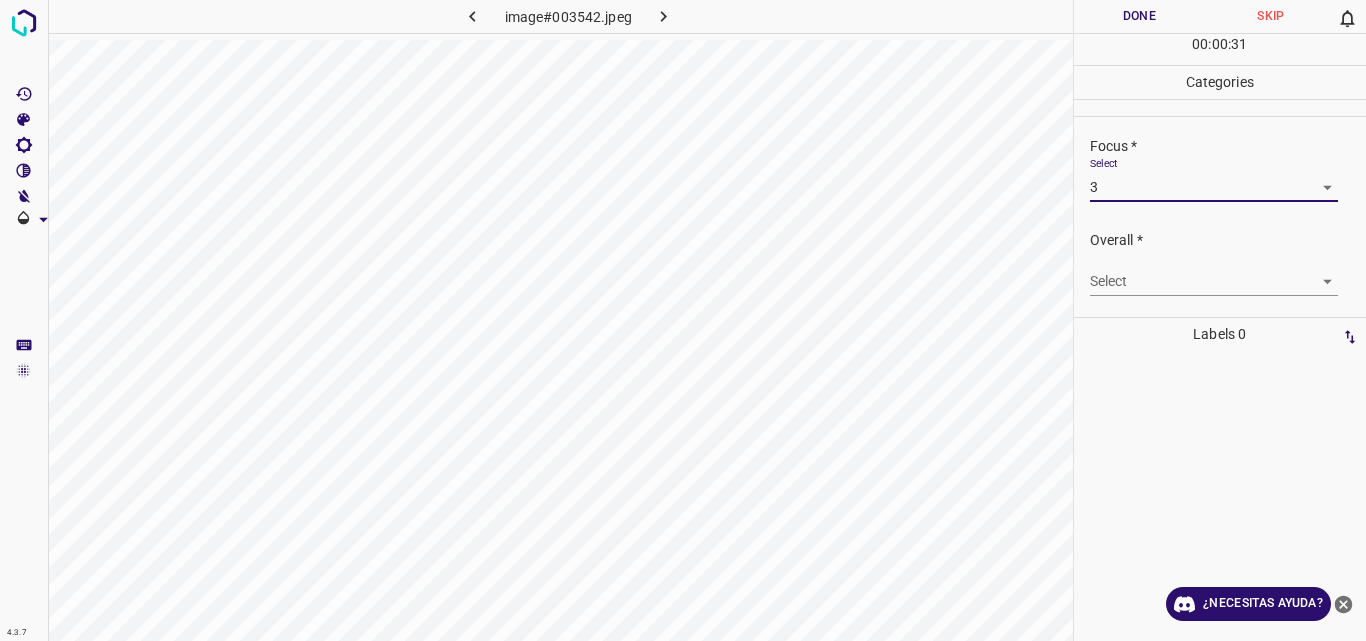 click on "4.3.7 image#003542.jpeg Done Skip 0 00   : 00   : 31   Categories Lighting *  Select 2 2 Focus *  Select 3 3 Overall *  Select ​ Labels   0 Categories 1 Lighting 2 Focus 3 Overall Tools Space Change between modes (Draw & Edit) I Auto labeling R Restore zoom M Zoom in N Zoom out Delete Delete selecte label Filters Z Restore filters X Saturation filter C Brightness filter V Contrast filter B Gray scale filter General O Download ¿Necesitas ayuda? Original text Rate this translation Your feedback will be used to help improve Google Translate - Texto - Esconder - Borrar" at bounding box center [683, 320] 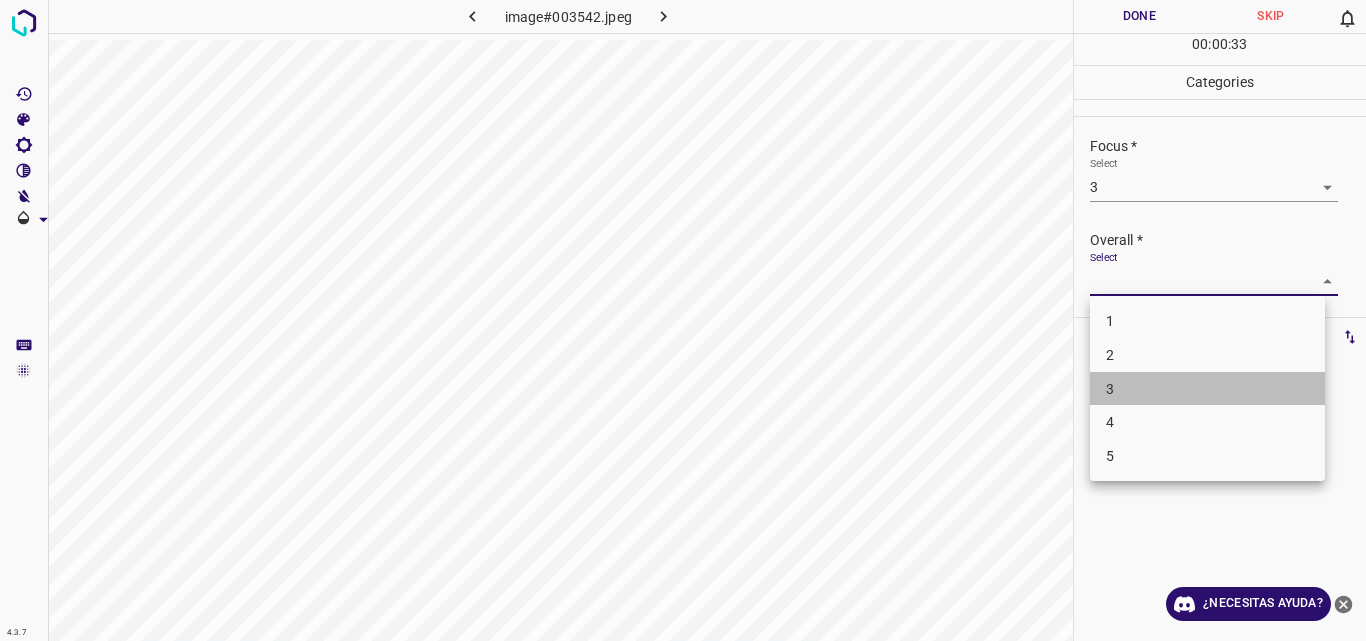 click on "3" at bounding box center [1207, 389] 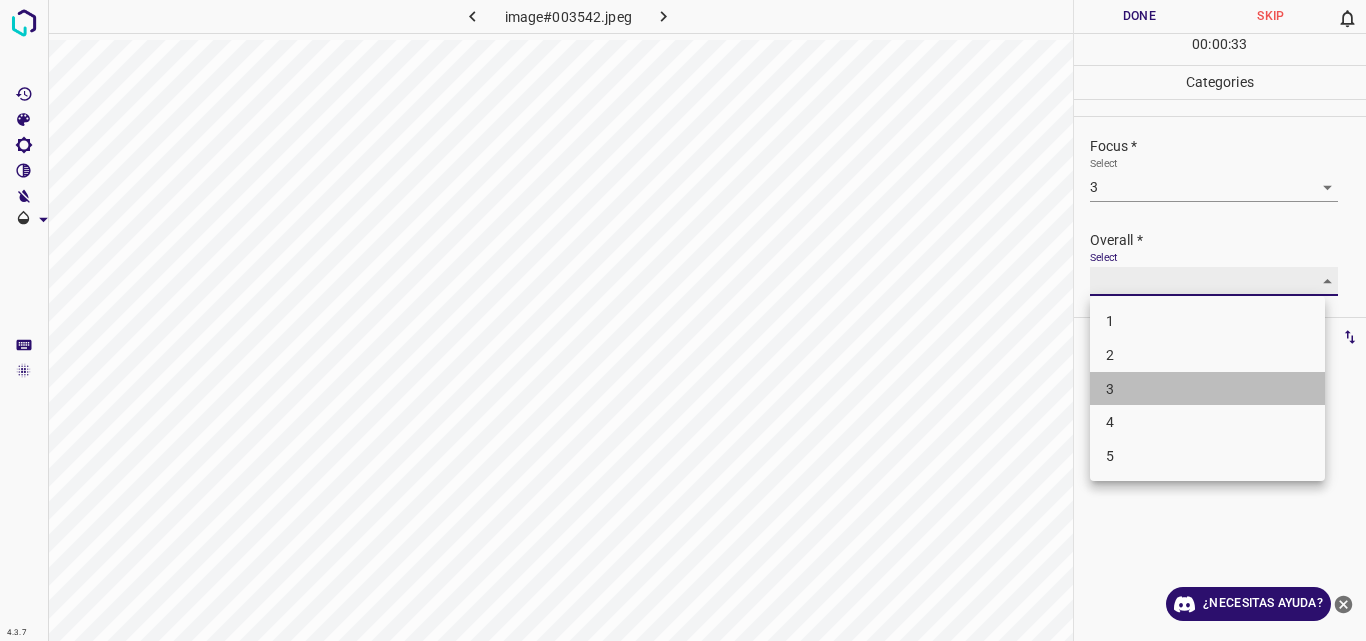 type on "3" 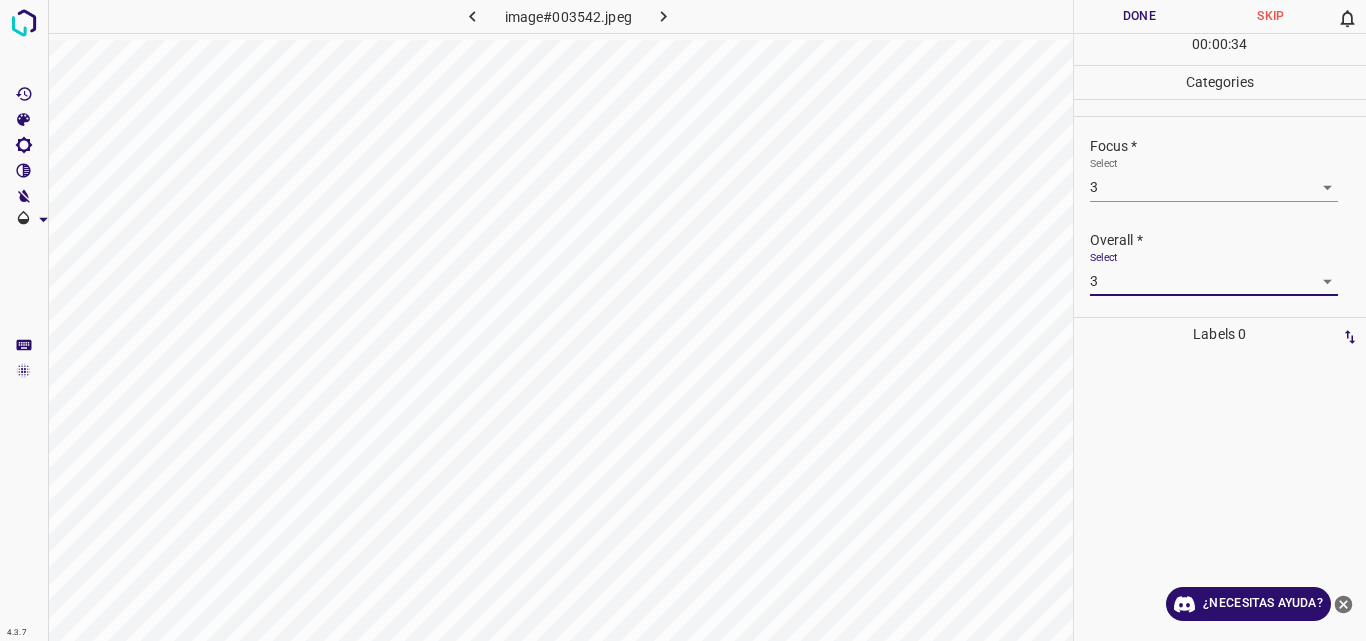click on "Done" at bounding box center (1140, 16) 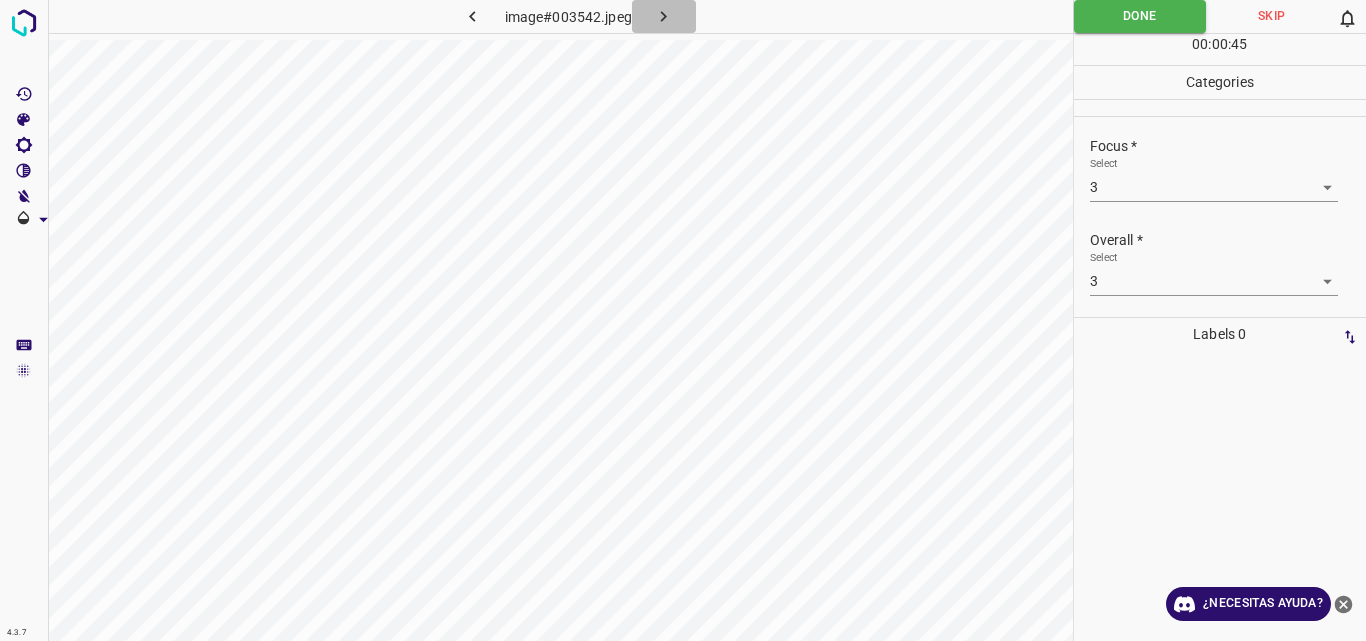 click 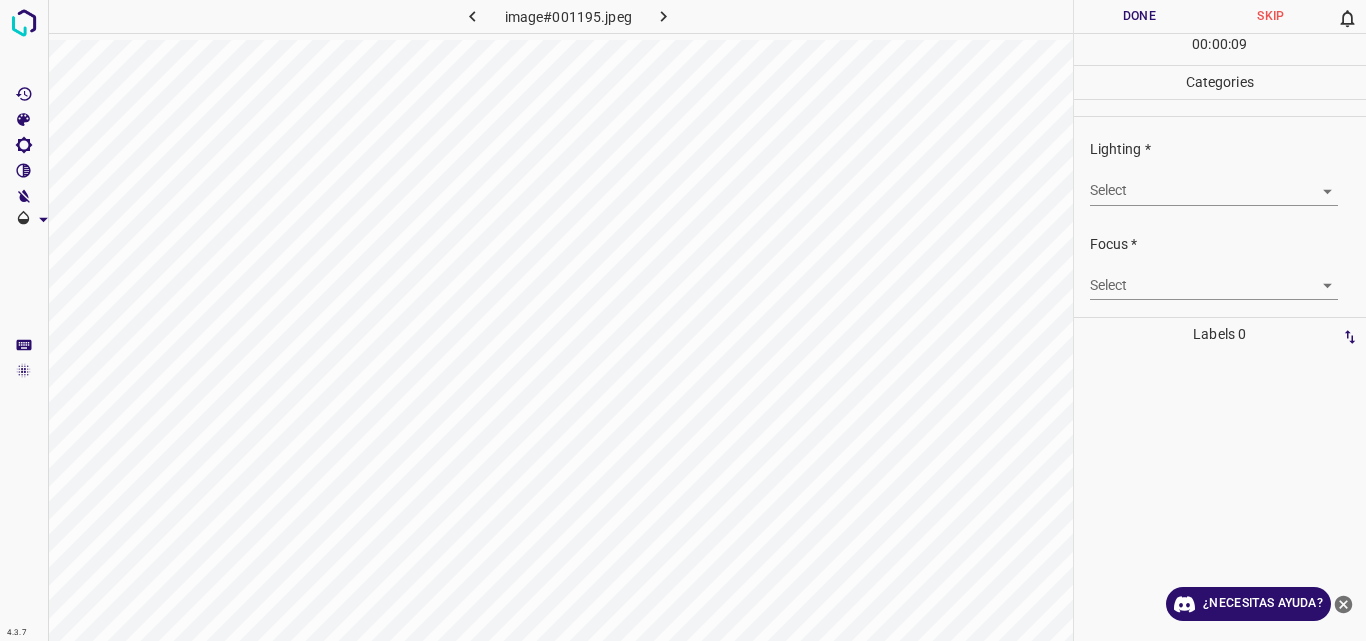 click on "4.3.7 image#001195.jpeg Done Skip 0 00   : 00   : 09   Categories Lighting *  Select ​ Focus *  Select ​ Overall *  Select ​ Labels   0 Categories 1 Lighting 2 Focus 3 Overall Tools Space Change between modes (Draw & Edit) I Auto labeling R Restore zoom M Zoom in N Zoom out Delete Delete selecte label Filters Z Restore filters X Saturation filter C Brightness filter V Contrast filter B Gray scale filter General O Download ¿Necesitas ayuda? Original text Rate this translation Your feedback will be used to help improve Google Translate - Texto - Esconder - Borrar" at bounding box center (683, 320) 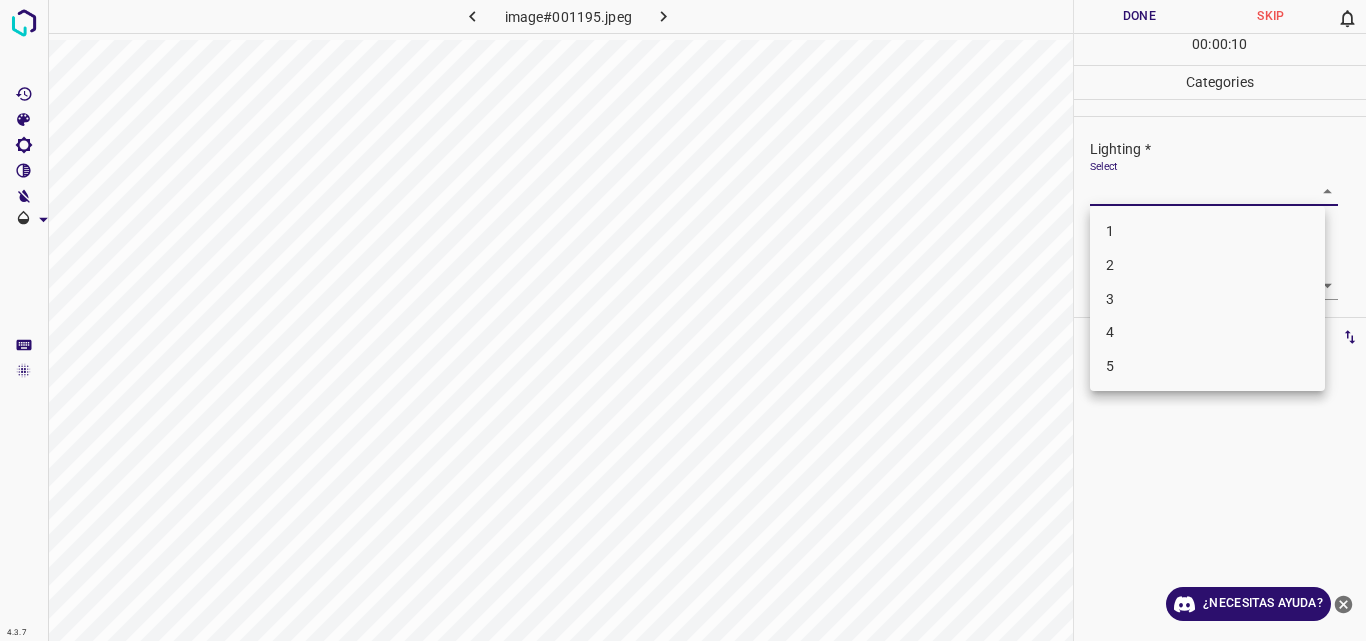 click on "3" at bounding box center [1207, 299] 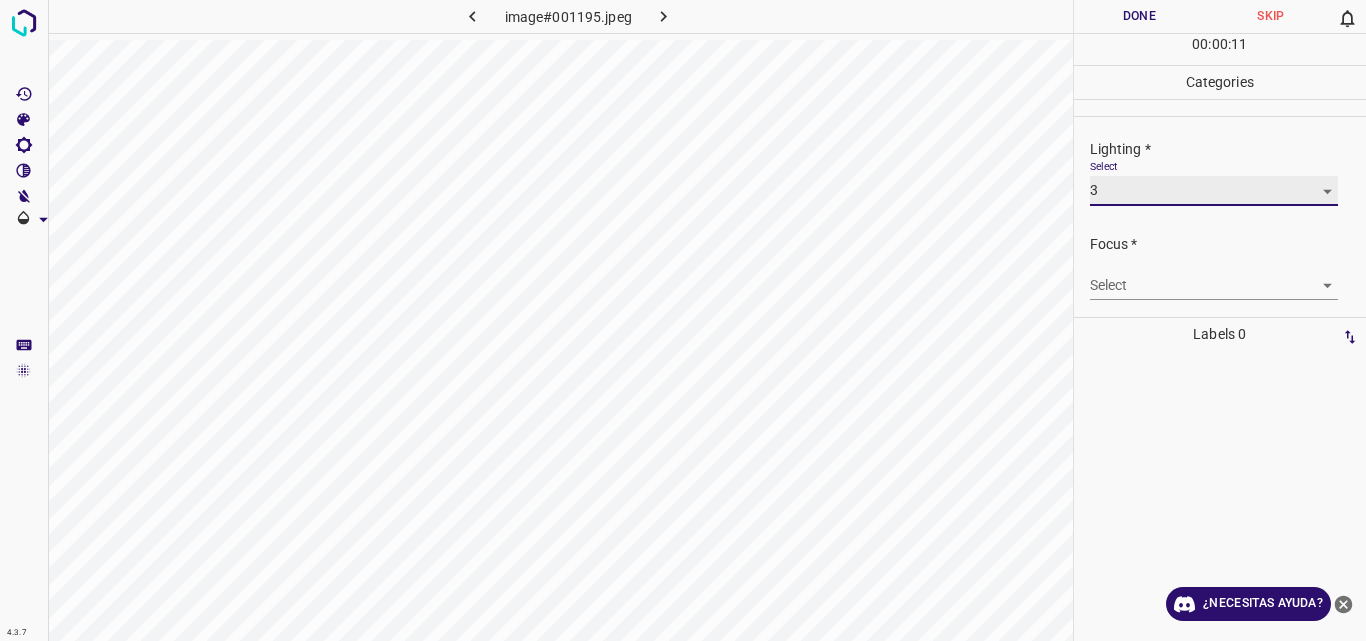 type on "3" 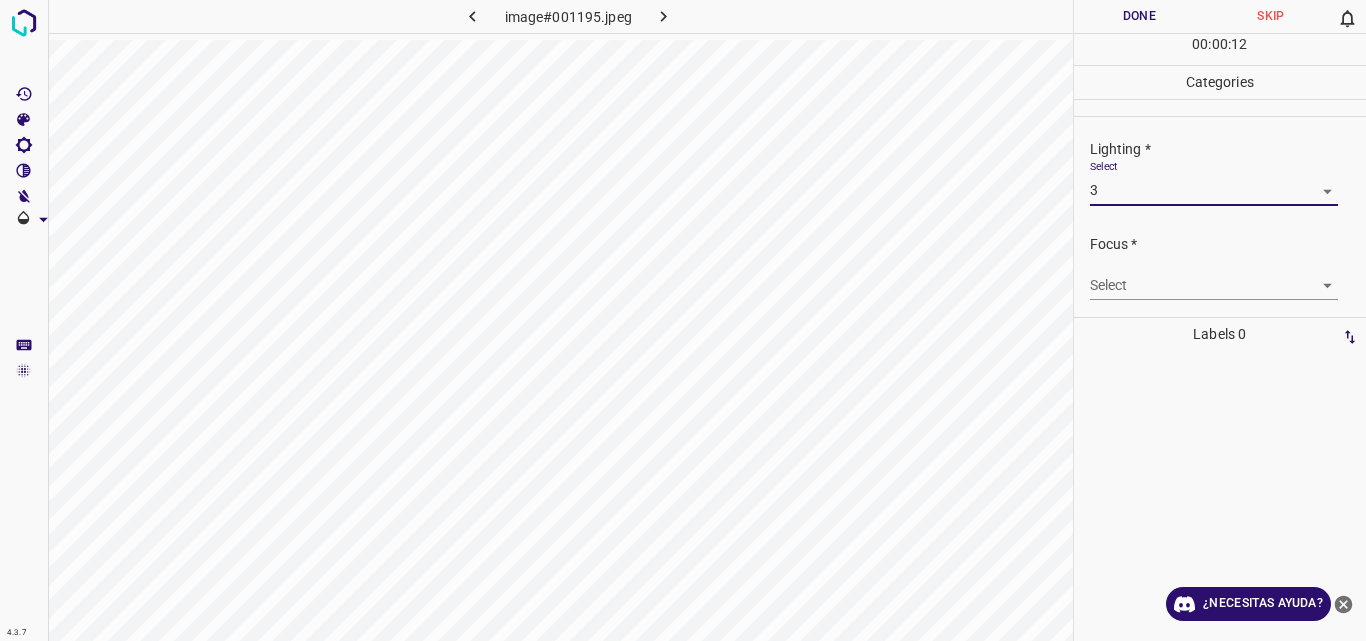 click on "4.3.7 image#001195.jpeg Done Skip 0 00   : 00   : 12   Categories Lighting *  Select 3 3 Focus *  Select ​ Overall *  Select ​ Labels   0 Categories 1 Lighting 2 Focus 3 Overall Tools Space Change between modes (Draw & Edit) I Auto labeling R Restore zoom M Zoom in N Zoom out Delete Delete selecte label Filters Z Restore filters X Saturation filter C Brightness filter V Contrast filter B Gray scale filter General O Download ¿Necesitas ayuda? Original text Rate this translation Your feedback will be used to help improve Google Translate - Texto - Esconder - Borrar" at bounding box center (683, 320) 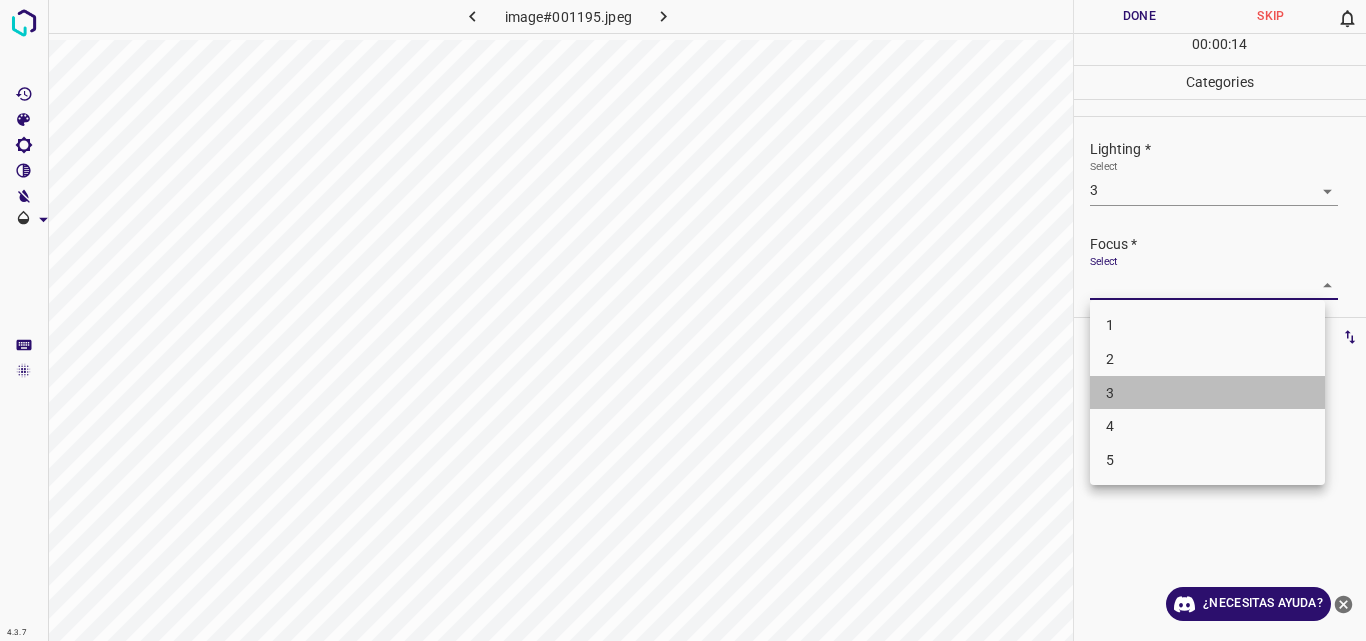 click on "3" at bounding box center [1207, 393] 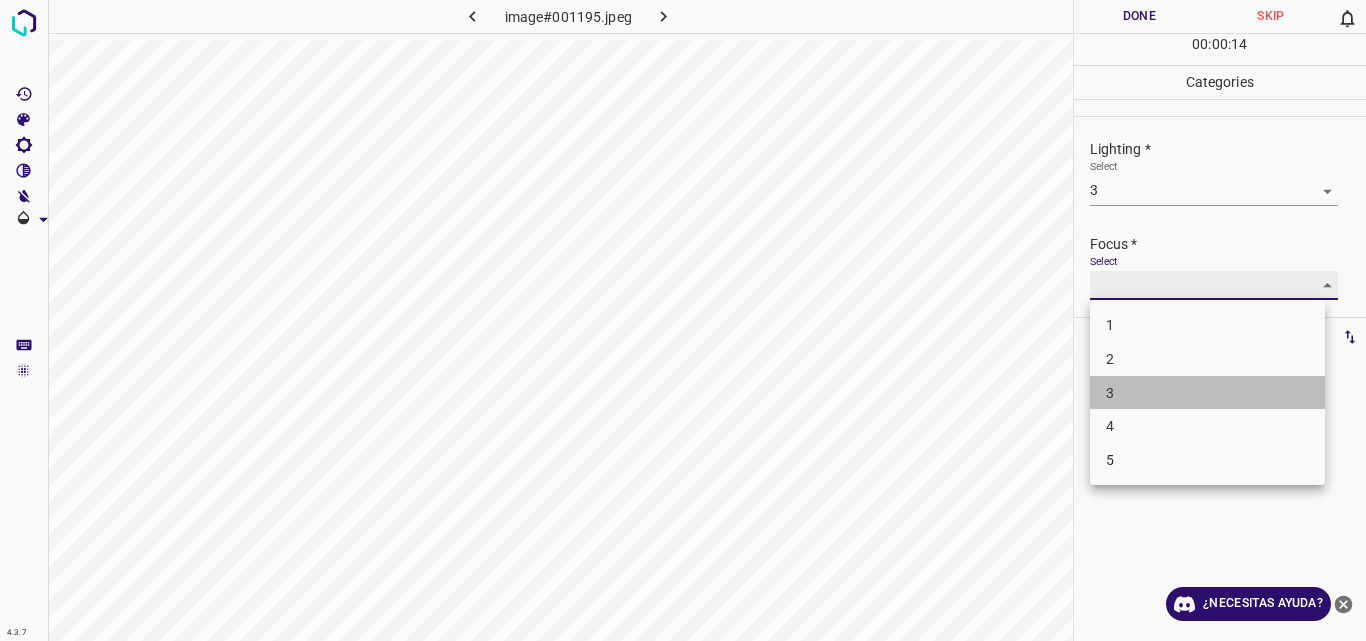 type on "3" 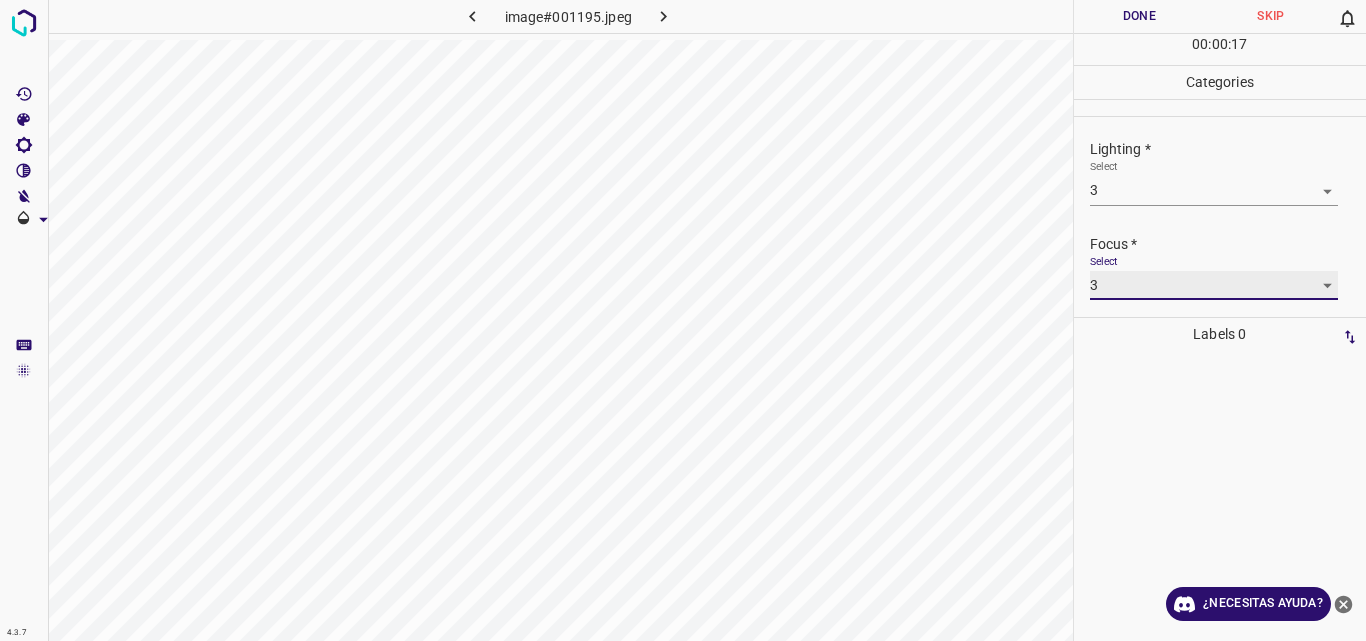 scroll, scrollTop: 98, scrollLeft: 0, axis: vertical 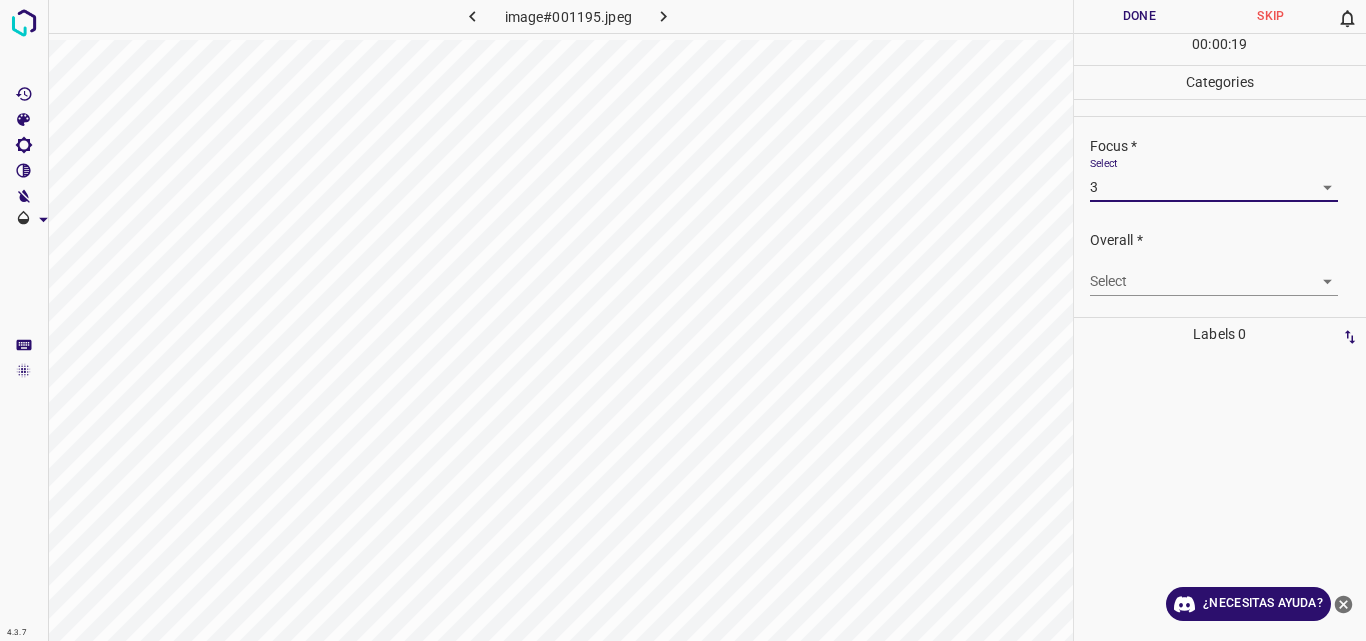 click on "4.3.7 image#001195.jpeg Done Skip 0 00   : 00   : 19   Categories Lighting *  Select 3 3 Focus *  Select 3 3 Overall *  Select ​ Labels   0 Categories 1 Lighting 2 Focus 3 Overall Tools Space Change between modes (Draw & Edit) I Auto labeling R Restore zoom M Zoom in N Zoom out Delete Delete selecte label Filters Z Restore filters X Saturation filter C Brightness filter V Contrast filter B Gray scale filter General O Download ¿Necesitas ayuda? Original text Rate this translation Your feedback will be used to help improve Google Translate - Texto - Esconder - Borrar" at bounding box center [683, 320] 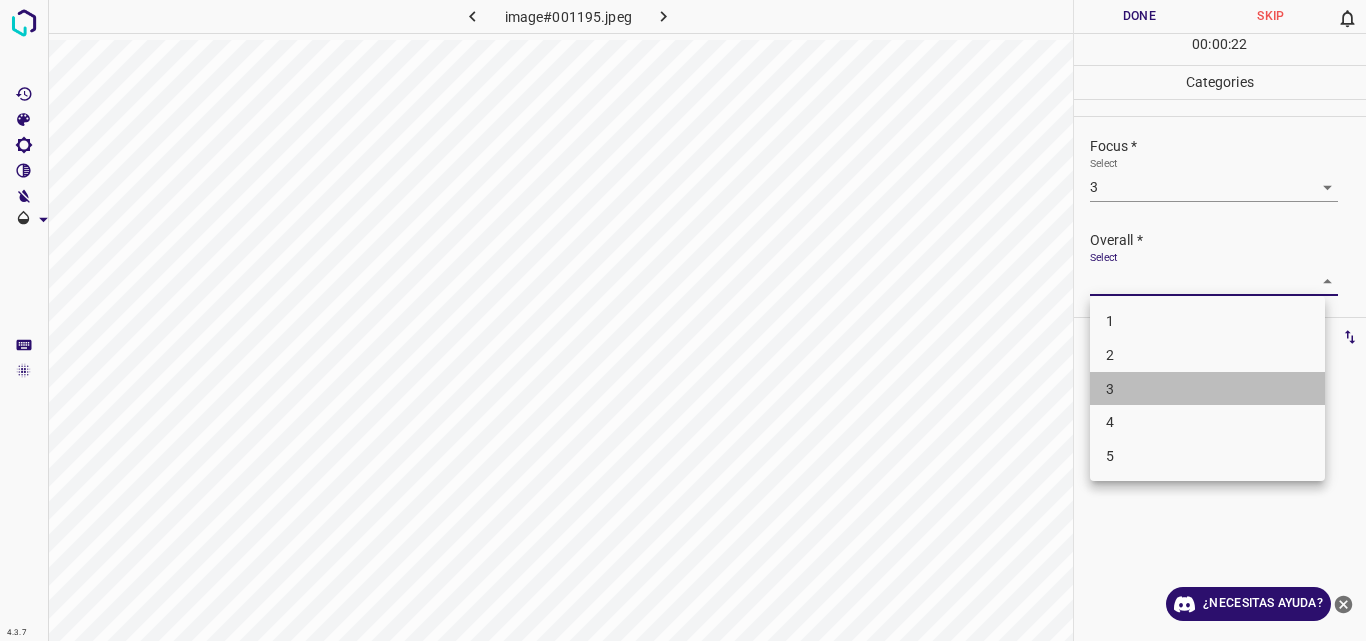 click on "3" at bounding box center (1207, 389) 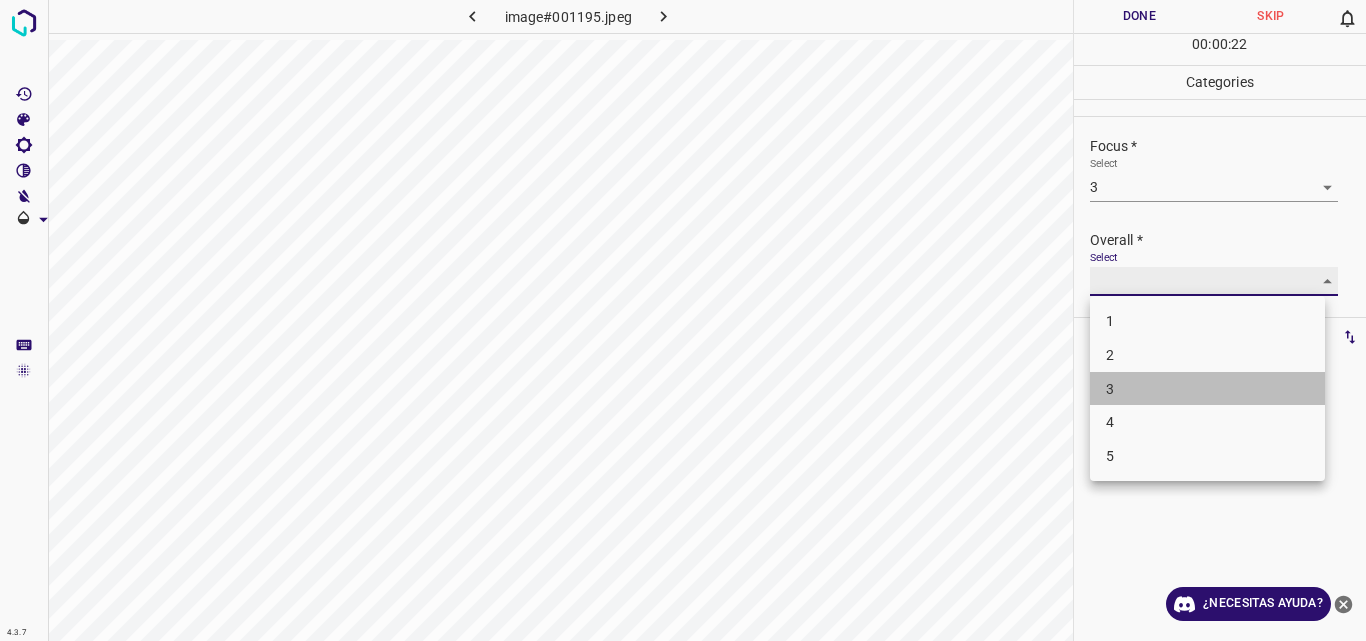 type on "3" 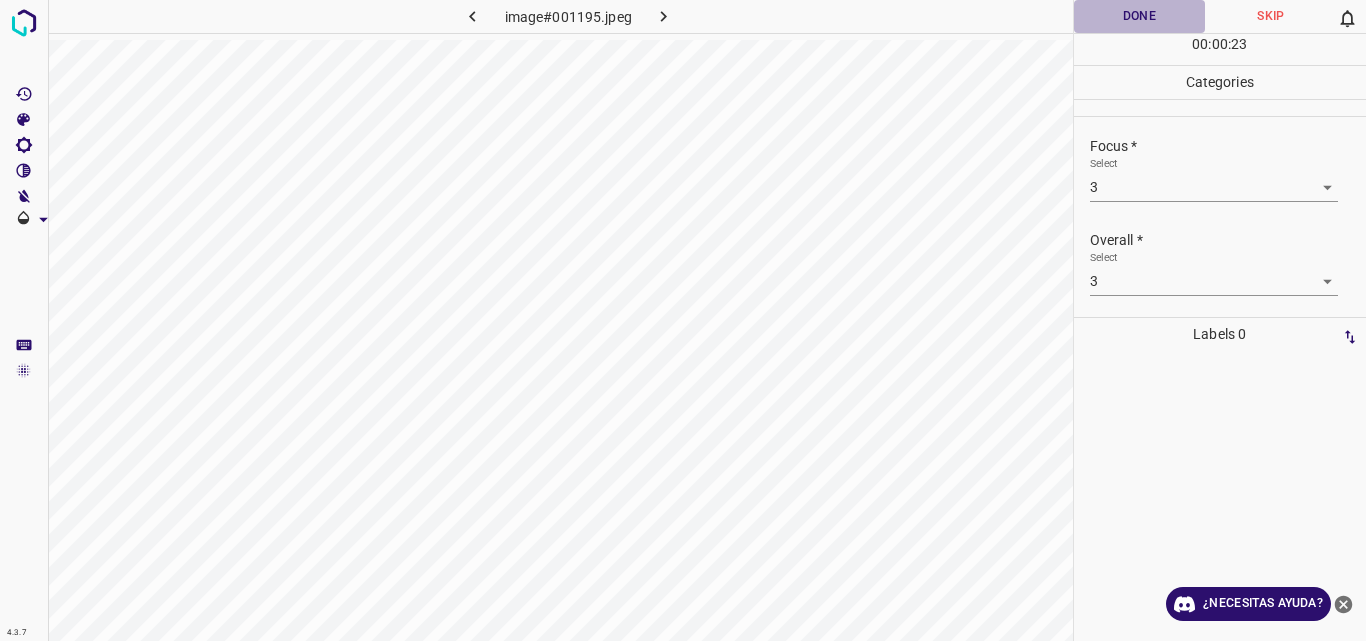 click on "Done" at bounding box center [1140, 16] 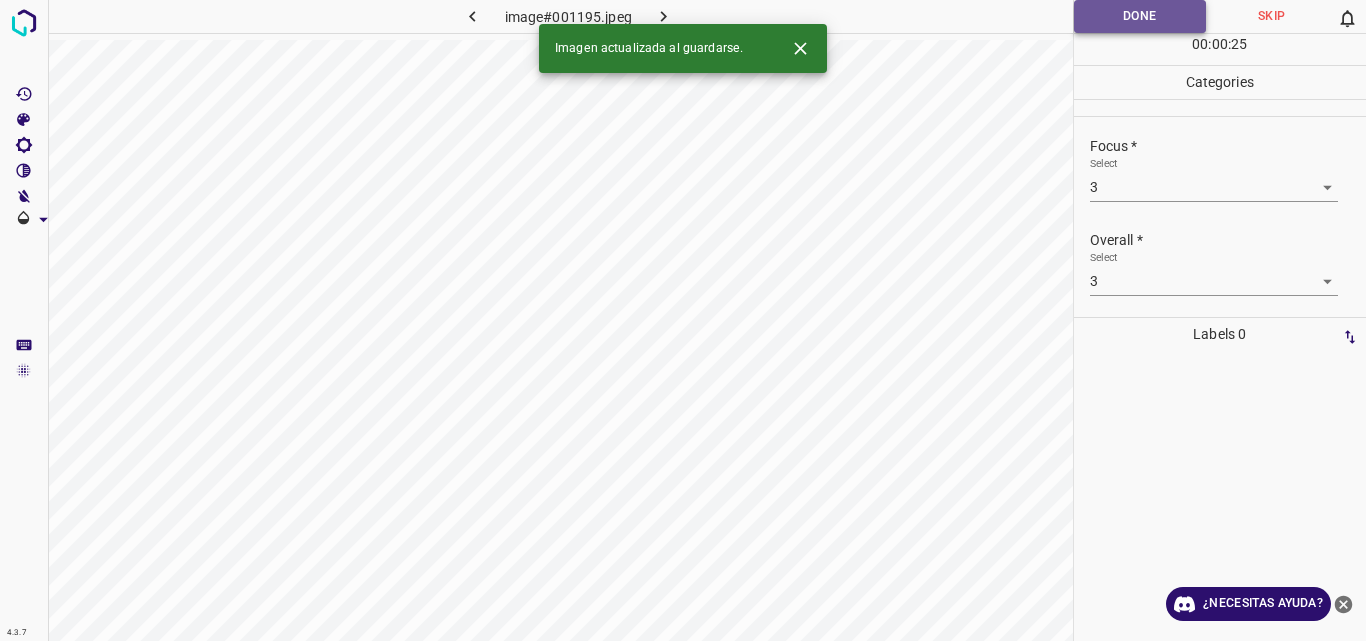 click on "Done" at bounding box center [1140, 16] 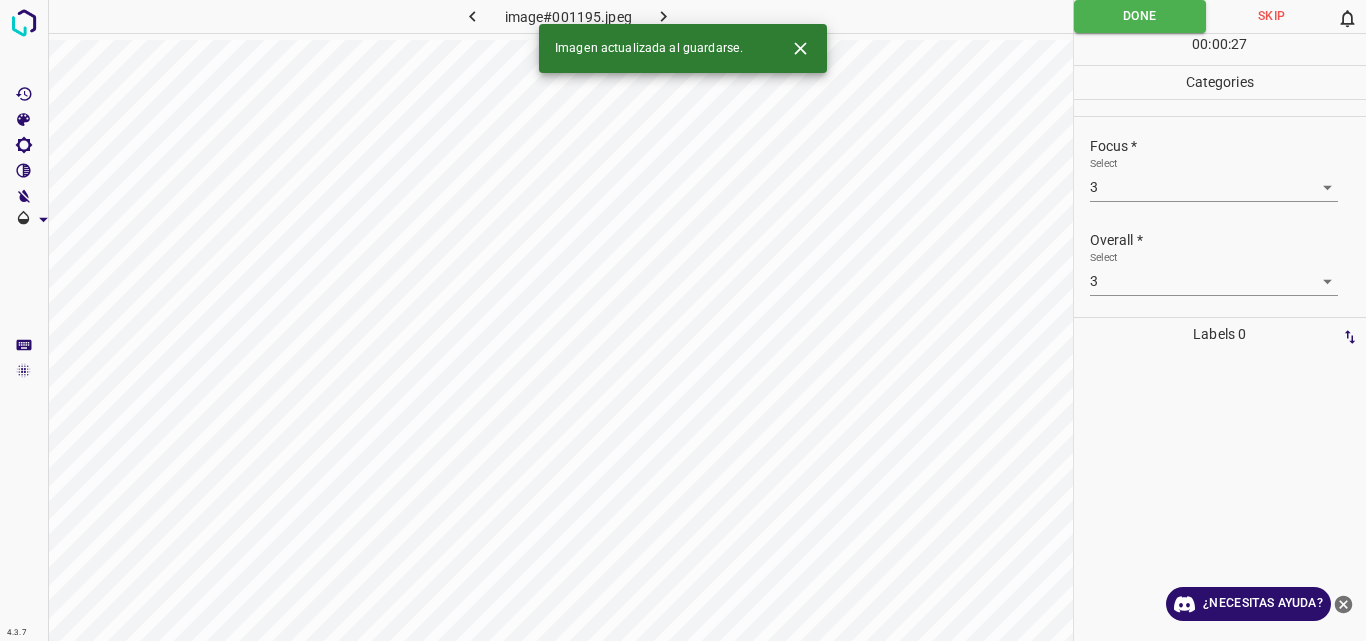 click 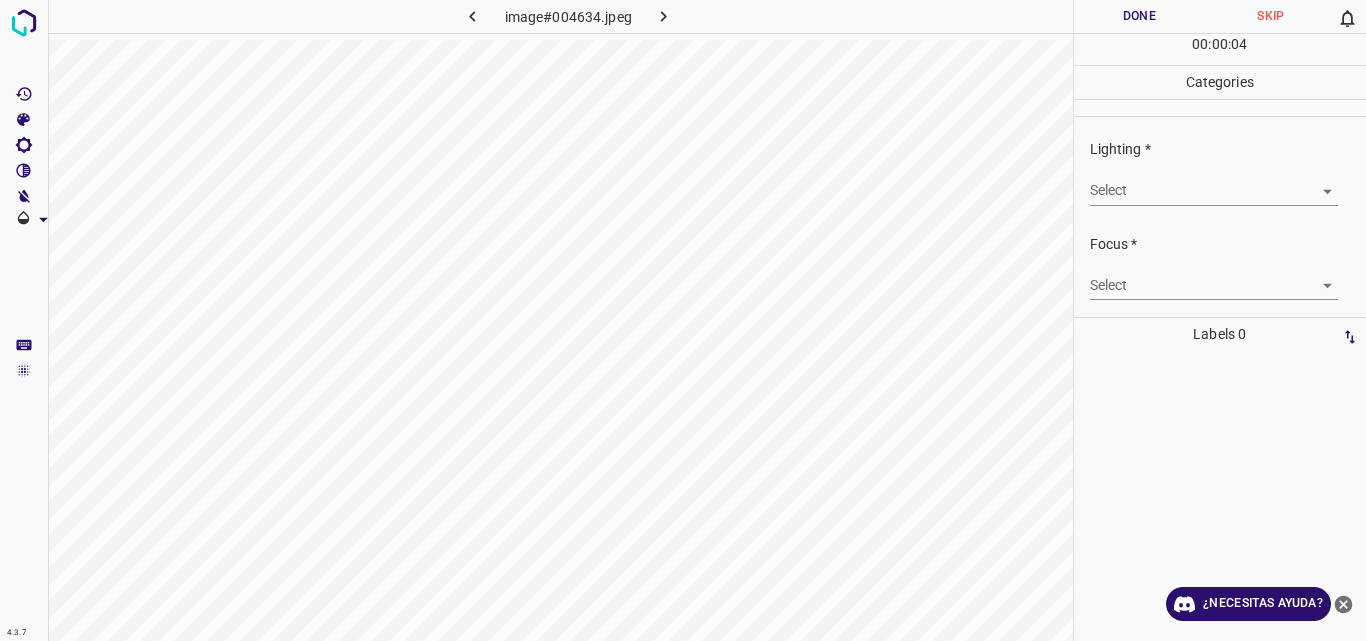 click on "4.3.7 image#004634.jpeg Done Skip 0 00   : 00   : 04   Categories Lighting *  Select ​ Focus *  Select ​ Overall *  Select ​ Labels   0 Categories 1 Lighting 2 Focus 3 Overall Tools Space Change between modes (Draw & Edit) I Auto labeling R Restore zoom M Zoom in N Zoom out Delete Delete selecte label Filters Z Restore filters X Saturation filter C Brightness filter V Contrast filter B Gray scale filter General O Download ¿Necesitas ayuda? Original text Rate this translation Your feedback will be used to help improve Google Translate - Texto - Esconder - Borrar" at bounding box center (683, 320) 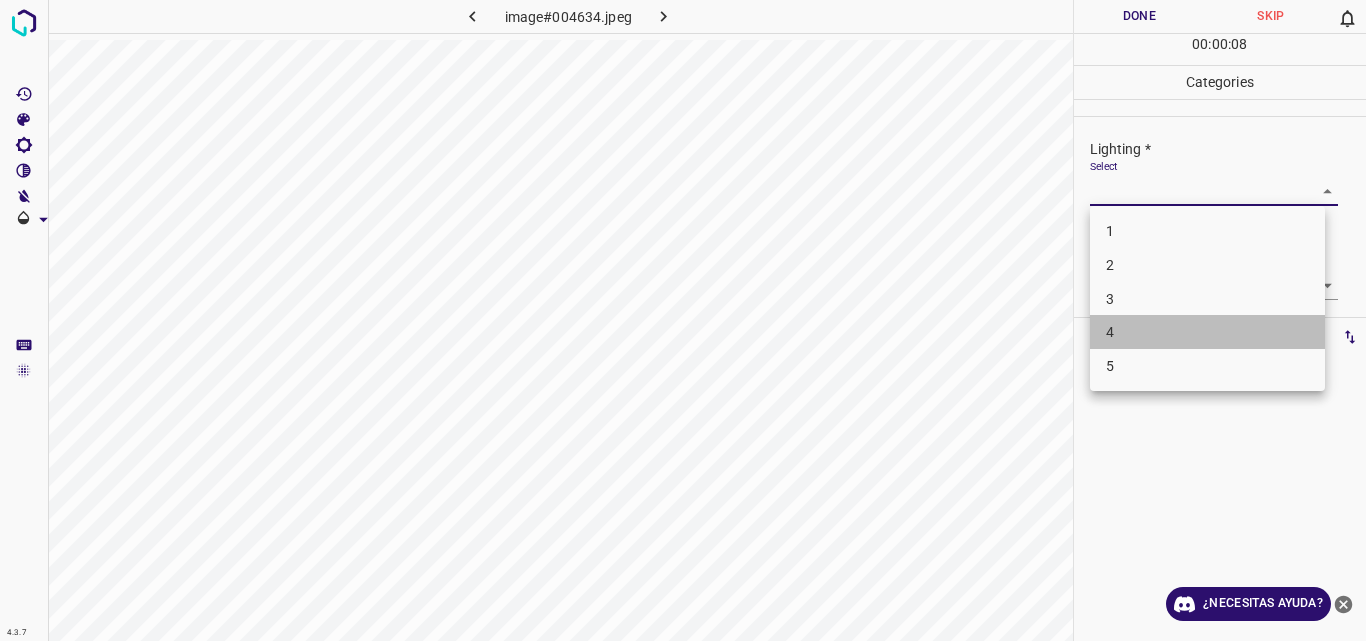 click on "4" at bounding box center [1207, 332] 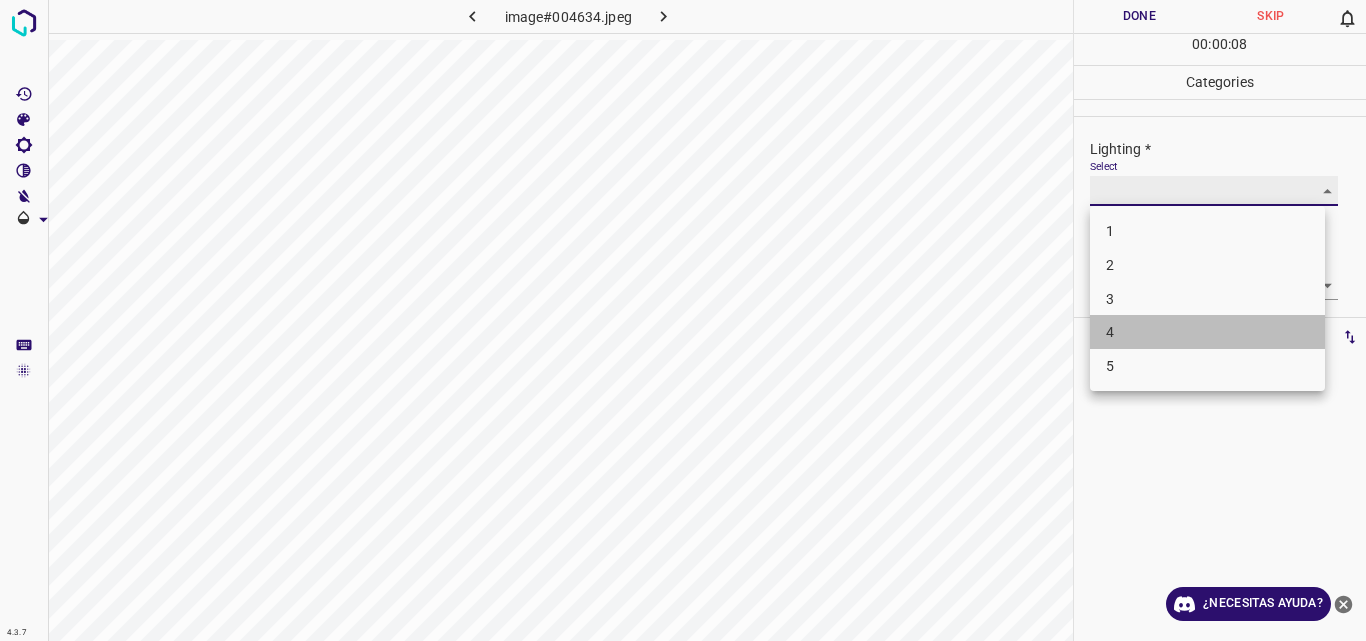 type on "4" 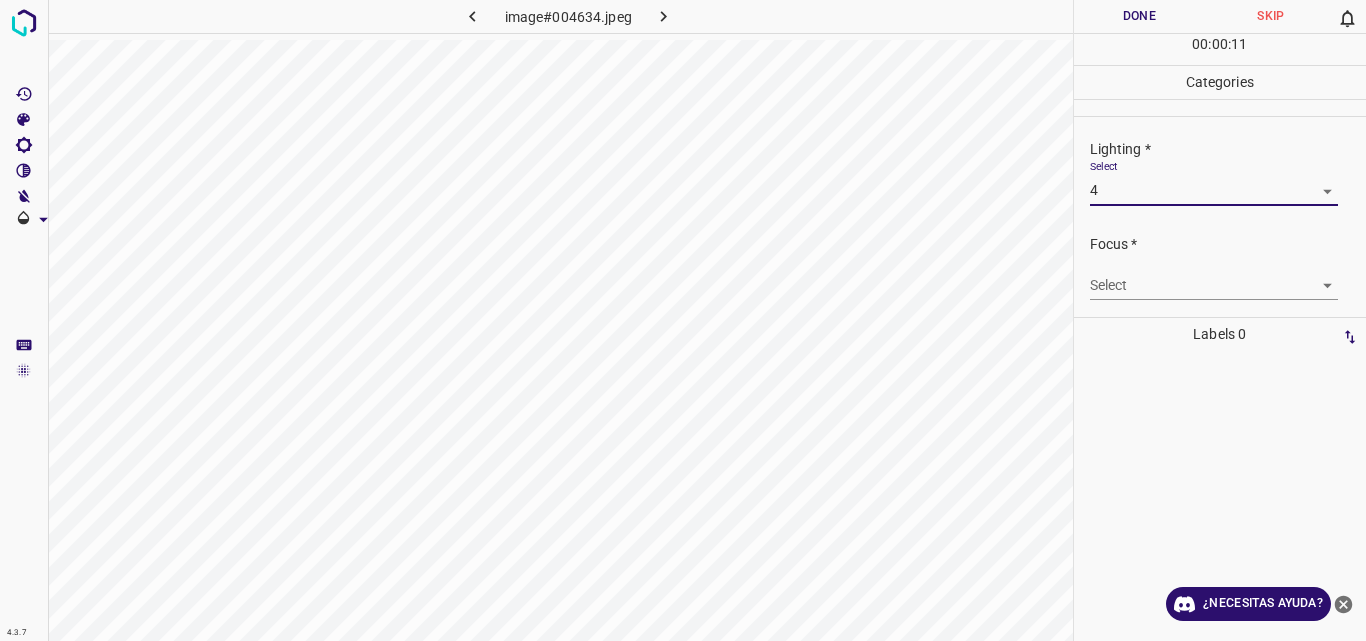 click on "4.3.7 image#004634.jpeg Done Skip 0 00   : 00   : 11   Categories Lighting *  Select 4 4 Focus *  Select ​ Overall *  Select ​ Labels   0 Categories 1 Lighting 2 Focus 3 Overall Tools Space Change between modes (Draw & Edit) I Auto labeling R Restore zoom M Zoom in N Zoom out Delete Delete selecte label Filters Z Restore filters X Saturation filter C Brightness filter V Contrast filter B Gray scale filter General O Download ¿Necesitas ayuda? Original text Rate this translation Your feedback will be used to help improve Google Translate - Texto - Esconder - Borrar" at bounding box center (683, 320) 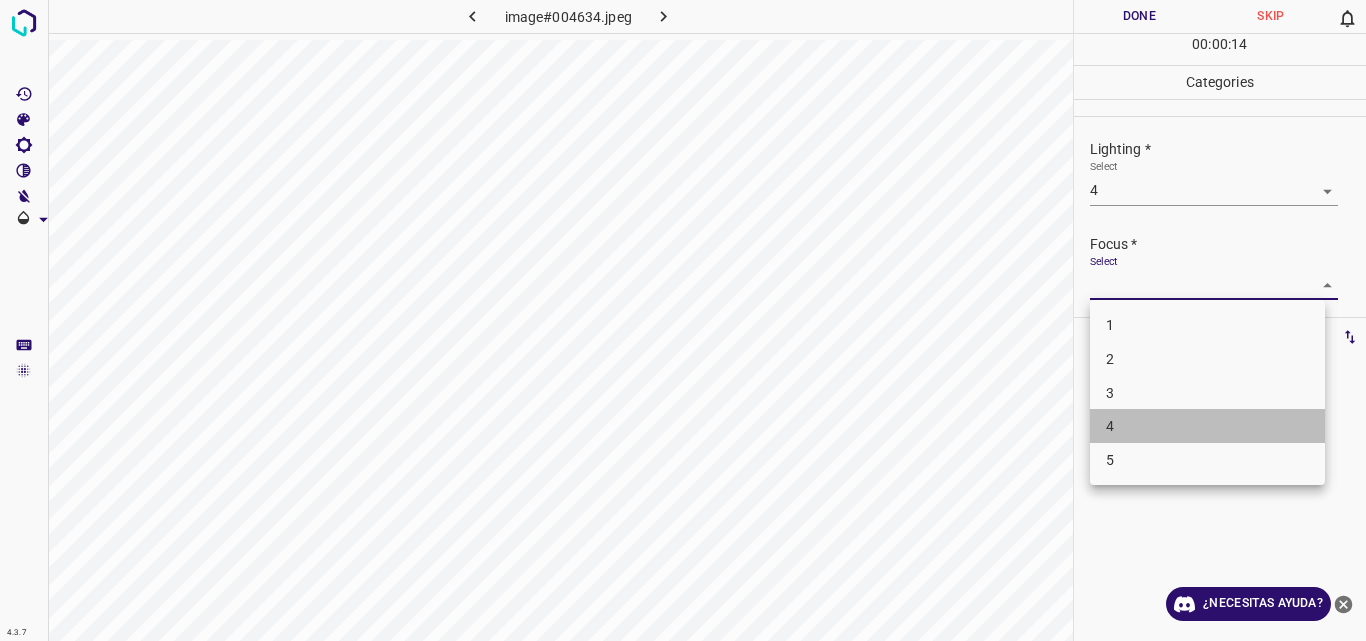 click on "4" at bounding box center (1207, 426) 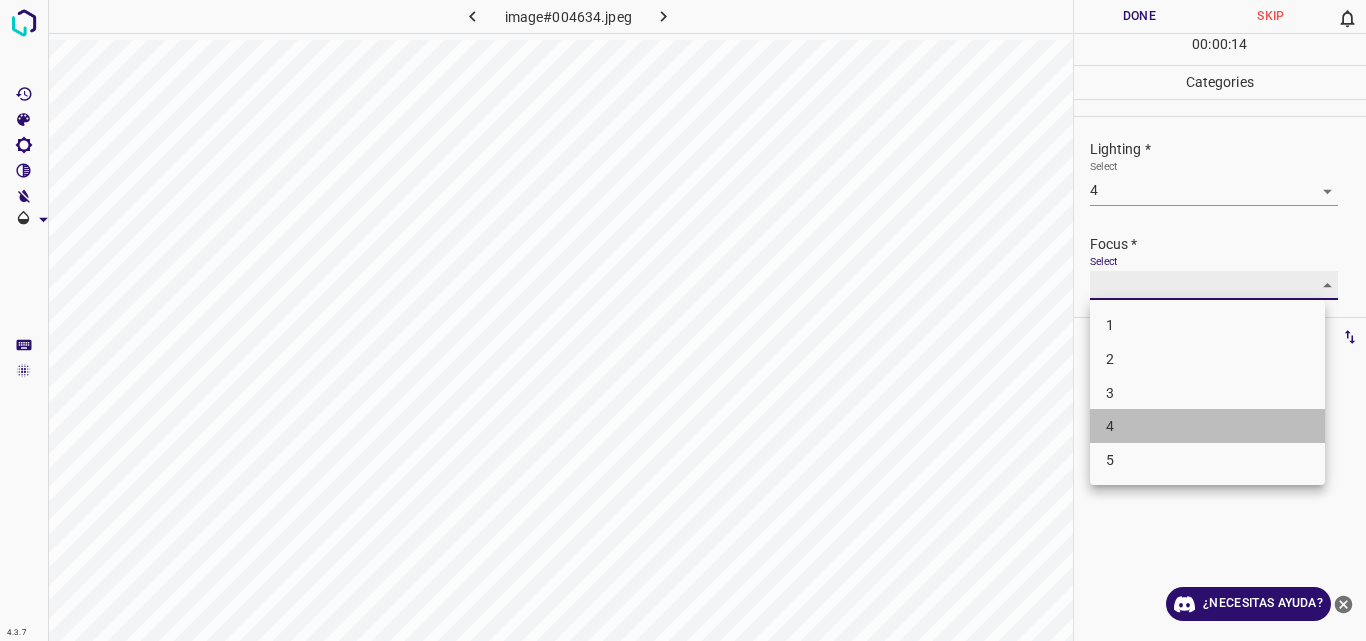 type on "4" 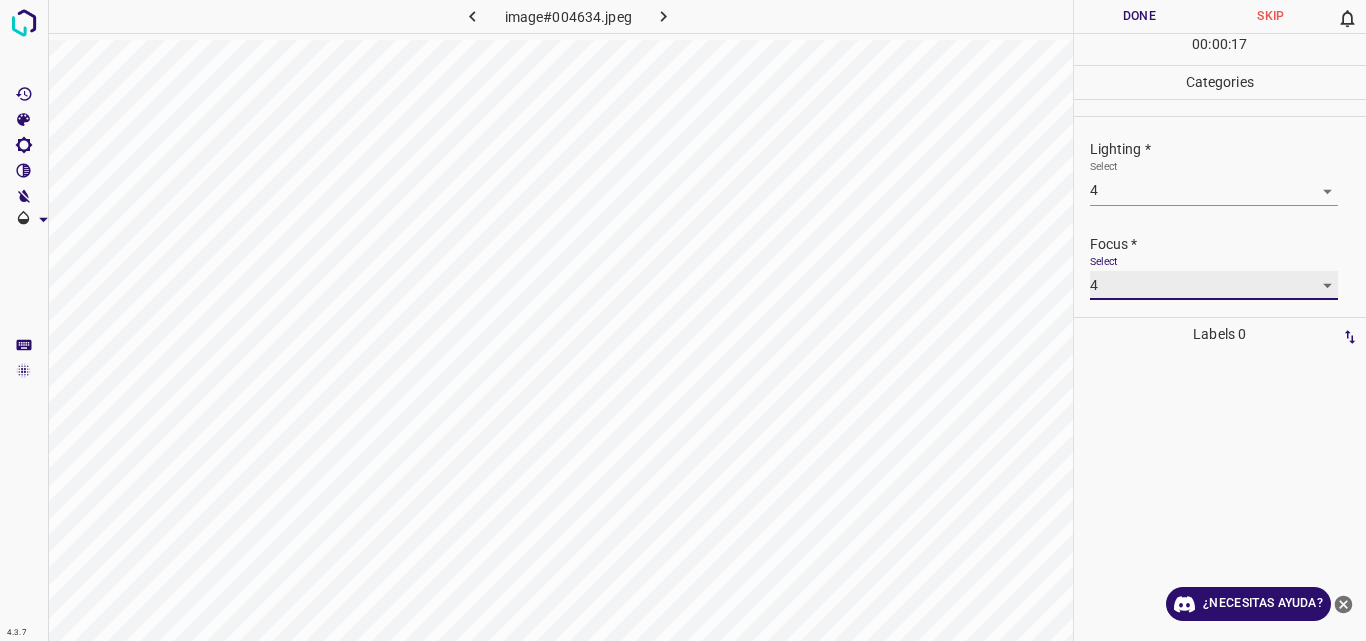 scroll, scrollTop: 98, scrollLeft: 0, axis: vertical 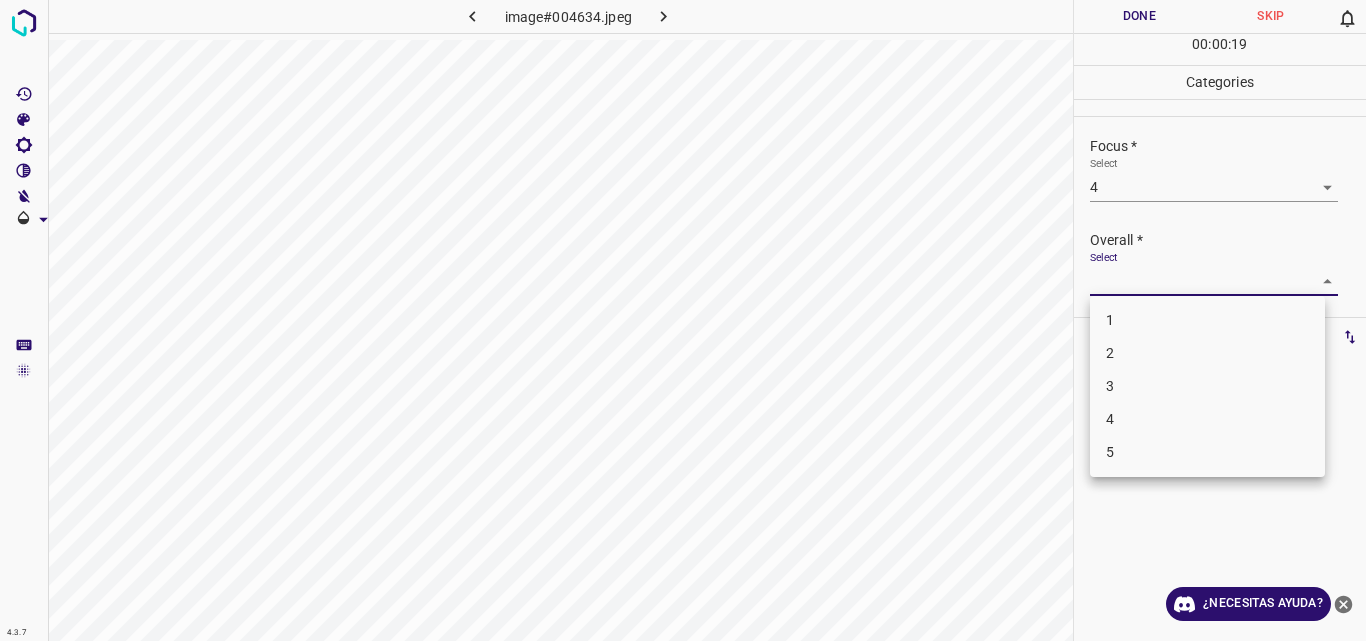 click on "4.3.7 image#004634.jpeg Done Skip 0 00   : 00   : 19   Categories Lighting *  Select 4 4 Focus *  Select 4 4 Overall *  Select ​ Labels   0 Categories 1 Lighting 2 Focus 3 Overall Tools Space Change between modes (Draw & Edit) I Auto labeling R Restore zoom M Zoom in N Zoom out Delete Delete selecte label Filters Z Restore filters X Saturation filter C Brightness filter V Contrast filter B Gray scale filter General O Download ¿Necesitas ayuda? Original text Rate this translation Your feedback will be used to help improve Google Translate - Texto - Esconder - Borrar 1 2 3 4 5" at bounding box center (683, 320) 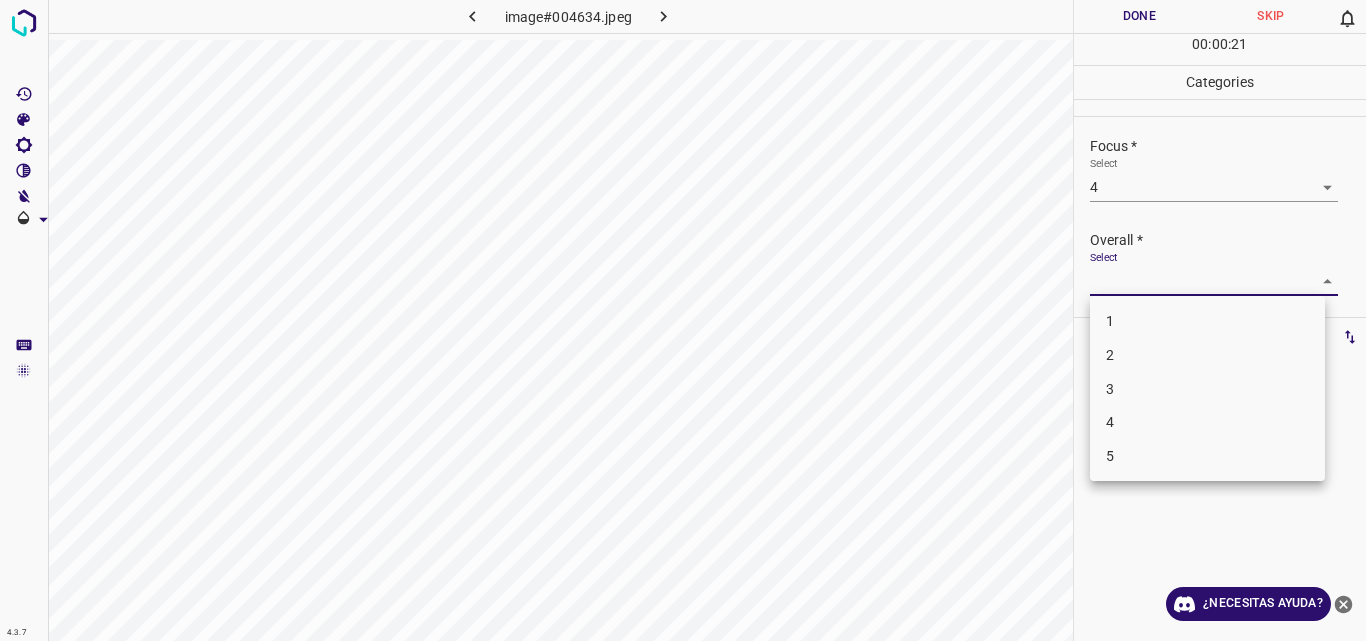 click on "4" at bounding box center [1207, 422] 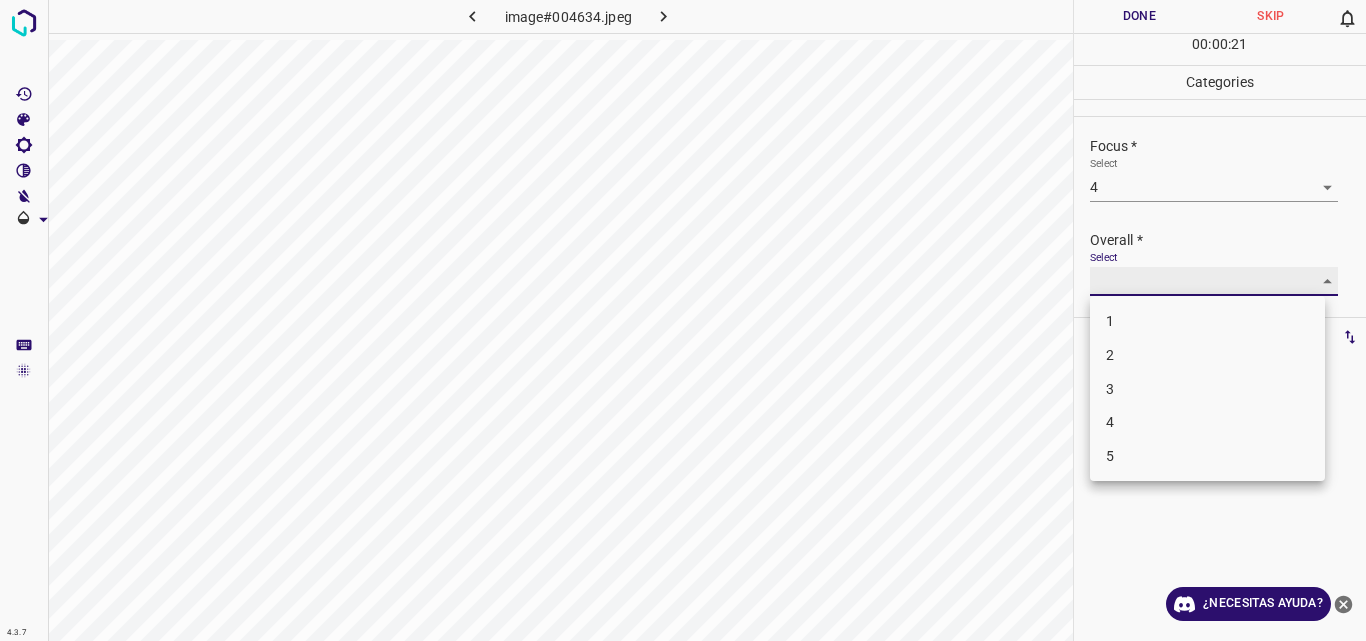 type on "4" 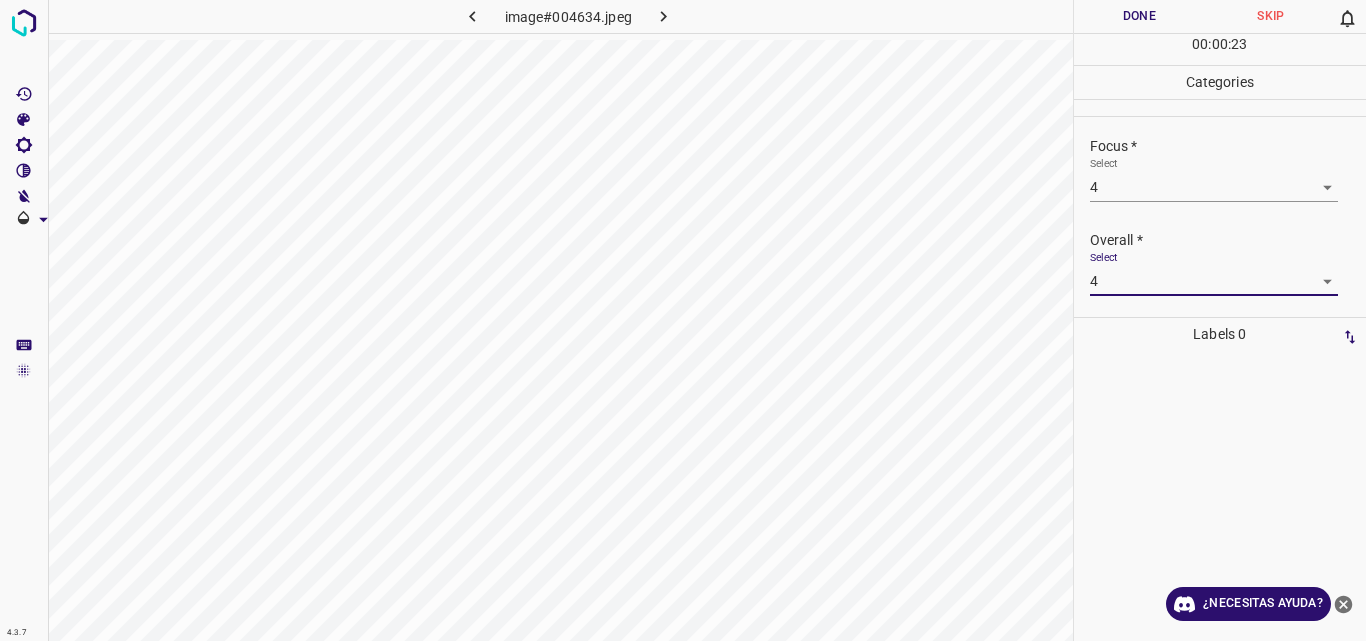 click on "Done" at bounding box center (1140, 16) 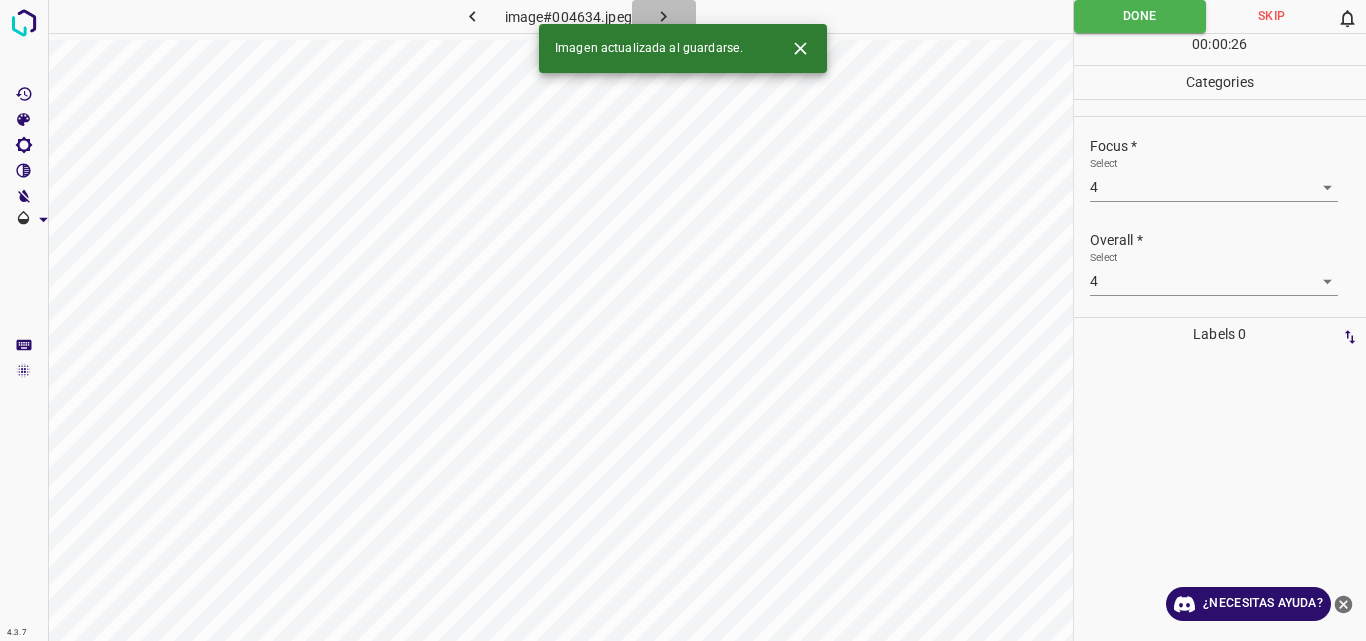 click 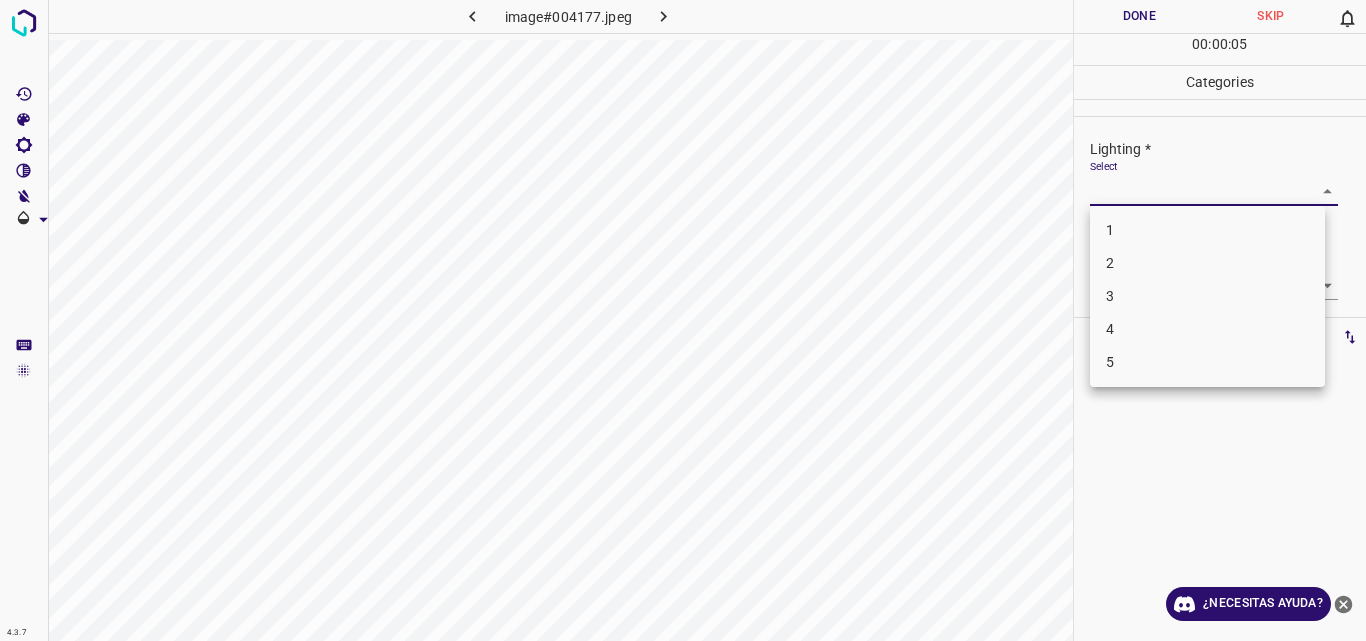 click on "4.3.7 image#004177.jpeg Done Skip 0 00   : 00   : 05   Categories Lighting *  Select ​ Focus *  Select ​ Overall *  Select ​ Labels   0 Categories 1 Lighting 2 Focus 3 Overall Tools Space Change between modes (Draw & Edit) I Auto labeling R Restore zoom M Zoom in N Zoom out Delete Delete selecte label Filters Z Restore filters X Saturation filter C Brightness filter V Contrast filter B Gray scale filter General O Download ¿Necesitas ayuda? Original text Rate this translation Your feedback will be used to help improve Google Translate - Texto - Esconder - Borrar 1 2 3 4 5" at bounding box center [683, 320] 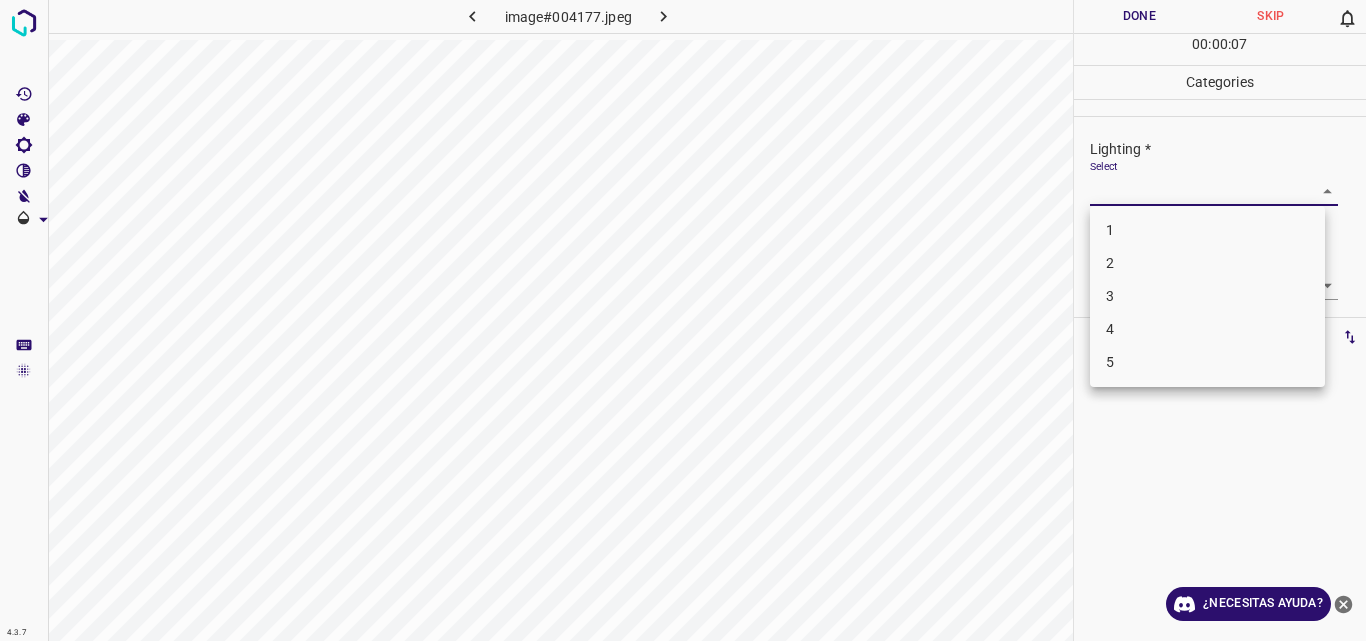 click on "4.3.7 image#004177.jpeg Done Skip 0 00   : 00   : 07   Categories Lighting *  Select ​ Focus *  Select ​ Overall *  Select ​ Labels   0 Categories 1 Lighting 2 Focus 3 Overall Tools Space Change between modes (Draw & Edit) I Auto labeling R Restore zoom M Zoom in N Zoom out Delete Delete selecte label Filters Z Restore filters X Saturation filter C Brightness filter V Contrast filter B Gray scale filter General O Download ¿Necesitas ayuda? Original text Rate this translation Your feedback will be used to help improve Google Translate - Texto - Esconder - Borrar 1 2 3 4 5" at bounding box center [683, 320] 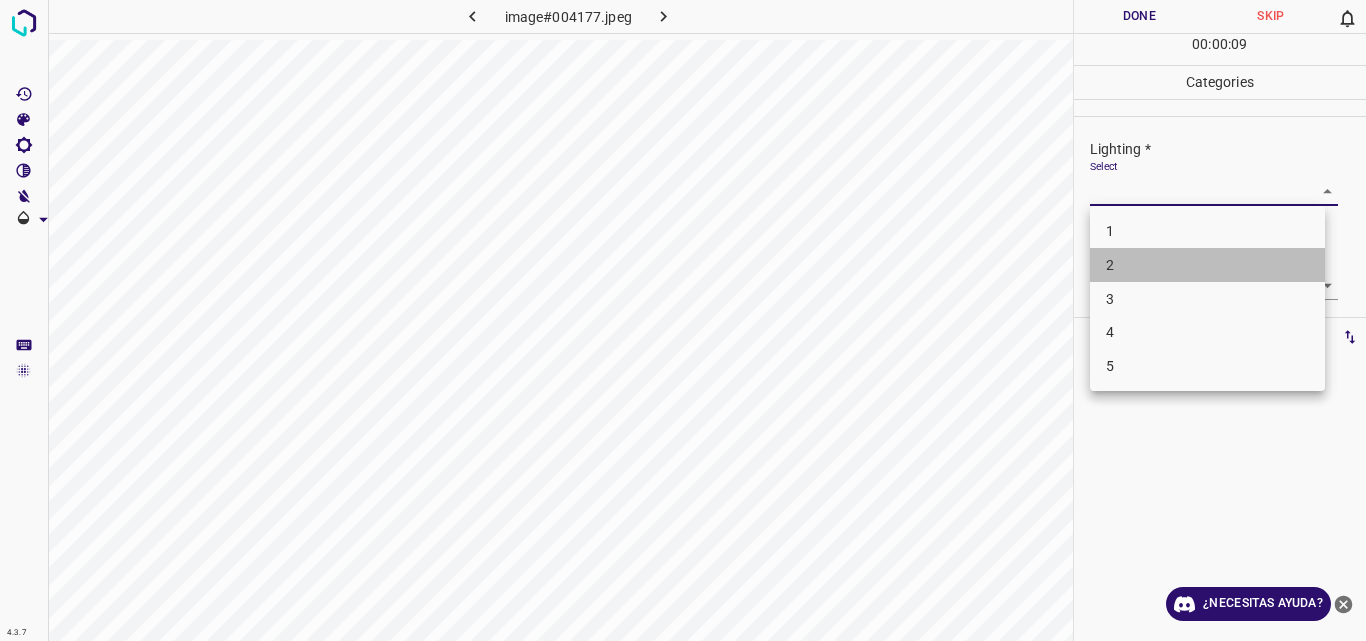 click on "2" at bounding box center [1207, 265] 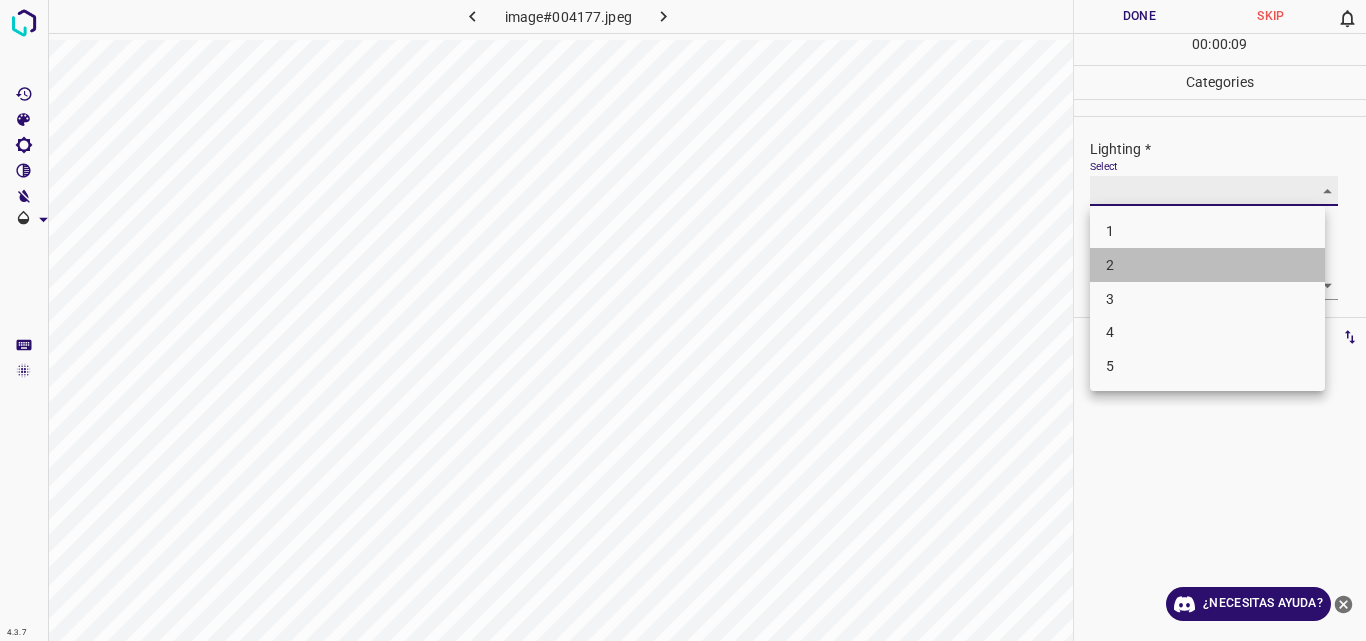 type on "2" 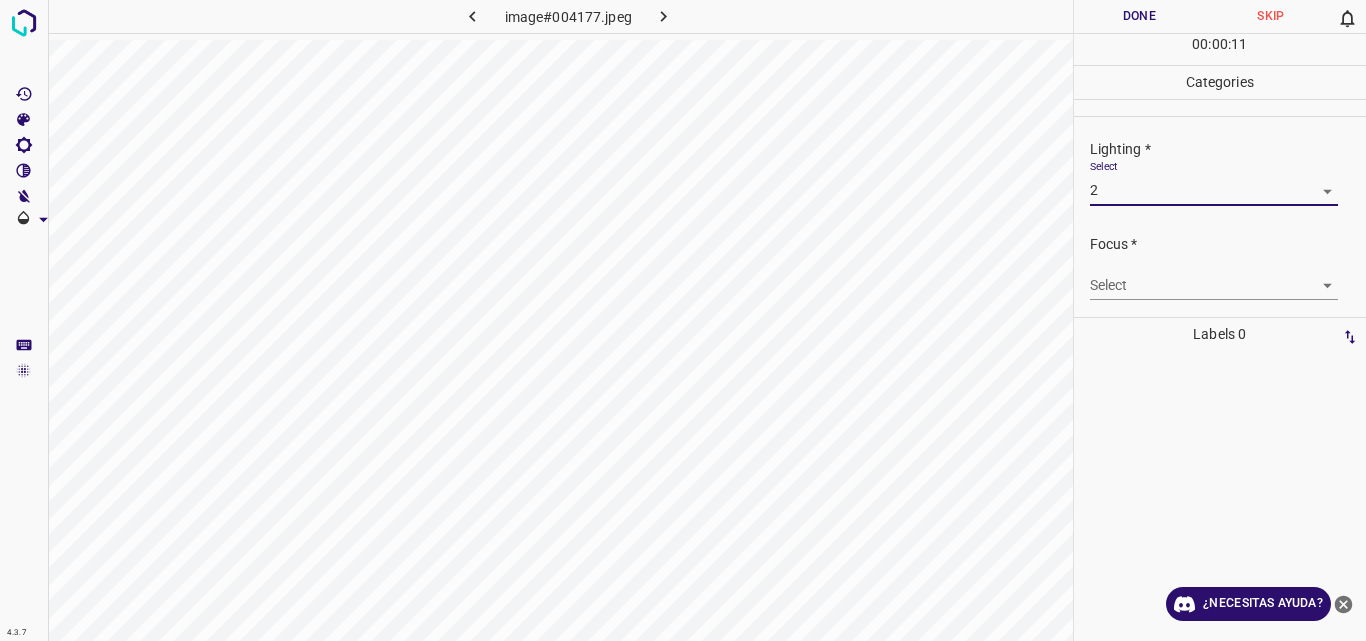 click on "4.3.7 image#004177.jpeg Done Skip 0 00   : 00   : 11   Categories Lighting *  Select 2 2 Focus *  Select ​ Overall *  Select ​ Labels   0 Categories 1 Lighting 2 Focus 3 Overall Tools Space Change between modes (Draw & Edit) I Auto labeling R Restore zoom M Zoom in N Zoom out Delete Delete selecte label Filters Z Restore filters X Saturation filter C Brightness filter V Contrast filter B Gray scale filter General O Download ¿Necesitas ayuda? Original text Rate this translation Your feedback will be used to help improve Google Translate - Texto - Esconder - Borrar" at bounding box center (683, 320) 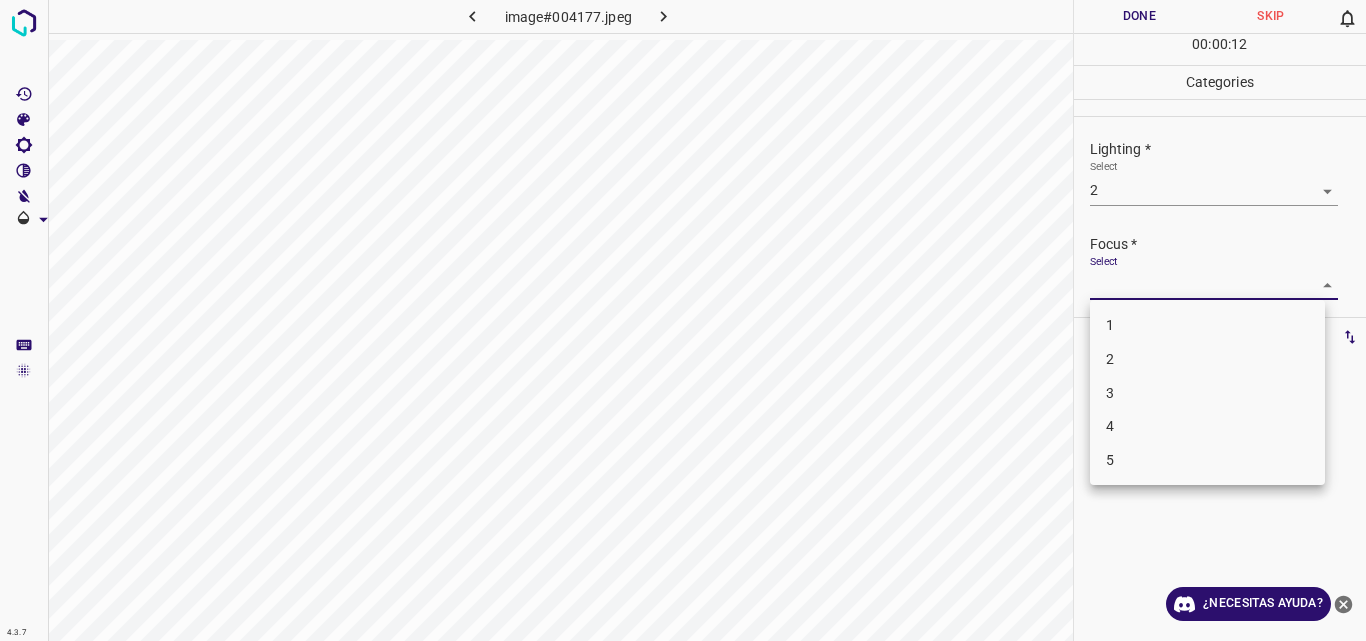 click on "2" at bounding box center [1207, 359] 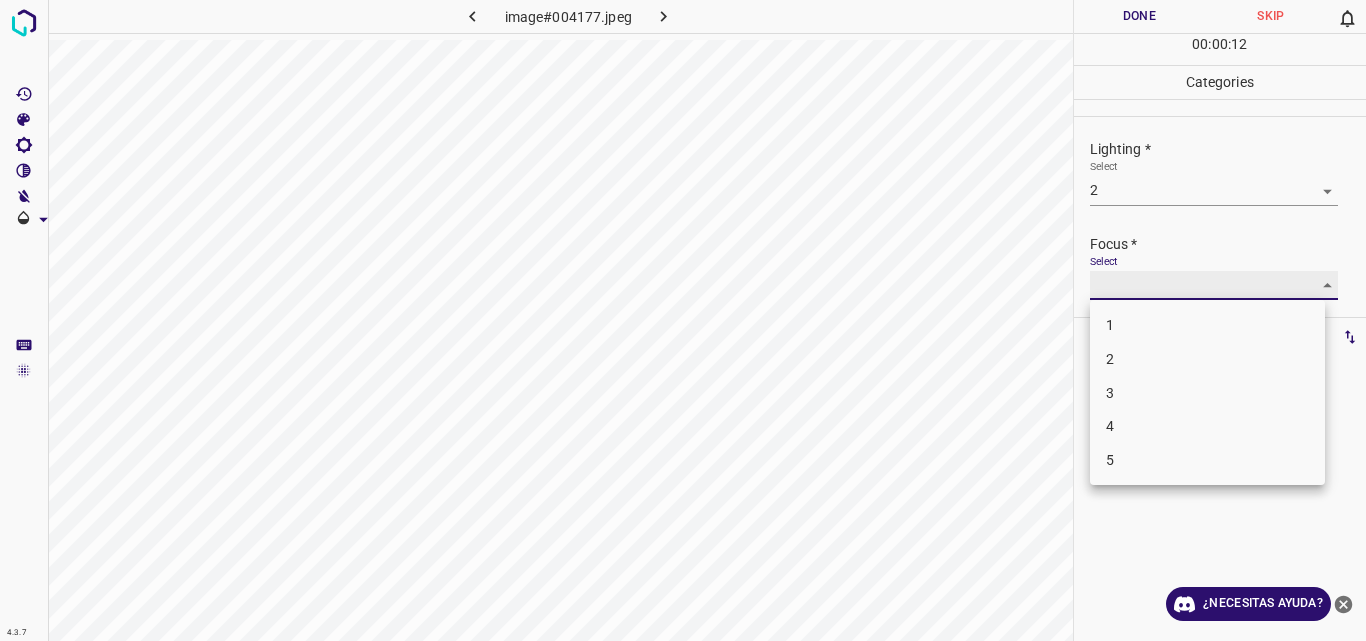 type on "2" 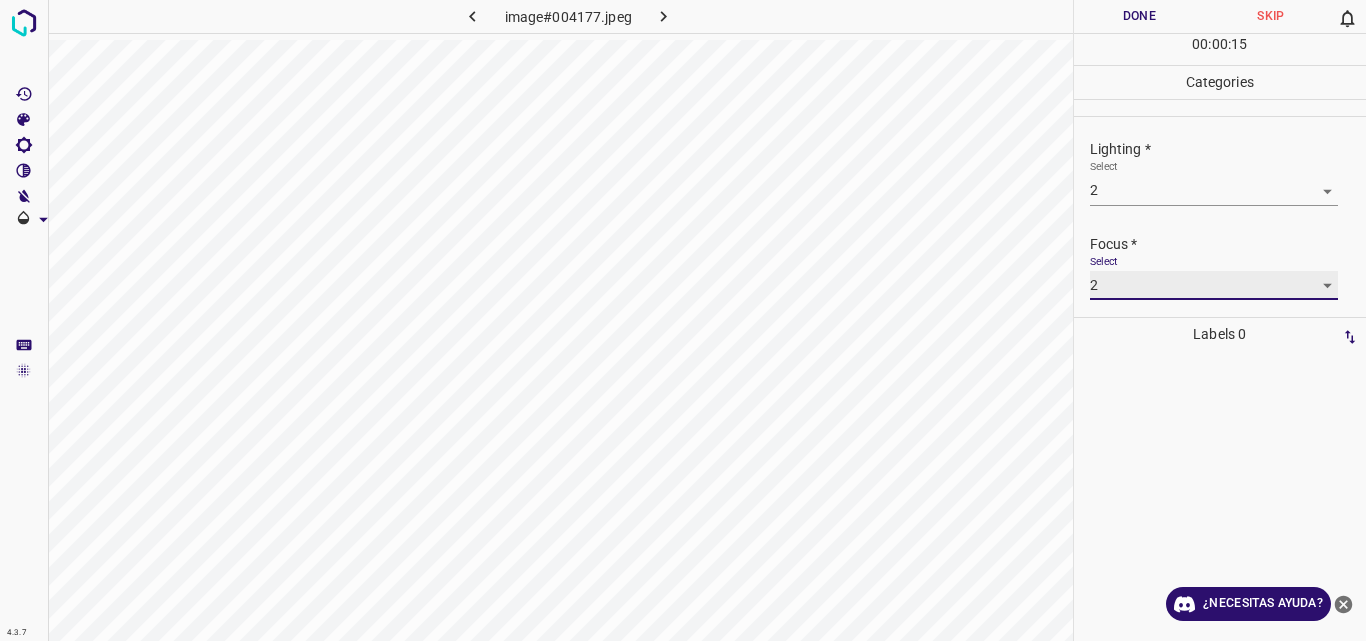 scroll, scrollTop: 98, scrollLeft: 0, axis: vertical 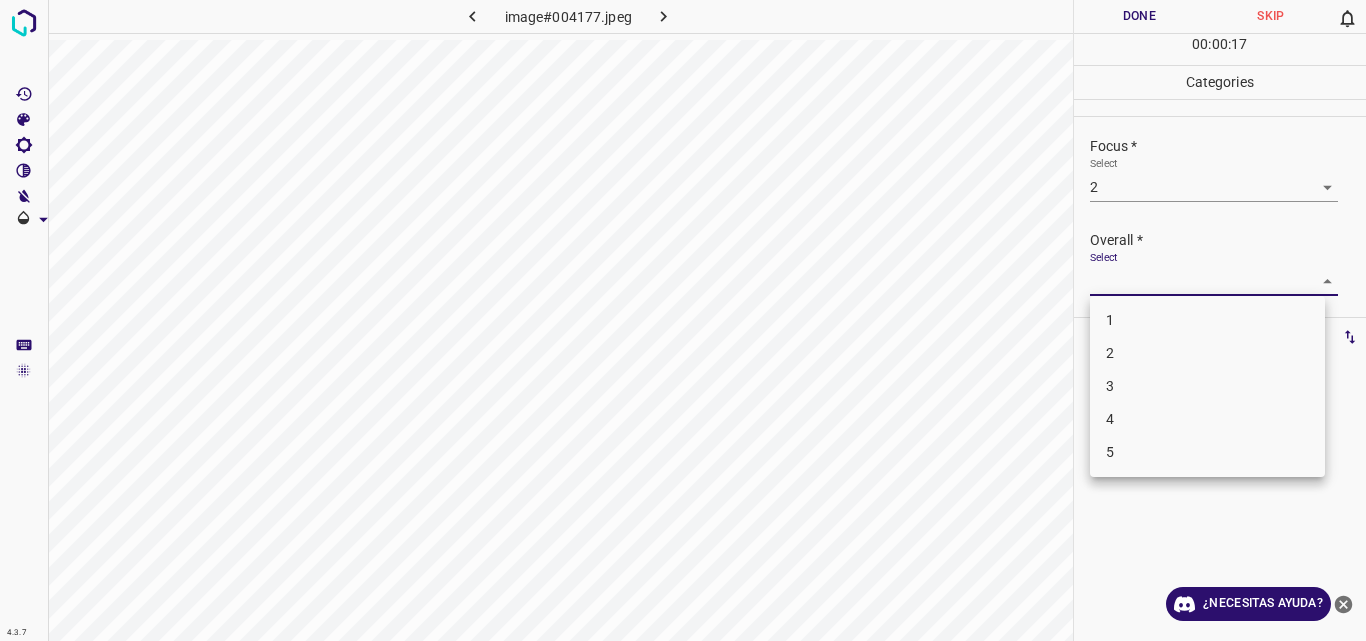 click on "4.3.7 image#004177.jpeg Done Skip 0 00   : 00   : 17   Categories Lighting *  Select 2 2 Focus *  Select 2 2 Overall *  Select ​ Labels   0 Categories 1 Lighting 2 Focus 3 Overall Tools Space Change between modes (Draw & Edit) I Auto labeling R Restore zoom M Zoom in N Zoom out Delete Delete selecte label Filters Z Restore filters X Saturation filter C Brightness filter V Contrast filter B Gray scale filter General O Download ¿Necesitas ayuda? Original text Rate this translation Your feedback will be used to help improve Google Translate - Texto - Esconder - Borrar 1 2 3 4 5" at bounding box center [683, 320] 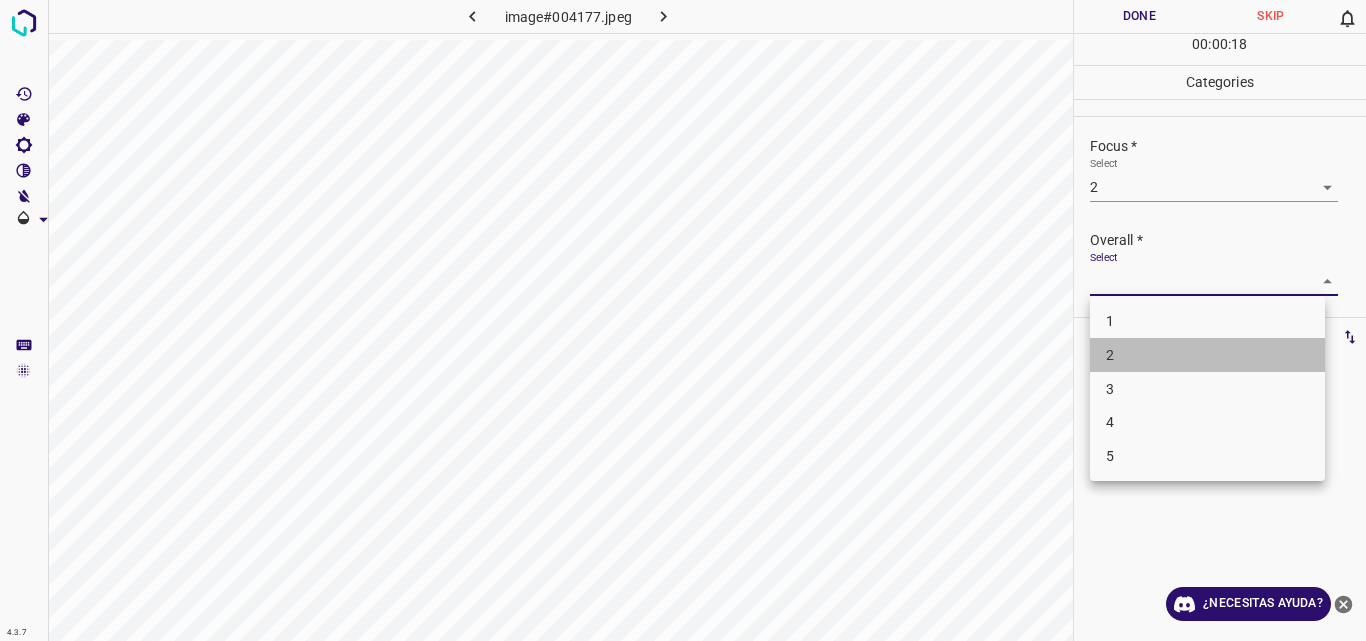 click on "2" at bounding box center [1207, 355] 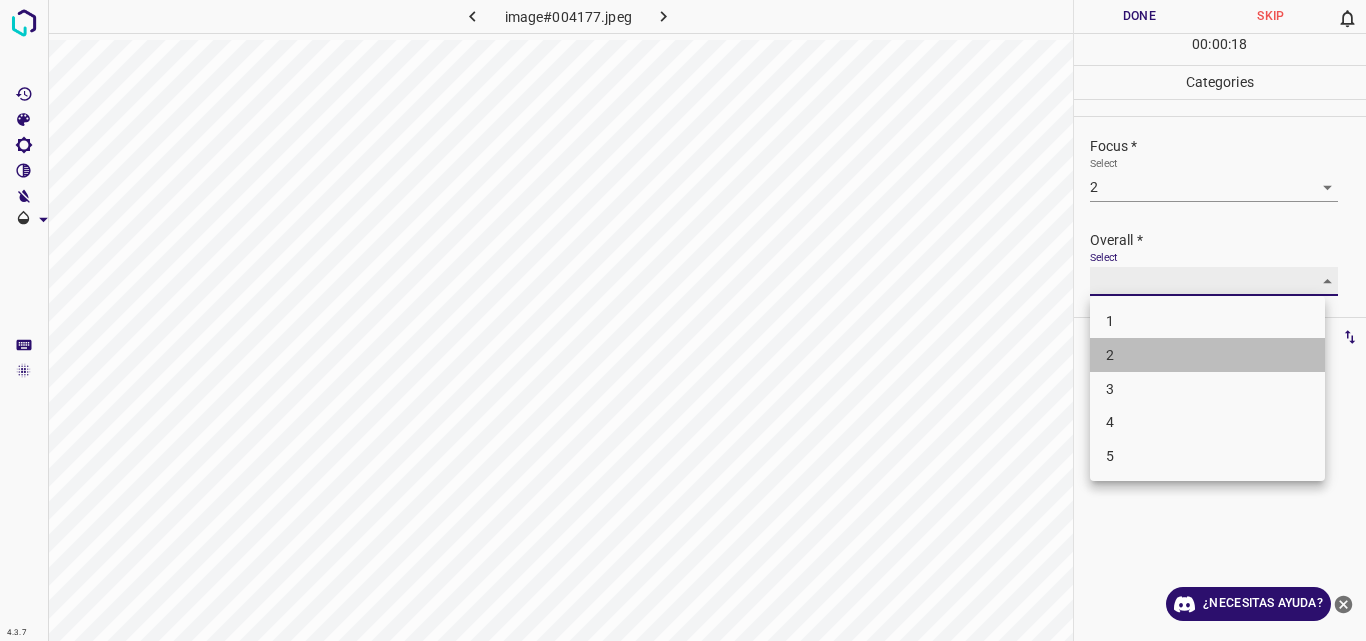 type on "2" 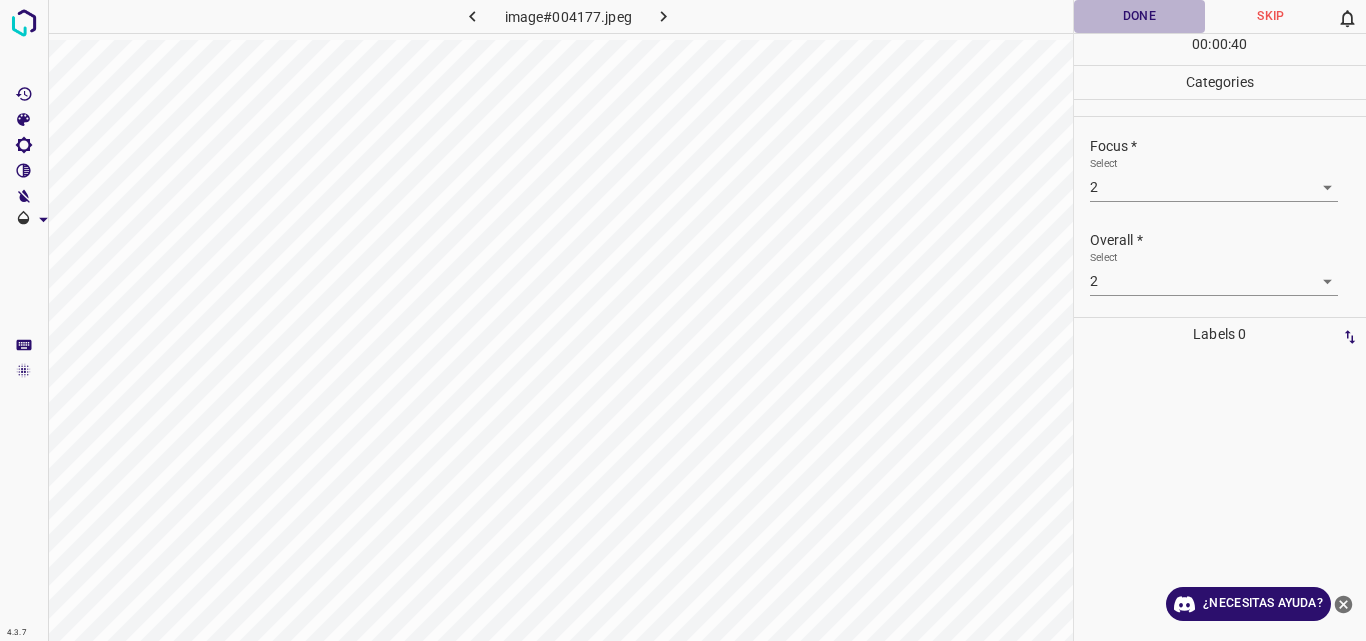 click on "Done" at bounding box center (1140, 16) 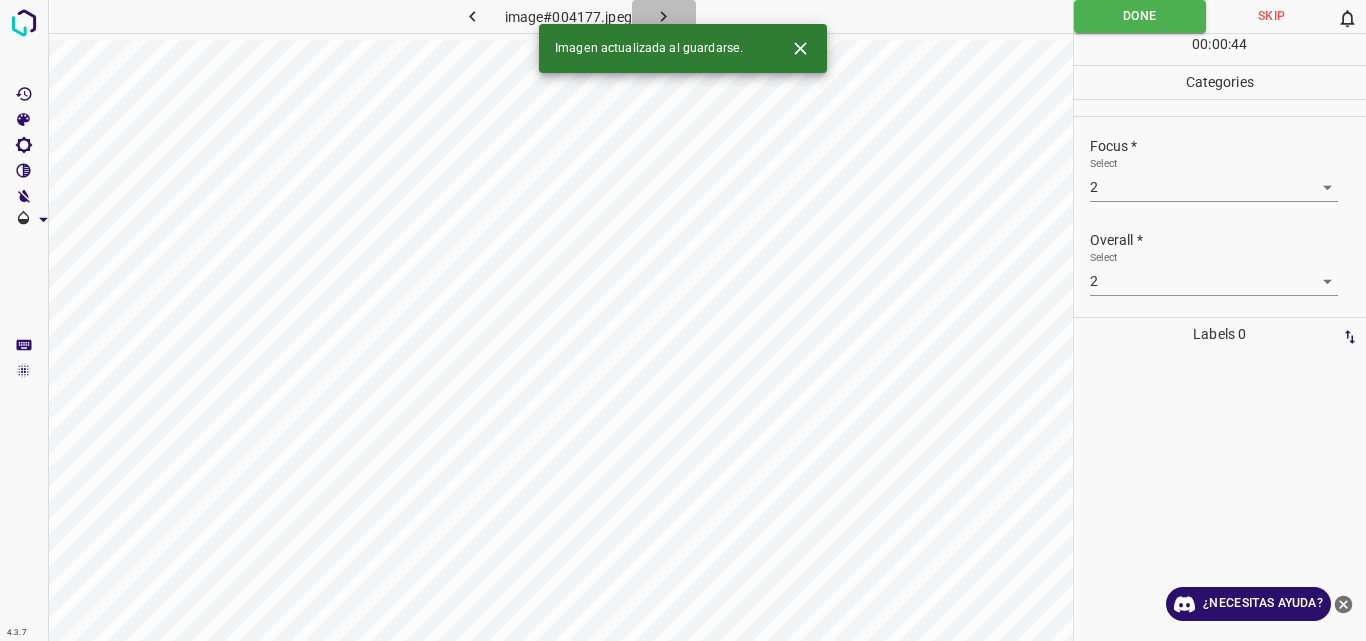 click 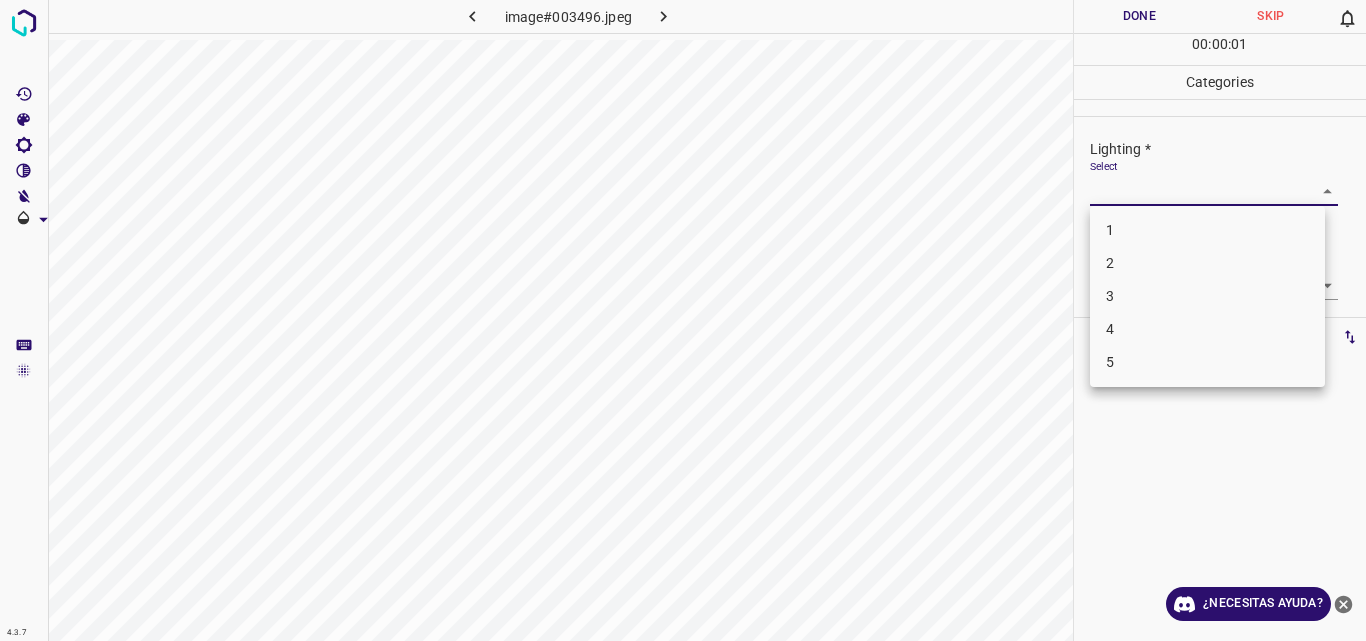 click on "4.3.7 image#003496.jpeg Done Skip 0 00   : 00   : 01   Categories Lighting *  Select ​ Focus *  Select ​ Overall *  Select ​ Labels   0 Categories 1 Lighting 2 Focus 3 Overall Tools Space Change between modes (Draw & Edit) I Auto labeling R Restore zoom M Zoom in N Zoom out Delete Delete selecte label Filters Z Restore filters X Saturation filter C Brightness filter V Contrast filter B Gray scale filter General O Download ¿Necesitas ayuda? Original text Rate this translation Your feedback will be used to help improve Google Translate - Texto - Esconder - Borrar 1 2 3 4 5" at bounding box center (683, 320) 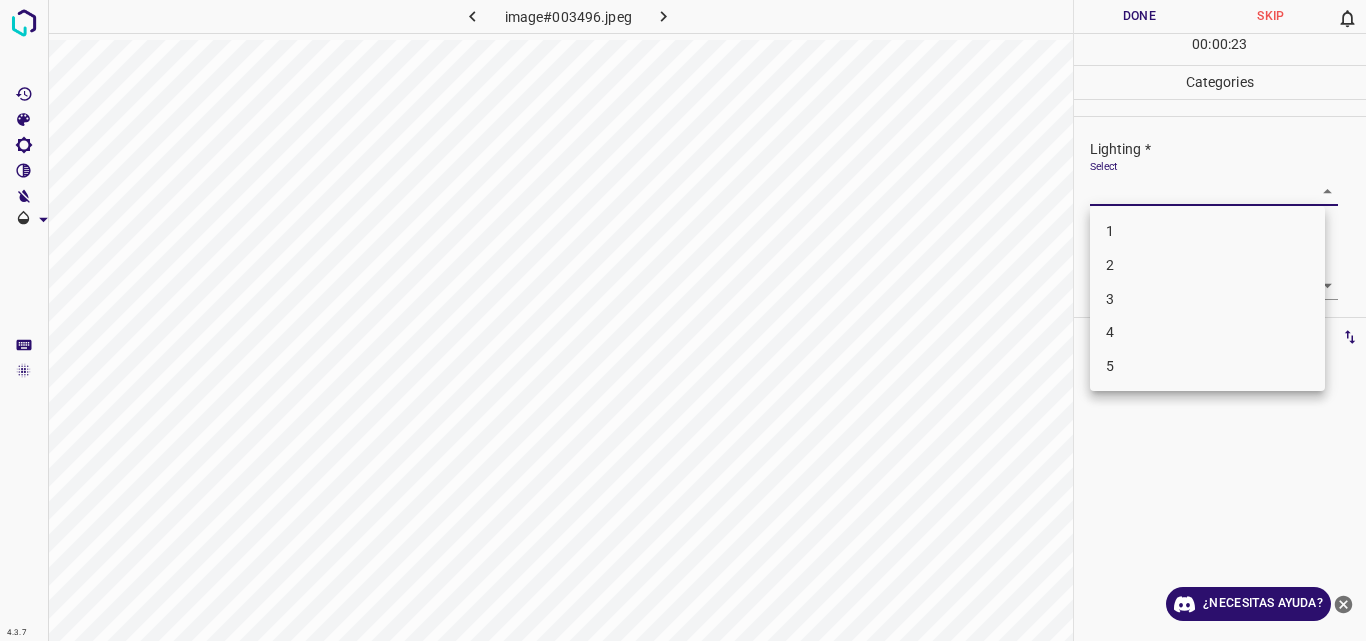 click on "3" at bounding box center (1207, 299) 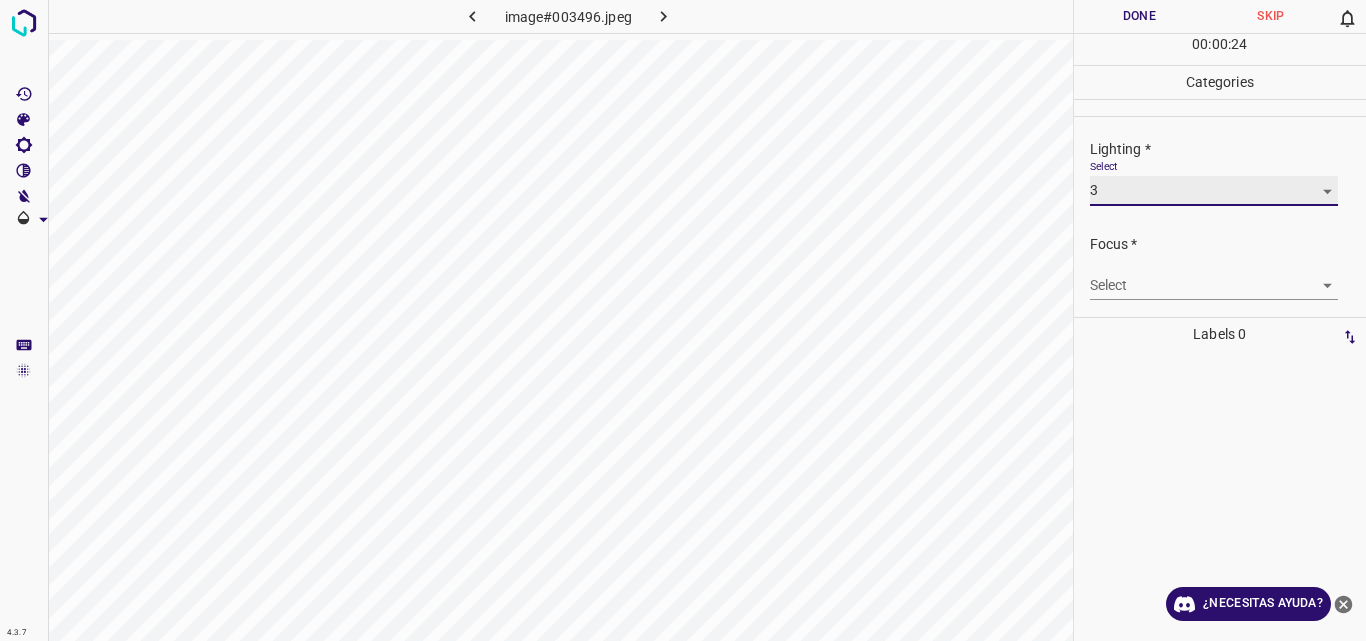 type on "3" 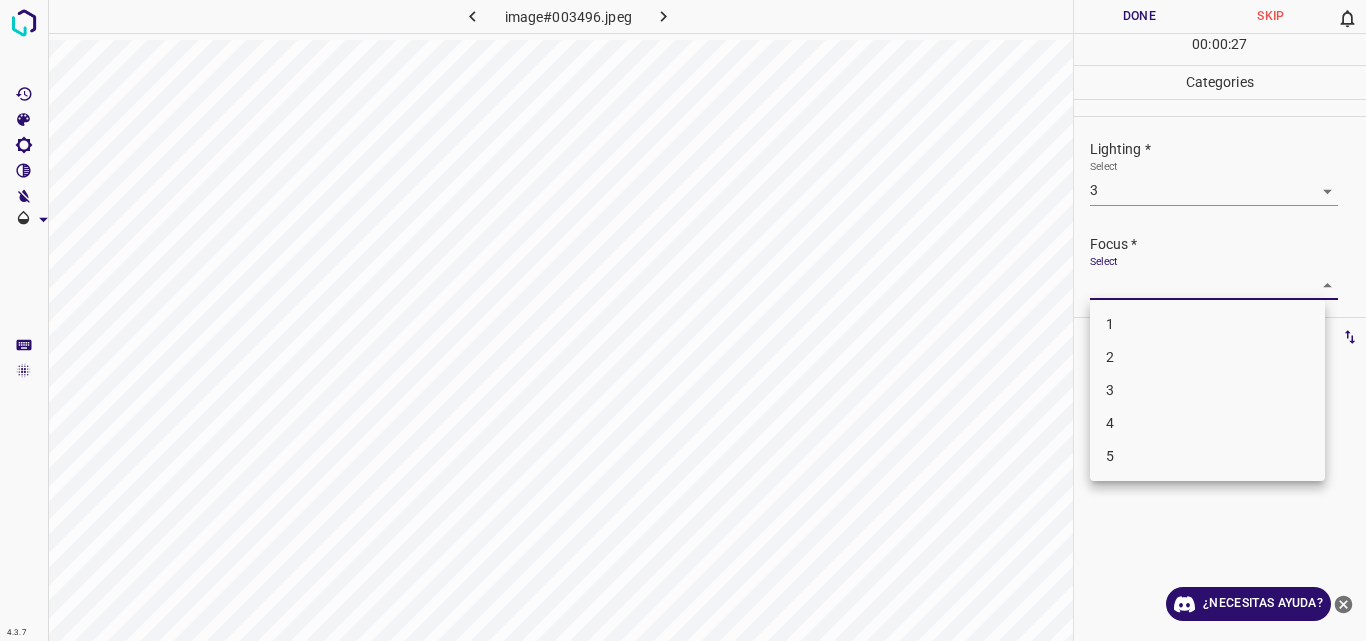 click on "4.3.7 image#003496.jpeg Done Skip 0 00   : 00   : 27   Categories Lighting *  Select 3 3 Focus *  Select ​ Overall *  Select ​ Labels   0 Categories 1 Lighting 2 Focus 3 Overall Tools Space Change between modes (Draw & Edit) I Auto labeling R Restore zoom M Zoom in N Zoom out Delete Delete selecte label Filters Z Restore filters X Saturation filter C Brightness filter V Contrast filter B Gray scale filter General O Download ¿Necesitas ayuda? Original text Rate this translation Your feedback will be used to help improve Google Translate - Texto - Esconder - Borrar 1 2 3 4 5" at bounding box center [683, 320] 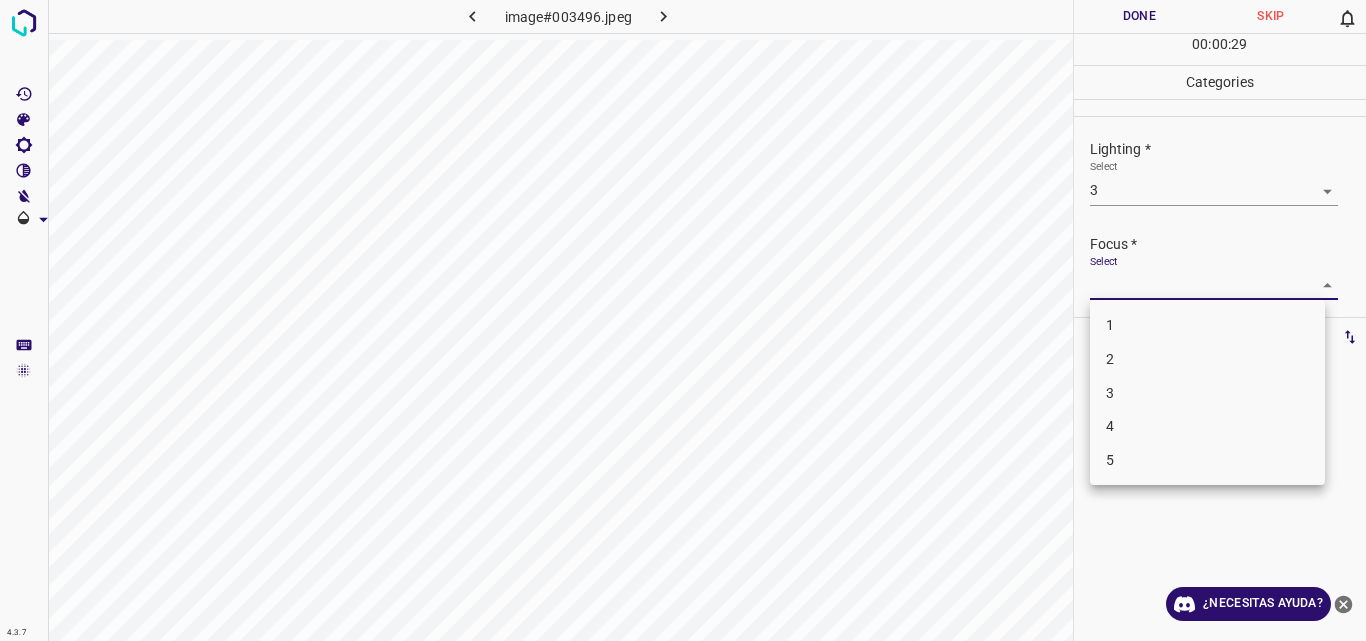 click on "3" at bounding box center (1207, 393) 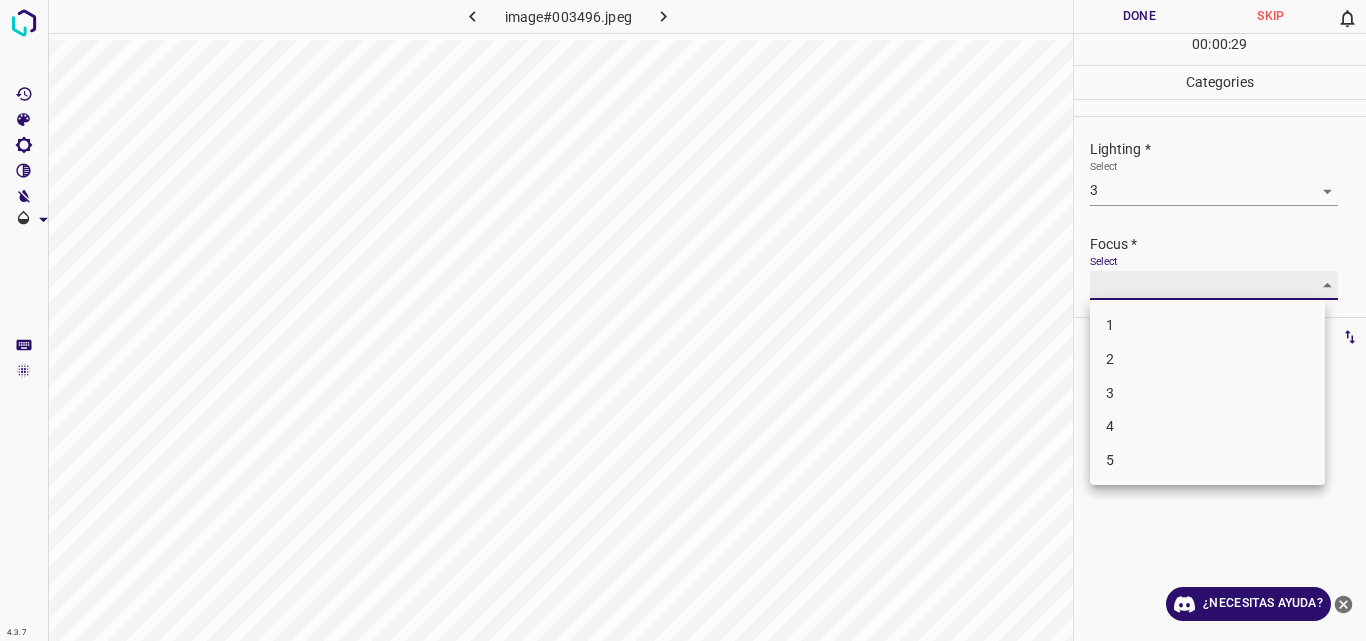 type on "3" 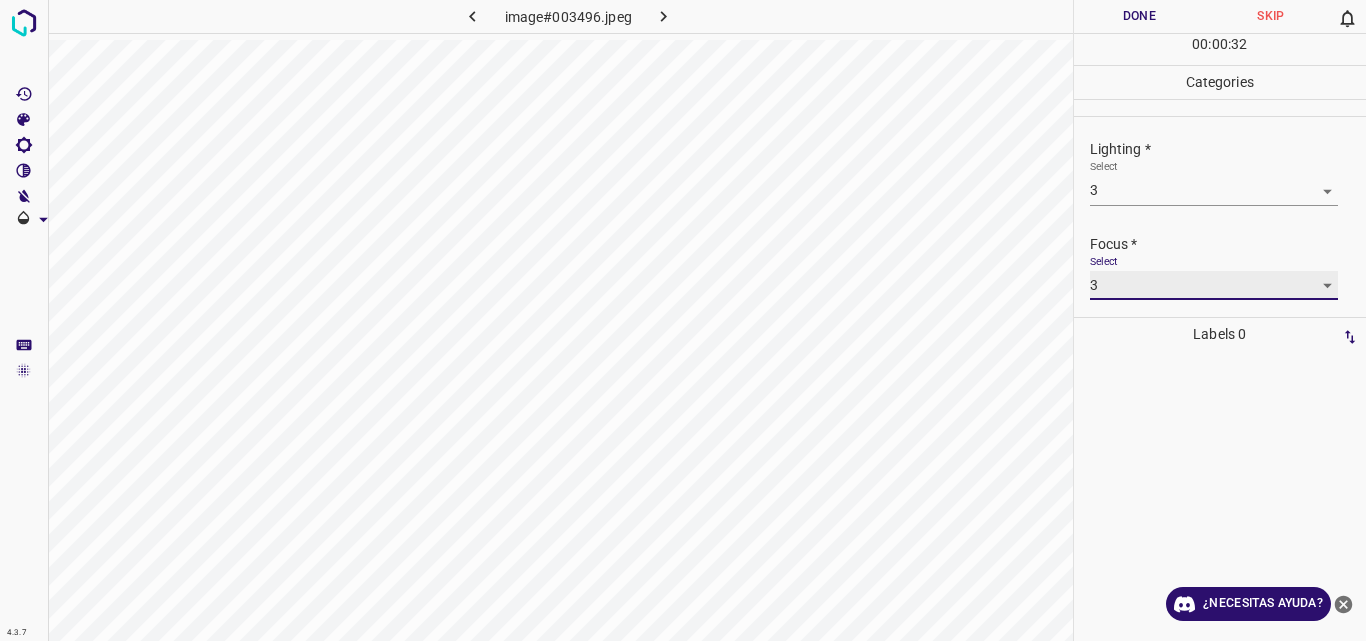 scroll, scrollTop: 98, scrollLeft: 0, axis: vertical 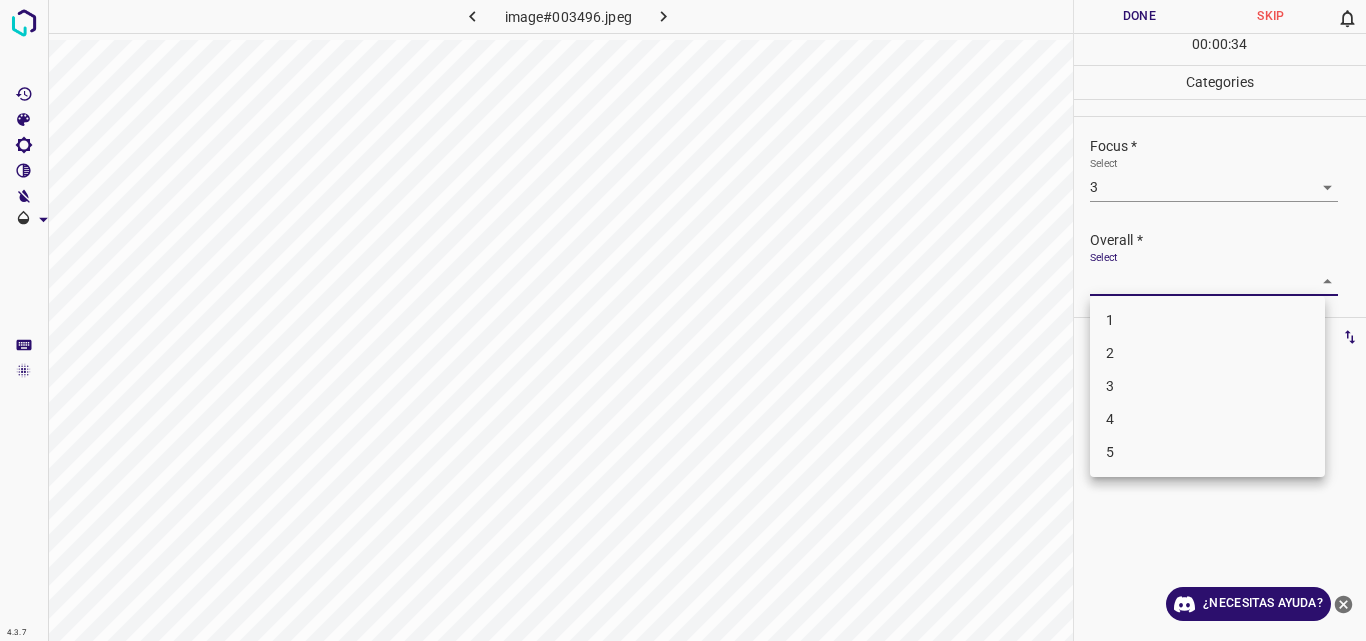click on "4.3.7 image#003496.jpeg Done Skip 0 00   : 00   : 34   Categories Lighting *  Select 3 3 Focus *  Select 3 3 Overall *  Select ​ Labels   0 Categories 1 Lighting 2 Focus 3 Overall Tools Space Change between modes (Draw & Edit) I Auto labeling R Restore zoom M Zoom in N Zoom out Delete Delete selecte label Filters Z Restore filters X Saturation filter C Brightness filter V Contrast filter B Gray scale filter General O Download ¿Necesitas ayuda? Original text Rate this translation Your feedback will be used to help improve Google Translate - Texto - Esconder - Borrar 1 2 3 4 5" at bounding box center (683, 320) 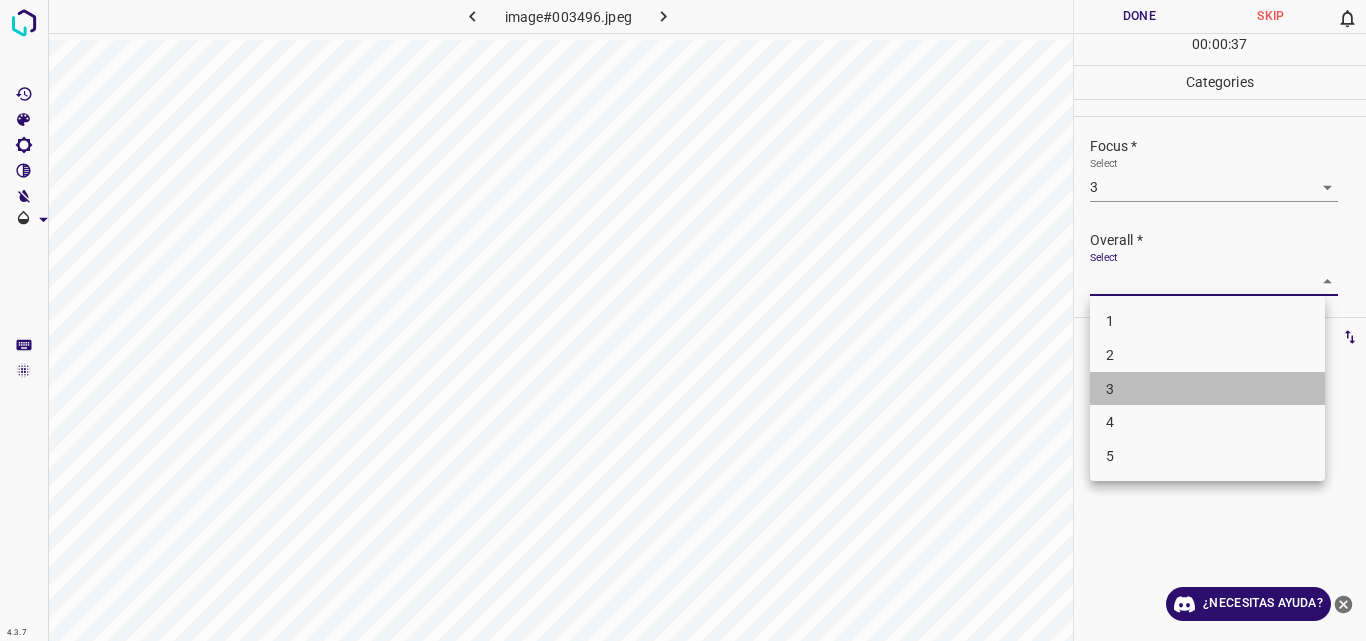 click on "3" at bounding box center (1207, 389) 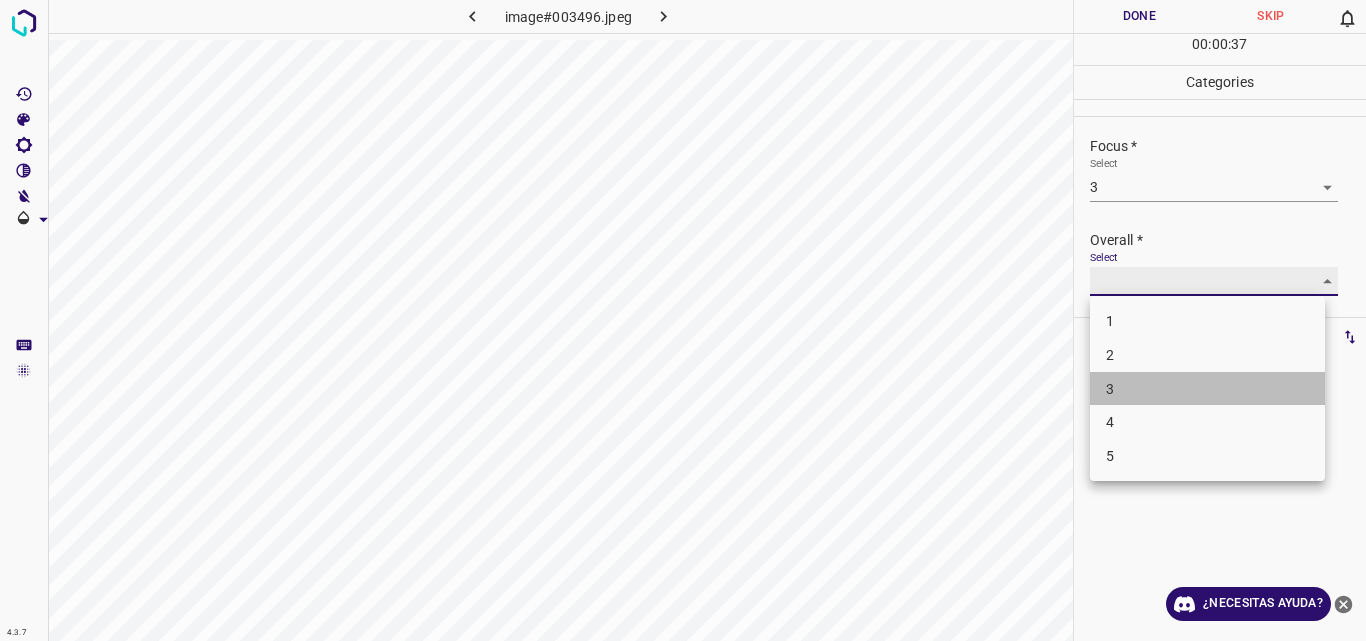 type on "3" 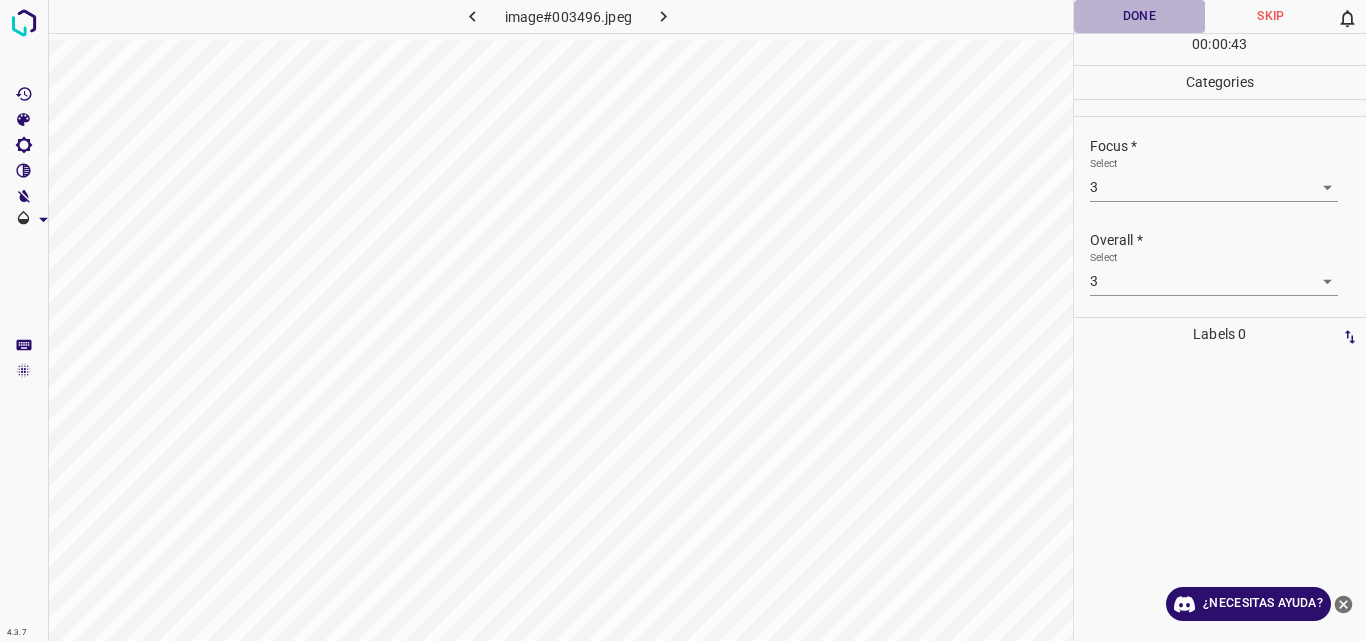 click on "Done" at bounding box center [1140, 16] 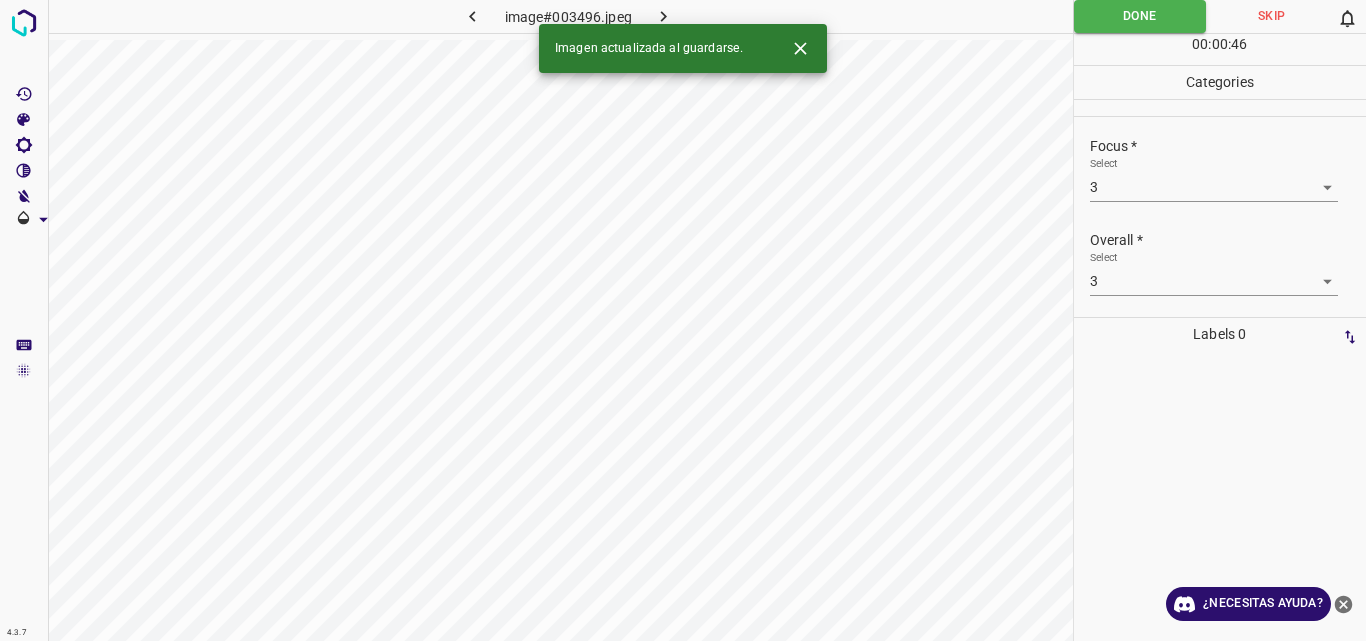 click 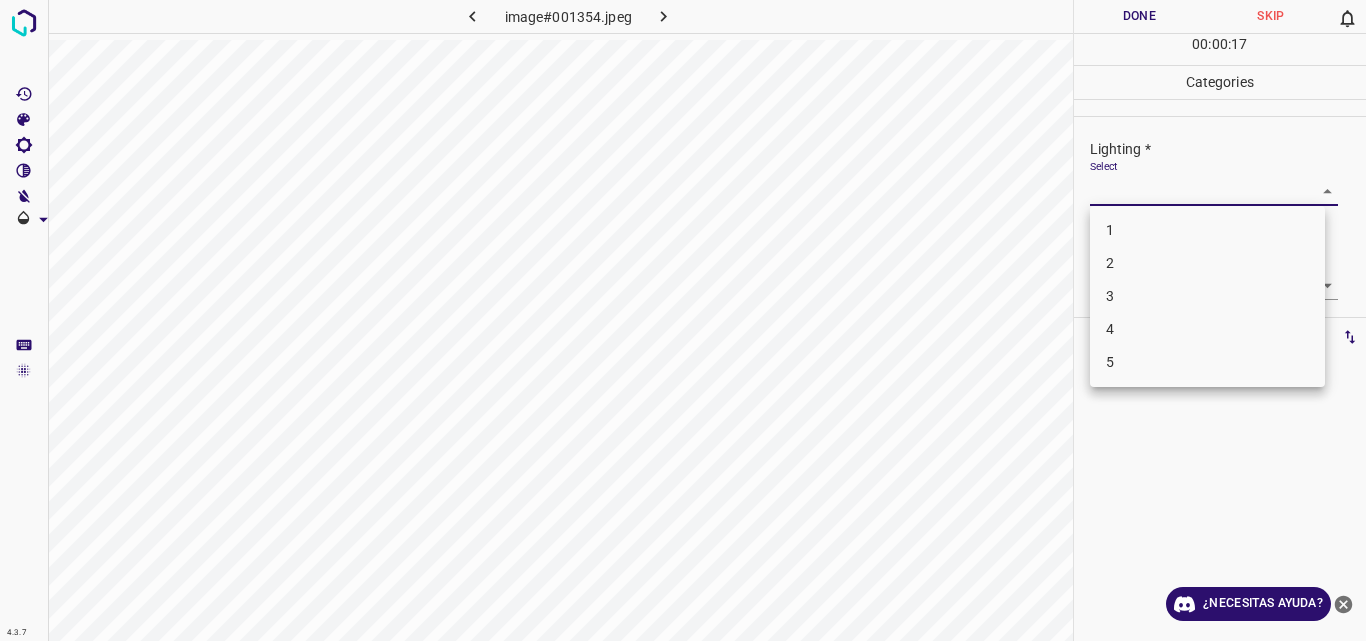 click on "4.3.7 image#001354.jpeg Done Skip 0 00   : 00   : 17   Categories Lighting *  Select ​ Focus *  Select ​ Overall *  Select ​ Labels   0 Categories 1 Lighting 2 Focus 3 Overall Tools Space Change between modes (Draw & Edit) I Auto labeling R Restore zoom M Zoom in N Zoom out Delete Delete selecte label Filters Z Restore filters X Saturation filter C Brightness filter V Contrast filter B Gray scale filter General O Download ¿Necesitas ayuda? Original text Rate this translation Your feedback will be used to help improve Google Translate - Texto - Esconder - Borrar 1 2 3 4 5" at bounding box center (683, 320) 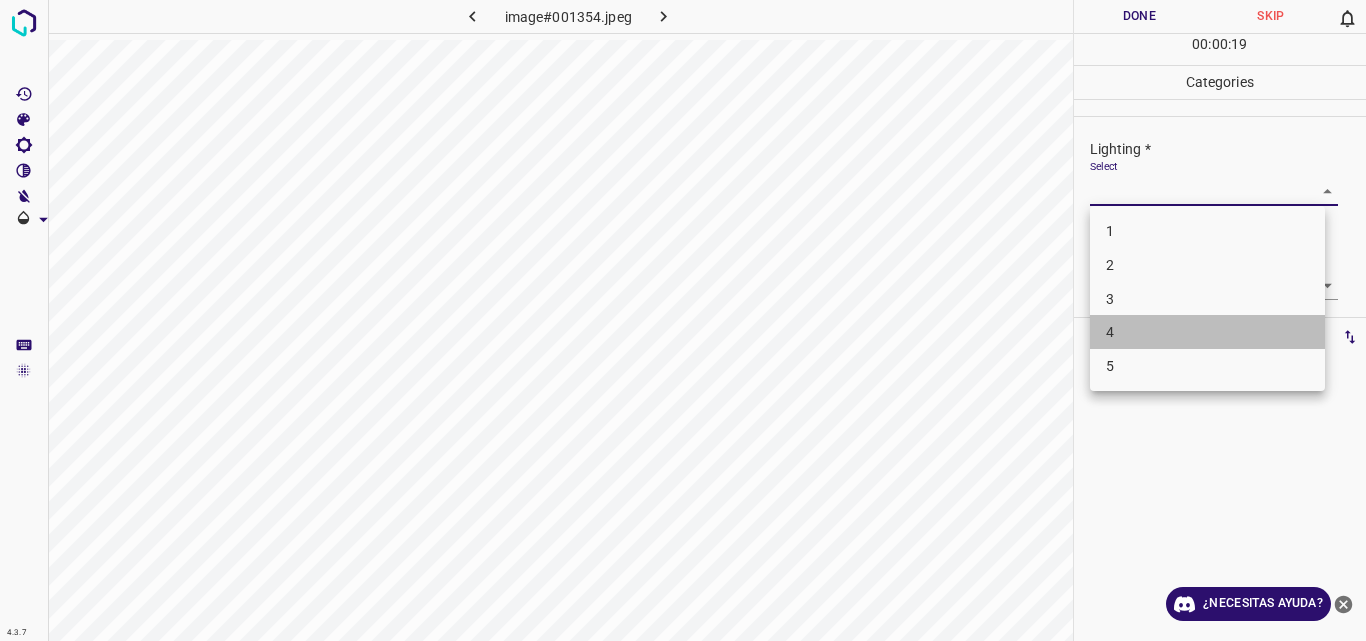 click on "4" at bounding box center [1207, 332] 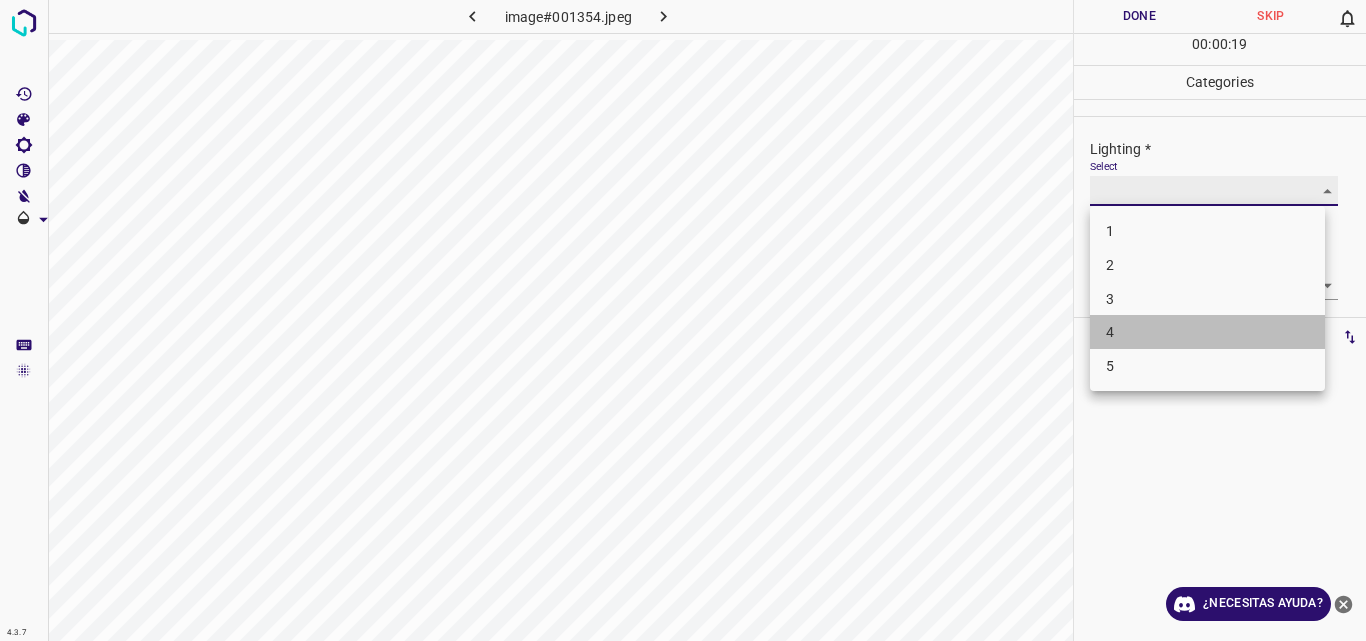 type on "4" 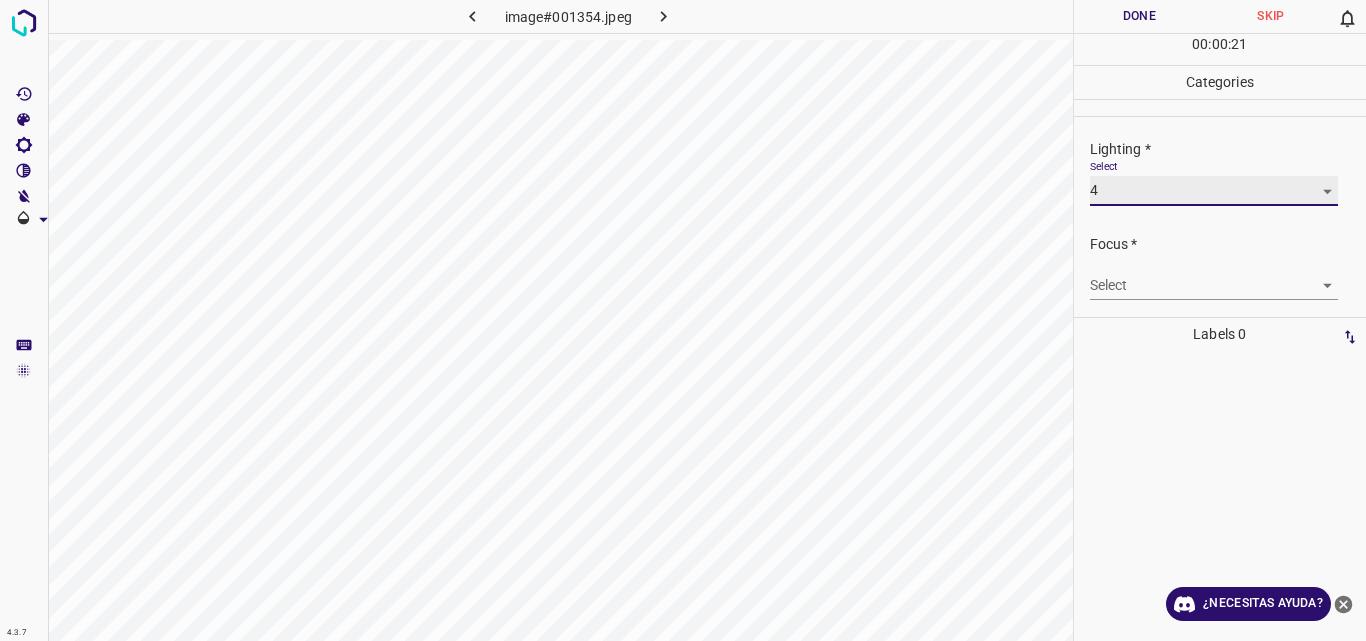 scroll, scrollTop: 98, scrollLeft: 0, axis: vertical 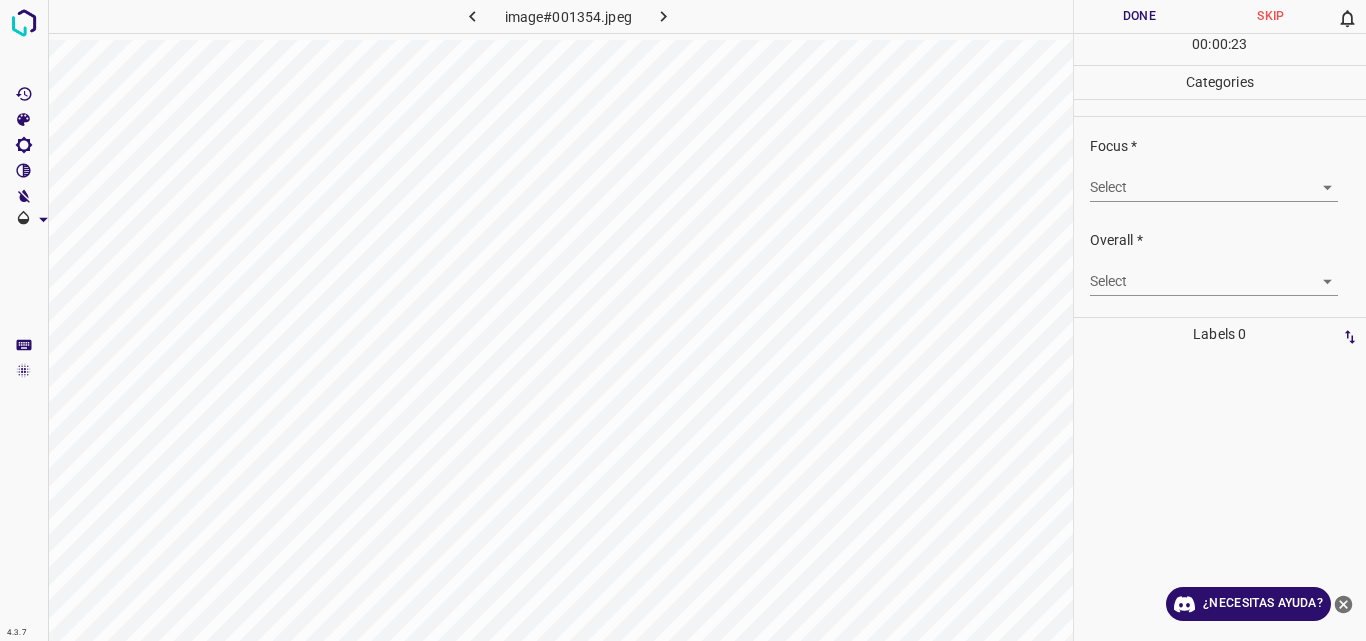 click on "4.3.7 image#001354.jpeg Done Skip 0 00   : 00   : 23   Categories Lighting *  Select 4 4 Focus *  Select ​ Overall *  Select ​ Labels   0 Categories 1 Lighting 2 Focus 3 Overall Tools Space Change between modes (Draw & Edit) I Auto labeling R Restore zoom M Zoom in N Zoom out Delete Delete selecte label Filters Z Restore filters X Saturation filter C Brightness filter V Contrast filter B Gray scale filter General O Download ¿Necesitas ayuda? Original text Rate this translation Your feedback will be used to help improve Google Translate - Texto - Esconder - Borrar" at bounding box center [683, 320] 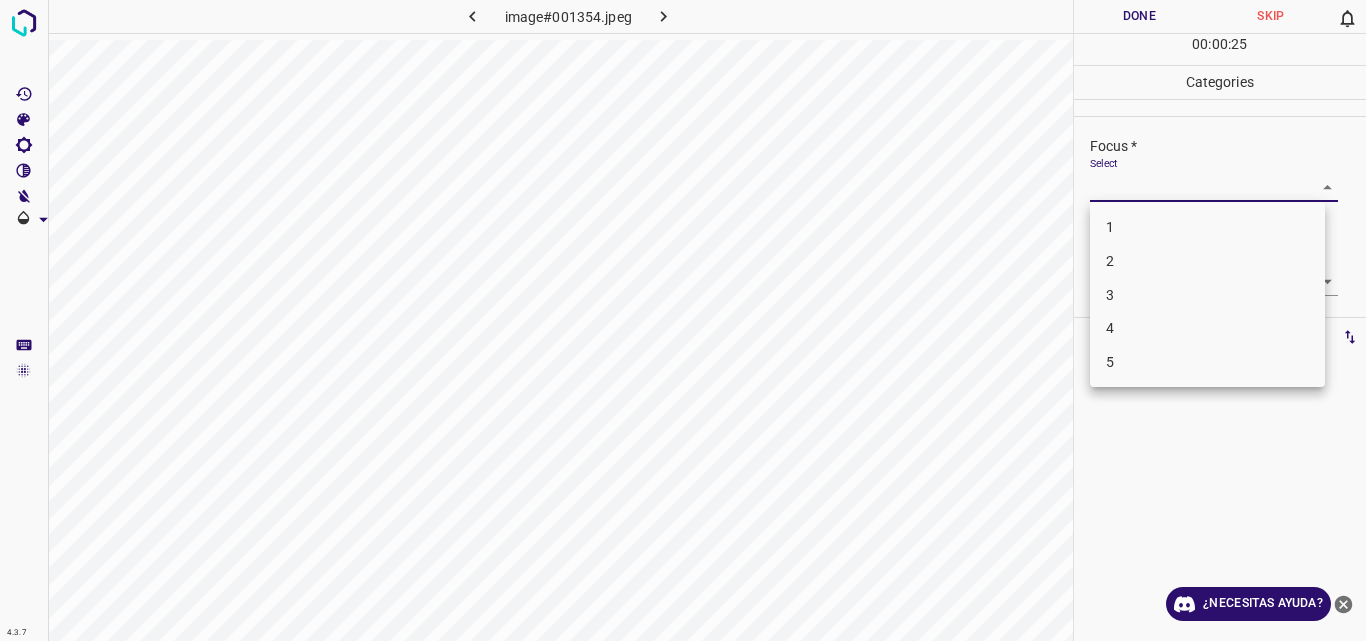 click on "4" at bounding box center (1207, 328) 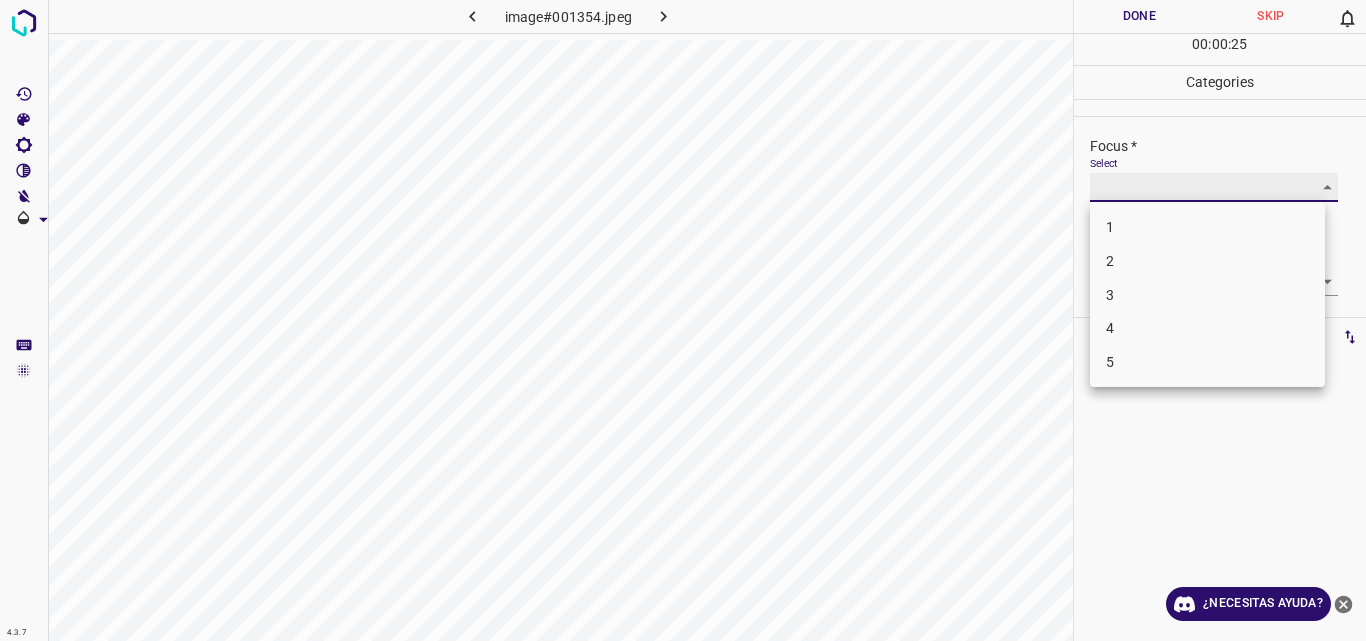 type on "4" 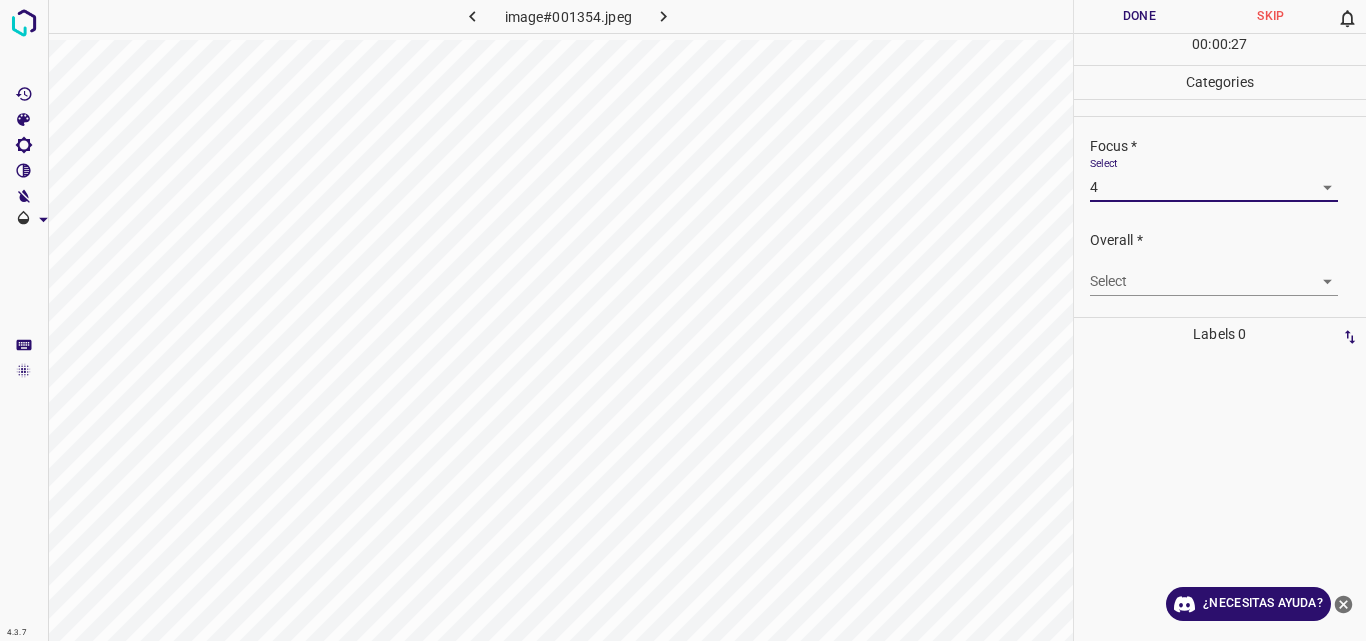 click on "4.3.7 image#001354.jpeg Done Skip 0 00   : 00   : 27   Categories Lighting *  Select 4 4 Focus *  Select 4 4 Overall *  Select ​ Labels   0 Categories 1 Lighting 2 Focus 3 Overall Tools Space Change between modes (Draw & Edit) I Auto labeling R Restore zoom M Zoom in N Zoom out Delete Delete selecte label Filters Z Restore filters X Saturation filter C Brightness filter V Contrast filter B Gray scale filter General O Download ¿Necesitas ayuda? Original text Rate this translation Your feedback will be used to help improve Google Translate - Texto - Esconder - Borrar" at bounding box center [683, 320] 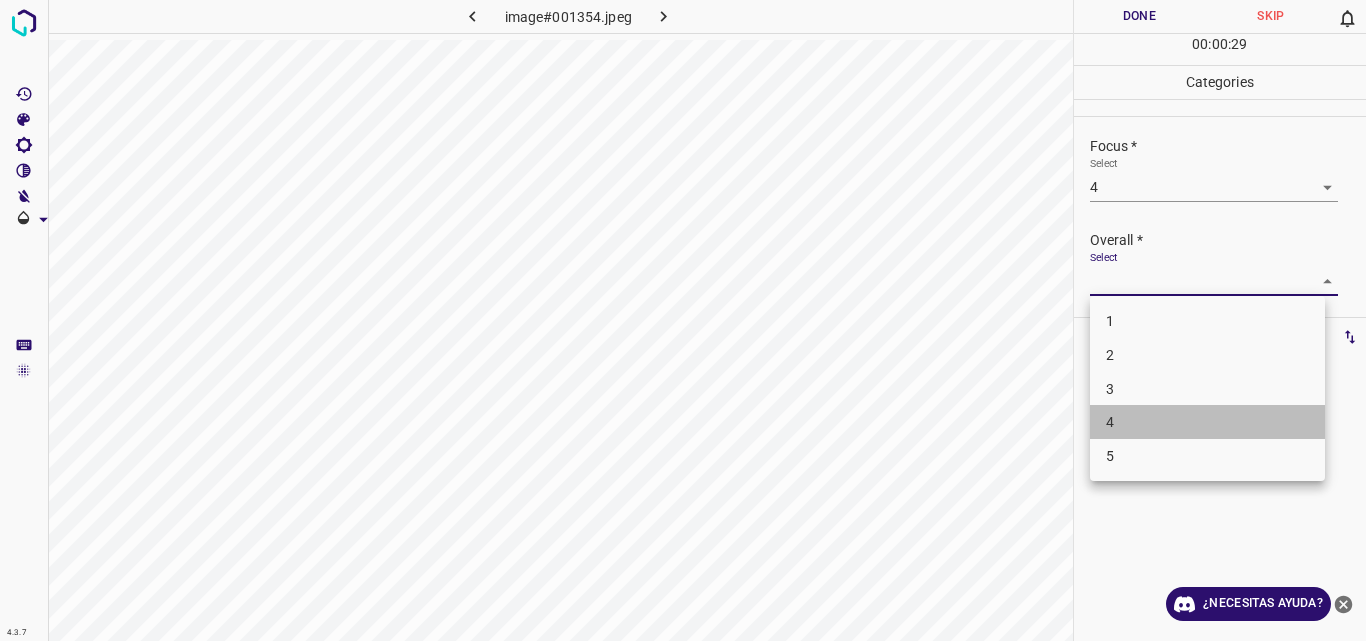 click on "4" at bounding box center [1207, 422] 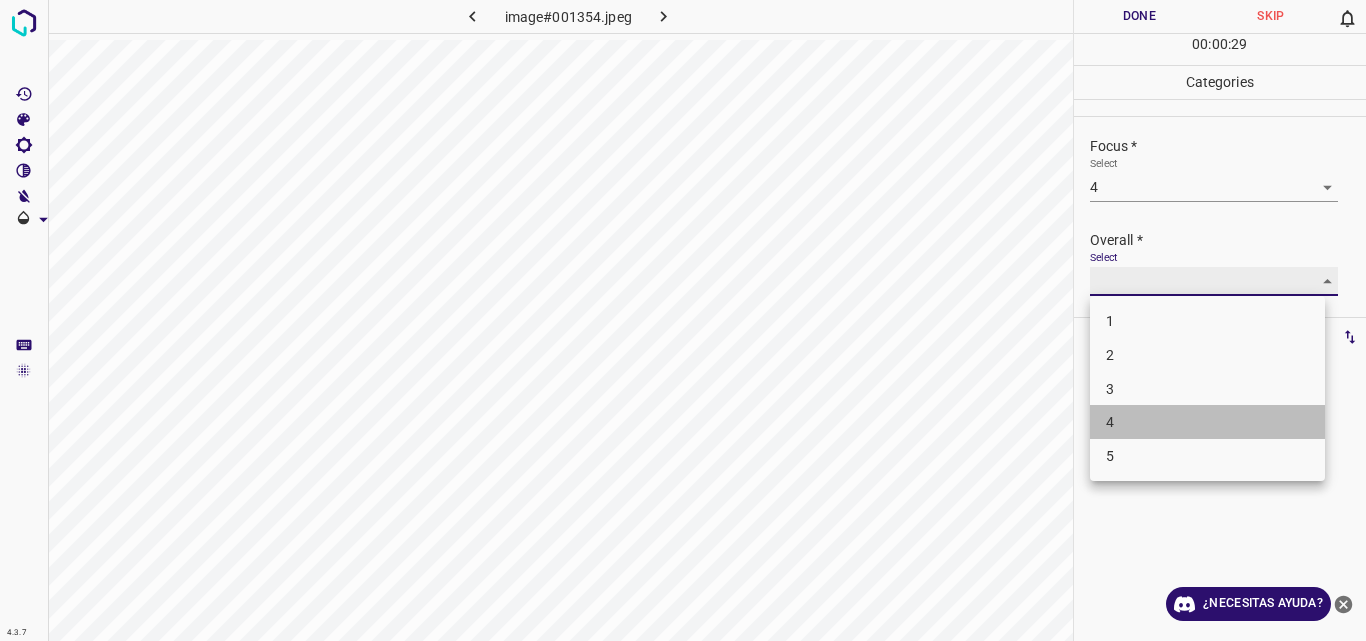 type on "4" 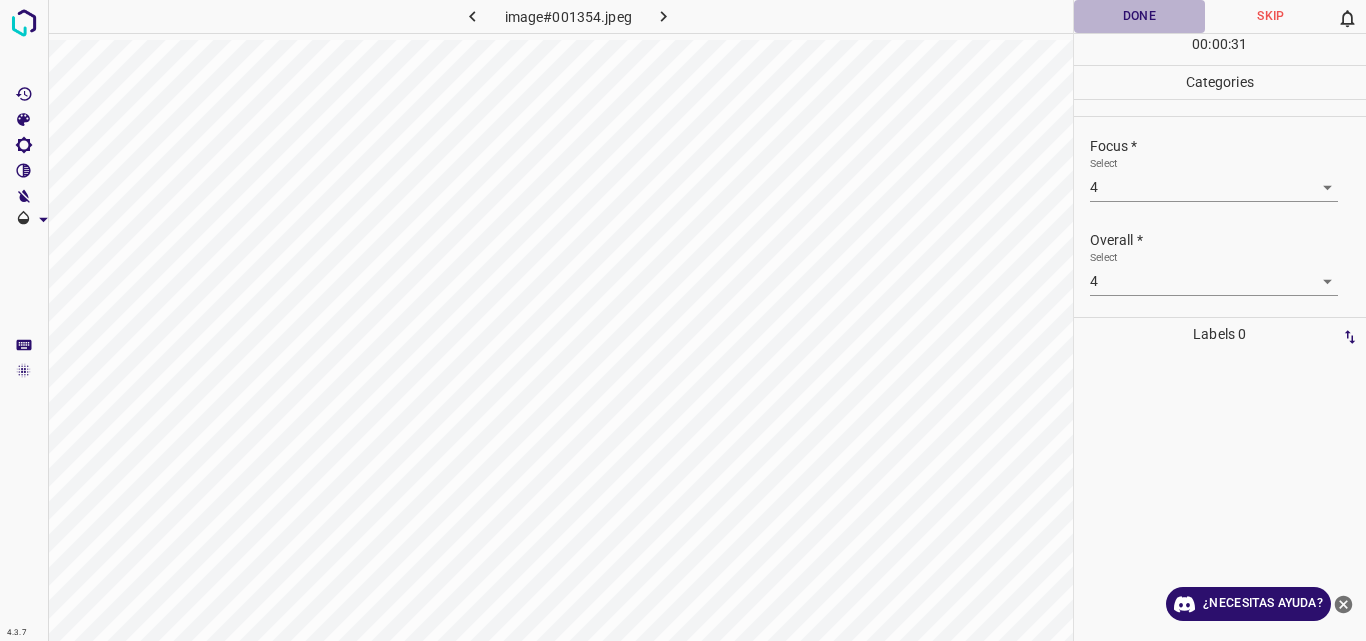 click on "Done" at bounding box center (1140, 16) 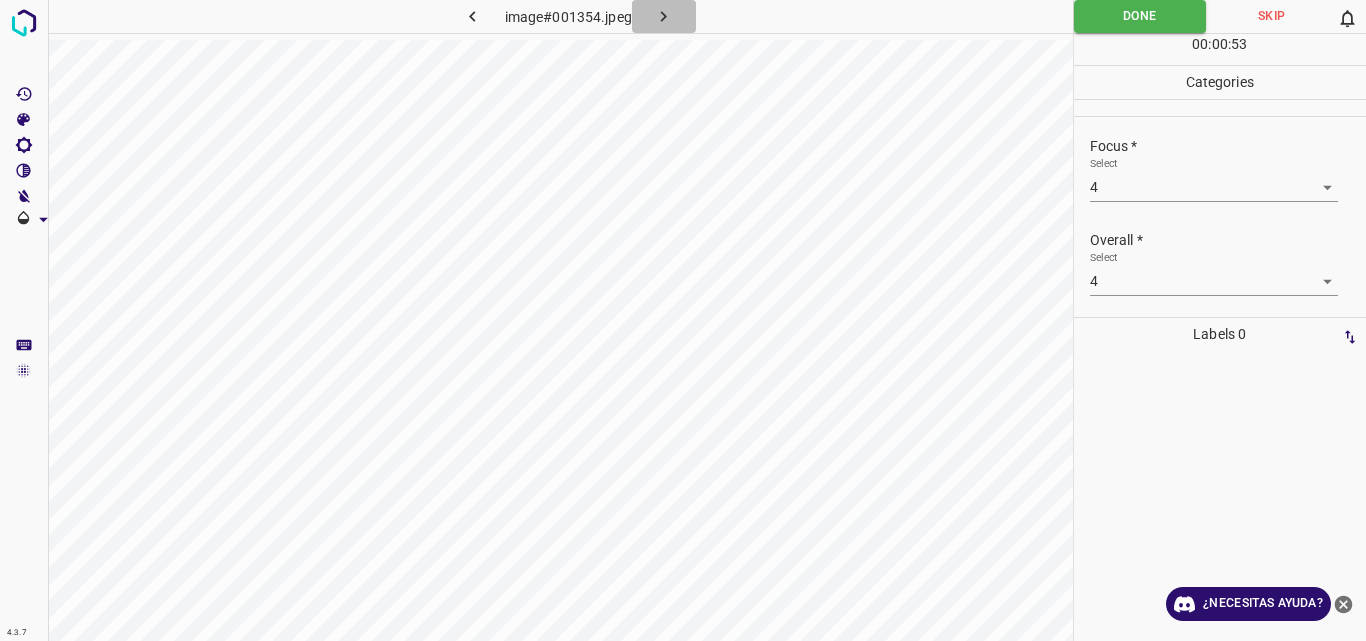 click 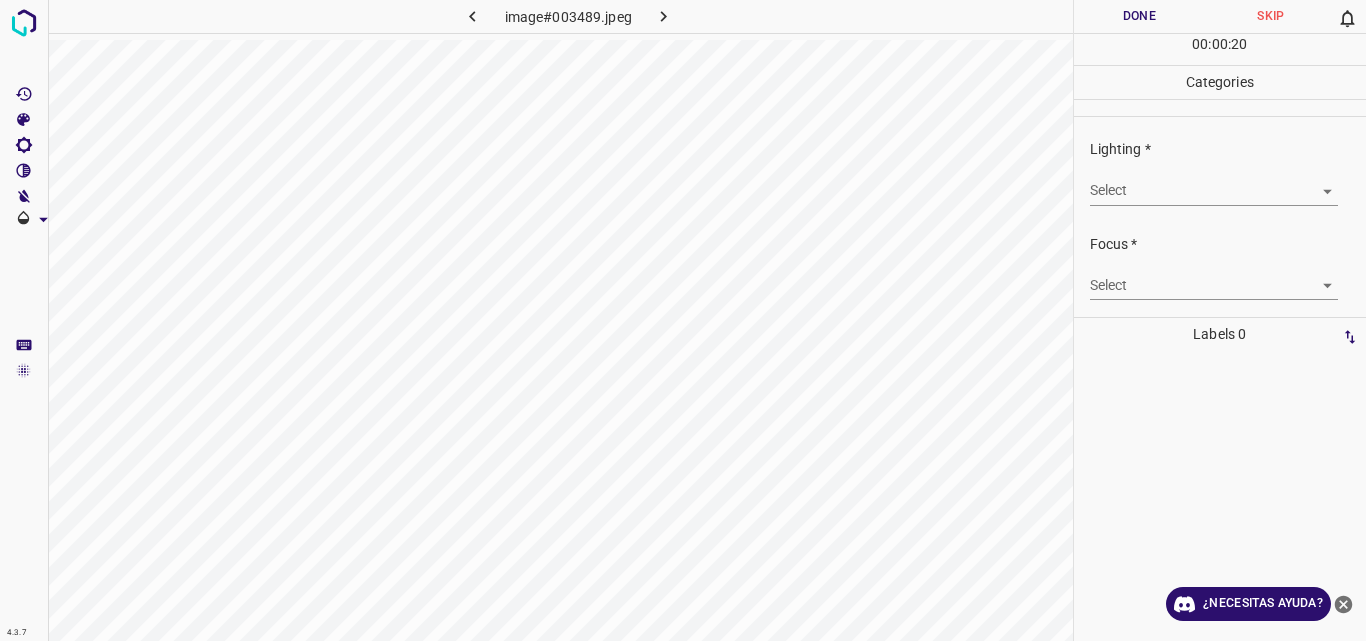 click on "4.3.7 image#003489.jpeg Done Skip 0 00   : 00   : 20   Categories Lighting *  Select ​ Focus *  Select ​ Overall *  Select ​ Labels   0 Categories 1 Lighting 2 Focus 3 Overall Tools Space Change between modes (Draw & Edit) I Auto labeling R Restore zoom M Zoom in N Zoom out Delete Delete selecte label Filters Z Restore filters X Saturation filter C Brightness filter V Contrast filter B Gray scale filter General O Download ¿Necesitas ayuda? Original text Rate this translation Your feedback will be used to help improve Google Translate - Texto - Esconder - Borrar" at bounding box center (683, 320) 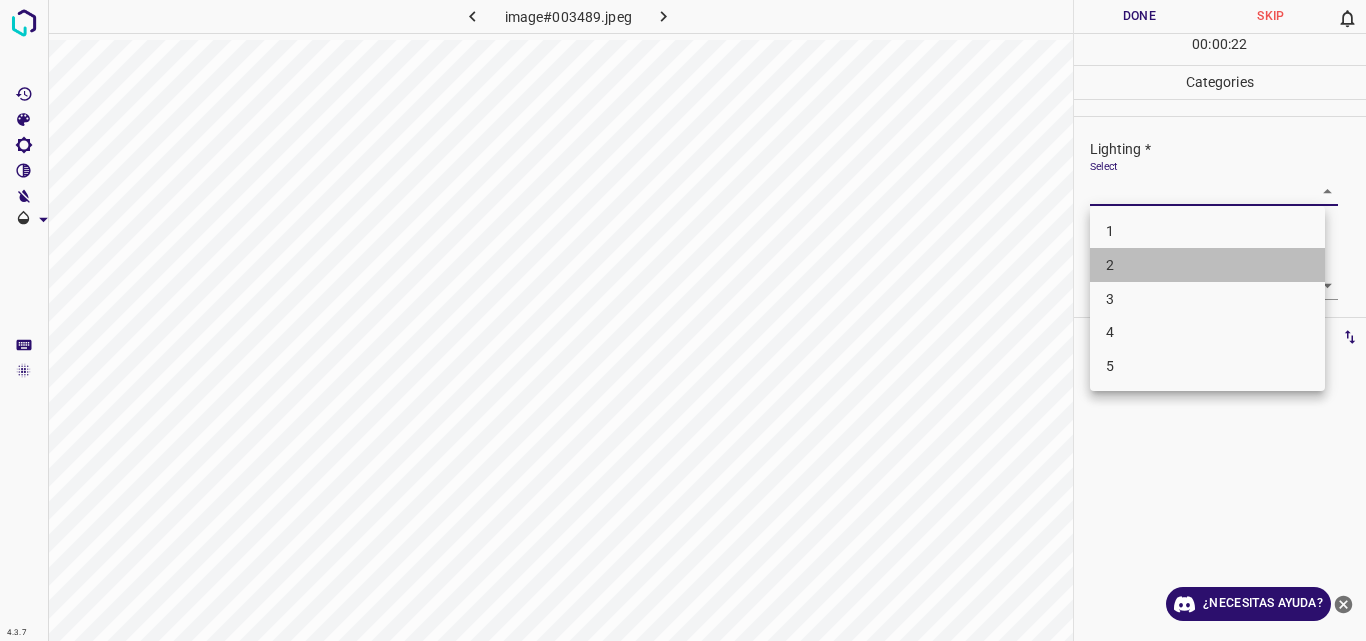 click on "2" at bounding box center [1207, 265] 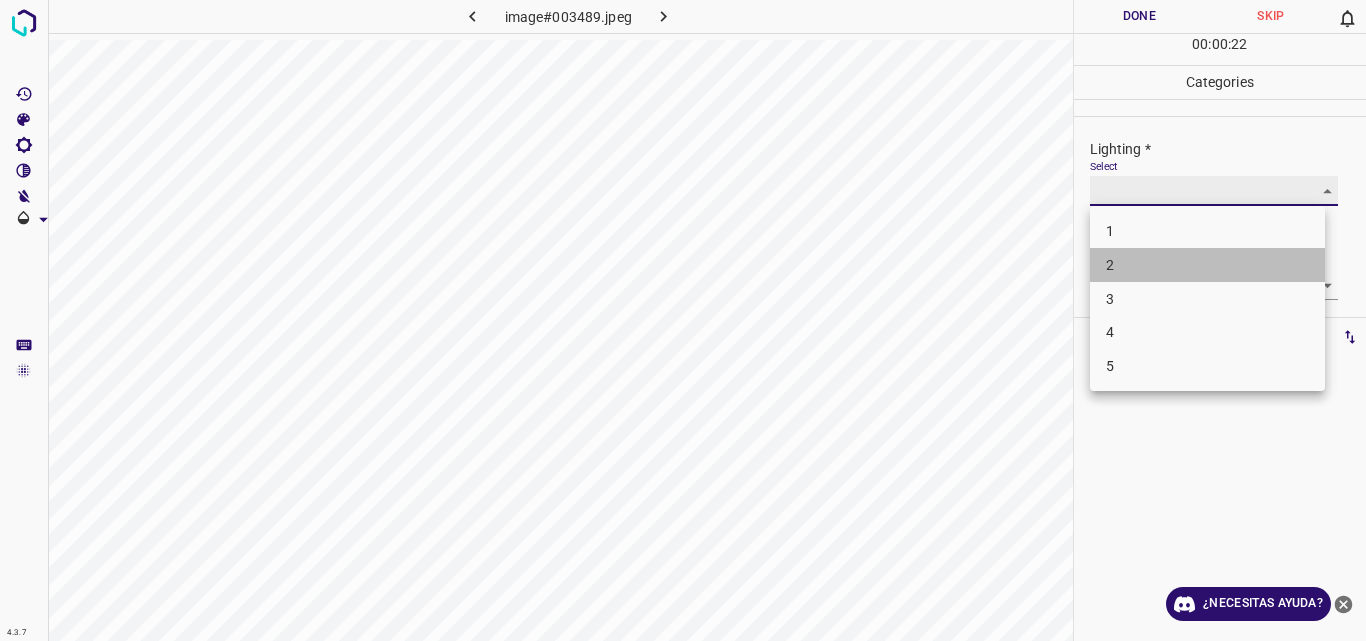 type on "2" 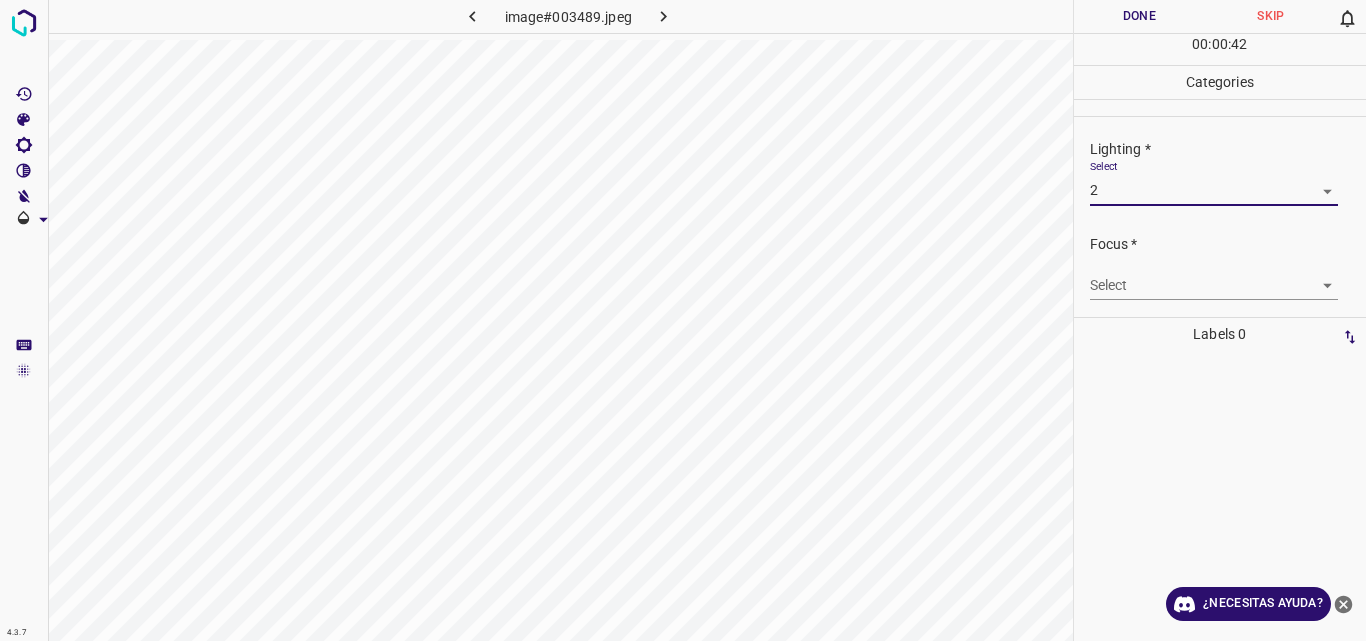 click on "4.3.7 image#003489.jpeg Done Skip 0 00   : 00   : 42   Categories Lighting *  Select 2 2 Focus *  Select ​ Overall *  Select ​ Labels   0 Categories 1 Lighting 2 Focus 3 Overall Tools Space Change between modes (Draw & Edit) I Auto labeling R Restore zoom M Zoom in N Zoom out Delete Delete selecte label Filters Z Restore filters X Saturation filter C Brightness filter V Contrast filter B Gray scale filter General O Download ¿Necesitas ayuda? Original text Rate this translation Your feedback will be used to help improve Google Translate - Texto - Esconder - Borrar" at bounding box center (683, 320) 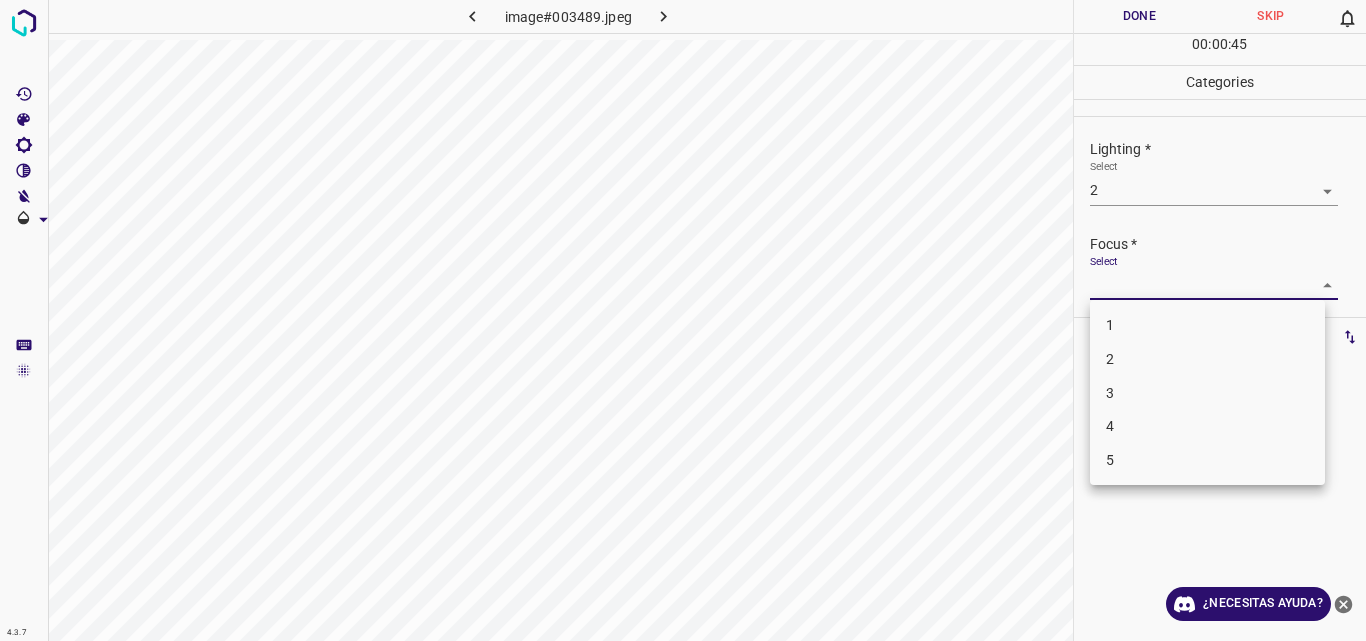 click on "2" at bounding box center [1207, 359] 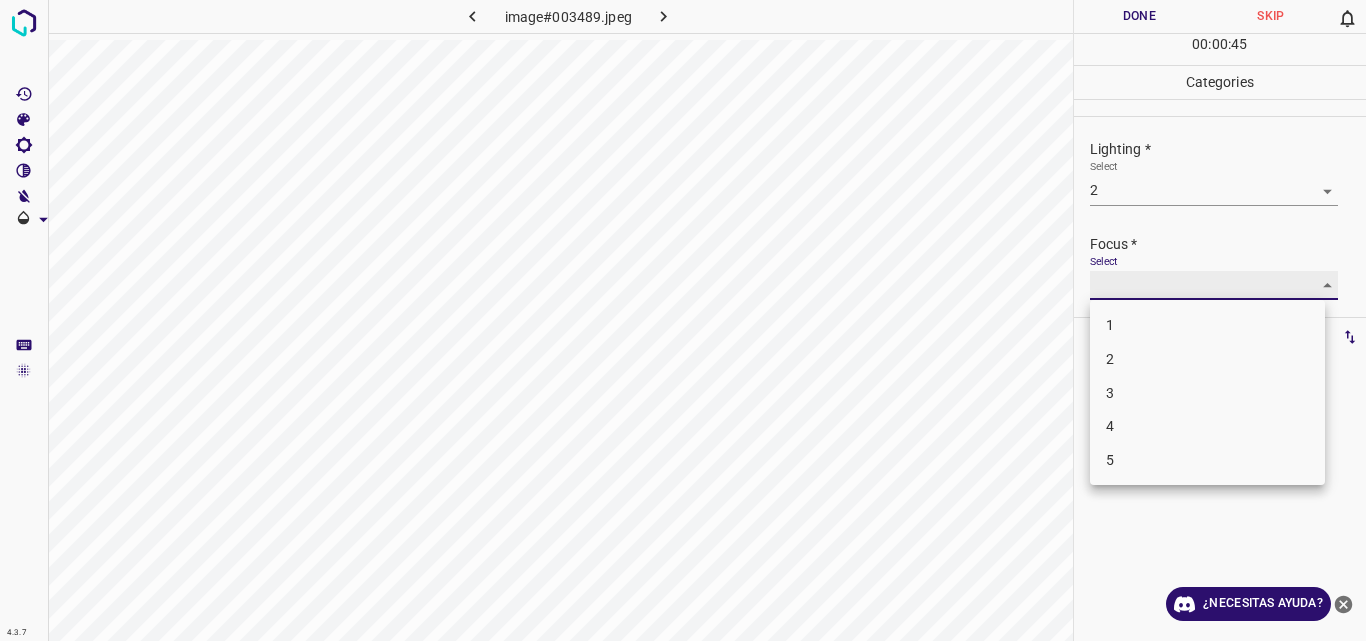 type on "2" 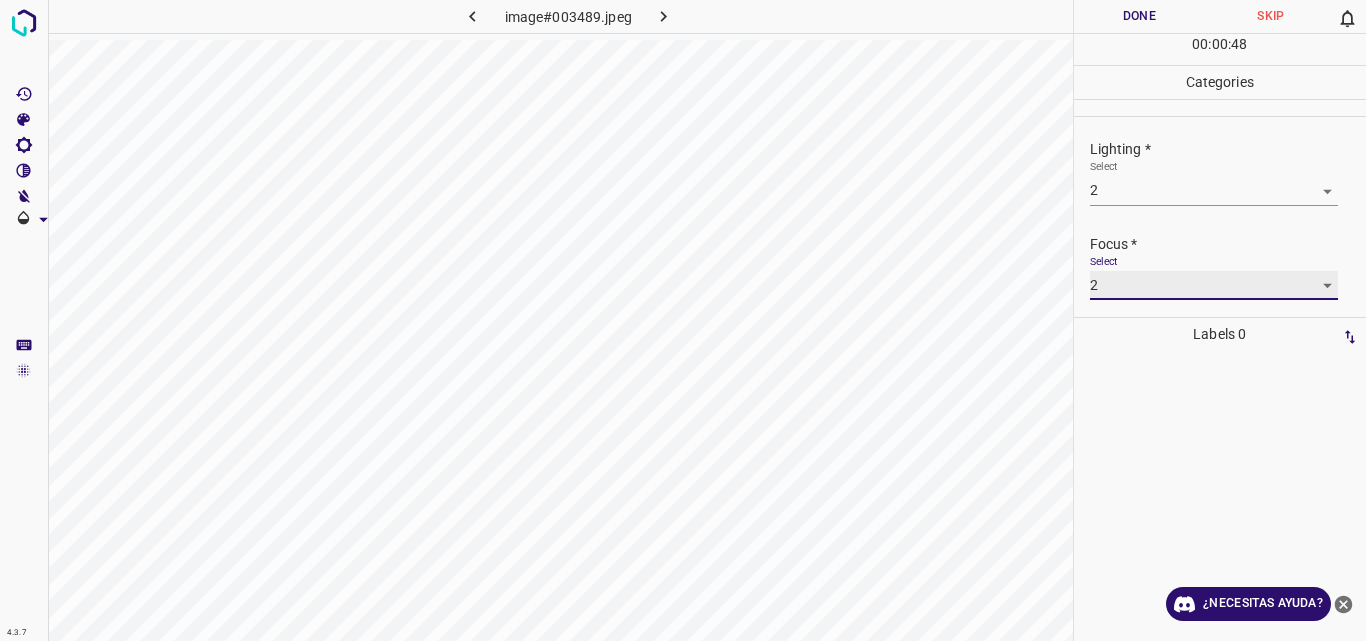 scroll, scrollTop: 98, scrollLeft: 0, axis: vertical 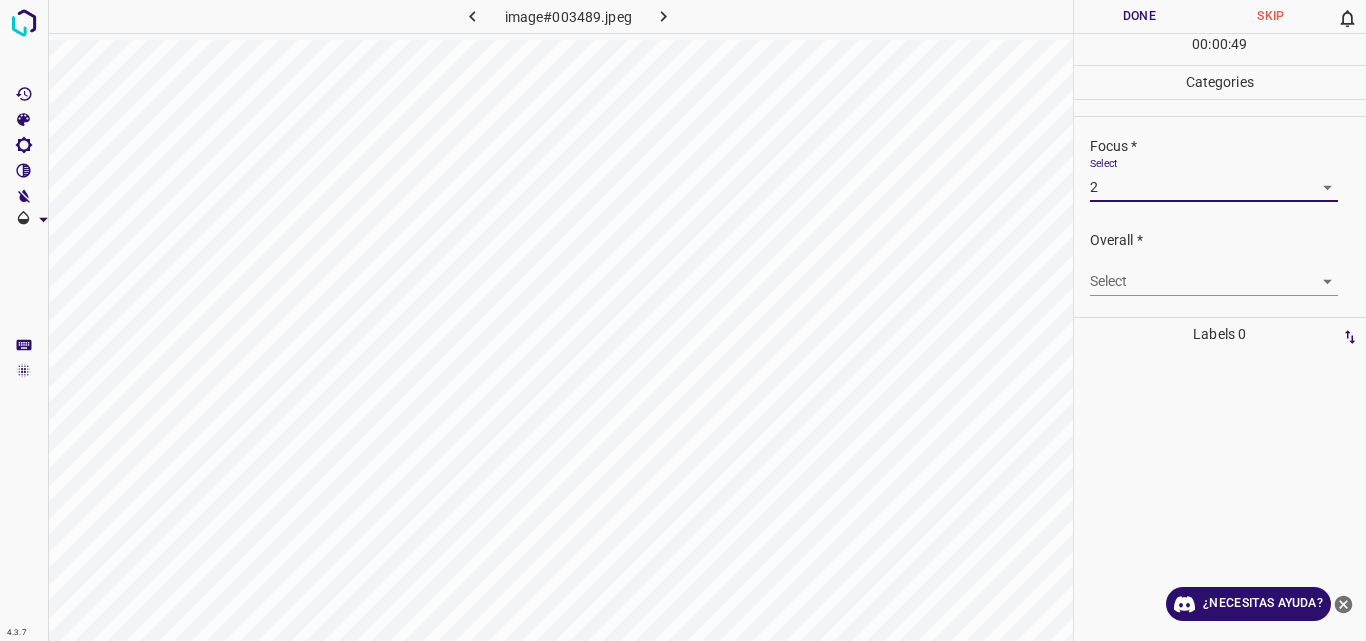 click on "4.3.7 image#003489.jpeg Done Skip 0 00   : 00   : 49   Categories Lighting *  Select 2 2 Focus *  Select 2 2 Overall *  Select ​ Labels   0 Categories 1 Lighting 2 Focus 3 Overall Tools Space Change between modes (Draw & Edit) I Auto labeling R Restore zoom M Zoom in N Zoom out Delete Delete selecte label Filters Z Restore filters X Saturation filter C Brightness filter V Contrast filter B Gray scale filter General O Download ¿Necesitas ayuda? Original text Rate this translation Your feedback will be used to help improve Google Translate - Texto - Esconder - Borrar" at bounding box center [683, 320] 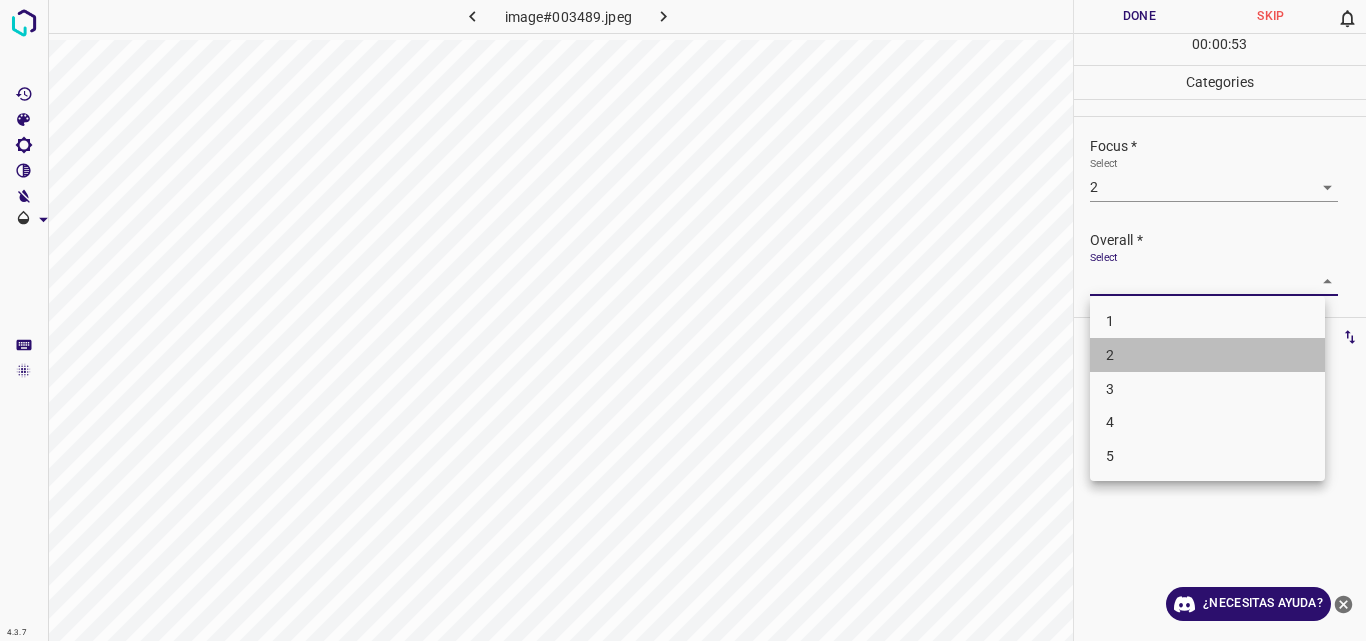 click on "2" at bounding box center (1207, 355) 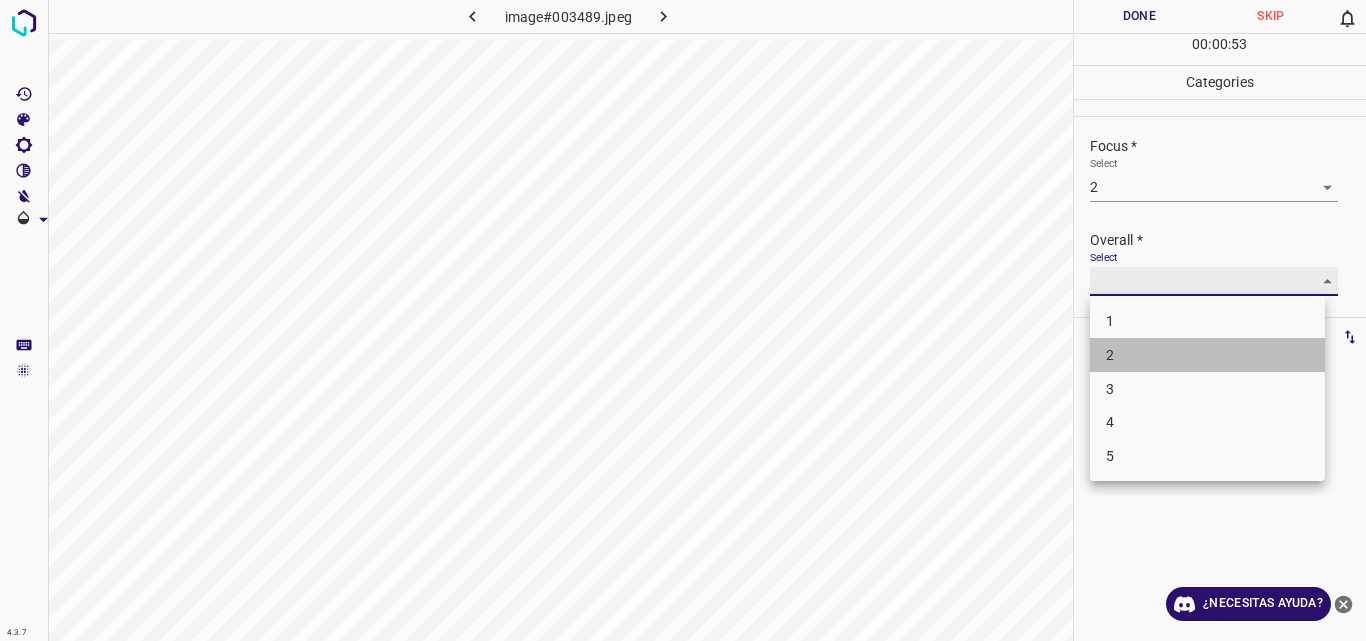 type on "2" 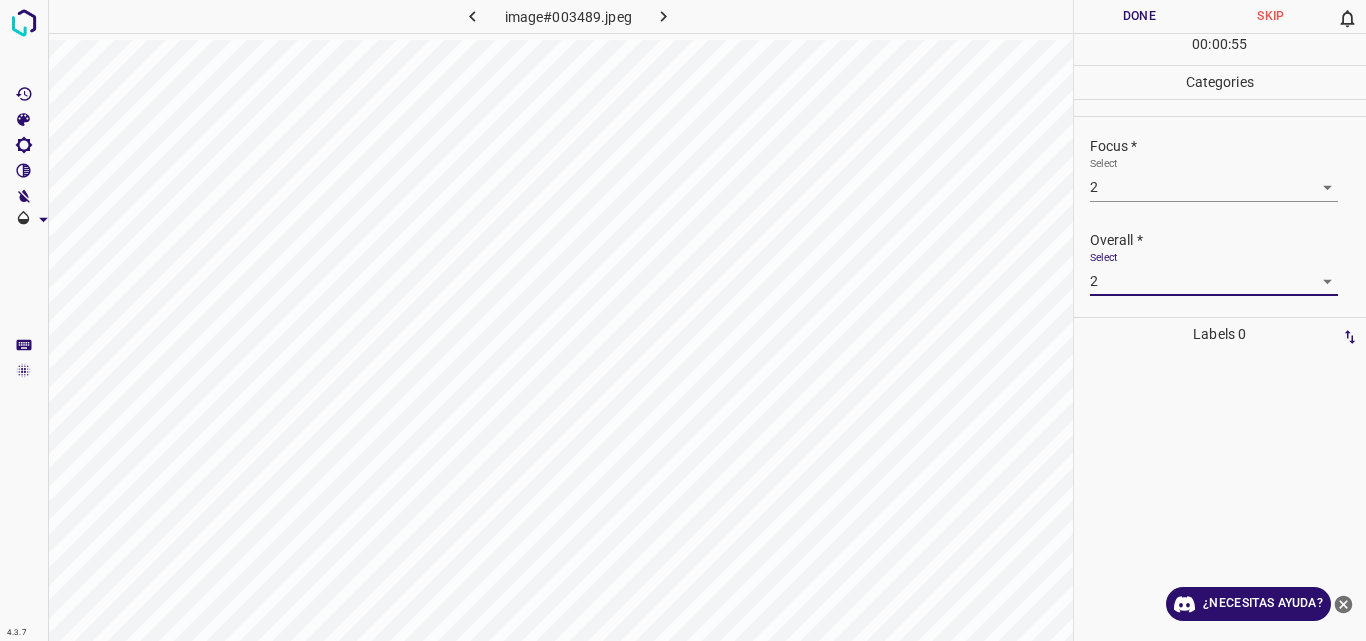 click on "Done" at bounding box center [1140, 16] 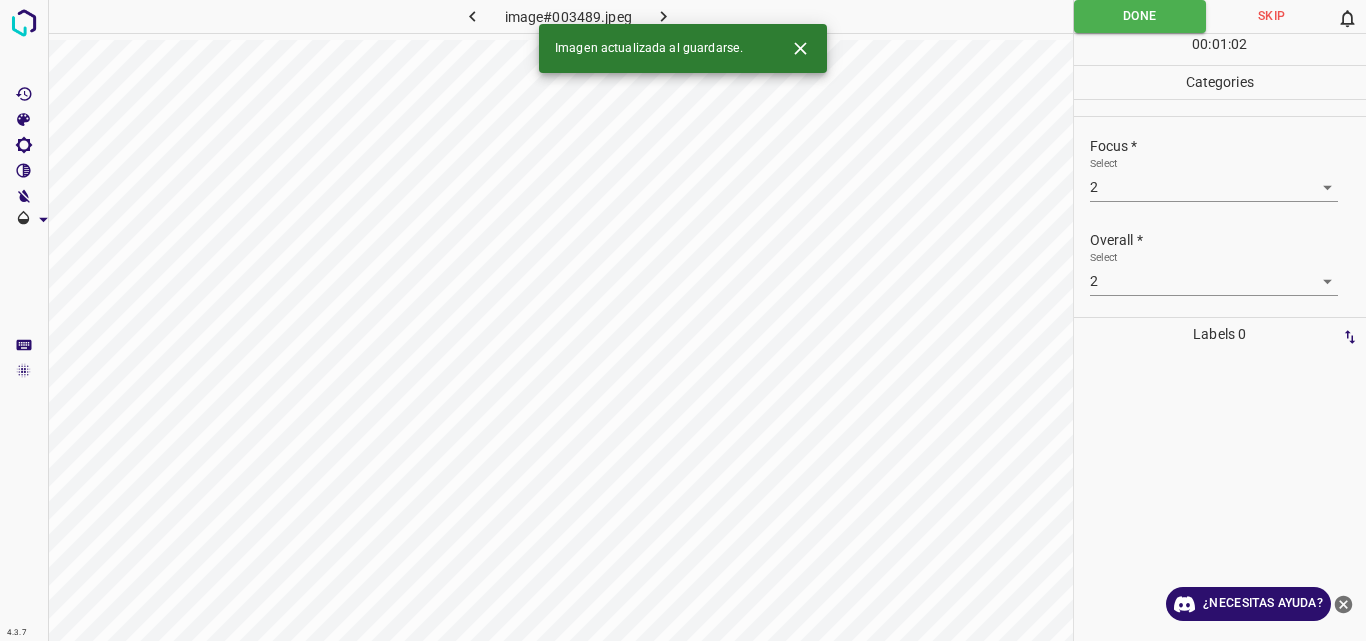 click 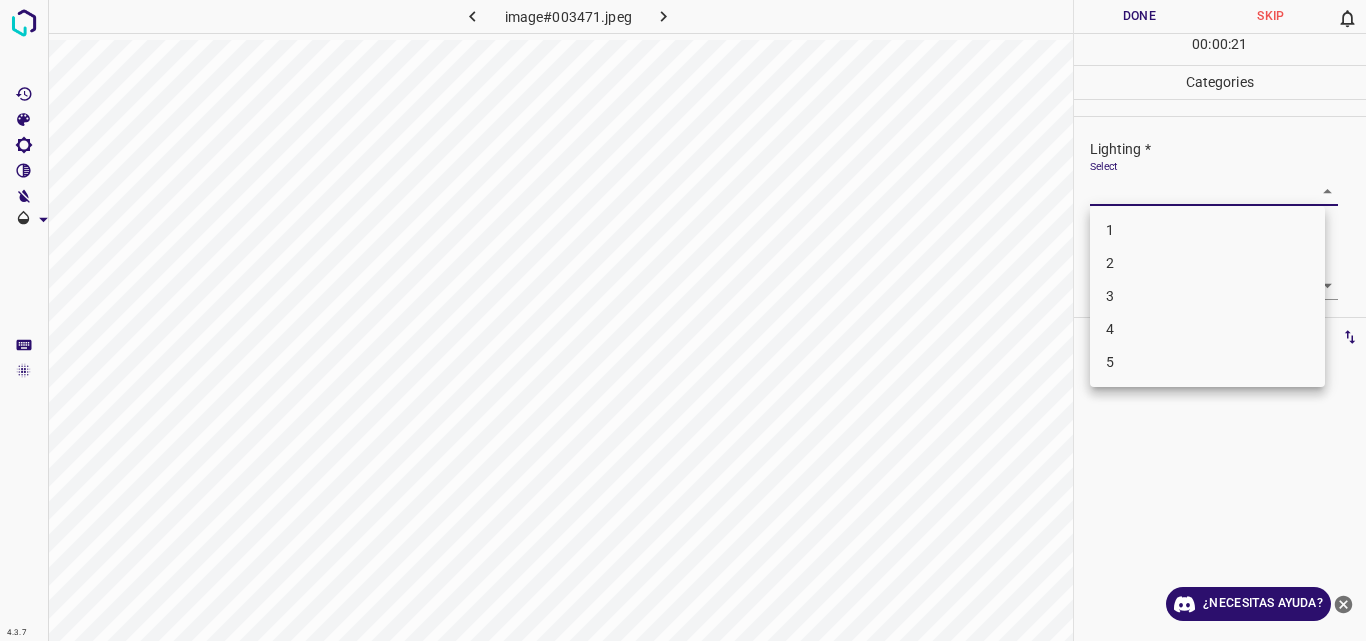 click on "4.3.7 image#003471.jpeg Done Skip 0 00   : 00   : 21   Categories Lighting *  Select ​ Focus *  Select ​ Overall *  Select ​ Labels   0 Categories 1 Lighting 2 Focus 3 Overall Tools Space Change between modes (Draw & Edit) I Auto labeling R Restore zoom M Zoom in N Zoom out Delete Delete selecte label Filters Z Restore filters X Saturation filter C Brightness filter V Contrast filter B Gray scale filter General O Download ¿Necesitas ayuda? Original text Rate this translation Your feedback will be used to help improve Google Translate - Texto - Esconder - Borrar 1 2 3 4 5" at bounding box center [683, 320] 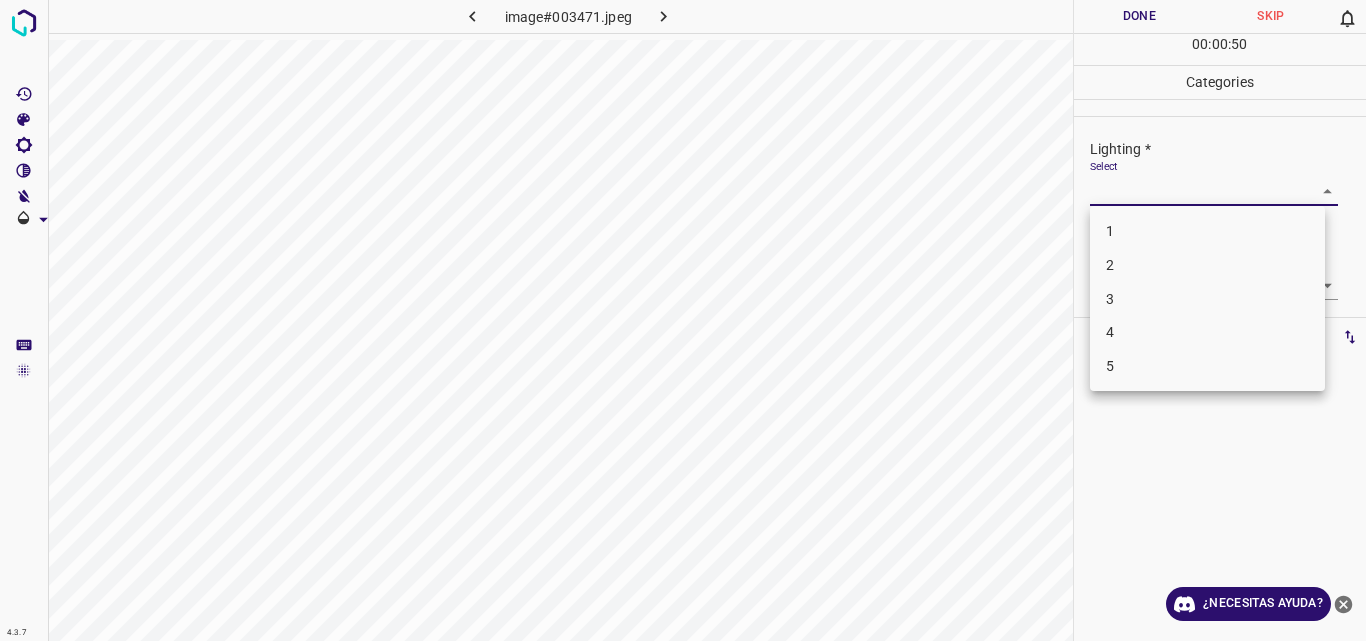 click on "2" at bounding box center [1207, 265] 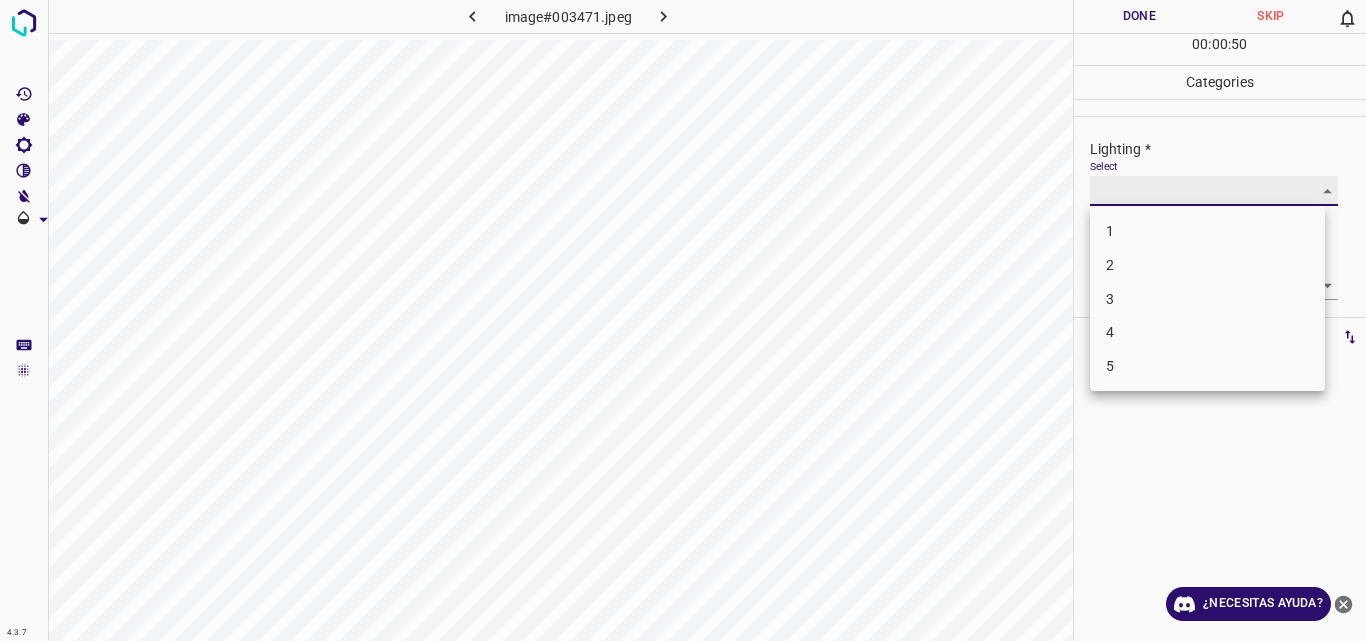 type on "2" 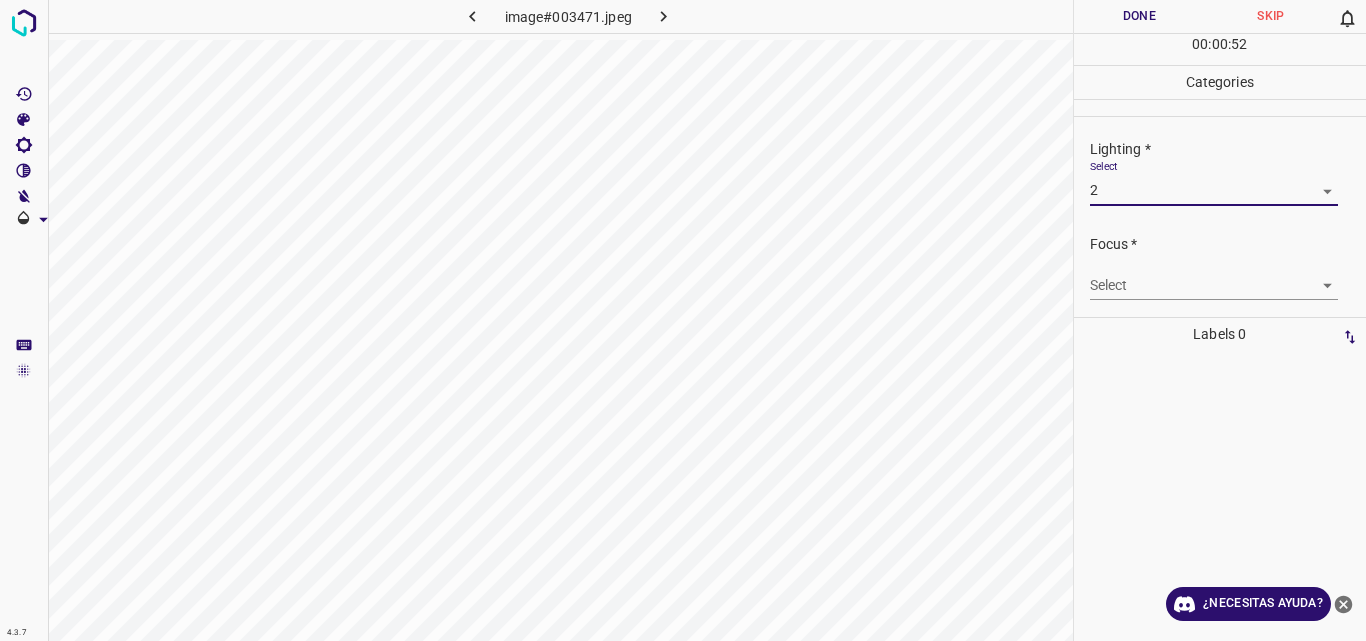 click on "4.3.7 image#003471.jpeg Done Skip 0 00   : 00   : 52   Categories Lighting *  Select 2 2 Focus *  Select ​ Overall *  Select ​ Labels   0 Categories 1 Lighting 2 Focus 3 Overall Tools Space Change between modes (Draw & Edit) I Auto labeling R Restore zoom M Zoom in N Zoom out Delete Delete selecte label Filters Z Restore filters X Saturation filter C Brightness filter V Contrast filter B Gray scale filter General O Download ¿Necesitas ayuda? Original text Rate this translation Your feedback will be used to help improve Google Translate - Texto - Esconder - Borrar" at bounding box center [683, 320] 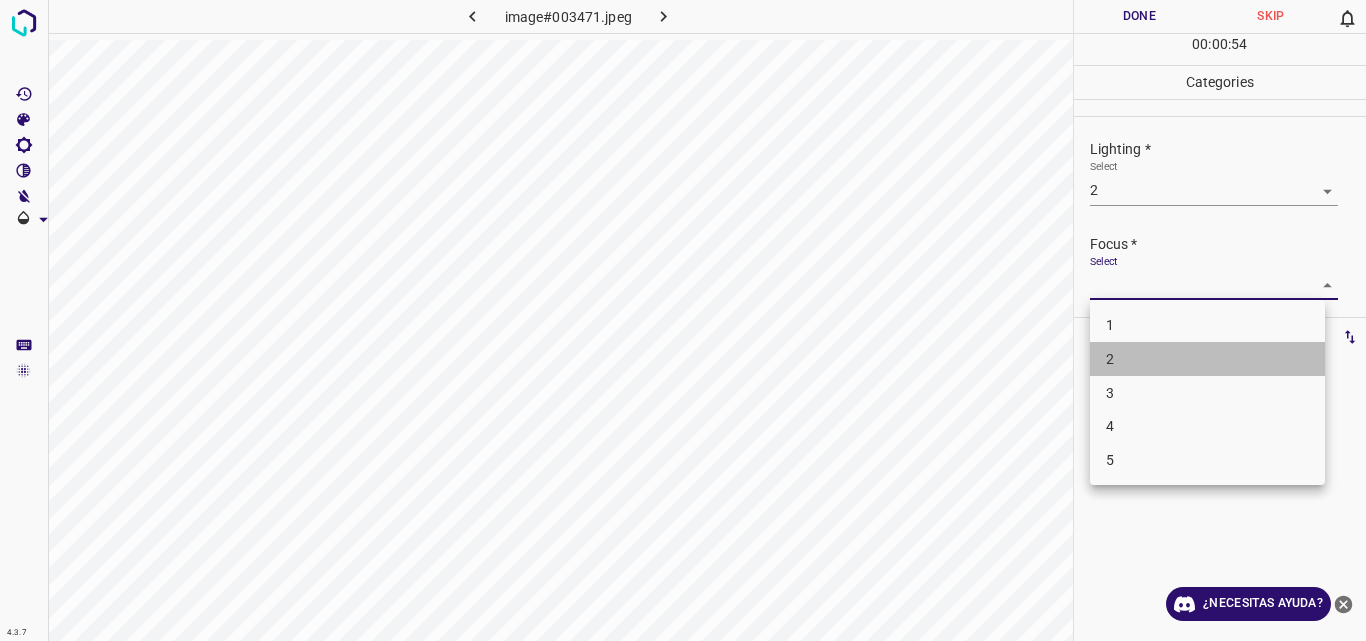 click on "2" at bounding box center (1207, 359) 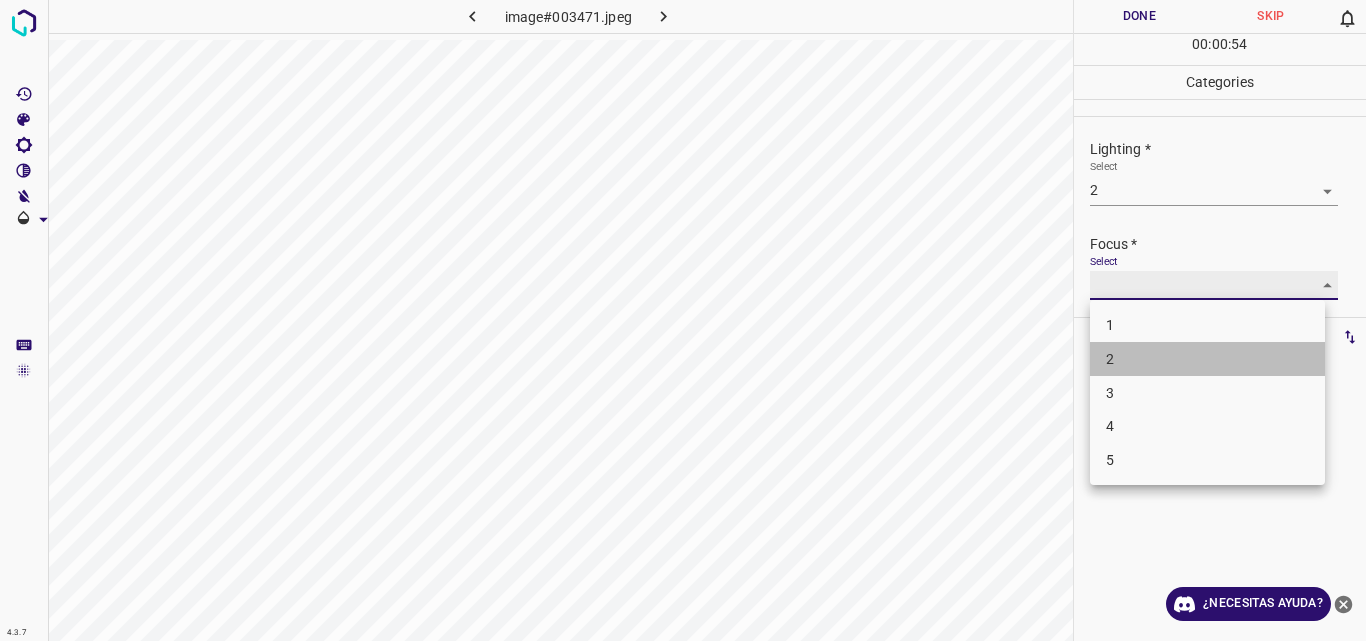 type on "2" 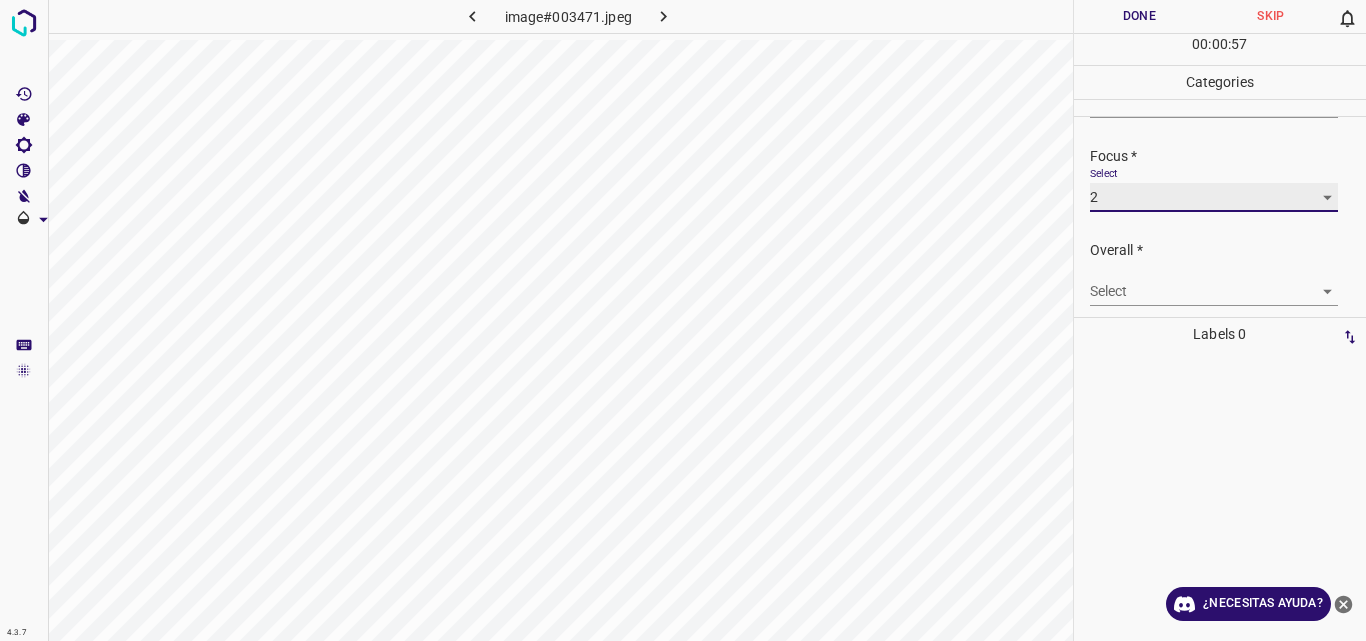 scroll, scrollTop: 98, scrollLeft: 0, axis: vertical 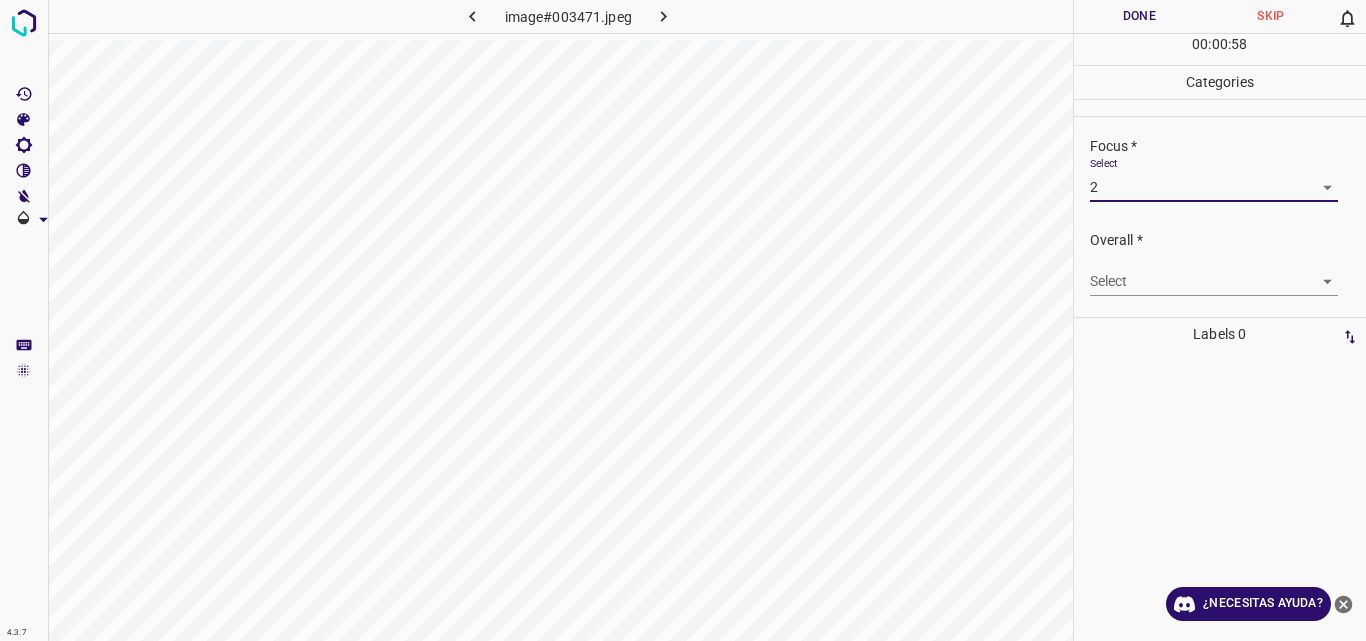 click on "4.3.7 image#003471.jpeg Done Skip 0 00   : 00   : 58   Categories Lighting *  Select 2 2 Focus *  Select 2 2 Overall *  Select ​ Labels   0 Categories 1 Lighting 2 Focus 3 Overall Tools Space Change between modes (Draw & Edit) I Auto labeling R Restore zoom M Zoom in N Zoom out Delete Delete selecte label Filters Z Restore filters X Saturation filter C Brightness filter V Contrast filter B Gray scale filter General O Download ¿Necesitas ayuda? Original text Rate this translation Your feedback will be used to help improve Google Translate - Texto - Esconder - Borrar" at bounding box center (683, 320) 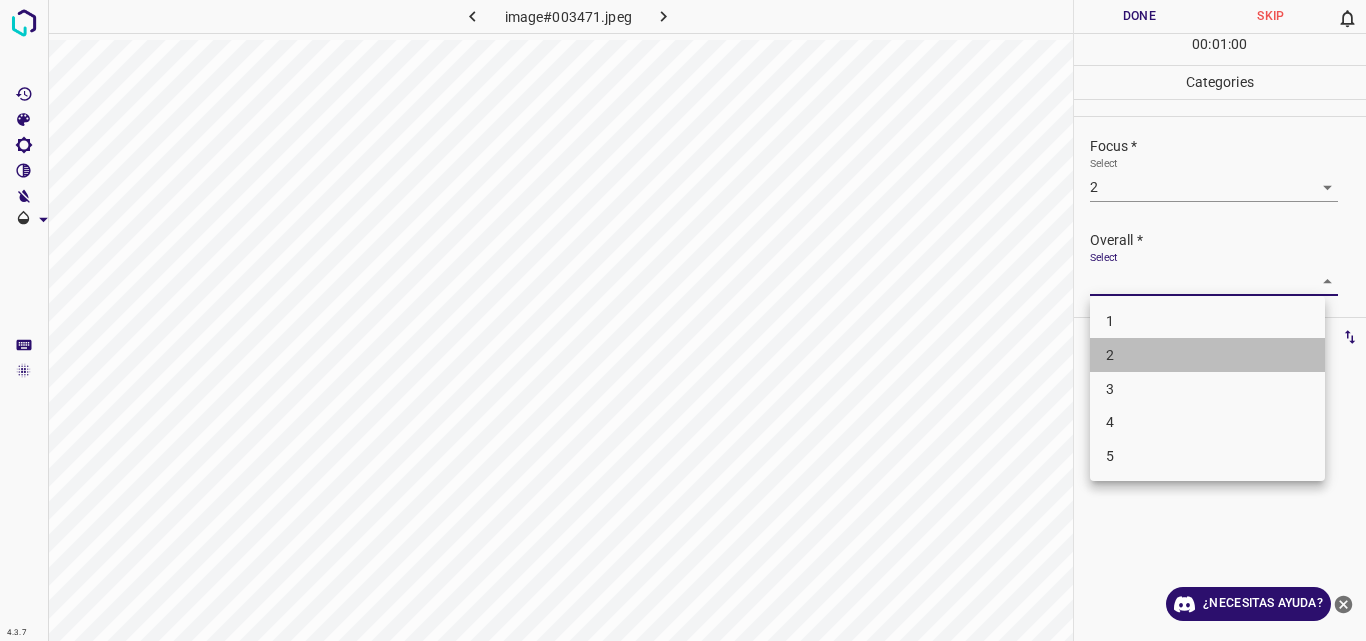 click on "2" at bounding box center [1207, 355] 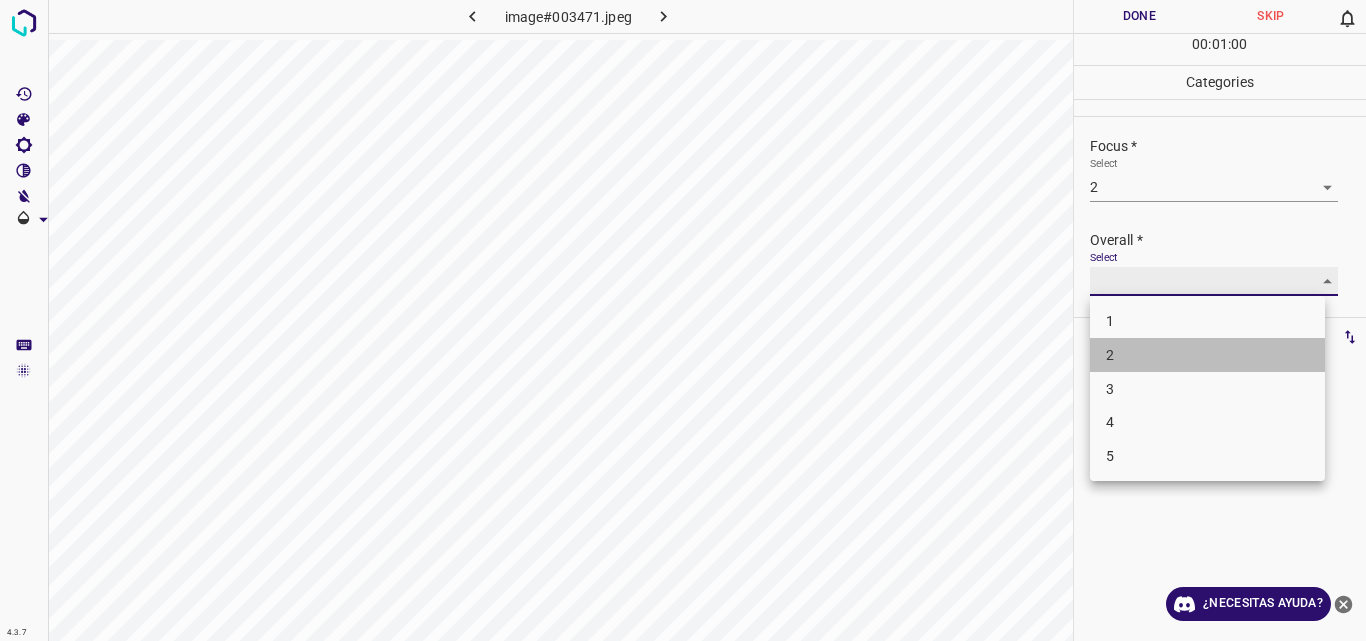 type on "2" 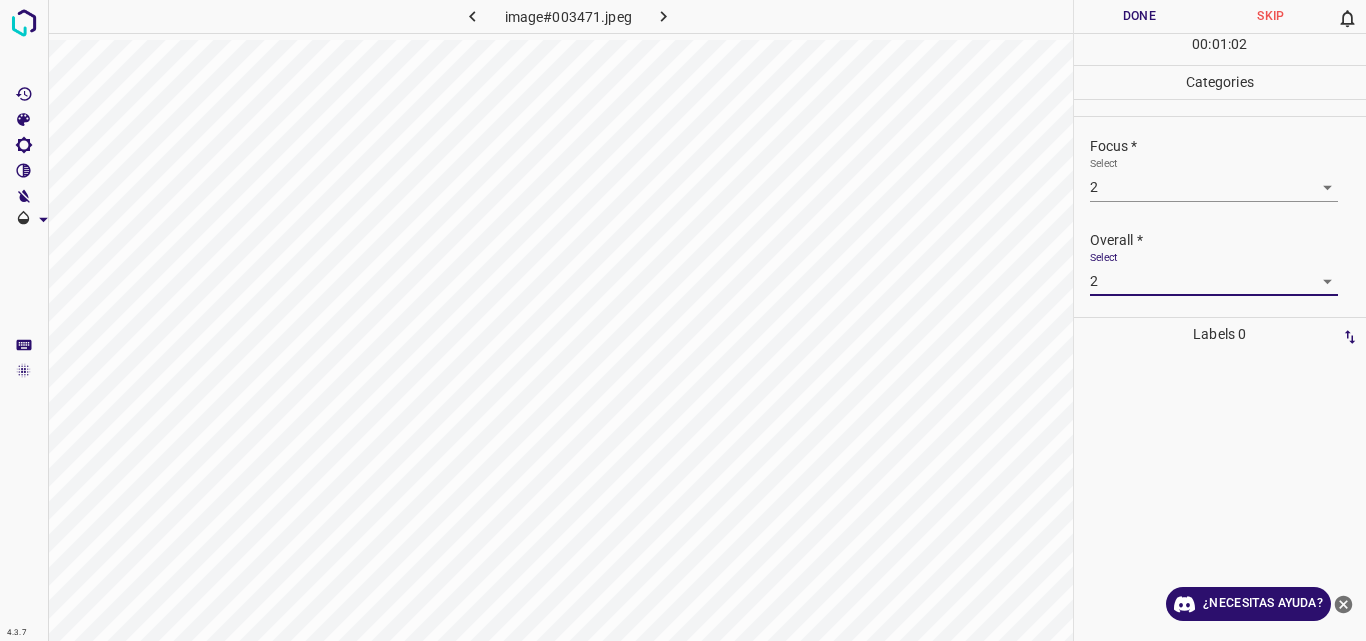click on "Done" at bounding box center [1140, 16] 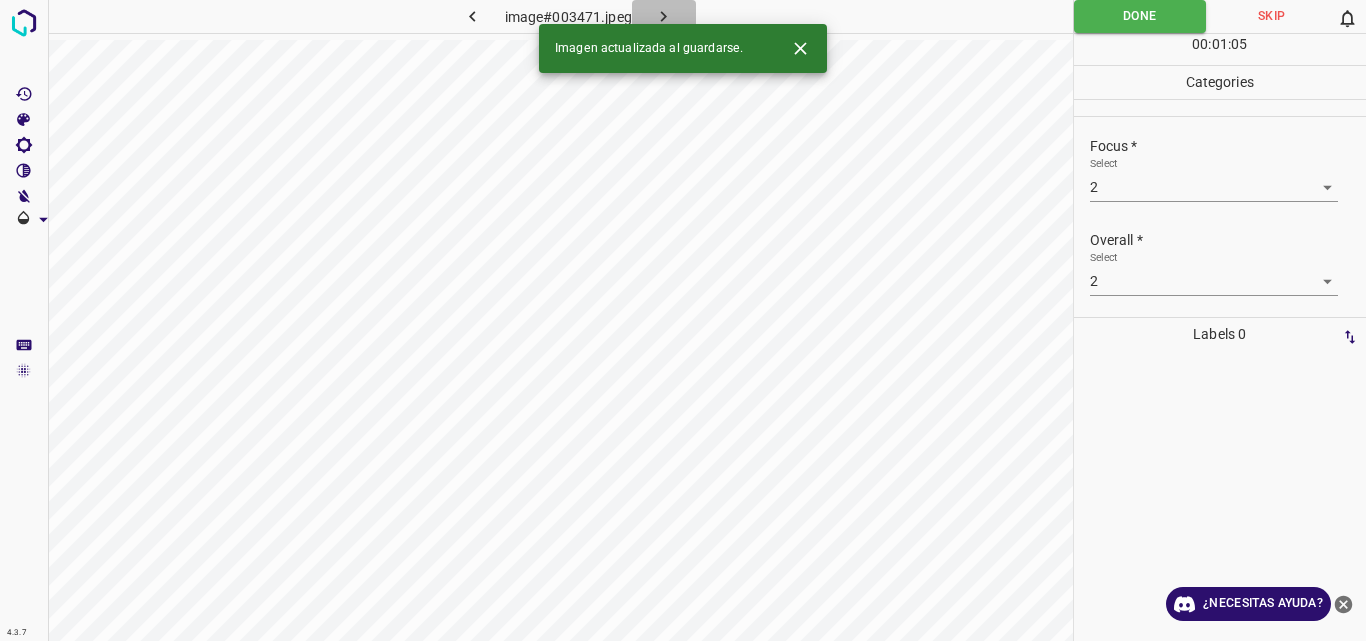 click 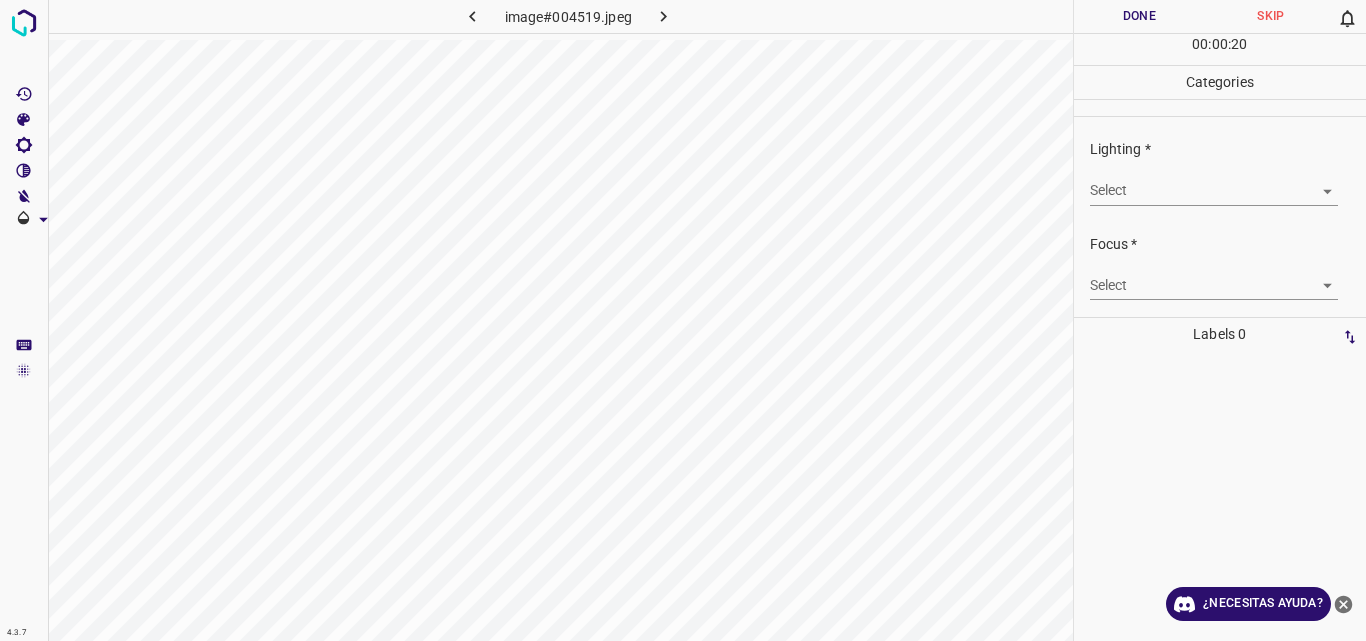 click on "4.3.7 image#004519.jpeg Done Skip 0 00   : 00   : 20   Categories Lighting *  Select ​ Focus *  Select ​ Overall *  Select ​ Labels   0 Categories 1 Lighting 2 Focus 3 Overall Tools Space Change between modes (Draw & Edit) I Auto labeling R Restore zoom M Zoom in N Zoom out Delete Delete selecte label Filters Z Restore filters X Saturation filter C Brightness filter V Contrast filter B Gray scale filter General O Download ¿Necesitas ayuda? Original text Rate this translation Your feedback will be used to help improve Google Translate - Texto - Esconder - Borrar" at bounding box center (683, 320) 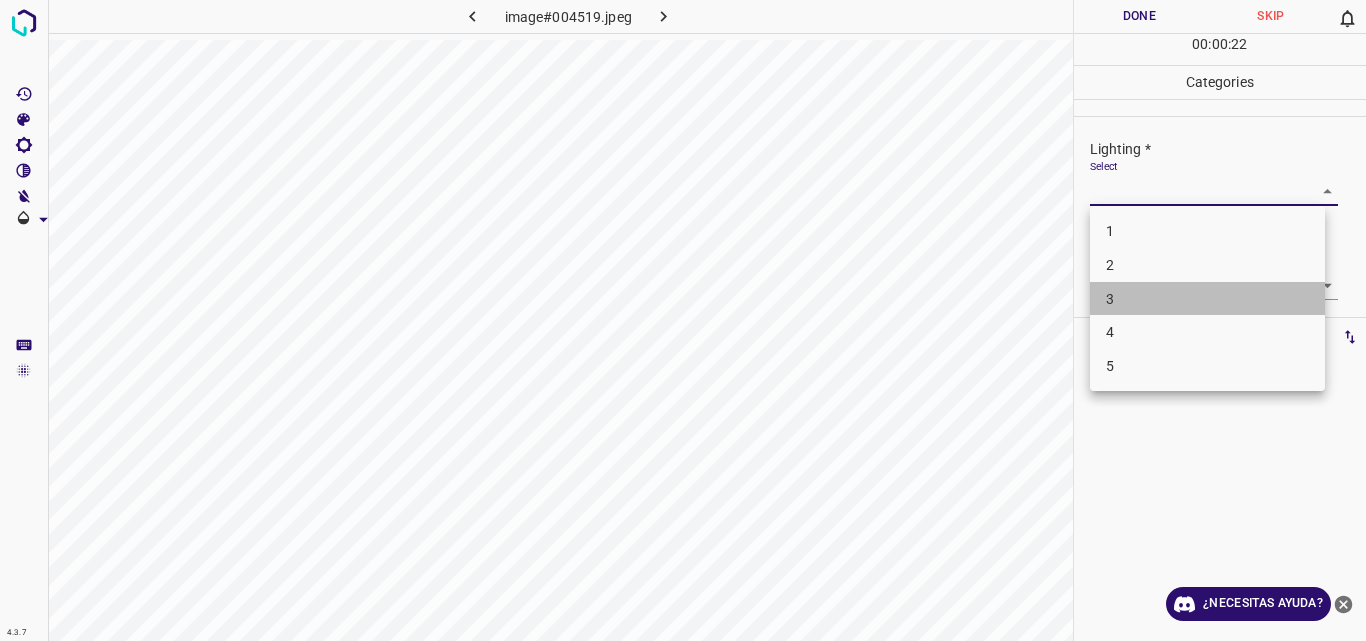 click on "3" at bounding box center [1207, 299] 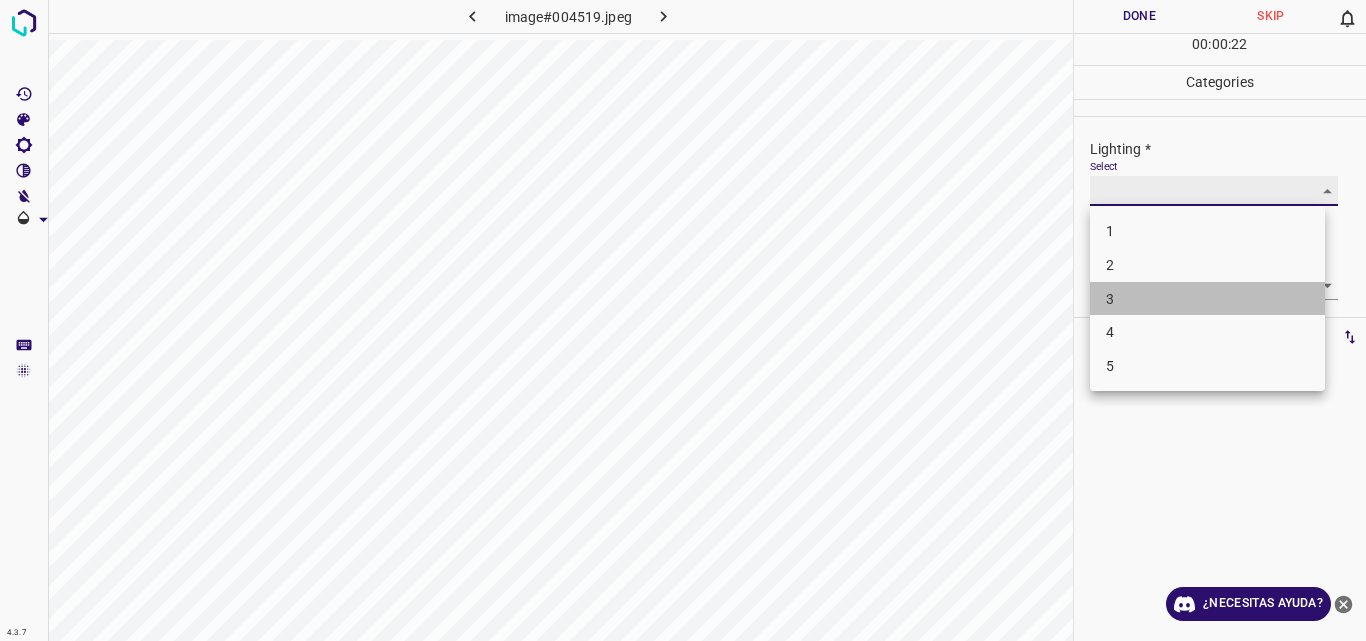 type on "3" 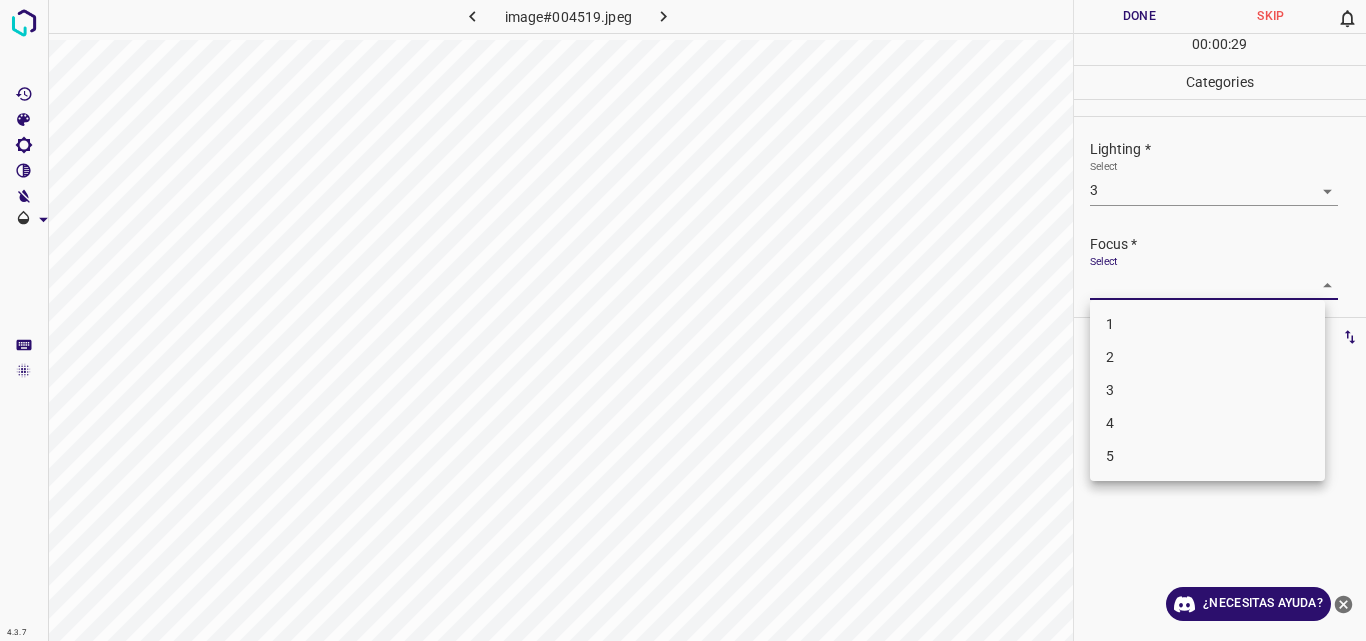 click on "4.3.7 image#004519.jpeg Done Skip 0 00   : 00   : 29   Categories Lighting *  Select 3 3 Focus *  Select ​ Overall *  Select ​ Labels   0 Categories 1 Lighting 2 Focus 3 Overall Tools Space Change between modes (Draw & Edit) I Auto labeling R Restore zoom M Zoom in N Zoom out Delete Delete selecte label Filters Z Restore filters X Saturation filter C Brightness filter V Contrast filter B Gray scale filter General O Download ¿Necesitas ayuda? Original text Rate this translation Your feedback will be used to help improve Google Translate - Texto - Esconder - Borrar 1 2 3 4 5" at bounding box center (683, 320) 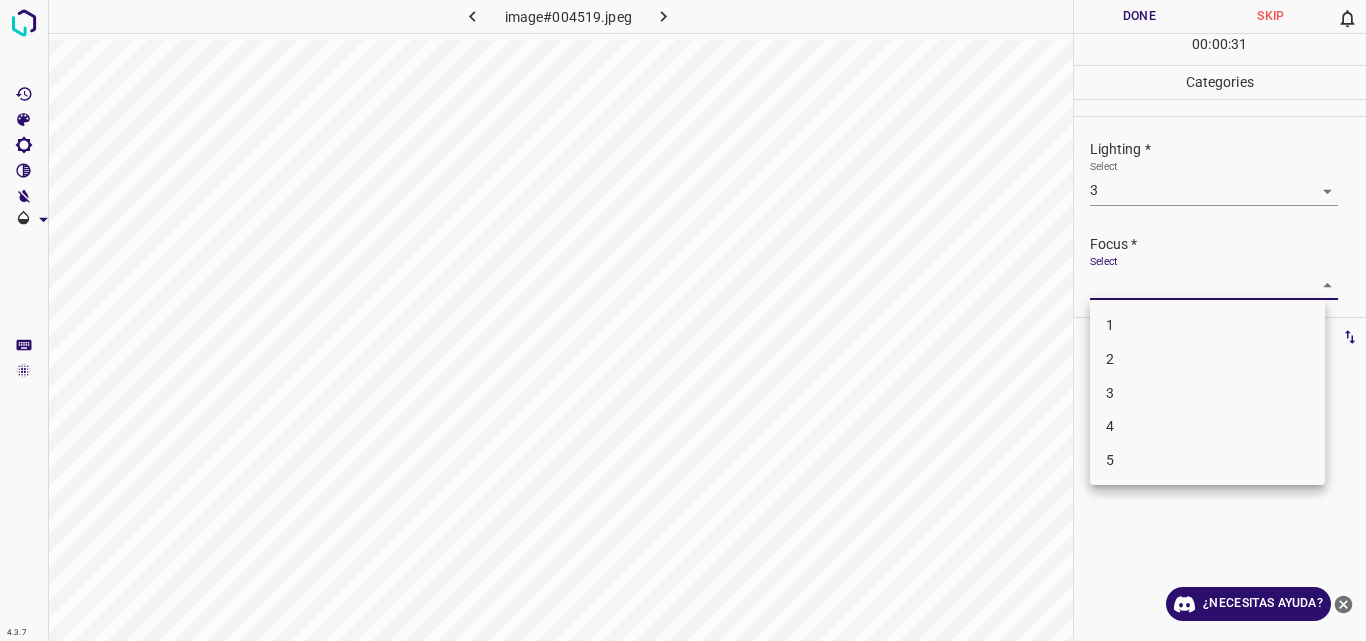 click on "3" at bounding box center [1207, 393] 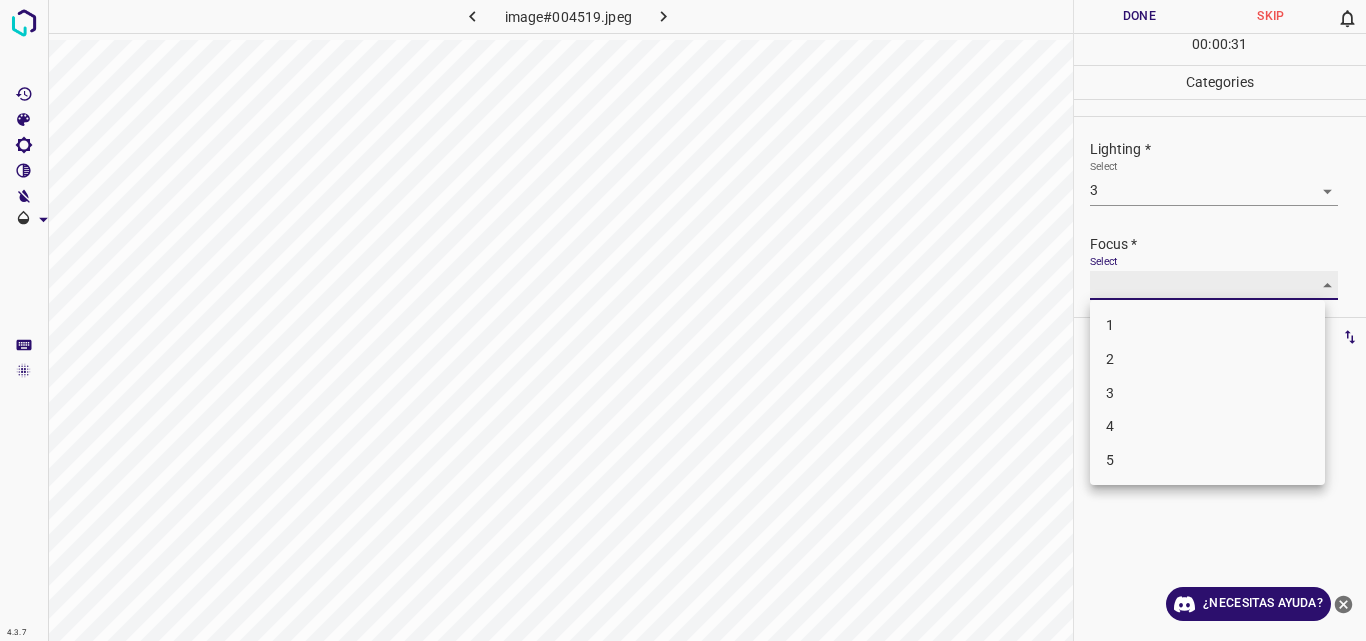 type on "3" 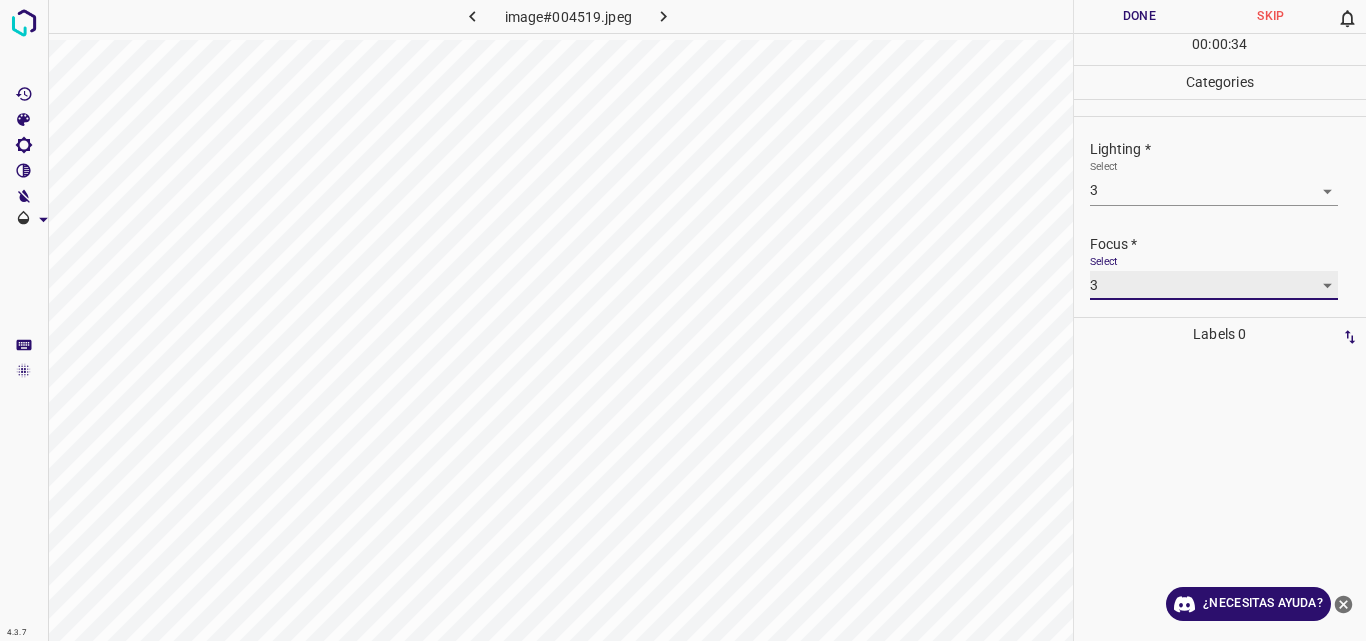 scroll, scrollTop: 98, scrollLeft: 0, axis: vertical 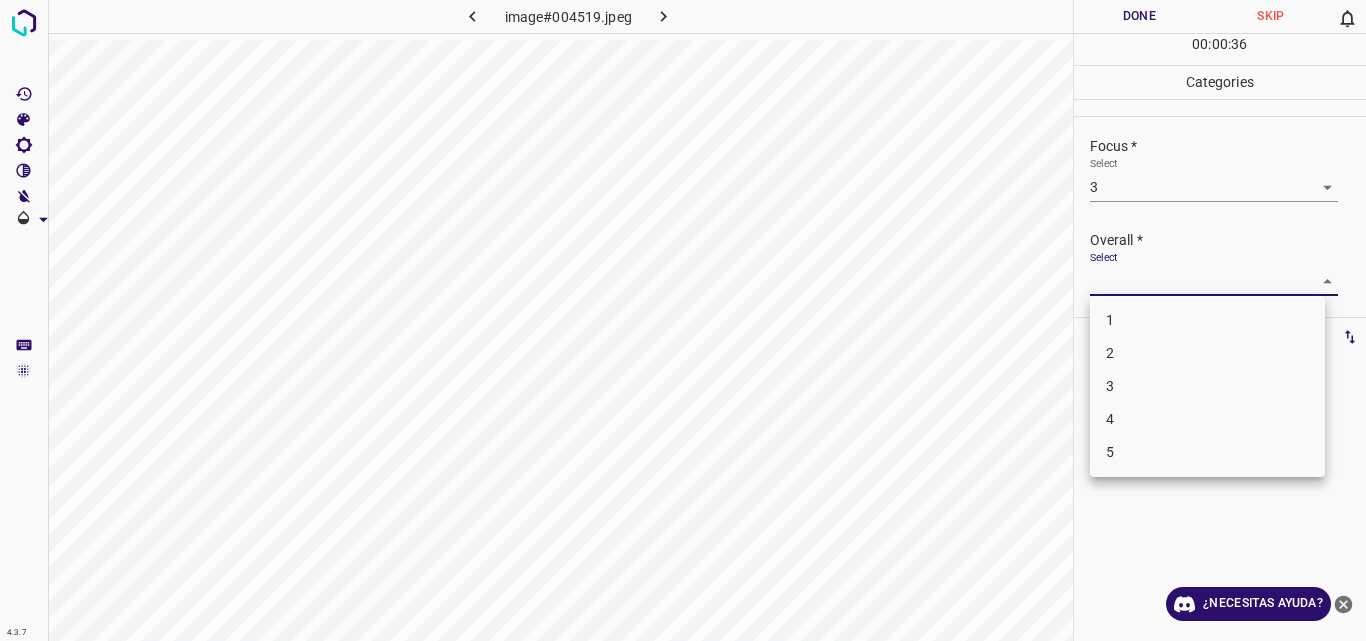 click on "4.3.7 image#004519.jpeg Done Skip 0 00   : 00   : 36   Categories Lighting *  Select 3 3 Focus *  Select 3 3 Overall *  Select ​ Labels   0 Categories 1 Lighting 2 Focus 3 Overall Tools Space Change between modes (Draw & Edit) I Auto labeling R Restore zoom M Zoom in N Zoom out Delete Delete selecte label Filters Z Restore filters X Saturation filter C Brightness filter V Contrast filter B Gray scale filter General O Download ¿Necesitas ayuda? Original text Rate this translation Your feedback will be used to help improve Google Translate - Texto - Esconder - Borrar 1 2 3 4 5" at bounding box center (683, 320) 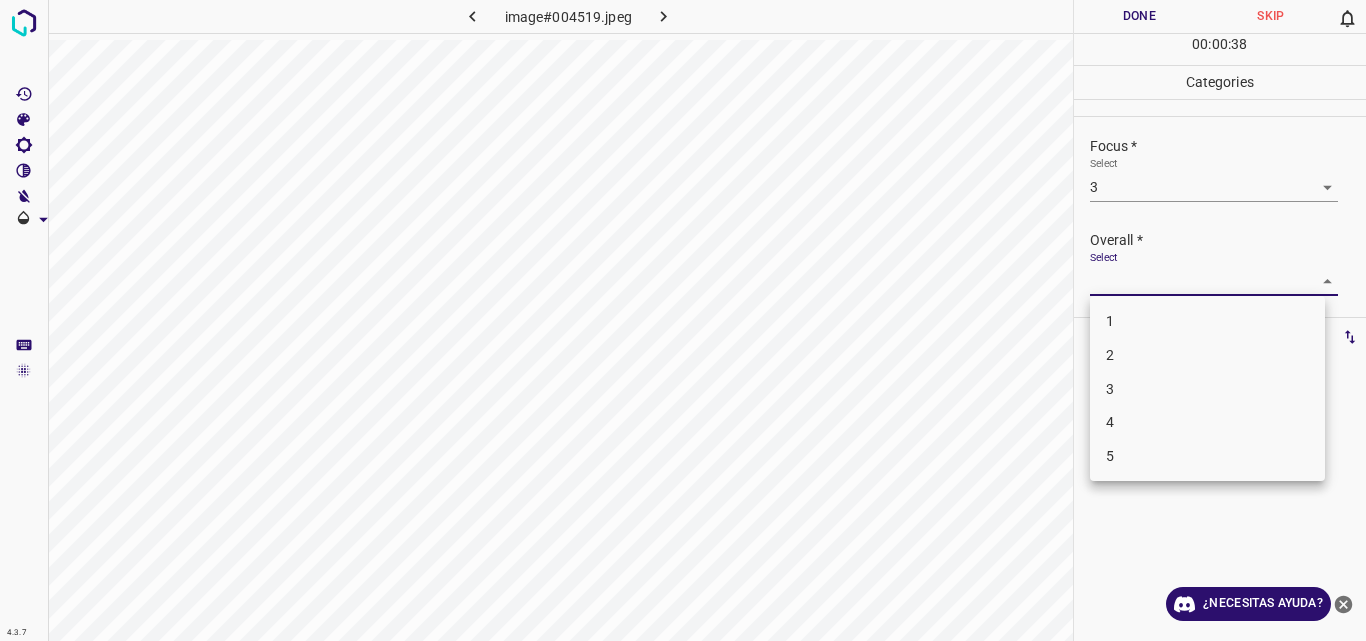 click on "3" at bounding box center (1207, 389) 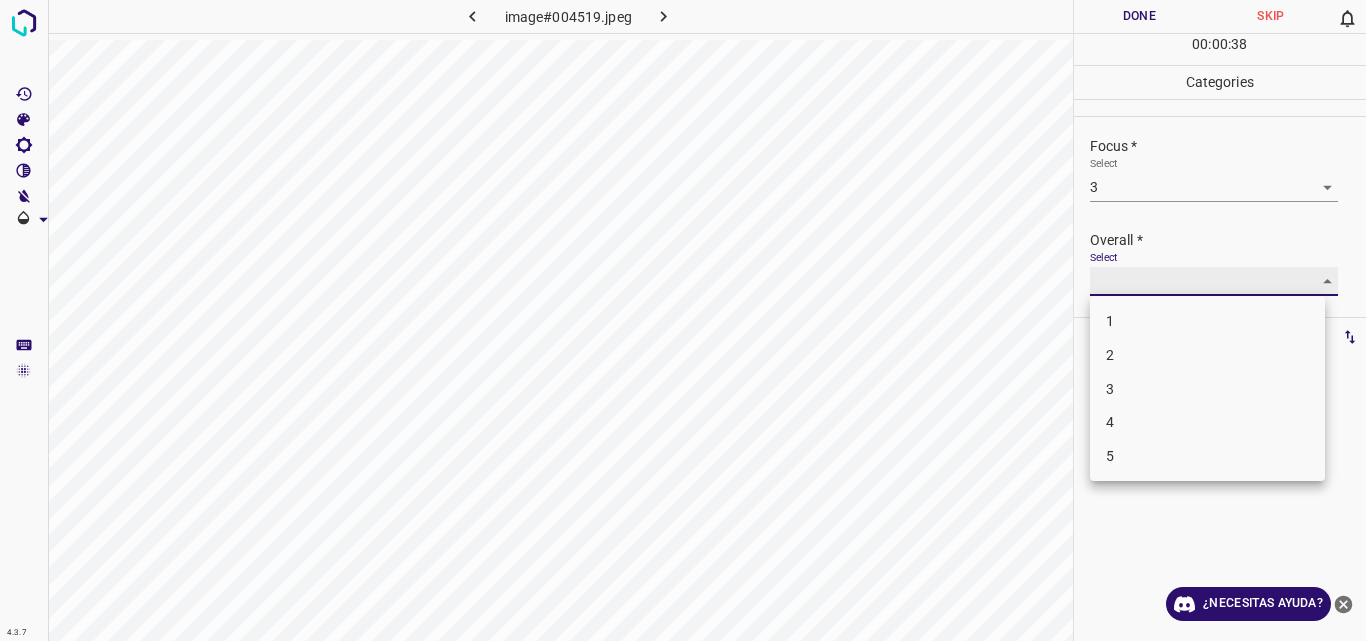 type on "3" 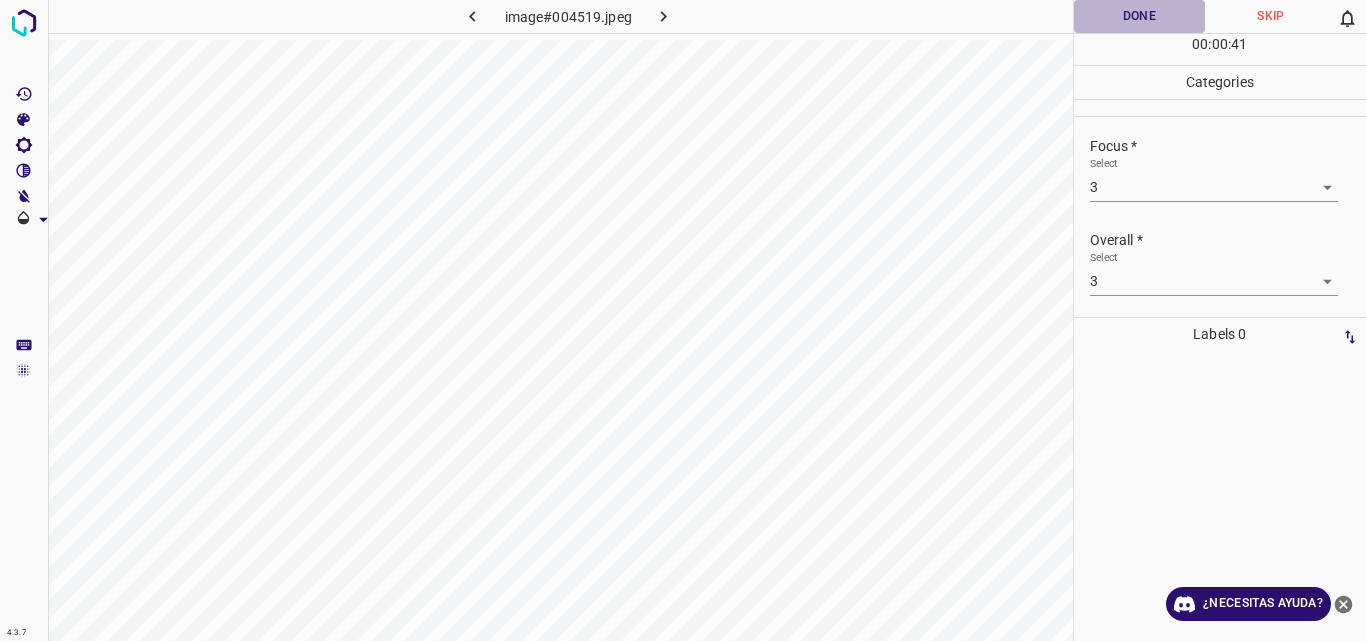 click on "Done" at bounding box center (1140, 16) 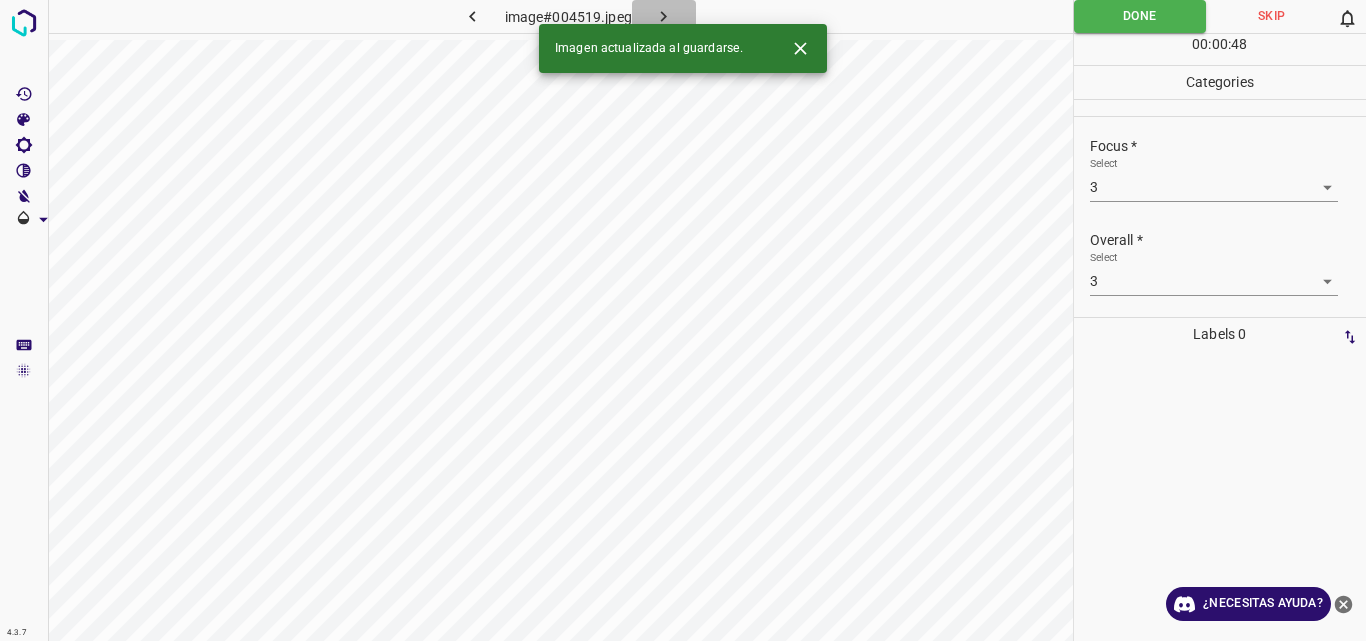 click 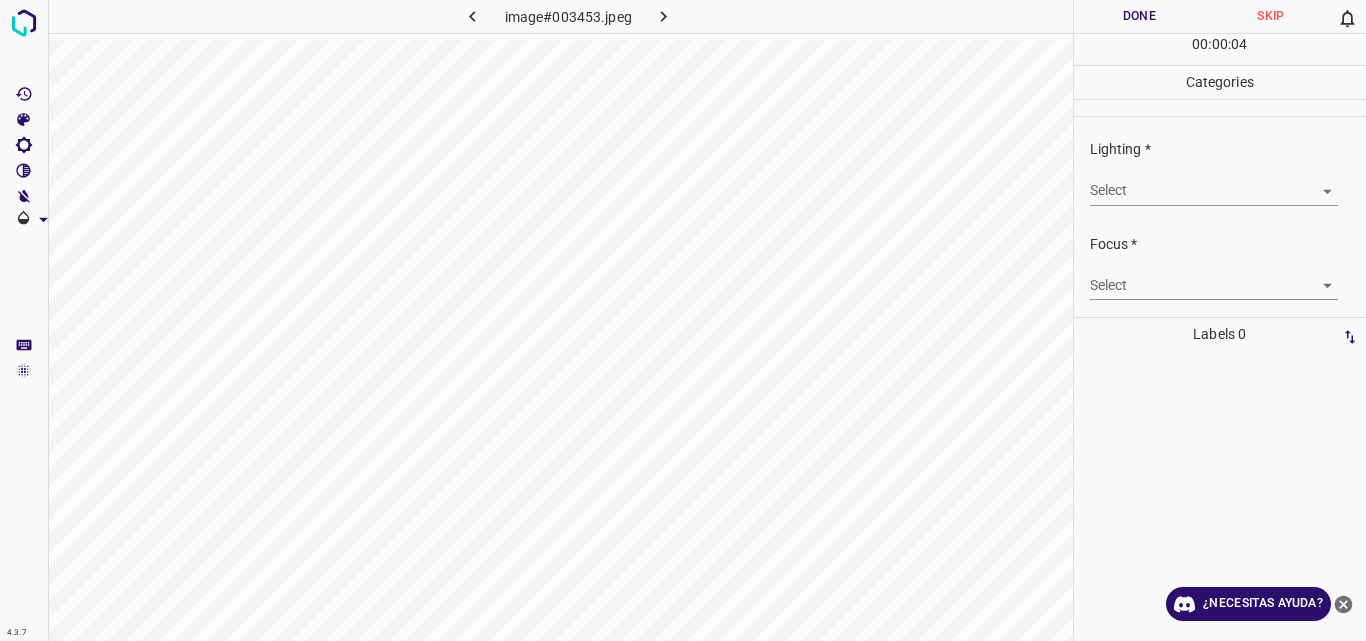 click on "4.3.7 image#003453.jpeg Done Skip 0 00   : 00   : 04   Categories Lighting *  Select ​ Focus *  Select ​ Overall *  Select ​ Labels   0 Categories 1 Lighting 2 Focus 3 Overall Tools Space Change between modes (Draw & Edit) I Auto labeling R Restore zoom M Zoom in N Zoom out Delete Delete selecte label Filters Z Restore filters X Saturation filter C Brightness filter V Contrast filter B Gray scale filter General O Download ¿Necesitas ayuda? Original text Rate this translation Your feedback will be used to help improve Google Translate - Texto - Esconder - Borrar" at bounding box center [683, 320] 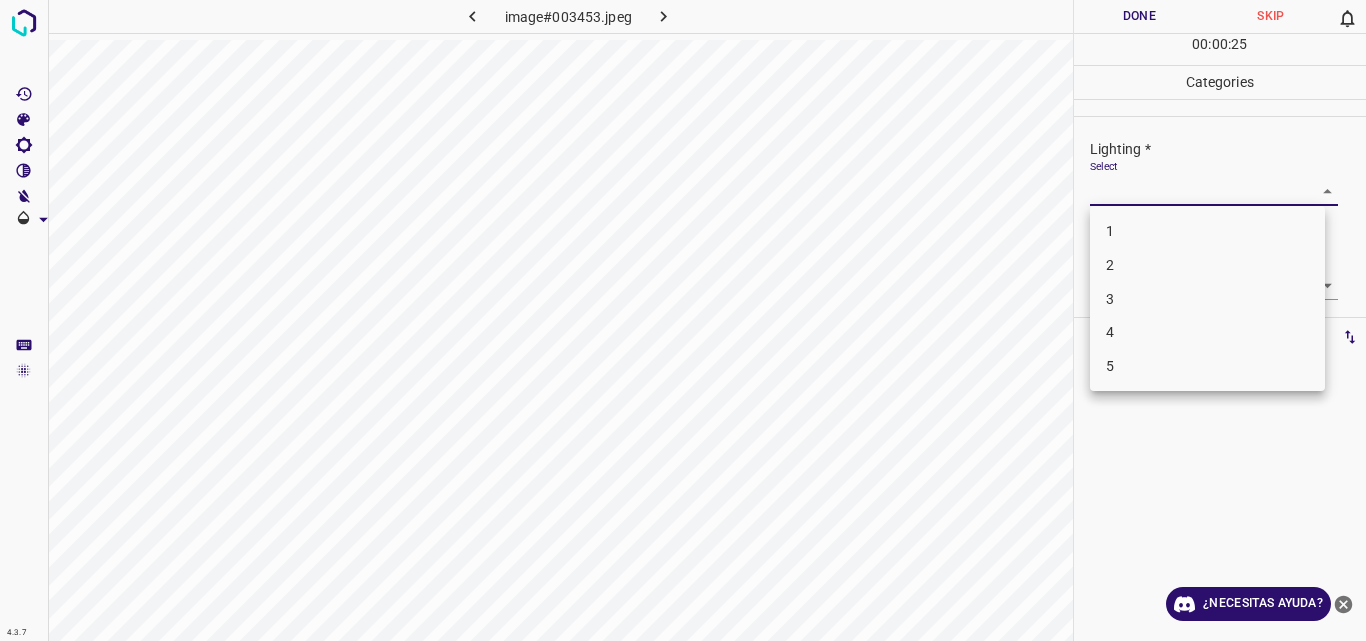 click on "2" at bounding box center (1207, 265) 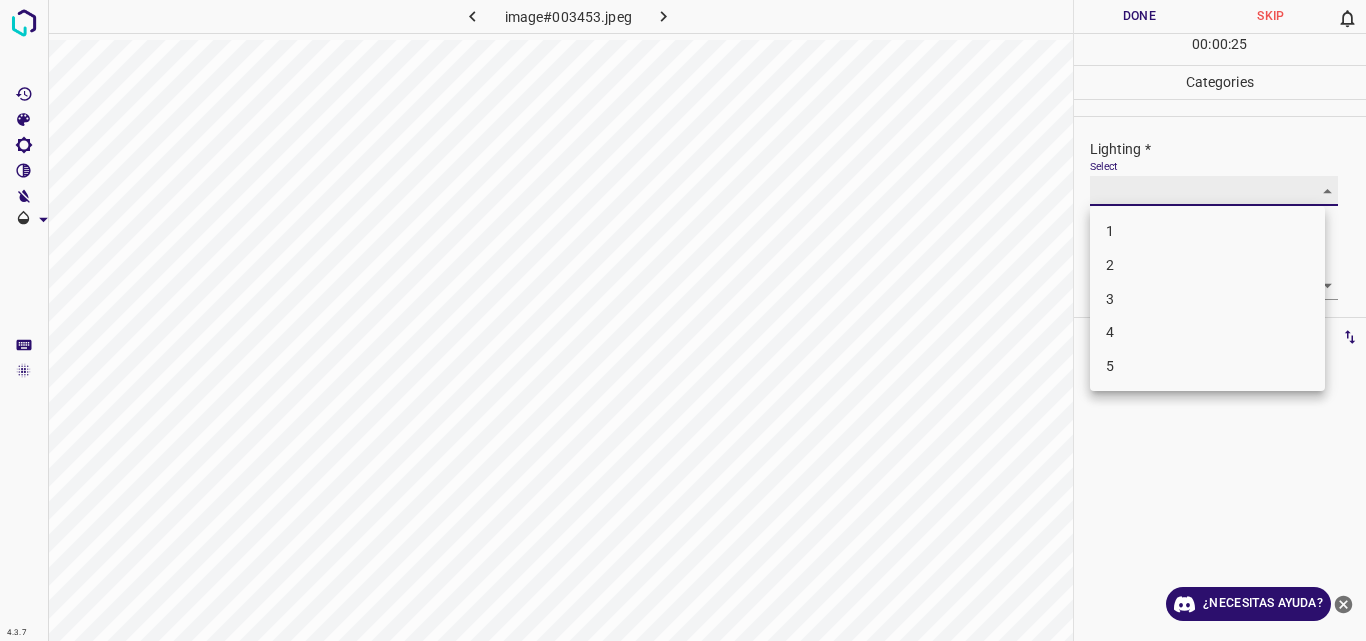 type on "2" 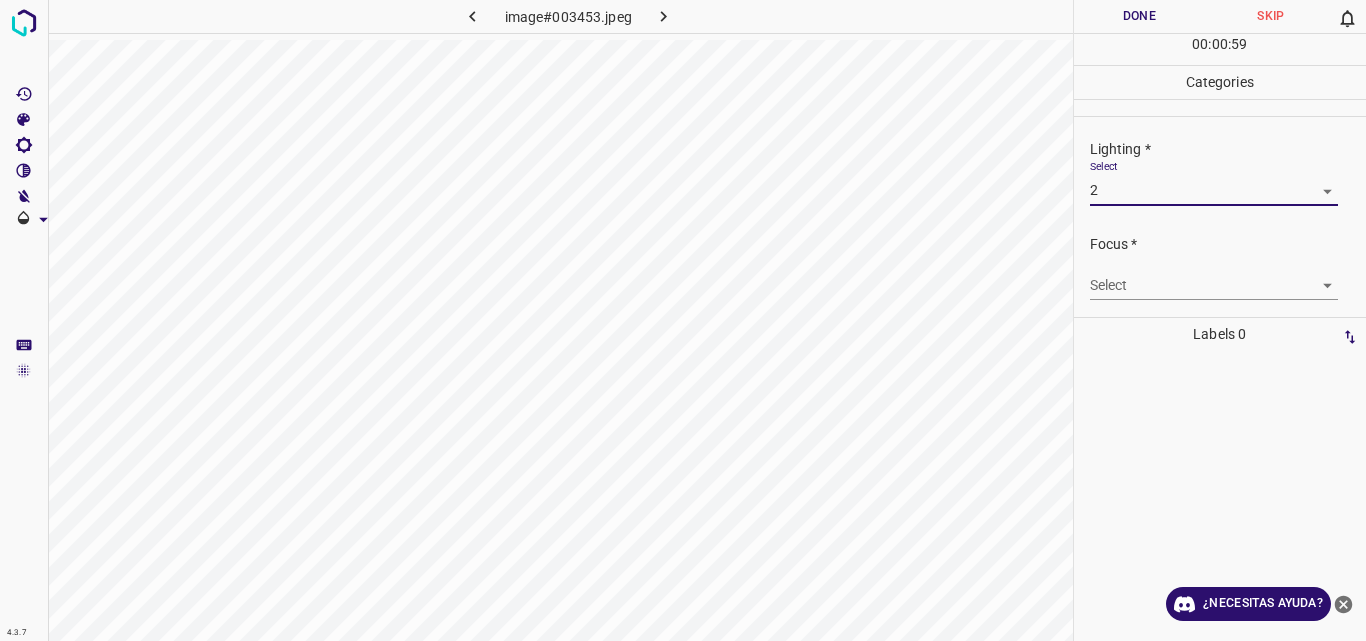 click on "4.3.7 image#003453.jpeg Done Skip 0 00   : 00   : 59   Categories Lighting *  Select 2 2 Focus *  Select ​ Overall *  Select ​ Labels   0 Categories 1 Lighting 2 Focus 3 Overall Tools Space Change between modes (Draw & Edit) I Auto labeling R Restore zoom M Zoom in N Zoom out Delete Delete selecte label Filters Z Restore filters X Saturation filter C Brightness filter V Contrast filter B Gray scale filter General O Download ¿Necesitas ayuda? Original text Rate this translation Your feedback will be used to help improve Google Translate - Texto - Esconder - Borrar" at bounding box center [683, 320] 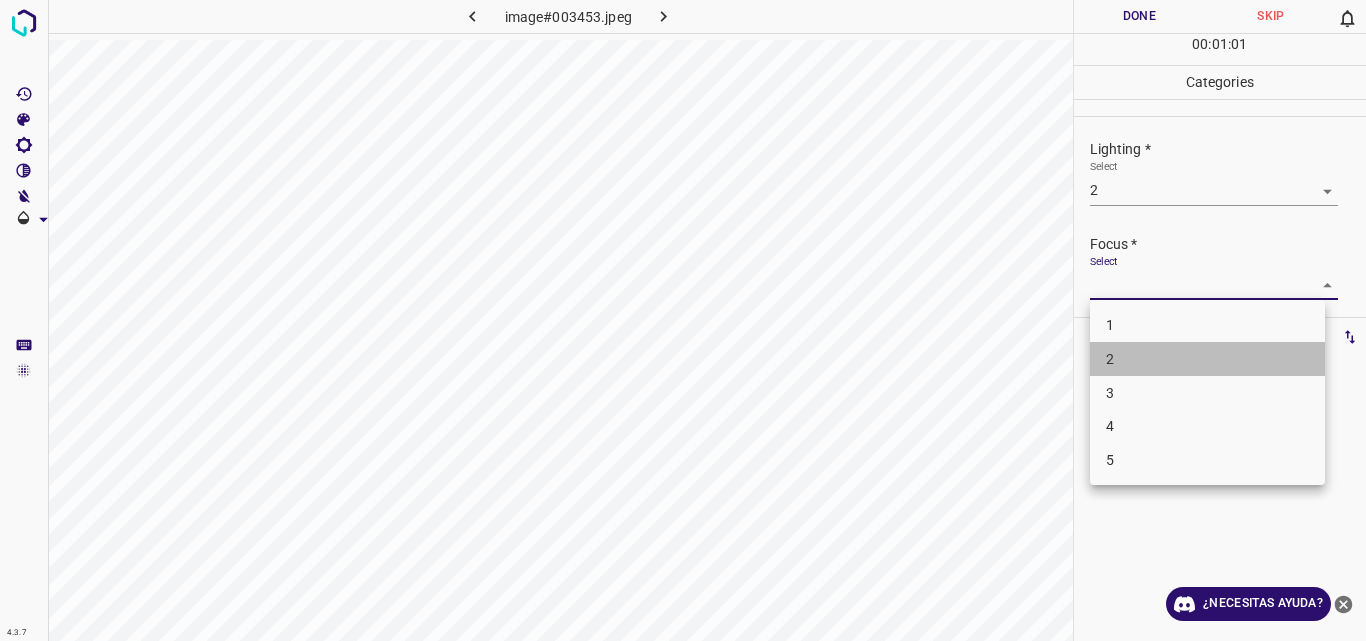 click on "2" at bounding box center [1207, 359] 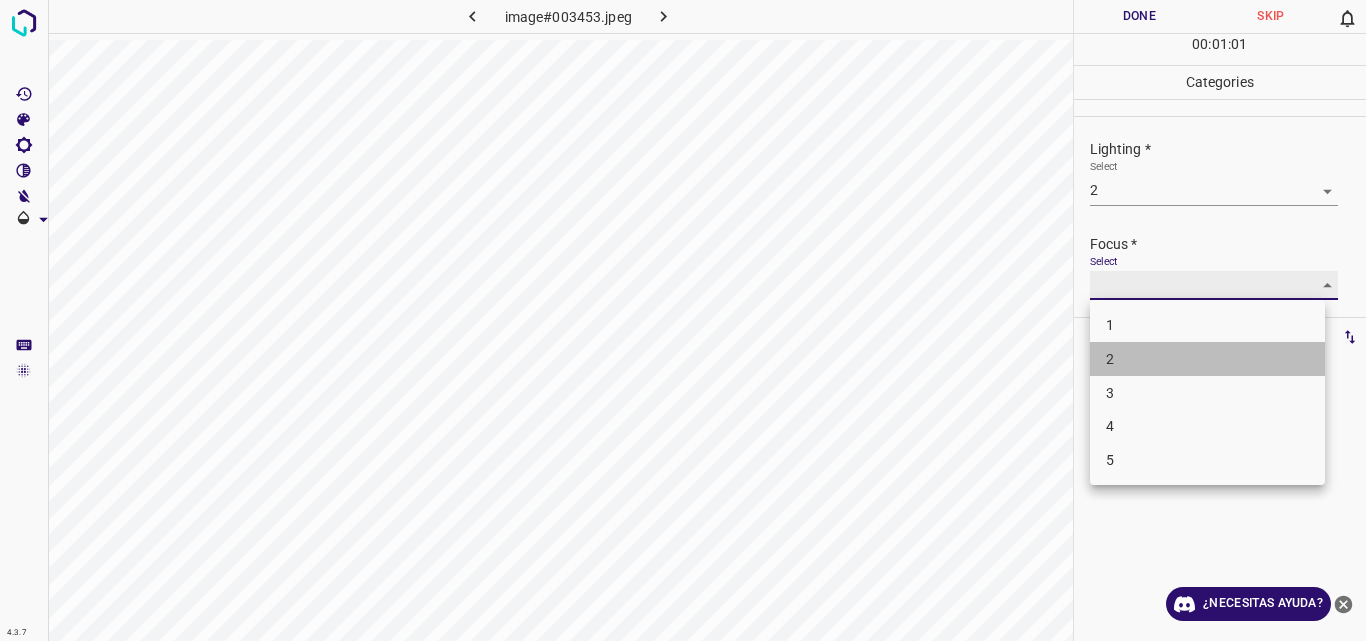 type on "2" 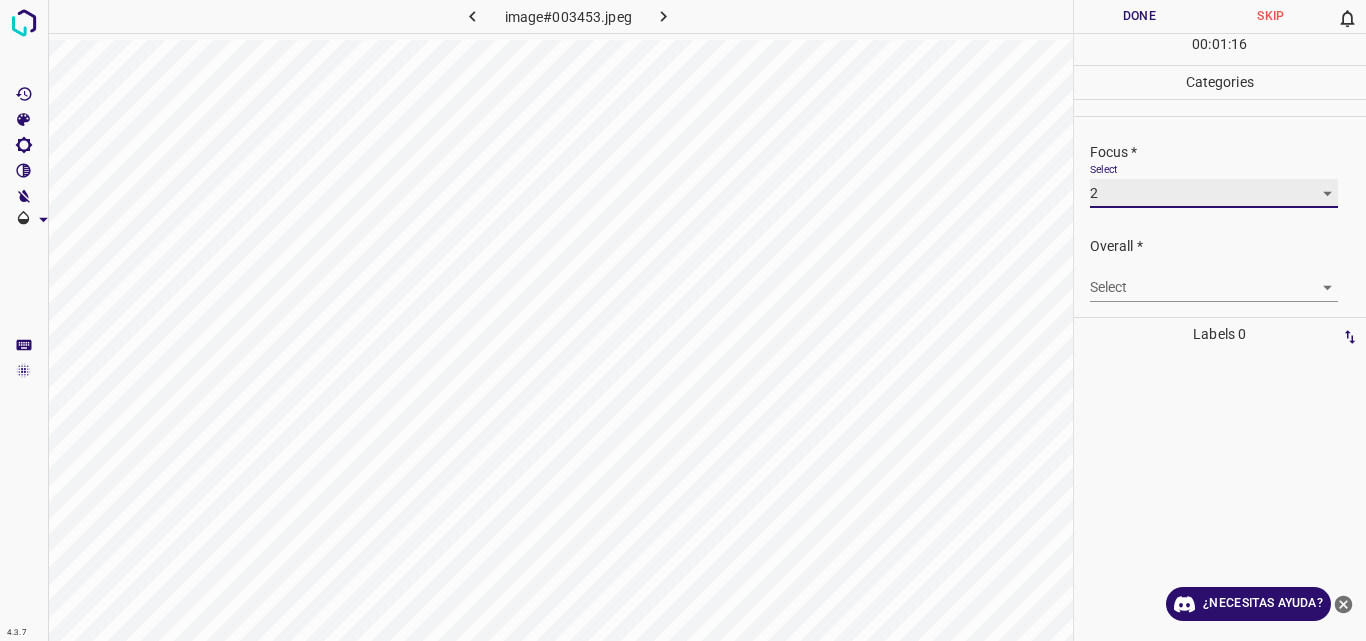 scroll, scrollTop: 98, scrollLeft: 0, axis: vertical 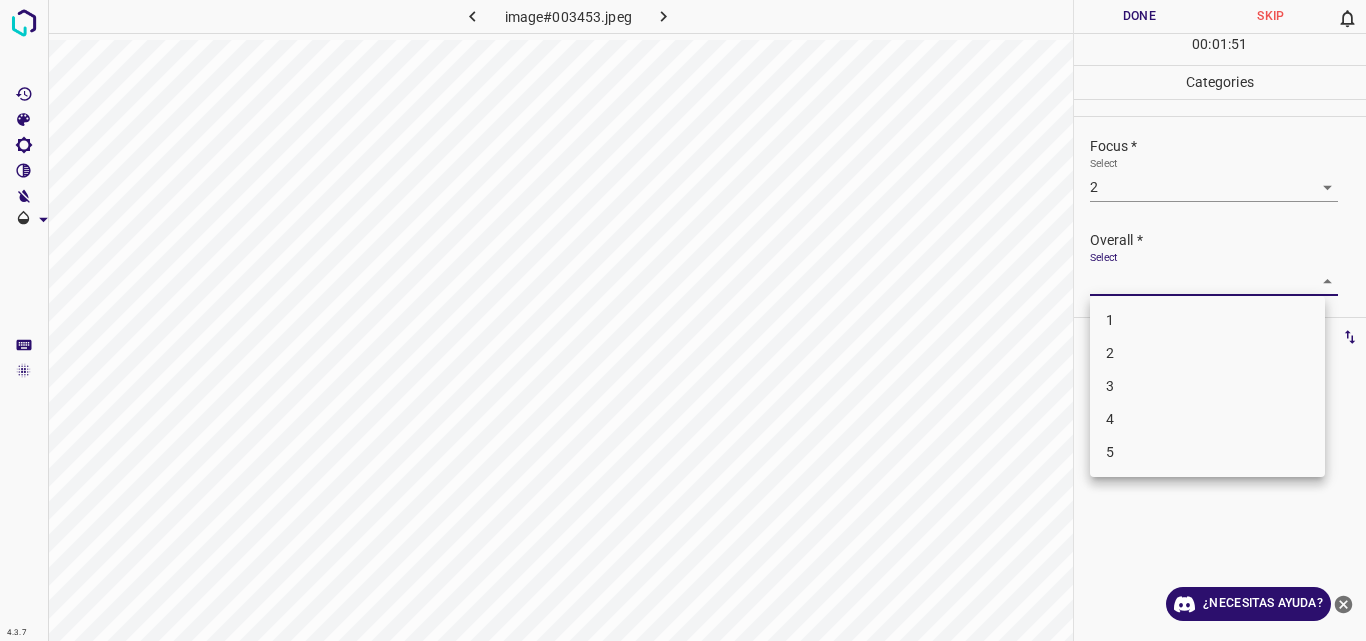 click on "4.3.7 image#003453.jpeg Done Skip 0 00   : 01   : 51   Categories Lighting *  Select 2 2 Focus *  Select 2 2 Overall *  Select ​ Labels   0 Categories 1 Lighting 2 Focus 3 Overall Tools Space Change between modes (Draw & Edit) I Auto labeling R Restore zoom M Zoom in N Zoom out Delete Delete selecte label Filters Z Restore filters X Saturation filter C Brightness filter V Contrast filter B Gray scale filter General O Download ¿Necesitas ayuda? Original text Rate this translation Your feedback will be used to help improve Google Translate - Texto - Esconder - Borrar 1 2 3 4 5" at bounding box center (683, 320) 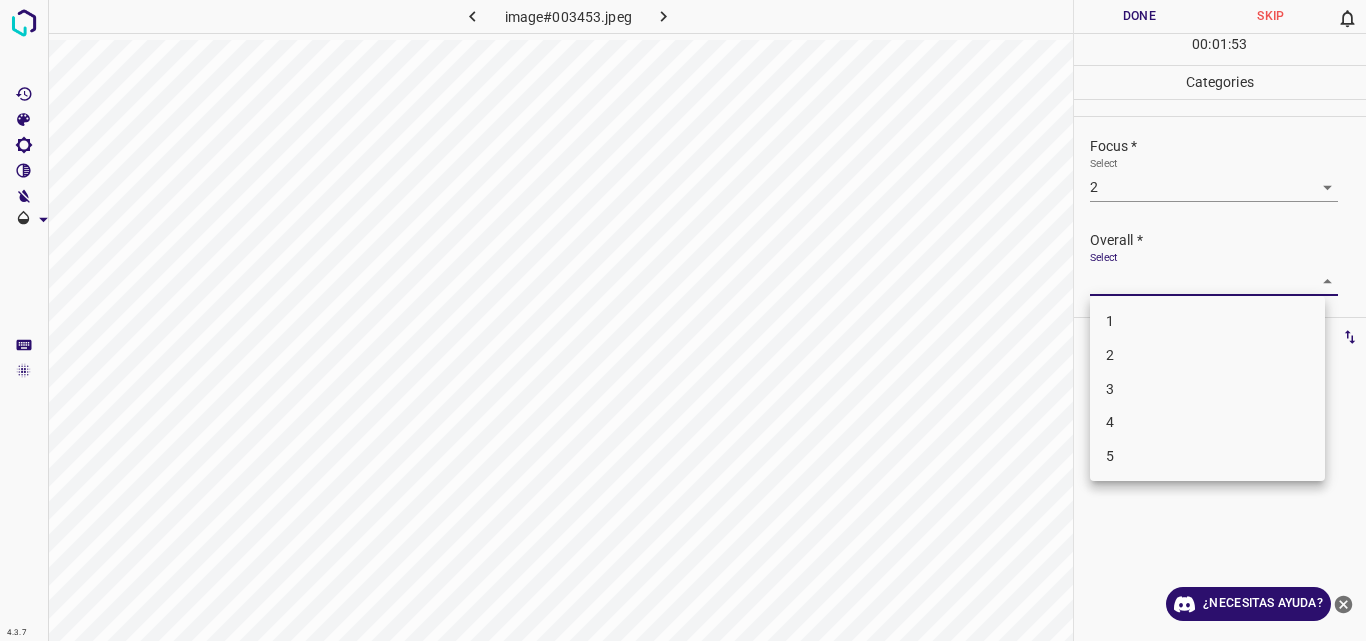 click on "3" at bounding box center [1207, 389] 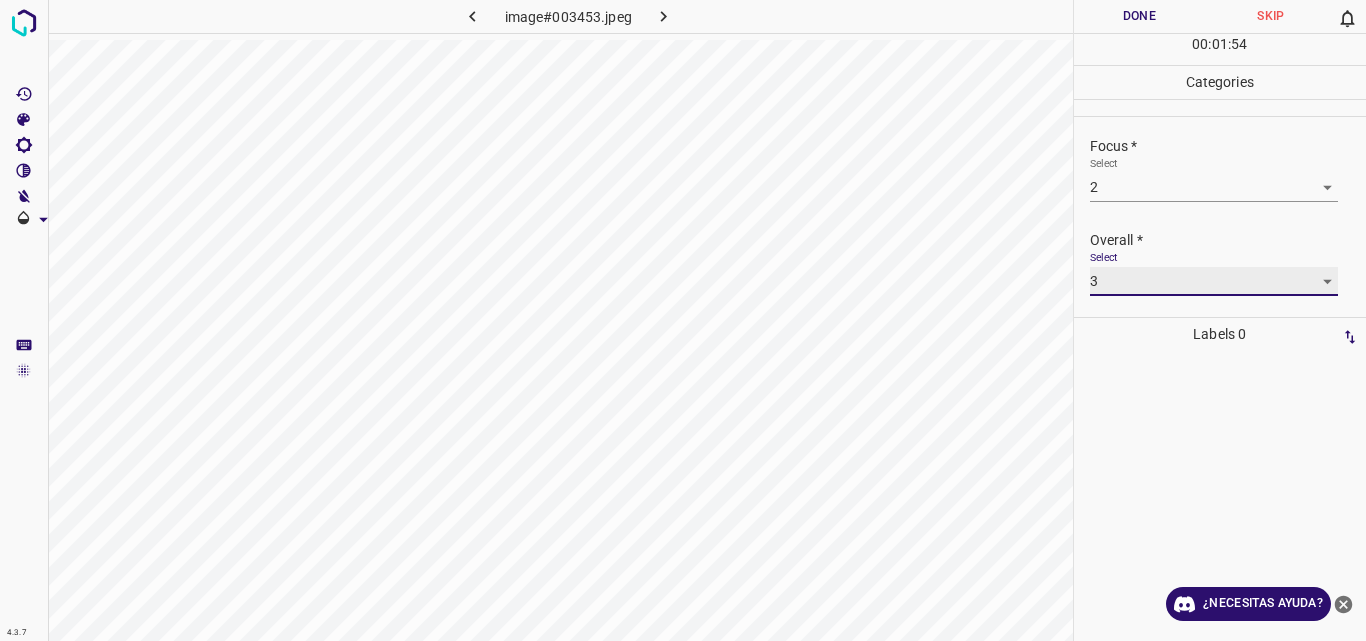 type on "3" 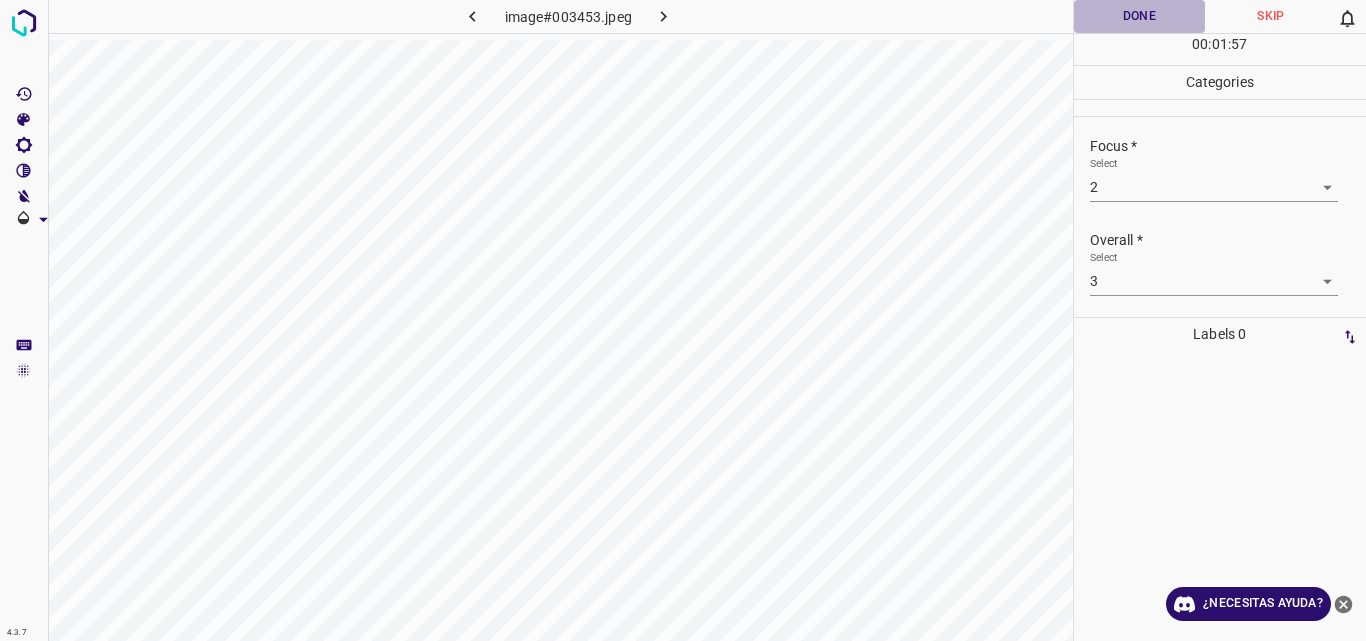 click on "Done" at bounding box center (1140, 16) 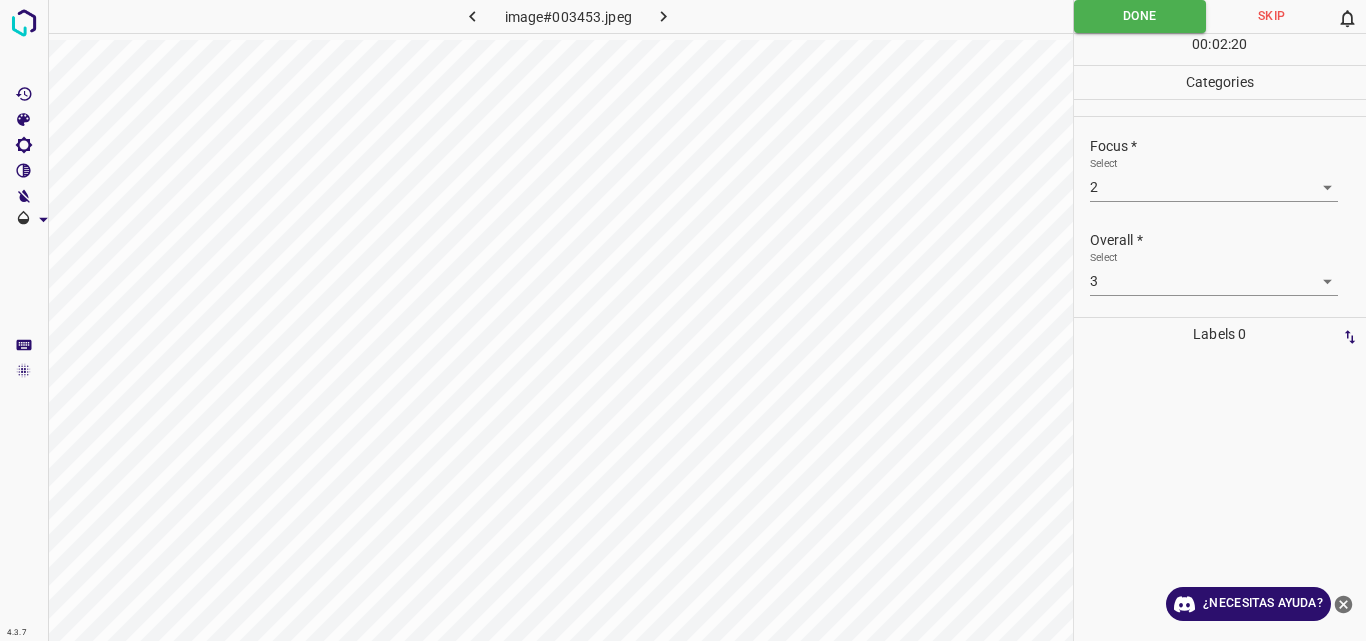 click 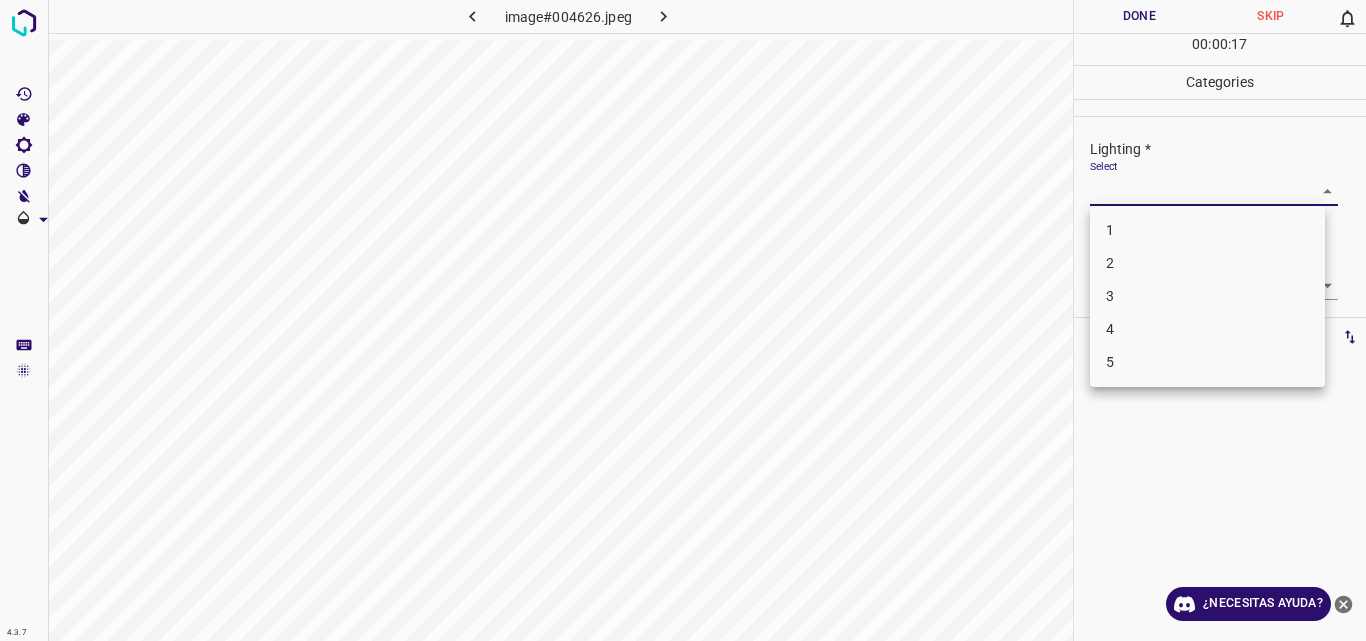 click on "4.3.7 image#004626.jpeg Done Skip 0 00   : 00   : 17   Categories Lighting *  Select ​ Focus *  Select ​ Overall *  Select ​ Labels   0 Categories 1 Lighting 2 Focus 3 Overall Tools Space Change between modes (Draw & Edit) I Auto labeling R Restore zoom M Zoom in N Zoom out Delete Delete selecte label Filters Z Restore filters X Saturation filter C Brightness filter V Contrast filter B Gray scale filter General O Download ¿Necesitas ayuda? Original text Rate this translation Your feedback will be used to help improve Google Translate - Texto - Esconder - Borrar 1 2 3 4 5" at bounding box center (683, 320) 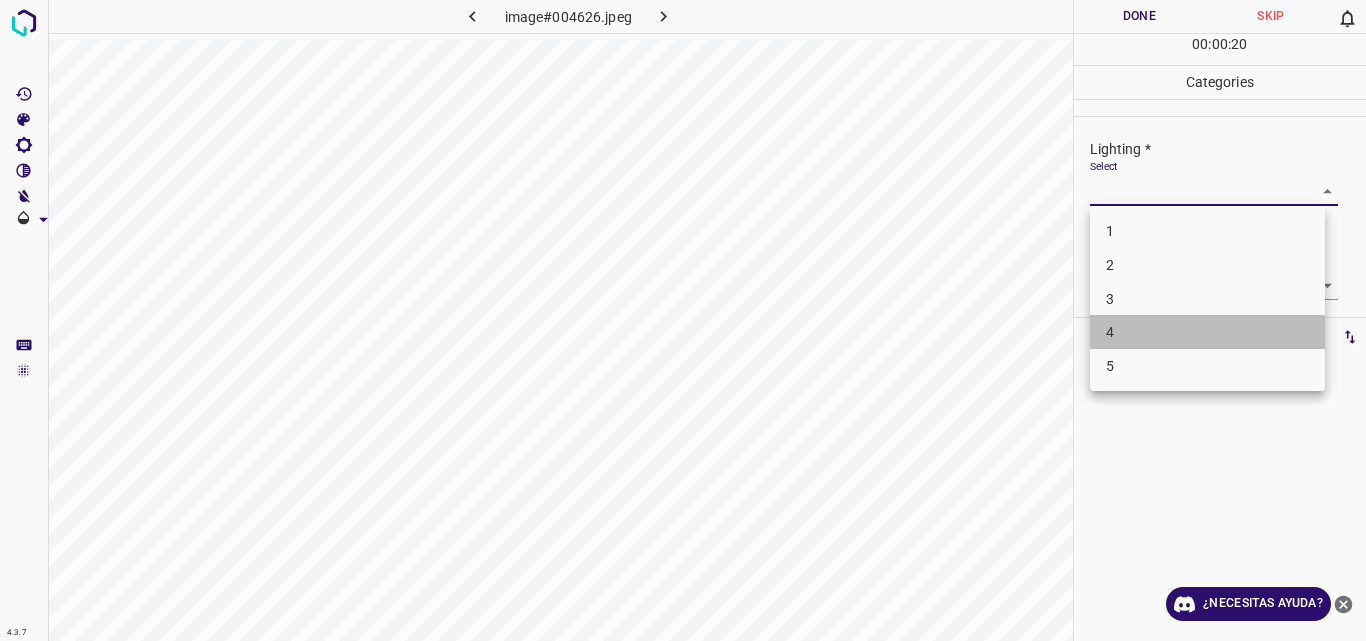 click on "4" at bounding box center (1207, 332) 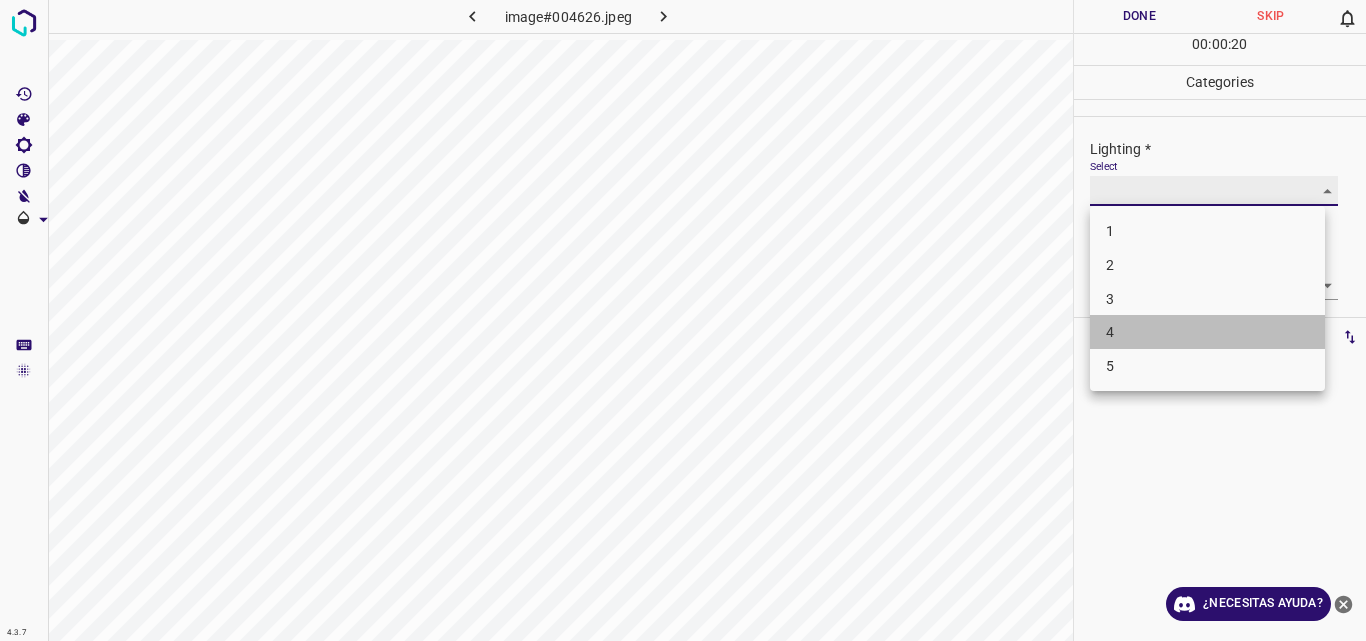 type on "4" 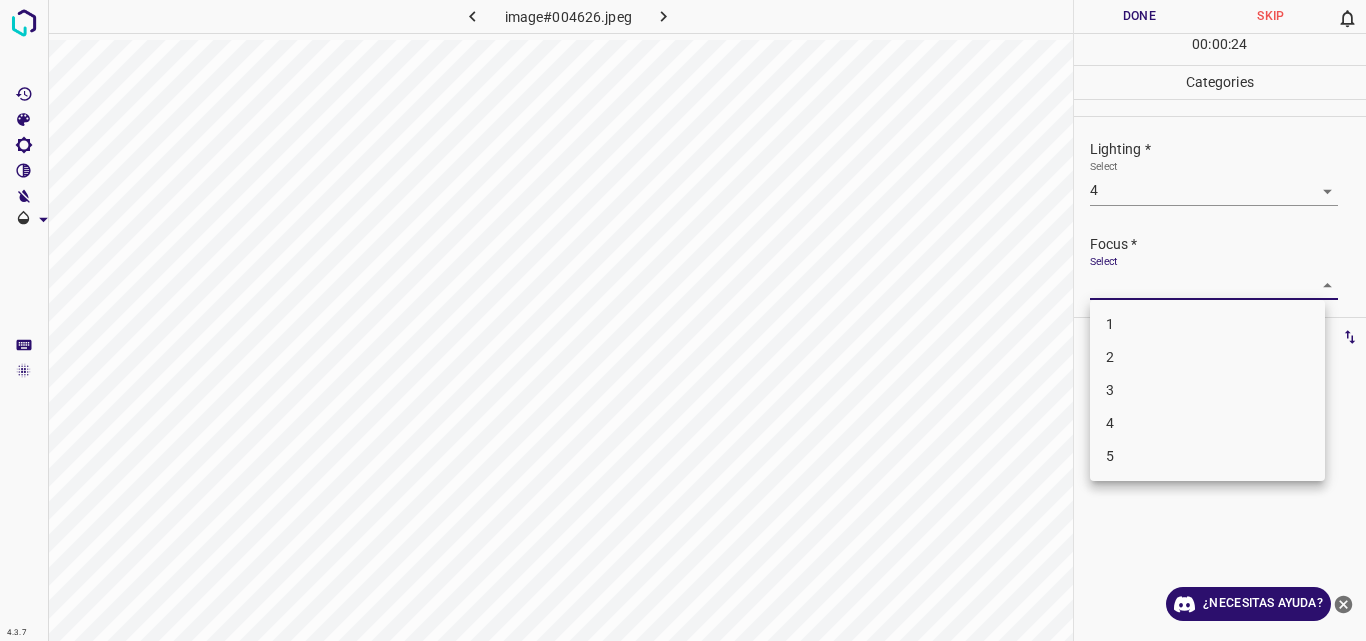 click on "4.3.7 image#004626.jpeg Done Skip 0 00   : 00   : 24   Categories Lighting *  Select 4 4 Focus *  Select ​ Overall *  Select ​ Labels   0 Categories 1 Lighting 2 Focus 3 Overall Tools Space Change between modes (Draw & Edit) I Auto labeling R Restore zoom M Zoom in N Zoom out Delete Delete selecte label Filters Z Restore filters X Saturation filter C Brightness filter V Contrast filter B Gray scale filter General O Download ¿Necesitas ayuda? Original text Rate this translation Your feedback will be used to help improve Google Translate - Texto - Esconder - Borrar 1 2 3 4 5" at bounding box center (683, 320) 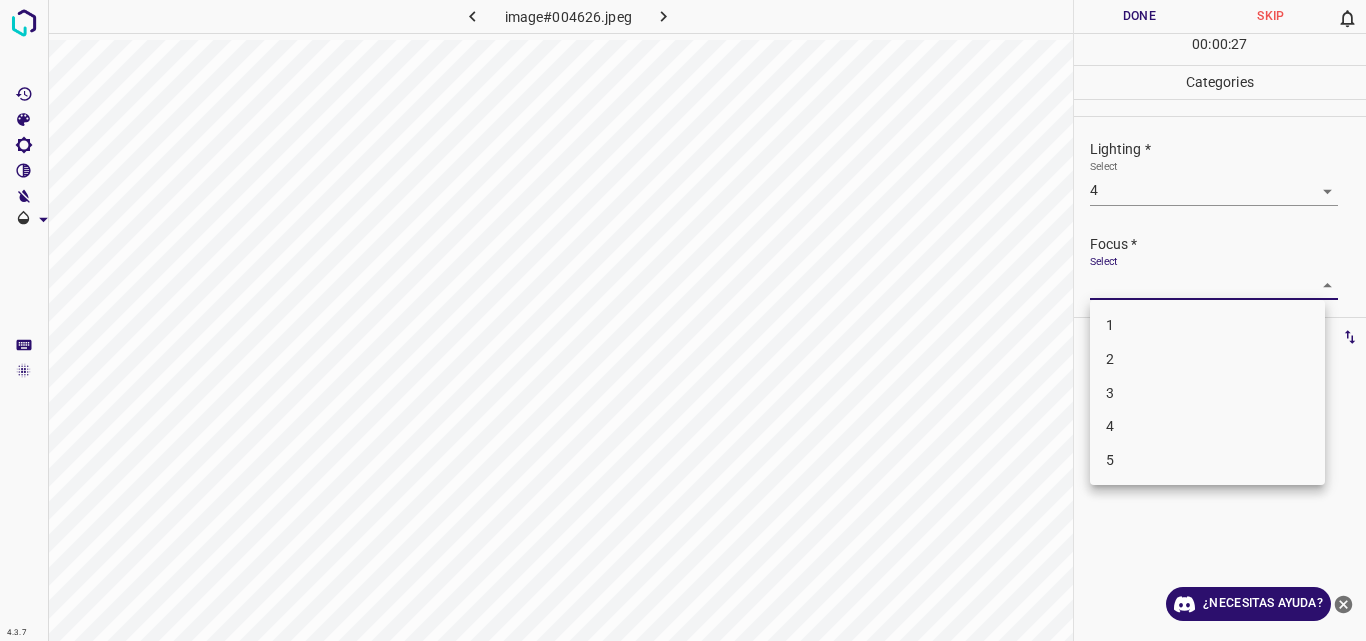 click on "3" at bounding box center [1207, 393] 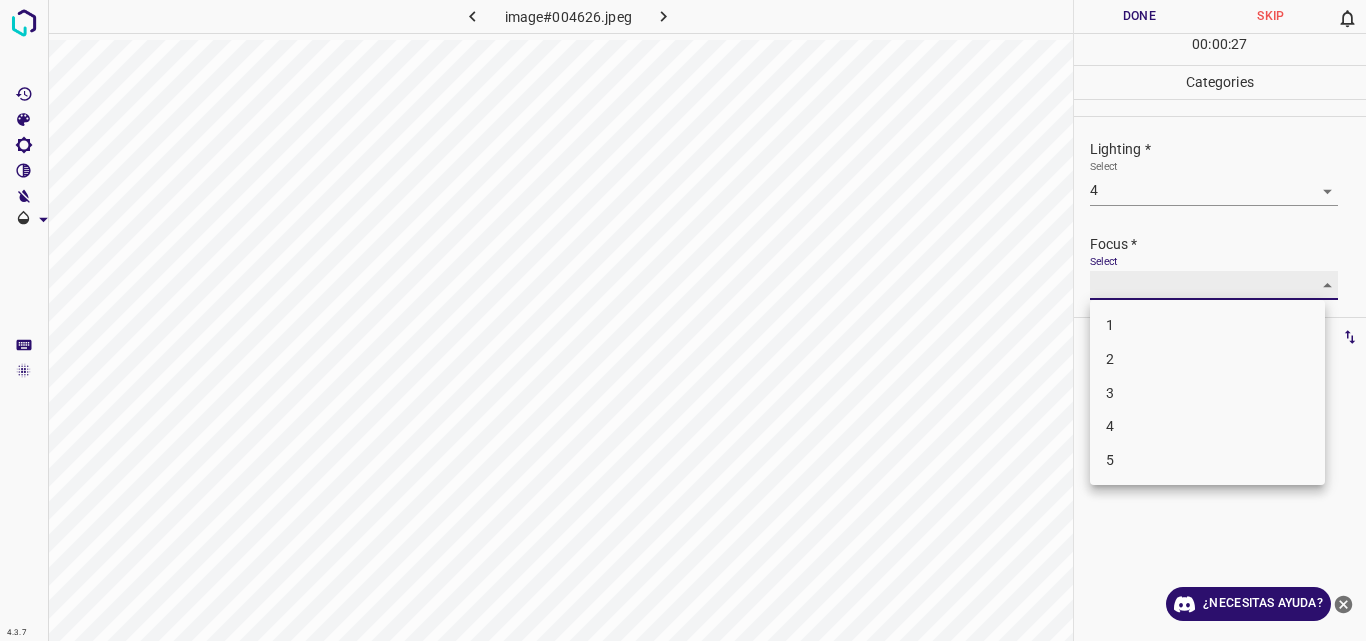 type on "3" 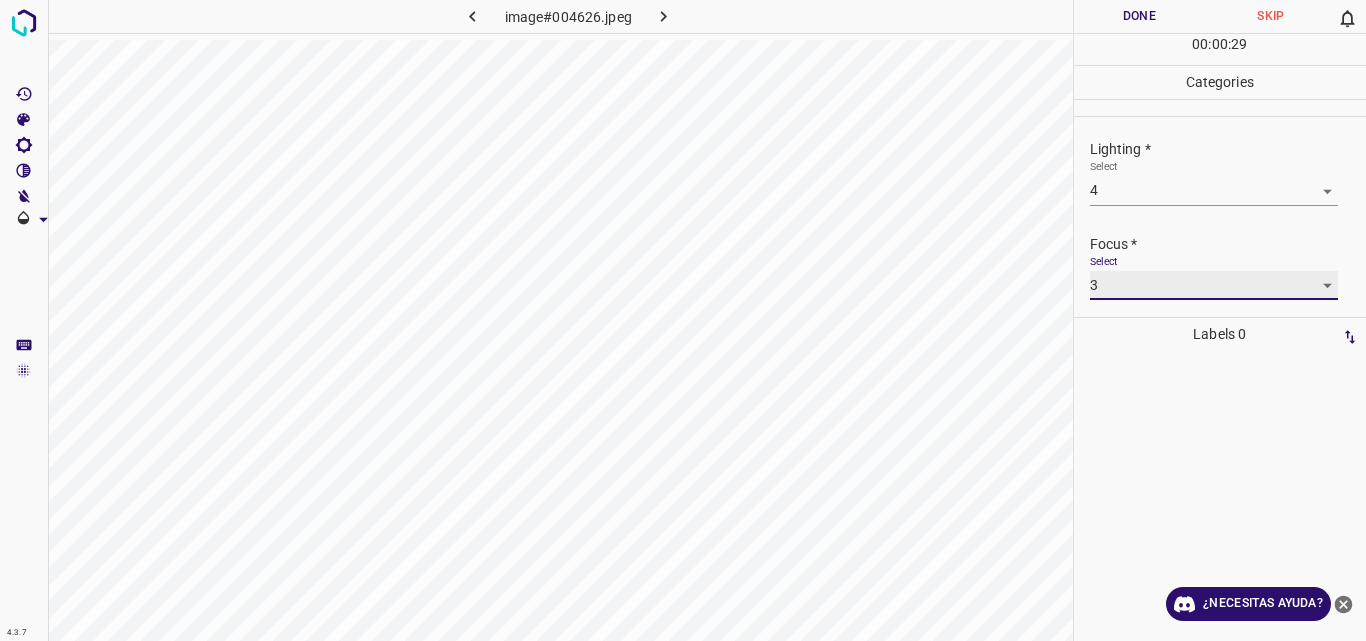 scroll, scrollTop: 98, scrollLeft: 0, axis: vertical 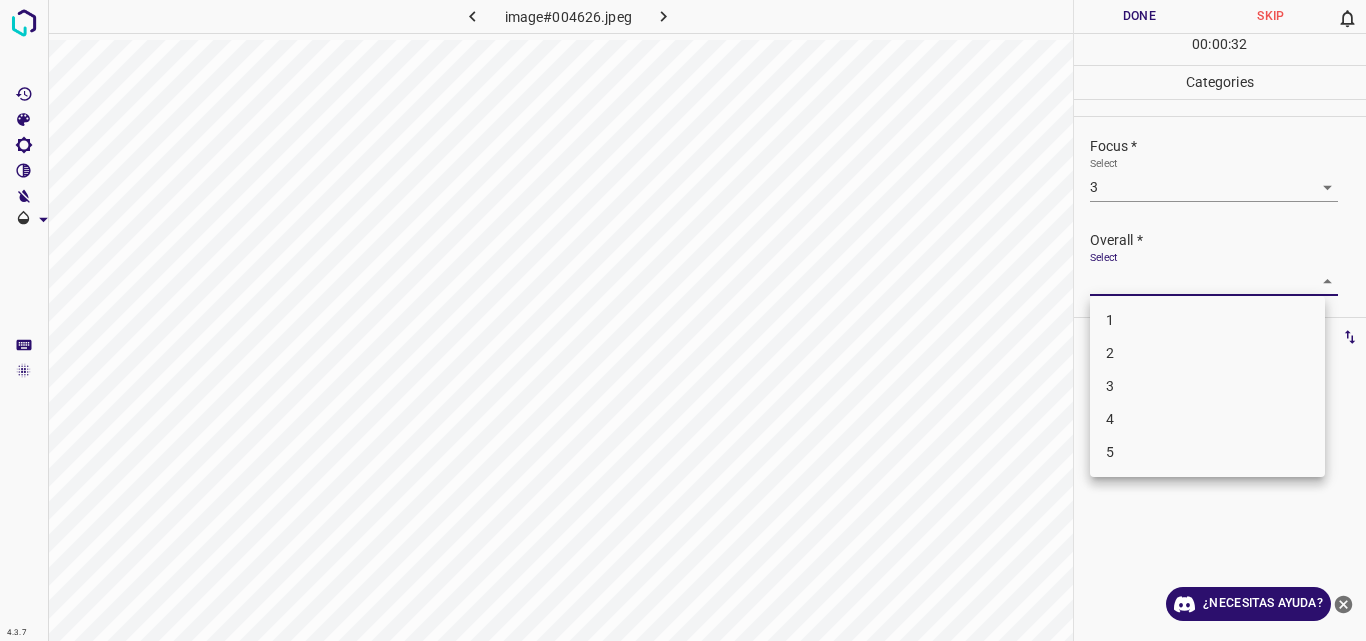 click on "4.3.7 image#004626.jpeg Done Skip 0 00   : 00   : 32   Categories Lighting *  Select 4 4 Focus *  Select 3 3 Overall *  Select ​ Labels   0 Categories 1 Lighting 2 Focus 3 Overall Tools Space Change between modes (Draw & Edit) I Auto labeling R Restore zoom M Zoom in N Zoom out Delete Delete selecte label Filters Z Restore filters X Saturation filter C Brightness filter V Contrast filter B Gray scale filter General O Download ¿Necesitas ayuda? Original text Rate this translation Your feedback will be used to help improve Google Translate - Texto - Esconder - Borrar 1 2 3 4 5" at bounding box center [683, 320] 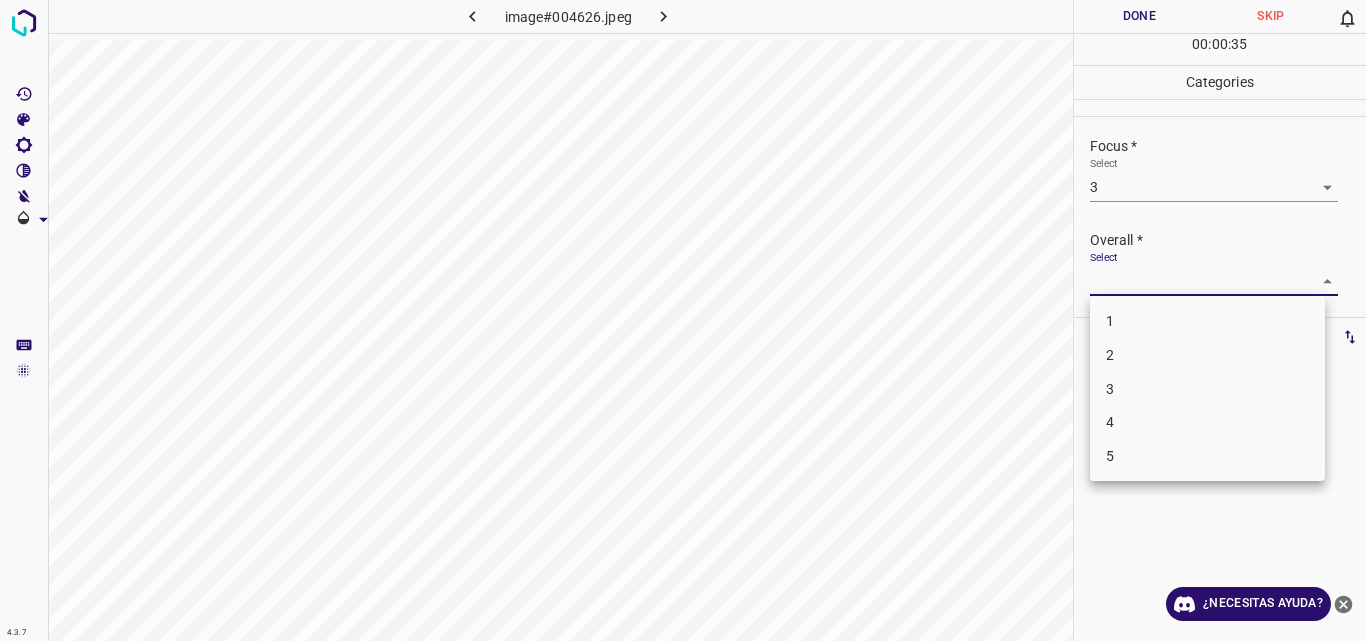 click on "4" at bounding box center [1207, 422] 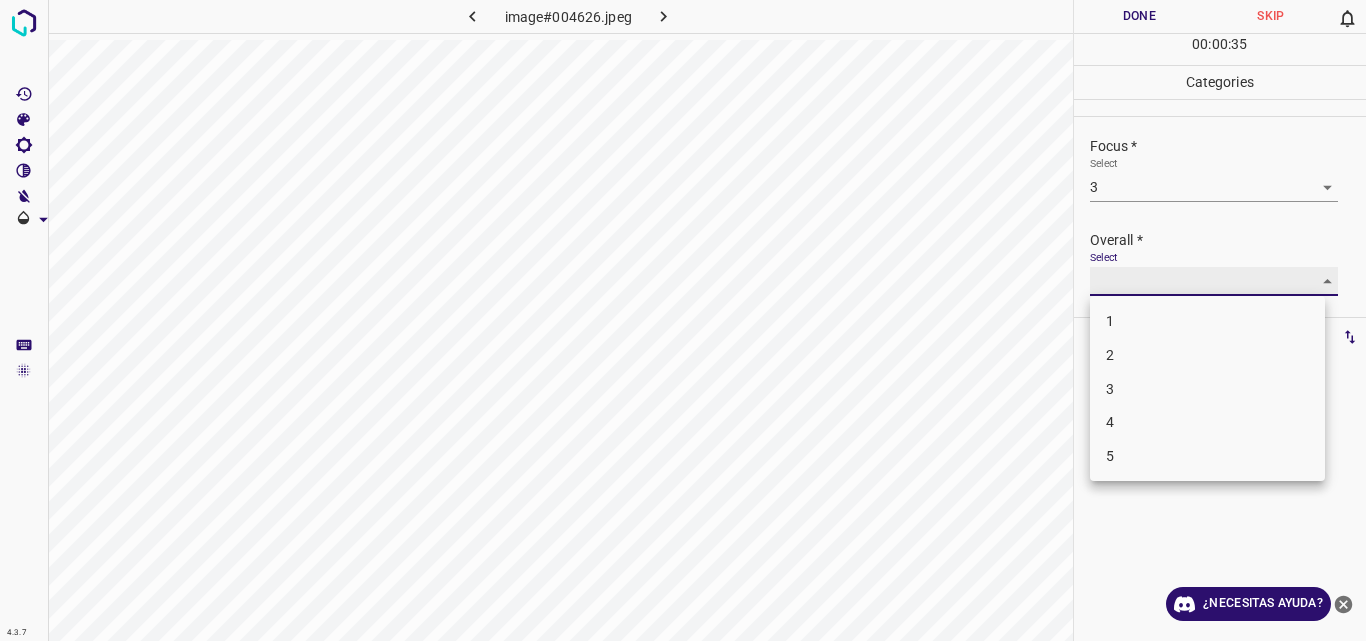 type on "4" 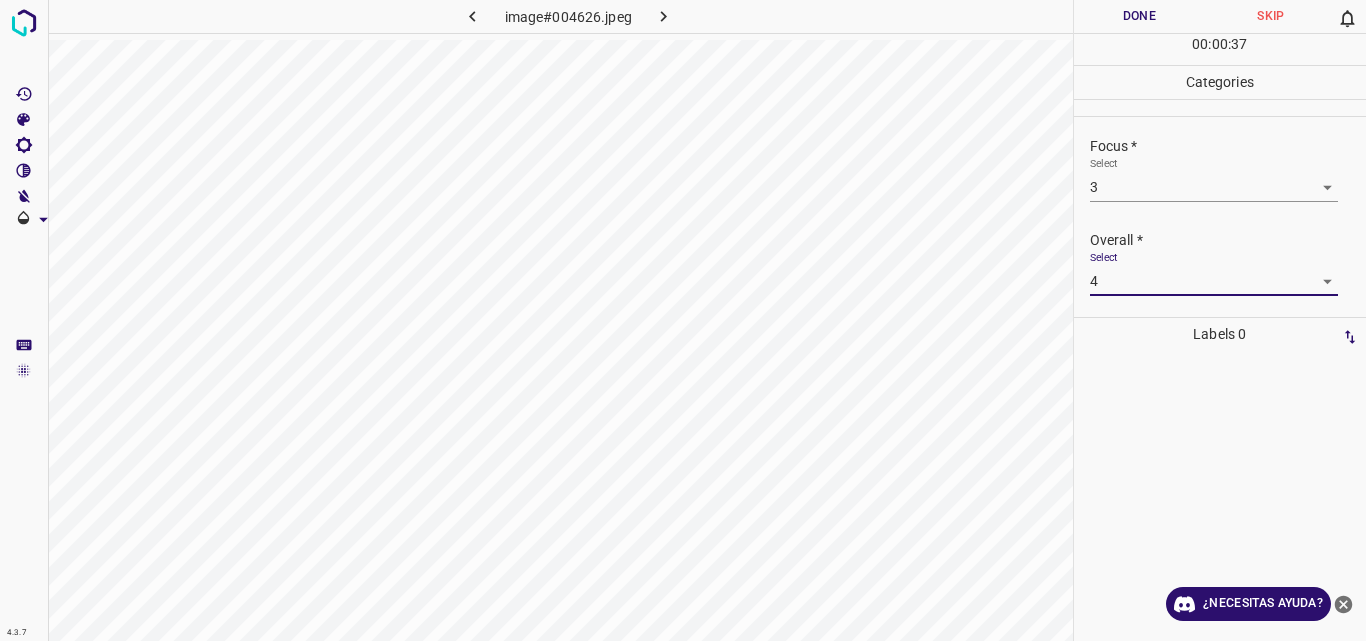 click on "Done" at bounding box center (1140, 16) 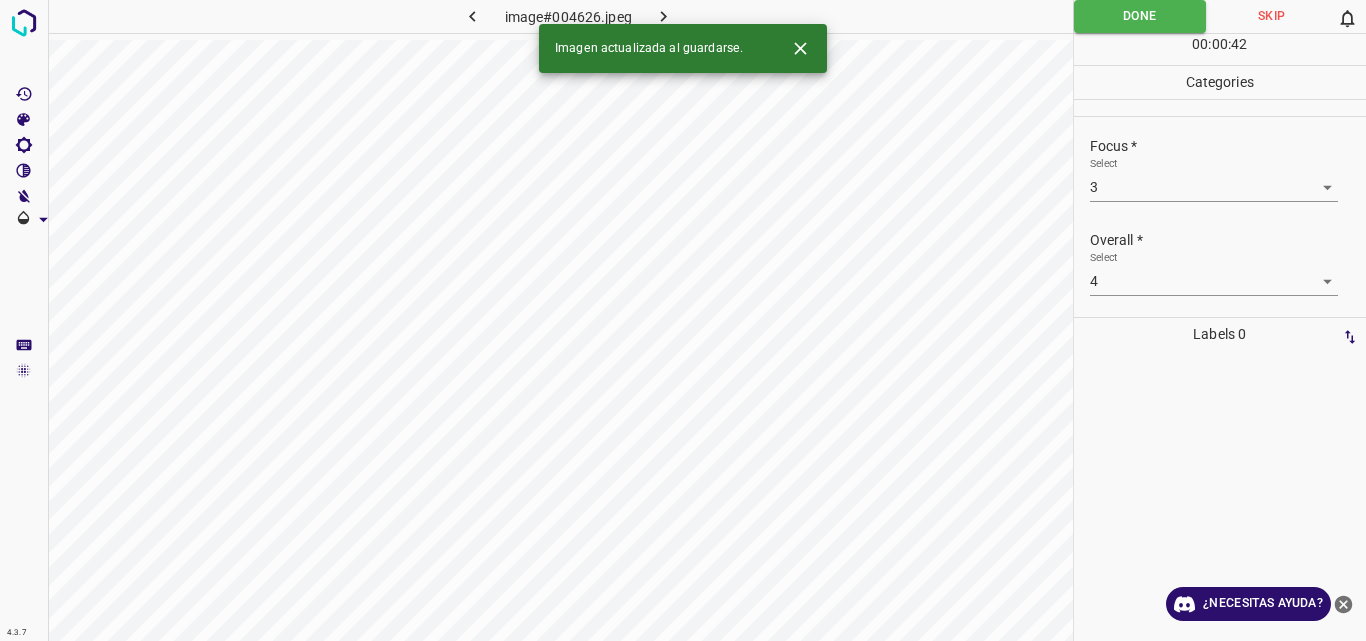 click 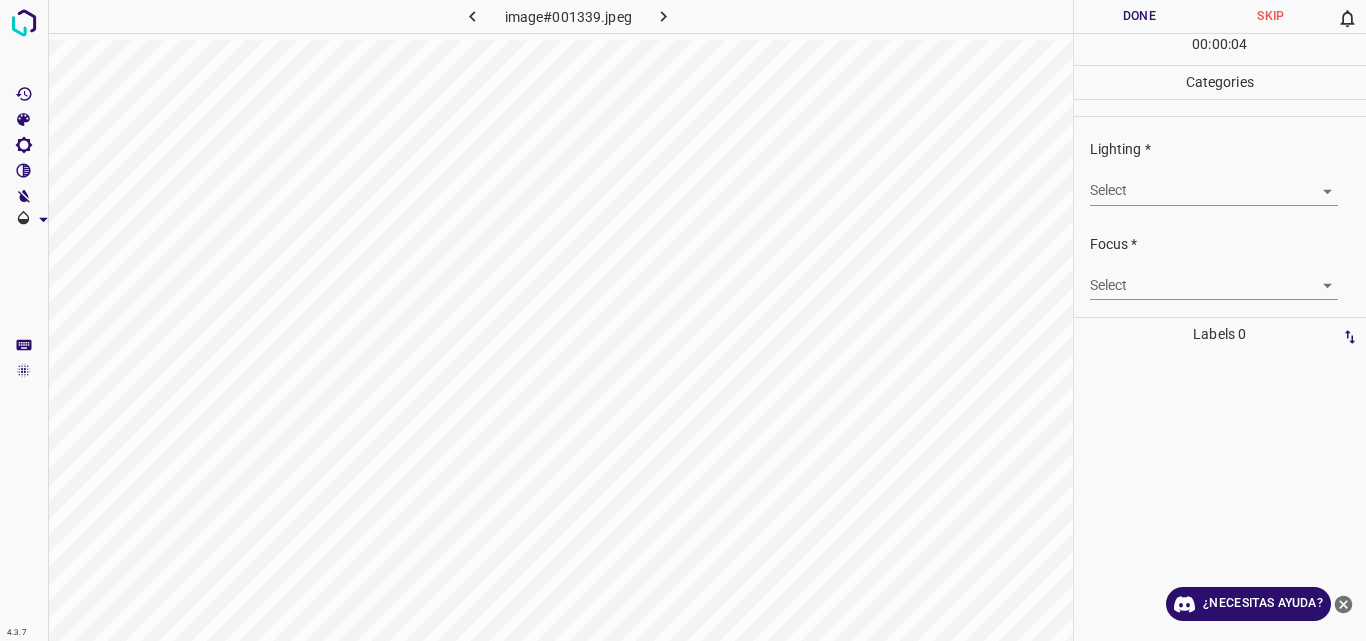 click on "4.3.7 image#001339.jpeg Done Skip 0 00   : 00   : 04   Categories Lighting *  Select ​ Focus *  Select ​ Overall *  Select ​ Labels   0 Categories 1 Lighting 2 Focus 3 Overall Tools Space Change between modes (Draw & Edit) I Auto labeling R Restore zoom M Zoom in N Zoom out Delete Delete selecte label Filters Z Restore filters X Saturation filter C Brightness filter V Contrast filter B Gray scale filter General O Download ¿Necesitas ayuda? Original text Rate this translation Your feedback will be used to help improve Google Translate - Texto - Esconder - Borrar" at bounding box center [683, 320] 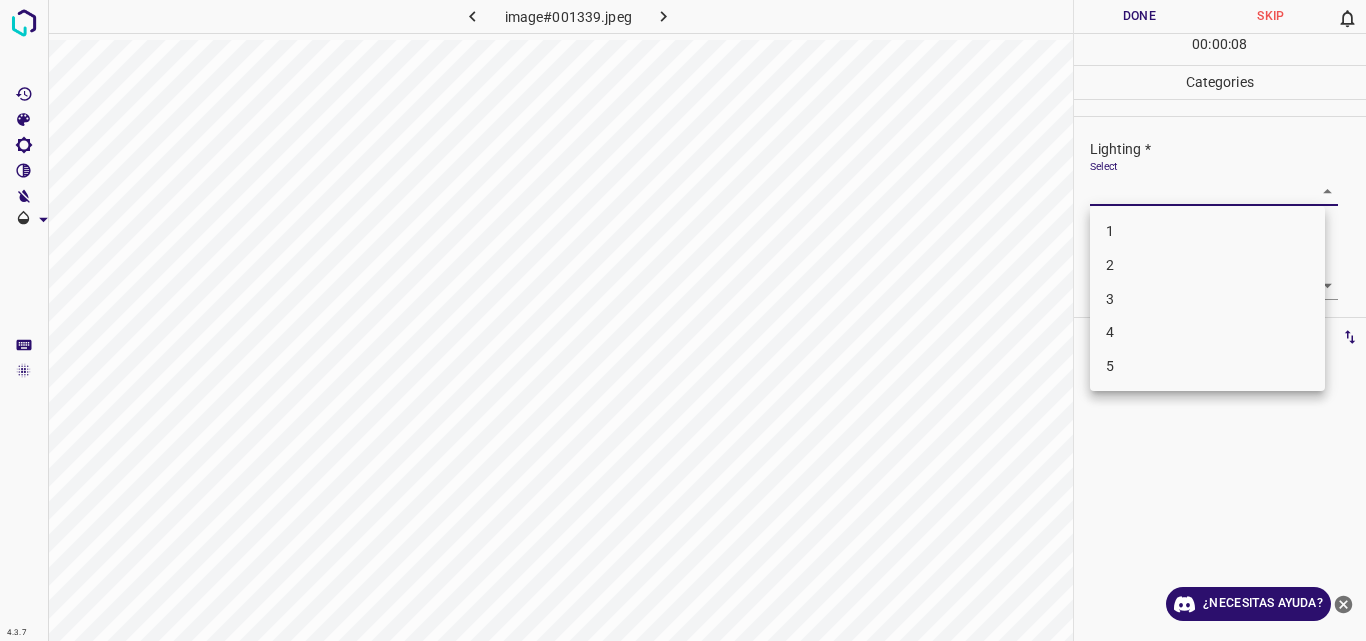 click on "2" at bounding box center (1207, 265) 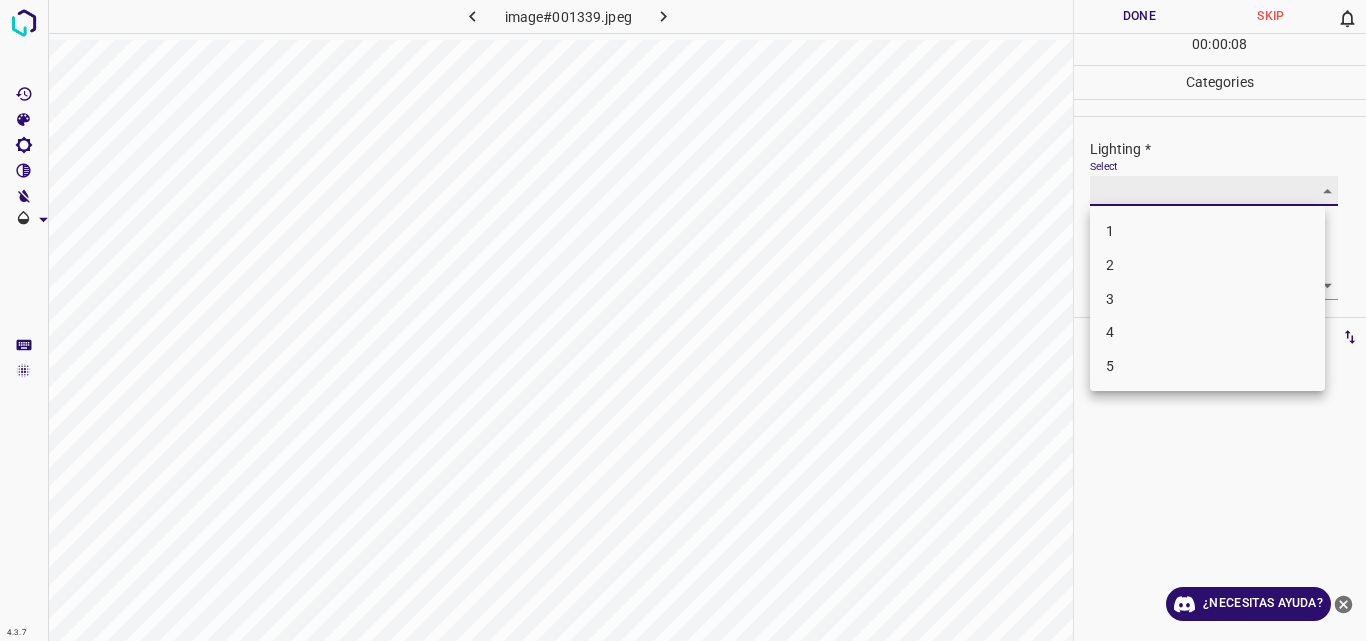 type on "2" 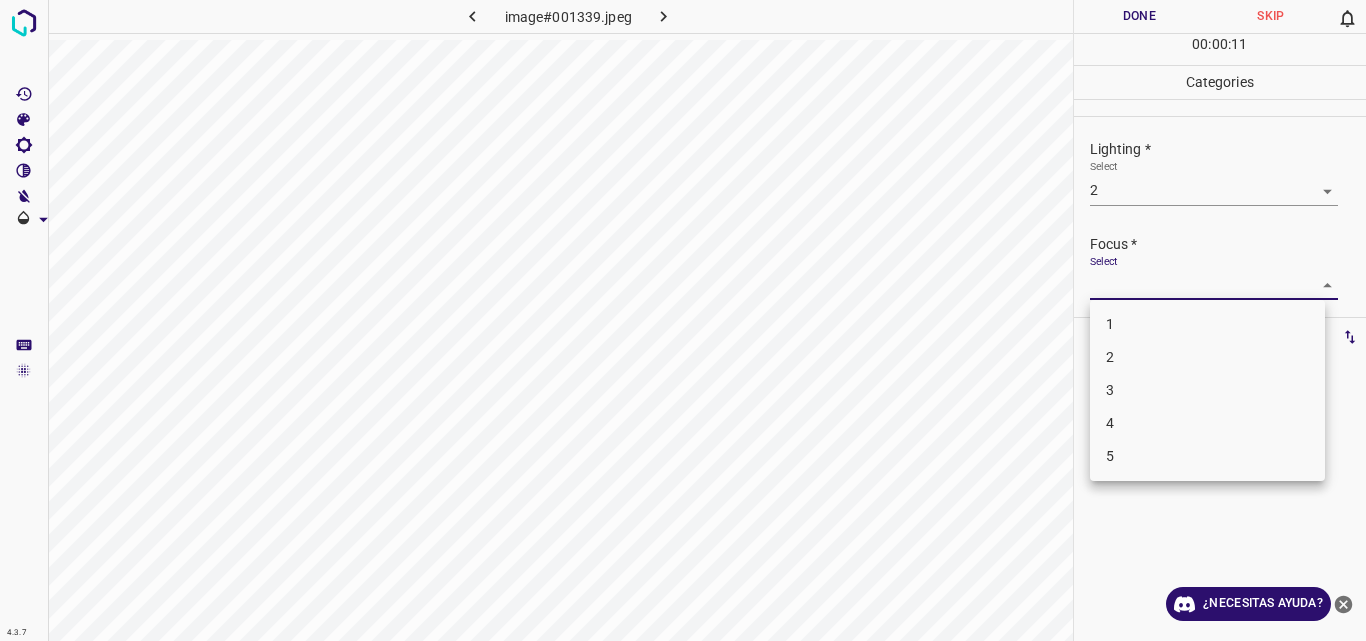 click on "4.3.7 image#001339.jpeg Done Skip 0 00   : 00   : 11   Categories Lighting *  Select 2 2 Focus *  Select ​ Overall *  Select ​ Labels   0 Categories 1 Lighting 2 Focus 3 Overall Tools Space Change between modes (Draw & Edit) I Auto labeling R Restore zoom M Zoom in N Zoom out Delete Delete selecte label Filters Z Restore filters X Saturation filter C Brightness filter V Contrast filter B Gray scale filter General O Download ¿Necesitas ayuda? Original text Rate this translation Your feedback will be used to help improve Google Translate - Texto - Esconder - Borrar 1 2 3 4 5" at bounding box center (683, 320) 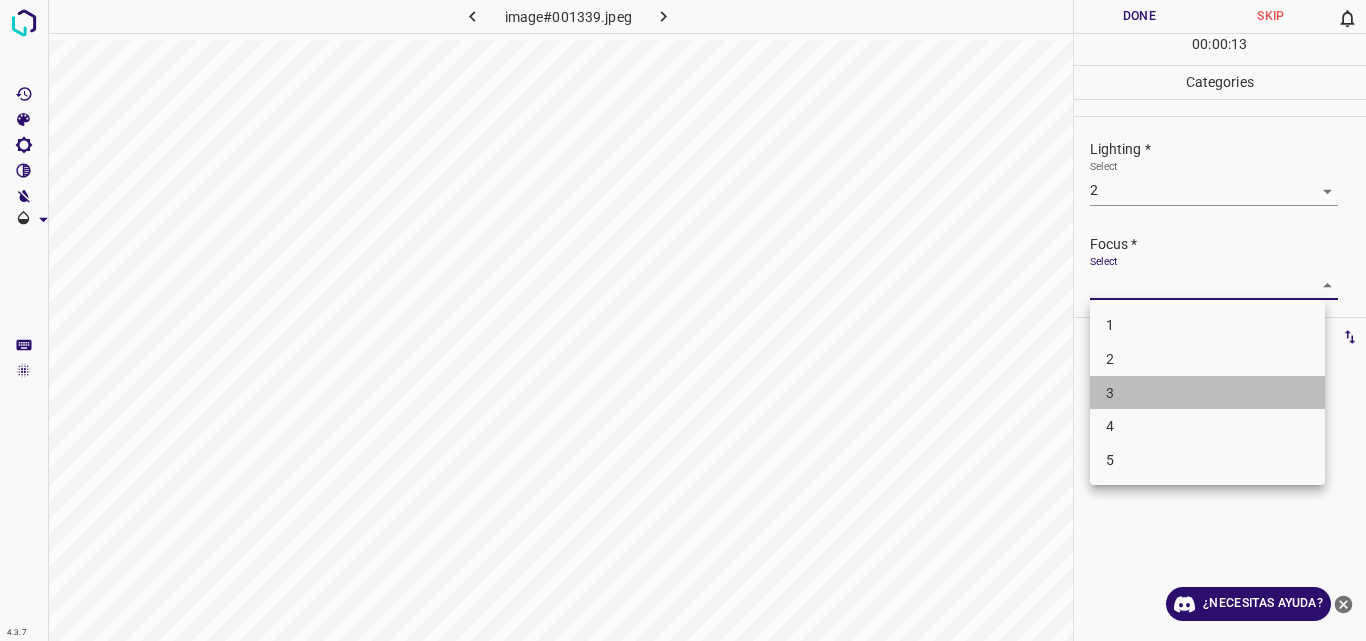 click on "3" at bounding box center (1207, 393) 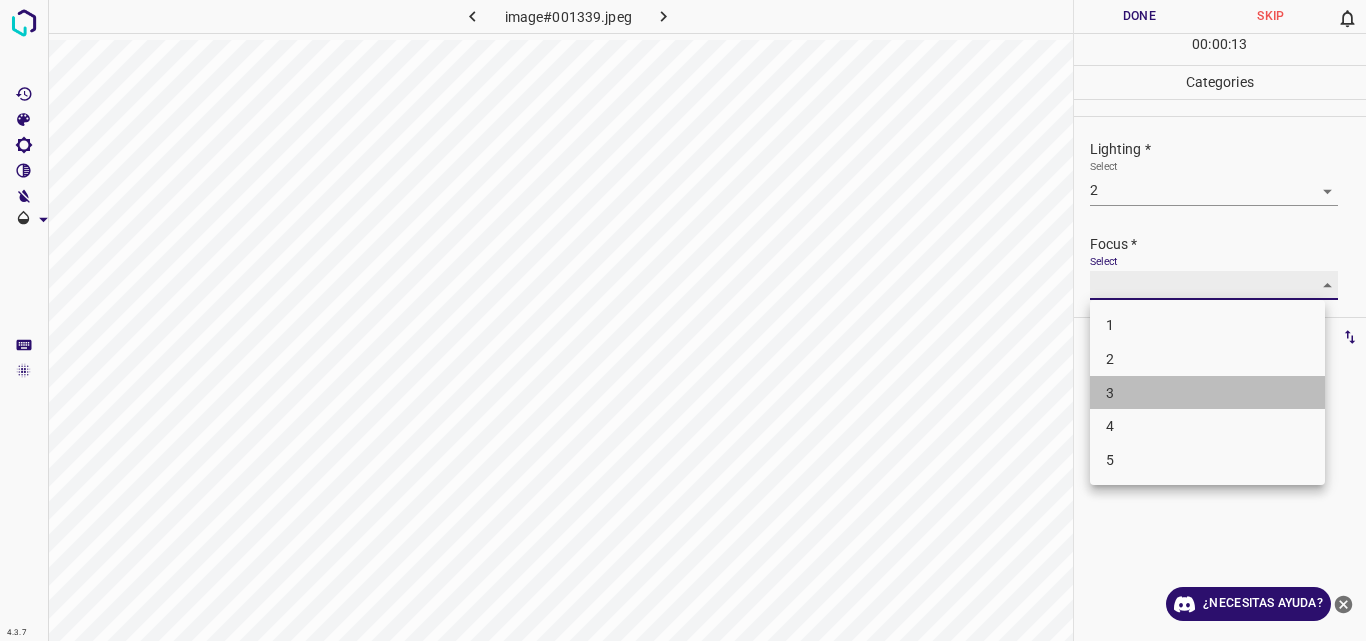 type on "3" 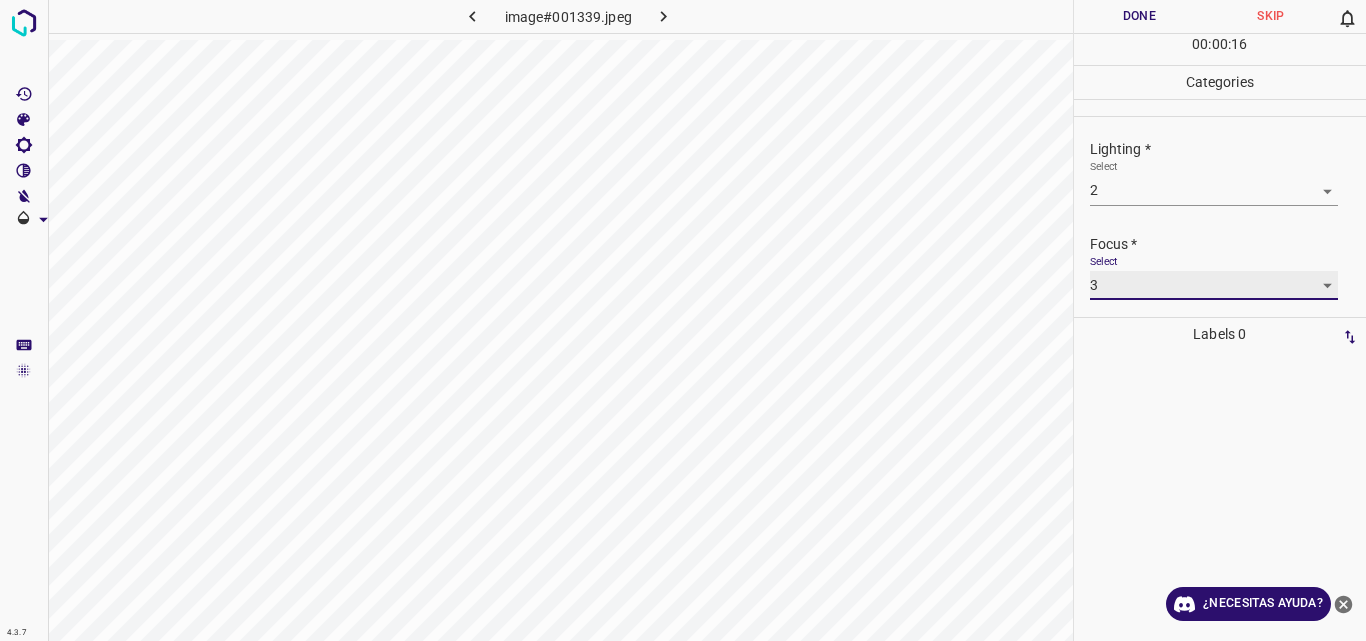 scroll, scrollTop: 98, scrollLeft: 0, axis: vertical 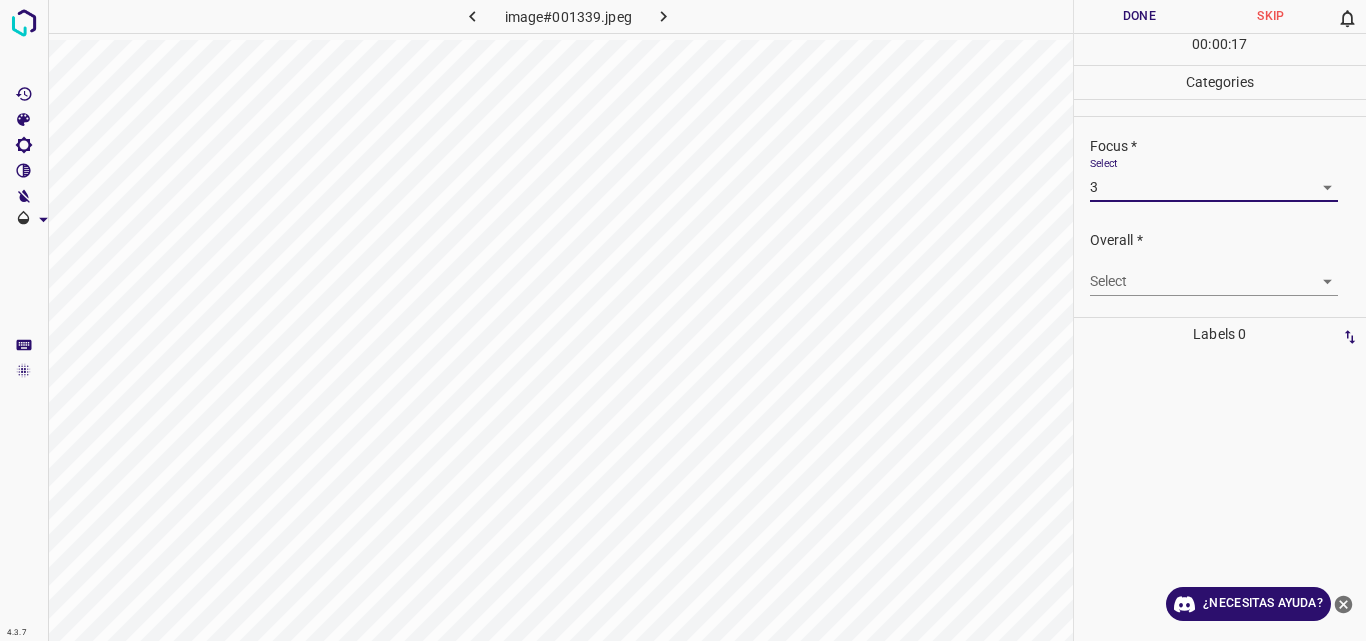 click on "4.3.7 image#001339.jpeg Done Skip 0 00   : 00   : 17   Categories Lighting *  Select 2 2 Focus *  Select 3 3 Overall *  Select ​ Labels   0 Categories 1 Lighting 2 Focus 3 Overall Tools Space Change between modes (Draw & Edit) I Auto labeling R Restore zoom M Zoom in N Zoom out Delete Delete selecte label Filters Z Restore filters X Saturation filter C Brightness filter V Contrast filter B Gray scale filter General O Download ¿Necesitas ayuda? Original text Rate this translation Your feedback will be used to help improve Google Translate - Texto - Esconder - Borrar" at bounding box center (683, 320) 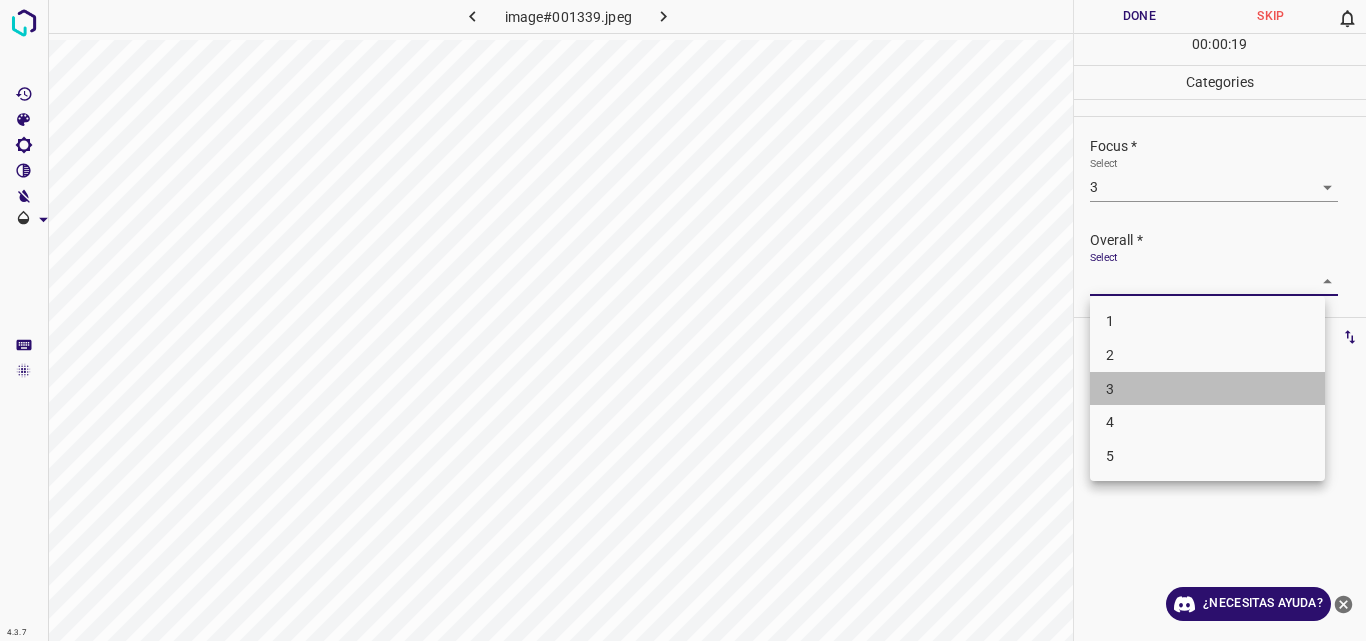 click on "3" at bounding box center [1207, 389] 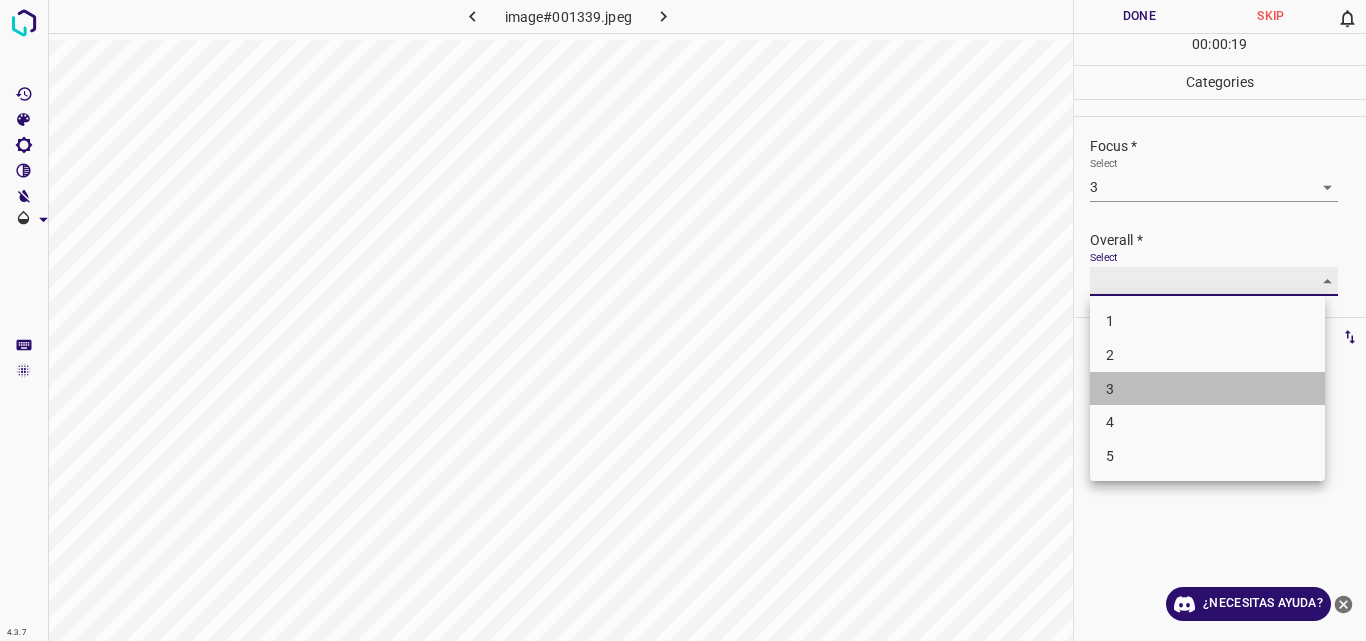 type on "3" 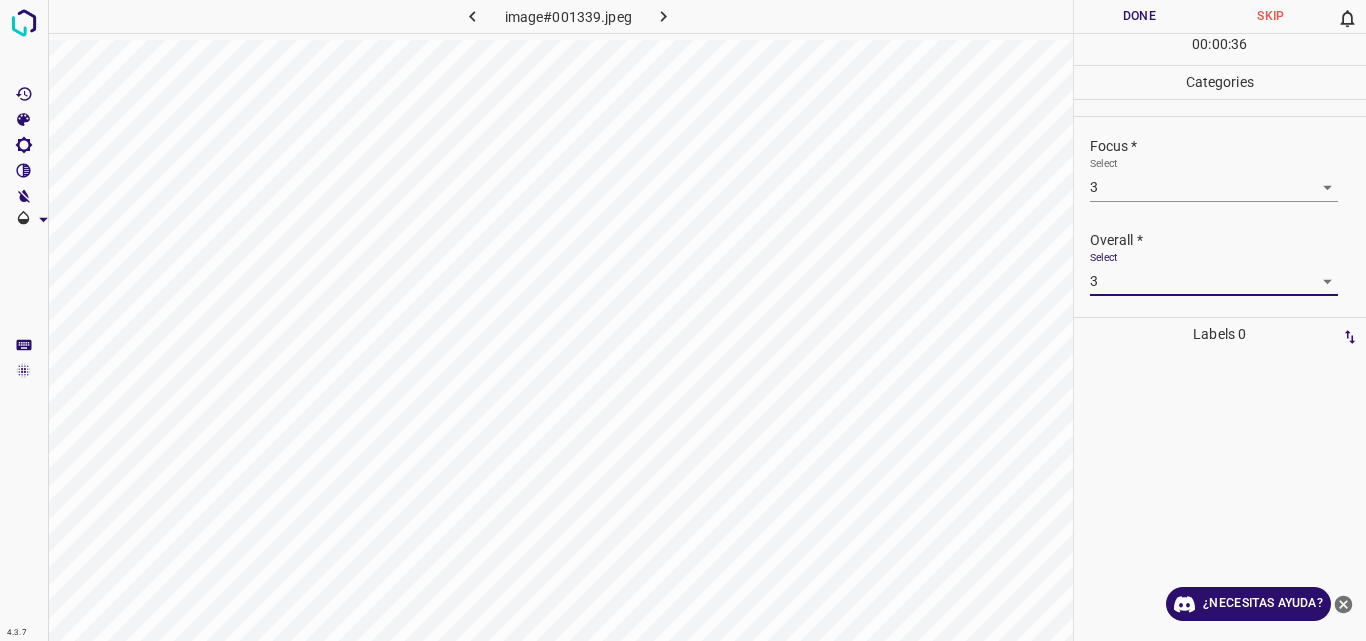 click on "Done" at bounding box center (1140, 16) 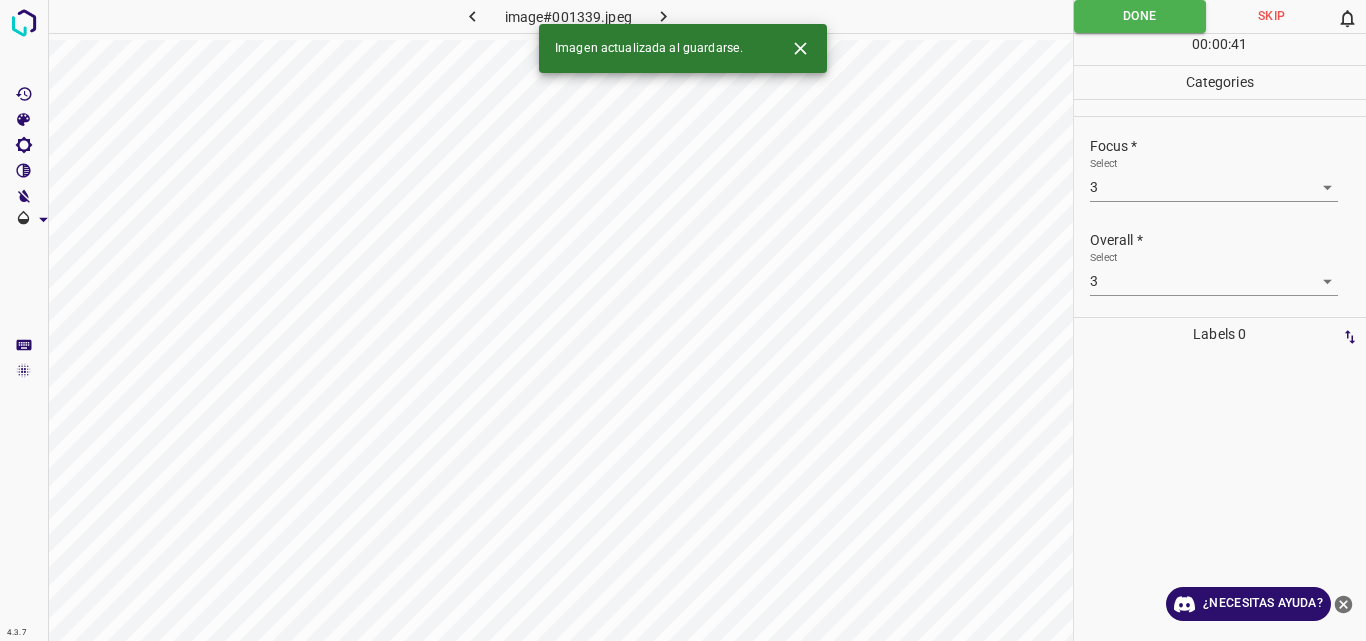 click at bounding box center [664, 16] 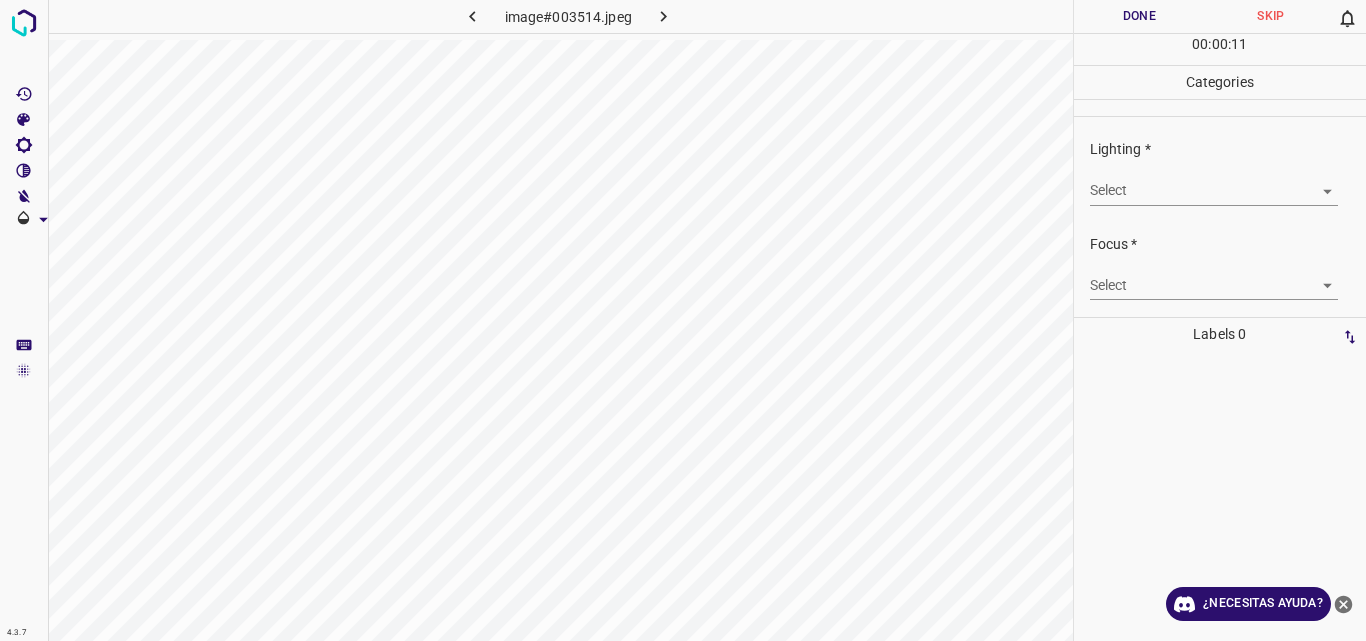 click on "4.3.7 image#003514.jpeg Done Skip 0 00   : 00   : 11   Categories Lighting *  Select ​ Focus *  Select ​ Overall *  Select ​ Labels   0 Categories 1 Lighting 2 Focus 3 Overall Tools Space Change between modes (Draw & Edit) I Auto labeling R Restore zoom M Zoom in N Zoom out Delete Delete selecte label Filters Z Restore filters X Saturation filter C Brightness filter V Contrast filter B Gray scale filter General O Download ¿Necesitas ayuda? Original text Rate this translation Your feedback will be used to help improve Google Translate - Texto - Esconder - Borrar" at bounding box center [683, 320] 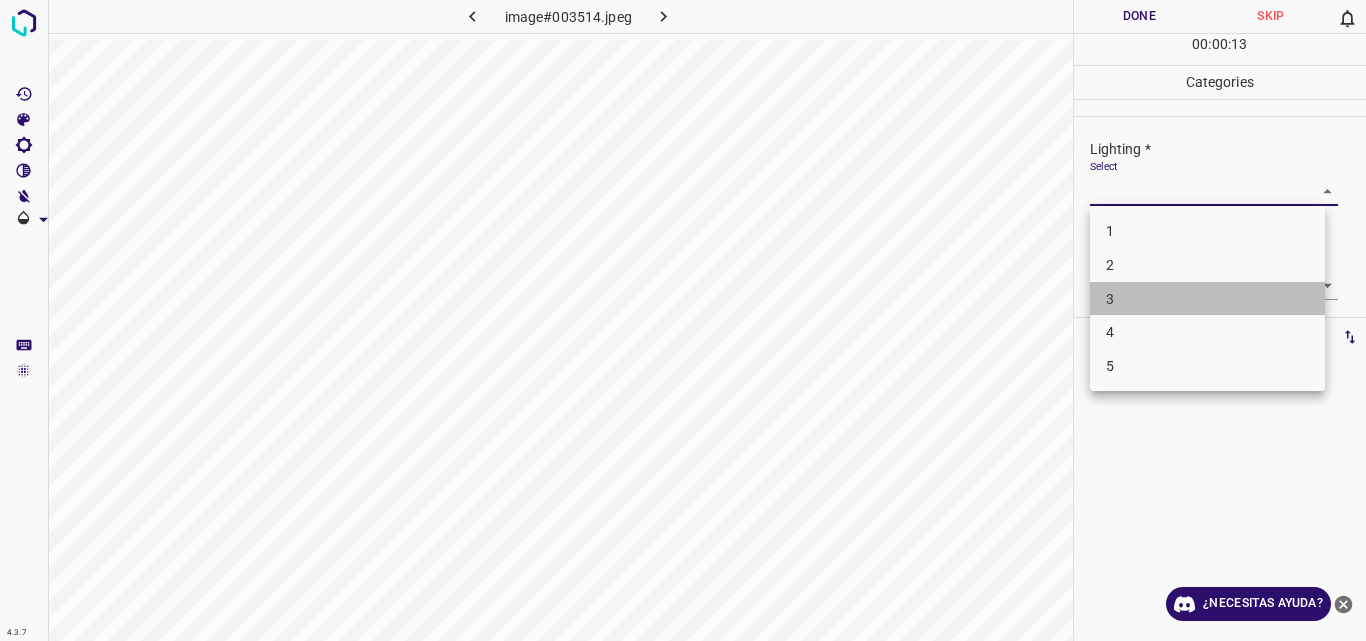 click on "3" at bounding box center [1207, 299] 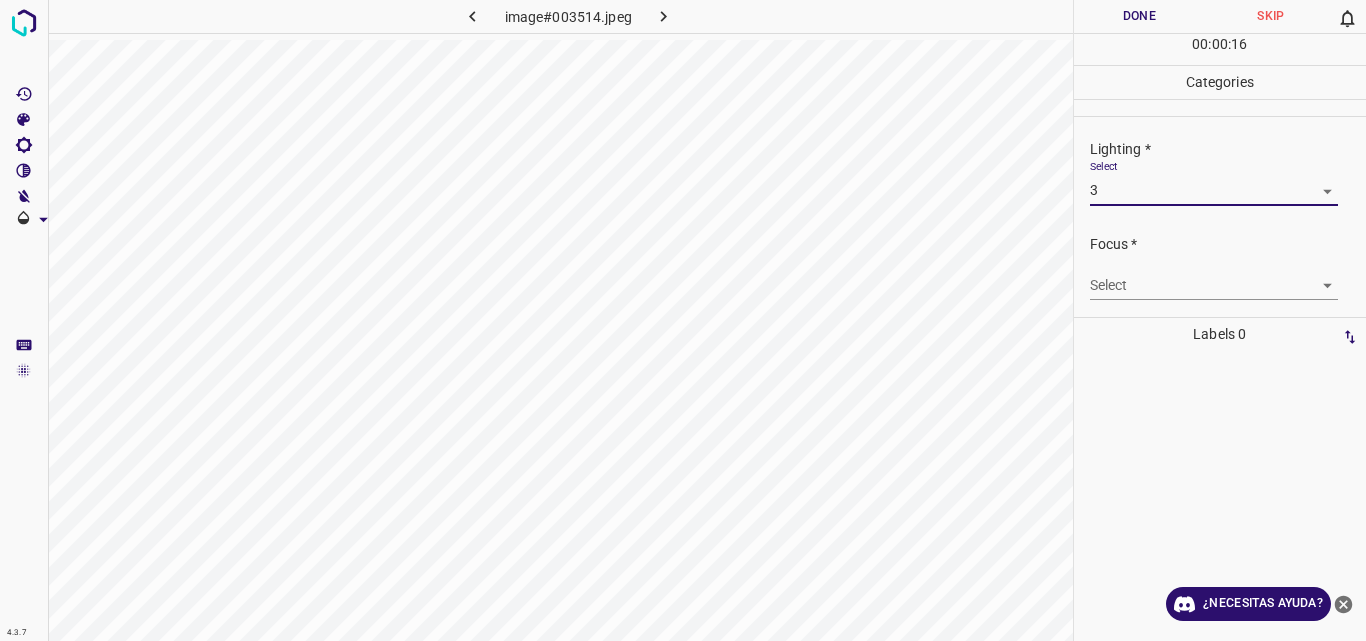 click on "4.3.7 image#003514.jpeg Done Skip 0 00   : 00   : 16   Categories Lighting *  Select 3 3 Focus *  Select ​ Overall *  Select ​ Labels   0 Categories 1 Lighting 2 Focus 3 Overall Tools Space Change between modes (Draw & Edit) I Auto labeling R Restore zoom M Zoom in N Zoom out Delete Delete selecte label Filters Z Restore filters X Saturation filter C Brightness filter V Contrast filter B Gray scale filter General O Download ¿Necesitas ayuda? Original text Rate this translation Your feedback will be used to help improve Google Translate - Texto - Esconder - Borrar" at bounding box center [683, 320] 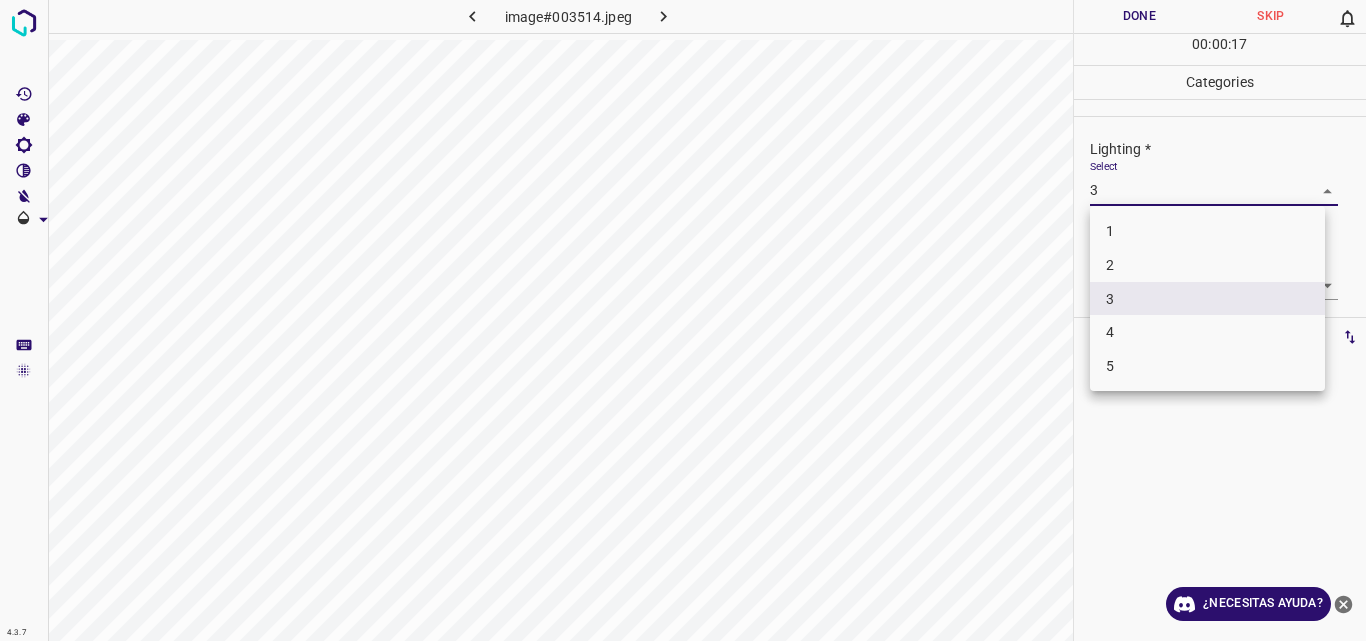 click on "2" at bounding box center (1207, 265) 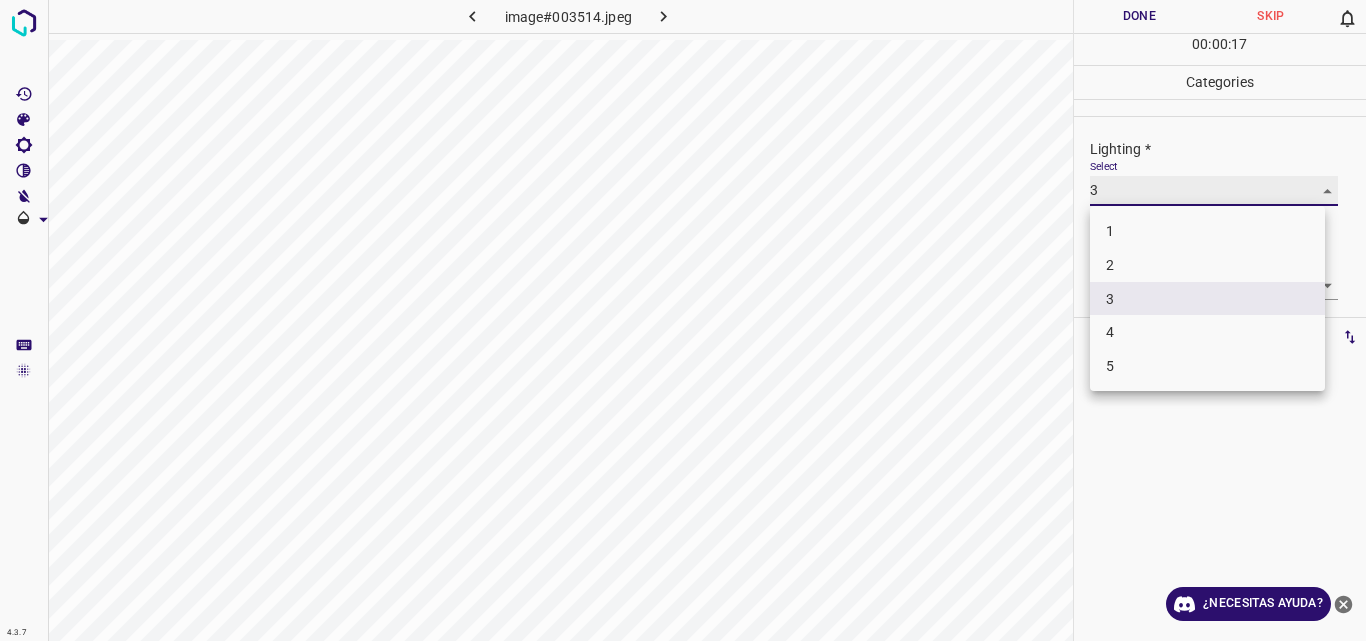 type on "2" 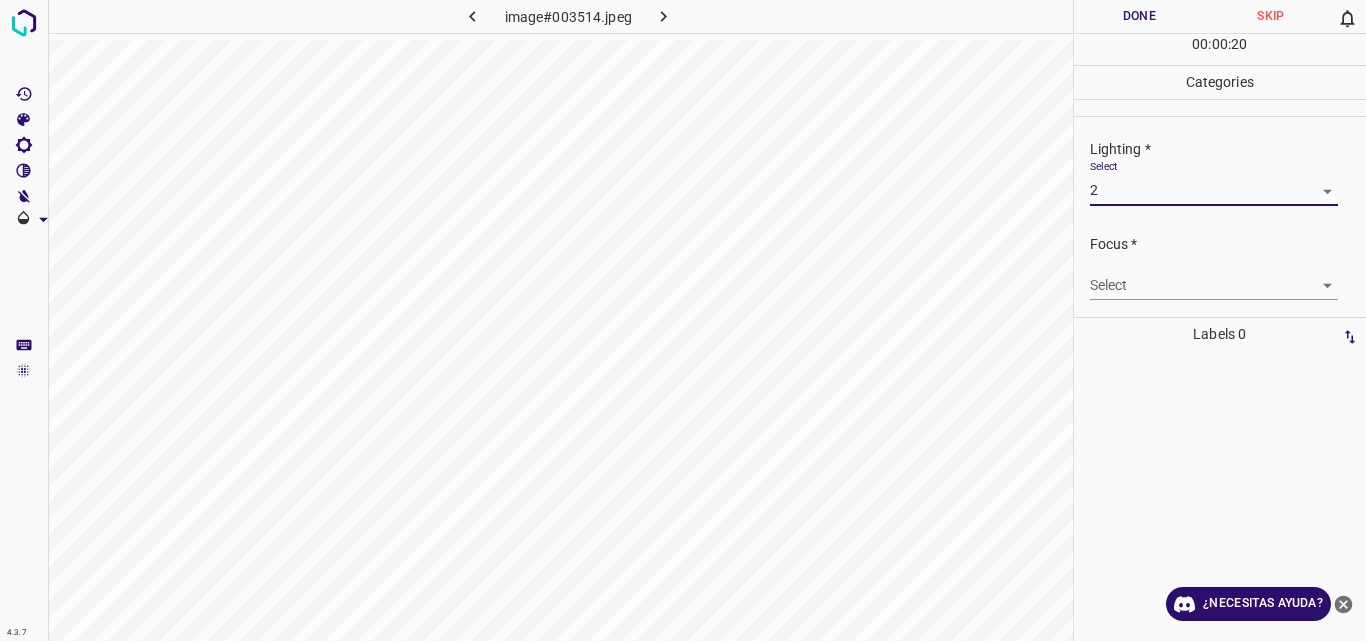 click on "4.3.7 image#003514.jpeg Done Skip 0 00   : 00   : 20   Categories Lighting *  Select 2 2 Focus *  Select ​ Overall *  Select ​ Labels   0 Categories 1 Lighting 2 Focus 3 Overall Tools Space Change between modes (Draw & Edit) I Auto labeling R Restore zoom M Zoom in N Zoom out Delete Delete selecte label Filters Z Restore filters X Saturation filter C Brightness filter V Contrast filter B Gray scale filter General O Download ¿Necesitas ayuda? Original text Rate this translation Your feedback will be used to help improve Google Translate - Texto - Esconder - Borrar" at bounding box center (683, 320) 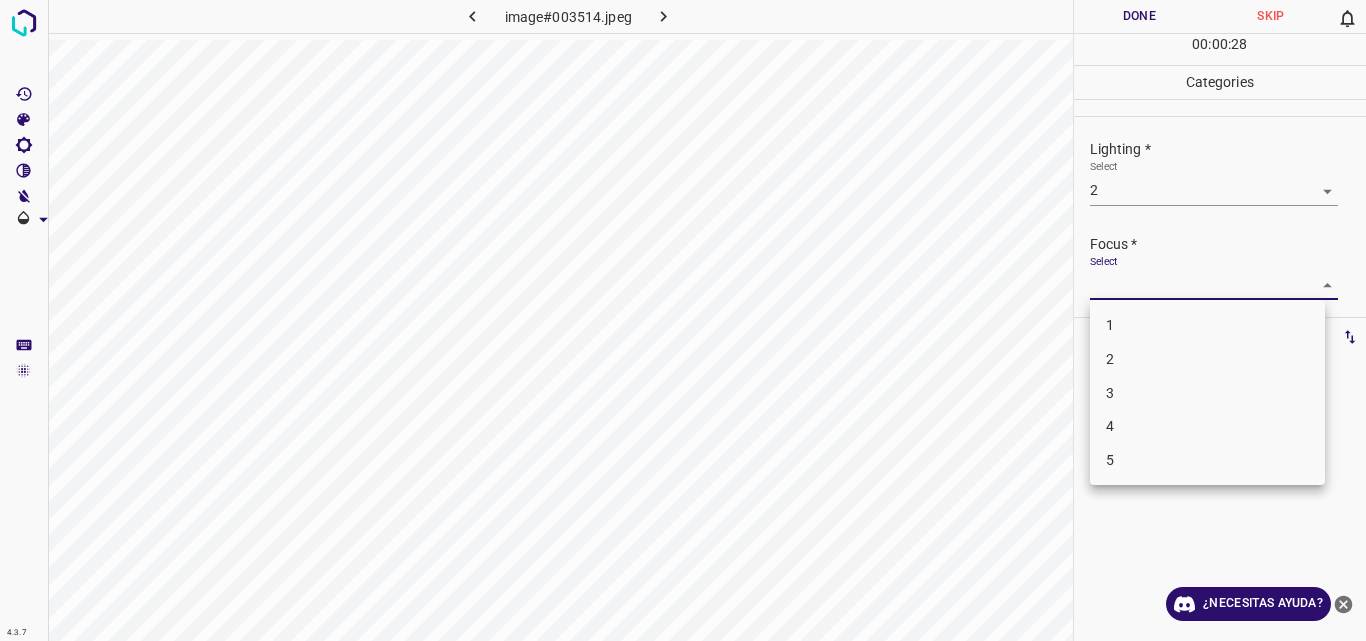 click on "2" at bounding box center [1207, 359] 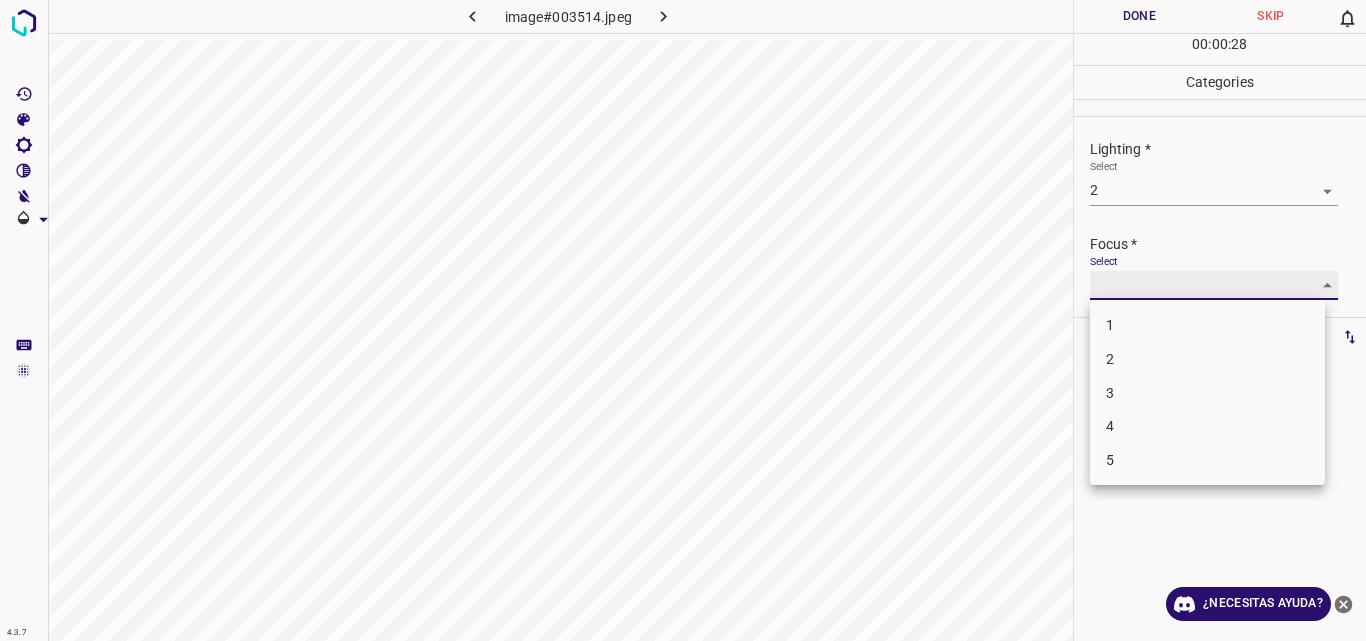 type on "2" 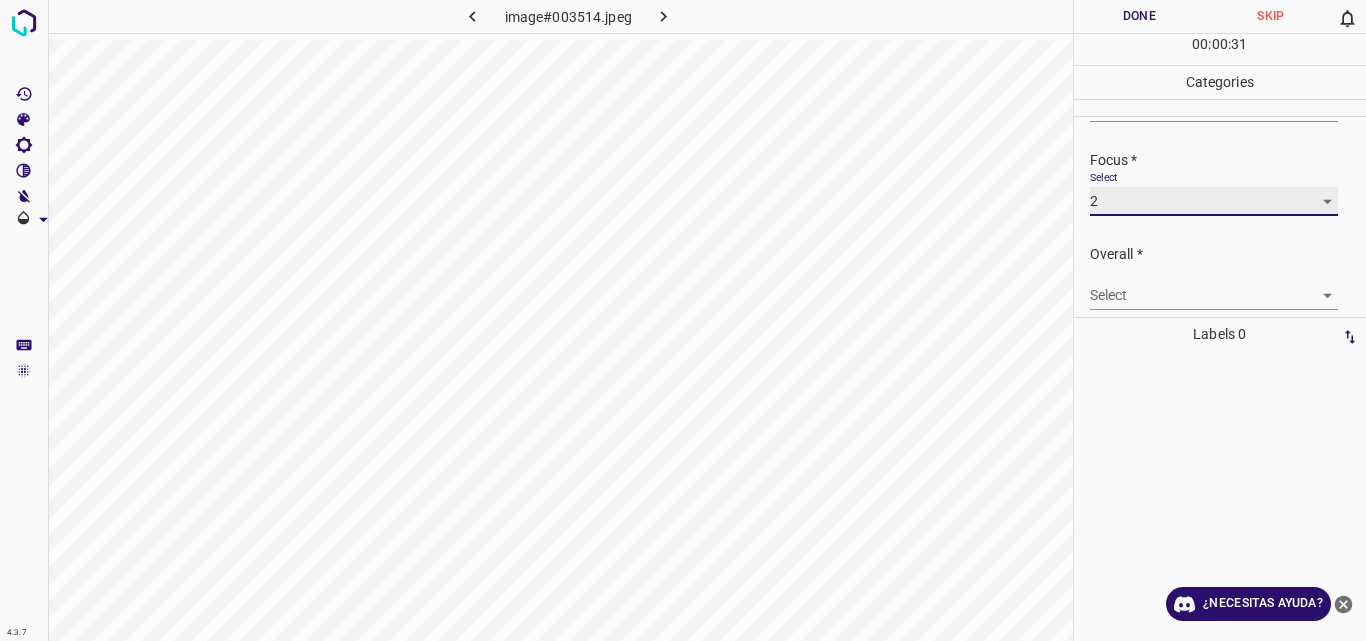 scroll, scrollTop: 98, scrollLeft: 0, axis: vertical 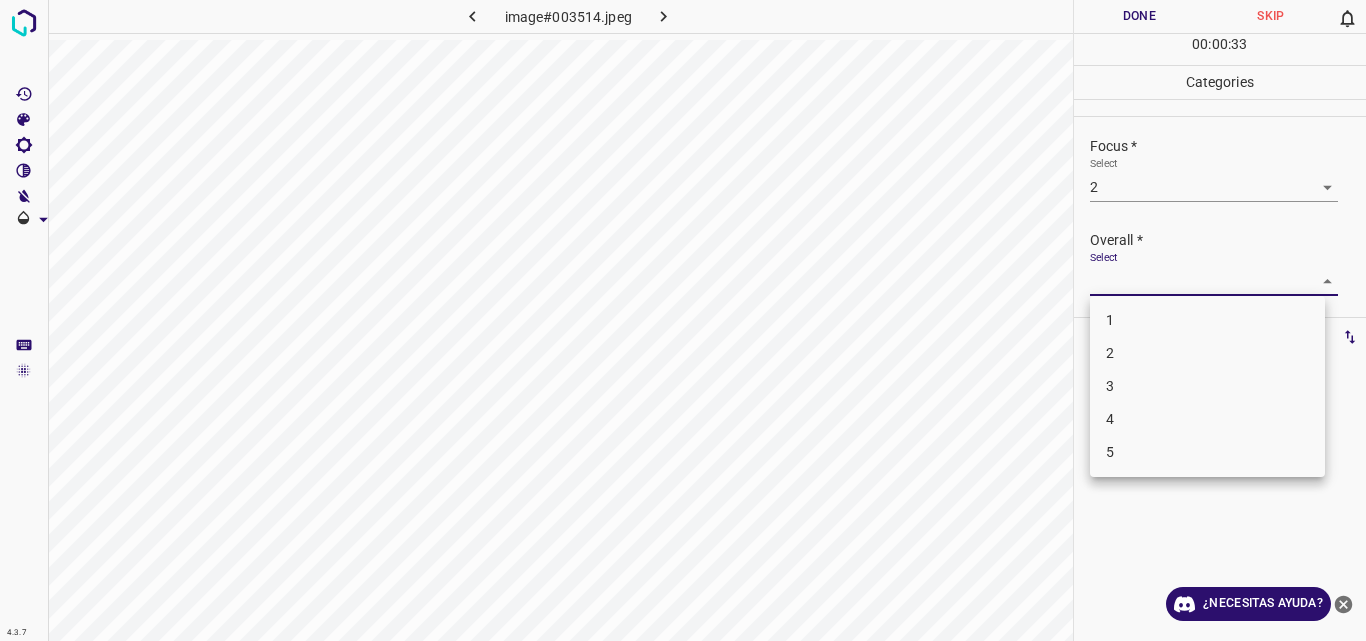 click on "4.3.7 image#003514.jpeg Done Skip 0 00   : 00   : 33   Categories Lighting *  Select 2 2 Focus *  Select 2 2 Overall *  Select ​ Labels   0 Categories 1 Lighting 2 Focus 3 Overall Tools Space Change between modes (Draw & Edit) I Auto labeling R Restore zoom M Zoom in N Zoom out Delete Delete selecte label Filters Z Restore filters X Saturation filter C Brightness filter V Contrast filter B Gray scale filter General O Download ¿Necesitas ayuda? Original text Rate this translation Your feedback will be used to help improve Google Translate - Texto - Esconder - Borrar 1 2 3 4 5" at bounding box center [683, 320] 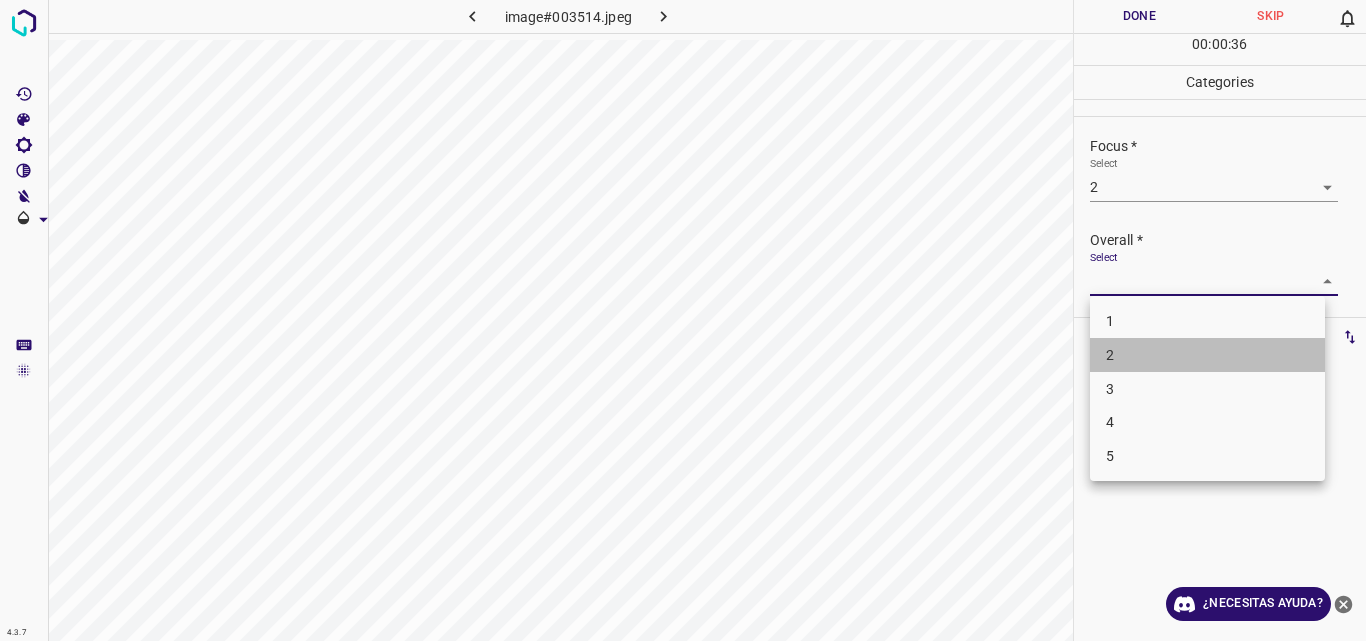 click on "2" at bounding box center [1207, 355] 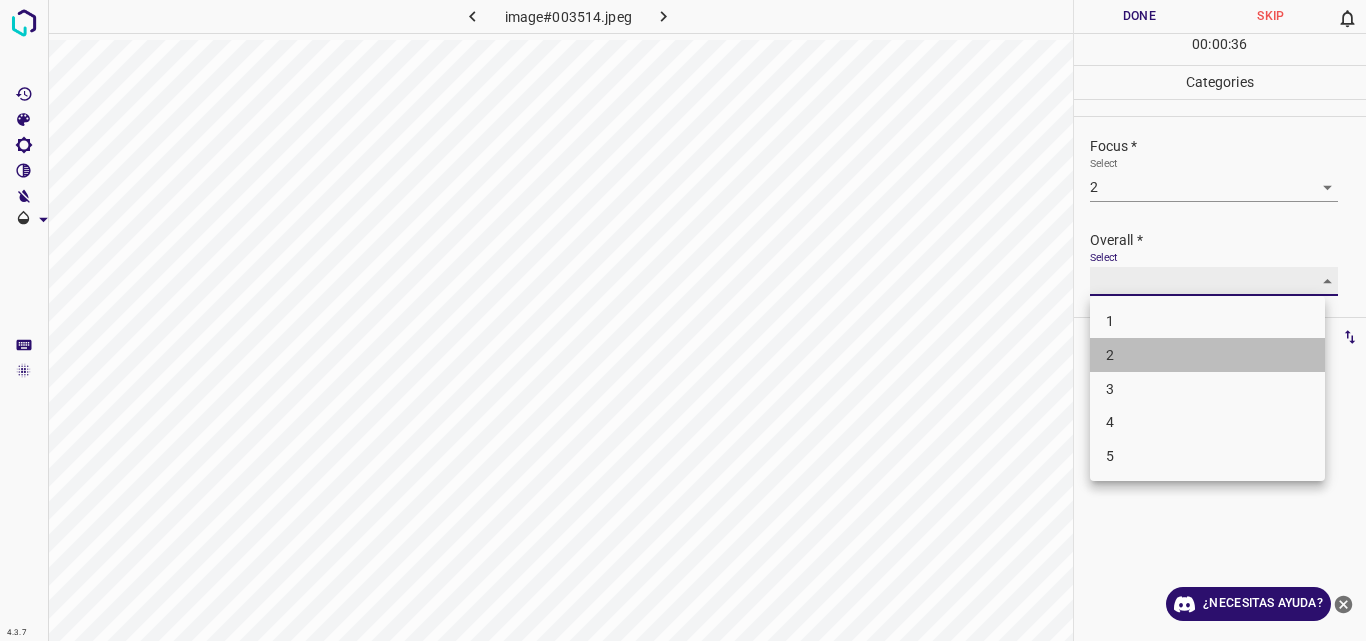 type on "2" 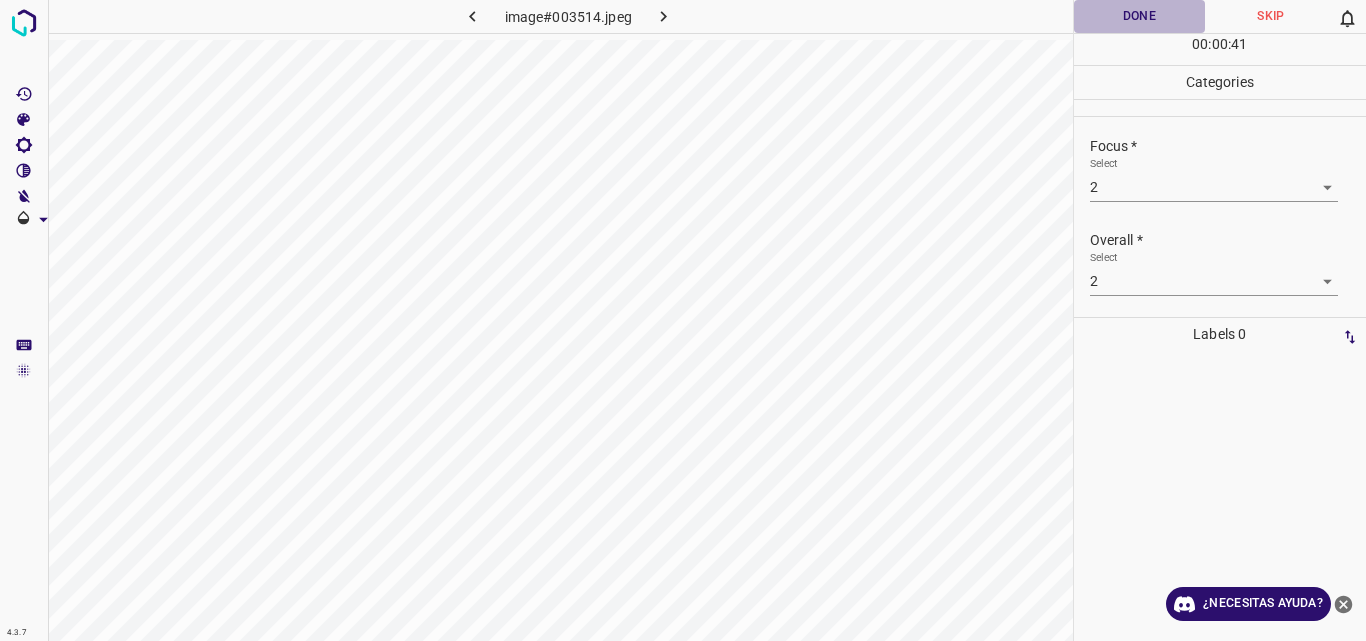 click on "Done" at bounding box center [1140, 16] 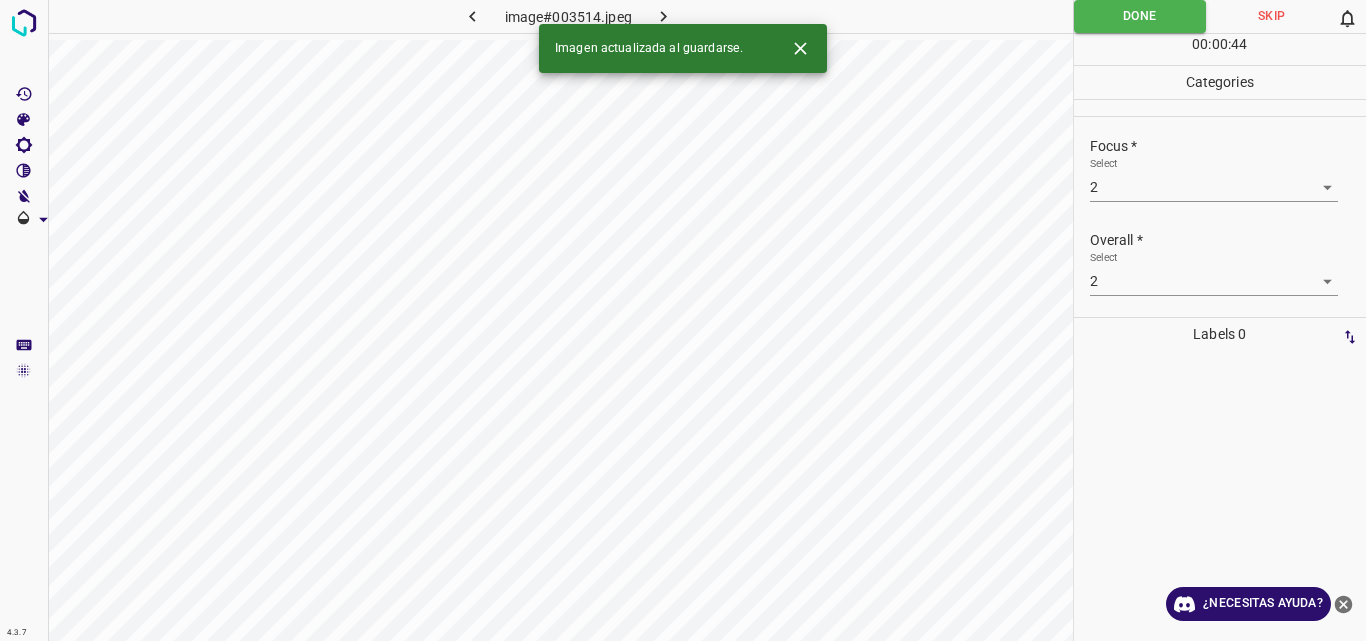 click 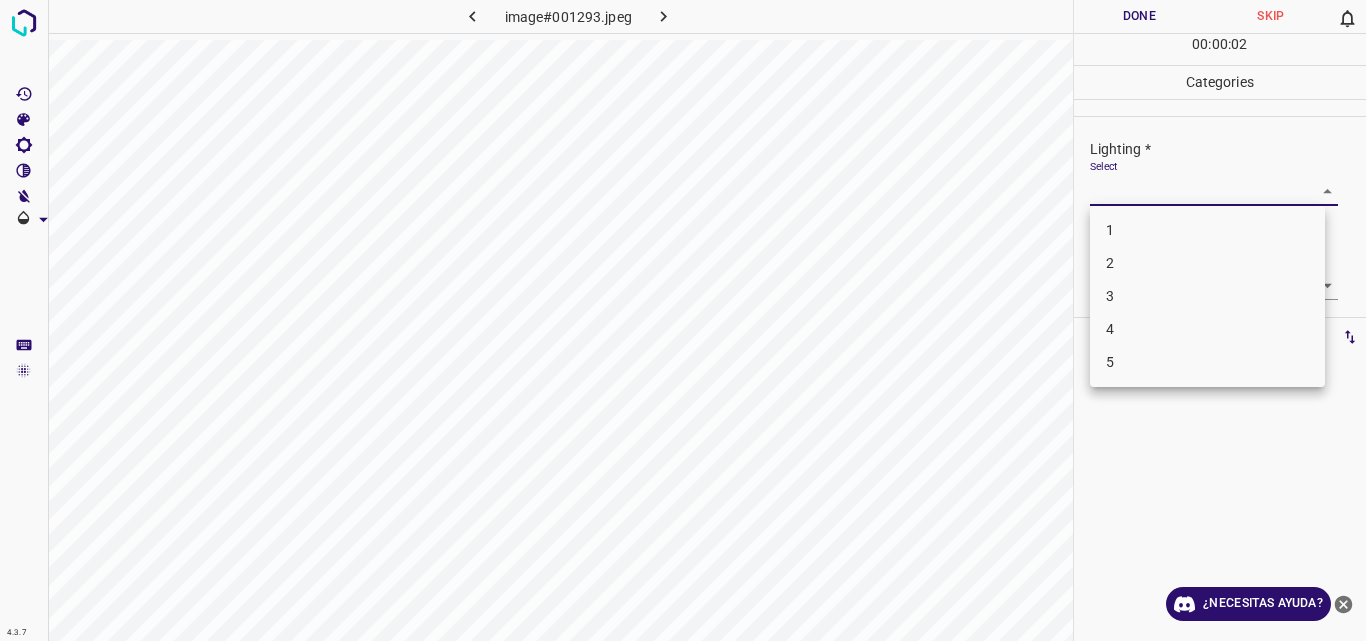 click on "4.3.7 image#001293.jpeg Done Skip 0 00   : 00   : 02   Categories Lighting *  Select ​ Focus *  Select ​ Overall *  Select ​ Labels   0 Categories 1 Lighting 2 Focus 3 Overall Tools Space Change between modes (Draw & Edit) I Auto labeling R Restore zoom M Zoom in N Zoom out Delete Delete selecte label Filters Z Restore filters X Saturation filter C Brightness filter V Contrast filter B Gray scale filter General O Download ¿Necesitas ayuda? Original text Rate this translation Your feedback will be used to help improve Google Translate - Texto - Esconder - Borrar 1 2 3 4 5" at bounding box center [683, 320] 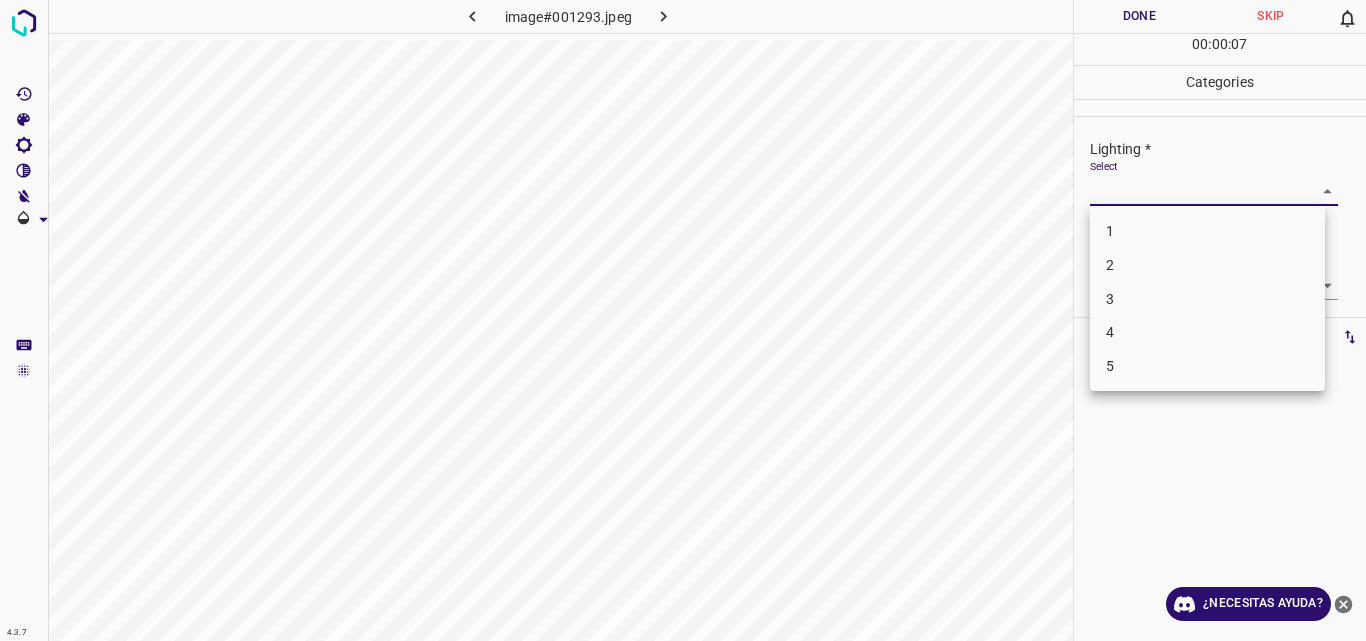 click on "3" at bounding box center [1207, 299] 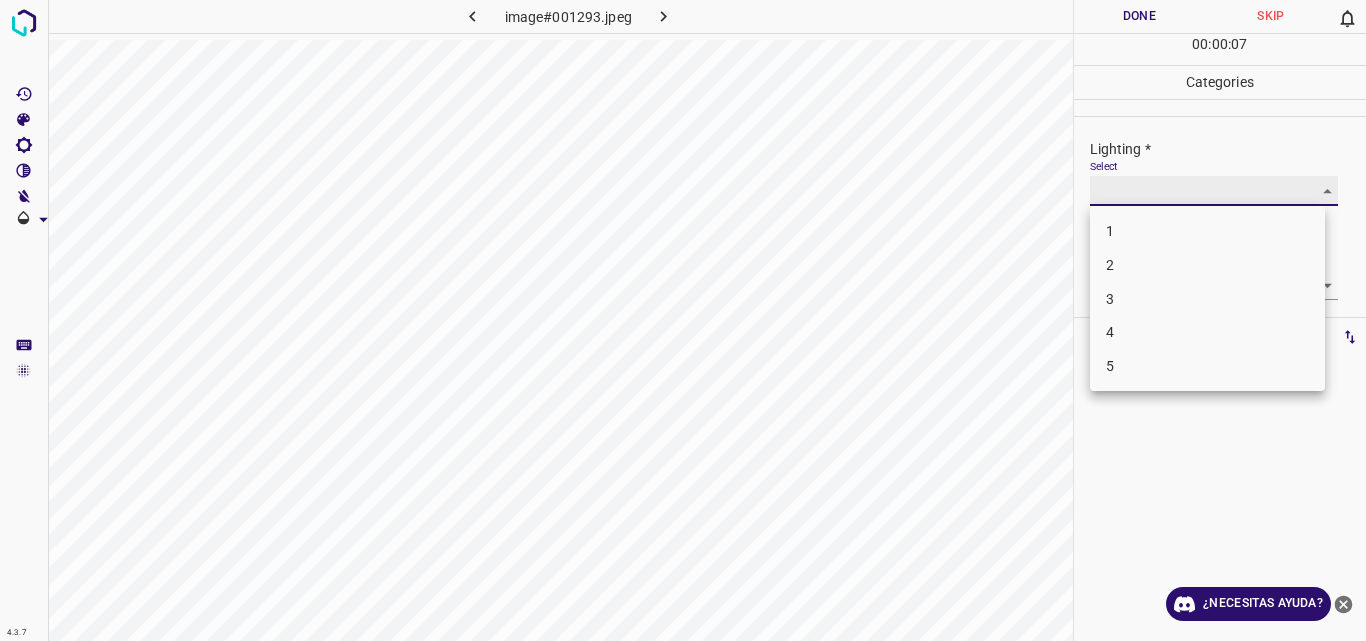 type on "3" 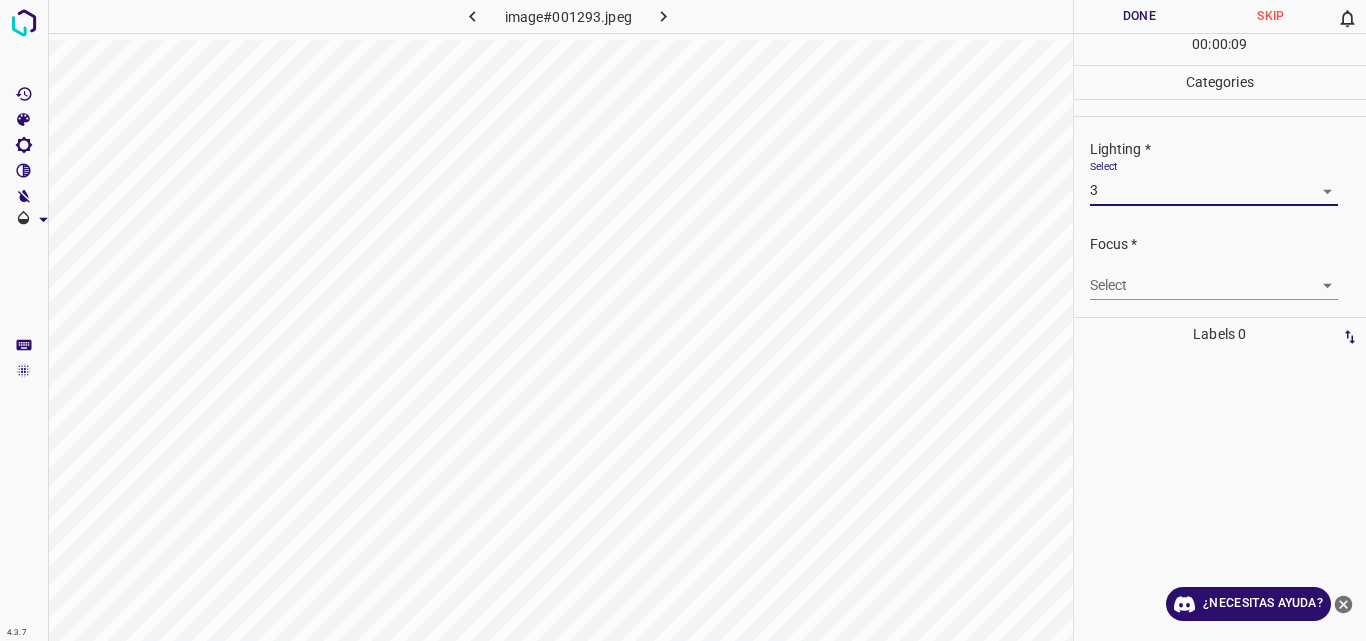 click on "4.3.7 image#001293.jpeg Done Skip 0 00   : 00   : 09   Categories Lighting *  Select 3 3 Focus *  Select ​ Overall *  Select ​ Labels   0 Categories 1 Lighting 2 Focus 3 Overall Tools Space Change between modes (Draw & Edit) I Auto labeling R Restore zoom M Zoom in N Zoom out Delete Delete selecte label Filters Z Restore filters X Saturation filter C Brightness filter V Contrast filter B Gray scale filter General O Download ¿Necesitas ayuda? Original text Rate this translation Your feedback will be used to help improve Google Translate - Texto - Esconder - Borrar" at bounding box center [683, 320] 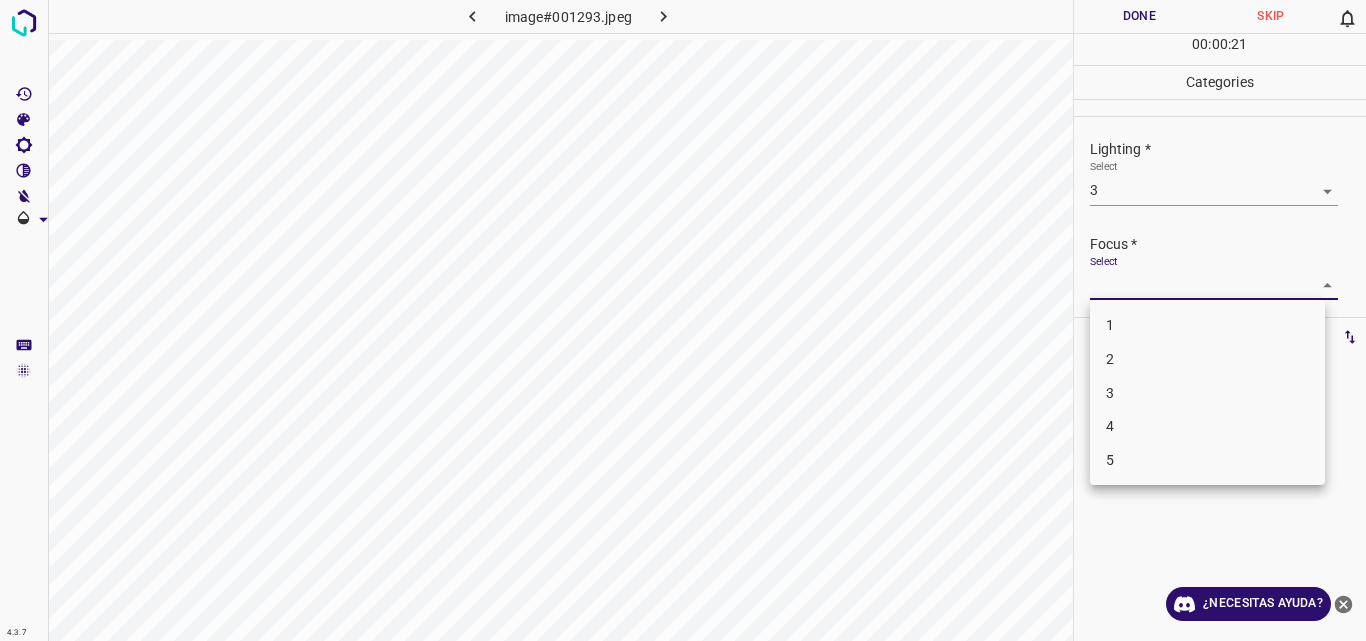 click on "3" at bounding box center [1207, 393] 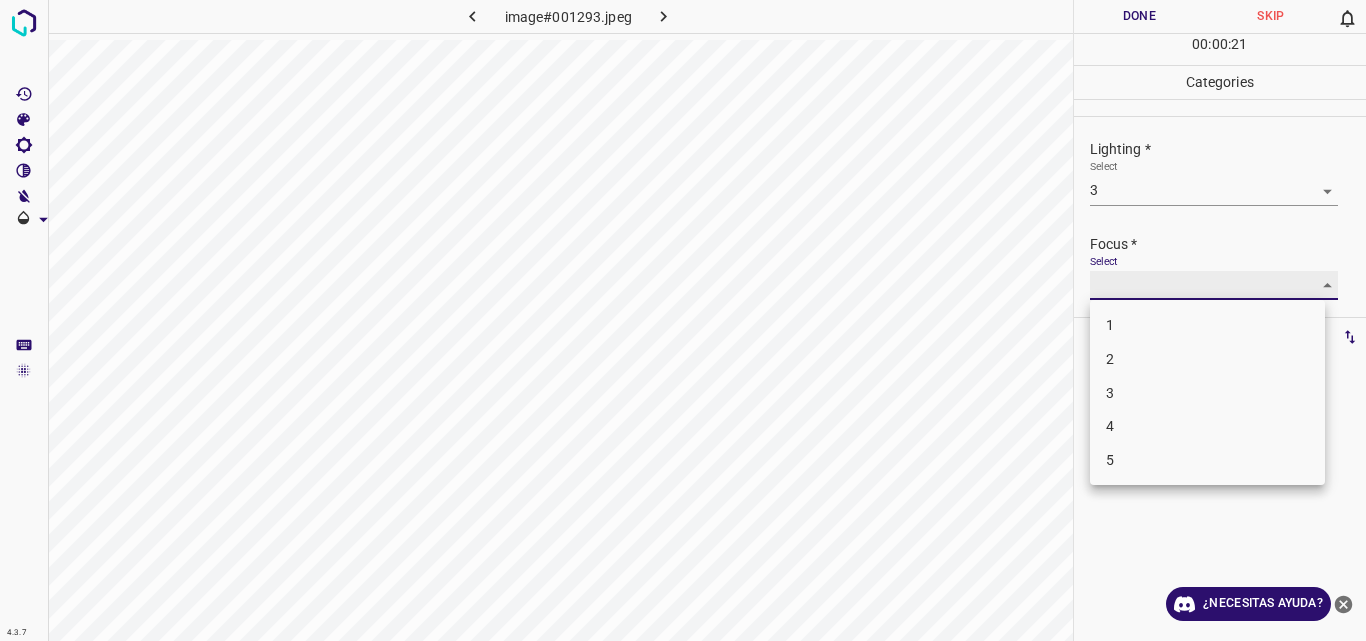 type on "3" 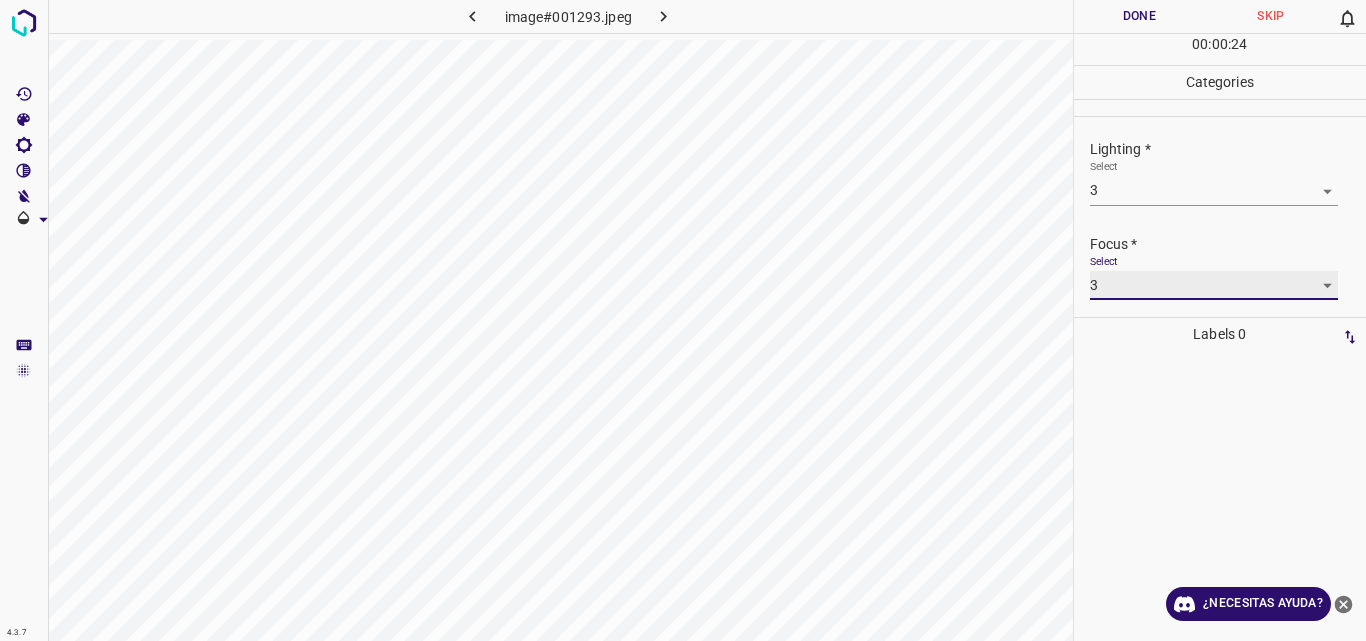 scroll, scrollTop: 98, scrollLeft: 0, axis: vertical 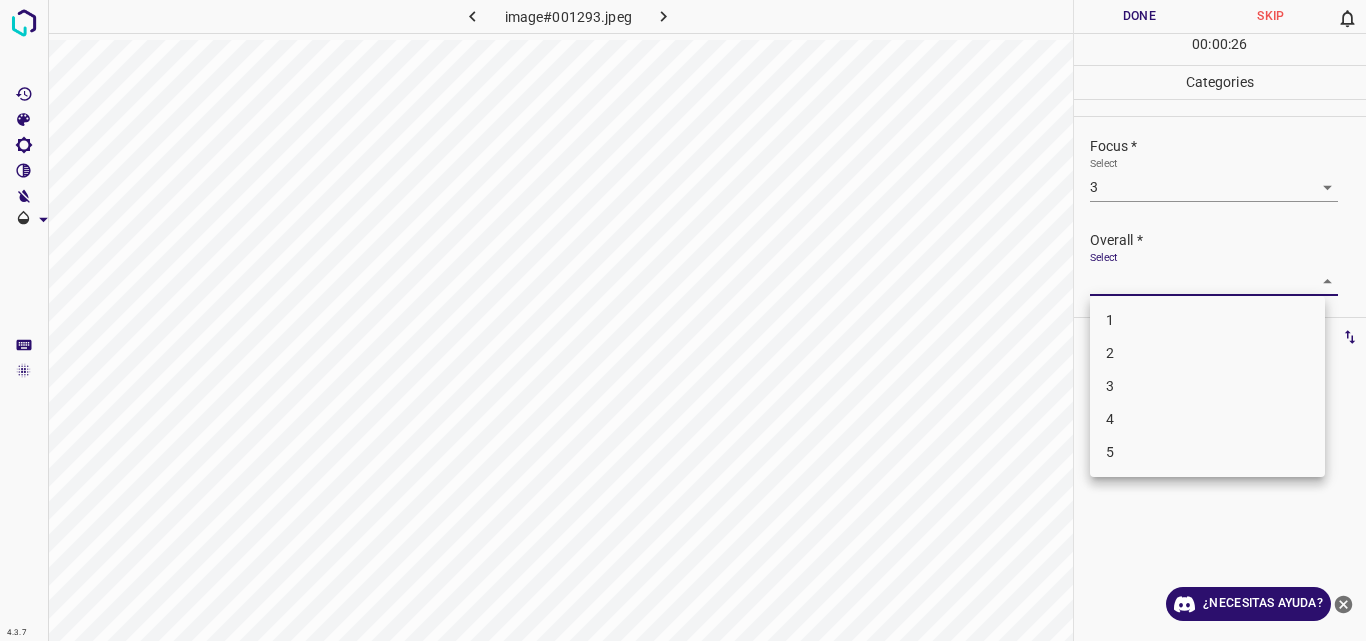 click on "4.3.7 image#001293.jpeg Done Skip 0 00   : 00   : 26   Categories Lighting *  Select 3 3 Focus *  Select 3 3 Overall *  Select ​ Labels   0 Categories 1 Lighting 2 Focus 3 Overall Tools Space Change between modes (Draw & Edit) I Auto labeling R Restore zoom M Zoom in N Zoom out Delete Delete selecte label Filters Z Restore filters X Saturation filter C Brightness filter V Contrast filter B Gray scale filter General O Download ¿Necesitas ayuda? Original text Rate this translation Your feedback will be used to help improve Google Translate - Texto - Esconder - Borrar 1 2 3 4 5" at bounding box center [683, 320] 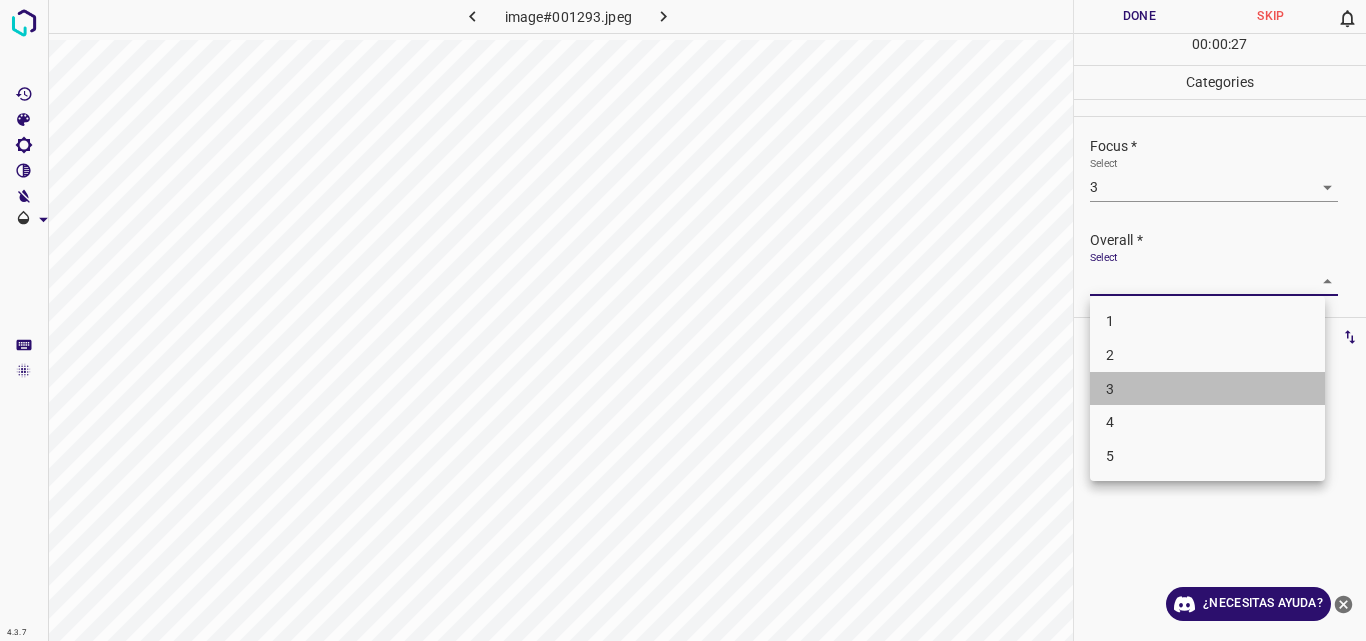 click on "3" at bounding box center [1207, 389] 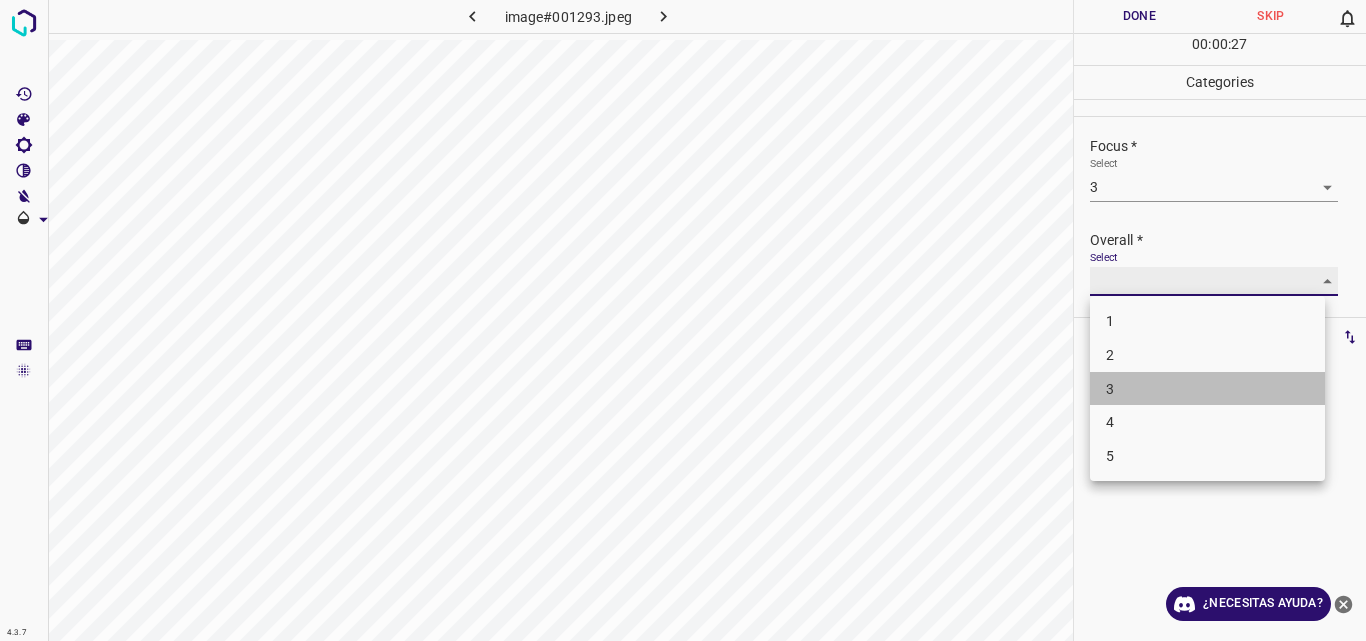 type on "3" 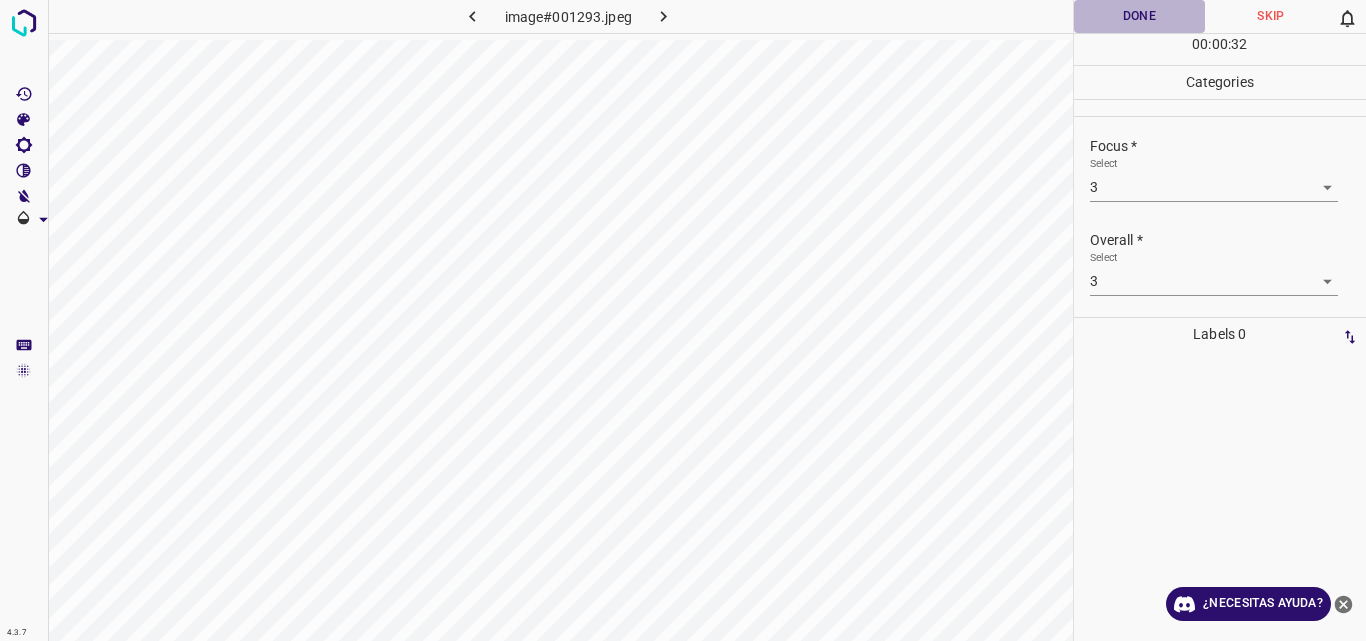click on "Done" at bounding box center (1140, 16) 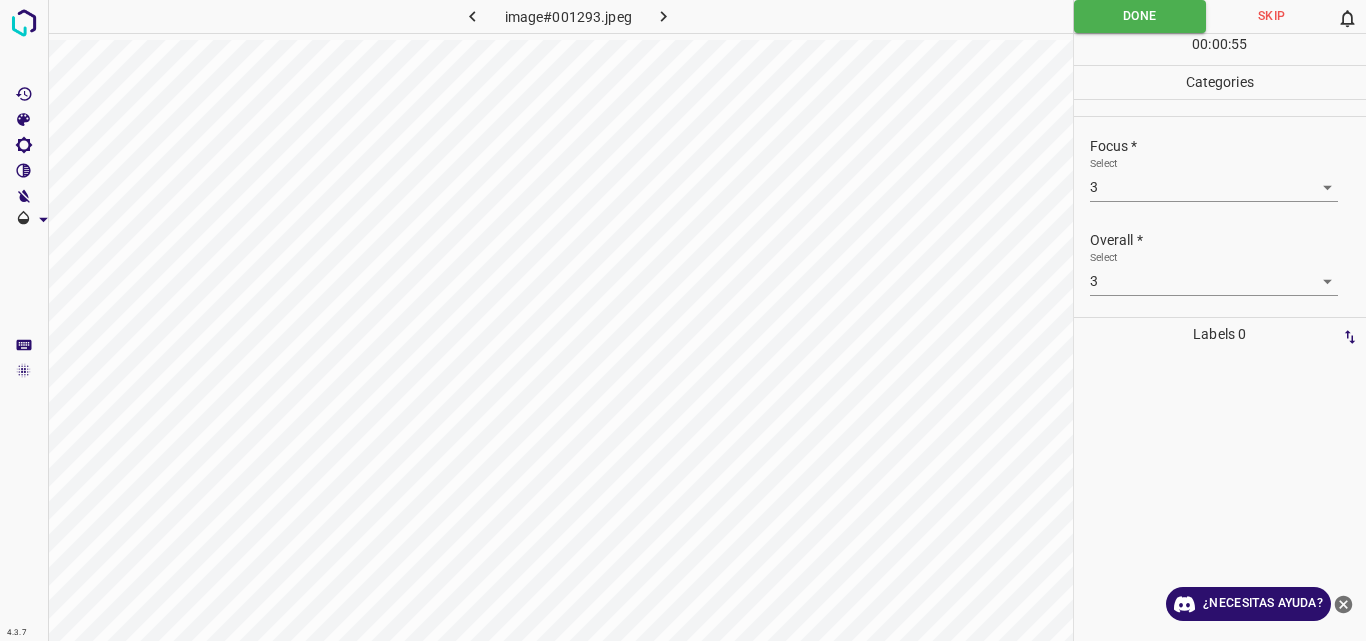 click 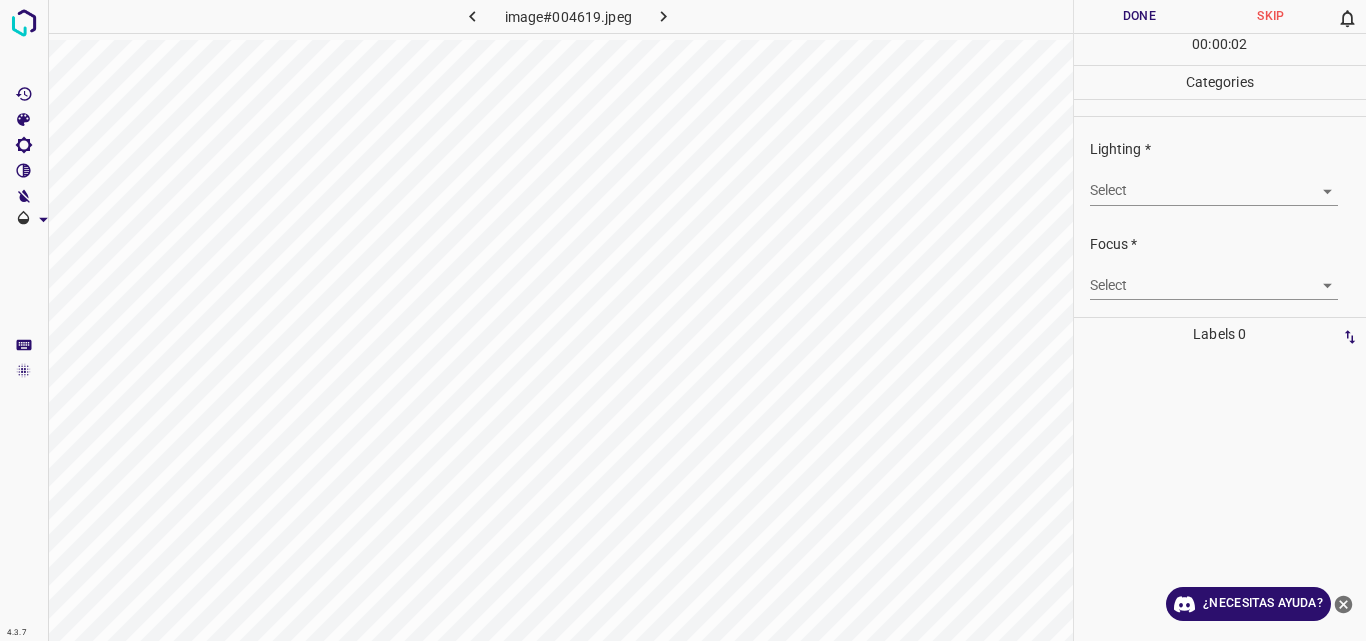 click on "4.3.7 image#004619.jpeg Done Skip 0 00   : 00   : 02   Categories Lighting *  Select ​ Focus *  Select ​ Overall *  Select ​ Labels   0 Categories 1 Lighting 2 Focus 3 Overall Tools Space Change between modes (Draw & Edit) I Auto labeling R Restore zoom M Zoom in N Zoom out Delete Delete selecte label Filters Z Restore filters X Saturation filter C Brightness filter V Contrast filter B Gray scale filter General O Download ¿Necesitas ayuda? Original text Rate this translation Your feedback will be used to help improve Google Translate - Texto - Esconder - Borrar" at bounding box center (683, 320) 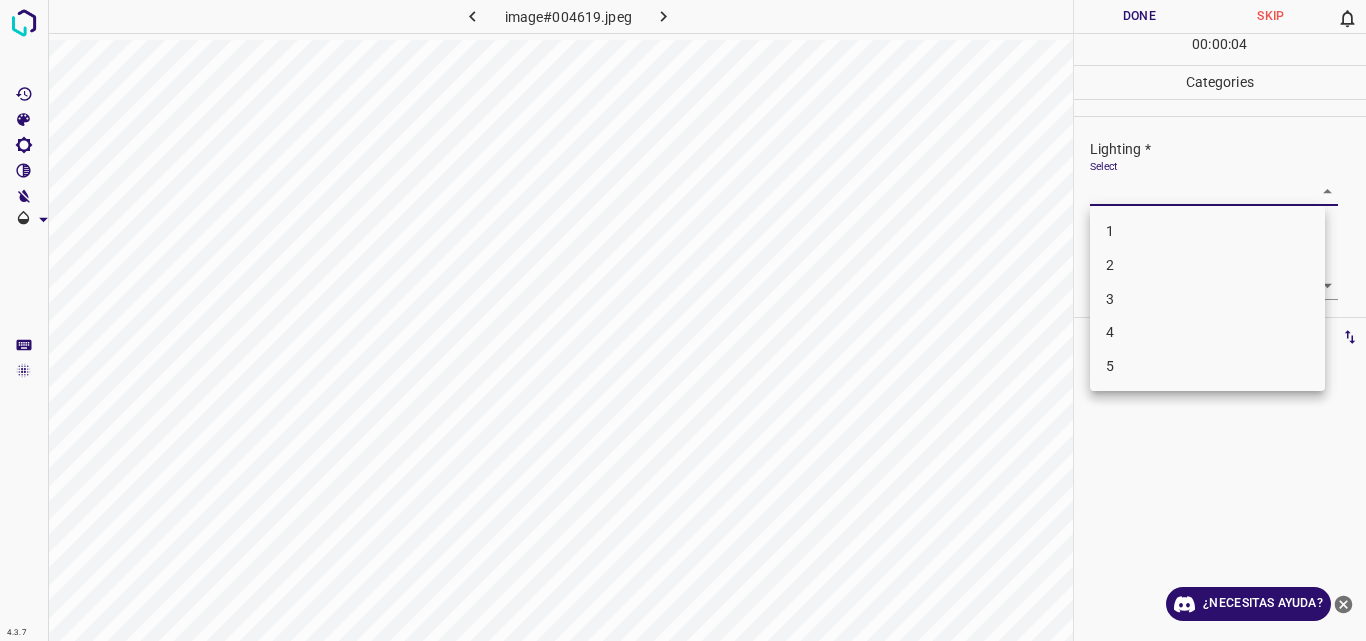 click on "4" at bounding box center [1207, 332] 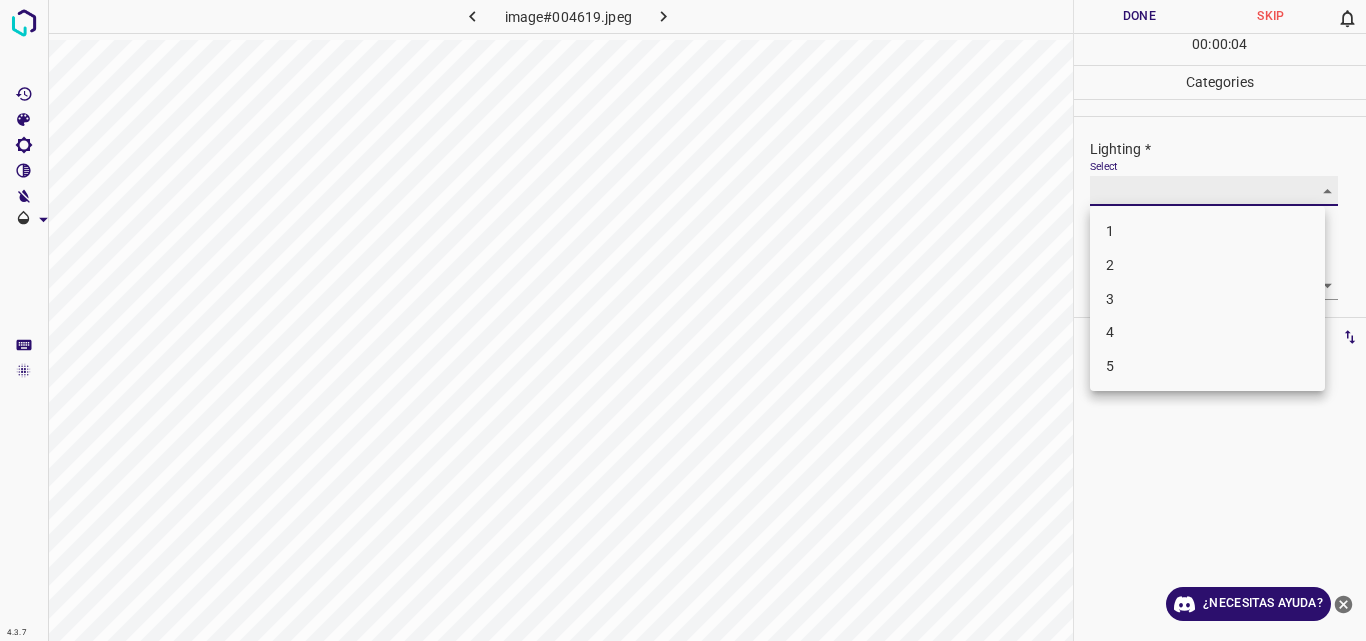 type on "4" 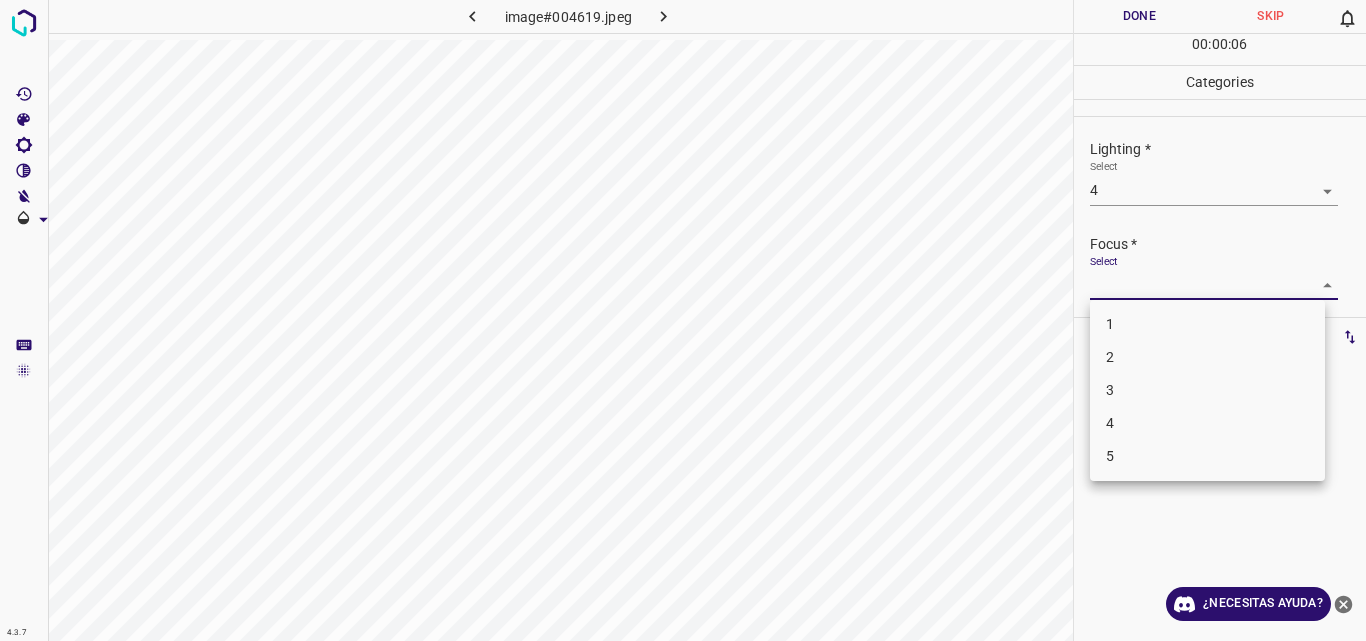 click on "4.3.7 image#004619.jpeg Done Skip 0 00   : 00   : 06   Categories Lighting *  Select 4 4 Focus *  Select ​ Overall *  Select ​ Labels   0 Categories 1 Lighting 2 Focus 3 Overall Tools Space Change between modes (Draw & Edit) I Auto labeling R Restore zoom M Zoom in N Zoom out Delete Delete selecte label Filters Z Restore filters X Saturation filter C Brightness filter V Contrast filter B Gray scale filter General O Download ¿Necesitas ayuda? Original text Rate this translation Your feedback will be used to help improve Google Translate - Texto - Esconder - Borrar 1 2 3 4 5" at bounding box center (683, 320) 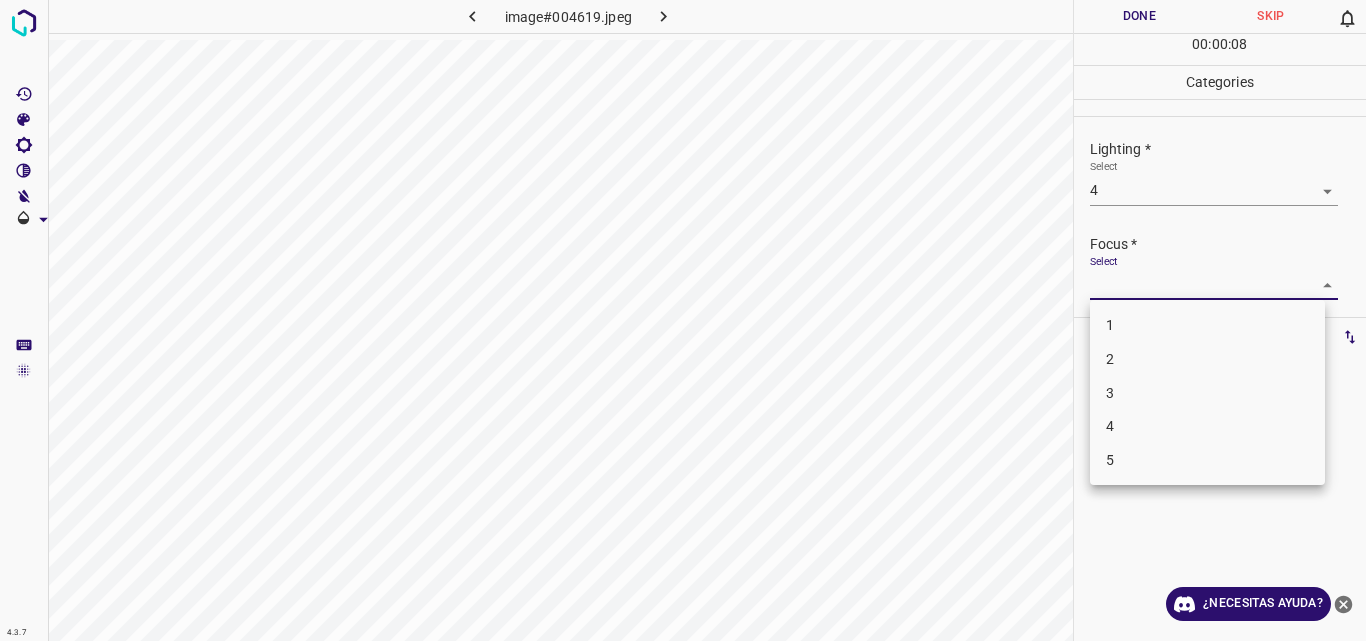 click on "4" at bounding box center (1207, 426) 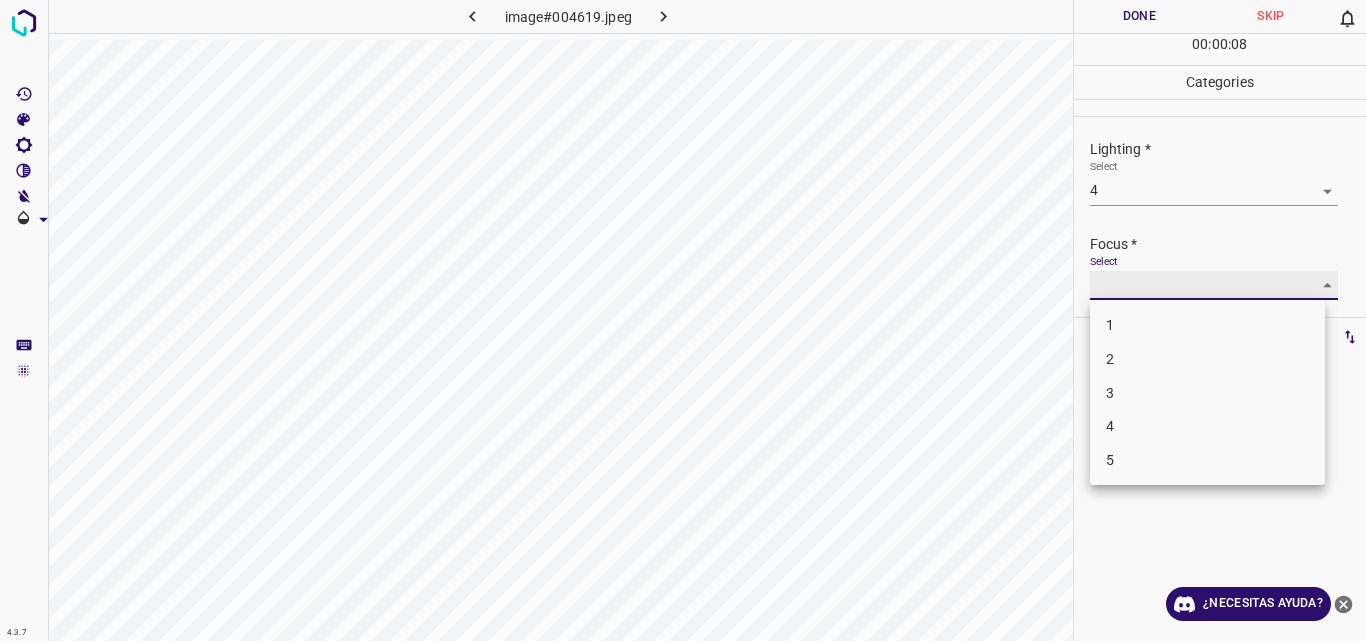 type on "4" 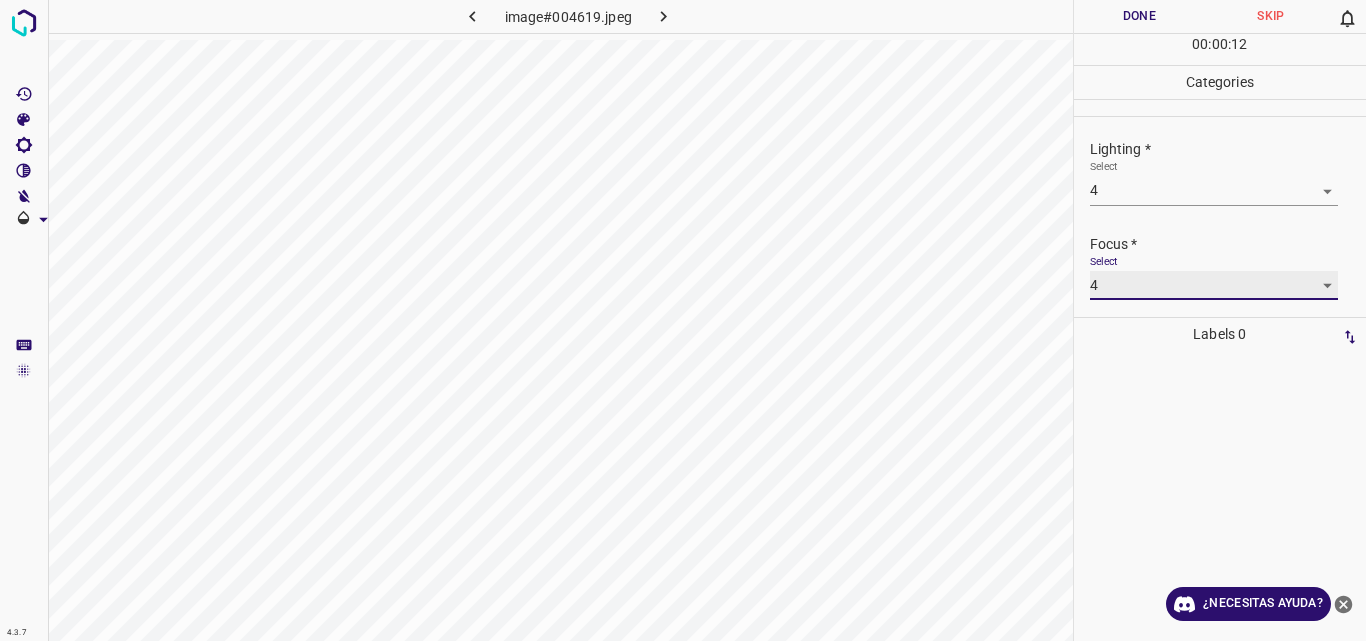 scroll, scrollTop: 98, scrollLeft: 0, axis: vertical 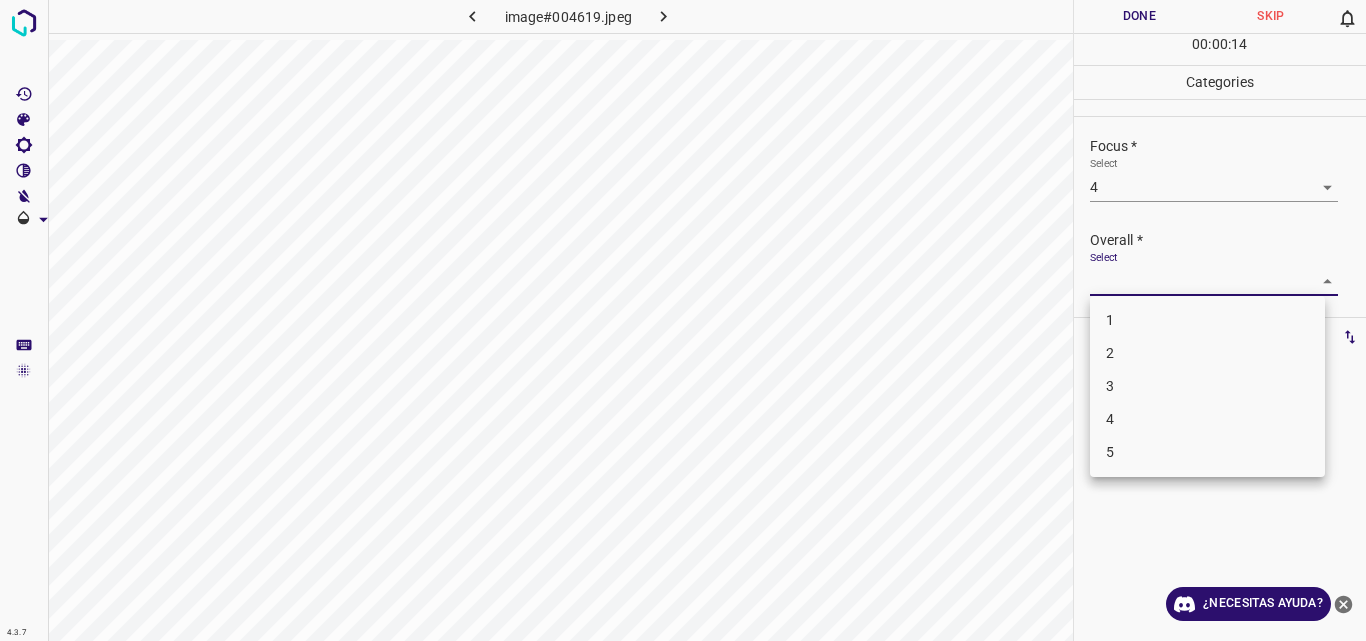 click on "4.3.7 image#004619.jpeg Done Skip 0 00   : 00   : 14   Categories Lighting *  Select 4 4 Focus *  Select 4 4 Overall *  Select ​ Labels   0 Categories 1 Lighting 2 Focus 3 Overall Tools Space Change between modes (Draw & Edit) I Auto labeling R Restore zoom M Zoom in N Zoom out Delete Delete selecte label Filters Z Restore filters X Saturation filter C Brightness filter V Contrast filter B Gray scale filter General O Download ¿Necesitas ayuda? Original text Rate this translation Your feedback will be used to help improve Google Translate - Texto - Esconder - Borrar 1 2 3 4 5" at bounding box center (683, 320) 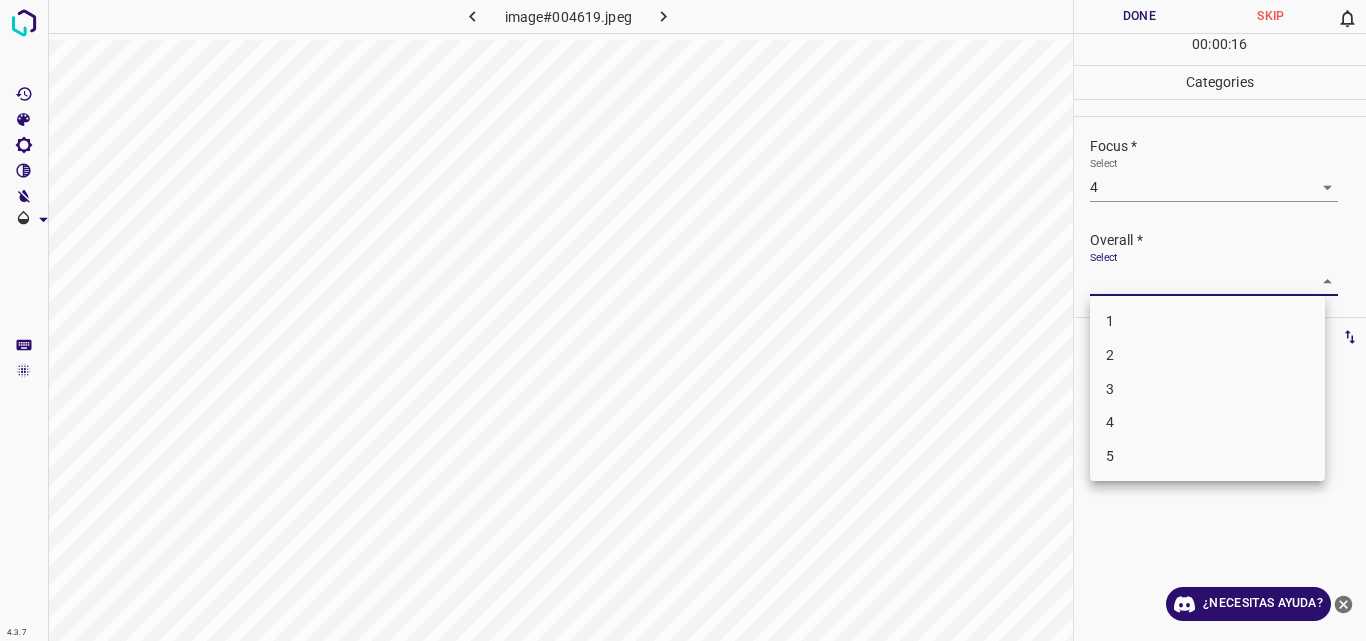 click on "4" at bounding box center (1207, 422) 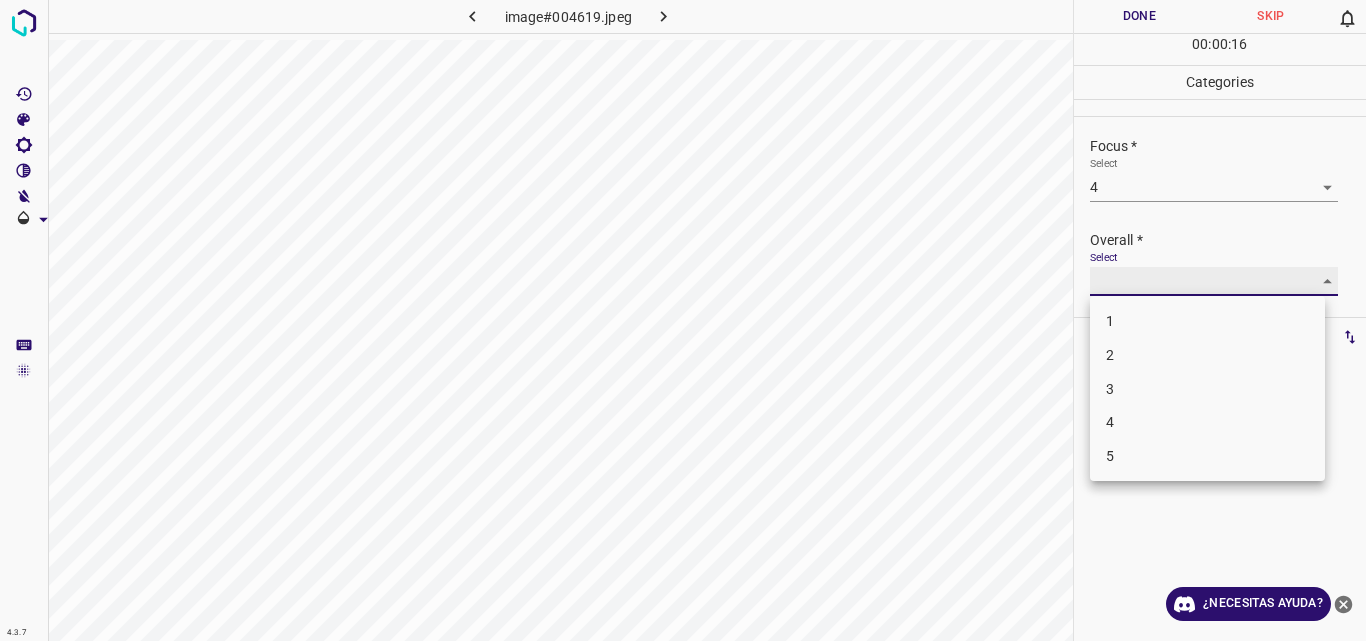 type on "4" 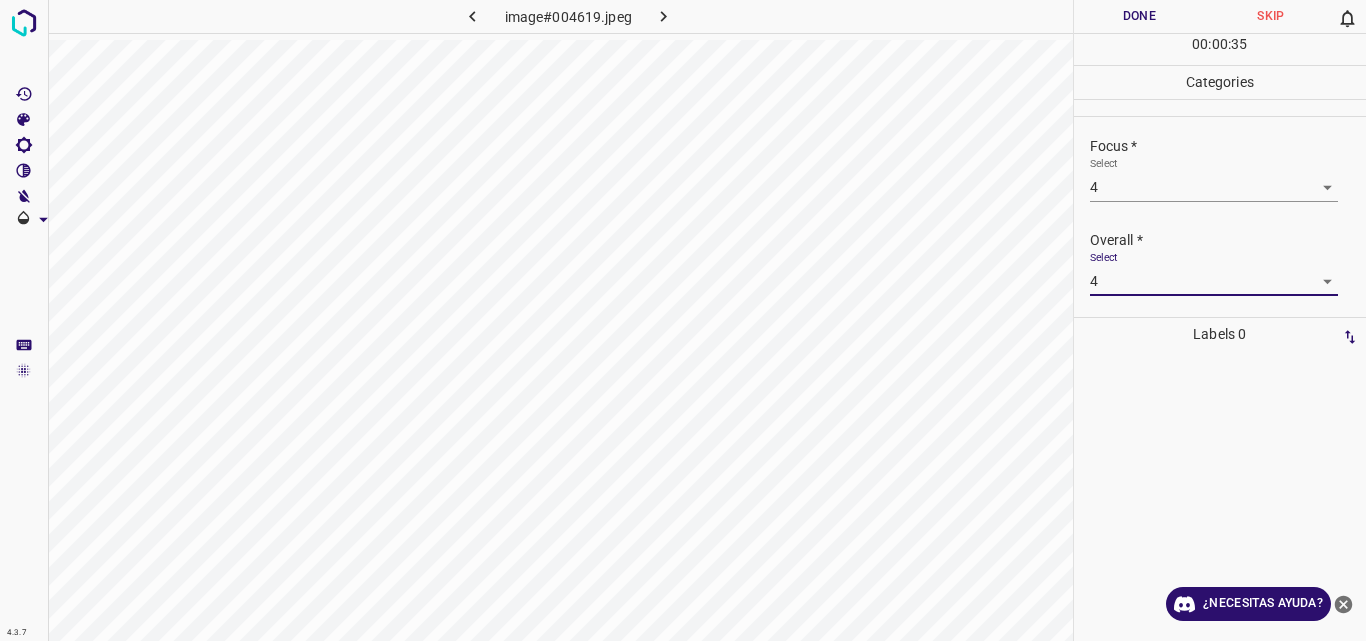 click on "Done" at bounding box center (1140, 16) 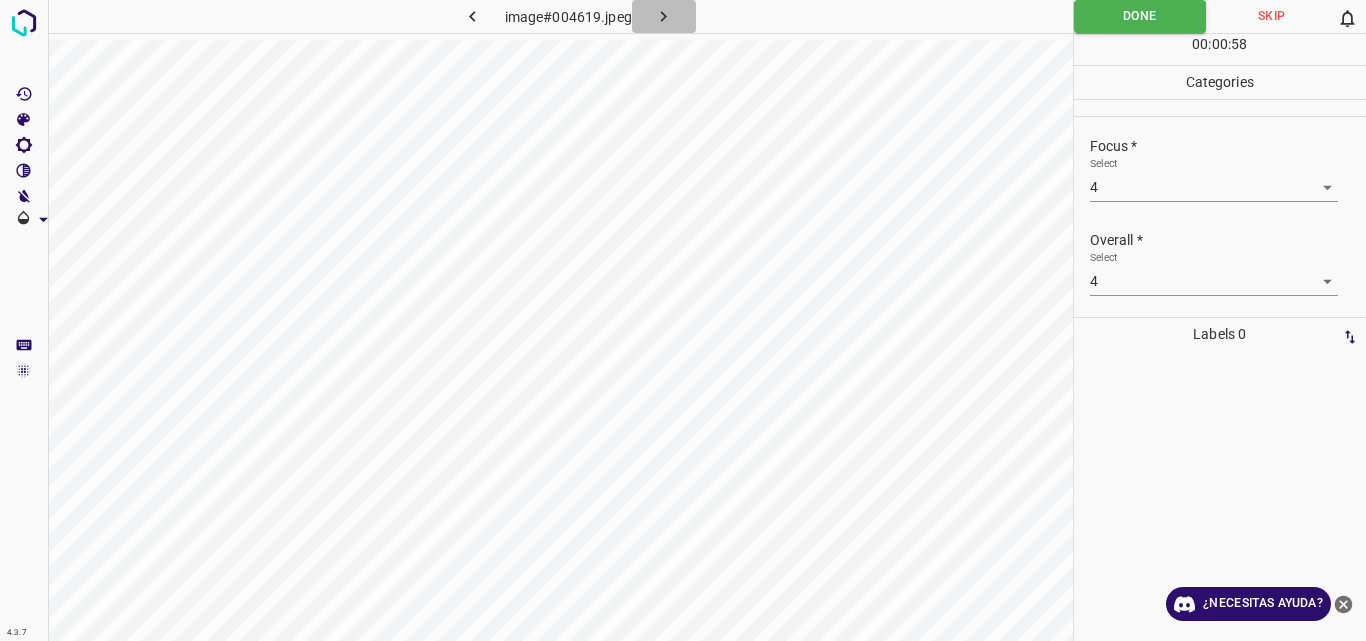 click 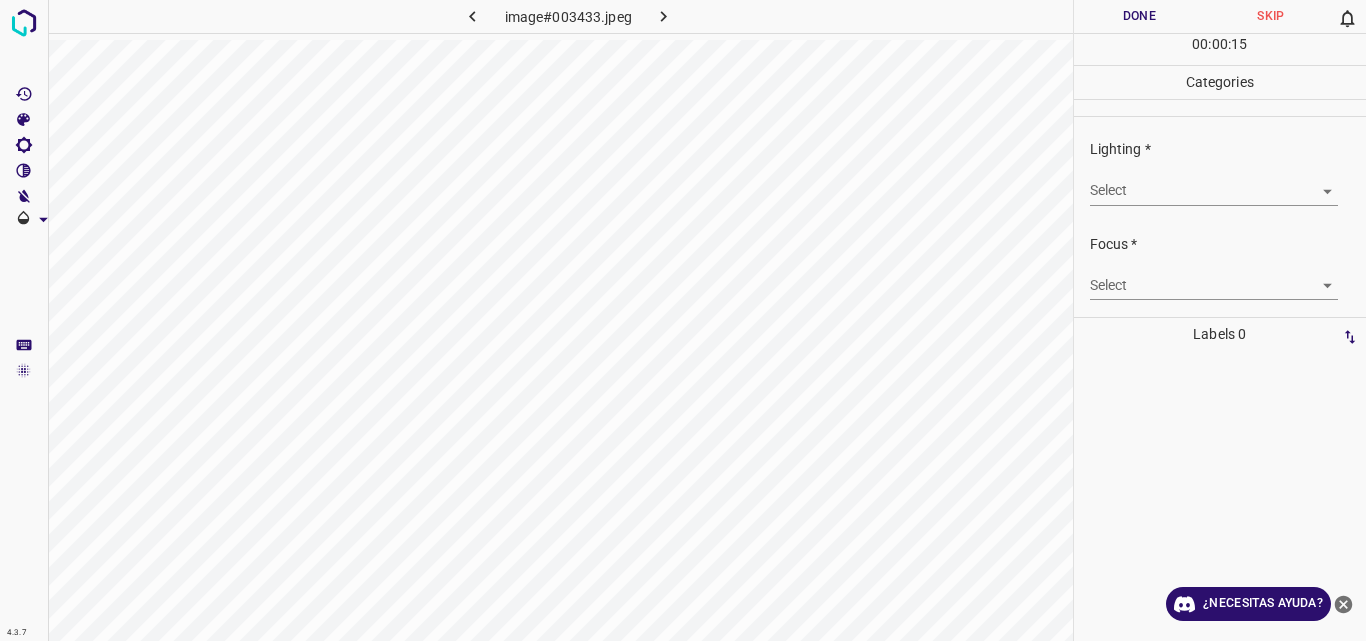 click on "4.3.7 image#003433.jpeg Done Skip 0 00   : 00   : 15   Categories Lighting *  Select ​ Focus *  Select ​ Overall *  Select ​ Labels   0 Categories 1 Lighting 2 Focus 3 Overall Tools Space Change between modes (Draw & Edit) I Auto labeling R Restore zoom M Zoom in N Zoom out Delete Delete selecte label Filters Z Restore filters X Saturation filter C Brightness filter V Contrast filter B Gray scale filter General O Download ¿Necesitas ayuda? Original text Rate this translation Your feedback will be used to help improve Google Translate - Texto - Esconder - Borrar" at bounding box center [683, 320] 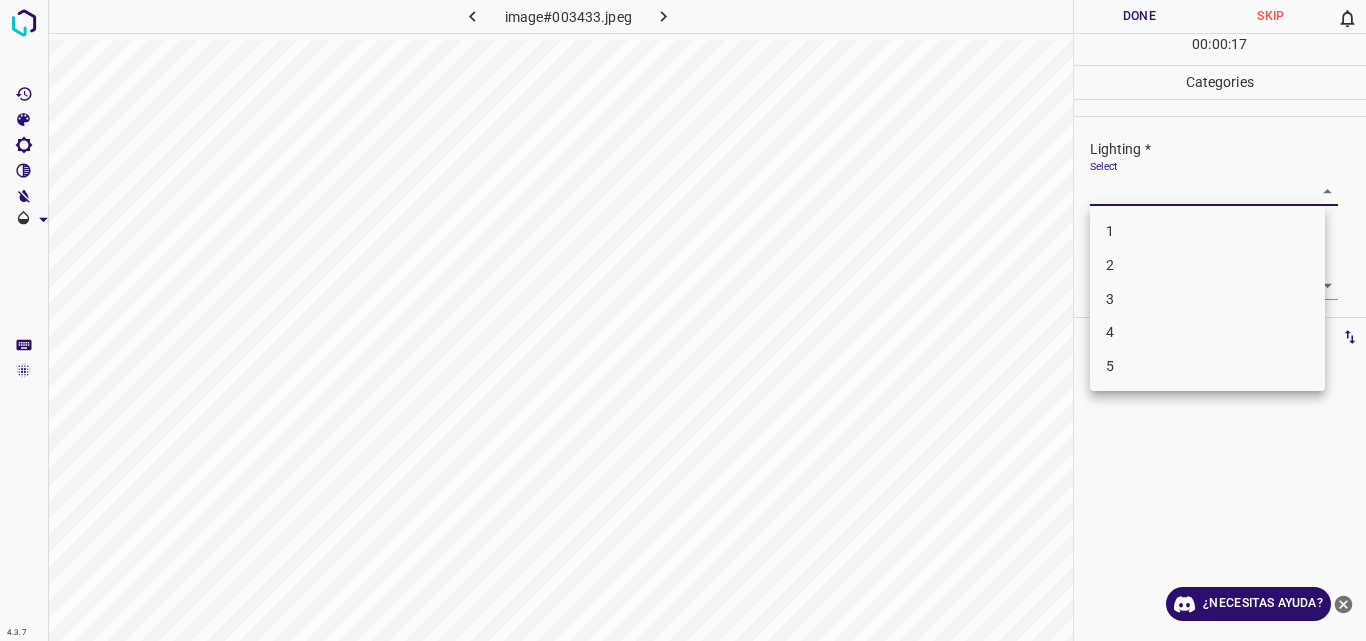 click on "3" at bounding box center (1207, 299) 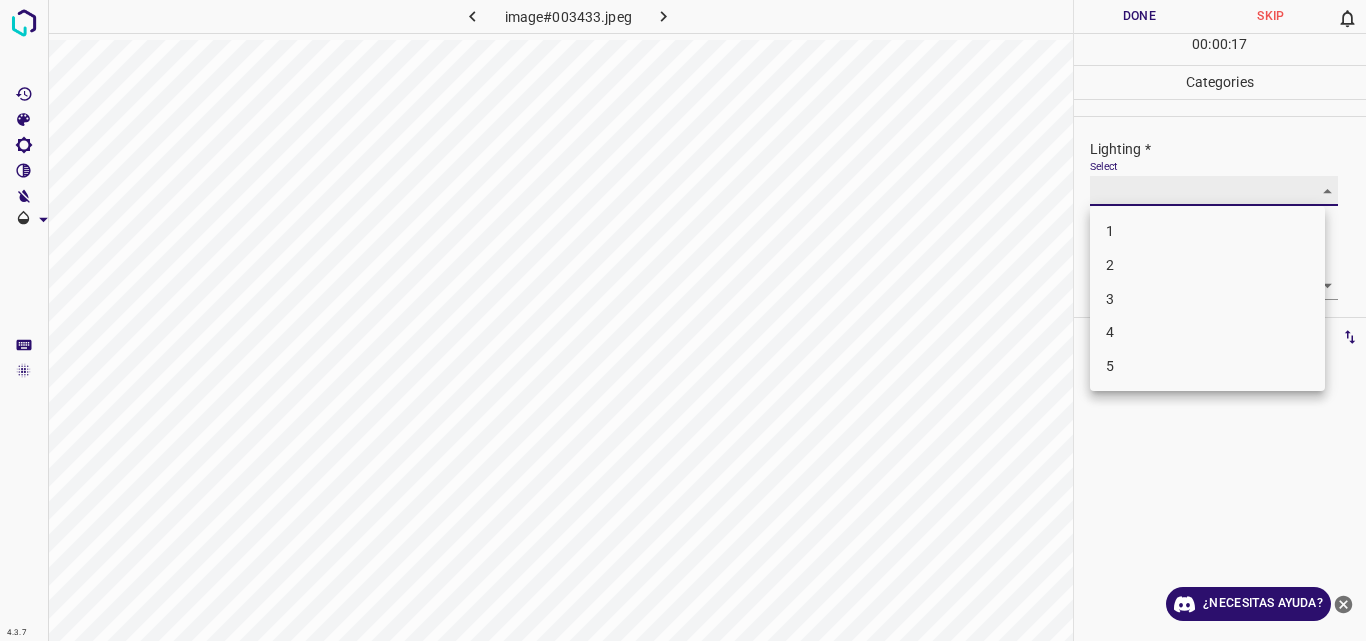 type on "3" 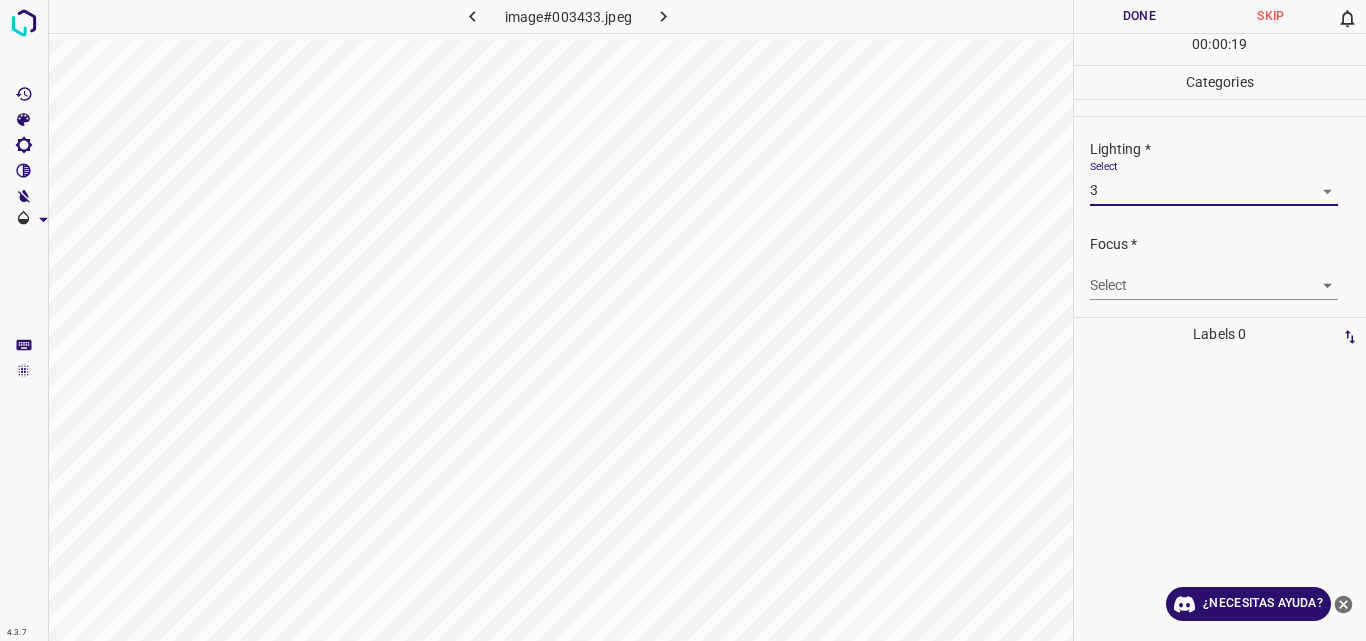 click on "4.3.7 image#003433.jpeg Done Skip 0 00   : 00   : 19   Categories Lighting *  Select 3 3 Focus *  Select ​ Overall *  Select ​ Labels   0 Categories 1 Lighting 2 Focus 3 Overall Tools Space Change between modes (Draw & Edit) I Auto labeling R Restore zoom M Zoom in N Zoom out Delete Delete selecte label Filters Z Restore filters X Saturation filter C Brightness filter V Contrast filter B Gray scale filter General O Download ¿Necesitas ayuda? Original text Rate this translation Your feedback will be used to help improve Google Translate - Texto - Esconder - Borrar" at bounding box center [683, 320] 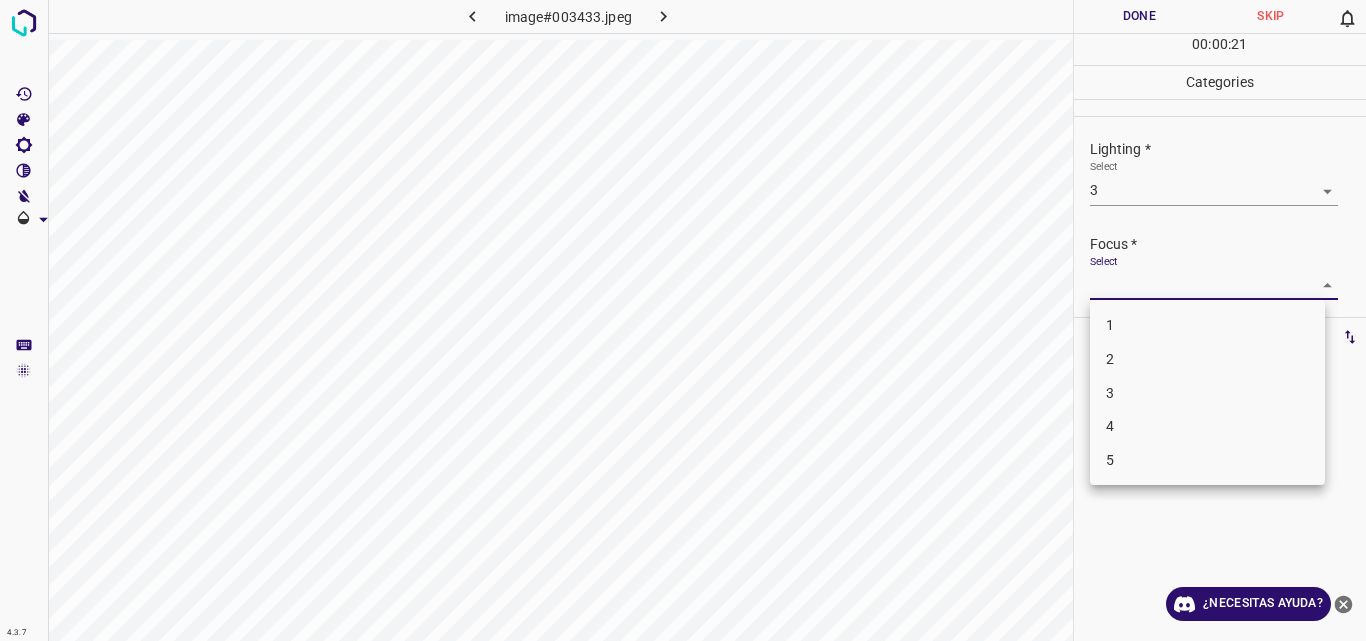click on "3" at bounding box center (1207, 393) 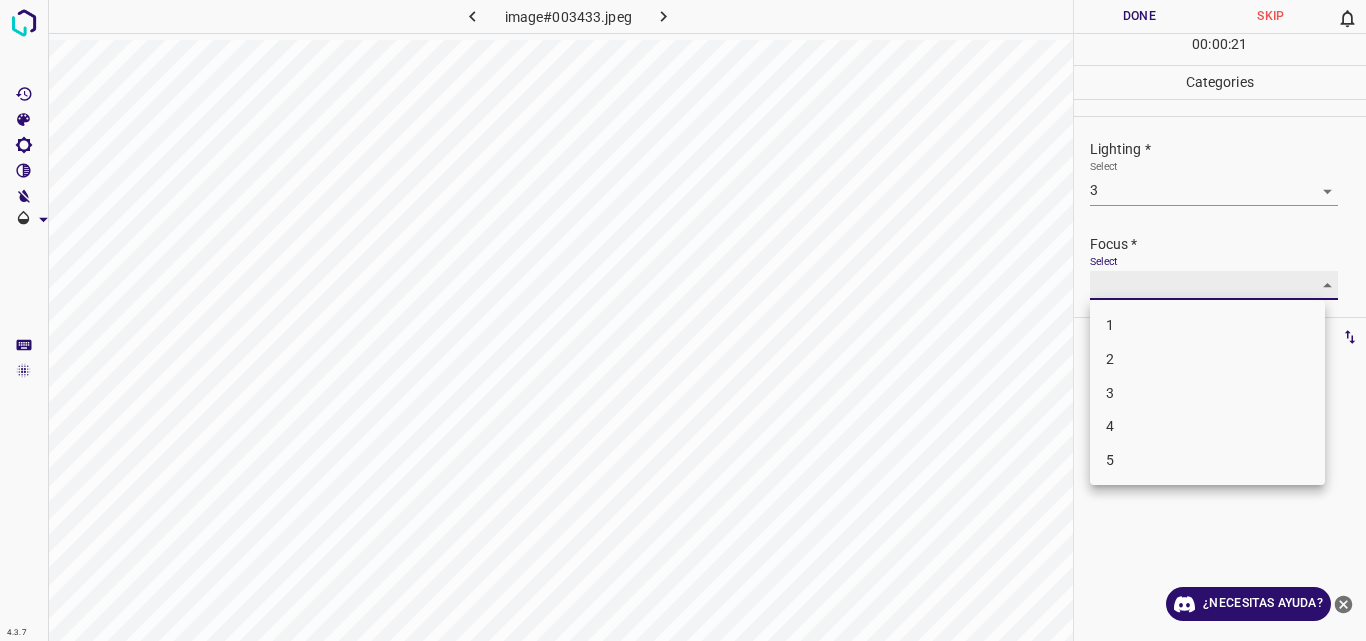 type on "3" 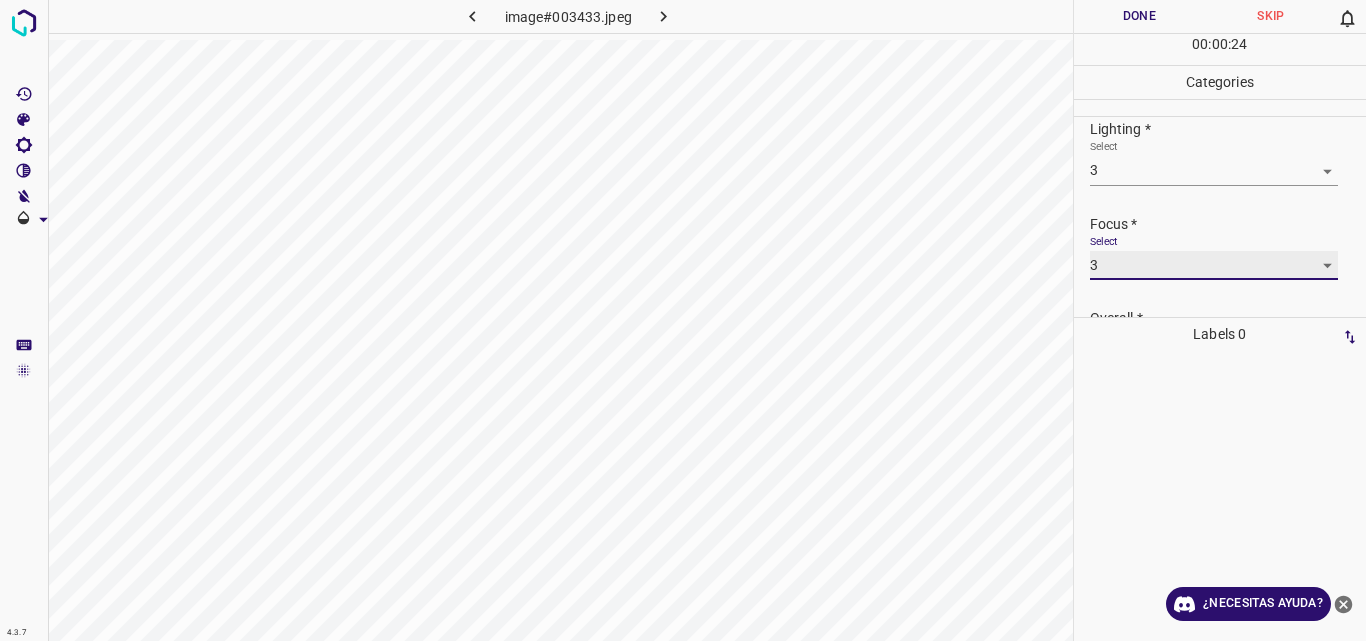scroll, scrollTop: 98, scrollLeft: 0, axis: vertical 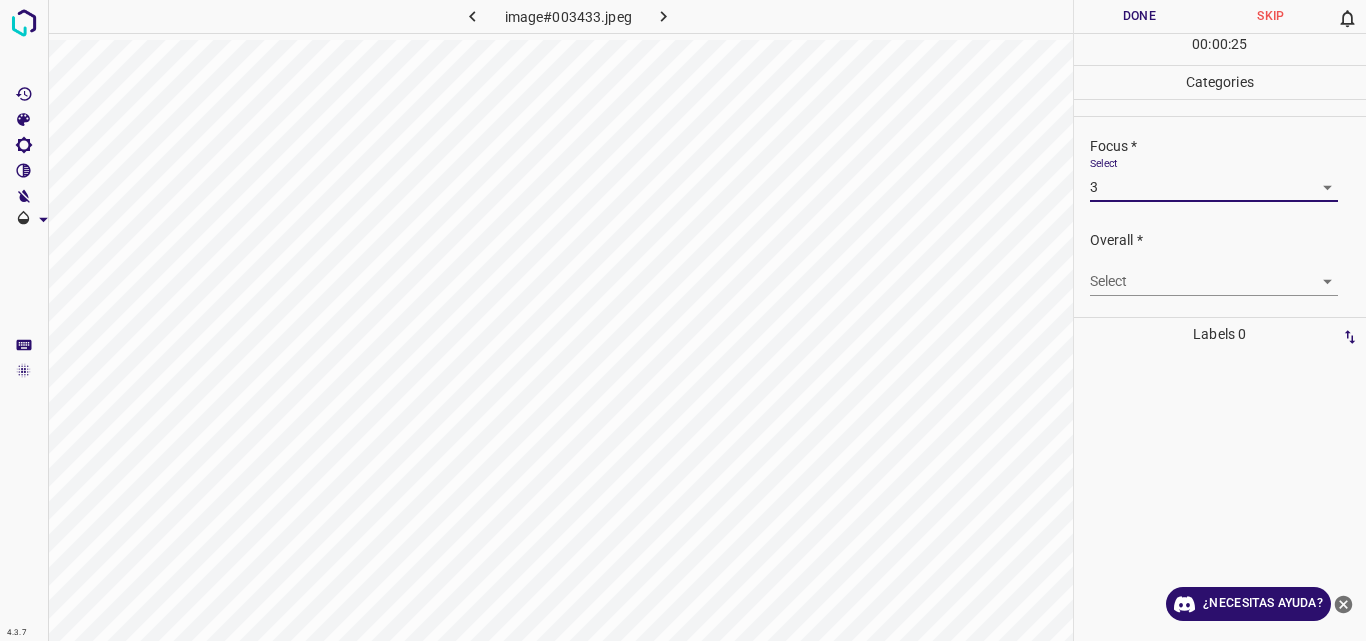 click on "4.3.7 image#003433.jpeg Done Skip 0 00   : 00   : 25   Categories Lighting *  Select 3 3 Focus *  Select 3 3 Overall *  Select ​ Labels   0 Categories 1 Lighting 2 Focus 3 Overall Tools Space Change between modes (Draw & Edit) I Auto labeling R Restore zoom M Zoom in N Zoom out Delete Delete selecte label Filters Z Restore filters X Saturation filter C Brightness filter V Contrast filter B Gray scale filter General O Download ¿Necesitas ayuda? Original text Rate this translation Your feedback will be used to help improve Google Translate - Texto - Esconder - Borrar" at bounding box center (683, 320) 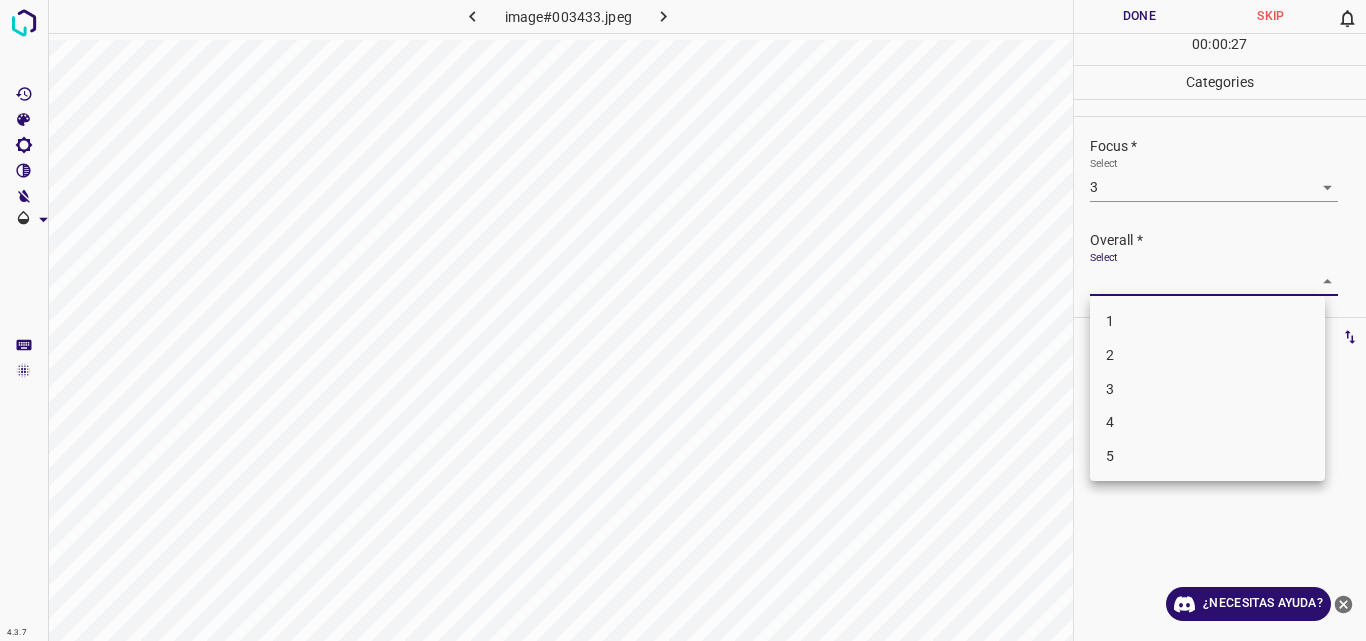 click on "3" at bounding box center (1207, 389) 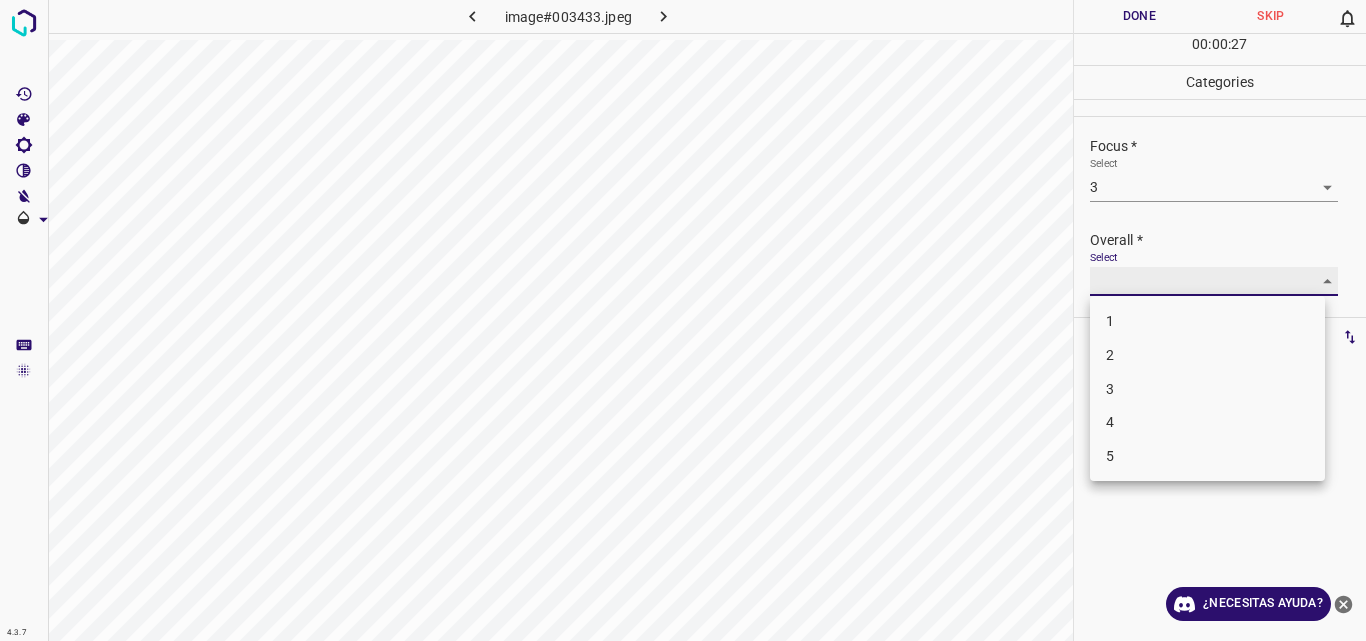 type on "3" 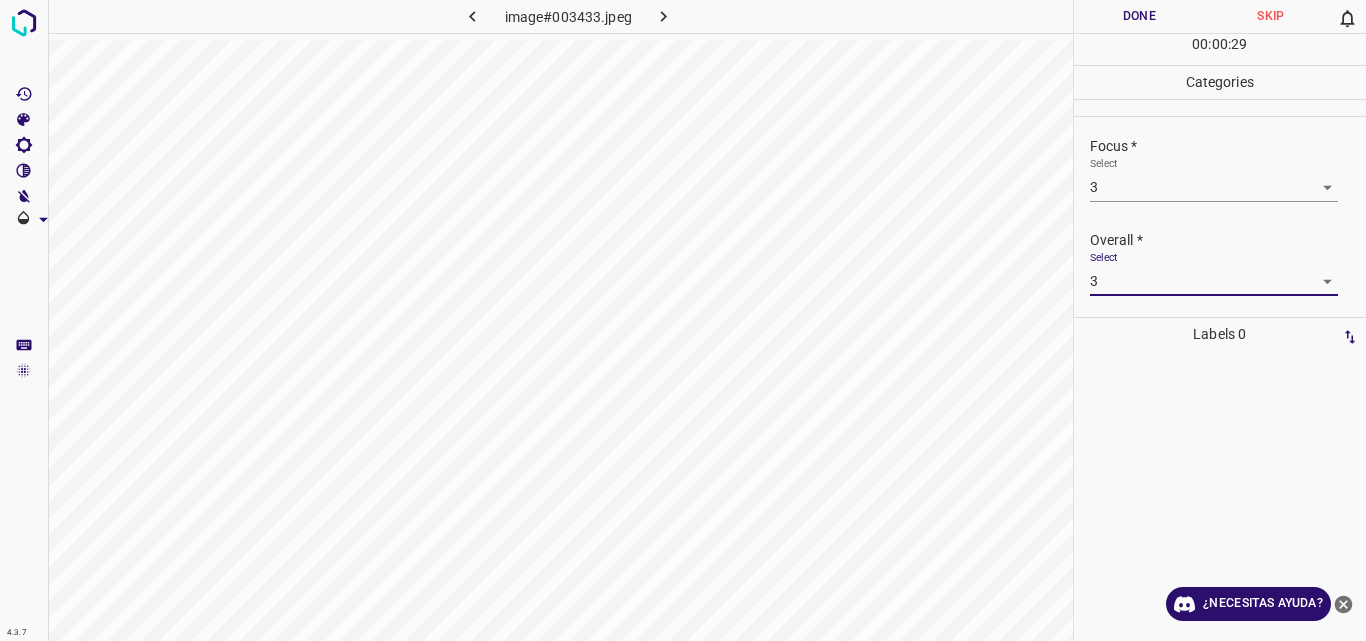 click on "Done" at bounding box center [1140, 16] 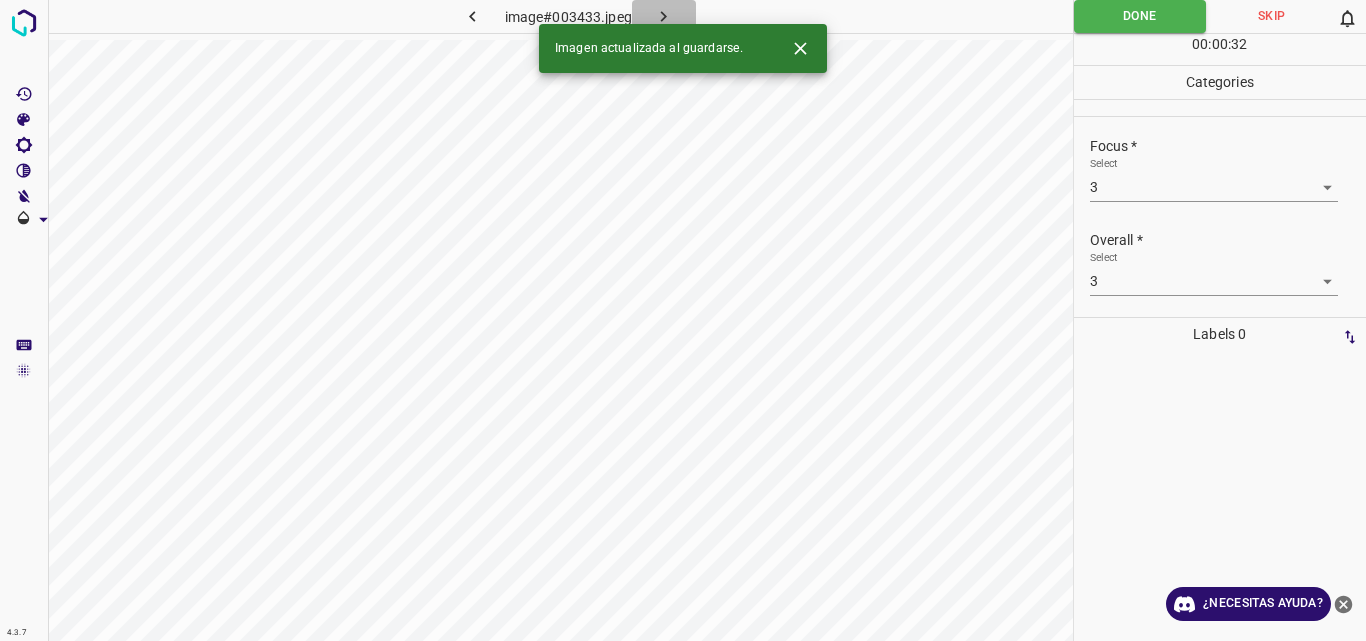 click 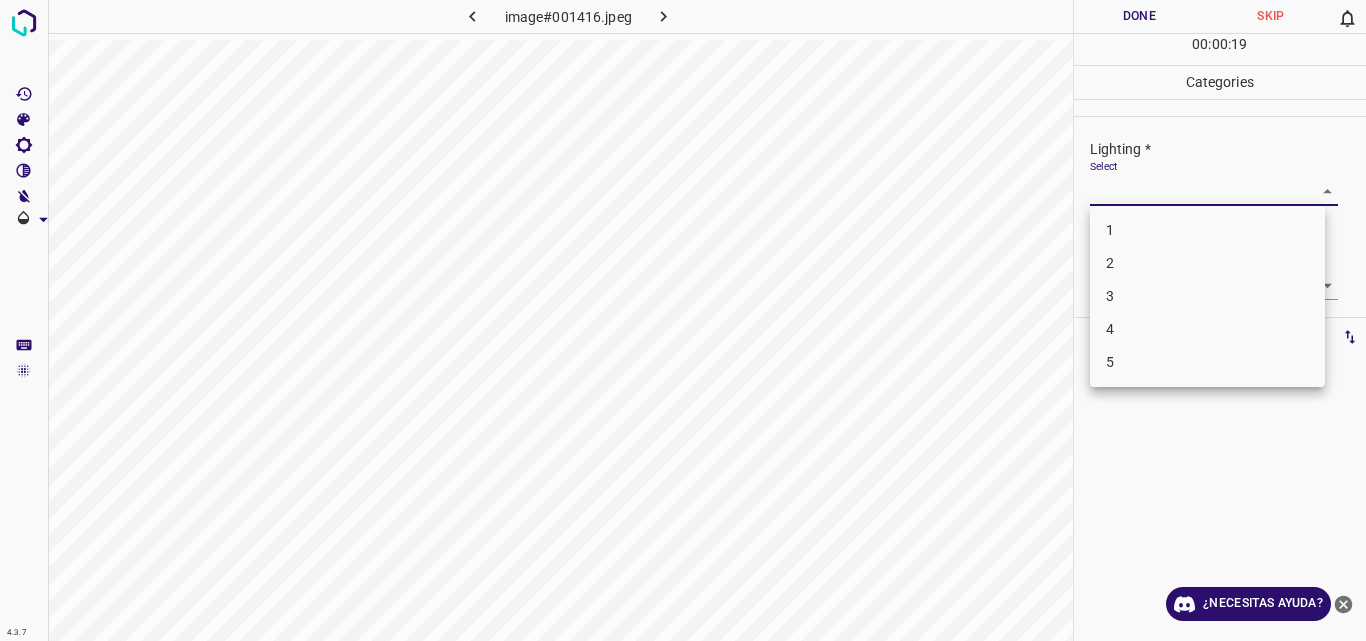 click on "4.3.7 image#001416.jpeg Done Skip 0 00   : 00   : 19   Categories Lighting *  Select ​ Focus *  Select ​ Overall *  Select ​ Labels   0 Categories 1 Lighting 2 Focus 3 Overall Tools Space Change between modes (Draw & Edit) I Auto labeling R Restore zoom M Zoom in N Zoom out Delete Delete selecte label Filters Z Restore filters X Saturation filter C Brightness filter V Contrast filter B Gray scale filter General O Download ¿Necesitas ayuda? Original text Rate this translation Your feedback will be used to help improve Google Translate - Texto - Esconder - Borrar 1 2 3 4 5" at bounding box center [683, 320] 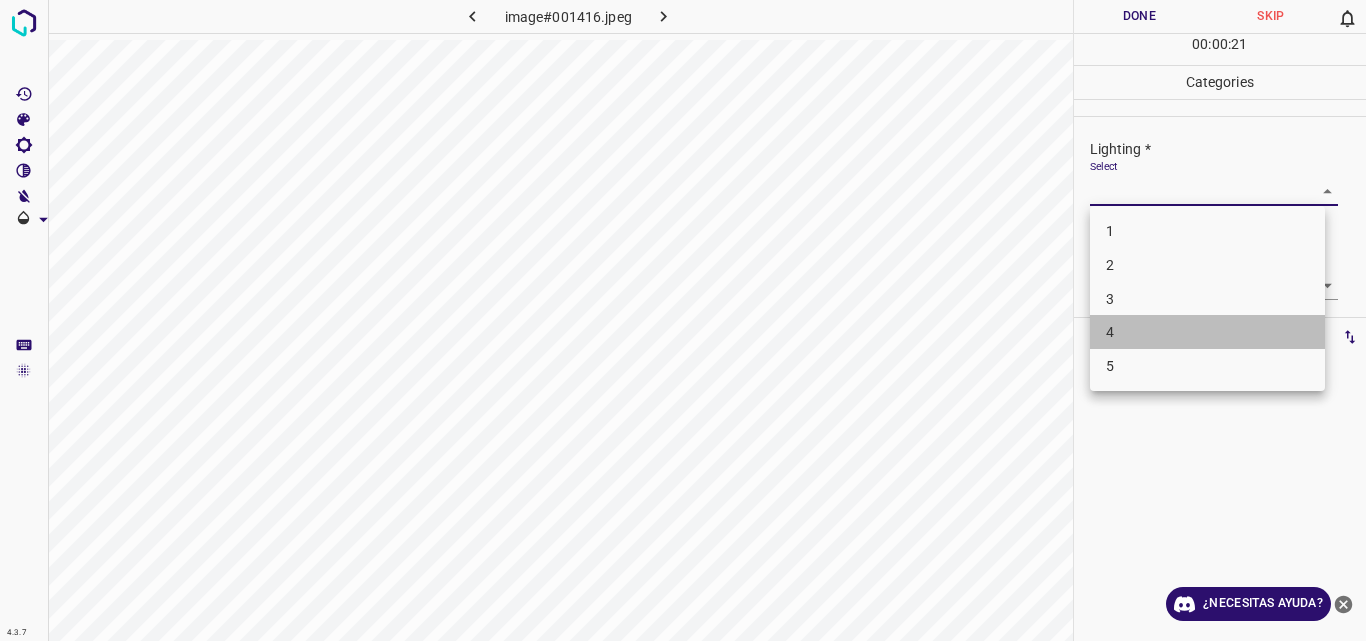 click on "4" at bounding box center (1207, 332) 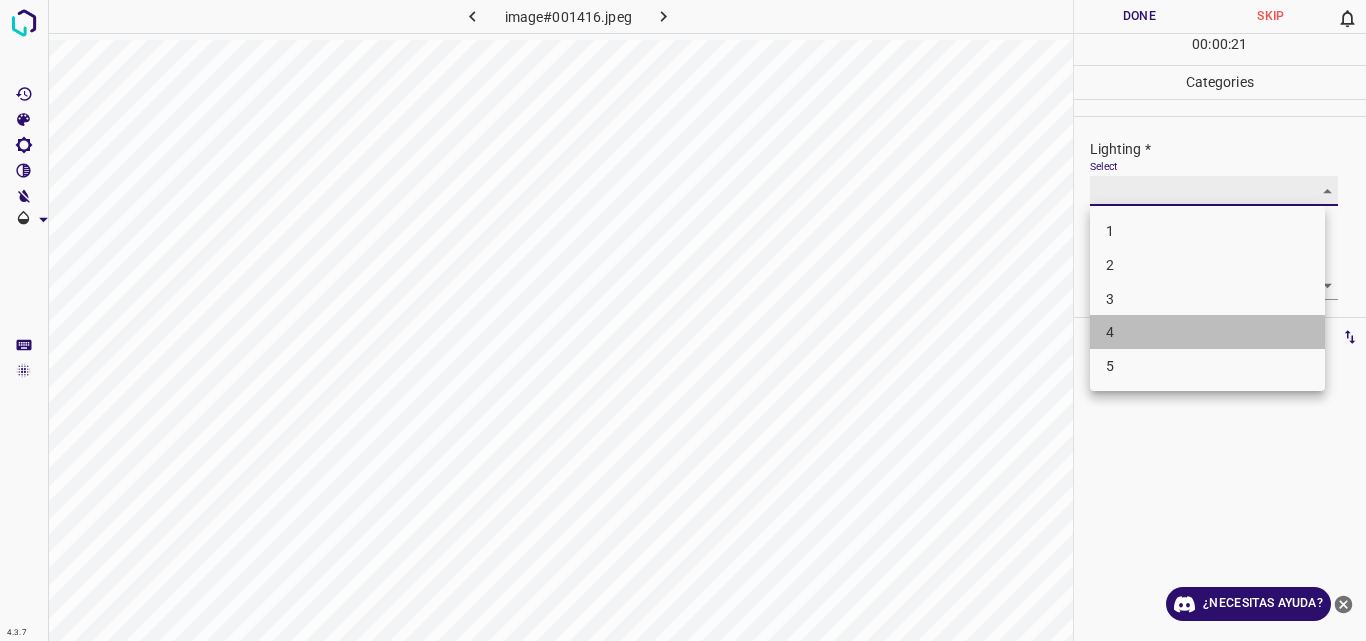 type on "4" 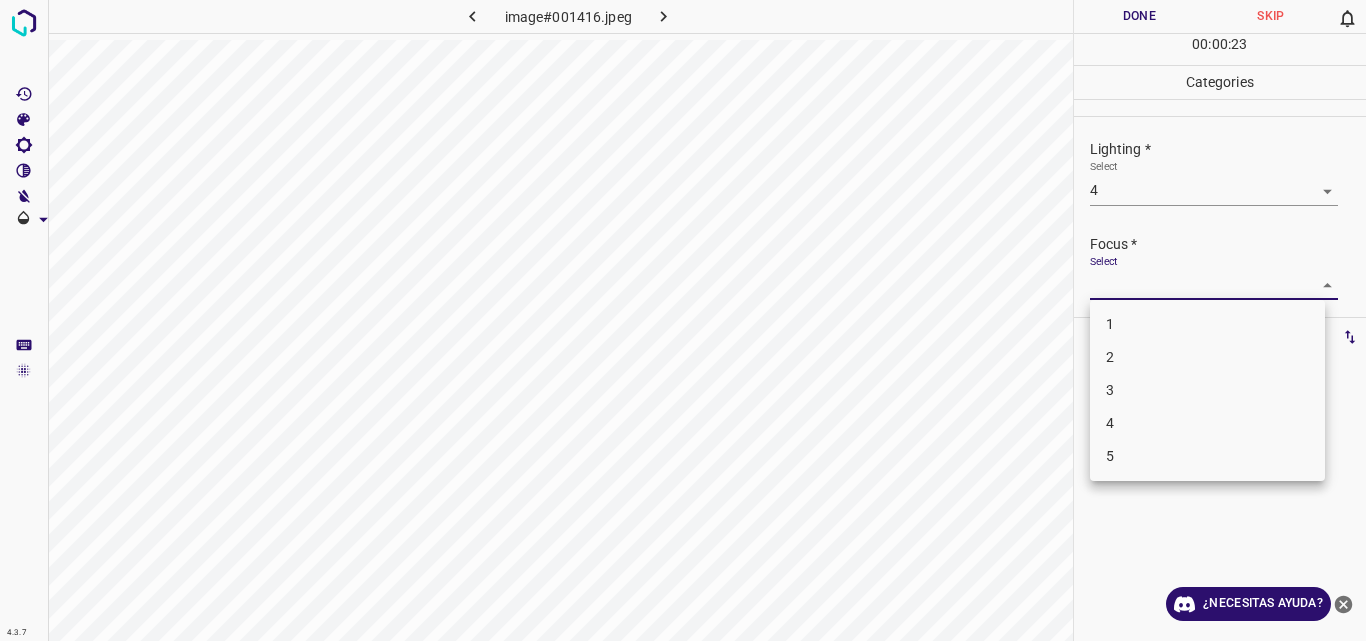 click on "4.3.7 image#001416.jpeg Done Skip 0 00   : 00   : 23   Categories Lighting *  Select 4 4 Focus *  Select ​ Overall *  Select ​ Labels   0 Categories 1 Lighting 2 Focus 3 Overall Tools Space Change between modes (Draw & Edit) I Auto labeling R Restore zoom M Zoom in N Zoom out Delete Delete selecte label Filters Z Restore filters X Saturation filter C Brightness filter V Contrast filter B Gray scale filter General O Download ¿Necesitas ayuda? Original text Rate this translation Your feedback will be used to help improve Google Translate - Texto - Esconder - Borrar 1 2 3 4 5" at bounding box center (683, 320) 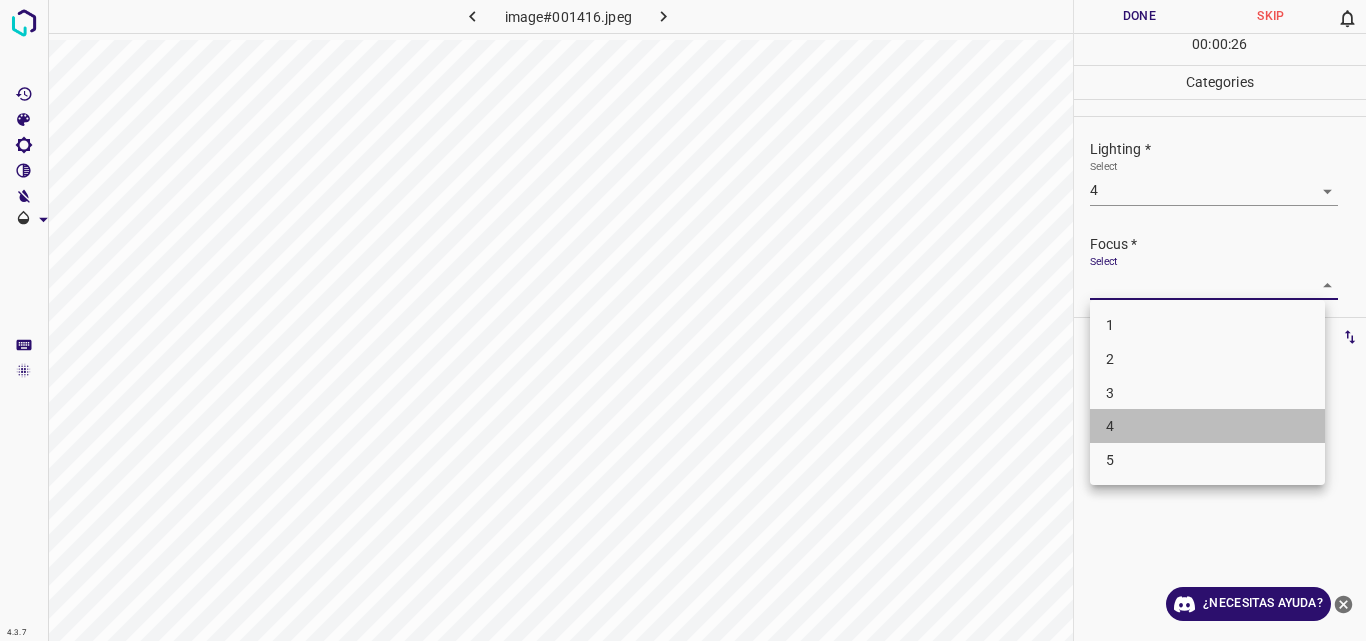 click on "4" at bounding box center [1207, 426] 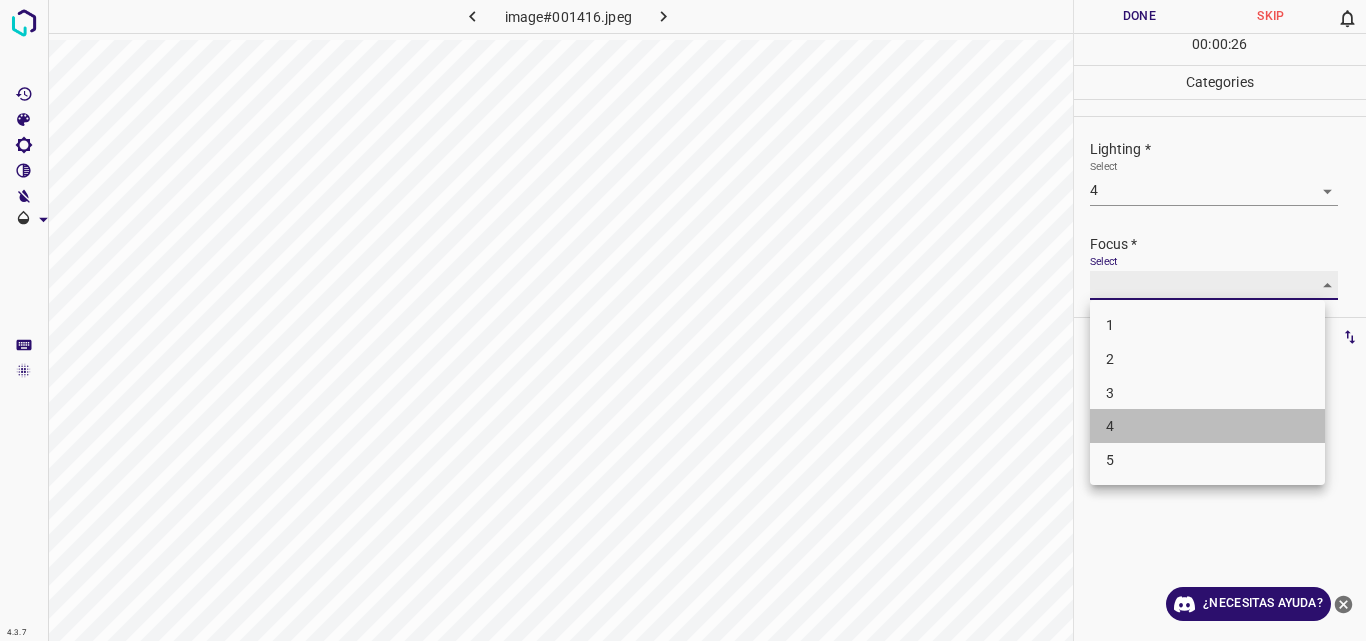 type on "4" 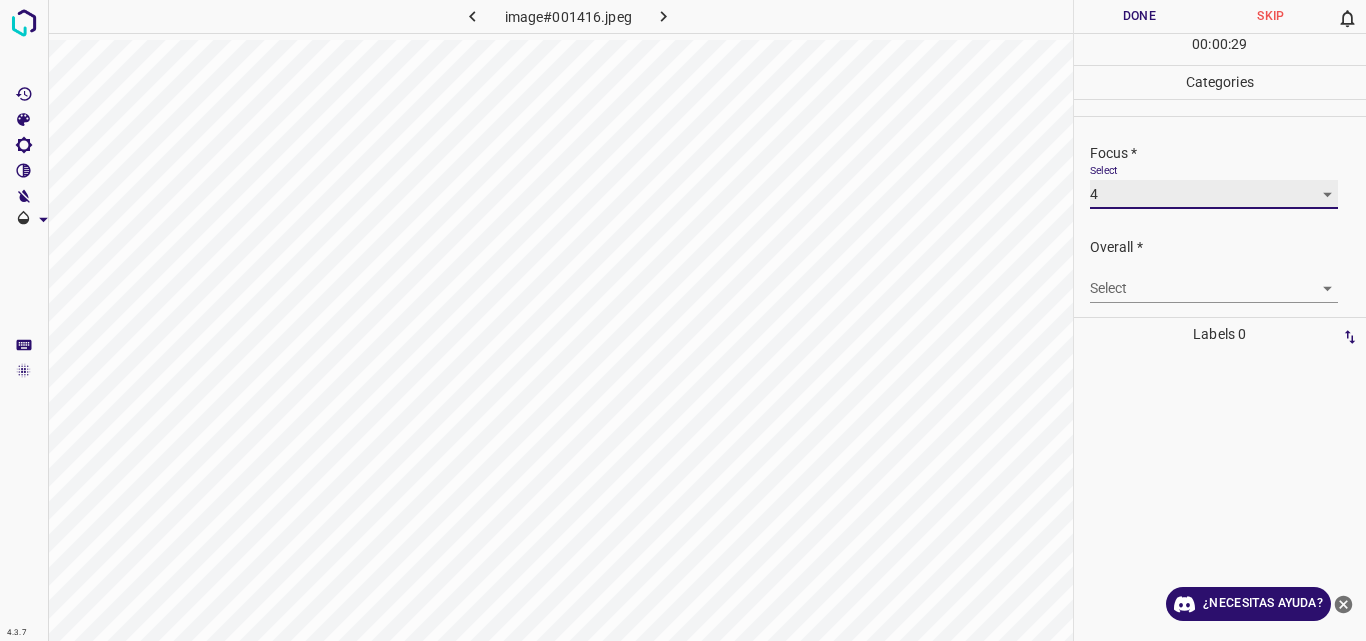 scroll, scrollTop: 98, scrollLeft: 0, axis: vertical 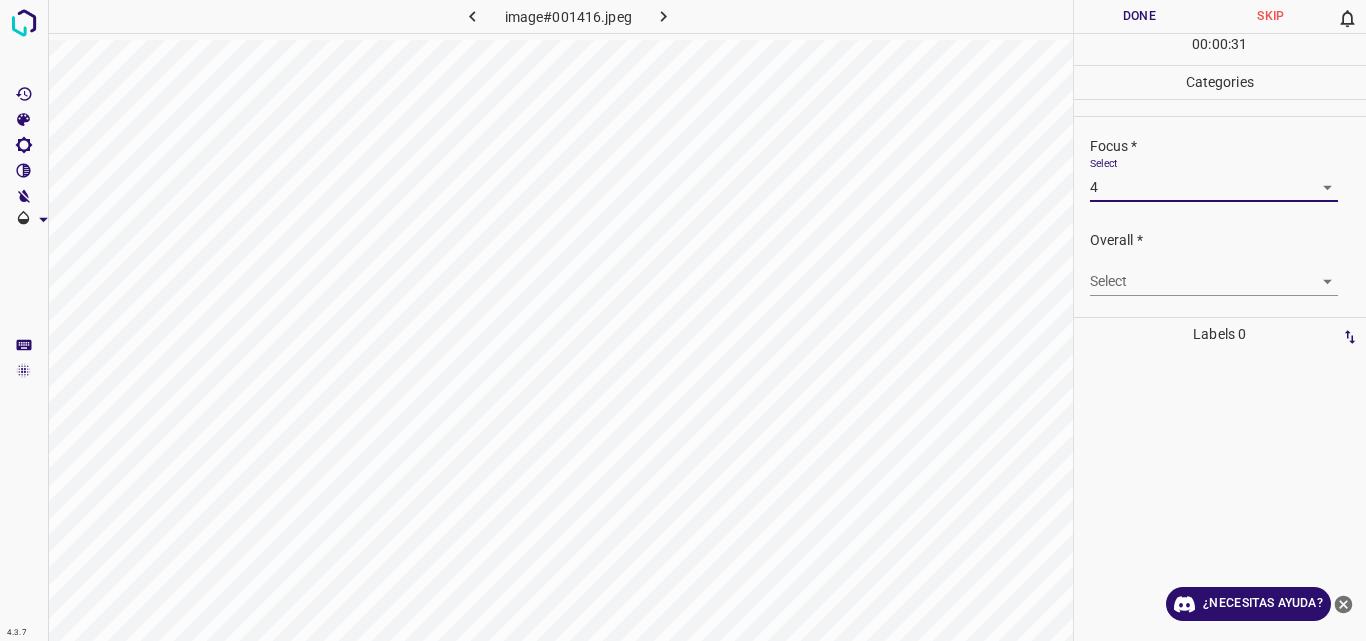 click on "4.3.7 image#001416.jpeg Done Skip 0 00   : 00   : 31   Categories Lighting *  Select 4 4 Focus *  Select 4 4 Overall *  Select ​ Labels   0 Categories 1 Lighting 2 Focus 3 Overall Tools Space Change between modes (Draw & Edit) I Auto labeling R Restore zoom M Zoom in N Zoom out Delete Delete selecte label Filters Z Restore filters X Saturation filter C Brightness filter V Contrast filter B Gray scale filter General O Download ¿Necesitas ayuda? Original text Rate this translation Your feedback will be used to help improve Google Translate - Texto - Esconder - Borrar" at bounding box center [683, 320] 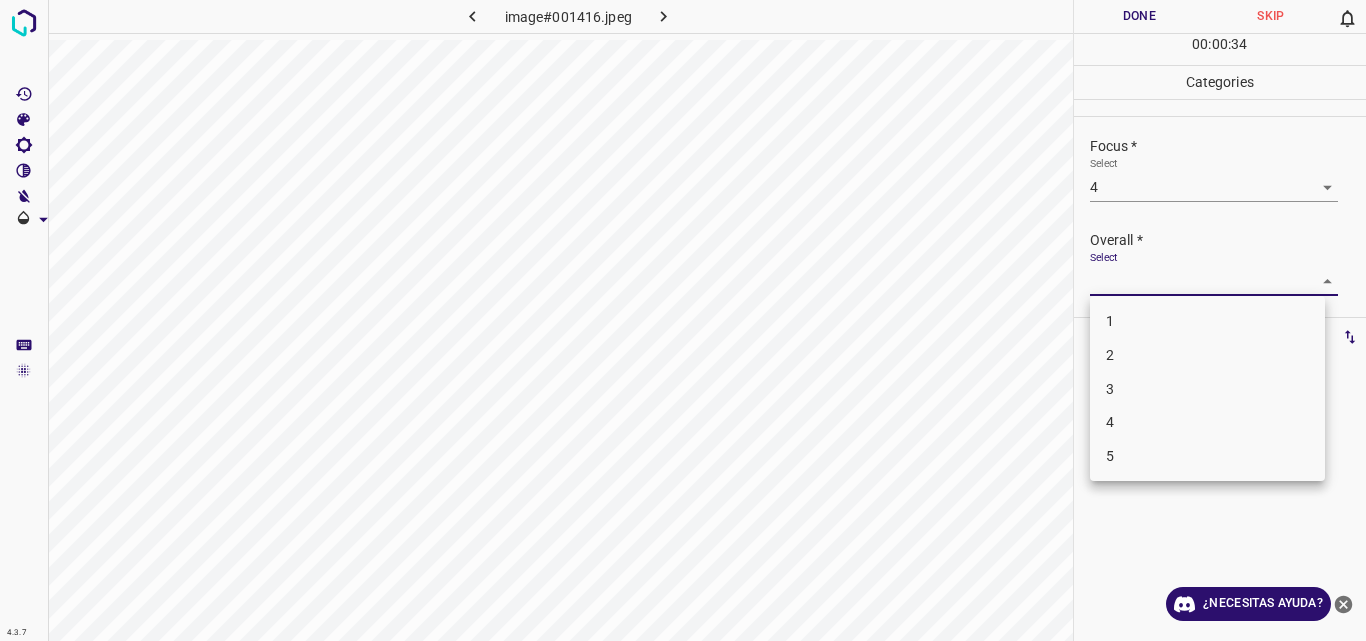 click on "4" at bounding box center (1207, 422) 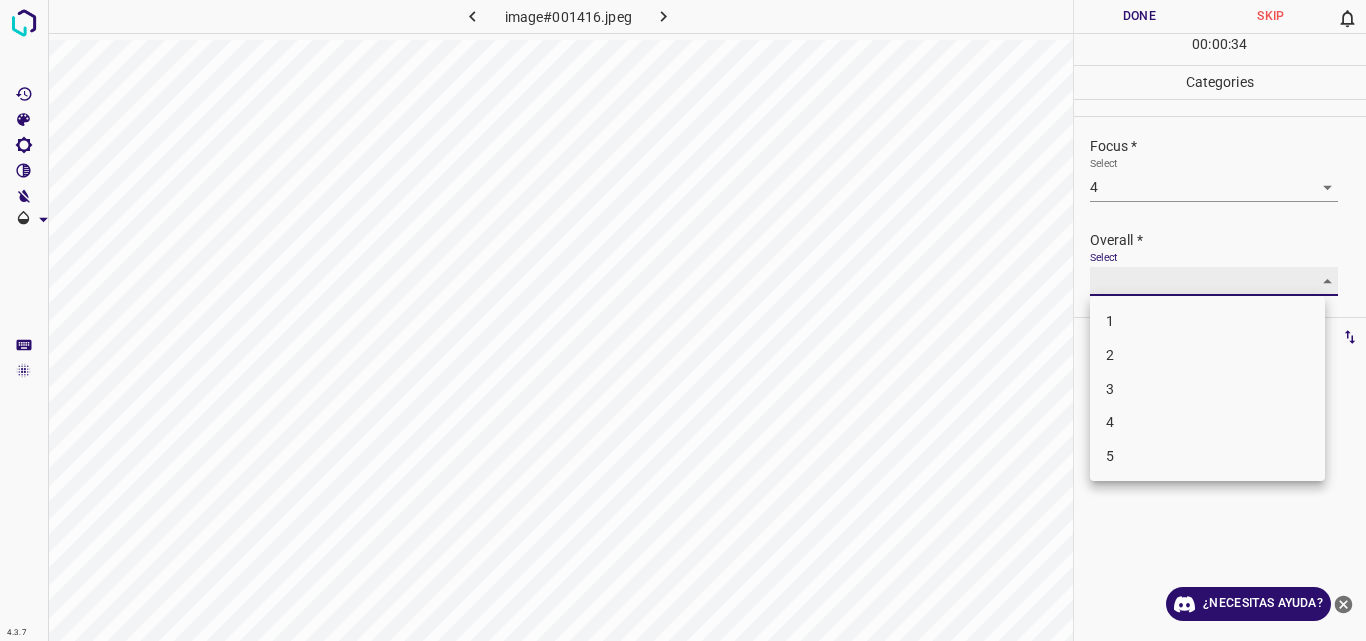 type on "4" 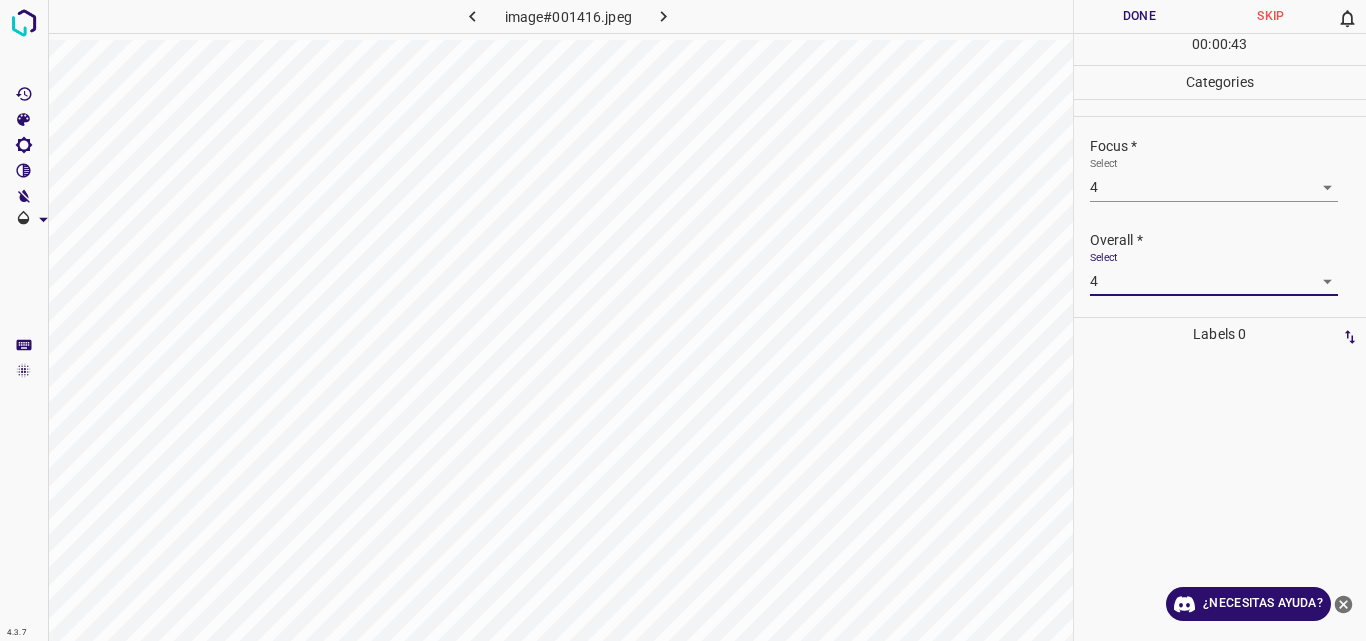 click on "Done" at bounding box center [1140, 16] 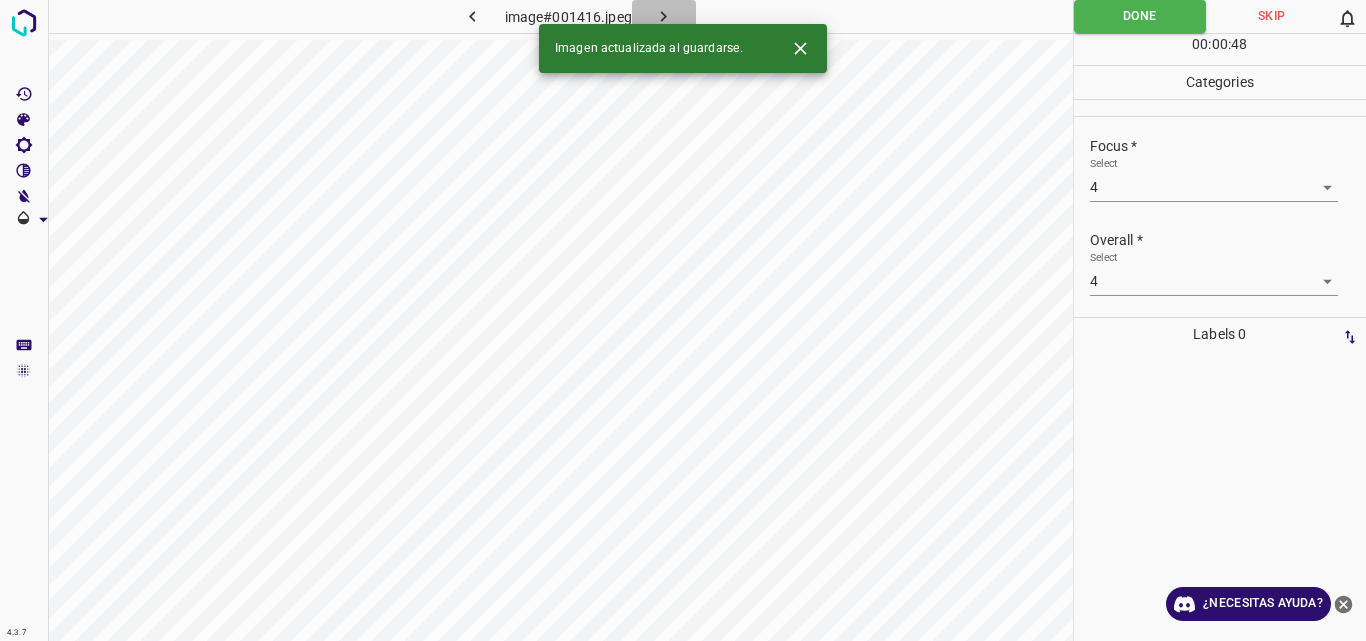 click 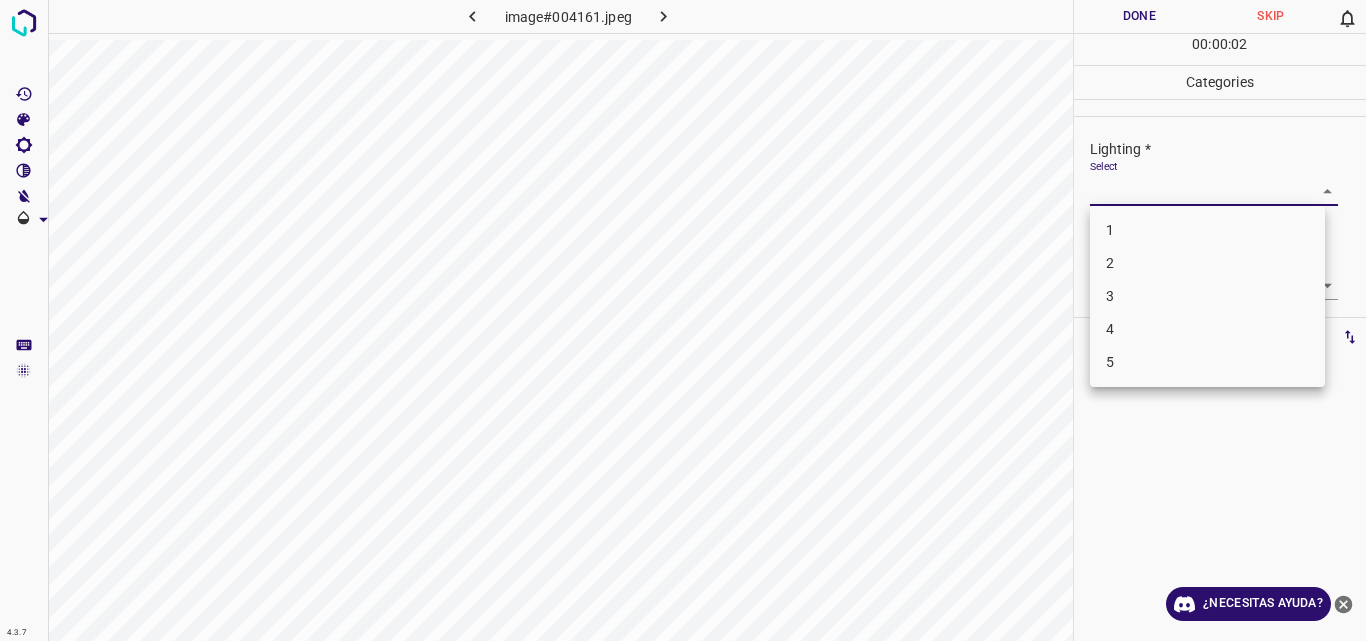 click on "4.3.7 image#004161.jpeg Done Skip 0 00   : 00   : 02   Categories Lighting *  Select ​ Focus *  Select ​ Overall *  Select ​ Labels   0 Categories 1 Lighting 2 Focus 3 Overall Tools Space Change between modes (Draw & Edit) I Auto labeling R Restore zoom M Zoom in N Zoom out Delete Delete selecte label Filters Z Restore filters X Saturation filter C Brightness filter V Contrast filter B Gray scale filter General O Download ¿Necesitas ayuda? Original text Rate this translation Your feedback will be used to help improve Google Translate - Texto - Esconder - Borrar 1 2 3 4 5" at bounding box center [683, 320] 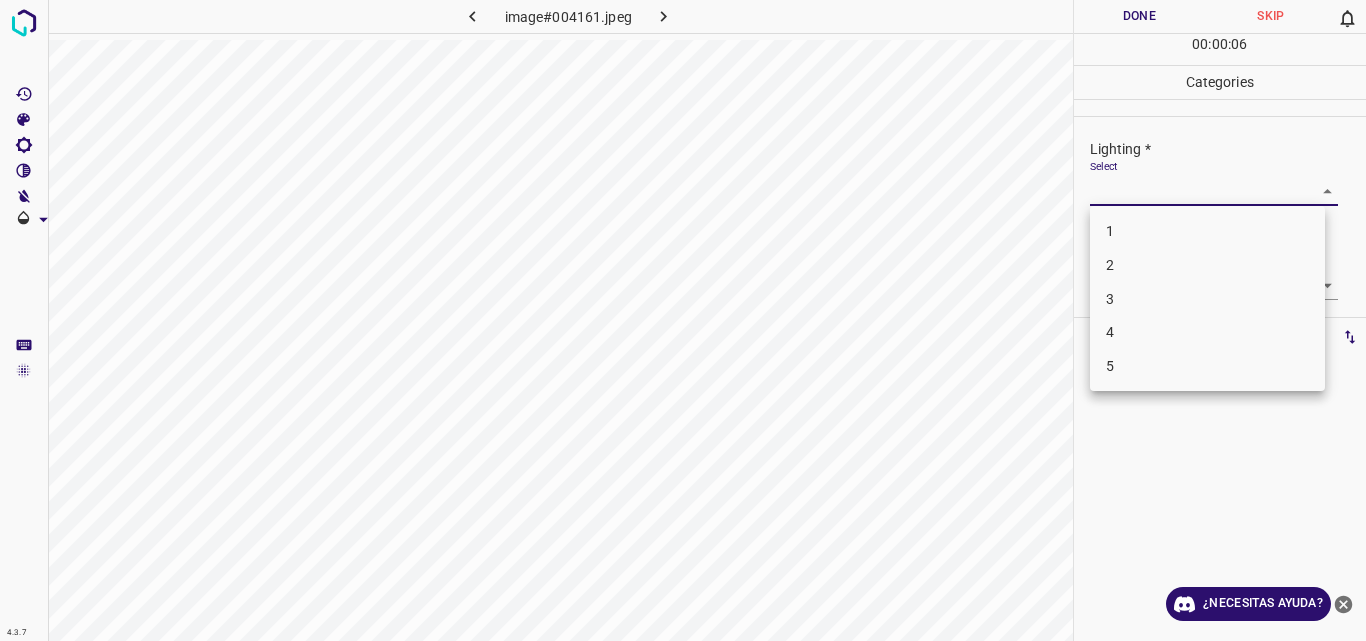 click on "3" at bounding box center (1207, 299) 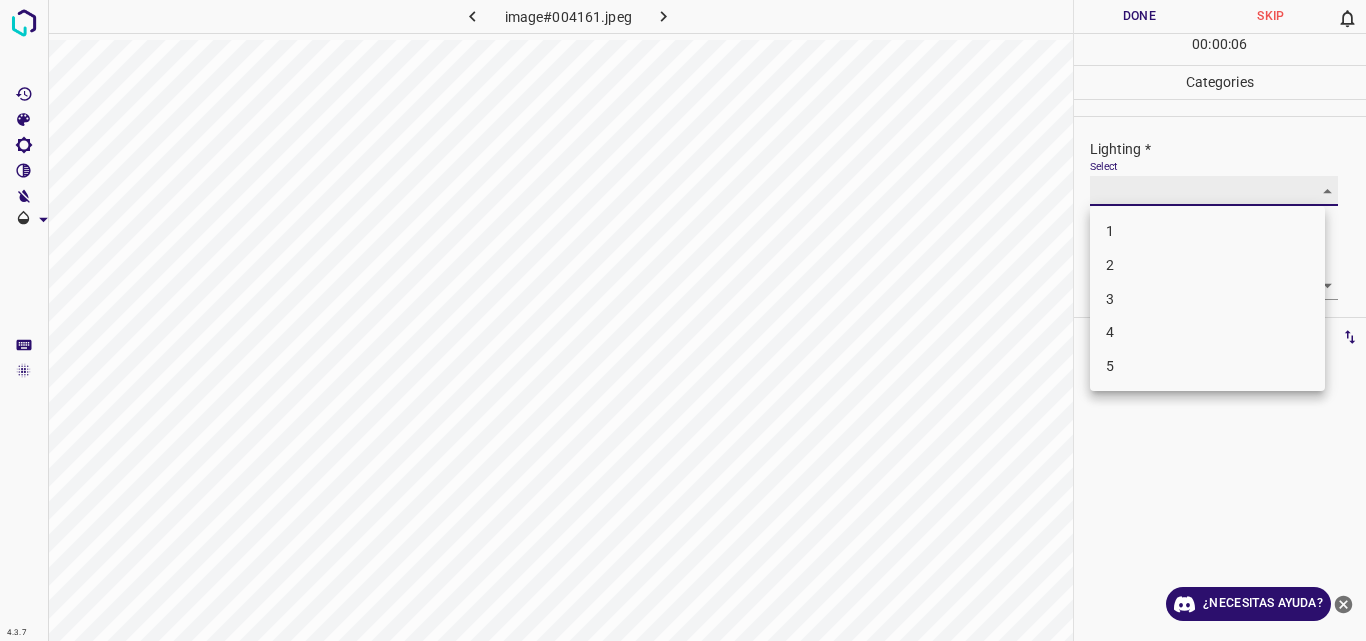 type on "3" 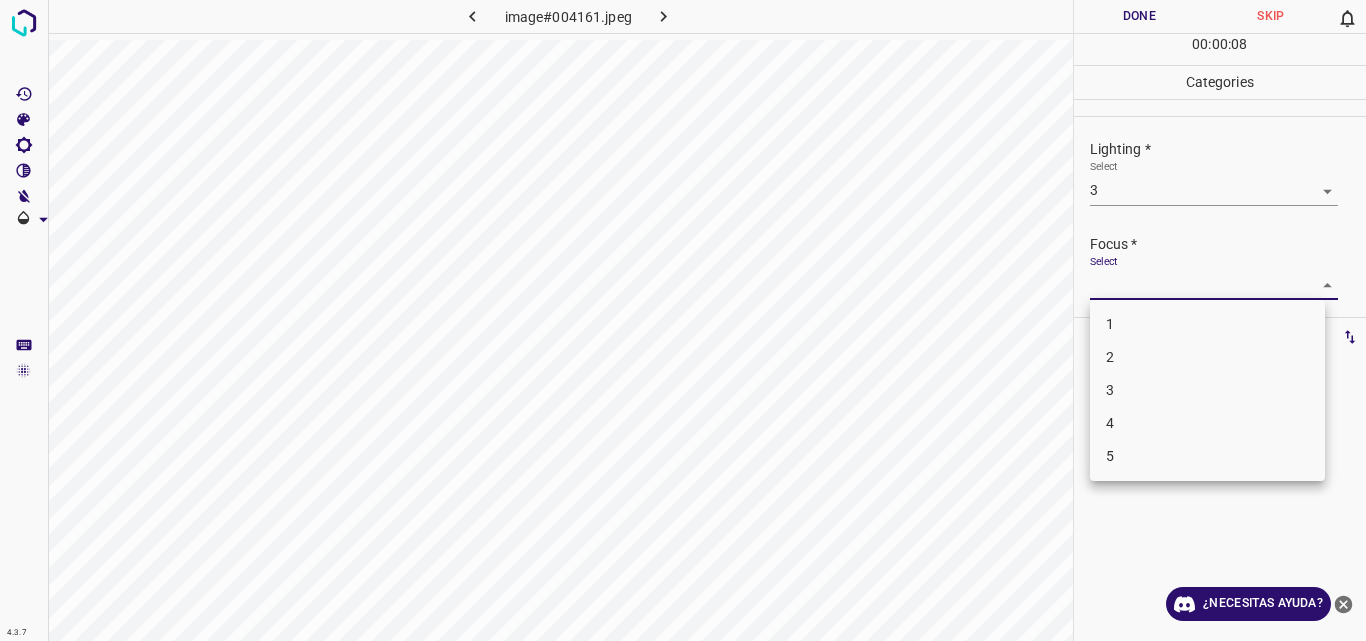 click on "4.3.7 image#004161.jpeg Done Skip 0 00   : 00   : 08   Categories Lighting *  Select 3 3 Focus *  Select ​ Overall *  Select ​ Labels   0 Categories 1 Lighting 2 Focus 3 Overall Tools Space Change between modes (Draw & Edit) I Auto labeling R Restore zoom M Zoom in N Zoom out Delete Delete selecte label Filters Z Restore filters X Saturation filter C Brightness filter V Contrast filter B Gray scale filter General O Download ¿Necesitas ayuda? Original text Rate this translation Your feedback will be used to help improve Google Translate - Texto - Esconder - Borrar 1 2 3 4 5" at bounding box center [683, 320] 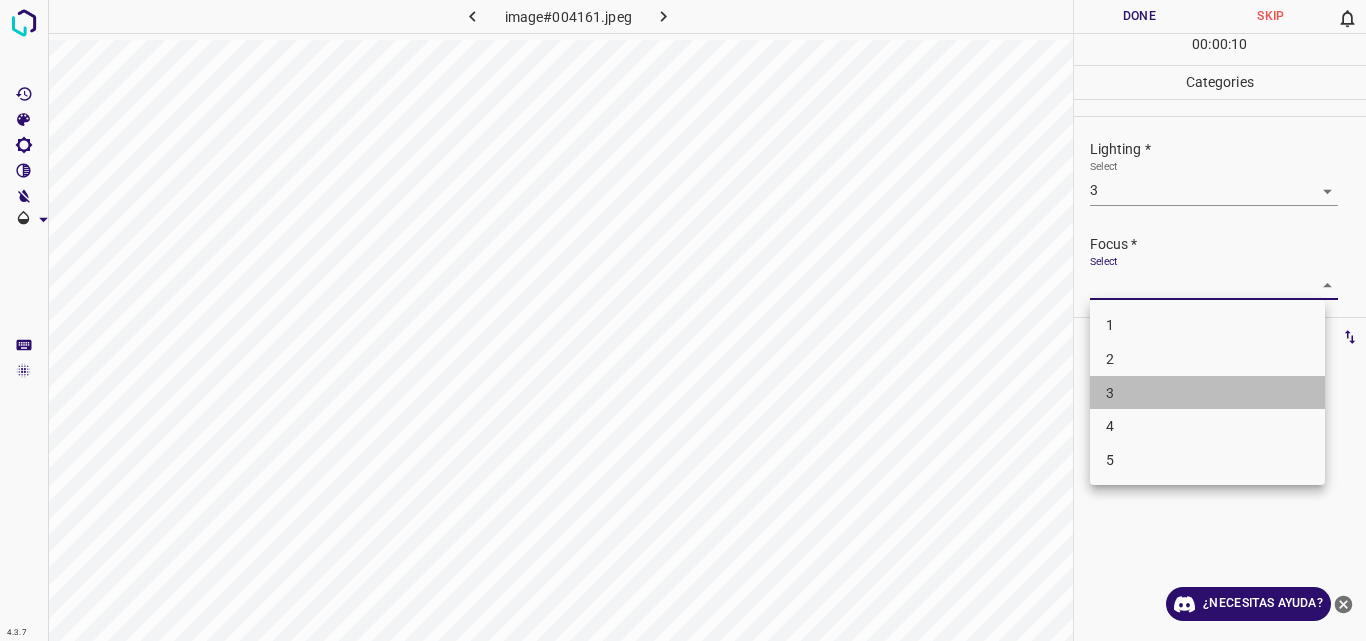 click on "3" at bounding box center [1207, 393] 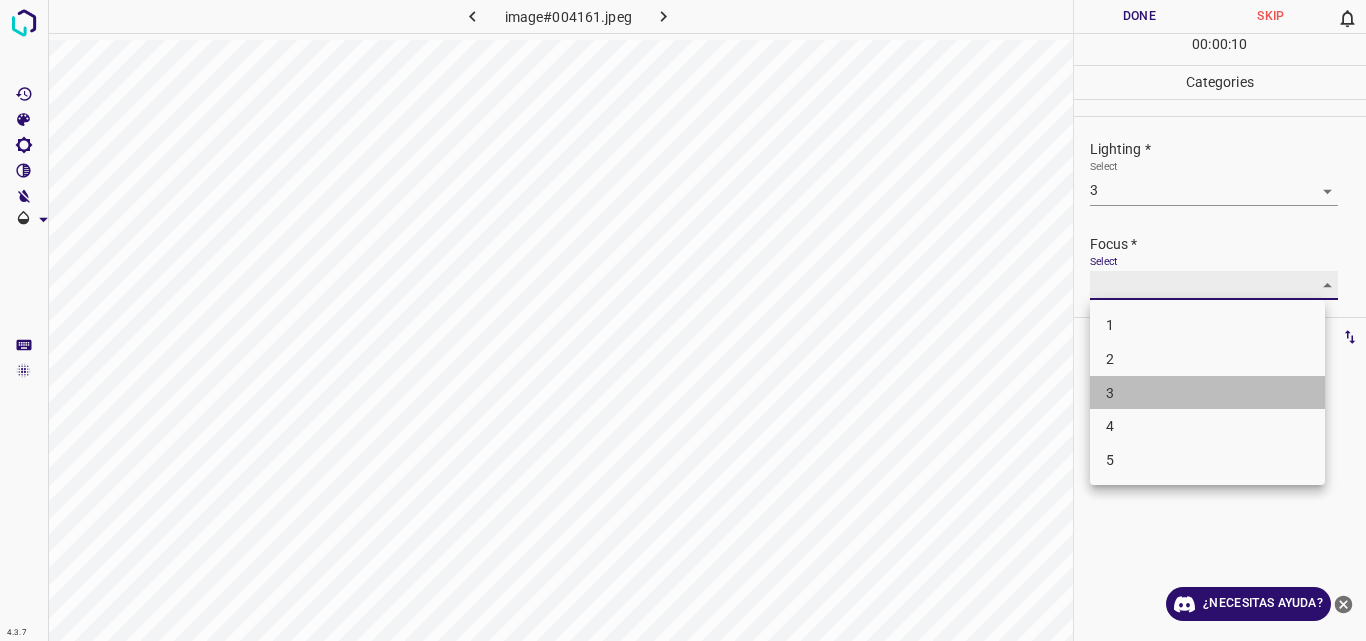 type on "3" 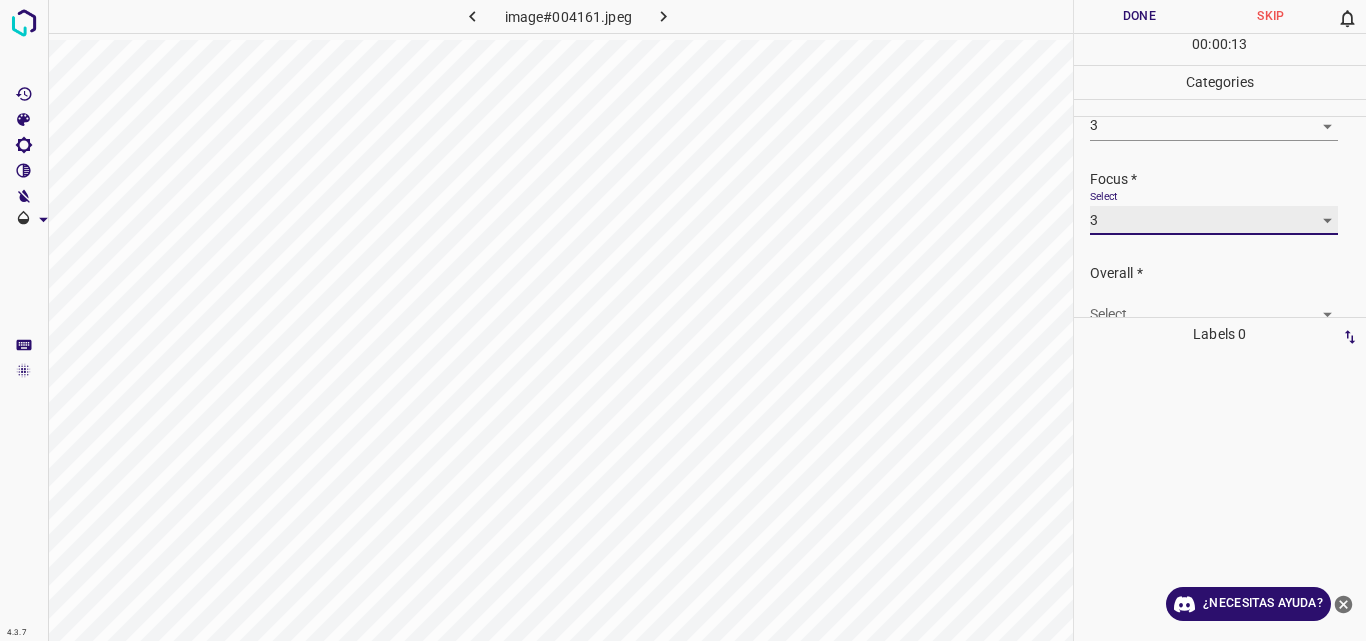 scroll, scrollTop: 98, scrollLeft: 0, axis: vertical 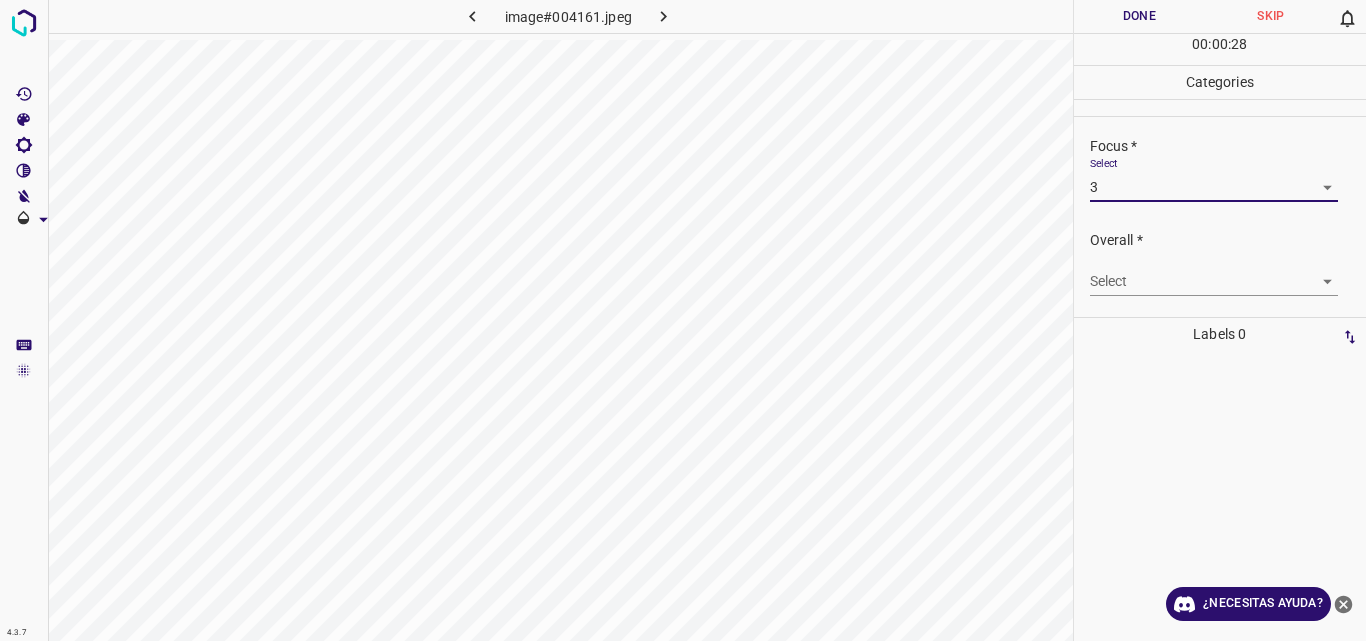 click on "4.3.7 image#004161.jpeg Done Skip 0 00   : 00   : 28   Categories Lighting *  Select 3 3 Focus *  Select 3 3 Overall *  Select ​ Labels   0 Categories 1 Lighting 2 Focus 3 Overall Tools Space Change between modes (Draw & Edit) I Auto labeling R Restore zoom M Zoom in N Zoom out Delete Delete selecte label Filters Z Restore filters X Saturation filter C Brightness filter V Contrast filter B Gray scale filter General O Download ¿Necesitas ayuda? Original text Rate this translation Your feedback will be used to help improve Google Translate - Texto - Esconder - Borrar" at bounding box center (683, 320) 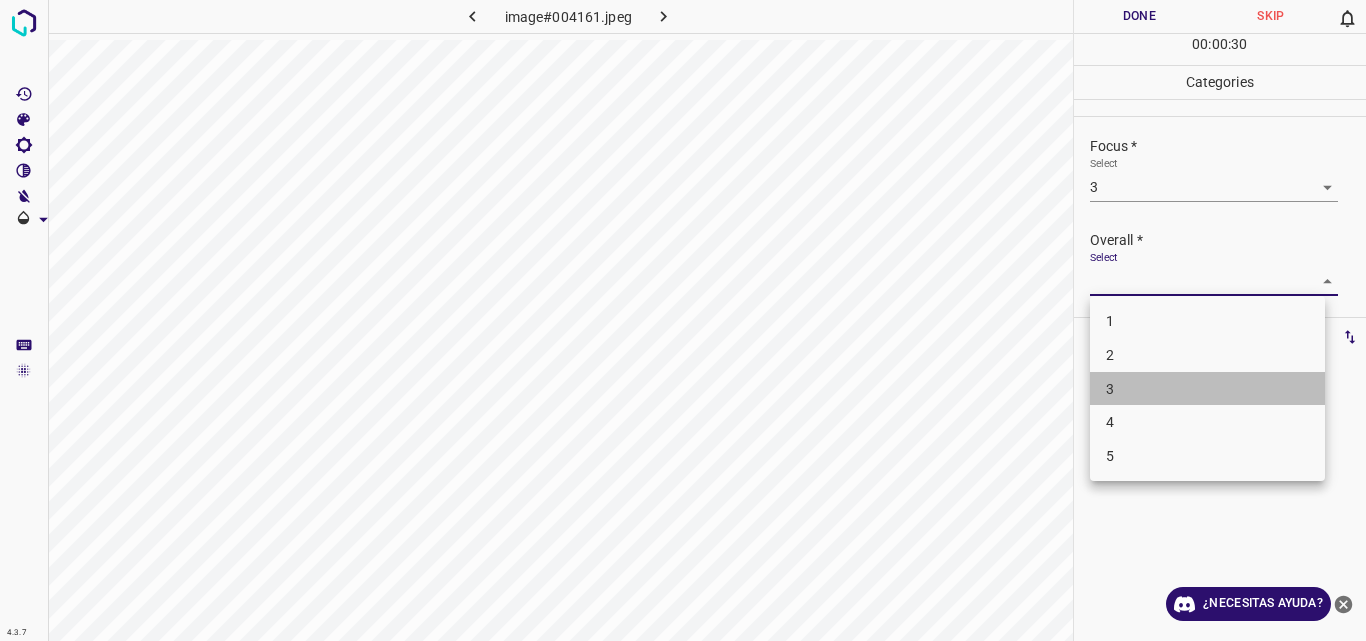 click on "3" at bounding box center [1207, 389] 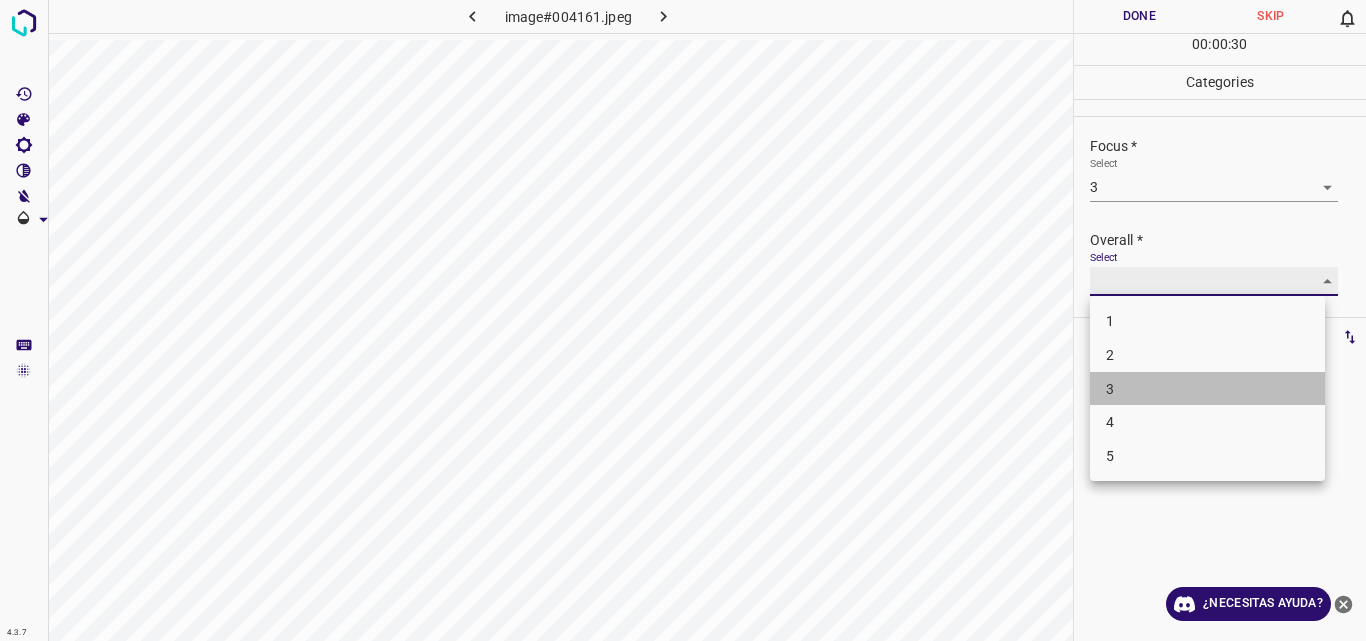 type on "3" 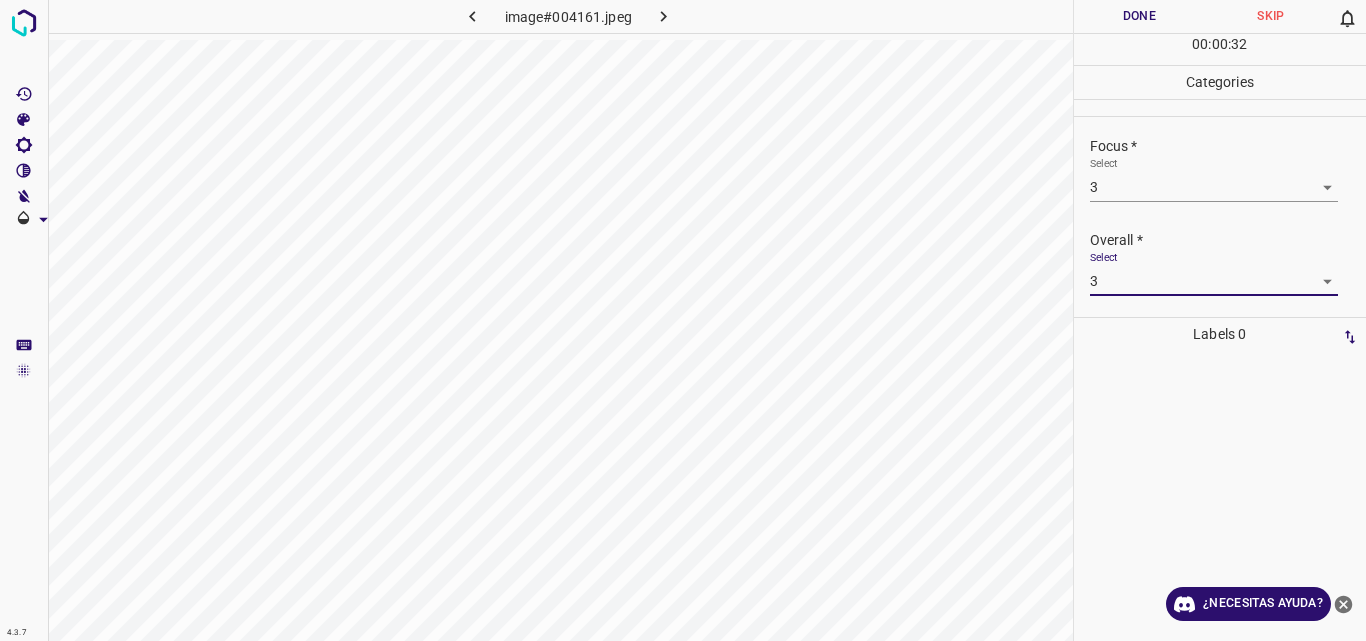 click on "Done" at bounding box center [1140, 16] 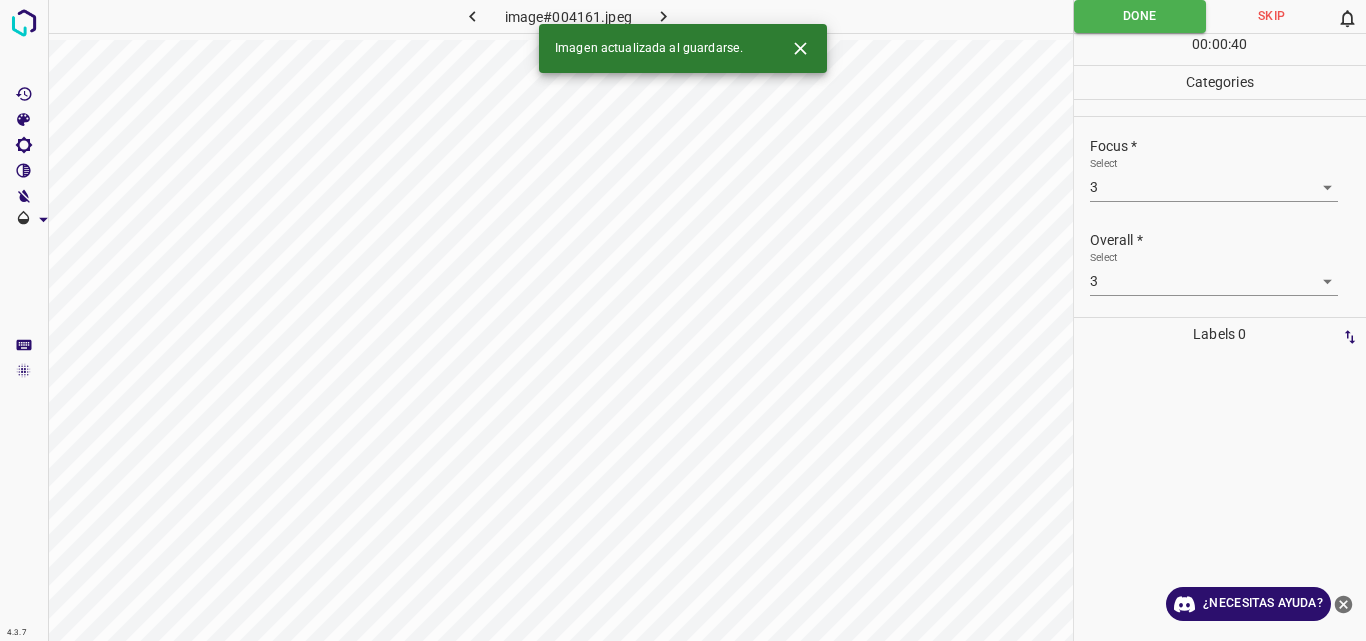 click 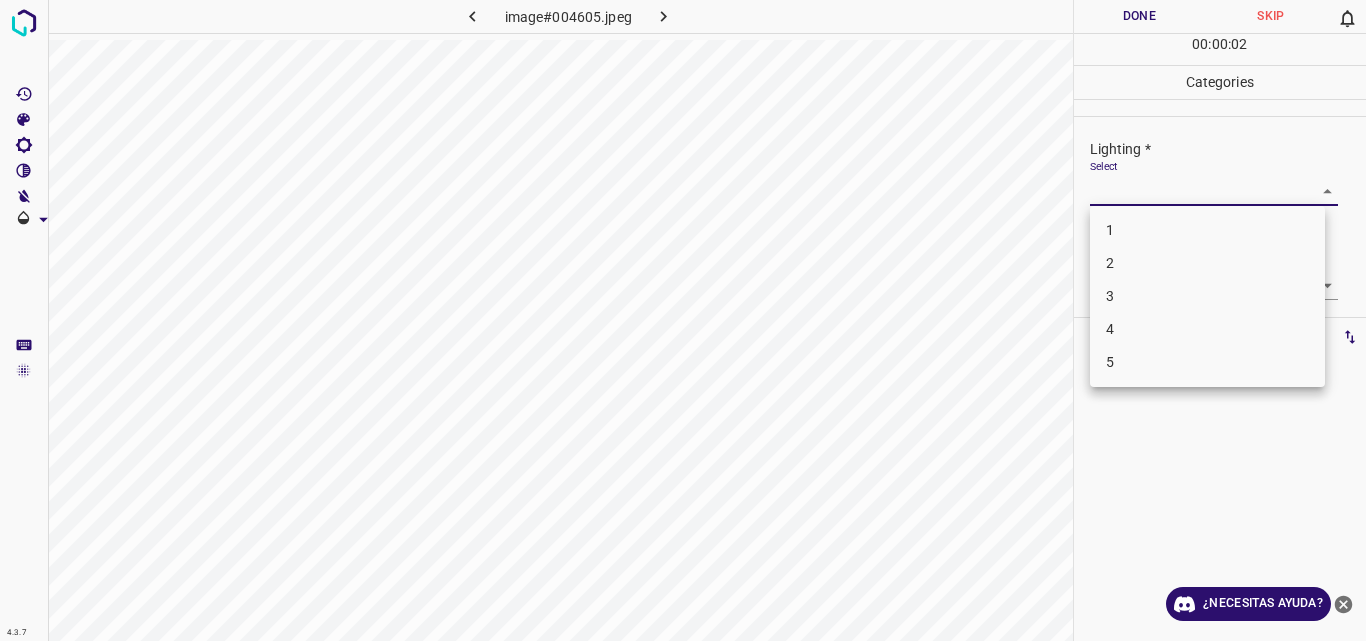 click on "4.3.7 image#004605.jpeg Done Skip 0 00   : 00   : 02   Categories Lighting *  Select ​ Focus *  Select ​ Overall *  Select ​ Labels   0 Categories 1 Lighting 2 Focus 3 Overall Tools Space Change between modes (Draw & Edit) I Auto labeling R Restore zoom M Zoom in N Zoom out Delete Delete selecte label Filters Z Restore filters X Saturation filter C Brightness filter V Contrast filter B Gray scale filter General O Download ¿Necesitas ayuda? Original text Rate this translation Your feedback will be used to help improve Google Translate - Texto - Esconder - Borrar 1 2 3 4 5" at bounding box center [683, 320] 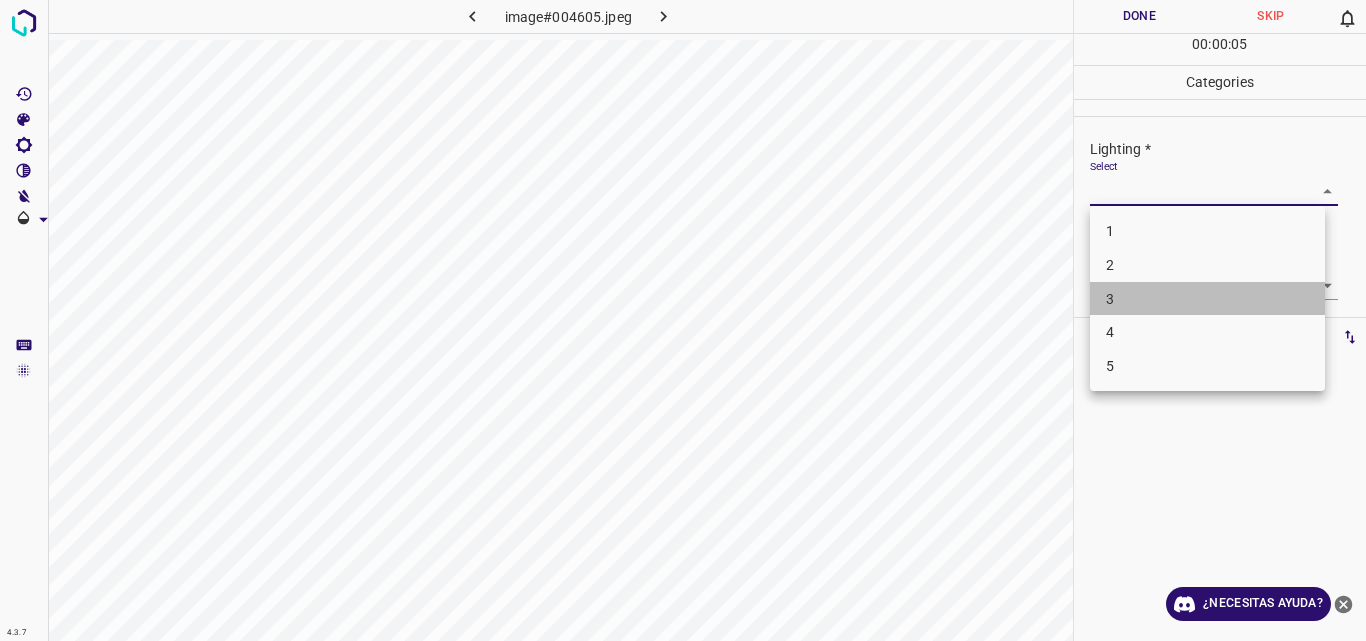 click on "3" at bounding box center [1207, 299] 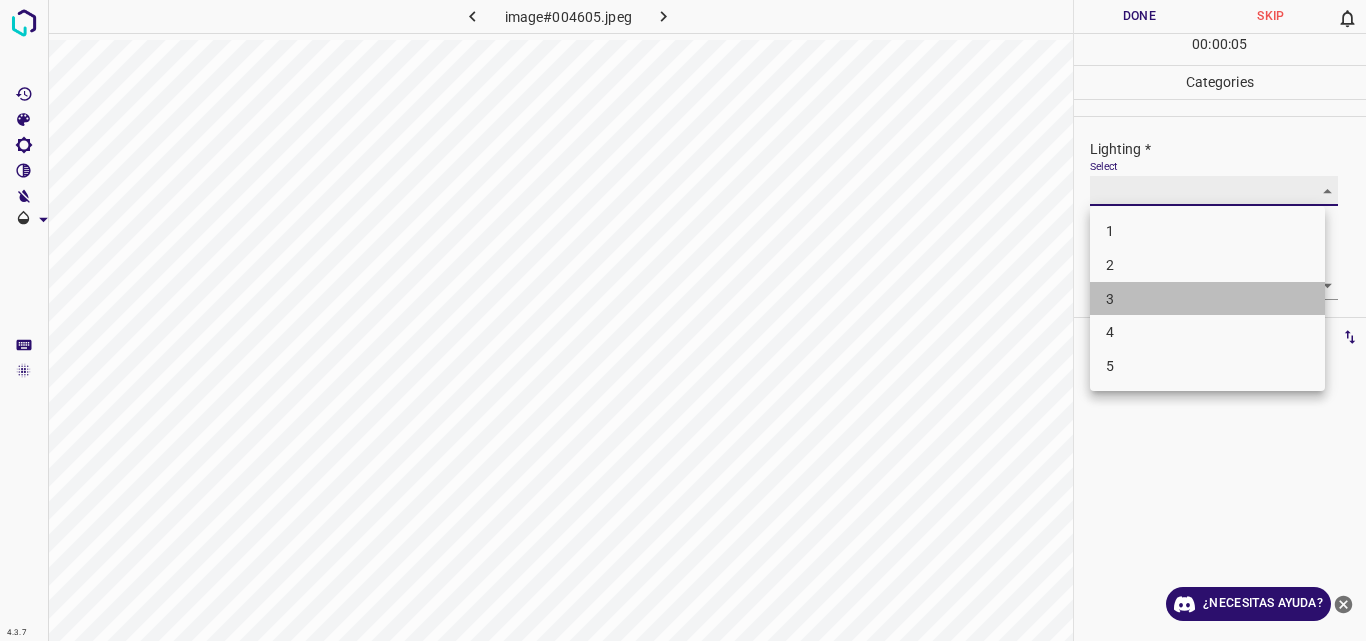 type on "3" 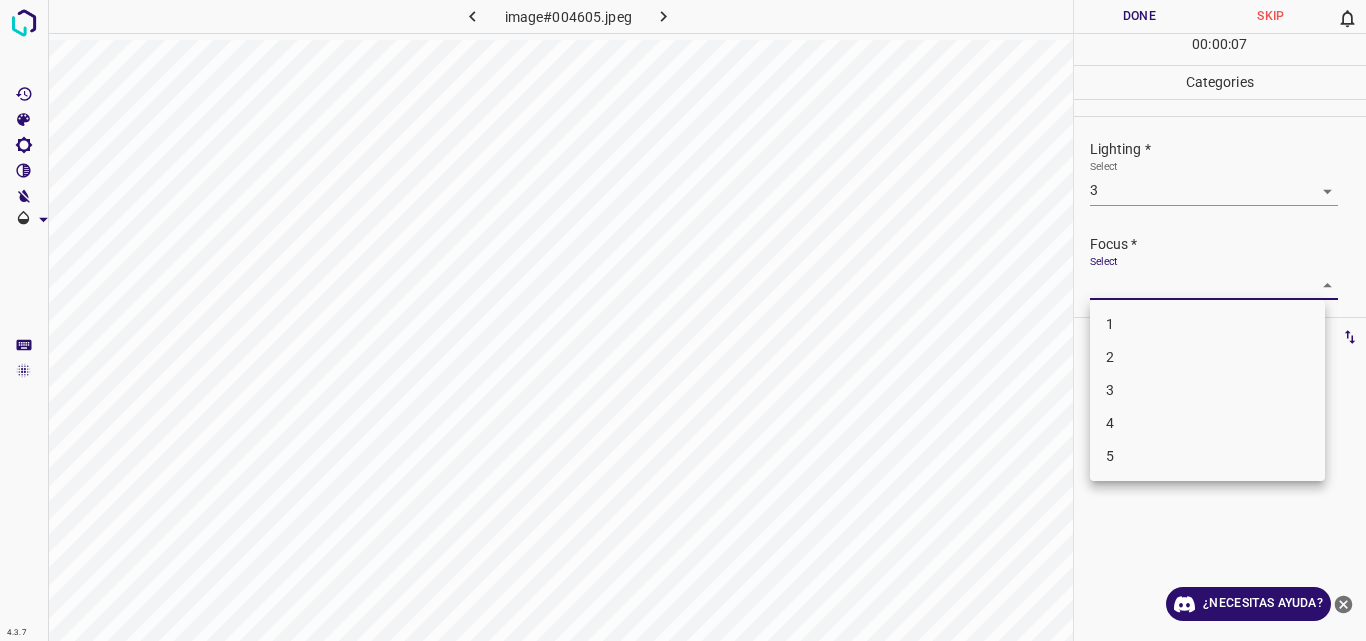 click on "4.3.7 image#004605.jpeg Done Skip 0 00   : 00   : 07   Categories Lighting *  Select 3 3 Focus *  Select ​ Overall *  Select ​ Labels   0 Categories 1 Lighting 2 Focus 3 Overall Tools Space Change between modes (Draw & Edit) I Auto labeling R Restore zoom M Zoom in N Zoom out Delete Delete selecte label Filters Z Restore filters X Saturation filter C Brightness filter V Contrast filter B Gray scale filter General O Download ¿Necesitas ayuda? Original text Rate this translation Your feedback will be used to help improve Google Translate - Texto - Esconder - Borrar 1 2 3 4 5" at bounding box center [683, 320] 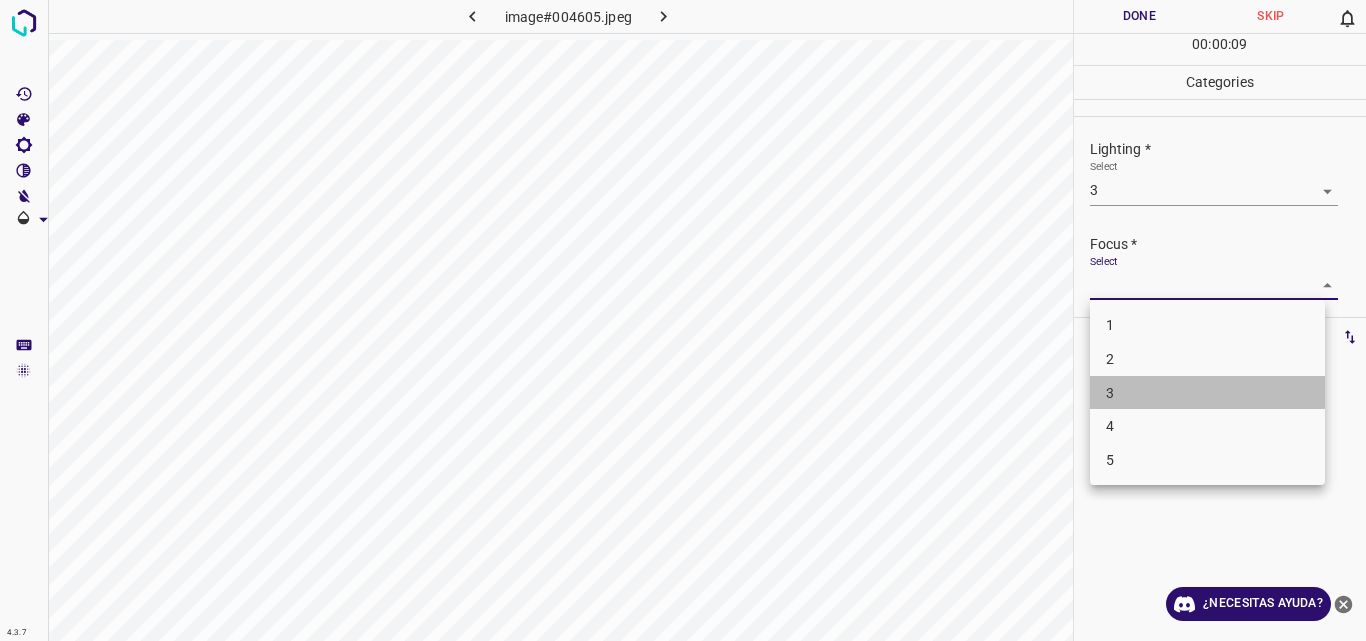 click on "3" at bounding box center (1207, 393) 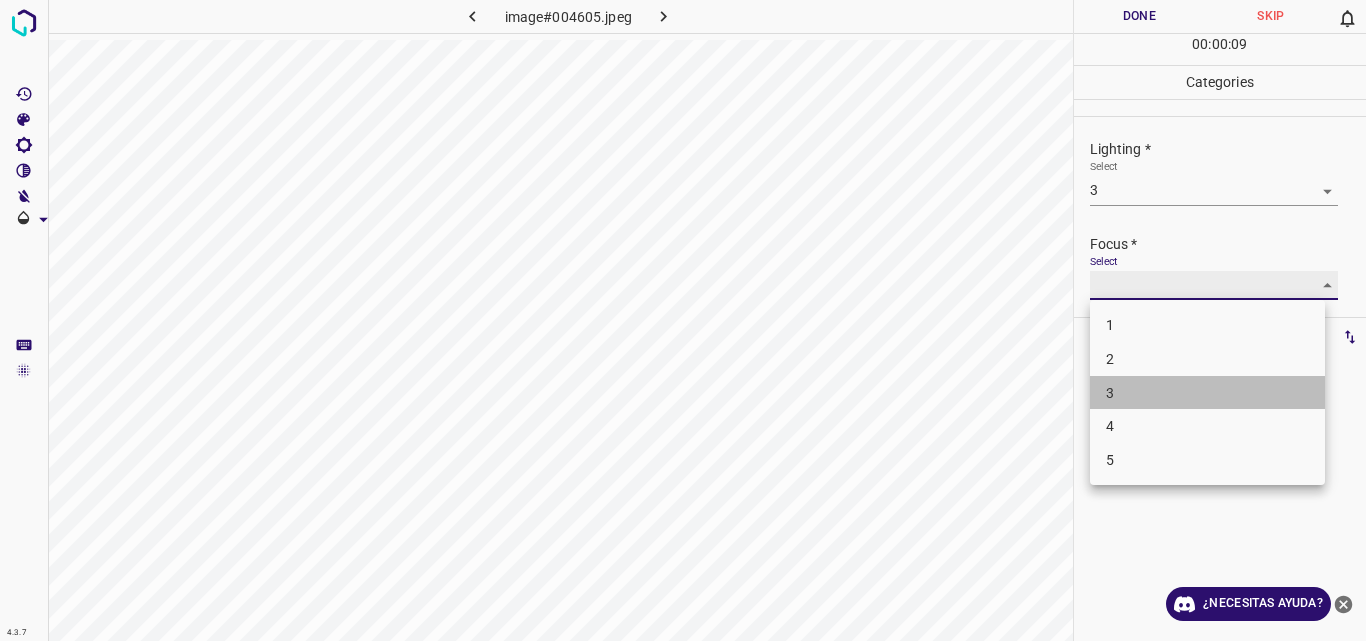 type on "3" 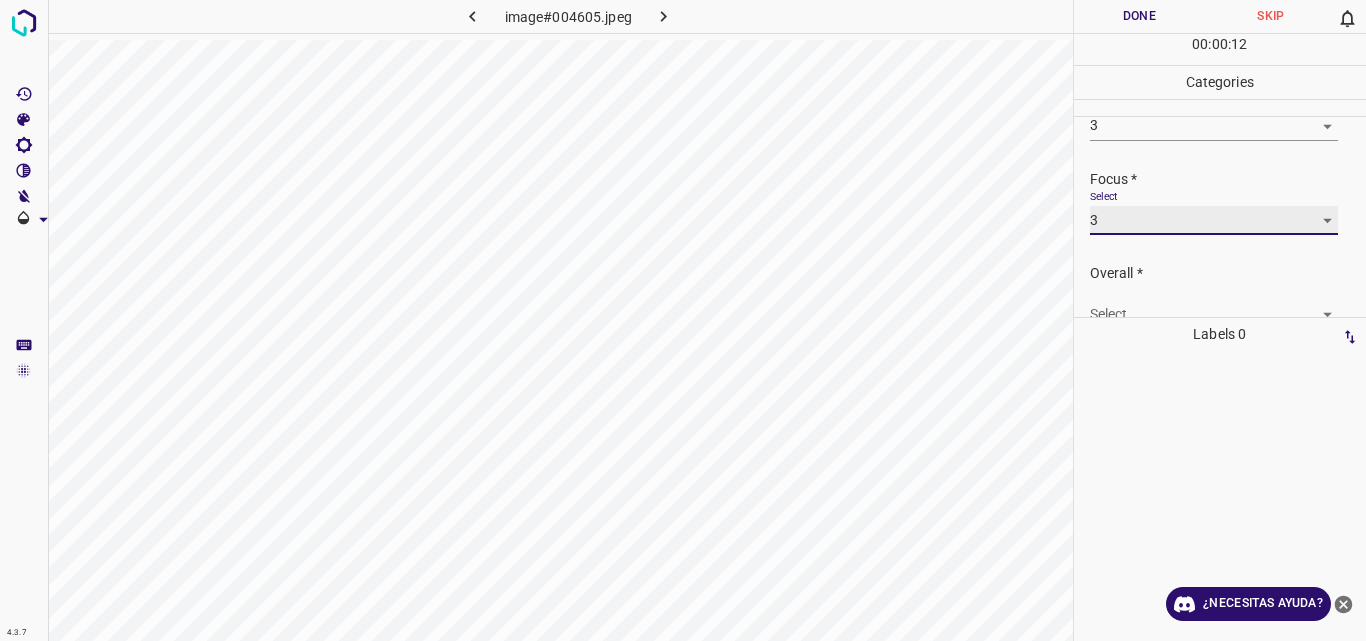 scroll, scrollTop: 98, scrollLeft: 0, axis: vertical 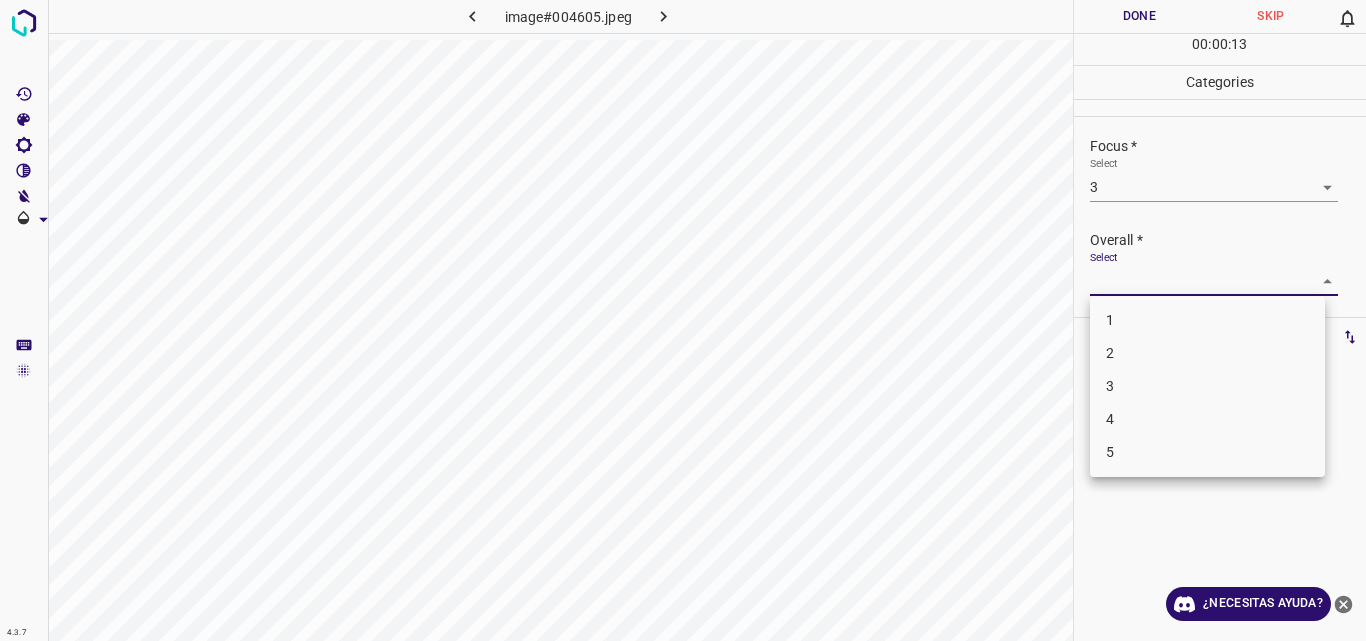 click on "4.3.7 image#004605.jpeg Done Skip 0 00   : 00   : 13   Categories Lighting *  Select 3 3 Focus *  Select 3 3 Overall *  Select ​ Labels   0 Categories 1 Lighting 2 Focus 3 Overall Tools Space Change between modes (Draw & Edit) I Auto labeling R Restore zoom M Zoom in N Zoom out Delete Delete selecte label Filters Z Restore filters X Saturation filter C Brightness filter V Contrast filter B Gray scale filter General O Download ¿Necesitas ayuda? Original text Rate this translation Your feedback will be used to help improve Google Translate - Texto - Esconder - Borrar 1 2 3 4 5" at bounding box center [683, 320] 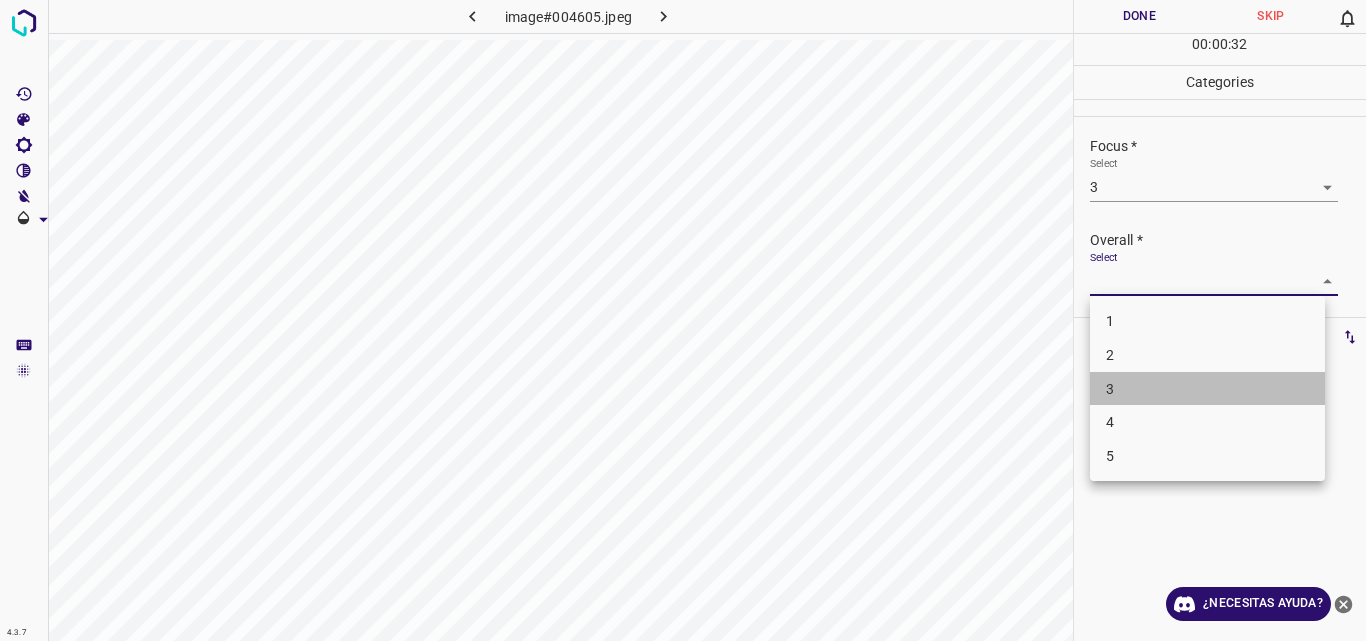 click on "3" at bounding box center [1207, 389] 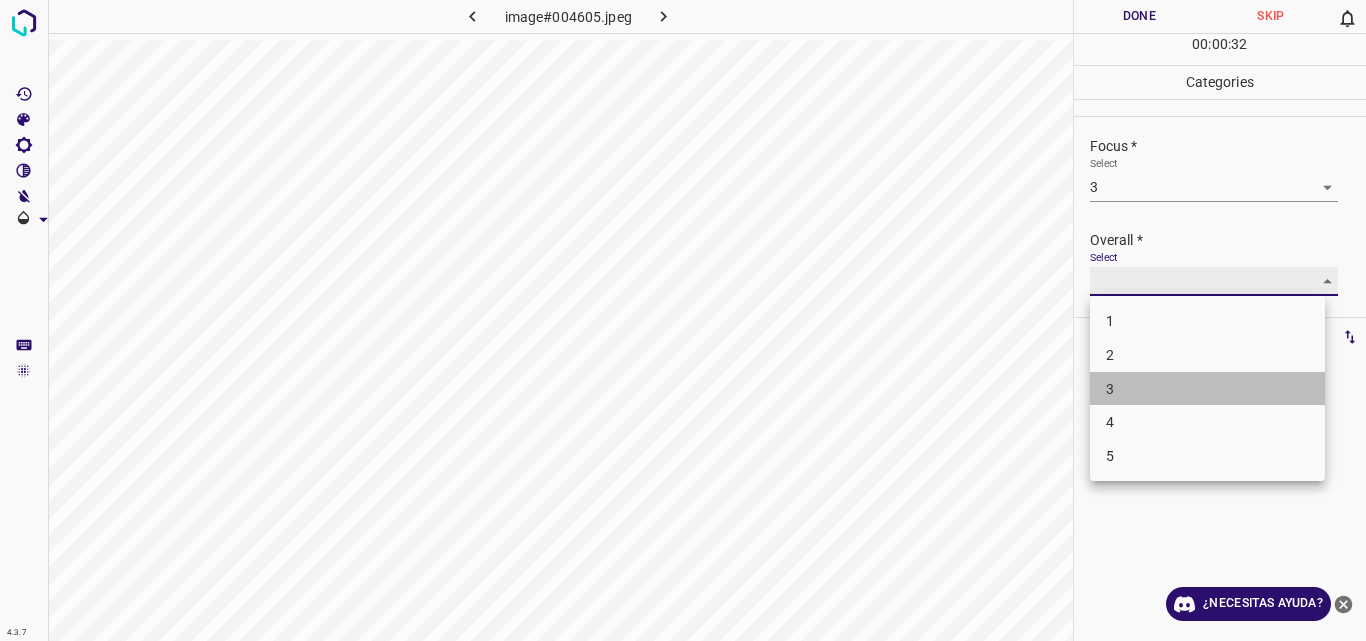 type on "3" 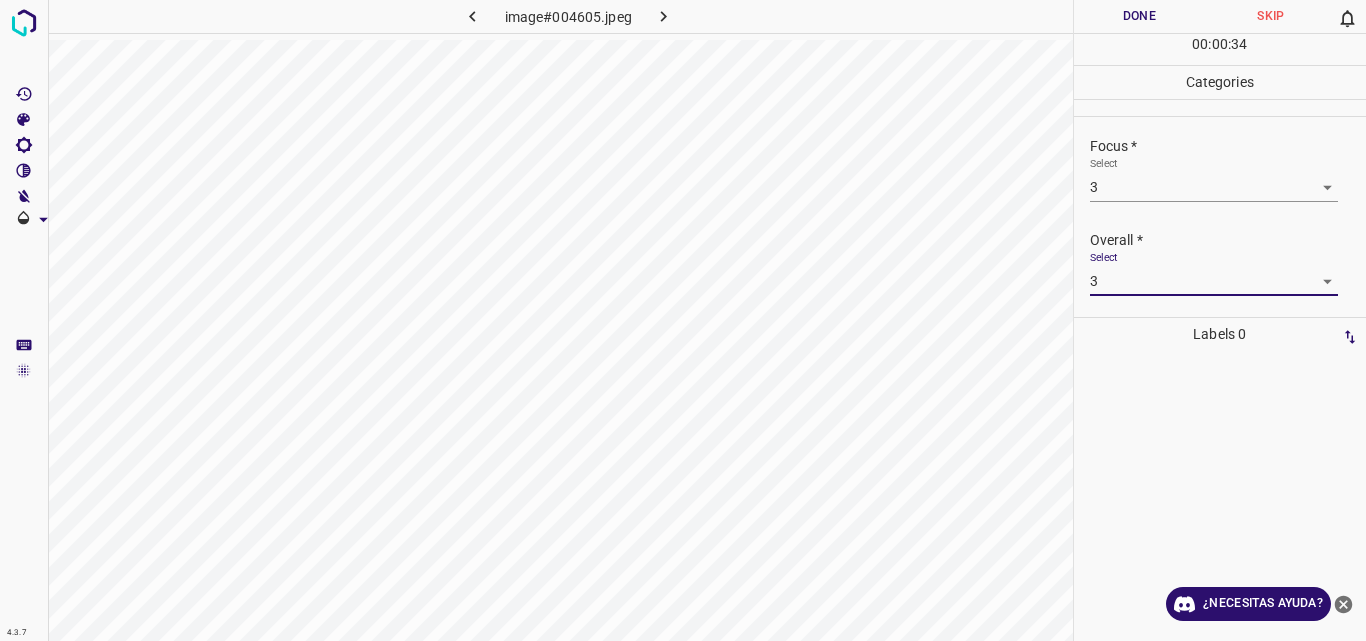 click on "Done" at bounding box center (1140, 16) 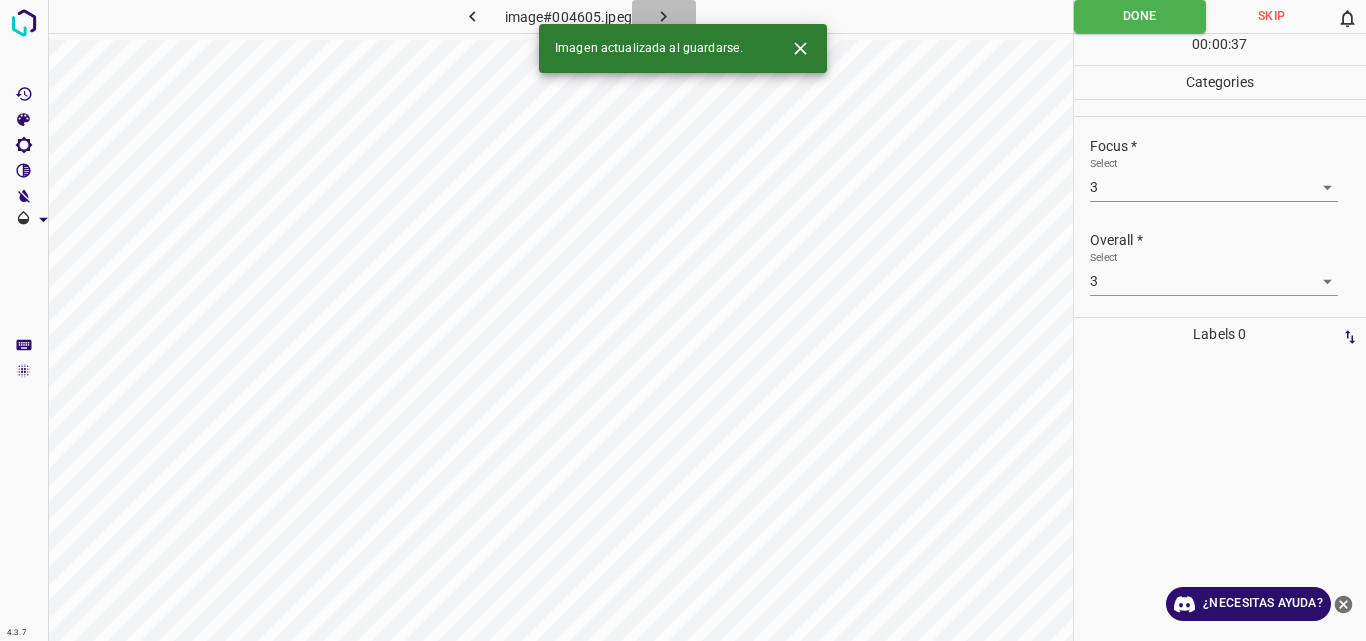 click 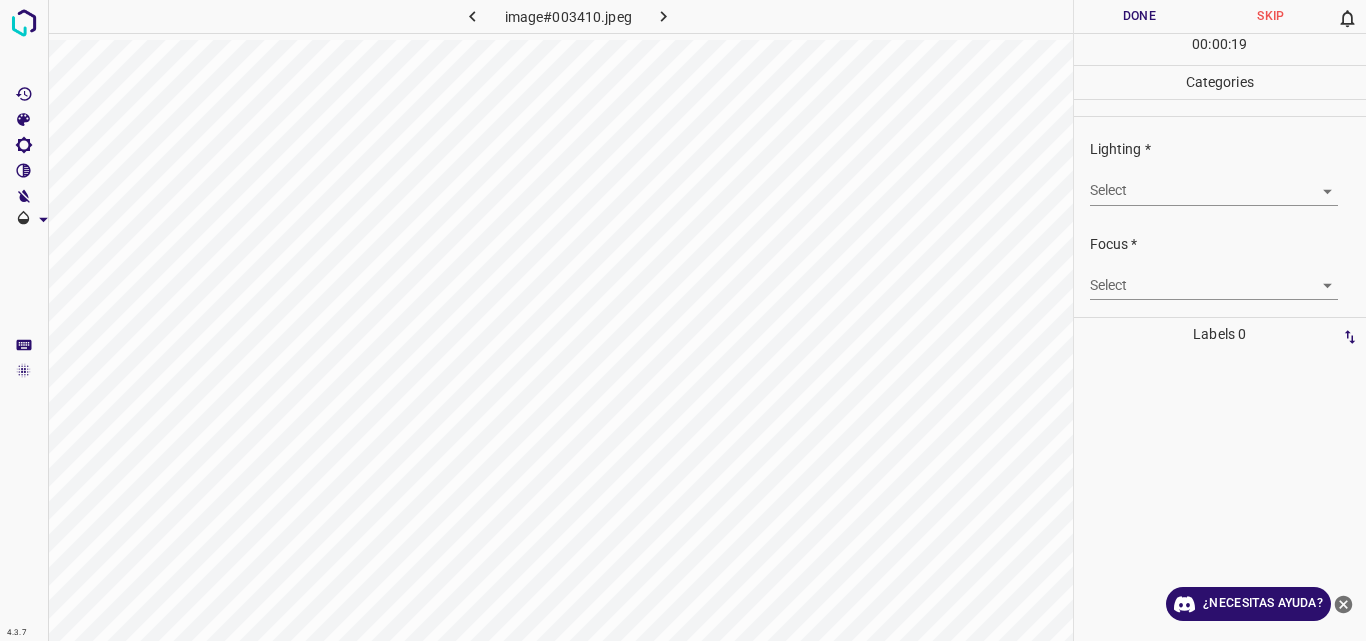 click on "4.3.7 image#003410.jpeg Done Skip 0 00   : 00   : 19   Categories Lighting *  Select ​ Focus *  Select ​ Overall *  Select ​ Labels   0 Categories 1 Lighting 2 Focus 3 Overall Tools Space Change between modes (Draw & Edit) I Auto labeling R Restore zoom M Zoom in N Zoom out Delete Delete selecte label Filters Z Restore filters X Saturation filter C Brightness filter V Contrast filter B Gray scale filter General O Download ¿Necesitas ayuda? Original text Rate this translation Your feedback will be used to help improve Google Translate - Texto - Esconder - Borrar" at bounding box center (683, 320) 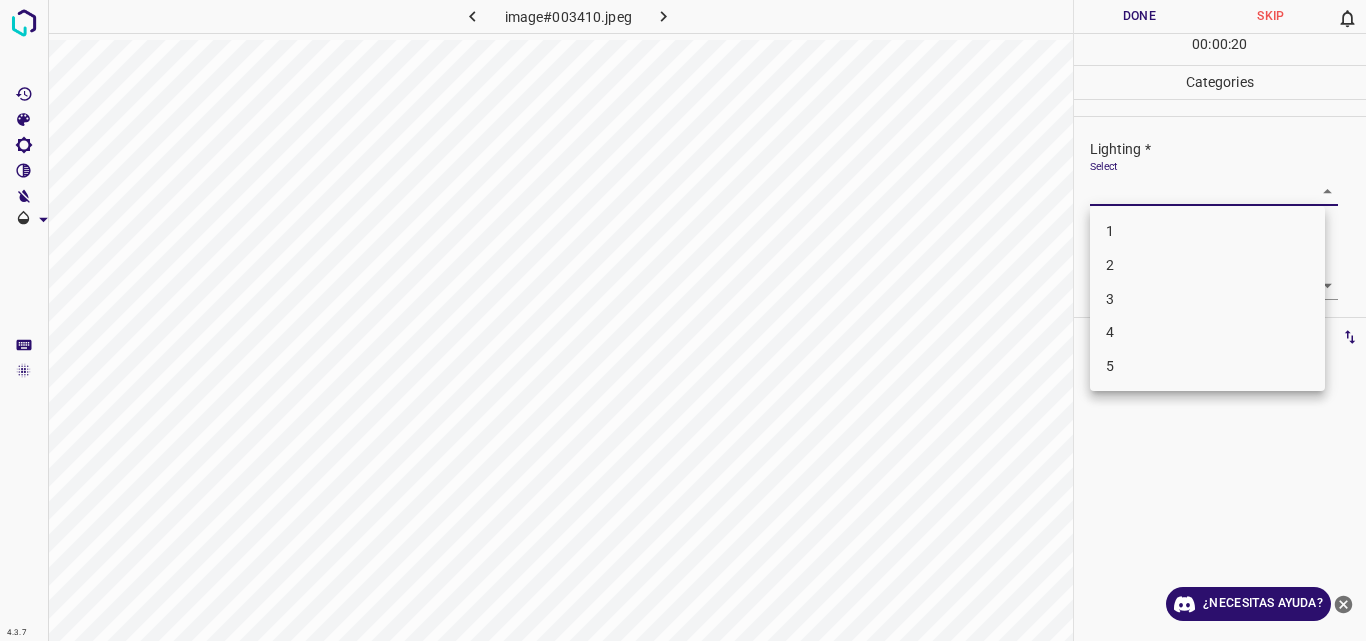 click on "3" at bounding box center [1207, 299] 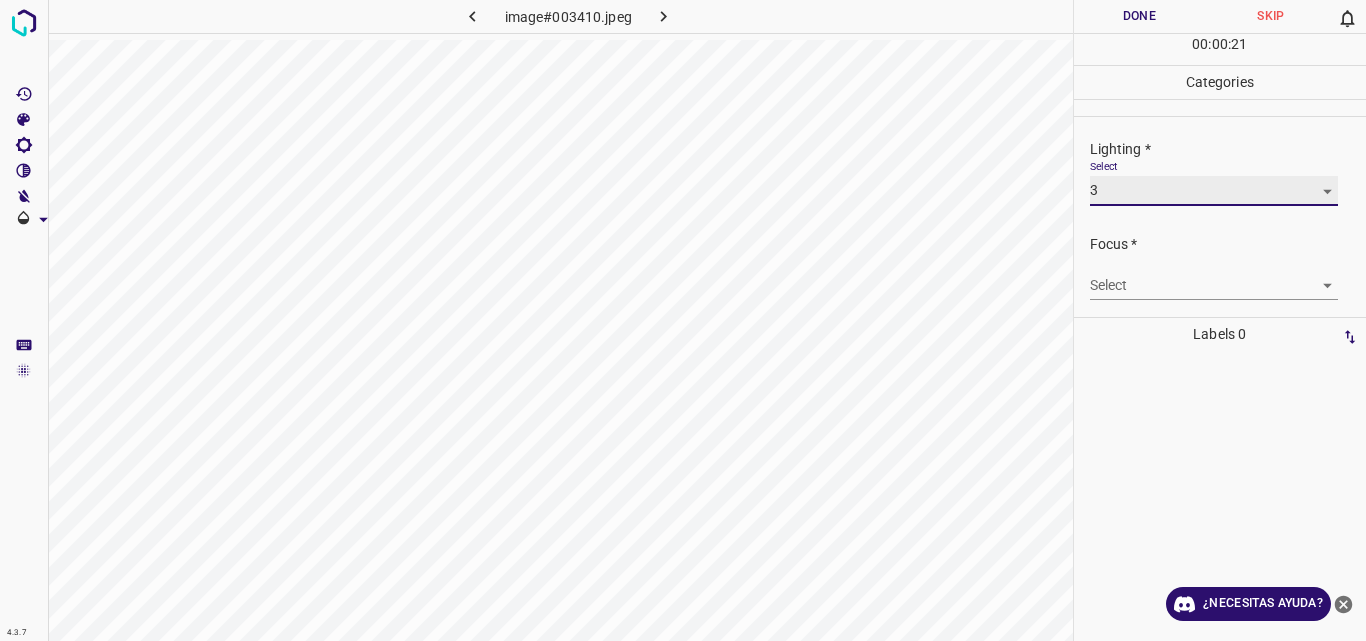 type on "3" 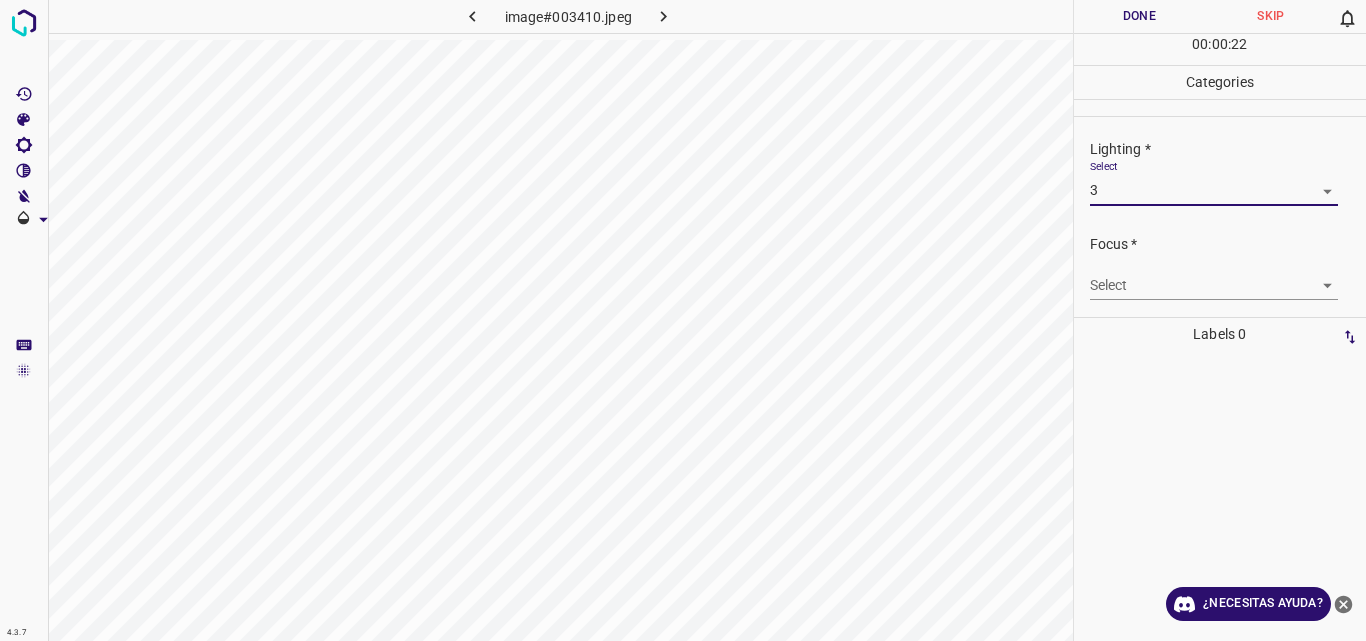 click on "4.3.7 image#003410.jpeg Done Skip 0 00   : 00   : 22   Categories Lighting *  Select 3 3 Focus *  Select ​ Overall *  Select ​ Labels   0 Categories 1 Lighting 2 Focus 3 Overall Tools Space Change between modes (Draw & Edit) I Auto labeling R Restore zoom M Zoom in N Zoom out Delete Delete selecte label Filters Z Restore filters X Saturation filter C Brightness filter V Contrast filter B Gray scale filter General O Download ¿Necesitas ayuda? Original text Rate this translation Your feedback will be used to help improve Google Translate - Texto - Esconder - Borrar" at bounding box center (683, 320) 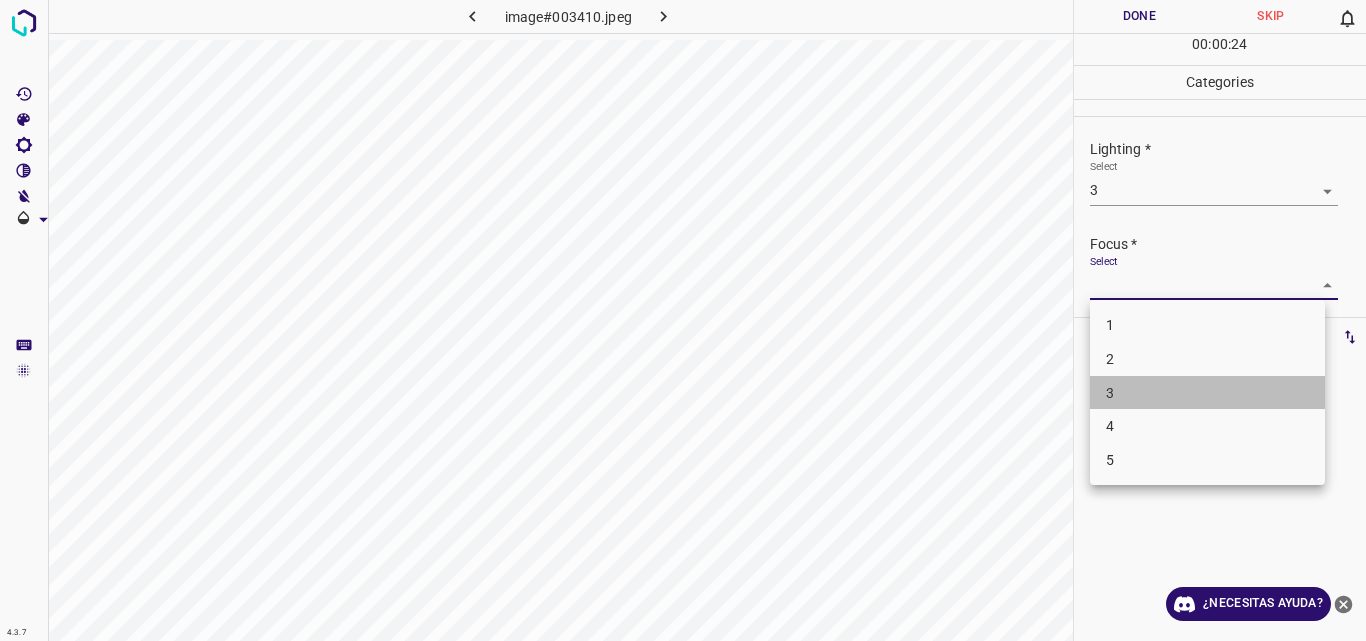 click on "3" at bounding box center (1207, 393) 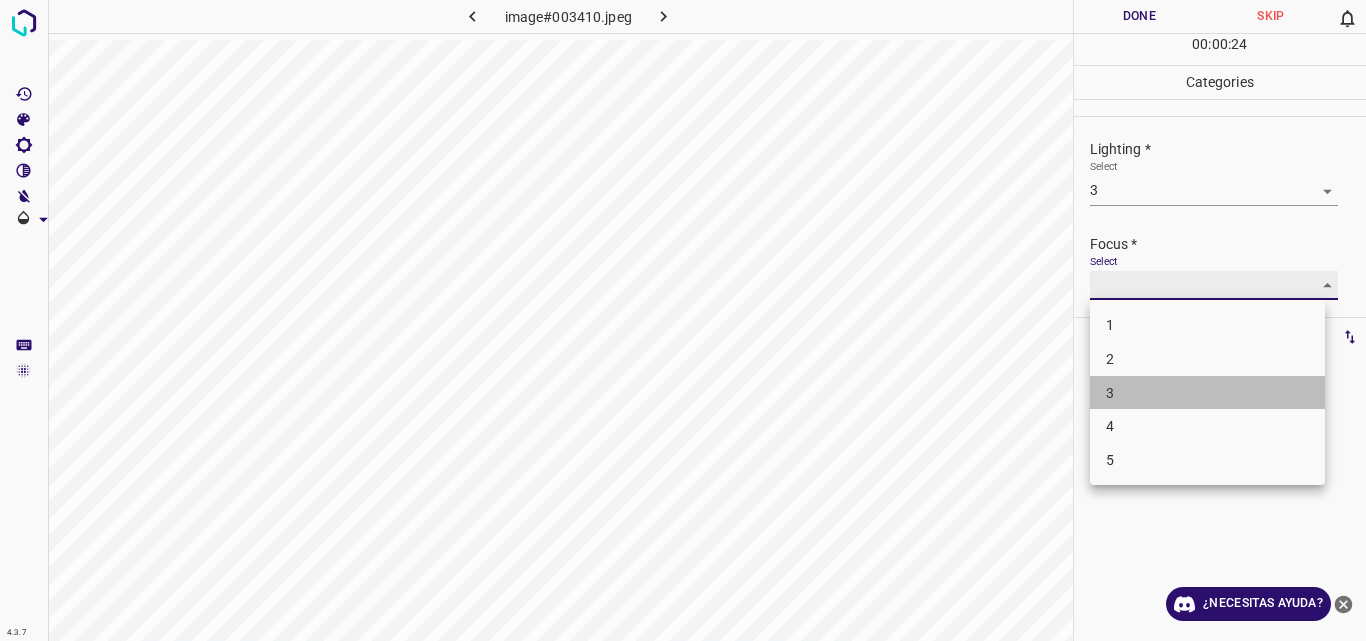 type on "3" 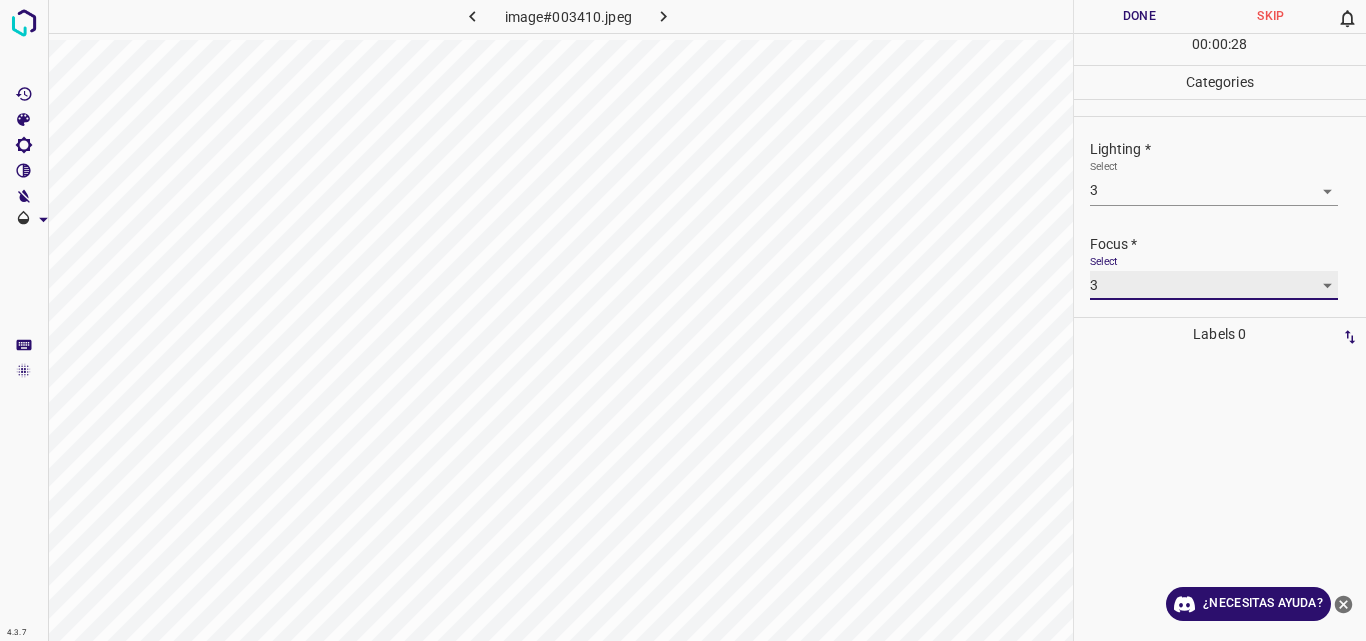 scroll, scrollTop: 98, scrollLeft: 0, axis: vertical 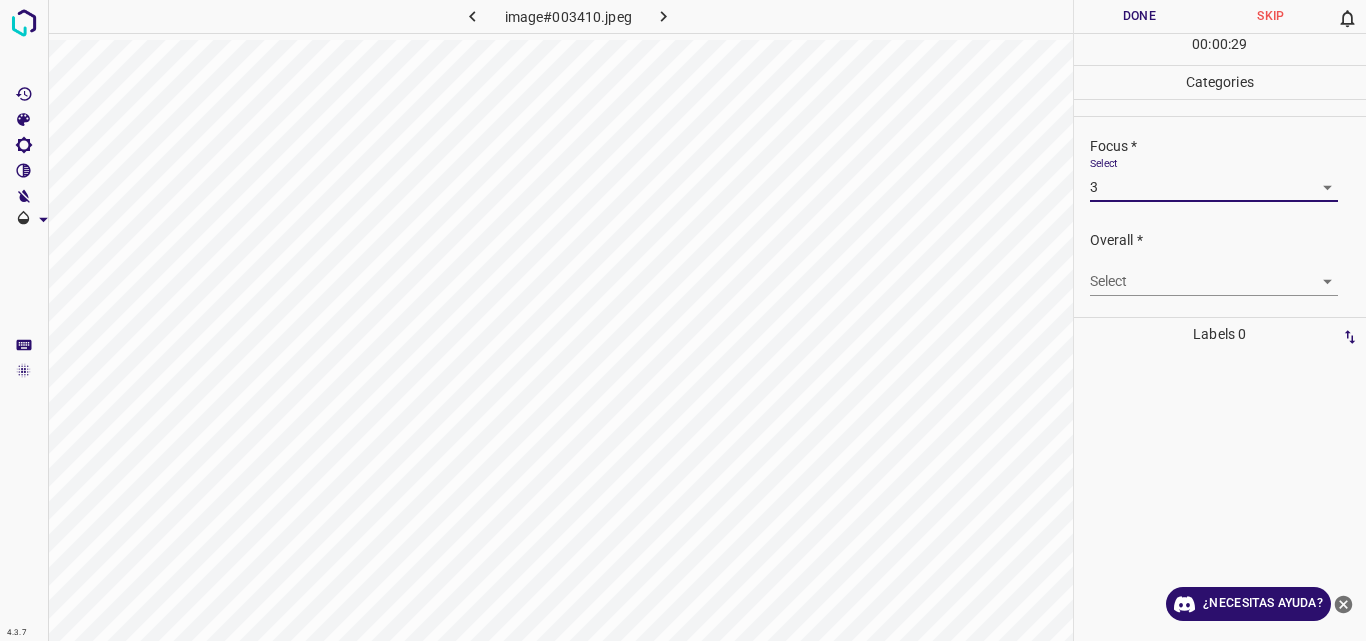 click on "4.3.7 image#003410.jpeg Done Skip 0 00   : 00   : 29   Categories Lighting *  Select 3 3 Focus *  Select 3 3 Overall *  Select ​ Labels   0 Categories 1 Lighting 2 Focus 3 Overall Tools Space Change between modes (Draw & Edit) I Auto labeling R Restore zoom M Zoom in N Zoom out Delete Delete selecte label Filters Z Restore filters X Saturation filter C Brightness filter V Contrast filter B Gray scale filter General O Download ¿Necesitas ayuda? Original text Rate this translation Your feedback will be used to help improve Google Translate - Texto - Esconder - Borrar" at bounding box center [683, 320] 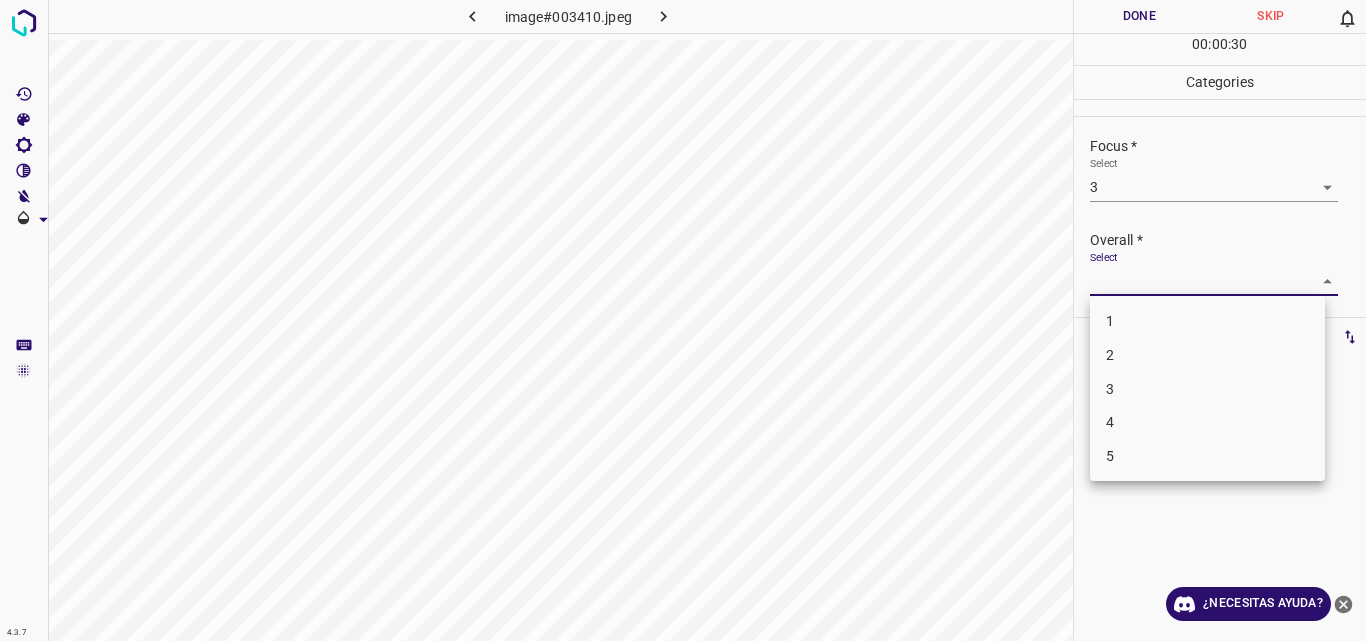 click on "3" at bounding box center (1207, 389) 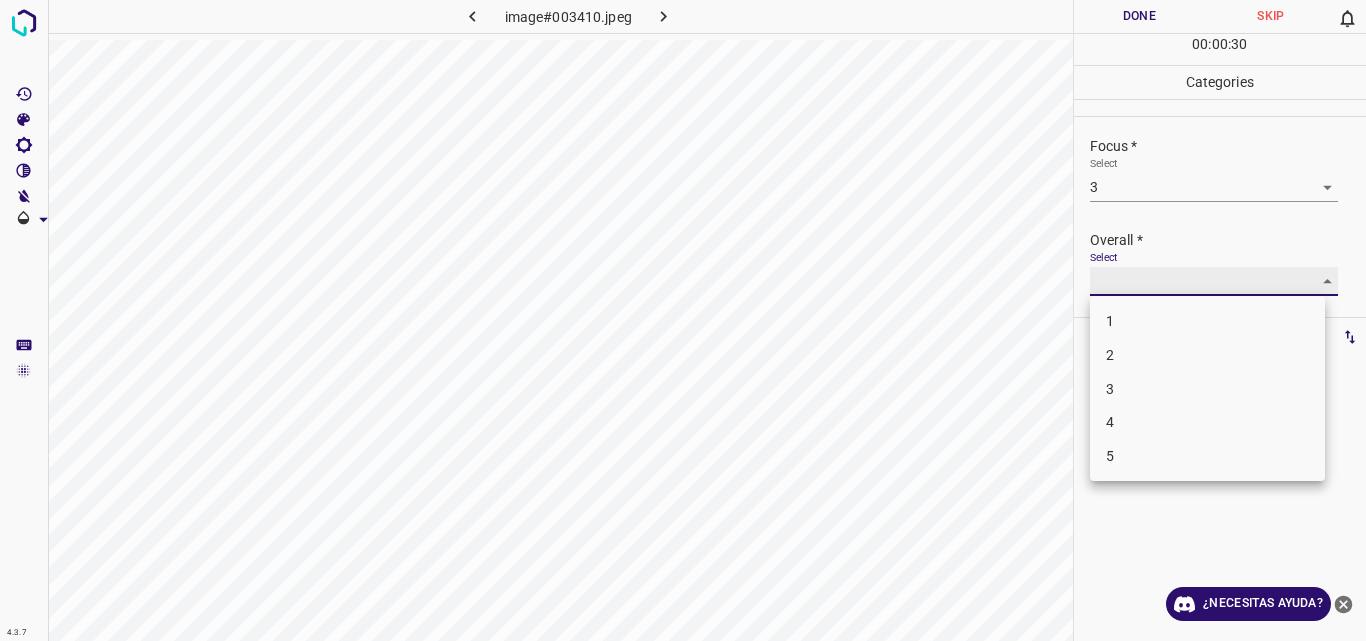 type on "3" 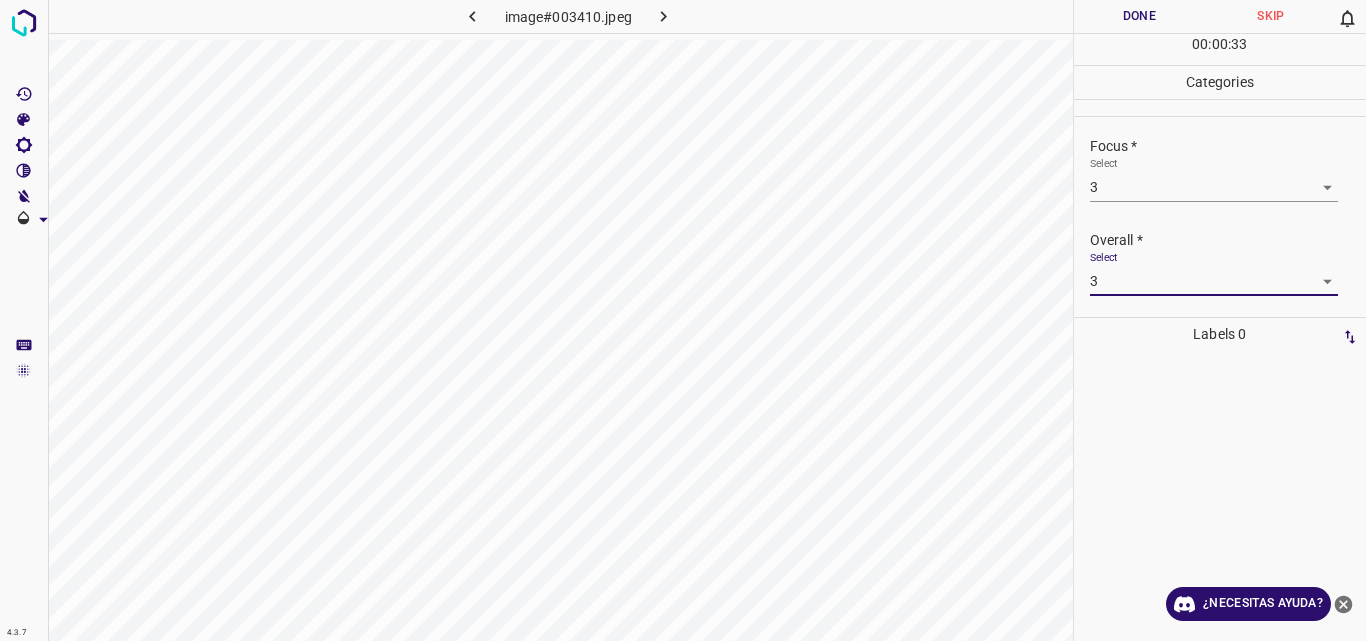 click on "Done" at bounding box center (1140, 16) 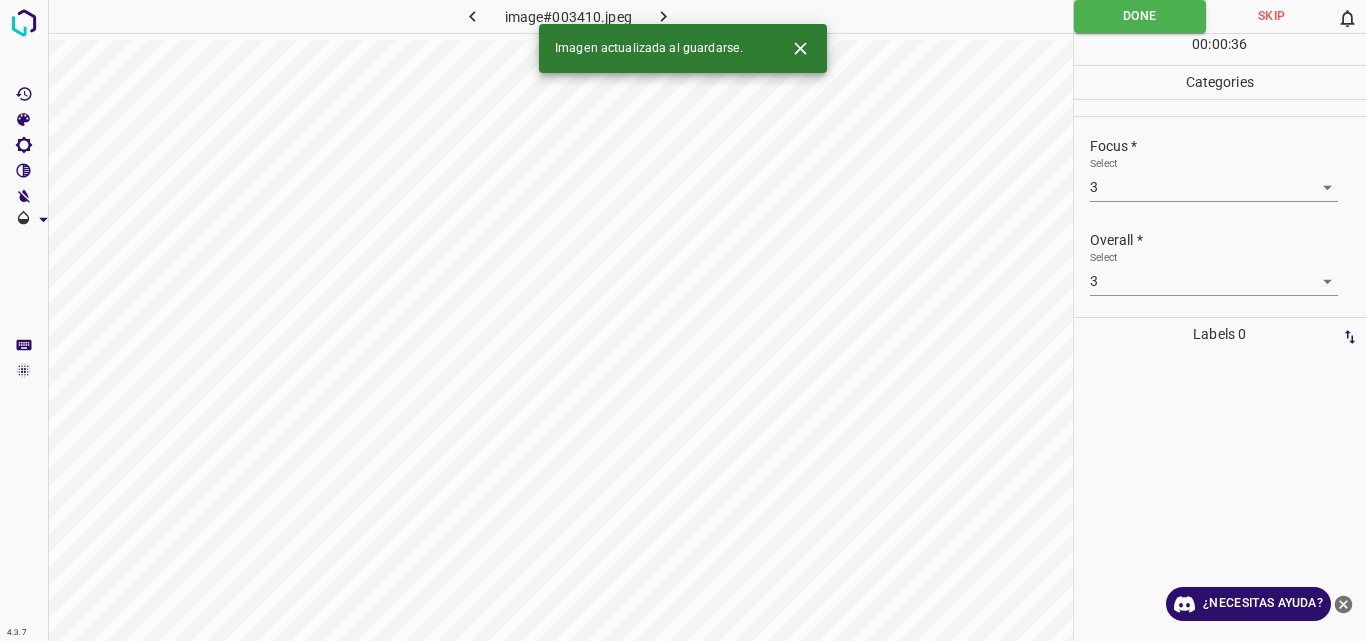 click 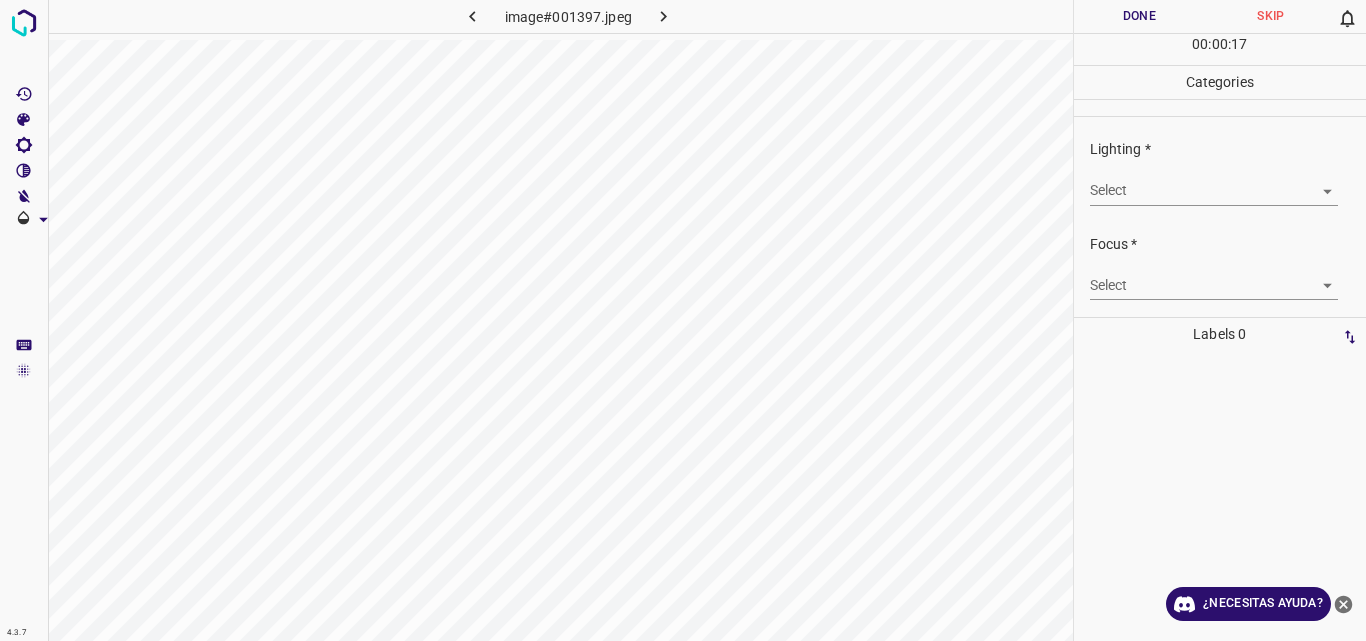 click on "4.3.7 image#001397.jpeg Done Skip 0 00   : 00   : 17   Categories Lighting *  Select ​ Focus *  Select ​ Overall *  Select ​ Labels   0 Categories 1 Lighting 2 Focus 3 Overall Tools Space Change between modes (Draw & Edit) I Auto labeling R Restore zoom M Zoom in N Zoom out Delete Delete selecte label Filters Z Restore filters X Saturation filter C Brightness filter V Contrast filter B Gray scale filter General O Download ¿Necesitas ayuda? Original text Rate this translation Your feedback will be used to help improve Google Translate - Texto - Esconder - Borrar" at bounding box center (683, 320) 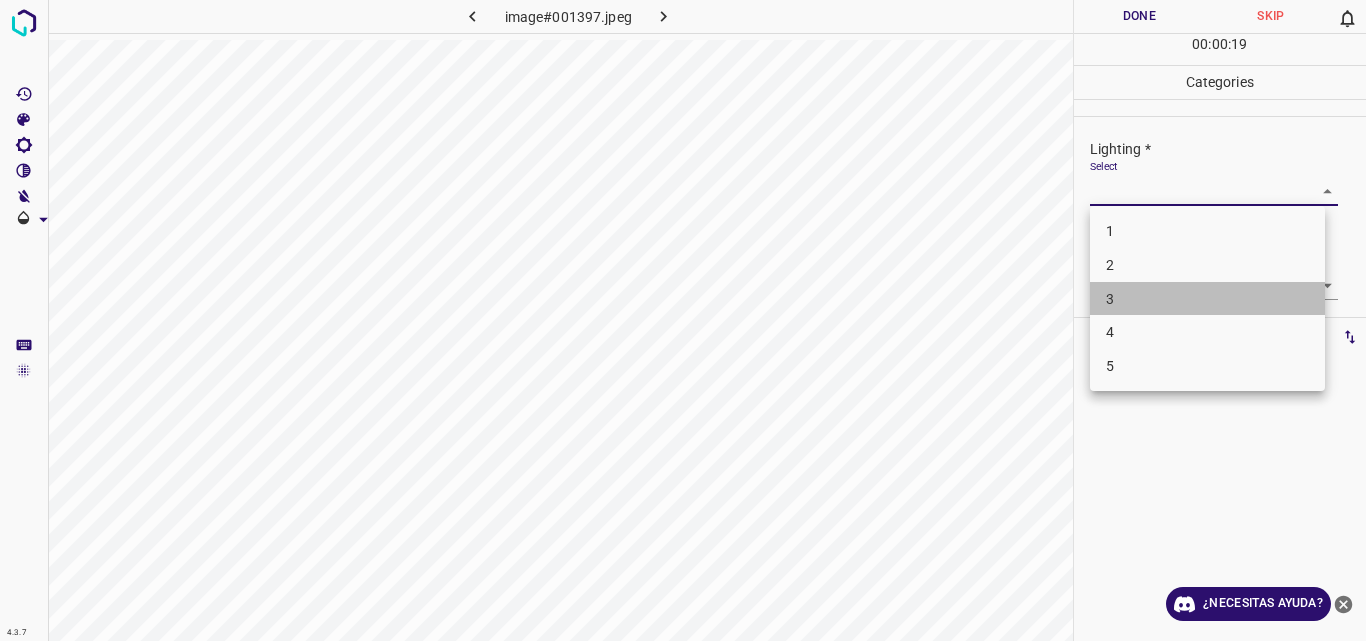 click on "3" at bounding box center [1207, 299] 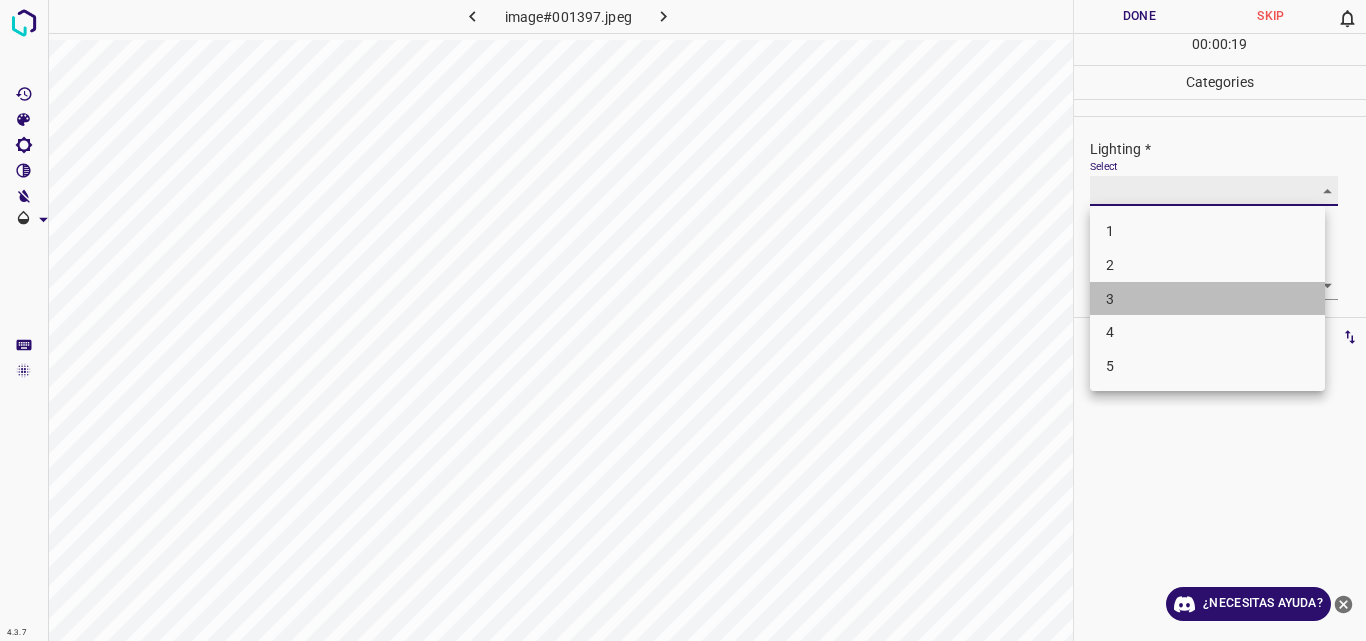 type on "3" 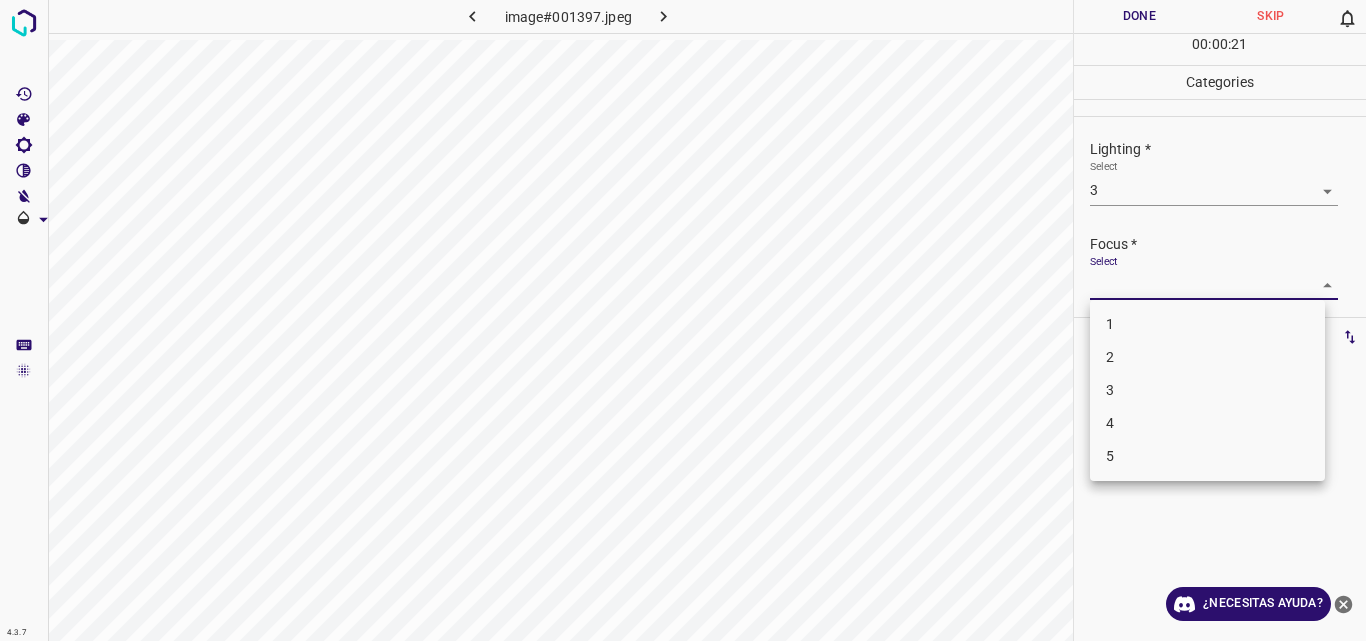 click on "4.3.7 image#001397.jpeg Done Skip 0 00   : 00   : 21   Categories Lighting *  Select 3 3 Focus *  Select ​ Overall *  Select ​ Labels   0 Categories 1 Lighting 2 Focus 3 Overall Tools Space Change between modes (Draw & Edit) I Auto labeling R Restore zoom M Zoom in N Zoom out Delete Delete selecte label Filters Z Restore filters X Saturation filter C Brightness filter V Contrast filter B Gray scale filter General O Download ¿Necesitas ayuda? Original text Rate this translation Your feedback will be used to help improve Google Translate - Texto - Esconder - Borrar 1 2 3 4 5" at bounding box center (683, 320) 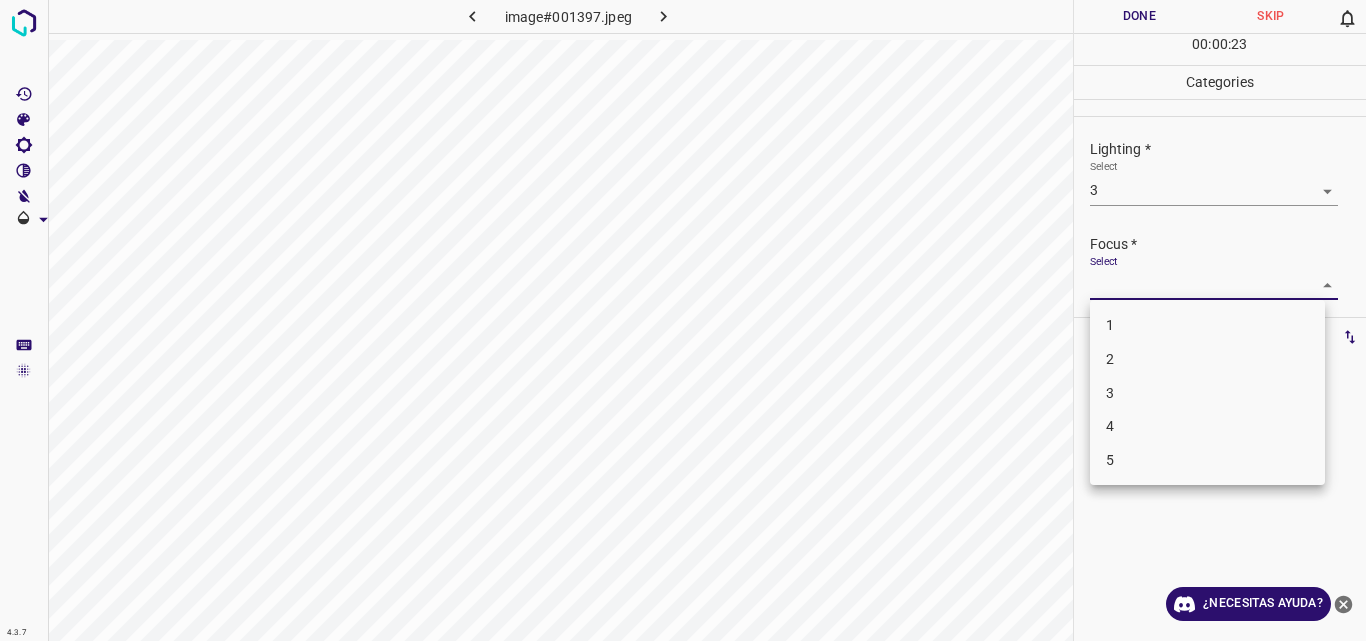 click on "3" at bounding box center [1207, 393] 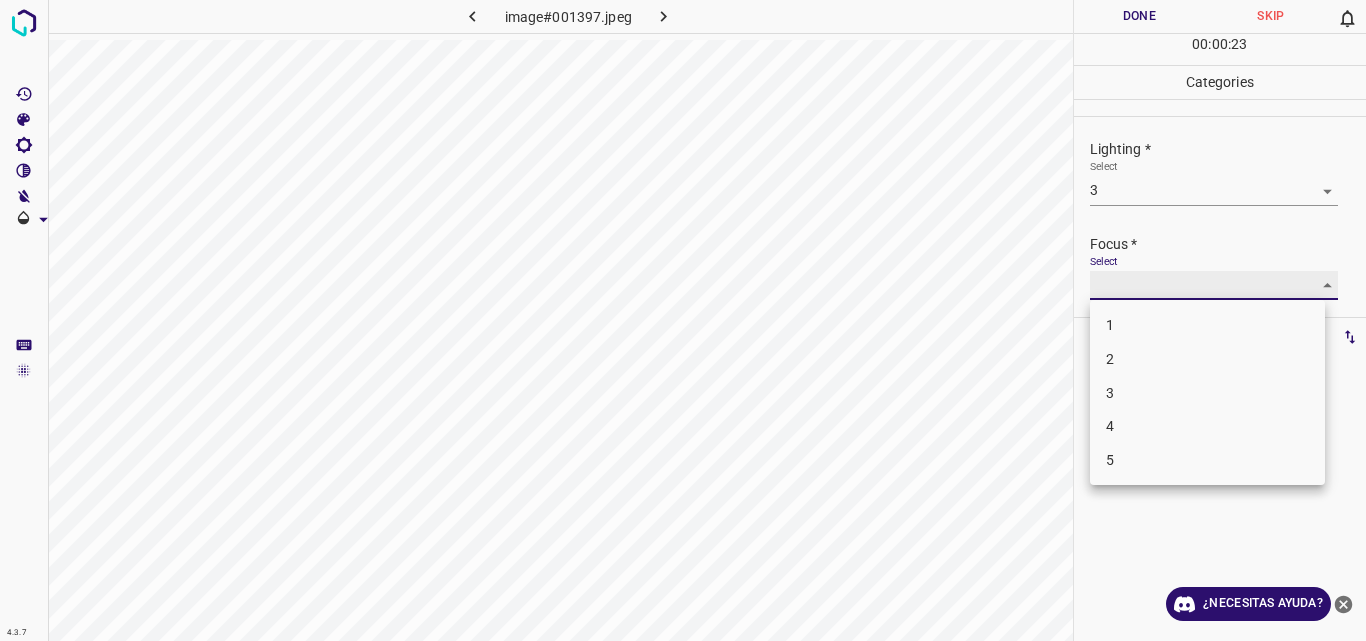 type on "3" 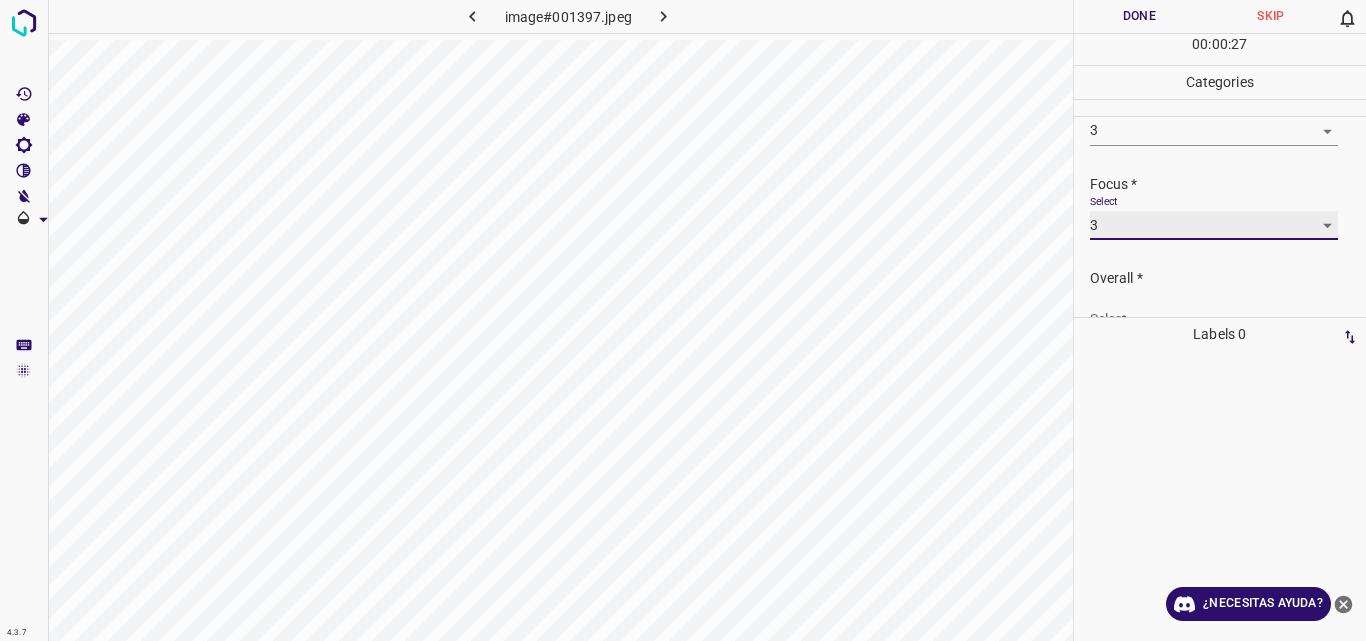 scroll, scrollTop: 98, scrollLeft: 0, axis: vertical 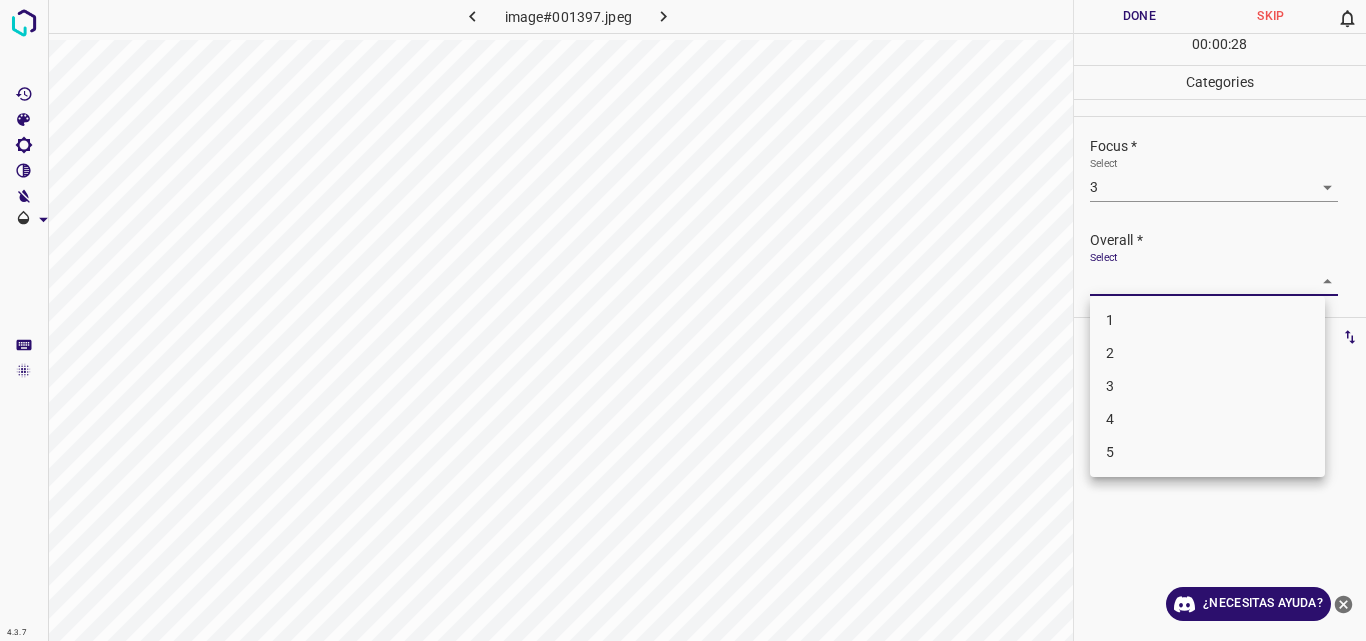 click on "4.3.7 image#001397.jpeg Done Skip 0 00   : 00   : 28   Categories Lighting *  Select 3 3 Focus *  Select 3 3 Overall *  Select ​ Labels   0 Categories 1 Lighting 2 Focus 3 Overall Tools Space Change between modes (Draw & Edit) I Auto labeling R Restore zoom M Zoom in N Zoom out Delete Delete selecte label Filters Z Restore filters X Saturation filter C Brightness filter V Contrast filter B Gray scale filter General O Download ¿Necesitas ayuda? Original text Rate this translation Your feedback will be used to help improve Google Translate - Texto - Esconder - Borrar 1 2 3 4 5" at bounding box center (683, 320) 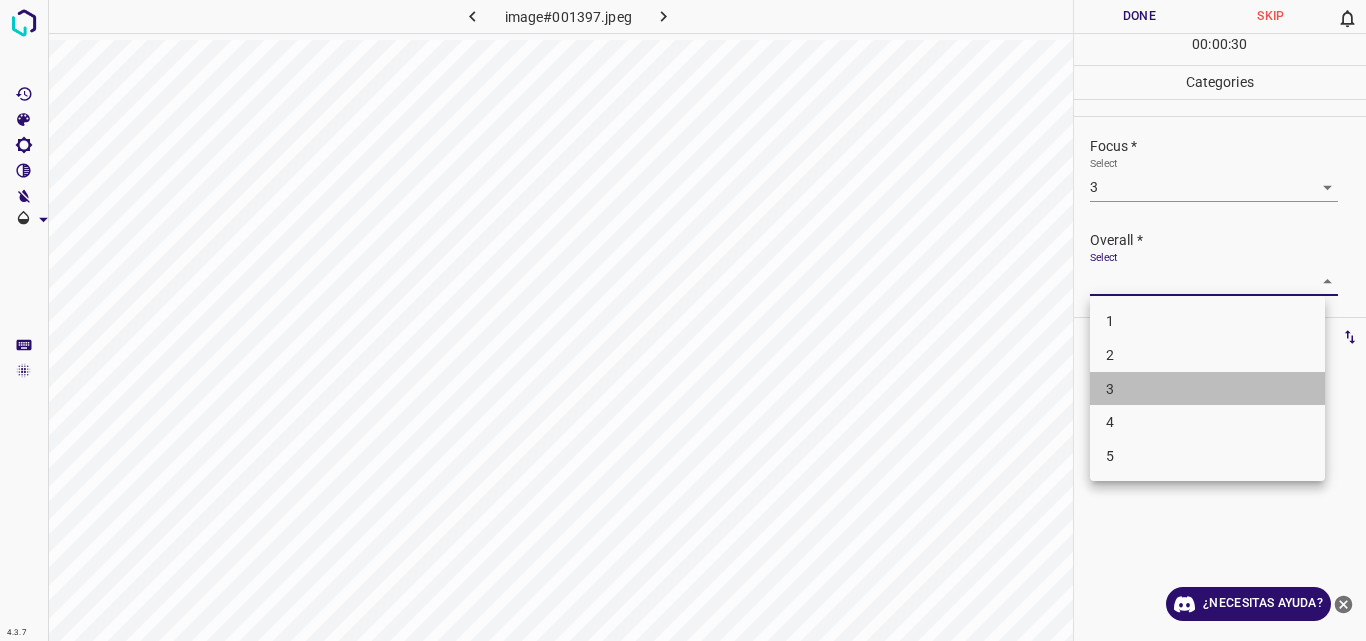 click on "3" at bounding box center [1207, 389] 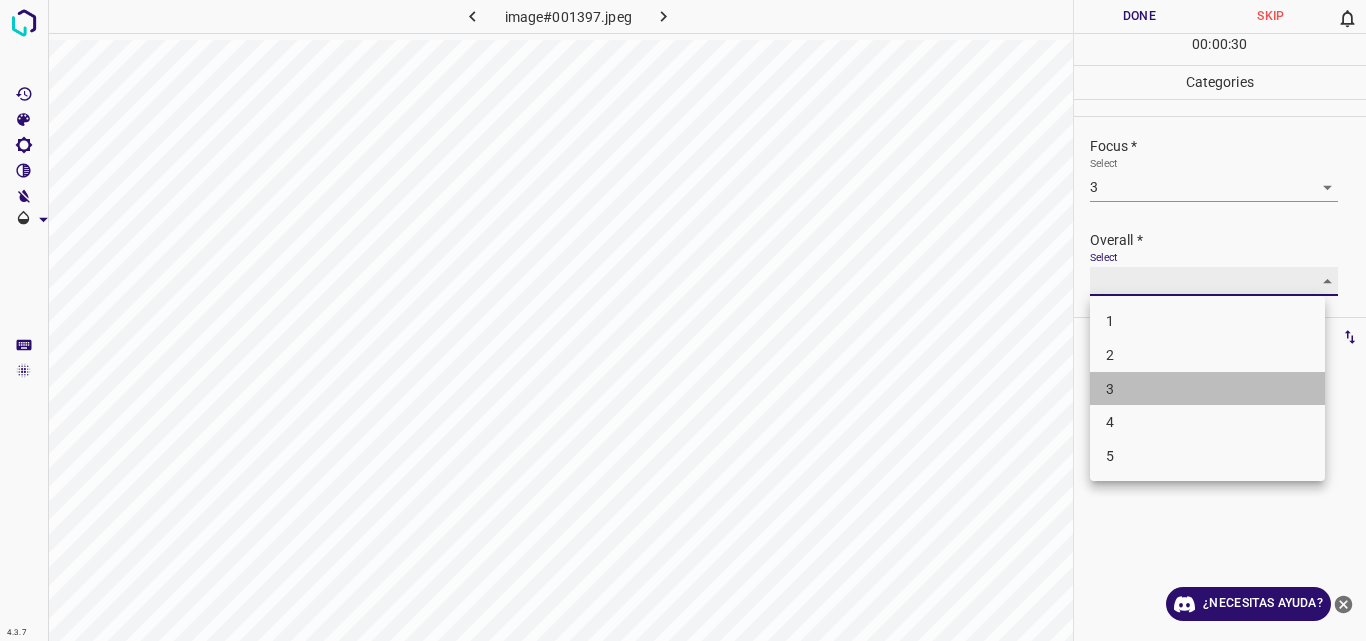 type on "3" 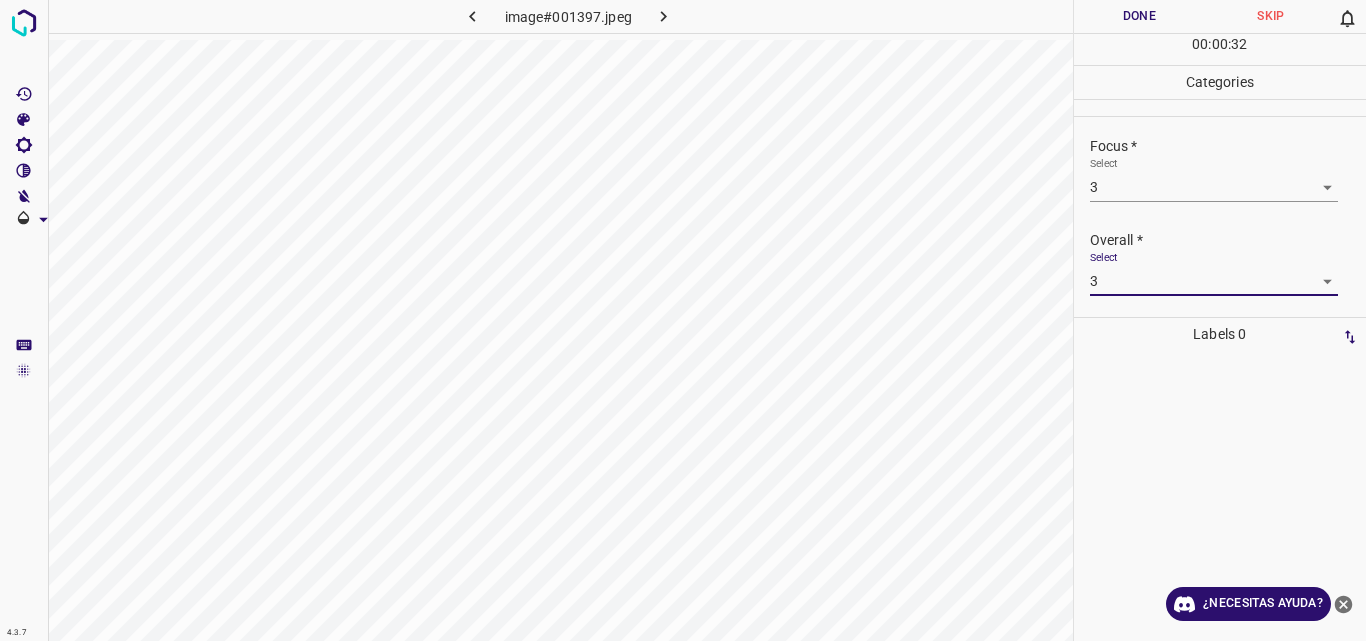 click on "Done" at bounding box center (1140, 16) 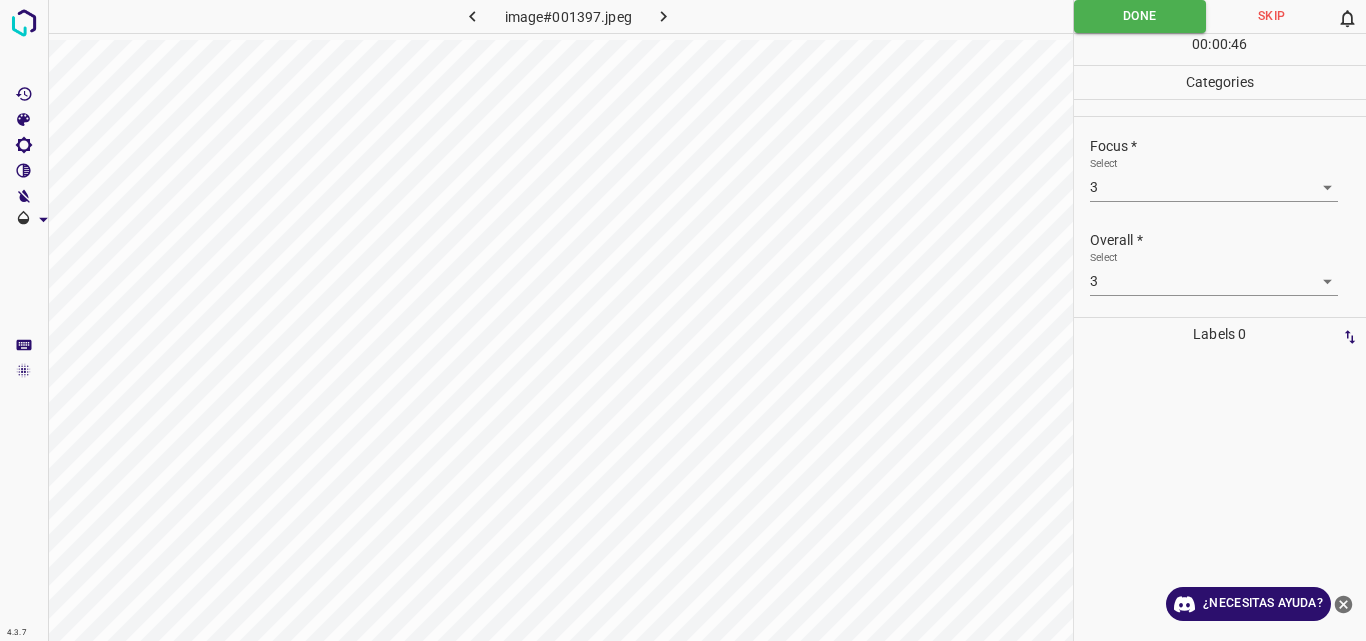click 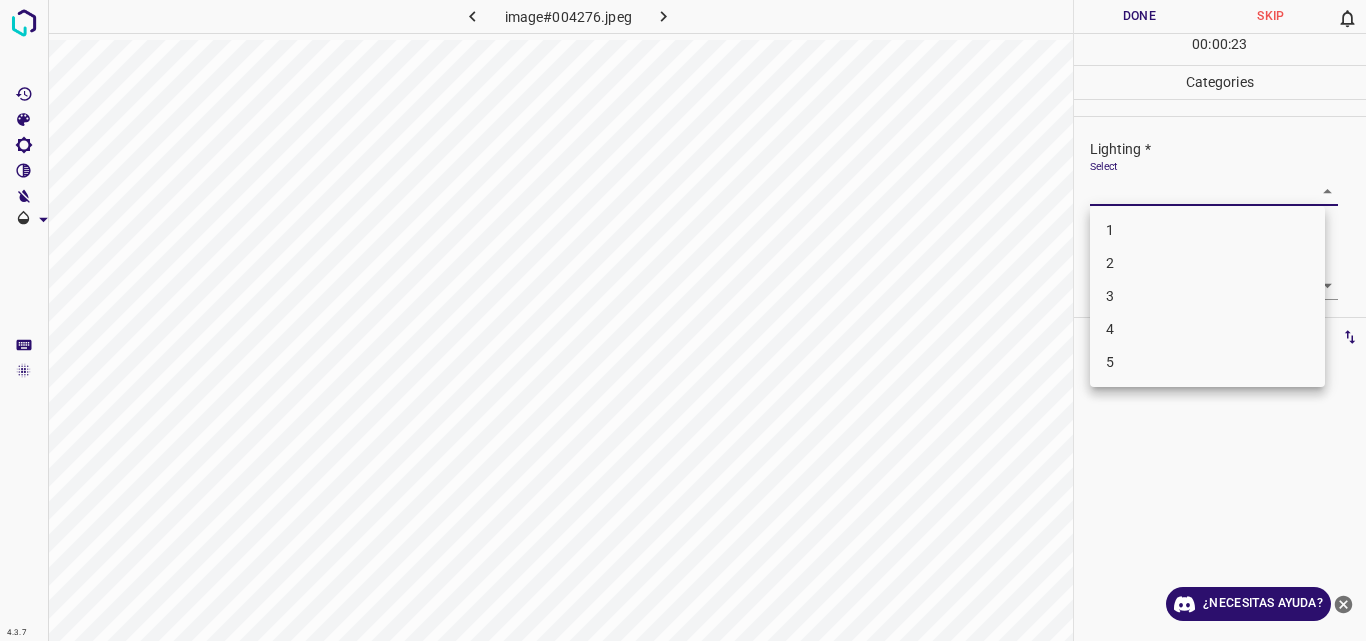 click on "4.3.7 image#004276.jpeg Done Skip 0 00   : 00   : 23   Categories Lighting *  Select ​ Focus *  Select ​ Overall *  Select ​ Labels   0 Categories 1 Lighting 2 Focus 3 Overall Tools Space Change between modes (Draw & Edit) I Auto labeling R Restore zoom M Zoom in N Zoom out Delete Delete selecte label Filters Z Restore filters X Saturation filter C Brightness filter V Contrast filter B Gray scale filter General O Download ¿Necesitas ayuda? Original text Rate this translation Your feedback will be used to help improve Google Translate - Texto - Esconder - Borrar 1 2 3 4 5" at bounding box center (683, 320) 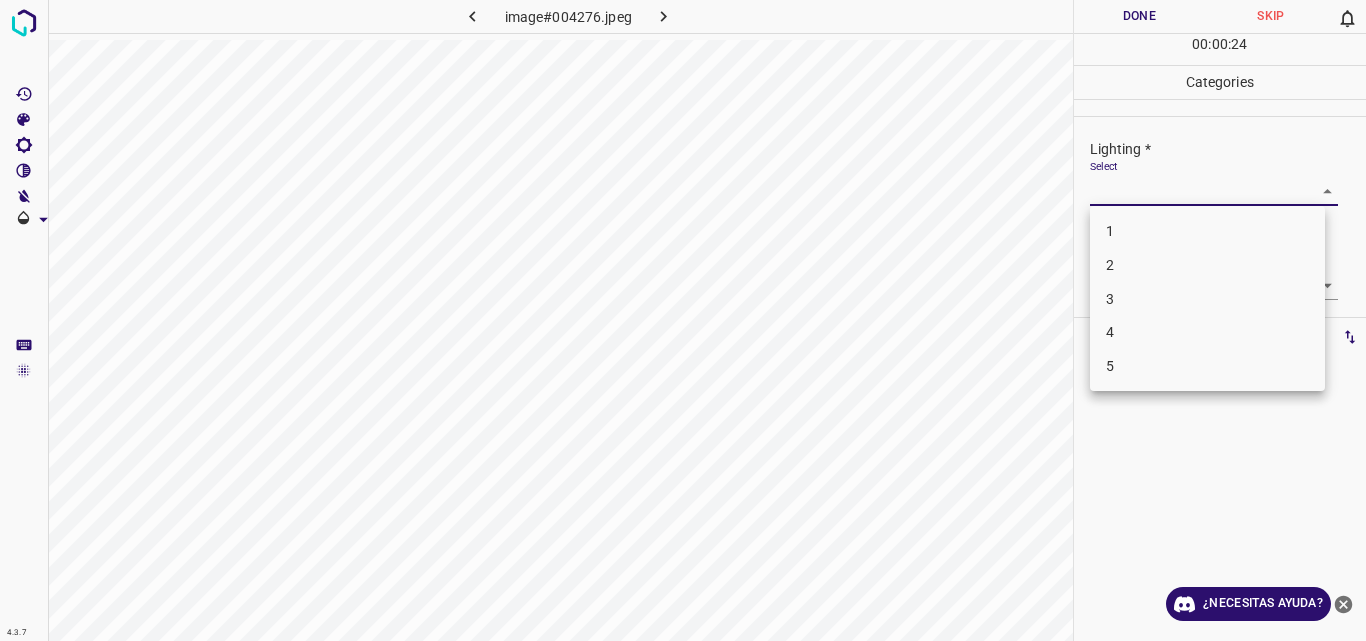 click on "2" at bounding box center (1207, 265) 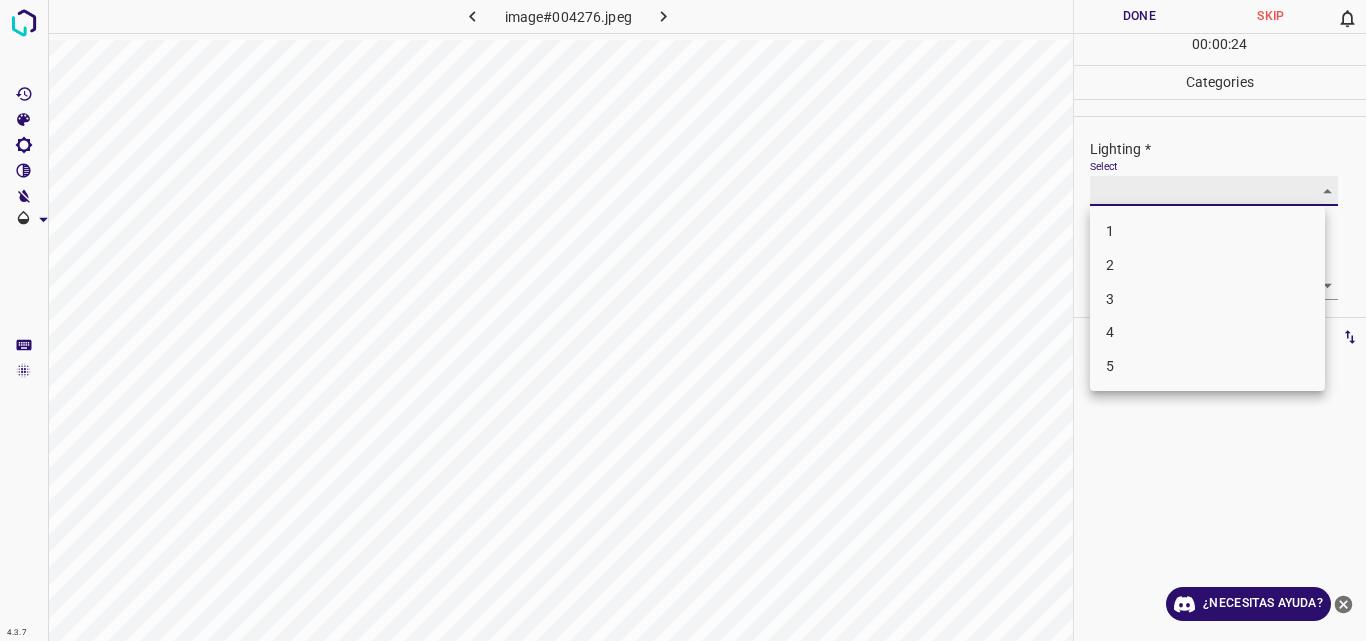 type on "2" 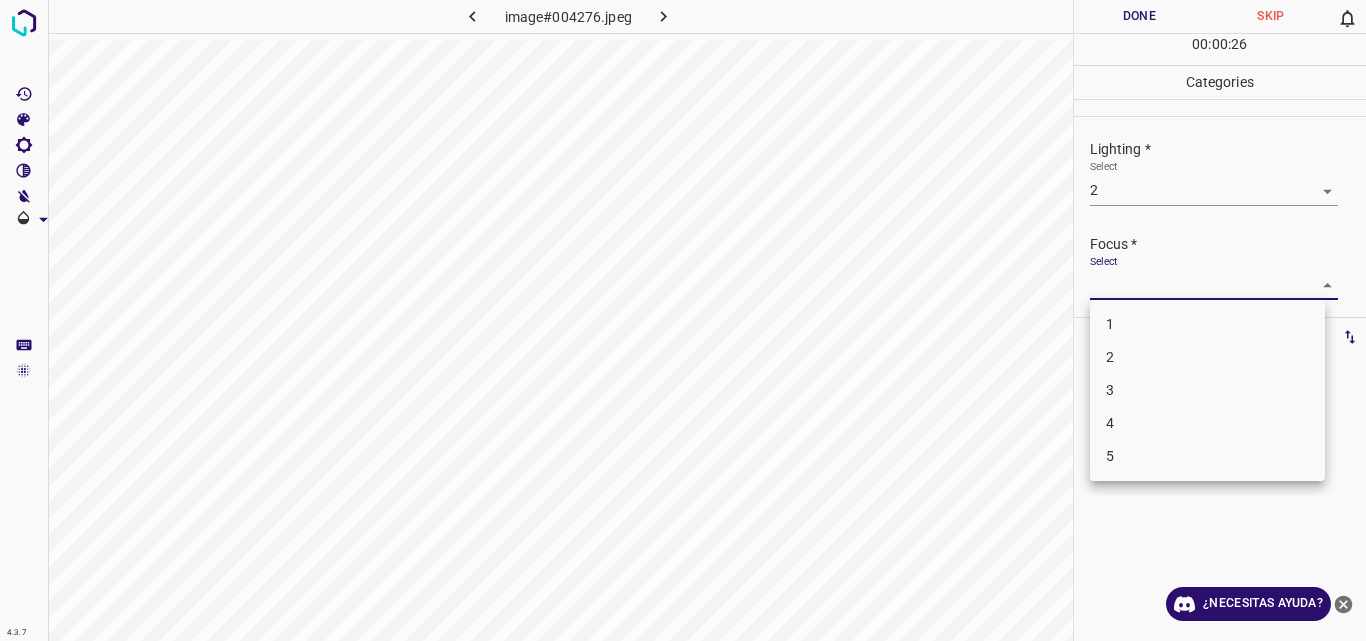 click on "4.3.7 image#004276.jpeg Done Skip 0 00   : 00   : 26   Categories Lighting *  Select 2 2 Focus *  Select ​ Overall *  Select ​ Labels   0 Categories 1 Lighting 2 Focus 3 Overall Tools Space Change between modes (Draw & Edit) I Auto labeling R Restore zoom M Zoom in N Zoom out Delete Delete selecte label Filters Z Restore filters X Saturation filter C Brightness filter V Contrast filter B Gray scale filter General O Download ¿Necesitas ayuda? Original text Rate this translation Your feedback will be used to help improve Google Translate - Texto - Esconder - Borrar 1 2 3 4 5" at bounding box center [683, 320] 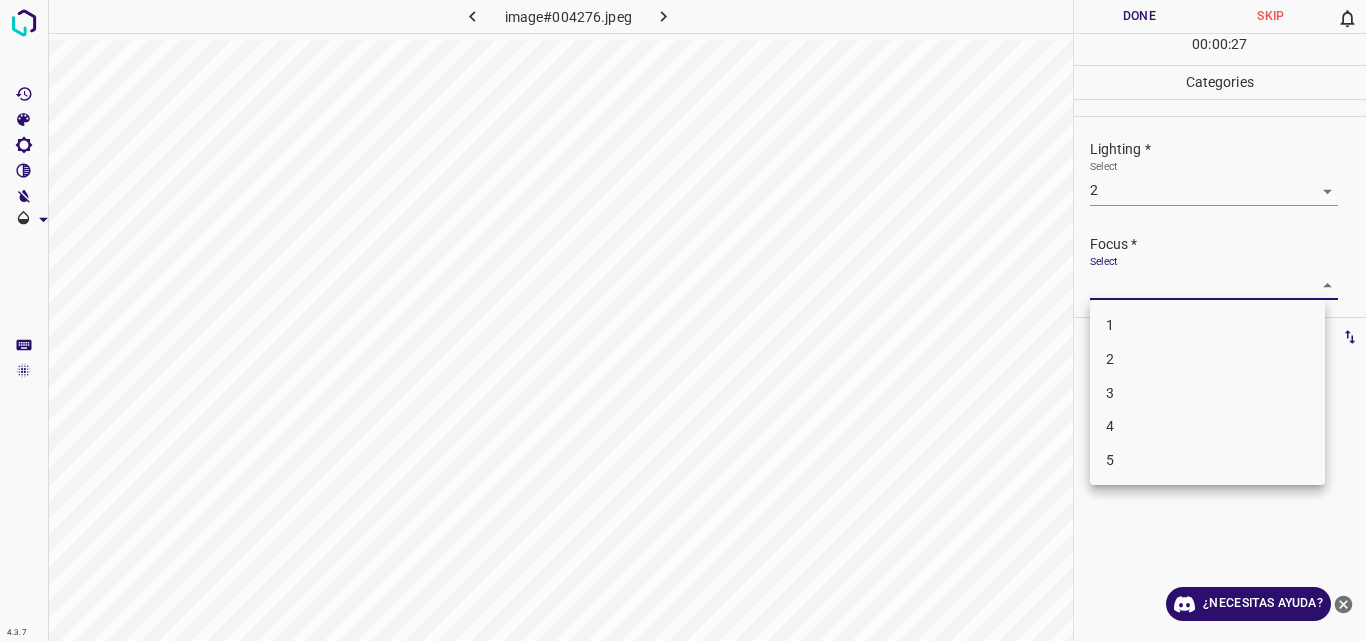 click on "2" at bounding box center [1207, 359] 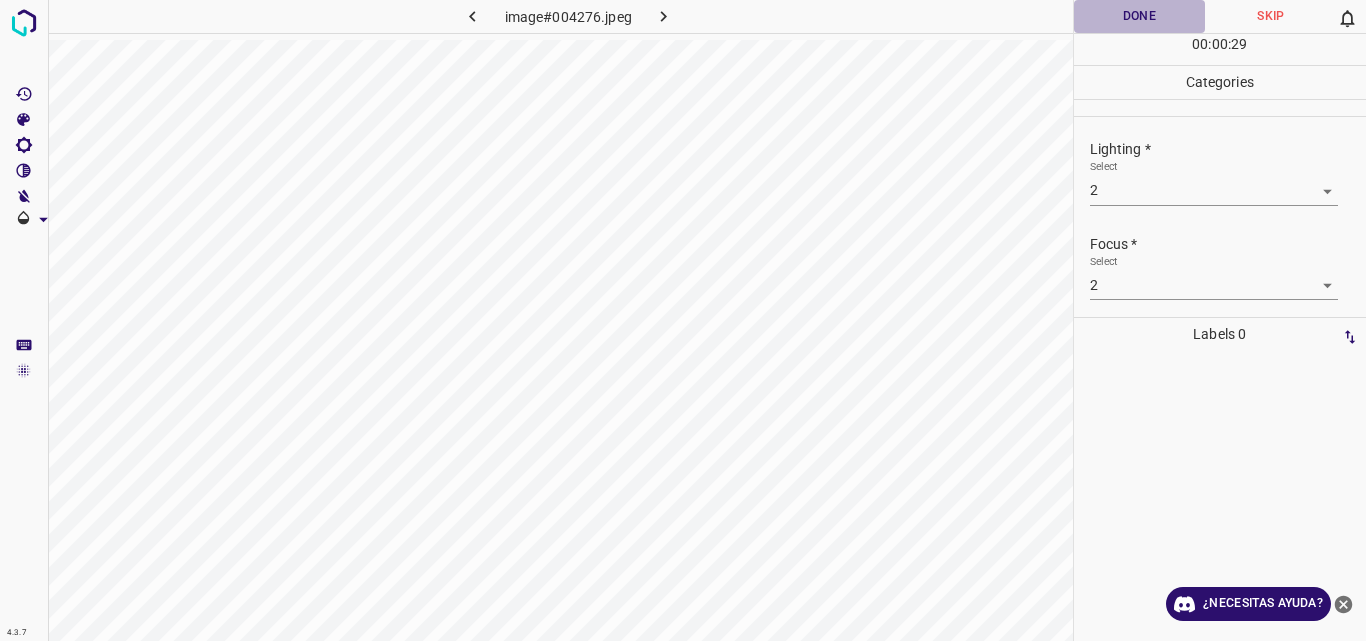 click on "Done" at bounding box center (1140, 16) 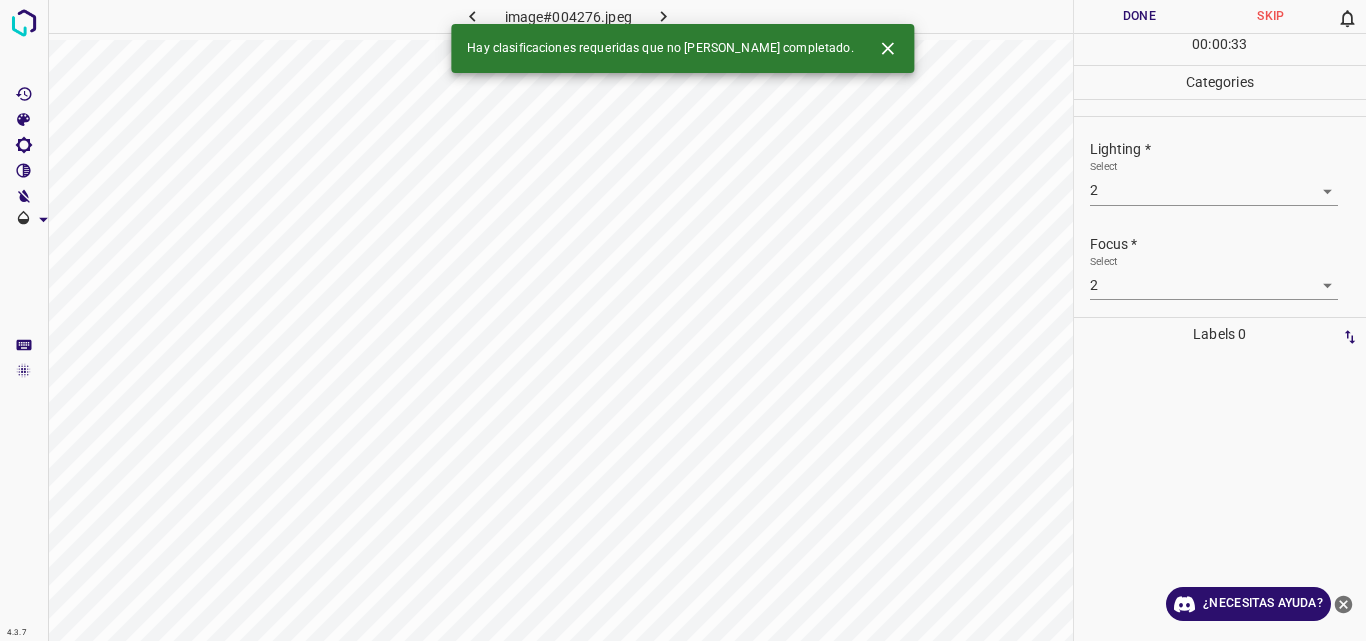 scroll, scrollTop: 98, scrollLeft: 0, axis: vertical 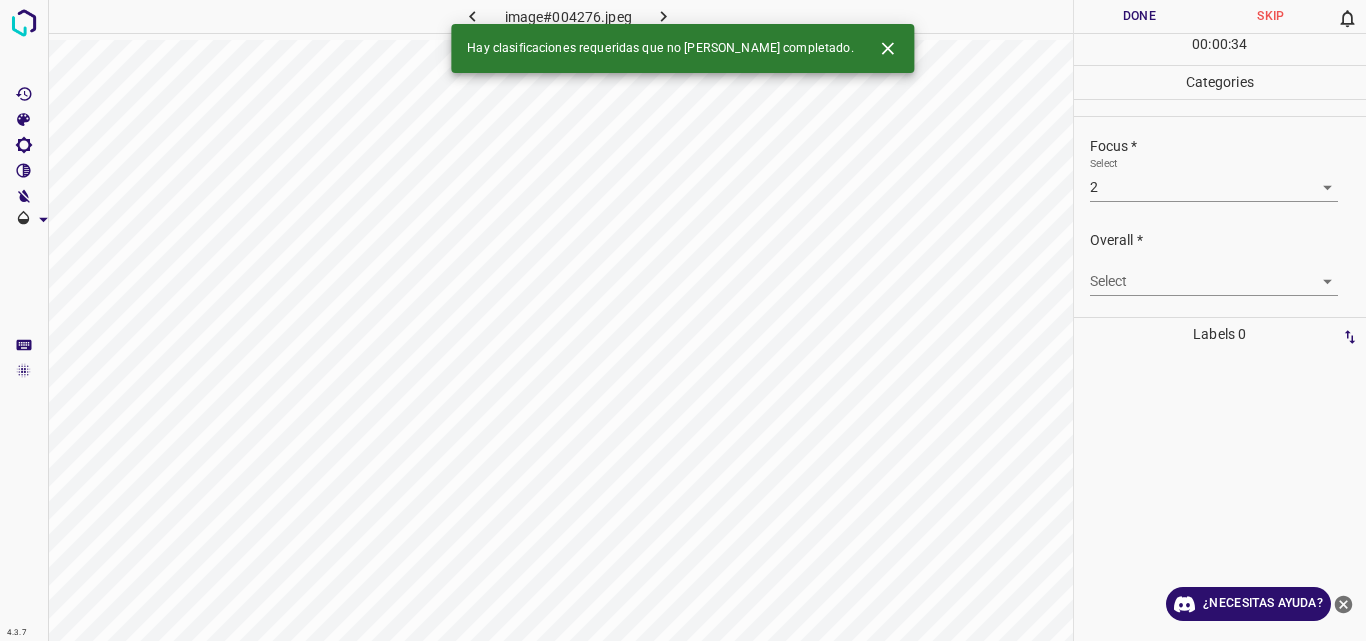 click on "4.3.7 image#004276.jpeg Done Skip 0 00   : 00   : 34   Categories Lighting *  Select 2 2 Focus *  Select 2 2 Overall *  Select ​ Labels   0 Categories 1 Lighting 2 Focus 3 Overall Tools Space Change between modes (Draw & Edit) I Auto labeling R Restore zoom M Zoom in N Zoom out Delete Delete selecte label Filters Z Restore filters X Saturation filter C Brightness filter V Contrast filter B Gray scale filter General O Download Hay clasificaciones requeridas que no se han completado. ¿Necesitas ayuda? Original text Rate this translation Your feedback will be used to help improve Google Translate - Texto - Esconder - Borrar" at bounding box center (683, 320) 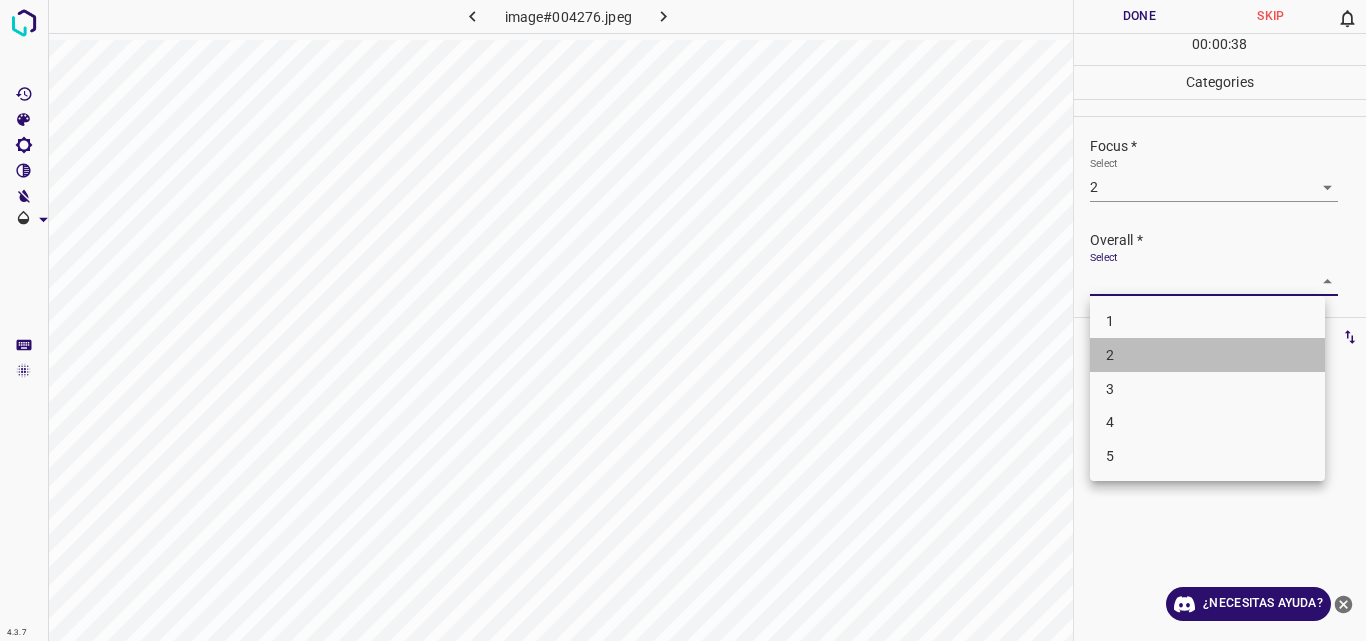 click on "2" at bounding box center (1207, 355) 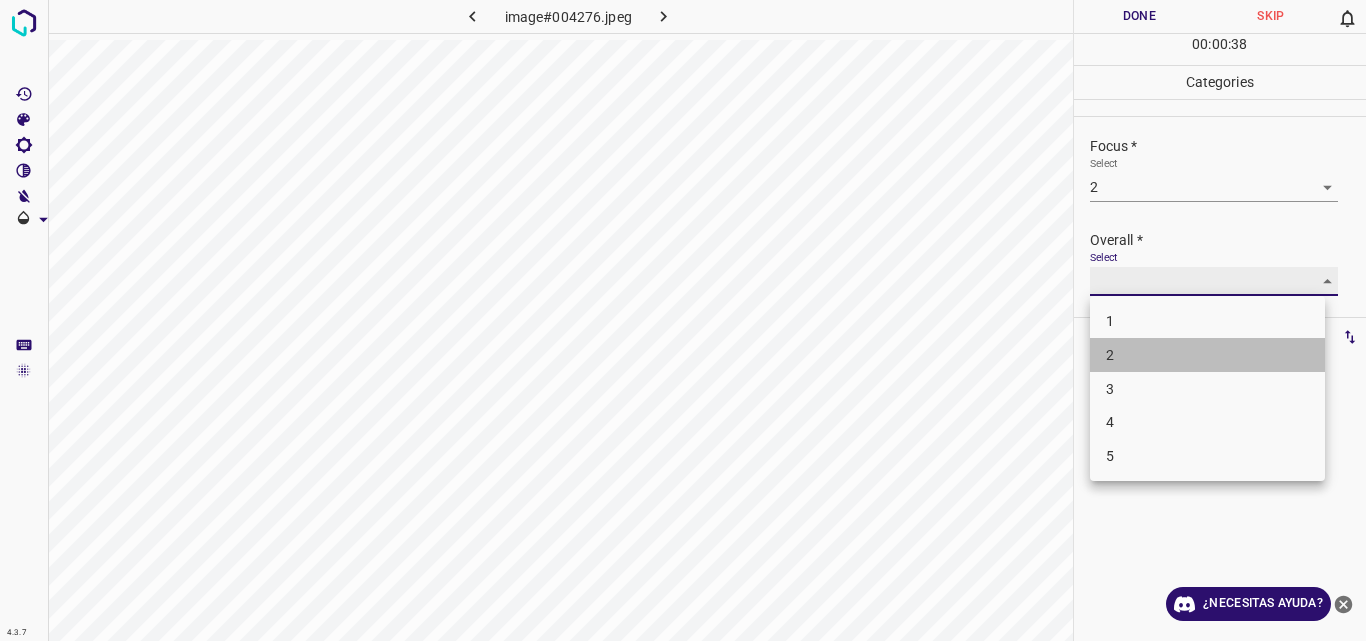 type on "2" 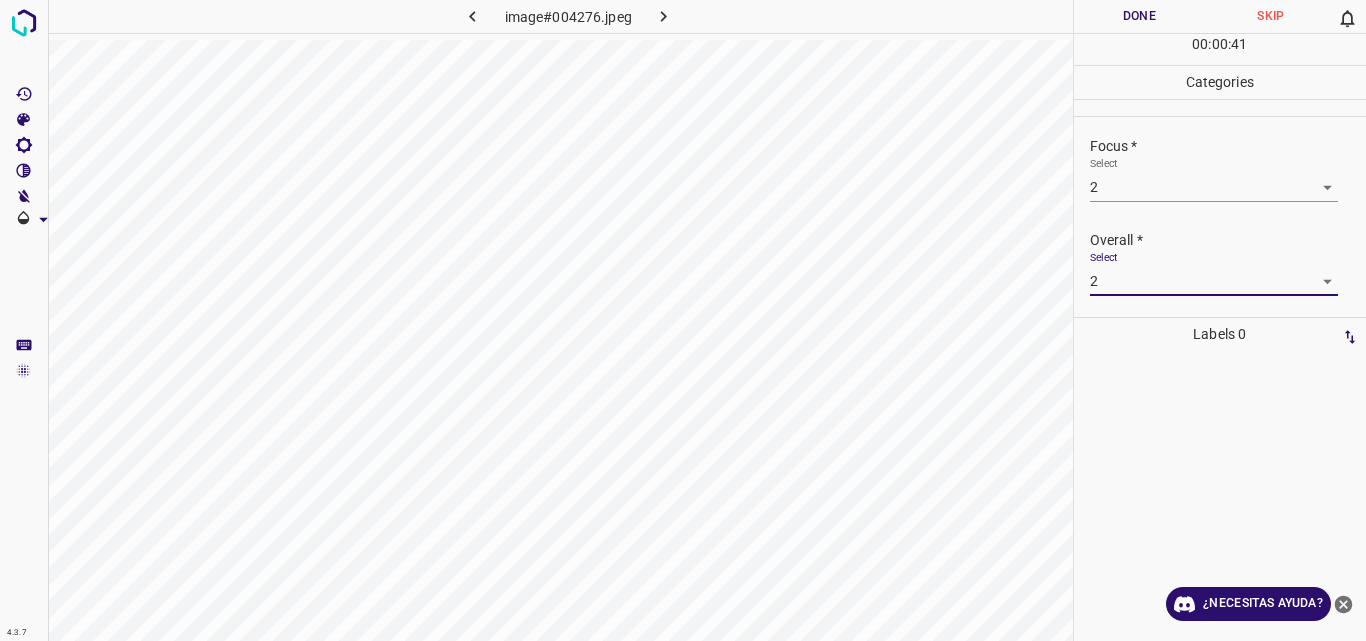 click on "Done" at bounding box center (1140, 16) 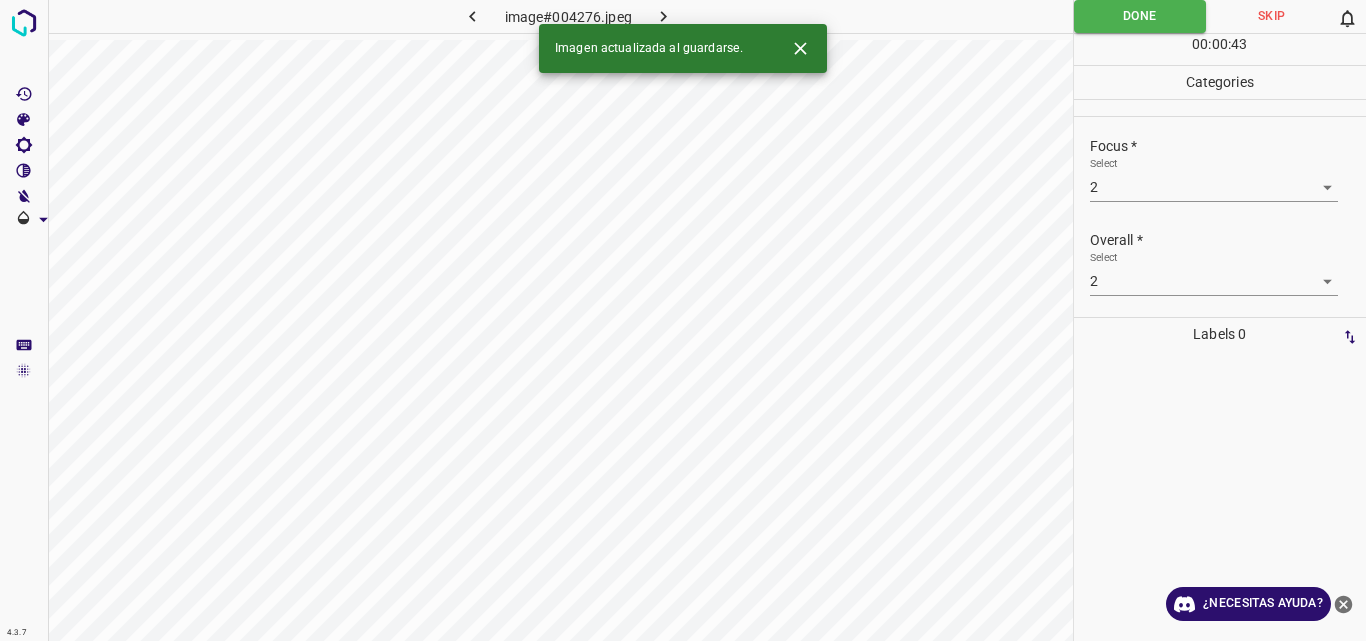 click 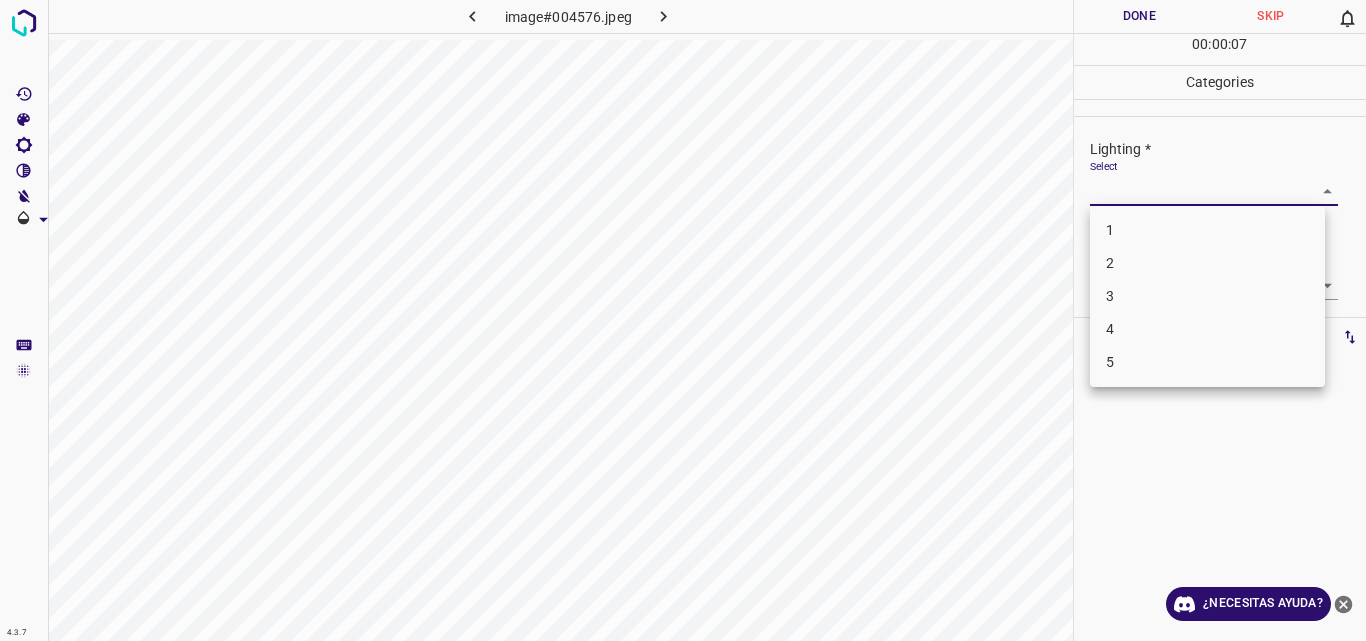 click on "4.3.7 image#004576.jpeg Done Skip 0 00   : 00   : 07   Categories Lighting *  Select ​ Focus *  Select ​ Overall *  Select ​ Labels   0 Categories 1 Lighting 2 Focus 3 Overall Tools Space Change between modes (Draw & Edit) I Auto labeling R Restore zoom M Zoom in N Zoom out Delete Delete selecte label Filters Z Restore filters X Saturation filter C Brightness filter V Contrast filter B Gray scale filter General O Download ¿Necesitas ayuda? Original text Rate this translation Your feedback will be used to help improve Google Translate - Texto - Esconder - Borrar 1 2 3 4 5" at bounding box center (683, 320) 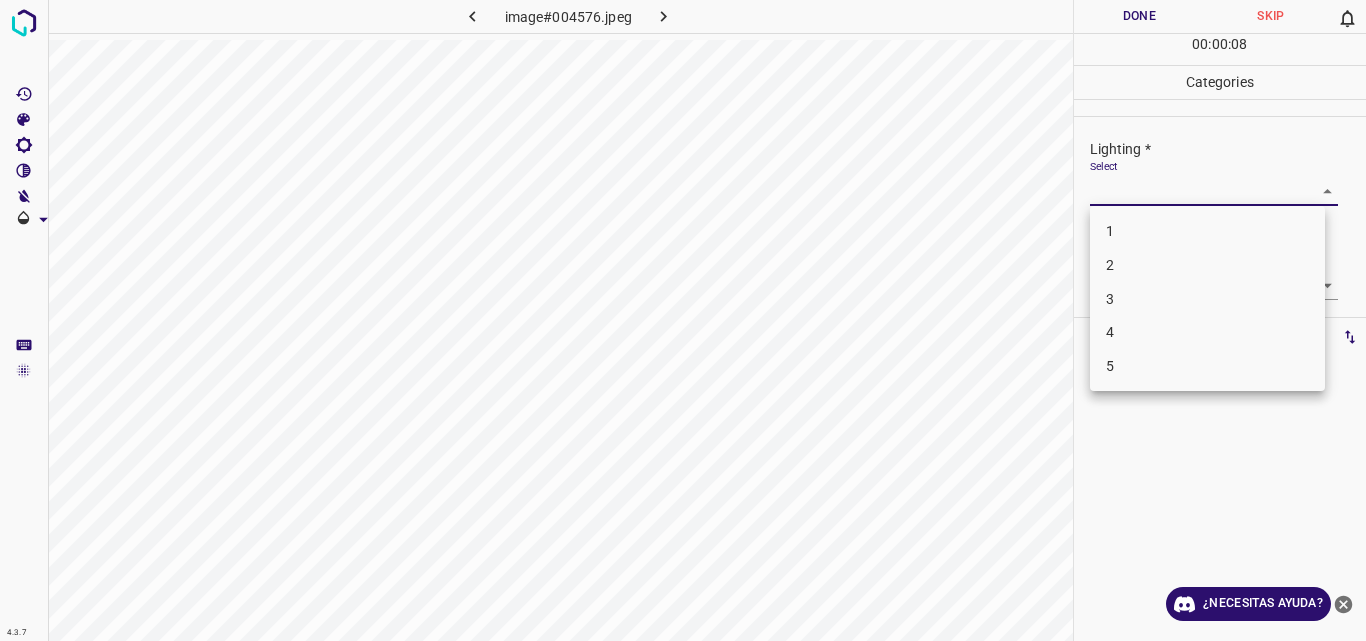 click on "3" at bounding box center [1207, 299] 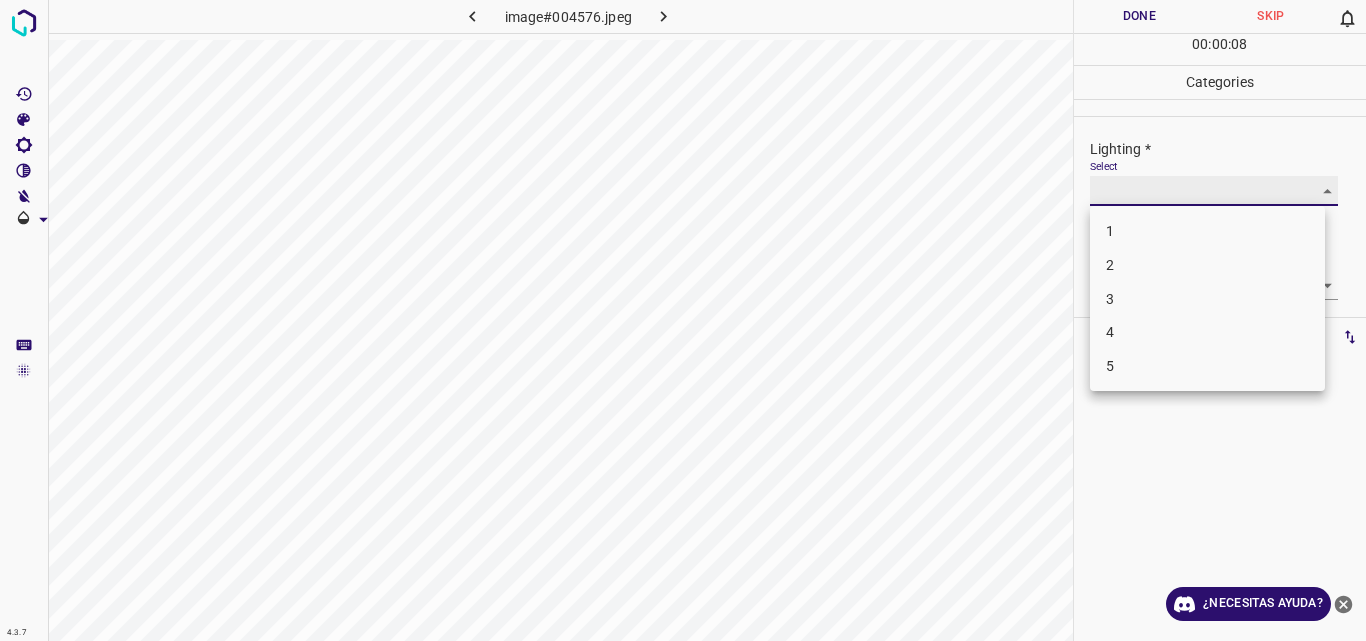 type on "3" 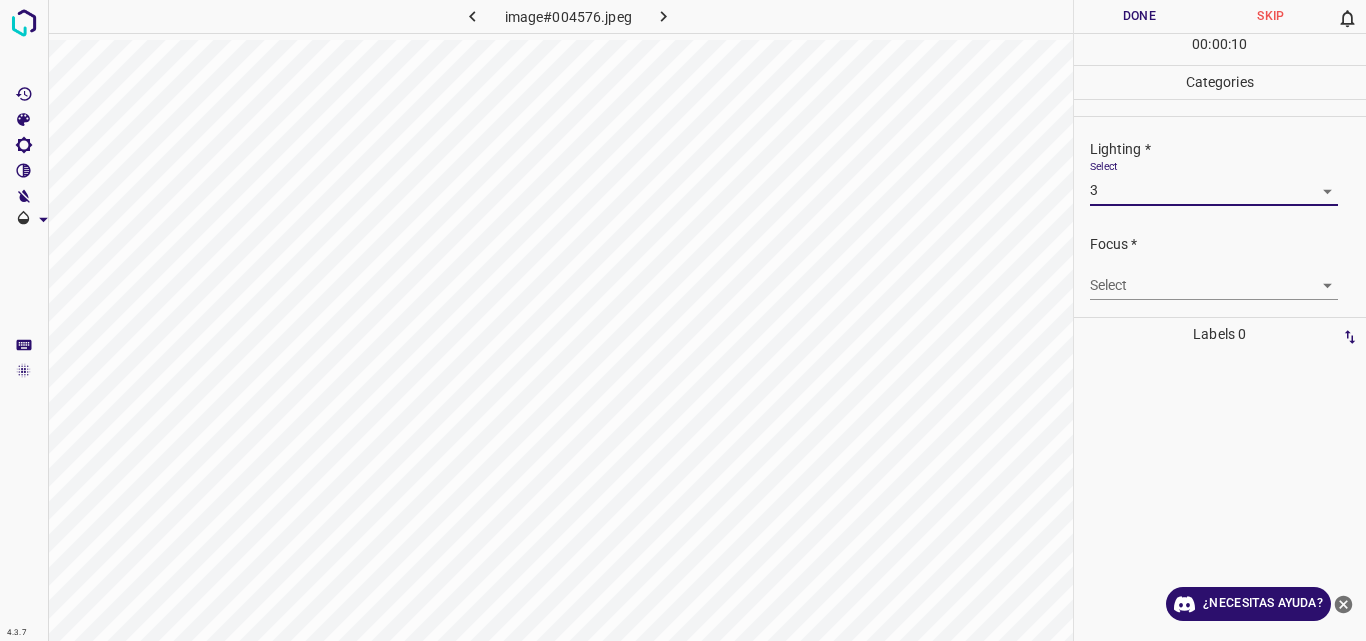 click on "4.3.7 image#004576.jpeg Done Skip 0 00   : 00   : 10   Categories Lighting *  Select 3 3 Focus *  Select ​ Overall *  Select ​ Labels   0 Categories 1 Lighting 2 Focus 3 Overall Tools Space Change between modes (Draw & Edit) I Auto labeling R Restore zoom M Zoom in N Zoom out Delete Delete selecte label Filters Z Restore filters X Saturation filter C Brightness filter V Contrast filter B Gray scale filter General O Download ¿Necesitas ayuda? Original text Rate this translation Your feedback will be used to help improve Google Translate - Texto - Esconder - Borrar" at bounding box center [683, 320] 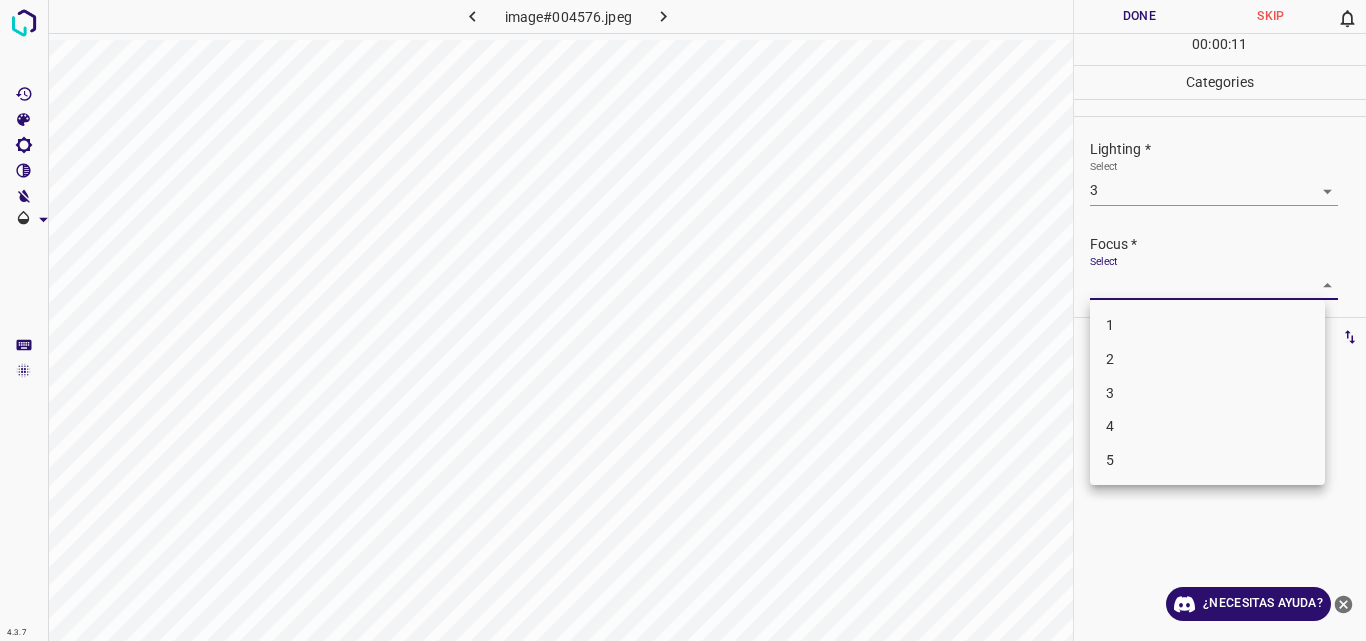 click on "3" at bounding box center [1207, 393] 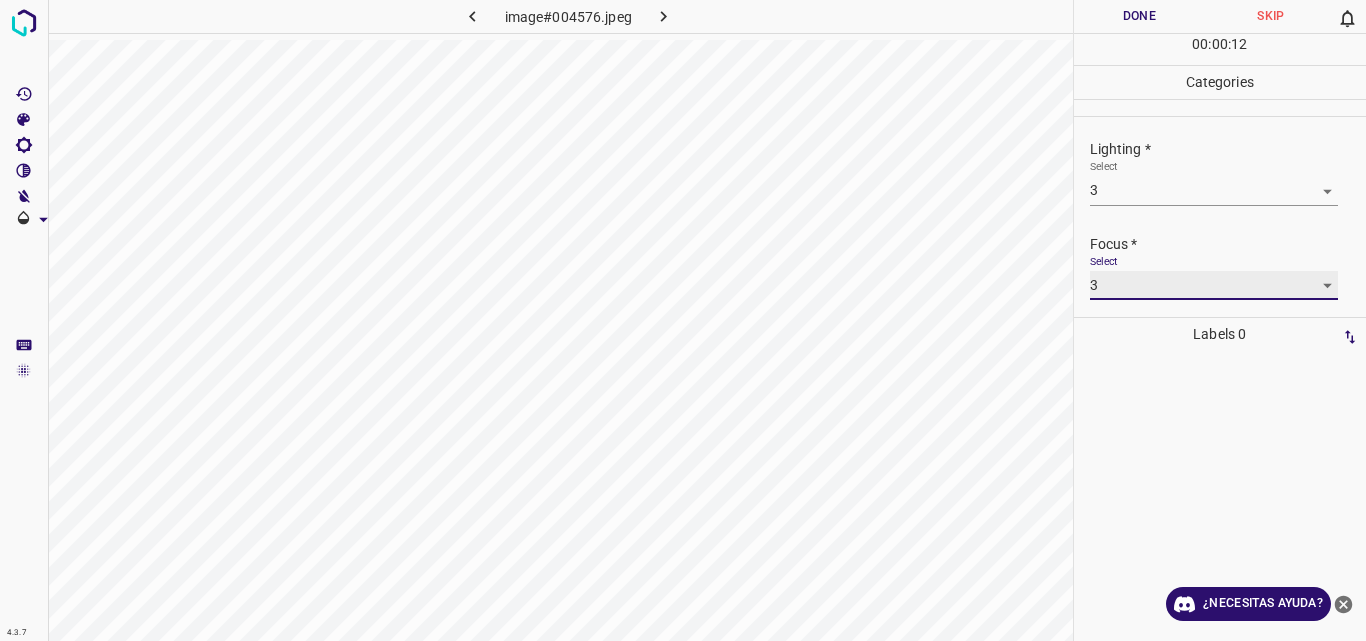 type on "3" 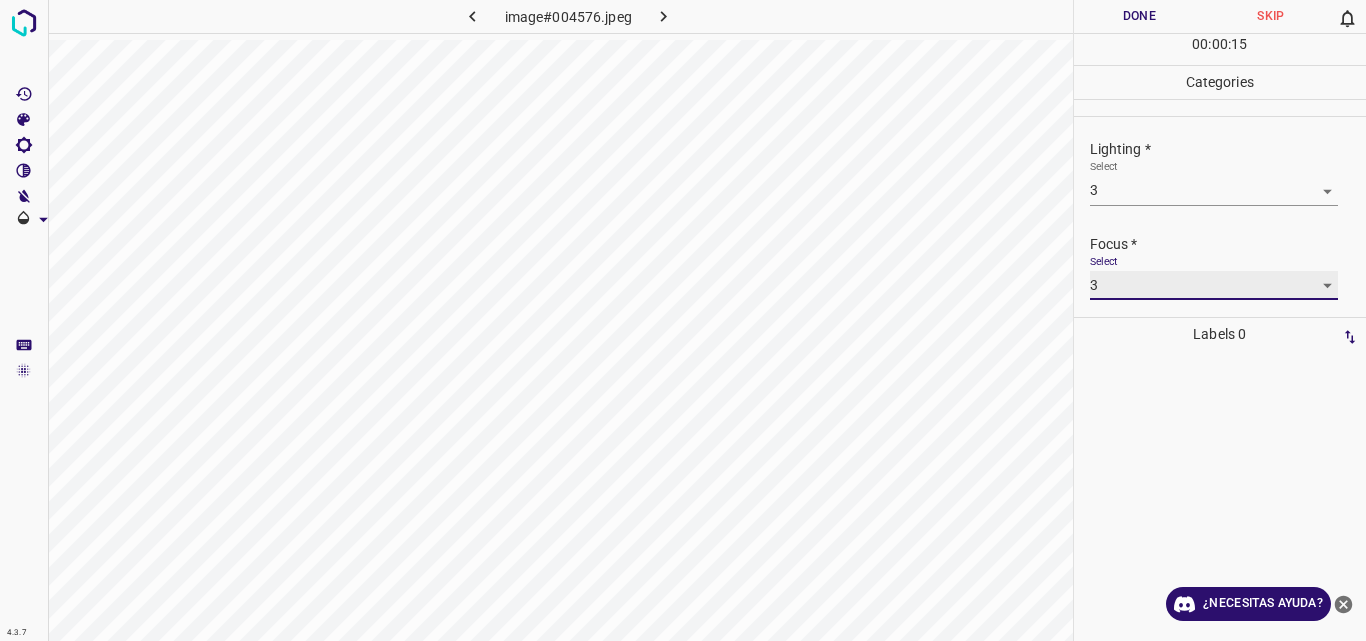 scroll, scrollTop: 98, scrollLeft: 0, axis: vertical 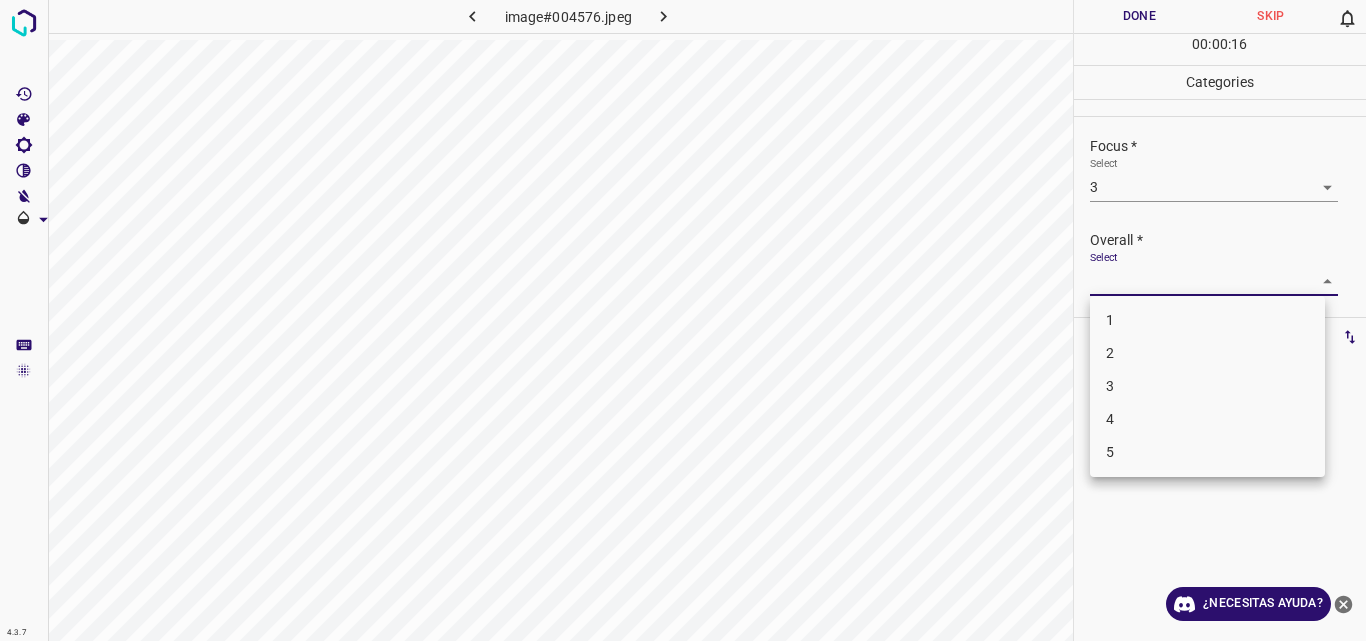 click on "4.3.7 image#004576.jpeg Done Skip 0 00   : 00   : 16   Categories Lighting *  Select 3 3 Focus *  Select 3 3 Overall *  Select ​ Labels   0 Categories 1 Lighting 2 Focus 3 Overall Tools Space Change between modes (Draw & Edit) I Auto labeling R Restore zoom M Zoom in N Zoom out Delete Delete selecte label Filters Z Restore filters X Saturation filter C Brightness filter V Contrast filter B Gray scale filter General O Download ¿Necesitas ayuda? Original text Rate this translation Your feedback will be used to help improve Google Translate - Texto - Esconder - Borrar 1 2 3 4 5" at bounding box center (683, 320) 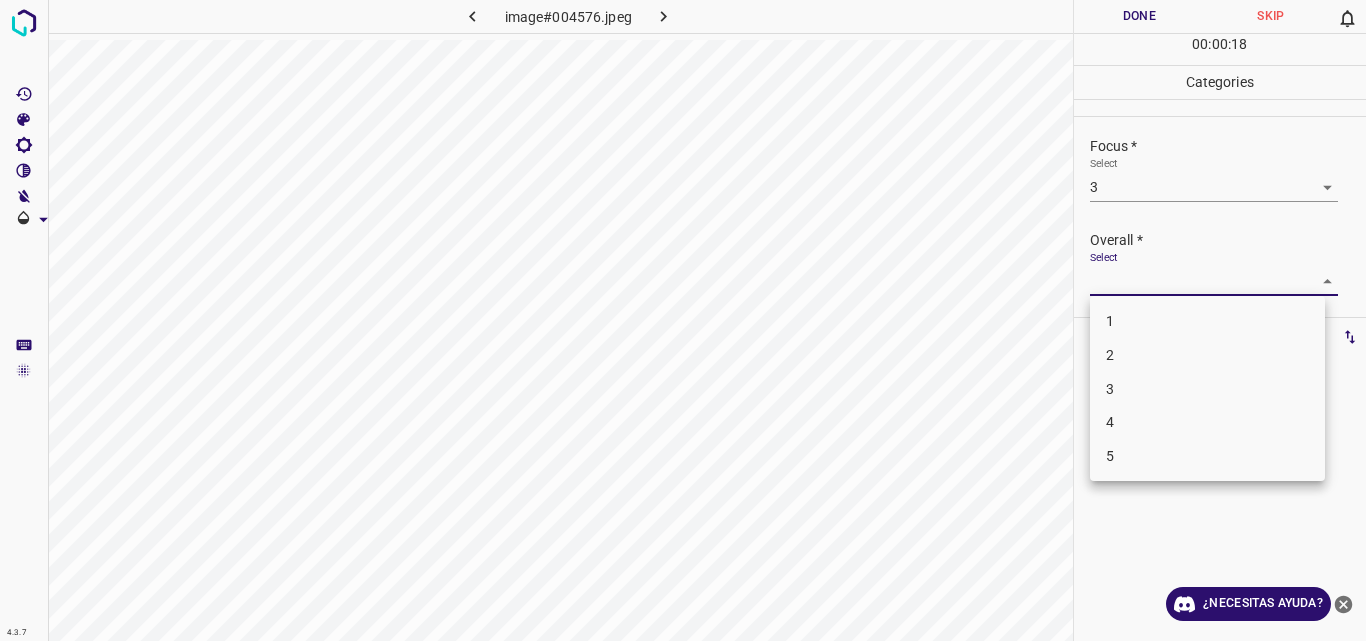 click on "3" at bounding box center [1207, 389] 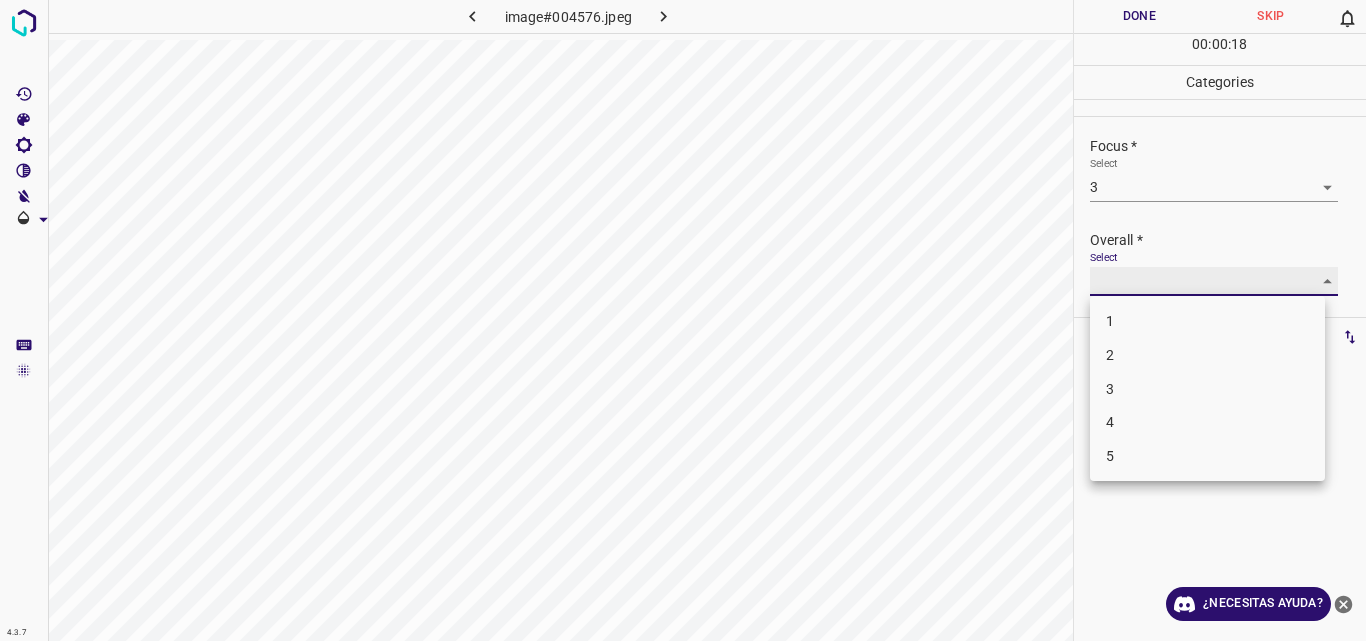 type on "3" 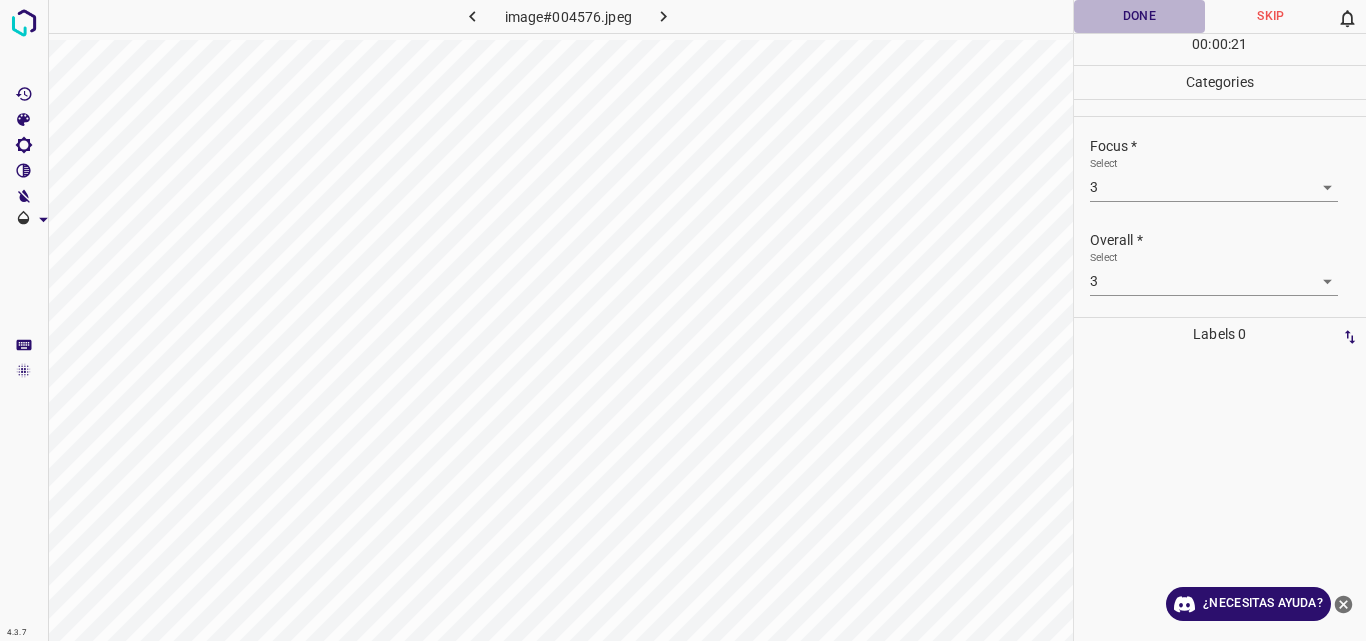 click on "Done" at bounding box center (1140, 16) 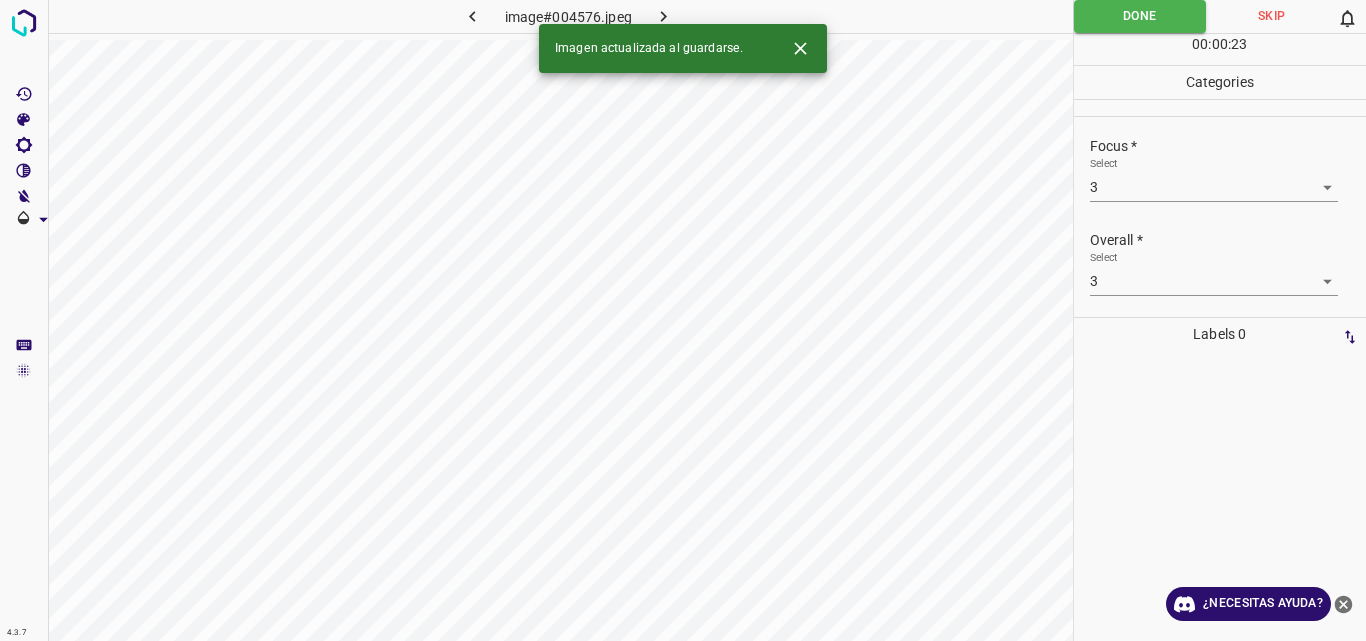 click 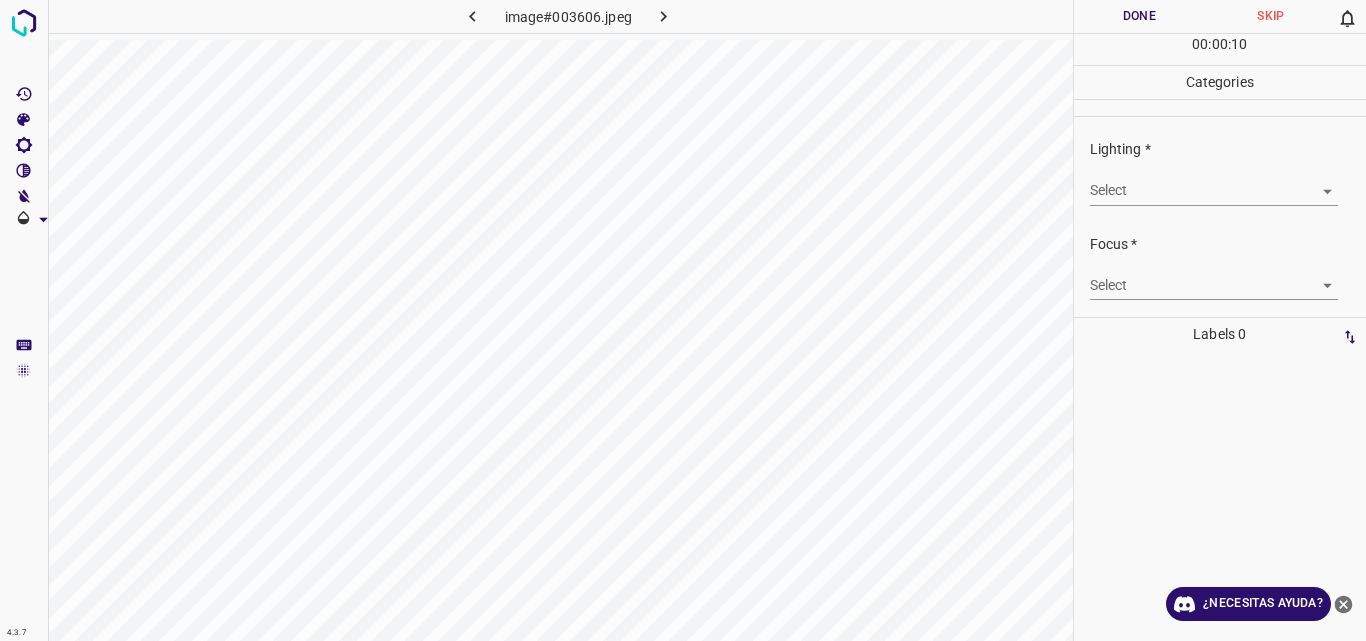 click on "4.3.7 image#003606.jpeg Done Skip 0 00   : 00   : 10   Categories Lighting *  Select ​ Focus *  Select ​ Overall *  Select ​ Labels   0 Categories 1 Lighting 2 Focus 3 Overall Tools Space Change between modes (Draw & Edit) I Auto labeling R Restore zoom M Zoom in N Zoom out Delete Delete selecte label Filters Z Restore filters X Saturation filter C Brightness filter V Contrast filter B Gray scale filter General O Download ¿Necesitas ayuda? Original text Rate this translation Your feedback will be used to help improve Google Translate - Texto - Esconder - Borrar" at bounding box center (683, 320) 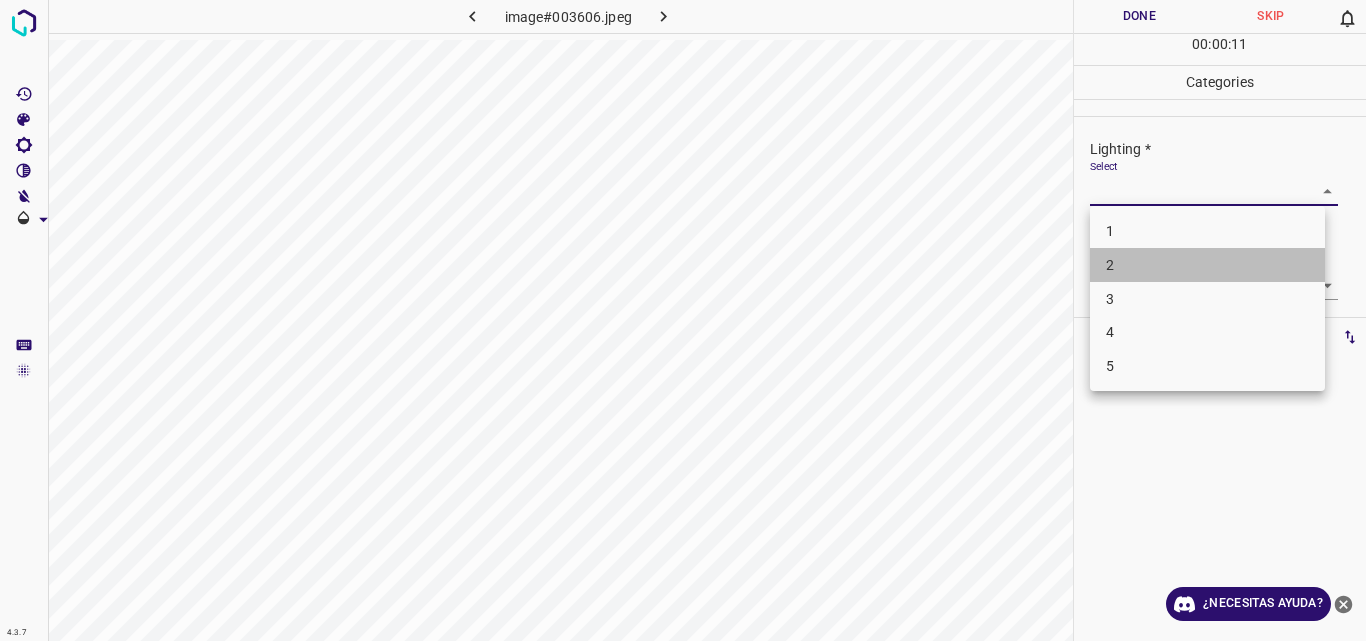 click on "2" at bounding box center [1207, 265] 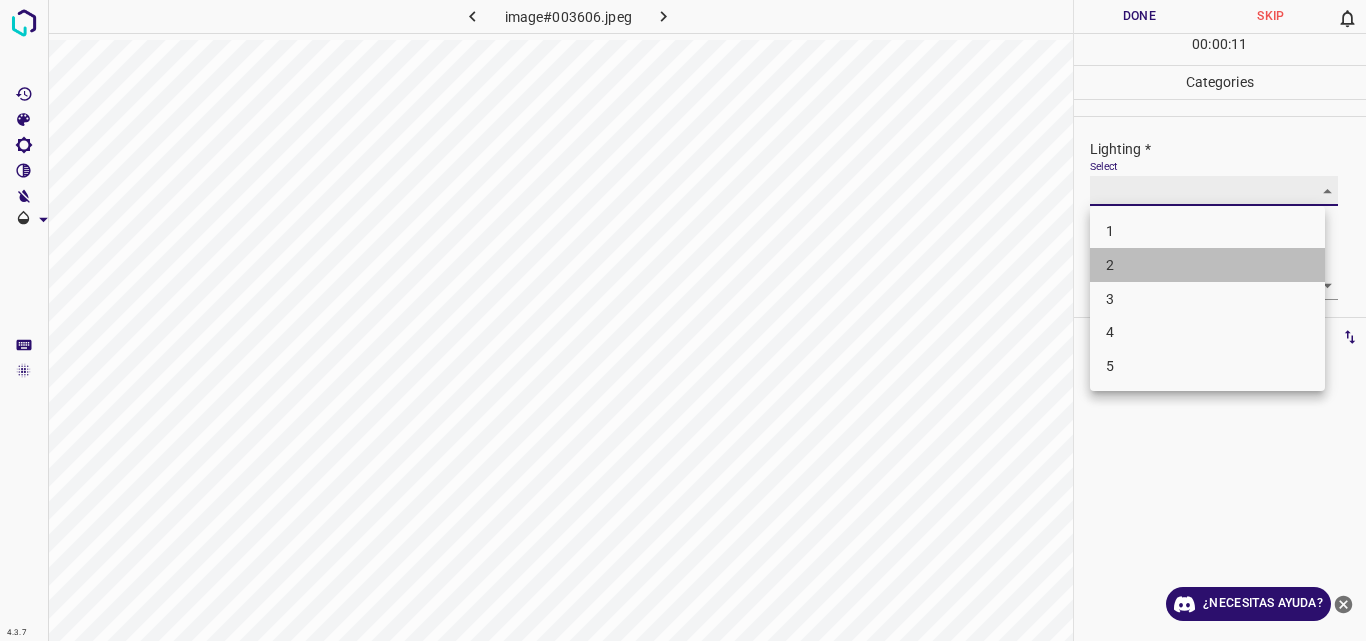 type on "2" 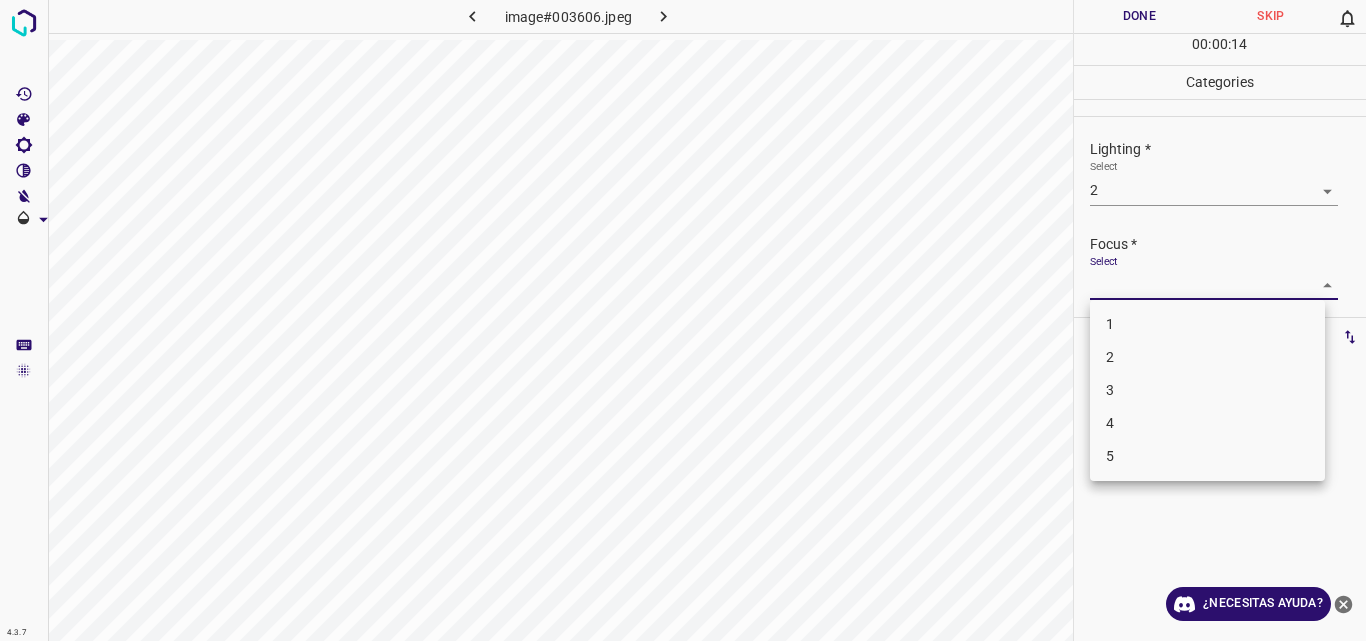 click on "4.3.7 image#003606.jpeg Done Skip 0 00   : 00   : 14   Categories Lighting *  Select 2 2 Focus *  Select ​ Overall *  Select ​ Labels   0 Categories 1 Lighting 2 Focus 3 Overall Tools Space Change between modes (Draw & Edit) I Auto labeling R Restore zoom M Zoom in N Zoom out Delete Delete selecte label Filters Z Restore filters X Saturation filter C Brightness filter V Contrast filter B Gray scale filter General O Download ¿Necesitas ayuda? Original text Rate this translation Your feedback will be used to help improve Google Translate - Texto - Esconder - Borrar 1 2 3 4 5" at bounding box center (683, 320) 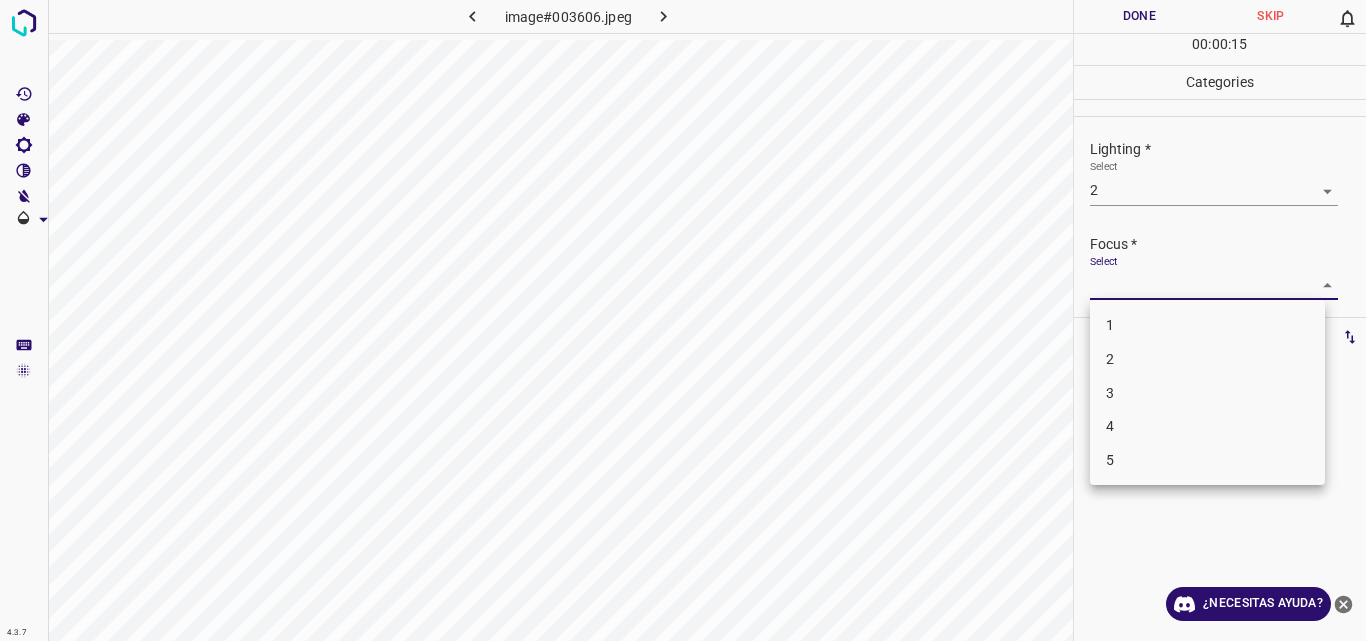 click on "2" at bounding box center [1207, 359] 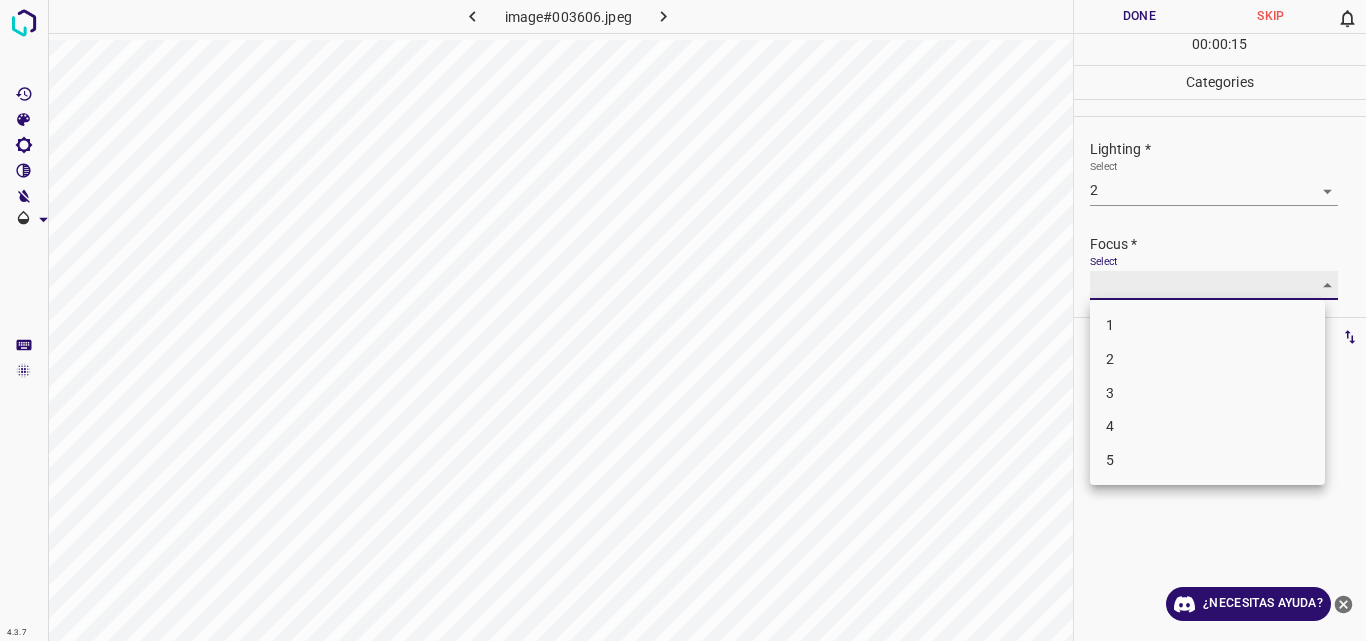 type on "2" 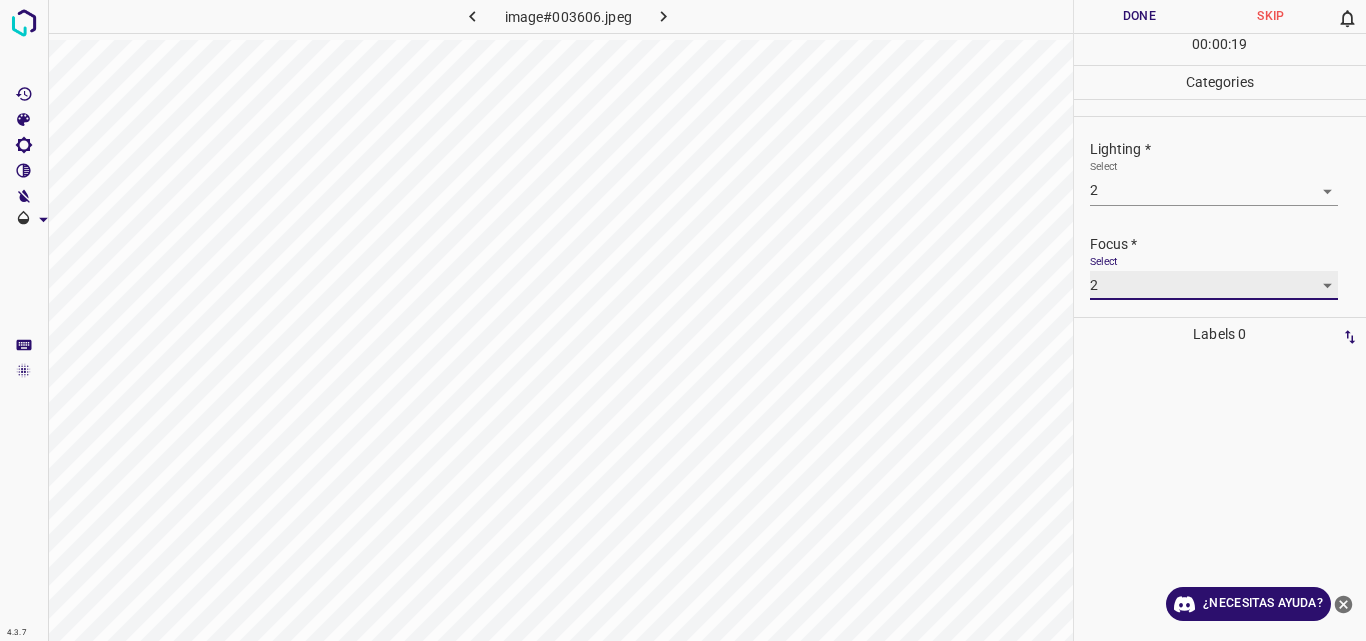 scroll, scrollTop: 98, scrollLeft: 0, axis: vertical 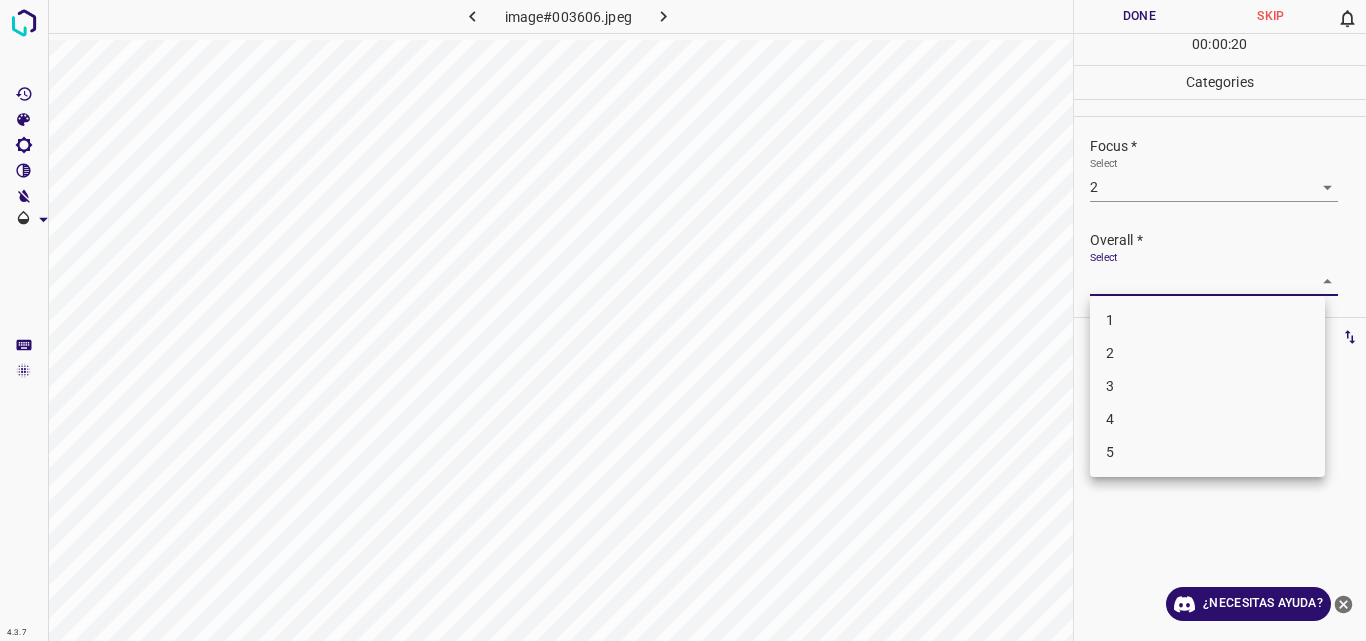click on "4.3.7 image#003606.jpeg Done Skip 0 00   : 00   : 20   Categories Lighting *  Select 2 2 Focus *  Select 2 2 Overall *  Select ​ Labels   0 Categories 1 Lighting 2 Focus 3 Overall Tools Space Change between modes (Draw & Edit) I Auto labeling R Restore zoom M Zoom in N Zoom out Delete Delete selecte label Filters Z Restore filters X Saturation filter C Brightness filter V Contrast filter B Gray scale filter General O Download ¿Necesitas ayuda? Original text Rate this translation Your feedback will be used to help improve Google Translate - Texto - Esconder - Borrar 1 2 3 4 5" at bounding box center [683, 320] 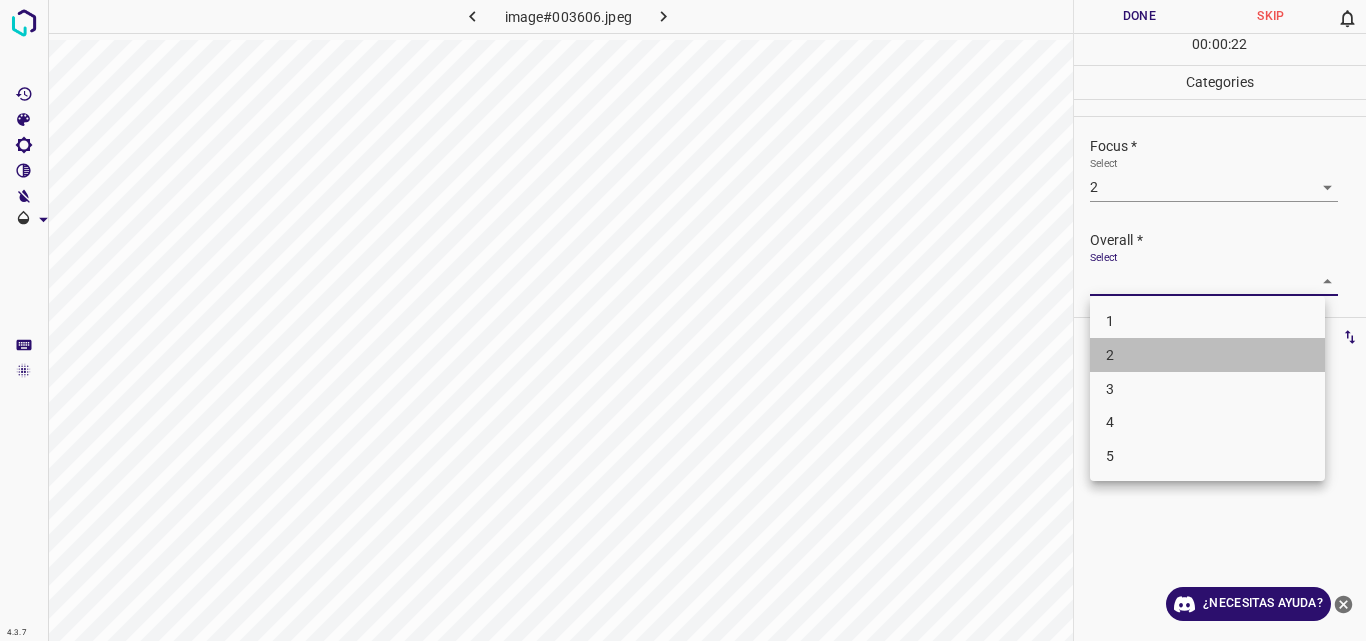 click on "2" at bounding box center (1207, 355) 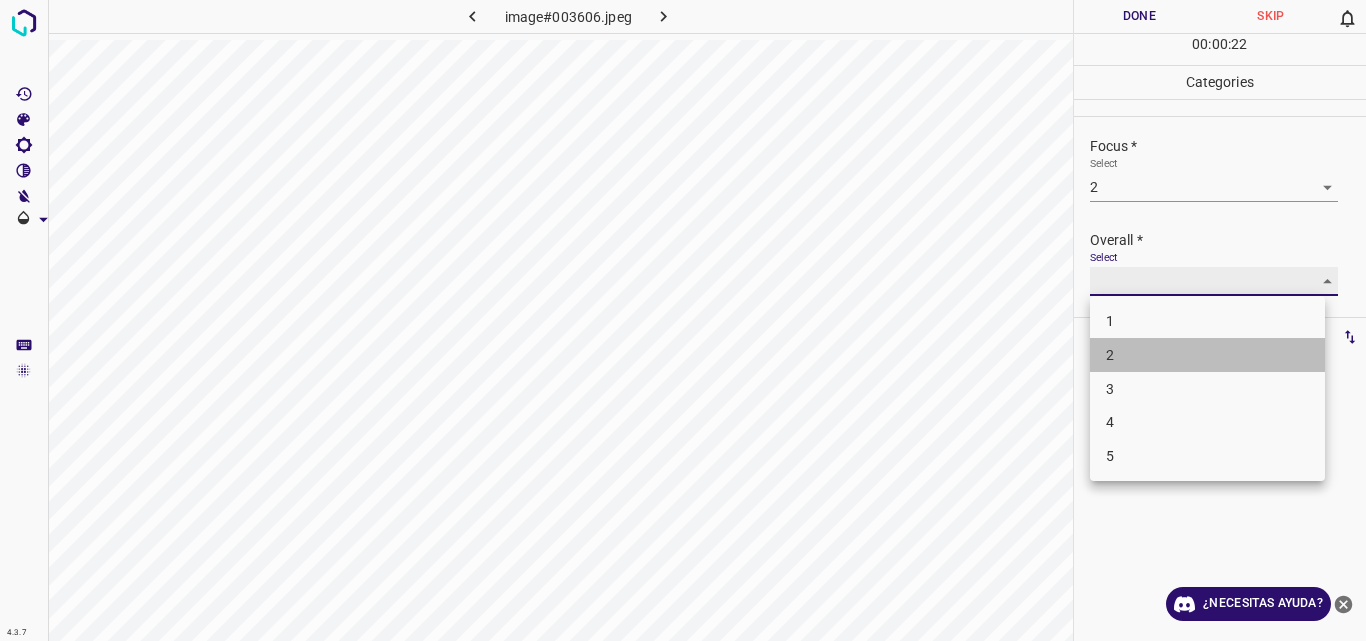 type on "2" 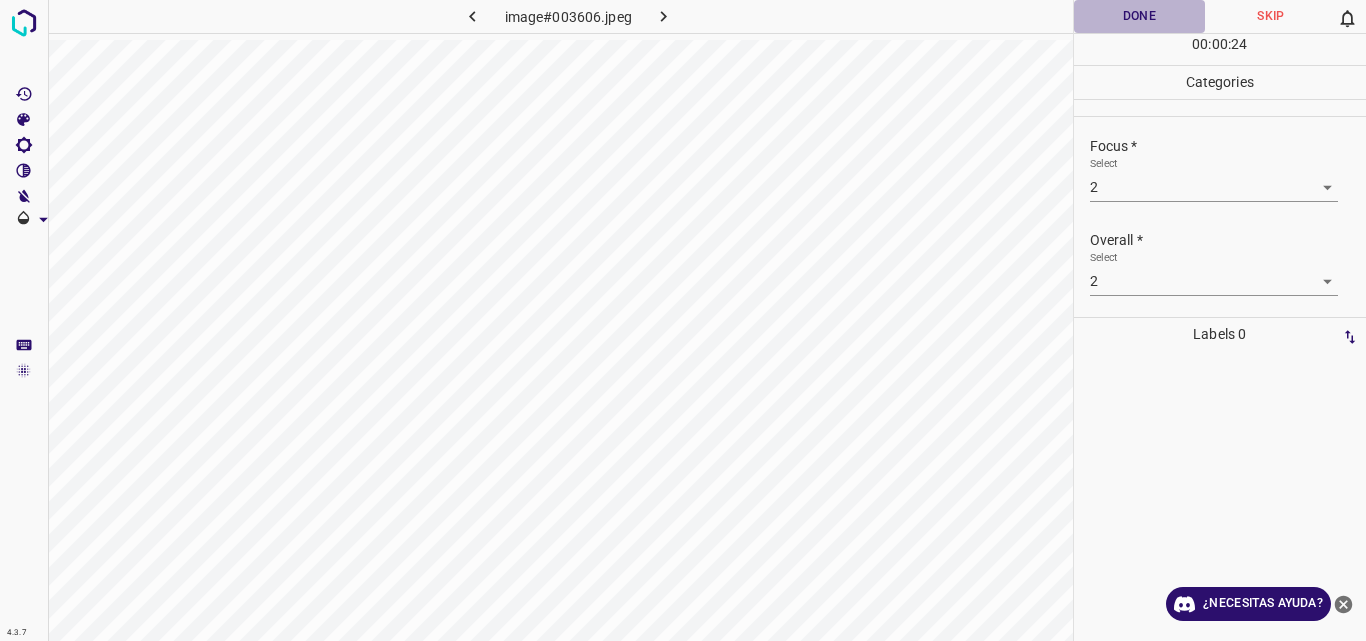 click on "Done" at bounding box center (1140, 16) 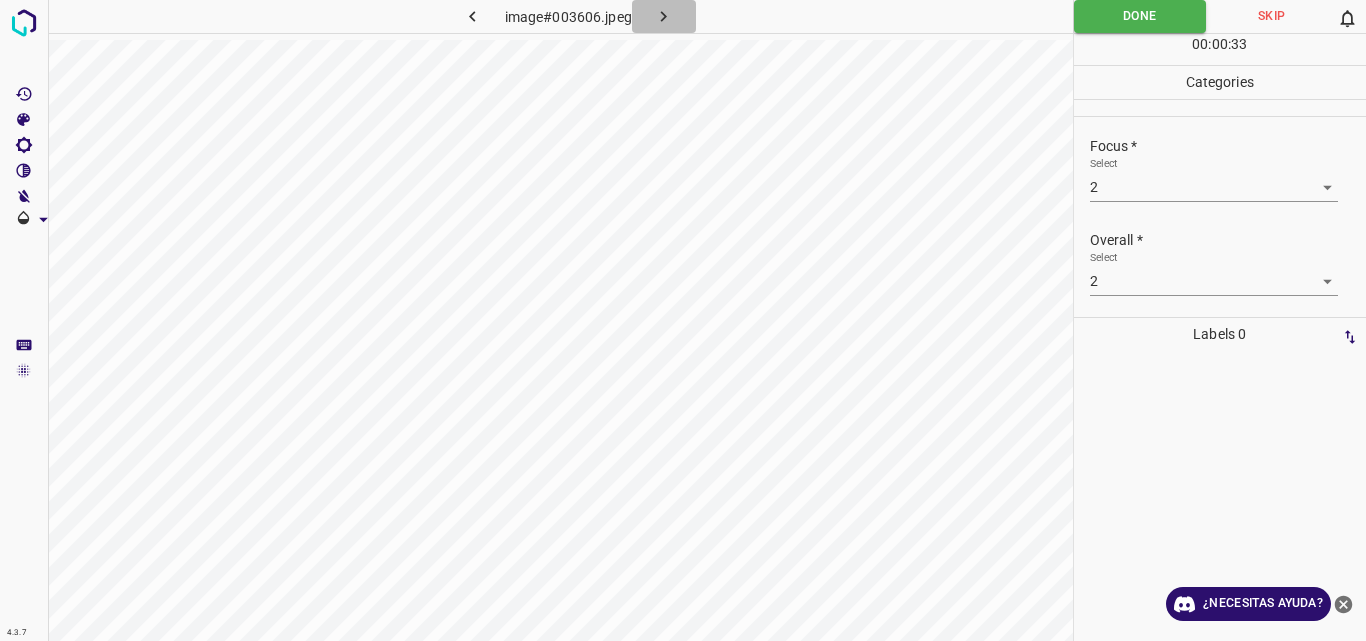 click 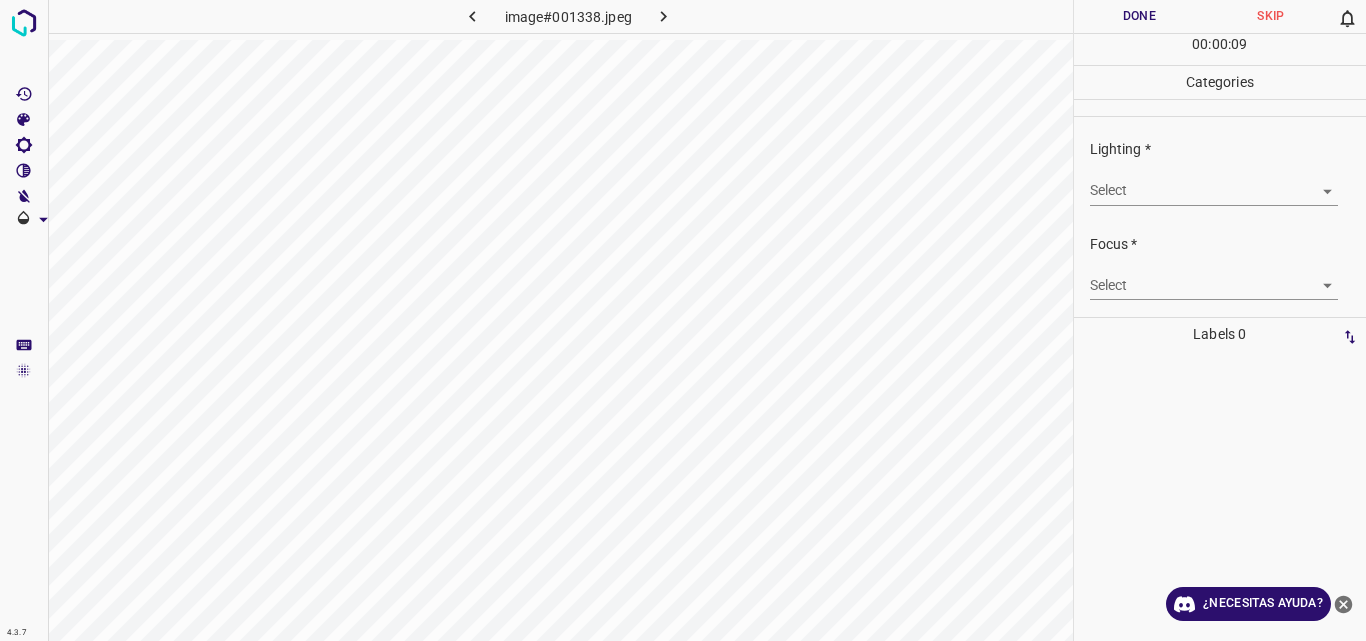 click on "4.3.7 image#001338.jpeg Done Skip 0 00   : 00   : 09   Categories Lighting *  Select ​ Focus *  Select ​ Overall *  Select ​ Labels   0 Categories 1 Lighting 2 Focus 3 Overall Tools Space Change between modes (Draw & Edit) I Auto labeling R Restore zoom M Zoom in N Zoom out Delete Delete selecte label Filters Z Restore filters X Saturation filter C Brightness filter V Contrast filter B Gray scale filter General O Download ¿Necesitas ayuda? Original text Rate this translation Your feedback will be used to help improve Google Translate - Texto - Esconder - Borrar" at bounding box center [683, 320] 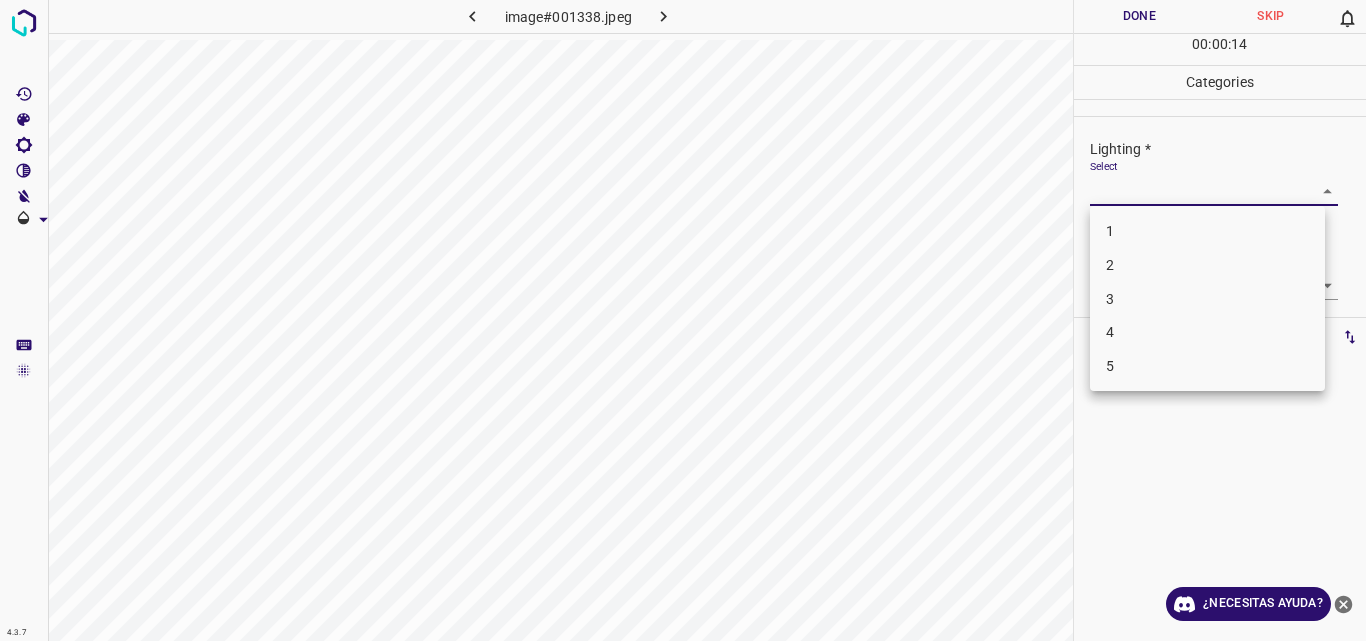 click on "3" at bounding box center [1207, 299] 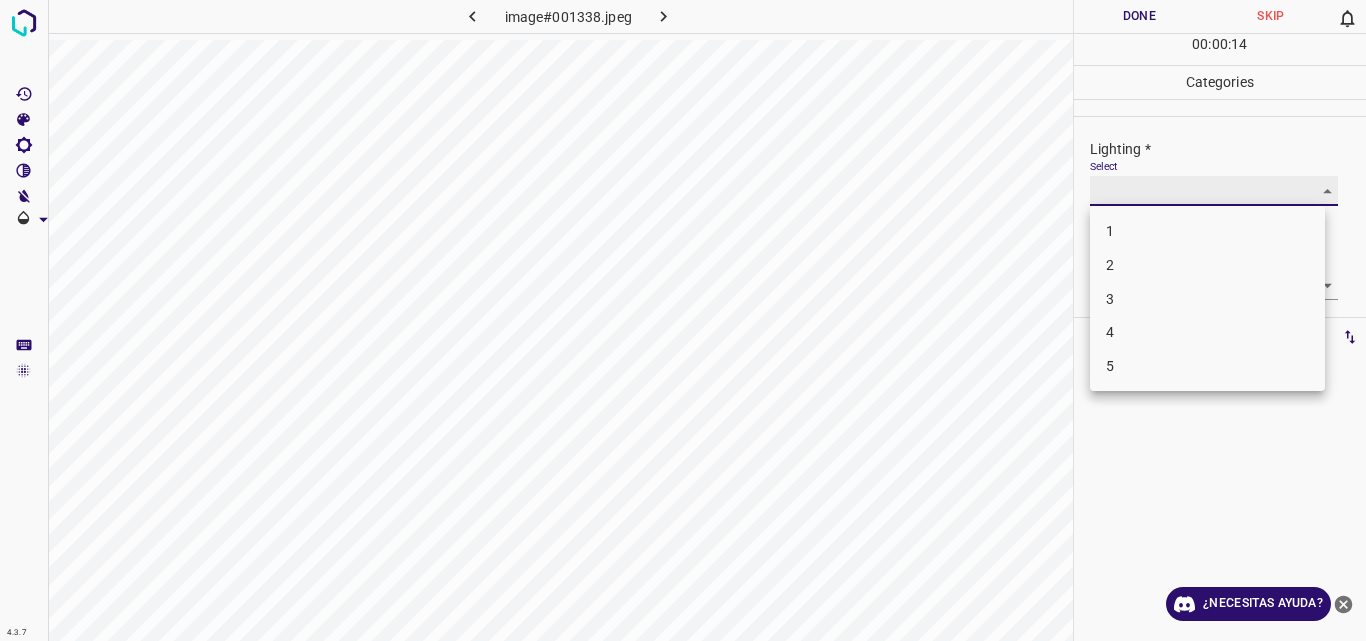 type on "3" 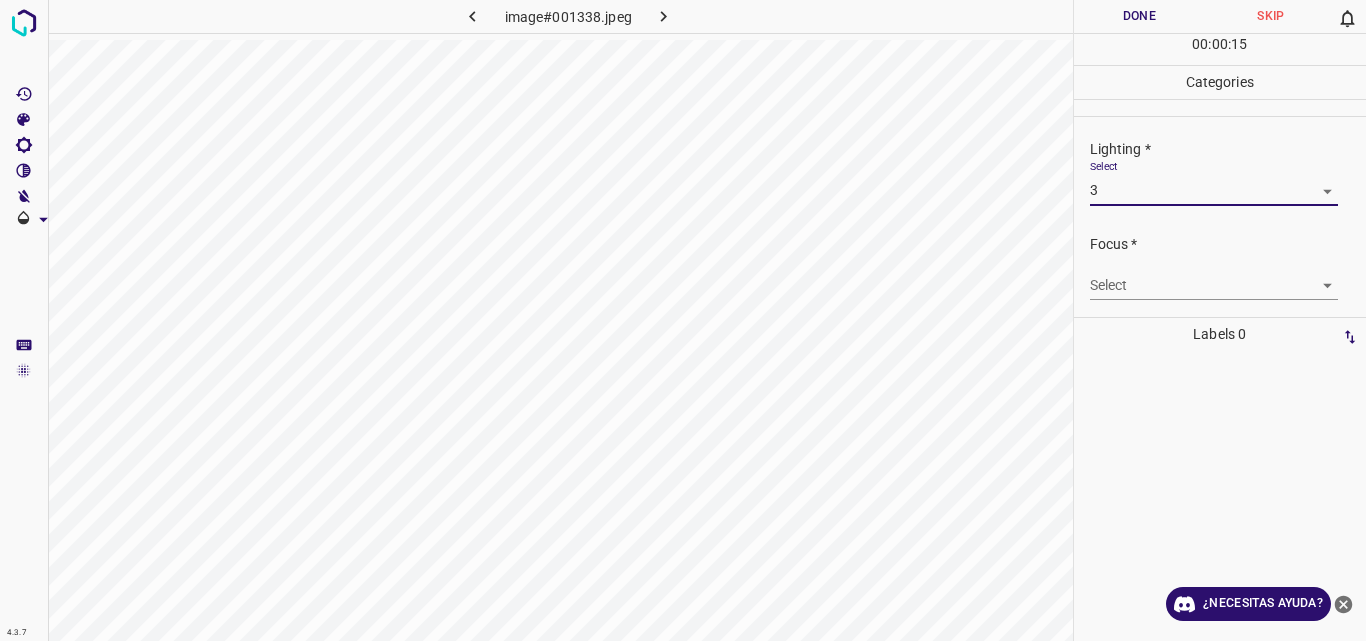 click on "4.3.7 image#001338.jpeg Done Skip 0 00   : 00   : 15   Categories Lighting *  Select 3 3 Focus *  Select ​ Overall *  Select ​ Labels   0 Categories 1 Lighting 2 Focus 3 Overall Tools Space Change between modes (Draw & Edit) I Auto labeling R Restore zoom M Zoom in N Zoom out Delete Delete selecte label Filters Z Restore filters X Saturation filter C Brightness filter V Contrast filter B Gray scale filter General O Download ¿Necesitas ayuda? Original text Rate this translation Your feedback will be used to help improve Google Translate - Texto - Esconder - Borrar" at bounding box center [683, 320] 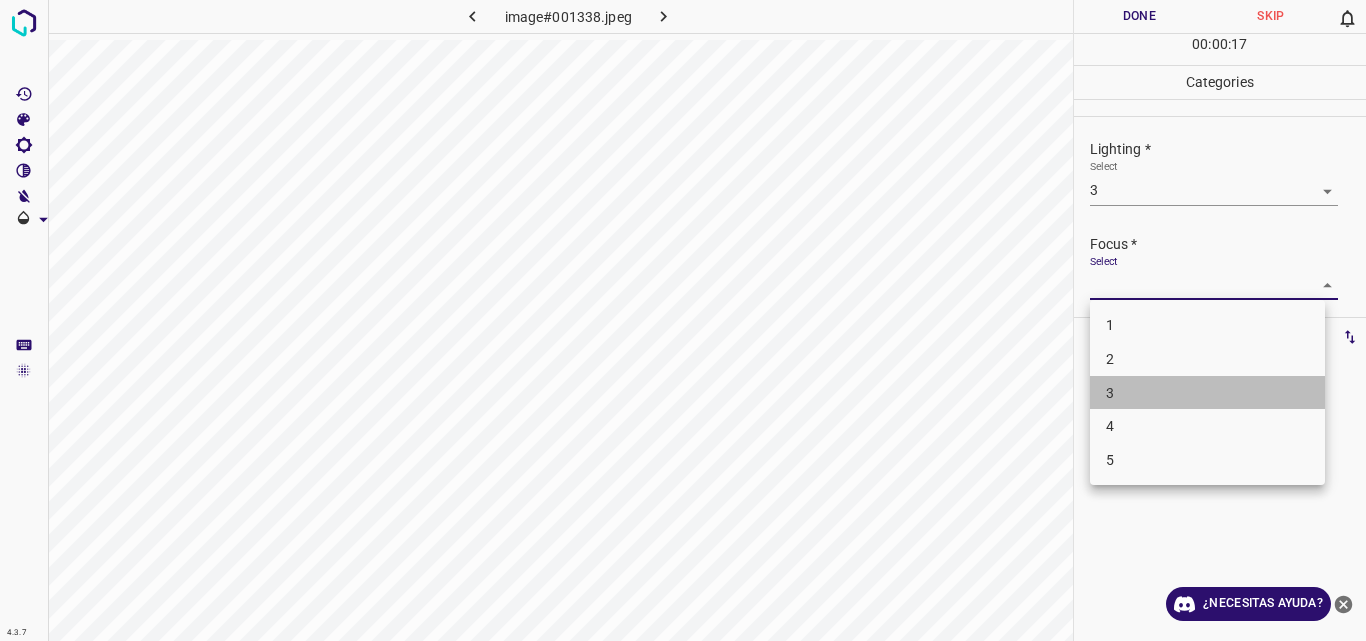 click on "3" at bounding box center [1207, 393] 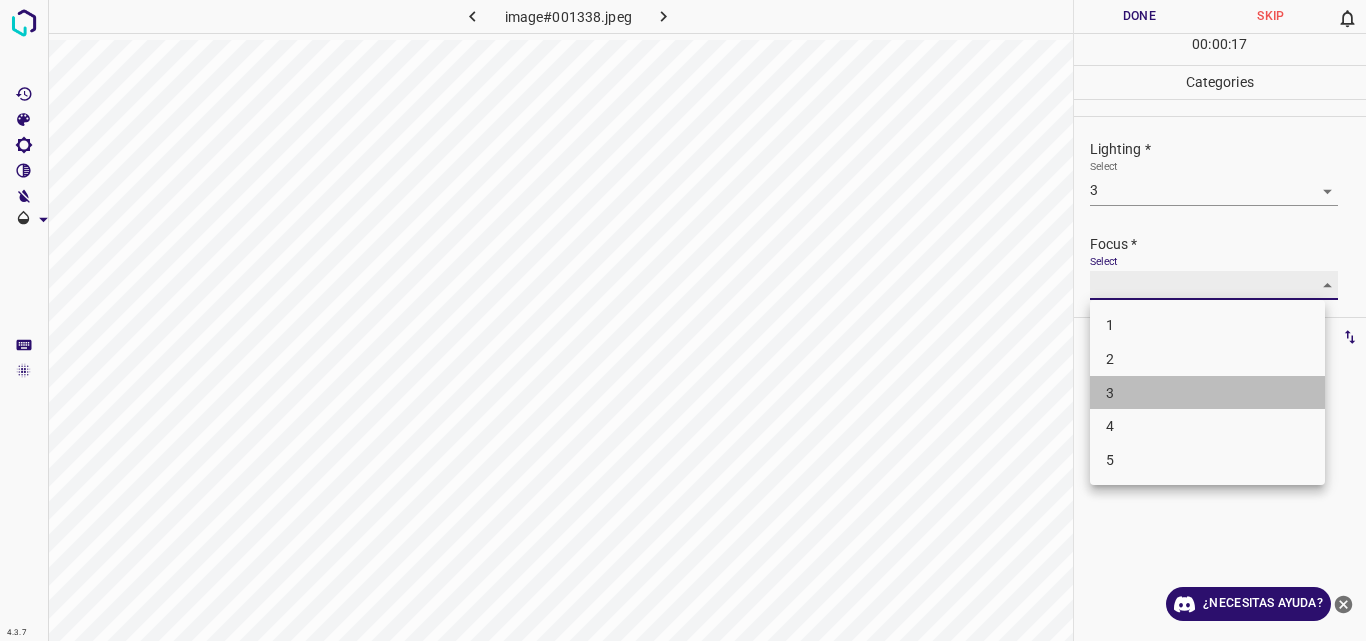 type on "3" 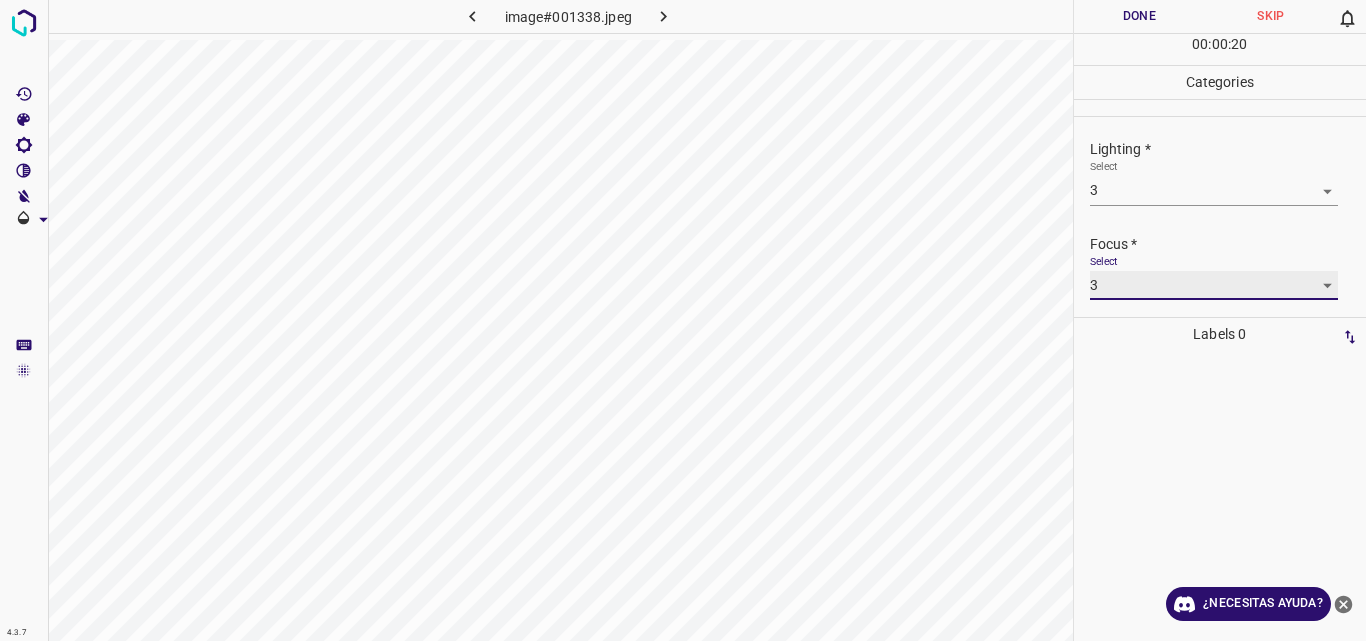 scroll, scrollTop: 98, scrollLeft: 0, axis: vertical 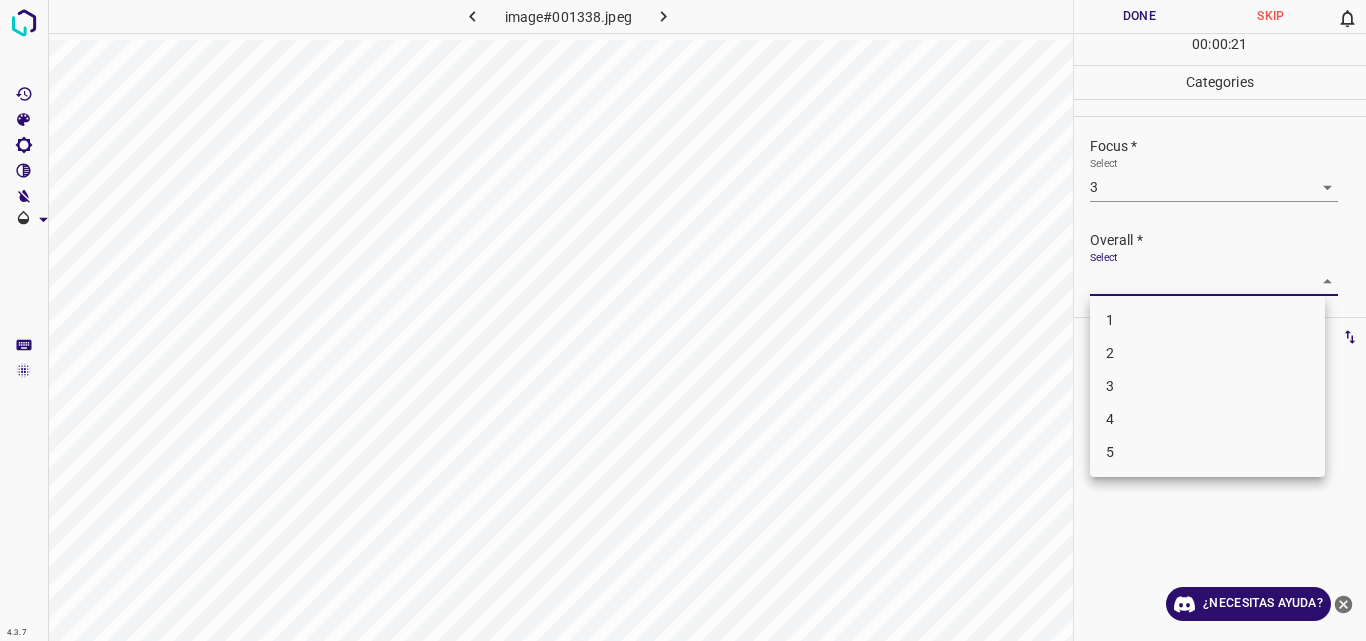 click on "4.3.7 image#001338.jpeg Done Skip 0 00   : 00   : 21   Categories Lighting *  Select 3 3 Focus *  Select 3 3 Overall *  Select ​ Labels   0 Categories 1 Lighting 2 Focus 3 Overall Tools Space Change between modes (Draw & Edit) I Auto labeling R Restore zoom M Zoom in N Zoom out Delete Delete selecte label Filters Z Restore filters X Saturation filter C Brightness filter V Contrast filter B Gray scale filter General O Download ¿Necesitas ayuda? Original text Rate this translation Your feedback will be used to help improve Google Translate - Texto - Esconder - Borrar 1 2 3 4 5" at bounding box center [683, 320] 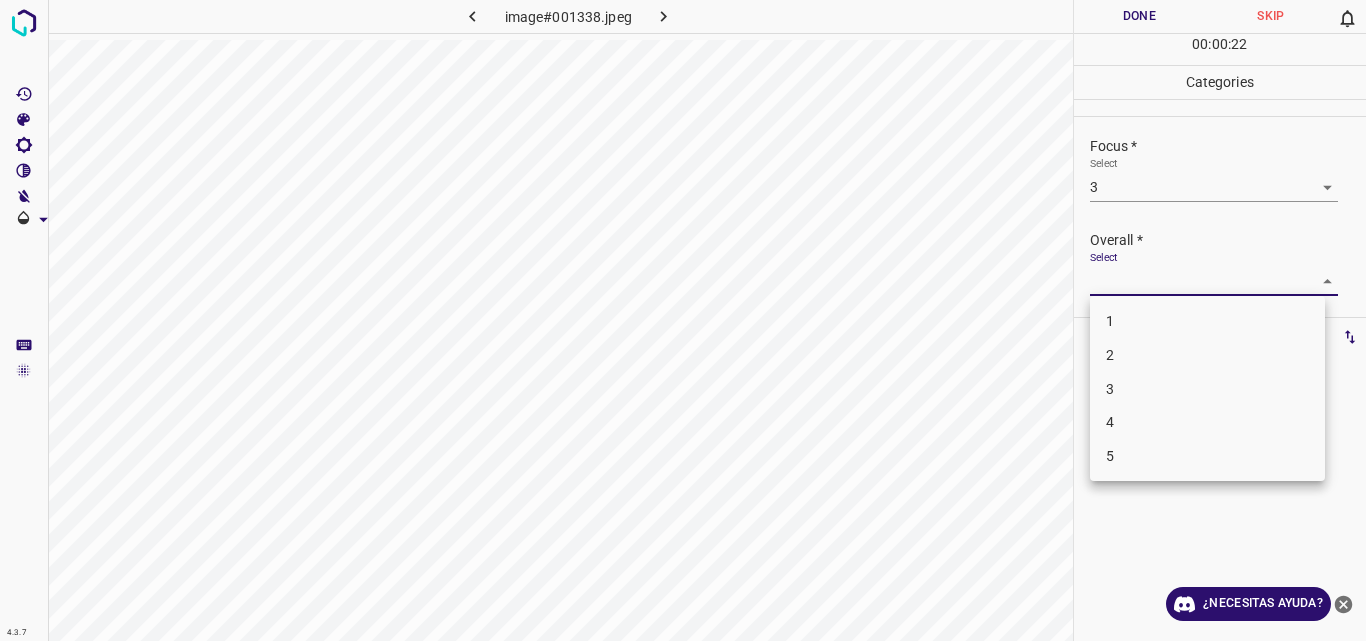 click on "3" at bounding box center [1207, 389] 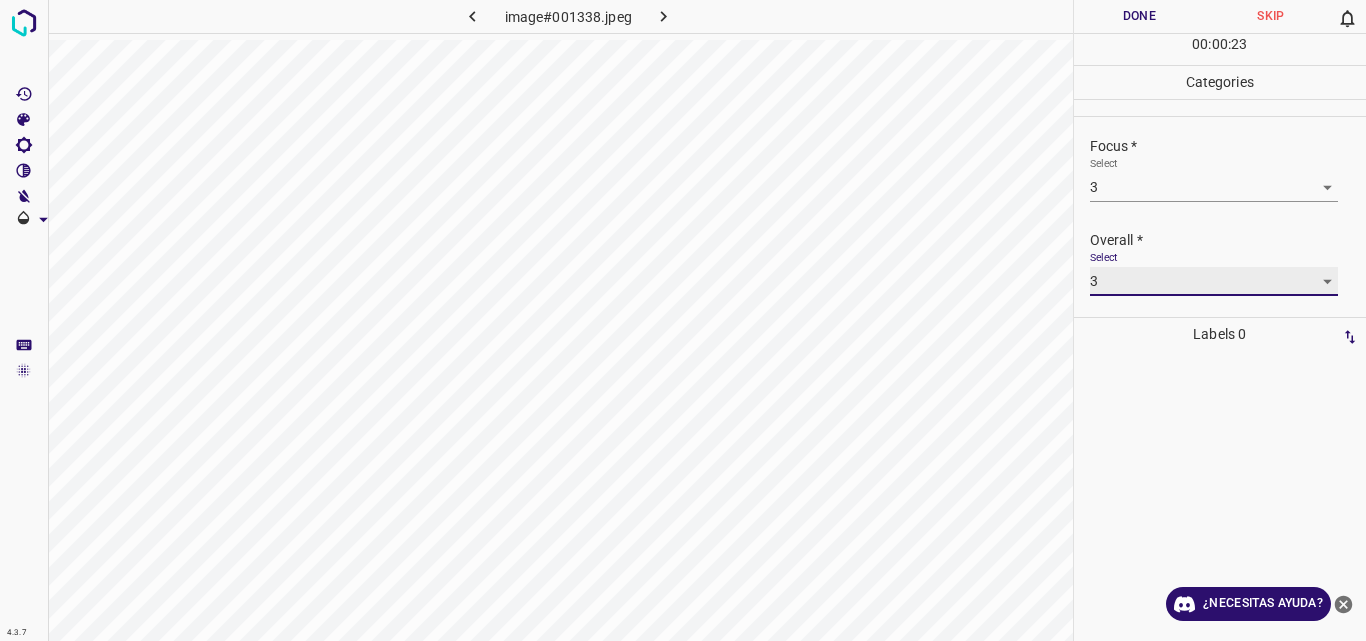 type on "3" 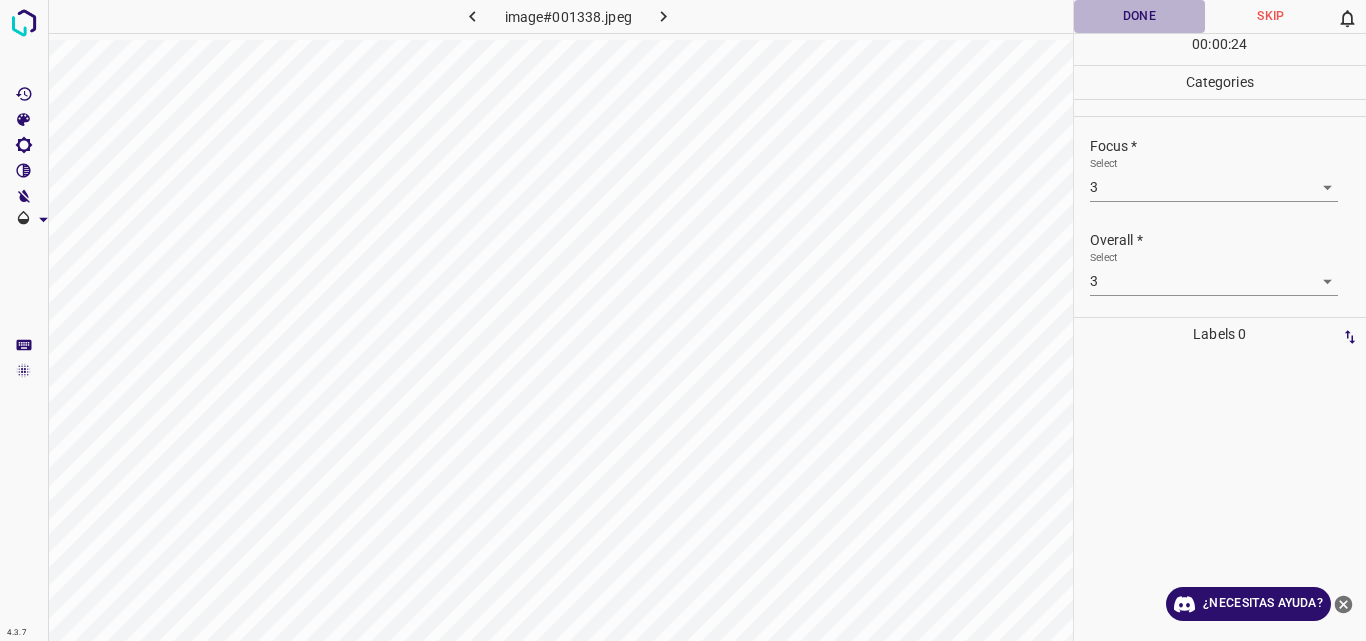 click on "Done" at bounding box center (1140, 16) 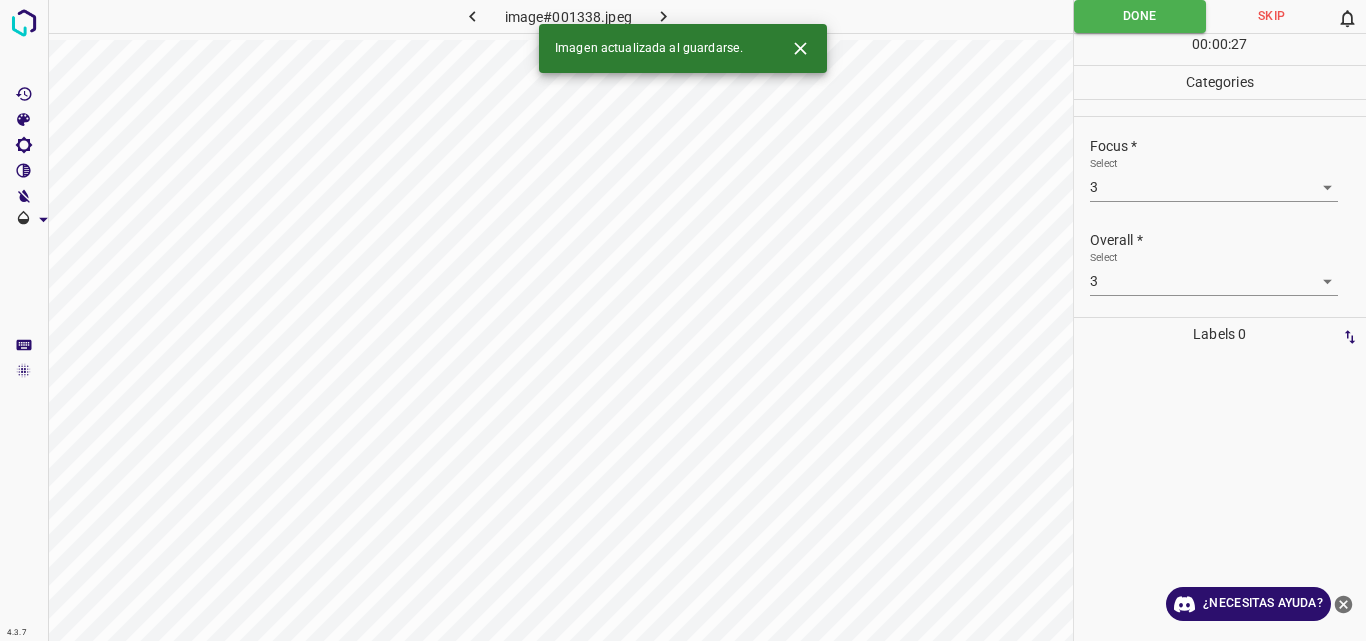 click 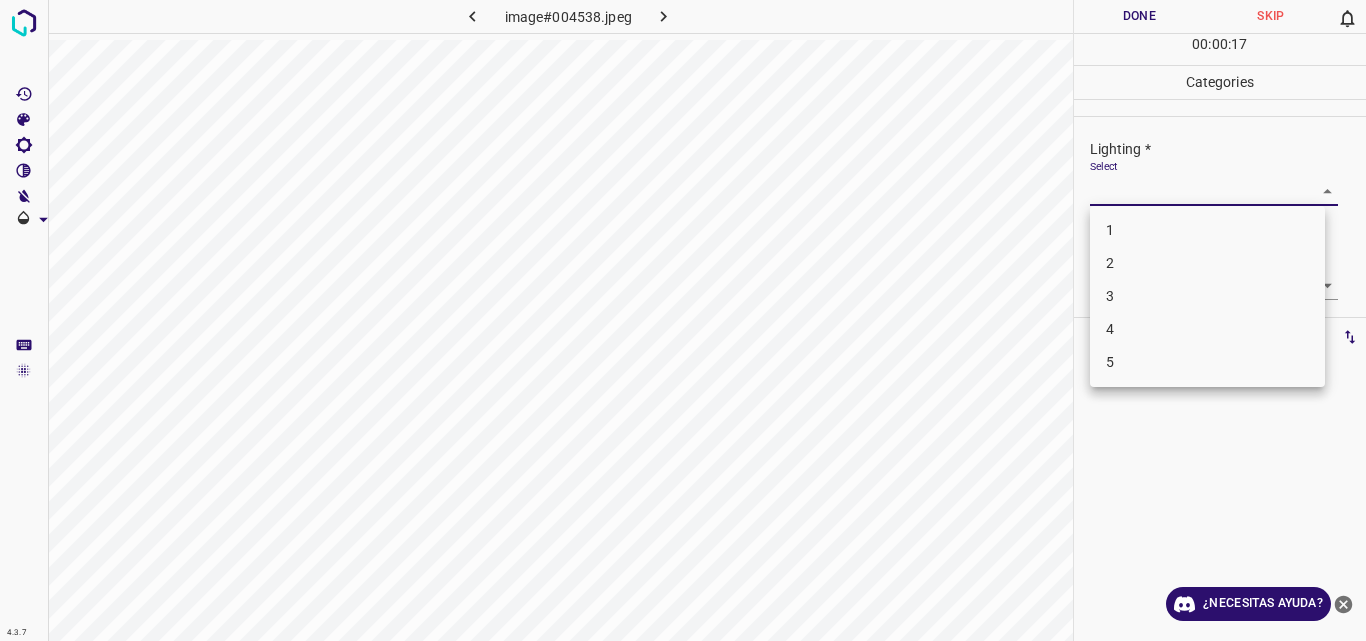 click on "4.3.7 image#004538.jpeg Done Skip 0 00   : 00   : 17   Categories Lighting *  Select ​ Focus *  Select ​ Overall *  Select ​ Labels   0 Categories 1 Lighting 2 Focus 3 Overall Tools Space Change between modes (Draw & Edit) I Auto labeling R Restore zoom M Zoom in N Zoom out Delete Delete selecte label Filters Z Restore filters X Saturation filter C Brightness filter V Contrast filter B Gray scale filter General O Download ¿Necesitas ayuda? Original text Rate this translation Your feedback will be used to help improve Google Translate - Texto - Esconder - Borrar 1 2 3 4 5" at bounding box center (683, 320) 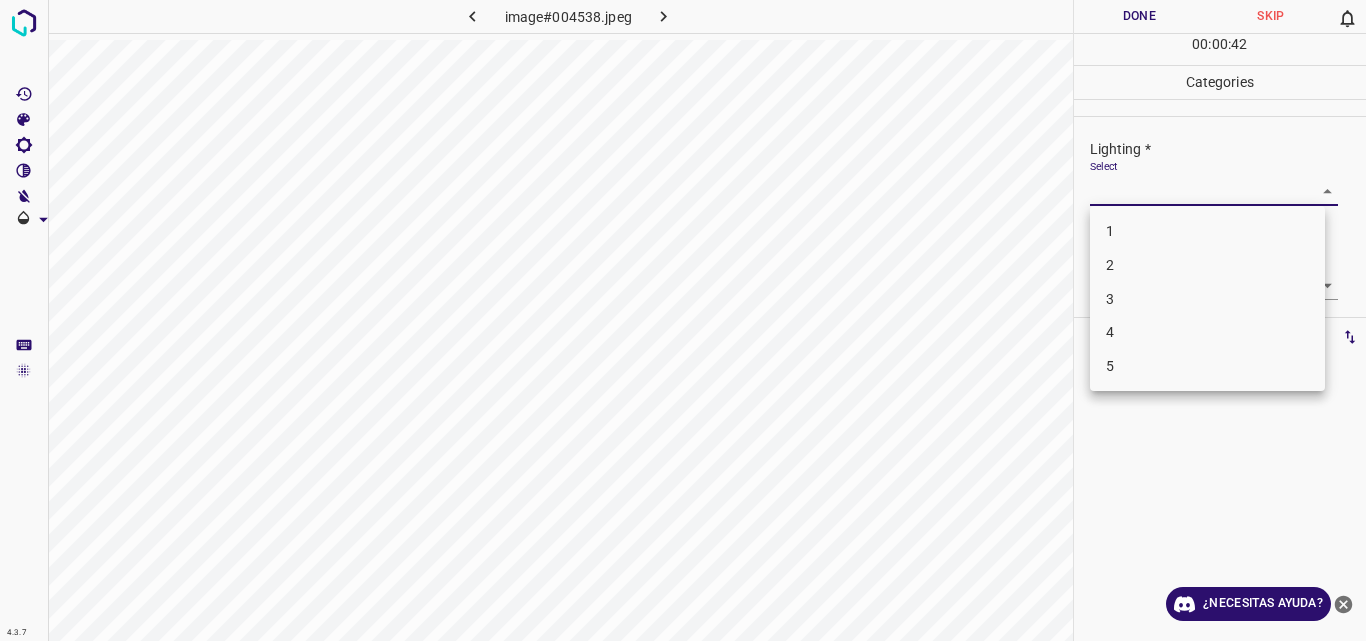 click on "2" at bounding box center (1207, 265) 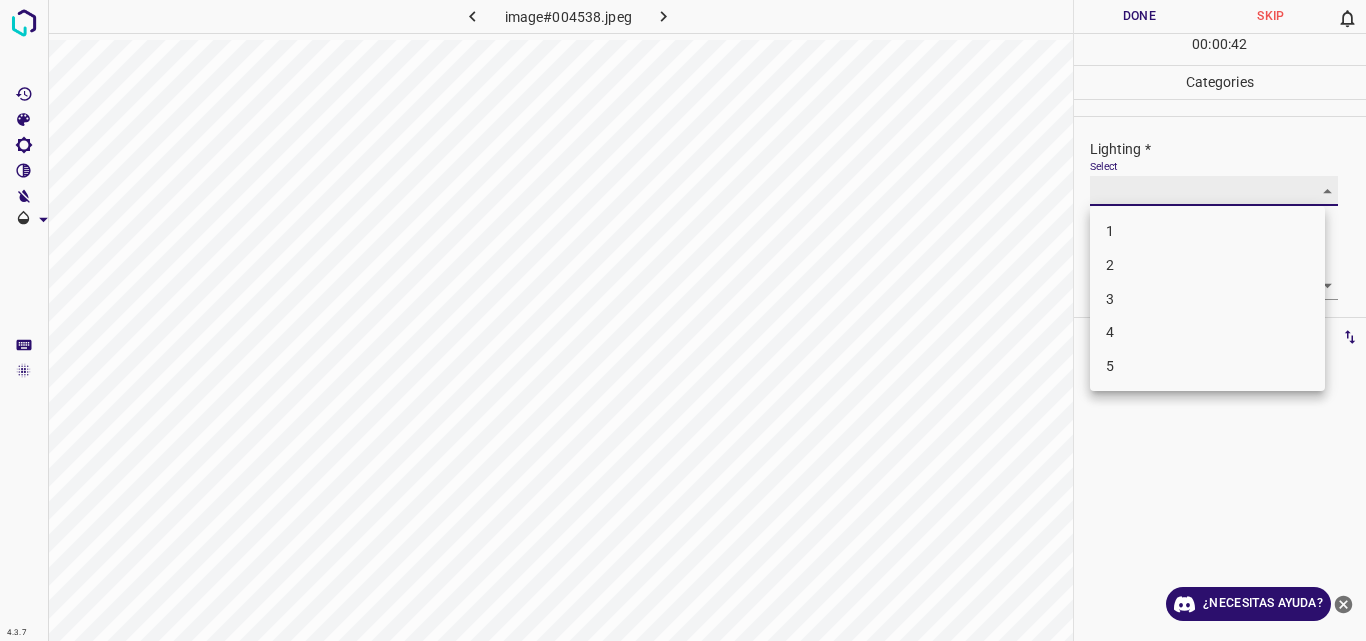 type on "2" 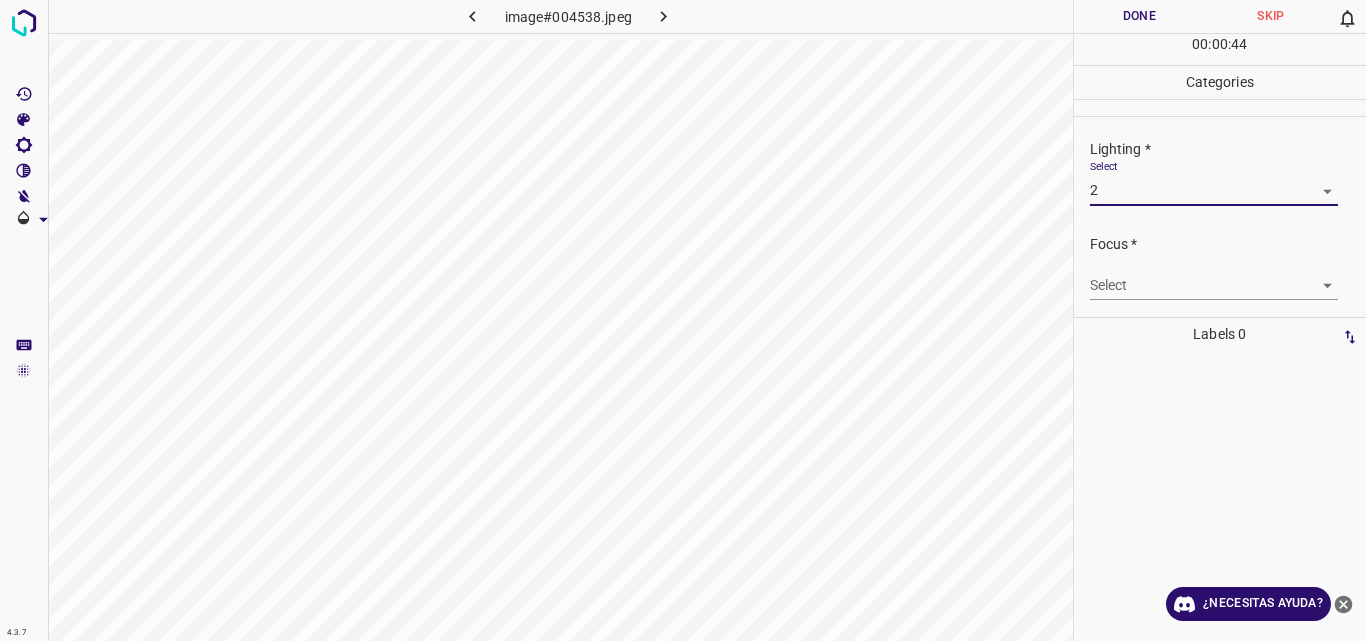 click on "4.3.7 image#004538.jpeg Done Skip 0 00   : 00   : 44   Categories Lighting *  Select 2 2 Focus *  Select ​ Overall *  Select ​ Labels   0 Categories 1 Lighting 2 Focus 3 Overall Tools Space Change between modes (Draw & Edit) I Auto labeling R Restore zoom M Zoom in N Zoom out Delete Delete selecte label Filters Z Restore filters X Saturation filter C Brightness filter V Contrast filter B Gray scale filter General O Download ¿Necesitas ayuda? Original text Rate this translation Your feedback will be used to help improve Google Translate - Texto - Esconder - Borrar" at bounding box center [683, 320] 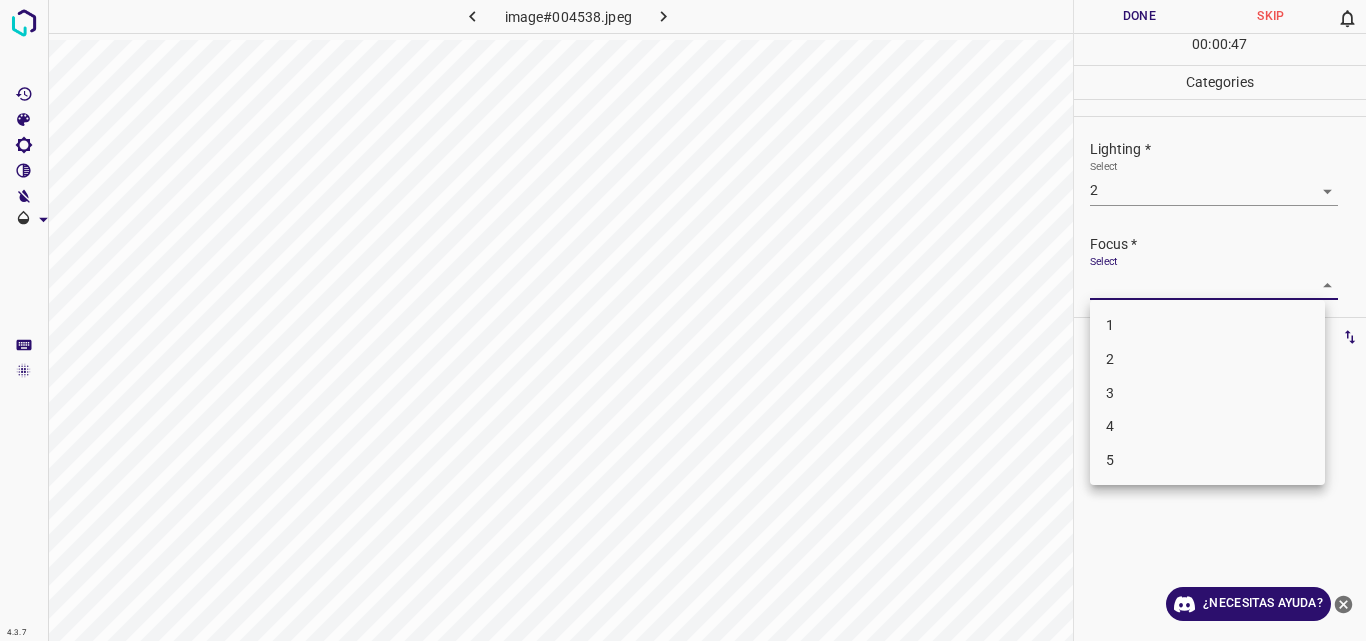 click at bounding box center (683, 320) 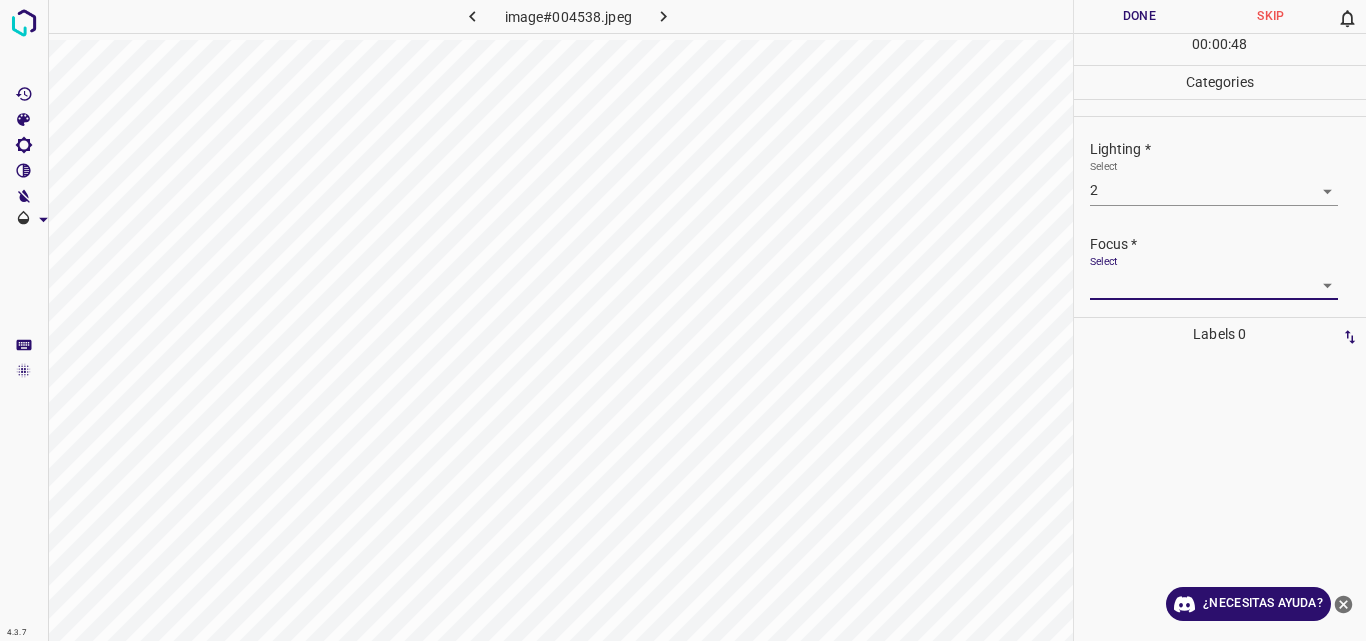 click on "4.3.7 image#004538.jpeg Done Skip 0 00   : 00   : 48   Categories Lighting *  Select 2 2 Focus *  Select ​ Overall *  Select ​ Labels   0 Categories 1 Lighting 2 Focus 3 Overall Tools Space Change between modes (Draw & Edit) I Auto labeling R Restore zoom M Zoom in N Zoom out Delete Delete selecte label Filters Z Restore filters X Saturation filter C Brightness filter V Contrast filter B Gray scale filter General O Download ¿Necesitas ayuda? Original text Rate this translation Your feedback will be used to help improve Google Translate - Texto - Esconder - Borrar" at bounding box center [683, 320] 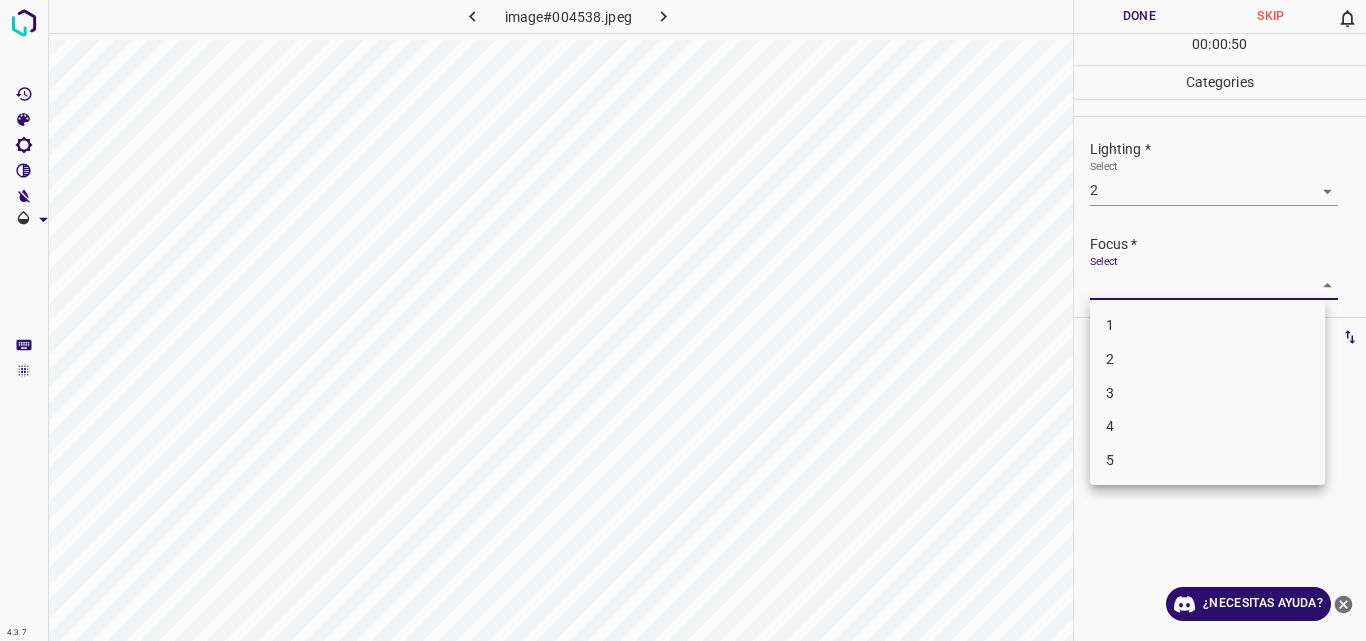 click on "2" at bounding box center (1207, 359) 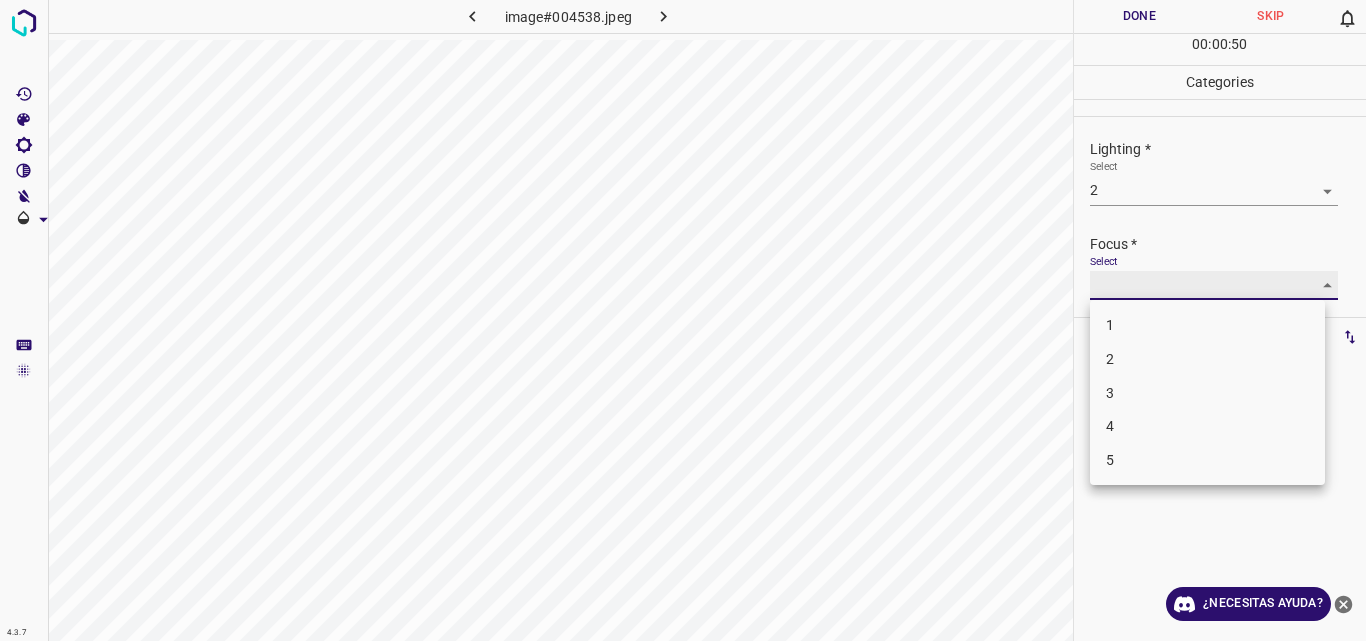 type on "2" 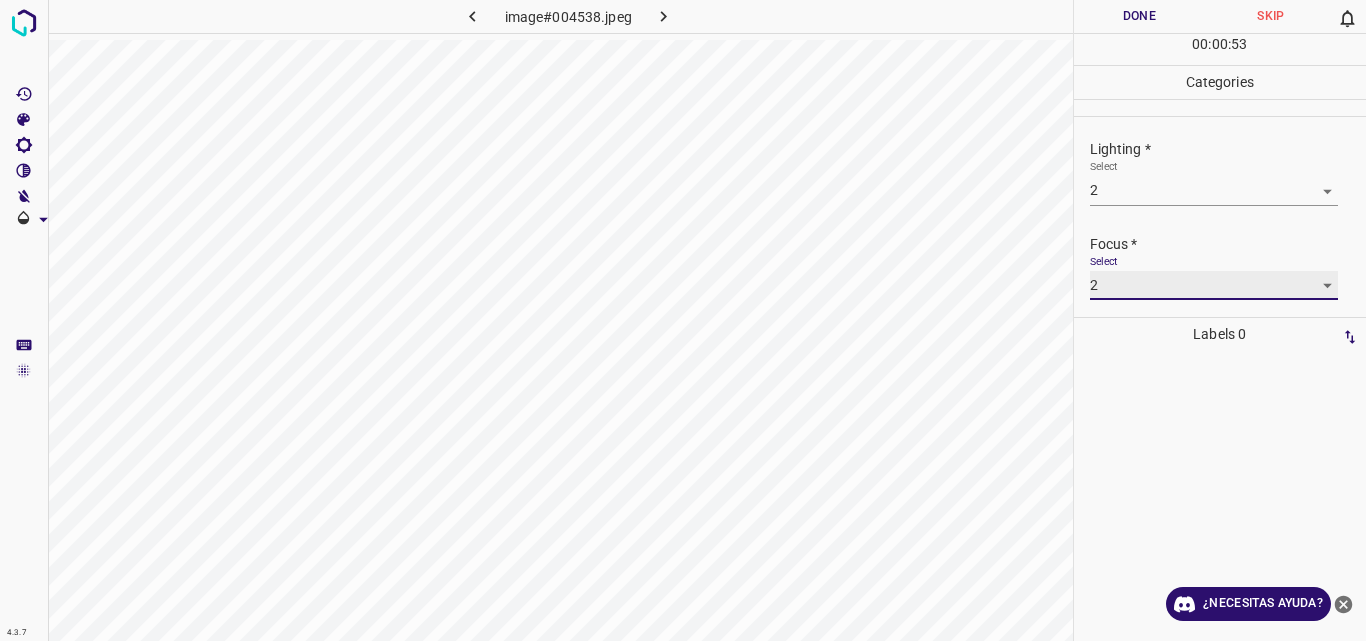 scroll, scrollTop: 98, scrollLeft: 0, axis: vertical 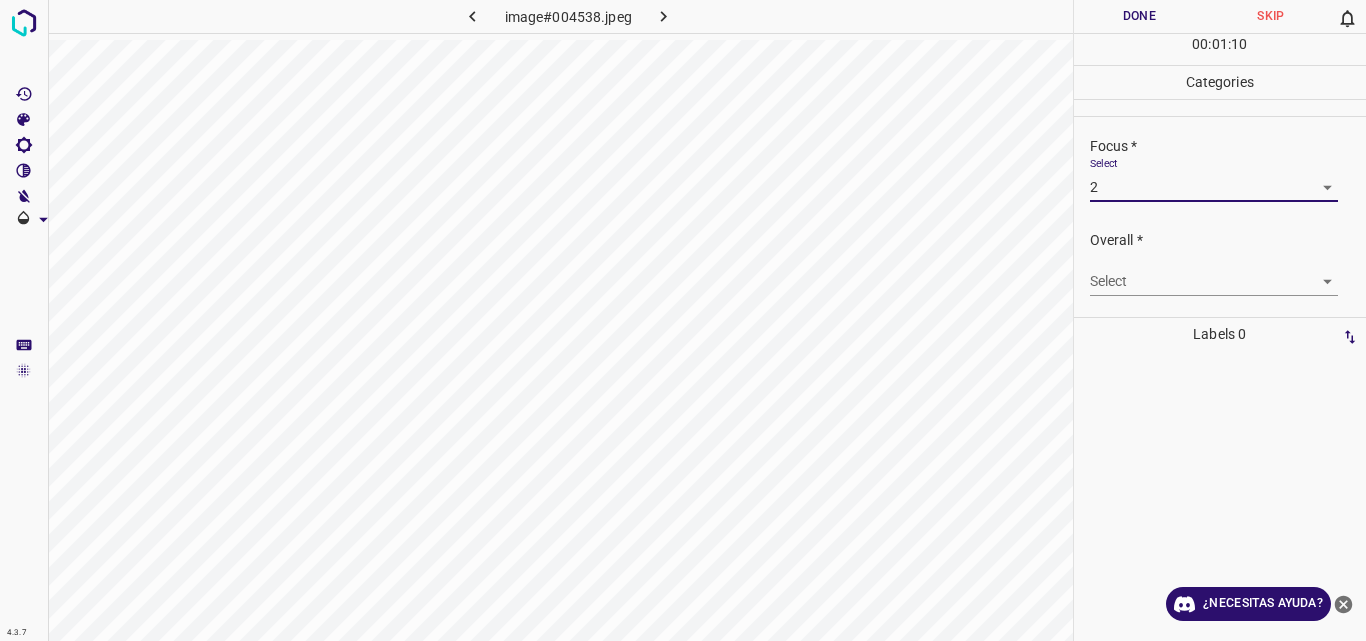 click on "Done" at bounding box center [1140, 16] 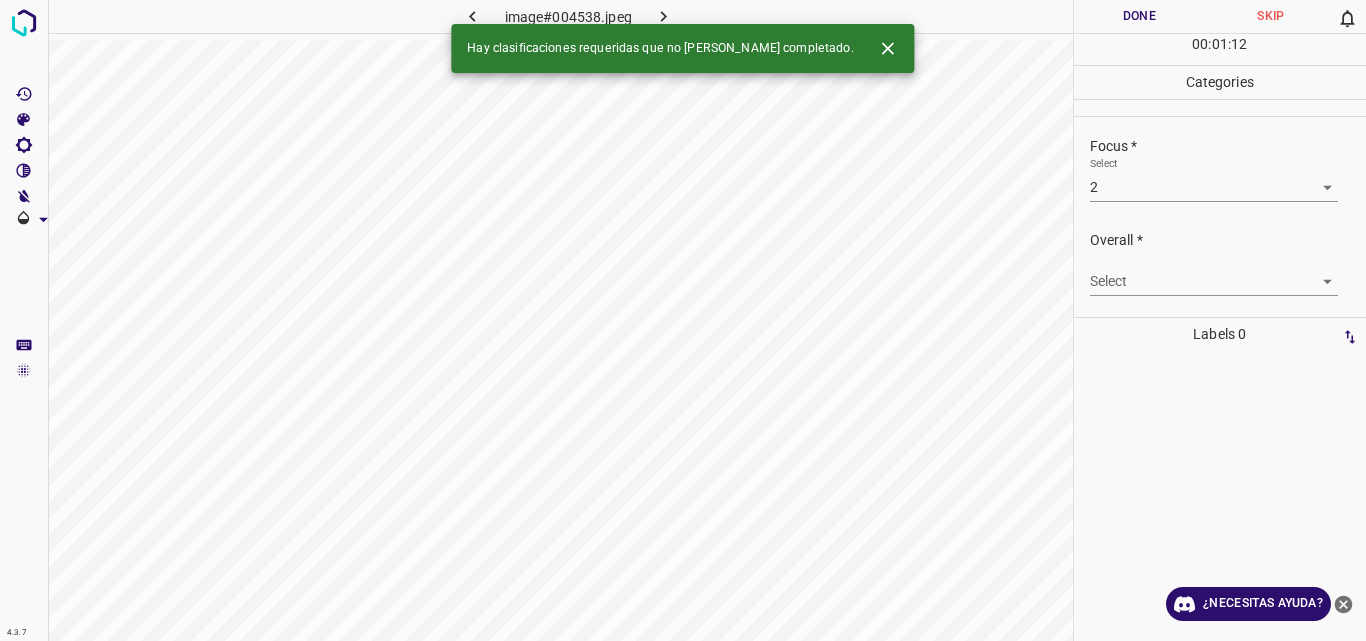 click 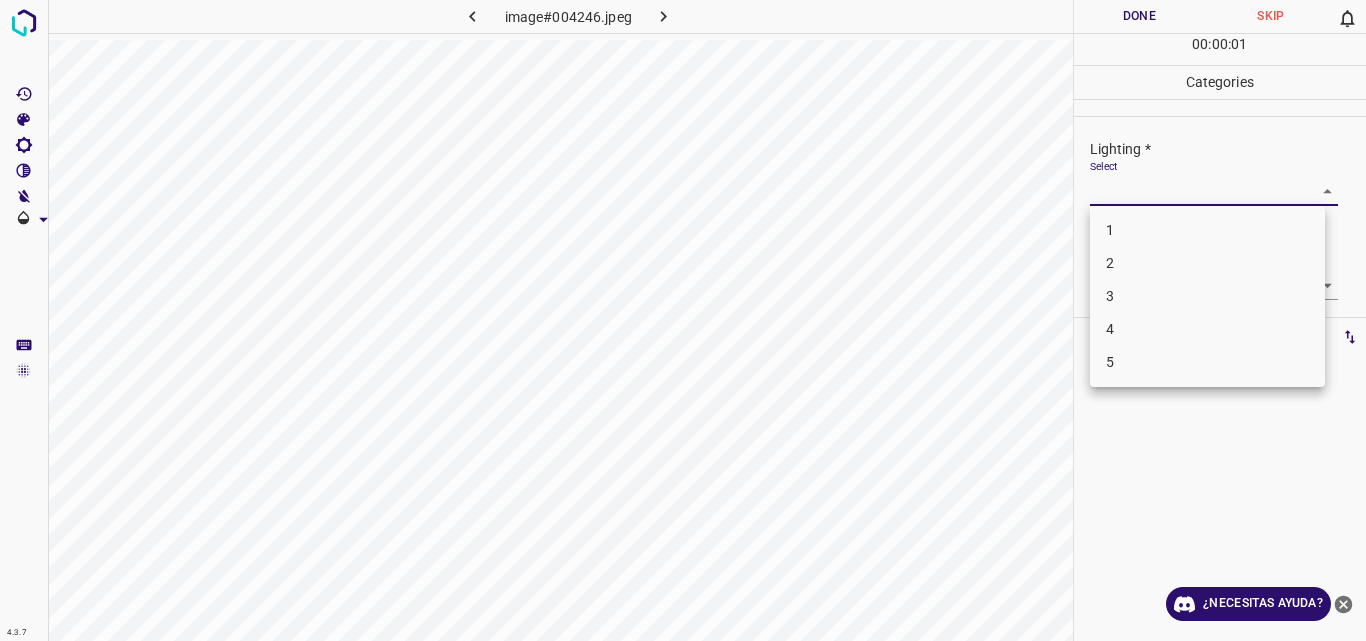 click on "4.3.7 image#004246.jpeg Done Skip 0 00   : 00   : 01   Categories Lighting *  Select ​ Focus *  Select ​ Overall *  Select ​ Labels   0 Categories 1 Lighting 2 Focus 3 Overall Tools Space Change between modes (Draw & Edit) I Auto labeling R Restore zoom M Zoom in N Zoom out Delete Delete selecte label Filters Z Restore filters X Saturation filter C Brightness filter V Contrast filter B Gray scale filter General O Download ¿Necesitas ayuda? Original text Rate this translation Your feedback will be used to help improve Google Translate - Texto - Esconder - Borrar 1 2 3 4 5" at bounding box center (683, 320) 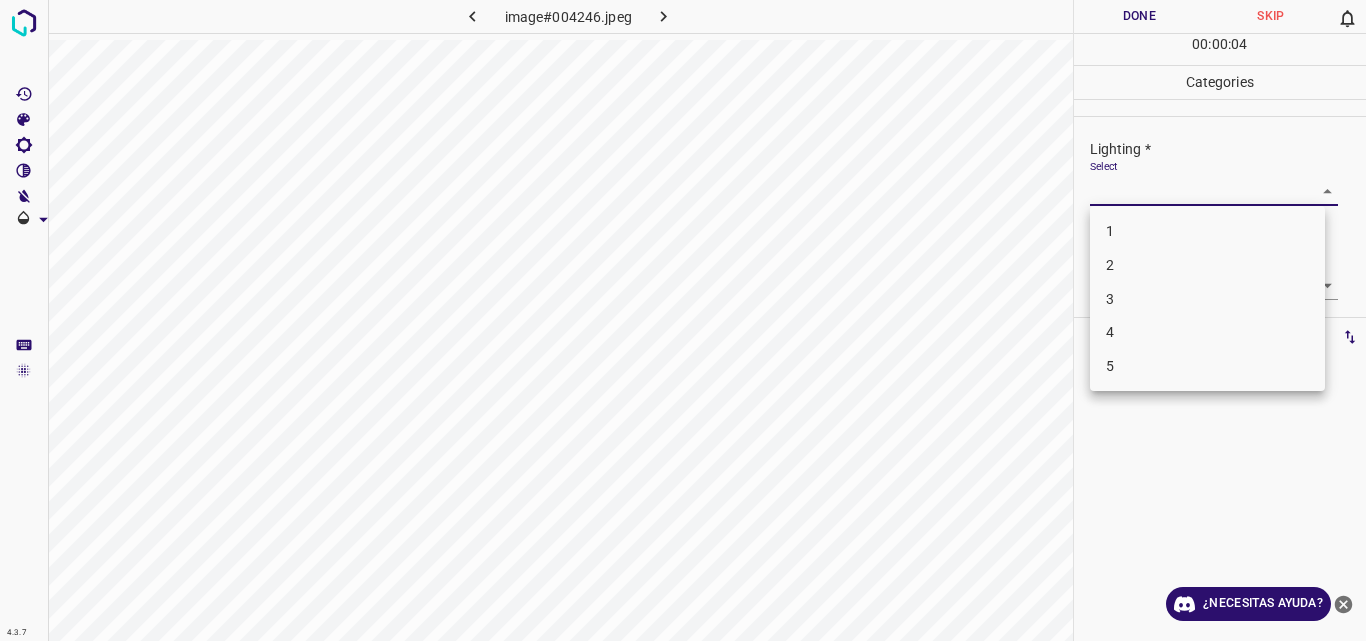 click on "3" at bounding box center [1207, 299] 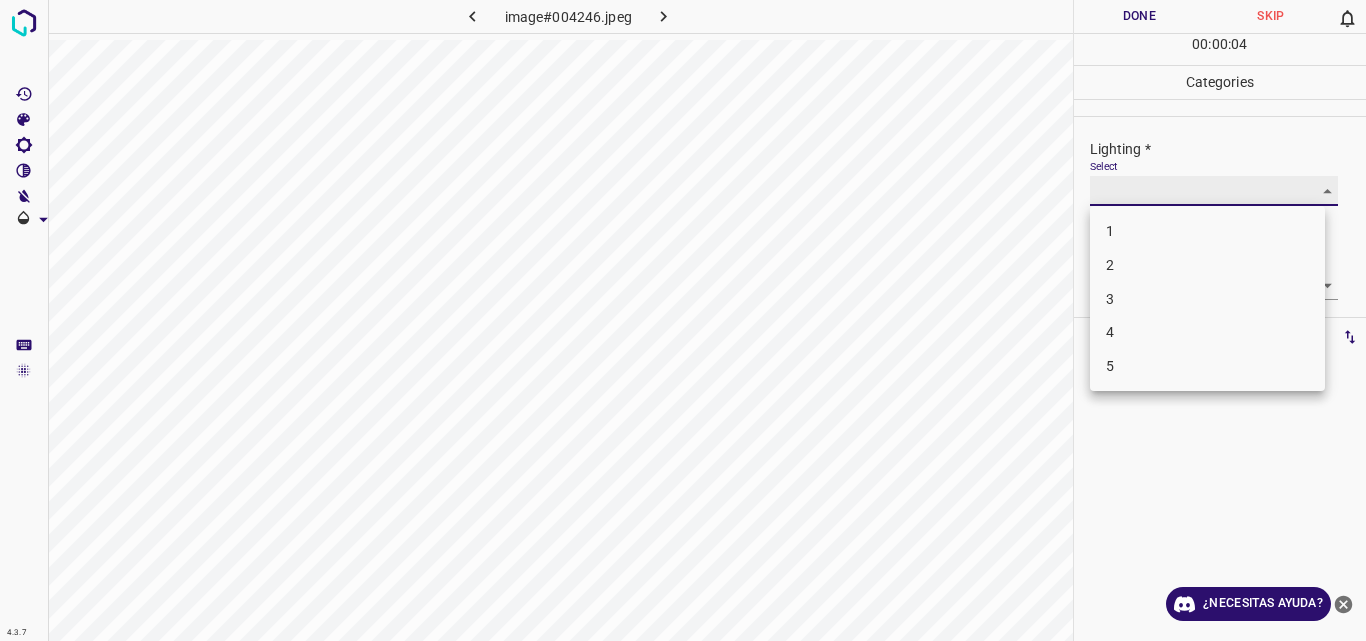 type on "3" 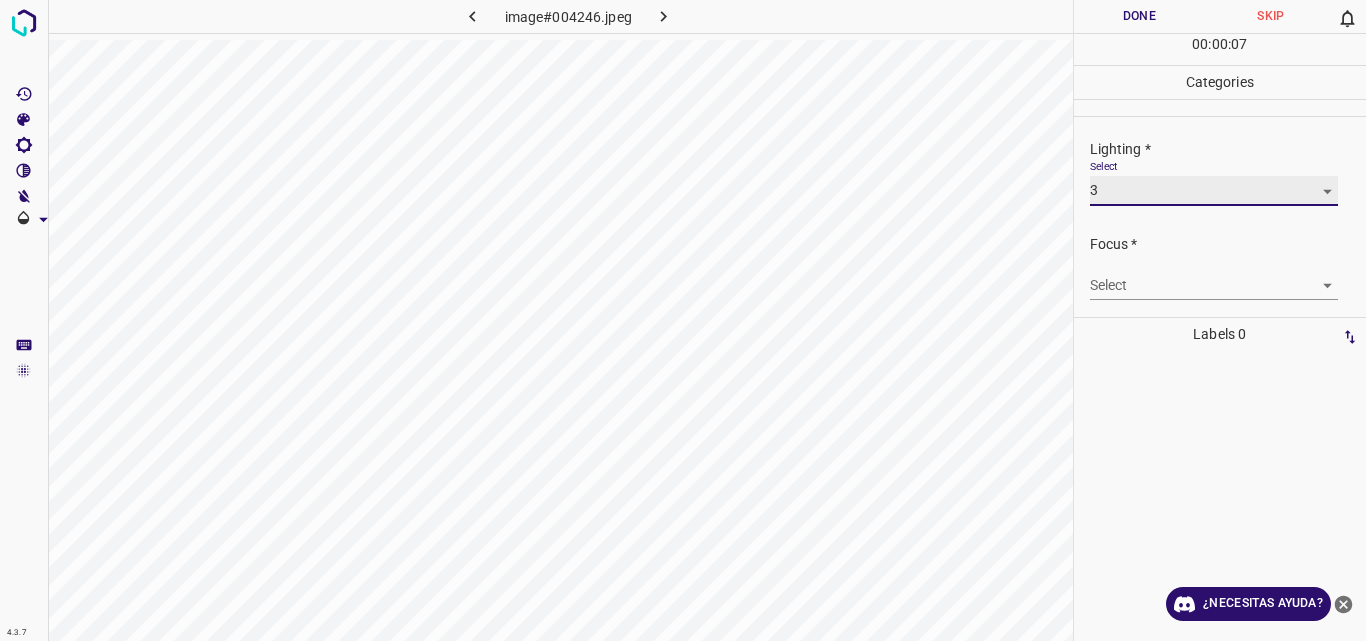 scroll, scrollTop: 98, scrollLeft: 0, axis: vertical 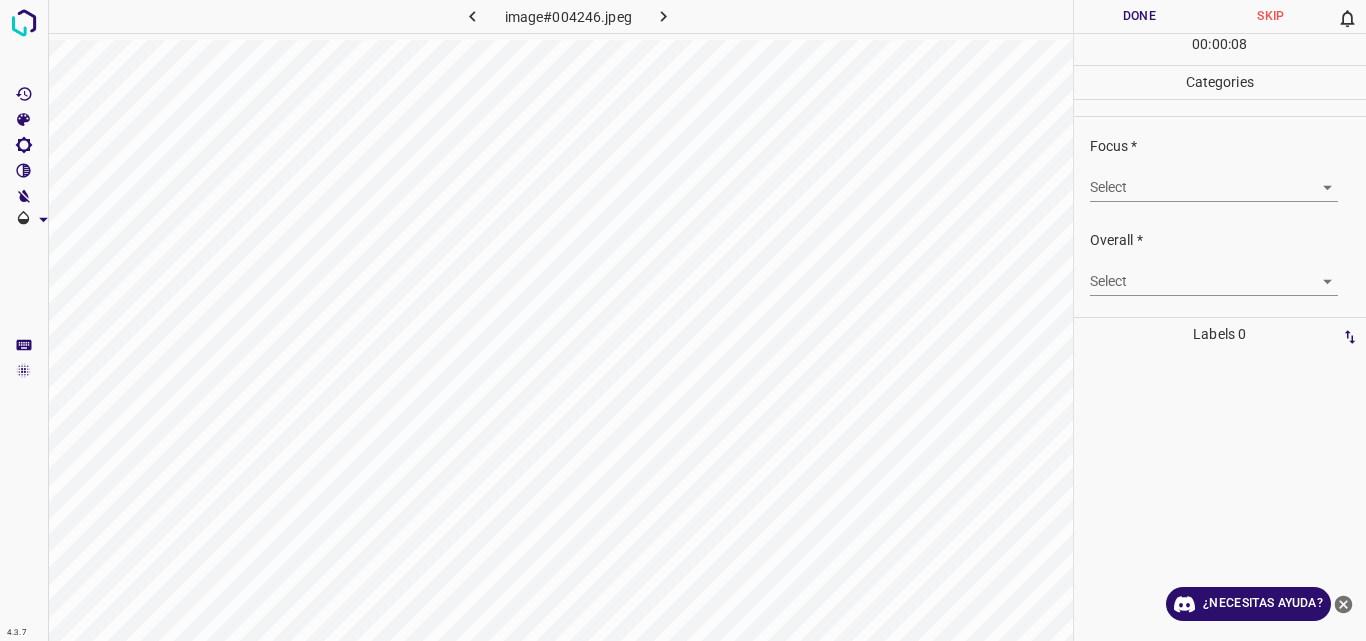 click on "4.3.7 image#004246.jpeg Done Skip 0 00   : 00   : 08   Categories Lighting *  Select 3 3 Focus *  Select ​ Overall *  Select ​ Labels   0 Categories 1 Lighting 2 Focus 3 Overall Tools Space Change between modes (Draw & Edit) I Auto labeling R Restore zoom M Zoom in N Zoom out Delete Delete selecte label Filters Z Restore filters X Saturation filter C Brightness filter V Contrast filter B Gray scale filter General O Download ¿Necesitas ayuda? Original text Rate this translation Your feedback will be used to help improve Google Translate - Texto - Esconder - Borrar" at bounding box center (683, 320) 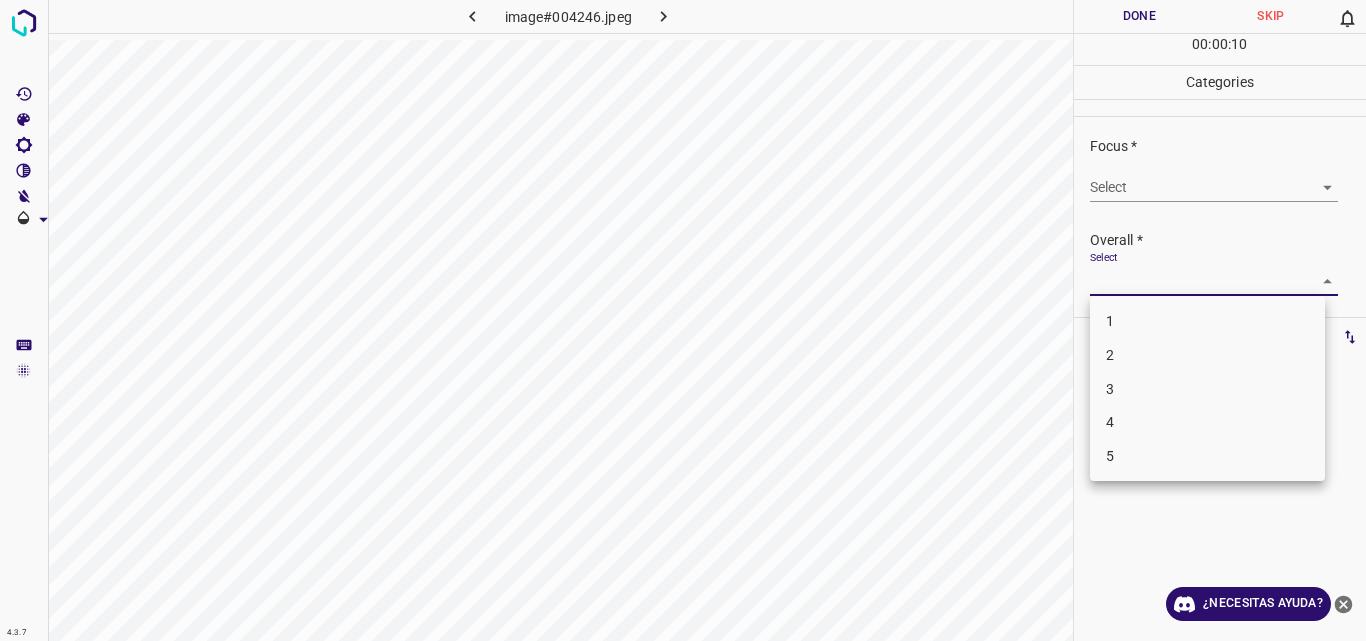 click at bounding box center (683, 320) 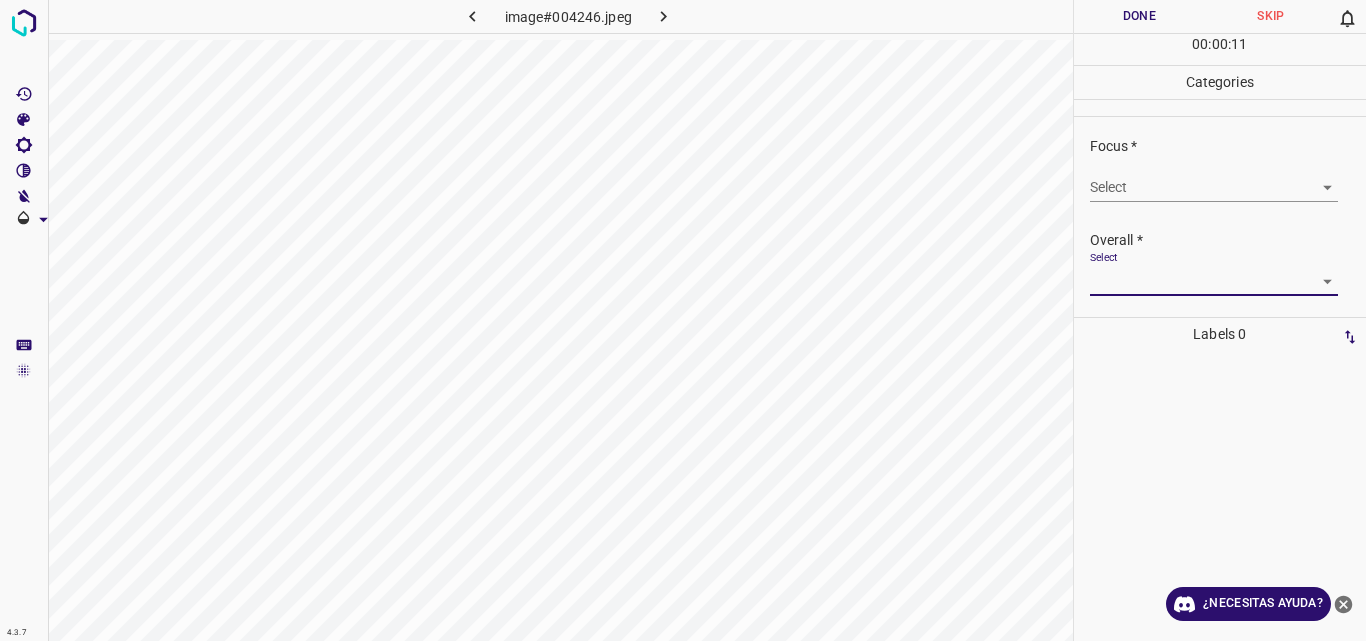 click on "4.3.7 image#004246.jpeg Done Skip 0 00   : 00   : 11   Categories Lighting *  Select 3 3 Focus *  Select ​ Overall *  Select ​ Labels   0 Categories 1 Lighting 2 Focus 3 Overall Tools Space Change between modes (Draw & Edit) I Auto labeling R Restore zoom M Zoom in N Zoom out Delete Delete selecte label Filters Z Restore filters X Saturation filter C Brightness filter V Contrast filter B Gray scale filter General O Download ¿Necesitas ayuda? Original text Rate this translation Your feedback will be used to help improve Google Translate - Texto - Esconder - Borrar" at bounding box center [683, 320] 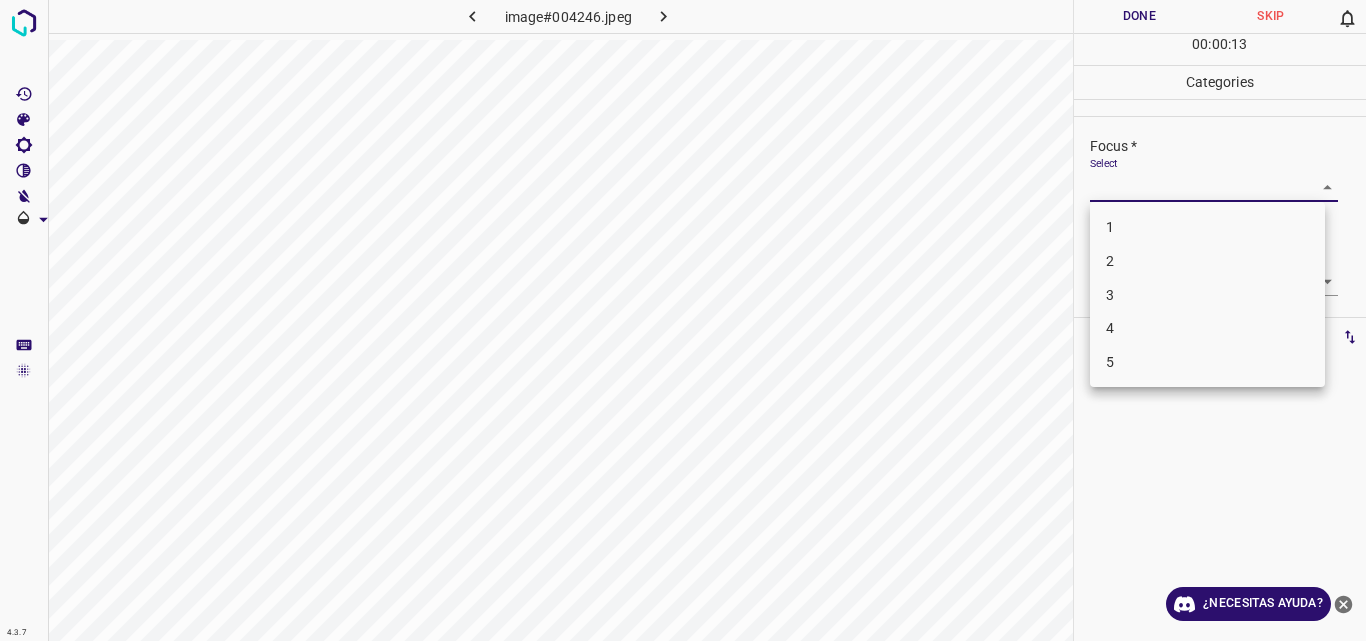 click on "3" at bounding box center [1207, 295] 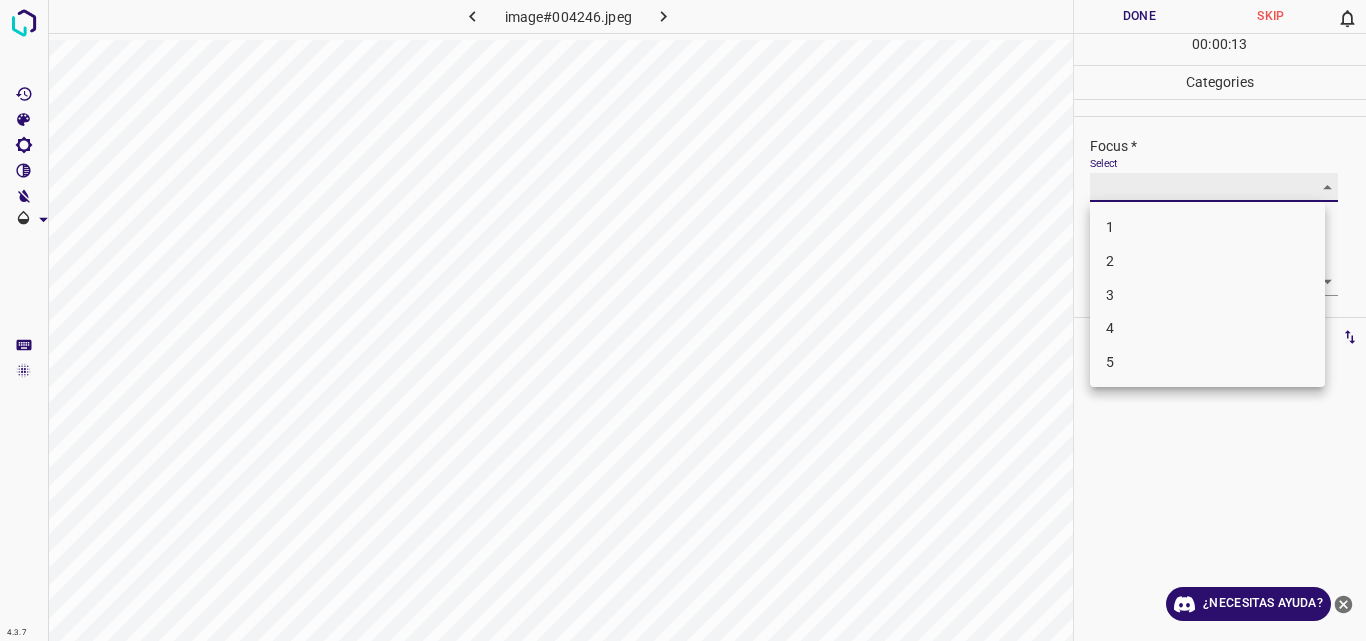 type on "3" 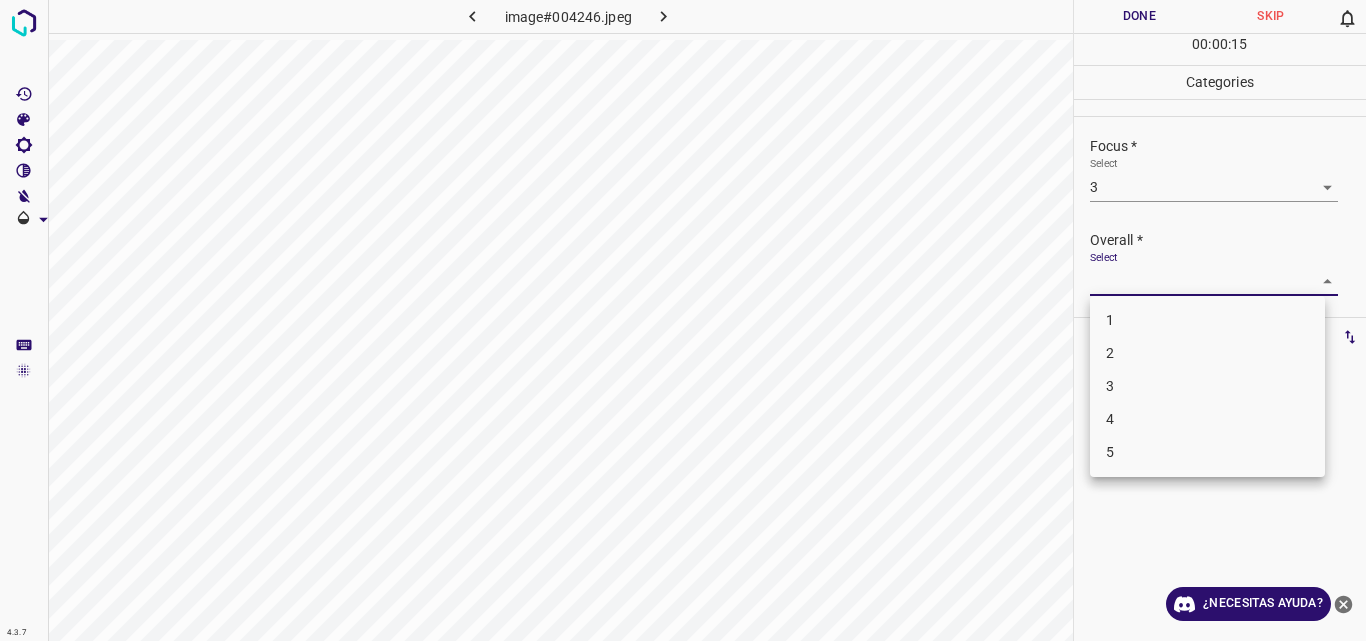 click on "4.3.7 image#004246.jpeg Done Skip 0 00   : 00   : 15   Categories Lighting *  Select 3 3 Focus *  Select 3 3 Overall *  Select ​ Labels   0 Categories 1 Lighting 2 Focus 3 Overall Tools Space Change between modes (Draw & Edit) I Auto labeling R Restore zoom M Zoom in N Zoom out Delete Delete selecte label Filters Z Restore filters X Saturation filter C Brightness filter V Contrast filter B Gray scale filter General O Download ¿Necesitas ayuda? Original text Rate this translation Your feedback will be used to help improve Google Translate - Texto - Esconder - Borrar 1 2 3 4 5" at bounding box center [683, 320] 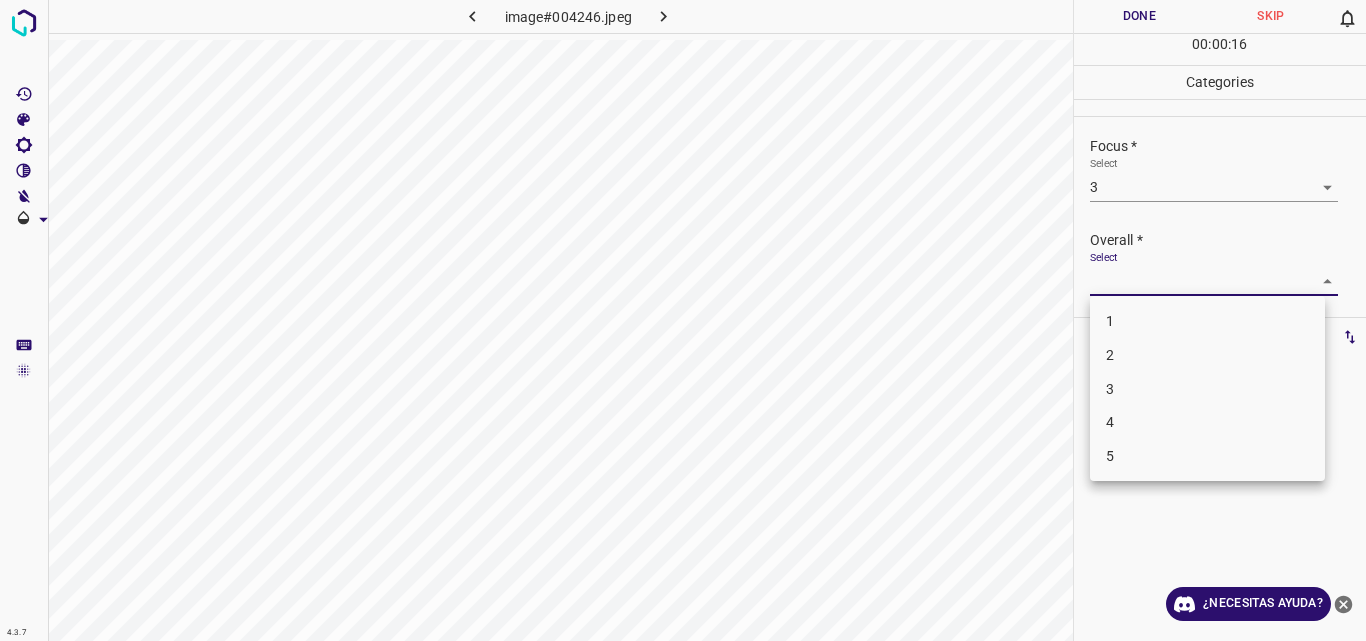 click on "3" at bounding box center (1207, 389) 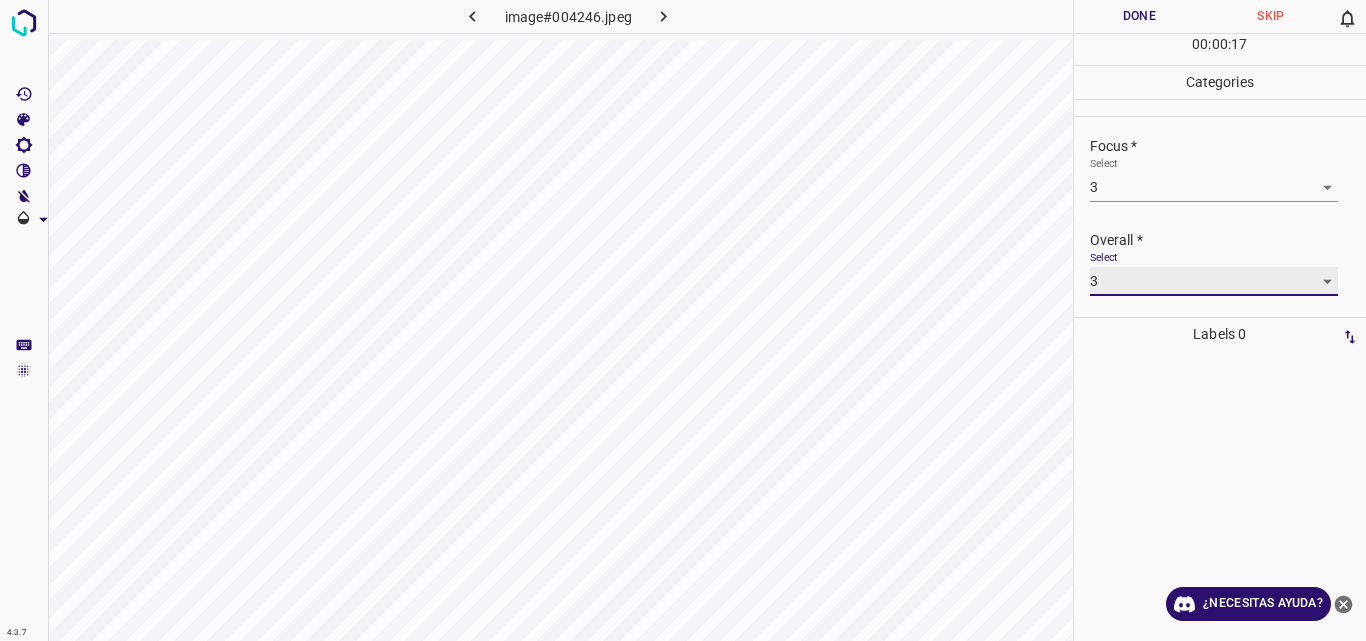 type on "3" 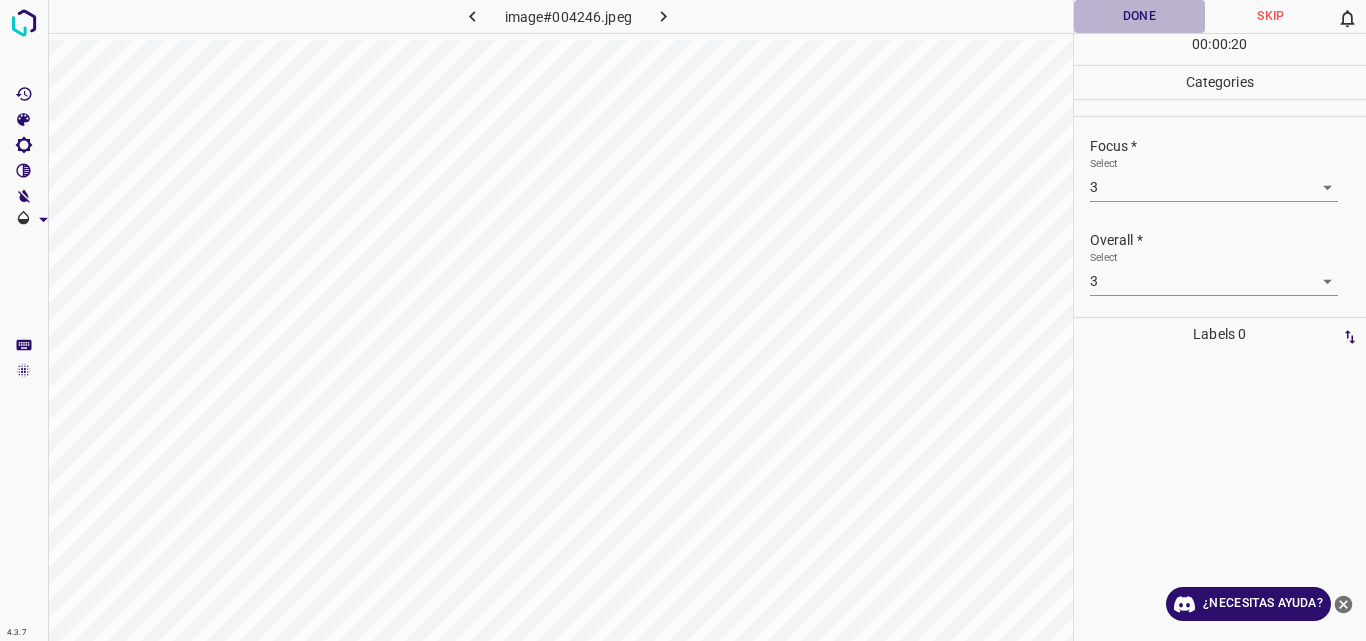 click on "Done" at bounding box center (1140, 16) 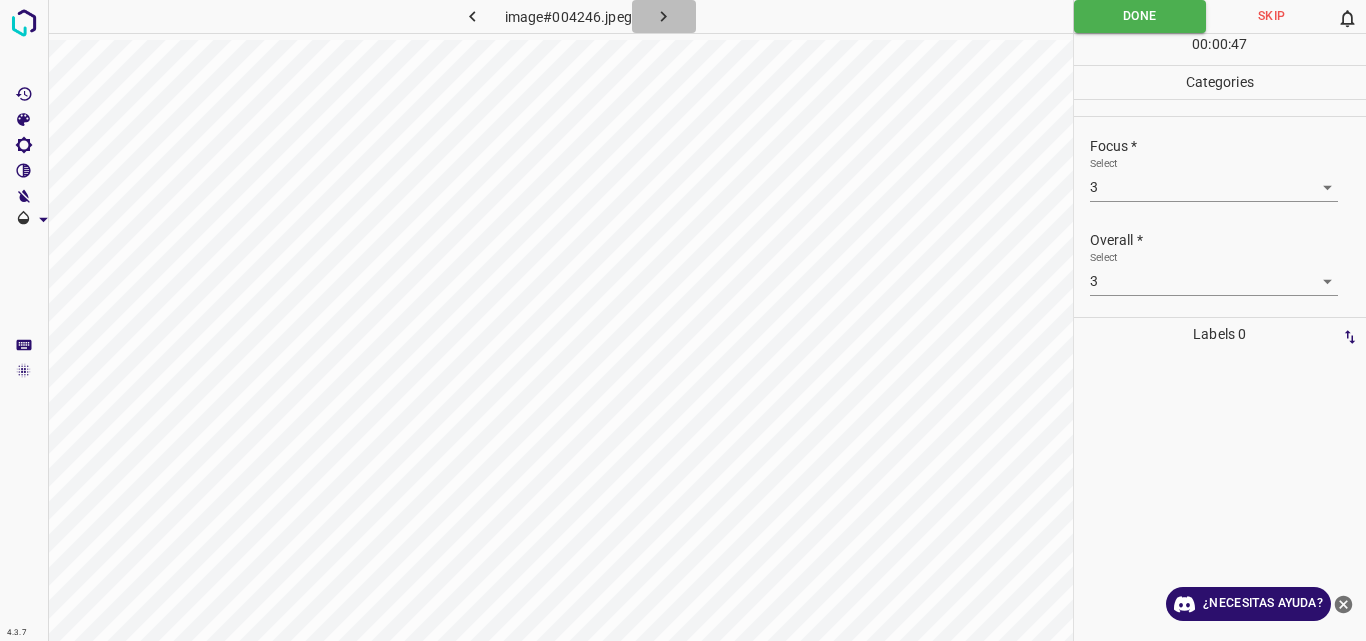 click 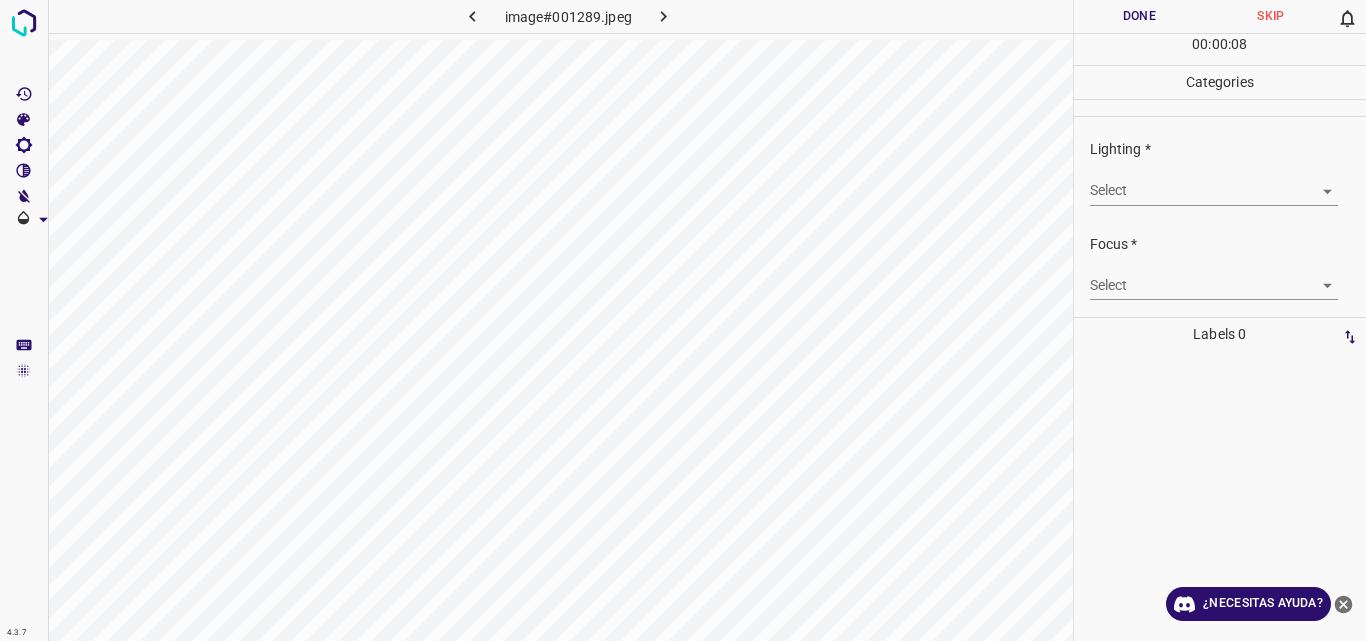 click on "4.3.7 image#001289.jpeg Done Skip 0 00   : 00   : 08   Categories Lighting *  Select ​ Focus *  Select ​ Overall *  Select ​ Labels   0 Categories 1 Lighting 2 Focus 3 Overall Tools Space Change between modes (Draw & Edit) I Auto labeling R Restore zoom M Zoom in N Zoom out Delete Delete selecte label Filters Z Restore filters X Saturation filter C Brightness filter V Contrast filter B Gray scale filter General O Download ¿Necesitas ayuda? Original text Rate this translation Your feedback will be used to help improve Google Translate - Texto - Esconder - Borrar" at bounding box center (683, 320) 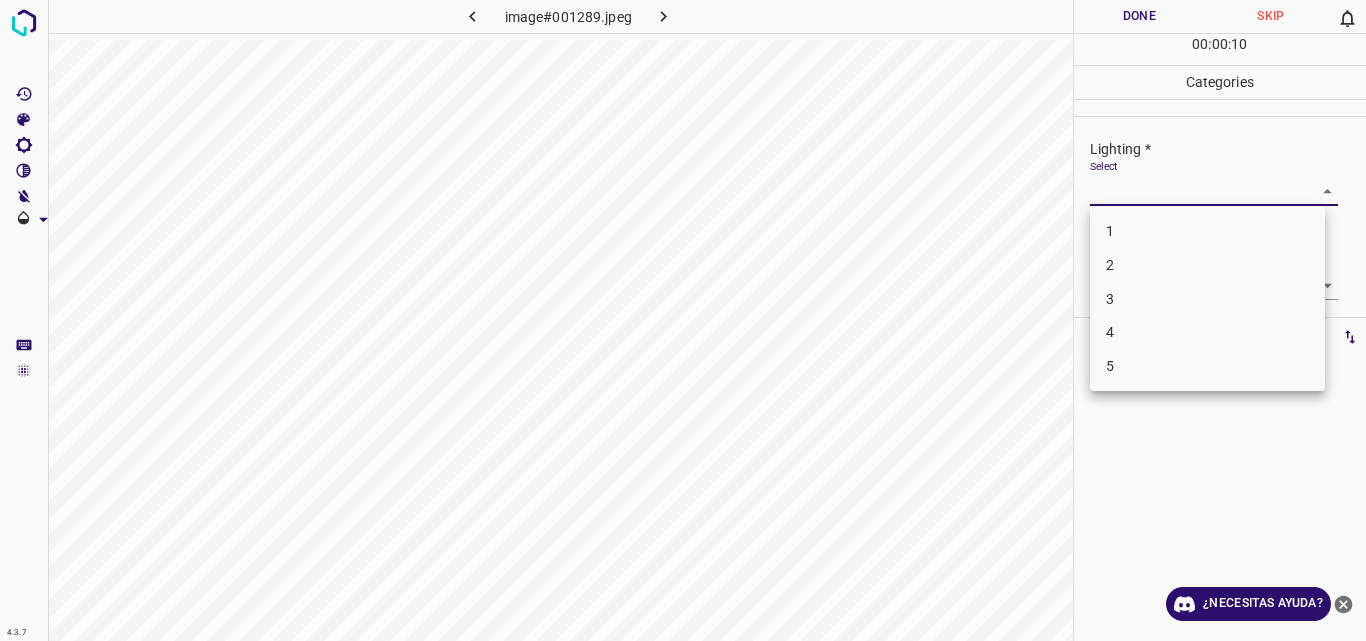 click on "3" at bounding box center [1207, 299] 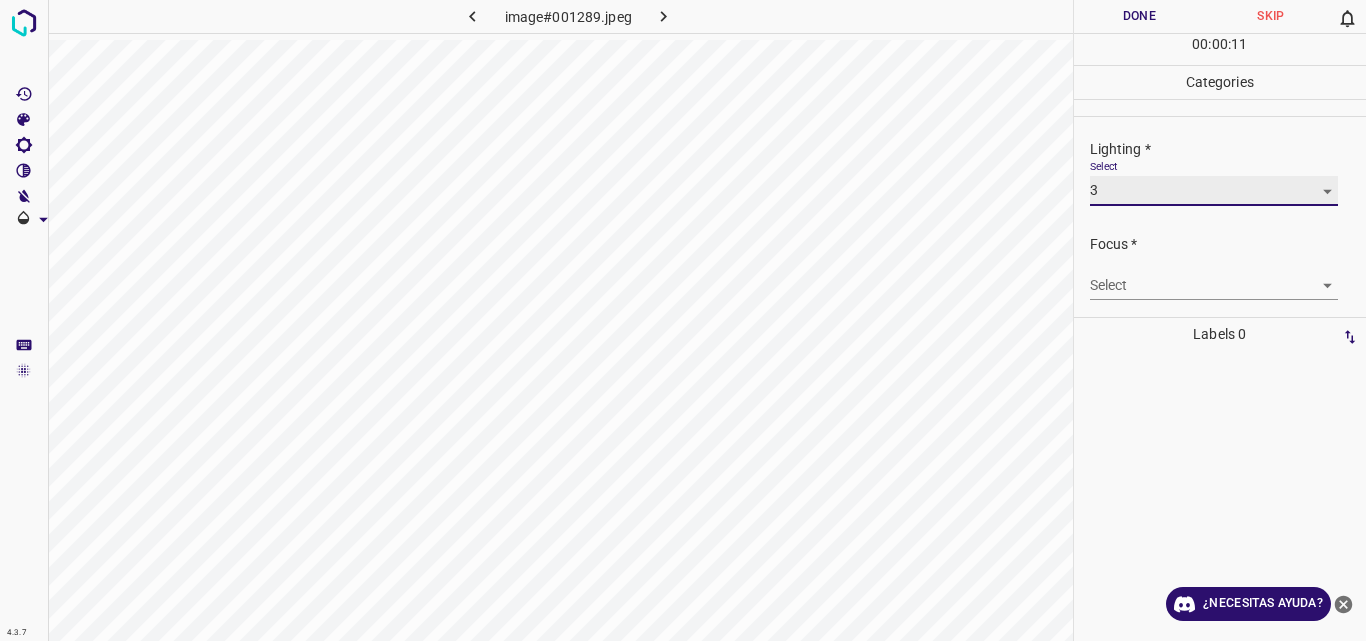 type on "3" 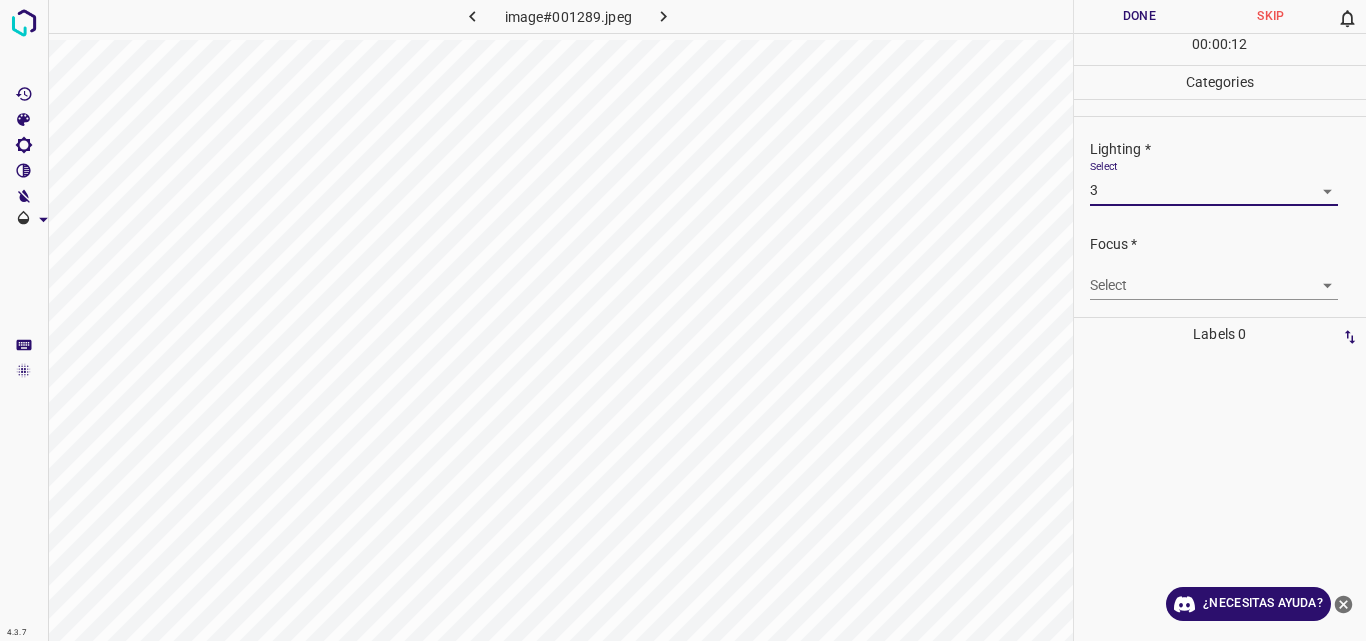 click on "4.3.7 image#001289.jpeg Done Skip 0 00   : 00   : 12   Categories Lighting *  Select 3 3 Focus *  Select ​ Overall *  Select ​ Labels   0 Categories 1 Lighting 2 Focus 3 Overall Tools Space Change between modes (Draw & Edit) I Auto labeling R Restore zoom M Zoom in N Zoom out Delete Delete selecte label Filters Z Restore filters X Saturation filter C Brightness filter V Contrast filter B Gray scale filter General O Download ¿Necesitas ayuda? Original text Rate this translation Your feedback will be used to help improve Google Translate - Texto - Esconder - Borrar" at bounding box center [683, 320] 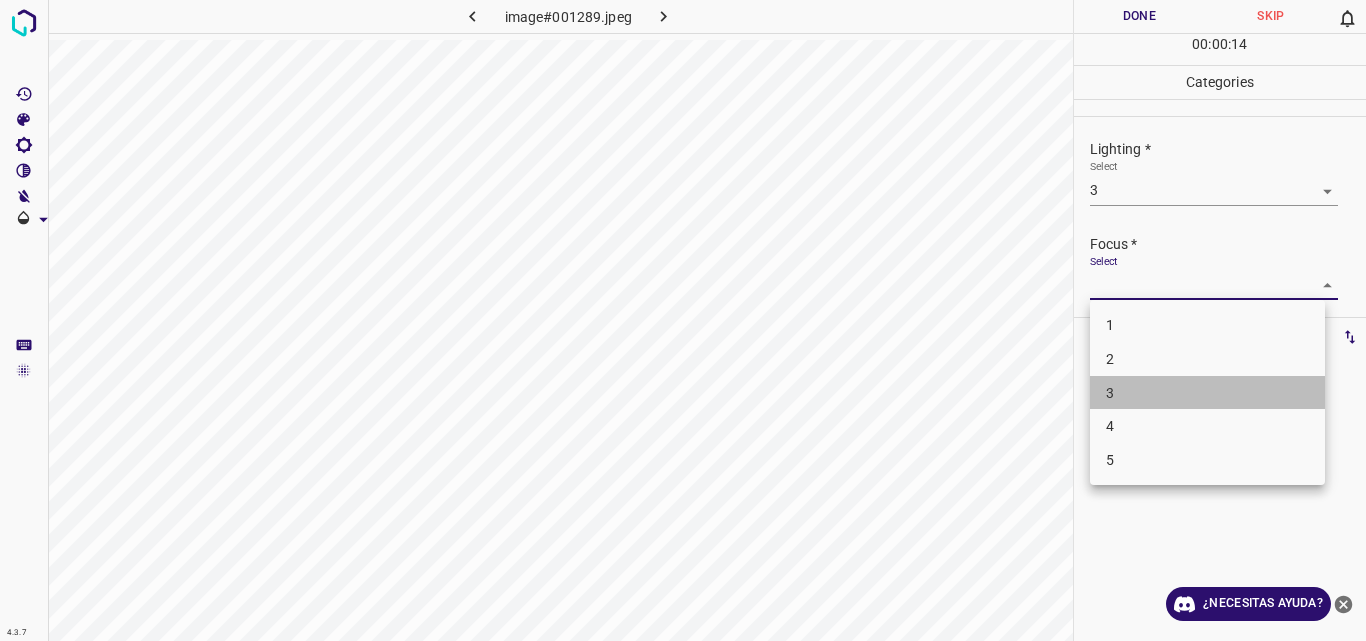 click on "3" at bounding box center [1207, 393] 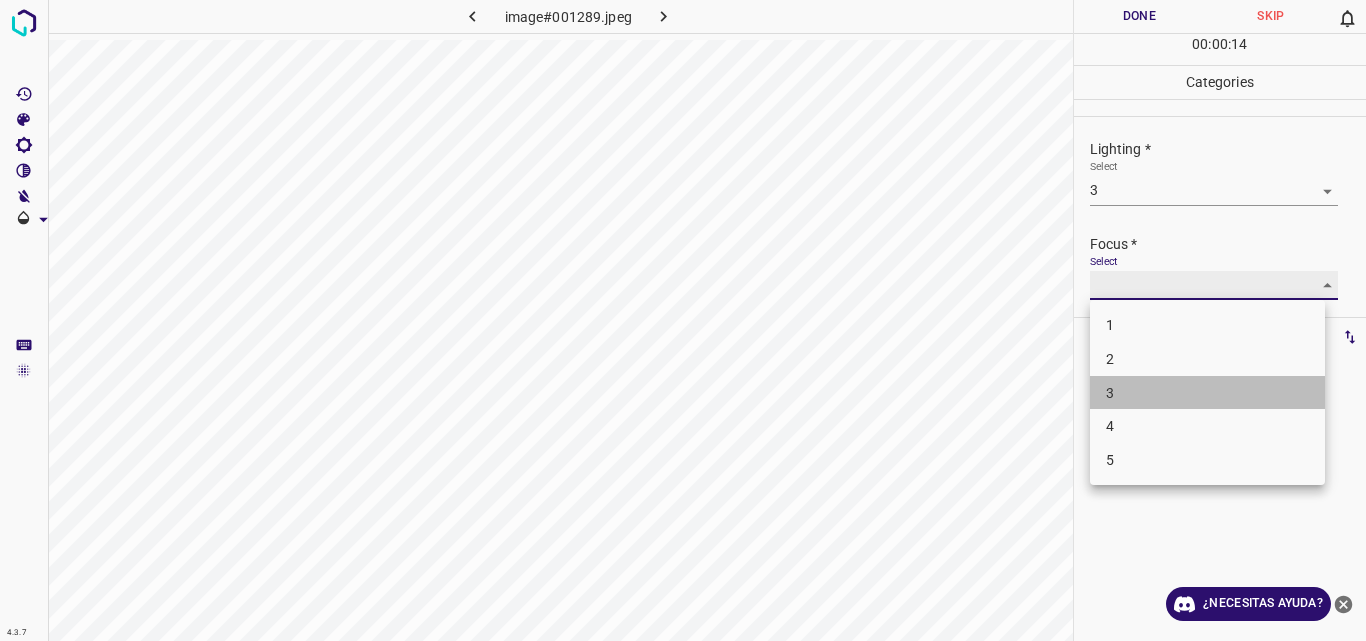 type on "3" 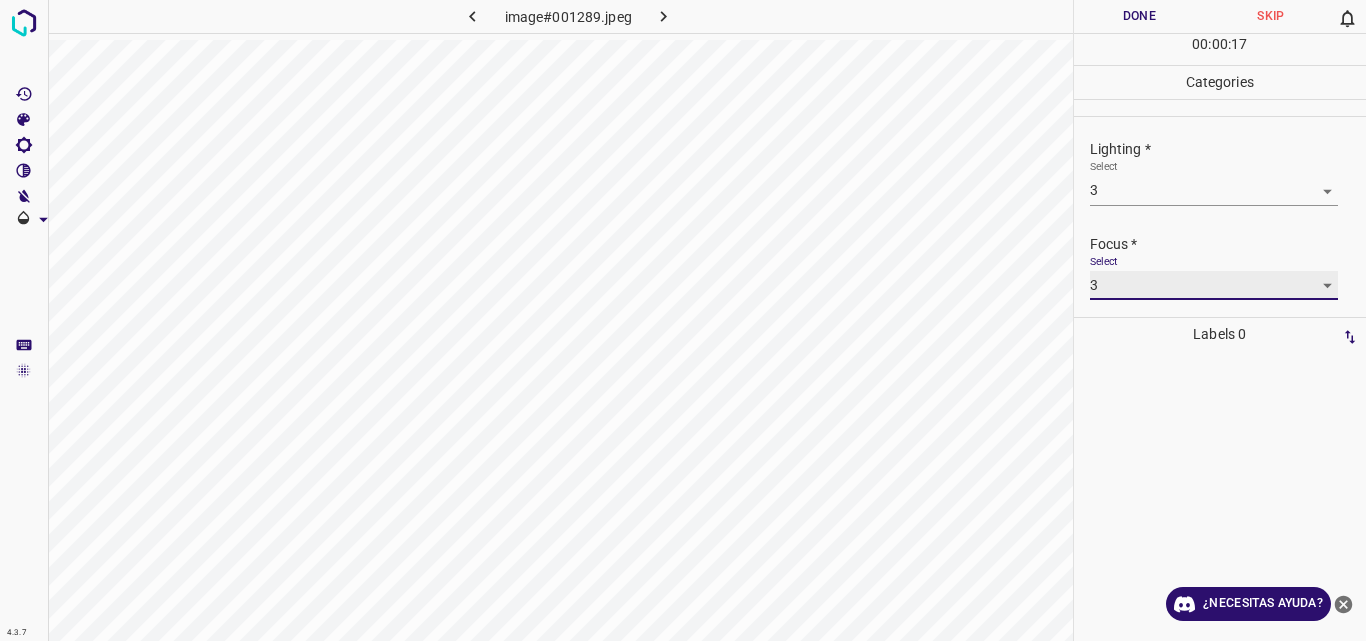 scroll, scrollTop: 98, scrollLeft: 0, axis: vertical 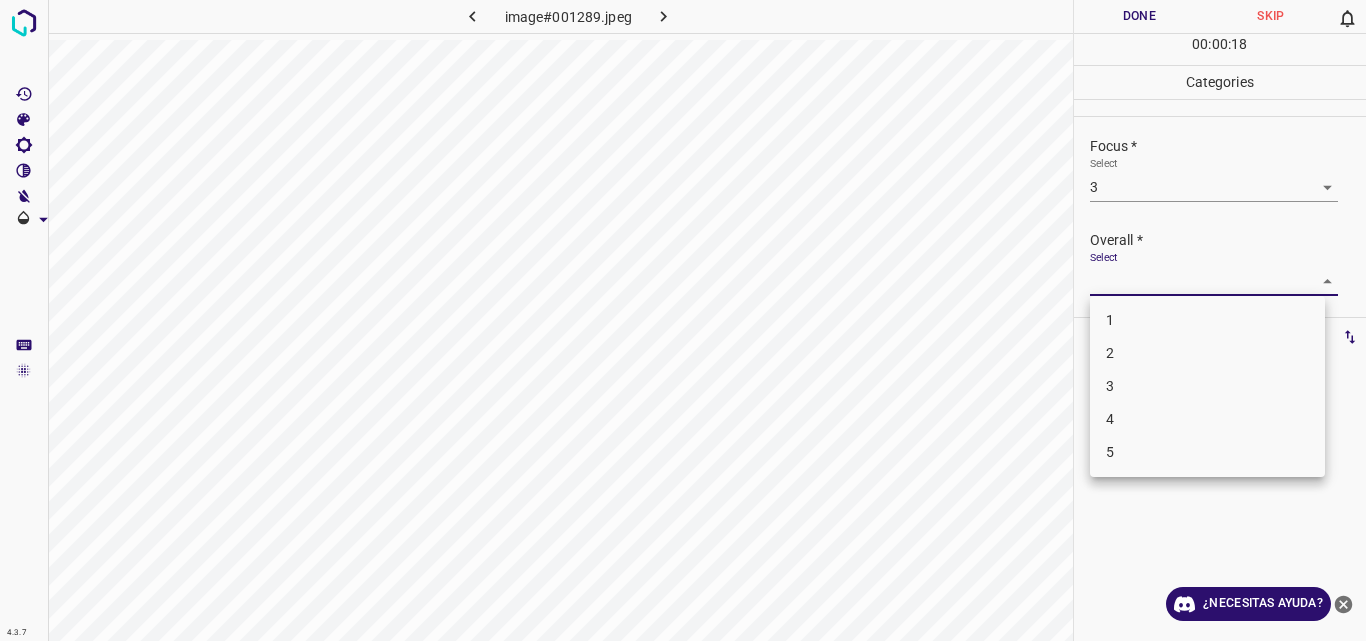 click on "4.3.7 image#001289.jpeg Done Skip 0 00   : 00   : 18   Categories Lighting *  Select 3 3 Focus *  Select 3 3 Overall *  Select ​ Labels   0 Categories 1 Lighting 2 Focus 3 Overall Tools Space Change between modes (Draw & Edit) I Auto labeling R Restore zoom M Zoom in N Zoom out Delete Delete selecte label Filters Z Restore filters X Saturation filter C Brightness filter V Contrast filter B Gray scale filter General O Download ¿Necesitas ayuda? Original text Rate this translation Your feedback will be used to help improve Google Translate - Texto - Esconder - Borrar 1 2 3 4 5" at bounding box center [683, 320] 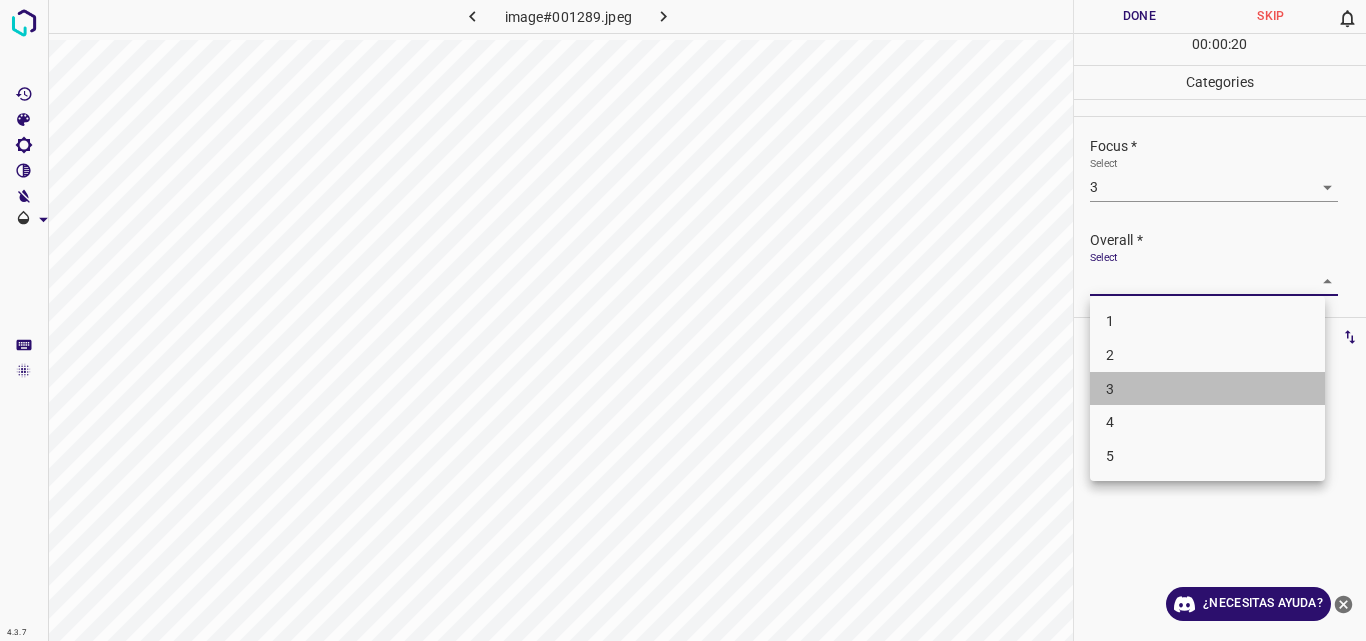 click on "3" at bounding box center (1207, 389) 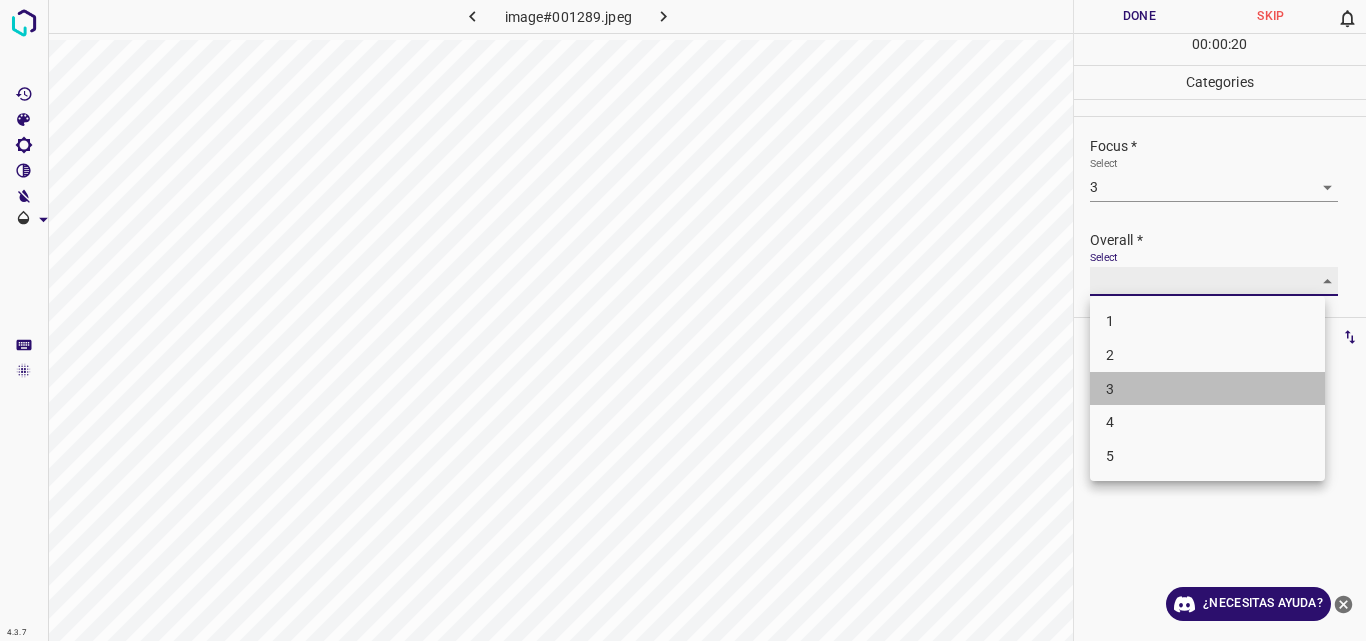 type on "3" 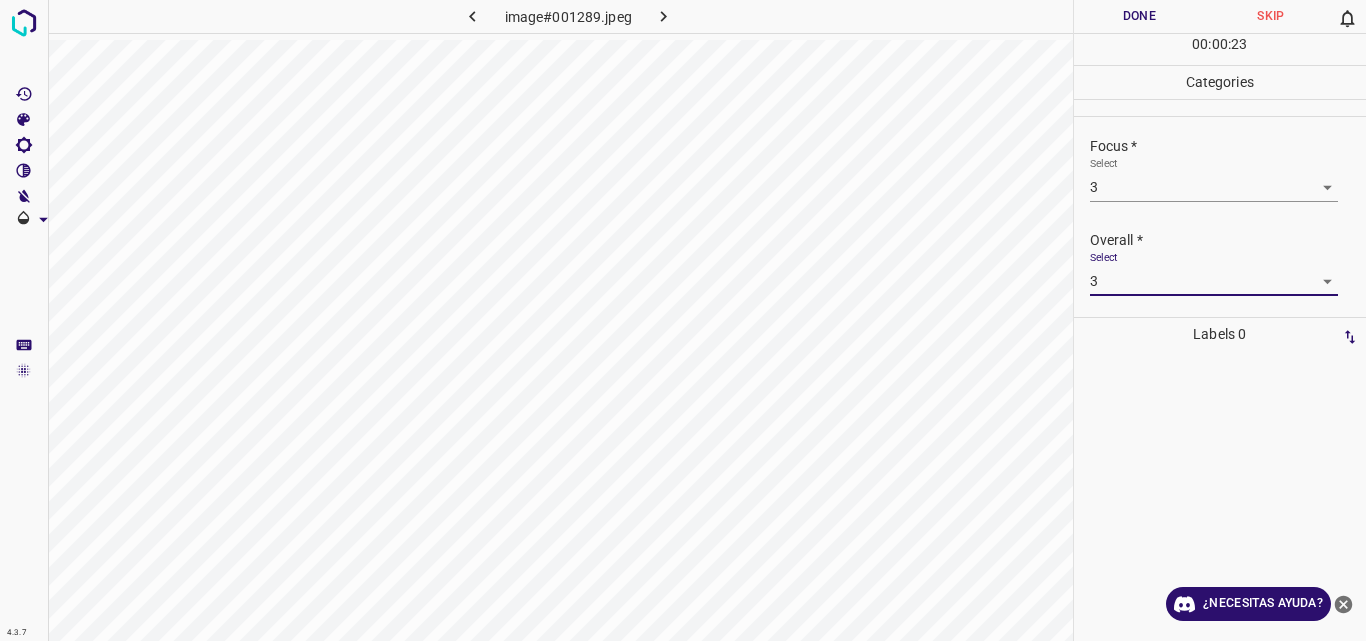 click on "Done" at bounding box center (1140, 16) 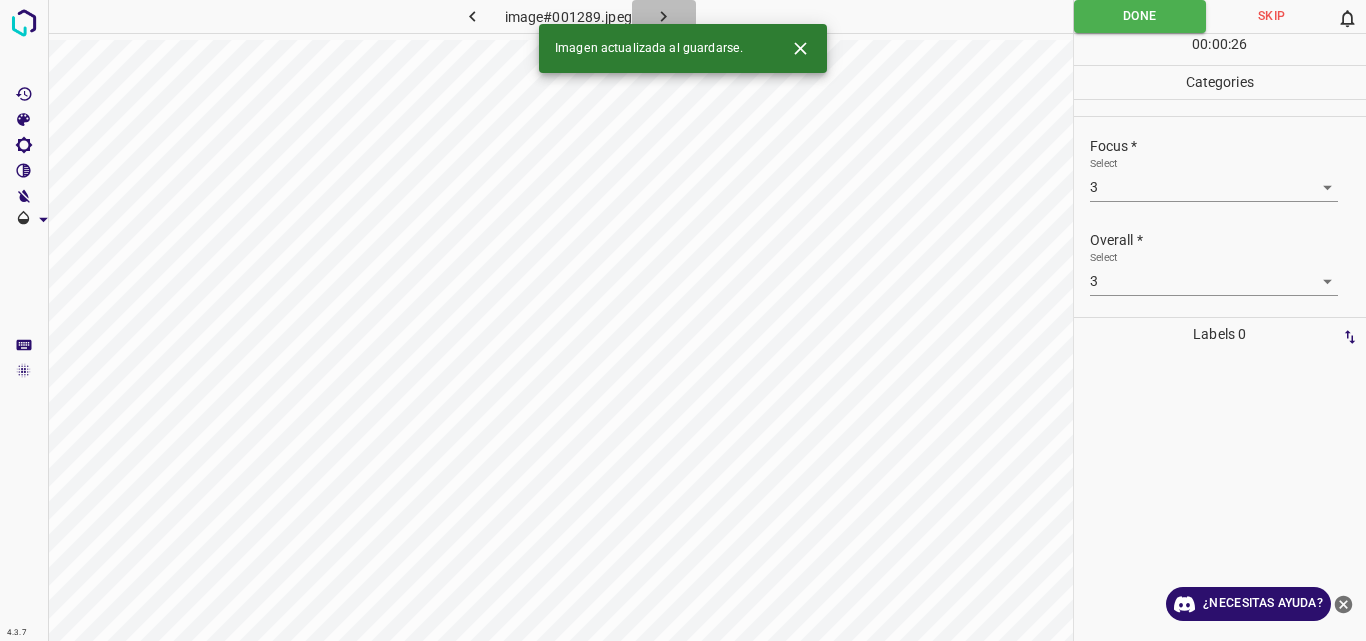 click 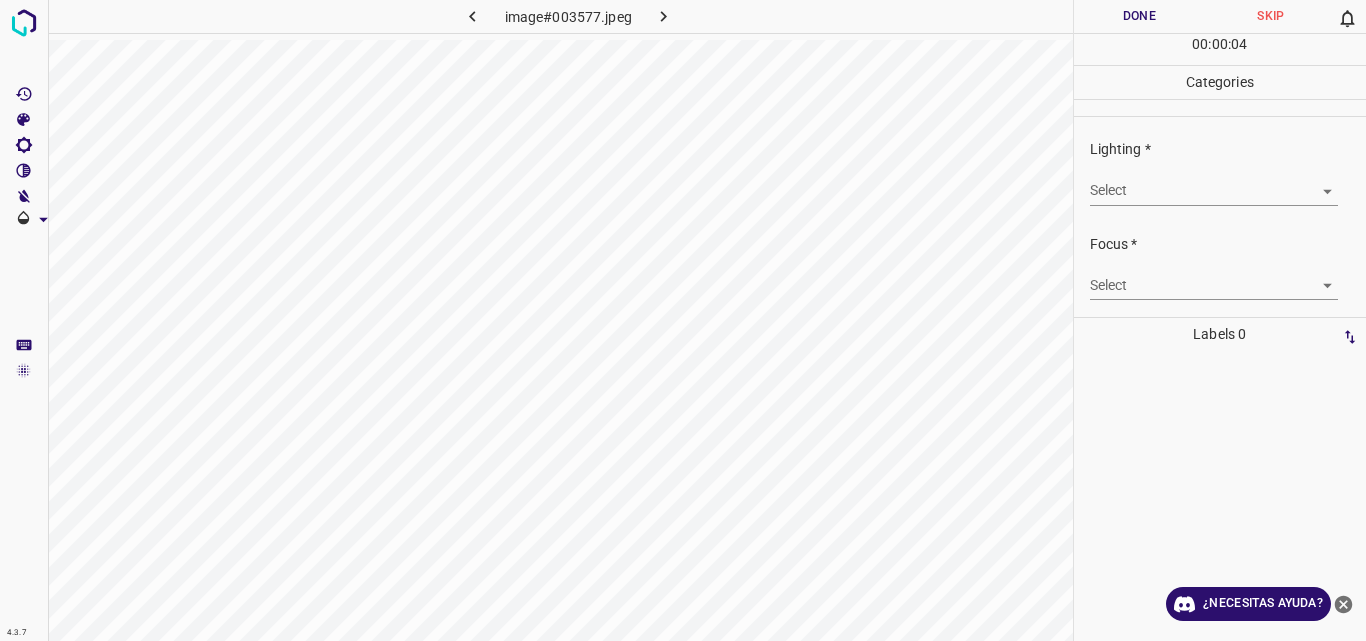 click on "4.3.7 image#003577.jpeg Done Skip 0 00   : 00   : 04   Categories Lighting *  Select ​ Focus *  Select ​ Overall *  Select ​ Labels   0 Categories 1 Lighting 2 Focus 3 Overall Tools Space Change between modes (Draw & Edit) I Auto labeling R Restore zoom M Zoom in N Zoom out Delete Delete selecte label Filters Z Restore filters X Saturation filter C Brightness filter V Contrast filter B Gray scale filter General O Download ¿Necesitas ayuda? Original text Rate this translation Your feedback will be used to help improve Google Translate - Texto - Esconder - Borrar" at bounding box center (683, 320) 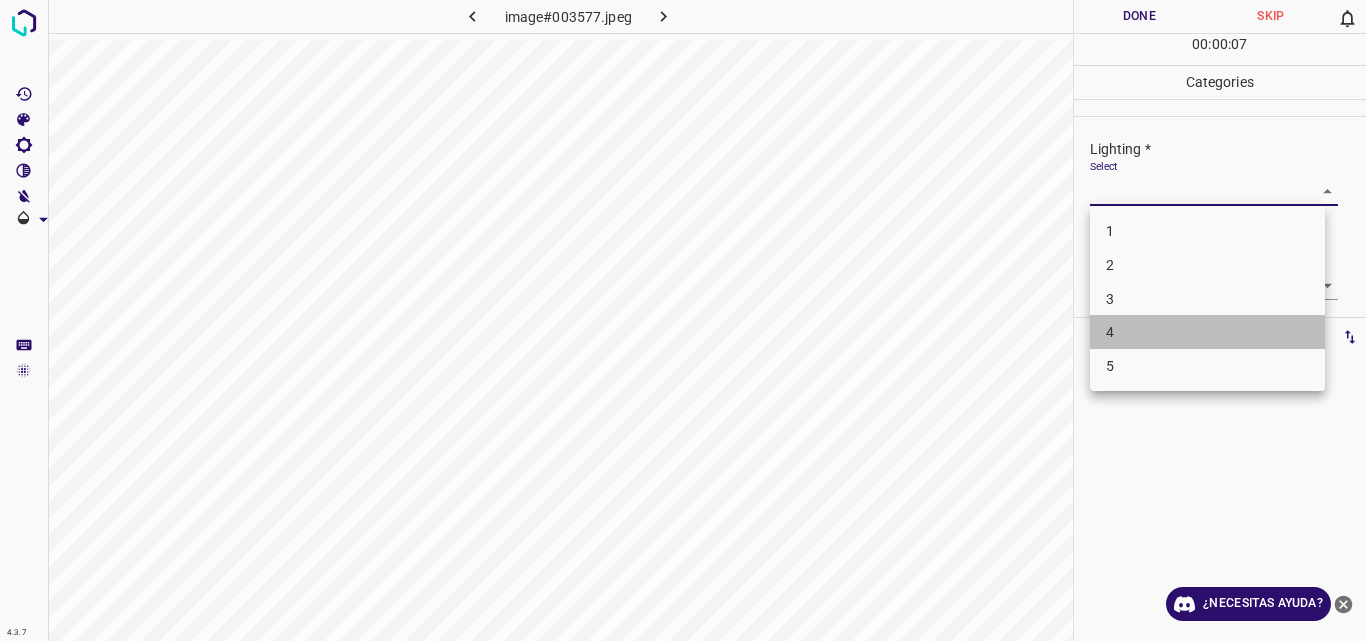 click on "4" at bounding box center [1207, 332] 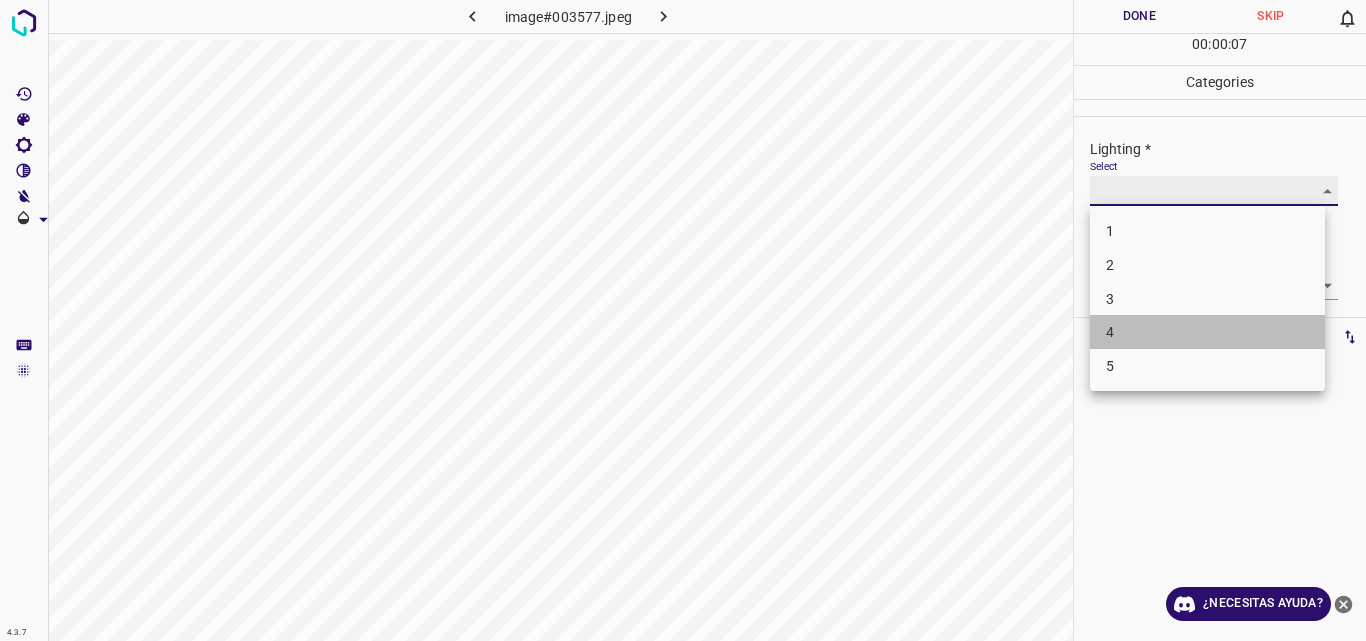 type on "4" 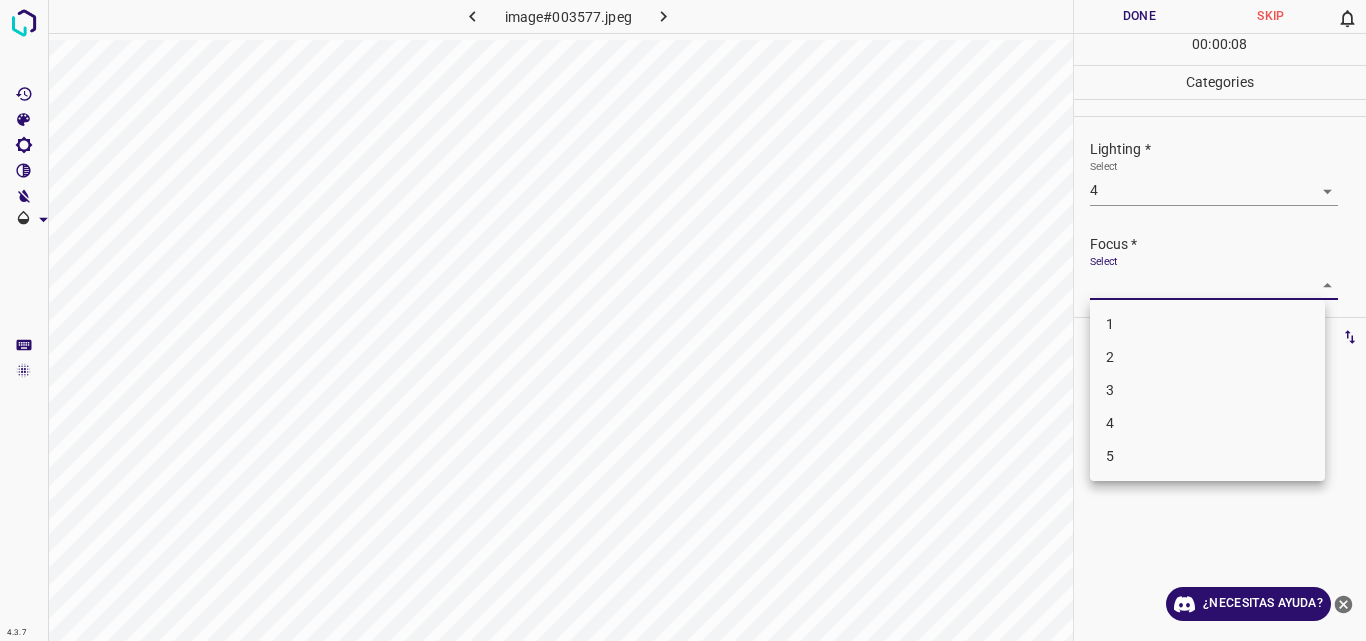 click on "4.3.7 image#003577.jpeg Done Skip 0 00   : 00   : 08   Categories Lighting *  Select 4 4 Focus *  Select ​ Overall *  Select ​ Labels   0 Categories 1 Lighting 2 Focus 3 Overall Tools Space Change between modes (Draw & Edit) I Auto labeling R Restore zoom M Zoom in N Zoom out Delete Delete selecte label Filters Z Restore filters X Saturation filter C Brightness filter V Contrast filter B Gray scale filter General O Download ¿Necesitas ayuda? Original text Rate this translation Your feedback will be used to help improve Google Translate - Texto - Esconder - Borrar 1 2 3 4 5" at bounding box center [683, 320] 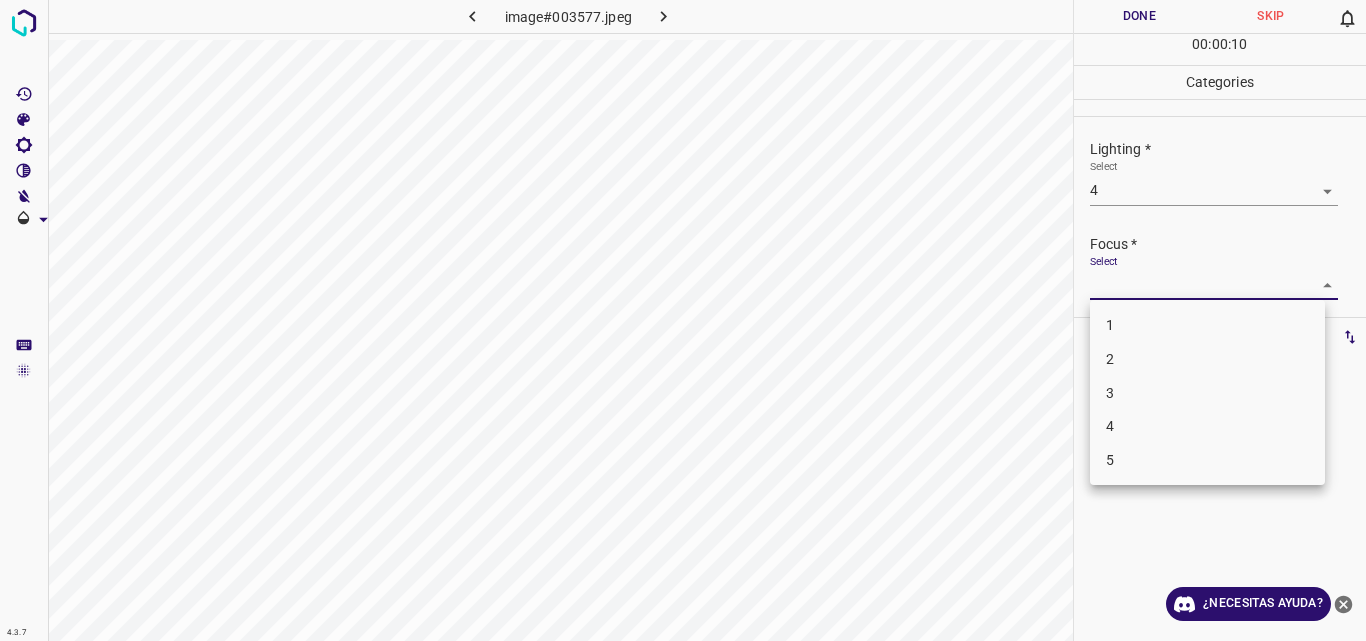click on "4" at bounding box center (1207, 426) 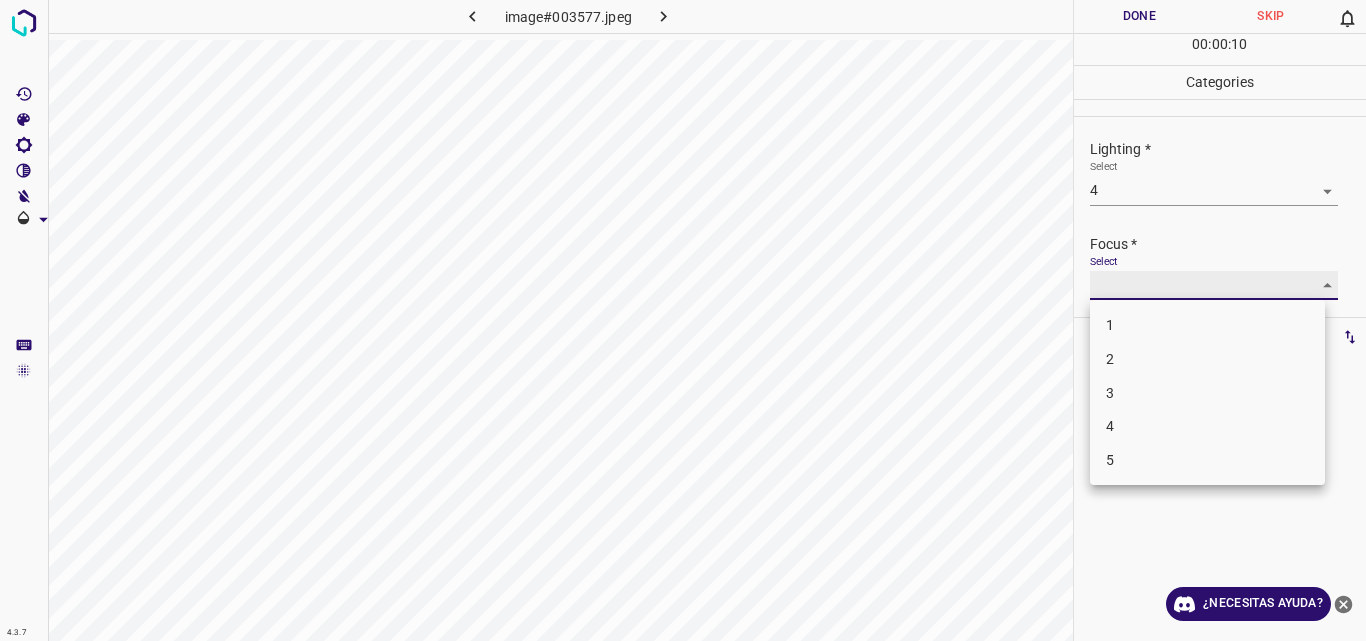 type on "4" 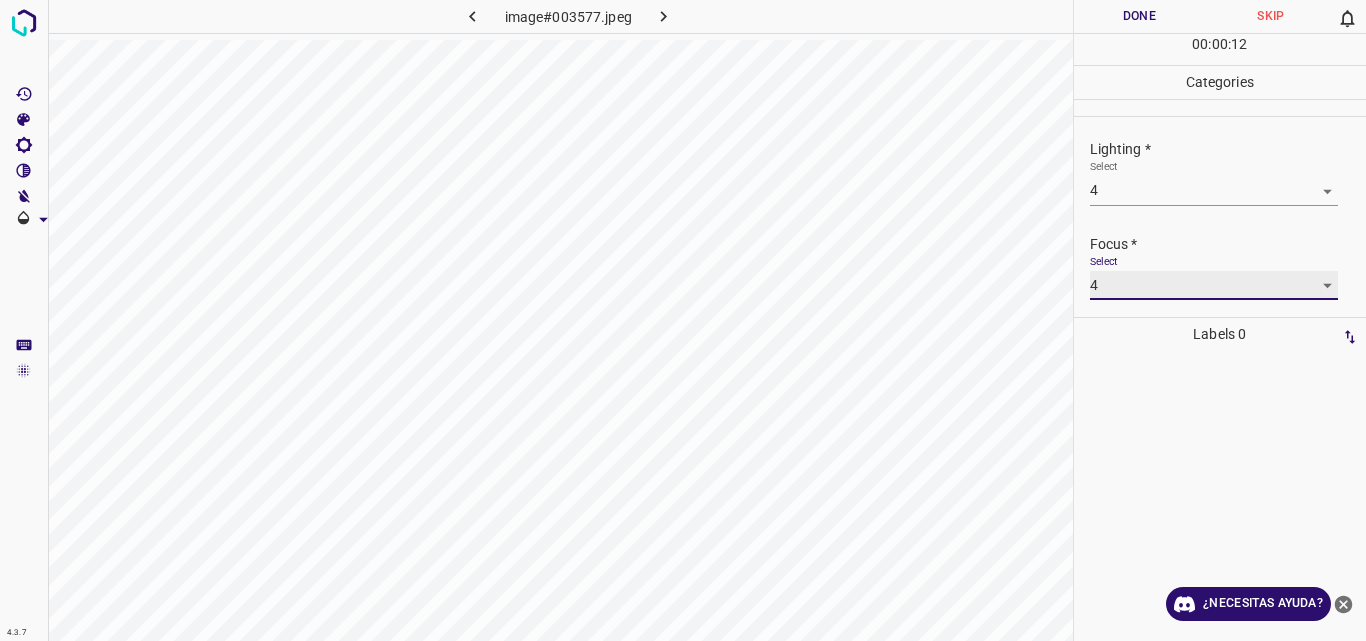 scroll, scrollTop: 98, scrollLeft: 0, axis: vertical 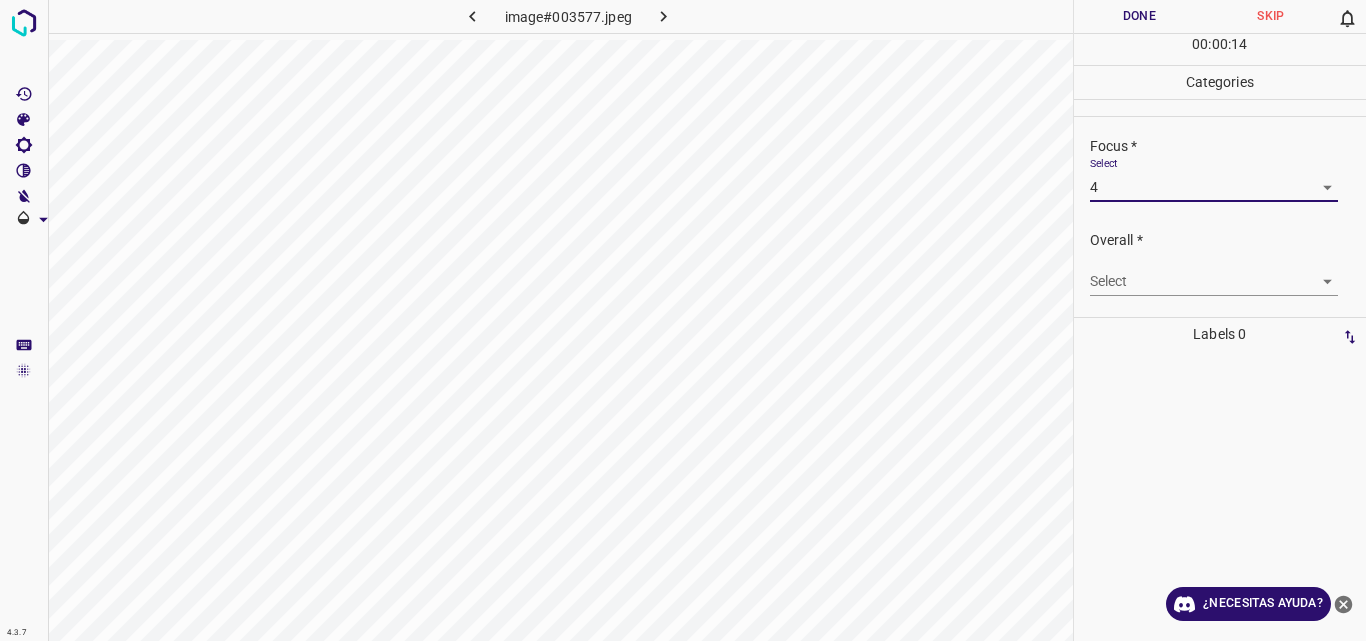 click on "4.3.7 image#003577.jpeg Done Skip 0 00   : 00   : 14   Categories Lighting *  Select 4 4 Focus *  Select 4 4 Overall *  Select ​ Labels   0 Categories 1 Lighting 2 Focus 3 Overall Tools Space Change between modes (Draw & Edit) I Auto labeling R Restore zoom M Zoom in N Zoom out Delete Delete selecte label Filters Z Restore filters X Saturation filter C Brightness filter V Contrast filter B Gray scale filter General O Download ¿Necesitas ayuda? Original text Rate this translation Your feedback will be used to help improve Google Translate - Texto - Esconder - Borrar" at bounding box center [683, 320] 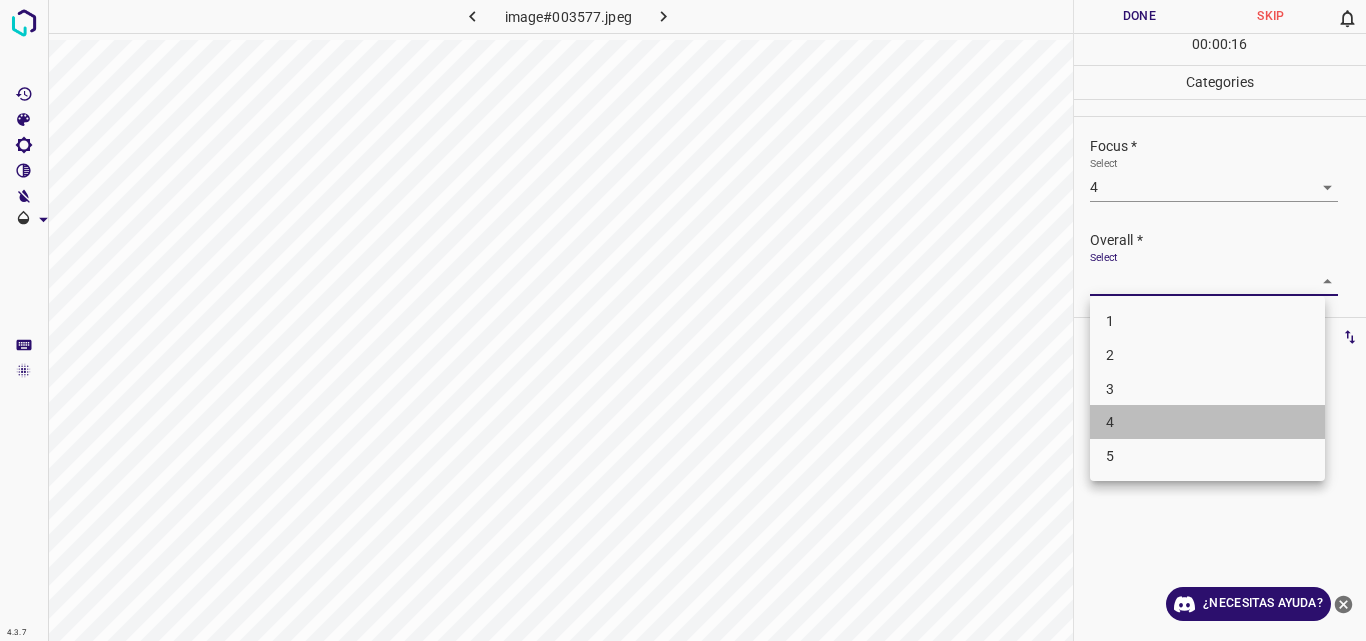 click on "4" at bounding box center (1207, 422) 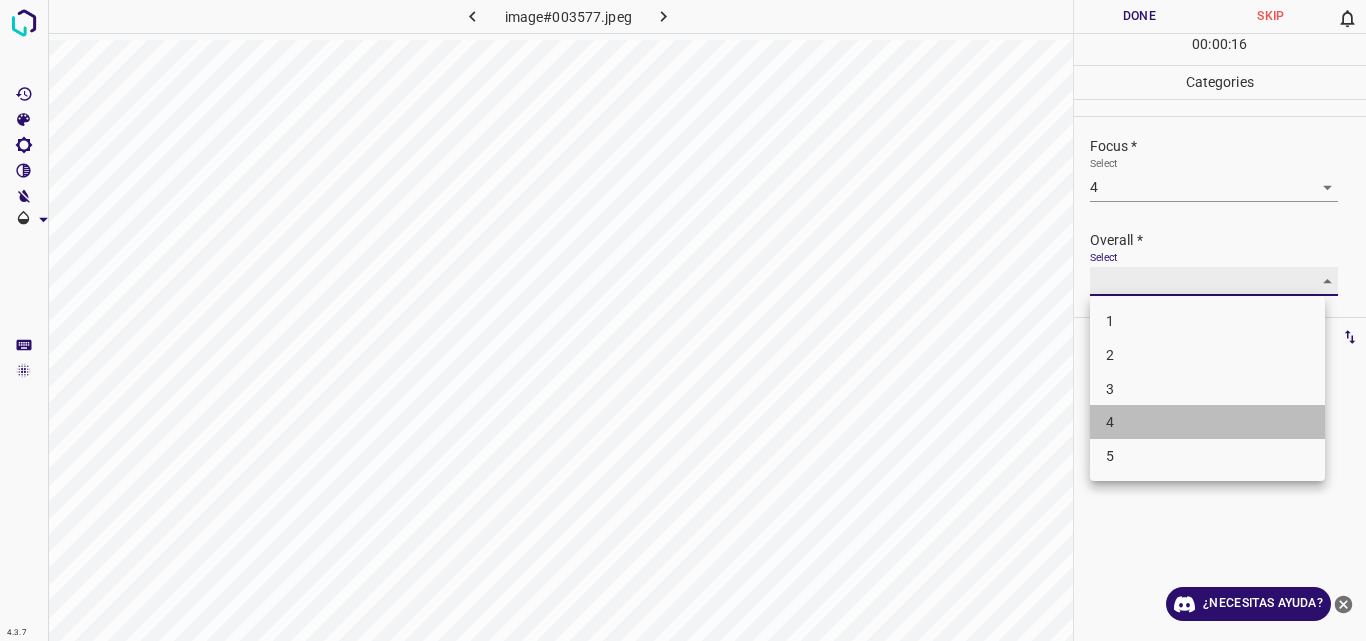 type on "4" 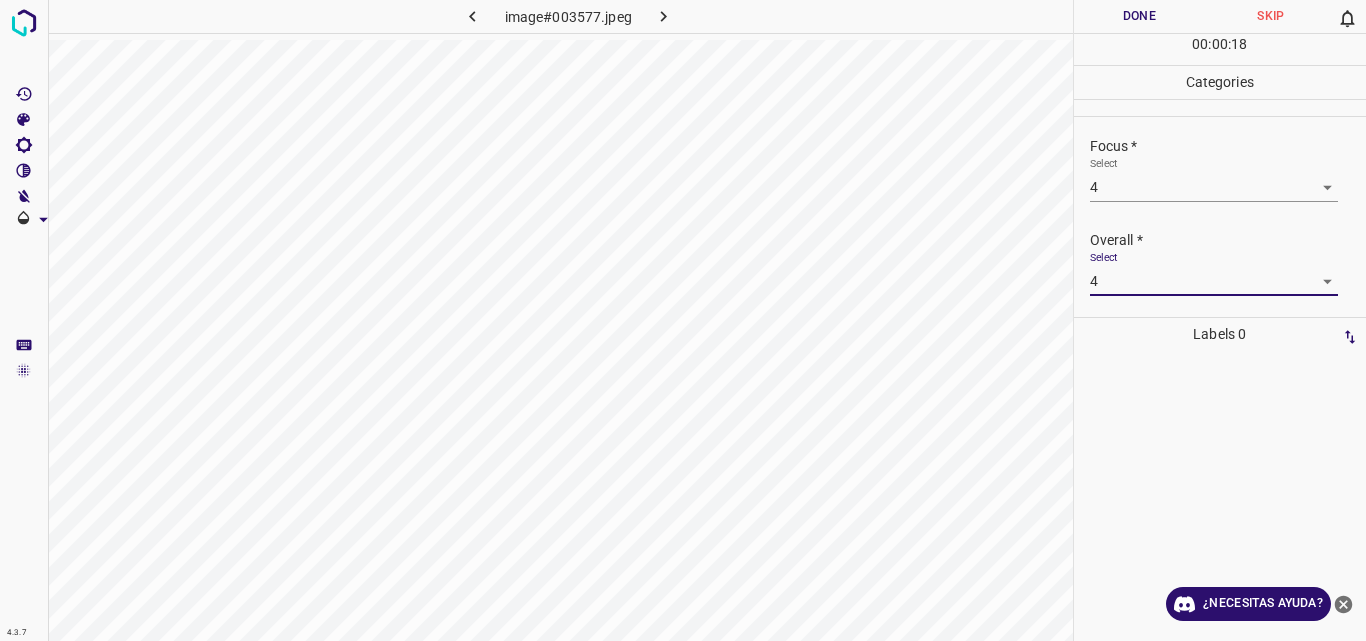 click on "Done" at bounding box center (1140, 16) 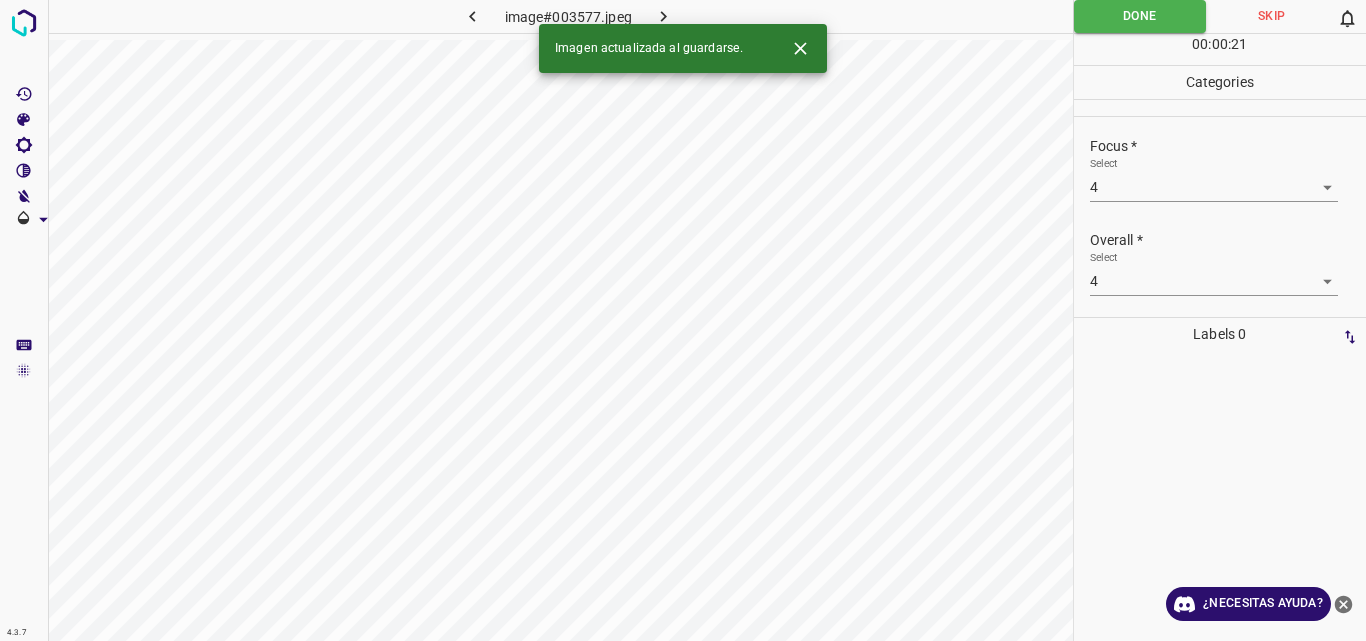 click 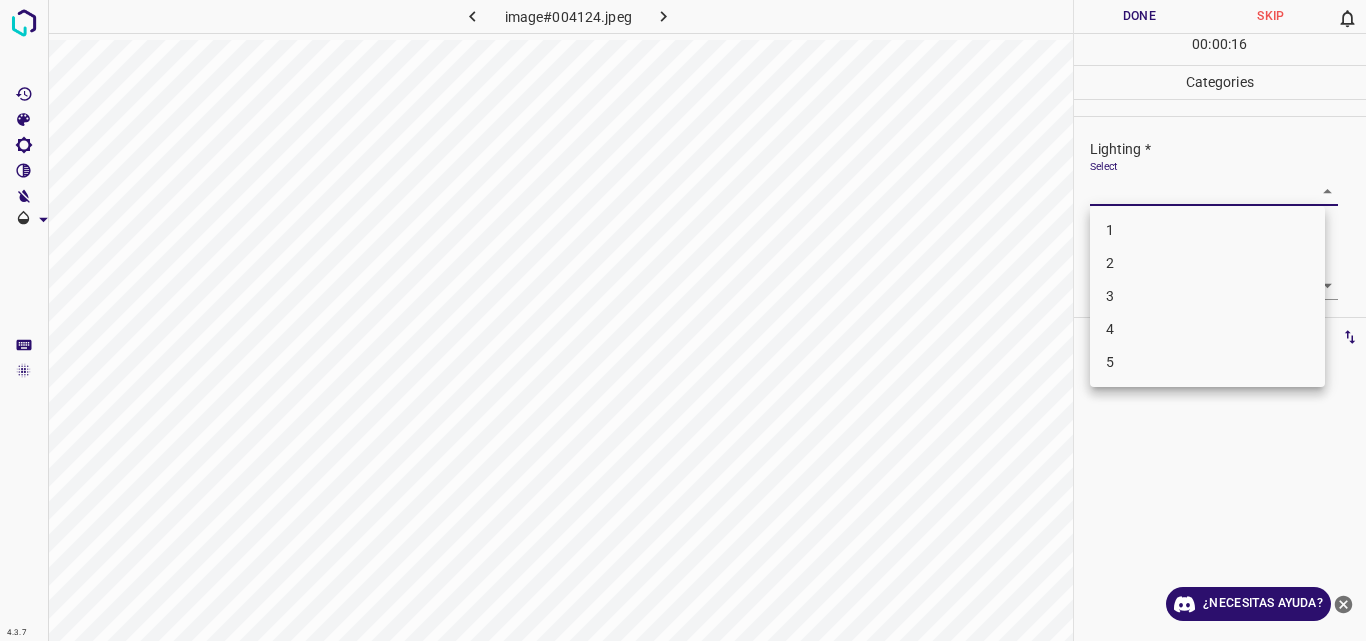 click on "4.3.7 image#004124.jpeg Done Skip 0 00   : 00   : 16   Categories Lighting *  Select ​ Focus *  Select ​ Overall *  Select ​ Labels   0 Categories 1 Lighting 2 Focus 3 Overall Tools Space Change between modes (Draw & Edit) I Auto labeling R Restore zoom M Zoom in N Zoom out Delete Delete selecte label Filters Z Restore filters X Saturation filter C Brightness filter V Contrast filter B Gray scale filter General O Download ¿Necesitas ayuda? Original text Rate this translation Your feedback will be used to help improve Google Translate - Texto - Esconder - Borrar 1 2 3 4 5" at bounding box center (683, 320) 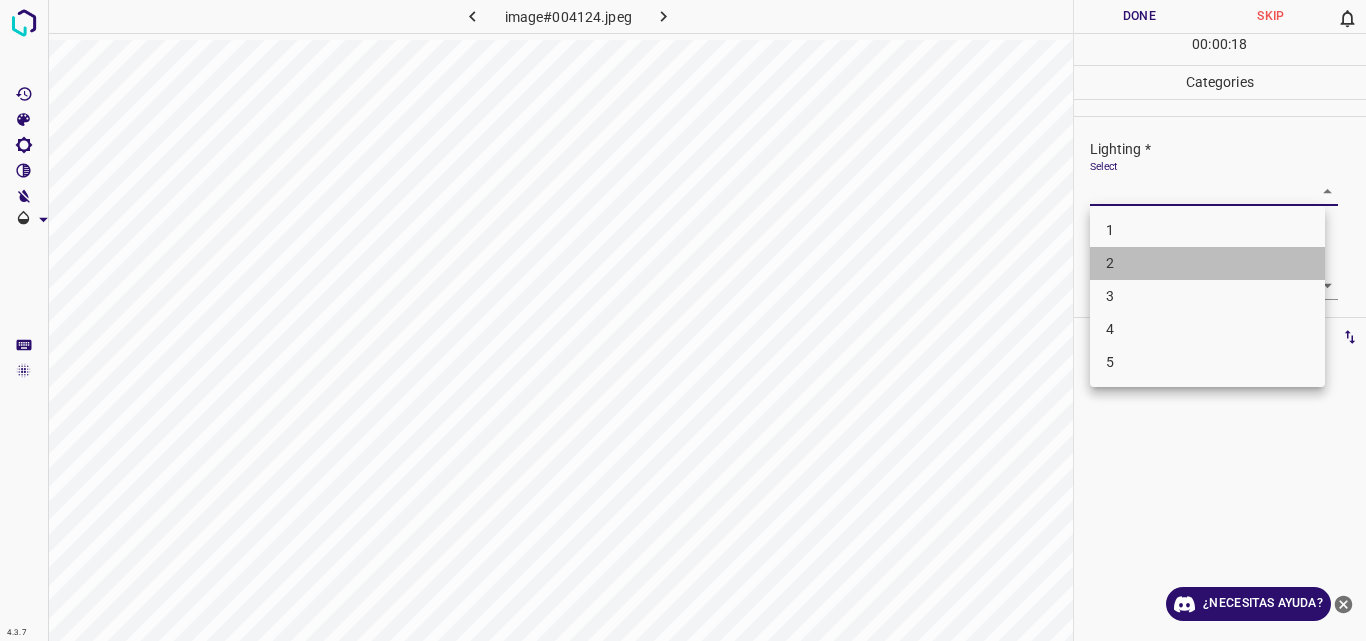 click on "2" at bounding box center [1207, 263] 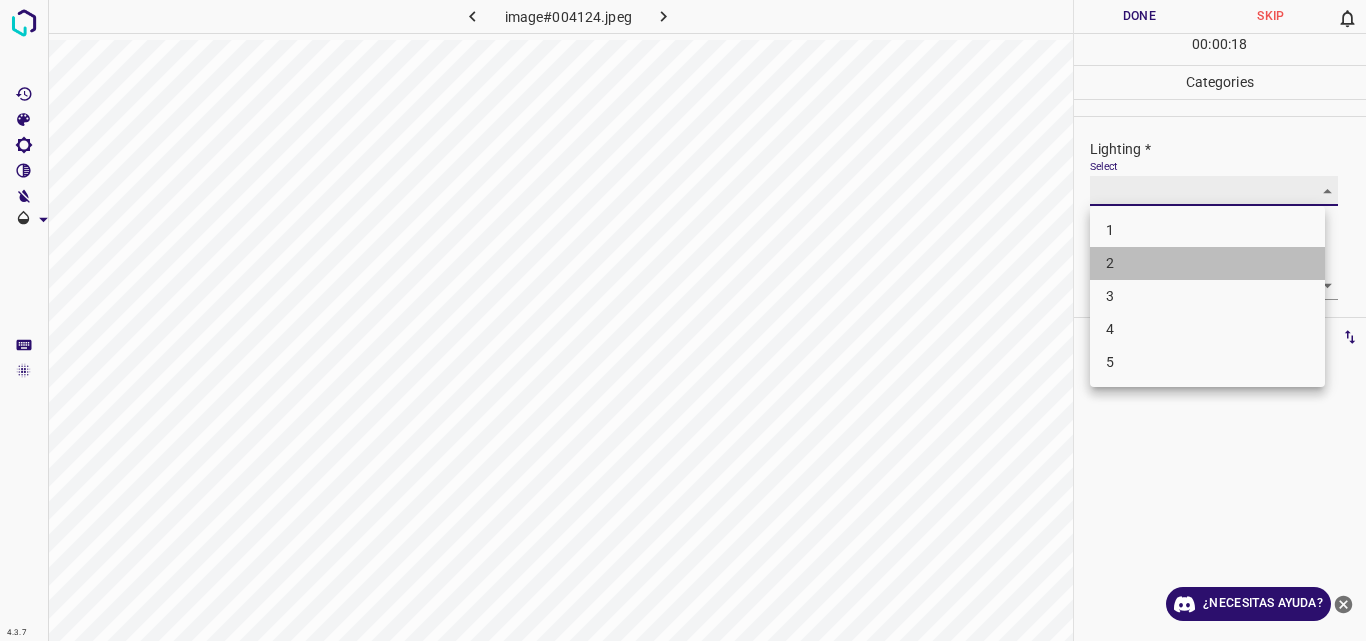 type on "2" 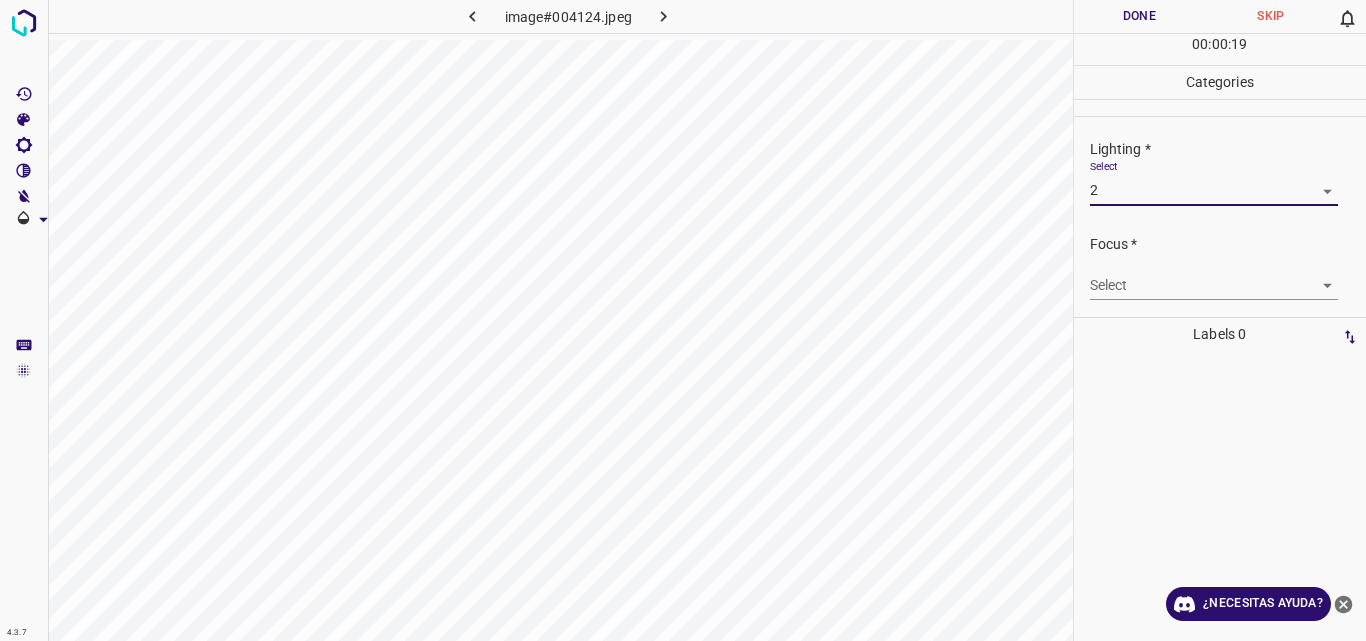 click on "4.3.7 image#004124.jpeg Done Skip 0 00   : 00   : 19   Categories Lighting *  Select 2 2 Focus *  Select ​ Overall *  Select ​ Labels   0 Categories 1 Lighting 2 Focus 3 Overall Tools Space Change between modes (Draw & Edit) I Auto labeling R Restore zoom M Zoom in N Zoom out Delete Delete selecte label Filters Z Restore filters X Saturation filter C Brightness filter V Contrast filter B Gray scale filter General O Download ¿Necesitas ayuda? Original text Rate this translation Your feedback will be used to help improve Google Translate - Texto - Esconder - Borrar" at bounding box center [683, 320] 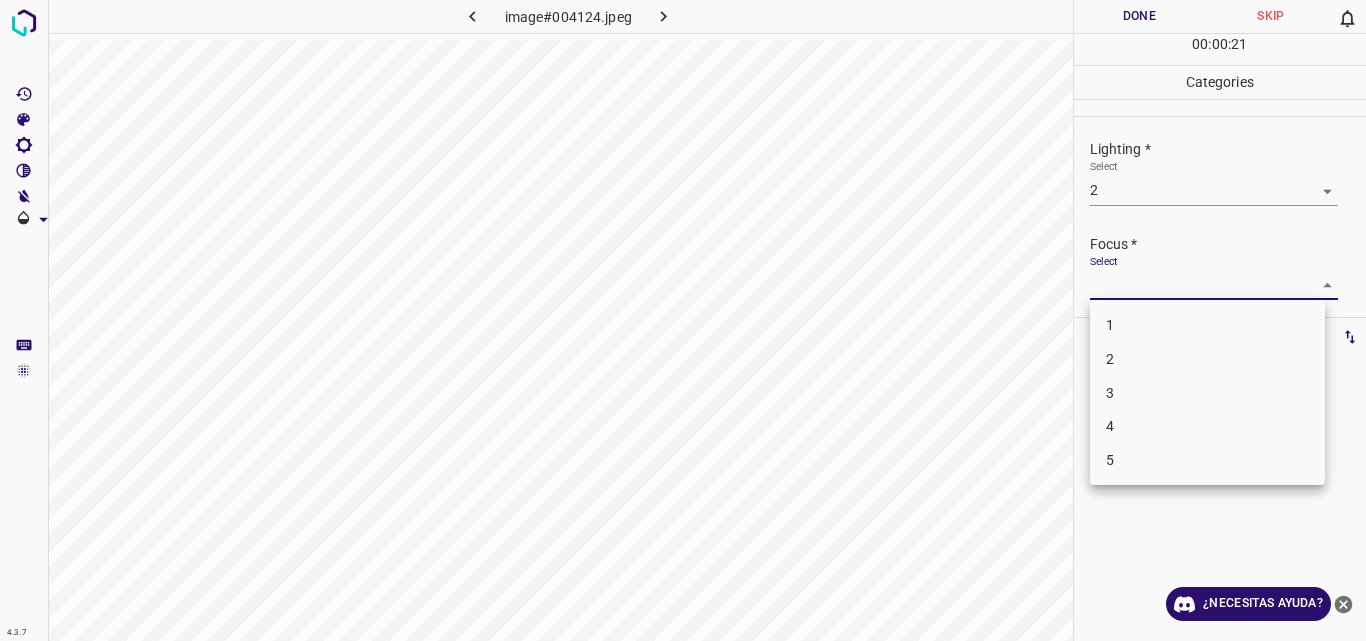 click on "2" at bounding box center (1207, 359) 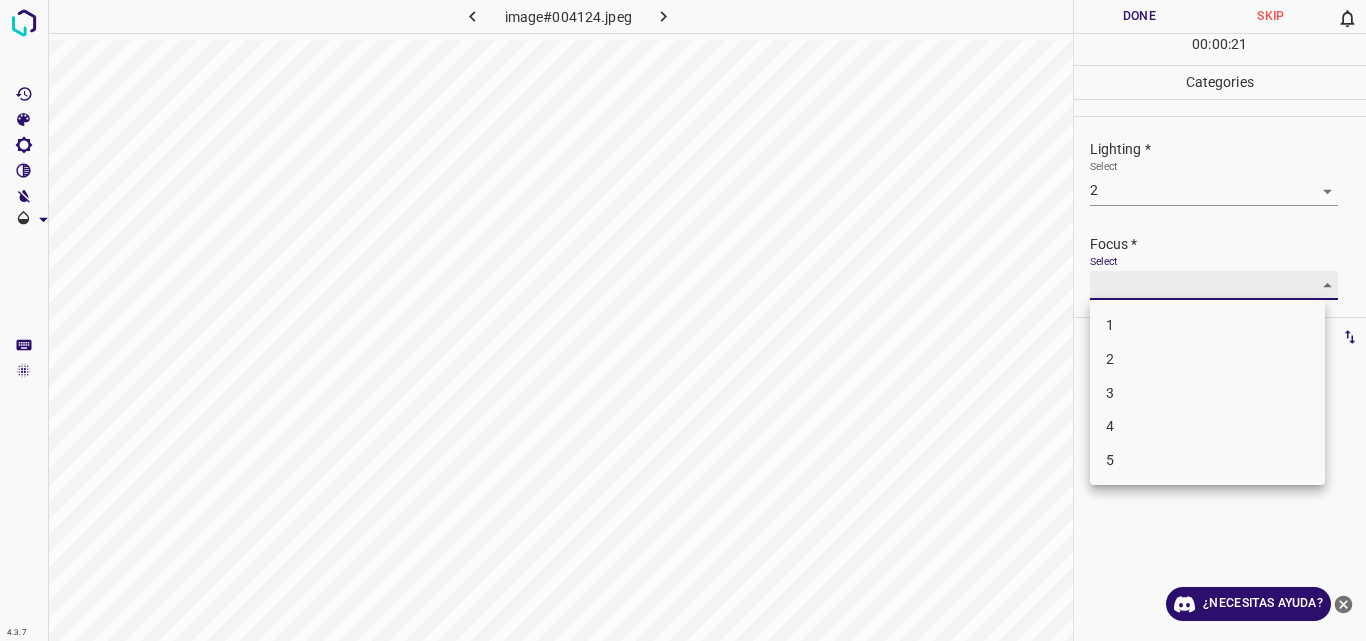 type on "2" 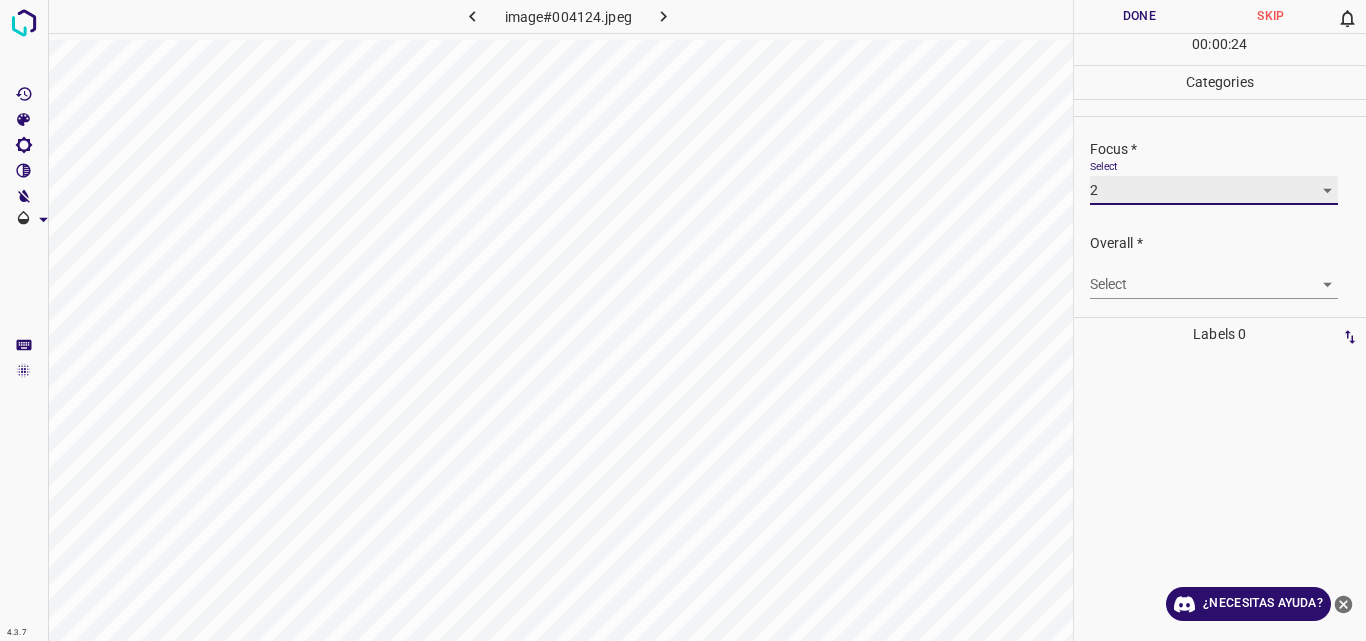 scroll, scrollTop: 98, scrollLeft: 0, axis: vertical 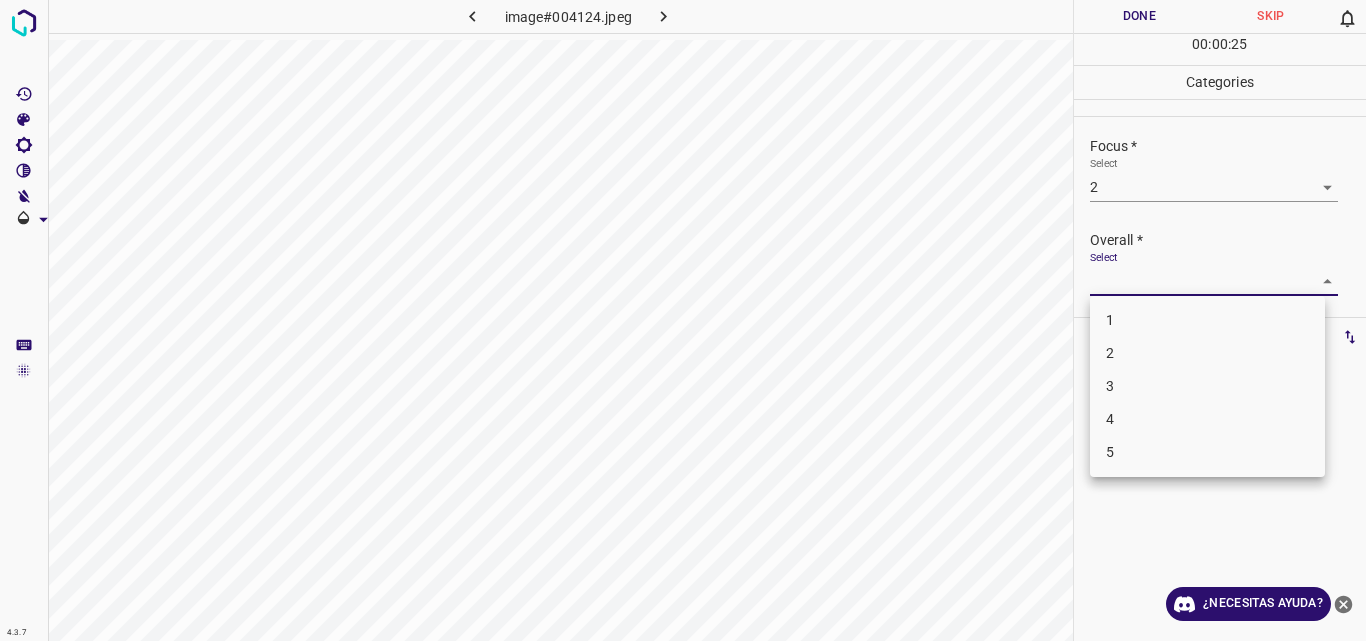click on "4.3.7 image#004124.jpeg Done Skip 0 00   : 00   : 25   Categories Lighting *  Select 2 2 Focus *  Select 2 2 Overall *  Select ​ Labels   0 Categories 1 Lighting 2 Focus 3 Overall Tools Space Change between modes (Draw & Edit) I Auto labeling R Restore zoom M Zoom in N Zoom out Delete Delete selecte label Filters Z Restore filters X Saturation filter C Brightness filter V Contrast filter B Gray scale filter General O Download ¿Necesitas ayuda? Original text Rate this translation Your feedback will be used to help improve Google Translate - Texto - Esconder - Borrar 1 2 3 4 5" at bounding box center (683, 320) 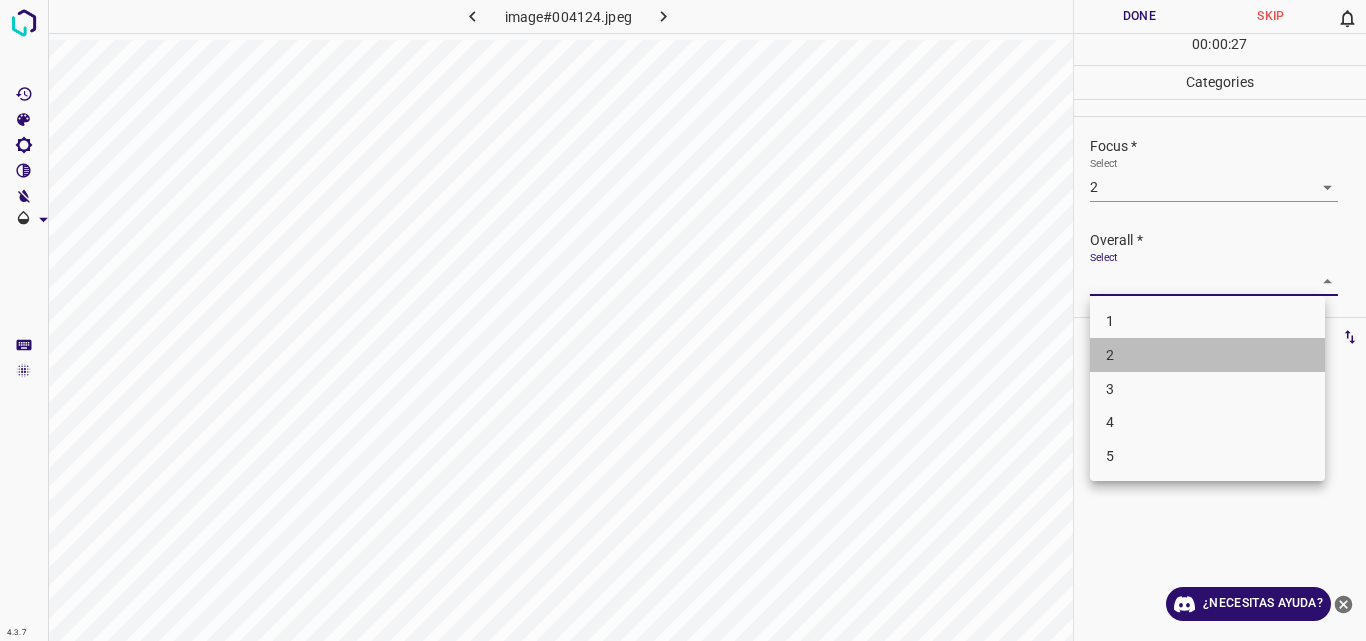 click on "2" at bounding box center (1207, 355) 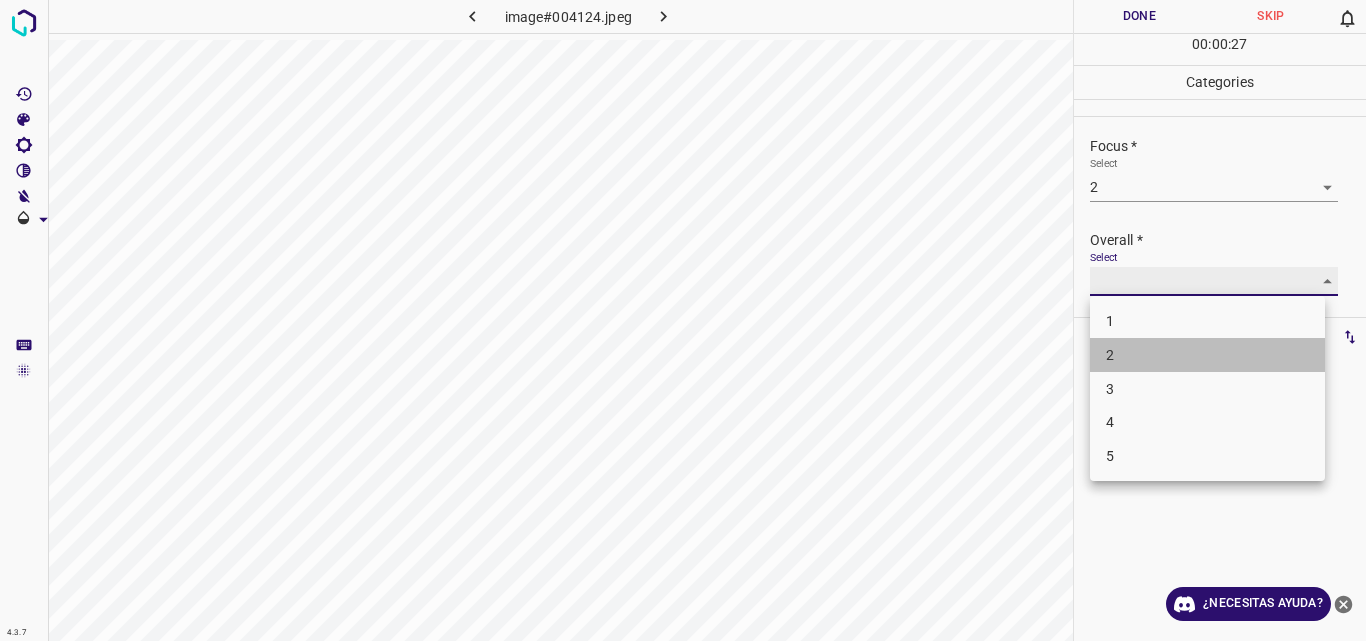 type on "2" 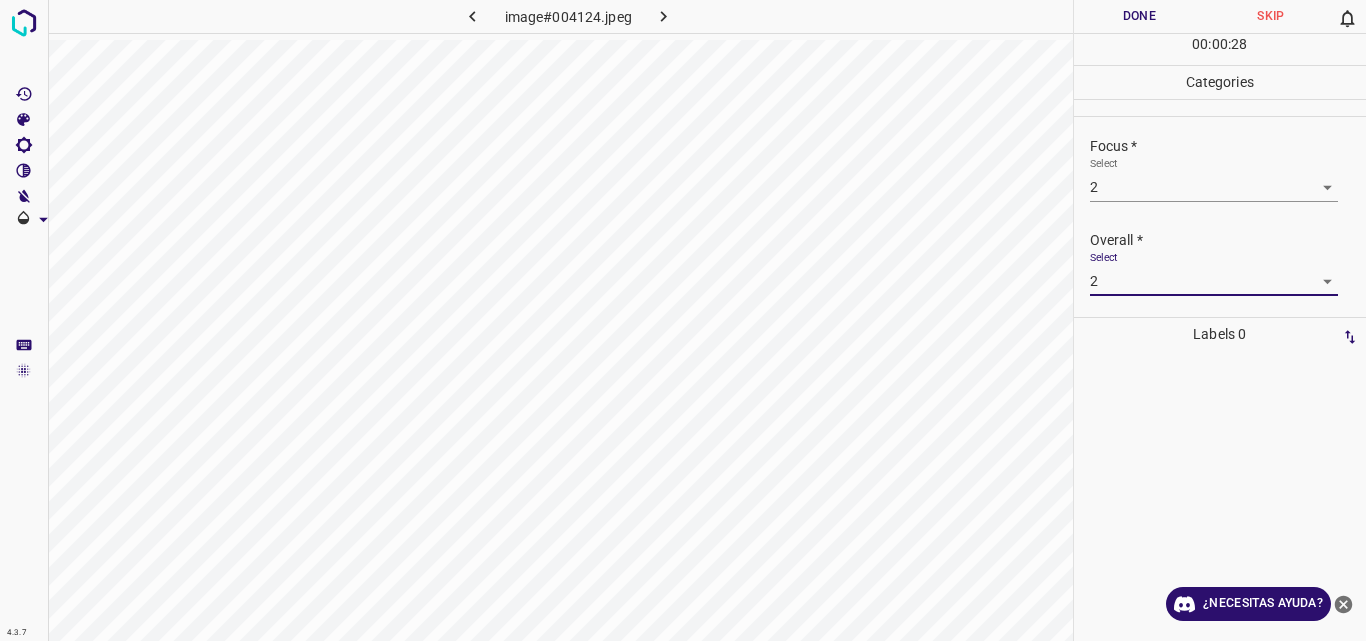 click on "Done" at bounding box center [1140, 16] 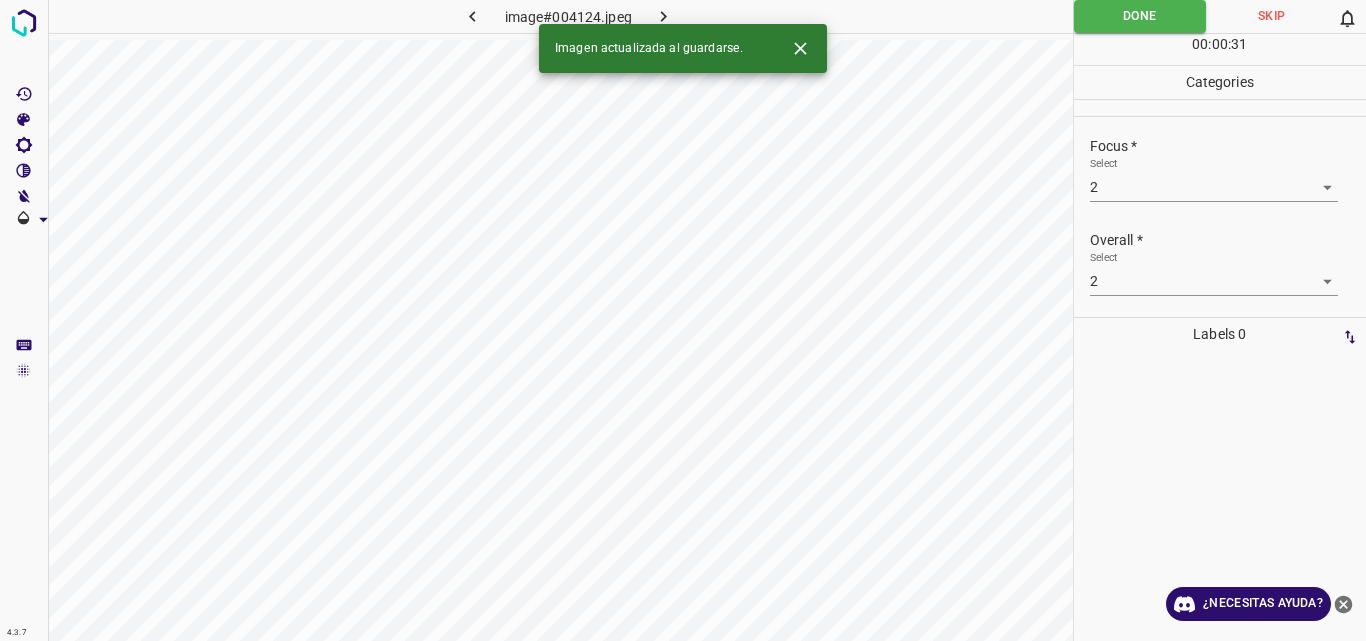 click 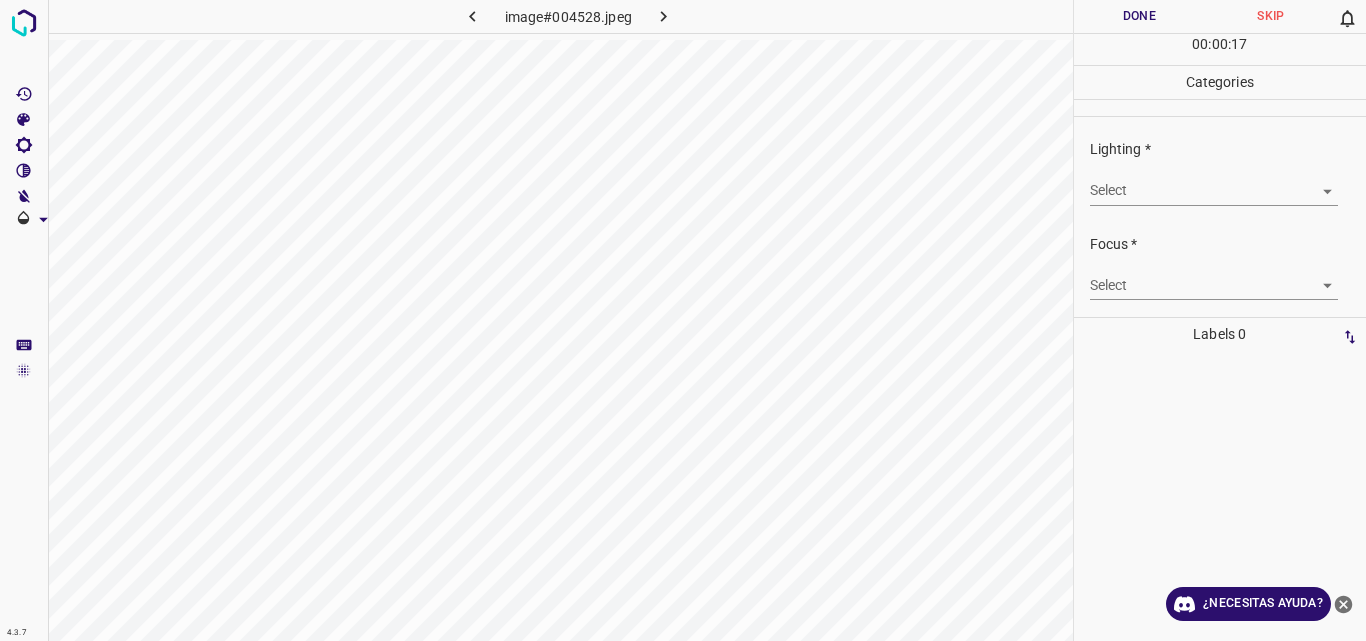 click on "4.3.7 image#004528.jpeg Done Skip 0 00   : 00   : 17   Categories Lighting *  Select ​ Focus *  Select ​ Overall *  Select ​ Labels   0 Categories 1 Lighting 2 Focus 3 Overall Tools Space Change between modes (Draw & Edit) I Auto labeling R Restore zoom M Zoom in N Zoom out Delete Delete selecte label Filters Z Restore filters X Saturation filter C Brightness filter V Contrast filter B Gray scale filter General O Download ¿Necesitas ayuda? Original text Rate this translation Your feedback will be used to help improve Google Translate - Texto - Esconder - Borrar" at bounding box center (683, 320) 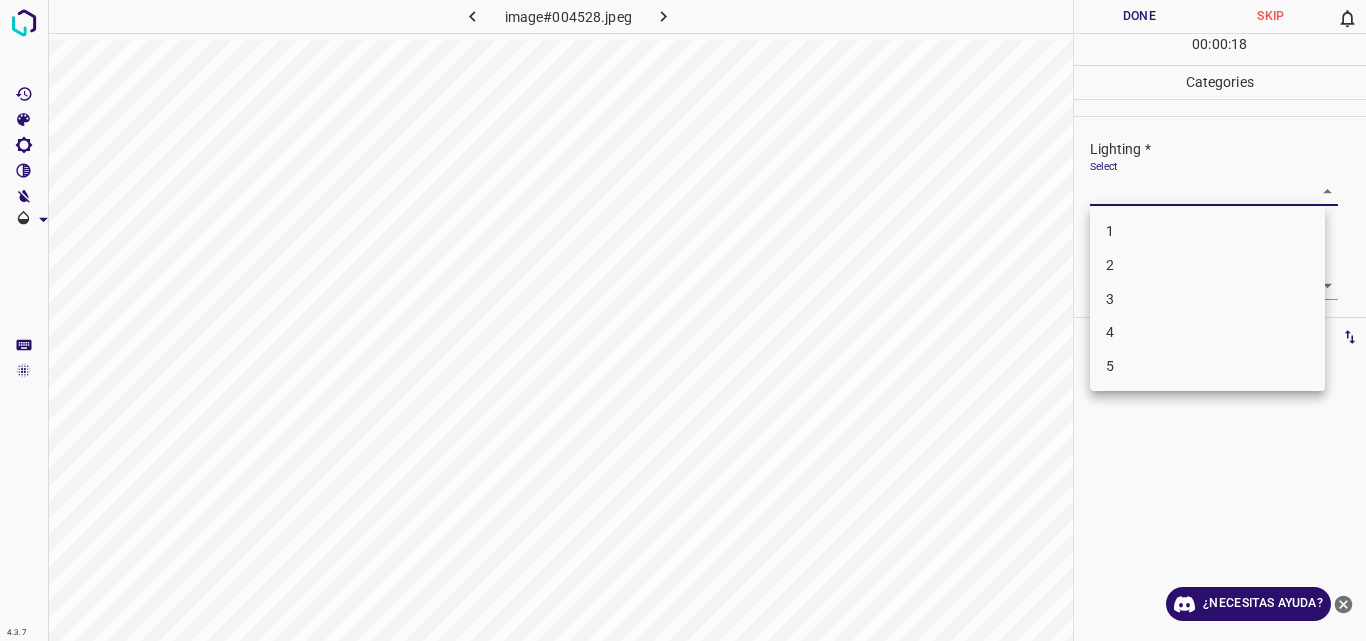 click on "2" at bounding box center (1207, 265) 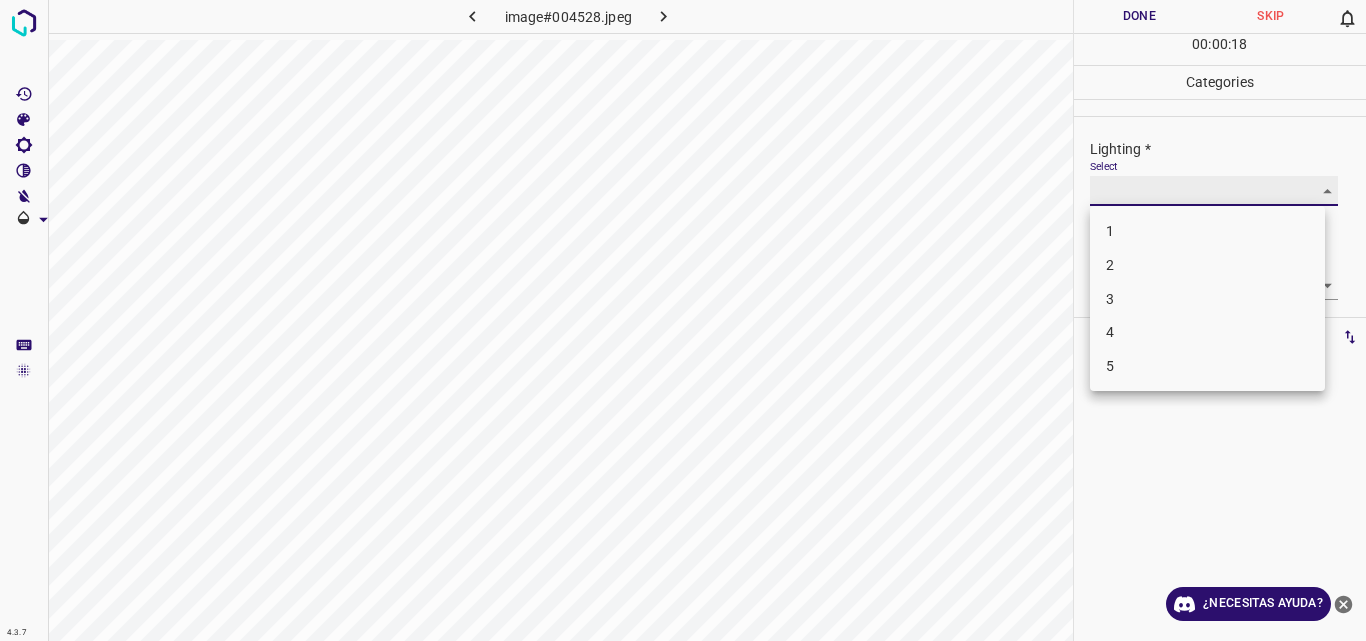 type on "2" 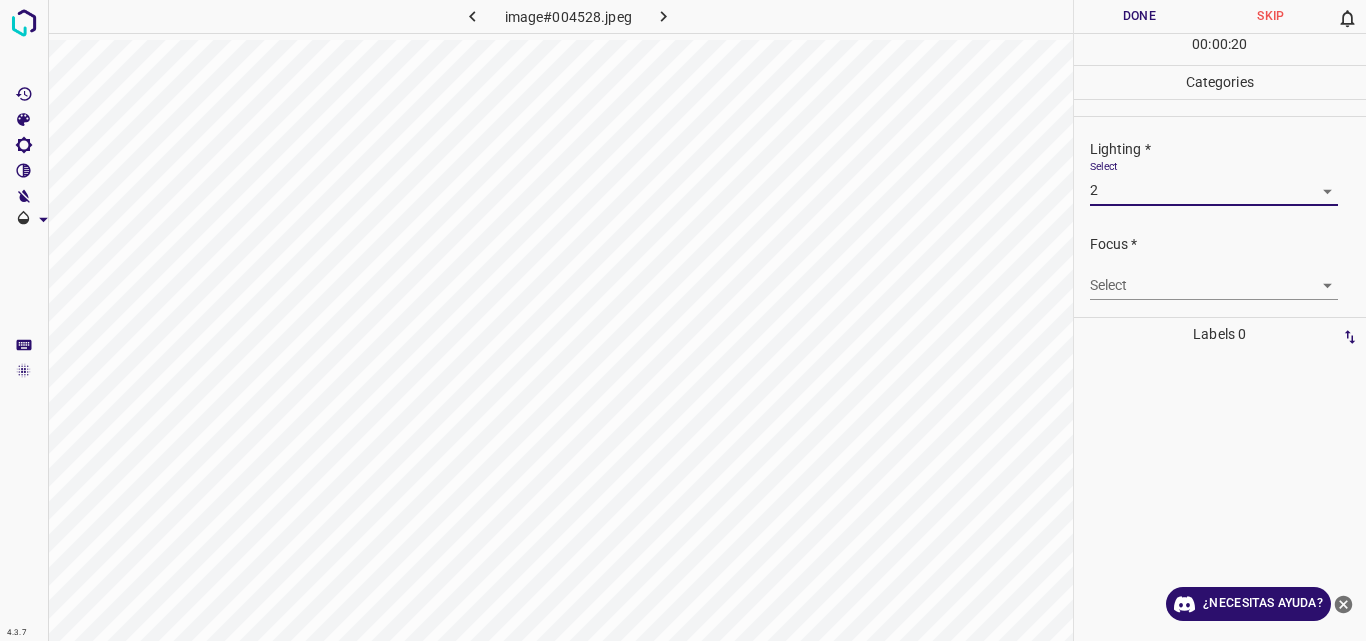 click on "4.3.7 image#004528.jpeg Done Skip 0 00   : 00   : 20   Categories Lighting *  Select 2 2 Focus *  Select ​ Overall *  Select ​ Labels   0 Categories 1 Lighting 2 Focus 3 Overall Tools Space Change between modes (Draw & Edit) I Auto labeling R Restore zoom M Zoom in N Zoom out Delete Delete selecte label Filters Z Restore filters X Saturation filter C Brightness filter V Contrast filter B Gray scale filter General O Download ¿Necesitas ayuda? Original text Rate this translation Your feedback will be used to help improve Google Translate - Texto - Esconder - Borrar" at bounding box center (683, 320) 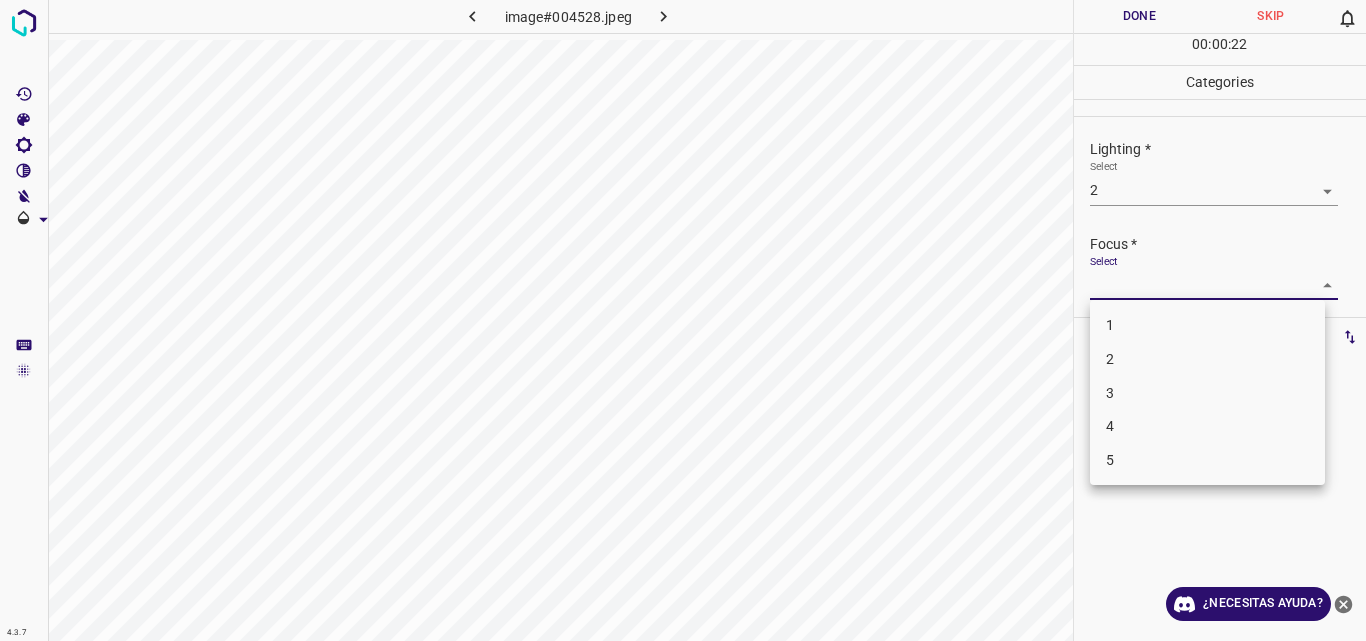 click on "2" at bounding box center (1207, 359) 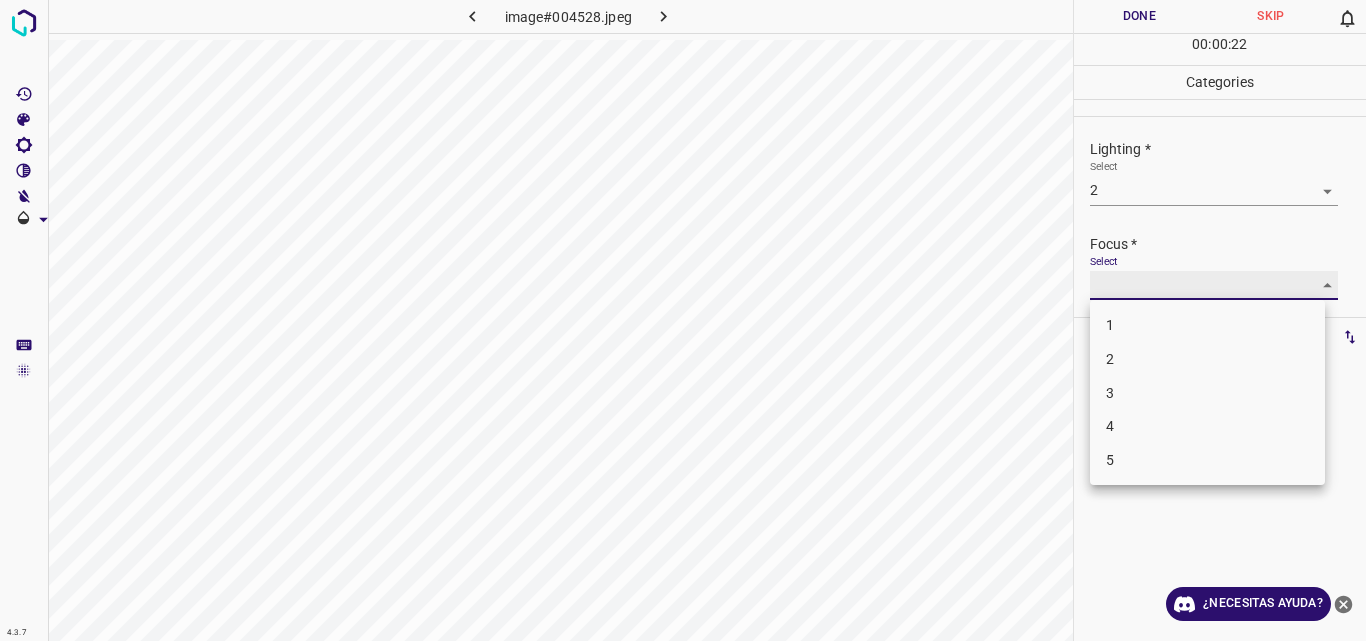 type on "2" 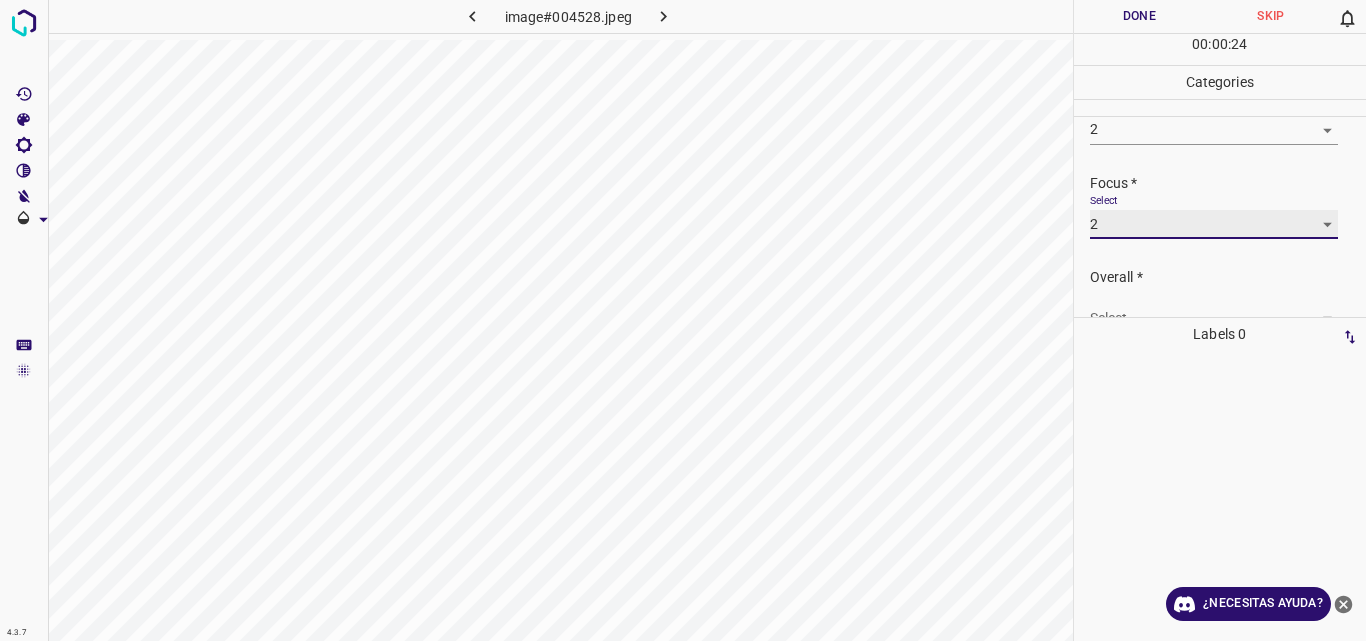scroll, scrollTop: 98, scrollLeft: 0, axis: vertical 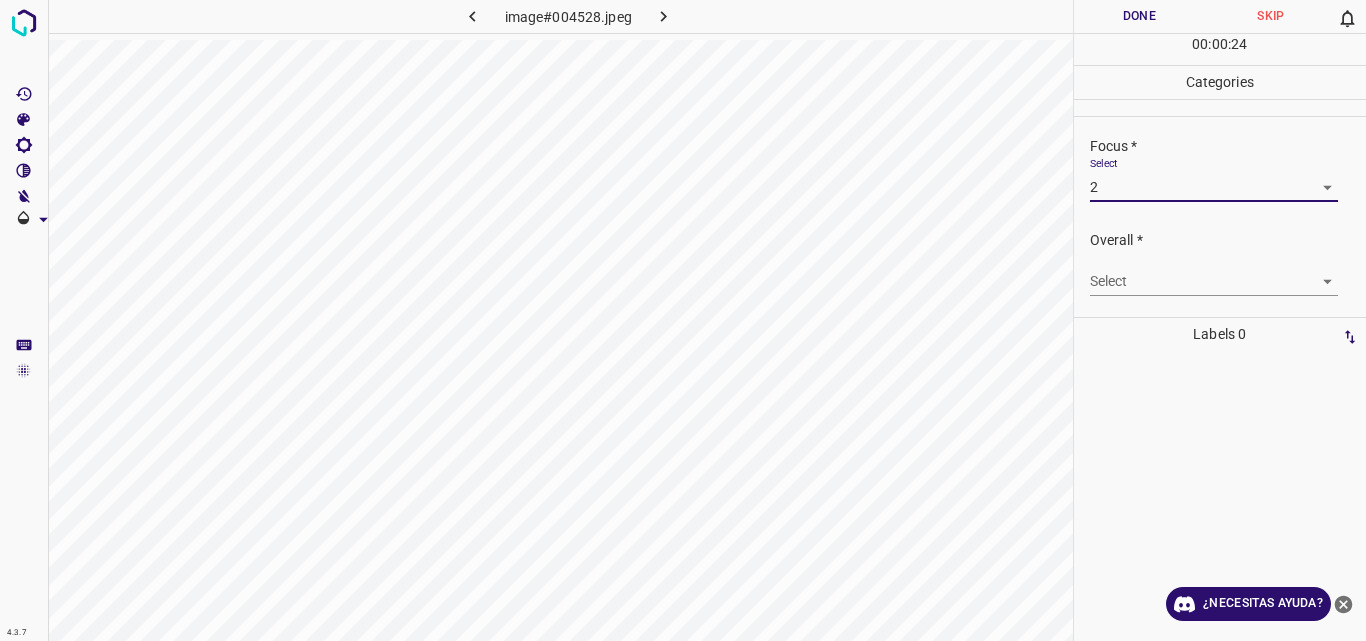 click on "Select ​" at bounding box center (1228, 273) 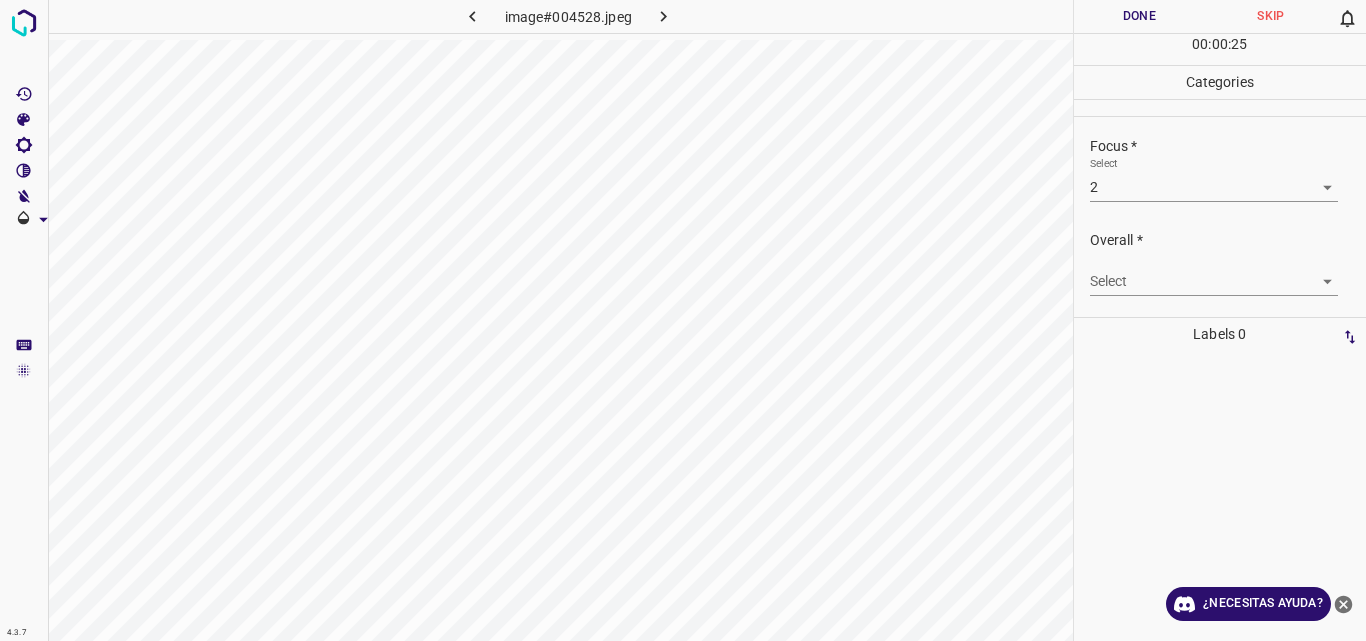 click on "4.3.7 image#004528.jpeg Done Skip 0 00   : 00   : 25   Categories Lighting *  Select 2 2 Focus *  Select 2 2 Overall *  Select ​ Labels   0 Categories 1 Lighting 2 Focus 3 Overall Tools Space Change between modes (Draw & Edit) I Auto labeling R Restore zoom M Zoom in N Zoom out Delete Delete selecte label Filters Z Restore filters X Saturation filter C Brightness filter V Contrast filter B Gray scale filter General O Download ¿Necesitas ayuda? Original text Rate this translation Your feedback will be used to help improve Google Translate - Texto - Esconder - Borrar" at bounding box center (683, 320) 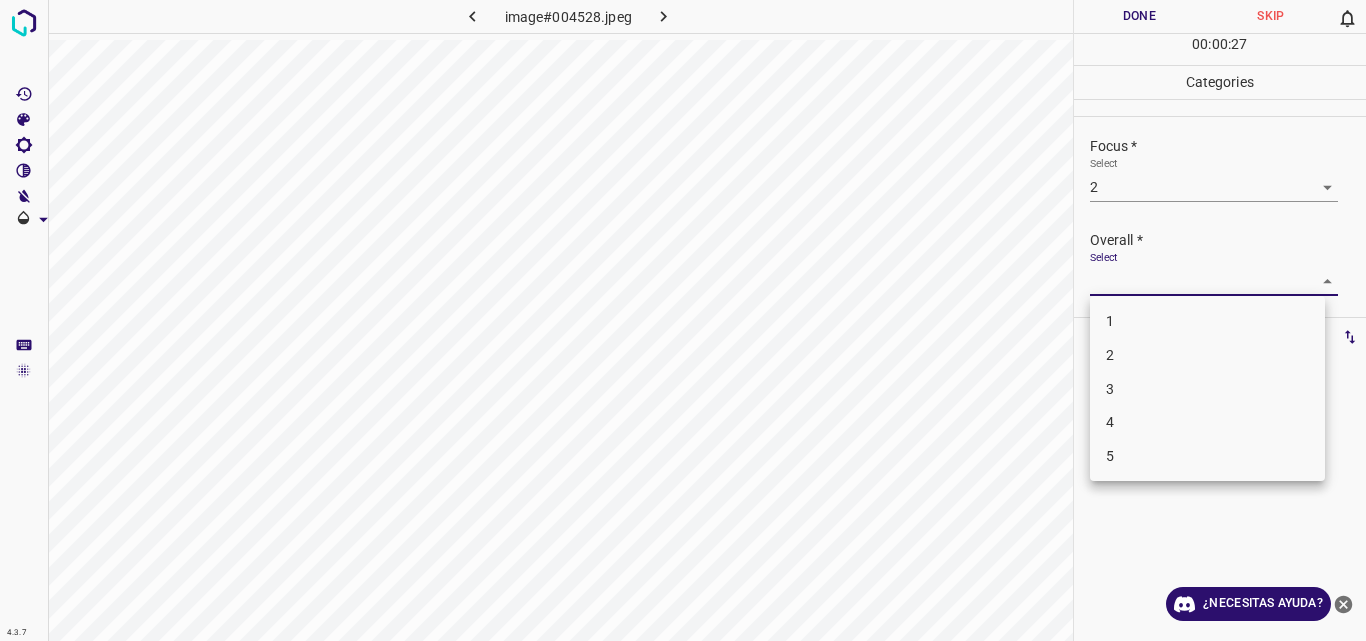 click on "2" at bounding box center (1207, 355) 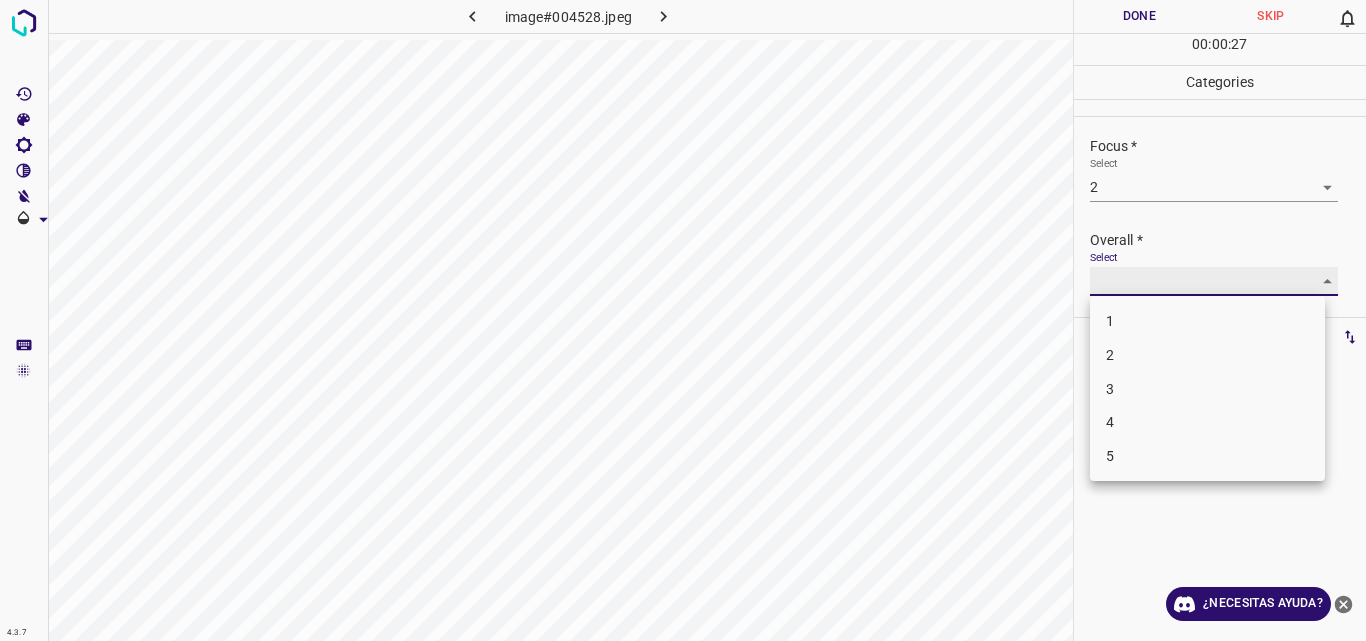 type on "2" 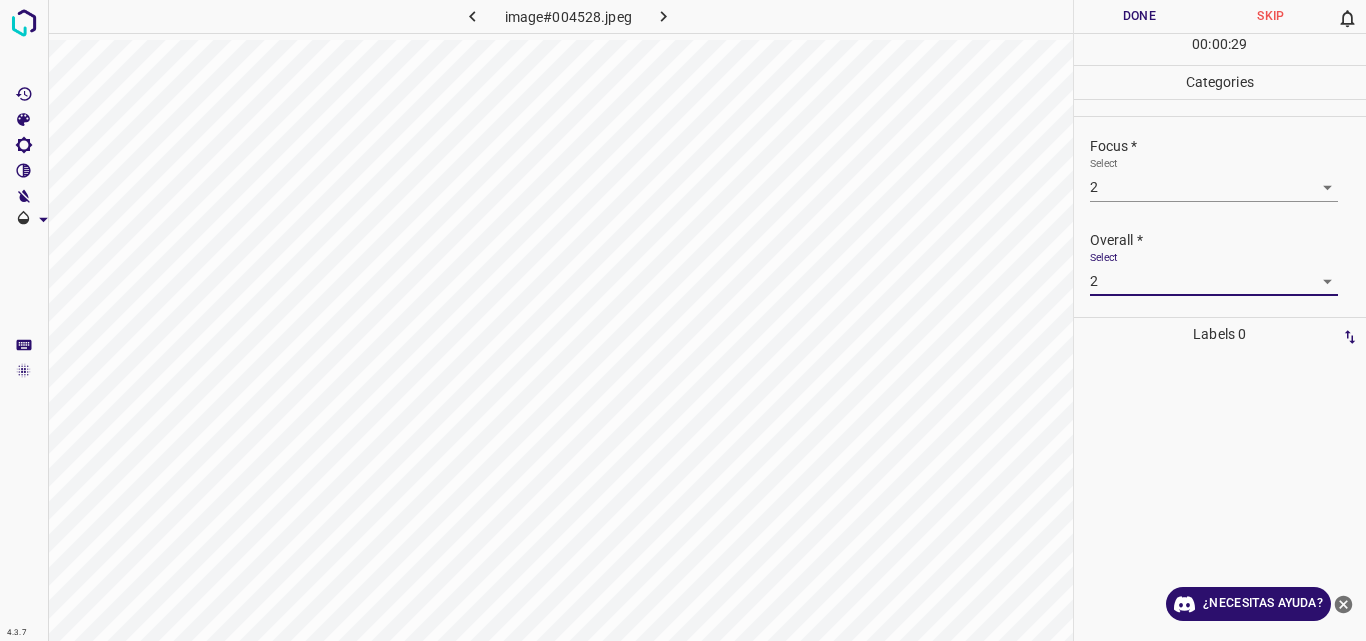 click on "Done" at bounding box center [1140, 16] 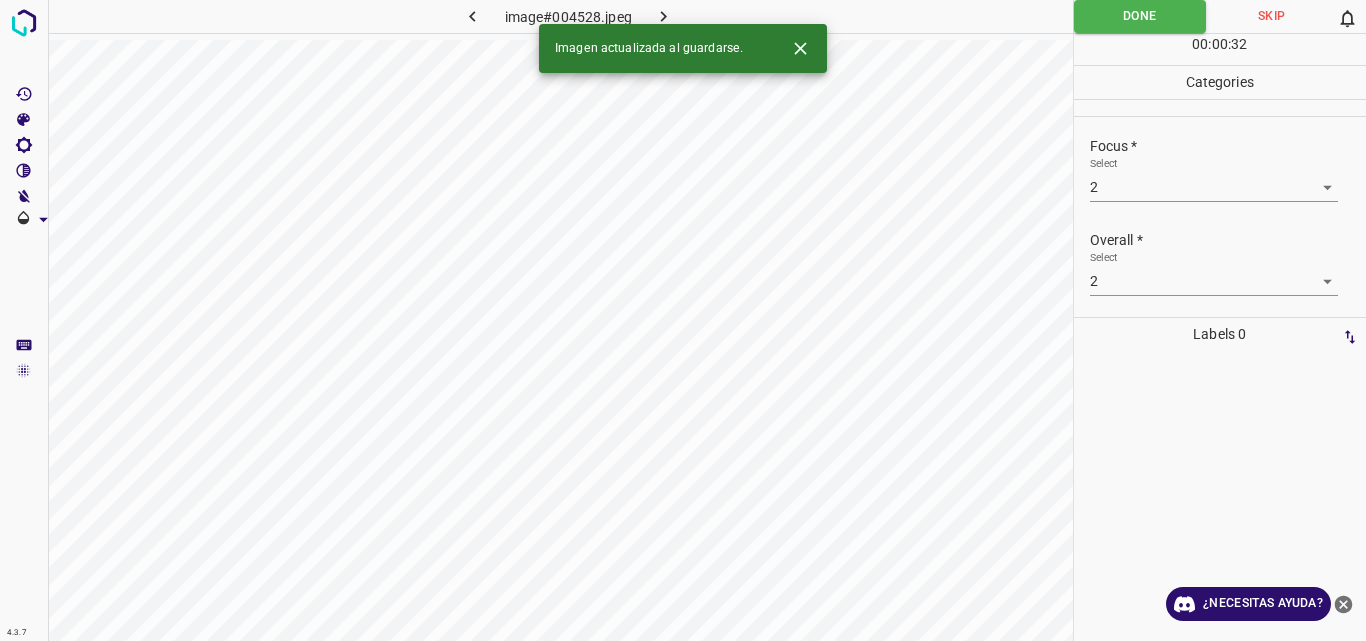 click 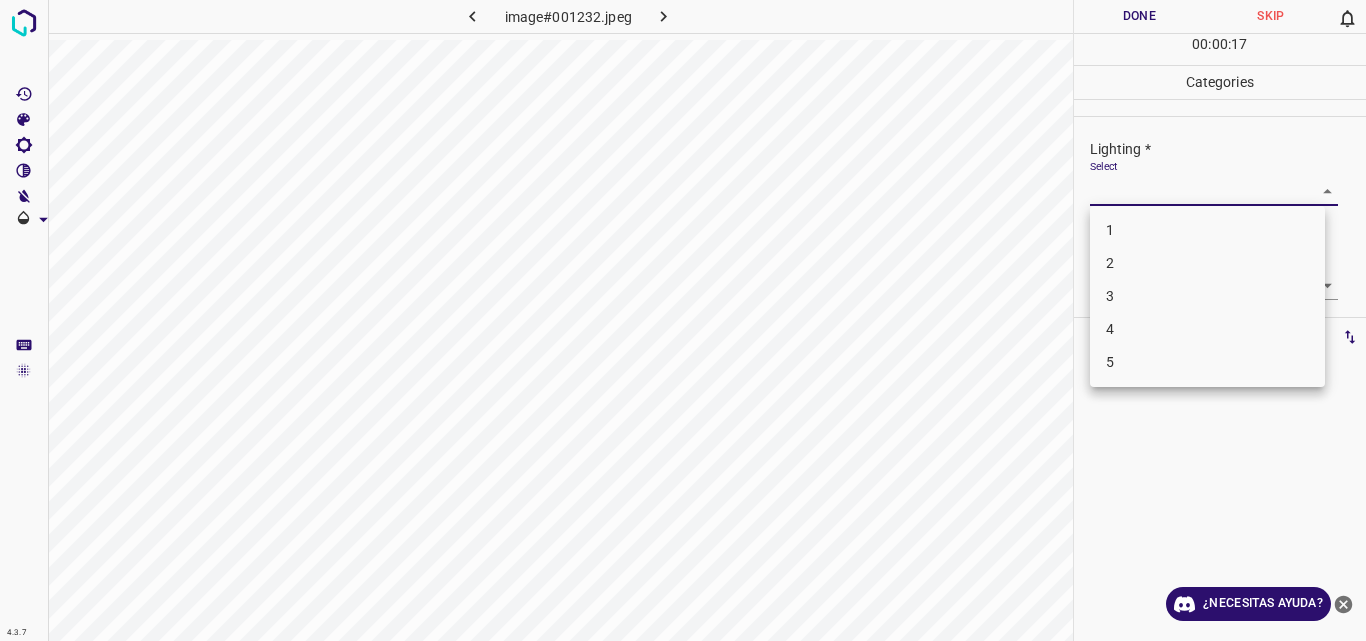 click on "4.3.7 image#001232.jpeg Done Skip 0 00   : 00   : 17   Categories Lighting *  Select ​ Focus *  Select ​ Overall *  Select ​ Labels   0 Categories 1 Lighting 2 Focus 3 Overall Tools Space Change between modes (Draw & Edit) I Auto labeling R Restore zoom M Zoom in N Zoom out Delete Delete selecte label Filters Z Restore filters X Saturation filter C Brightness filter V Contrast filter B Gray scale filter General O Download ¿Necesitas ayuda? Original text Rate this translation Your feedback will be used to help improve Google Translate - Texto - Esconder - Borrar 1 2 3 4 5" at bounding box center (683, 320) 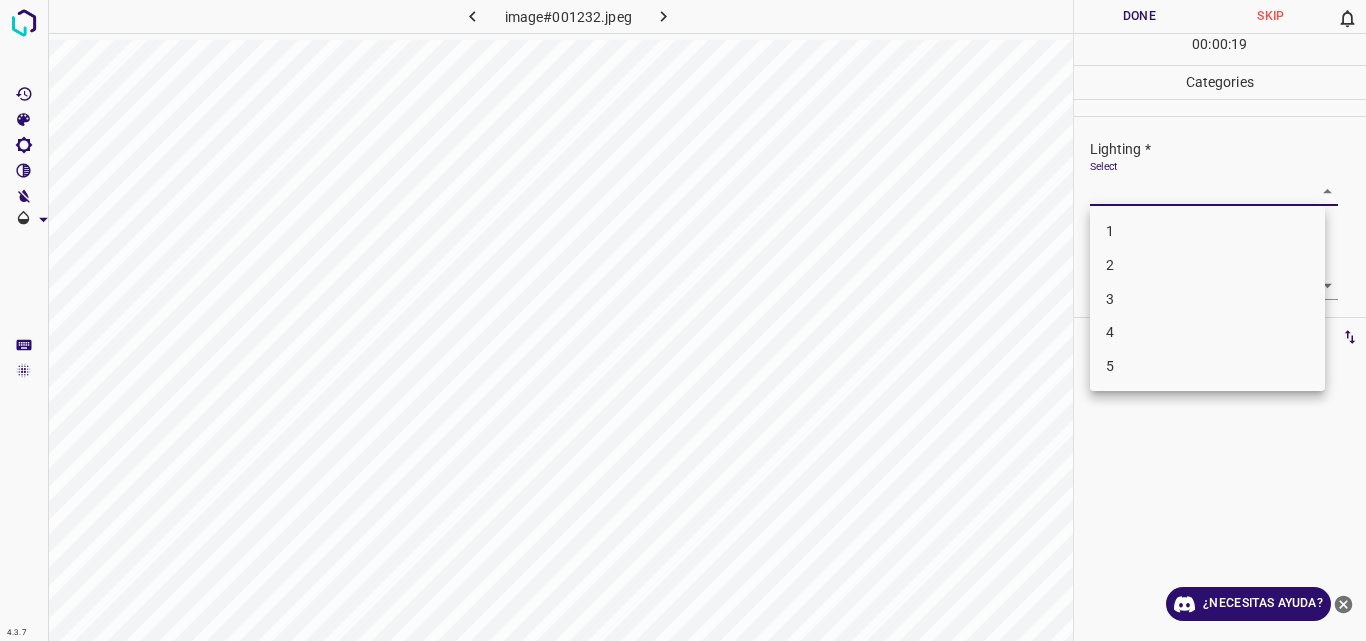 click on "2" at bounding box center [1207, 265] 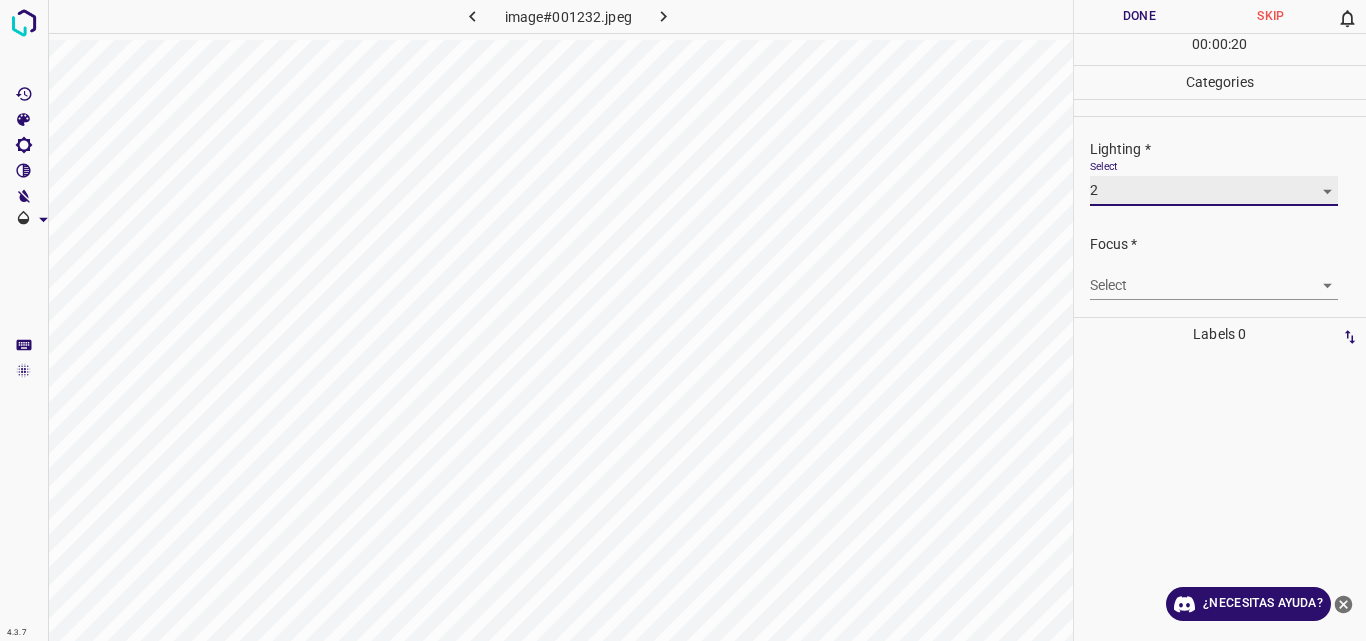 type on "2" 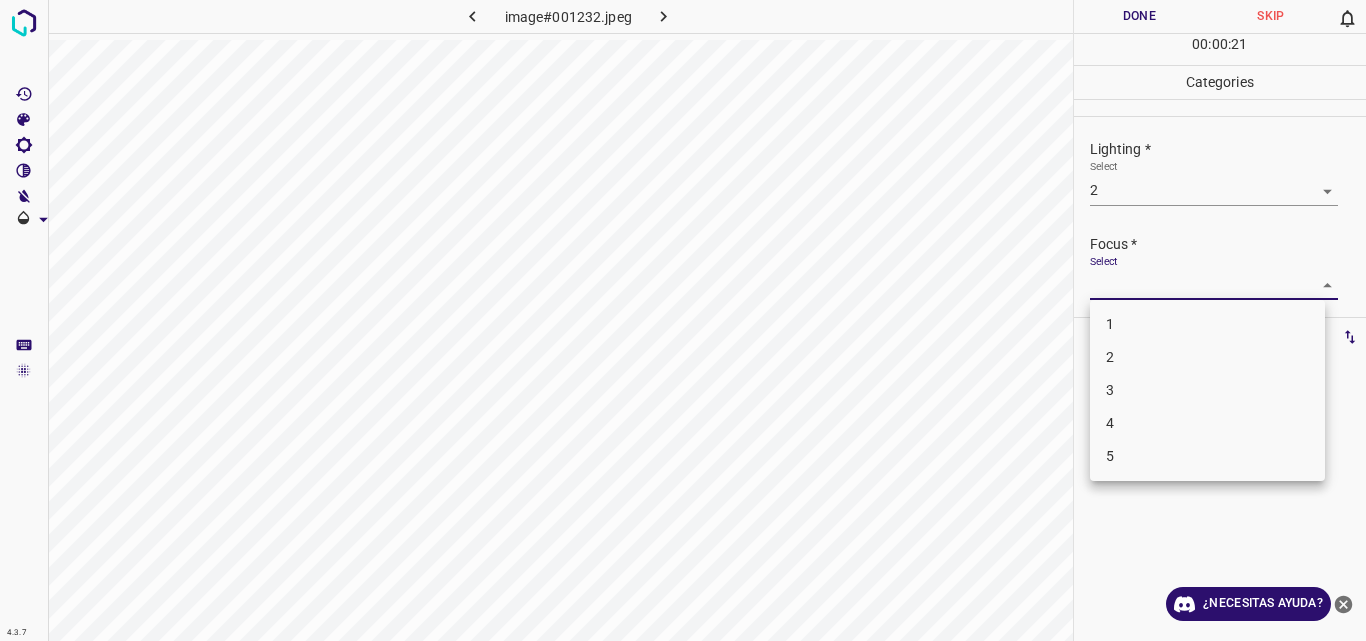 click on "4.3.7 image#001232.jpeg Done Skip 0 00   : 00   : 21   Categories Lighting *  Select 2 2 Focus *  Select ​ Overall *  Select ​ Labels   0 Categories 1 Lighting 2 Focus 3 Overall Tools Space Change between modes (Draw & Edit) I Auto labeling R Restore zoom M Zoom in N Zoom out Delete Delete selecte label Filters Z Restore filters X Saturation filter C Brightness filter V Contrast filter B Gray scale filter General O Download ¿Necesitas ayuda? Original text Rate this translation Your feedback will be used to help improve Google Translate - Texto - Esconder - Borrar 1 2 3 4 5" at bounding box center (683, 320) 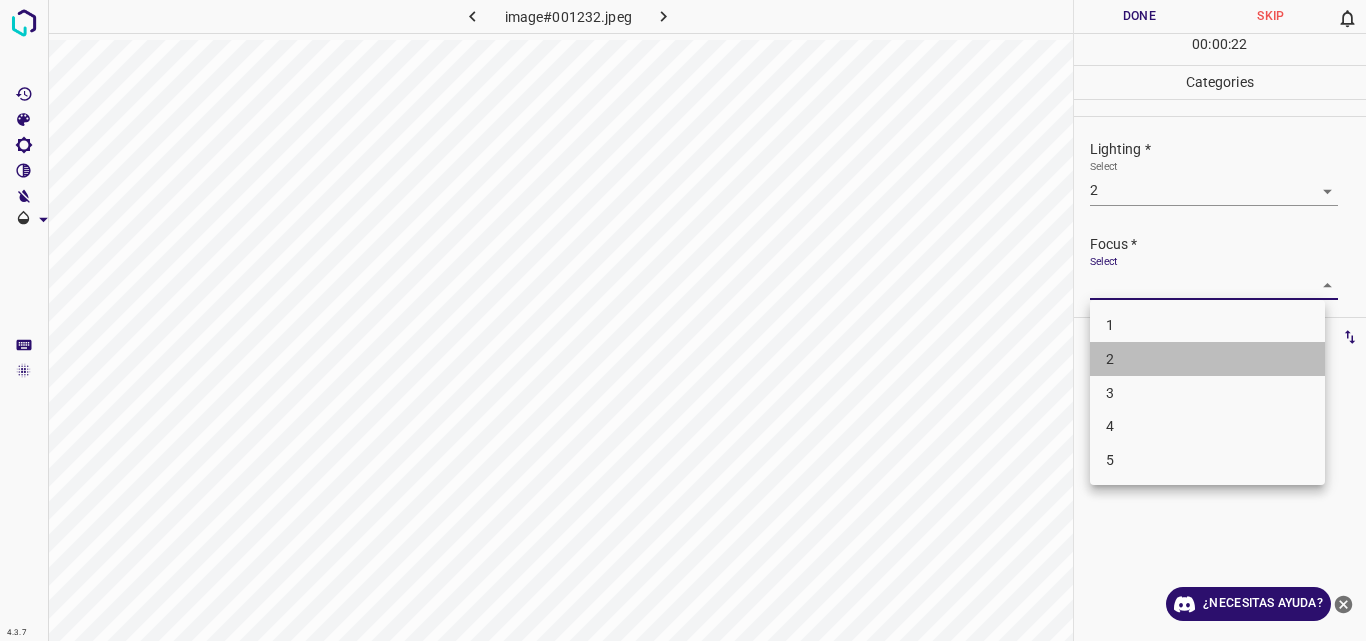 click on "2" at bounding box center [1207, 359] 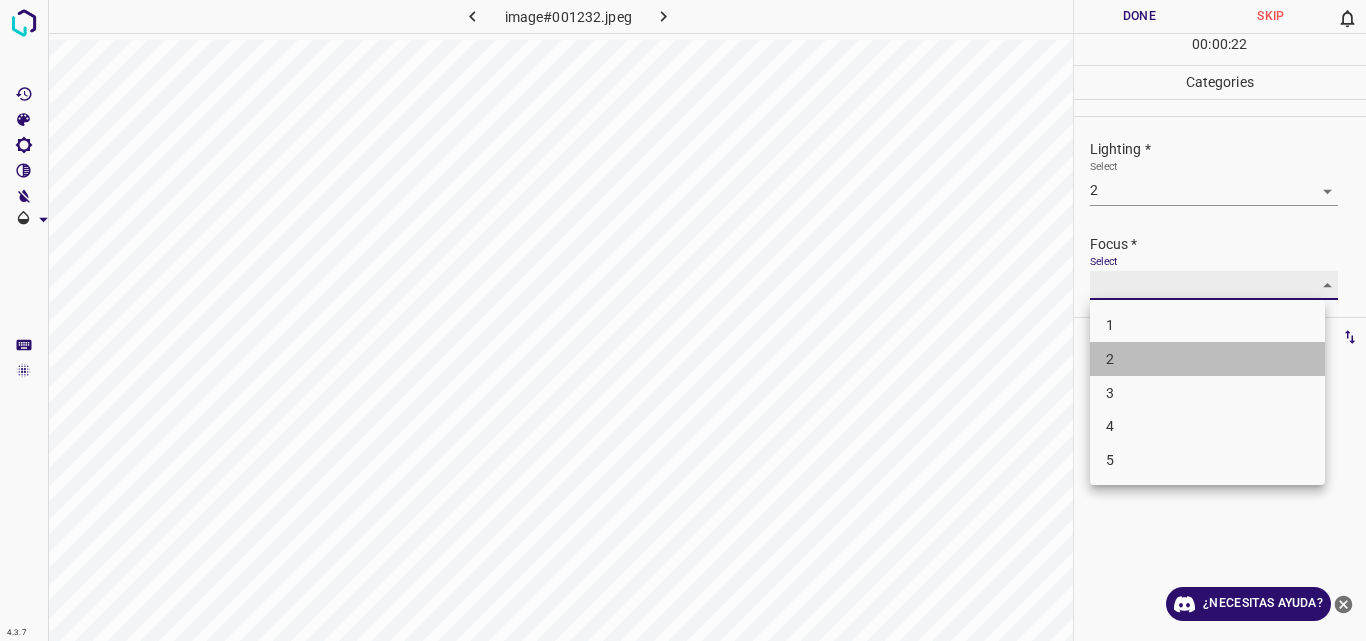 type on "2" 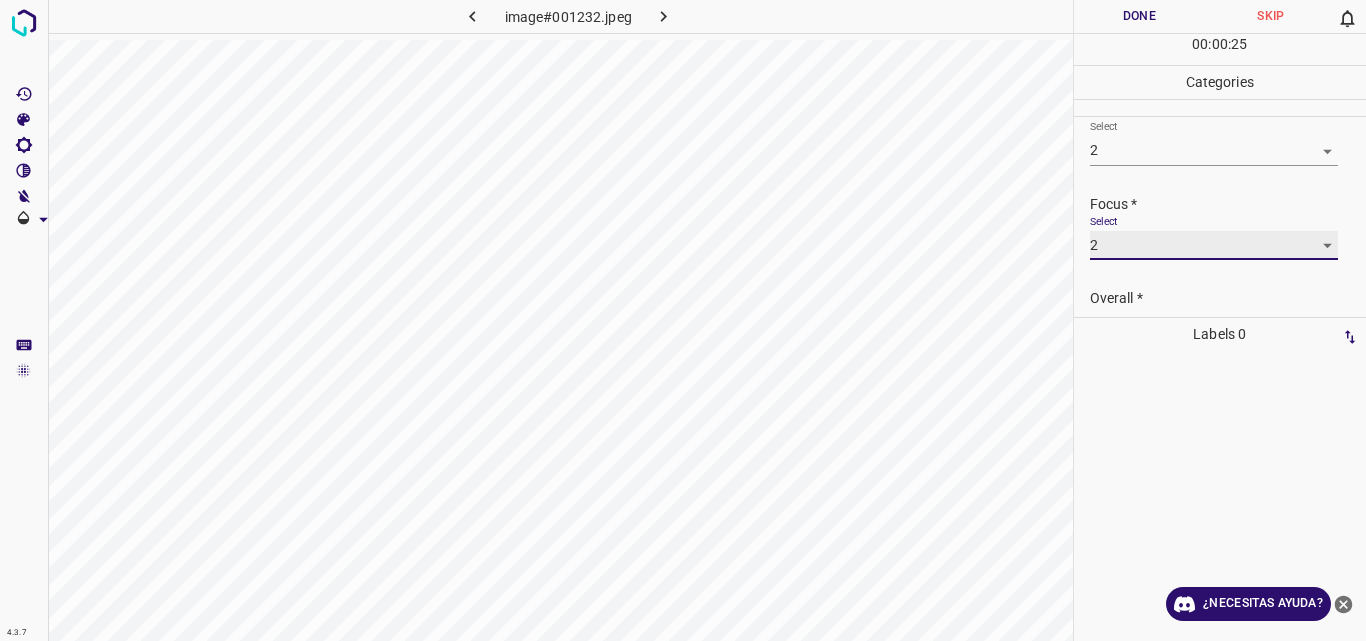 scroll, scrollTop: 98, scrollLeft: 0, axis: vertical 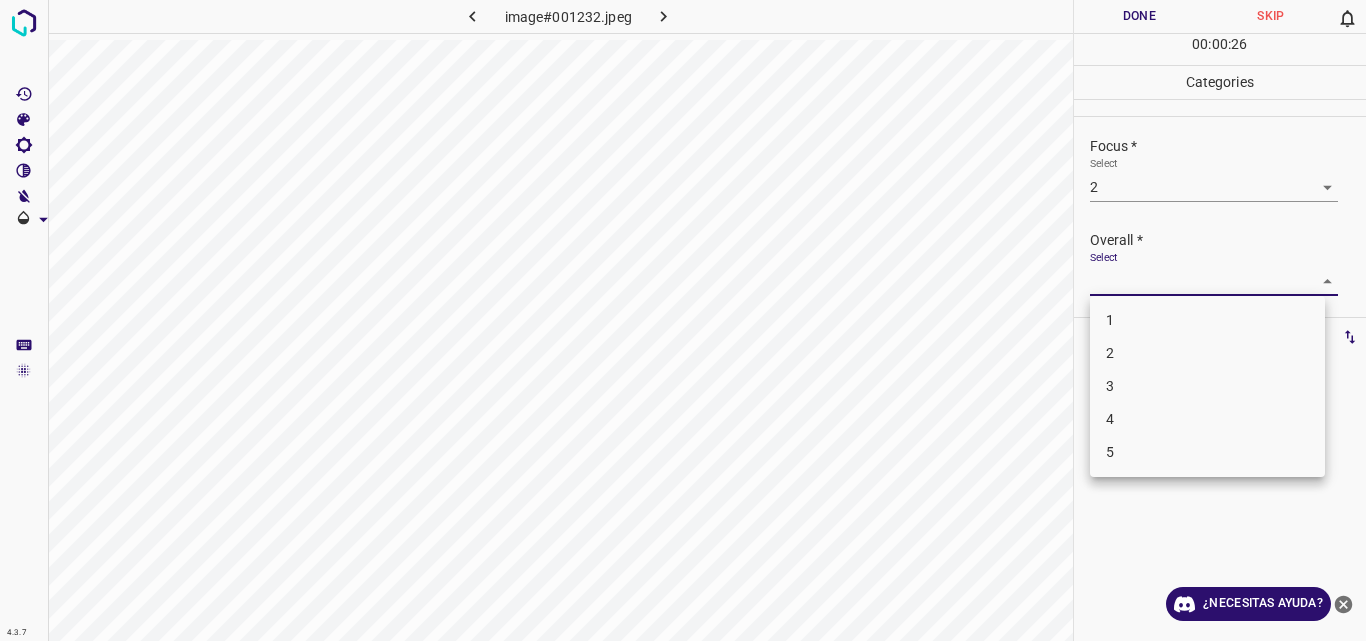 click on "4.3.7 image#001232.jpeg Done Skip 0 00   : 00   : 26   Categories Lighting *  Select 2 2 Focus *  Select 2 2 Overall *  Select ​ Labels   0 Categories 1 Lighting 2 Focus 3 Overall Tools Space Change between modes (Draw & Edit) I Auto labeling R Restore zoom M Zoom in N Zoom out Delete Delete selecte label Filters Z Restore filters X Saturation filter C Brightness filter V Contrast filter B Gray scale filter General O Download ¿Necesitas ayuda? Original text Rate this translation Your feedback will be used to help improve Google Translate - Texto - Esconder - Borrar 1 2 3 4 5" at bounding box center (683, 320) 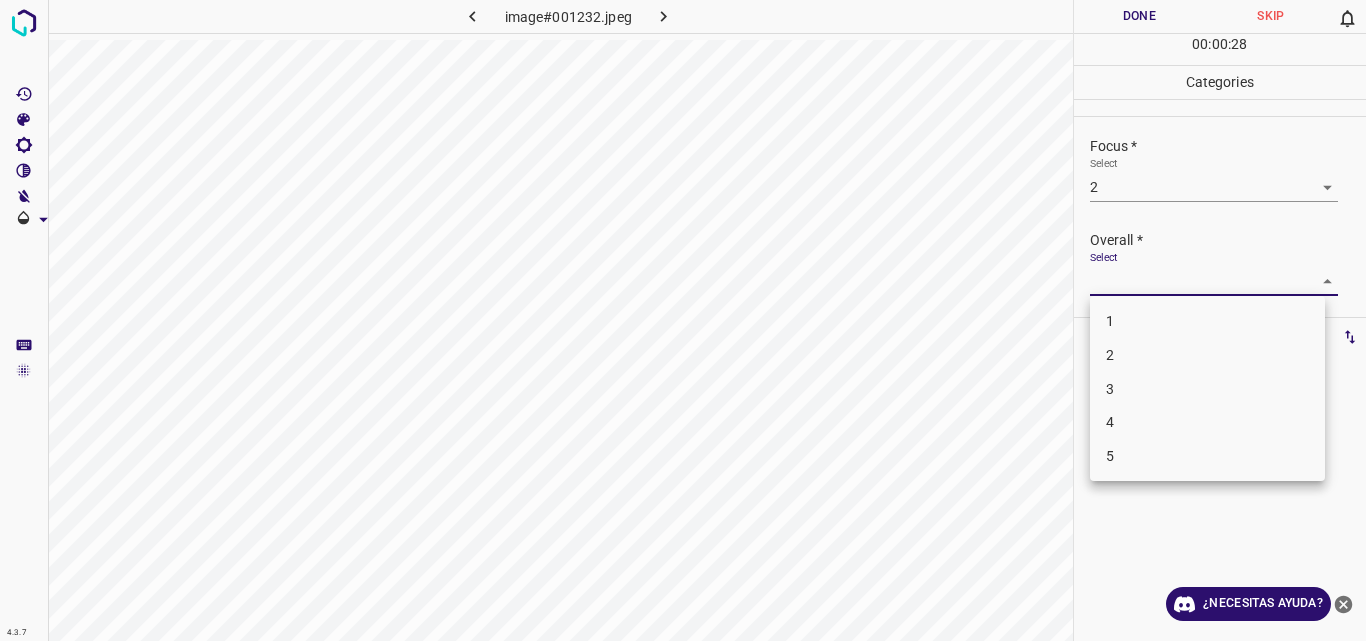 click on "2" at bounding box center [1207, 355] 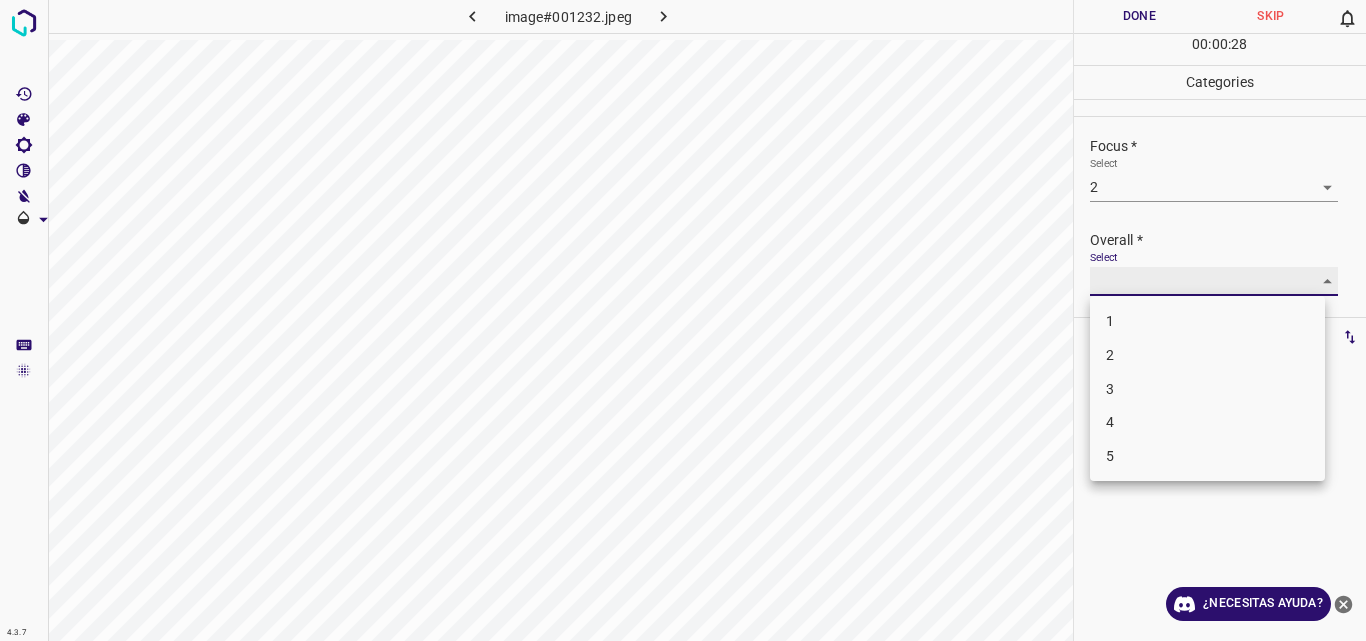 type on "2" 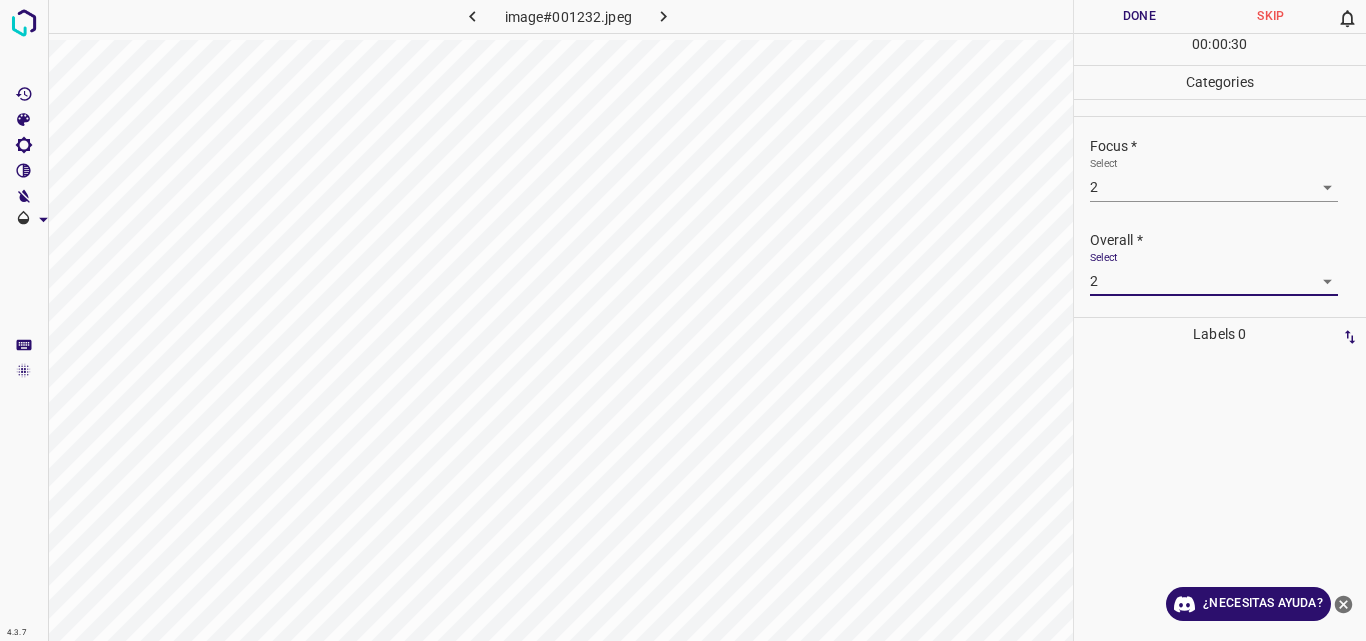 click on "Done" at bounding box center [1140, 16] 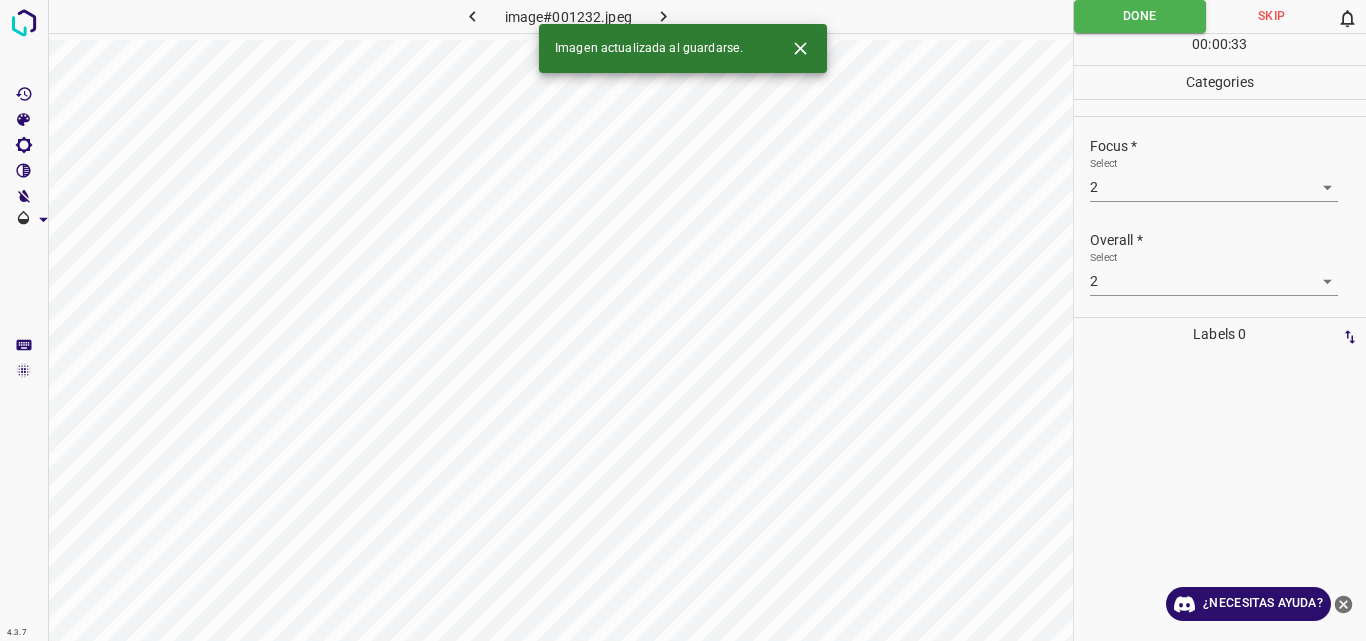 click 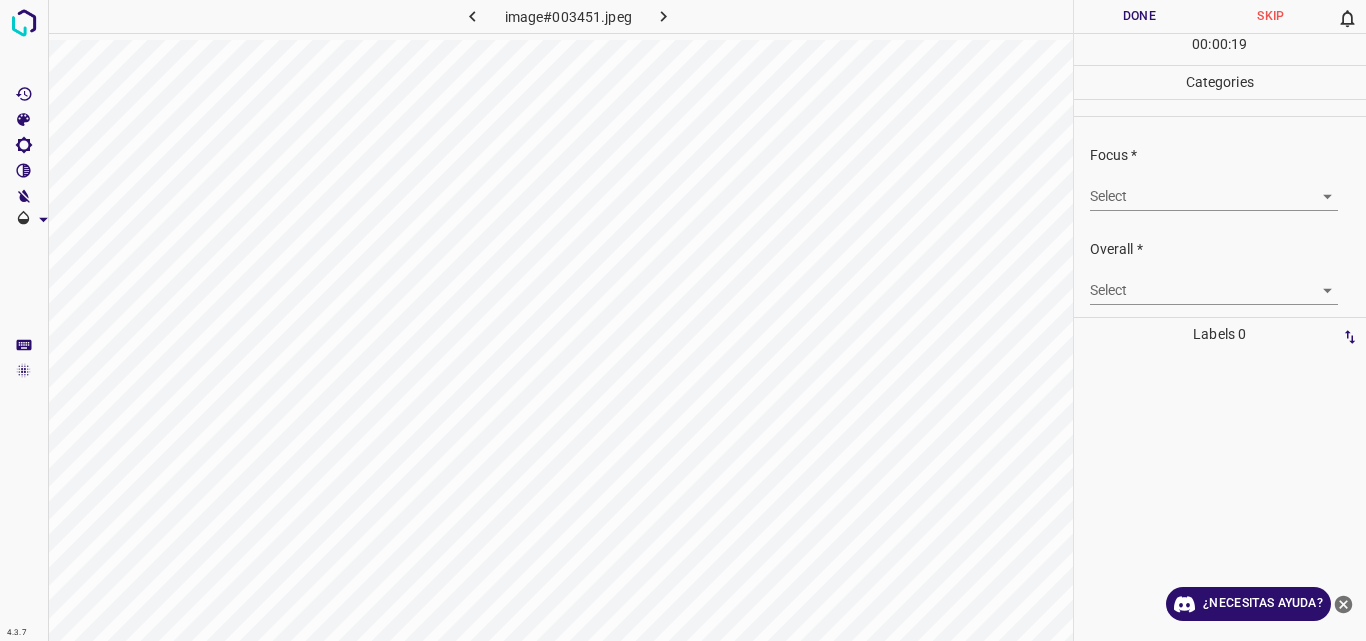 scroll, scrollTop: 98, scrollLeft: 0, axis: vertical 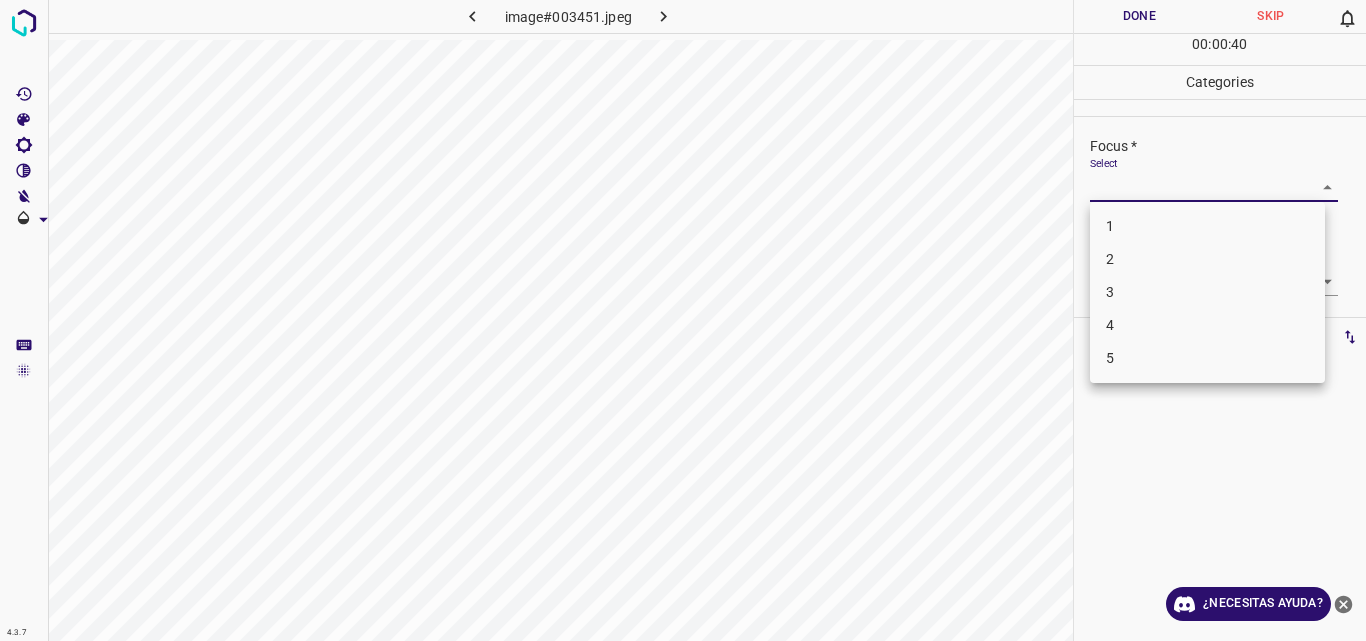 click on "4.3.7 image#003451.jpeg Done Skip 0 00   : 00   : 40   Categories Lighting *  Select ​ Focus *  Select ​ Overall *  Select ​ Labels   0 Categories 1 Lighting 2 Focus 3 Overall Tools Space Change between modes (Draw & Edit) I Auto labeling R Restore zoom M Zoom in N Zoom out Delete Delete selecte label Filters Z Restore filters X Saturation filter C Brightness filter V Contrast filter B Gray scale filter General O Download ¿Necesitas ayuda? Original text Rate this translation Your feedback will be used to help improve Google Translate - Texto - Esconder - Borrar 1 2 3 4 5" at bounding box center [683, 320] 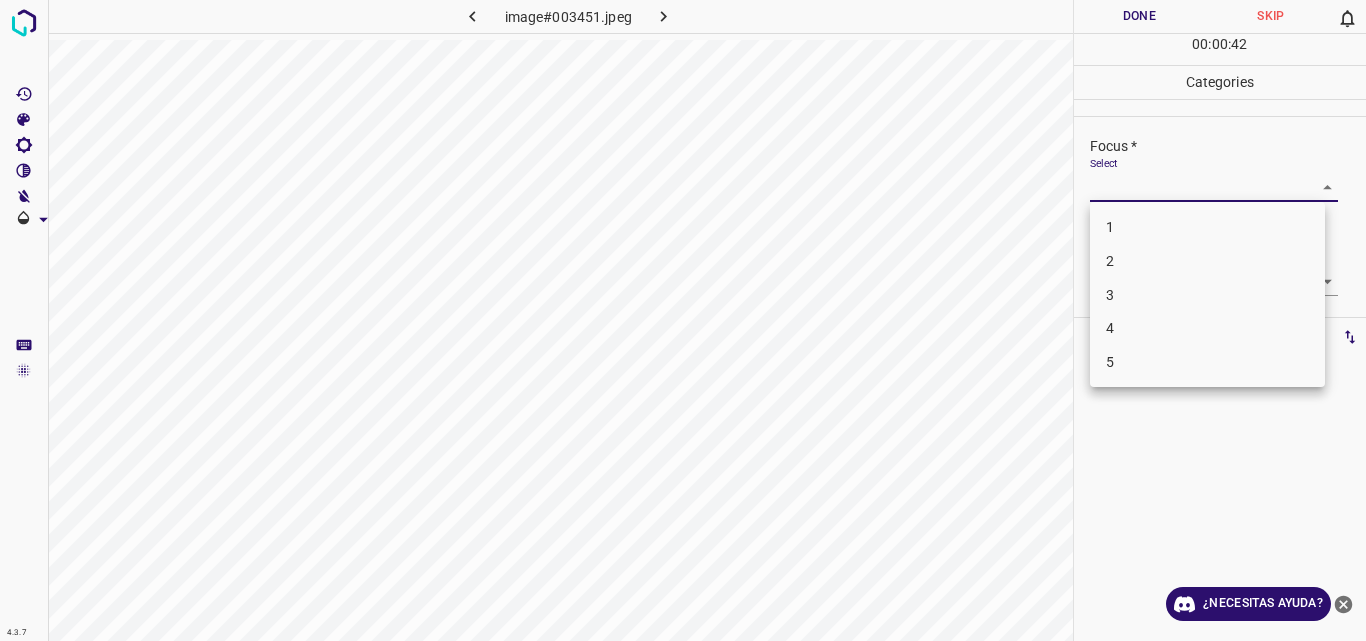 click on "2" at bounding box center [1207, 261] 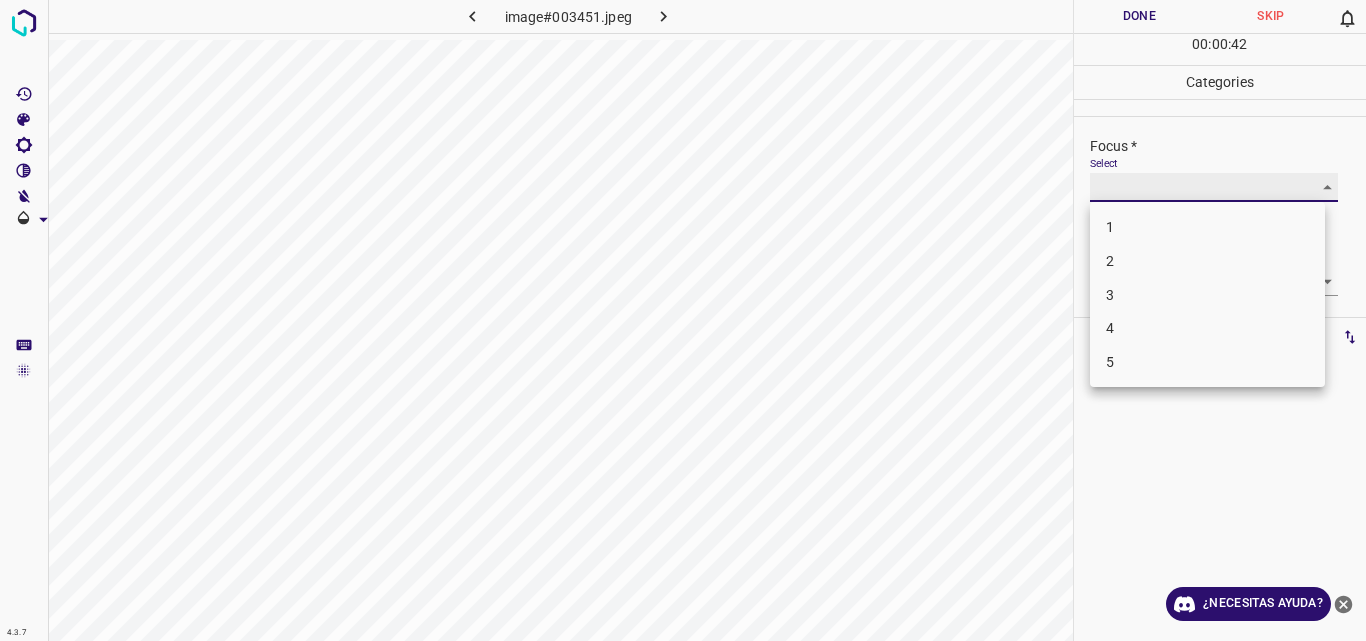 type on "2" 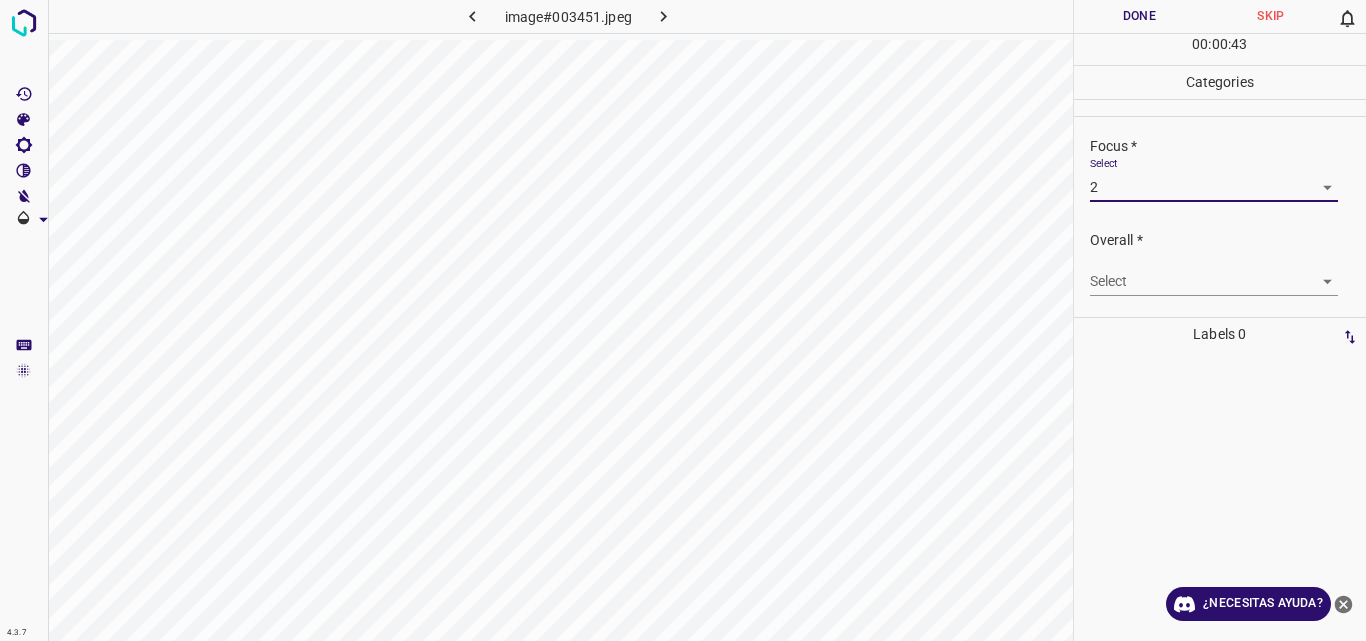click on "4.3.7 image#003451.jpeg Done Skip 0 00   : 00   : 43   Categories Lighting *  Select ​ Focus *  Select 2 2 Overall *  Select ​ Labels   0 Categories 1 Lighting 2 Focus 3 Overall Tools Space Change between modes (Draw & Edit) I Auto labeling R Restore zoom M Zoom in N Zoom out Delete Delete selecte label Filters Z Restore filters X Saturation filter C Brightness filter V Contrast filter B Gray scale filter General O Download ¿Necesitas ayuda? Original text Rate this translation Your feedback will be used to help improve Google Translate - Texto - Esconder - Borrar" at bounding box center (683, 320) 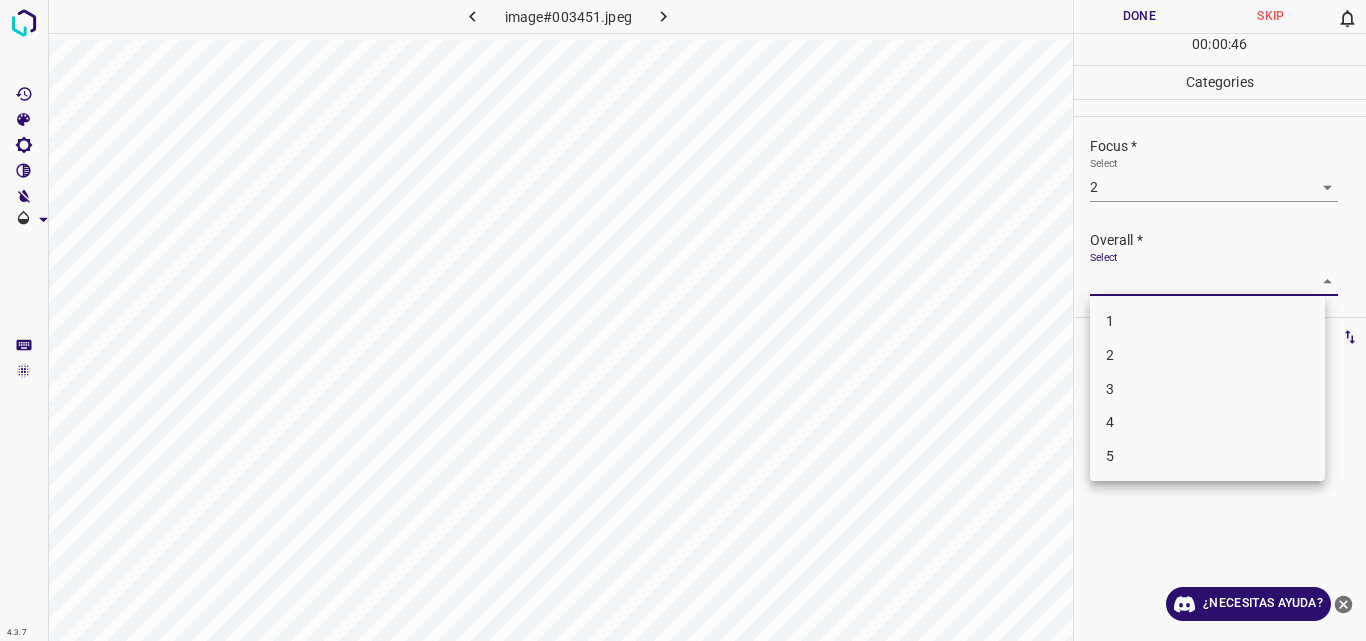 click on "2" at bounding box center (1207, 355) 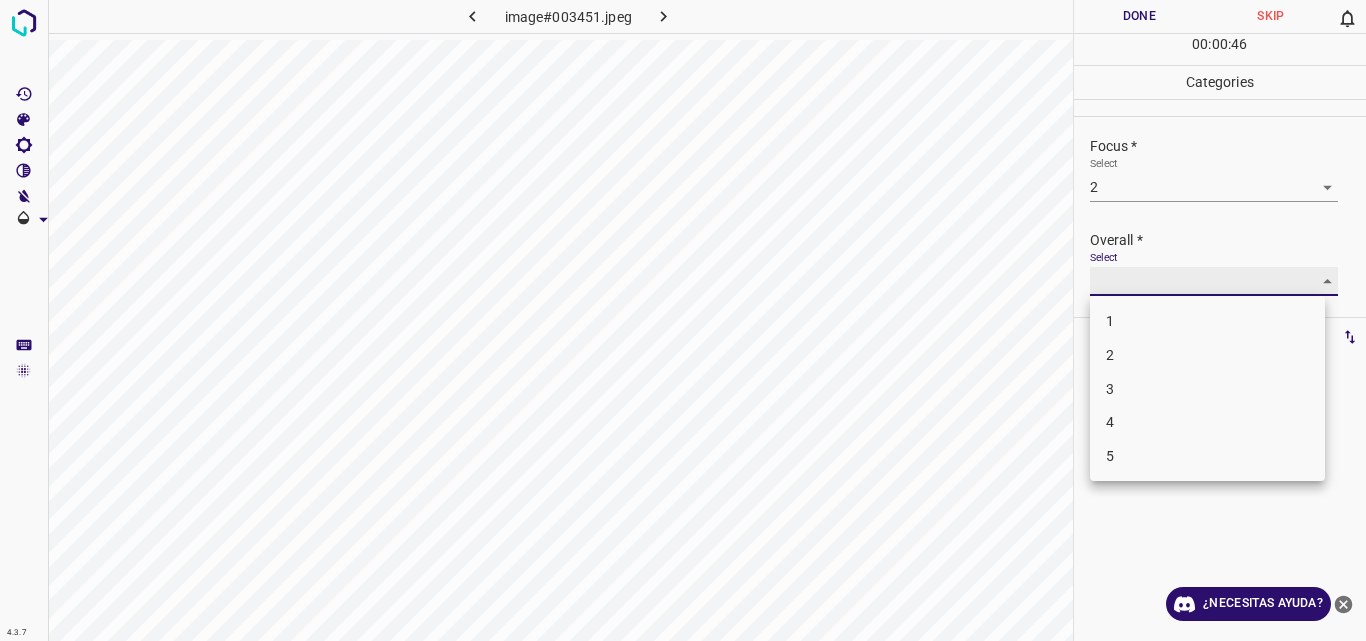 type on "2" 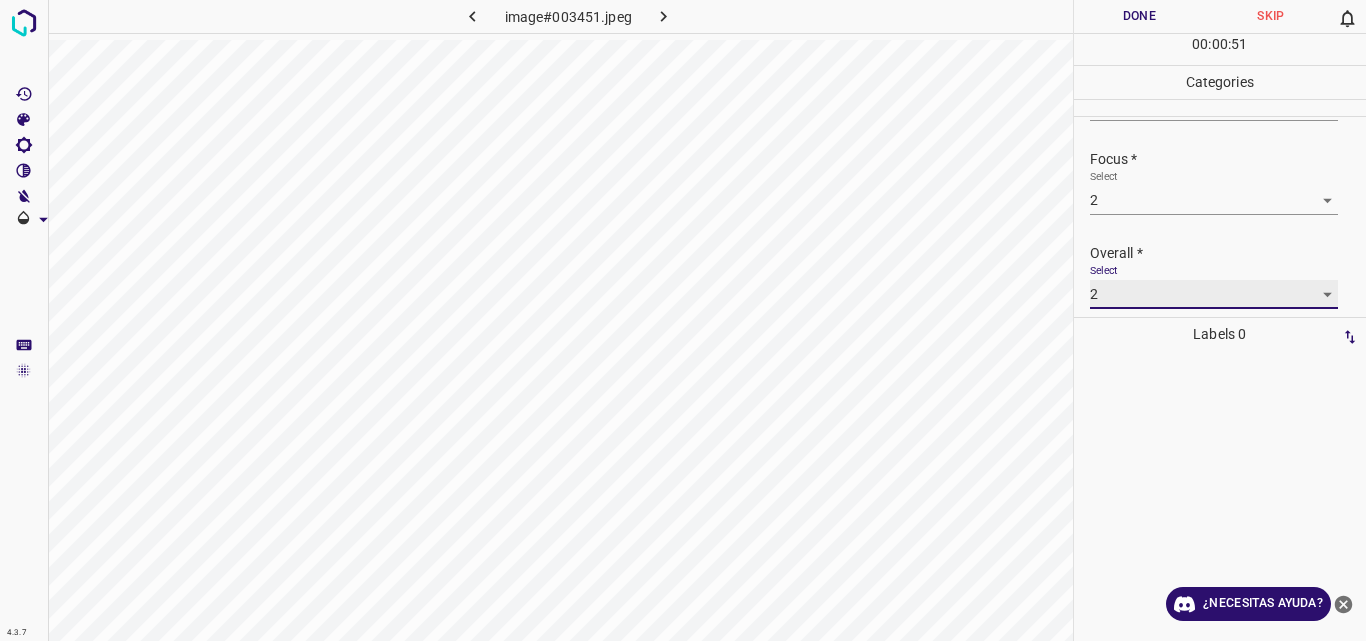 scroll, scrollTop: 82, scrollLeft: 0, axis: vertical 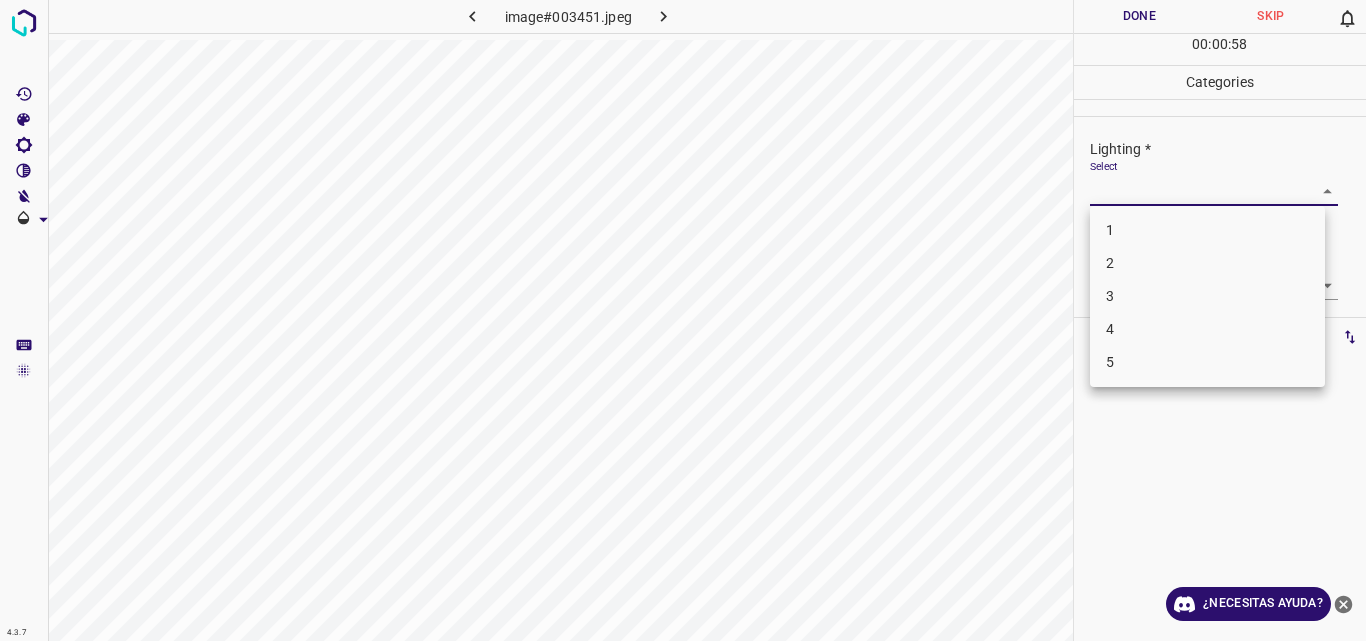 click on "4.3.7 image#003451.jpeg Done Skip 0 00   : 00   : 58   Categories Lighting *  Select ​ Focus *  Select 2 2 Overall *  Select 2 2 Labels   0 Categories 1 Lighting 2 Focus 3 Overall Tools Space Change between modes (Draw & Edit) I Auto labeling R Restore zoom M Zoom in N Zoom out Delete Delete selecte label Filters Z Restore filters X Saturation filter C Brightness filter V Contrast filter B Gray scale filter General O Download ¿Necesitas ayuda? Original text Rate this translation Your feedback will be used to help improve Google Translate - Texto - Esconder - Borrar 1 2 3 4 5" at bounding box center [683, 320] 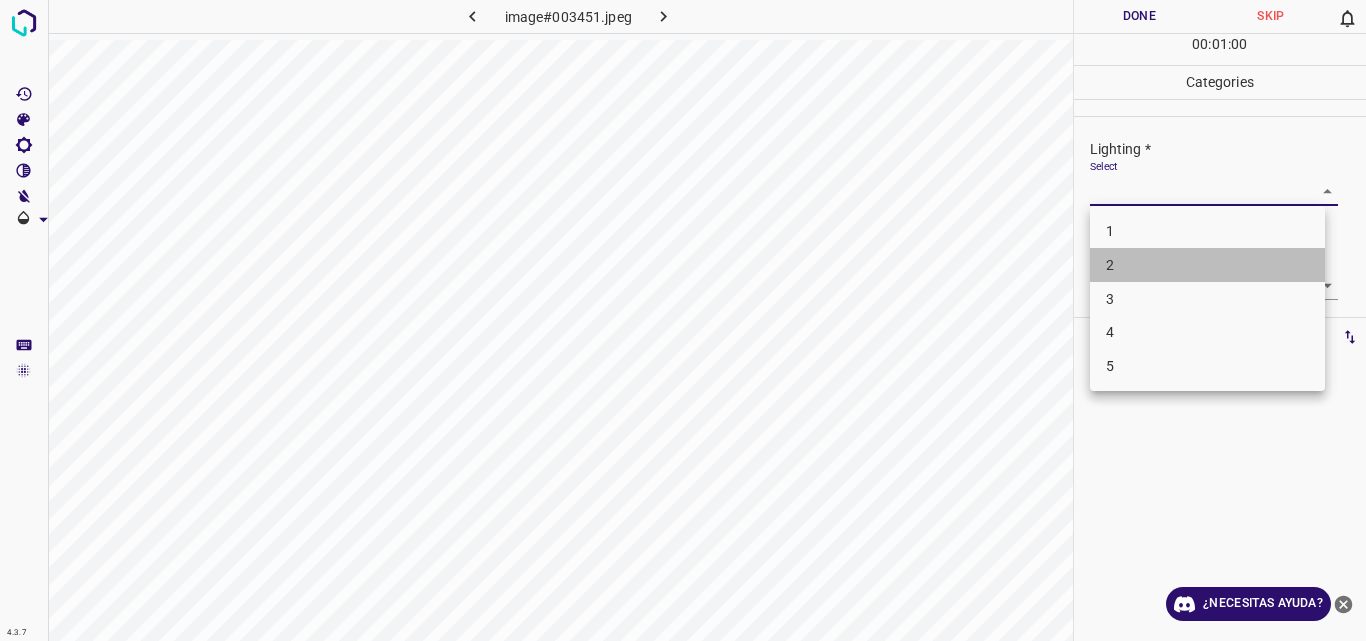 click on "2" at bounding box center [1207, 265] 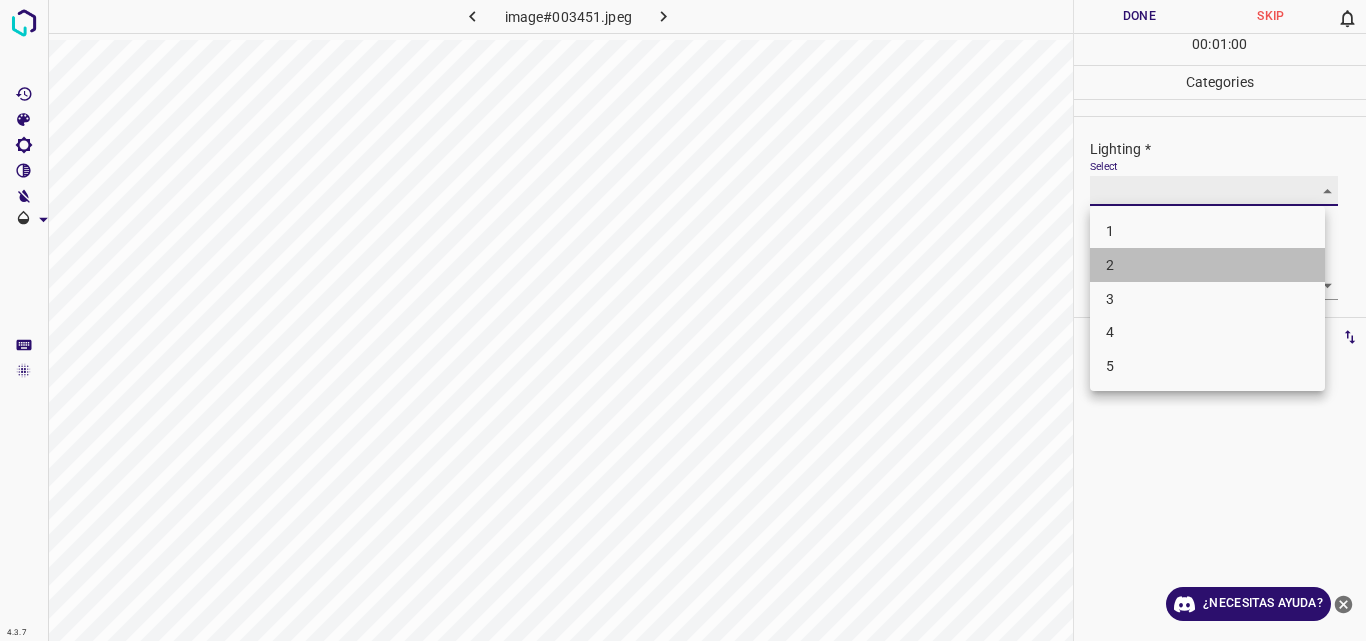 type on "2" 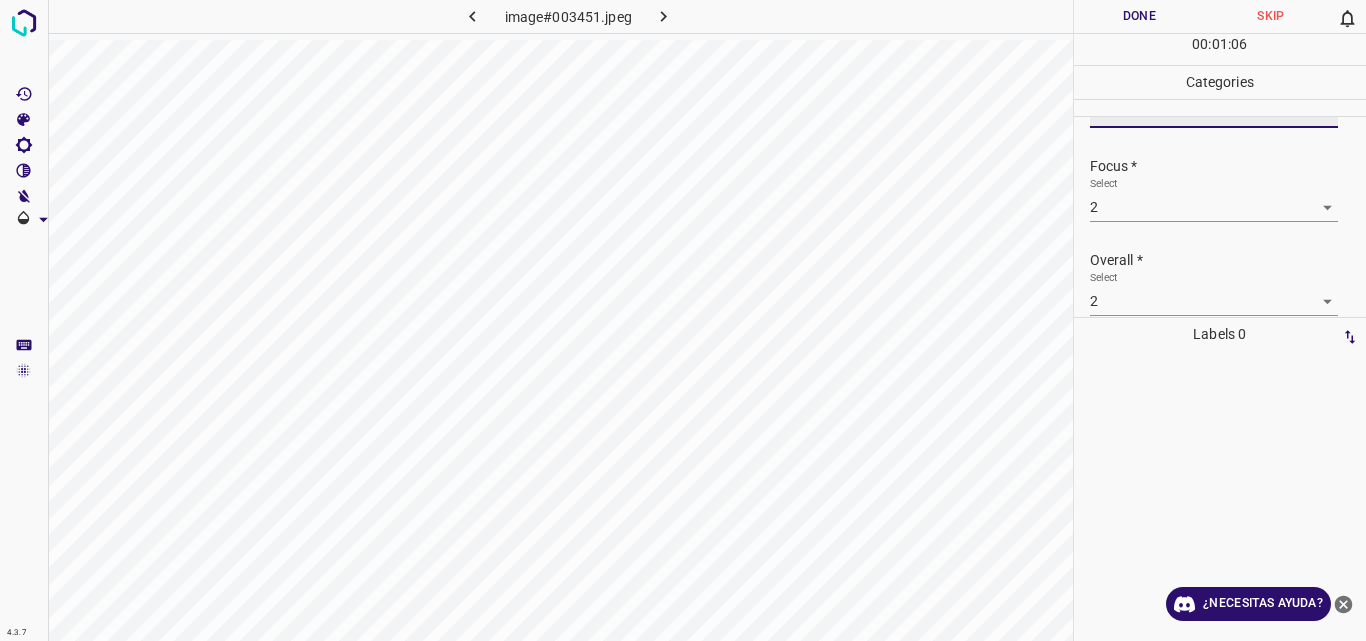 scroll, scrollTop: 98, scrollLeft: 0, axis: vertical 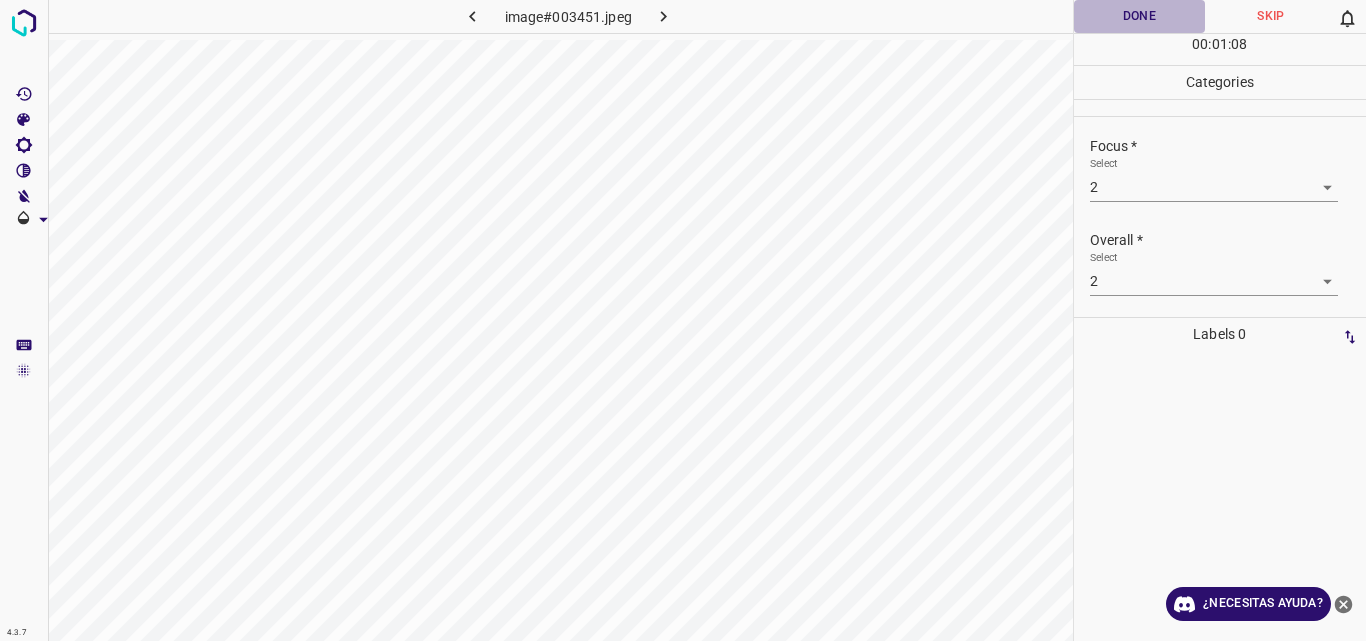 click on "Done" at bounding box center (1140, 16) 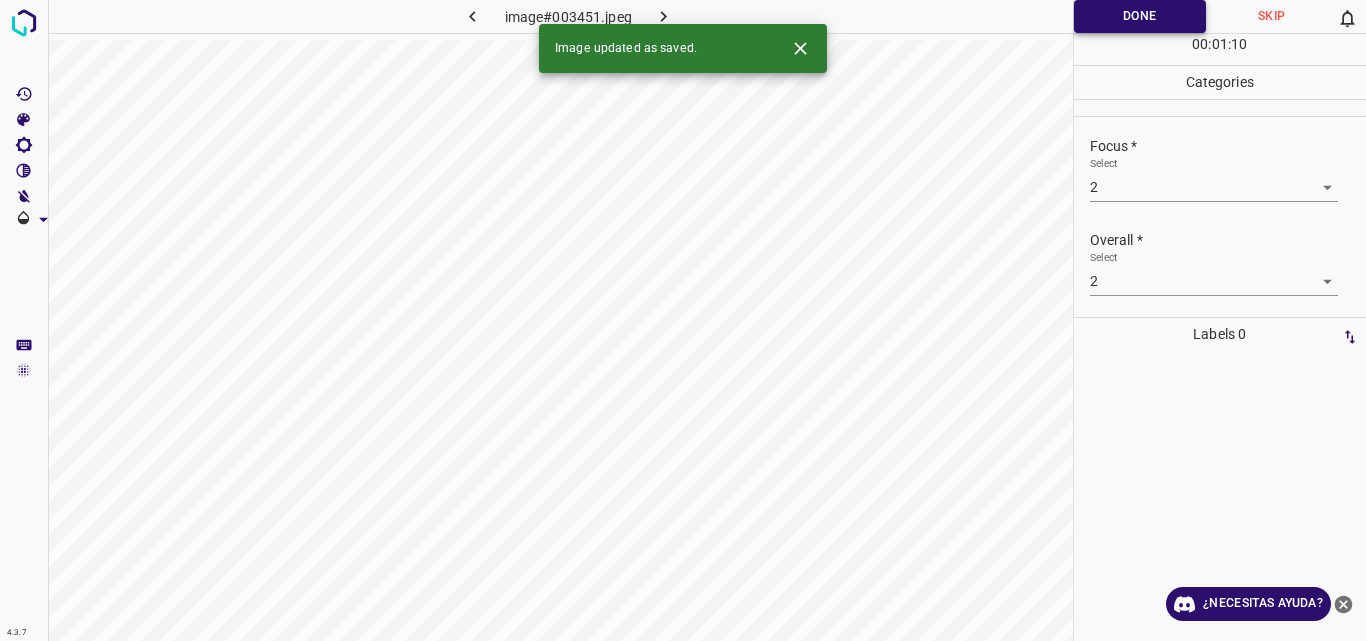 click on "Done" at bounding box center (1140, 16) 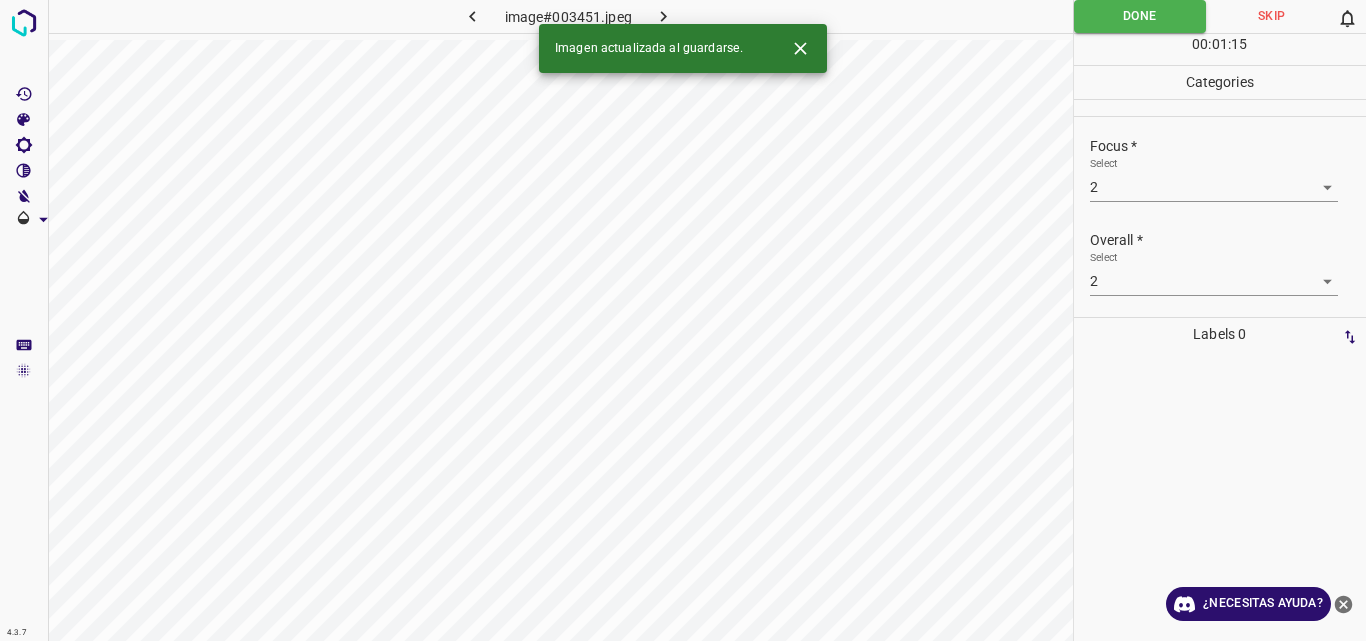 click 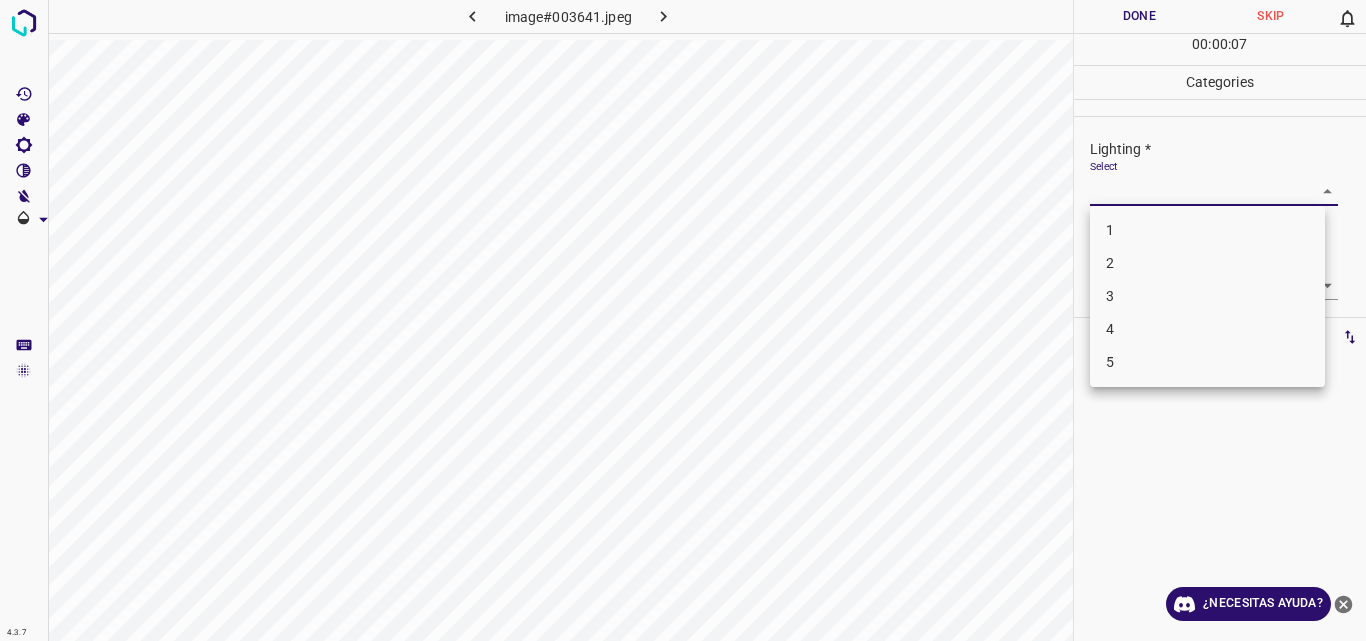 click on "4.3.7 image#003641.jpeg Done Skip 0 00   : 00   : 07   Categories Lighting *  Select ​ Focus *  Select ​ Overall *  Select ​ Labels   0 Categories 1 Lighting 2 Focus 3 Overall Tools Space Change between modes (Draw & Edit) I Auto labeling R Restore zoom M Zoom in N Zoom out Delete Delete selecte label Filters Z Restore filters X Saturation filter C Brightness filter V Contrast filter B Gray scale filter General O Download ¿Necesitas ayuda? Original text Rate this translation Your feedback will be used to help improve Google Translate - Texto - Esconder - Borrar 1 2 3 4 5" at bounding box center (683, 320) 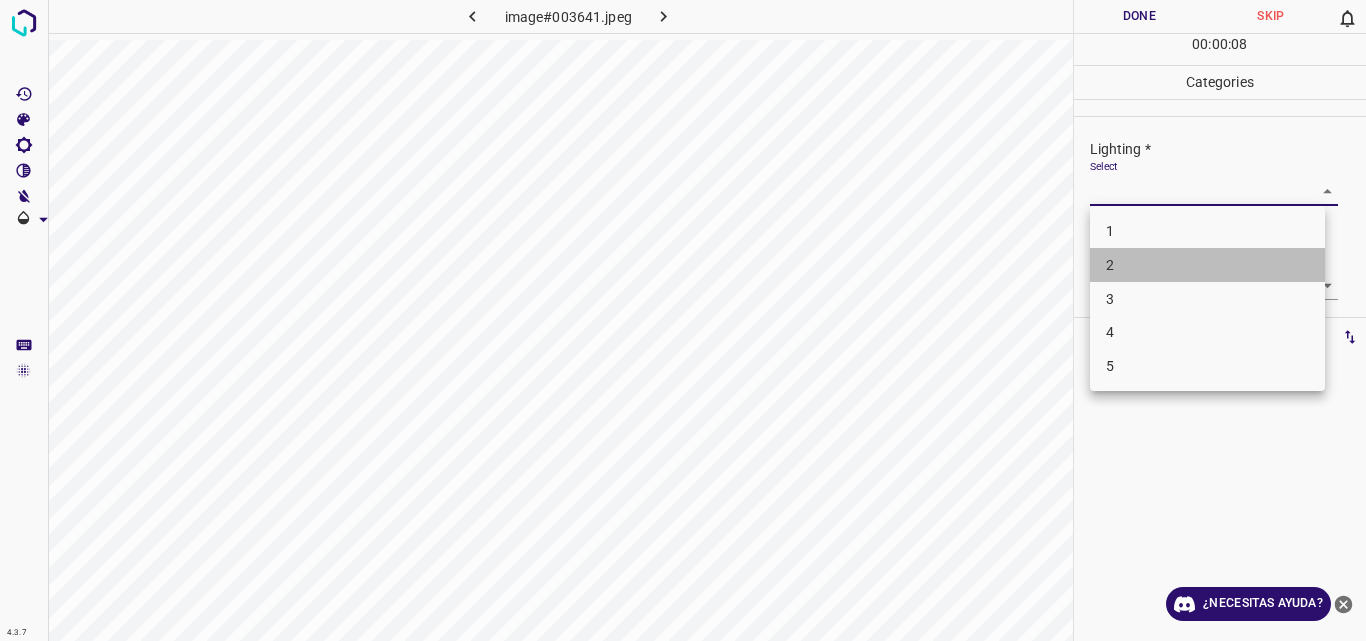 click on "2" at bounding box center (1207, 265) 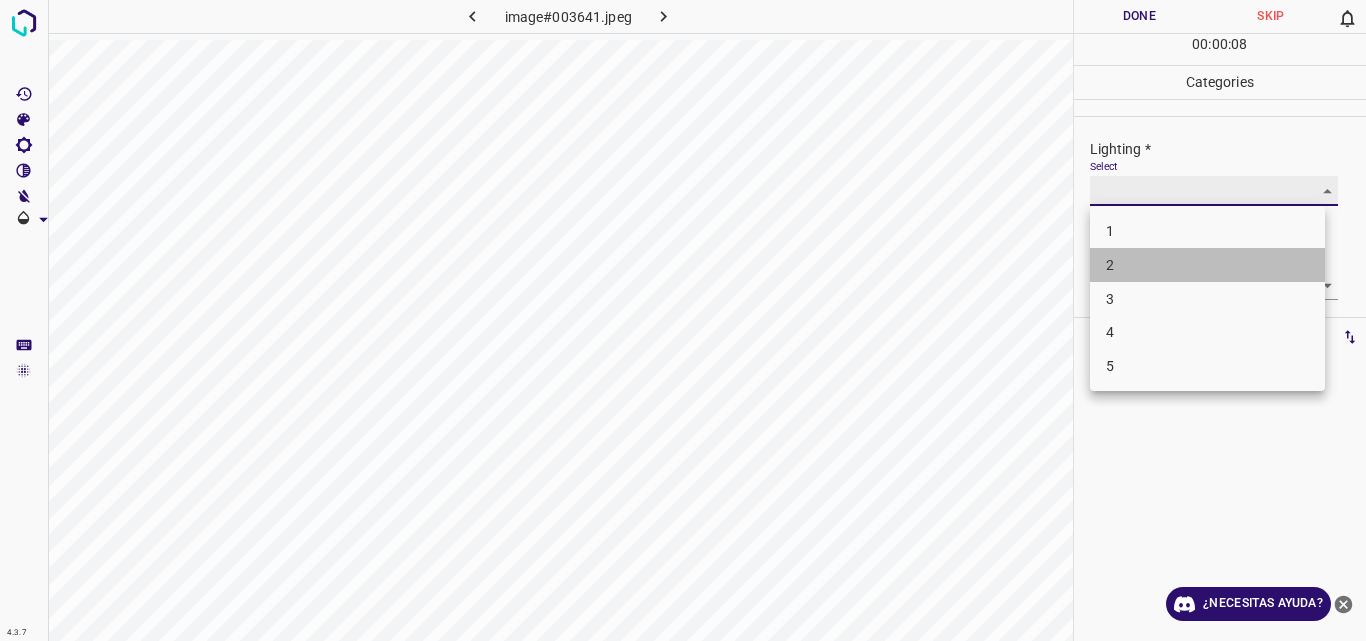 type on "2" 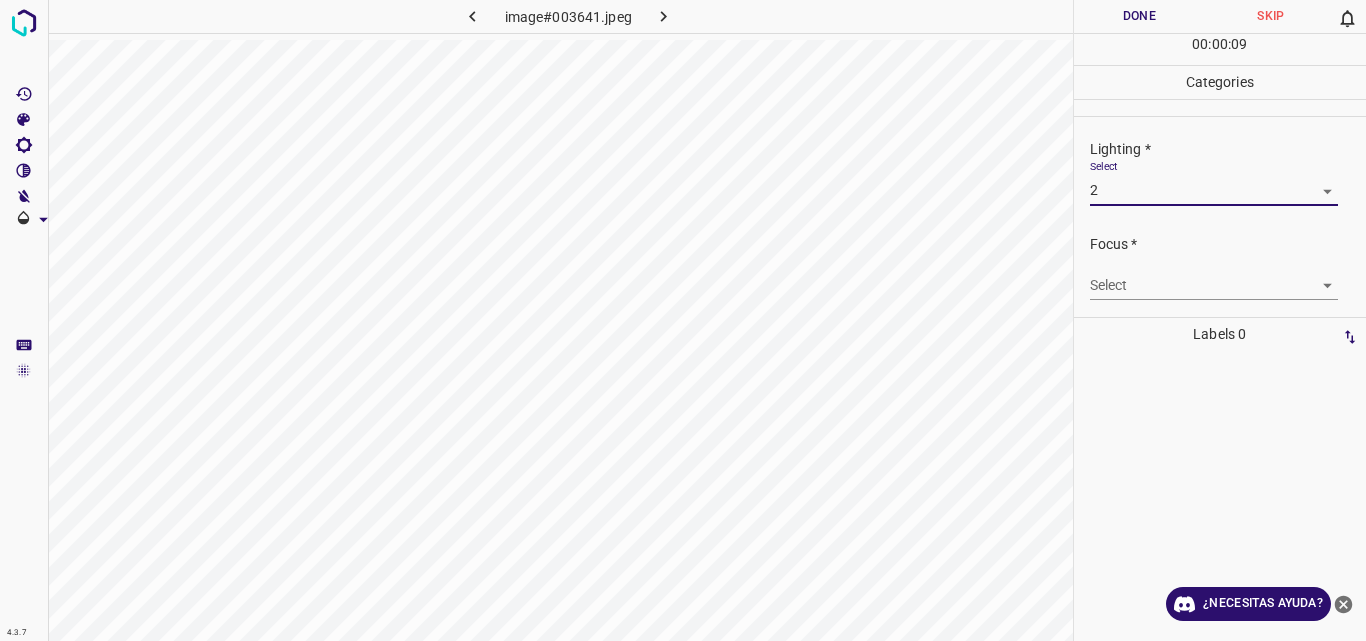 click on "4.3.7 image#003641.jpeg Done Skip 0 00   : 00   : 09   Categories Lighting *  Select 2 2 Focus *  Select ​ Overall *  Select ​ Labels   0 Categories 1 Lighting 2 Focus 3 Overall Tools Space Change between modes (Draw & Edit) I Auto labeling R Restore zoom M Zoom in N Zoom out Delete Delete selecte label Filters Z Restore filters X Saturation filter C Brightness filter V Contrast filter B Gray scale filter General O Download ¿Necesitas ayuda? Original text Rate this translation Your feedback will be used to help improve Google Translate - Texto - Esconder - Borrar" at bounding box center [683, 320] 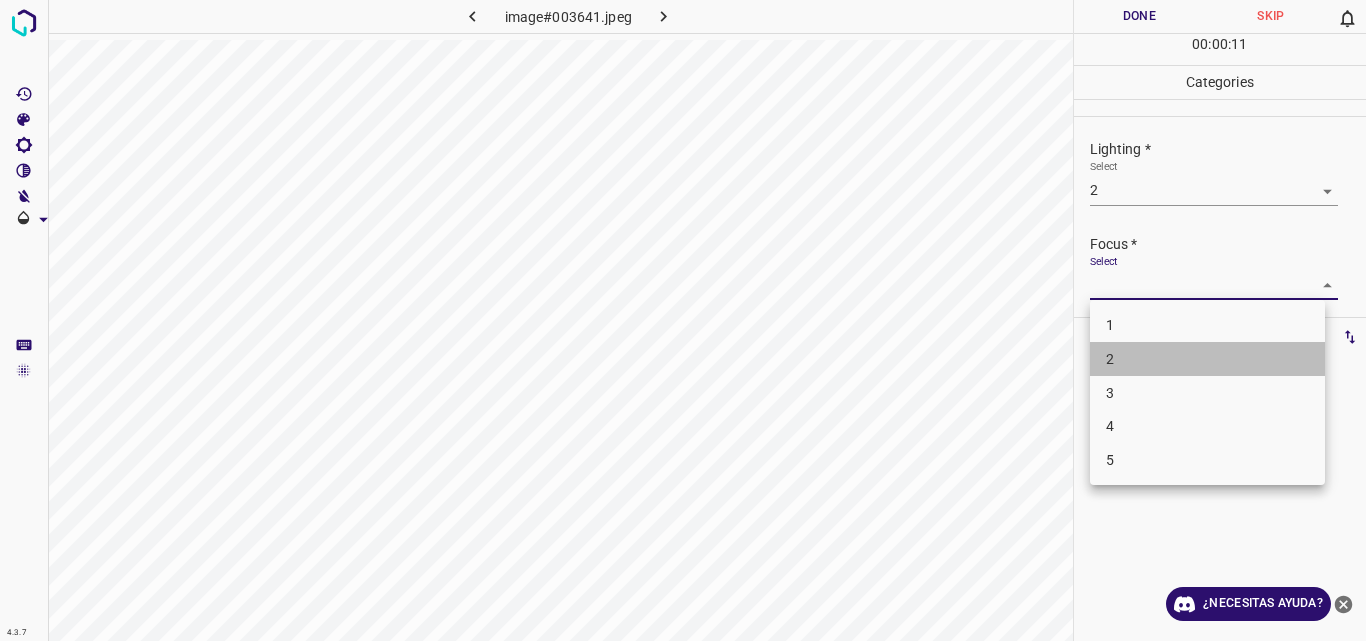 click on "2" at bounding box center [1207, 359] 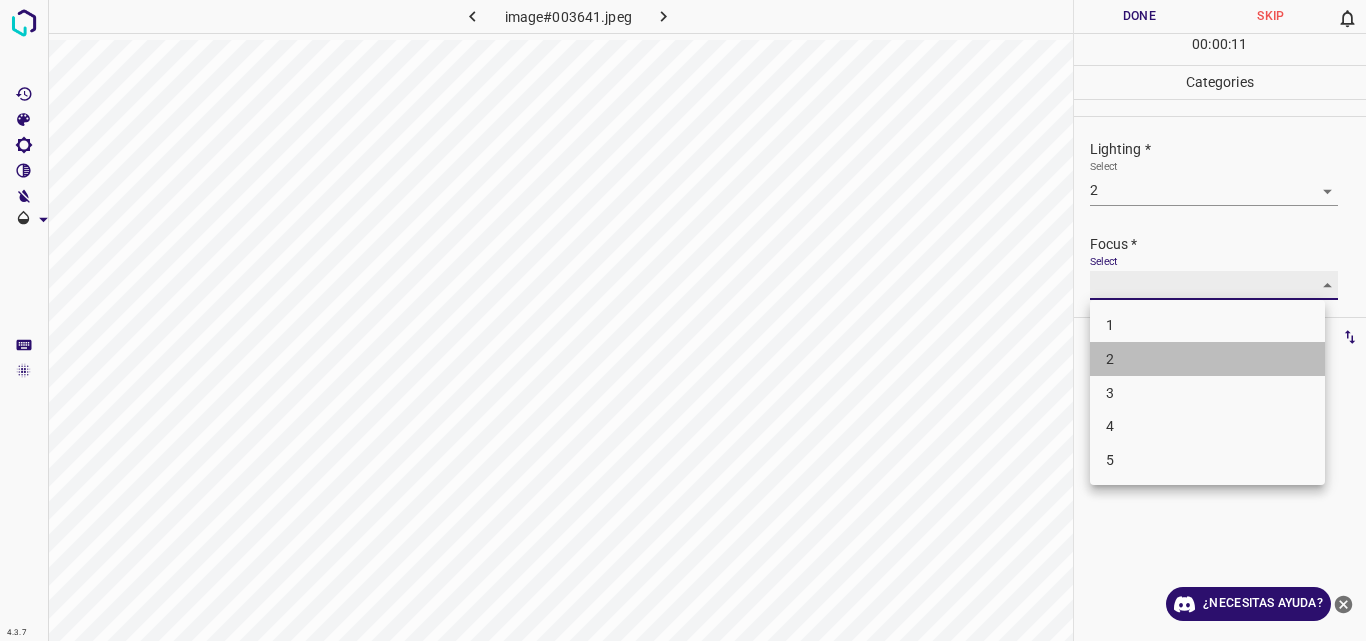 type on "2" 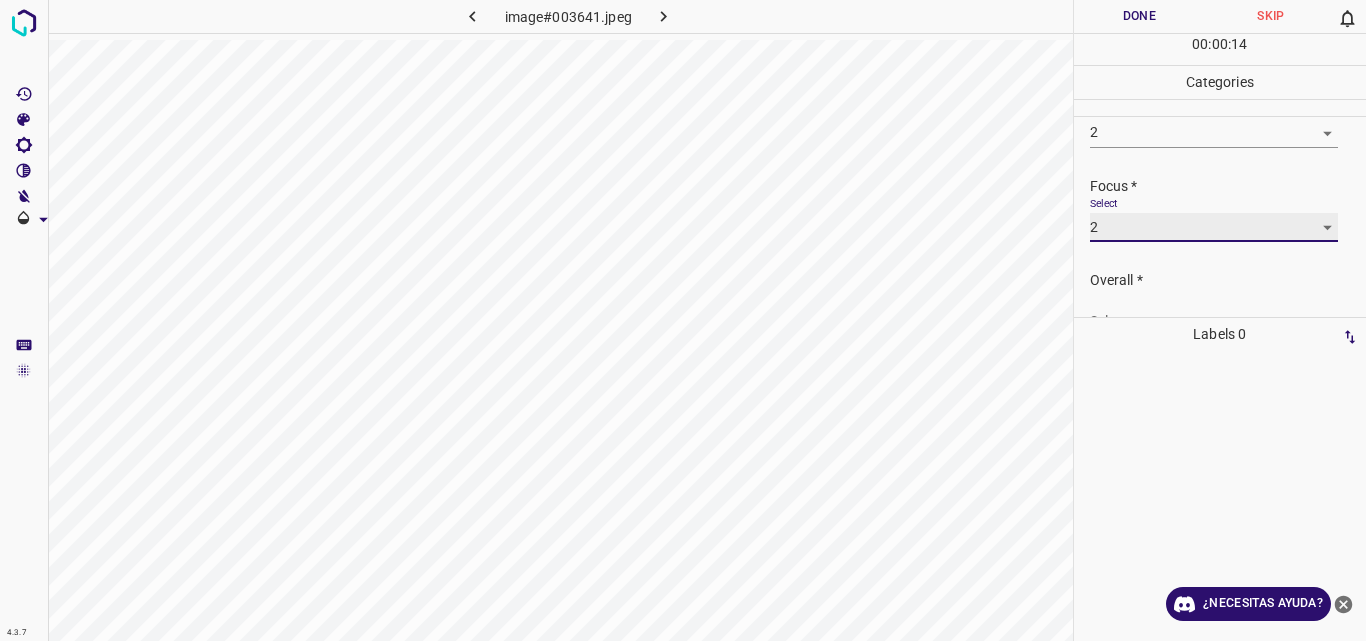 scroll, scrollTop: 98, scrollLeft: 0, axis: vertical 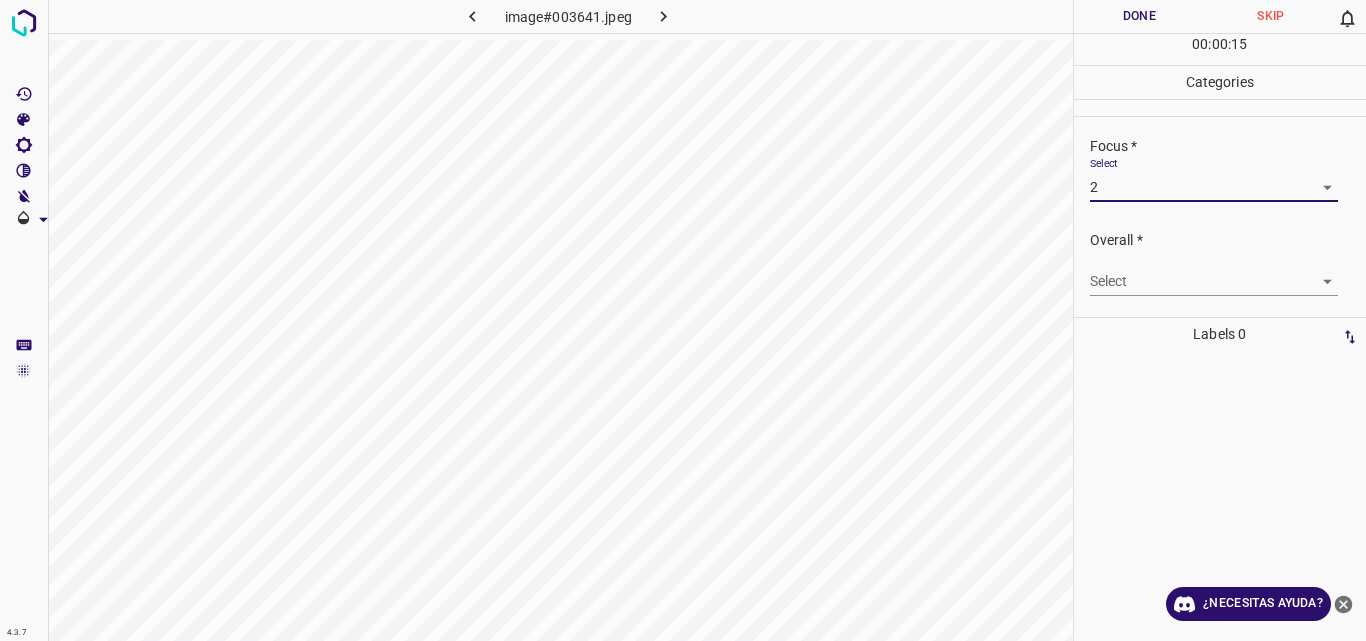 click on "4.3.7 image#003641.jpeg Done Skip 0 00   : 00   : 15   Categories Lighting *  Select 2 2 Focus *  Select 2 2 Overall *  Select ​ Labels   0 Categories 1 Lighting 2 Focus 3 Overall Tools Space Change between modes (Draw & Edit) I Auto labeling R Restore zoom M Zoom in N Zoom out Delete Delete selecte label Filters Z Restore filters X Saturation filter C Brightness filter V Contrast filter B Gray scale filter General O Download ¿Necesitas ayuda? Original text Rate this translation Your feedback will be used to help improve Google Translate - Texto - Esconder - Borrar" at bounding box center (683, 320) 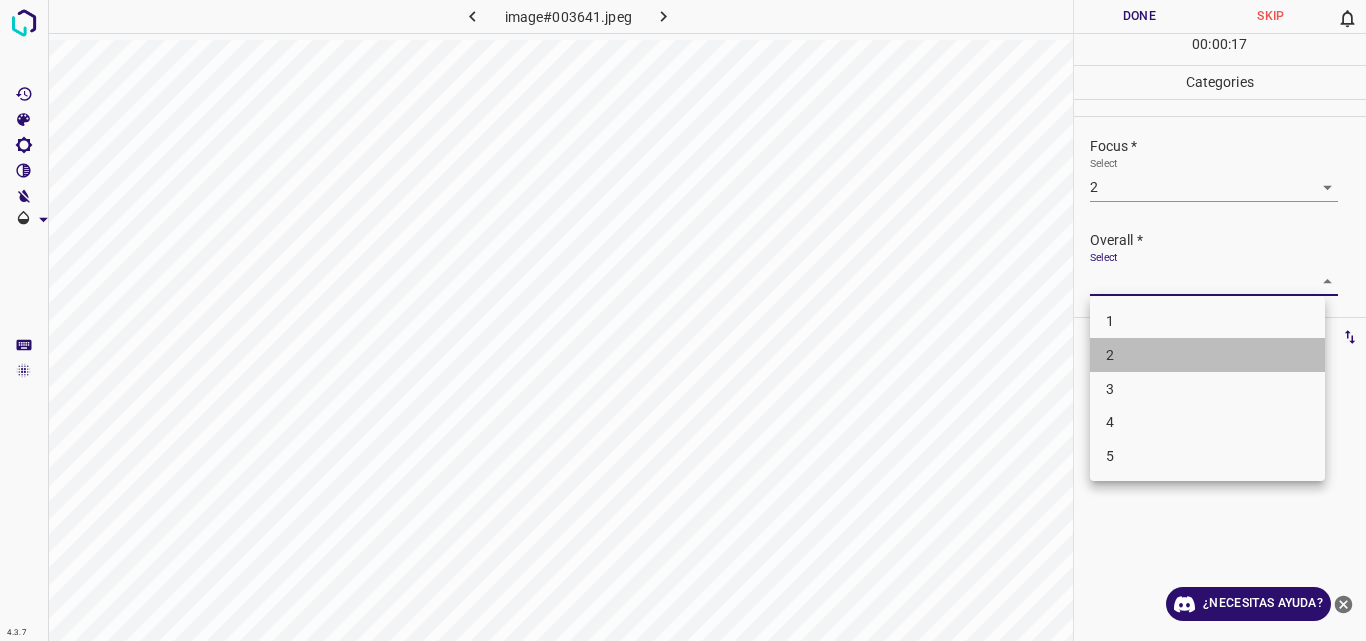 click on "2" at bounding box center [1207, 355] 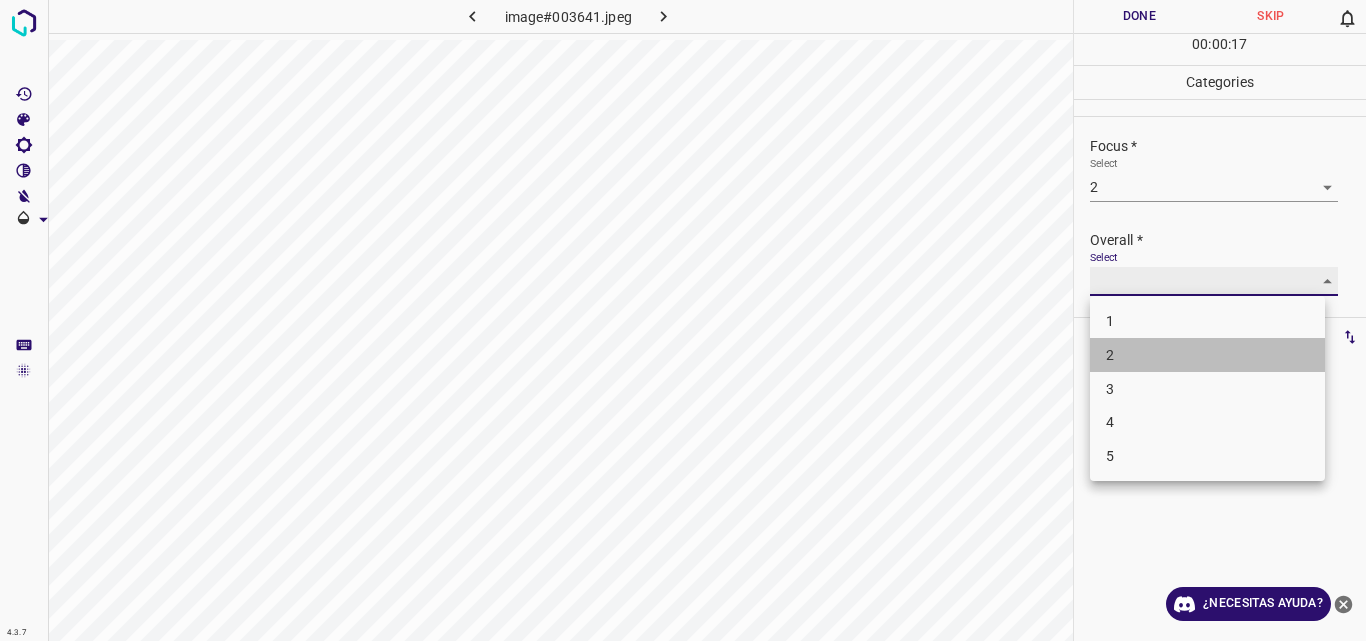 type on "2" 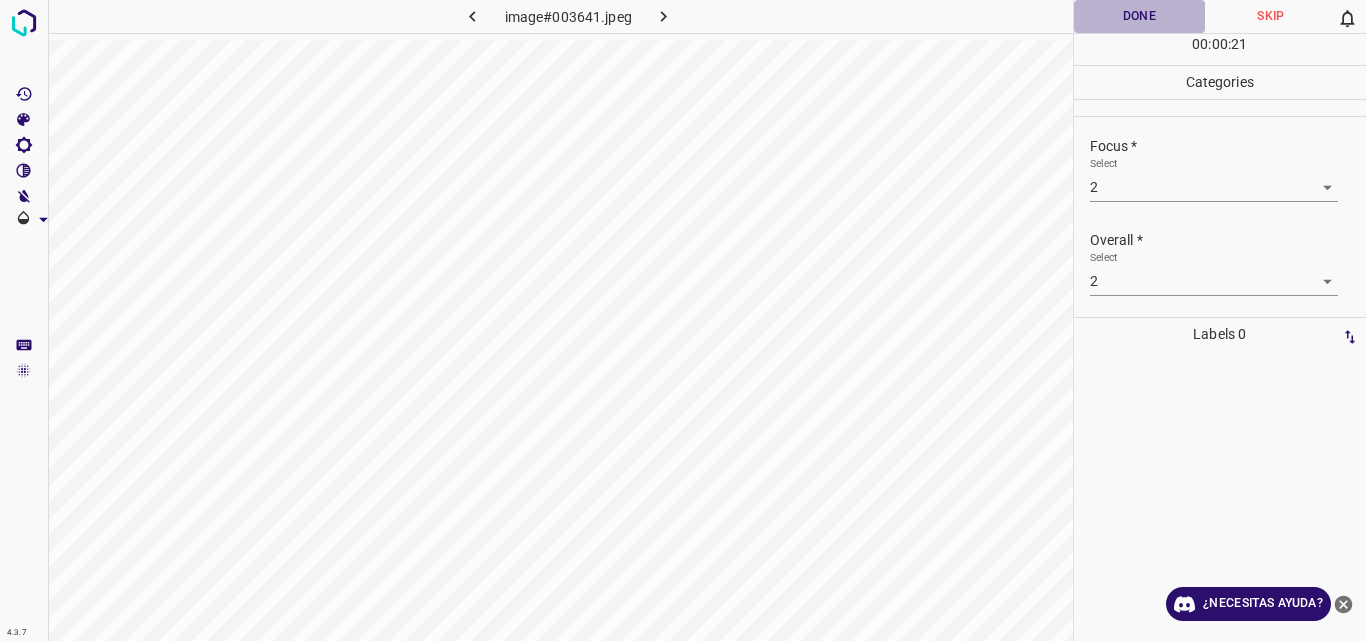 click on "Done" at bounding box center (1140, 16) 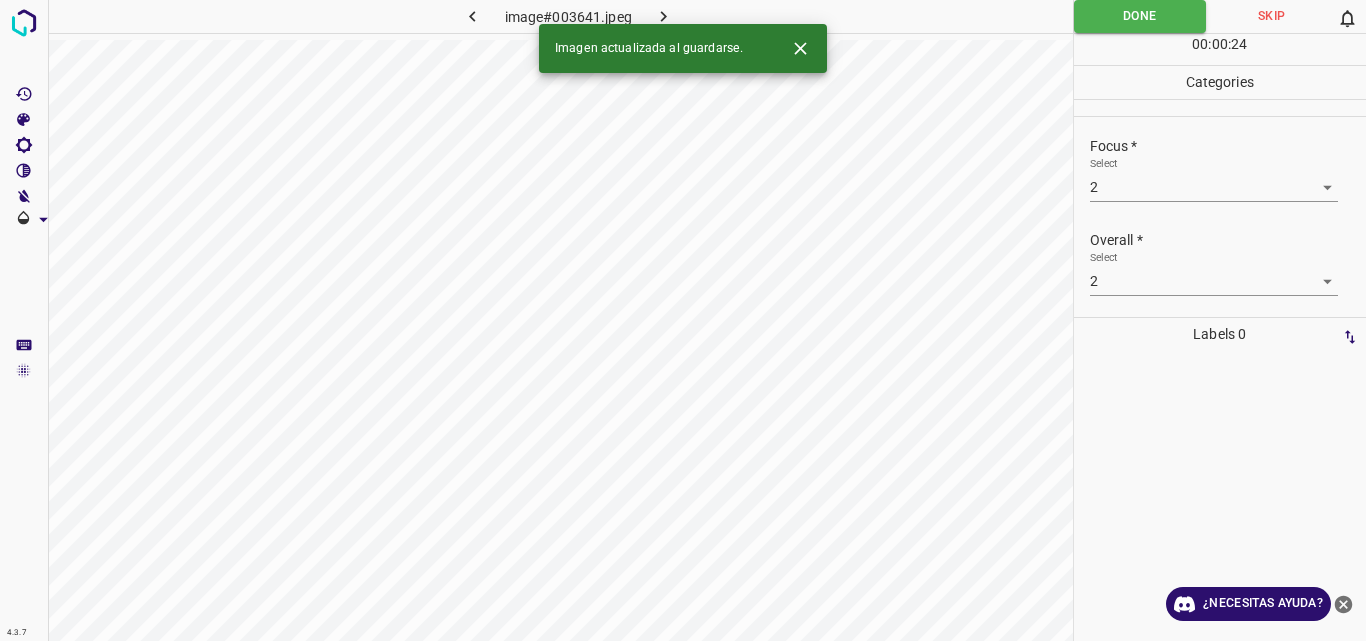click on "Imagen actualizada al guardarse." at bounding box center [683, 48] 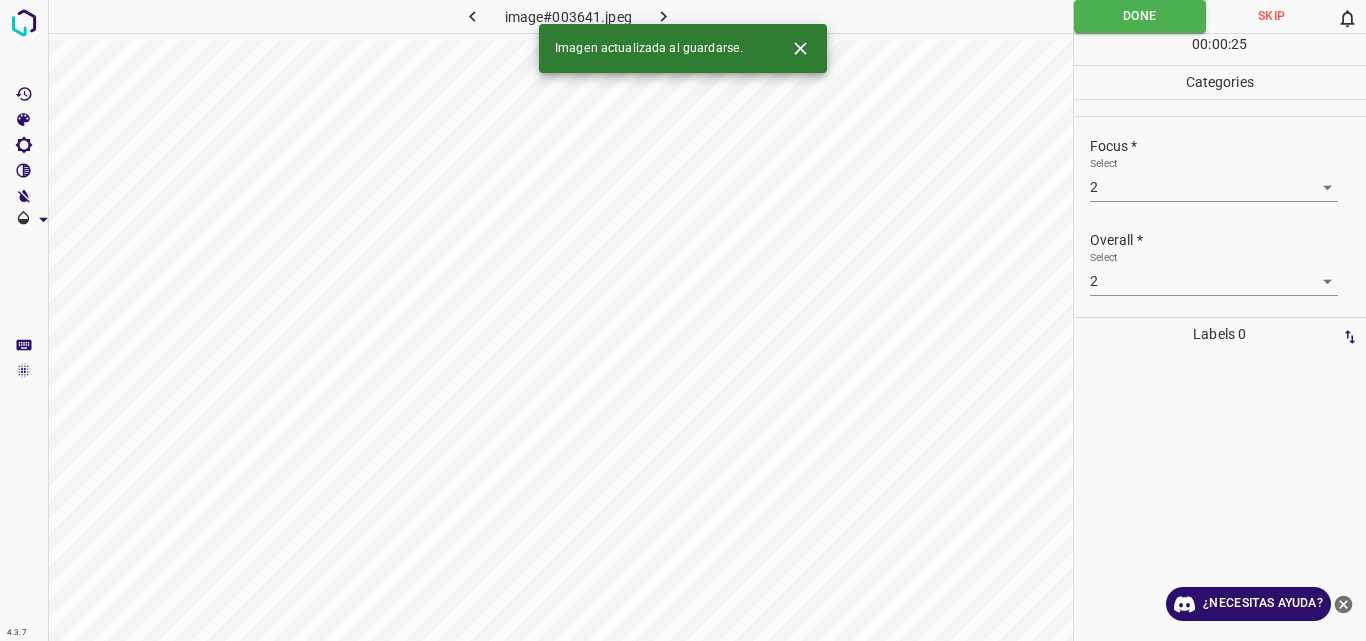 click 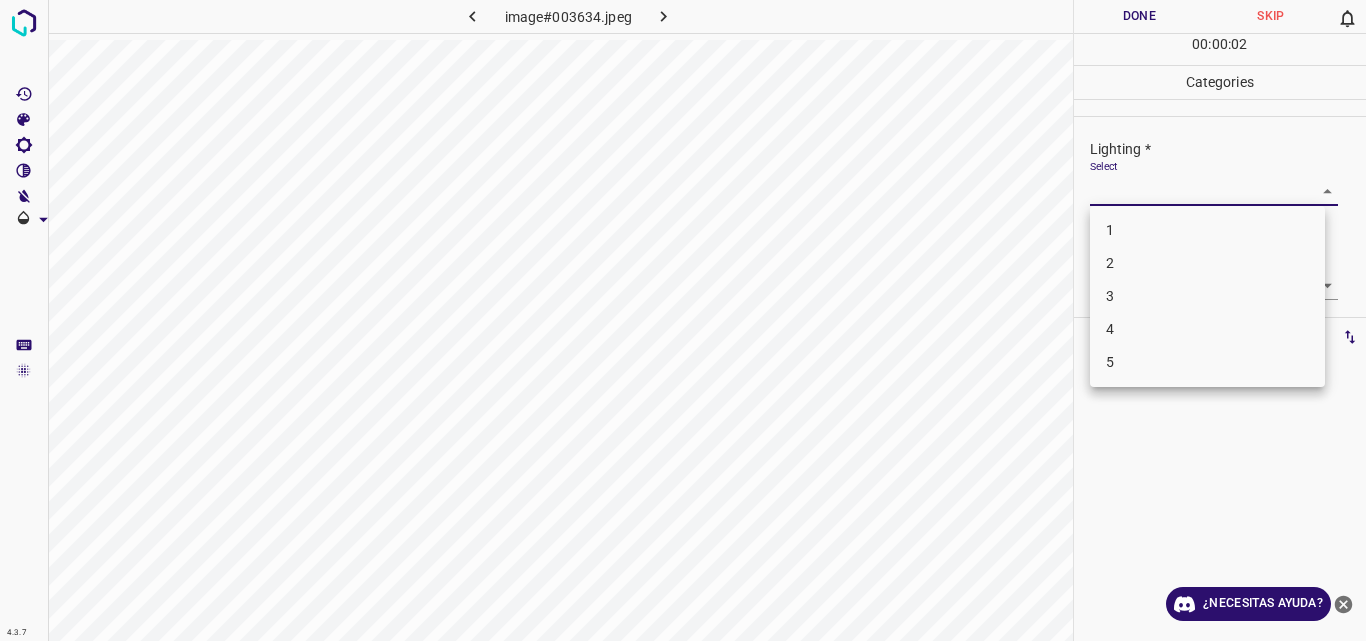 click on "4.3.7 image#003634.jpeg Done Skip 0 00   : 00   : 02   Categories Lighting *  Select ​ Focus *  Select ​ Overall *  Select ​ Labels   0 Categories 1 Lighting 2 Focus 3 Overall Tools Space Change between modes (Draw & Edit) I Auto labeling R Restore zoom M Zoom in N Zoom out Delete Delete selecte label Filters Z Restore filters X Saturation filter C Brightness filter V Contrast filter B Gray scale filter General O Download ¿Necesitas ayuda? Original text Rate this translation Your feedback will be used to help improve Google Translate - Texto - Esconder - Borrar 1 2 3 4 5" at bounding box center [683, 320] 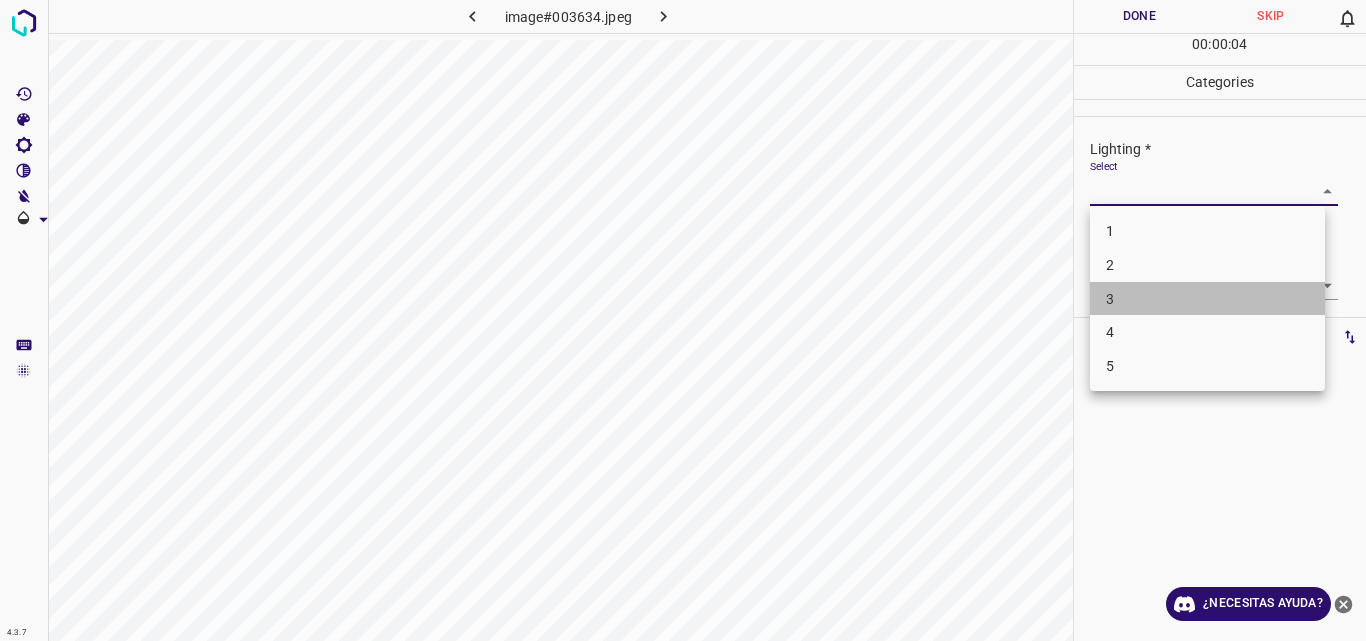click on "3" at bounding box center [1207, 299] 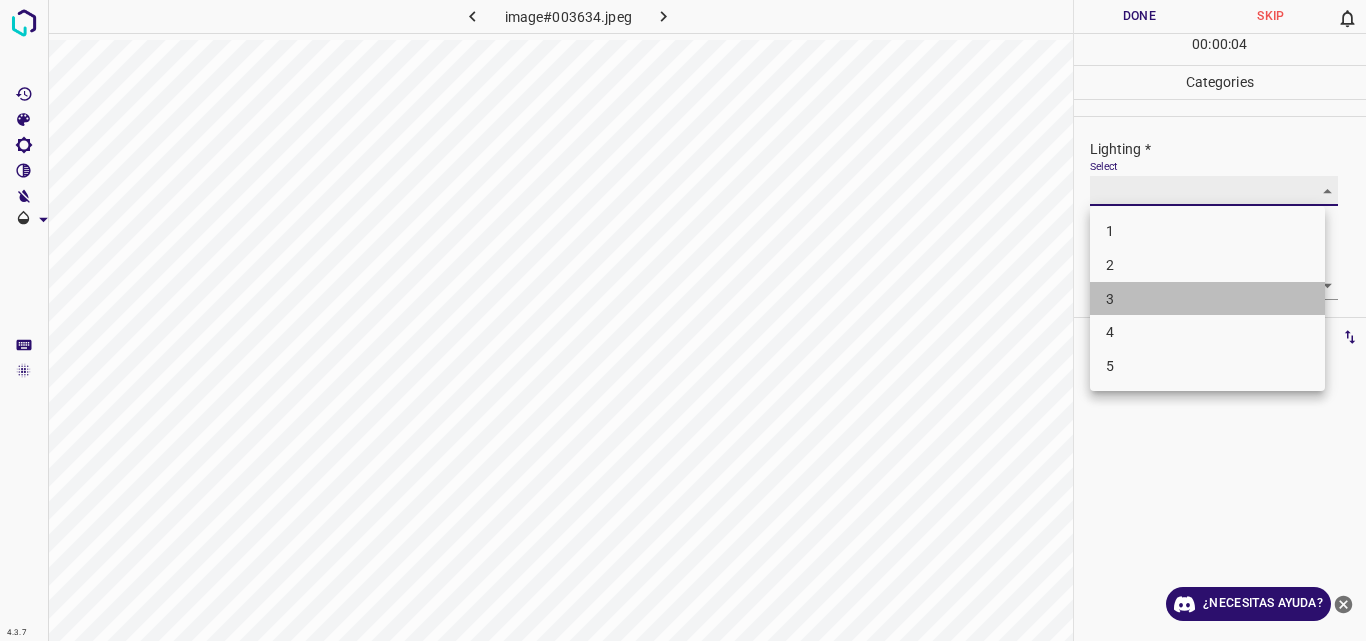 type on "3" 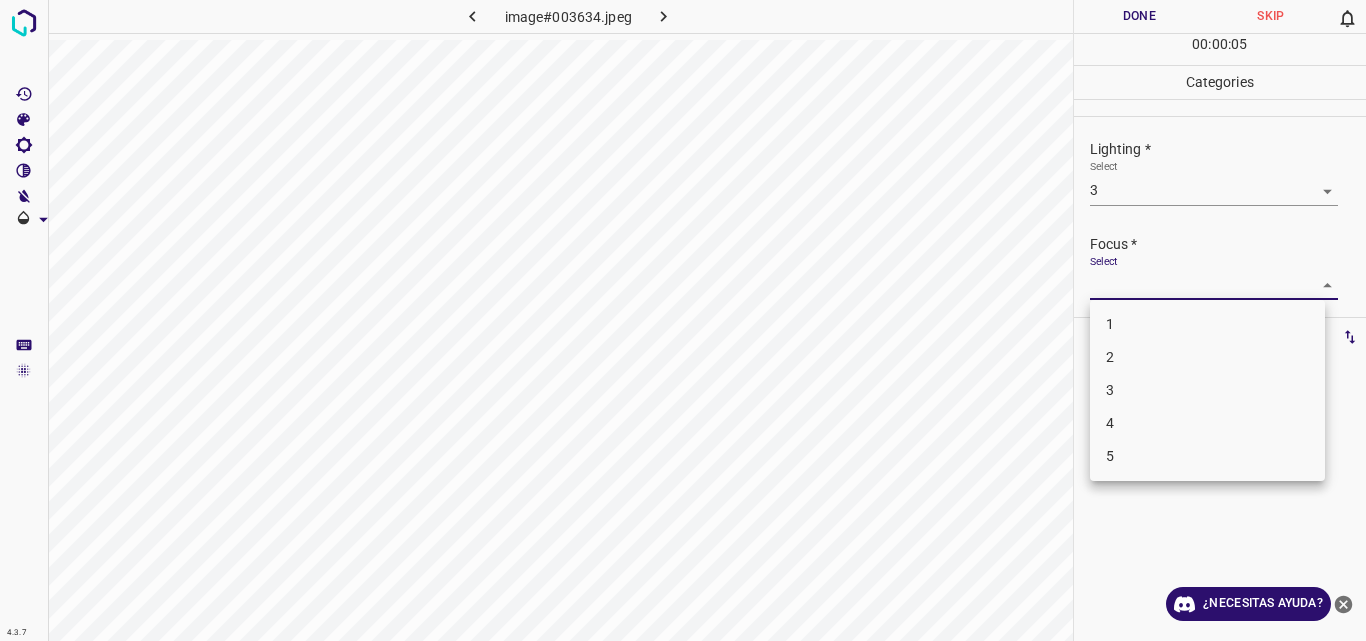 click on "4.3.7 image#003634.jpeg Done Skip 0 00   : 00   : 05   Categories Lighting *  Select 3 3 Focus *  Select ​ Overall *  Select ​ Labels   0 Categories 1 Lighting 2 Focus 3 Overall Tools Space Change between modes (Draw & Edit) I Auto labeling R Restore zoom M Zoom in N Zoom out Delete Delete selecte label Filters Z Restore filters X Saturation filter C Brightness filter V Contrast filter B Gray scale filter General O Download ¿Necesitas ayuda? Original text Rate this translation Your feedback will be used to help improve Google Translate - Texto - Esconder - Borrar 1 2 3 4 5" at bounding box center (683, 320) 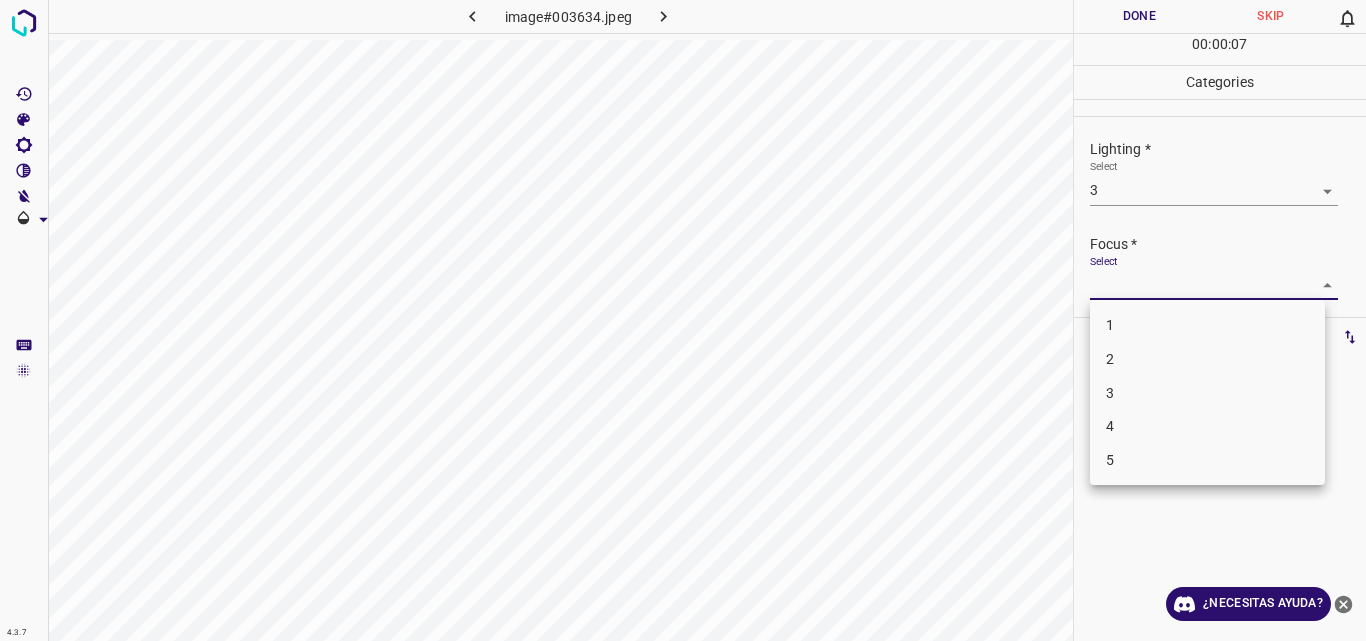 click on "3" at bounding box center [1207, 393] 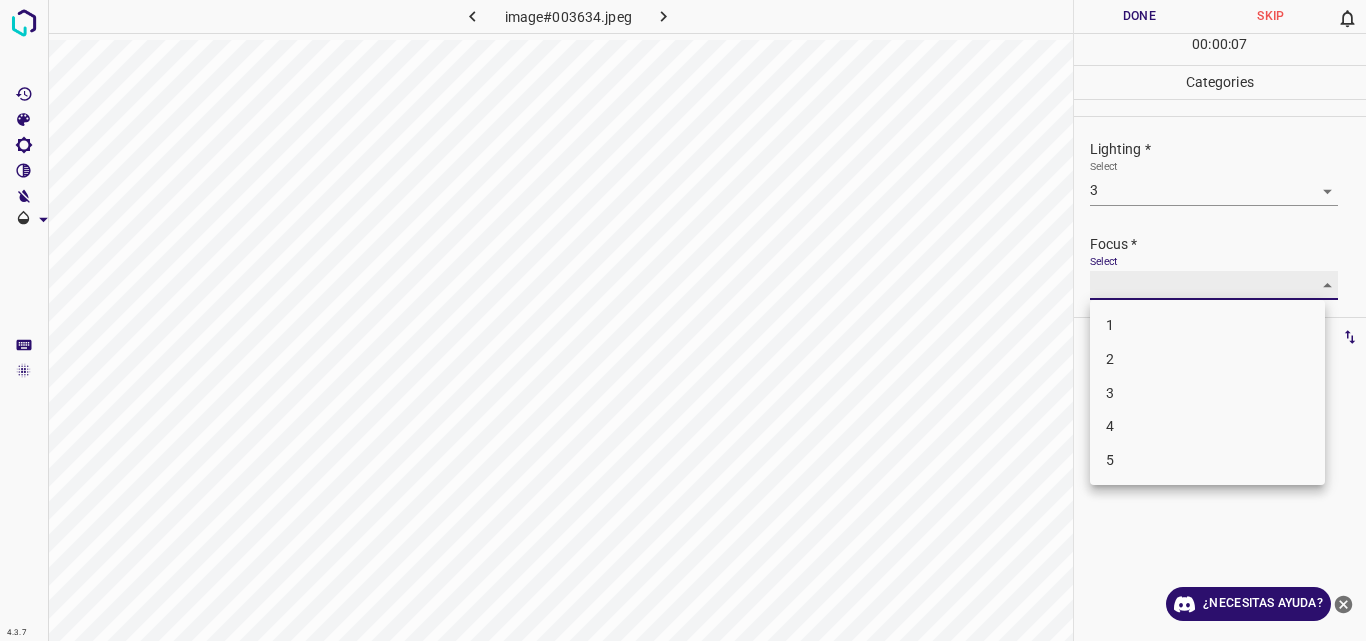 type on "3" 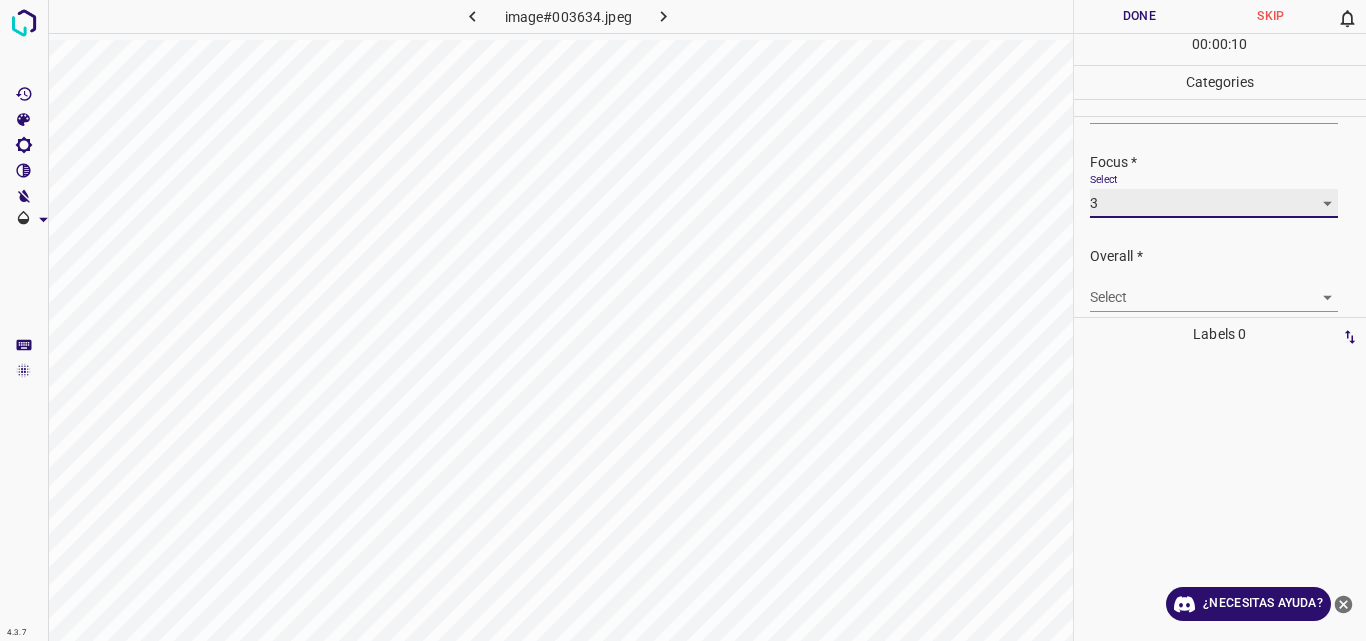 scroll, scrollTop: 98, scrollLeft: 0, axis: vertical 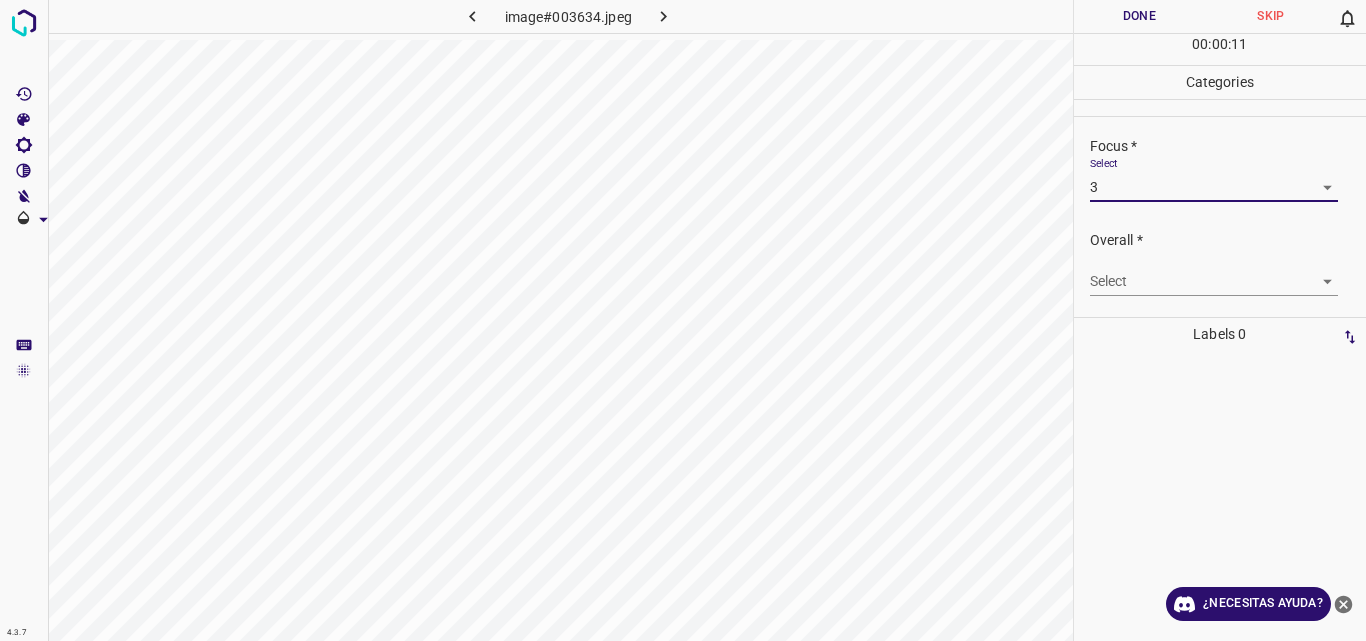 click on "4.3.7 image#003634.jpeg Done Skip 0 00   : 00   : 11   Categories Lighting *  Select 3 3 Focus *  Select 3 3 Overall *  Select ​ Labels   0 Categories 1 Lighting 2 Focus 3 Overall Tools Space Change between modes (Draw & Edit) I Auto labeling R Restore zoom M Zoom in N Zoom out Delete Delete selecte label Filters Z Restore filters X Saturation filter C Brightness filter V Contrast filter B Gray scale filter General O Download ¿Necesitas ayuda? Original text Rate this translation Your feedback will be used to help improve Google Translate - Texto - Esconder - Borrar" at bounding box center (683, 320) 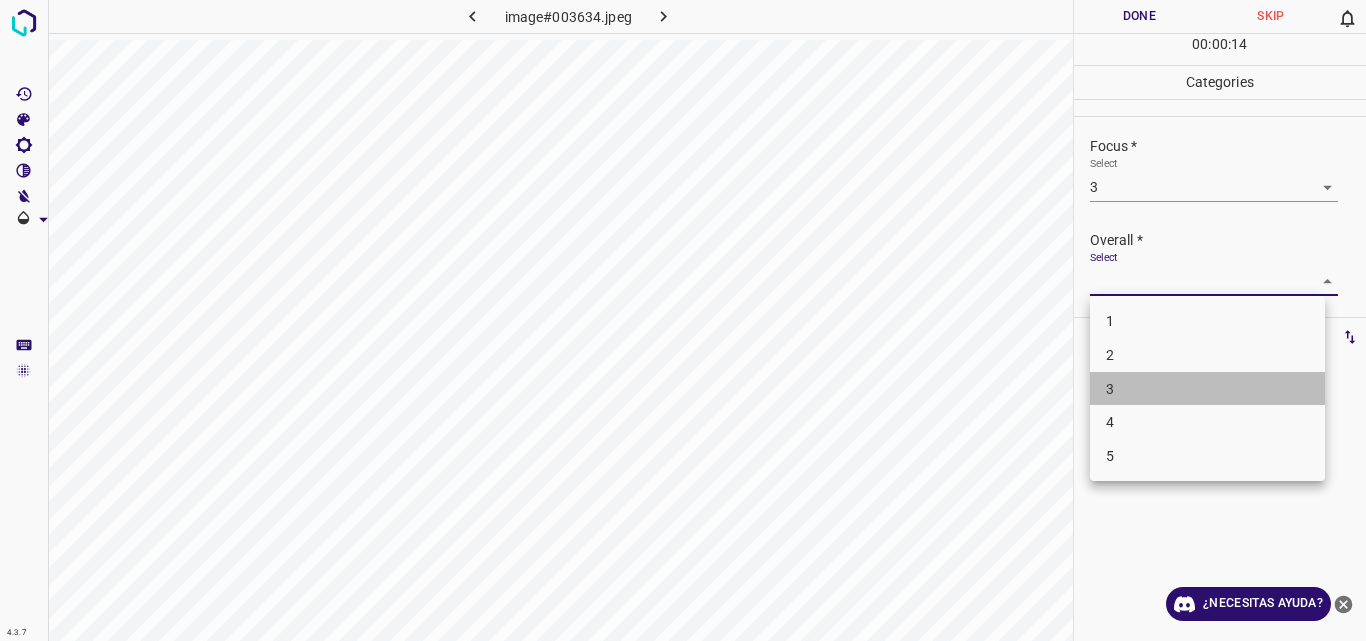 click on "3" at bounding box center [1207, 389] 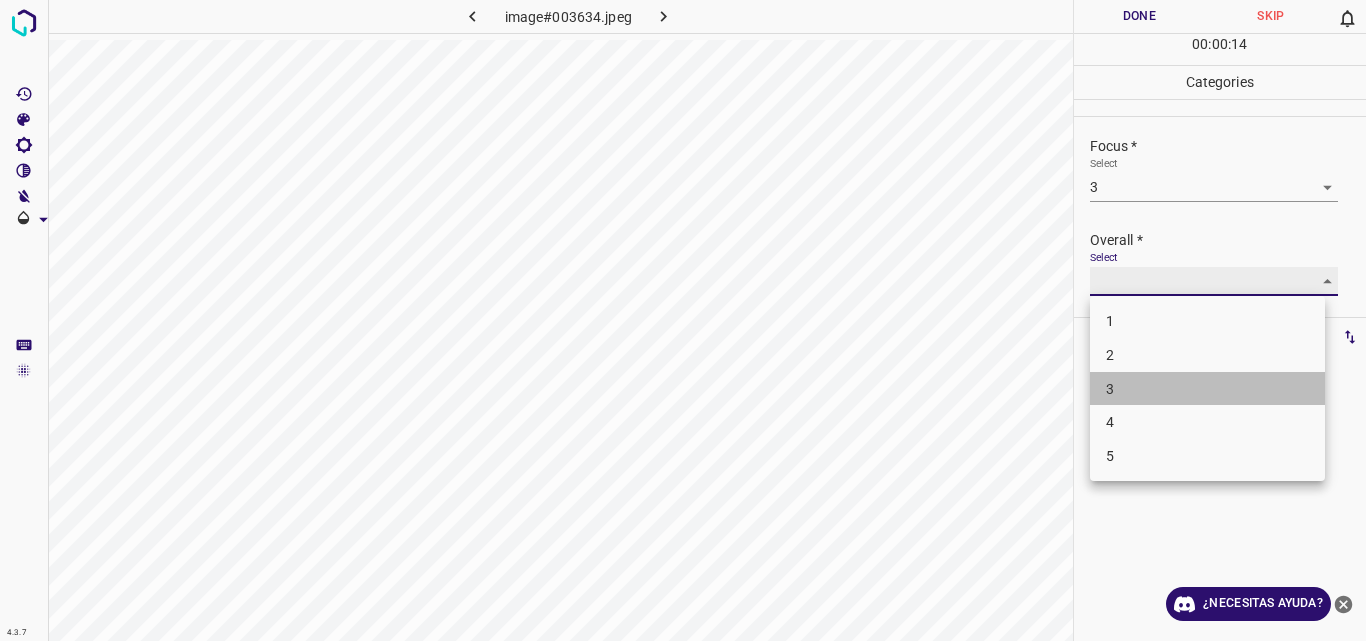 type on "3" 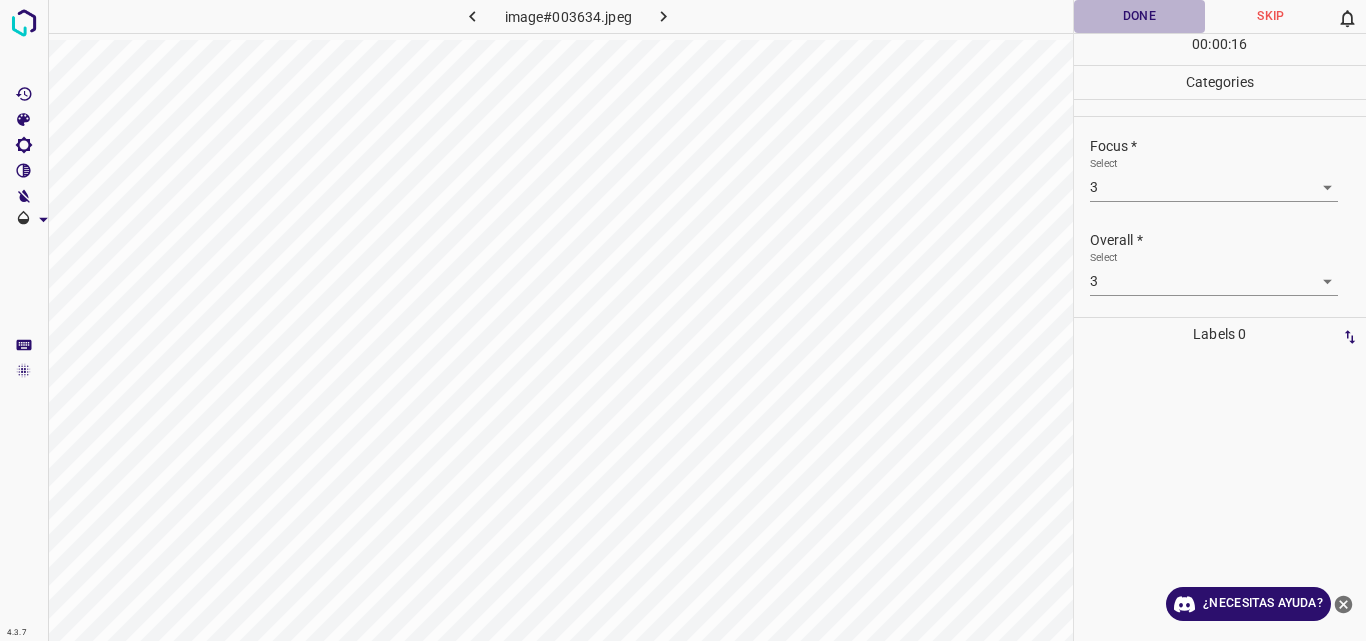 click on "Done" at bounding box center (1140, 16) 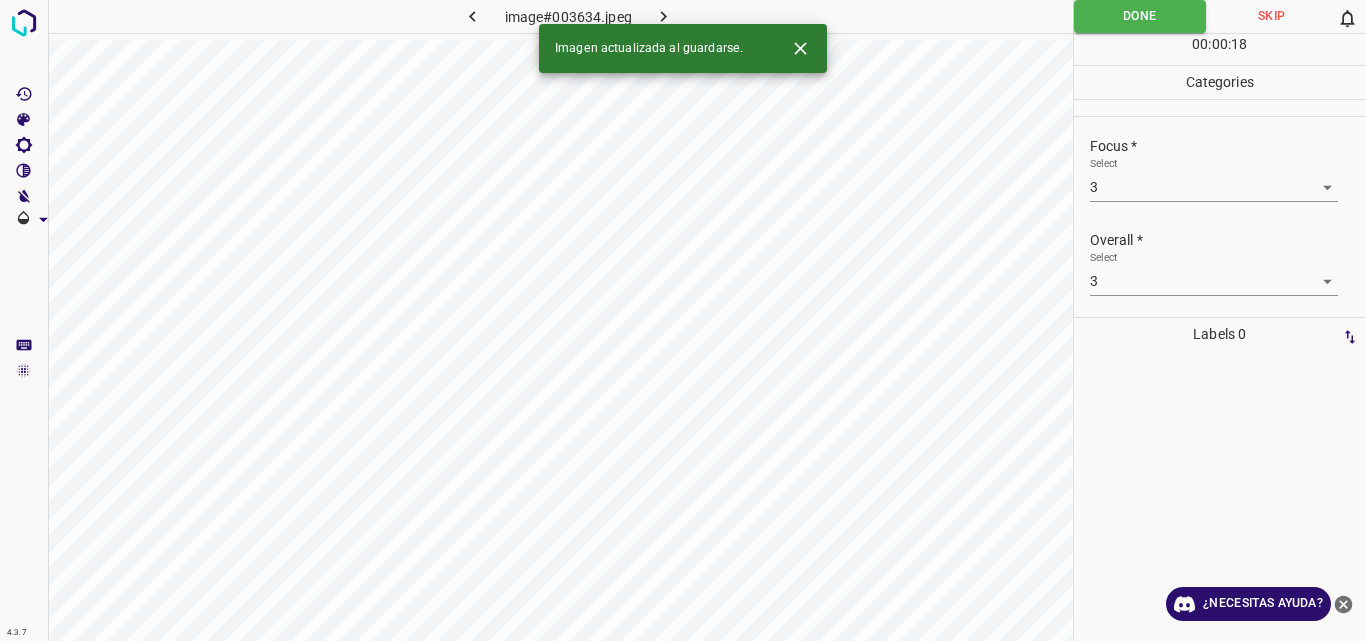 click 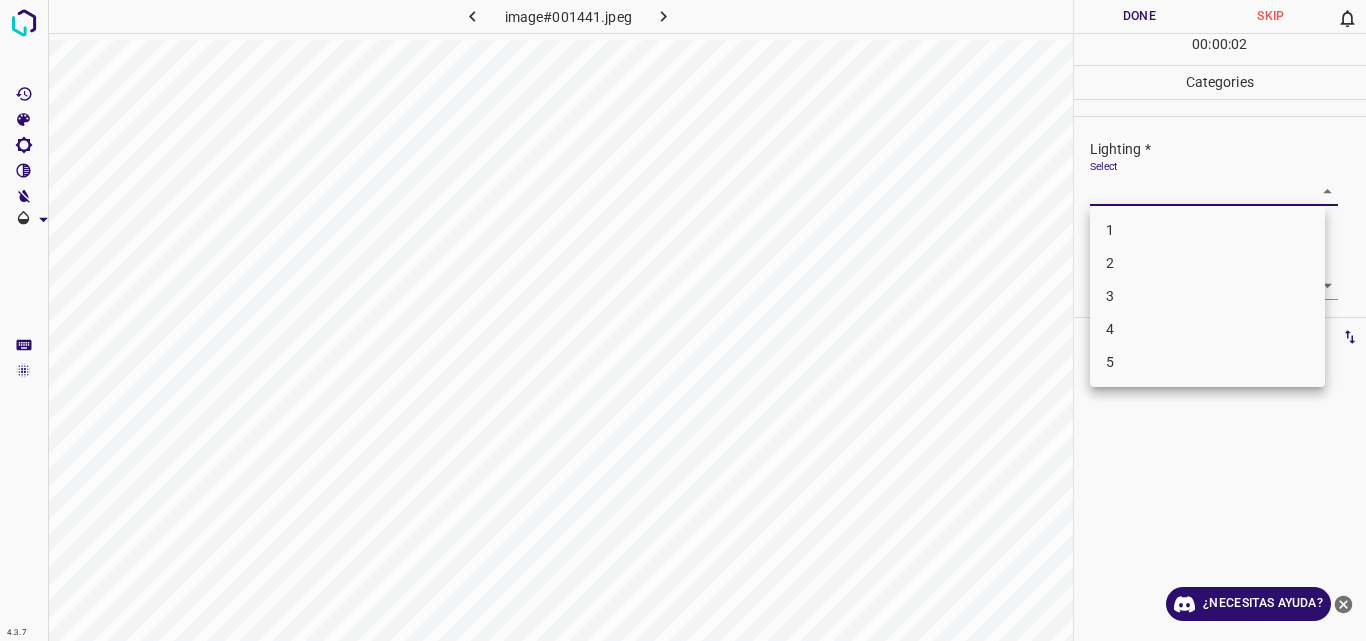 click on "4.3.7 image#001441.jpeg Done Skip 0 00   : 00   : 02   Categories Lighting *  Select ​ Focus *  Select ​ Overall *  Select ​ Labels   0 Categories 1 Lighting 2 Focus 3 Overall Tools Space Change between modes (Draw & Edit) I Auto labeling R Restore zoom M Zoom in N Zoom out Delete Delete selecte label Filters Z Restore filters X Saturation filter C Brightness filter V Contrast filter B Gray scale filter General O Download ¿Necesitas ayuda? Original text Rate this translation Your feedback will be used to help improve Google Translate - Texto - Esconder - Borrar 1 2 3 4 5" at bounding box center [683, 320] 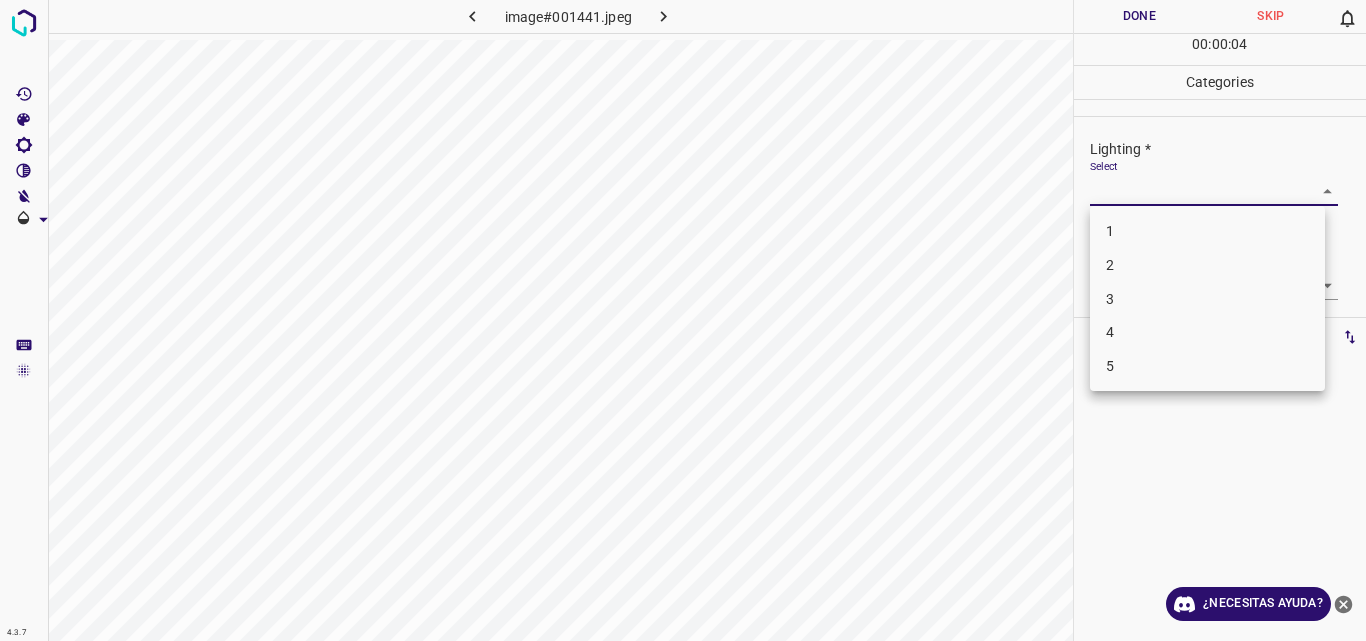 click on "3" at bounding box center (1207, 299) 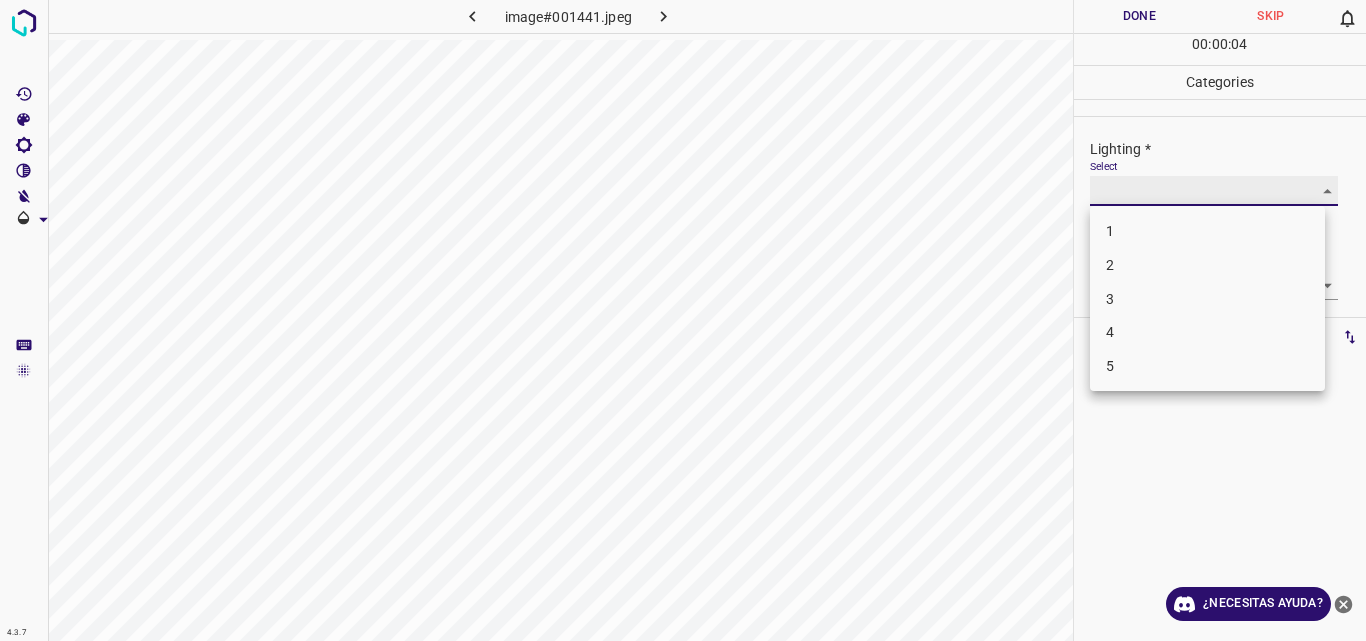 type on "3" 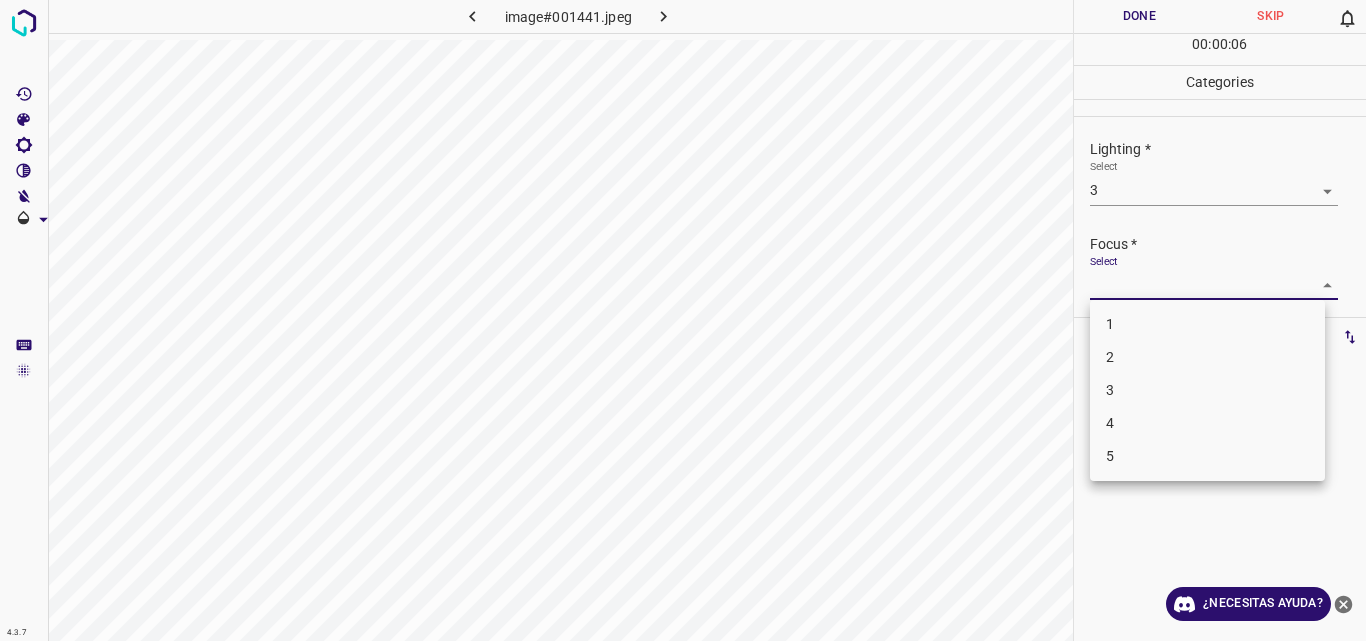 click on "4.3.7 image#001441.jpeg Done Skip 0 00   : 00   : 06   Categories Lighting *  Select 3 3 Focus *  Select ​ Overall *  Select ​ Labels   0 Categories 1 Lighting 2 Focus 3 Overall Tools Space Change between modes (Draw & Edit) I Auto labeling R Restore zoom M Zoom in N Zoom out Delete Delete selecte label Filters Z Restore filters X Saturation filter C Brightness filter V Contrast filter B Gray scale filter General O Download ¿Necesitas ayuda? Original text Rate this translation Your feedback will be used to help improve Google Translate - Texto - Esconder - Borrar 1 2 3 4 5" at bounding box center [683, 320] 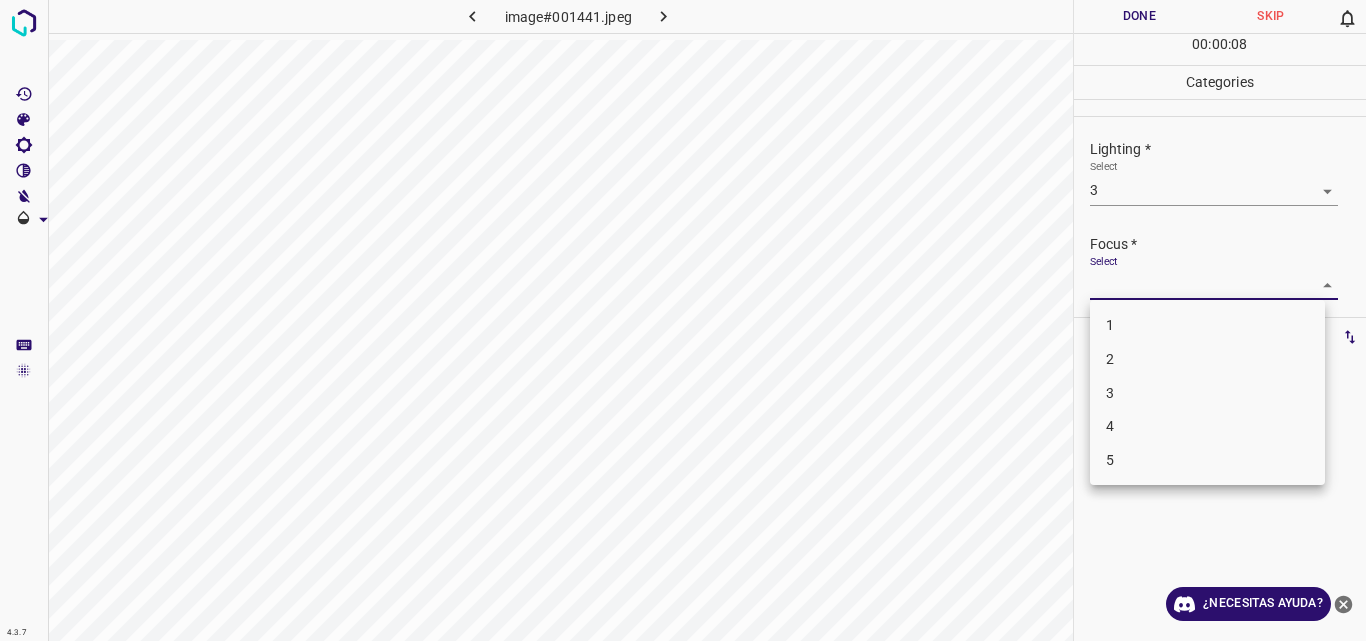 click on "3" at bounding box center (1207, 393) 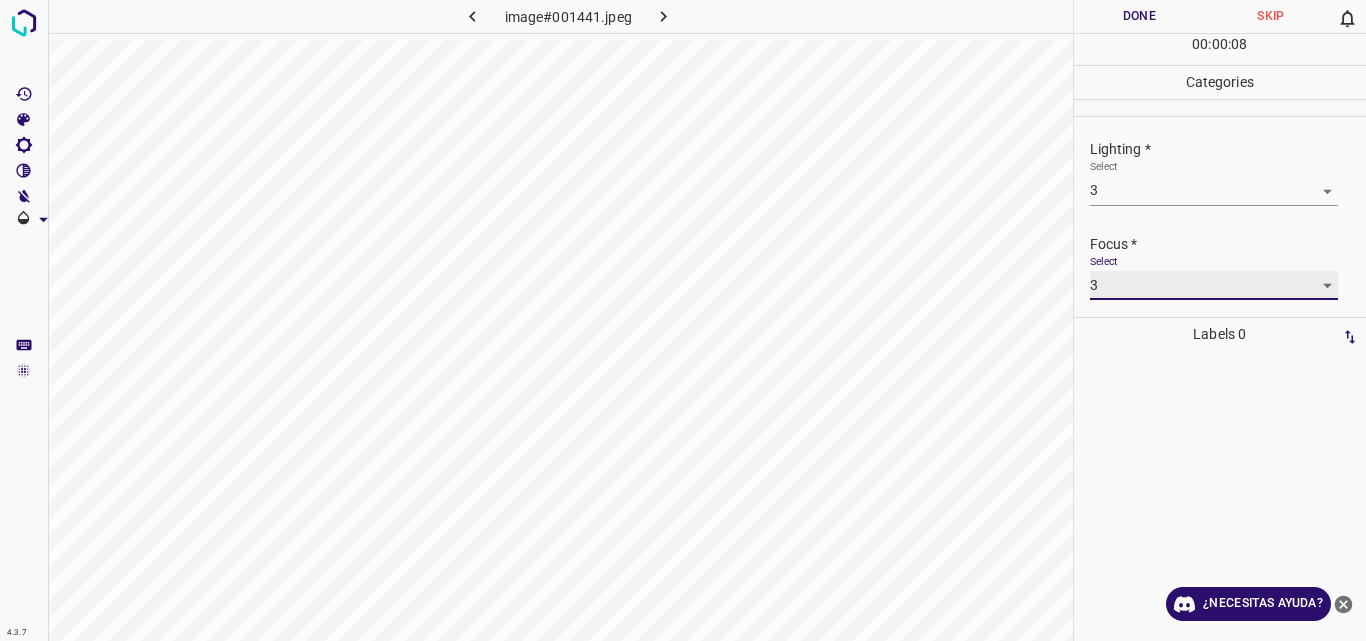 type on "3" 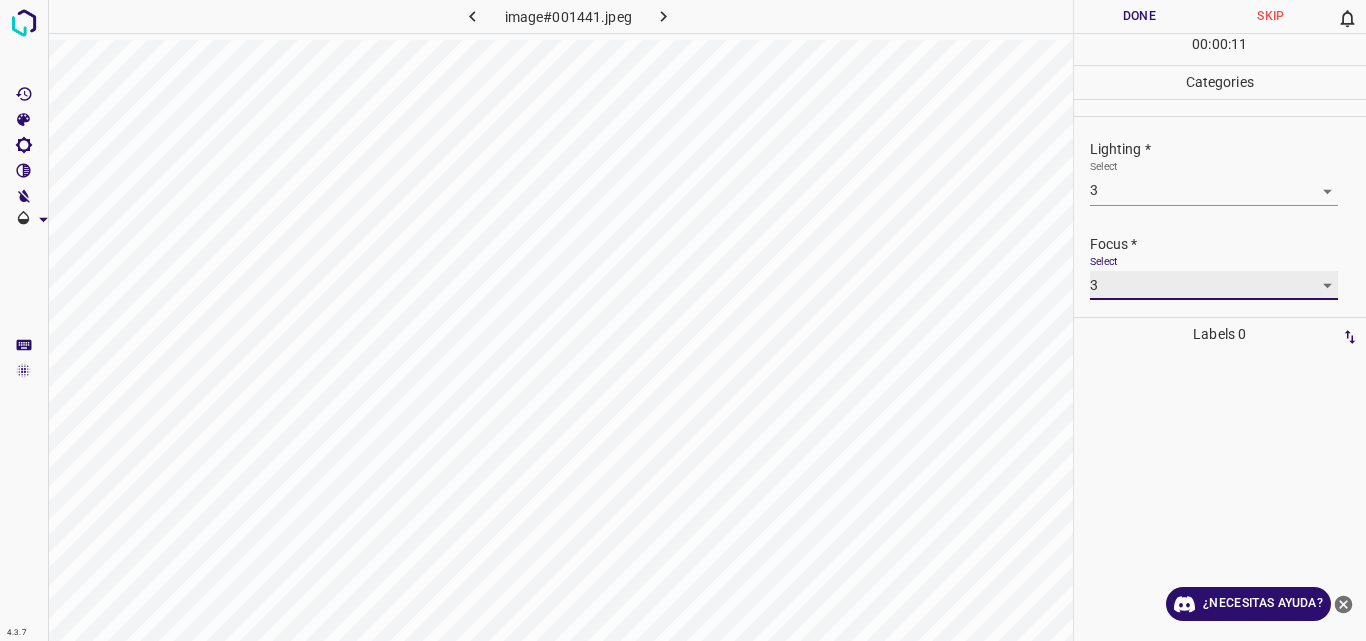 scroll, scrollTop: 98, scrollLeft: 0, axis: vertical 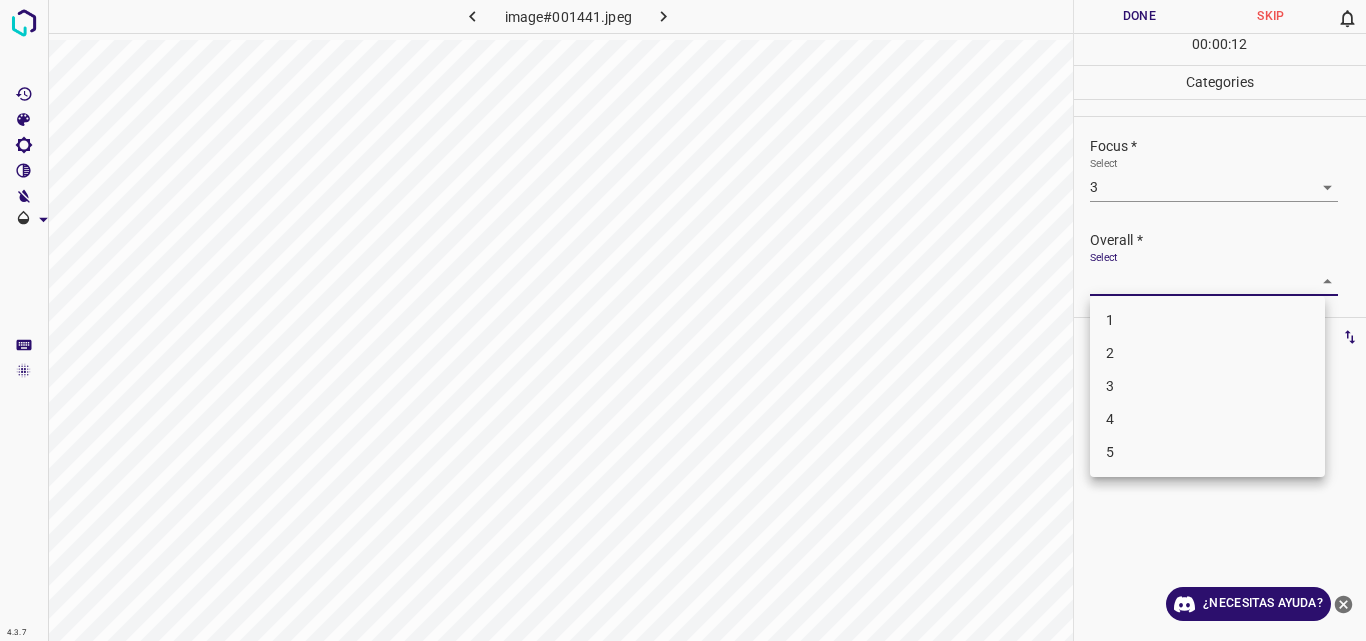 click on "4.3.7 image#001441.jpeg Done Skip 0 00   : 00   : 12   Categories Lighting *  Select 3 3 Focus *  Select 3 3 Overall *  Select ​ Labels   0 Categories 1 Lighting 2 Focus 3 Overall Tools Space Change between modes (Draw & Edit) I Auto labeling R Restore zoom M Zoom in N Zoom out Delete Delete selecte label Filters Z Restore filters X Saturation filter C Brightness filter V Contrast filter B Gray scale filter General O Download ¿Necesitas ayuda? Original text Rate this translation Your feedback will be used to help improve Google Translate - Texto - Esconder - Borrar 1 2 3 4 5" at bounding box center [683, 320] 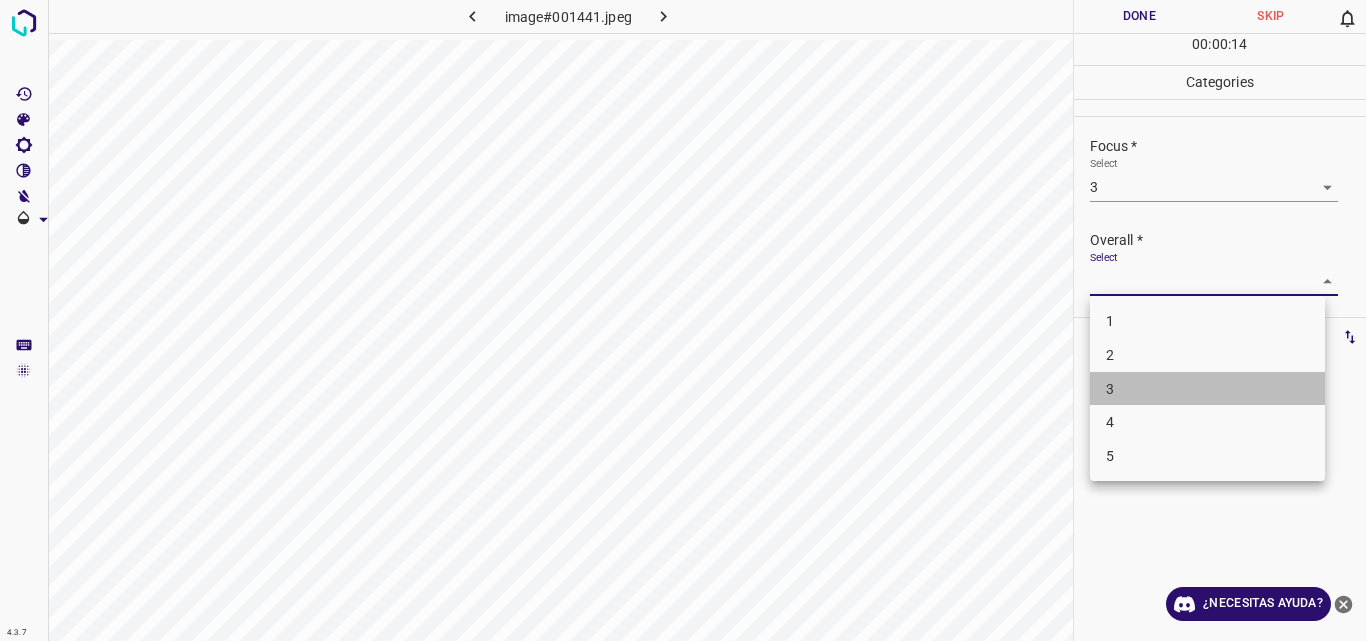 click on "3" at bounding box center (1207, 389) 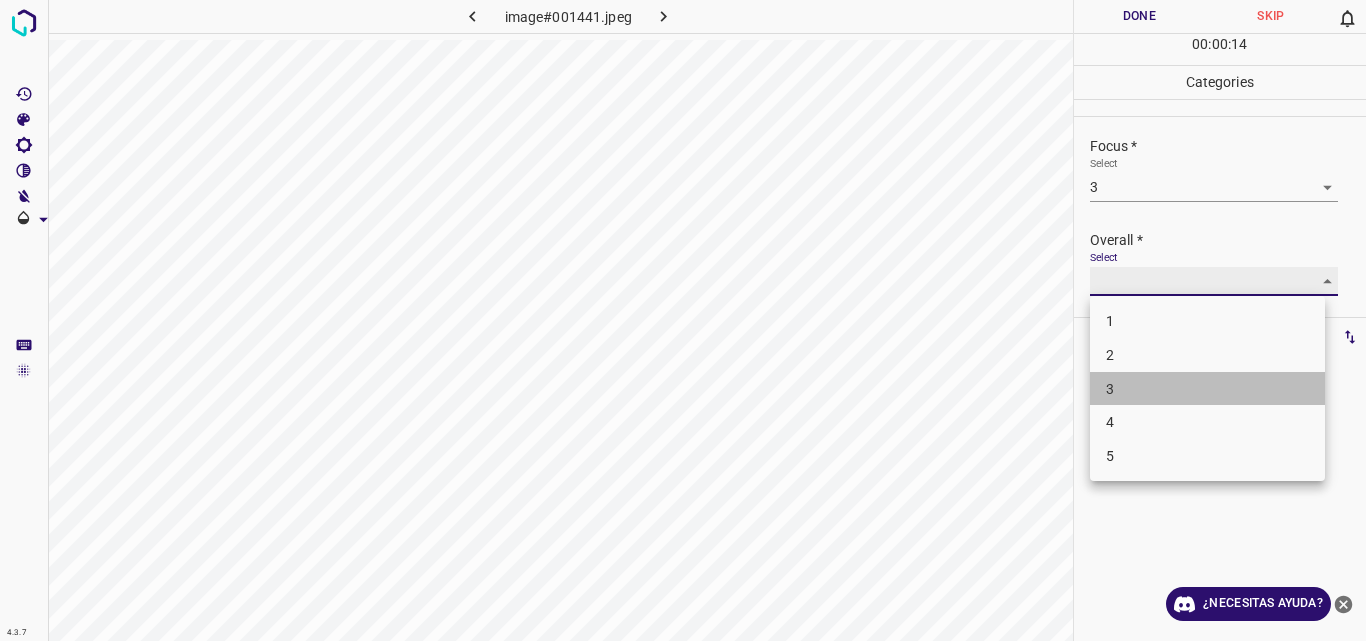 type on "3" 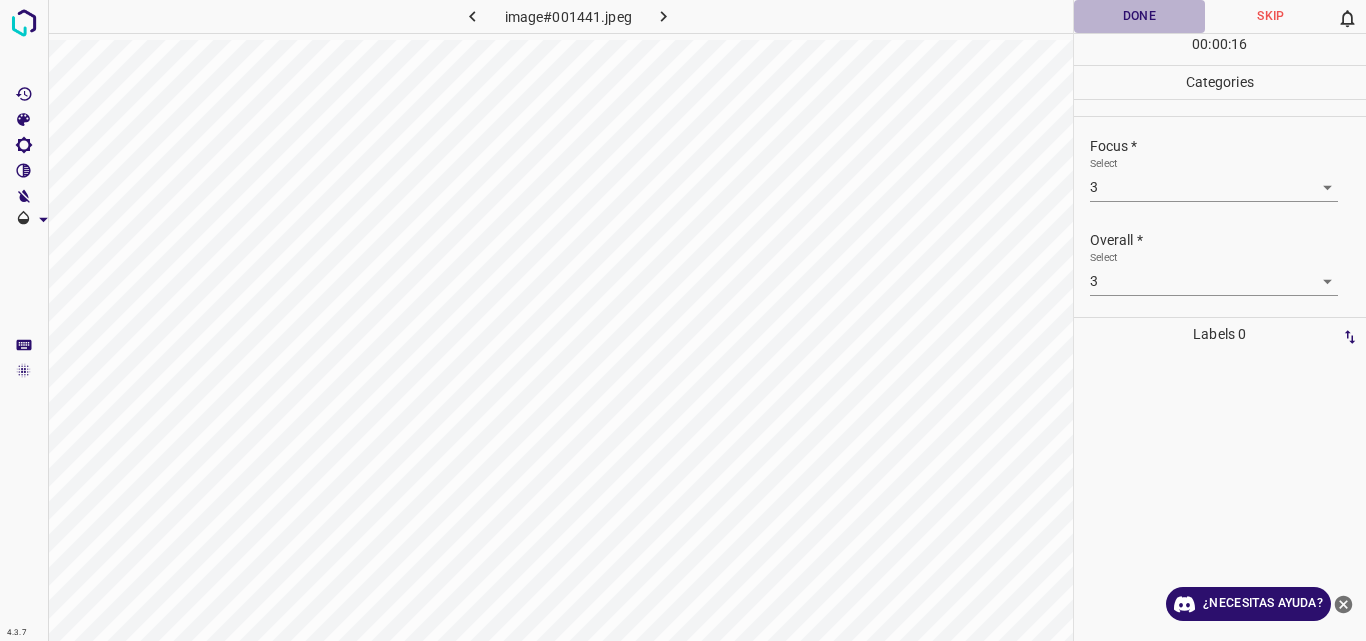 click on "Done" at bounding box center (1140, 16) 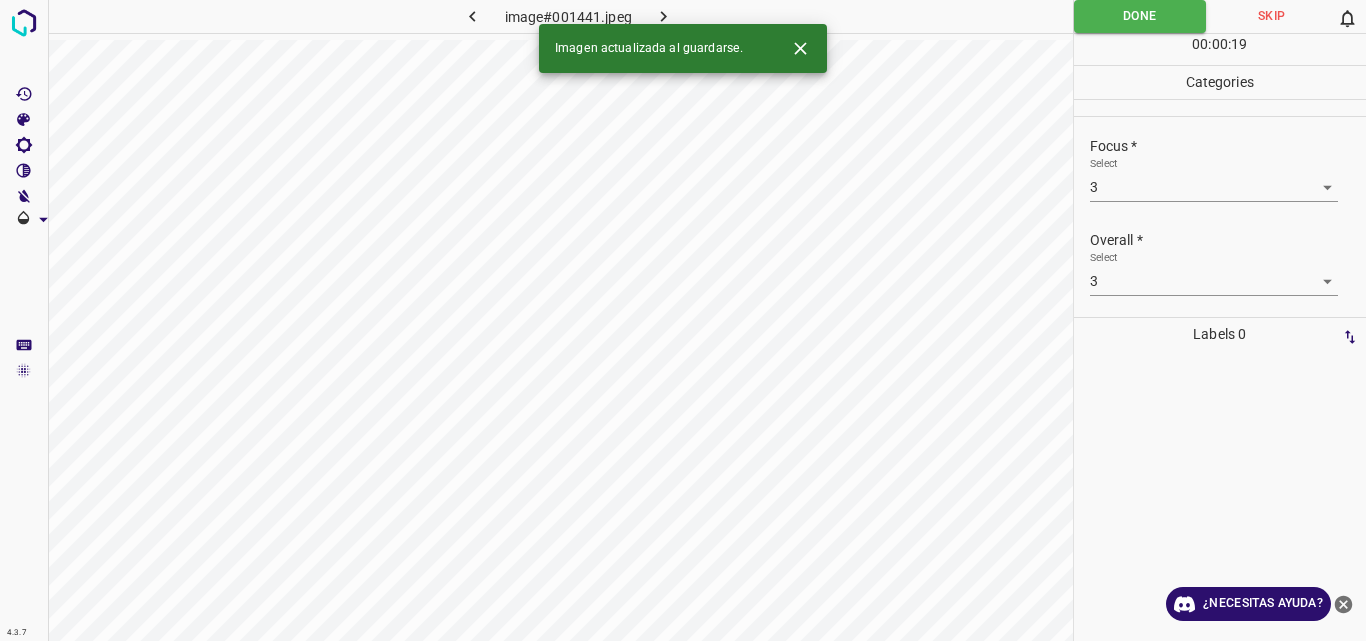 click 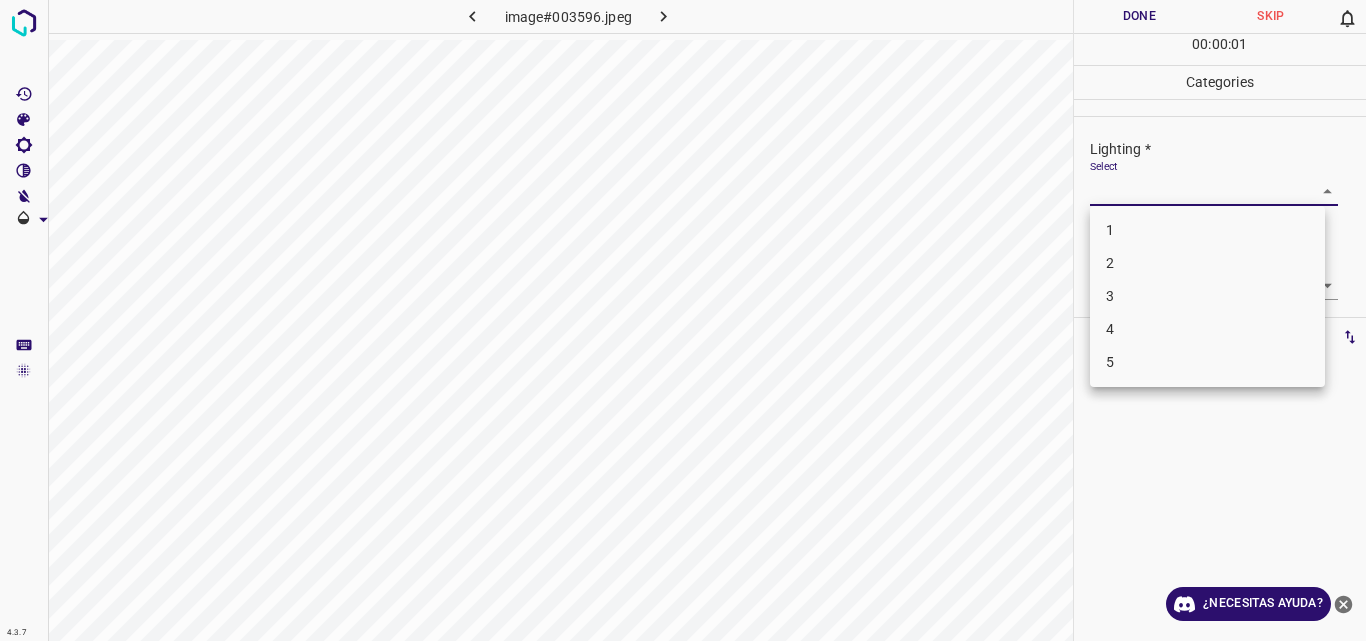 click on "4.3.7 image#003596.jpeg Done Skip 0 00   : 00   : 01   Categories Lighting *  Select ​ Focus *  Select ​ Overall *  Select ​ Labels   0 Categories 1 Lighting 2 Focus 3 Overall Tools Space Change between modes (Draw & Edit) I Auto labeling R Restore zoom M Zoom in N Zoom out Delete Delete selecte label Filters Z Restore filters X Saturation filter C Brightness filter V Contrast filter B Gray scale filter General O Download ¿Necesitas ayuda? Original text Rate this translation Your feedback will be used to help improve Google Translate - Texto - Esconder - Borrar 1 2 3 4 5" at bounding box center (683, 320) 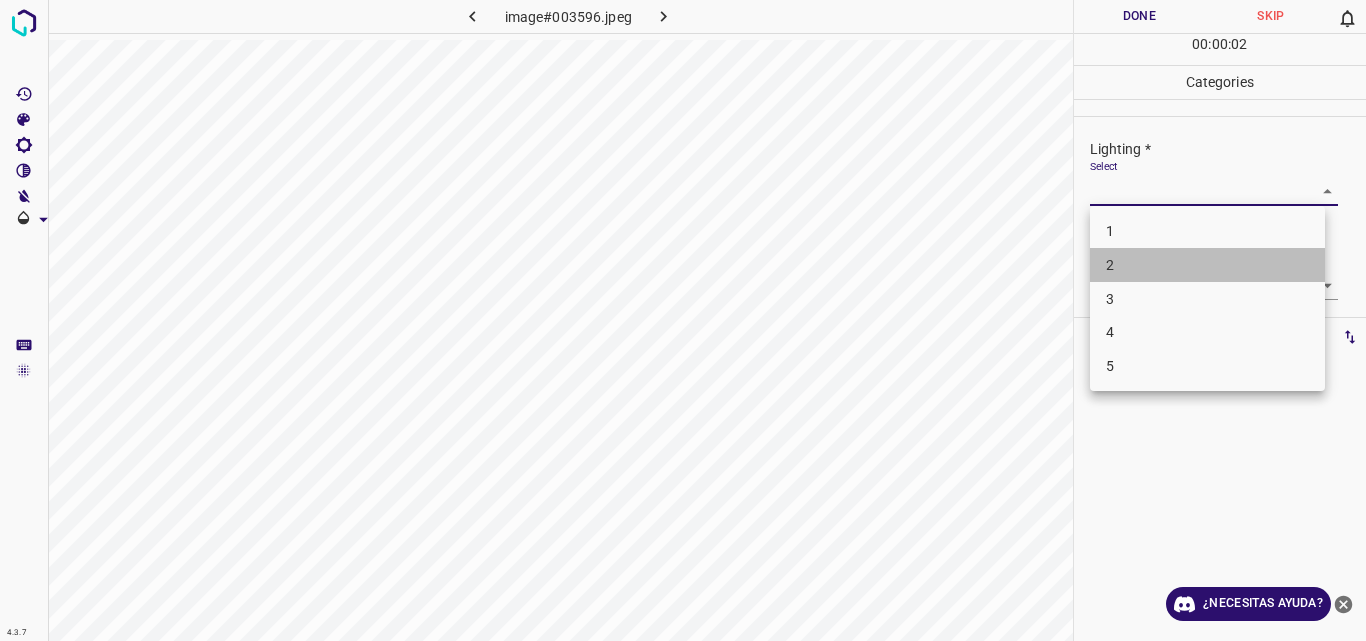 click on "2" at bounding box center [1207, 265] 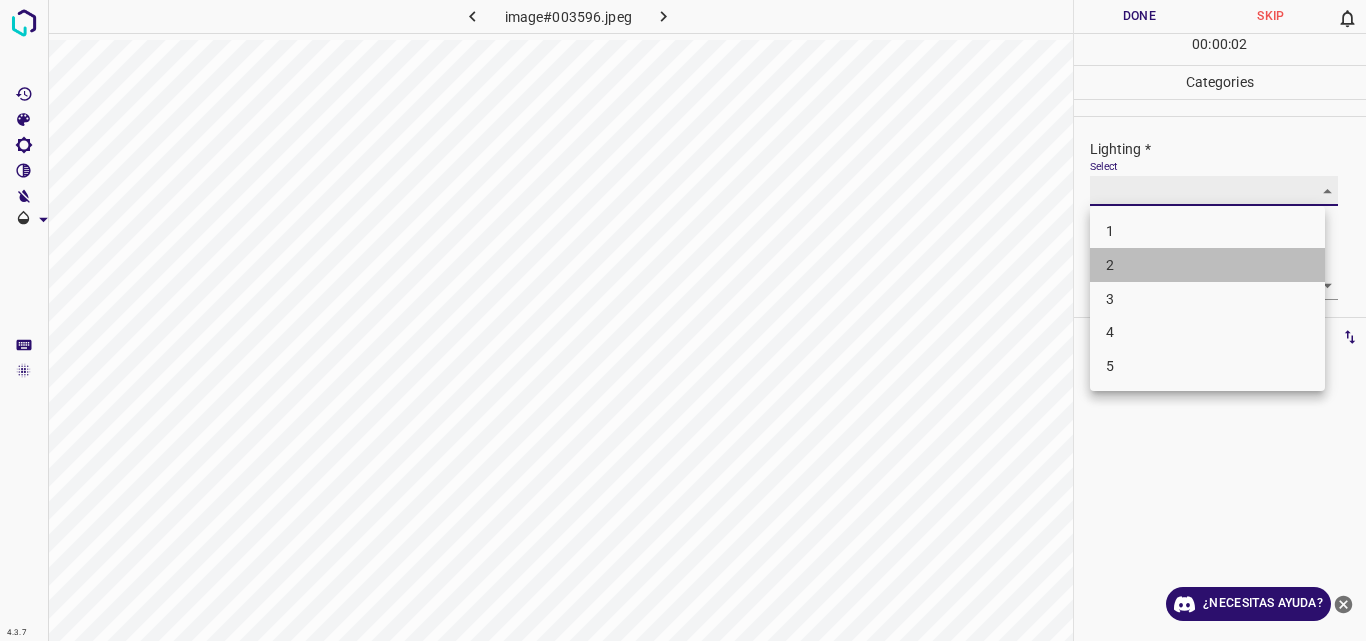 type on "2" 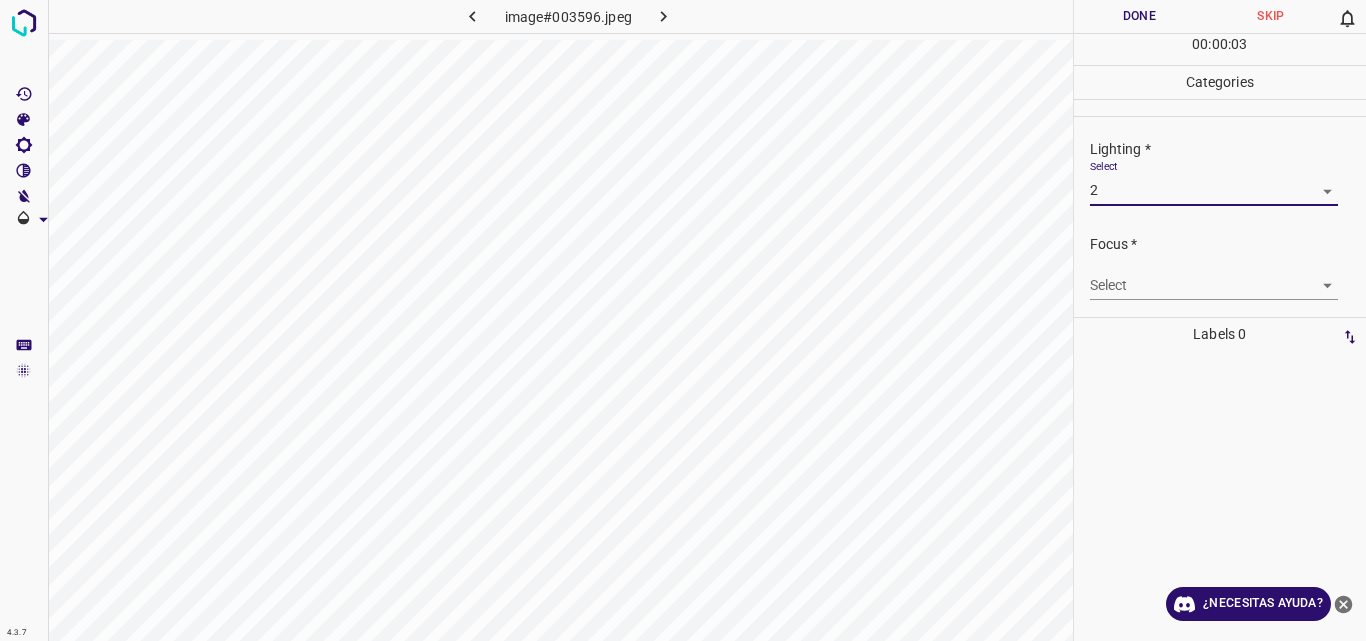 click on "4.3.7 image#003596.jpeg Done Skip 0 00   : 00   : 03   Categories Lighting *  Select 2 2 Focus *  Select ​ Overall *  Select ​ Labels   0 Categories 1 Lighting 2 Focus 3 Overall Tools Space Change between modes (Draw & Edit) I Auto labeling R Restore zoom M Zoom in N Zoom out Delete Delete selecte label Filters Z Restore filters X Saturation filter C Brightness filter V Contrast filter B Gray scale filter General O Download ¿Necesitas ayuda? Original text Rate this translation Your feedback will be used to help improve Google Translate - Texto - Esconder - Borrar" at bounding box center [683, 320] 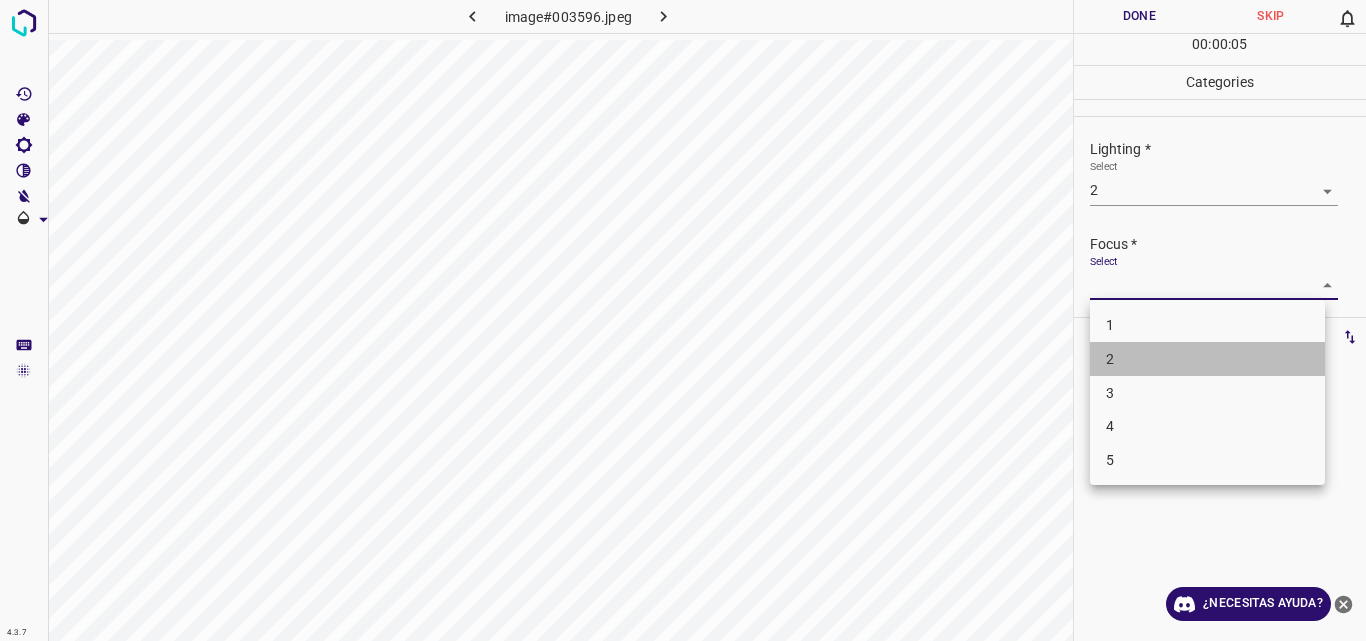 click on "2" at bounding box center (1207, 359) 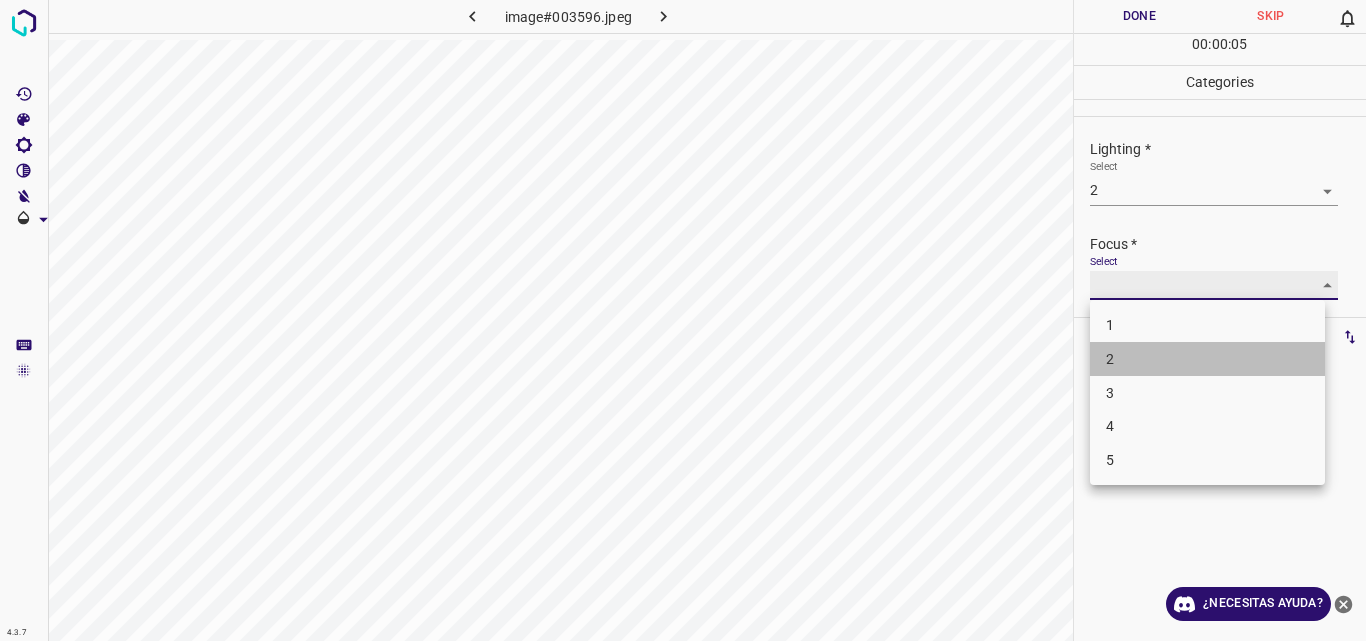 type on "2" 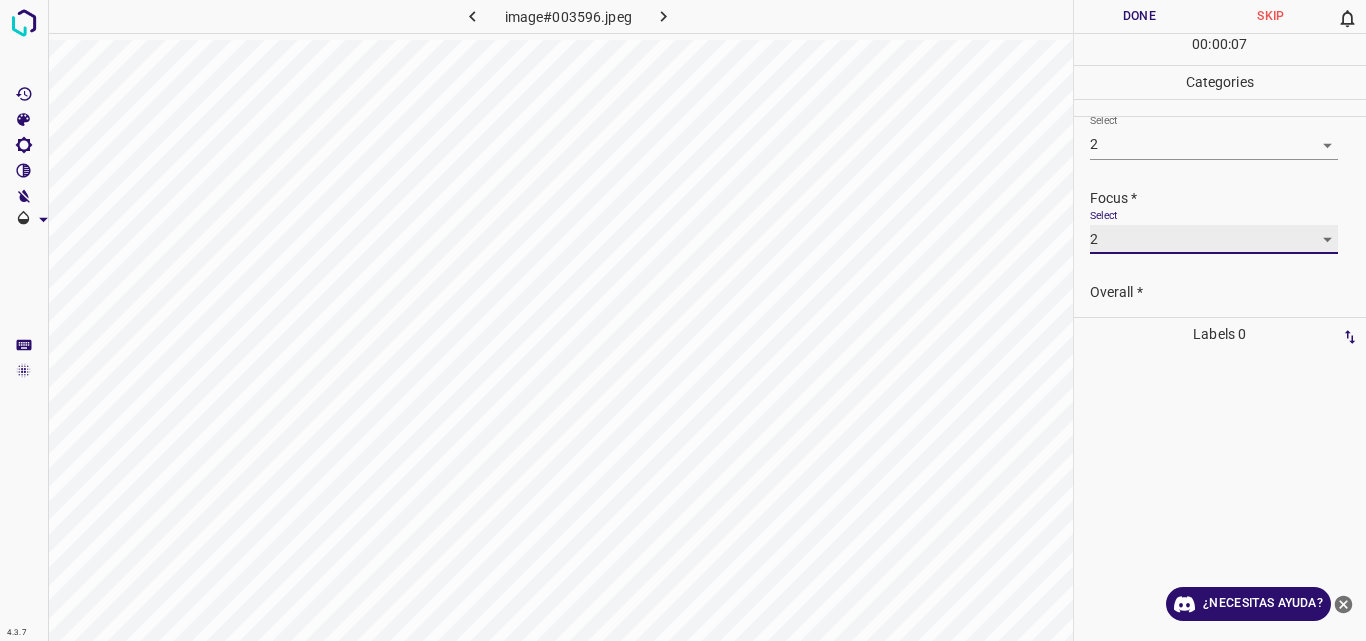 scroll, scrollTop: 98, scrollLeft: 0, axis: vertical 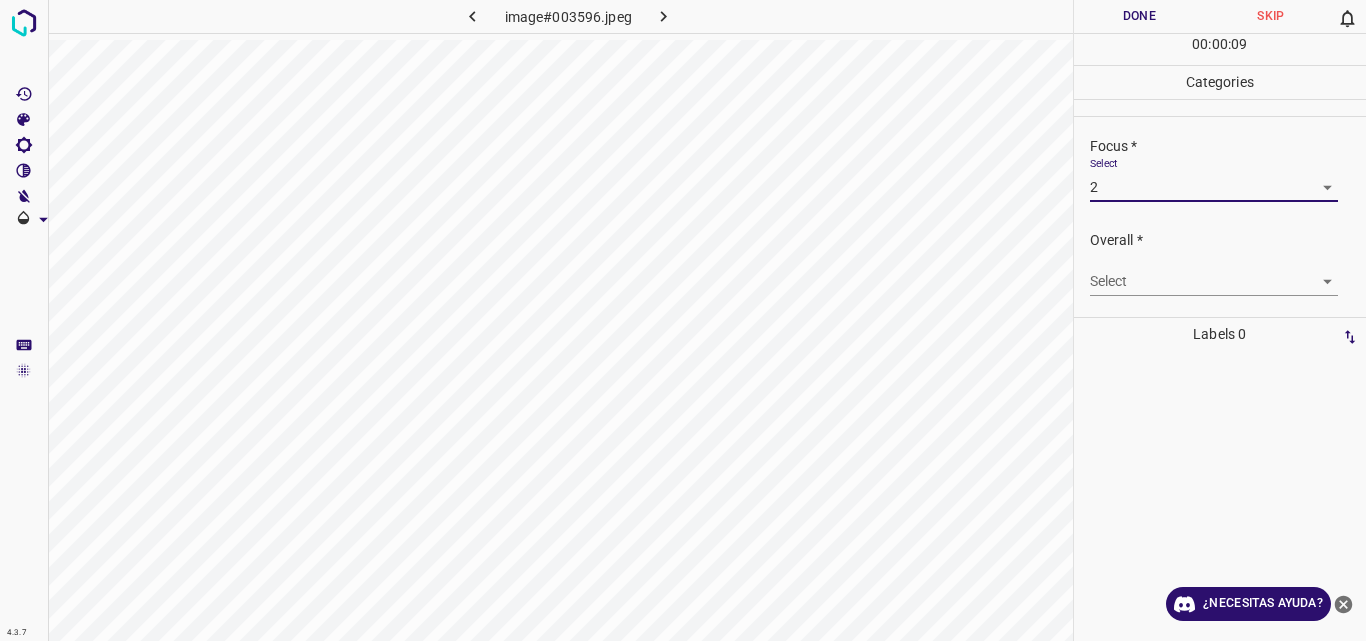 click on "4.3.7 image#003596.jpeg Done Skip 0 00   : 00   : 09   Categories Lighting *  Select 2 2 Focus *  Select 2 2 Overall *  Select ​ Labels   0 Categories 1 Lighting 2 Focus 3 Overall Tools Space Change between modes (Draw & Edit) I Auto labeling R Restore zoom M Zoom in N Zoom out Delete Delete selecte label Filters Z Restore filters X Saturation filter C Brightness filter V Contrast filter B Gray scale filter General O Download ¿Necesitas ayuda? Original text Rate this translation Your feedback will be used to help improve Google Translate - Texto - Esconder - Borrar" at bounding box center (683, 320) 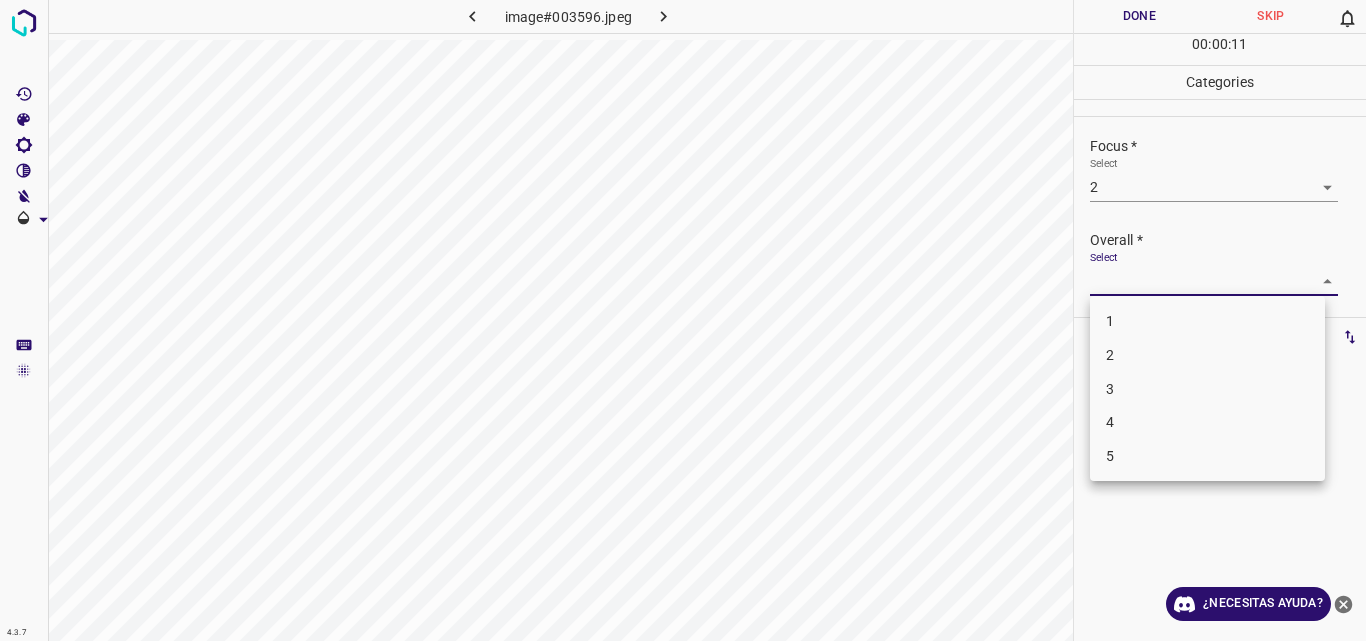click on "3" at bounding box center [1207, 389] 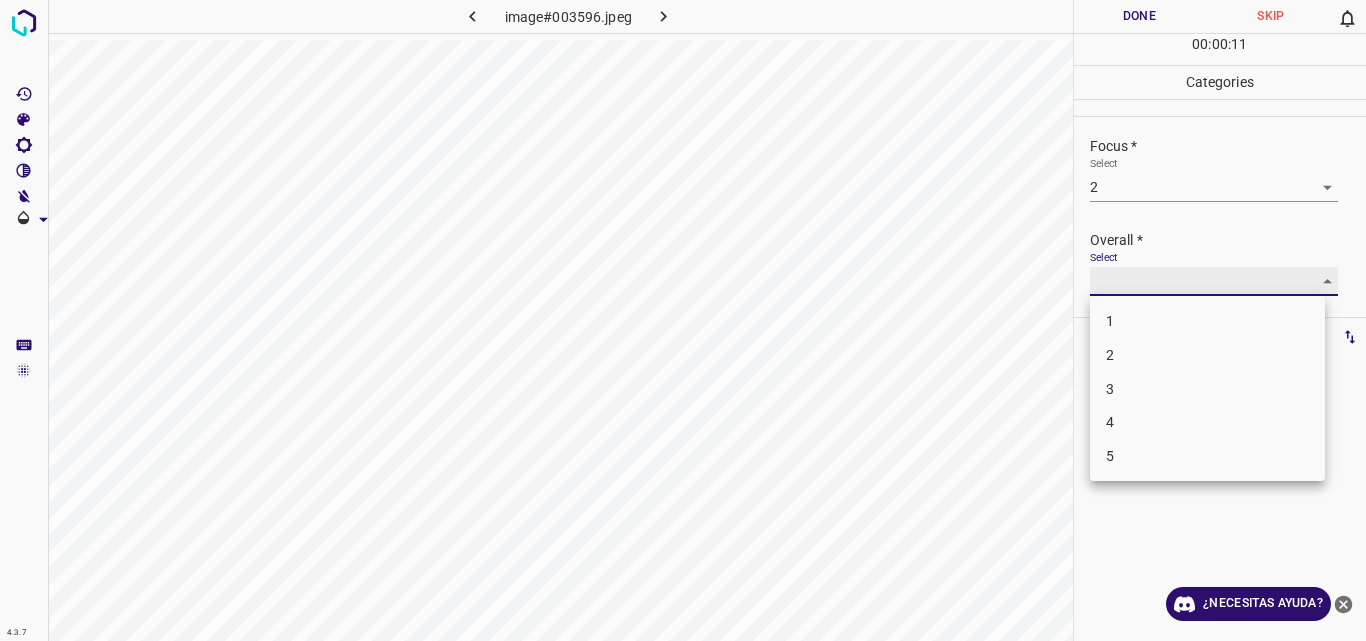 type on "3" 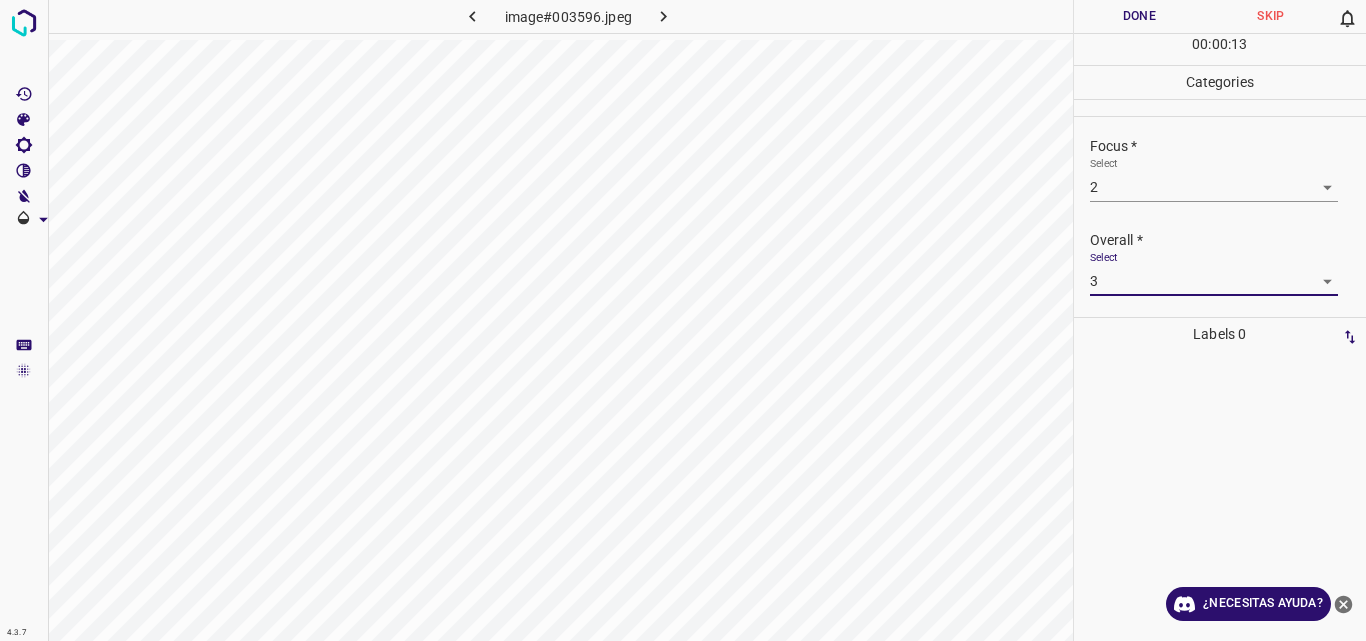 click on "Done" at bounding box center (1140, 16) 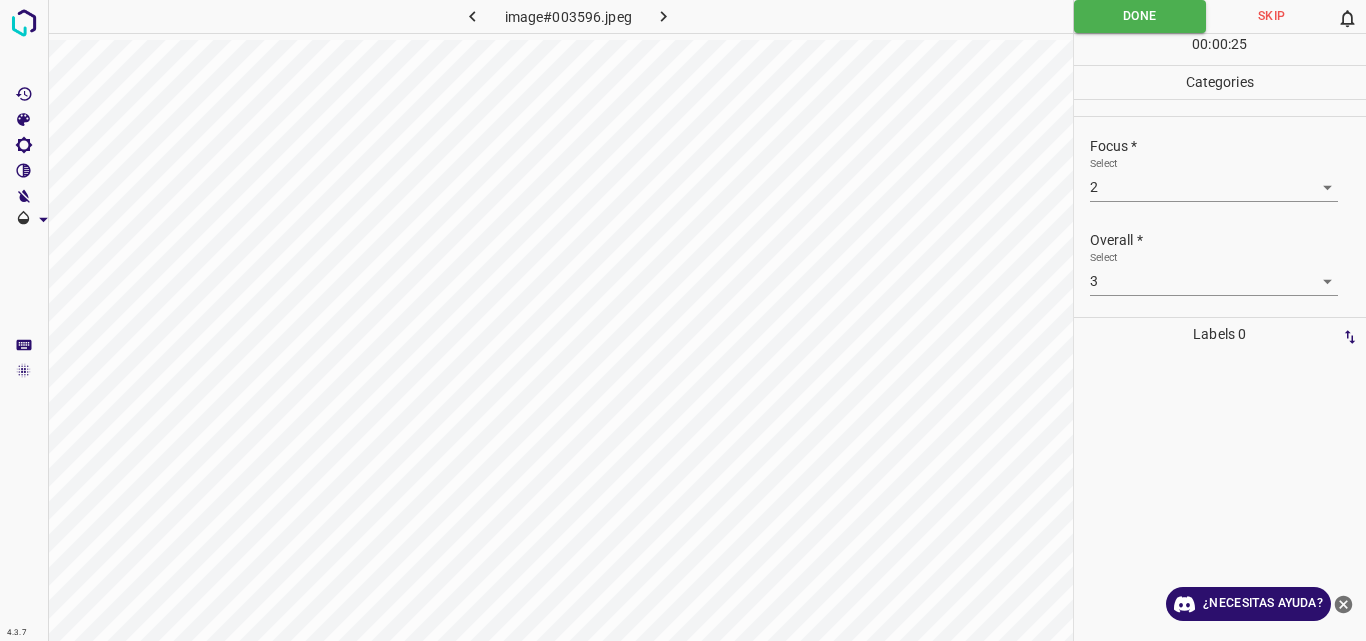 click 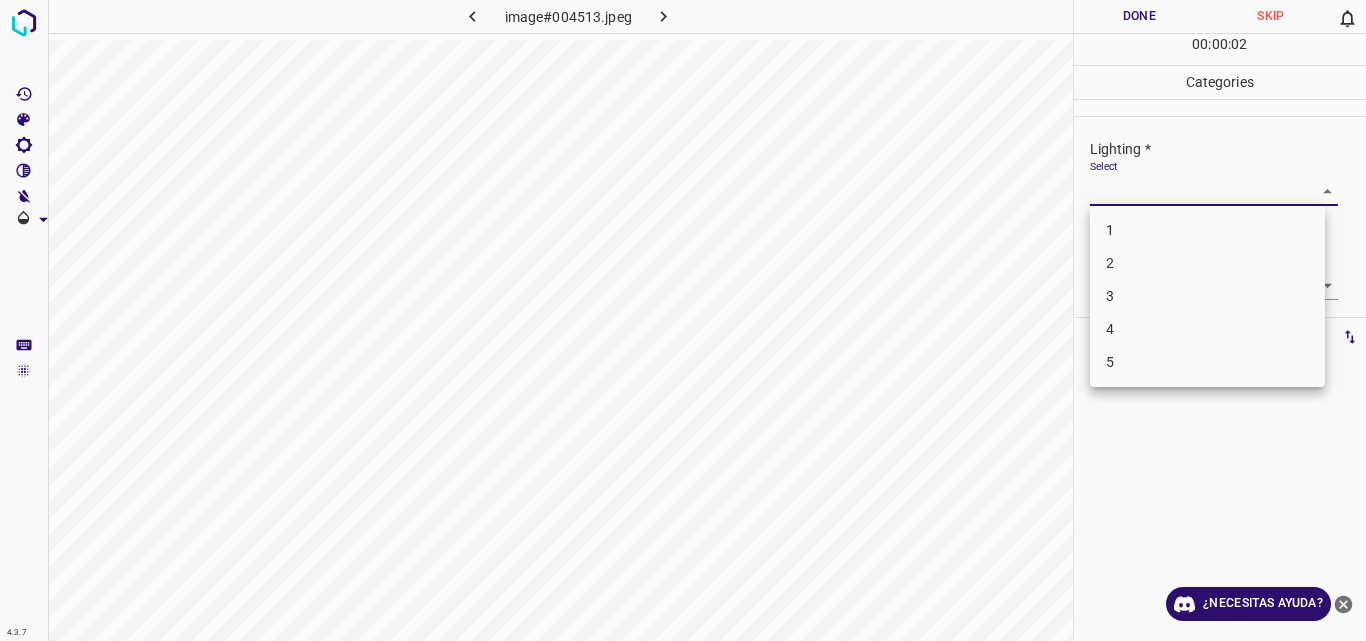 click on "4.3.7 image#004513.jpeg Done Skip 0 00   : 00   : 02   Categories Lighting *  Select ​ Focus *  Select ​ Overall *  Select ​ Labels   0 Categories 1 Lighting 2 Focus 3 Overall Tools Space Change between modes (Draw & Edit) I Auto labeling R Restore zoom M Zoom in N Zoom out Delete Delete selecte label Filters Z Restore filters X Saturation filter C Brightness filter V Contrast filter B Gray scale filter General O Download ¿Necesitas ayuda? Original text Rate this translation Your feedback will be used to help improve Google Translate - Texto - Esconder - Borrar 1 2 3 4 5" at bounding box center (683, 320) 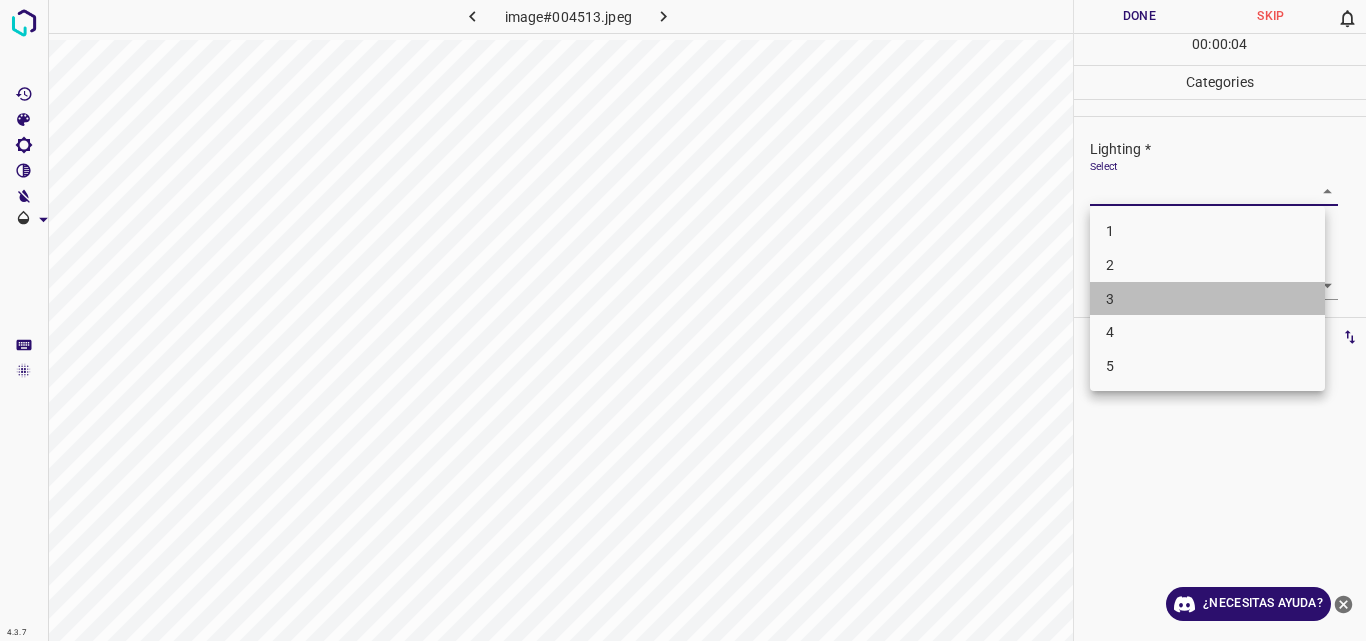 click on "3" at bounding box center (1207, 299) 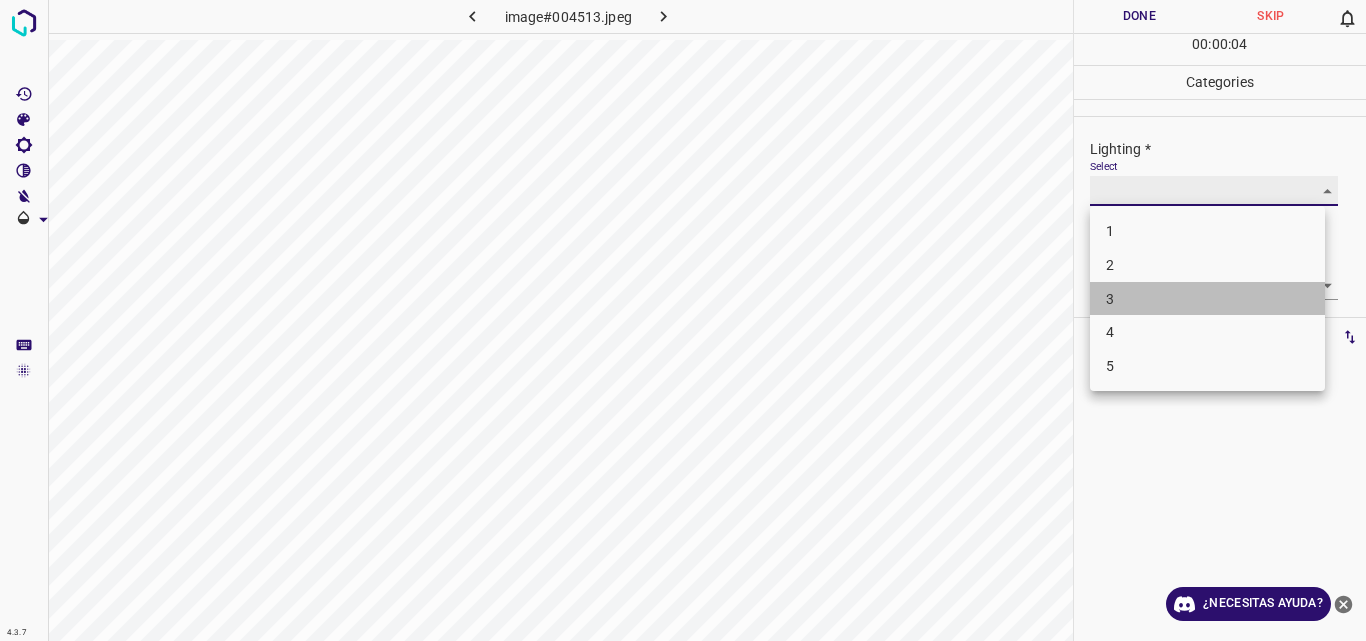 type on "3" 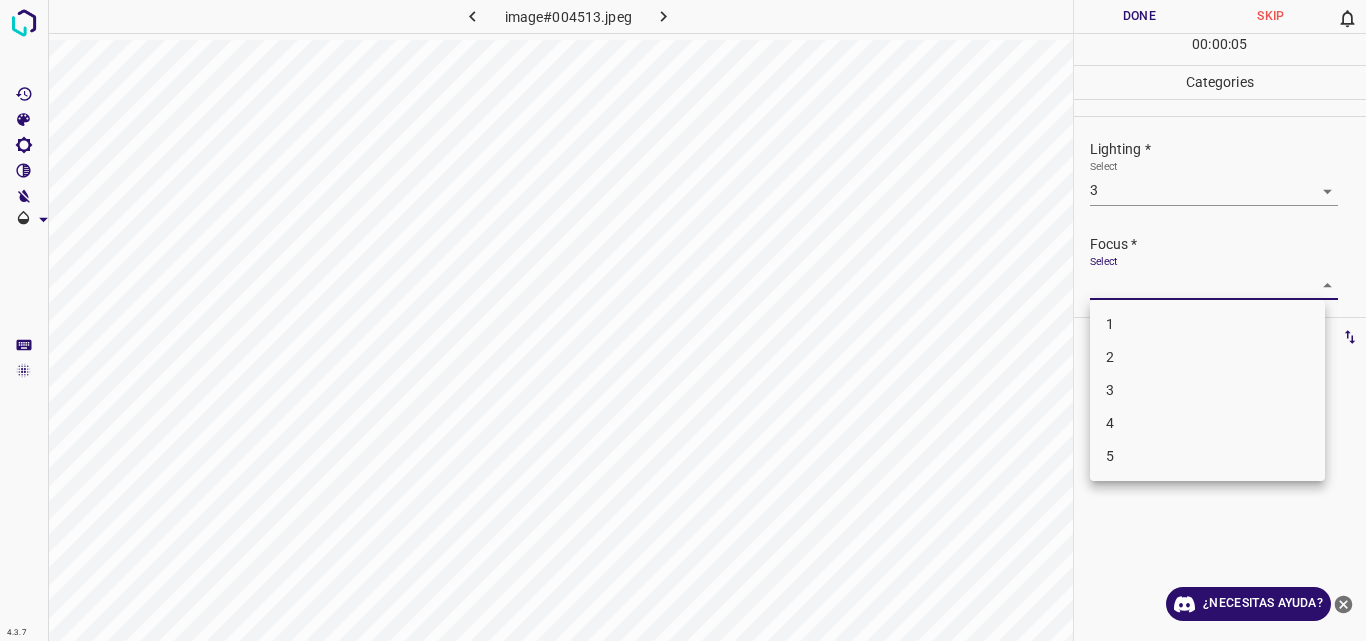 click on "4.3.7 image#004513.jpeg Done Skip 0 00   : 00   : 05   Categories Lighting *  Select 3 3 Focus *  Select ​ Overall *  Select ​ Labels   0 Categories 1 Lighting 2 Focus 3 Overall Tools Space Change between modes (Draw & Edit) I Auto labeling R Restore zoom M Zoom in N Zoom out Delete Delete selecte label Filters Z Restore filters X Saturation filter C Brightness filter V Contrast filter B Gray scale filter General O Download ¿Necesitas ayuda? Original text Rate this translation Your feedback will be used to help improve Google Translate - Texto - Esconder - Borrar 1 2 3 4 5" at bounding box center [683, 320] 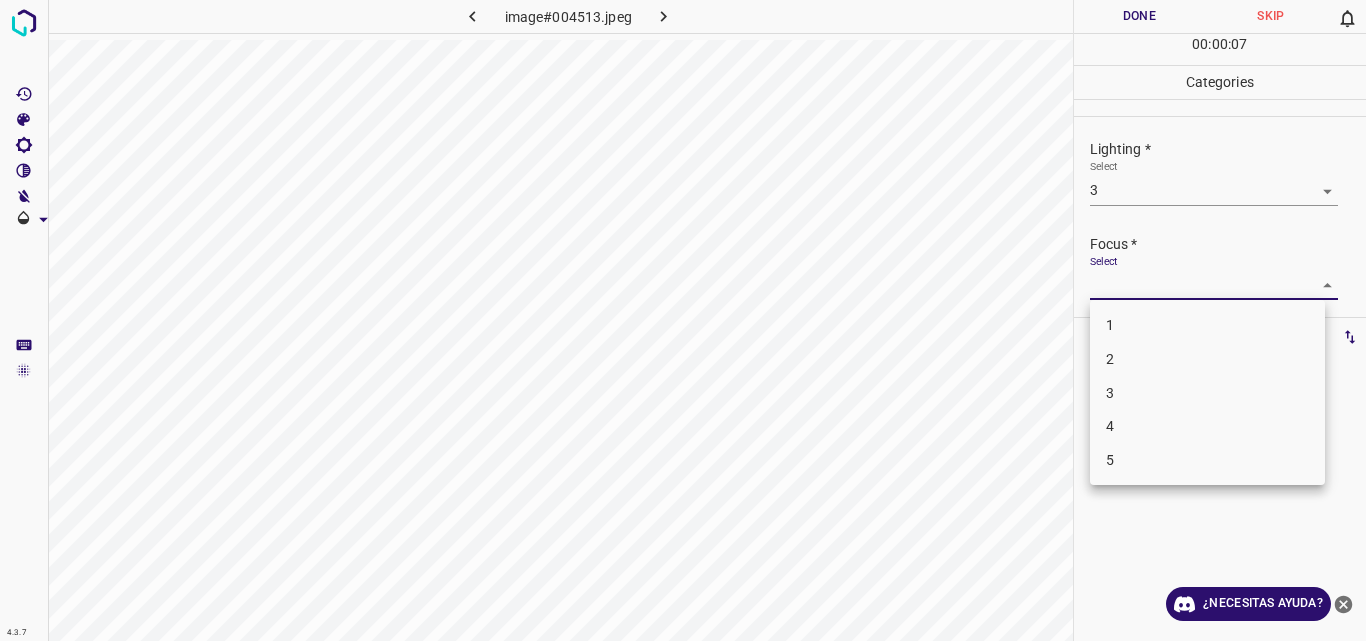 click on "3" at bounding box center (1207, 393) 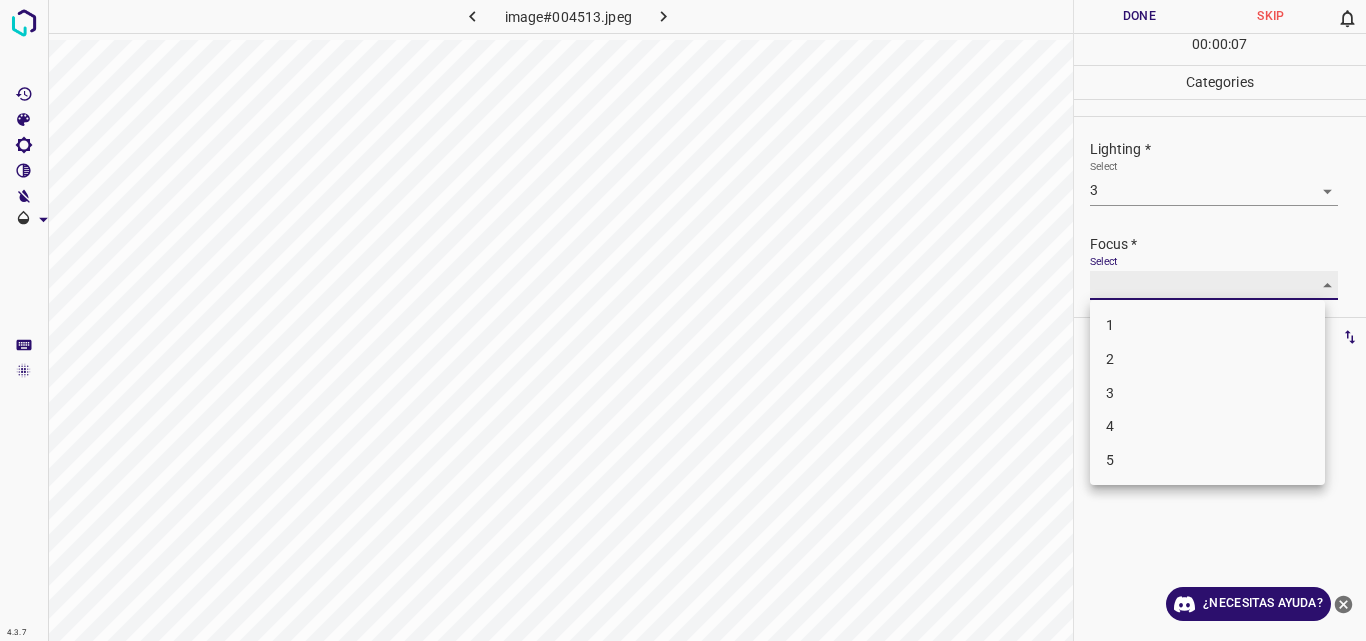 type on "3" 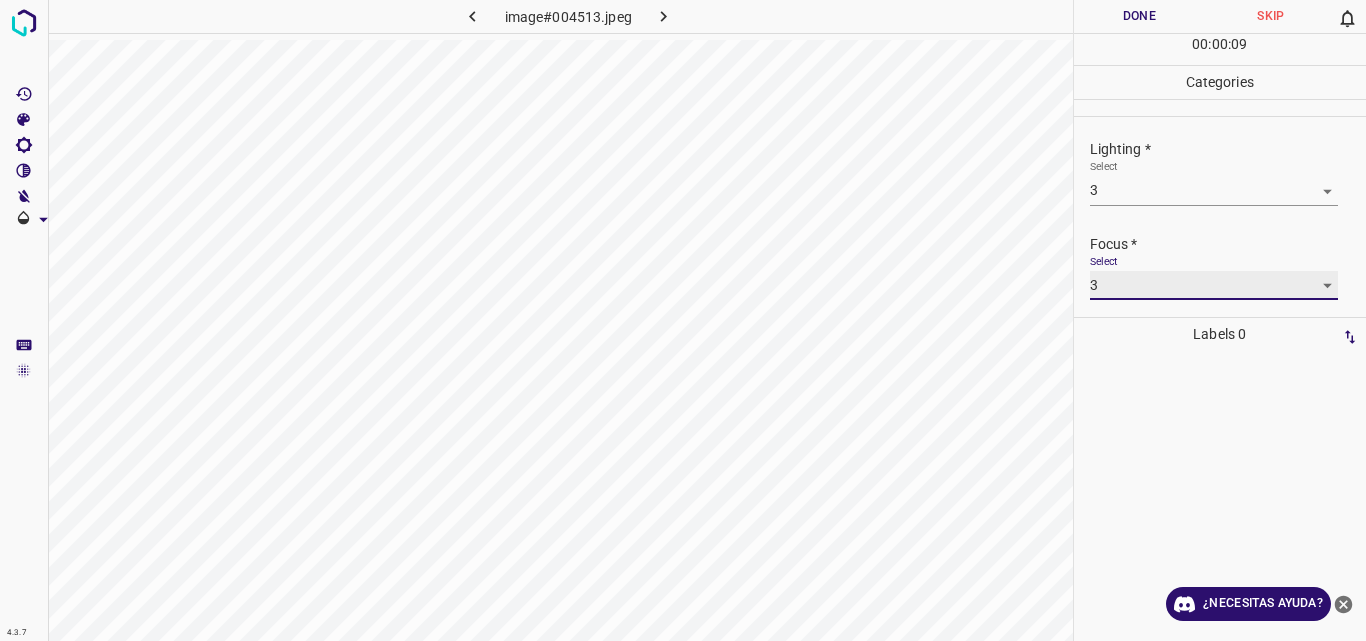 scroll, scrollTop: 98, scrollLeft: 0, axis: vertical 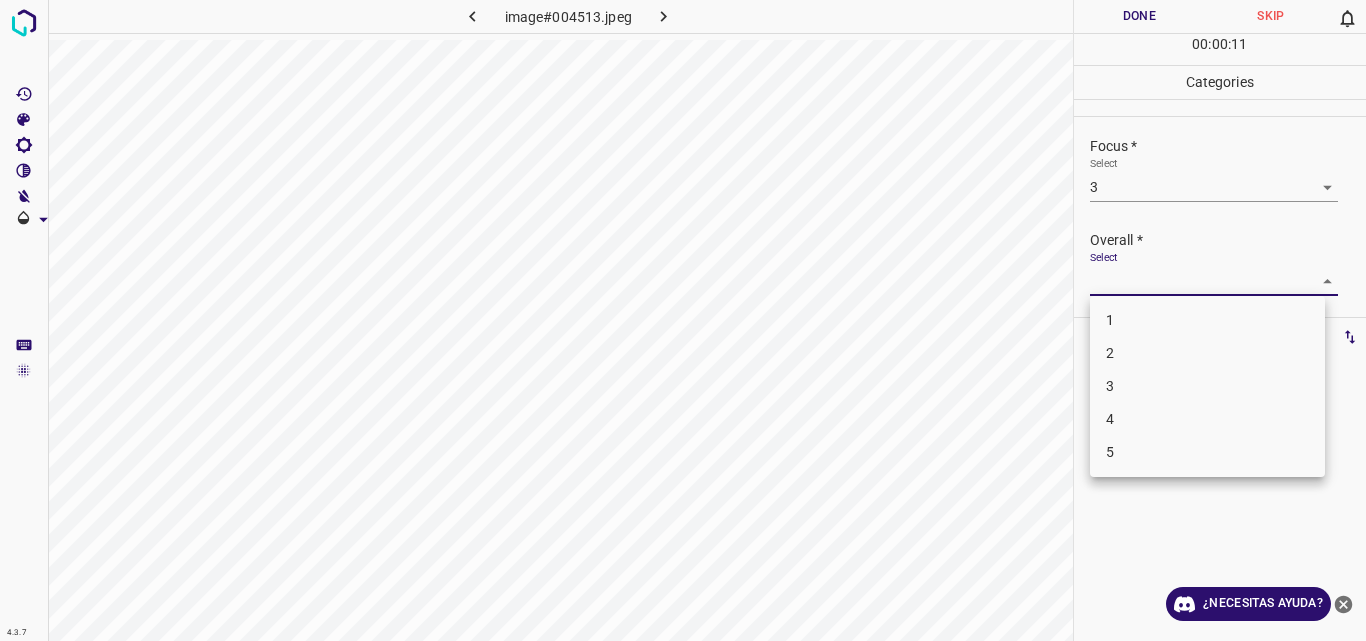 click on "4.3.7 image#004513.jpeg Done Skip 0 00   : 00   : 11   Categories Lighting *  Select 3 3 Focus *  Select 3 3 Overall *  Select ​ Labels   0 Categories 1 Lighting 2 Focus 3 Overall Tools Space Change between modes (Draw & Edit) I Auto labeling R Restore zoom M Zoom in N Zoom out Delete Delete selecte label Filters Z Restore filters X Saturation filter C Brightness filter V Contrast filter B Gray scale filter General O Download ¿Necesitas ayuda? Original text Rate this translation Your feedback will be used to help improve Google Translate - Texto - Esconder - Borrar 1 2 3 4 5" at bounding box center [683, 320] 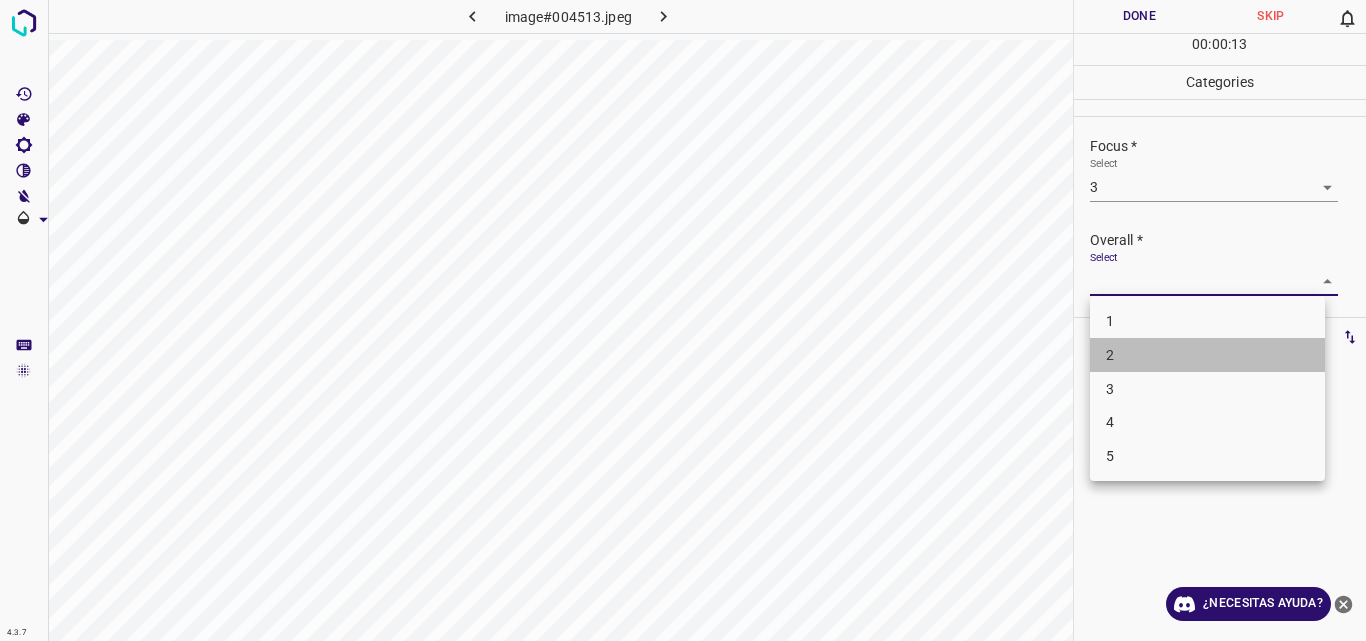 click on "2" at bounding box center (1207, 355) 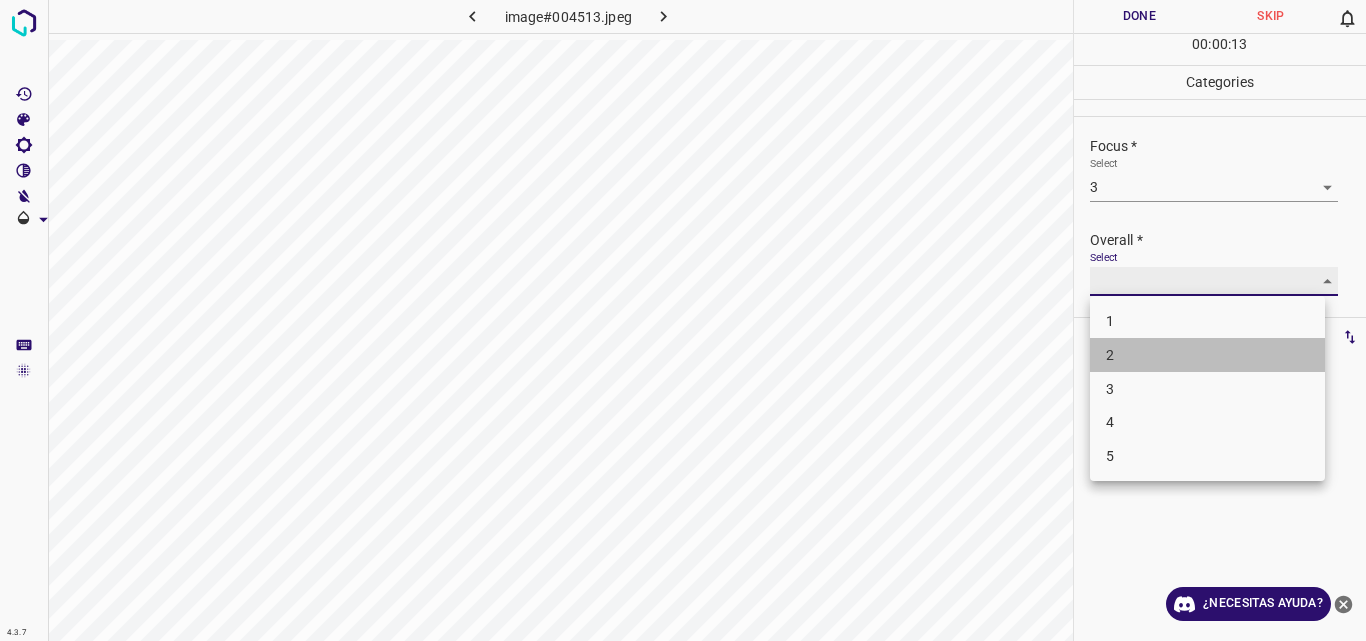 type on "2" 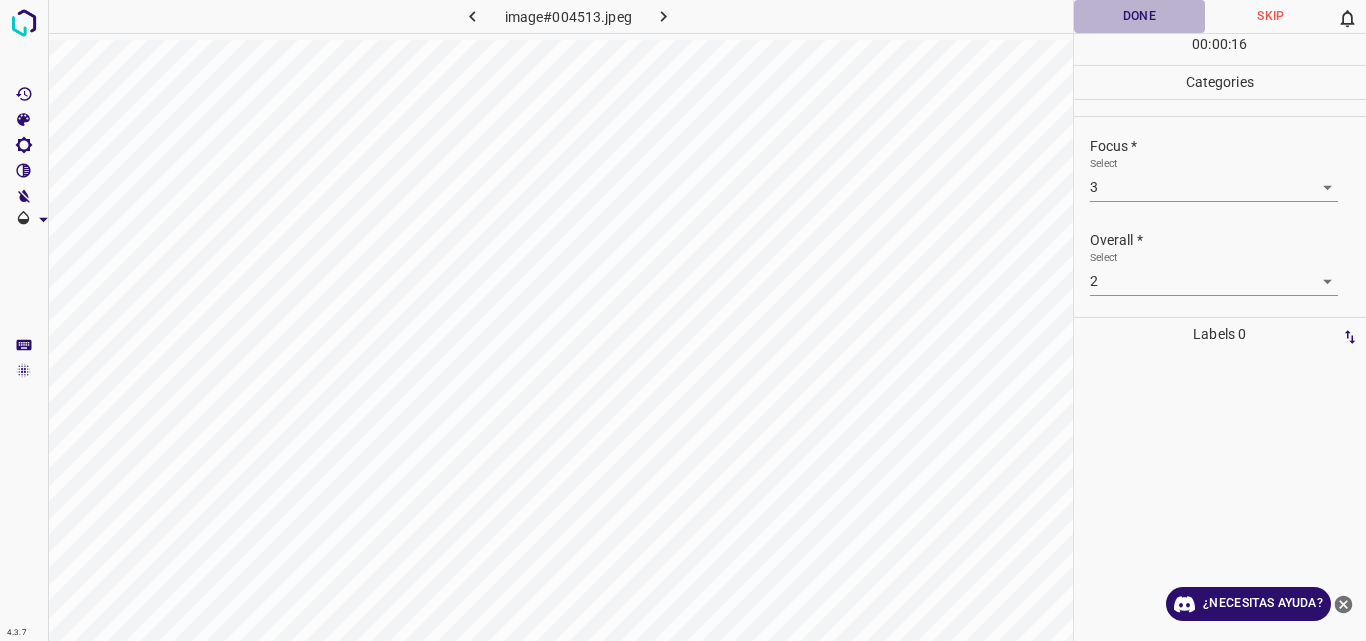 click on "Done" at bounding box center (1140, 16) 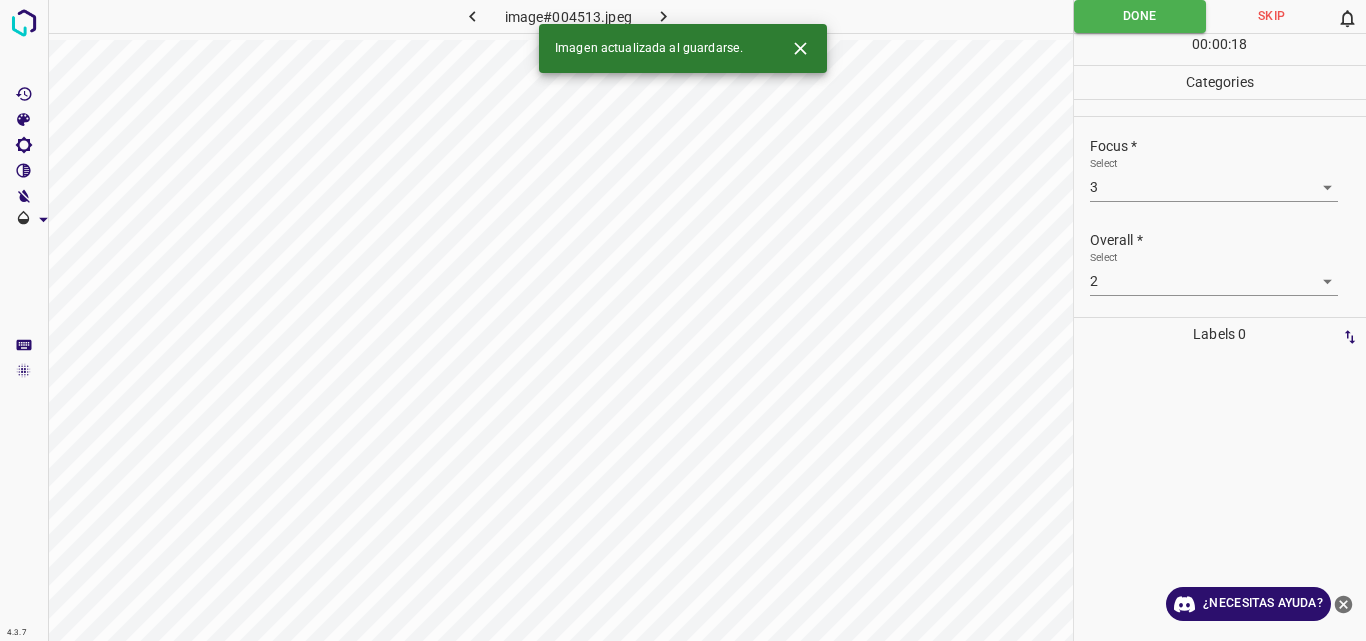 click 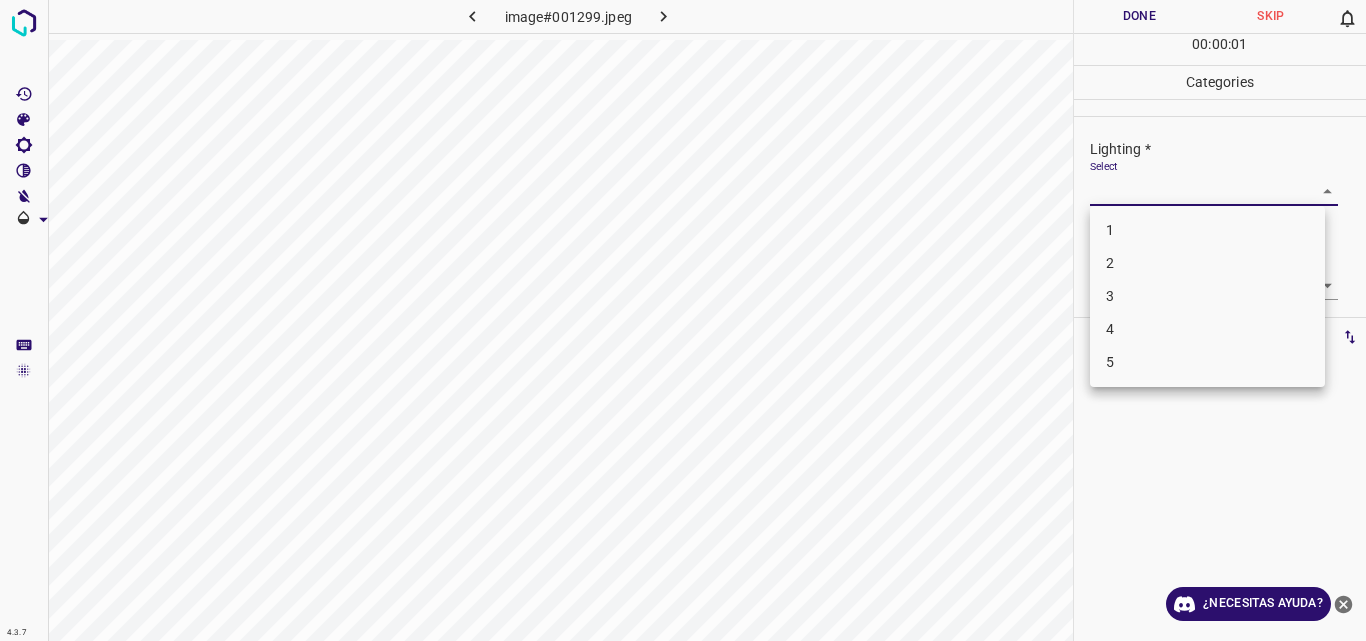 click on "4.3.7 image#001299.jpeg Done Skip 0 00   : 00   : 01   Categories Lighting *  Select ​ Focus *  Select ​ Overall *  Select ​ Labels   0 Categories 1 Lighting 2 Focus 3 Overall Tools Space Change between modes (Draw & Edit) I Auto labeling R Restore zoom M Zoom in N Zoom out Delete Delete selecte label Filters Z Restore filters X Saturation filter C Brightness filter V Contrast filter B Gray scale filter General O Download ¿Necesitas ayuda? Original text Rate this translation Your feedback will be used to help improve Google Translate - Texto - Esconder - Borrar 1 2 3 4 5" at bounding box center (683, 320) 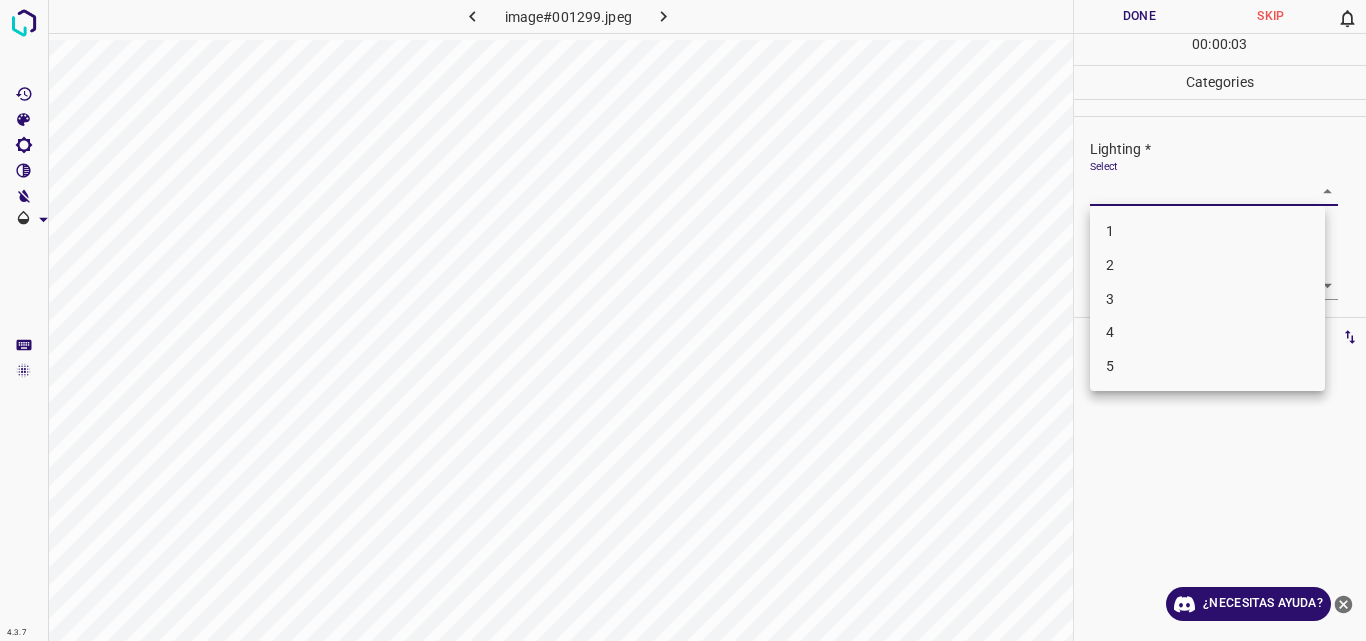 click on "3" at bounding box center (1207, 299) 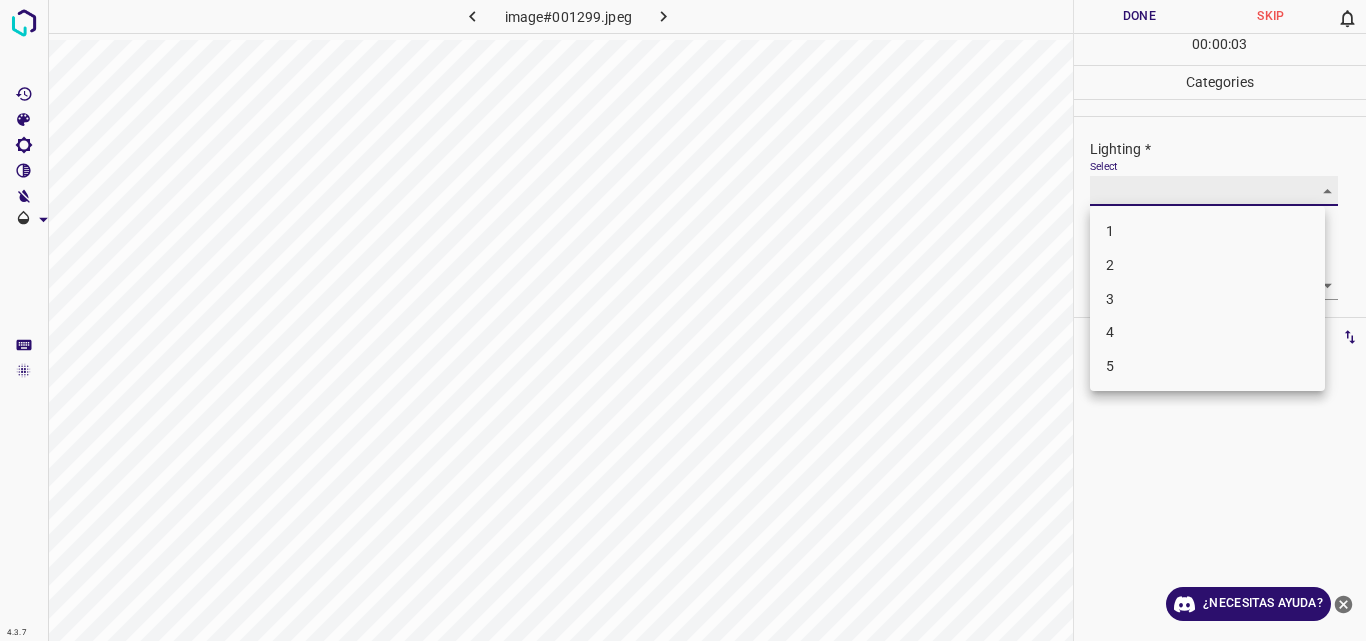 type on "3" 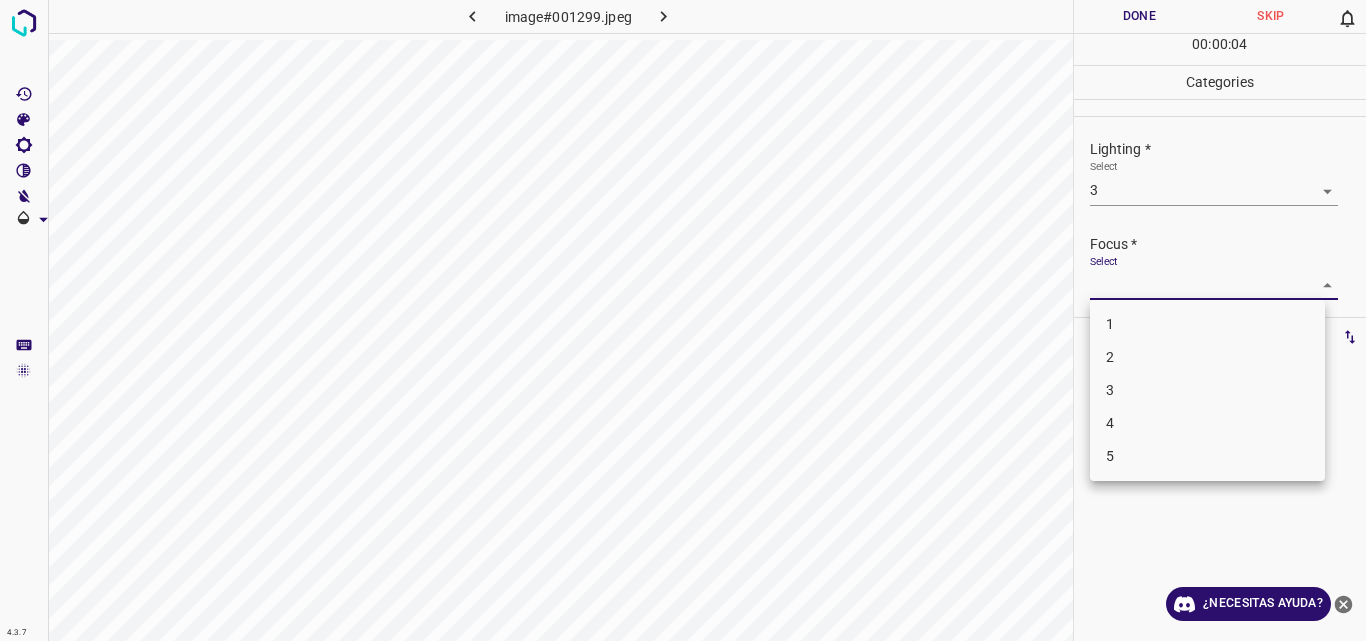 click on "4.3.7 image#001299.jpeg Done Skip 0 00   : 00   : 04   Categories Lighting *  Select 3 3 Focus *  Select ​ Overall *  Select ​ Labels   0 Categories 1 Lighting 2 Focus 3 Overall Tools Space Change between modes (Draw & Edit) I Auto labeling R Restore zoom M Zoom in N Zoom out Delete Delete selecte label Filters Z Restore filters X Saturation filter C Brightness filter V Contrast filter B Gray scale filter General O Download ¿Necesitas ayuda? Original text Rate this translation Your feedback will be used to help improve Google Translate - Texto - Esconder - Borrar 1 2 3 4 5" at bounding box center (683, 320) 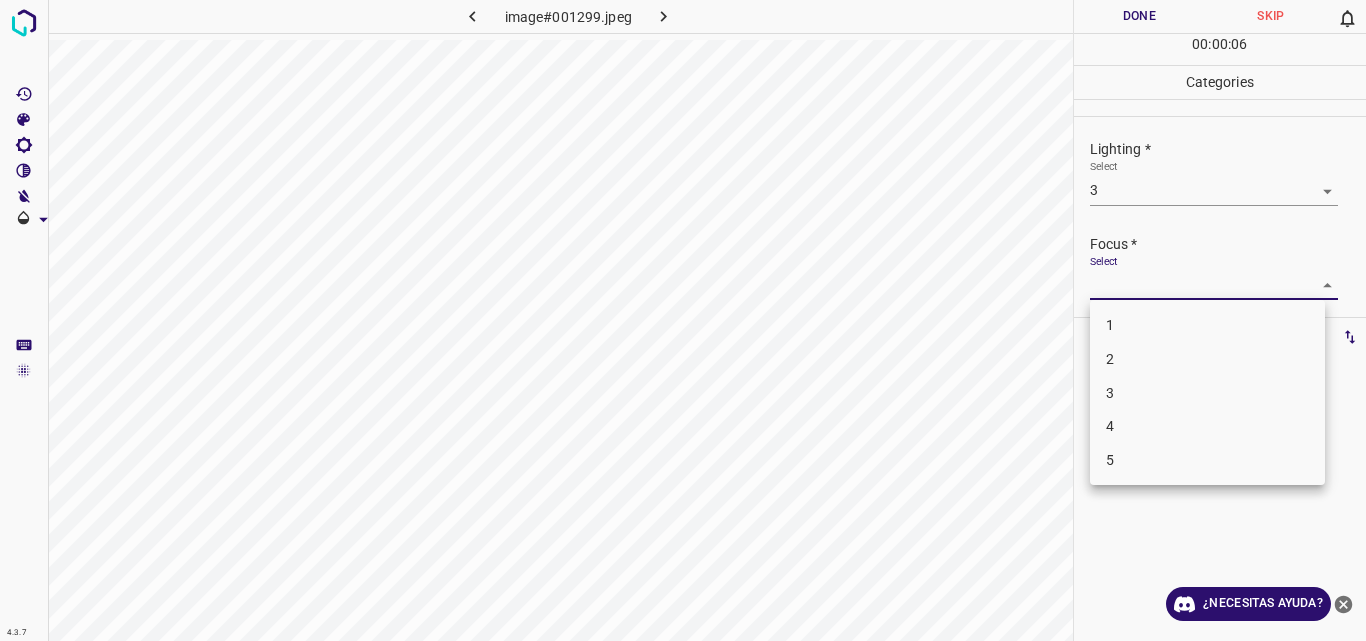 click on "3" at bounding box center (1207, 393) 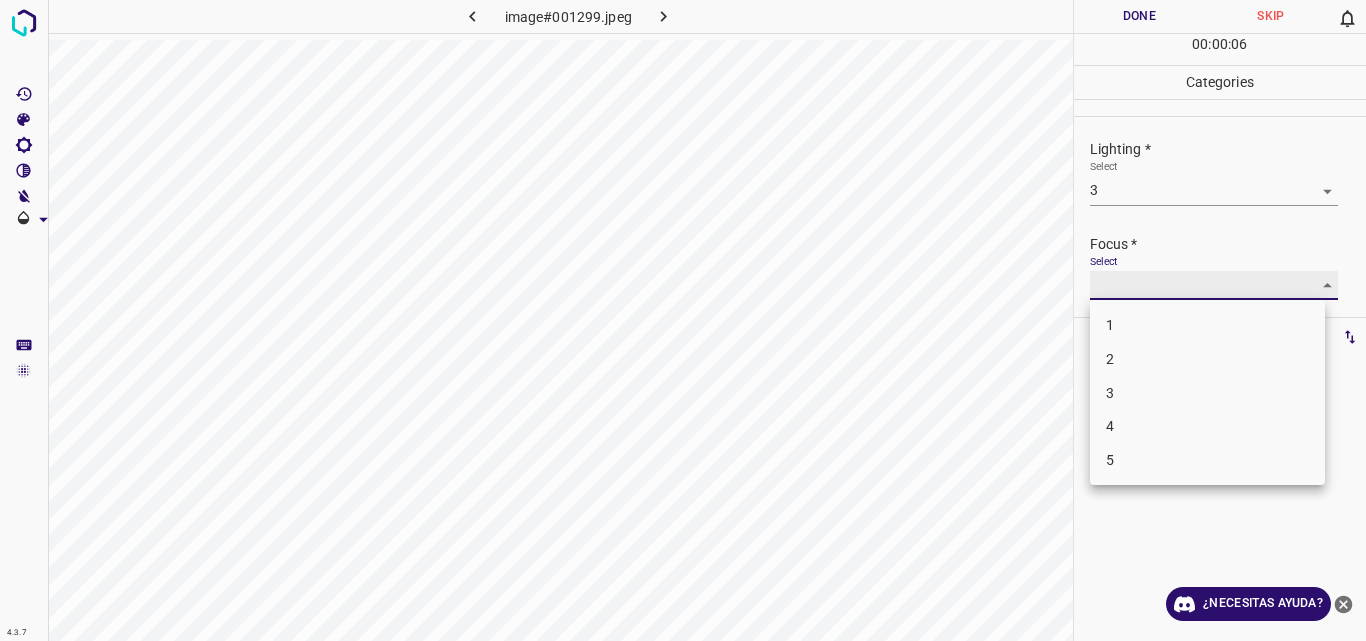type on "3" 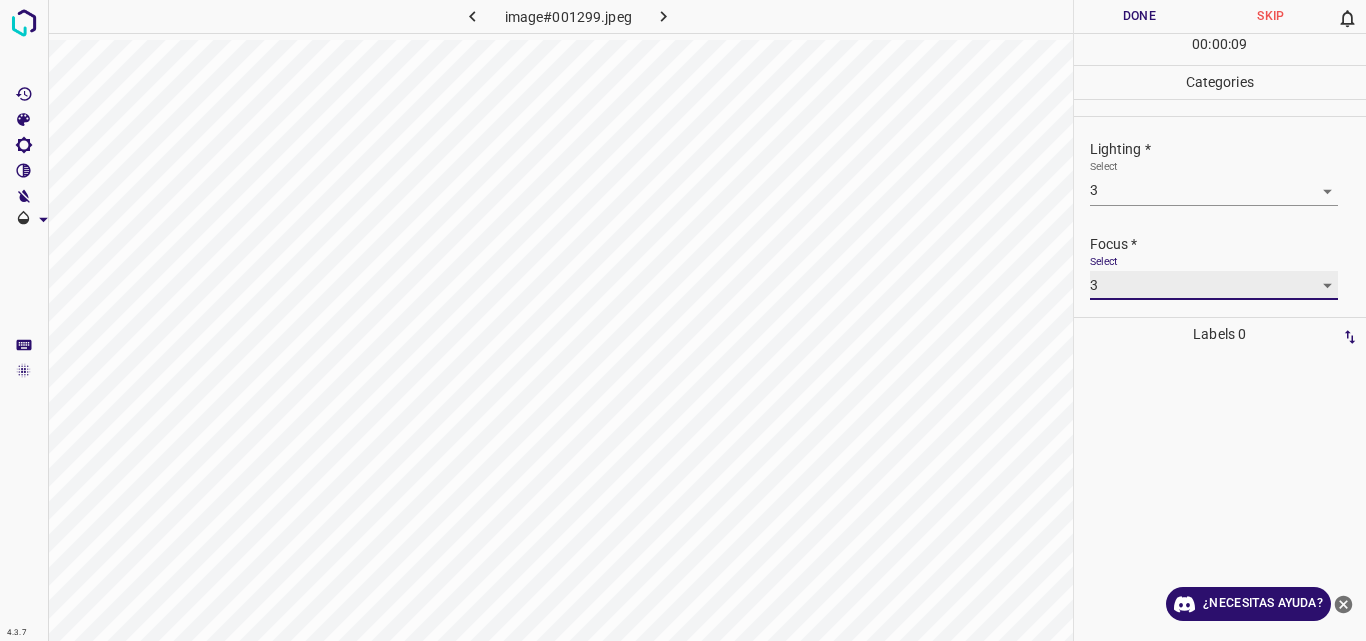 scroll, scrollTop: 98, scrollLeft: 0, axis: vertical 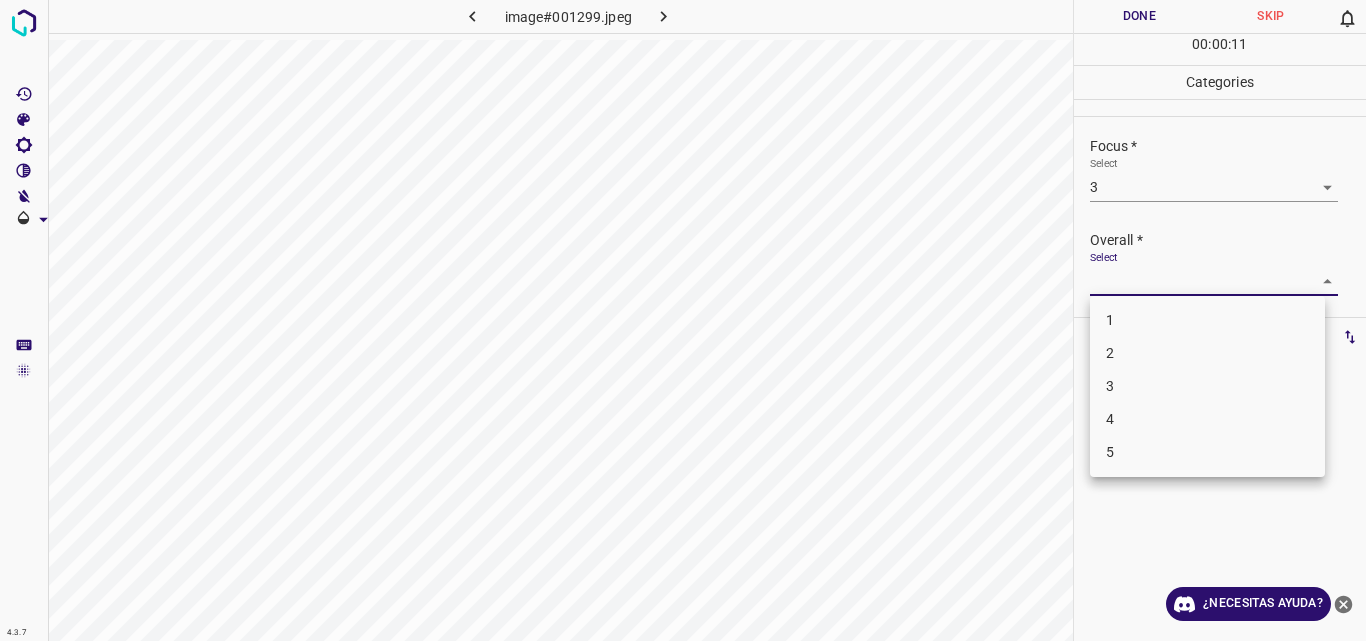 click on "4.3.7 image#001299.jpeg Done Skip 0 00   : 00   : 11   Categories Lighting *  Select 3 3 Focus *  Select 3 3 Overall *  Select ​ Labels   0 Categories 1 Lighting 2 Focus 3 Overall Tools Space Change between modes (Draw & Edit) I Auto labeling R Restore zoom M Zoom in N Zoom out Delete Delete selecte label Filters Z Restore filters X Saturation filter C Brightness filter V Contrast filter B Gray scale filter General O Download ¿Necesitas ayuda? Original text Rate this translation Your feedback will be used to help improve Google Translate - Texto - Esconder - Borrar 1 2 3 4 5" at bounding box center (683, 320) 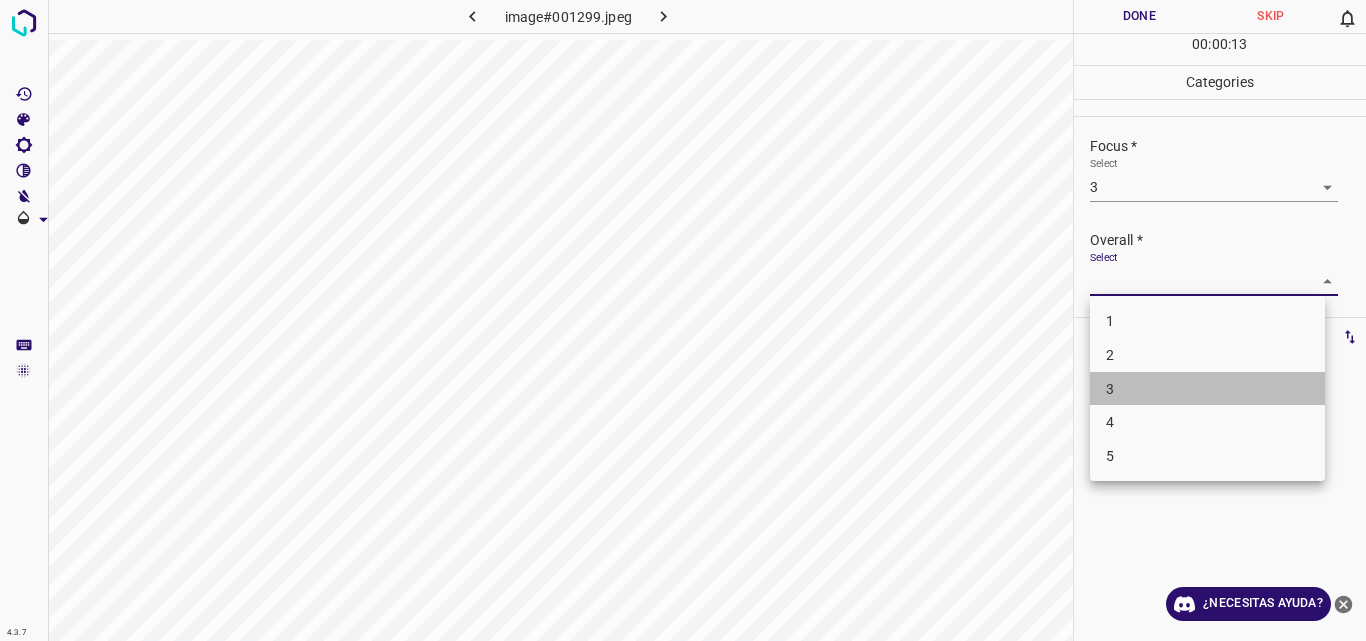 click on "3" at bounding box center [1207, 389] 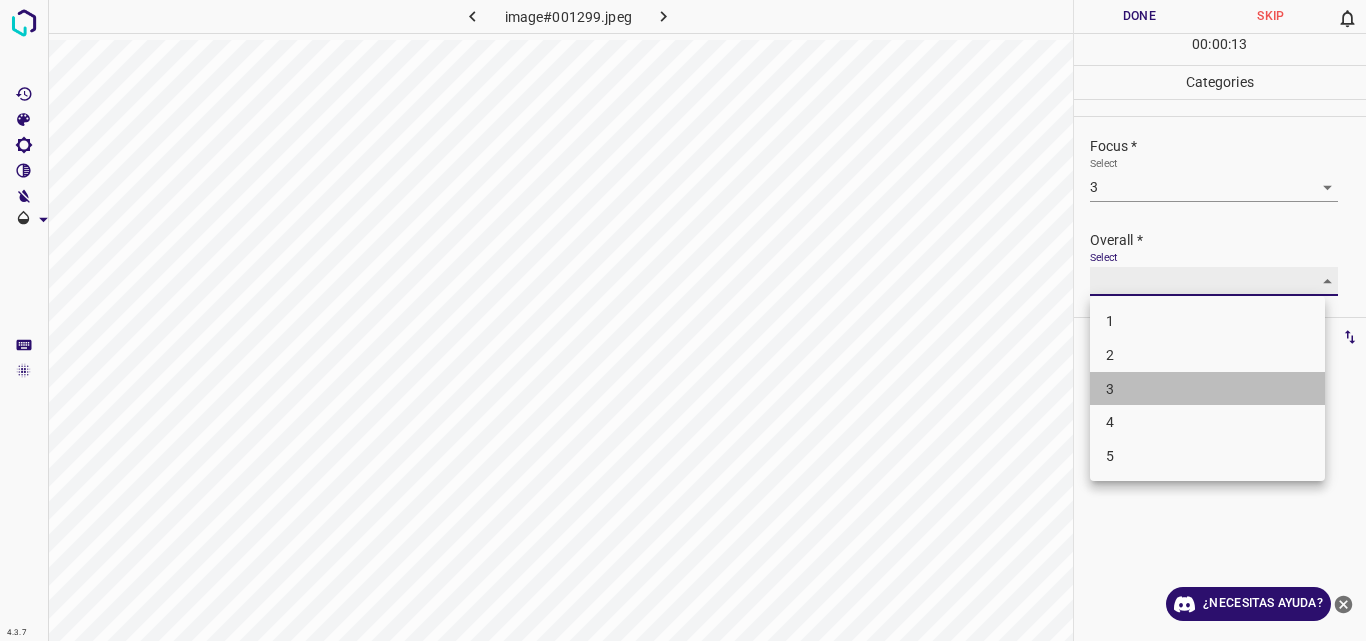 type on "3" 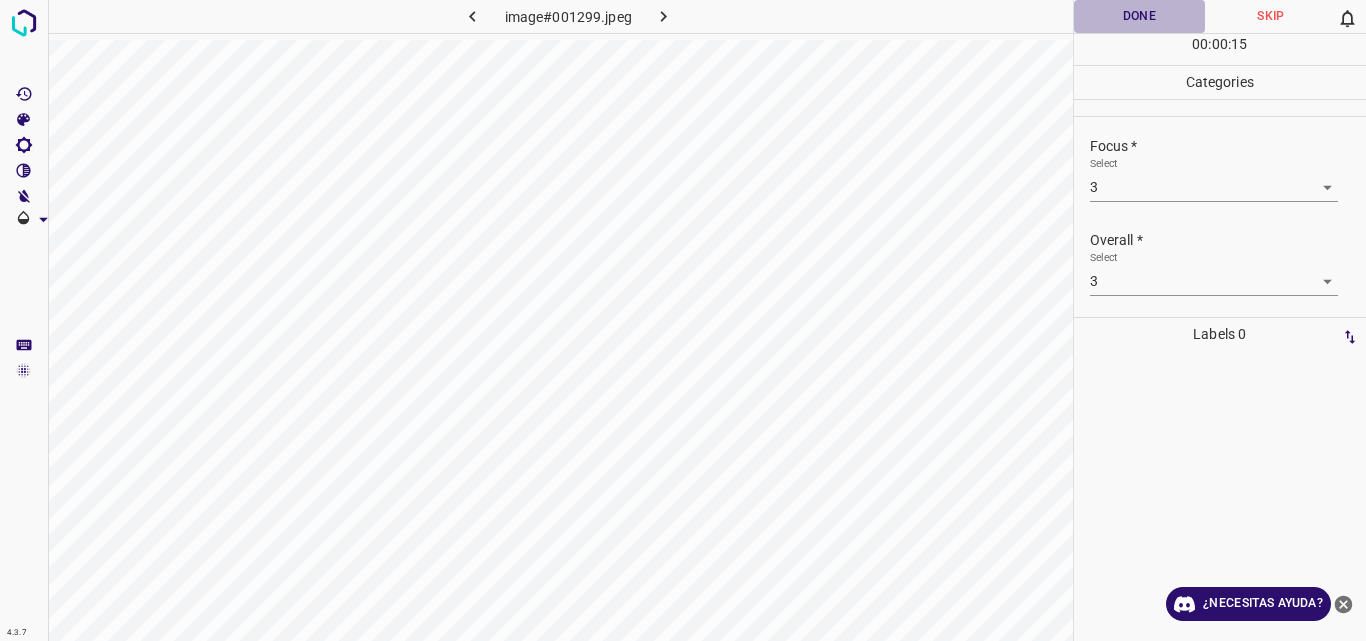 click on "Done" at bounding box center (1140, 16) 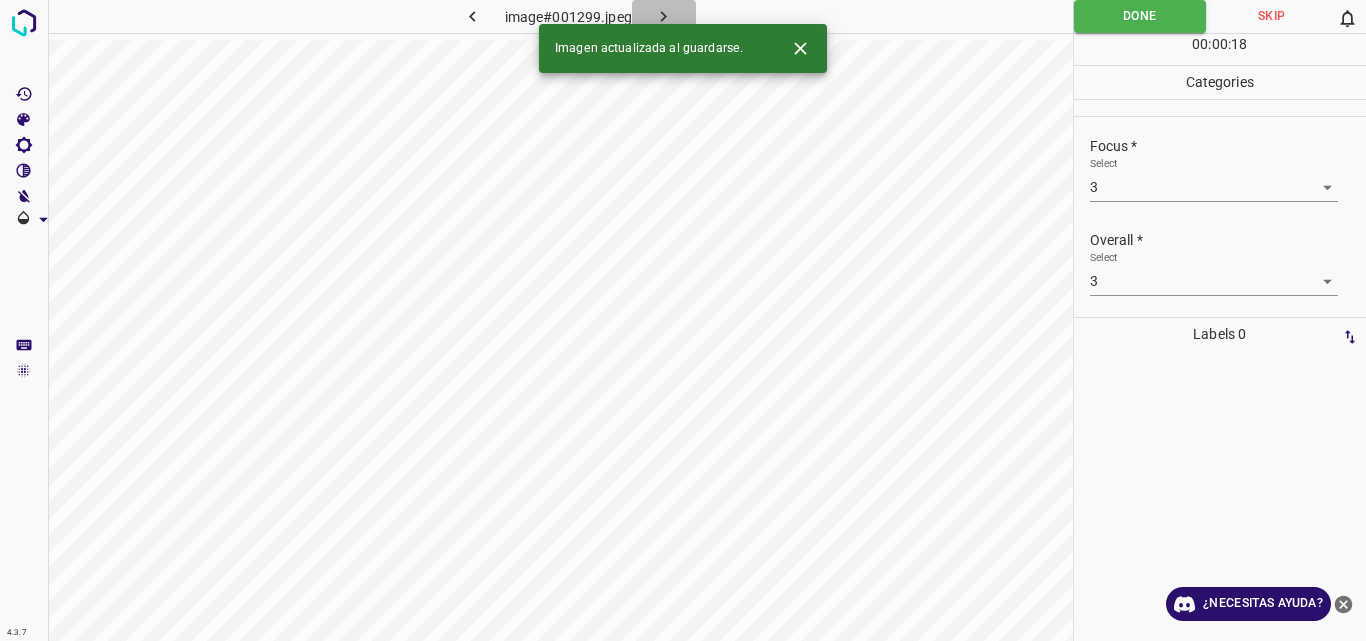 click 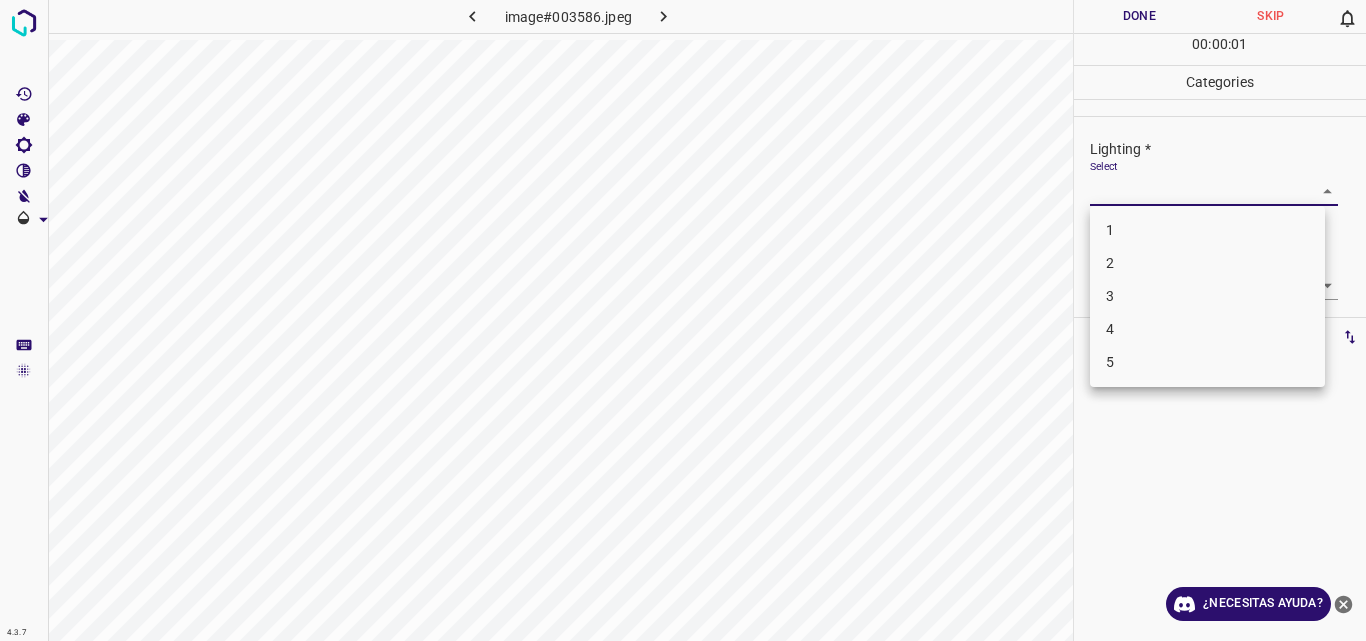 click on "4.3.7 image#003586.jpeg Done Skip 0 00   : 00   : 01   Categories Lighting *  Select ​ Focus *  Select ​ Overall *  Select ​ Labels   0 Categories 1 Lighting 2 Focus 3 Overall Tools Space Change between modes (Draw & Edit) I Auto labeling R Restore zoom M Zoom in N Zoom out Delete Delete selecte label Filters Z Restore filters X Saturation filter C Brightness filter V Contrast filter B Gray scale filter General O Download ¿Necesitas ayuda? Original text Rate this translation Your feedback will be used to help improve Google Translate - Texto - Esconder - Borrar 1 2 3 4 5" at bounding box center (683, 320) 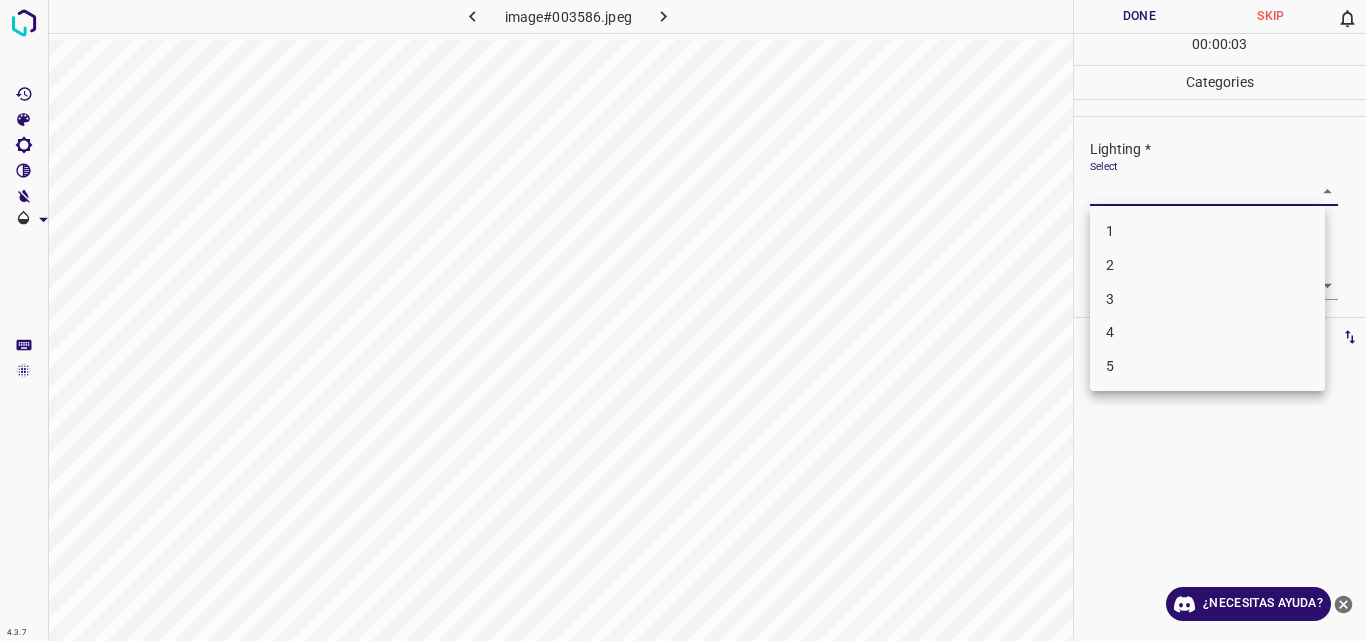 click on "3" at bounding box center (1207, 299) 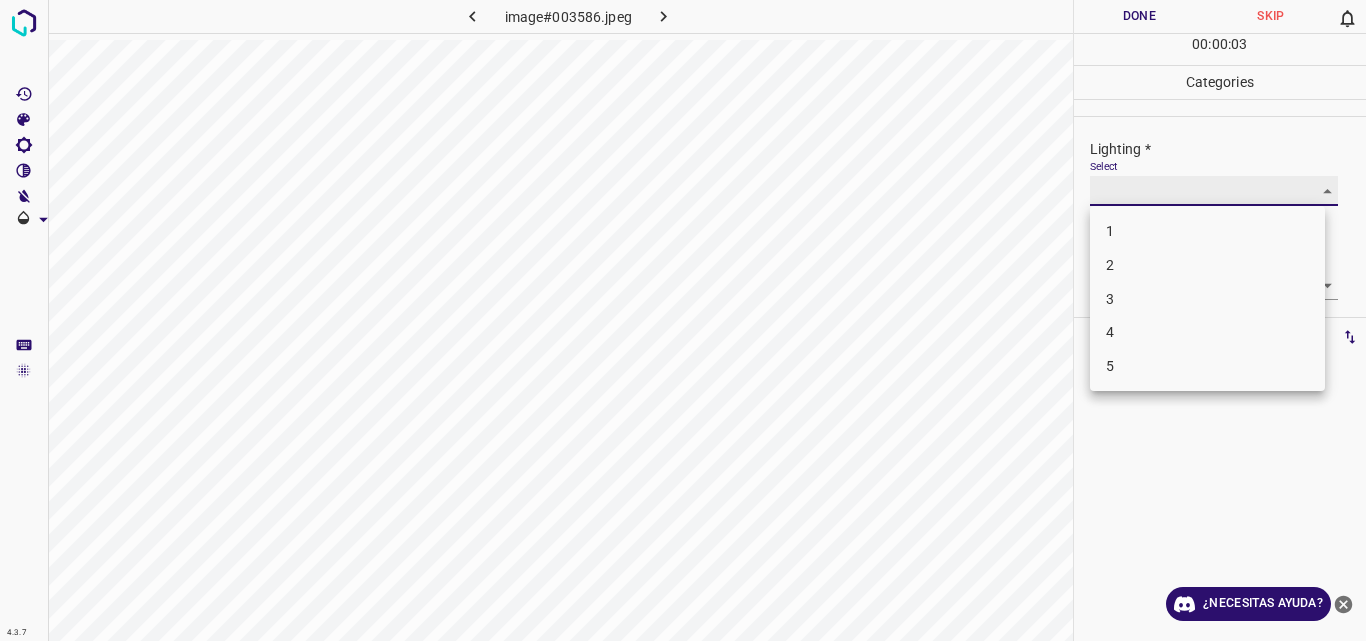 type on "3" 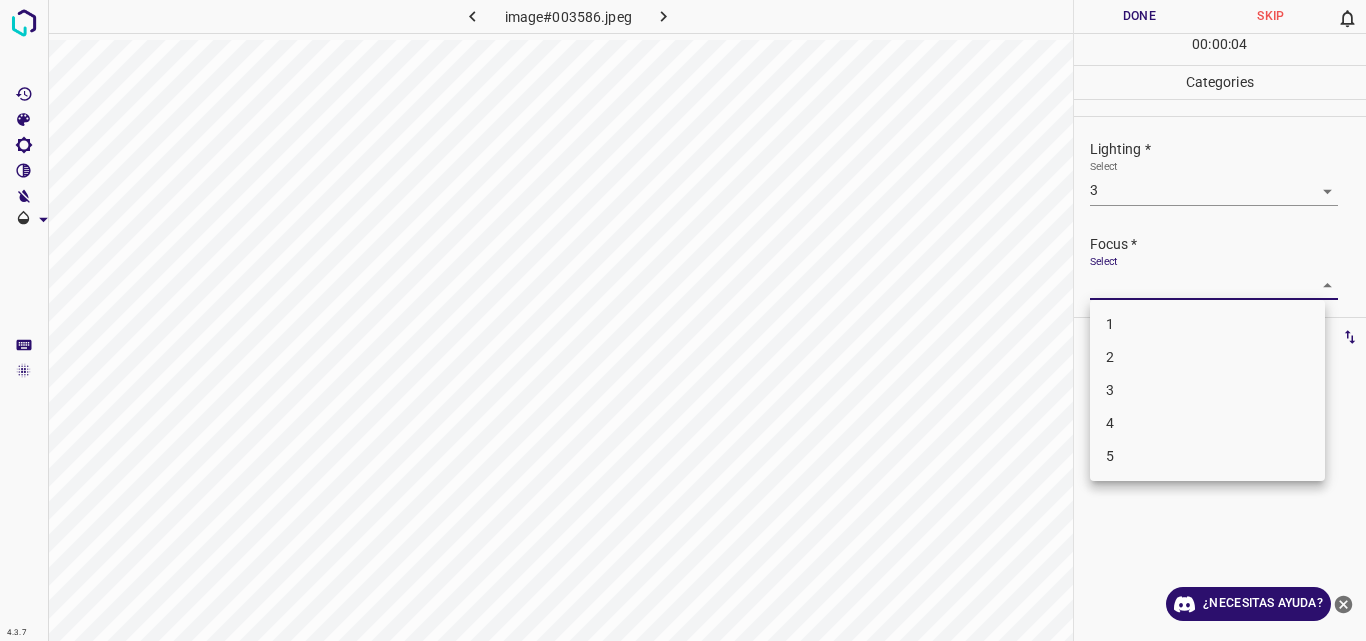 click on "4.3.7 image#003586.jpeg Done Skip 0 00   : 00   : 04   Categories Lighting *  Select 3 3 Focus *  Select ​ Overall *  Select ​ Labels   0 Categories 1 Lighting 2 Focus 3 Overall Tools Space Change between modes (Draw & Edit) I Auto labeling R Restore zoom M Zoom in N Zoom out Delete Delete selecte label Filters Z Restore filters X Saturation filter C Brightness filter V Contrast filter B Gray scale filter General O Download ¿Necesitas ayuda? Original text Rate this translation Your feedback will be used to help improve Google Translate - Texto - Esconder - Borrar 1 2 3 4 5" at bounding box center [683, 320] 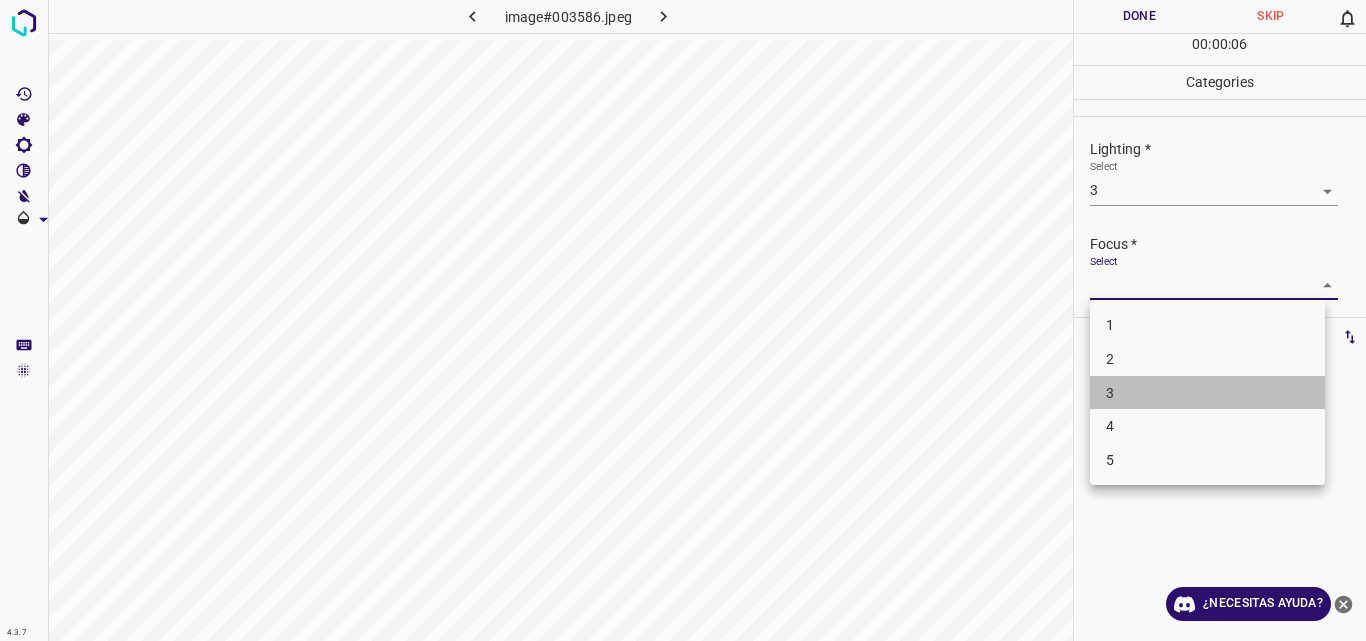 click on "3" at bounding box center [1207, 393] 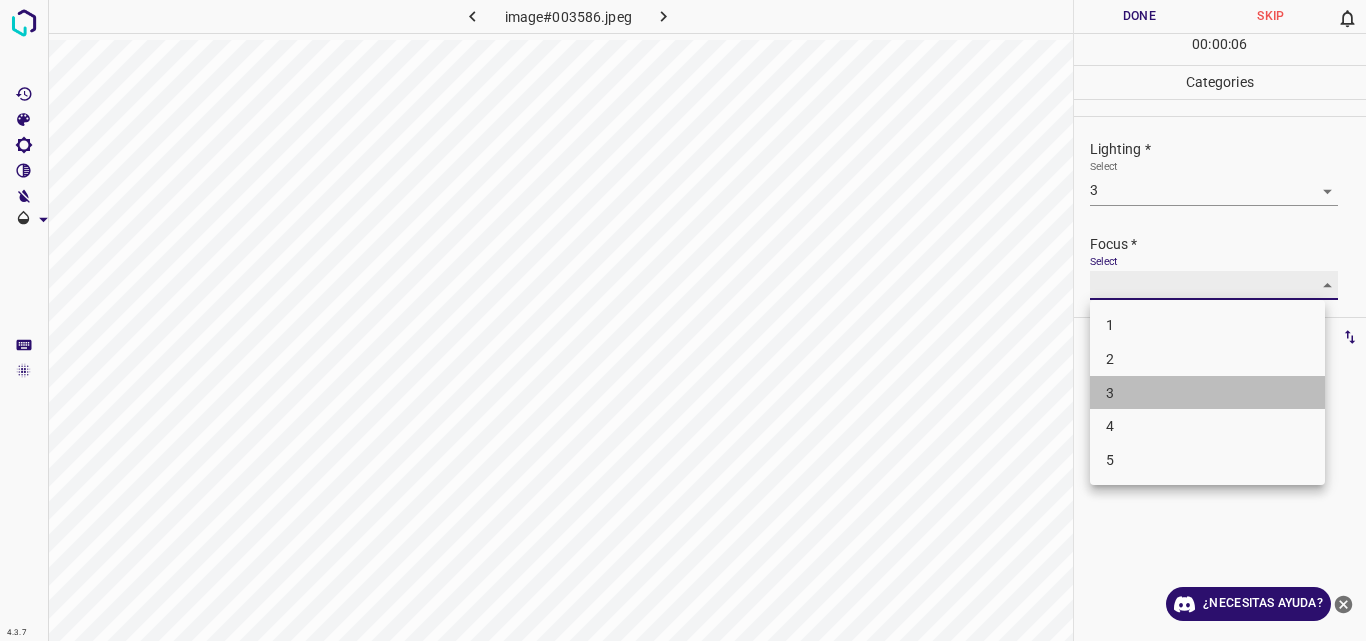 type on "3" 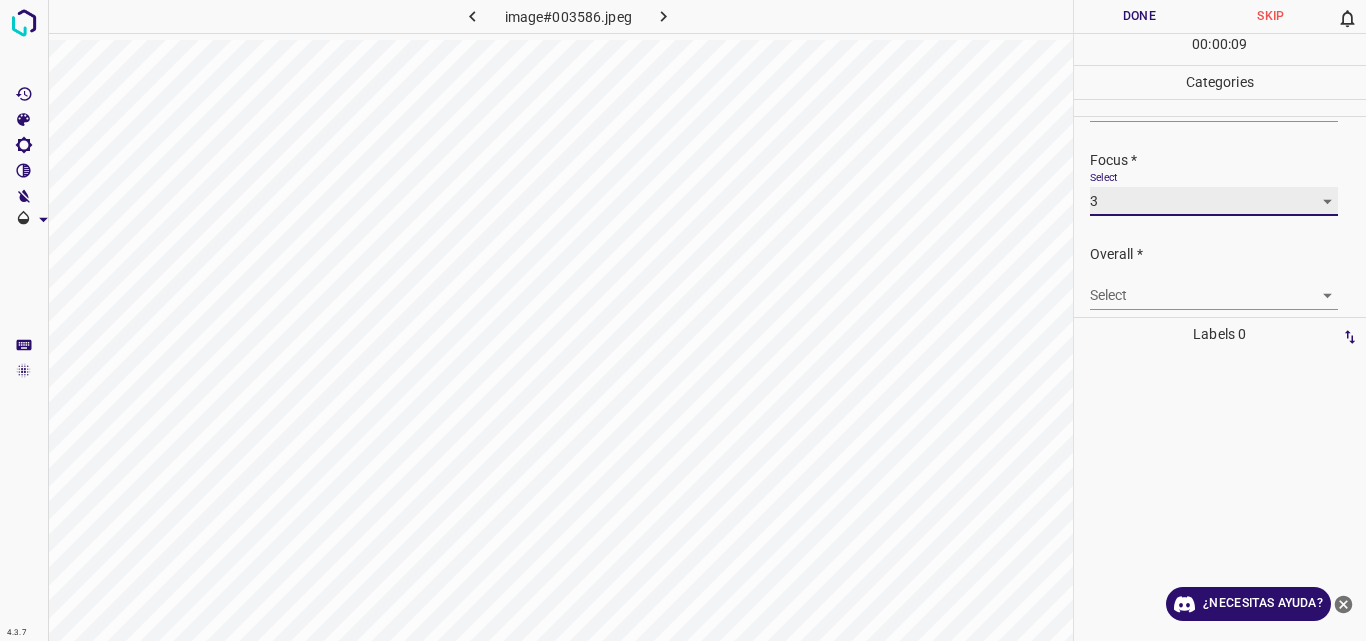 scroll, scrollTop: 98, scrollLeft: 0, axis: vertical 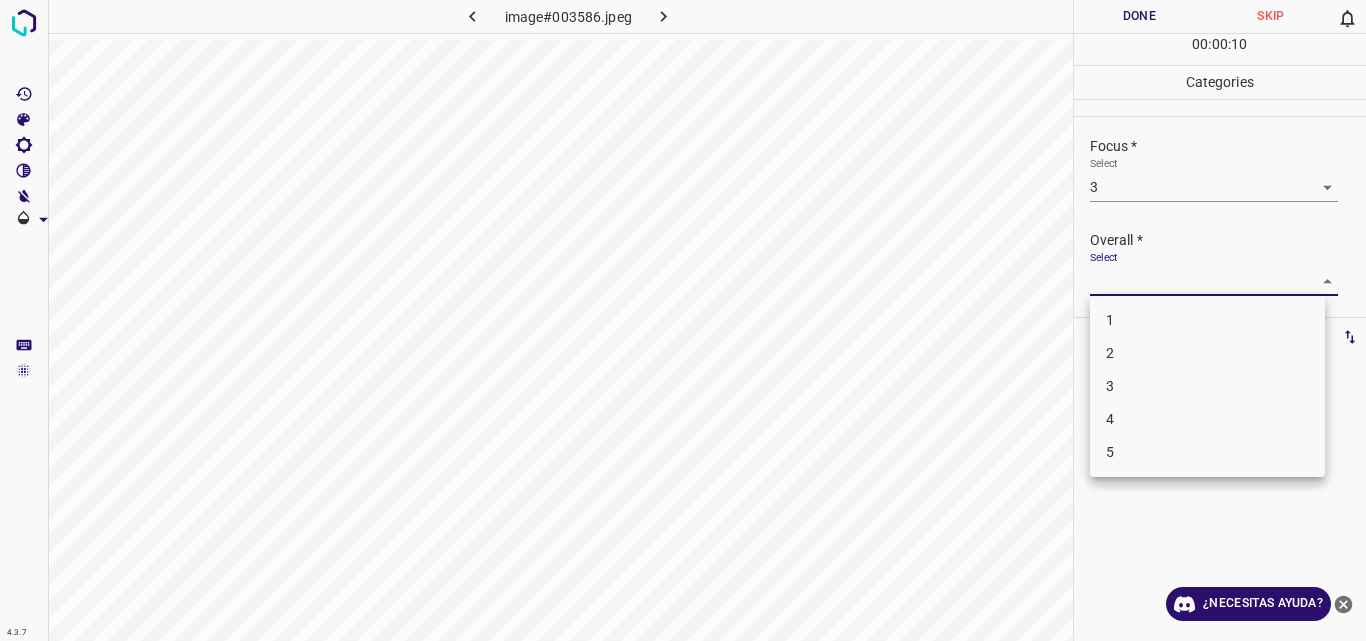 click on "4.3.7 image#003586.jpeg Done Skip 0 00   : 00   : 10   Categories Lighting *  Select 3 3 Focus *  Select 3 3 Overall *  Select ​ Labels   0 Categories 1 Lighting 2 Focus 3 Overall Tools Space Change between modes (Draw & Edit) I Auto labeling R Restore zoom M Zoom in N Zoom out Delete Delete selecte label Filters Z Restore filters X Saturation filter C Brightness filter V Contrast filter B Gray scale filter General O Download ¿Necesitas ayuda? Original text Rate this translation Your feedback will be used to help improve Google Translate - Texto - Esconder - Borrar 1 2 3 4 5" at bounding box center (683, 320) 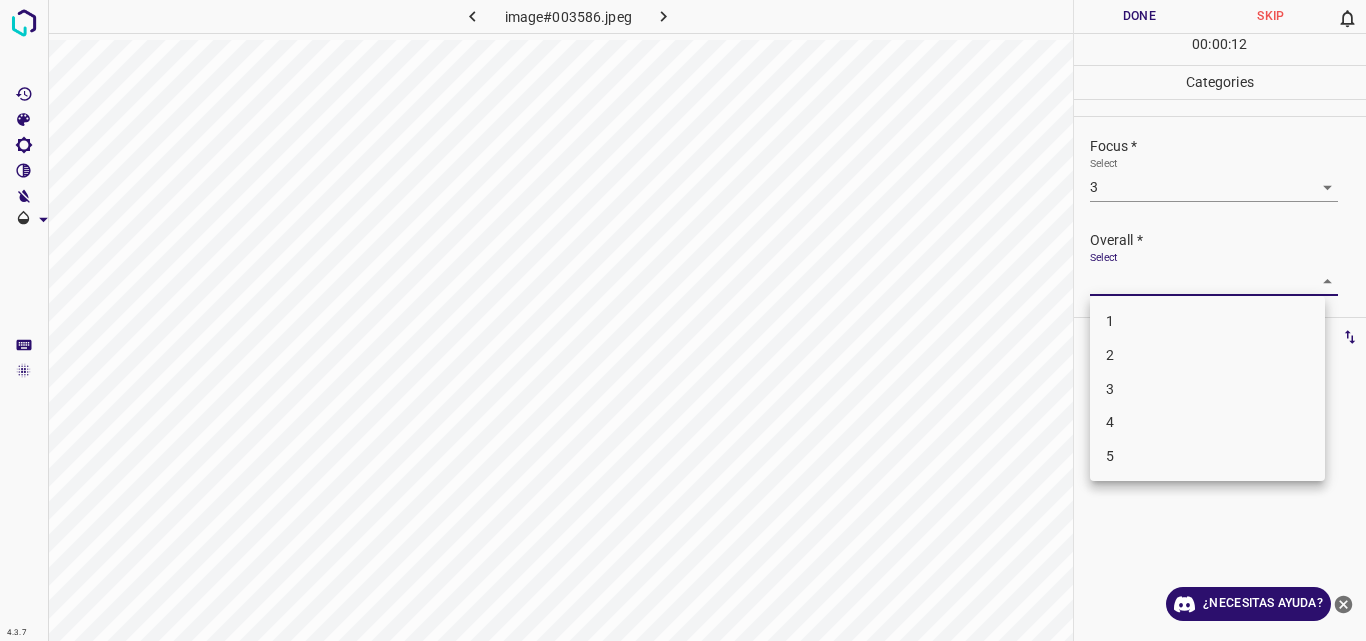 click on "3" at bounding box center [1207, 389] 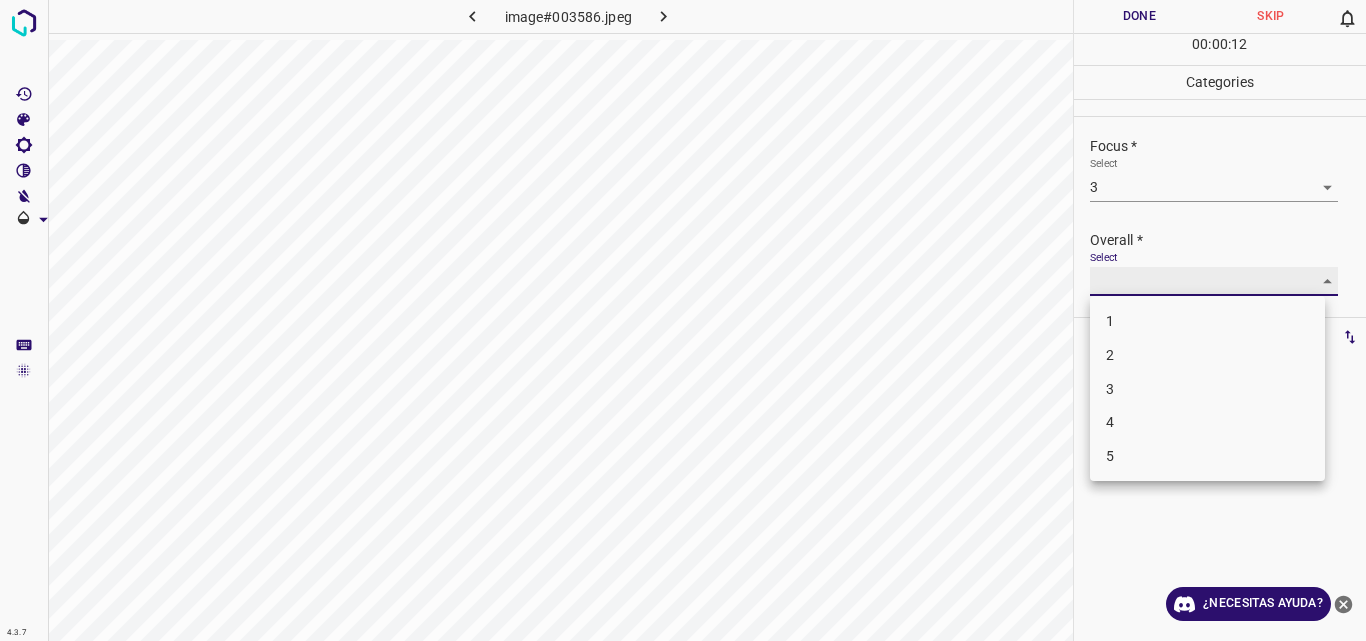 type on "3" 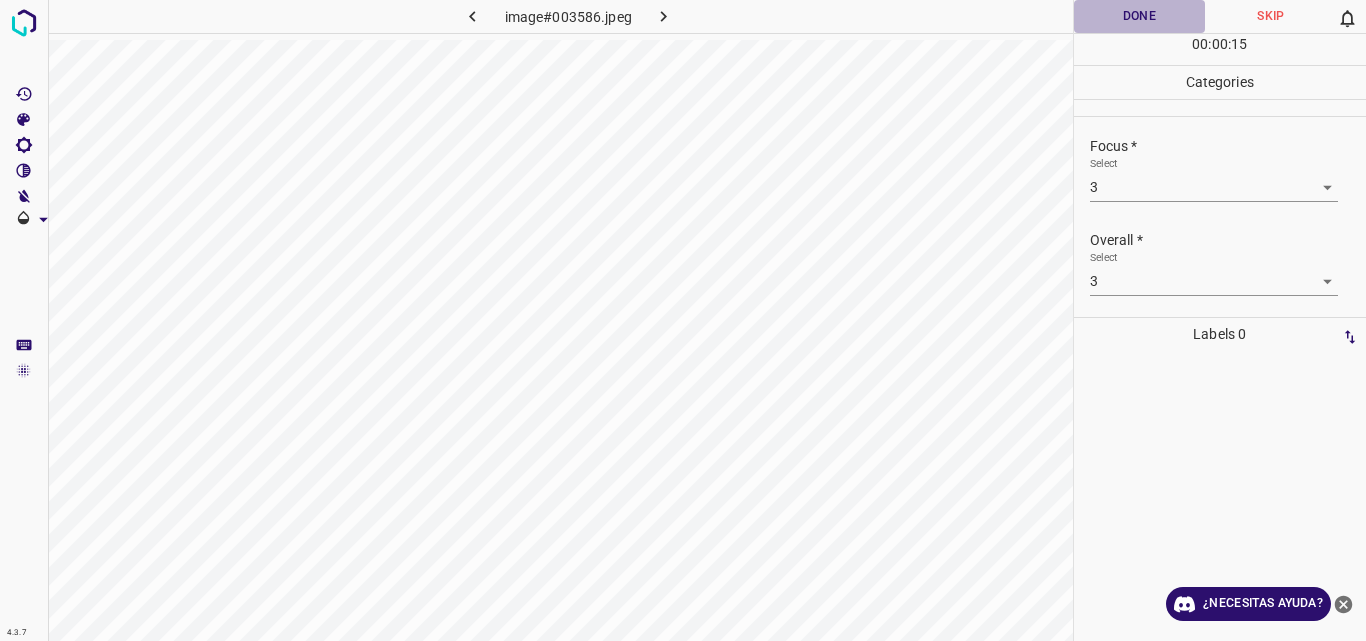 click on "Done" at bounding box center [1140, 16] 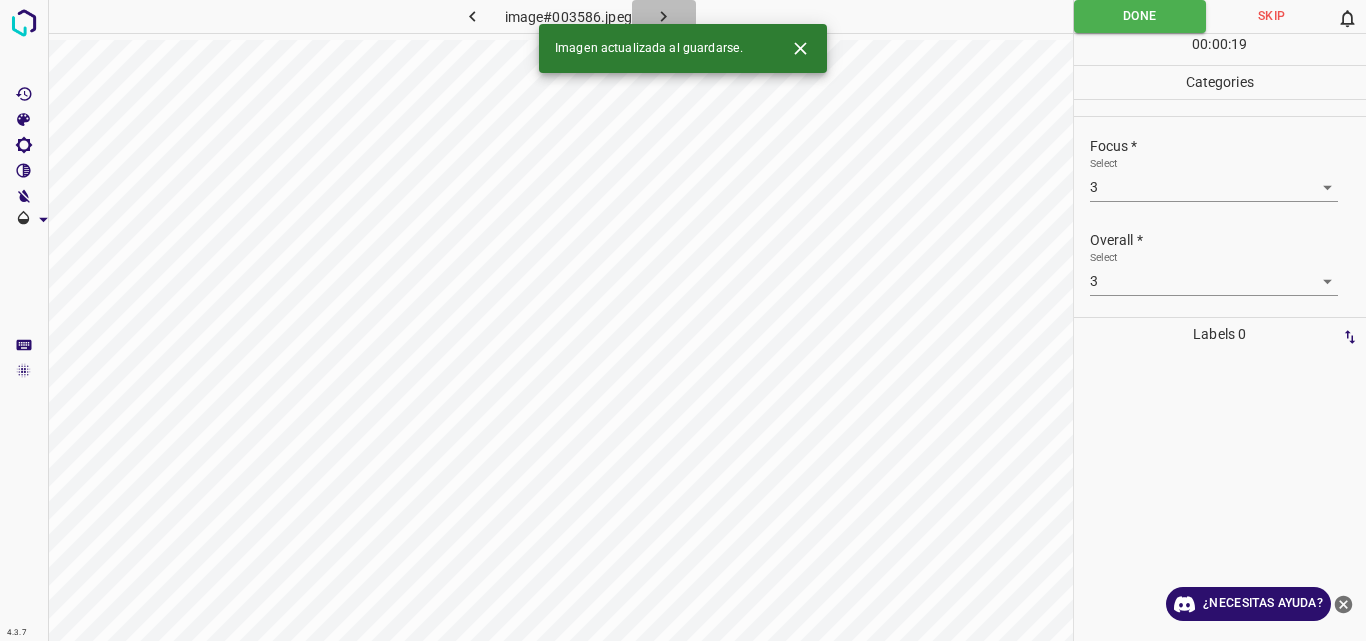 click 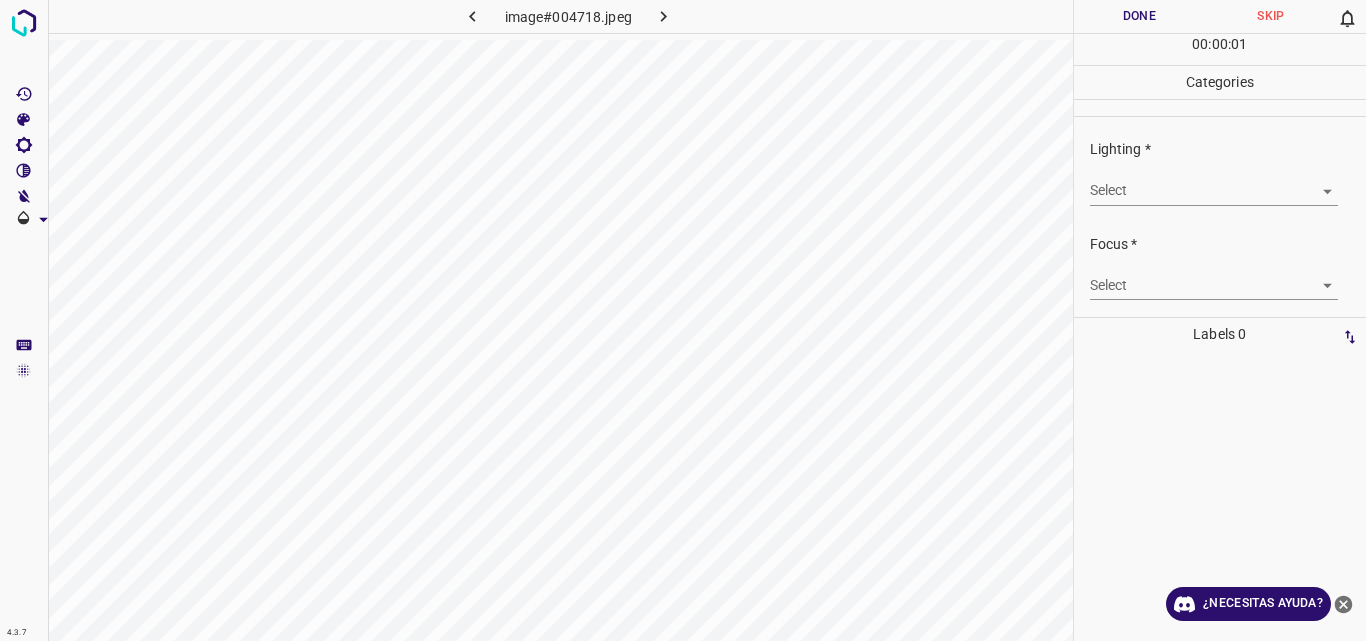 click on "4.3.7 image#004718.jpeg Done Skip 0 00   : 00   : 01   Categories Lighting *  Select ​ Focus *  Select ​ Overall *  Select ​ Labels   0 Categories 1 Lighting 2 Focus 3 Overall Tools Space Change between modes (Draw & Edit) I Auto labeling R Restore zoom M Zoom in N Zoom out Delete Delete selecte label Filters Z Restore filters X Saturation filter C Brightness filter V Contrast filter B Gray scale filter General O Download ¿Necesitas ayuda? Original text Rate this translation Your feedback will be used to help improve Google Translate - Texto - Esconder - Borrar" at bounding box center (683, 320) 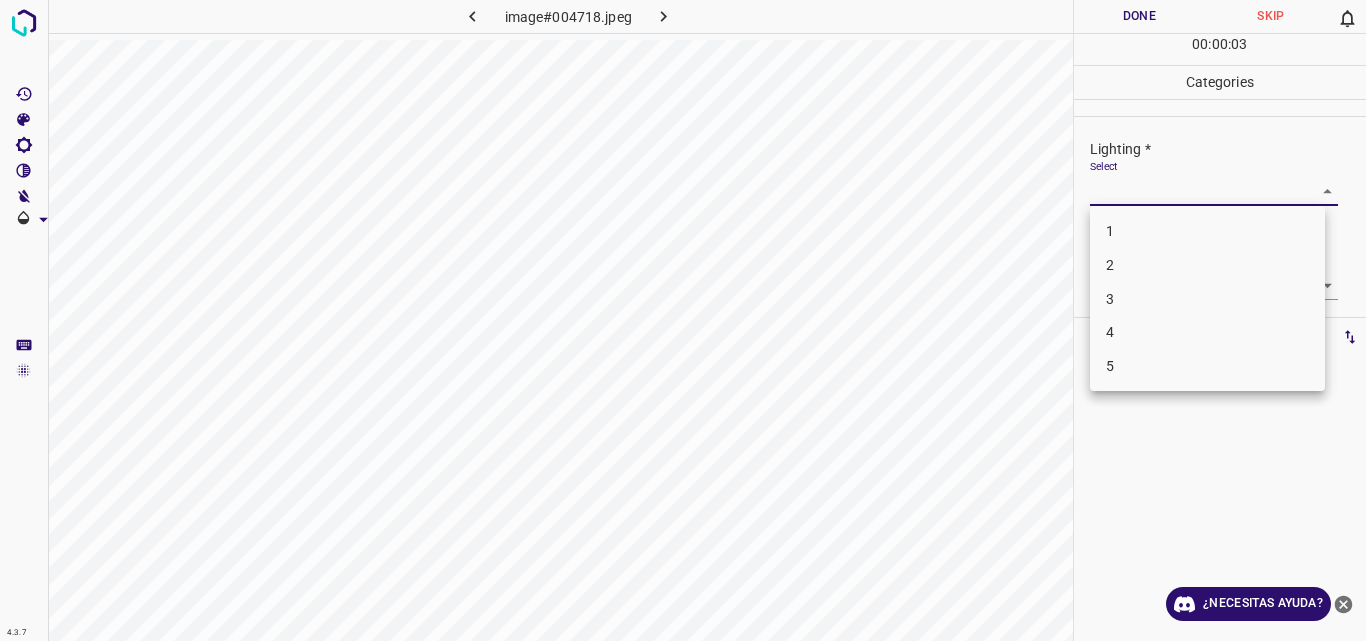 click on "3" at bounding box center [1207, 299] 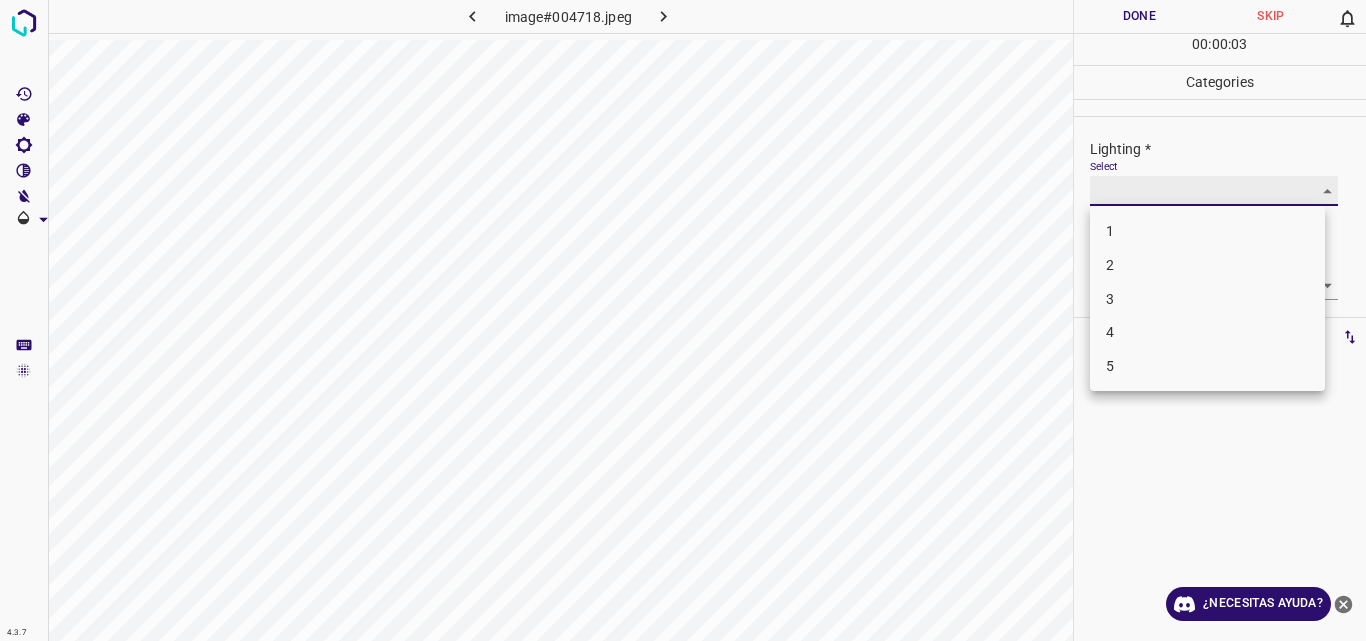 type on "3" 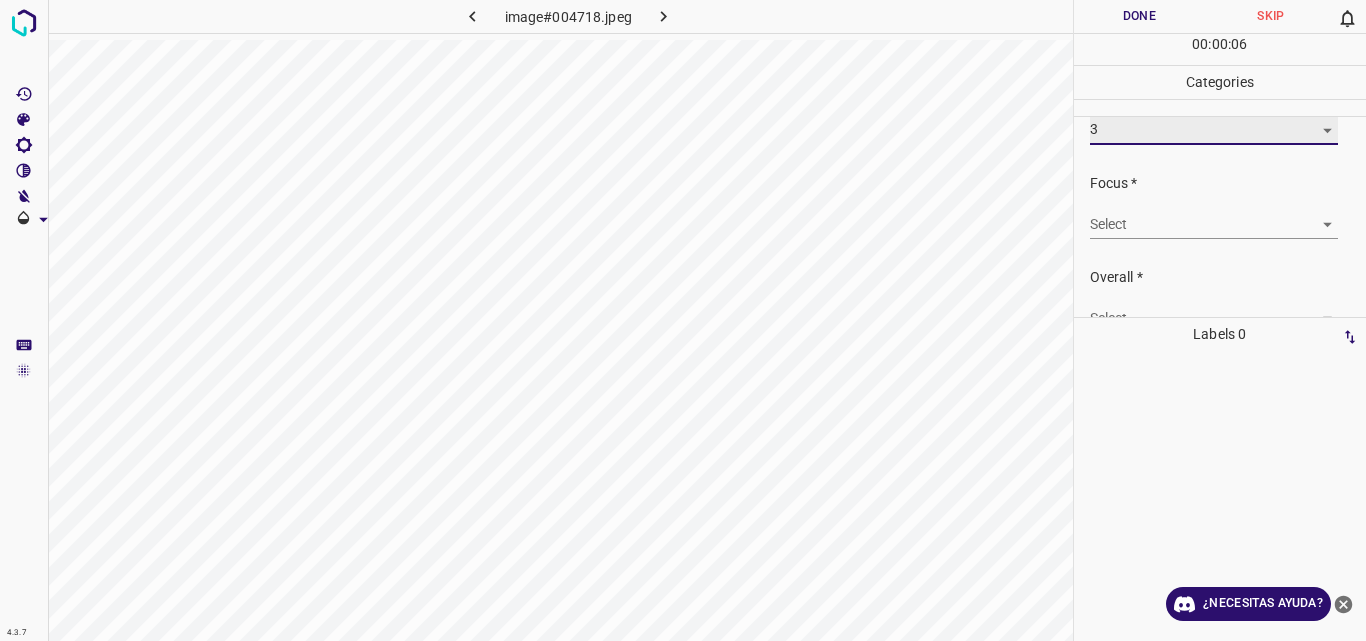 scroll, scrollTop: 70, scrollLeft: 0, axis: vertical 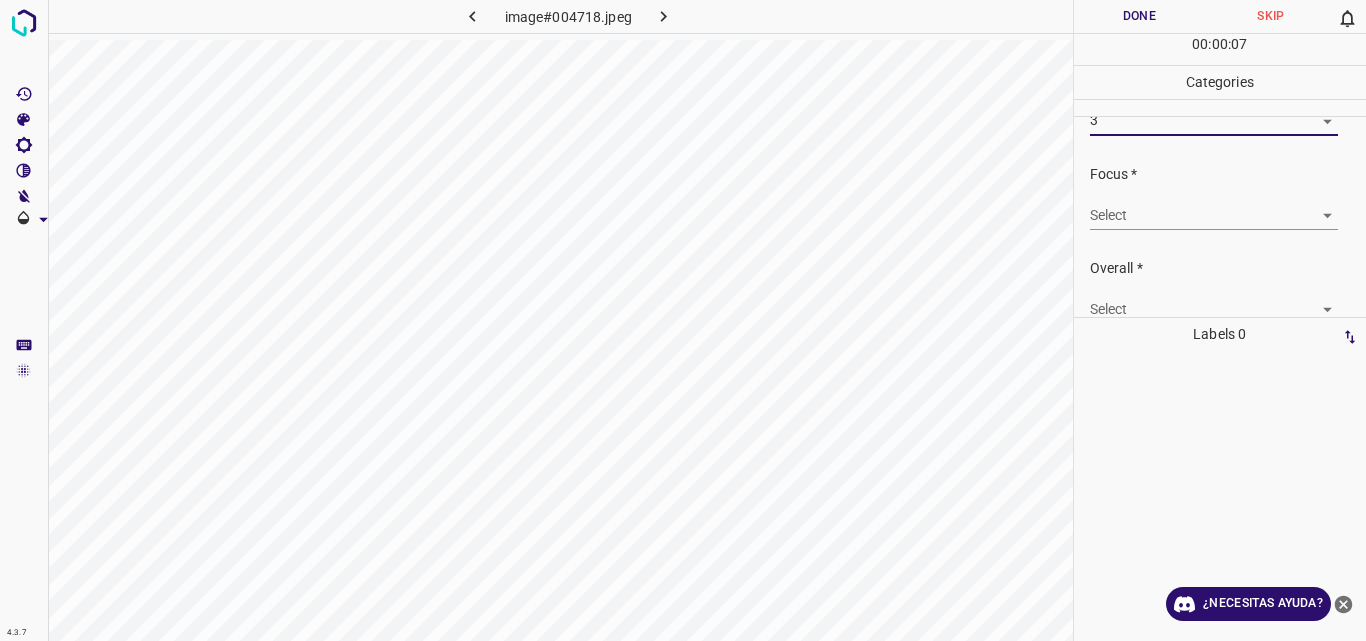 click on "4.3.7 image#004718.jpeg Done Skip 0 00   : 00   : 07   Categories Lighting *  Select 3 3 Focus *  Select ​ Overall *  Select ​ Labels   0 Categories 1 Lighting 2 Focus 3 Overall Tools Space Change between modes (Draw & Edit) I Auto labeling R Restore zoom M Zoom in N Zoom out Delete Delete selecte label Filters Z Restore filters X Saturation filter C Brightness filter V Contrast filter B Gray scale filter General O Download ¿Necesitas ayuda? Original text Rate this translation Your feedback will be used to help improve Google Translate - Texto - Esconder - Borrar" at bounding box center [683, 320] 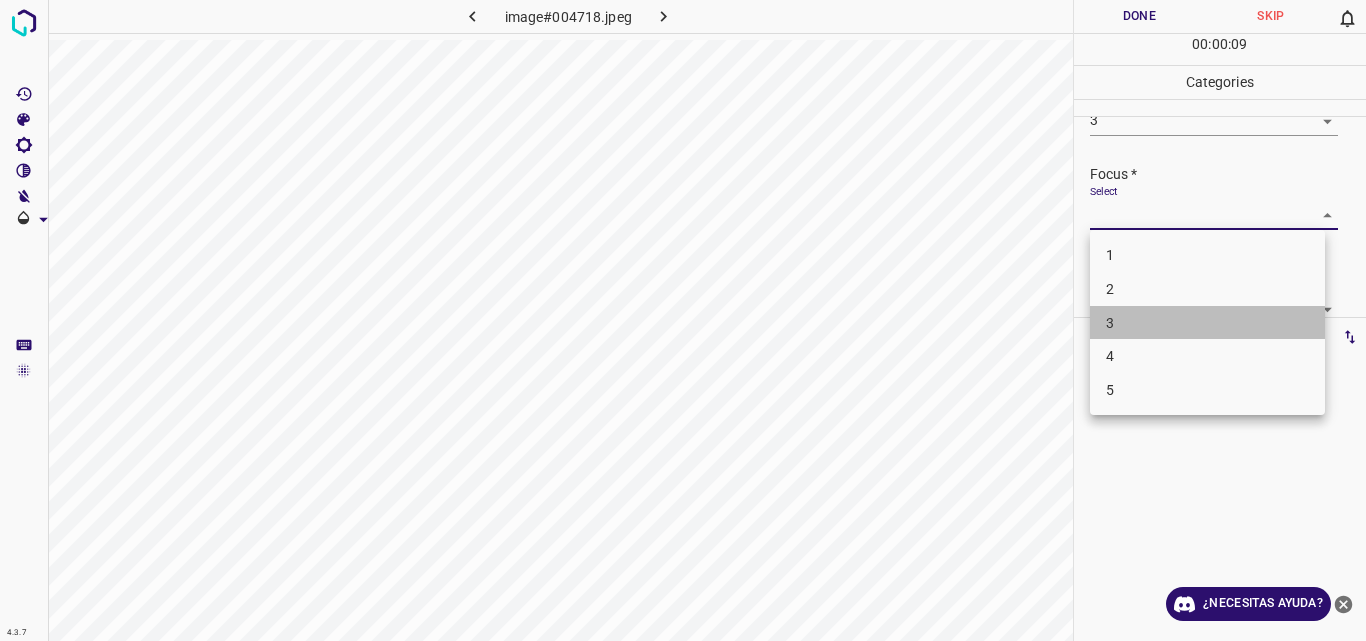 click on "3" at bounding box center [1207, 323] 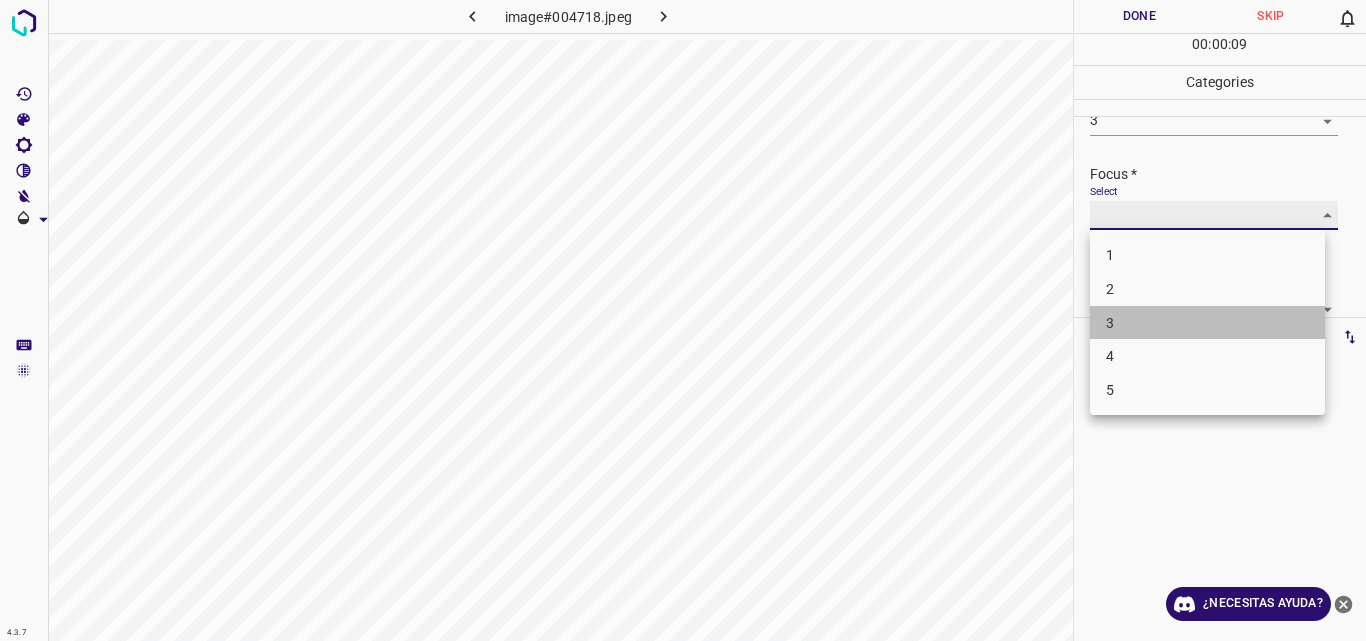 type on "3" 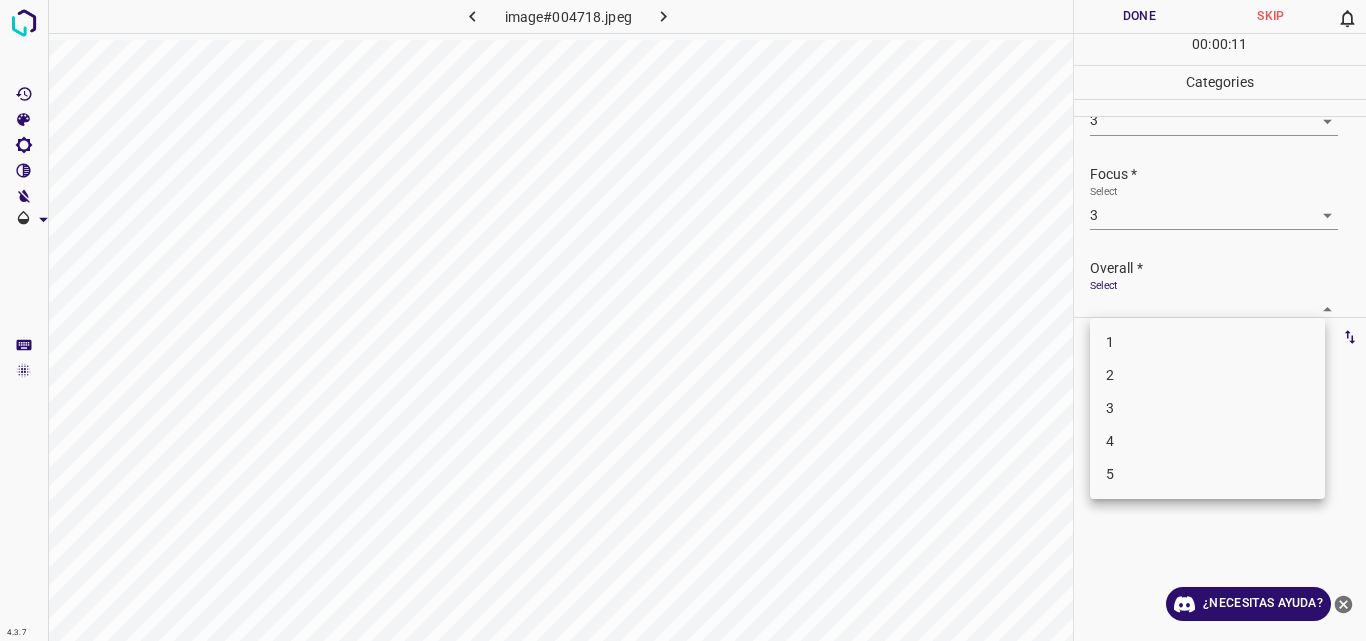 click on "4.3.7 image#004718.jpeg Done Skip 0 00   : 00   : 11   Categories Lighting *  Select 3 3 Focus *  Select 3 3 Overall *  Select ​ Labels   0 Categories 1 Lighting 2 Focus 3 Overall Tools Space Change between modes (Draw & Edit) I Auto labeling R Restore zoom M Zoom in N Zoom out Delete Delete selecte label Filters Z Restore filters X Saturation filter C Brightness filter V Contrast filter B Gray scale filter General O Download ¿Necesitas ayuda? Original text Rate this translation Your feedback will be used to help improve Google Translate - Texto - Esconder - Borrar 1 2 3 4 5" at bounding box center (683, 320) 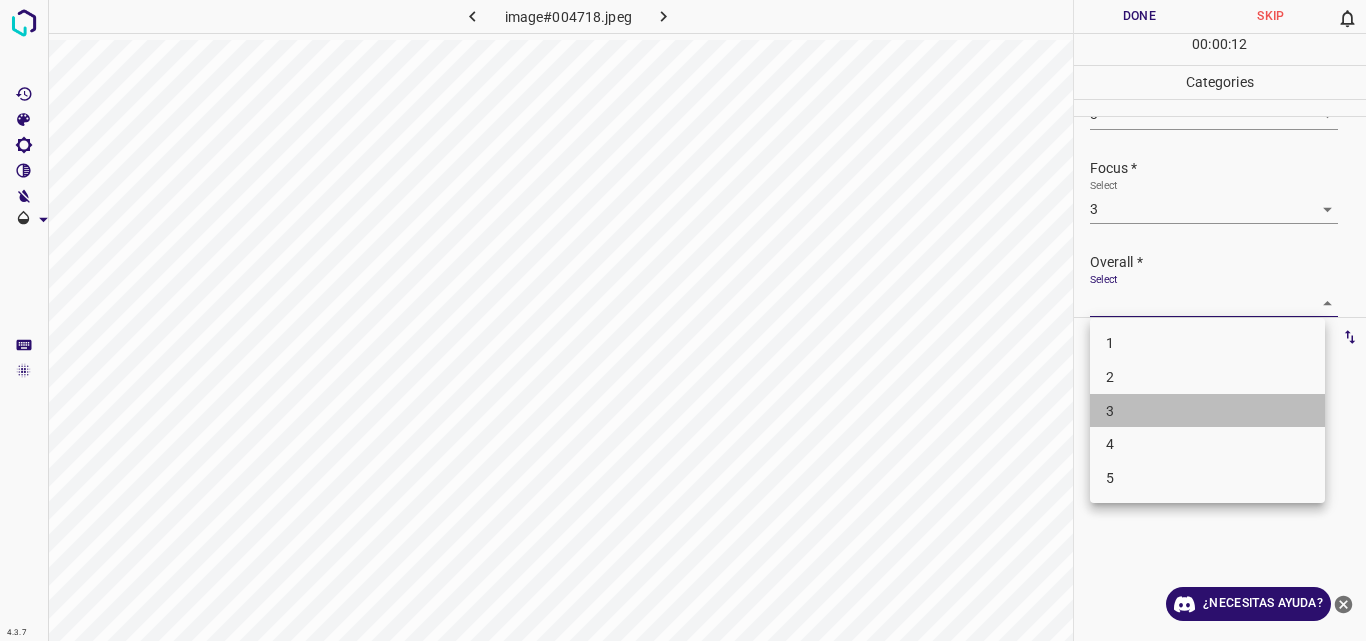 click on "3" at bounding box center (1207, 411) 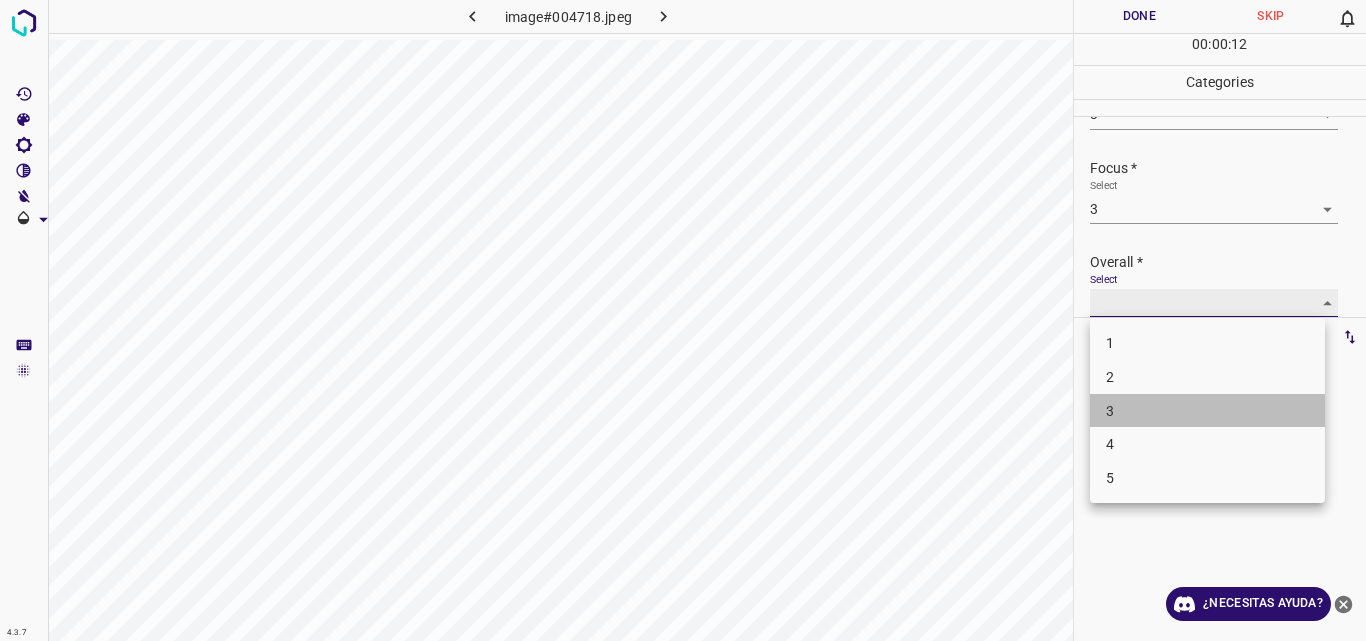 type on "3" 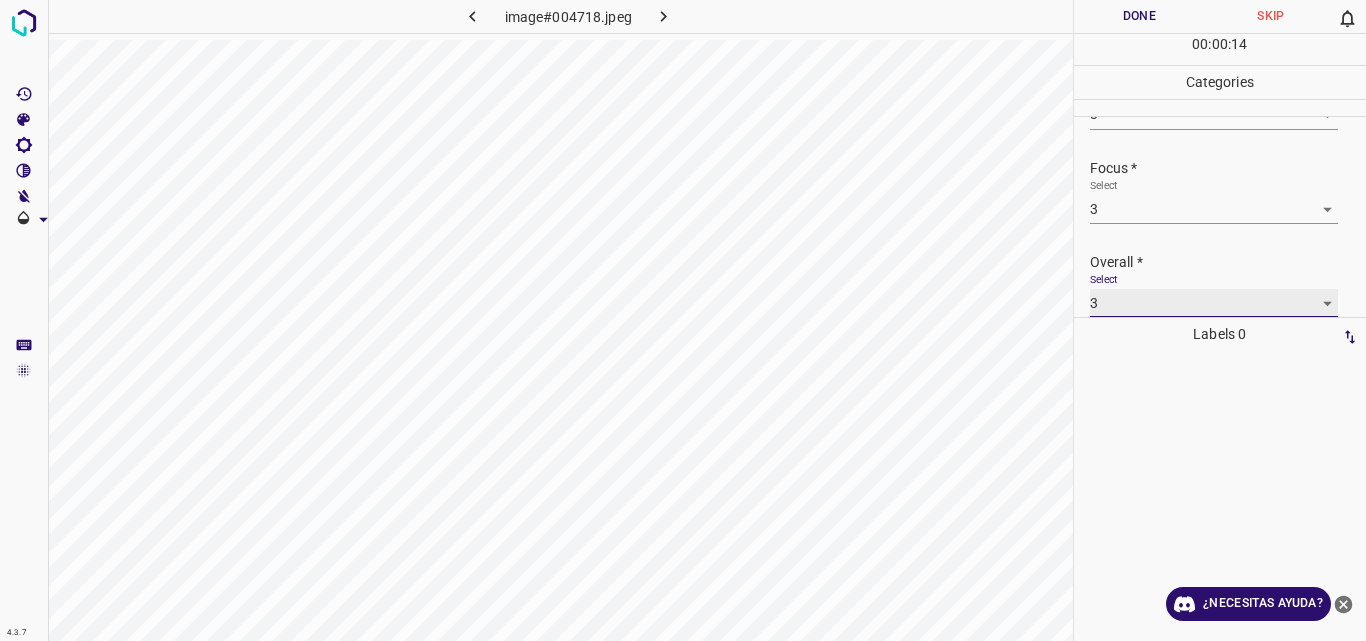 scroll, scrollTop: 76, scrollLeft: 0, axis: vertical 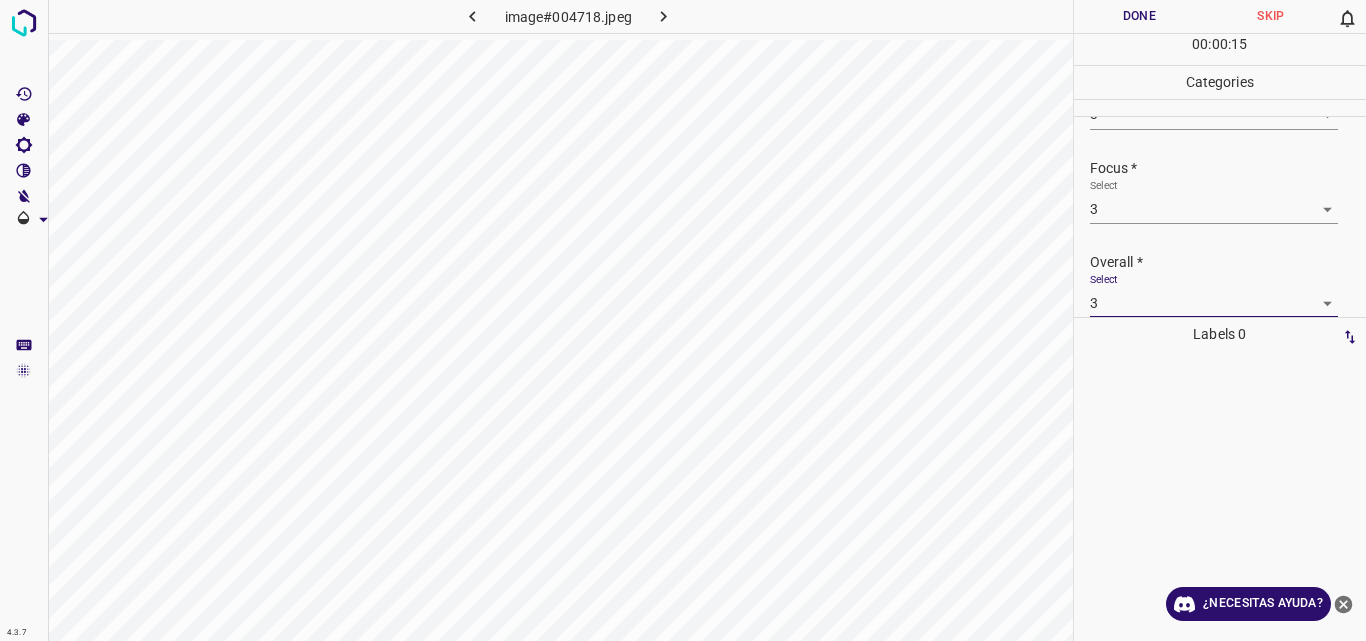 click on "Done" at bounding box center (1140, 16) 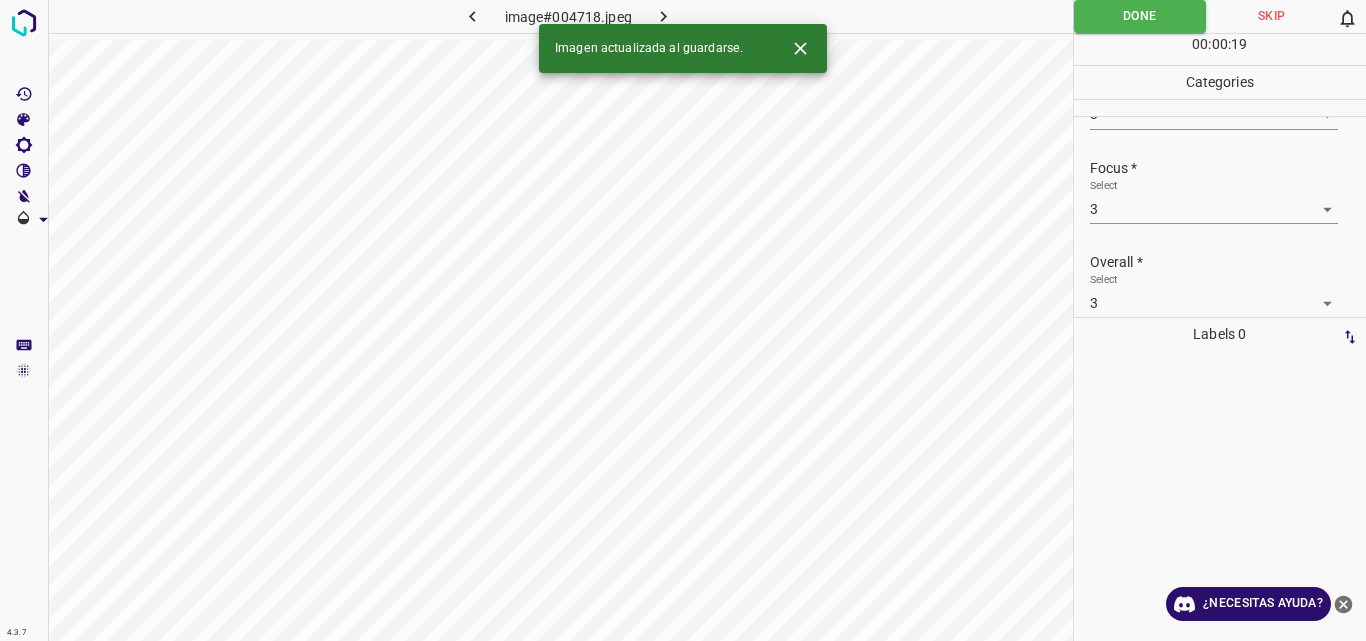 click 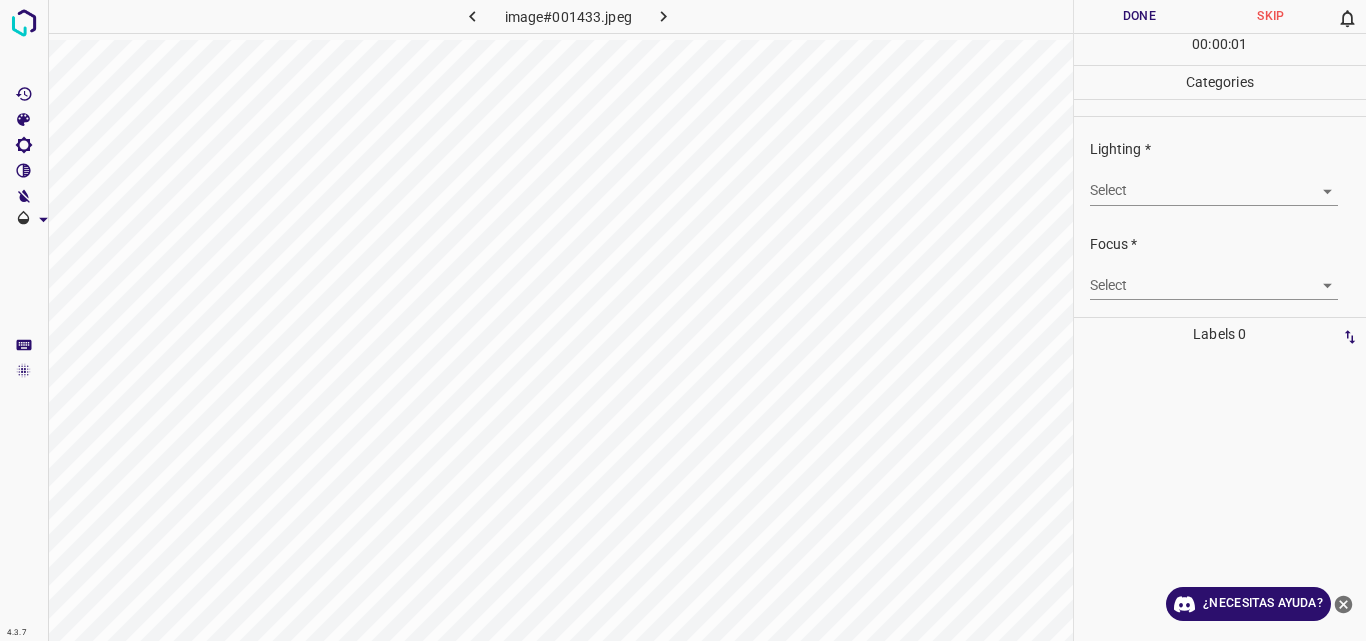 click on "4.3.7 image#001433.jpeg Done Skip 0 00   : 00   : 01   Categories Lighting *  Select ​ Focus *  Select ​ Overall *  Select ​ Labels   0 Categories 1 Lighting 2 Focus 3 Overall Tools Space Change between modes (Draw & Edit) I Auto labeling R Restore zoom M Zoom in N Zoom out Delete Delete selecte label Filters Z Restore filters X Saturation filter C Brightness filter V Contrast filter B Gray scale filter General O Download ¿Necesitas ayuda? Original text Rate this translation Your feedback will be used to help improve Google Translate - Texto - Esconder - Borrar" at bounding box center [683, 320] 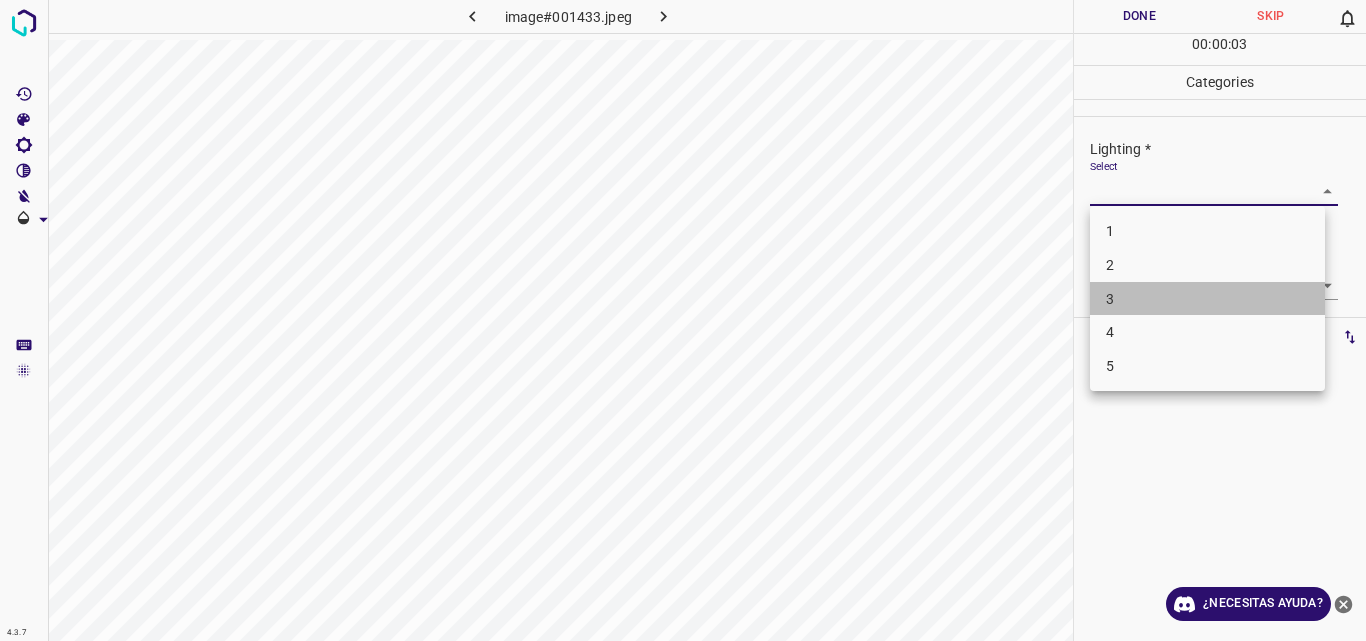 click on "3" at bounding box center (1207, 299) 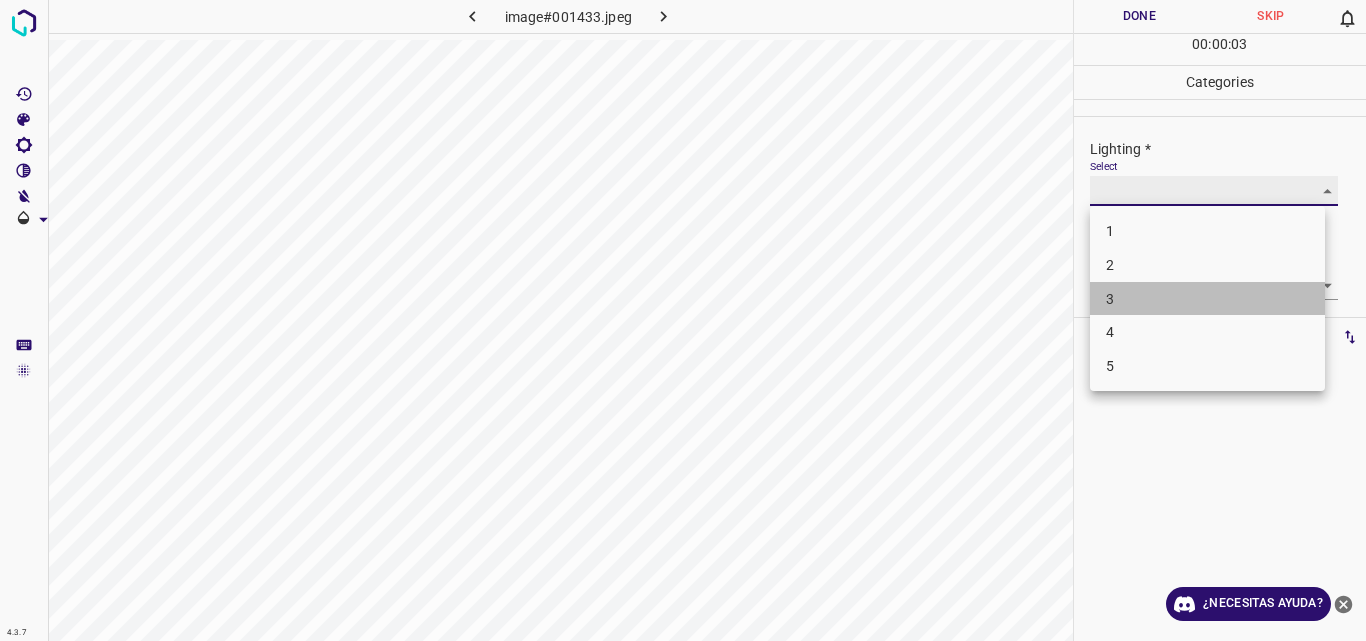 type on "3" 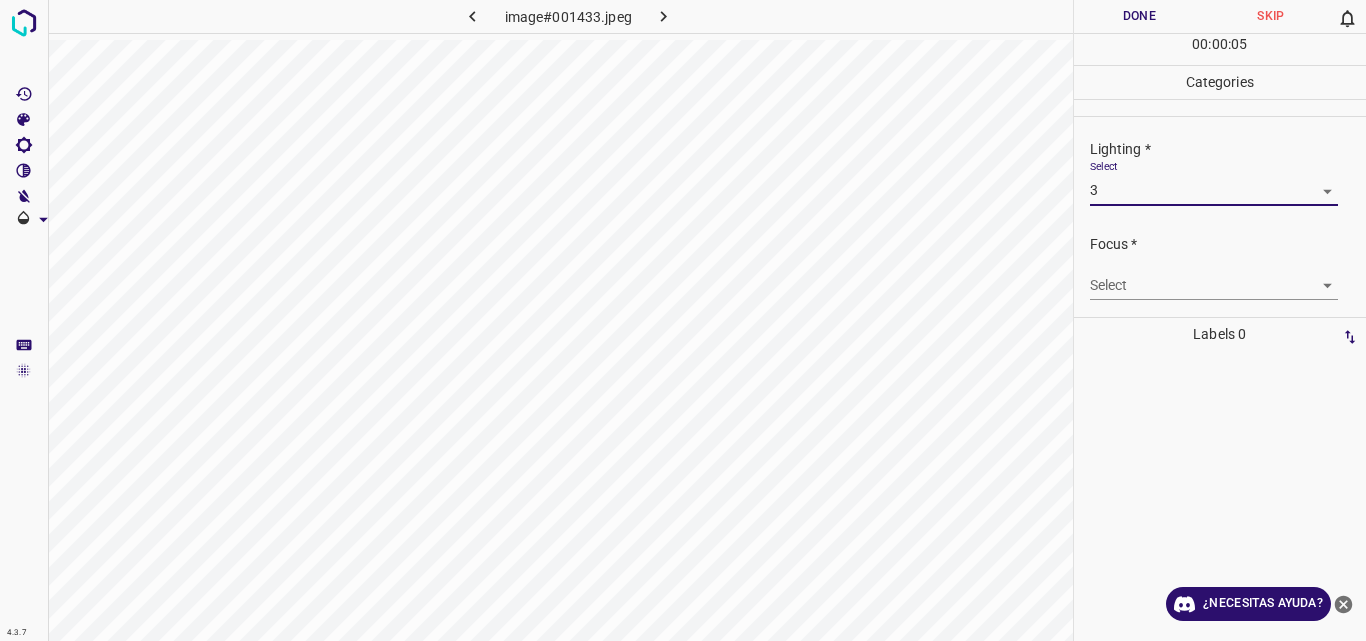 click on "4.3.7 image#001433.jpeg Done Skip 0 00   : 00   : 05   Categories Lighting *  Select 3 3 Focus *  Select ​ Overall *  Select ​ Labels   0 Categories 1 Lighting 2 Focus 3 Overall Tools Space Change between modes (Draw & Edit) I Auto labeling R Restore zoom M Zoom in N Zoom out Delete Delete selecte label Filters Z Restore filters X Saturation filter C Brightness filter V Contrast filter B Gray scale filter General O Download ¿Necesitas ayuda? Original text Rate this translation Your feedback will be used to help improve Google Translate - Texto - Esconder - Borrar" at bounding box center (683, 320) 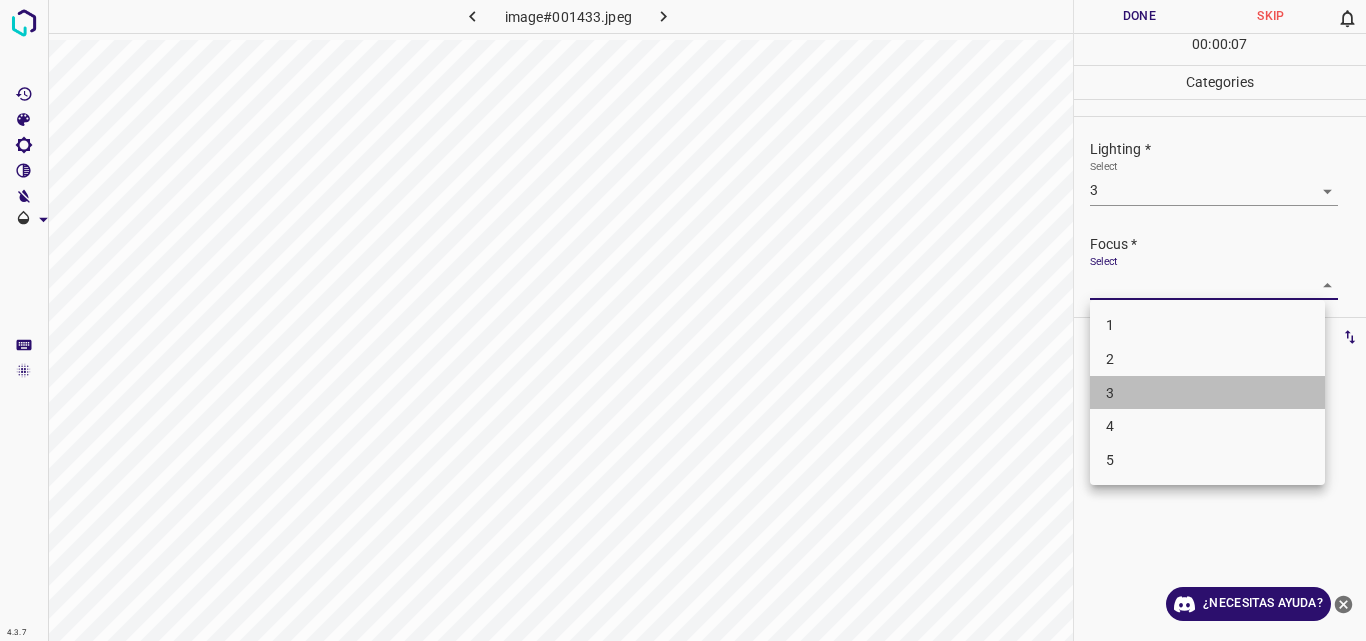 click on "3" at bounding box center (1207, 393) 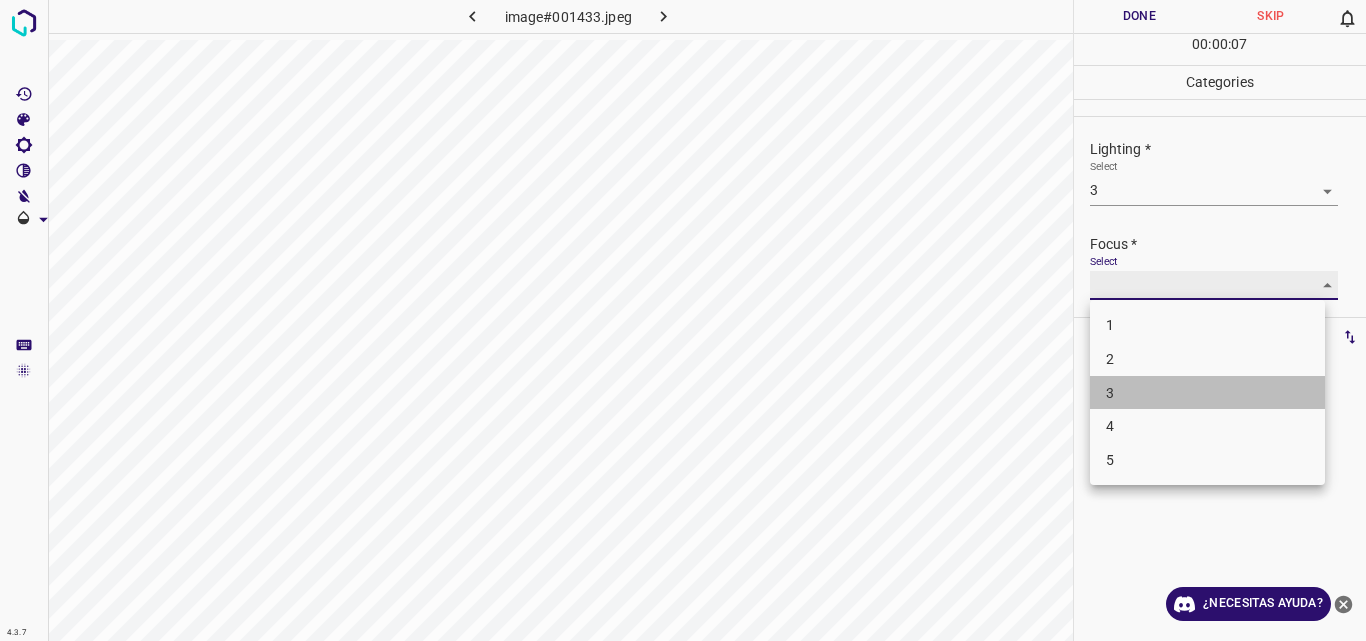 type on "3" 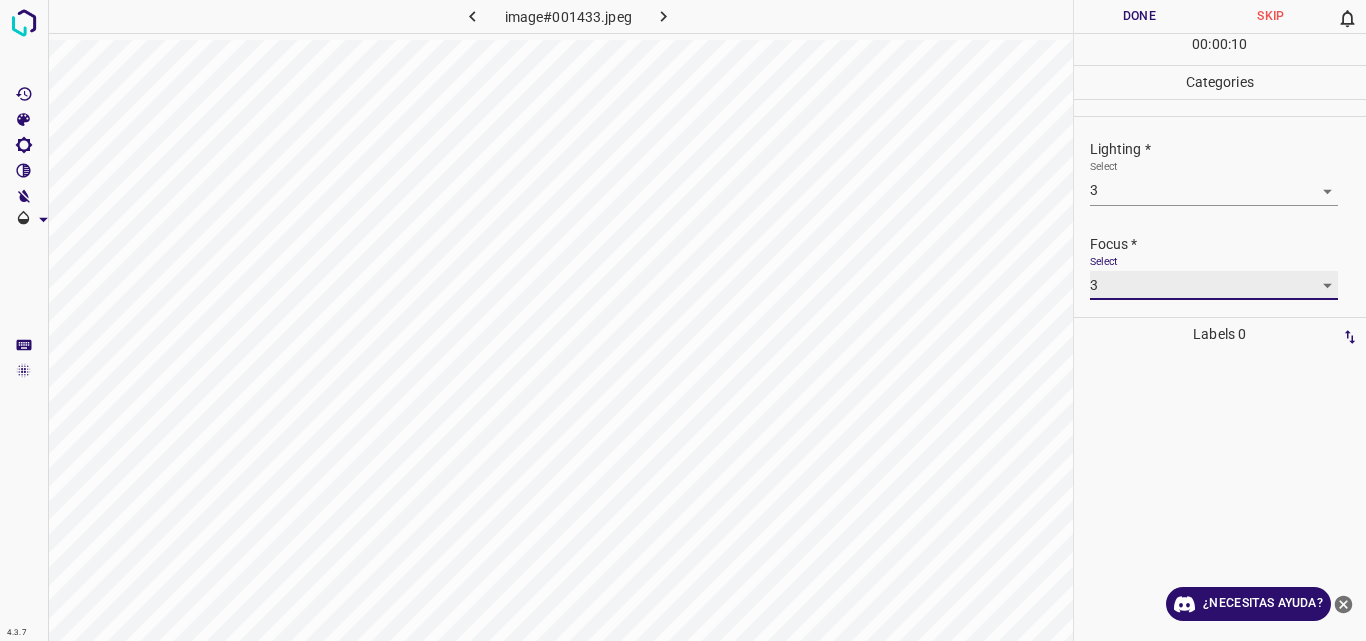 scroll, scrollTop: 98, scrollLeft: 0, axis: vertical 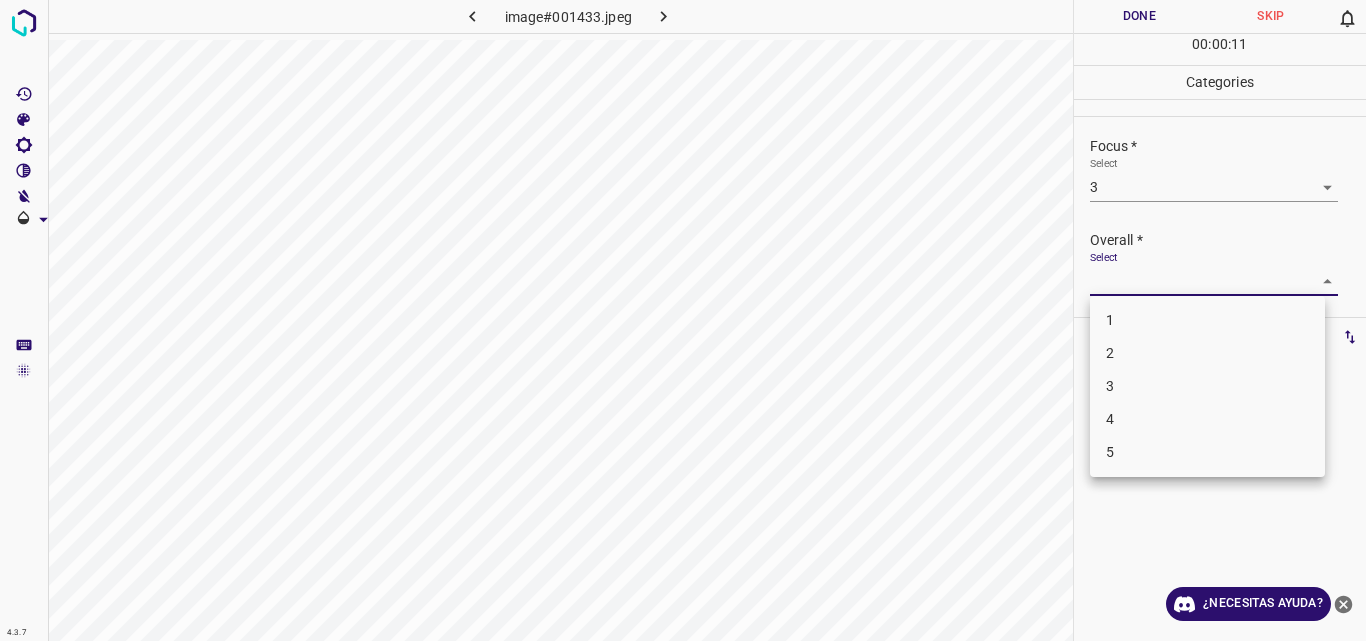 click on "4.3.7 image#001433.jpeg Done Skip 0 00   : 00   : 11   Categories Lighting *  Select 3 3 Focus *  Select 3 3 Overall *  Select ​ Labels   0 Categories 1 Lighting 2 Focus 3 Overall Tools Space Change between modes (Draw & Edit) I Auto labeling R Restore zoom M Zoom in N Zoom out Delete Delete selecte label Filters Z Restore filters X Saturation filter C Brightness filter V Contrast filter B Gray scale filter General O Download ¿Necesitas ayuda? Original text Rate this translation Your feedback will be used to help improve Google Translate - Texto - Esconder - Borrar 1 2 3 4 5" at bounding box center [683, 320] 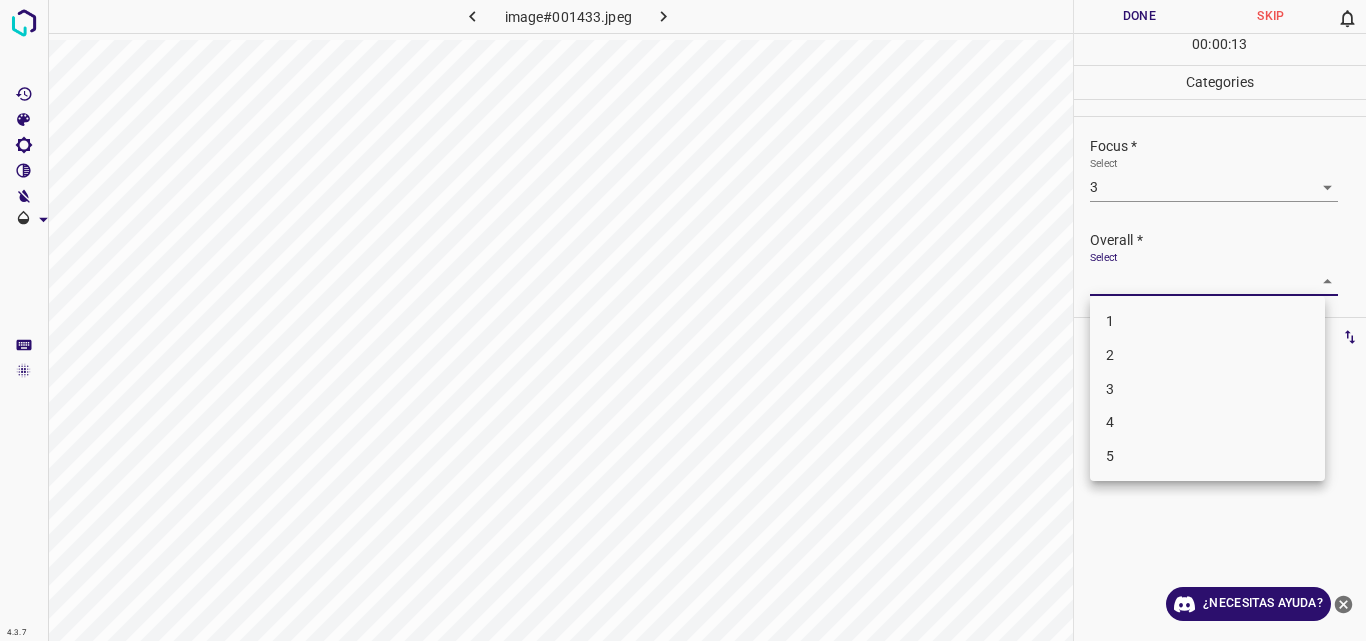click on "3" at bounding box center [1207, 389] 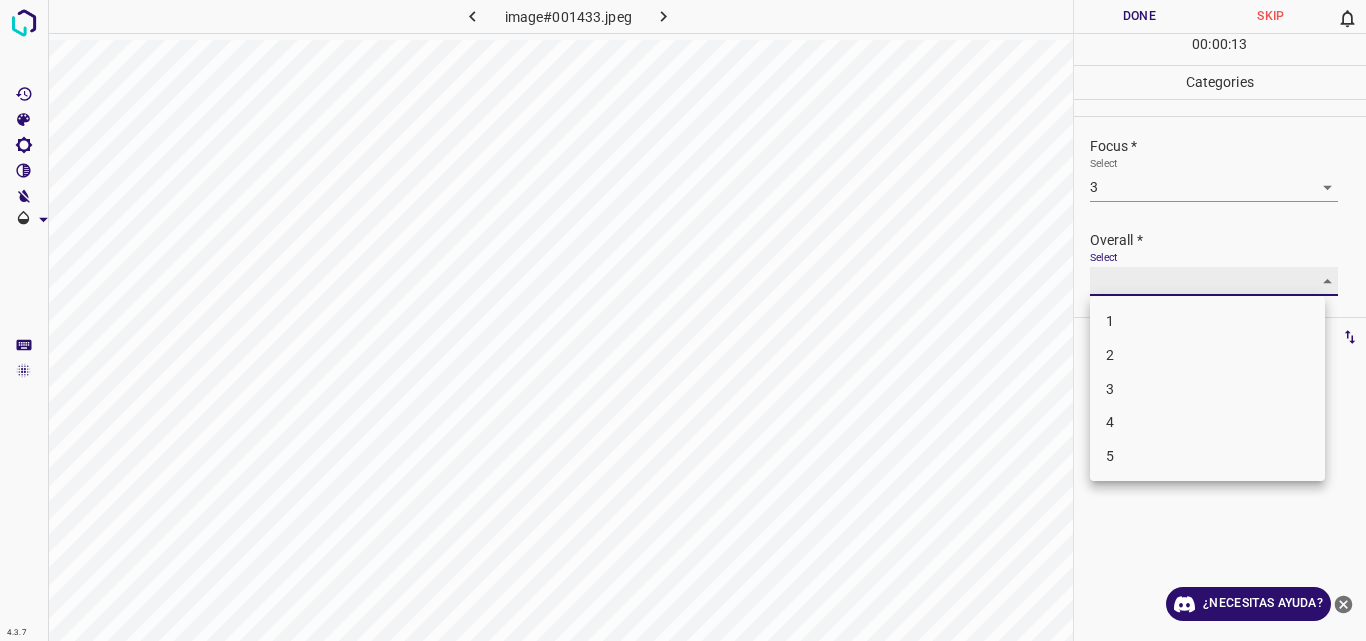 type on "3" 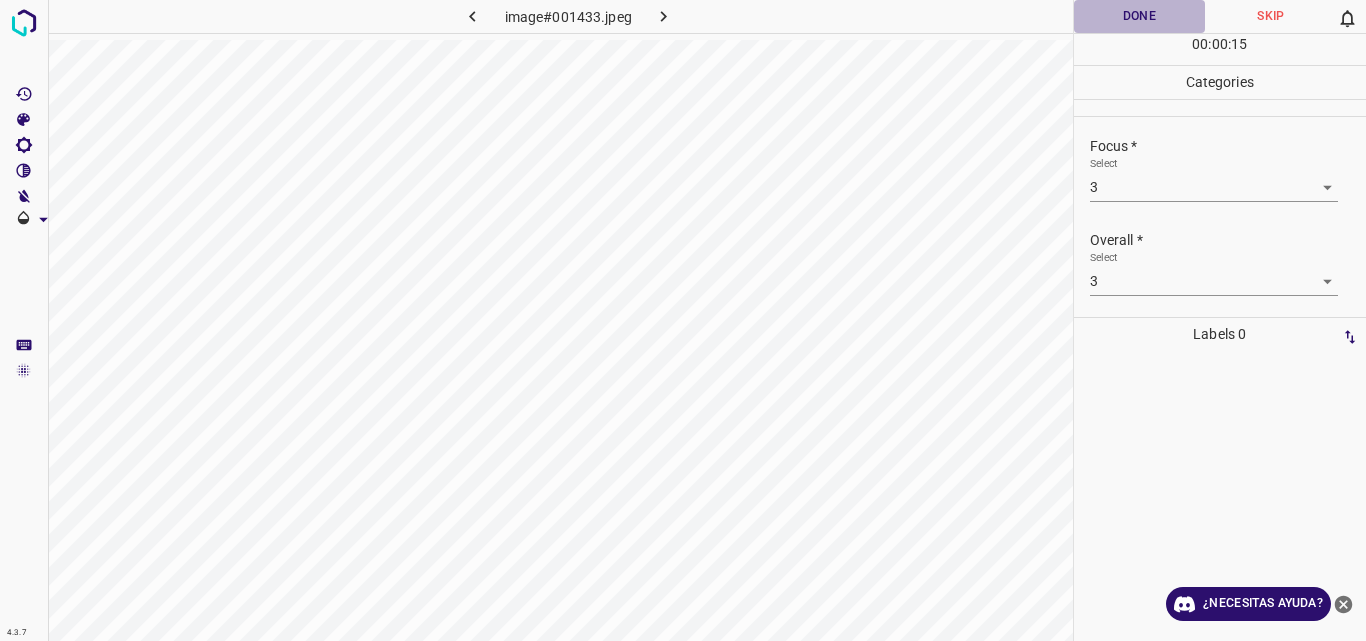 click on "Done" at bounding box center (1140, 16) 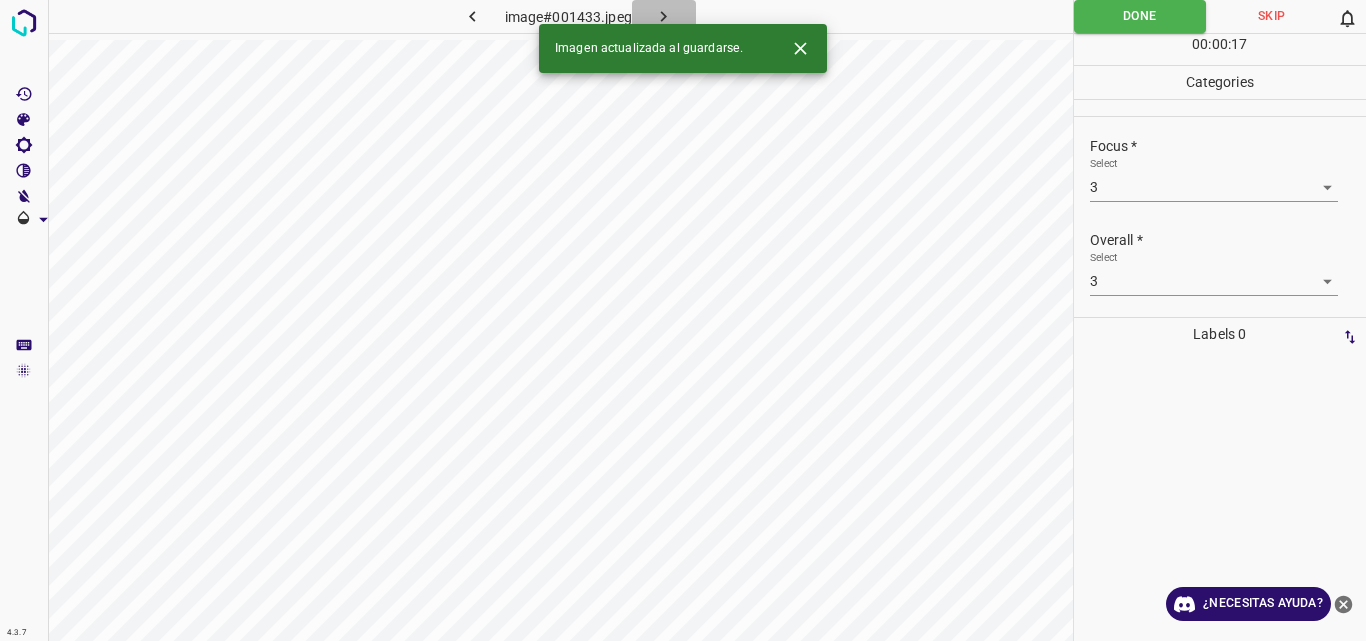 click 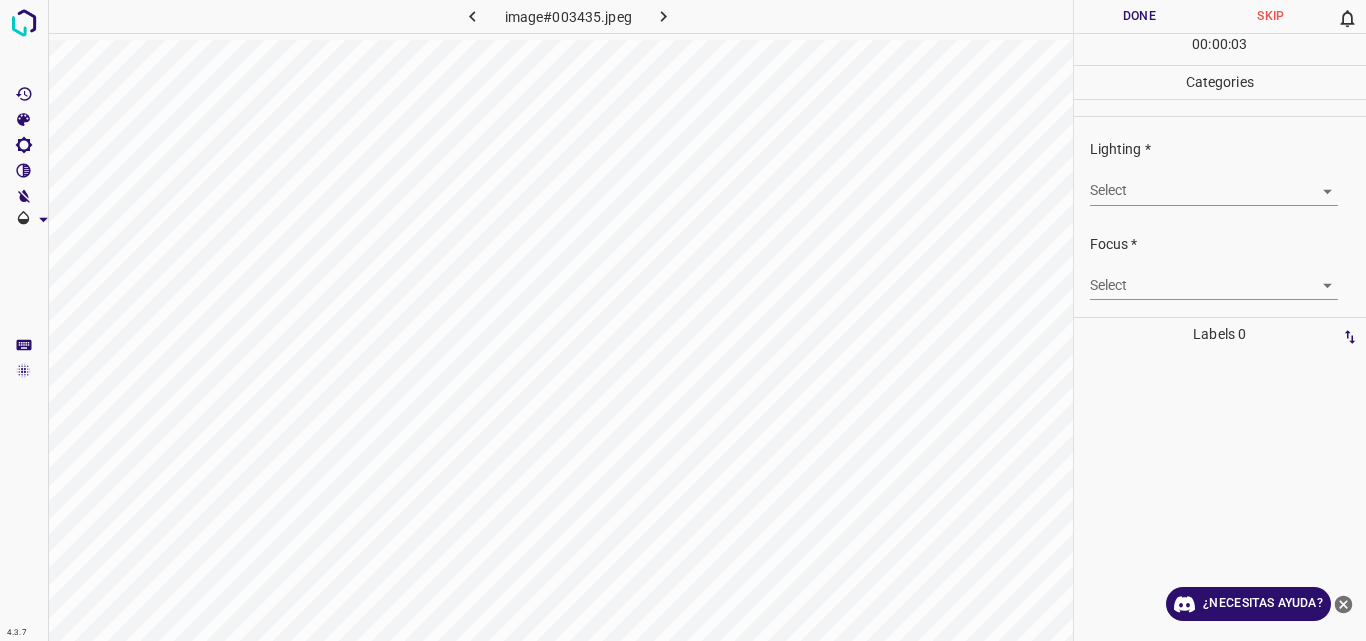 click on "4.3.7 image#003435.jpeg Done Skip 0 00   : 00   : 03   Categories Lighting *  Select ​ Focus *  Select ​ Overall *  Select ​ Labels   0 Categories 1 Lighting 2 Focus 3 Overall Tools Space Change between modes (Draw & Edit) I Auto labeling R Restore zoom M Zoom in N Zoom out Delete Delete selecte label Filters Z Restore filters X Saturation filter C Brightness filter V Contrast filter B Gray scale filter General O Download ¿Necesitas ayuda? Original text Rate this translation Your feedback will be used to help improve Google Translate - Texto - Esconder - Borrar" at bounding box center (683, 320) 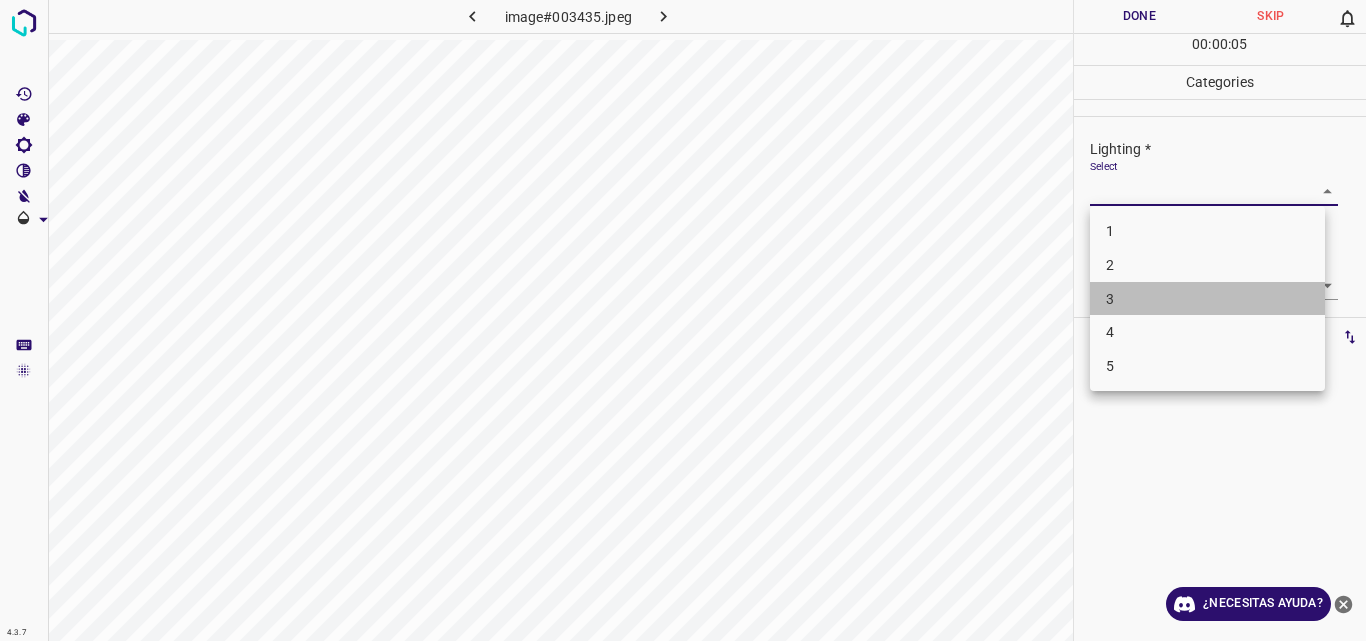 click on "3" at bounding box center (1207, 299) 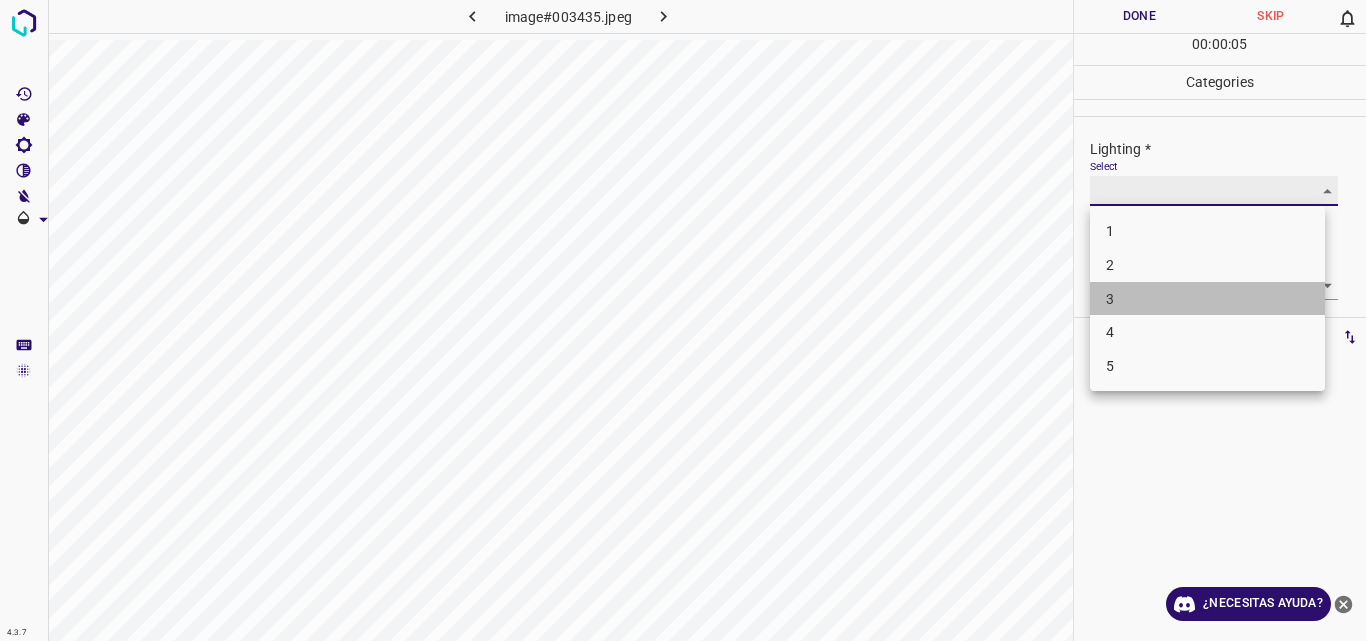 type on "3" 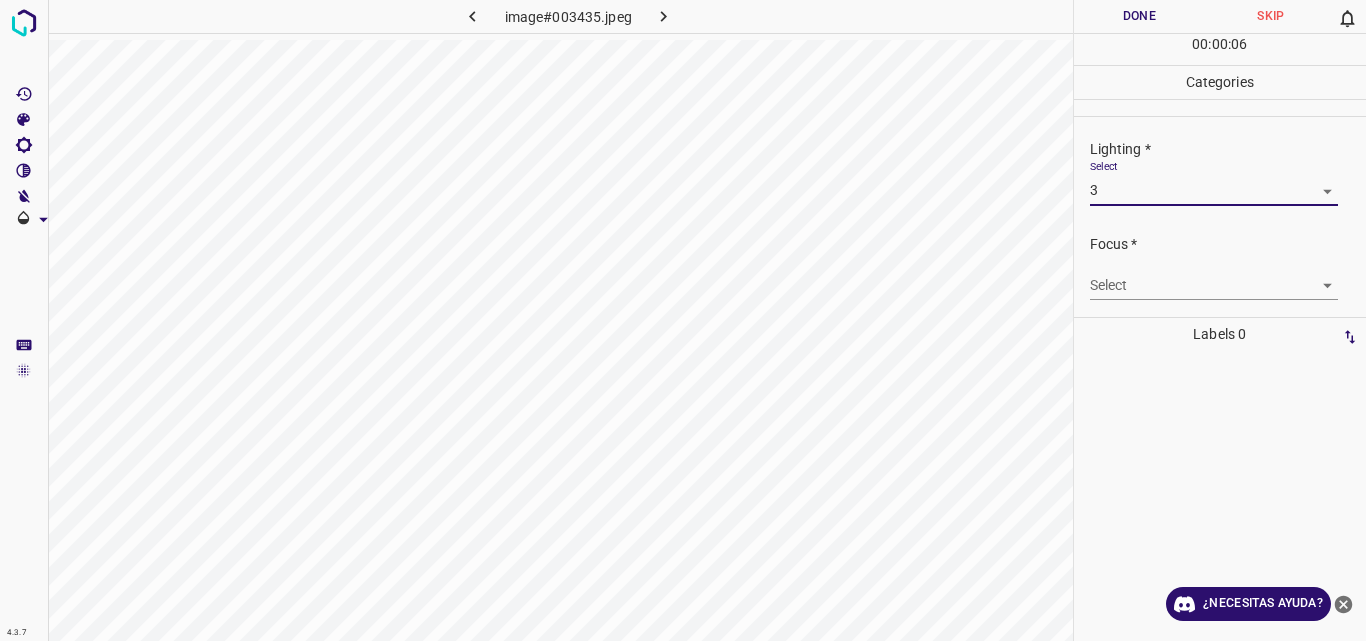 click on "4.3.7 image#003435.jpeg Done Skip 0 00   : 00   : 06   Categories Lighting *  Select 3 3 Focus *  Select ​ Overall *  Select ​ Labels   0 Categories 1 Lighting 2 Focus 3 Overall Tools Space Change between modes (Draw & Edit) I Auto labeling R Restore zoom M Zoom in N Zoom out Delete Delete selecte label Filters Z Restore filters X Saturation filter C Brightness filter V Contrast filter B Gray scale filter General O Download ¿Necesitas ayuda? Original text Rate this translation Your feedback will be used to help improve Google Translate - Texto - Esconder - Borrar" at bounding box center (683, 320) 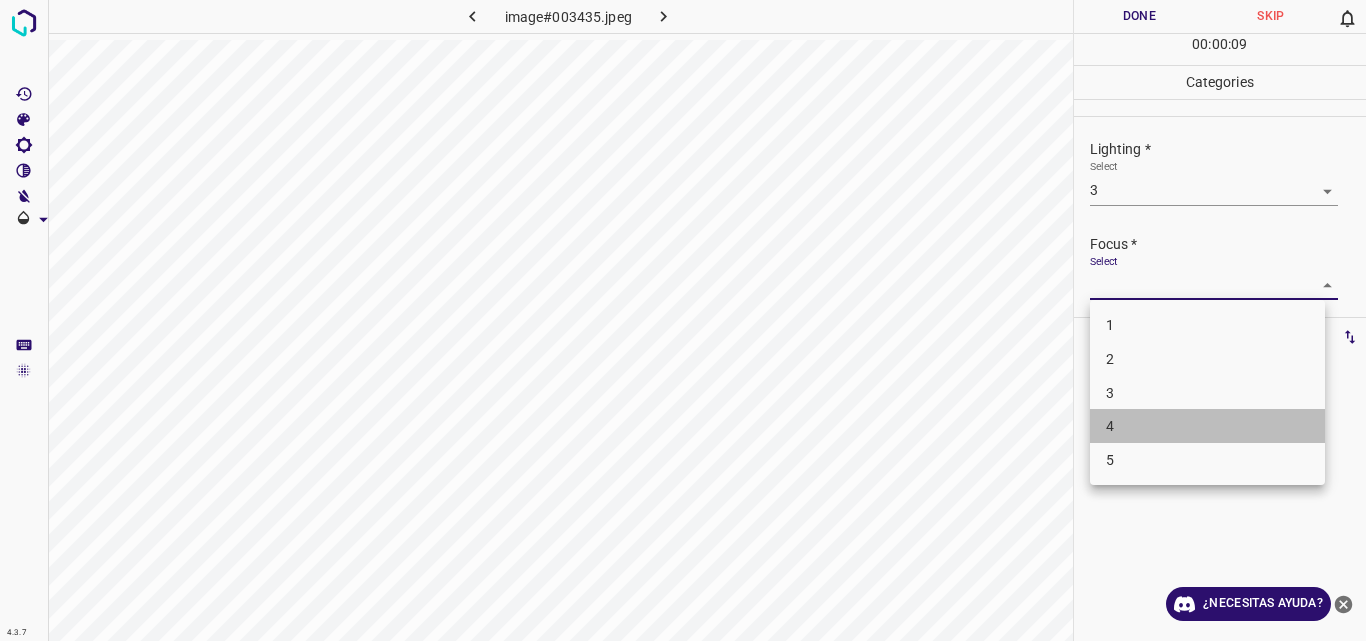 click on "4" at bounding box center (1207, 426) 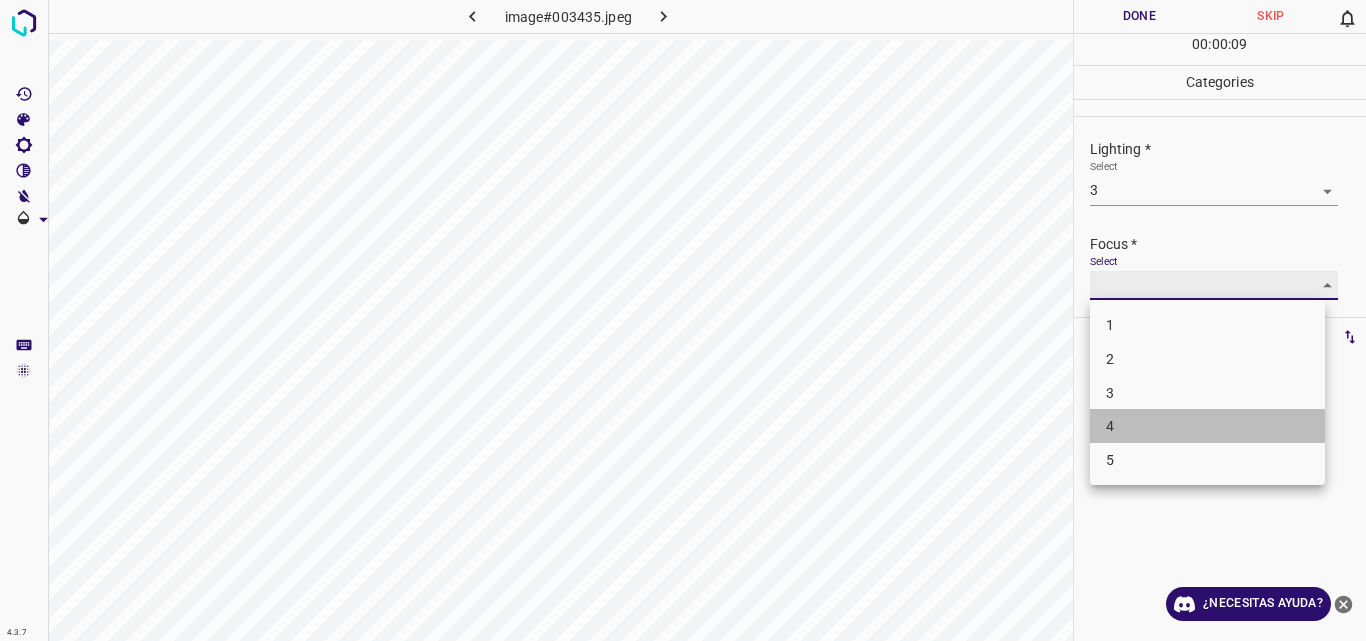 type on "4" 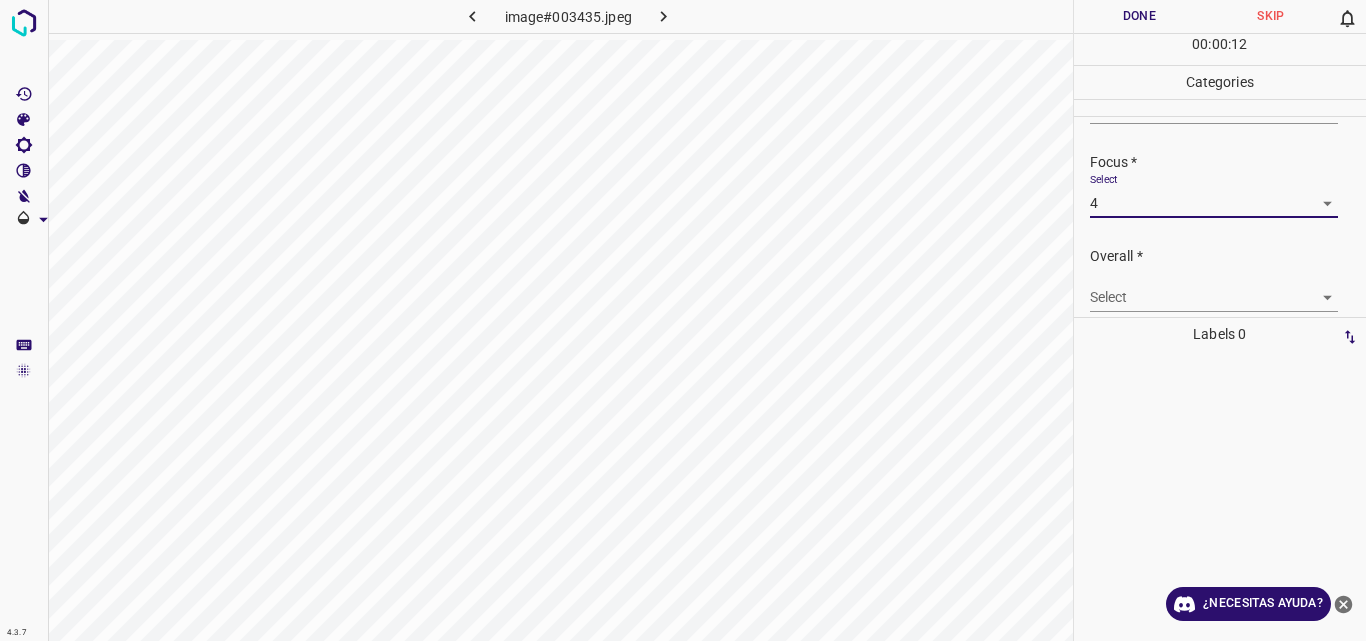 click on "Lighting *  Select 3 3 Focus *  Select 4 4 Overall *  Select ​" at bounding box center (1220, 217) 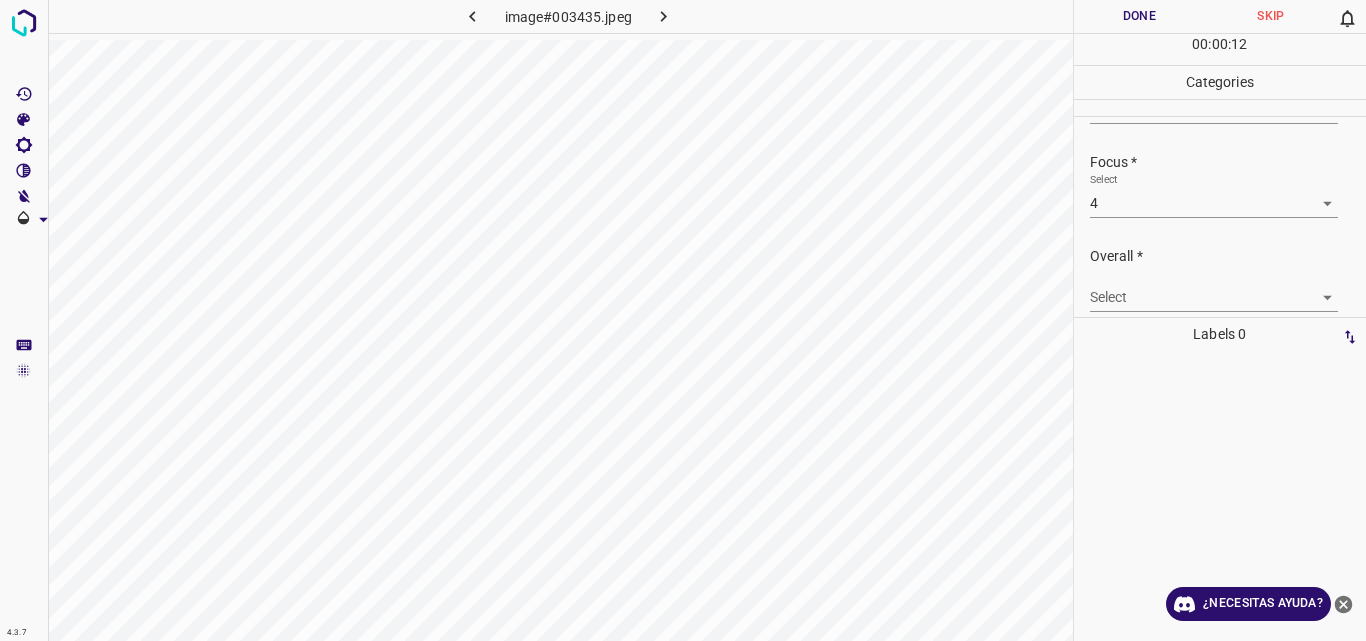 scroll, scrollTop: 98, scrollLeft: 0, axis: vertical 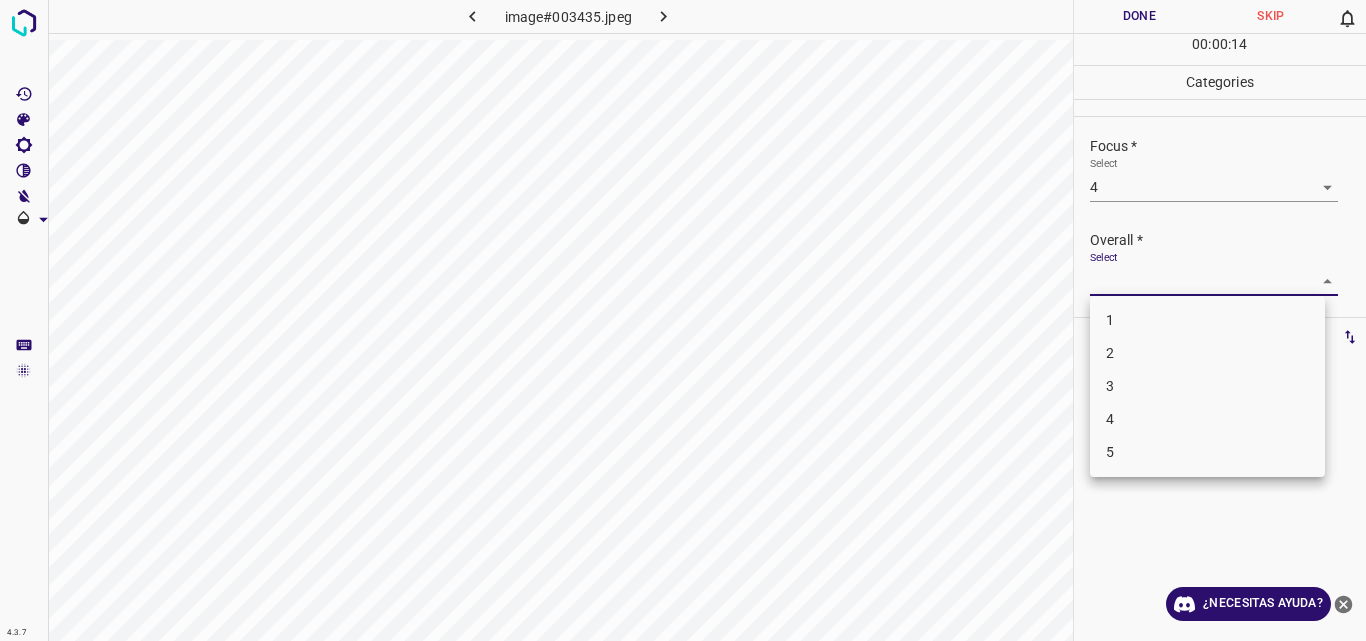click on "4.3.7 image#003435.jpeg Done Skip 0 00   : 00   : 14   Categories Lighting *  Select 3 3 Focus *  Select 4 4 Overall *  Select ​ Labels   0 Categories 1 Lighting 2 Focus 3 Overall Tools Space Change between modes (Draw & Edit) I Auto labeling R Restore zoom M Zoom in N Zoom out Delete Delete selecte label Filters Z Restore filters X Saturation filter C Brightness filter V Contrast filter B Gray scale filter General O Download ¿Necesitas ayuda? Original text Rate this translation Your feedback will be used to help improve Google Translate - Texto - Esconder - Borrar 1 2 3 4 5" at bounding box center (683, 320) 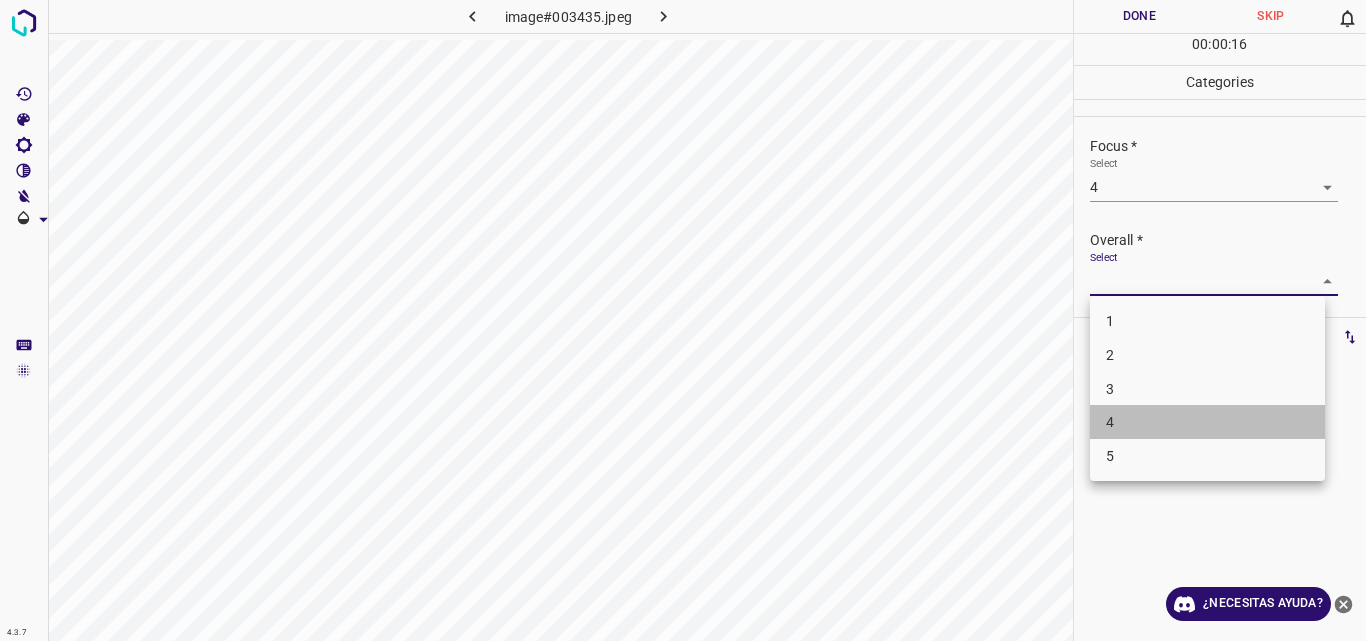 click on "4" at bounding box center (1207, 422) 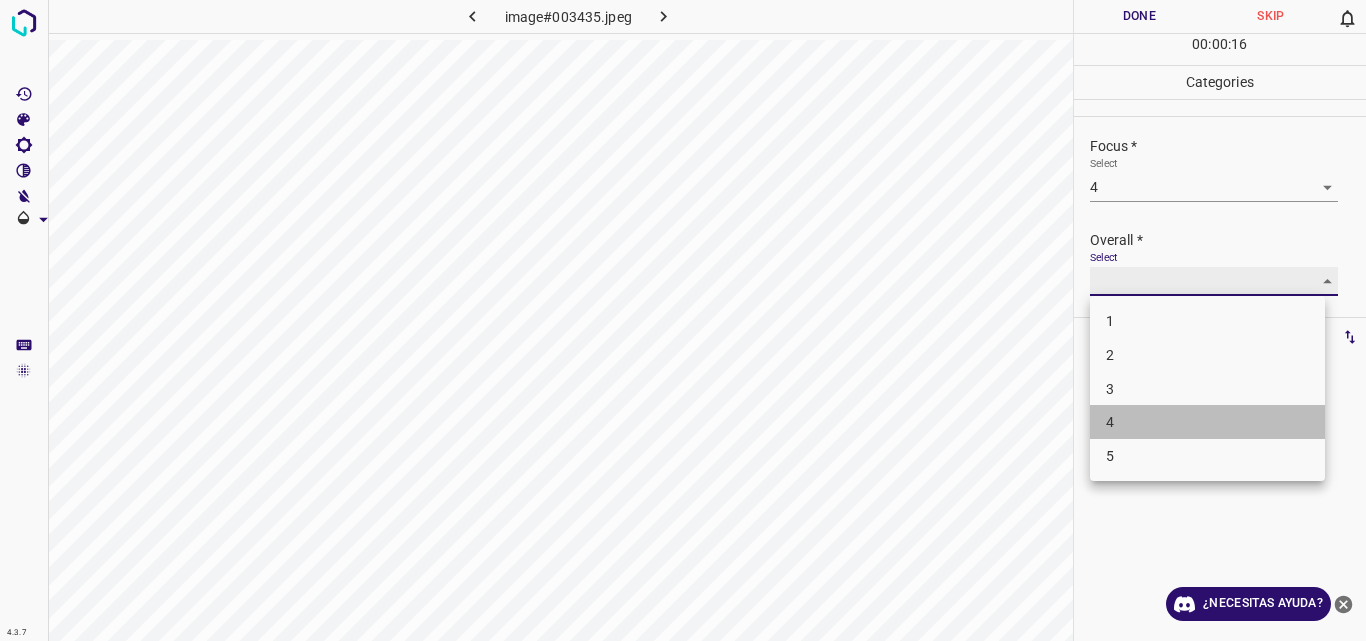 type on "4" 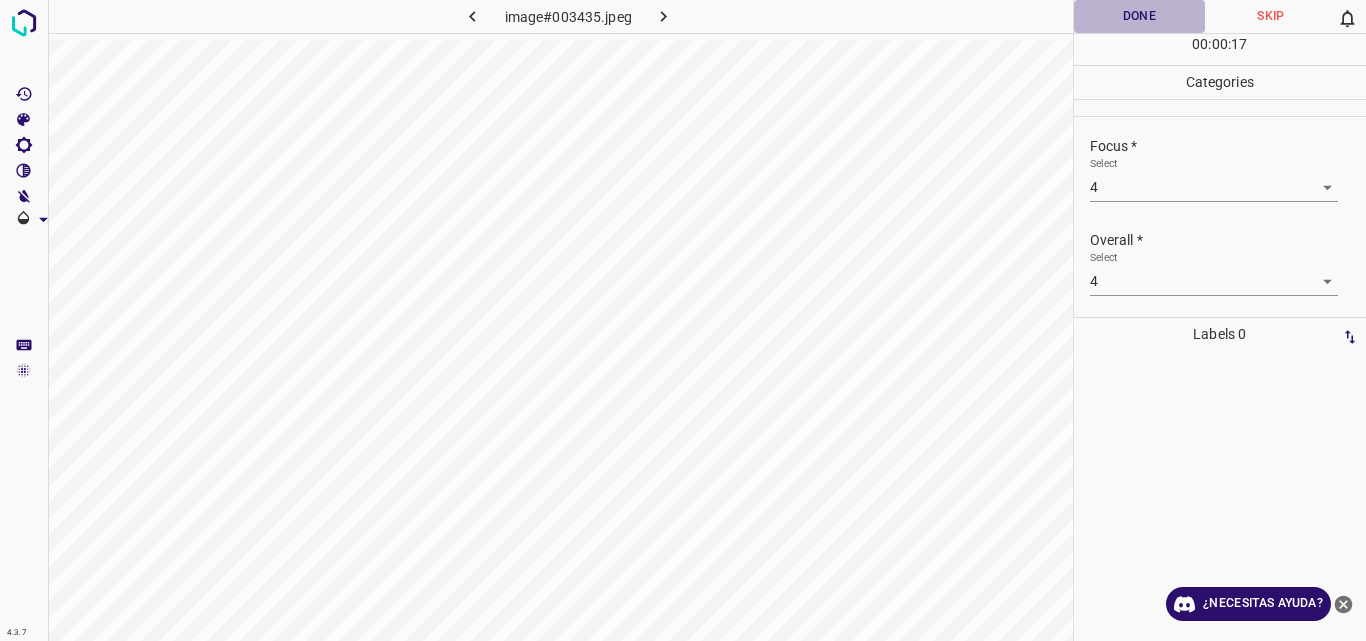 click on "Done" at bounding box center (1140, 16) 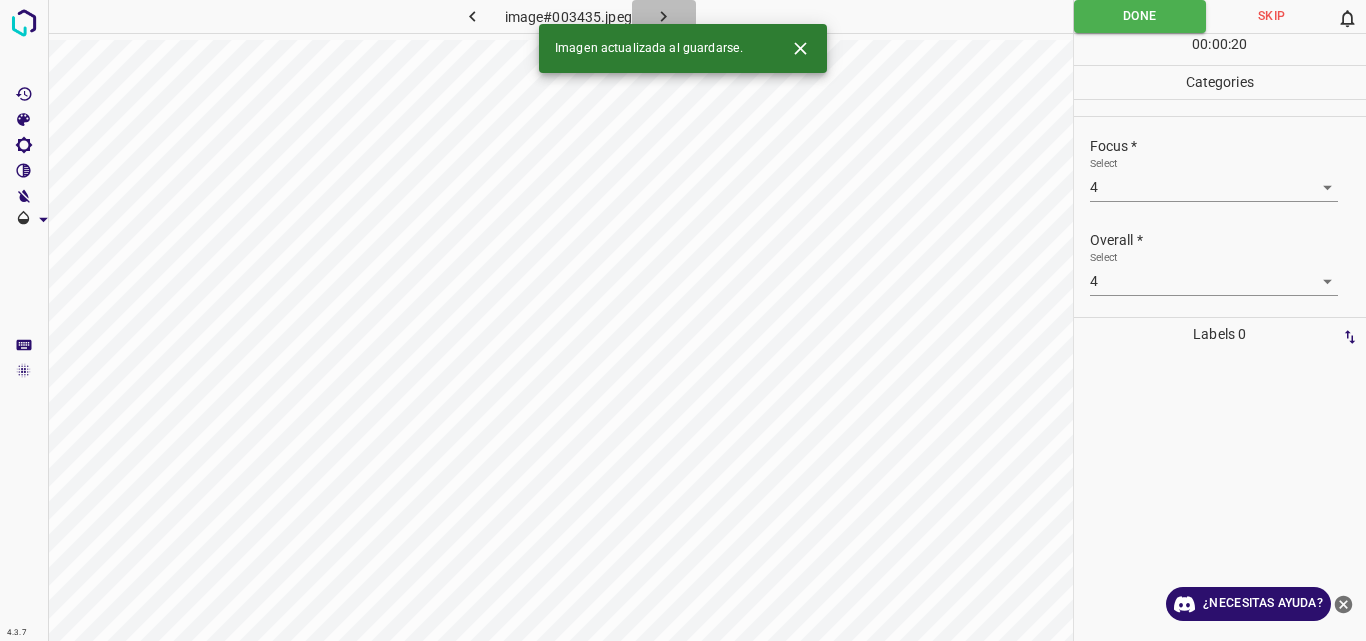 click 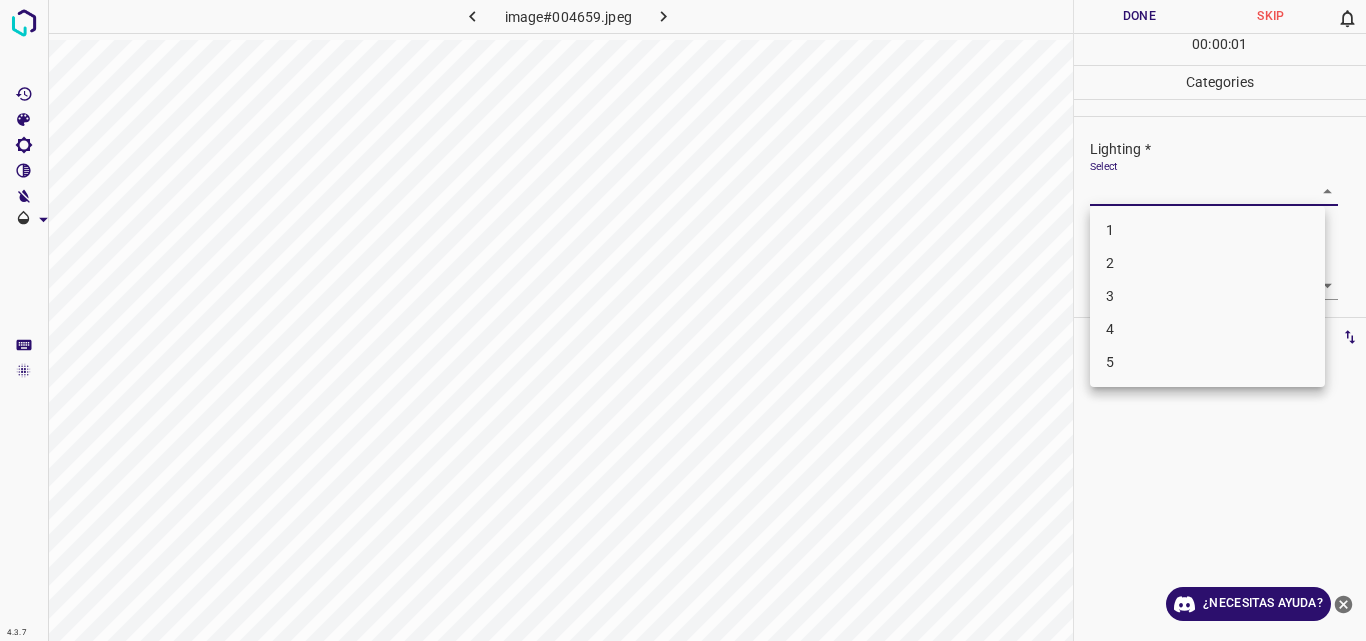 click on "4.3.7 image#004659.jpeg Done Skip 0 00   : 00   : 01   Categories Lighting *  Select ​ Focus *  Select ​ Overall *  Select ​ Labels   0 Categories 1 Lighting 2 Focus 3 Overall Tools Space Change between modes (Draw & Edit) I Auto labeling R Restore zoom M Zoom in N Zoom out Delete Delete selecte label Filters Z Restore filters X Saturation filter C Brightness filter V Contrast filter B Gray scale filter General O Download ¿Necesitas ayuda? Original text Rate this translation Your feedback will be used to help improve Google Translate - Texto - Esconder - Borrar 1 2 3 4 5" at bounding box center [683, 320] 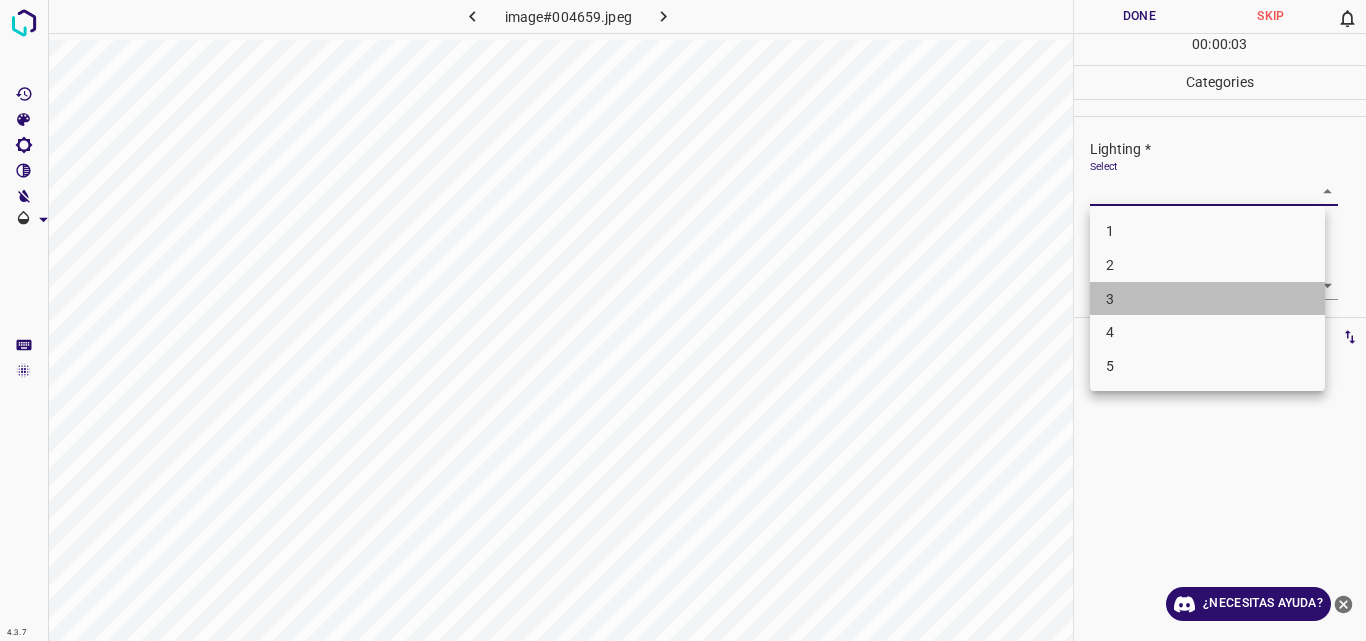 click on "3" at bounding box center (1207, 299) 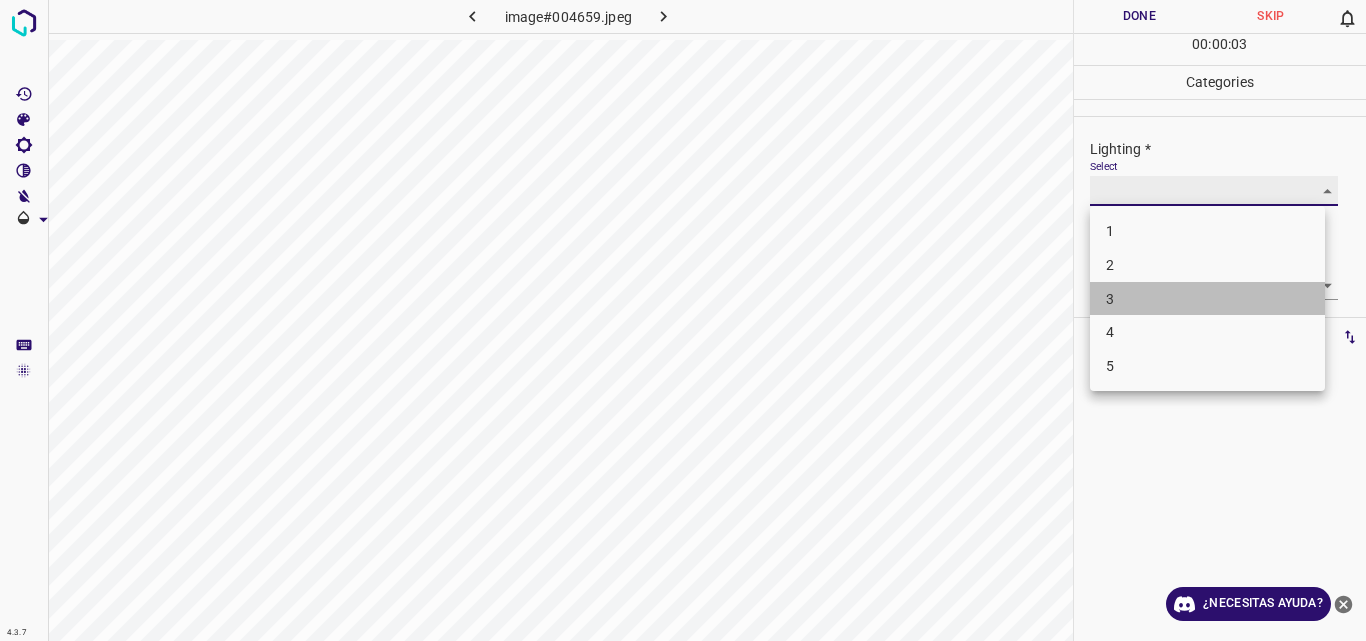 type on "3" 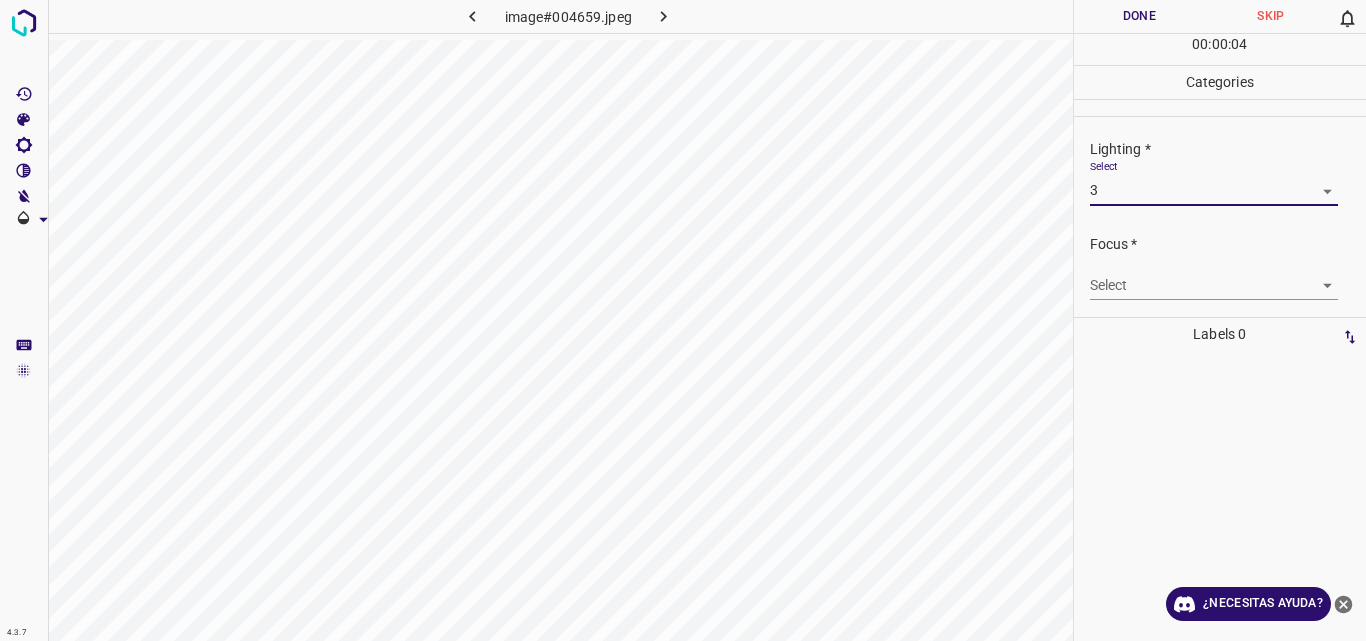 click on "4.3.7 image#004659.jpeg Done Skip 0 00   : 00   : 04   Categories Lighting *  Select 3 3 Focus *  Select ​ Overall *  Select ​ Labels   0 Categories 1 Lighting 2 Focus 3 Overall Tools Space Change between modes (Draw & Edit) I Auto labeling R Restore zoom M Zoom in N Zoom out Delete Delete selecte label Filters Z Restore filters X Saturation filter C Brightness filter V Contrast filter B Gray scale filter General O Download ¿Necesitas ayuda? Original text Rate this translation Your feedback will be used to help improve Google Translate - Texto - Esconder - Borrar" at bounding box center (683, 320) 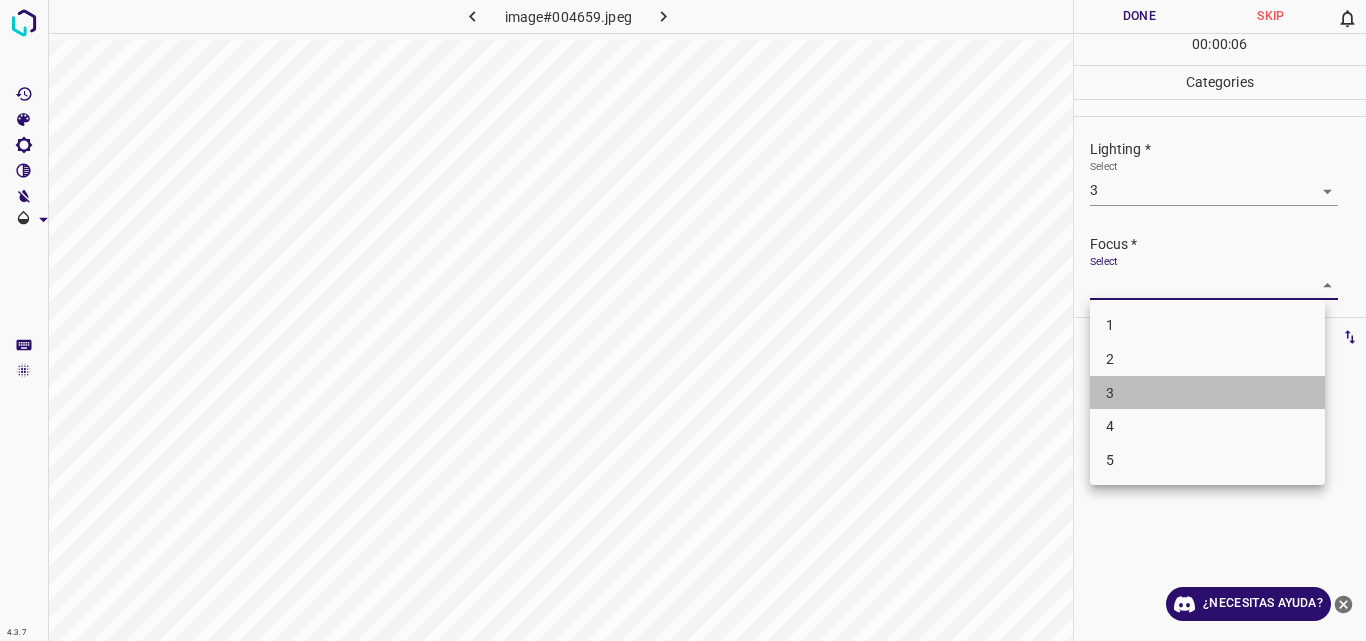 click on "3" at bounding box center (1207, 393) 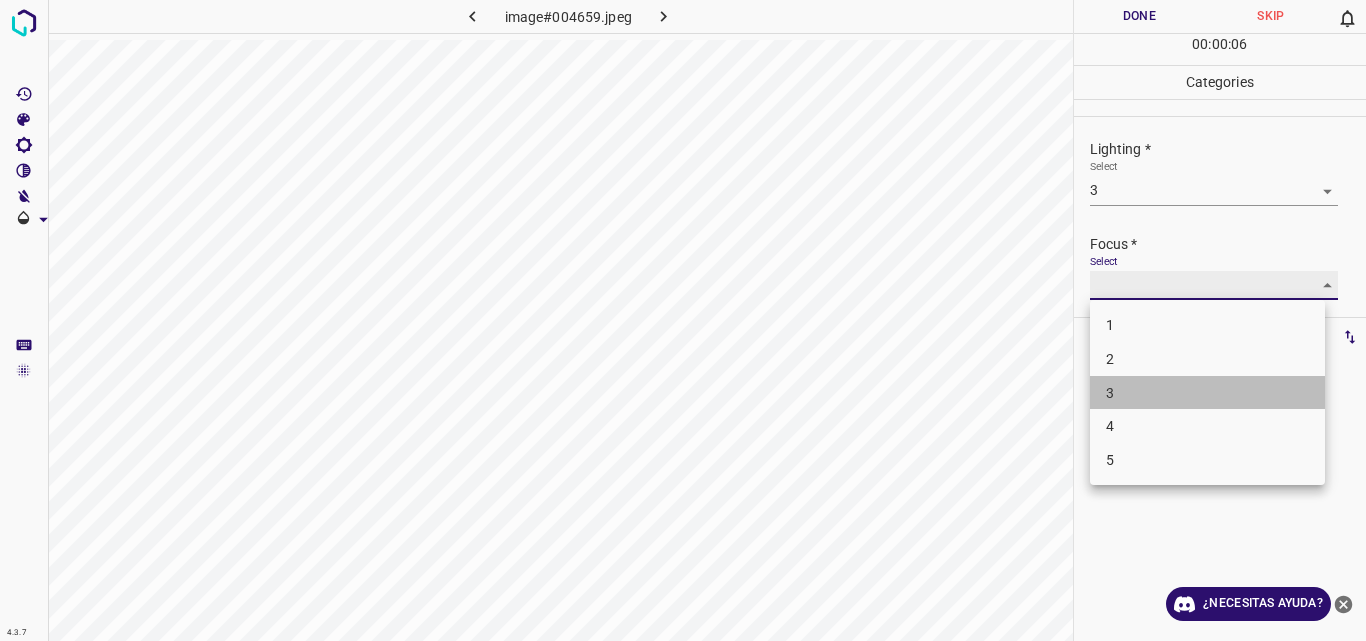 type on "3" 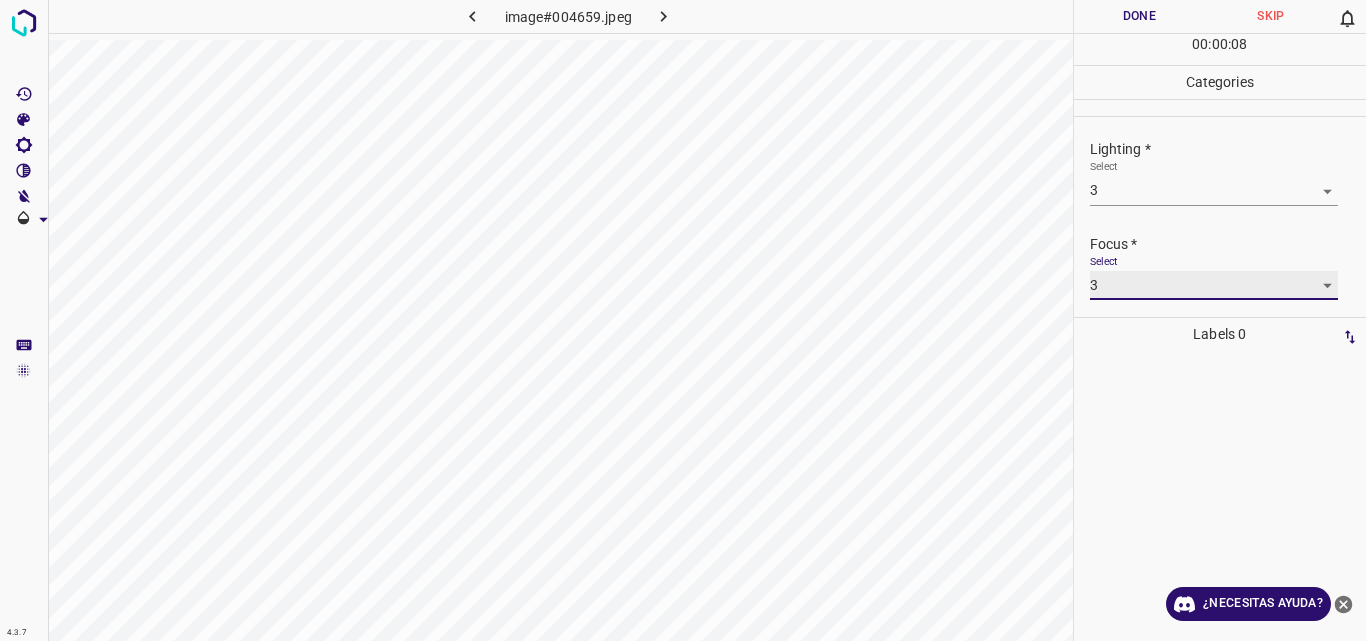 scroll, scrollTop: 77, scrollLeft: 0, axis: vertical 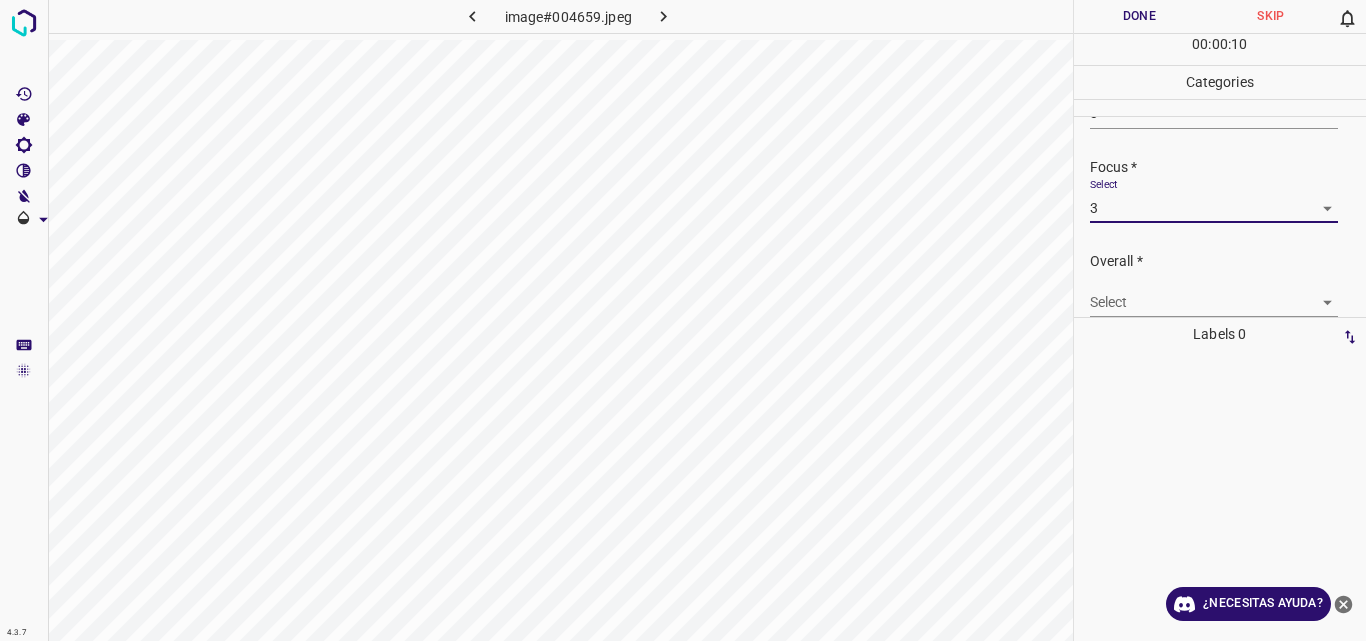 click on "4.3.7 image#004659.jpeg Done Skip 0 00   : 00   : 10   Categories Lighting *  Select 3 3 Focus *  Select 3 3 Overall *  Select ​ Labels   0 Categories 1 Lighting 2 Focus 3 Overall Tools Space Change between modes (Draw & Edit) I Auto labeling R Restore zoom M Zoom in N Zoom out Delete Delete selecte label Filters Z Restore filters X Saturation filter C Brightness filter V Contrast filter B Gray scale filter General O Download ¿Necesitas ayuda? Original text Rate this translation Your feedback will be used to help improve Google Translate - Texto - Esconder - Borrar" at bounding box center (683, 320) 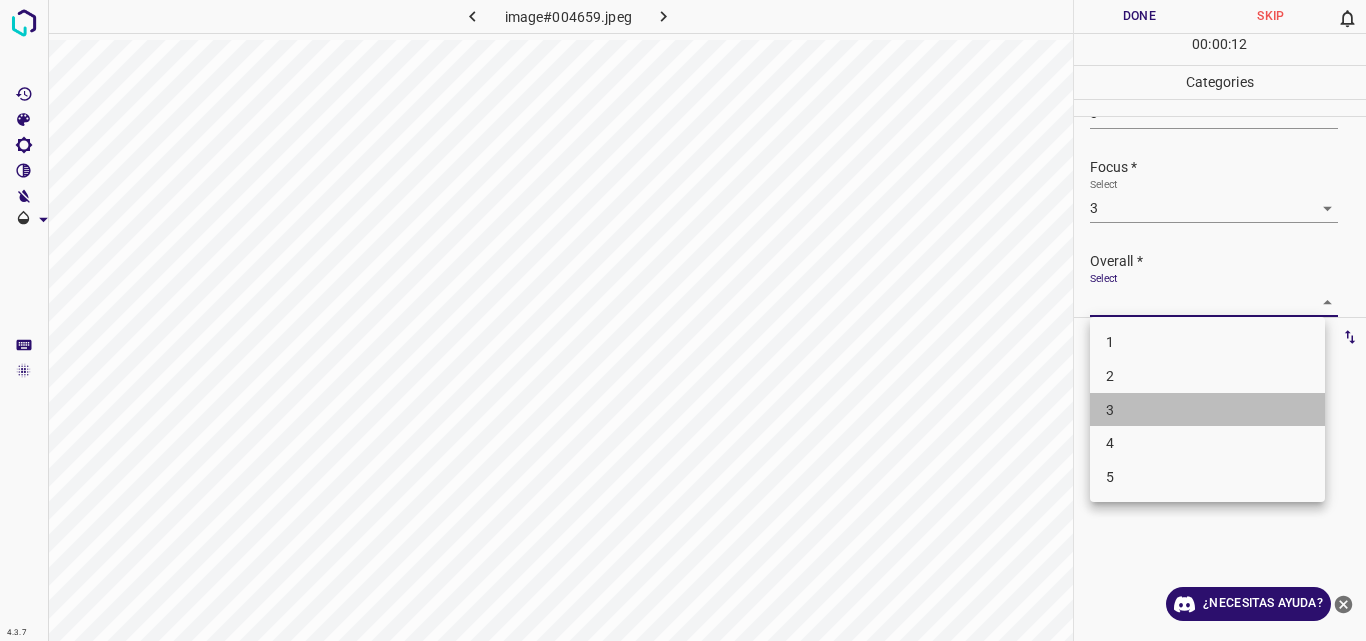 click on "3" at bounding box center [1207, 410] 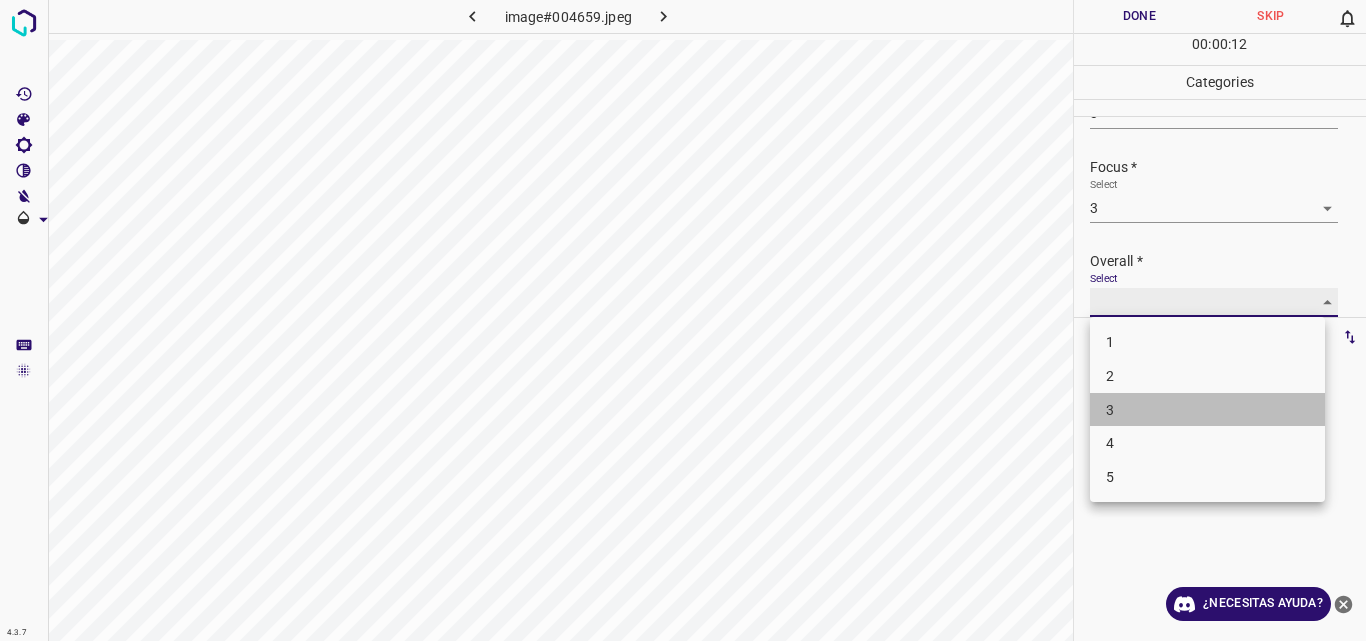 type on "3" 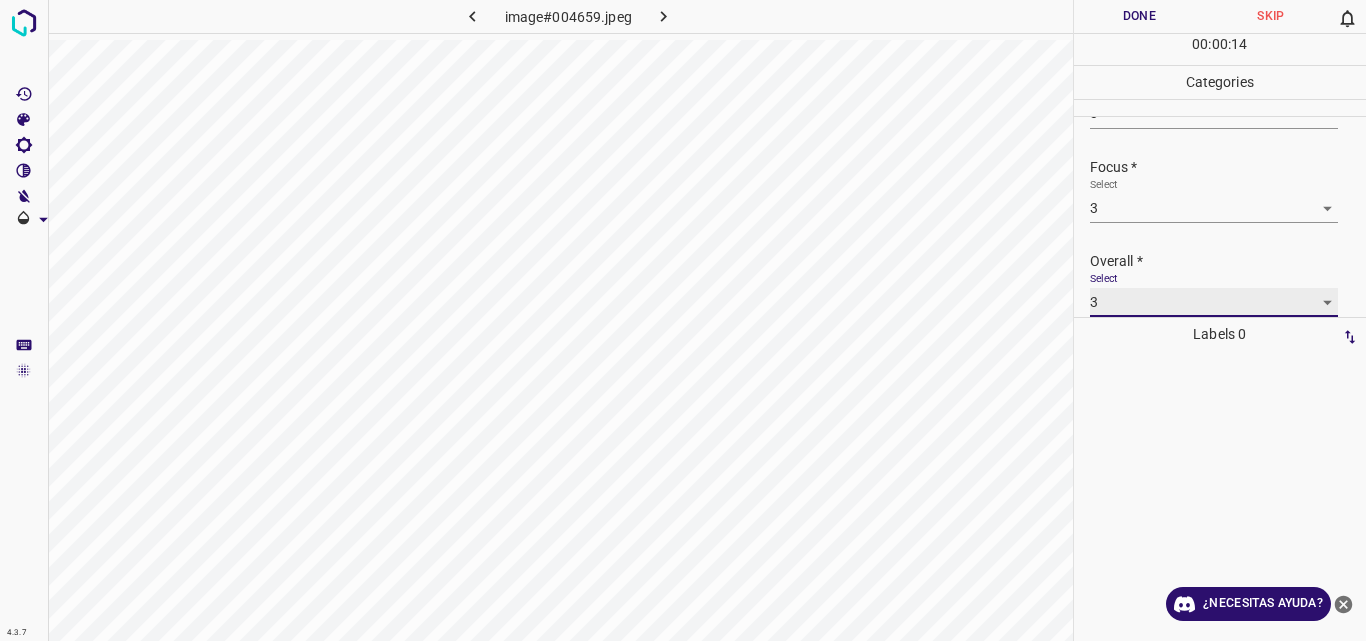 scroll, scrollTop: 77, scrollLeft: 0, axis: vertical 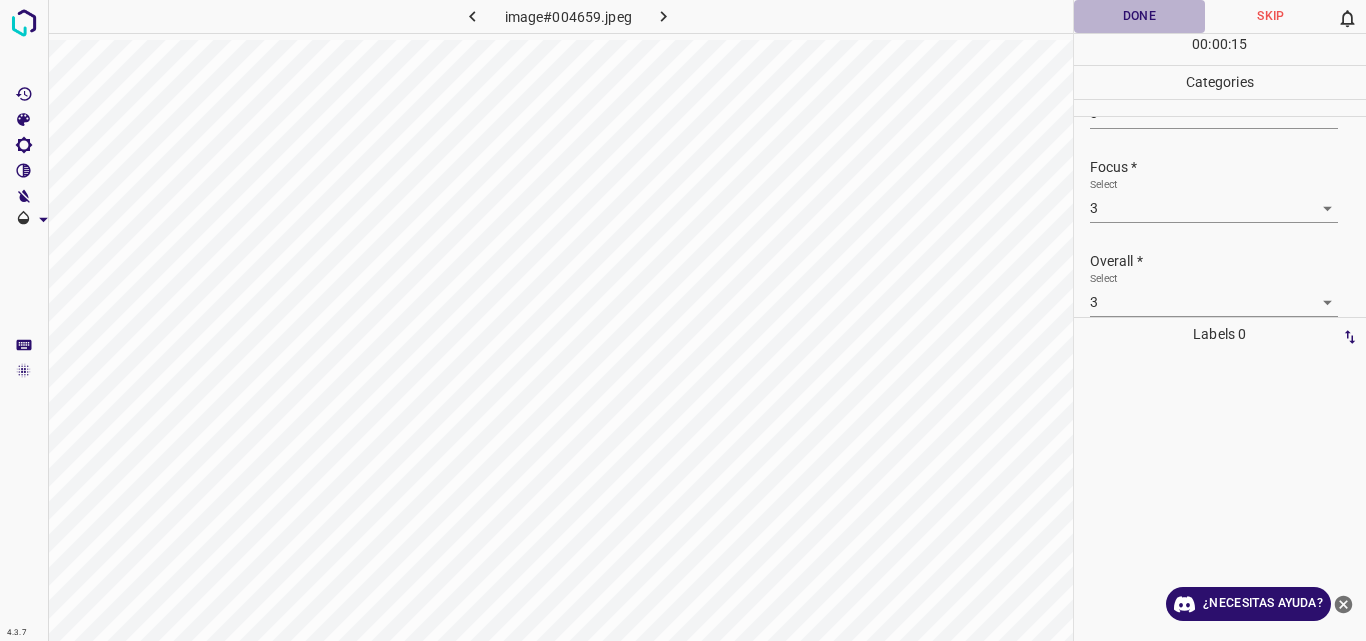 click on "Done" at bounding box center [1140, 16] 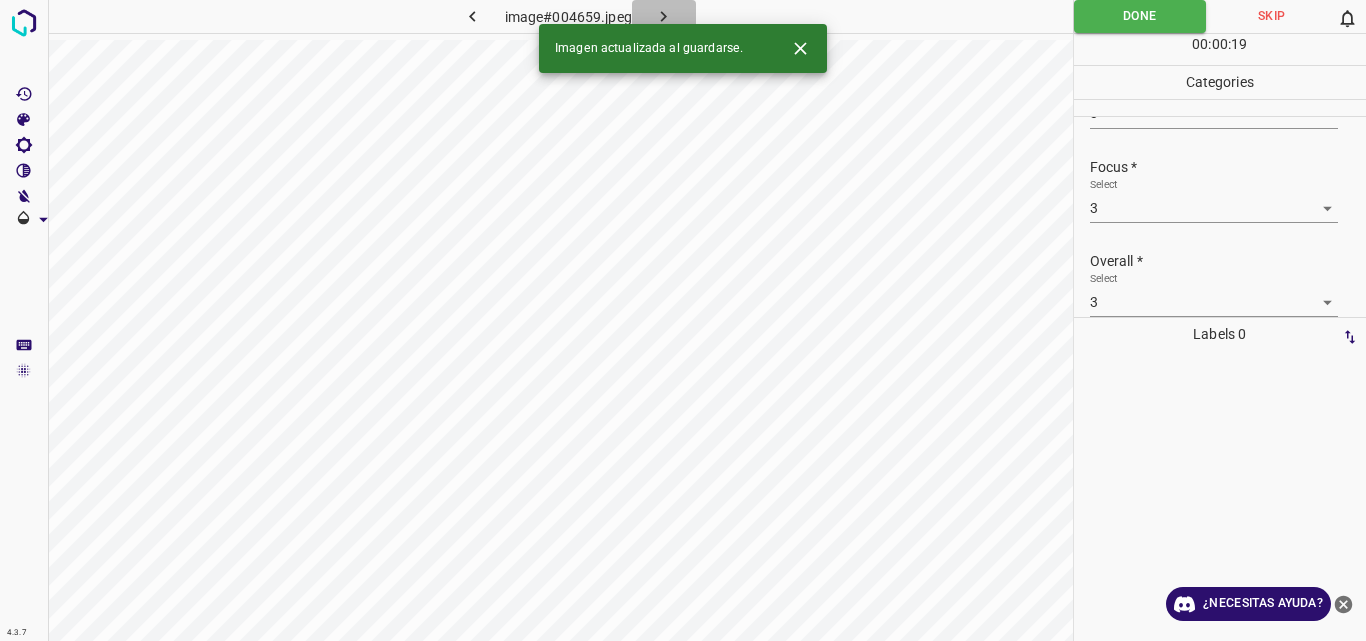 click 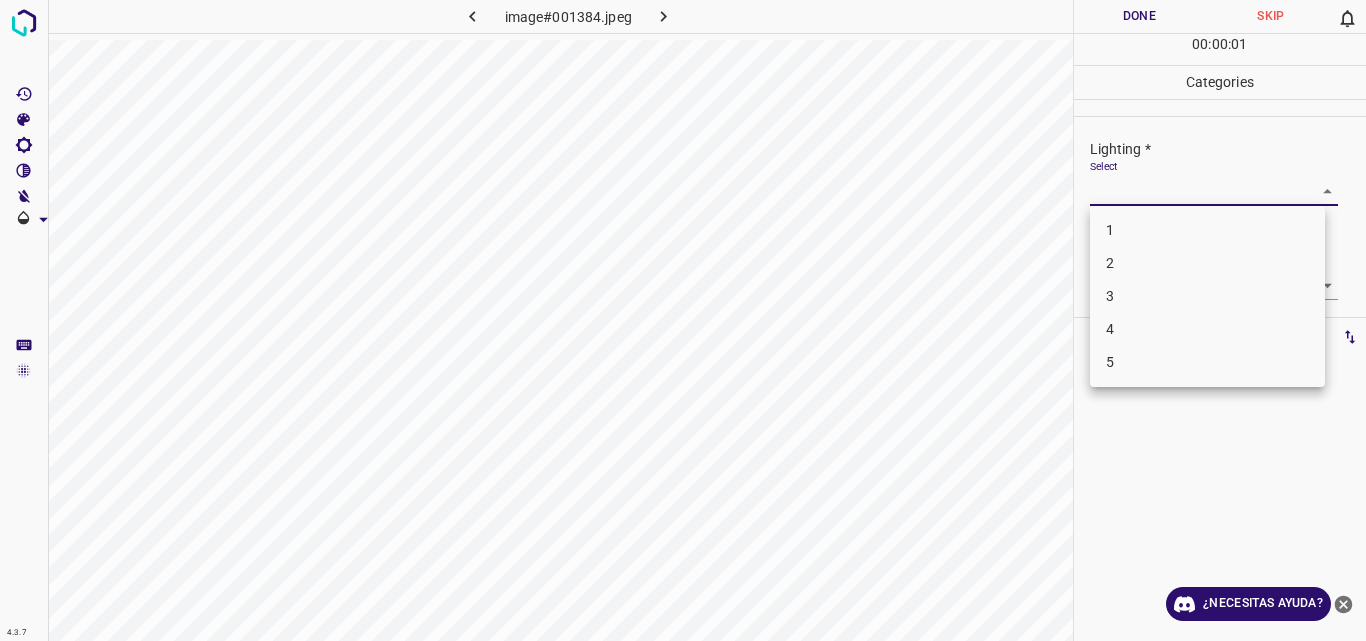click on "4.3.7 image#001384.jpeg Done Skip 0 00   : 00   : 01   Categories Lighting *  Select ​ Focus *  Select ​ Overall *  Select ​ Labels   0 Categories 1 Lighting 2 Focus 3 Overall Tools Space Change between modes (Draw & Edit) I Auto labeling R Restore zoom M Zoom in N Zoom out Delete Delete selecte label Filters Z Restore filters X Saturation filter C Brightness filter V Contrast filter B Gray scale filter General O Download ¿Necesitas ayuda? Original text Rate this translation Your feedback will be used to help improve Google Translate - Texto - Esconder - Borrar 1 2 3 4 5" at bounding box center (683, 320) 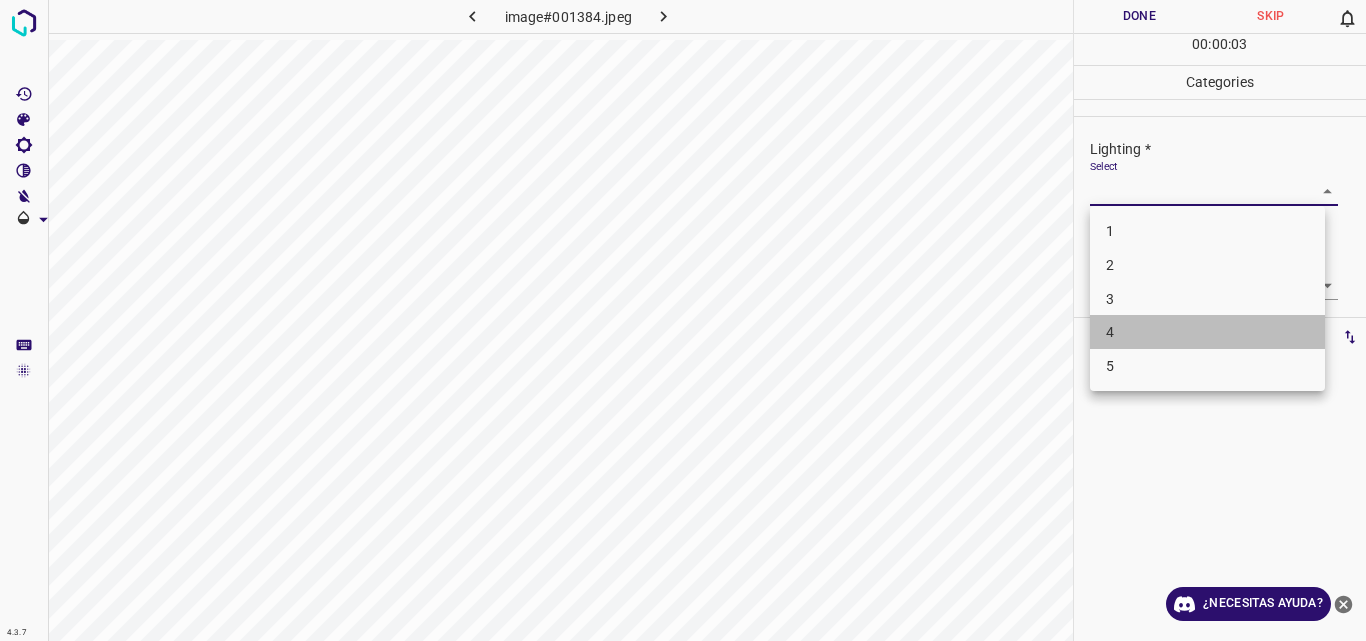 click on "4" at bounding box center (1207, 332) 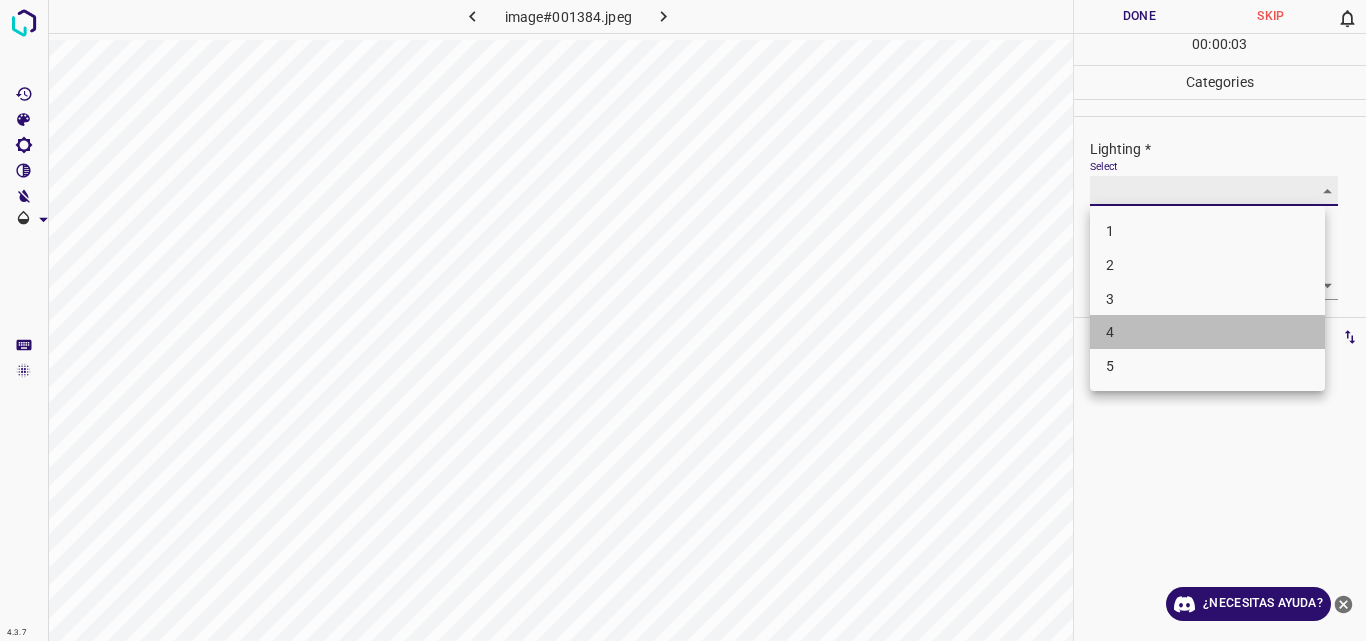type on "4" 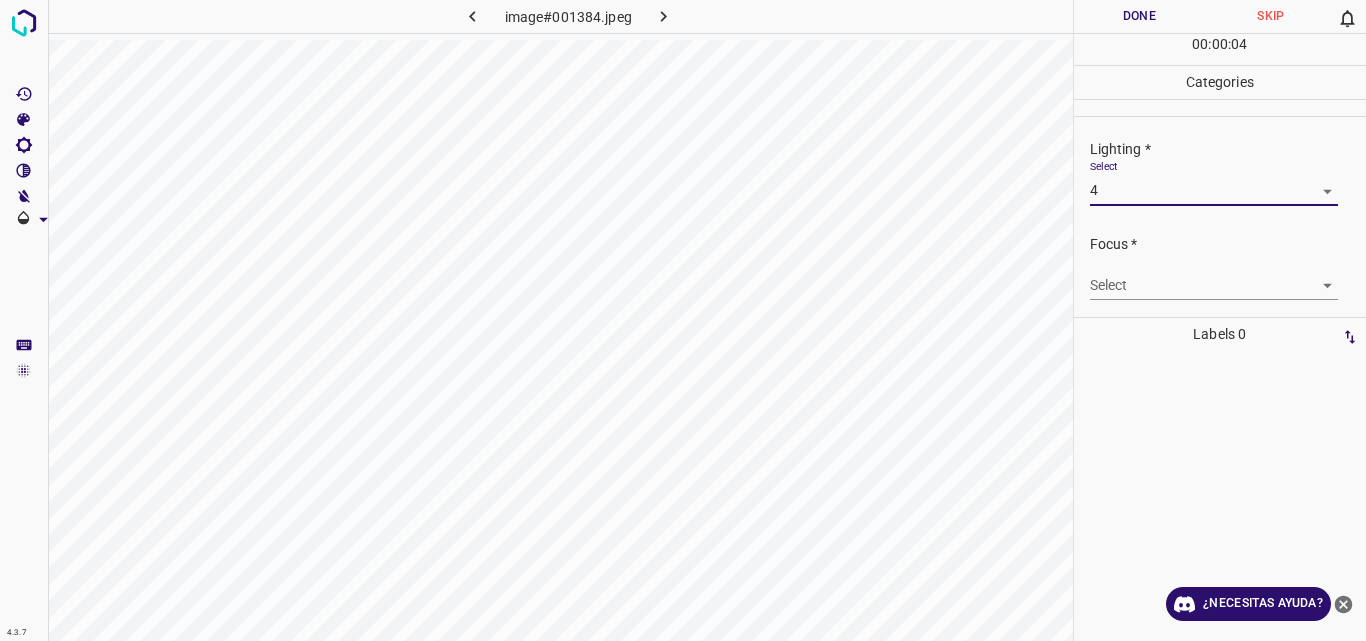 click on "4.3.7 image#001384.jpeg Done Skip 0 00   : 00   : 04   Categories Lighting *  Select 4 4 Focus *  Select ​ Overall *  Select ​ Labels   0 Categories 1 Lighting 2 Focus 3 Overall Tools Space Change between modes (Draw & Edit) I Auto labeling R Restore zoom M Zoom in N Zoom out Delete Delete selecte label Filters Z Restore filters X Saturation filter C Brightness filter V Contrast filter B Gray scale filter General O Download ¿Necesitas ayuda? Original text Rate this translation Your feedback will be used to help improve Google Translate - Texto - Esconder - Borrar" at bounding box center (683, 320) 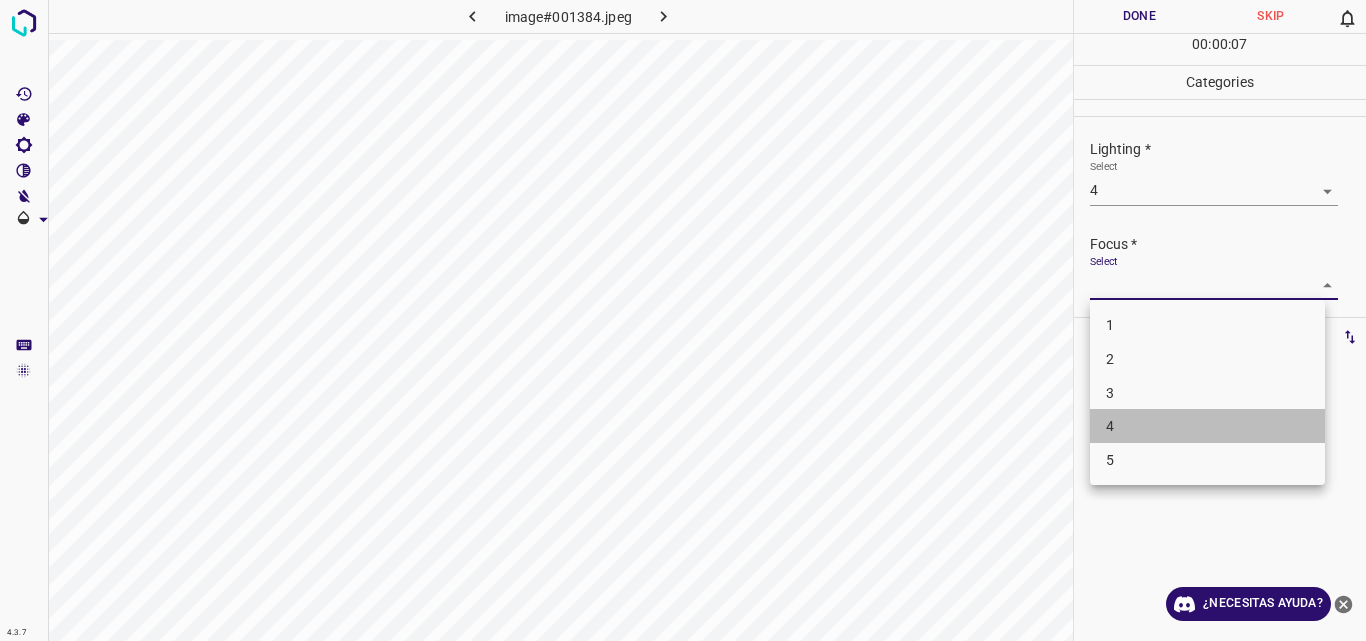 click on "4" at bounding box center [1207, 426] 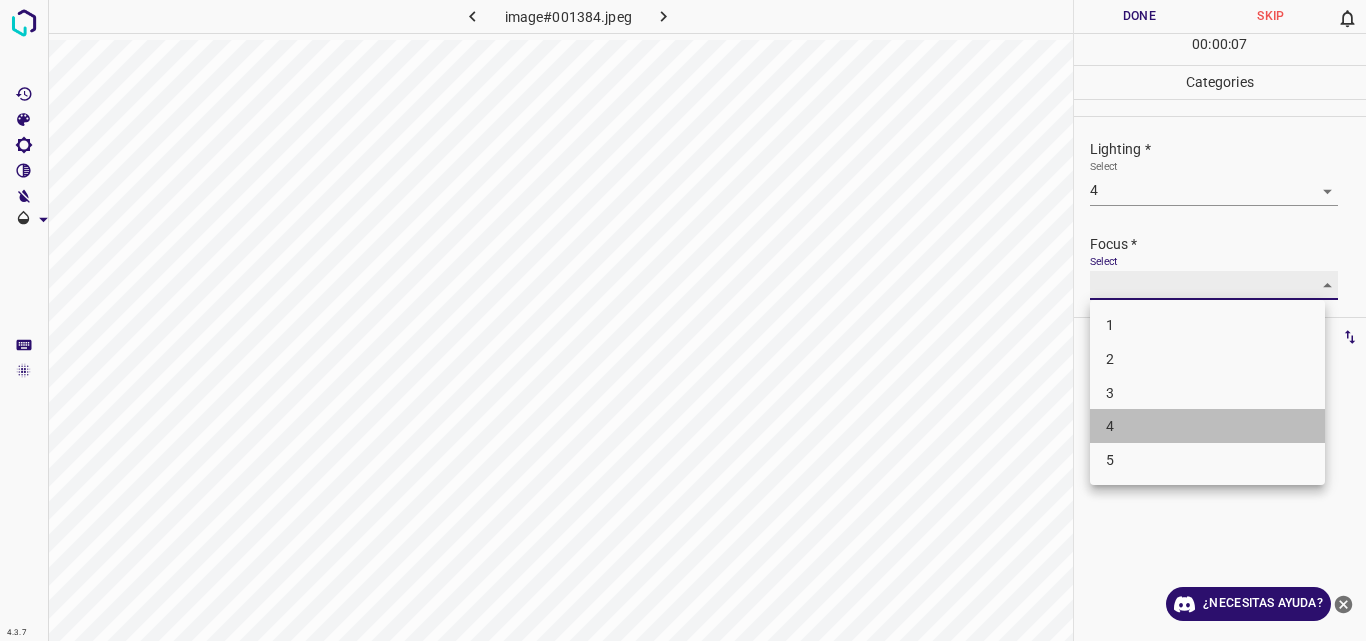 type on "4" 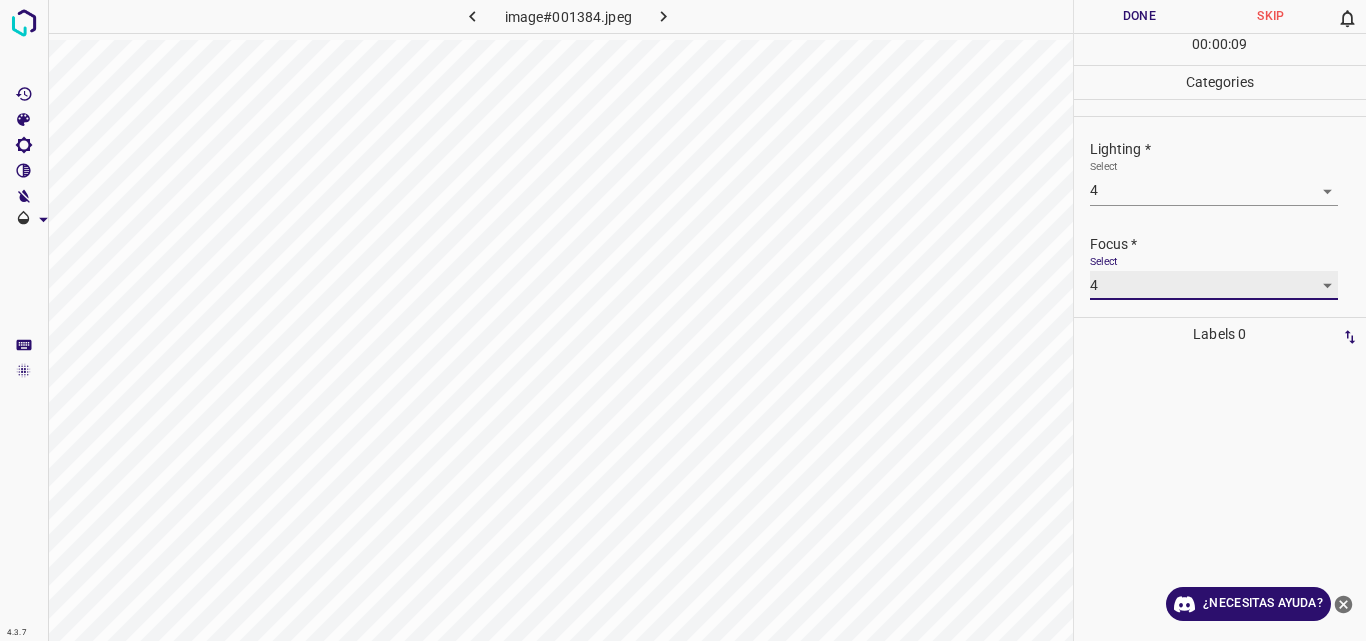 scroll, scrollTop: 98, scrollLeft: 0, axis: vertical 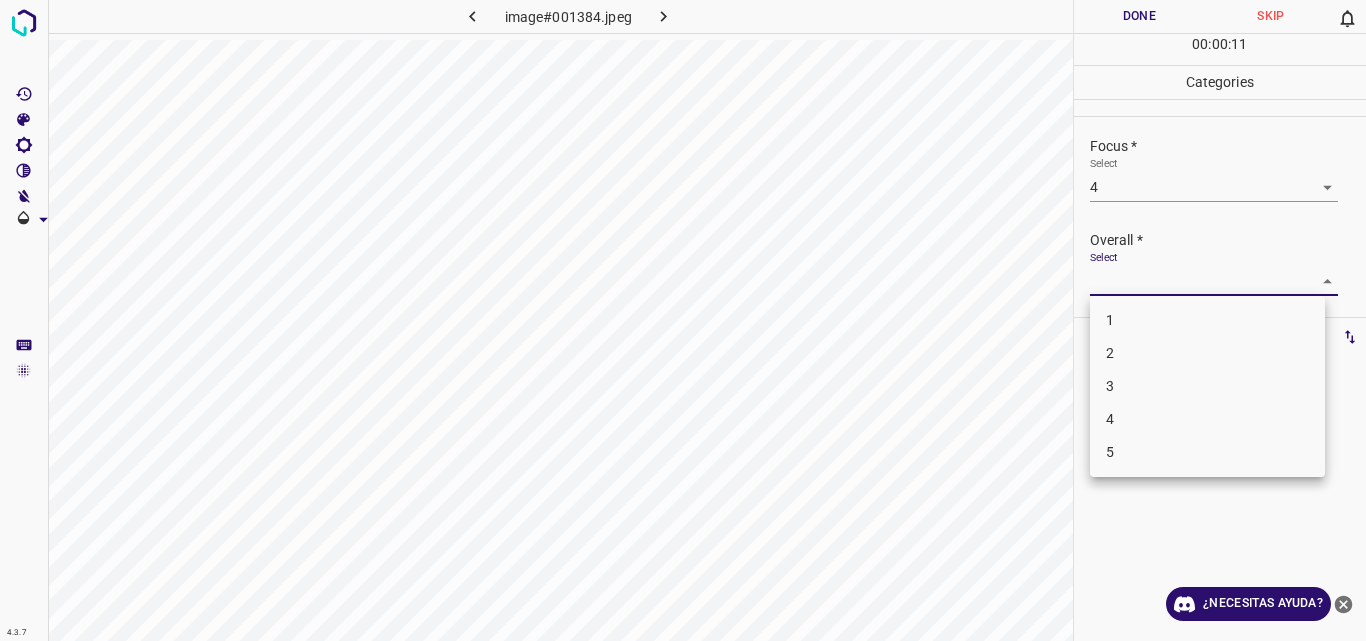 click on "4.3.7 image#001384.jpeg Done Skip 0 00   : 00   : 11   Categories Lighting *  Select 4 4 Focus *  Select 4 4 Overall *  Select ​ Labels   0 Categories 1 Lighting 2 Focus 3 Overall Tools Space Change between modes (Draw & Edit) I Auto labeling R Restore zoom M Zoom in N Zoom out Delete Delete selecte label Filters Z Restore filters X Saturation filter C Brightness filter V Contrast filter B Gray scale filter General O Download ¿Necesitas ayuda? Original text Rate this translation Your feedback will be used to help improve Google Translate - Texto - Esconder - Borrar 1 2 3 4 5" at bounding box center (683, 320) 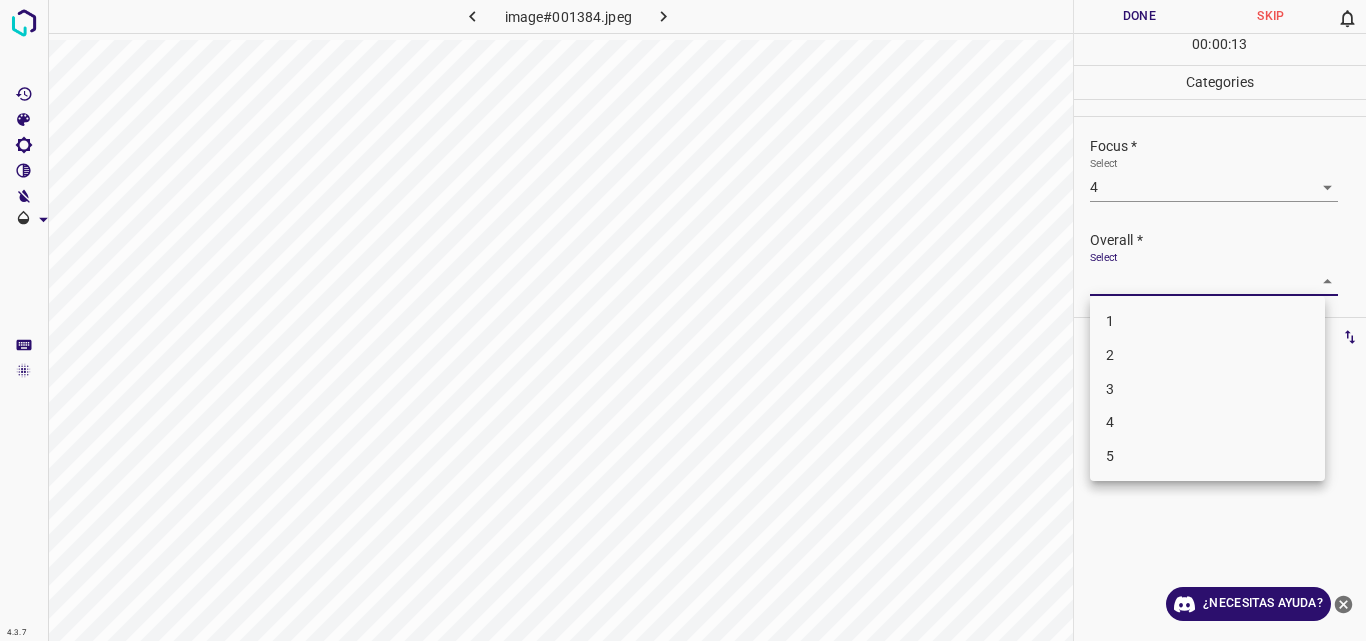 click on "4" at bounding box center [1207, 422] 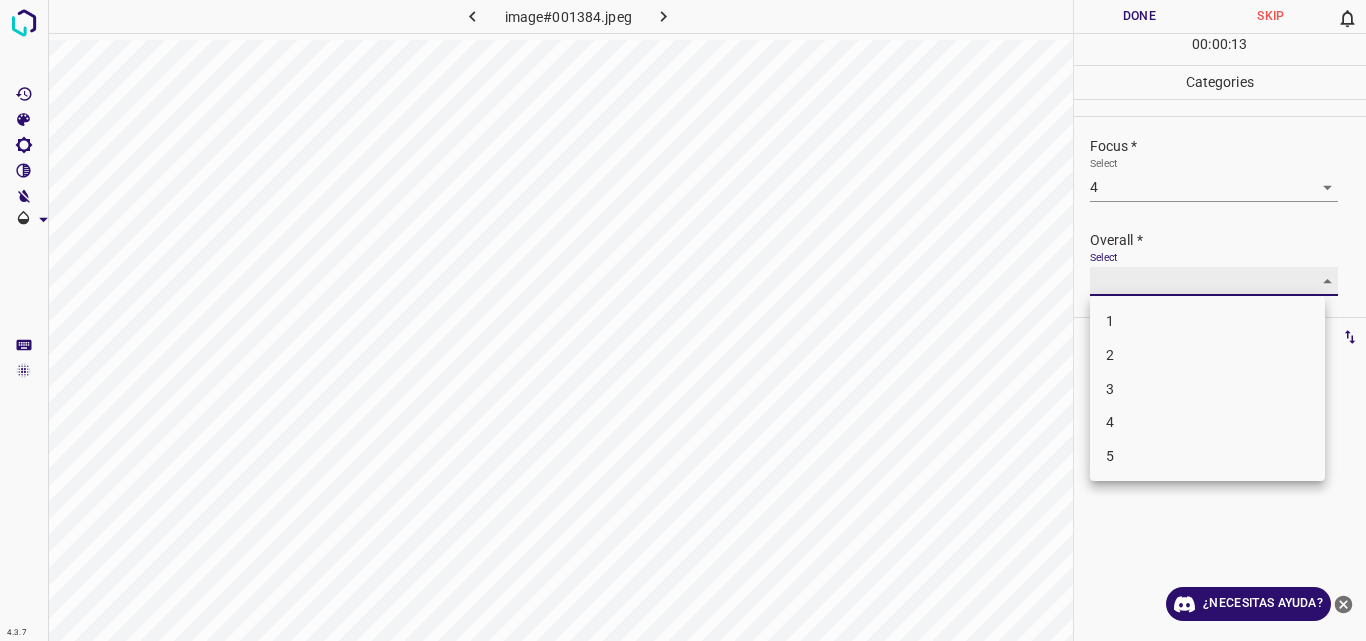 type on "4" 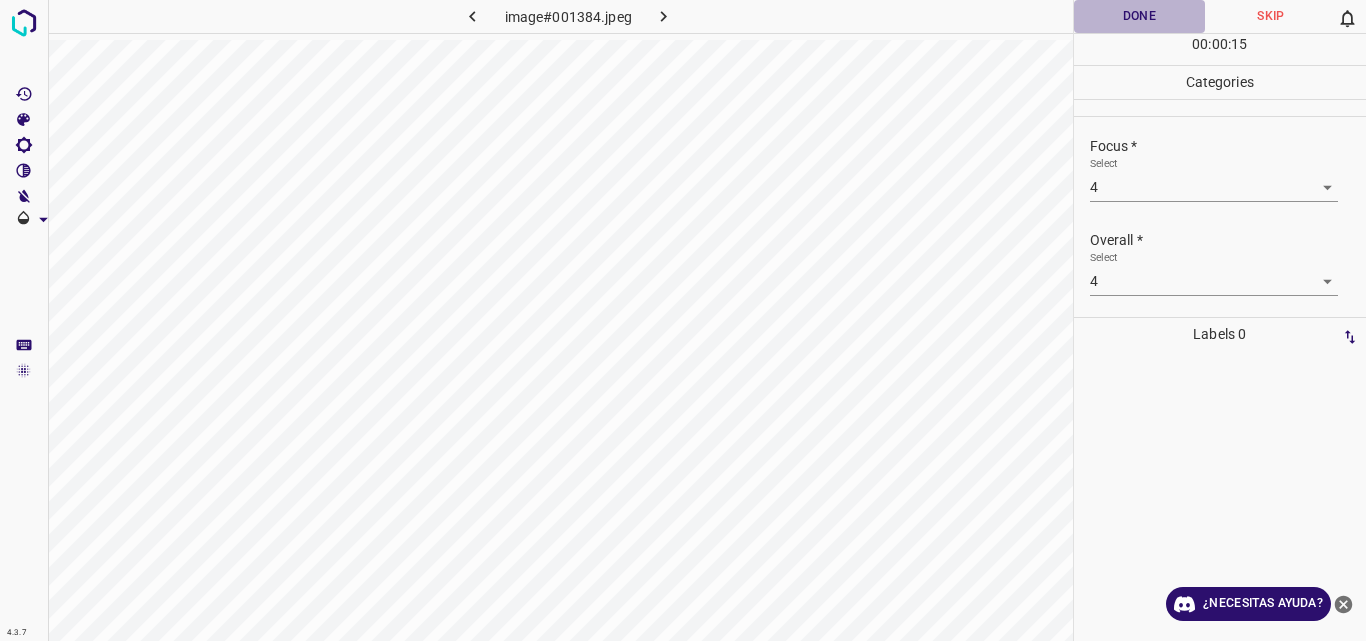 click on "Done" at bounding box center [1140, 16] 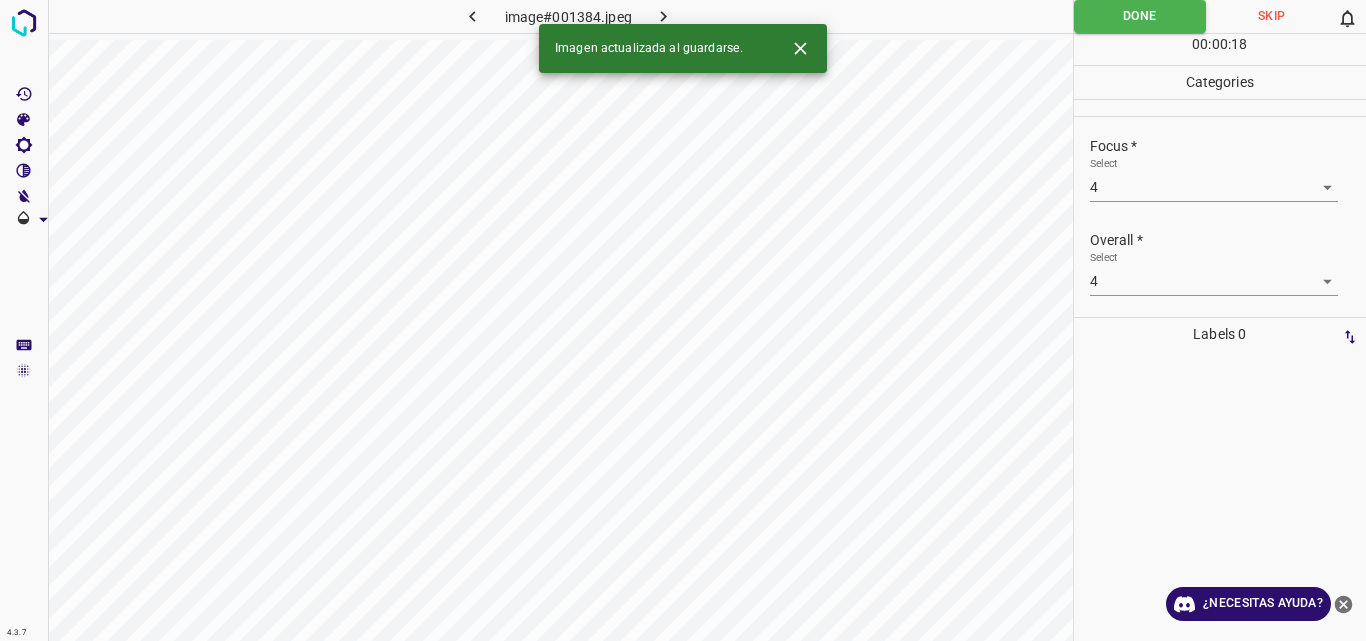 click 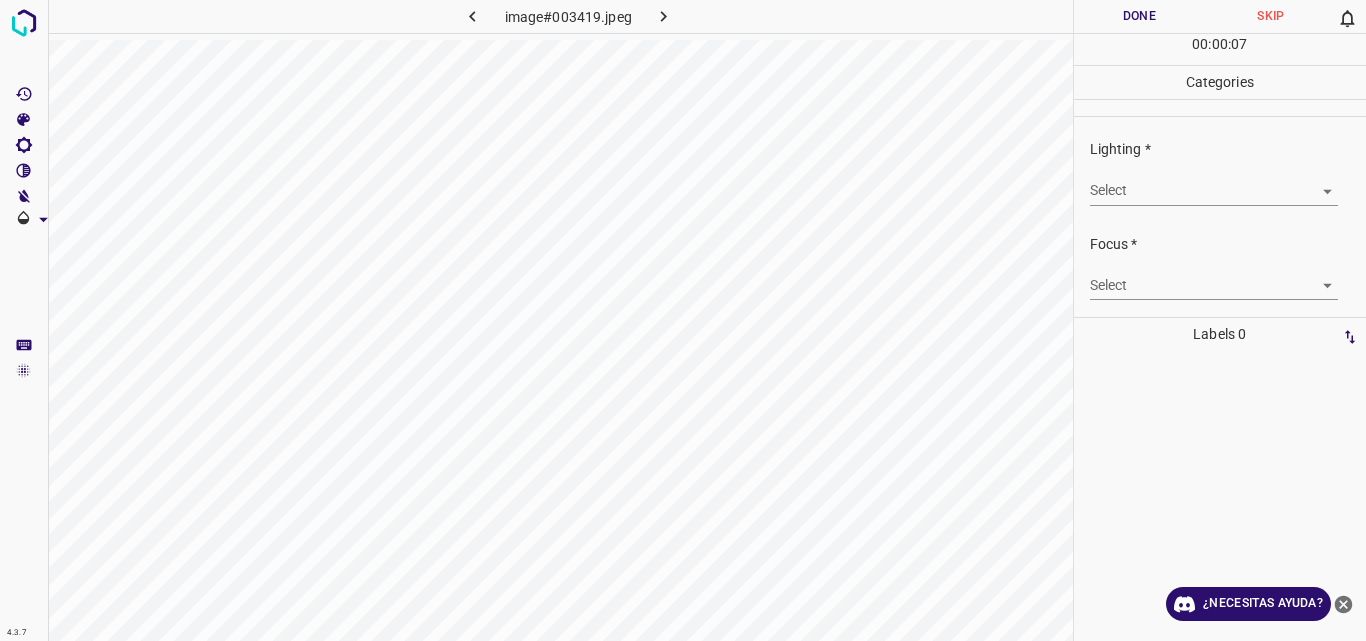 click on "4.3.7 image#003419.jpeg Done Skip 0 00   : 00   : 07   Categories Lighting *  Select ​ Focus *  Select ​ Overall *  Select ​ Labels   0 Categories 1 Lighting 2 Focus 3 Overall Tools Space Change between modes (Draw & Edit) I Auto labeling R Restore zoom M Zoom in N Zoom out Delete Delete selecte label Filters Z Restore filters X Saturation filter C Brightness filter V Contrast filter B Gray scale filter General O Download ¿Necesitas ayuda? Original text Rate this translation Your feedback will be used to help improve Google Translate - Texto - Esconder - Borrar" at bounding box center [683, 320] 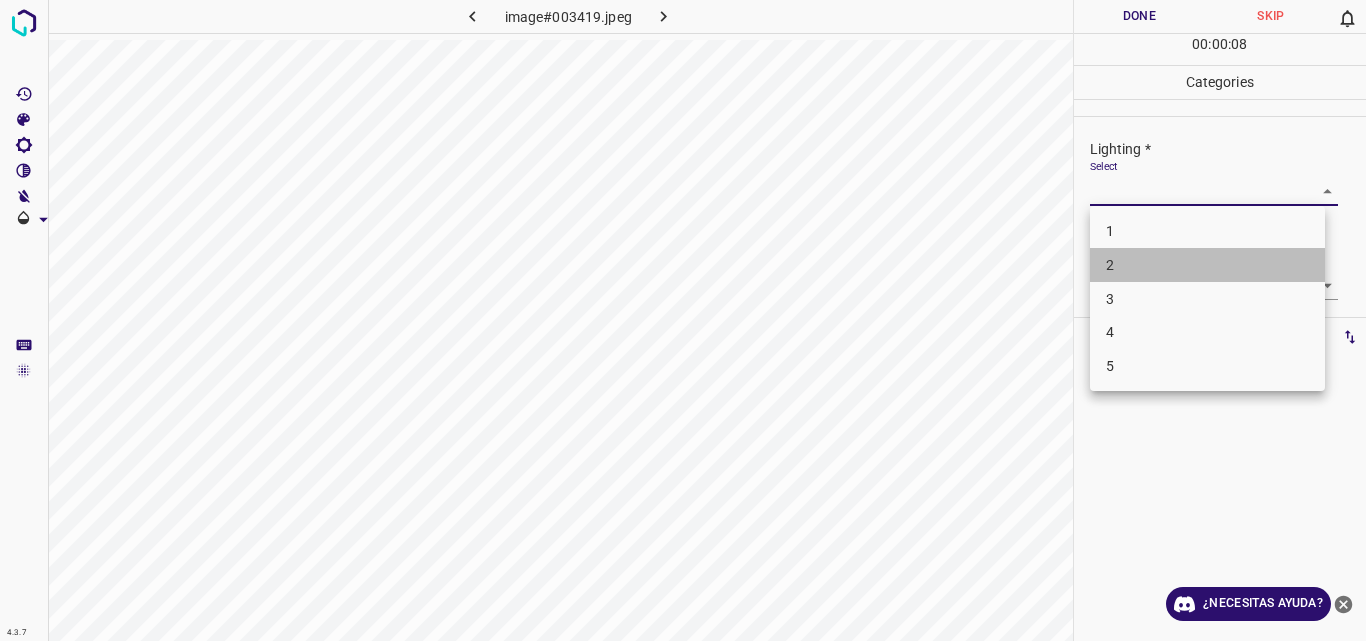 click on "2" at bounding box center [1207, 265] 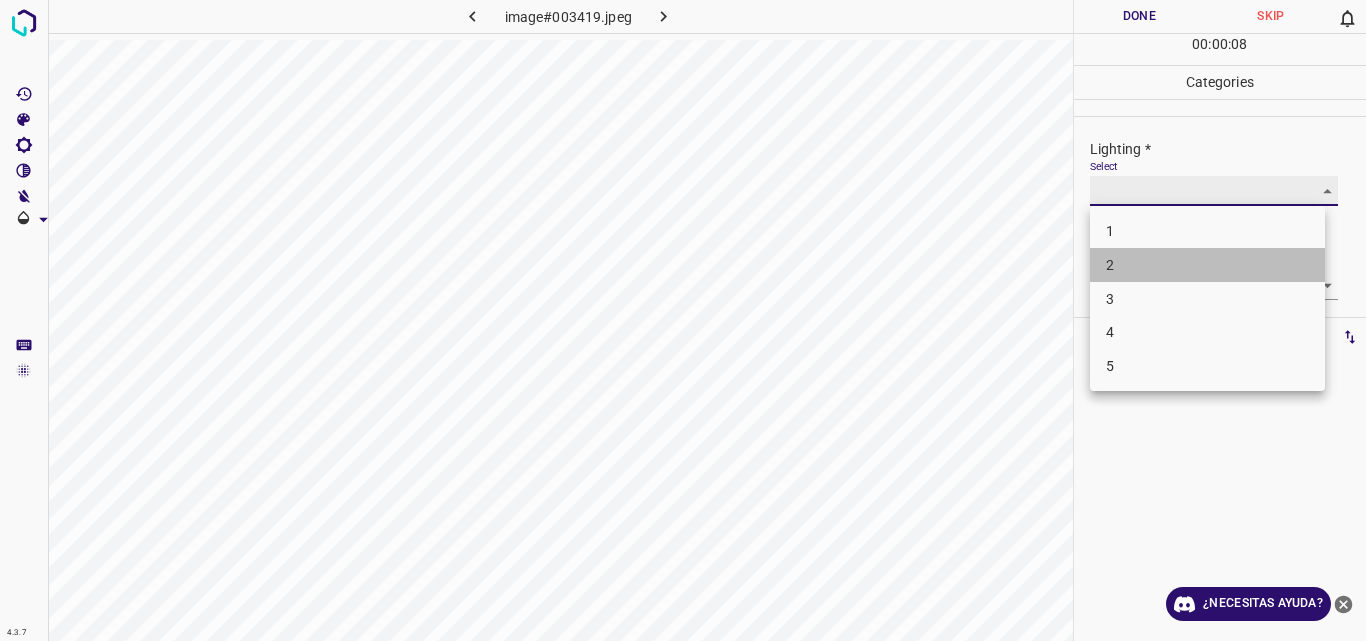 type on "2" 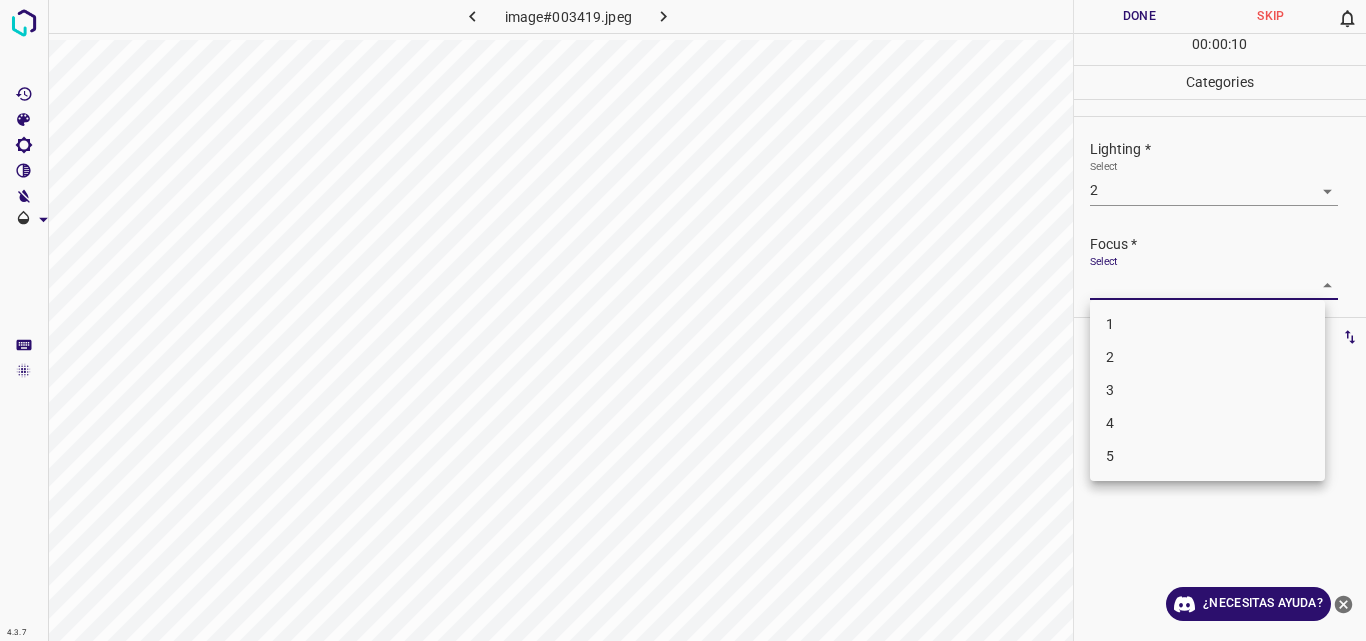 click on "4.3.7 image#003419.jpeg Done Skip 0 00   : 00   : 10   Categories Lighting *  Select 2 2 Focus *  Select ​ Overall *  Select ​ Labels   0 Categories 1 Lighting 2 Focus 3 Overall Tools Space Change between modes (Draw & Edit) I Auto labeling R Restore zoom M Zoom in N Zoom out Delete Delete selecte label Filters Z Restore filters X Saturation filter C Brightness filter V Contrast filter B Gray scale filter General O Download ¿Necesitas ayuda? Original text Rate this translation Your feedback will be used to help improve Google Translate - Texto - Esconder - Borrar 1 2 3 4 5" at bounding box center [683, 320] 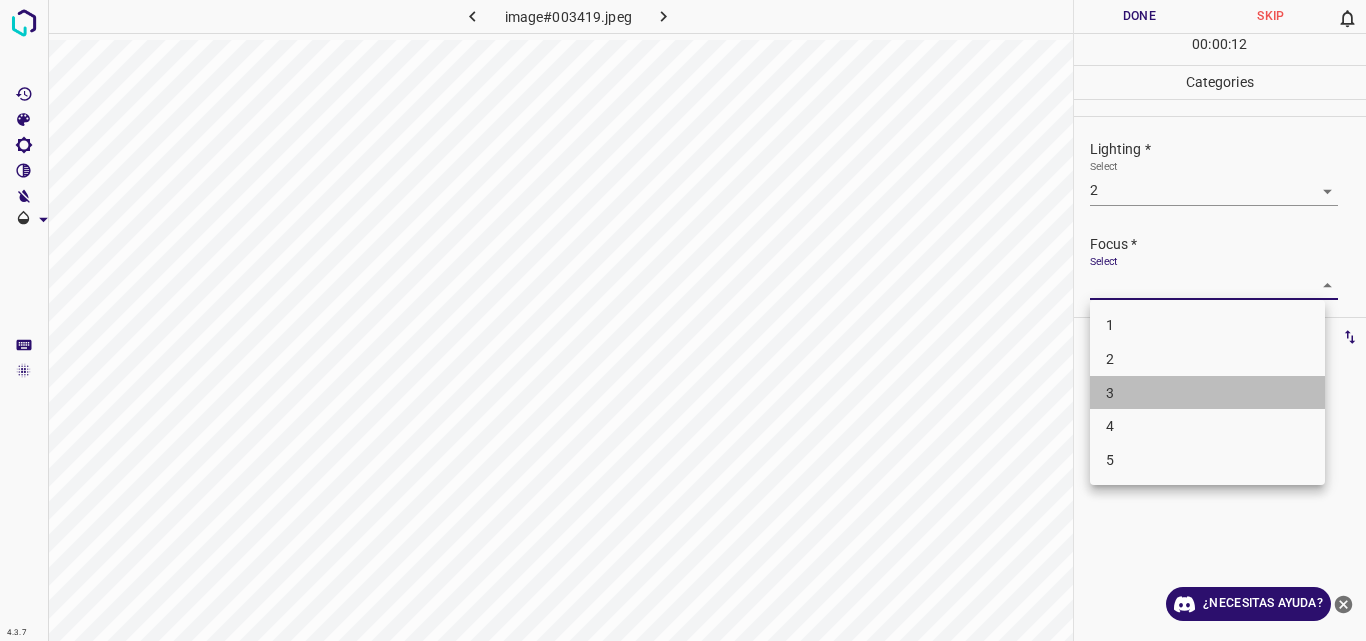 click on "3" at bounding box center [1207, 393] 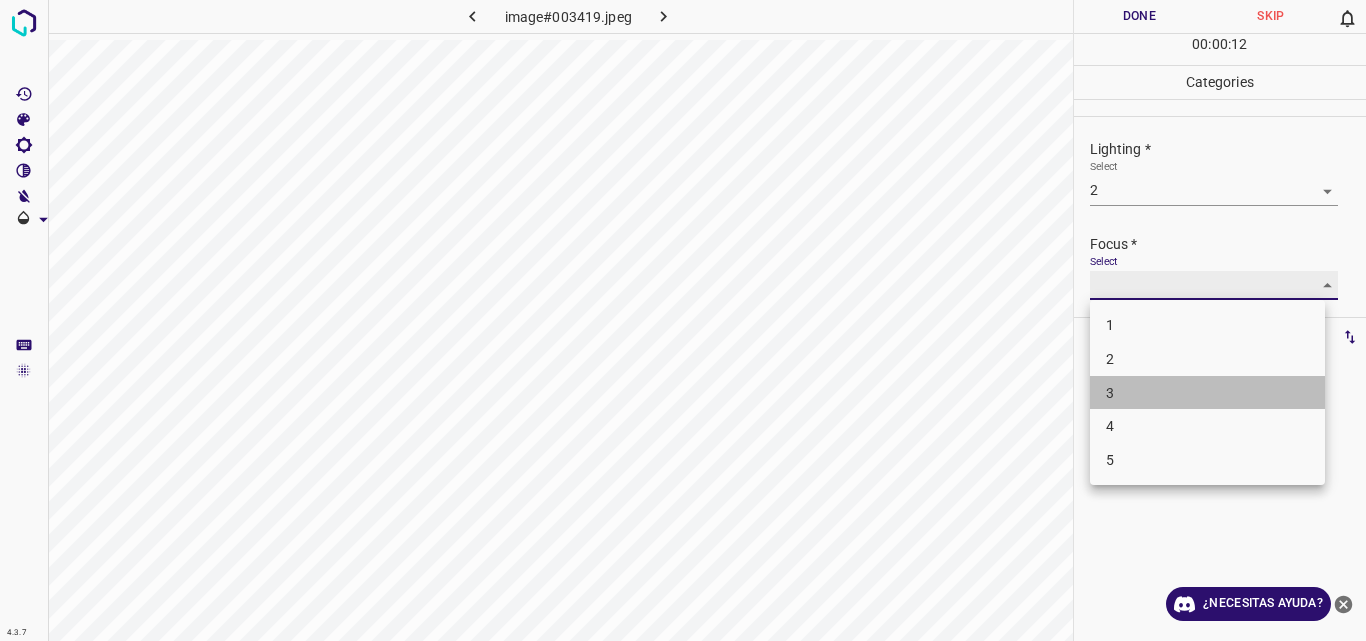 type on "3" 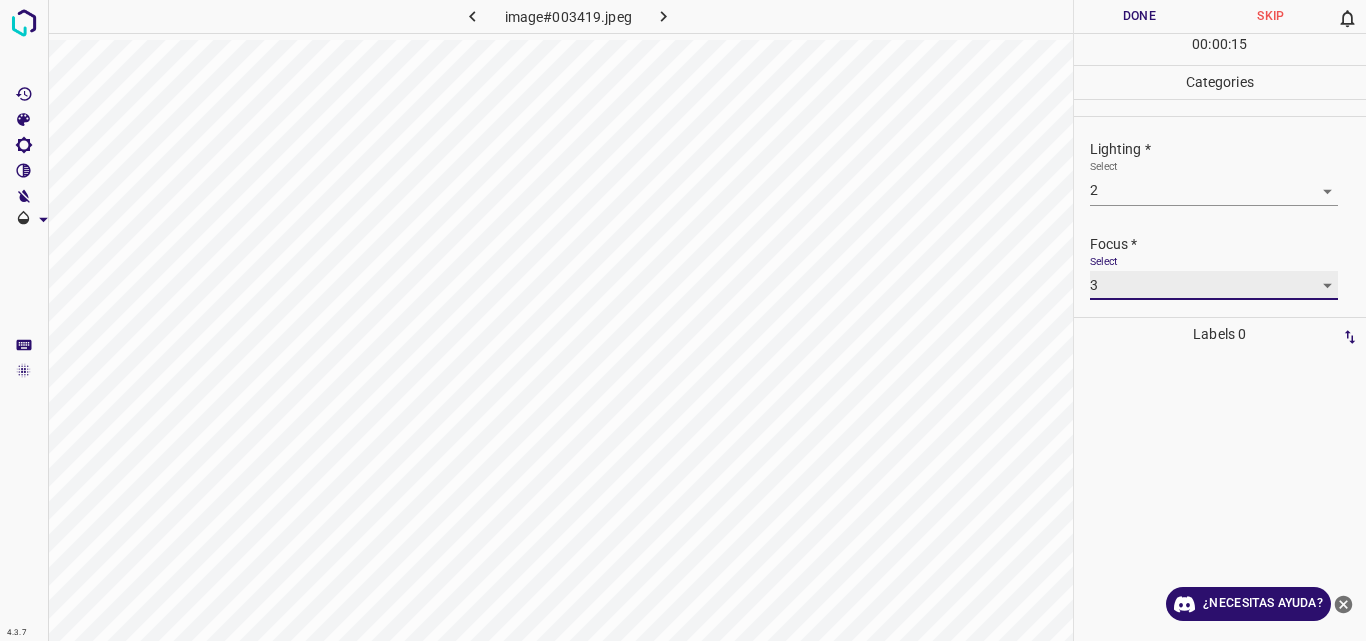 scroll, scrollTop: 98, scrollLeft: 0, axis: vertical 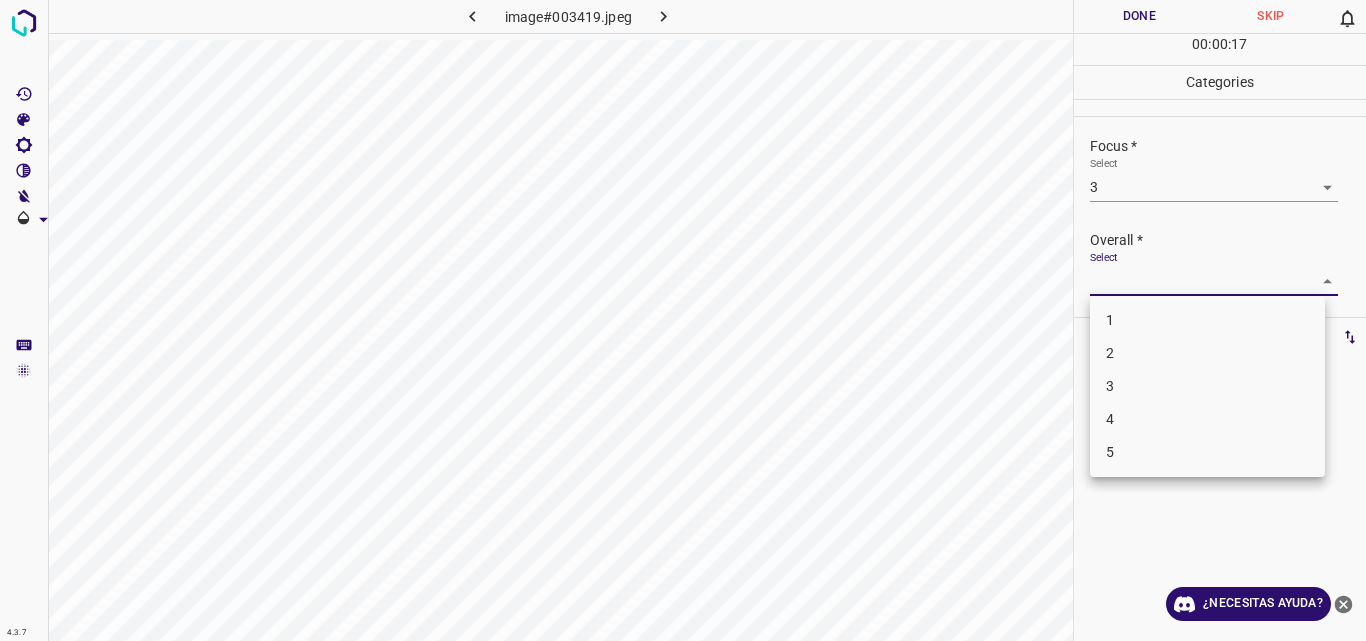 click on "4.3.7 image#003419.jpeg Done Skip 0 00   : 00   : 17   Categories Lighting *  Select 2 2 Focus *  Select 3 3 Overall *  Select ​ Labels   0 Categories 1 Lighting 2 Focus 3 Overall Tools Space Change between modes (Draw & Edit) I Auto labeling R Restore zoom M Zoom in N Zoom out Delete Delete selecte label Filters Z Restore filters X Saturation filter C Brightness filter V Contrast filter B Gray scale filter General O Download ¿Necesitas ayuda? Original text Rate this translation Your feedback will be used to help improve Google Translate - Texto - Esconder - Borrar 1 2 3 4 5" at bounding box center [683, 320] 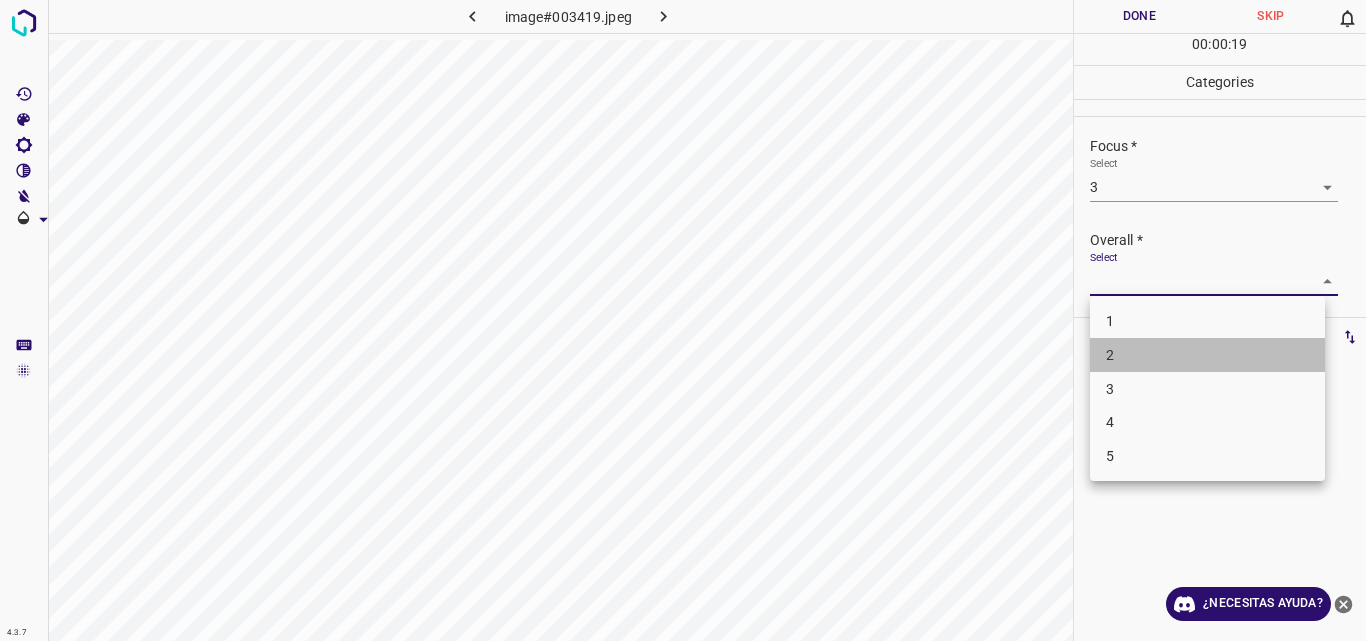 click on "2" at bounding box center [1207, 355] 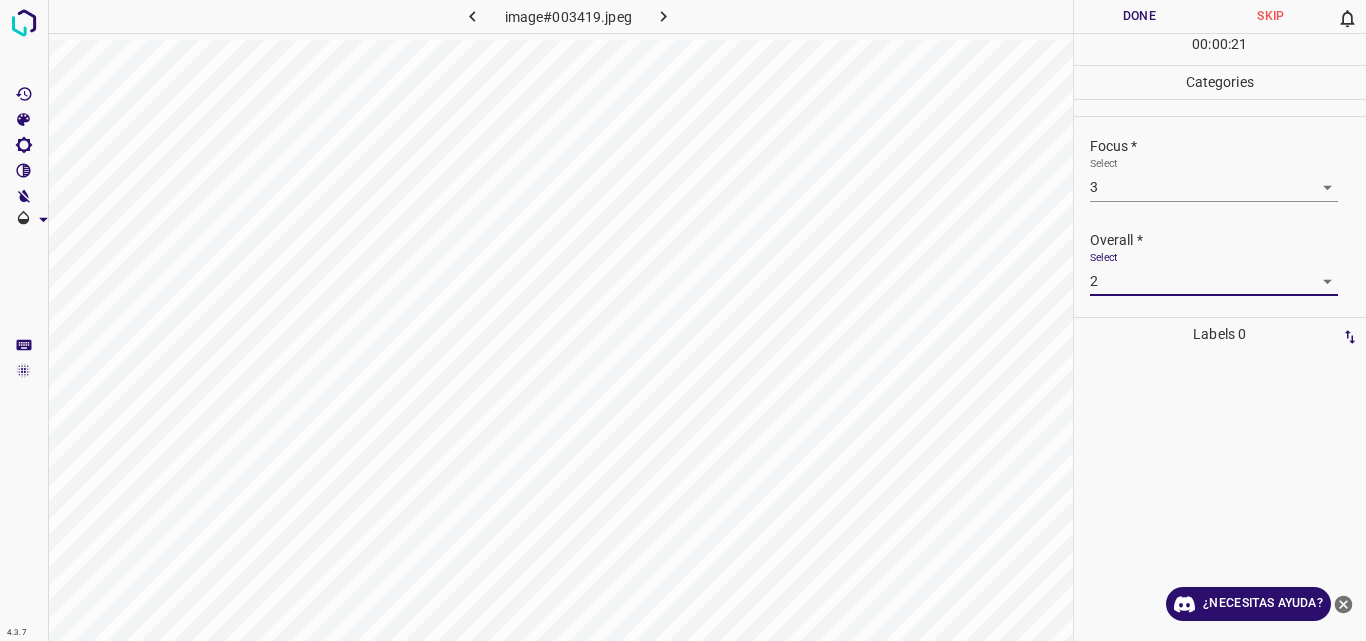 click on "4.3.7 image#003419.jpeg Done Skip 0 00   : 00   : 21   Categories Lighting *  Select 2 2 Focus *  Select 3 3 Overall *  Select 2 2 Labels   0 Categories 1 Lighting 2 Focus 3 Overall Tools Space Change between modes (Draw & Edit) I Auto labeling R Restore zoom M Zoom in N Zoom out Delete Delete selecte label Filters Z Restore filters X Saturation filter C Brightness filter V Contrast filter B Gray scale filter General O Download ¿Necesitas ayuda? Original text Rate this translation Your feedback will be used to help improve Google Translate - Texto - Esconder - Borrar" at bounding box center [683, 320] 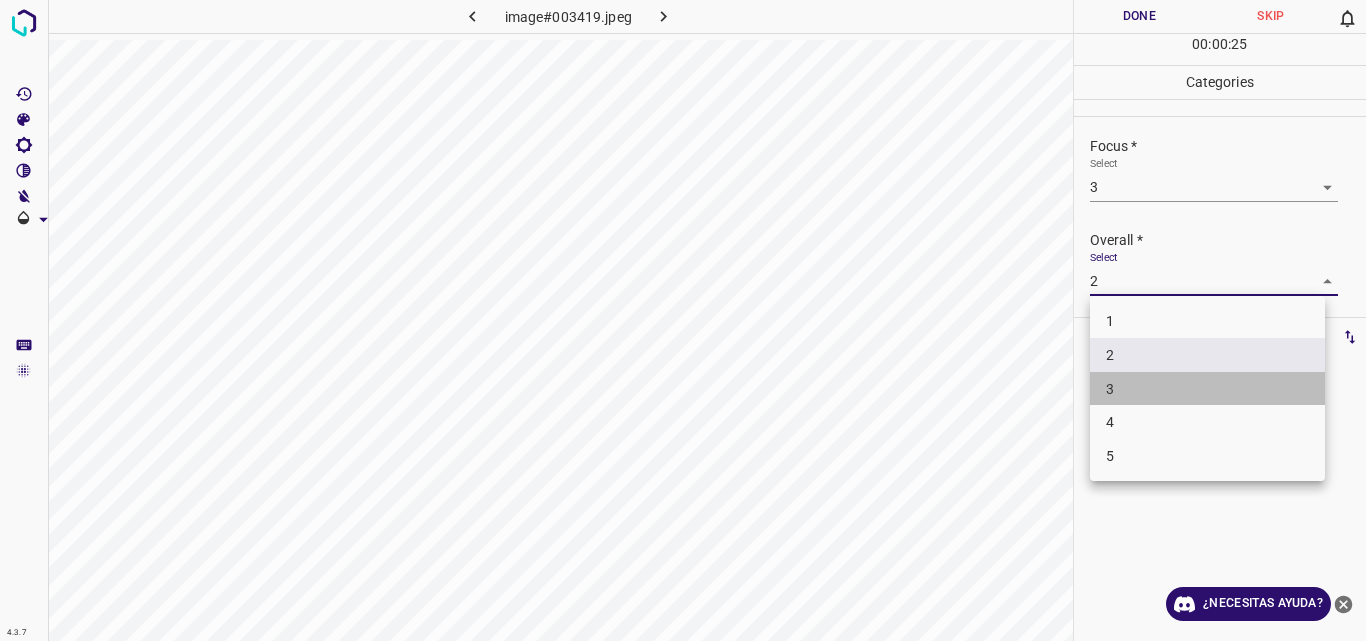 click on "3" at bounding box center [1207, 389] 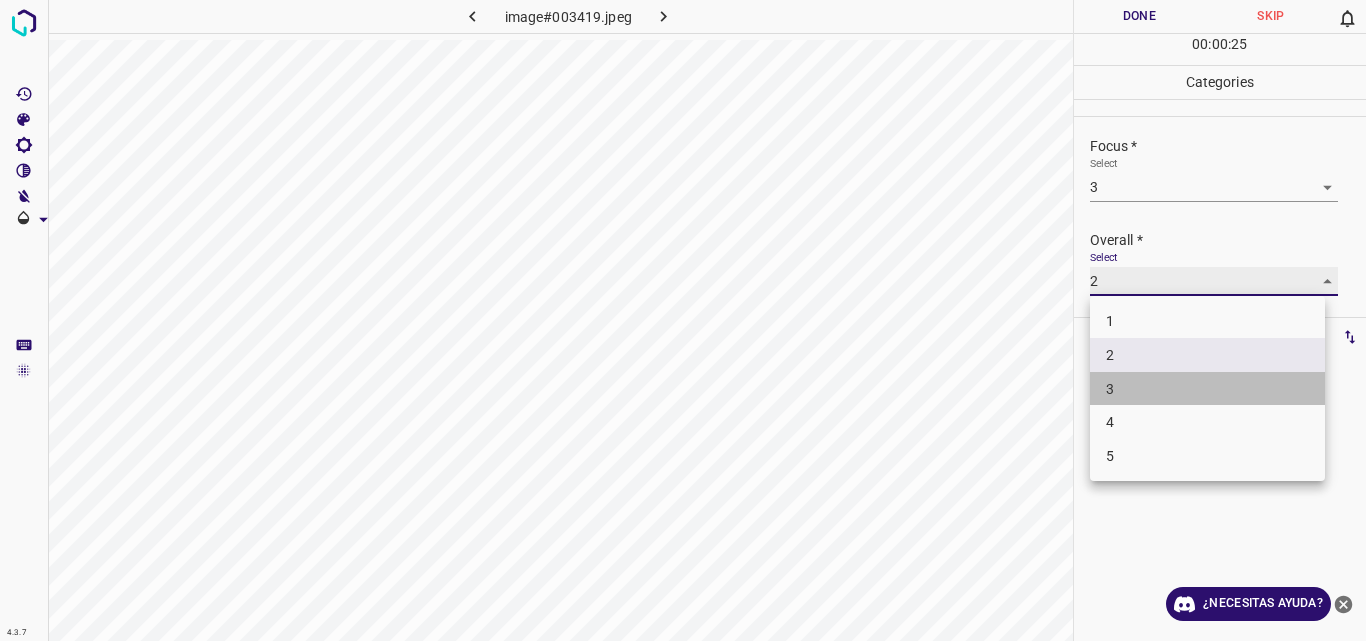 type on "3" 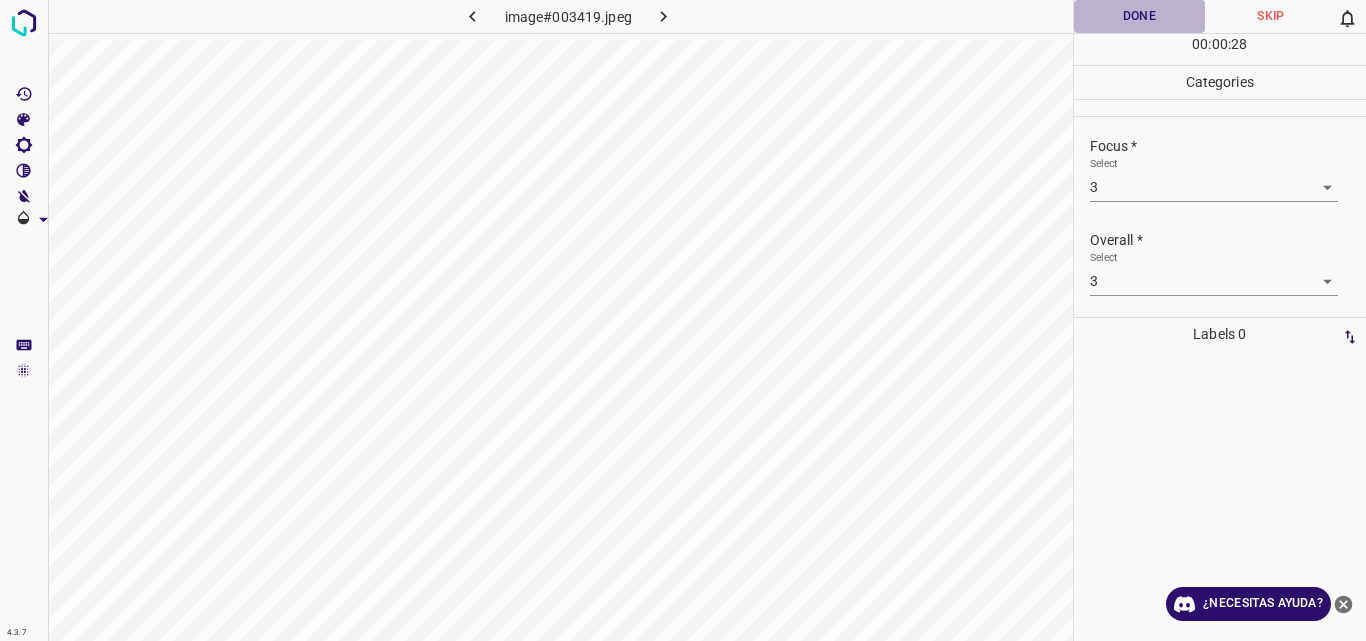click on "Done" at bounding box center [1140, 16] 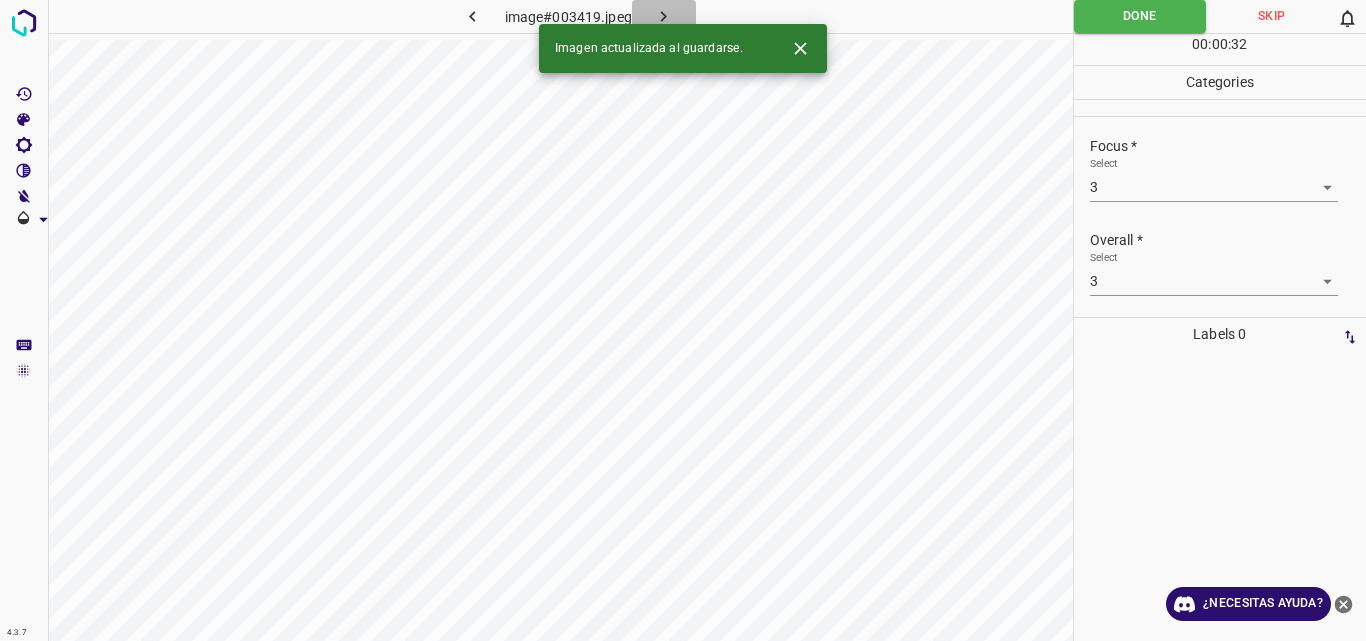 click 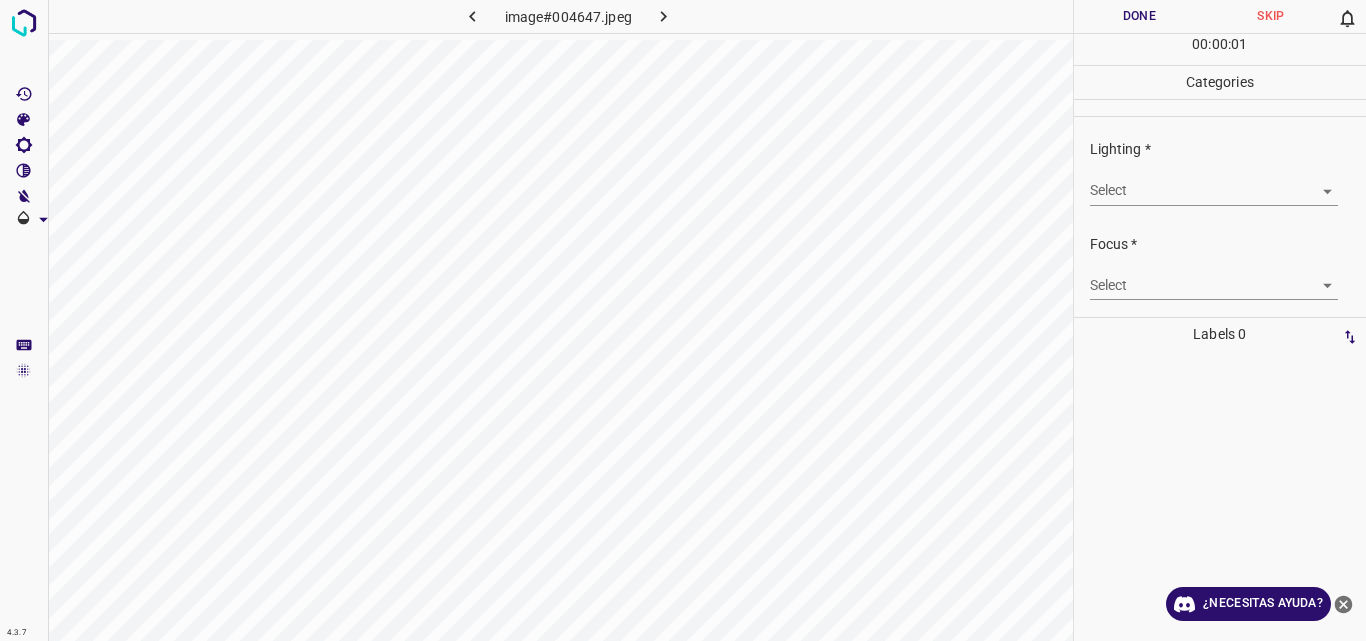 click on "4.3.7 image#004647.jpeg Done Skip 0 00   : 00   : 01   Categories Lighting *  Select ​ Focus *  Select ​ Overall *  Select ​ Labels   0 Categories 1 Lighting 2 Focus 3 Overall Tools Space Change between modes (Draw & Edit) I Auto labeling R Restore zoom M Zoom in N Zoom out Delete Delete selecte label Filters Z Restore filters X Saturation filter C Brightness filter V Contrast filter B Gray scale filter General O Download ¿Necesitas ayuda? Original text Rate this translation Your feedback will be used to help improve Google Translate - Texto - Esconder - Borrar" at bounding box center [683, 320] 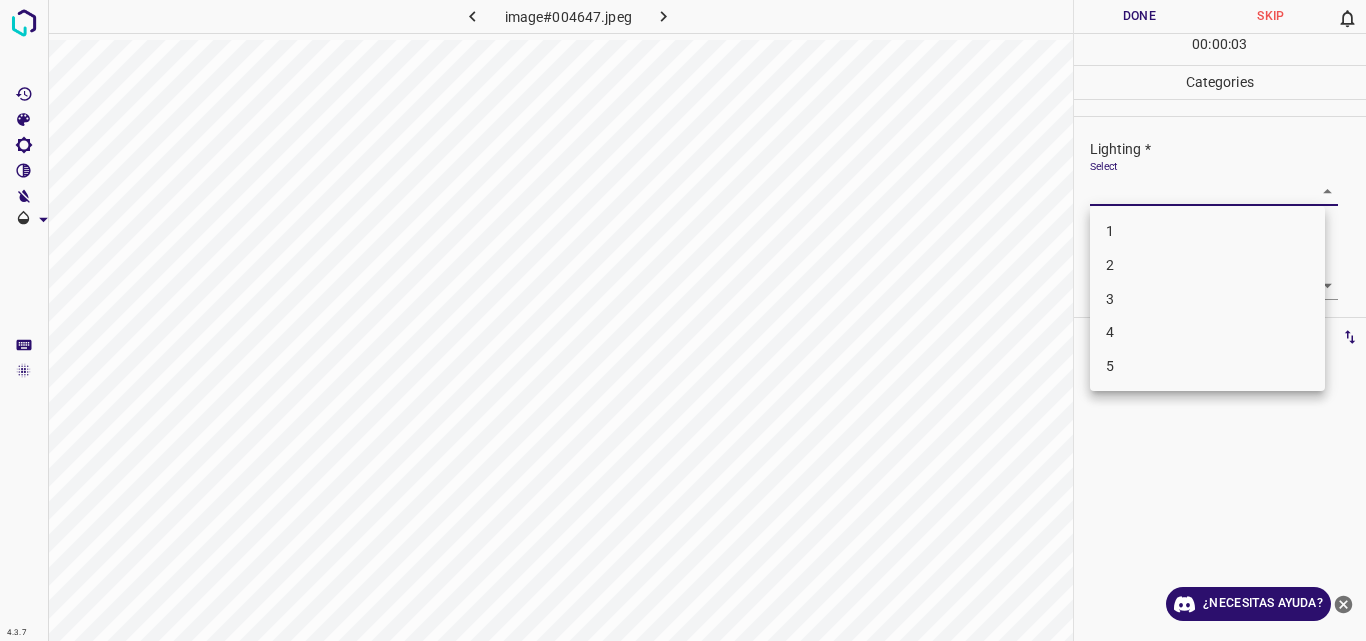 click on "3" at bounding box center [1207, 299] 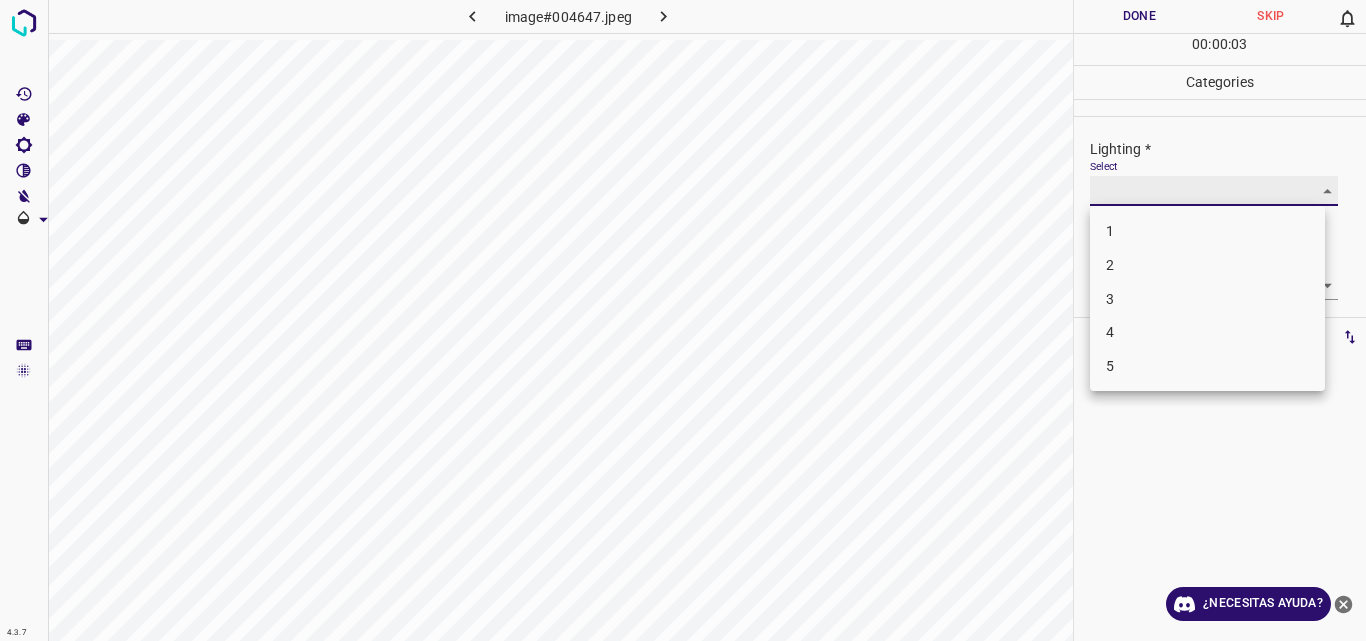 type on "3" 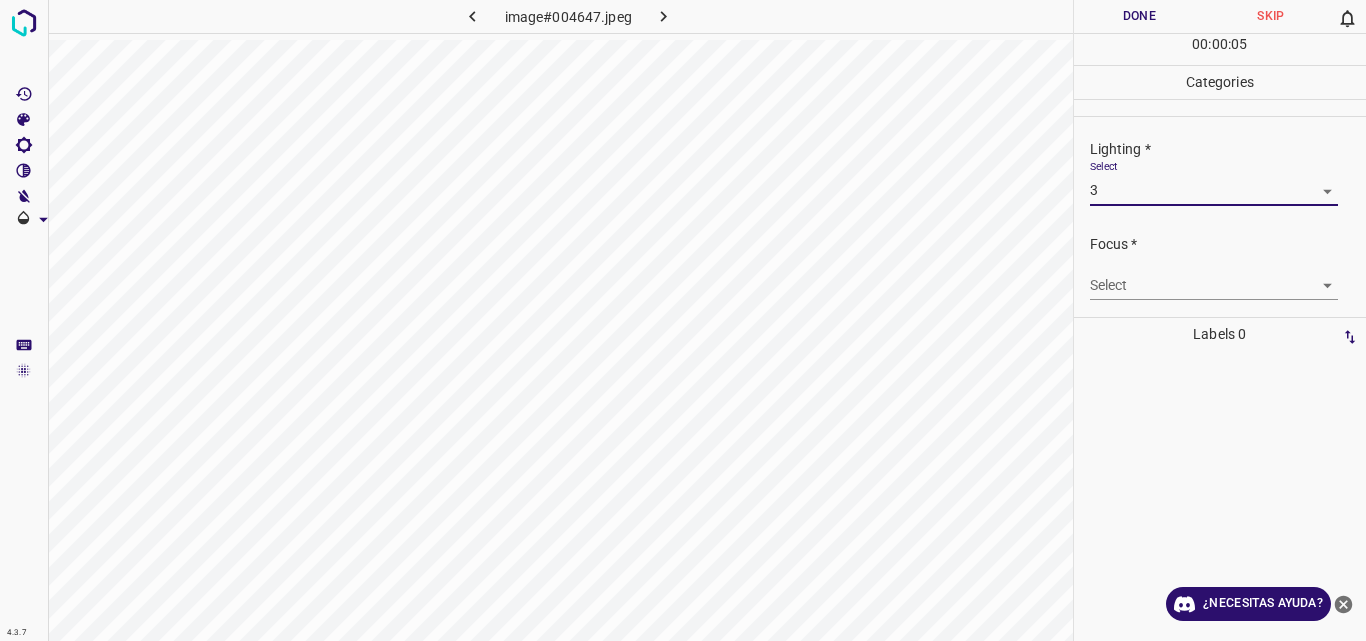 click on "4.3.7 image#004647.jpeg Done Skip 0 00   : 00   : 05   Categories Lighting *  Select 3 3 Focus *  Select ​ Overall *  Select ​ Labels   0 Categories 1 Lighting 2 Focus 3 Overall Tools Space Change between modes (Draw & Edit) I Auto labeling R Restore zoom M Zoom in N Zoom out Delete Delete selecte label Filters Z Restore filters X Saturation filter C Brightness filter V Contrast filter B Gray scale filter General O Download ¿Necesitas ayuda? Original text Rate this translation Your feedback will be used to help improve Google Translate - Texto - Esconder - Borrar" at bounding box center (683, 320) 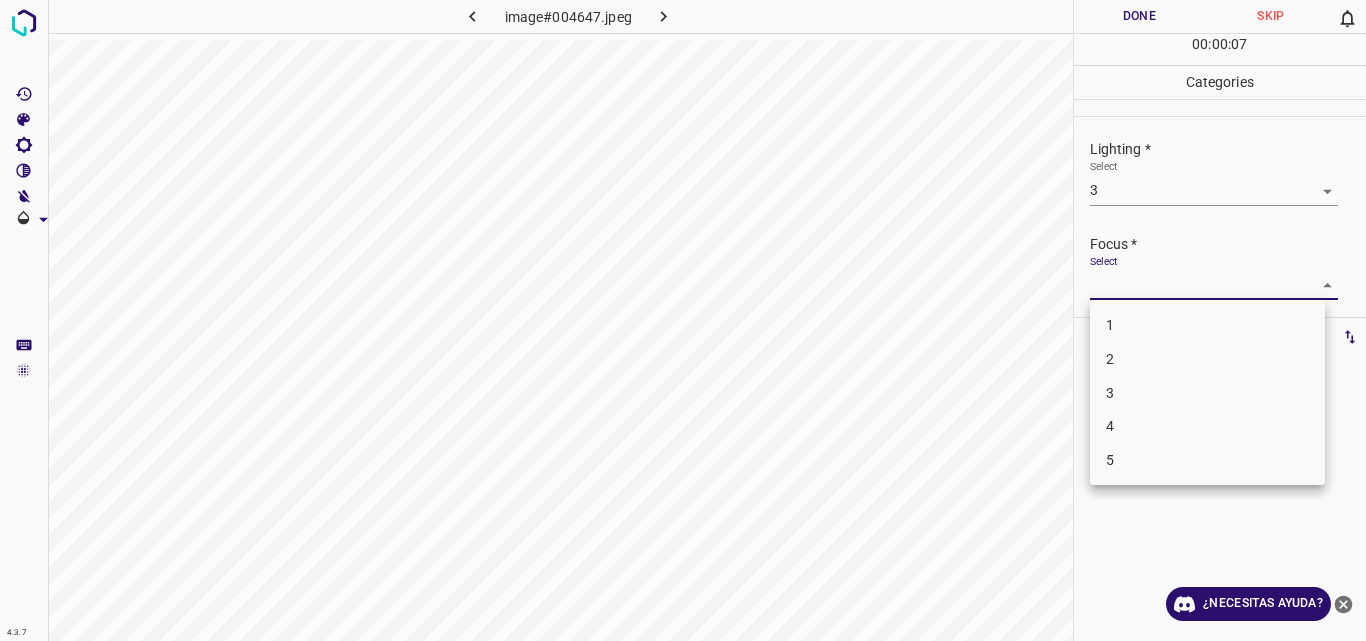 click on "4" at bounding box center [1207, 426] 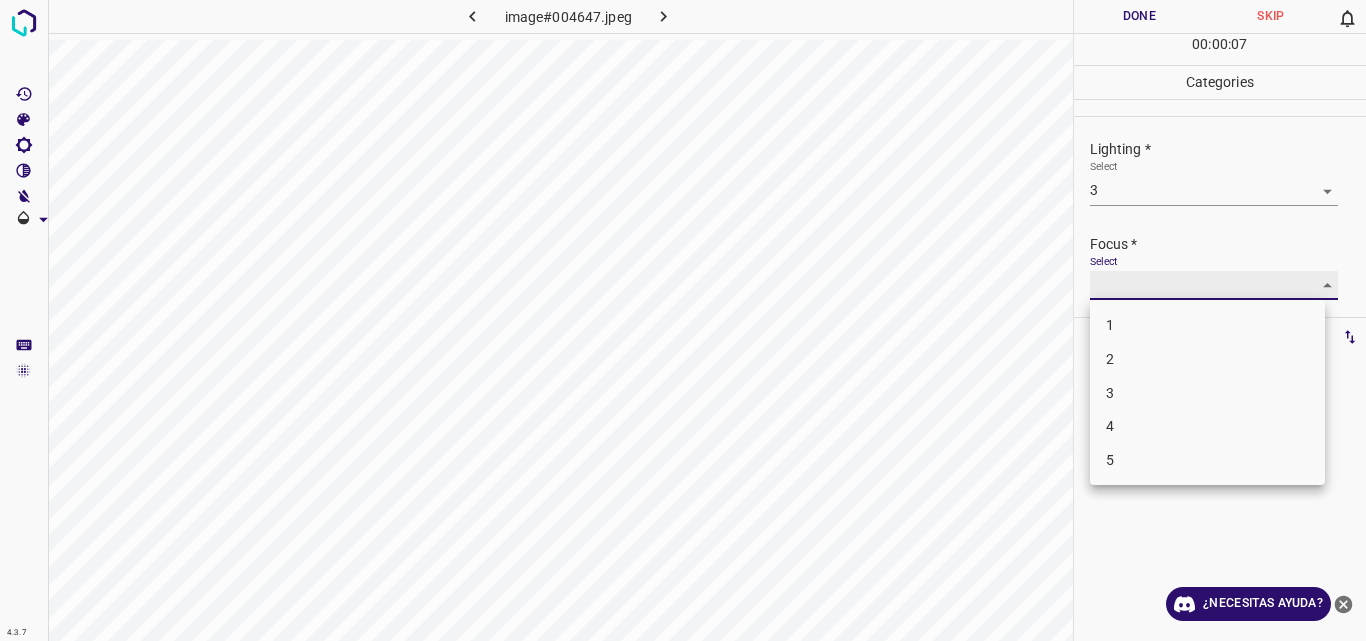 type on "4" 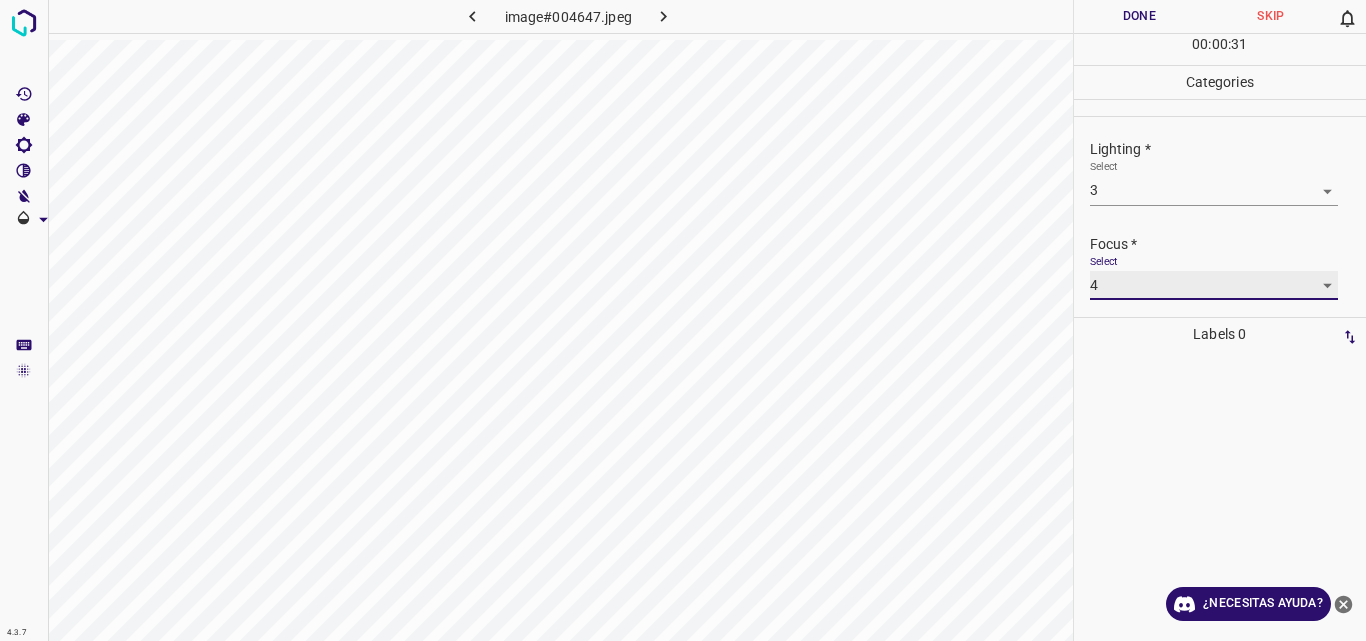scroll, scrollTop: 98, scrollLeft: 0, axis: vertical 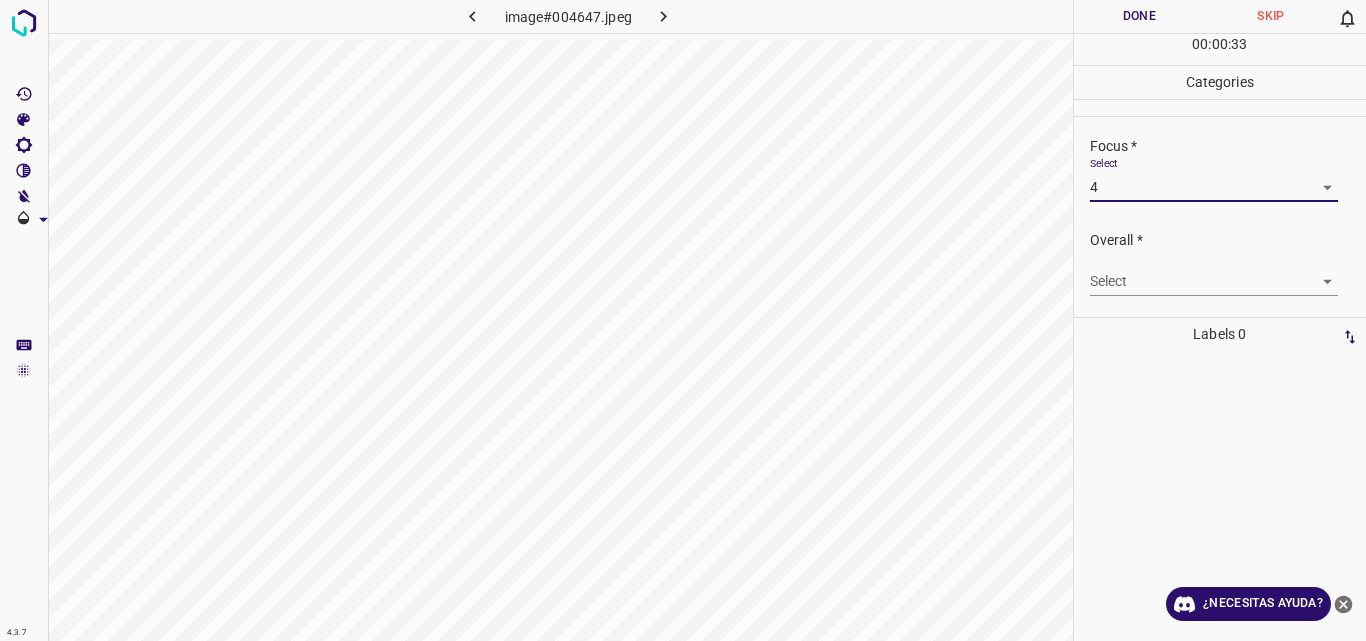 click on "4.3.7 image#004647.jpeg Done Skip 0 00   : 00   : 33   Categories Lighting *  Select 3 3 Focus *  Select 4 4 Overall *  Select ​ Labels   0 Categories 1 Lighting 2 Focus 3 Overall Tools Space Change between modes (Draw & Edit) I Auto labeling R Restore zoom M Zoom in N Zoom out Delete Delete selecte label Filters Z Restore filters X Saturation filter C Brightness filter V Contrast filter B Gray scale filter General O Download ¿Necesitas ayuda? Original text Rate this translation Your feedback will be used to help improve Google Translate - Texto - Esconder - Borrar" at bounding box center (683, 320) 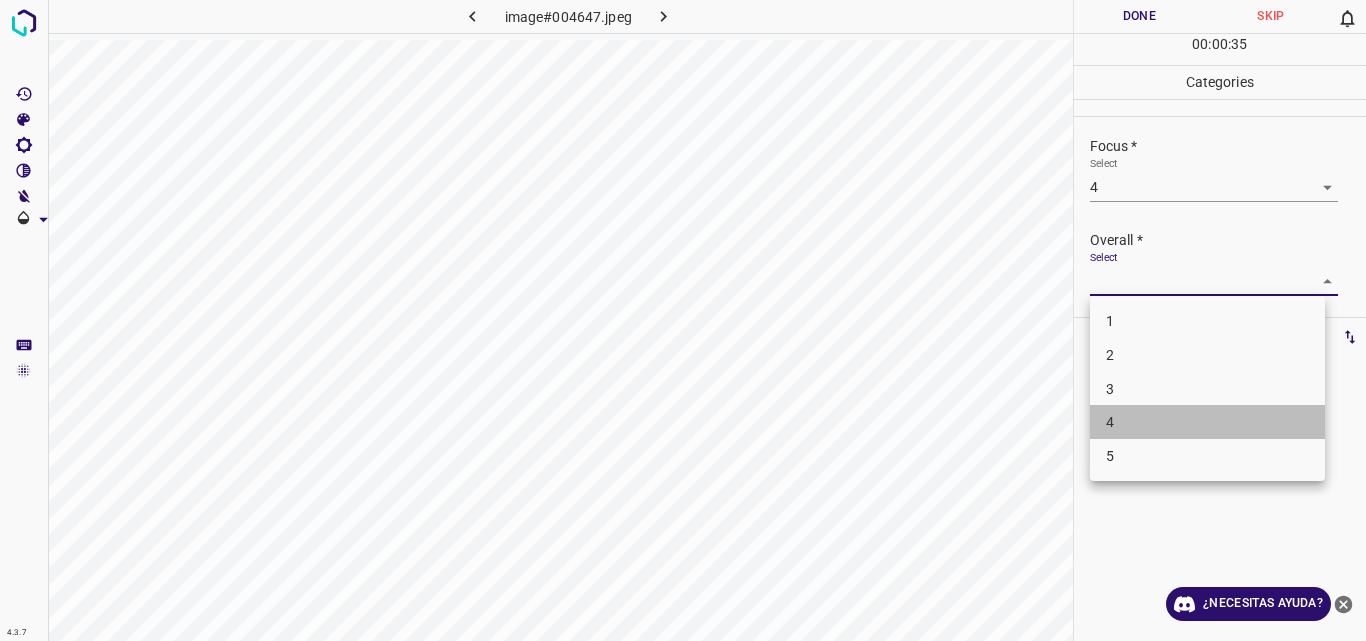 click on "4" at bounding box center (1207, 422) 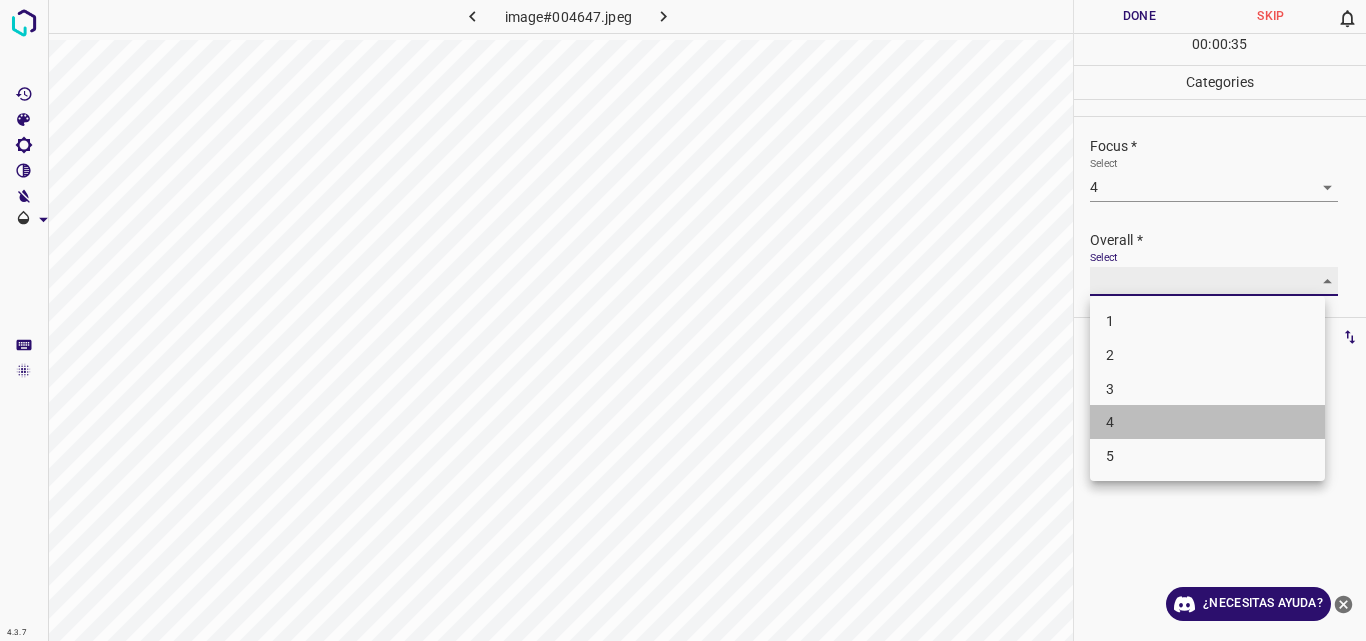 type on "4" 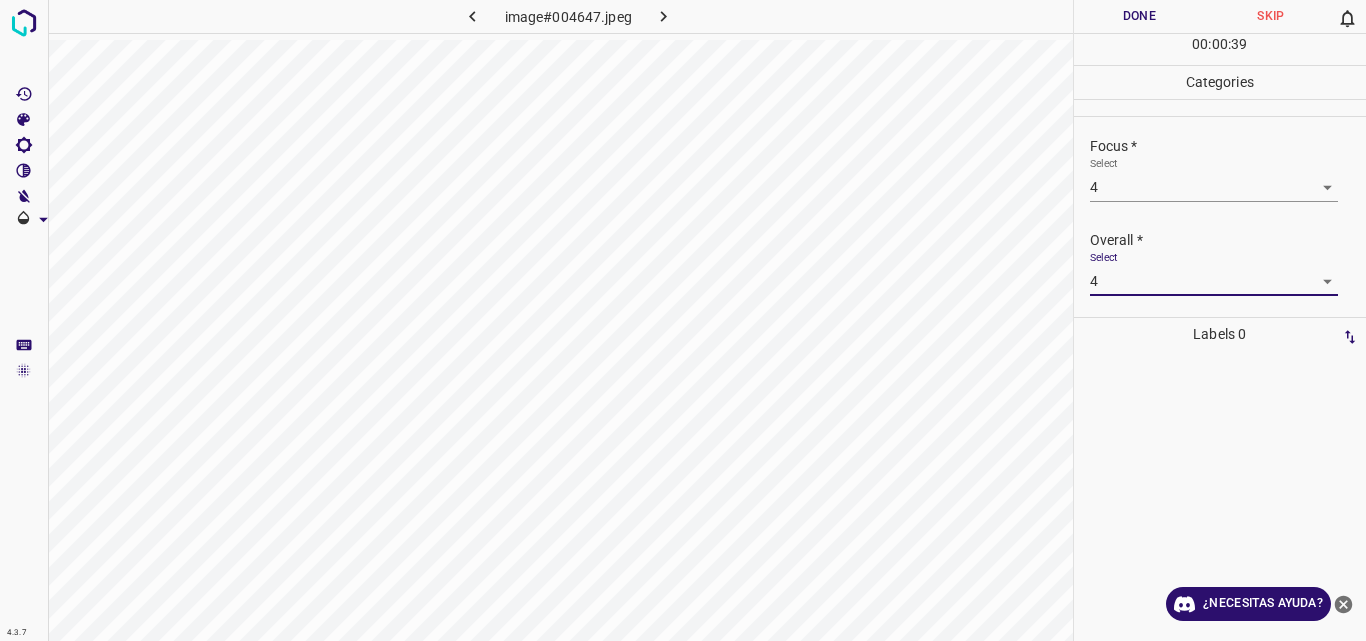 click on "Done" at bounding box center (1140, 16) 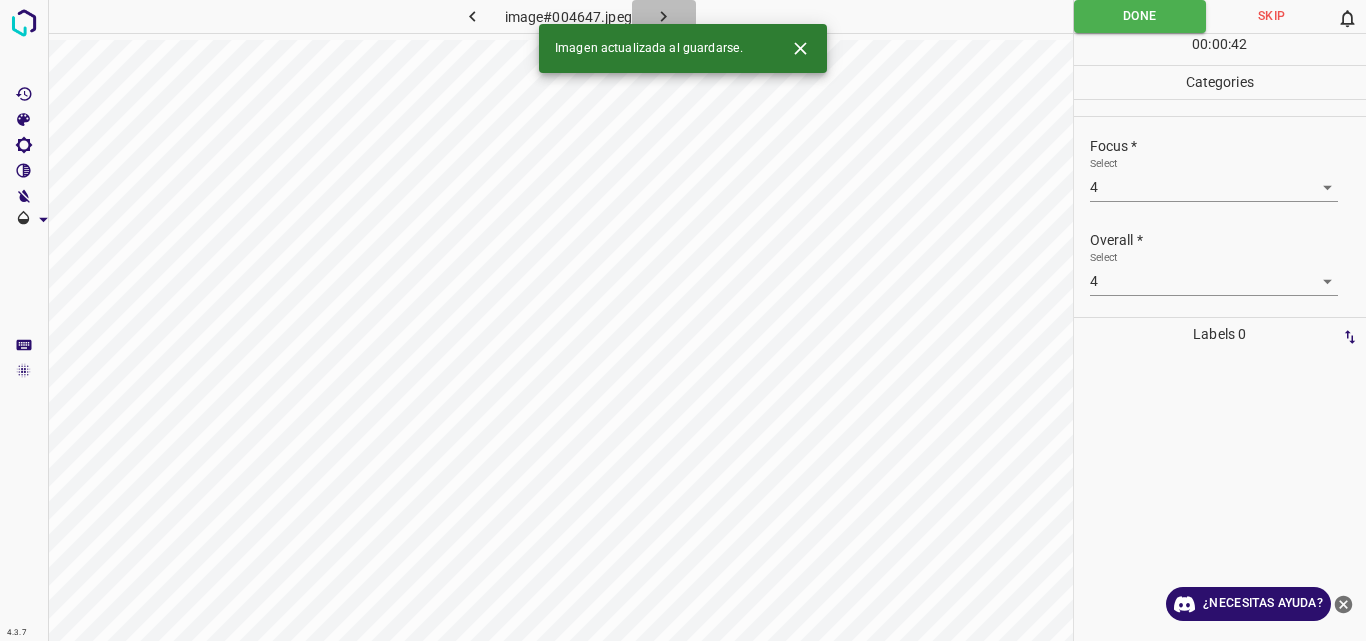 click 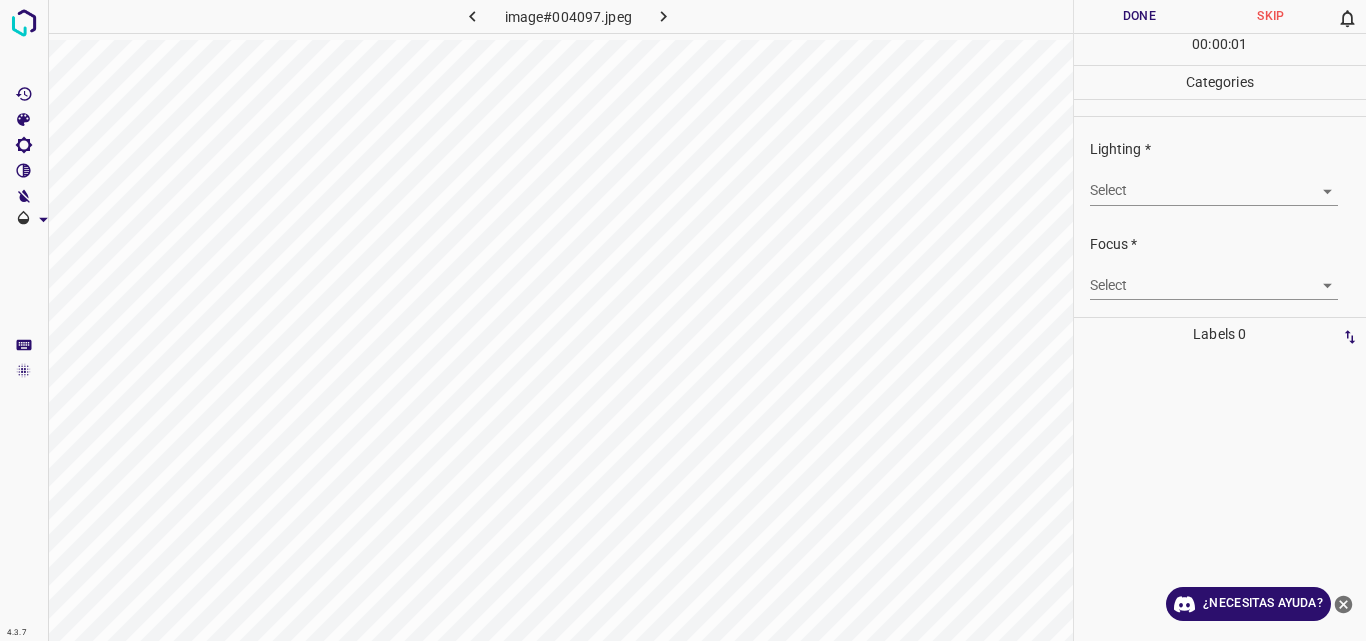 click on "4.3.7 image#004097.jpeg Done Skip 0 00   : 00   : 01   Categories Lighting *  Select ​ Focus *  Select ​ Overall *  Select ​ Labels   0 Categories 1 Lighting 2 Focus 3 Overall Tools Space Change between modes (Draw & Edit) I Auto labeling R Restore zoom M Zoom in N Zoom out Delete Delete selecte label Filters Z Restore filters X Saturation filter C Brightness filter V Contrast filter B Gray scale filter General O Download ¿Necesitas ayuda? Original text Rate this translation Your feedback will be used to help improve Google Translate - Texto - Esconder - Borrar" at bounding box center [683, 320] 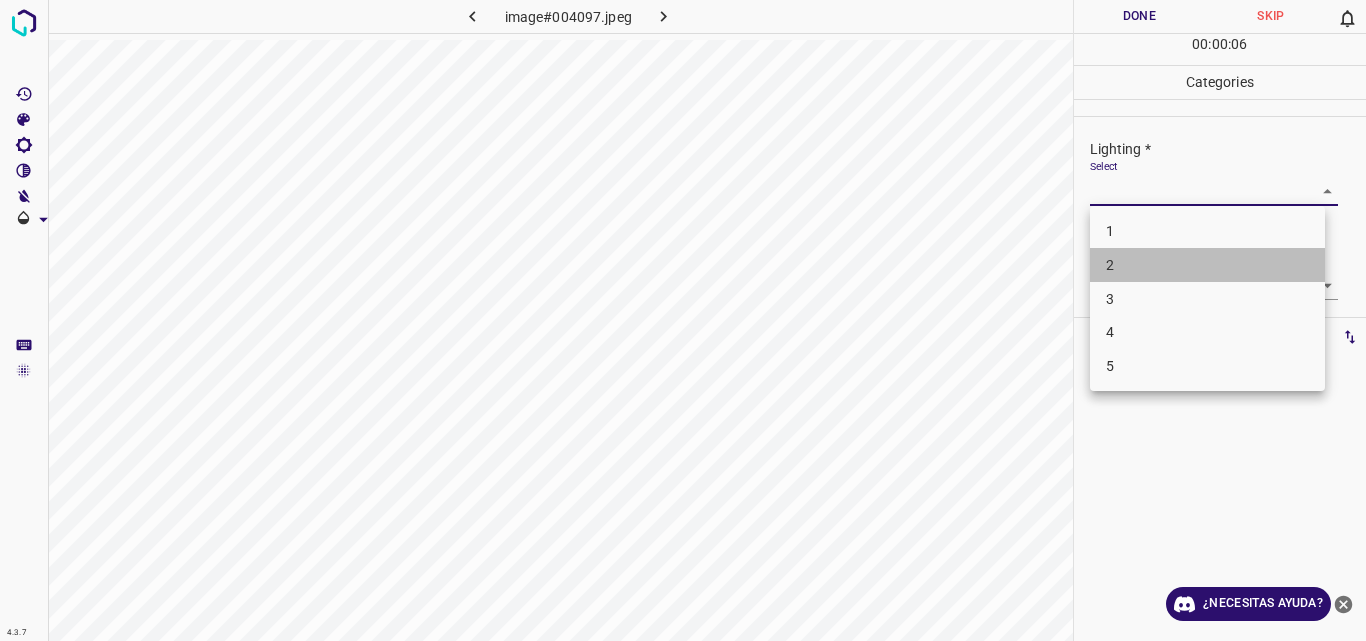 click on "2" at bounding box center (1207, 265) 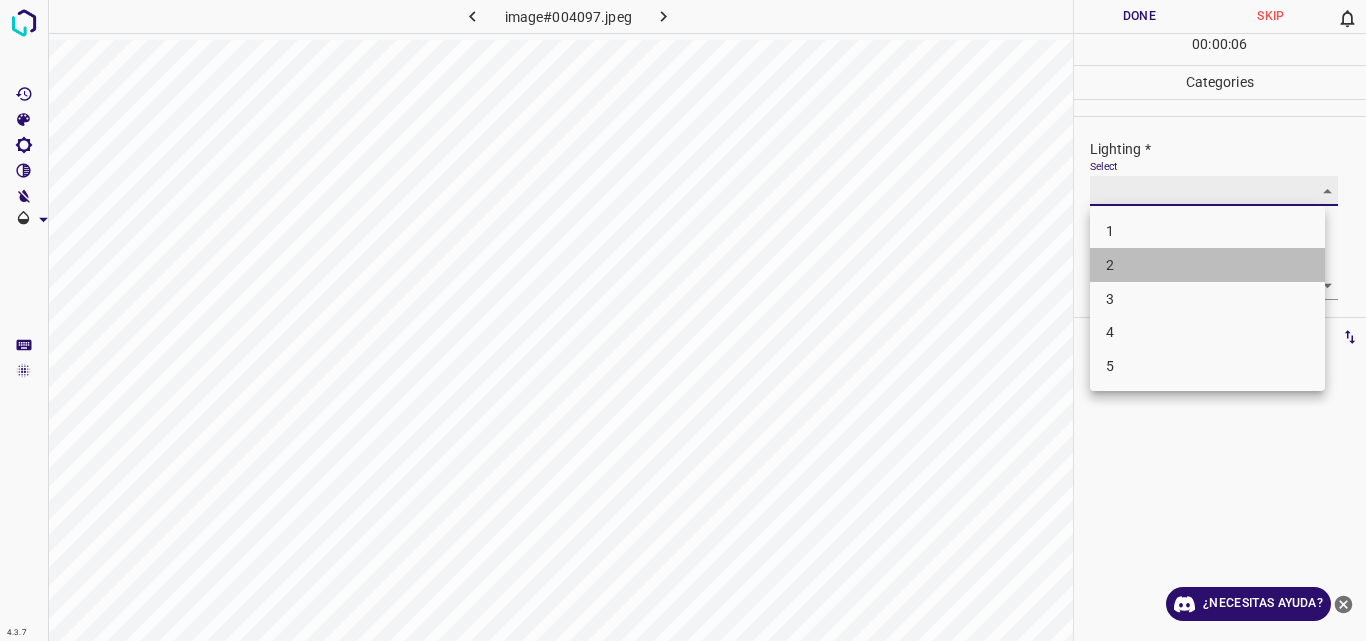 type on "2" 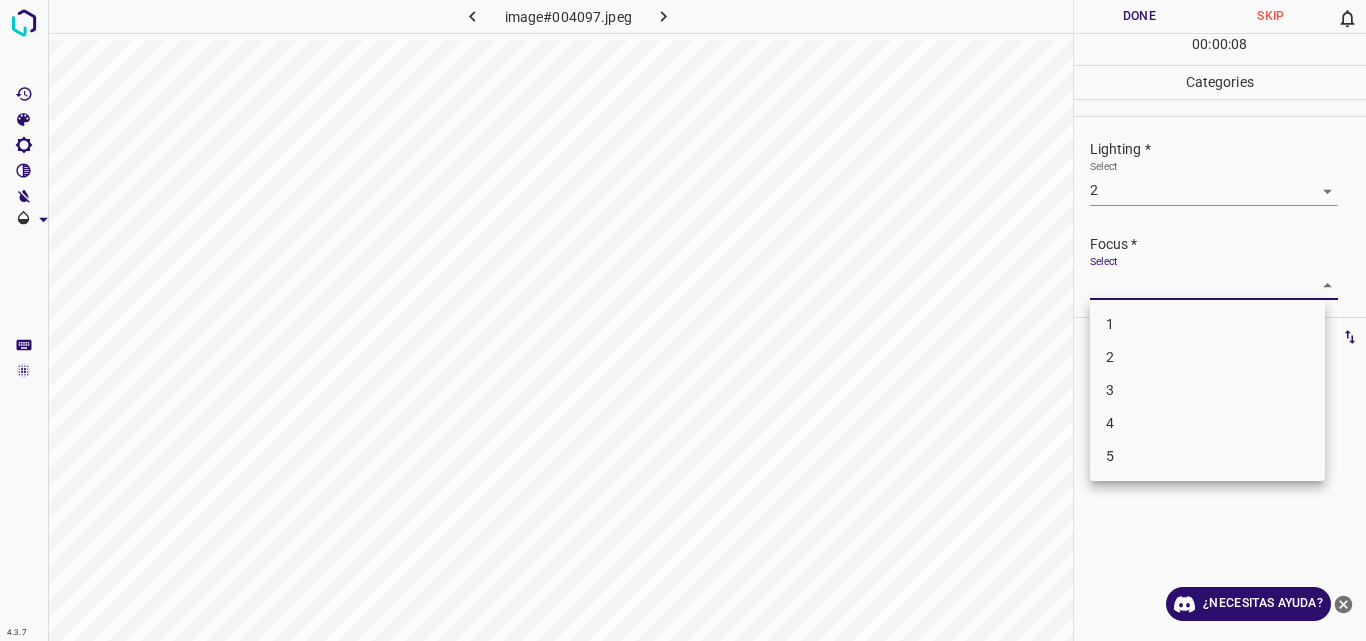 click on "4.3.7 image#004097.jpeg Done Skip 0 00   : 00   : 08   Categories Lighting *  Select 2 2 Focus *  Select ​ Overall *  Select ​ Labels   0 Categories 1 Lighting 2 Focus 3 Overall Tools Space Change between modes (Draw & Edit) I Auto labeling R Restore zoom M Zoom in N Zoom out Delete Delete selecte label Filters Z Restore filters X Saturation filter C Brightness filter V Contrast filter B Gray scale filter General O Download ¿Necesitas ayuda? Original text Rate this translation Your feedback will be used to help improve Google Translate - Texto - Esconder - Borrar 1 2 3 4 5" at bounding box center (683, 320) 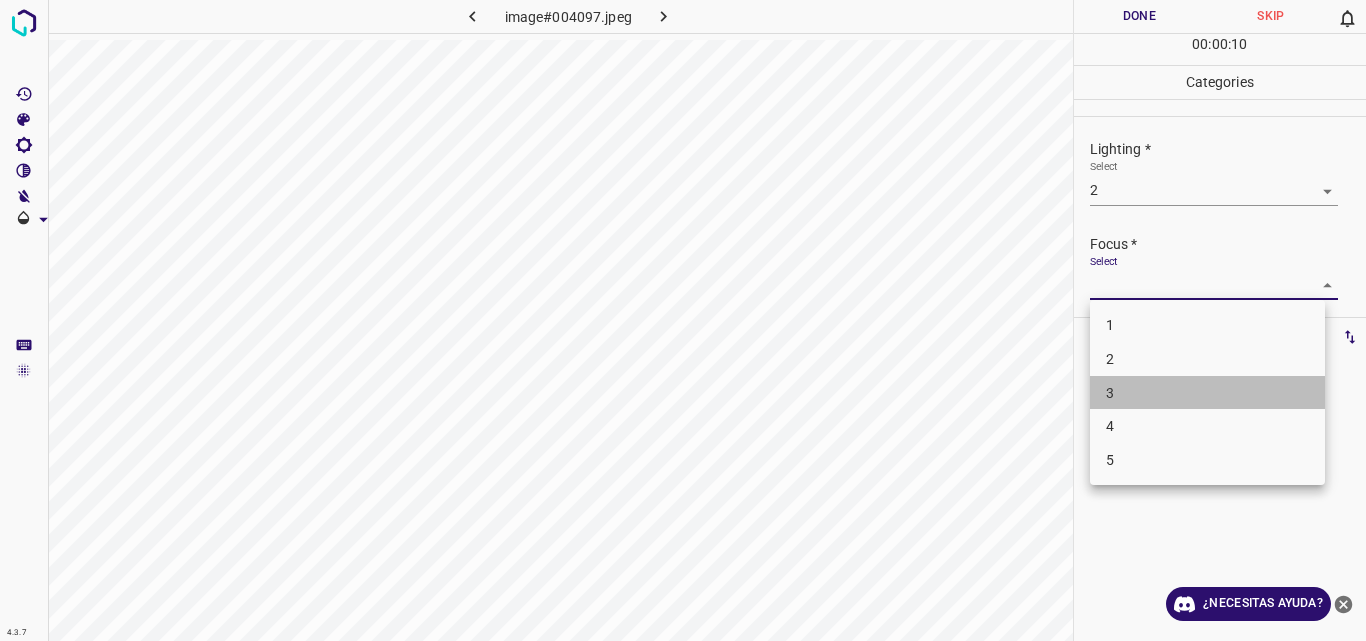 click on "3" at bounding box center (1207, 393) 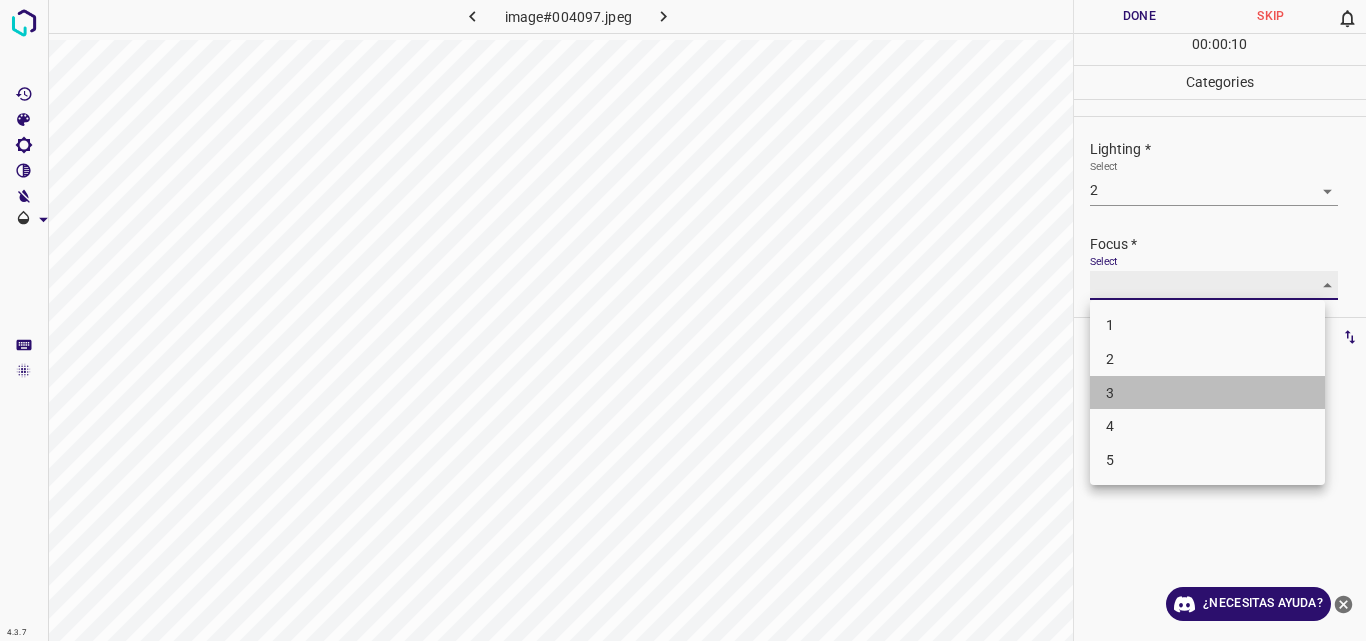 type on "3" 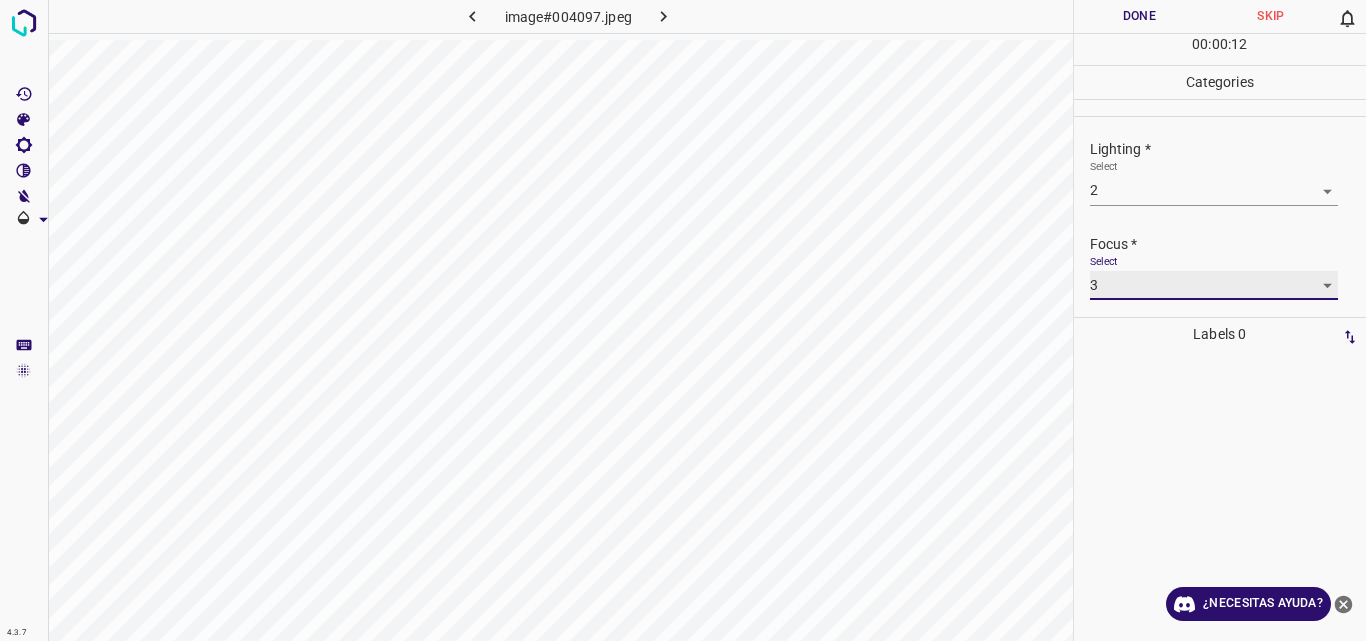 scroll, scrollTop: 98, scrollLeft: 0, axis: vertical 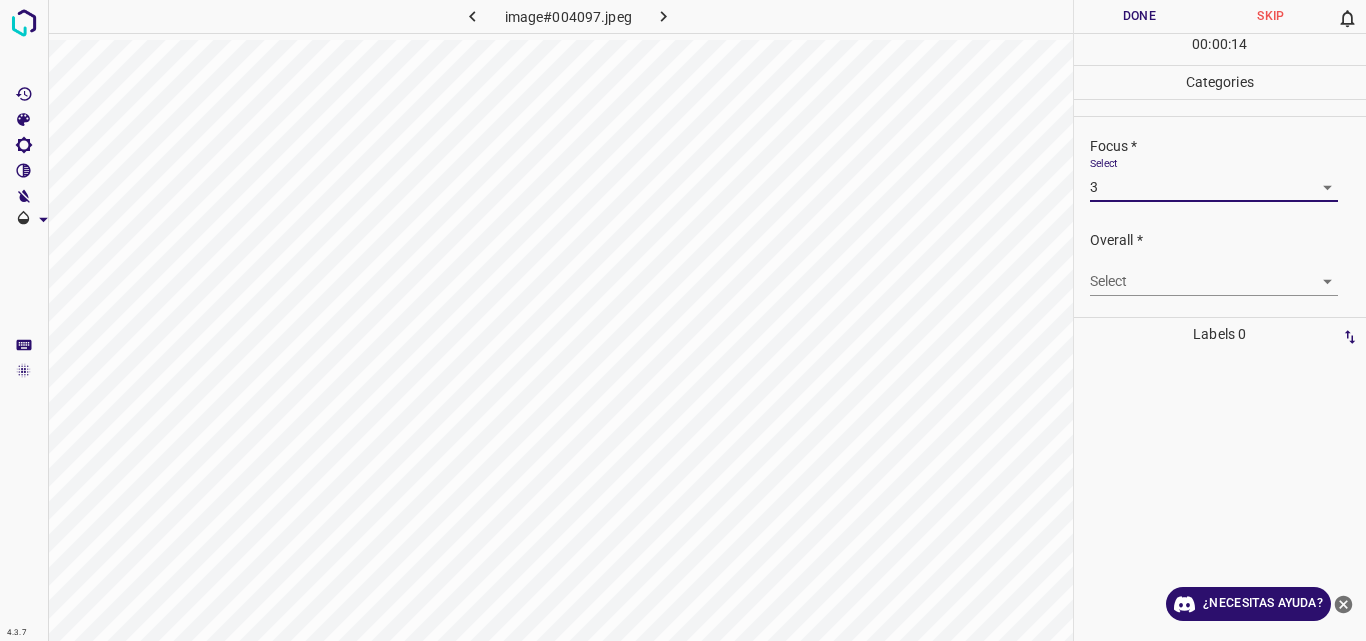 click on "4.3.7 image#004097.jpeg Done Skip 0 00   : 00   : 14   Categories Lighting *  Select 2 2 Focus *  Select 3 3 Overall *  Select ​ Labels   0 Categories 1 Lighting 2 Focus 3 Overall Tools Space Change between modes (Draw & Edit) I Auto labeling R Restore zoom M Zoom in N Zoom out Delete Delete selecte label Filters Z Restore filters X Saturation filter C Brightness filter V Contrast filter B Gray scale filter General O Download ¿Necesitas ayuda? Original text Rate this translation Your feedback will be used to help improve Google Translate - Texto - Esconder - Borrar" at bounding box center [683, 320] 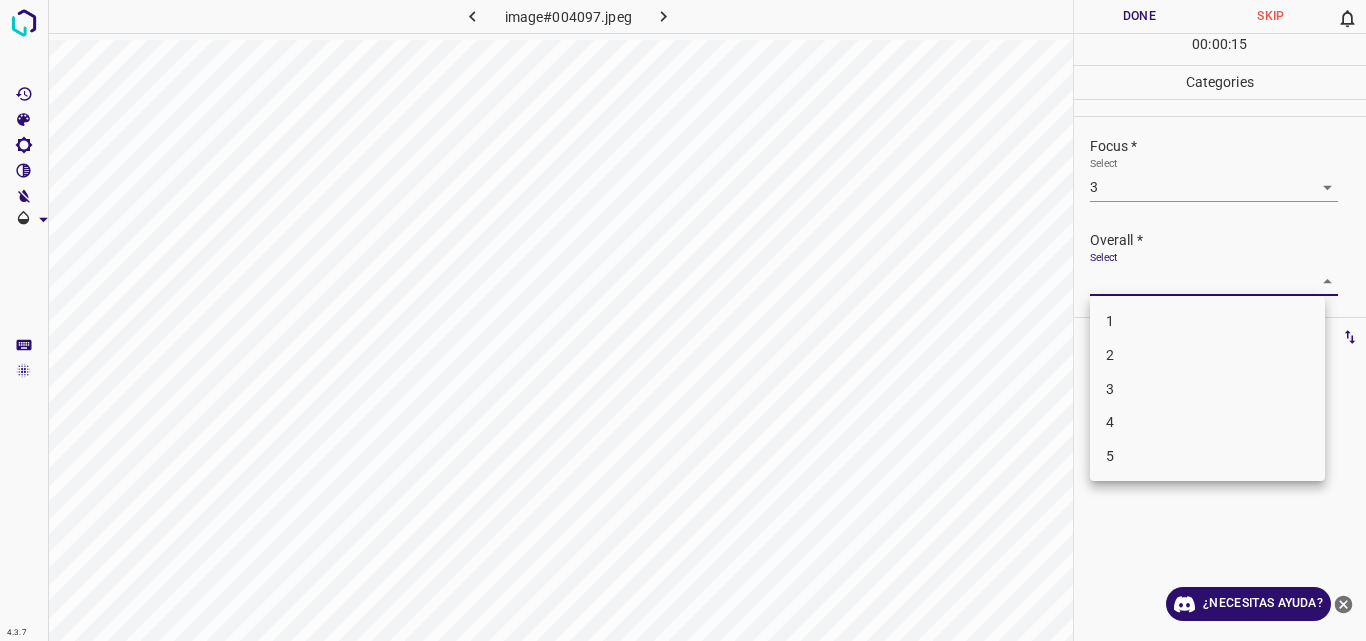 click on "3" at bounding box center [1207, 389] 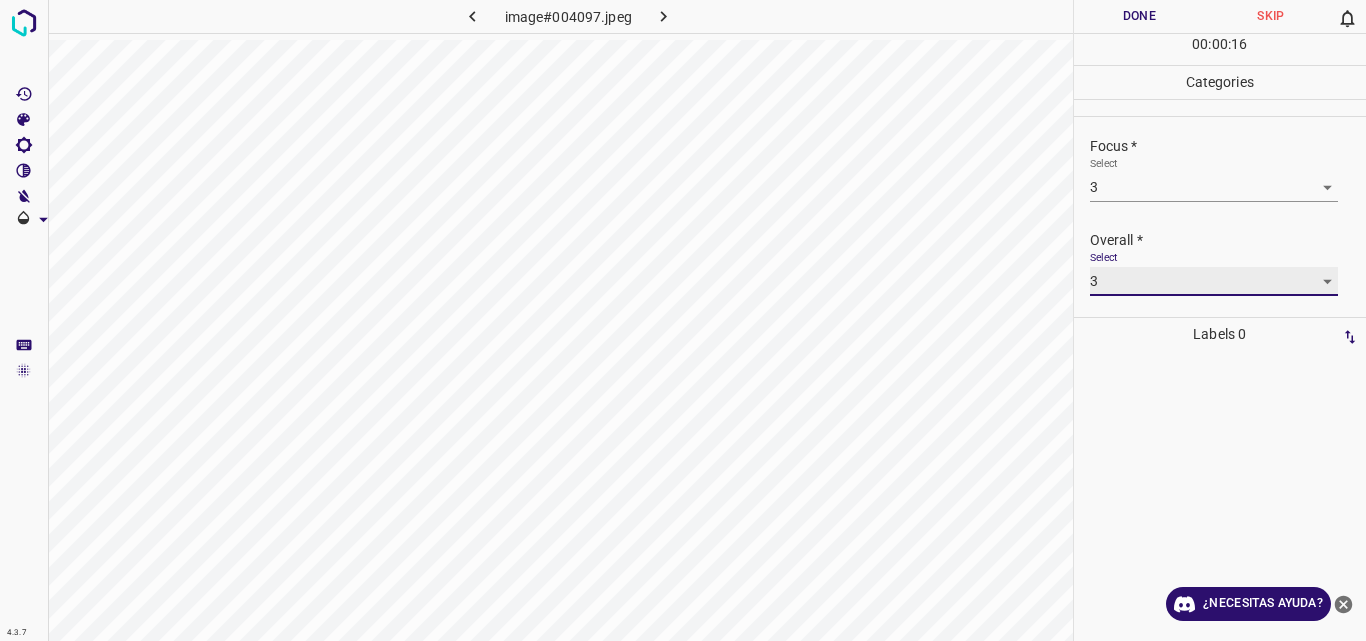 type on "3" 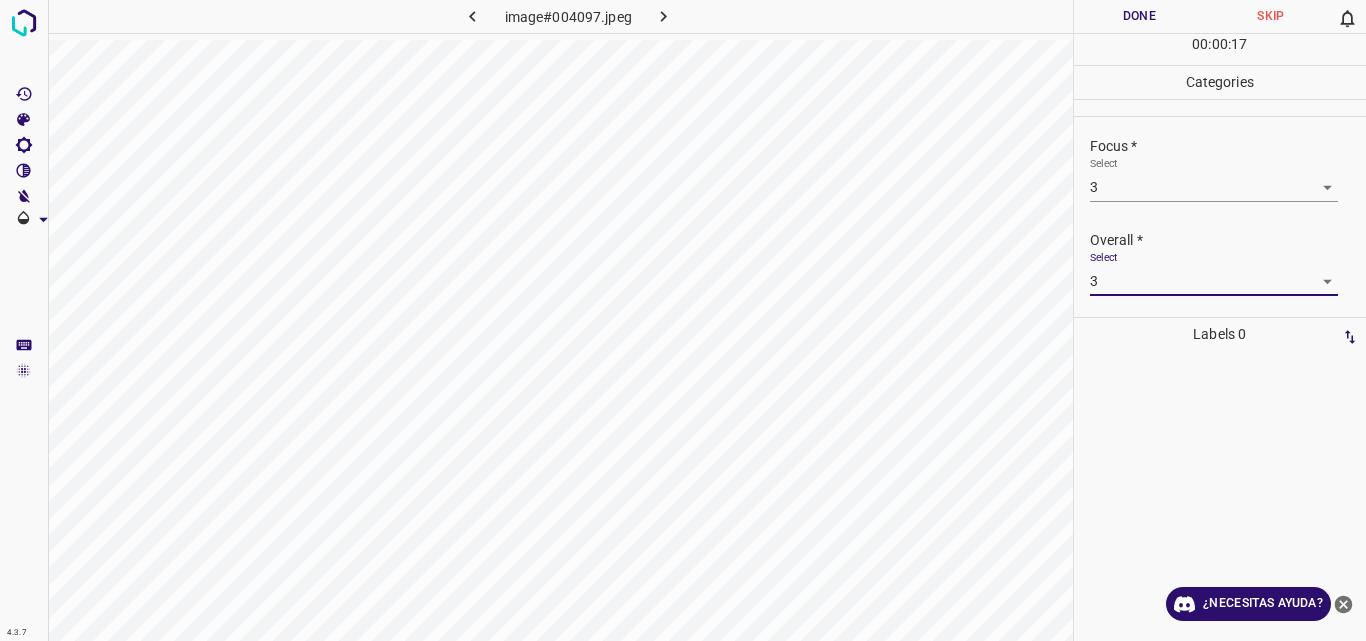 click on "Done" at bounding box center (1140, 16) 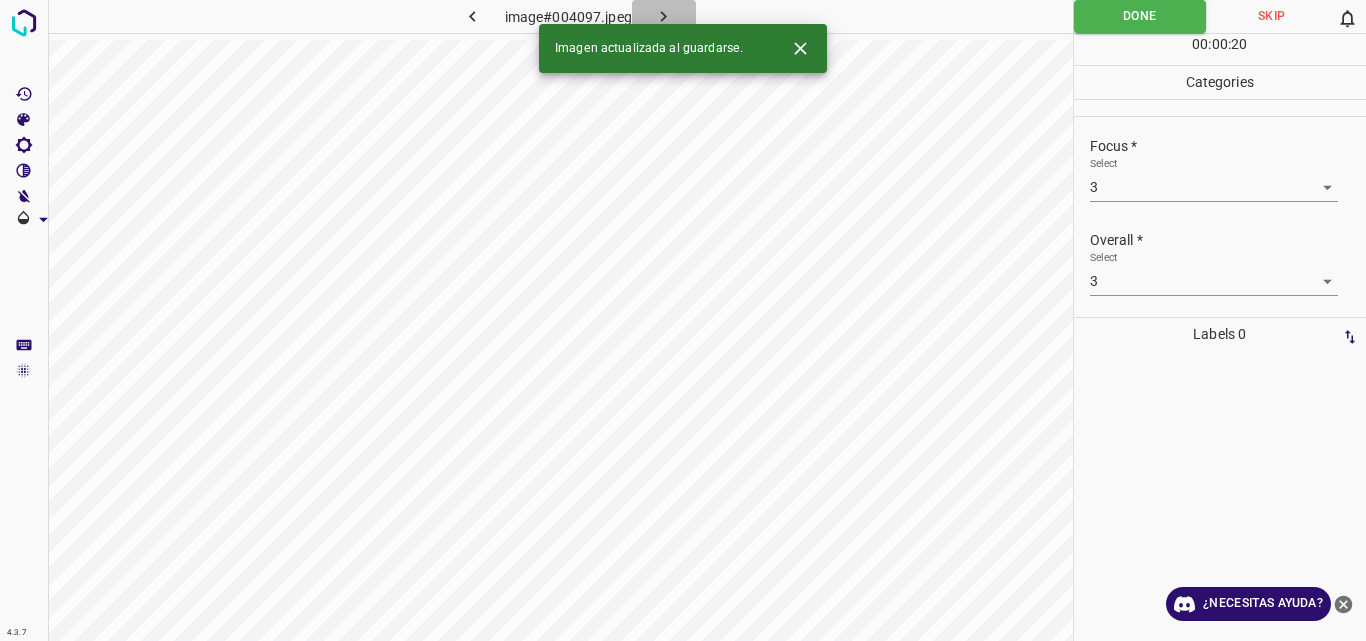 click 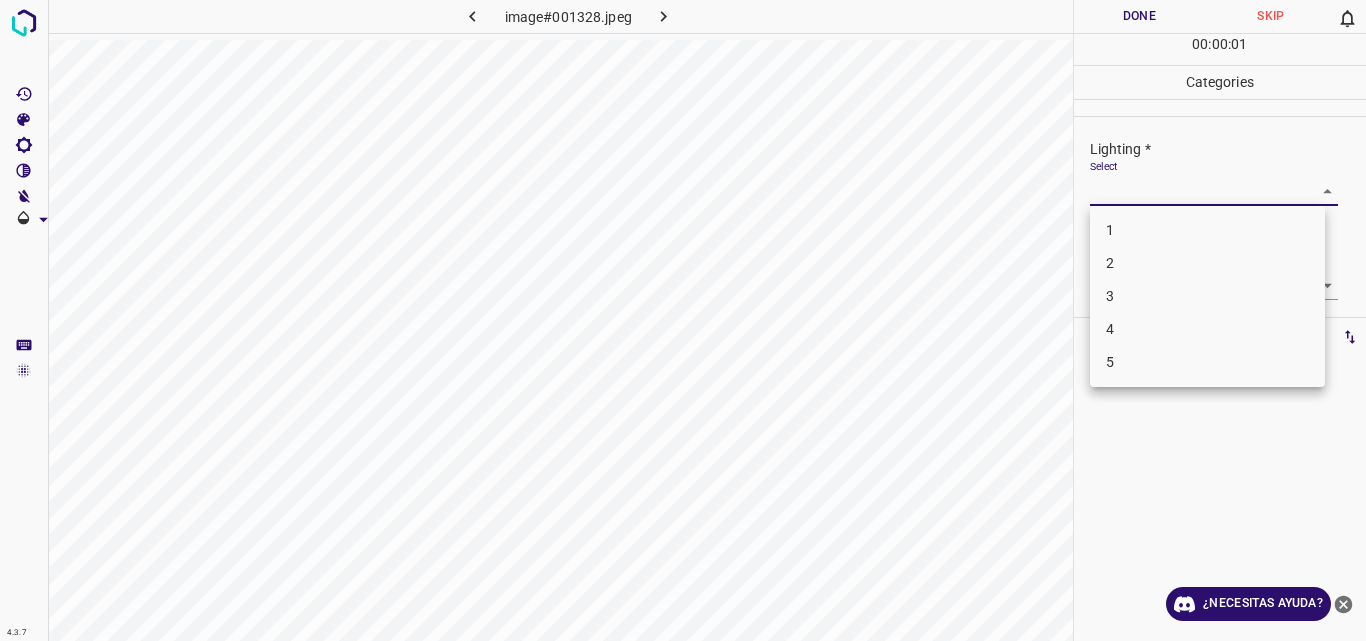 click on "4.3.7 image#001328.jpeg Done Skip 0 00   : 00   : 01   Categories Lighting *  Select ​ Focus *  Select ​ Overall *  Select ​ Labels   0 Categories 1 Lighting 2 Focus 3 Overall Tools Space Change between modes (Draw & Edit) I Auto labeling R Restore zoom M Zoom in N Zoom out Delete Delete selecte label Filters Z Restore filters X Saturation filter C Brightness filter V Contrast filter B Gray scale filter General O Download ¿Necesitas ayuda? Original text Rate this translation Your feedback will be used to help improve Google Translate - Texto - Esconder - Borrar 1 2 3 4 5" at bounding box center [683, 320] 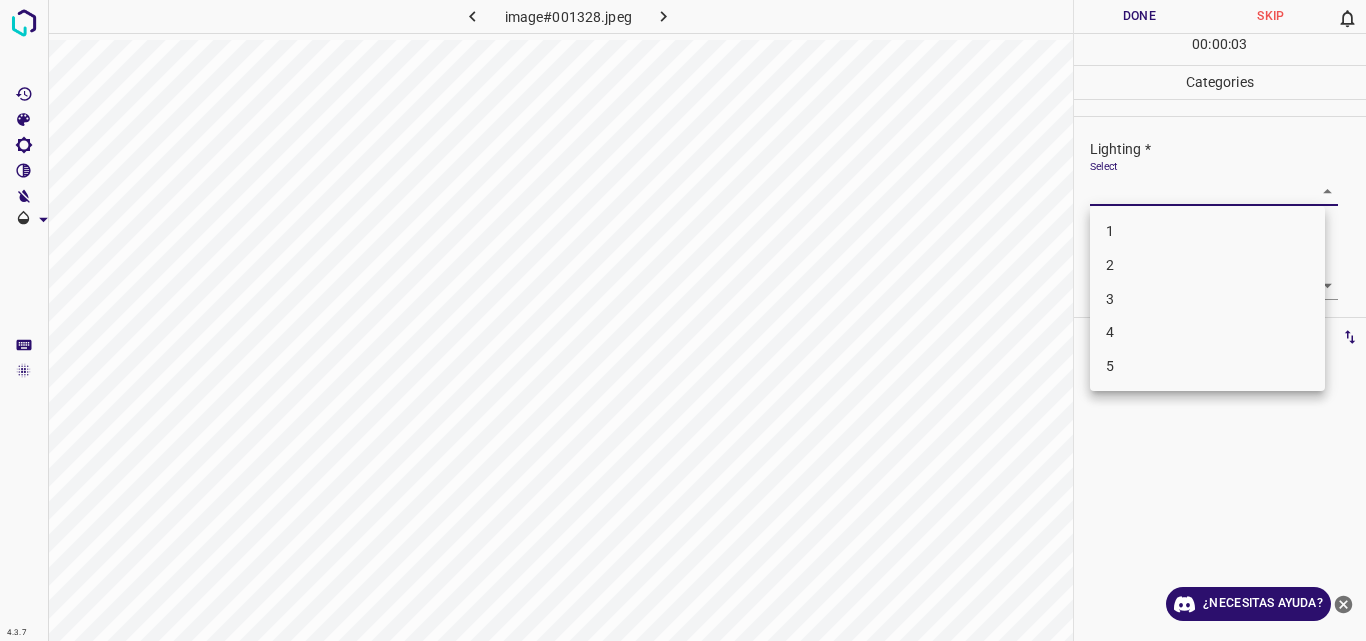 click on "3" at bounding box center (1207, 299) 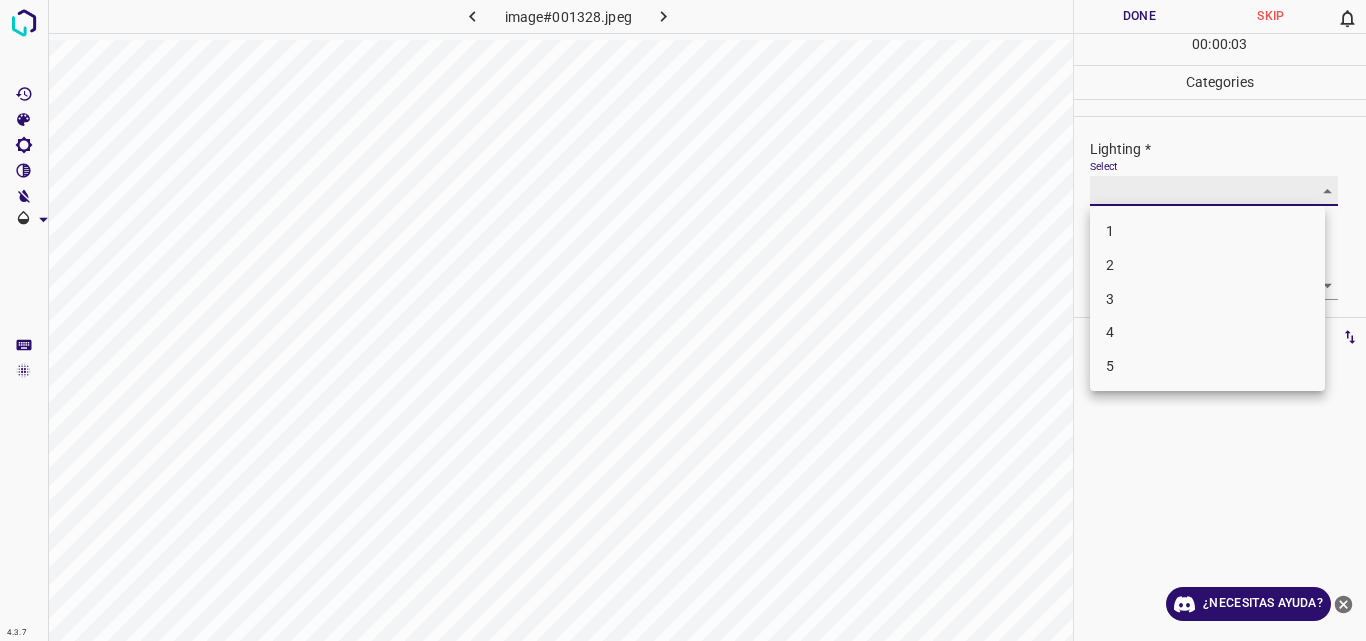 type on "3" 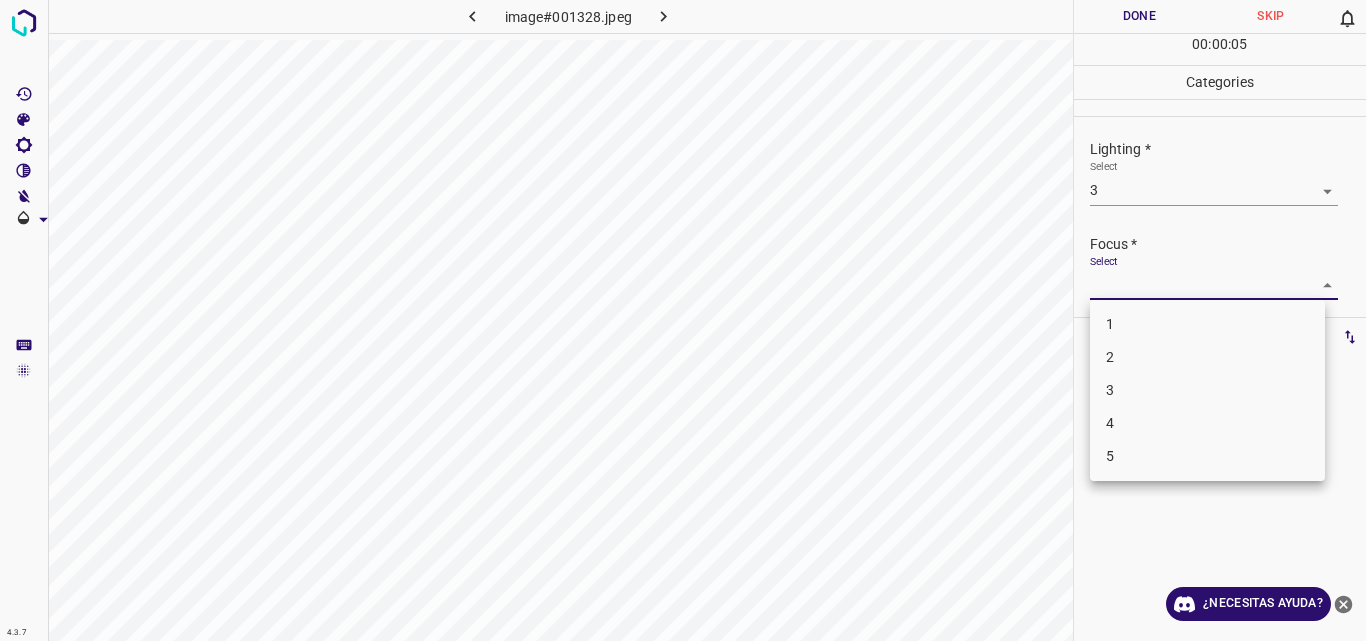 click on "4.3.7 image#001328.jpeg Done Skip 0 00   : 00   : 05   Categories Lighting *  Select 3 3 Focus *  Select ​ Overall *  Select ​ Labels   0 Categories 1 Lighting 2 Focus 3 Overall Tools Space Change between modes (Draw & Edit) I Auto labeling R Restore zoom M Zoom in N Zoom out Delete Delete selecte label Filters Z Restore filters X Saturation filter C Brightness filter V Contrast filter B Gray scale filter General O Download ¿Necesitas ayuda? Original text Rate this translation Your feedback will be used to help improve Google Translate - Texto - Esconder - Borrar 1 2 3 4 5" at bounding box center (683, 320) 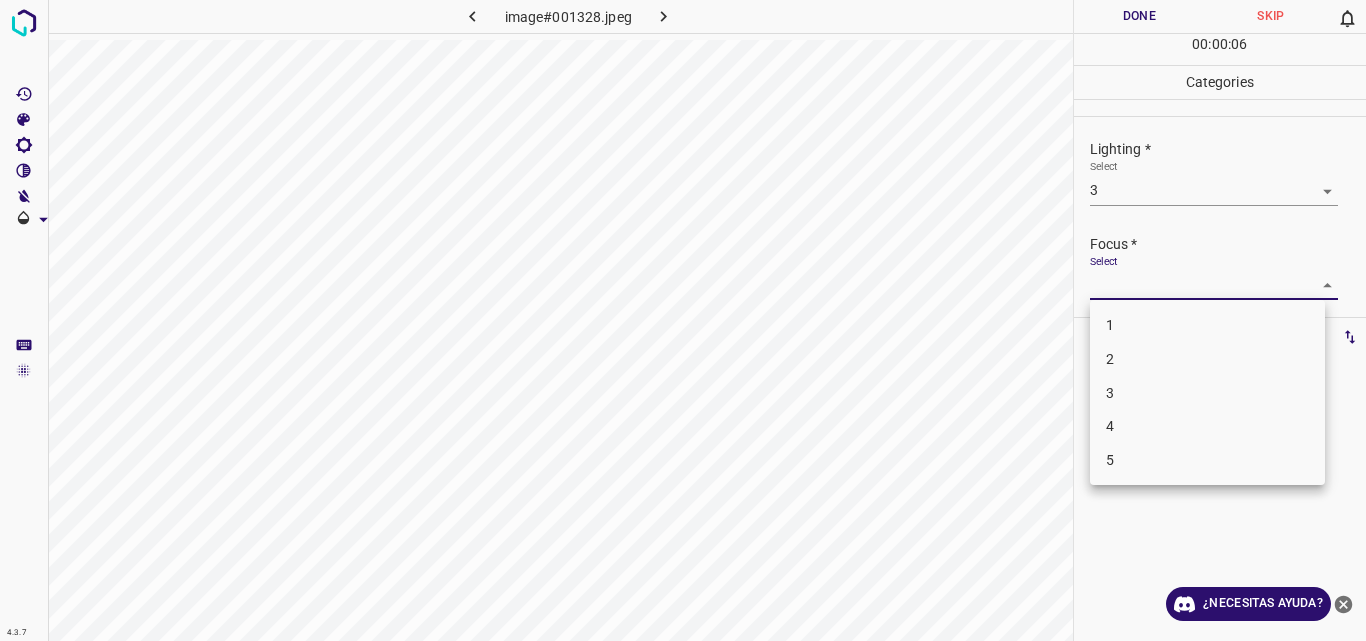 click on "3" at bounding box center (1207, 393) 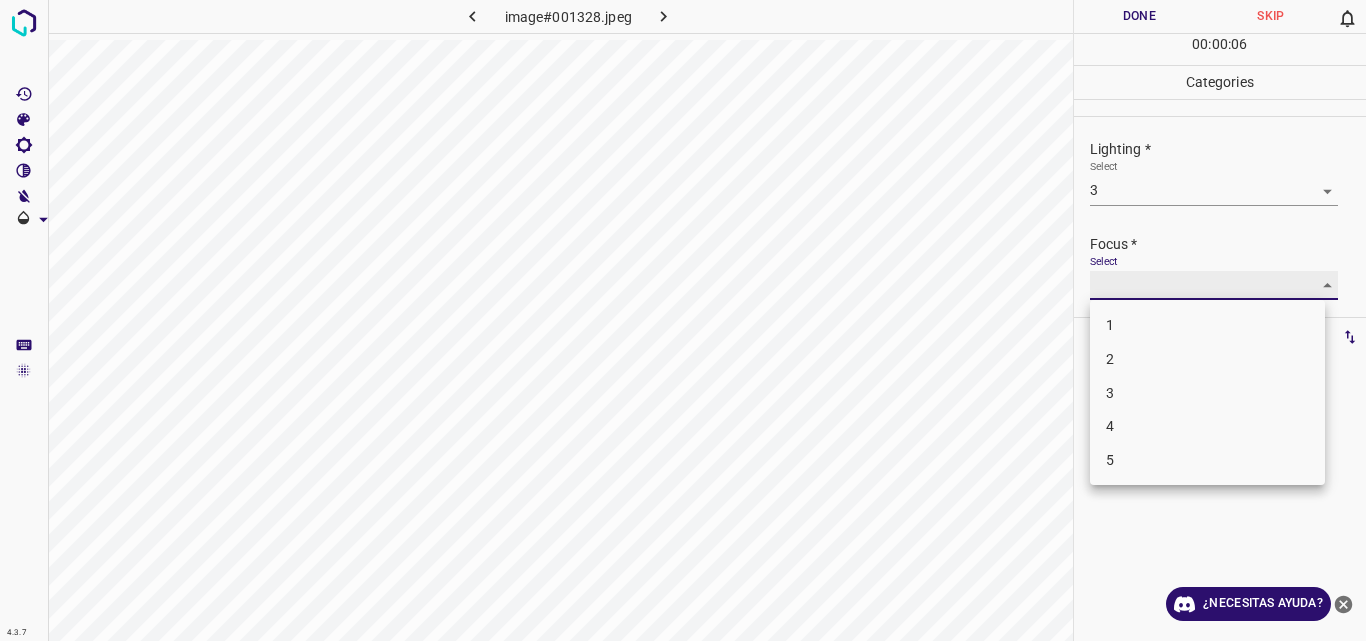 type on "3" 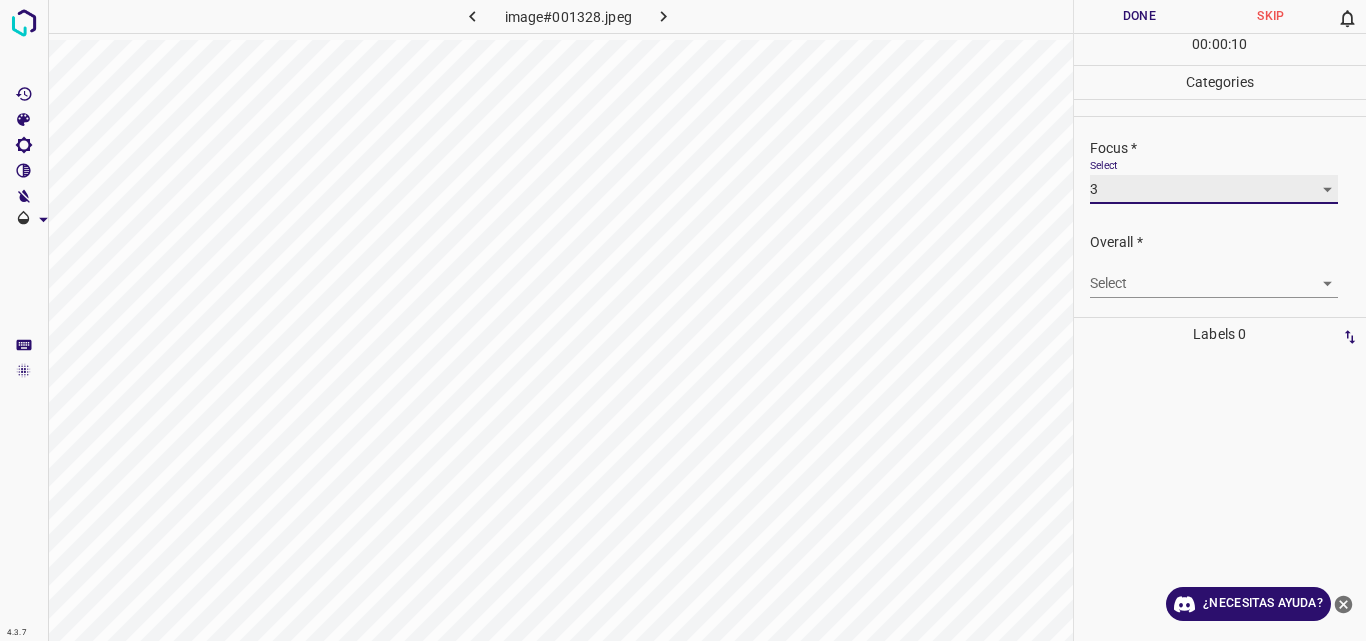 scroll, scrollTop: 98, scrollLeft: 0, axis: vertical 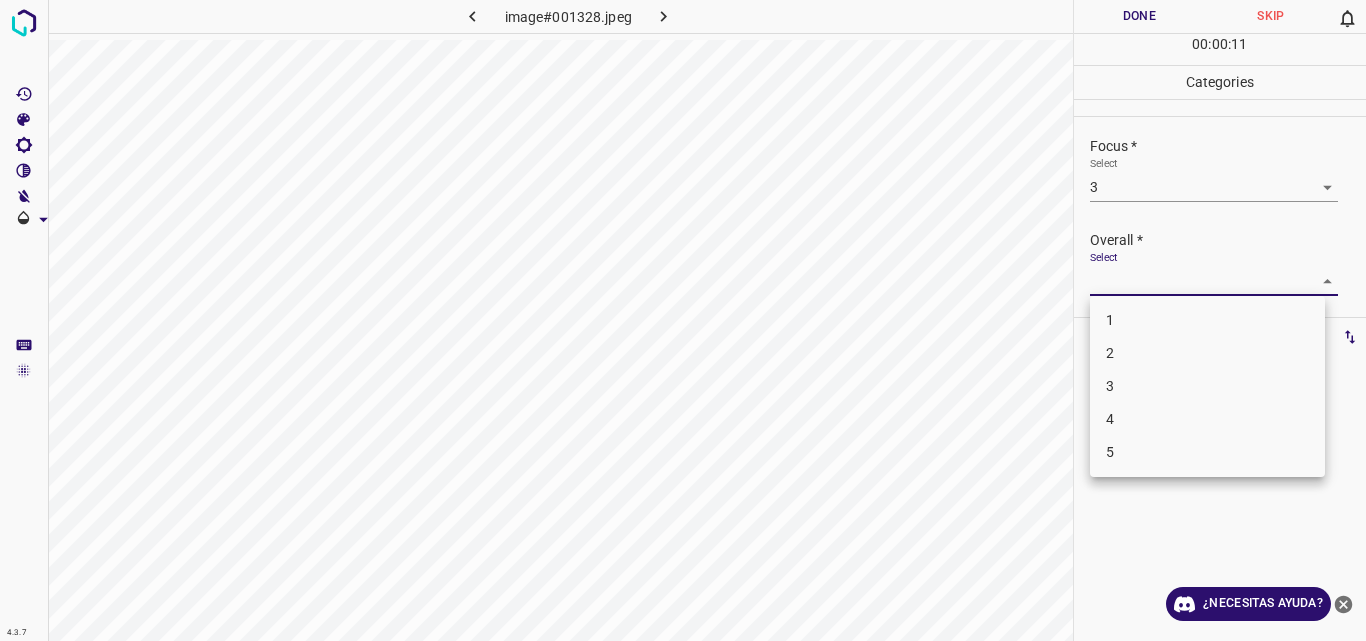 click on "4.3.7 image#001328.jpeg Done Skip 0 00   : 00   : 11   Categories Lighting *  Select 3 3 Focus *  Select 3 3 Overall *  Select ​ Labels   0 Categories 1 Lighting 2 Focus 3 Overall Tools Space Change between modes (Draw & Edit) I Auto labeling R Restore zoom M Zoom in N Zoom out Delete Delete selecte label Filters Z Restore filters X Saturation filter C Brightness filter V Contrast filter B Gray scale filter General O Download ¿Necesitas ayuda? Original text Rate this translation Your feedback will be used to help improve Google Translate - Texto - Esconder - Borrar 1 2 3 4 5" at bounding box center [683, 320] 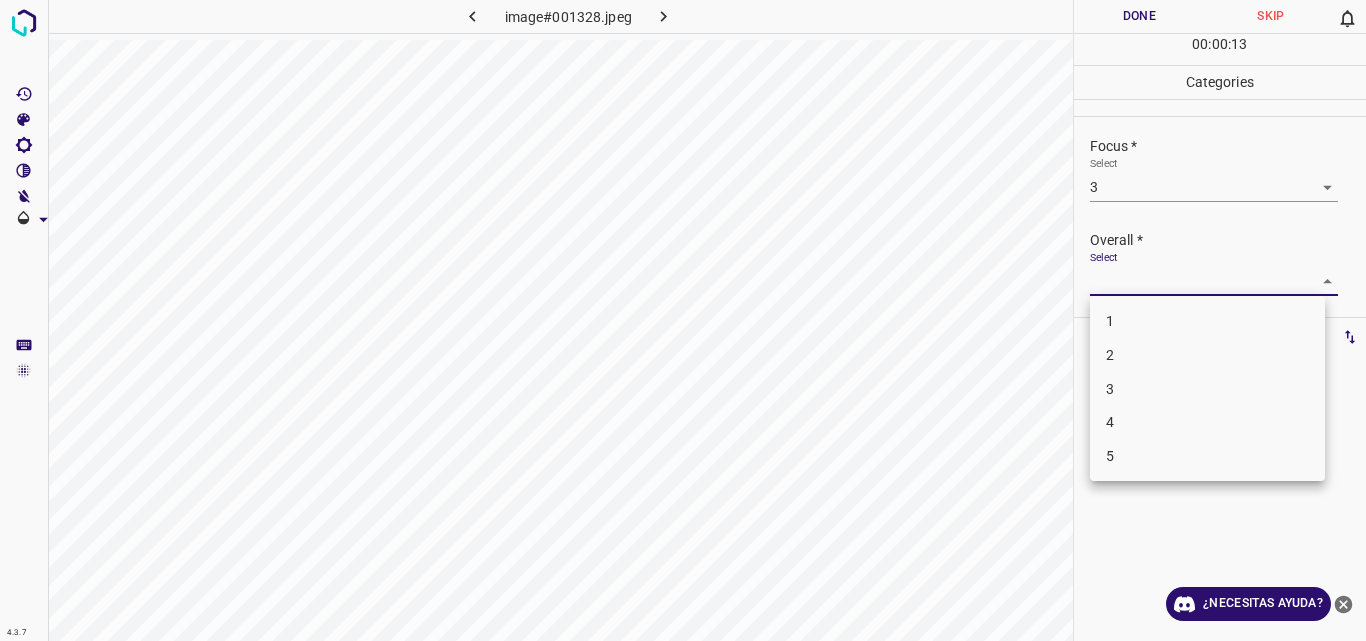 click on "3" at bounding box center [1207, 389] 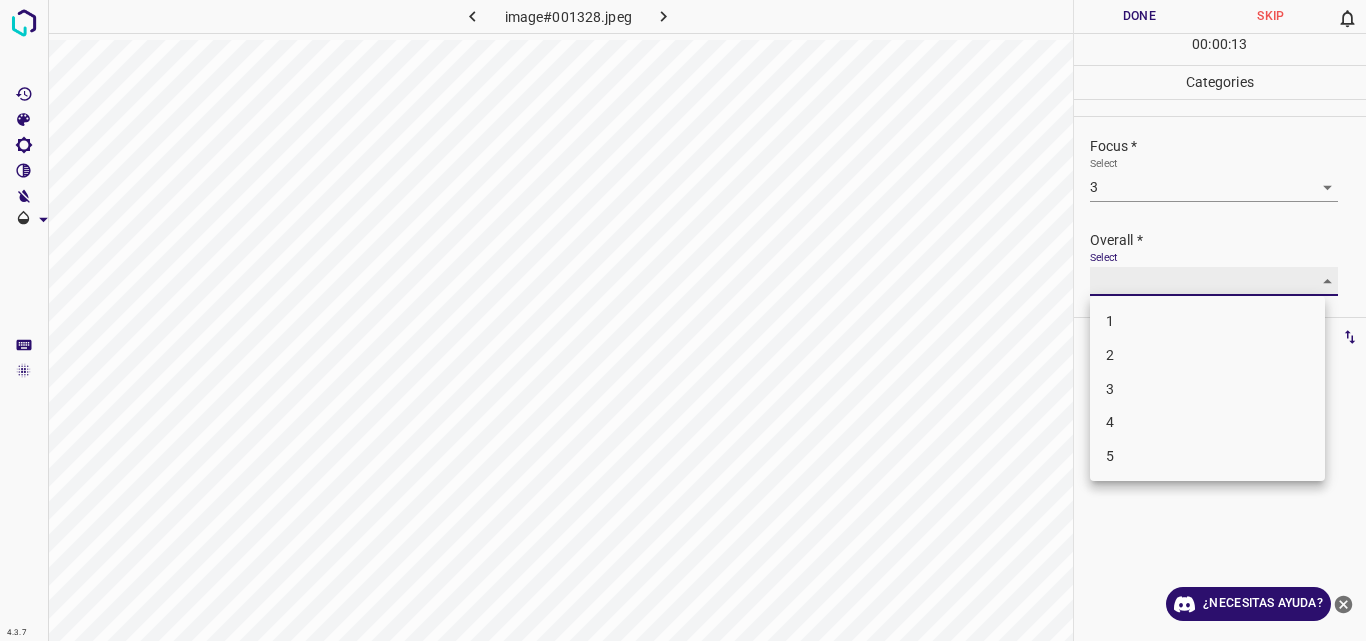 type on "3" 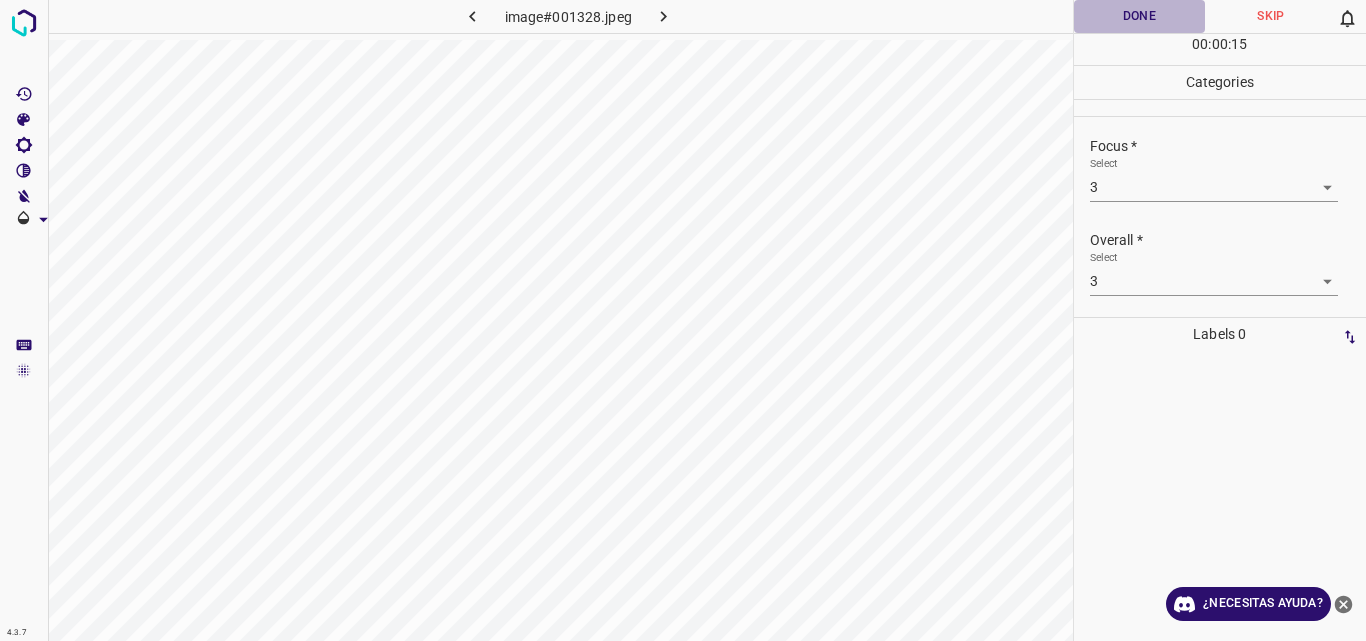 click on "Done" at bounding box center [1140, 16] 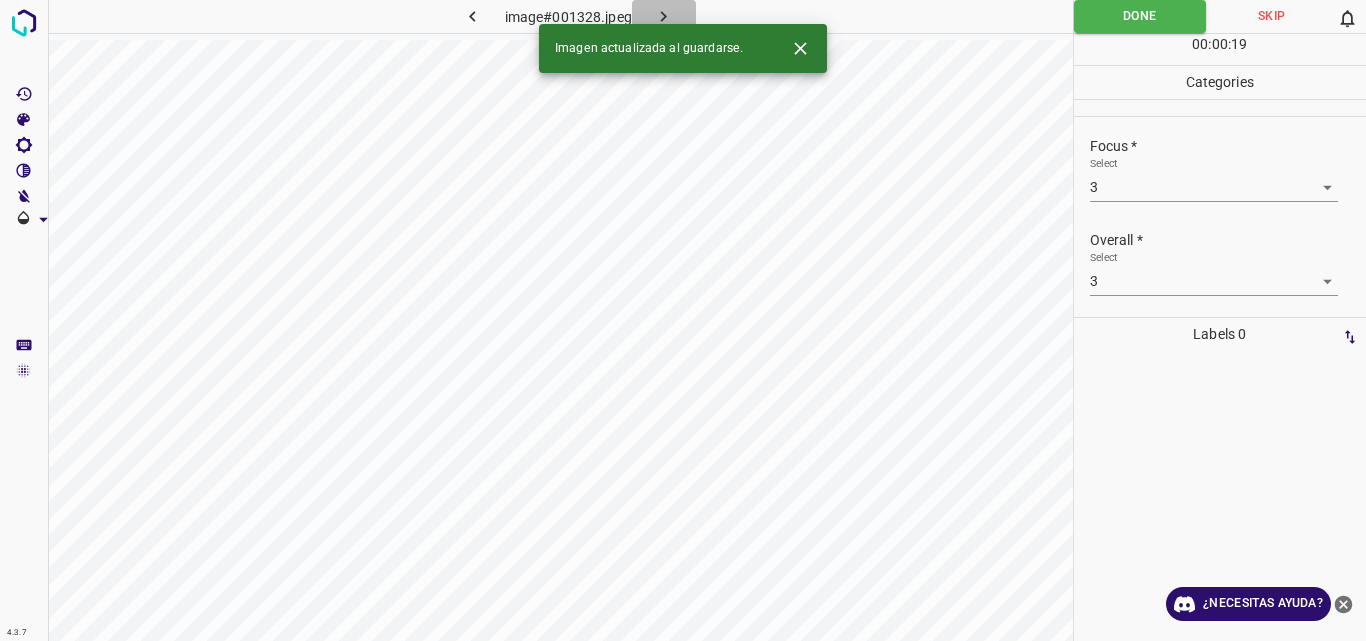 click 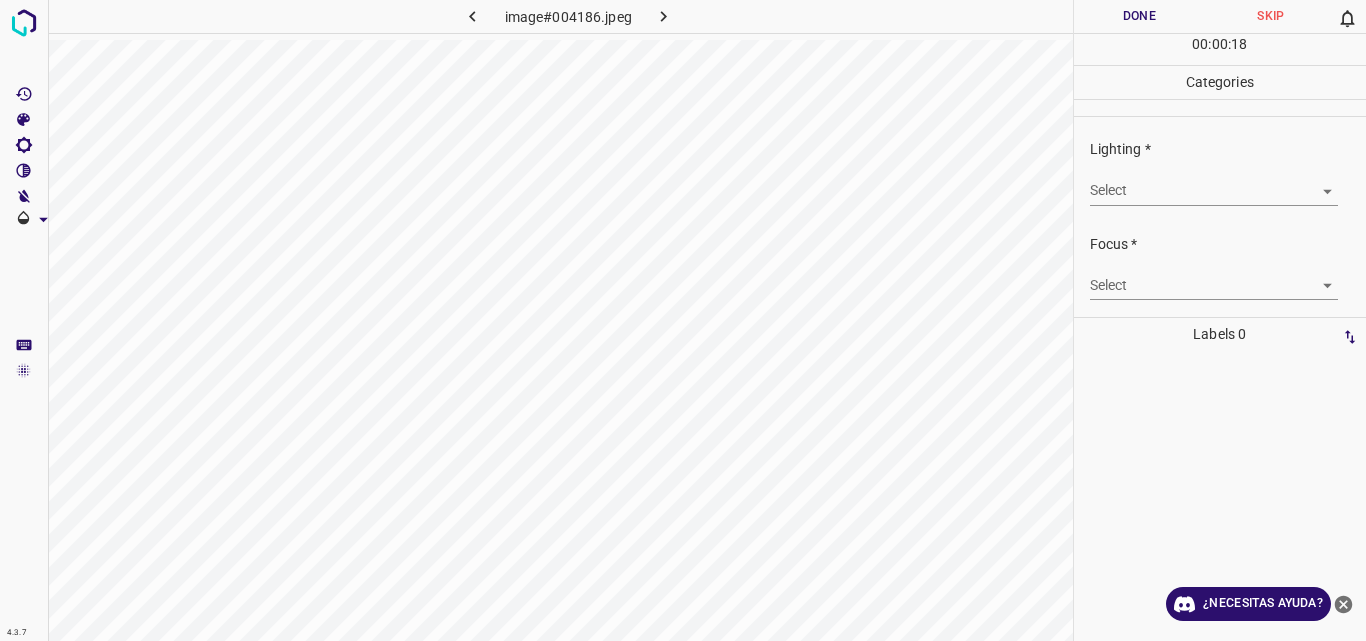 click on "4.3.7 image#004186.jpeg Done Skip 0 00   : 00   : 18   Categories Lighting *  Select ​ Focus *  Select ​ Overall *  Select ​ Labels   0 Categories 1 Lighting 2 Focus 3 Overall Tools Space Change between modes (Draw & Edit) I Auto labeling R Restore zoom M Zoom in N Zoom out Delete Delete selecte label Filters Z Restore filters X Saturation filter C Brightness filter V Contrast filter B Gray scale filter General O Download ¿Necesitas ayuda? Original text Rate this translation Your feedback will be used to help improve Google Translate - Texto - Esconder - Borrar" at bounding box center (683, 320) 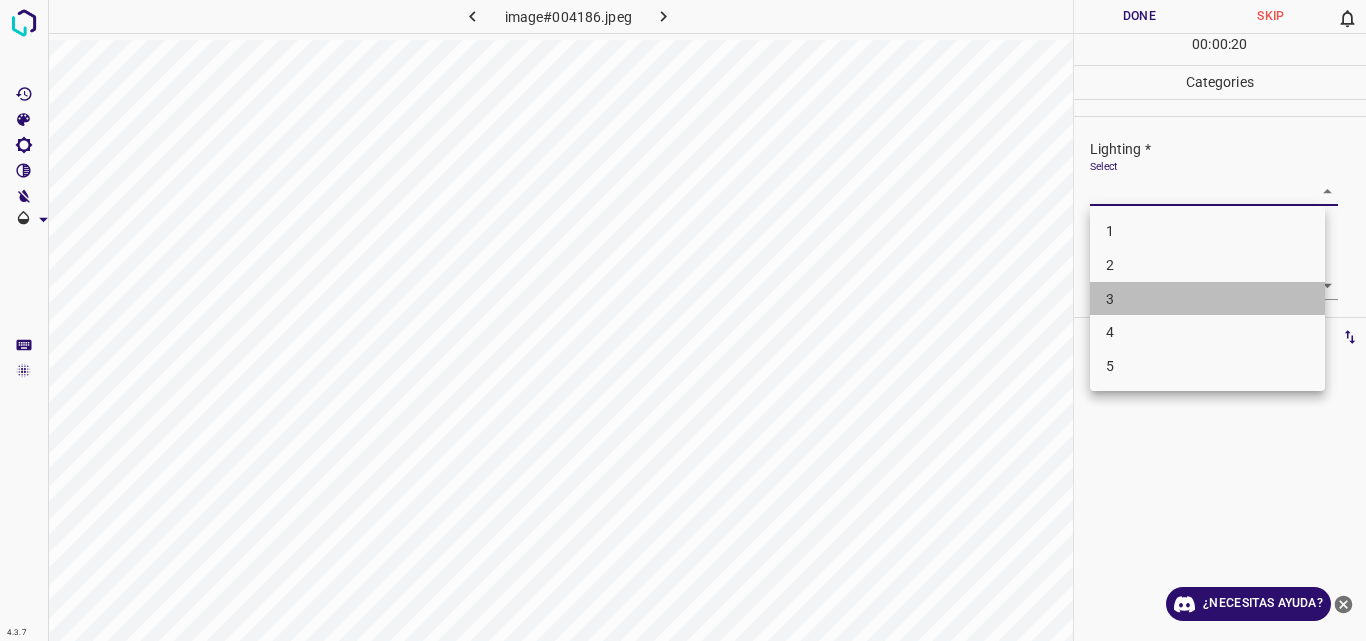 click on "3" at bounding box center [1207, 299] 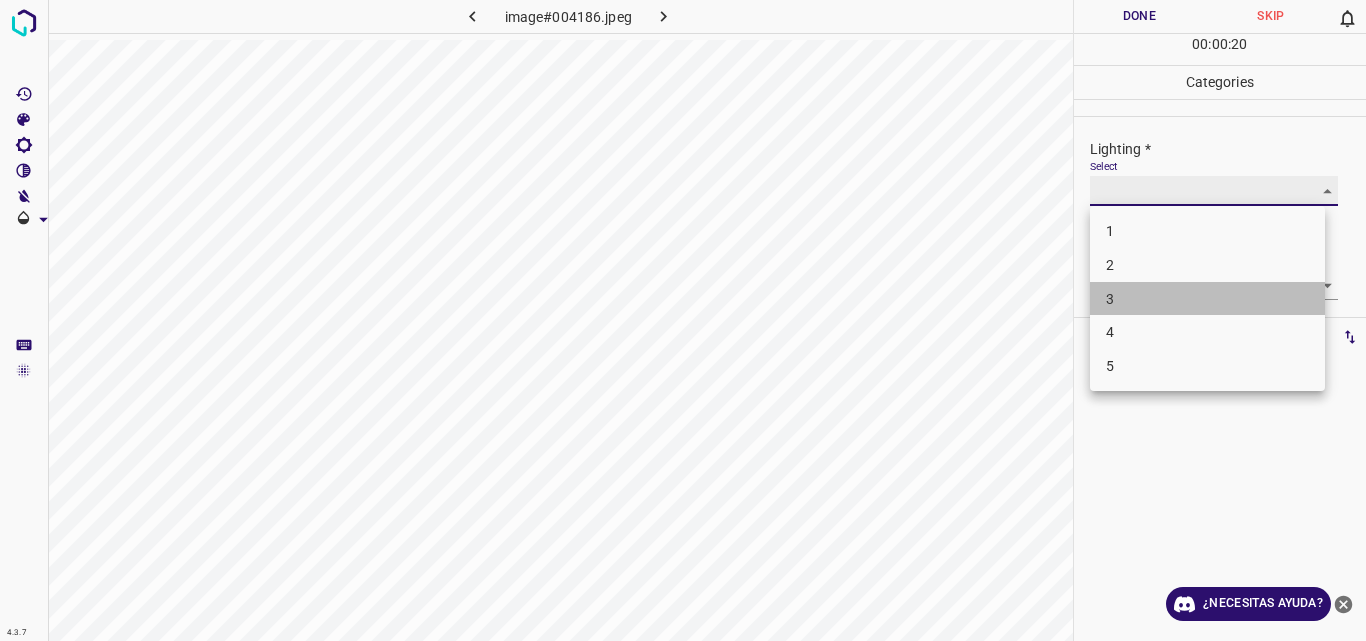 type on "3" 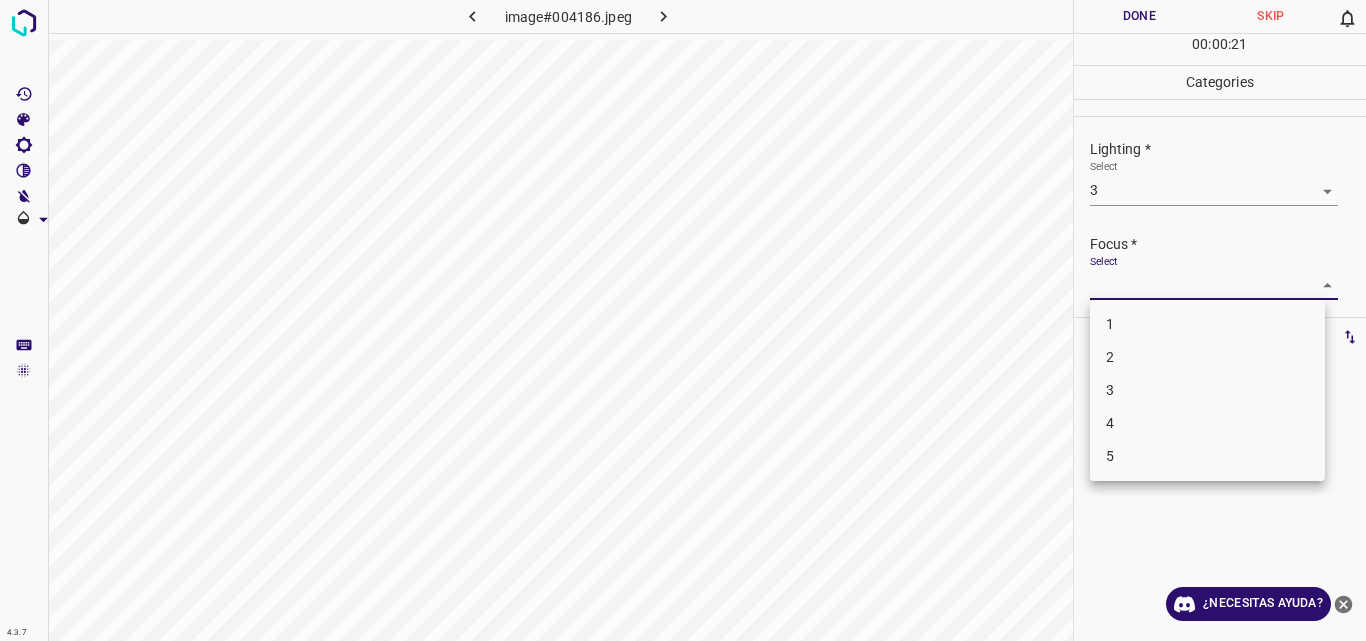 click on "4.3.7 image#004186.jpeg Done Skip 0 00   : 00   : 21   Categories Lighting *  Select 3 3 Focus *  Select ​ Overall *  Select ​ Labels   0 Categories 1 Lighting 2 Focus 3 Overall Tools Space Change between modes (Draw & Edit) I Auto labeling R Restore zoom M Zoom in N Zoom out Delete Delete selecte label Filters Z Restore filters X Saturation filter C Brightness filter V Contrast filter B Gray scale filter General O Download ¿Necesitas ayuda? Original text Rate this translation Your feedback will be used to help improve Google Translate - Texto - Esconder - Borrar 1 2 3 4 5" at bounding box center [683, 320] 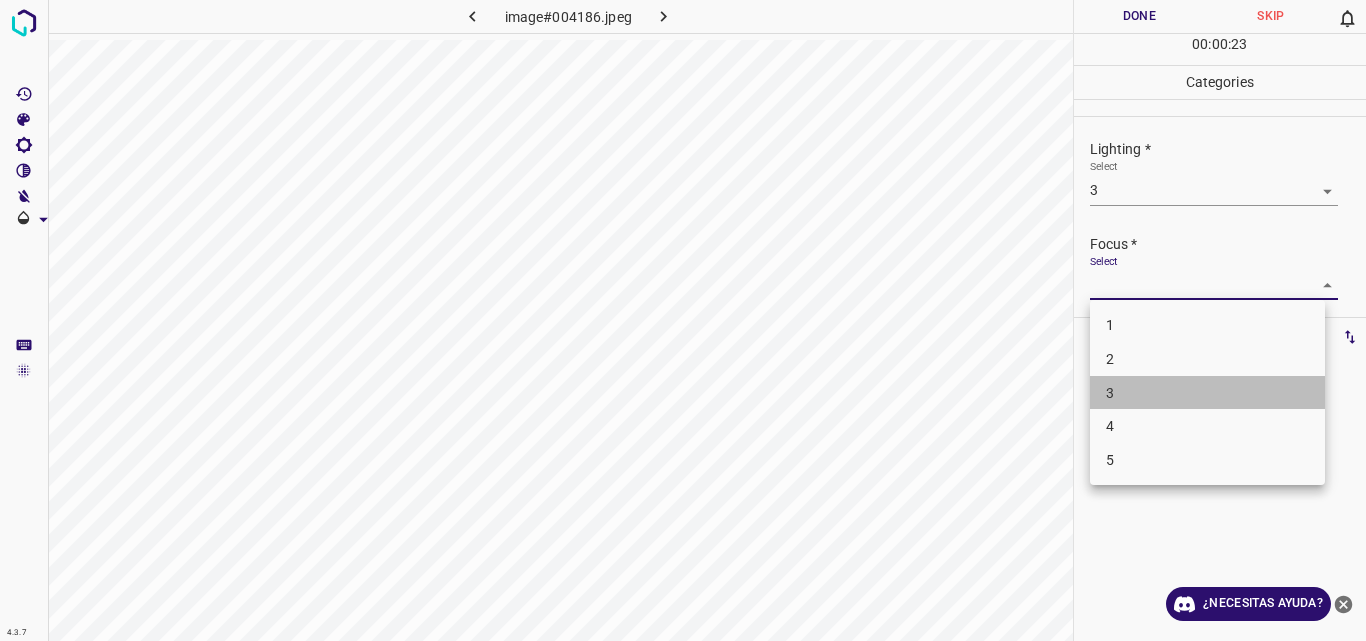 click on "3" at bounding box center (1207, 393) 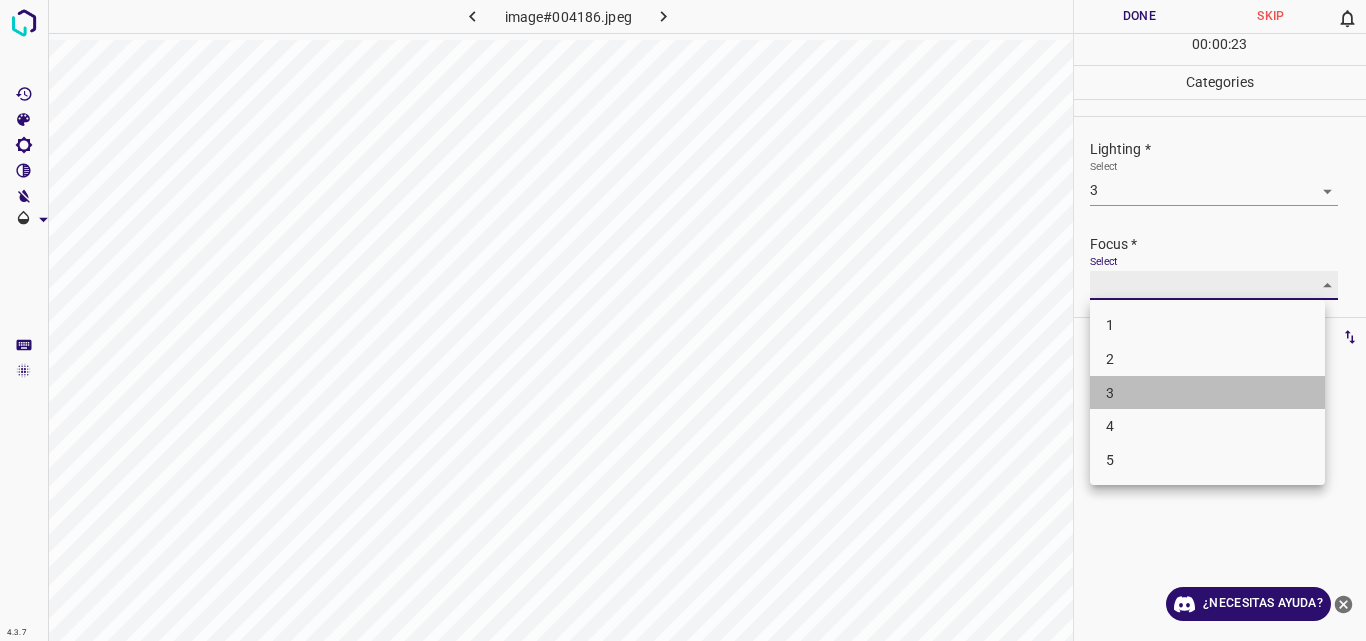 type on "3" 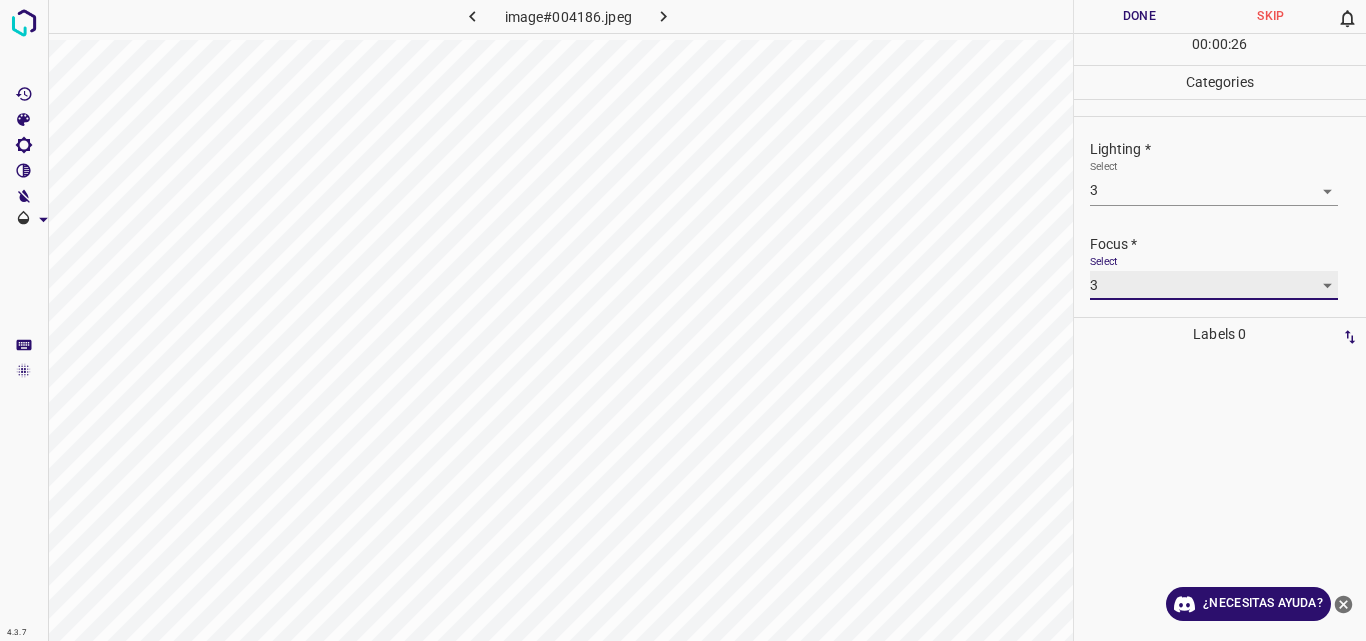 scroll, scrollTop: 86, scrollLeft: 0, axis: vertical 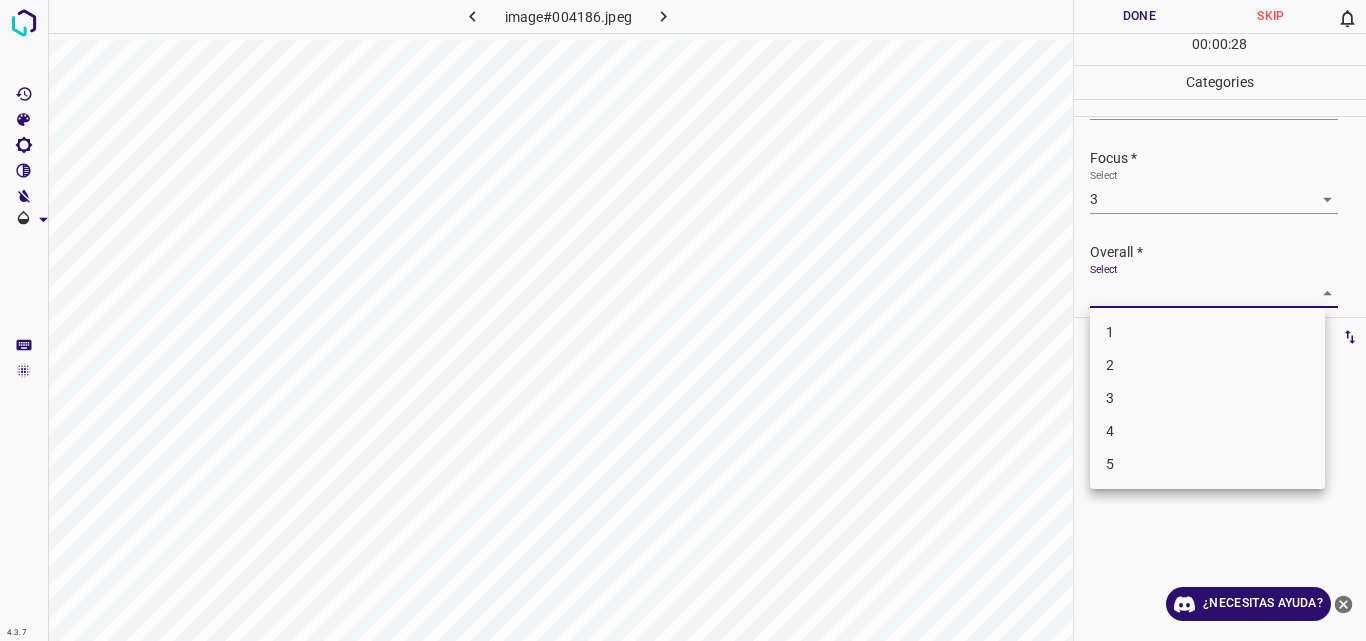 click on "4.3.7 image#004186.jpeg Done Skip 0 00   : 00   : 28   Categories Lighting *  Select 3 3 Focus *  Select 3 3 Overall *  Select ​ Labels   0 Categories 1 Lighting 2 Focus 3 Overall Tools Space Change between modes (Draw & Edit) I Auto labeling R Restore zoom M Zoom in N Zoom out Delete Delete selecte label Filters Z Restore filters X Saturation filter C Brightness filter V Contrast filter B Gray scale filter General O Download ¿Necesitas ayuda? Original text Rate this translation Your feedback will be used to help improve Google Translate - Texto - Esconder - Borrar 1 2 3 4 5" at bounding box center [683, 320] 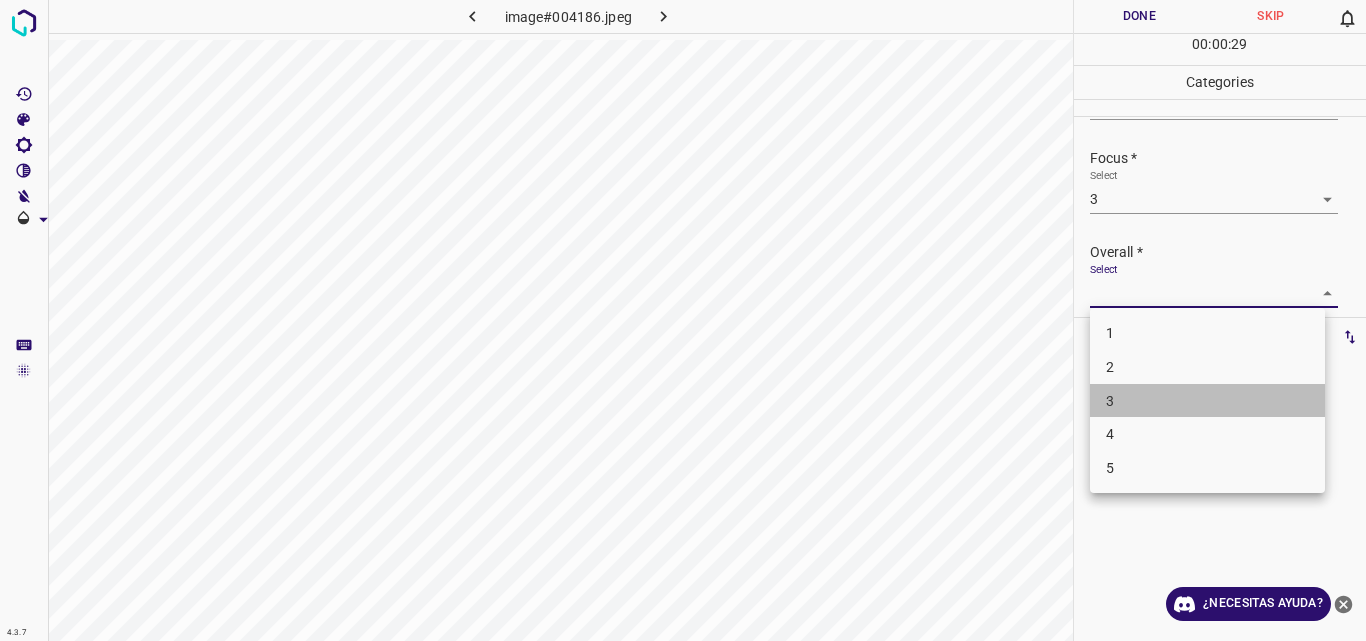 click on "3" at bounding box center (1207, 401) 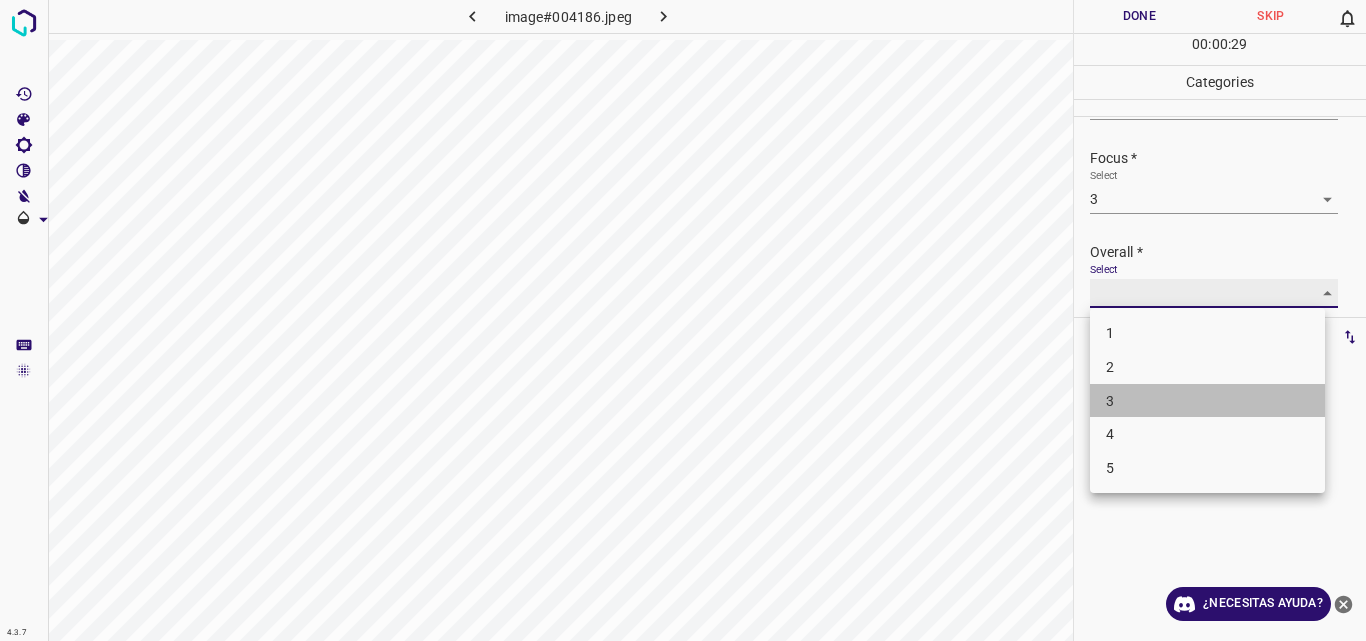 type on "3" 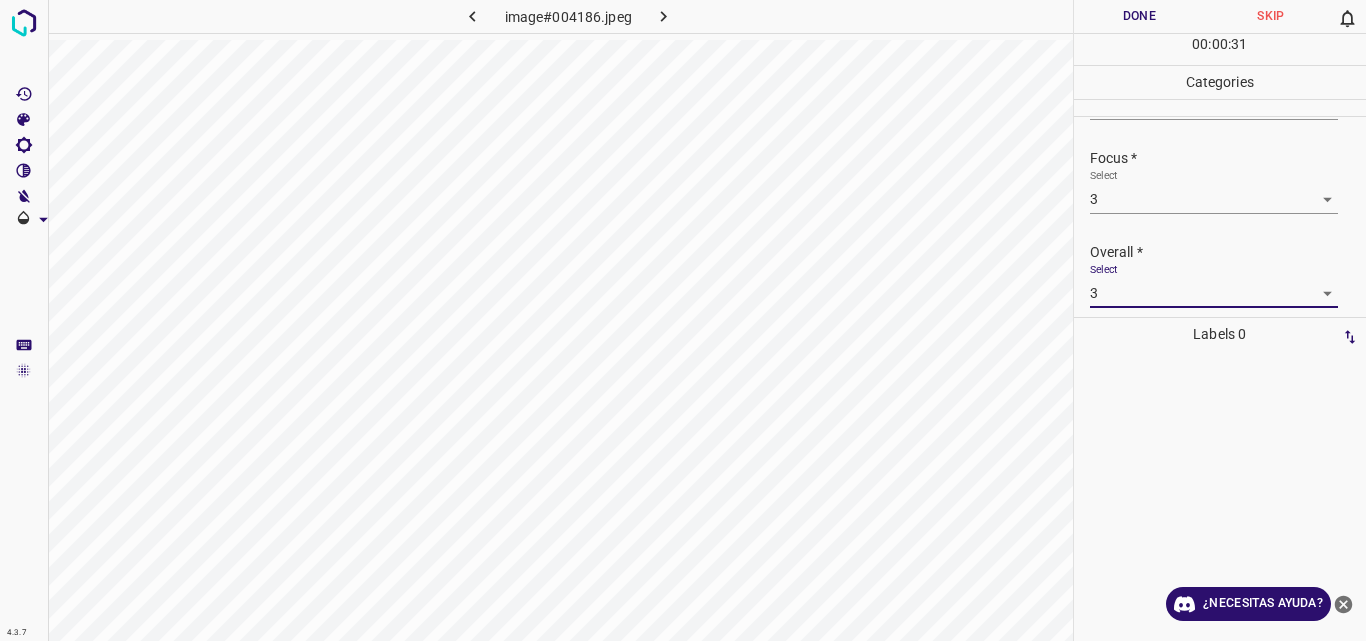 click on "Done" at bounding box center (1140, 16) 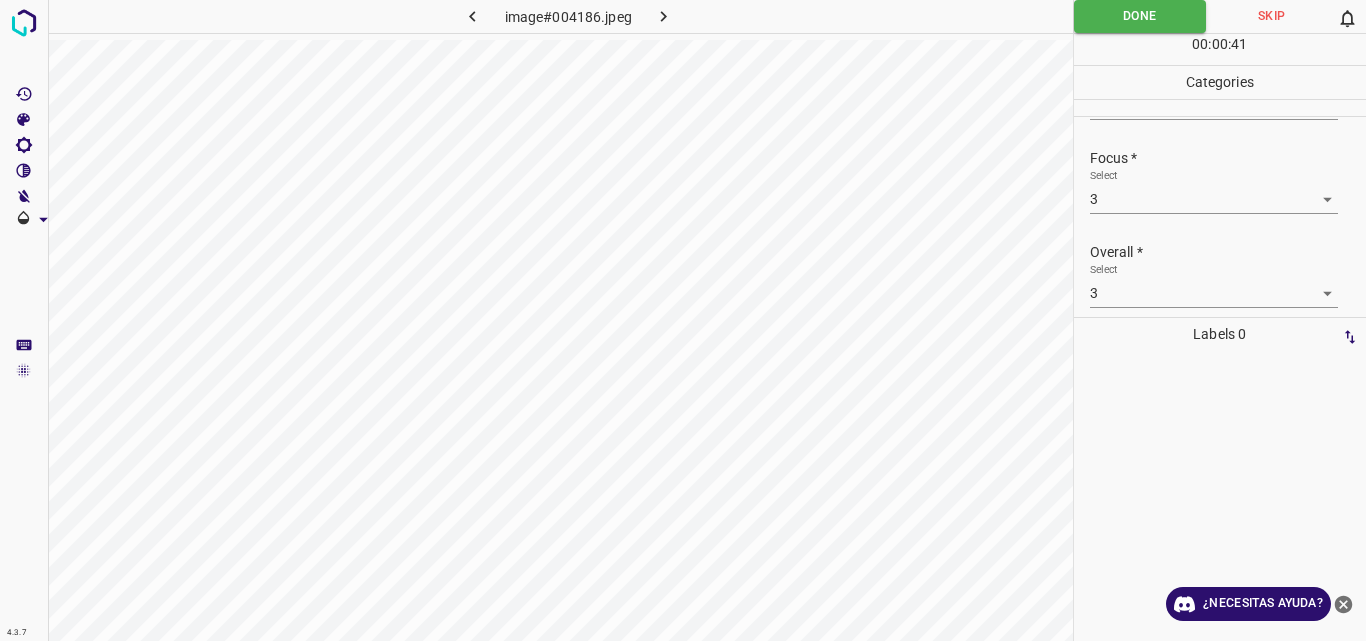 click 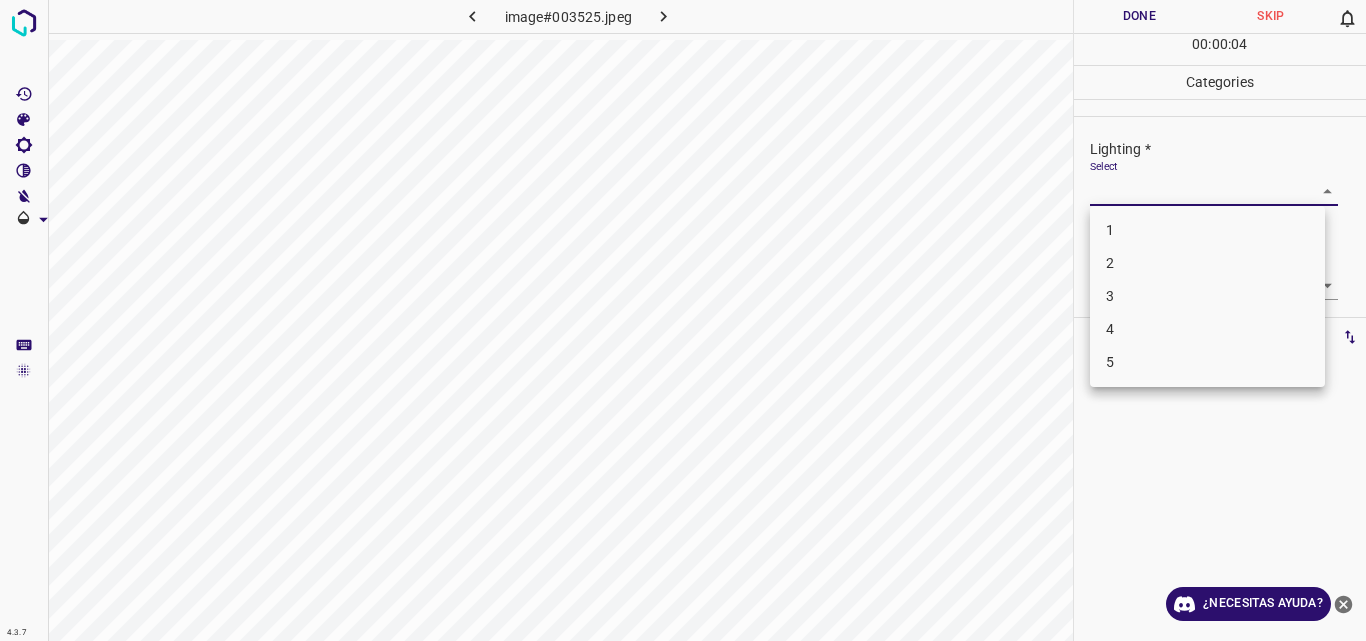 click on "4.3.7 image#003525.jpeg Done Skip 0 00   : 00   : 04   Categories Lighting *  Select ​ Focus *  Select ​ Overall *  Select ​ Labels   0 Categories 1 Lighting 2 Focus 3 Overall Tools Space Change between modes (Draw & Edit) I Auto labeling R Restore zoom M Zoom in N Zoom out Delete Delete selecte label Filters Z Restore filters X Saturation filter C Brightness filter V Contrast filter B Gray scale filter General O Download ¿Necesitas ayuda? Original text Rate this translation Your feedback will be used to help improve Google Translate - Texto - Esconder - Borrar 1 2 3 4 5" at bounding box center (683, 320) 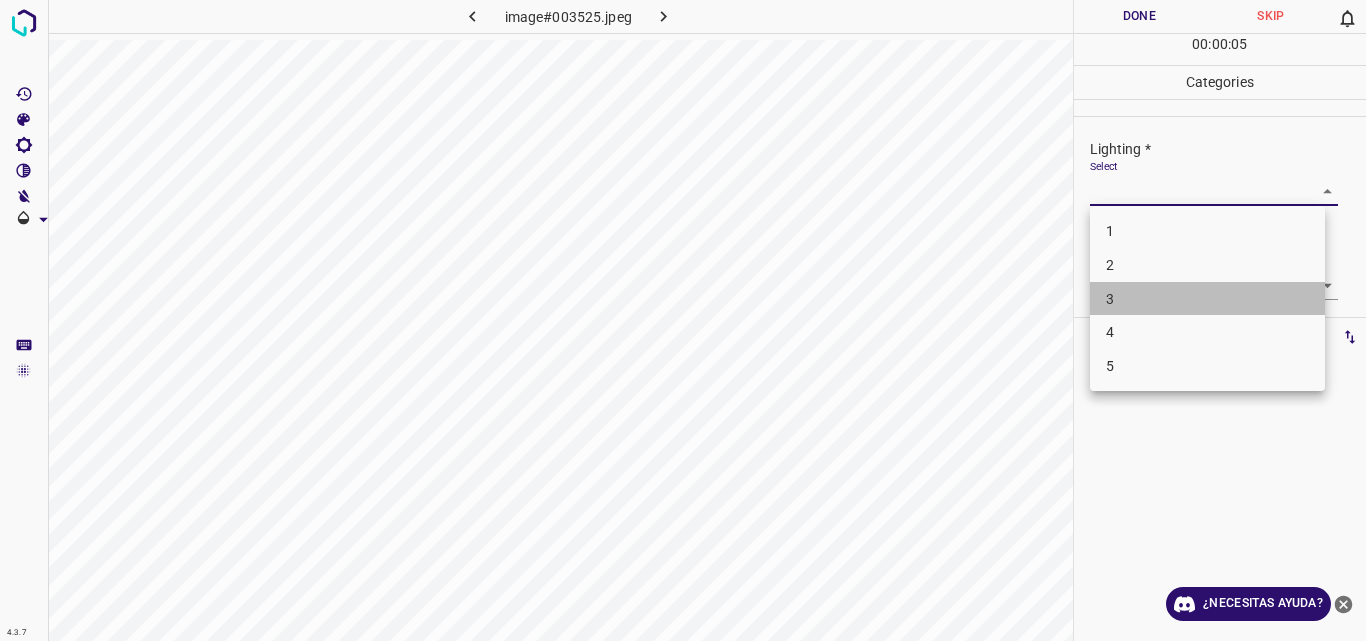 click on "3" at bounding box center [1207, 299] 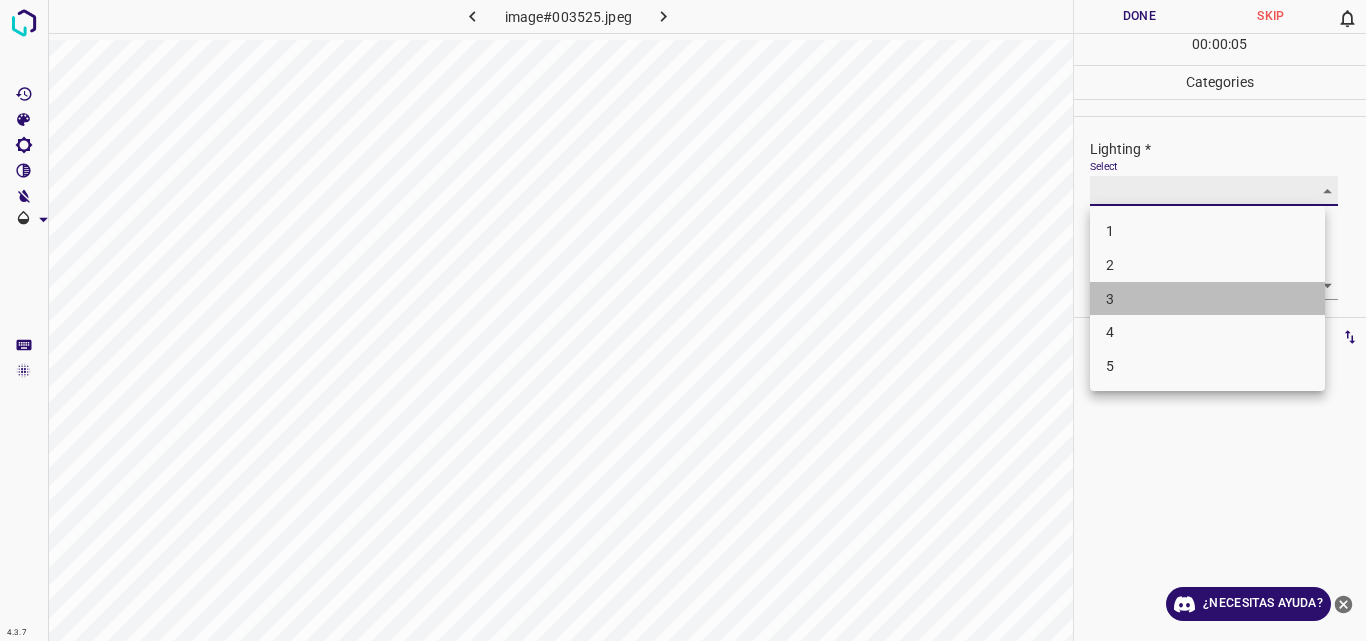 type on "3" 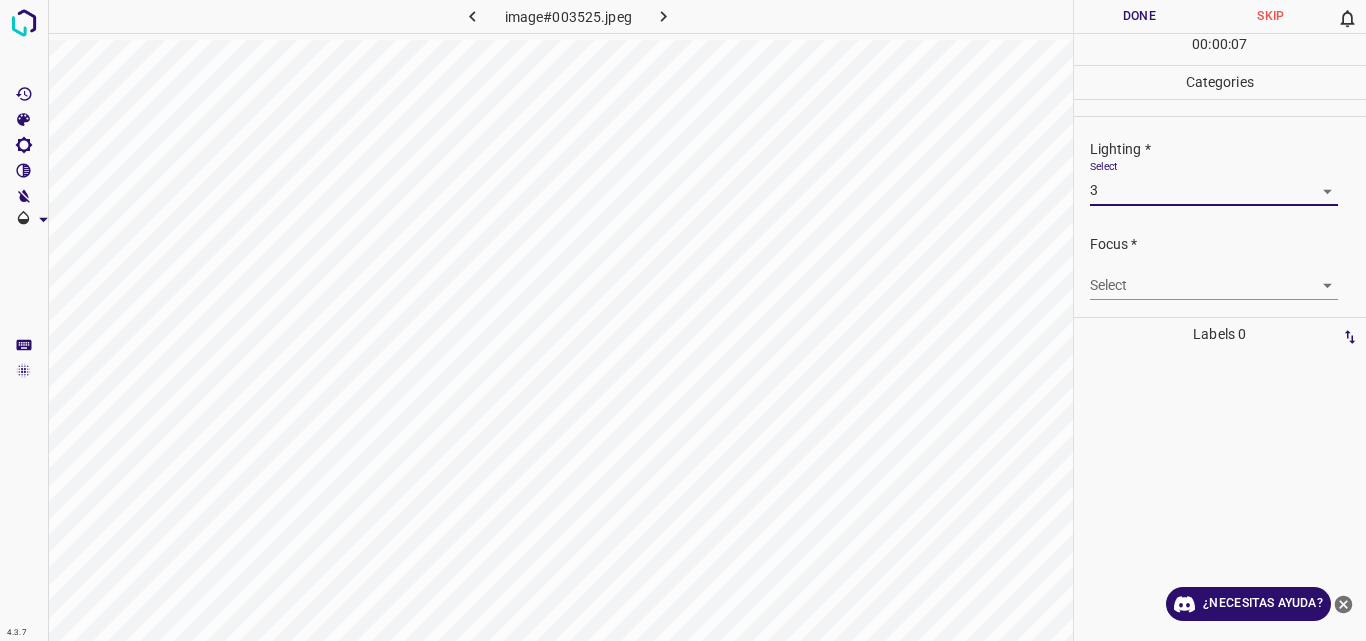 click on "4.3.7 image#003525.jpeg Done Skip 0 00   : 00   : 07   Categories Lighting *  Select 3 3 Focus *  Select ​ Overall *  Select ​ Labels   0 Categories 1 Lighting 2 Focus 3 Overall Tools Space Change between modes (Draw & Edit) I Auto labeling R Restore zoom M Zoom in N Zoom out Delete Delete selecte label Filters Z Restore filters X Saturation filter C Brightness filter V Contrast filter B Gray scale filter General O Download ¿Necesitas ayuda? Original text Rate this translation Your feedback will be used to help improve Google Translate - Texto - Esconder - Borrar" at bounding box center [683, 320] 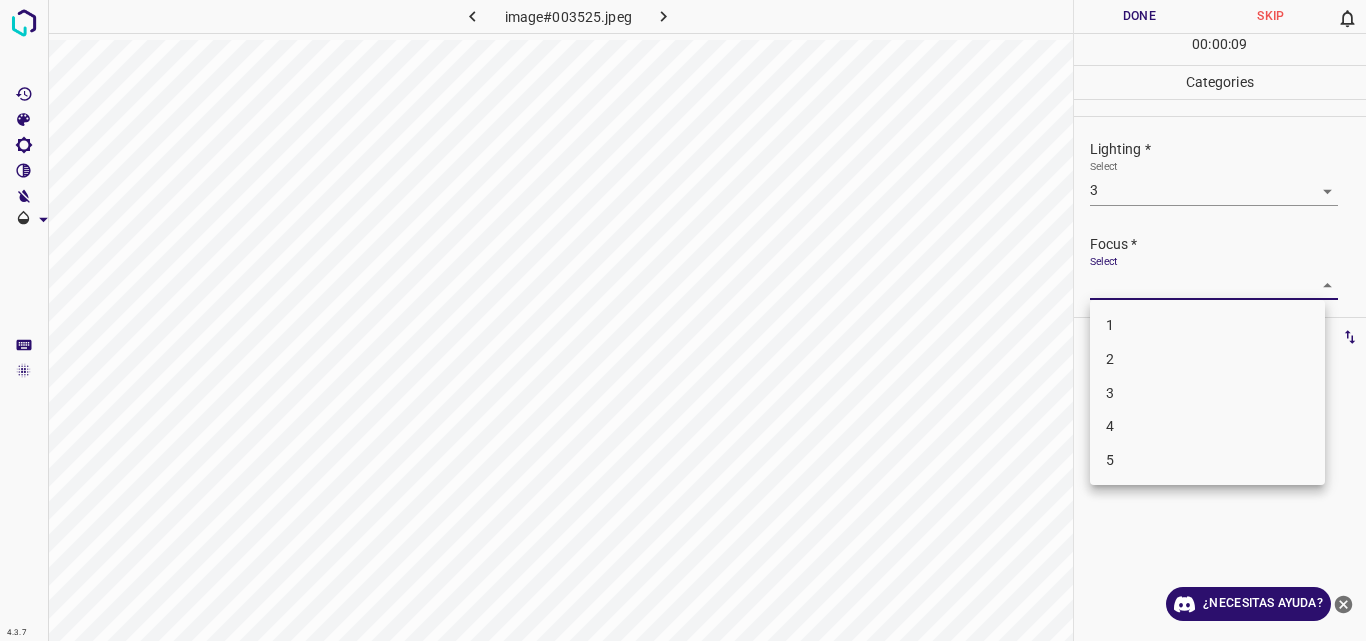 click on "4" at bounding box center [1207, 426] 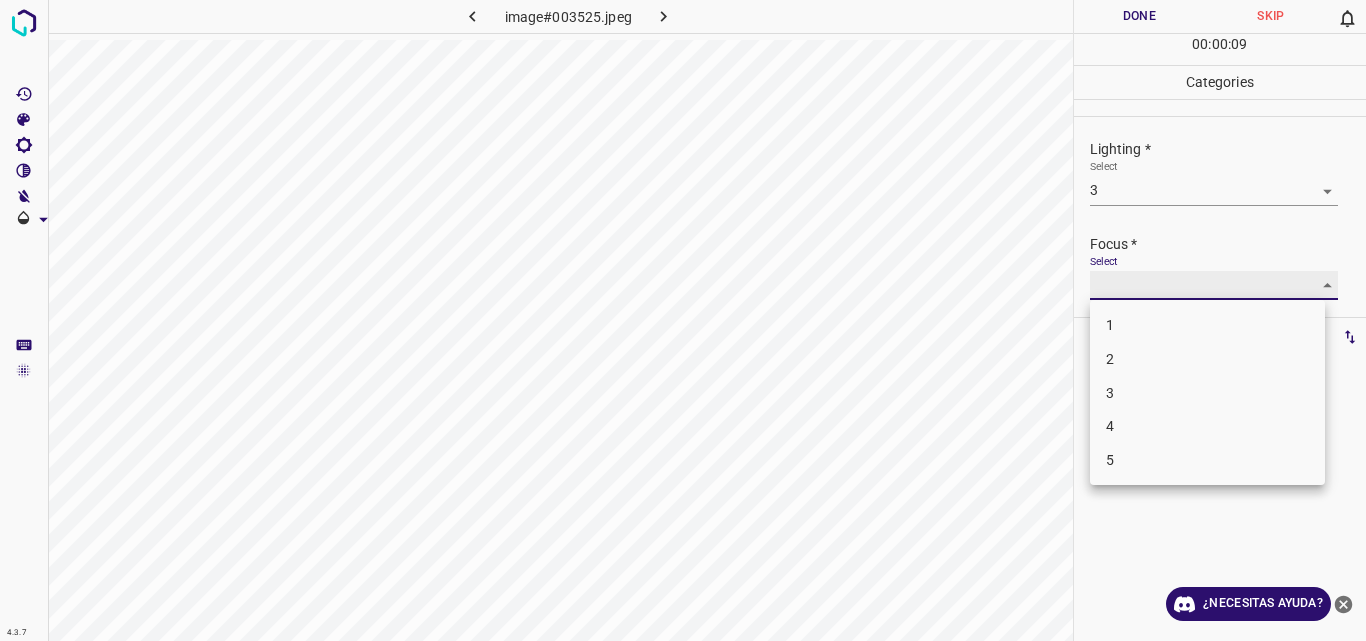type on "4" 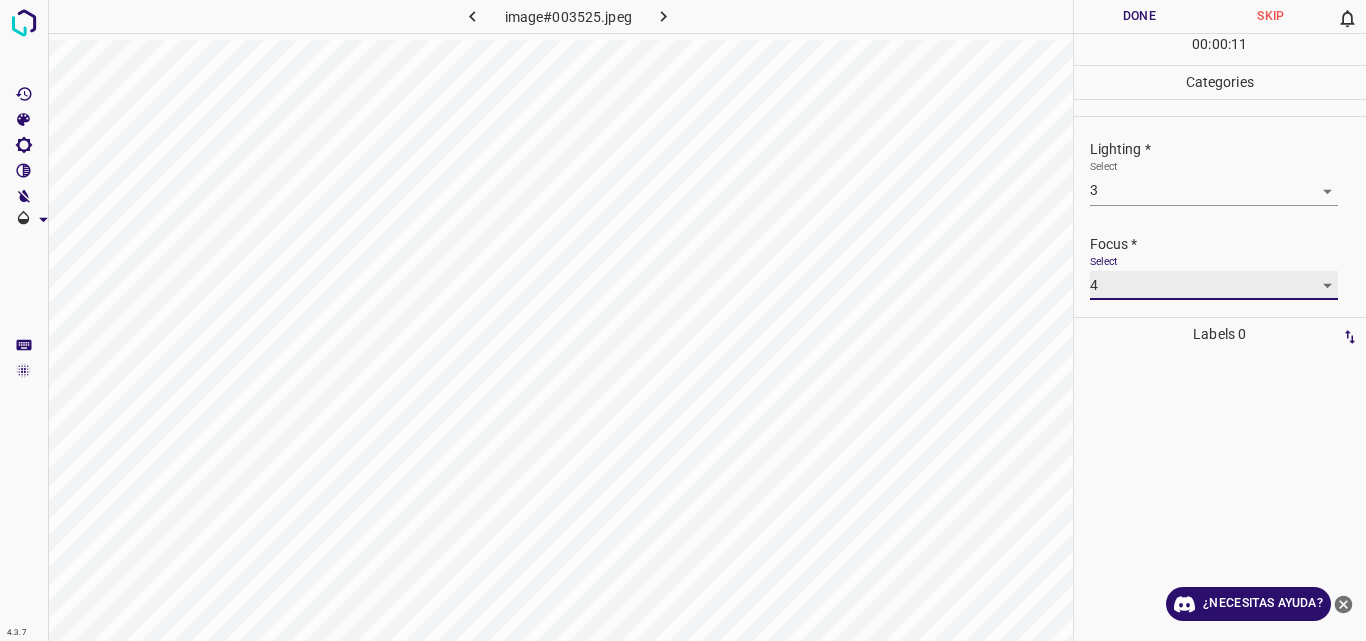 scroll, scrollTop: 80, scrollLeft: 0, axis: vertical 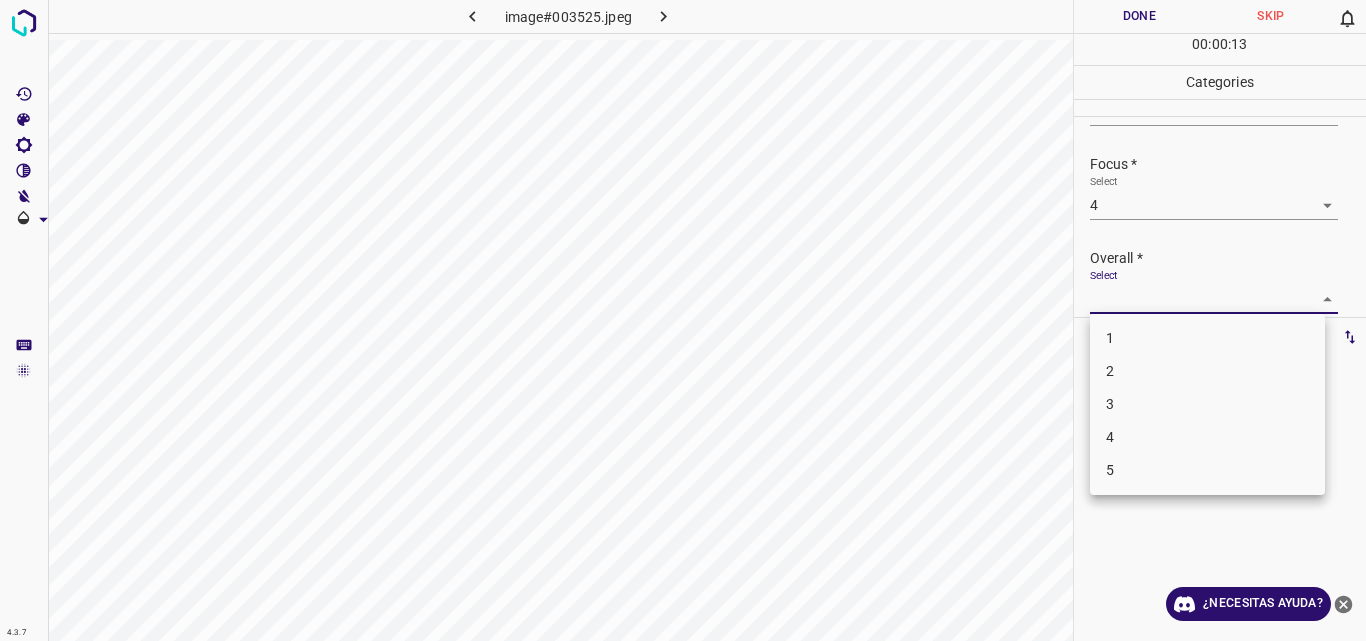 click on "4.3.7 image#003525.jpeg Done Skip 0 00   : 00   : 13   Categories Lighting *  Select 3 3 Focus *  Select 4 4 Overall *  Select ​ Labels   0 Categories 1 Lighting 2 Focus 3 Overall Tools Space Change between modes (Draw & Edit) I Auto labeling R Restore zoom M Zoom in N Zoom out Delete Delete selecte label Filters Z Restore filters X Saturation filter C Brightness filter V Contrast filter B Gray scale filter General O Download ¿Necesitas ayuda? Original text Rate this translation Your feedback will be used to help improve Google Translate - Texto - Esconder - Borrar 1 2 3 4 5" at bounding box center [683, 320] 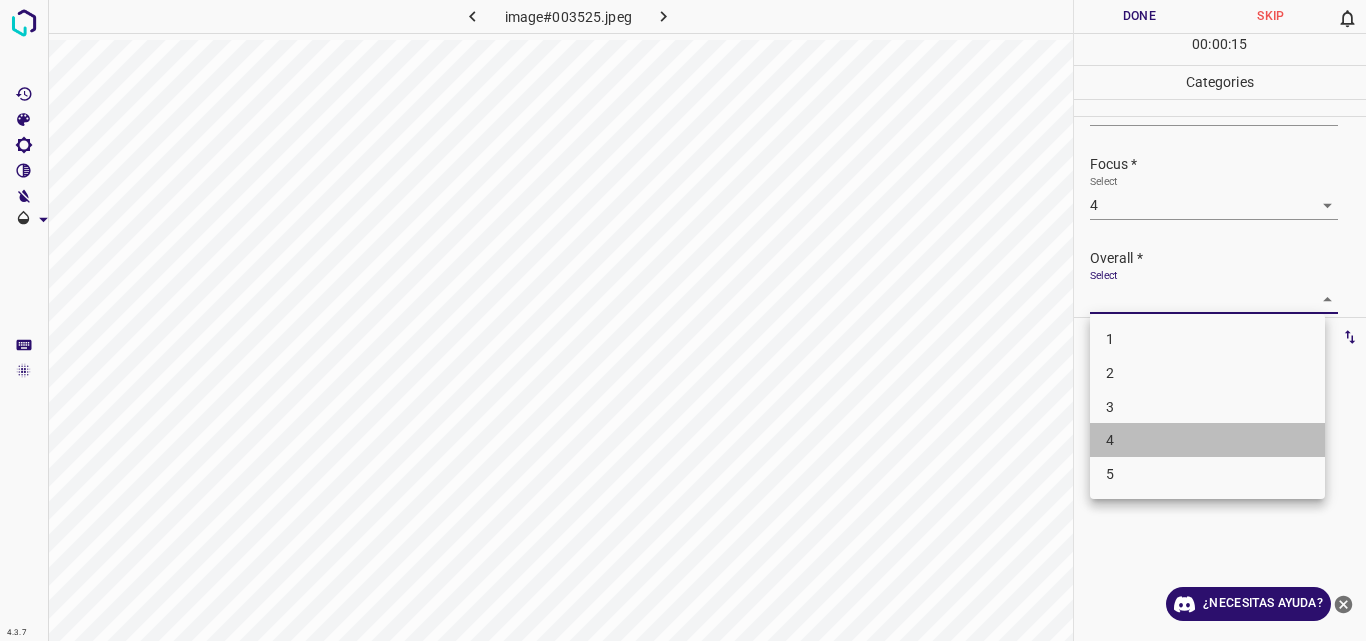 click on "4" at bounding box center (1207, 440) 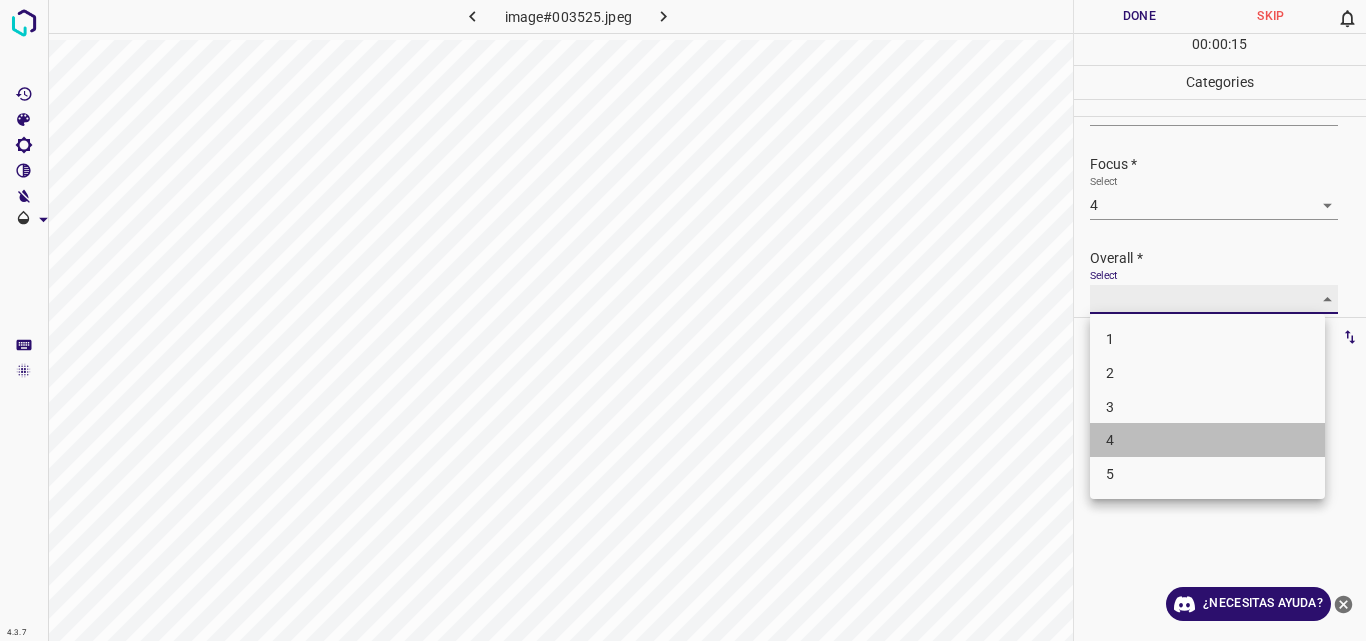 type on "4" 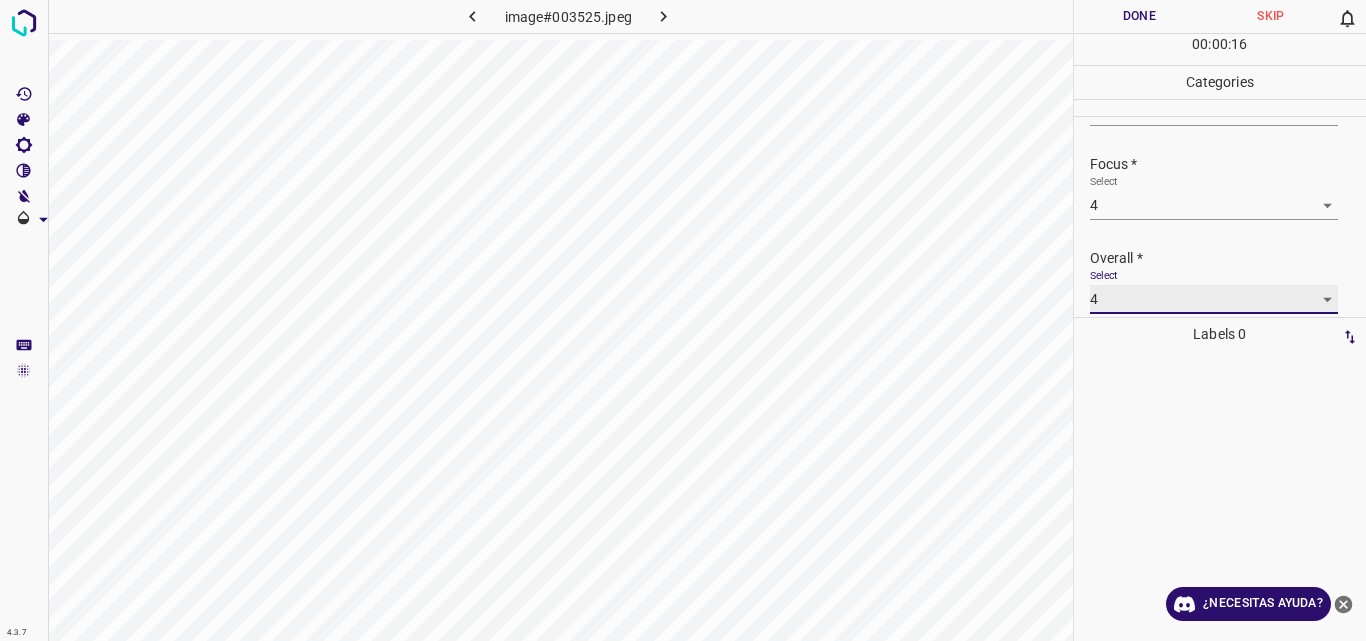 scroll, scrollTop: 80, scrollLeft: 0, axis: vertical 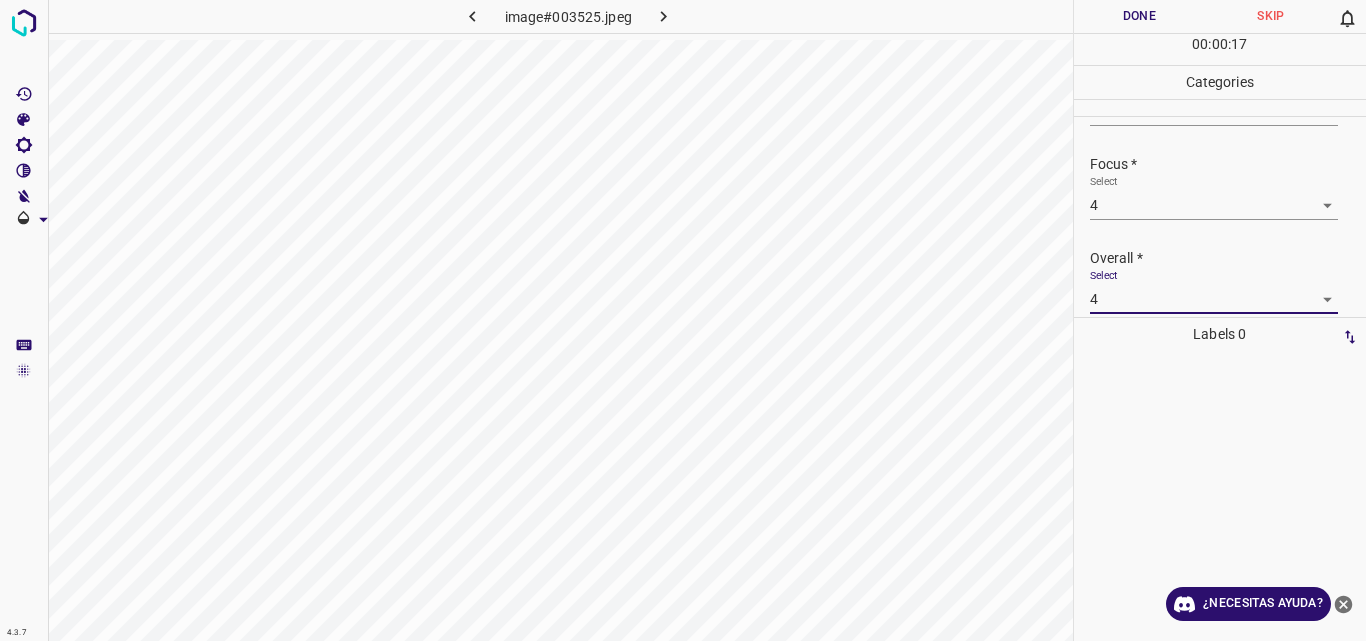 click on "Done" at bounding box center [1140, 16] 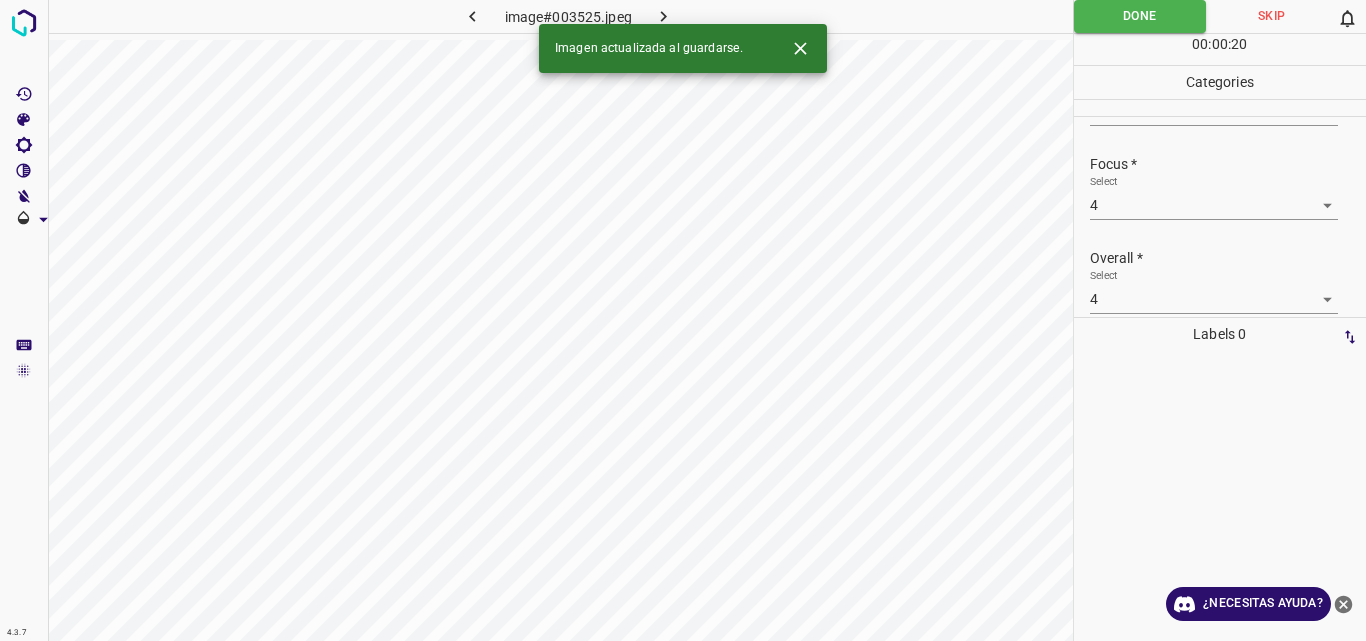 click 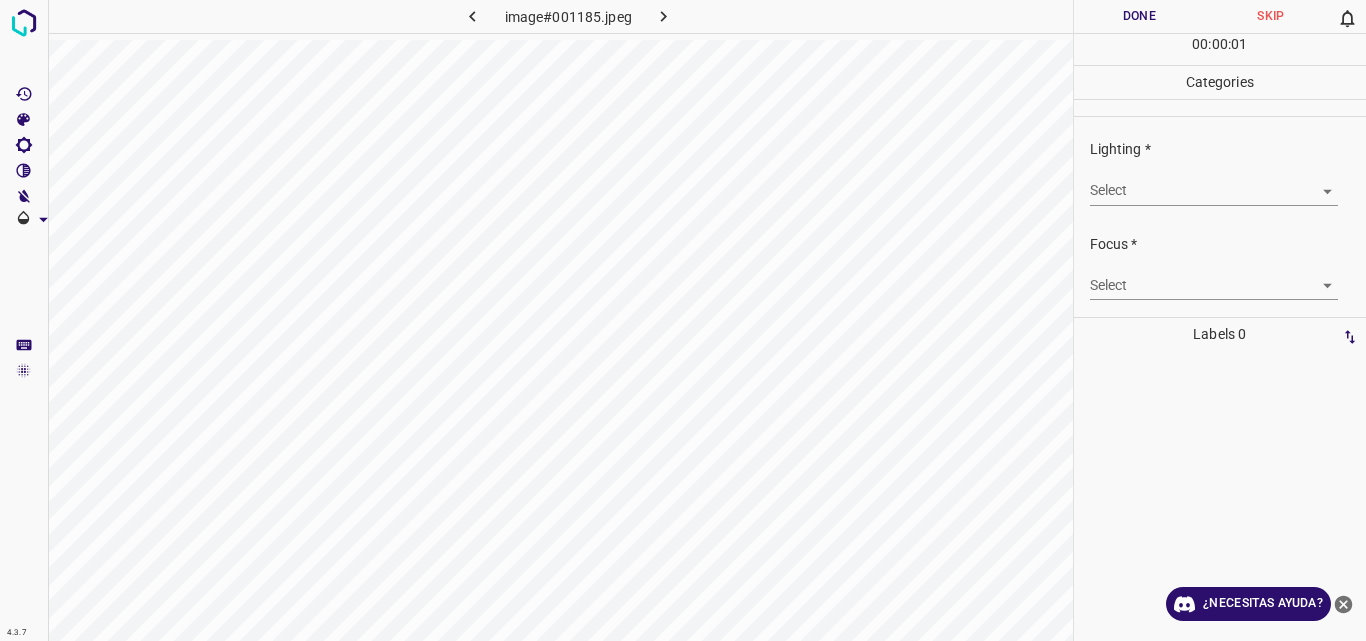 click on "4.3.7 image#001185.jpeg Done Skip 0 00   : 00   : 01   Categories Lighting *  Select ​ Focus *  Select ​ Overall *  Select ​ Labels   0 Categories 1 Lighting 2 Focus 3 Overall Tools Space Change between modes (Draw & Edit) I Auto labeling R Restore zoom M Zoom in N Zoom out Delete Delete selecte label Filters Z Restore filters X Saturation filter C Brightness filter V Contrast filter B Gray scale filter General O Download ¿Necesitas ayuda? Original text Rate this translation Your feedback will be used to help improve Google Translate - Texto - Esconder - Borrar" at bounding box center [683, 320] 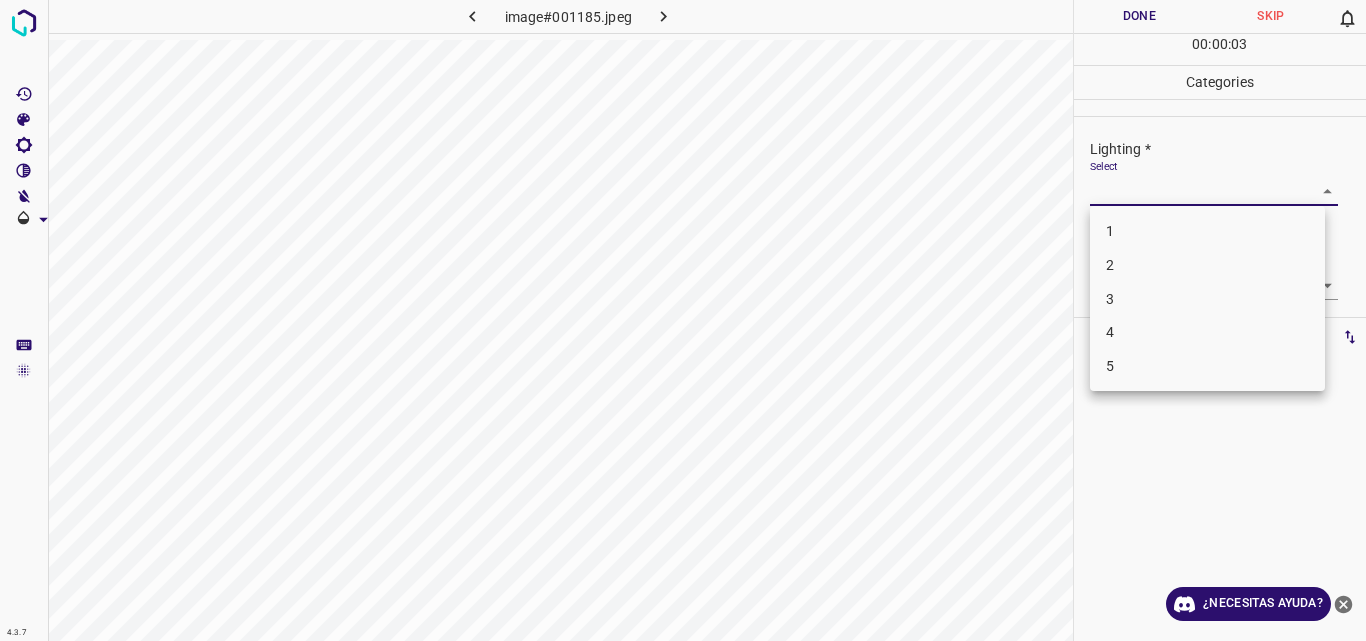 click on "3" at bounding box center (1207, 299) 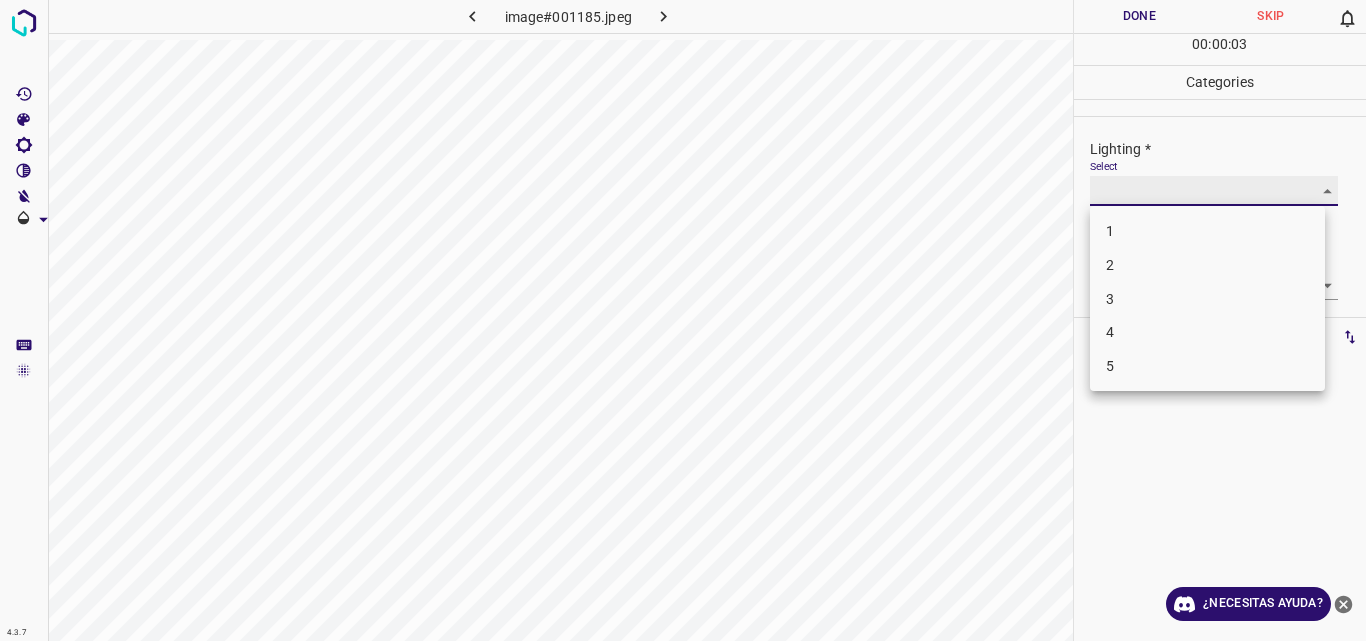 type on "3" 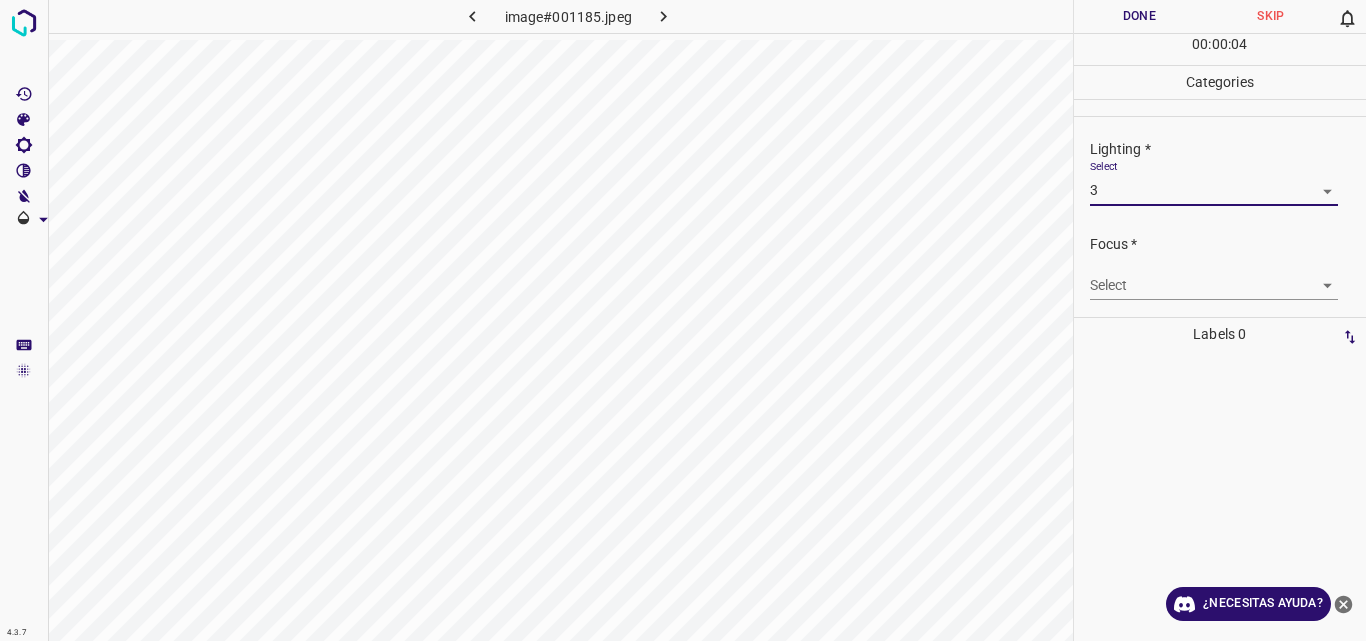 click on "4.3.7 image#001185.jpeg Done Skip 0 00   : 00   : 04   Categories Lighting *  Select 3 3 Focus *  Select ​ Overall *  Select ​ Labels   0 Categories 1 Lighting 2 Focus 3 Overall Tools Space Change between modes (Draw & Edit) I Auto labeling R Restore zoom M Zoom in N Zoom out Delete Delete selecte label Filters Z Restore filters X Saturation filter C Brightness filter V Contrast filter B Gray scale filter General O Download ¿Necesitas ayuda? Original text Rate this translation Your feedback will be used to help improve Google Translate - Texto - Esconder - Borrar" at bounding box center (683, 320) 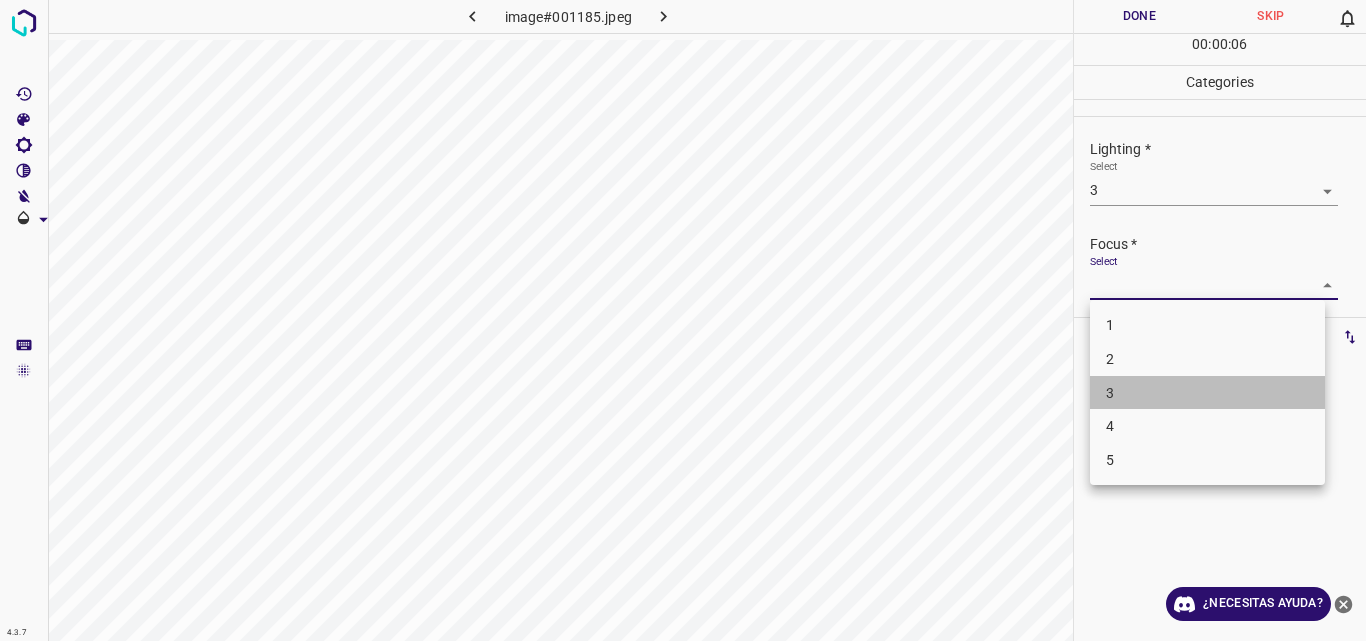 click on "3" at bounding box center [1207, 393] 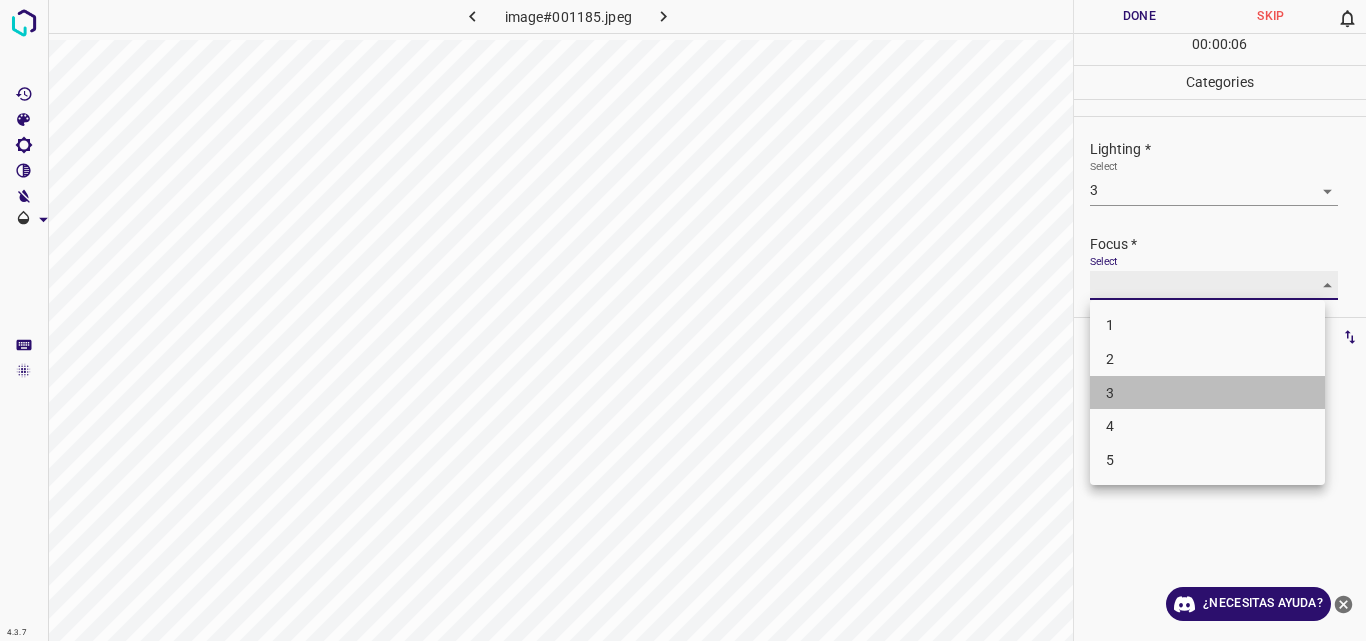 type on "3" 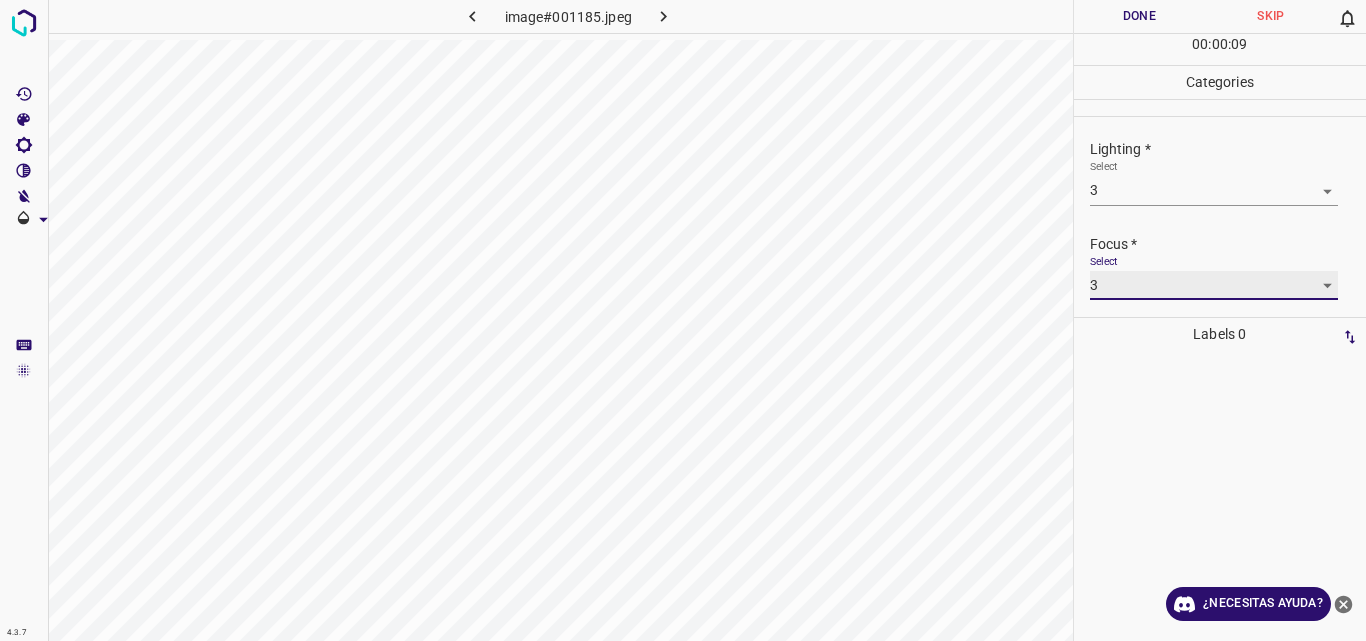 scroll, scrollTop: 67, scrollLeft: 0, axis: vertical 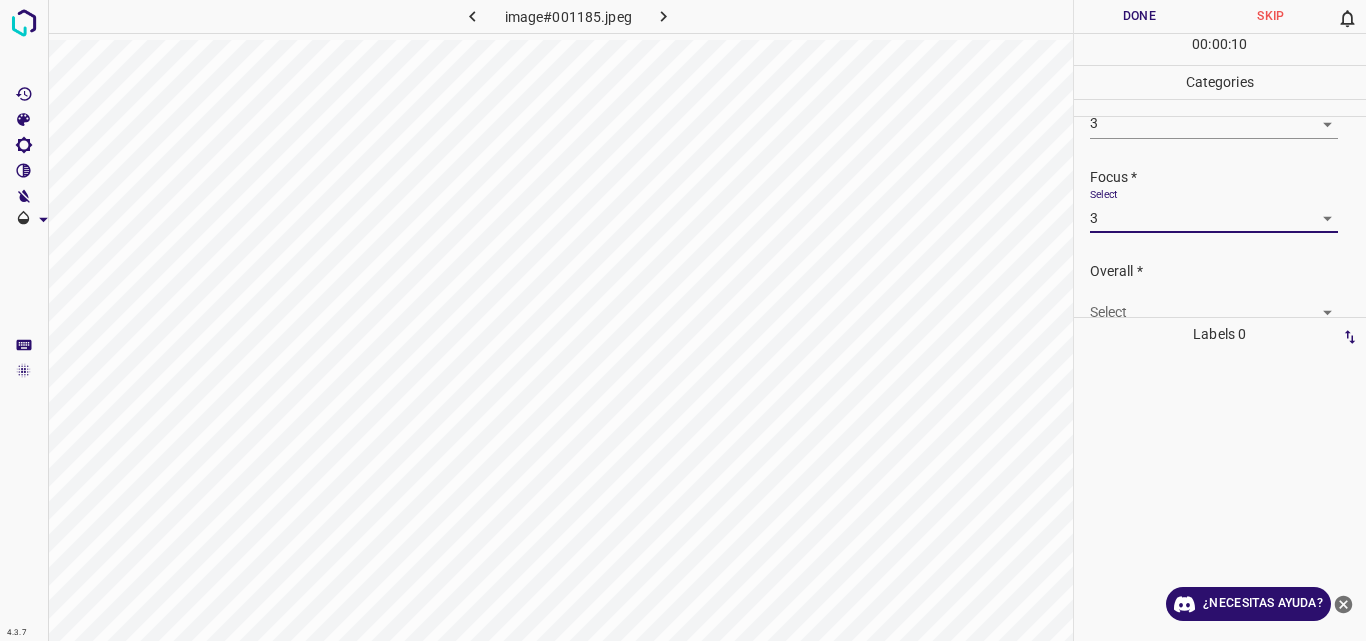 click on "4.3.7 image#001185.jpeg Done Skip 0 00   : 00   : 10   Categories Lighting *  Select 3 3 Focus *  Select 3 3 Overall *  Select ​ Labels   0 Categories 1 Lighting 2 Focus 3 Overall Tools Space Change between modes (Draw & Edit) I Auto labeling R Restore zoom M Zoom in N Zoom out Delete Delete selecte label Filters Z Restore filters X Saturation filter C Brightness filter V Contrast filter B Gray scale filter General O Download ¿Necesitas ayuda? Original text Rate this translation Your feedback will be used to help improve Google Translate - Texto - Esconder - Borrar" at bounding box center (683, 320) 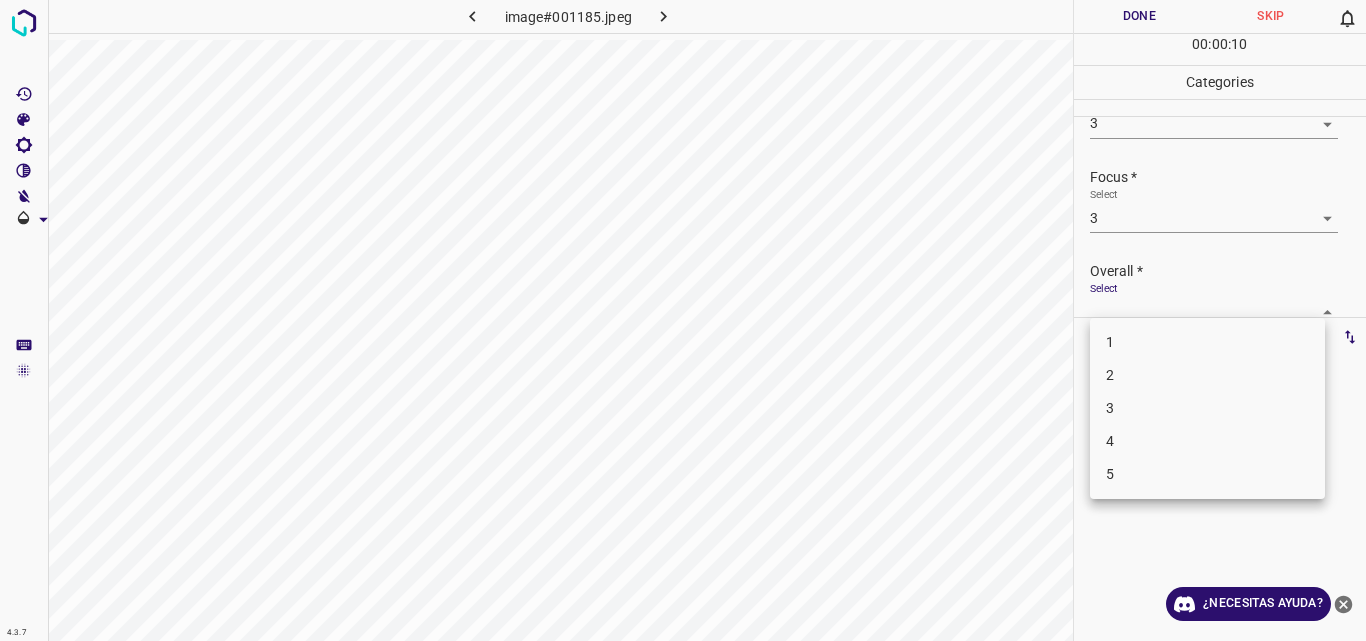 scroll, scrollTop: 76, scrollLeft: 0, axis: vertical 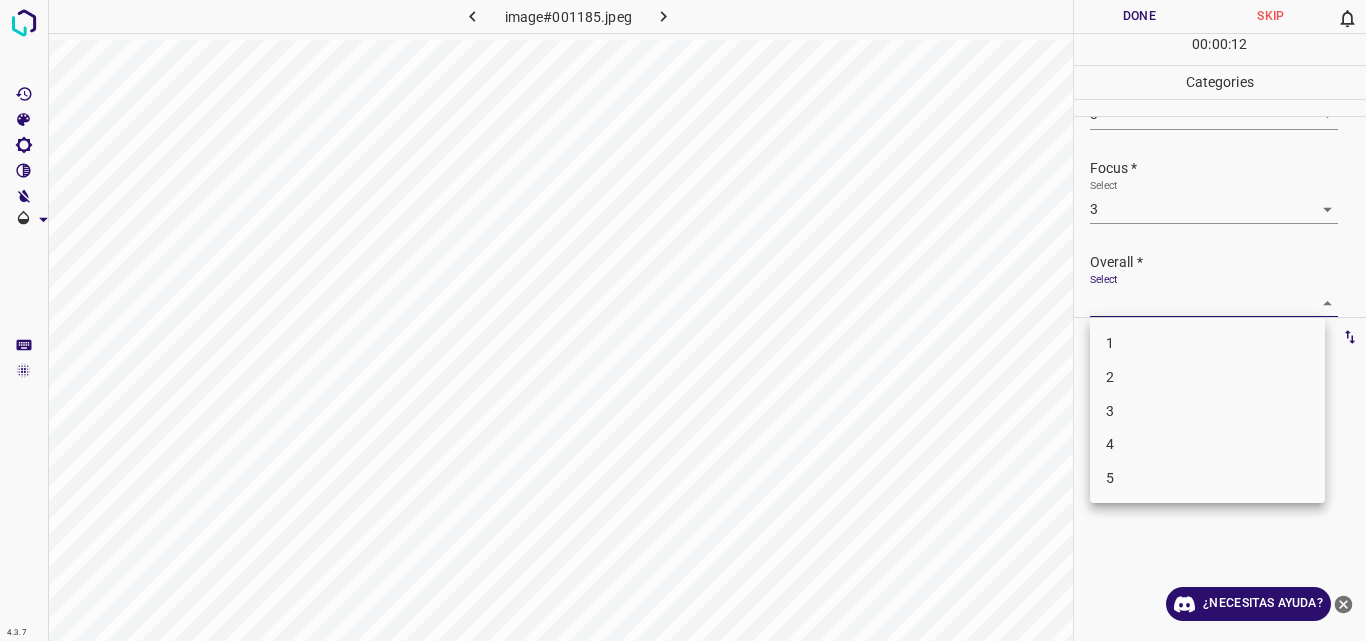 click on "3" at bounding box center [1207, 411] 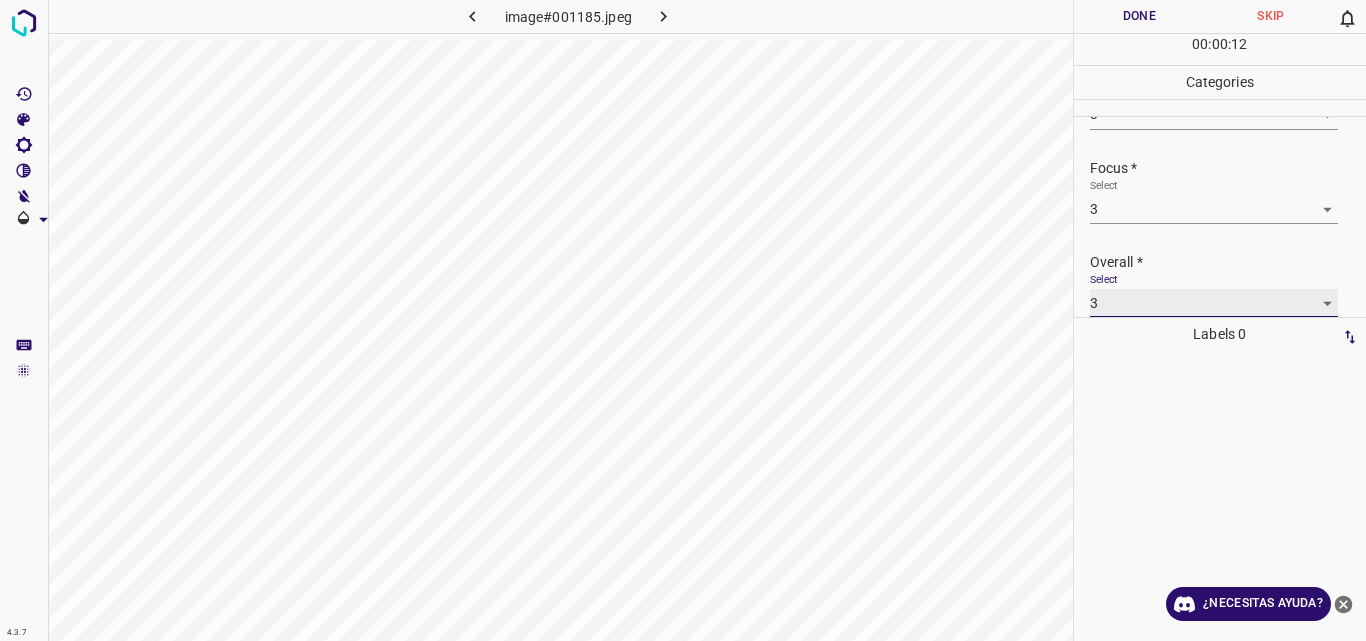 type on "3" 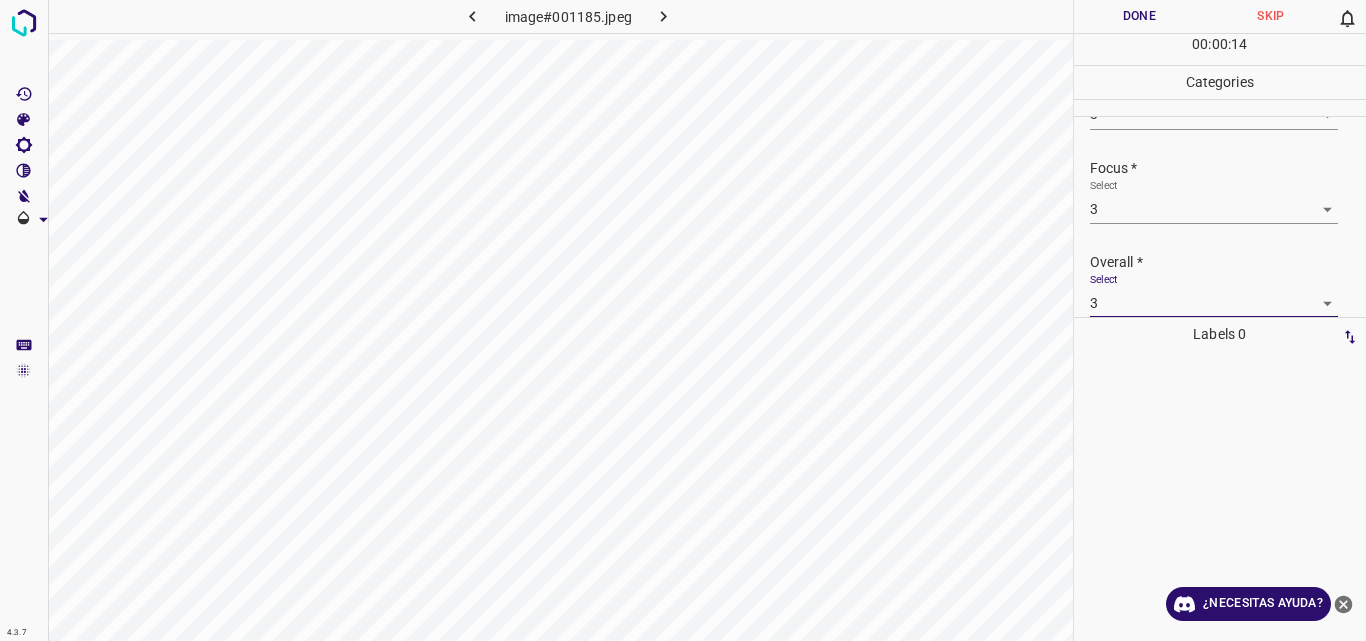 click on "Done" at bounding box center [1140, 16] 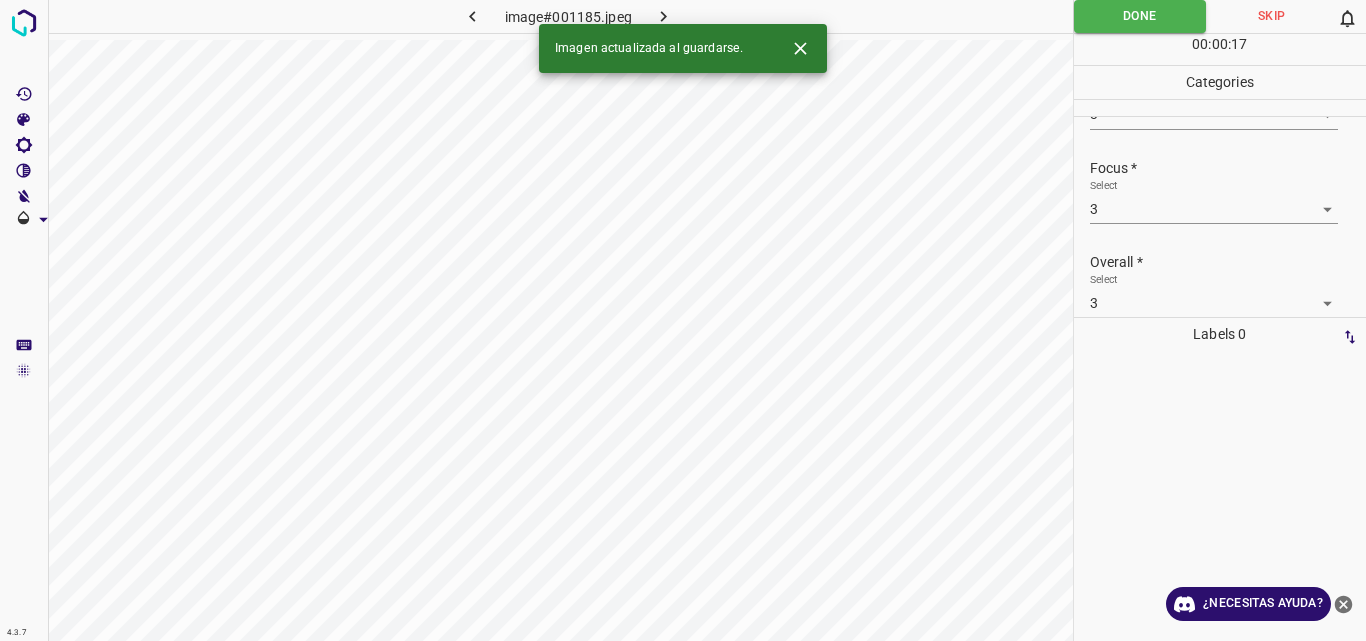 click 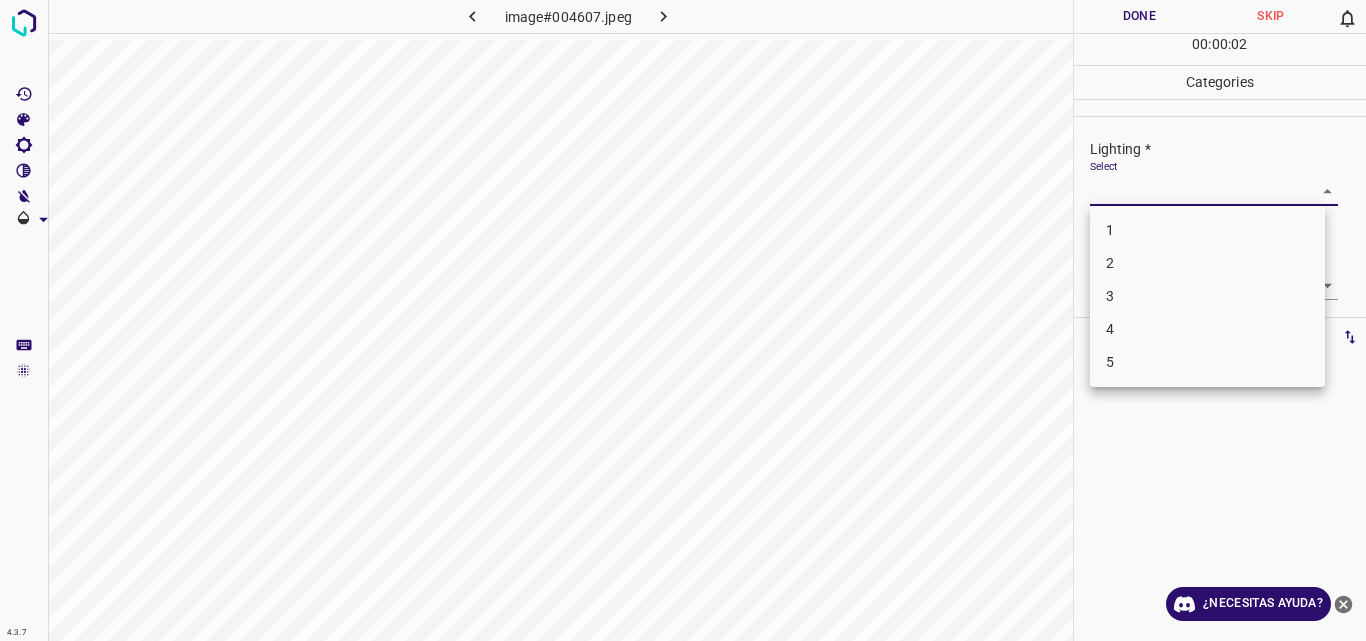 click on "4.3.7 image#004607.jpeg Done Skip 0 00   : 00   : 02   Categories Lighting *  Select ​ Focus *  Select ​ Overall *  Select ​ Labels   0 Categories 1 Lighting 2 Focus 3 Overall Tools Space Change between modes (Draw & Edit) I Auto labeling R Restore zoom M Zoom in N Zoom out Delete Delete selecte label Filters Z Restore filters X Saturation filter C Brightness filter V Contrast filter B Gray scale filter General O Download ¿Necesitas ayuda? Original text Rate this translation Your feedback will be used to help improve Google Translate - Texto - Esconder - Borrar 1 2 3 4 5" at bounding box center (683, 320) 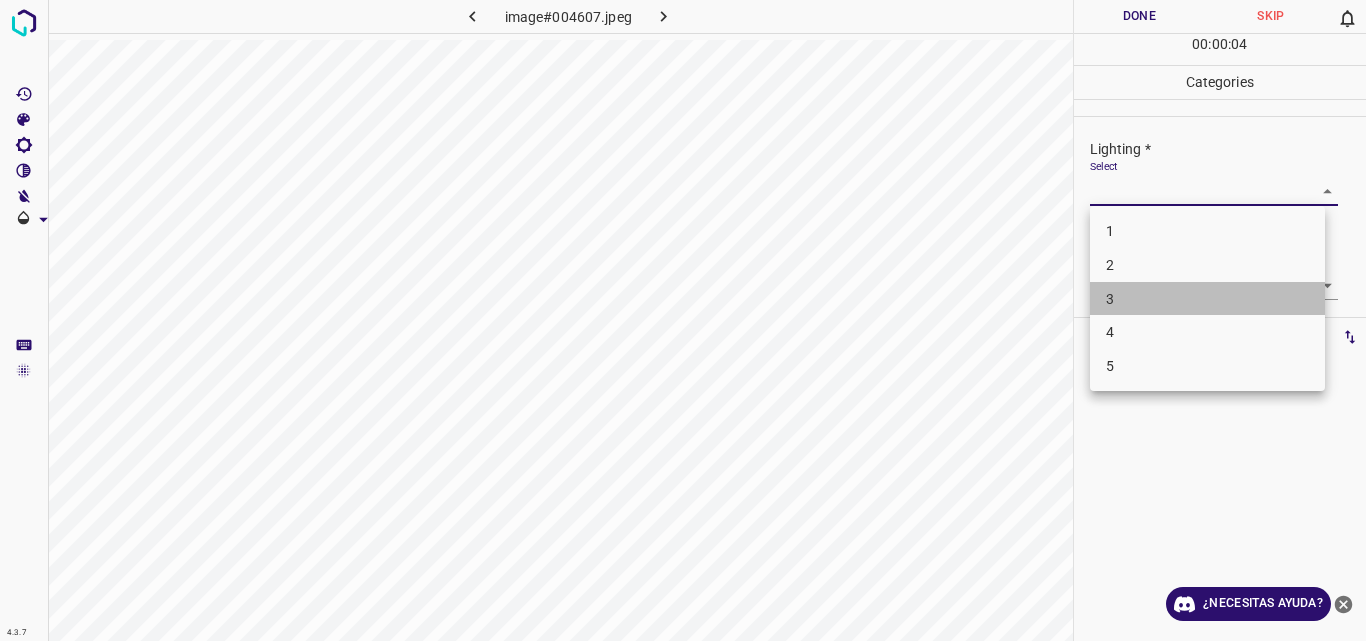 click on "3" at bounding box center [1207, 299] 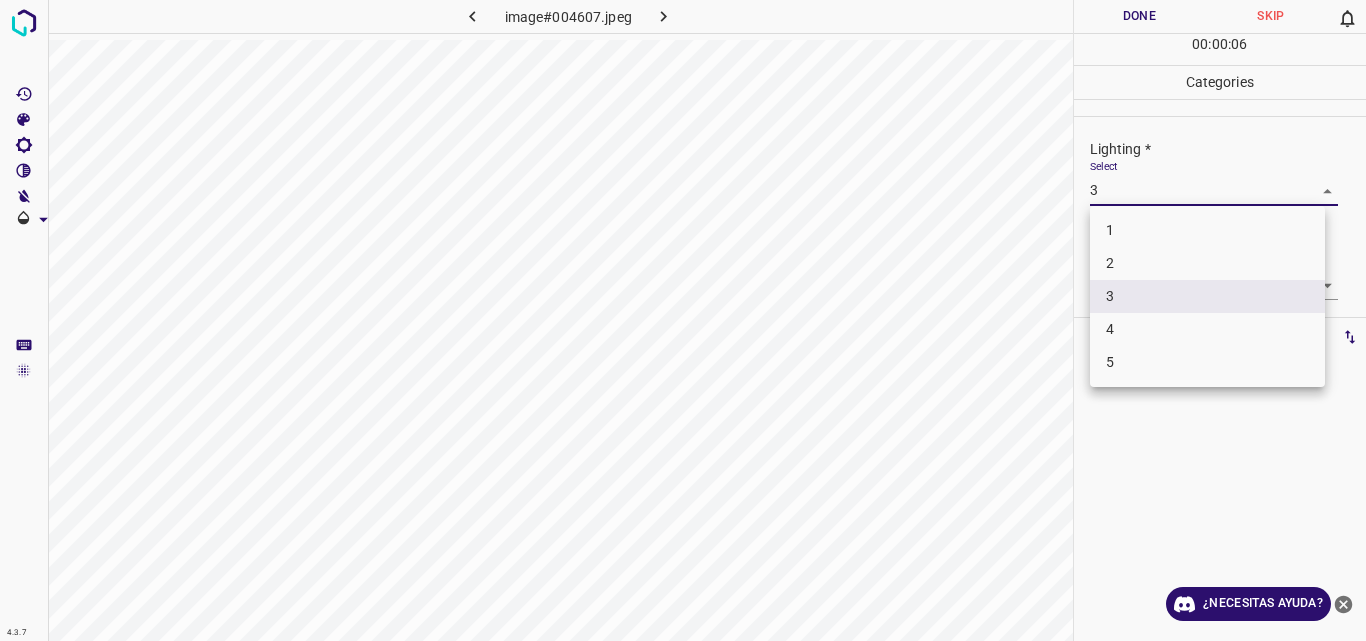 click on "4.3.7 image#004607.jpeg Done Skip 0 00   : 00   : 06   Categories Lighting *  Select 3 3 Focus *  Select ​ Overall *  Select ​ Labels   0 Categories 1 Lighting 2 Focus 3 Overall Tools Space Change between modes (Draw & Edit) I Auto labeling R Restore zoom M Zoom in N Zoom out Delete Delete selecte label Filters Z Restore filters X Saturation filter C Brightness filter V Contrast filter B Gray scale filter General O Download ¿Necesitas ayuda? Original text Rate this translation Your feedback will be used to help improve Google Translate - Texto - Esconder - Borrar 1 2 3 4 5" at bounding box center [683, 320] 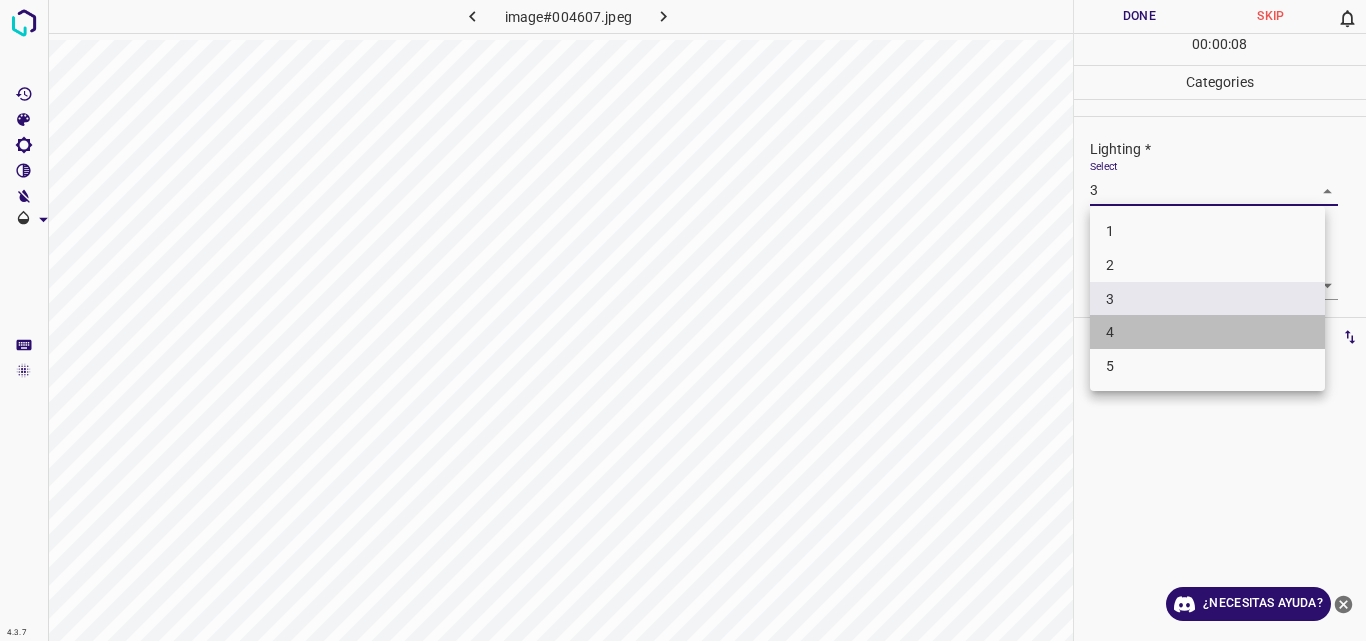 click on "4" at bounding box center (1207, 332) 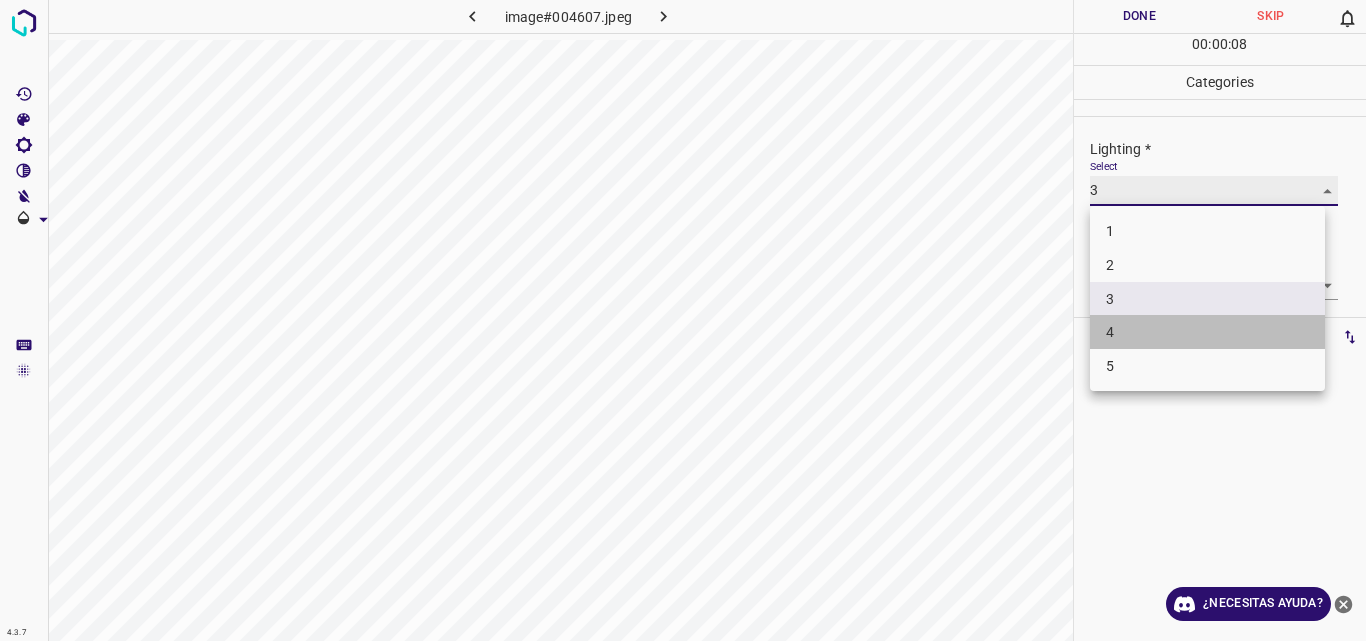 type on "4" 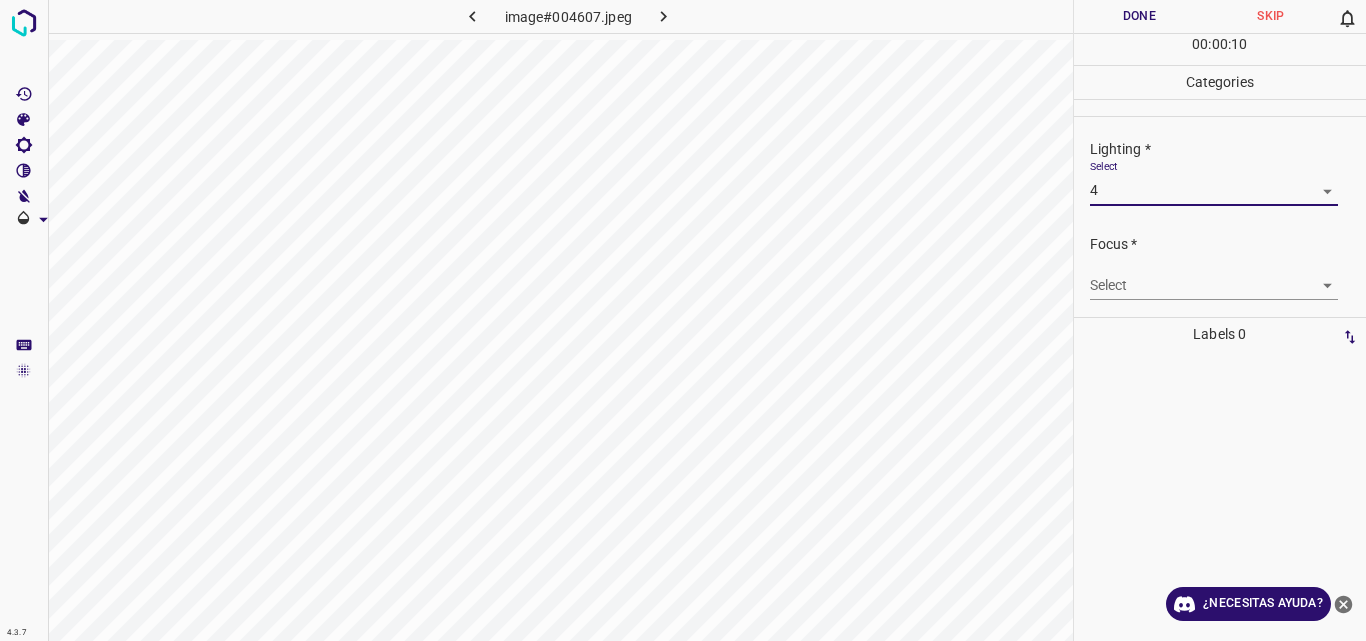 click on "4.3.7 image#004607.jpeg Done Skip 0 00   : 00   : 10   Categories Lighting *  Select 4 4 Focus *  Select ​ Overall *  Select ​ Labels   0 Categories 1 Lighting 2 Focus 3 Overall Tools Space Change between modes (Draw & Edit) I Auto labeling R Restore zoom M Zoom in N Zoom out Delete Delete selecte label Filters Z Restore filters X Saturation filter C Brightness filter V Contrast filter B Gray scale filter General O Download ¿Necesitas ayuda? Original text Rate this translation Your feedback will be used to help improve Google Translate - Texto - Esconder - Borrar" at bounding box center [683, 320] 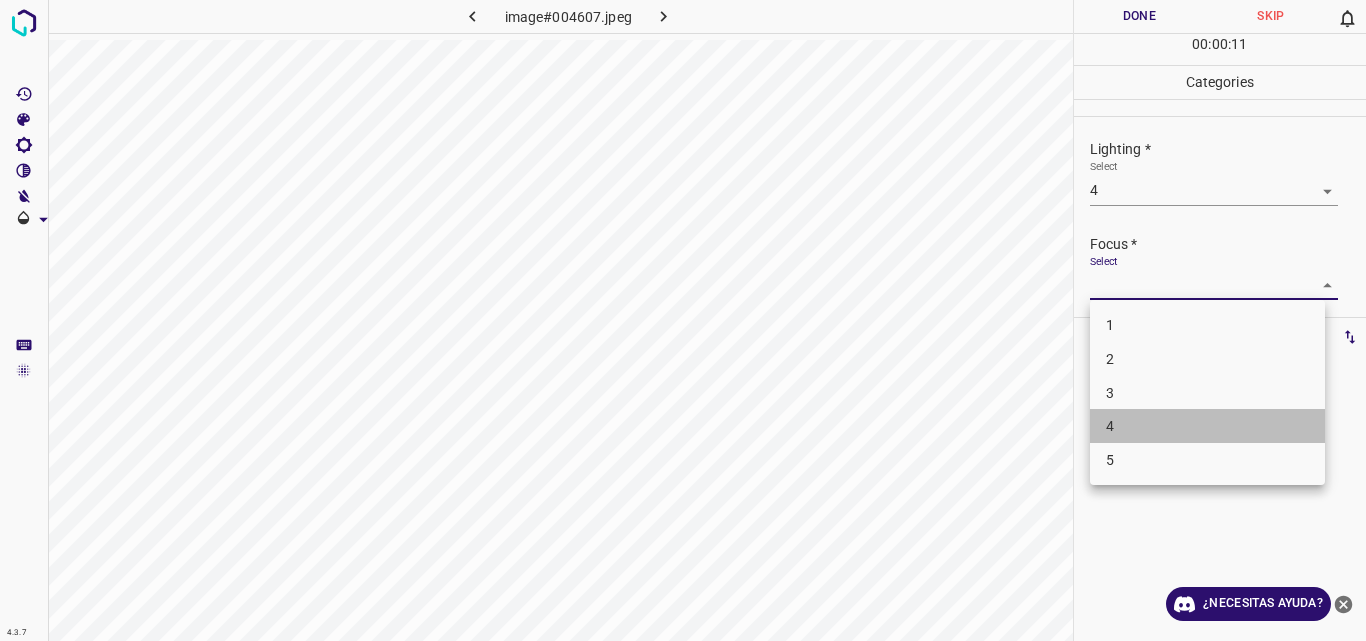 click on "4" at bounding box center [1207, 426] 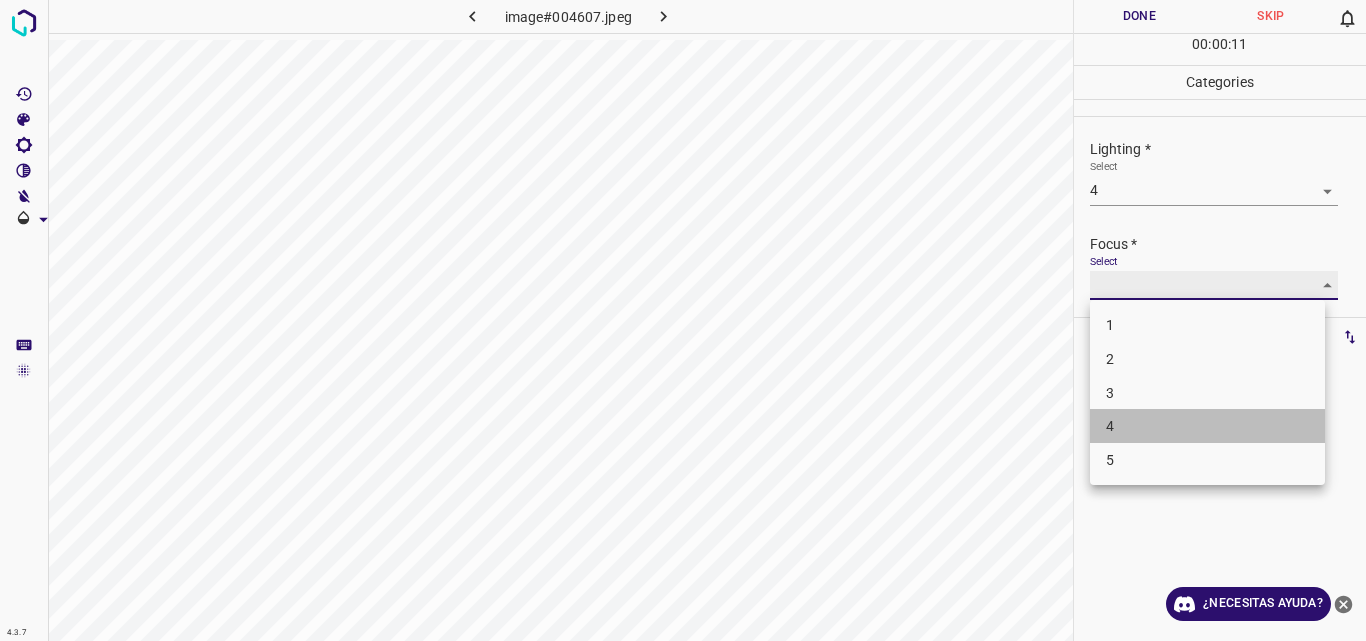 type on "4" 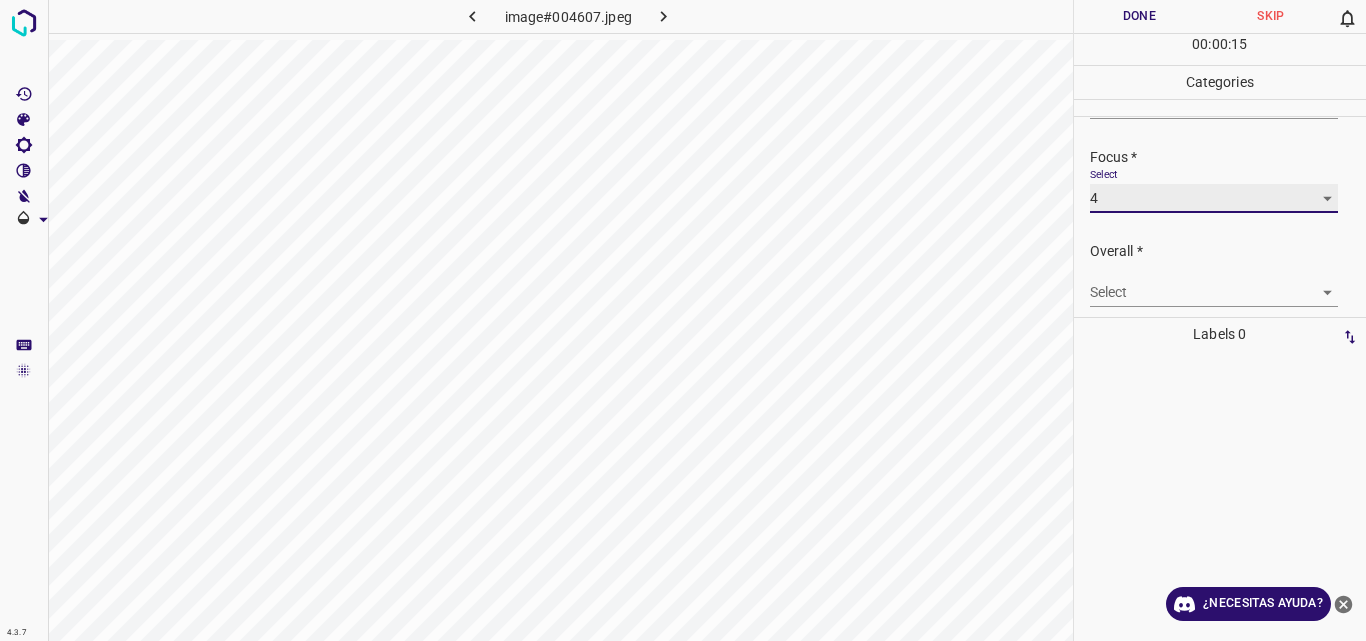 scroll, scrollTop: 98, scrollLeft: 0, axis: vertical 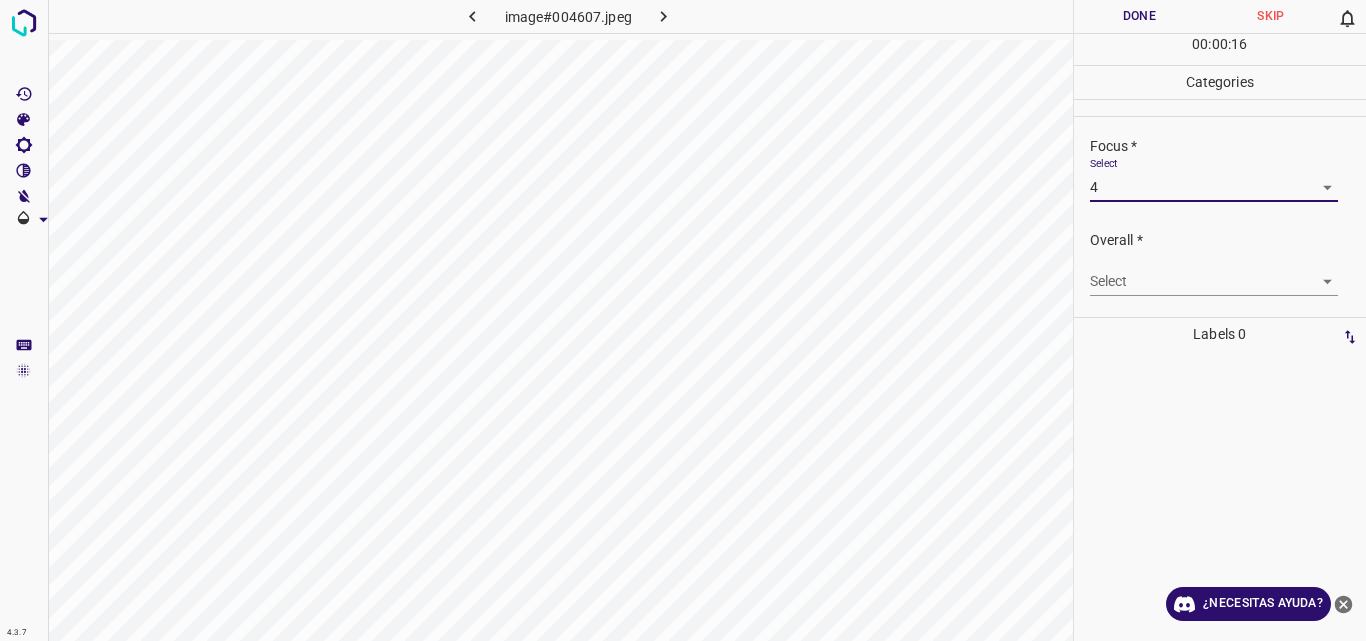 click on "4.3.7 image#004607.jpeg Done Skip 0 00   : 00   : 16   Categories Lighting *  Select 4 4 Focus *  Select 4 4 Overall *  Select ​ Labels   0 Categories 1 Lighting 2 Focus 3 Overall Tools Space Change between modes (Draw & Edit) I Auto labeling R Restore zoom M Zoom in N Zoom out Delete Delete selecte label Filters Z Restore filters X Saturation filter C Brightness filter V Contrast filter B Gray scale filter General O Download ¿Necesitas ayuda? Original text Rate this translation Your feedback will be used to help improve Google Translate - Texto - Esconder - Borrar" at bounding box center (683, 320) 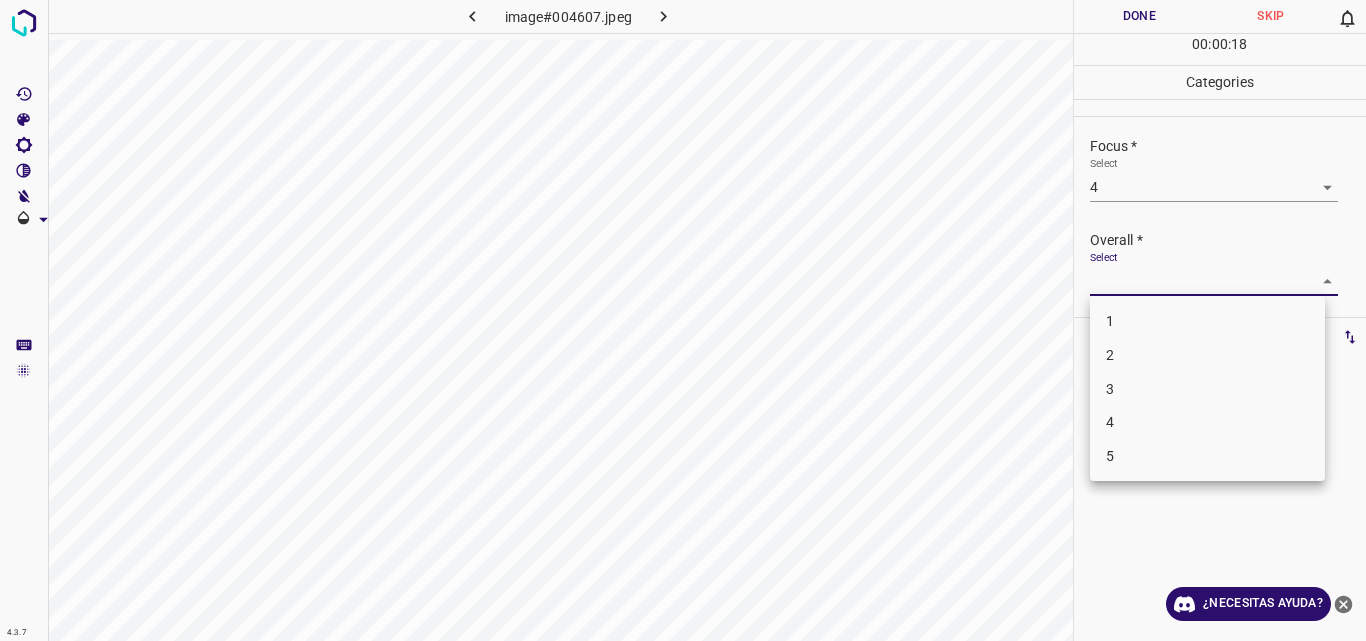 click on "4" at bounding box center (1207, 422) 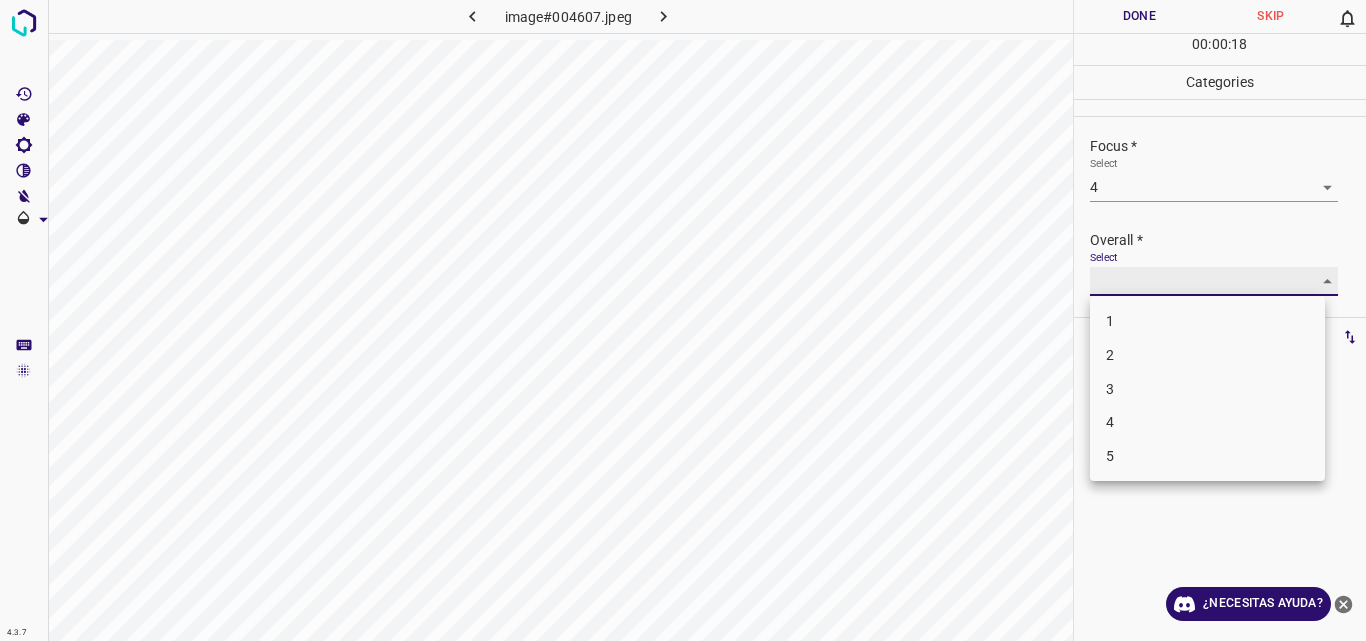 type on "4" 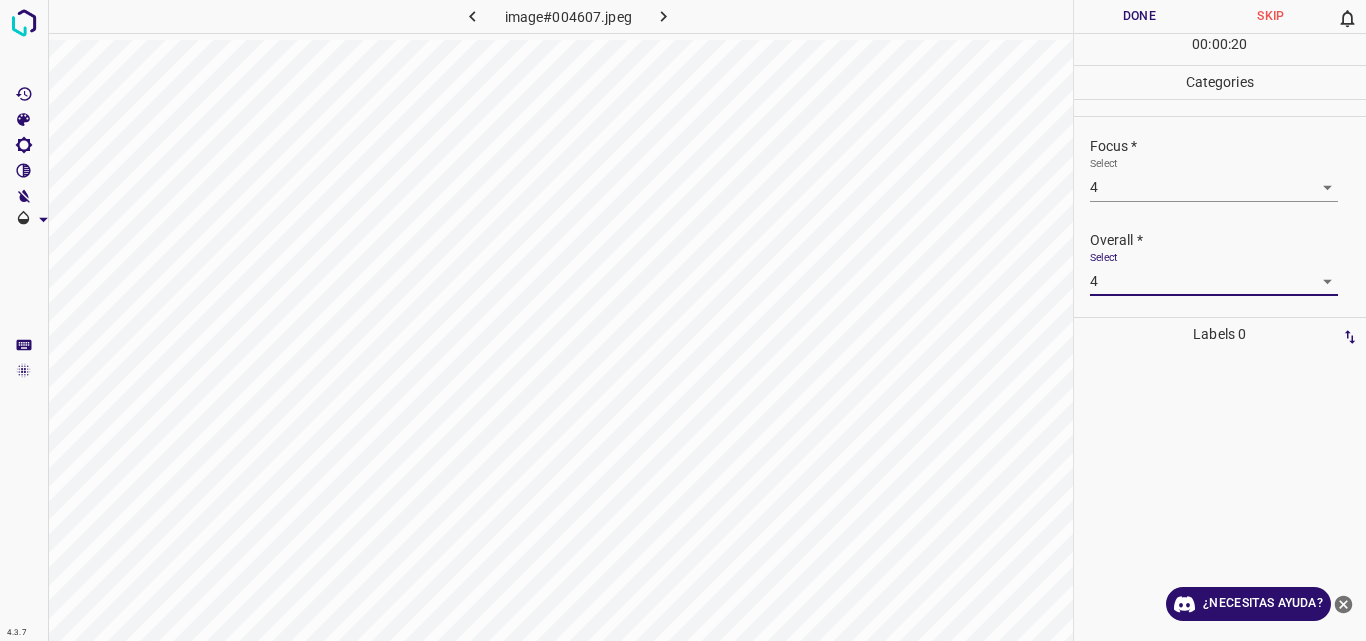 click on "Done" at bounding box center (1140, 16) 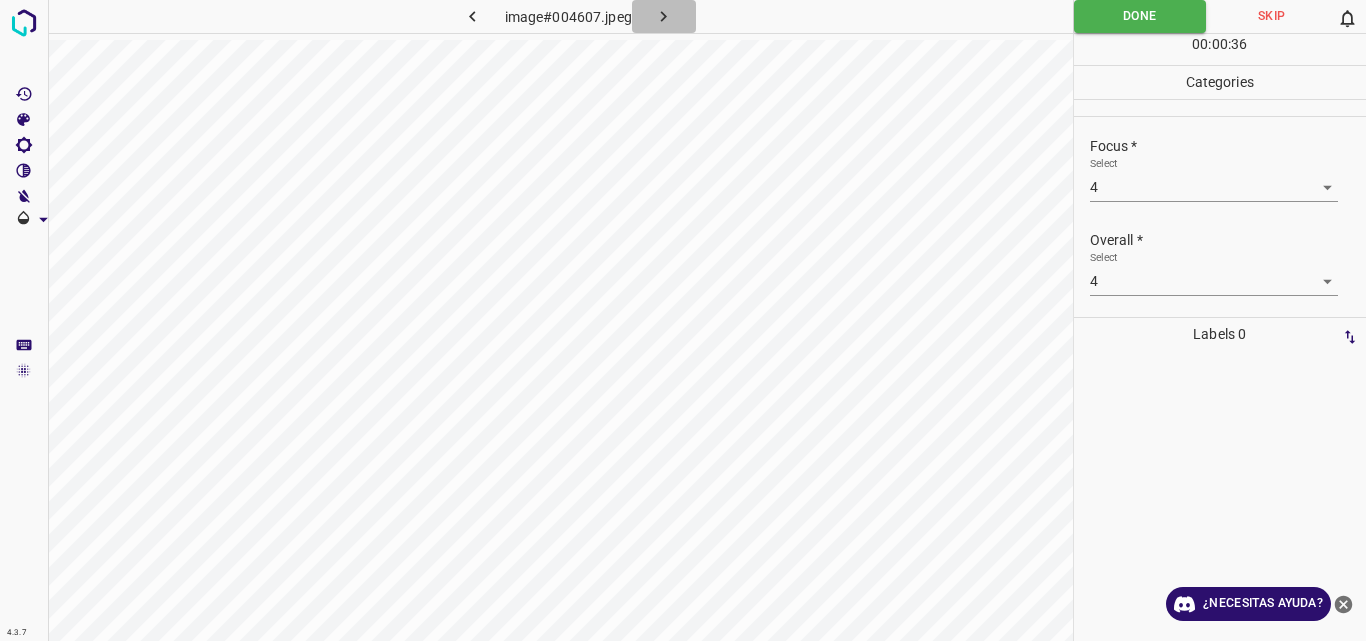click 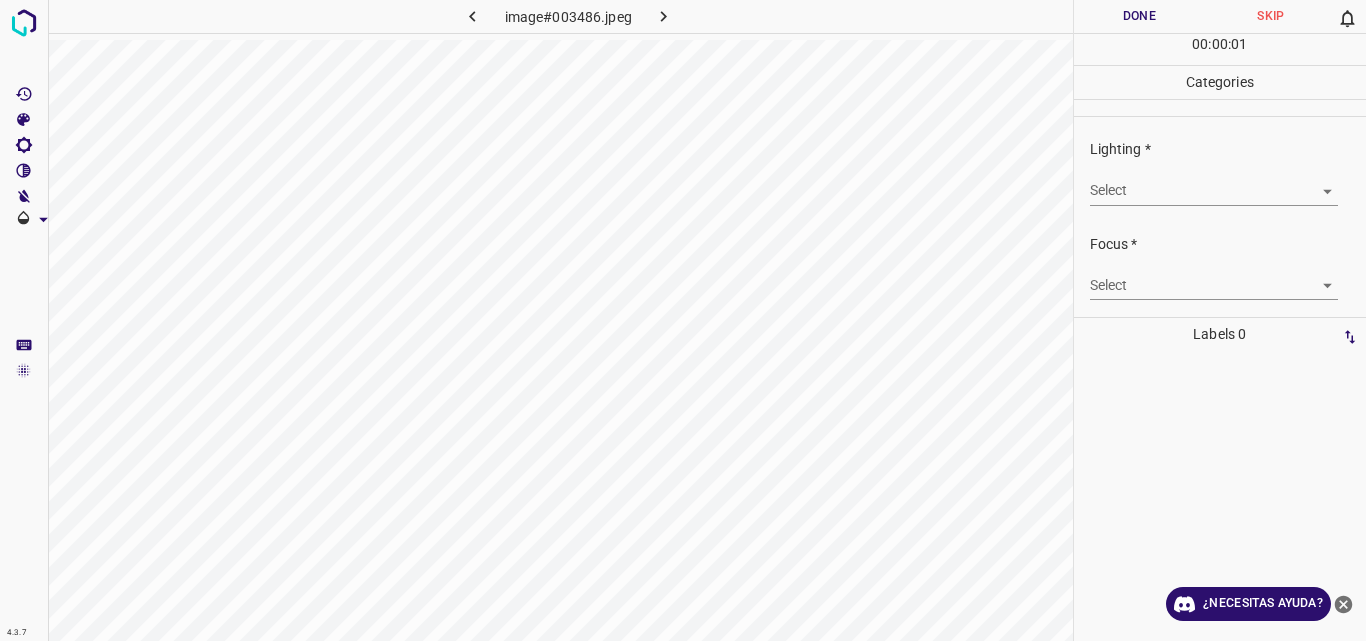 click on "4.3.7 image#003486.jpeg Done Skip 0 00   : 00   : 01   Categories Lighting *  Select ​ Focus *  Select ​ Overall *  Select ​ Labels   0 Categories 1 Lighting 2 Focus 3 Overall Tools Space Change between modes (Draw & Edit) I Auto labeling R Restore zoom M Zoom in N Zoom out Delete Delete selecte label Filters Z Restore filters X Saturation filter C Brightness filter V Contrast filter B Gray scale filter General O Download ¿Necesitas ayuda? Original text Rate this translation Your feedback will be used to help improve Google Translate - Texto - Esconder - Borrar" at bounding box center [683, 320] 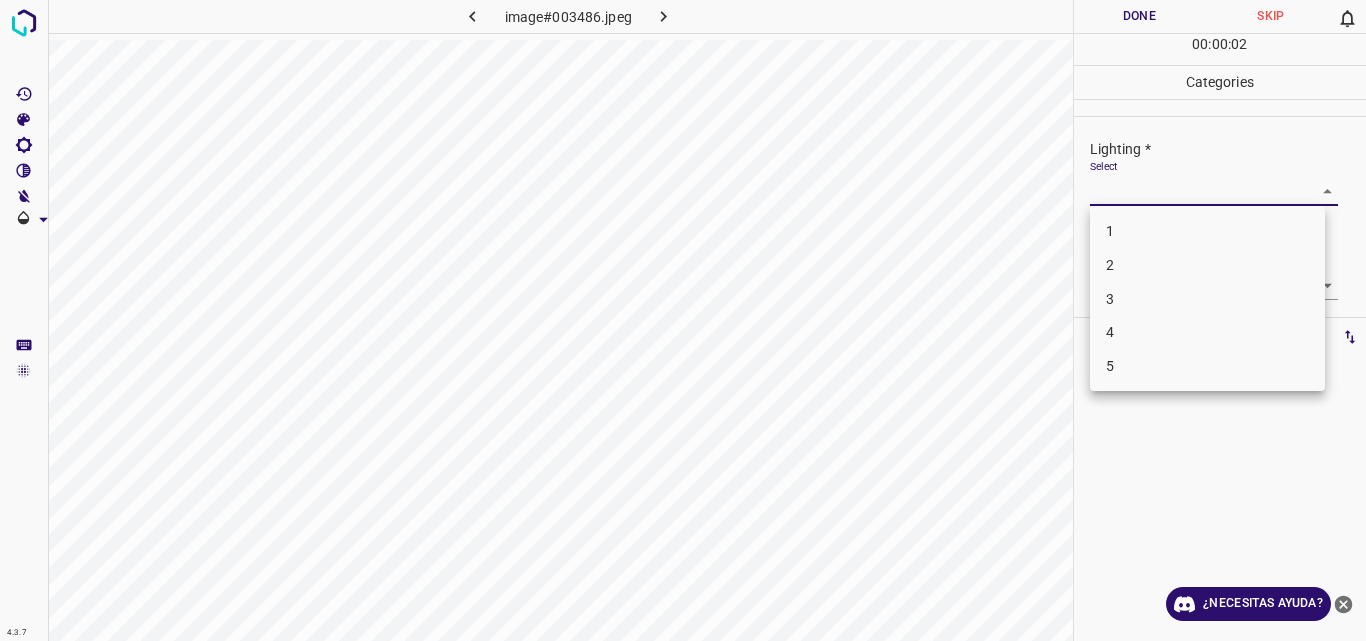 click on "3" at bounding box center (1207, 299) 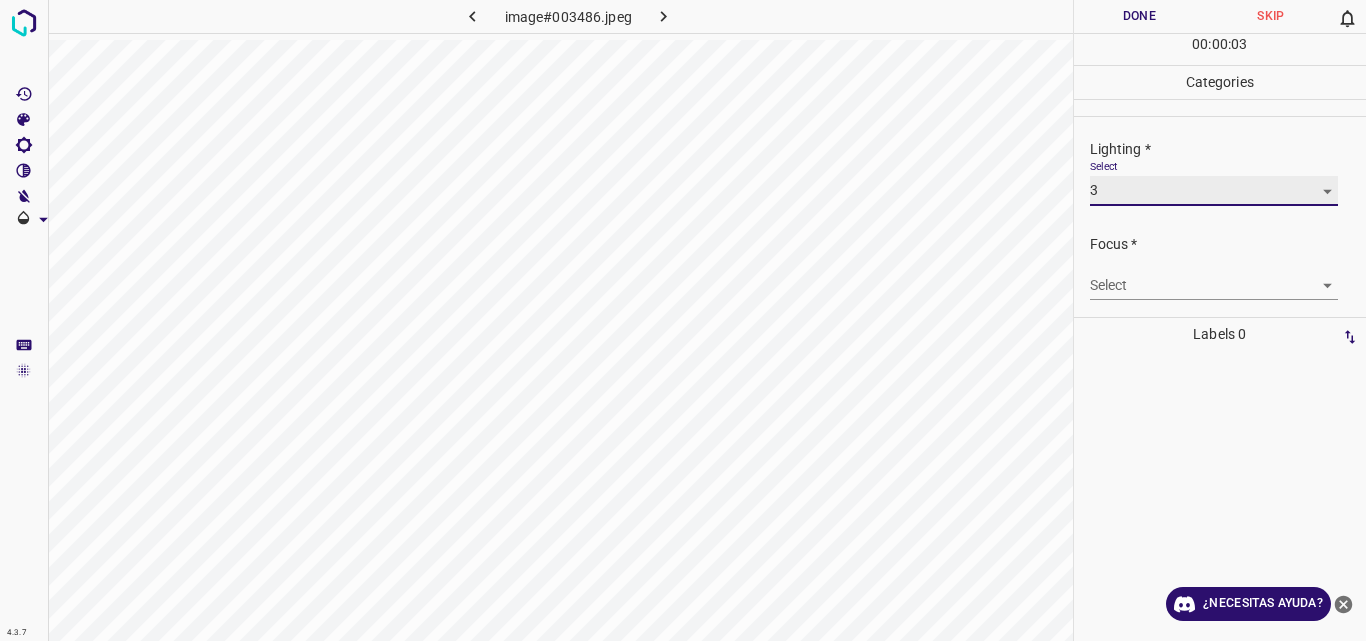 type on "3" 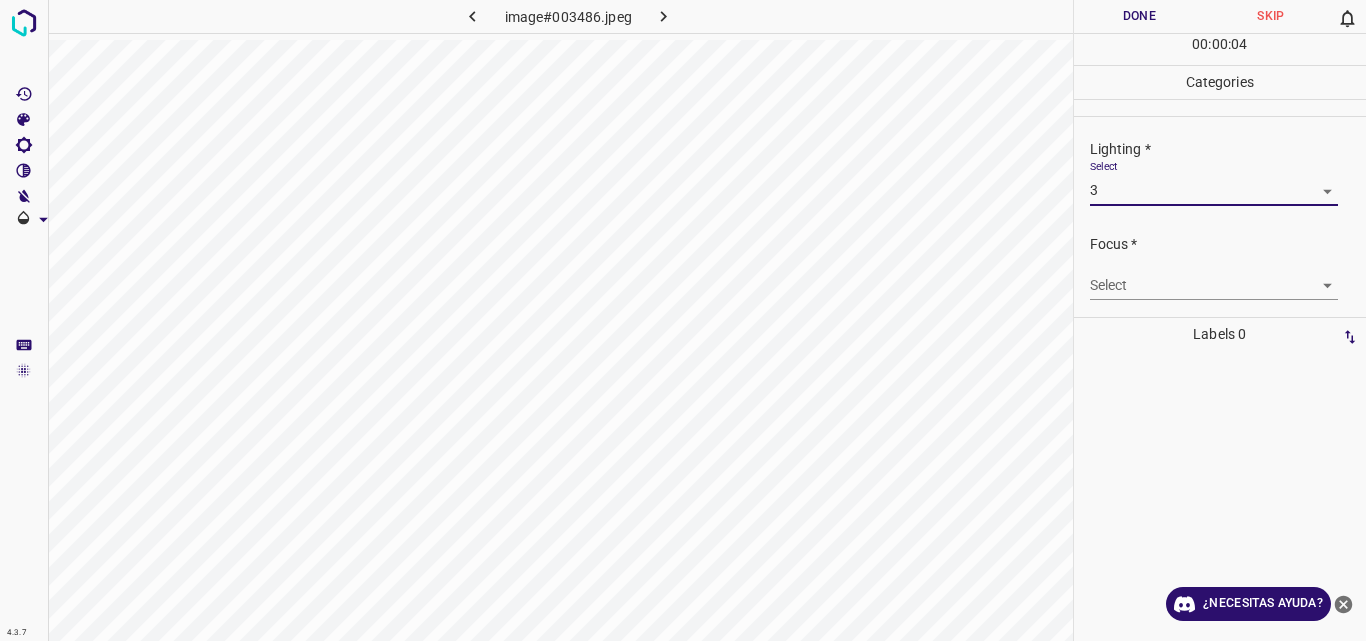 click on "4.3.7 image#003486.jpeg Done Skip 0 00   : 00   : 04   Categories Lighting *  Select 3 3 Focus *  Select ​ Overall *  Select ​ Labels   0 Categories 1 Lighting 2 Focus 3 Overall Tools Space Change between modes (Draw & Edit) I Auto labeling R Restore zoom M Zoom in N Zoom out Delete Delete selecte label Filters Z Restore filters X Saturation filter C Brightness filter V Contrast filter B Gray scale filter General O Download ¿Necesitas ayuda? Original text Rate this translation Your feedback will be used to help improve Google Translate - Texto - Esconder - Borrar" at bounding box center [683, 320] 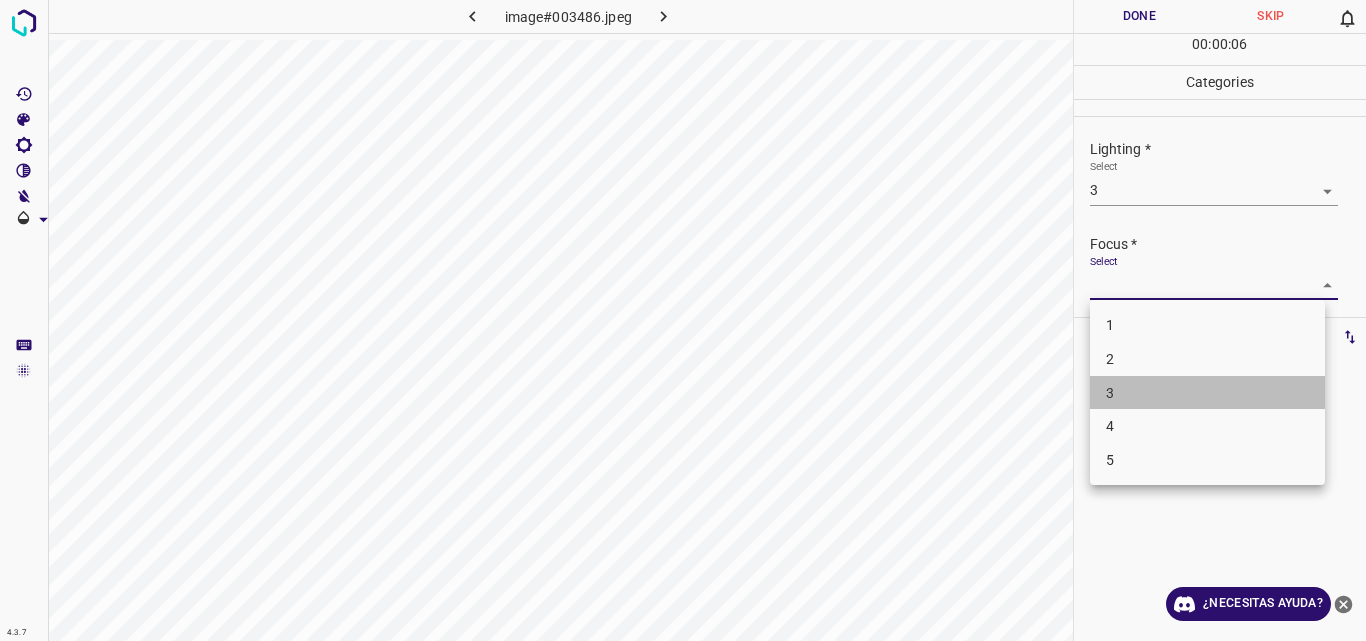 click on "3" at bounding box center (1207, 393) 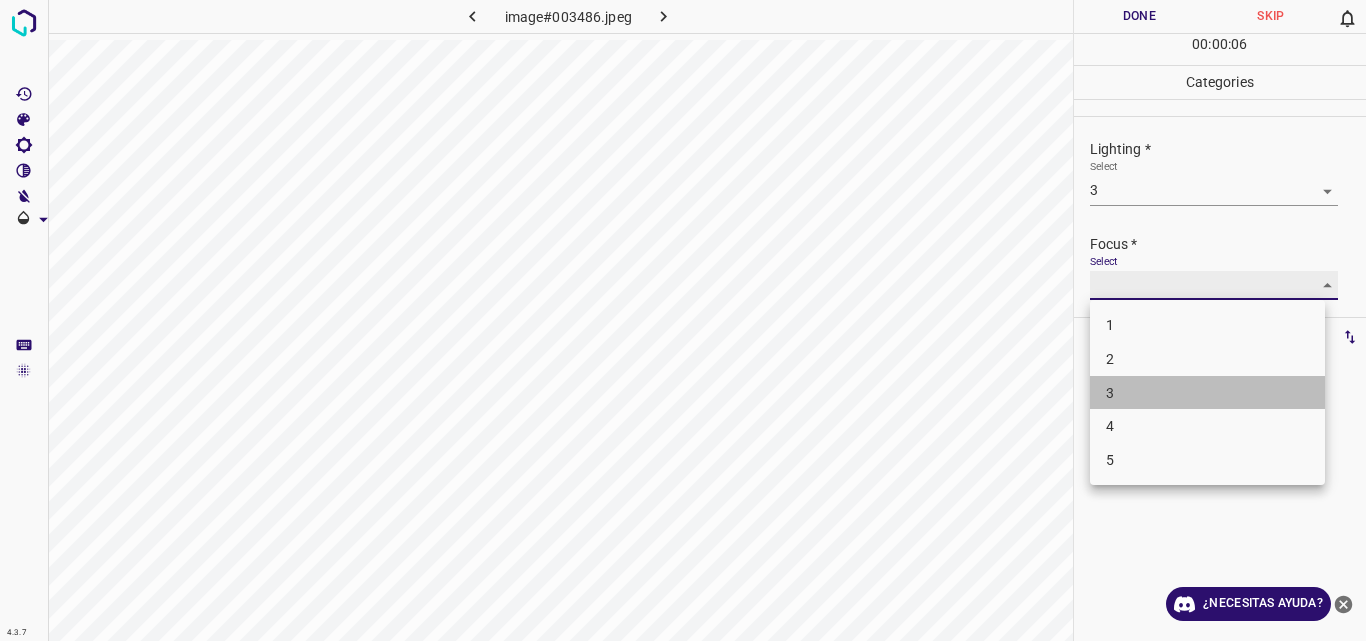 type on "3" 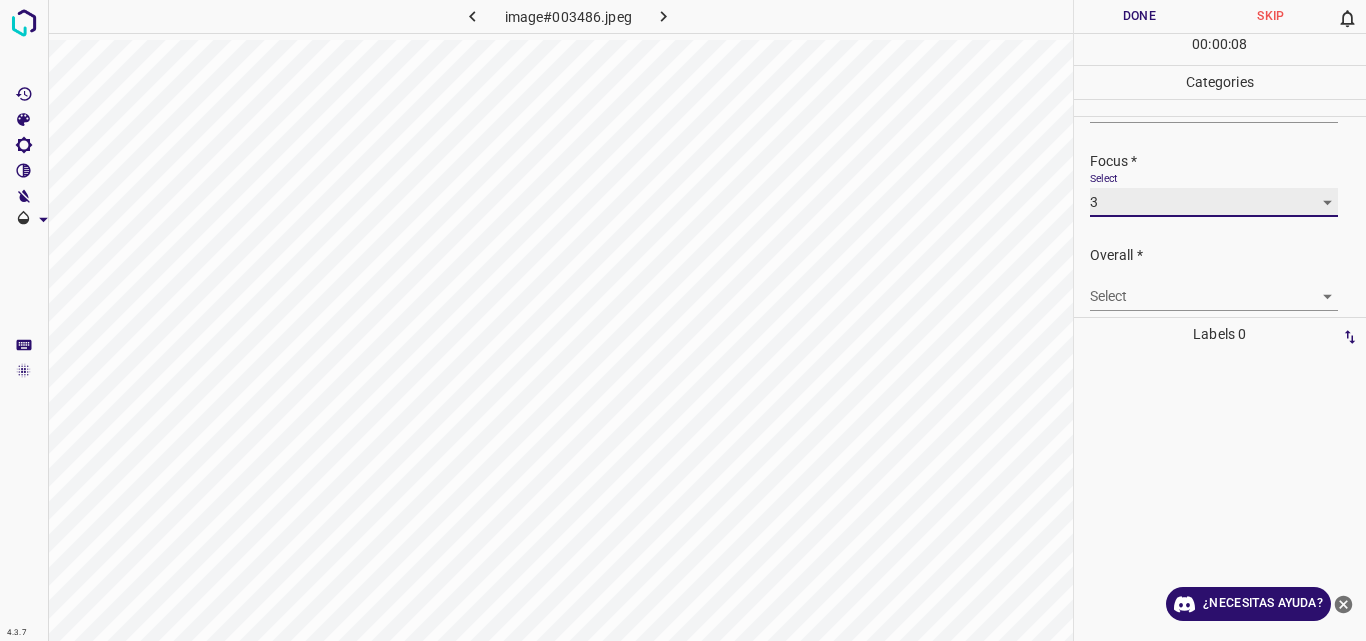 scroll, scrollTop: 98, scrollLeft: 0, axis: vertical 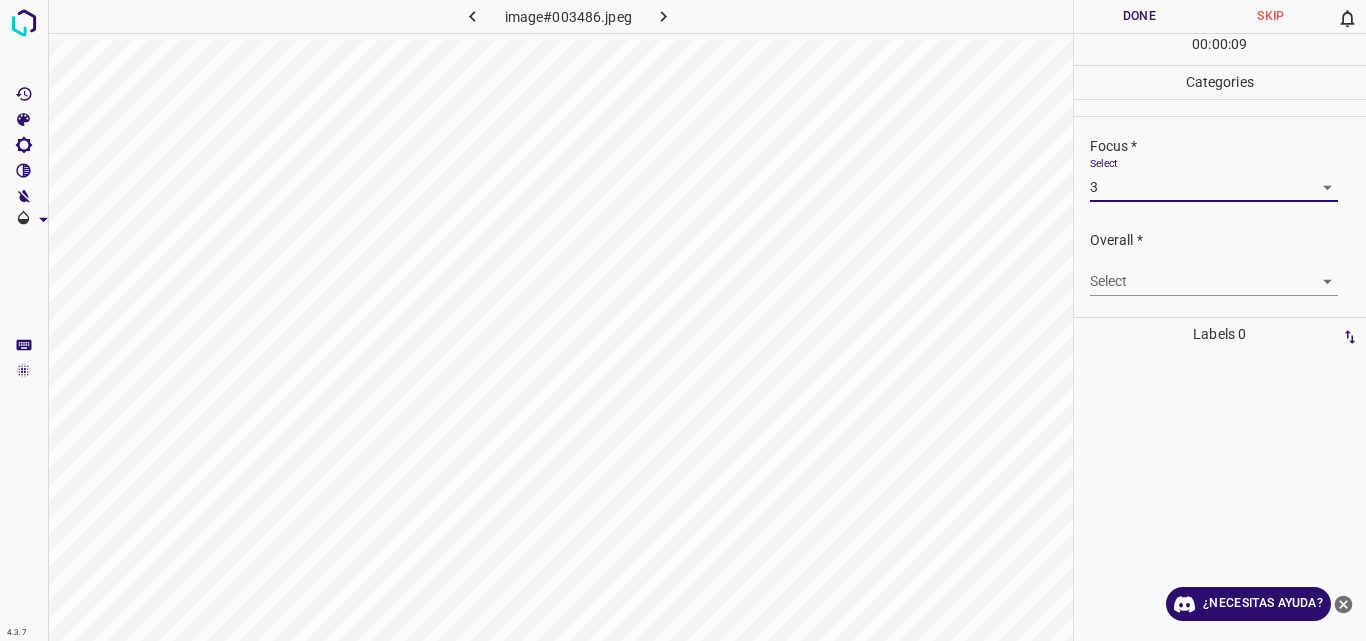 click on "4.3.7 image#003486.jpeg Done Skip 0 00   : 00   : 09   Categories Lighting *  Select 3 3 Focus *  Select 3 3 Overall *  Select ​ Labels   0 Categories 1 Lighting 2 Focus 3 Overall Tools Space Change between modes (Draw & Edit) I Auto labeling R Restore zoom M Zoom in N Zoom out Delete Delete selecte label Filters Z Restore filters X Saturation filter C Brightness filter V Contrast filter B Gray scale filter General O Download ¿Necesitas ayuda? Original text Rate this translation Your feedback will be used to help improve Google Translate - Texto - Esconder - Borrar" at bounding box center [683, 320] 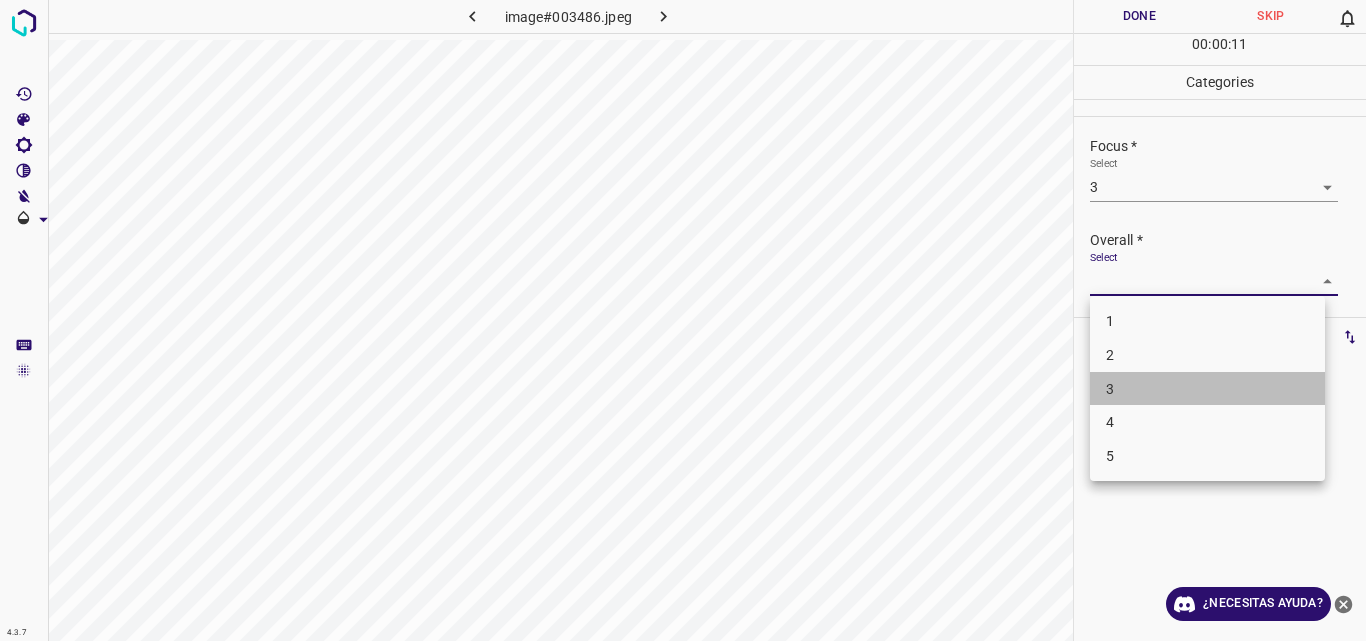 click on "3" at bounding box center [1207, 389] 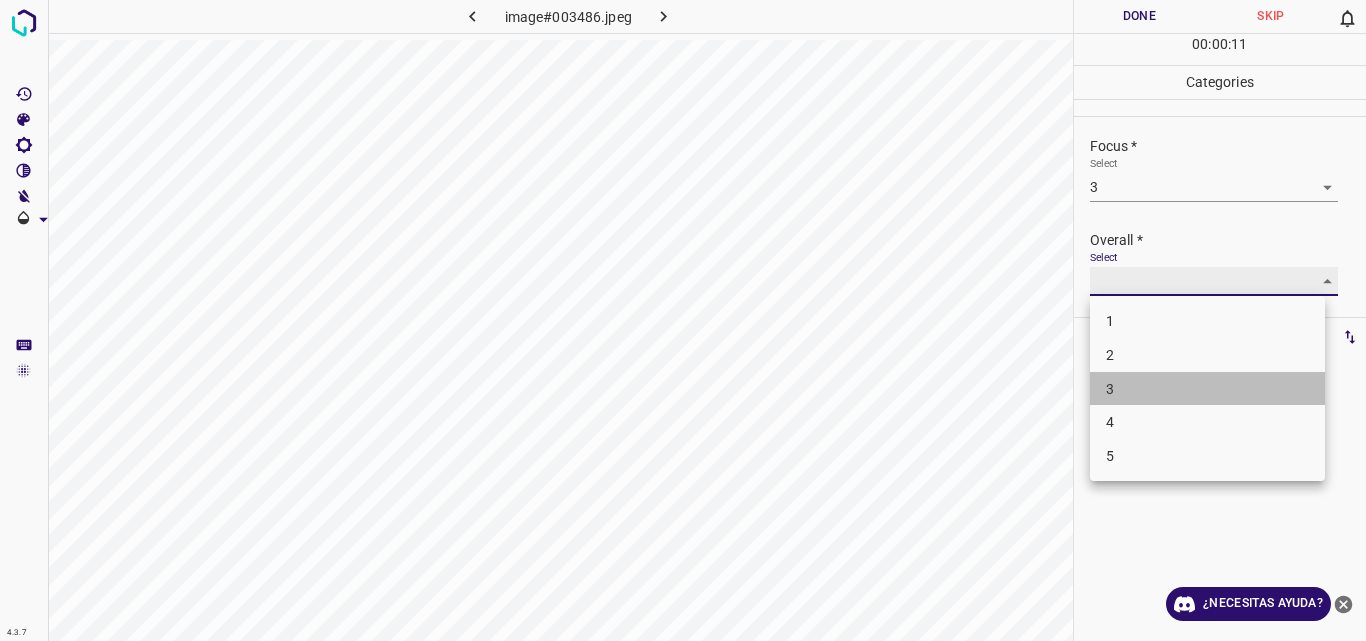 type on "3" 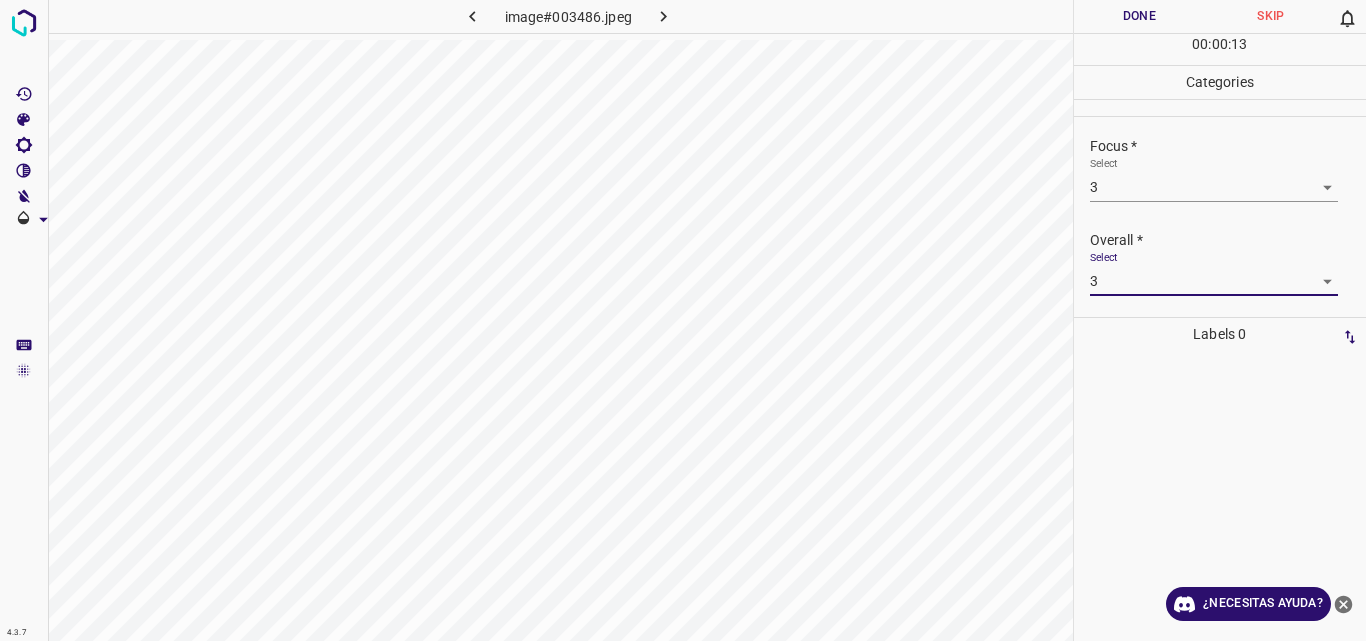 click on "Done" at bounding box center (1140, 16) 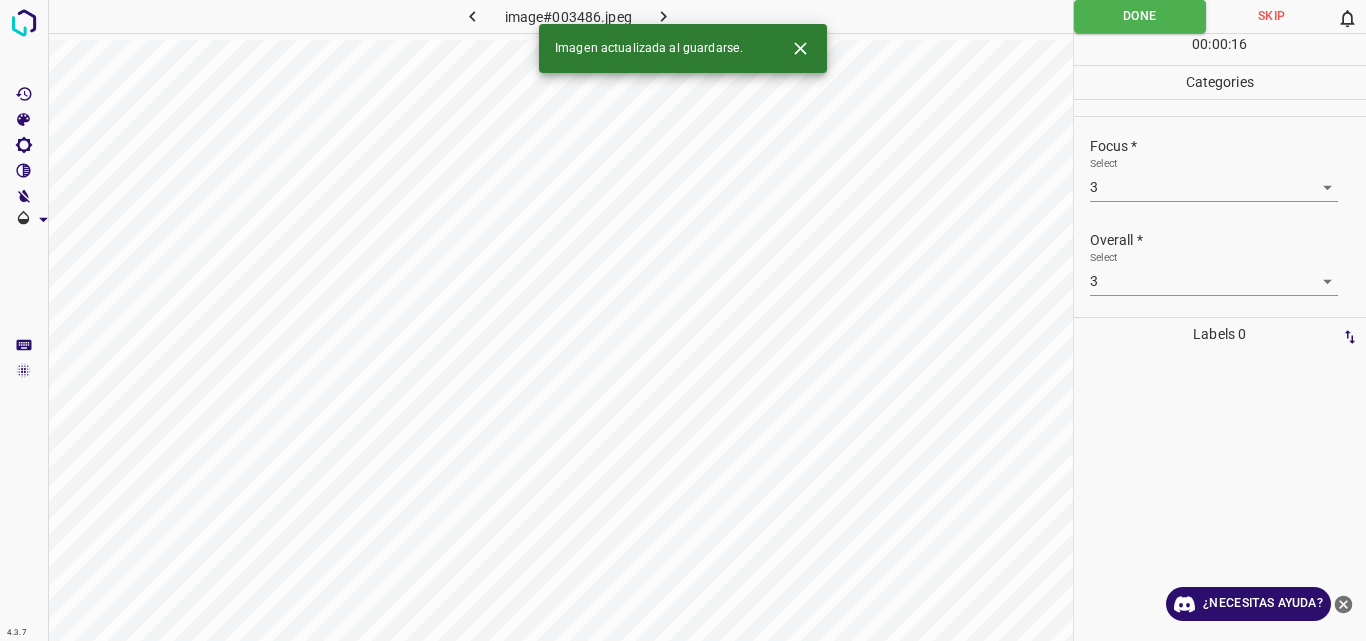 click 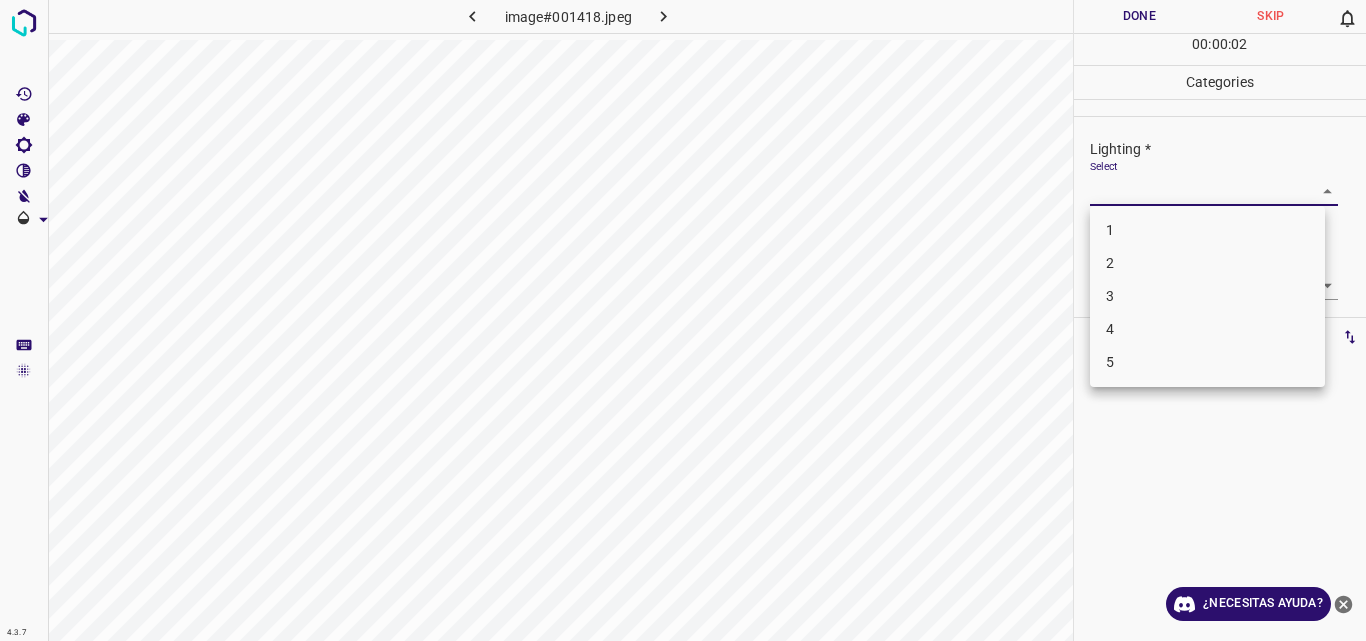 click on "4.3.7 image#001418.jpeg Done Skip 0 00   : 00   : 02   Categories Lighting *  Select ​ Focus *  Select ​ Overall *  Select ​ Labels   0 Categories 1 Lighting 2 Focus 3 Overall Tools Space Change between modes (Draw & Edit) I Auto labeling R Restore zoom M Zoom in N Zoom out Delete Delete selecte label Filters Z Restore filters X Saturation filter C Brightness filter V Contrast filter B Gray scale filter General O Download ¿Necesitas ayuda? Original text Rate this translation Your feedback will be used to help improve Google Translate - Texto - Esconder - Borrar 1 2 3 4 5" at bounding box center [683, 320] 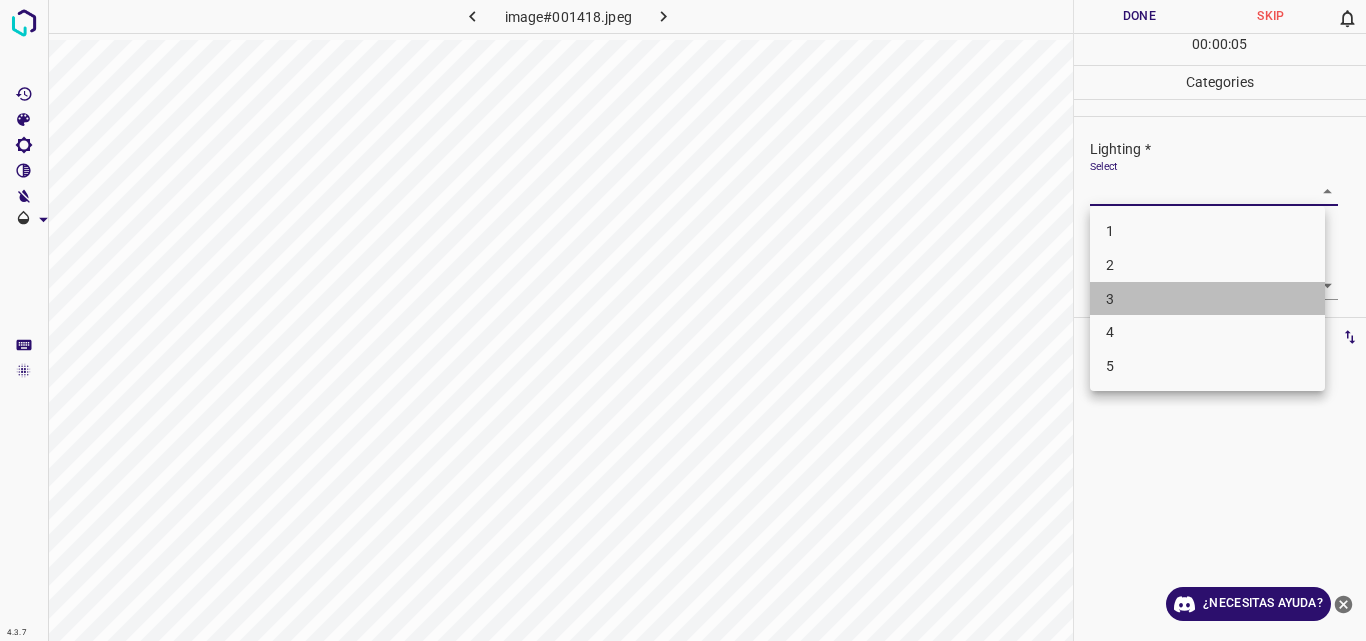 click on "3" at bounding box center [1207, 299] 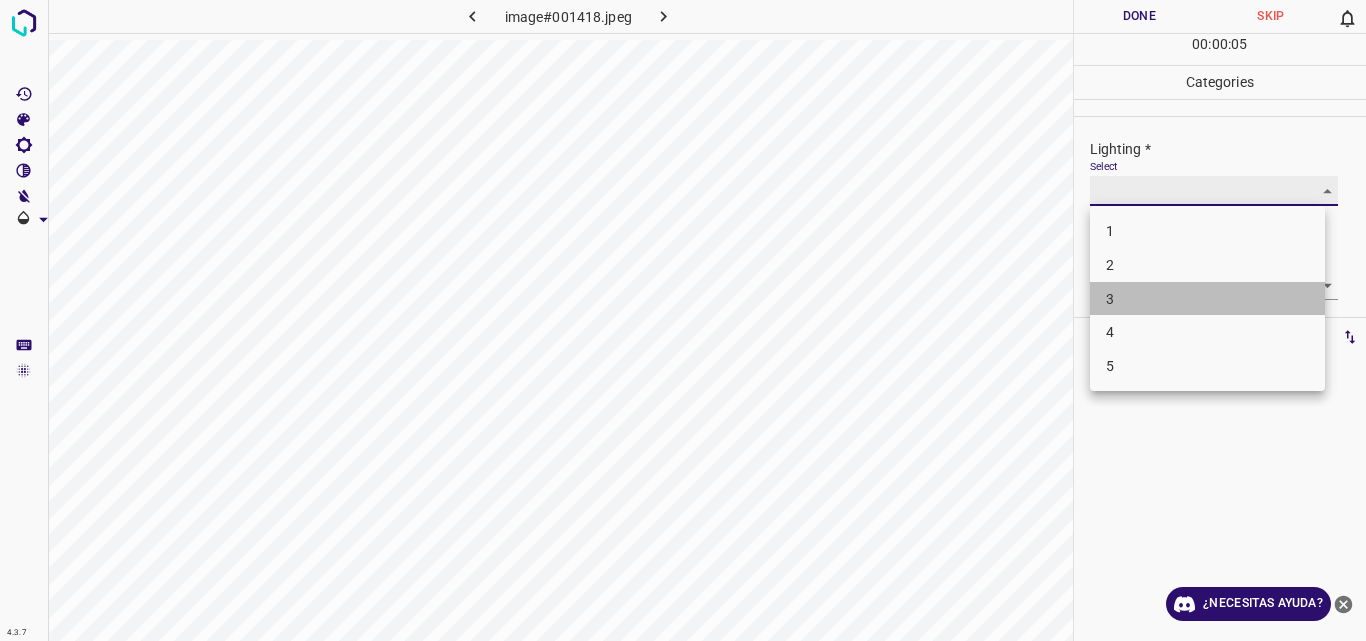 type on "3" 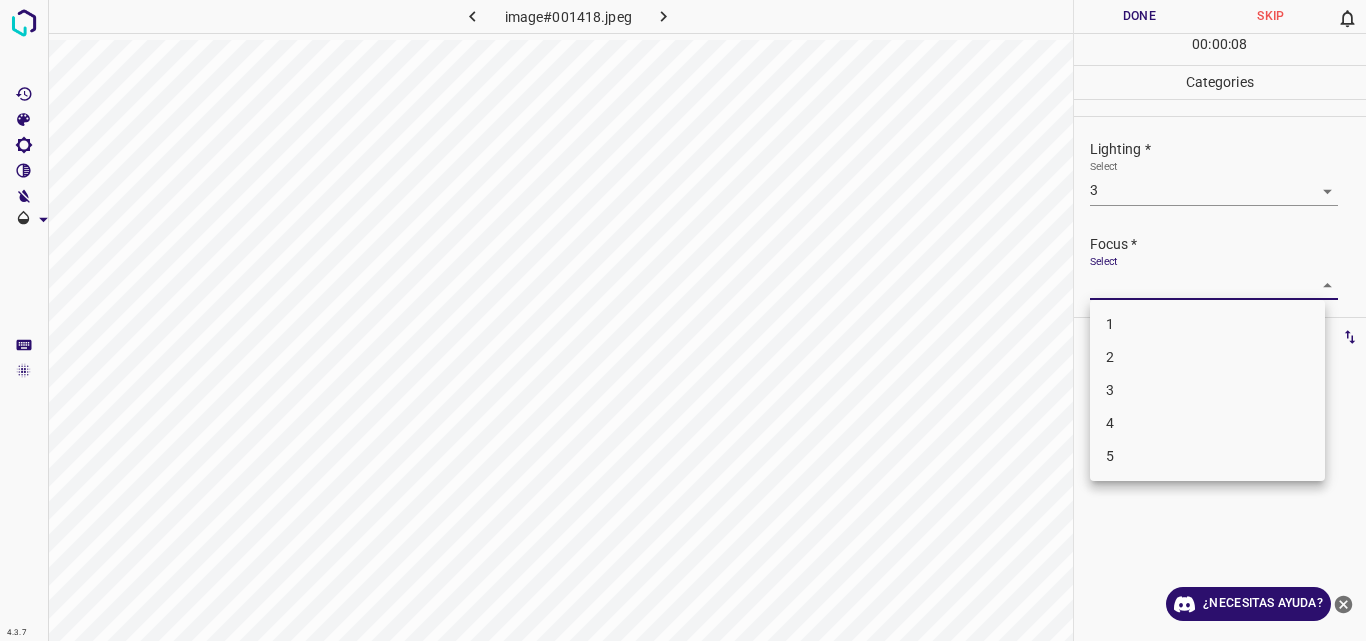 click on "4.3.7 image#001418.jpeg Done Skip 0 00   : 00   : 08   Categories Lighting *  Select 3 3 Focus *  Select ​ Overall *  Select ​ Labels   0 Categories 1 Lighting 2 Focus 3 Overall Tools Space Change between modes (Draw & Edit) I Auto labeling R Restore zoom M Zoom in N Zoom out Delete Delete selecte label Filters Z Restore filters X Saturation filter C Brightness filter V Contrast filter B Gray scale filter General O Download ¿Necesitas ayuda? Original text Rate this translation Your feedback will be used to help improve Google Translate - Texto - Esconder - Borrar 1 2 3 4 5" at bounding box center [683, 320] 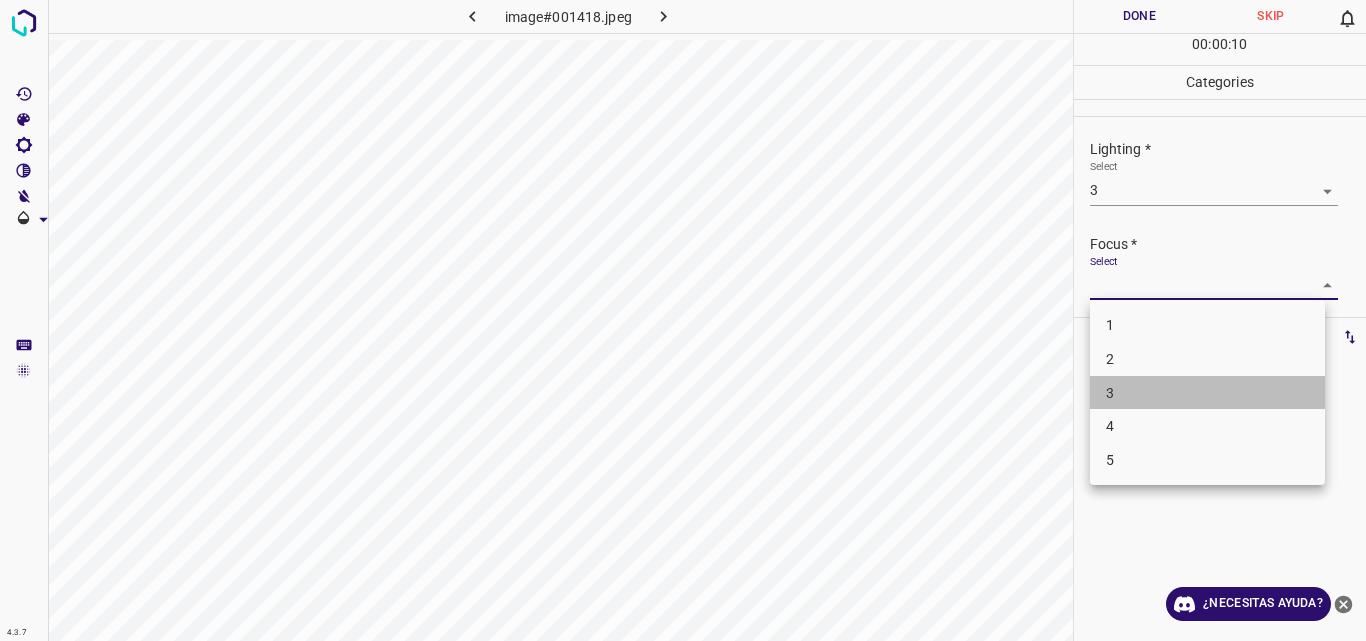 click on "3" at bounding box center [1207, 393] 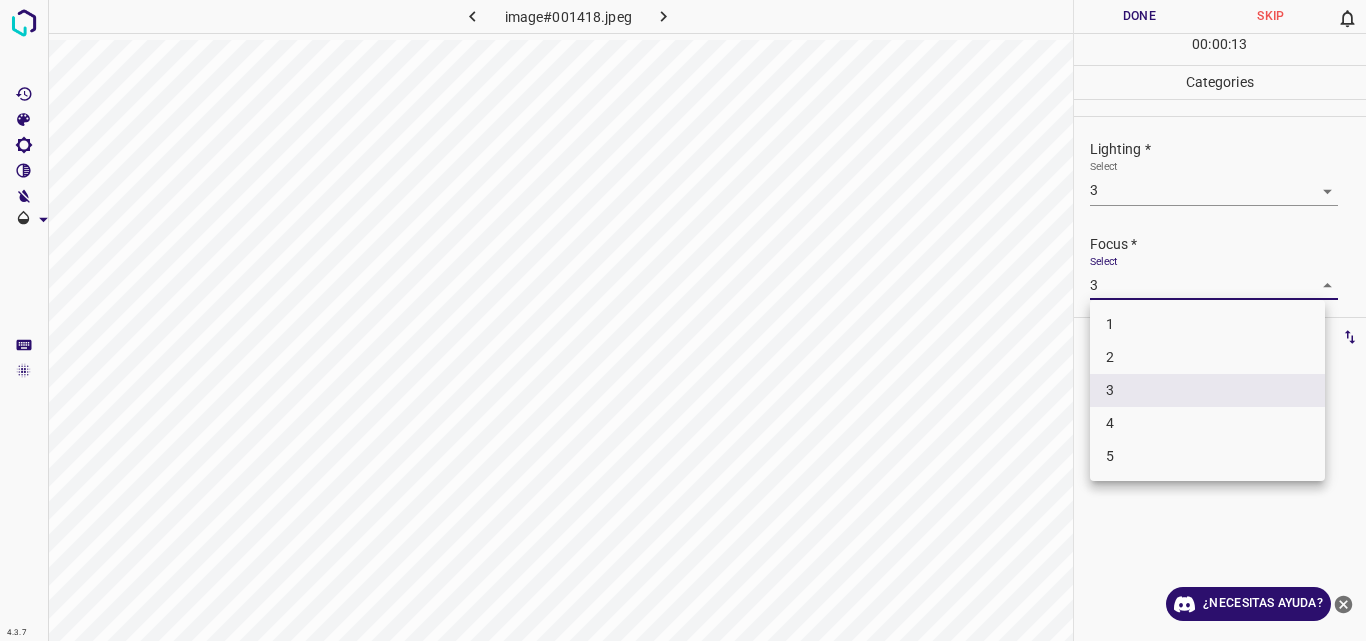 click on "4.3.7 image#001418.jpeg Done Skip 0 00   : 00   : 13   Categories Lighting *  Select 3 3 Focus *  Select 3 3 Overall *  Select ​ Labels   0 Categories 1 Lighting 2 Focus 3 Overall Tools Space Change between modes (Draw & Edit) I Auto labeling R Restore zoom M Zoom in N Zoom out Delete Delete selecte label Filters Z Restore filters X Saturation filter C Brightness filter V Contrast filter B Gray scale filter General O Download ¿Necesitas ayuda? Original text Rate this translation Your feedback will be used to help improve Google Translate - Texto - Esconder - Borrar 1 2 3 4 5" at bounding box center [683, 320] 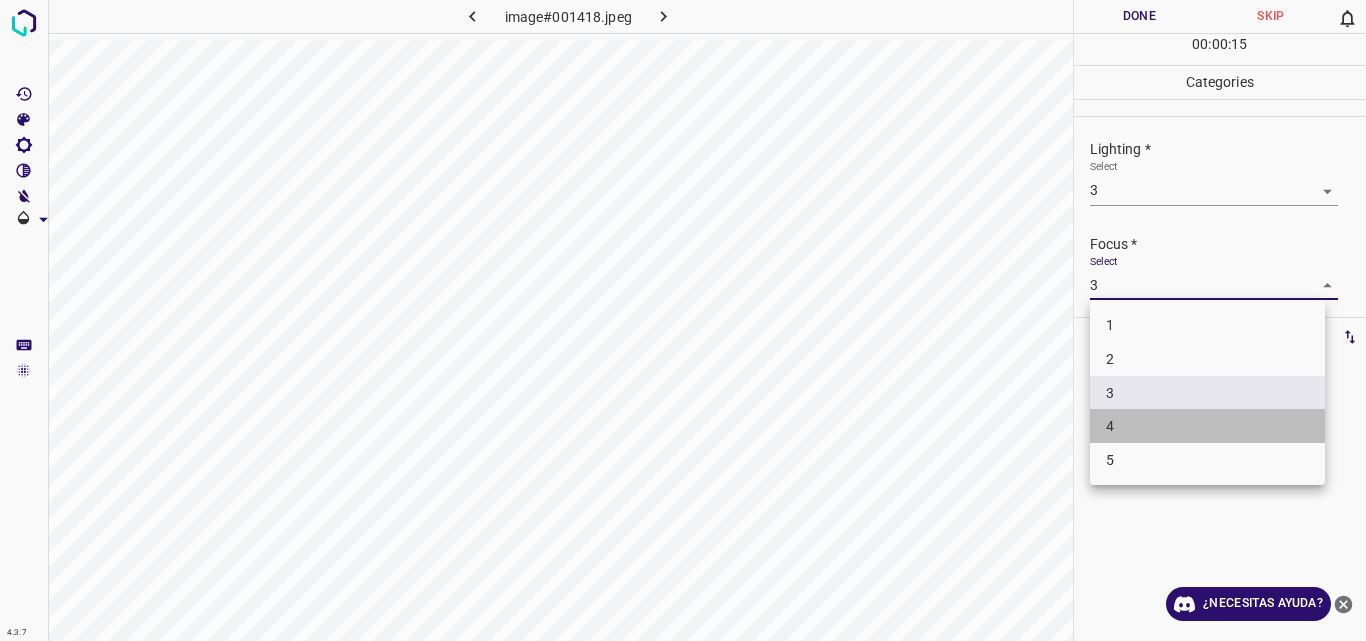 click on "4" at bounding box center [1207, 426] 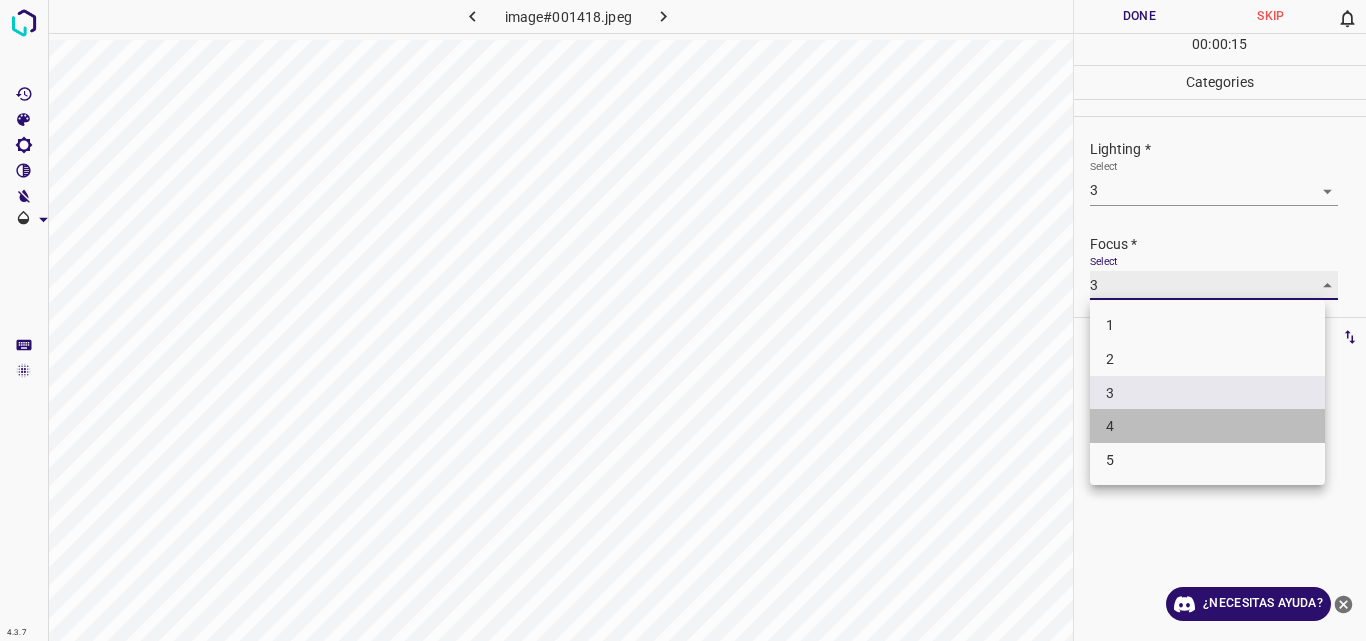 type on "4" 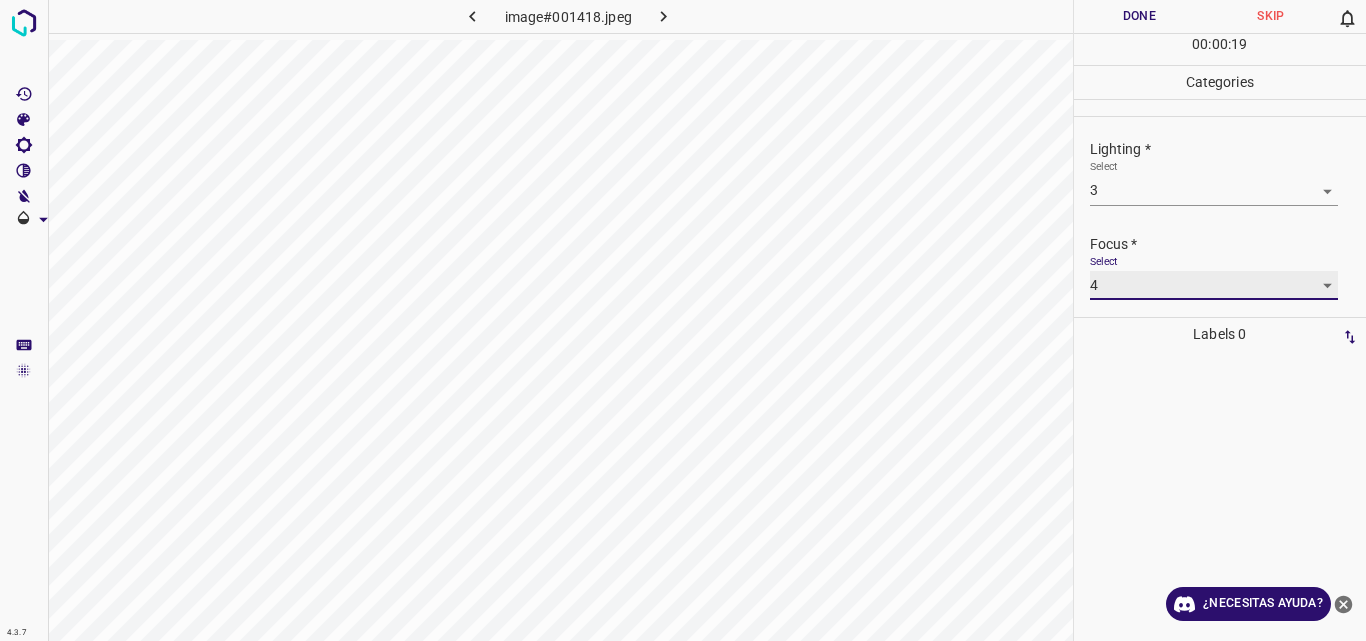 scroll, scrollTop: 33, scrollLeft: 0, axis: vertical 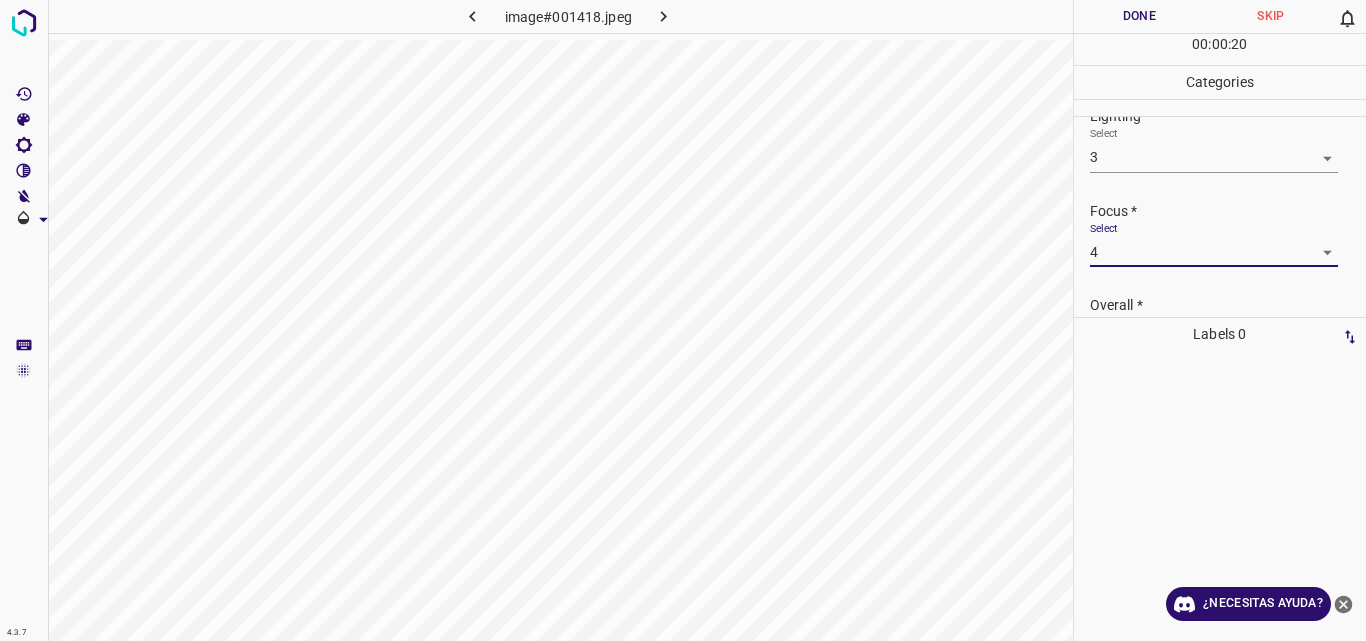 click at bounding box center [1350, 337] 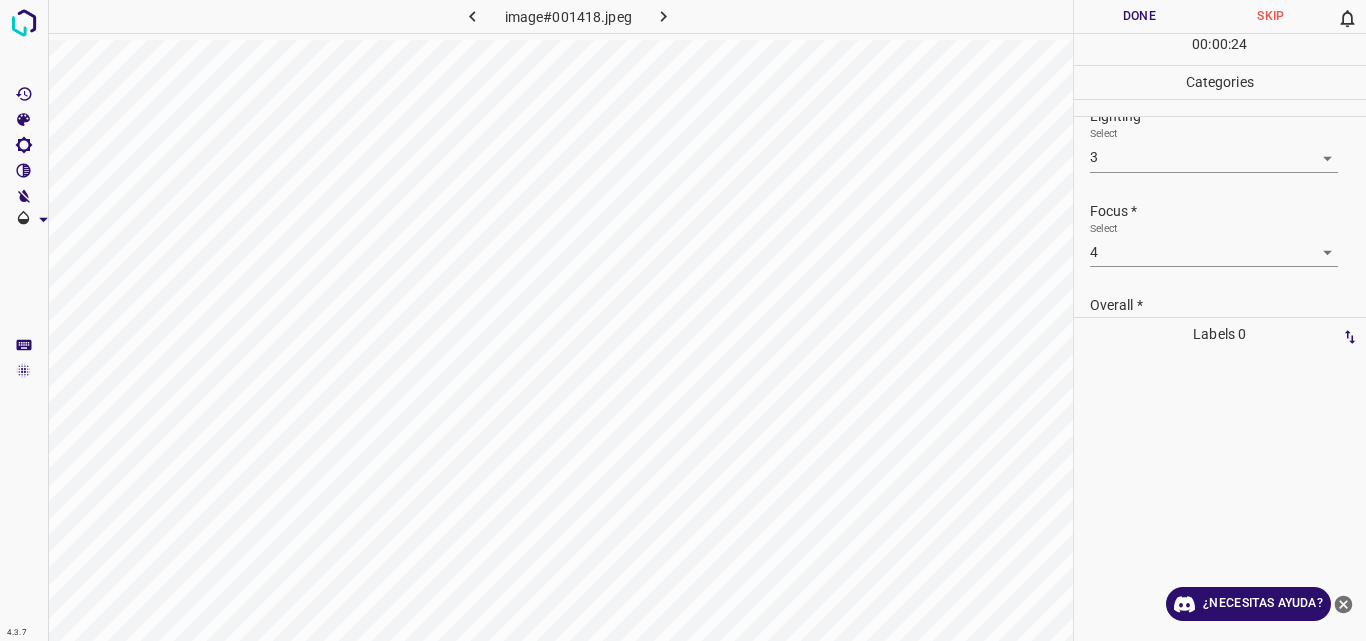 scroll, scrollTop: 98, scrollLeft: 0, axis: vertical 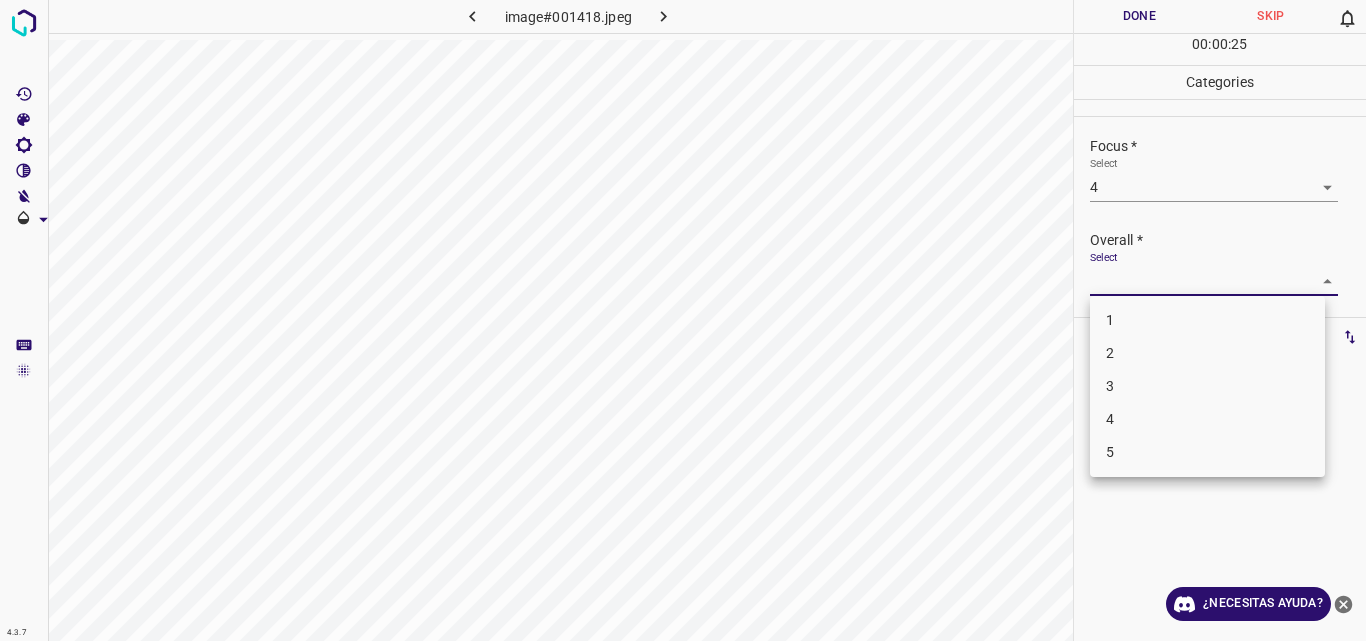 click on "4.3.7 image#001418.jpeg Done Skip 0 00   : 00   : 25   Categories Lighting *  Select 3 3 Focus *  Select 4 4 Overall *  Select ​ Labels   0 Categories 1 Lighting 2 Focus 3 Overall Tools Space Change between modes (Draw & Edit) I Auto labeling R Restore zoom M Zoom in N Zoom out Delete Delete selecte label Filters Z Restore filters X Saturation filter C Brightness filter V Contrast filter B Gray scale filter General O Download ¿Necesitas ayuda? Original text Rate this translation Your feedback will be used to help improve Google Translate - Texto - Esconder - Borrar 1 2 3 4 5" at bounding box center (683, 320) 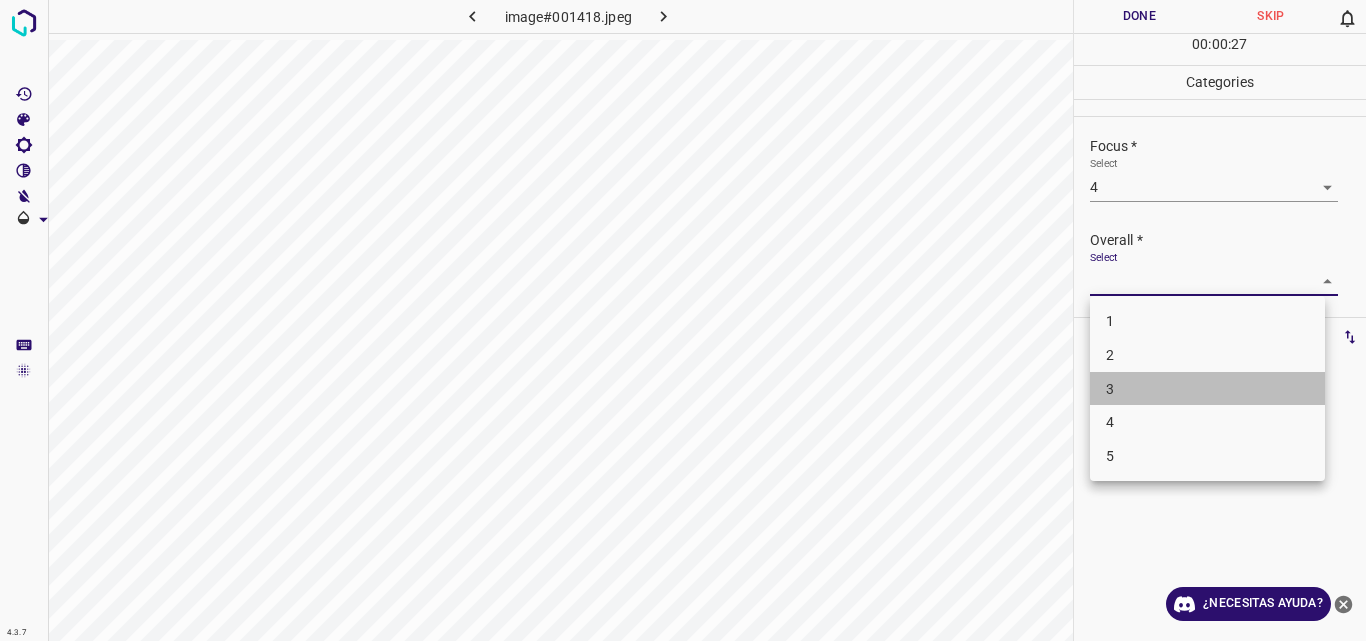 click on "3" at bounding box center (1207, 389) 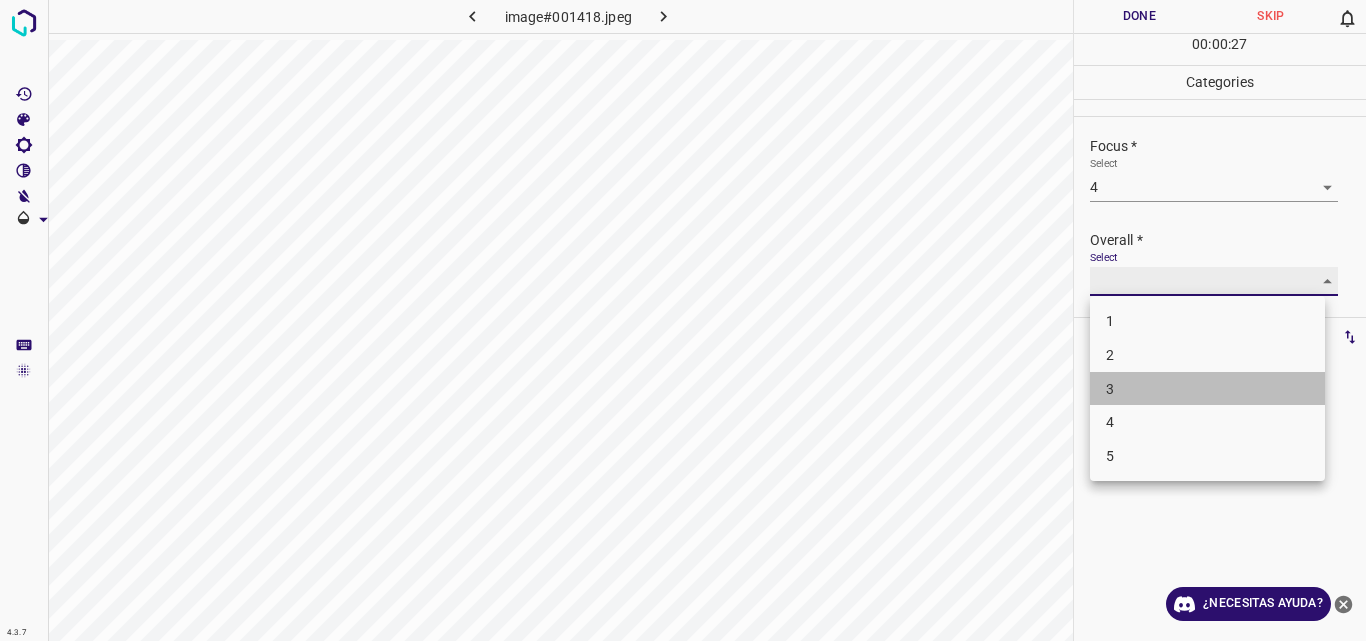 type on "3" 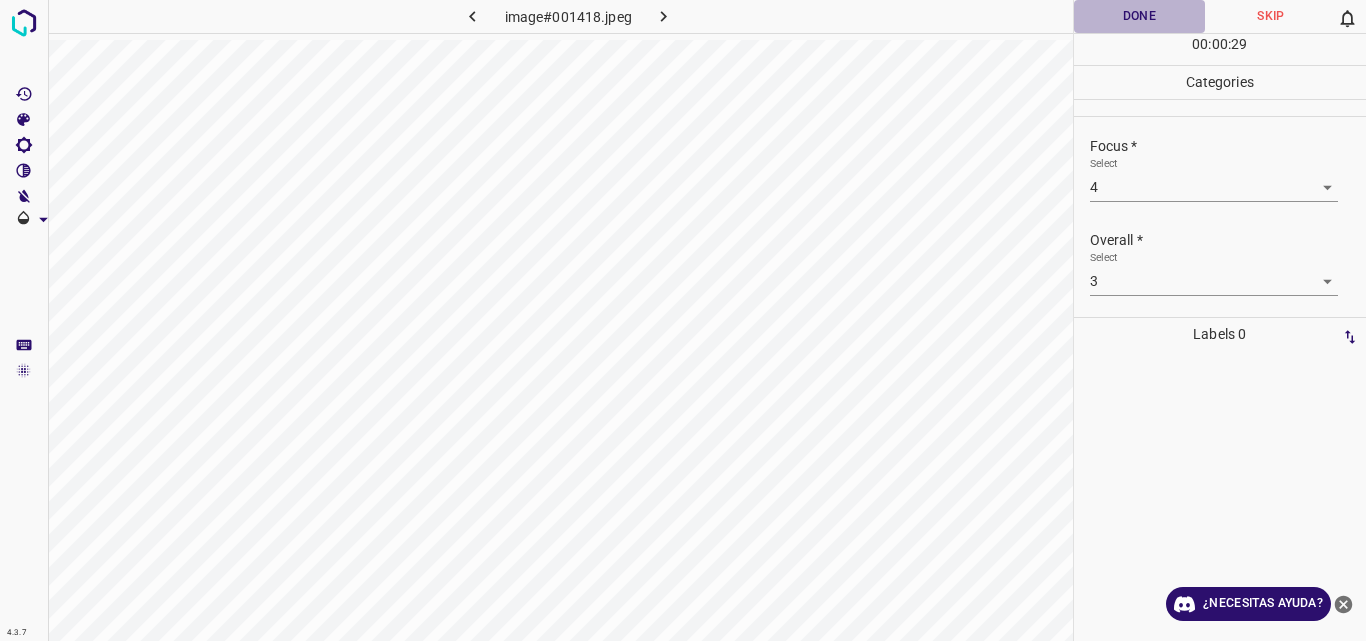 click on "Done" at bounding box center [1140, 16] 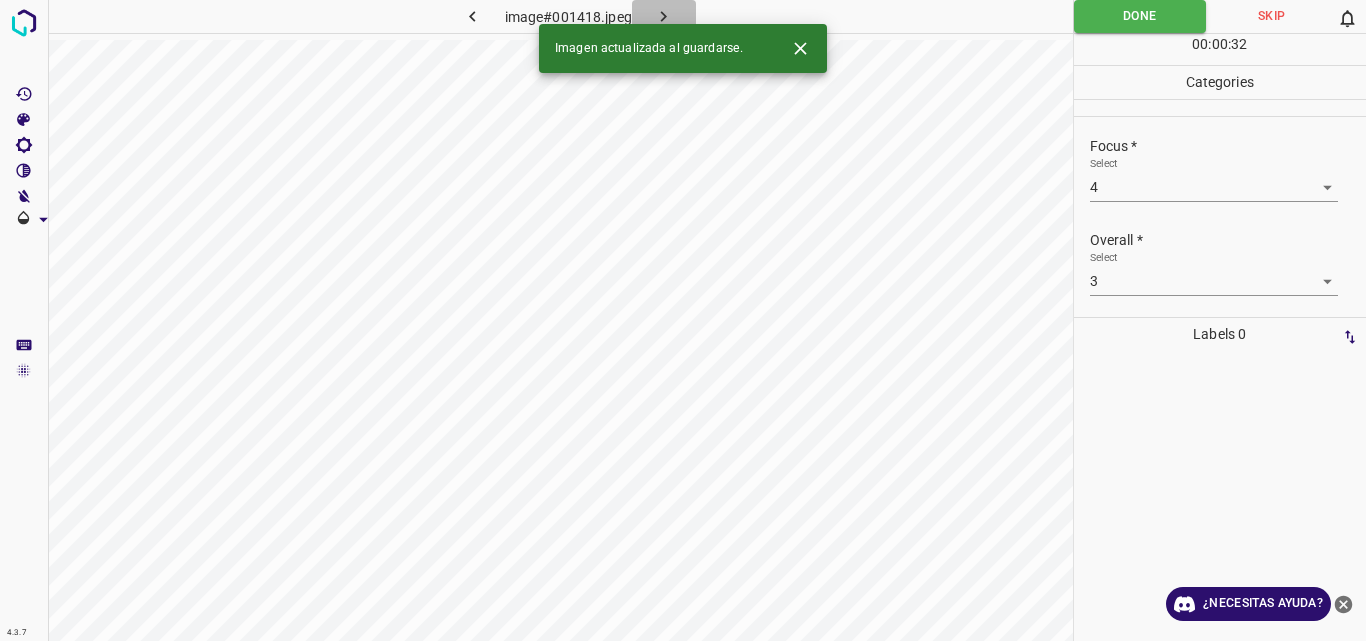 click 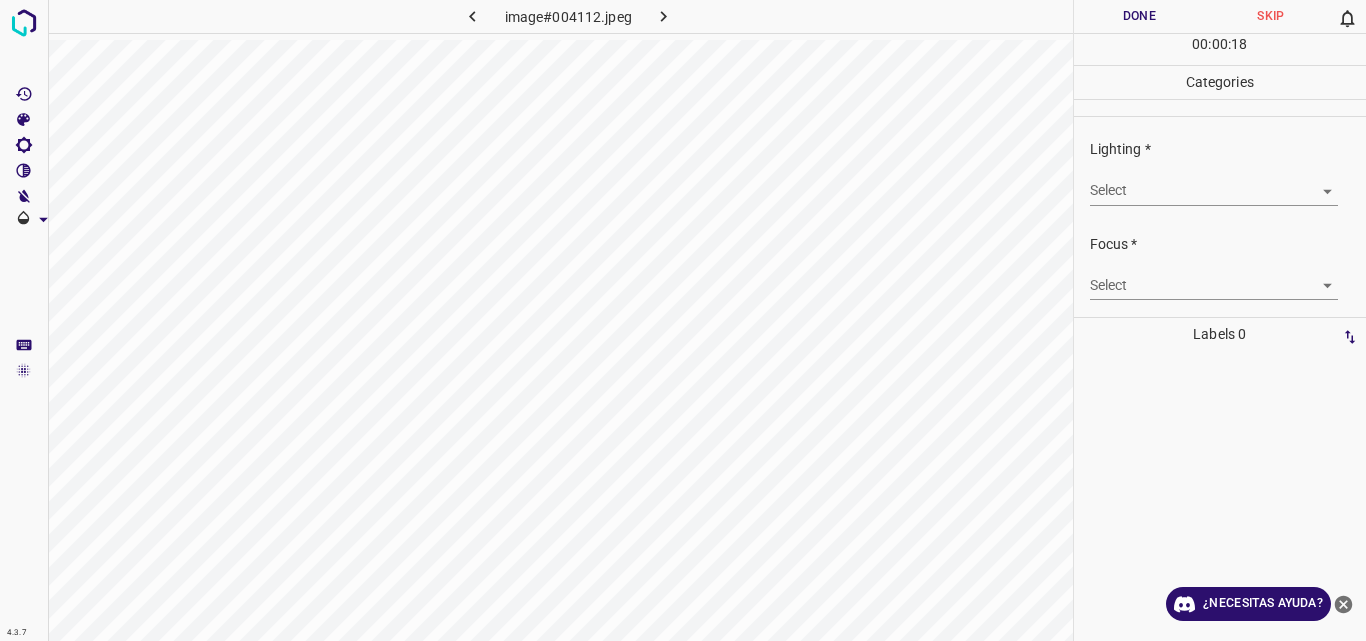 click on "4.3.7 image#004112.jpeg Done Skip 0 00   : 00   : 18   Categories Lighting *  Select ​ Focus *  Select ​ Overall *  Select ​ Labels   0 Categories 1 Lighting 2 Focus 3 Overall Tools Space Change between modes (Draw & Edit) I Auto labeling R Restore zoom M Zoom in N Zoom out Delete Delete selecte label Filters Z Restore filters X Saturation filter C Brightness filter V Contrast filter B Gray scale filter General O Download ¿Necesitas ayuda? Original text Rate this translation Your feedback will be used to help improve Google Translate - Texto - Esconder - Borrar" at bounding box center (683, 320) 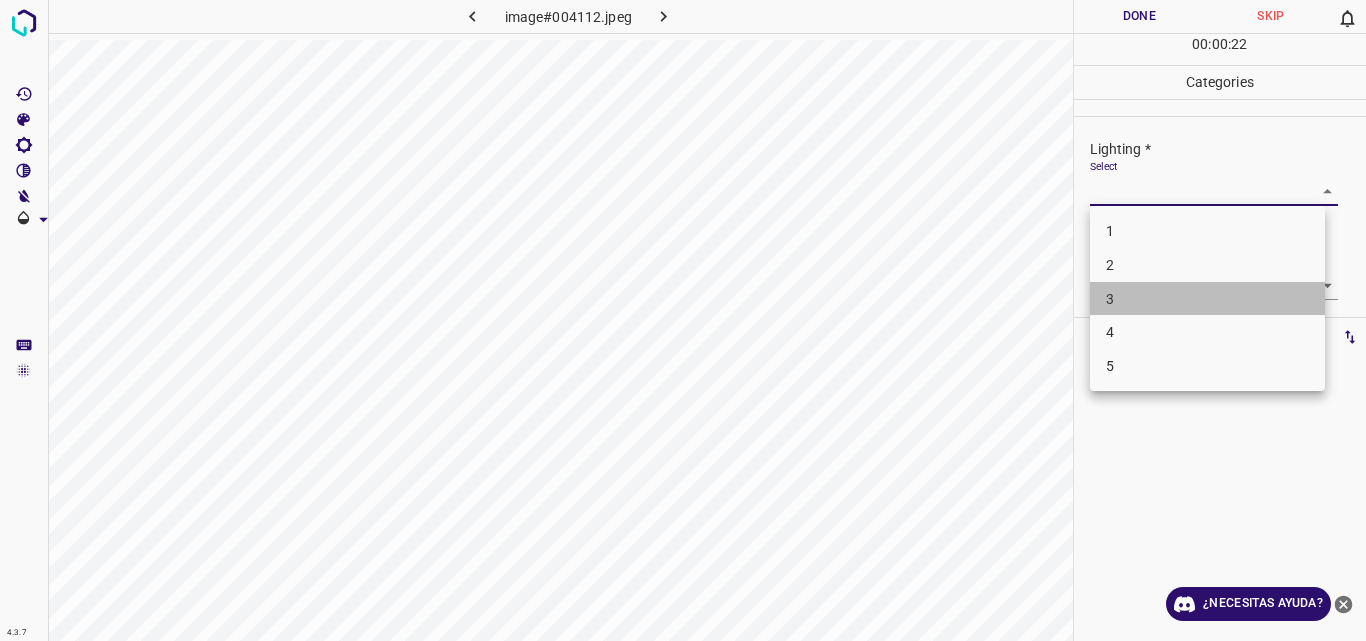 click on "3" at bounding box center (1207, 299) 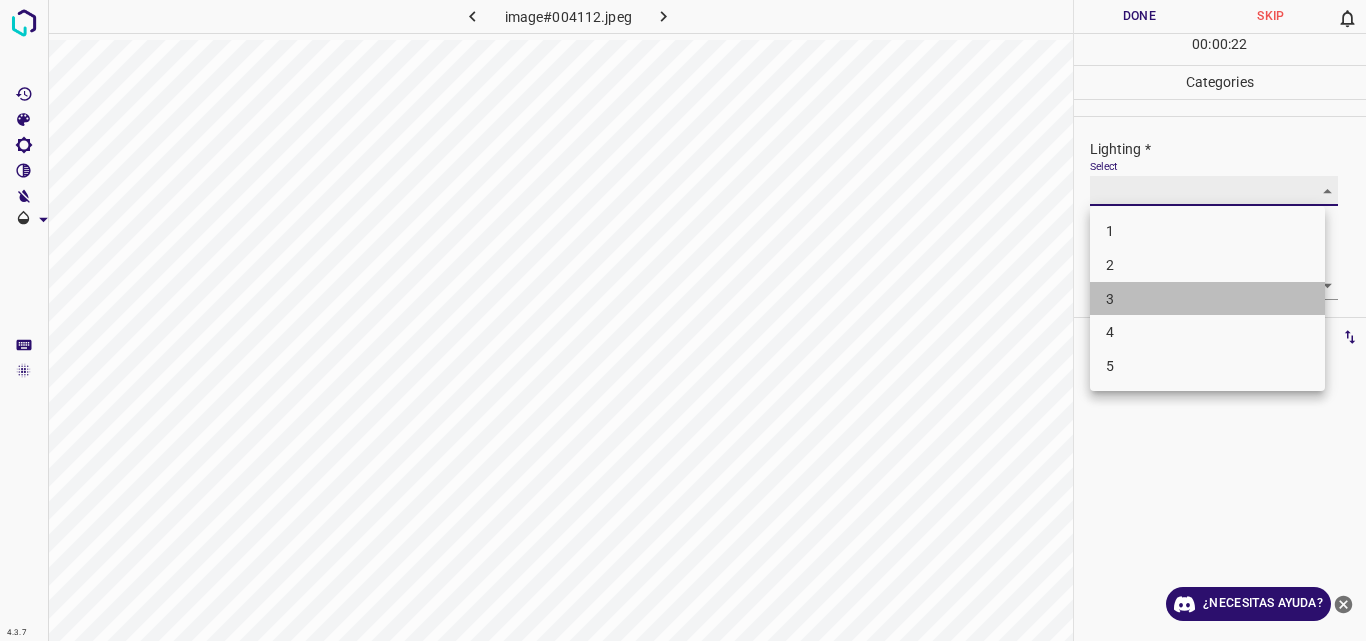 type on "3" 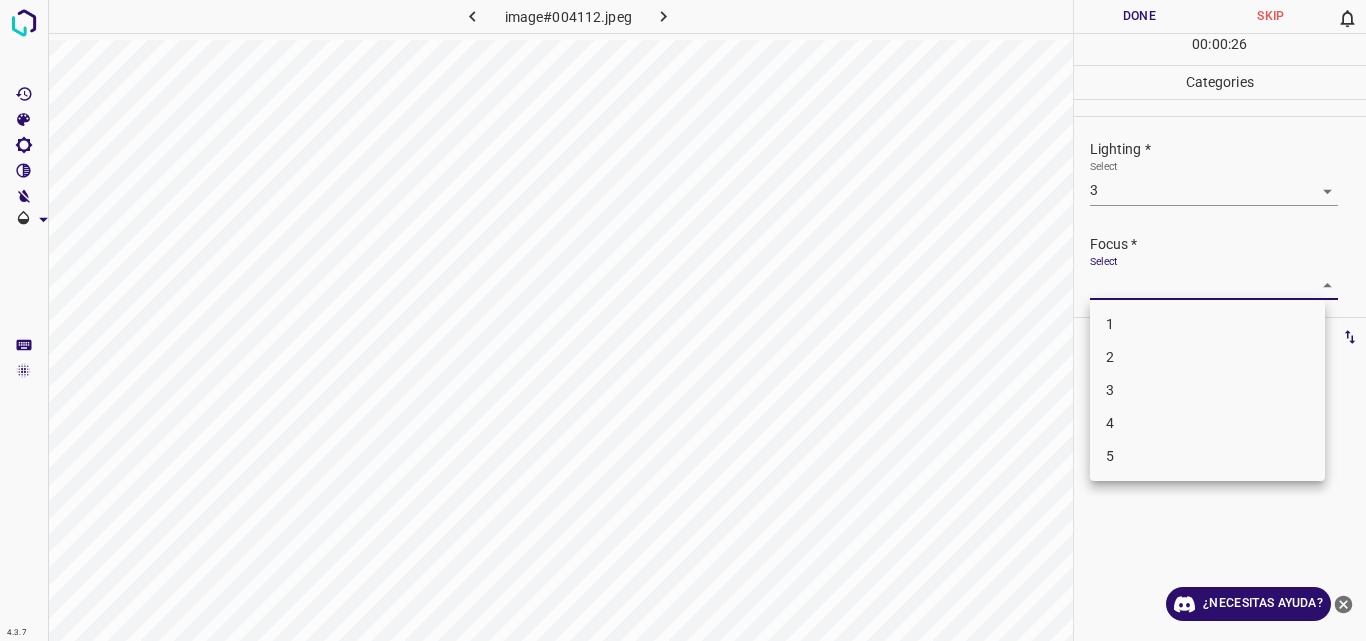 click on "4.3.7 image#004112.jpeg Done Skip 0 00   : 00   : 26   Categories Lighting *  Select 3 3 Focus *  Select ​ Overall *  Select ​ Labels   0 Categories 1 Lighting 2 Focus 3 Overall Tools Space Change between modes (Draw & Edit) I Auto labeling R Restore zoom M Zoom in N Zoom out Delete Delete selecte label Filters Z Restore filters X Saturation filter C Brightness filter V Contrast filter B Gray scale filter General O Download ¿Necesitas ayuda? Original text Rate this translation Your feedback will be used to help improve Google Translate - Texto - Esconder - Borrar 1 2 3 4 5" at bounding box center (683, 320) 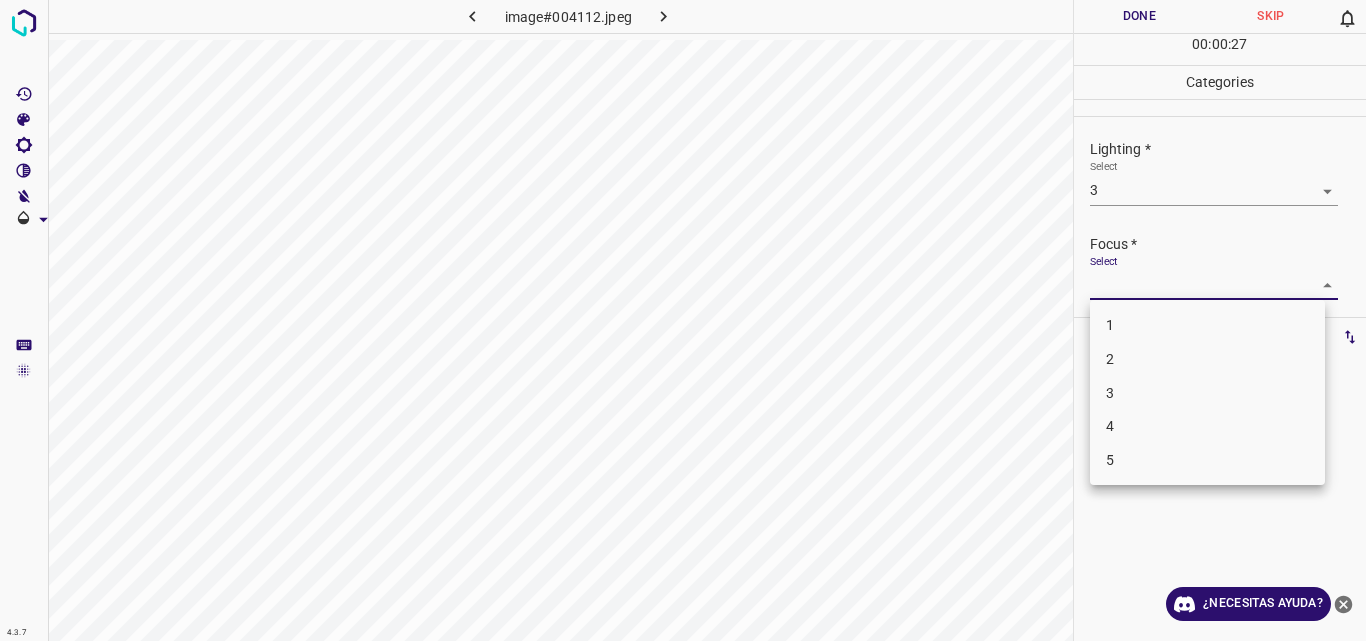 click on "3" at bounding box center (1207, 393) 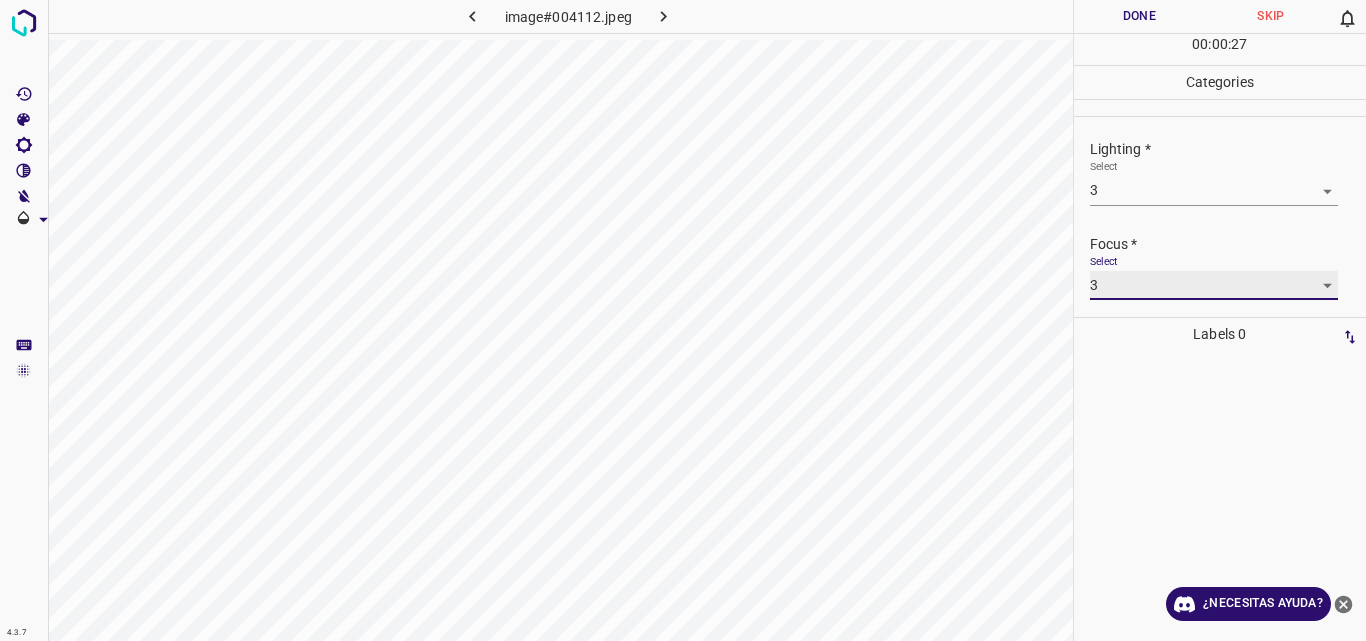 type on "3" 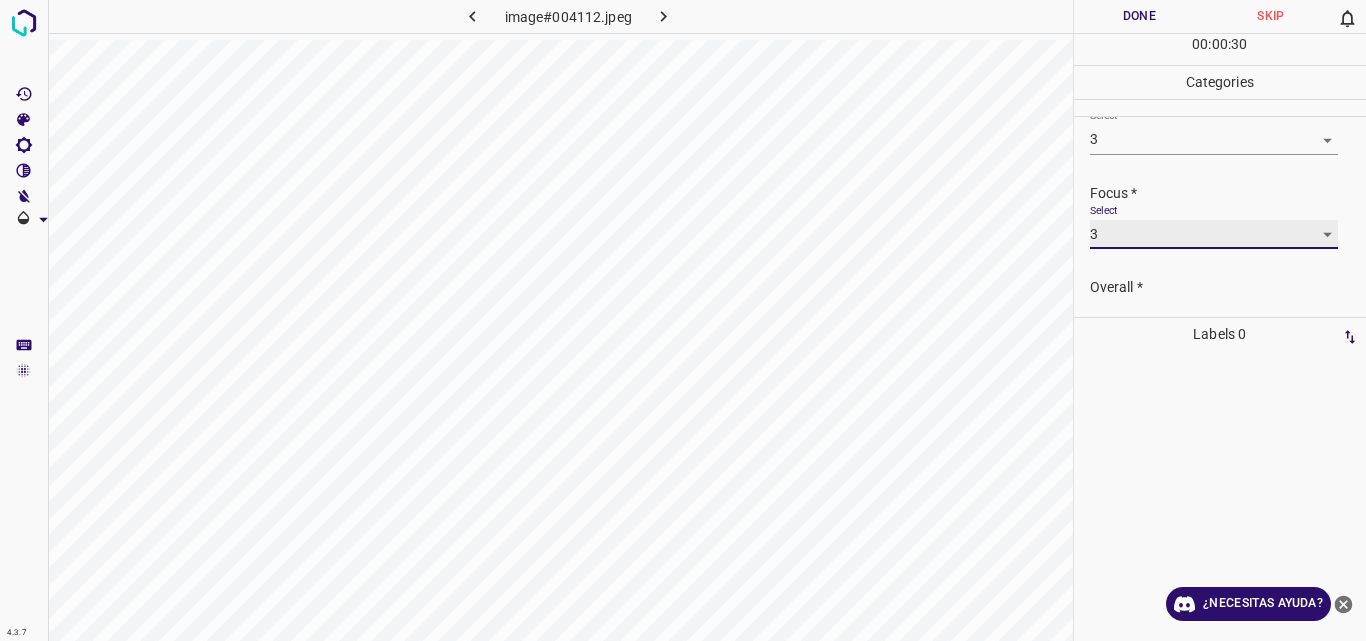 scroll, scrollTop: 98, scrollLeft: 0, axis: vertical 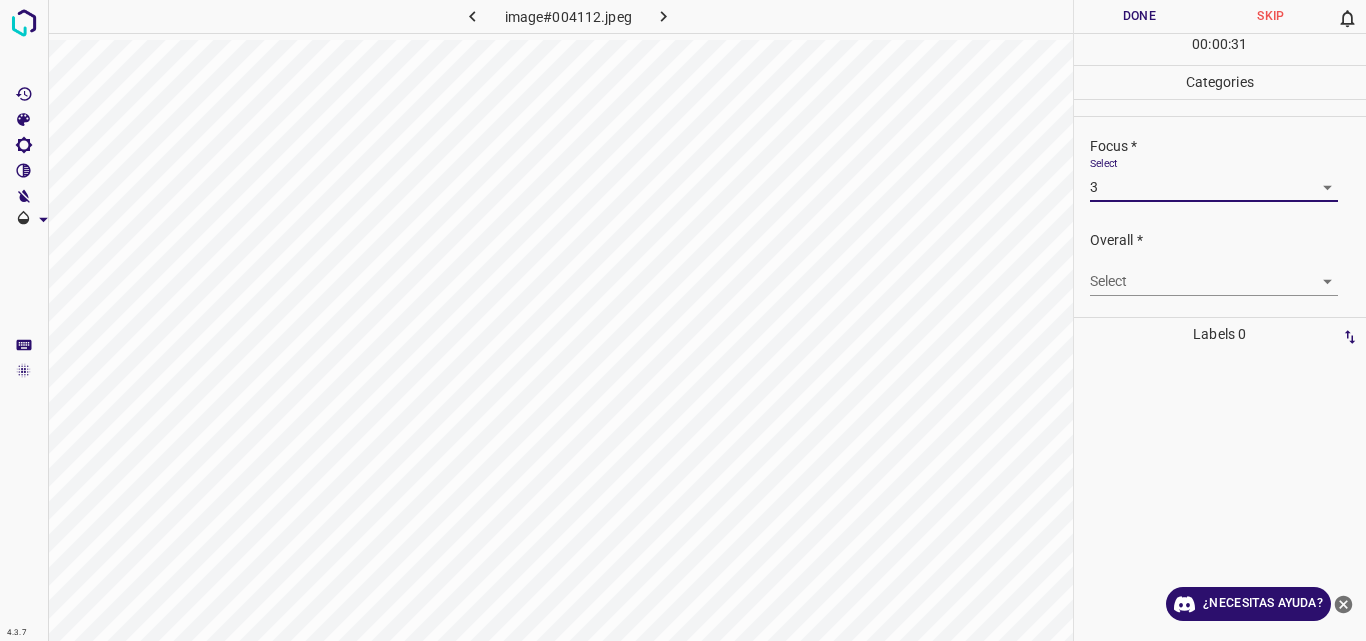 click on "4.3.7 image#004112.jpeg Done Skip 0 00   : 00   : 31   Categories Lighting *  Select 3 3 Focus *  Select 3 3 Overall *  Select ​ Labels   0 Categories 1 Lighting 2 Focus 3 Overall Tools Space Change between modes (Draw & Edit) I Auto labeling R Restore zoom M Zoom in N Zoom out Delete Delete selecte label Filters Z Restore filters X Saturation filter C Brightness filter V Contrast filter B Gray scale filter General O Download ¿Necesitas ayuda? Original text Rate this translation Your feedback will be used to help improve Google Translate - Texto - Esconder - Borrar" at bounding box center [683, 320] 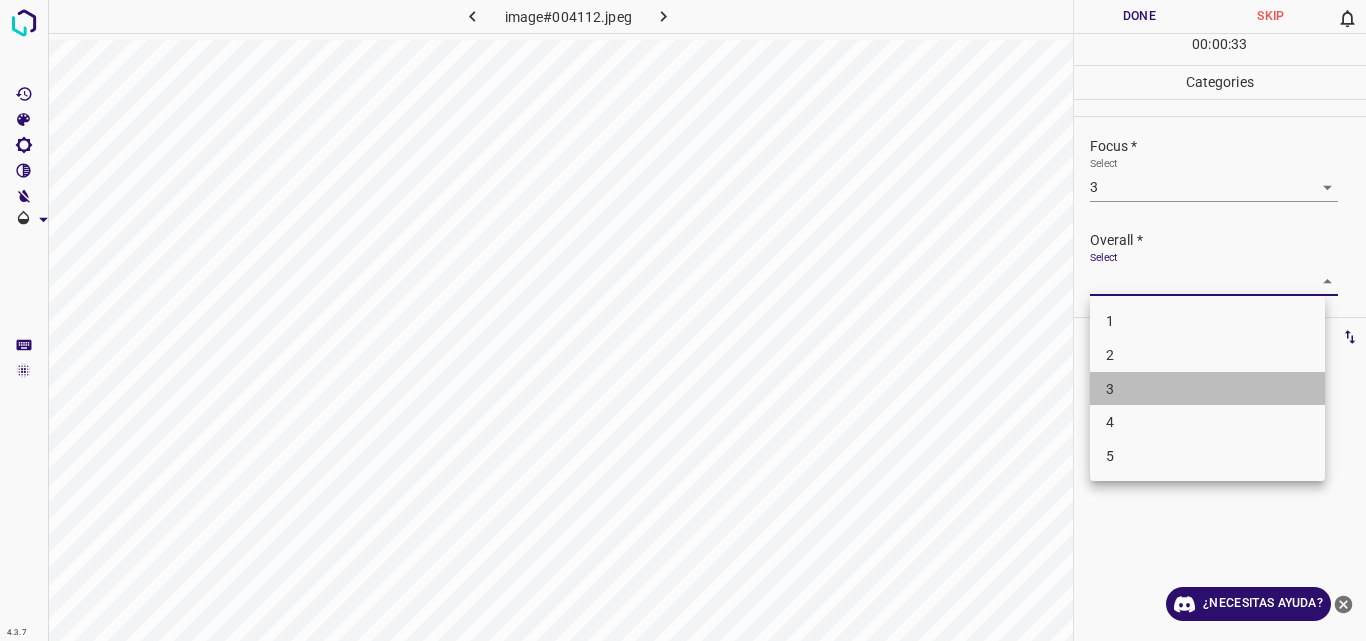 click on "3" at bounding box center [1207, 389] 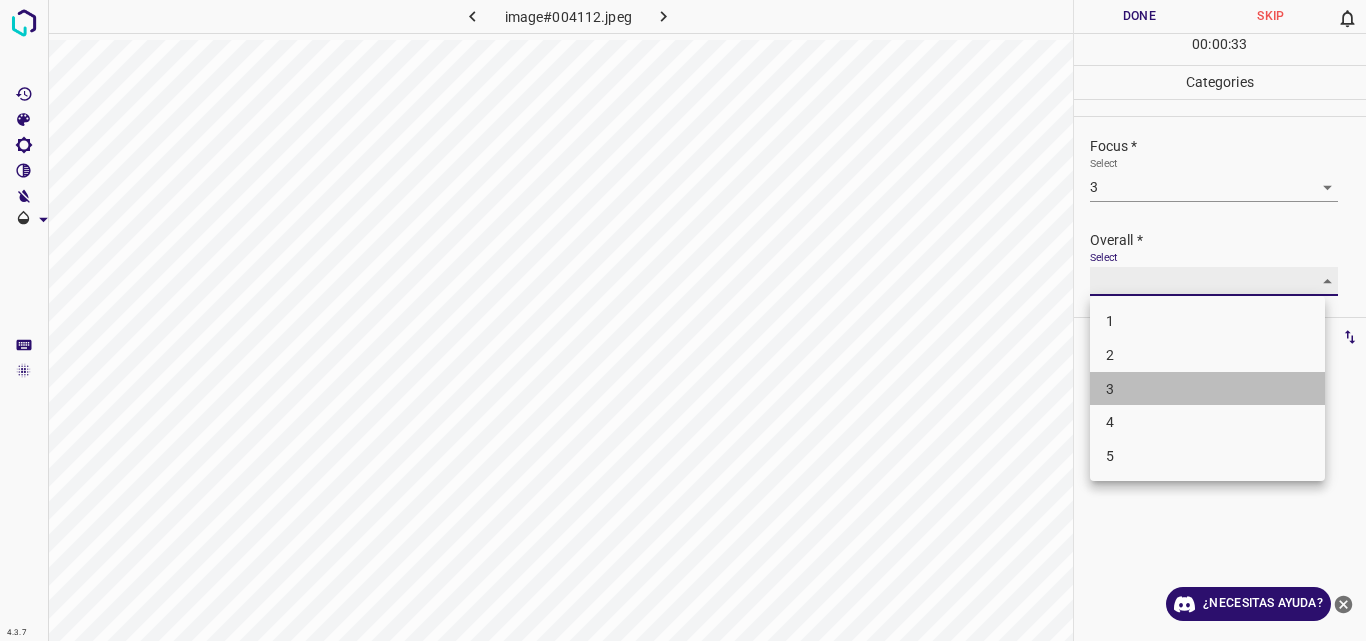 type on "3" 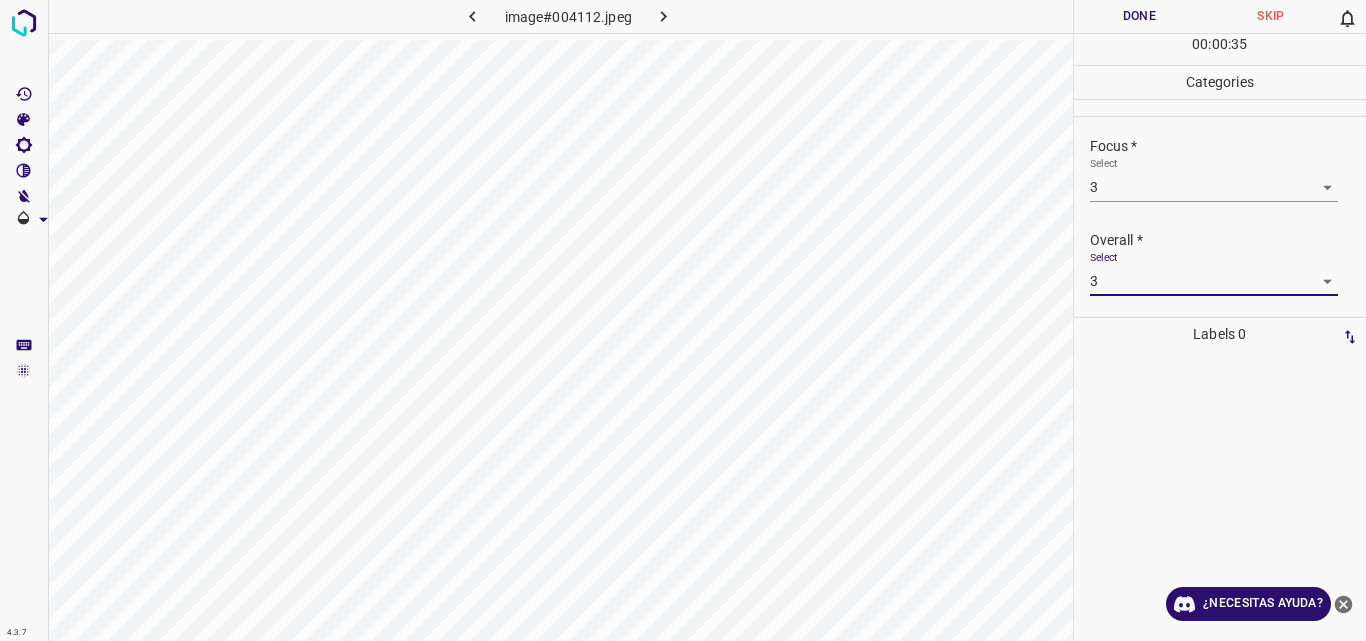 click on "Done" at bounding box center [1140, 16] 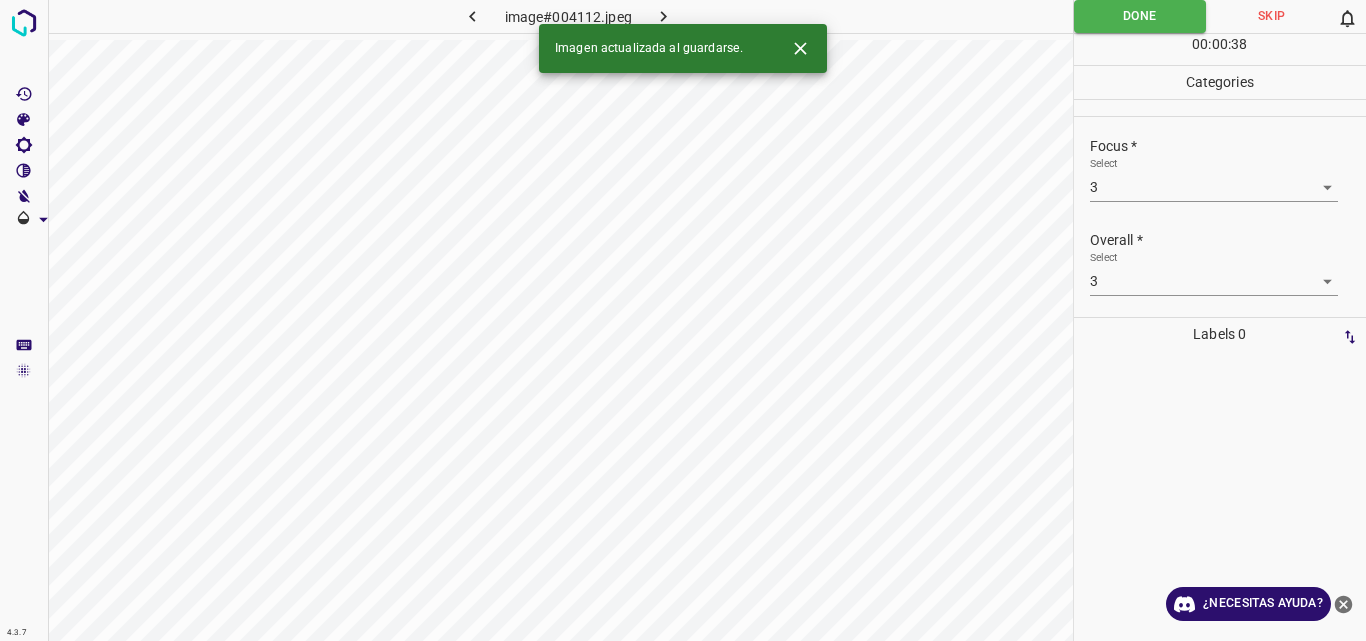 click 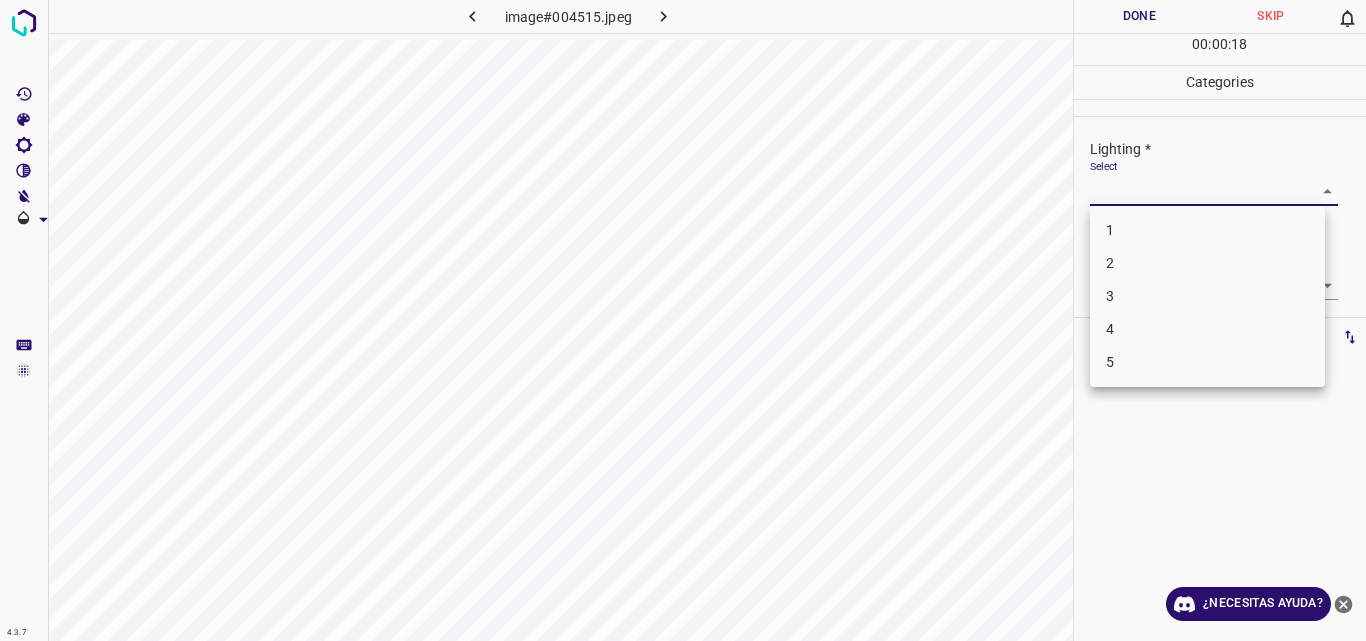 click on "4.3.7 image#004515.jpeg Done Skip 0 00   : 00   : 18   Categories Lighting *  Select ​ Focus *  Select ​ Overall *  Select ​ Labels   0 Categories 1 Lighting 2 Focus 3 Overall Tools Space Change between modes (Draw & Edit) I Auto labeling R Restore zoom M Zoom in N Zoom out Delete Delete selecte label Filters Z Restore filters X Saturation filter C Brightness filter V Contrast filter B Gray scale filter General O Download ¿Necesitas ayuda? Original text Rate this translation Your feedback will be used to help improve Google Translate - Texto - Esconder - Borrar 1 2 3 4 5" at bounding box center [683, 320] 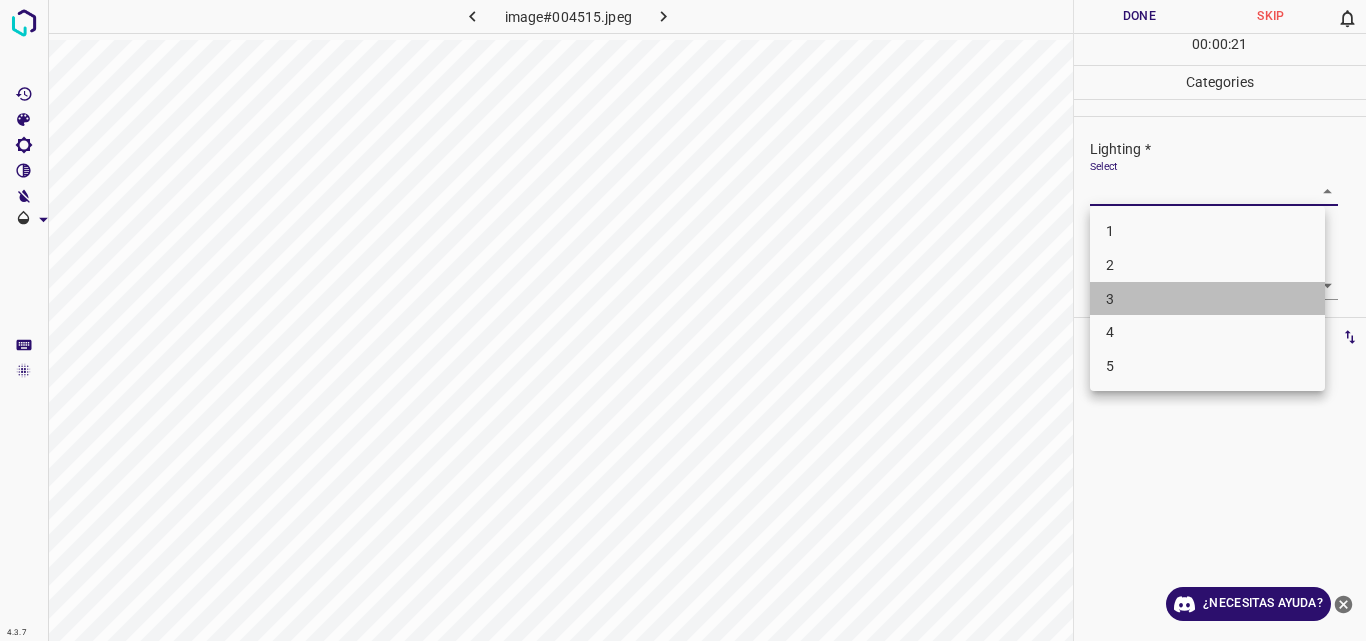 click on "3" at bounding box center [1207, 299] 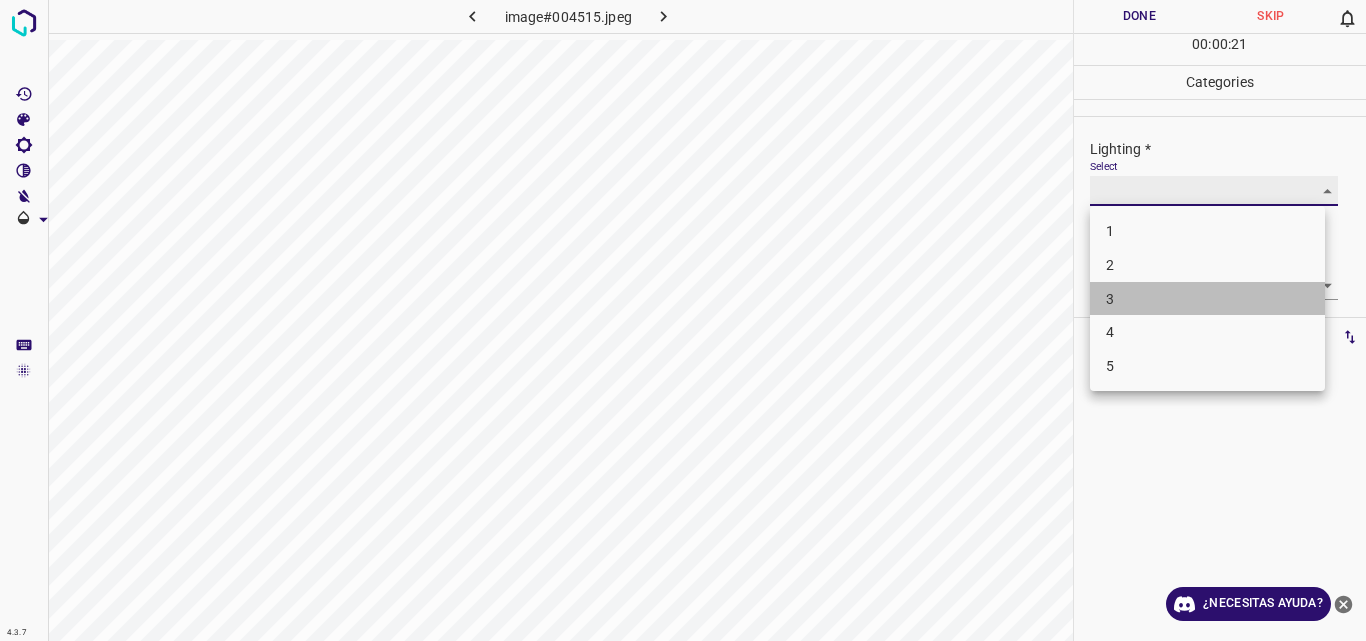 type on "3" 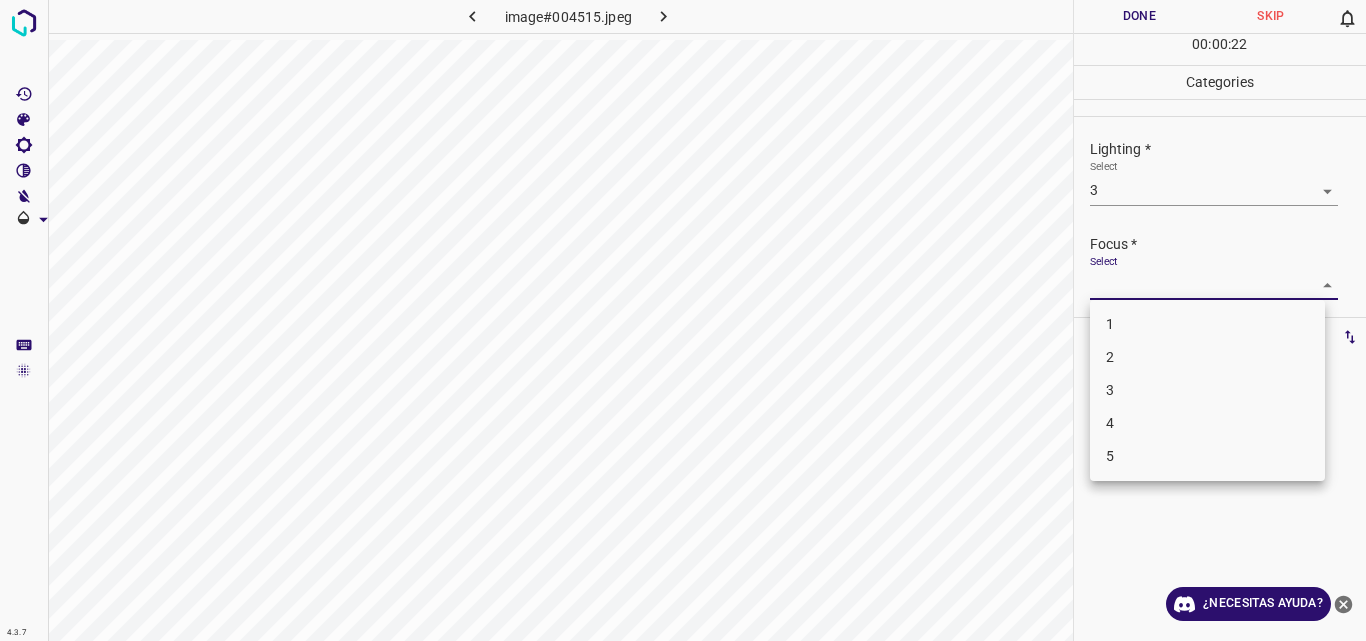 click on "4.3.7 image#004515.jpeg Done Skip 0 00   : 00   : 22   Categories Lighting *  Select 3 3 Focus *  Select ​ Overall *  Select ​ Labels   0 Categories 1 Lighting 2 Focus 3 Overall Tools Space Change between modes (Draw & Edit) I Auto labeling R Restore zoom M Zoom in N Zoom out Delete Delete selecte label Filters Z Restore filters X Saturation filter C Brightness filter V Contrast filter B Gray scale filter General O Download ¿Necesitas ayuda? Original text Rate this translation Your feedback will be used to help improve Google Translate - Texto - Esconder - Borrar 1 2 3 4 5" at bounding box center [683, 320] 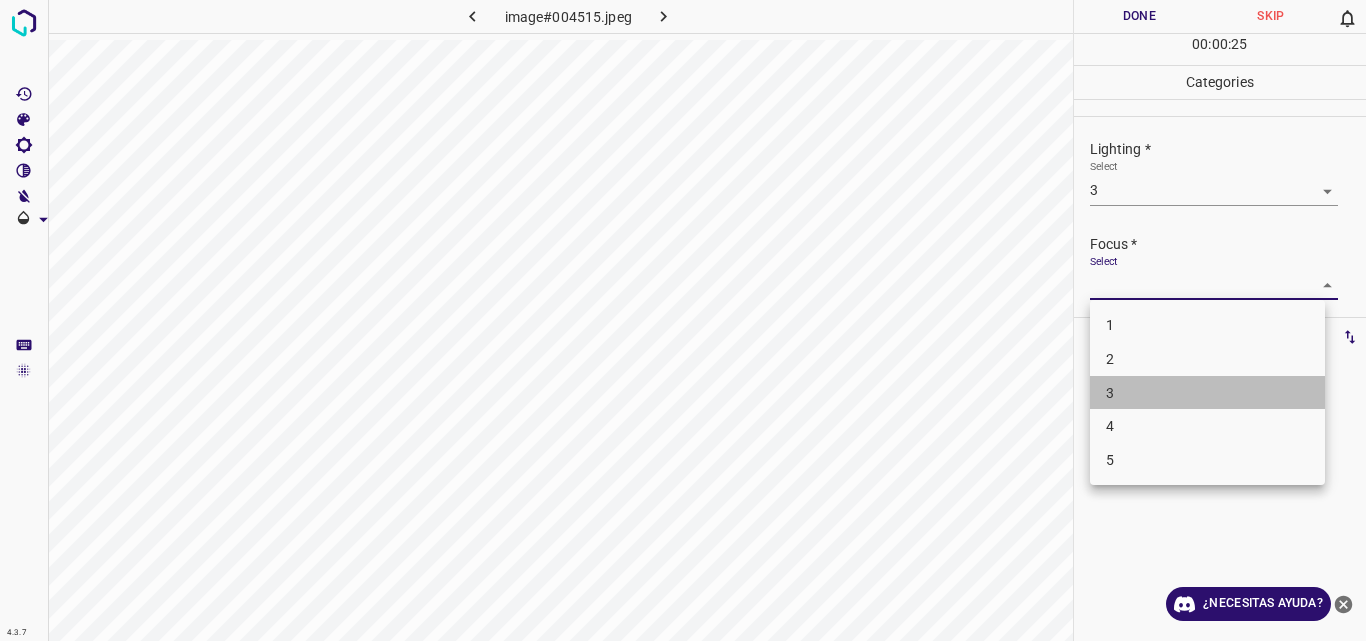 click on "3" at bounding box center [1207, 393] 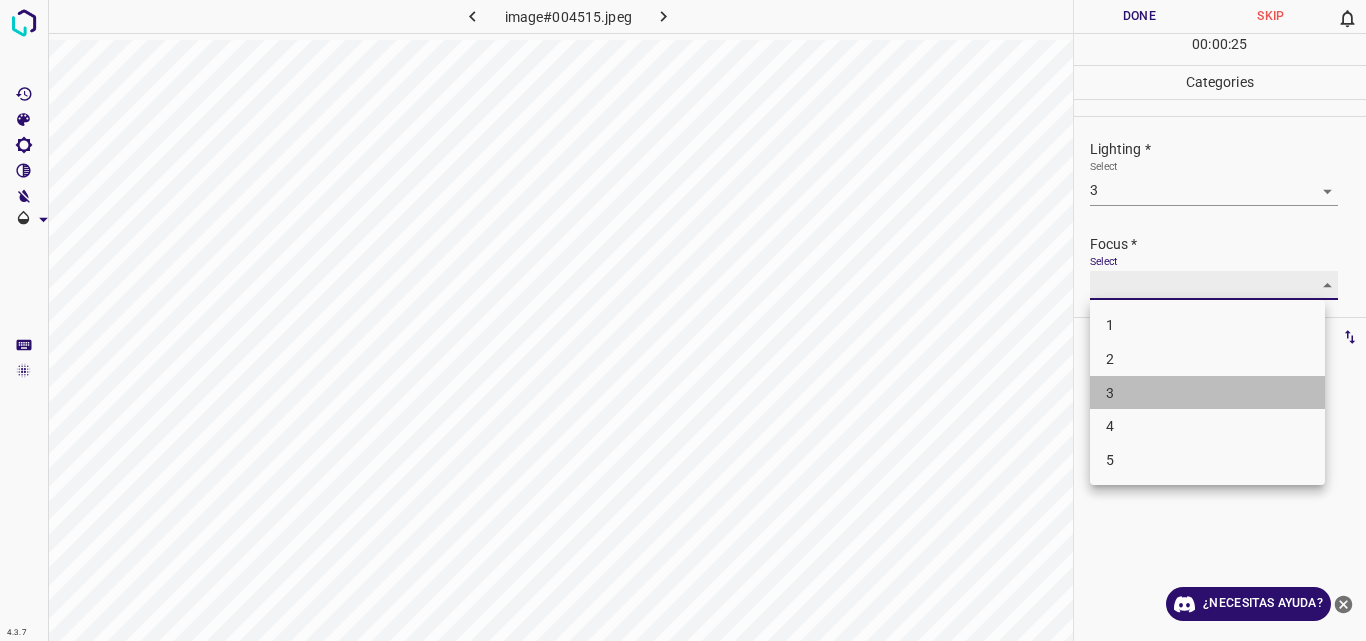 type on "3" 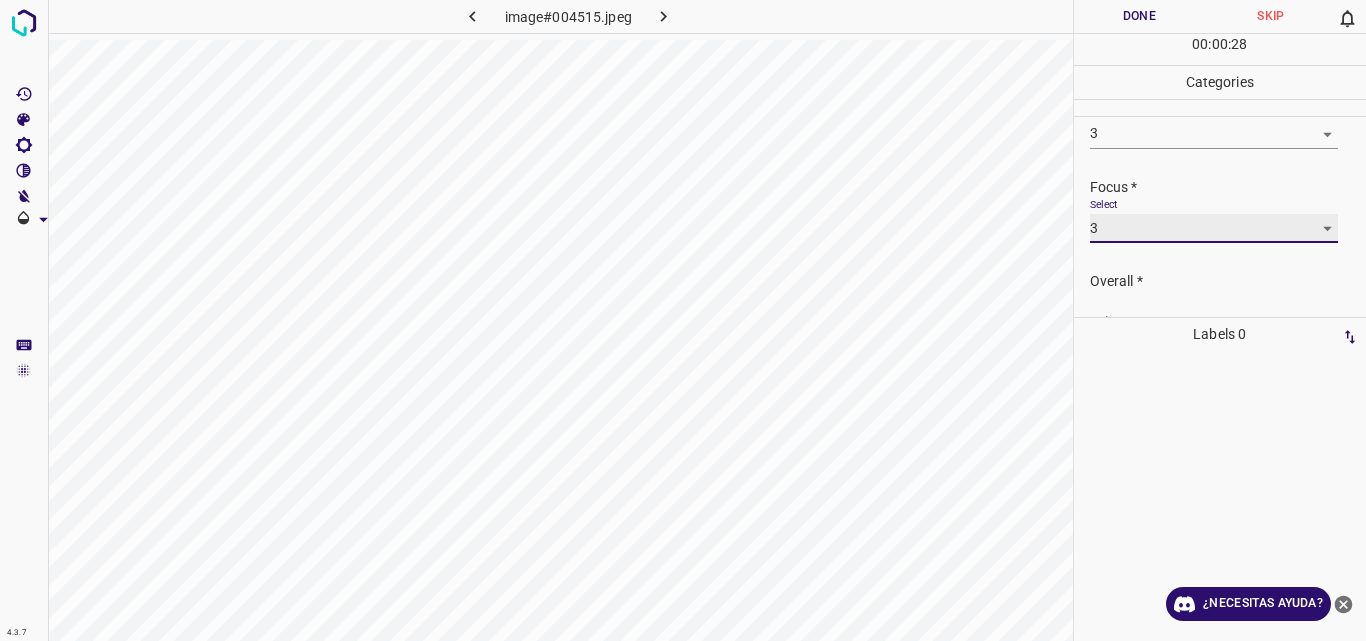scroll, scrollTop: 98, scrollLeft: 0, axis: vertical 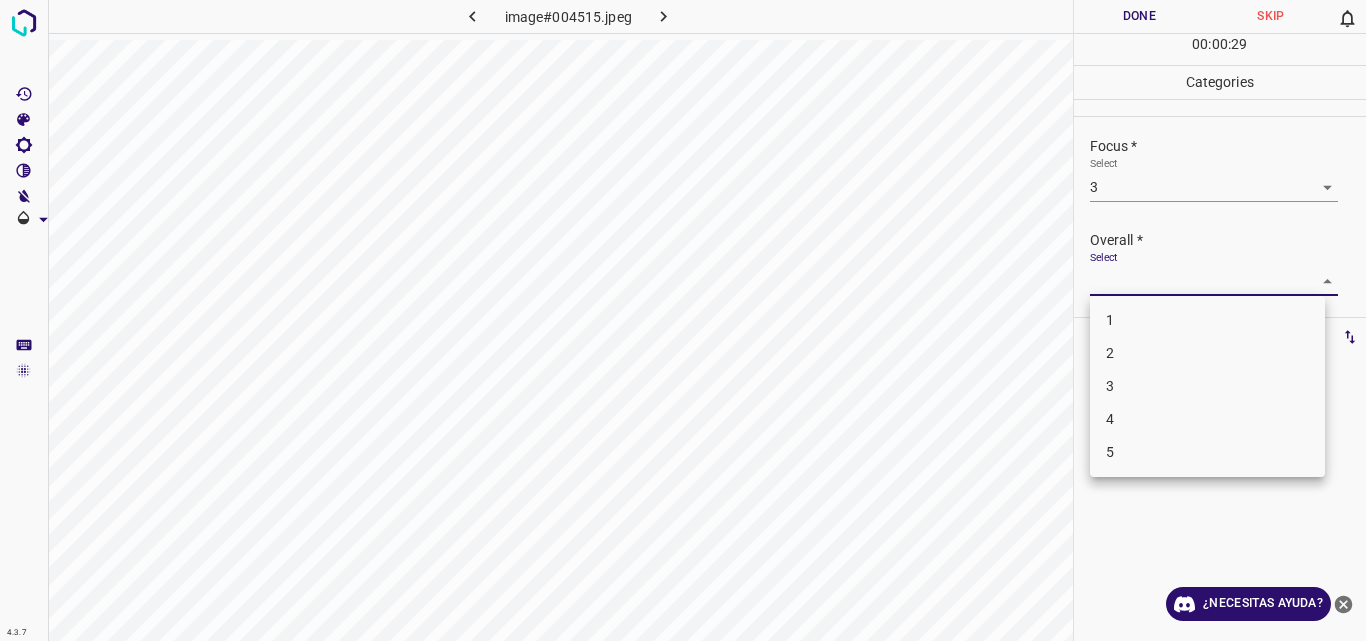 click on "4.3.7 image#004515.jpeg Done Skip 0 00   : 00   : 29   Categories Lighting *  Select 3 3 Focus *  Select 3 3 Overall *  Select ​ Labels   0 Categories 1 Lighting 2 Focus 3 Overall Tools Space Change between modes (Draw & Edit) I Auto labeling R Restore zoom M Zoom in N Zoom out Delete Delete selecte label Filters Z Restore filters X Saturation filter C Brightness filter V Contrast filter B Gray scale filter General O Download ¿Necesitas ayuda? Original text Rate this translation Your feedback will be used to help improve Google Translate - Texto - Esconder - Borrar 1 2 3 4 5" at bounding box center (683, 320) 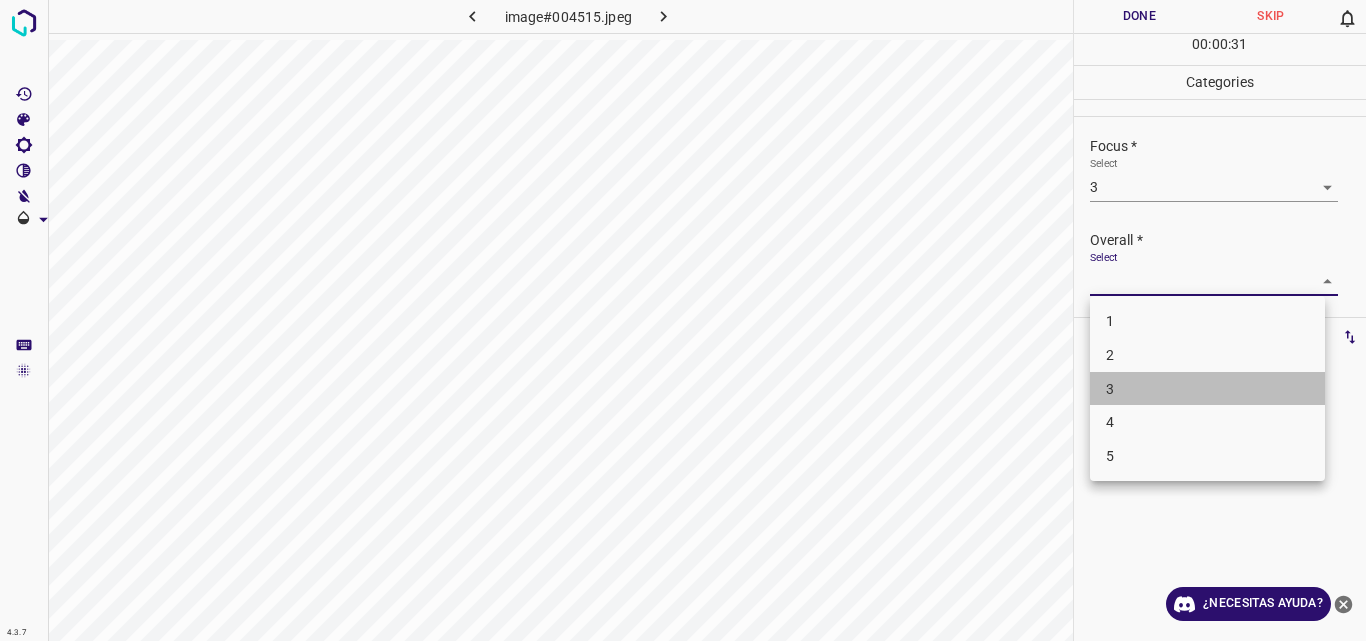 click on "3" at bounding box center [1207, 389] 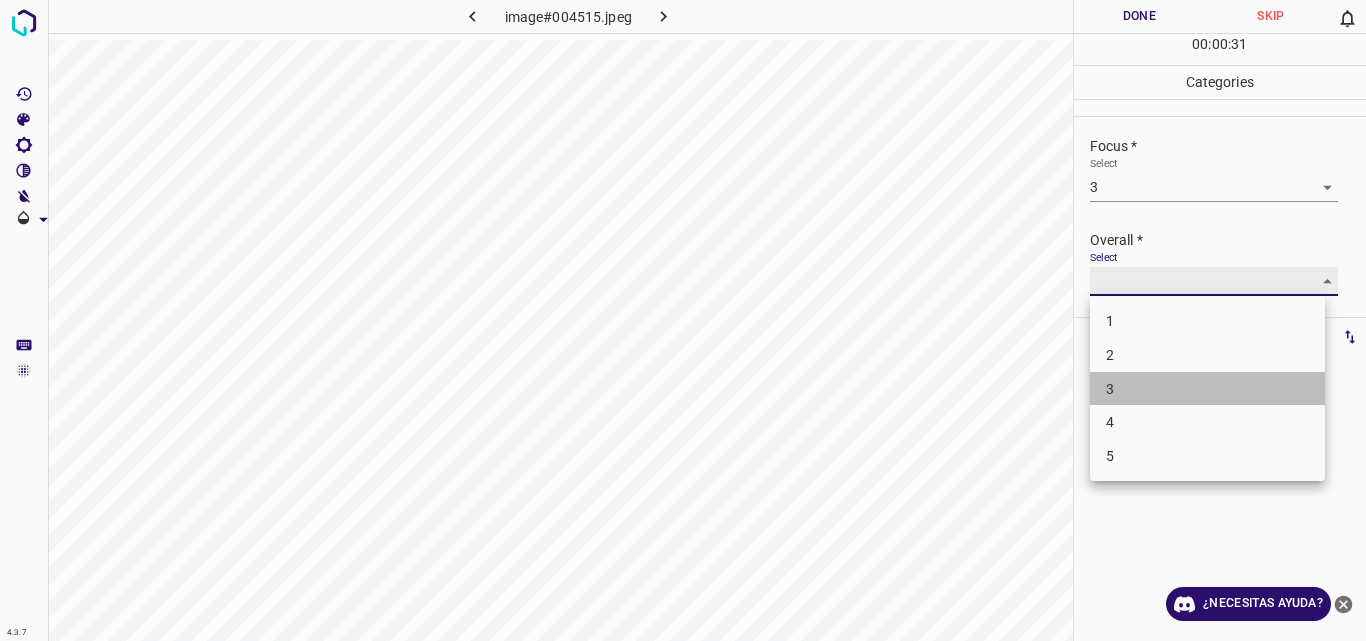 type on "3" 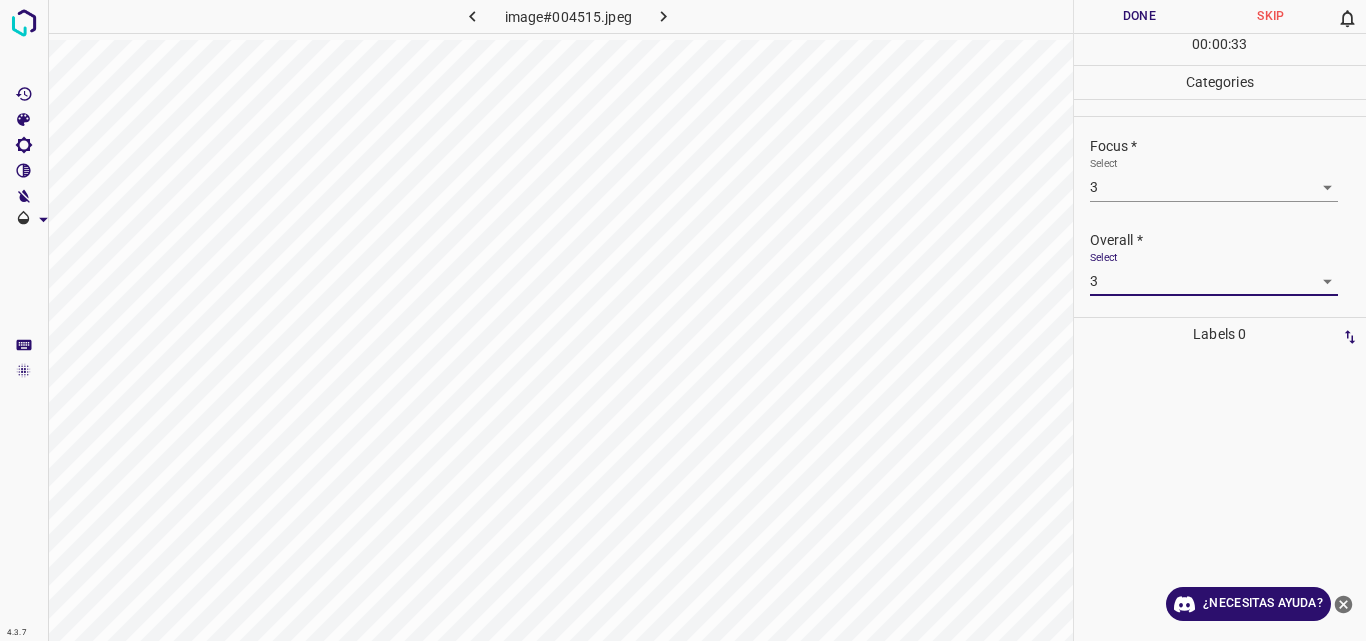 click on "Done" at bounding box center (1140, 16) 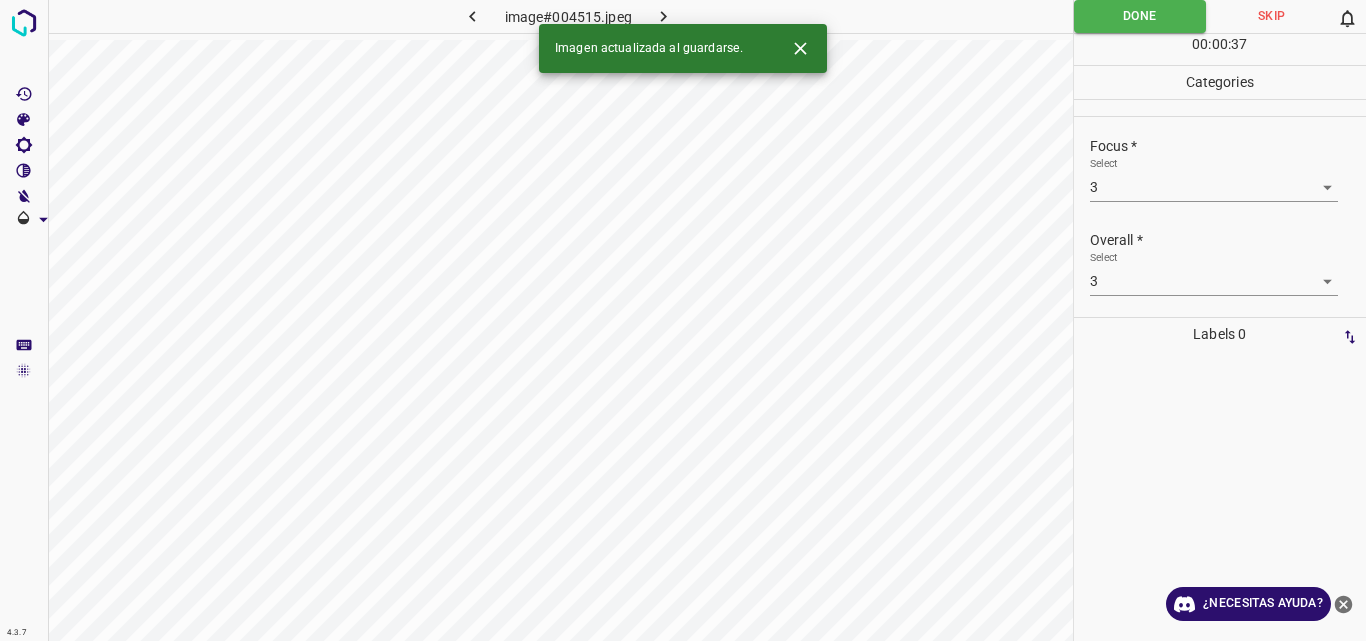 click 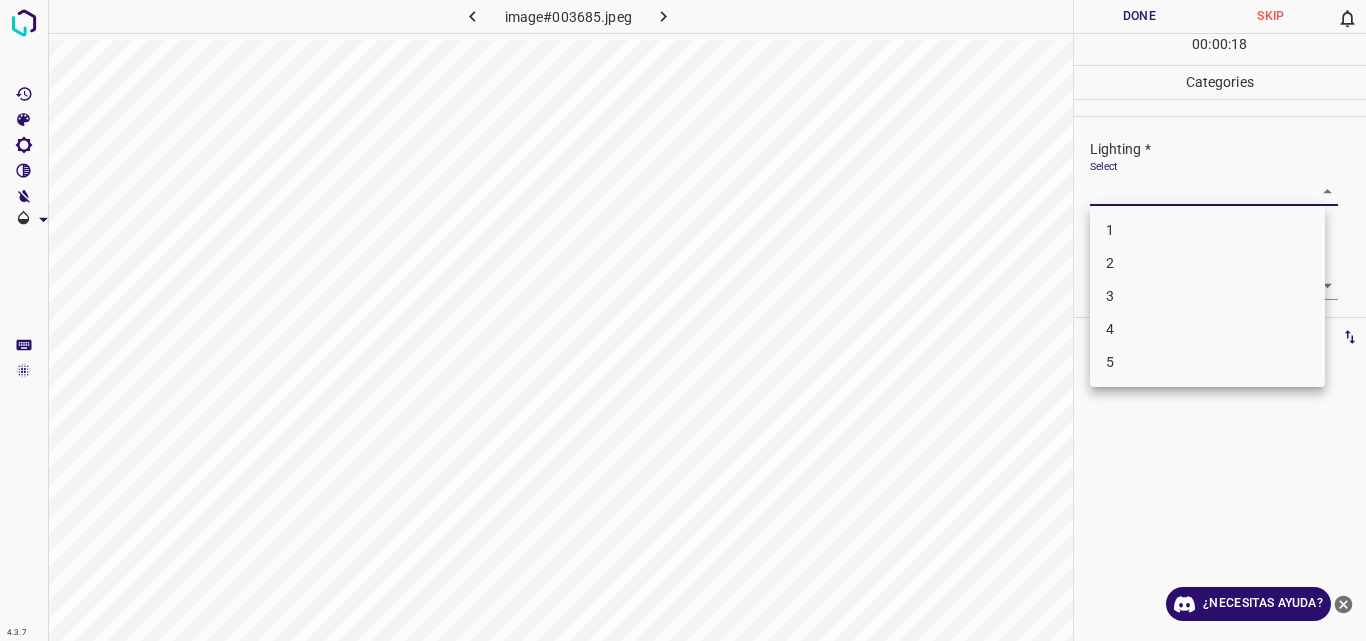click on "4.3.7 image#003685.jpeg Done Skip 0 00   : 00   : 18   Categories Lighting *  Select ​ Focus *  Select ​ Overall *  Select ​ Labels   0 Categories 1 Lighting 2 Focus 3 Overall Tools Space Change between modes (Draw & Edit) I Auto labeling R Restore zoom M Zoom in N Zoom out Delete Delete selecte label Filters Z Restore filters X Saturation filter C Brightness filter V Contrast filter B Gray scale filter General O Download ¿Necesitas ayuda? Original text Rate this translation Your feedback will be used to help improve Google Translate - Texto - Esconder - Borrar 1 2 3 4 5" at bounding box center [683, 320] 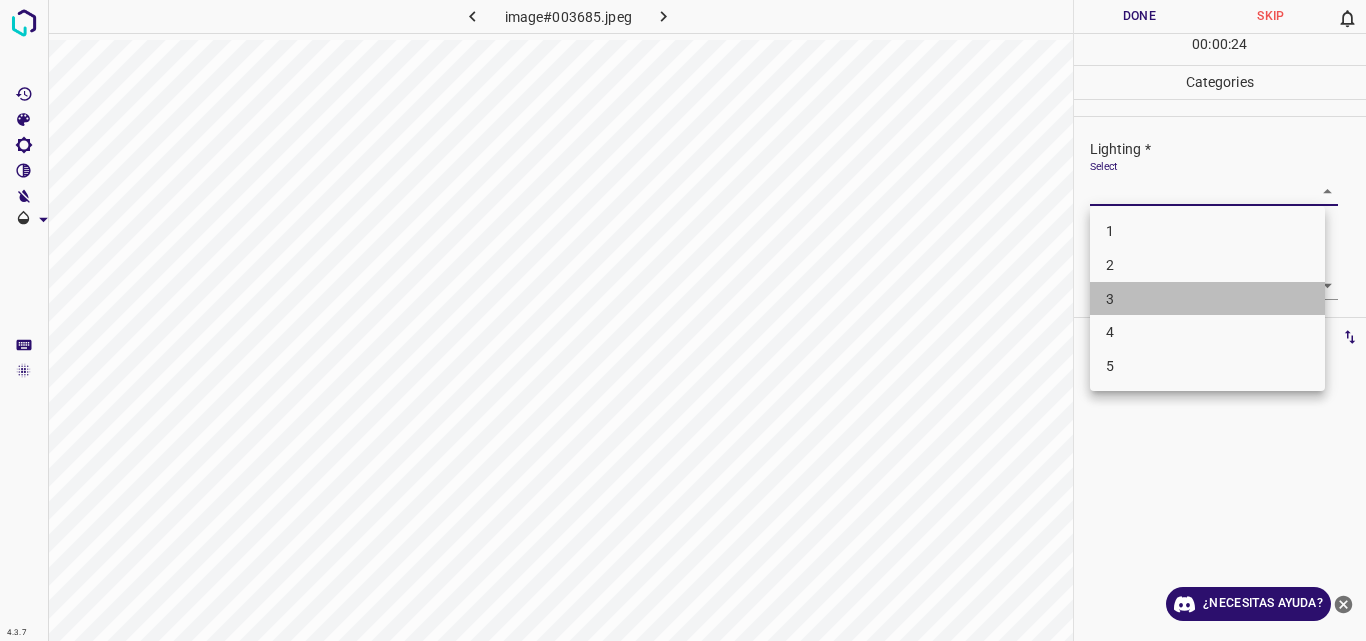 click on "3" at bounding box center (1207, 299) 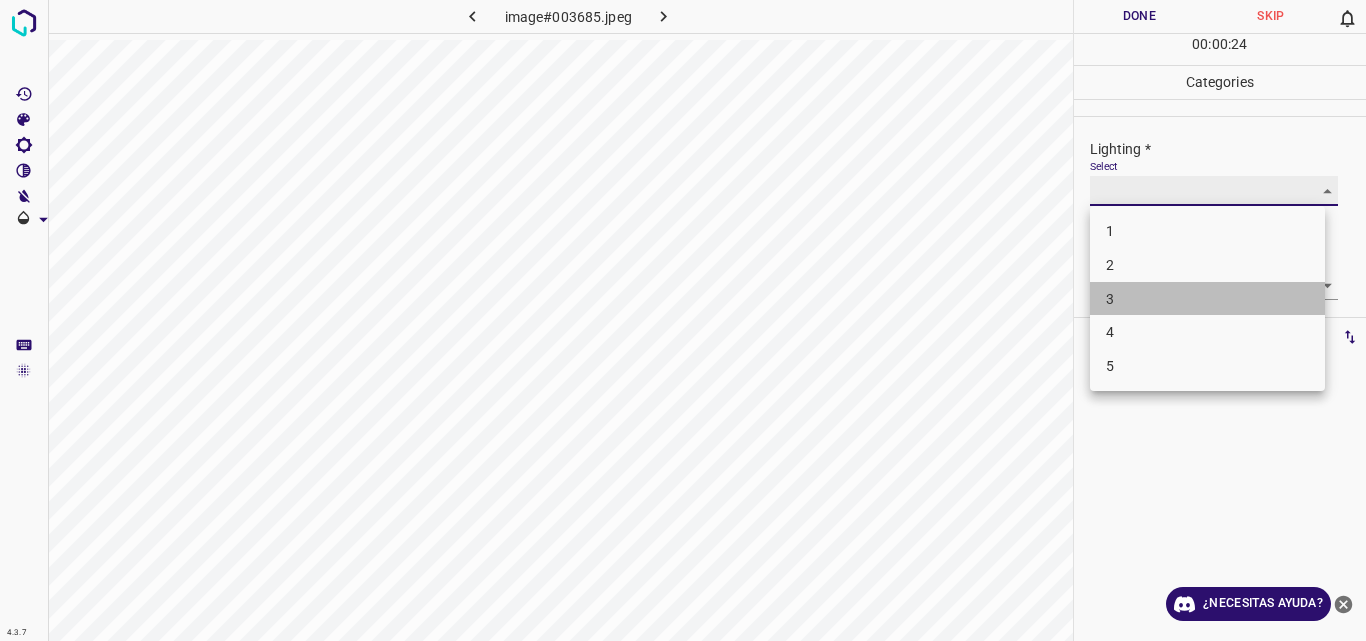 type on "3" 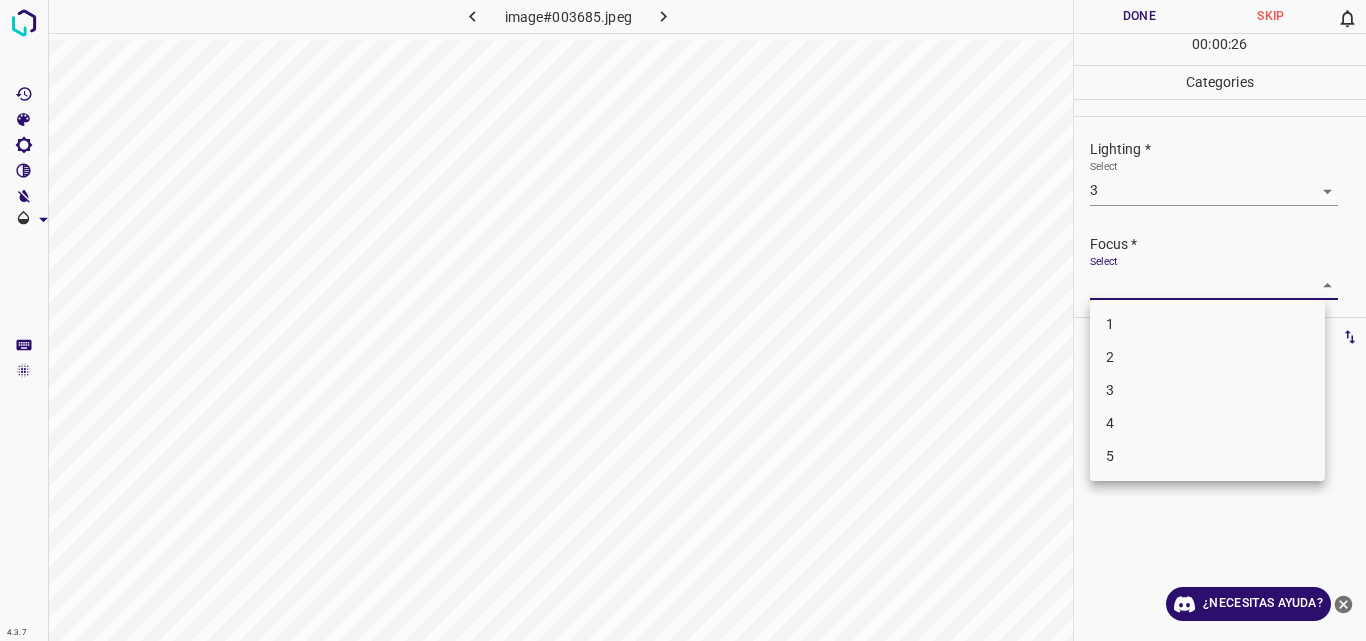 click on "4.3.7 image#003685.jpeg Done Skip 0 00   : 00   : 26   Categories Lighting *  Select 3 3 Focus *  Select ​ Overall *  Select ​ Labels   0 Categories 1 Lighting 2 Focus 3 Overall Tools Space Change between modes (Draw & Edit) I Auto labeling R Restore zoom M Zoom in N Zoom out Delete Delete selecte label Filters Z Restore filters X Saturation filter C Brightness filter V Contrast filter B Gray scale filter General O Download ¿Necesitas ayuda? Original text Rate this translation Your feedback will be used to help improve Google Translate - Texto - Esconder - Borrar 1 2 3 4 5" at bounding box center (683, 320) 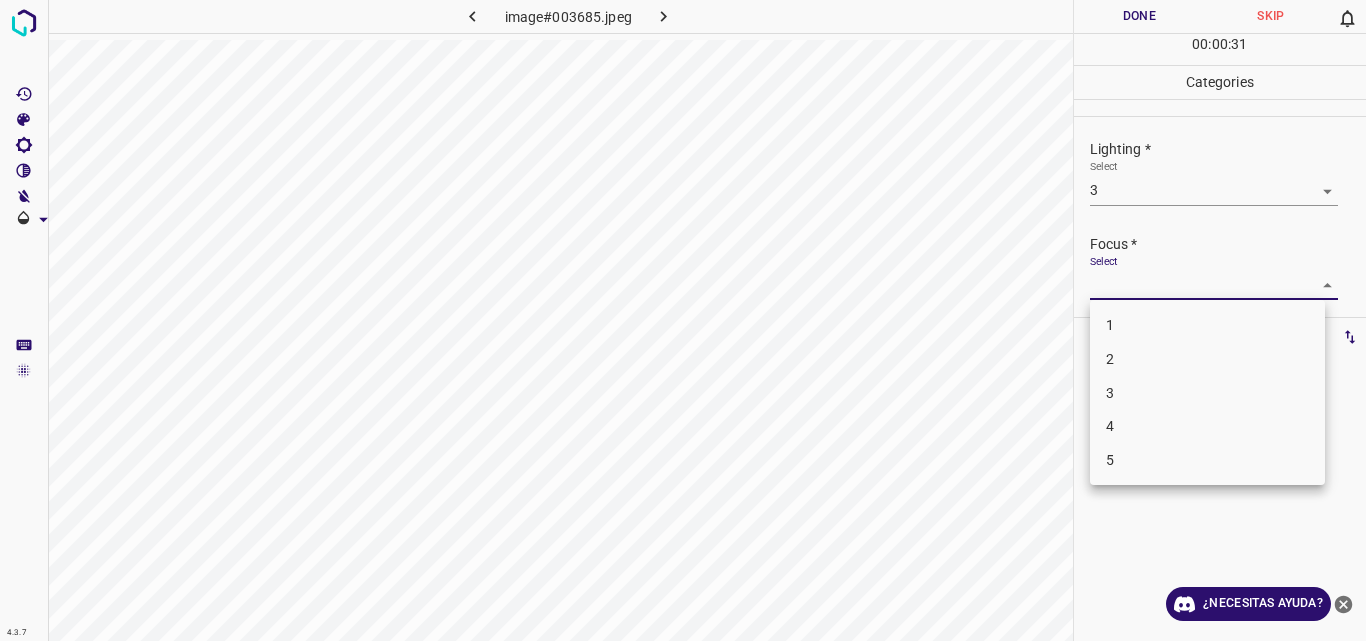 click on "3" at bounding box center (1207, 393) 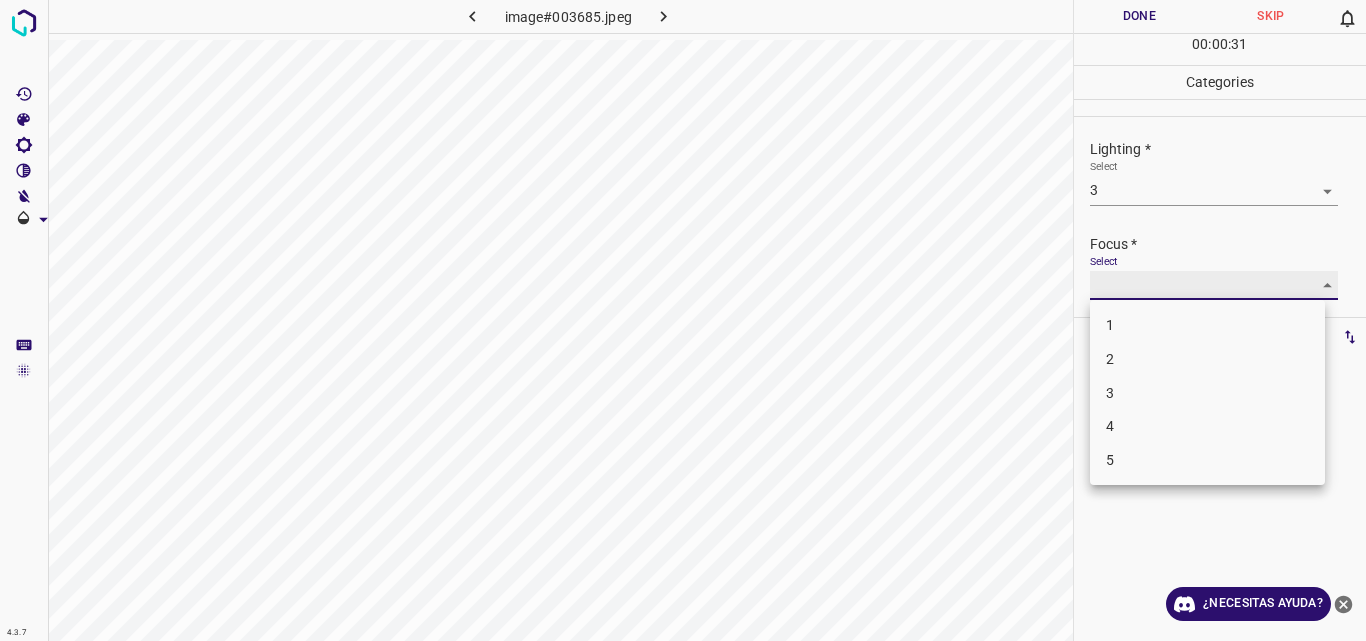 type on "3" 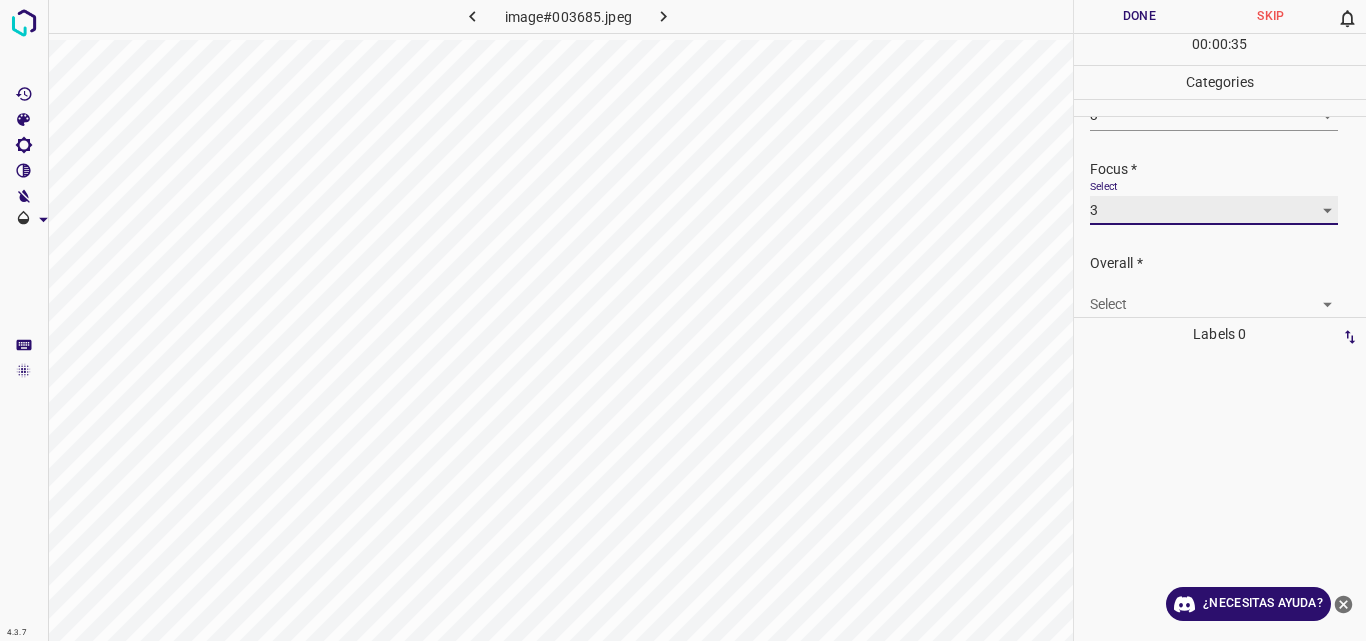 scroll, scrollTop: 85, scrollLeft: 0, axis: vertical 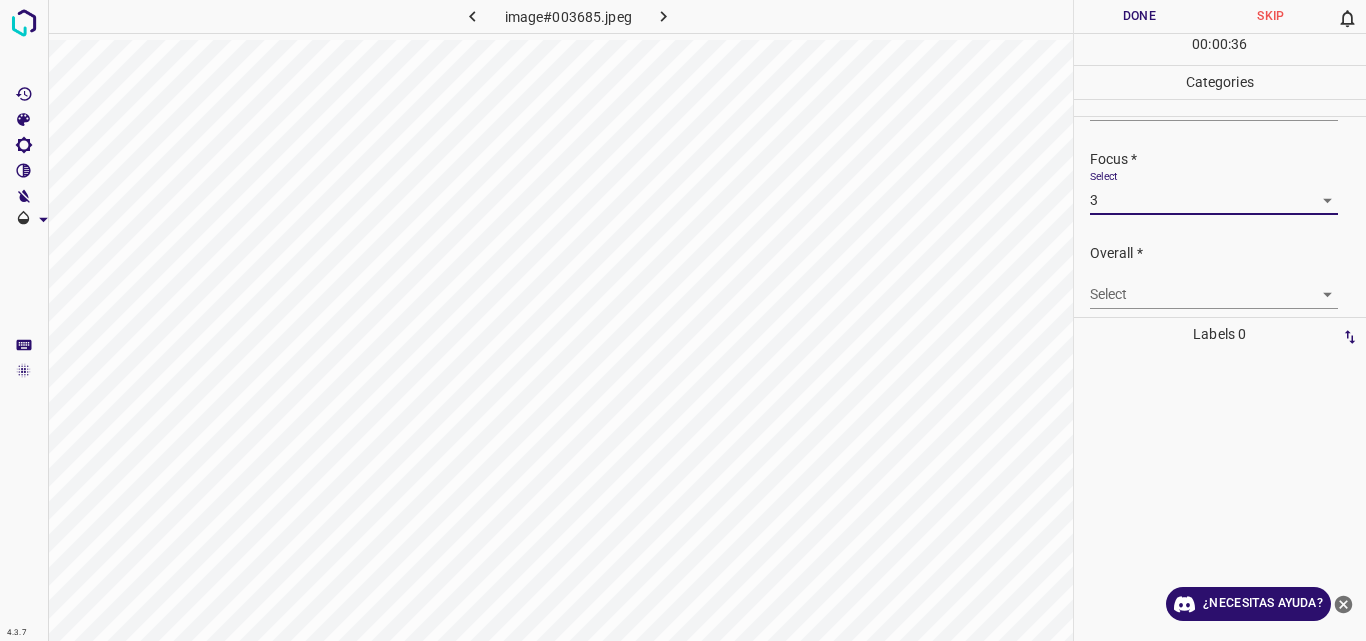 click on "4.3.7 image#003685.jpeg Done Skip 0 00   : 00   : 36   Categories Lighting *  Select 3 3 Focus *  Select 3 3 Overall *  Select ​ Labels   0 Categories 1 Lighting 2 Focus 3 Overall Tools Space Change between modes (Draw & Edit) I Auto labeling R Restore zoom M Zoom in N Zoom out Delete Delete selecte label Filters Z Restore filters X Saturation filter C Brightness filter V Contrast filter B Gray scale filter General O Download ¿Necesitas ayuda? Original text Rate this translation Your feedback will be used to help improve Google Translate - Texto - Esconder - Borrar" at bounding box center (683, 320) 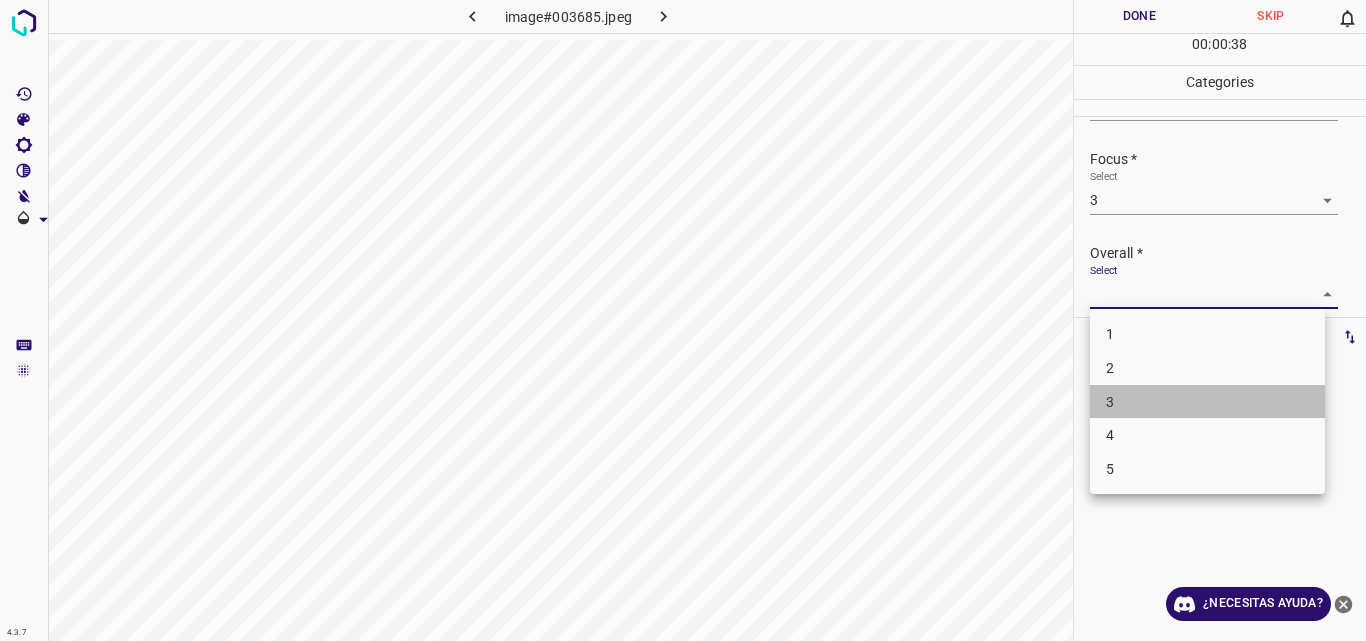 click on "3" at bounding box center [1207, 402] 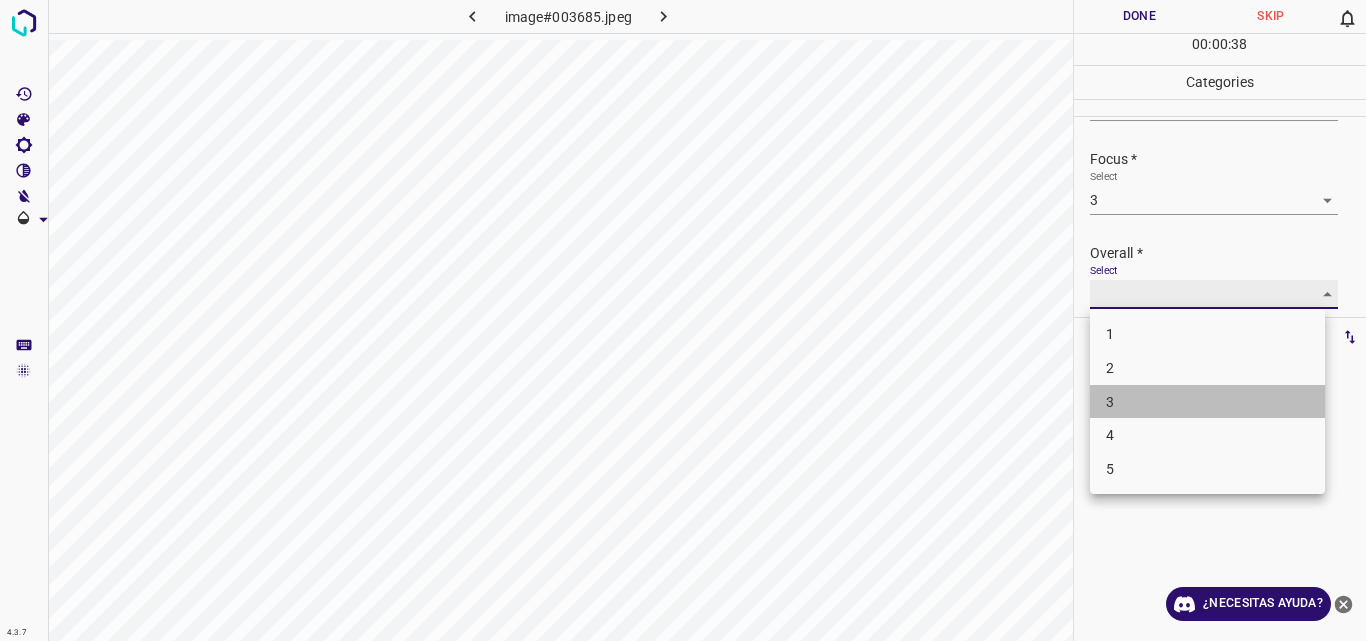 type on "3" 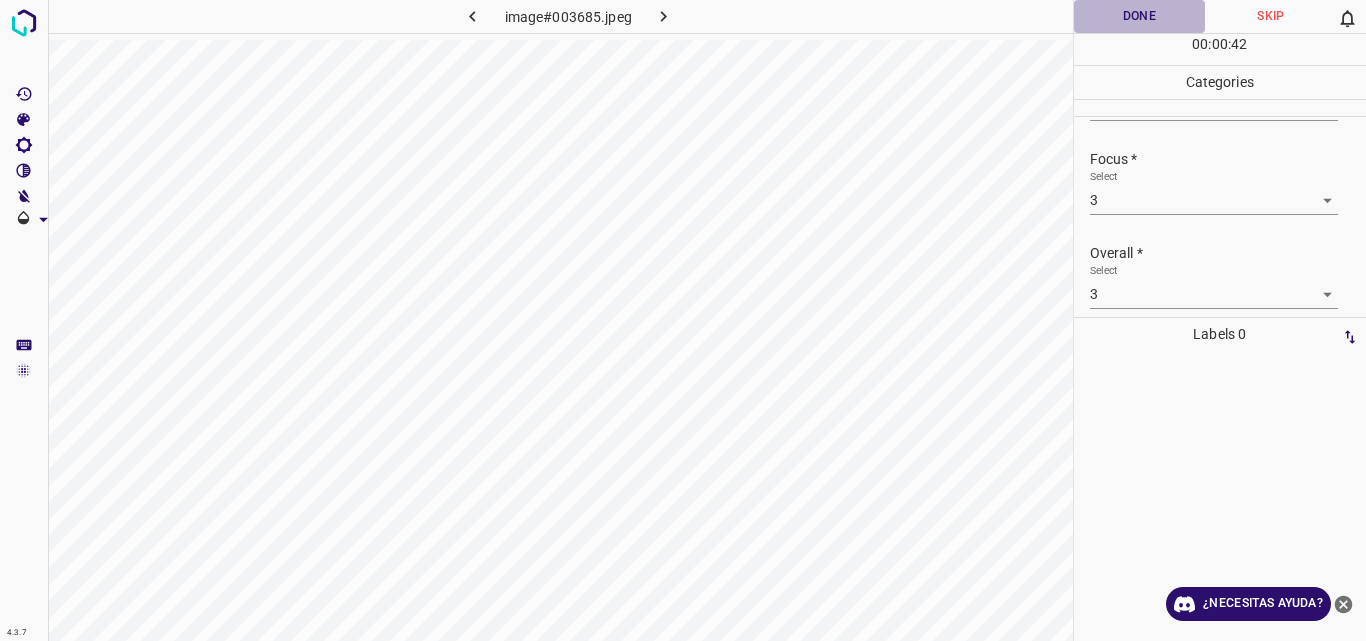 click on "Done" at bounding box center (1140, 16) 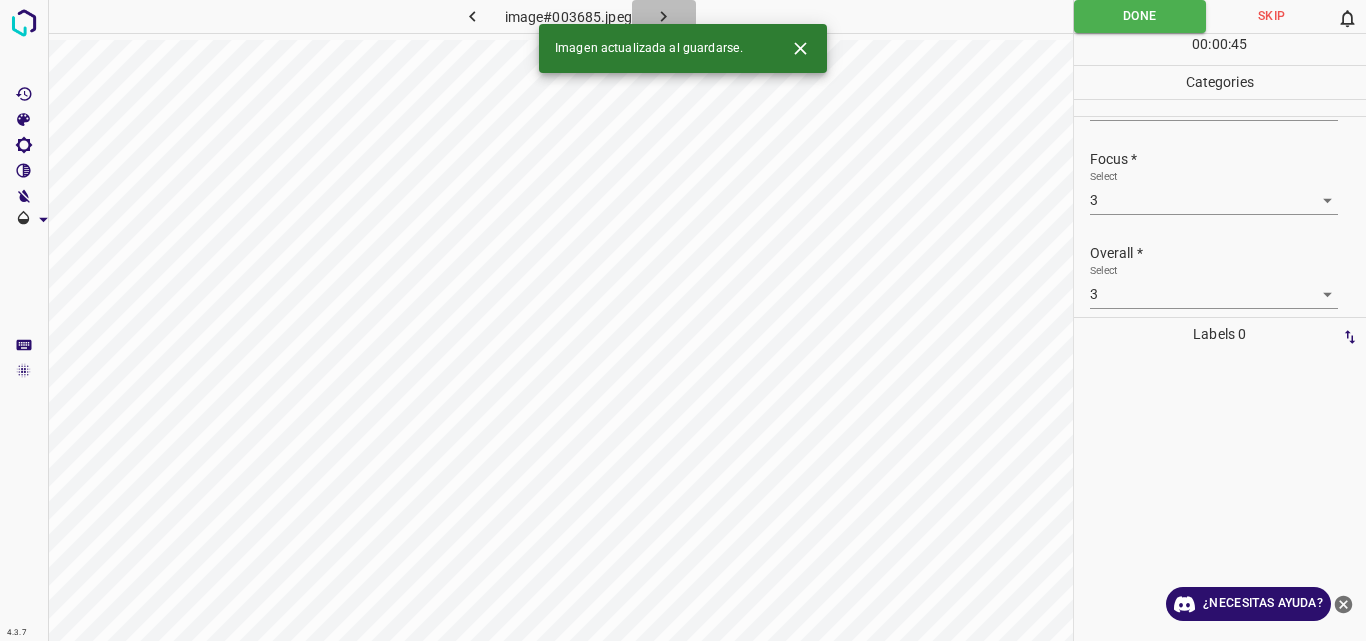 click 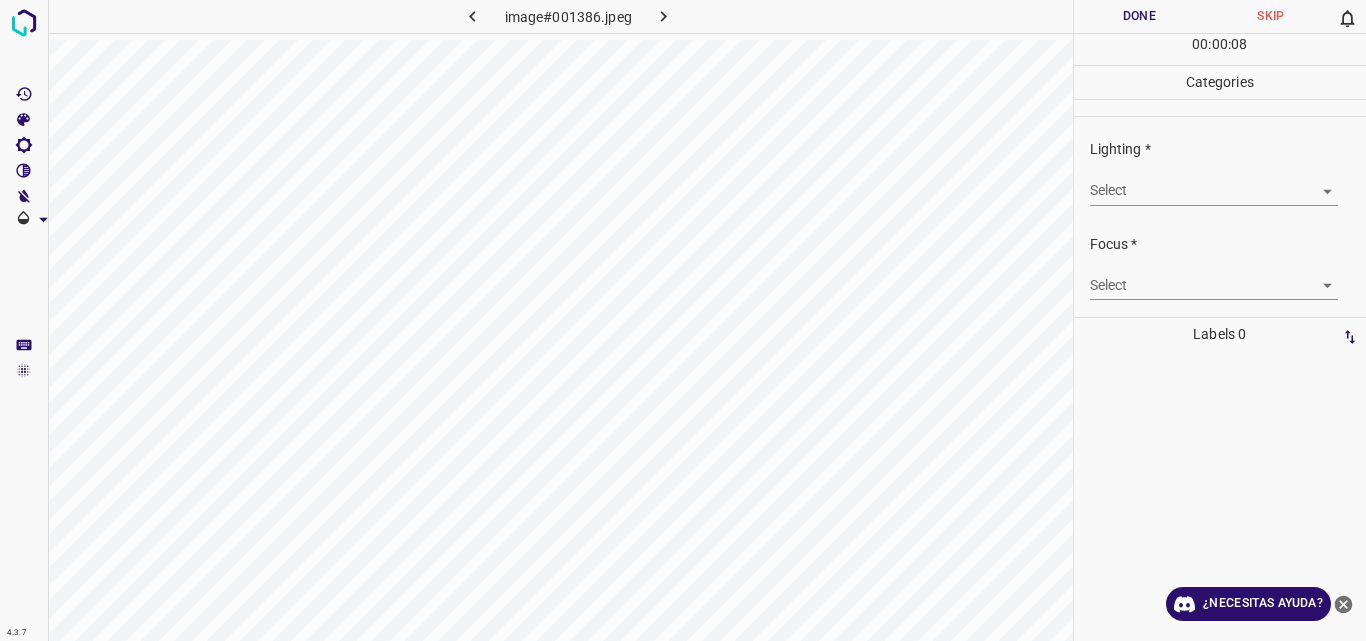 click on "4.3.7 image#001386.jpeg Done Skip 0 00   : 00   : 08   Categories Lighting *  Select ​ Focus *  Select ​ Overall *  Select ​ Labels   0 Categories 1 Lighting 2 Focus 3 Overall Tools Space Change between modes (Draw & Edit) I Auto labeling R Restore zoom M Zoom in N Zoom out Delete Delete selecte label Filters Z Restore filters X Saturation filter C Brightness filter V Contrast filter B Gray scale filter General O Download ¿Necesitas ayuda? Original text Rate this translation Your feedback will be used to help improve Google Translate - Texto - Esconder - Borrar" at bounding box center [683, 320] 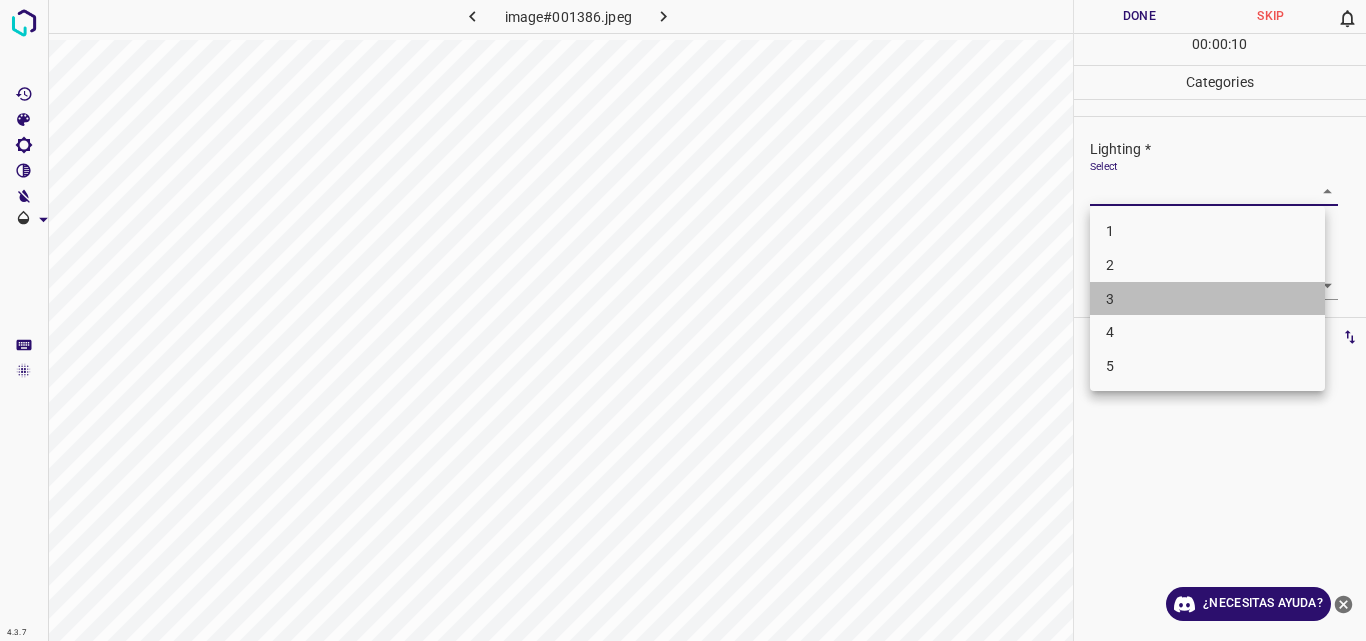 click on "3" at bounding box center [1207, 299] 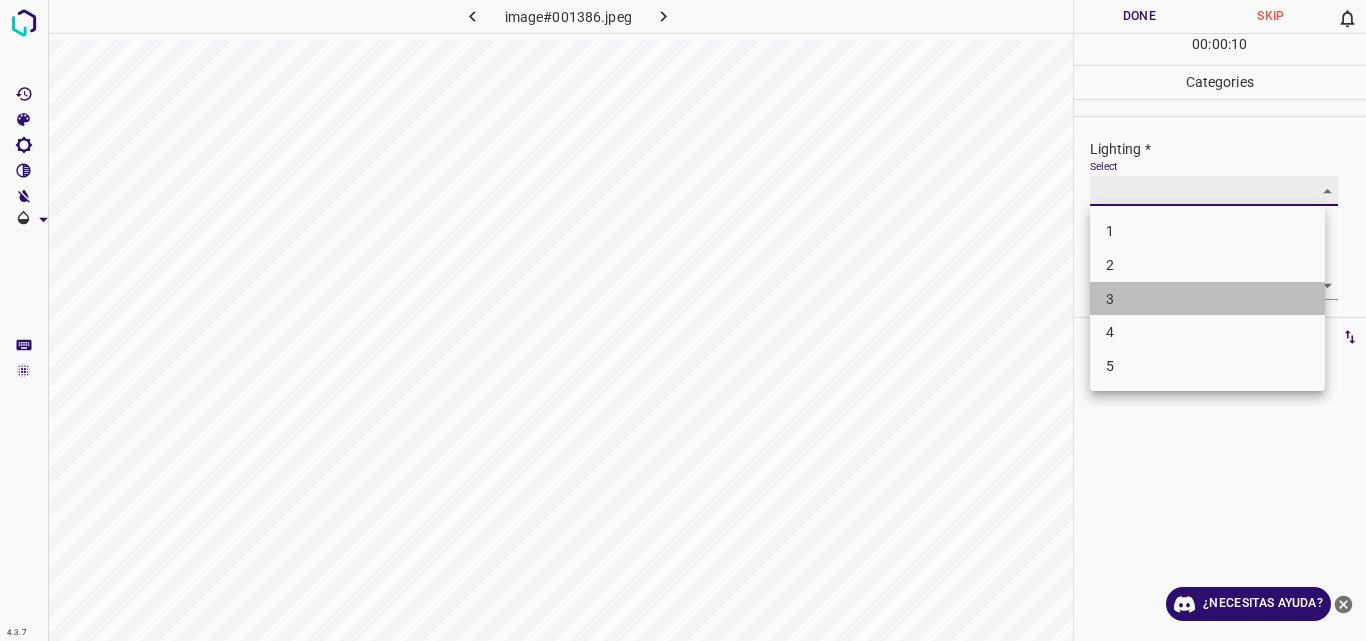 type on "3" 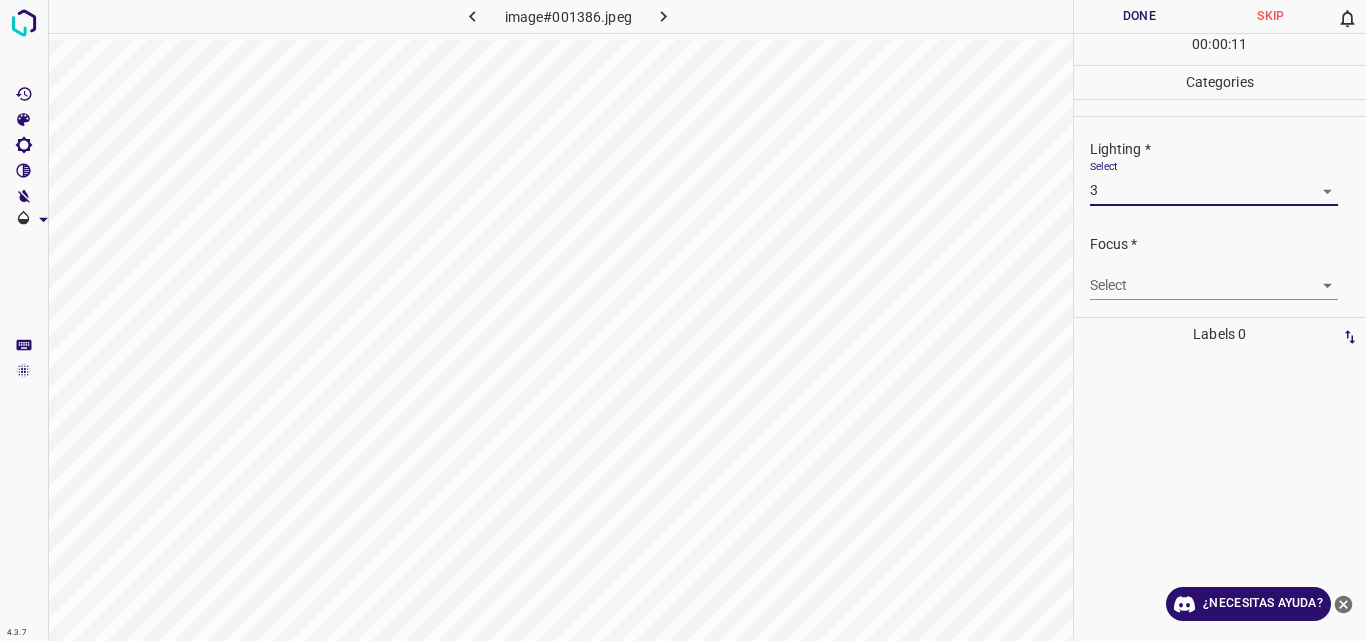 click on "4.3.7 image#001386.jpeg Done Skip 0 00   : 00   : 11   Categories Lighting *  Select 3 3 Focus *  Select ​ Overall *  Select ​ Labels   0 Categories 1 Lighting 2 Focus 3 Overall Tools Space Change between modes (Draw & Edit) I Auto labeling R Restore zoom M Zoom in N Zoom out Delete Delete selecte label Filters Z Restore filters X Saturation filter C Brightness filter V Contrast filter B Gray scale filter General O Download ¿Necesitas ayuda? Original text Rate this translation Your feedback will be used to help improve Google Translate - Texto - Esconder - Borrar" at bounding box center (683, 320) 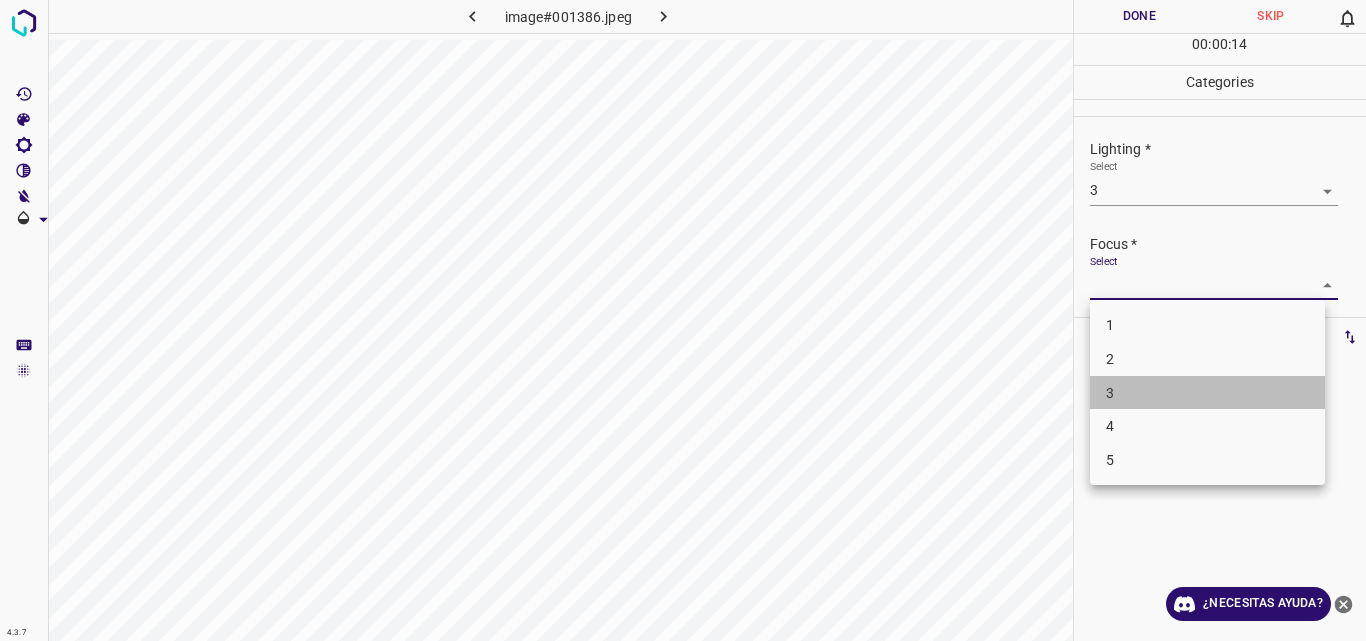 click on "3" at bounding box center (1207, 393) 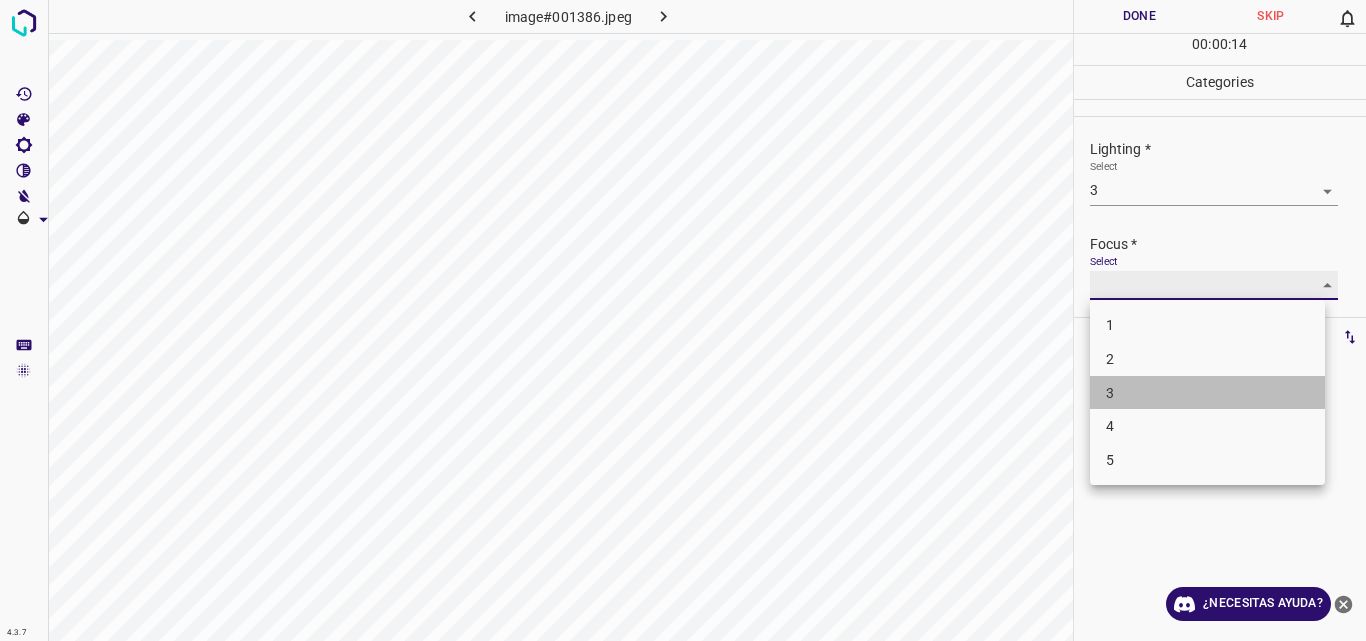 type on "3" 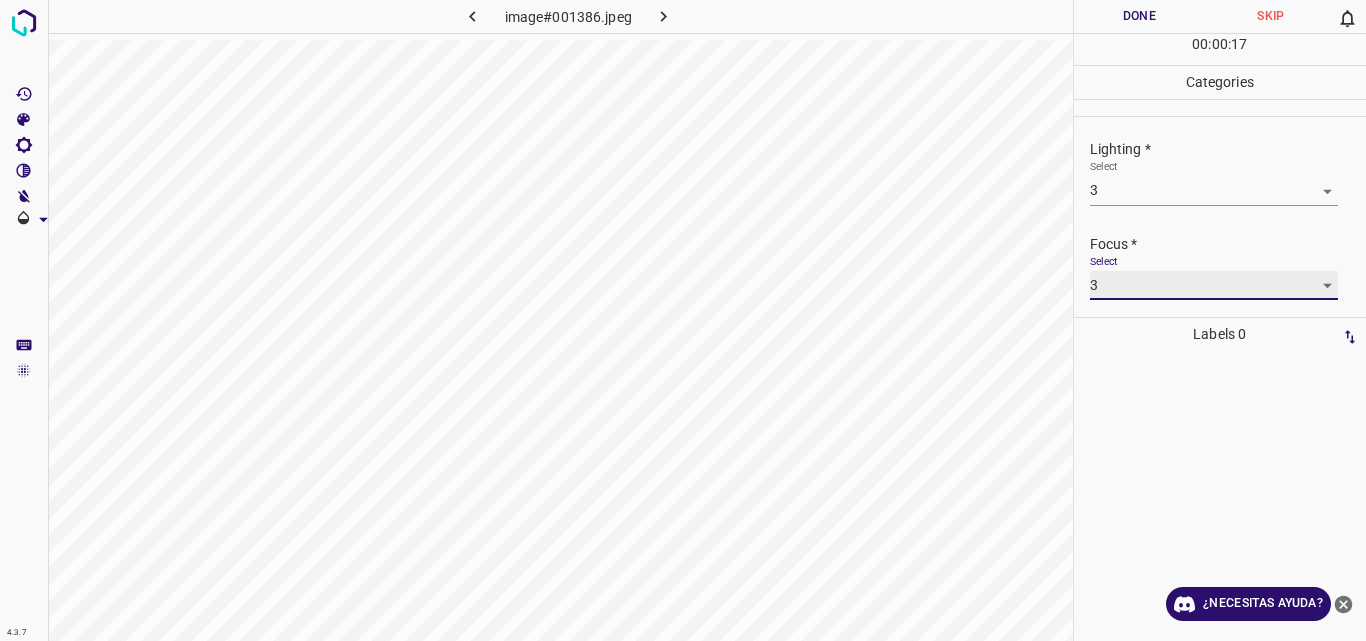 scroll, scrollTop: 98, scrollLeft: 0, axis: vertical 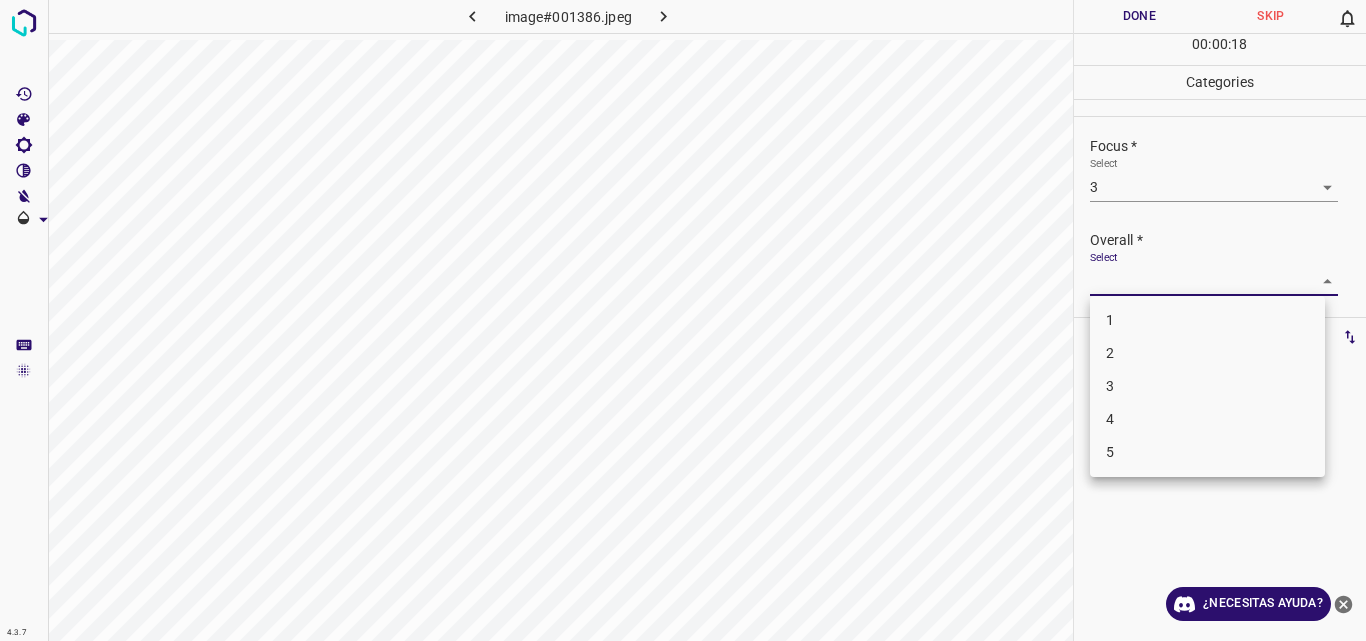 click on "4.3.7 image#001386.jpeg Done Skip 0 00   : 00   : 18   Categories Lighting *  Select 3 3 Focus *  Select 3 3 Overall *  Select ​ Labels   0 Categories 1 Lighting 2 Focus 3 Overall Tools Space Change between modes (Draw & Edit) I Auto labeling R Restore zoom M Zoom in N Zoom out Delete Delete selecte label Filters Z Restore filters X Saturation filter C Brightness filter V Contrast filter B Gray scale filter General O Download ¿Necesitas ayuda? Original text Rate this translation Your feedback will be used to help improve Google Translate - Texto - Esconder - Borrar 1 2 3 4 5" at bounding box center [683, 320] 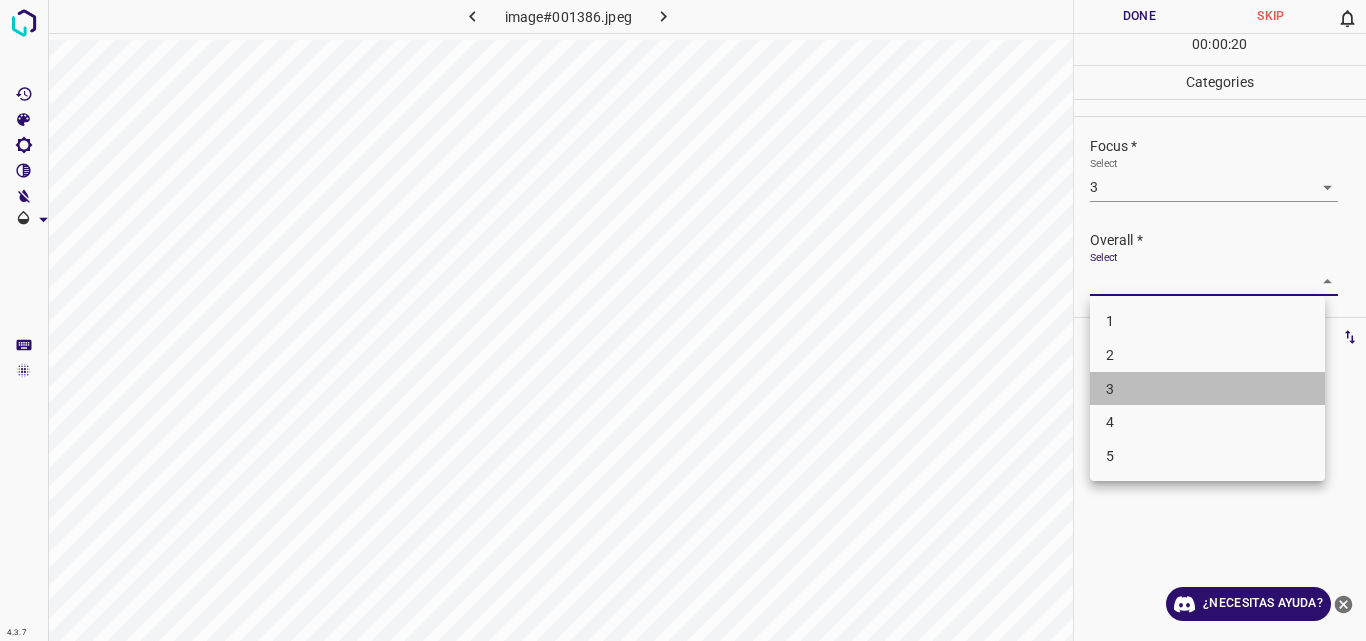 click on "3" at bounding box center [1207, 389] 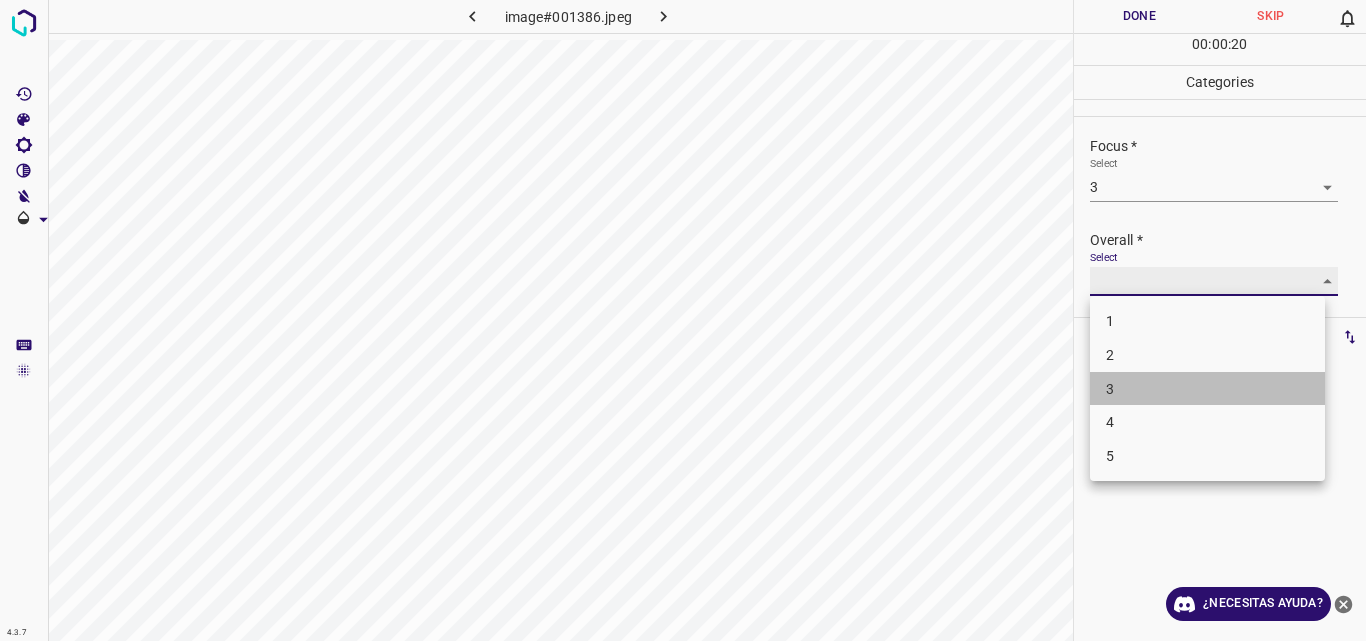 type on "3" 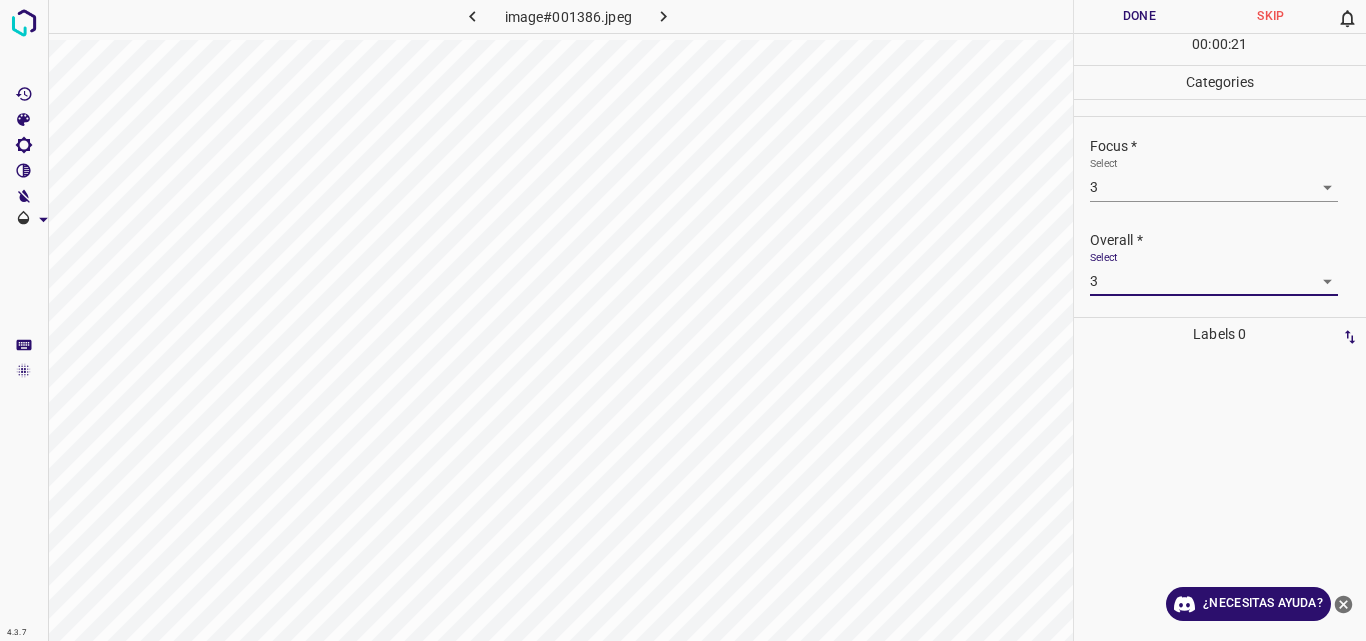 click on "Done" at bounding box center (1140, 16) 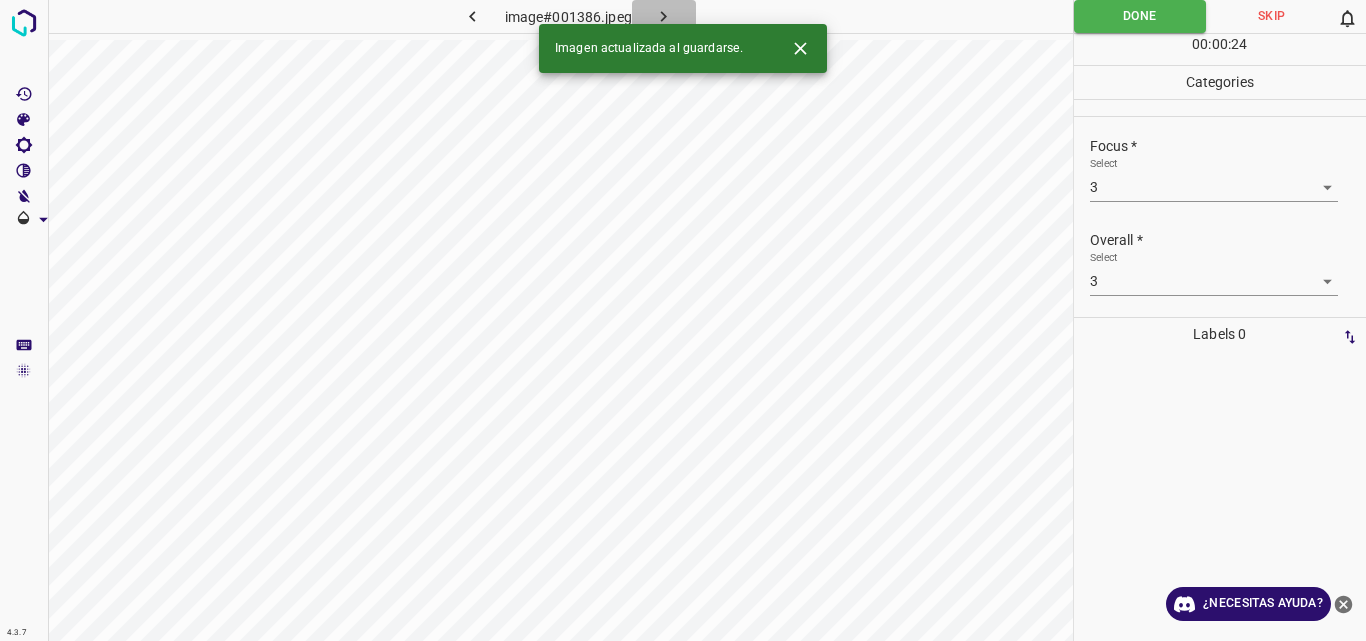 click 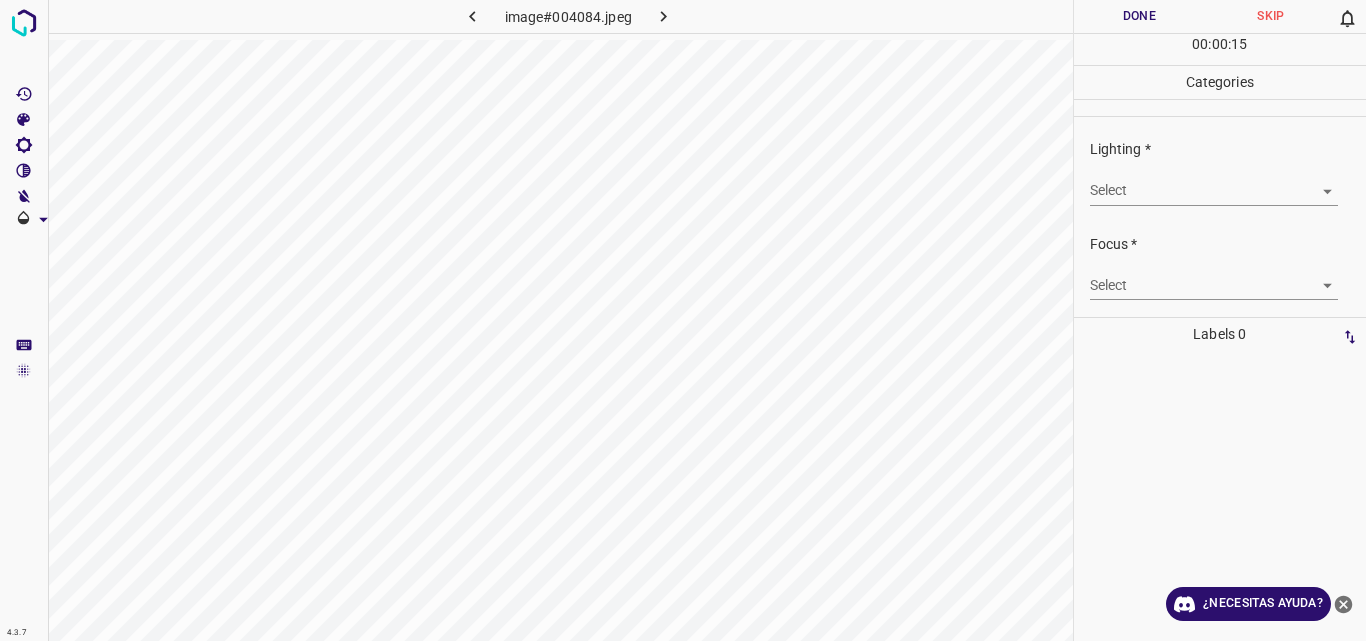 click on "4.3.7 image#004084.jpeg Done Skip 0 00   : 00   : 15   Categories Lighting *  Select ​ Focus *  Select ​ Overall *  Select ​ Labels   0 Categories 1 Lighting 2 Focus 3 Overall Tools Space Change between modes (Draw & Edit) I Auto labeling R Restore zoom M Zoom in N Zoom out Delete Delete selecte label Filters Z Restore filters X Saturation filter C Brightness filter V Contrast filter B Gray scale filter General O Download ¿Necesitas ayuda? Original text Rate this translation Your feedback will be used to help improve Google Translate - Texto - Esconder - Borrar" at bounding box center (683, 320) 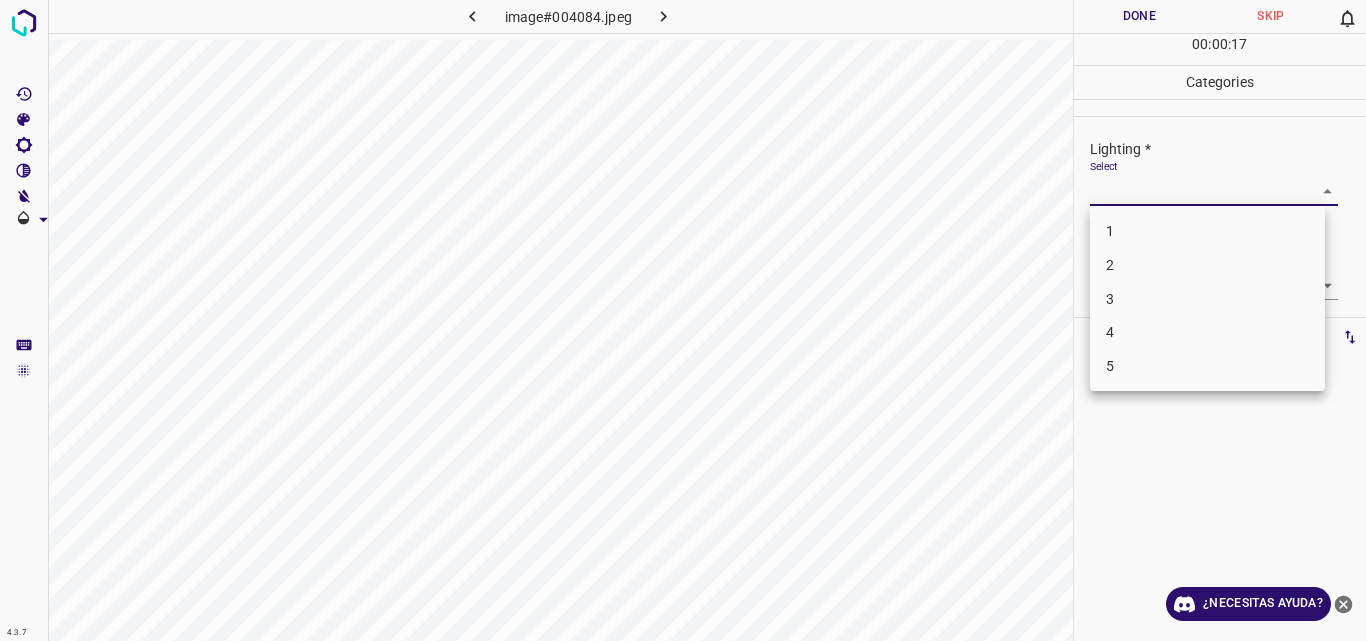 click on "3" at bounding box center [1207, 299] 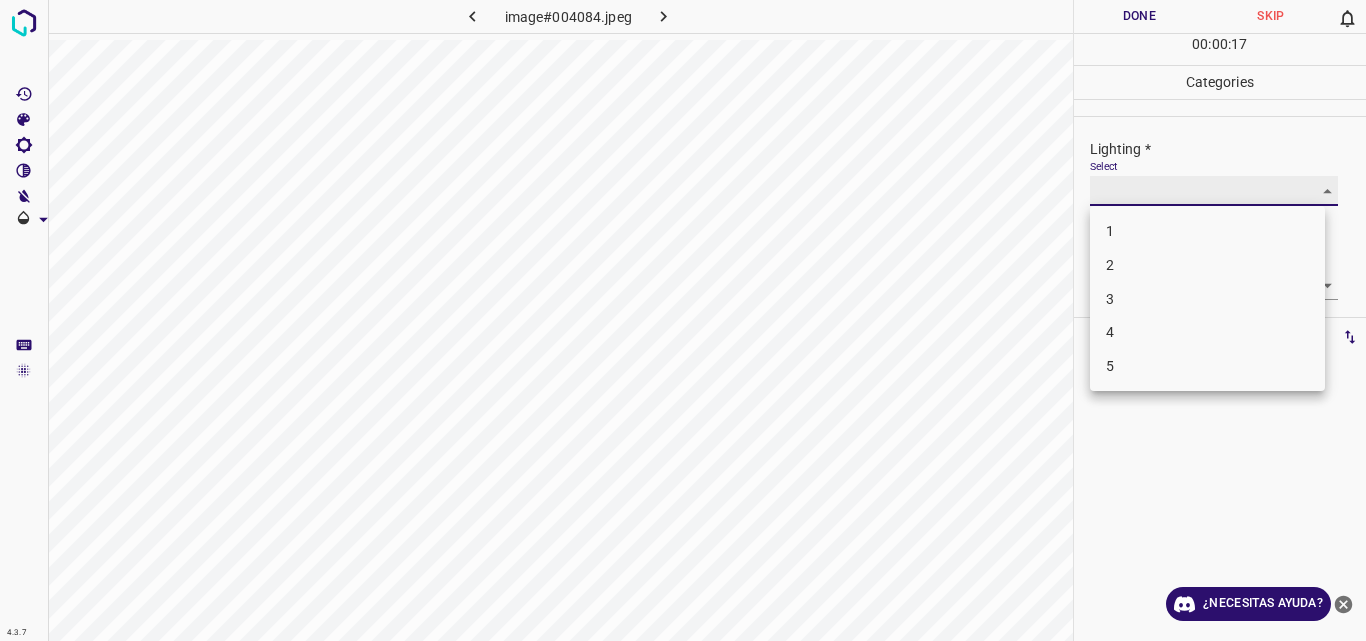 type on "3" 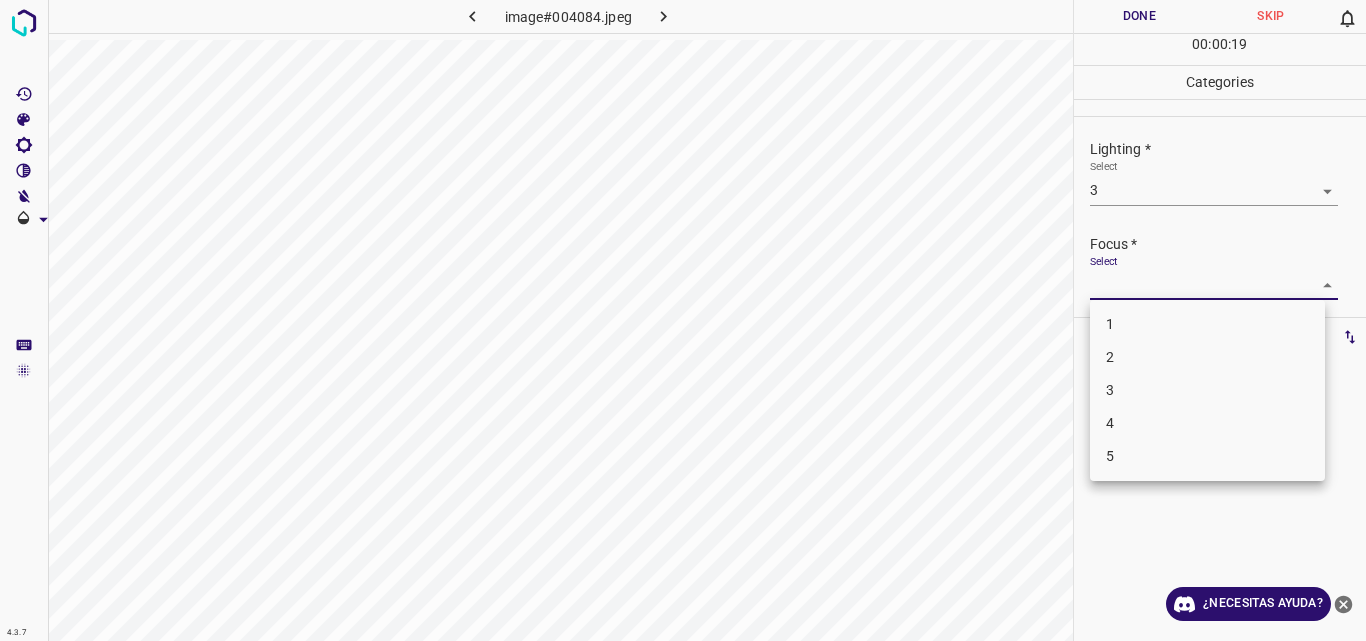 click on "4.3.7 image#004084.jpeg Done Skip 0 00   : 00   : 19   Categories Lighting *  Select 3 3 Focus *  Select ​ Overall *  Select ​ Labels   0 Categories 1 Lighting 2 Focus 3 Overall Tools Space Change between modes (Draw & Edit) I Auto labeling R Restore zoom M Zoom in N Zoom out Delete Delete selecte label Filters Z Restore filters X Saturation filter C Brightness filter V Contrast filter B Gray scale filter General O Download ¿Necesitas ayuda? Original text Rate this translation Your feedback will be used to help improve Google Translate - Texto - Esconder - Borrar 1 2 3 4 5" at bounding box center [683, 320] 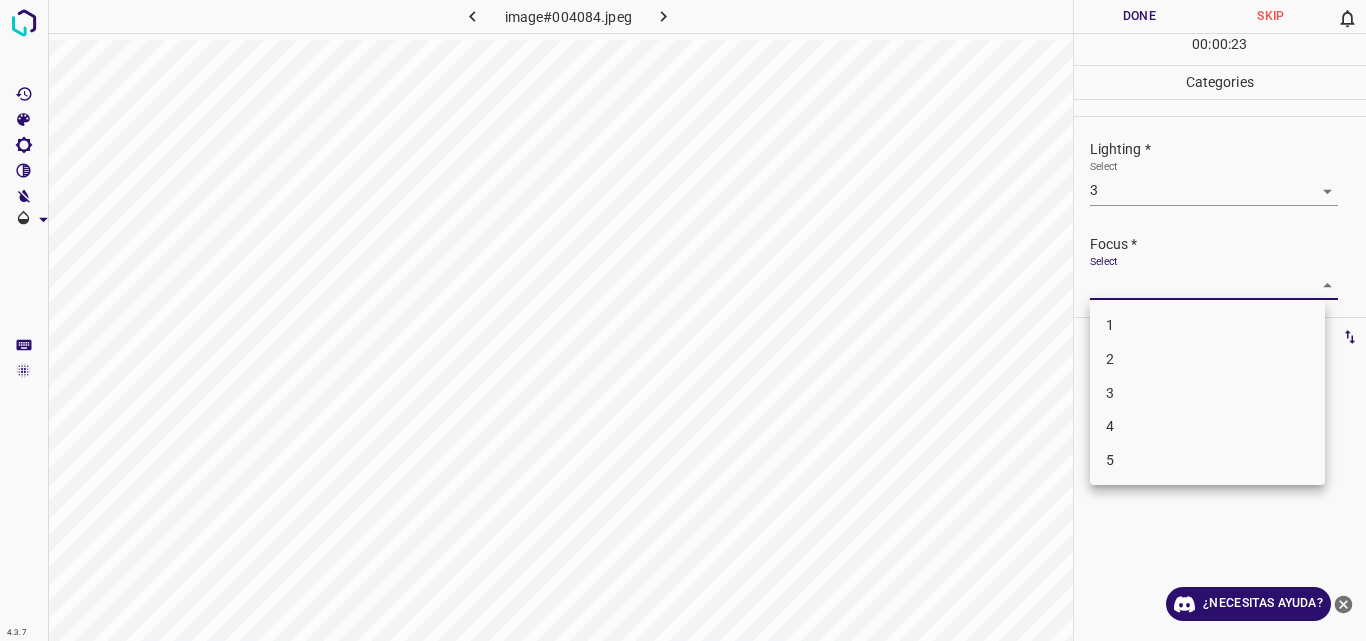 click at bounding box center [683, 320] 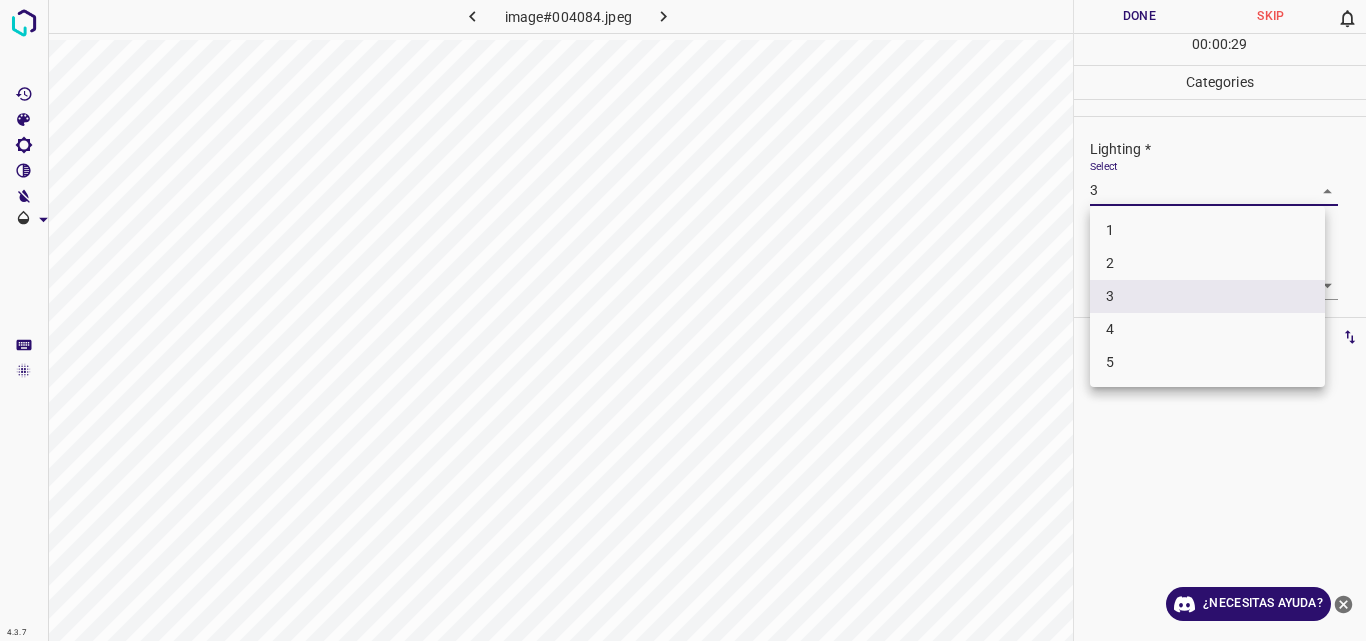 click on "4.3.7 image#004084.jpeg Done Skip 0 00   : 00   : 29   Categories Lighting *  Select 3 3 Focus *  Select ​ Overall *  Select ​ Labels   0 Categories 1 Lighting 2 Focus 3 Overall Tools Space Change between modes (Draw & Edit) I Auto labeling R Restore zoom M Zoom in N Zoom out Delete Delete selecte label Filters Z Restore filters X Saturation filter C Brightness filter V Contrast filter B Gray scale filter General O Download ¿Necesitas ayuda? Original text Rate this translation Your feedback will be used to help improve Google Translate - Texto - Esconder - Borrar 1 2 3 4 5" at bounding box center [683, 320] 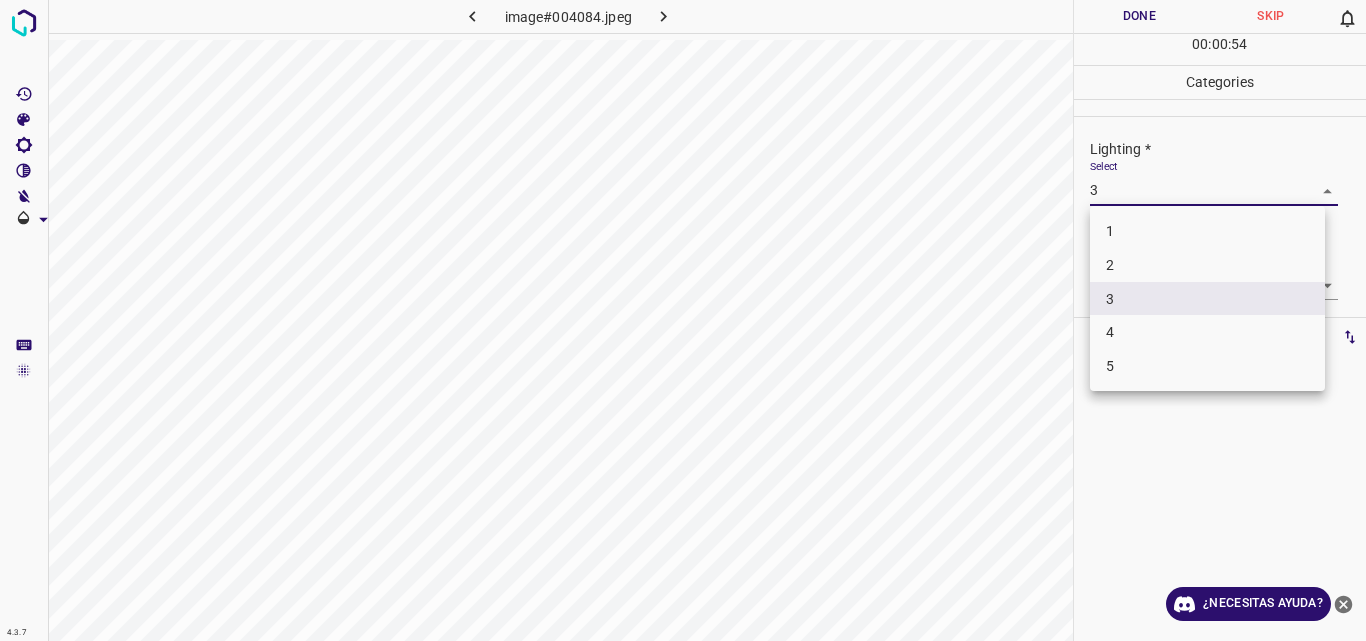 click at bounding box center [683, 320] 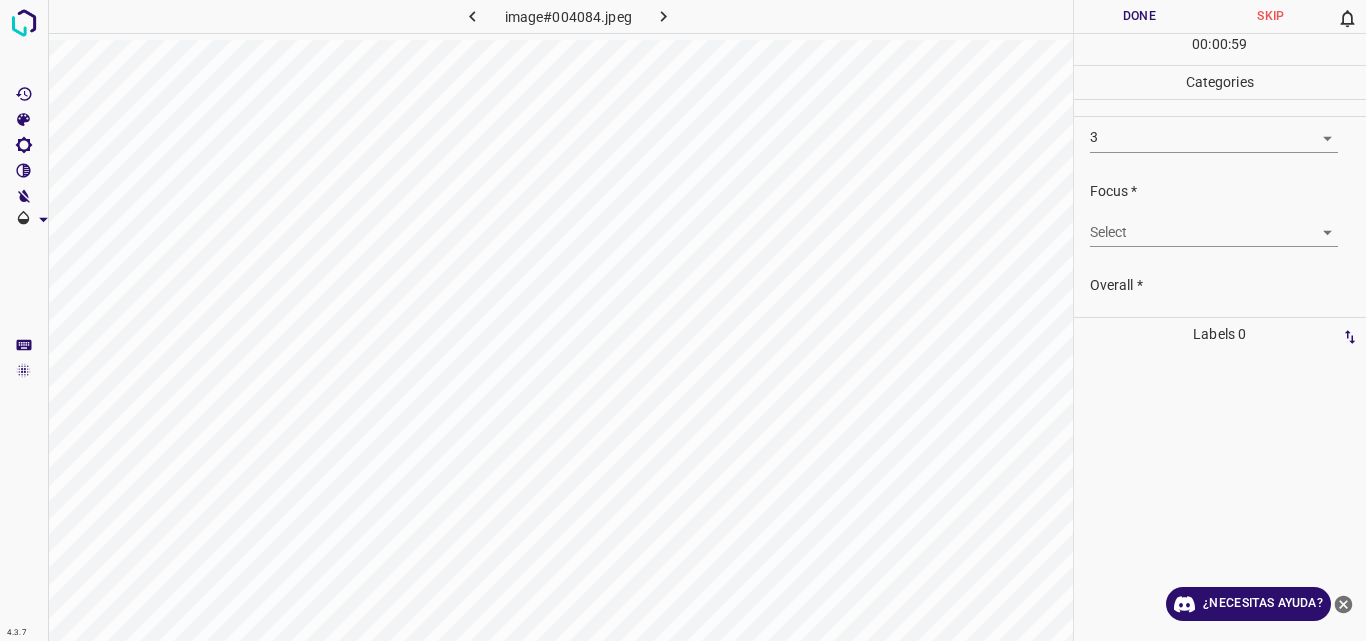 scroll, scrollTop: 98, scrollLeft: 0, axis: vertical 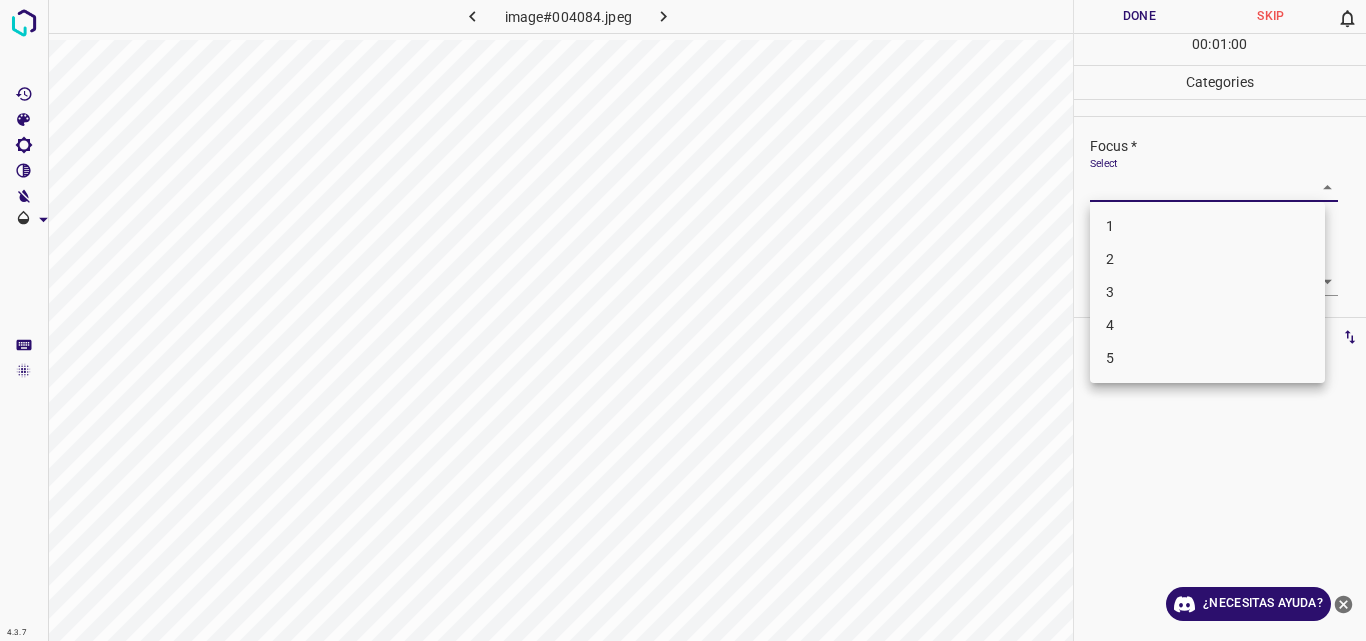 click on "4.3.7 image#004084.jpeg Done Skip 0 00   : 01   : 00   Categories Lighting *  Select 3 3 Focus *  Select ​ Overall *  Select ​ Labels   0 Categories 1 Lighting 2 Focus 3 Overall Tools Space Change between modes (Draw & Edit) I Auto labeling R Restore zoom M Zoom in N Zoom out Delete Delete selecte label Filters Z Restore filters X Saturation filter C Brightness filter V Contrast filter B Gray scale filter General O Download ¿Necesitas ayuda? Original text Rate this translation Your feedback will be used to help improve Google Translate - Texto - Esconder - Borrar 1 2 3 4 5" at bounding box center (683, 320) 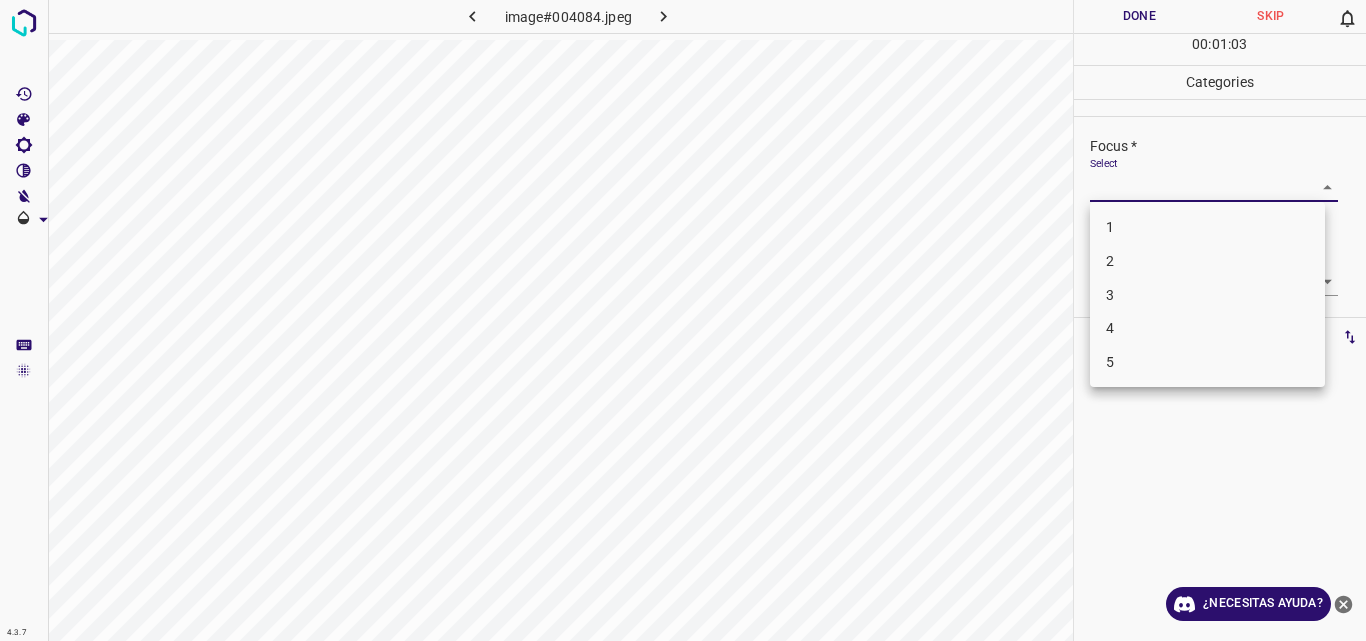 click on "3" at bounding box center (1207, 295) 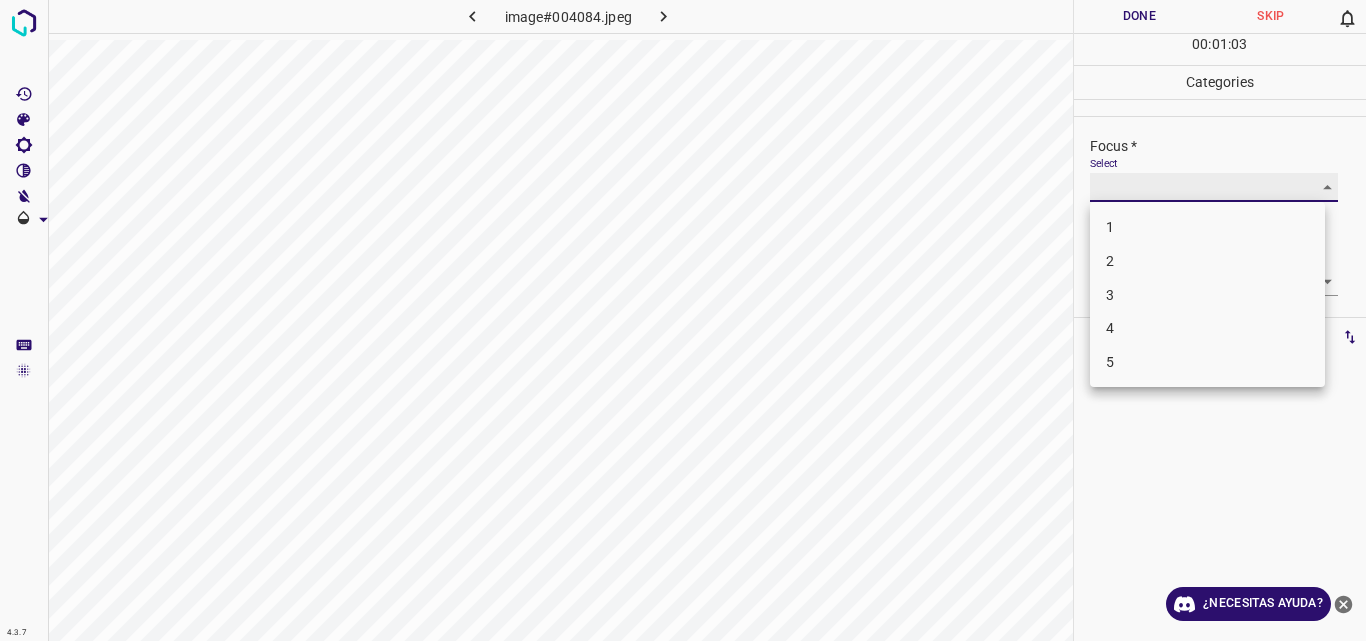 type on "3" 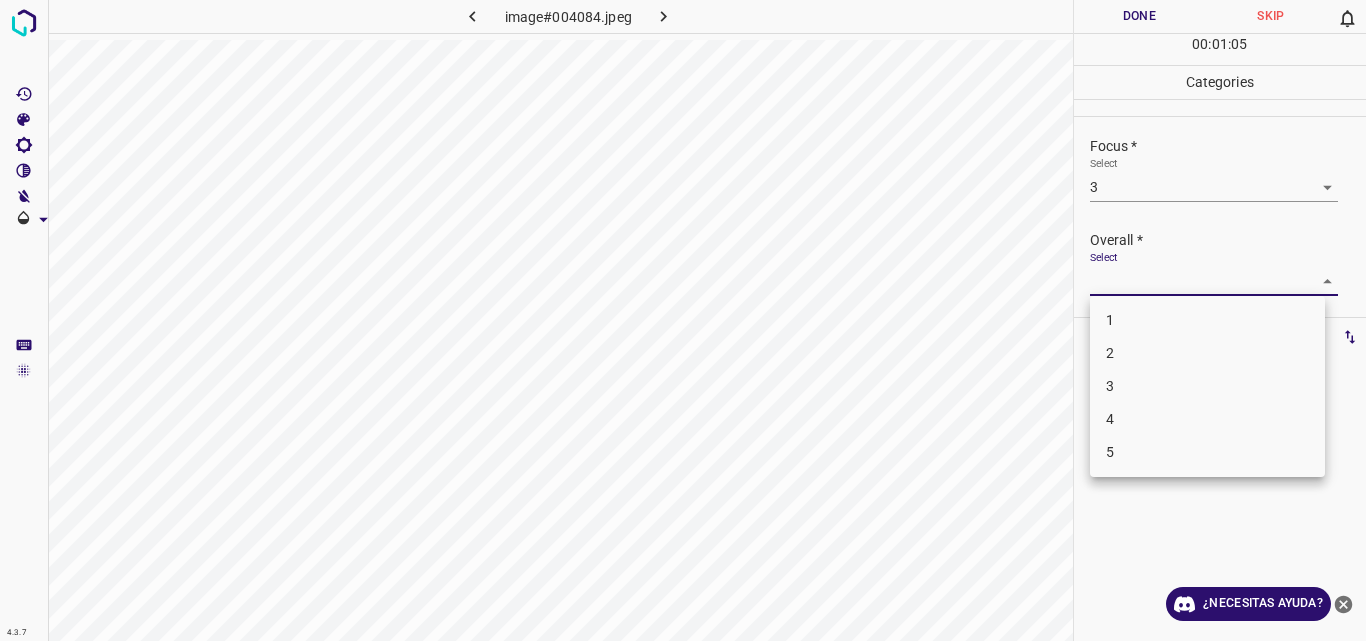 click on "4.3.7 image#004084.jpeg Done Skip 0 00   : 01   : 05   Categories Lighting *  Select 3 3 Focus *  Select 3 3 Overall *  Select ​ Labels   0 Categories 1 Lighting 2 Focus 3 Overall Tools Space Change between modes (Draw & Edit) I Auto labeling R Restore zoom M Zoom in N Zoom out Delete Delete selecte label Filters Z Restore filters X Saturation filter C Brightness filter V Contrast filter B Gray scale filter General O Download ¿Necesitas ayuda? Original text Rate this translation Your feedback will be used to help improve Google Translate - Texto - Esconder - Borrar 1 2 3 4 5" at bounding box center (683, 320) 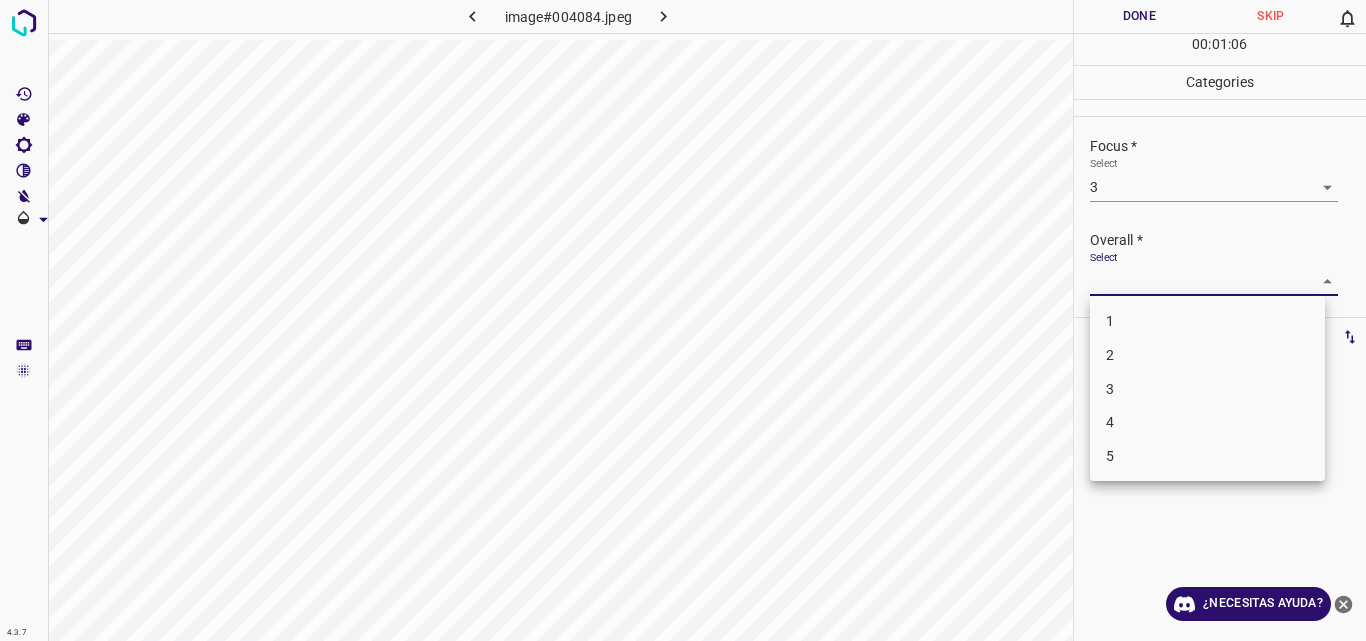 click on "3" at bounding box center (1207, 389) 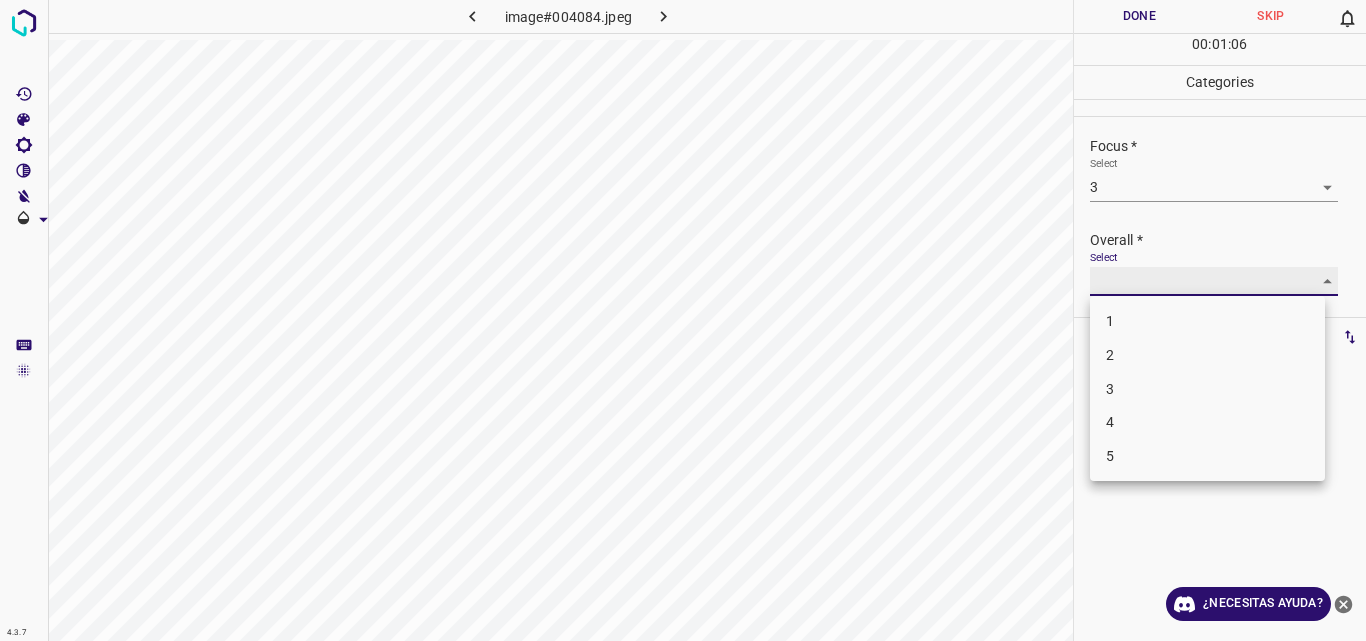 type 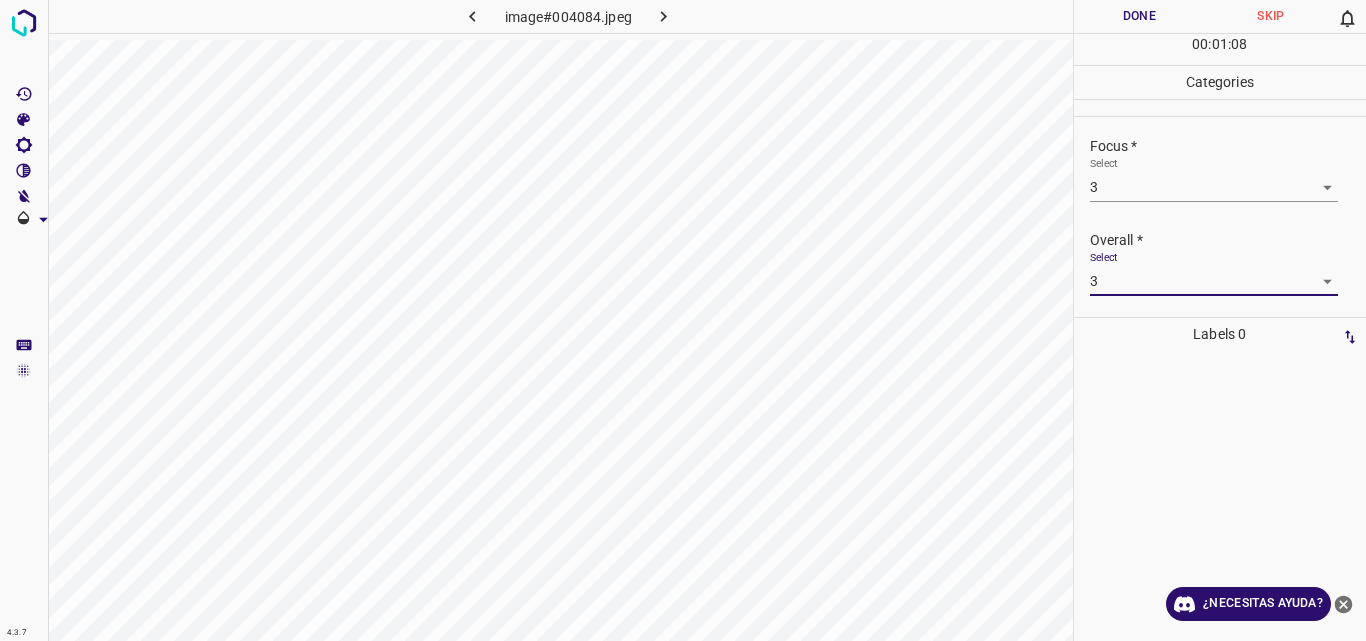 click on "Done" at bounding box center [1140, 16] 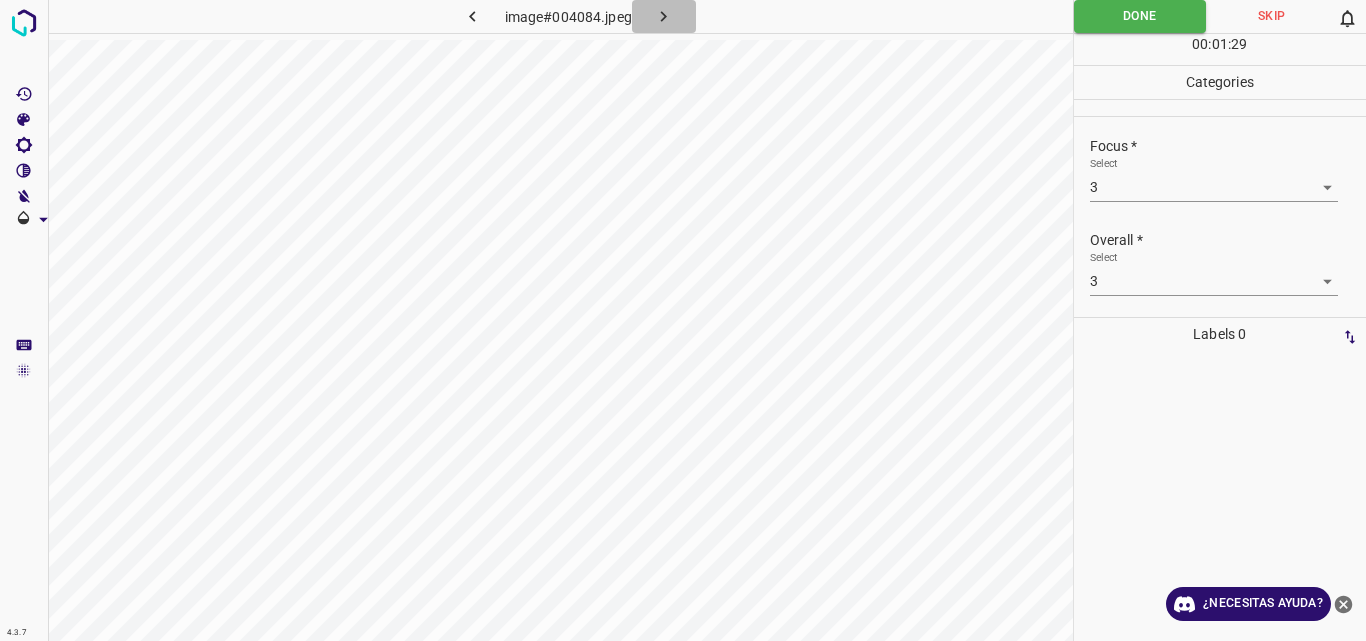 click 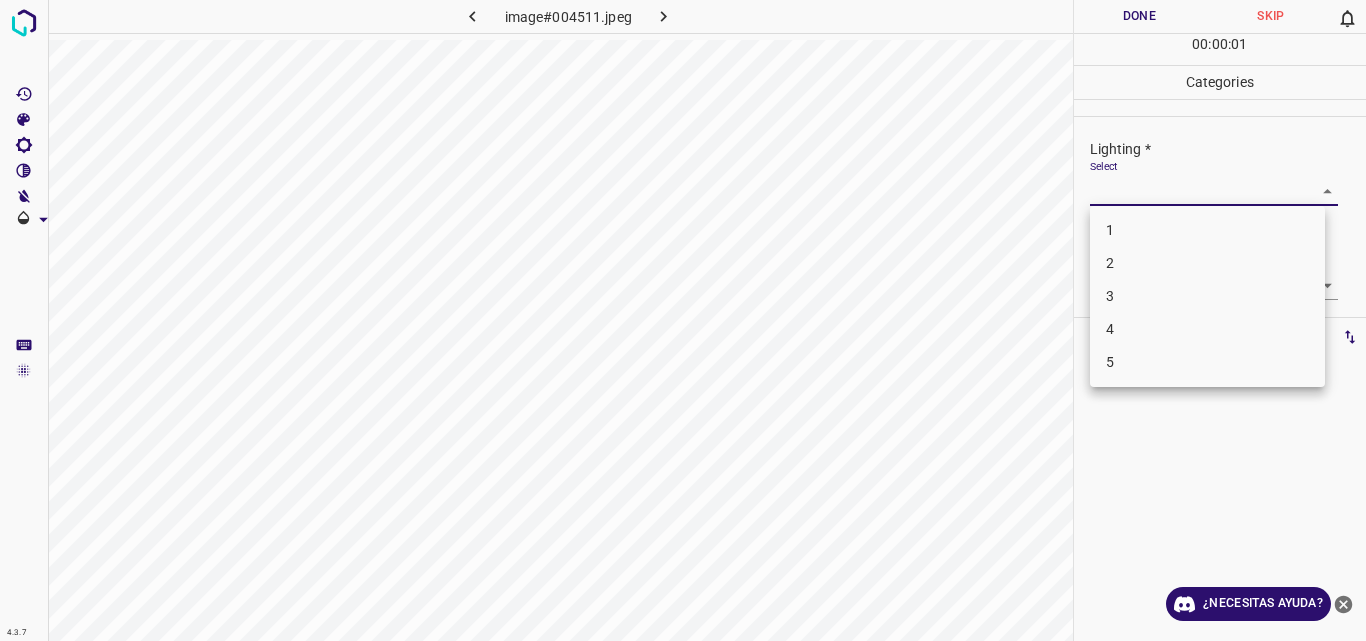 click on "4.3.7 image#004511.jpeg Done Skip 0 00   : 00   : 01   Categories Lighting *  Select ​ Focus *  Select ​ Overall *  Select ​ Labels   0 Categories 1 Lighting 2 Focus 3 Overall Tools Space Change between modes (Draw & Edit) I Auto labeling R Restore zoom M Zoom in N Zoom out Delete Delete selecte label Filters Z Restore filters X Saturation filter C Brightness filter V Contrast filter B Gray scale filter General O Download ¿Necesitas ayuda? Original text Rate this translation Your feedback will be used to help improve Google Translate - Texto - Esconder - Borrar 1 2 3 4 5" at bounding box center [683, 320] 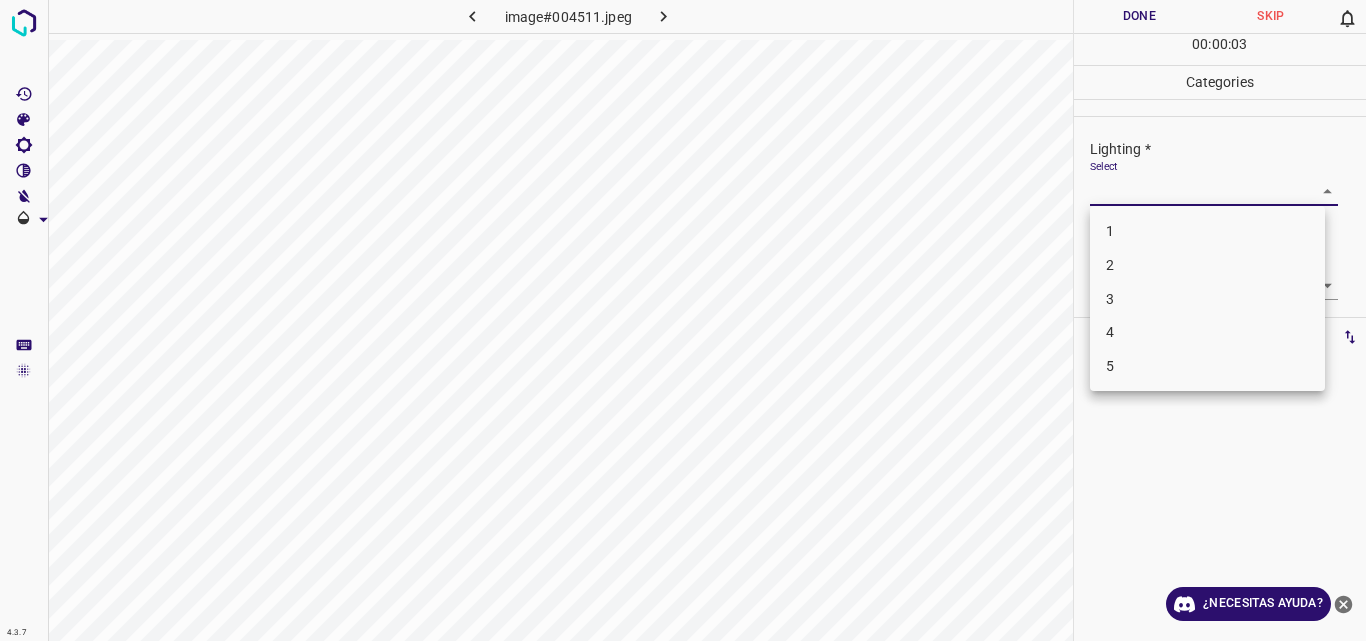 click on "3" at bounding box center [1207, 299] 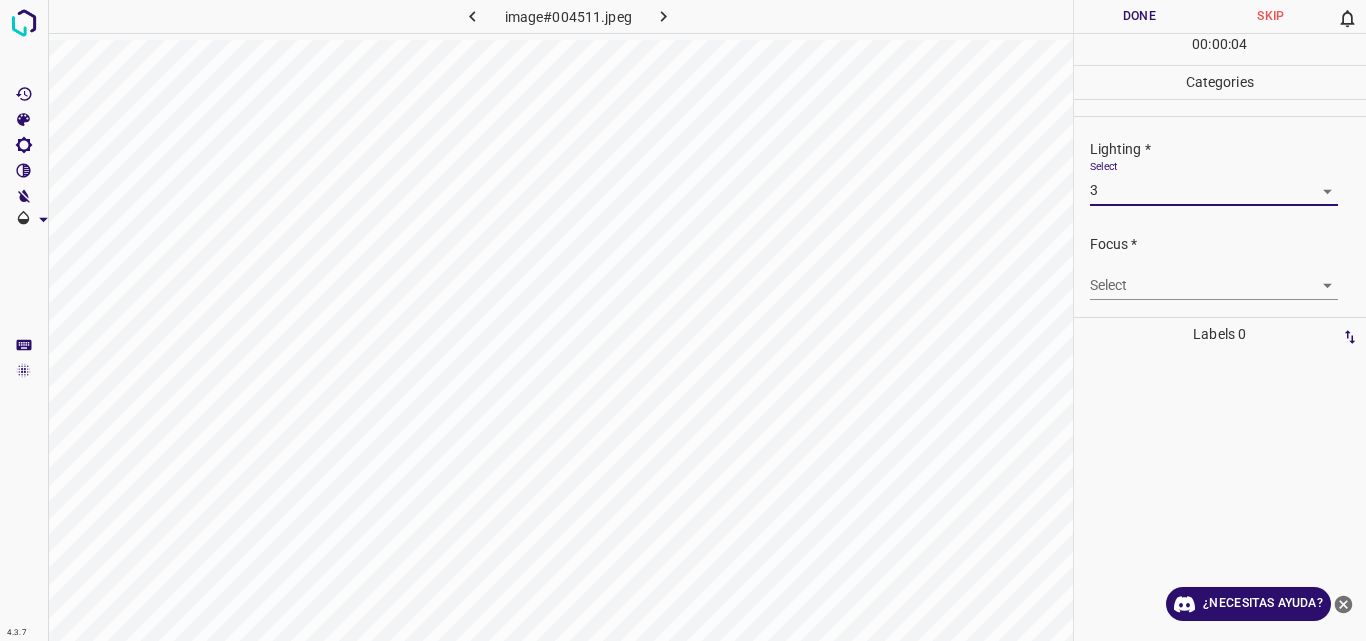click on "4.3.7 image#004511.jpeg Done Skip 0 00   : 00   : 04   Categories Lighting *  Select 3 3 Focus *  Select ​ Overall *  Select ​ Labels   0 Categories 1 Lighting 2 Focus 3 Overall Tools Space Change between modes (Draw & Edit) I Auto labeling R Restore zoom M Zoom in N Zoom out Delete Delete selecte label Filters Z Restore filters X Saturation filter C Brightness filter V Contrast filter B Gray scale filter General O Download ¿Necesitas ayuda? Original text Rate this translation Your feedback will be used to help improve Google Translate - Texto - Esconder - Borrar" at bounding box center [683, 320] 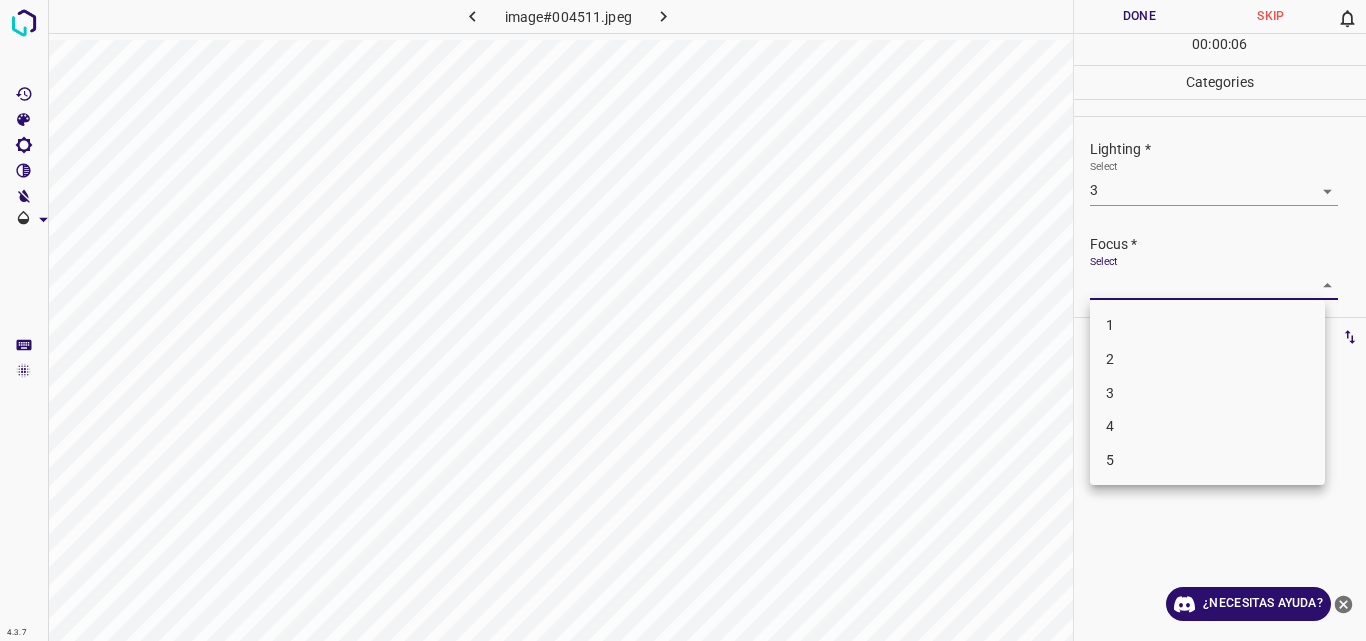 click on "3" at bounding box center (1207, 393) 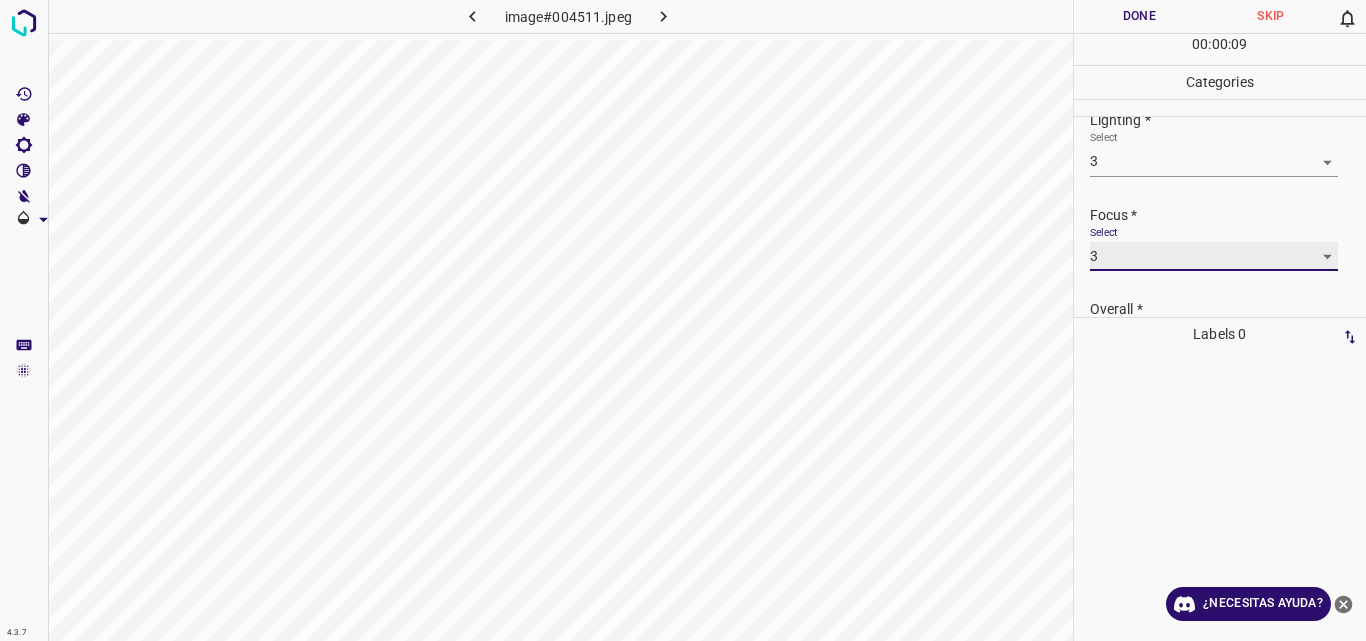 scroll, scrollTop: 98, scrollLeft: 0, axis: vertical 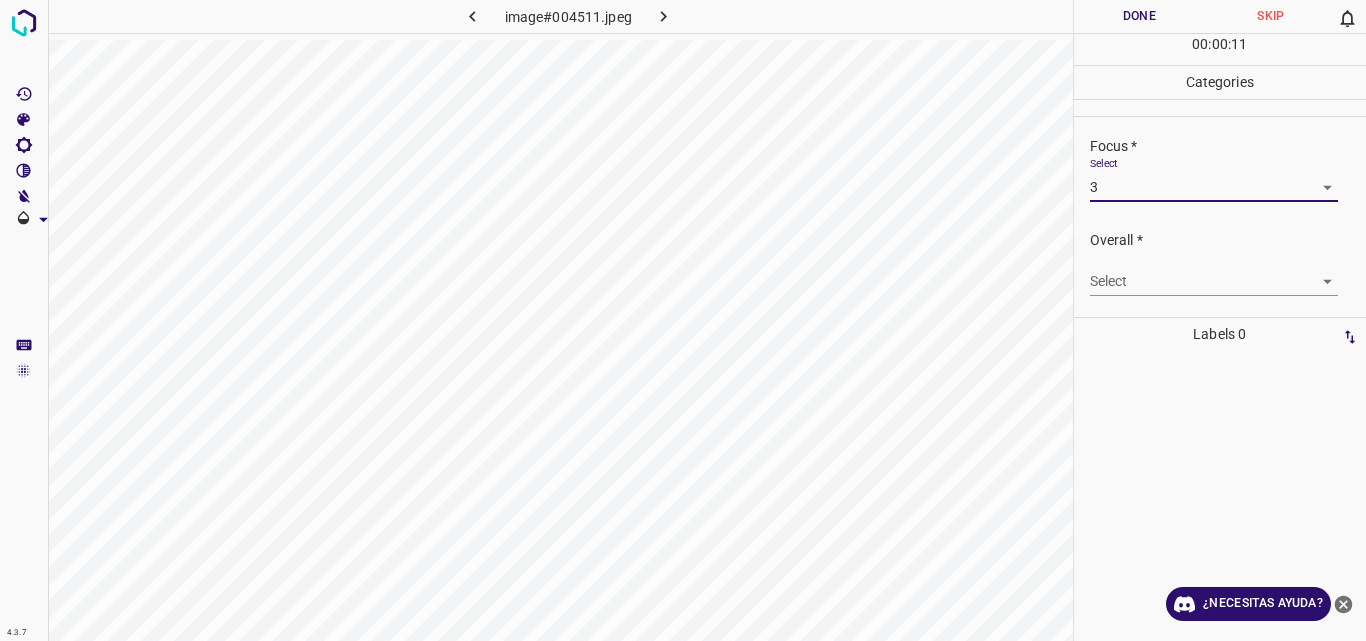 click on "4.3.7 image#004511.jpeg Done Skip 0 00   : 00   : 11   Categories Lighting *  Select 3 3 Focus *  Select 3 3 Overall *  Select ​ Labels   0 Categories 1 Lighting 2 Focus 3 Overall Tools Space Change between modes (Draw & Edit) I Auto labeling R Restore zoom M Zoom in N Zoom out Delete Delete selecte label Filters Z Restore filters X Saturation filter C Brightness filter V Contrast filter B Gray scale filter General O Download ¿Necesitas ayuda? Original text Rate this translation Your feedback will be used to help improve Google Translate - Texto - Esconder - Borrar" at bounding box center (683, 320) 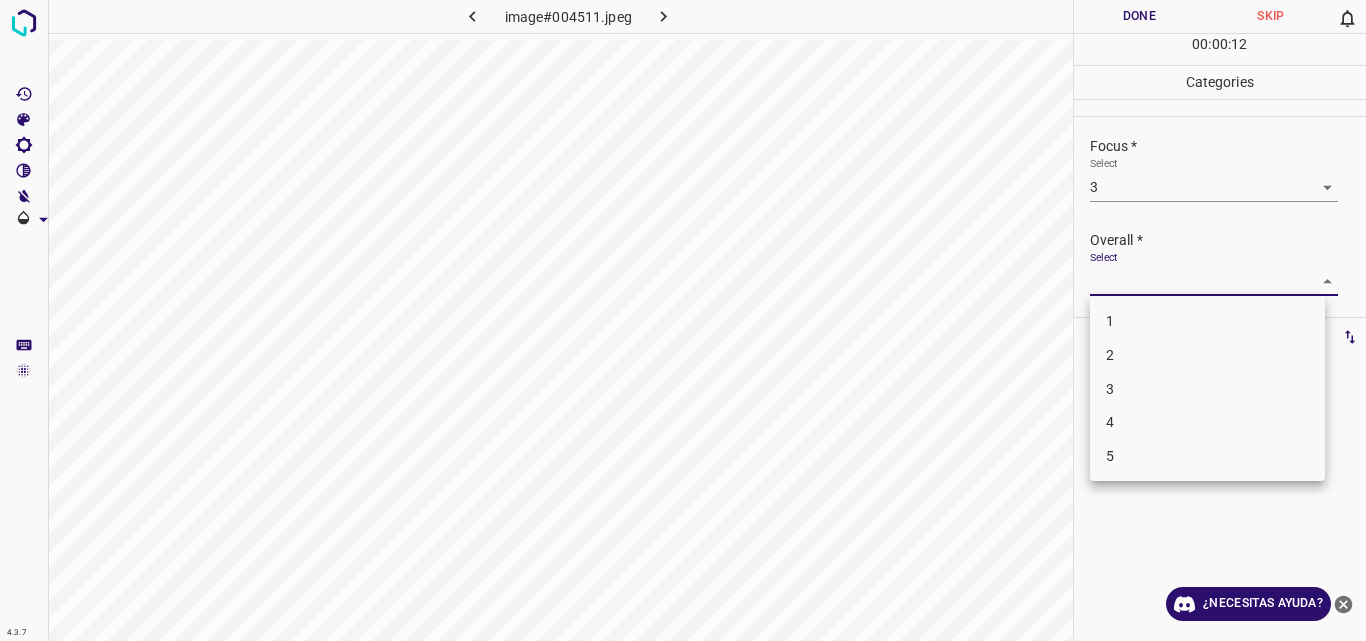 click on "3" at bounding box center (1207, 389) 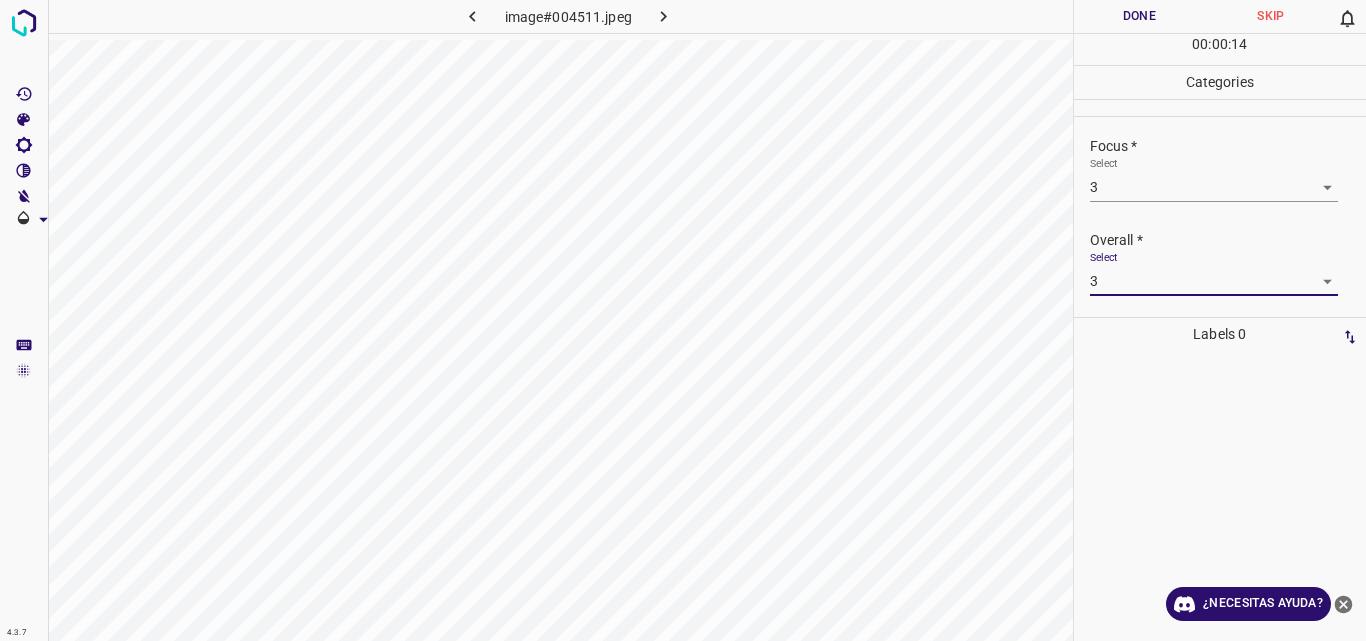 click on "Done" at bounding box center (1140, 16) 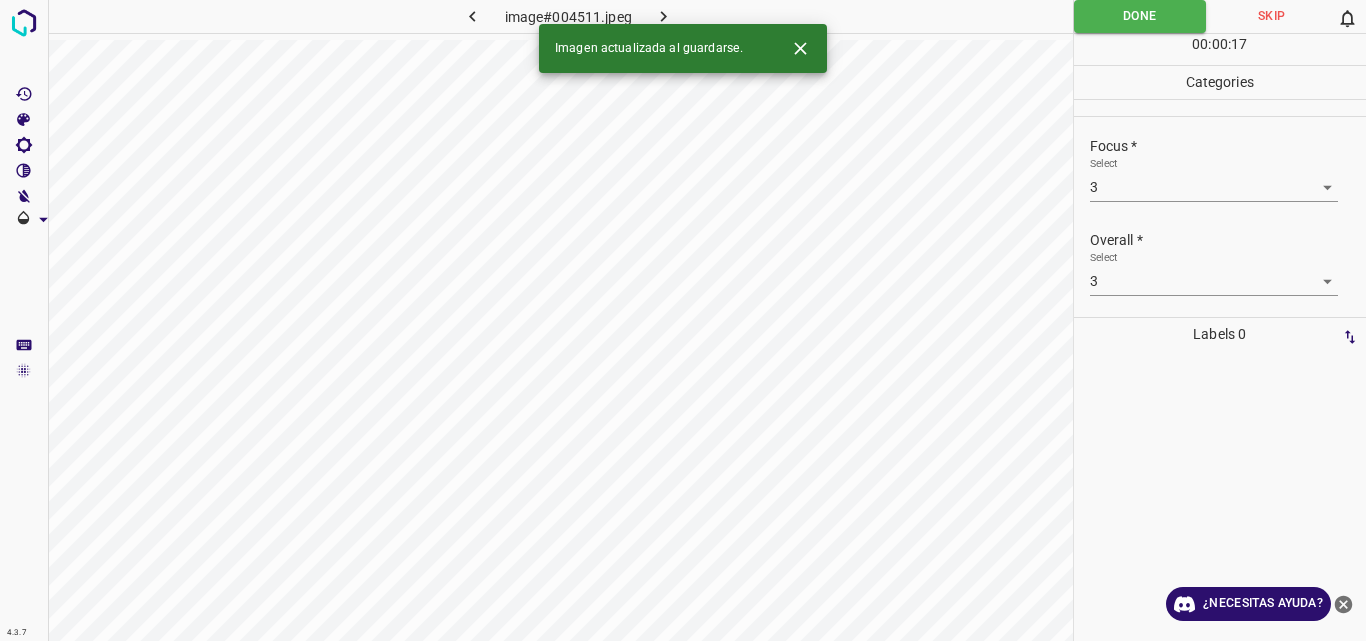 click 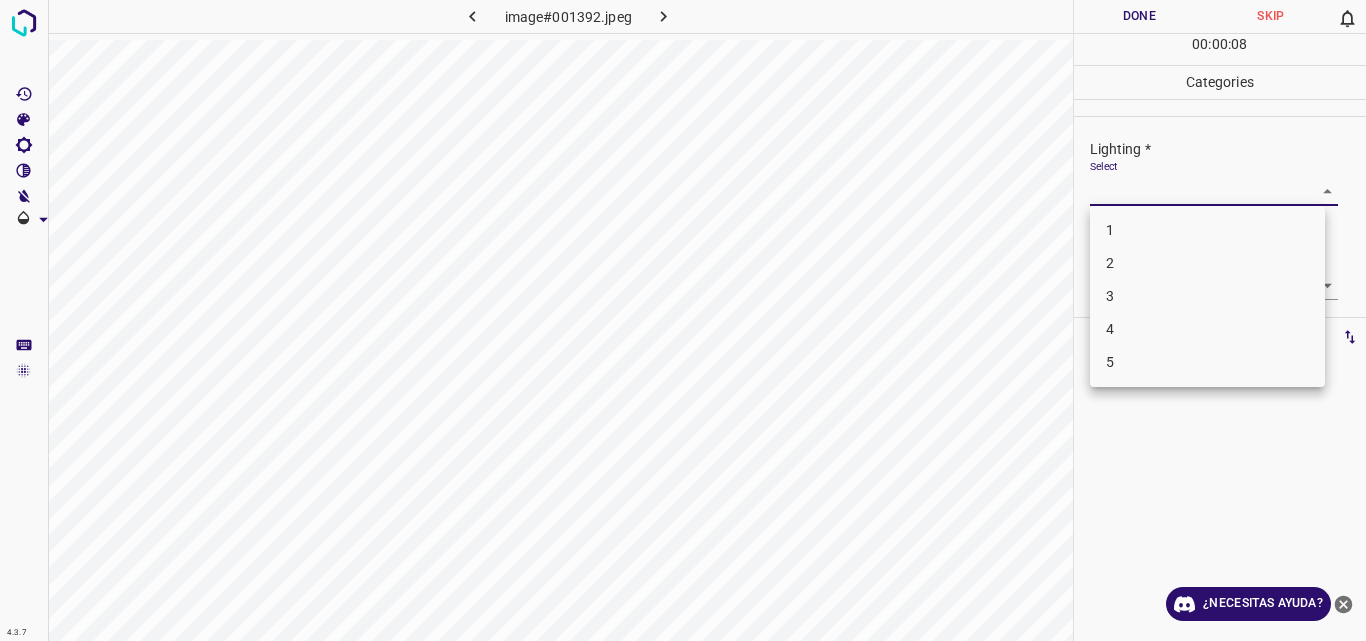 click on "4.3.7 image#001392.jpeg Done Skip 0 00   : 00   : 08   Categories Lighting *  Select ​ Focus *  Select ​ Overall *  Select ​ Labels   0 Categories 1 Lighting 2 Focus 3 Overall Tools Space Change between modes (Draw & Edit) I Auto labeling R Restore zoom M Zoom in N Zoom out Delete Delete selecte label Filters Z Restore filters X Saturation filter C Brightness filter V Contrast filter B Gray scale filter General O Download ¿Necesitas ayuda? Original text Rate this translation Your feedback will be used to help improve Google Translate - Texto - Esconder - Borrar 1 2 3 4 5" at bounding box center [683, 320] 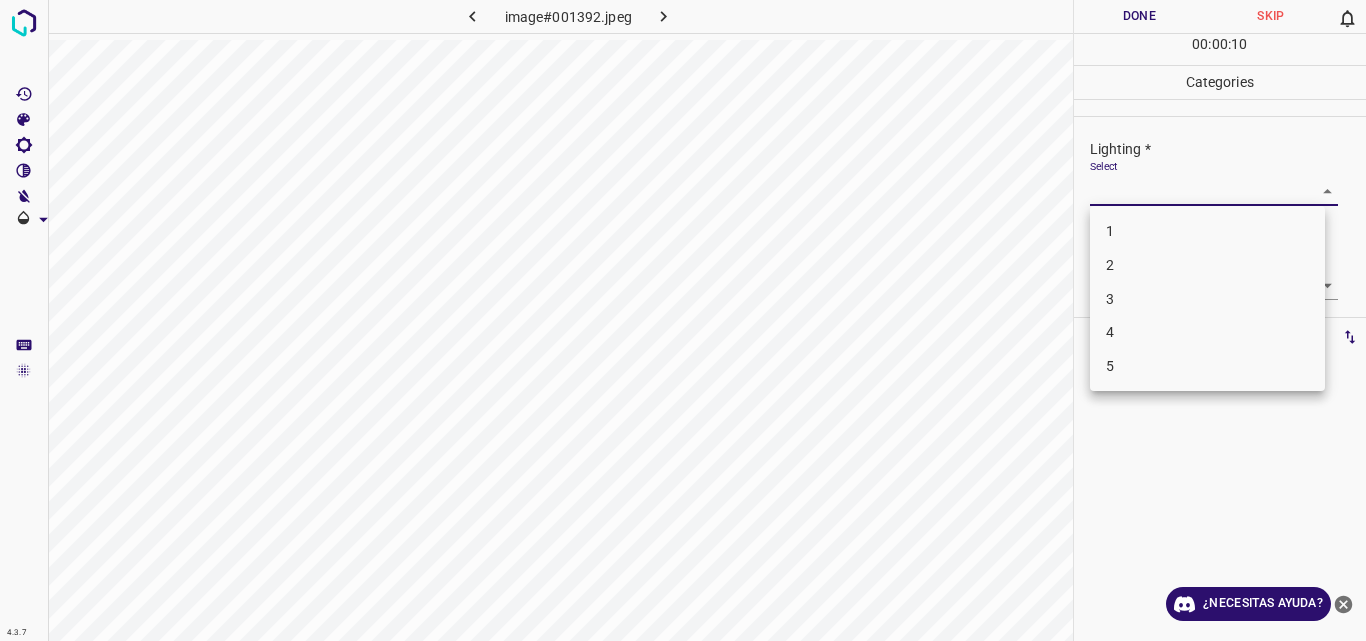 click on "3" at bounding box center [1207, 299] 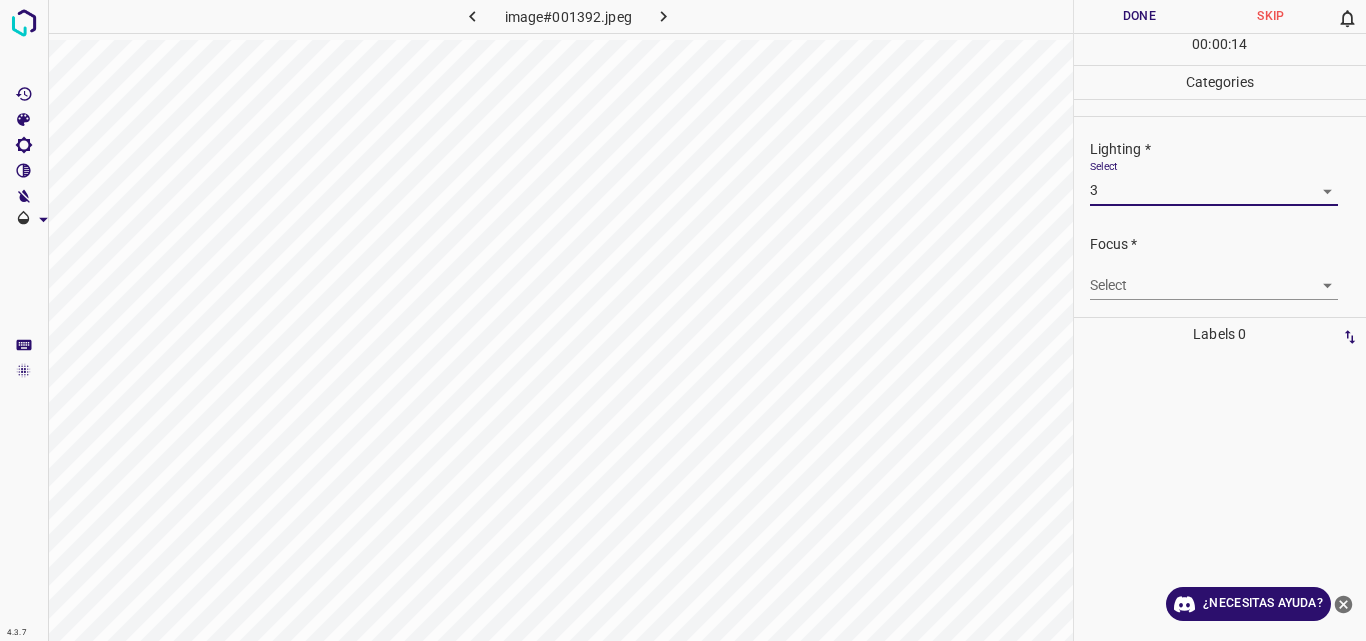 click on "4.3.7 image#001392.jpeg Done Skip 0 00   : 00   : 14   Categories Lighting *  Select 3 3 Focus *  Select ​ Overall *  Select ​ Labels   0 Categories 1 Lighting 2 Focus 3 Overall Tools Space Change between modes (Draw & Edit) I Auto labeling R Restore zoom M Zoom in N Zoom out Delete Delete selecte label Filters Z Restore filters X Saturation filter C Brightness filter V Contrast filter B Gray scale filter General O Download ¿Necesitas ayuda? Original text Rate this translation Your feedback will be used to help improve Google Translate - Texto - Esconder - Borrar" at bounding box center (683, 320) 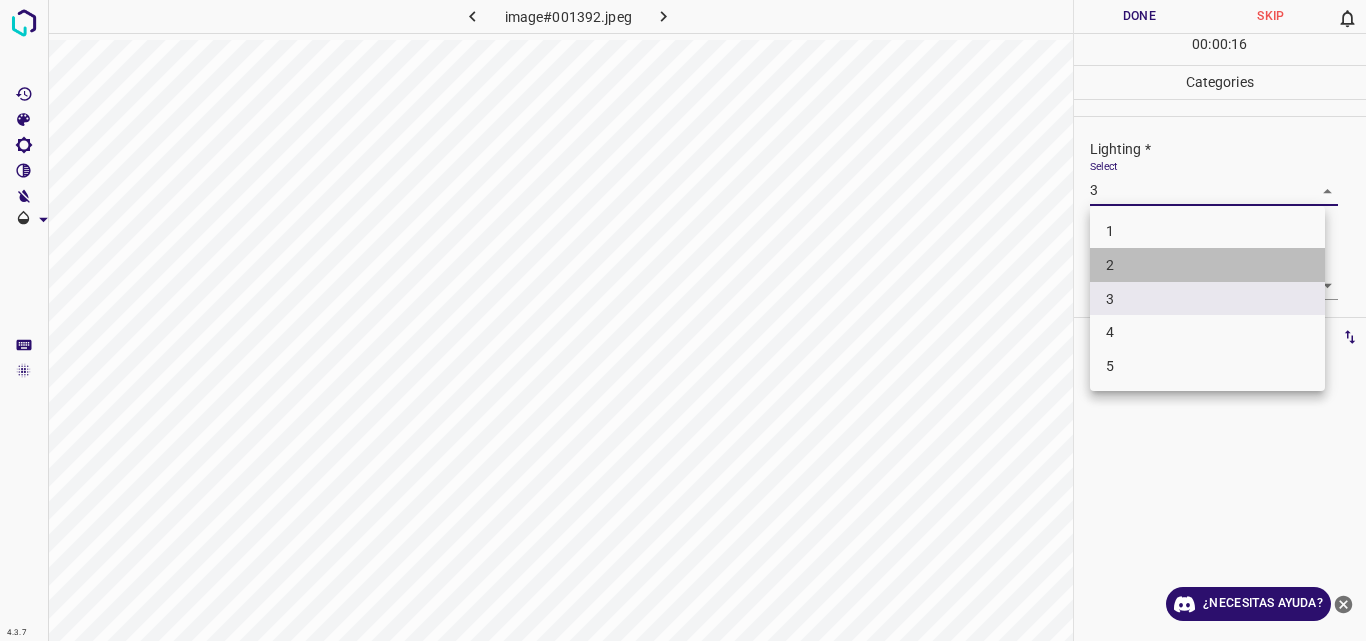 click on "2" at bounding box center [1207, 265] 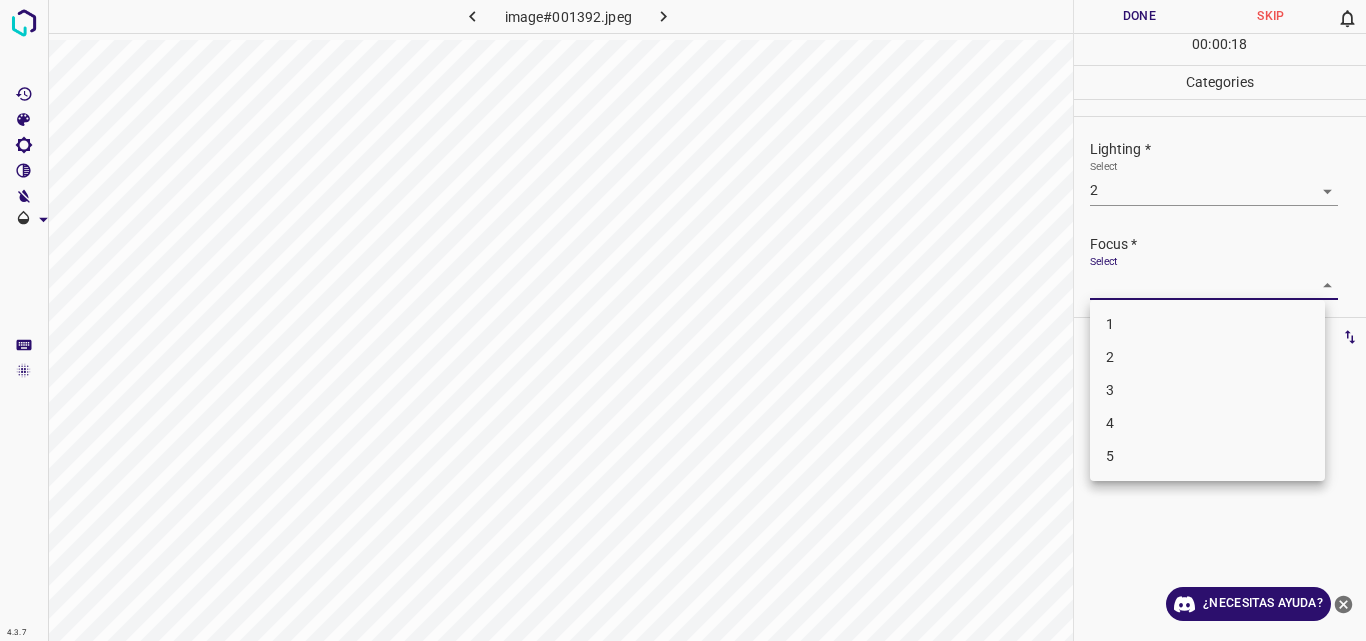 click on "4.3.7 image#001392.jpeg Done Skip 0 00   : 00   : 18   Categories Lighting *  Select 2 2 Focus *  Select ​ Overall *  Select ​ Labels   0 Categories 1 Lighting 2 Focus 3 Overall Tools Space Change between modes (Draw & Edit) I Auto labeling R Restore zoom M Zoom in N Zoom out Delete Delete selecte label Filters Z Restore filters X Saturation filter C Brightness filter V Contrast filter B Gray scale filter General O Download ¿Necesitas ayuda? Original text Rate this translation Your feedback will be used to help improve Google Translate - Texto - Esconder - Borrar 1 2 3 4 5" at bounding box center (683, 320) 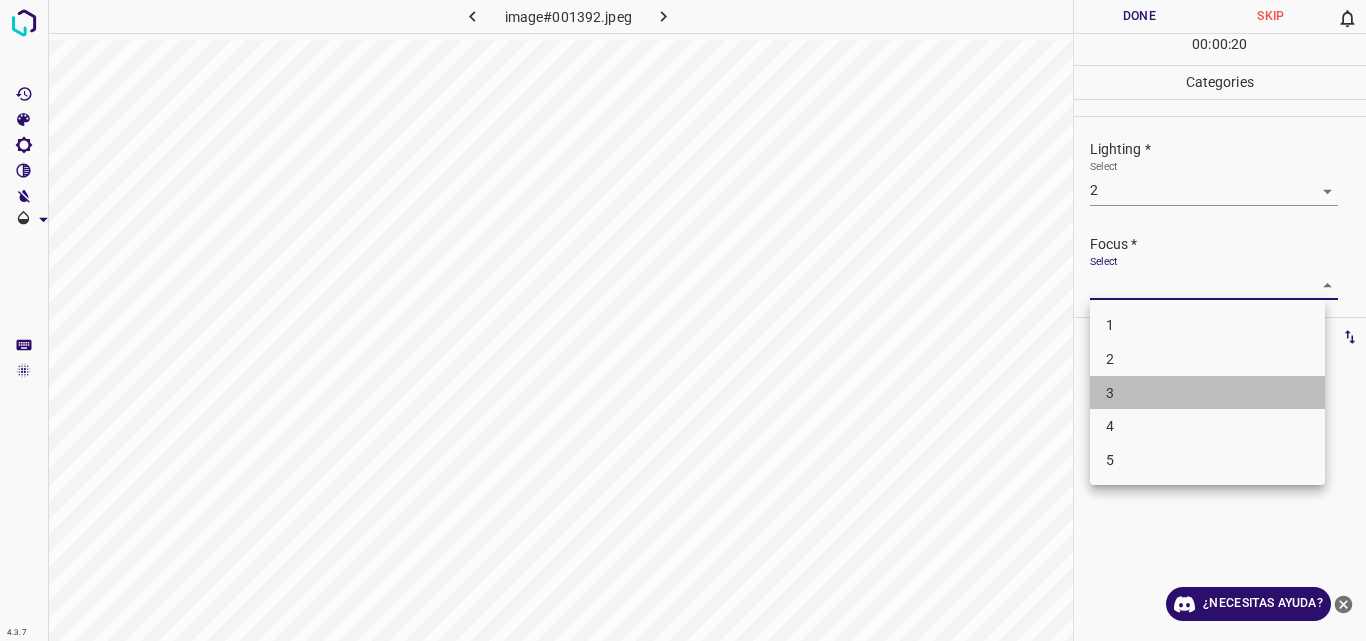 click on "3" at bounding box center [1207, 393] 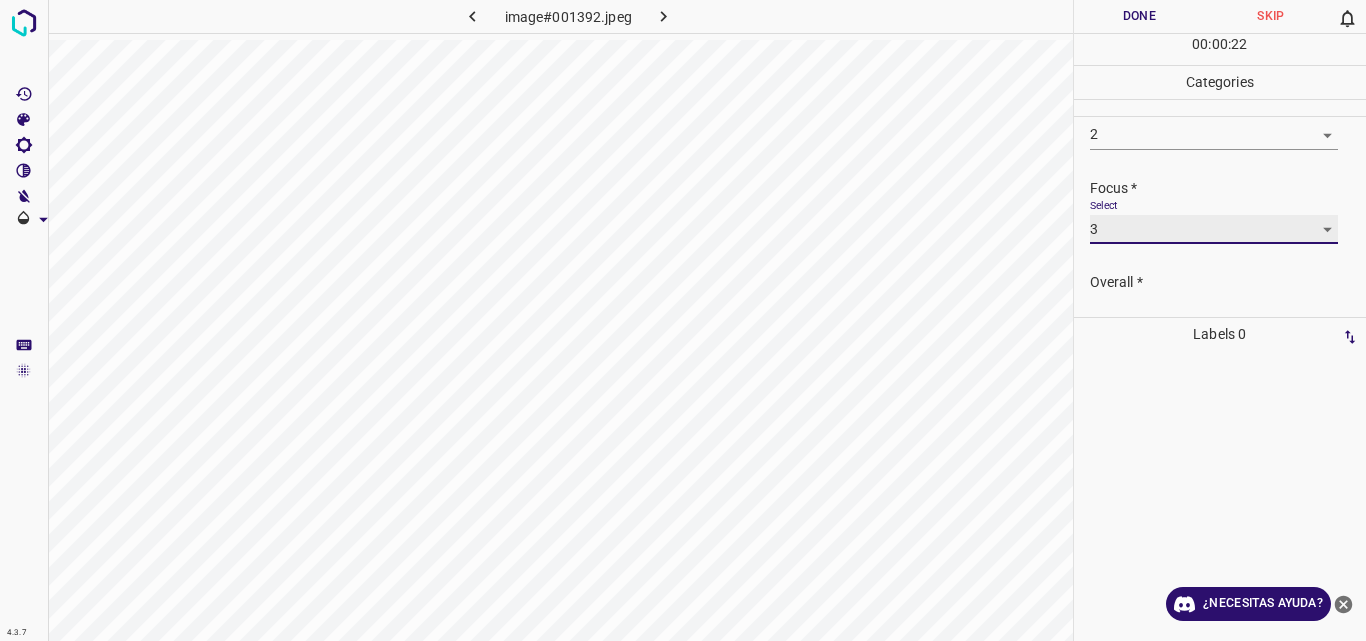 scroll, scrollTop: 75, scrollLeft: 0, axis: vertical 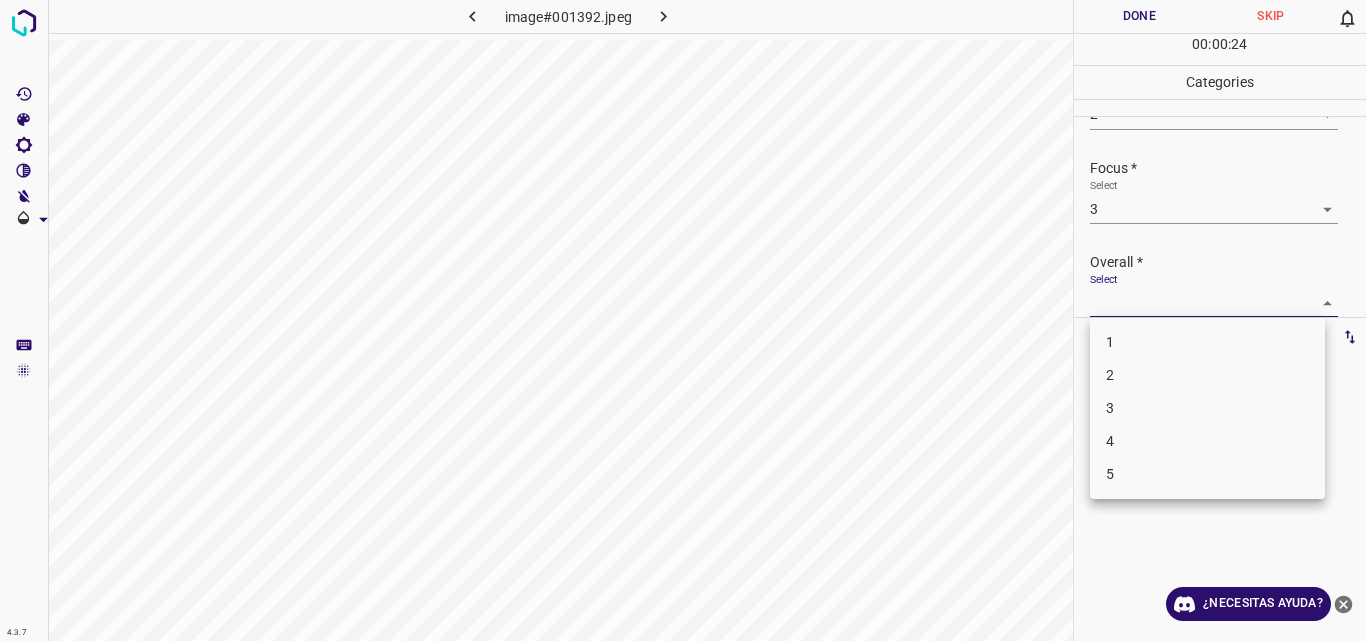 click on "4.3.7 image#001392.jpeg Done Skip 0 00   : 00   : 24   Categories Lighting *  Select 2 2 Focus *  Select 3 3 Overall *  Select ​ Labels   0 Categories 1 Lighting 2 Focus 3 Overall Tools Space Change between modes (Draw & Edit) I Auto labeling R Restore zoom M Zoom in N Zoom out Delete Delete selecte label Filters Z Restore filters X Saturation filter C Brightness filter V Contrast filter B Gray scale filter General O Download ¿Necesitas ayuda? Original text Rate this translation Your feedback will be used to help improve Google Translate - Texto - Esconder - Borrar 1 2 3 4 5" at bounding box center [683, 320] 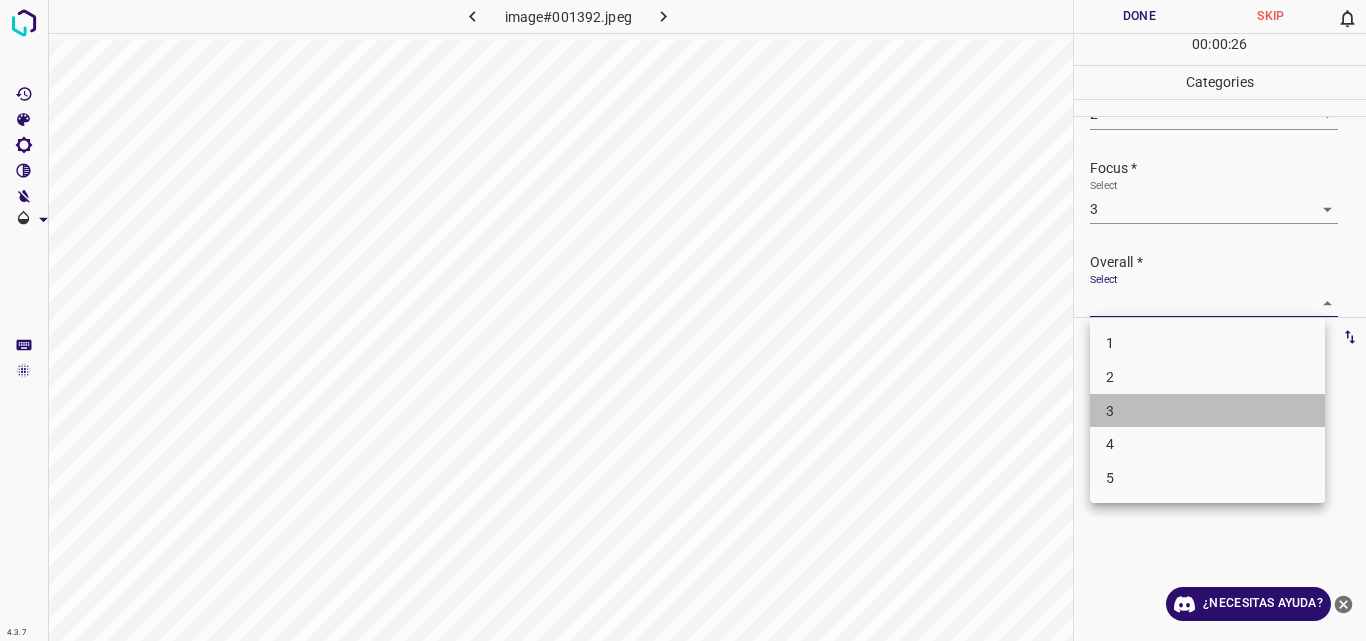 click on "3" at bounding box center [1207, 411] 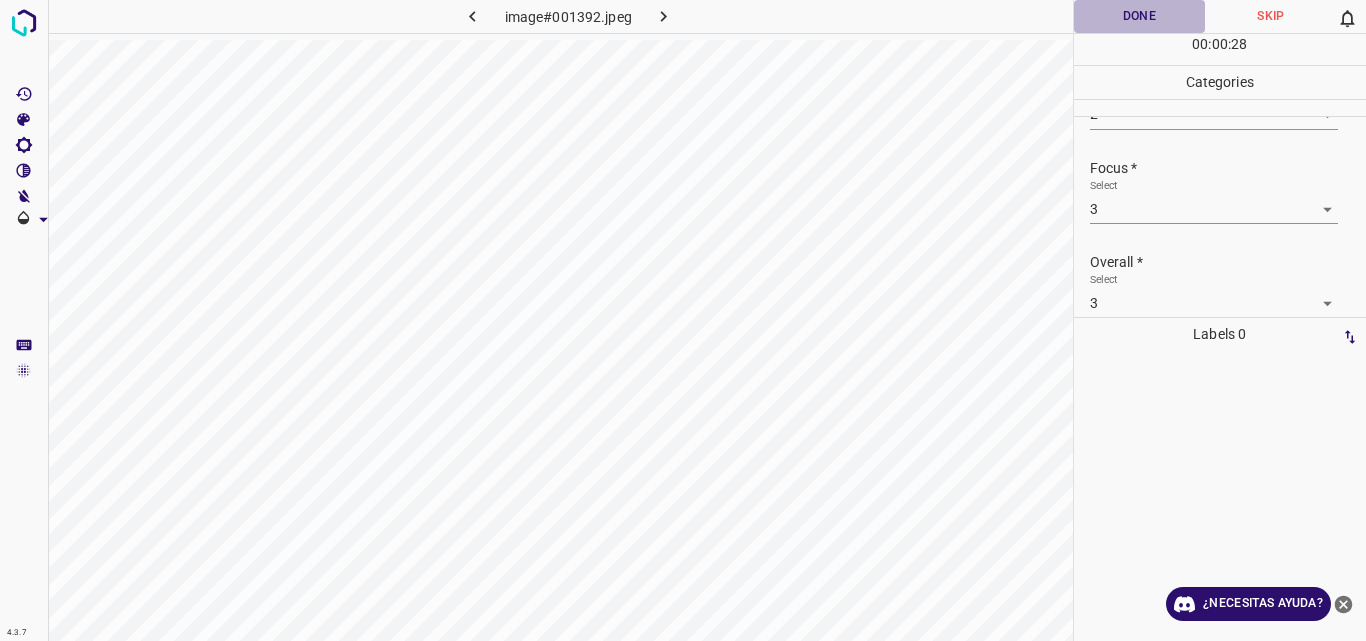 click on "Done" at bounding box center (1140, 16) 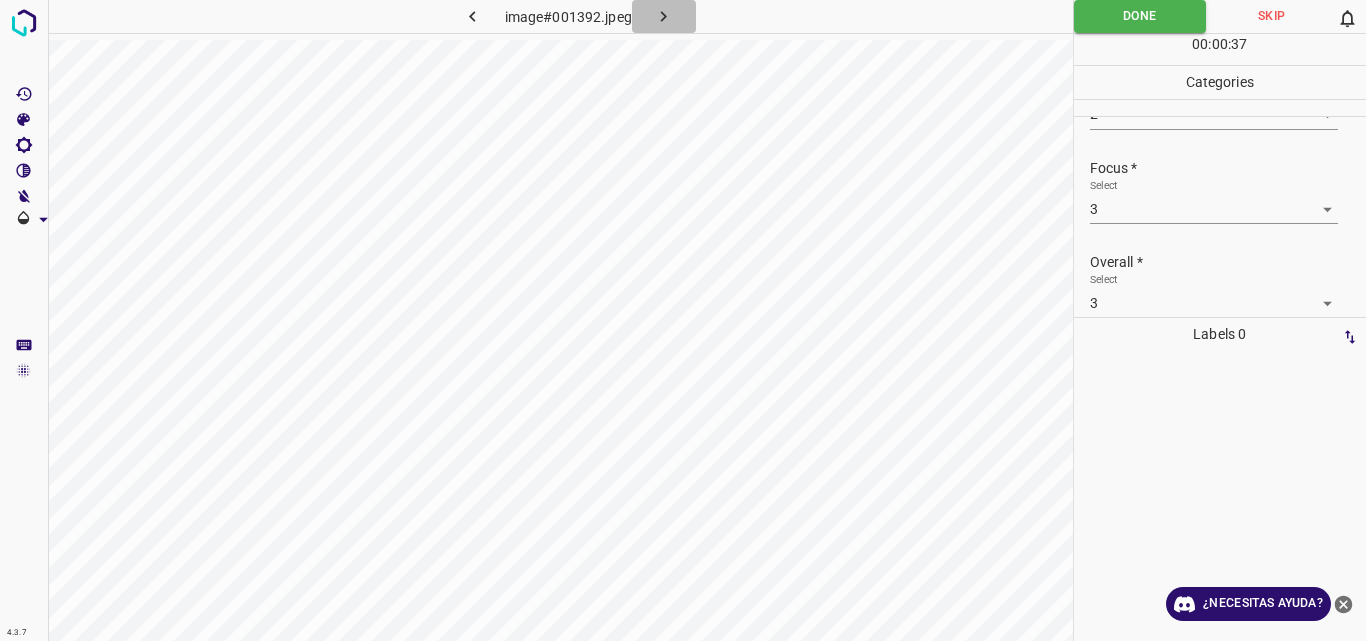 click 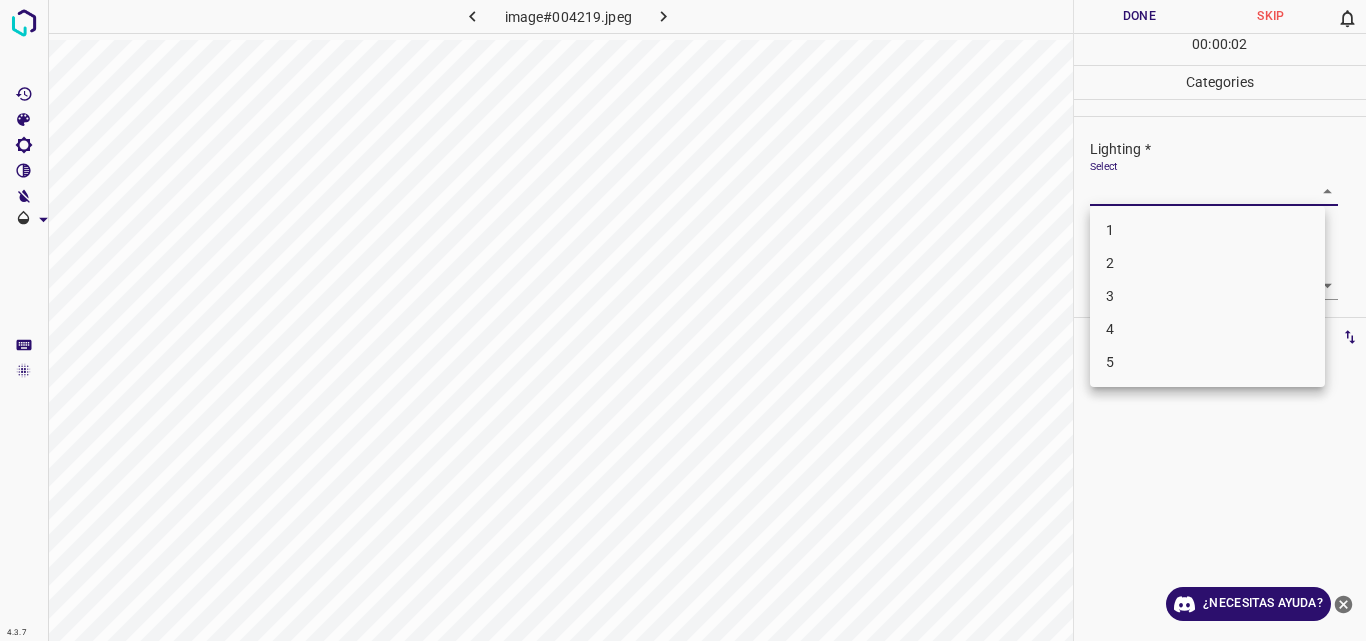 click on "4.3.7 image#004219.jpeg Done Skip 0 00   : 00   : 02   Categories Lighting *  Select ​ Focus *  Select ​ Overall *  Select ​ Labels   0 Categories 1 Lighting 2 Focus 3 Overall Tools Space Change between modes (Draw & Edit) I Auto labeling R Restore zoom M Zoom in N Zoom out Delete Delete selecte label Filters Z Restore filters X Saturation filter C Brightness filter V Contrast filter B Gray scale filter General O Download ¿Necesitas ayuda? Original text Rate this translation Your feedback will be used to help improve Google Translate - Texto - Esconder - Borrar 1 2 3 4 5" at bounding box center (683, 320) 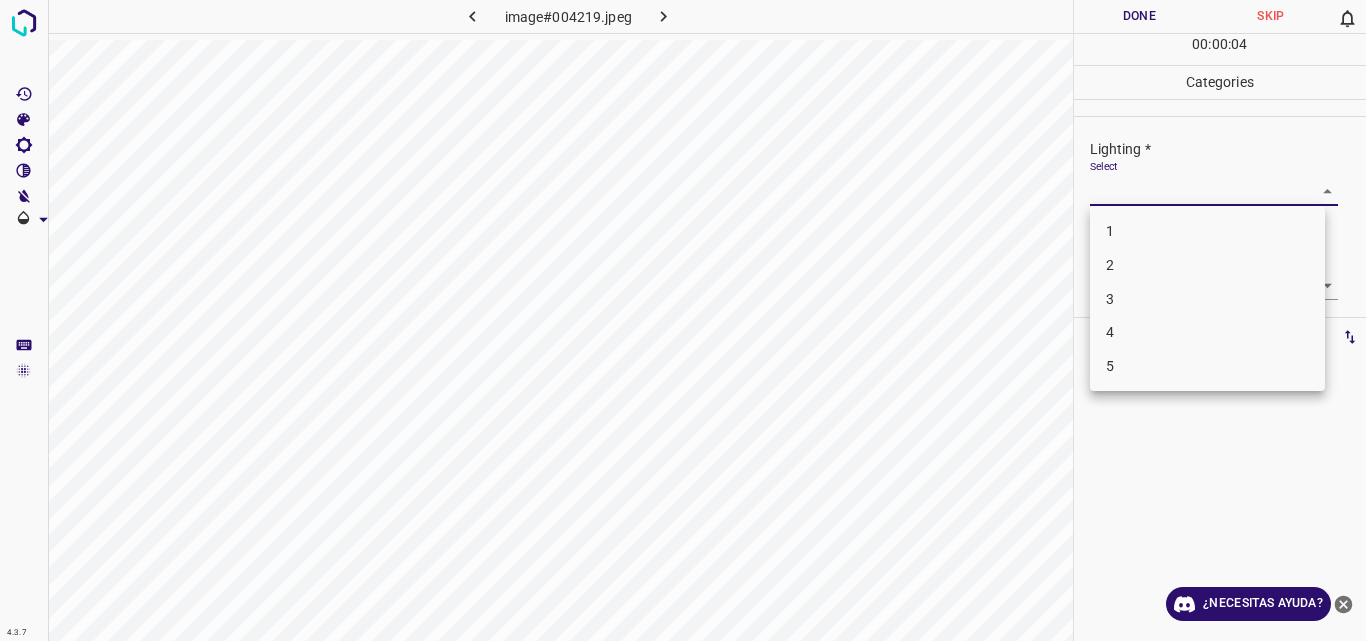click on "3" at bounding box center (1207, 299) 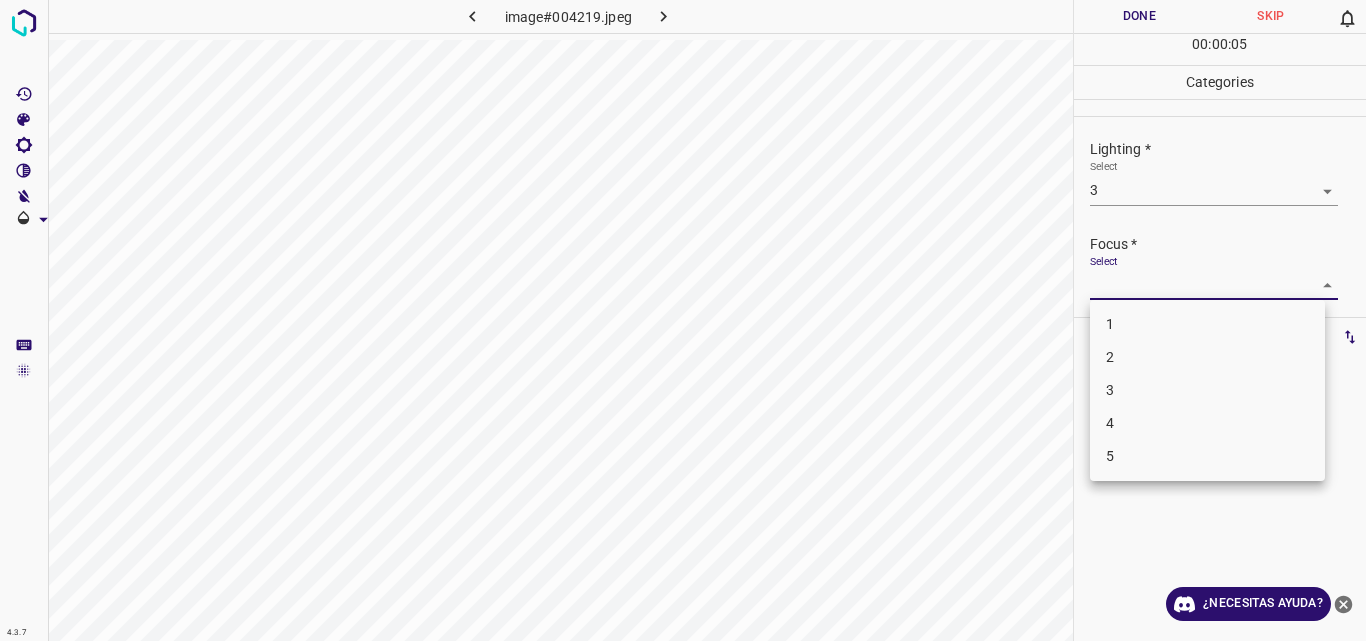 click on "4.3.7 image#004219.jpeg Done Skip 0 00   : 00   : 05   Categories Lighting *  Select 3 3 Focus *  Select ​ Overall *  Select ​ Labels   0 Categories 1 Lighting 2 Focus 3 Overall Tools Space Change between modes (Draw & Edit) I Auto labeling R Restore zoom M Zoom in N Zoom out Delete Delete selecte label Filters Z Restore filters X Saturation filter C Brightness filter V Contrast filter B Gray scale filter General O Download ¿Necesitas ayuda? Original text Rate this translation Your feedback will be used to help improve Google Translate - Texto - Esconder - Borrar 1 2 3 4 5" at bounding box center (683, 320) 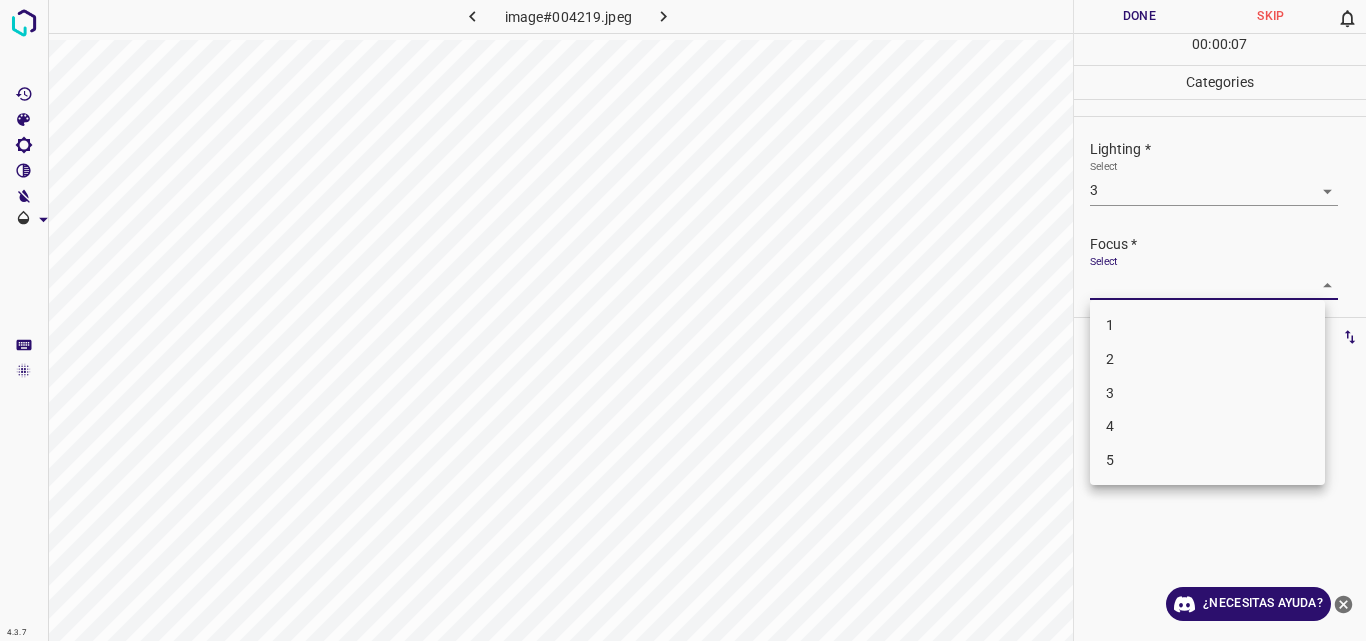 click on "3" at bounding box center (1207, 393) 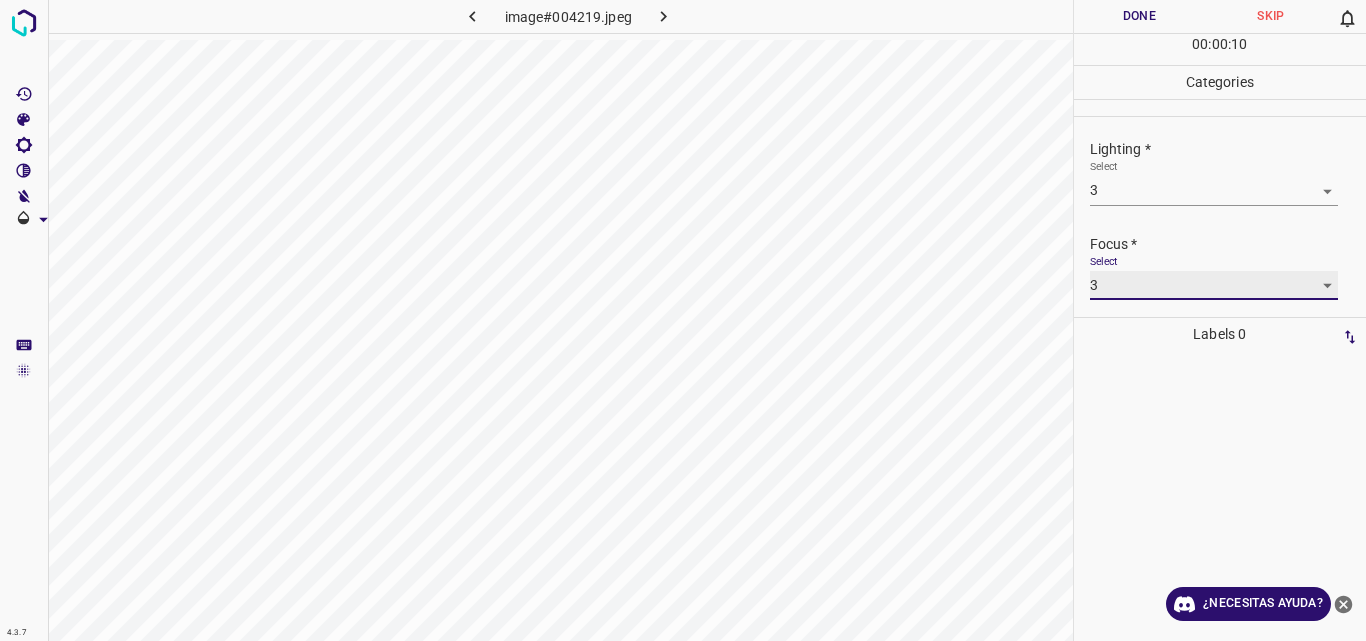scroll, scrollTop: 98, scrollLeft: 0, axis: vertical 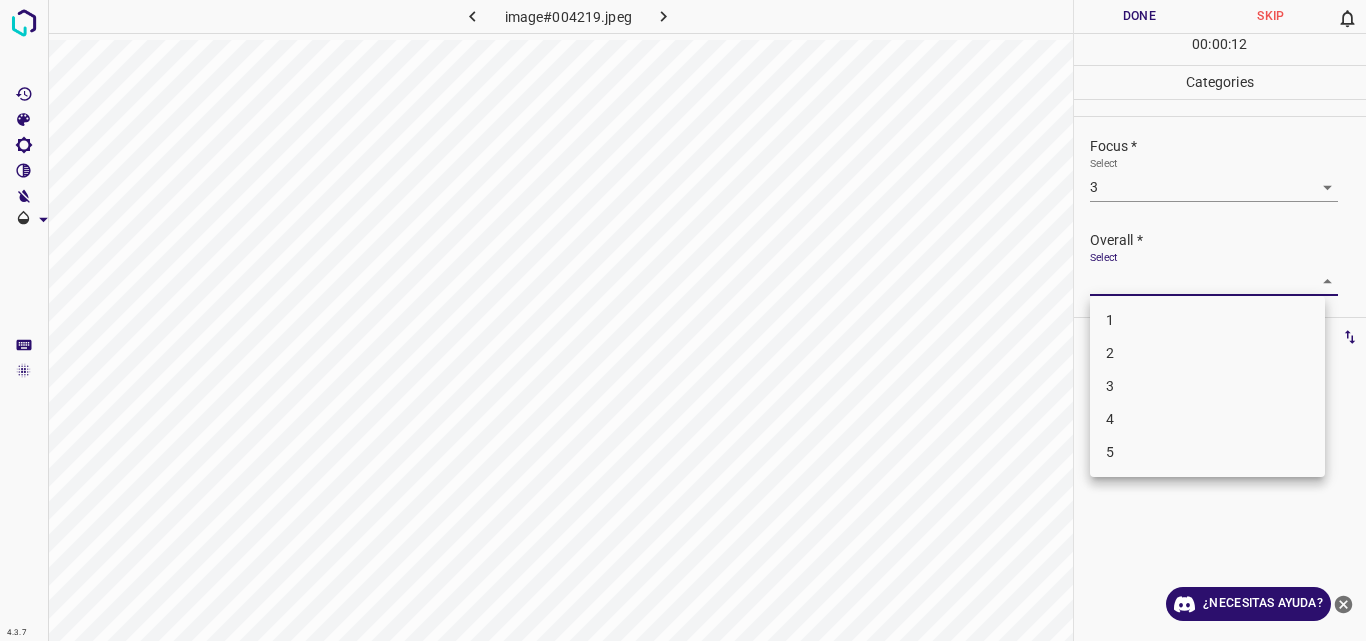click on "4.3.7 image#004219.jpeg Done Skip 0 00   : 00   : 12   Categories Lighting *  Select 3 3 Focus *  Select 3 3 Overall *  Select ​ Labels   0 Categories 1 Lighting 2 Focus 3 Overall Tools Space Change between modes (Draw & Edit) I Auto labeling R Restore zoom M Zoom in N Zoom out Delete Delete selecte label Filters Z Restore filters X Saturation filter C Brightness filter V Contrast filter B Gray scale filter General O Download ¿Necesitas ayuda? Original text Rate this translation Your feedback will be used to help improve Google Translate - Texto - Esconder - Borrar 1 2 3 4 5" at bounding box center (683, 320) 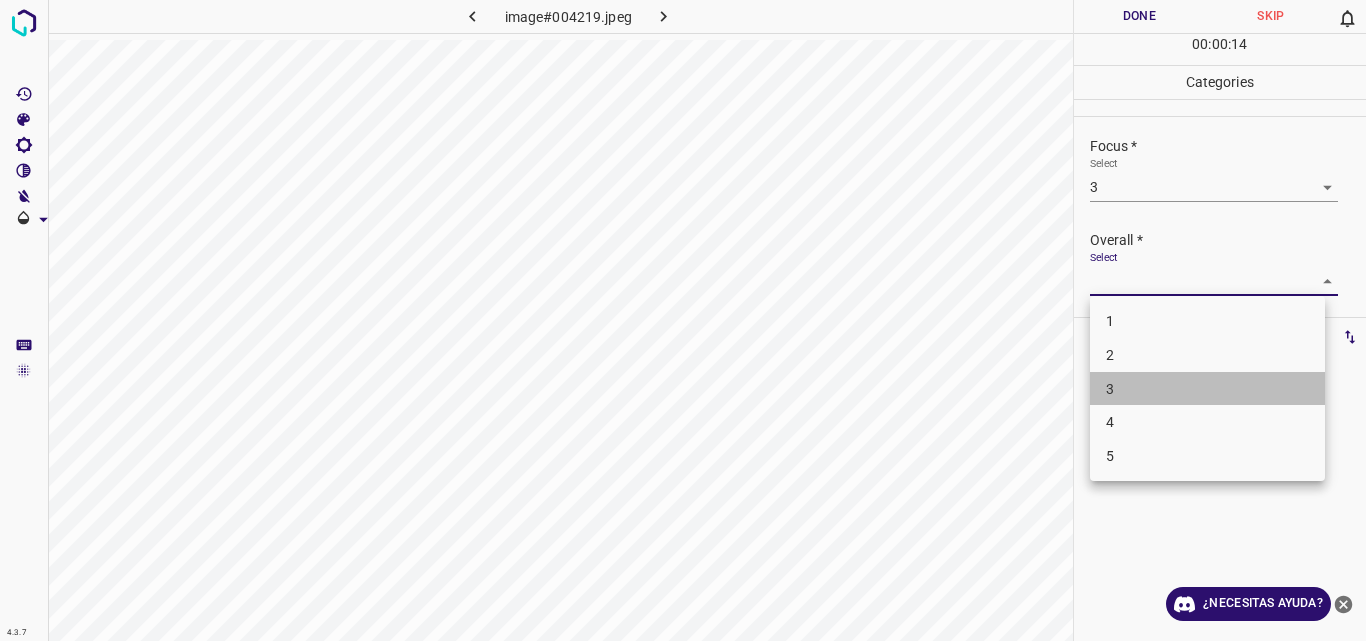 click on "3" at bounding box center [1207, 389] 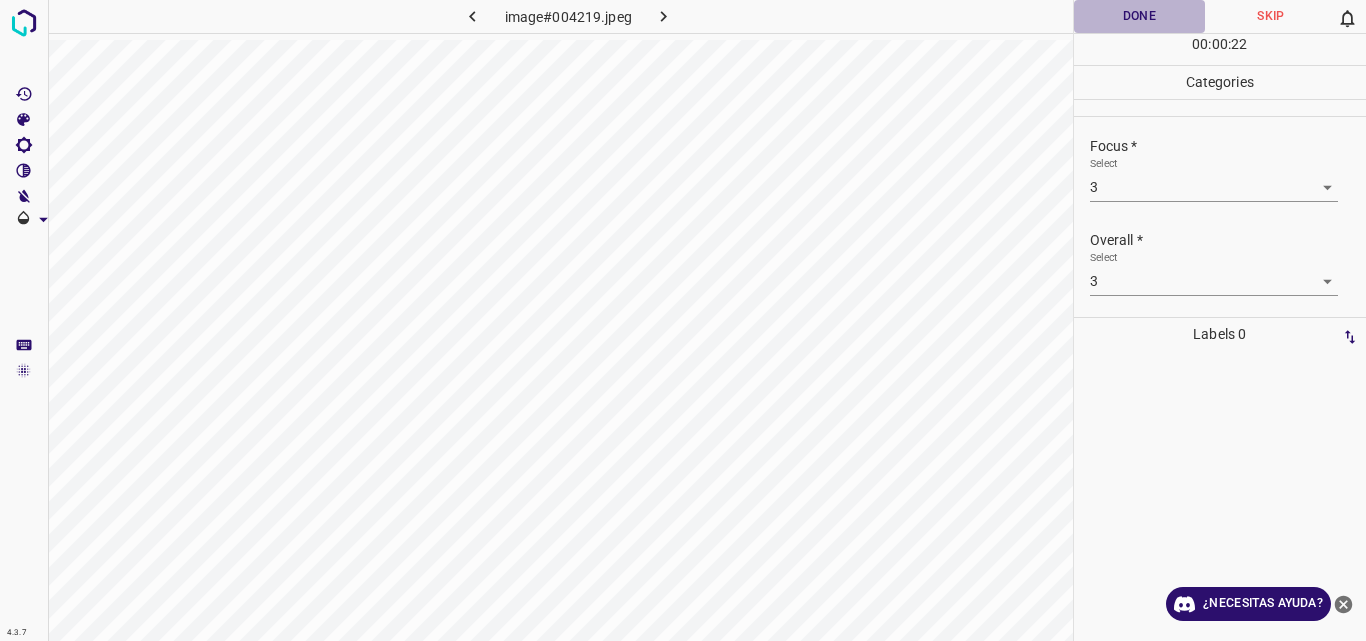 click on "Done" at bounding box center (1140, 16) 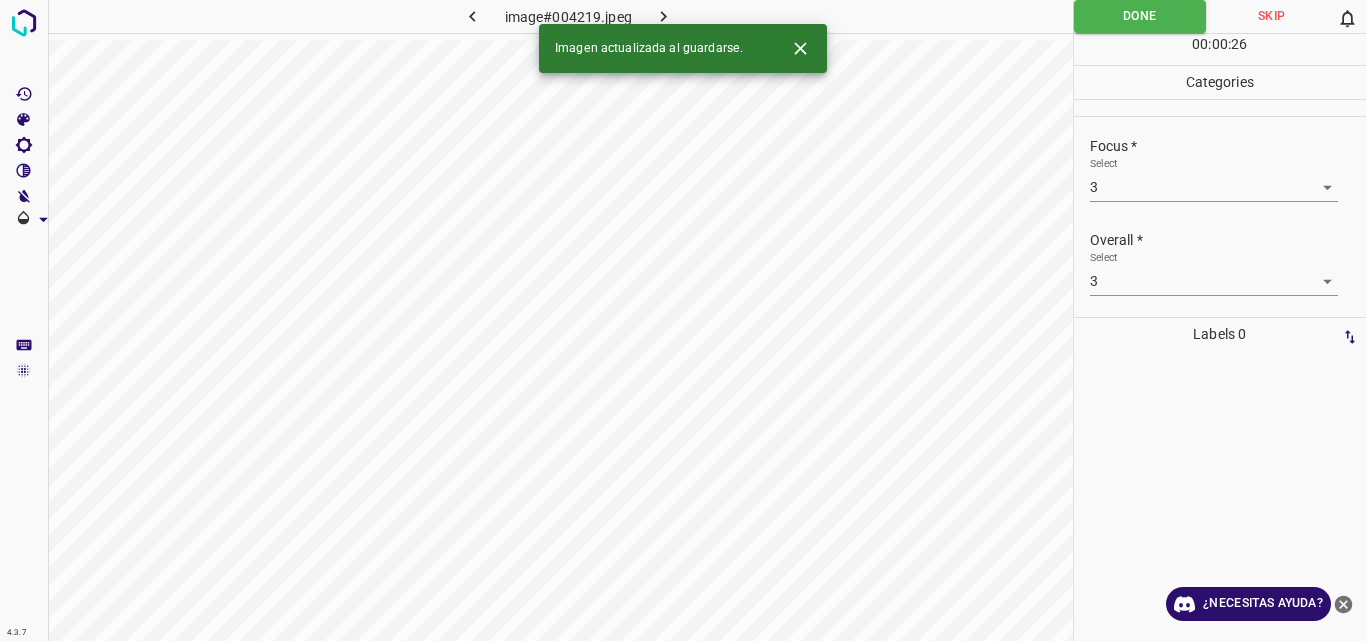 click 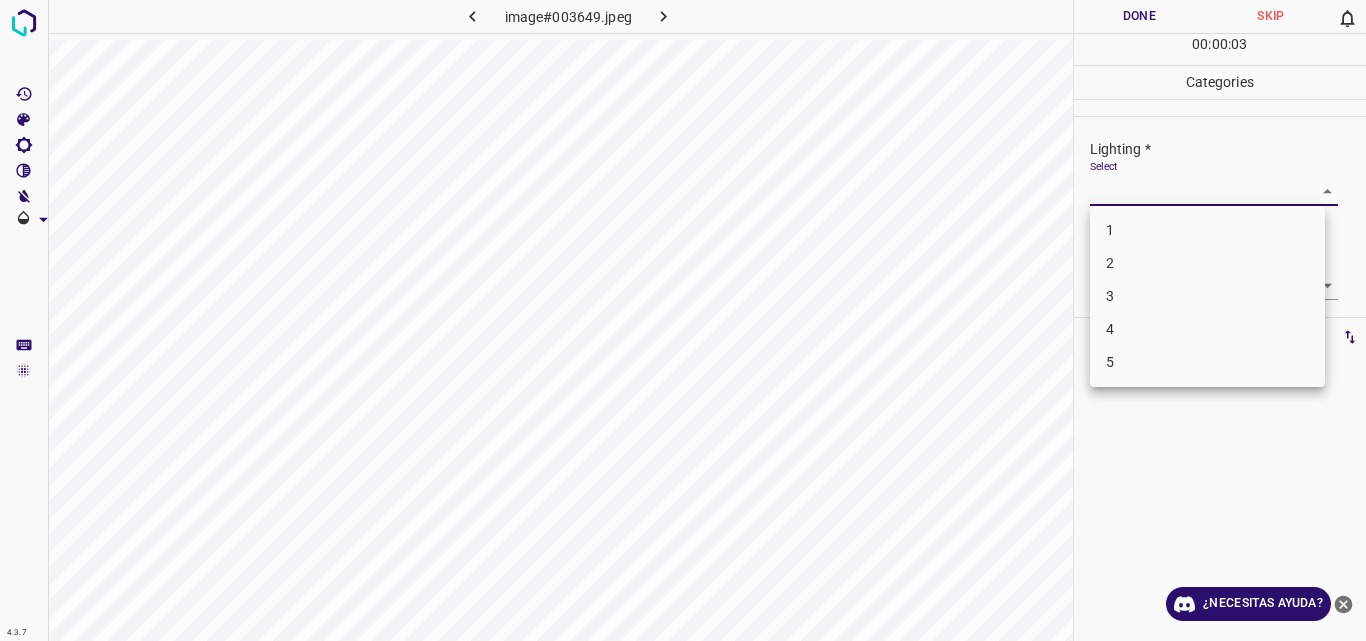 click on "4.3.7 image#003649.jpeg Done Skip 0 00   : 00   : 03   Categories Lighting *  Select ​ Focus *  Select ​ Overall *  Select ​ Labels   0 Categories 1 Lighting 2 Focus 3 Overall Tools Space Change between modes (Draw & Edit) I Auto labeling R Restore zoom M Zoom in N Zoom out Delete Delete selecte label Filters Z Restore filters X Saturation filter C Brightness filter V Contrast filter B Gray scale filter General O Download ¿Necesitas ayuda? Original text Rate this translation Your feedback will be used to help improve Google Translate - Texto - Esconder - Borrar 1 2 3 4 5" at bounding box center [683, 320] 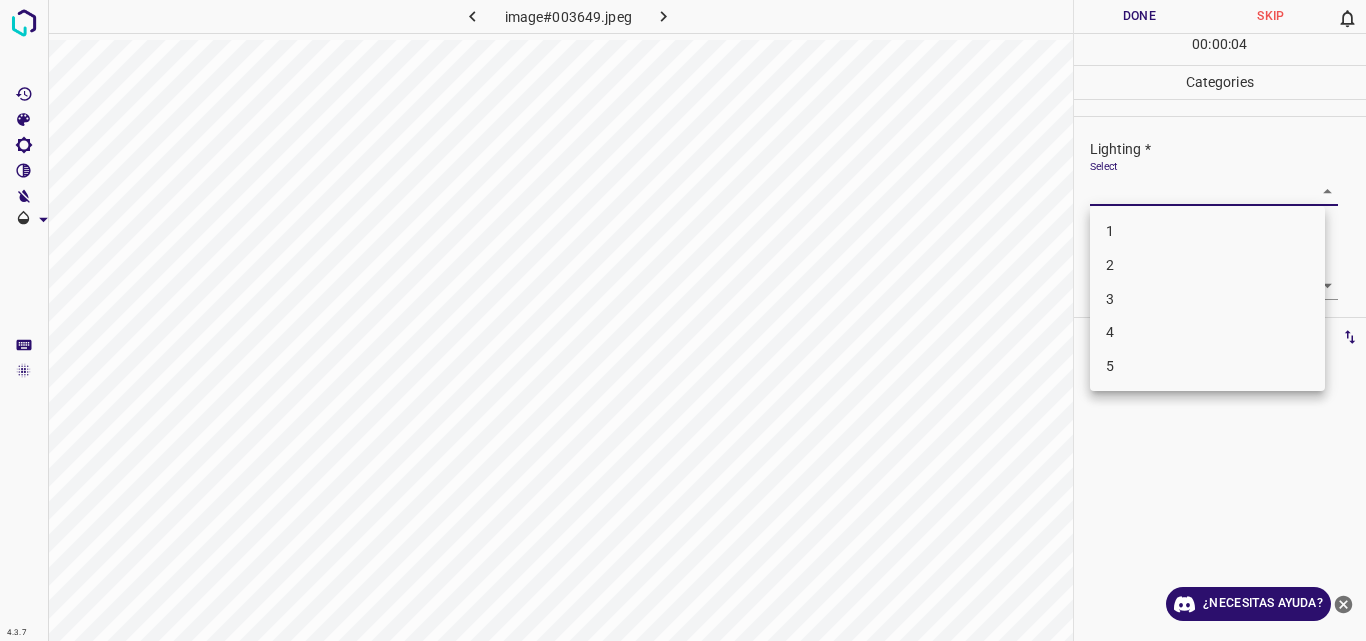 click on "3" at bounding box center (1207, 299) 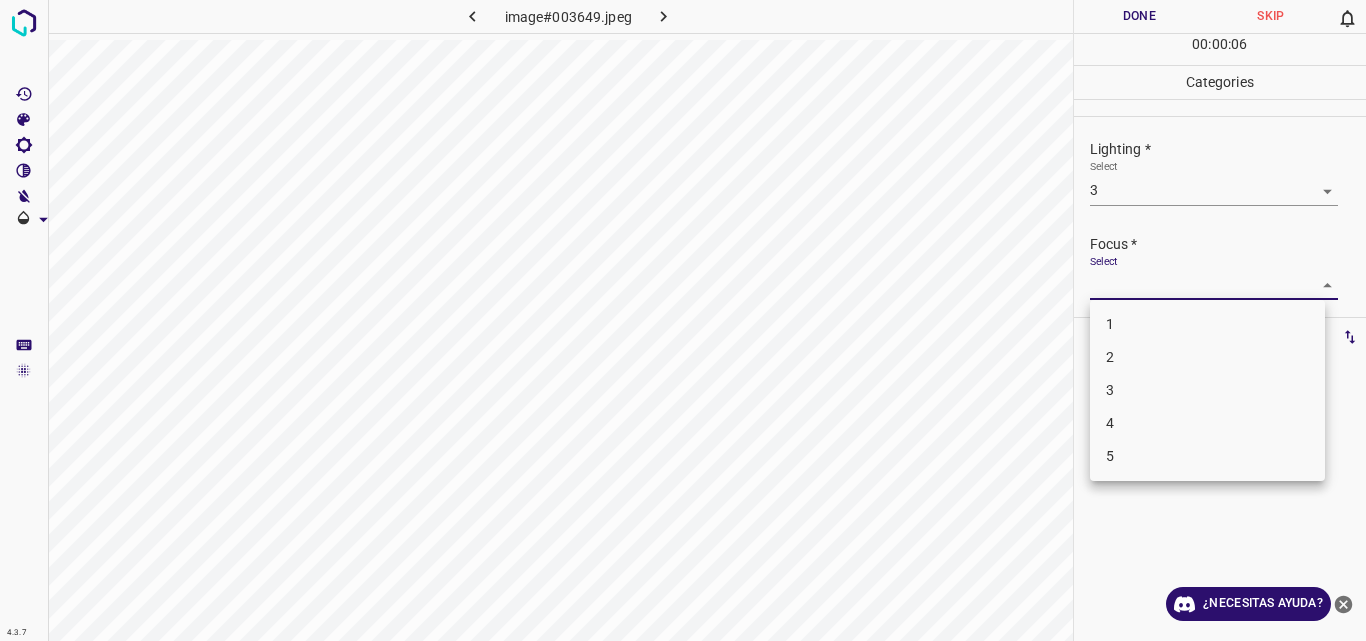 click on "4.3.7 image#003649.jpeg Done Skip 0 00   : 00   : 06   Categories Lighting *  Select 3 3 Focus *  Select ​ Overall *  Select ​ Labels   0 Categories 1 Lighting 2 Focus 3 Overall Tools Space Change between modes (Draw & Edit) I Auto labeling R Restore zoom M Zoom in N Zoom out Delete Delete selecte label Filters Z Restore filters X Saturation filter C Brightness filter V Contrast filter B Gray scale filter General O Download ¿Necesitas ayuda? Original text Rate this translation Your feedback will be used to help improve Google Translate - Texto - Esconder - Borrar 1 2 3 4 5" at bounding box center [683, 320] 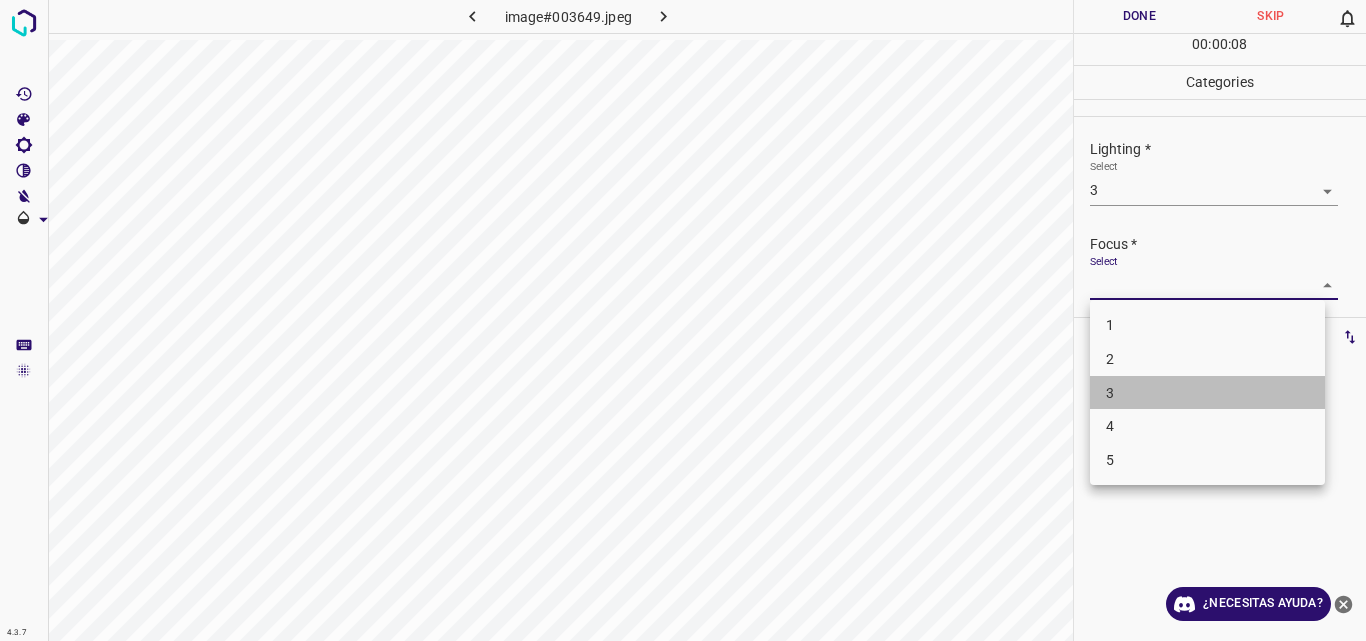 click on "3" at bounding box center [1207, 393] 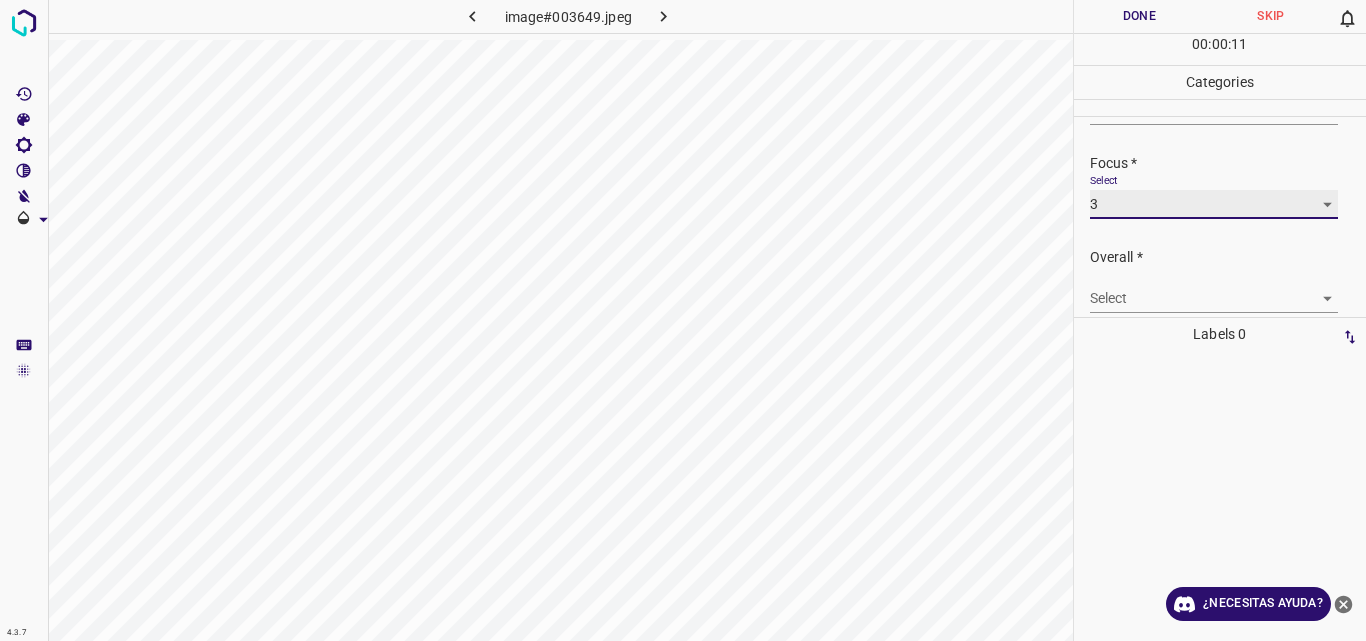 scroll, scrollTop: 98, scrollLeft: 0, axis: vertical 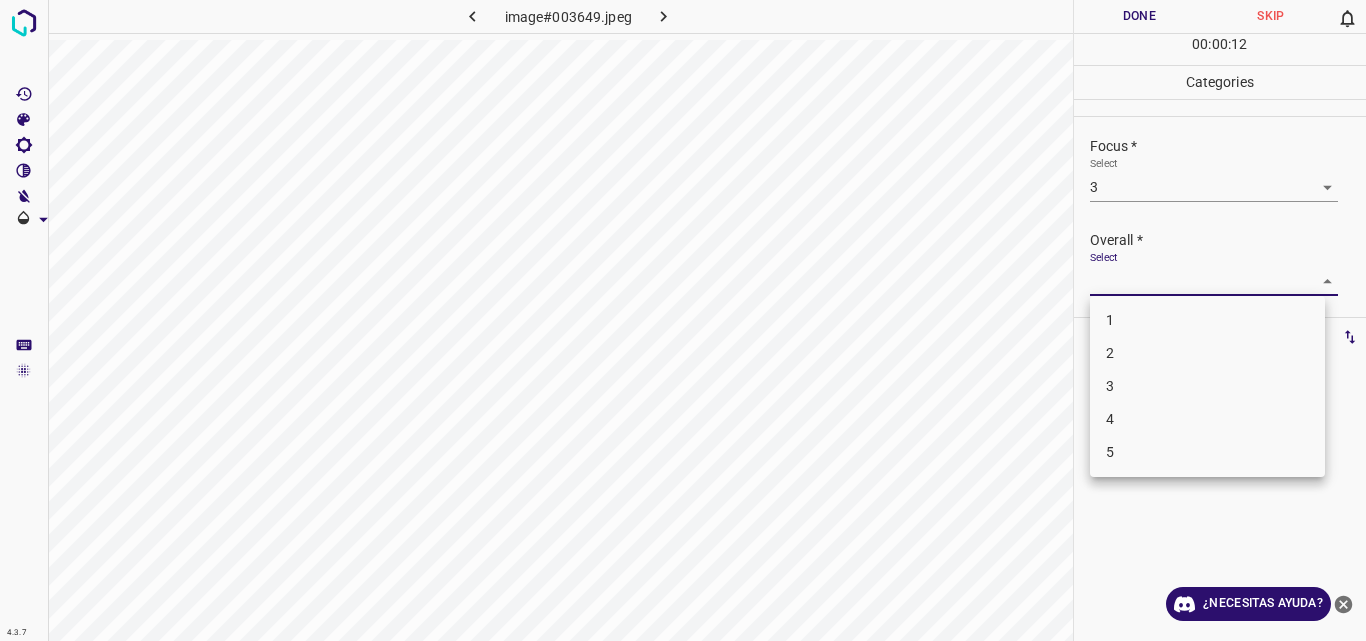 click on "4.3.7 image#003649.jpeg Done Skip 0 00   : 00   : 12   Categories Lighting *  Select 3 3 Focus *  Select 3 3 Overall *  Select ​ Labels   0 Categories 1 Lighting 2 Focus 3 Overall Tools Space Change between modes (Draw & Edit) I Auto labeling R Restore zoom M Zoom in N Zoom out Delete Delete selecte label Filters Z Restore filters X Saturation filter C Brightness filter V Contrast filter B Gray scale filter General O Download ¿Necesitas ayuda? Original text Rate this translation Your feedback will be used to help improve Google Translate - Texto - Esconder - Borrar 1 2 3 4 5" at bounding box center (683, 320) 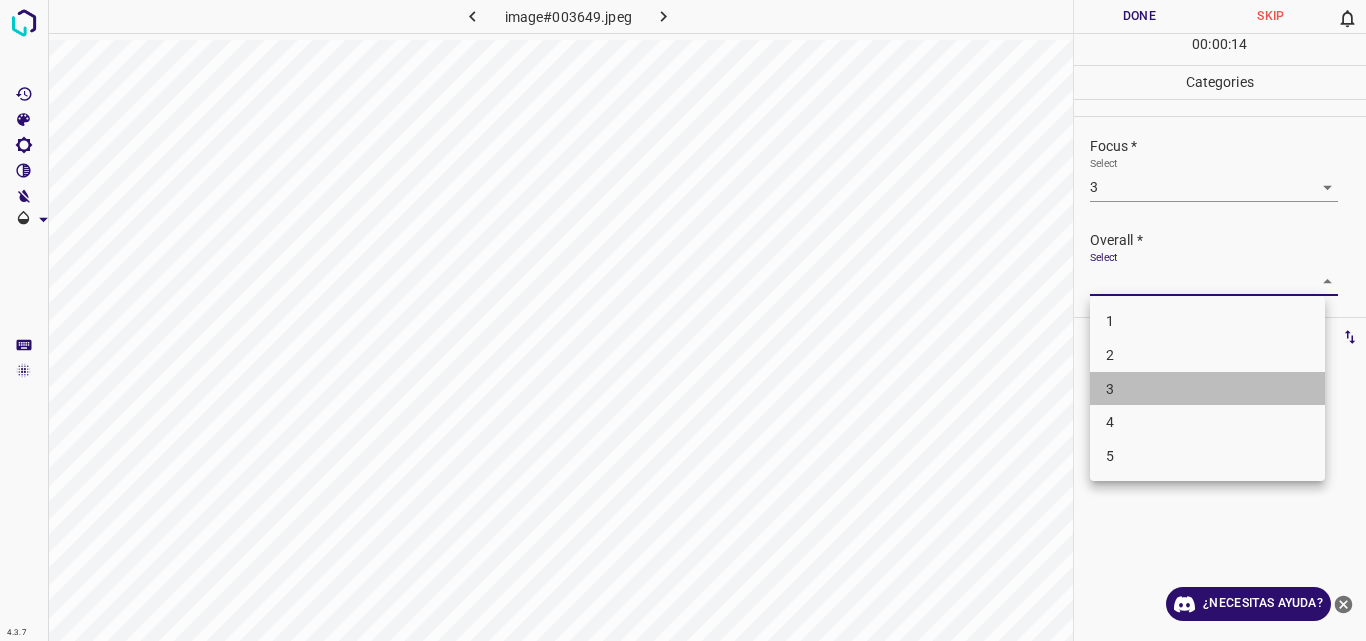 click on "3" at bounding box center (1207, 389) 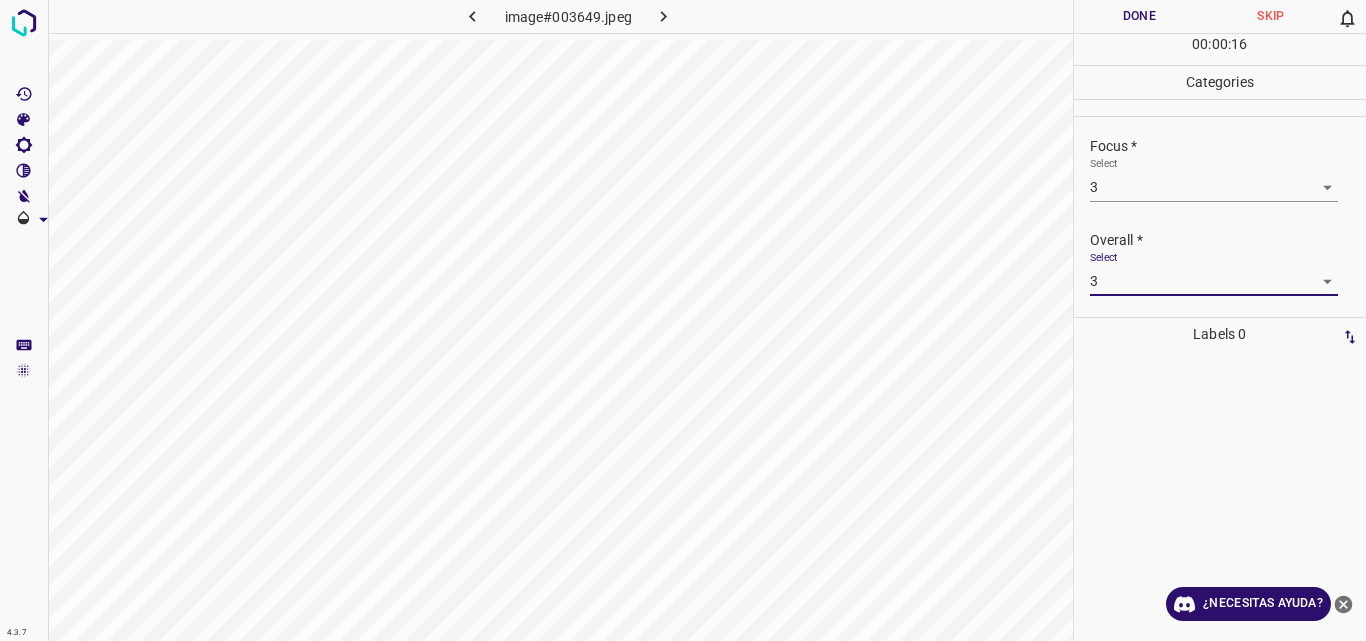 click on "Done" at bounding box center [1140, 16] 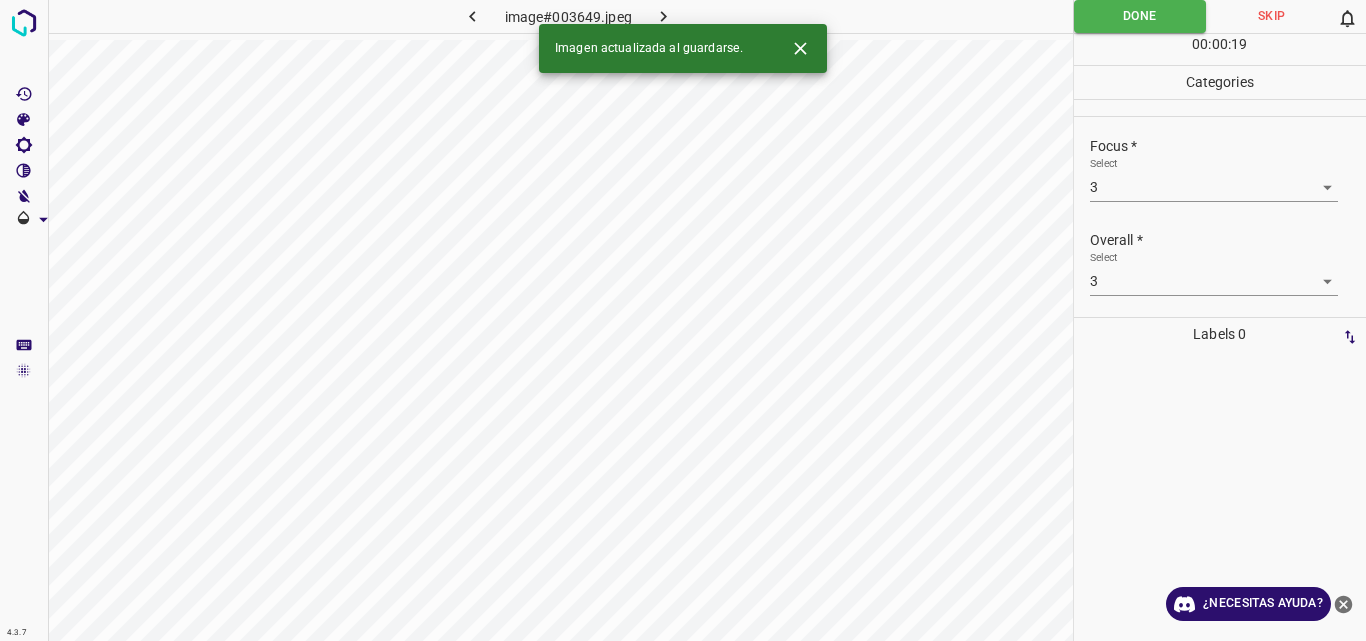 click 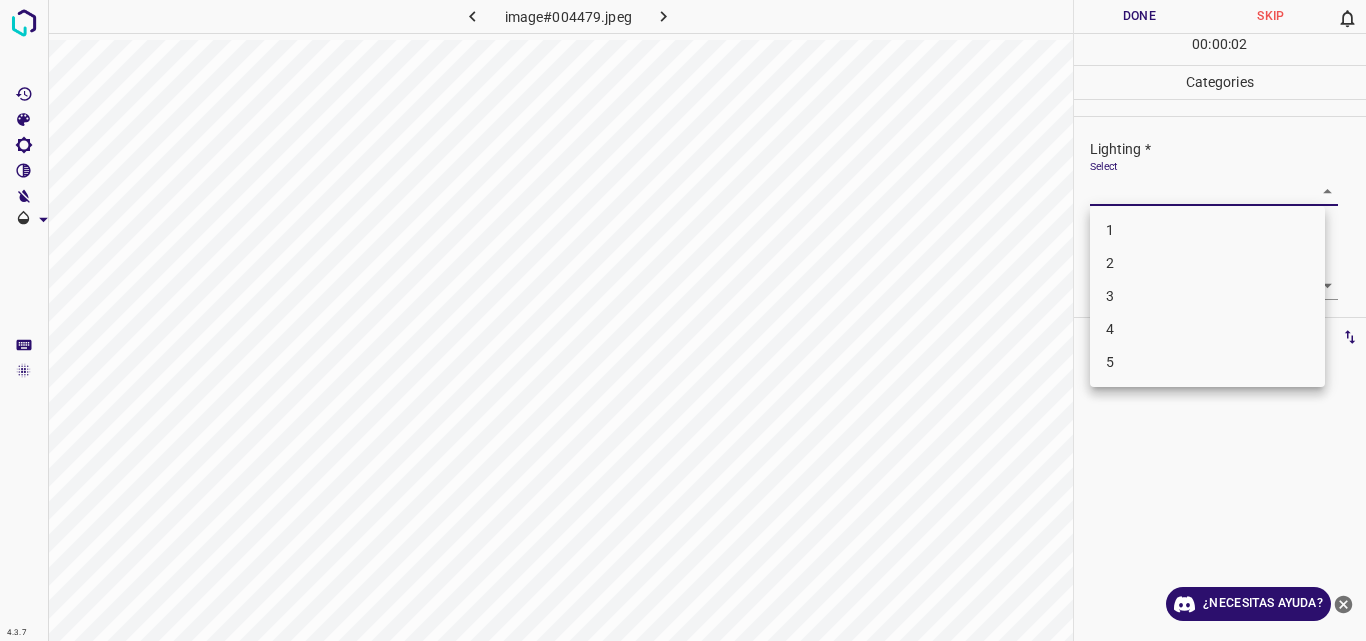 click on "4.3.7 image#004479.jpeg Done Skip 0 00   : 00   : 02   Categories Lighting *  Select ​ Focus *  Select ​ Overall *  Select ​ Labels   0 Categories 1 Lighting 2 Focus 3 Overall Tools Space Change between modes (Draw & Edit) I Auto labeling R Restore zoom M Zoom in N Zoom out Delete Delete selecte label Filters Z Restore filters X Saturation filter C Brightness filter V Contrast filter B Gray scale filter General O Download ¿Necesitas ayuda? Original text Rate this translation Your feedback will be used to help improve Google Translate - Texto - Esconder - Borrar 1 2 3 4 5" at bounding box center [683, 320] 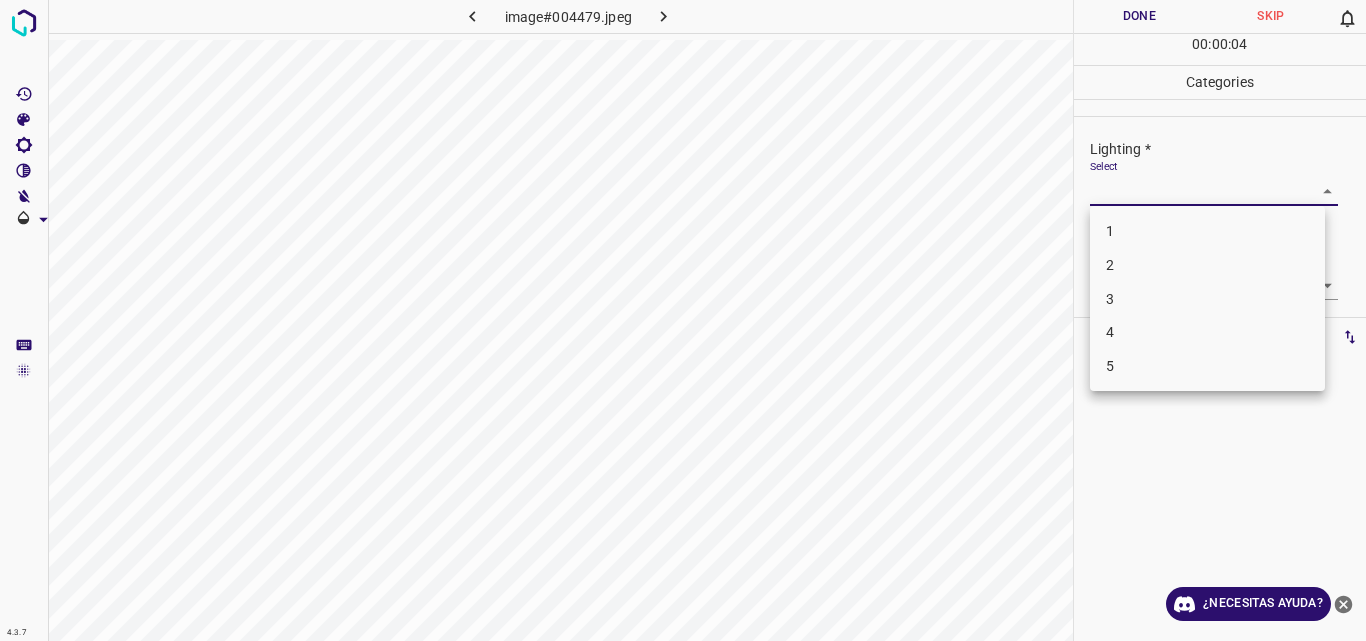 click on "3" at bounding box center [1207, 299] 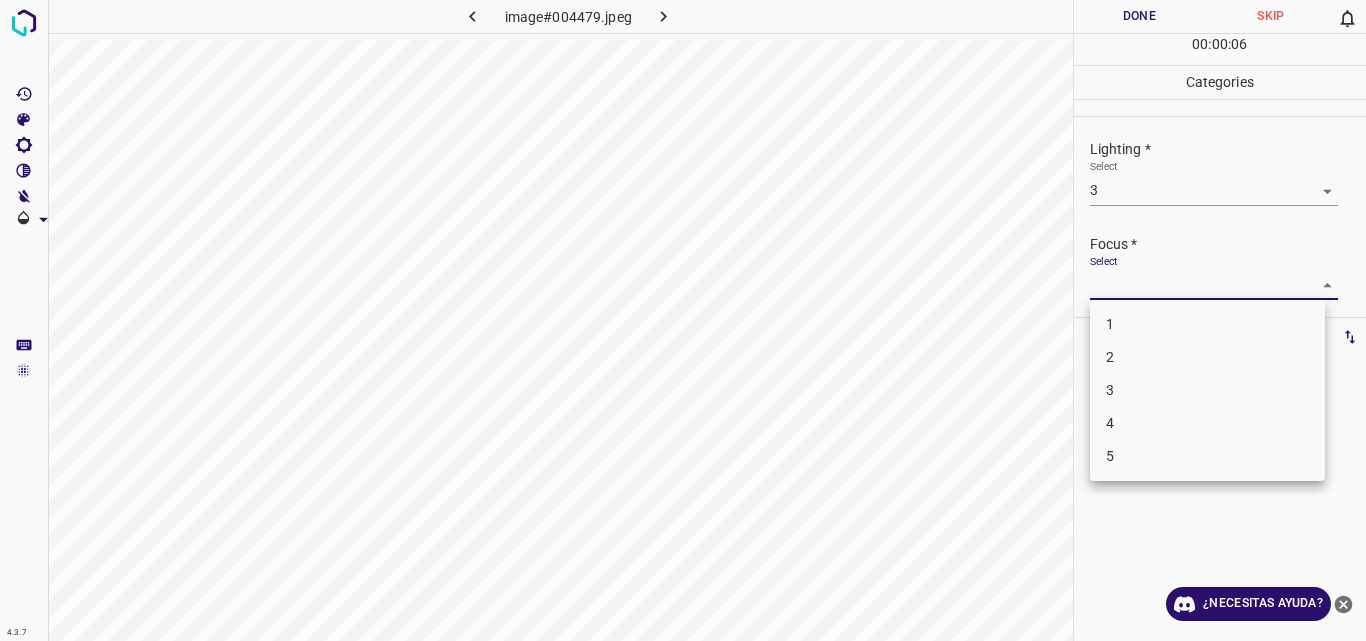 click on "4.3.7 image#004479.jpeg Done Skip 0 00   : 00   : 06   Categories Lighting *  Select 3 3 Focus *  Select ​ Overall *  Select ​ Labels   0 Categories 1 Lighting 2 Focus 3 Overall Tools Space Change between modes (Draw & Edit) I Auto labeling R Restore zoom M Zoom in N Zoom out Delete Delete selecte label Filters Z Restore filters X Saturation filter C Brightness filter V Contrast filter B Gray scale filter General O Download ¿Necesitas ayuda? Original text Rate this translation Your feedback will be used to help improve Google Translate - Texto - Esconder - Borrar 1 2 3 4 5" at bounding box center (683, 320) 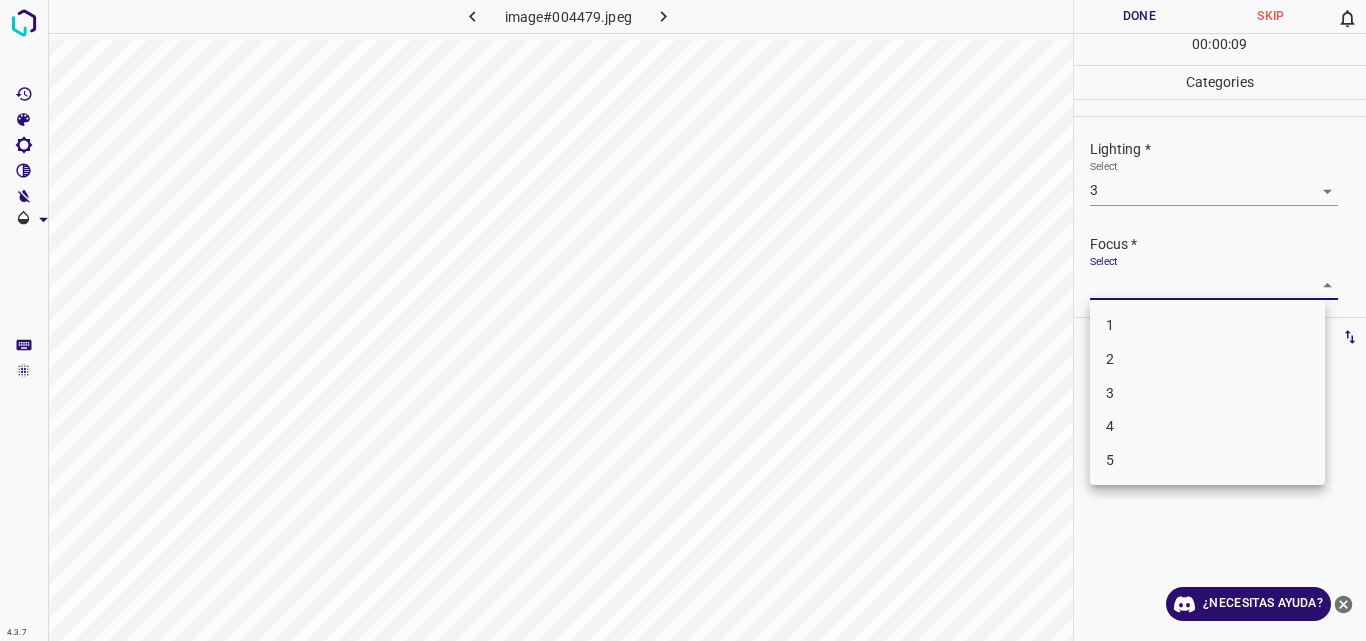 click on "3" at bounding box center (1207, 393) 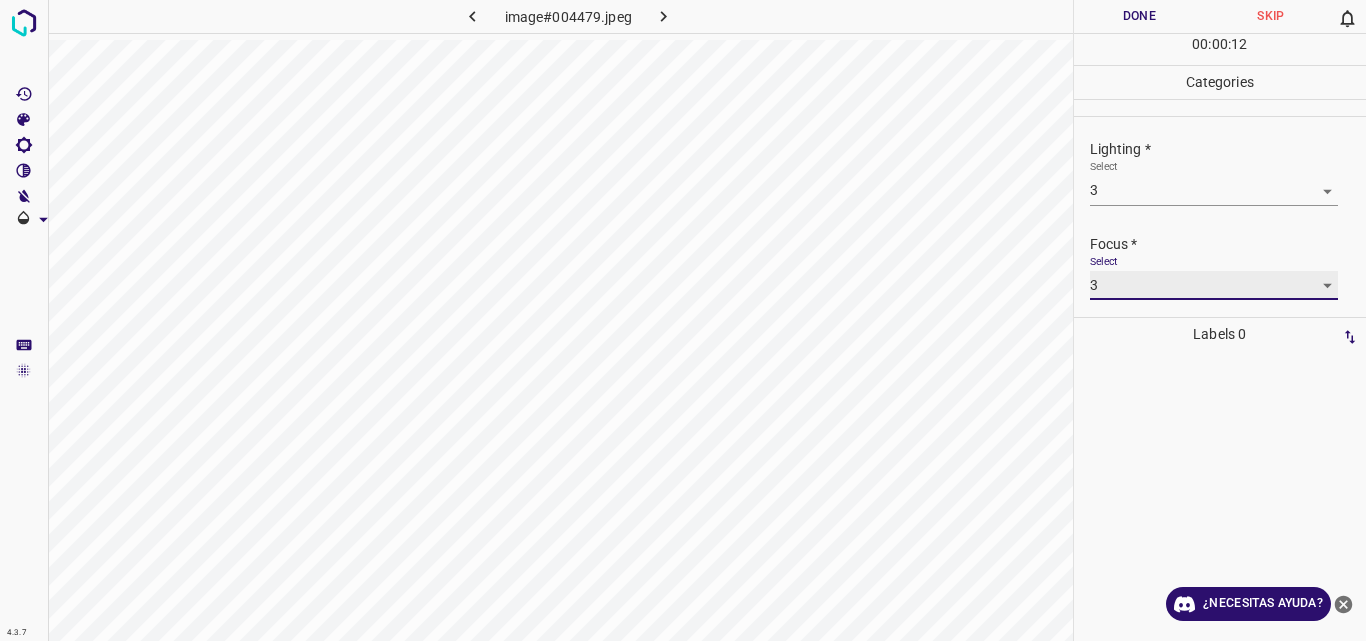 scroll, scrollTop: 98, scrollLeft: 0, axis: vertical 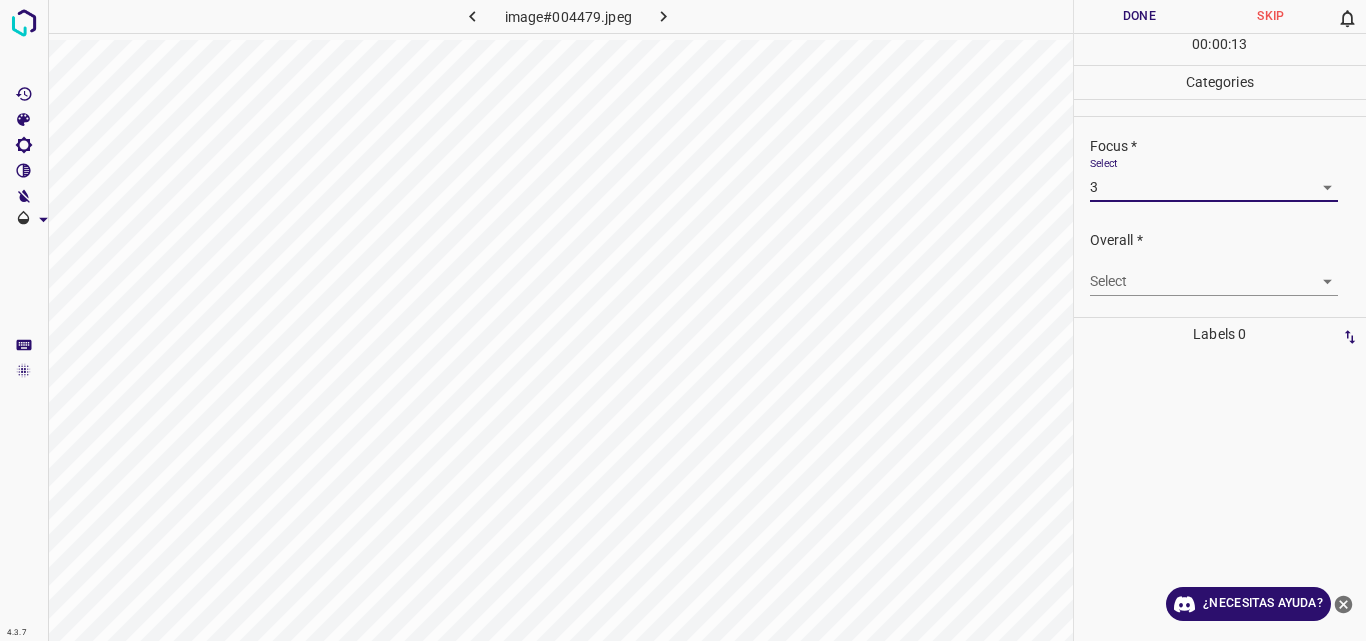 click on "4.3.7 image#004479.jpeg Done Skip 0 00   : 00   : 13   Categories Lighting *  Select 3 3 Focus *  Select 3 3 Overall *  Select ​ Labels   0 Categories 1 Lighting 2 Focus 3 Overall Tools Space Change between modes (Draw & Edit) I Auto labeling R Restore zoom M Zoom in N Zoom out Delete Delete selecte label Filters Z Restore filters X Saturation filter C Brightness filter V Contrast filter B Gray scale filter General O Download ¿Necesitas ayuda? Original text Rate this translation Your feedback will be used to help improve Google Translate - Texto - Esconder - Borrar" at bounding box center [683, 320] 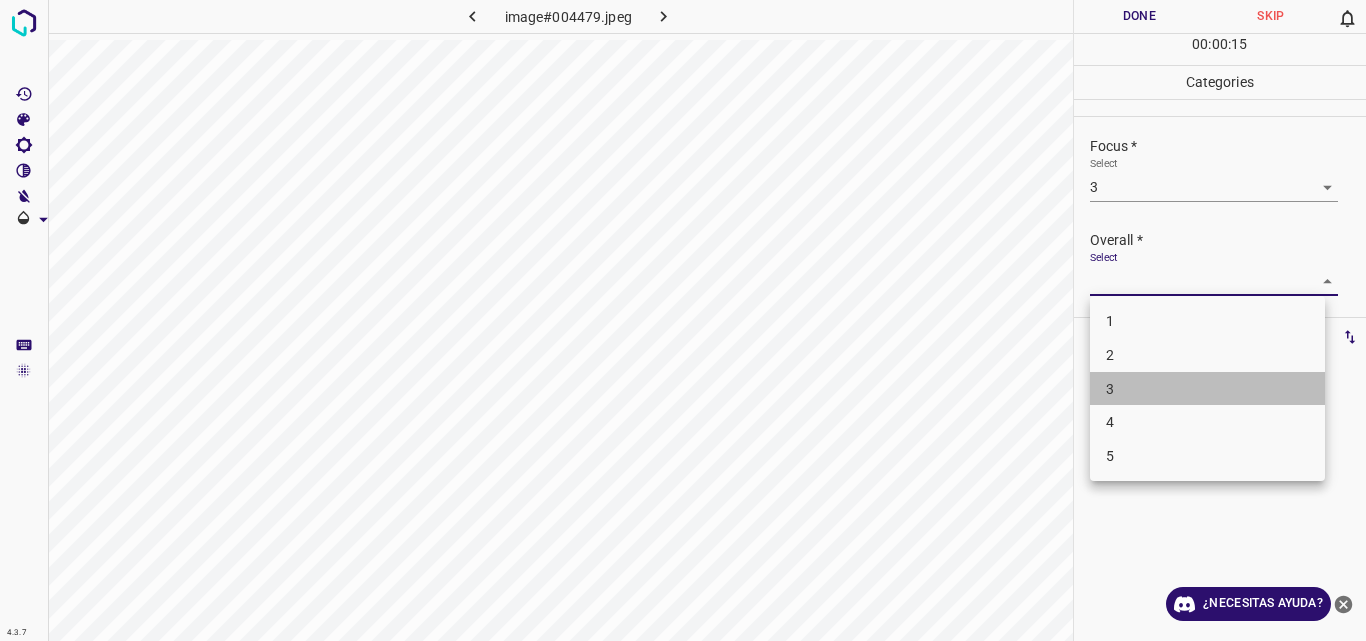 click on "3" at bounding box center [1207, 389] 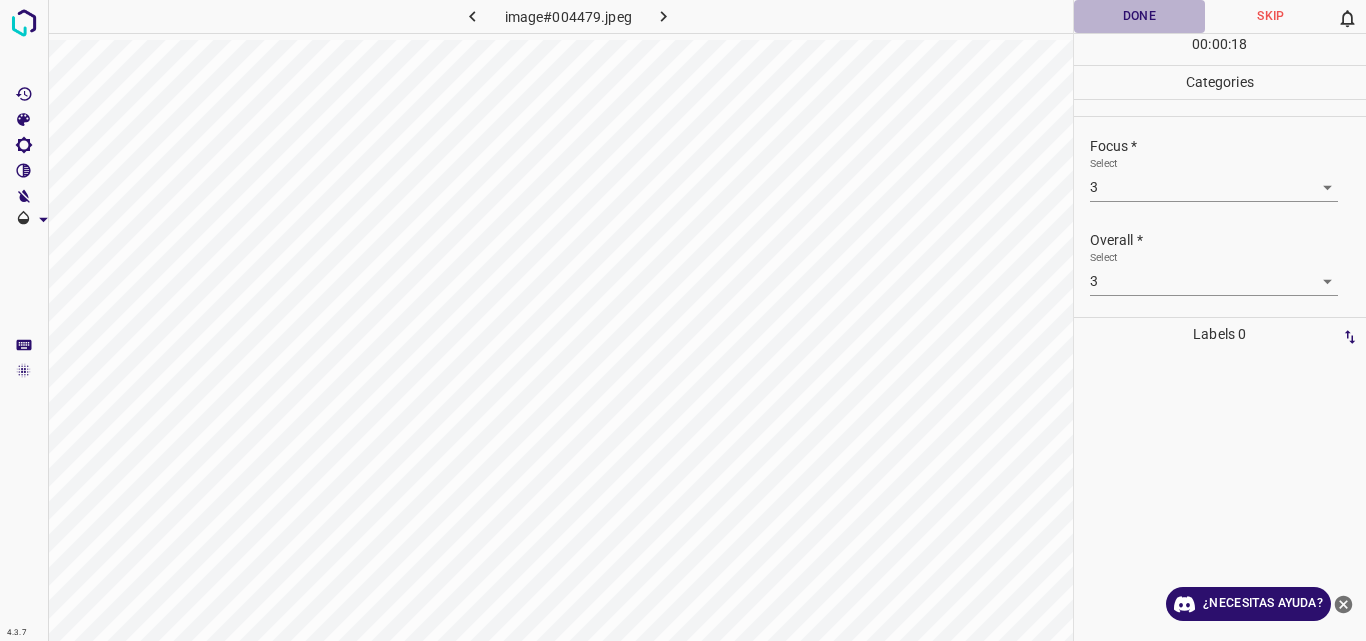 click on "Done" at bounding box center [1140, 16] 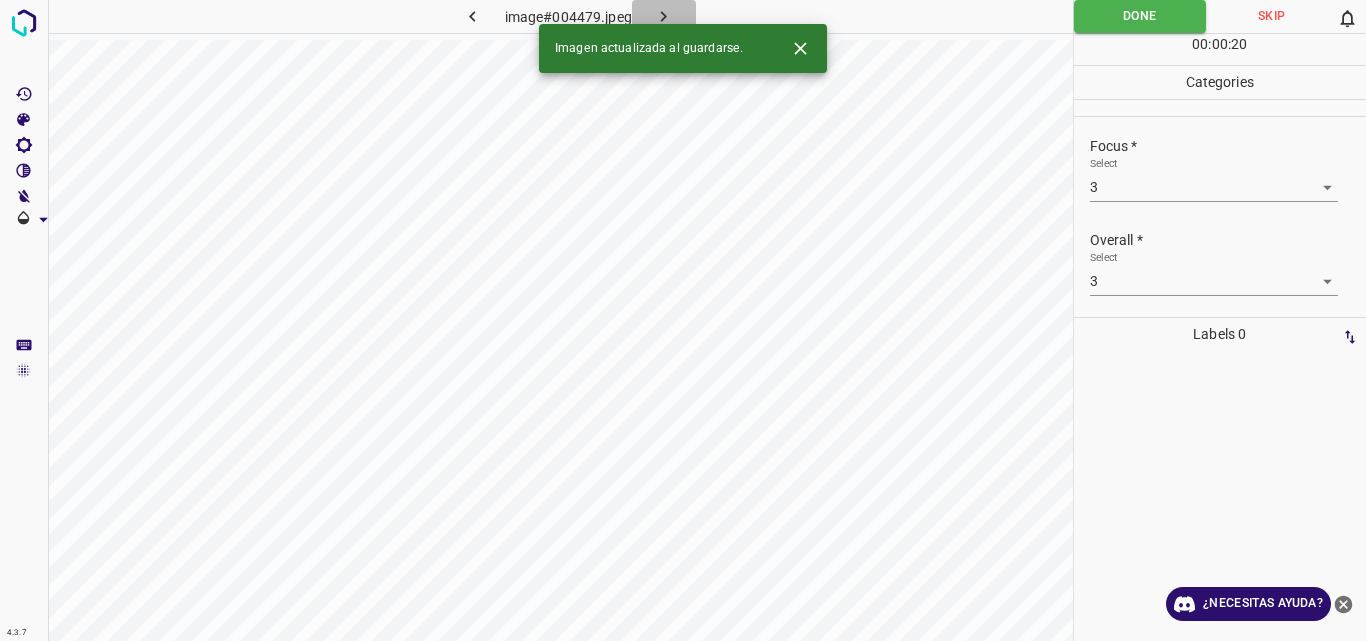 click 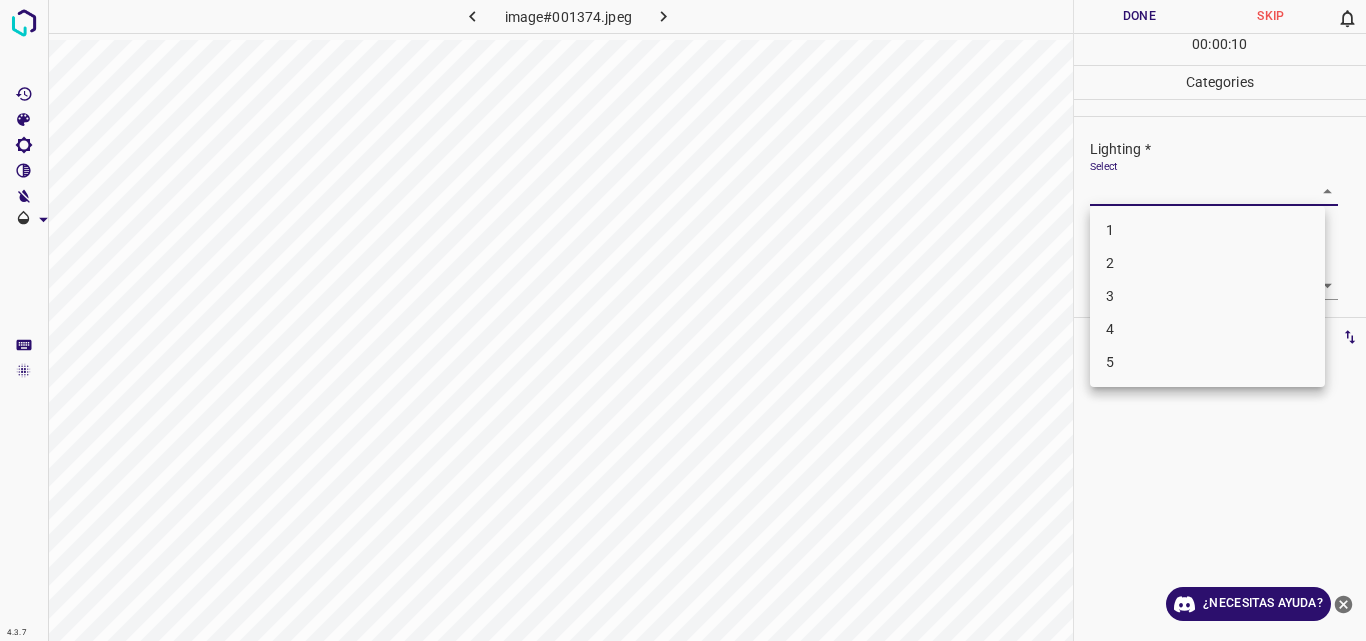 click on "4.3.7 image#001374.jpeg Done Skip 0 00   : 00   : 10   Categories Lighting *  Select ​ Focus *  Select ​ Overall *  Select ​ Labels   0 Categories 1 Lighting 2 Focus 3 Overall Tools Space Change between modes (Draw & Edit) I Auto labeling R Restore zoom M Zoom in N Zoom out Delete Delete selecte label Filters Z Restore filters X Saturation filter C Brightness filter V Contrast filter B Gray scale filter General O Download ¿Necesitas ayuda? Original text Rate this translation Your feedback will be used to help improve Google Translate - Texto - Esconder - Borrar 1 2 3 4 5" at bounding box center (683, 320) 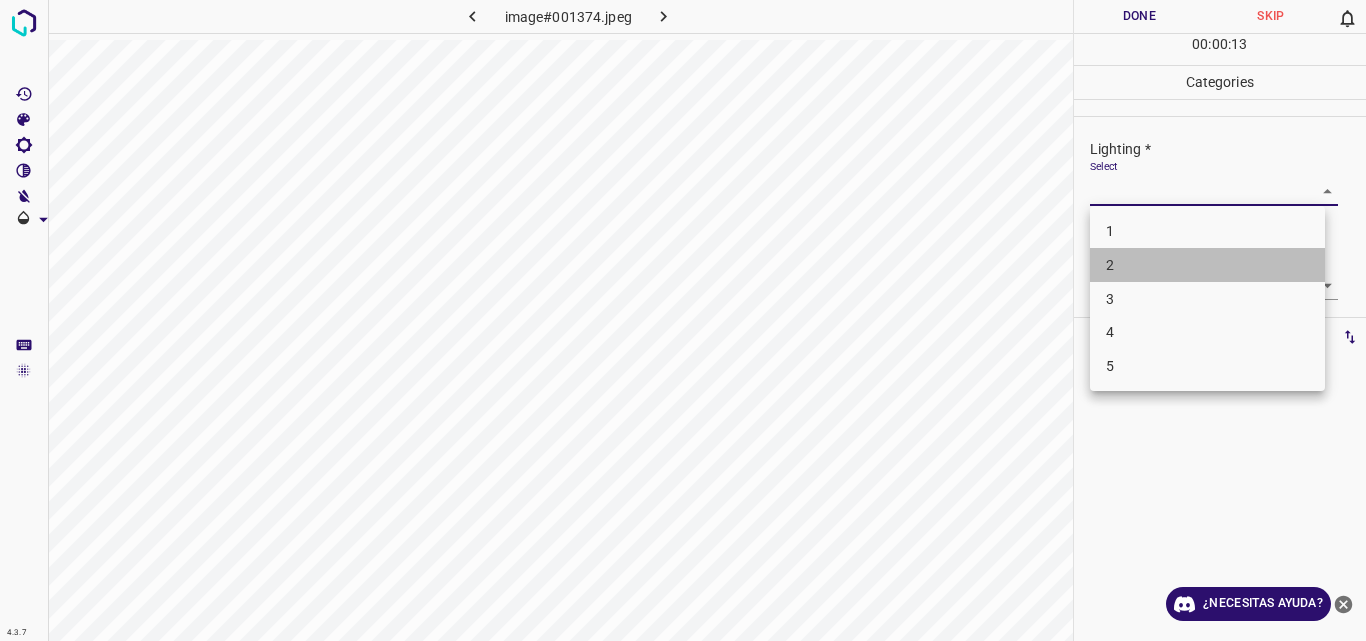 click on "2" at bounding box center (1207, 265) 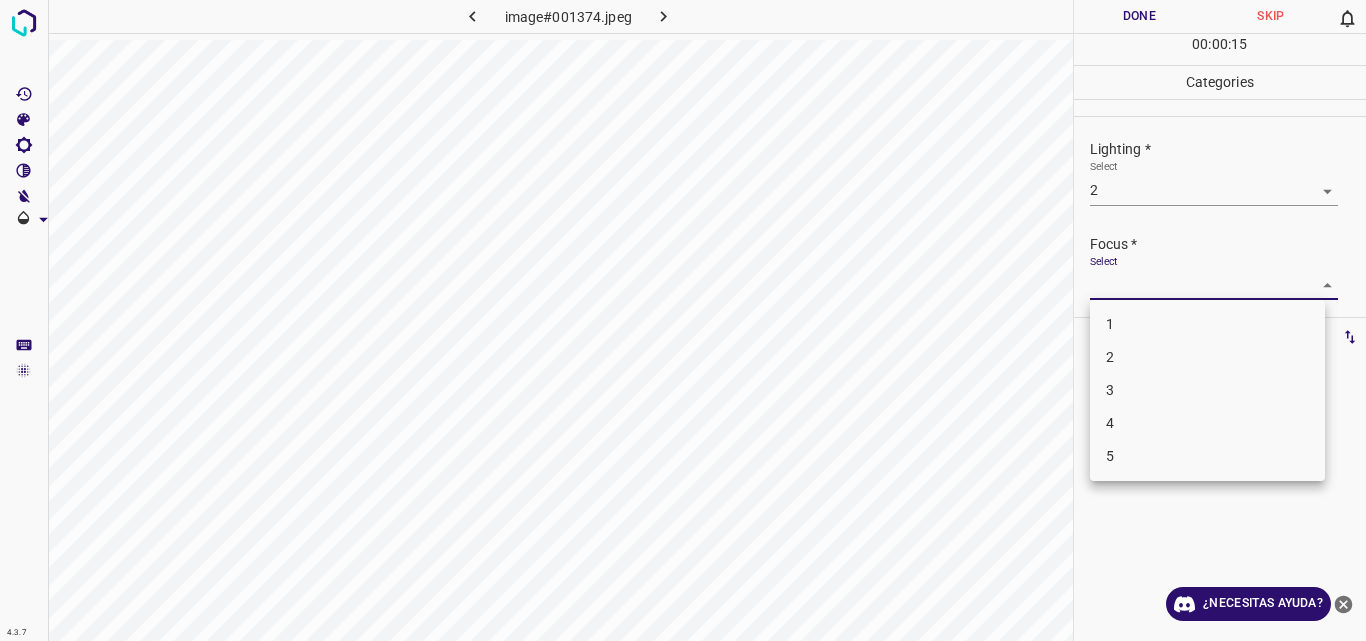 click on "4.3.7 image#001374.jpeg Done Skip 0 00   : 00   : 15   Categories Lighting *  Select 2 2 Focus *  Select ​ Overall *  Select ​ Labels   0 Categories 1 Lighting 2 Focus 3 Overall Tools Space Change between modes (Draw & Edit) I Auto labeling R Restore zoom M Zoom in N Zoom out Delete Delete selecte label Filters Z Restore filters X Saturation filter C Brightness filter V Contrast filter B Gray scale filter General O Download ¿Necesitas ayuda? Original text Rate this translation Your feedback will be used to help improve Google Translate - Texto - Esconder - Borrar 1 2 3 4 5" at bounding box center (683, 320) 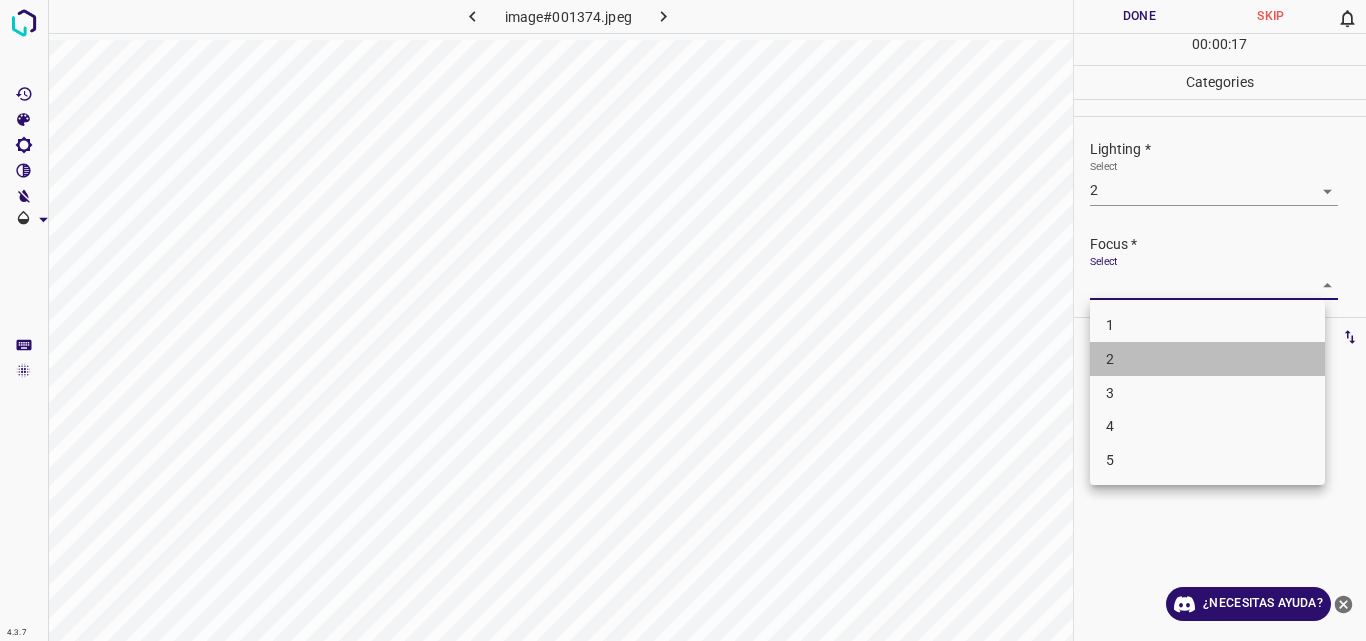 click on "2" at bounding box center [1207, 359] 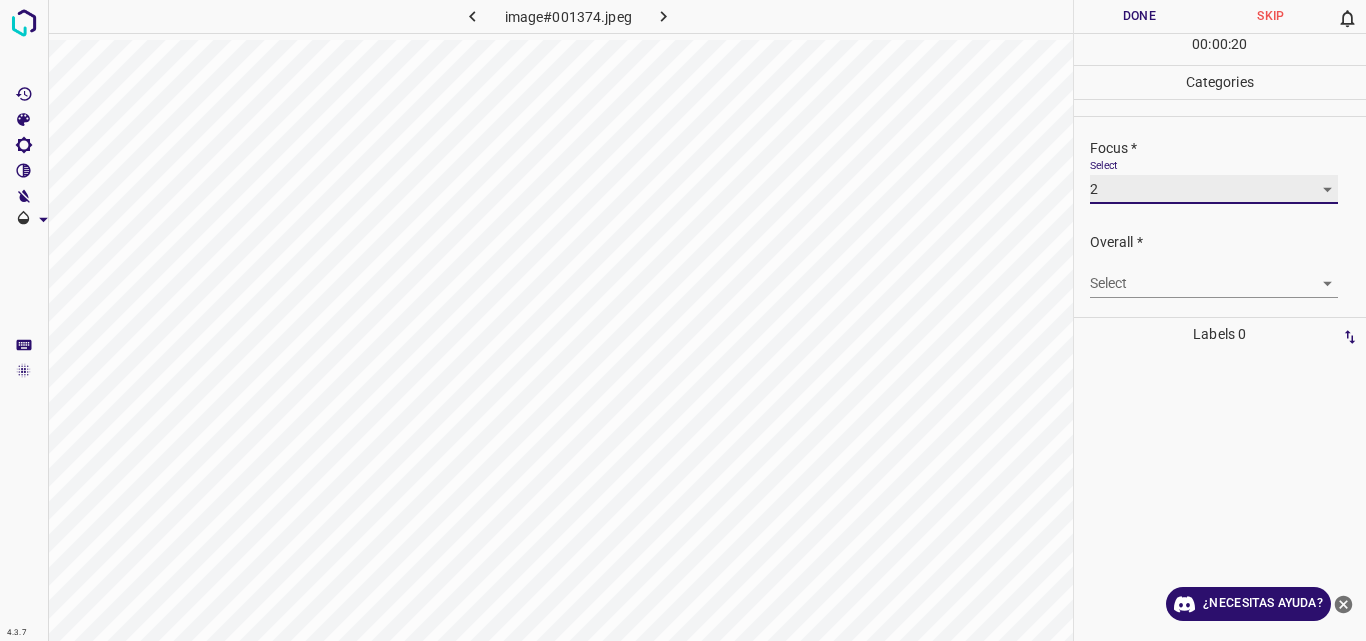 scroll, scrollTop: 98, scrollLeft: 0, axis: vertical 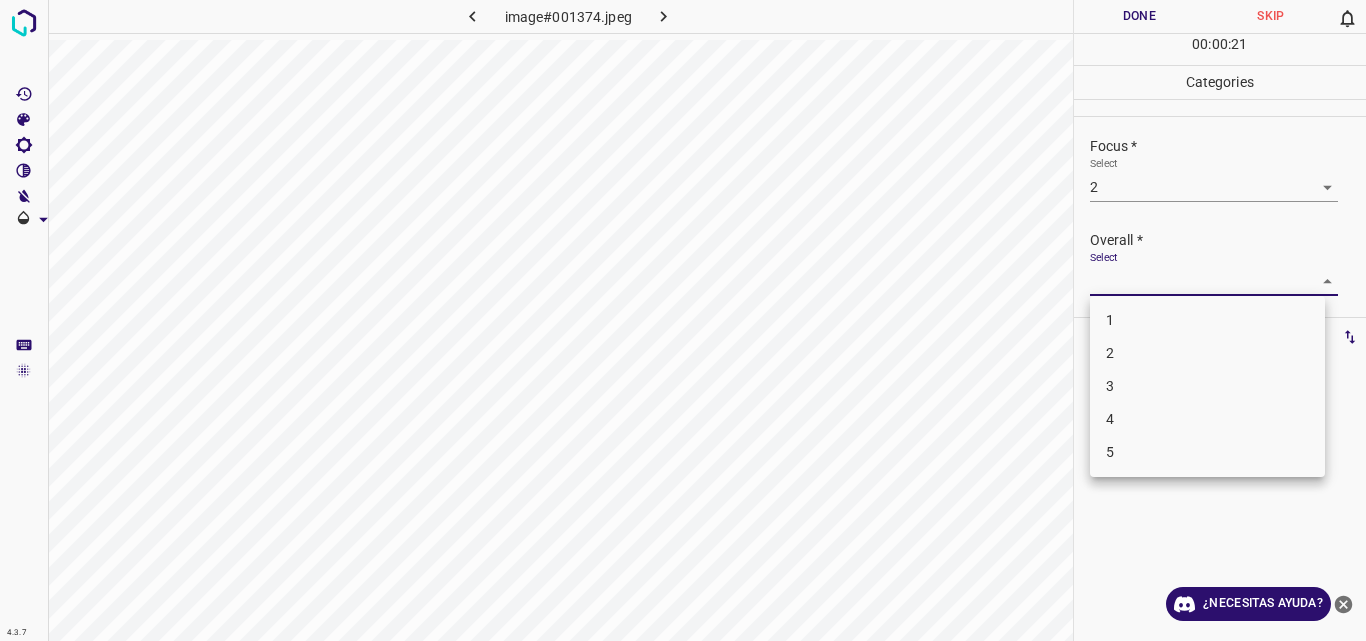 click on "4.3.7 image#001374.jpeg Done Skip 0 00   : 00   : 21   Categories Lighting *  Select 2 2 Focus *  Select 2 2 Overall *  Select ​ Labels   0 Categories 1 Lighting 2 Focus 3 Overall Tools Space Change between modes (Draw & Edit) I Auto labeling R Restore zoom M Zoom in N Zoom out Delete Delete selecte label Filters Z Restore filters X Saturation filter C Brightness filter V Contrast filter B Gray scale filter General O Download ¿Necesitas ayuda? Original text Rate this translation Your feedback will be used to help improve Google Translate - Texto - Esconder - Borrar 1 2 3 4 5" at bounding box center [683, 320] 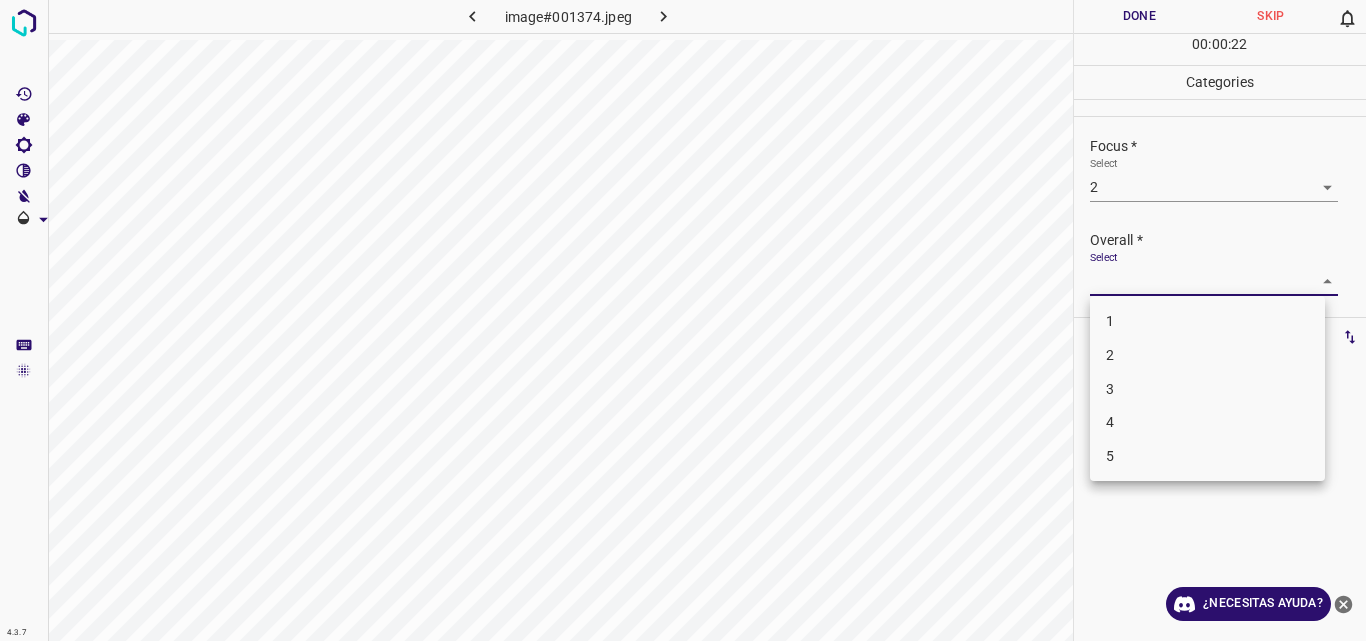 click on "2" at bounding box center [1207, 355] 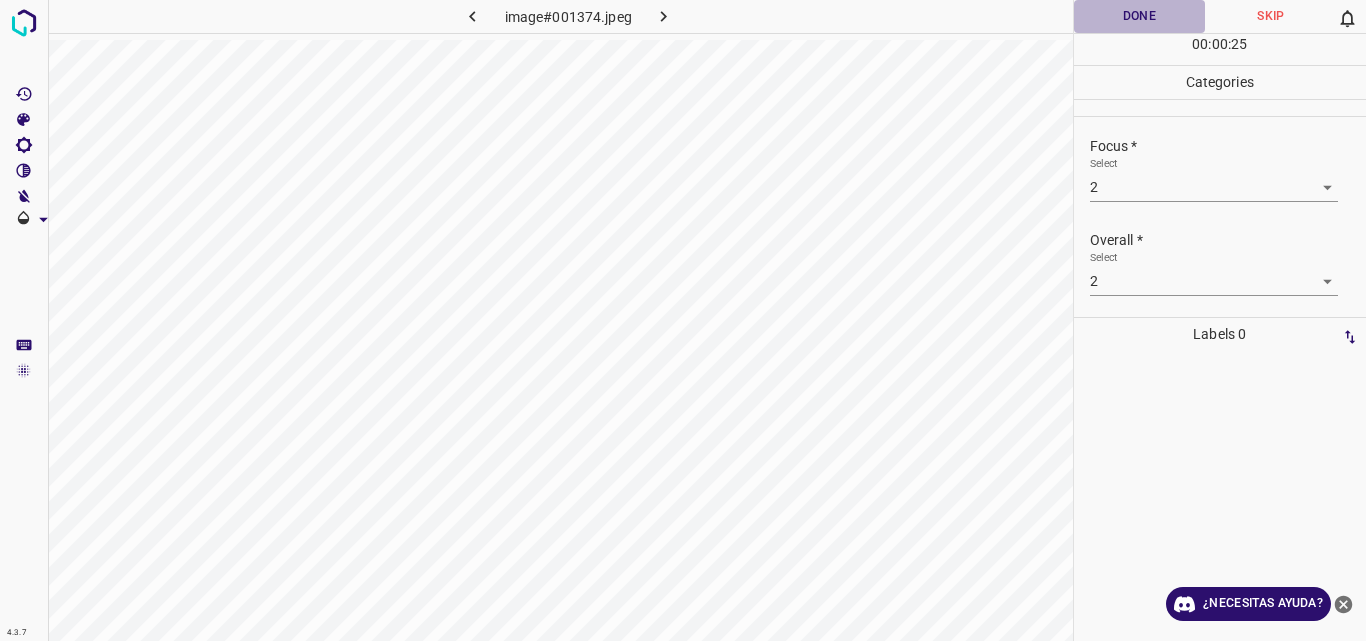click on "Done" at bounding box center (1140, 16) 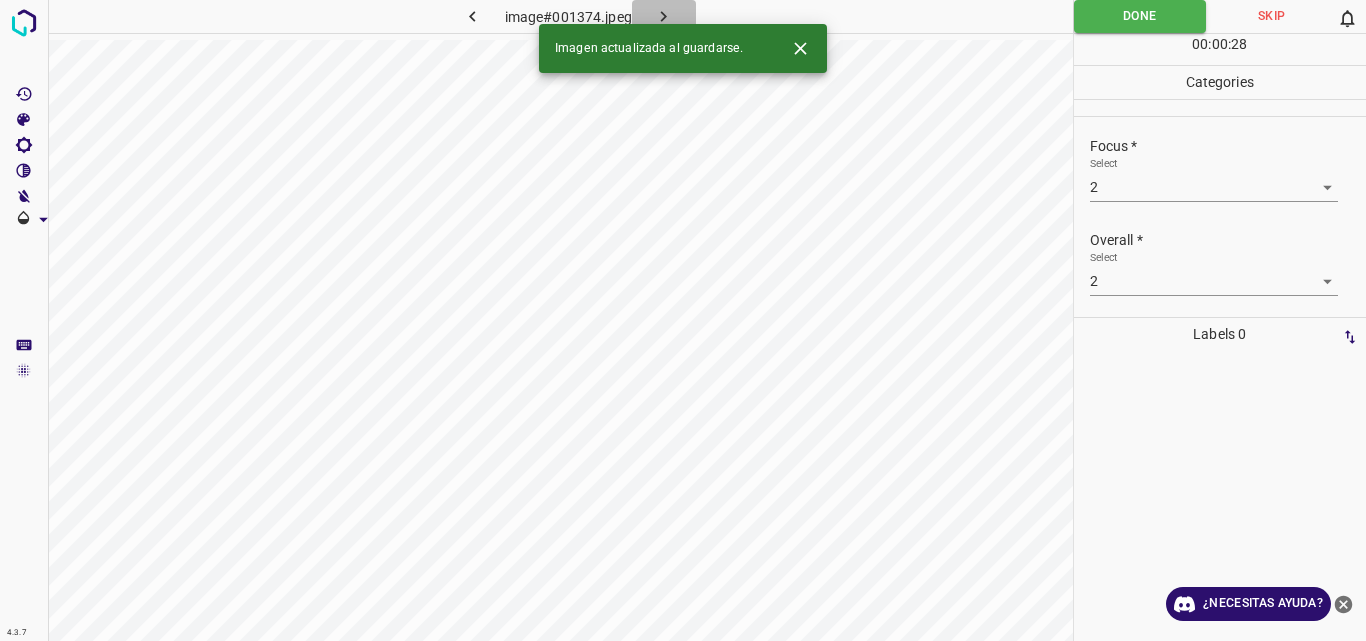 click 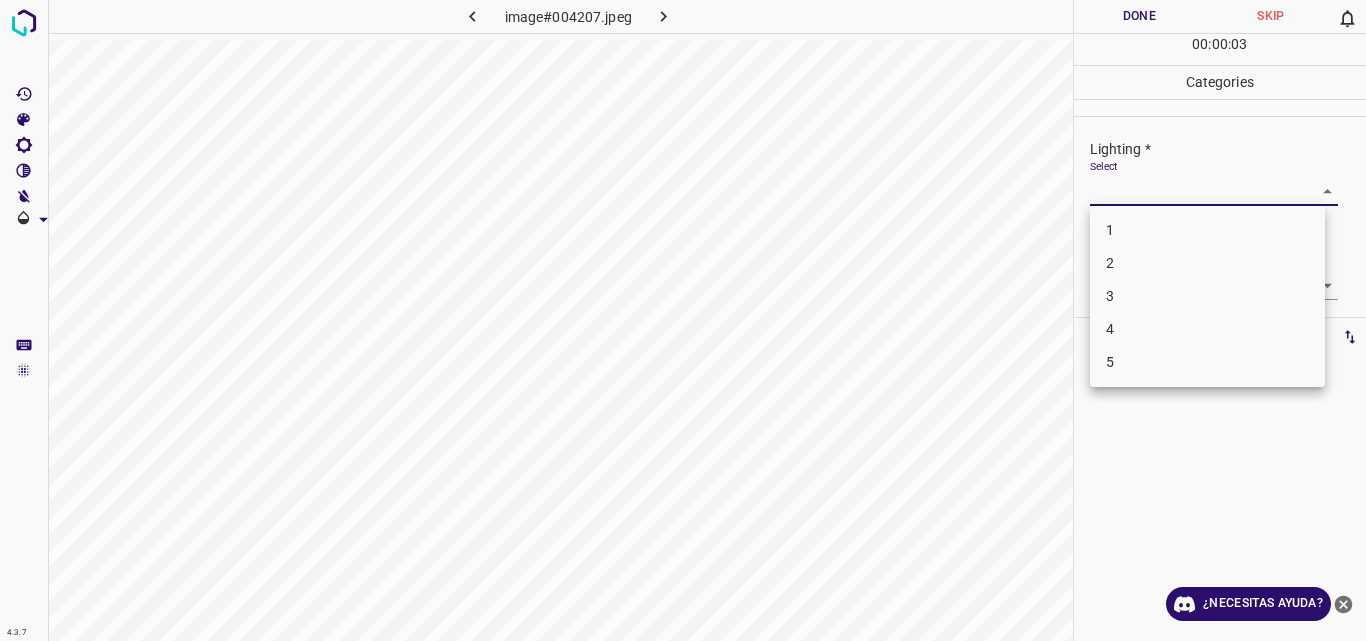 click on "4.3.7 image#004207.jpeg Done Skip 0 00   : 00   : 03   Categories Lighting *  Select ​ Focus *  Select ​ Overall *  Select ​ Labels   0 Categories 1 Lighting 2 Focus 3 Overall Tools Space Change between modes (Draw & Edit) I Auto labeling R Restore zoom M Zoom in N Zoom out Delete Delete selecte label Filters Z Restore filters X Saturation filter C Brightness filter V Contrast filter B Gray scale filter General O Download ¿Necesitas ayuda? Original text Rate this translation Your feedback will be used to help improve Google Translate - Texto - Esconder - Borrar 1 2 3 4 5" at bounding box center (683, 320) 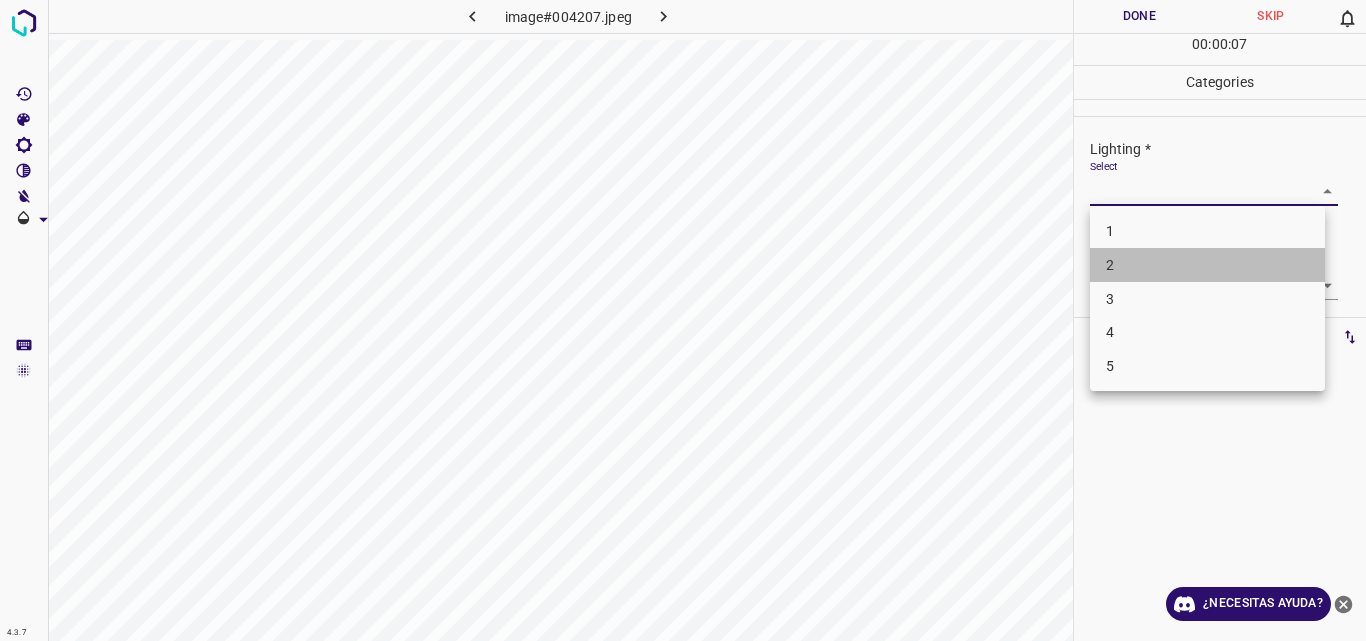 click on "2" at bounding box center (1207, 265) 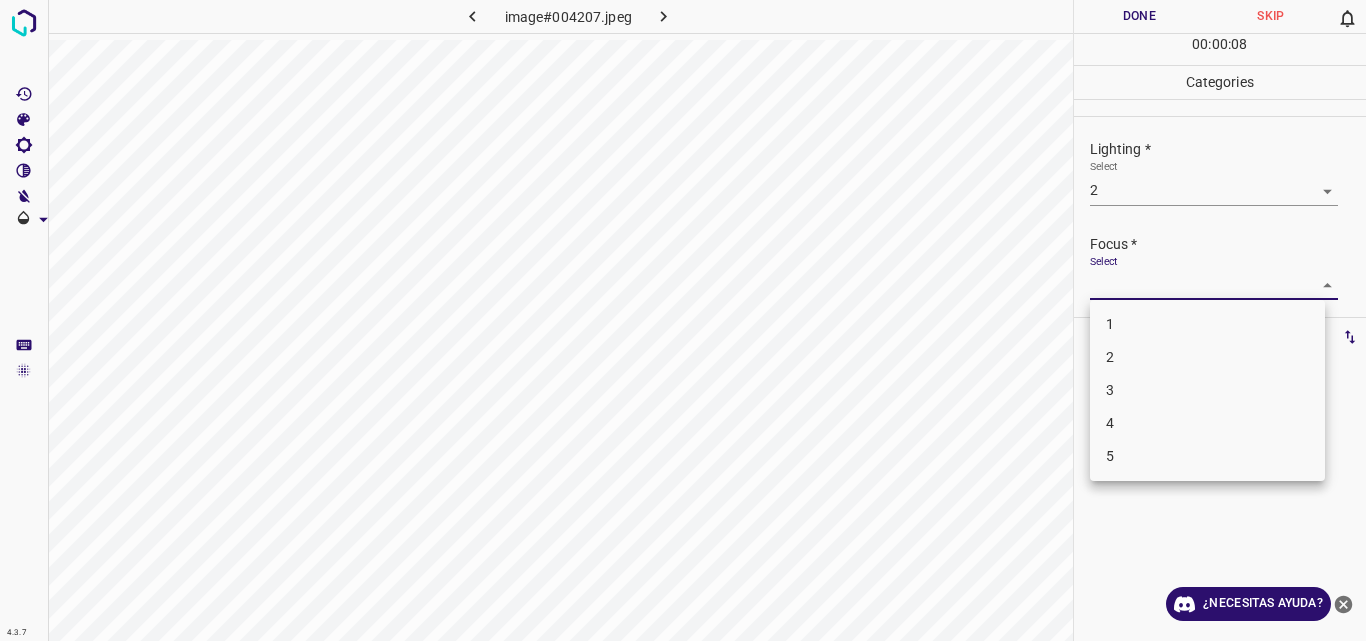 click on "4.3.7 image#004207.jpeg Done Skip 0 00   : 00   : 08   Categories Lighting *  Select 2 2 Focus *  Select ​ Overall *  Select ​ Labels   0 Categories 1 Lighting 2 Focus 3 Overall Tools Space Change between modes (Draw & Edit) I Auto labeling R Restore zoom M Zoom in N Zoom out Delete Delete selecte label Filters Z Restore filters X Saturation filter C Brightness filter V Contrast filter B Gray scale filter General O Download ¿Necesitas ayuda? Original text Rate this translation Your feedback will be used to help improve Google Translate - Texto - Esconder - Borrar 1 2 3 4 5" at bounding box center (683, 320) 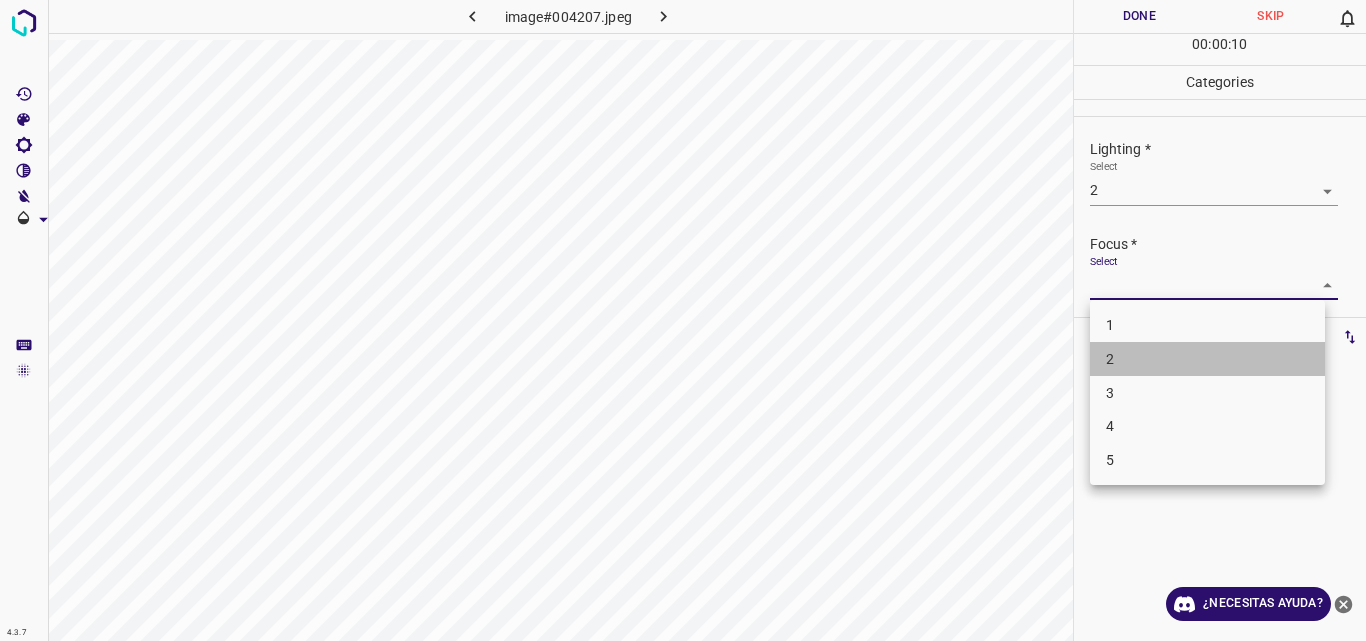 click on "2" at bounding box center [1207, 359] 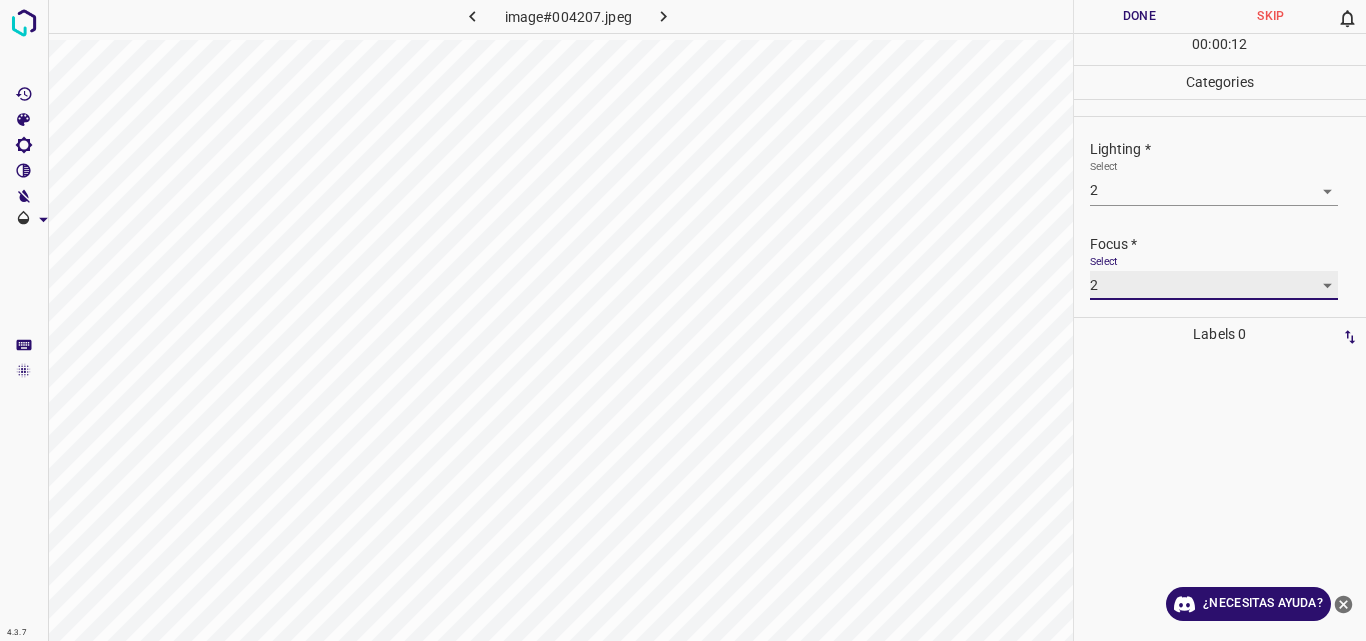 scroll, scrollTop: 98, scrollLeft: 0, axis: vertical 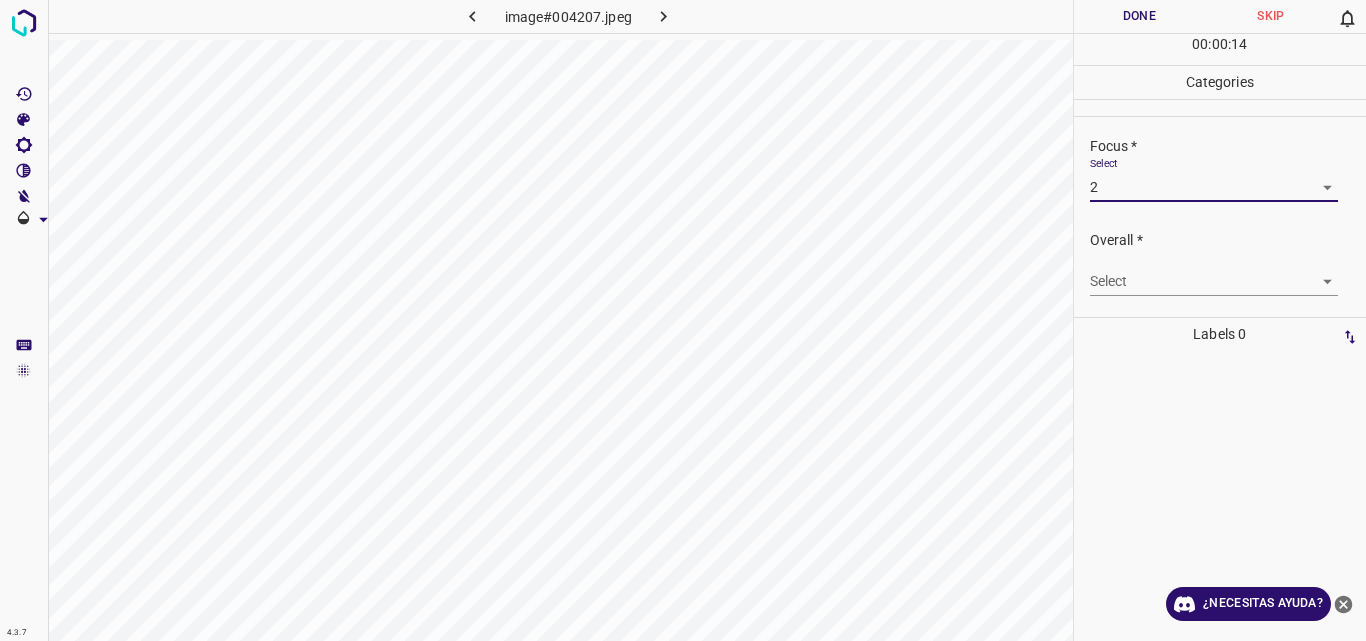 click on "4.3.7 image#004207.jpeg Done Skip 0 00   : 00   : 14   Categories Lighting *  Select 2 2 Focus *  Select 2 2 Overall *  Select ​ Labels   0 Categories 1 Lighting 2 Focus 3 Overall Tools Space Change between modes (Draw & Edit) I Auto labeling R Restore zoom M Zoom in N Zoom out Delete Delete selecte label Filters Z Restore filters X Saturation filter C Brightness filter V Contrast filter B Gray scale filter General O Download ¿Necesitas ayuda? Original text Rate this translation Your feedback will be used to help improve Google Translate - Texto - Esconder - Borrar" at bounding box center [683, 320] 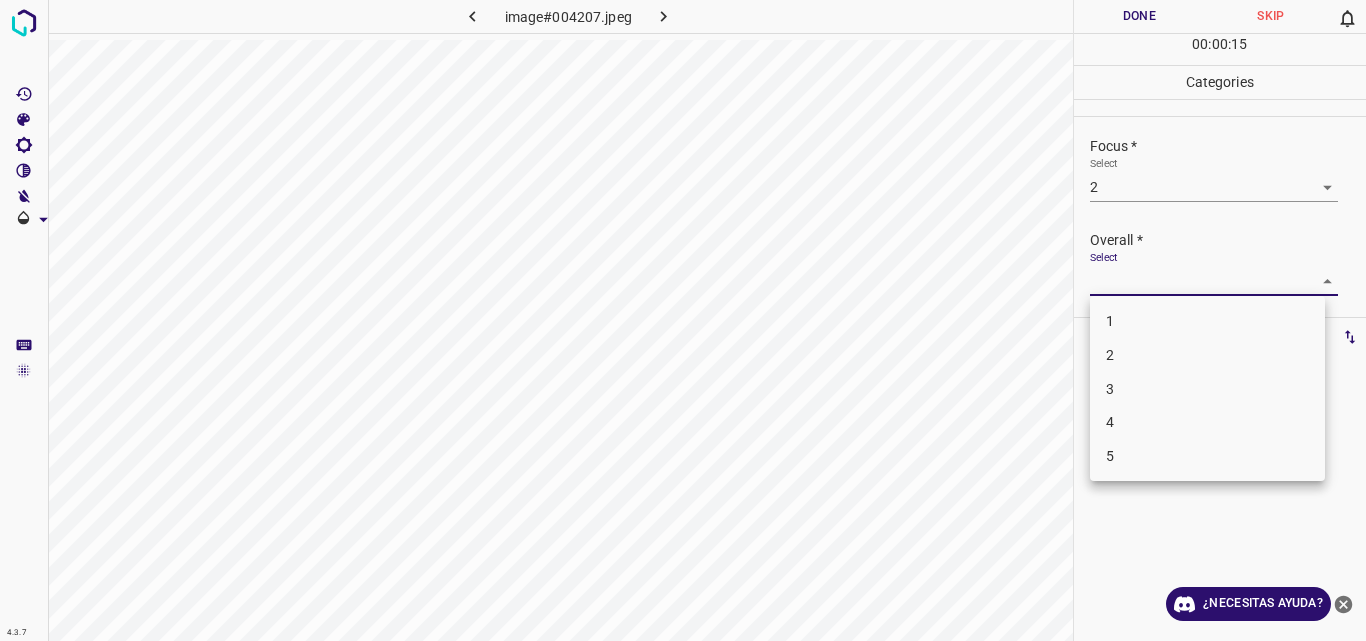 click on "2" at bounding box center (1207, 355) 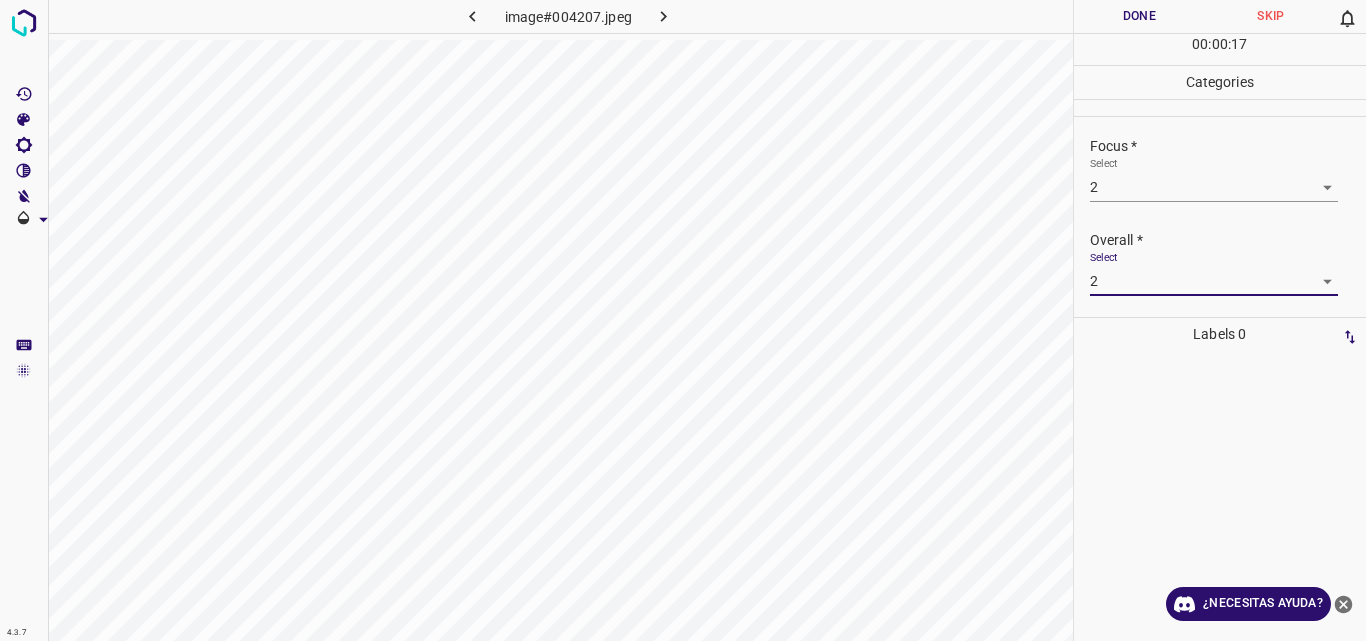 click on "Done" at bounding box center (1140, 16) 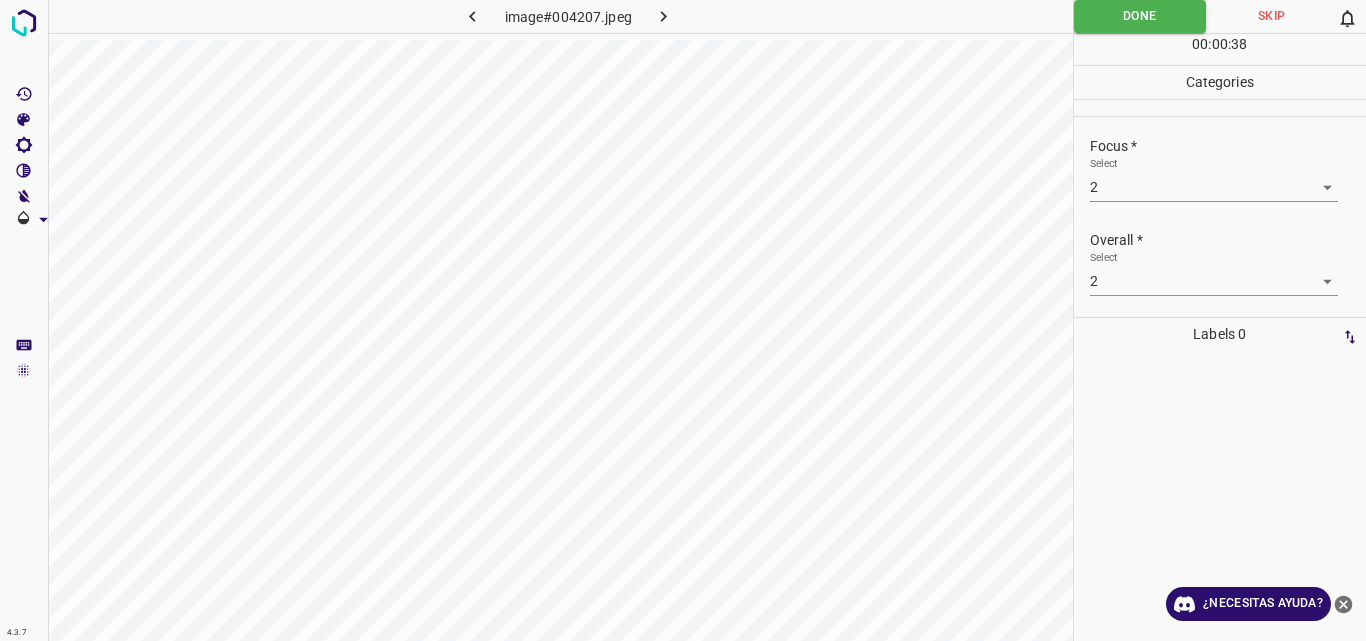 click 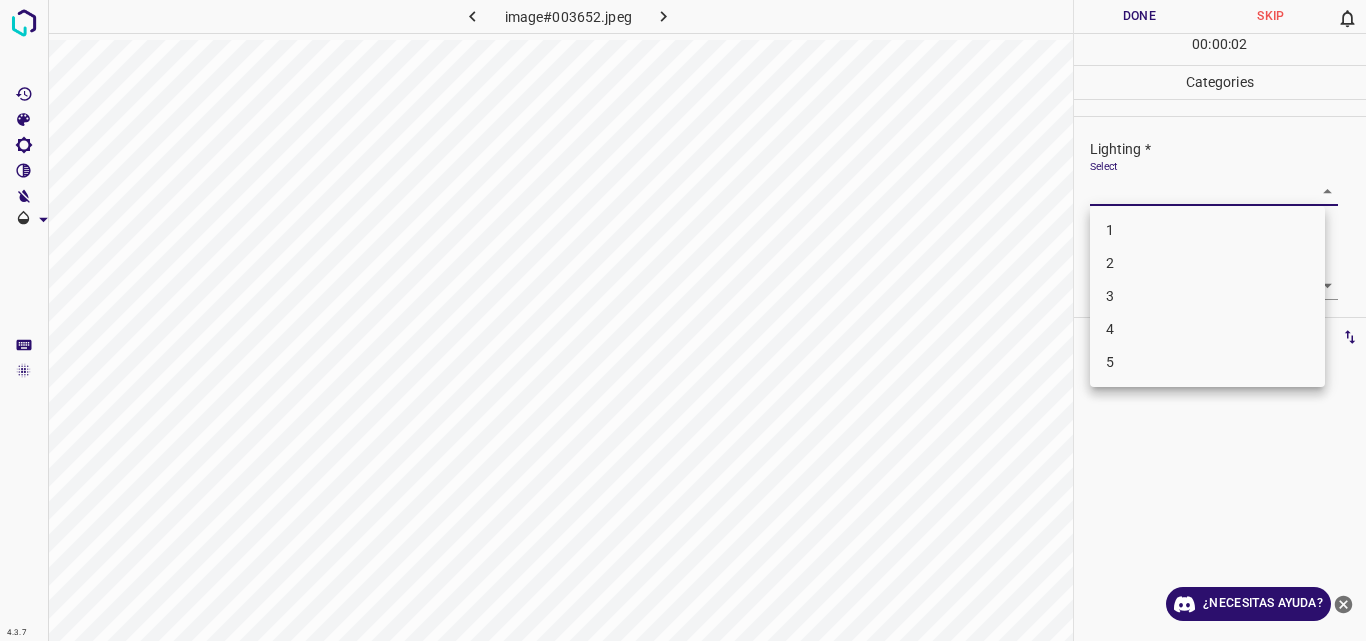 click on "4.3.7 image#003652.jpeg Done Skip 0 00   : 00   : 02   Categories Lighting *  Select ​ Focus *  Select ​ Overall *  Select ​ Labels   0 Categories 1 Lighting 2 Focus 3 Overall Tools Space Change between modes (Draw & Edit) I Auto labeling R Restore zoom M Zoom in N Zoom out Delete Delete selecte label Filters Z Restore filters X Saturation filter C Brightness filter V Contrast filter B Gray scale filter General O Download ¿Necesitas ayuda? Original text Rate this translation Your feedback will be used to help improve Google Translate - Texto - Esconder - Borrar 1 2 3 4 5" at bounding box center (683, 320) 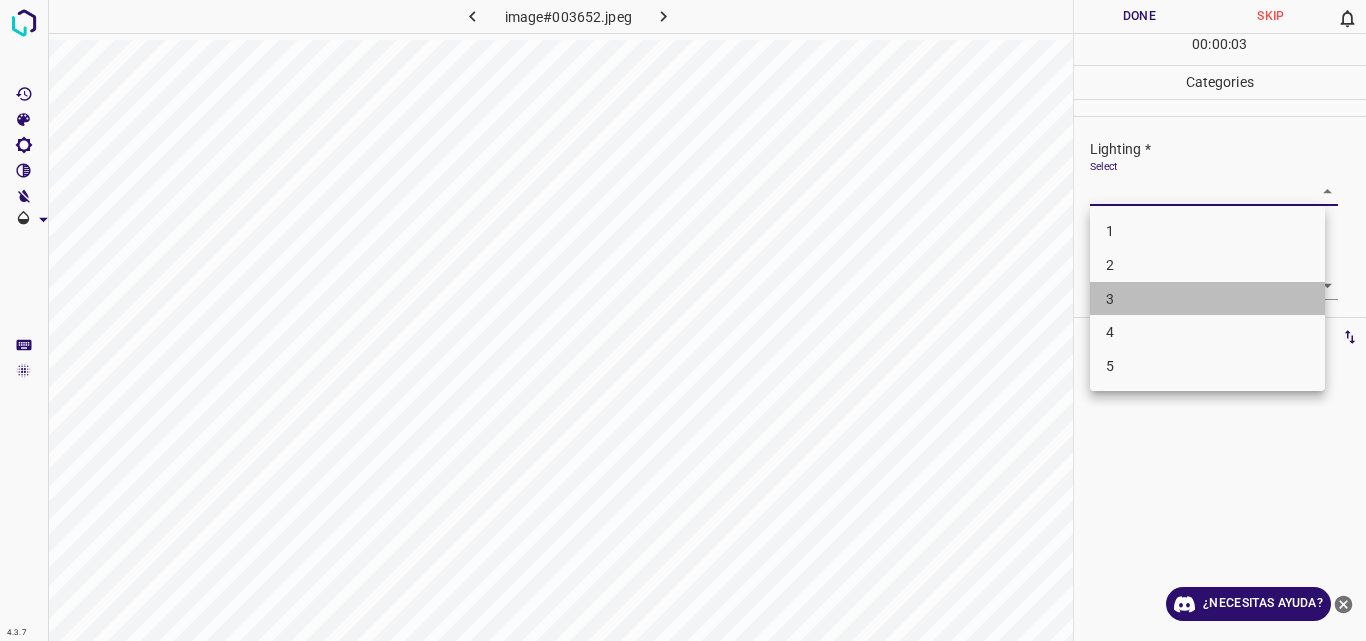 click on "3" at bounding box center [1207, 299] 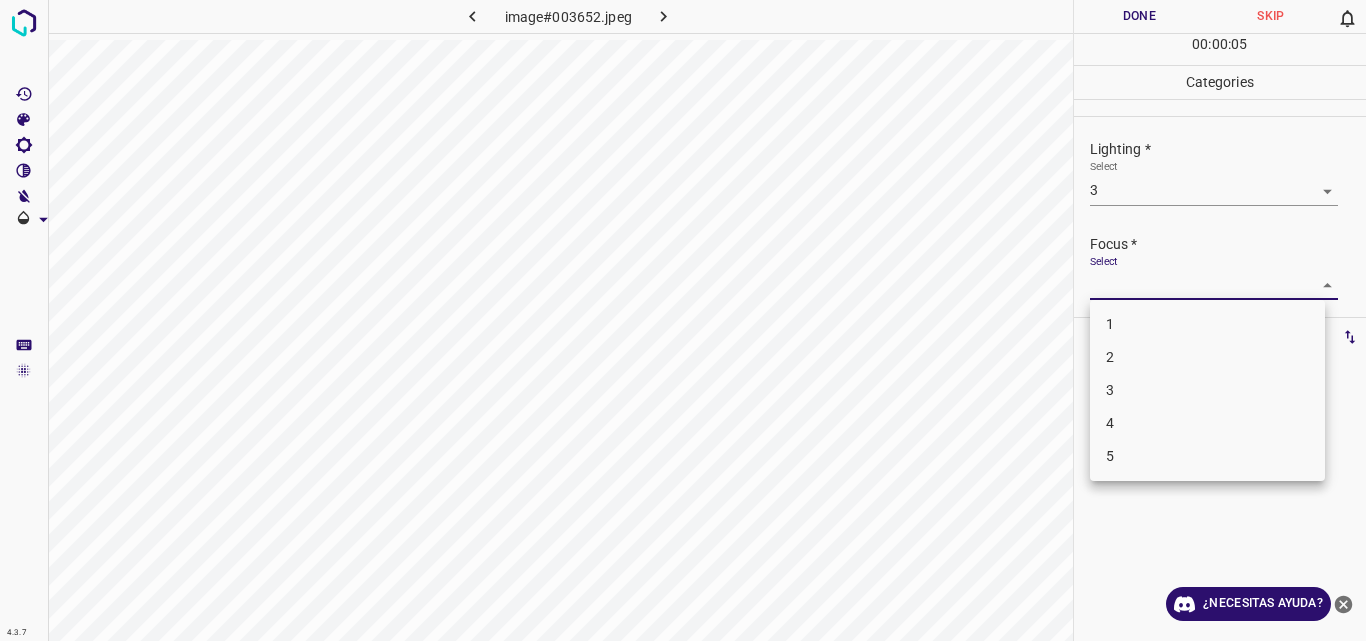 click on "4.3.7 image#003652.jpeg Done Skip 0 00   : 00   : 05   Categories Lighting *  Select 3 3 Focus *  Select ​ Overall *  Select ​ Labels   0 Categories 1 Lighting 2 Focus 3 Overall Tools Space Change between modes (Draw & Edit) I Auto labeling R Restore zoom M Zoom in N Zoom out Delete Delete selecte label Filters Z Restore filters X Saturation filter C Brightness filter V Contrast filter B Gray scale filter General O Download ¿Necesitas ayuda? Original text Rate this translation Your feedback will be used to help improve Google Translate - Texto - Esconder - Borrar 1 2 3 4 5" at bounding box center (683, 320) 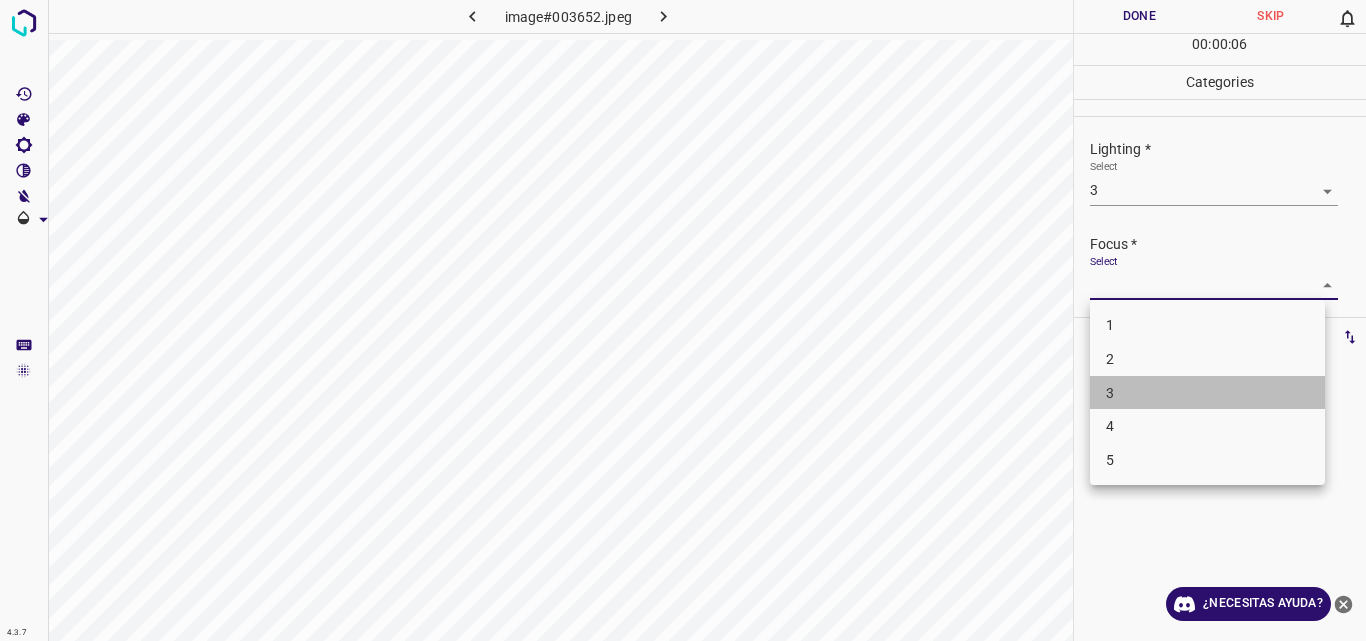 click on "3" at bounding box center (1207, 393) 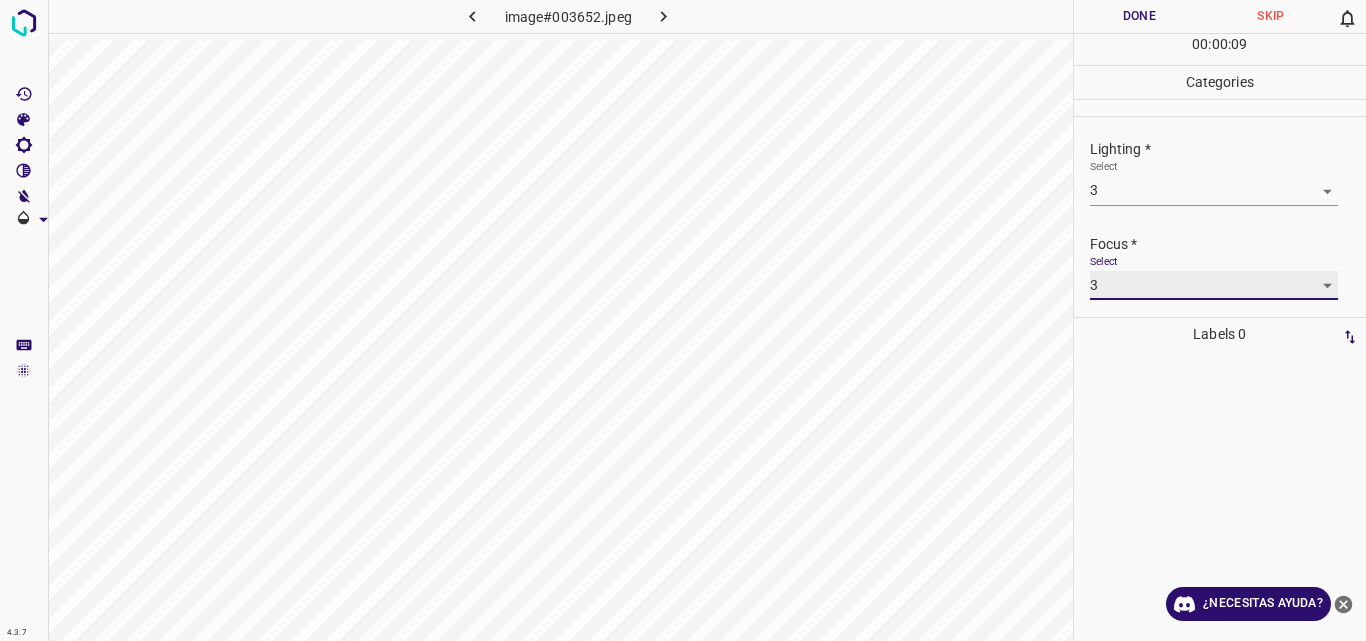 scroll, scrollTop: 98, scrollLeft: 0, axis: vertical 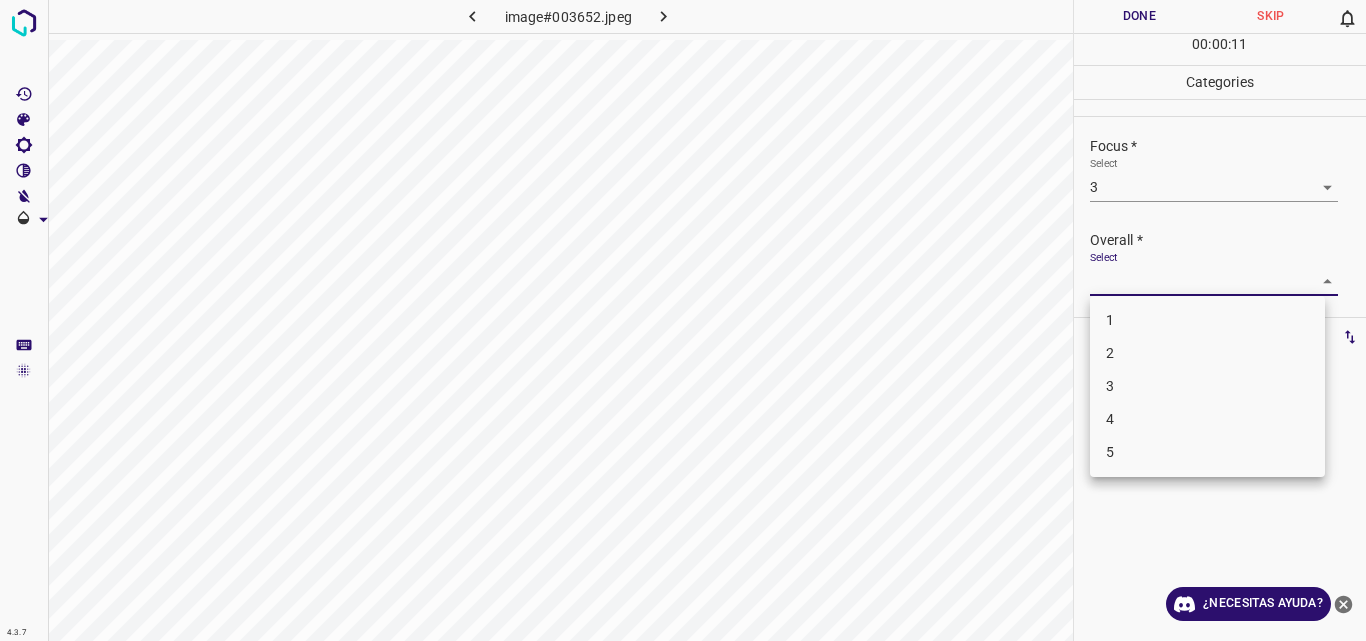 click on "4.3.7 image#003652.jpeg Done Skip 0 00   : 00   : 11   Categories Lighting *  Select 3 3 Focus *  Select 3 3 Overall *  Select ​ Labels   0 Categories 1 Lighting 2 Focus 3 Overall Tools Space Change between modes (Draw & Edit) I Auto labeling R Restore zoom M Zoom in N Zoom out Delete Delete selecte label Filters Z Restore filters X Saturation filter C Brightness filter V Contrast filter B Gray scale filter General O Download ¿Necesitas ayuda? Original text Rate this translation Your feedback will be used to help improve Google Translate - Texto - Esconder - Borrar 1 2 3 4 5" at bounding box center (683, 320) 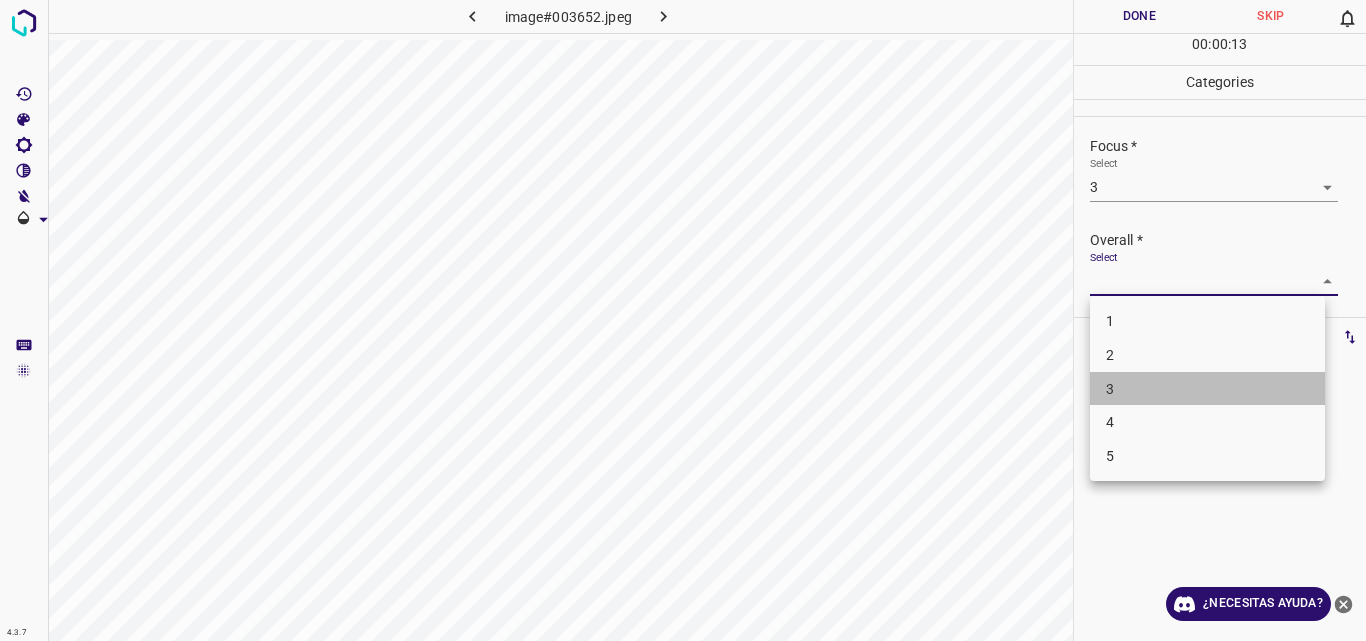 click on "3" at bounding box center [1207, 389] 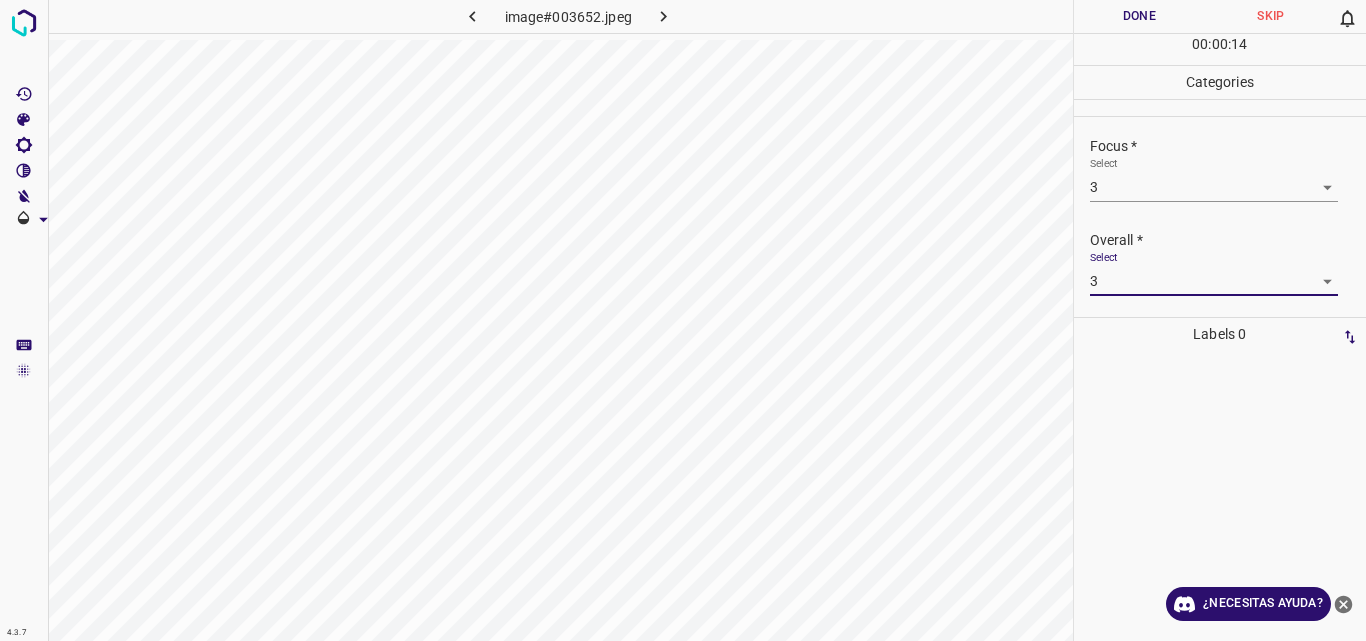 click on "Done" at bounding box center (1140, 16) 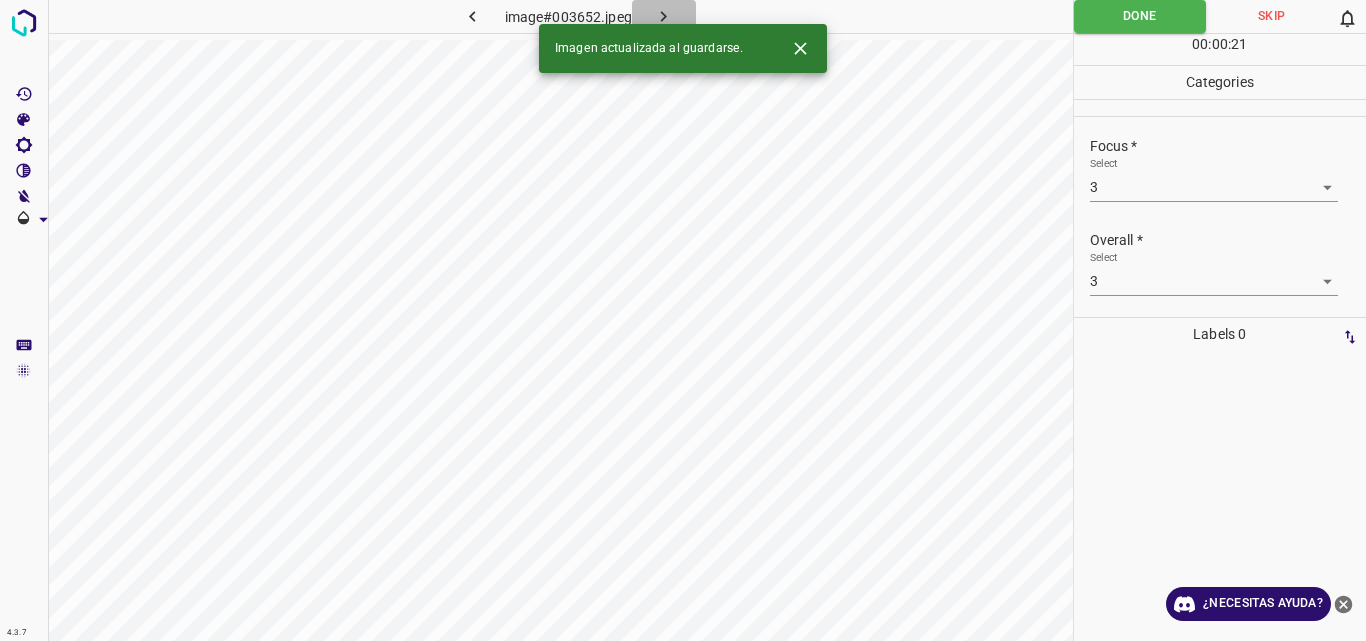 click 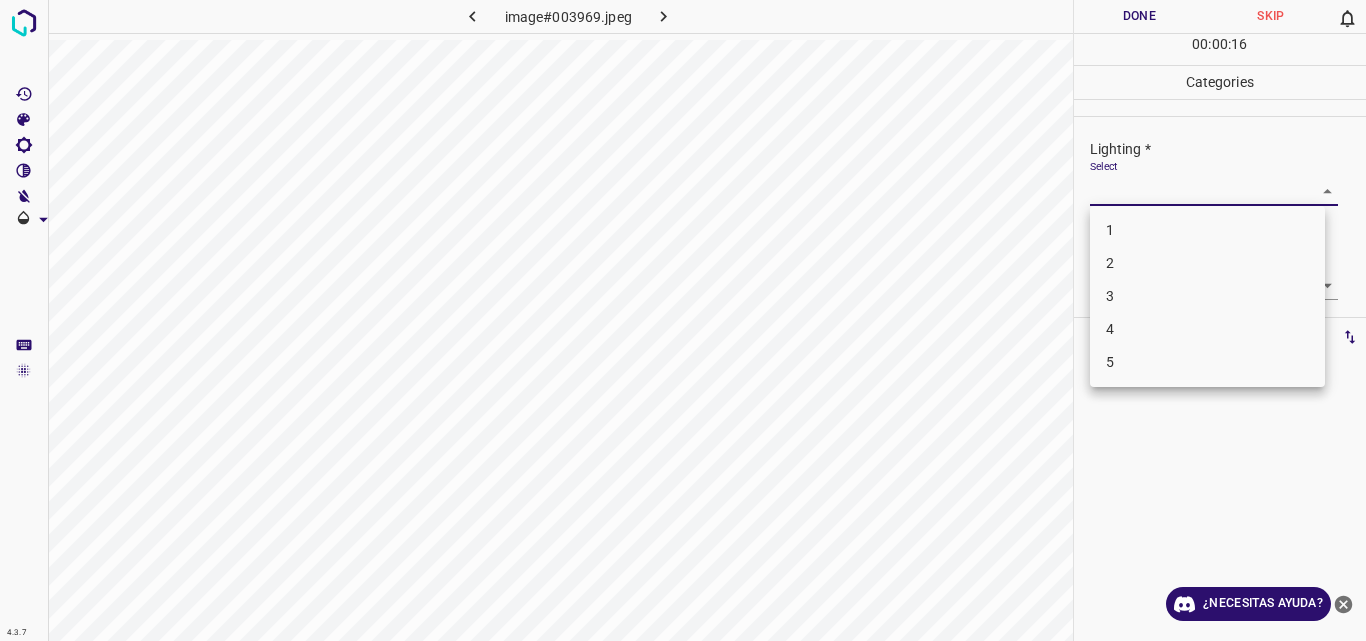 click on "4.3.7 image#003969.jpeg Done Skip 0 00   : 00   : 16   Categories Lighting *  Select ​ Focus *  Select ​ Overall *  Select ​ Labels   0 Categories 1 Lighting 2 Focus 3 Overall Tools Space Change between modes (Draw & Edit) I Auto labeling R Restore zoom M Zoom in N Zoom out Delete Delete selecte label Filters Z Restore filters X Saturation filter C Brightness filter V Contrast filter B Gray scale filter General O Download ¿Necesitas ayuda? Original text Rate this translation Your feedback will be used to help improve Google Translate - Texto - Esconder - Borrar 1 2 3 4 5" at bounding box center [683, 320] 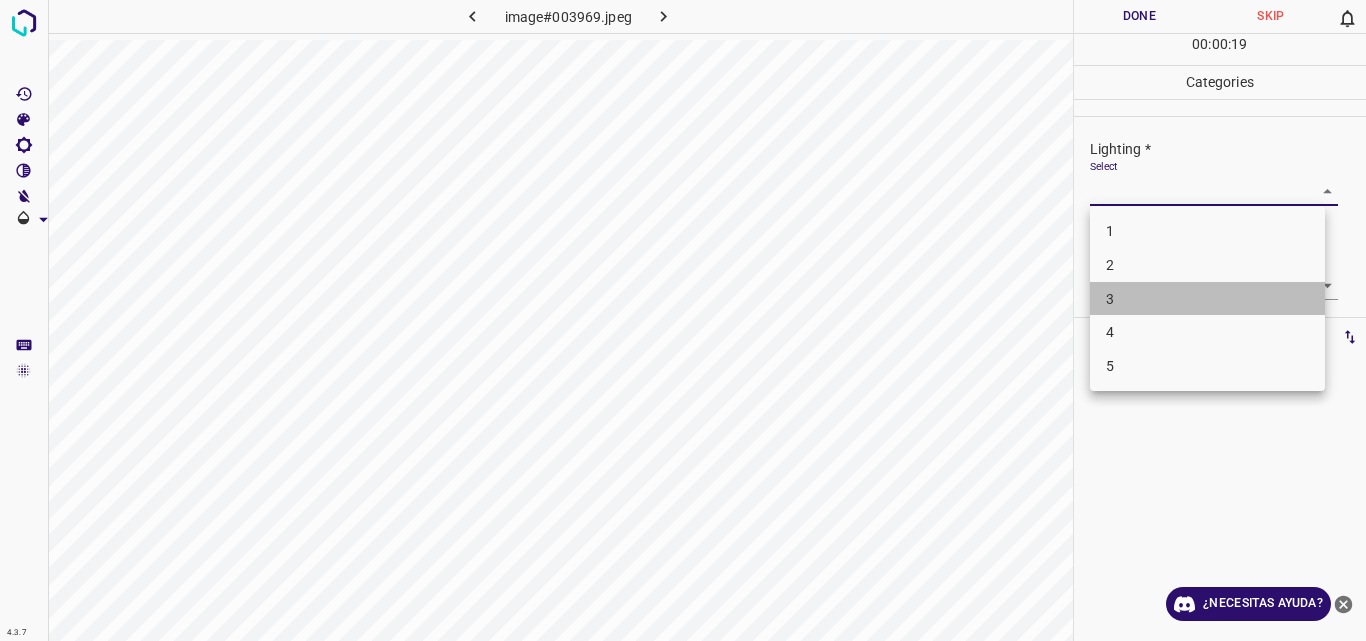 click on "3" at bounding box center [1207, 299] 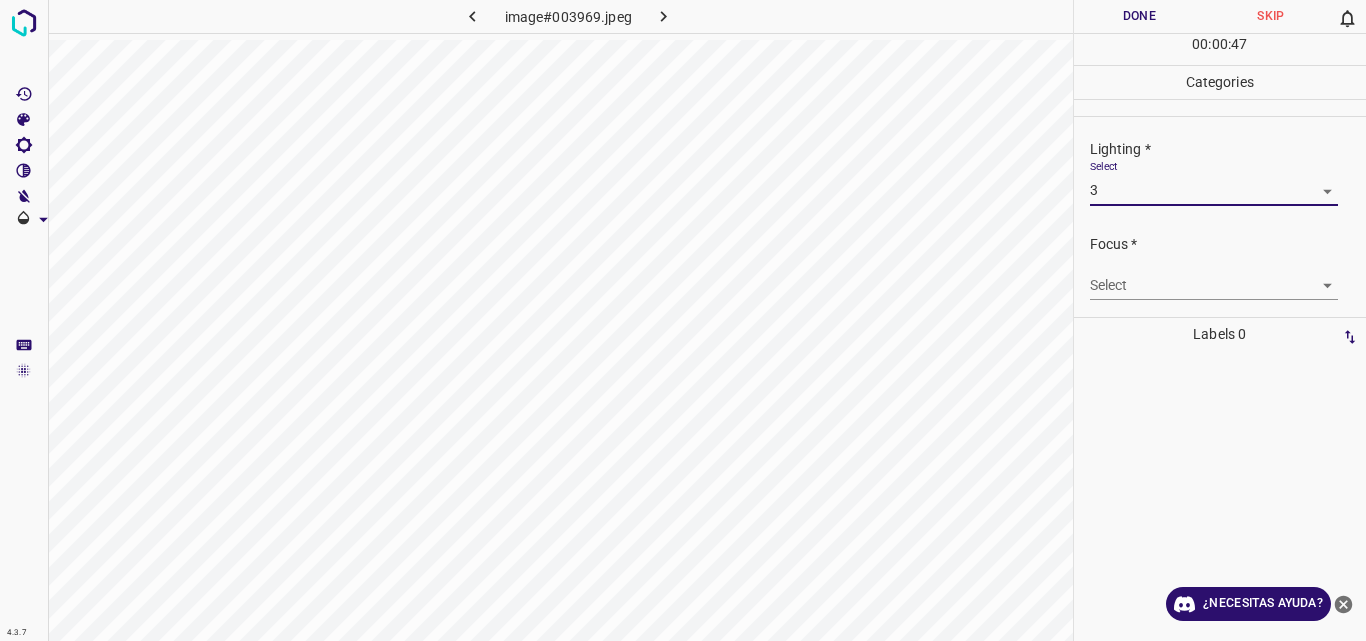 click on "4.3.7 image#003969.jpeg Done Skip 0 00   : 00   : 47   Categories Lighting *  Select 3 3 Focus *  Select ​ Overall *  Select ​ Labels   0 Categories 1 Lighting 2 Focus 3 Overall Tools Space Change between modes (Draw & Edit) I Auto labeling R Restore zoom M Zoom in N Zoom out Delete Delete selecte label Filters Z Restore filters X Saturation filter C Brightness filter V Contrast filter B Gray scale filter General O Download ¿Necesitas ayuda? Original text Rate this translation Your feedback will be used to help improve Google Translate - Texto - Esconder - Borrar" at bounding box center [683, 320] 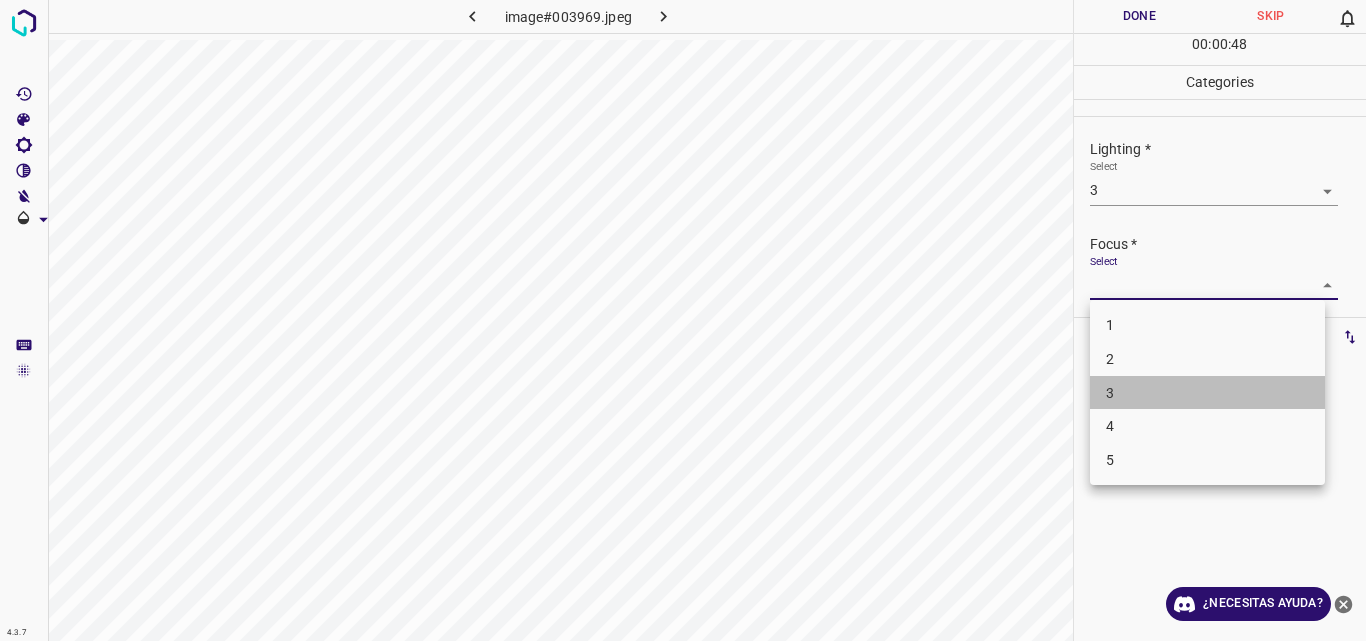 click on "3" at bounding box center [1207, 393] 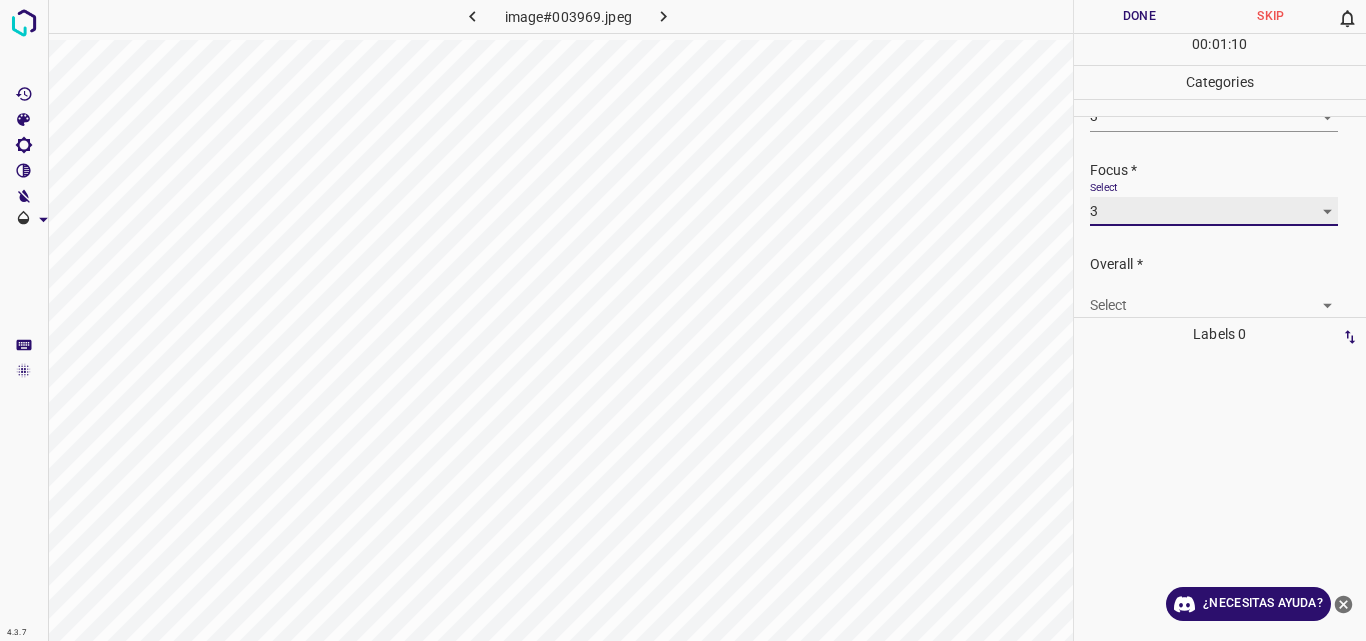 scroll, scrollTop: 98, scrollLeft: 0, axis: vertical 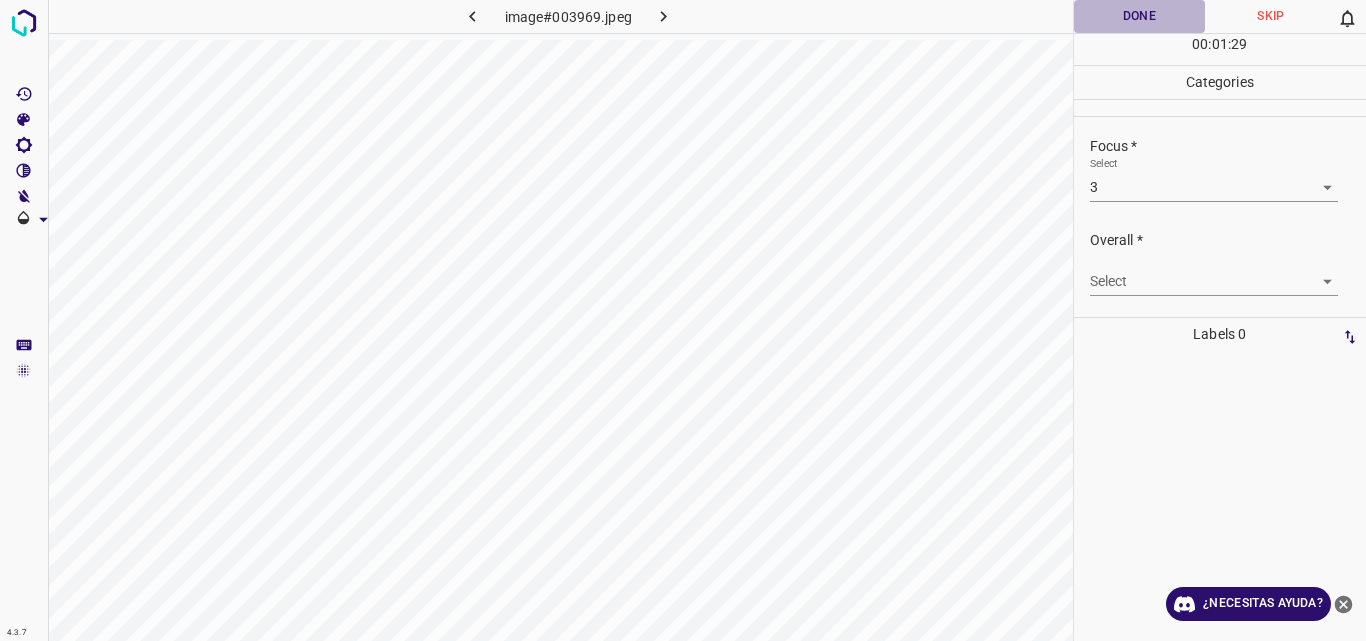 click on "Done" at bounding box center [1140, 16] 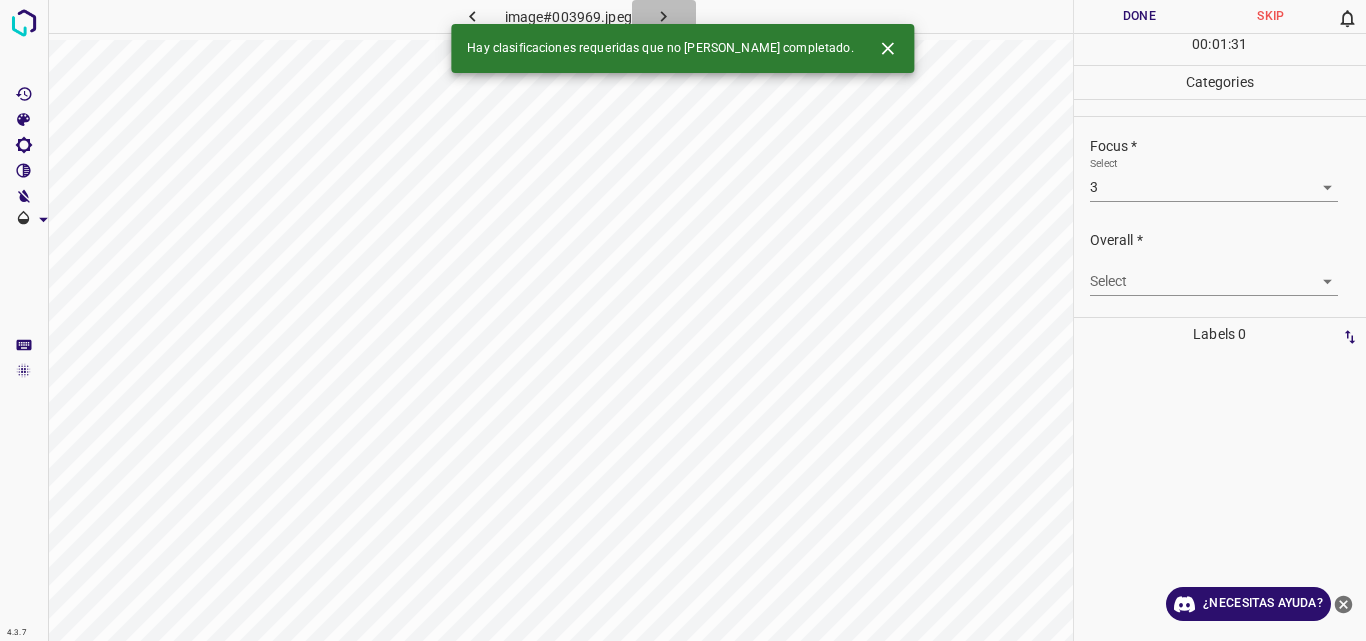 click 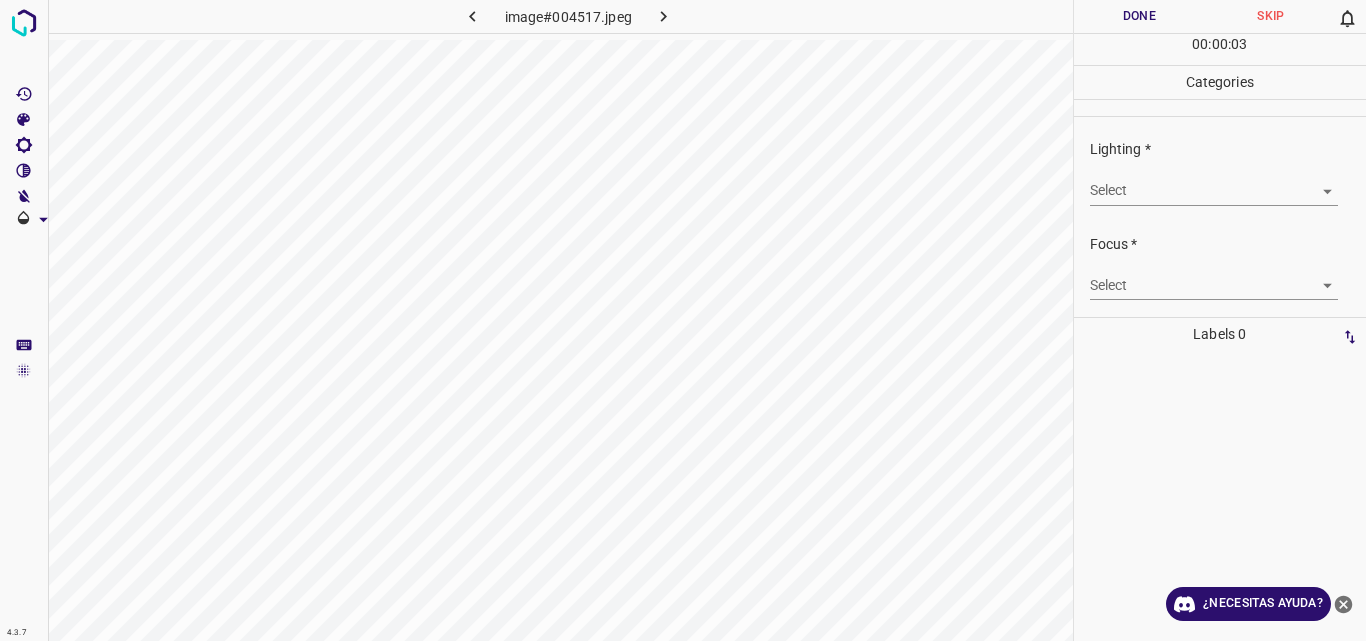 click on "4.3.7 image#004517.jpeg Done Skip 0 00   : 00   : 03   Categories Lighting *  Select ​ Focus *  Select ​ Overall *  Select ​ Labels   0 Categories 1 Lighting 2 Focus 3 Overall Tools Space Change between modes (Draw & Edit) I Auto labeling R Restore zoom M Zoom in N Zoom out Delete Delete selecte label Filters Z Restore filters X Saturation filter C Brightness filter V Contrast filter B Gray scale filter General O Download ¿Necesitas ayuda? Original text Rate this translation Your feedback will be used to help improve Google Translate - Texto - Esconder - Borrar" at bounding box center [683, 320] 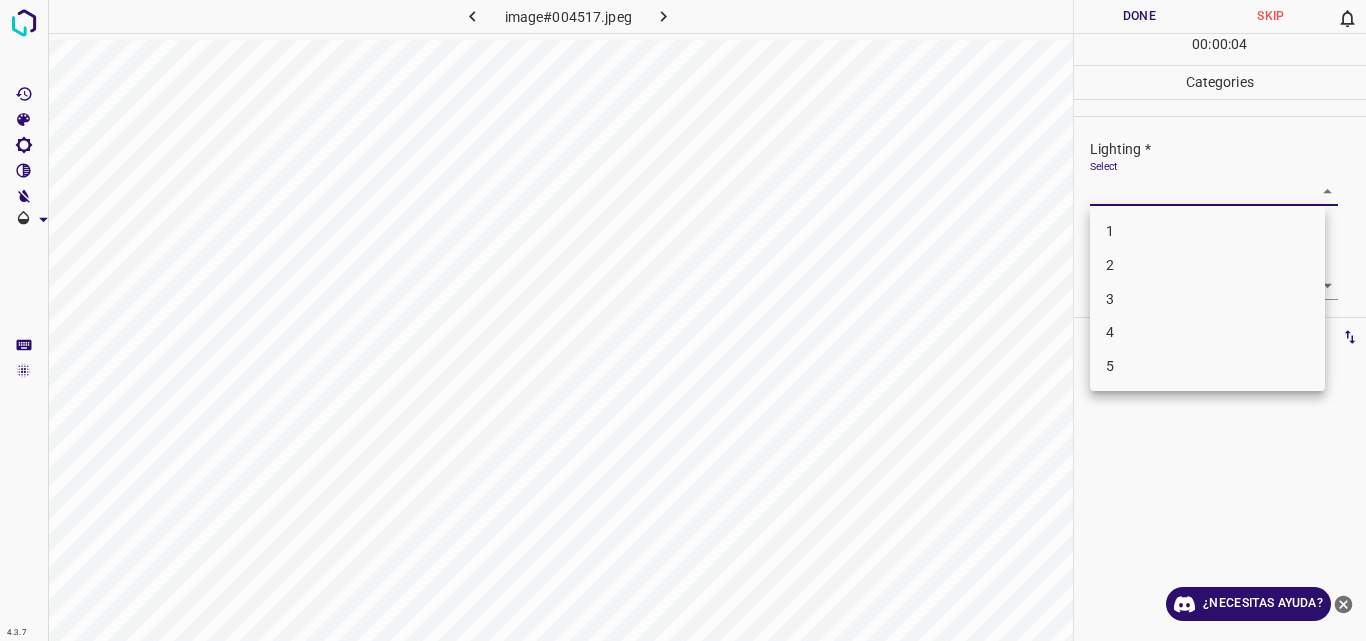 click on "2" at bounding box center (1207, 265) 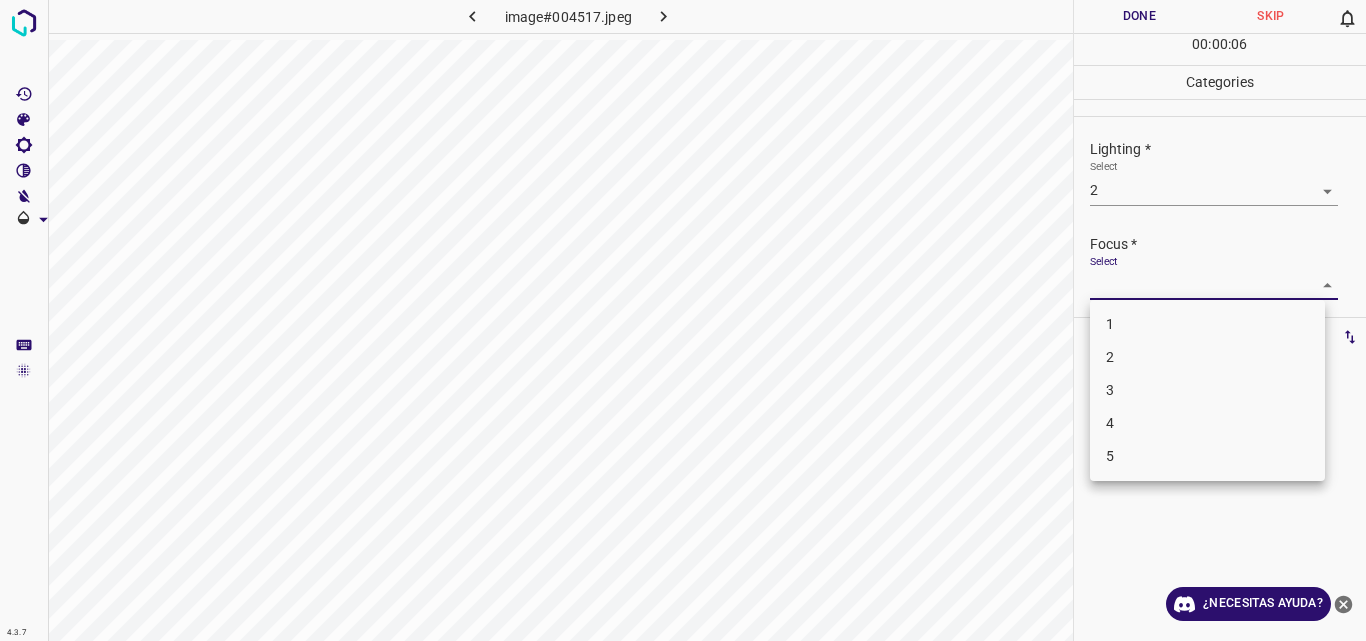 click on "4.3.7 image#004517.jpeg Done Skip 0 00   : 00   : 06   Categories Lighting *  Select 2 2 Focus *  Select ​ Overall *  Select ​ Labels   0 Categories 1 Lighting 2 Focus 3 Overall Tools Space Change between modes (Draw & Edit) I Auto labeling R Restore zoom M Zoom in N Zoom out Delete Delete selecte label Filters Z Restore filters X Saturation filter C Brightness filter V Contrast filter B Gray scale filter General O Download ¿Necesitas ayuda? Original text Rate this translation Your feedback will be used to help improve Google Translate - Texto - Esconder - Borrar 1 2 3 4 5" at bounding box center [683, 320] 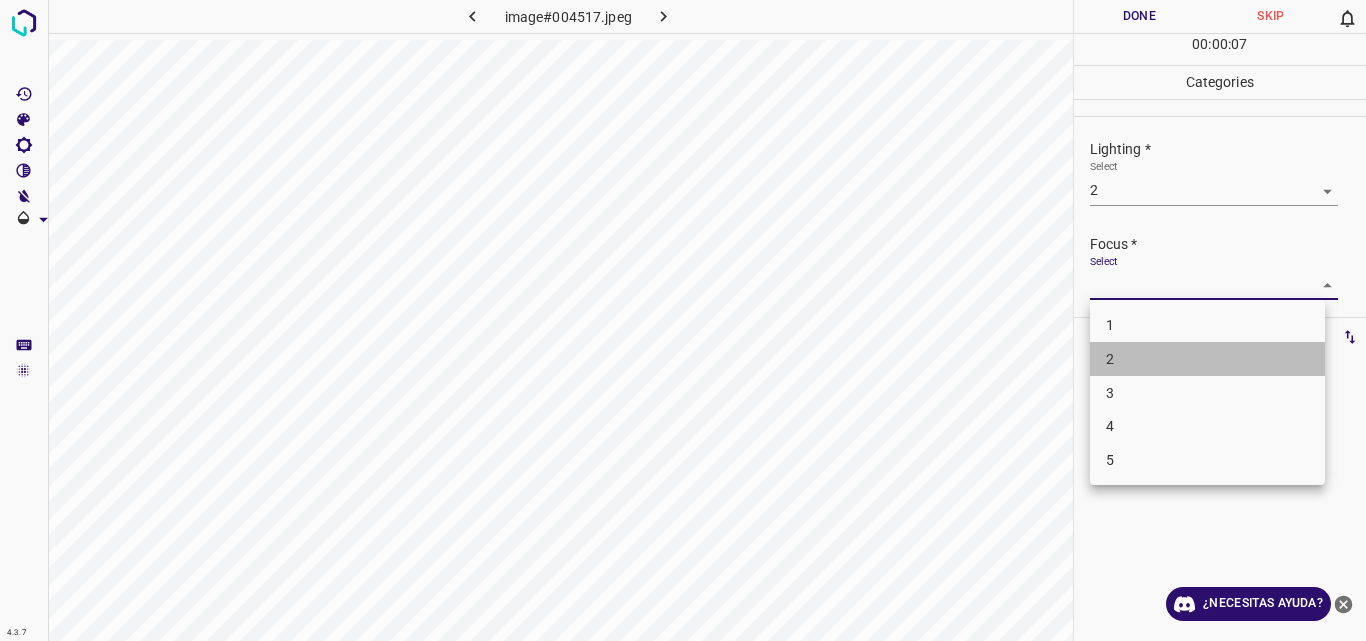 click on "2" at bounding box center [1207, 359] 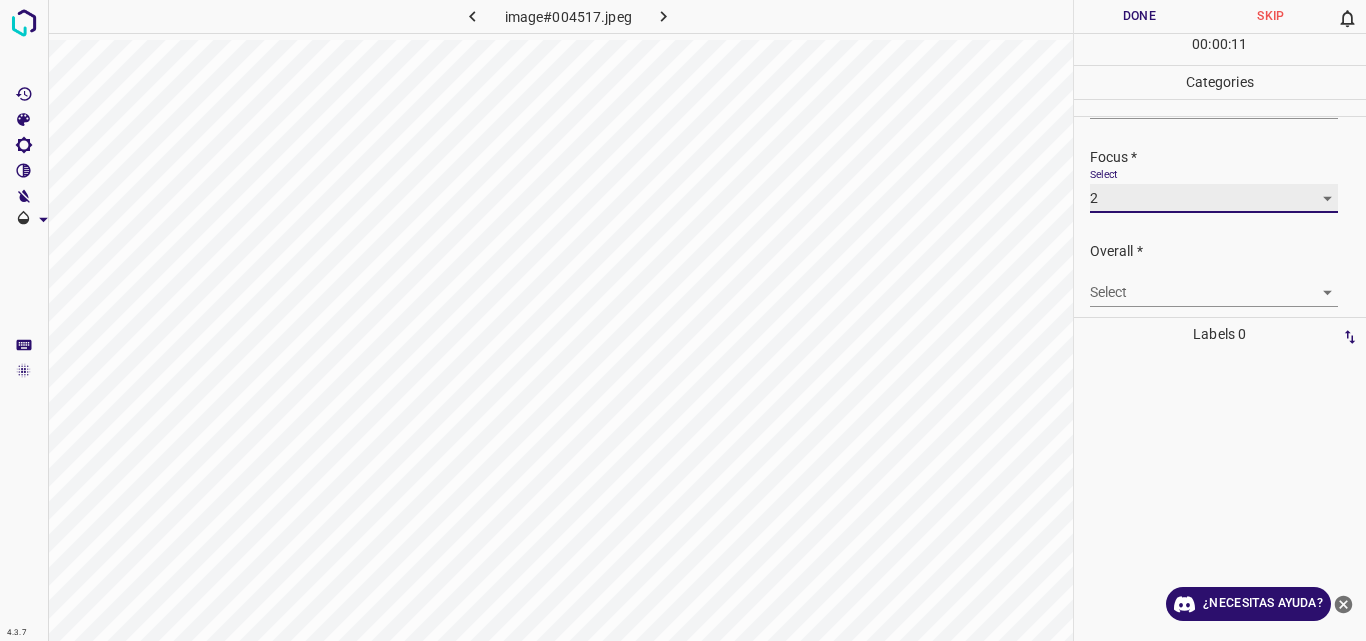 scroll, scrollTop: 98, scrollLeft: 0, axis: vertical 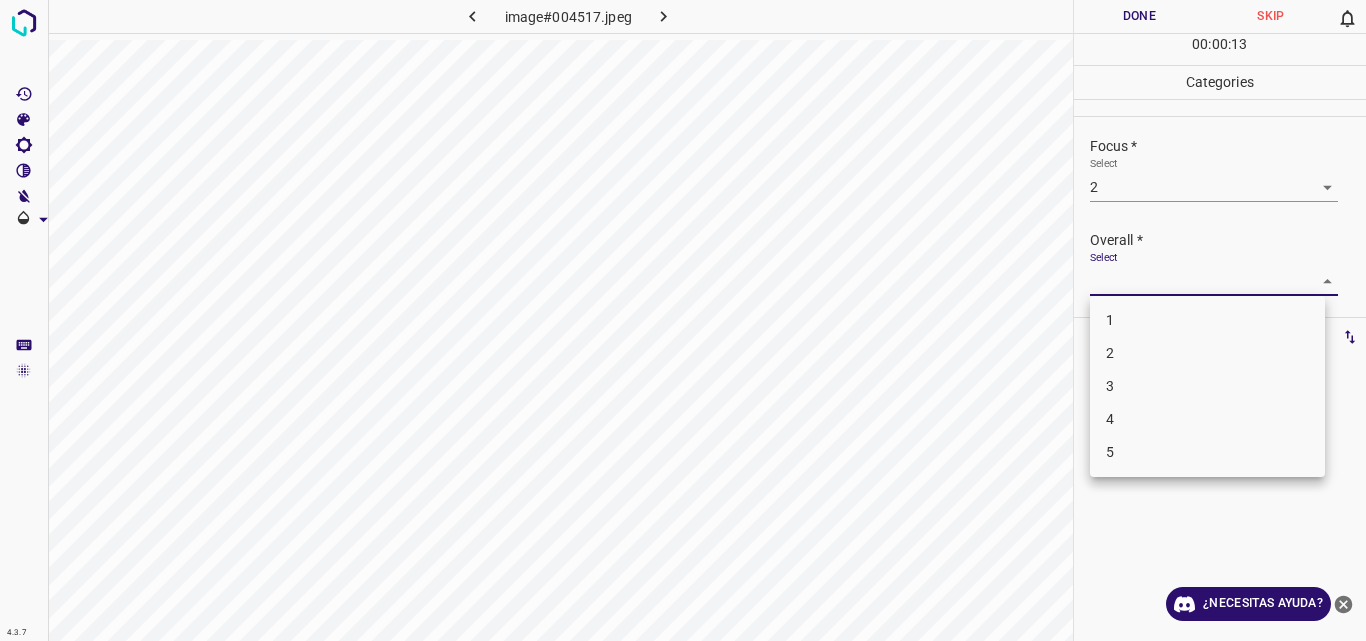 click on "4.3.7 image#004517.jpeg Done Skip 0 00   : 00   : 13   Categories Lighting *  Select 2 2 Focus *  Select 2 2 Overall *  Select ​ Labels   0 Categories 1 Lighting 2 Focus 3 Overall Tools Space Change between modes (Draw & Edit) I Auto labeling R Restore zoom M Zoom in N Zoom out Delete Delete selecte label Filters Z Restore filters X Saturation filter C Brightness filter V Contrast filter B Gray scale filter General O Download ¿Necesitas ayuda? Original text Rate this translation Your feedback will be used to help improve Google Translate - Texto - Esconder - Borrar 1 2 3 4 5" at bounding box center [683, 320] 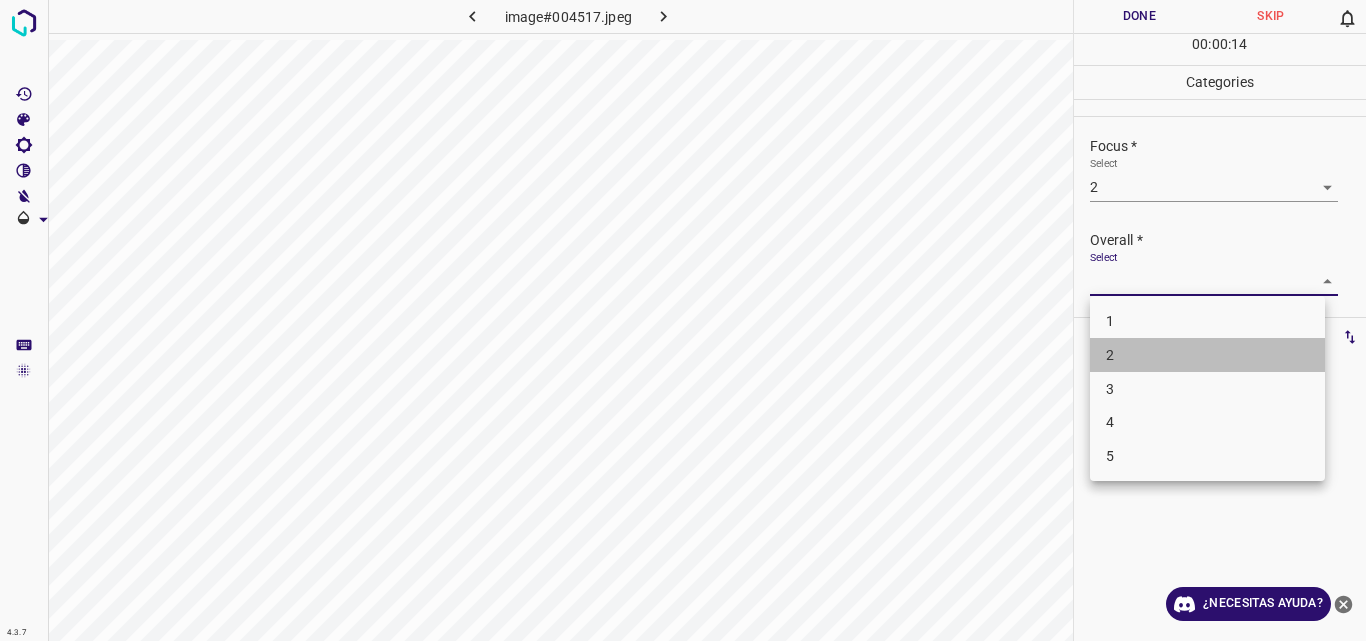 click on "2" at bounding box center (1207, 355) 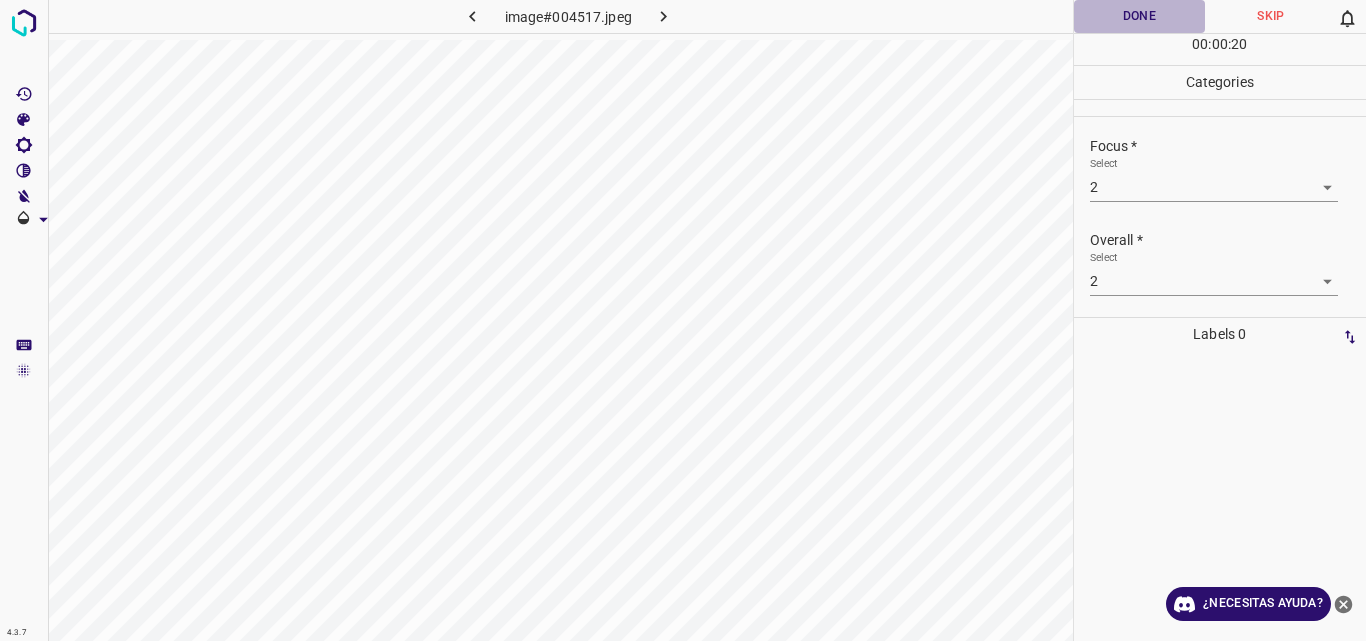 click on "Done" at bounding box center (1140, 16) 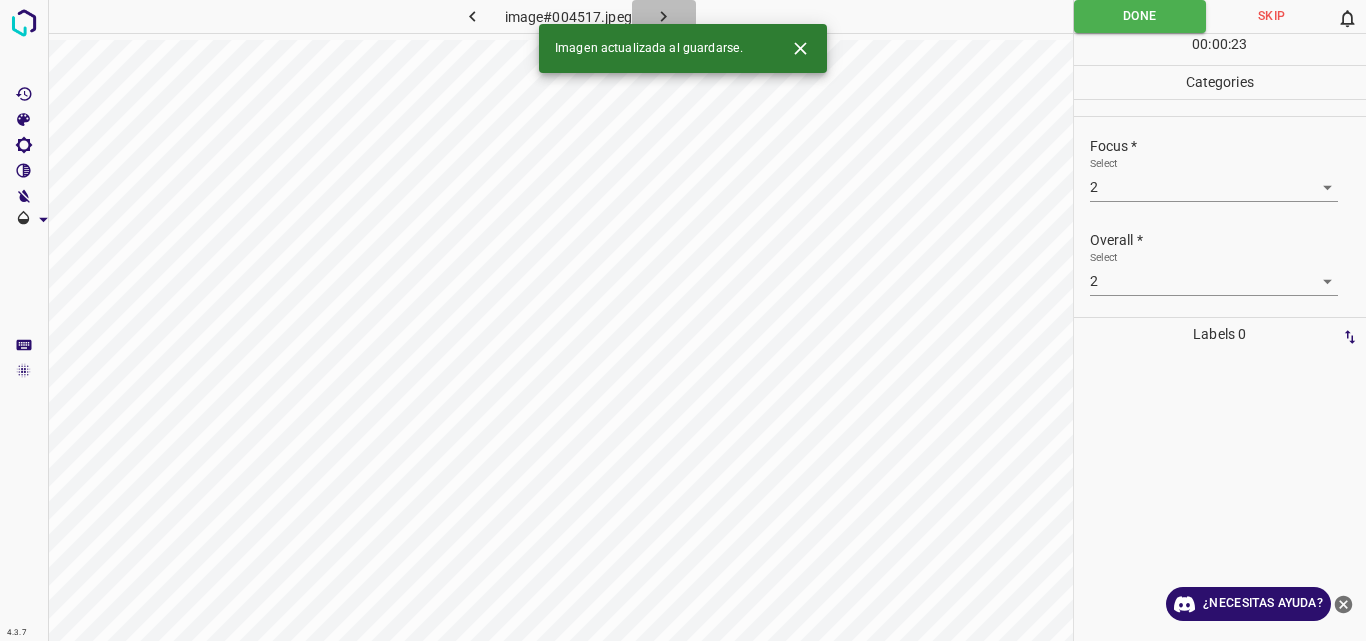 click 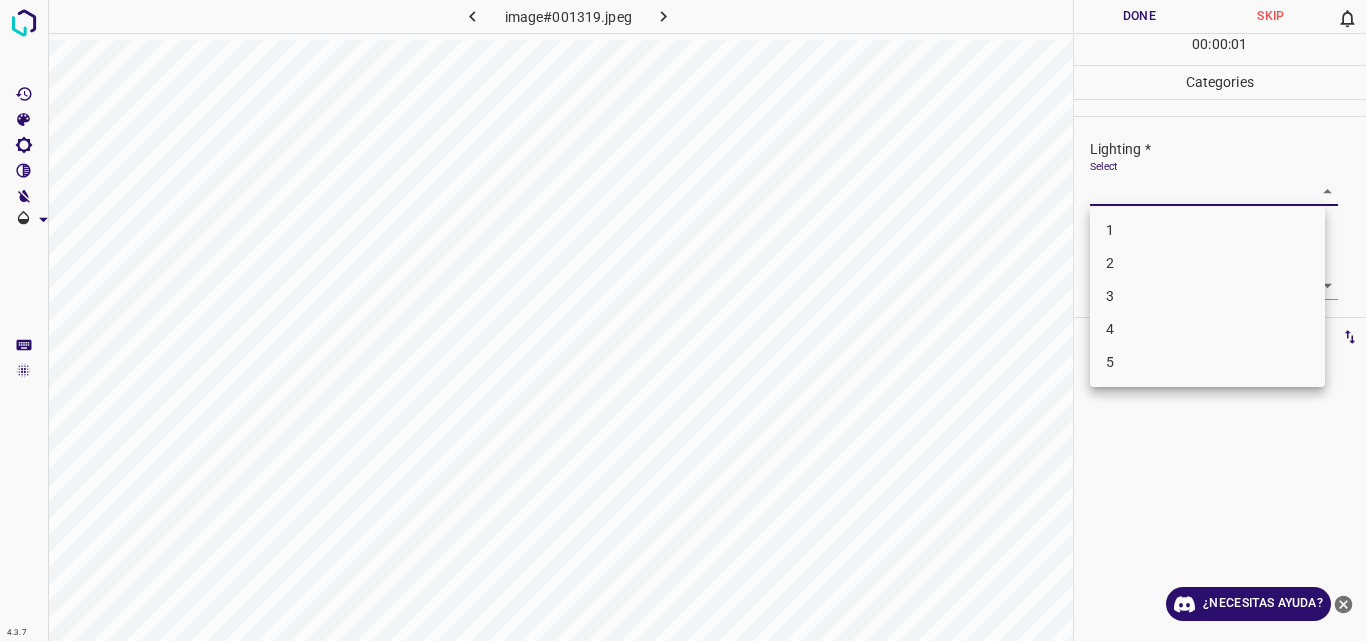 click on "4.3.7 image#001319.jpeg Done Skip 0 00   : 00   : 01   Categories Lighting *  Select ​ Focus *  Select ​ Overall *  Select ​ Labels   0 Categories 1 Lighting 2 Focus 3 Overall Tools Space Change between modes (Draw & Edit) I Auto labeling R Restore zoom M Zoom in N Zoom out Delete Delete selecte label Filters Z Restore filters X Saturation filter C Brightness filter V Contrast filter B Gray scale filter General O Download ¿Necesitas ayuda? Original text Rate this translation Your feedback will be used to help improve Google Translate - Texto - Esconder - Borrar 1 2 3 4 5" at bounding box center (683, 320) 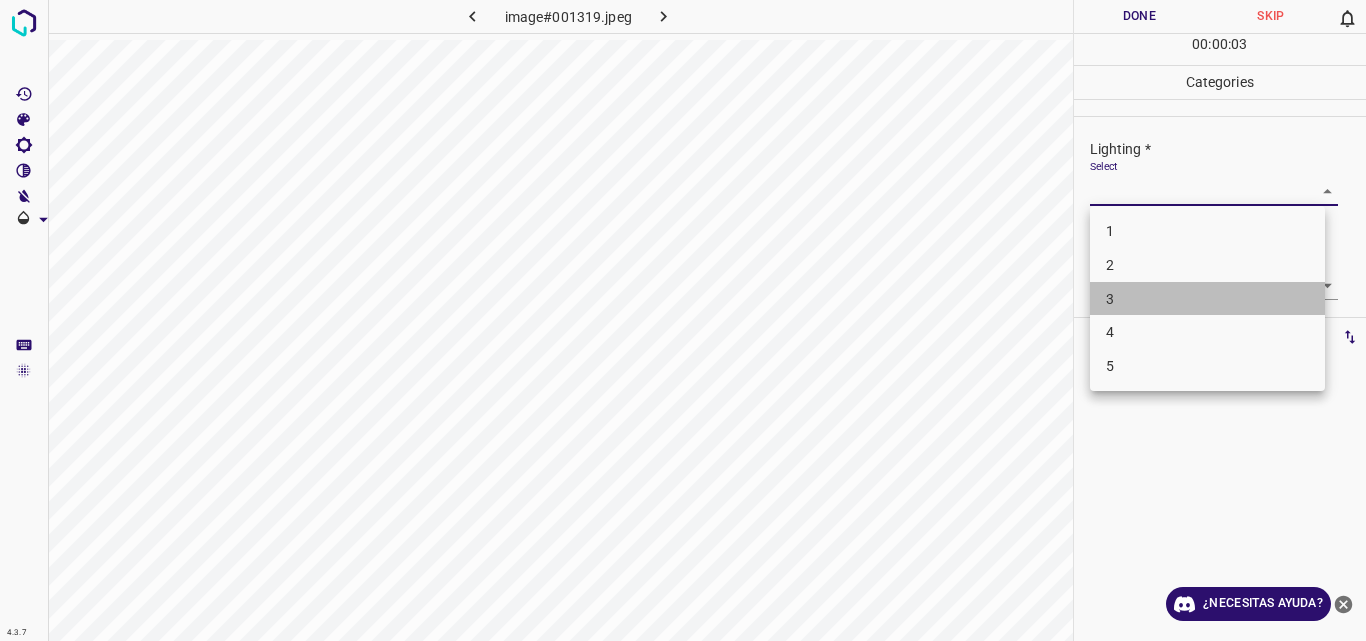 click on "3" at bounding box center (1207, 299) 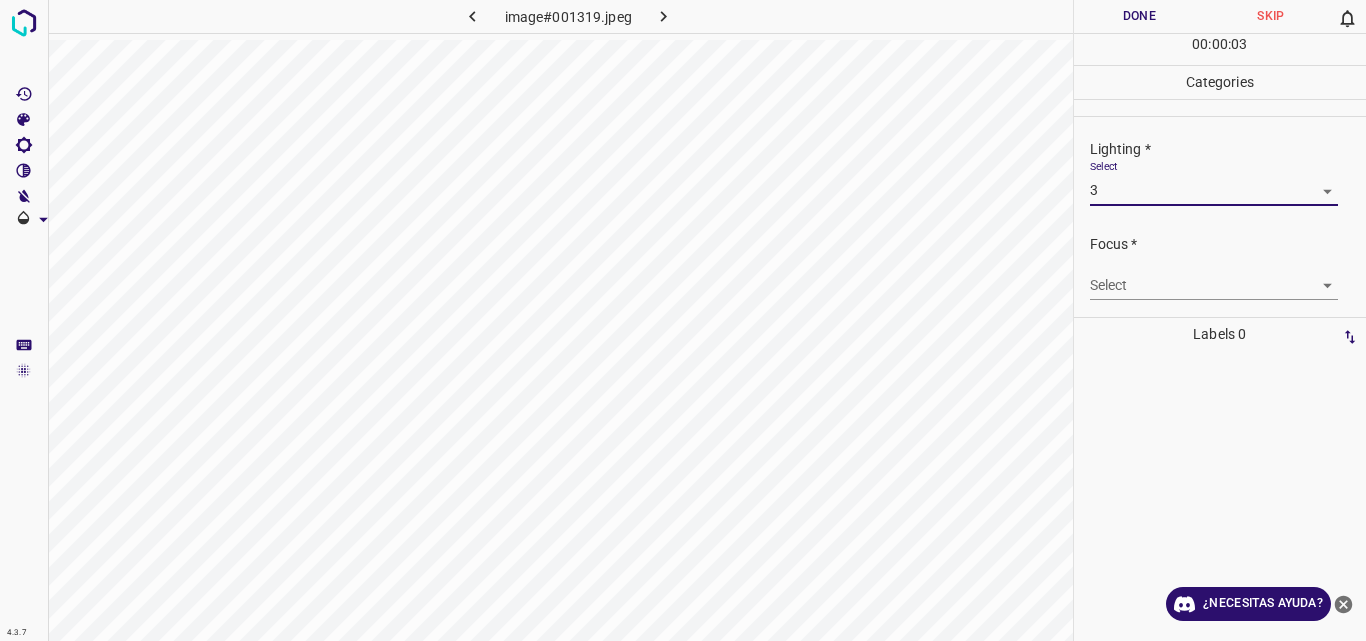 click on "4.3.7 image#001319.jpeg Done Skip 0 00   : 00   : 03   Categories Lighting *  Select 3 3 Focus *  Select ​ Overall *  Select ​ Labels   0 Categories 1 Lighting 2 Focus 3 Overall Tools Space Change between modes (Draw & Edit) I Auto labeling R Restore zoom M Zoom in N Zoom out Delete Delete selecte label Filters Z Restore filters X Saturation filter C Brightness filter V Contrast filter B Gray scale filter General O Download ¿Necesitas ayuda? Original text Rate this translation Your feedback will be used to help improve Google Translate - Texto - Esconder - Borrar 1 2 3 4 5" at bounding box center [683, 320] 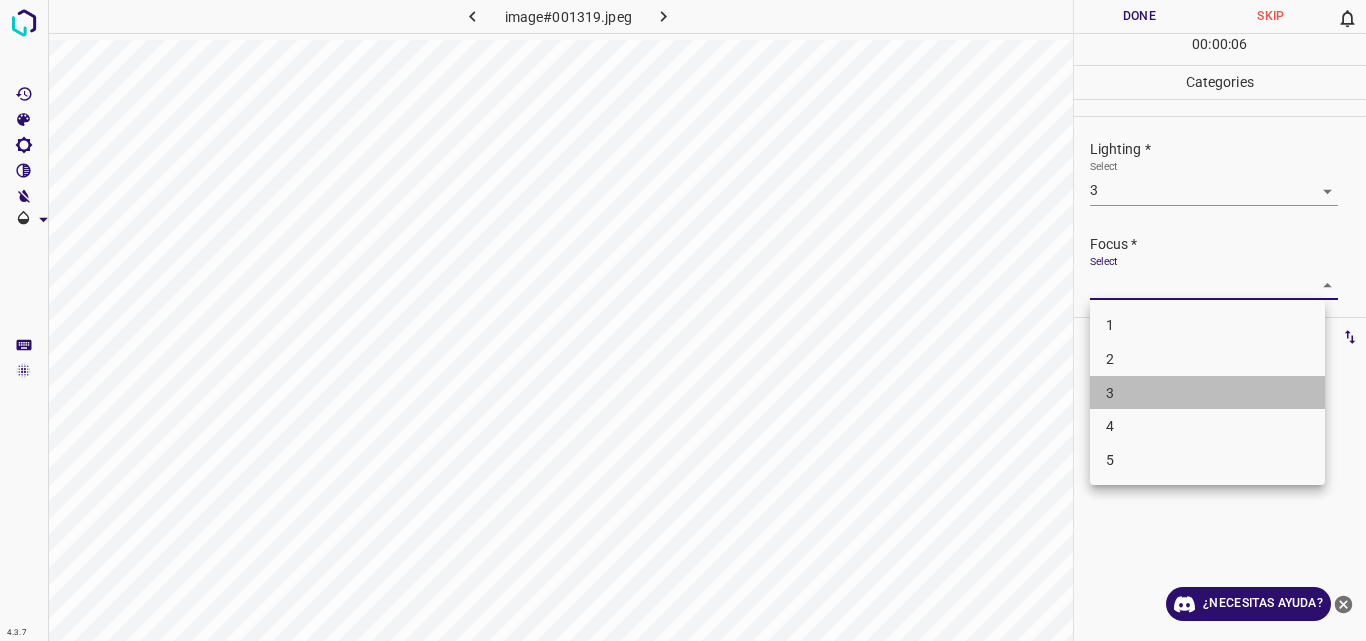 click on "3" at bounding box center (1207, 393) 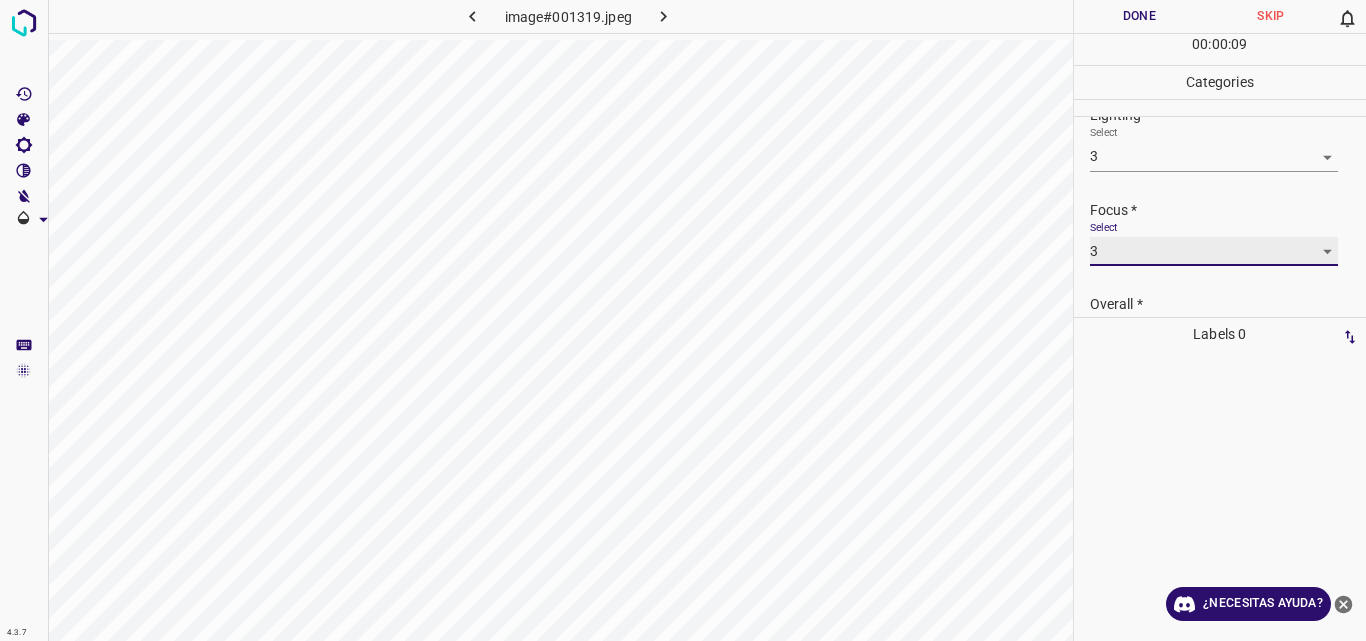 scroll, scrollTop: 80, scrollLeft: 0, axis: vertical 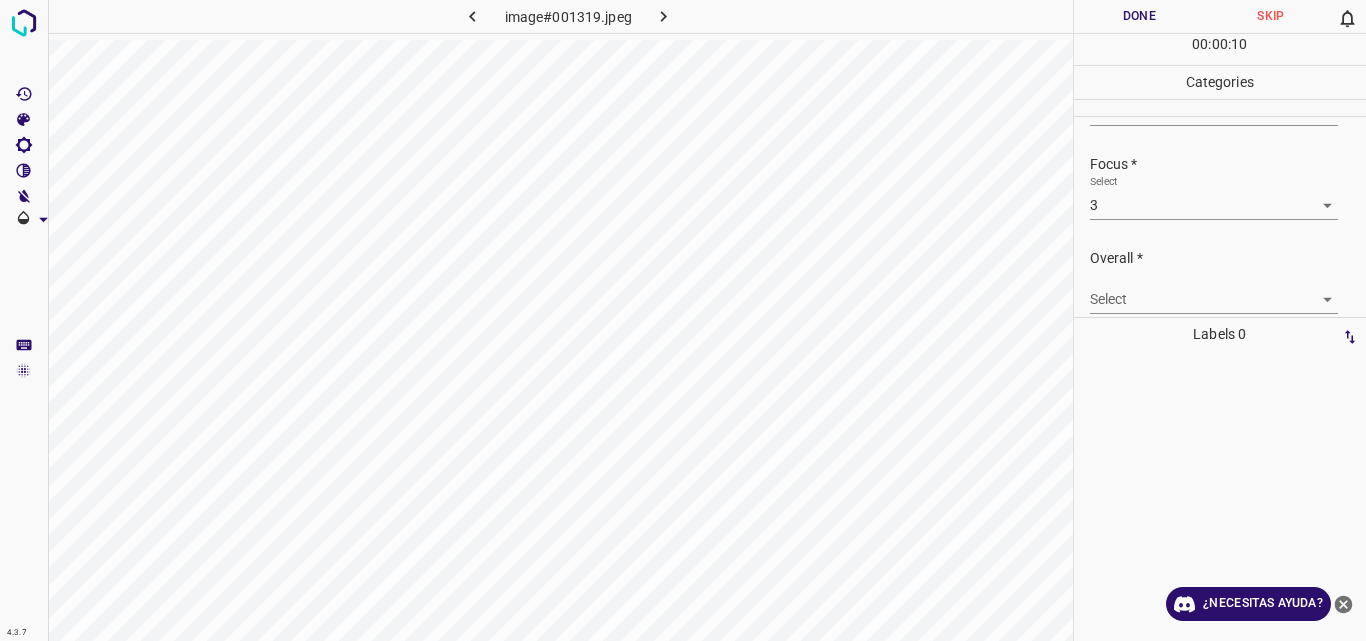 drag, startPoint x: 1349, startPoint y: 365, endPoint x: 1347, endPoint y: 376, distance: 11.18034 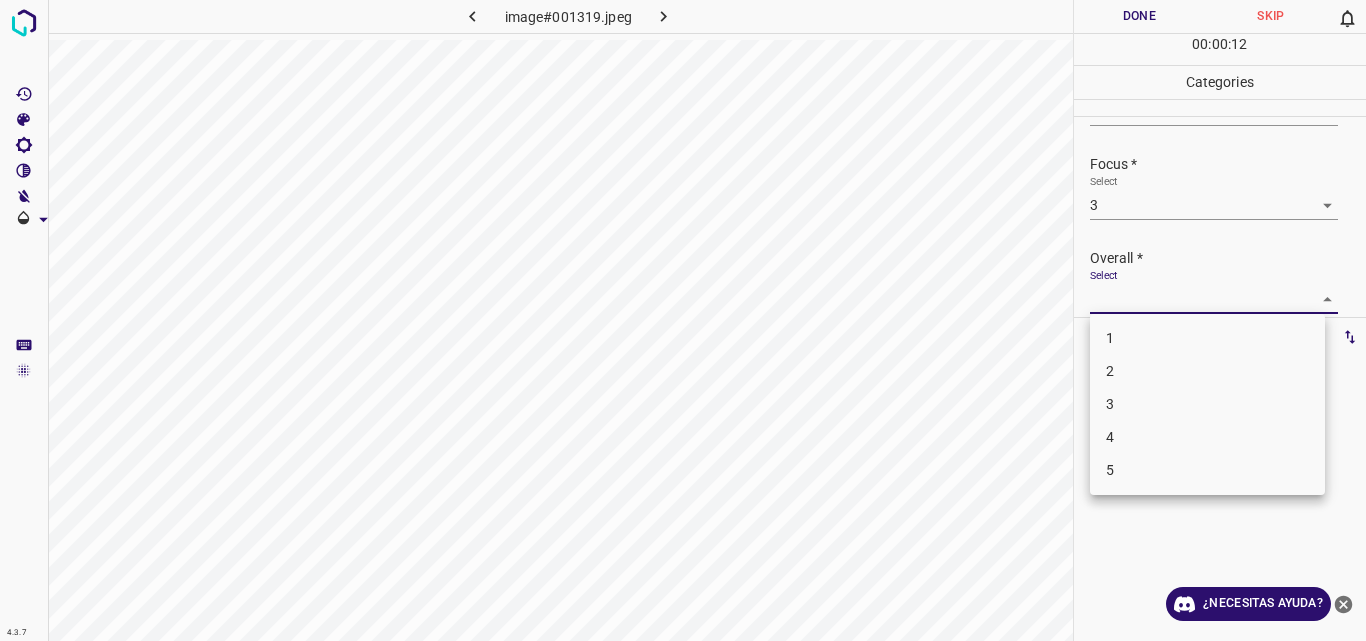 click on "4.3.7 image#001319.jpeg Done Skip 0 00   : 00   : 12   Categories Lighting *  Select 3 3 Focus *  Select 3 3 Overall *  Select ​ Labels   0 Categories 1 Lighting 2 Focus 3 Overall Tools Space Change between modes (Draw & Edit) I Auto labeling R Restore zoom M Zoom in N Zoom out Delete Delete selecte label Filters Z Restore filters X Saturation filter C Brightness filter V Contrast filter B Gray scale filter General O Download ¿Necesitas ayuda? Original text Rate this translation Your feedback will be used to help improve Google Translate - Texto - Esconder - Borrar 1 2 3 4 5" at bounding box center [683, 320] 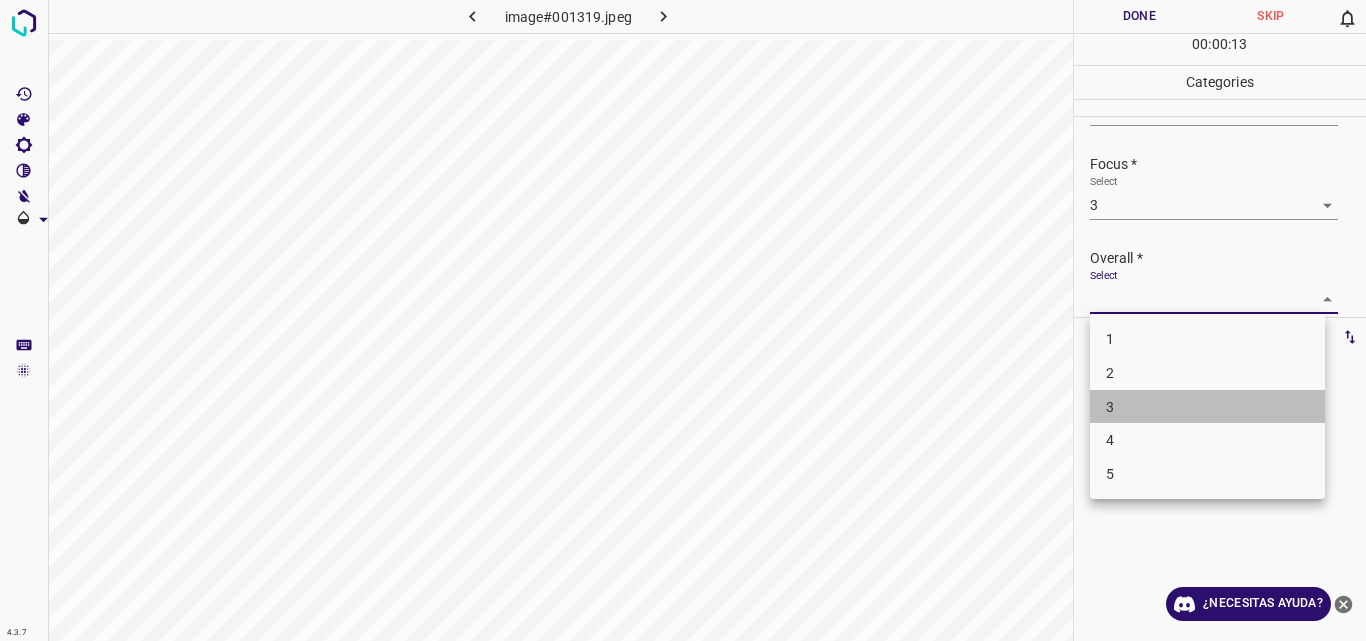 click on "3" at bounding box center (1207, 407) 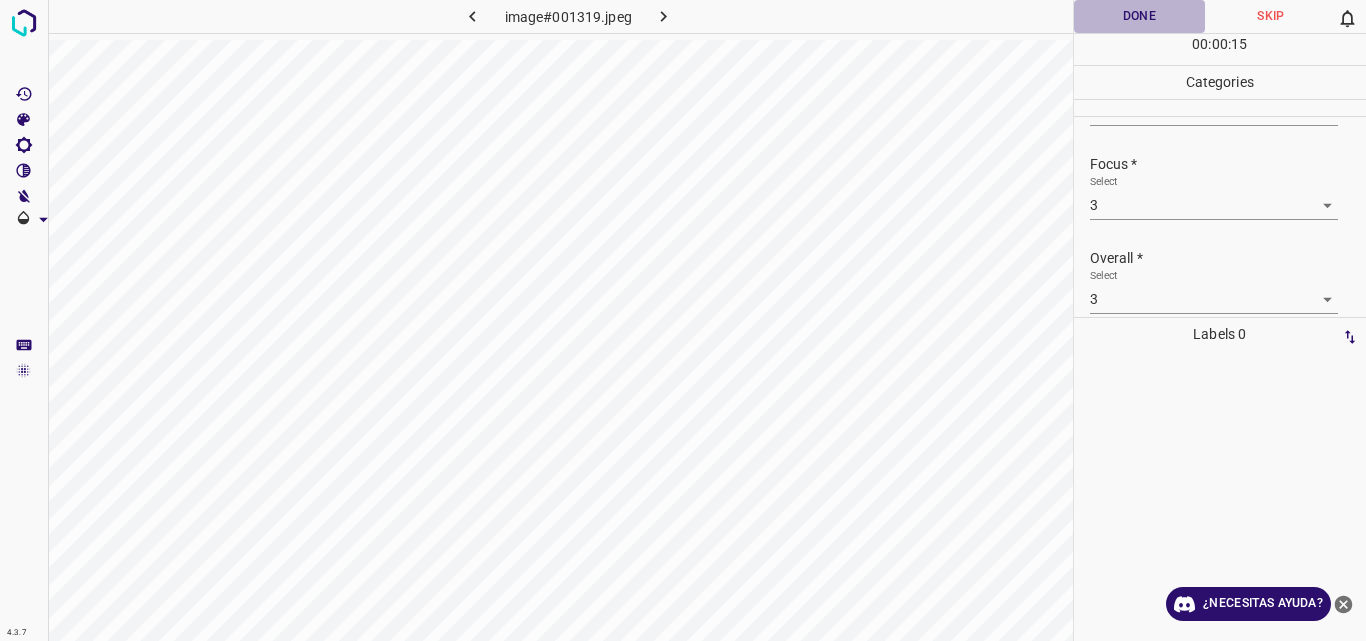click on "Done" at bounding box center (1140, 16) 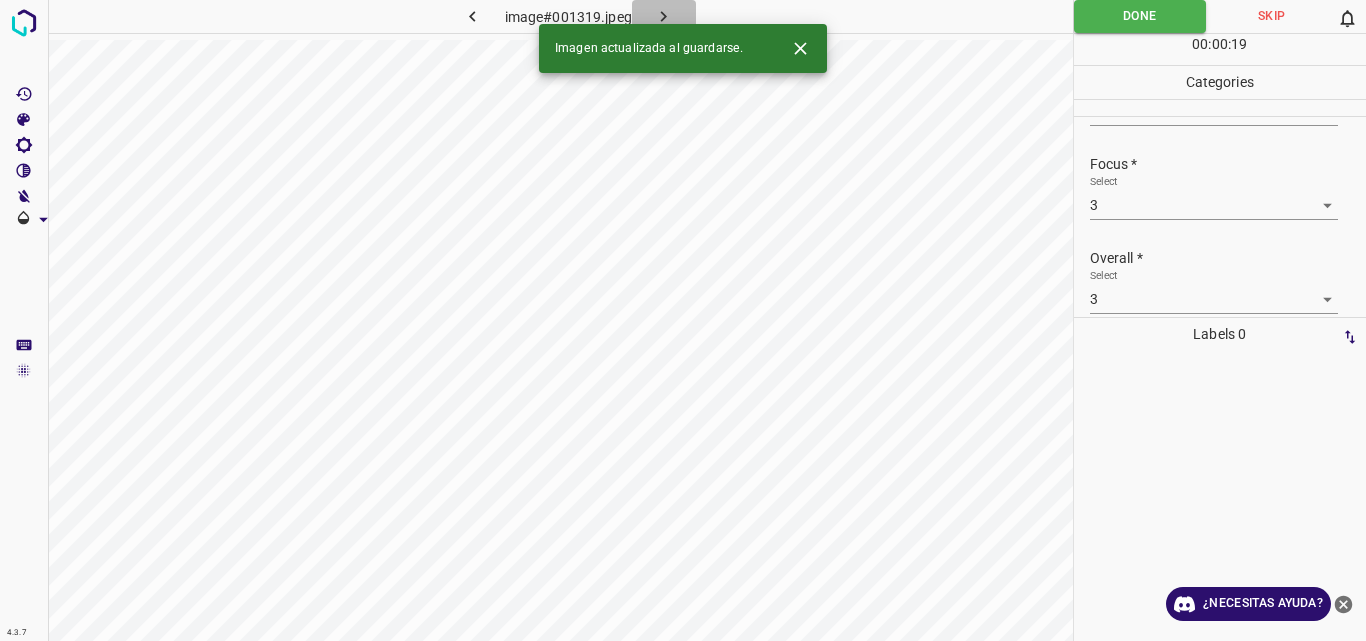 click 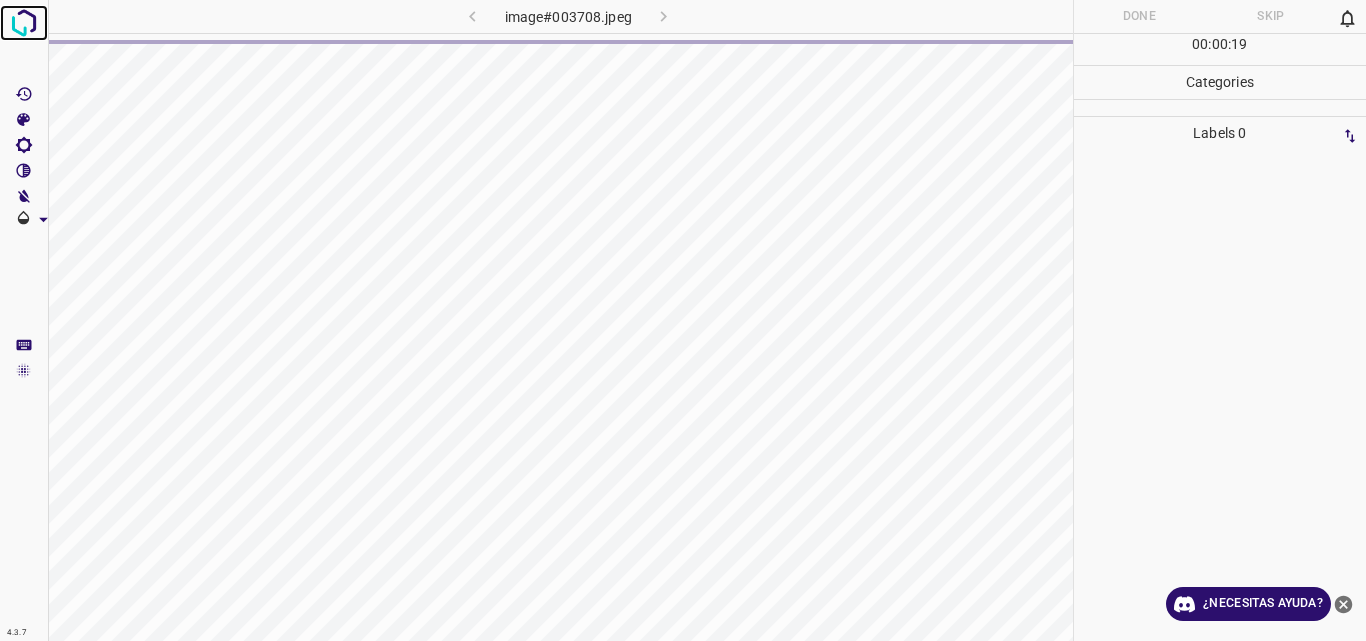 click at bounding box center (24, 23) 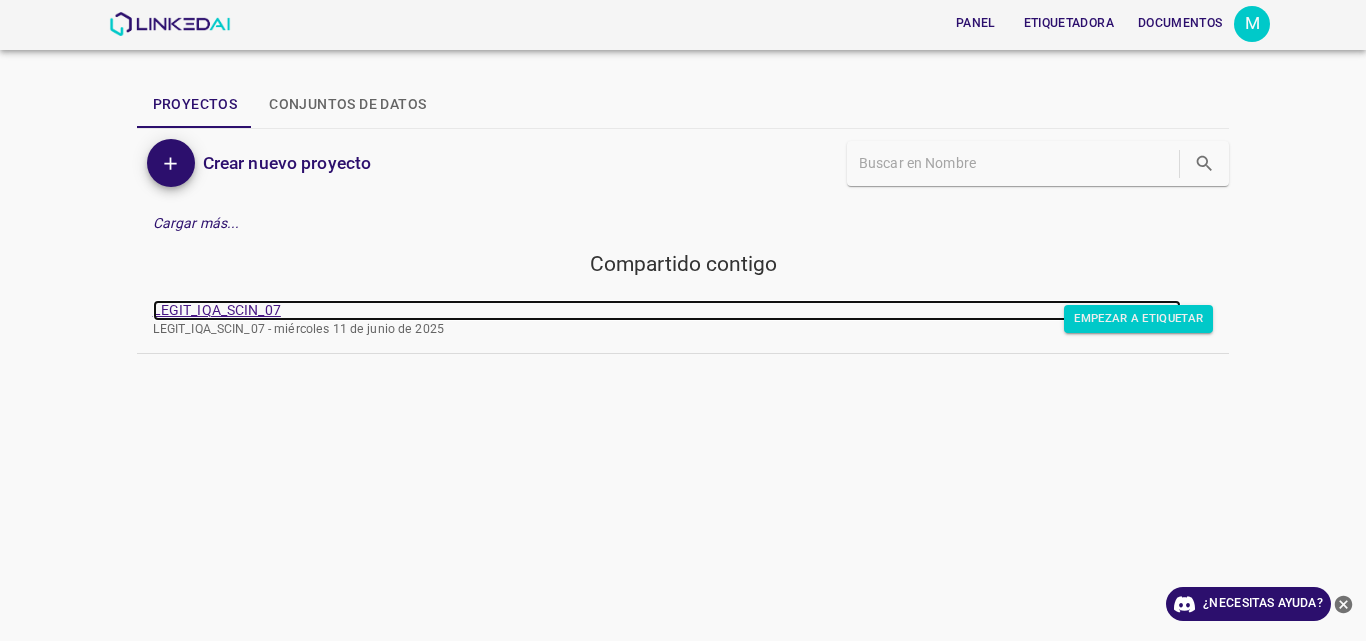 click on "LEGIT_IQA_SCIN_07" at bounding box center (217, 310) 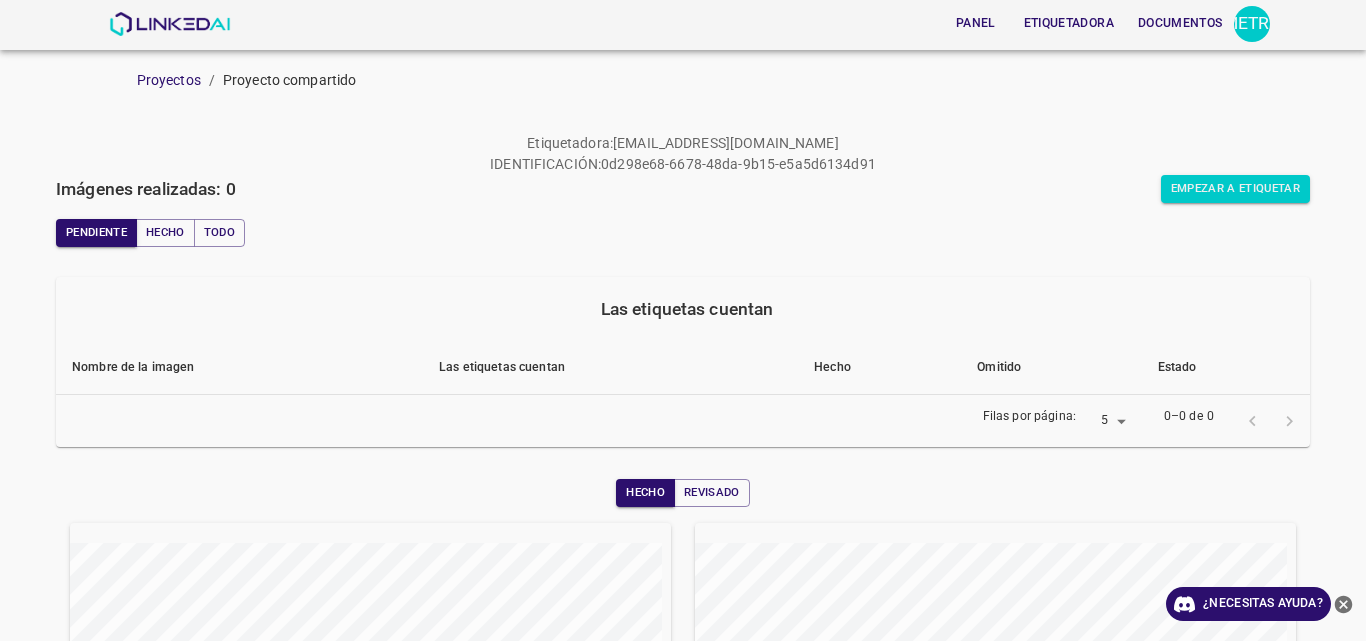 scroll, scrollTop: 0, scrollLeft: 0, axis: both 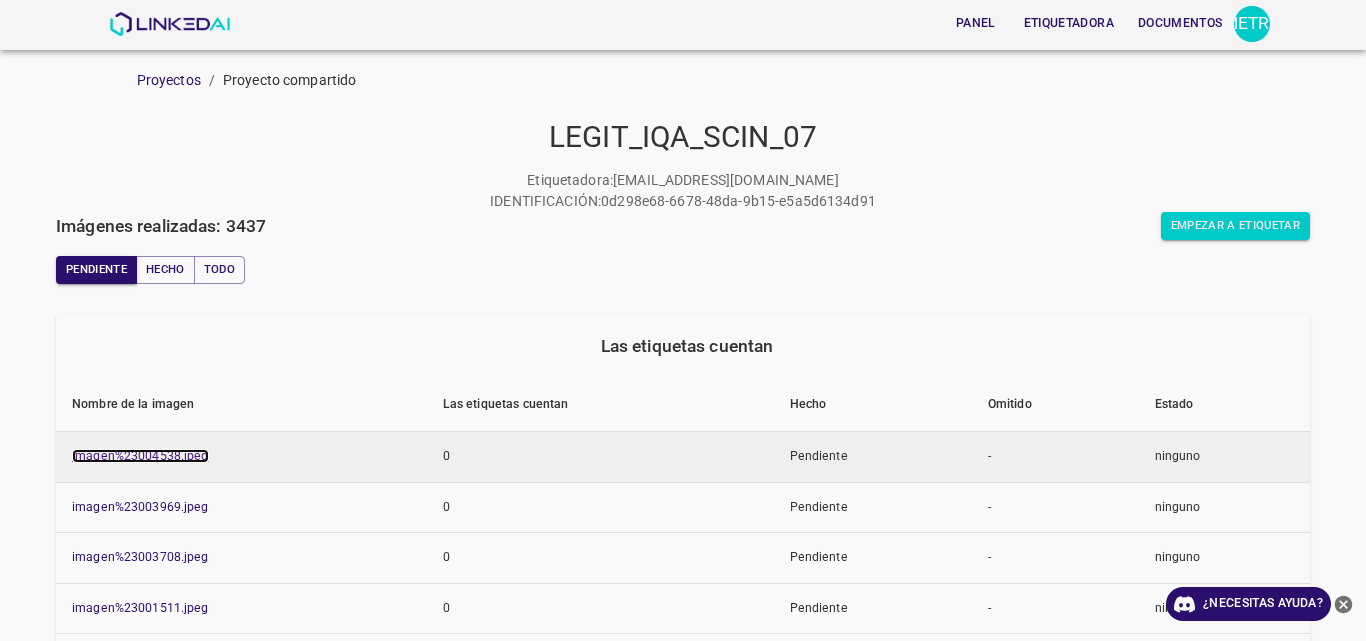 click on "imagen%23004538.jpeg" at bounding box center (140, 456) 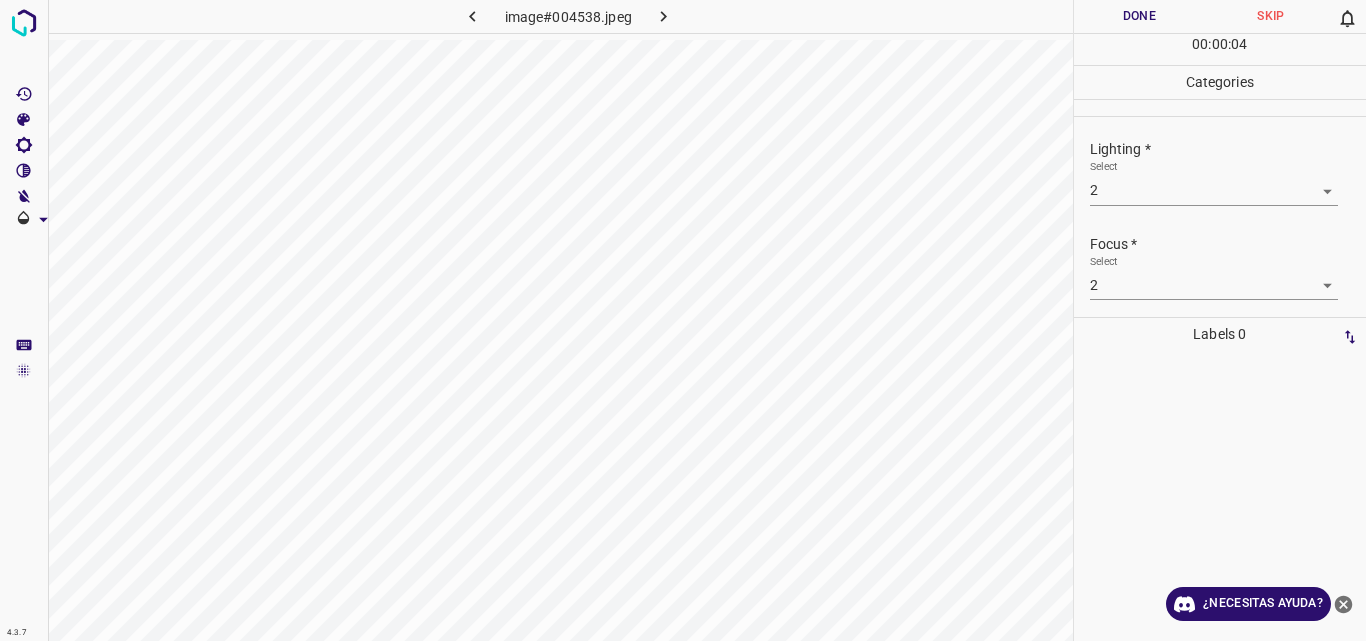 click on "4.3.7 image#004538.jpeg Done Skip 0 00   : 00   : 04   Categories Lighting *  Select 2 2 Focus *  Select 2 2 Overall *  Select ​ Labels   0 Categories 1 Lighting 2 Focus 3 Overall Tools Space Change between modes (Draw & Edit) I Auto labeling R Restore zoom M Zoom in N Zoom out Delete Delete selecte label Filters Z Restore filters X Saturation filter C Brightness filter V Contrast filter B Gray scale filter General O Download ¿Necesitas ayuda? Original text Rate this translation Your feedback will be used to help improve Google Translate - Texto - Esconder - Borrar" at bounding box center [683, 320] 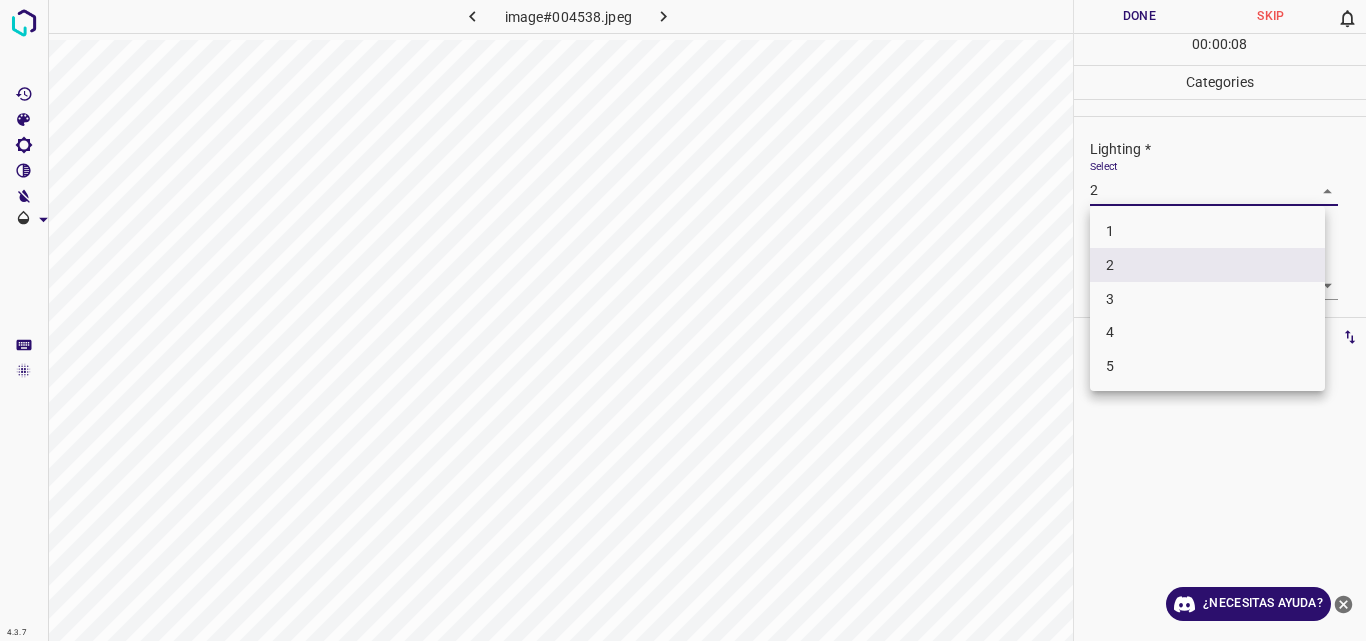 click on "2" at bounding box center [1207, 265] 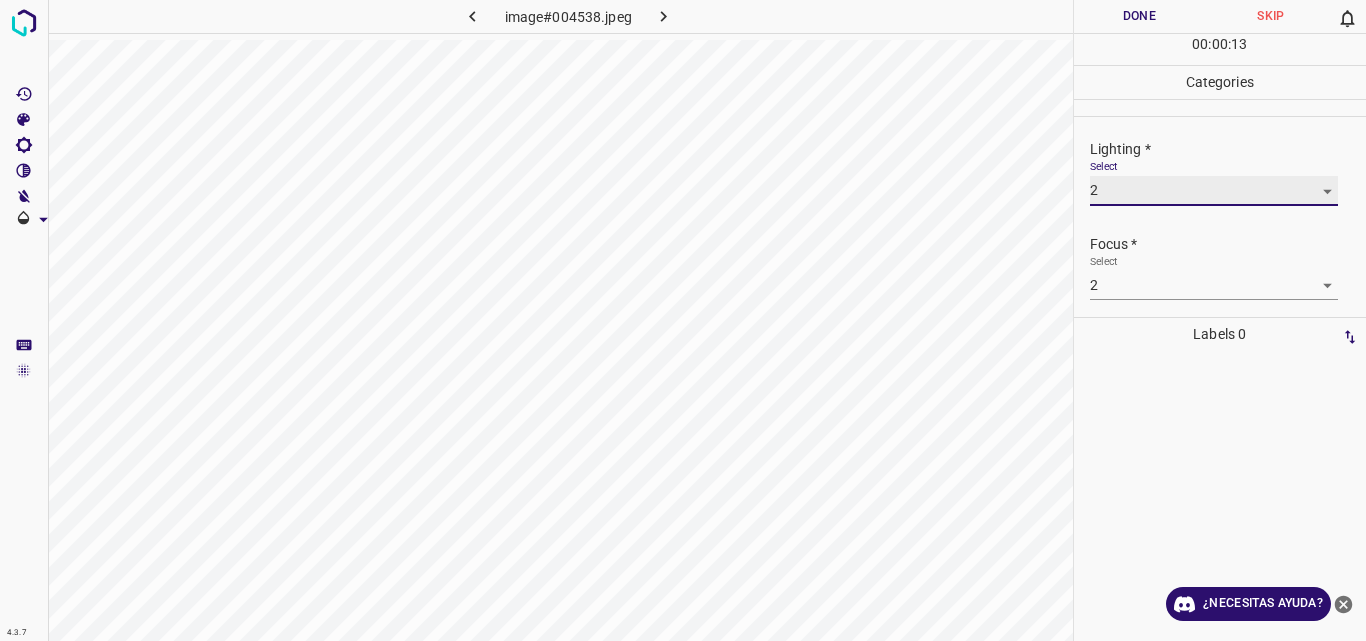 scroll, scrollTop: 98, scrollLeft: 0, axis: vertical 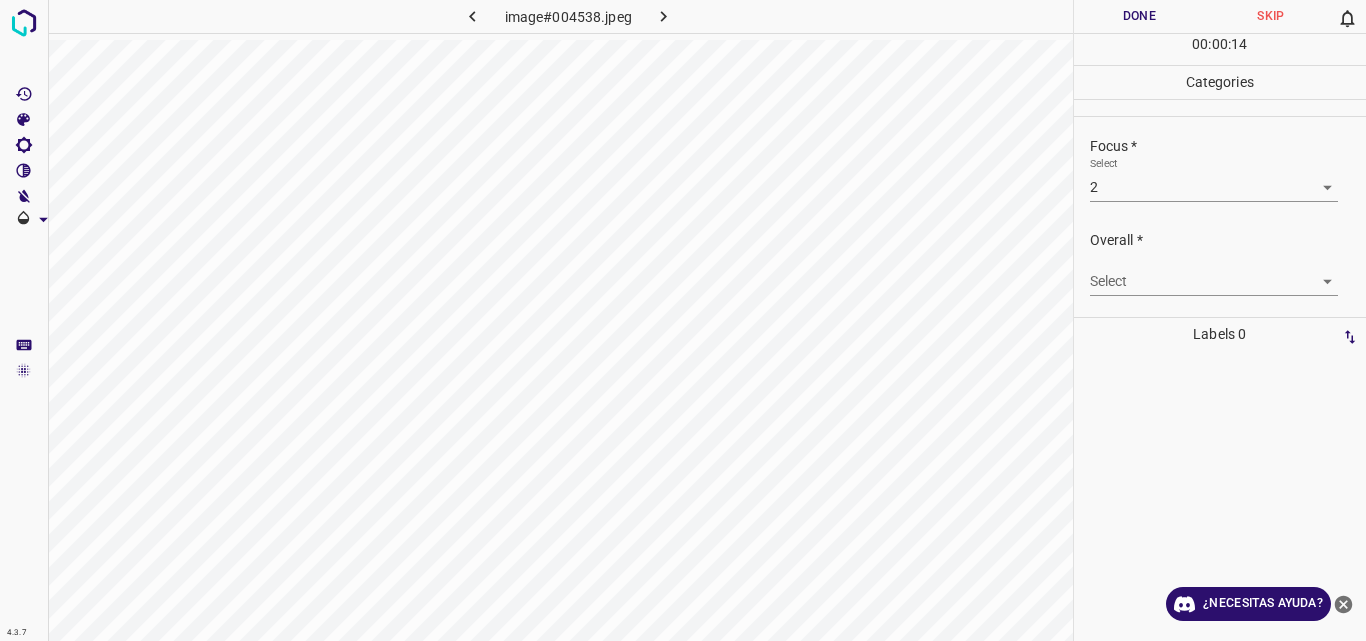 click on "4.3.7 image#004538.jpeg Done Skip 0 00   : 00   : 14   Categories Lighting *  Select 2 2 Focus *  Select 2 2 Overall *  Select ​ Labels   0 Categories 1 Lighting 2 Focus 3 Overall Tools Space Change between modes (Draw & Edit) I Auto labeling R Restore zoom M Zoom in N Zoom out Delete Delete selecte label Filters Z Restore filters X Saturation filter C Brightness filter V Contrast filter B Gray scale filter General O Download ¿Necesitas ayuda? Original text Rate this translation Your feedback will be used to help improve Google Translate - Texto - Esconder - Borrar" at bounding box center [683, 320] 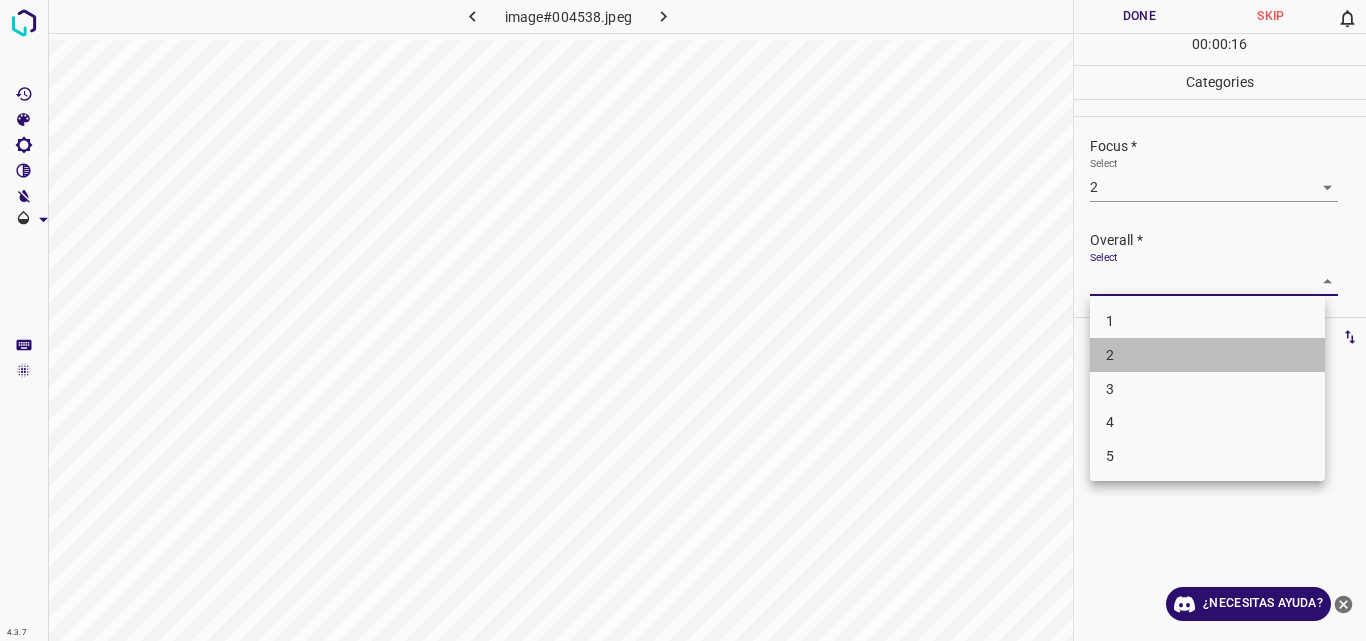 click on "2" at bounding box center [1207, 355] 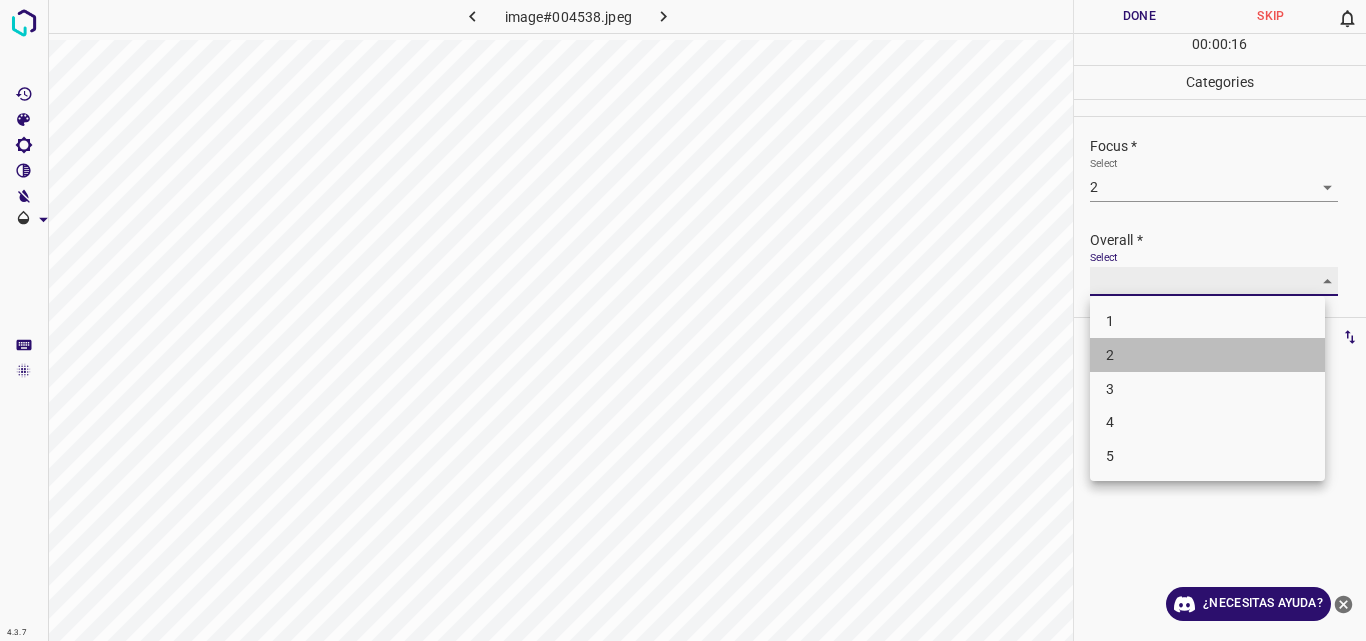 type on "2" 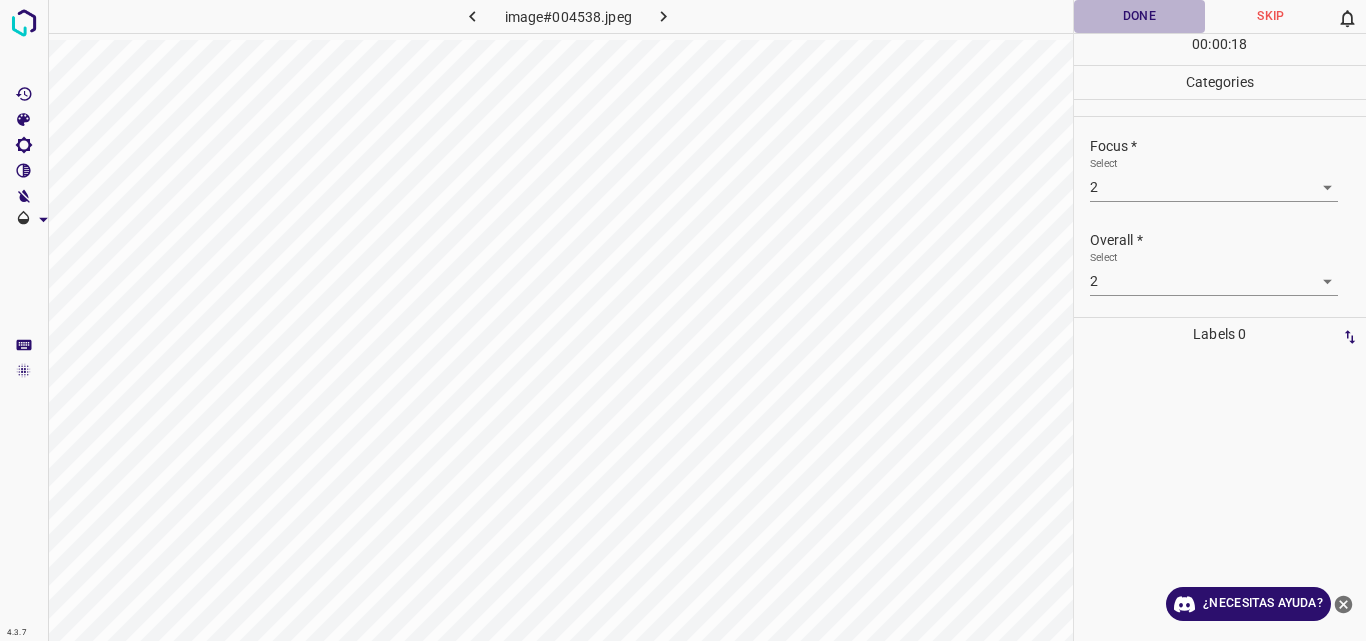 click on "Done" at bounding box center (1140, 16) 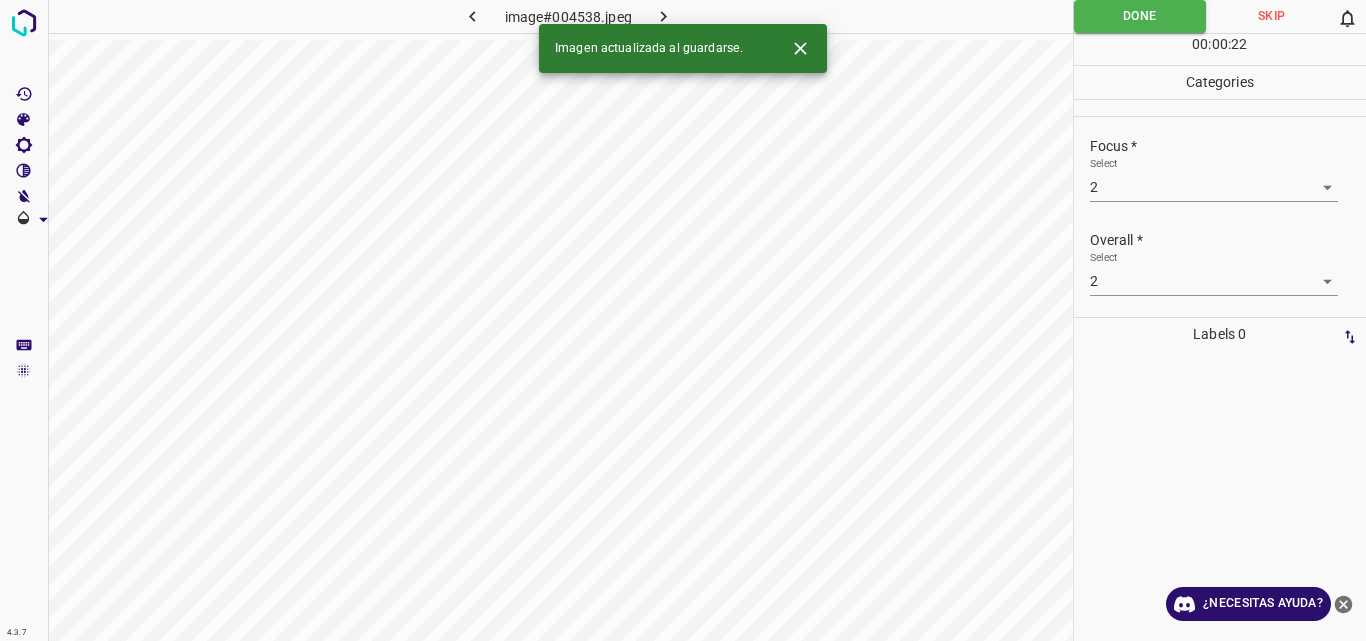 click 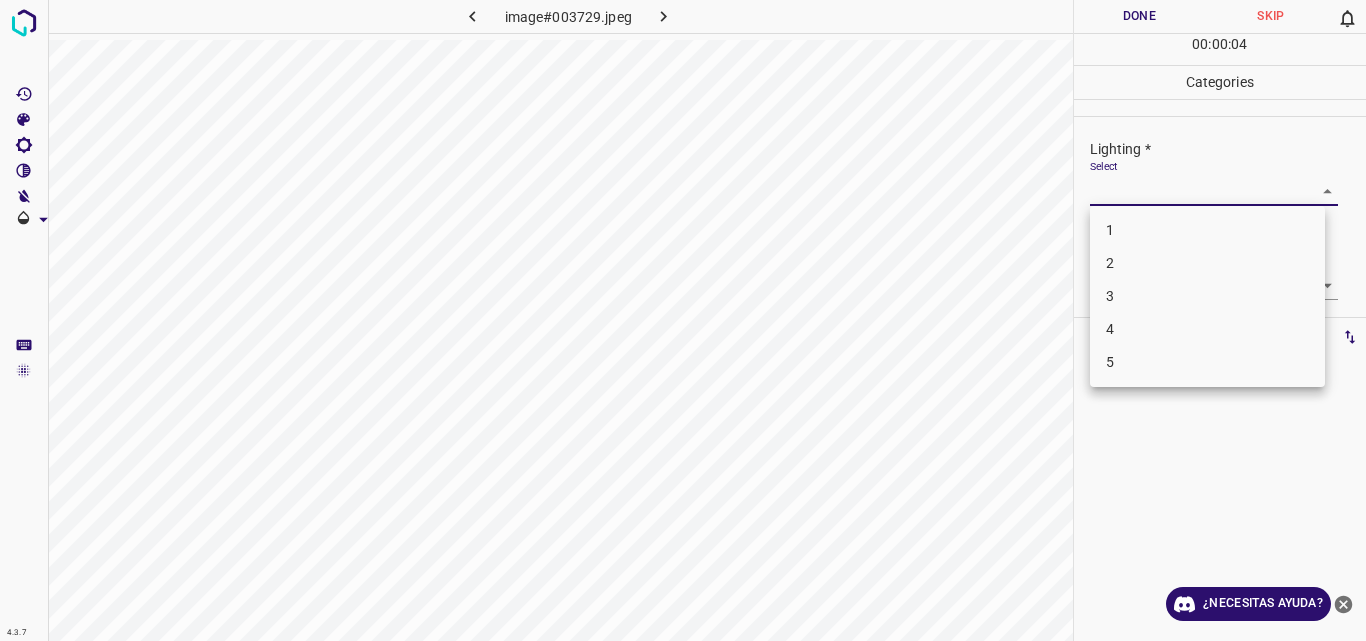 click on "4.3.7 image#003729.jpeg Done Skip 0 00   : 00   : 04   Categories Lighting *  Select ​ Focus *  Select ​ Overall *  Select ​ Labels   0 Categories 1 Lighting 2 Focus 3 Overall Tools Space Change between modes (Draw & Edit) I Auto labeling R Restore zoom M Zoom in N Zoom out Delete Delete selecte label Filters Z Restore filters X Saturation filter C Brightness filter V Contrast filter B Gray scale filter General O Download ¿Necesitas ayuda? Original text Rate this translation Your feedback will be used to help improve Google Translate - Texto - Esconder - Borrar 1 2 3 4 5" at bounding box center [683, 320] 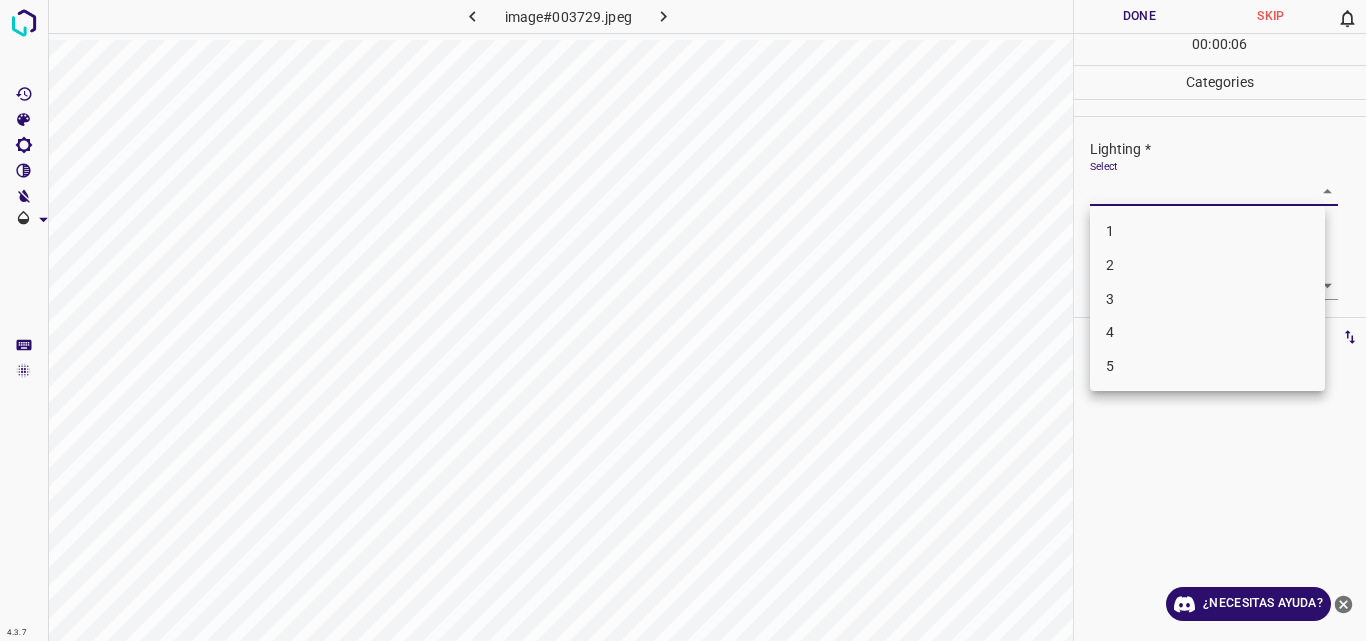 click on "3" at bounding box center [1207, 299] 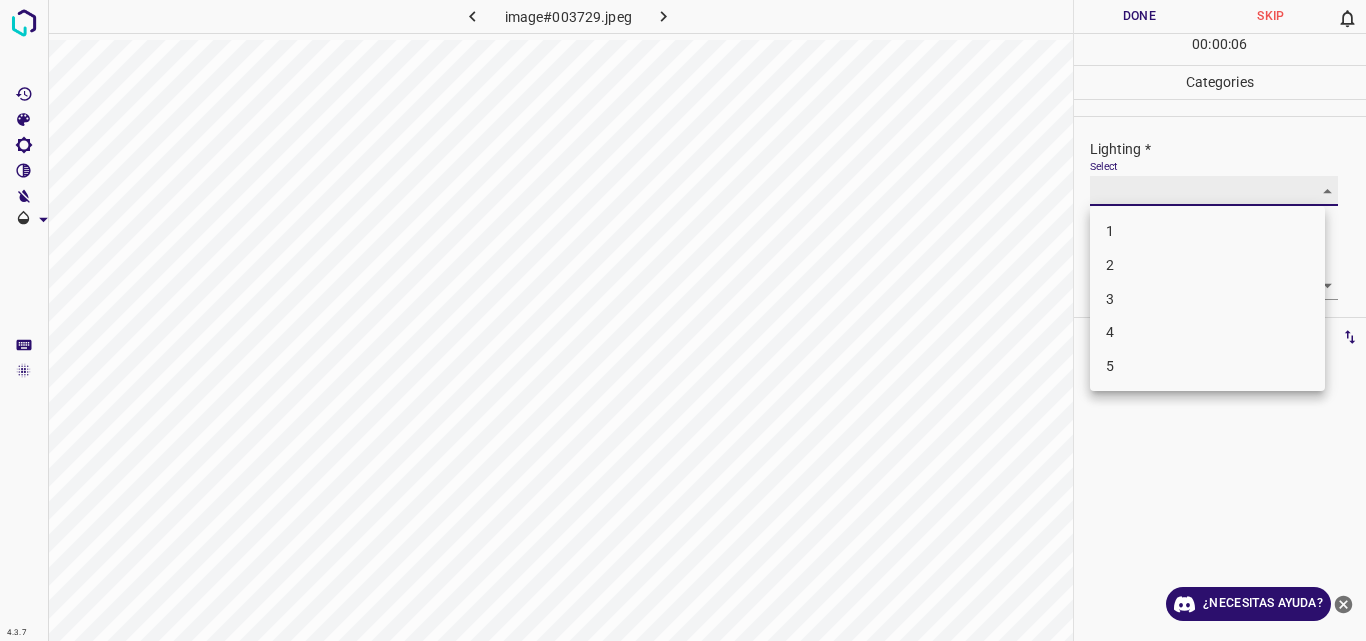 type on "3" 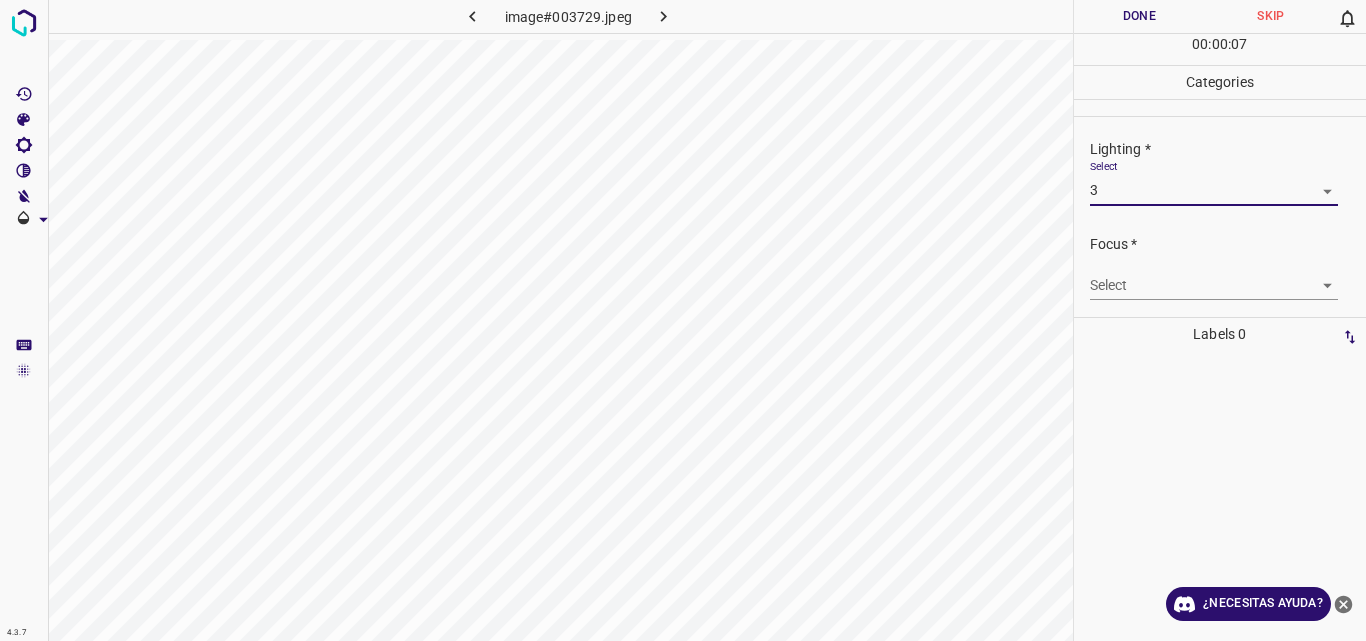 click on "4.3.7 image#003729.jpeg Done Skip 0 00   : 00   : 07   Categories Lighting *  Select 3 3 Focus *  Select ​ Overall *  Select ​ Labels   0 Categories 1 Lighting 2 Focus 3 Overall Tools Space Change between modes (Draw & Edit) I Auto labeling R Restore zoom M Zoom in N Zoom out Delete Delete selecte label Filters Z Restore filters X Saturation filter C Brightness filter V Contrast filter B Gray scale filter General O Download ¿Necesitas ayuda? Original text Rate this translation Your feedback will be used to help improve Google Translate - Texto - Esconder - Borrar" at bounding box center [683, 320] 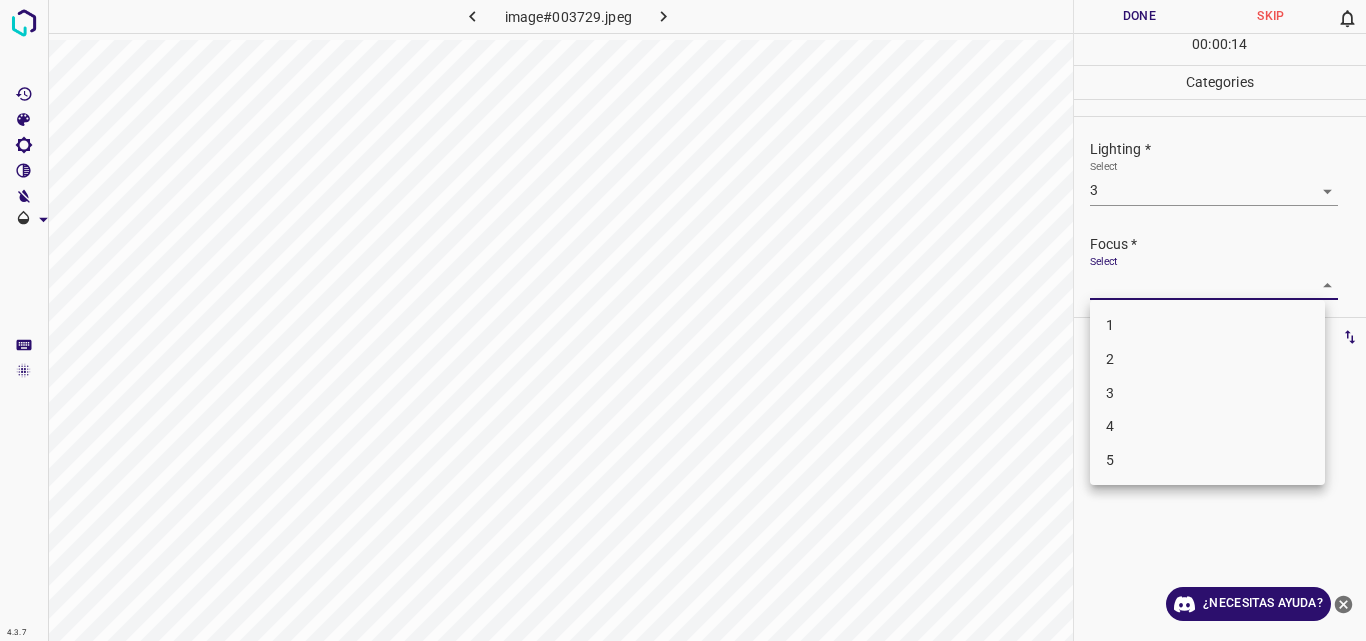 click on "3" at bounding box center (1207, 393) 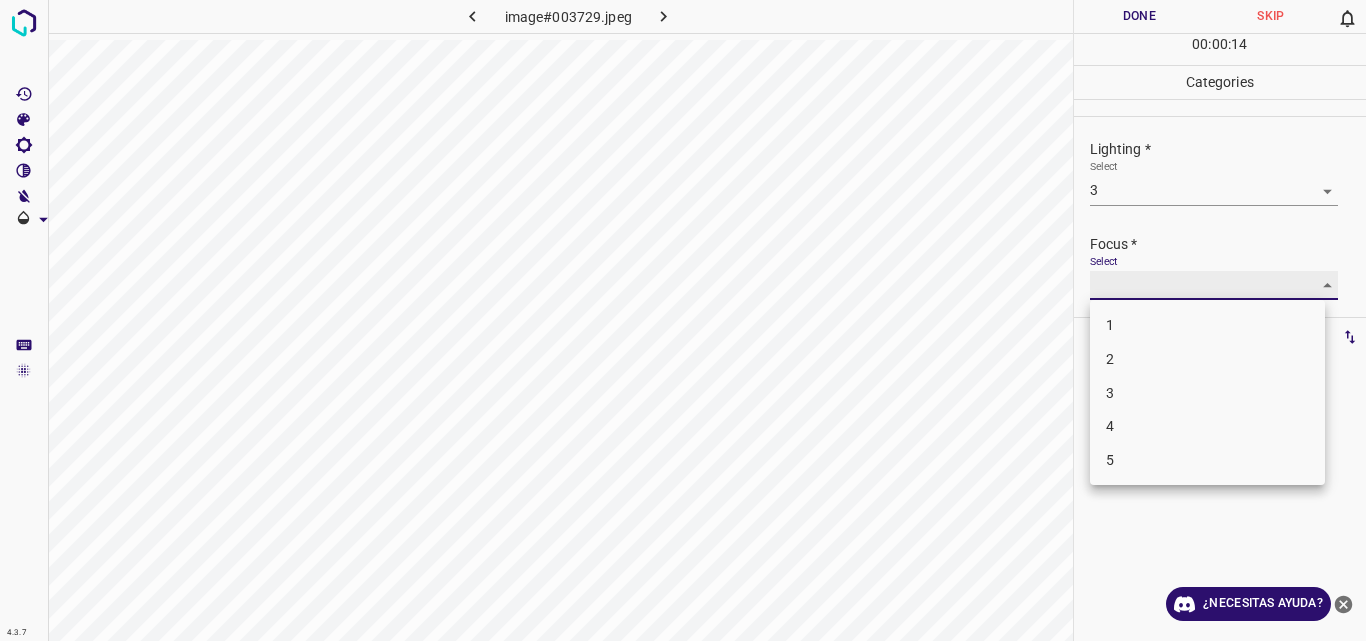 type on "3" 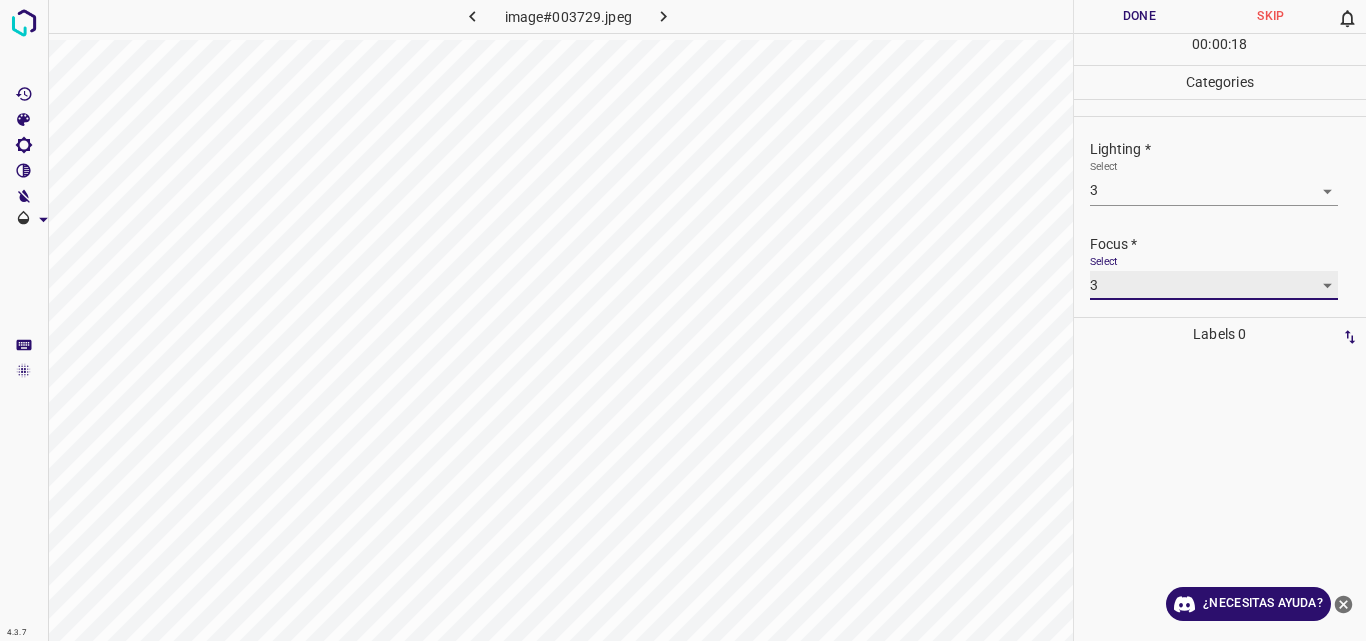 scroll, scrollTop: 98, scrollLeft: 0, axis: vertical 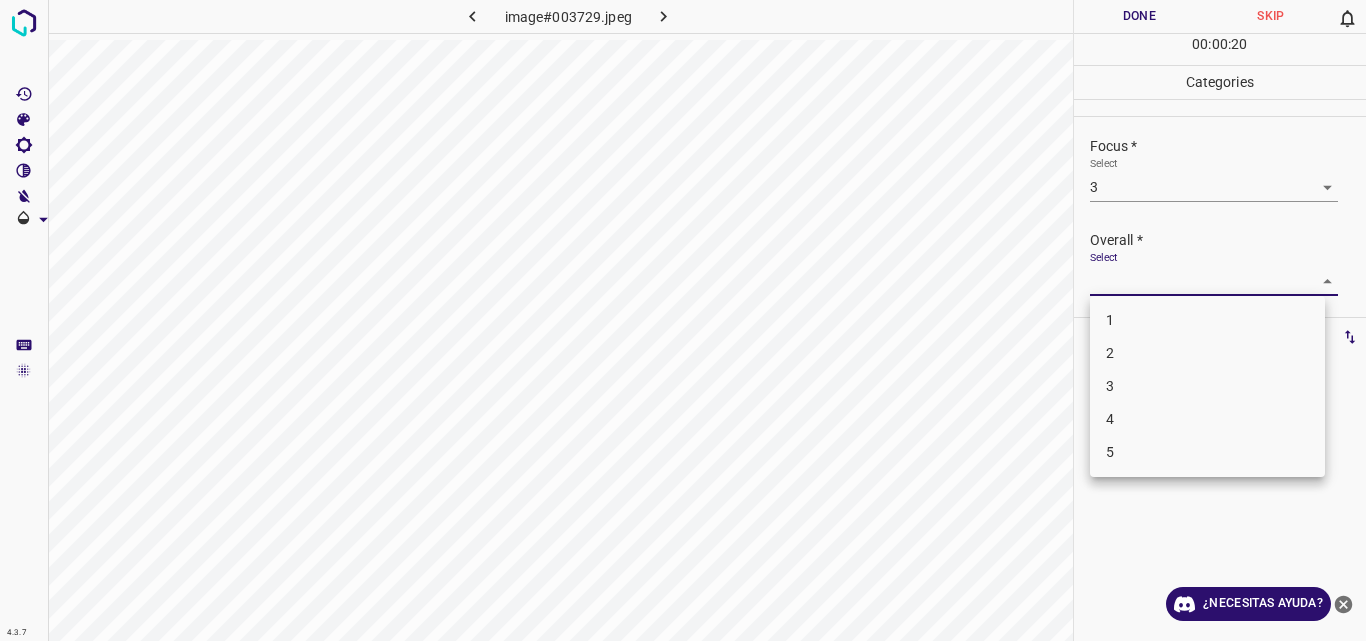 click on "4.3.7 image#003729.jpeg Done Skip 0 00   : 00   : 20   Categories Lighting *  Select 3 3 Focus *  Select 3 3 Overall *  Select ​ Labels   0 Categories 1 Lighting 2 Focus 3 Overall Tools Space Change between modes (Draw & Edit) I Auto labeling R Restore zoom M Zoom in N Zoom out Delete Delete selecte label Filters Z Restore filters X Saturation filter C Brightness filter V Contrast filter B Gray scale filter General O Download ¿Necesitas ayuda? Original text Rate this translation Your feedback will be used to help improve Google Translate - Texto - Esconder - Borrar 1 2 3 4 5" at bounding box center (683, 320) 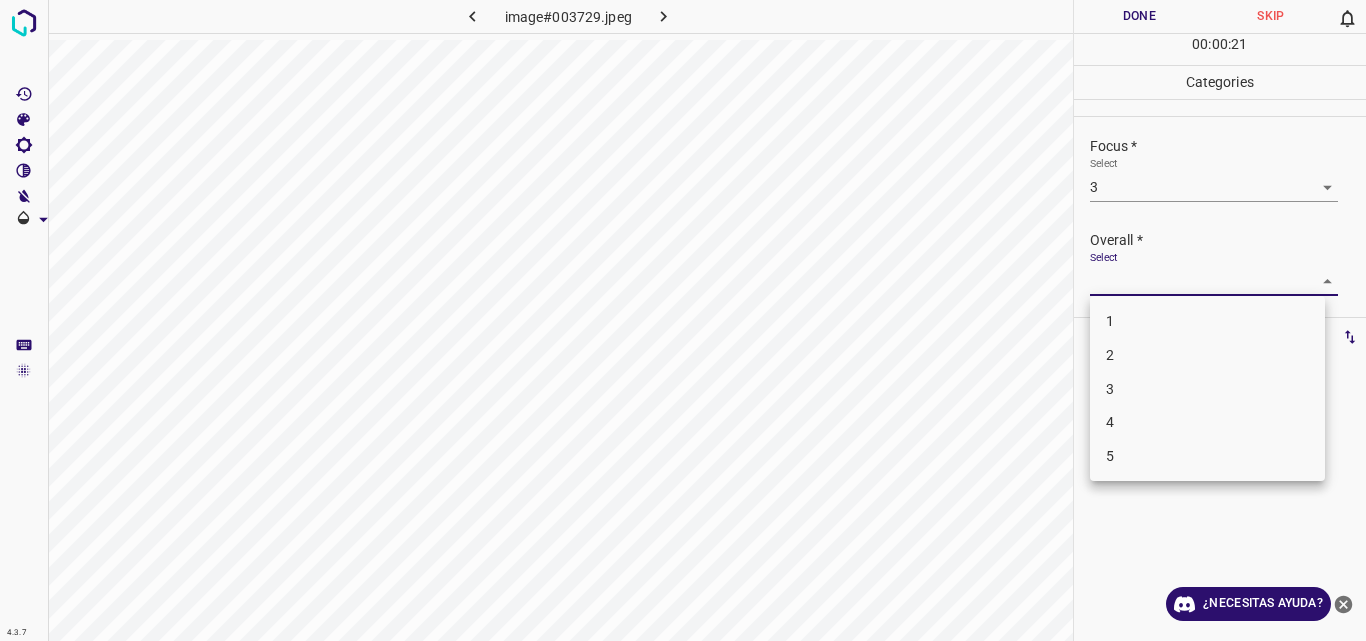 click on "3" at bounding box center [1207, 389] 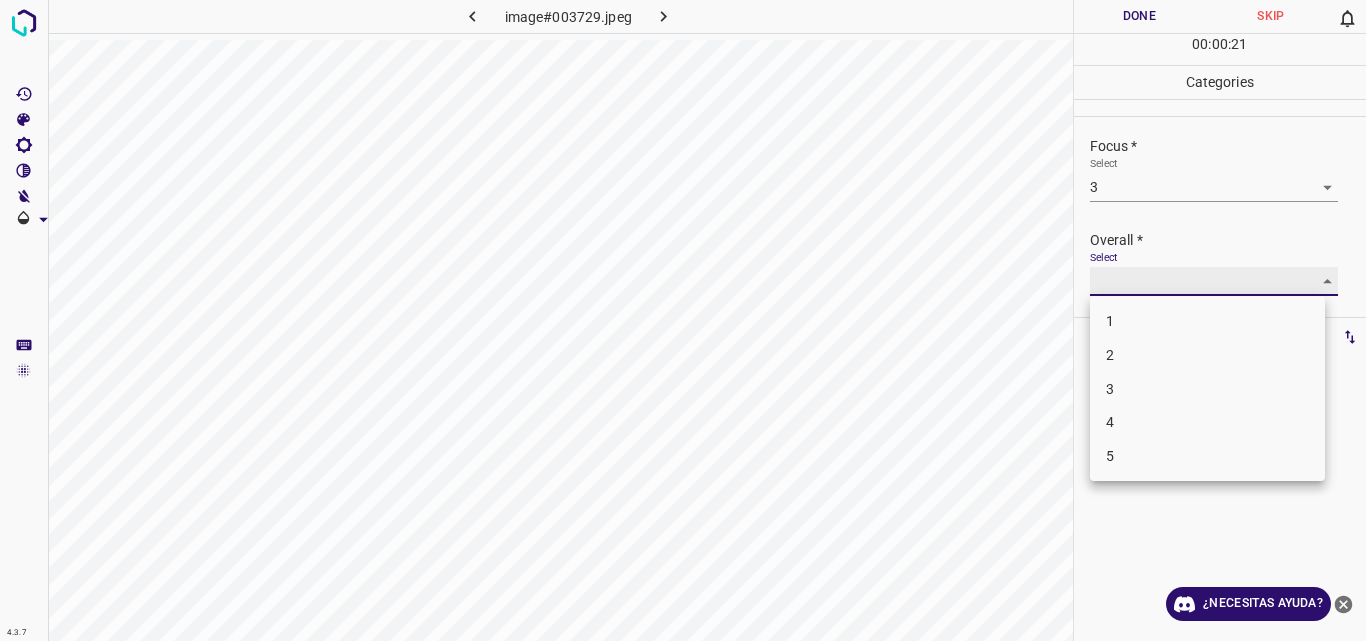 type on "3" 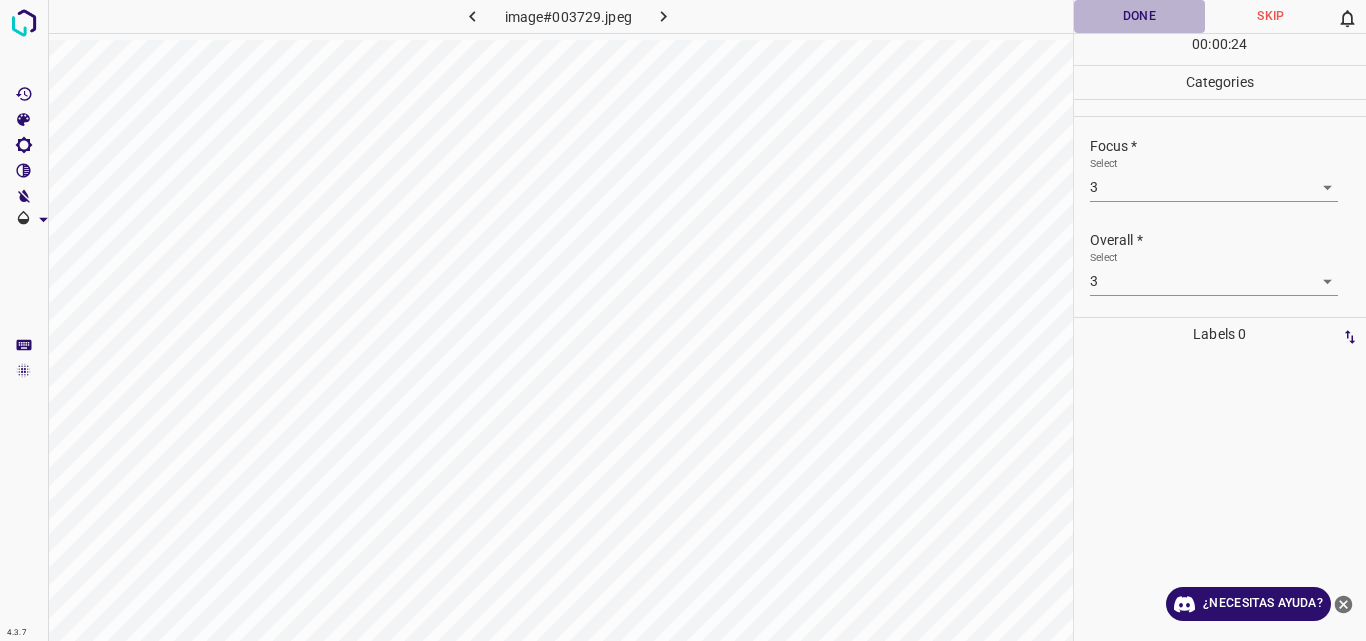 click on "Done" at bounding box center (1140, 16) 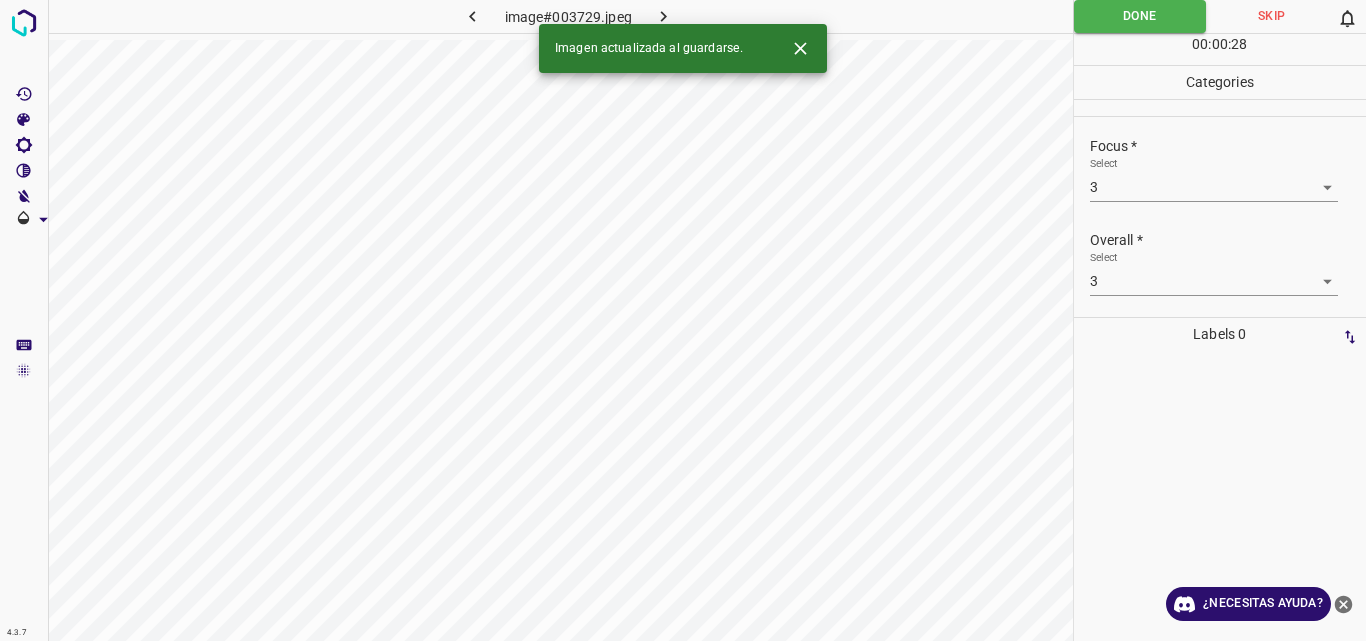 click 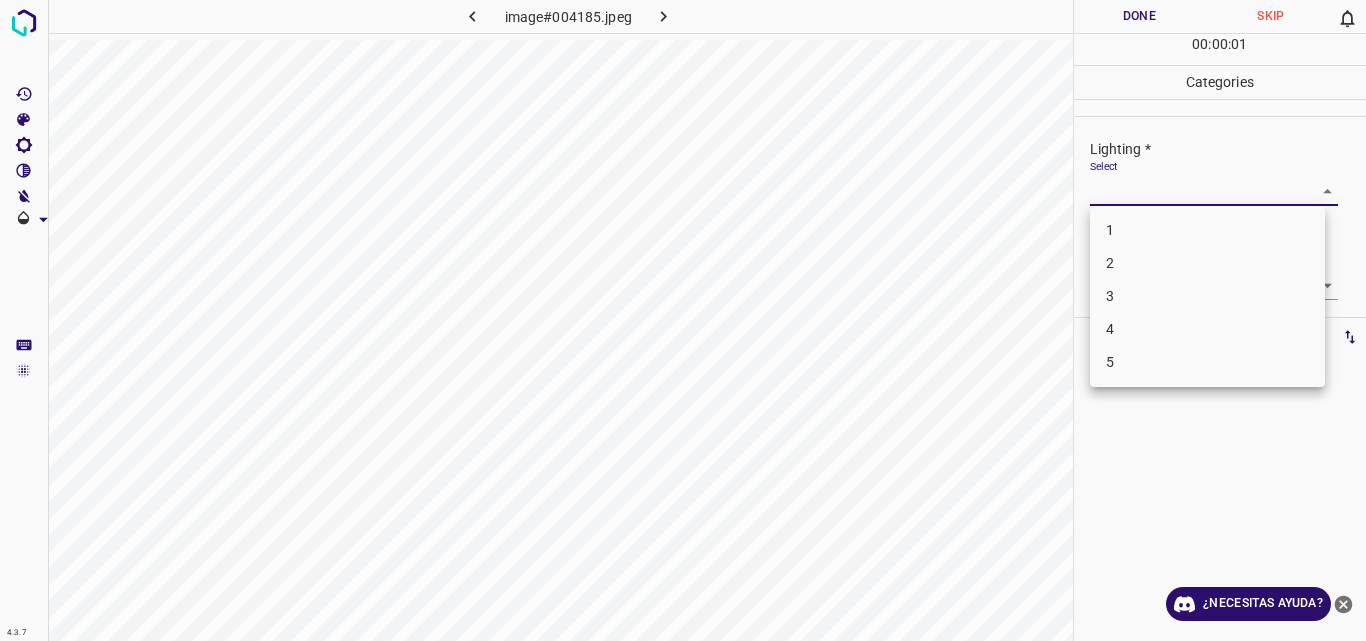click on "4.3.7 image#004185.jpeg Done Skip 0 00   : 00   : 01   Categories Lighting *  Select ​ Focus *  Select ​ Overall *  Select ​ Labels   0 Categories 1 Lighting 2 Focus 3 Overall Tools Space Change between modes (Draw & Edit) I Auto labeling R Restore zoom M Zoom in N Zoom out Delete Delete selecte label Filters Z Restore filters X Saturation filter C Brightness filter V Contrast filter B Gray scale filter General O Download ¿Necesitas ayuda? Original text Rate this translation Your feedback will be used to help improve Google Translate - Texto - Esconder - Borrar 1 2 3 4 5" at bounding box center [683, 320] 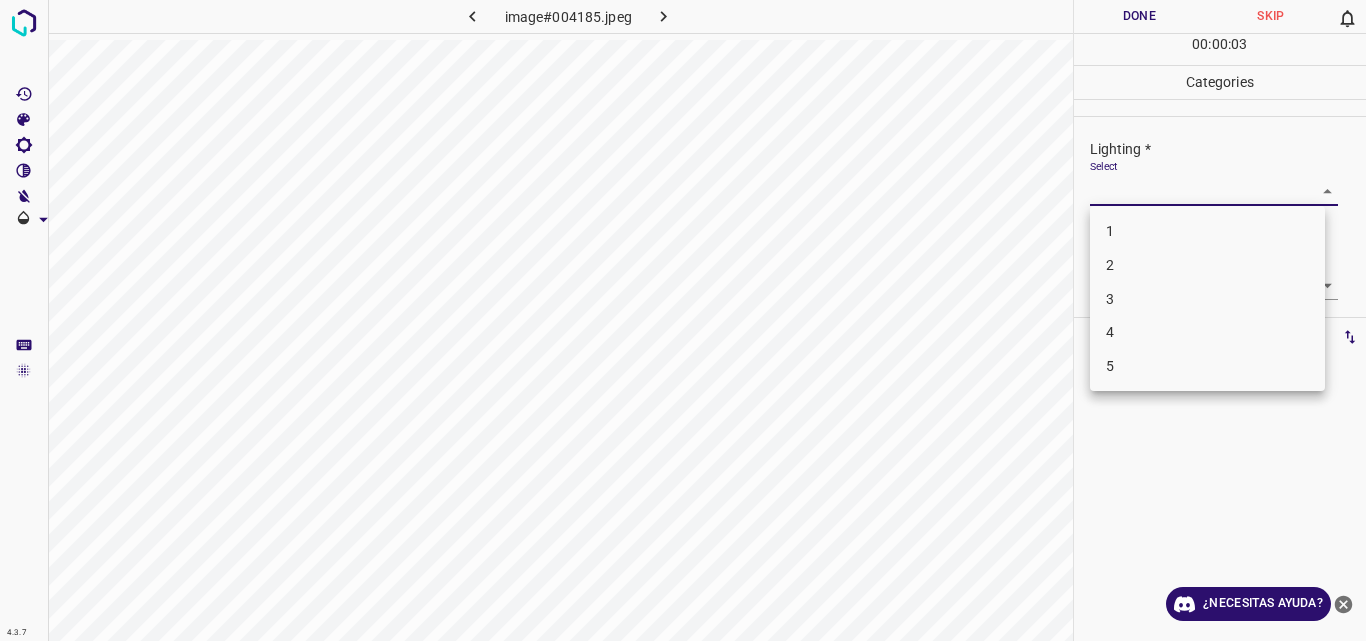 click on "3" at bounding box center [1207, 299] 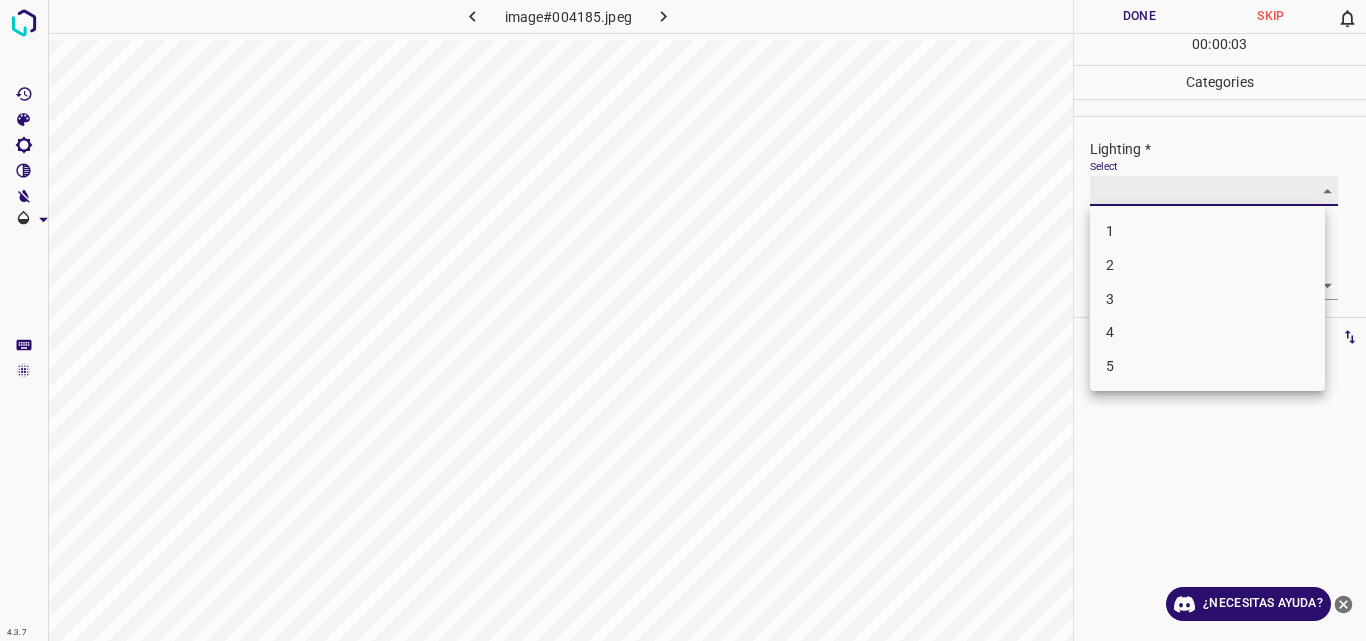 type on "3" 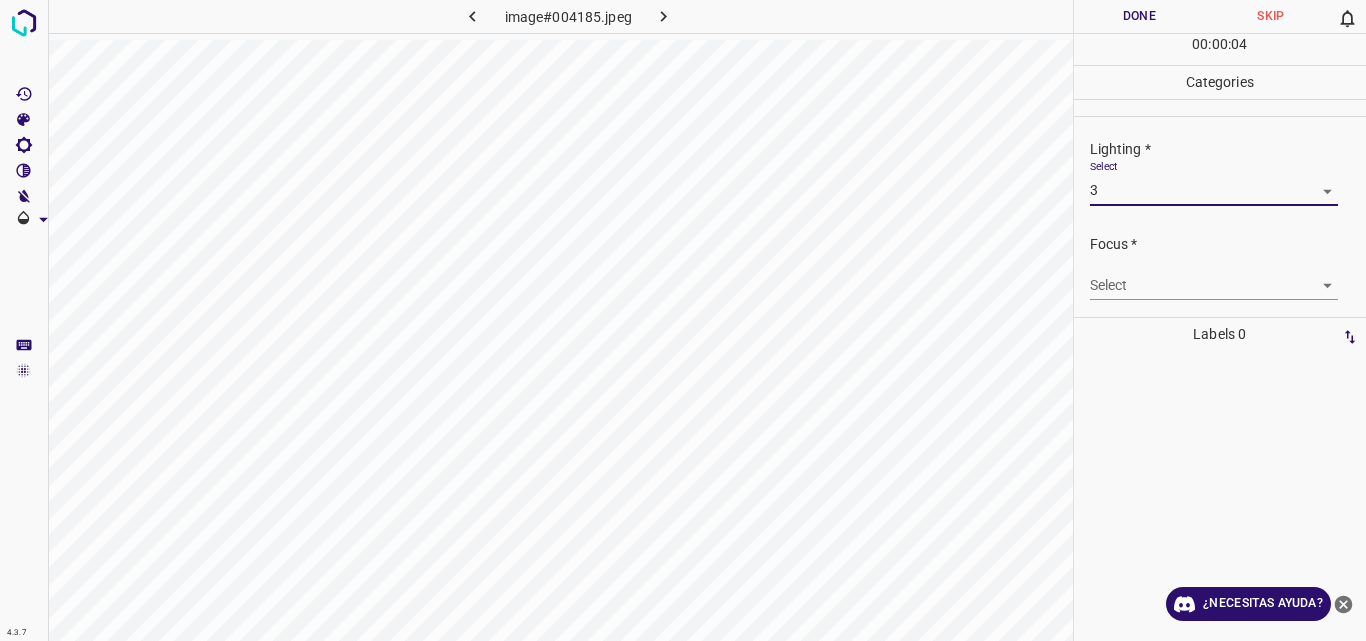 click on "4.3.7 image#004185.jpeg Done Skip 0 00   : 00   : 04   Categories Lighting *  Select 3 3 Focus *  Select ​ Overall *  Select ​ Labels   0 Categories 1 Lighting 2 Focus 3 Overall Tools Space Change between modes (Draw & Edit) I Auto labeling R Restore zoom M Zoom in N Zoom out Delete Delete selecte label Filters Z Restore filters X Saturation filter C Brightness filter V Contrast filter B Gray scale filter General O Download ¿Necesitas ayuda? Original text Rate this translation Your feedback will be used to help improve Google Translate - Texto - Esconder - Borrar" at bounding box center (683, 320) 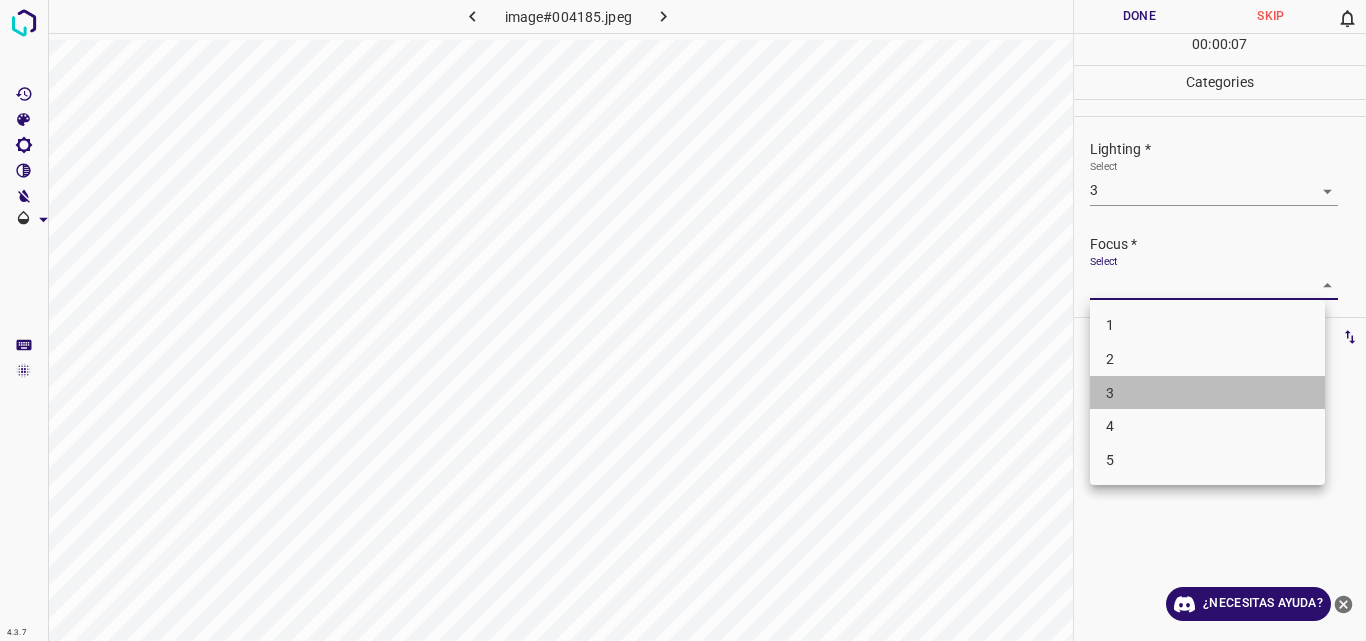 click on "3" at bounding box center (1207, 393) 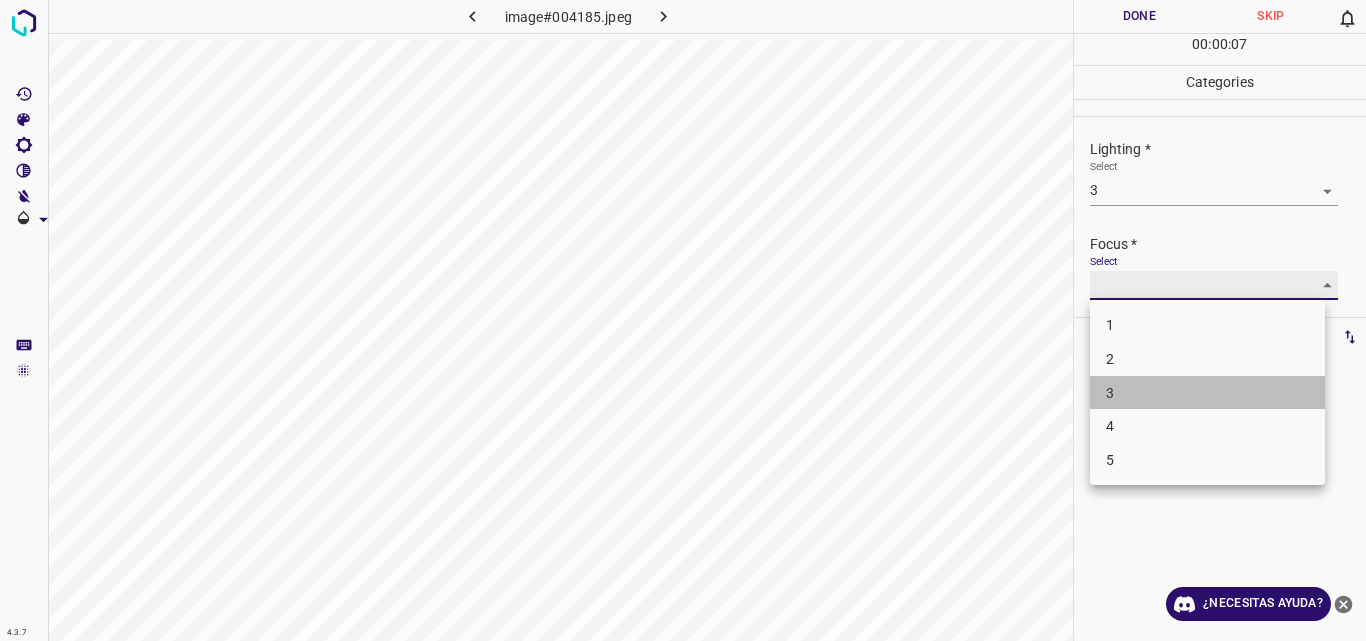 type on "3" 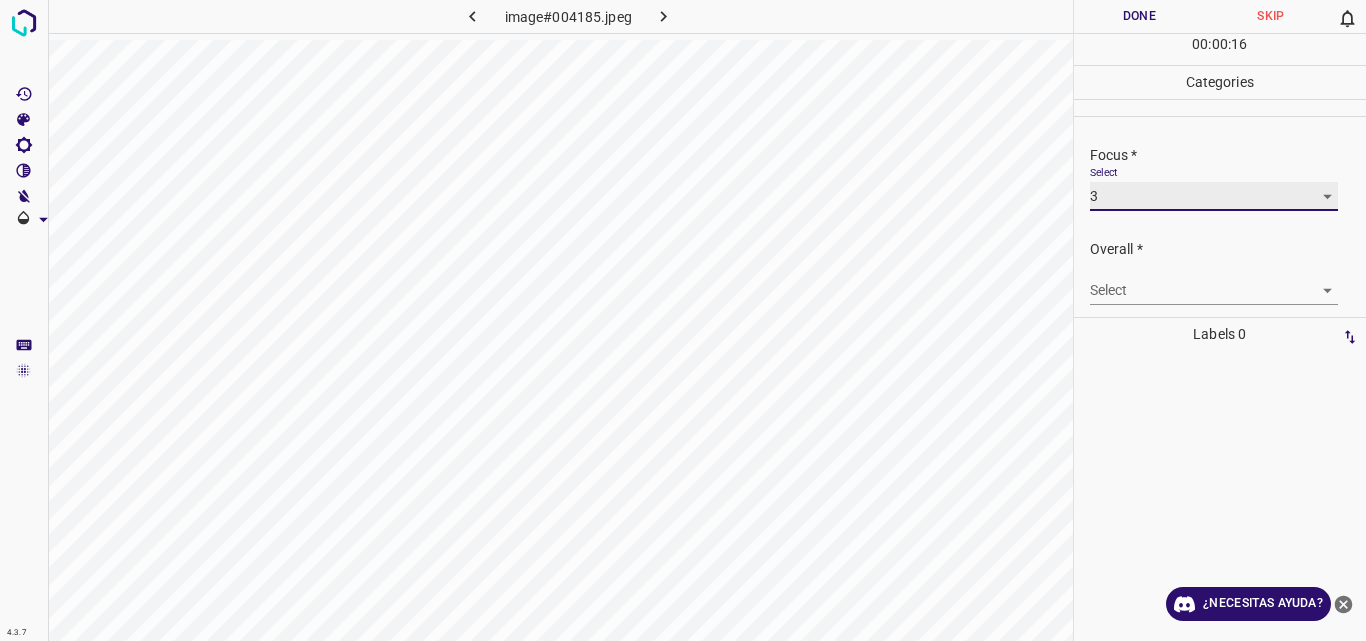 scroll, scrollTop: 98, scrollLeft: 0, axis: vertical 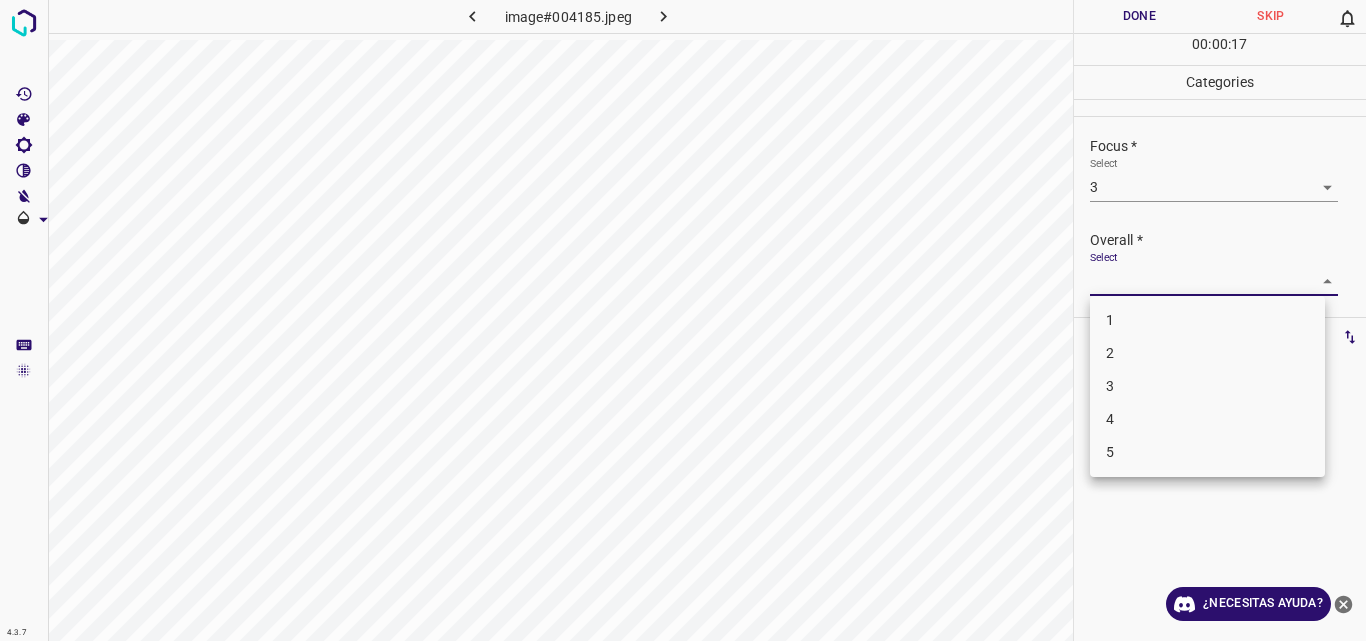 click on "4.3.7 image#004185.jpeg Done Skip 0 00   : 00   : 17   Categories Lighting *  Select 3 3 Focus *  Select 3 3 Overall *  Select ​ Labels   0 Categories 1 Lighting 2 Focus 3 Overall Tools Space Change between modes (Draw & Edit) I Auto labeling R Restore zoom M Zoom in N Zoom out Delete Delete selecte label Filters Z Restore filters X Saturation filter C Brightness filter V Contrast filter B Gray scale filter General O Download ¿Necesitas ayuda? Original text Rate this translation Your feedback will be used to help improve Google Translate - Texto - Esconder - Borrar 1 2 3 4 5" at bounding box center (683, 320) 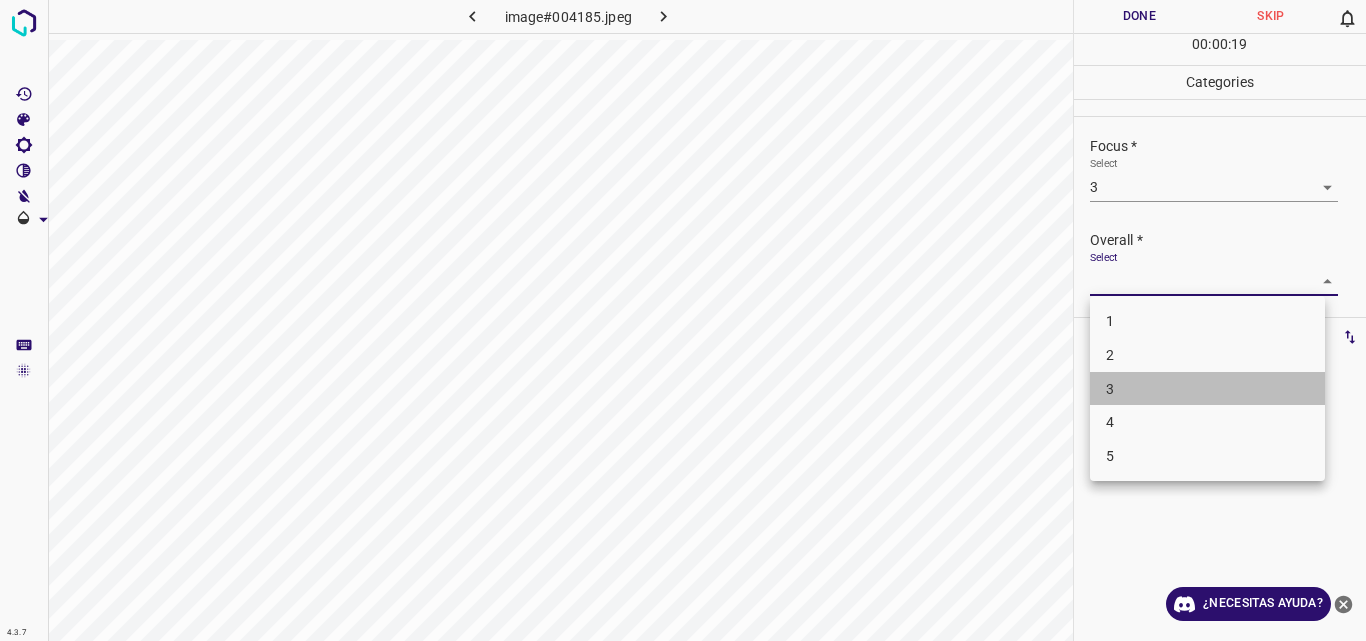 click on "3" at bounding box center [1207, 389] 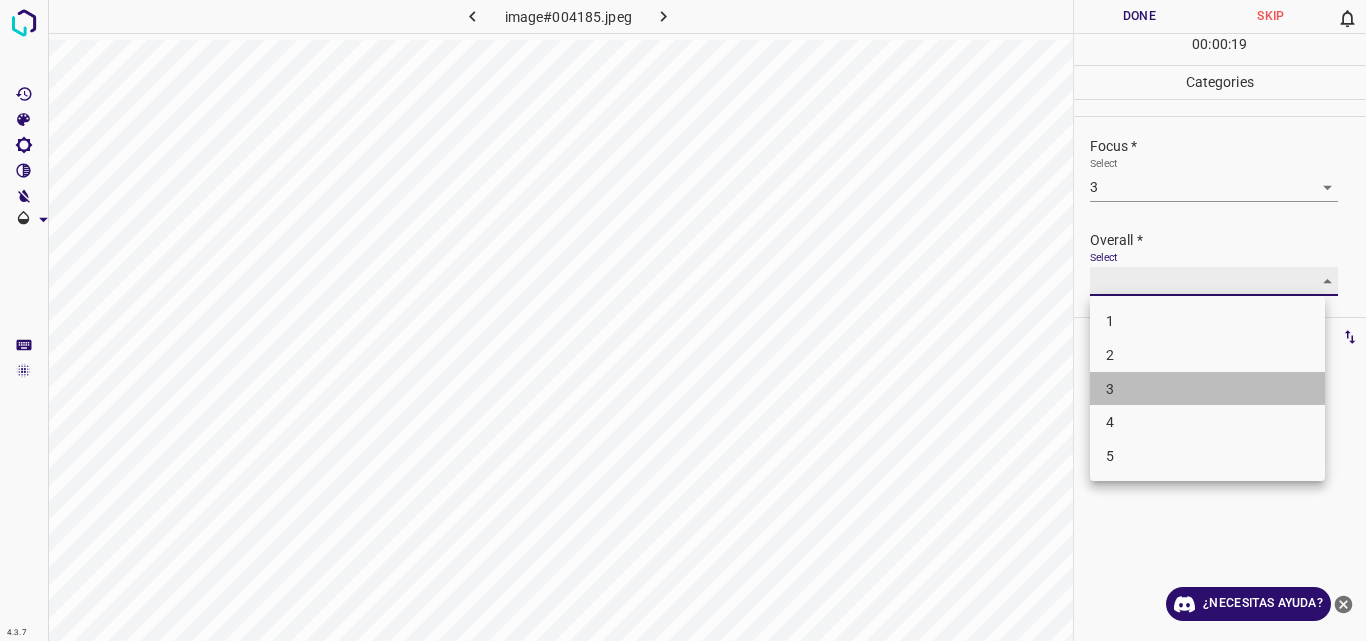 type on "3" 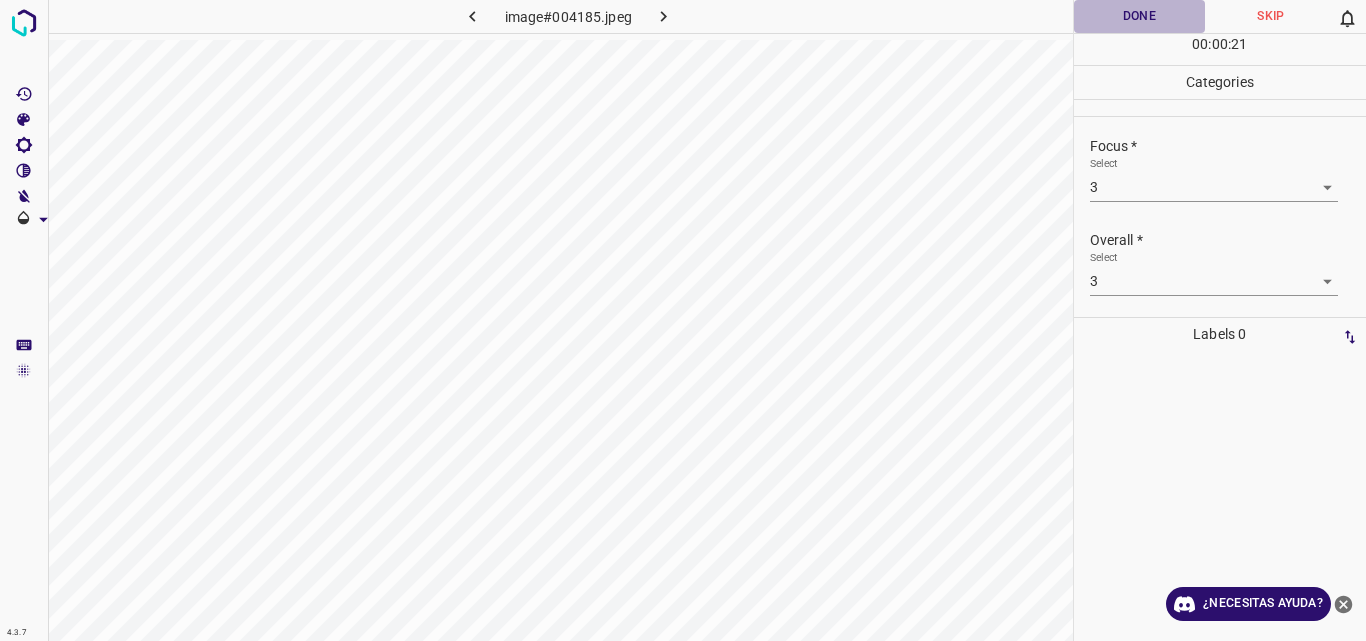click on "Done" at bounding box center (1140, 16) 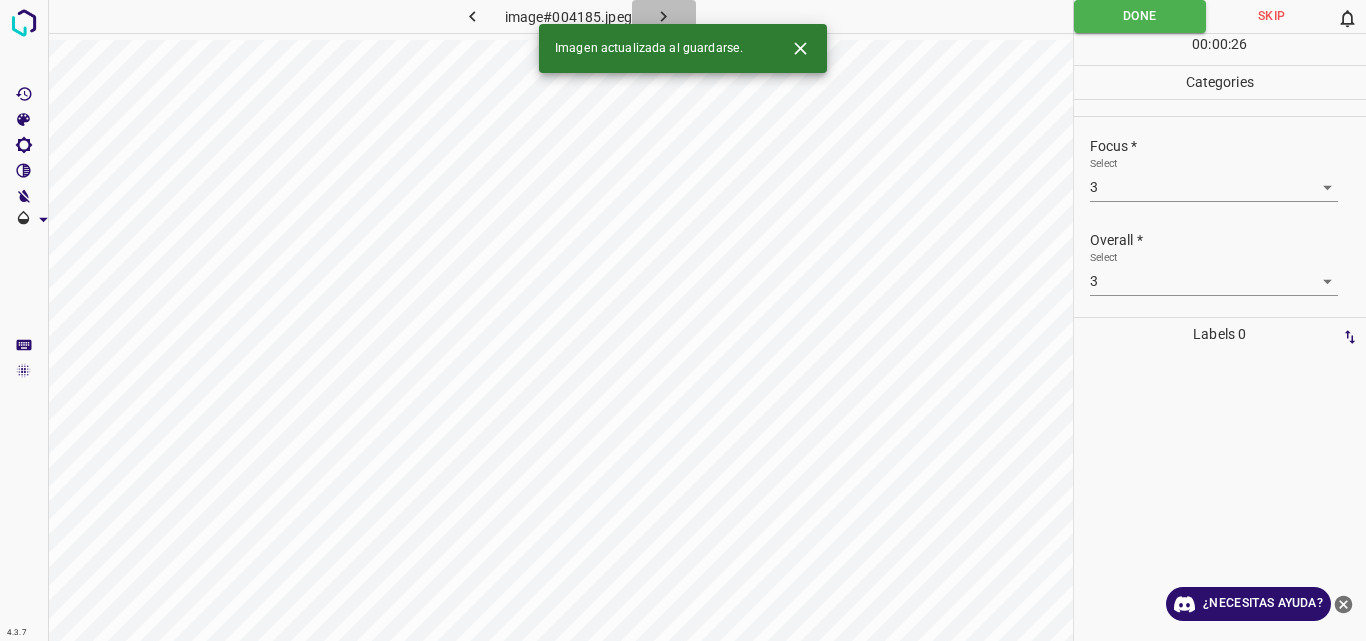 click 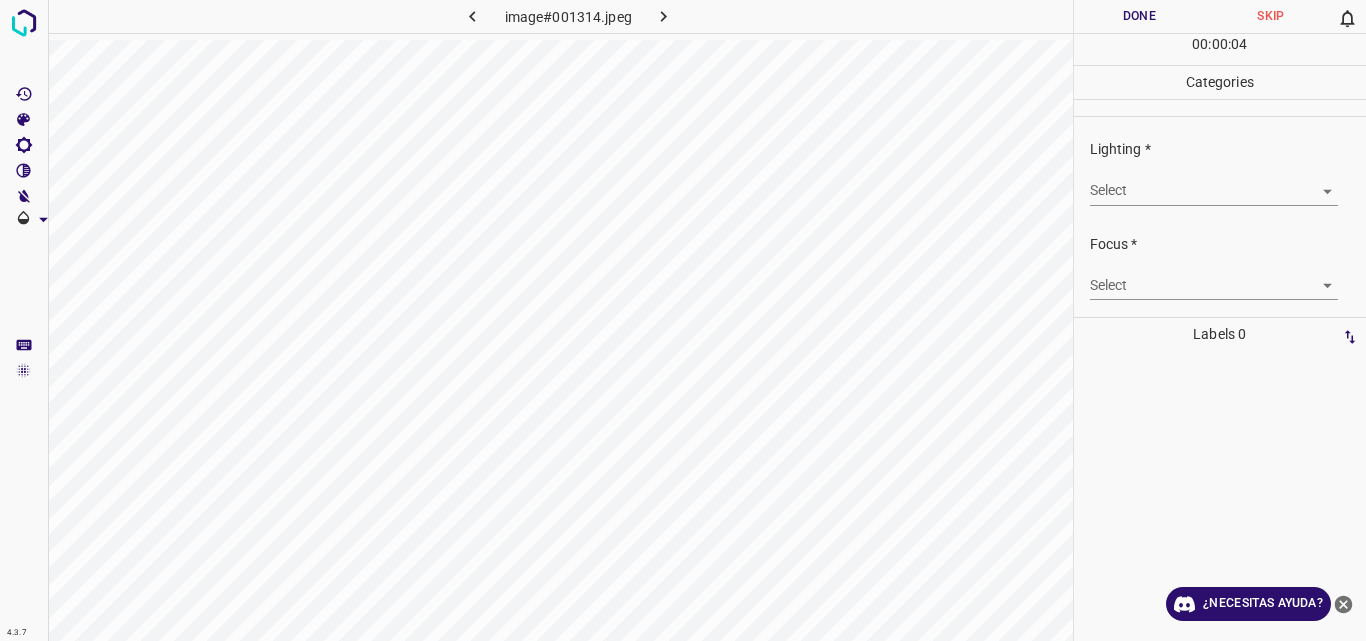 click on "4.3.7 image#001314.jpeg Done Skip 0 00   : 00   : 04   Categories Lighting *  Select ​ Focus *  Select ​ Overall *  Select ​ Labels   0 Categories 1 Lighting 2 Focus 3 Overall Tools Space Change between modes (Draw & Edit) I Auto labeling R Restore zoom M Zoom in N Zoom out Delete Delete selecte label Filters Z Restore filters X Saturation filter C Brightness filter V Contrast filter B Gray scale filter General O Download ¿Necesitas ayuda? Original text Rate this translation Your feedback will be used to help improve Google Translate - Texto - Esconder - Borrar" at bounding box center [683, 320] 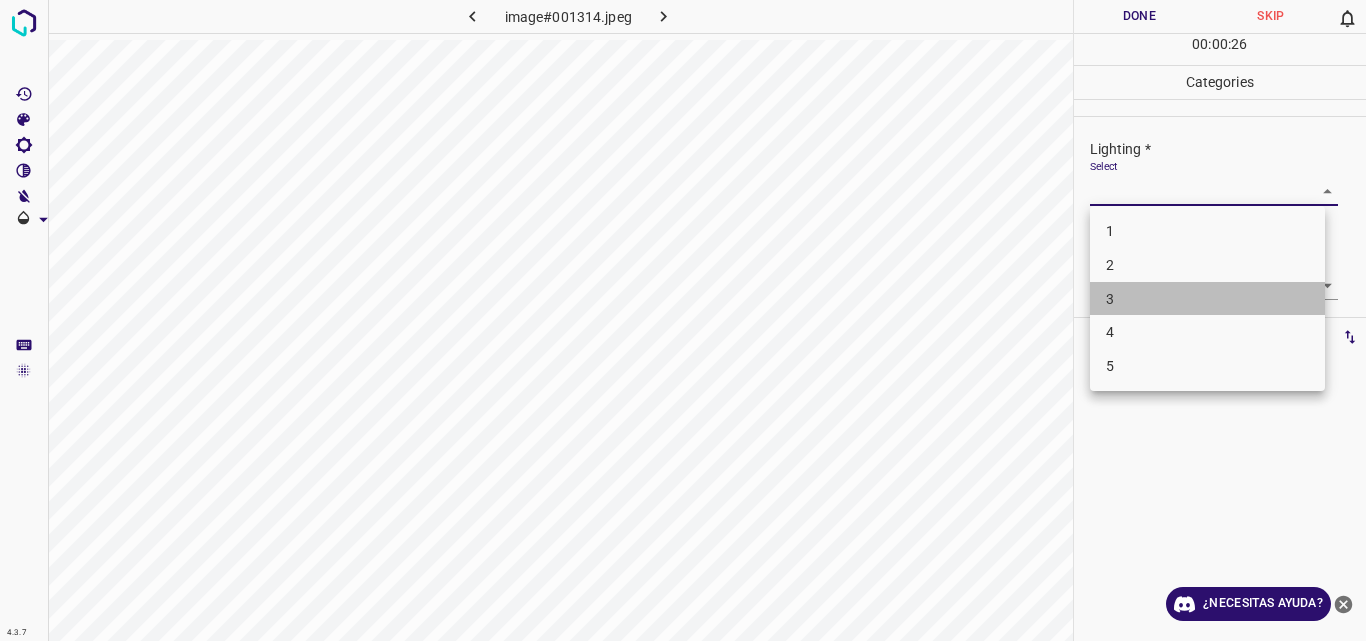 click on "3" at bounding box center [1207, 299] 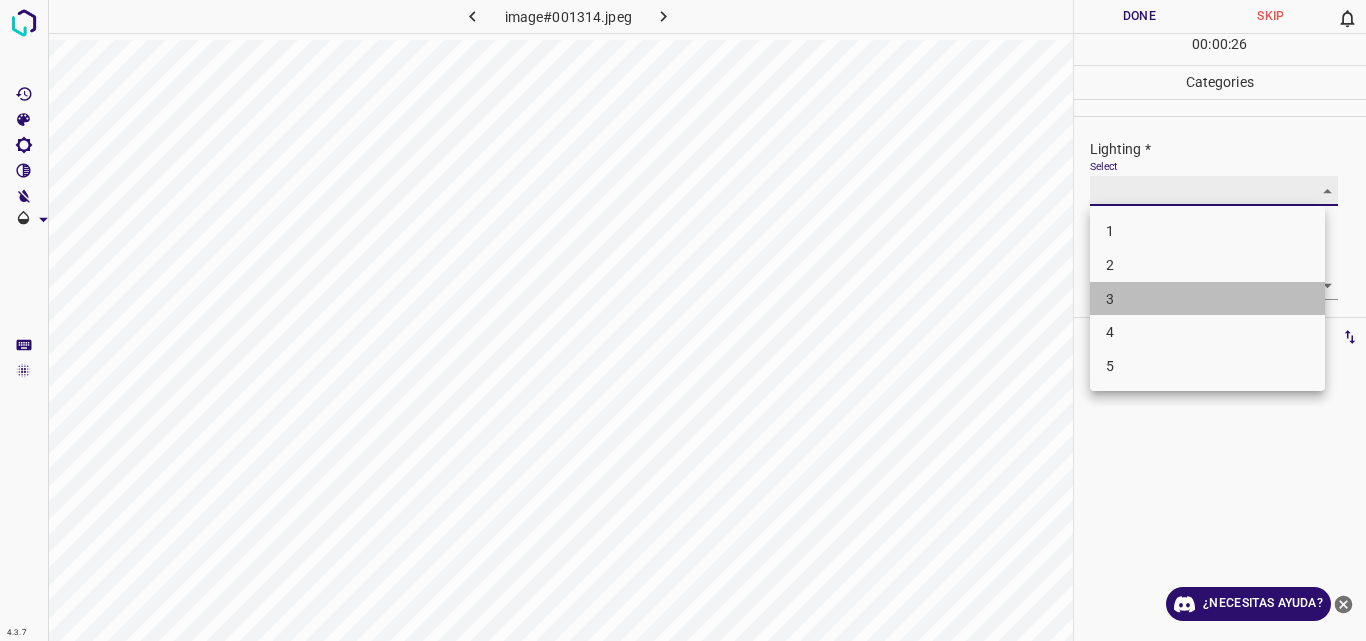 type on "3" 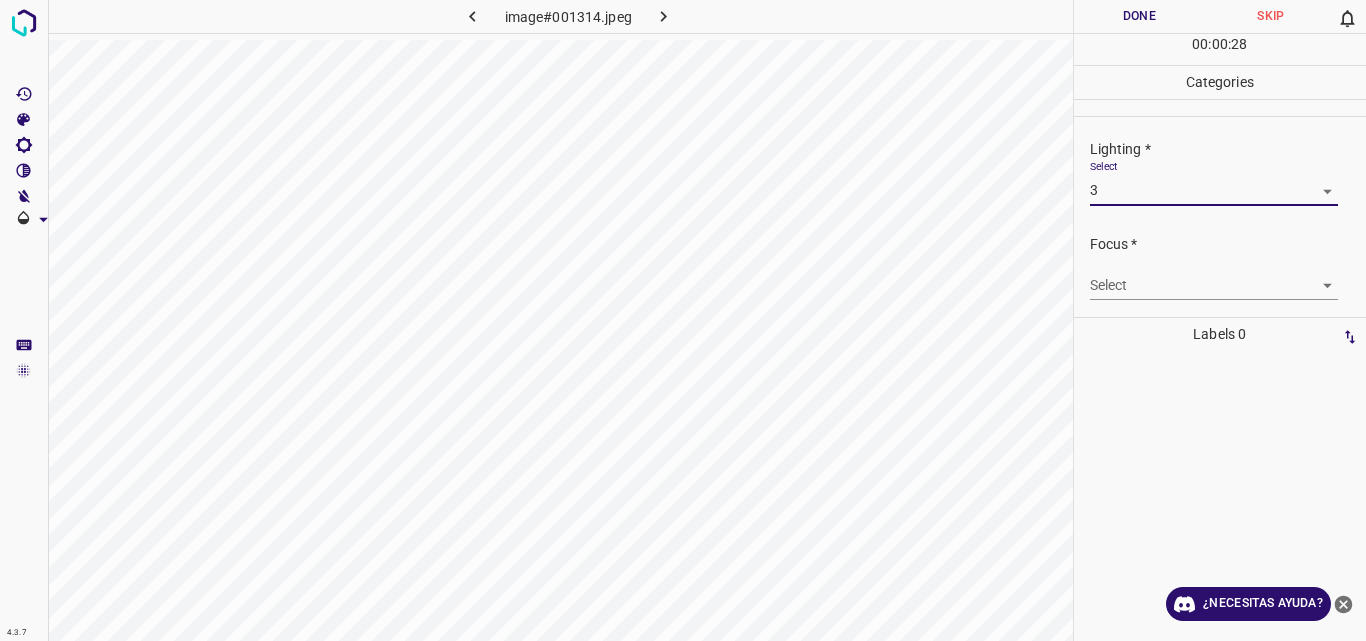 click on "4.3.7 image#001314.jpeg Done Skip 0 00   : 00   : 28   Categories Lighting *  Select 3 3 Focus *  Select ​ Overall *  Select ​ Labels   0 Categories 1 Lighting 2 Focus 3 Overall Tools Space Change between modes (Draw & Edit) I Auto labeling R Restore zoom M Zoom in N Zoom out Delete Delete selecte label Filters Z Restore filters X Saturation filter C Brightness filter V Contrast filter B Gray scale filter General O Download ¿Necesitas ayuda? Original text Rate this translation Your feedback will be used to help improve Google Translate - Texto - Esconder - Borrar" at bounding box center [683, 320] 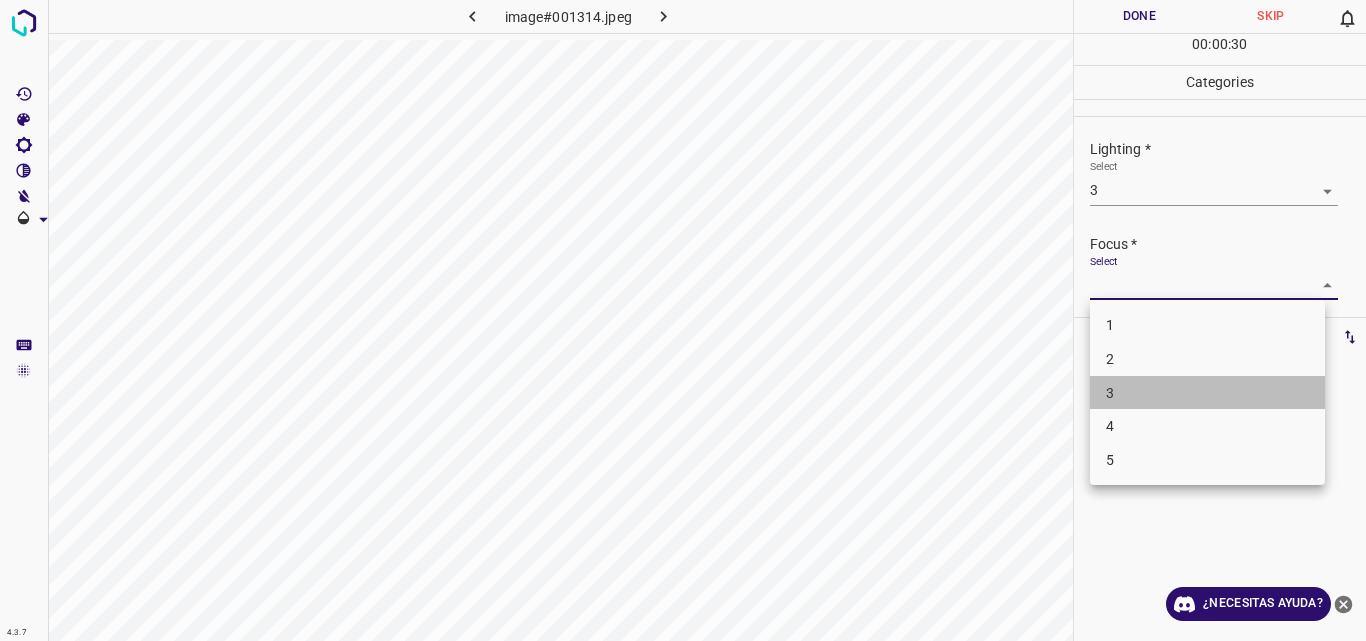 click on "3" at bounding box center (1207, 393) 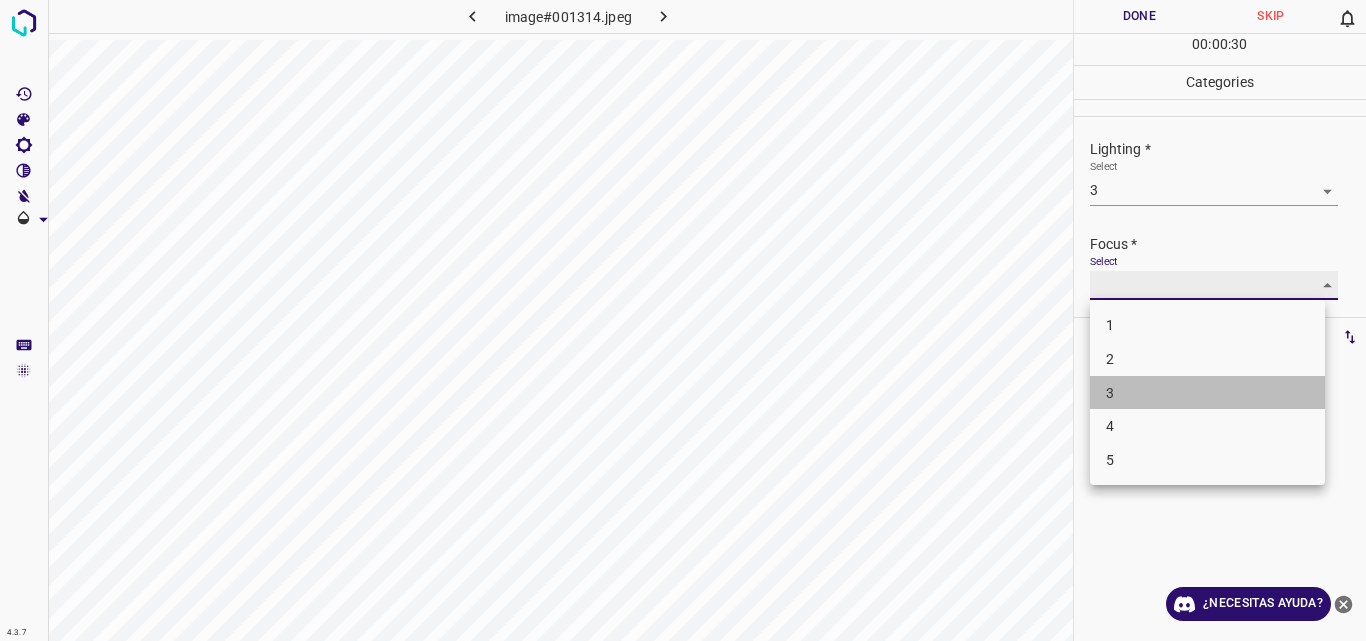 type on "3" 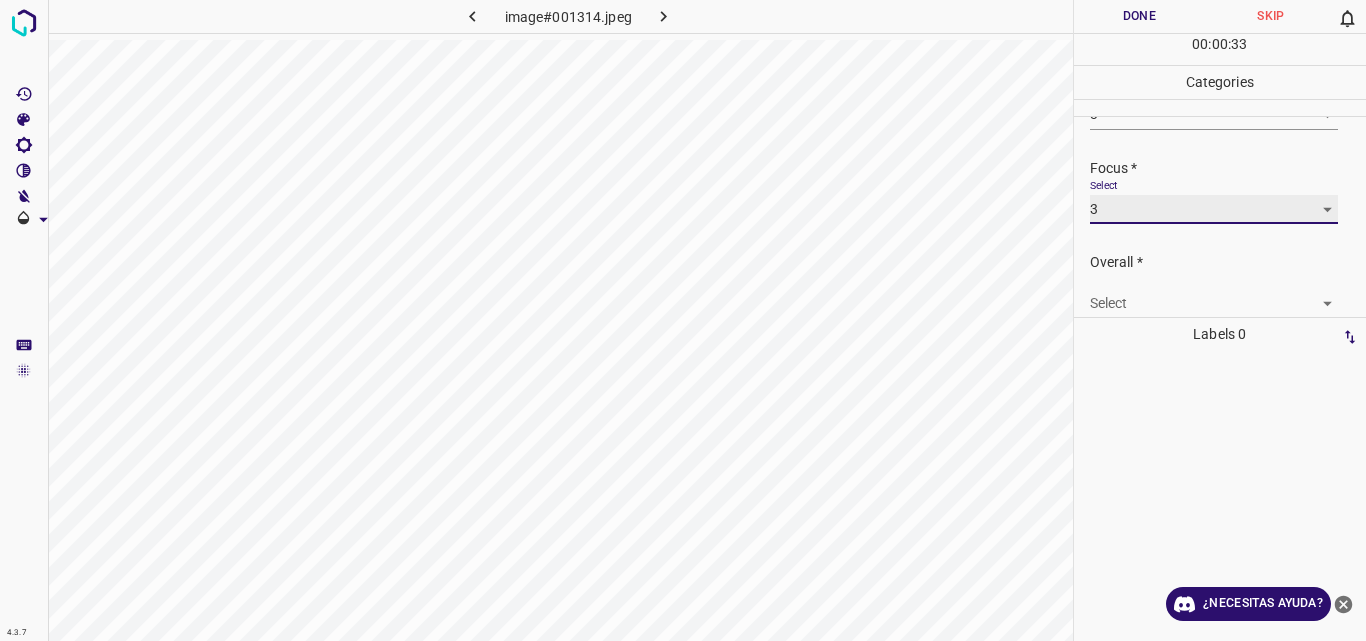 scroll, scrollTop: 98, scrollLeft: 0, axis: vertical 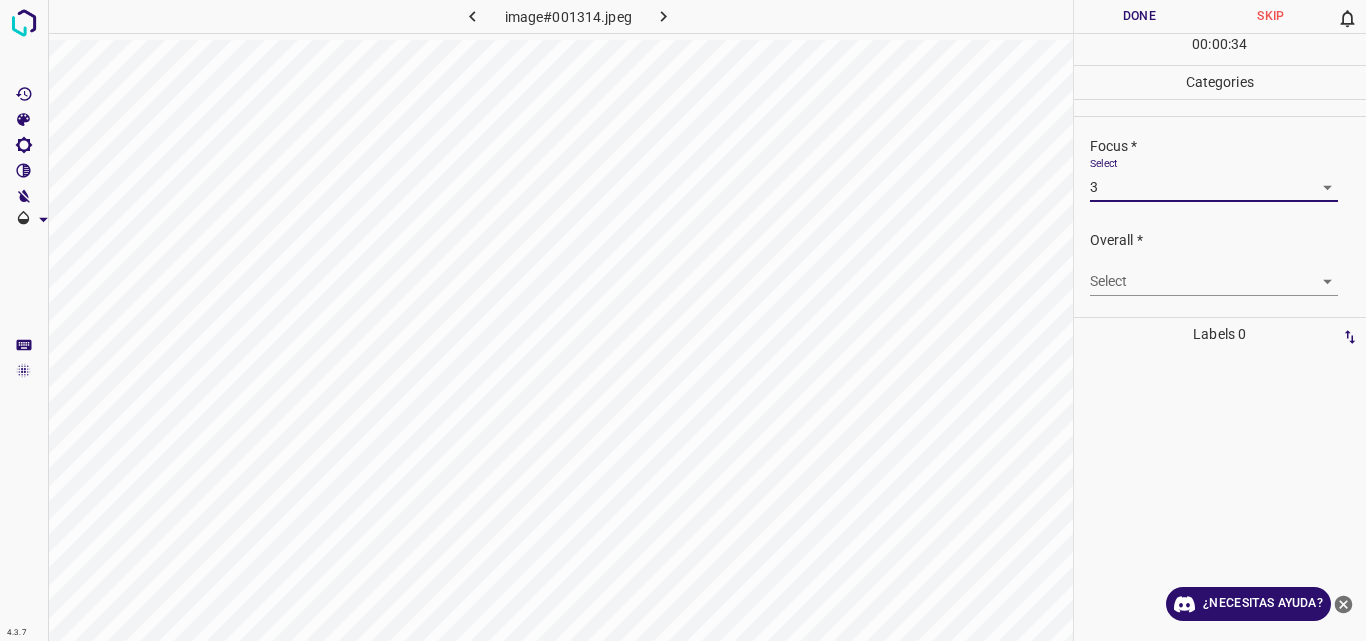 click on "4.3.7 image#001314.jpeg Done Skip 0 00   : 00   : 34   Categories Lighting *  Select 3 3 Focus *  Select 3 3 Overall *  Select ​ Labels   0 Categories 1 Lighting 2 Focus 3 Overall Tools Space Change between modes (Draw & Edit) I Auto labeling R Restore zoom M Zoom in N Zoom out Delete Delete selecte label Filters Z Restore filters X Saturation filter C Brightness filter V Contrast filter B Gray scale filter General O Download ¿Necesitas ayuda? Original text Rate this translation Your feedback will be used to help improve Google Translate - Texto - Esconder - Borrar" at bounding box center [683, 320] 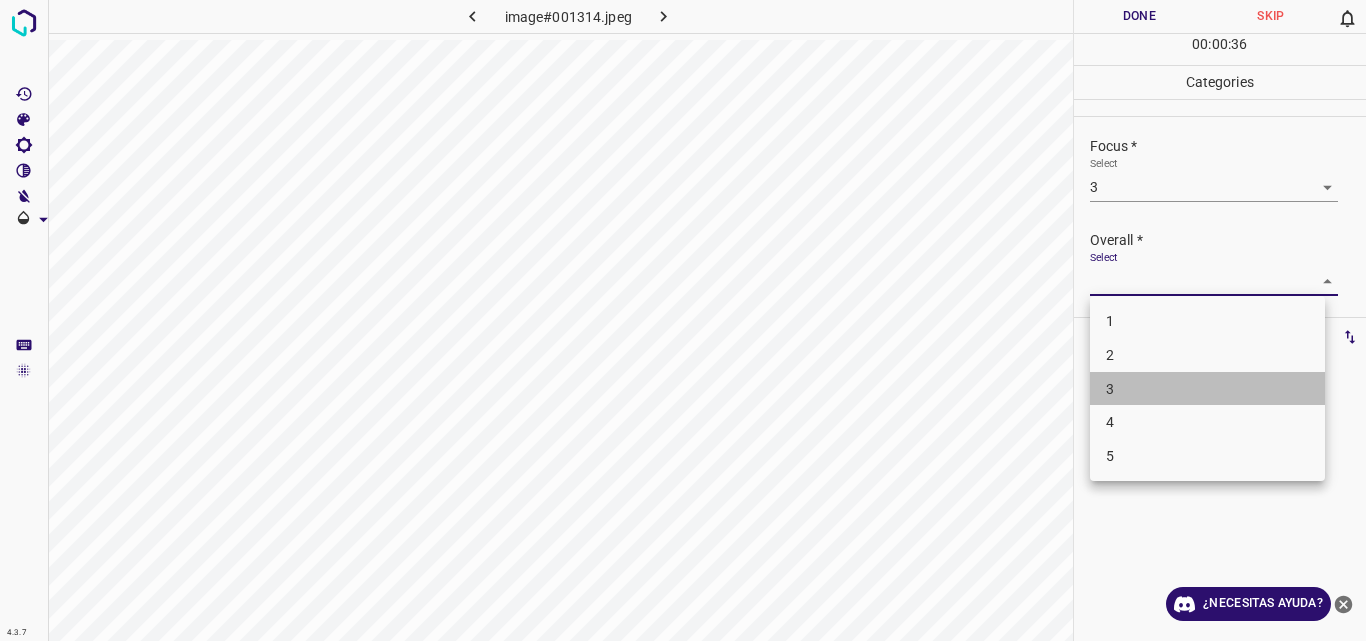 click on "3" at bounding box center [1207, 389] 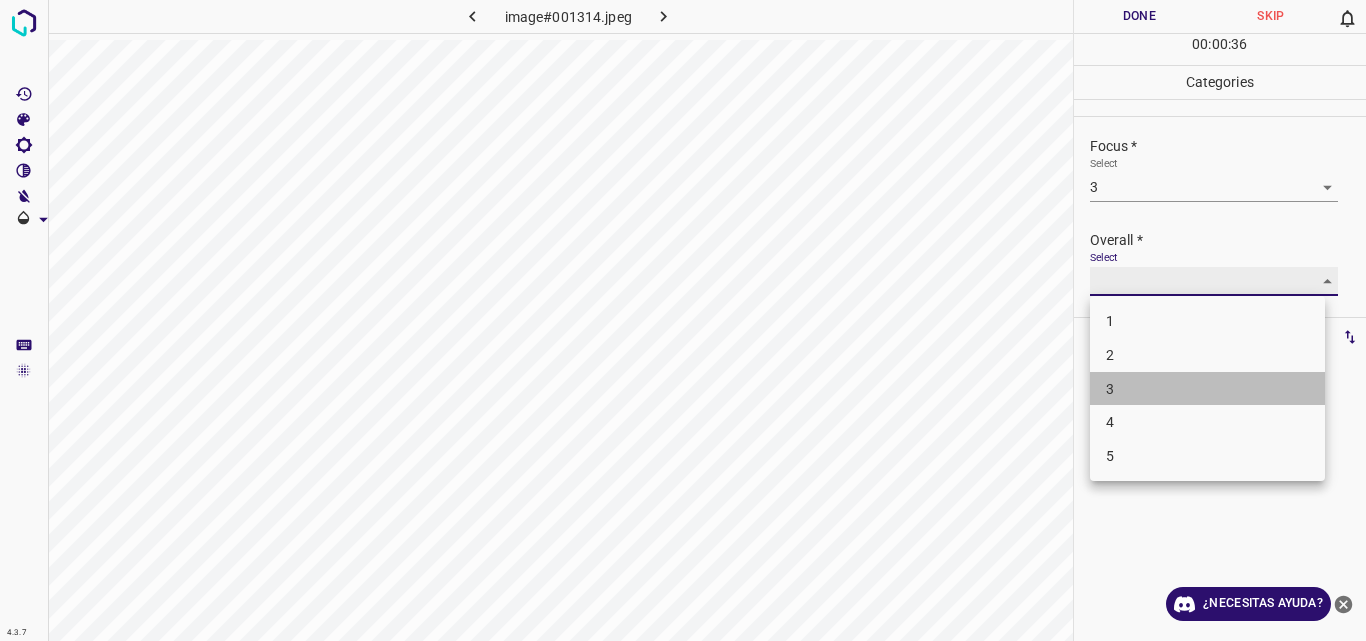 type on "3" 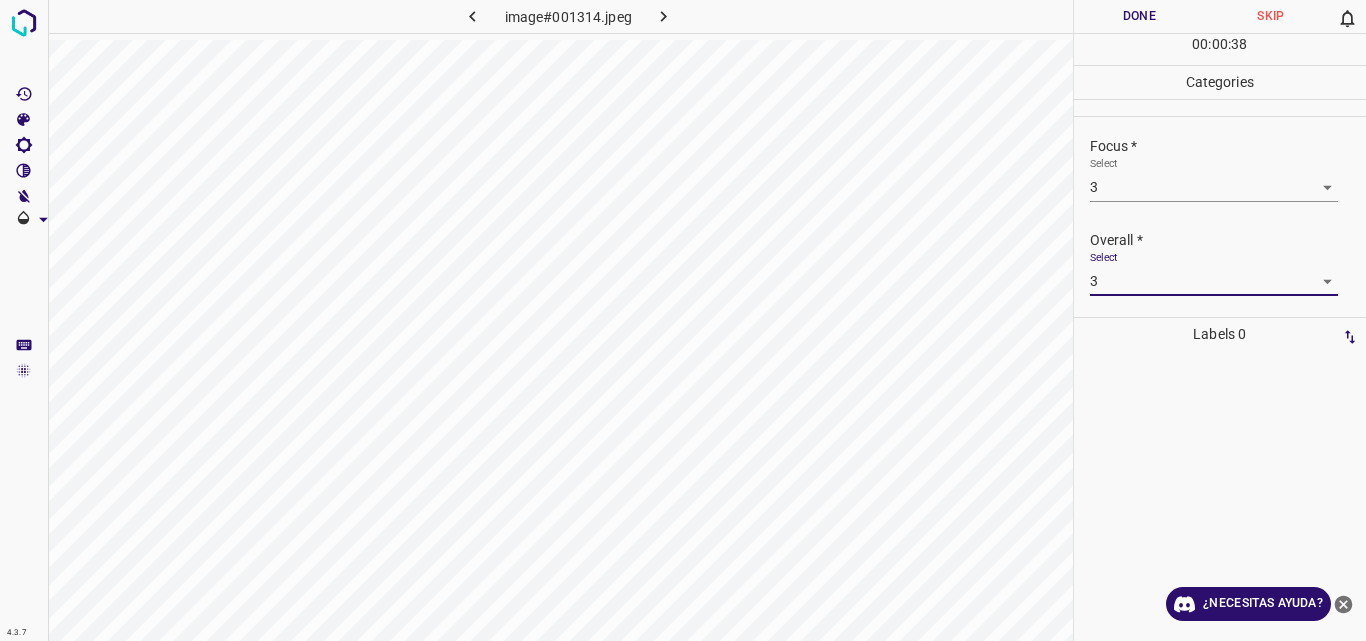 click on "Done" at bounding box center [1140, 16] 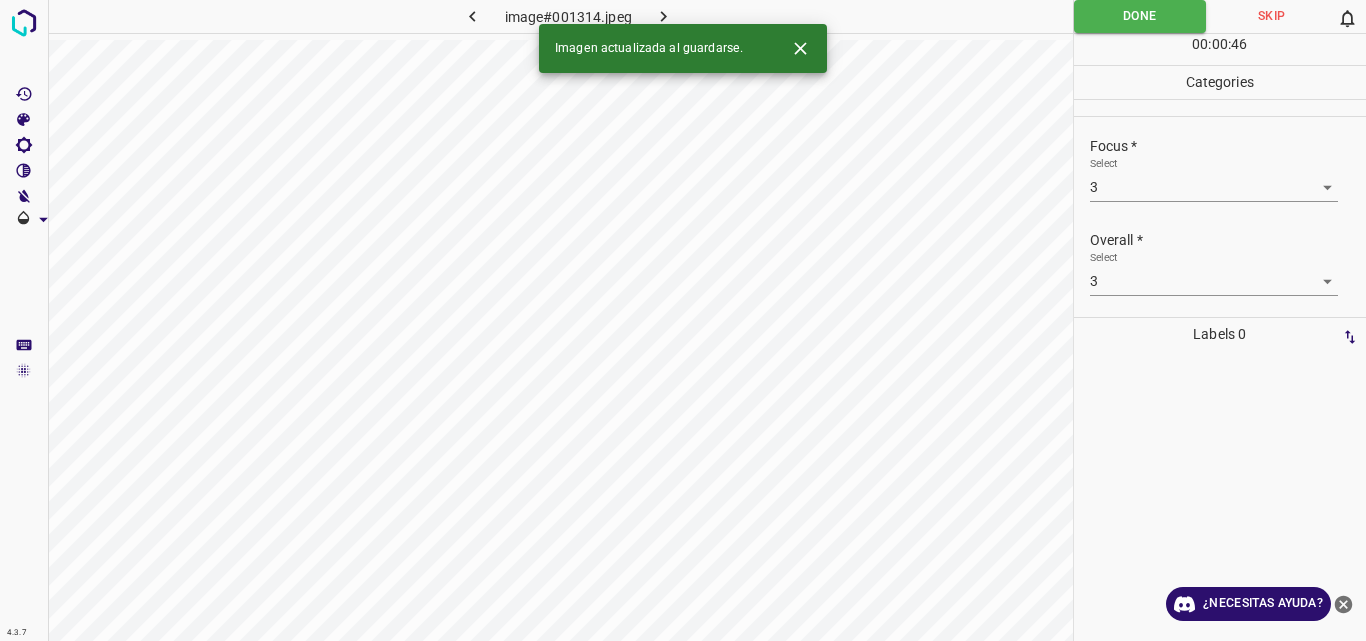 click 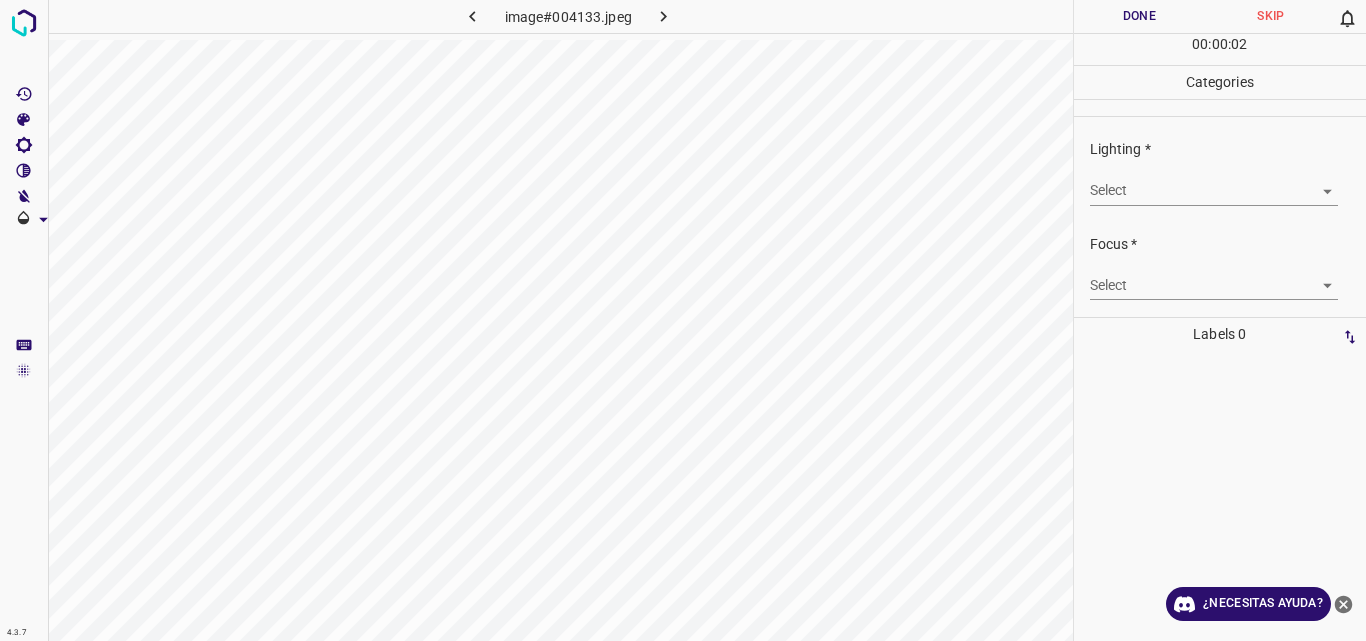 click on "4.3.7 image#004133.jpeg Done Skip 0 00   : 00   : 02   Categories Lighting *  Select ​ Focus *  Select ​ Overall *  Select ​ Labels   0 Categories 1 Lighting 2 Focus 3 Overall Tools Space Change between modes (Draw & Edit) I Auto labeling R Restore zoom M Zoom in N Zoom out Delete Delete selecte label Filters Z Restore filters X Saturation filter C Brightness filter V Contrast filter B Gray scale filter General O Download ¿Necesitas ayuda? Original text Rate this translation Your feedback will be used to help improve Google Translate - Texto - Esconder - Borrar" at bounding box center [683, 320] 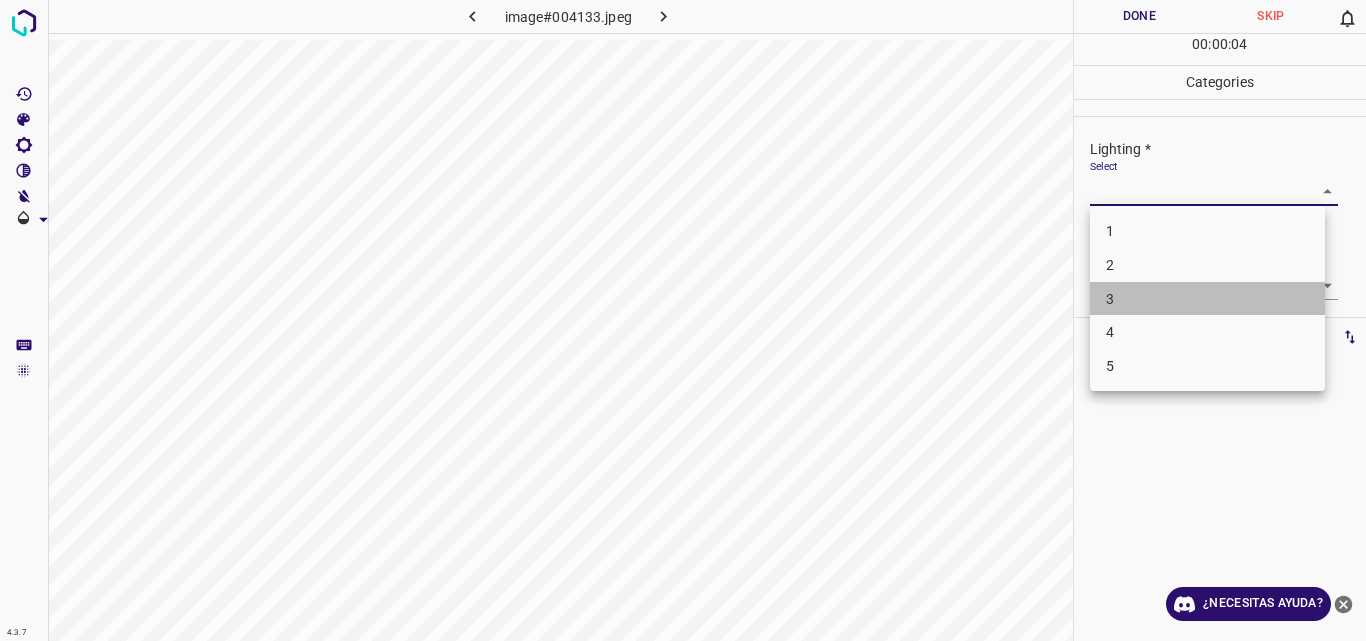 click on "3" at bounding box center [1207, 299] 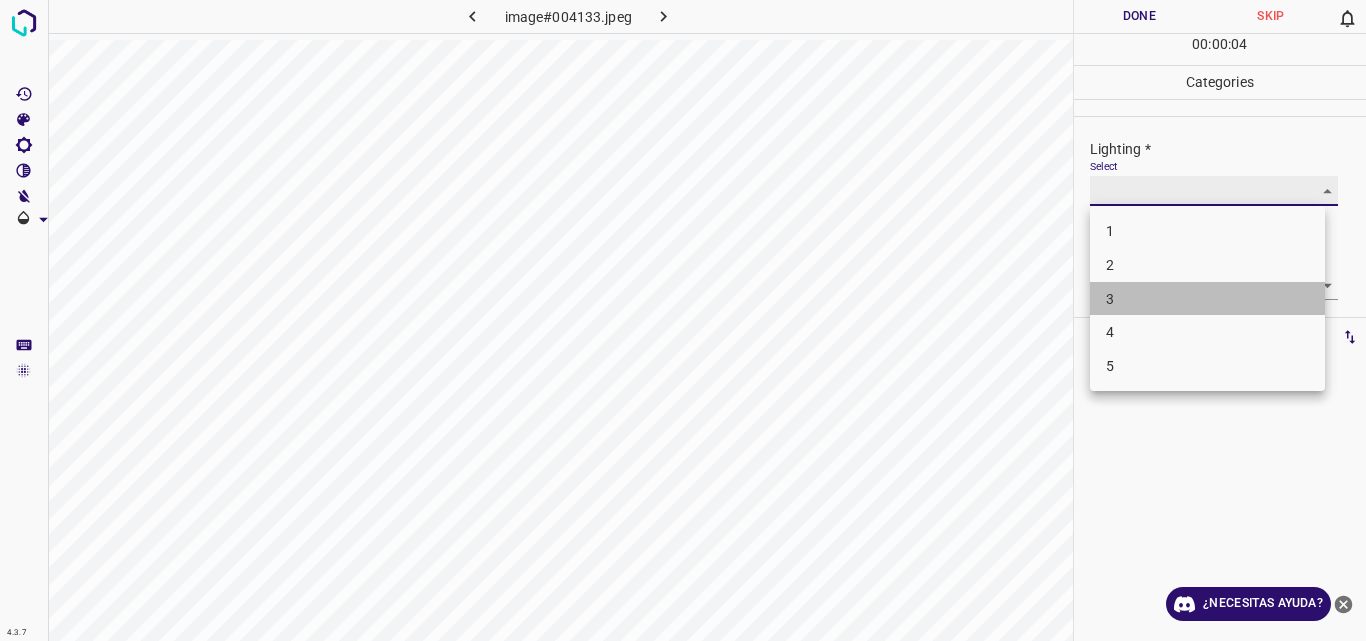 type on "3" 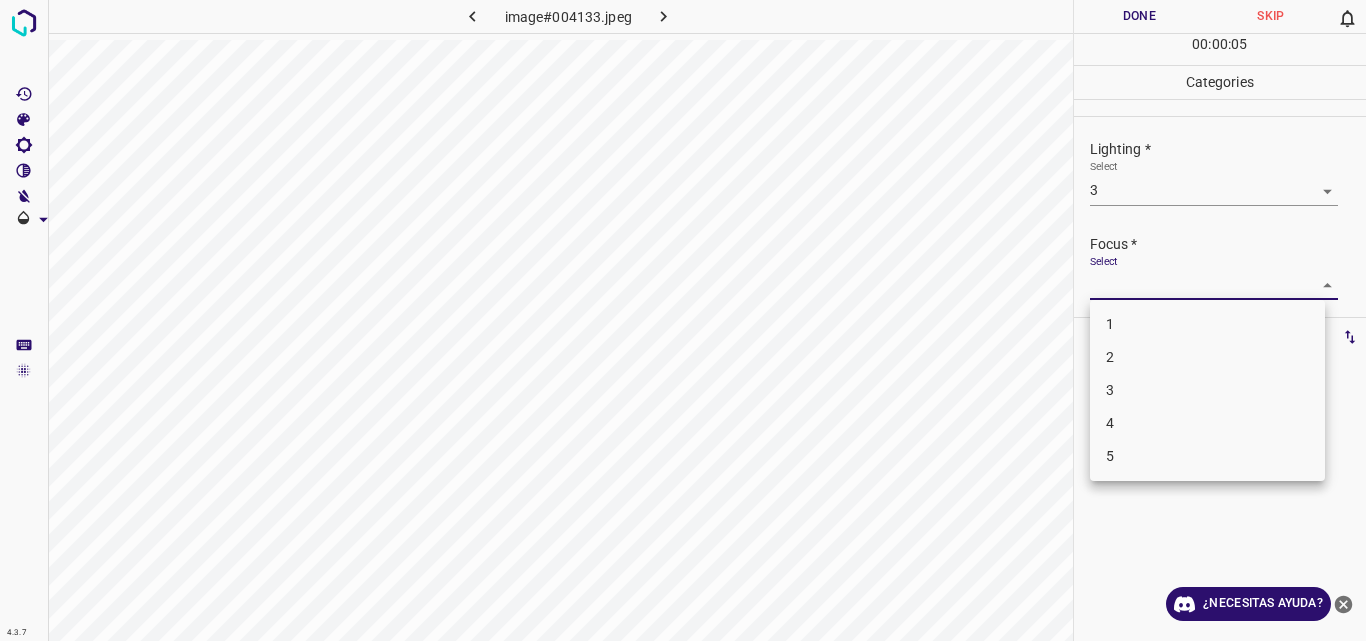 click on "4.3.7 image#004133.jpeg Done Skip 0 00   : 00   : 05   Categories Lighting *  Select 3 3 Focus *  Select ​ Overall *  Select ​ Labels   0 Categories 1 Lighting 2 Focus 3 Overall Tools Space Change between modes (Draw & Edit) I Auto labeling R Restore zoom M Zoom in N Zoom out Delete Delete selecte label Filters Z Restore filters X Saturation filter C Brightness filter V Contrast filter B Gray scale filter General O Download ¿Necesitas ayuda? Original text Rate this translation Your feedback will be used to help improve Google Translate - Texto - Esconder - Borrar 1 2 3 4 5" at bounding box center (683, 320) 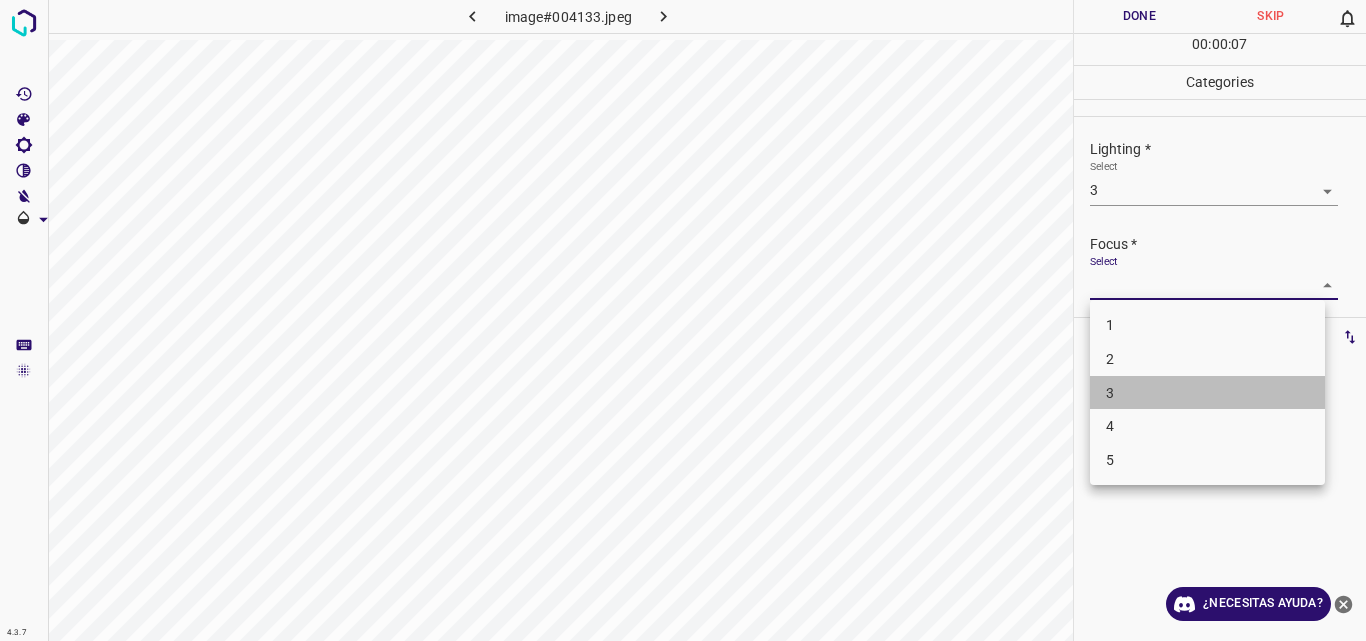 click on "3" at bounding box center (1207, 393) 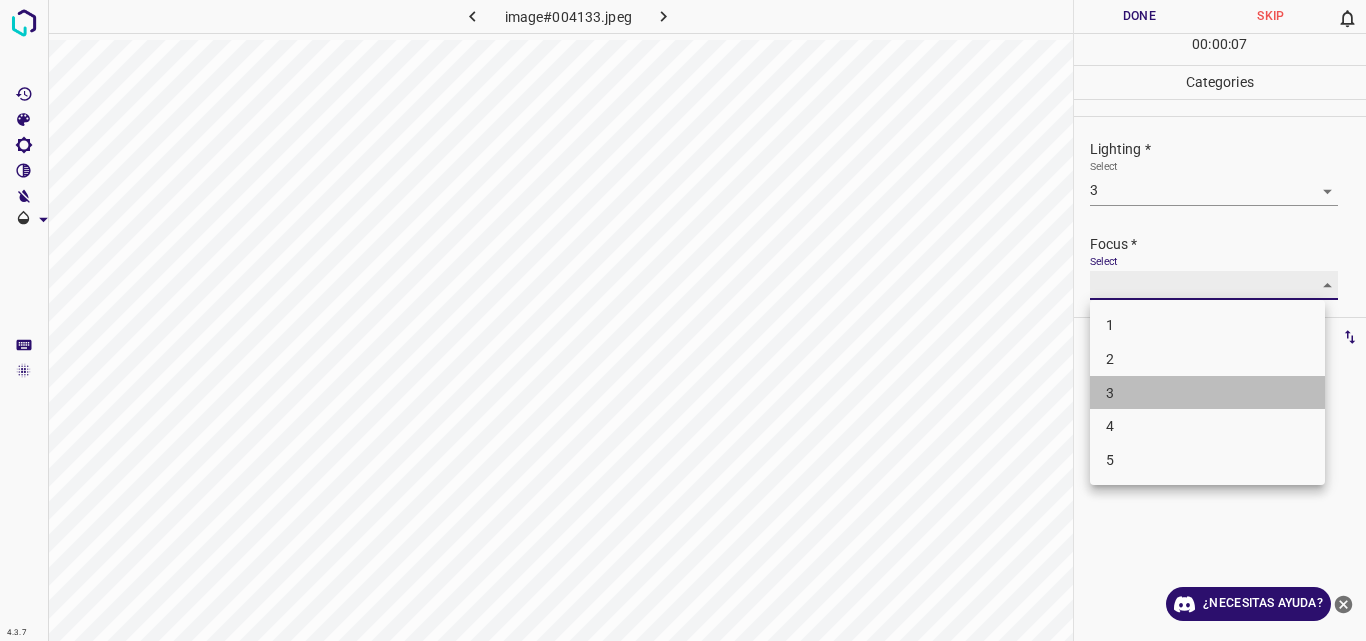 type on "3" 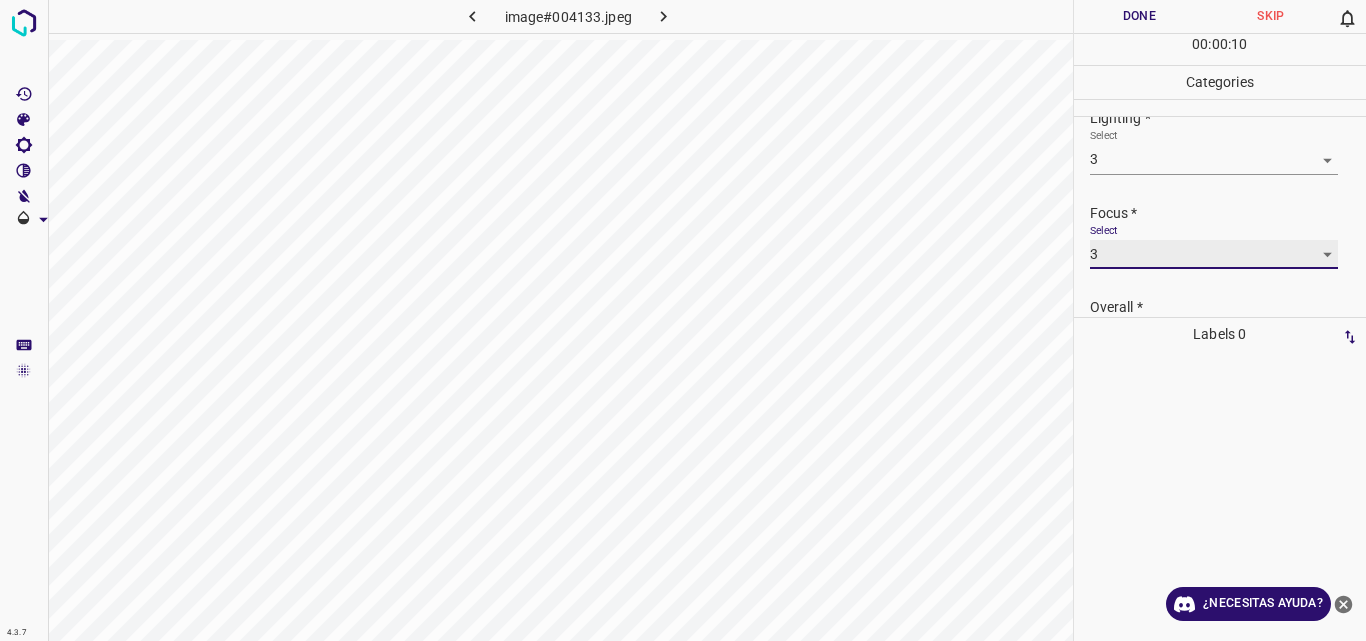 scroll, scrollTop: 91, scrollLeft: 0, axis: vertical 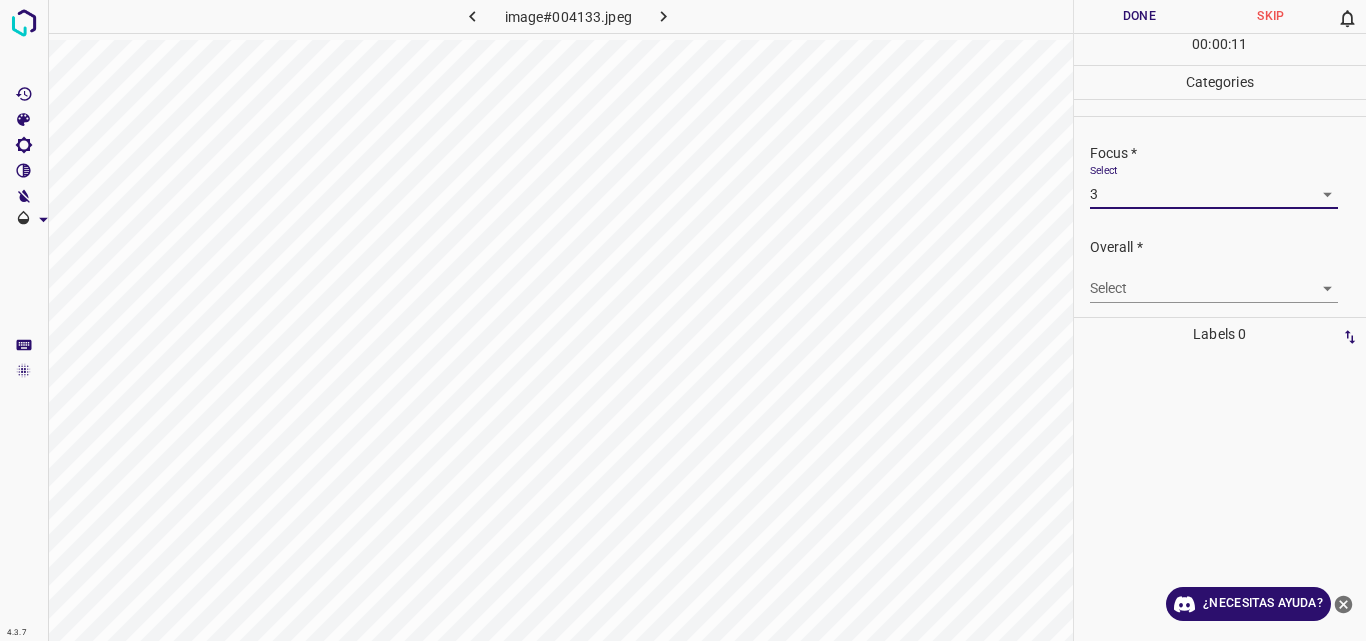 click on "4.3.7 image#004133.jpeg Done Skip 0 00   : 00   : 11   Categories Lighting *  Select 3 3 Focus *  Select 3 3 Overall *  Select ​ Labels   0 Categories 1 Lighting 2 Focus 3 Overall Tools Space Change between modes (Draw & Edit) I Auto labeling R Restore zoom M Zoom in N Zoom out Delete Delete selecte label Filters Z Restore filters X Saturation filter C Brightness filter V Contrast filter B Gray scale filter General O Download ¿Necesitas ayuda? Original text Rate this translation Your feedback will be used to help improve Google Translate - Texto - Esconder - Borrar" at bounding box center (683, 320) 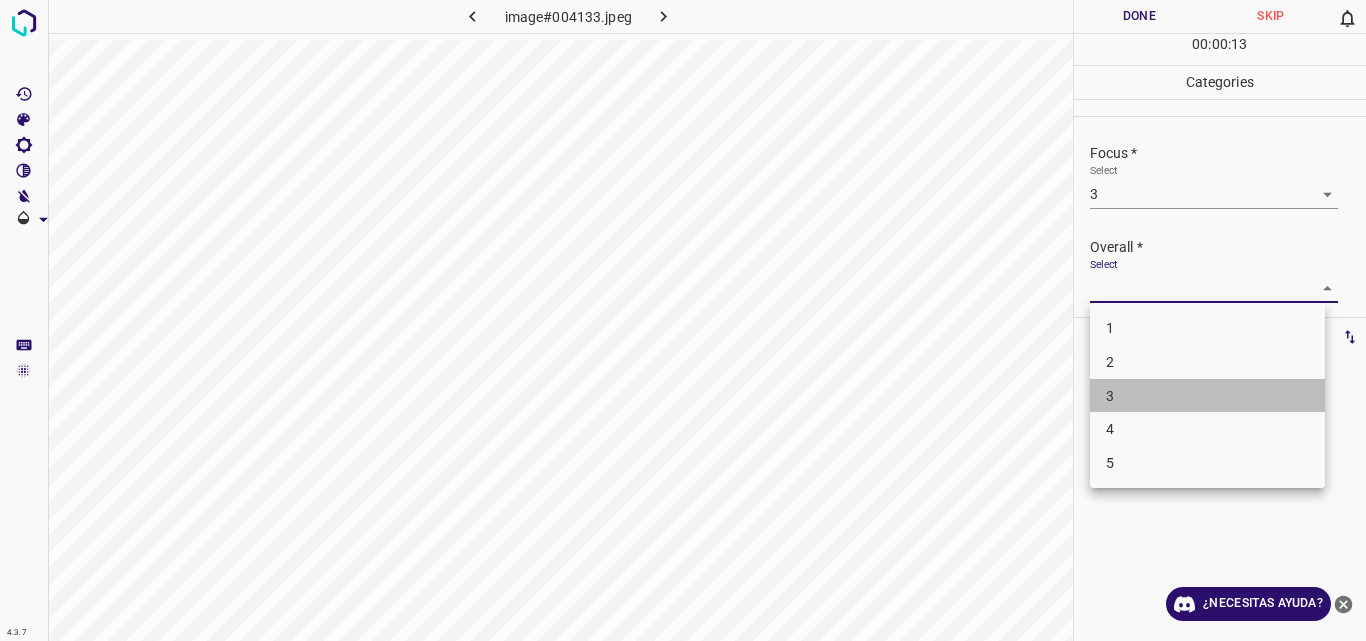 click on "3" at bounding box center (1207, 396) 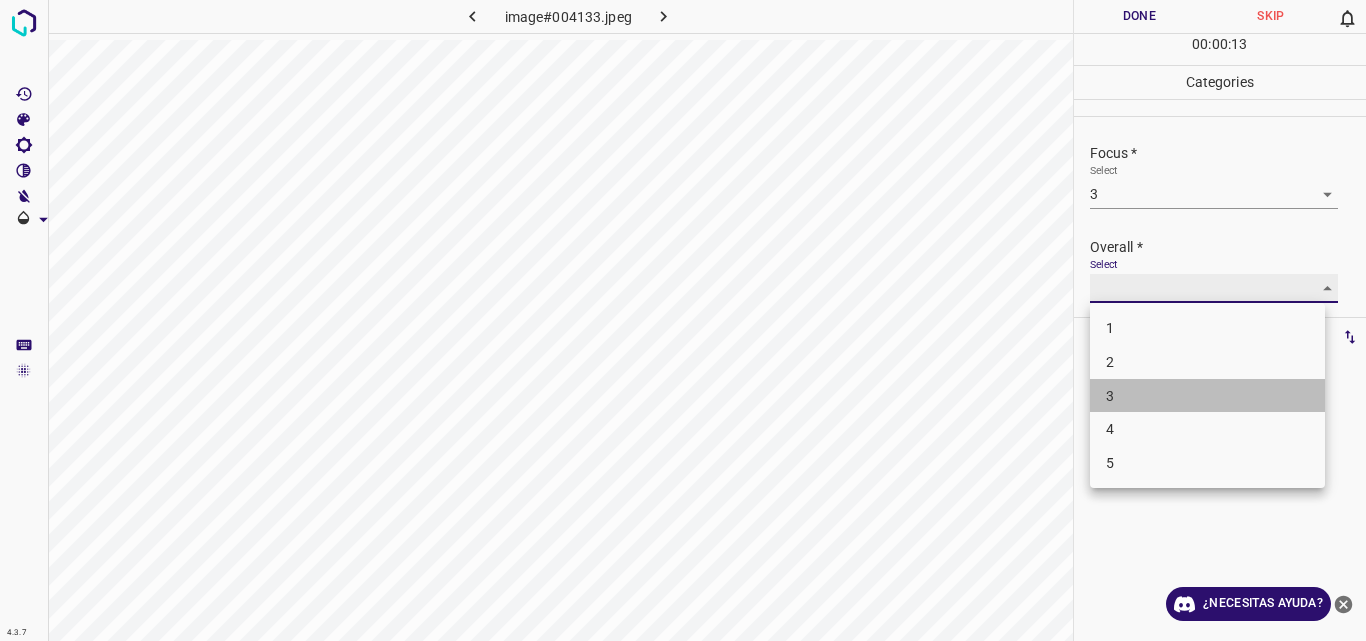 type on "3" 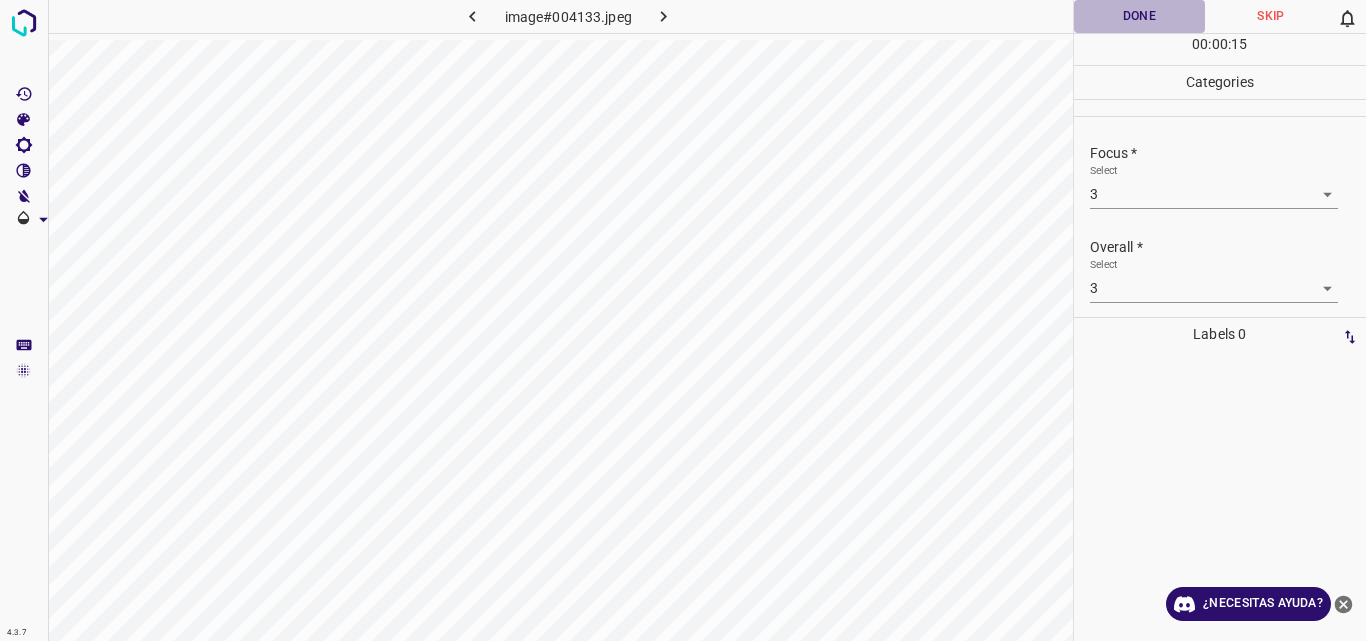 click on "Done" at bounding box center [1140, 16] 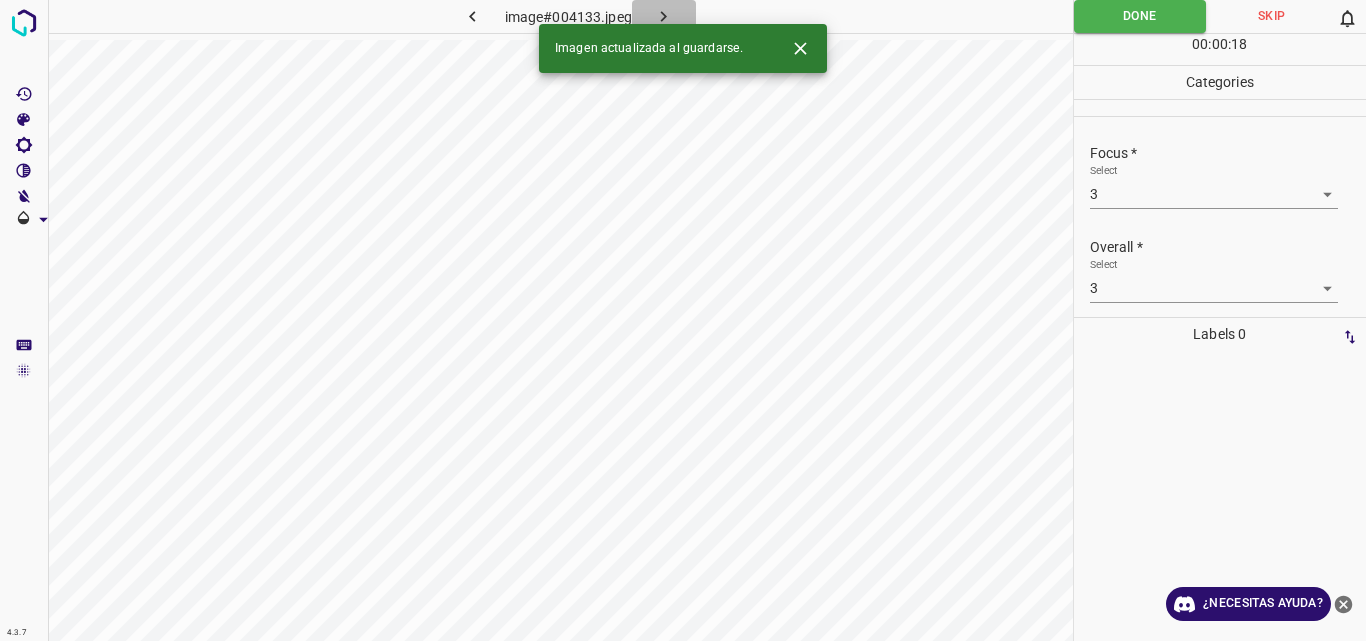 click 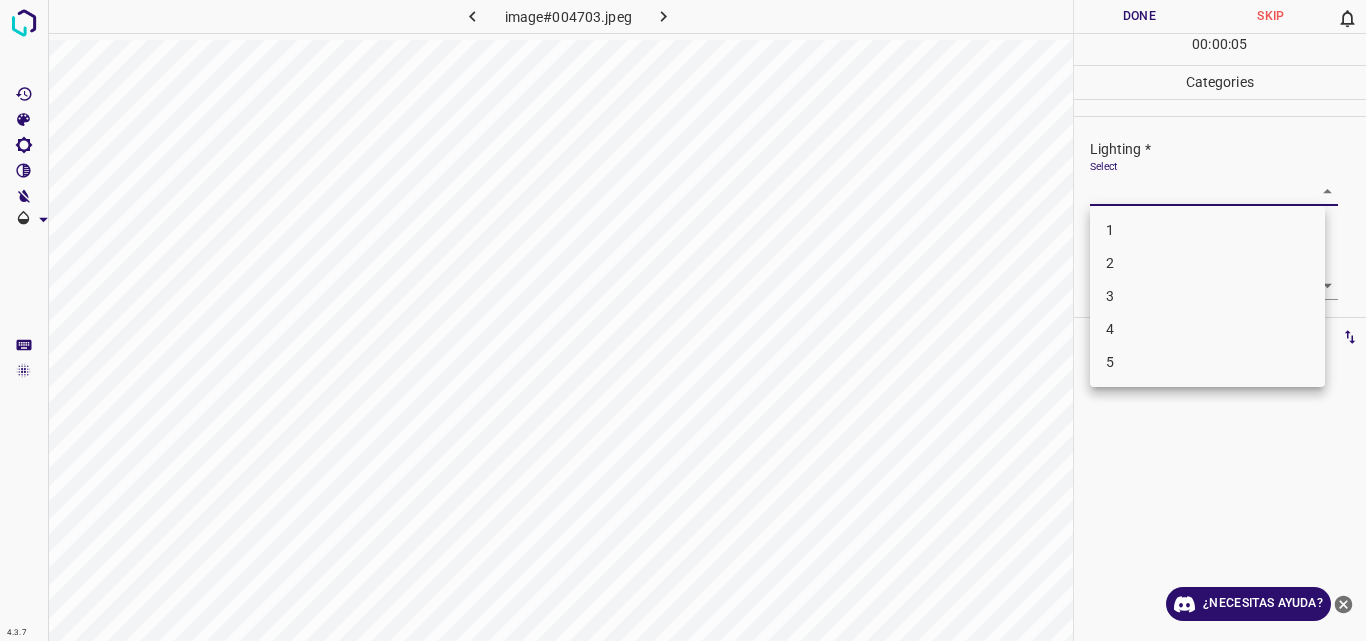 click on "4.3.7 image#004703.jpeg Done Skip 0 00   : 00   : 05   Categories Lighting *  Select ​ Focus *  Select ​ Overall *  Select ​ Labels   0 Categories 1 Lighting 2 Focus 3 Overall Tools Space Change between modes (Draw & Edit) I Auto labeling R Restore zoom M Zoom in N Zoom out Delete Delete selecte label Filters Z Restore filters X Saturation filter C Brightness filter V Contrast filter B Gray scale filter General O Download ¿Necesitas ayuda? Original text Rate this translation Your feedback will be used to help improve Google Translate - Texto - Esconder - Borrar 1 2 3 4 5" at bounding box center [683, 320] 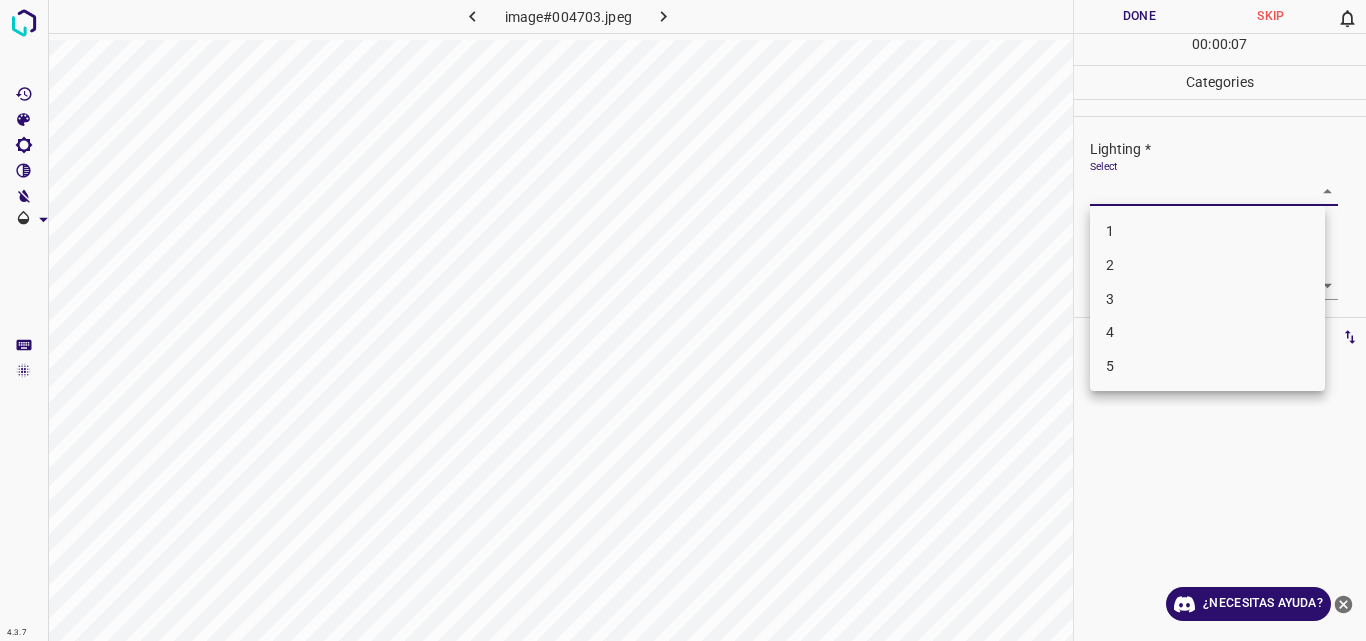 click on "3" at bounding box center (1207, 299) 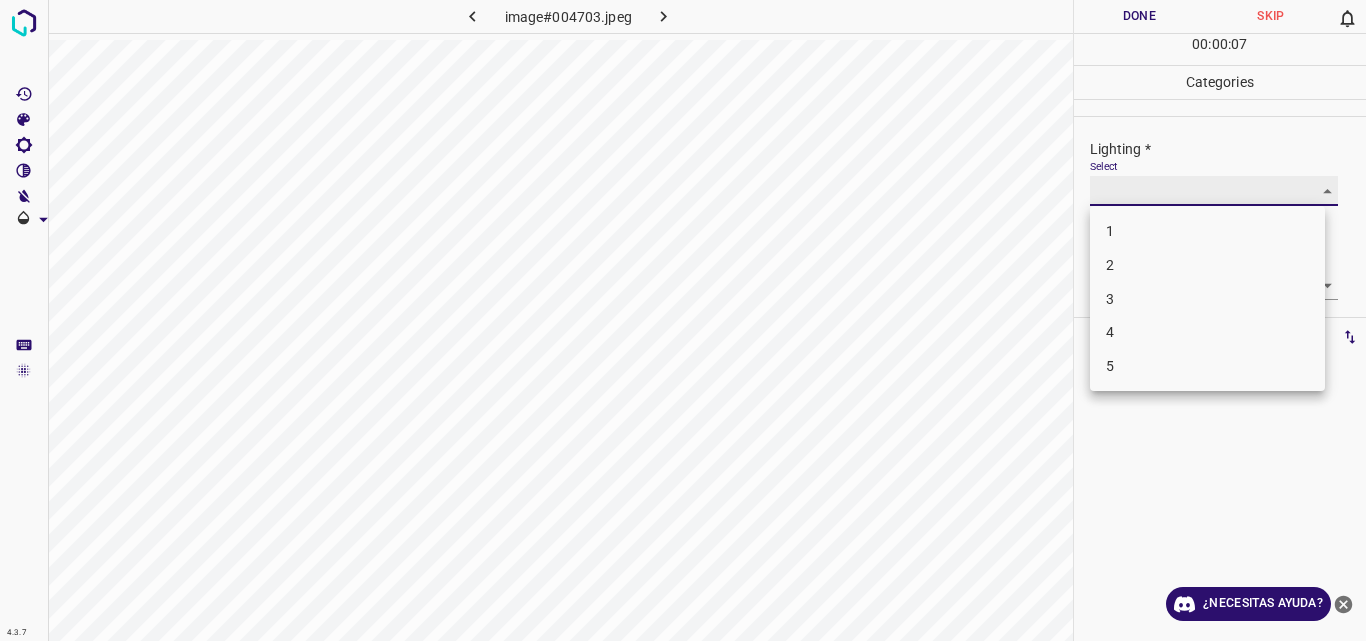 type on "3" 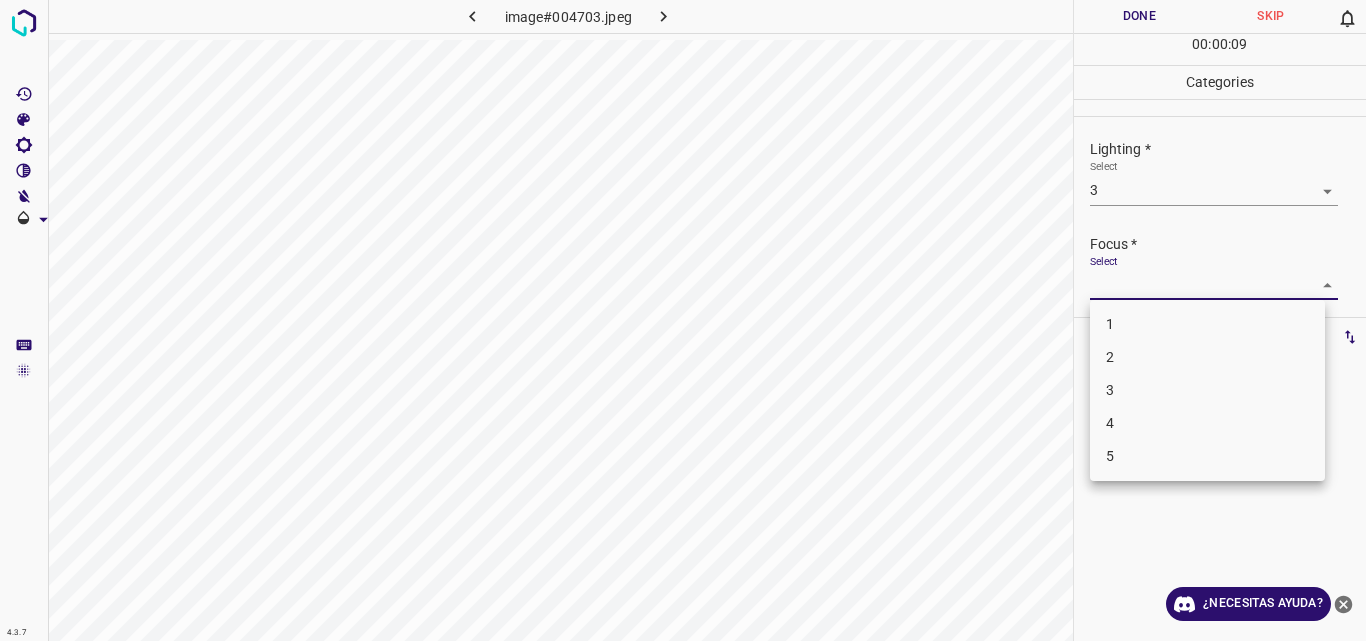 click on "4.3.7 image#004703.jpeg Done Skip 0 00   : 00   : 09   Categories Lighting *  Select 3 3 Focus *  Select ​ Overall *  Select ​ Labels   0 Categories 1 Lighting 2 Focus 3 Overall Tools Space Change between modes (Draw & Edit) I Auto labeling R Restore zoom M Zoom in N Zoom out Delete Delete selecte label Filters Z Restore filters X Saturation filter C Brightness filter V Contrast filter B Gray scale filter General O Download ¿Necesitas ayuda? Original text Rate this translation Your feedback will be used to help improve Google Translate - Texto - Esconder - Borrar 1 2 3 4 5" at bounding box center (683, 320) 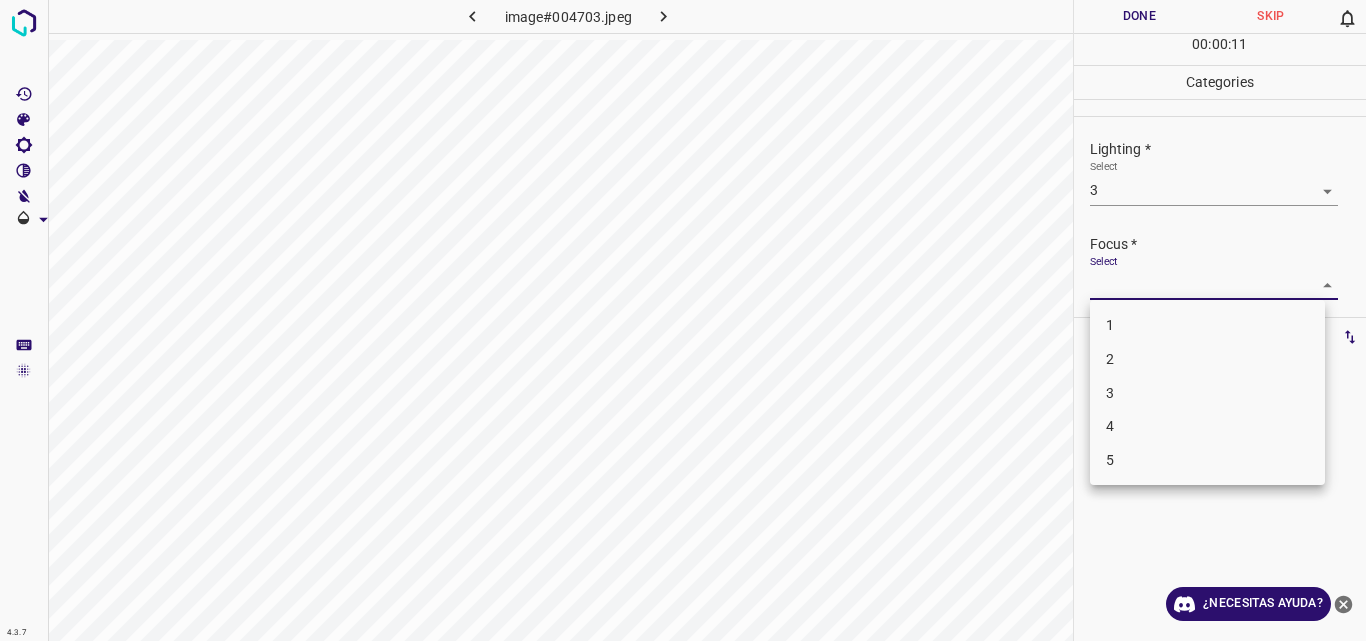 click on "3" at bounding box center [1207, 393] 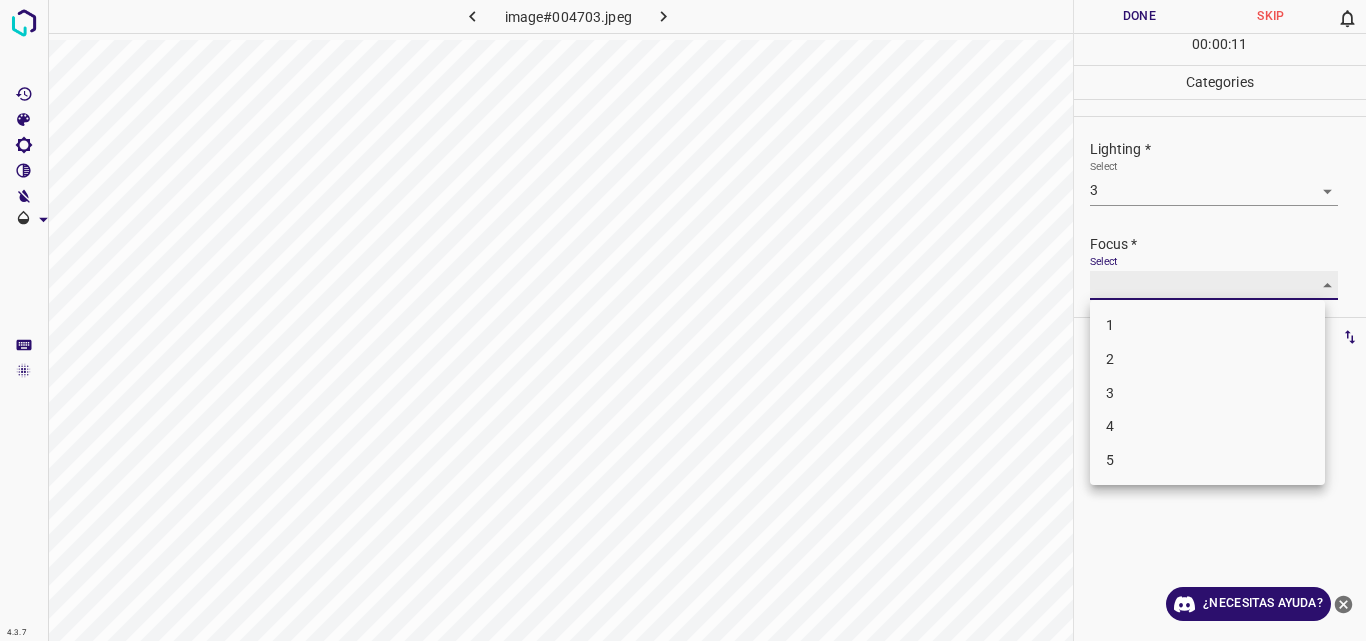 type on "3" 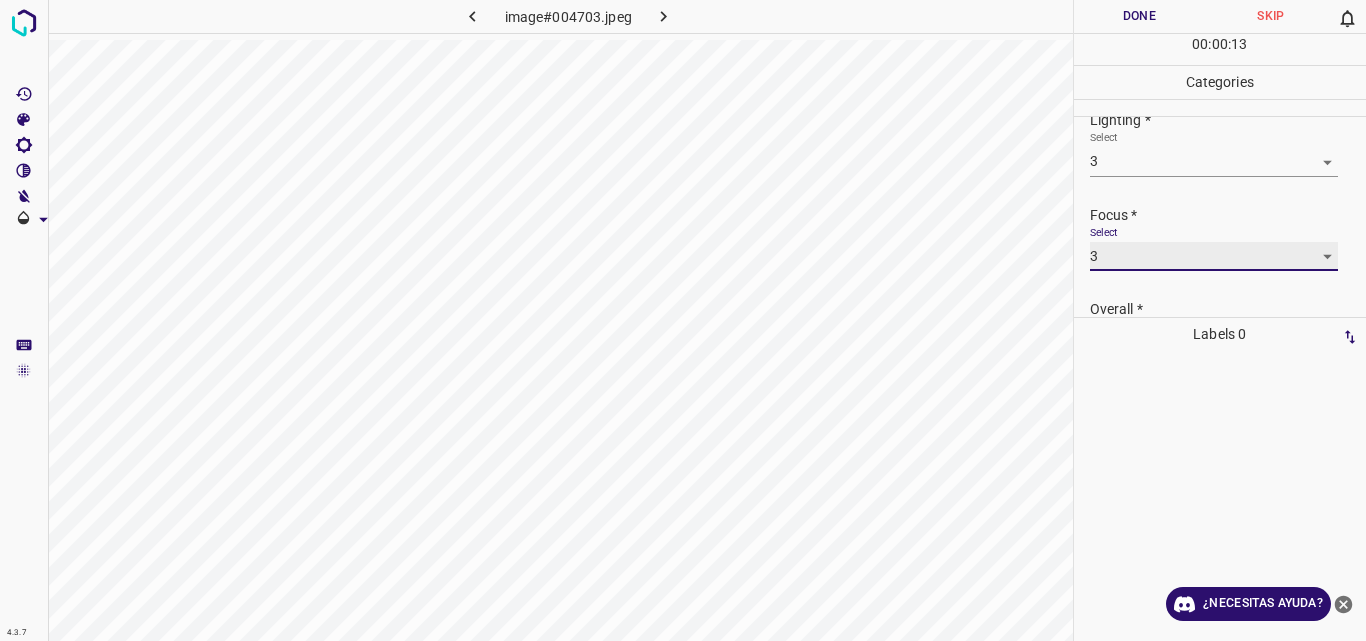 scroll, scrollTop: 98, scrollLeft: 0, axis: vertical 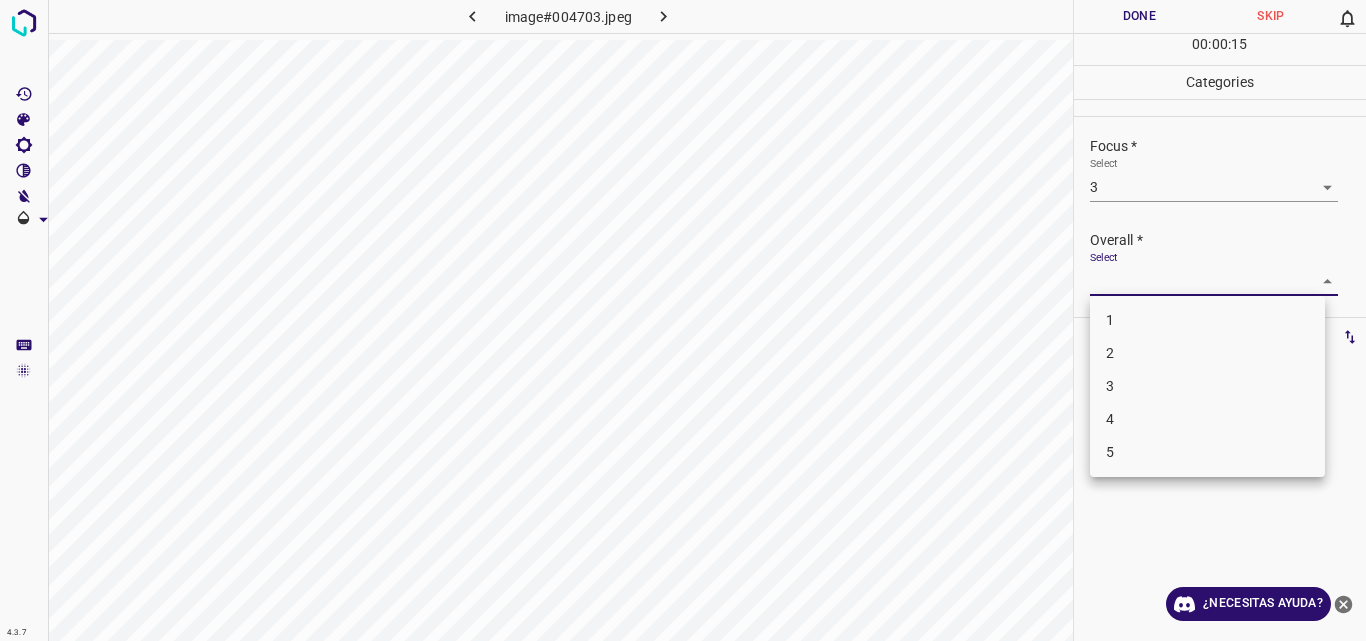 click on "4.3.7 image#004703.jpeg Done Skip 0 00   : 00   : 15   Categories Lighting *  Select 3 3 Focus *  Select 3 3 Overall *  Select ​ Labels   0 Categories 1 Lighting 2 Focus 3 Overall Tools Space Change between modes (Draw & Edit) I Auto labeling R Restore zoom M Zoom in N Zoom out Delete Delete selecte label Filters Z Restore filters X Saturation filter C Brightness filter V Contrast filter B Gray scale filter General O Download ¿Necesitas ayuda? Original text Rate this translation Your feedback will be used to help improve Google Translate - Texto - Esconder - Borrar 1 2 3 4 5" at bounding box center [683, 320] 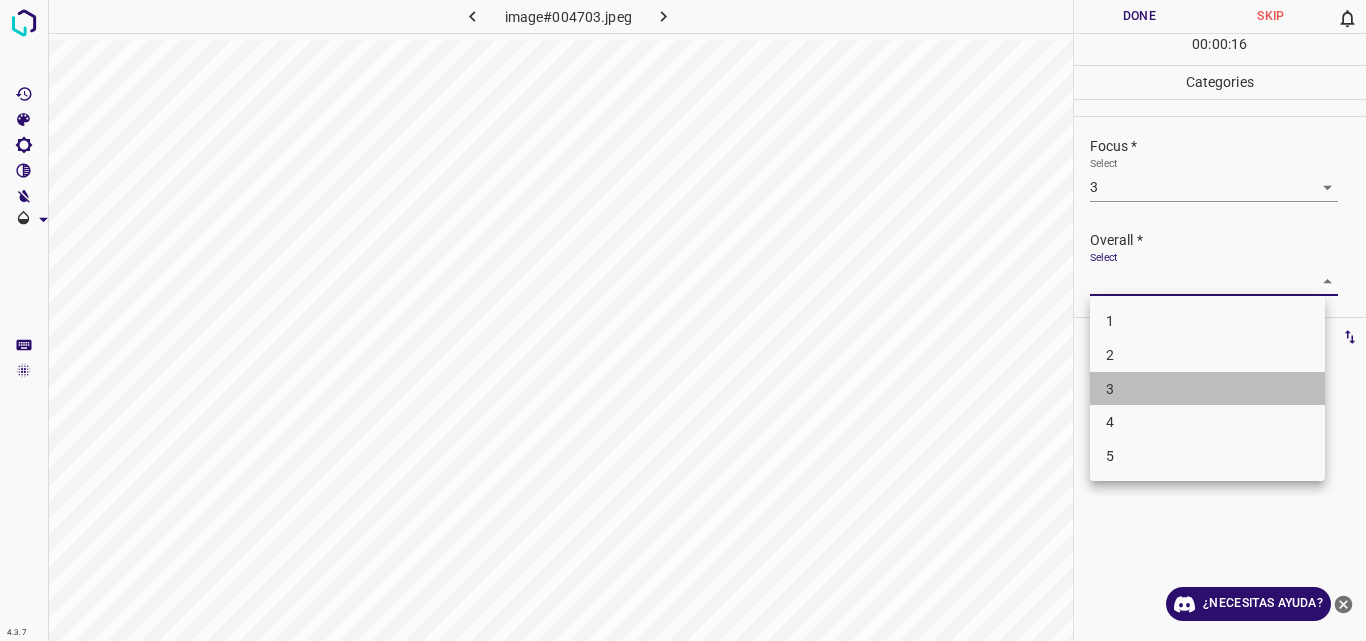 click on "3" at bounding box center (1207, 389) 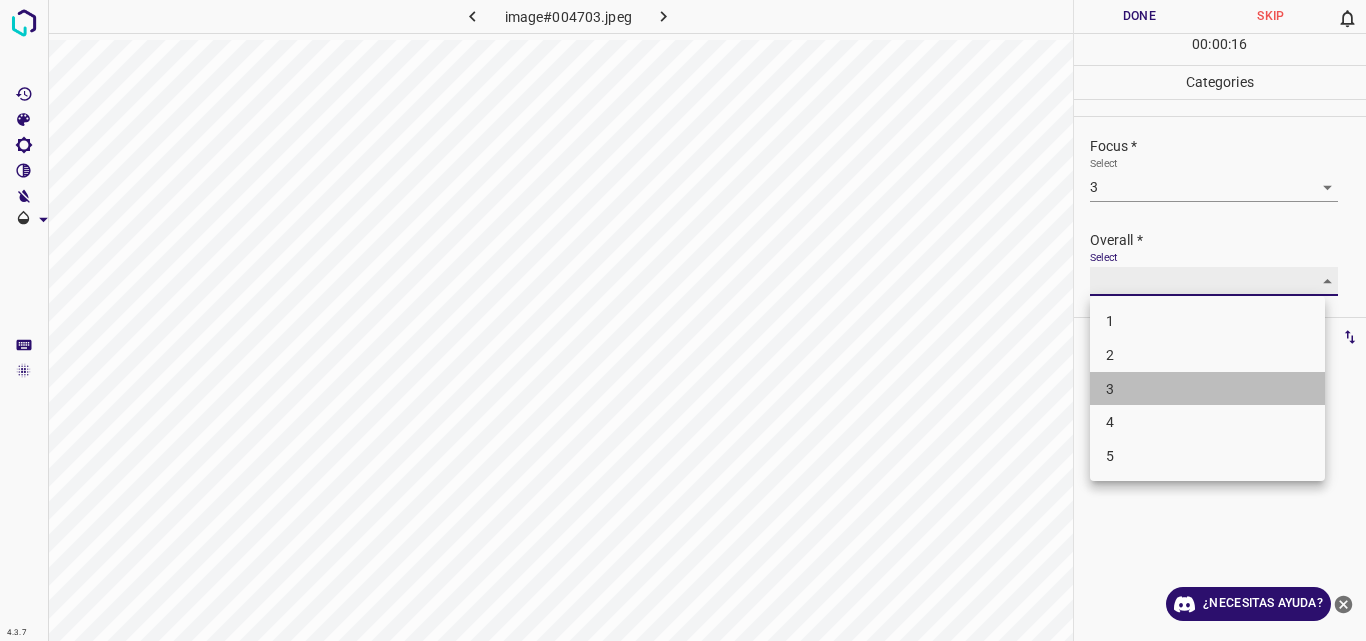 type on "3" 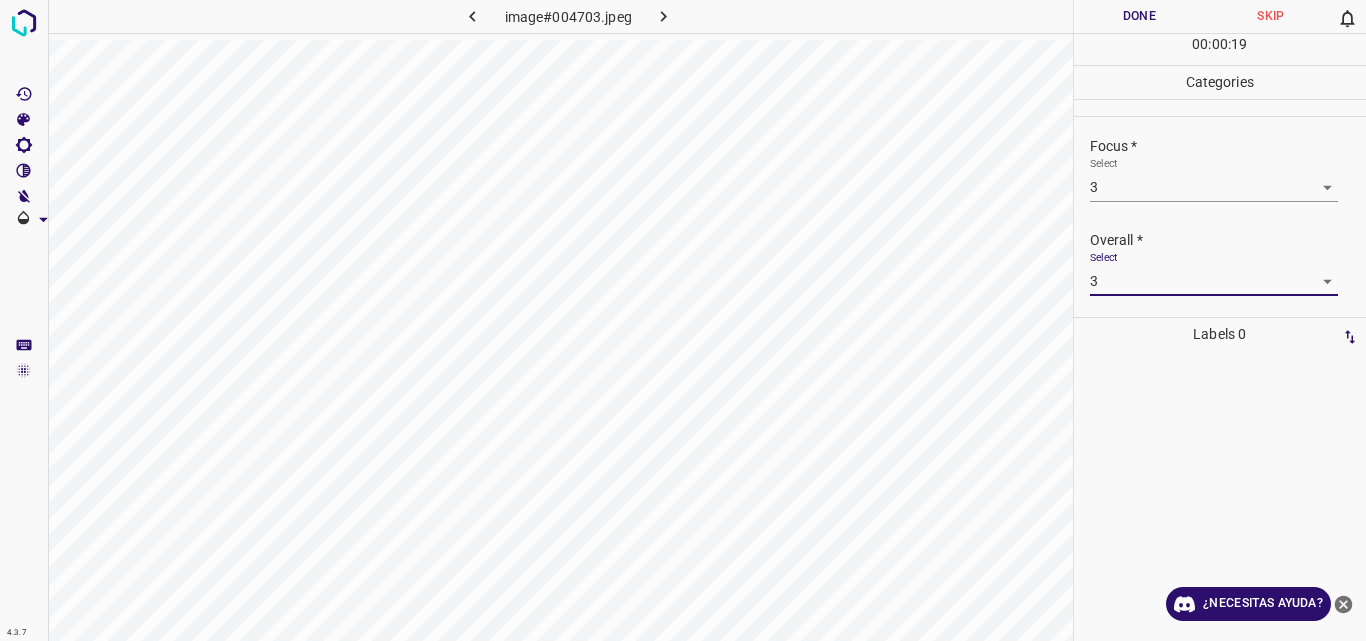 click on "00   : 00   : 19" at bounding box center [1220, 49] 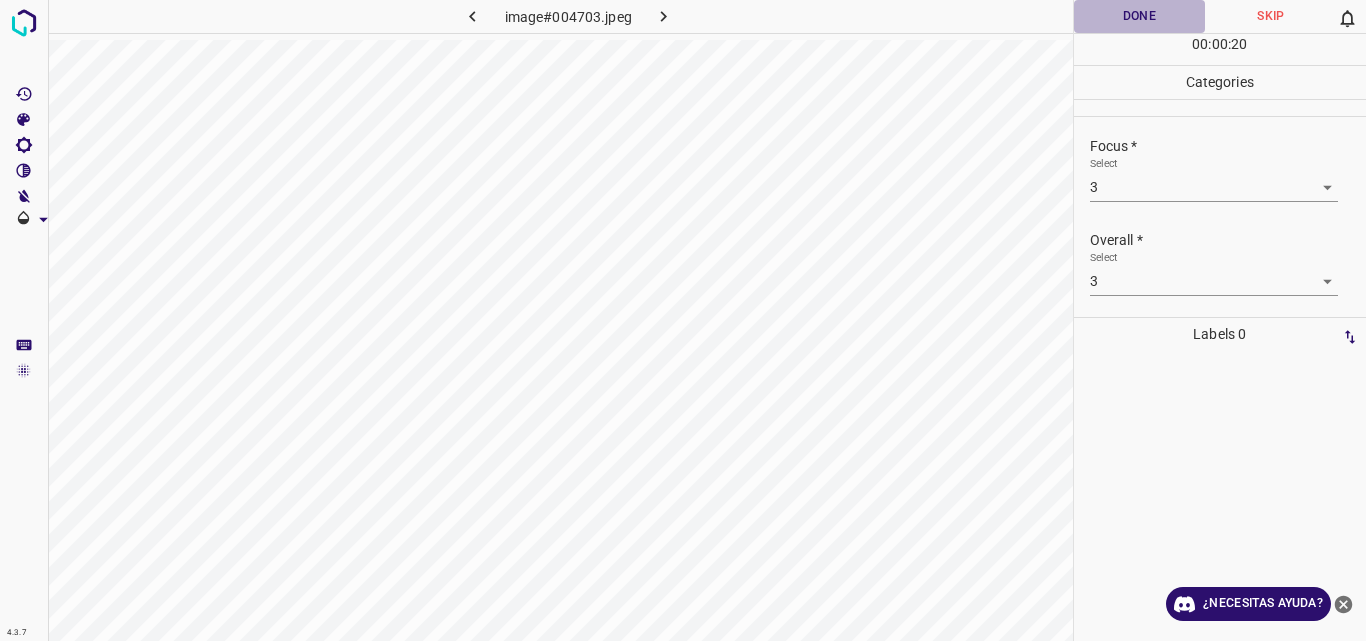 click on "Done" at bounding box center [1140, 16] 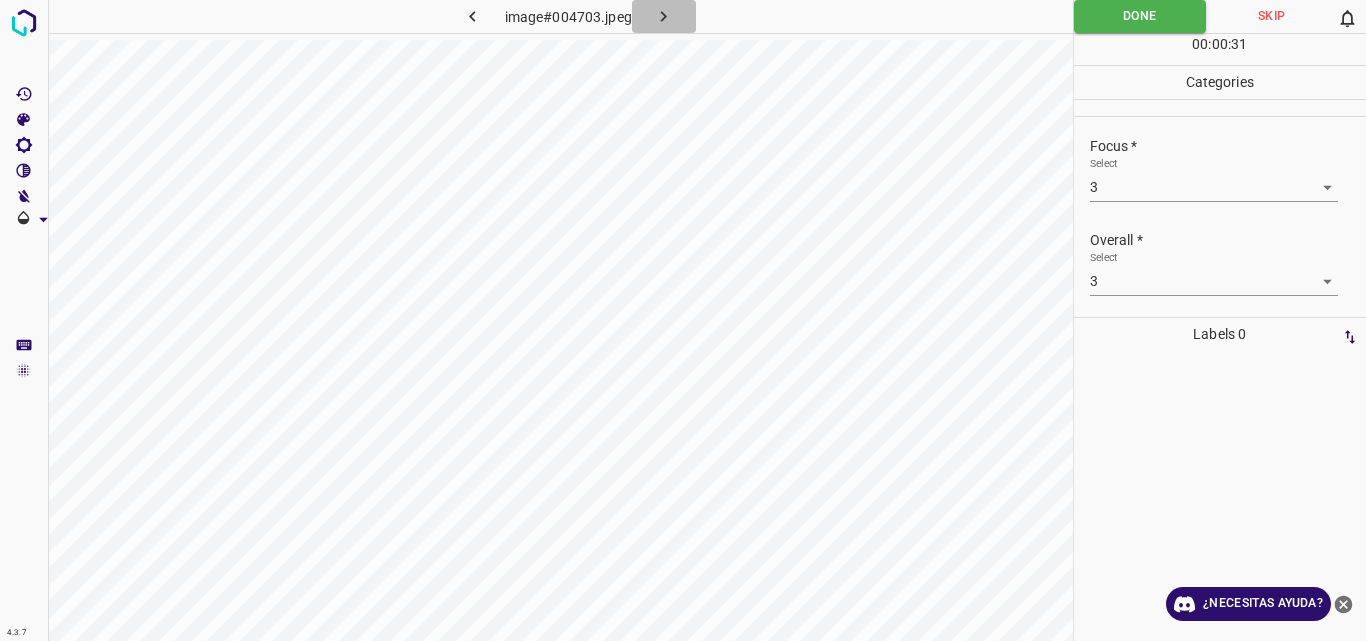 click 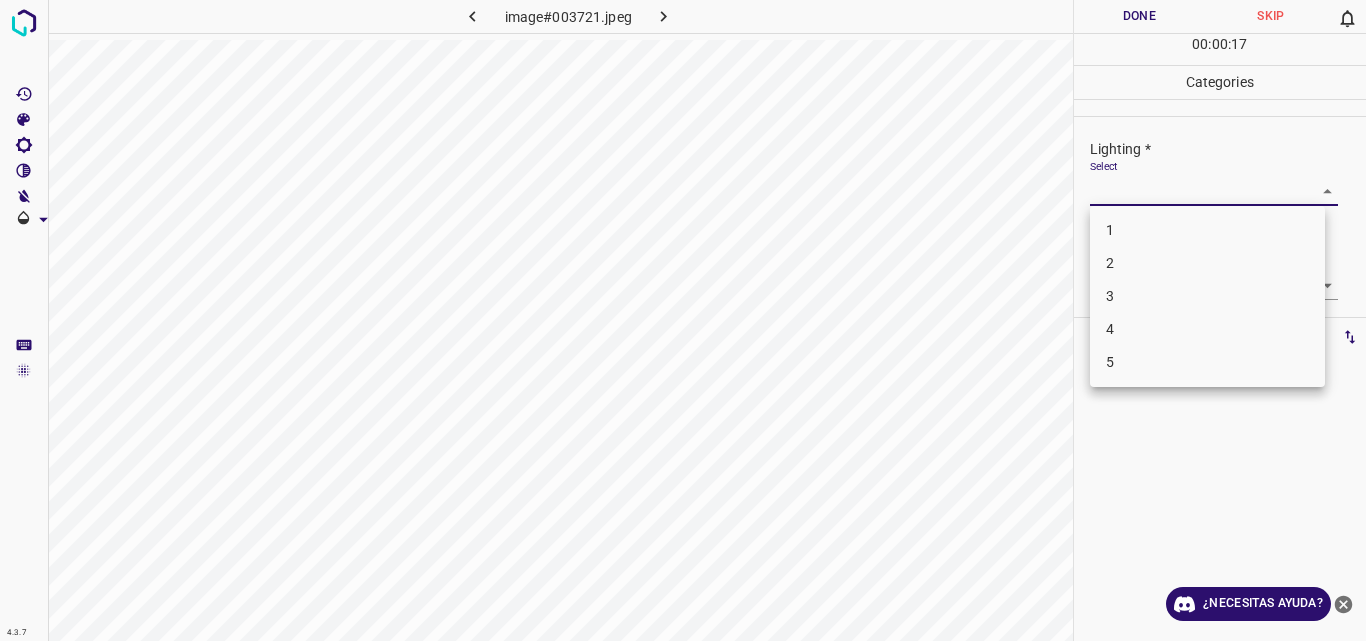 click on "4.3.7 image#003721.jpeg Done Skip 0 00   : 00   : 17   Categories Lighting *  Select ​ Focus *  Select ​ Overall *  Select ​ Labels   0 Categories 1 Lighting 2 Focus 3 Overall Tools Space Change between modes (Draw & Edit) I Auto labeling R Restore zoom M Zoom in N Zoom out Delete Delete selecte label Filters Z Restore filters X Saturation filter C Brightness filter V Contrast filter B Gray scale filter General O Download ¿Necesitas ayuda? Original text Rate this translation Your feedback will be used to help improve Google Translate - Texto - Esconder - Borrar 1 2 3 4 5" at bounding box center (683, 320) 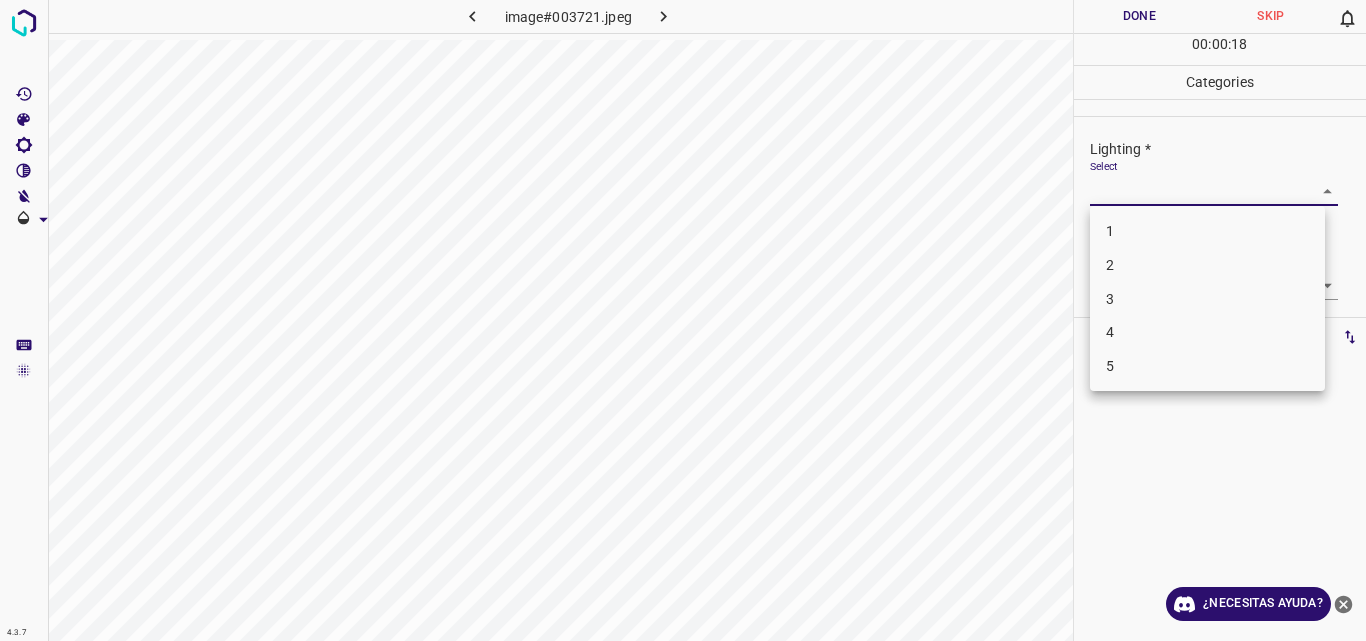 click on "2" at bounding box center [1207, 265] 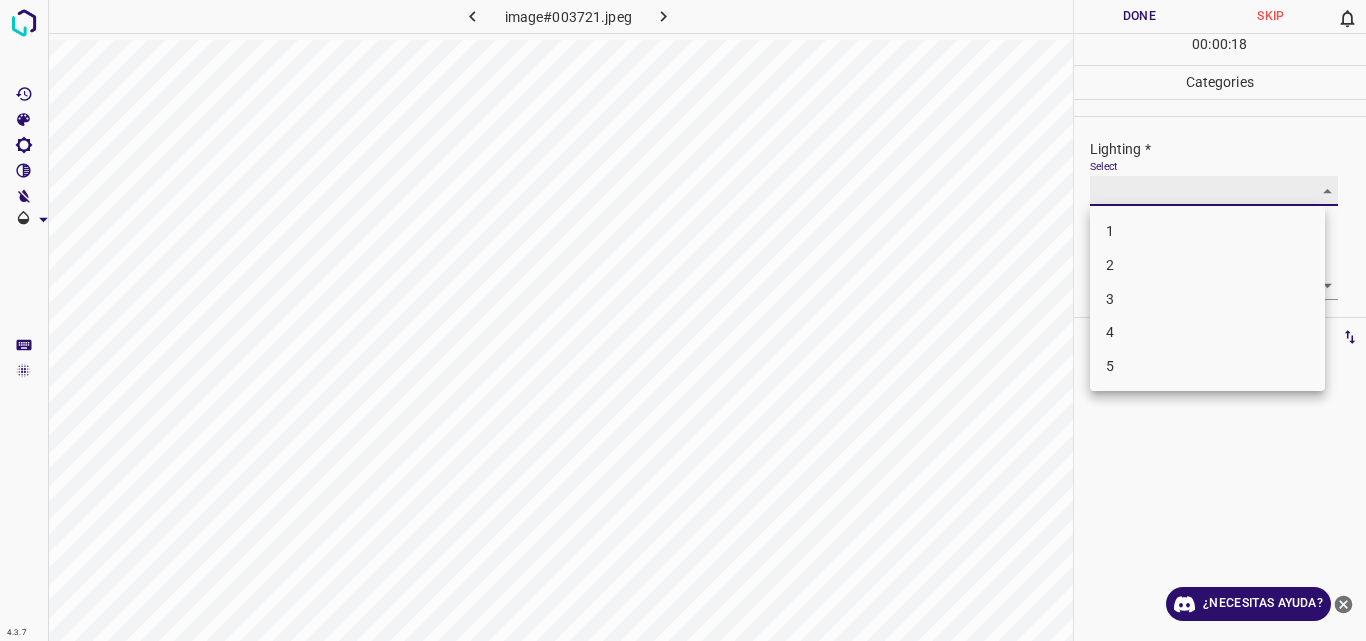 type on "2" 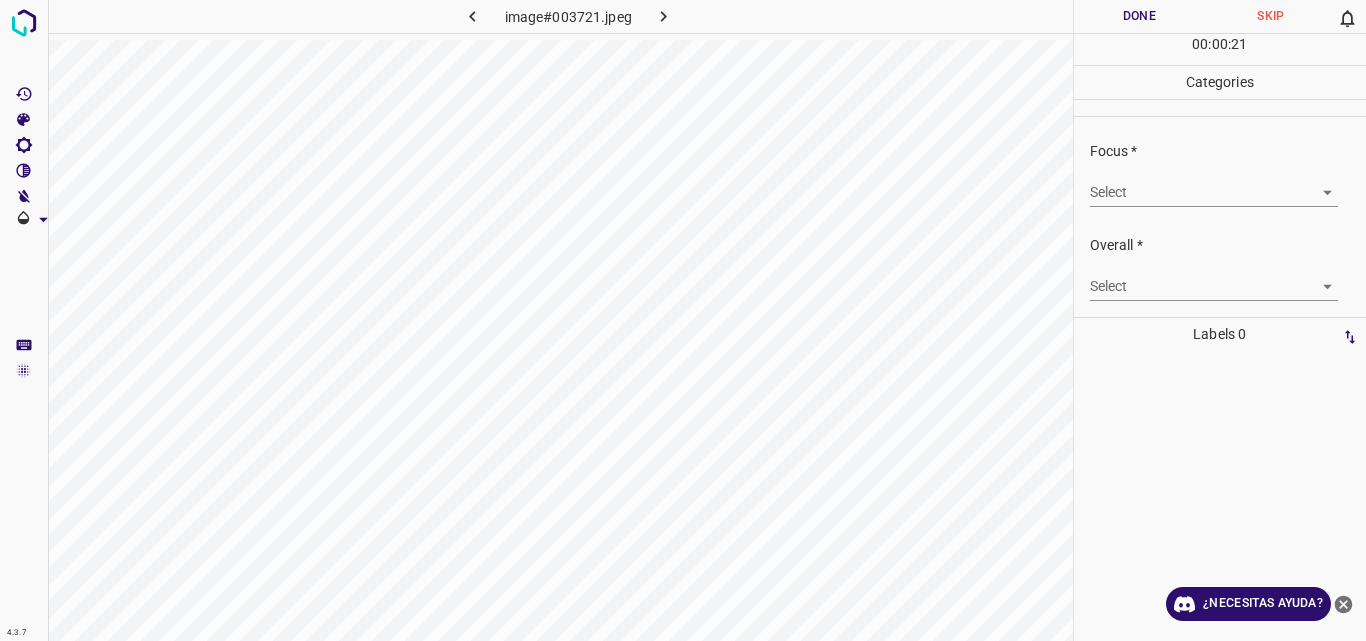 scroll, scrollTop: 98, scrollLeft: 0, axis: vertical 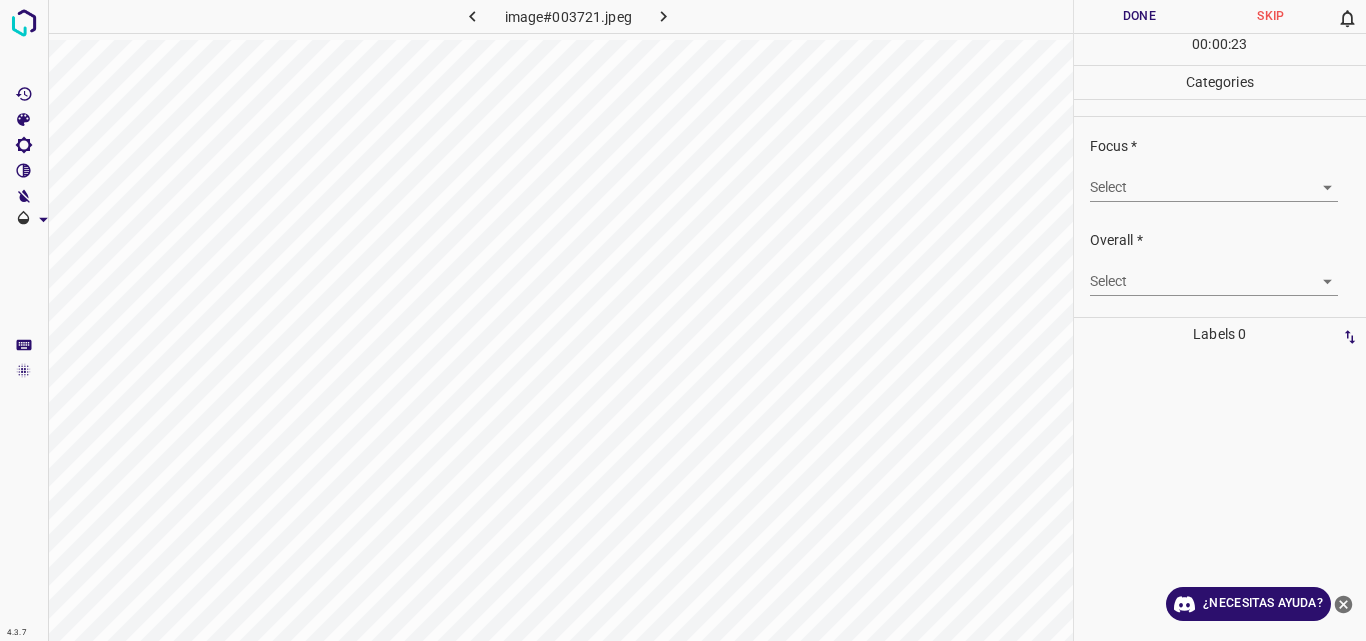 click on "4.3.7 image#003721.jpeg Done Skip 0 00   : 00   : 23   Categories Lighting *  Select 2 2 Focus *  Select ​ Overall *  Select ​ Labels   0 Categories 1 Lighting 2 Focus 3 Overall Tools Space Change between modes (Draw & Edit) I Auto labeling R Restore zoom M Zoom in N Zoom out Delete Delete selecte label Filters Z Restore filters X Saturation filter C Brightness filter V Contrast filter B Gray scale filter General O Download ¿Necesitas ayuda? Original text Rate this translation Your feedback will be used to help improve Google Translate - Texto - Esconder - Borrar" at bounding box center (683, 320) 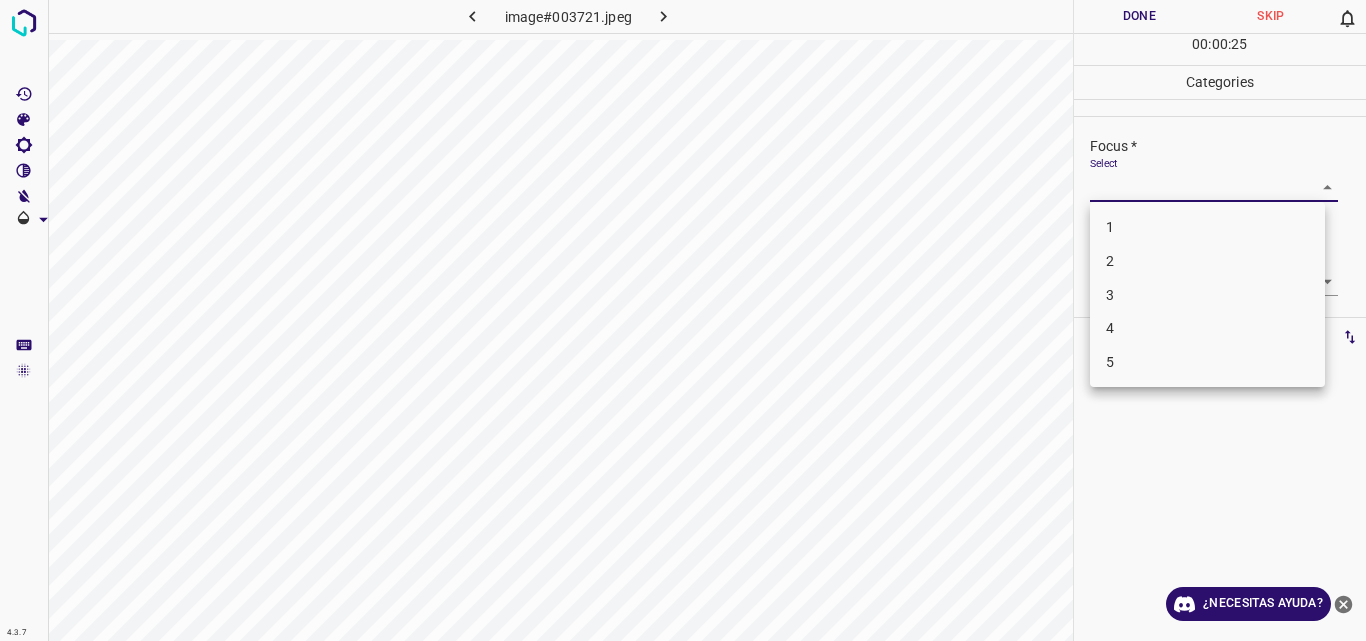 click on "2" at bounding box center (1207, 261) 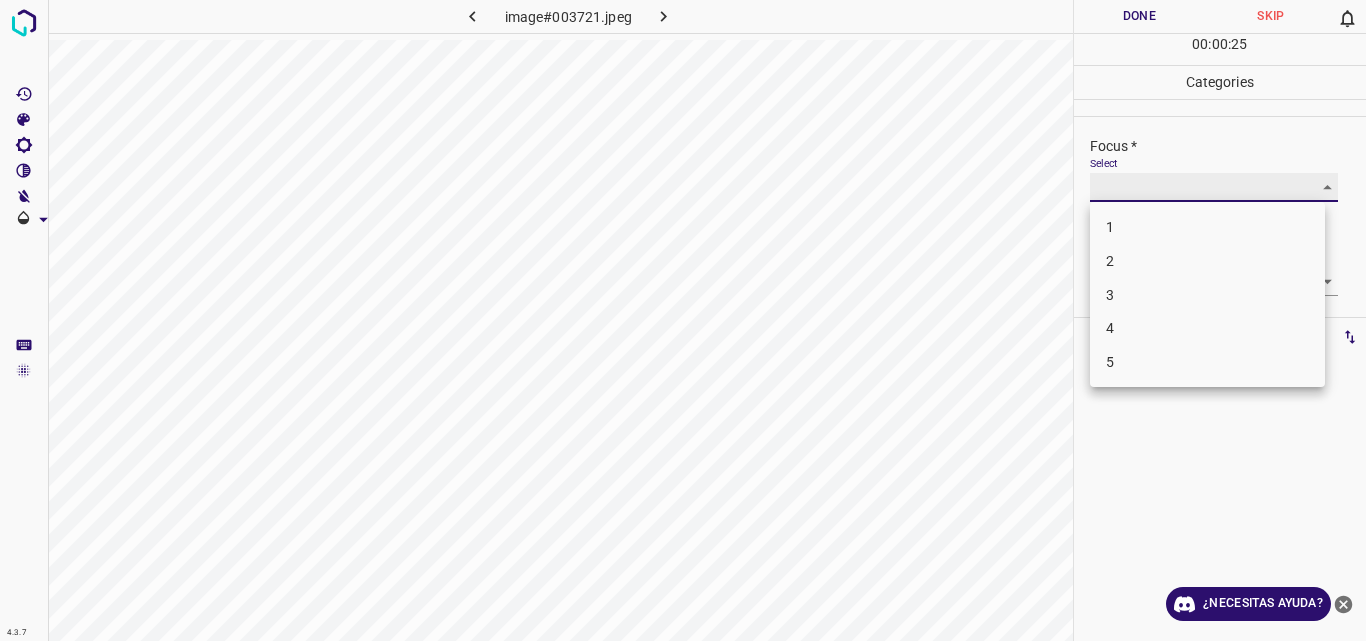 type on "2" 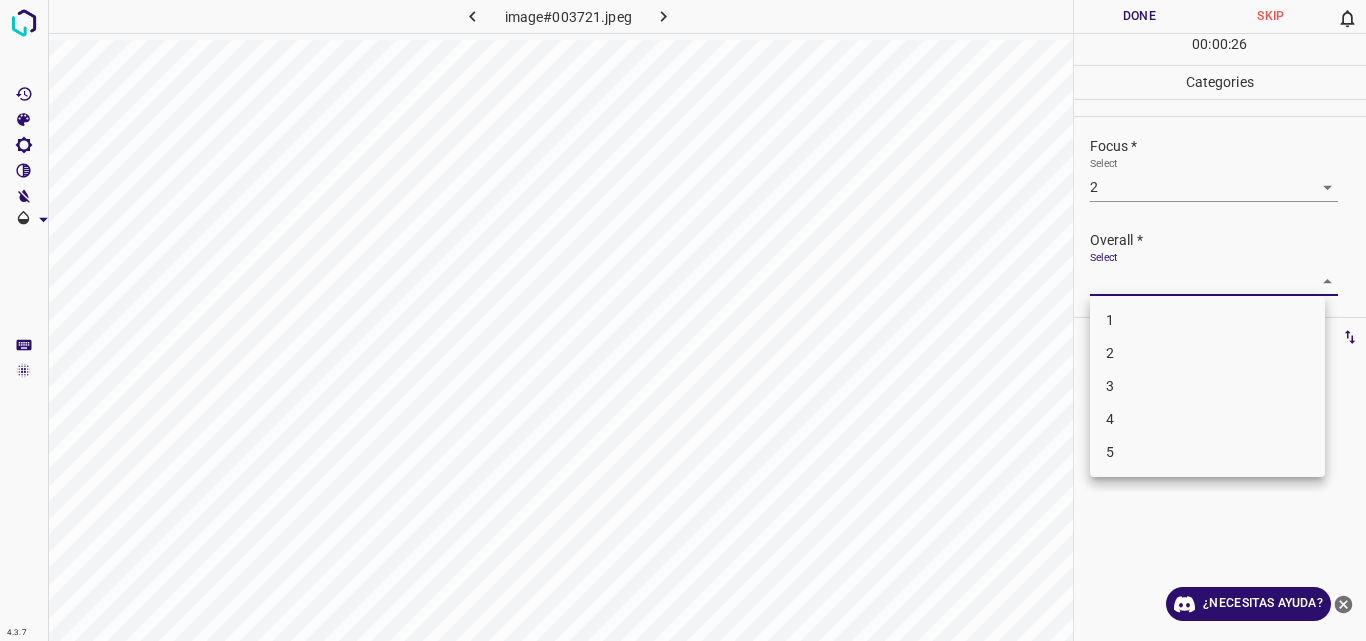 click on "4.3.7 image#003721.jpeg Done Skip 0 00   : 00   : 26   Categories Lighting *  Select 2 2 Focus *  Select 2 2 Overall *  Select ​ Labels   0 Categories 1 Lighting 2 Focus 3 Overall Tools Space Change between modes (Draw & Edit) I Auto labeling R Restore zoom M Zoom in N Zoom out Delete Delete selecte label Filters Z Restore filters X Saturation filter C Brightness filter V Contrast filter B Gray scale filter General O Download ¿Necesitas ayuda? Original text Rate this translation Your feedback will be used to help improve Google Translate - Texto - Esconder - Borrar 1 2 3 4 5" at bounding box center [683, 320] 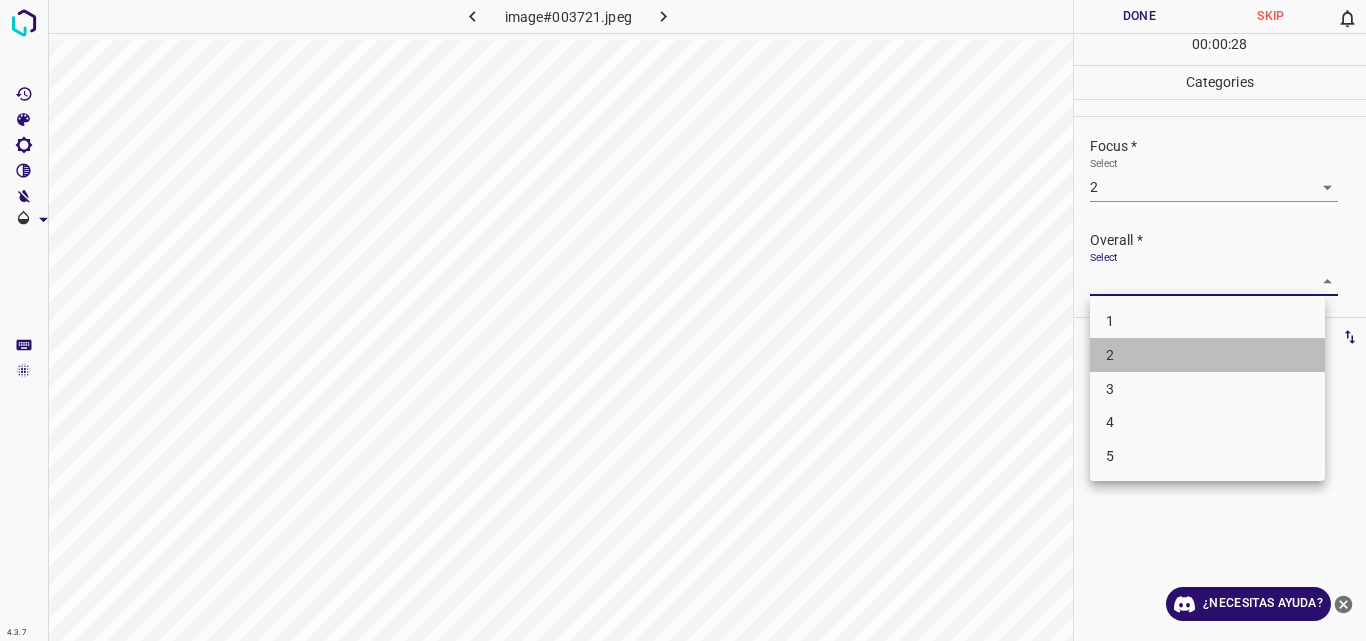 click on "2" at bounding box center (1207, 355) 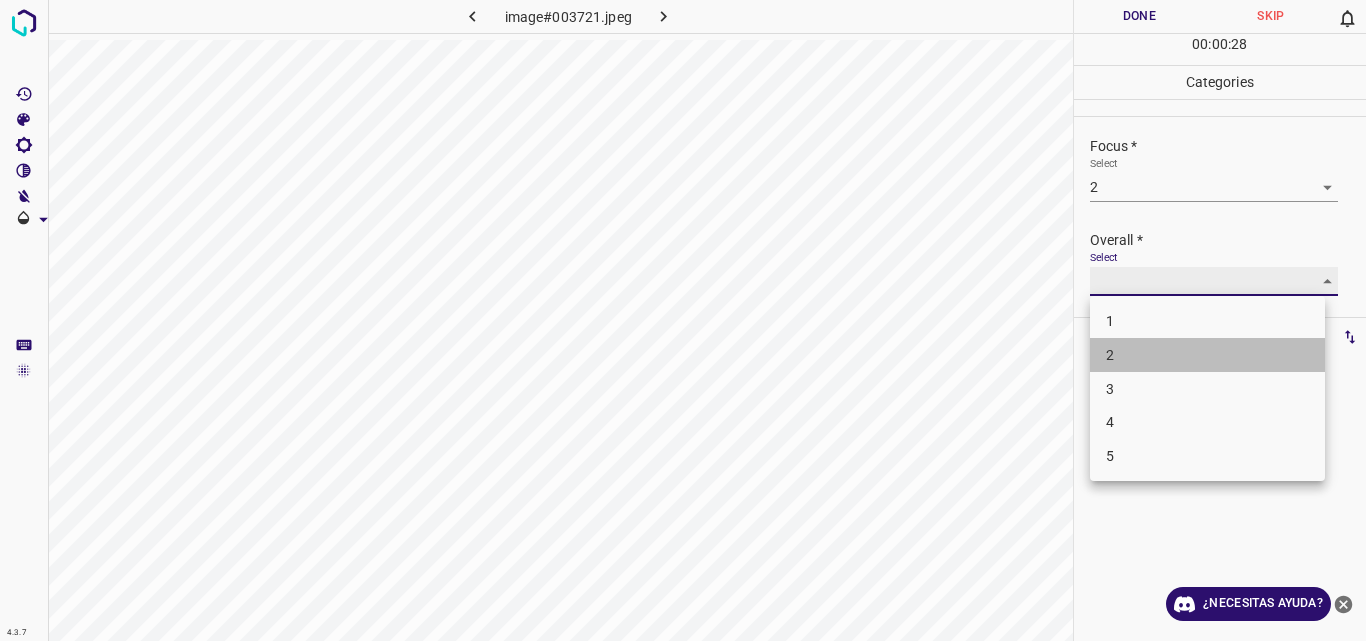 type on "2" 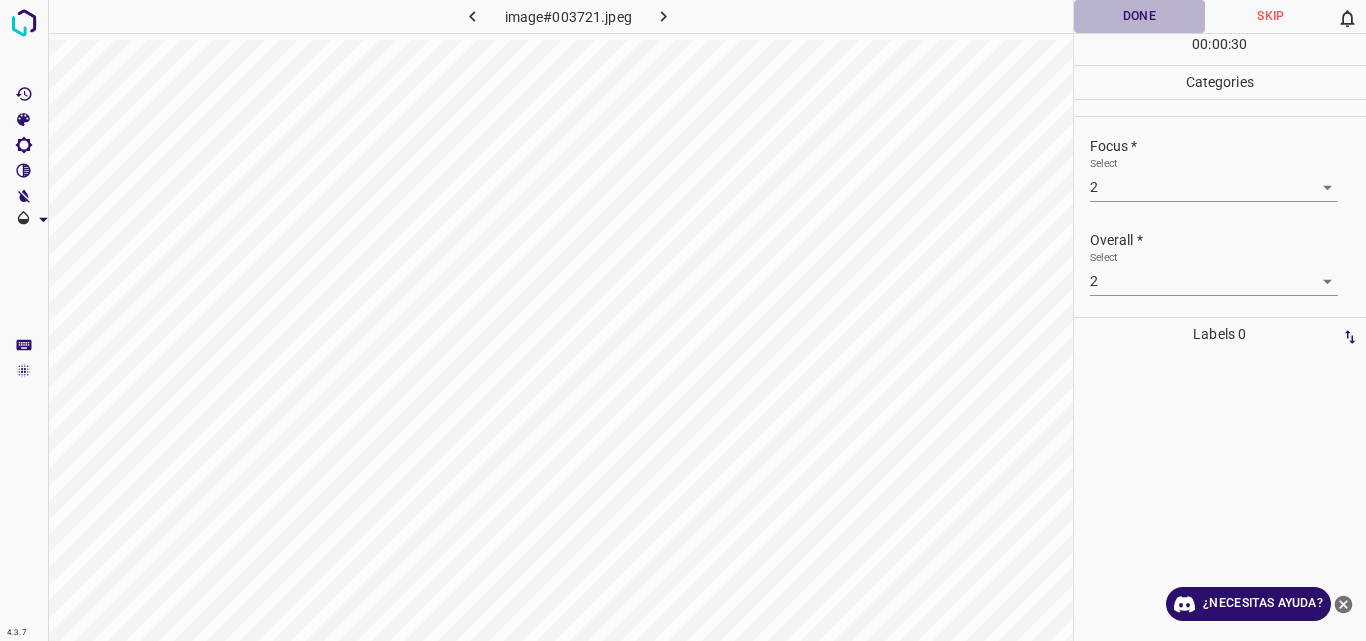 click on "Done" at bounding box center (1140, 16) 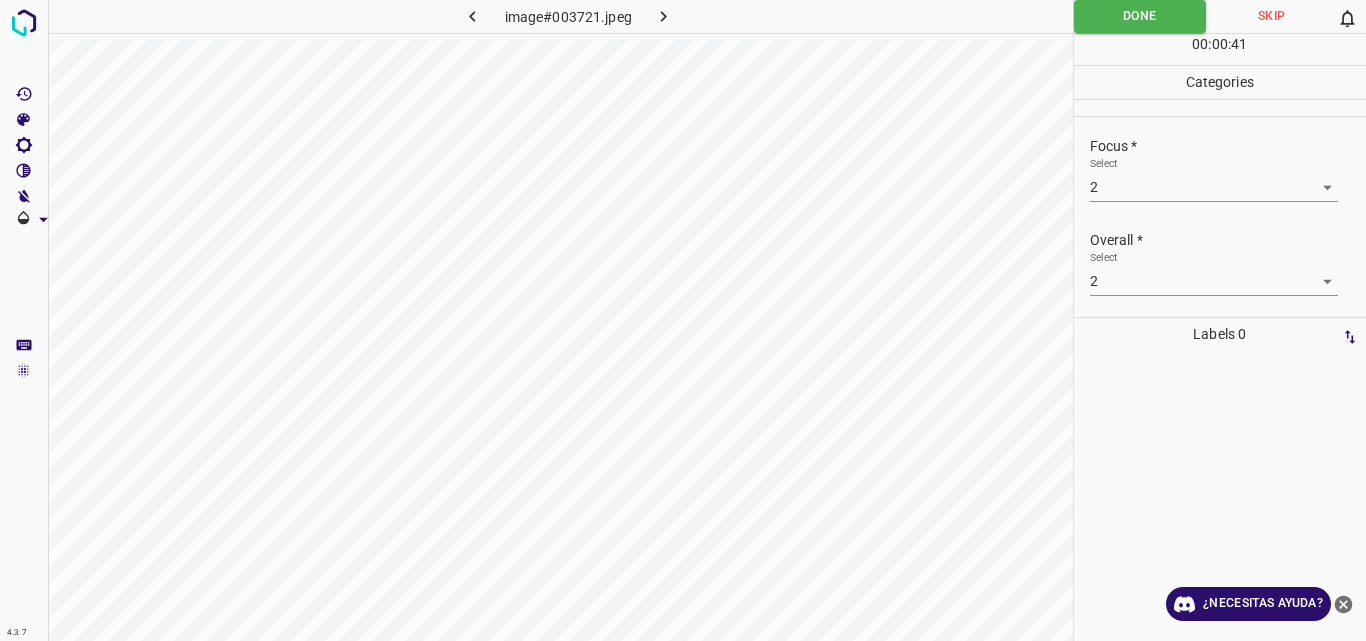 click 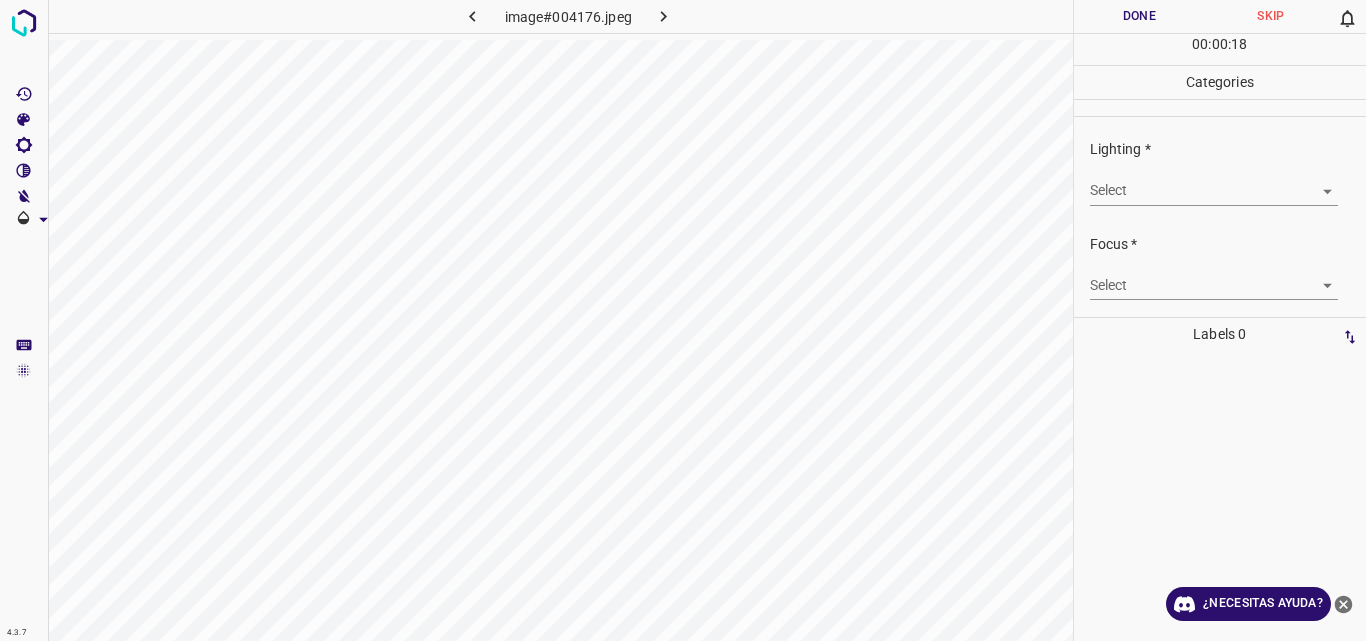 click on "4.3.7 image#004176.jpeg Done Skip 0 00   : 00   : 18   Categories Lighting *  Select ​ Focus *  Select ​ Overall *  Select ​ Labels   0 Categories 1 Lighting 2 Focus 3 Overall Tools Space Change between modes (Draw & Edit) I Auto labeling R Restore zoom M Zoom in N Zoom out Delete Delete selecte label Filters Z Restore filters X Saturation filter C Brightness filter V Contrast filter B Gray scale filter General O Download ¿Necesitas ayuda? Original text Rate this translation Your feedback will be used to help improve Google Translate - Texto - Esconder - Borrar" at bounding box center (683, 320) 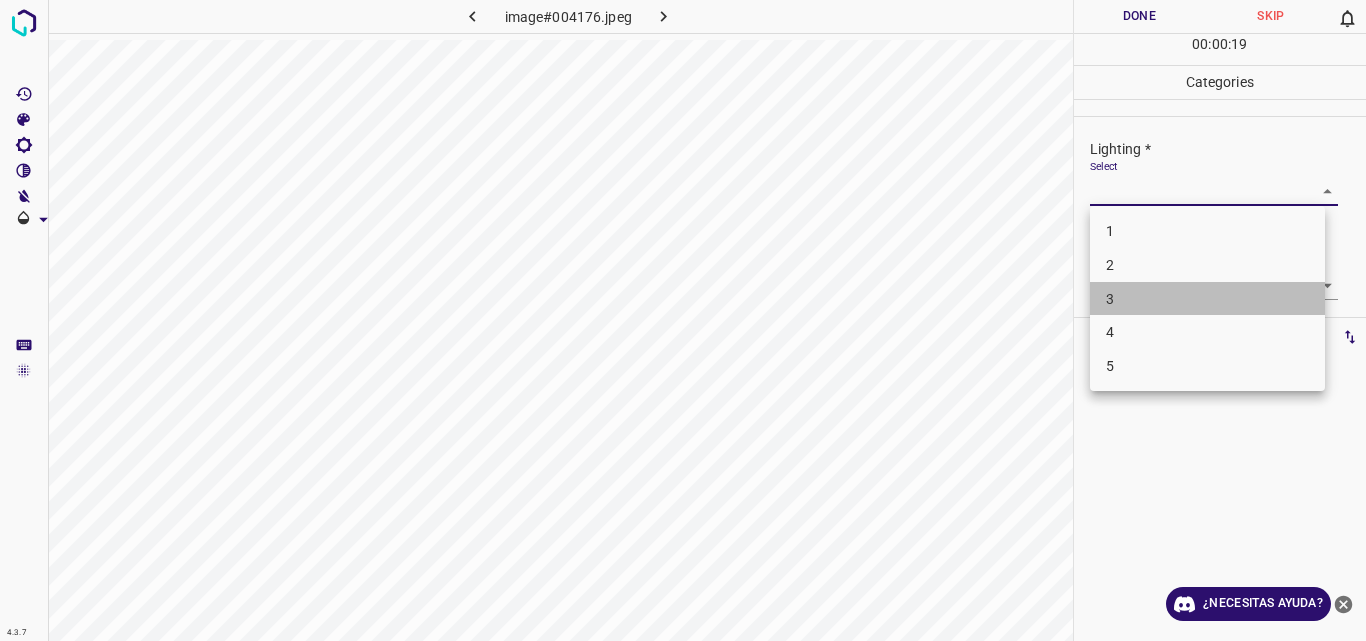 click on "3" at bounding box center [1207, 299] 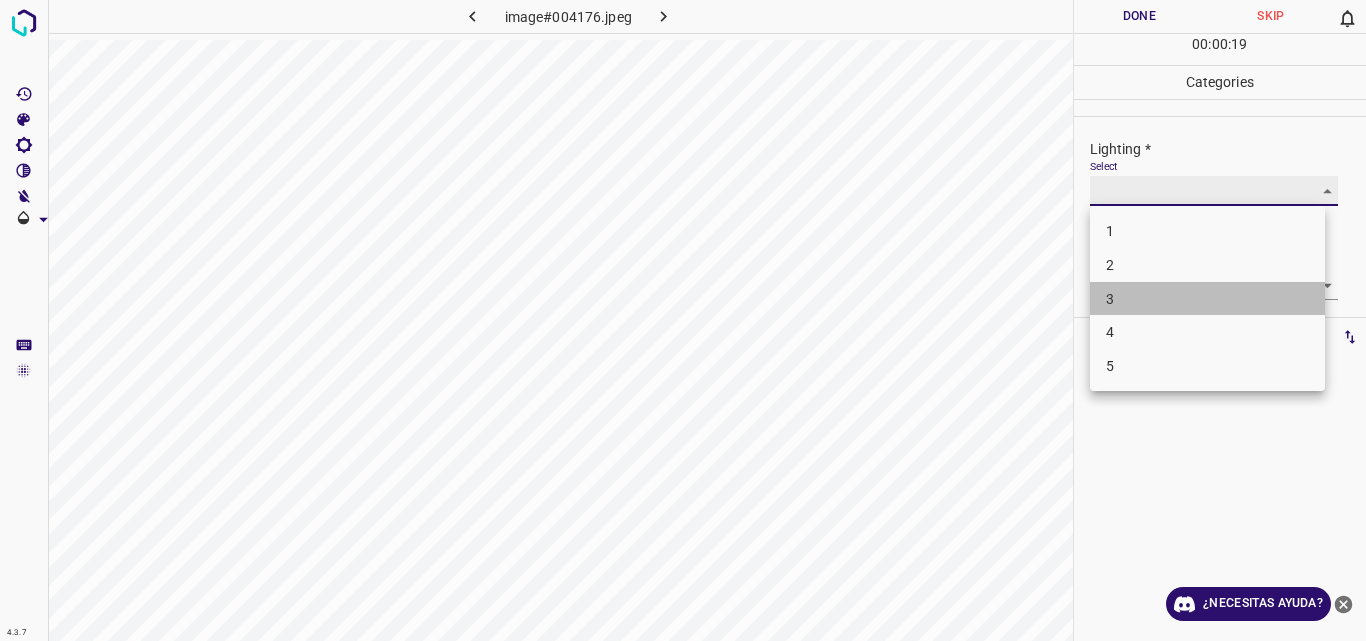 type on "3" 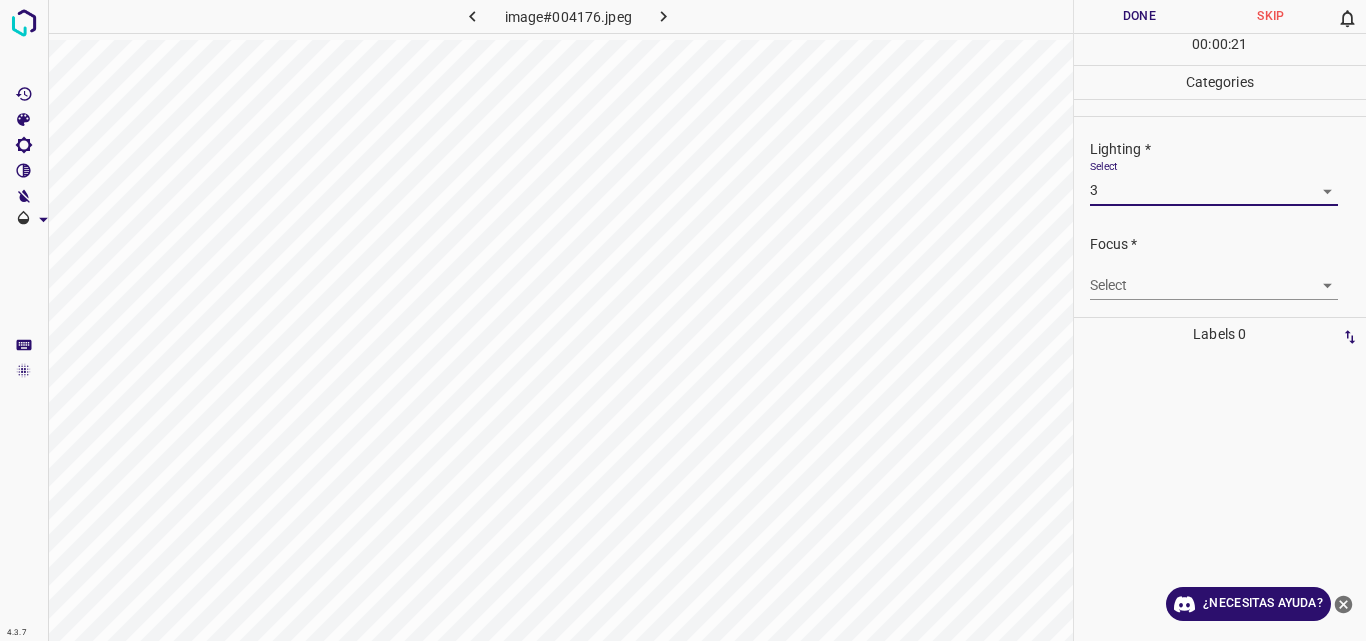 click on "4.3.7 image#004176.jpeg Done Skip 0 00   : 00   : 21   Categories Lighting *  Select 3 3 Focus *  Select ​ Overall *  Select ​ Labels   0 Categories 1 Lighting 2 Focus 3 Overall Tools Space Change between modes (Draw & Edit) I Auto labeling R Restore zoom M Zoom in N Zoom out Delete Delete selecte label Filters Z Restore filters X Saturation filter C Brightness filter V Contrast filter B Gray scale filter General O Download ¿Necesitas ayuda? Original text Rate this translation Your feedback will be used to help improve Google Translate - Texto - Esconder - Borrar" at bounding box center [683, 320] 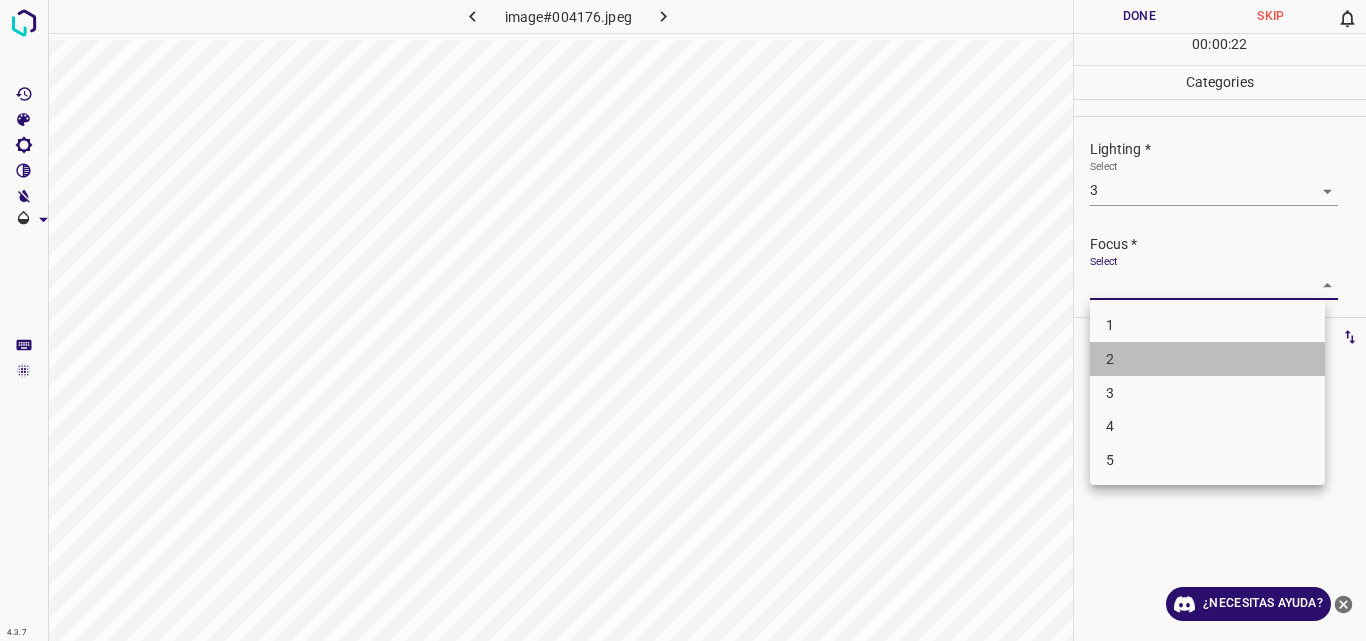 click on "2" at bounding box center [1207, 359] 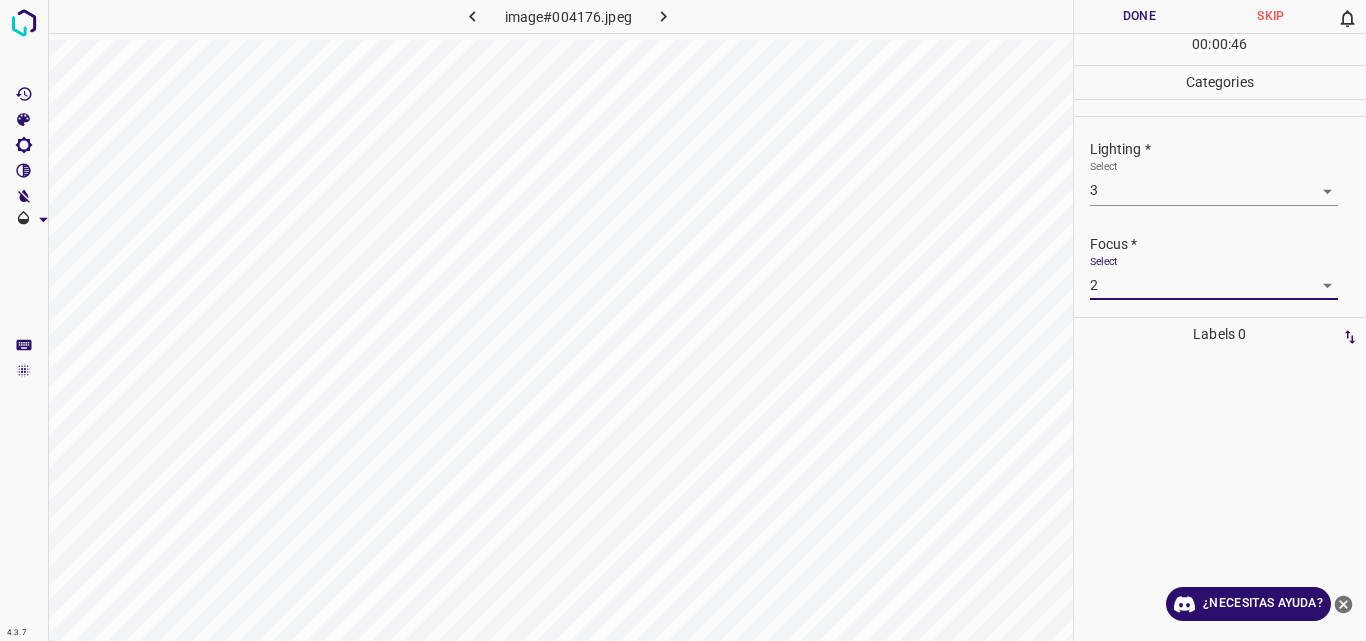 click on "4.3.7 image#004176.jpeg Done Skip 0 00   : 00   : 46   Categories Lighting *  Select 3 3 Focus *  Select 2 2 Overall *  Select ​ Labels   0 Categories 1 Lighting 2 Focus 3 Overall Tools Space Change between modes (Draw & Edit) I Auto labeling R Restore zoom M Zoom in N Zoom out Delete Delete selecte label Filters Z Restore filters X Saturation filter C Brightness filter V Contrast filter B Gray scale filter General O Download ¿Necesitas ayuda? Original text Rate this translation Your feedback will be used to help improve Google Translate - Texto - Esconder - Borrar" at bounding box center [683, 320] 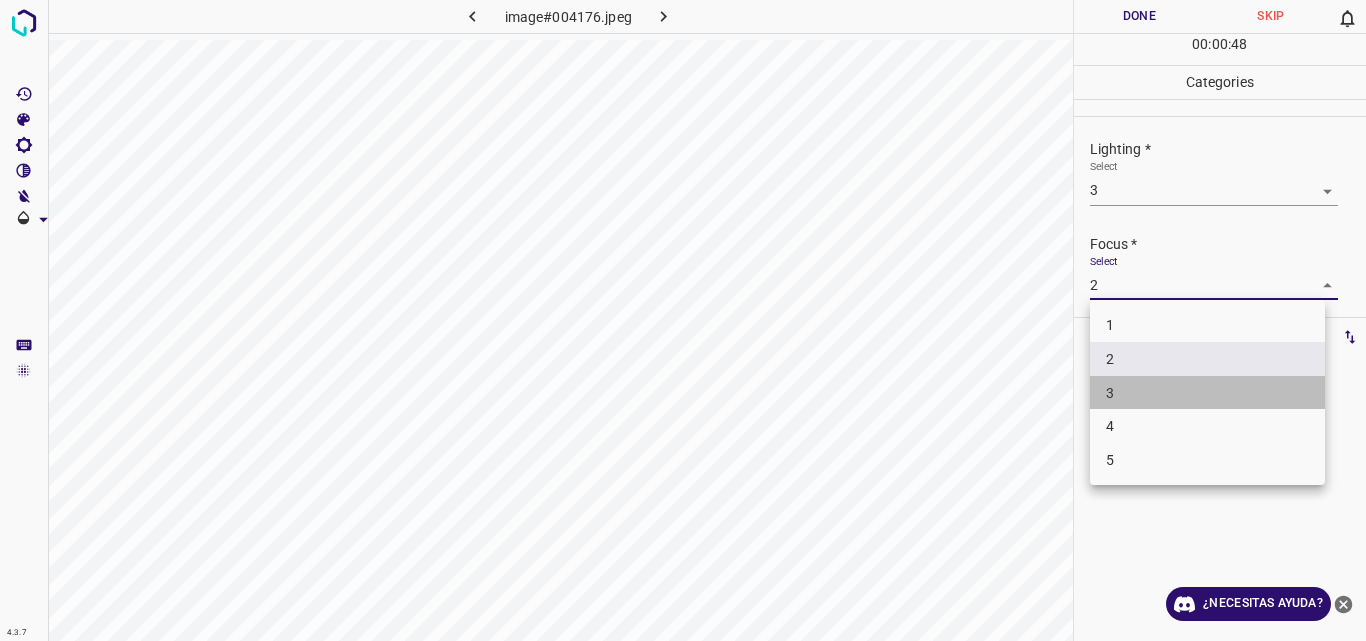 click on "3" at bounding box center (1207, 393) 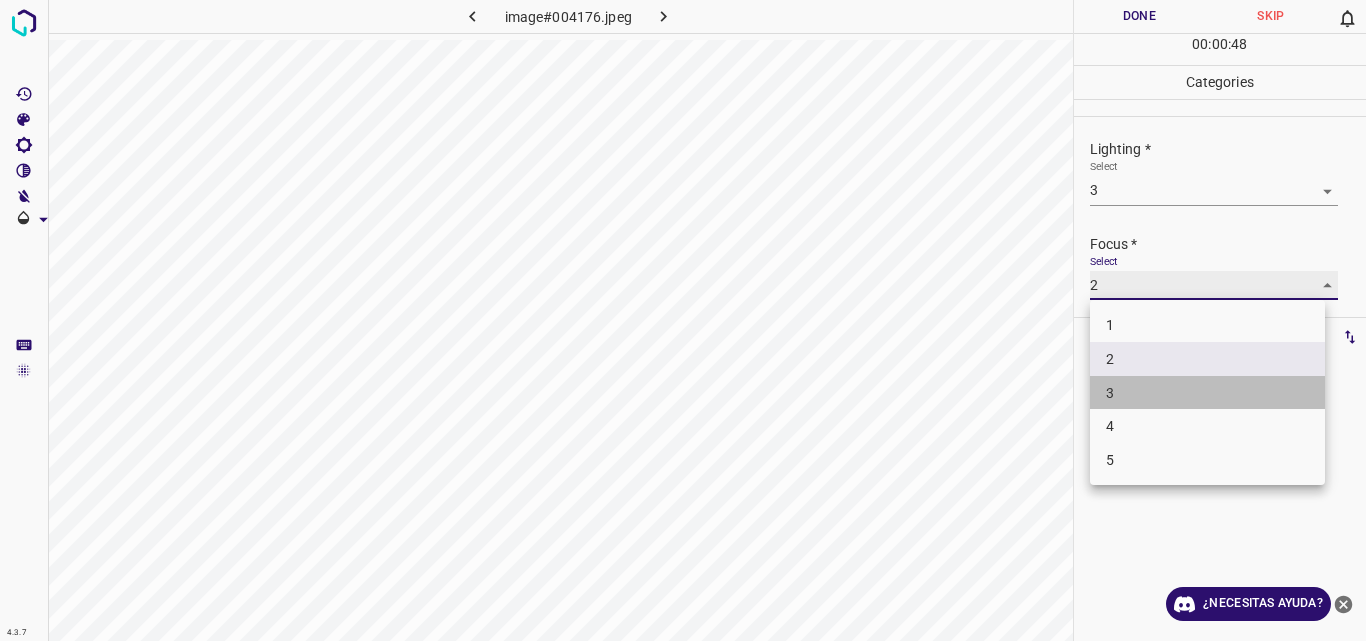 type on "3" 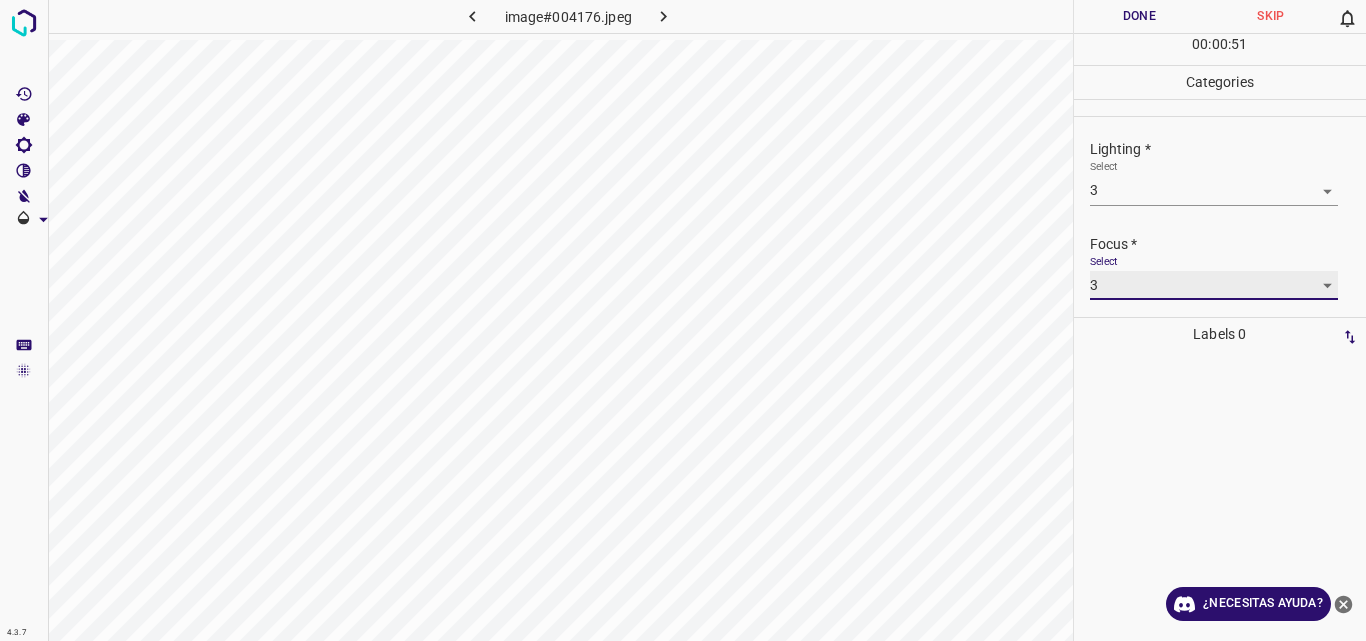 scroll, scrollTop: 98, scrollLeft: 0, axis: vertical 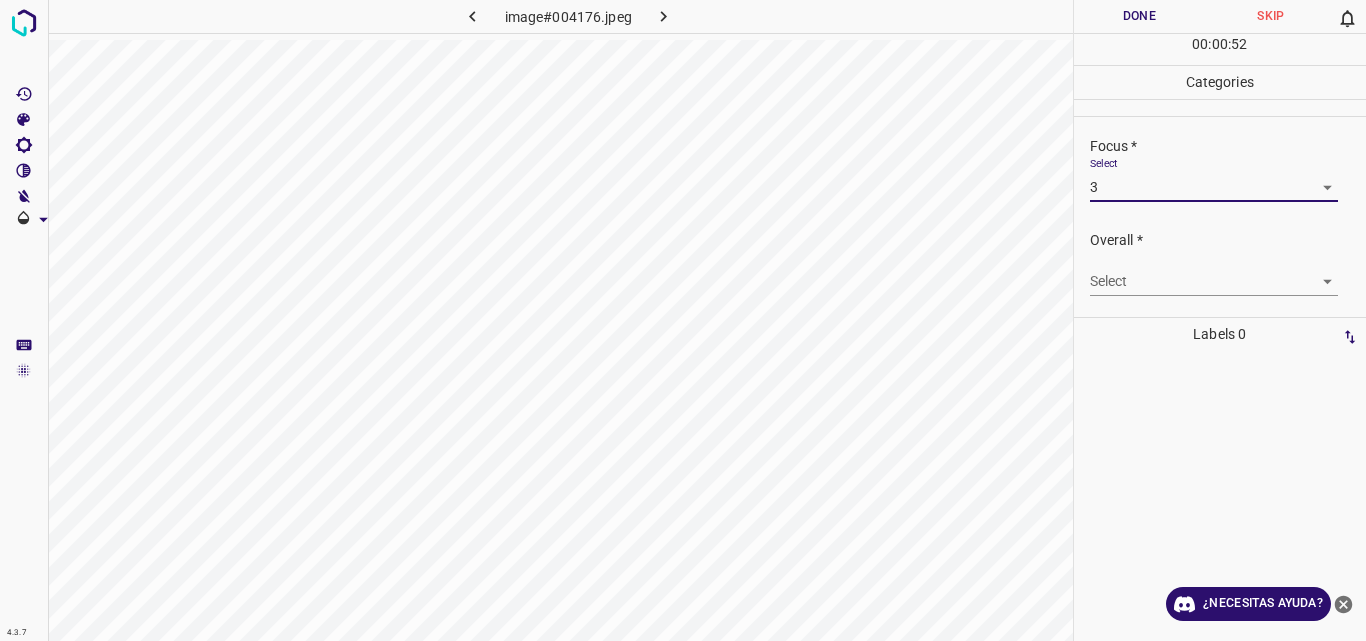 click on "4.3.7 image#004176.jpeg Done Skip 0 00   : 00   : 52   Categories Lighting *  Select 3 3 Focus *  Select 3 3 Overall *  Select ​ Labels   0 Categories 1 Lighting 2 Focus 3 Overall Tools Space Change between modes (Draw & Edit) I Auto labeling R Restore zoom M Zoom in N Zoom out Delete Delete selecte label Filters Z Restore filters X Saturation filter C Brightness filter V Contrast filter B Gray scale filter General O Download ¿Necesitas ayuda? Original text Rate this translation Your feedback will be used to help improve Google Translate - Texto - Esconder - Borrar" at bounding box center (683, 320) 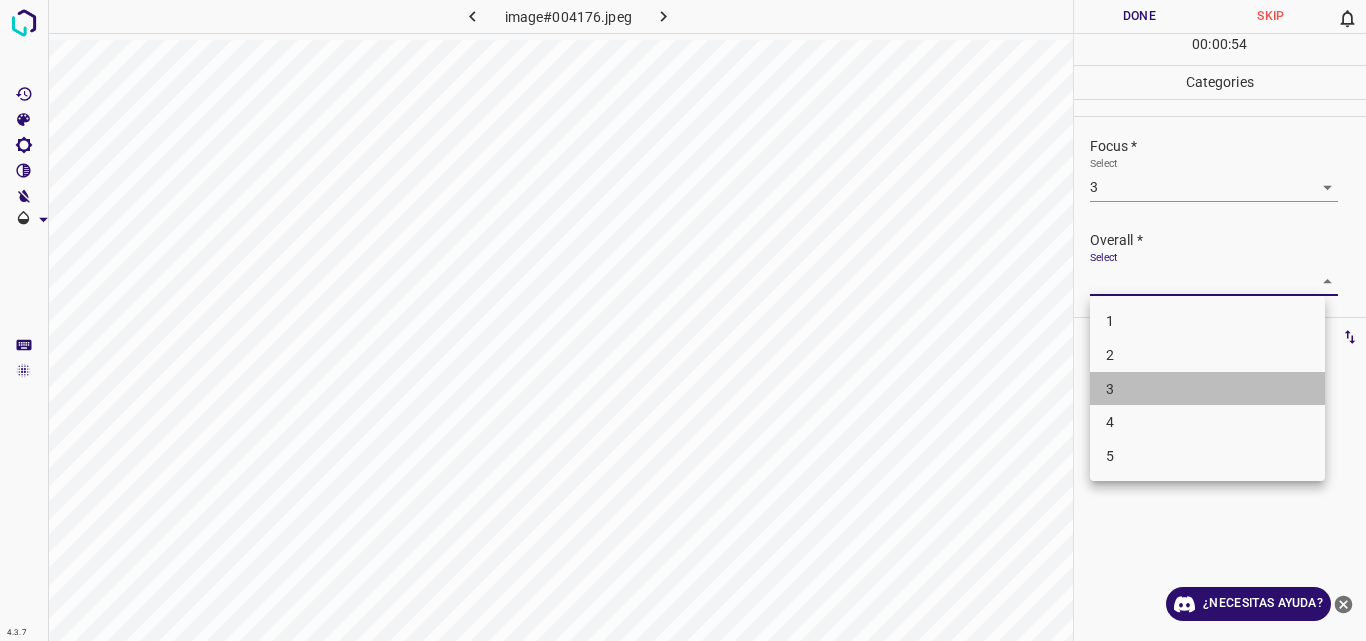 click on "3" at bounding box center [1207, 389] 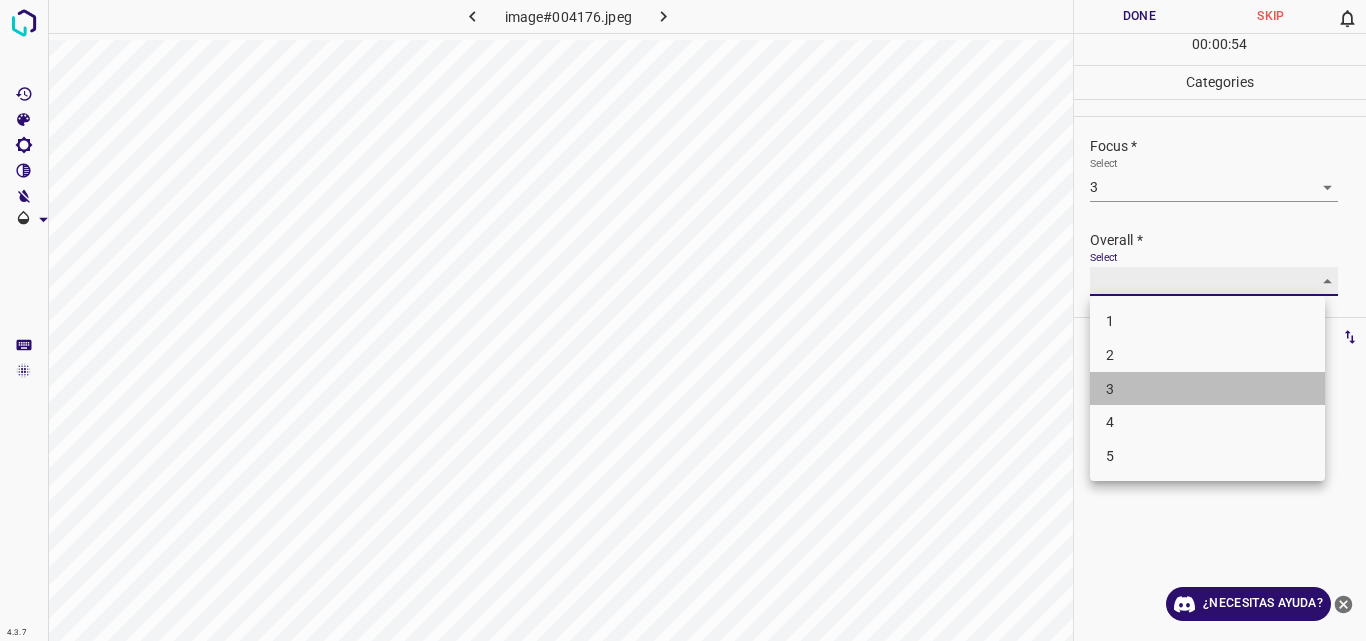type on "3" 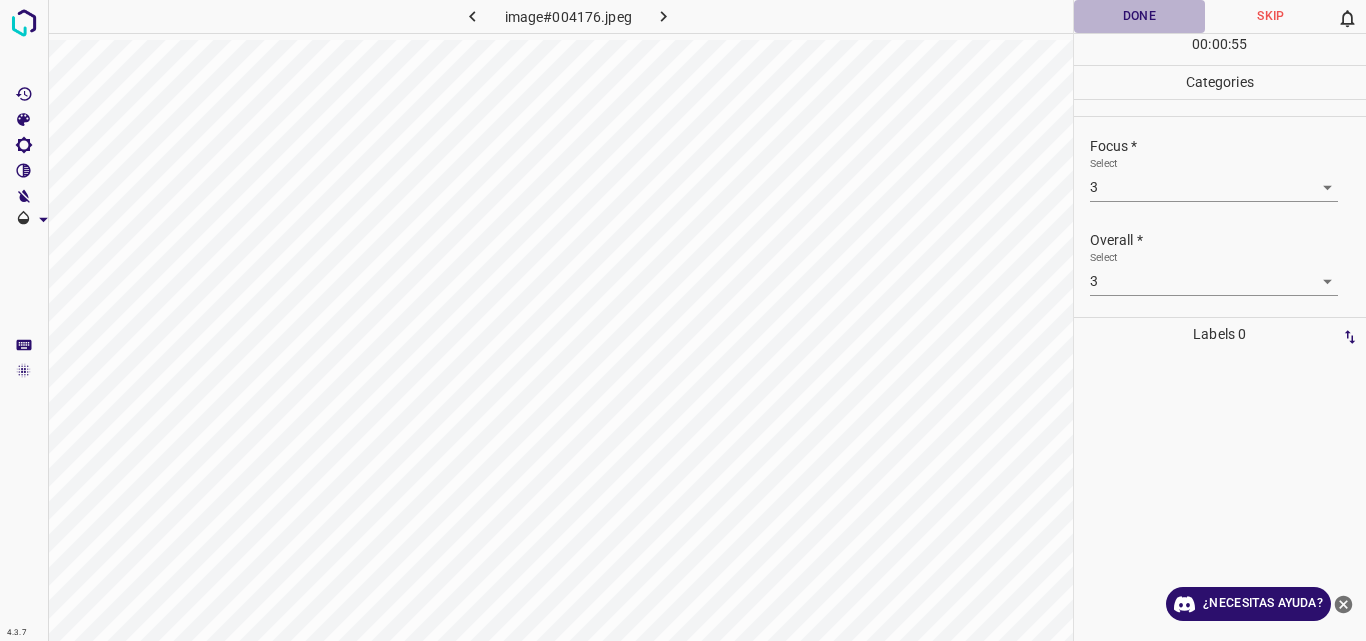click on "Done" at bounding box center (1140, 16) 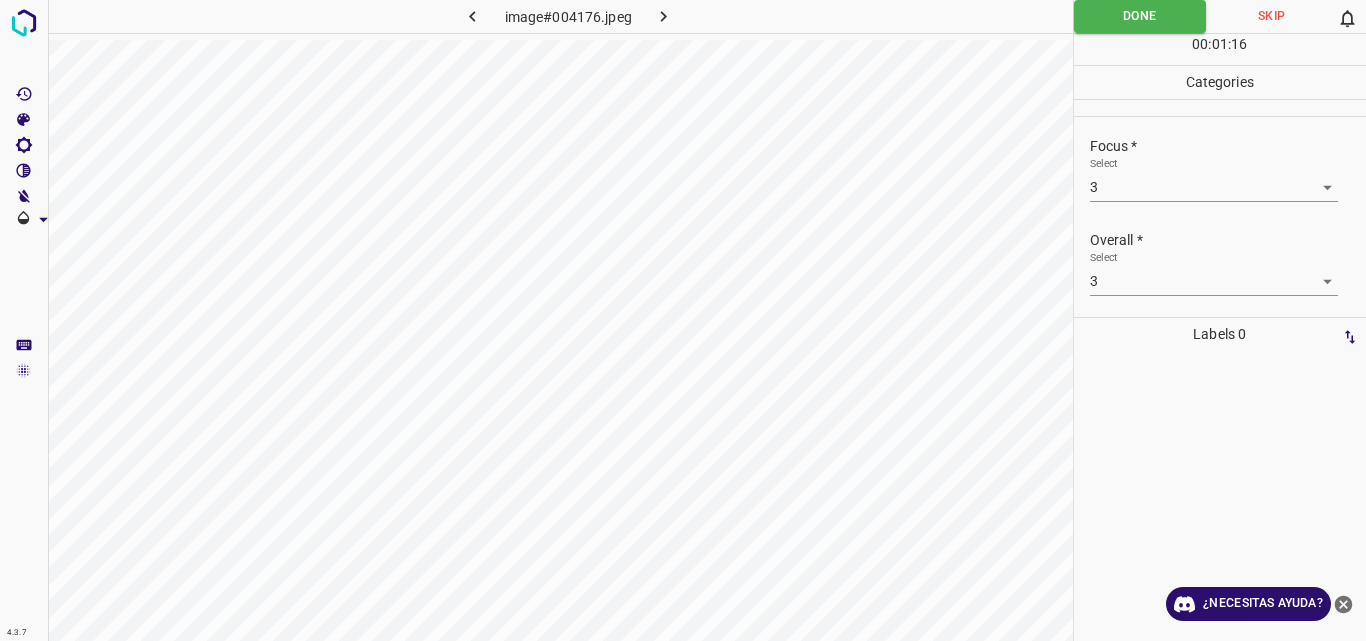 click 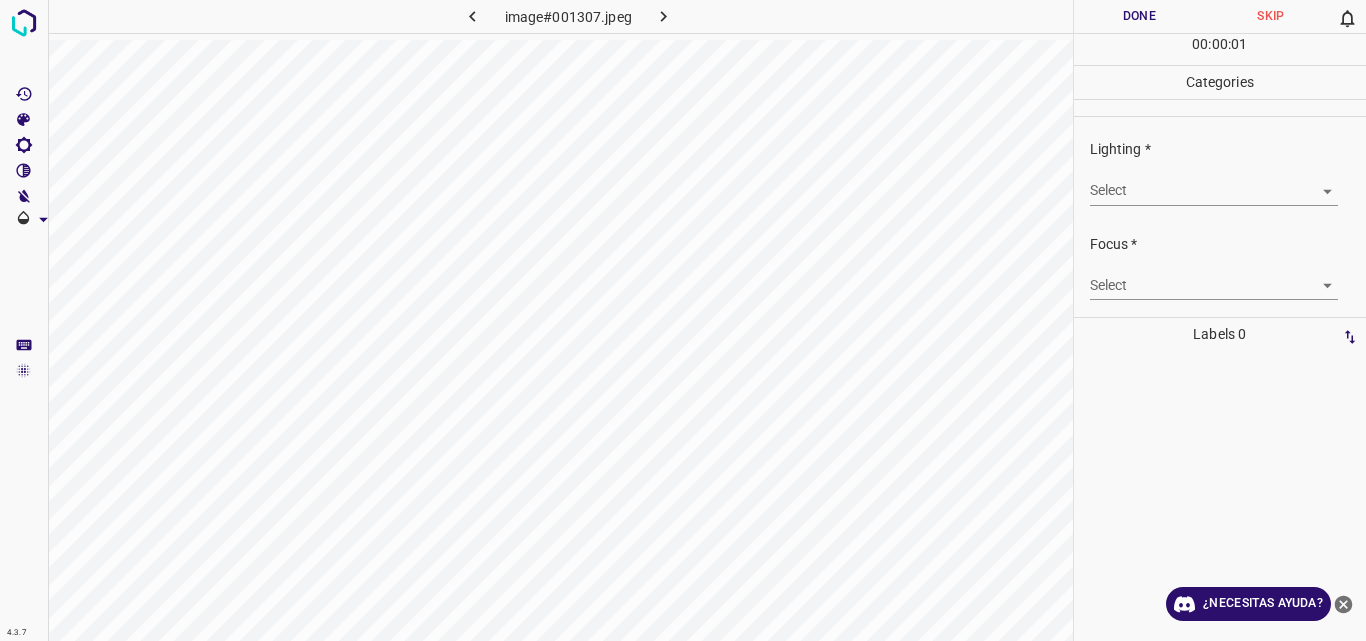 click on "4.3.7 image#001307.jpeg Done Skip 0 00   : 00   : 01   Categories Lighting *  Select ​ Focus *  Select ​ Overall *  Select ​ Labels   0 Categories 1 Lighting 2 Focus 3 Overall Tools Space Change between modes (Draw & Edit) I Auto labeling R Restore zoom M Zoom in N Zoom out Delete Delete selecte label Filters Z Restore filters X Saturation filter C Brightness filter V Contrast filter B Gray scale filter General O Download ¿Necesitas ayuda? Original text Rate this translation Your feedback will be used to help improve Google Translate - Texto - Esconder - Borrar" at bounding box center (683, 320) 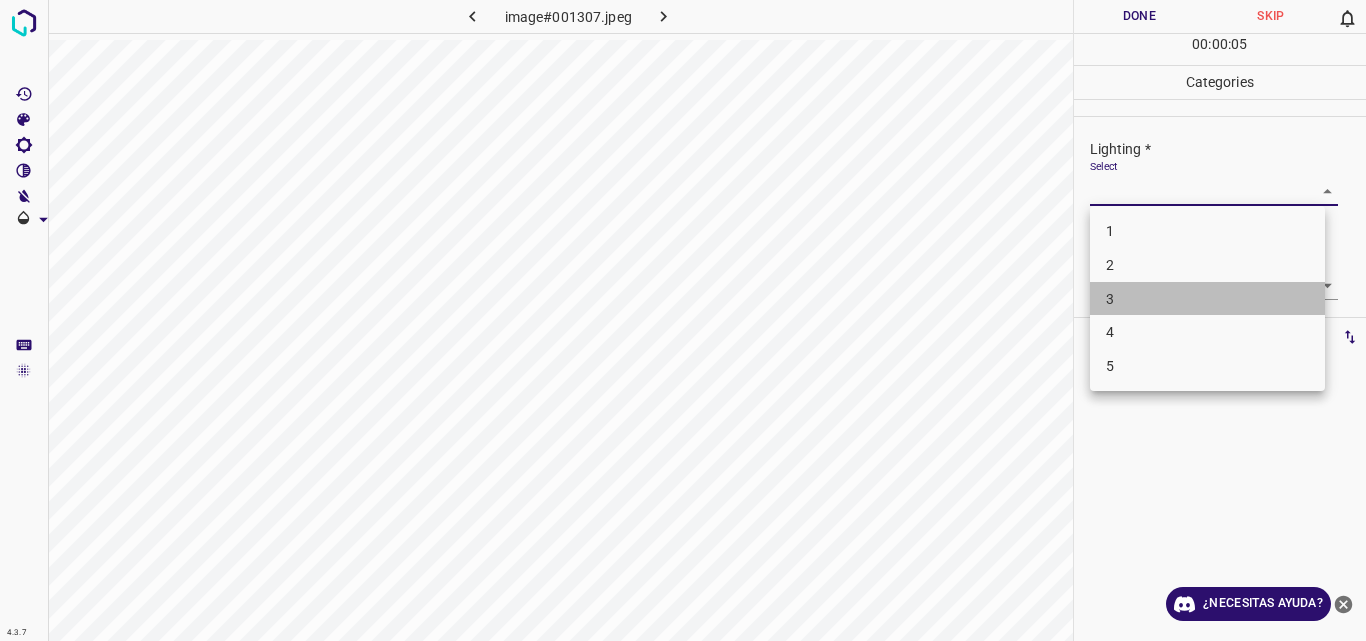 click on "3" at bounding box center (1207, 299) 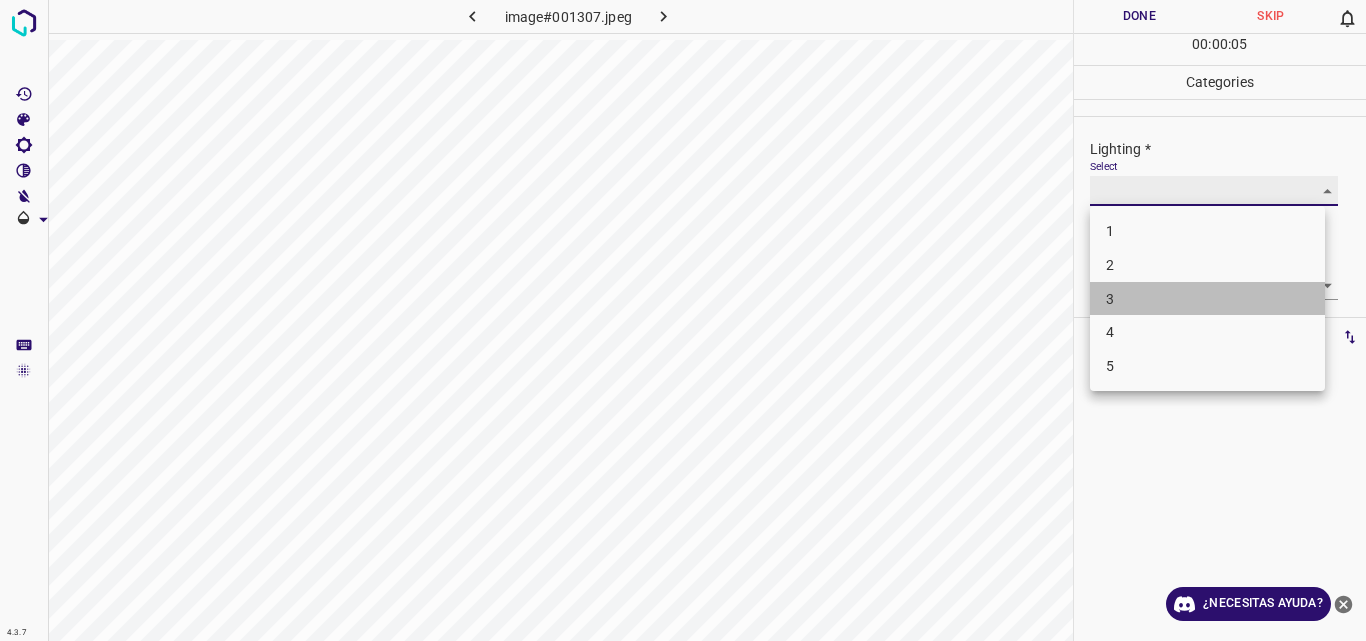type on "3" 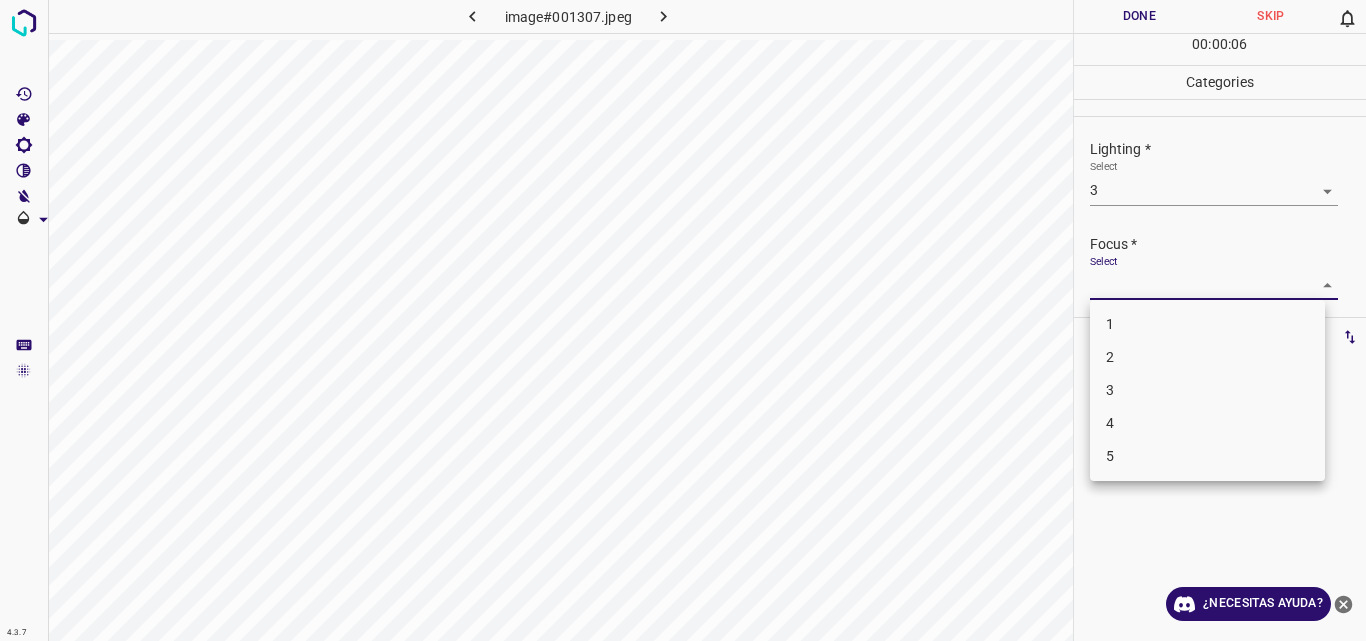 click on "4.3.7 image#001307.jpeg Done Skip 0 00   : 00   : 06   Categories Lighting *  Select 3 3 Focus *  Select ​ Overall *  Select ​ Labels   0 Categories 1 Lighting 2 Focus 3 Overall Tools Space Change between modes (Draw & Edit) I Auto labeling R Restore zoom M Zoom in N Zoom out Delete Delete selecte label Filters Z Restore filters X Saturation filter C Brightness filter V Contrast filter B Gray scale filter General O Download ¿Necesitas ayuda? Original text Rate this translation Your feedback will be used to help improve Google Translate - Texto - Esconder - Borrar 1 2 3 4 5" at bounding box center (683, 320) 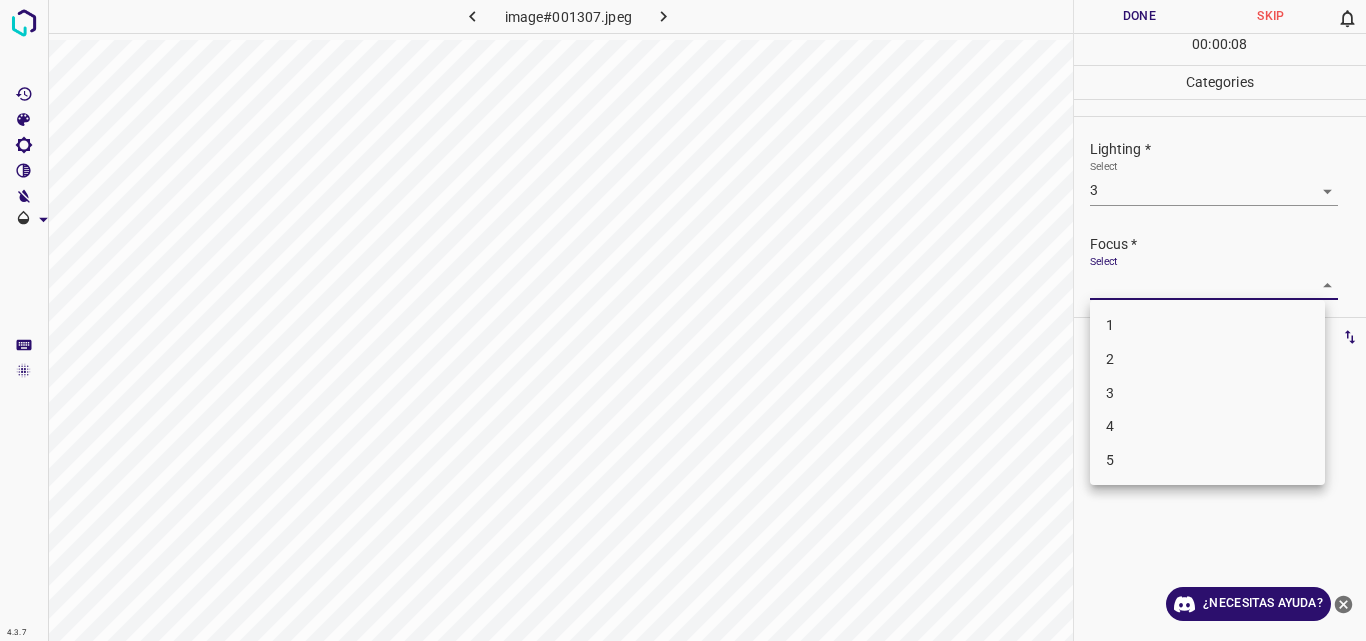 click on "3" at bounding box center [1207, 393] 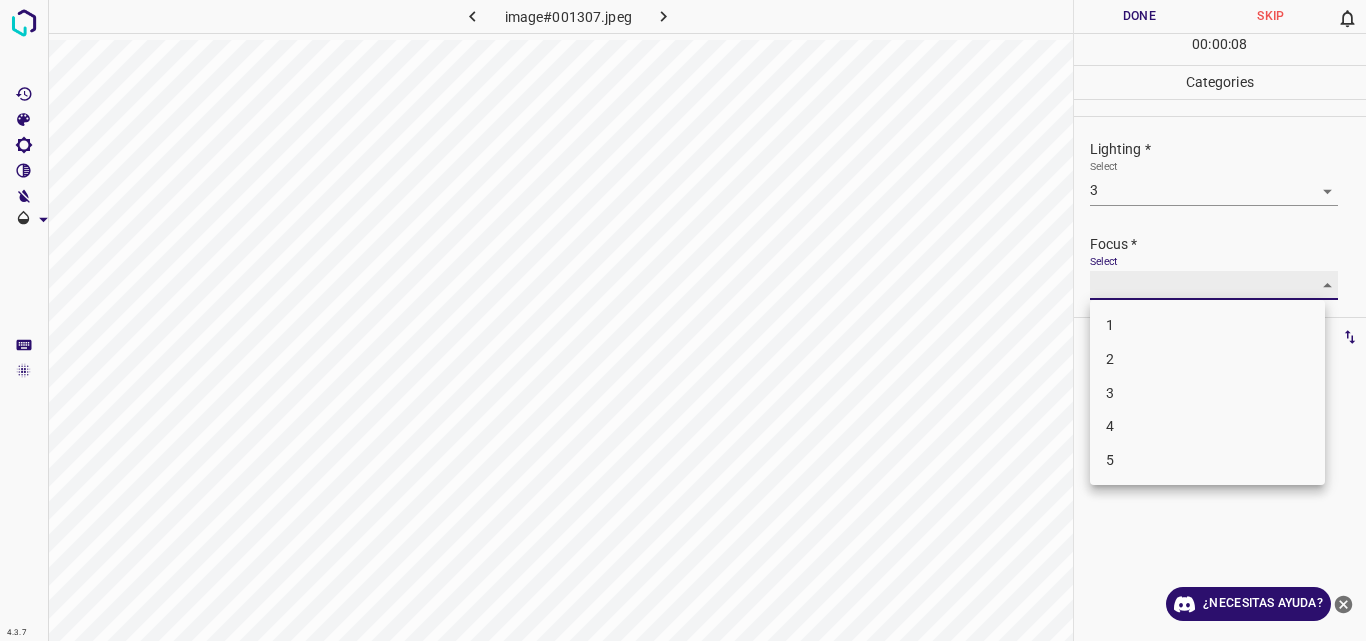 type on "3" 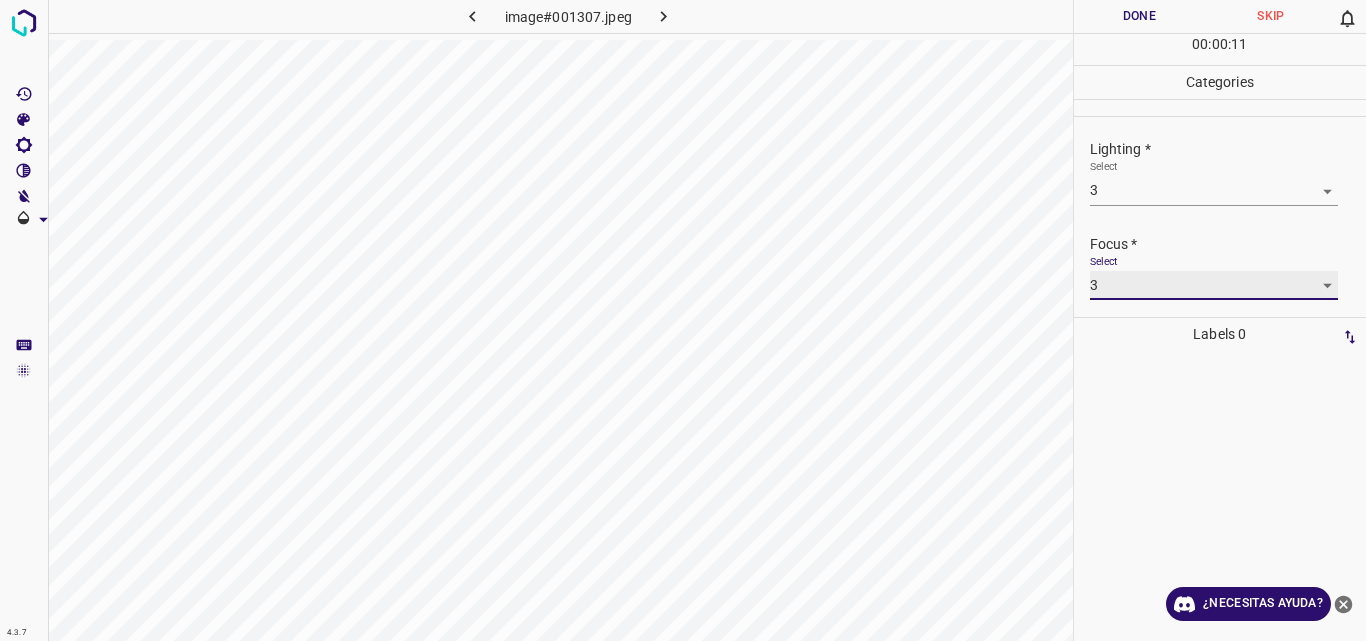 scroll, scrollTop: 98, scrollLeft: 0, axis: vertical 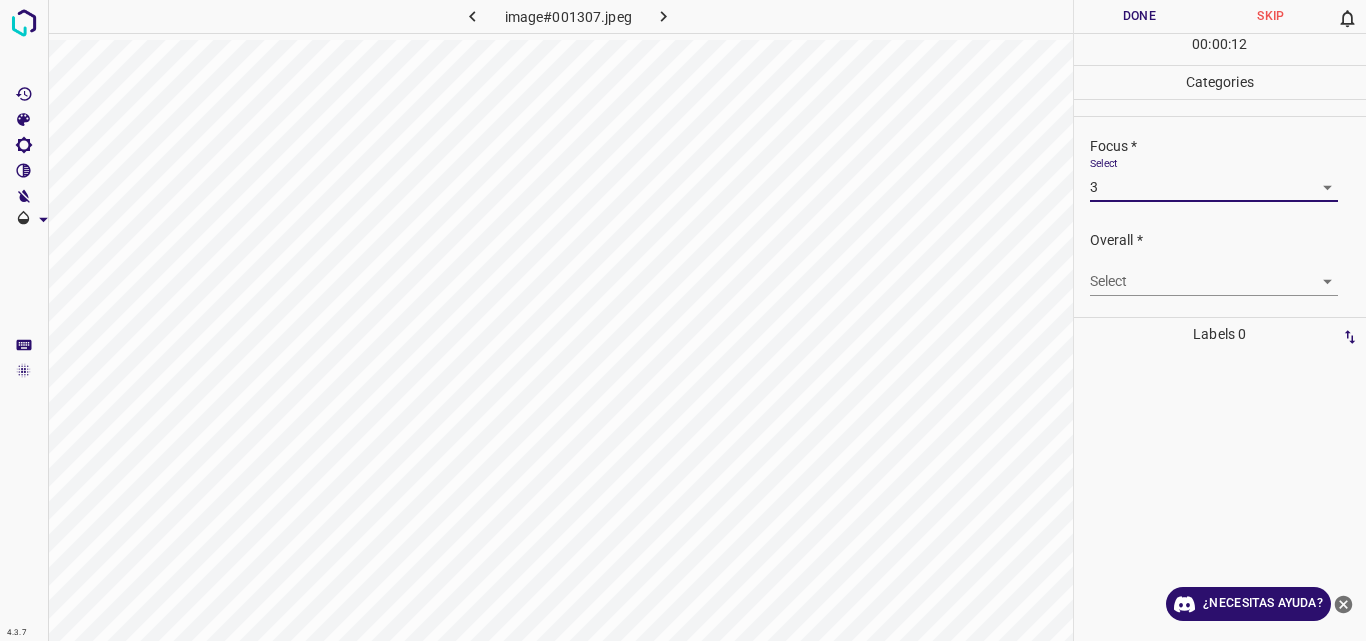 click on "4.3.7 image#001307.jpeg Done Skip 0 00   : 00   : 12   Categories Lighting *  Select 3 3 Focus *  Select 3 3 Overall *  Select ​ Labels   0 Categories 1 Lighting 2 Focus 3 Overall Tools Space Change between modes (Draw & Edit) I Auto labeling R Restore zoom M Zoom in N Zoom out Delete Delete selecte label Filters Z Restore filters X Saturation filter C Brightness filter V Contrast filter B Gray scale filter General O Download ¿Necesitas ayuda? Original text Rate this translation Your feedback will be used to help improve Google Translate - Texto - Esconder - Borrar" at bounding box center (683, 320) 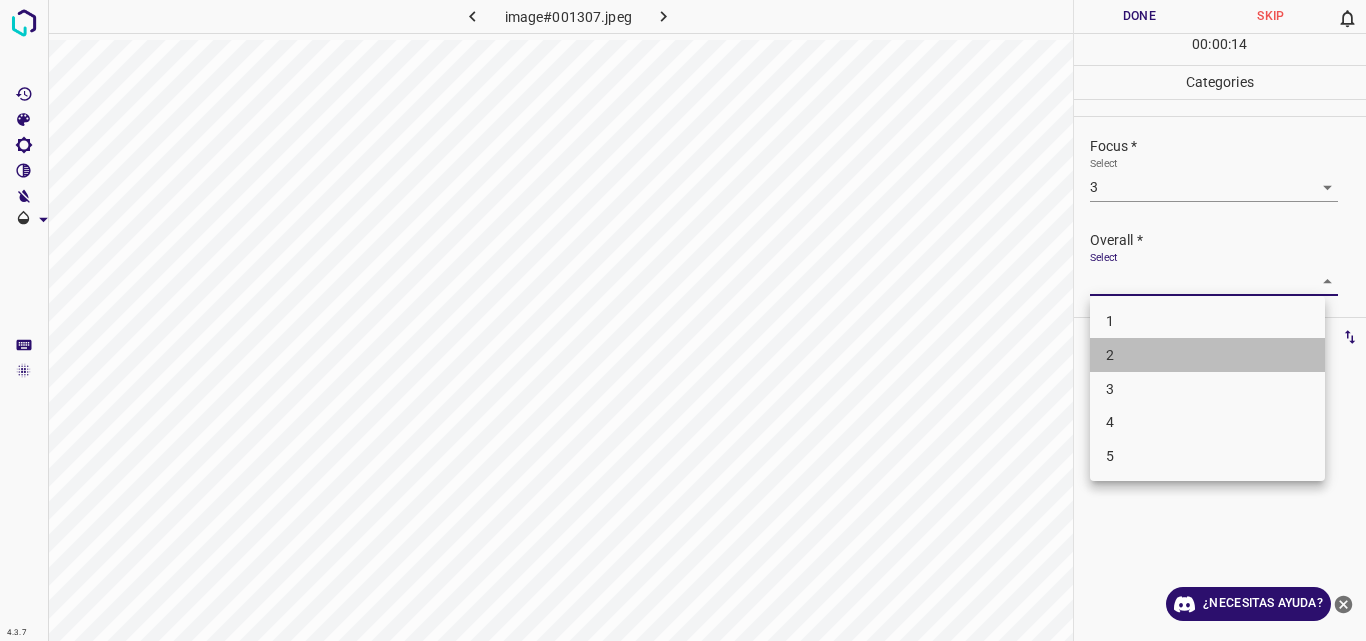 click on "2" at bounding box center (1207, 355) 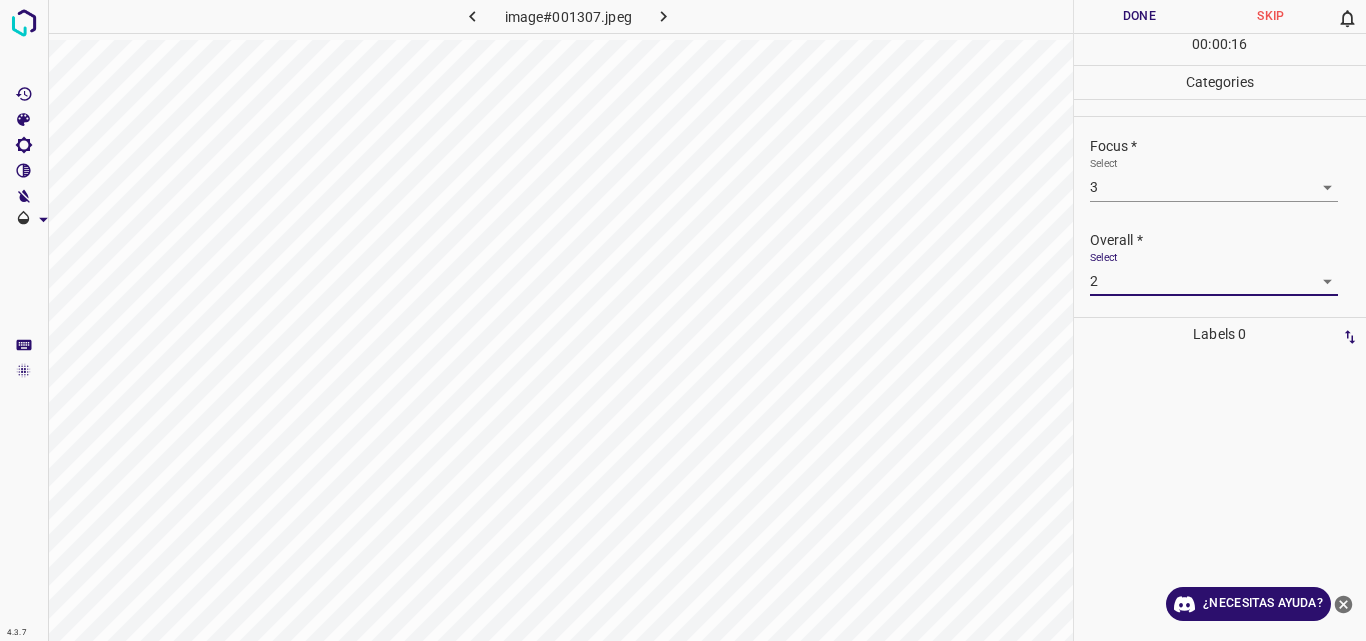 click on "4.3.7 image#001307.jpeg Done Skip 0 00   : 00   : 16   Categories Lighting *  Select 3 3 Focus *  Select 3 3 Overall *  Select 2 2 Labels   0 Categories 1 Lighting 2 Focus 3 Overall Tools Space Change between modes (Draw & Edit) I Auto labeling R Restore zoom M Zoom in N Zoom out Delete Delete selecte label Filters Z Restore filters X Saturation filter C Brightness filter V Contrast filter B Gray scale filter General O Download ¿Necesitas ayuda? Original text Rate this translation Your feedback will be used to help improve Google Translate - Texto - Esconder - Borrar" at bounding box center (683, 320) 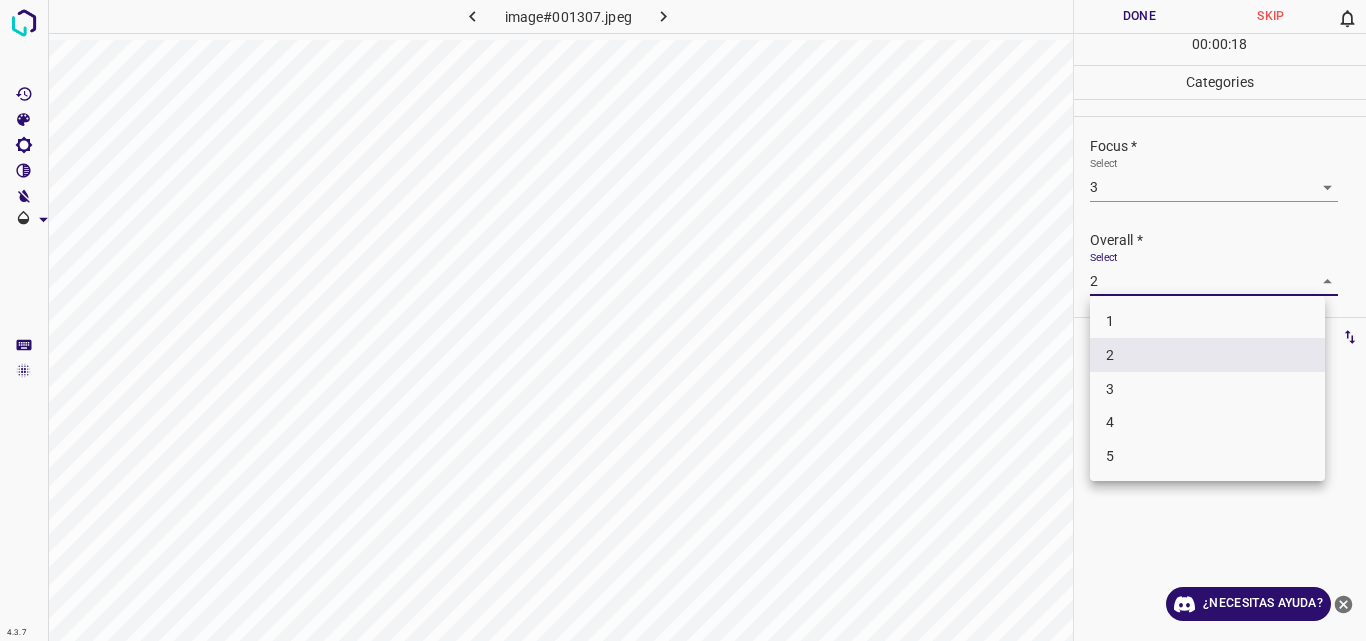 click on "3" at bounding box center [1207, 389] 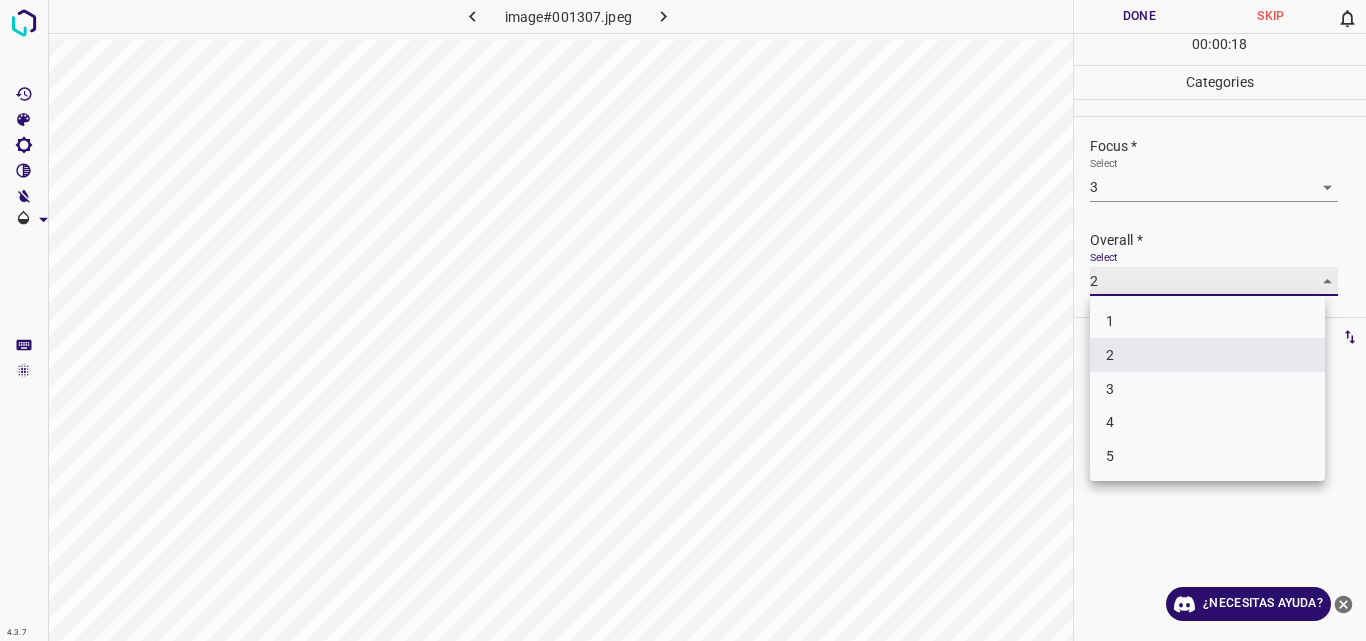 type on "3" 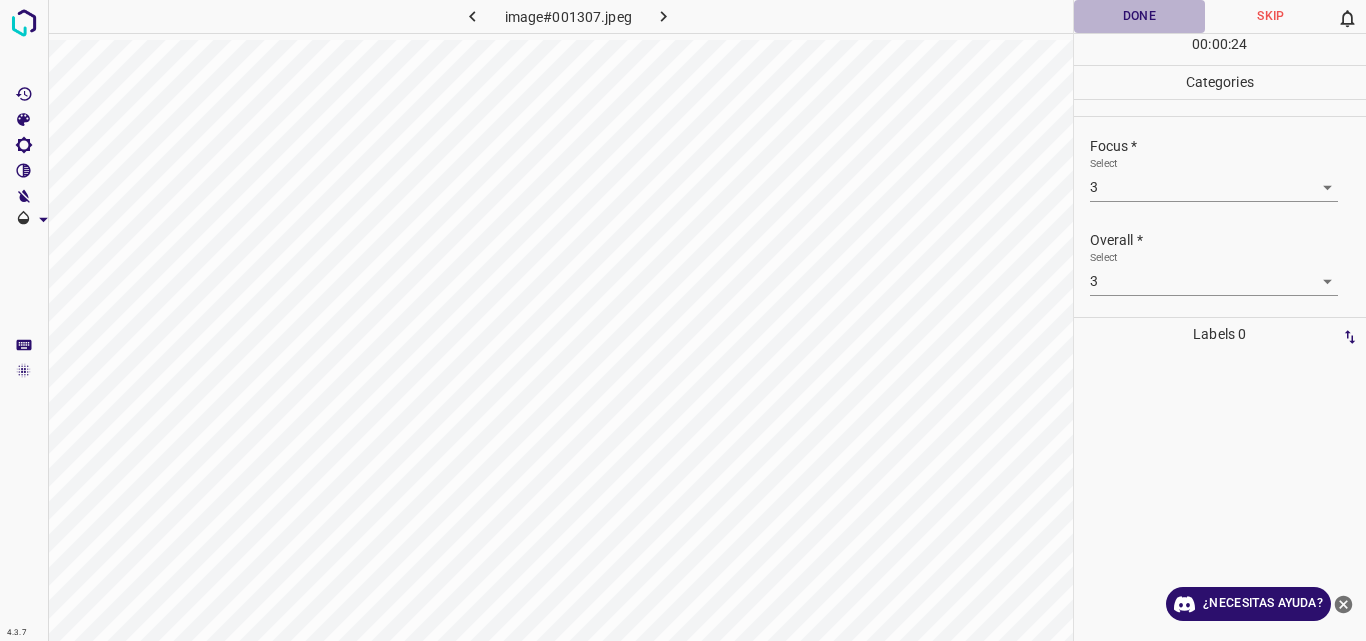 click on "Done" at bounding box center [1140, 16] 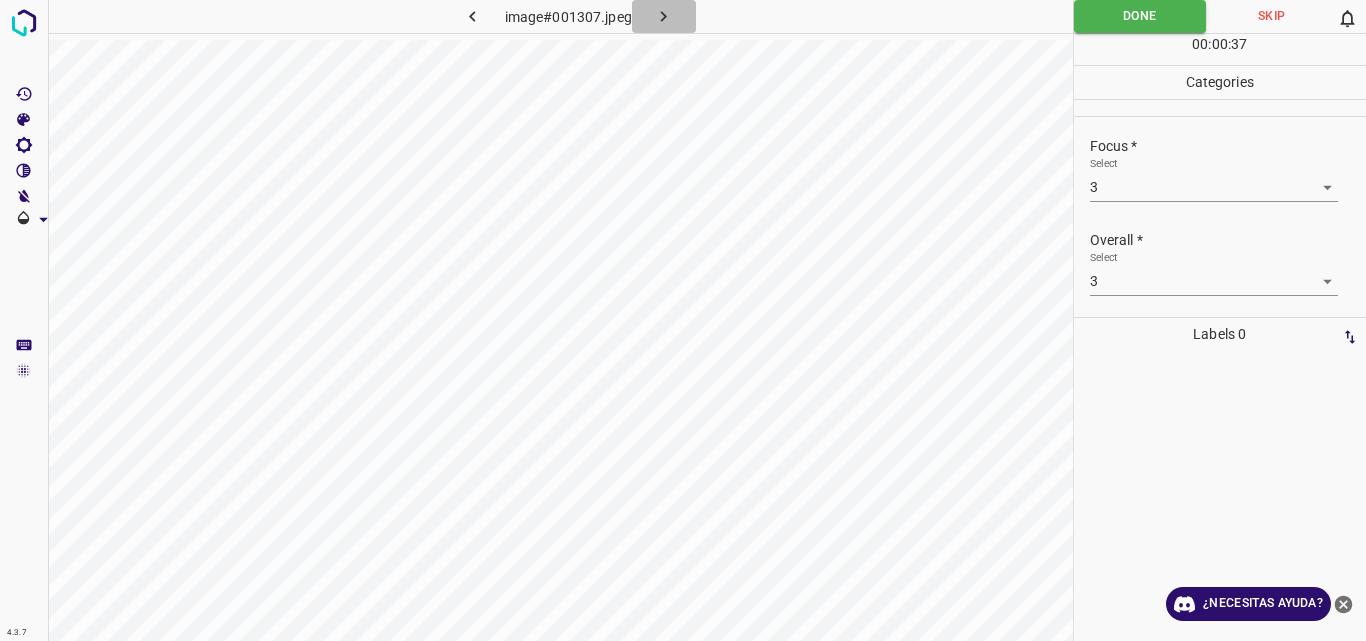 click 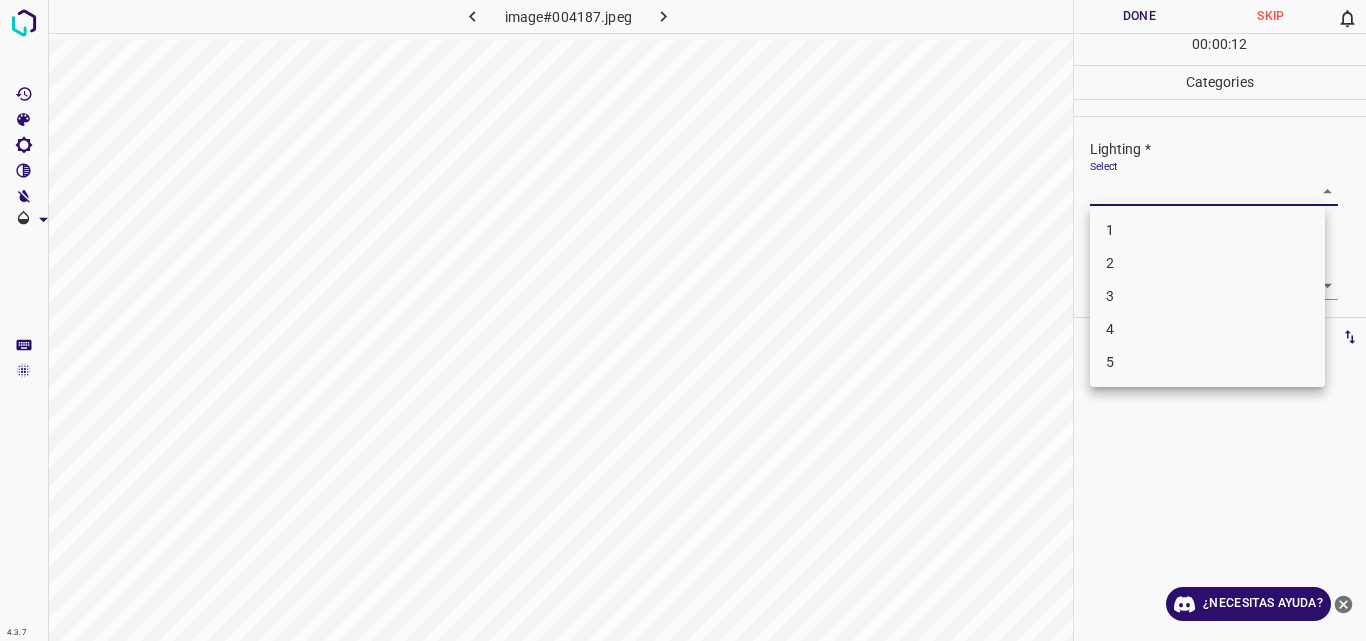 click on "4.3.7 image#004187.jpeg Done Skip 0 00   : 00   : 12   Categories Lighting *  Select ​ Focus *  Select ​ Overall *  Select ​ Labels   0 Categories 1 Lighting 2 Focus 3 Overall Tools Space Change between modes (Draw & Edit) I Auto labeling R Restore zoom M Zoom in N Zoom out Delete Delete selecte label Filters Z Restore filters X Saturation filter C Brightness filter V Contrast filter B Gray scale filter General O Download ¿Necesitas ayuda? Original text Rate this translation Your feedback will be used to help improve Google Translate - Texto - Esconder - Borrar 1 2 3 4 5" at bounding box center [683, 320] 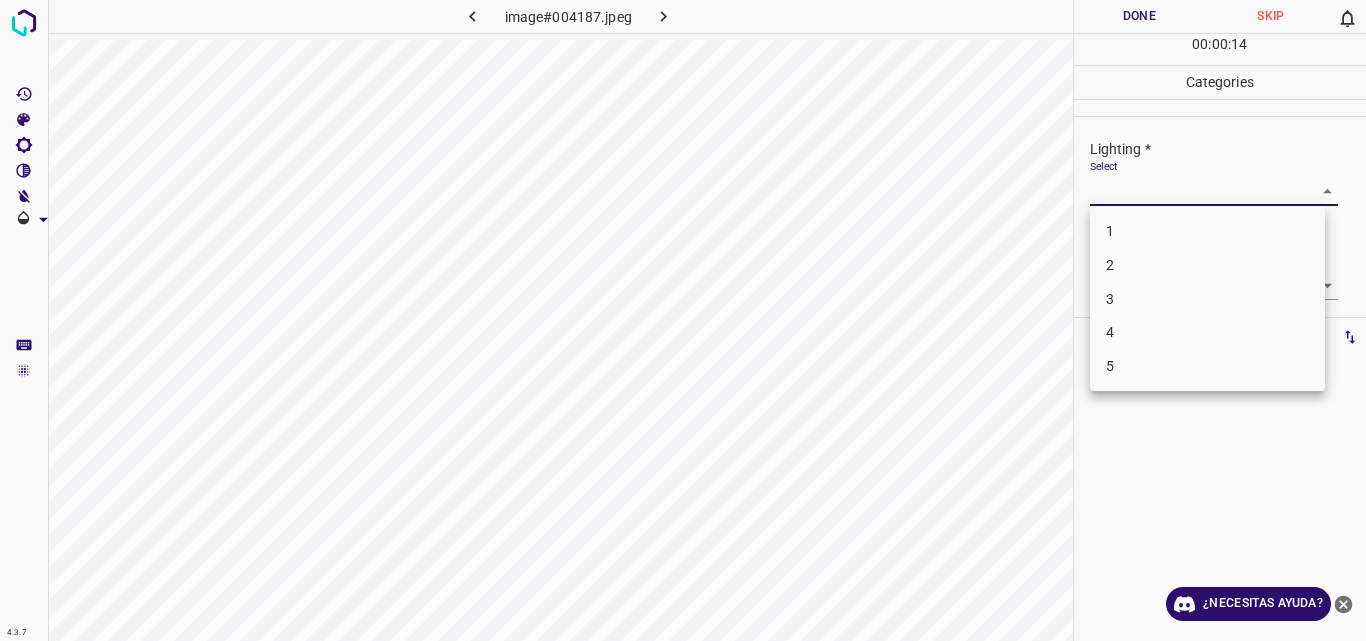 click on "2" at bounding box center (1207, 265) 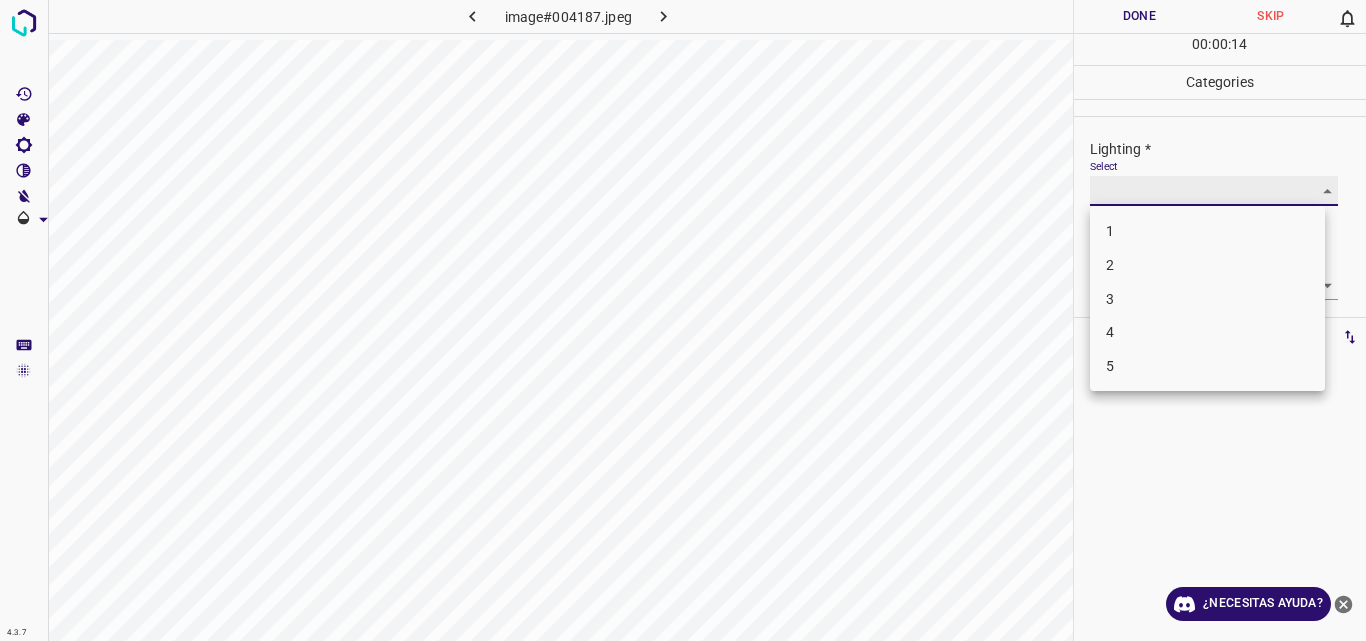 type on "2" 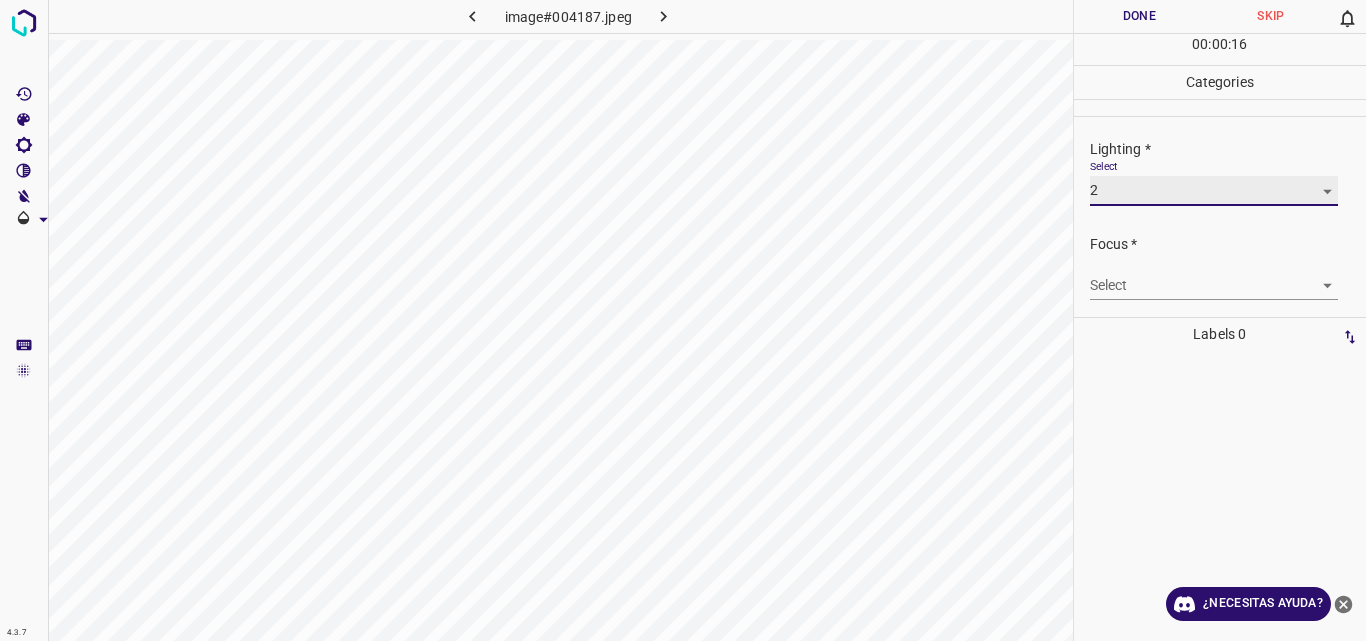 scroll, scrollTop: 98, scrollLeft: 0, axis: vertical 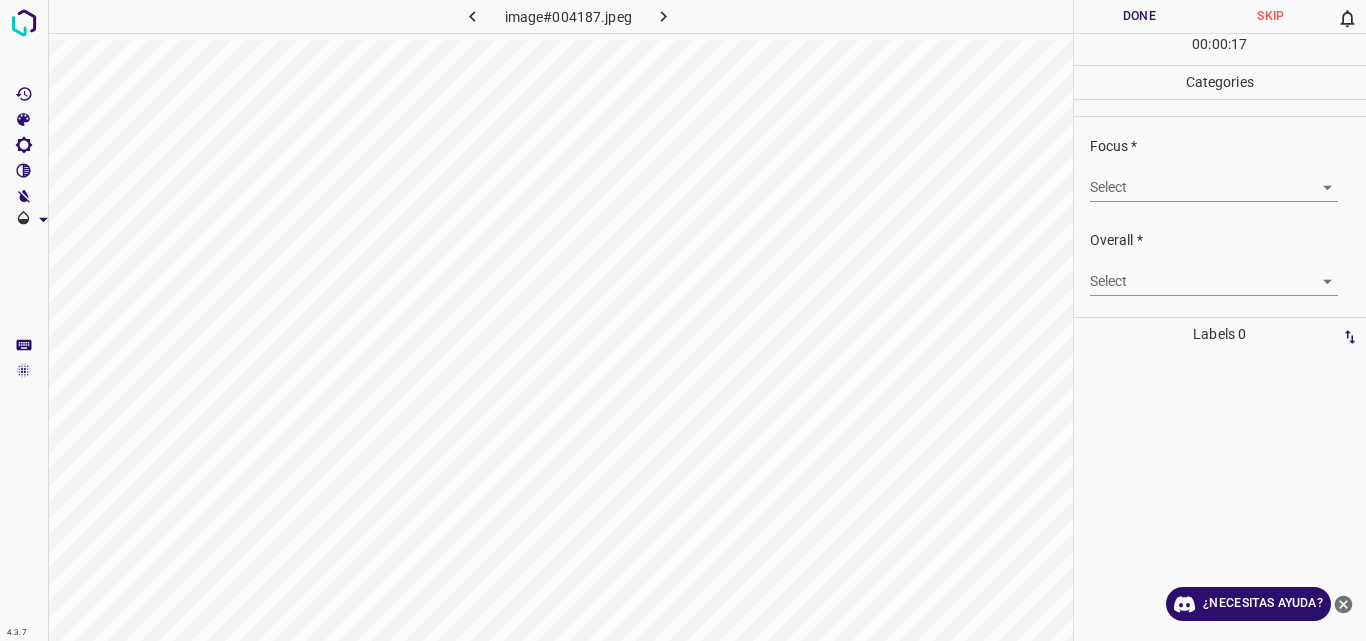 click on "Labels   0" at bounding box center (1220, 479) 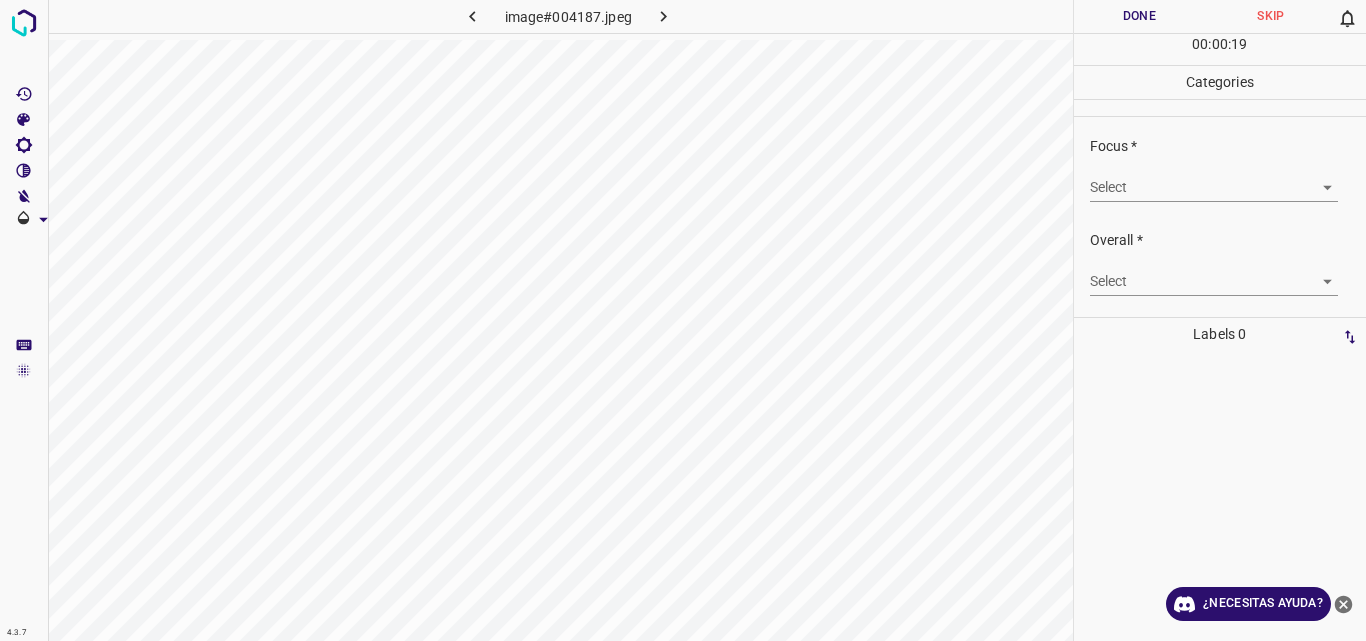 click on "4.3.7 image#004187.jpeg Done Skip 0 00   : 00   : 19   Categories Lighting *  Select 2 2 Focus *  Select ​ Overall *  Select ​ Labels   0 Categories 1 Lighting 2 Focus 3 Overall Tools Space Change between modes (Draw & Edit) I Auto labeling R Restore zoom M Zoom in N Zoom out Delete Delete selecte label Filters Z Restore filters X Saturation filter C Brightness filter V Contrast filter B Gray scale filter General O Download ¿Necesitas ayuda? Original text Rate this translation Your feedback will be used to help improve Google Translate - Texto - Esconder - Borrar" at bounding box center (683, 320) 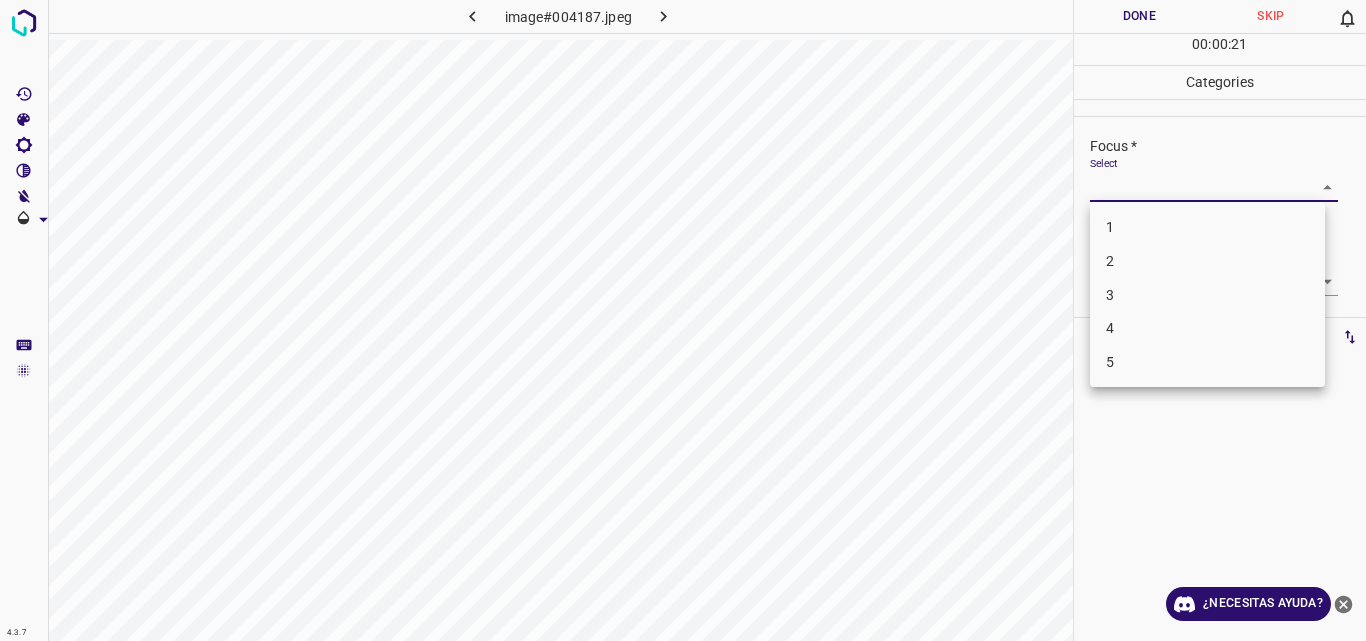 click on "2" at bounding box center [1207, 261] 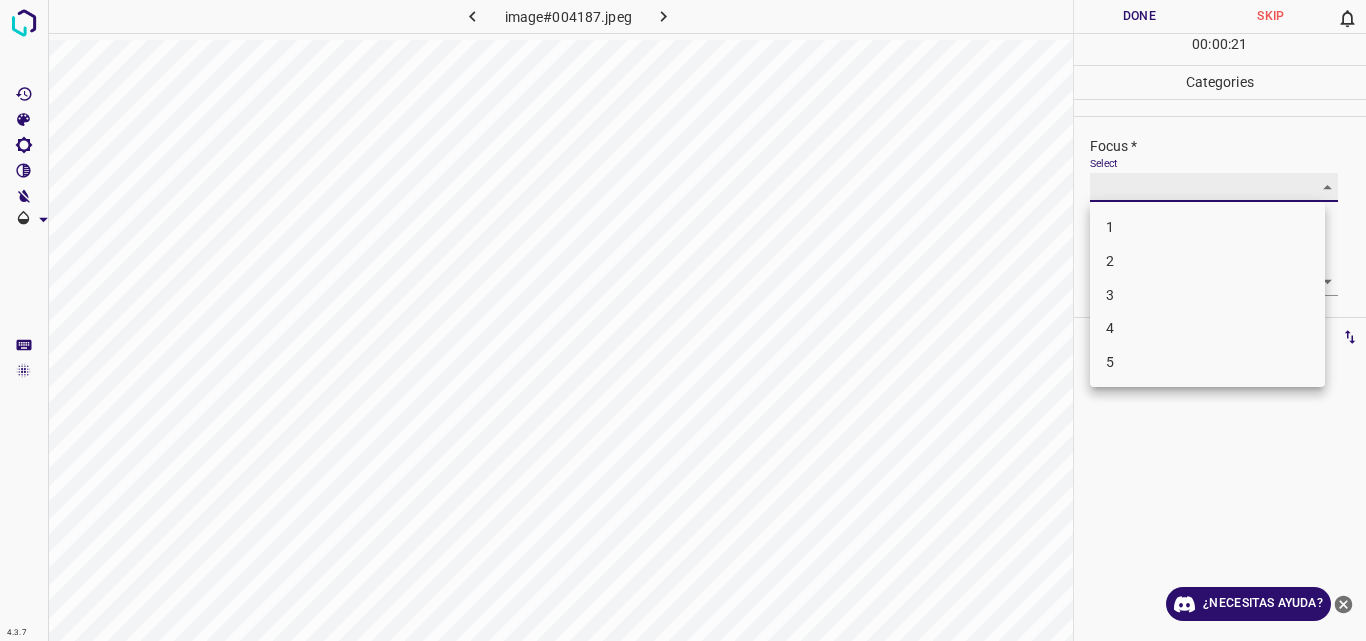 type on "2" 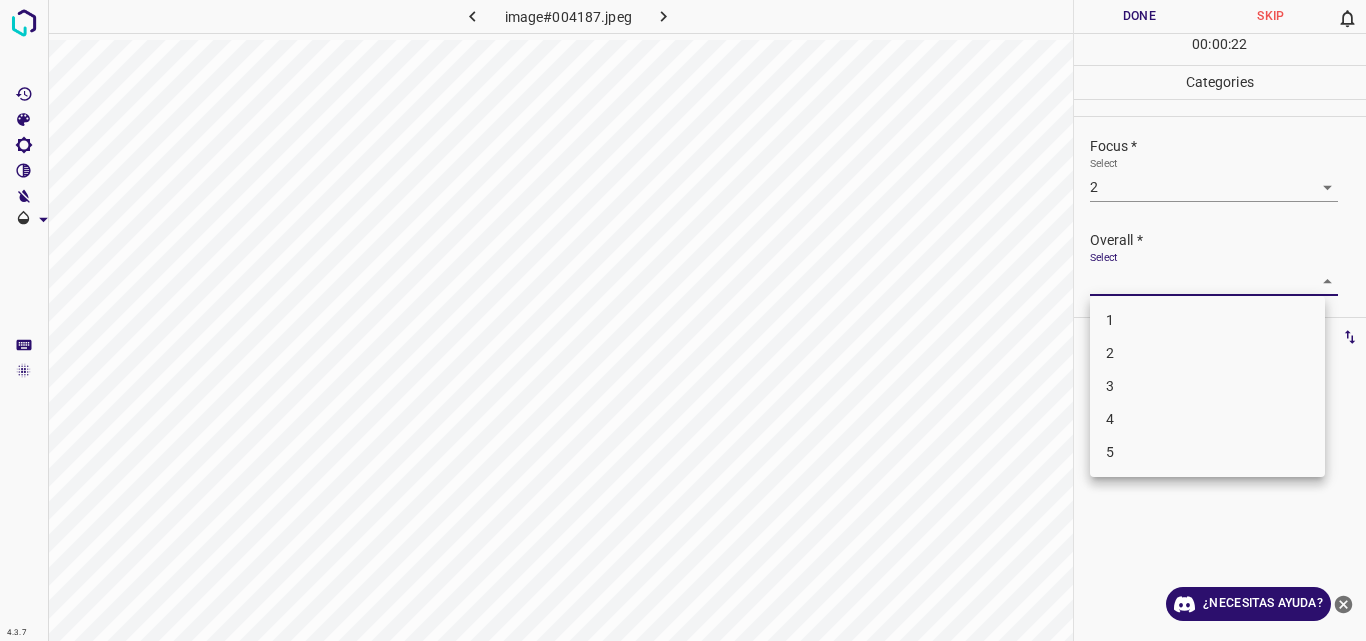 click on "4.3.7 image#004187.jpeg Done Skip 0 00   : 00   : 22   Categories Lighting *  Select 2 2 Focus *  Select 2 2 Overall *  Select ​ Labels   0 Categories 1 Lighting 2 Focus 3 Overall Tools Space Change between modes (Draw & Edit) I Auto labeling R Restore zoom M Zoom in N Zoom out Delete Delete selecte label Filters Z Restore filters X Saturation filter C Brightness filter V Contrast filter B Gray scale filter General O Download ¿Necesitas ayuda? Original text Rate this translation Your feedback will be used to help improve Google Translate - Texto - Esconder - Borrar 1 2 3 4 5" at bounding box center (683, 320) 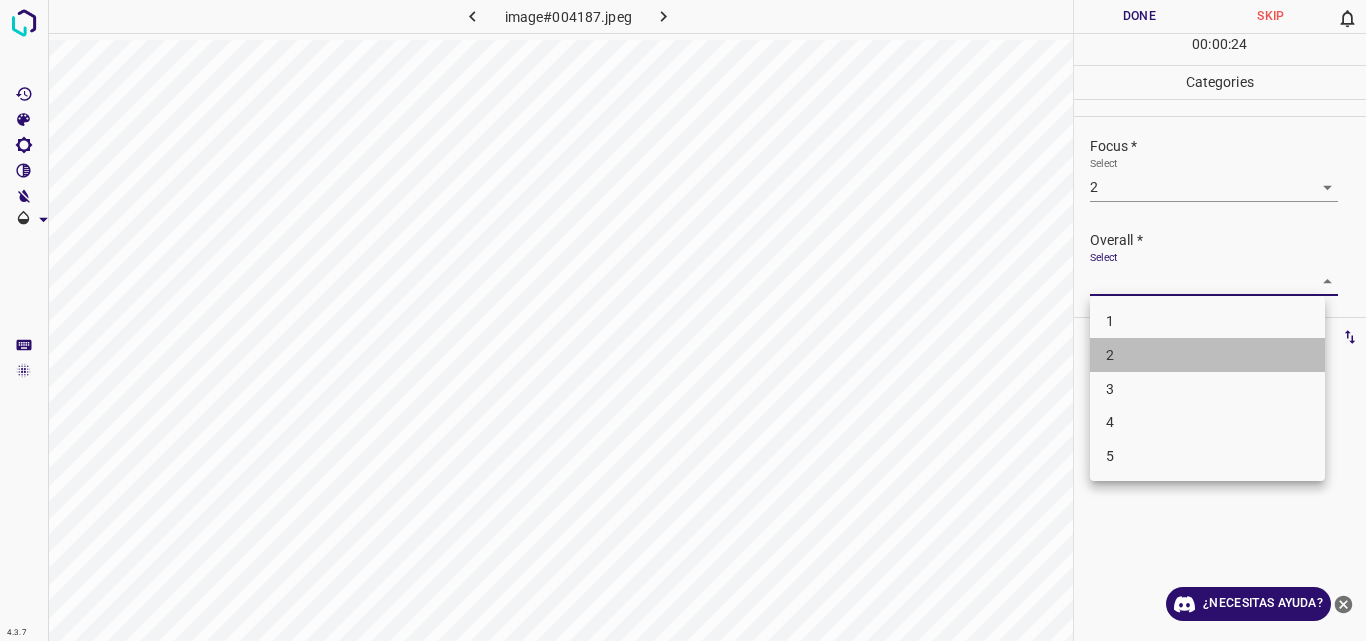 click on "2" at bounding box center [1207, 355] 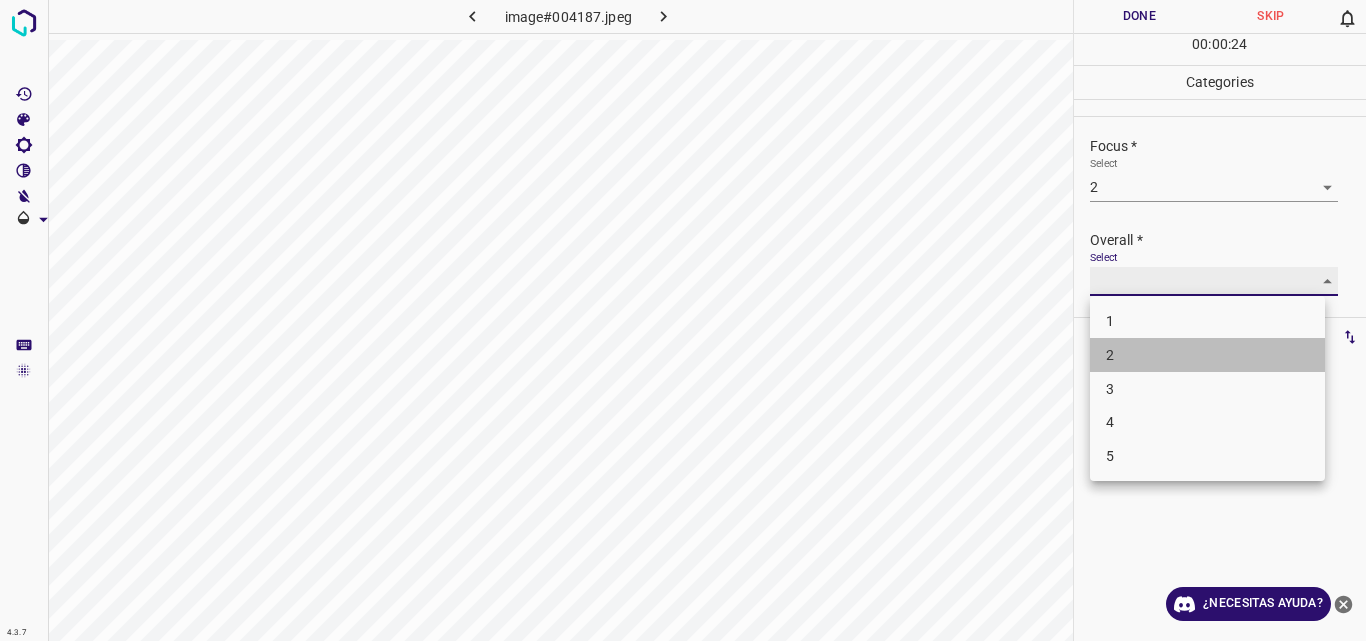 type on "2" 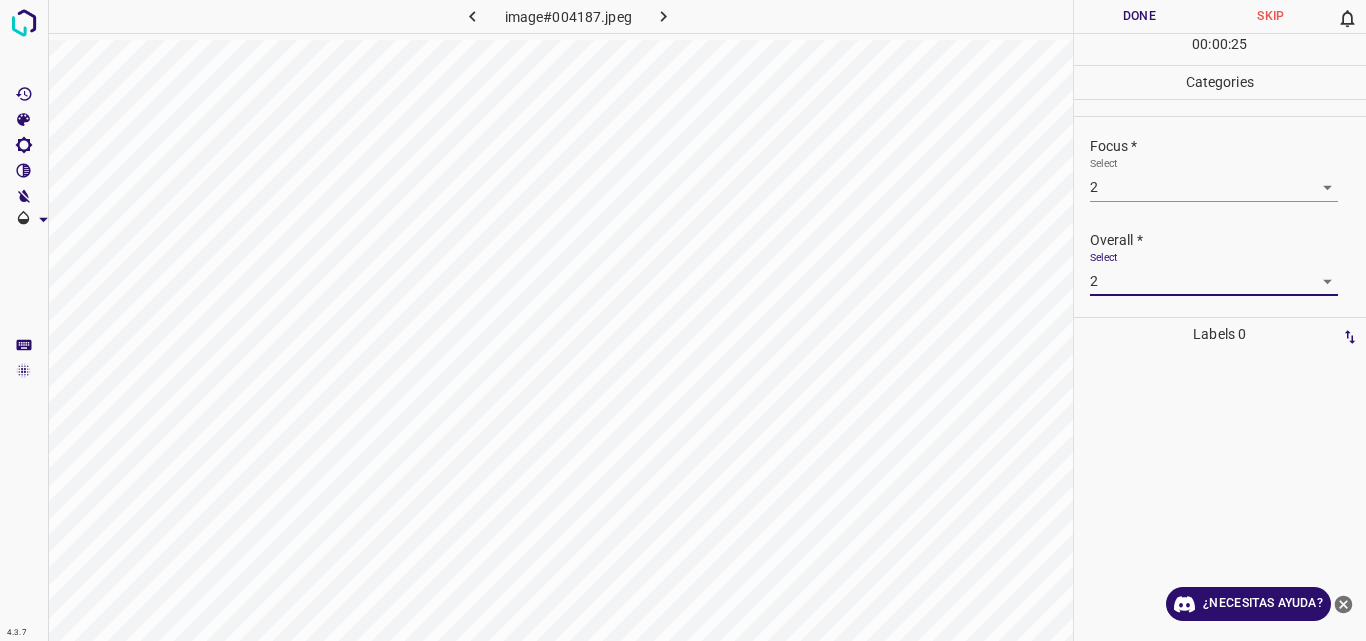 click on "Done" at bounding box center (1140, 16) 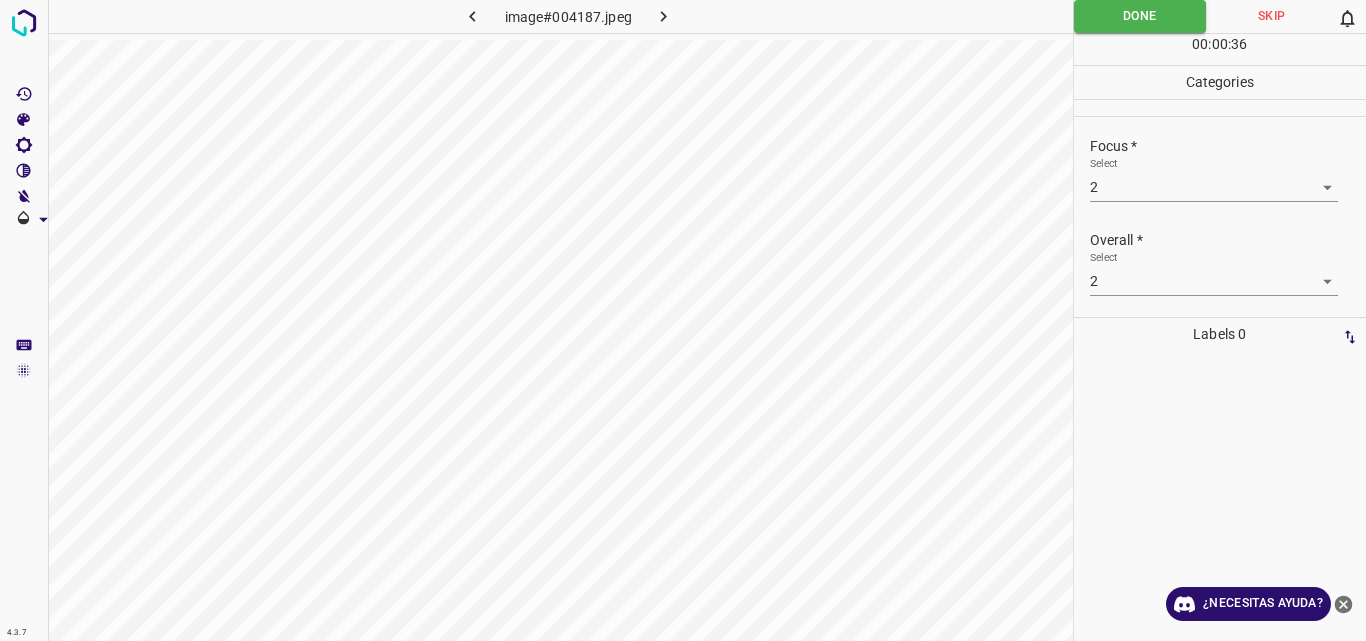 click 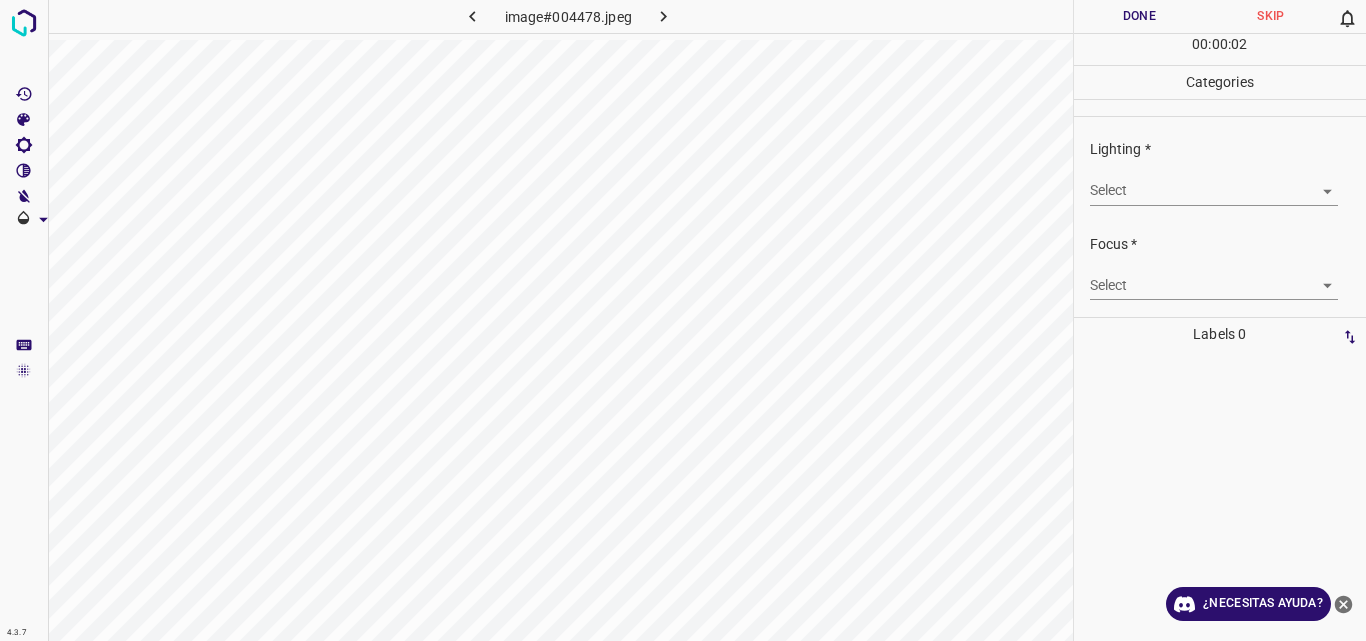 click on "4.3.7 image#004478.jpeg Done Skip 0 00   : 00   : 02   Categories Lighting *  Select ​ Focus *  Select ​ Overall *  Select ​ Labels   0 Categories 1 Lighting 2 Focus 3 Overall Tools Space Change between modes (Draw & Edit) I Auto labeling R Restore zoom M Zoom in N Zoom out Delete Delete selecte label Filters Z Restore filters X Saturation filter C Brightness filter V Contrast filter B Gray scale filter General O Download ¿Necesitas ayuda? Original text Rate this translation Your feedback will be used to help improve Google Translate - Texto - Esconder - Borrar" at bounding box center (683, 320) 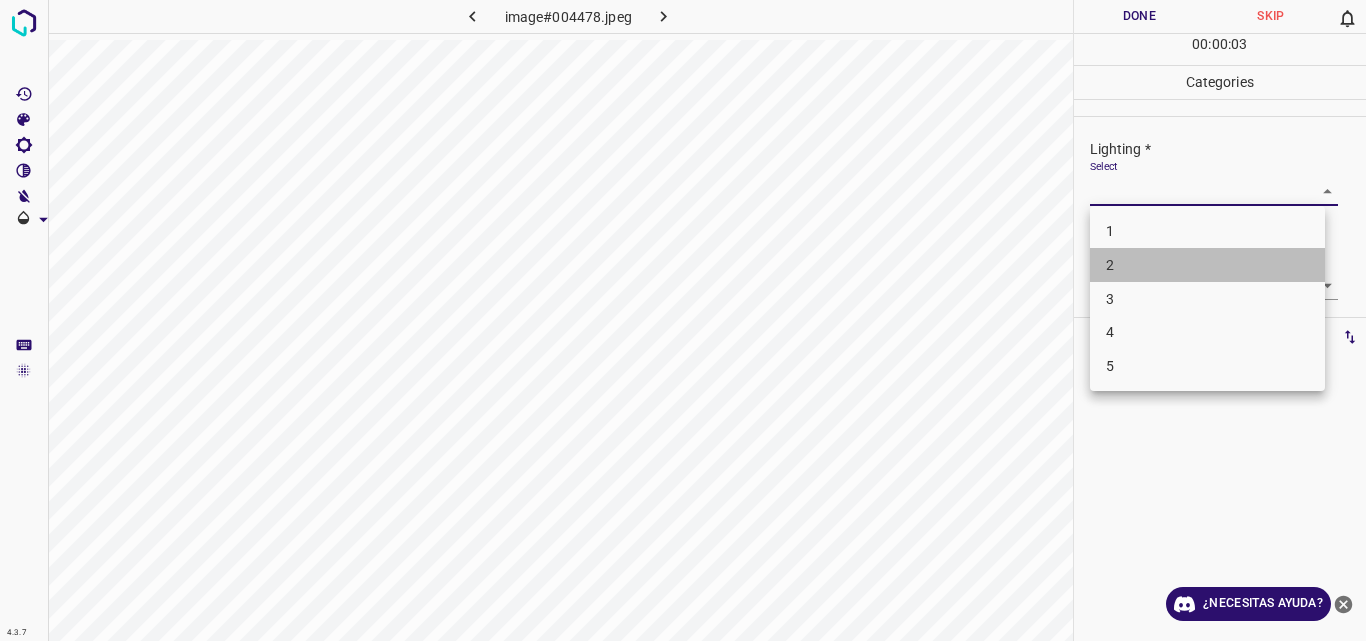 click on "2" at bounding box center [1207, 265] 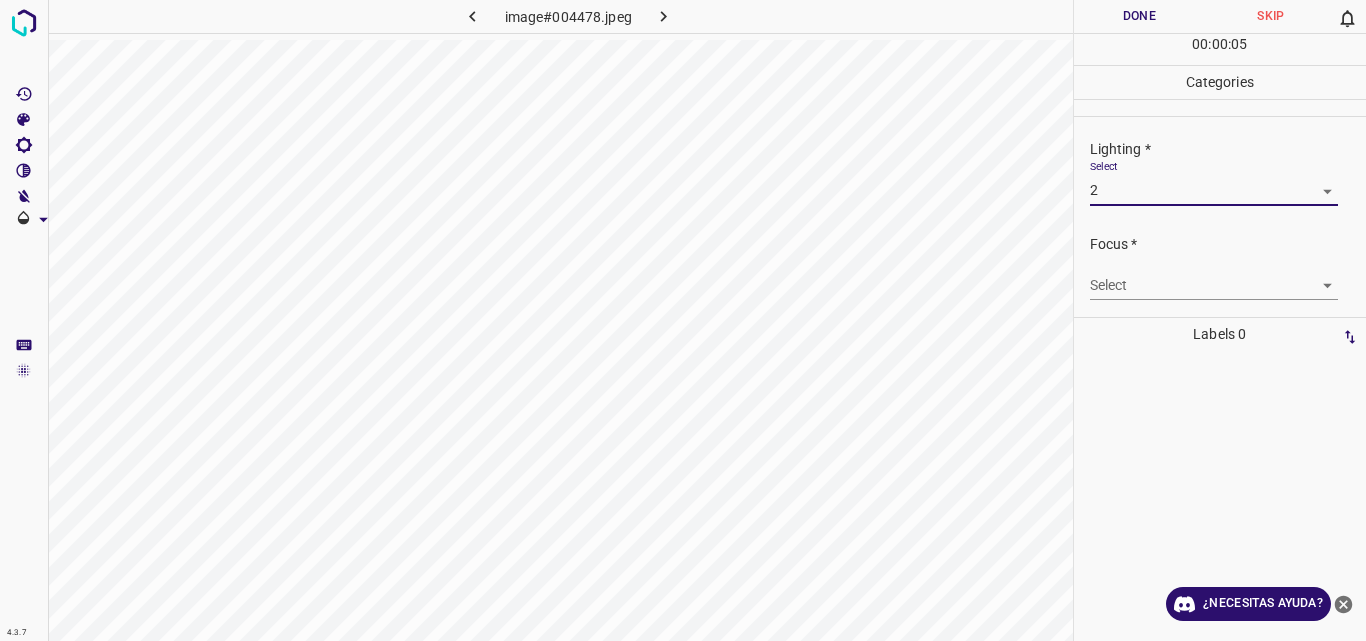 click on "4.3.7 image#004478.jpeg Done Skip 0 00   : 00   : 05   Categories Lighting *  Select 2 2 Focus *  Select ​ Overall *  Select ​ Labels   0 Categories 1 Lighting 2 Focus 3 Overall Tools Space Change between modes (Draw & Edit) I Auto labeling R Restore zoom M Zoom in N Zoom out Delete Delete selecte label Filters Z Restore filters X Saturation filter C Brightness filter V Contrast filter B Gray scale filter General O Download ¿Necesitas ayuda? Original text Rate this translation Your feedback will be used to help improve Google Translate - Texto - Esconder - Borrar" at bounding box center [683, 320] 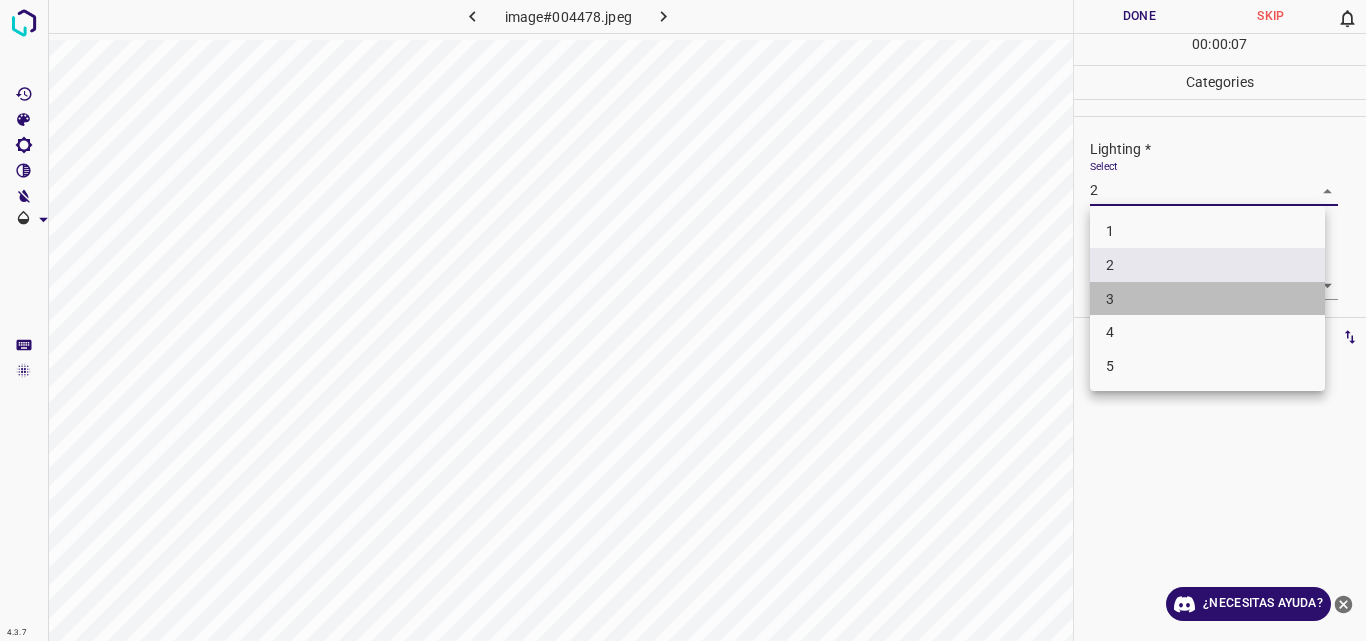 click on "3" at bounding box center (1207, 299) 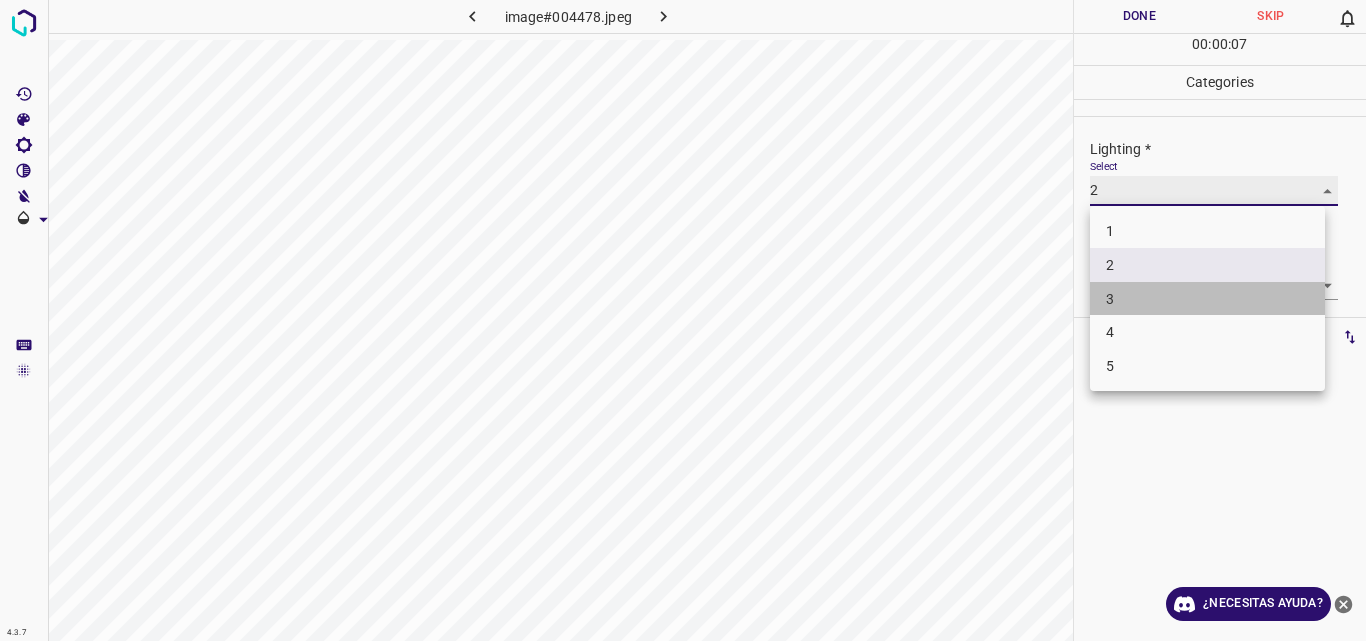 type on "3" 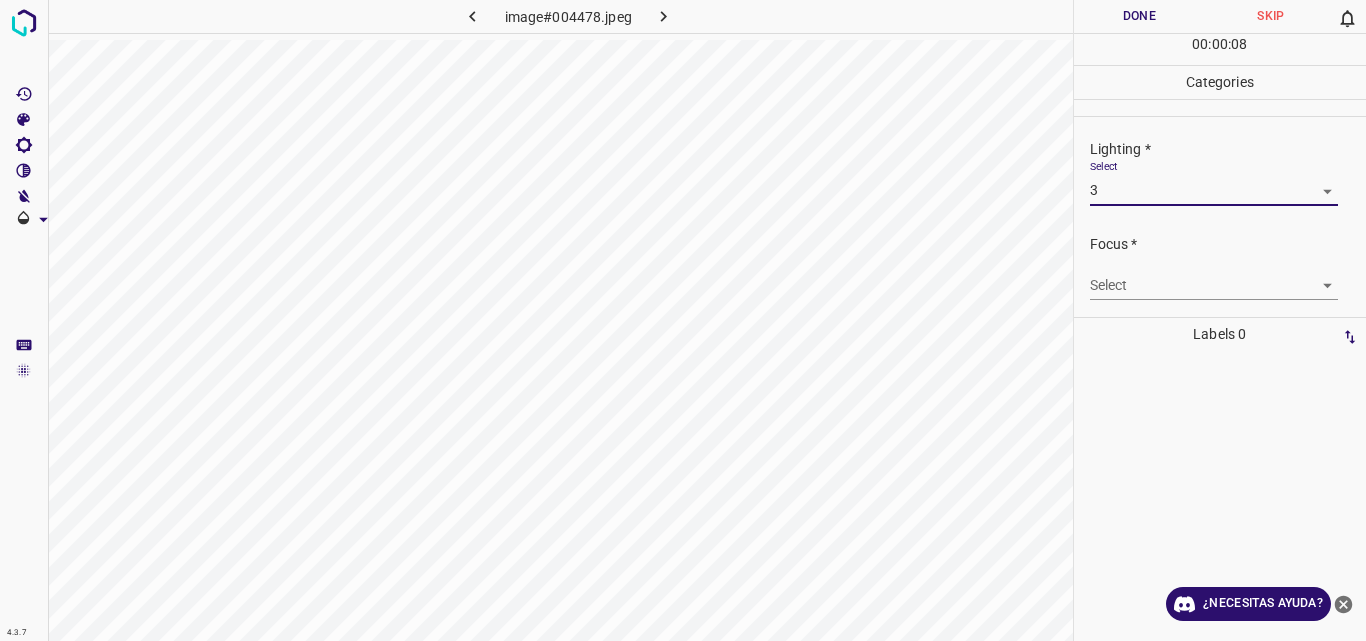 click on "4.3.7 image#004478.jpeg Done Skip 0 00   : 00   : 08   Categories Lighting *  Select 3 3 Focus *  Select ​ Overall *  Select ​ Labels   0 Categories 1 Lighting 2 Focus 3 Overall Tools Space Change between modes (Draw & Edit) I Auto labeling R Restore zoom M Zoom in N Zoom out Delete Delete selecte label Filters Z Restore filters X Saturation filter C Brightness filter V Contrast filter B Gray scale filter General O Download ¿Necesitas ayuda? Original text Rate this translation Your feedback will be used to help improve Google Translate - Texto - Esconder - Borrar" at bounding box center (683, 320) 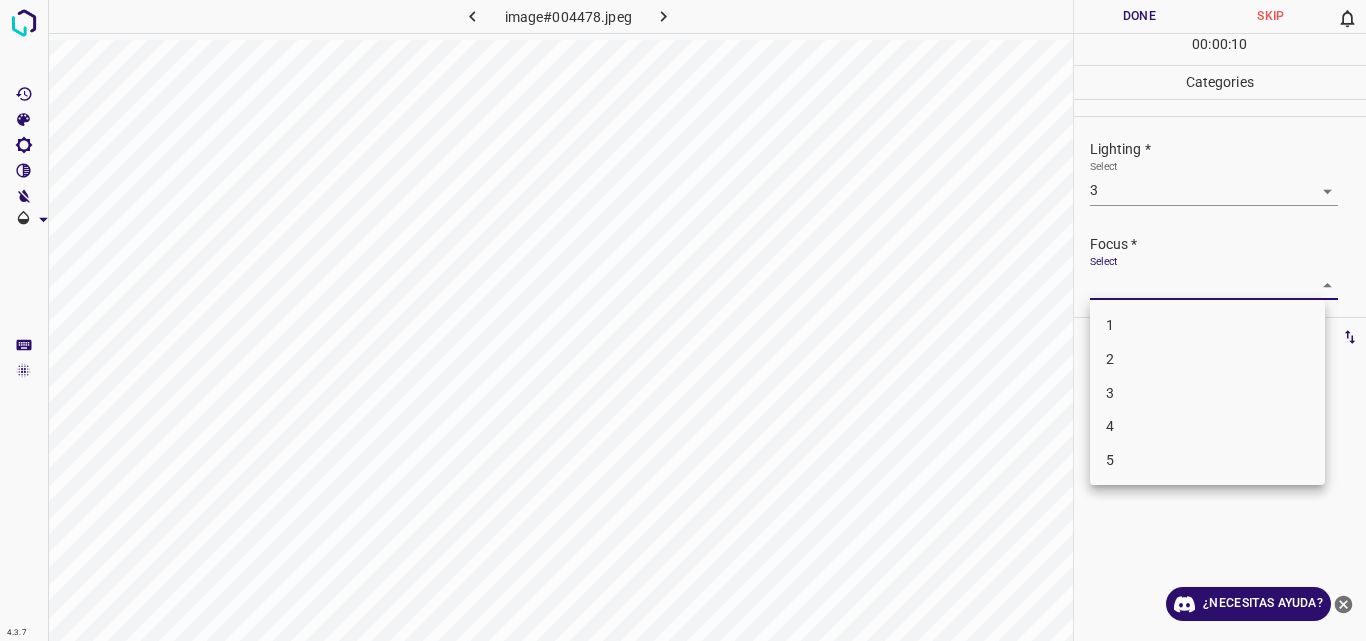 click on "3" at bounding box center (1207, 393) 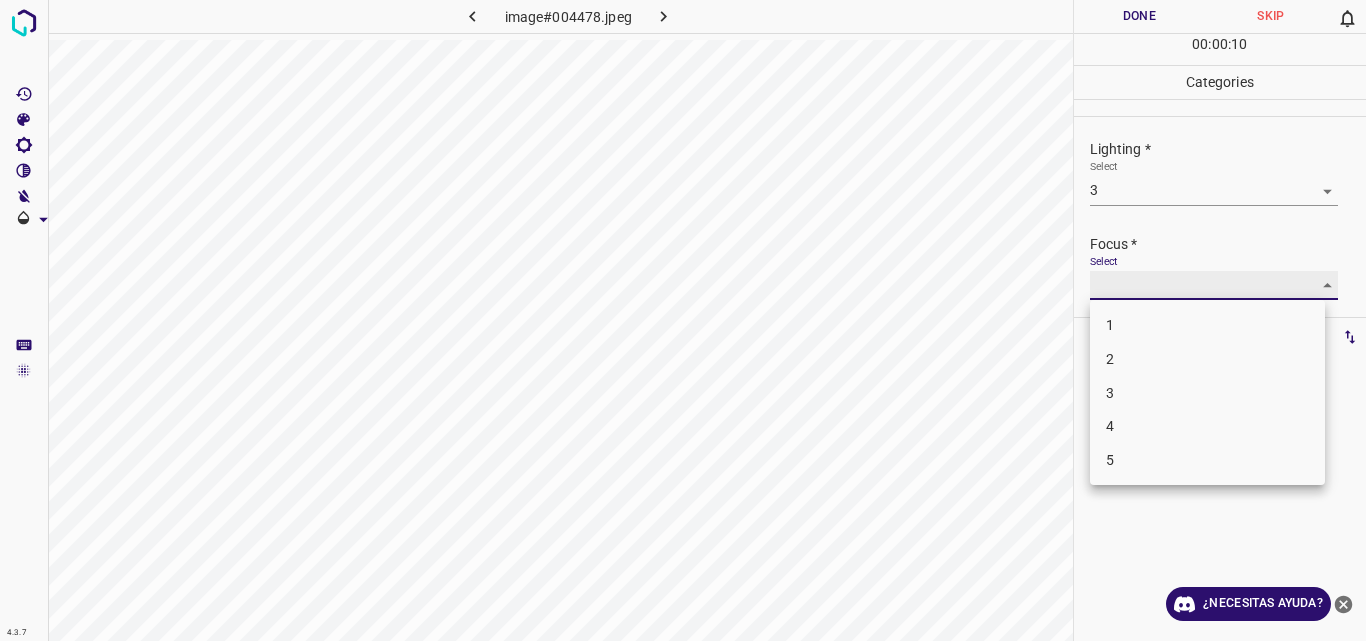 type on "3" 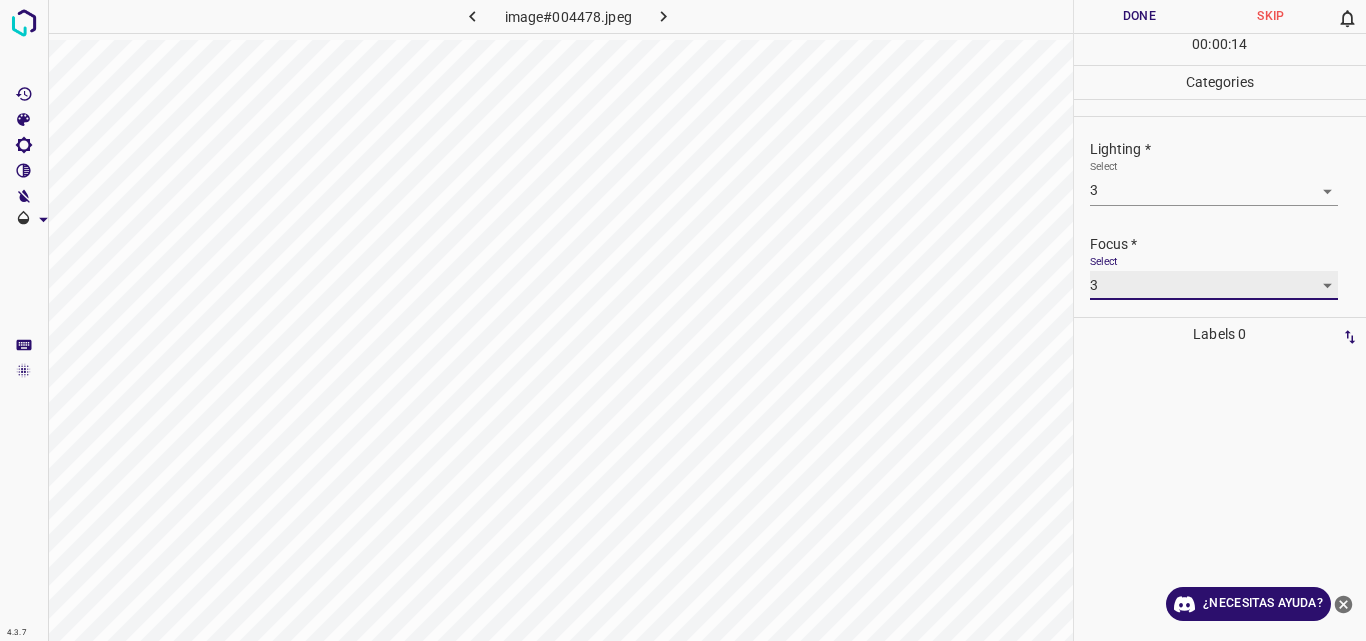 scroll, scrollTop: 98, scrollLeft: 0, axis: vertical 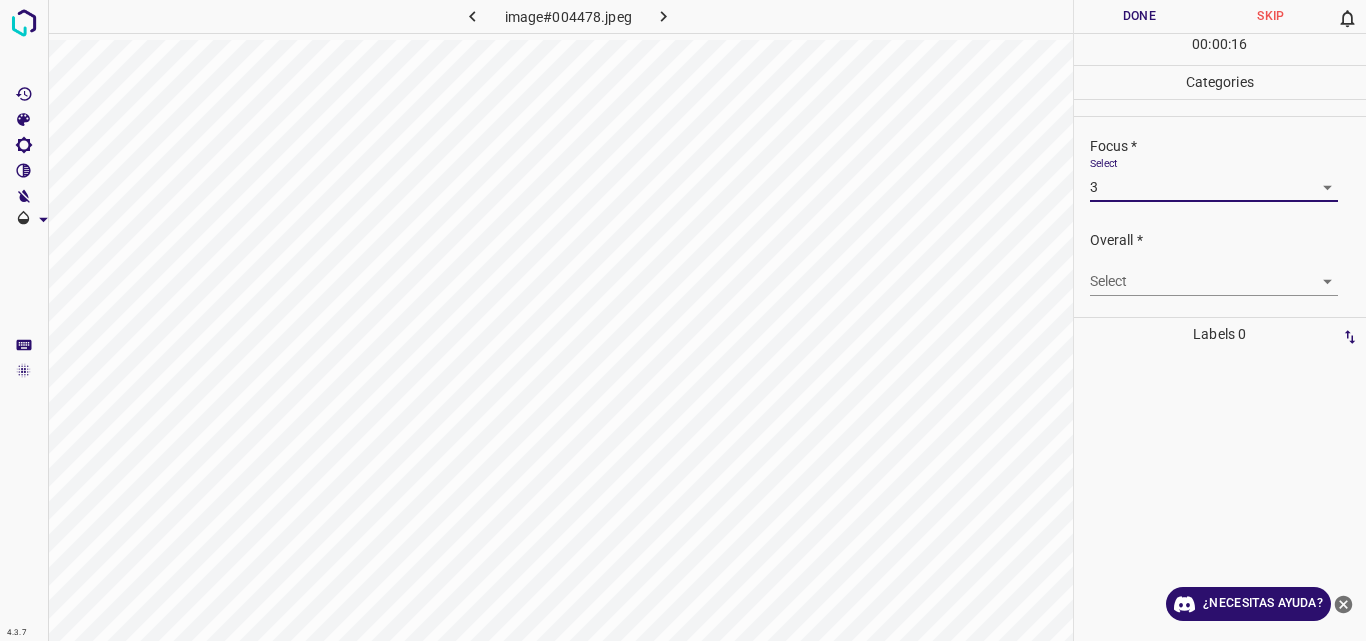 click on "4.3.7 image#004478.jpeg Done Skip 0 00   : 00   : 16   Categories Lighting *  Select 3 3 Focus *  Select 3 3 Overall *  Select ​ Labels   0 Categories 1 Lighting 2 Focus 3 Overall Tools Space Change between modes (Draw & Edit) I Auto labeling R Restore zoom M Zoom in N Zoom out Delete Delete selecte label Filters Z Restore filters X Saturation filter C Brightness filter V Contrast filter B Gray scale filter General O Download ¿Necesitas ayuda? Original text Rate this translation Your feedback will be used to help improve Google Translate - Texto - Esconder - Borrar" at bounding box center [683, 320] 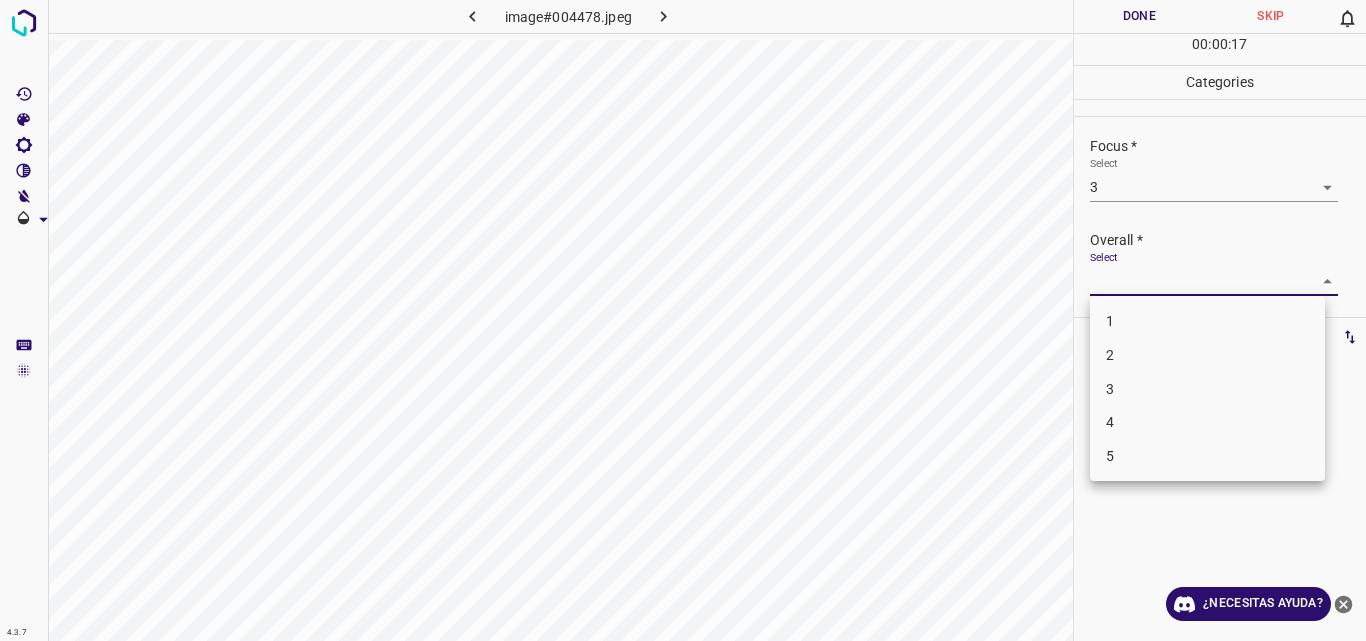click on "3" at bounding box center [1207, 389] 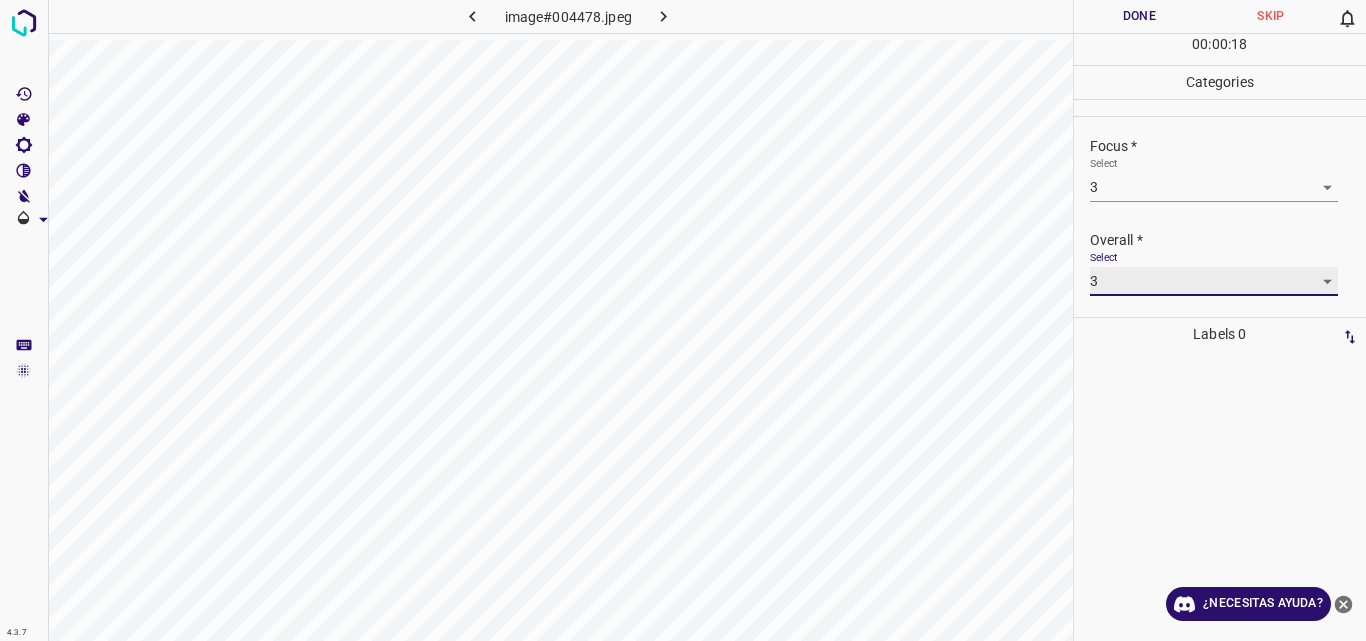 type on "3" 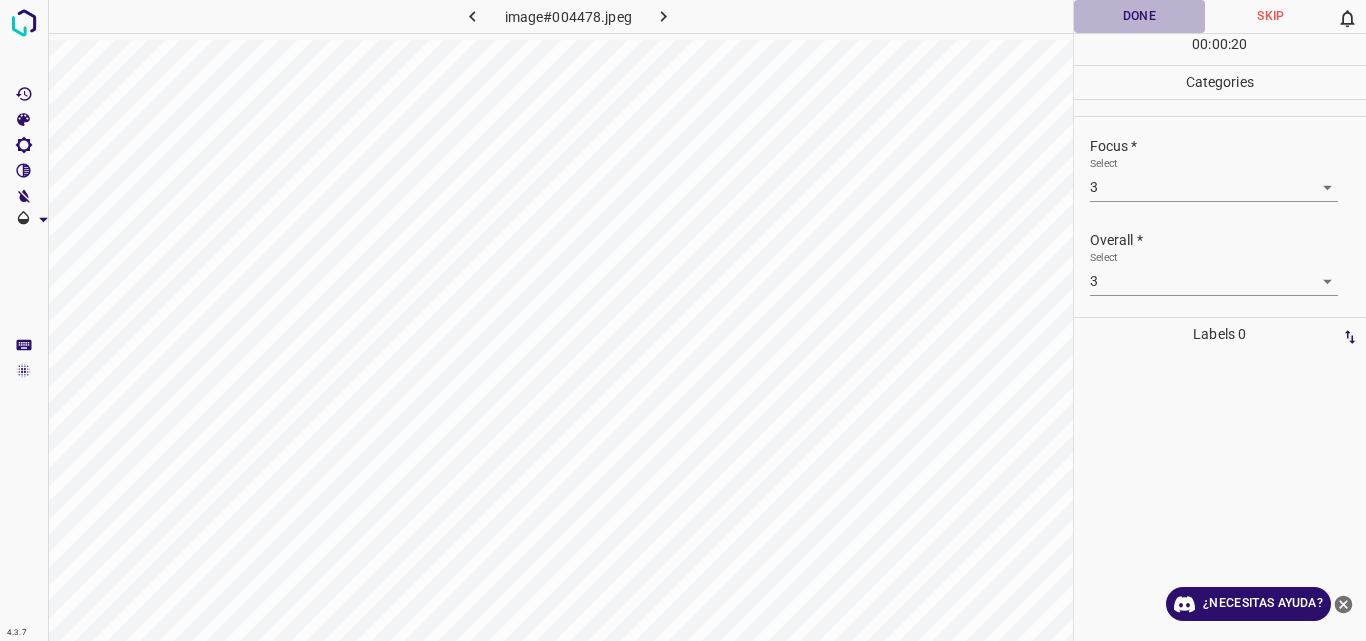 click on "Done" at bounding box center (1140, 16) 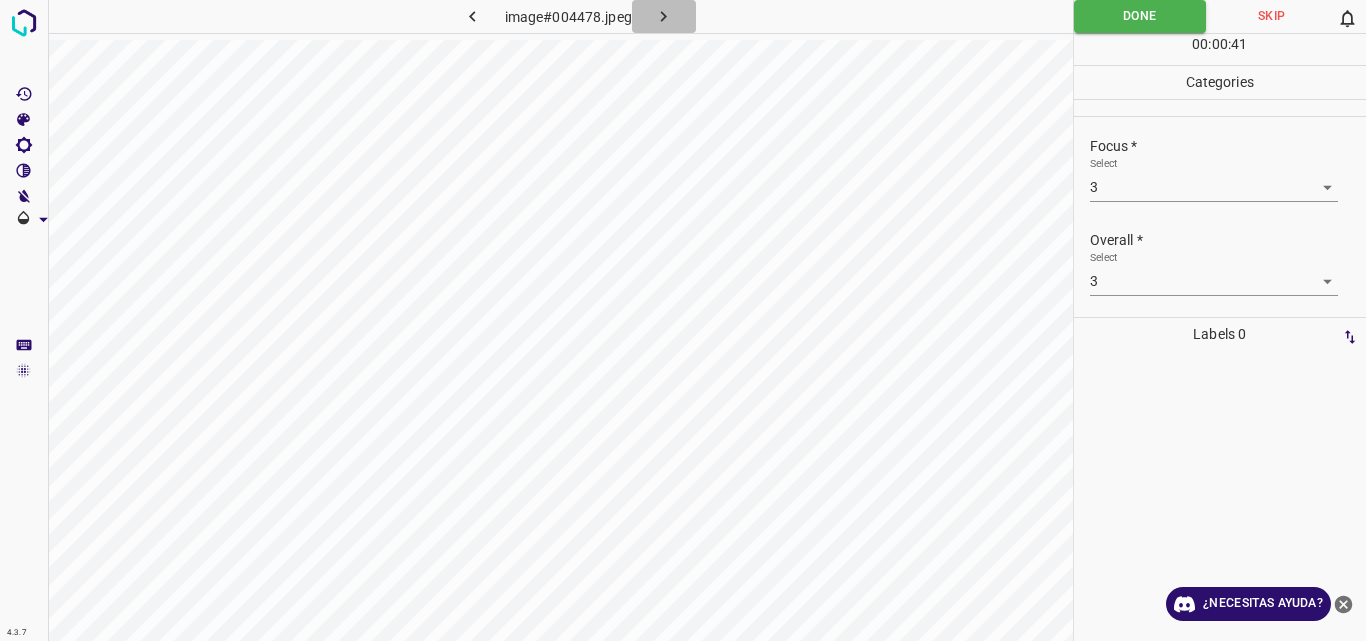 click 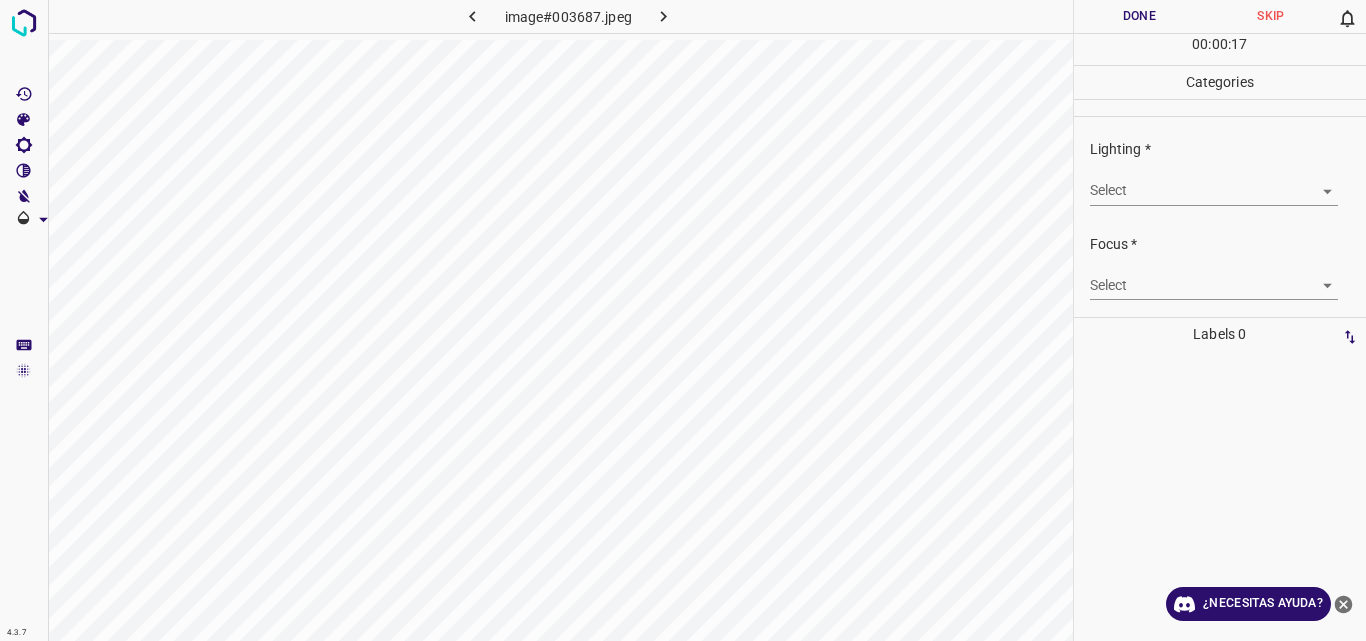 click on "4.3.7 image#003687.jpeg Done Skip 0 00   : 00   : 17   Categories Lighting *  Select ​ Focus *  Select ​ Overall *  Select ​ Labels   0 Categories 1 Lighting 2 Focus 3 Overall Tools Space Change between modes (Draw & Edit) I Auto labeling R Restore zoom M Zoom in N Zoom out Delete Delete selecte label Filters Z Restore filters X Saturation filter C Brightness filter V Contrast filter B Gray scale filter General O Download ¿Necesitas ayuda? Original text Rate this translation Your feedback will be used to help improve Google Translate - Texto - Esconder - Borrar" at bounding box center [683, 320] 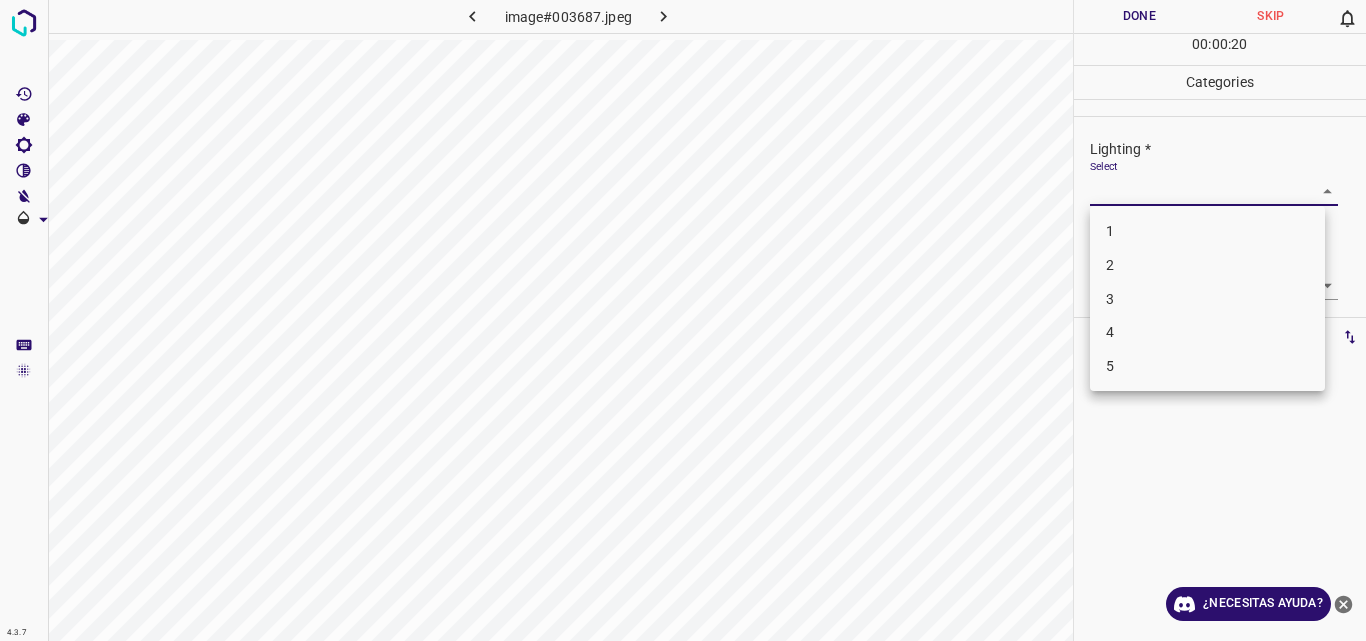 click on "2" at bounding box center (1207, 265) 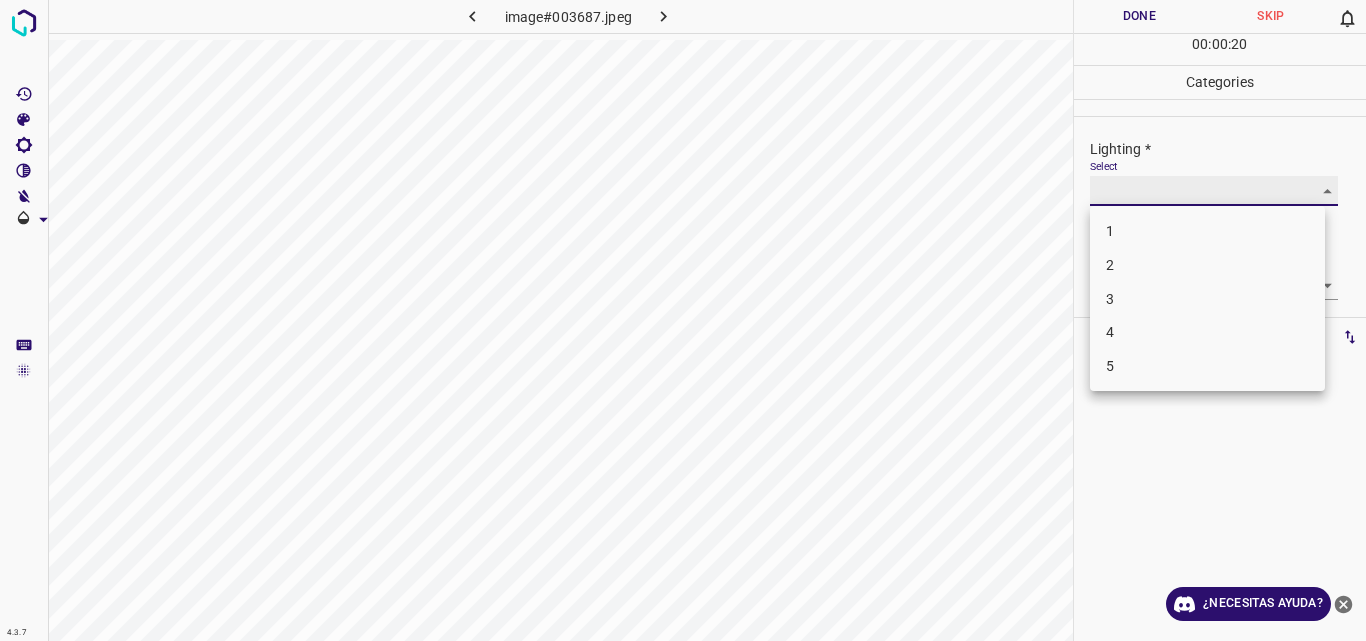 type on "2" 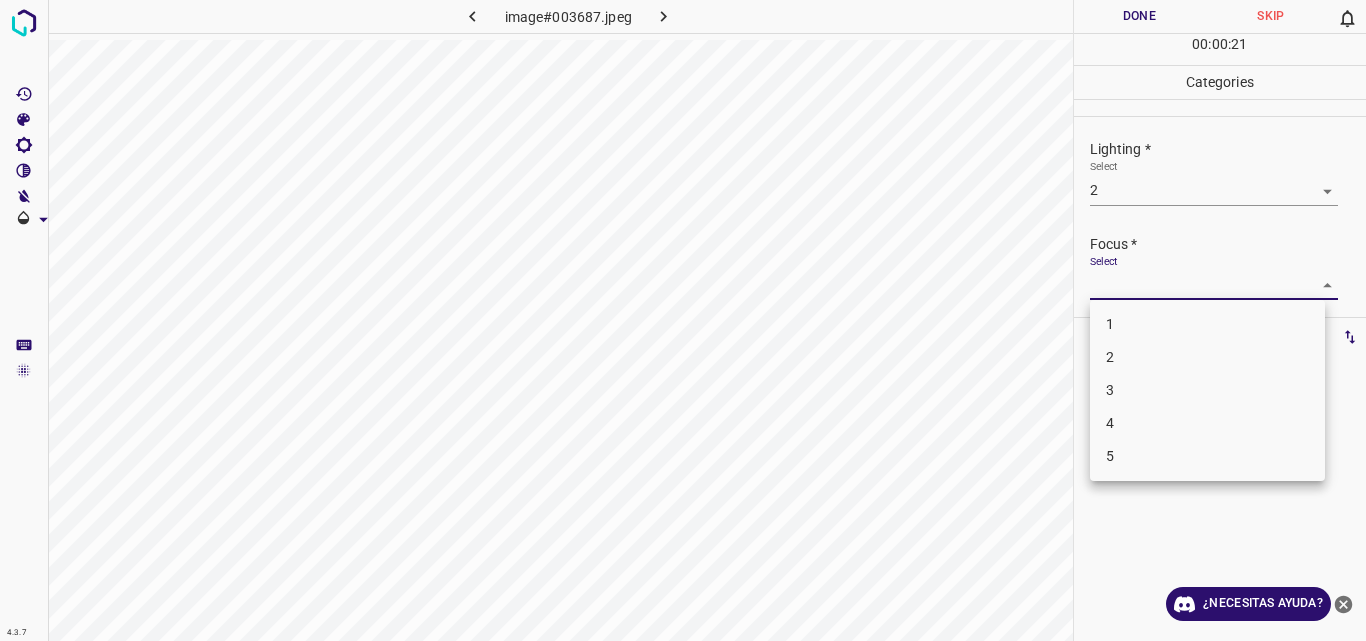 click on "4.3.7 image#003687.jpeg Done Skip 0 00   : 00   : 21   Categories Lighting *  Select 2 2 Focus *  Select ​ Overall *  Select ​ Labels   0 Categories 1 Lighting 2 Focus 3 Overall Tools Space Change between modes (Draw & Edit) I Auto labeling R Restore zoom M Zoom in N Zoom out Delete Delete selecte label Filters Z Restore filters X Saturation filter C Brightness filter V Contrast filter B Gray scale filter General O Download ¿Necesitas ayuda? Original text Rate this translation Your feedback will be used to help improve Google Translate - Texto - Esconder - Borrar 1 2 3 4 5" at bounding box center (683, 320) 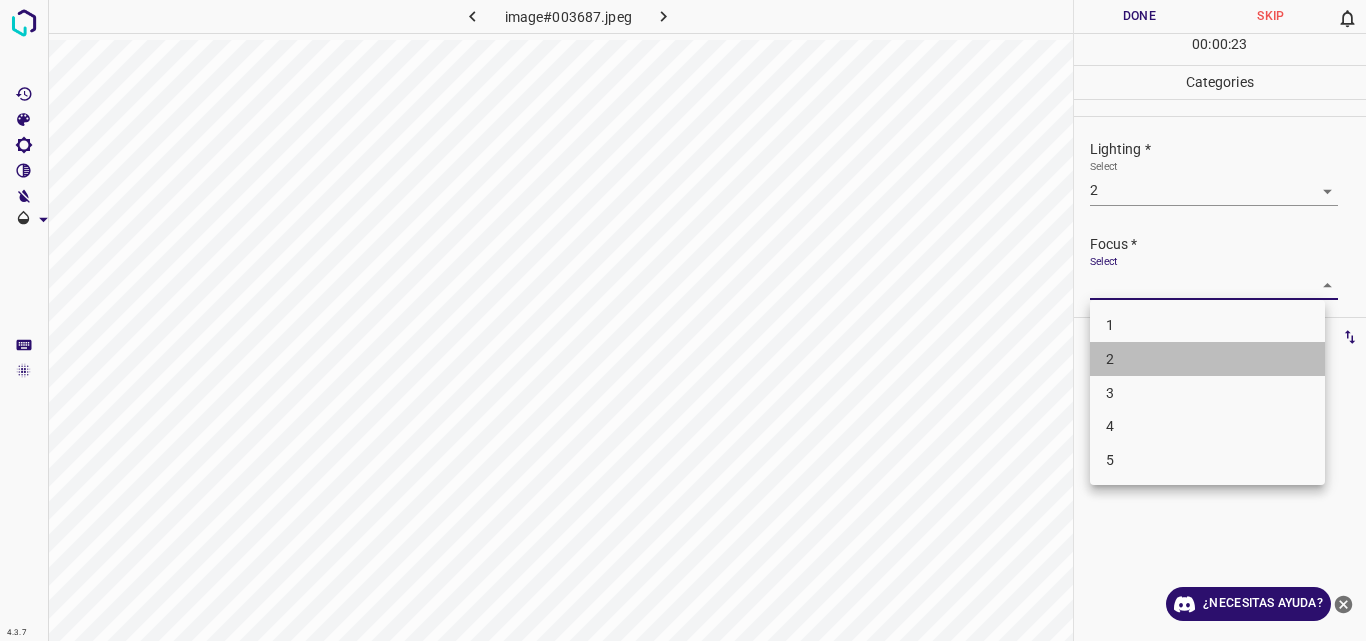 click on "2" at bounding box center (1207, 359) 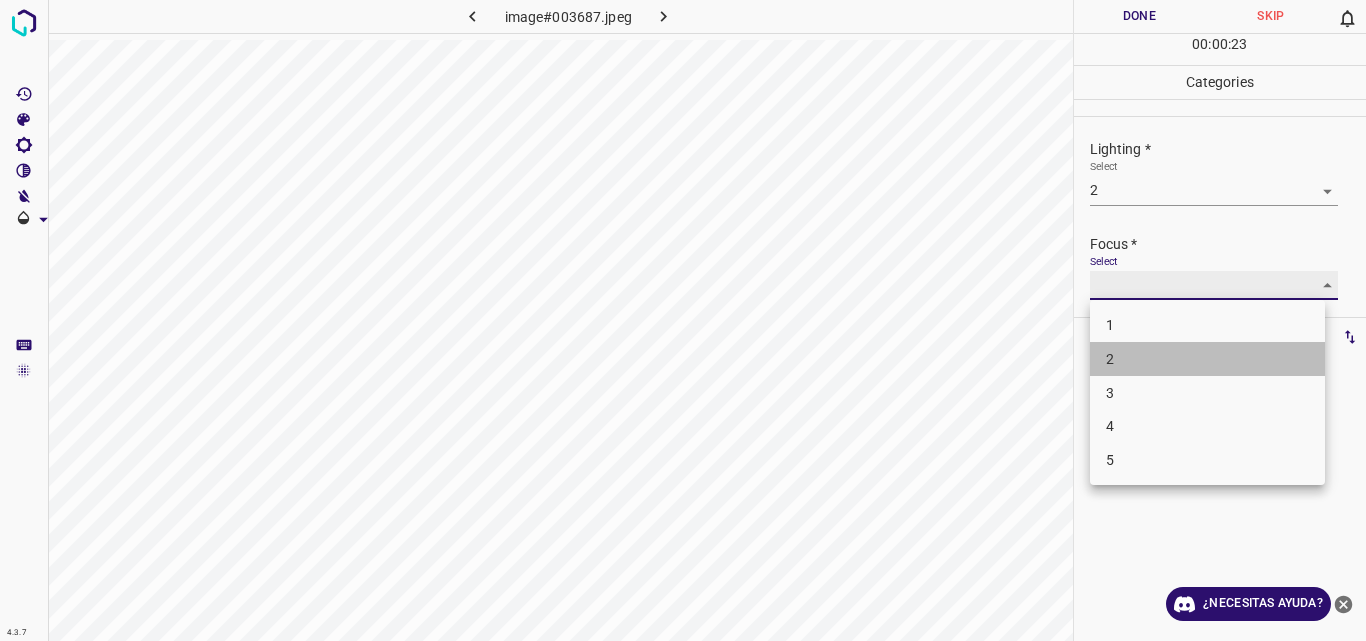 type on "2" 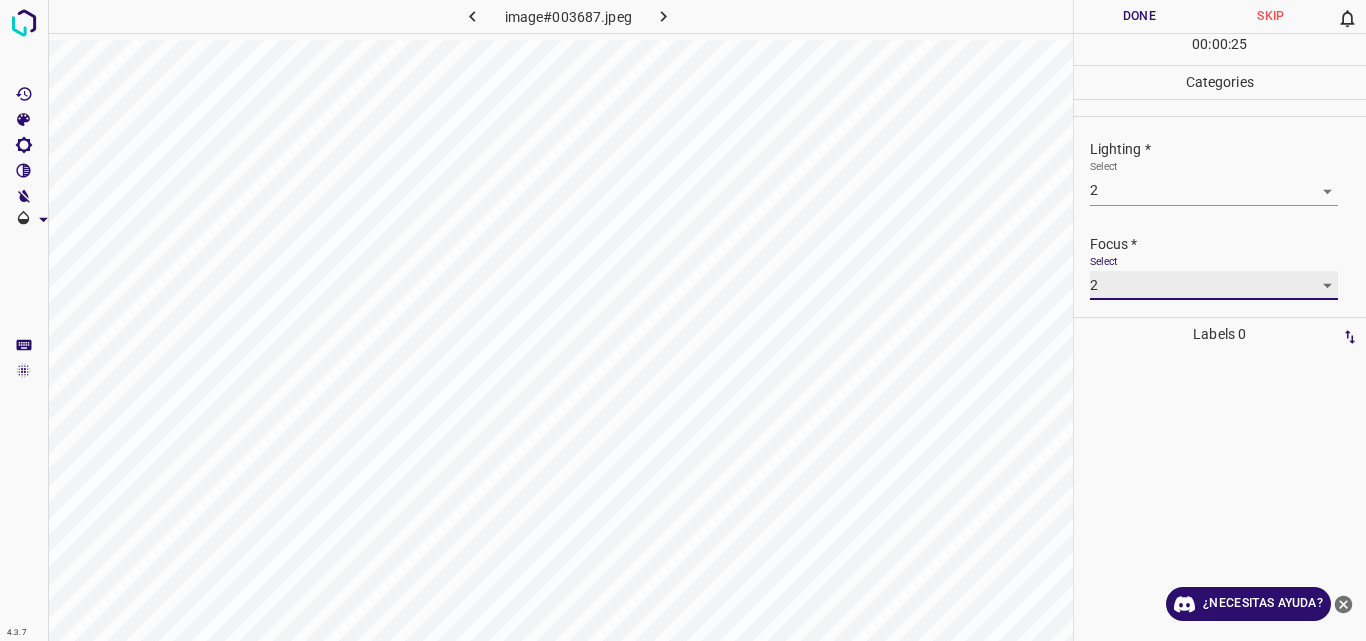 scroll, scrollTop: 98, scrollLeft: 0, axis: vertical 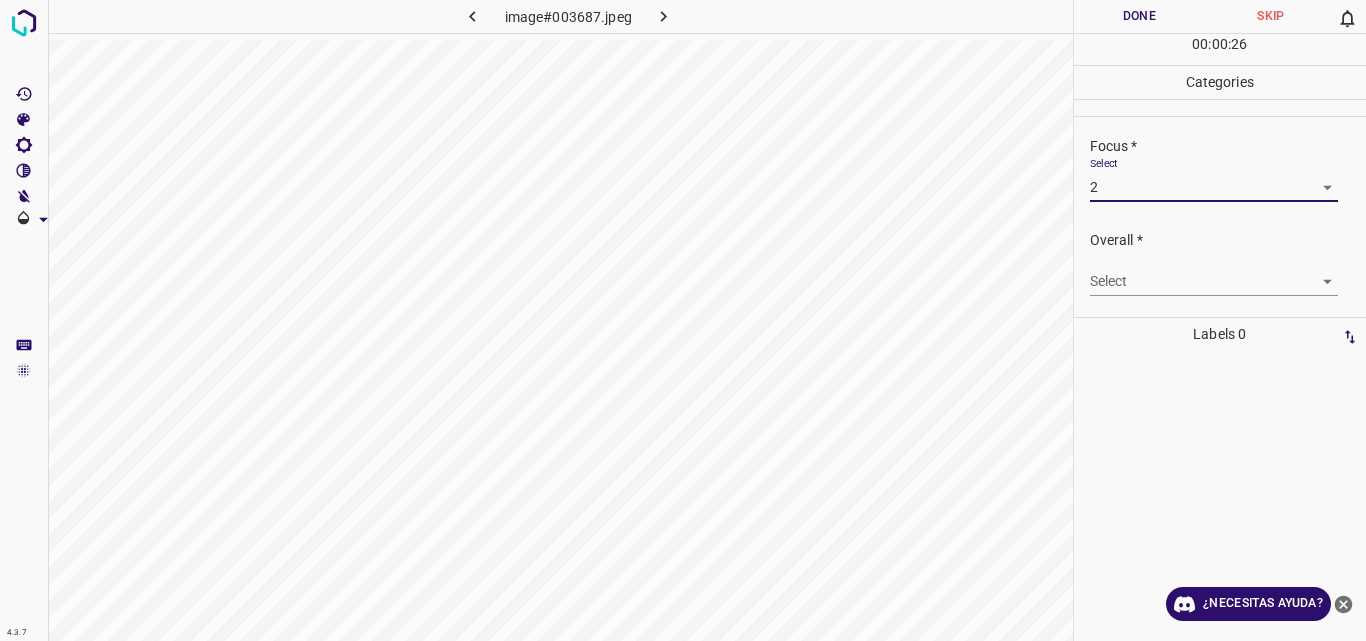 click on "4.3.7 image#003687.jpeg Done Skip 0 00   : 00   : 26   Categories Lighting *  Select 2 2 Focus *  Select 2 2 Overall *  Select ​ Labels   0 Categories 1 Lighting 2 Focus 3 Overall Tools Space Change between modes (Draw & Edit) I Auto labeling R Restore zoom M Zoom in N Zoom out Delete Delete selecte label Filters Z Restore filters X Saturation filter C Brightness filter V Contrast filter B Gray scale filter General O Download ¿Necesitas ayuda? Original text Rate this translation Your feedback will be used to help improve Google Translate - Texto - Esconder - Borrar" at bounding box center [683, 320] 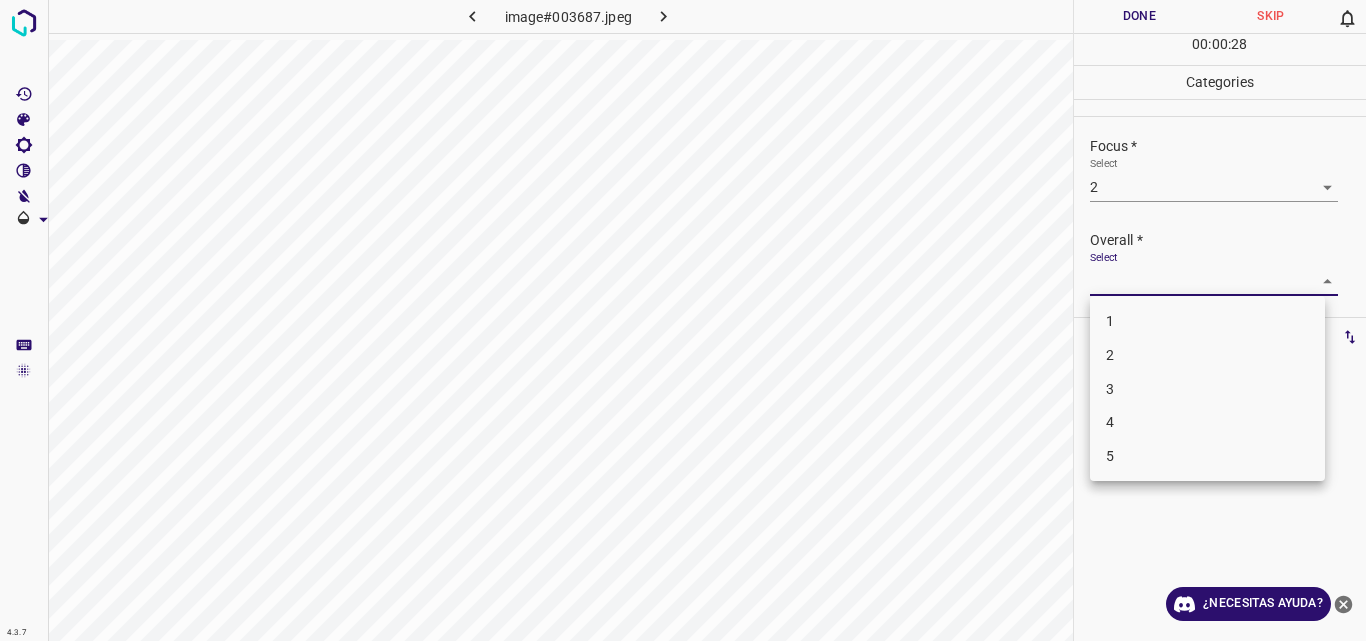 click on "2" at bounding box center (1207, 355) 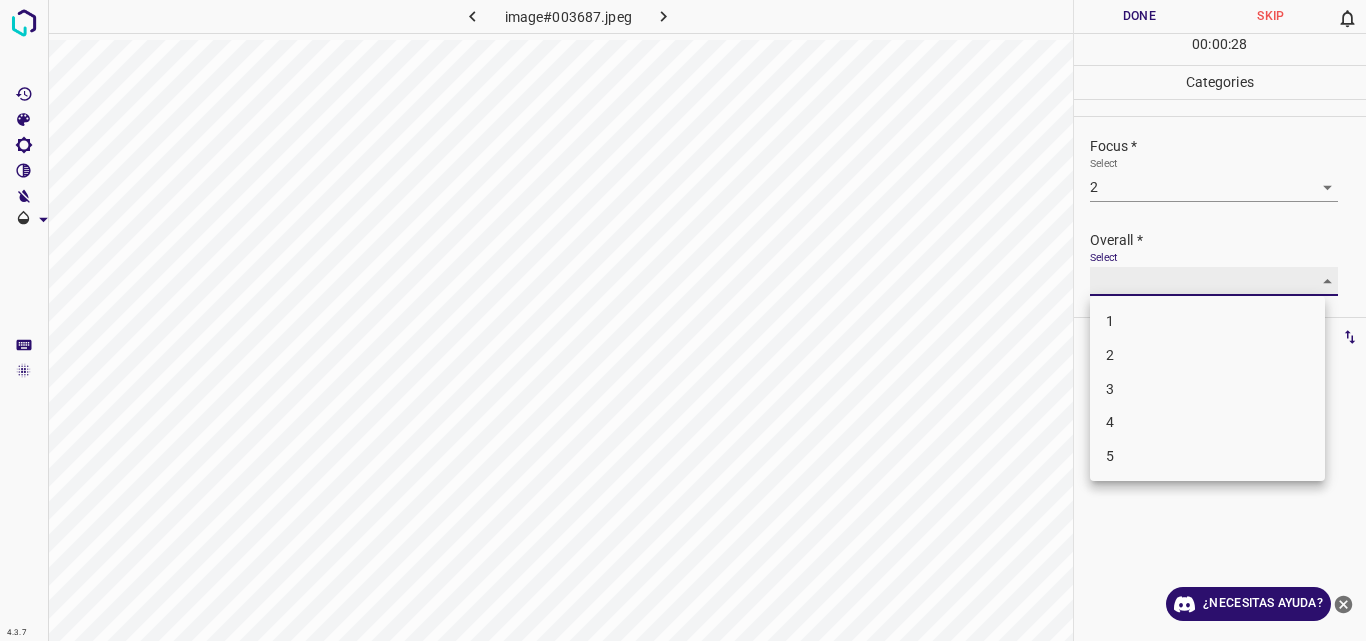 type on "2" 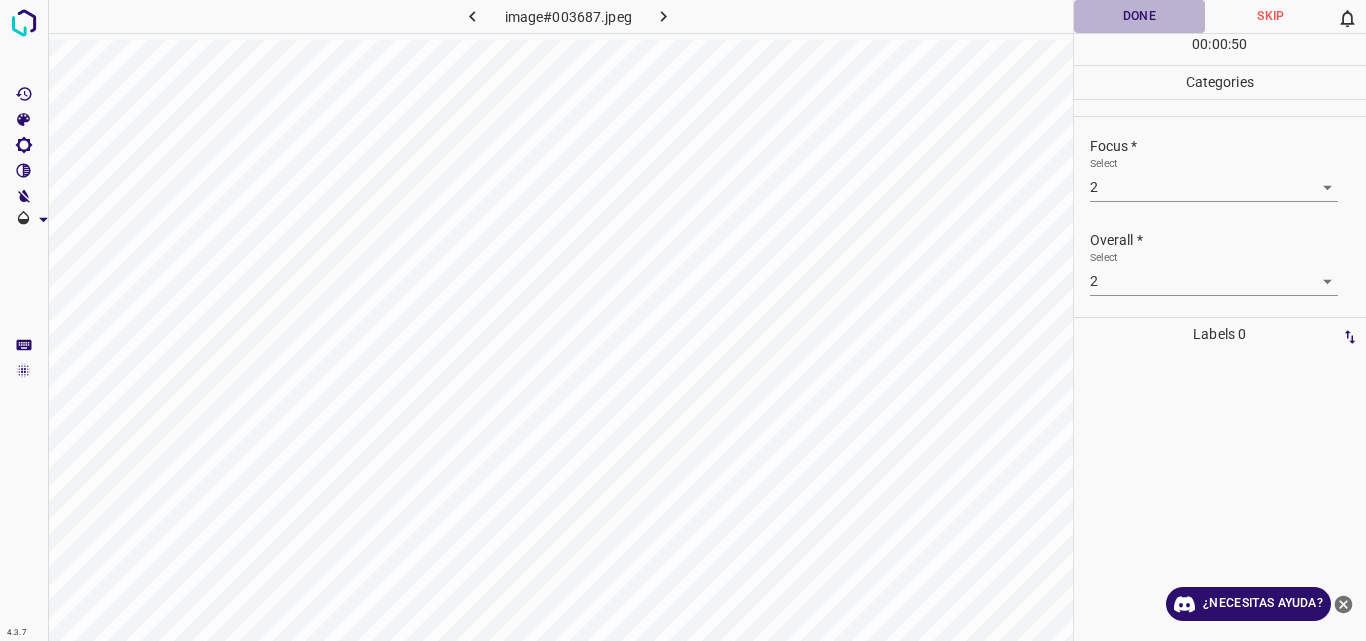 click on "Done" at bounding box center (1140, 16) 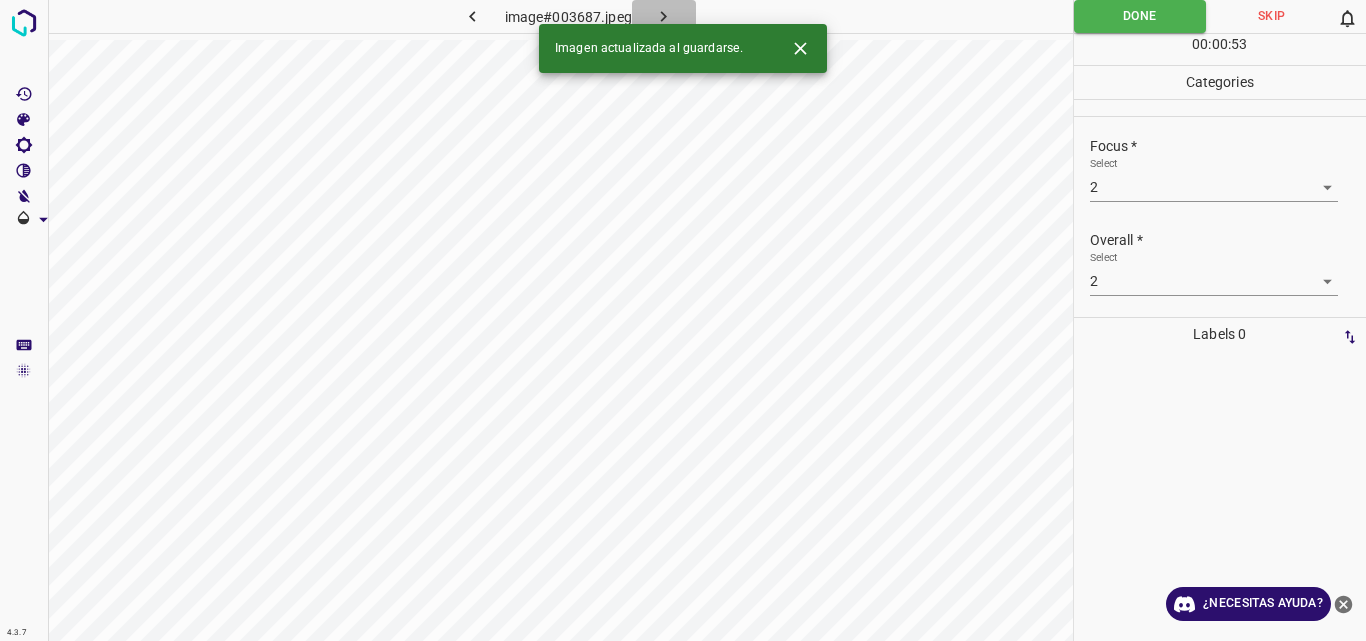 click 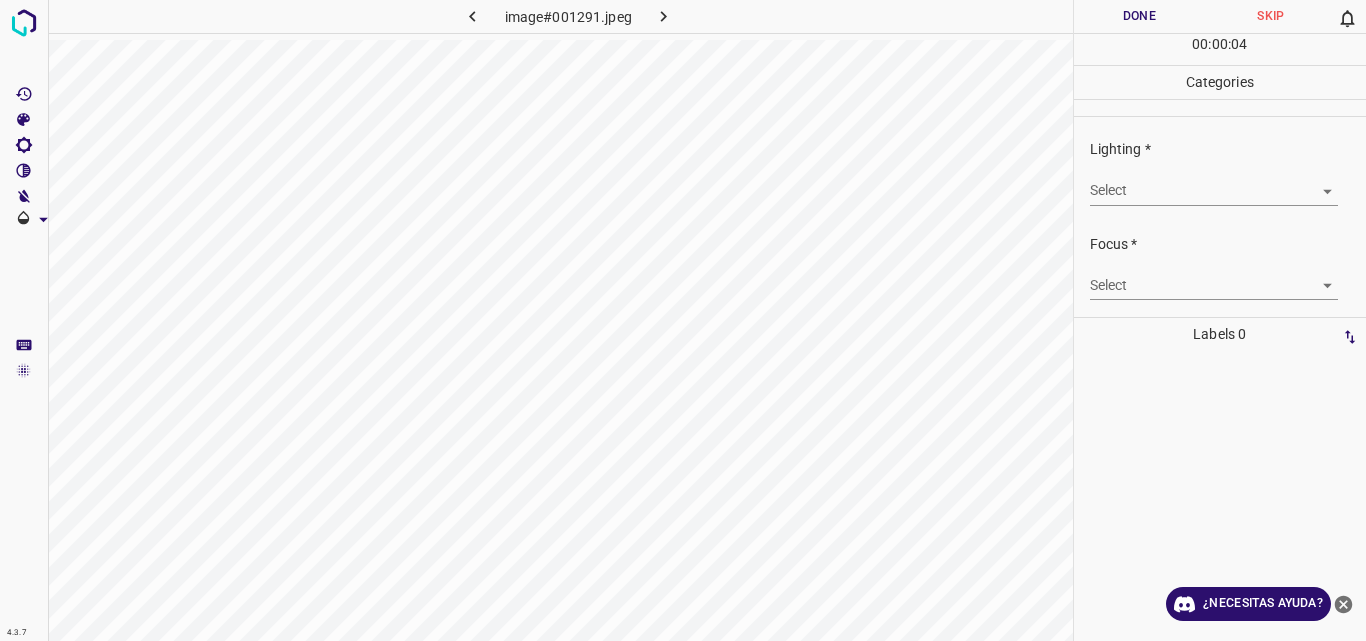 click on "4.3.7 image#001291.jpeg Done Skip 0 00   : 00   : 04   Categories Lighting *  Select ​ Focus *  Select ​ Overall *  Select ​ Labels   0 Categories 1 Lighting 2 Focus 3 Overall Tools Space Change between modes (Draw & Edit) I Auto labeling R Restore zoom M Zoom in N Zoom out Delete Delete selecte label Filters Z Restore filters X Saturation filter C Brightness filter V Contrast filter B Gray scale filter General O Download ¿Necesitas ayuda? Original text Rate this translation Your feedback will be used to help improve Google Translate - Texto - Esconder - Borrar" at bounding box center (683, 320) 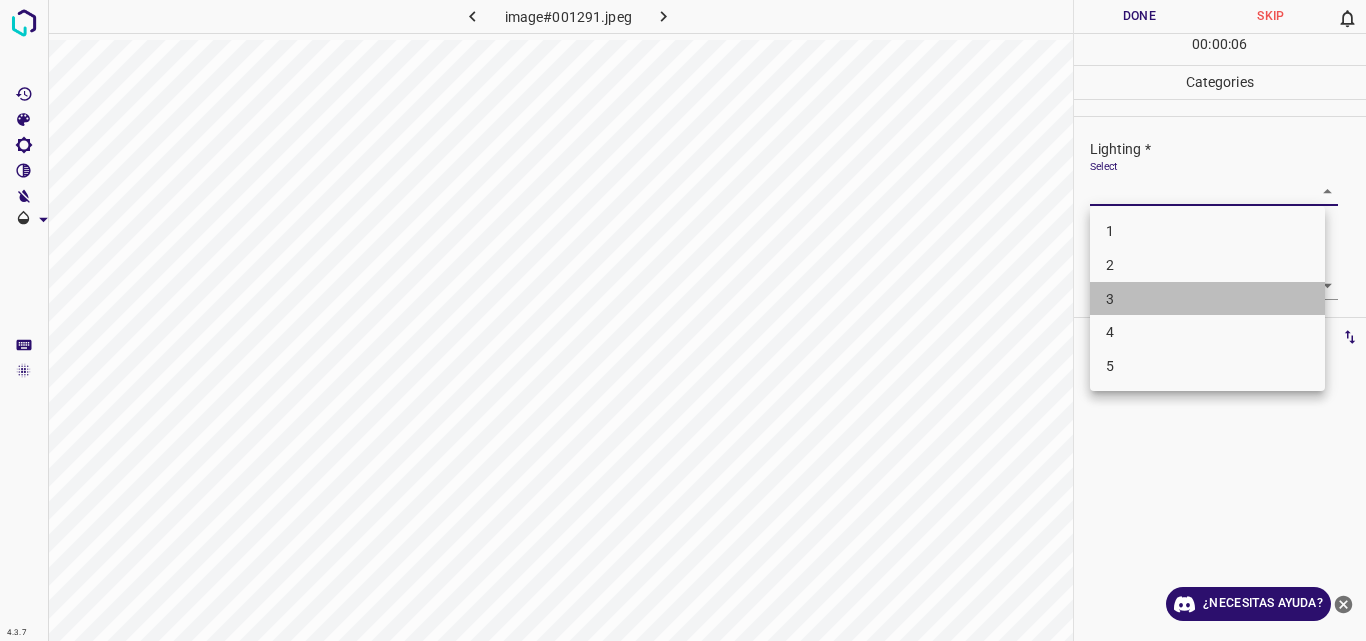click on "3" at bounding box center (1207, 299) 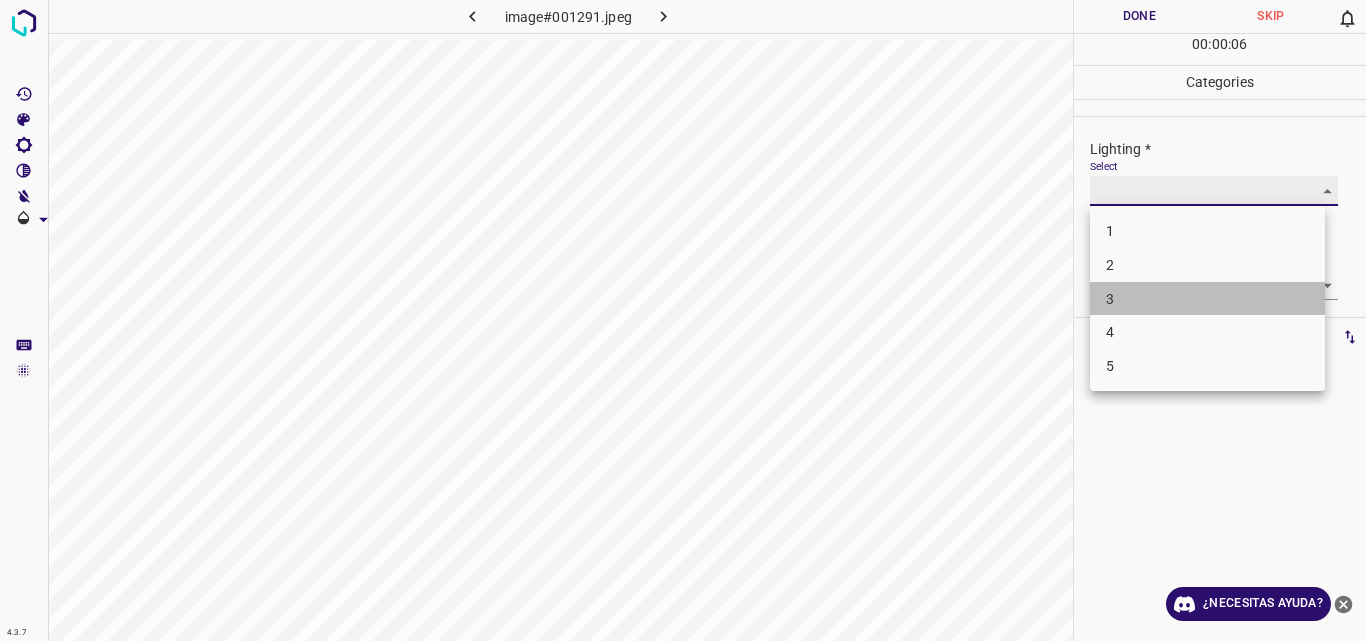 type on "3" 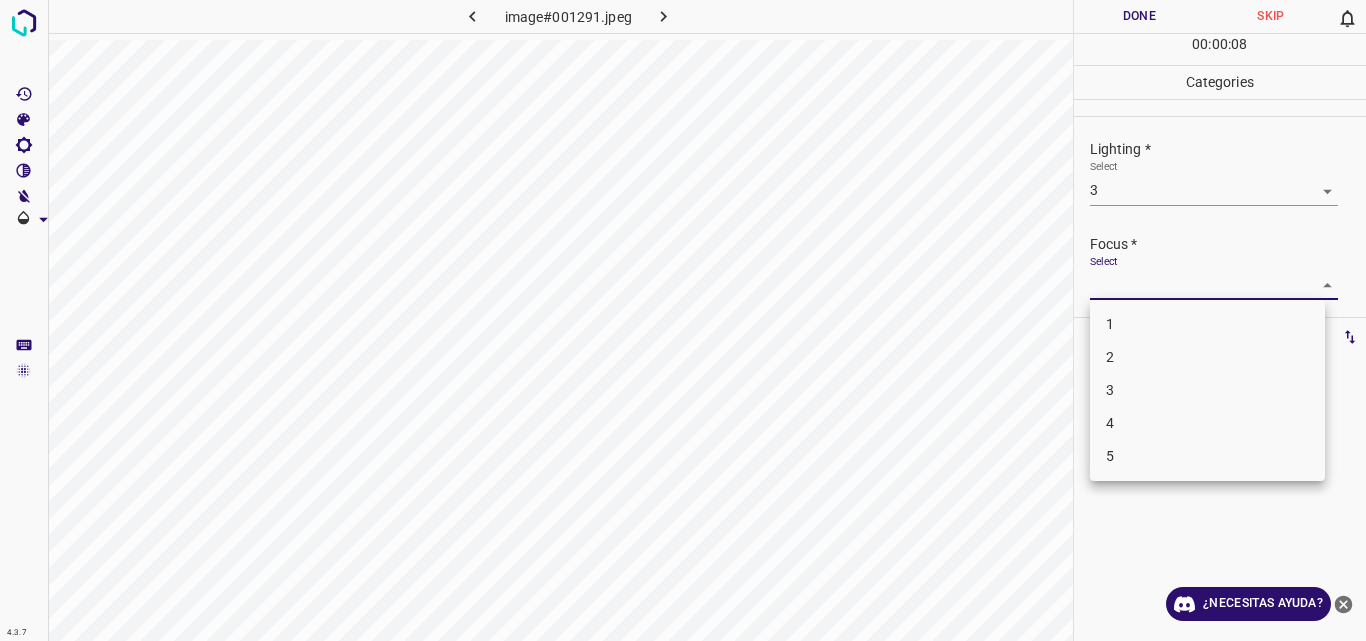click on "4.3.7 image#001291.jpeg Done Skip 0 00   : 00   : 08   Categories Lighting *  Select 3 3 Focus *  Select ​ Overall *  Select ​ Labels   0 Categories 1 Lighting 2 Focus 3 Overall Tools Space Change between modes (Draw & Edit) I Auto labeling R Restore zoom M Zoom in N Zoom out Delete Delete selecte label Filters Z Restore filters X Saturation filter C Brightness filter V Contrast filter B Gray scale filter General O Download ¿Necesitas ayuda? Original text Rate this translation Your feedback will be used to help improve Google Translate - Texto - Esconder - Borrar 1 2 3 4 5" at bounding box center (683, 320) 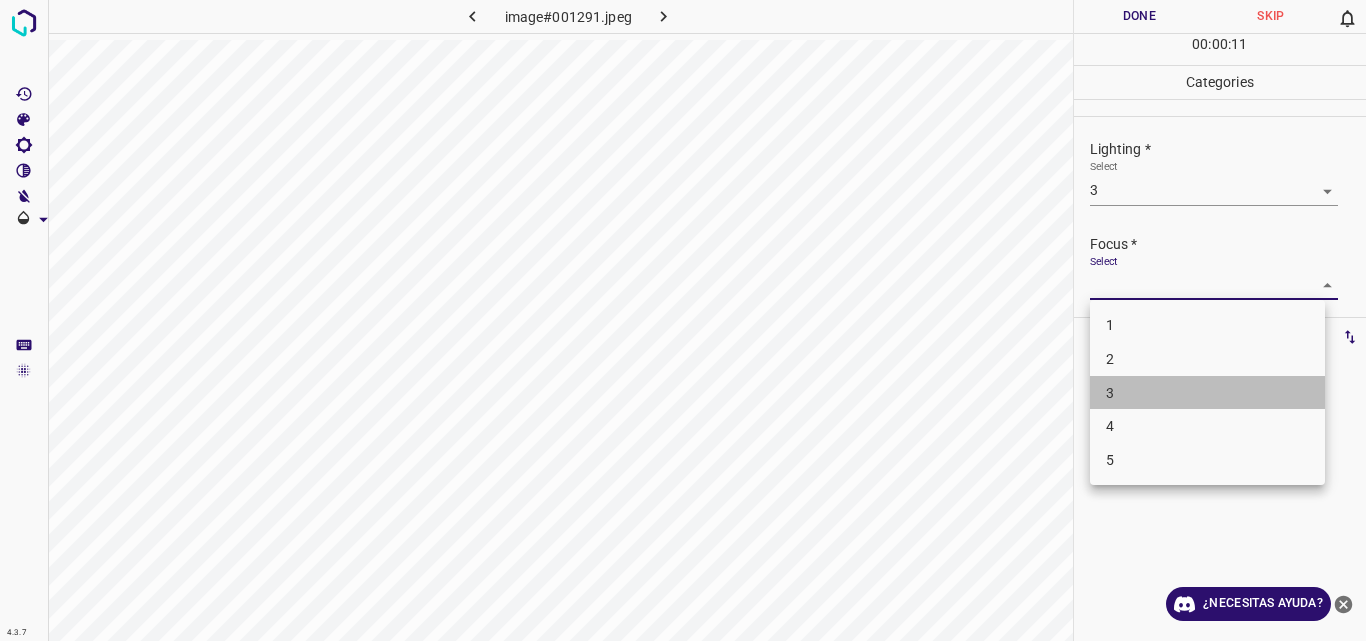 click on "3" at bounding box center [1207, 393] 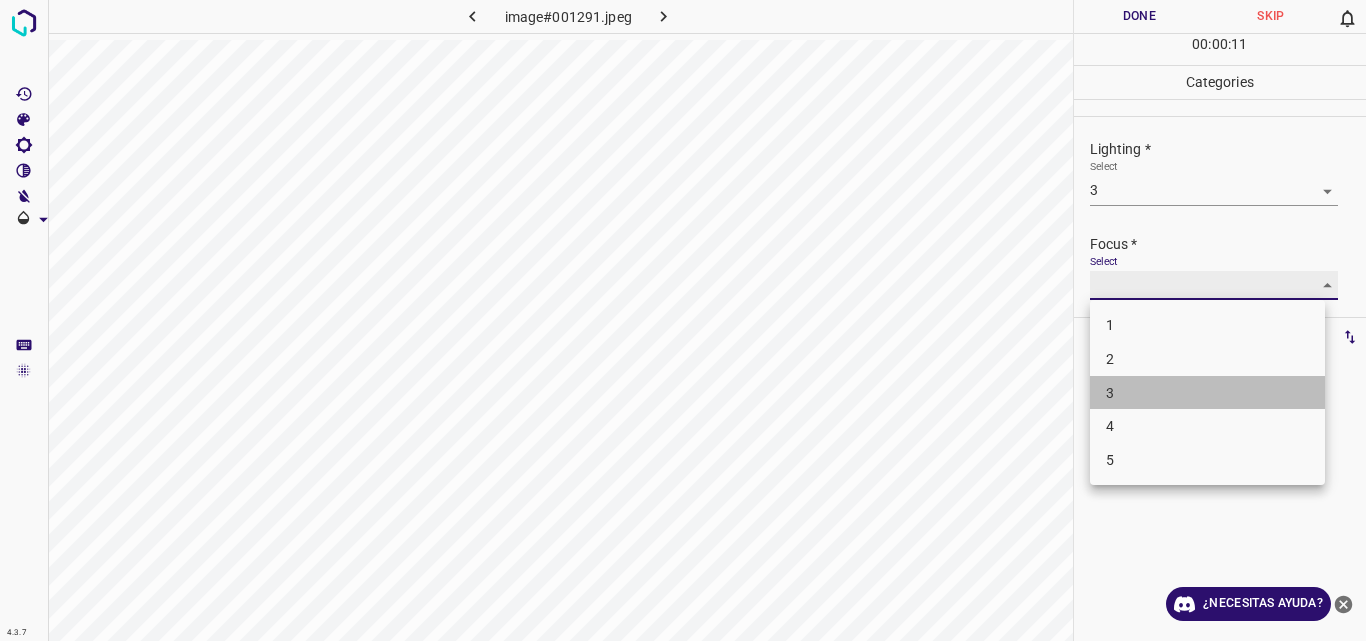 type on "3" 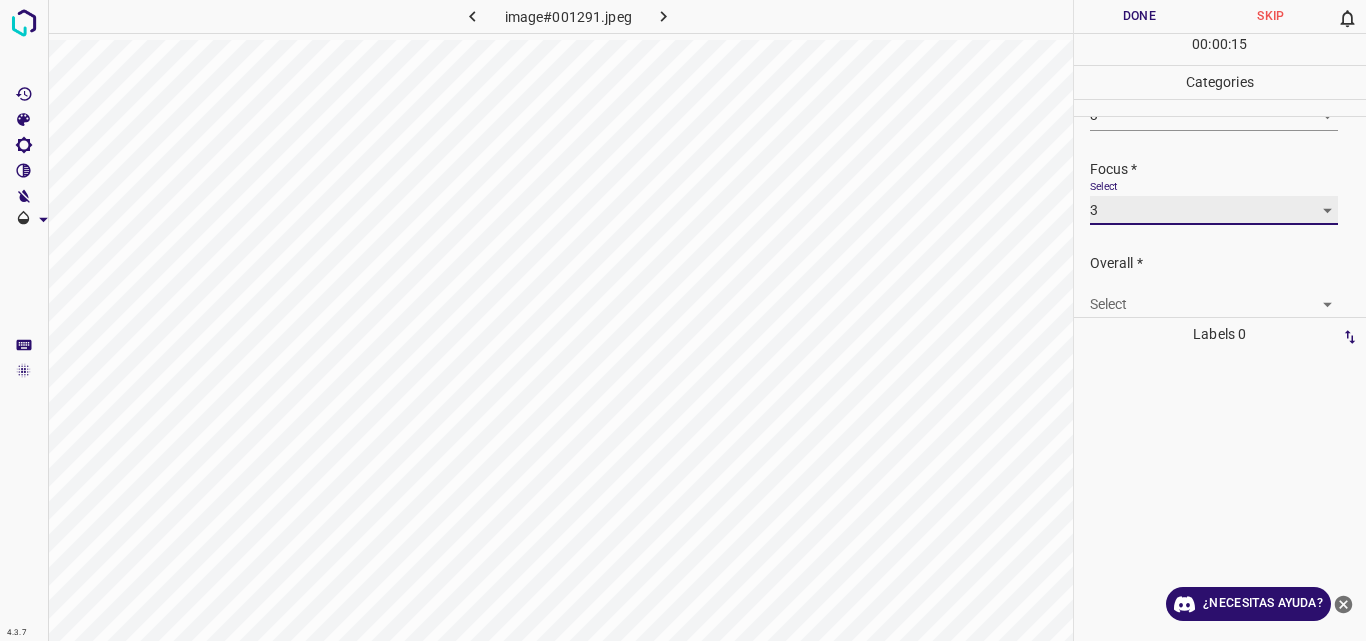 scroll, scrollTop: 81, scrollLeft: 0, axis: vertical 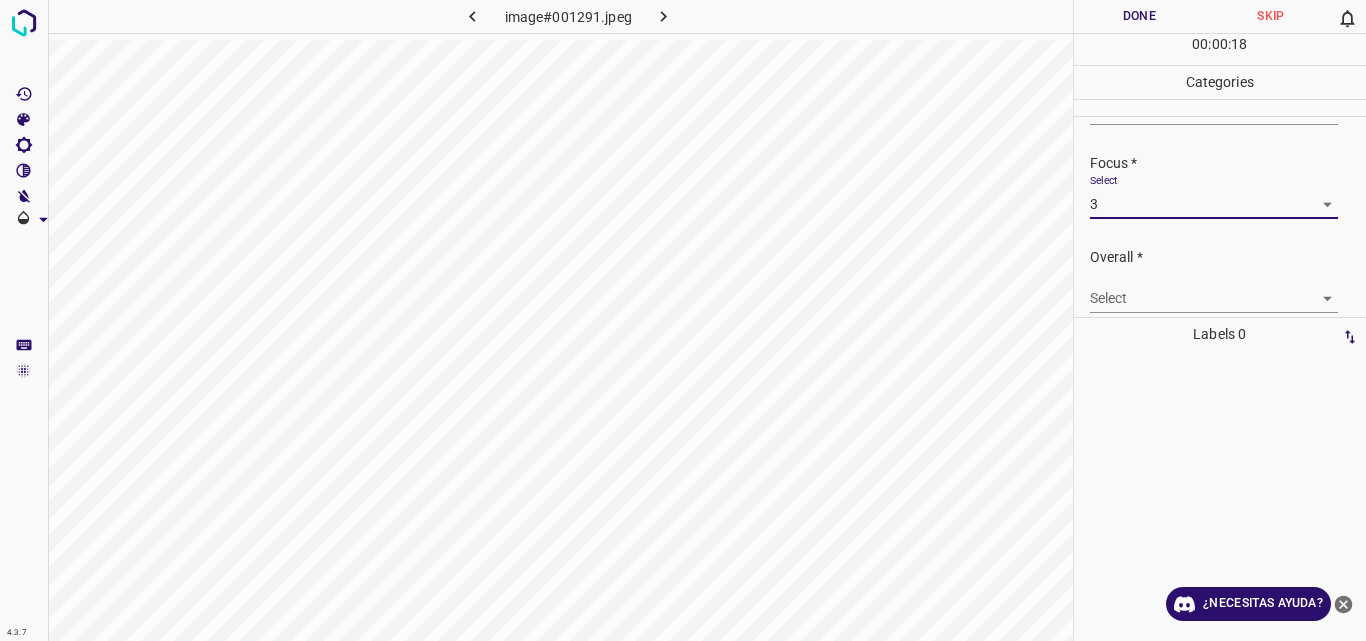 click on "4.3.7 image#001291.jpeg Done Skip 0 00   : 00   : 18   Categories Lighting *  Select 3 3 Focus *  Select 3 3 Overall *  Select ​ Labels   0 Categories 1 Lighting 2 Focus 3 Overall Tools Space Change between modes (Draw & Edit) I Auto labeling R Restore zoom M Zoom in N Zoom out Delete Delete selecte label Filters Z Restore filters X Saturation filter C Brightness filter V Contrast filter B Gray scale filter General O Download ¿Necesitas ayuda? Original text Rate this translation Your feedback will be used to help improve Google Translate - Texto - Esconder - Borrar" at bounding box center [683, 320] 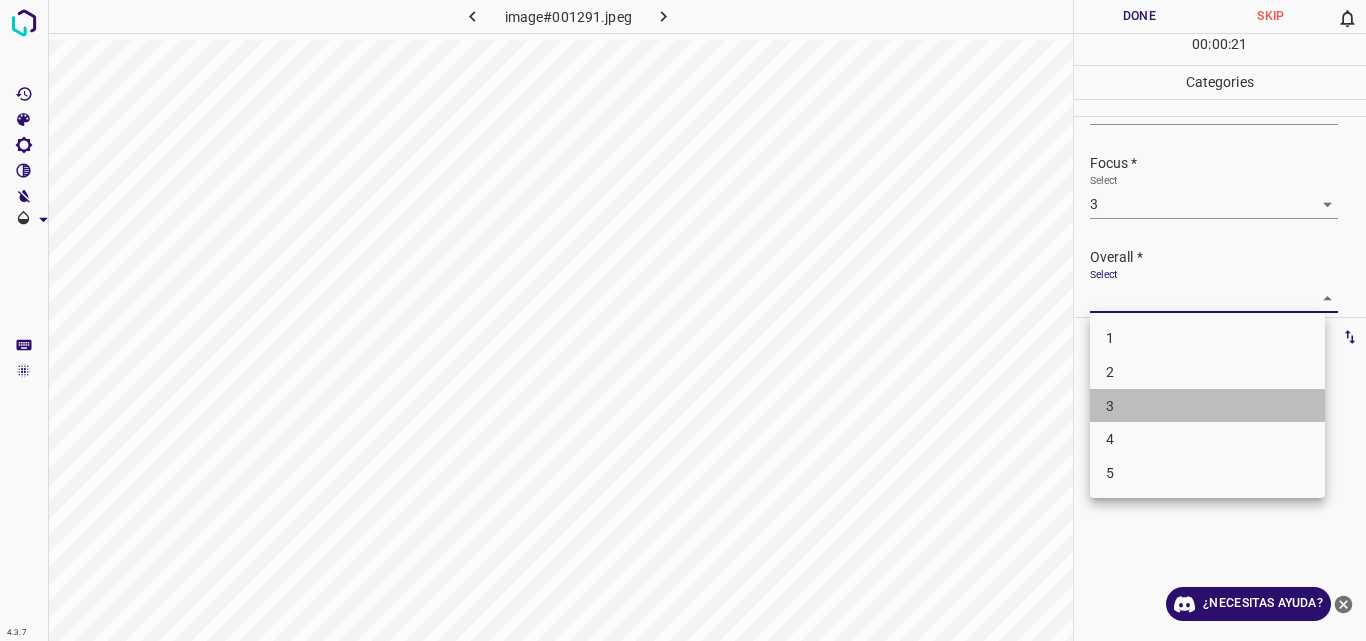 click on "3" at bounding box center [1207, 406] 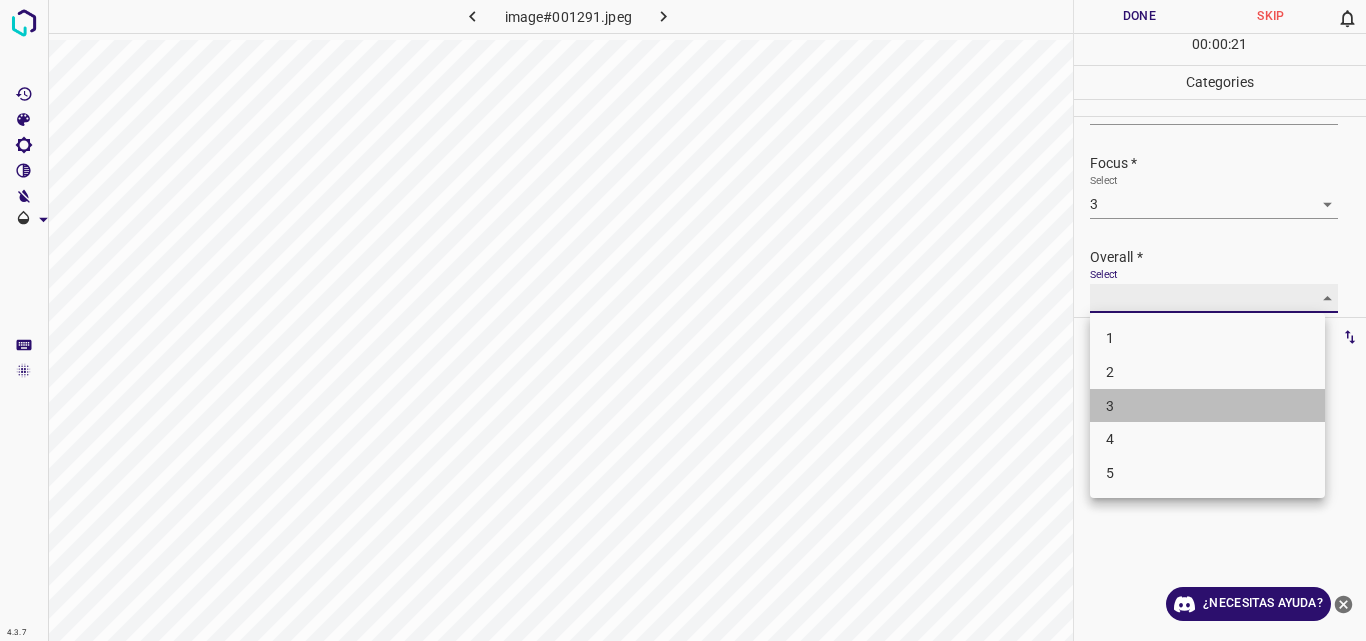 type on "3" 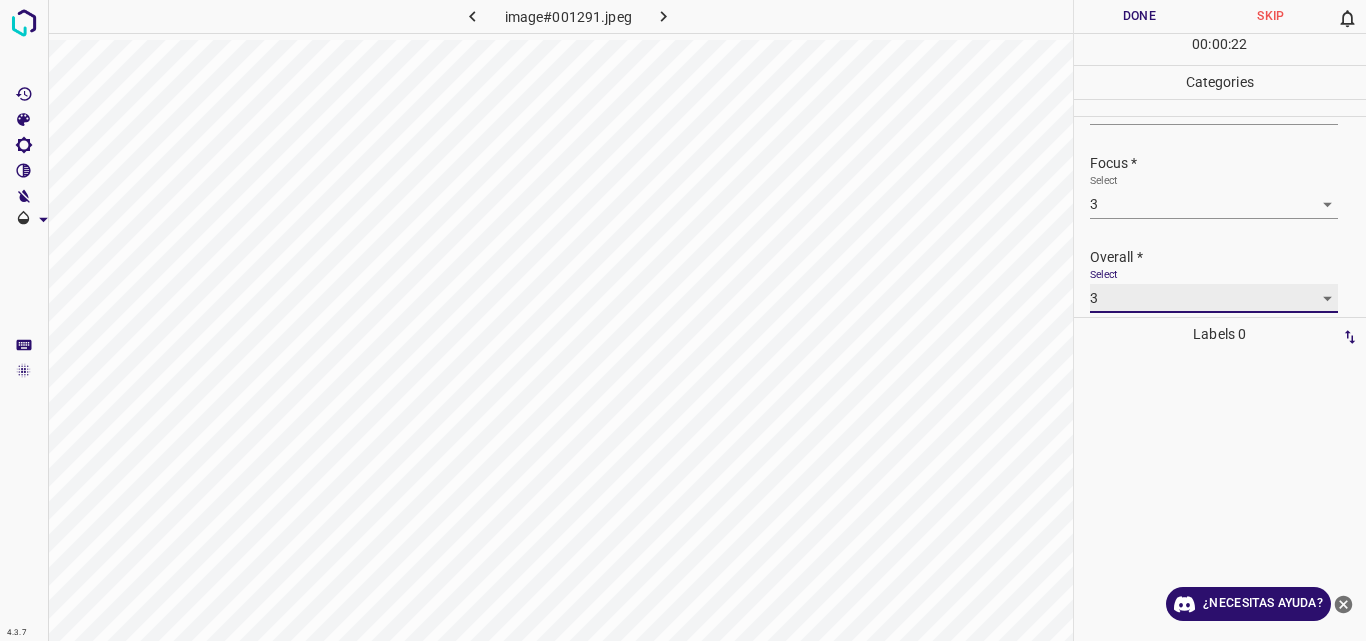 scroll, scrollTop: 81, scrollLeft: 0, axis: vertical 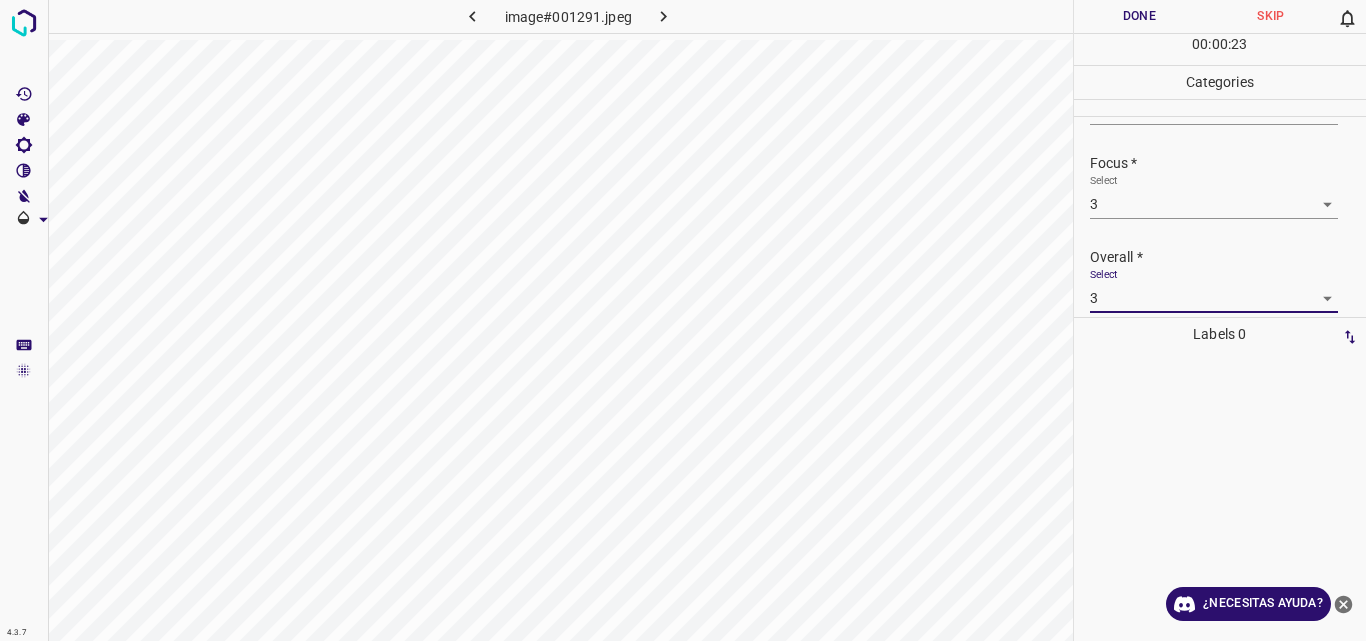click on "Done" at bounding box center [1140, 16] 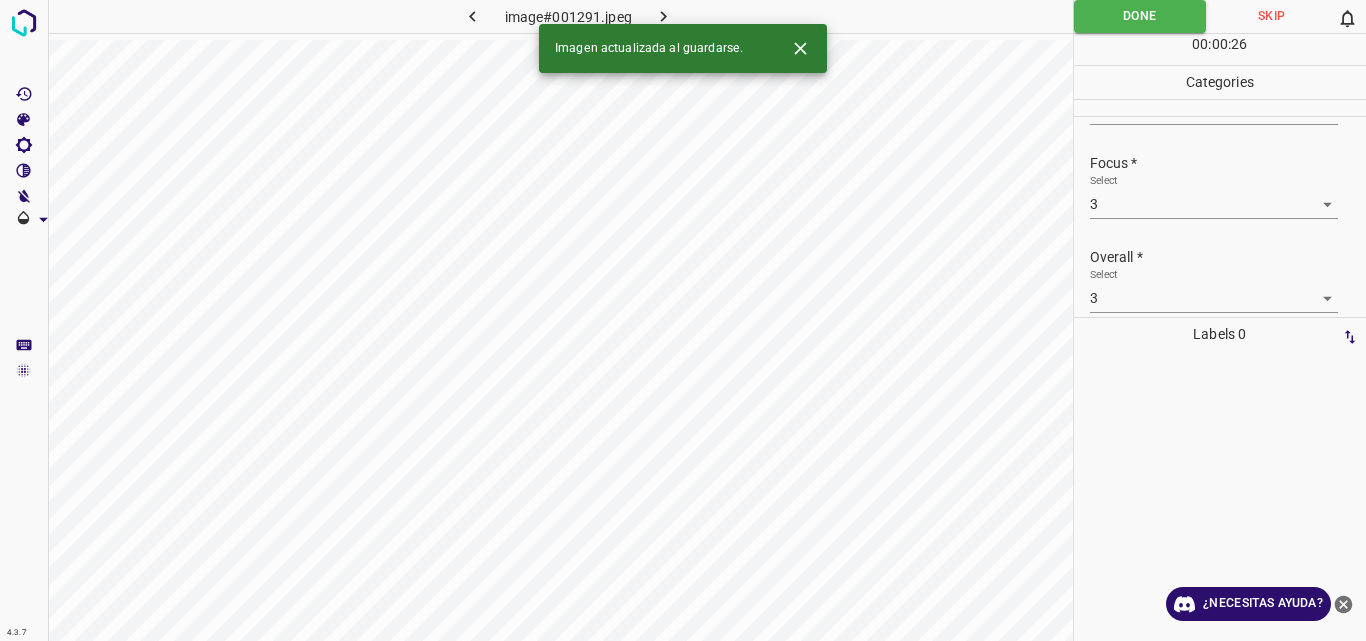click 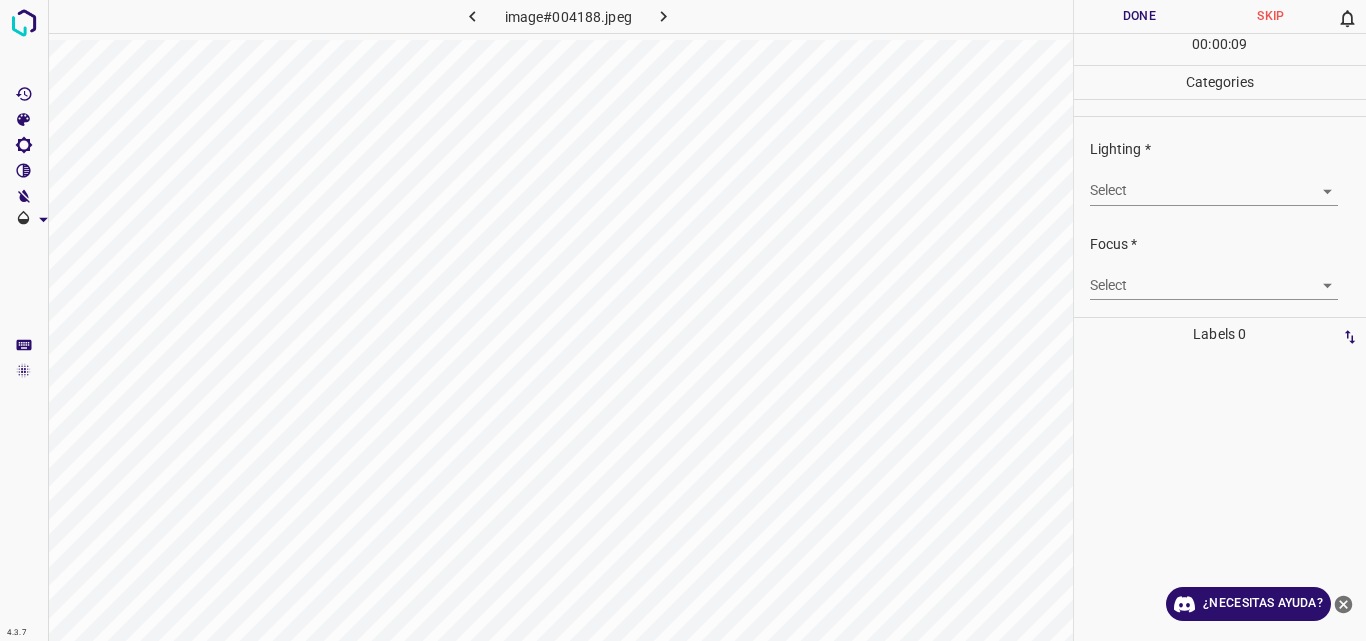 click on "4.3.7 image#004188.jpeg Done Skip 0 00   : 00   : 09   Categories Lighting *  Select ​ Focus *  Select ​ Overall *  Select ​ Labels   0 Categories 1 Lighting 2 Focus 3 Overall Tools Space Change between modes (Draw & Edit) I Auto labeling R Restore zoom M Zoom in N Zoom out Delete Delete selecte label Filters Z Restore filters X Saturation filter C Brightness filter V Contrast filter B Gray scale filter General O Download ¿Necesitas ayuda? Original text Rate this translation Your feedback will be used to help improve Google Translate - Texto - Esconder - Borrar" at bounding box center [683, 320] 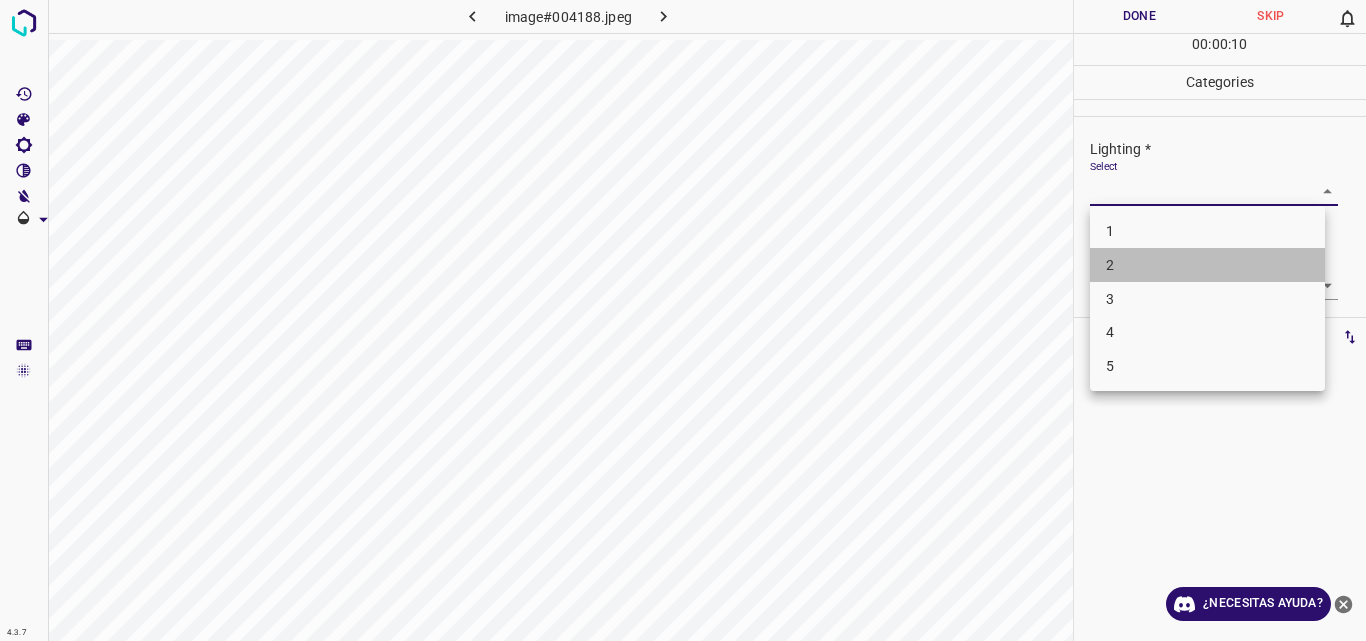 click on "2" at bounding box center (1207, 265) 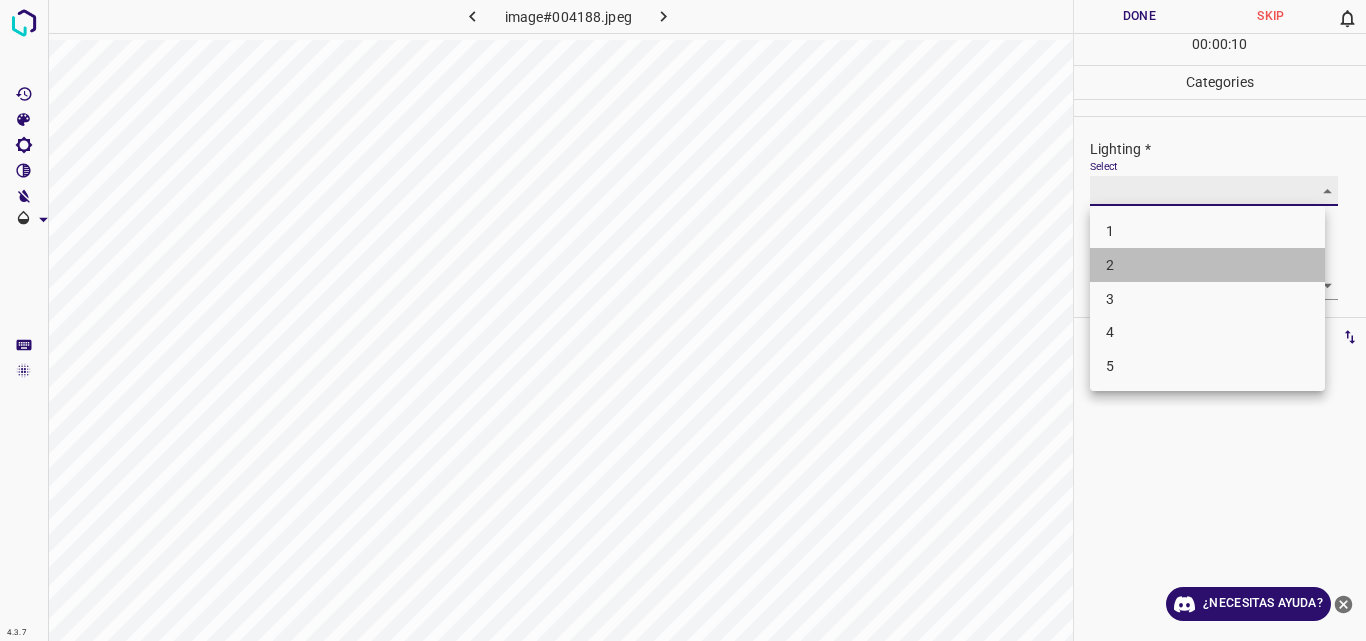 type on "2" 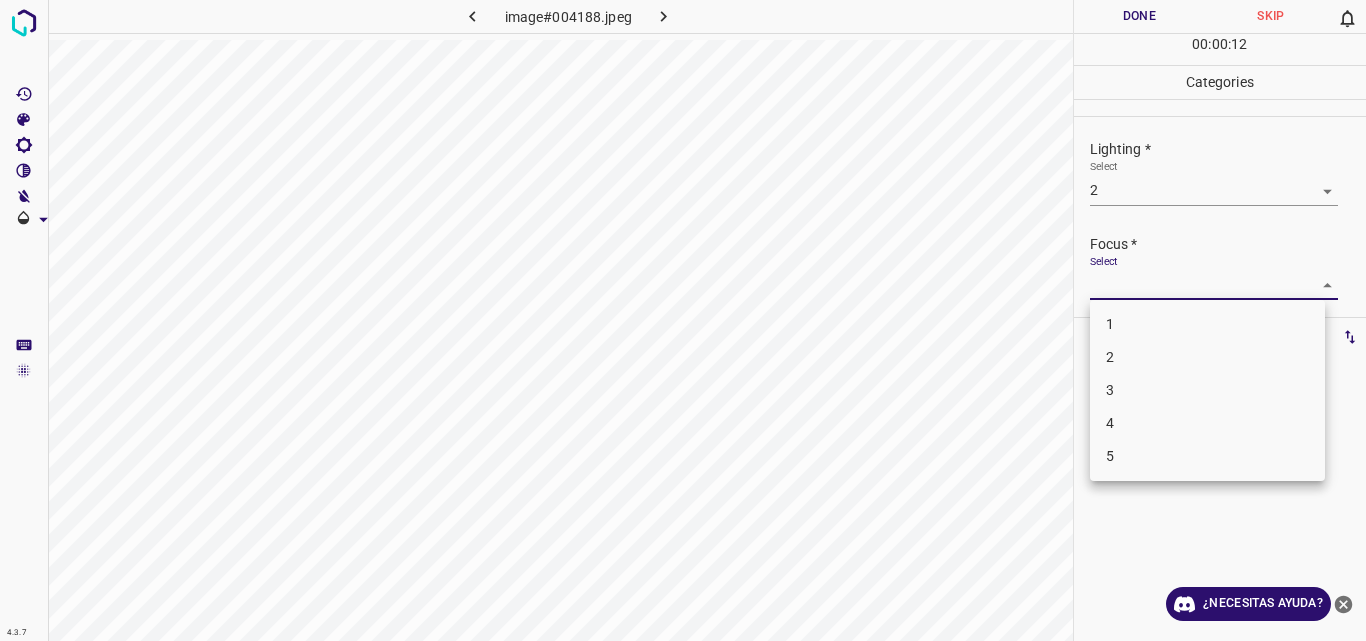 click on "4.3.7 image#004188.jpeg Done Skip 0 00   : 00   : 12   Categories Lighting *  Select 2 2 Focus *  Select ​ Overall *  Select ​ Labels   0 Categories 1 Lighting 2 Focus 3 Overall Tools Space Change between modes (Draw & Edit) I Auto labeling R Restore zoom M Zoom in N Zoom out Delete Delete selecte label Filters Z Restore filters X Saturation filter C Brightness filter V Contrast filter B Gray scale filter General O Download ¿Necesitas ayuda? Original text Rate this translation Your feedback will be used to help improve Google Translate - Texto - Esconder - Borrar 1 2 3 4 5" at bounding box center [683, 320] 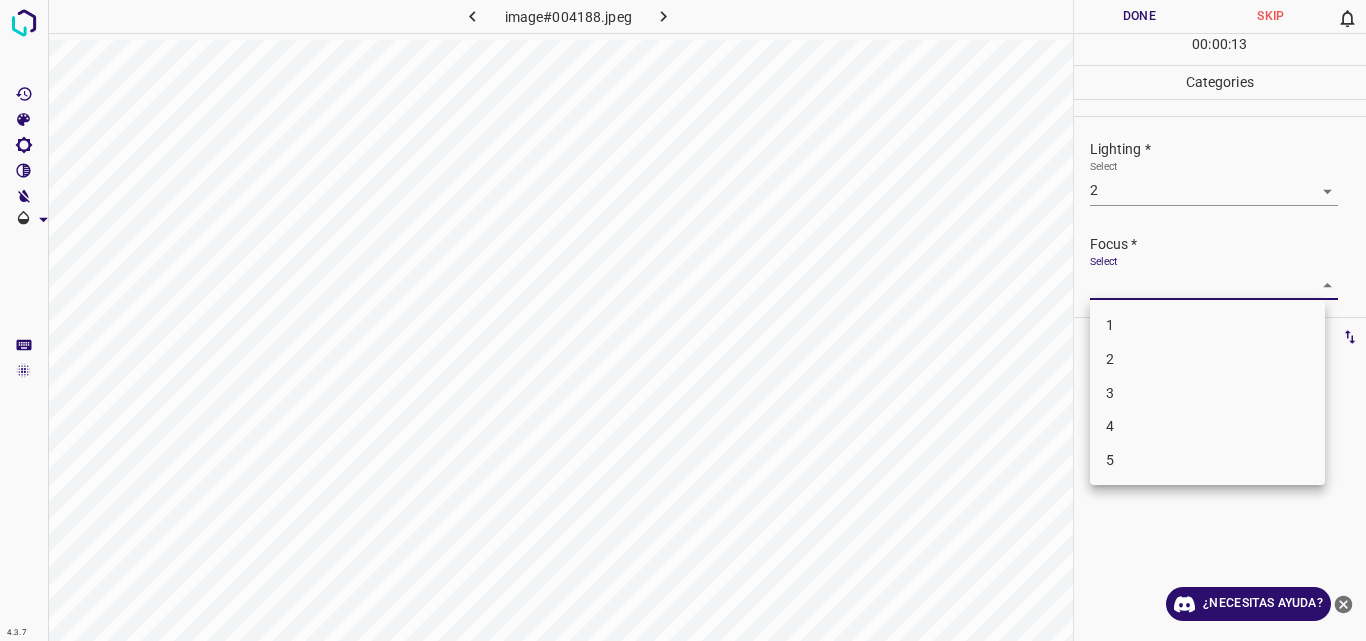 click on "2" at bounding box center [1207, 359] 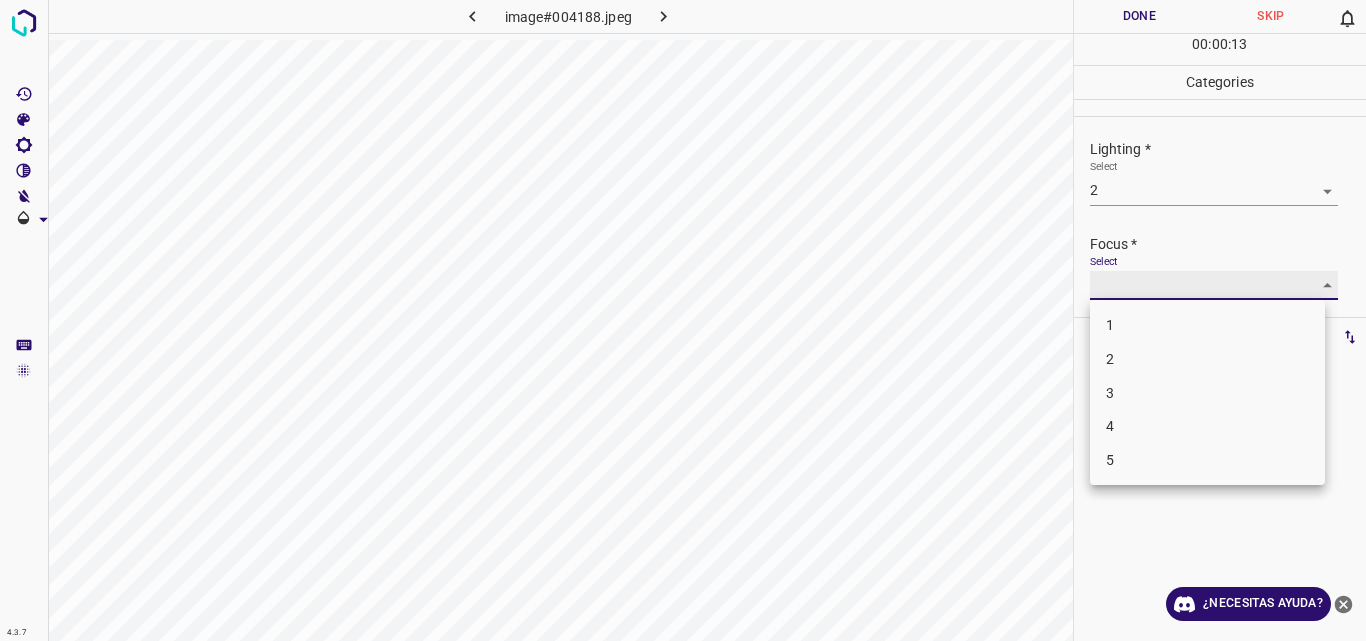 type on "2" 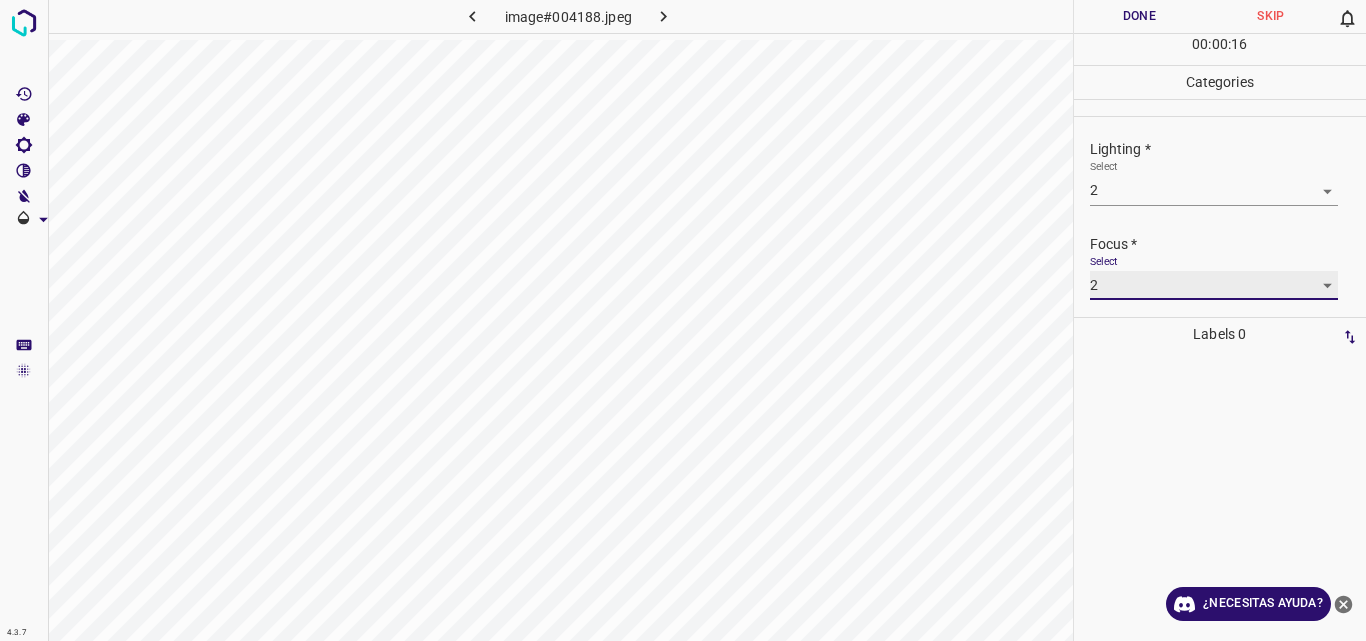 scroll, scrollTop: 56, scrollLeft: 0, axis: vertical 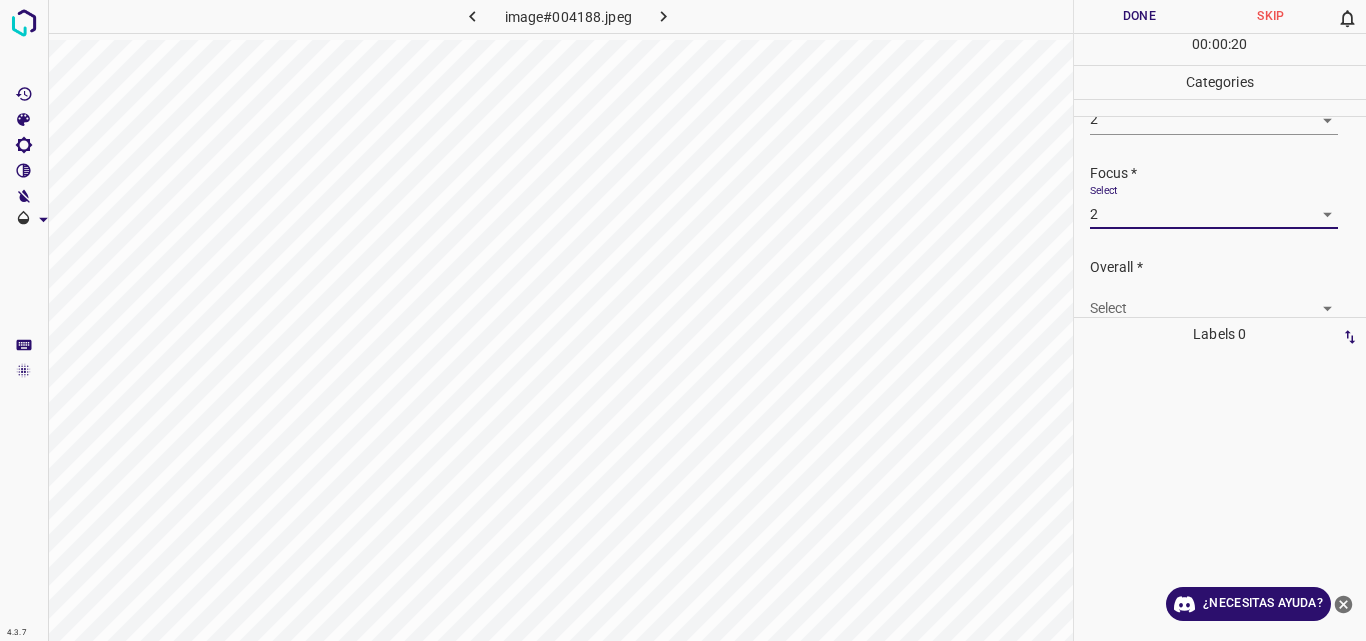 click on "4.3.7 image#004188.jpeg Done Skip 0 00   : 00   : 20   Categories Lighting *  Select 2 2 Focus *  Select 2 2 Overall *  Select ​ Labels   0 Categories 1 Lighting 2 Focus 3 Overall Tools Space Change between modes (Draw & Edit) I Auto labeling R Restore zoom M Zoom in N Zoom out Delete Delete selecte label Filters Z Restore filters X Saturation filter C Brightness filter V Contrast filter B Gray scale filter General O Download ¿Necesitas ayuda? Original text Rate this translation Your feedback will be used to help improve Google Translate - Texto - Esconder - Borrar" at bounding box center [683, 320] 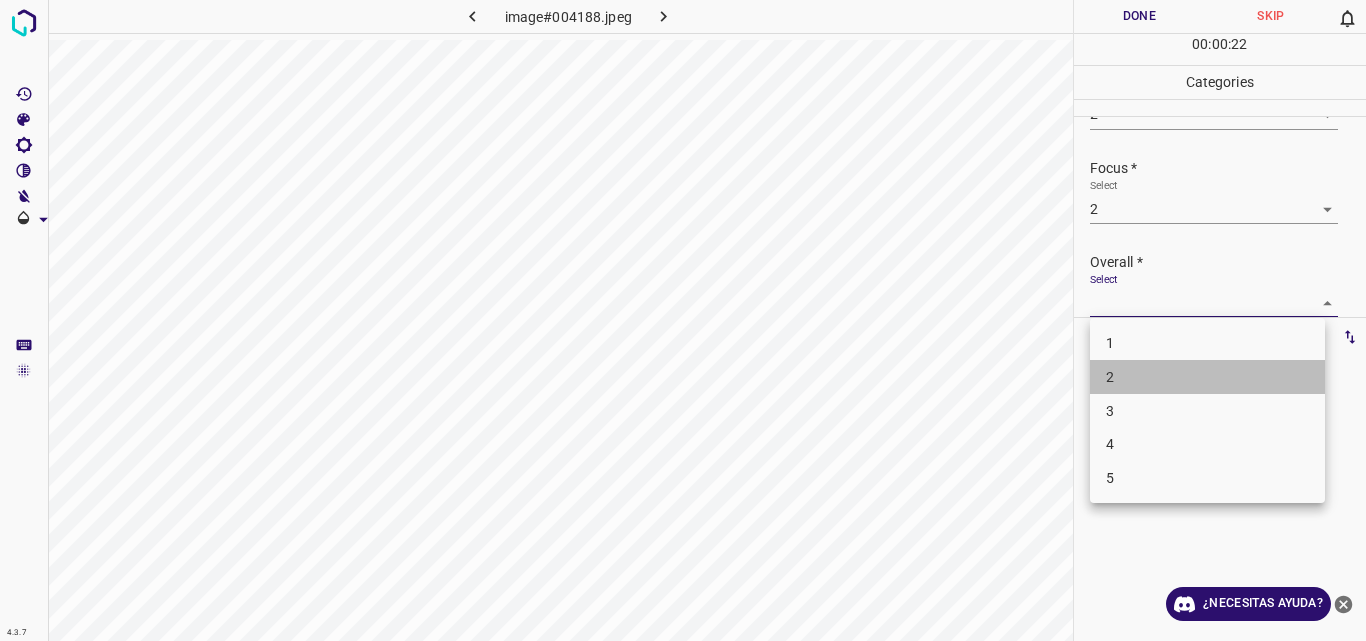 click on "2" at bounding box center [1207, 377] 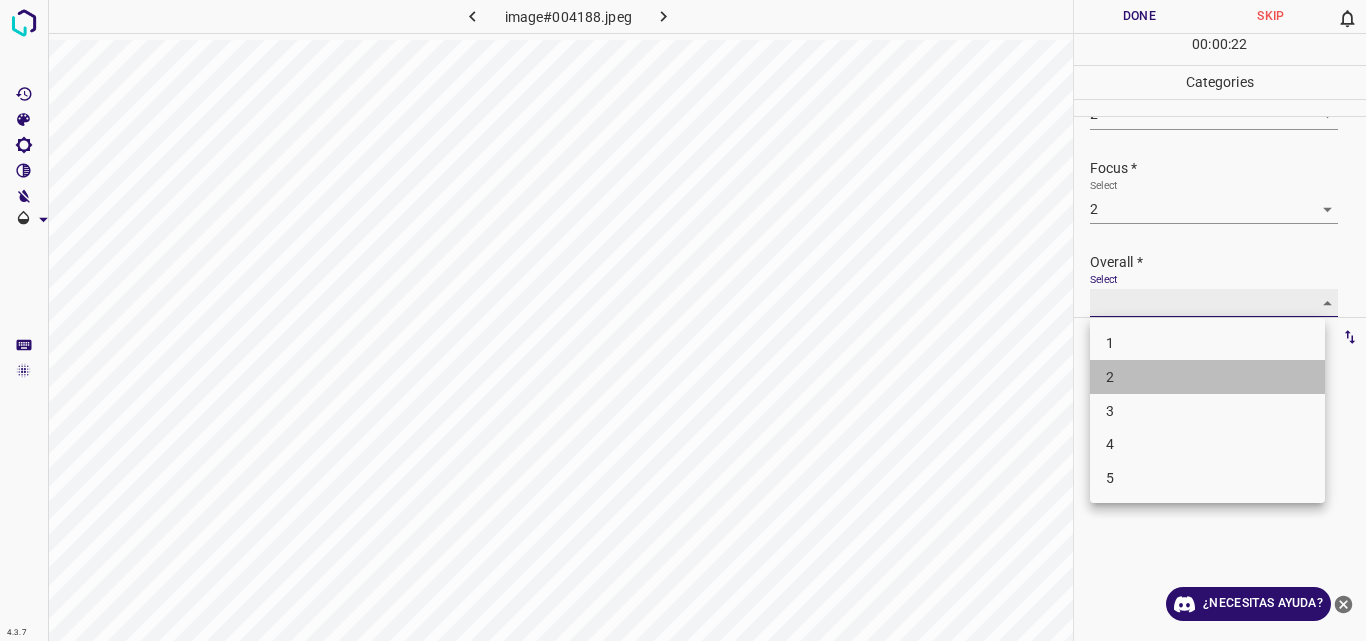 type on "2" 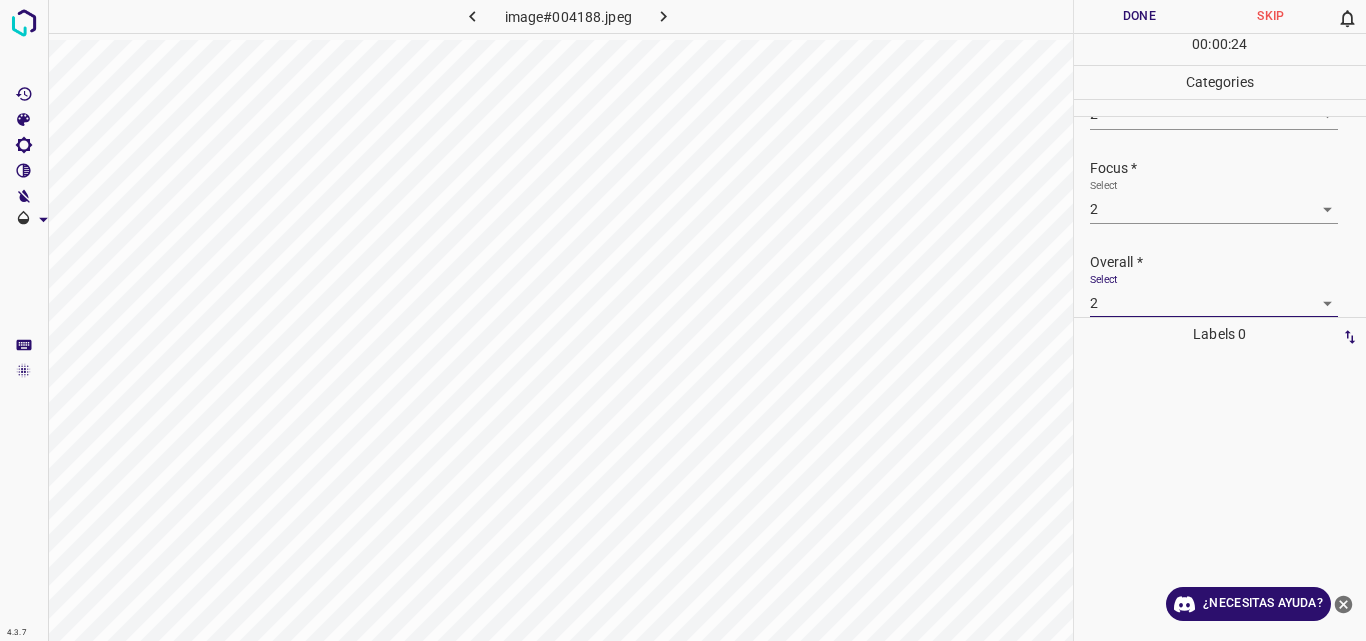 click on "Done" at bounding box center (1140, 16) 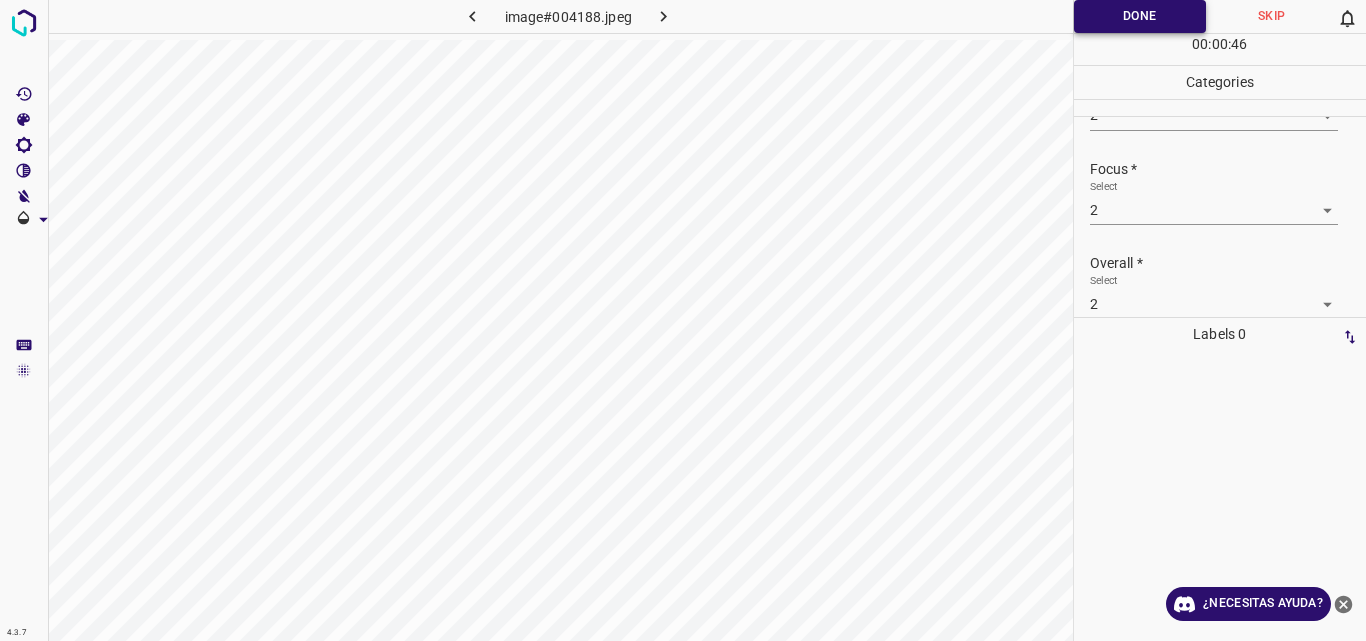 scroll, scrollTop: 76, scrollLeft: 0, axis: vertical 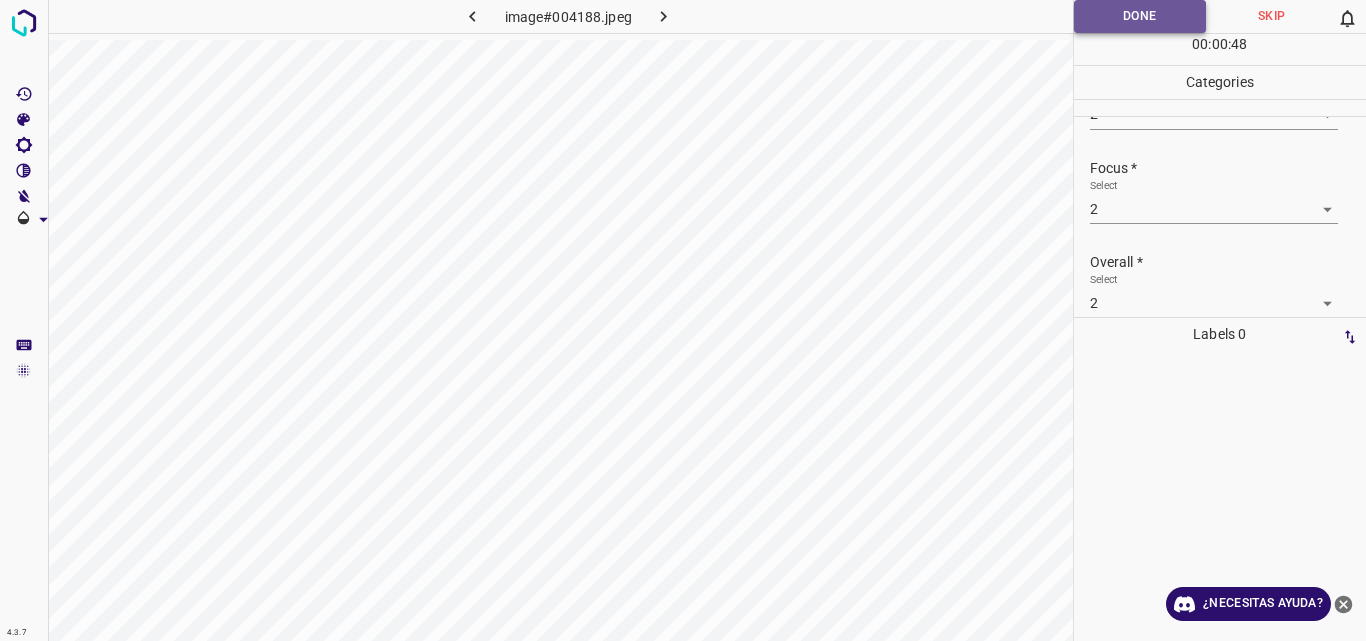 click on "Done" at bounding box center (1140, 16) 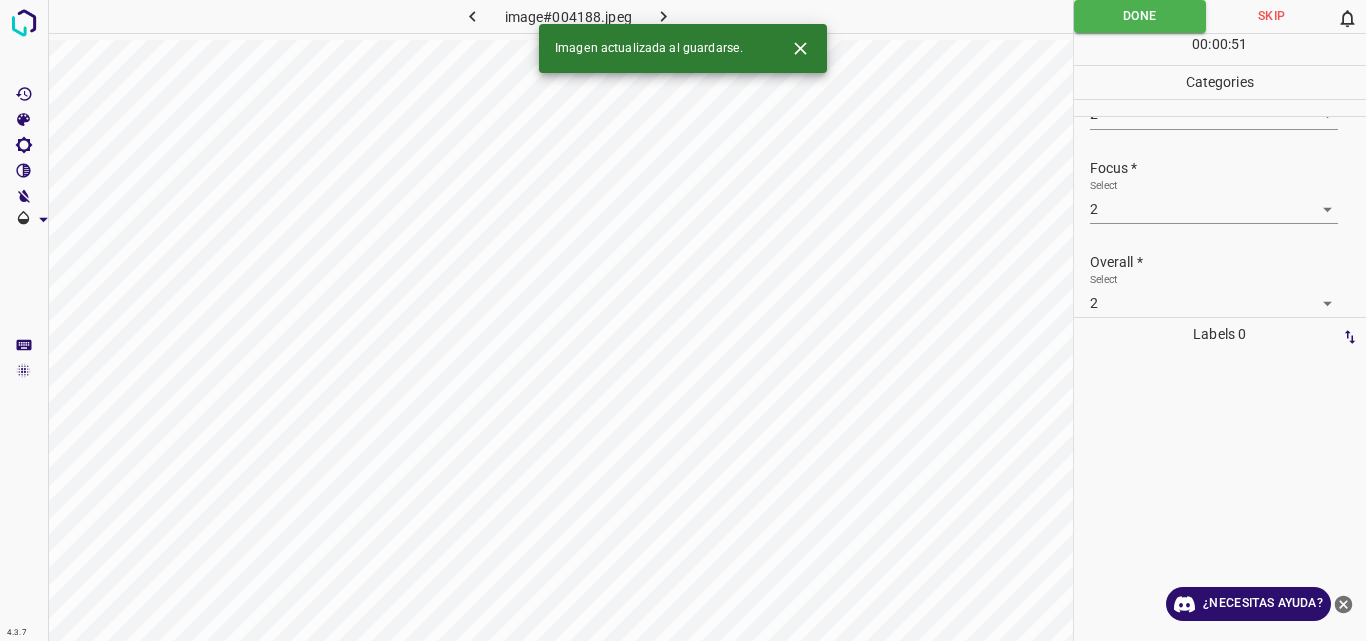 click 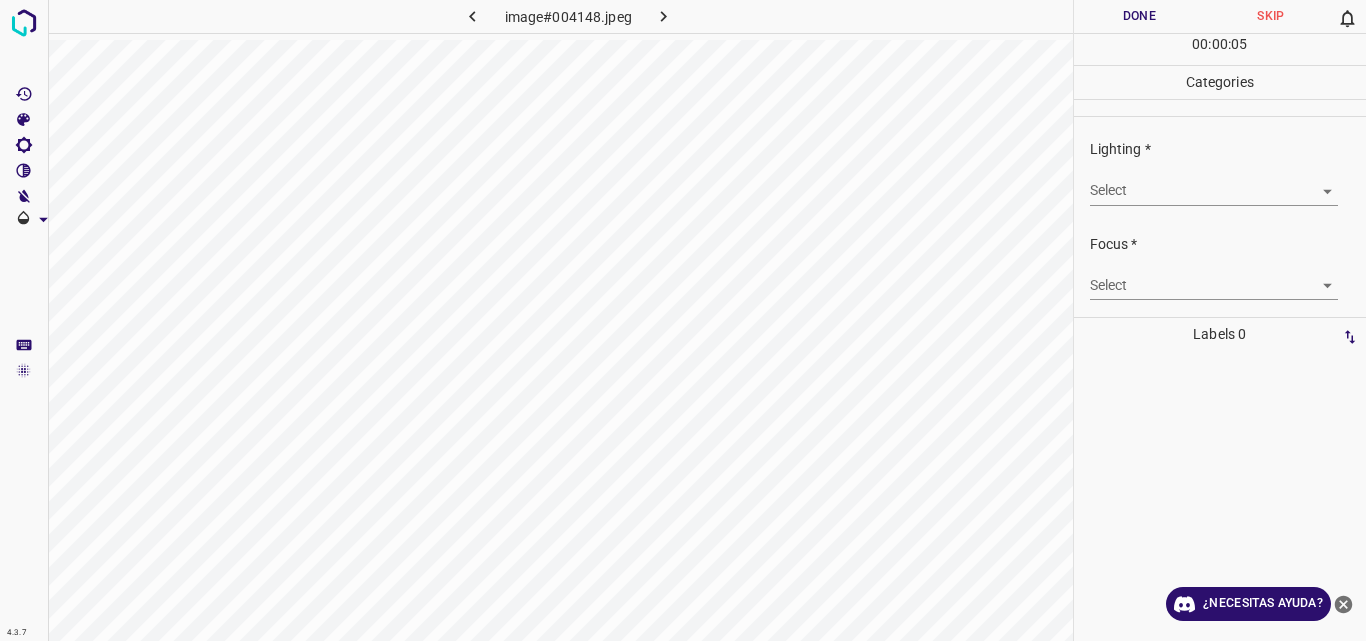 click on "4.3.7 image#004148.jpeg Done Skip 0 00   : 00   : 05   Categories Lighting *  Select ​ Focus *  Select ​ Overall *  Select ​ Labels   0 Categories 1 Lighting 2 Focus 3 Overall Tools Space Change between modes (Draw & Edit) I Auto labeling R Restore zoom M Zoom in N Zoom out Delete Delete selecte label Filters Z Restore filters X Saturation filter C Brightness filter V Contrast filter B Gray scale filter General O Download ¿Necesitas ayuda? Original text Rate this translation Your feedback will be used to help improve Google Translate - Texto - Esconder - Borrar" at bounding box center (683, 320) 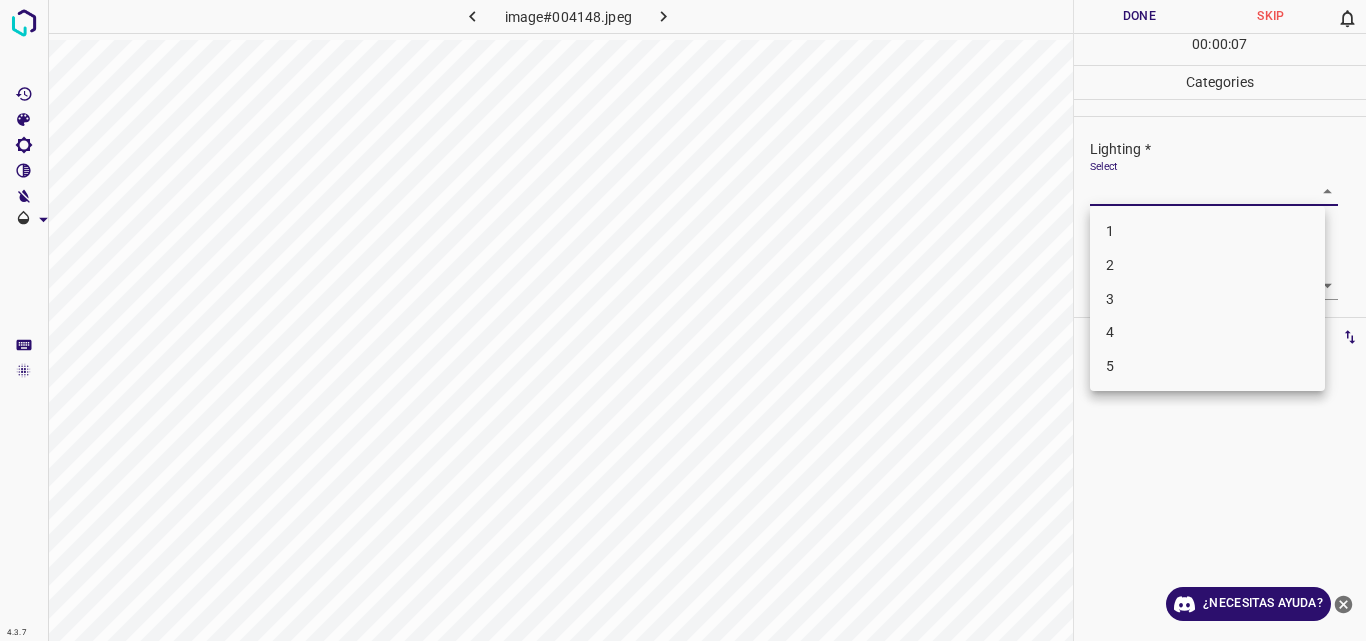 click on "3" at bounding box center [1207, 299] 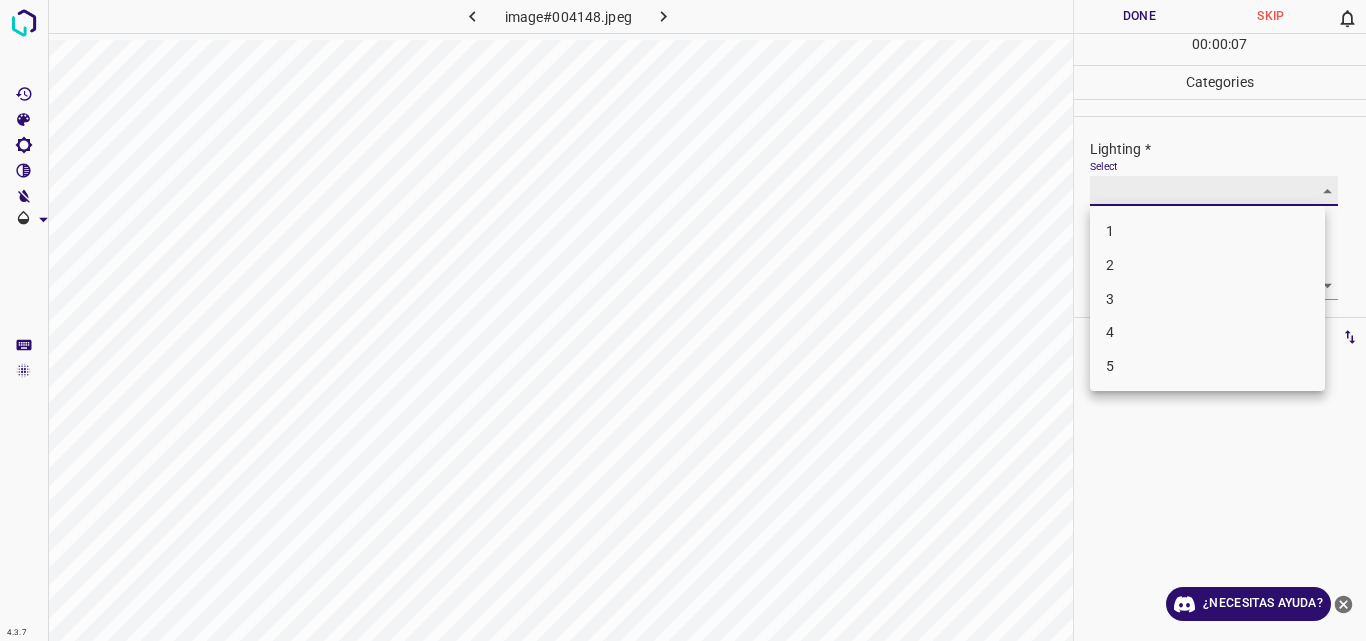 type on "3" 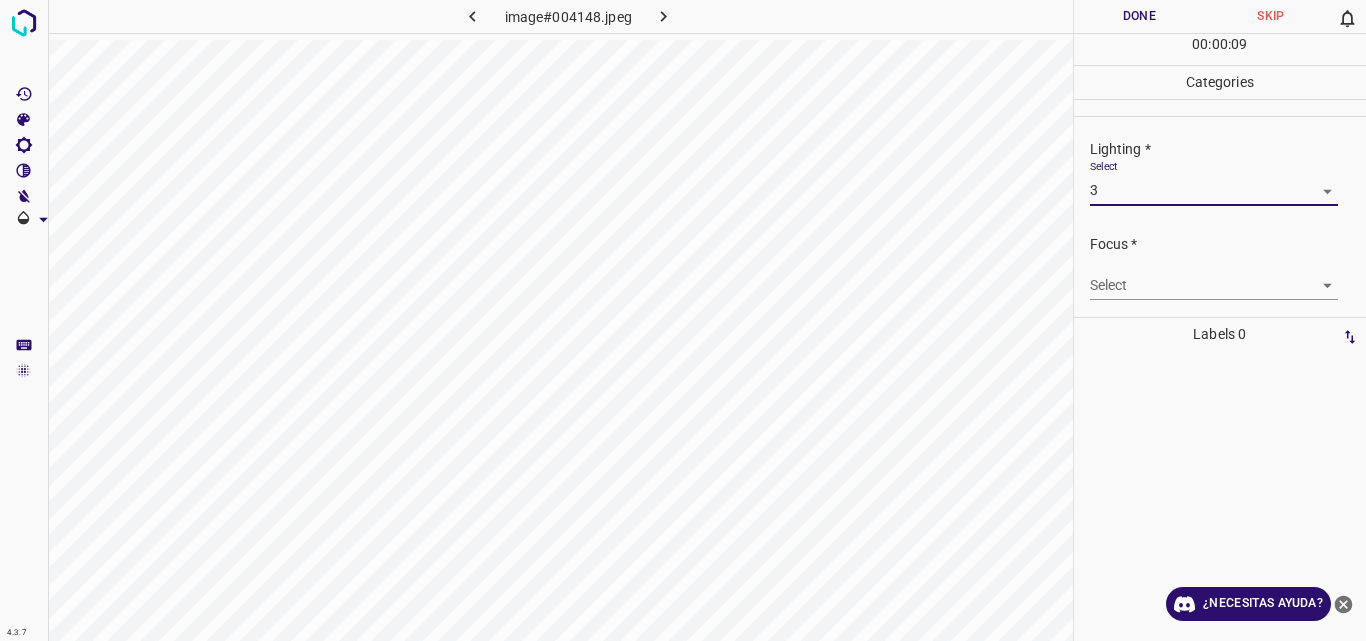 click on "4.3.7 image#004148.jpeg Done Skip 0 00   : 00   : 09   Categories Lighting *  Select 3 3 Focus *  Select ​ Overall *  Select ​ Labels   0 Categories 1 Lighting 2 Focus 3 Overall Tools Space Change between modes (Draw & Edit) I Auto labeling R Restore zoom M Zoom in N Zoom out Delete Delete selecte label Filters Z Restore filters X Saturation filter C Brightness filter V Contrast filter B Gray scale filter General O Download ¿Necesitas ayuda? Original text Rate this translation Your feedback will be used to help improve Google Translate - Texto - Esconder - Borrar" at bounding box center (683, 320) 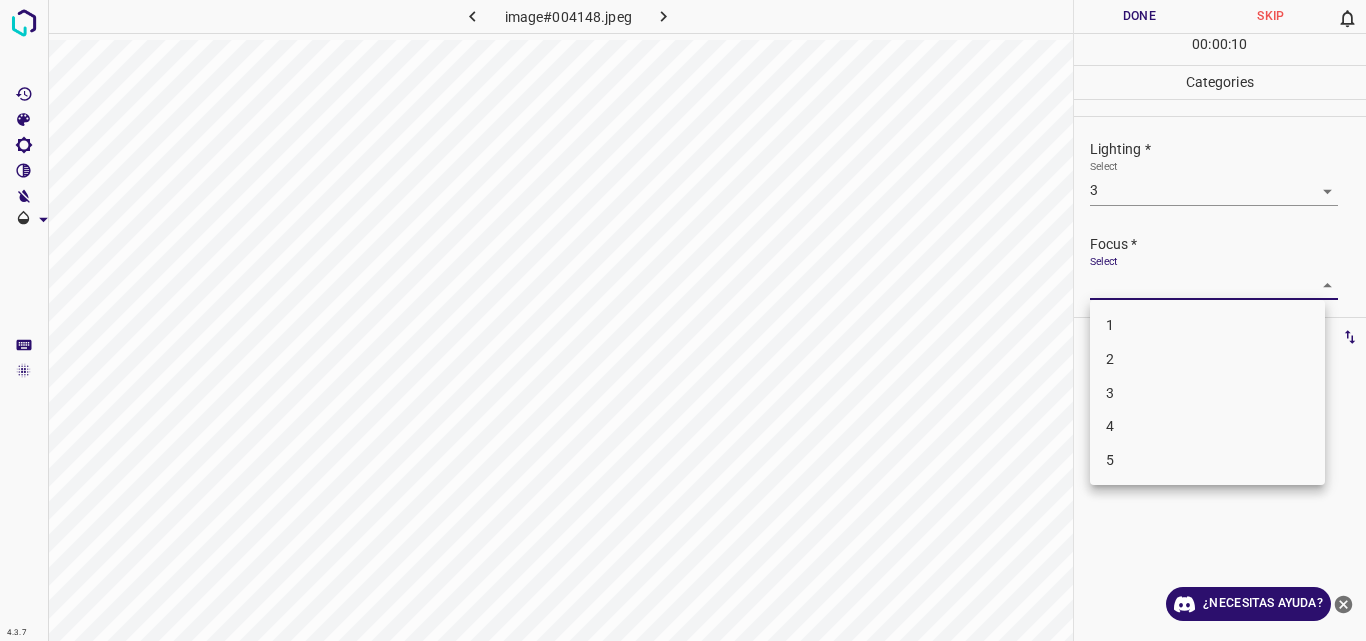 click on "2" at bounding box center (1207, 359) 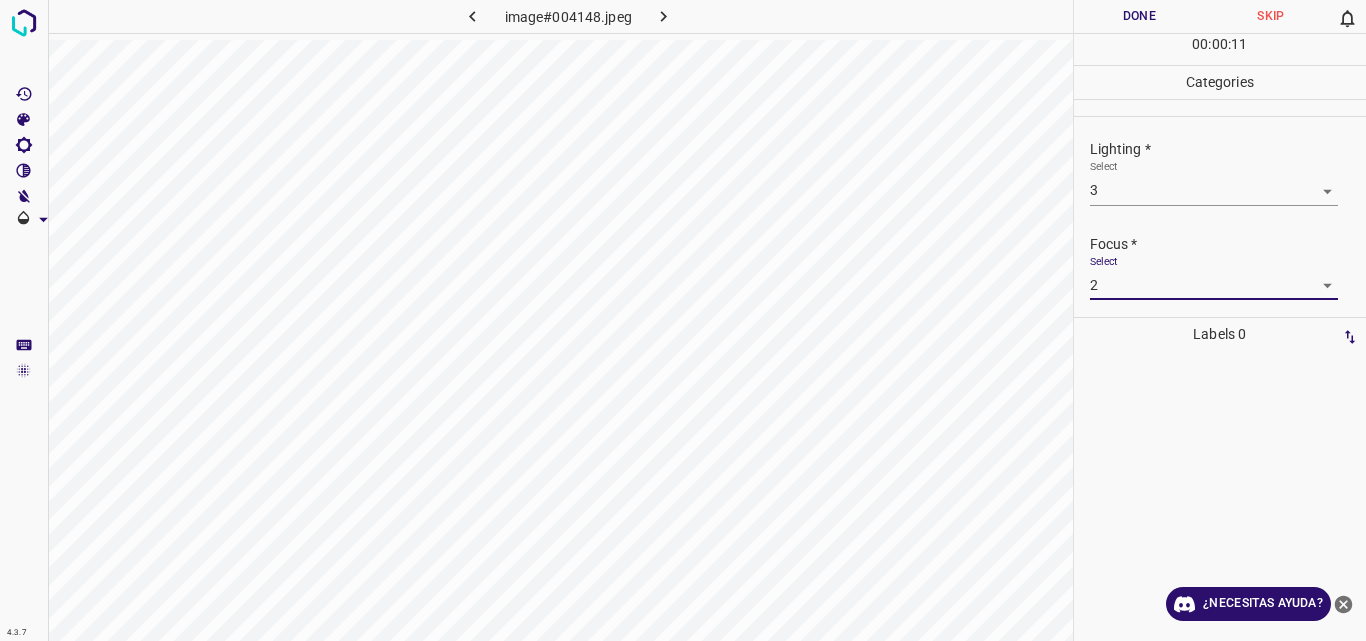 click at bounding box center [1220, 496] 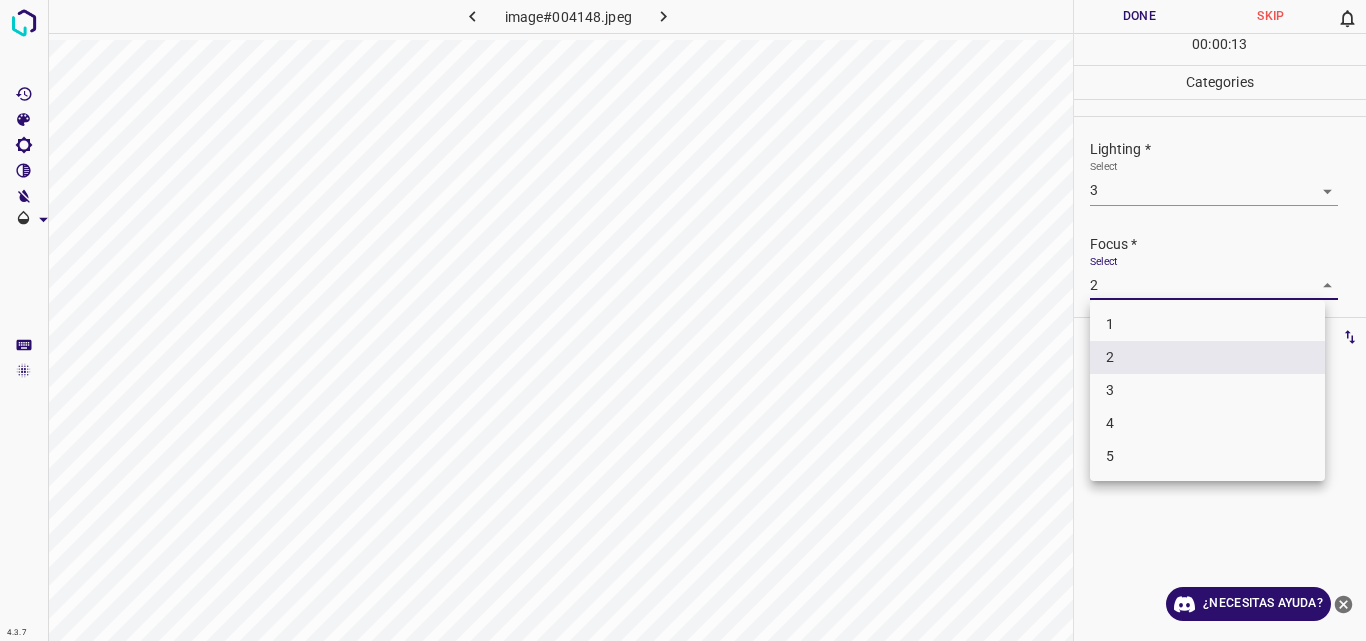 click on "4.3.7 image#004148.jpeg Done Skip 0 00   : 00   : 13   Categories Lighting *  Select 3 3 Focus *  Select 2 2 Overall *  Select ​ Labels   0 Categories 1 Lighting 2 Focus 3 Overall Tools Space Change between modes (Draw & Edit) I Auto labeling R Restore zoom M Zoom in N Zoom out Delete Delete selecte label Filters Z Restore filters X Saturation filter C Brightness filter V Contrast filter B Gray scale filter General O Download ¿Necesitas ayuda? Original text Rate this translation Your feedback will be used to help improve Google Translate - Texto - Esconder - Borrar 1 2 3 4 5" at bounding box center (683, 320) 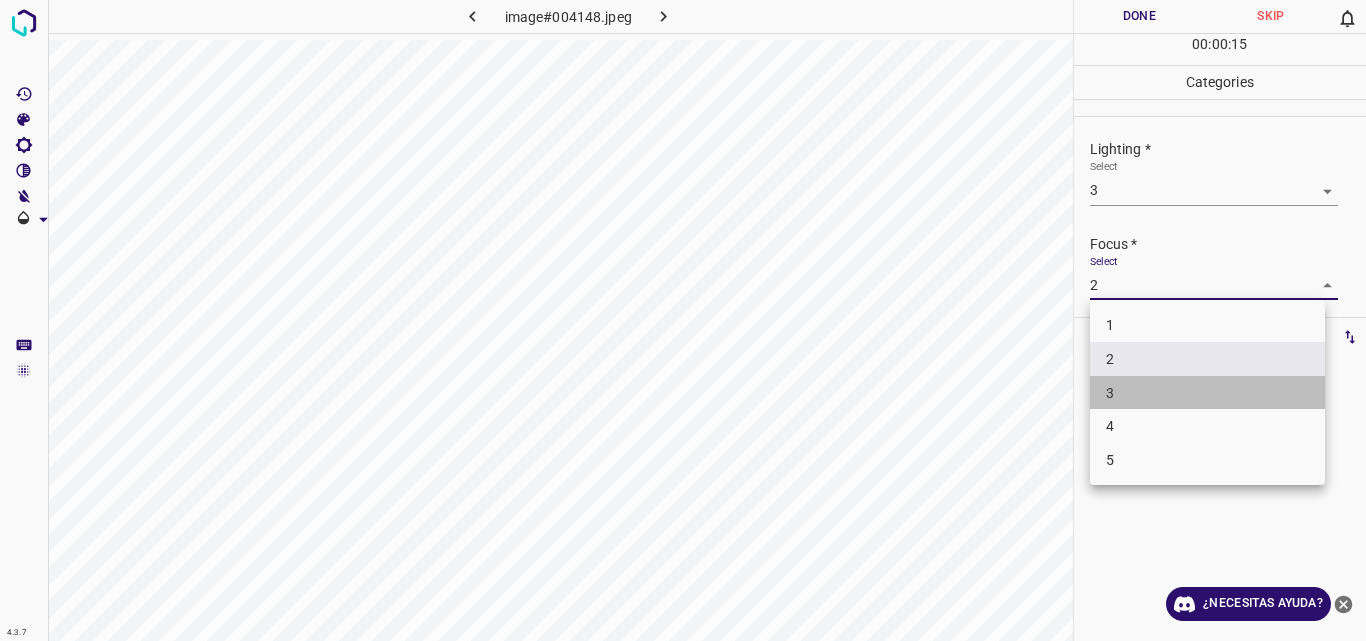 click on "3" at bounding box center (1207, 393) 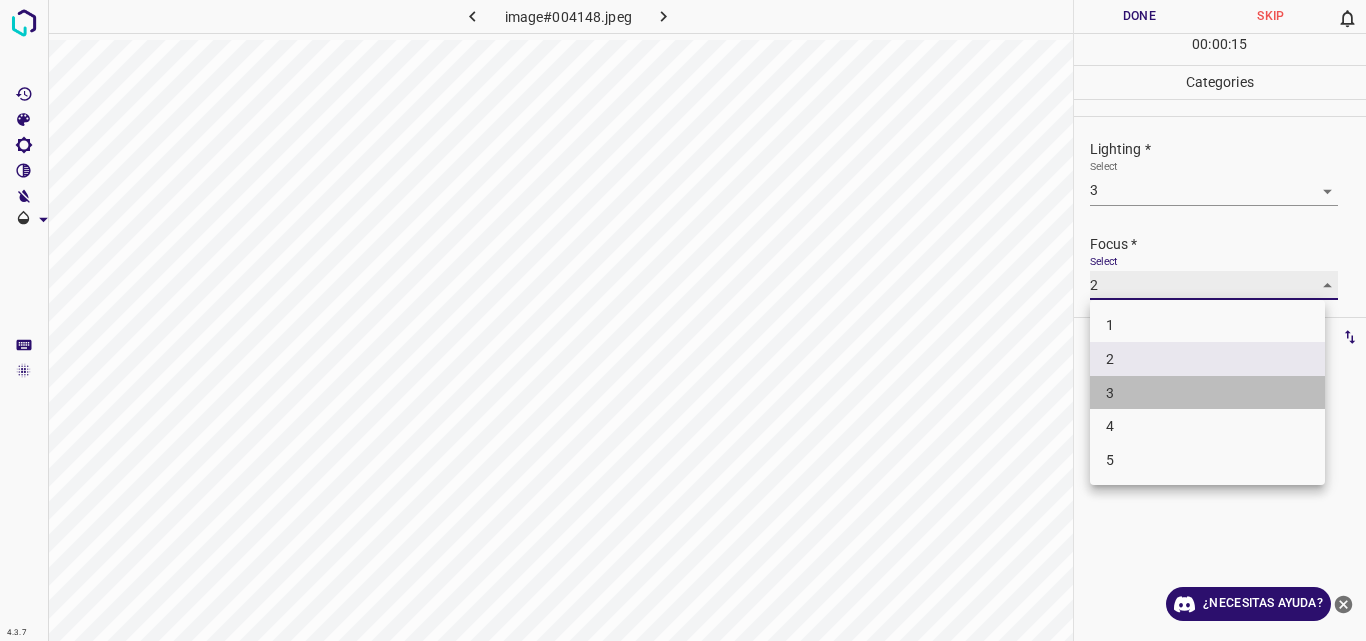 type on "3" 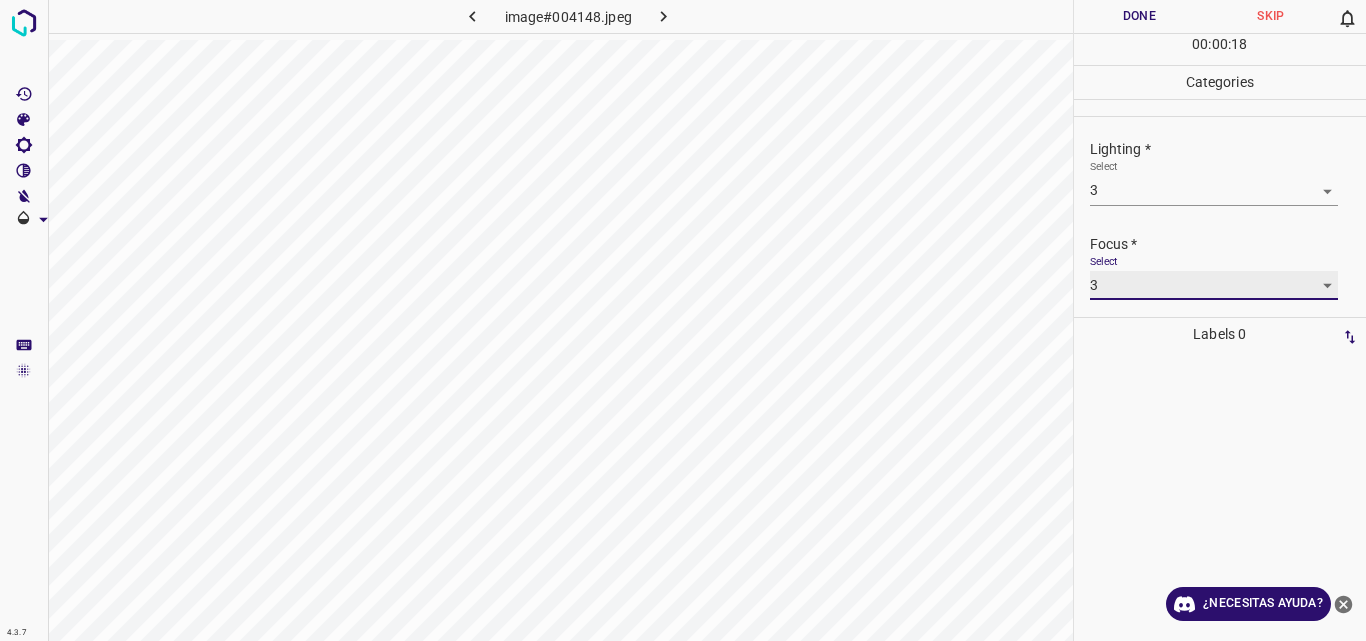scroll, scrollTop: 98, scrollLeft: 0, axis: vertical 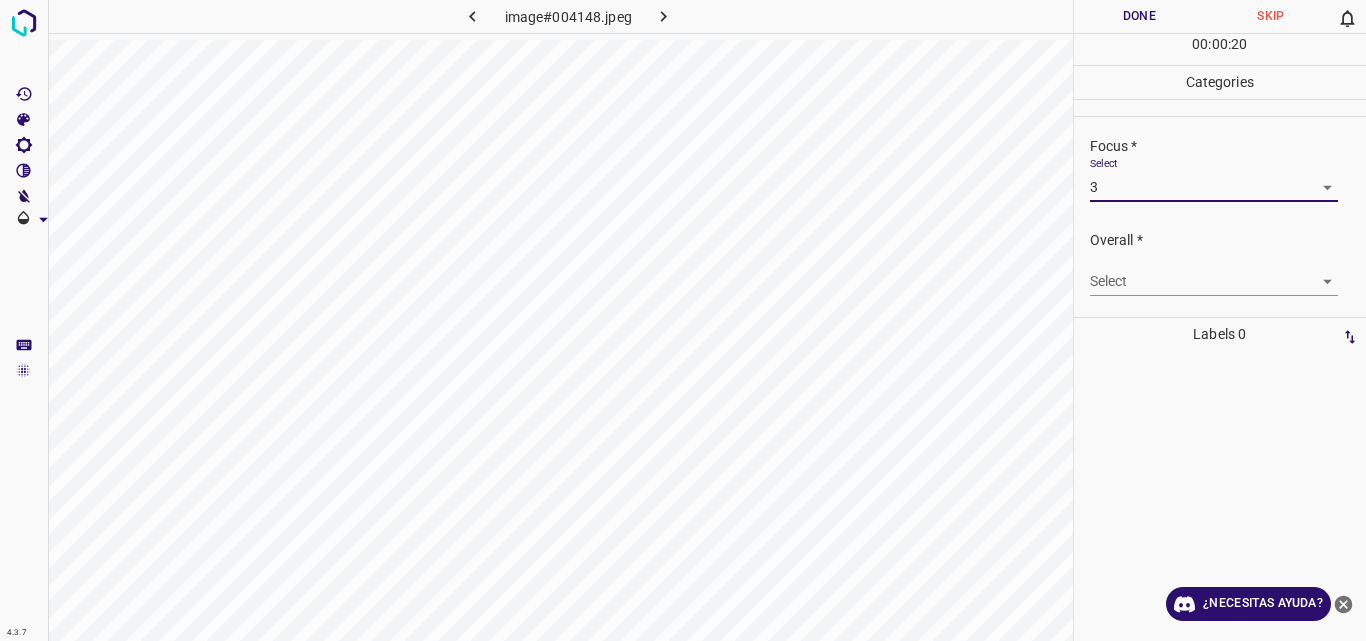 click on "4.3.7 image#004148.jpeg Done Skip 0 00   : 00   : 20   Categories Lighting *  Select 3 3 Focus *  Select 3 3 Overall *  Select ​ Labels   0 Categories 1 Lighting 2 Focus 3 Overall Tools Space Change between modes (Draw & Edit) I Auto labeling R Restore zoom M Zoom in N Zoom out Delete Delete selecte label Filters Z Restore filters X Saturation filter C Brightness filter V Contrast filter B Gray scale filter General O Download ¿Necesitas ayuda? Original text Rate this translation Your feedback will be used to help improve Google Translate - Texto - Esconder - Borrar" at bounding box center (683, 320) 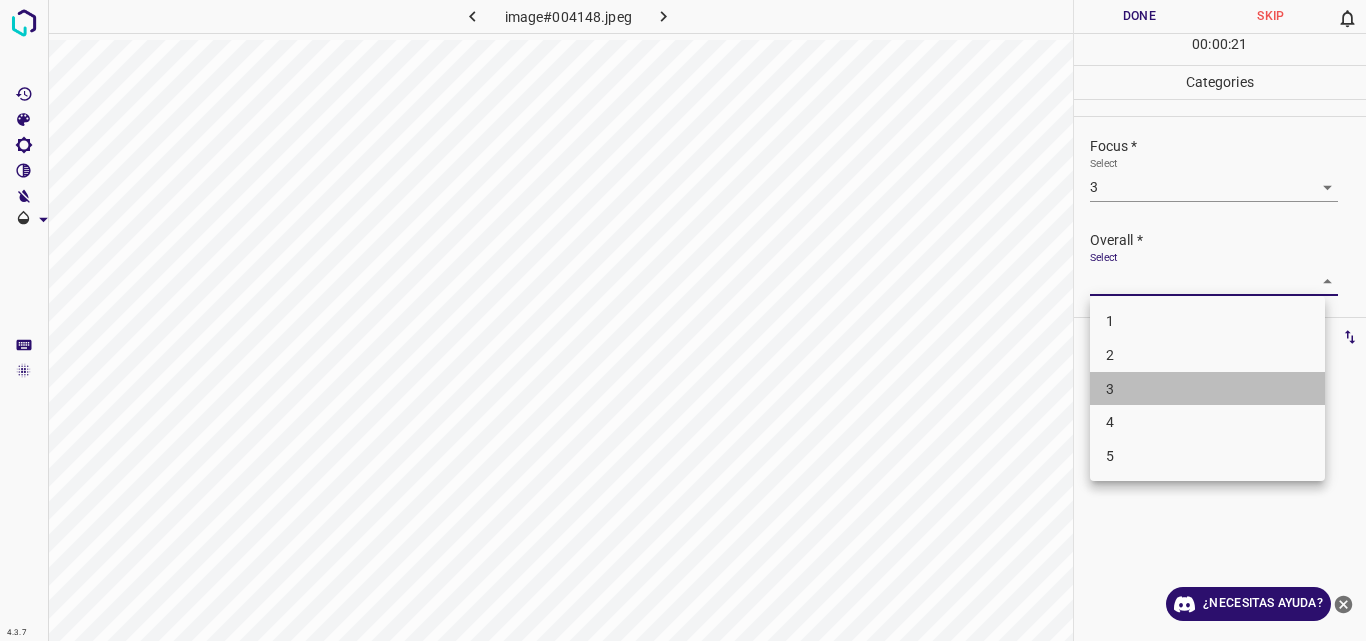 click on "3" at bounding box center (1207, 389) 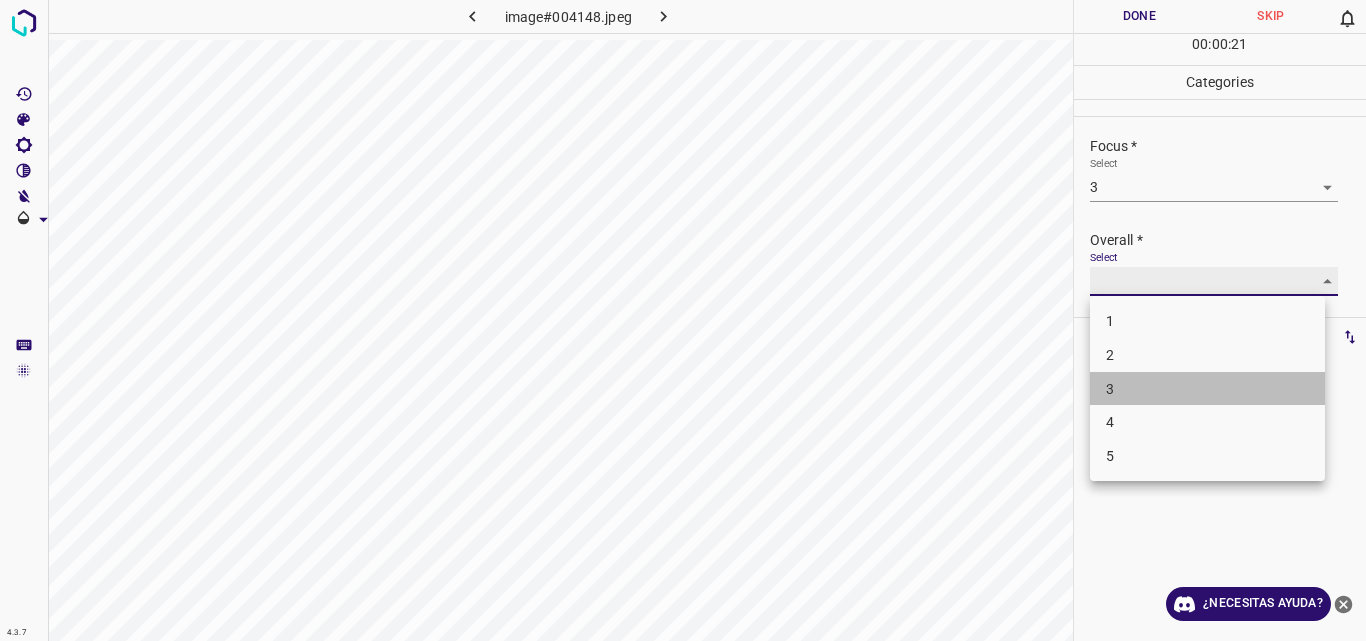 type on "3" 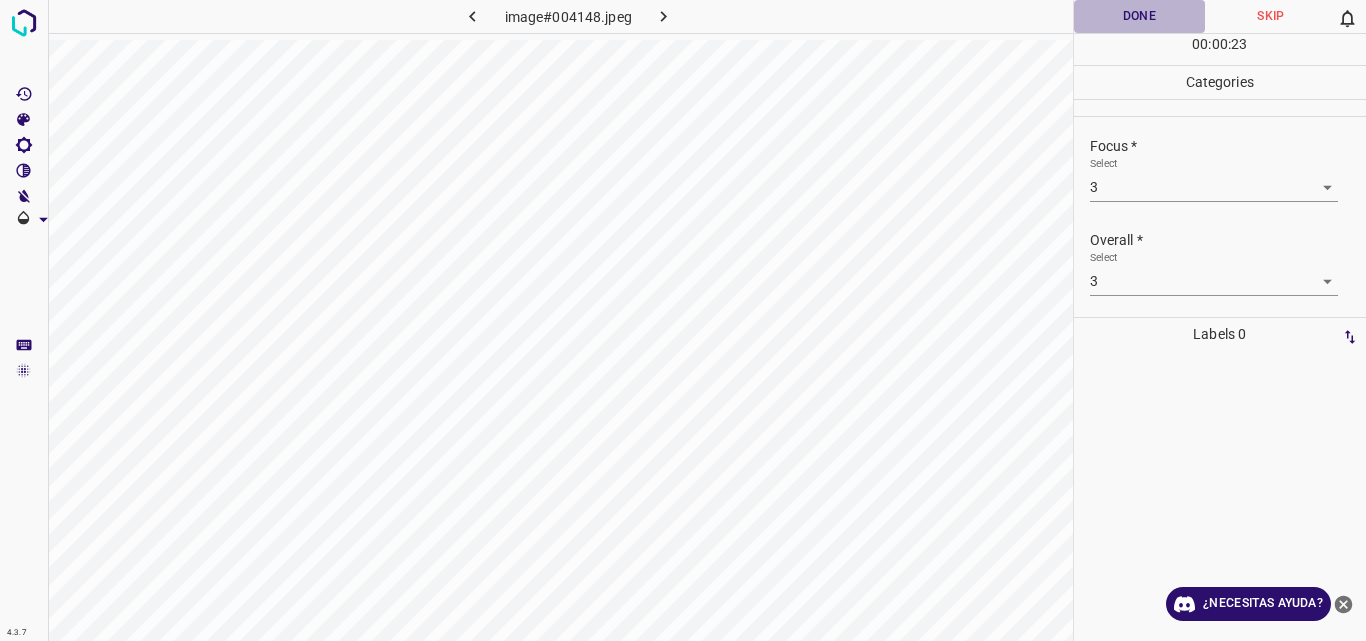 click on "Done" at bounding box center [1140, 16] 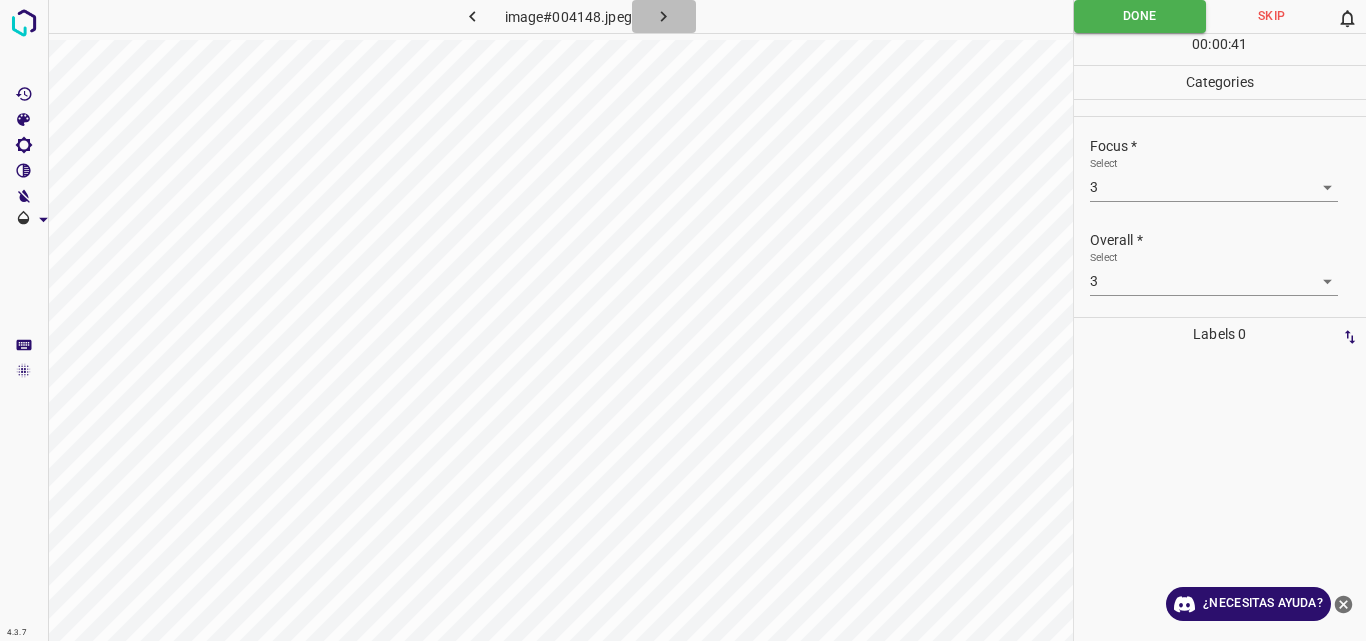 click 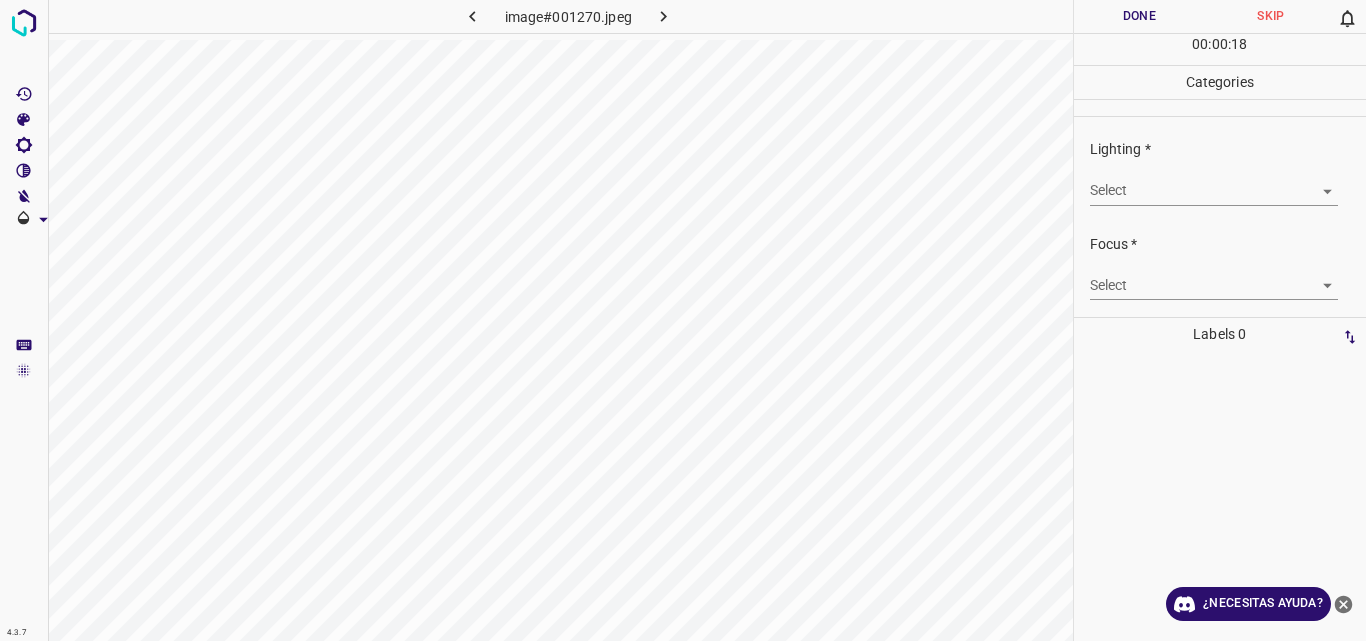 click on "4.3.7 image#001270.jpeg Done Skip 0 00   : 00   : 18   Categories Lighting *  Select ​ Focus *  Select ​ Overall *  Select ​ Labels   0 Categories 1 Lighting 2 Focus 3 Overall Tools Space Change between modes (Draw & Edit) I Auto labeling R Restore zoom M Zoom in N Zoom out Delete Delete selecte label Filters Z Restore filters X Saturation filter C Brightness filter V Contrast filter B Gray scale filter General O Download ¿Necesitas ayuda? Original text Rate this translation Your feedback will be used to help improve Google Translate - Texto - Esconder - Borrar" at bounding box center [683, 320] 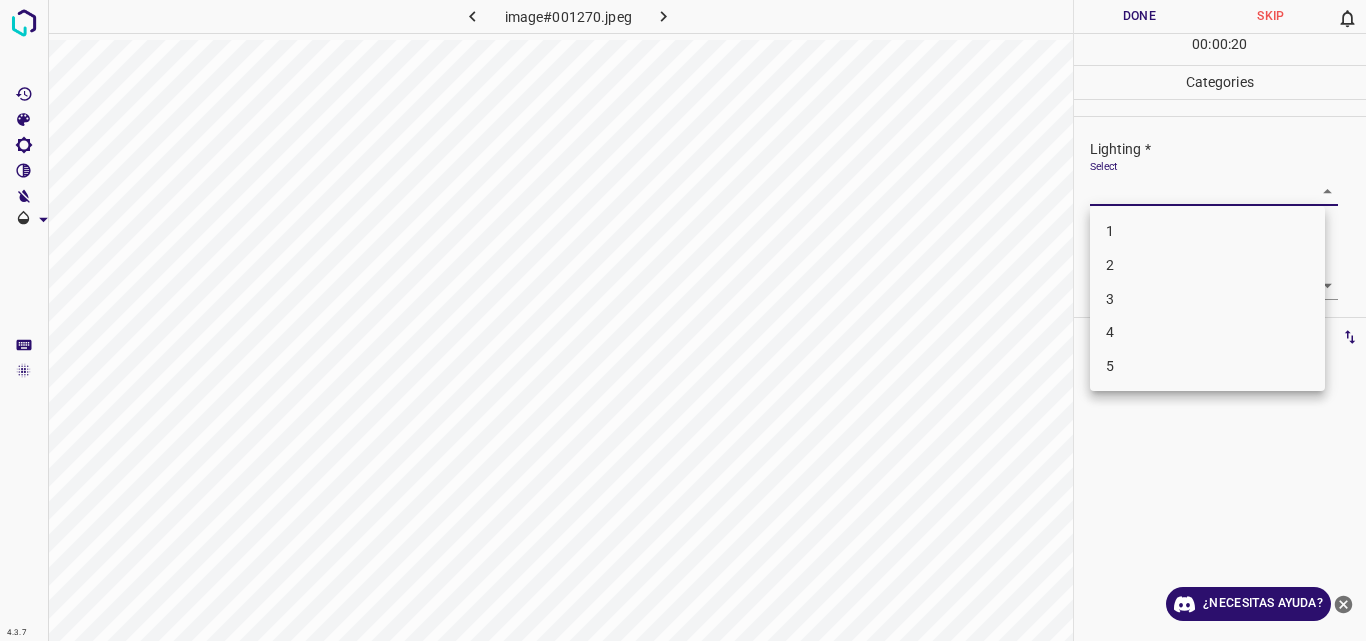 click on "3" at bounding box center [1207, 299] 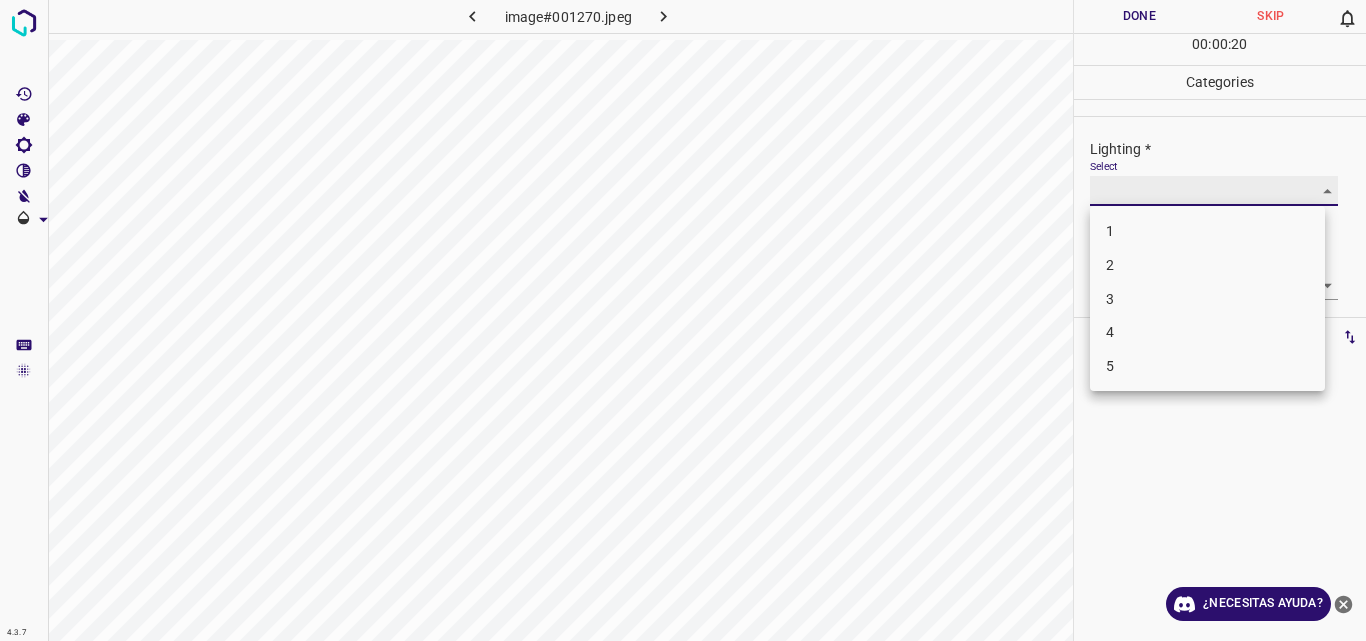 type on "3" 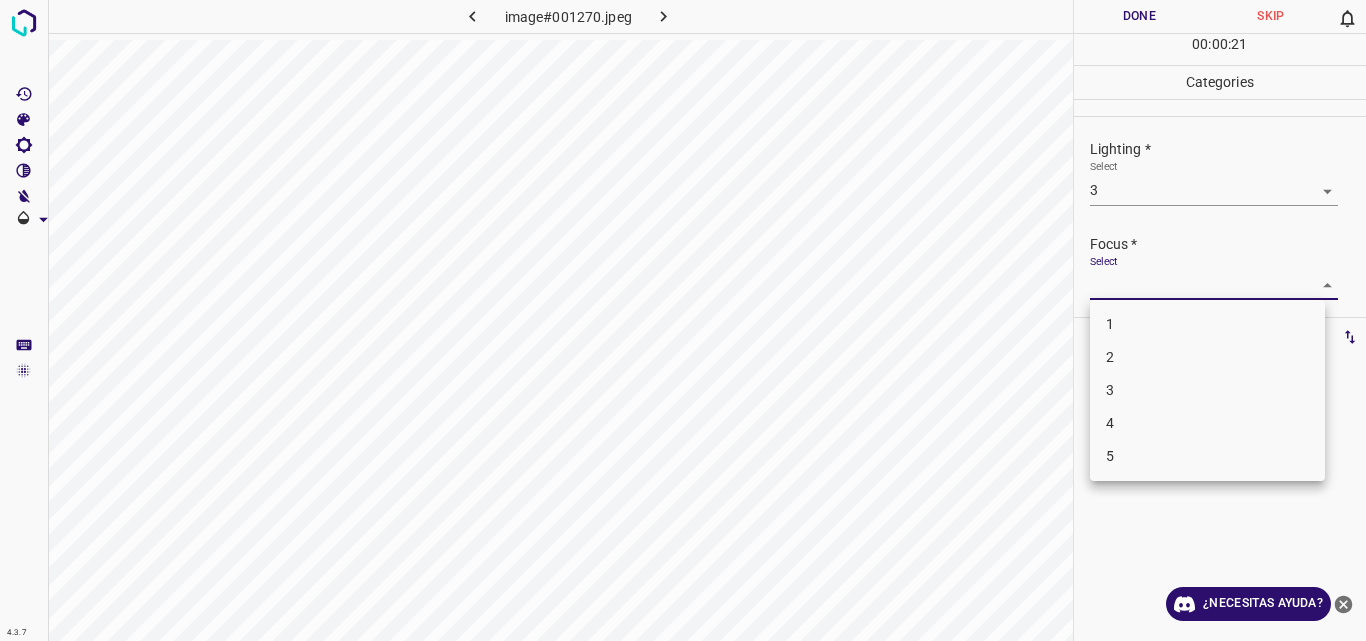 click on "4.3.7 image#001270.jpeg Done Skip 0 00   : 00   : 21   Categories Lighting *  Select 3 3 Focus *  Select ​ Overall *  Select ​ Labels   0 Categories 1 Lighting 2 Focus 3 Overall Tools Space Change between modes (Draw & Edit) I Auto labeling R Restore zoom M Zoom in N Zoom out Delete Delete selecte label Filters Z Restore filters X Saturation filter C Brightness filter V Contrast filter B Gray scale filter General O Download ¿Necesitas ayuda? Original text Rate this translation Your feedback will be used to help improve Google Translate - Texto - Esconder - Borrar 1 2 3 4 5" at bounding box center [683, 320] 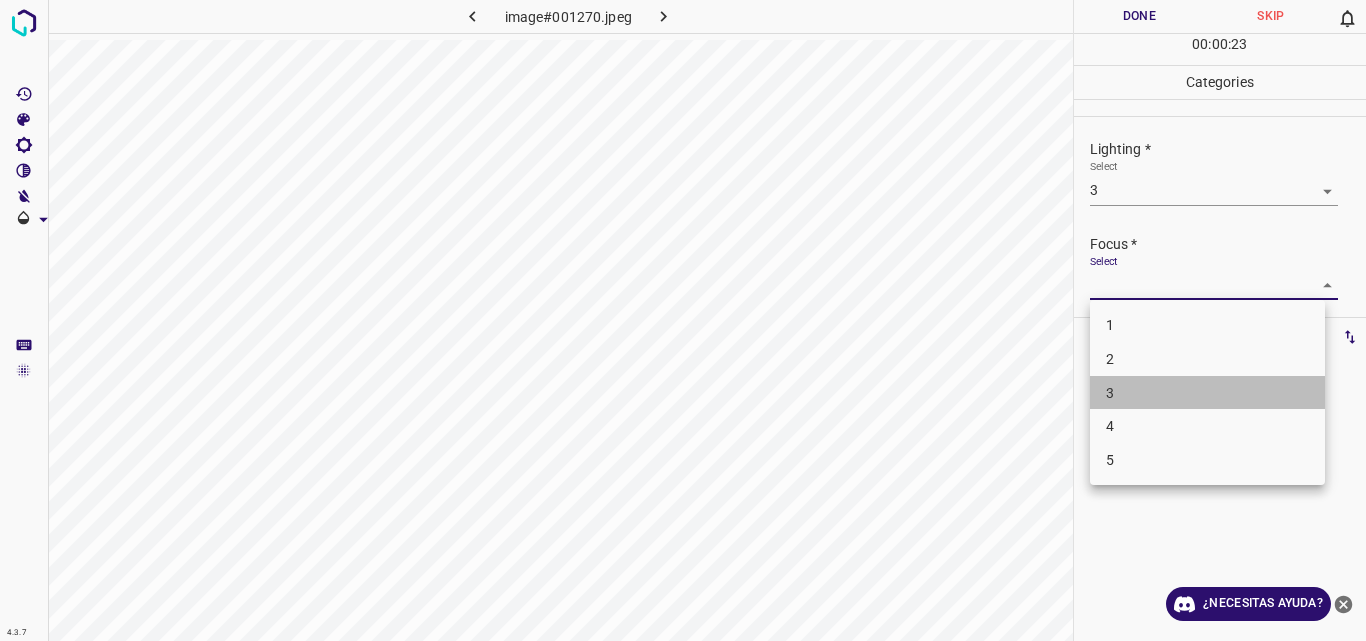 click on "3" at bounding box center (1207, 393) 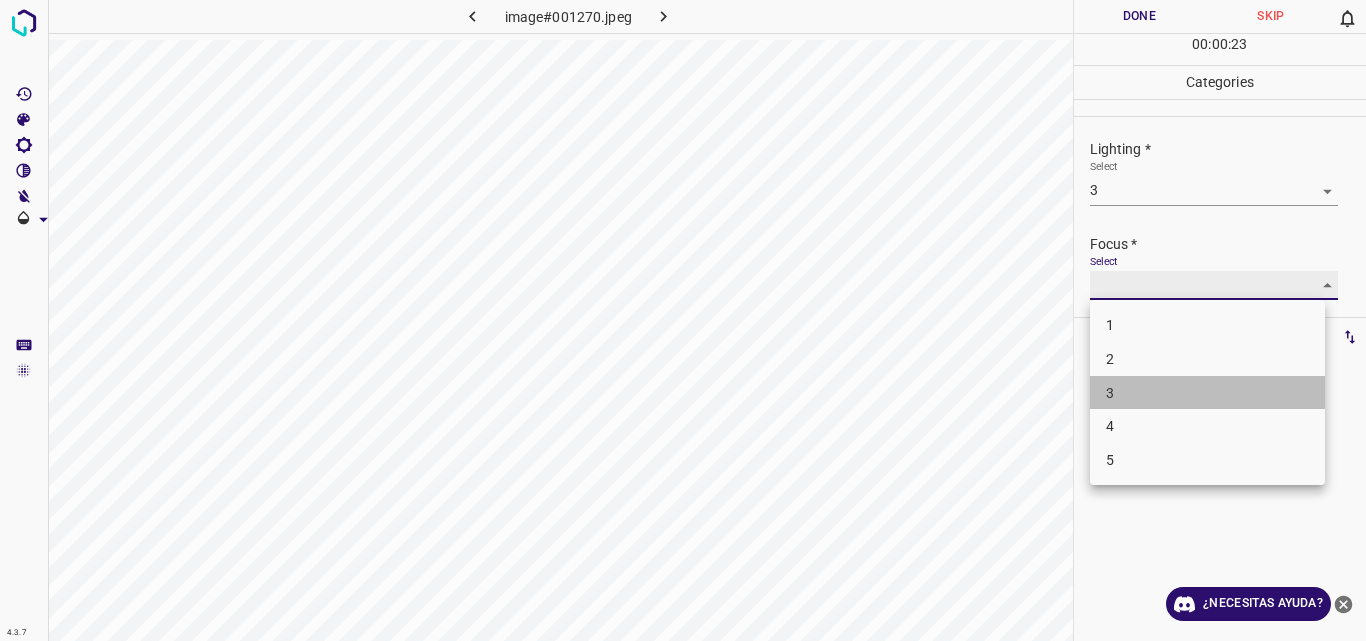 type on "3" 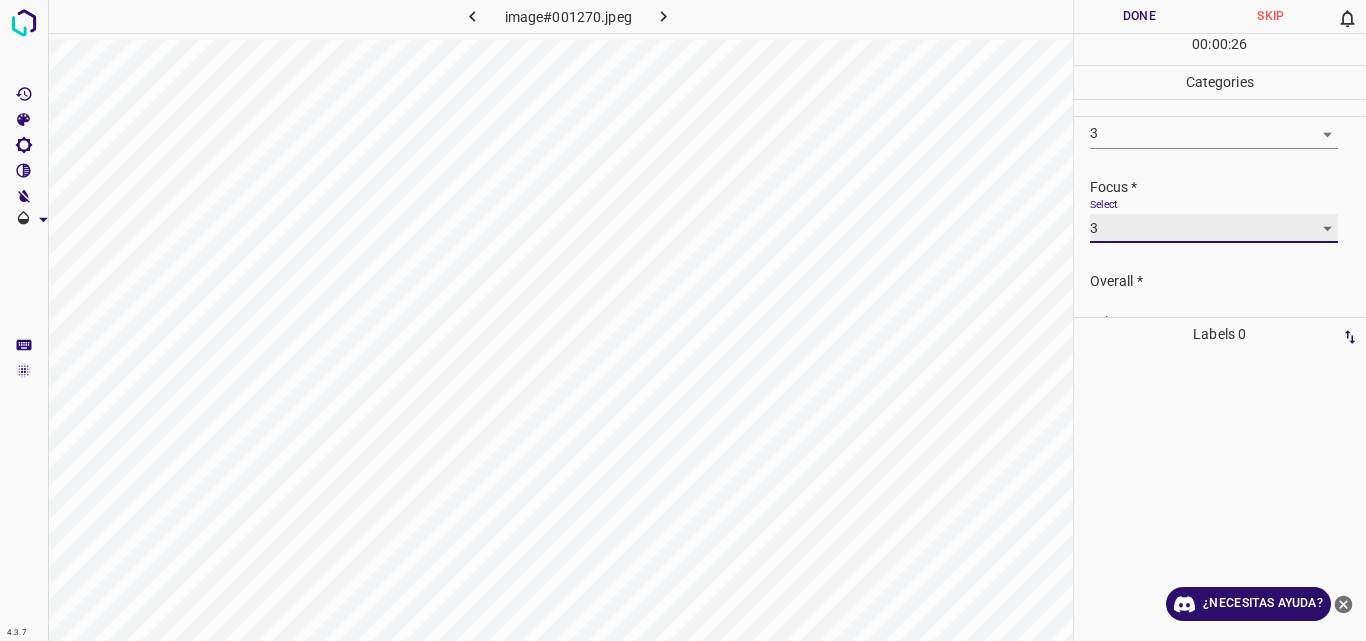scroll, scrollTop: 98, scrollLeft: 0, axis: vertical 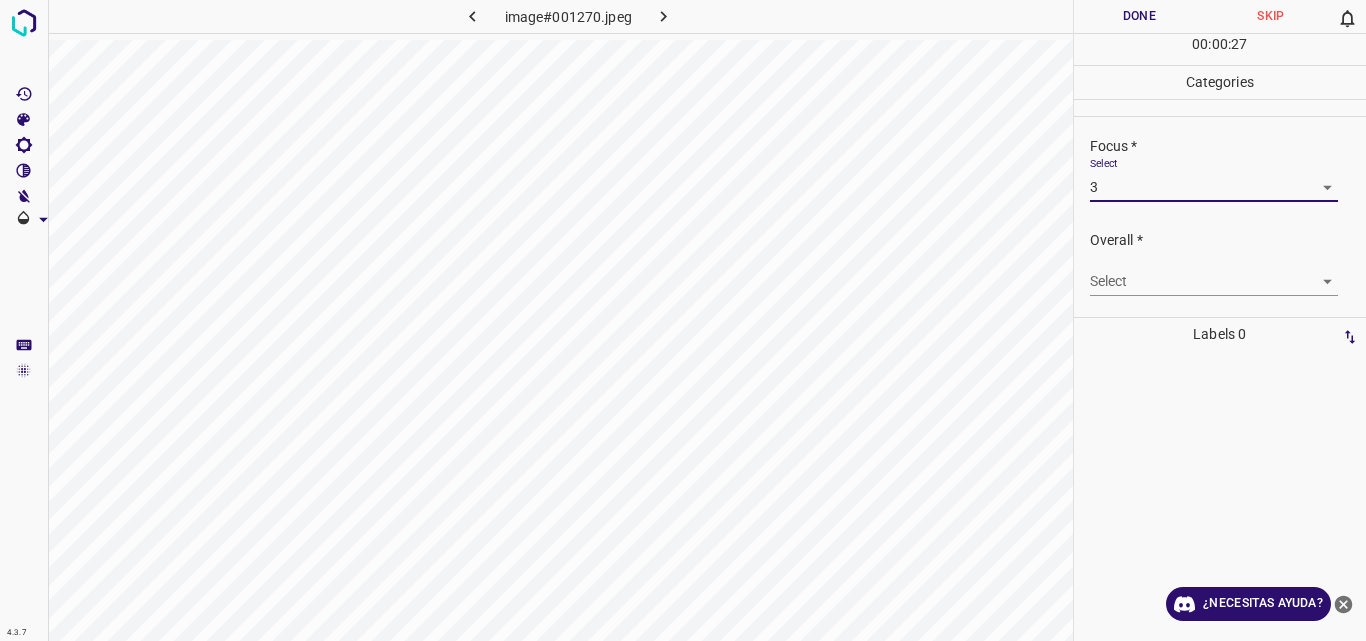 click on "4.3.7 image#001270.jpeg Done Skip 0 00   : 00   : 27   Categories Lighting *  Select 3 3 Focus *  Select 3 3 Overall *  Select ​ Labels   0 Categories 1 Lighting 2 Focus 3 Overall Tools Space Change between modes (Draw & Edit) I Auto labeling R Restore zoom M Zoom in N Zoom out Delete Delete selecte label Filters Z Restore filters X Saturation filter C Brightness filter V Contrast filter B Gray scale filter General O Download ¿Necesitas ayuda? Original text Rate this translation Your feedback will be used to help improve Google Translate - Texto - Esconder - Borrar" at bounding box center (683, 320) 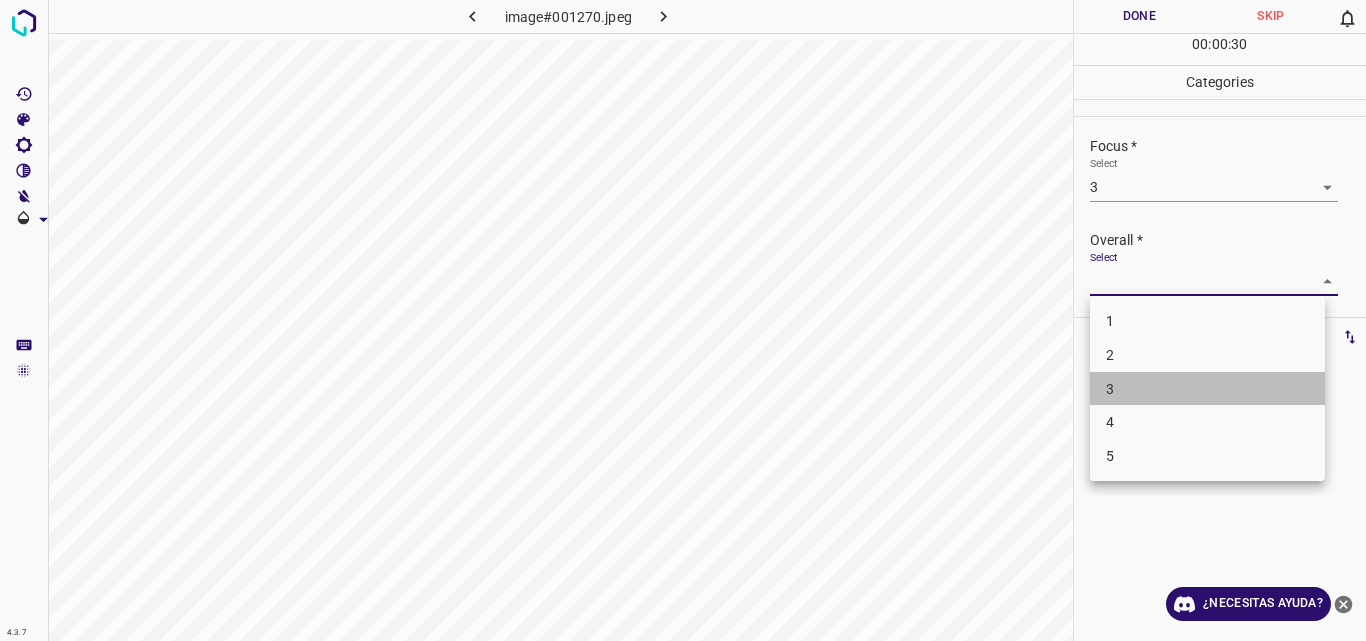 click on "3" at bounding box center (1207, 389) 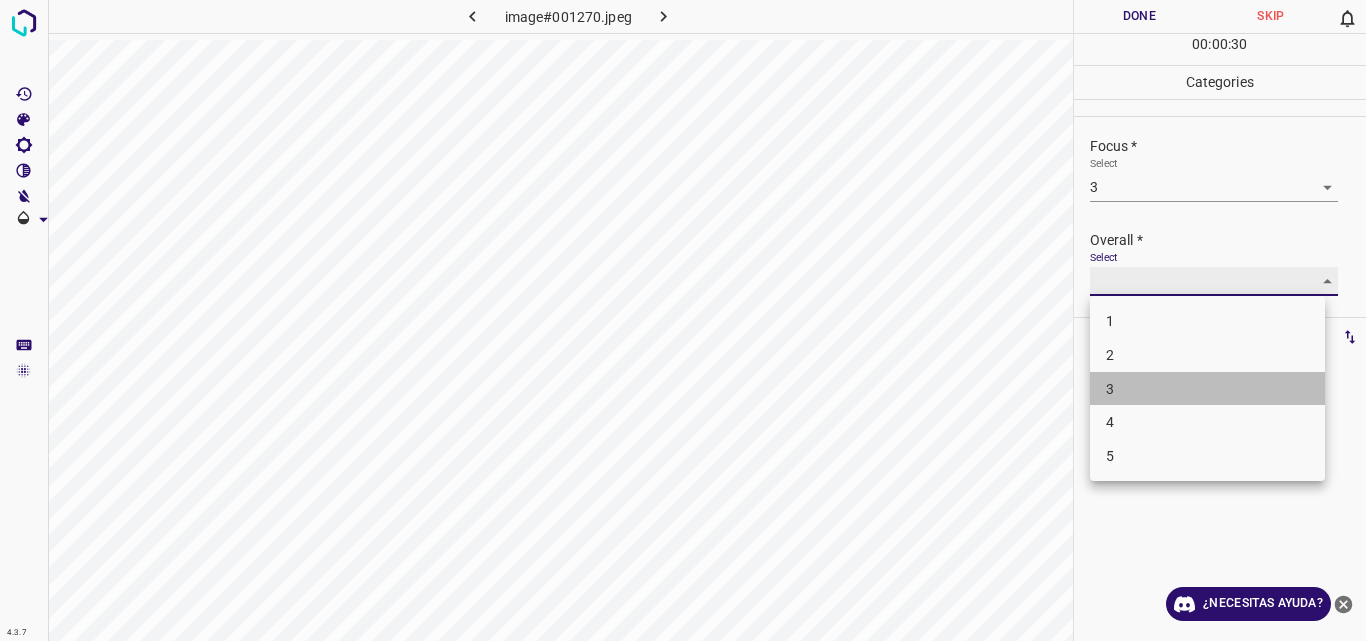 type on "3" 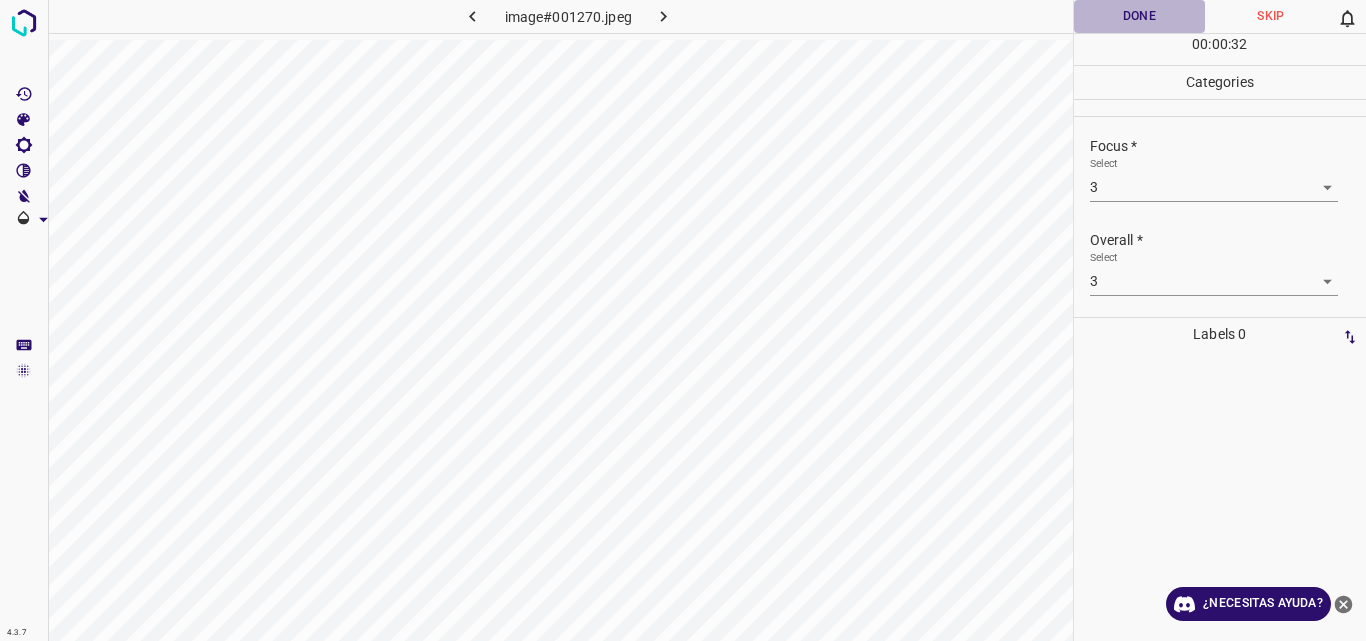 click on "Done" at bounding box center (1140, 16) 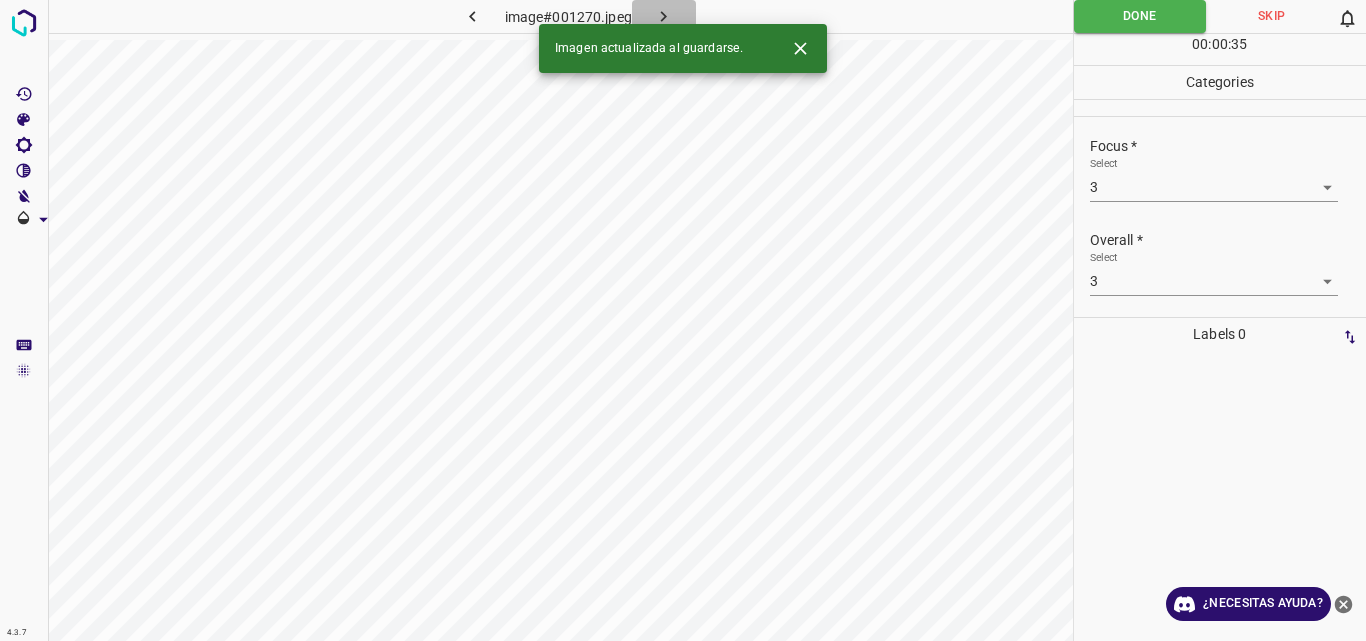 click 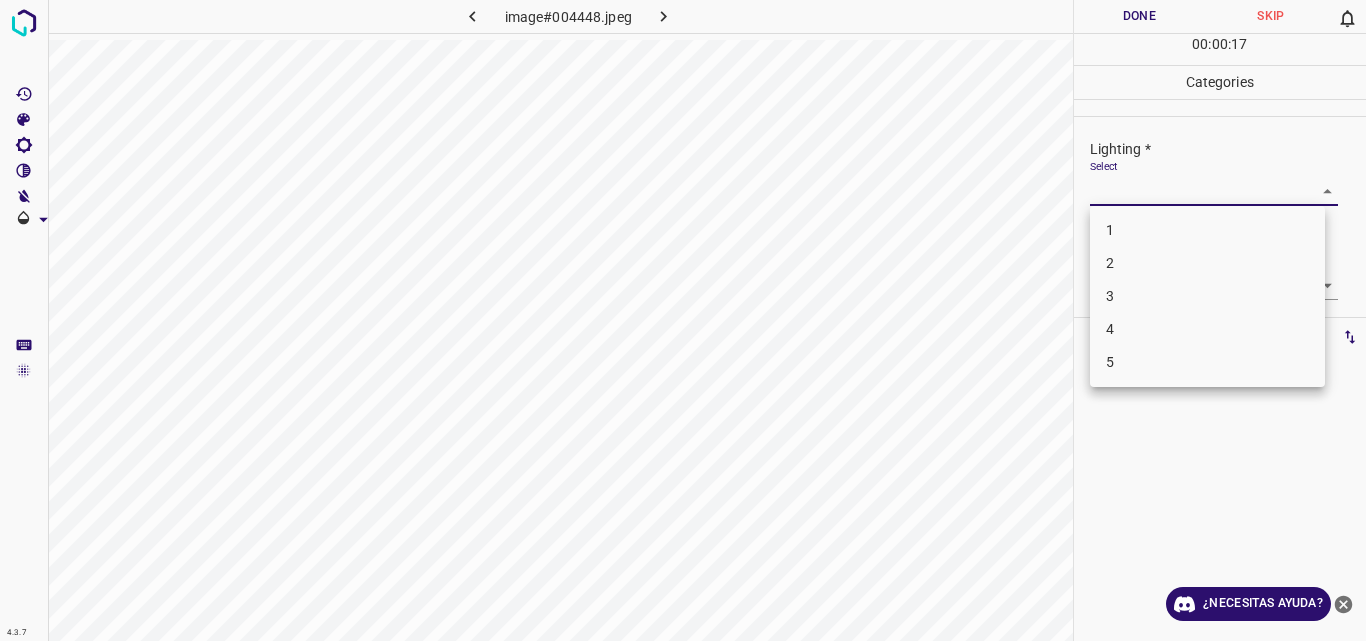 click on "4.3.7 image#004448.jpeg Done Skip 0 00   : 00   : 17   Categories Lighting *  Select ​ Focus *  Select ​ Overall *  Select ​ Labels   0 Categories 1 Lighting 2 Focus 3 Overall Tools Space Change between modes (Draw & Edit) I Auto labeling R Restore zoom M Zoom in N Zoom out Delete Delete selecte label Filters Z Restore filters X Saturation filter C Brightness filter V Contrast filter B Gray scale filter General O Download ¿Necesitas ayuda? Original text Rate this translation Your feedback will be used to help improve Google Translate - Texto - Esconder - Borrar 1 2 3 4 5" at bounding box center (683, 320) 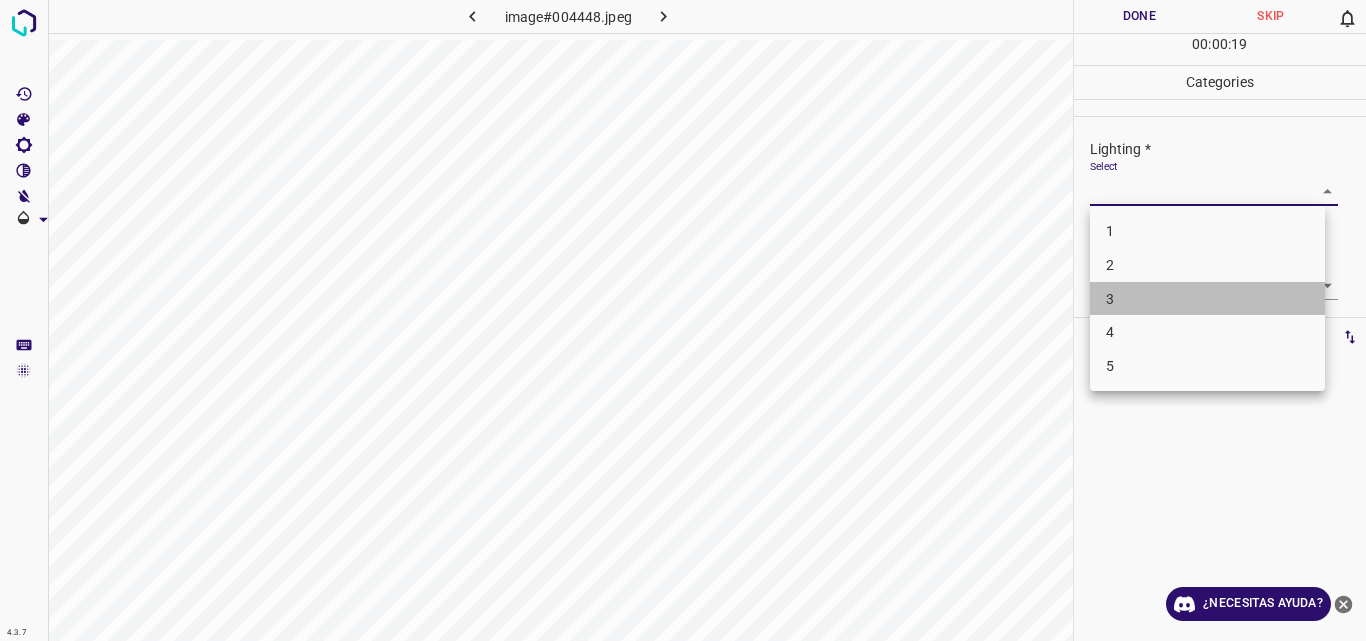 click on "3" at bounding box center (1207, 299) 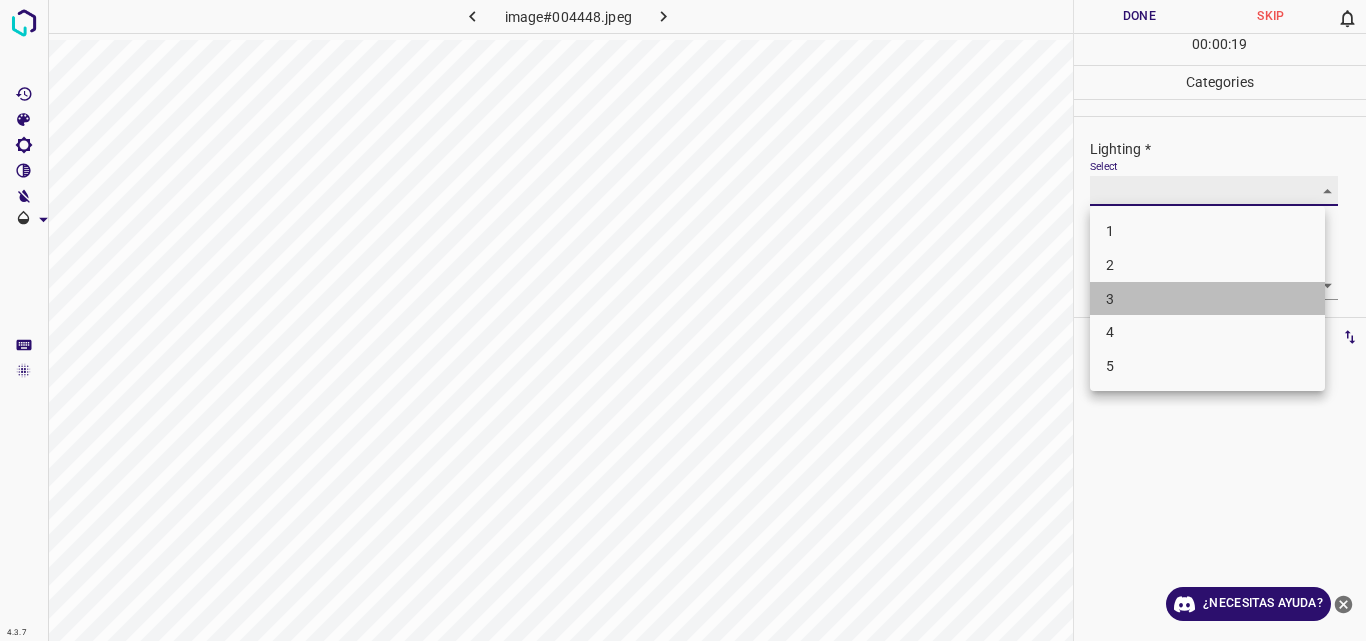 type on "3" 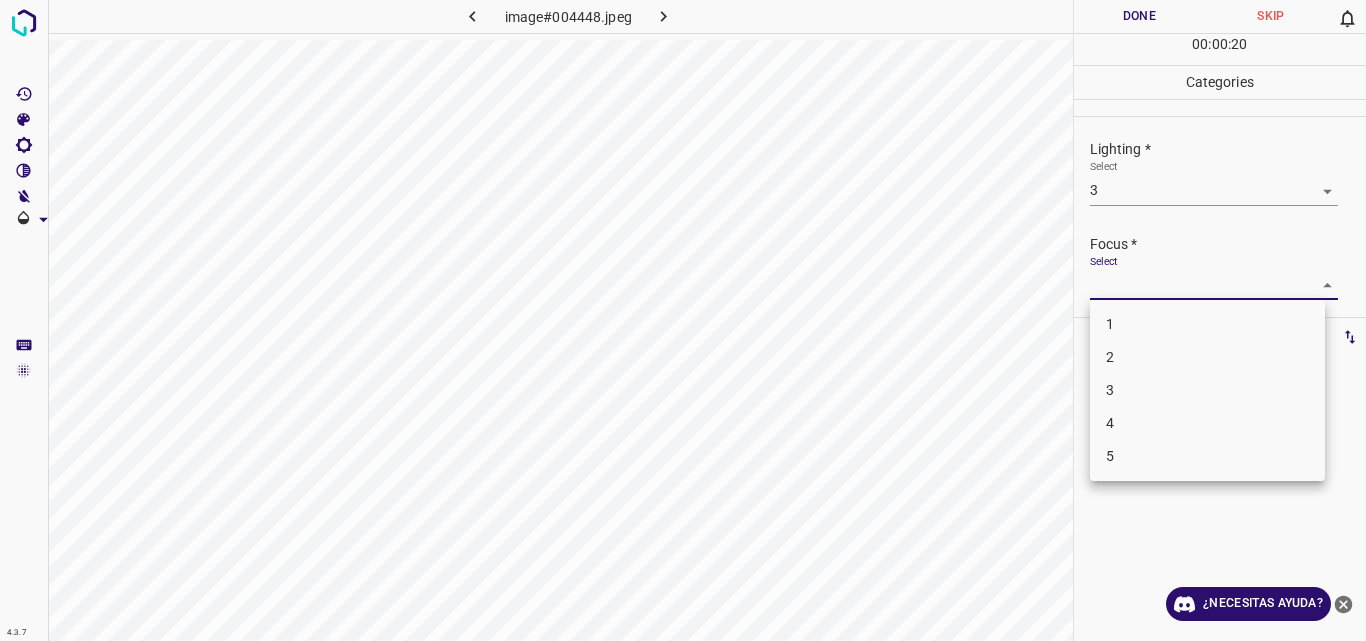 click on "4.3.7 image#004448.jpeg Done Skip 0 00   : 00   : 20   Categories Lighting *  Select 3 3 Focus *  Select ​ Overall *  Select ​ Labels   0 Categories 1 Lighting 2 Focus 3 Overall Tools Space Change between modes (Draw & Edit) I Auto labeling R Restore zoom M Zoom in N Zoom out Delete Delete selecte label Filters Z Restore filters X Saturation filter C Brightness filter V Contrast filter B Gray scale filter General O Download ¿Necesitas ayuda? Original text Rate this translation Your feedback will be used to help improve Google Translate - Texto - Esconder - Borrar 1 2 3 4 5" at bounding box center [683, 320] 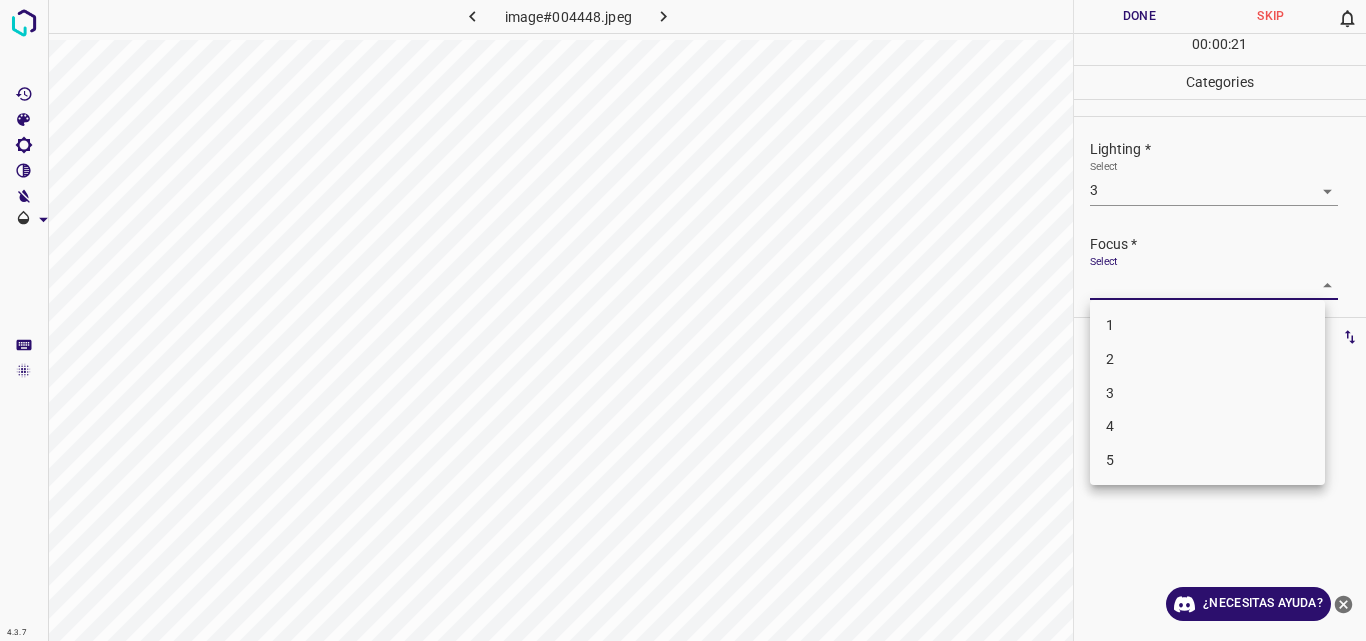 click on "3" at bounding box center [1207, 393] 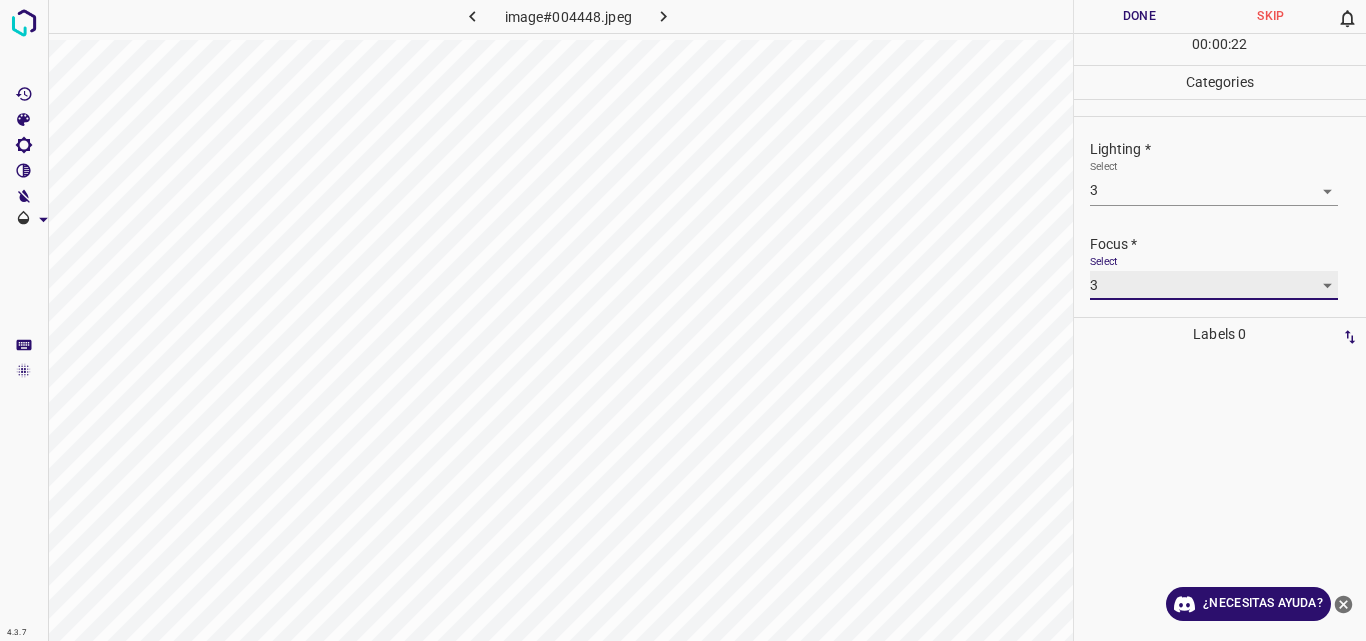 type on "3" 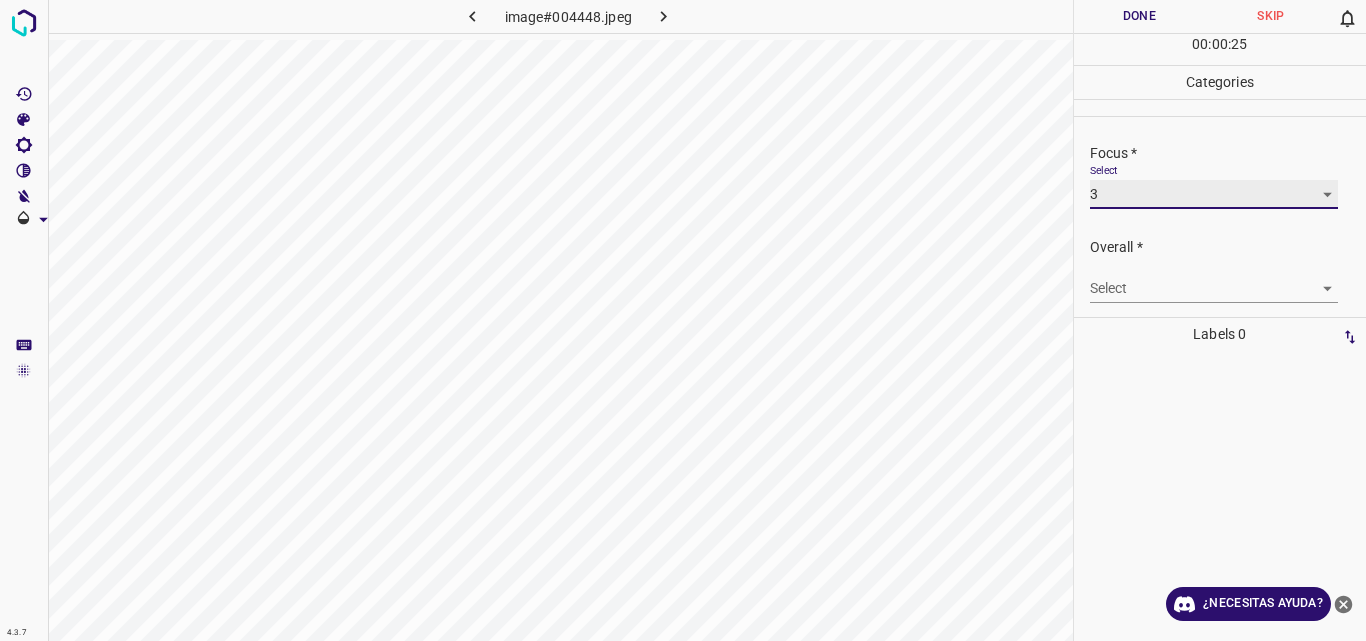 scroll, scrollTop: 98, scrollLeft: 0, axis: vertical 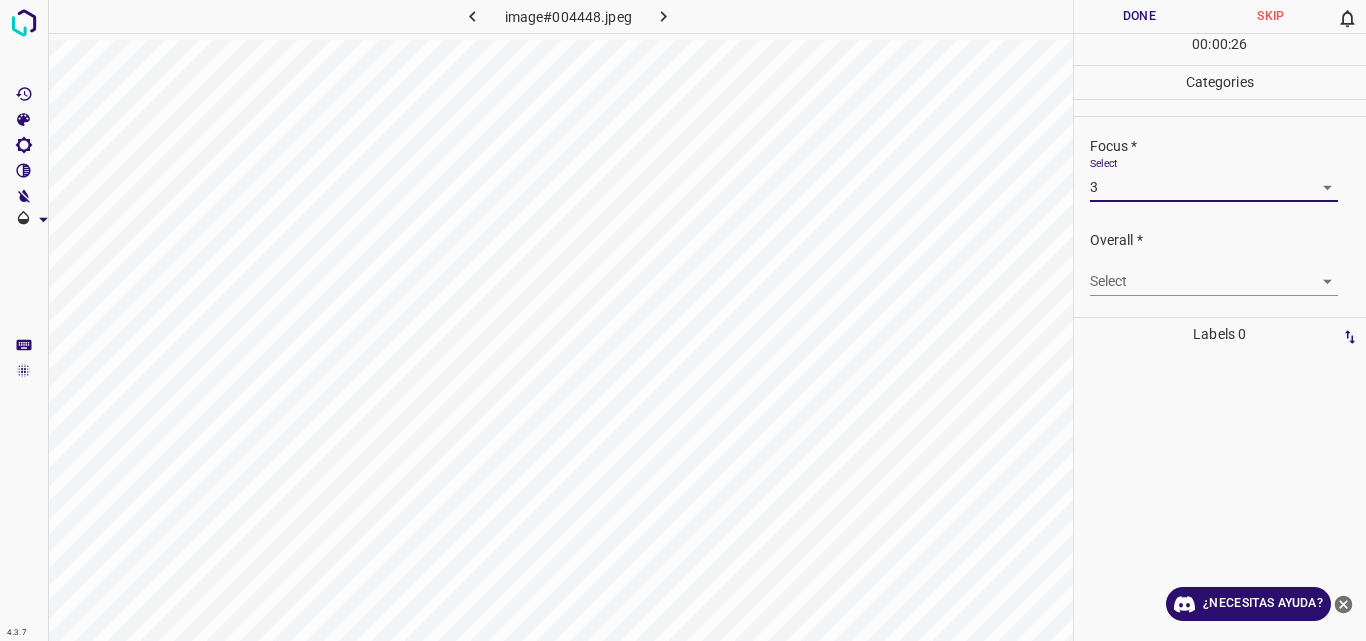 click on "4.3.7 image#004448.jpeg Done Skip 0 00   : 00   : 26   Categories Lighting *  Select 3 3 Focus *  Select 3 3 Overall *  Select ​ Labels   0 Categories 1 Lighting 2 Focus 3 Overall Tools Space Change between modes (Draw & Edit) I Auto labeling R Restore zoom M Zoom in N Zoom out Delete Delete selecte label Filters Z Restore filters X Saturation filter C Brightness filter V Contrast filter B Gray scale filter General O Download ¿Necesitas ayuda? Original text Rate this translation Your feedback will be used to help improve Google Translate - Texto - Esconder - Borrar" at bounding box center [683, 320] 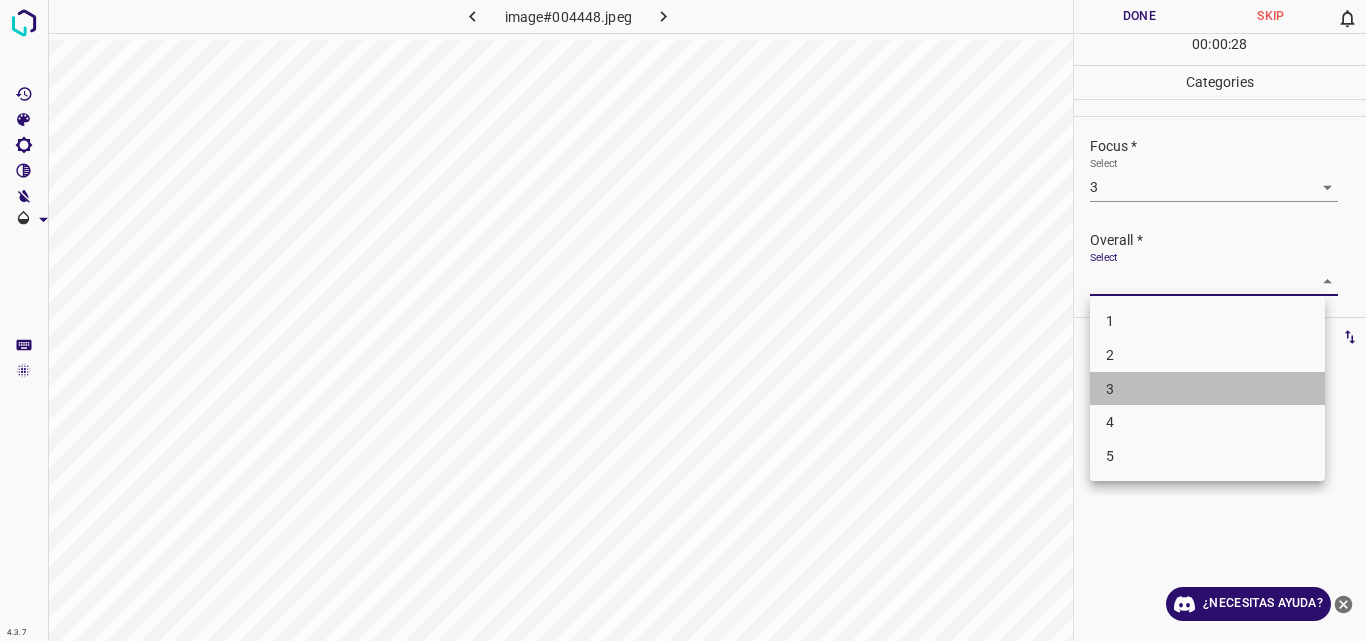 click on "3" at bounding box center (1207, 389) 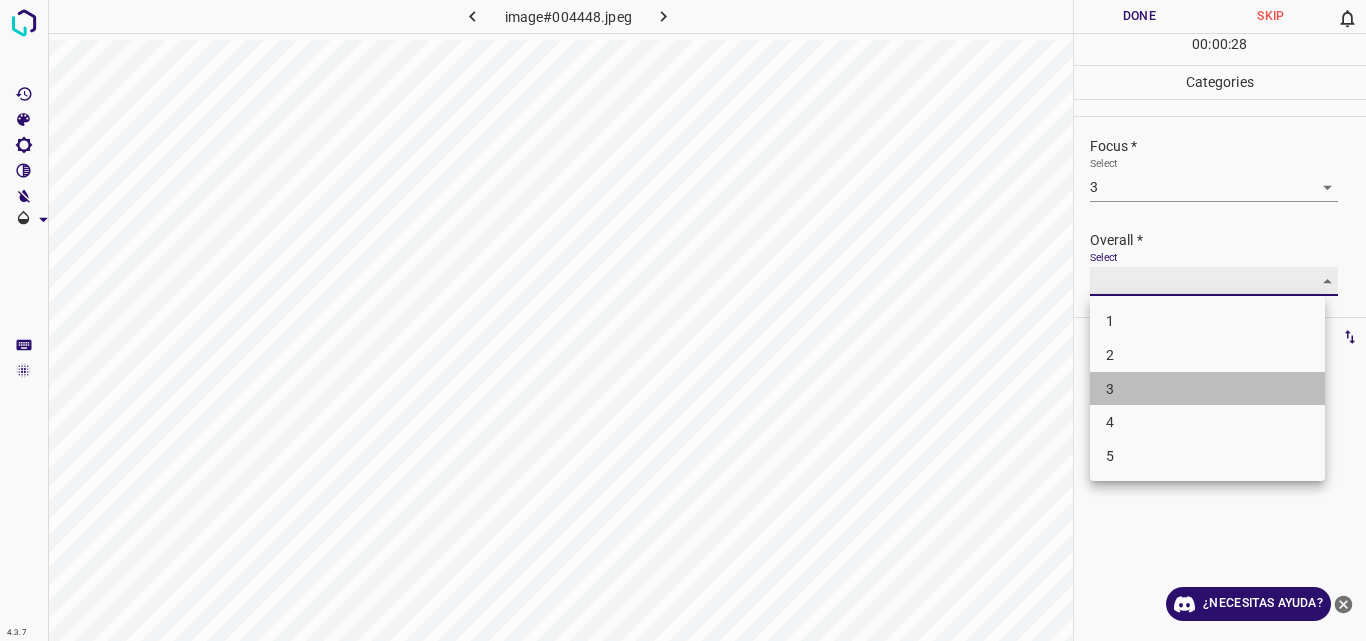 type on "3" 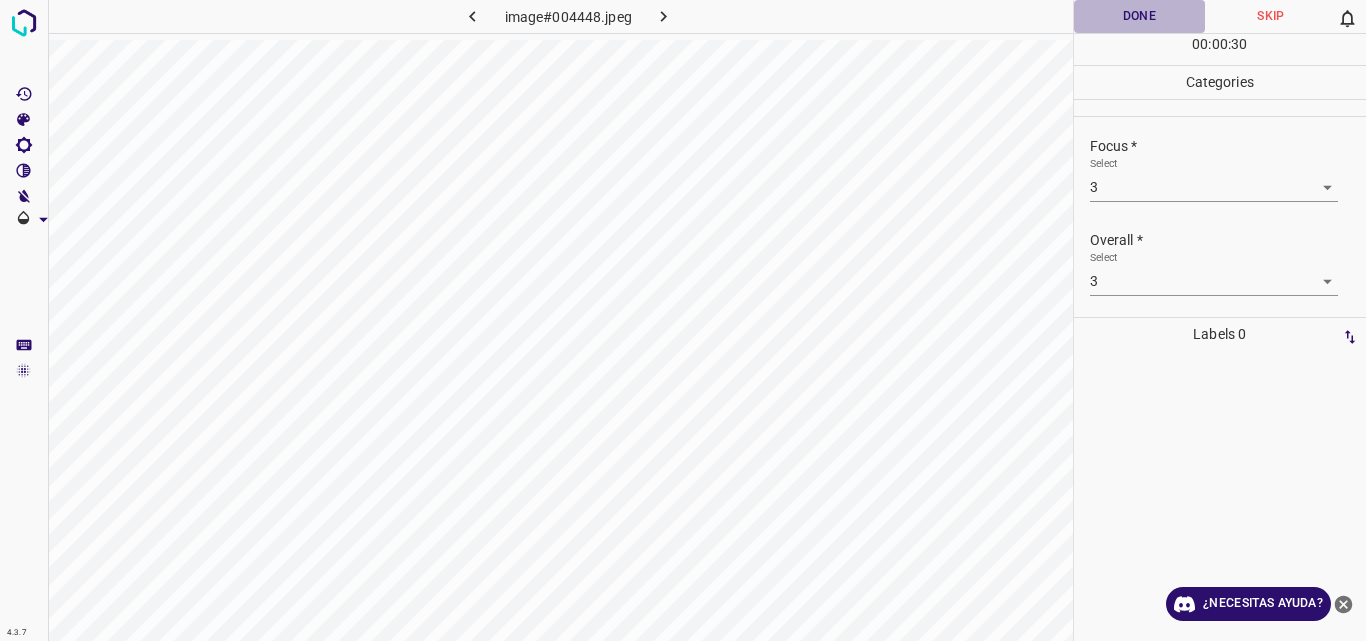 click on "Done" at bounding box center (1140, 16) 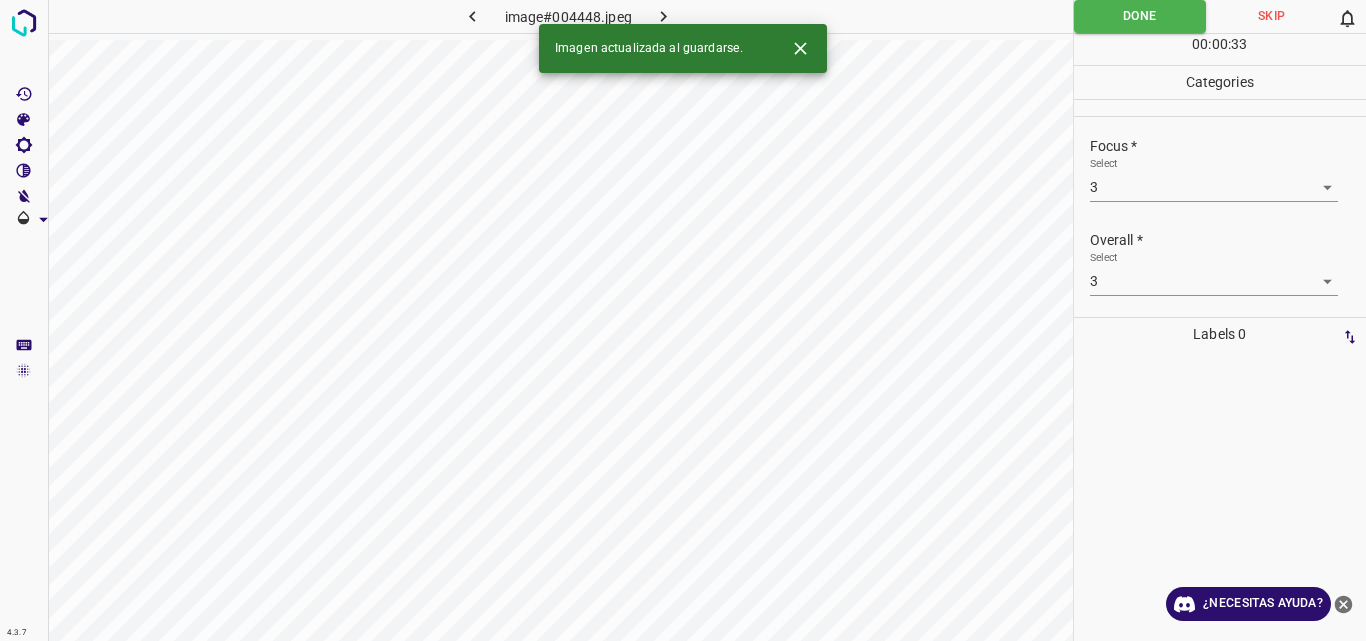 click 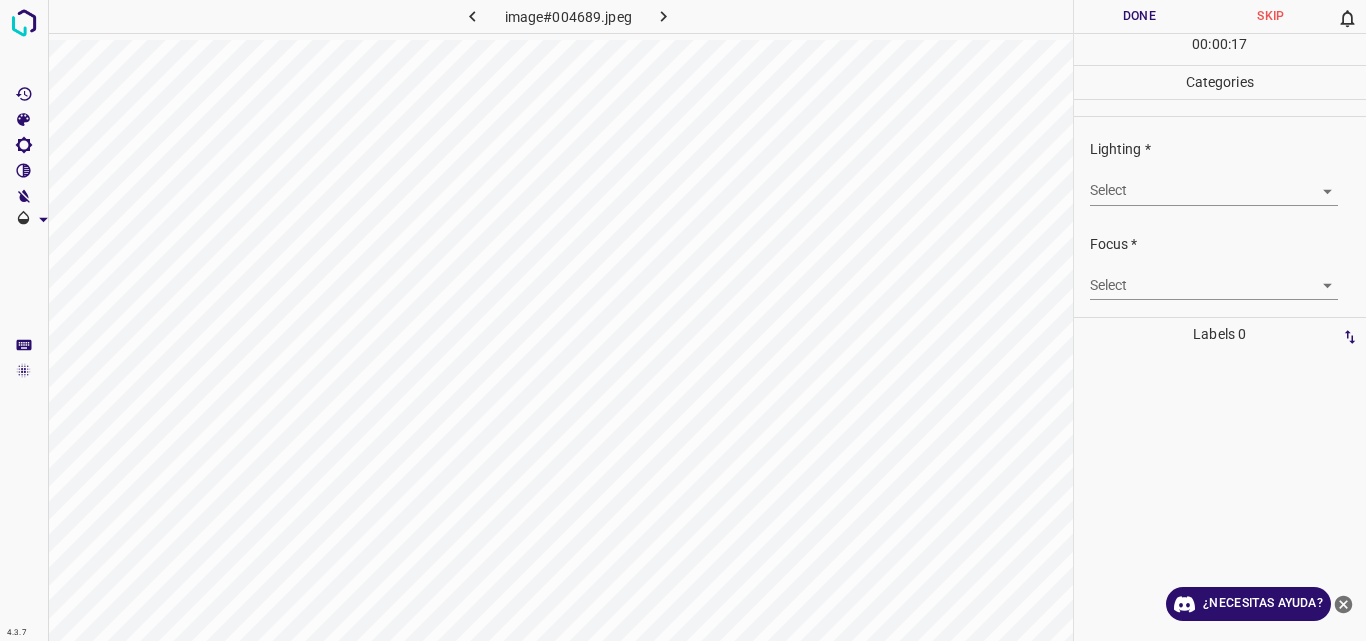 click on "4.3.7 image#004689.jpeg Done Skip 0 00   : 00   : 17   Categories Lighting *  Select ​ Focus *  Select ​ Overall *  Select ​ Labels   0 Categories 1 Lighting 2 Focus 3 Overall Tools Space Change between modes (Draw & Edit) I Auto labeling R Restore zoom M Zoom in N Zoom out Delete Delete selecte label Filters Z Restore filters X Saturation filter C Brightness filter V Contrast filter B Gray scale filter General O Download ¿Necesitas ayuda? Original text Rate this translation Your feedback will be used to help improve Google Translate - Texto - Esconder - Borrar" at bounding box center [683, 320] 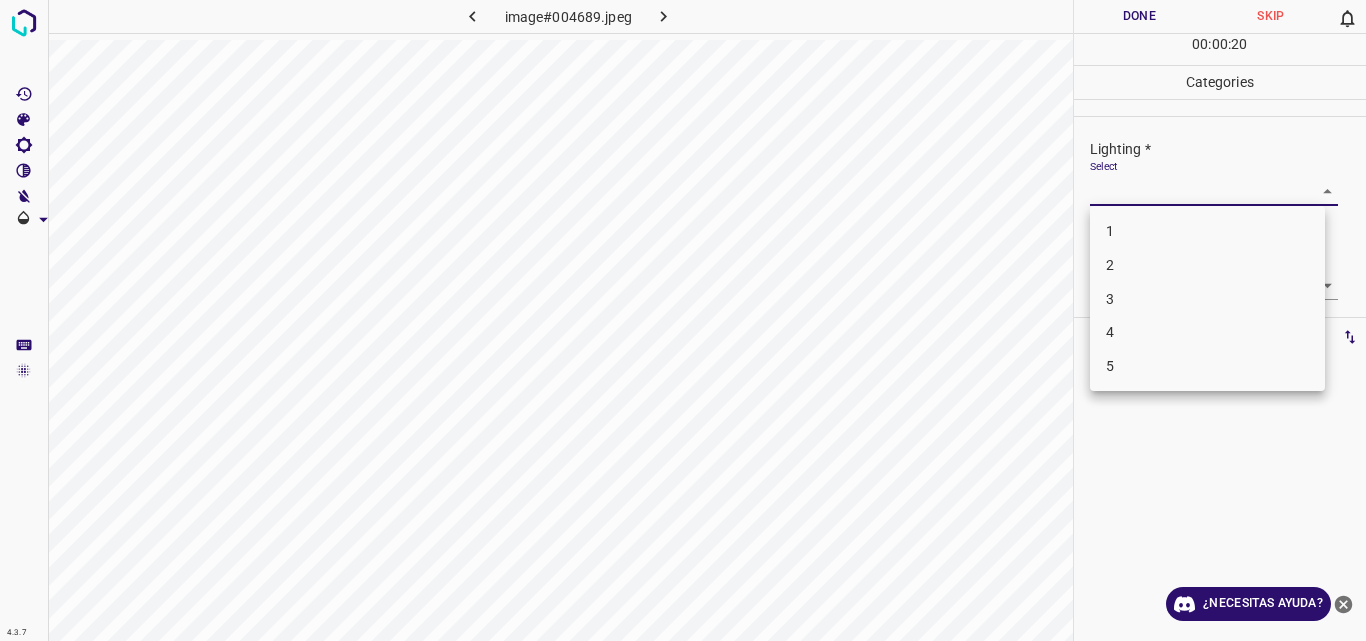 click on "3" at bounding box center [1207, 299] 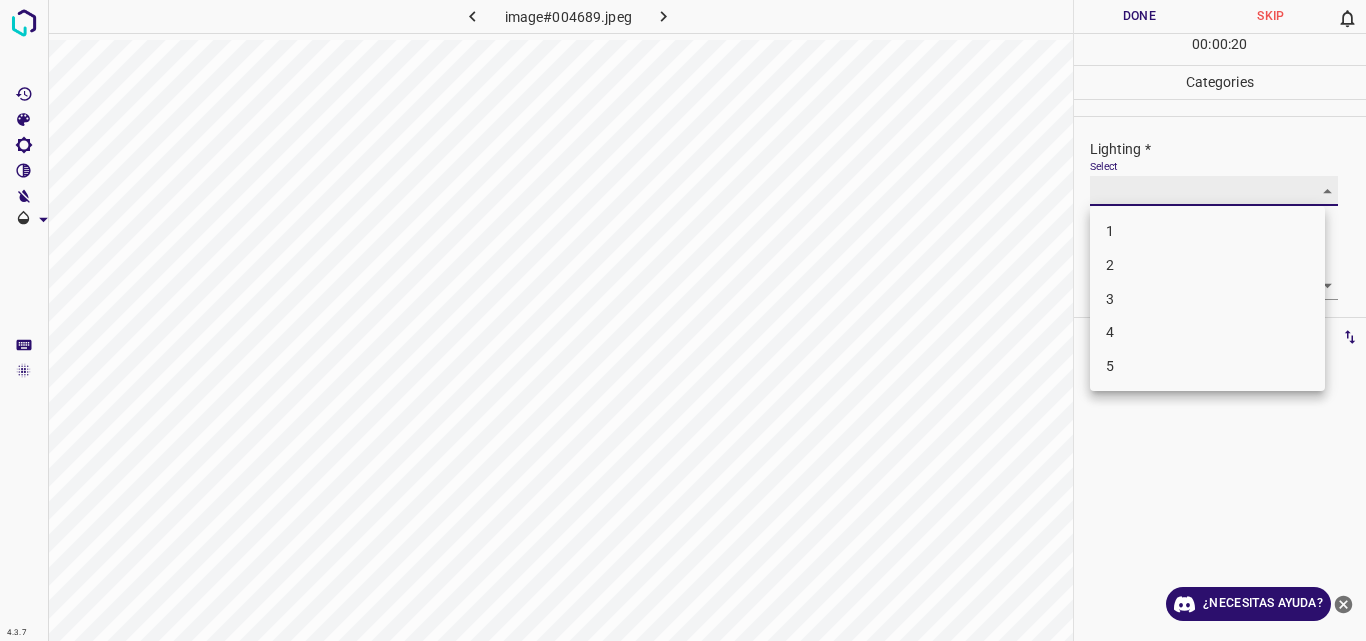 type on "3" 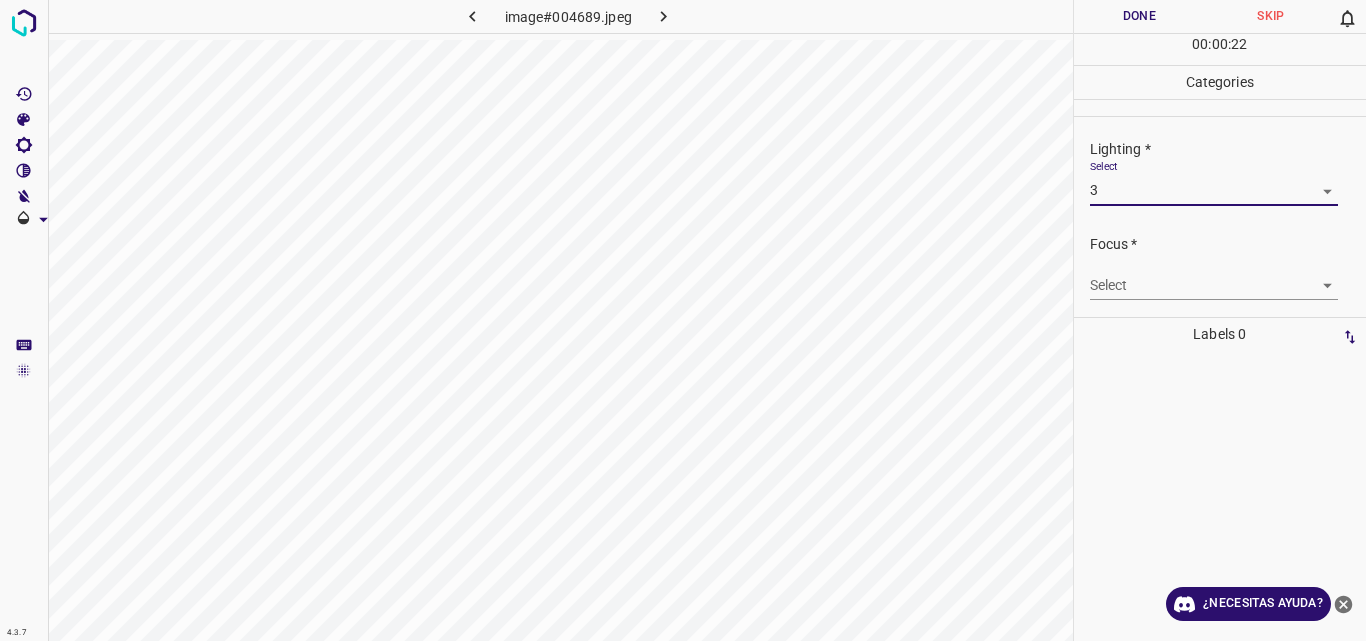 click on "4.3.7 image#004689.jpeg Done Skip 0 00   : 00   : 22   Categories Lighting *  Select 3 3 Focus *  Select ​ Overall *  Select ​ Labels   0 Categories 1 Lighting 2 Focus 3 Overall Tools Space Change between modes (Draw & Edit) I Auto labeling R Restore zoom M Zoom in N Zoom out Delete Delete selecte label Filters Z Restore filters X Saturation filter C Brightness filter V Contrast filter B Gray scale filter General O Download ¿Necesitas ayuda? Original text Rate this translation Your feedback will be used to help improve Google Translate - Texto - Esconder - Borrar" at bounding box center [683, 320] 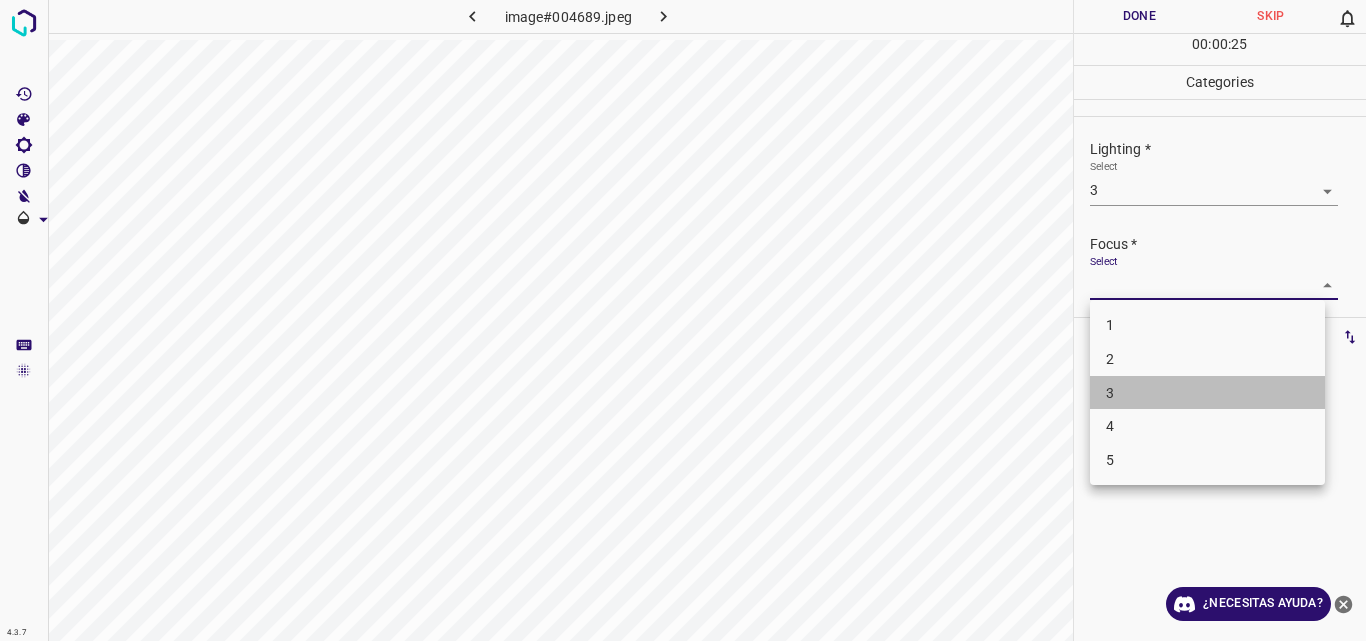 click on "3" at bounding box center (1207, 393) 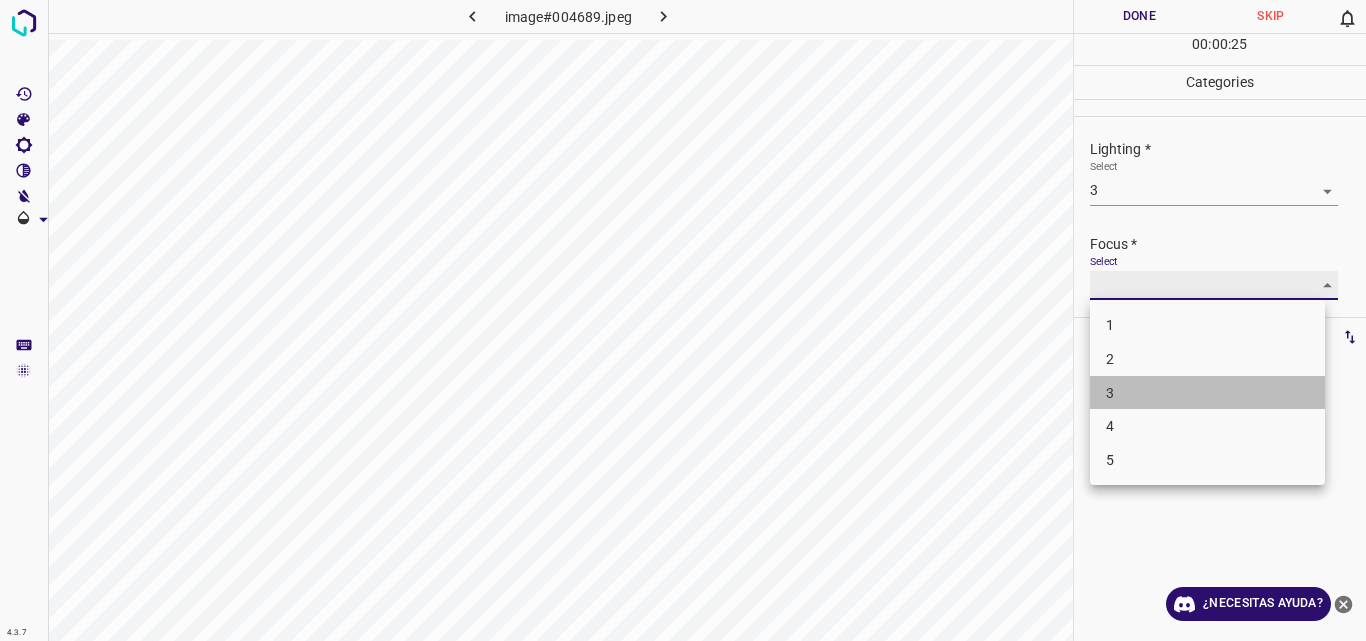 type on "3" 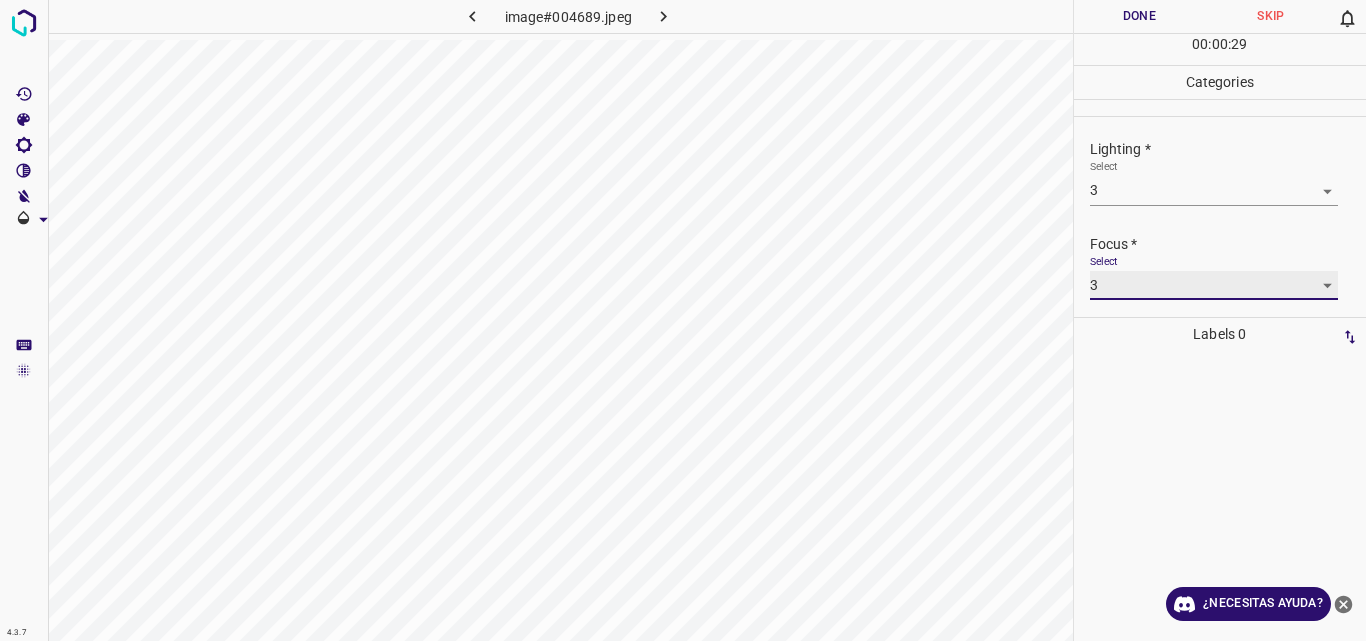 scroll, scrollTop: 98, scrollLeft: 0, axis: vertical 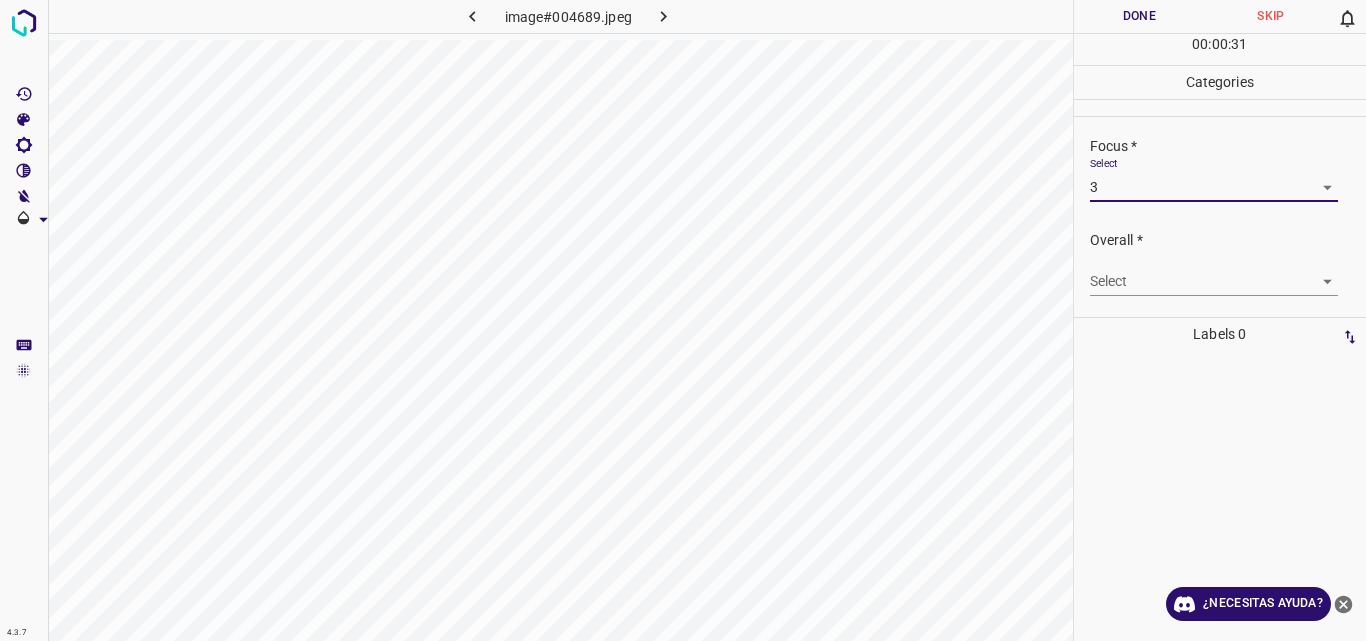 click on "4.3.7 image#004689.jpeg Done Skip 0 00   : 00   : 31   Categories Lighting *  Select 3 3 Focus *  Select 3 3 Overall *  Select ​ Labels   0 Categories 1 Lighting 2 Focus 3 Overall Tools Space Change between modes (Draw & Edit) I Auto labeling R Restore zoom M Zoom in N Zoom out Delete Delete selecte label Filters Z Restore filters X Saturation filter C Brightness filter V Contrast filter B Gray scale filter General O Download ¿Necesitas ayuda? Original text Rate this translation Your feedback will be used to help improve Google Translate - Texto - Esconder - Borrar" at bounding box center [683, 320] 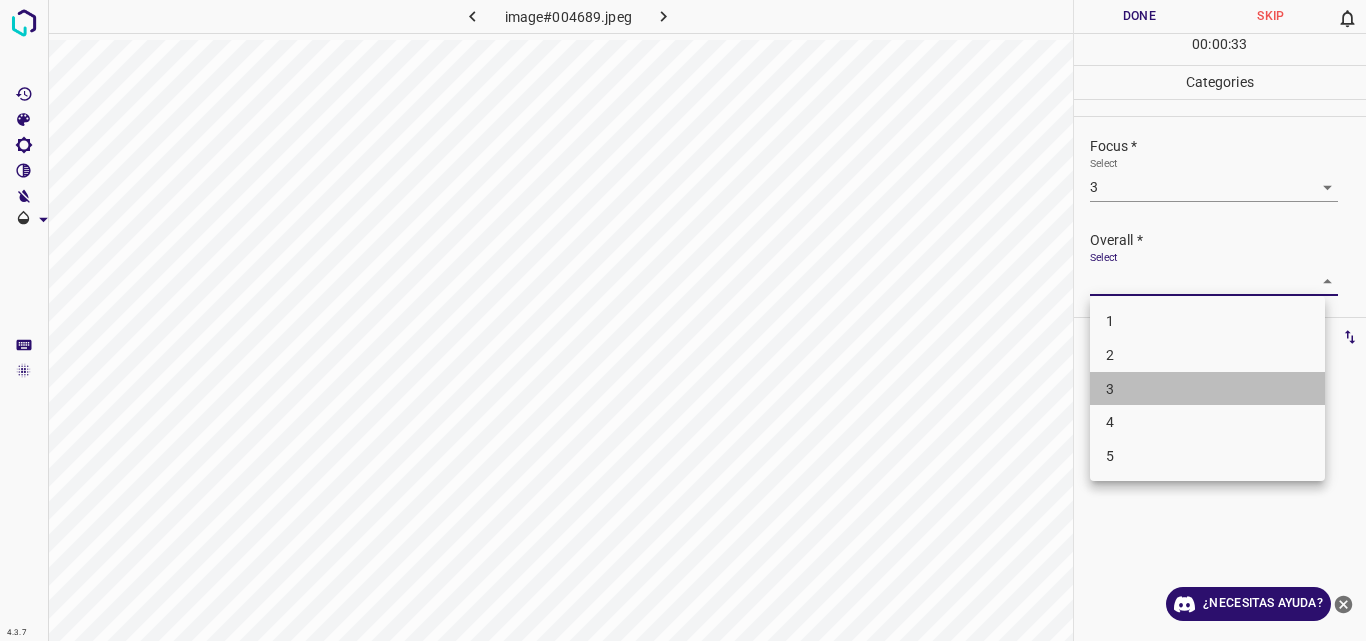 click on "3" at bounding box center [1207, 389] 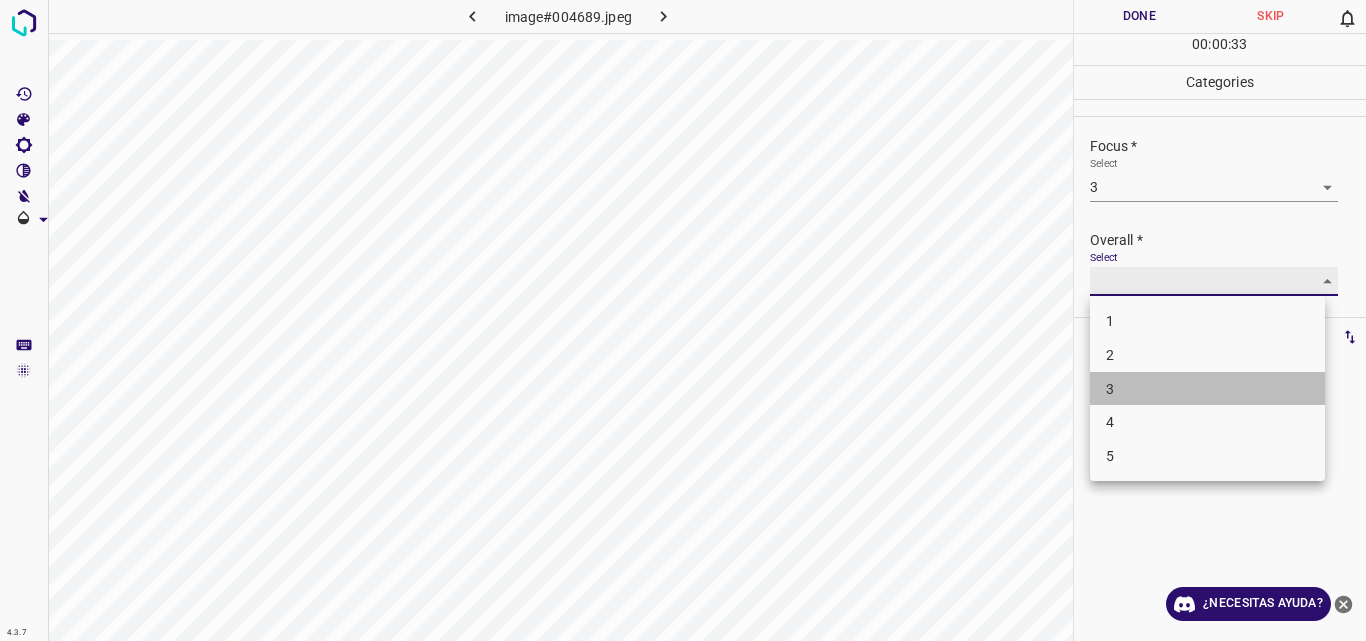 type on "3" 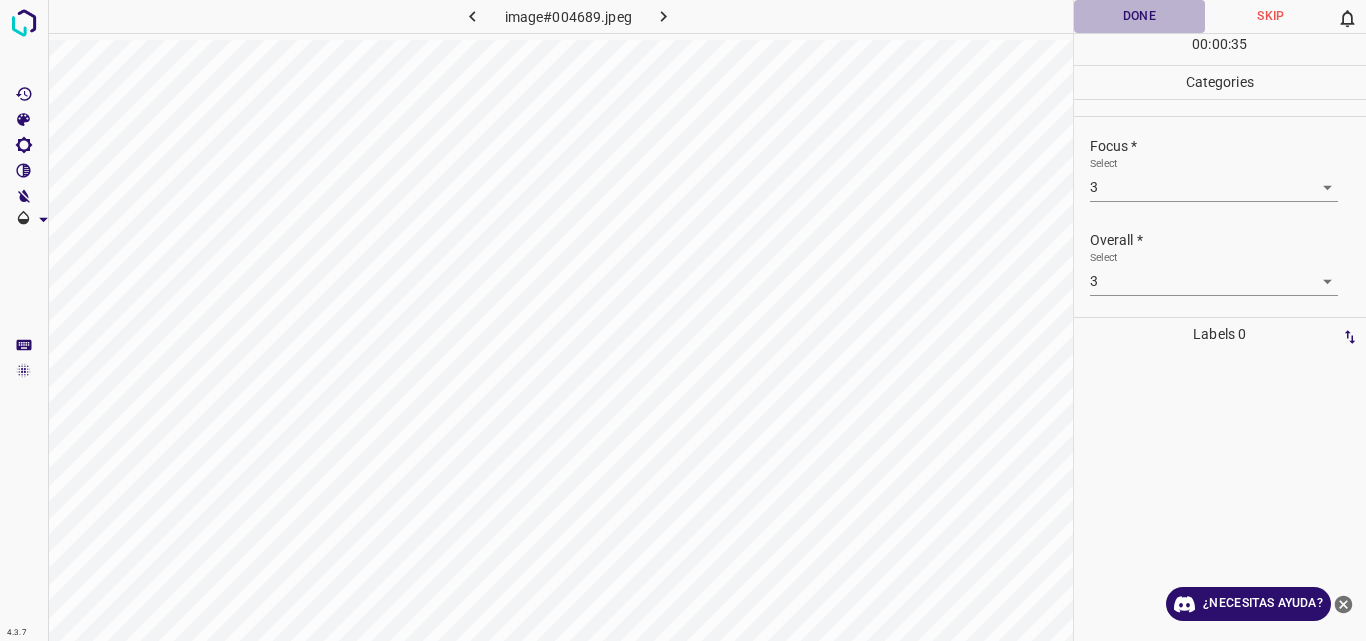 click on "Done" at bounding box center (1140, 16) 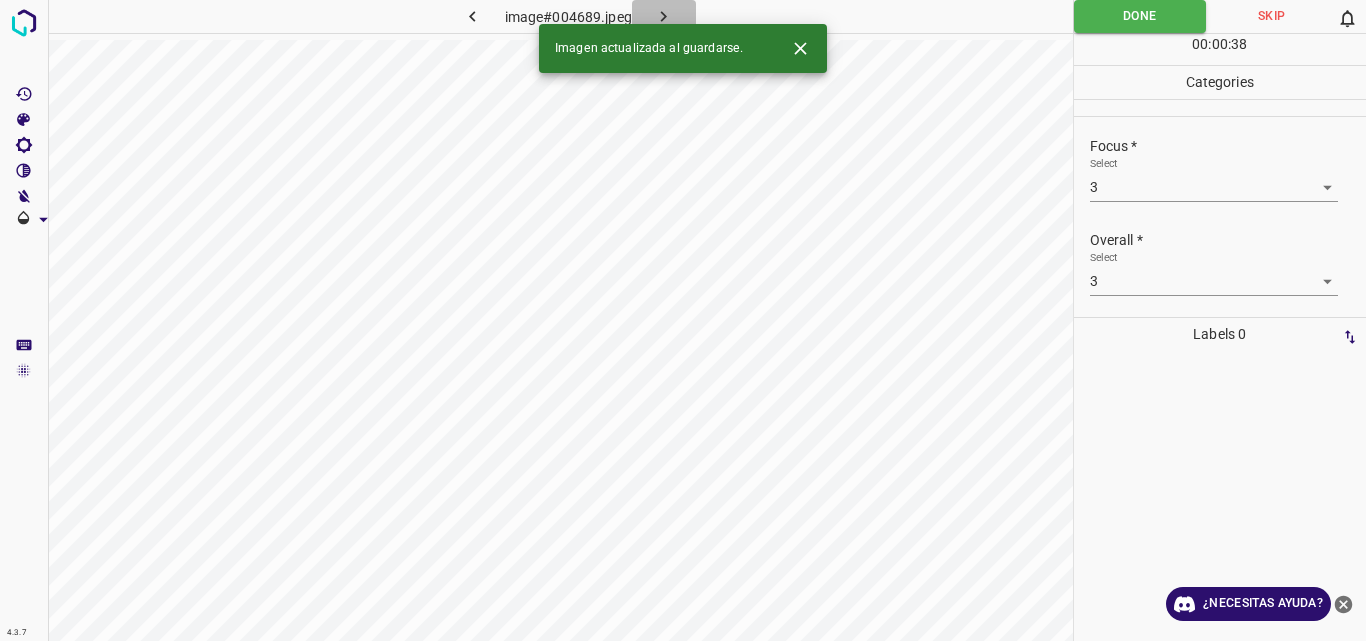 click 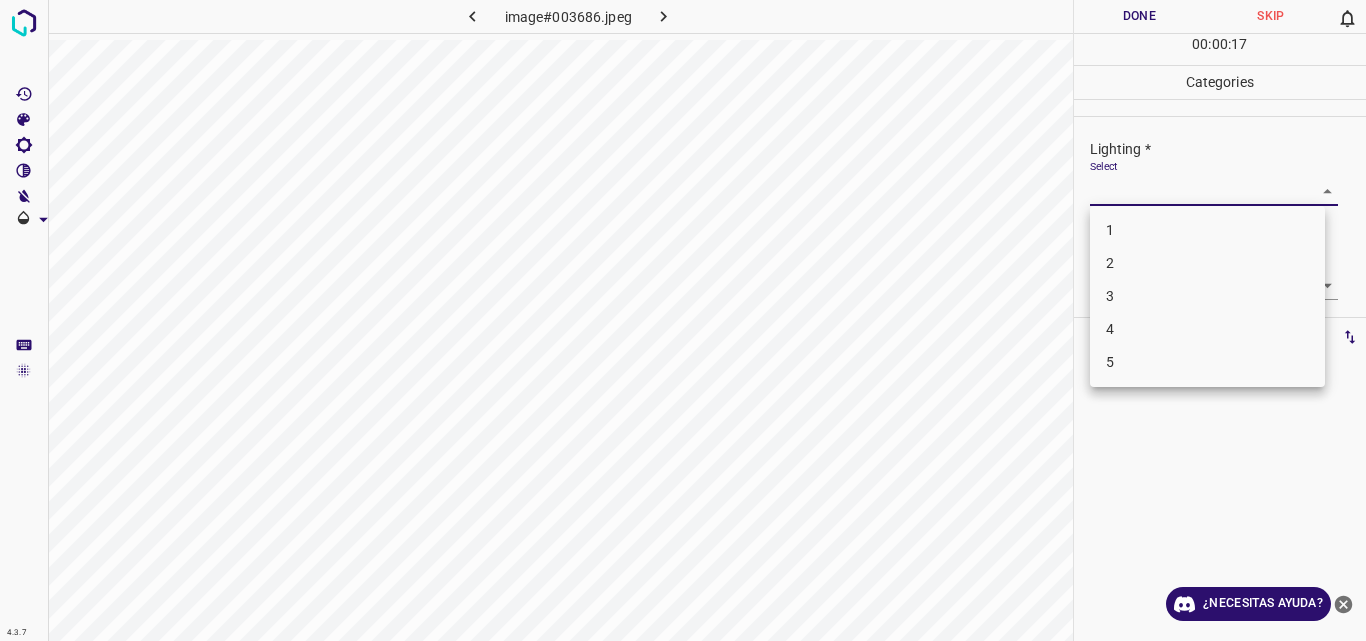 click on "4.3.7 image#003686.jpeg Done Skip 0 00   : 00   : 17   Categories Lighting *  Select ​ Focus *  Select ​ Overall *  Select ​ Labels   0 Categories 1 Lighting 2 Focus 3 Overall Tools Space Change between modes (Draw & Edit) I Auto labeling R Restore zoom M Zoom in N Zoom out Delete Delete selecte label Filters Z Restore filters X Saturation filter C Brightness filter V Contrast filter B Gray scale filter General O Download ¿Necesitas ayuda? Original text Rate this translation Your feedback will be used to help improve Google Translate - Texto - Esconder - Borrar 1 2 3 4 5" at bounding box center (683, 320) 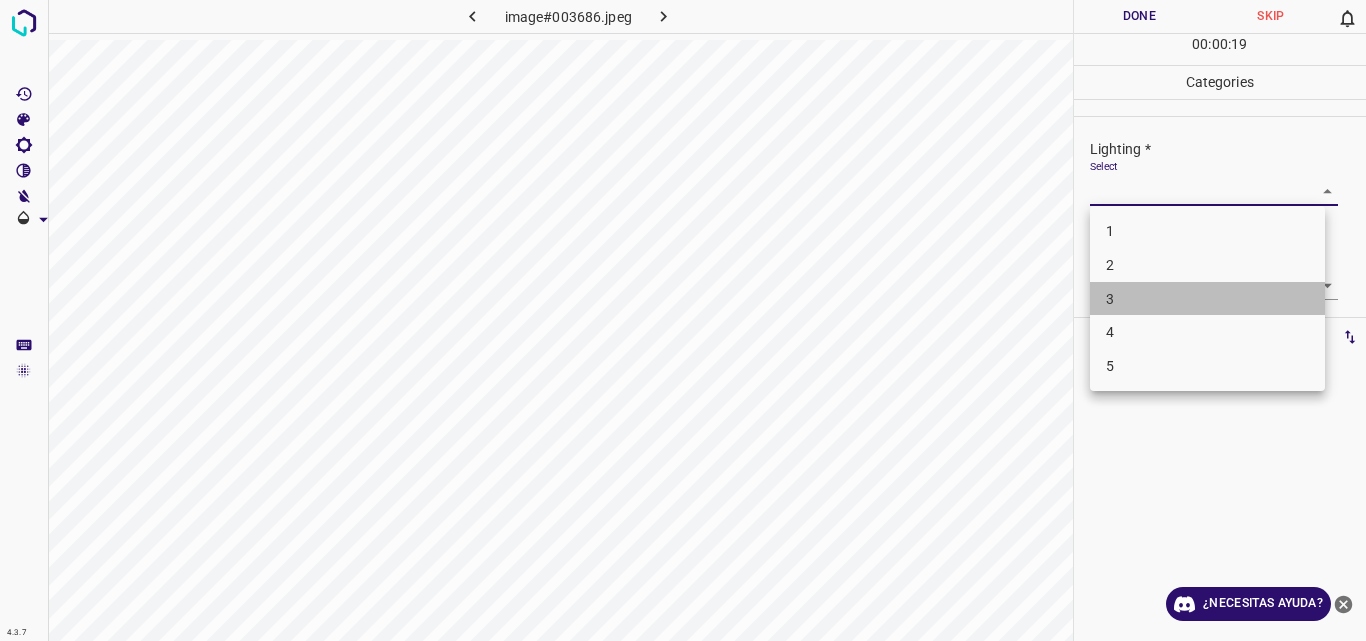click on "3" at bounding box center [1207, 299] 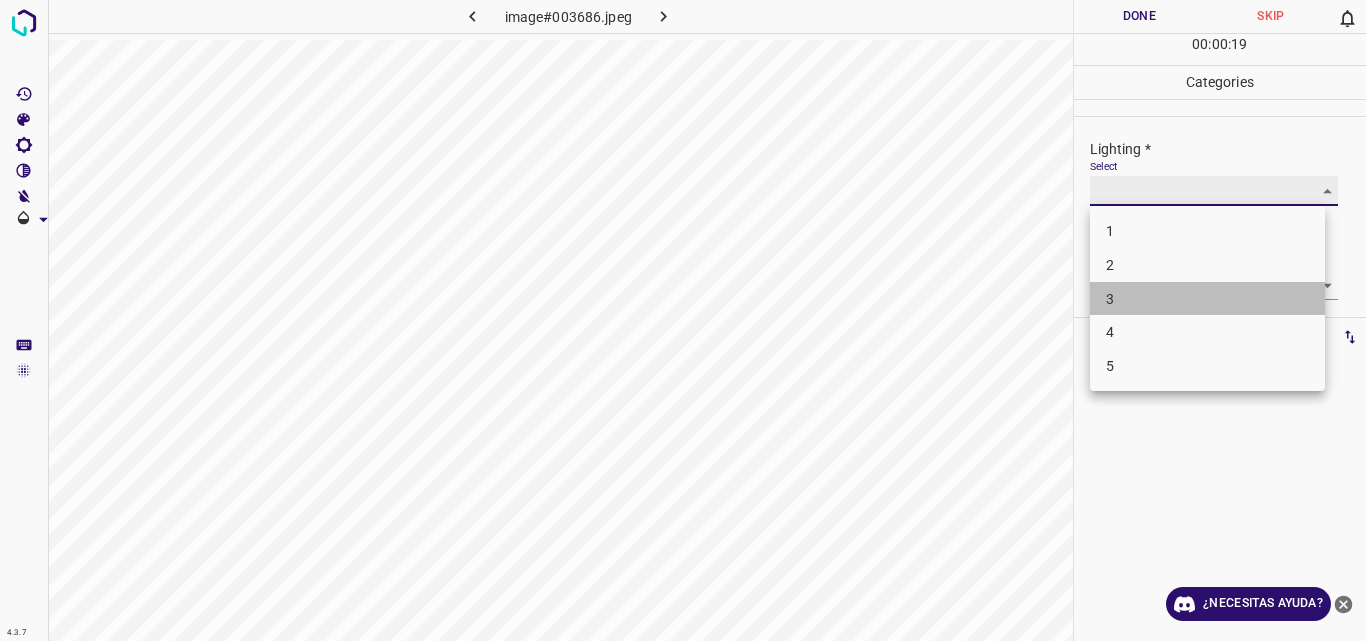 type on "3" 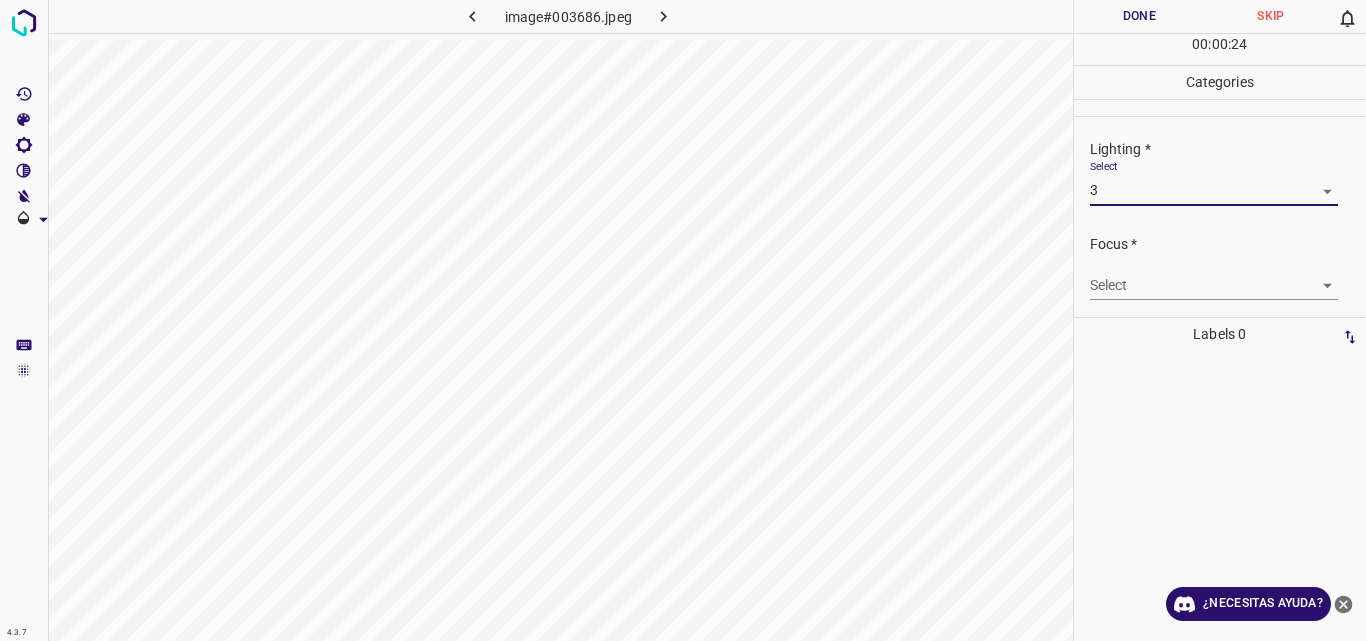click on "4.3.7 image#003686.jpeg Done Skip 0 00   : 00   : 24   Categories Lighting *  Select 3 3 Focus *  Select ​ Overall *  Select ​ Labels   0 Categories 1 Lighting 2 Focus 3 Overall Tools Space Change between modes (Draw & Edit) I Auto labeling R Restore zoom M Zoom in N Zoom out Delete Delete selecte label Filters Z Restore filters X Saturation filter C Brightness filter V Contrast filter B Gray scale filter General O Download ¿Necesitas ayuda? Original text Rate this translation Your feedback will be used to help improve Google Translate - Texto - Esconder - Borrar" at bounding box center [683, 320] 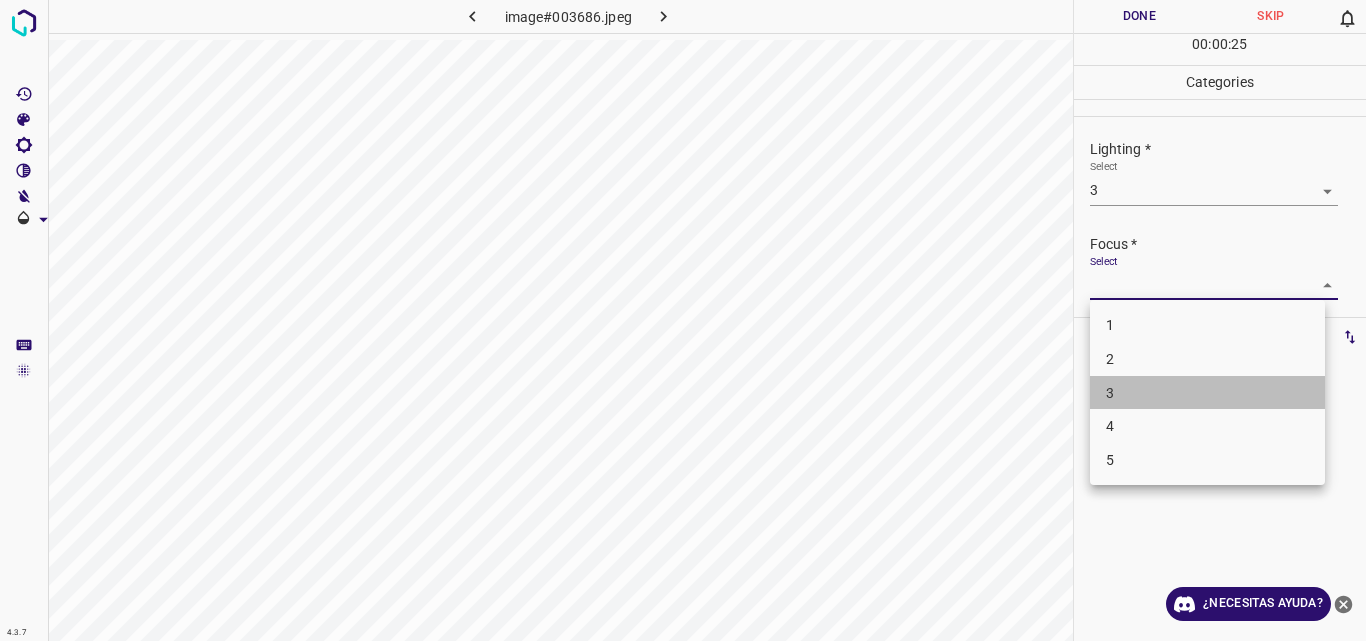 click on "3" at bounding box center (1207, 393) 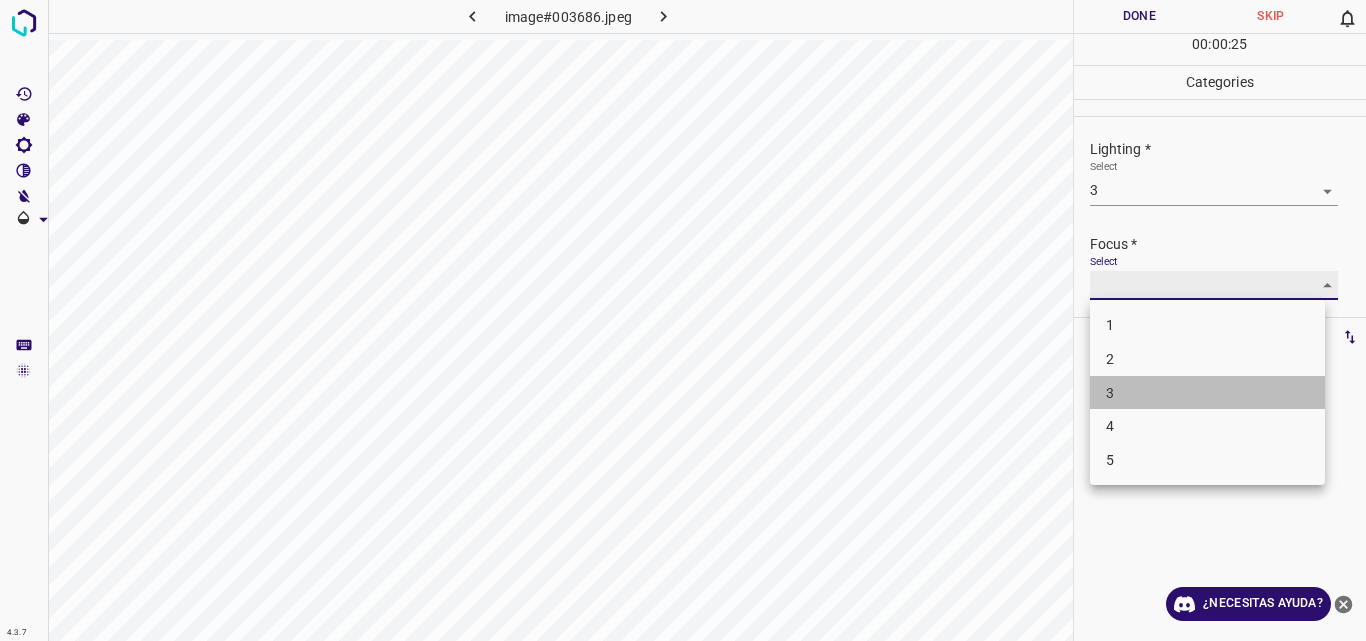 type on "3" 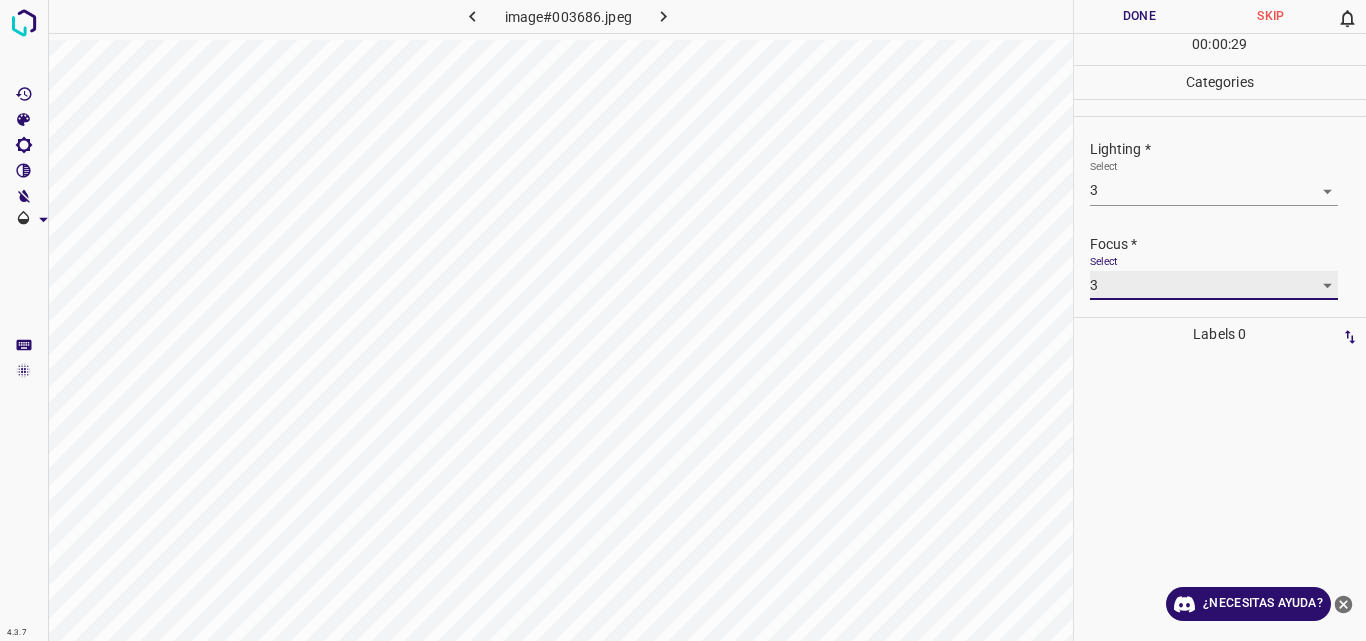 scroll, scrollTop: 98, scrollLeft: 0, axis: vertical 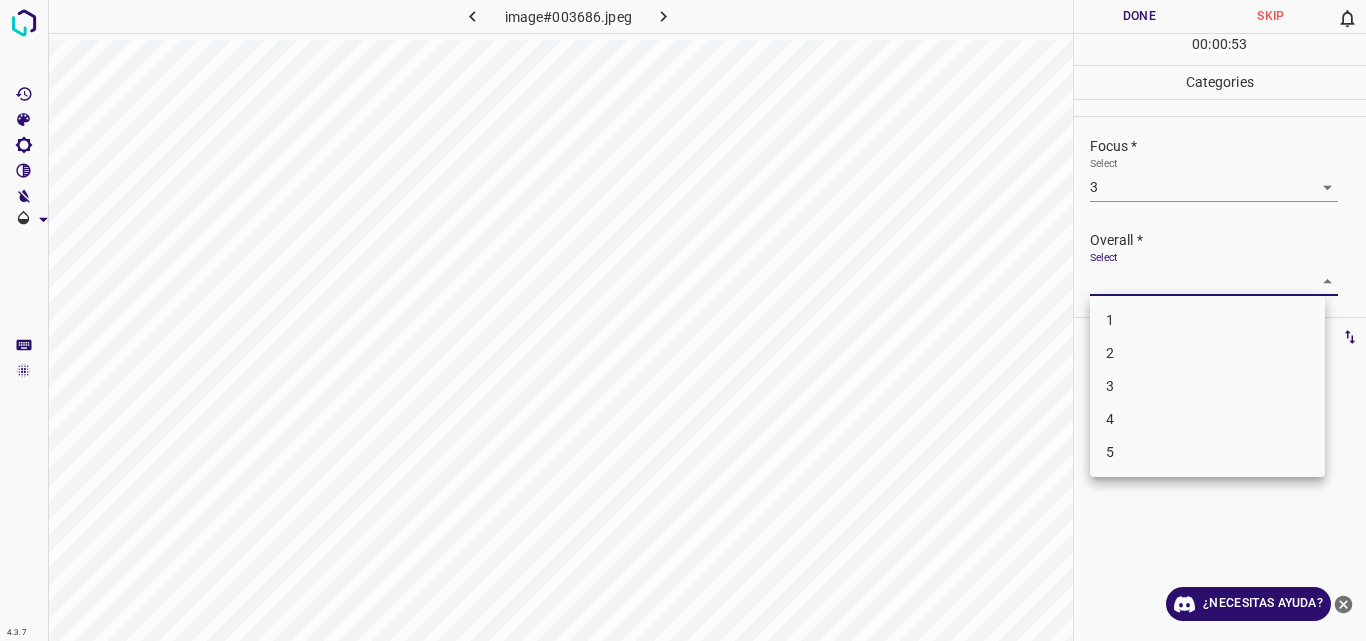 click on "4.3.7 image#003686.jpeg Done Skip 0 00   : 00   : 53   Categories Lighting *  Select 3 3 Focus *  Select 3 3 Overall *  Select ​ Labels   0 Categories 1 Lighting 2 Focus 3 Overall Tools Space Change between modes (Draw & Edit) I Auto labeling R Restore zoom M Zoom in N Zoom out Delete Delete selecte label Filters Z Restore filters X Saturation filter C Brightness filter V Contrast filter B Gray scale filter General O Download ¿Necesitas ayuda? Original text Rate this translation Your feedback will be used to help improve Google Translate - Texto - Esconder - Borrar 1 2 3 4 5" at bounding box center [683, 320] 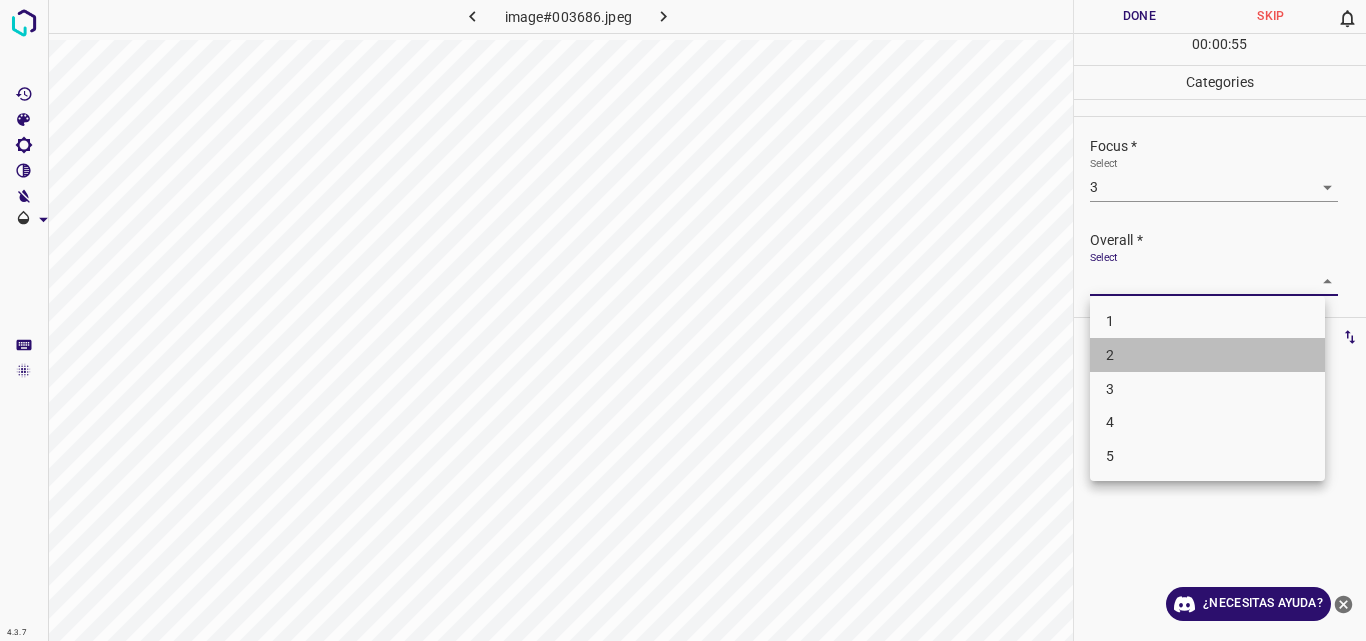 click on "2" at bounding box center (1207, 355) 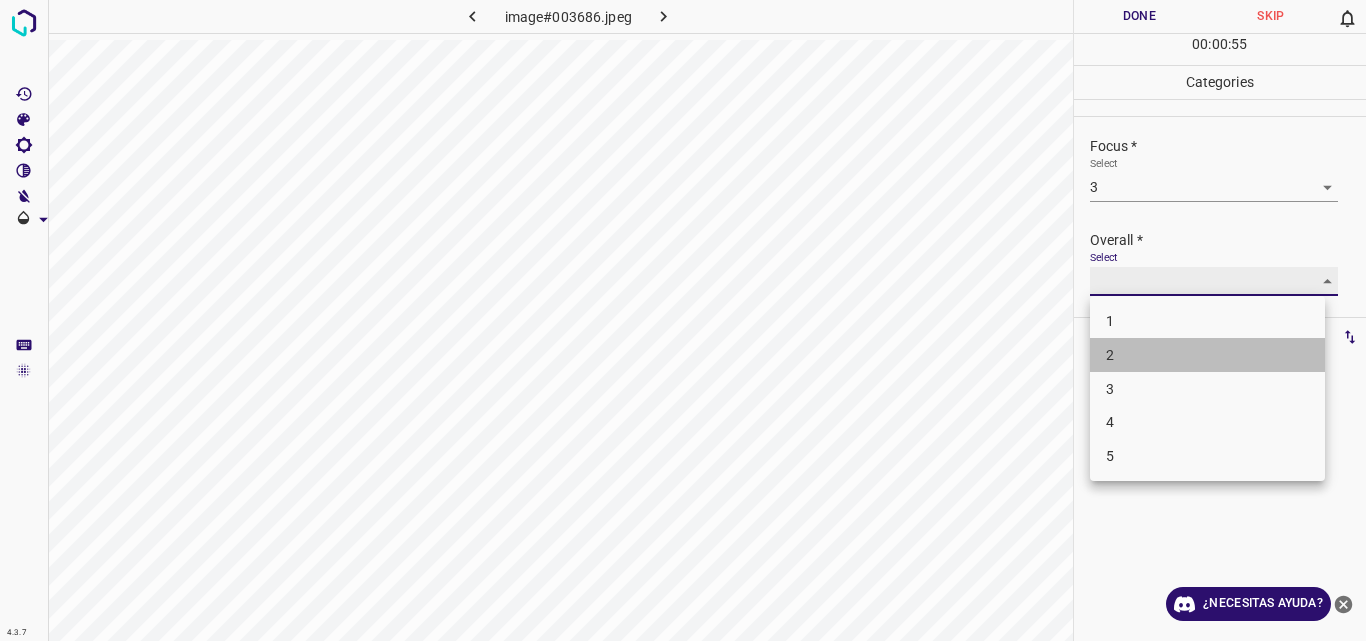 type on "2" 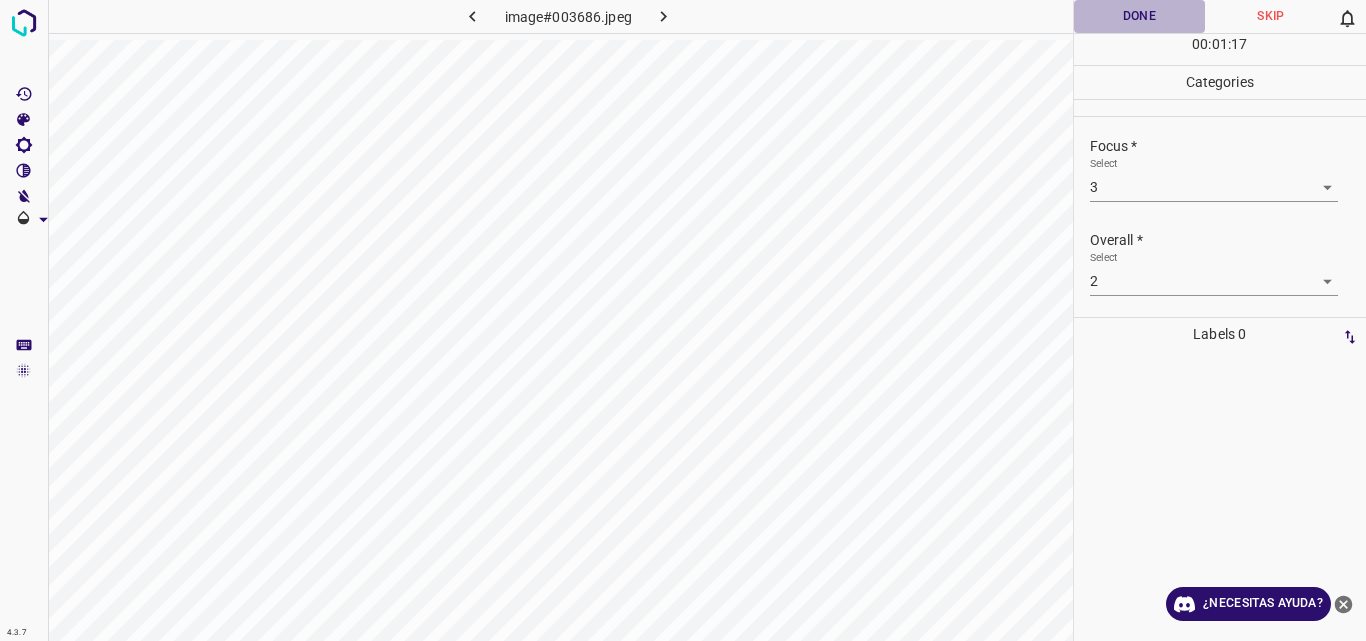 click on "Done" at bounding box center [1140, 16] 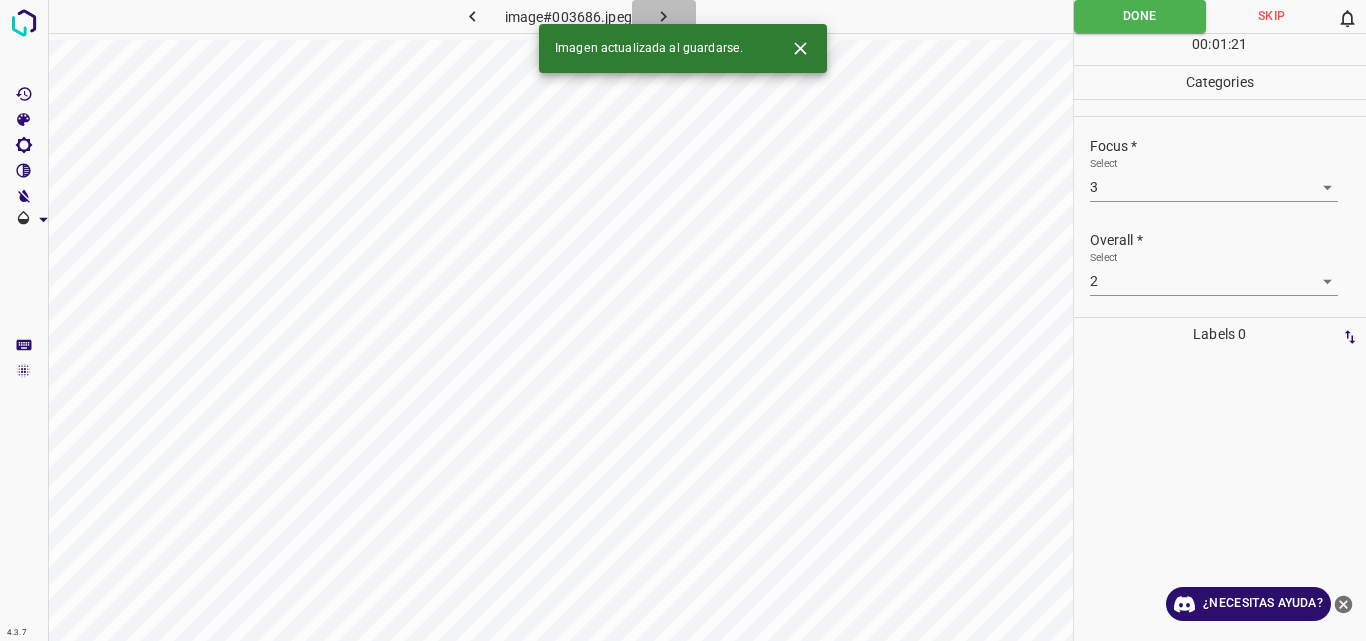click 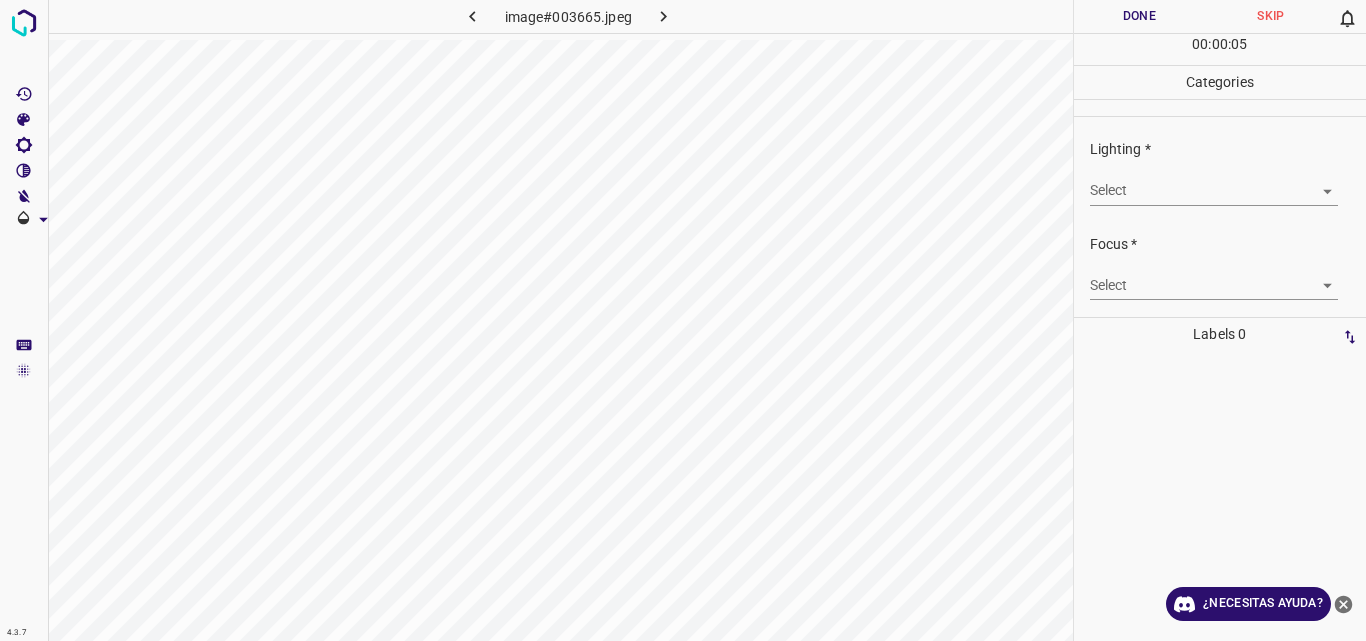 click on "4.3.7 image#003665.jpeg Done Skip 0 00   : 00   : 05   Categories Lighting *  Select ​ Focus *  Select ​ Overall *  Select ​ Labels   0 Categories 1 Lighting 2 Focus 3 Overall Tools Space Change between modes (Draw & Edit) I Auto labeling R Restore zoom M Zoom in N Zoom out Delete Delete selecte label Filters Z Restore filters X Saturation filter C Brightness filter V Contrast filter B Gray scale filter General O Download ¿Necesitas ayuda? Original text Rate this translation Your feedback will be used to help improve Google Translate - Texto - Esconder - Borrar" at bounding box center [683, 320] 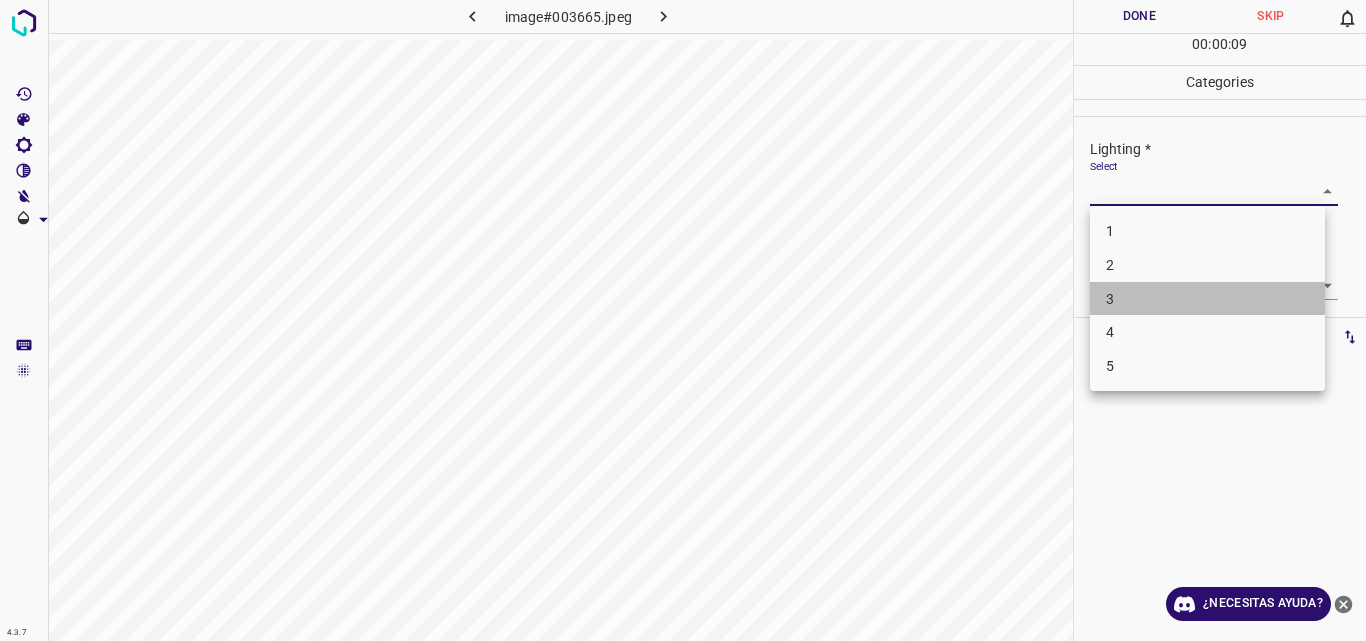 click on "3" at bounding box center [1207, 299] 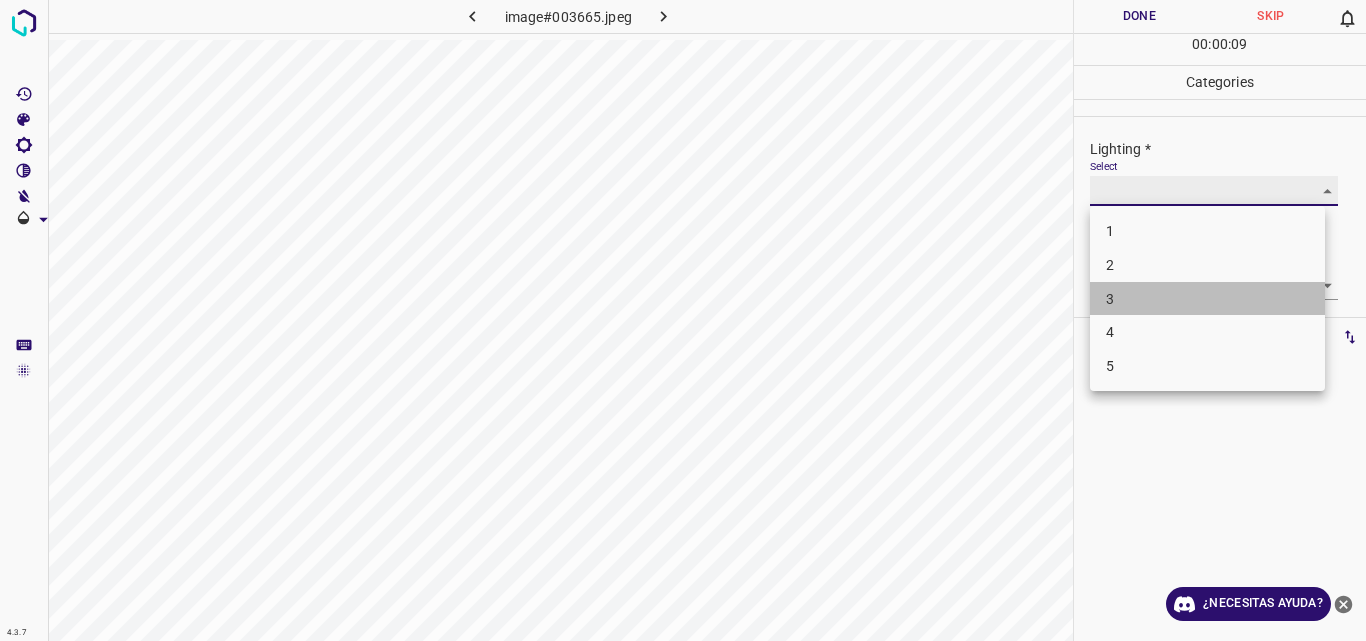 type on "3" 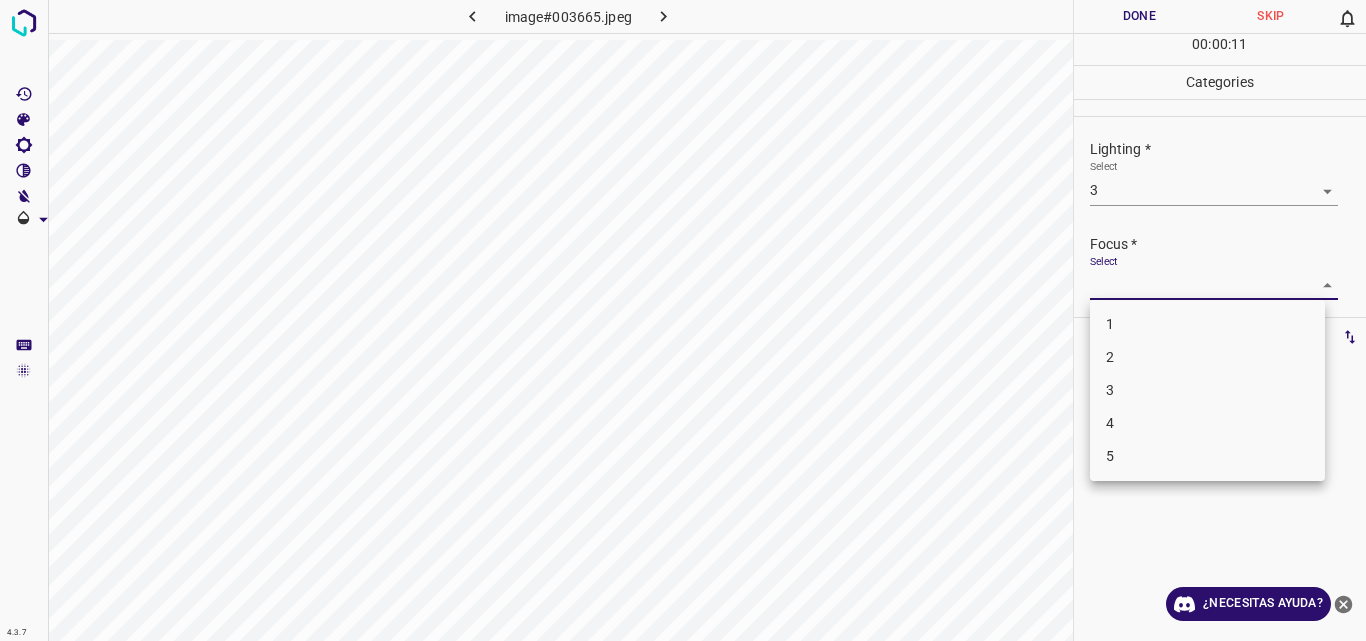click on "4.3.7 image#003665.jpeg Done Skip 0 00   : 00   : 11   Categories Lighting *  Select 3 3 Focus *  Select ​ Overall *  Select ​ Labels   0 Categories 1 Lighting 2 Focus 3 Overall Tools Space Change between modes (Draw & Edit) I Auto labeling R Restore zoom M Zoom in N Zoom out Delete Delete selecte label Filters Z Restore filters X Saturation filter C Brightness filter V Contrast filter B Gray scale filter General O Download ¿Necesitas ayuda? Original text Rate this translation Your feedback will be used to help improve Google Translate - Texto - Esconder - Borrar 1 2 3 4 5" at bounding box center (683, 320) 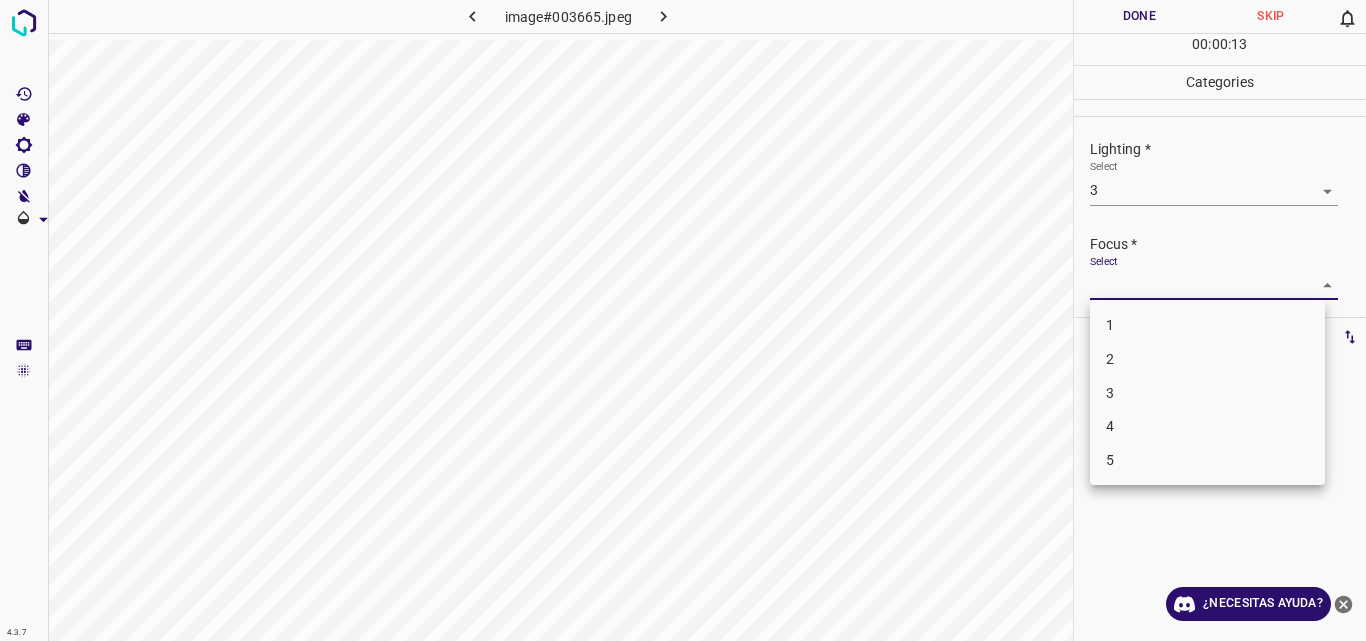 click on "3" at bounding box center [1207, 393] 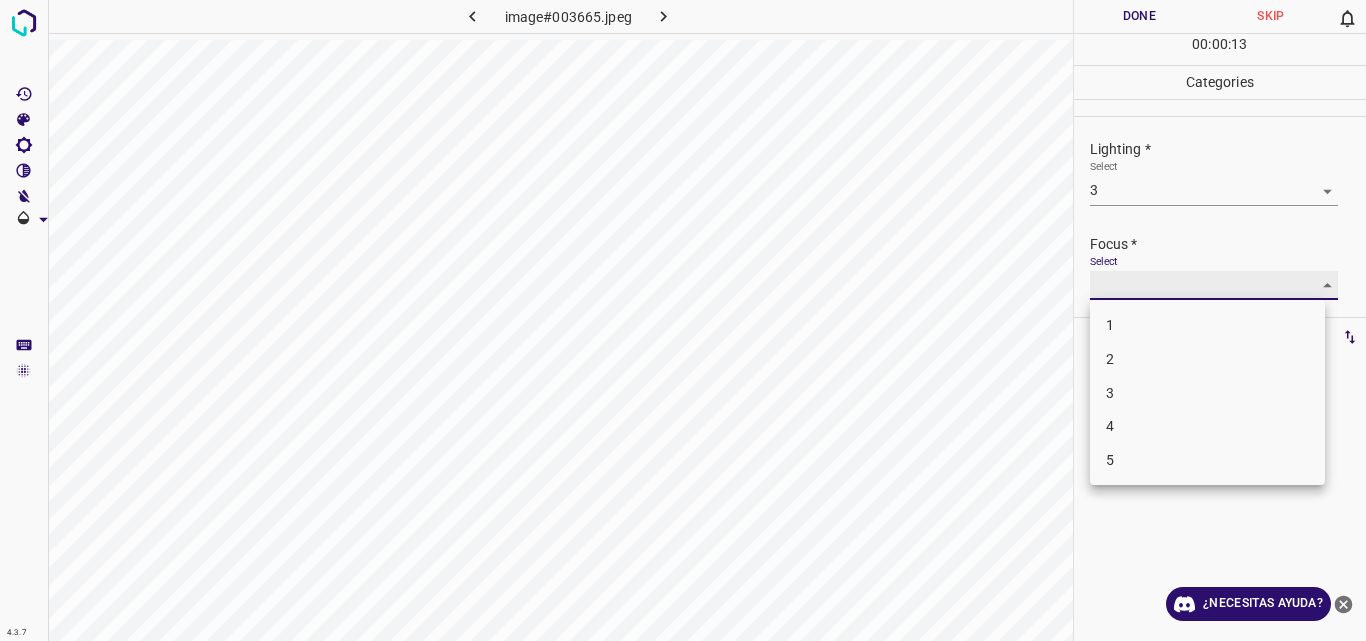 type on "3" 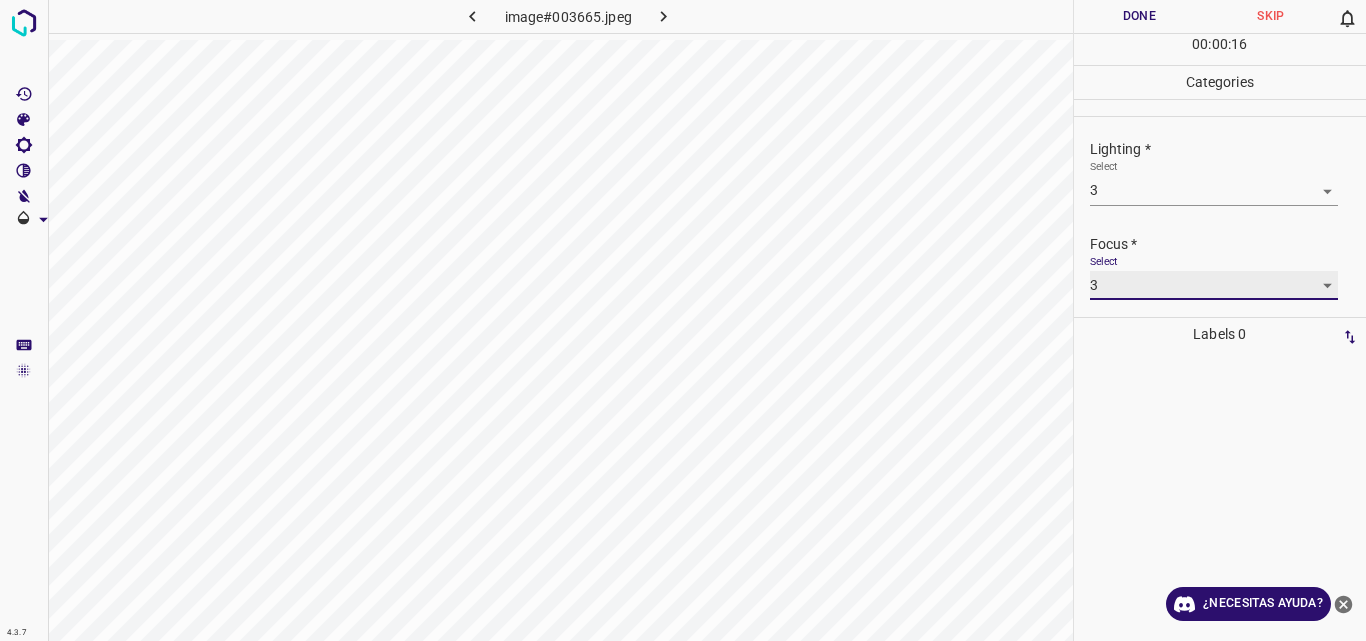 scroll, scrollTop: 98, scrollLeft: 0, axis: vertical 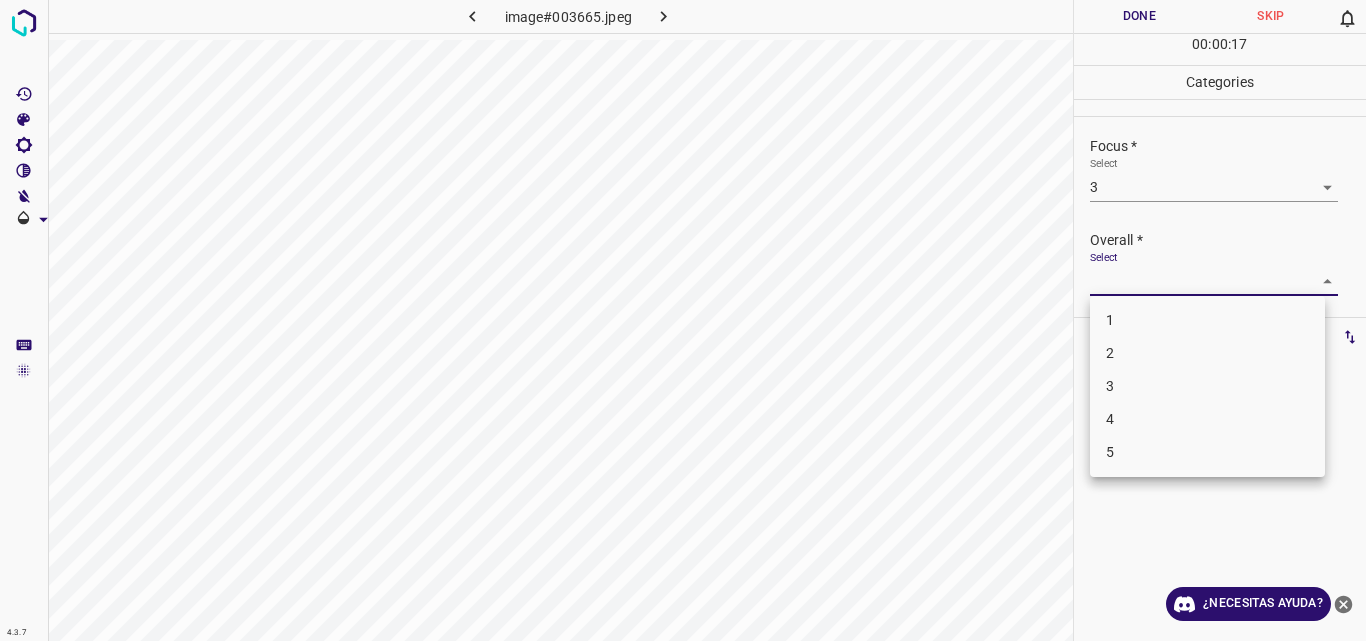 click on "4.3.7 image#003665.jpeg Done Skip 0 00   : 00   : 17   Categories Lighting *  Select 3 3 Focus *  Select 3 3 Overall *  Select ​ Labels   0 Categories 1 Lighting 2 Focus 3 Overall Tools Space Change between modes (Draw & Edit) I Auto labeling R Restore zoom M Zoom in N Zoom out Delete Delete selecte label Filters Z Restore filters X Saturation filter C Brightness filter V Contrast filter B Gray scale filter General O Download ¿Necesitas ayuda? Original text Rate this translation Your feedback will be used to help improve Google Translate - Texto - Esconder - Borrar 1 2 3 4 5" at bounding box center (683, 320) 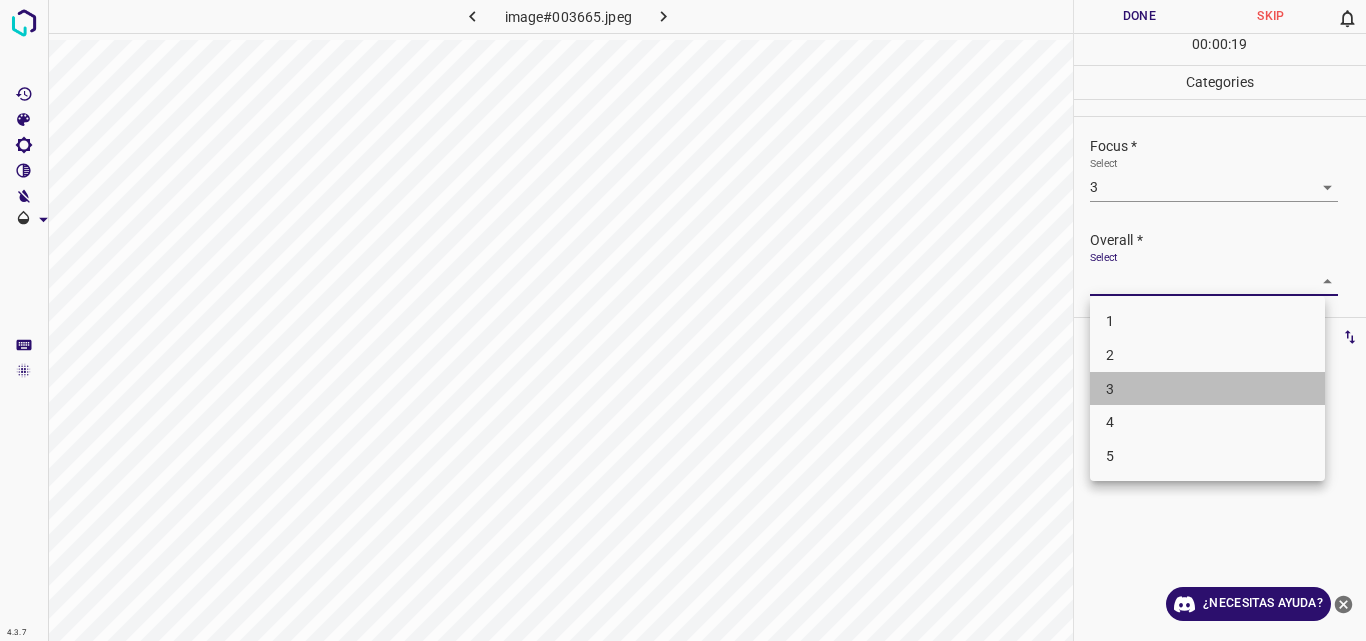 click on "3" at bounding box center [1207, 389] 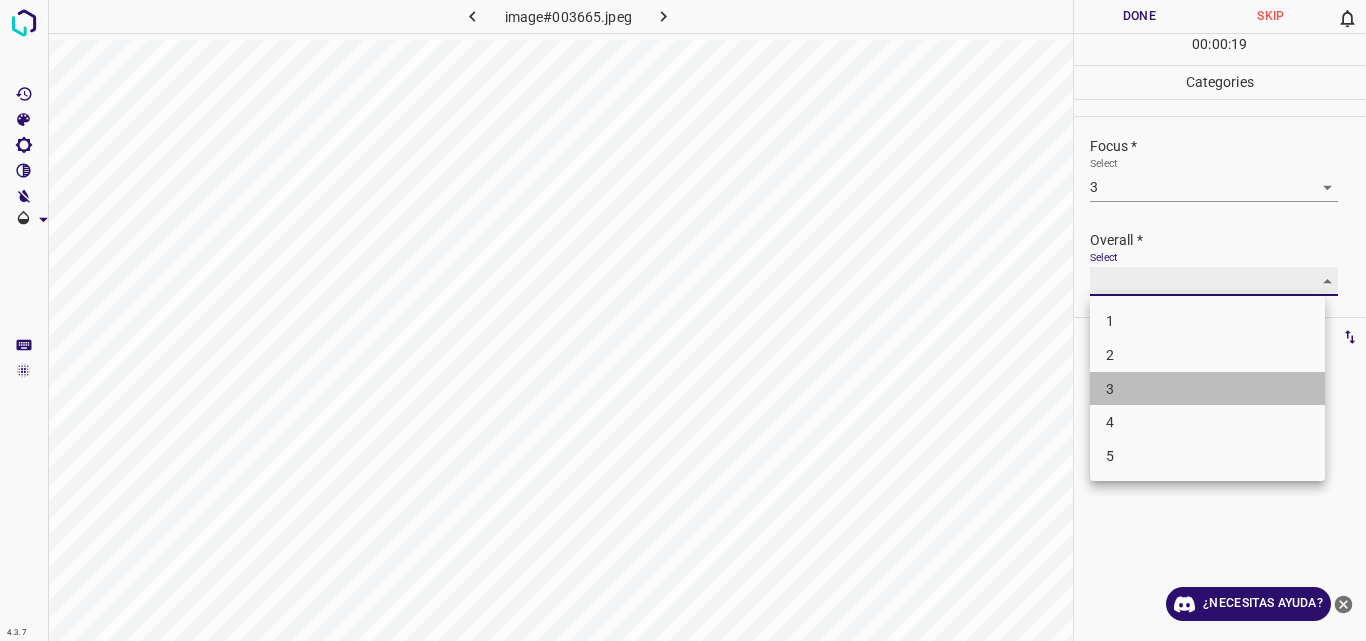 type on "3" 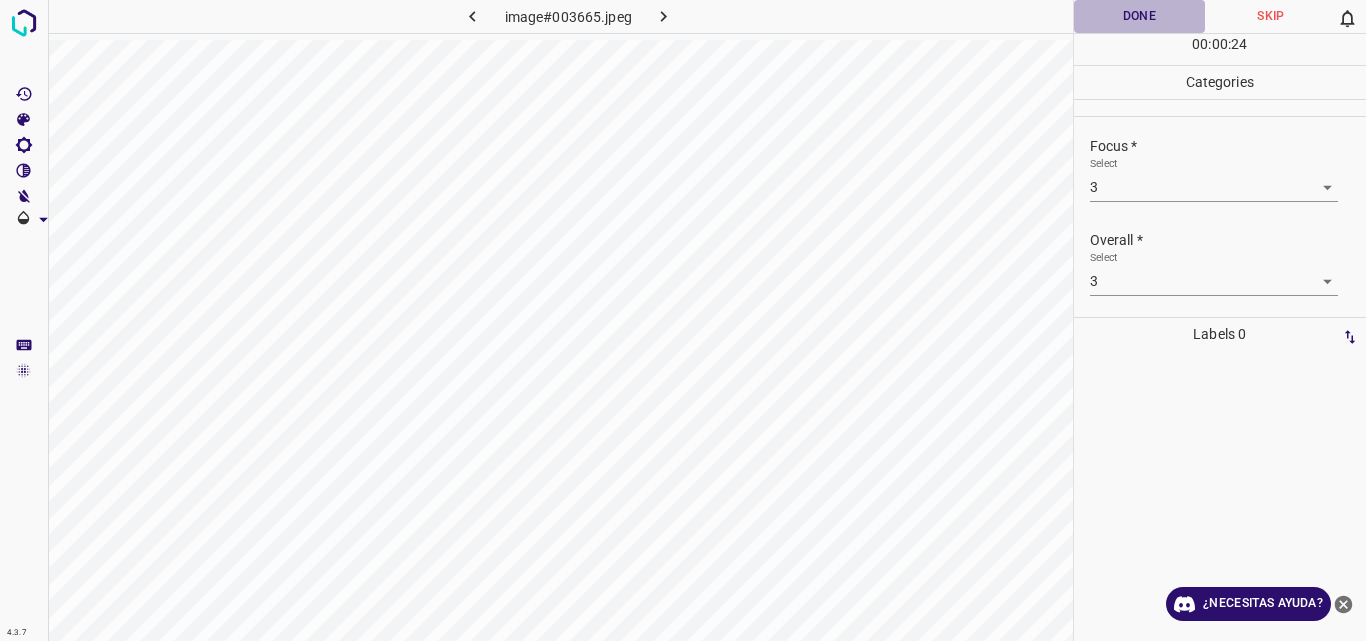 click on "Done" at bounding box center [1140, 16] 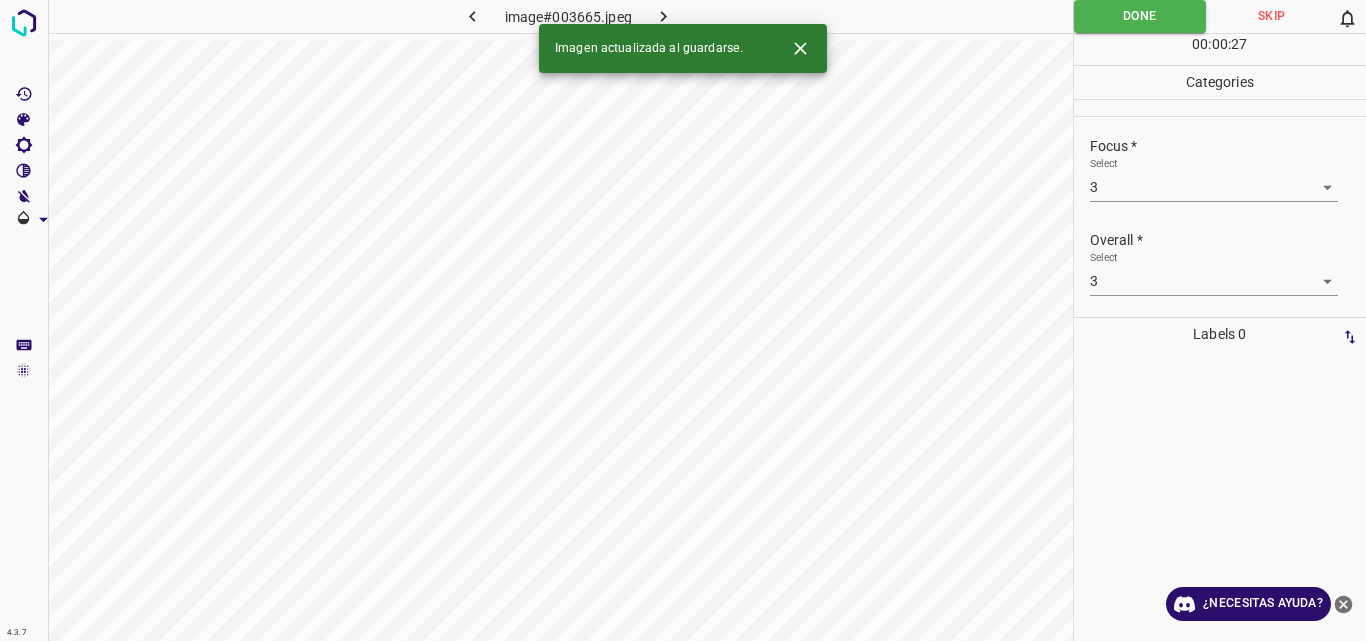 click 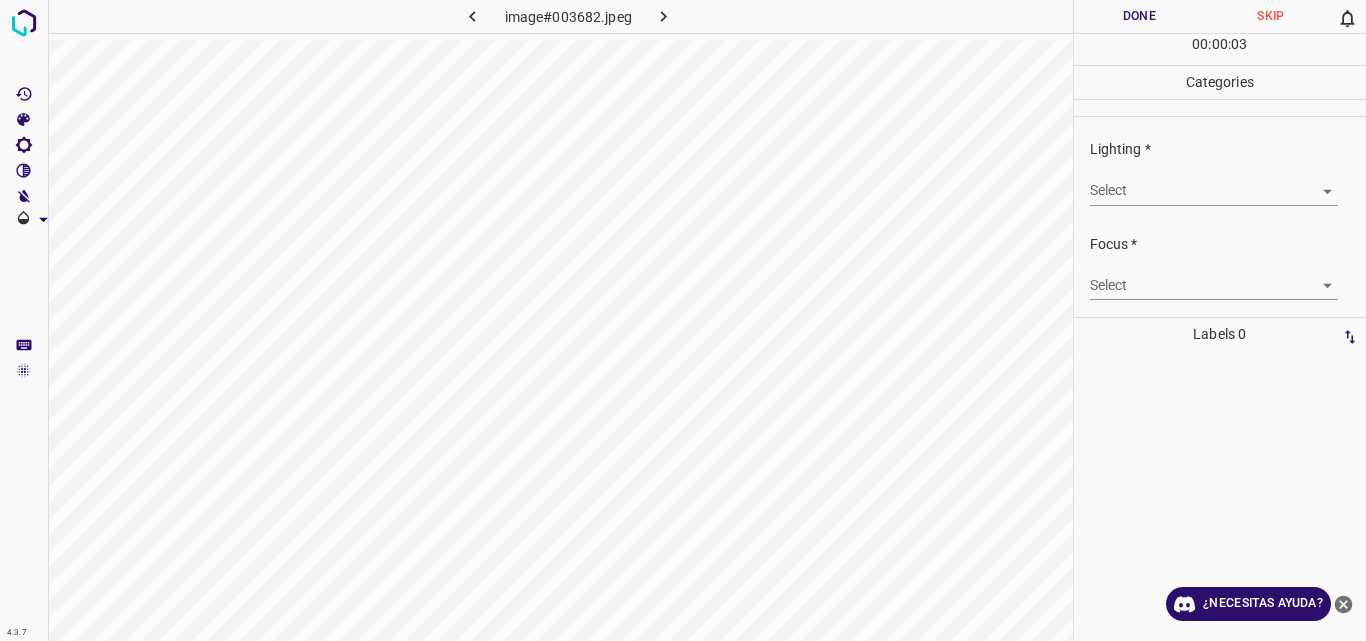 click on "4.3.7 image#003682.jpeg Done Skip 0 00   : 00   : 03   Categories Lighting *  Select ​ Focus *  Select ​ Overall *  Select ​ Labels   0 Categories 1 Lighting 2 Focus 3 Overall Tools Space Change between modes (Draw & Edit) I Auto labeling R Restore zoom M Zoom in N Zoom out Delete Delete selecte label Filters Z Restore filters X Saturation filter C Brightness filter V Contrast filter B Gray scale filter General O Download ¿Necesitas ayuda? Original text Rate this translation Your feedback will be used to help improve Google Translate - Texto - Esconder - Borrar" at bounding box center [683, 320] 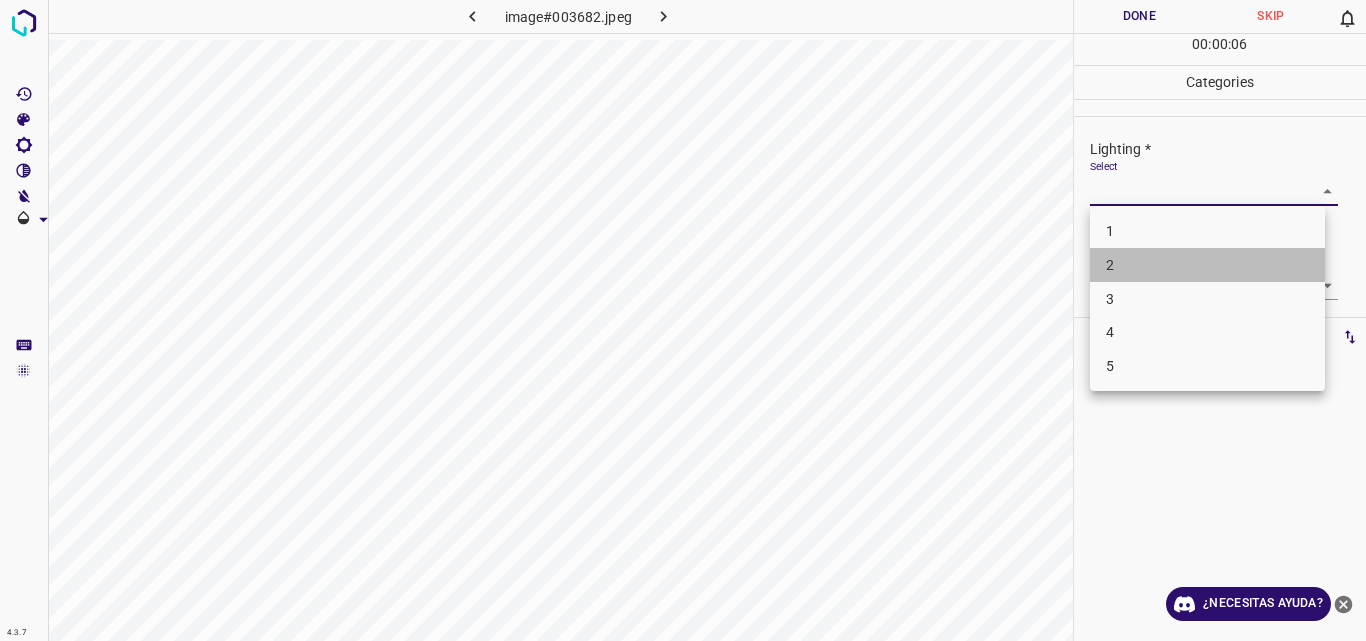 click on "2" at bounding box center (1207, 265) 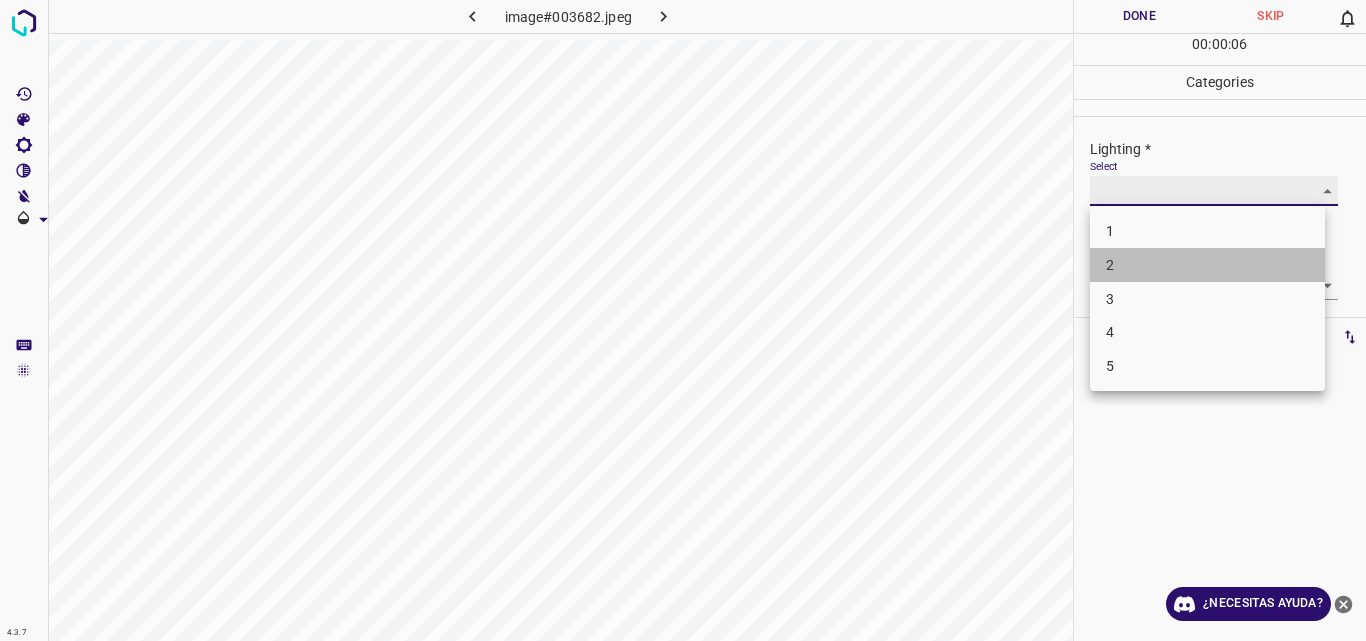 type on "2" 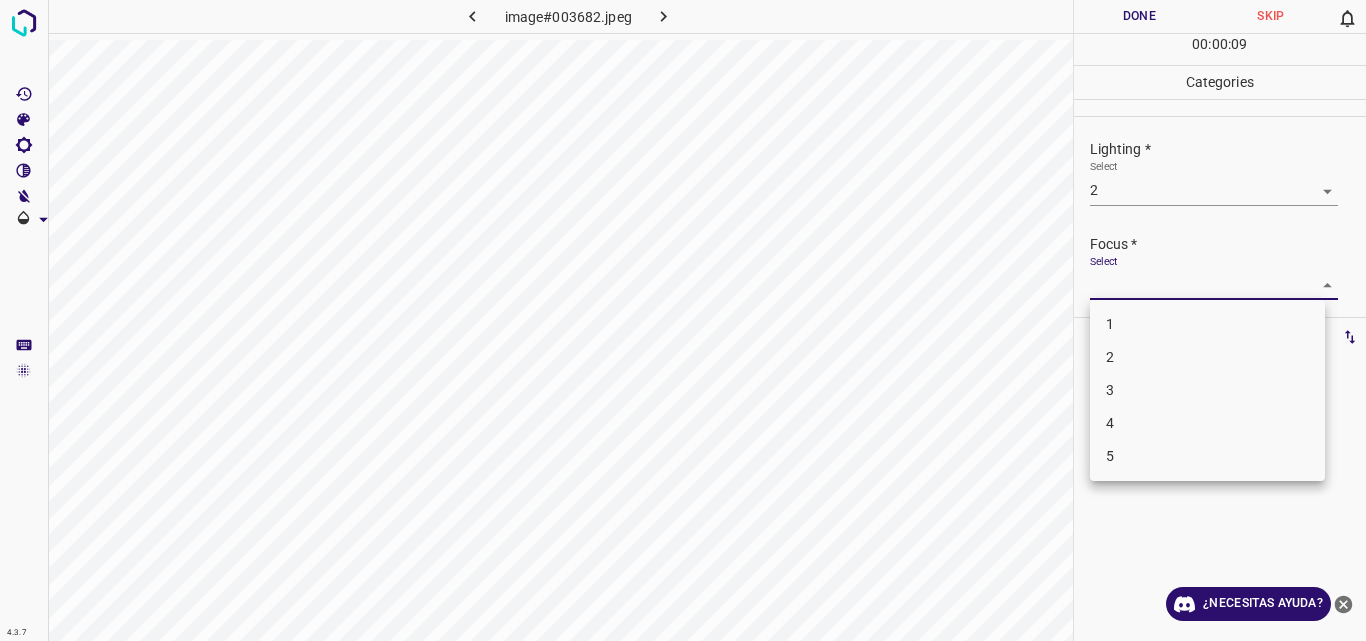 click on "4.3.7 image#003682.jpeg Done Skip 0 00   : 00   : 09   Categories Lighting *  Select 2 2 Focus *  Select ​ Overall *  Select ​ Labels   0 Categories 1 Lighting 2 Focus 3 Overall Tools Space Change between modes (Draw & Edit) I Auto labeling R Restore zoom M Zoom in N Zoom out Delete Delete selecte label Filters Z Restore filters X Saturation filter C Brightness filter V Contrast filter B Gray scale filter General O Download ¿Necesitas ayuda? Original text Rate this translation Your feedback will be used to help improve Google Translate - Texto - Esconder - Borrar 1 2 3 4 5" at bounding box center [683, 320] 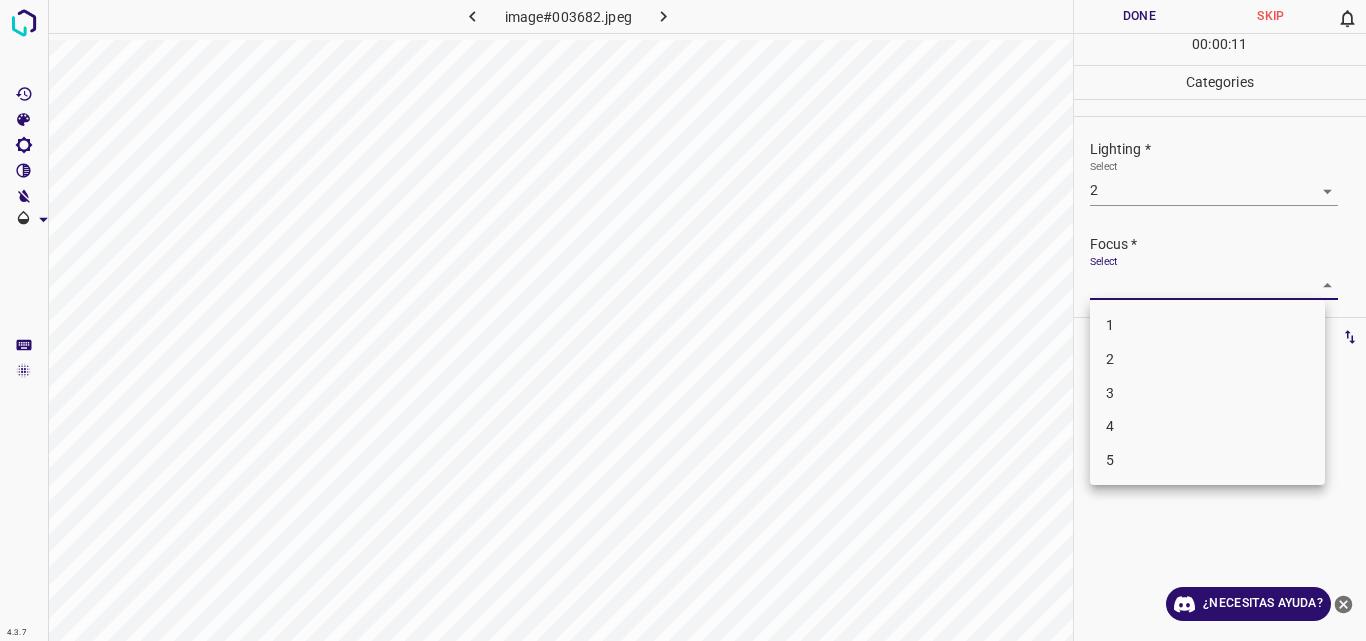click on "2" at bounding box center [1207, 359] 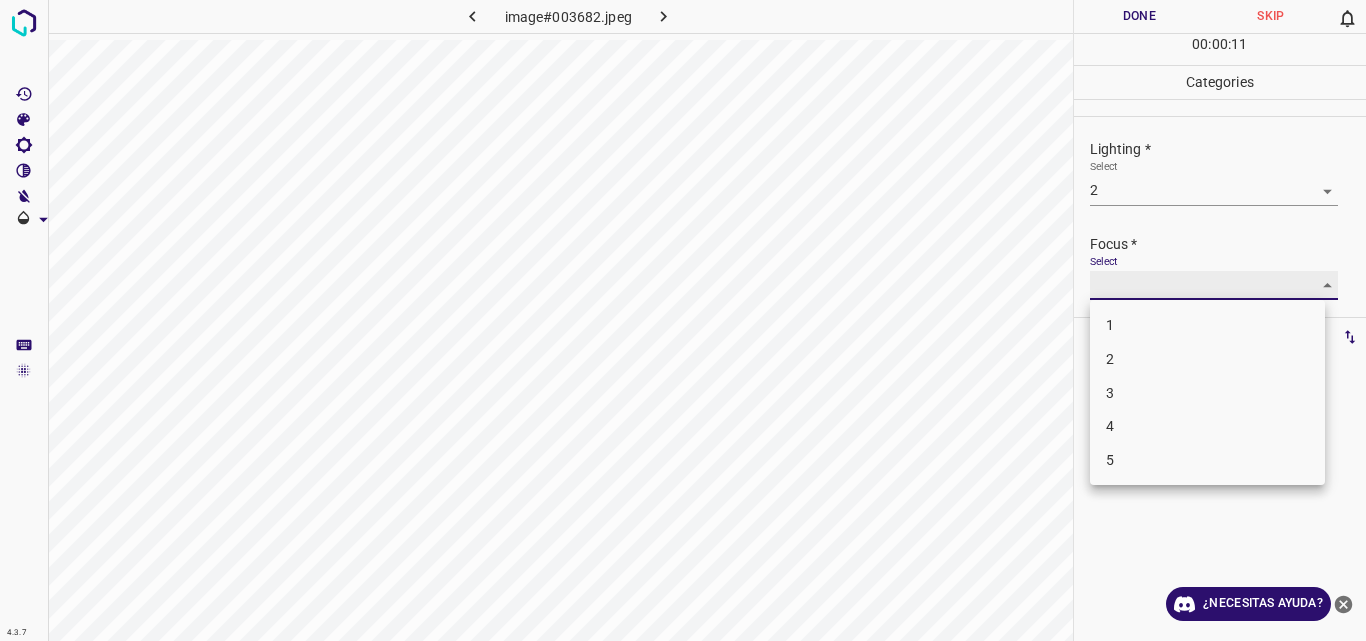 type on "2" 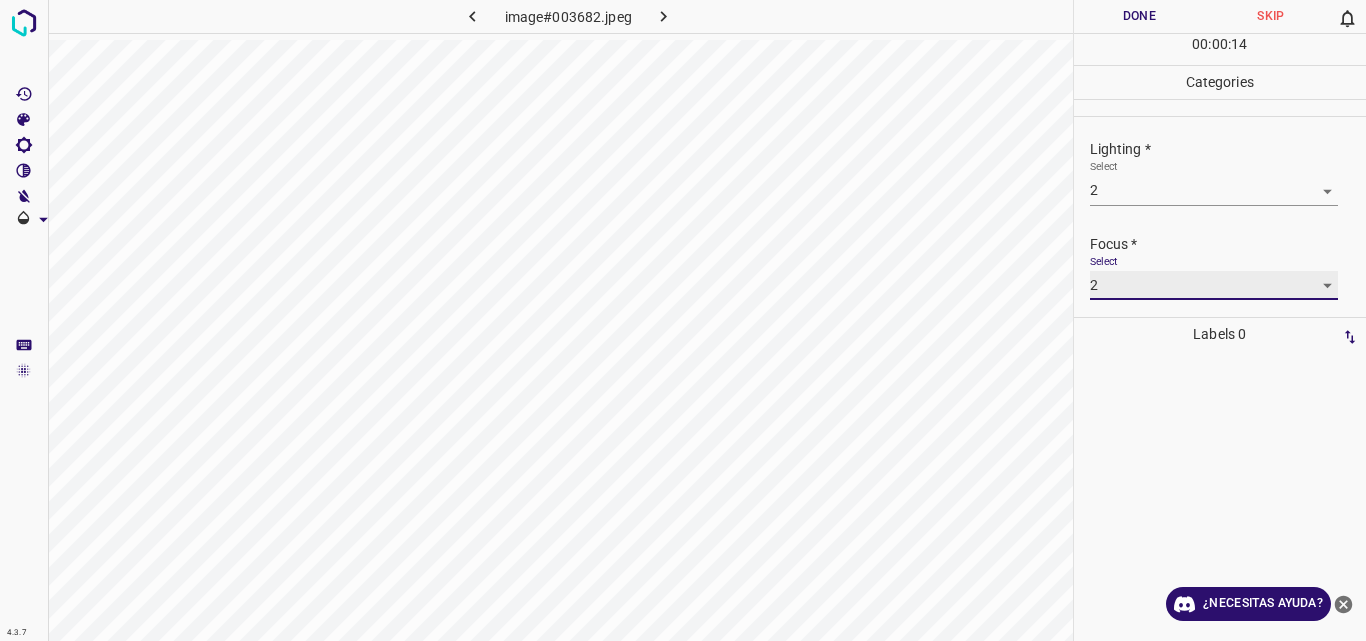 scroll, scrollTop: 98, scrollLeft: 0, axis: vertical 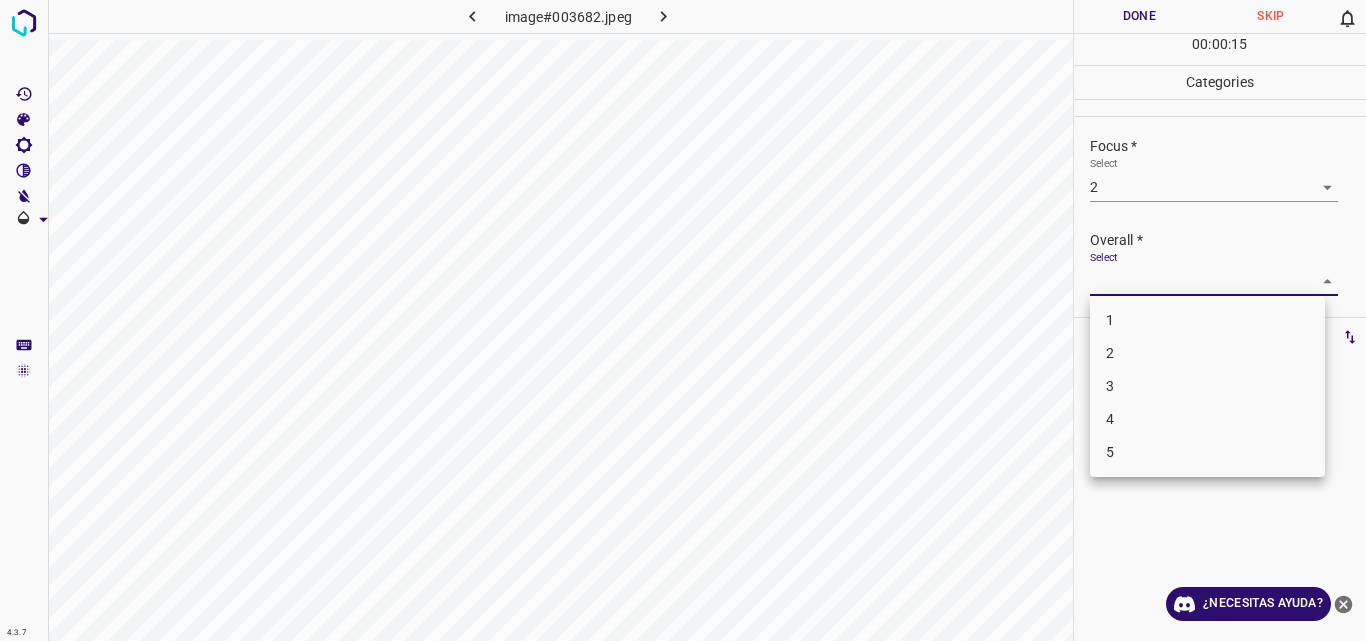 click on "4.3.7 image#003682.jpeg Done Skip 0 00   : 00   : 15   Categories Lighting *  Select 2 2 Focus *  Select 2 2 Overall *  Select ​ Labels   0 Categories 1 Lighting 2 Focus 3 Overall Tools Space Change between modes (Draw & Edit) I Auto labeling R Restore zoom M Zoom in N Zoom out Delete Delete selecte label Filters Z Restore filters X Saturation filter C Brightness filter V Contrast filter B Gray scale filter General O Download ¿Necesitas ayuda? Original text Rate this translation Your feedback will be used to help improve Google Translate - Texto - Esconder - Borrar 1 2 3 4 5" at bounding box center [683, 320] 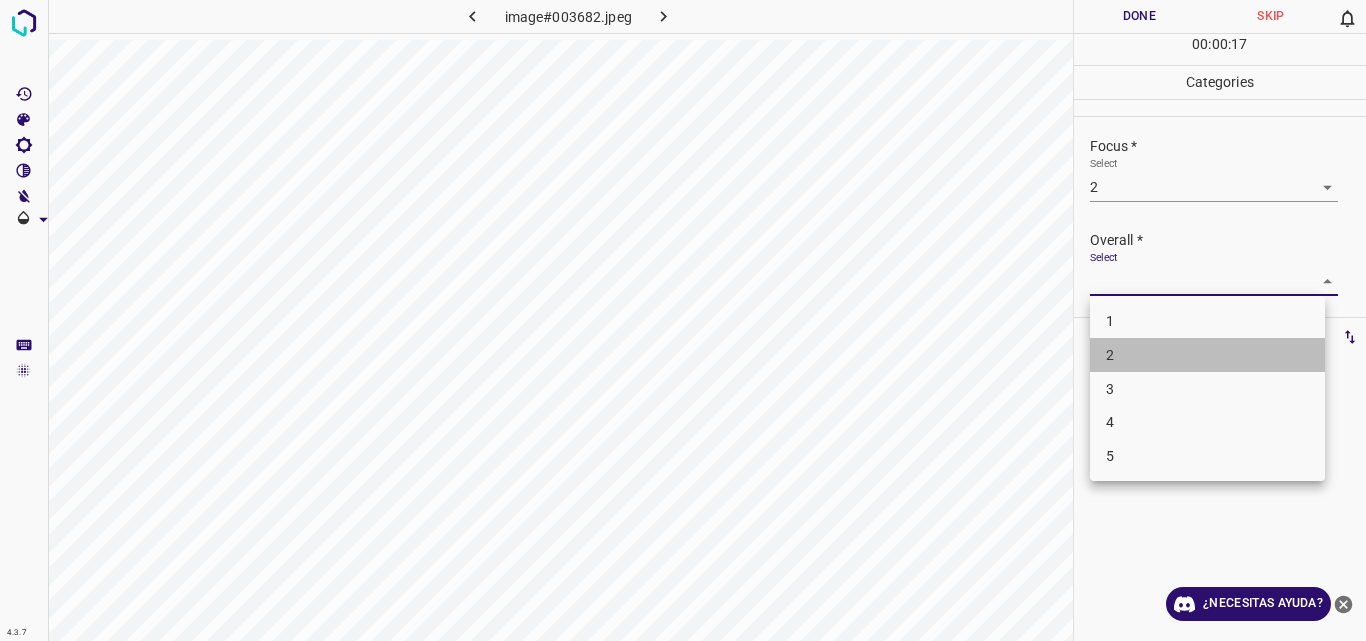 click on "2" at bounding box center (1207, 355) 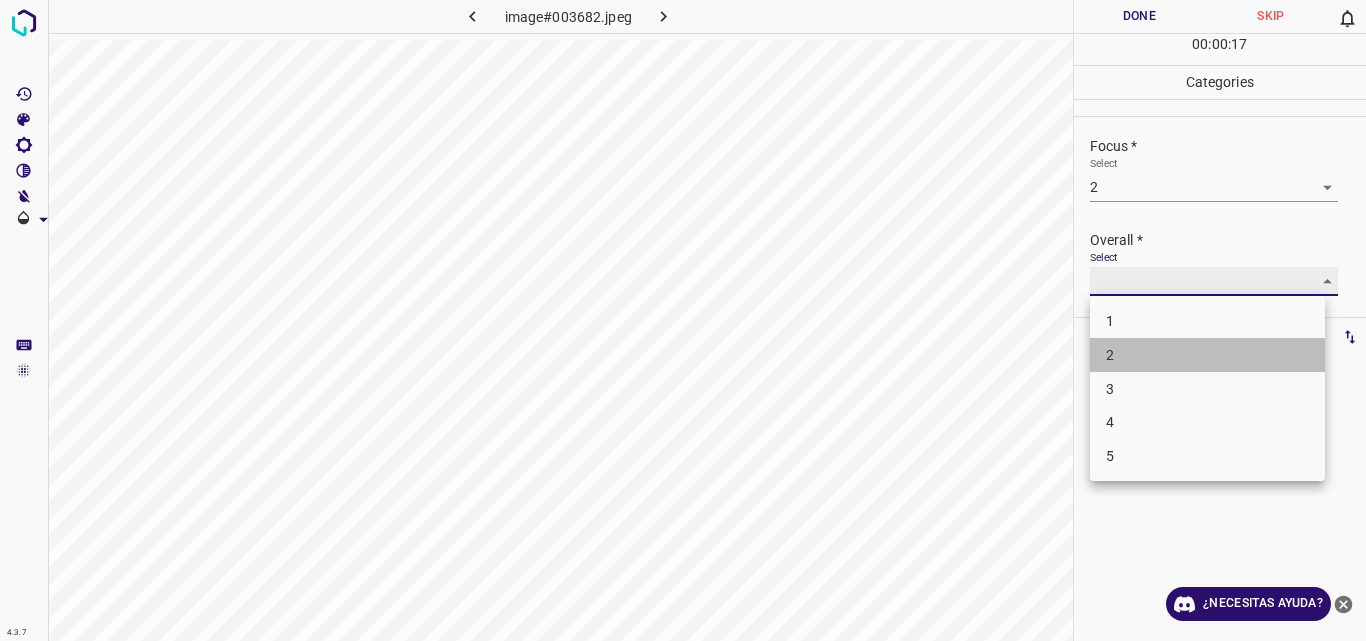 type on "2" 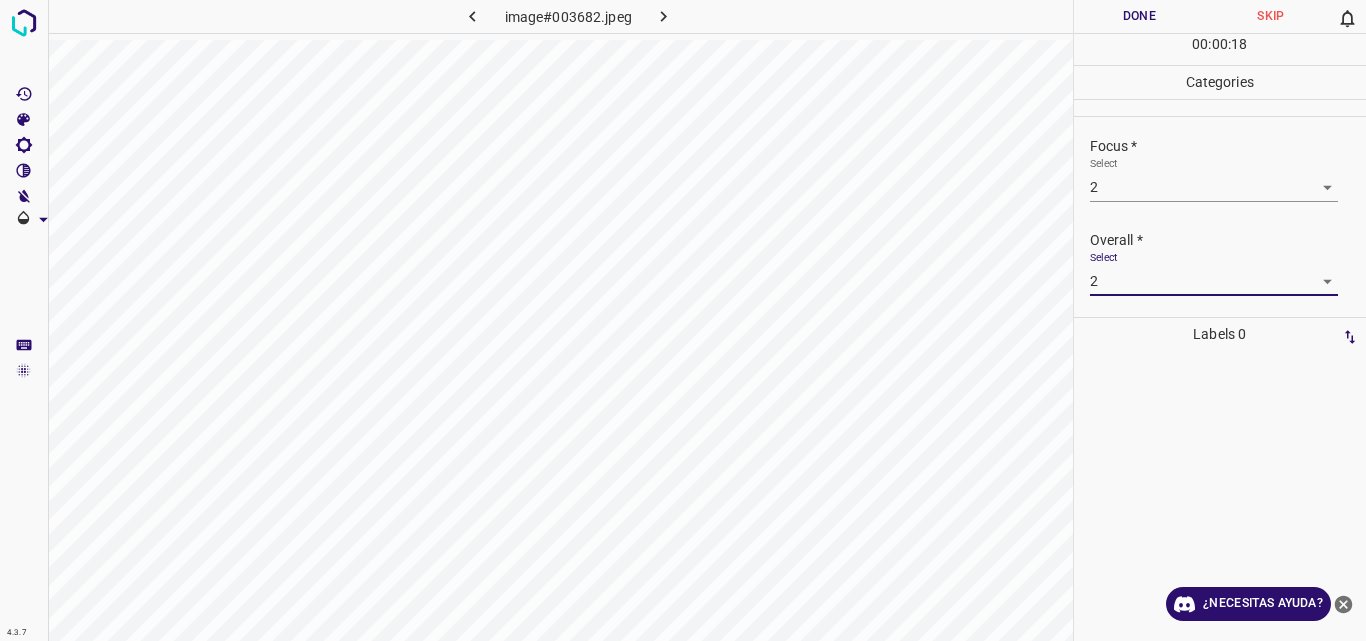 click on "Done" at bounding box center (1140, 16) 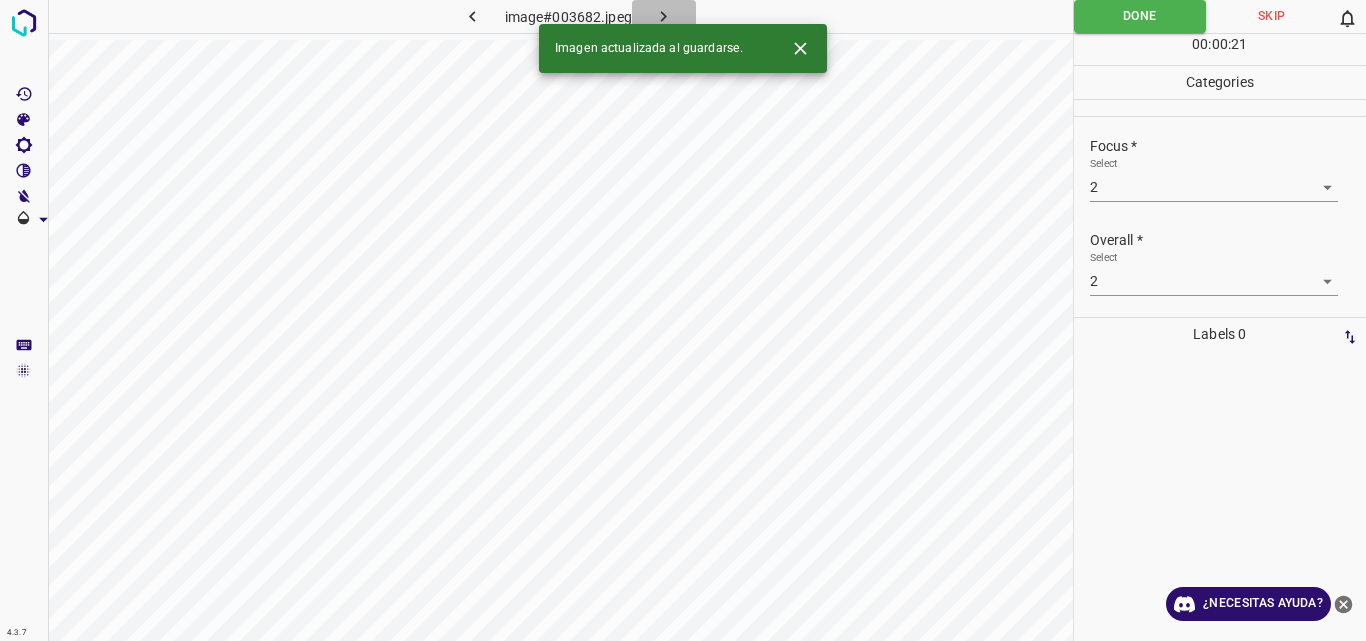click 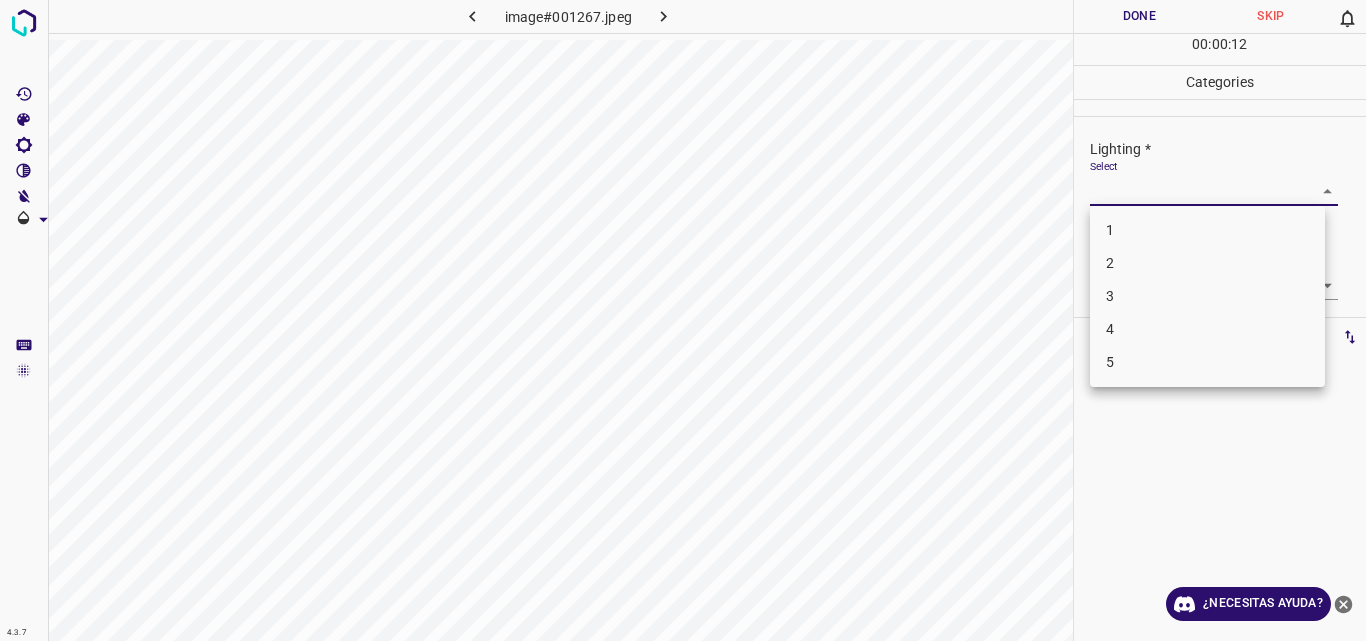 click on "4.3.7 image#001267.jpeg Done Skip 0 00   : 00   : 12   Categories Lighting *  Select ​ Focus *  Select ​ Overall *  Select ​ Labels   0 Categories 1 Lighting 2 Focus 3 Overall Tools Space Change between modes (Draw & Edit) I Auto labeling R Restore zoom M Zoom in N Zoom out Delete Delete selecte label Filters Z Restore filters X Saturation filter C Brightness filter V Contrast filter B Gray scale filter General O Download ¿Necesitas ayuda? Original text Rate this translation Your feedback will be used to help improve Google Translate - Texto - Esconder - Borrar 1 2 3 4 5" at bounding box center [683, 320] 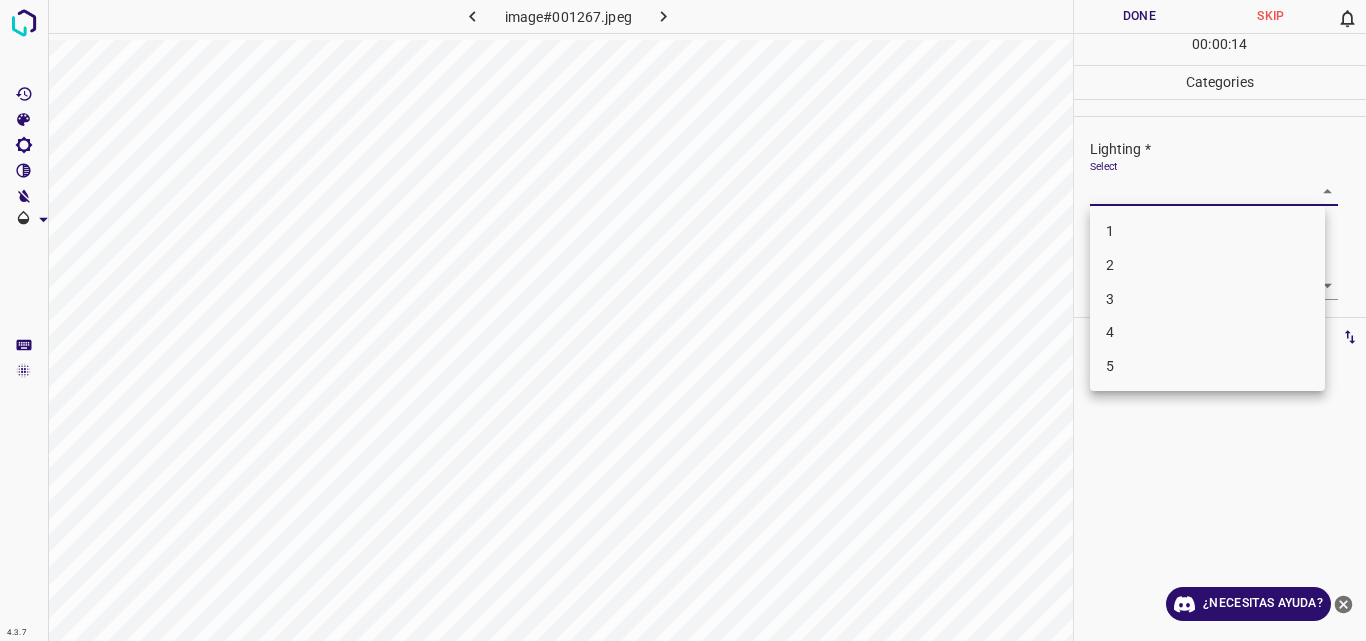 click on "3" at bounding box center (1207, 299) 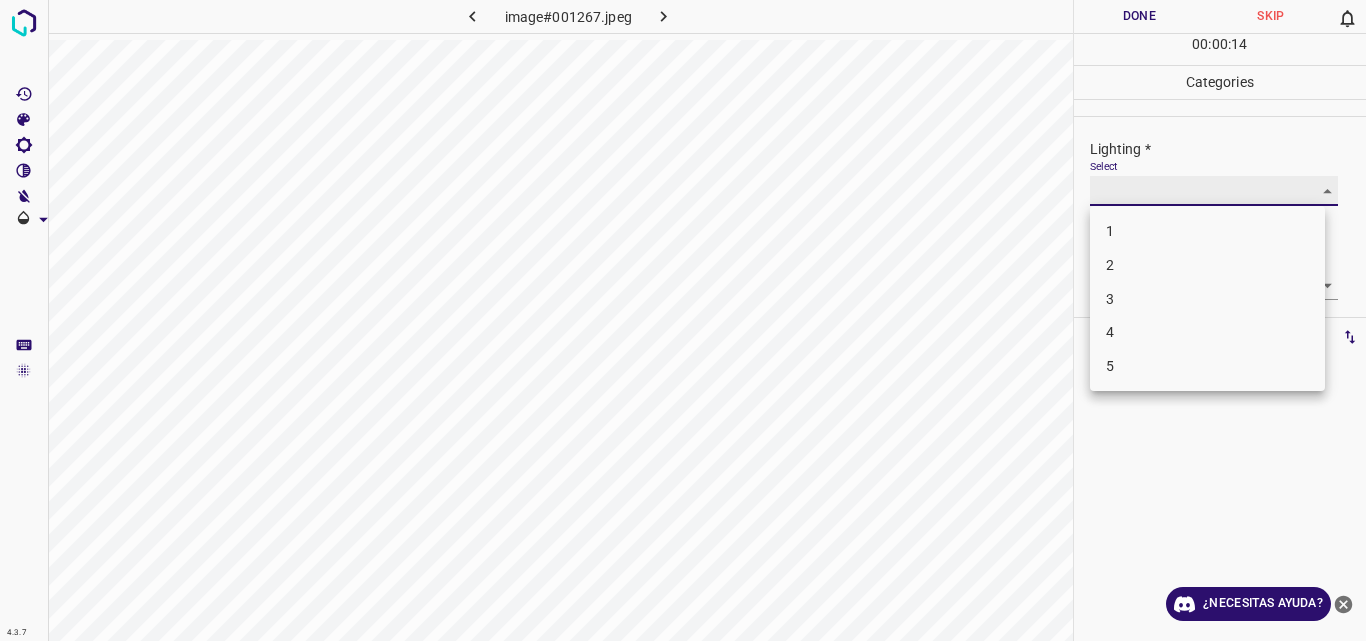 type on "3" 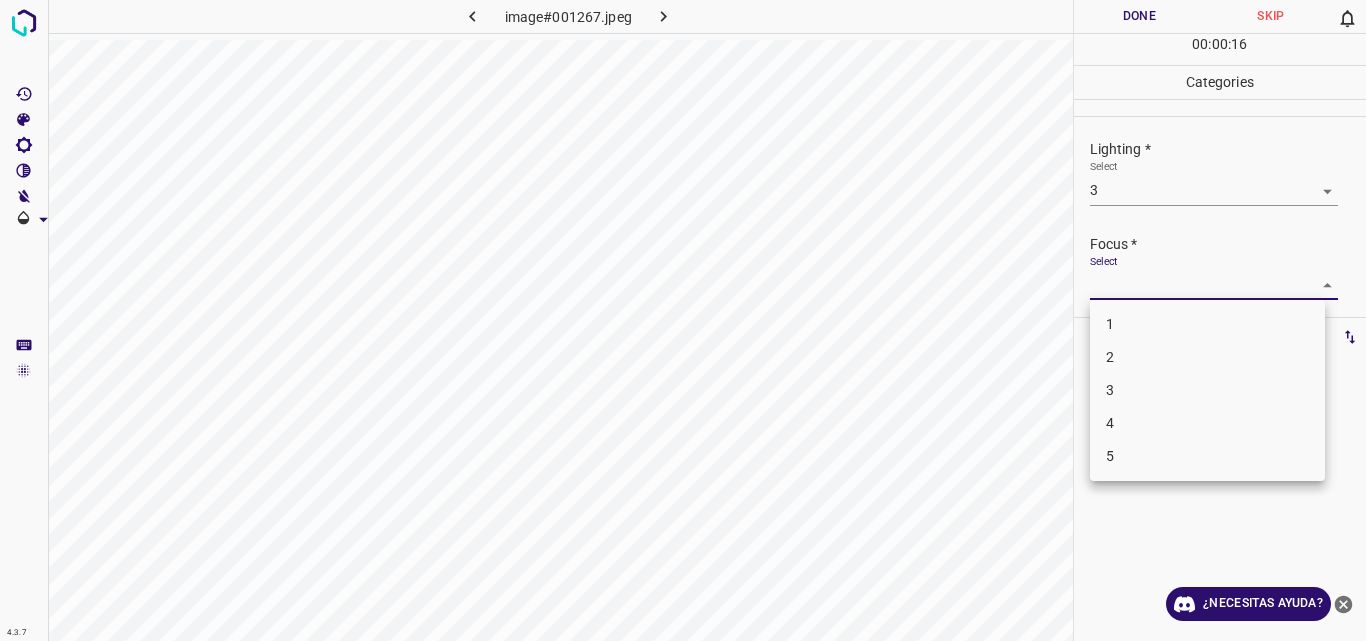click on "4.3.7 image#001267.jpeg Done Skip 0 00   : 00   : 16   Categories Lighting *  Select 3 3 Focus *  Select ​ Overall *  Select ​ Labels   0 Categories 1 Lighting 2 Focus 3 Overall Tools Space Change between modes (Draw & Edit) I Auto labeling R Restore zoom M Zoom in N Zoom out Delete Delete selecte label Filters Z Restore filters X Saturation filter C Brightness filter V Contrast filter B Gray scale filter General O Download ¿Necesitas ayuda? Original text Rate this translation Your feedback will be used to help improve Google Translate - Texto - Esconder - Borrar 1 2 3 4 5" at bounding box center [683, 320] 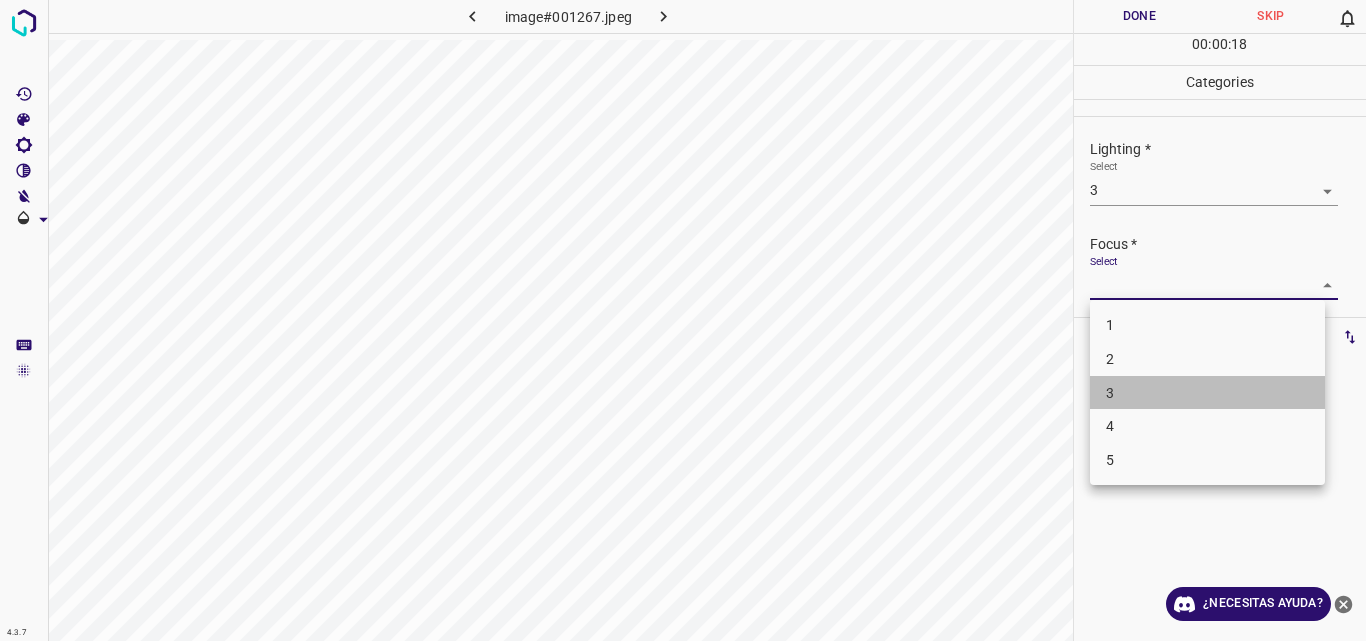 click on "3" at bounding box center (1207, 393) 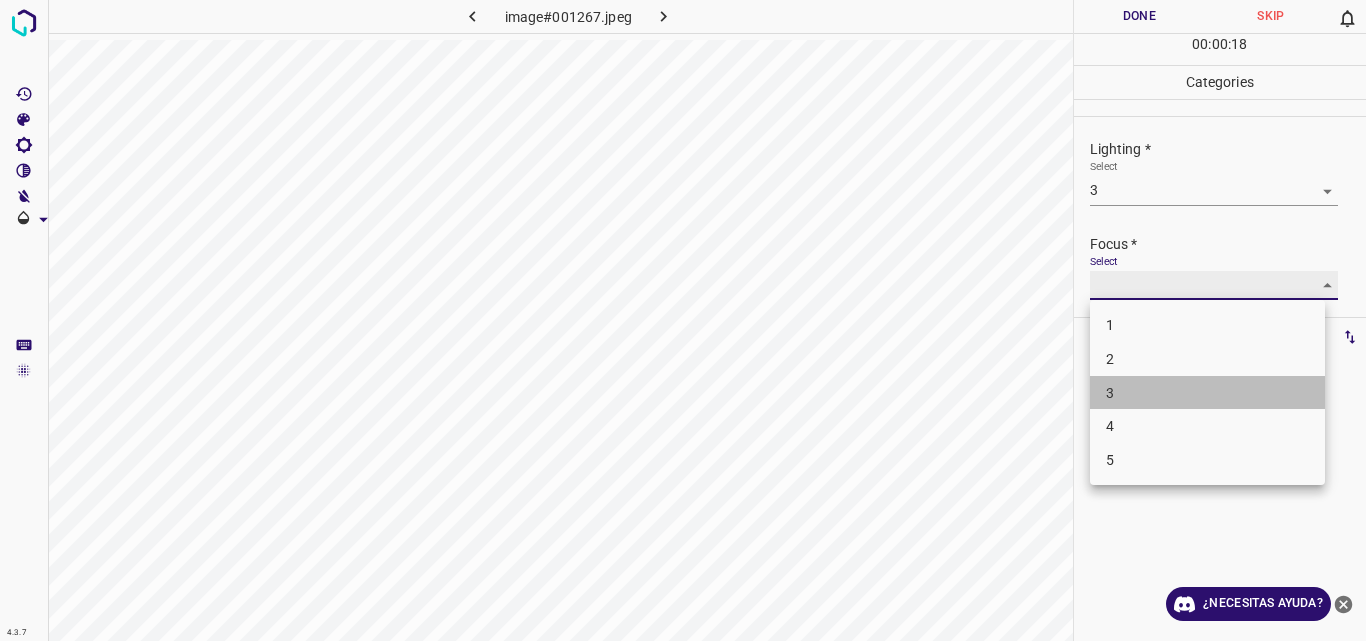 type on "3" 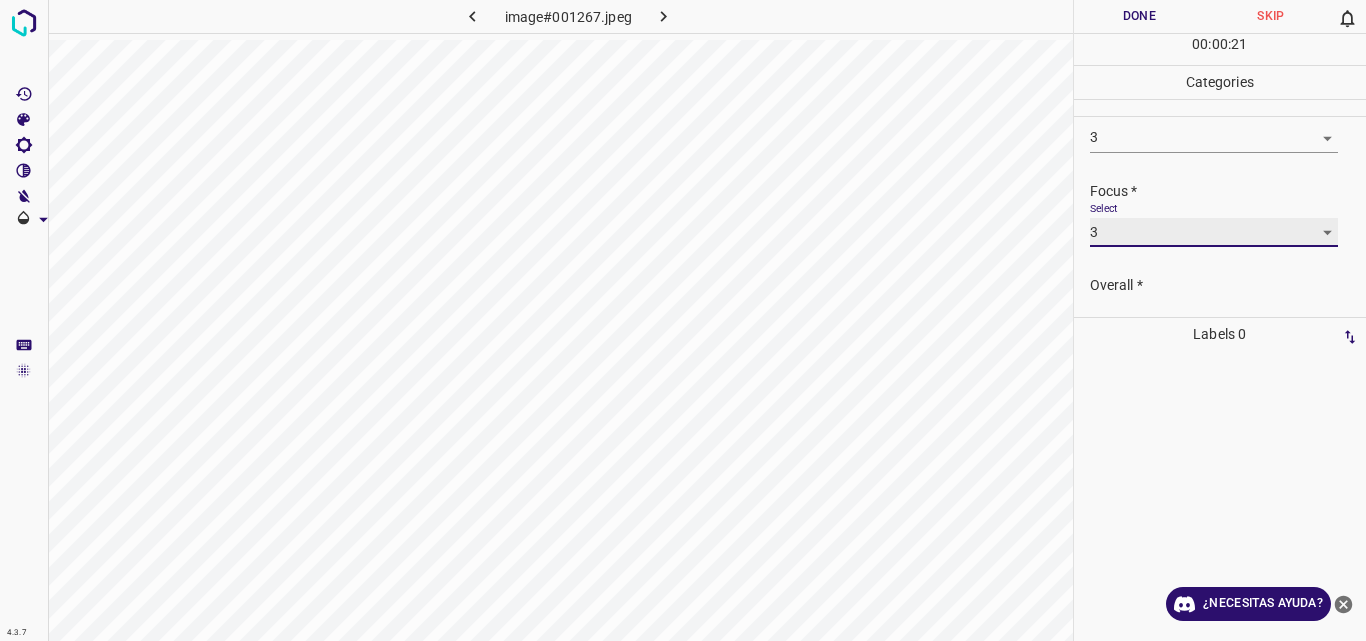scroll, scrollTop: 98, scrollLeft: 0, axis: vertical 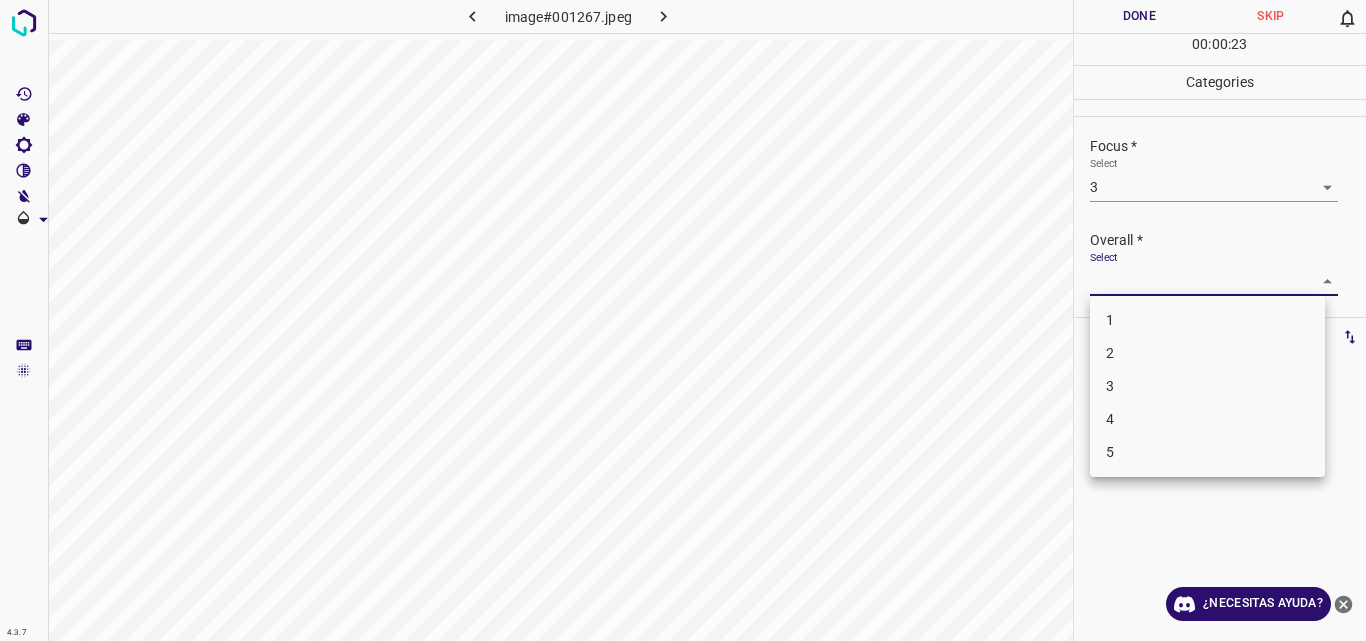 click on "4.3.7 image#001267.jpeg Done Skip 0 00   : 00   : 23   Categories Lighting *  Select 3 3 Focus *  Select 3 3 Overall *  Select ​ Labels   0 Categories 1 Lighting 2 Focus 3 Overall Tools Space Change between modes (Draw & Edit) I Auto labeling R Restore zoom M Zoom in N Zoom out Delete Delete selecte label Filters Z Restore filters X Saturation filter C Brightness filter V Contrast filter B Gray scale filter General O Download ¿Necesitas ayuda? Original text Rate this translation Your feedback will be used to help improve Google Translate - Texto - Esconder - Borrar 1 2 3 4 5" at bounding box center (683, 320) 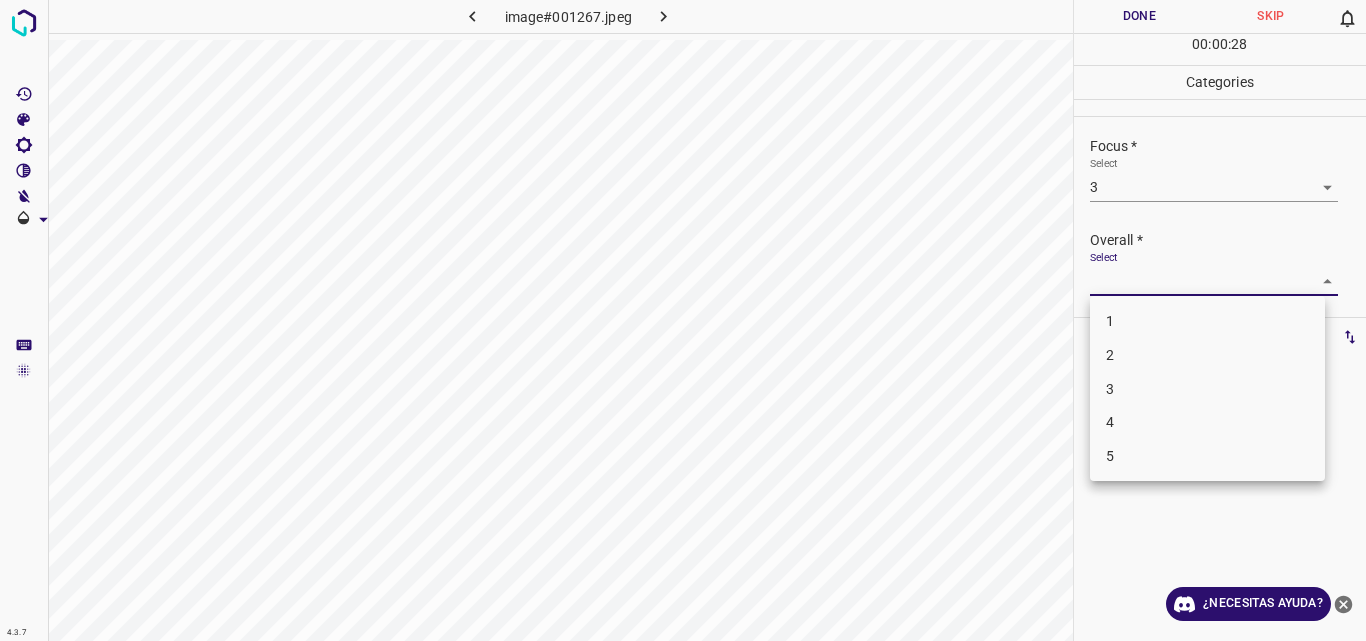 click on "3" at bounding box center [1207, 389] 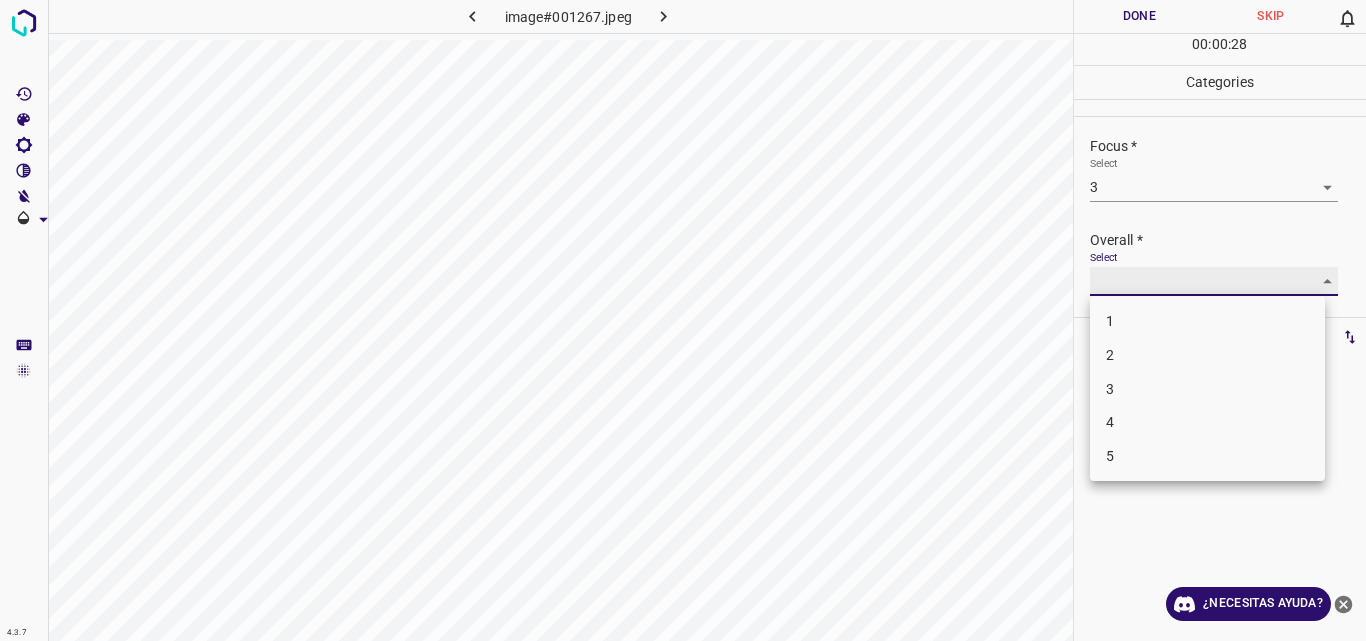 type on "3" 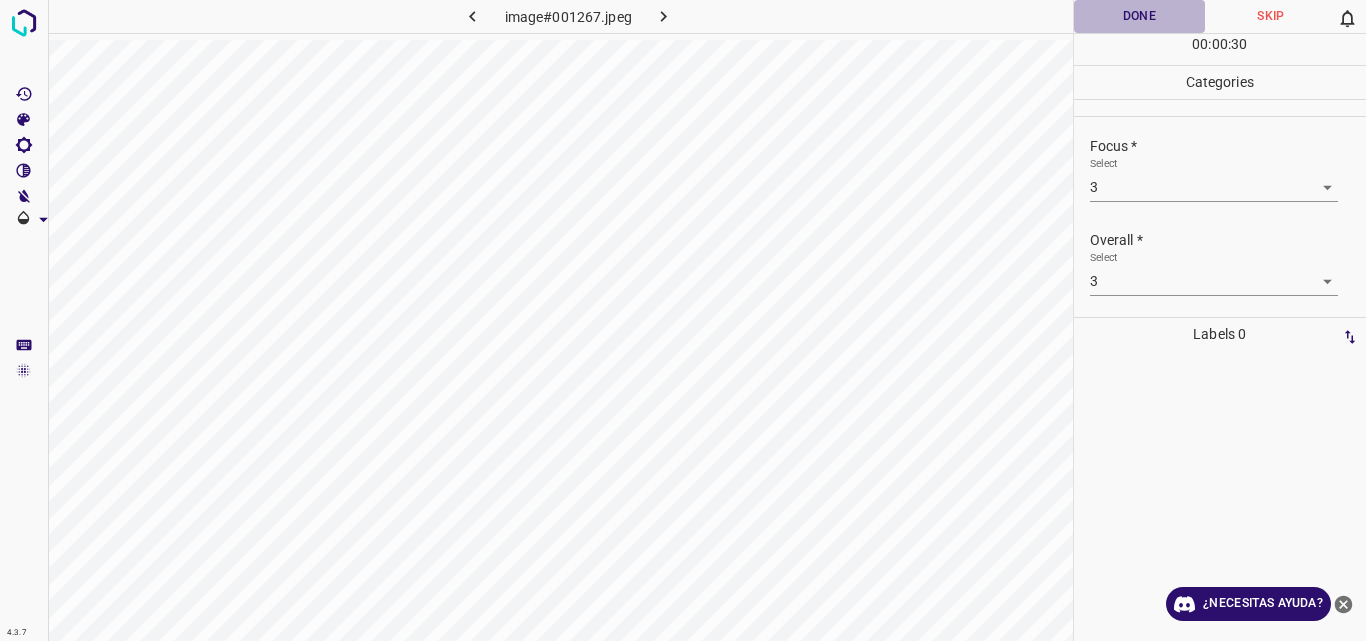 click on "Done" at bounding box center [1140, 16] 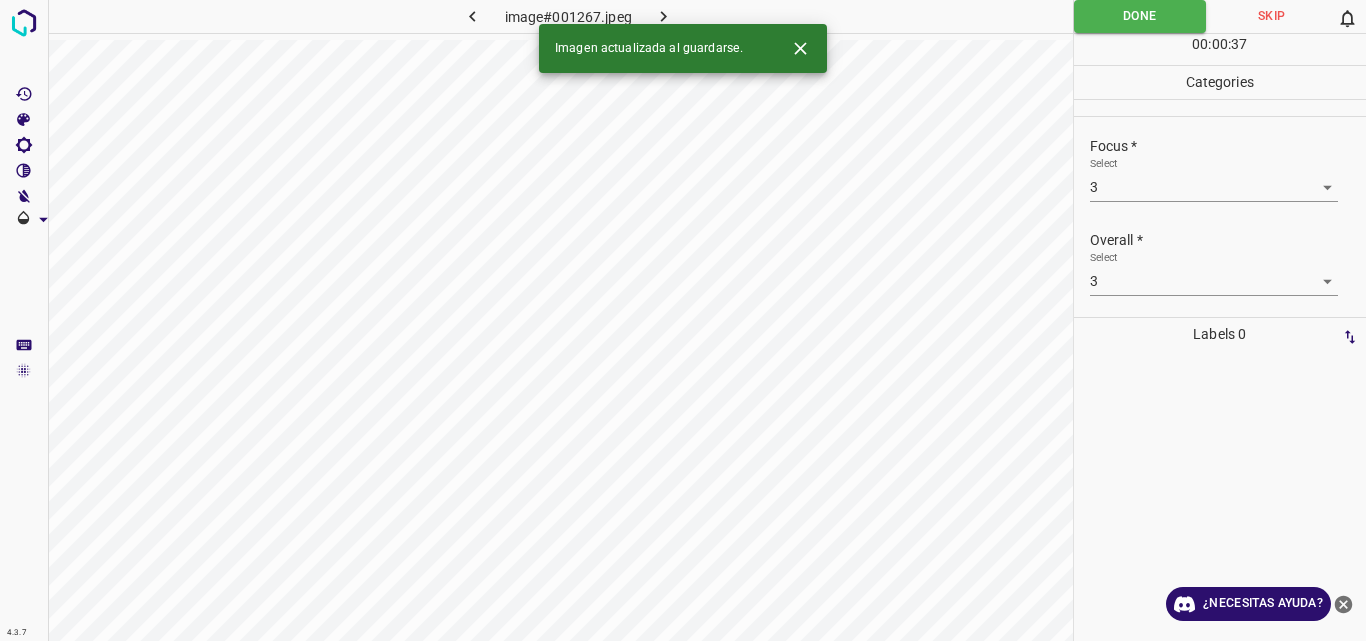 click 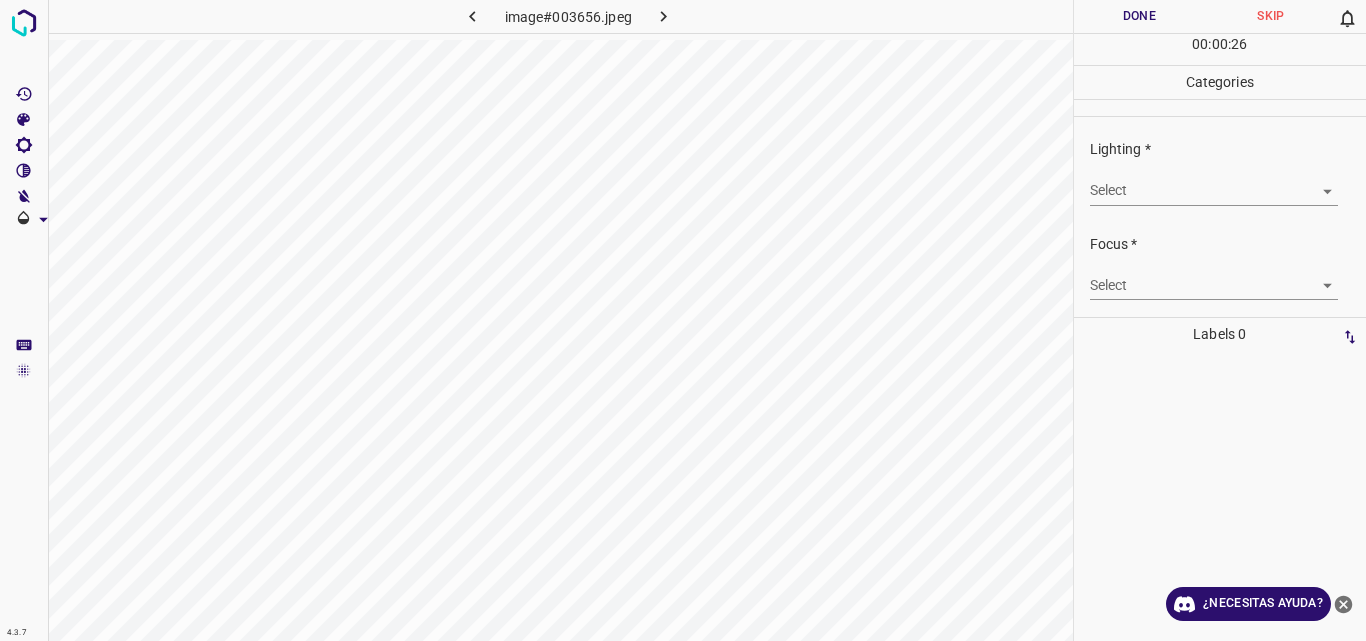 click on "4.3.7 image#003656.jpeg Done Skip 0 00   : 00   : 26   Categories Lighting *  Select ​ Focus *  Select ​ Overall *  Select ​ Labels   0 Categories 1 Lighting 2 Focus 3 Overall Tools Space Change between modes (Draw & Edit) I Auto labeling R Restore zoom M Zoom in N Zoom out Delete Delete selecte label Filters Z Restore filters X Saturation filter C Brightness filter V Contrast filter B Gray scale filter General O Download ¿Necesitas ayuda? Original text Rate this translation Your feedback will be used to help improve Google Translate - Texto - Esconder - Borrar" at bounding box center [683, 320] 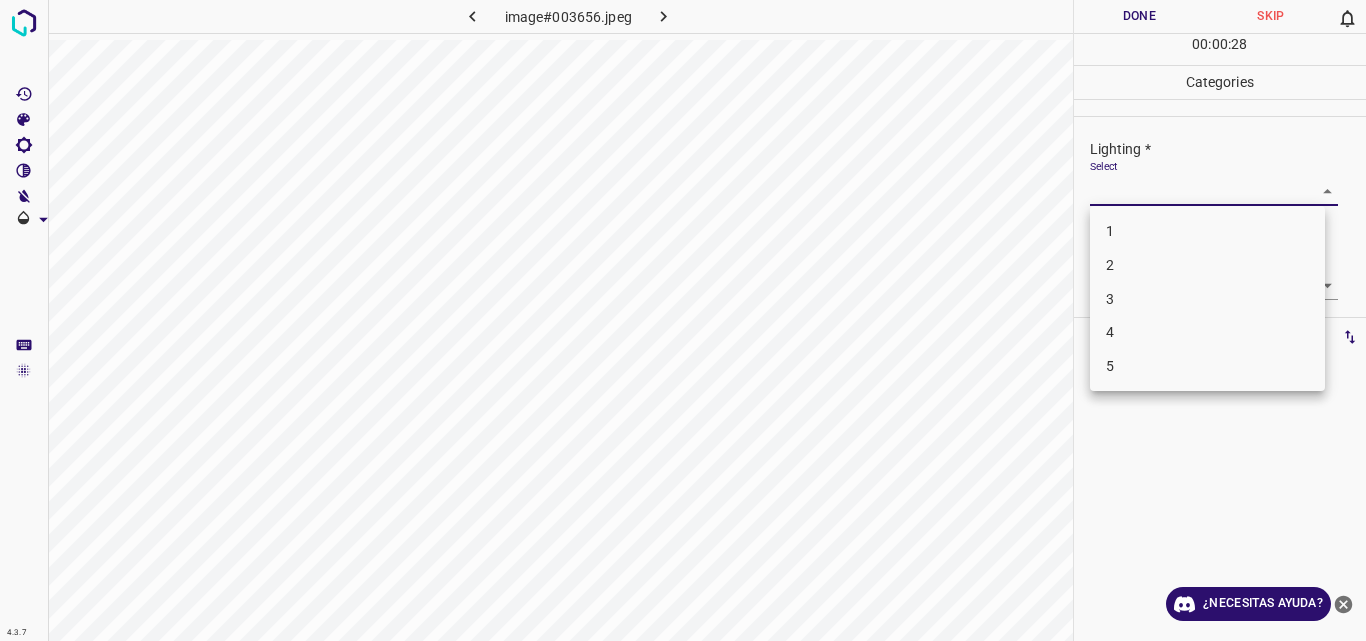 click on "3" at bounding box center (1207, 299) 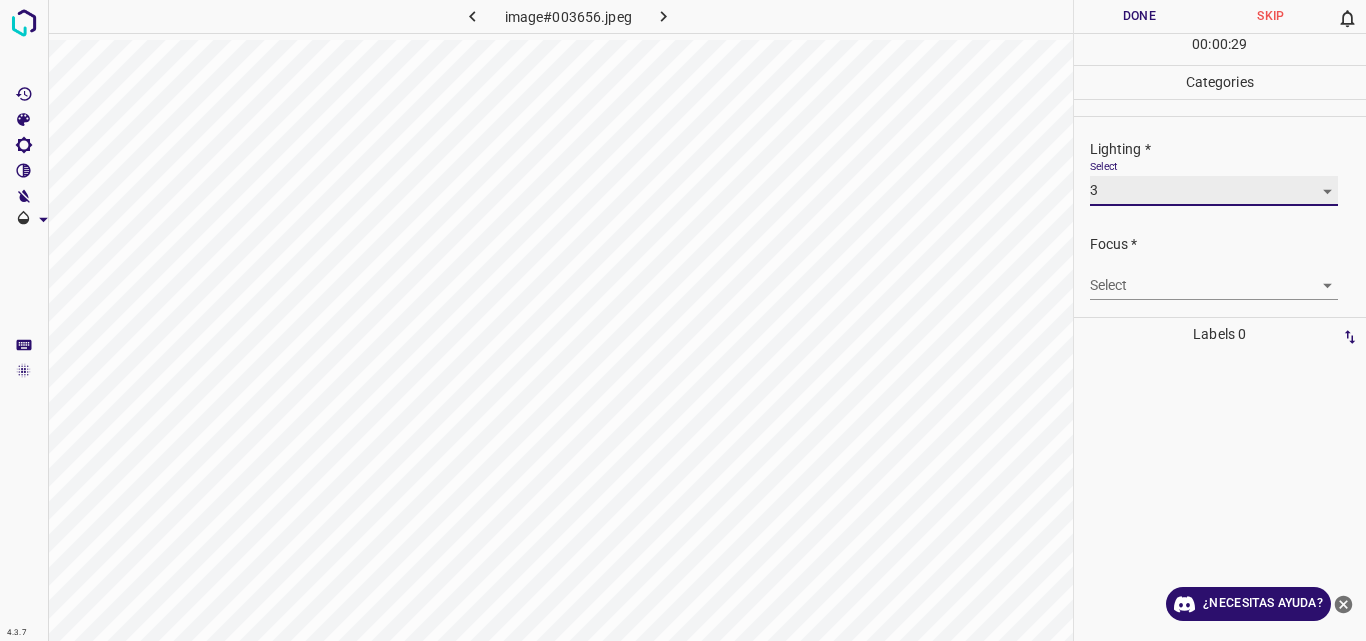 type on "3" 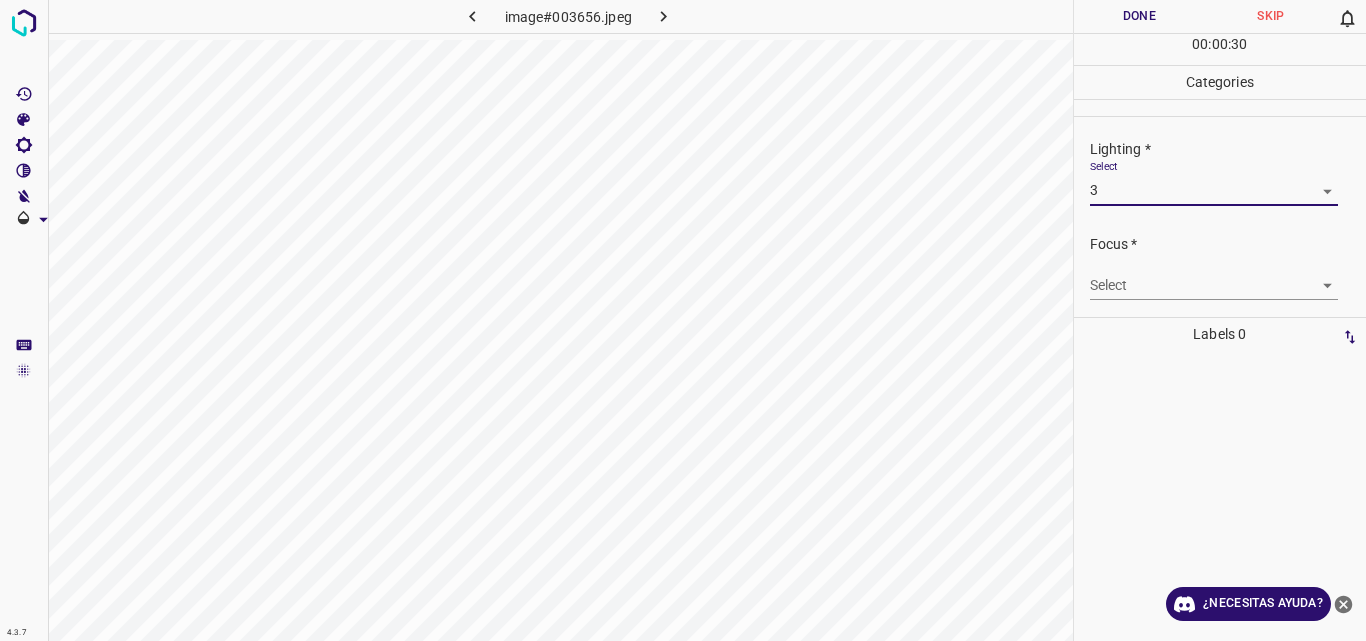 click on "4.3.7 image#003656.jpeg Done Skip 0 00   : 00   : 30   Categories Lighting *  Select 3 3 Focus *  Select ​ Overall *  Select ​ Labels   0 Categories 1 Lighting 2 Focus 3 Overall Tools Space Change between modes (Draw & Edit) I Auto labeling R Restore zoom M Zoom in N Zoom out Delete Delete selecte label Filters Z Restore filters X Saturation filter C Brightness filter V Contrast filter B Gray scale filter General O Download ¿Necesitas ayuda? Original text Rate this translation Your feedback will be used to help improve Google Translate - Texto - Esconder - Borrar" at bounding box center [683, 320] 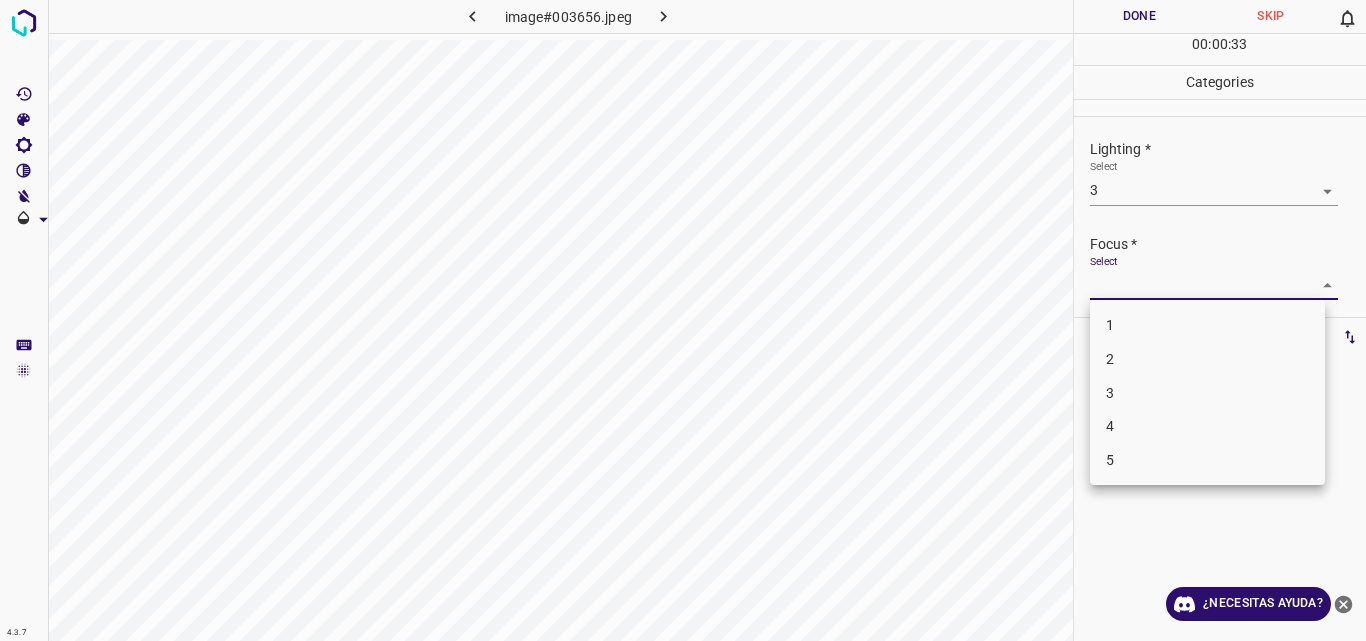 click on "3" at bounding box center (1207, 393) 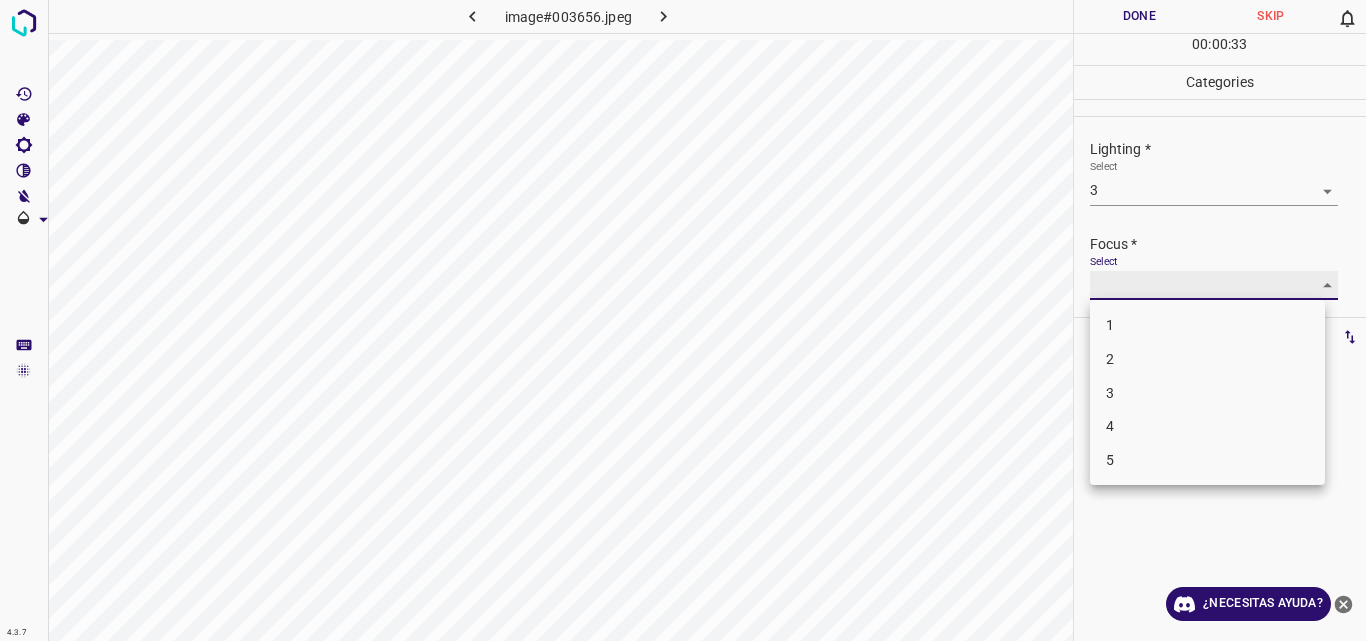 type on "3" 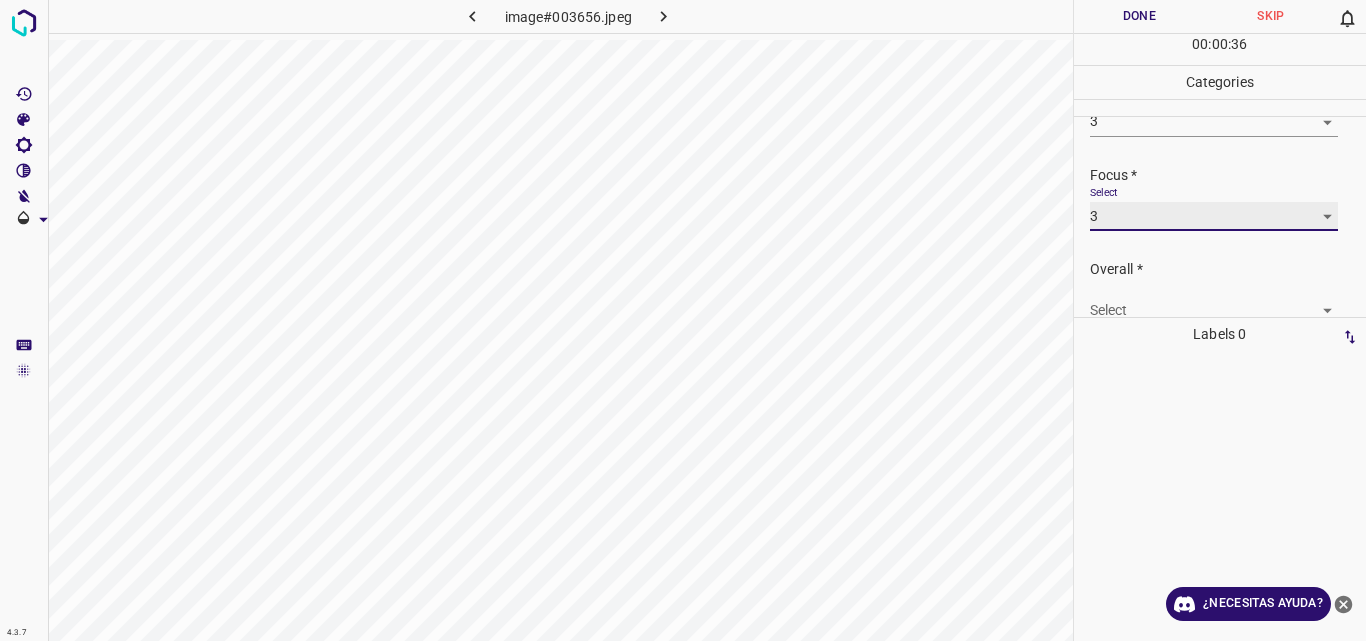 scroll, scrollTop: 98, scrollLeft: 0, axis: vertical 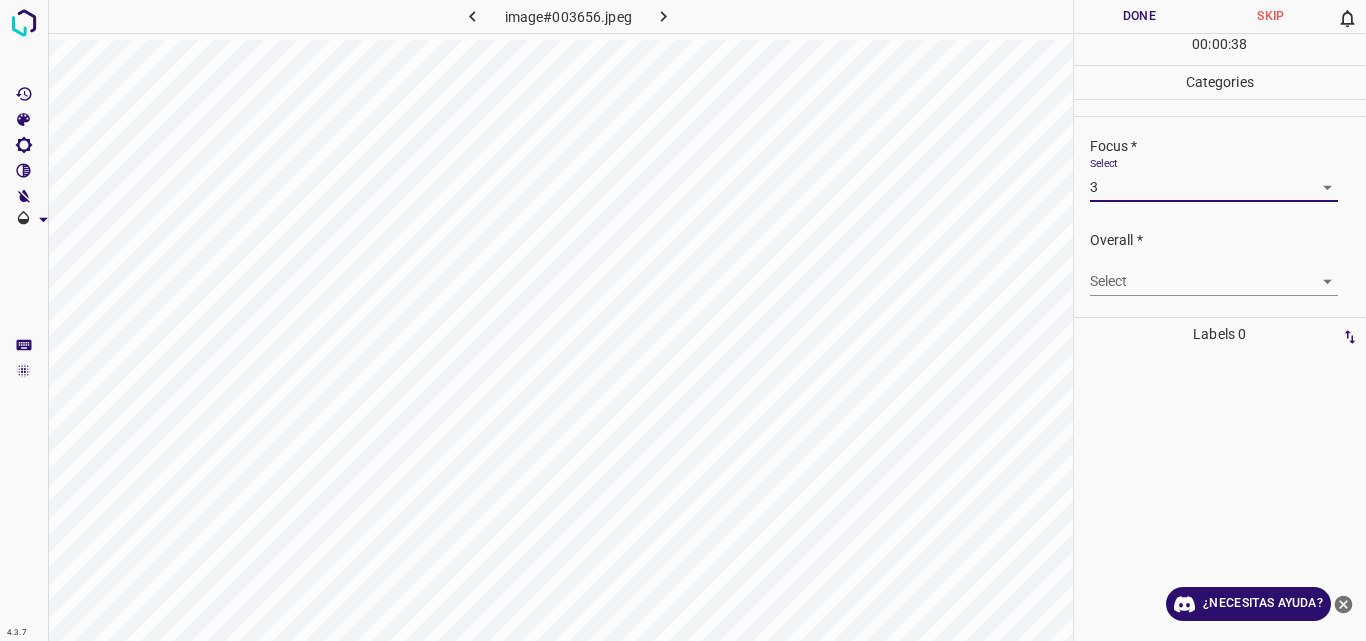 click on "4.3.7 image#003656.jpeg Done Skip 0 00   : 00   : 38   Categories Lighting *  Select 3 3 Focus *  Select 3 3 Overall *  Select ​ Labels   0 Categories 1 Lighting 2 Focus 3 Overall Tools Space Change between modes (Draw & Edit) I Auto labeling R Restore zoom M Zoom in N Zoom out Delete Delete selecte label Filters Z Restore filters X Saturation filter C Brightness filter V Contrast filter B Gray scale filter General O Download ¿Necesitas ayuda? Original text Rate this translation Your feedback will be used to help improve Google Translate - Texto - Esconder - Borrar" at bounding box center [683, 320] 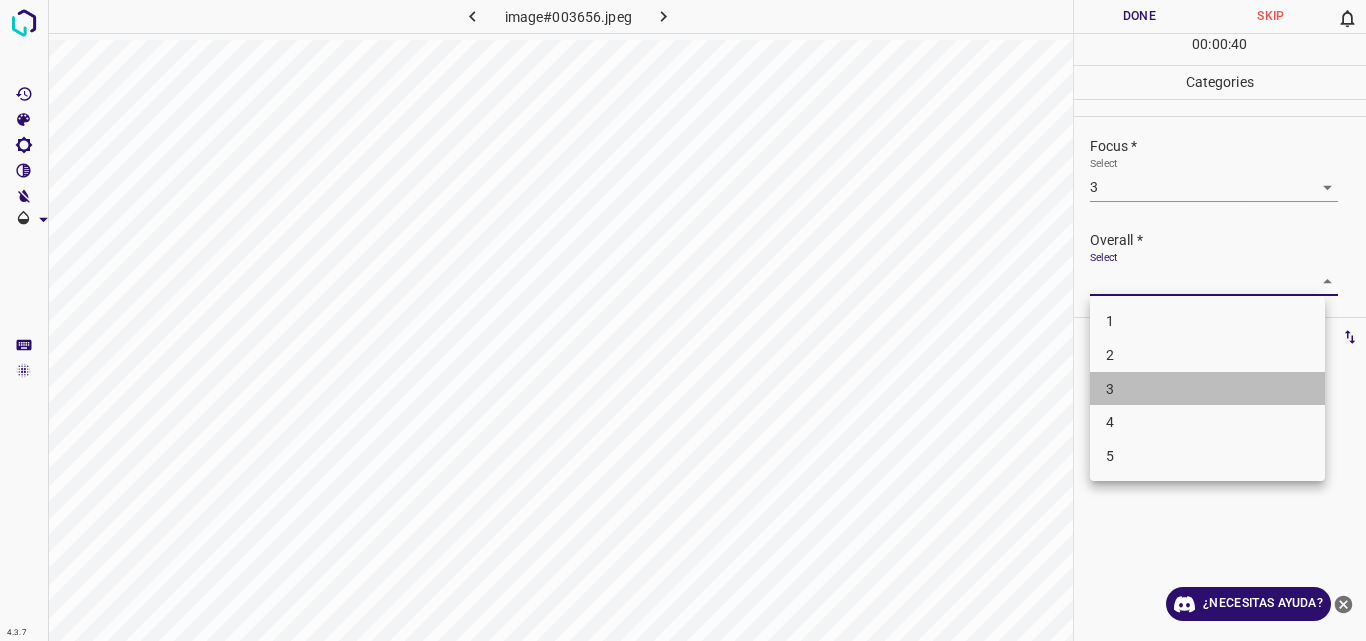click on "3" at bounding box center [1207, 389] 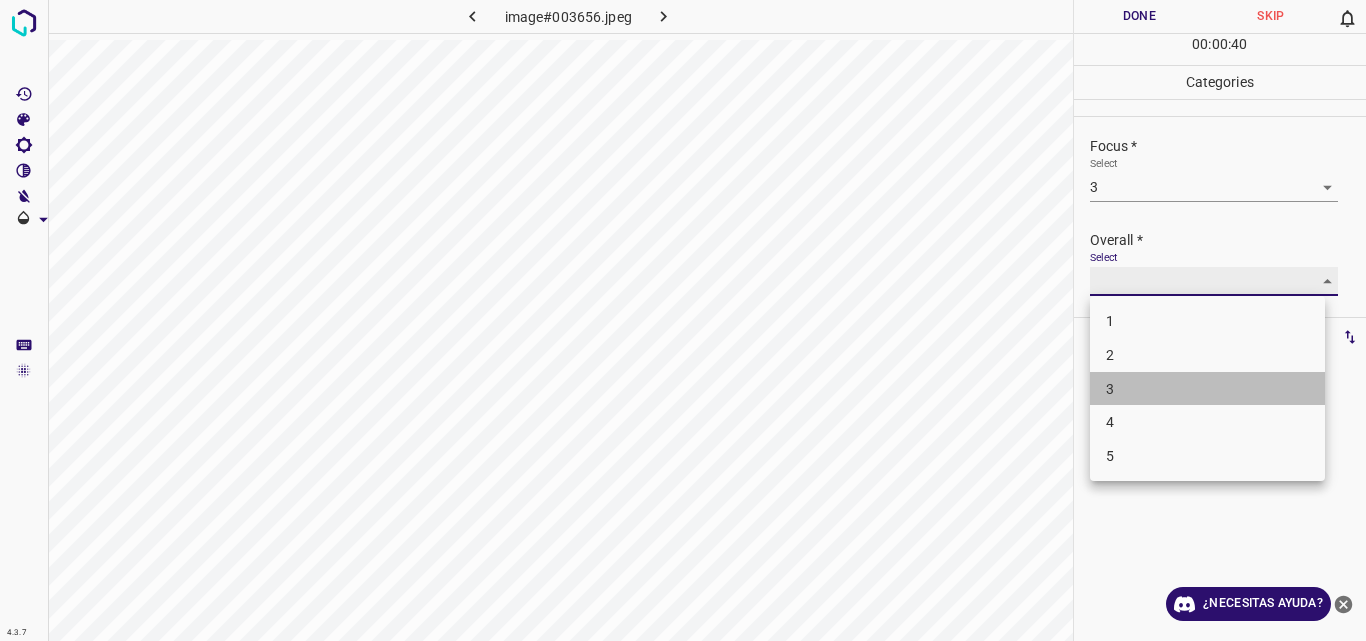 type on "3" 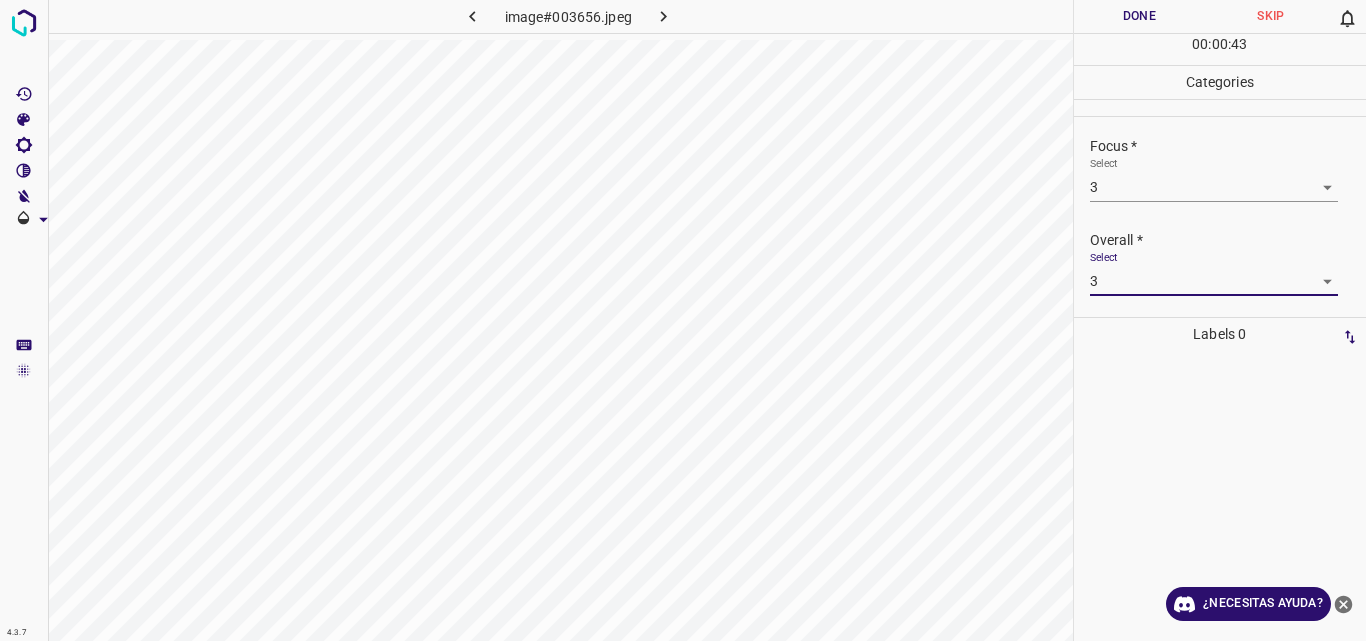 click on "Done" at bounding box center (1140, 16) 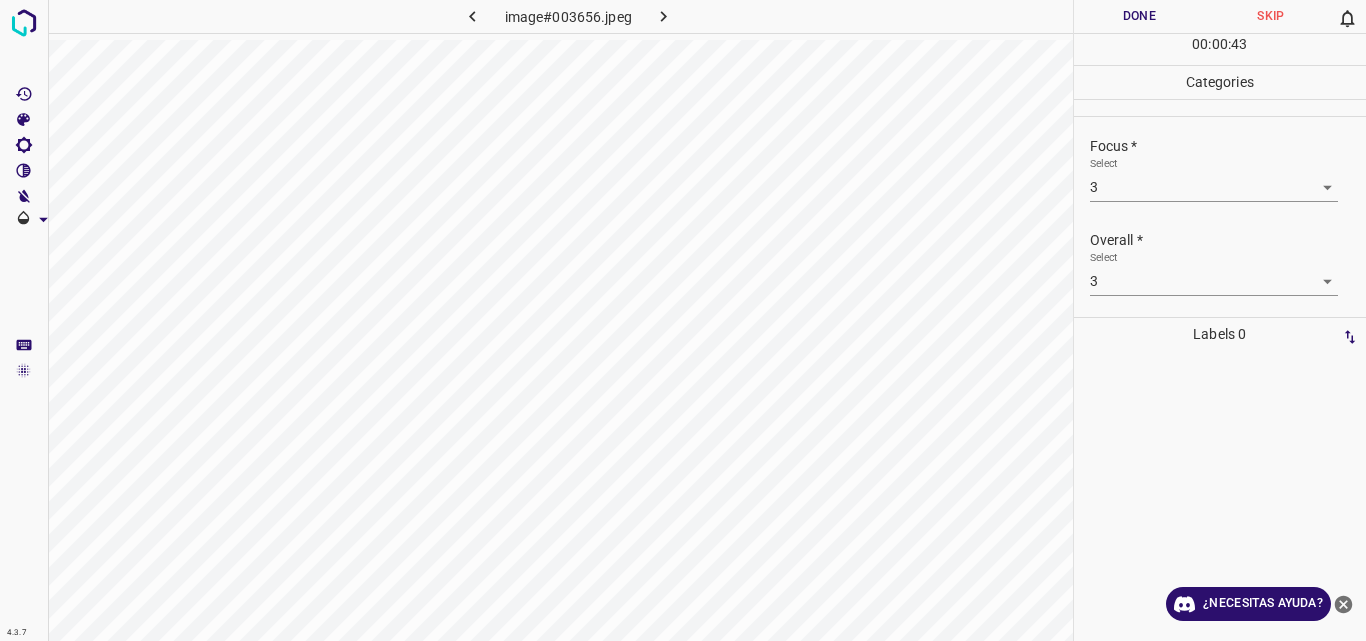 click on "Done" at bounding box center (1140, 16) 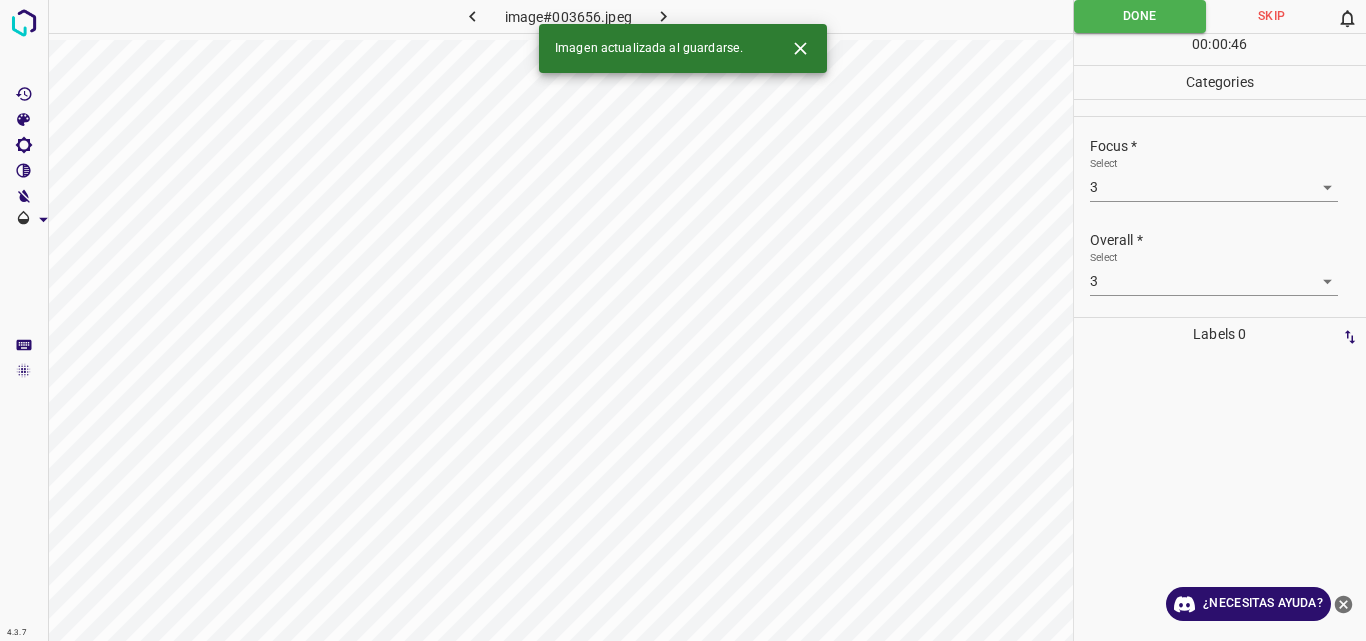 click 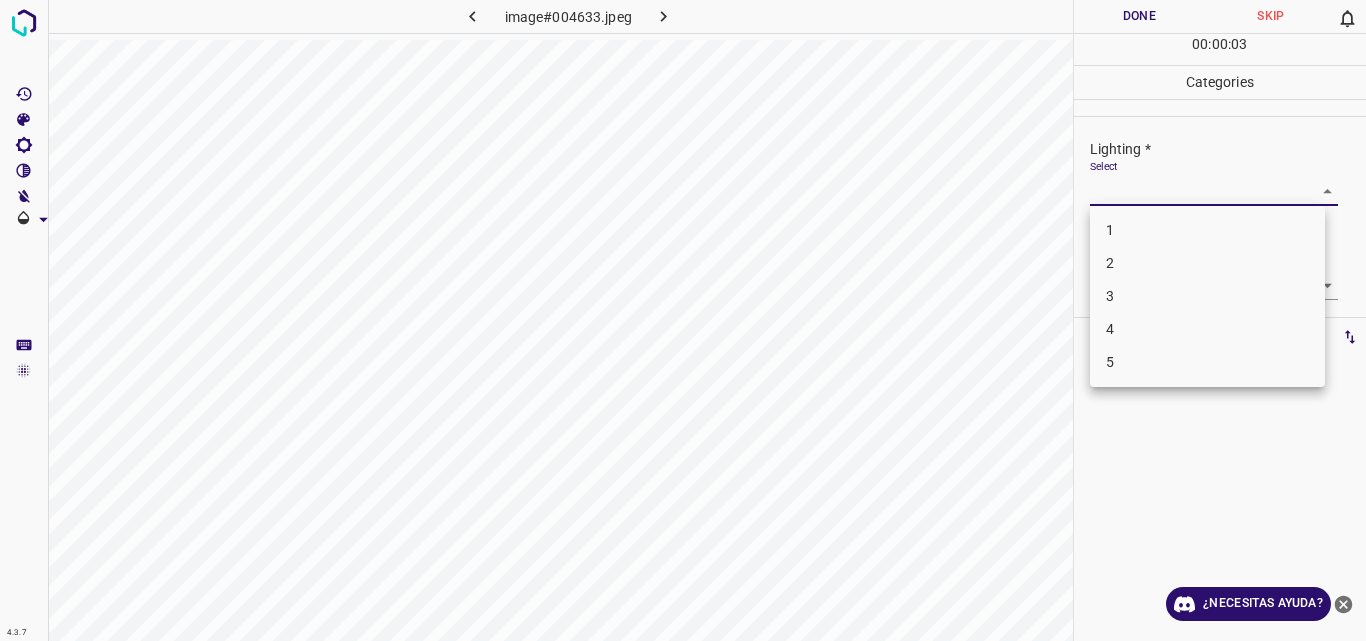 click on "4.3.7 image#004633.jpeg Done Skip 0 00   : 00   : 03   Categories Lighting *  Select ​ Focus *  Select ​ Overall *  Select ​ Labels   0 Categories 1 Lighting 2 Focus 3 Overall Tools Space Change between modes (Draw & Edit) I Auto labeling R Restore zoom M Zoom in N Zoom out Delete Delete selecte label Filters Z Restore filters X Saturation filter C Brightness filter V Contrast filter B Gray scale filter General O Download ¿Necesitas ayuda? Original text Rate this translation Your feedback will be used to help improve Google Translate - Texto - Esconder - Borrar 1 2 3 4 5" at bounding box center [683, 320] 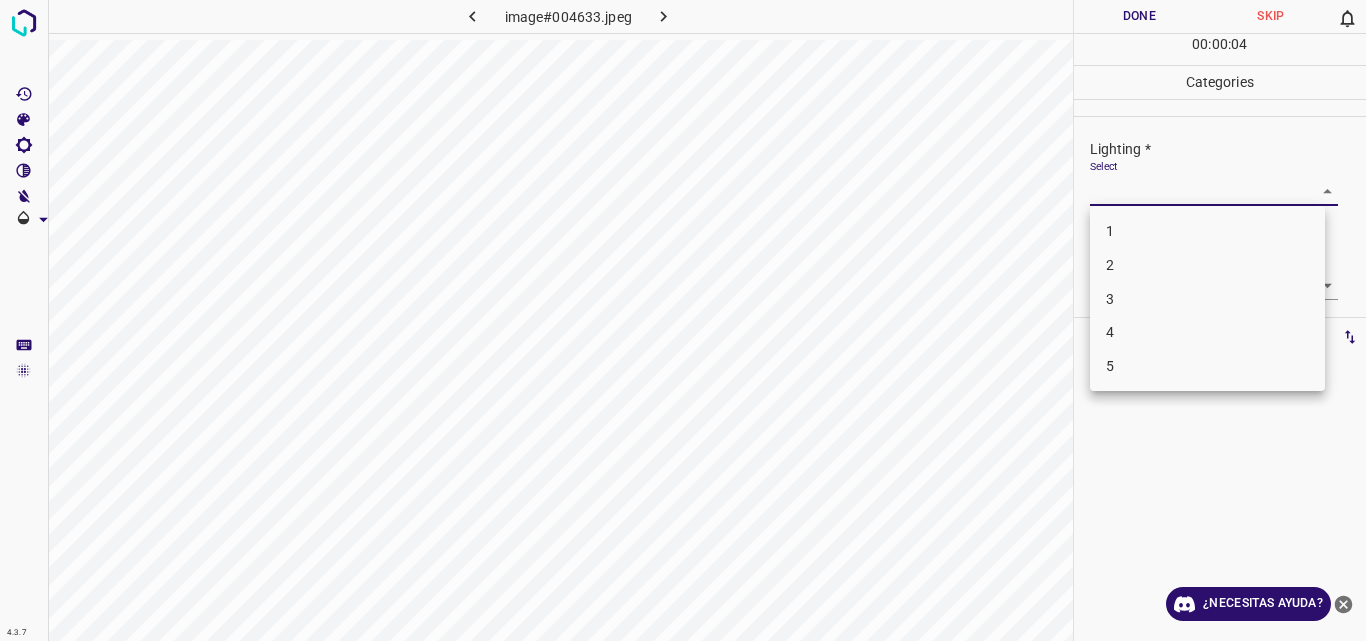 click on "4" at bounding box center (1207, 332) 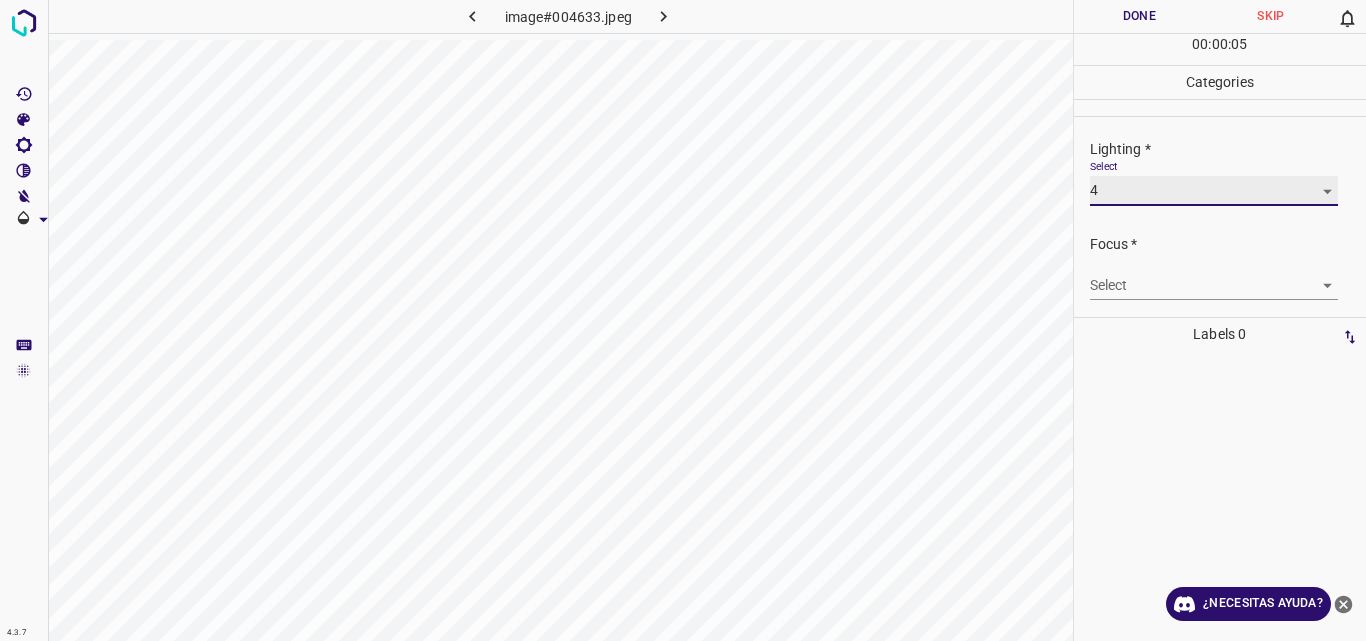 type on "4" 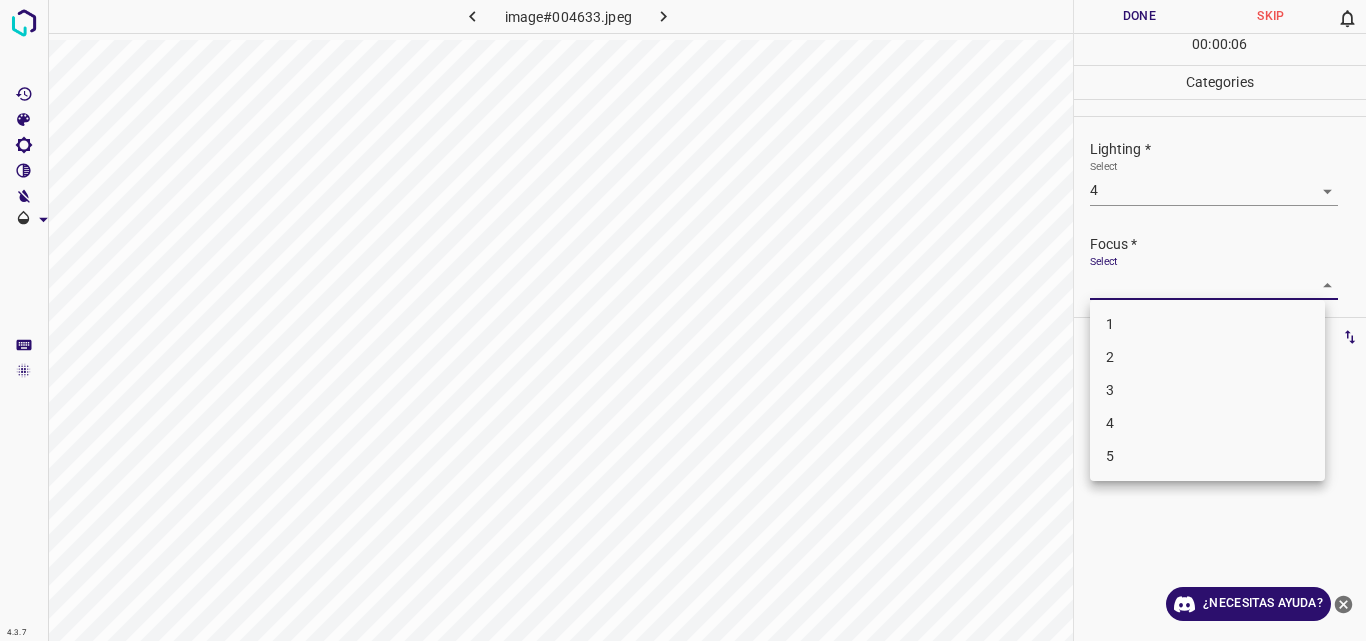 click on "4.3.7 image#004633.jpeg Done Skip 0 00   : 00   : 06   Categories Lighting *  Select 4 4 Focus *  Select ​ Overall *  Select ​ Labels   0 Categories 1 Lighting 2 Focus 3 Overall Tools Space Change between modes (Draw & Edit) I Auto labeling R Restore zoom M Zoom in N Zoom out Delete Delete selecte label Filters Z Restore filters X Saturation filter C Brightness filter V Contrast filter B Gray scale filter General O Download ¿Necesitas ayuda? Original text Rate this translation Your feedback will be used to help improve Google Translate - Texto - Esconder - Borrar 1 2 3 4 5" at bounding box center (683, 320) 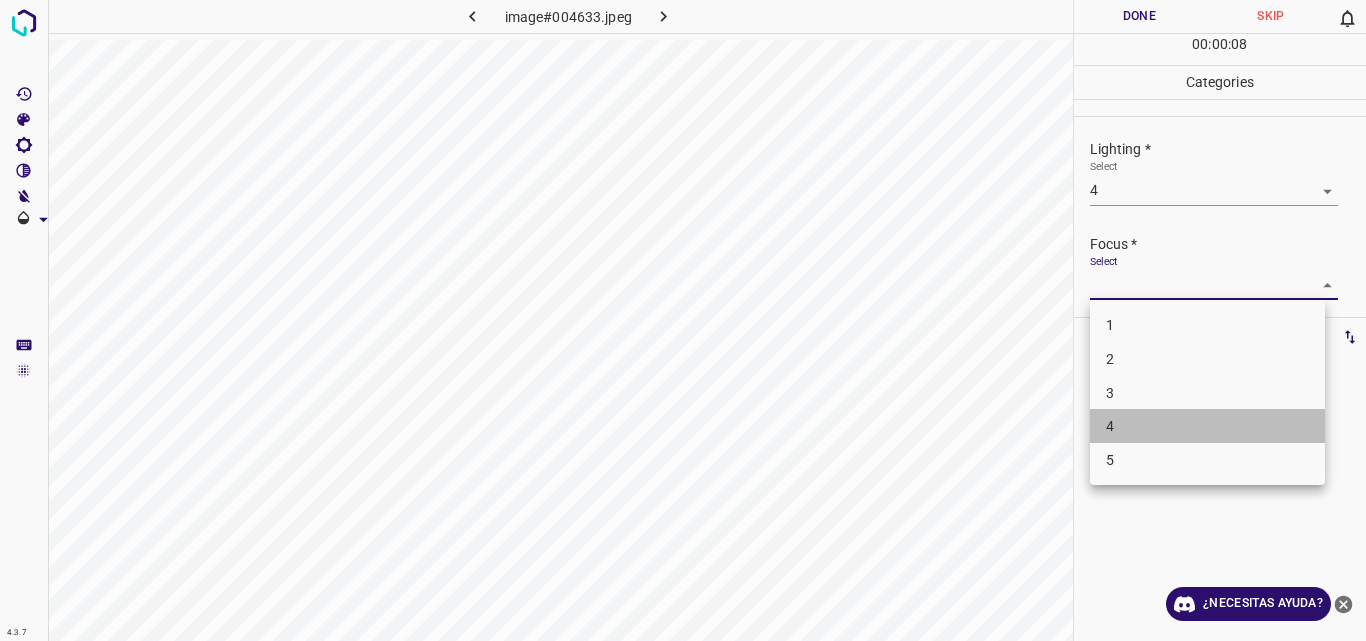 click on "4" at bounding box center [1207, 426] 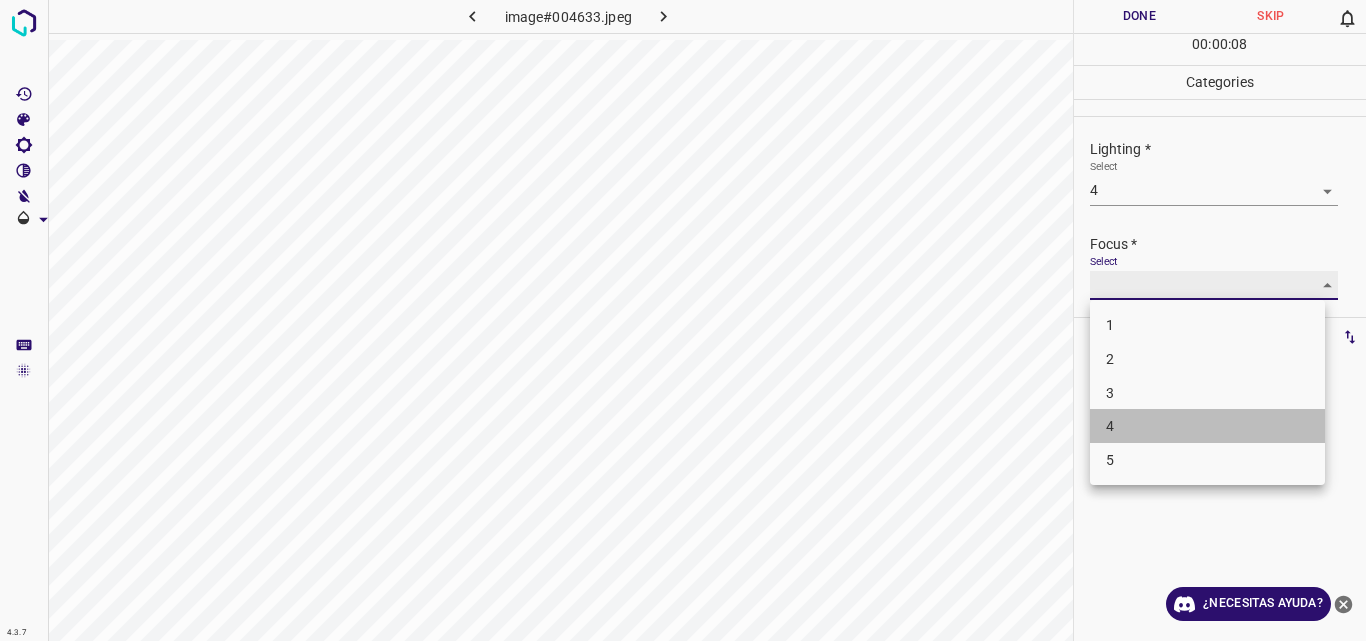 type on "4" 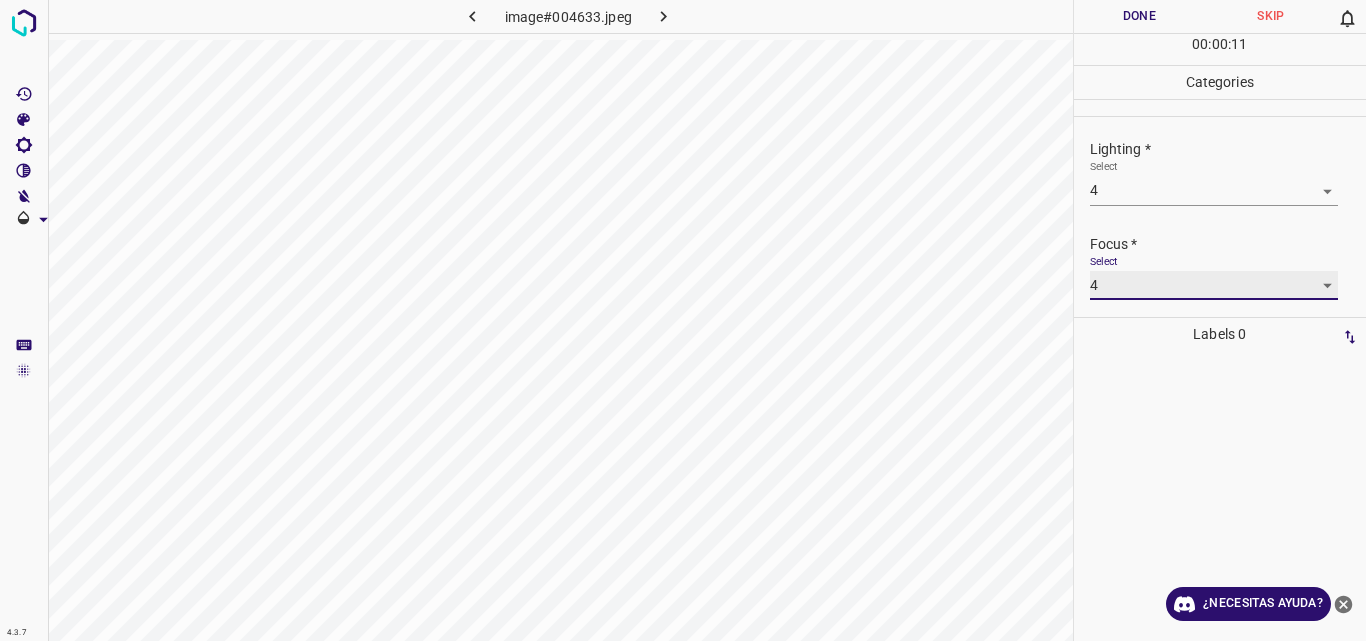 scroll, scrollTop: 98, scrollLeft: 0, axis: vertical 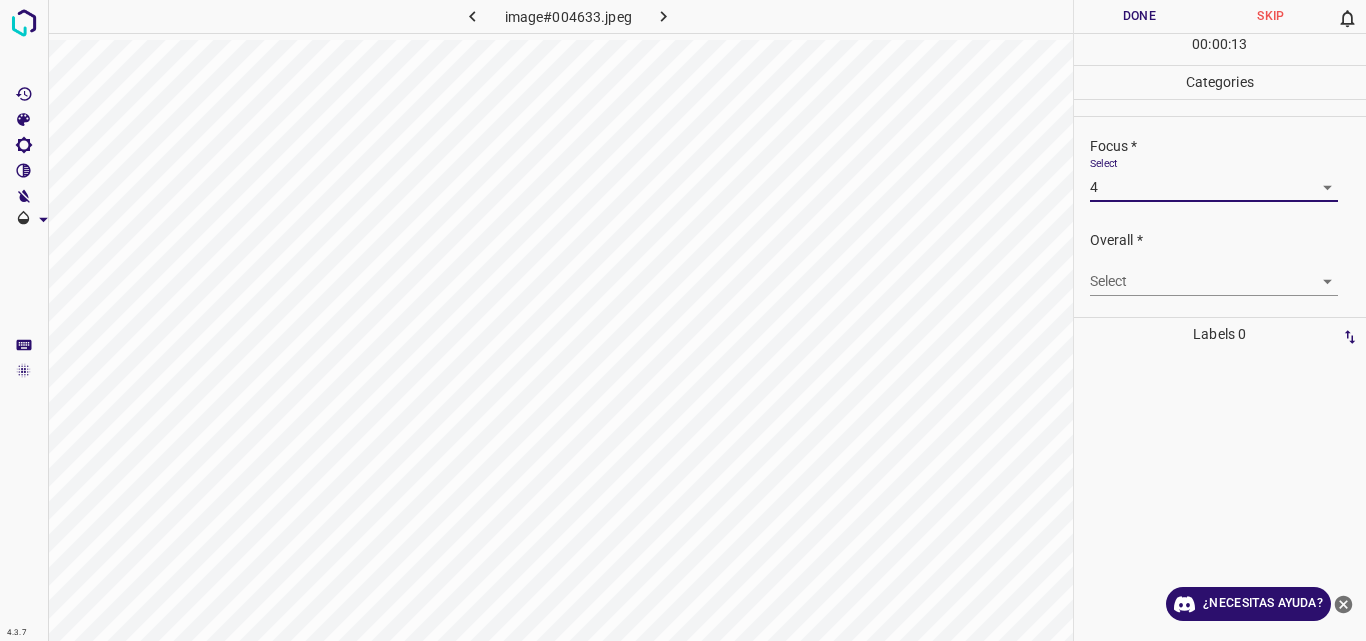 click on "4.3.7 image#004633.jpeg Done Skip 0 00   : 00   : 13   Categories Lighting *  Select 4 4 Focus *  Select 4 4 Overall *  Select ​ Labels   0 Categories 1 Lighting 2 Focus 3 Overall Tools Space Change between modes (Draw & Edit) I Auto labeling R Restore zoom M Zoom in N Zoom out Delete Delete selecte label Filters Z Restore filters X Saturation filter C Brightness filter V Contrast filter B Gray scale filter General O Download ¿Necesitas ayuda? Original text Rate this translation Your feedback will be used to help improve Google Translate - Texto - Esconder - Borrar" at bounding box center [683, 320] 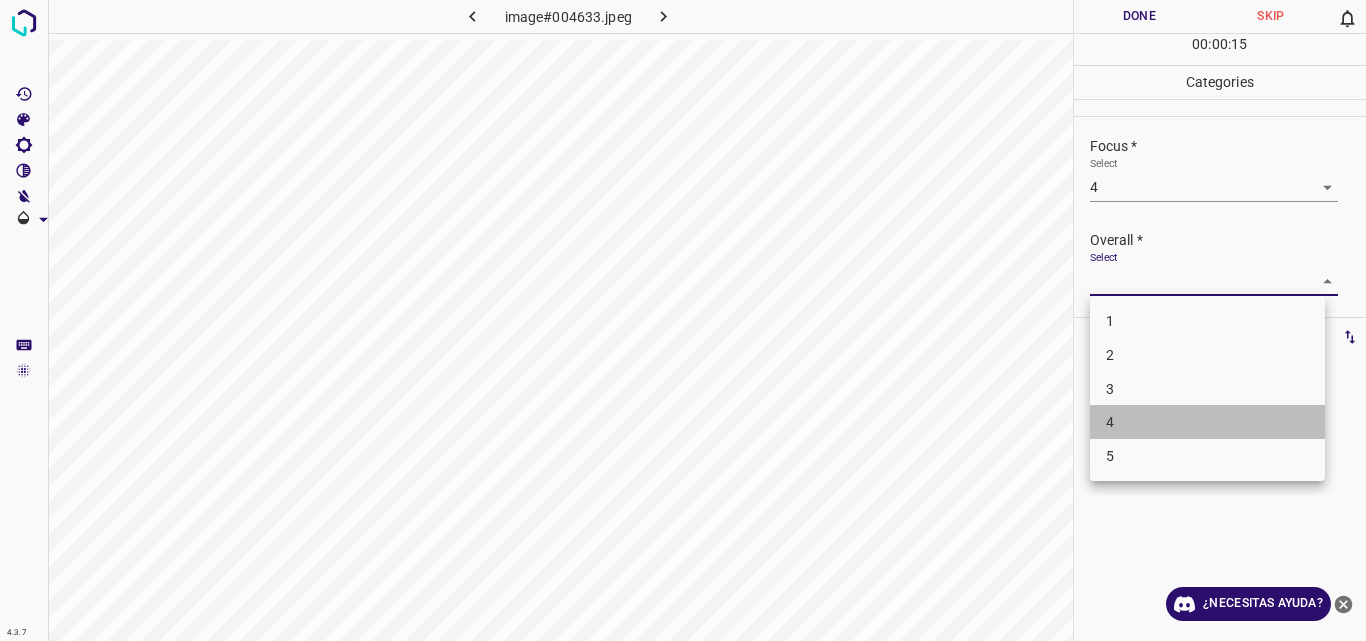 click on "4" at bounding box center [1207, 422] 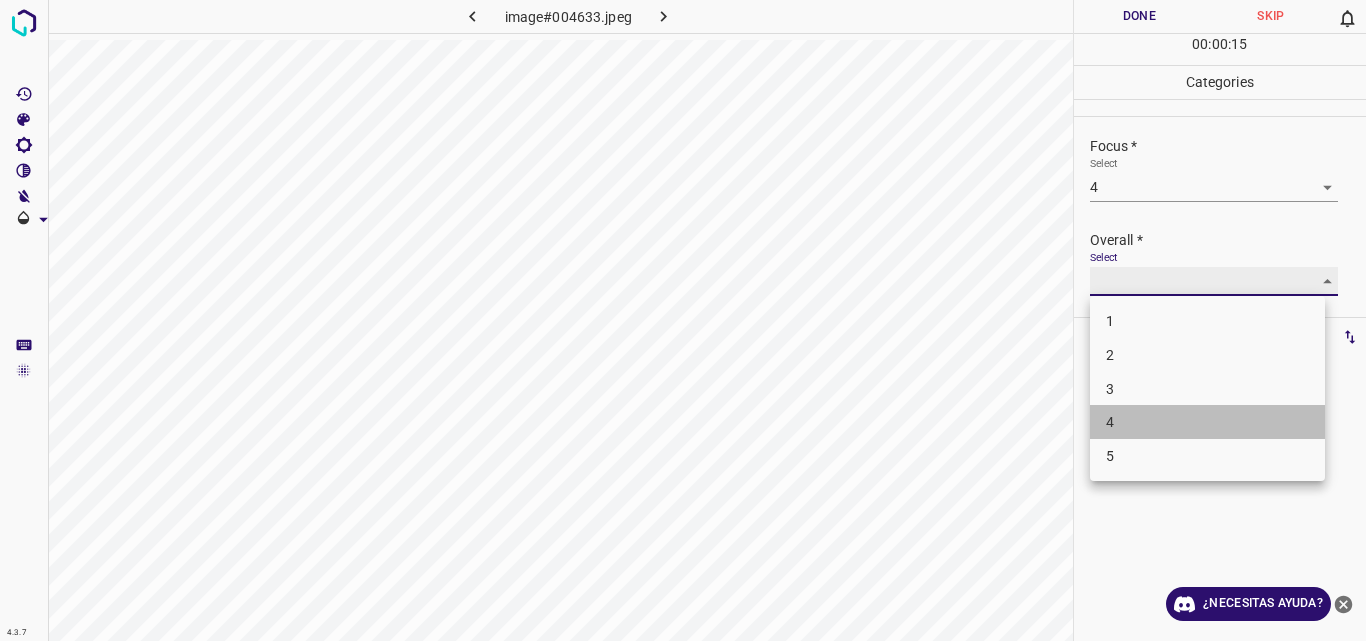 type on "4" 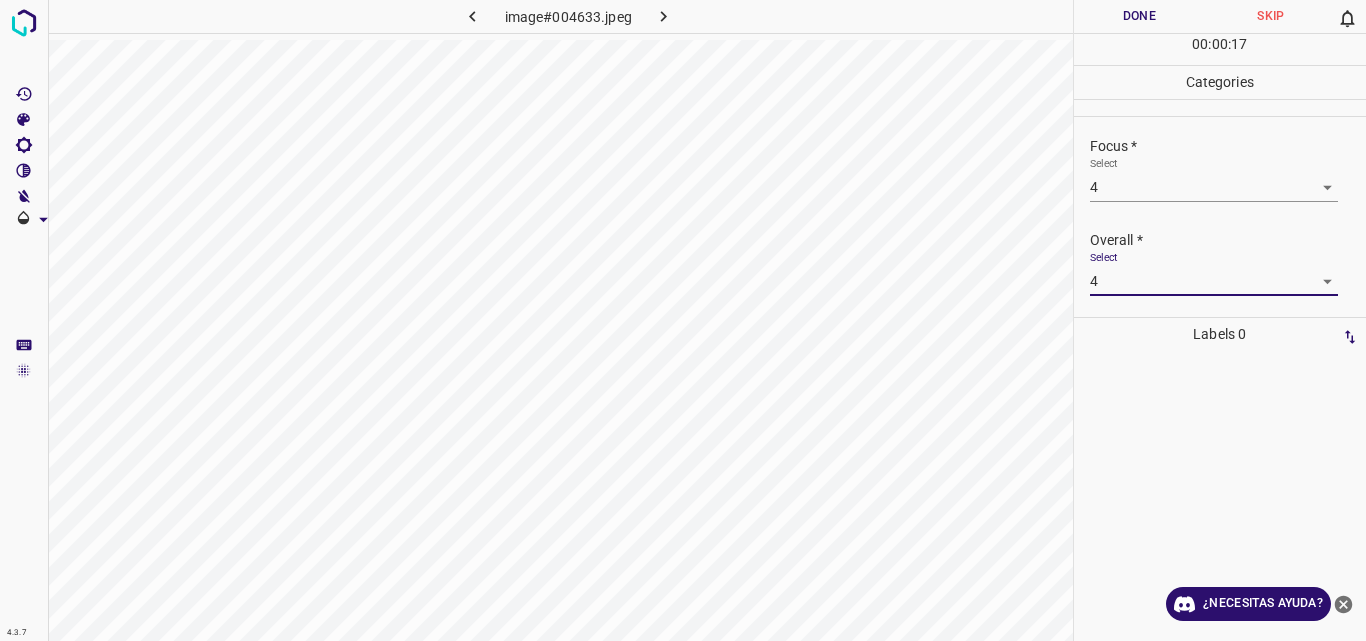 click on "Done" at bounding box center (1140, 16) 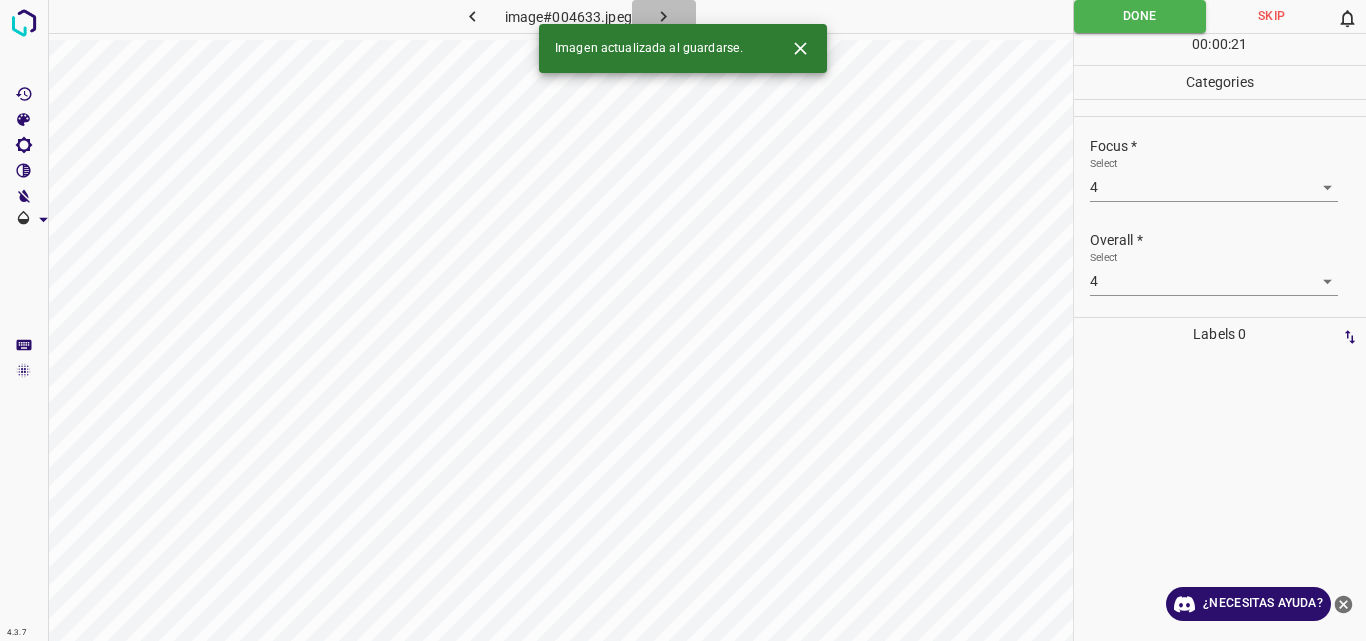 click 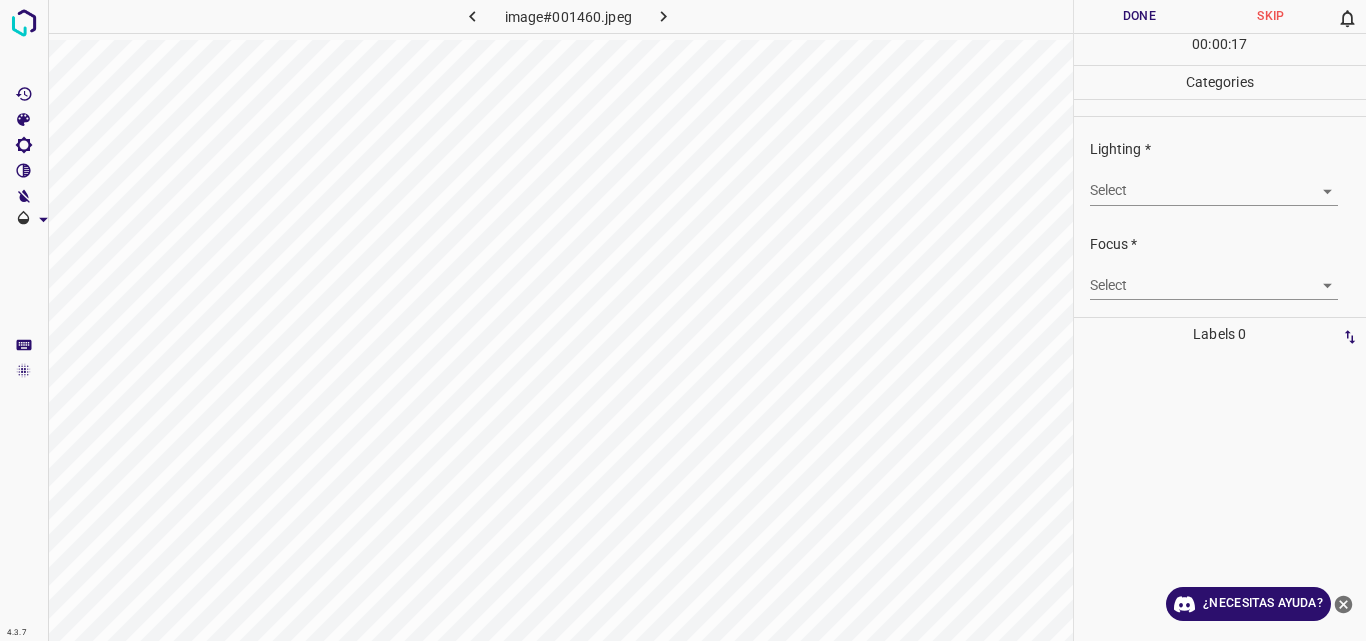 click on "4.3.7 image#001460.jpeg Done Skip 0 00   : 00   : 17   Categories Lighting *  Select ​ Focus *  Select ​ Overall *  Select ​ Labels   0 Categories 1 Lighting 2 Focus 3 Overall Tools Space Change between modes (Draw & Edit) I Auto labeling R Restore zoom M Zoom in N Zoom out Delete Delete selecte label Filters Z Restore filters X Saturation filter C Brightness filter V Contrast filter B Gray scale filter General O Download ¿Necesitas ayuda? Original text Rate this translation Your feedback will be used to help improve Google Translate - Texto - Esconder - Borrar" at bounding box center (683, 320) 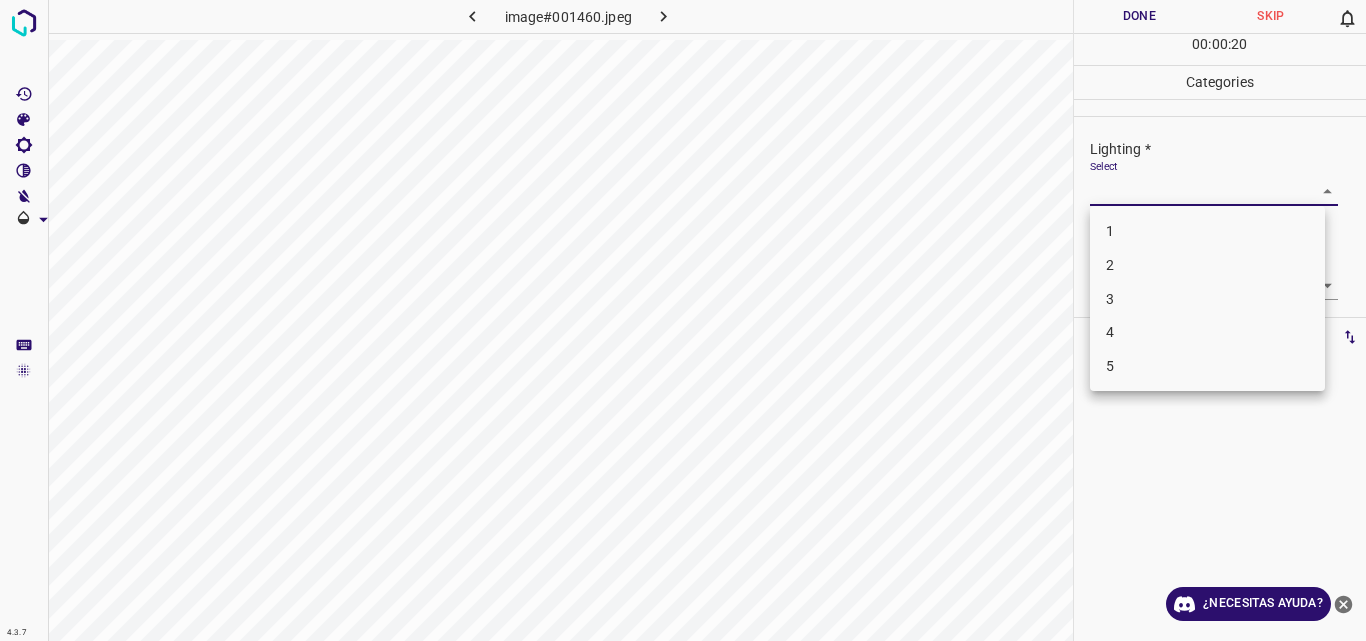 click on "2" at bounding box center (1207, 265) 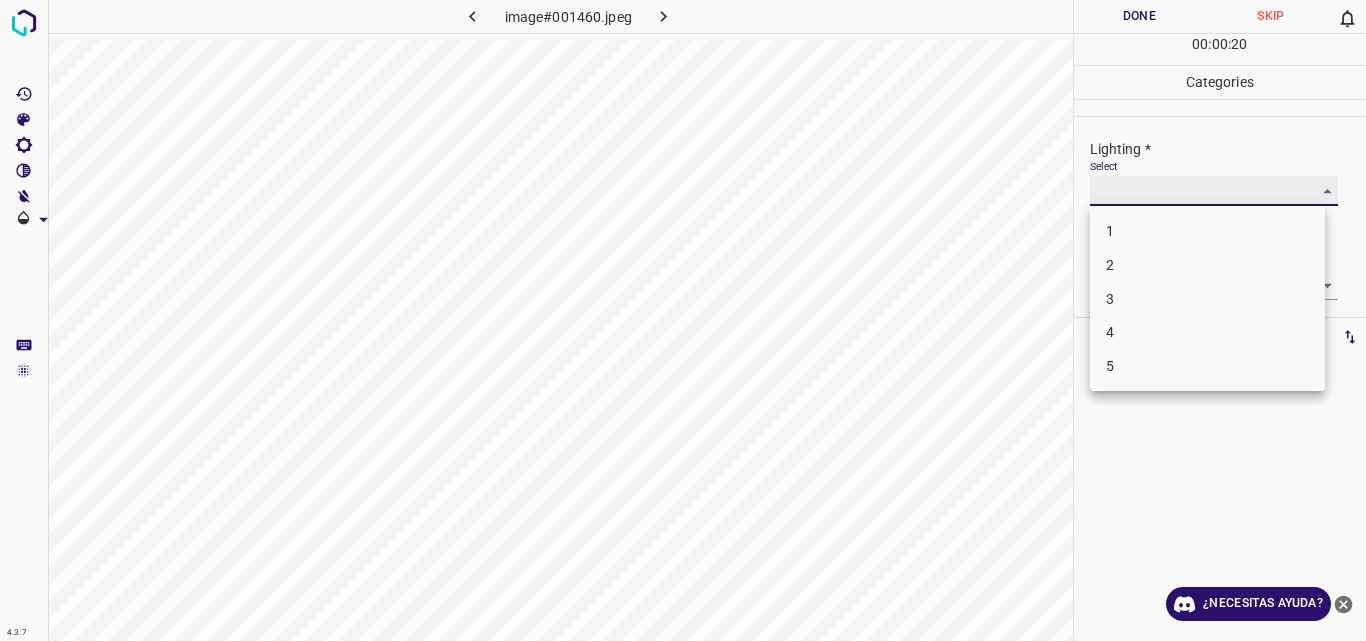 type on "2" 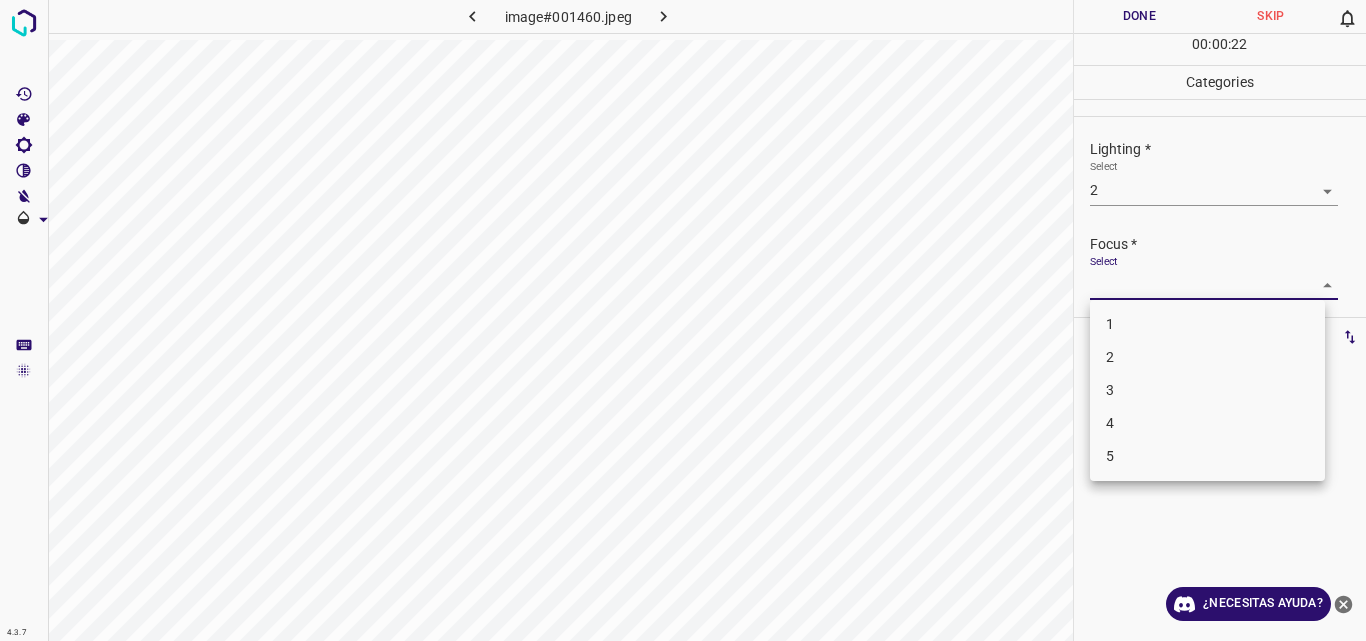 click on "4.3.7 image#001460.jpeg Done Skip 0 00   : 00   : 22   Categories Lighting *  Select 2 2 Focus *  Select ​ Overall *  Select ​ Labels   0 Categories 1 Lighting 2 Focus 3 Overall Tools Space Change between modes (Draw & Edit) I Auto labeling R Restore zoom M Zoom in N Zoom out Delete Delete selecte label Filters Z Restore filters X Saturation filter C Brightness filter V Contrast filter B Gray scale filter General O Download ¿Necesitas ayuda? Original text Rate this translation Your feedback will be used to help improve Google Translate - Texto - Esconder - Borrar 1 2 3 4 5" at bounding box center [683, 320] 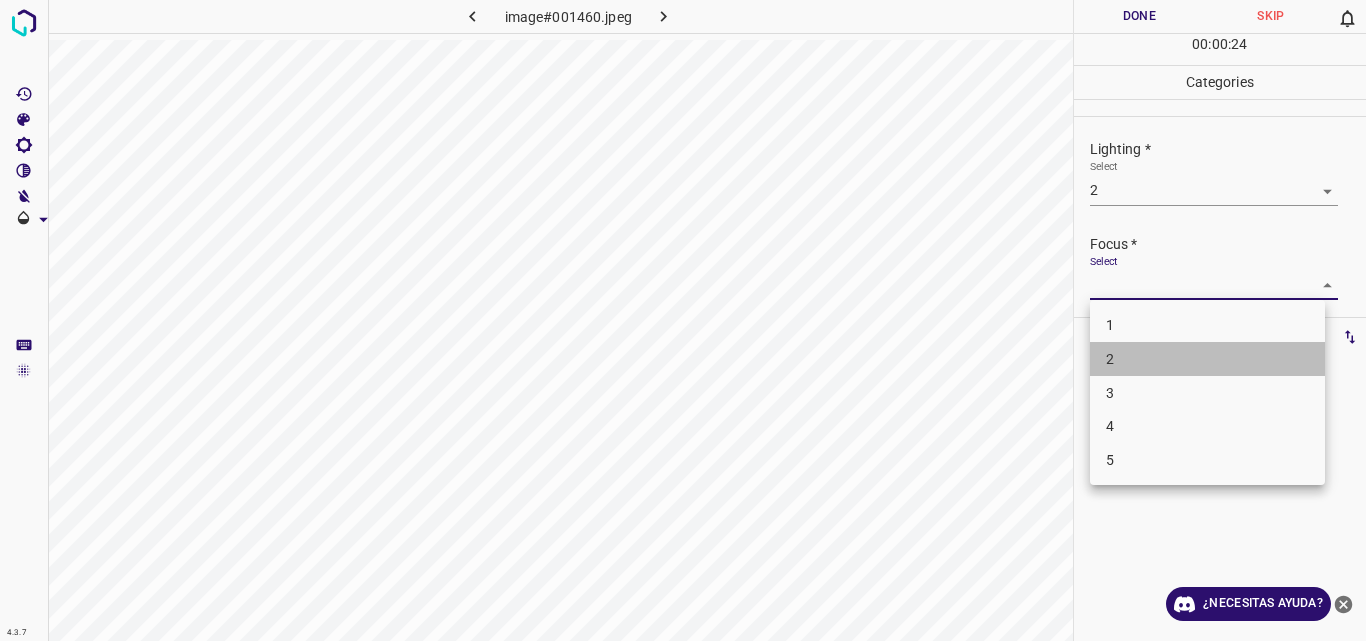 click on "2" at bounding box center [1207, 359] 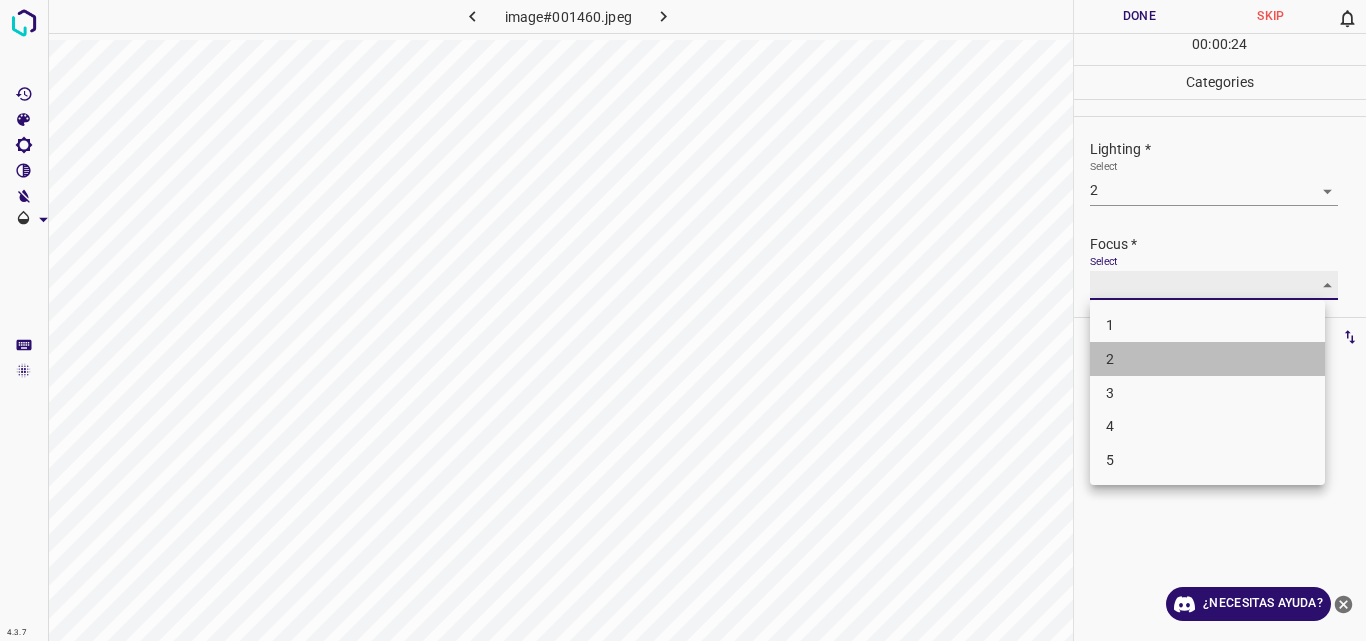 type on "2" 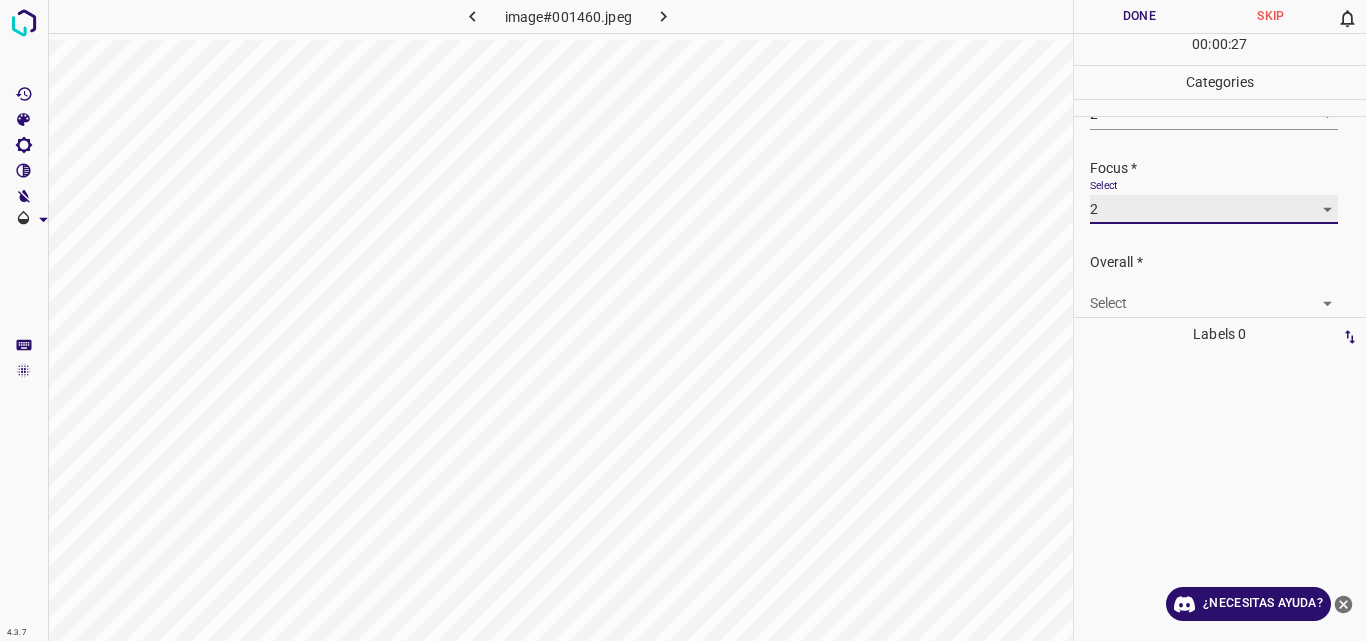 scroll, scrollTop: 78, scrollLeft: 0, axis: vertical 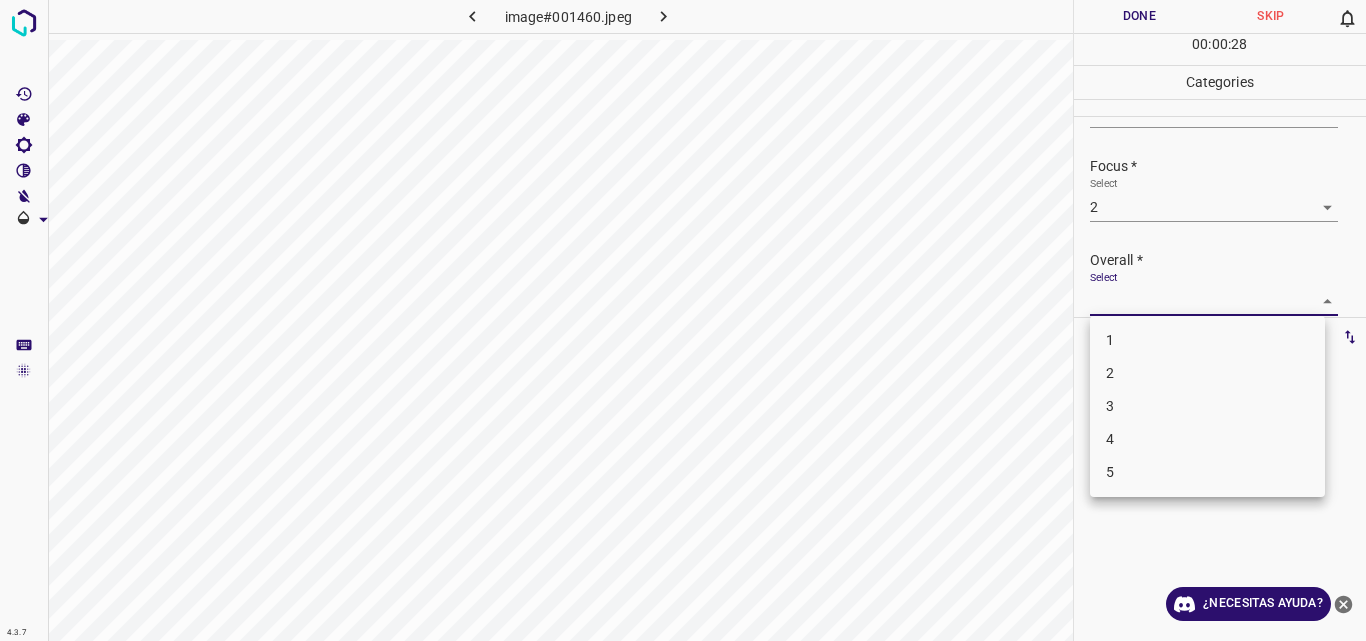 click on "4.3.7 image#001460.jpeg Done Skip 0 00   : 00   : 28   Categories Lighting *  Select 2 2 Focus *  Select 2 2 Overall *  Select ​ Labels   0 Categories 1 Lighting 2 Focus 3 Overall Tools Space Change between modes (Draw & Edit) I Auto labeling R Restore zoom M Zoom in N Zoom out Delete Delete selecte label Filters Z Restore filters X Saturation filter C Brightness filter V Contrast filter B Gray scale filter General O Download ¿Necesitas ayuda? Original text Rate this translation Your feedback will be used to help improve Google Translate - Texto - Esconder - Borrar 1 2 3 4 5" at bounding box center (683, 320) 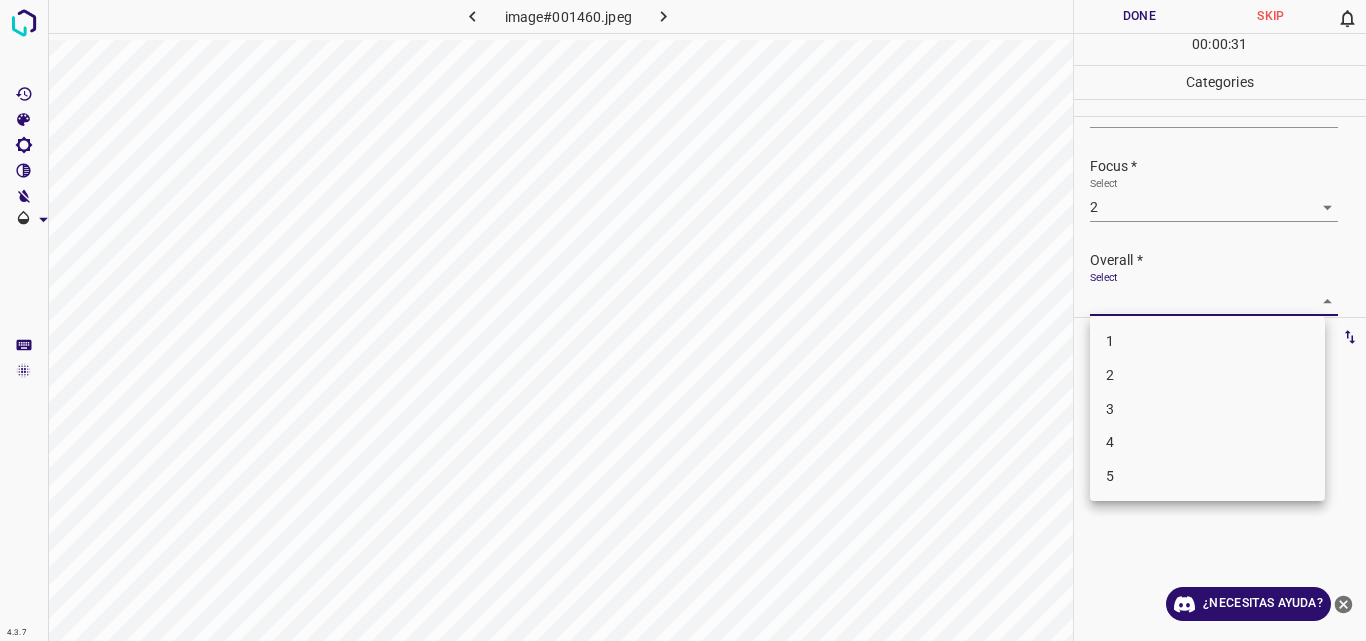 click on "3" at bounding box center [1207, 409] 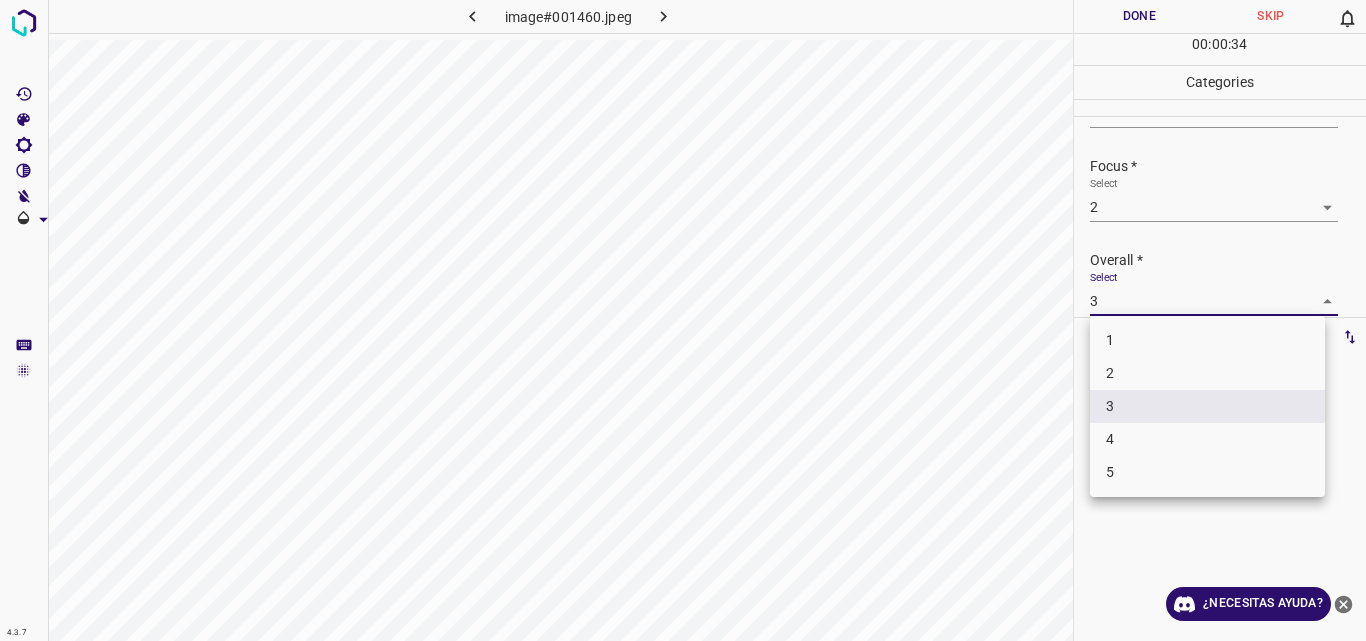 click on "4.3.7 image#001460.jpeg Done Skip 0 00   : 00   : 34   Categories Lighting *  Select 2 2 Focus *  Select 2 2 Overall *  Select 3 3 Labels   0 Categories 1 Lighting 2 Focus 3 Overall Tools Space Change between modes (Draw & Edit) I Auto labeling R Restore zoom M Zoom in N Zoom out Delete Delete selecte label Filters Z Restore filters X Saturation filter C Brightness filter V Contrast filter B Gray scale filter General O Download ¿Necesitas ayuda? Original text Rate this translation Your feedback will be used to help improve Google Translate - Texto - Esconder - Borrar 1 2 3 4 5" at bounding box center (683, 320) 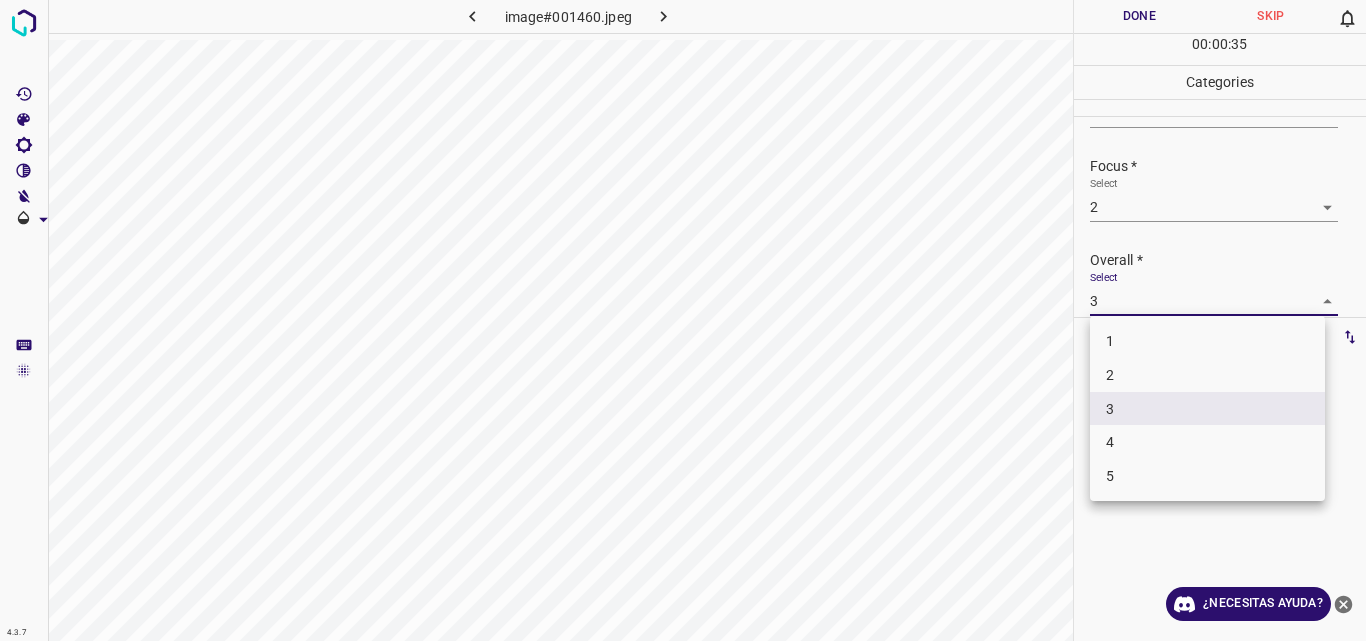 click on "2" at bounding box center (1207, 375) 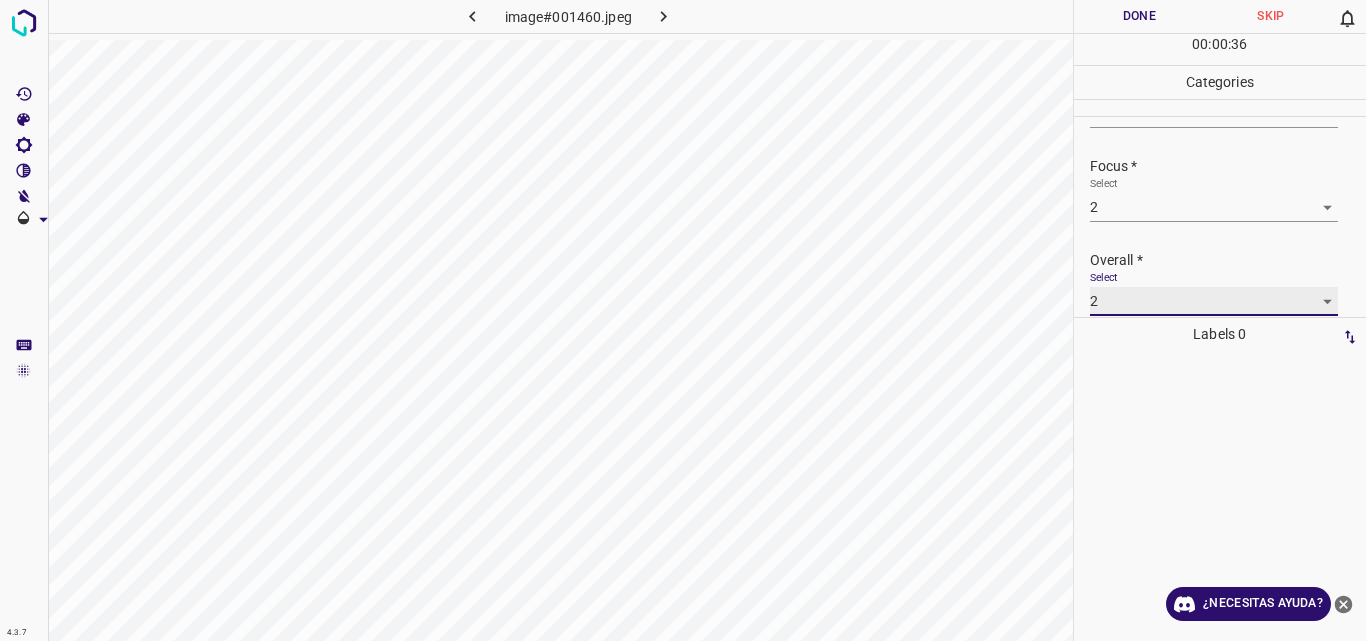 type on "2" 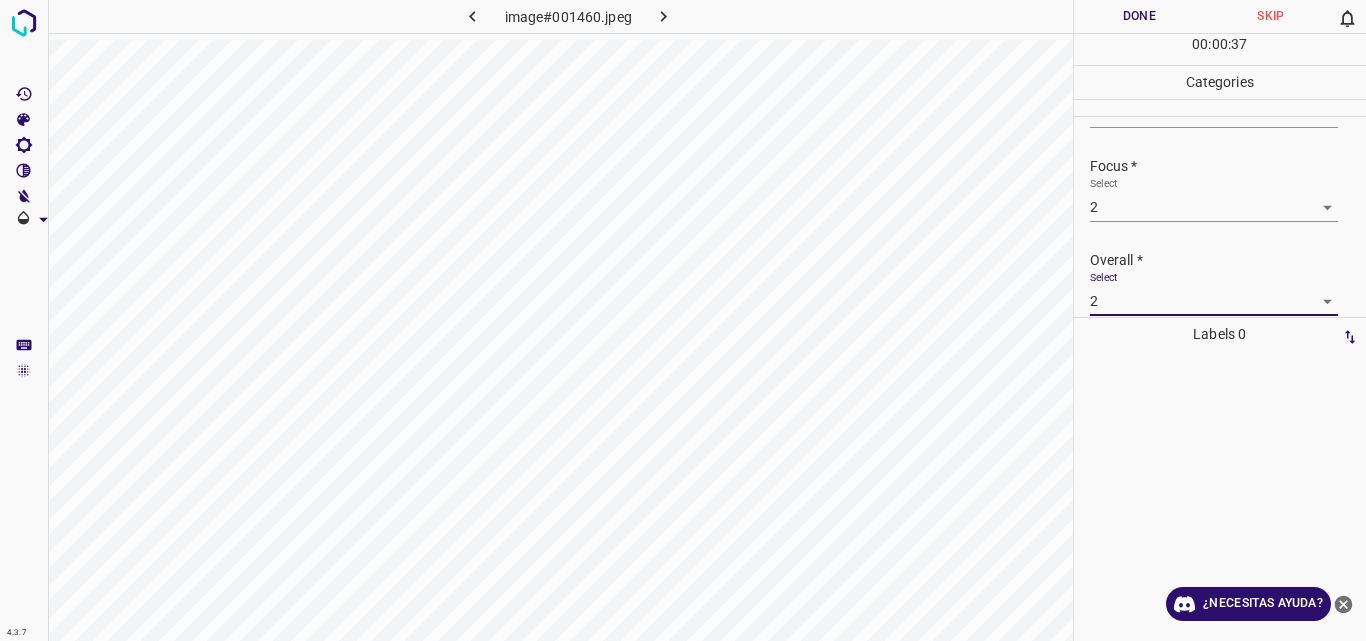 click on "Done" at bounding box center (1140, 16) 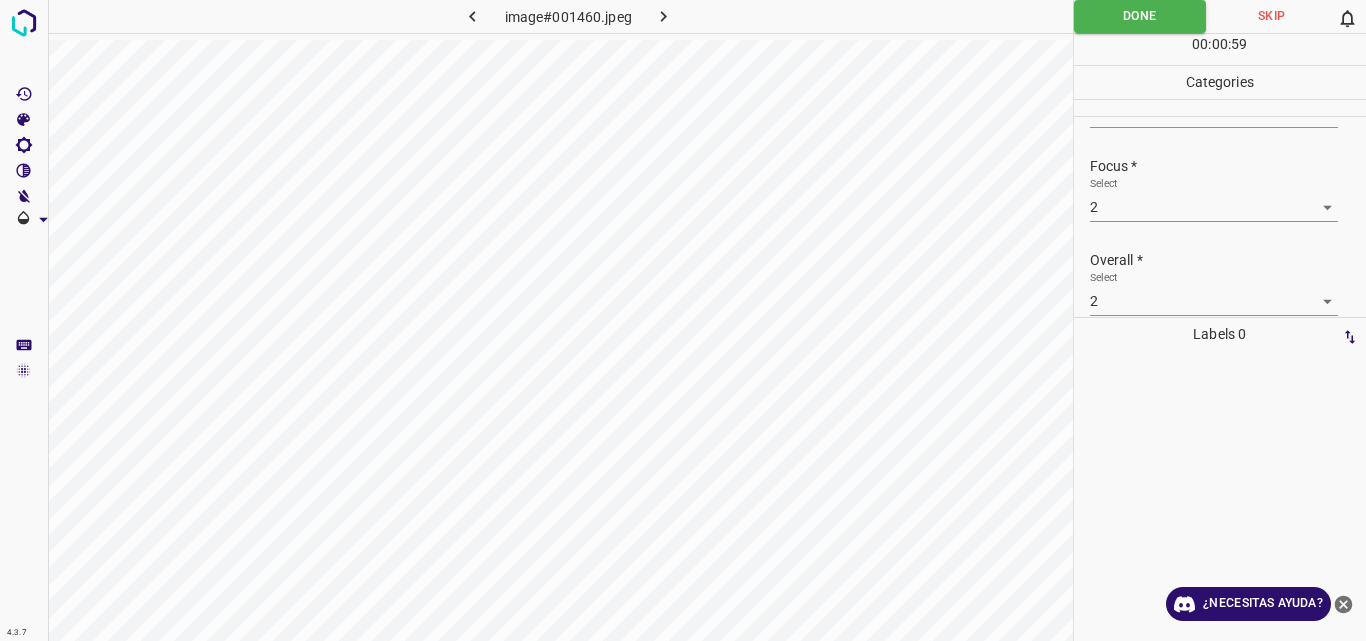 click 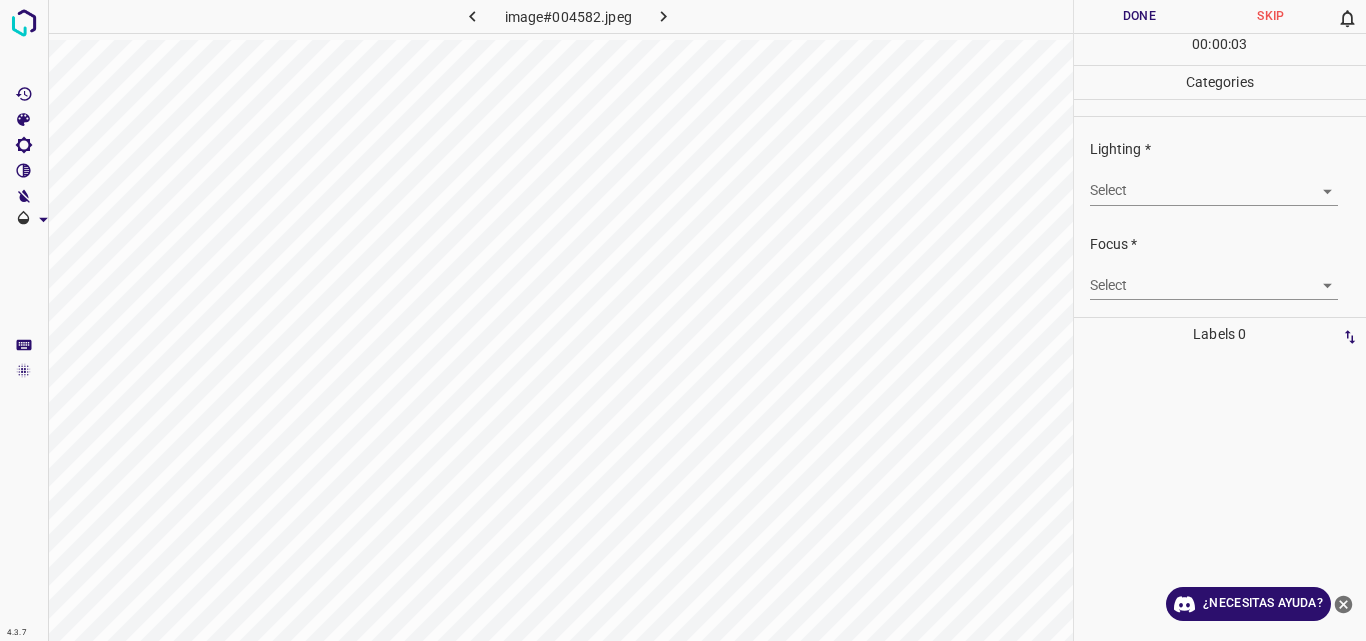 click on "4.3.7 image#004582.jpeg Done Skip 0 00   : 00   : 03   Categories Lighting *  Select ​ Focus *  Select ​ Overall *  Select ​ Labels   0 Categories 1 Lighting 2 Focus 3 Overall Tools Space Change between modes (Draw & Edit) I Auto labeling R Restore zoom M Zoom in N Zoom out Delete Delete selecte label Filters Z Restore filters X Saturation filter C Brightness filter V Contrast filter B Gray scale filter General O Download ¿Necesitas ayuda? Original text Rate this translation Your feedback will be used to help improve Google Translate - Texto - Esconder - Borrar" at bounding box center (683, 320) 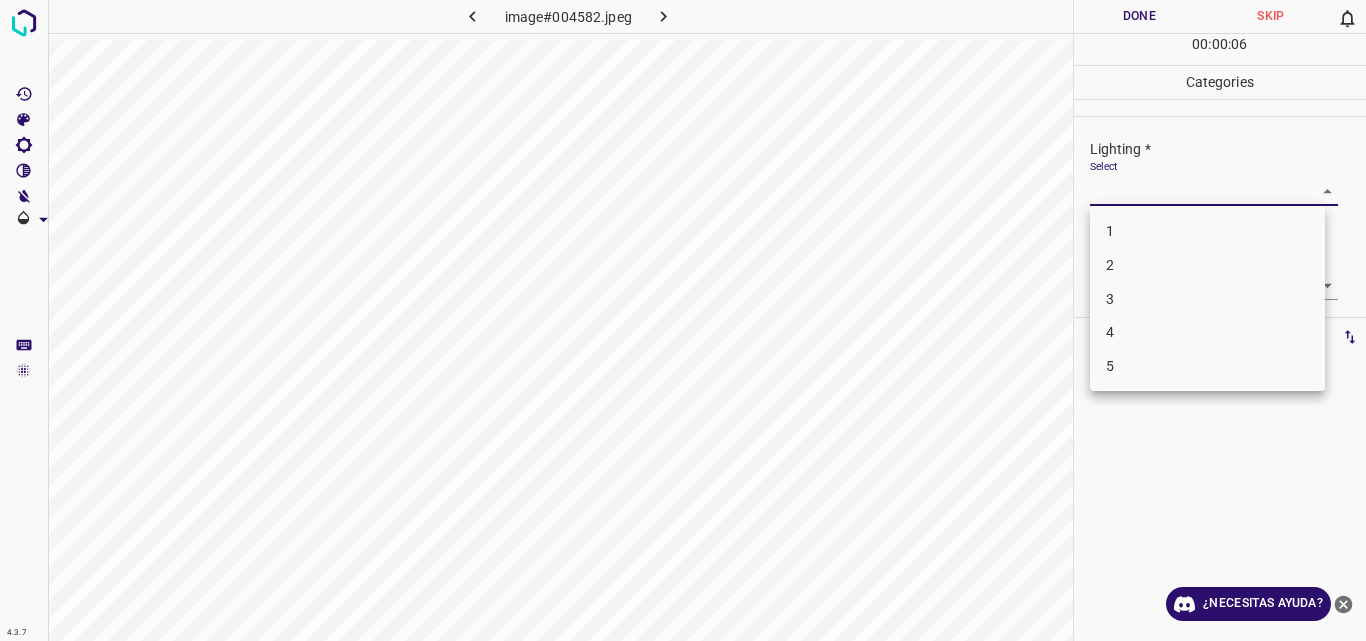 click on "3" at bounding box center (1207, 299) 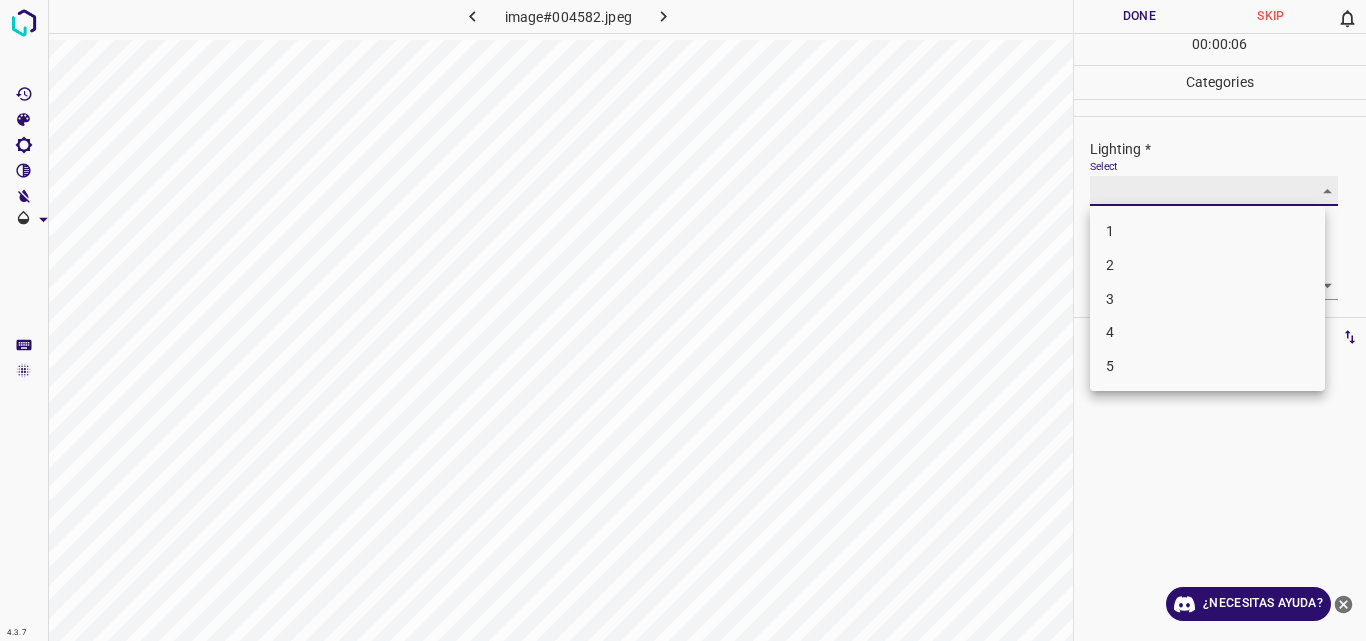 type on "3" 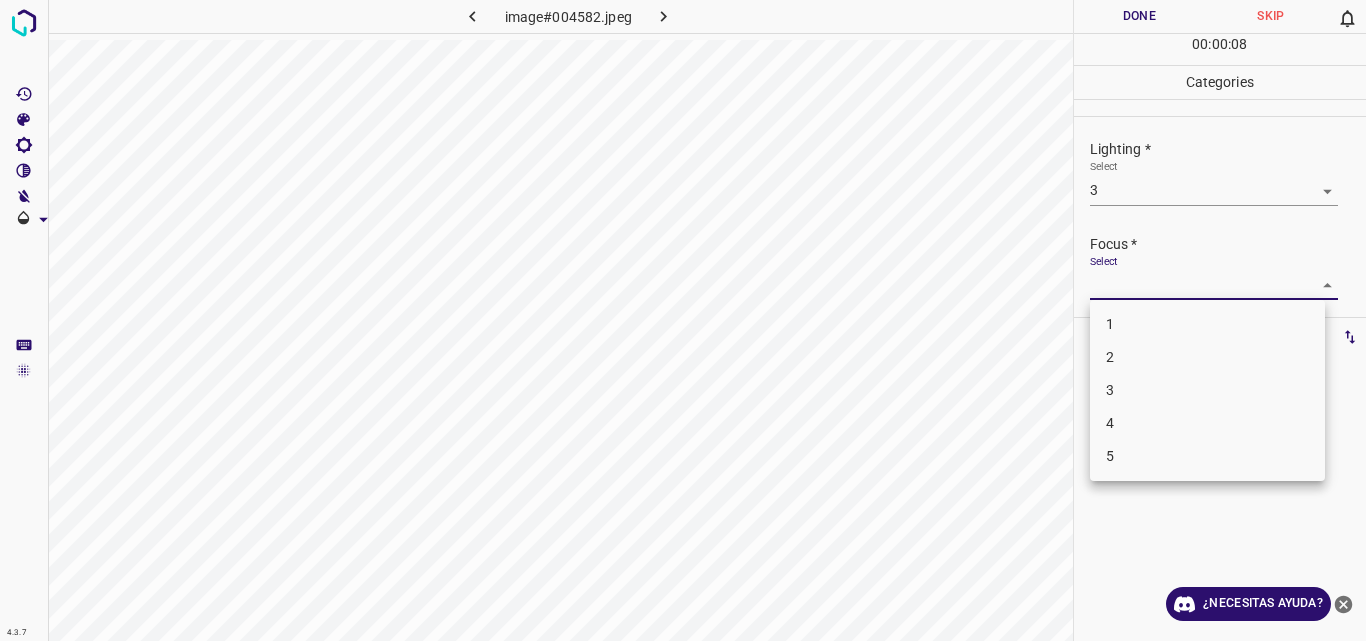click on "4.3.7 image#004582.jpeg Done Skip 0 00   : 00   : 08   Categories Lighting *  Select 3 3 Focus *  Select ​ Overall *  Select ​ Labels   0 Categories 1 Lighting 2 Focus 3 Overall Tools Space Change between modes (Draw & Edit) I Auto labeling R Restore zoom M Zoom in N Zoom out Delete Delete selecte label Filters Z Restore filters X Saturation filter C Brightness filter V Contrast filter B Gray scale filter General O Download ¿Necesitas ayuda? Original text Rate this translation Your feedback will be used to help improve Google Translate - Texto - Esconder - Borrar 1 2 3 4 5" at bounding box center [683, 320] 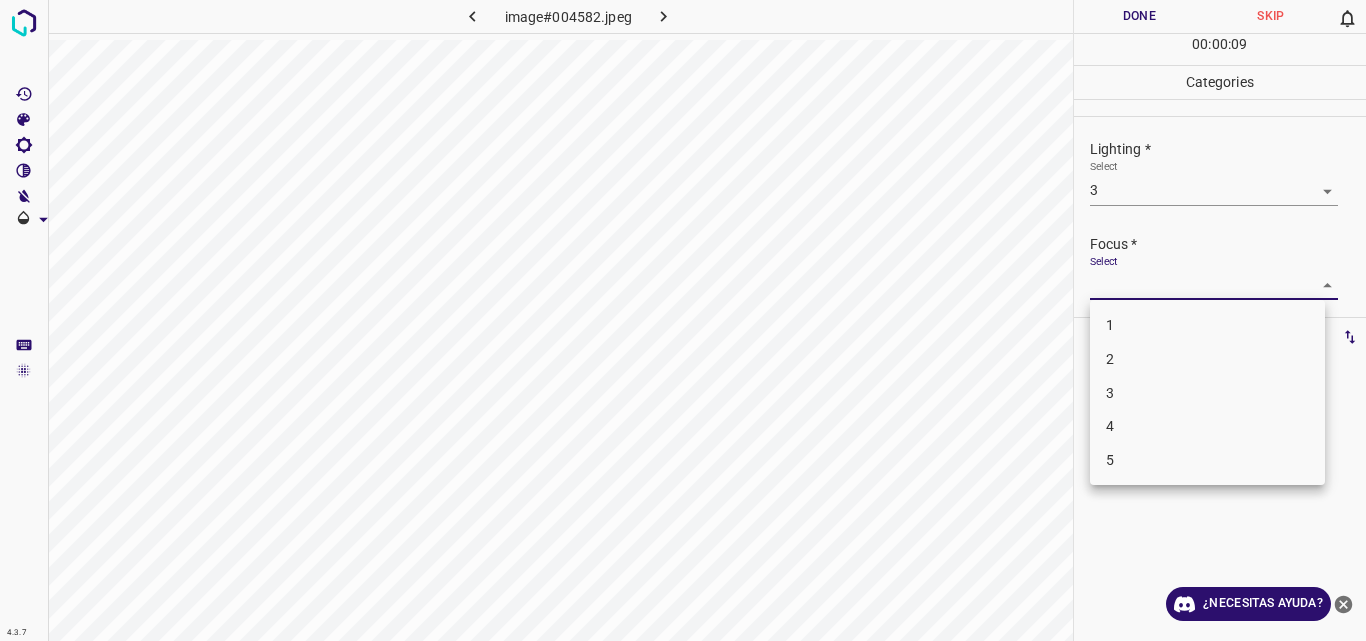 click on "3" at bounding box center [1207, 393] 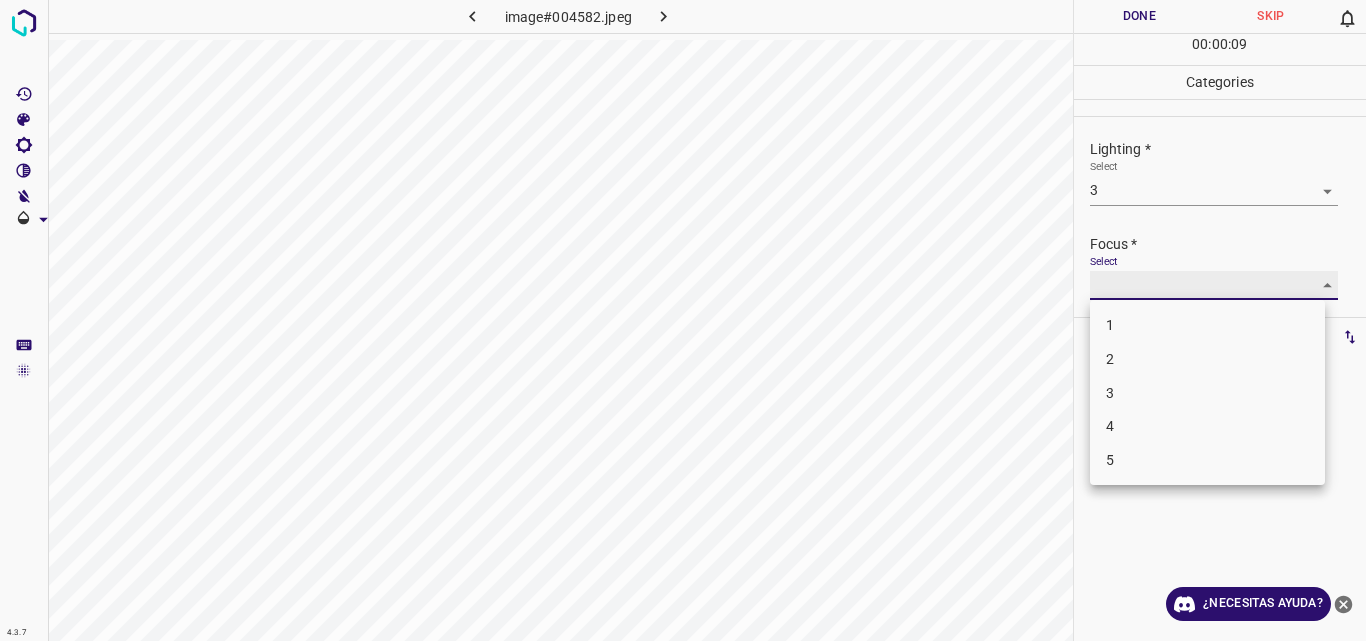 type on "3" 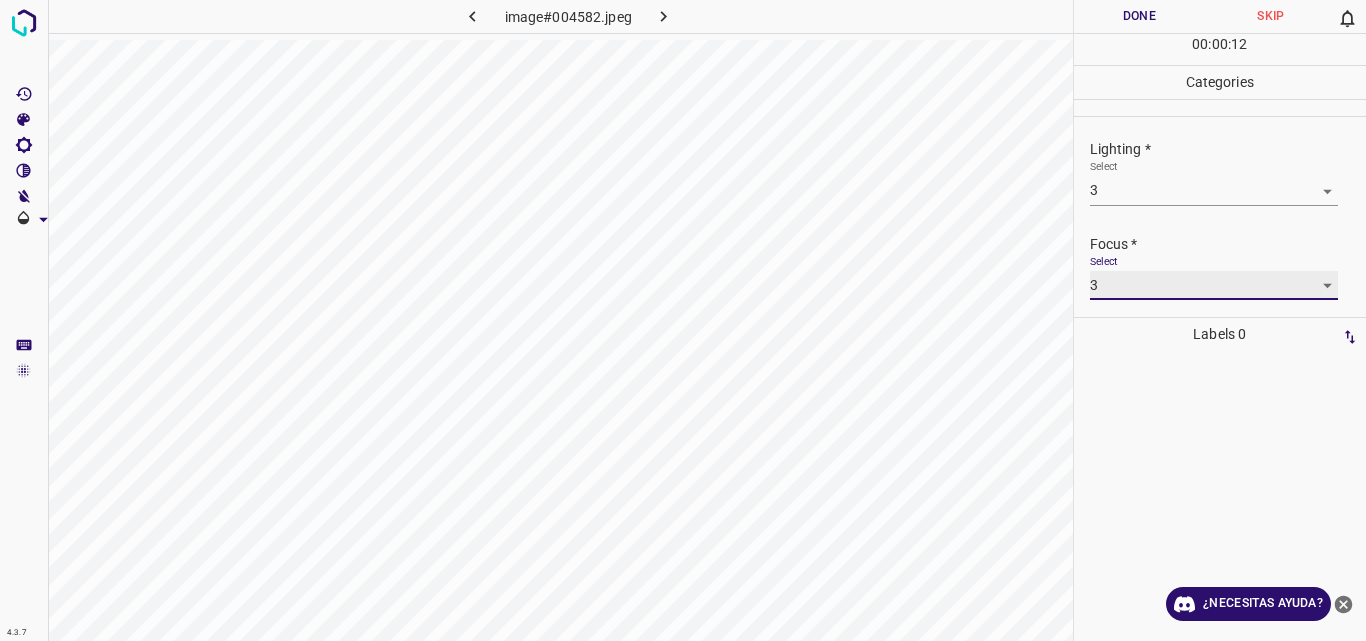scroll, scrollTop: 98, scrollLeft: 0, axis: vertical 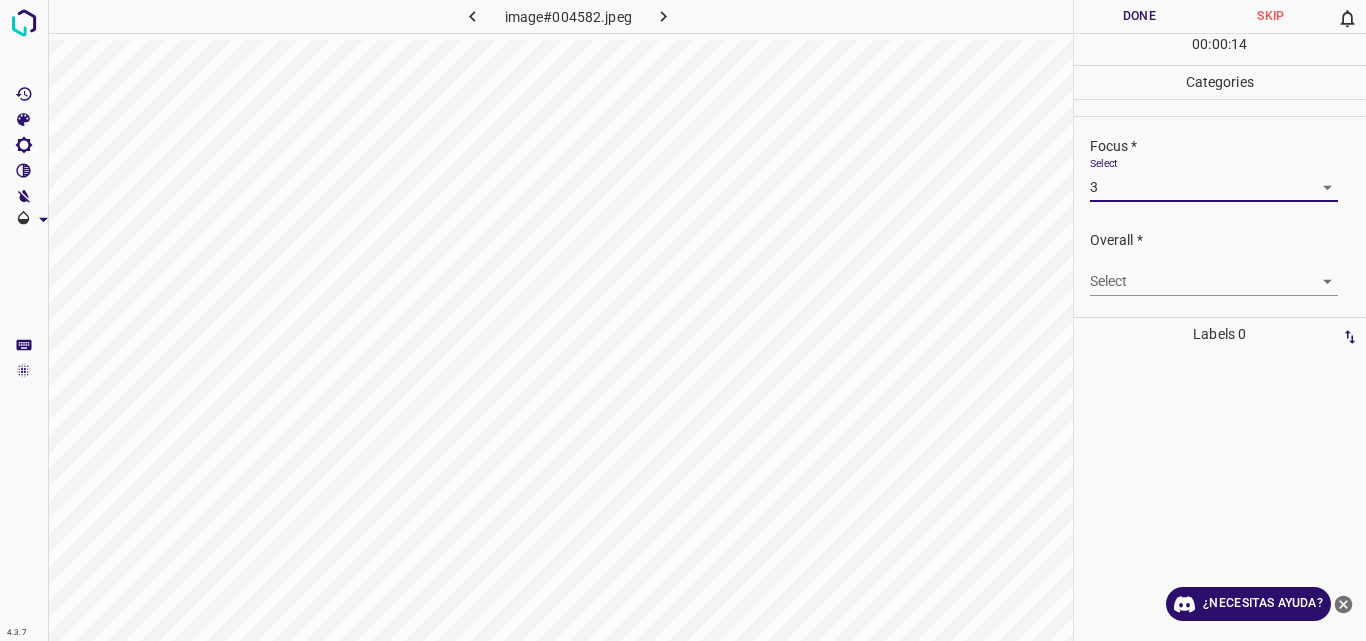 click on "4.3.7 image#004582.jpeg Done Skip 0 00   : 00   : 14   Categories Lighting *  Select 3 3 Focus *  Select 3 3 Overall *  Select ​ Labels   0 Categories 1 Lighting 2 Focus 3 Overall Tools Space Change between modes (Draw & Edit) I Auto labeling R Restore zoom M Zoom in N Zoom out Delete Delete selecte label Filters Z Restore filters X Saturation filter C Brightness filter V Contrast filter B Gray scale filter General O Download ¿Necesitas ayuda? Original text Rate this translation Your feedback will be used to help improve Google Translate - Texto - Esconder - Borrar" at bounding box center (683, 320) 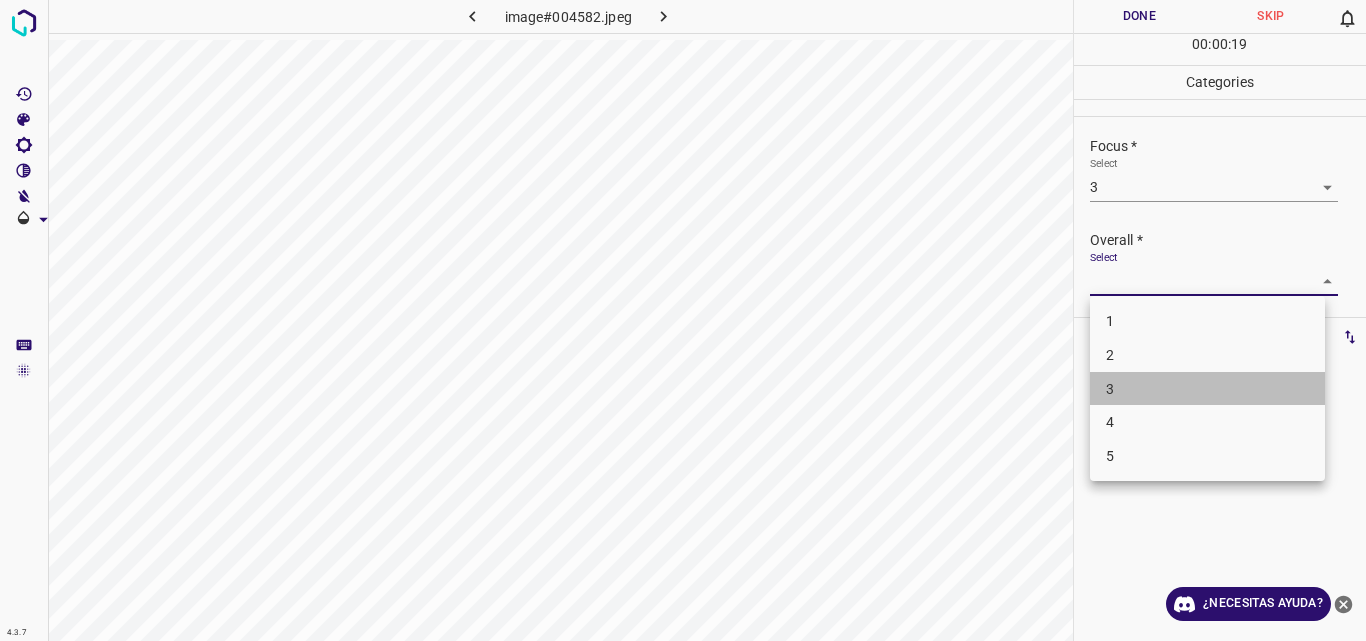 click on "3" at bounding box center (1207, 389) 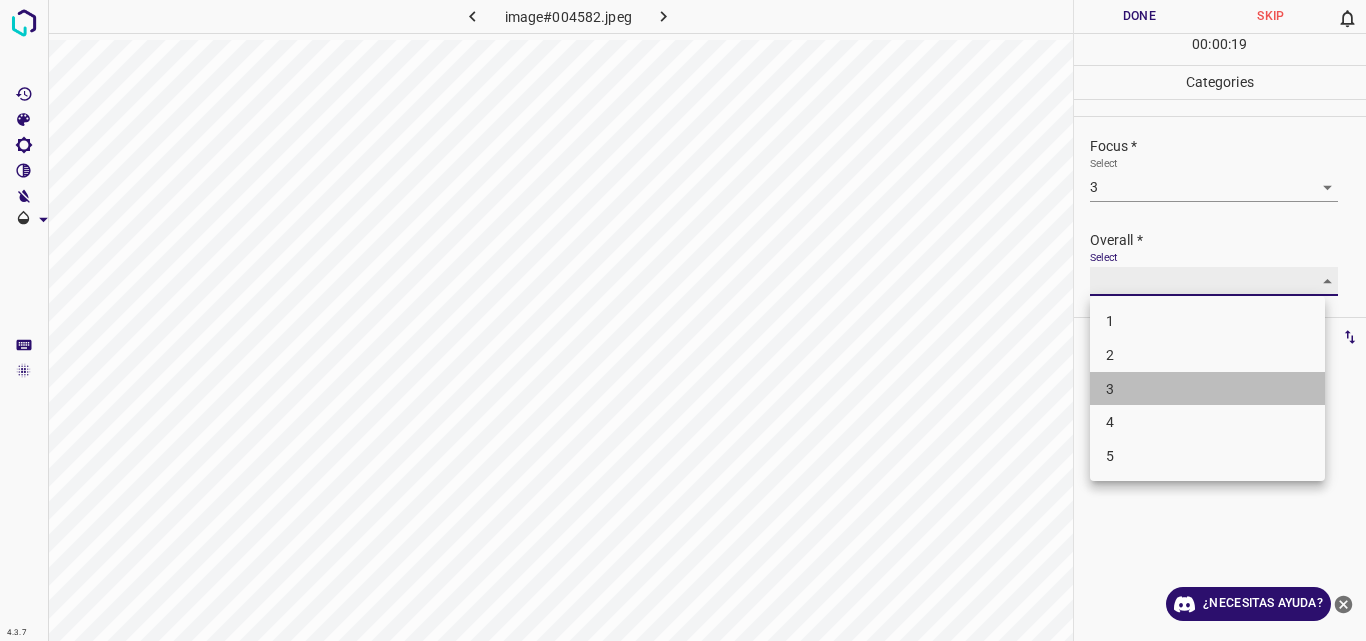 type on "3" 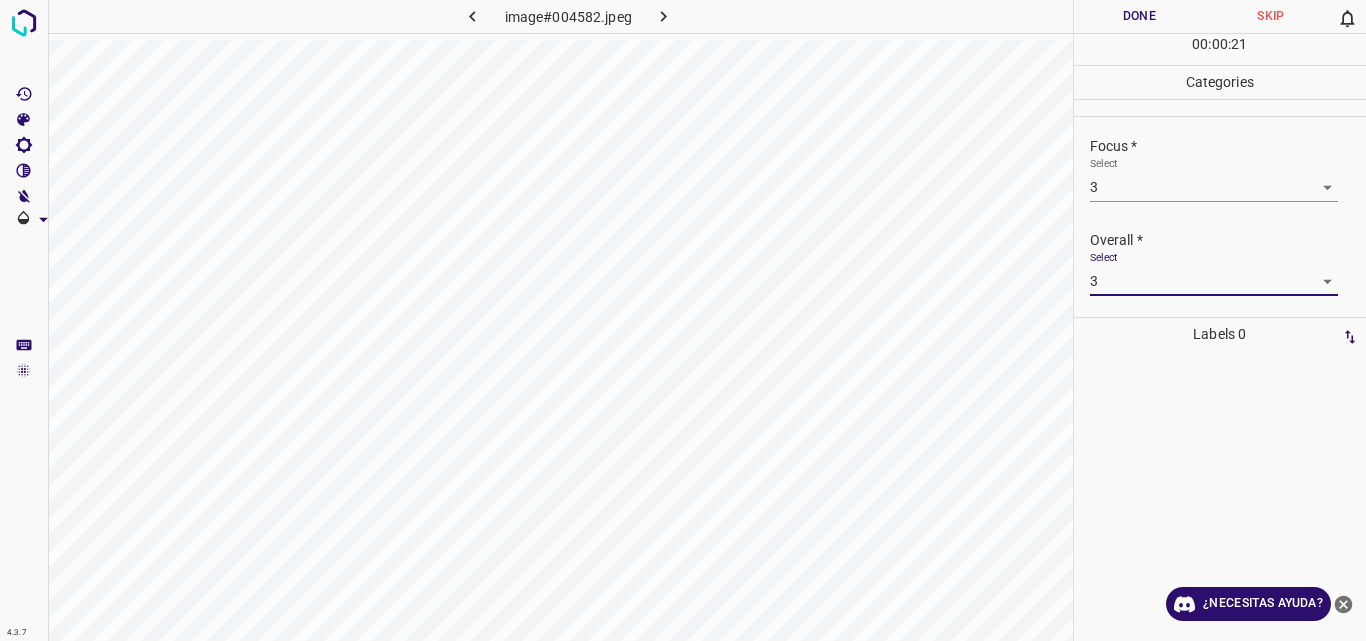 click on "Done" at bounding box center [1140, 16] 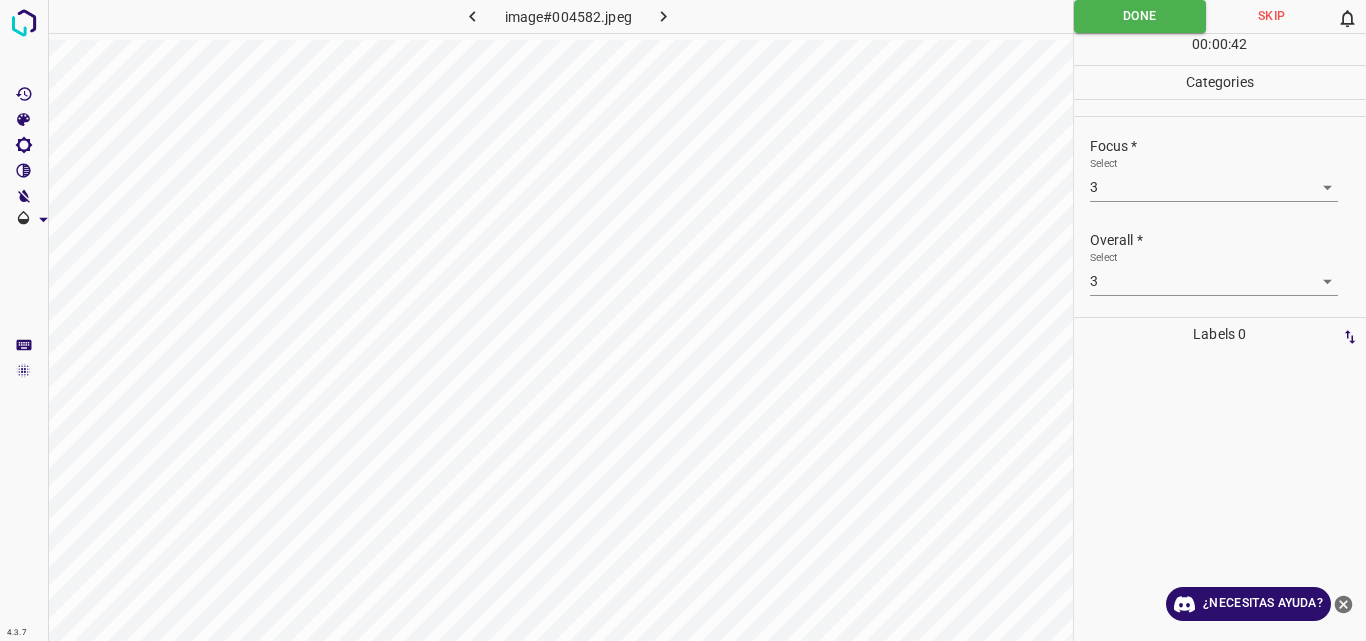 click 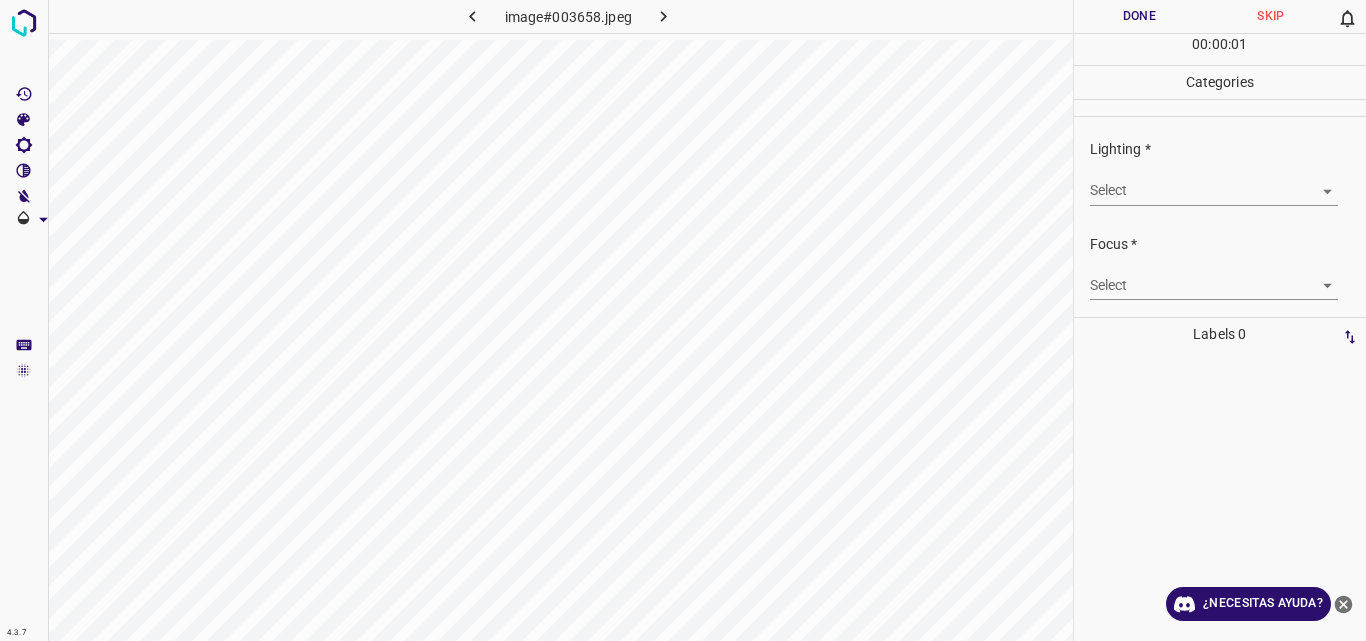 click on "4.3.7 image#003658.jpeg Done Skip 0 00   : 00   : 01   Categories Lighting *  Select ​ Focus *  Select ​ Overall *  Select ​ Labels   0 Categories 1 Lighting 2 Focus 3 Overall Tools Space Change between modes (Draw & Edit) I Auto labeling R Restore zoom M Zoom in N Zoom out Delete Delete selecte label Filters Z Restore filters X Saturation filter C Brightness filter V Contrast filter B Gray scale filter General O Download ¿Necesitas ayuda? Original text Rate this translation Your feedback will be used to help improve Google Translate - Texto - Esconder - Borrar" at bounding box center [683, 320] 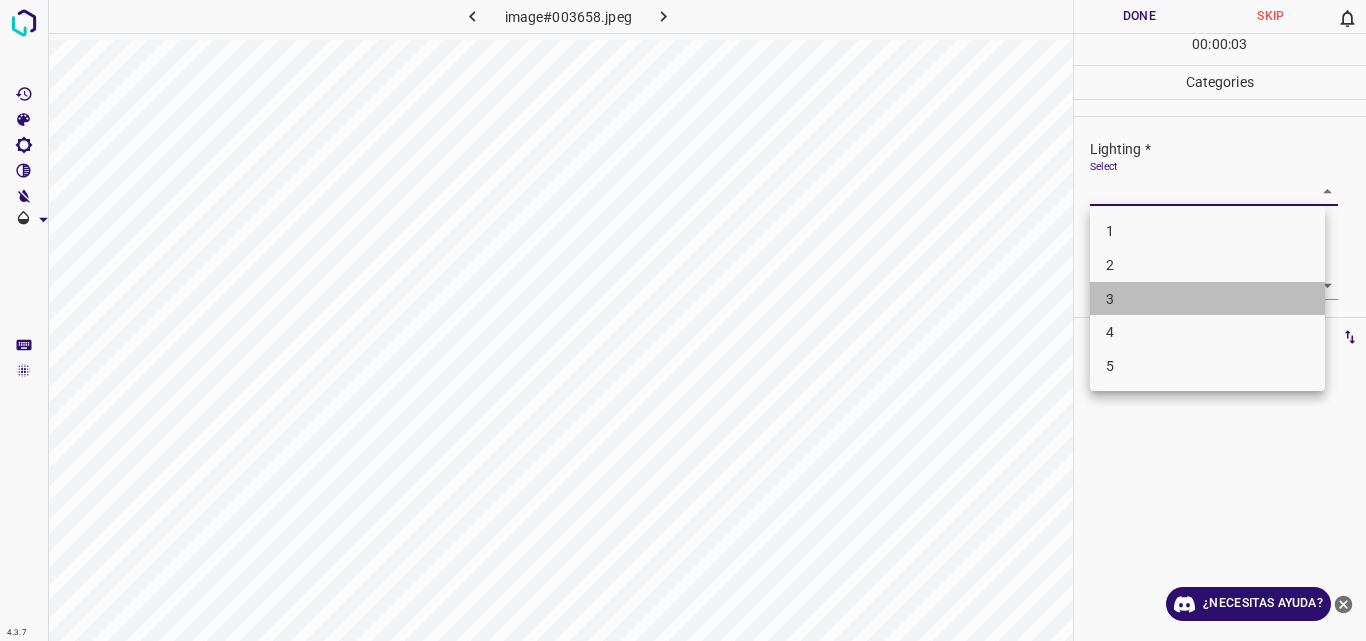 click on "3" at bounding box center [1207, 299] 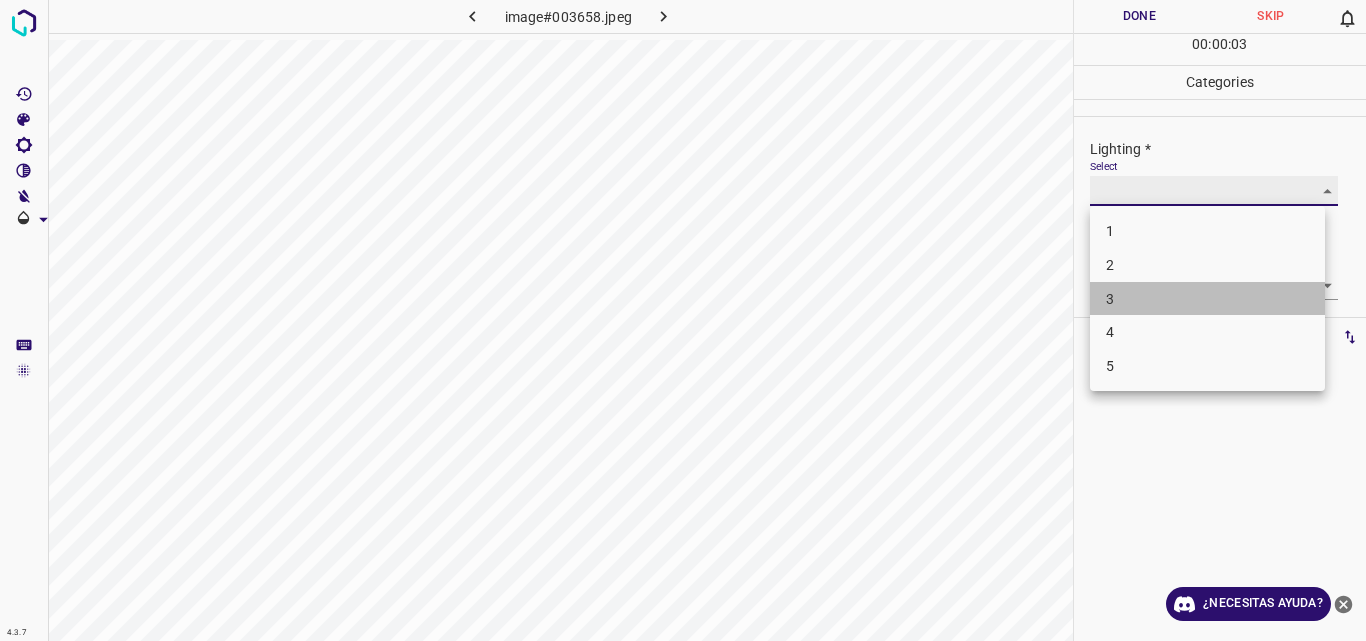 type on "3" 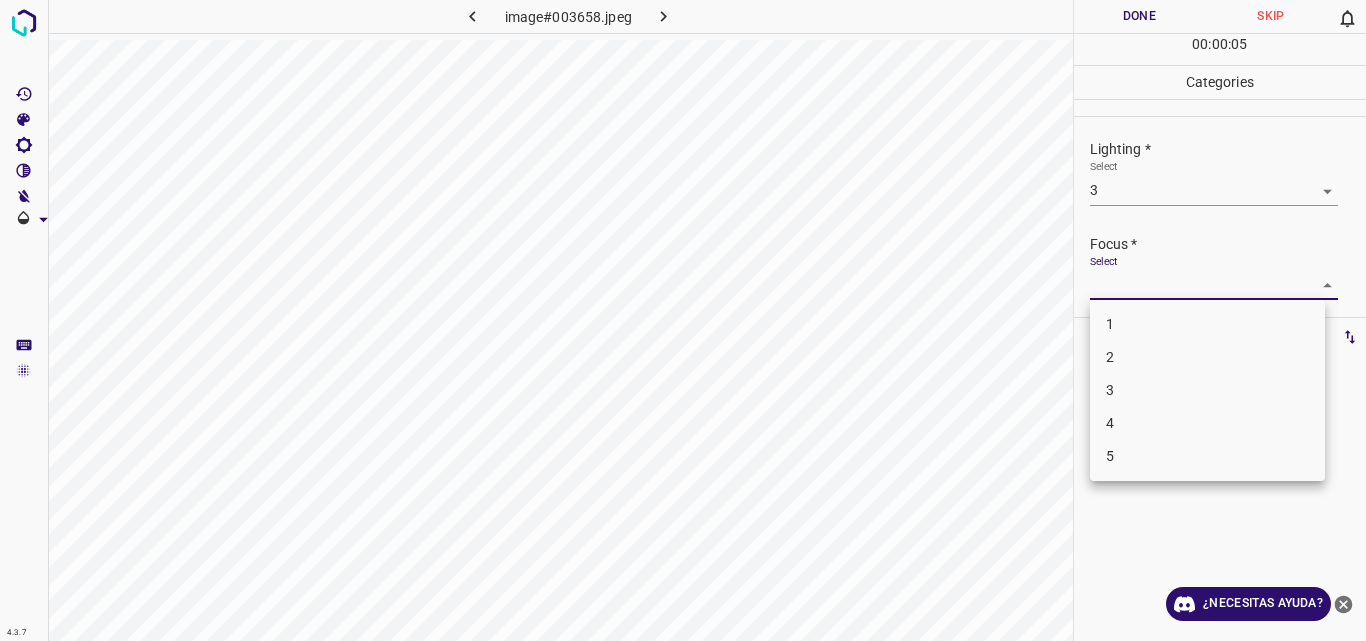 click on "4.3.7 image#003658.jpeg Done Skip 0 00   : 00   : 05   Categories Lighting *  Select 3 3 Focus *  Select ​ Overall *  Select ​ Labels   0 Categories 1 Lighting 2 Focus 3 Overall Tools Space Change between modes (Draw & Edit) I Auto labeling R Restore zoom M Zoom in N Zoom out Delete Delete selecte label Filters Z Restore filters X Saturation filter C Brightness filter V Contrast filter B Gray scale filter General O Download ¿Necesitas ayuda? Original text Rate this translation Your feedback will be used to help improve Google Translate - Texto - Esconder - Borrar 1 2 3 4 5" at bounding box center (683, 320) 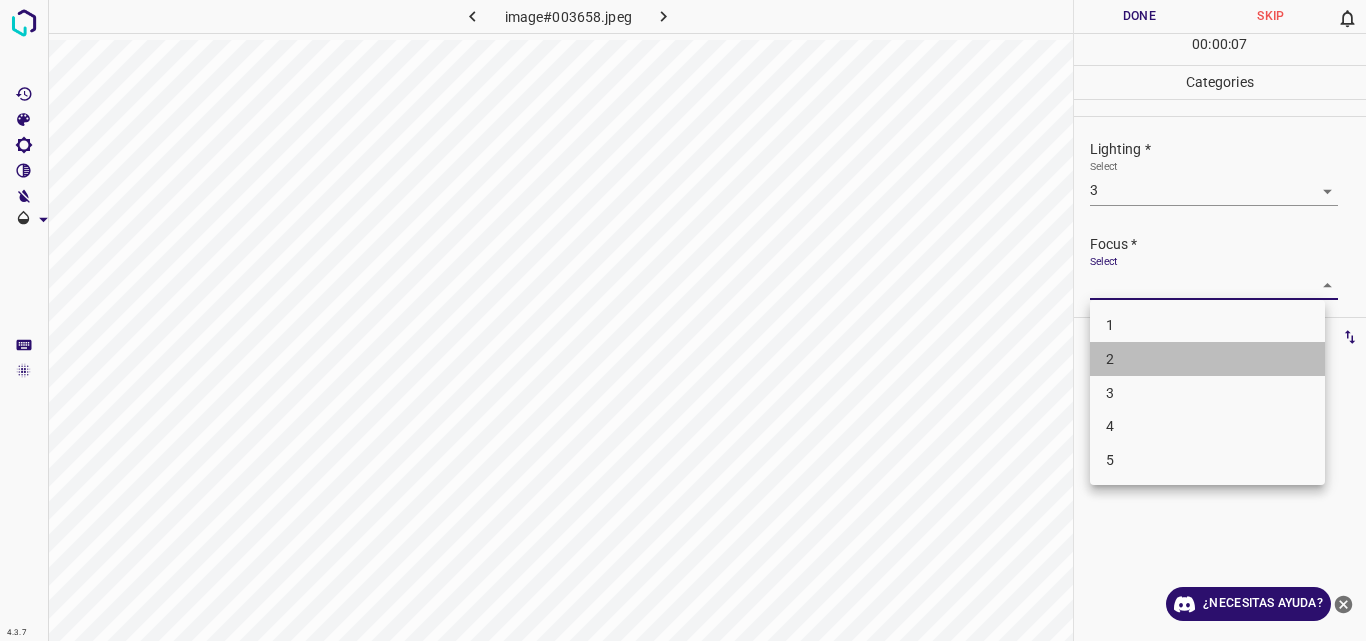 click on "2" at bounding box center [1207, 359] 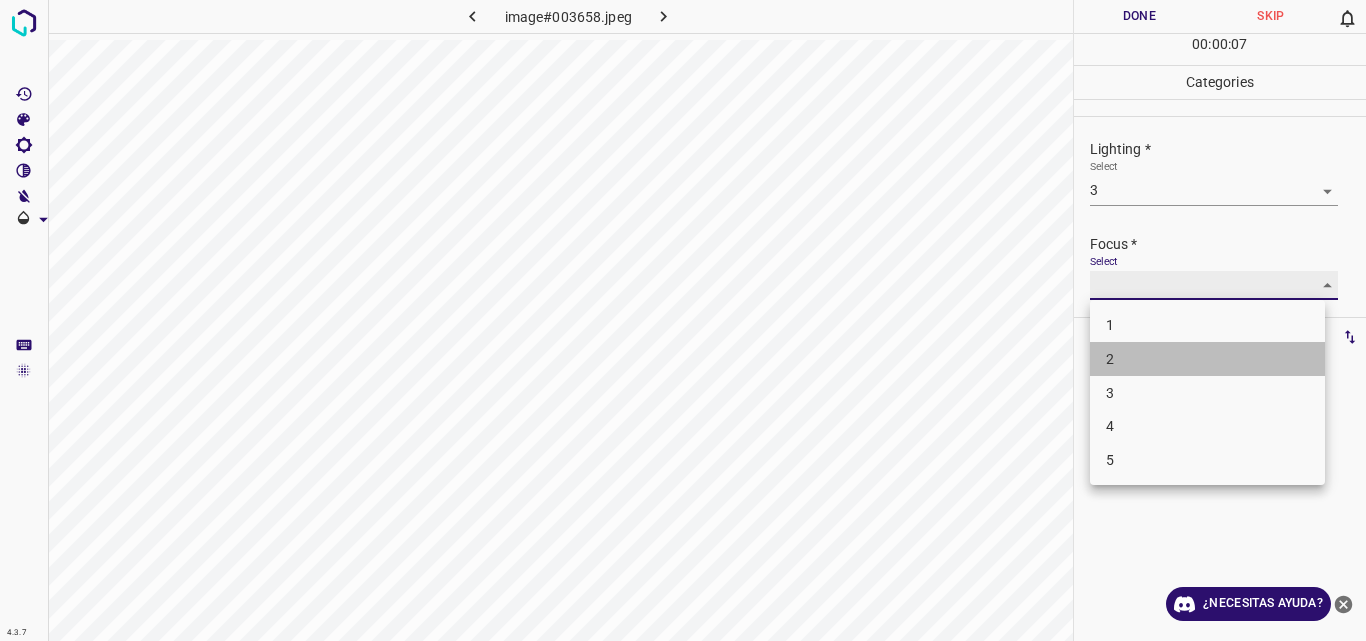 type on "2" 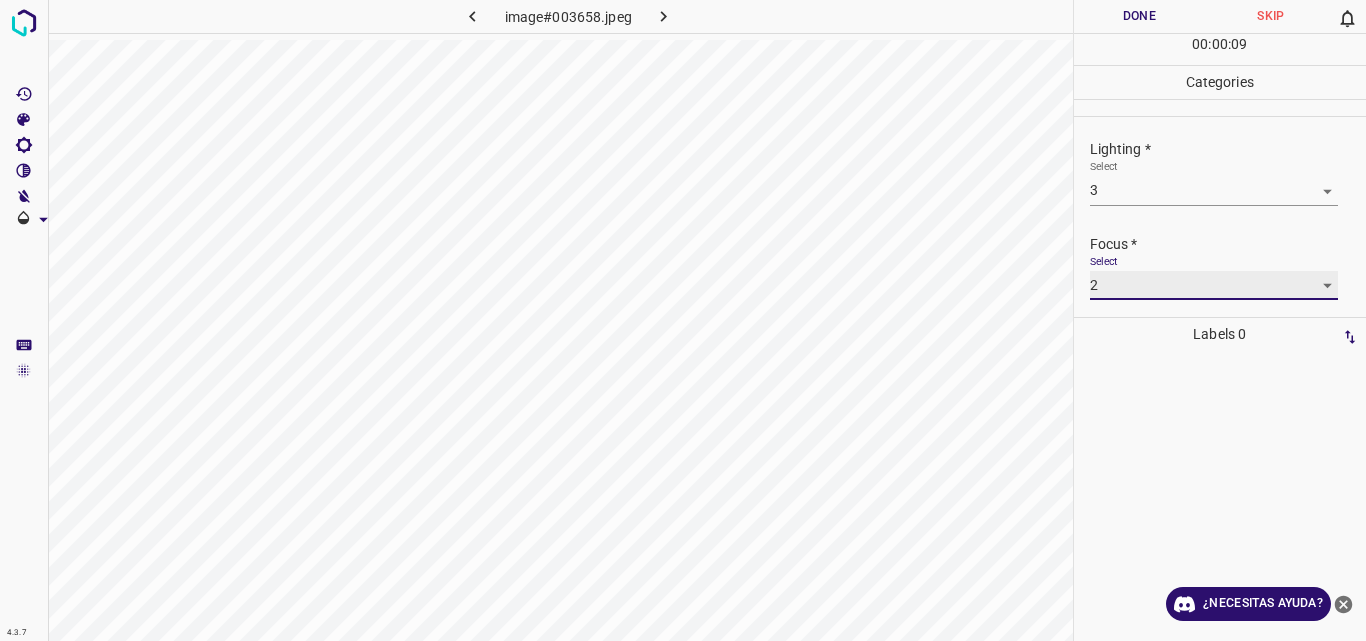 scroll, scrollTop: 98, scrollLeft: 0, axis: vertical 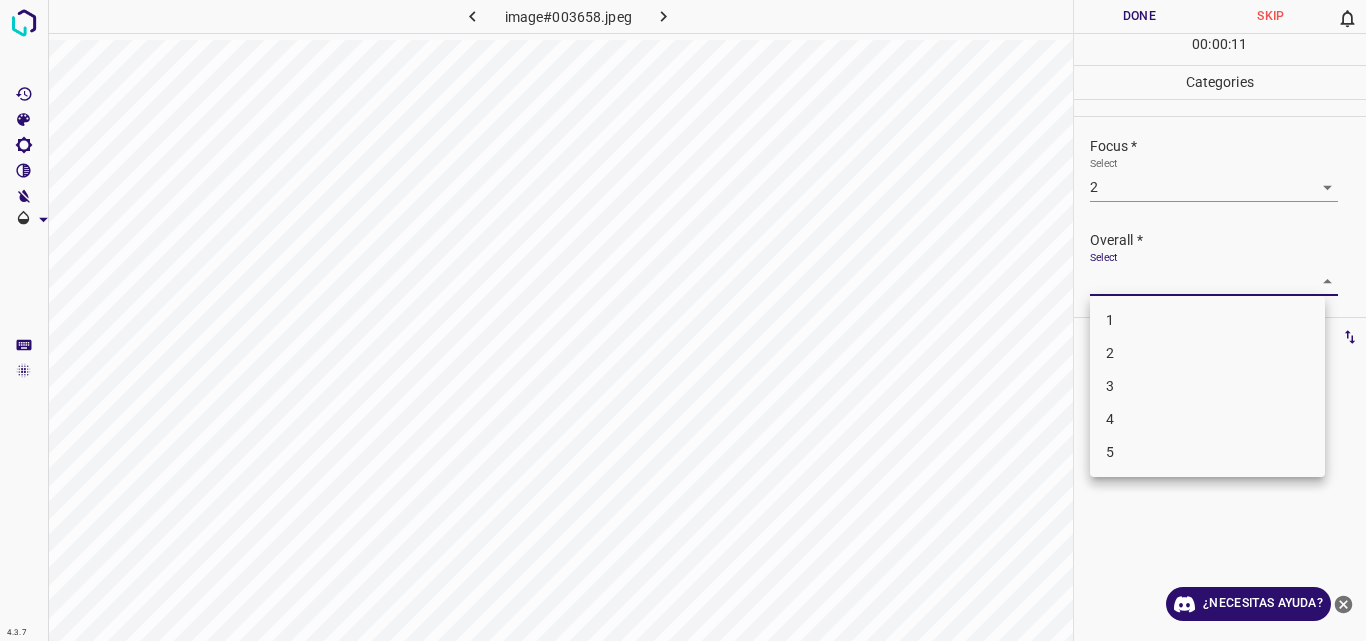 click on "4.3.7 image#003658.jpeg Done Skip 0 00   : 00   : 11   Categories Lighting *  Select 3 3 Focus *  Select 2 2 Overall *  Select ​ Labels   0 Categories 1 Lighting 2 Focus 3 Overall Tools Space Change between modes (Draw & Edit) I Auto labeling R Restore zoom M Zoom in N Zoom out Delete Delete selecte label Filters Z Restore filters X Saturation filter C Brightness filter V Contrast filter B Gray scale filter General O Download ¿Necesitas ayuda? Original text Rate this translation Your feedback will be used to help improve Google Translate - Texto - Esconder - Borrar 1 2 3 4 5" at bounding box center (683, 320) 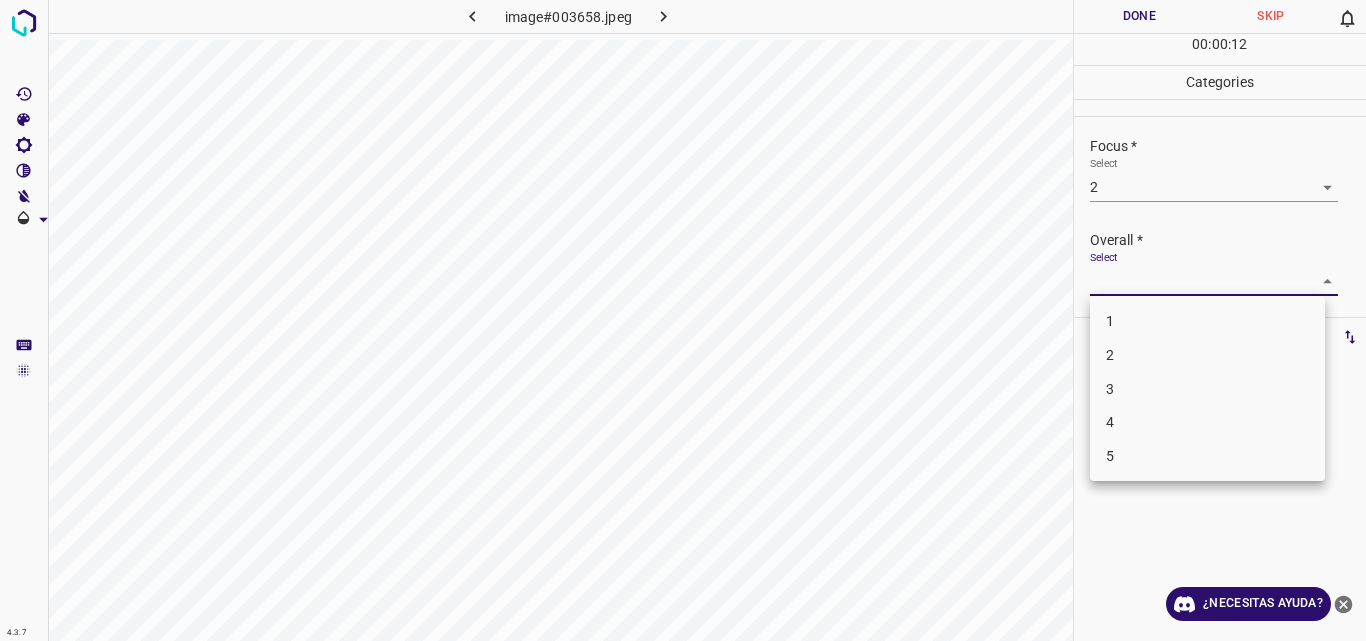 click on "2" at bounding box center [1207, 355] 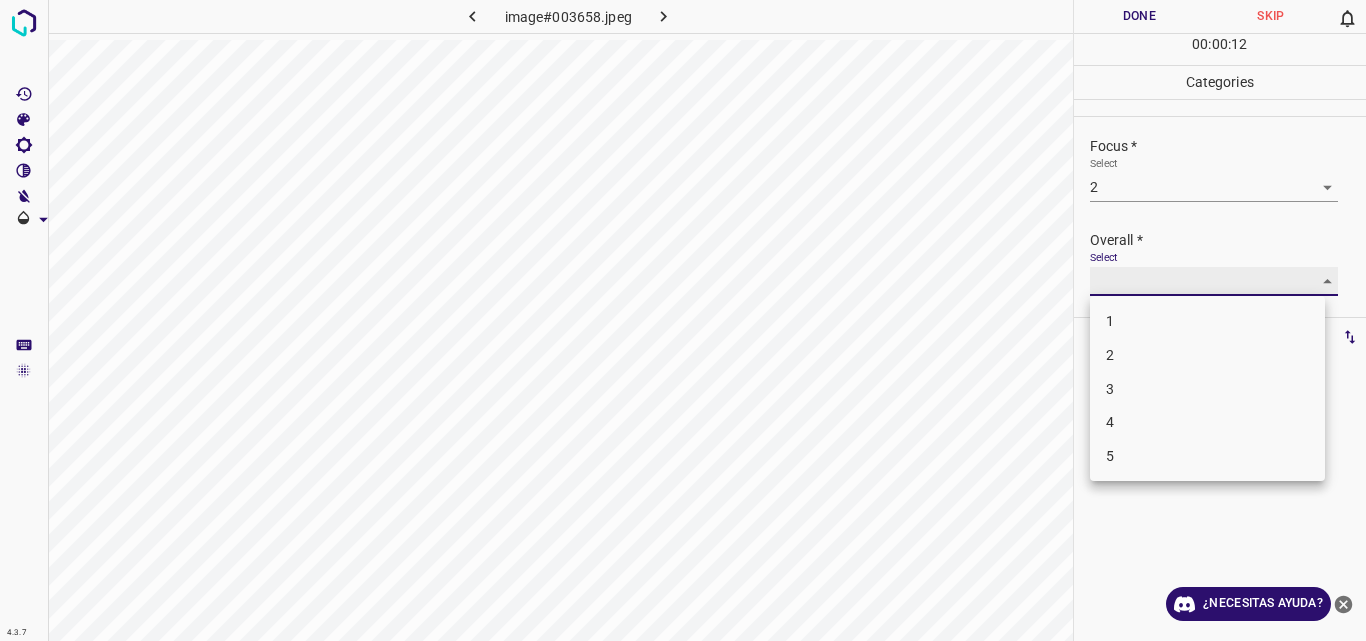 type on "2" 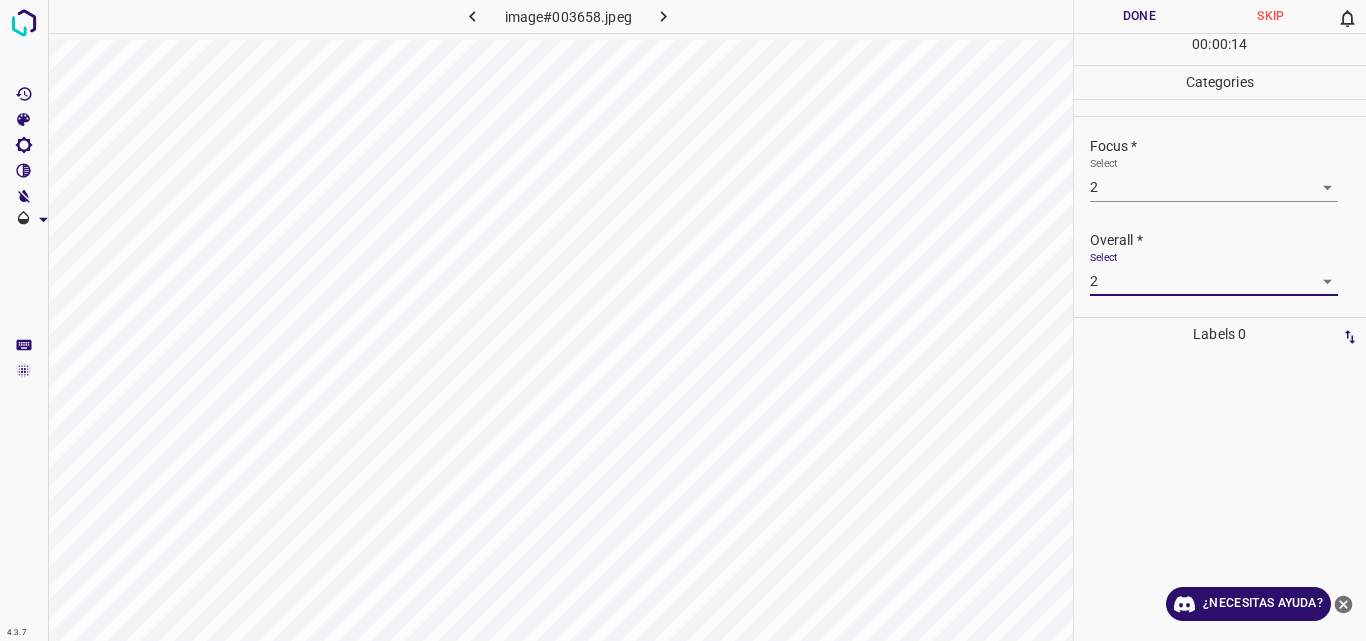 click on "Done" at bounding box center (1140, 16) 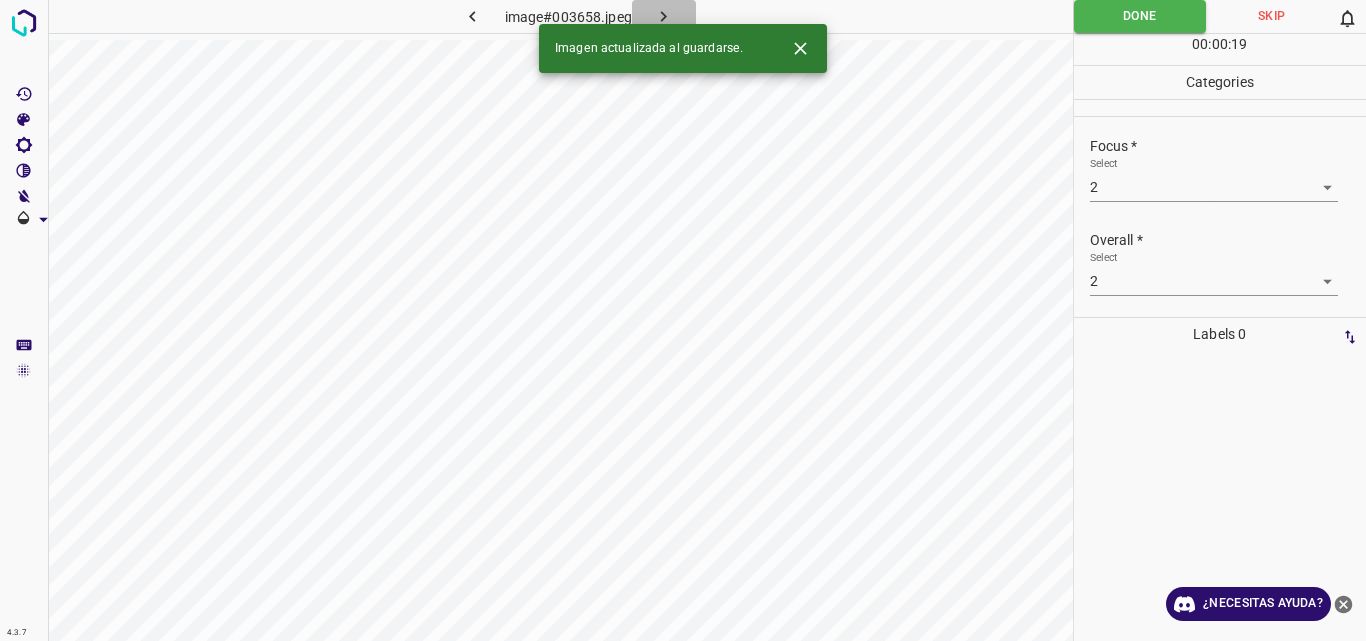 click 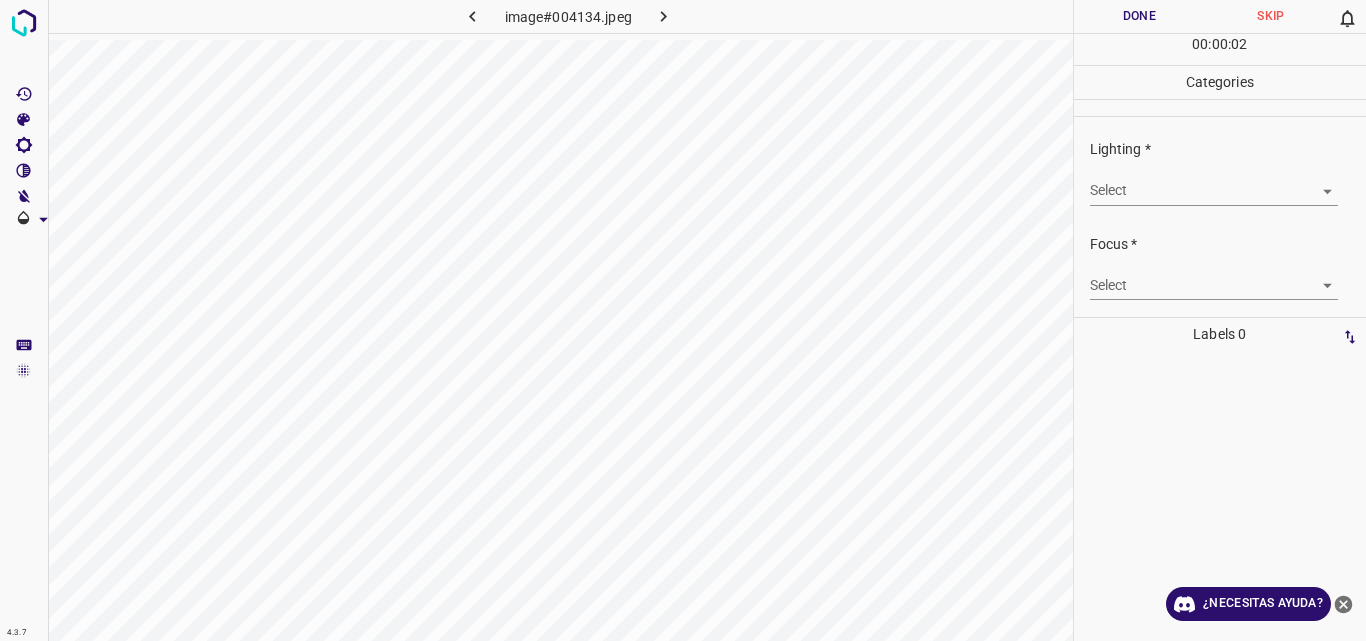 click on "4.3.7 image#004134.jpeg Done Skip 0 00   : 00   : 02   Categories Lighting *  Select ​ Focus *  Select ​ Overall *  Select ​ Labels   0 Categories 1 Lighting 2 Focus 3 Overall Tools Space Change between modes (Draw & Edit) I Auto labeling R Restore zoom M Zoom in N Zoom out Delete Delete selecte label Filters Z Restore filters X Saturation filter C Brightness filter V Contrast filter B Gray scale filter General O Download ¿Necesitas ayuda? Original text Rate this translation Your feedback will be used to help improve Google Translate - Texto - Esconder - Borrar" at bounding box center (683, 320) 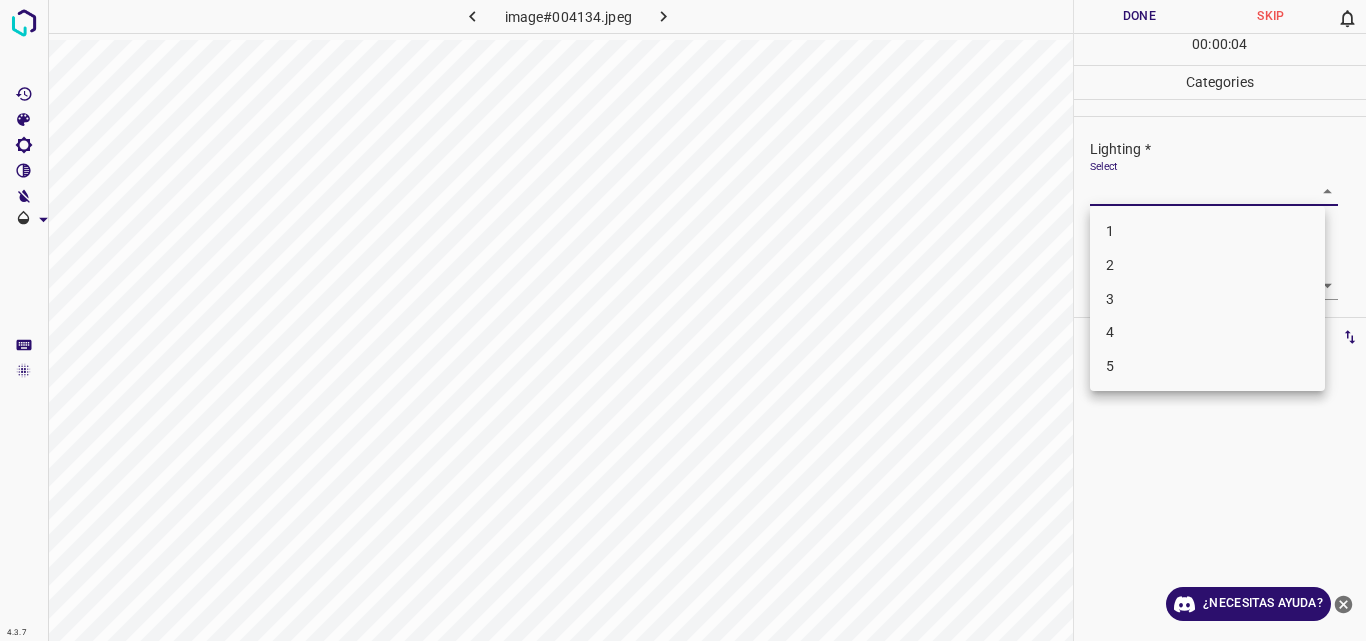 click on "3" at bounding box center [1207, 299] 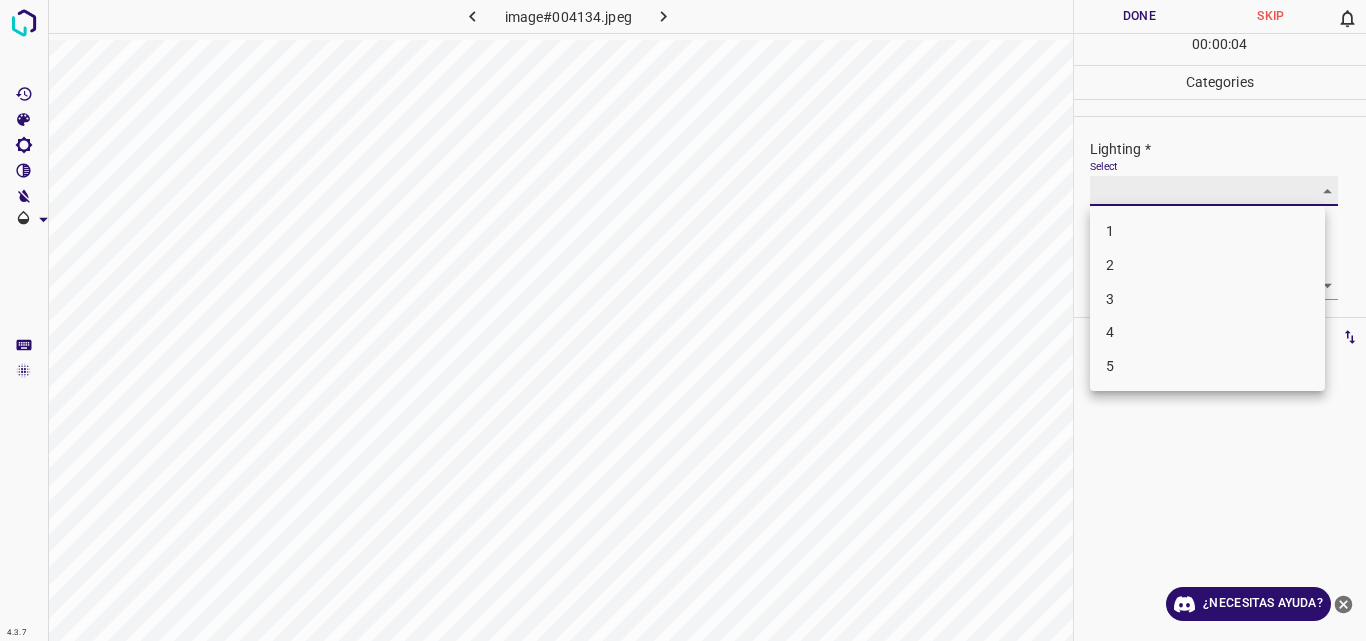 type on "3" 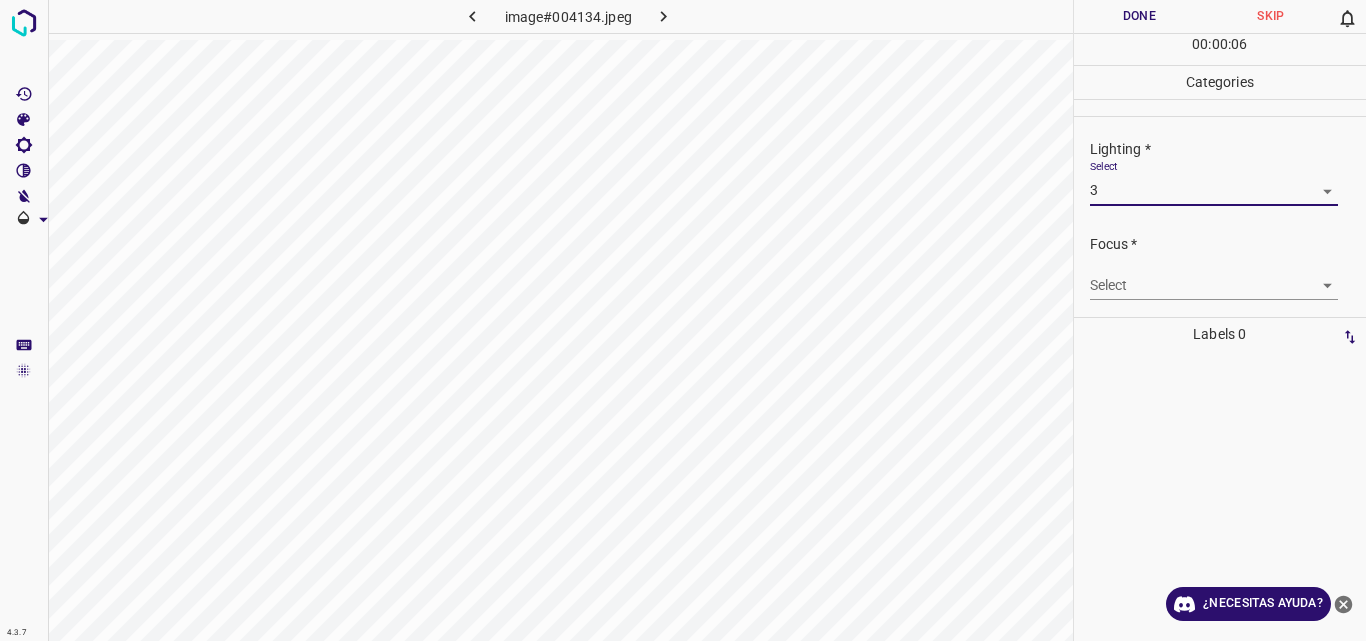 click on "4.3.7 image#004134.jpeg Done Skip 0 00   : 00   : 06   Categories Lighting *  Select 3 3 Focus *  Select ​ Overall *  Select ​ Labels   0 Categories 1 Lighting 2 Focus 3 Overall Tools Space Change between modes (Draw & Edit) I Auto labeling R Restore zoom M Zoom in N Zoom out Delete Delete selecte label Filters Z Restore filters X Saturation filter C Brightness filter V Contrast filter B Gray scale filter General O Download ¿Necesitas ayuda? Original text Rate this translation Your feedback will be used to help improve Google Translate - Texto - Esconder - Borrar" at bounding box center [683, 320] 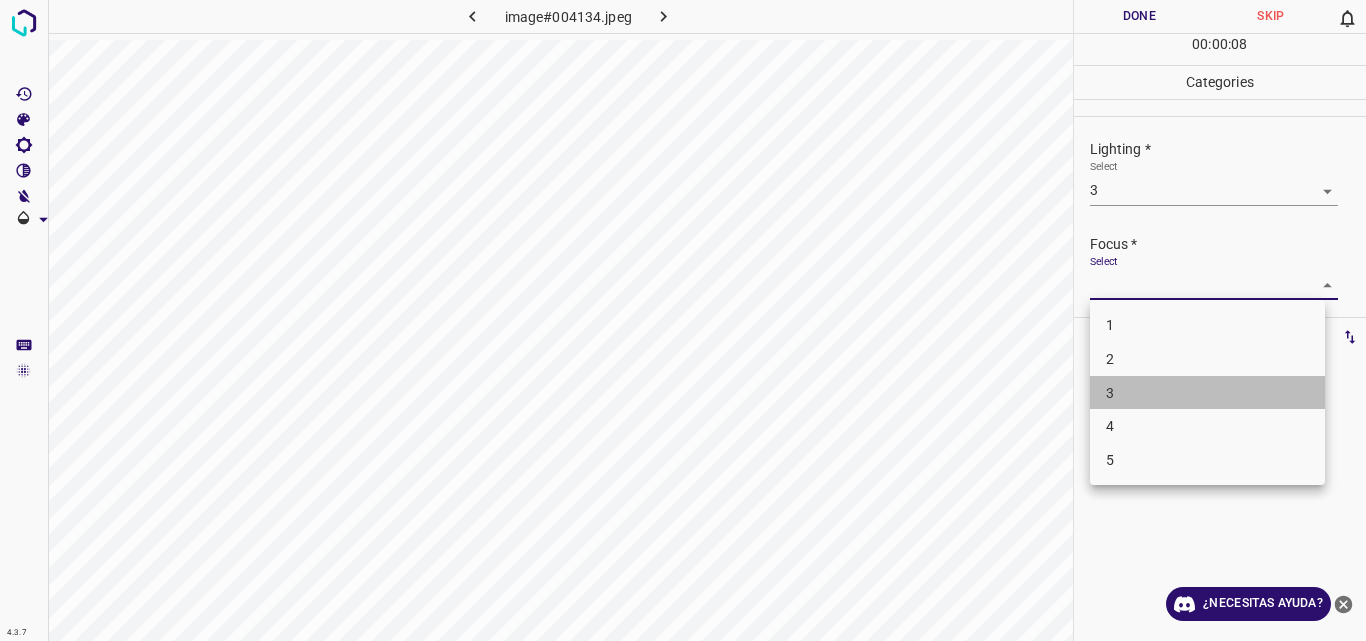 click on "3" at bounding box center (1207, 393) 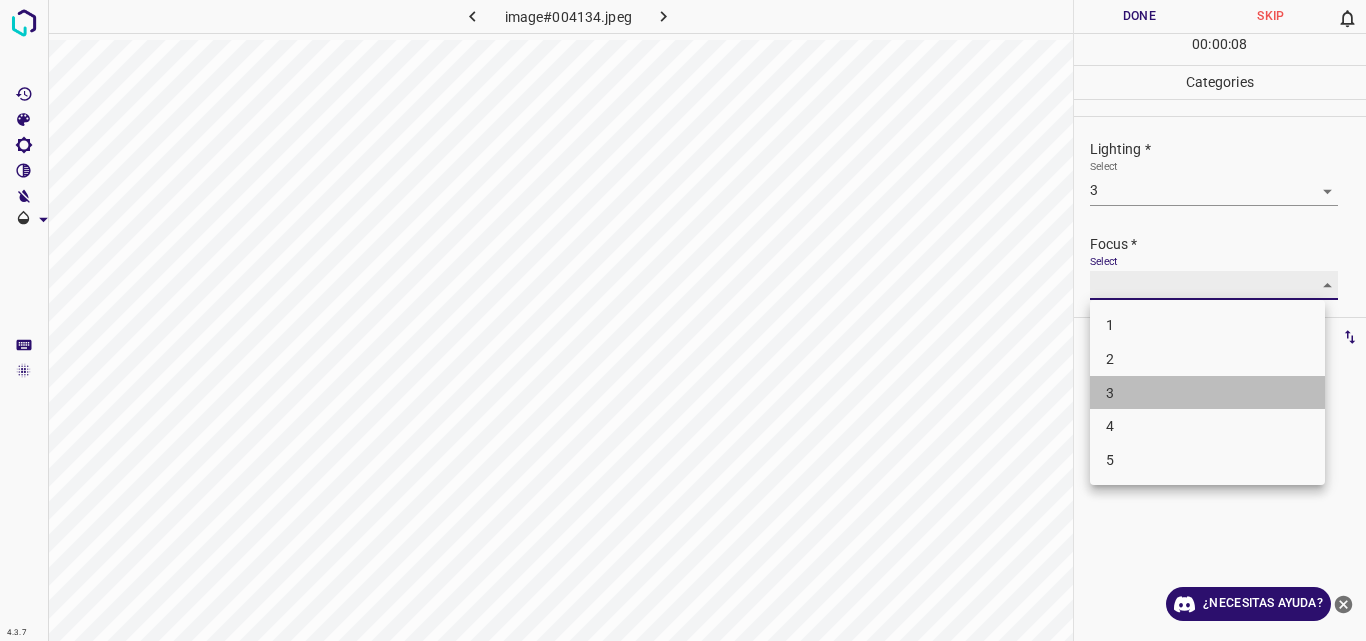 type on "3" 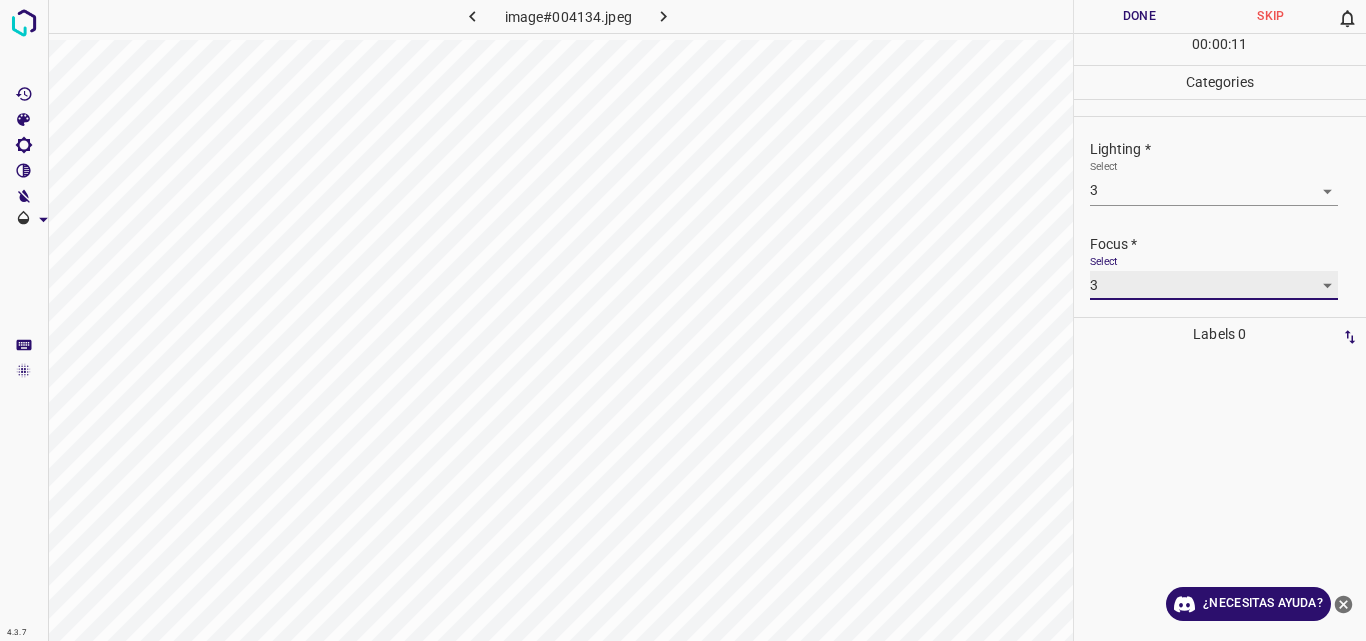 scroll, scrollTop: 98, scrollLeft: 0, axis: vertical 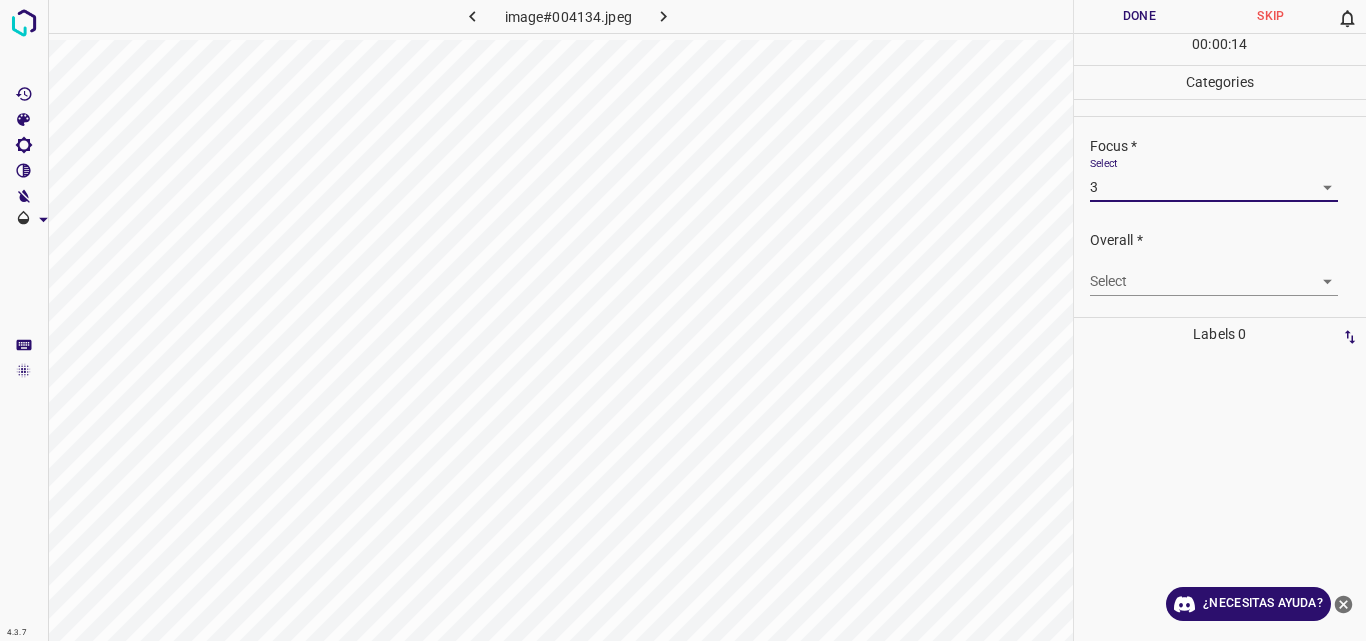 click on "4.3.7 image#004134.jpeg Done Skip 0 00   : 00   : 14   Categories Lighting *  Select 3 3 Focus *  Select 3 3 Overall *  Select ​ Labels   0 Categories 1 Lighting 2 Focus 3 Overall Tools Space Change between modes (Draw & Edit) I Auto labeling R Restore zoom M Zoom in N Zoom out Delete Delete selecte label Filters Z Restore filters X Saturation filter C Brightness filter V Contrast filter B Gray scale filter General O Download ¿Necesitas ayuda? Original text Rate this translation Your feedback will be used to help improve Google Translate - Texto - Esconder - Borrar" at bounding box center (683, 320) 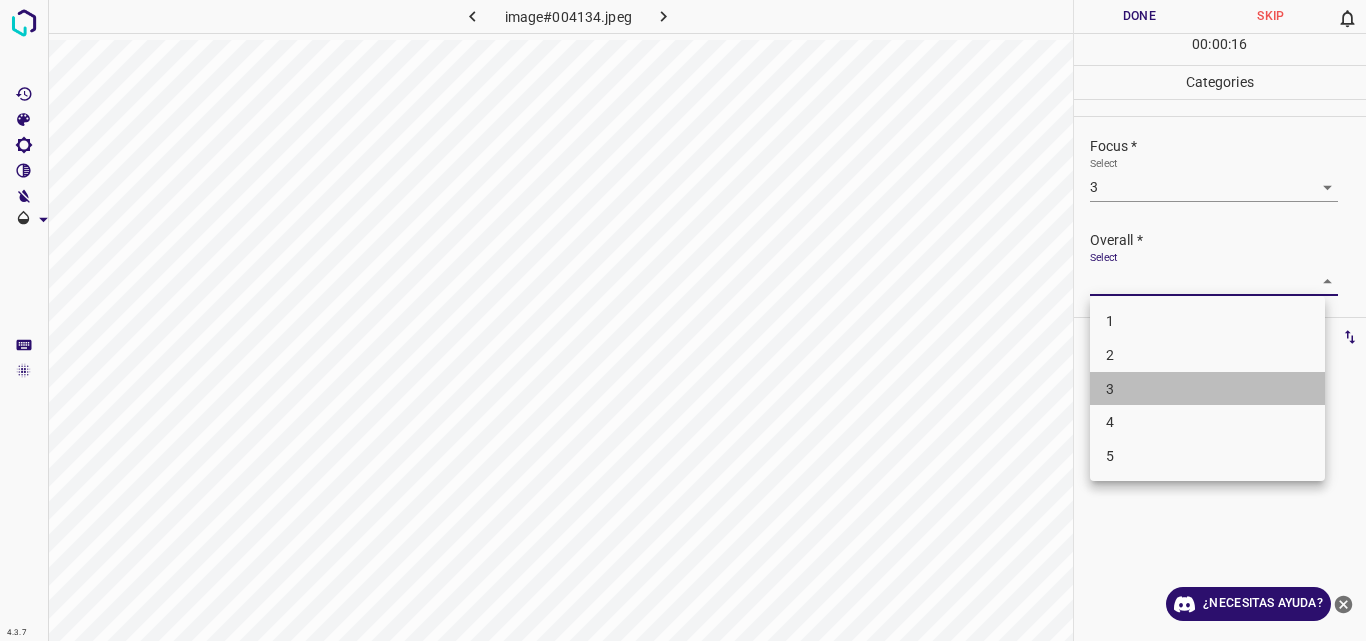 click on "3" at bounding box center [1207, 389] 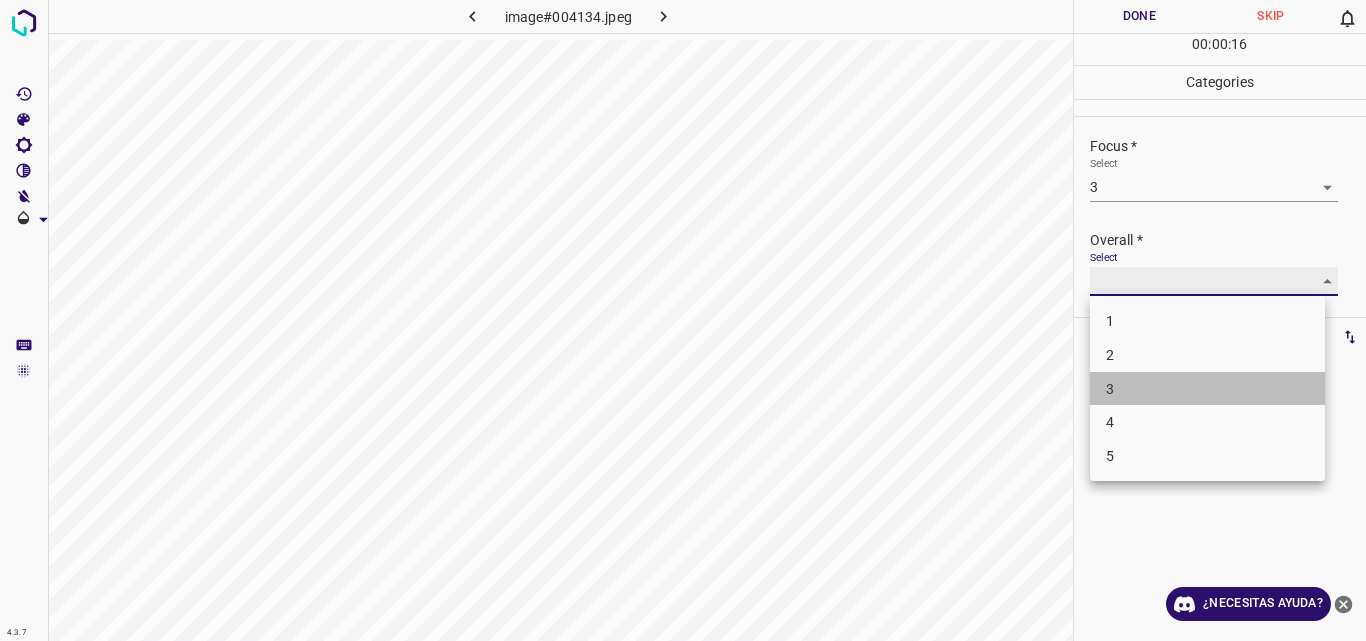 type on "3" 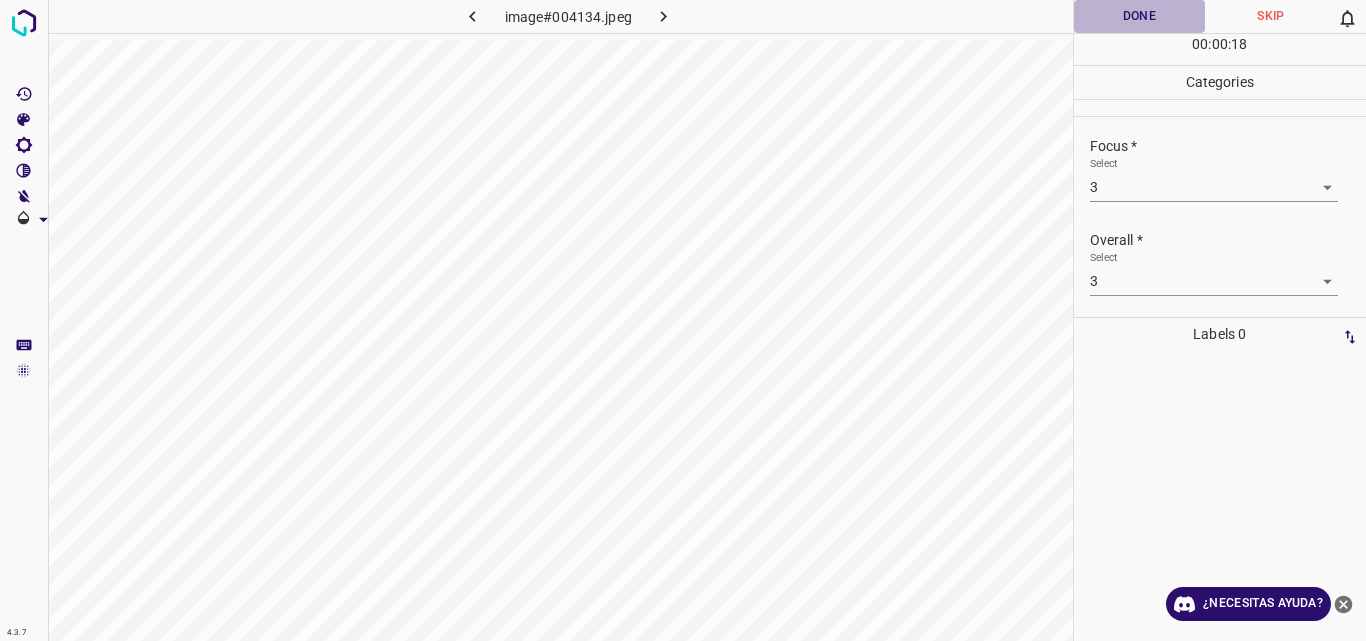 click on "Done" at bounding box center (1140, 16) 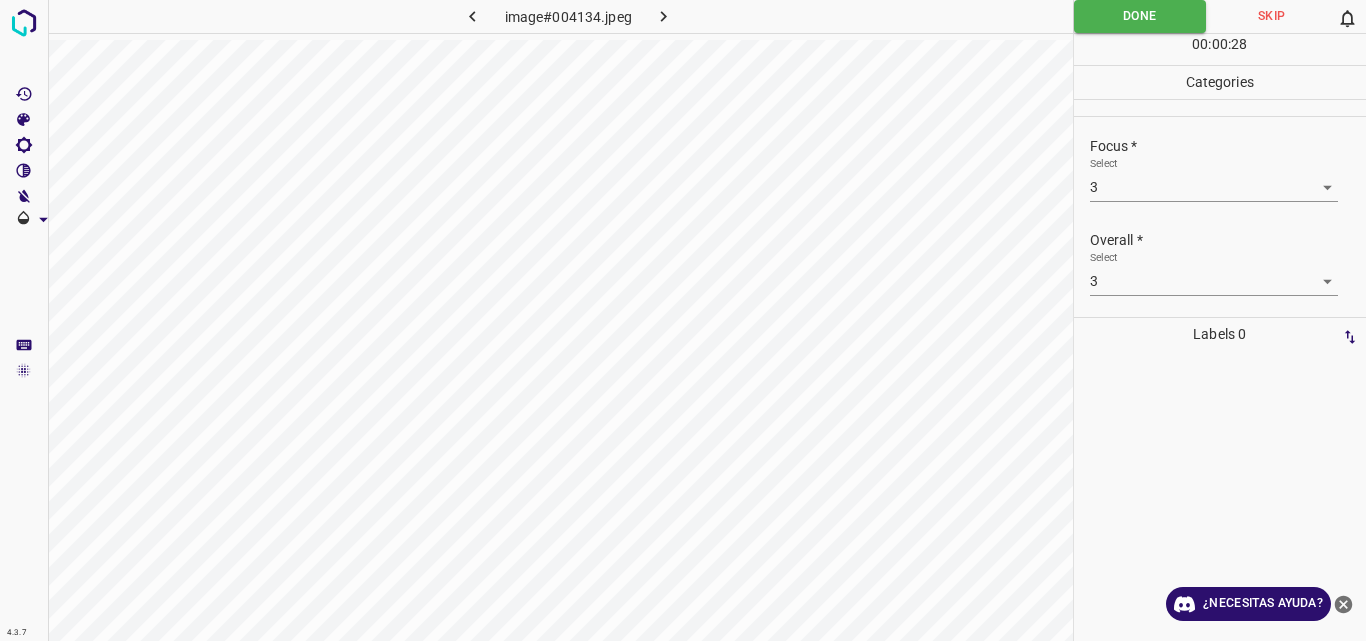 click 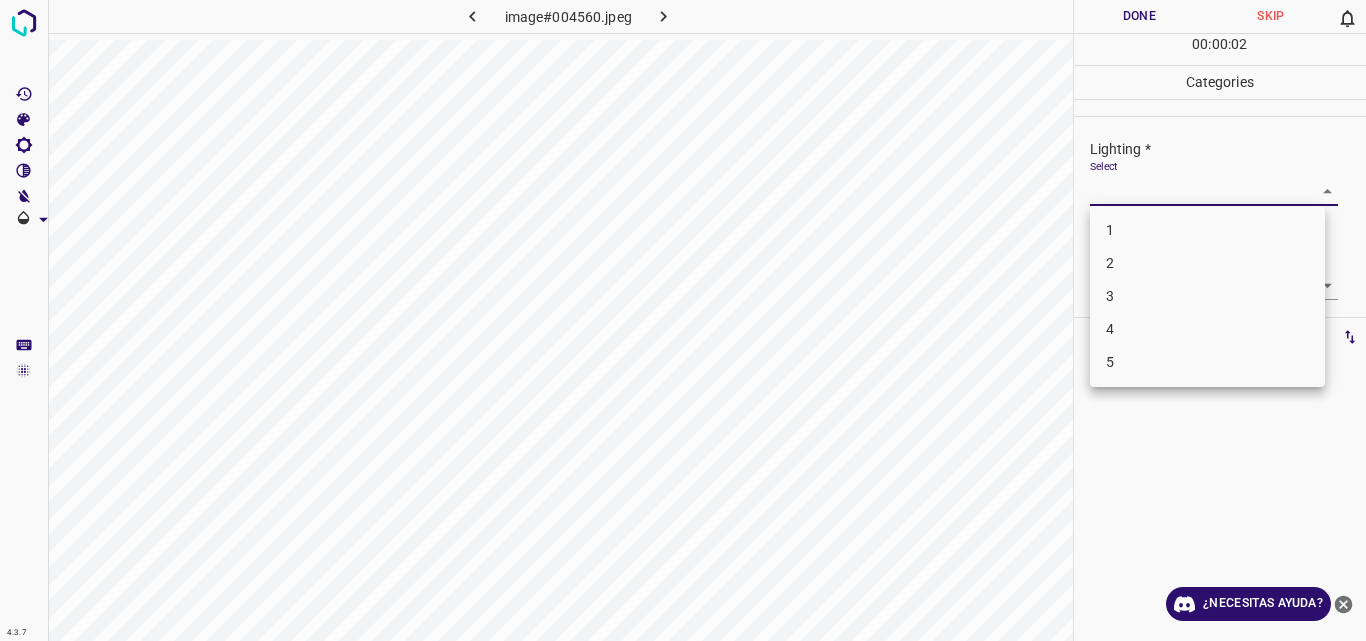 click on "4.3.7 image#004560.jpeg Done Skip 0 00   : 00   : 02   Categories Lighting *  Select ​ Focus *  Select ​ Overall *  Select ​ Labels   0 Categories 1 Lighting 2 Focus 3 Overall Tools Space Change between modes (Draw & Edit) I Auto labeling R Restore zoom M Zoom in N Zoom out Delete Delete selecte label Filters Z Restore filters X Saturation filter C Brightness filter V Contrast filter B Gray scale filter General O Download ¿Necesitas ayuda? Original text Rate this translation Your feedback will be used to help improve Google Translate - Texto - Esconder - Borrar 1 2 3 4 5" at bounding box center (683, 320) 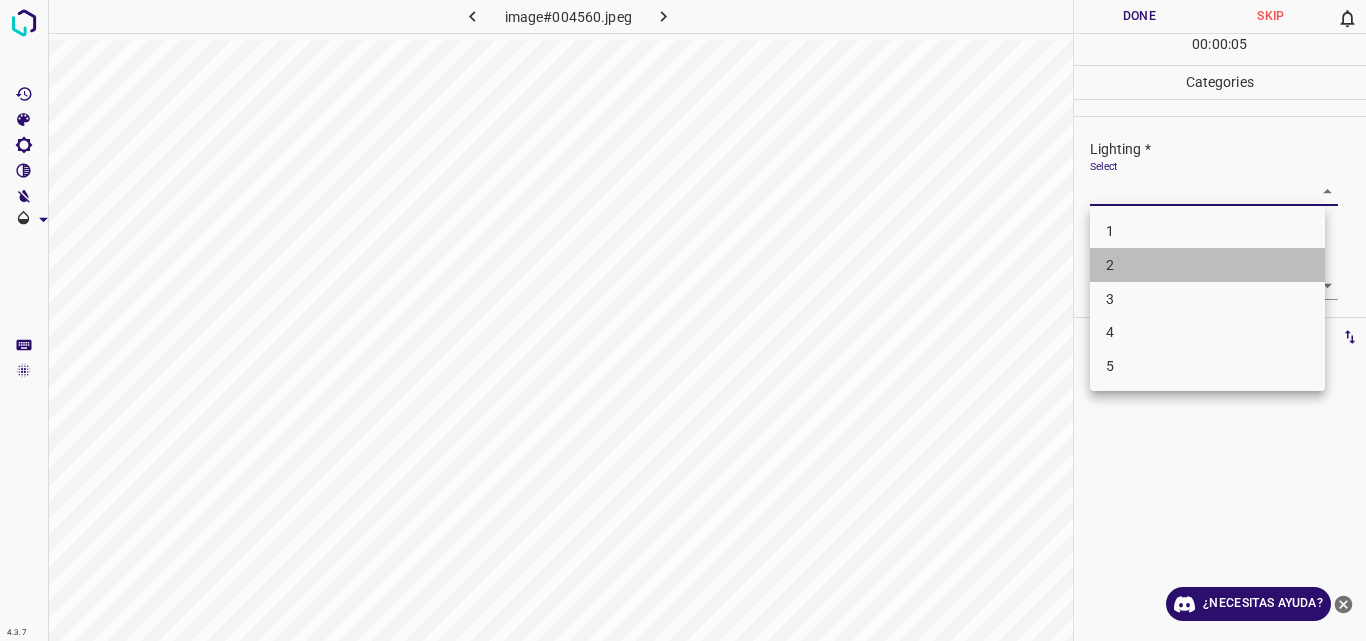click on "2" at bounding box center [1207, 265] 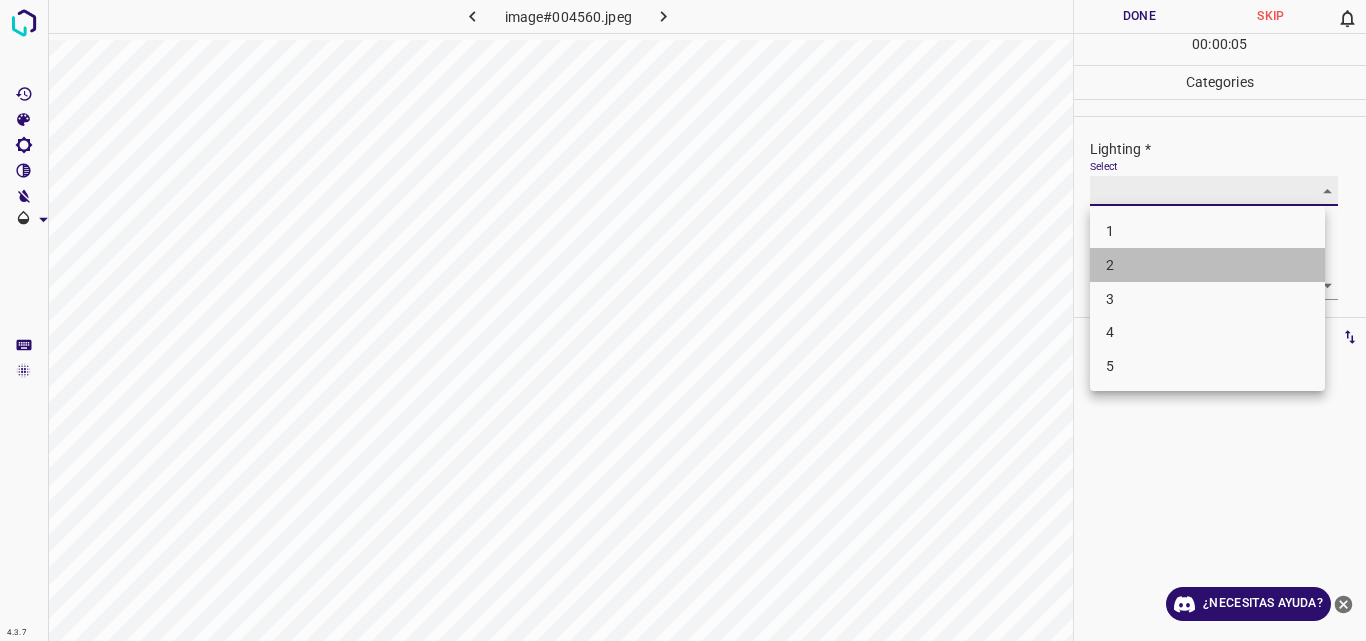 type on "2" 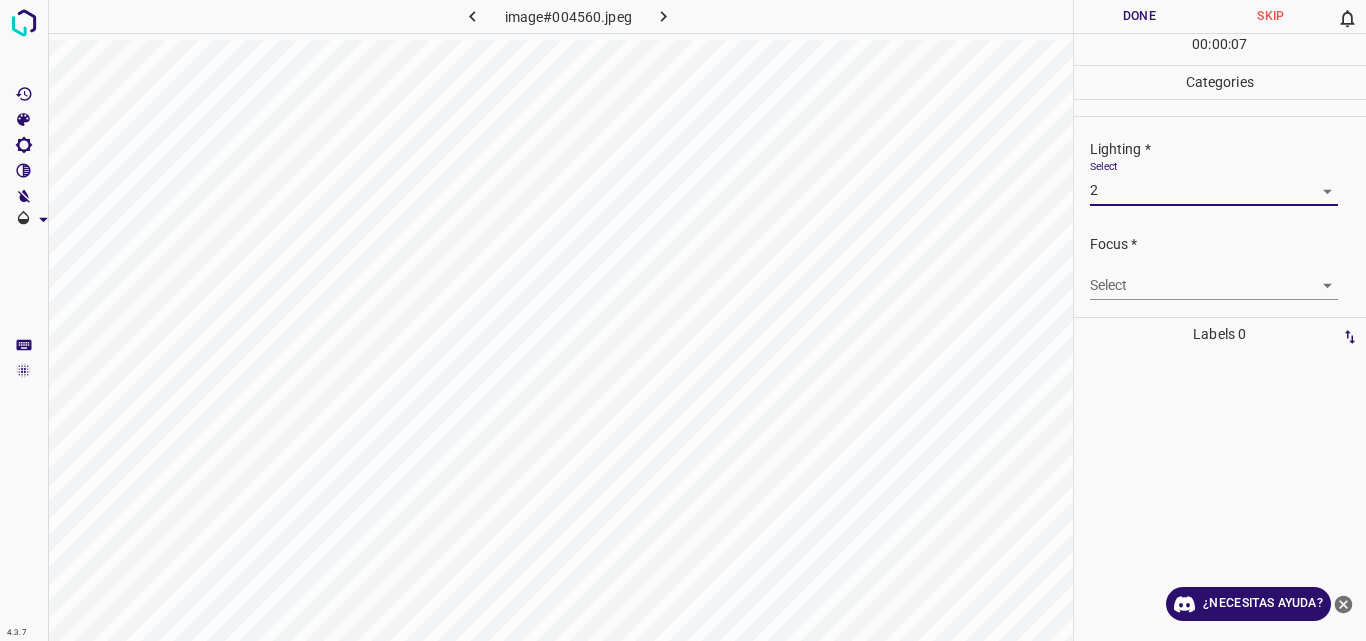 click on "4.3.7 image#004560.jpeg Done Skip 0 00   : 00   : 07   Categories Lighting *  Select 2 2 Focus *  Select ​ Overall *  Select ​ Labels   0 Categories 1 Lighting 2 Focus 3 Overall Tools Space Change between modes (Draw & Edit) I Auto labeling R Restore zoom M Zoom in N Zoom out Delete Delete selecte label Filters Z Restore filters X Saturation filter C Brightness filter V Contrast filter B Gray scale filter General O Download ¿Necesitas ayuda? Original text Rate this translation Your feedback will be used to help improve Google Translate - Texto - Esconder - Borrar" at bounding box center (683, 320) 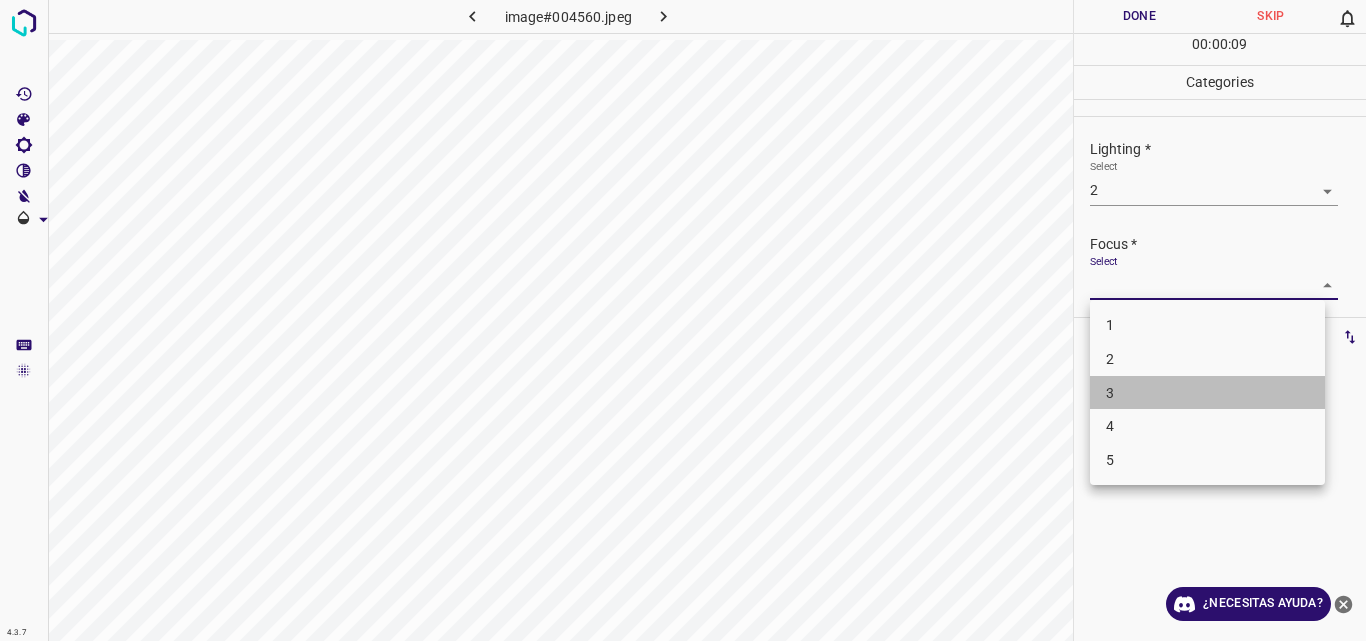 click on "3" at bounding box center [1207, 393] 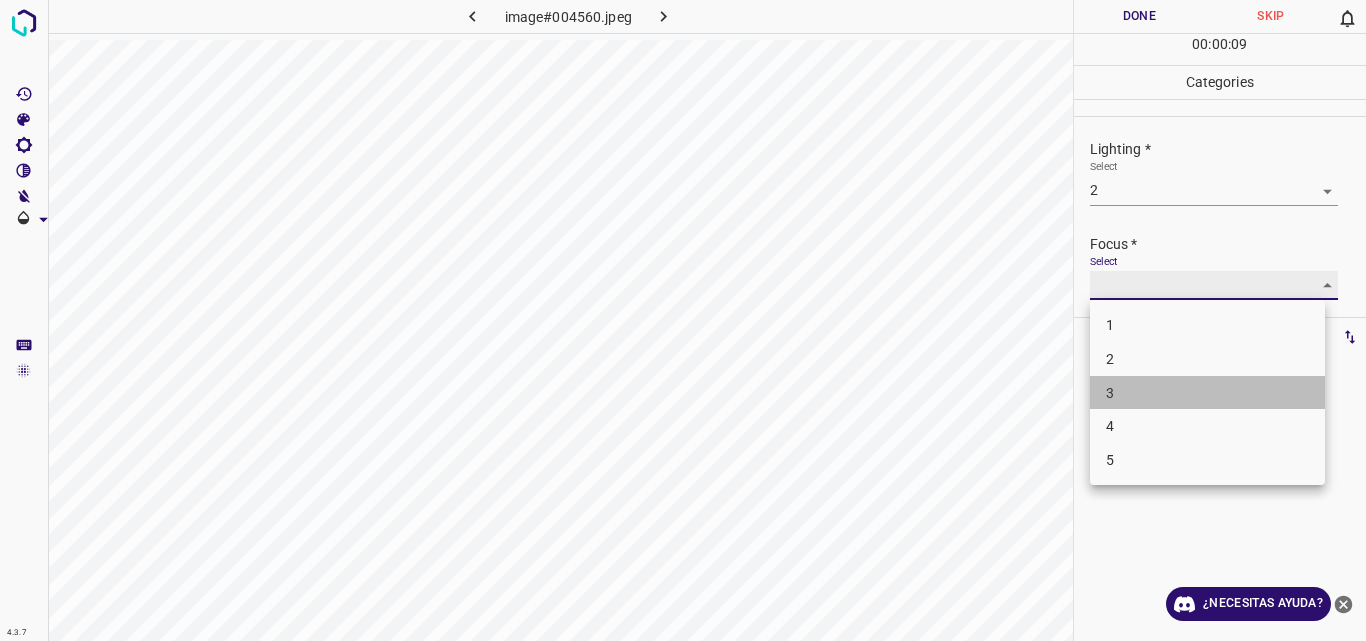 type on "3" 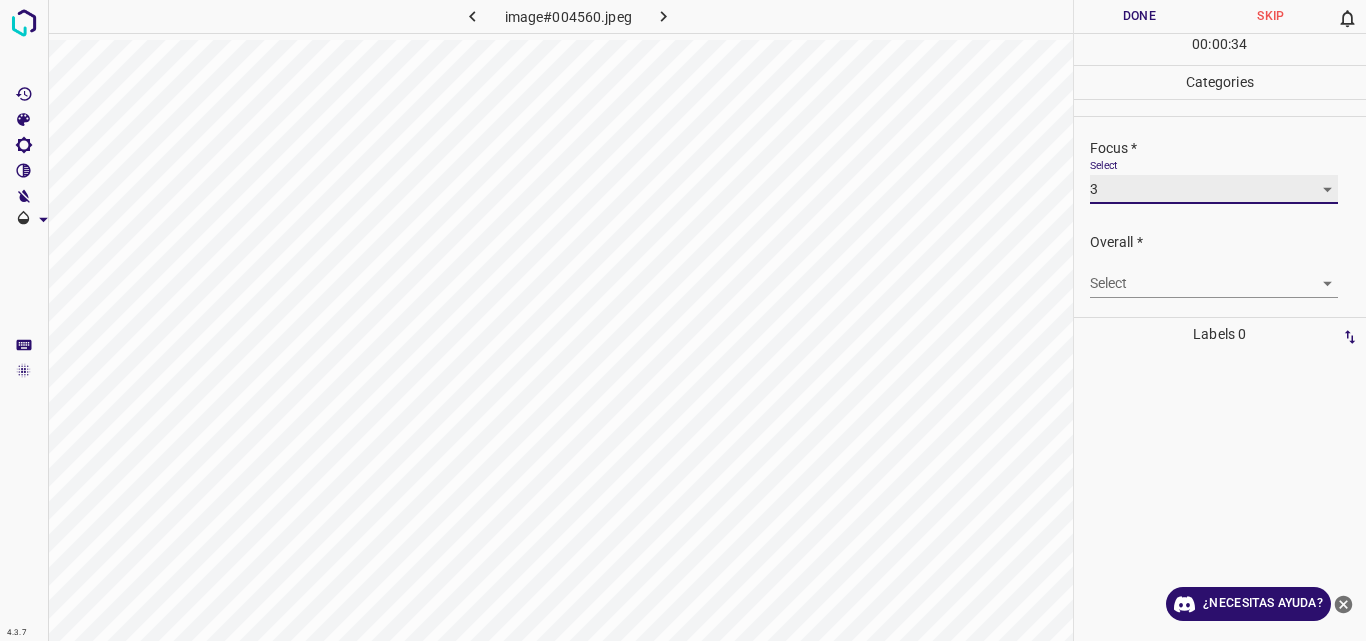 scroll, scrollTop: 98, scrollLeft: 0, axis: vertical 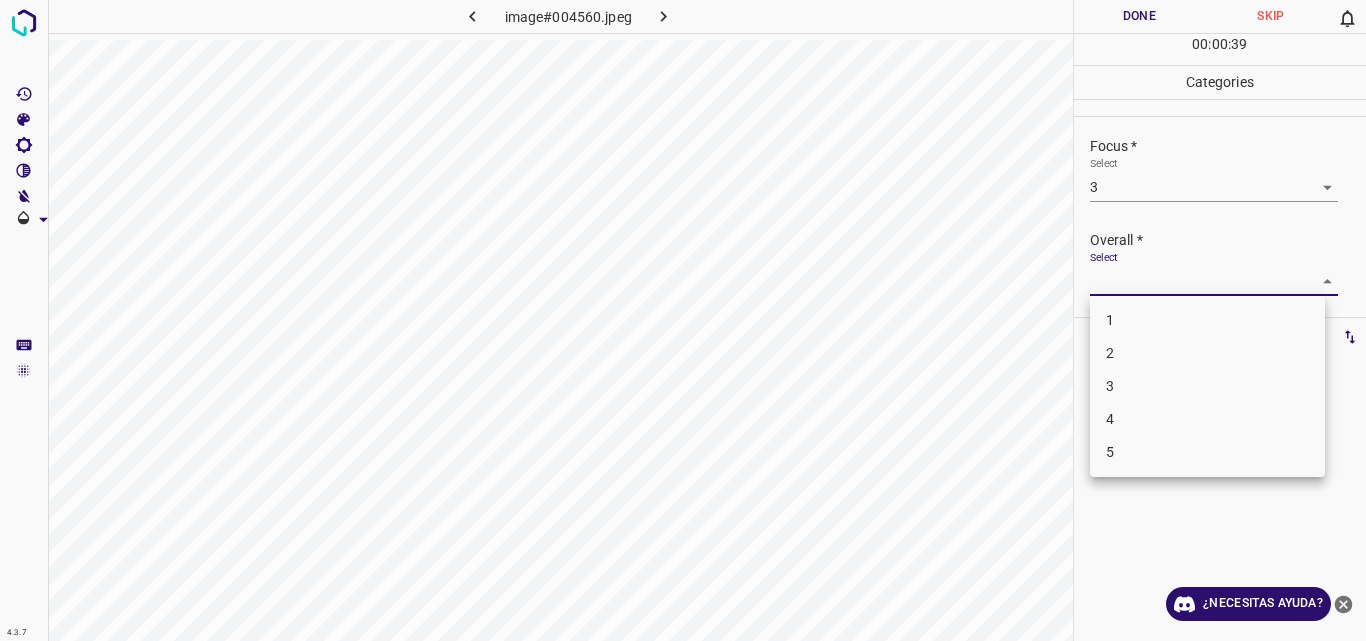 click on "4.3.7 image#004560.jpeg Done Skip 0 00   : 00   : 39   Categories Lighting *  Select 2 2 Focus *  Select 3 3 Overall *  Select ​ Labels   0 Categories 1 Lighting 2 Focus 3 Overall Tools Space Change between modes (Draw & Edit) I Auto labeling R Restore zoom M Zoom in N Zoom out Delete Delete selecte label Filters Z Restore filters X Saturation filter C Brightness filter V Contrast filter B Gray scale filter General O Download ¿Necesitas ayuda? Original text Rate this translation Your feedback will be used to help improve Google Translate - Texto - Esconder - Borrar 1 2 3 4 5" at bounding box center [683, 320] 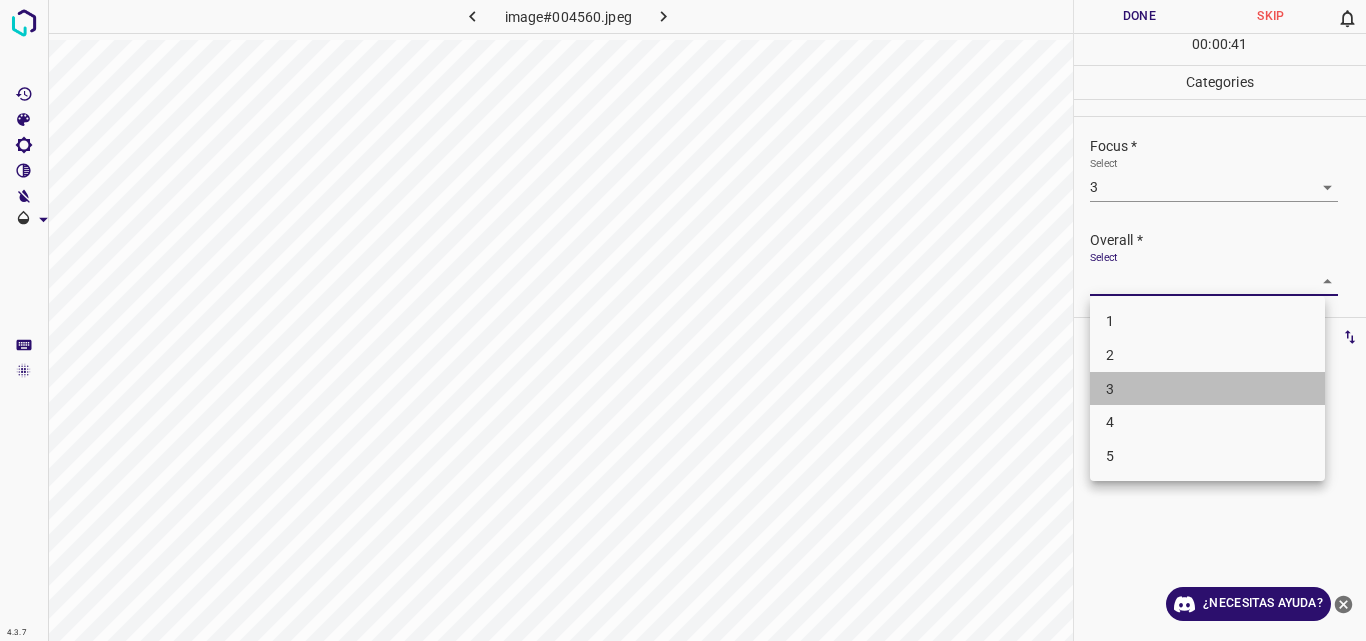 click on "3" at bounding box center (1207, 389) 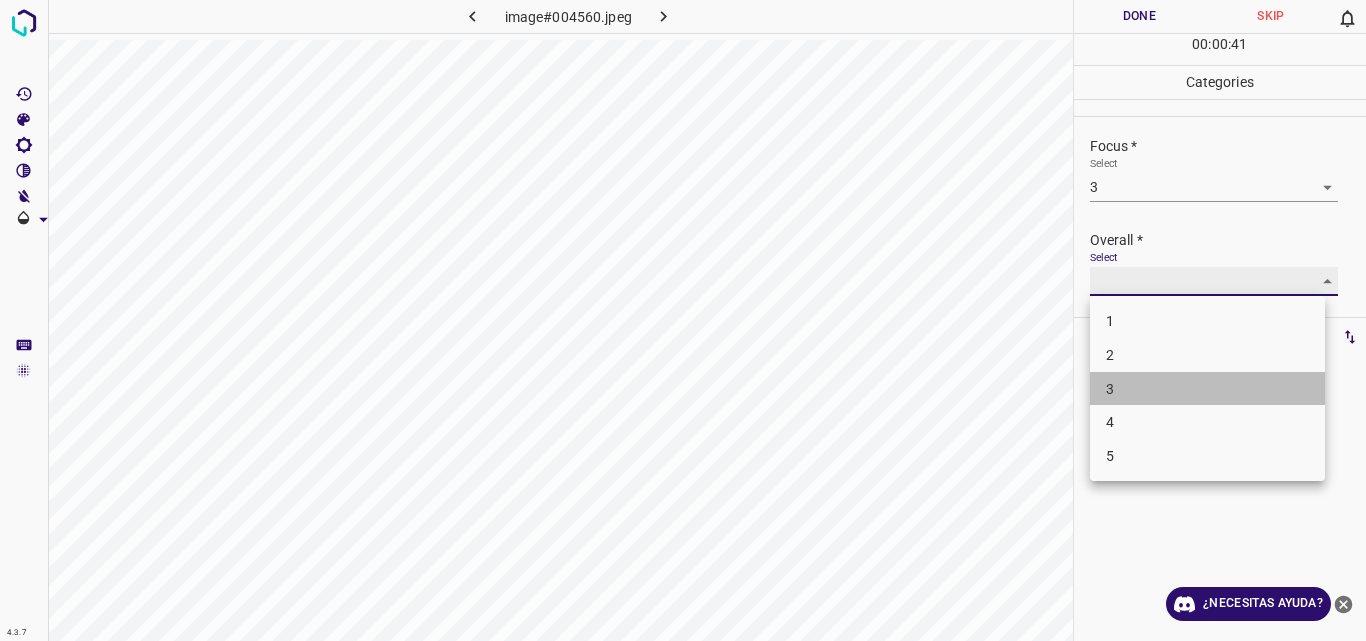 type on "3" 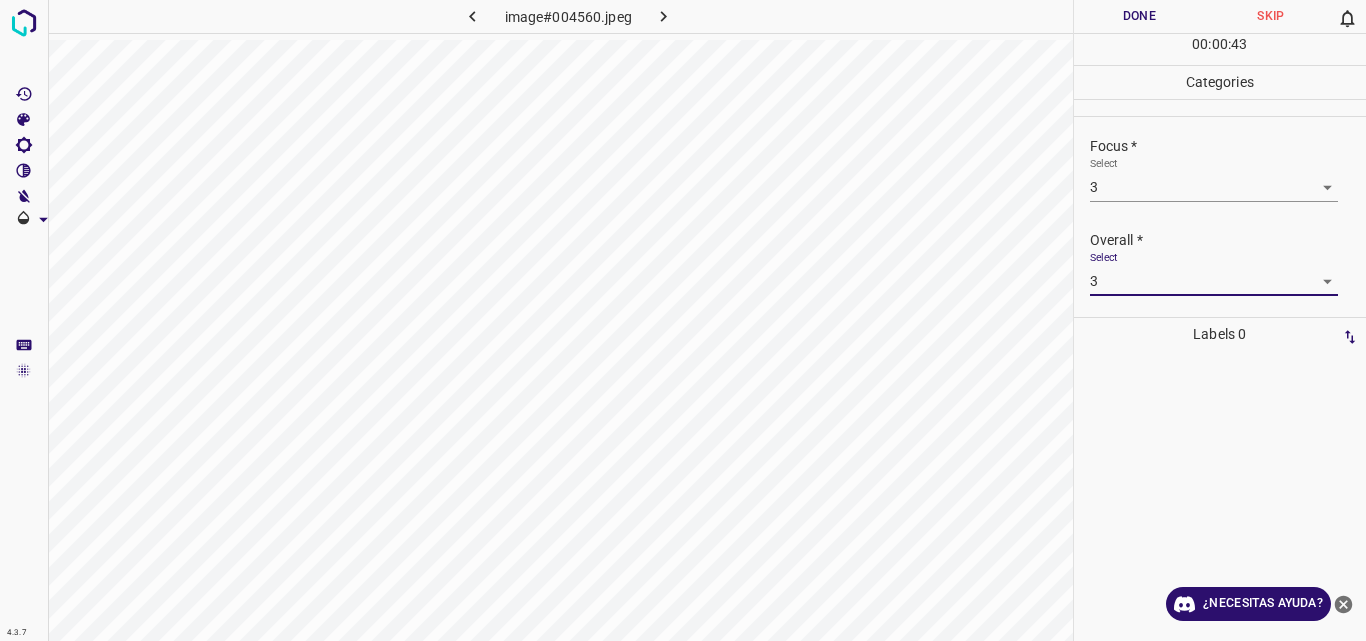 click on "Done" at bounding box center [1140, 16] 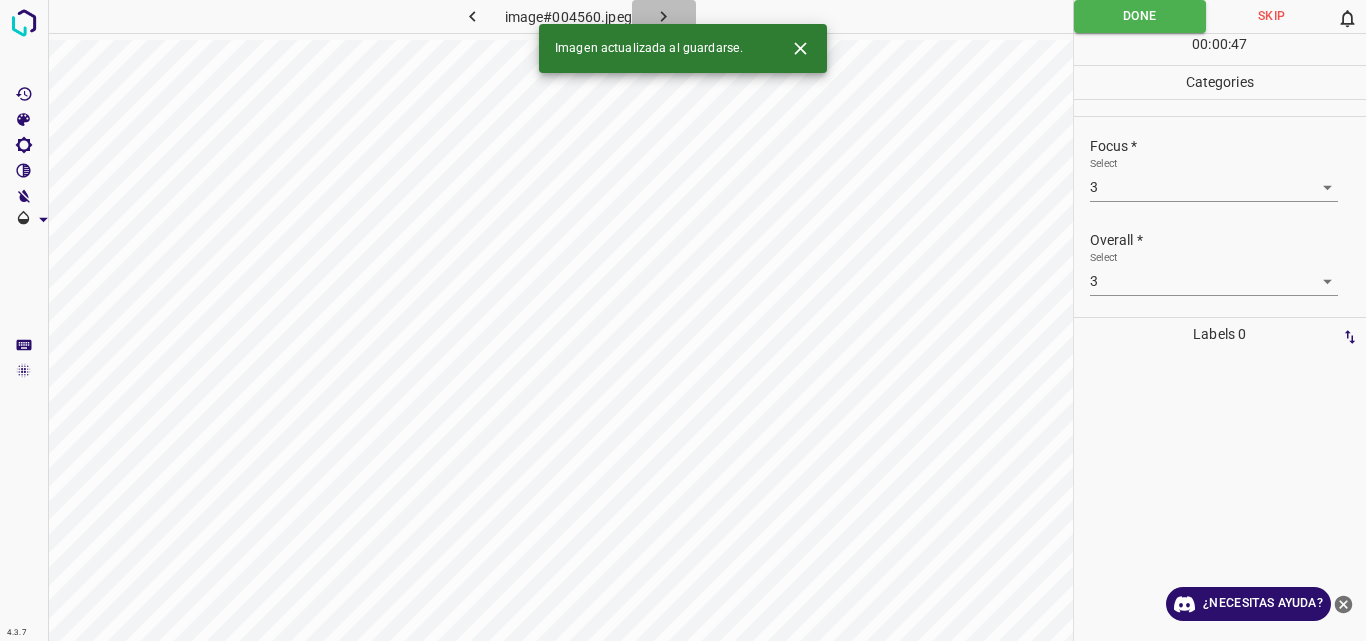 click 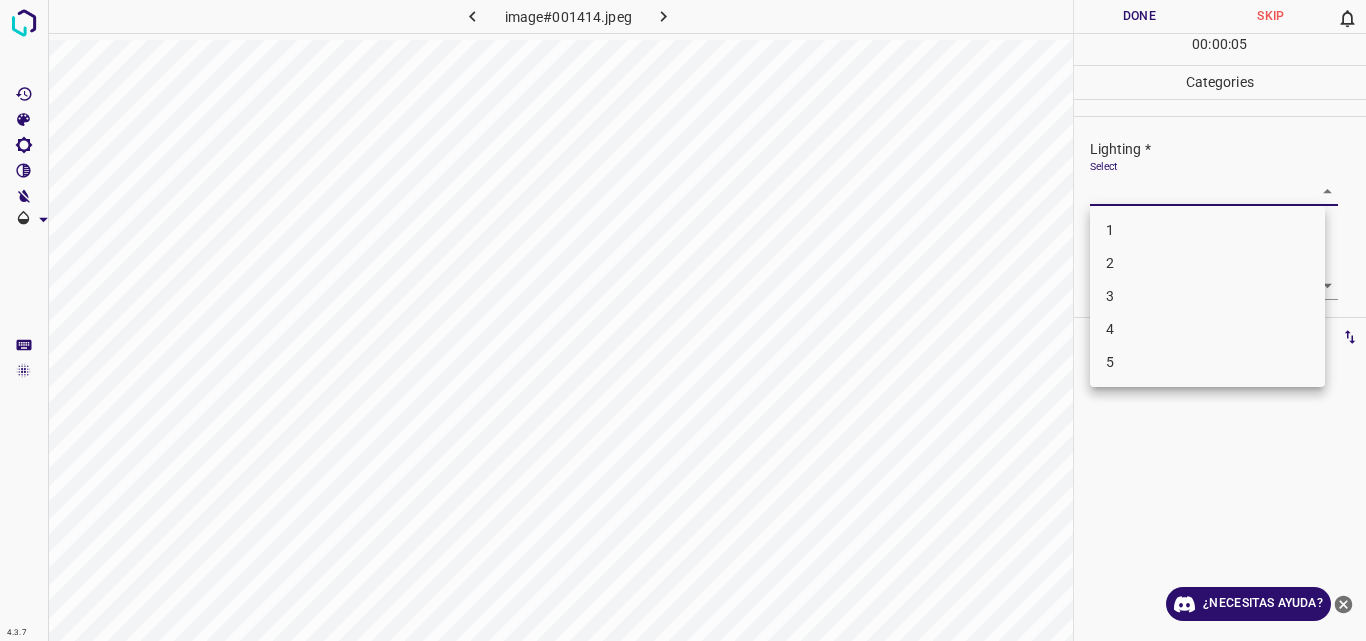 click on "4.3.7 image#001414.jpeg Done Skip 0 00   : 00   : 05   Categories Lighting *  Select ​ Focus *  Select ​ Overall *  Select ​ Labels   0 Categories 1 Lighting 2 Focus 3 Overall Tools Space Change between modes (Draw & Edit) I Auto labeling R Restore zoom M Zoom in N Zoom out Delete Delete selecte label Filters Z Restore filters X Saturation filter C Brightness filter V Contrast filter B Gray scale filter General O Download ¿Necesitas ayuda? Original text Rate this translation Your feedback will be used to help improve Google Translate - Texto - Esconder - Borrar 1 2 3 4 5" at bounding box center (683, 320) 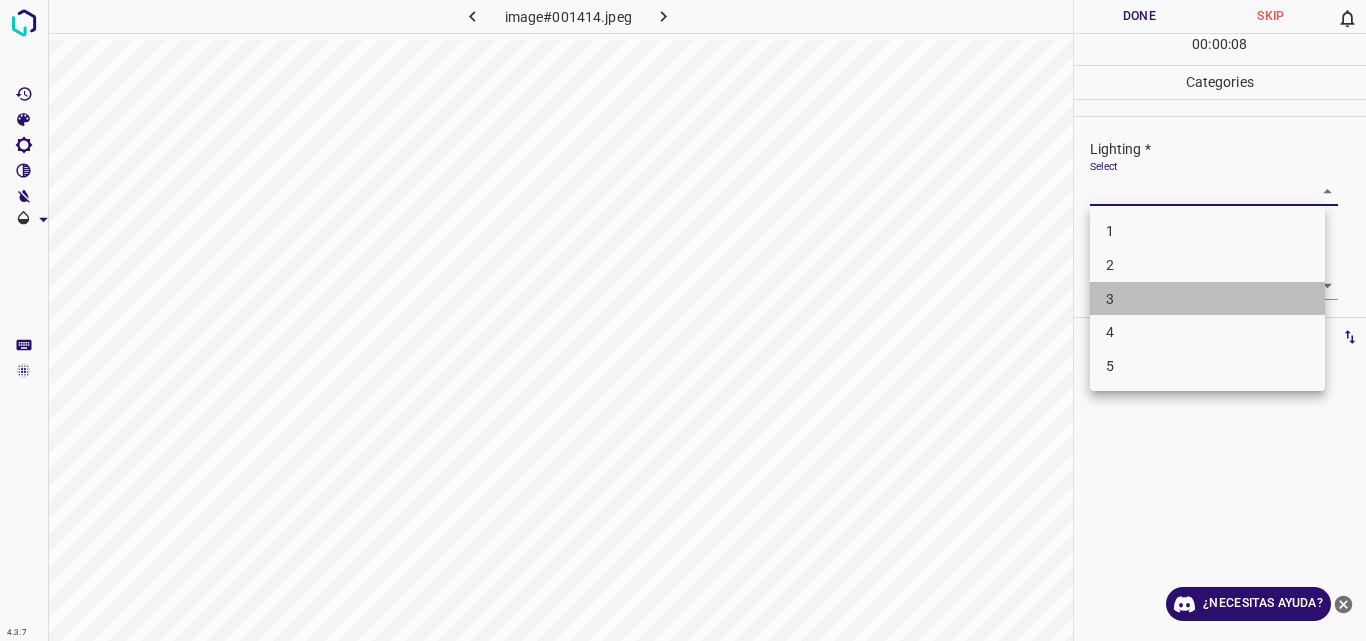 click on "3" at bounding box center [1207, 299] 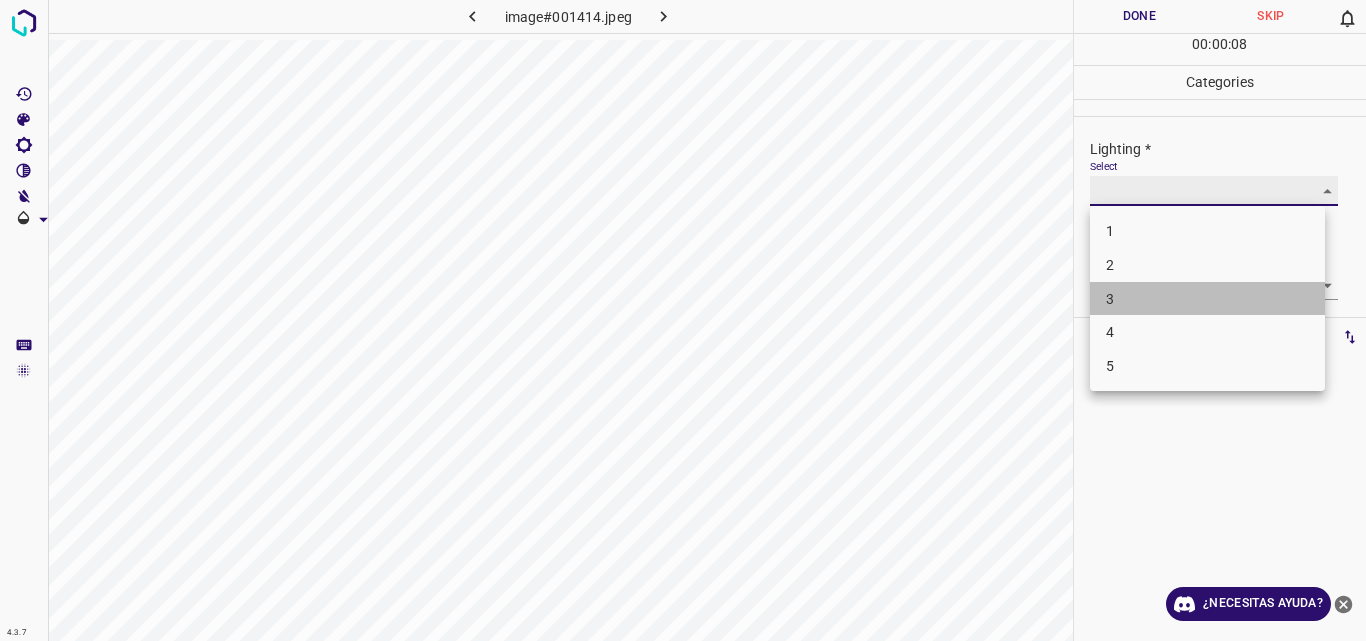 type on "3" 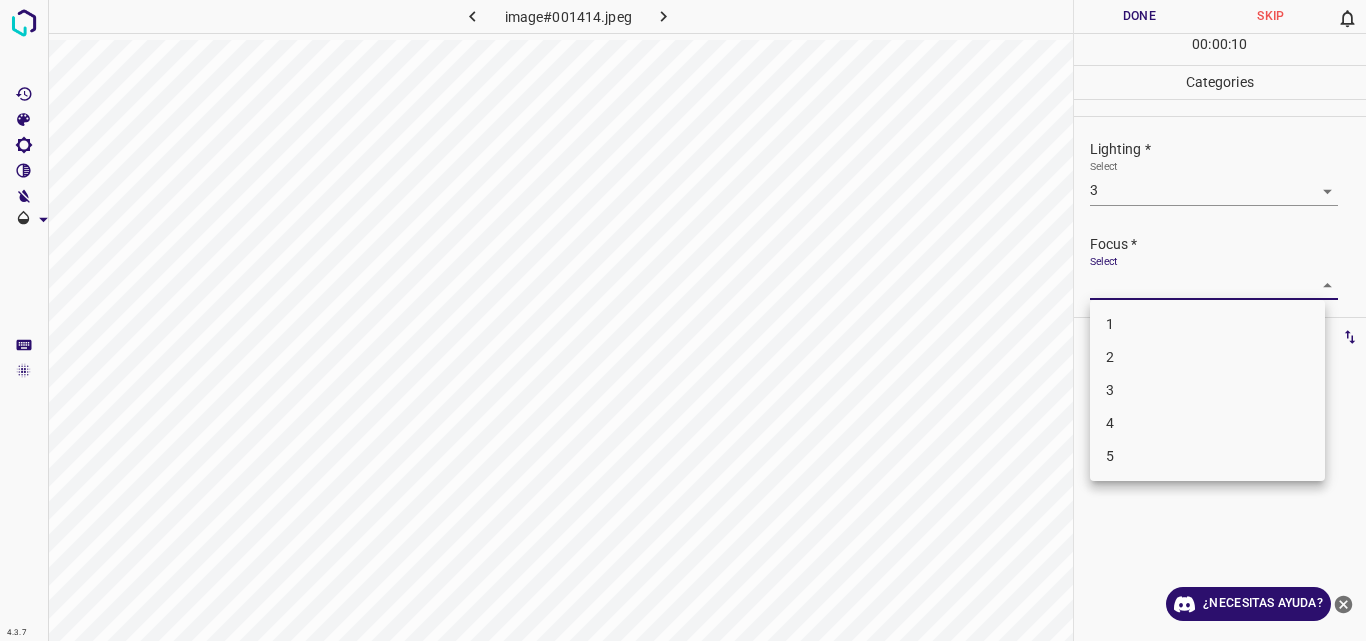 click on "4.3.7 image#001414.jpeg Done Skip 0 00   : 00   : 10   Categories Lighting *  Select 3 3 Focus *  Select ​ Overall *  Select ​ Labels   0 Categories 1 Lighting 2 Focus 3 Overall Tools Space Change between modes (Draw & Edit) I Auto labeling R Restore zoom M Zoom in N Zoom out Delete Delete selecte label Filters Z Restore filters X Saturation filter C Brightness filter V Contrast filter B Gray scale filter General O Download ¿Necesitas ayuda? Original text Rate this translation Your feedback will be used to help improve Google Translate - Texto - Esconder - Borrar 1 2 3 4 5" at bounding box center [683, 320] 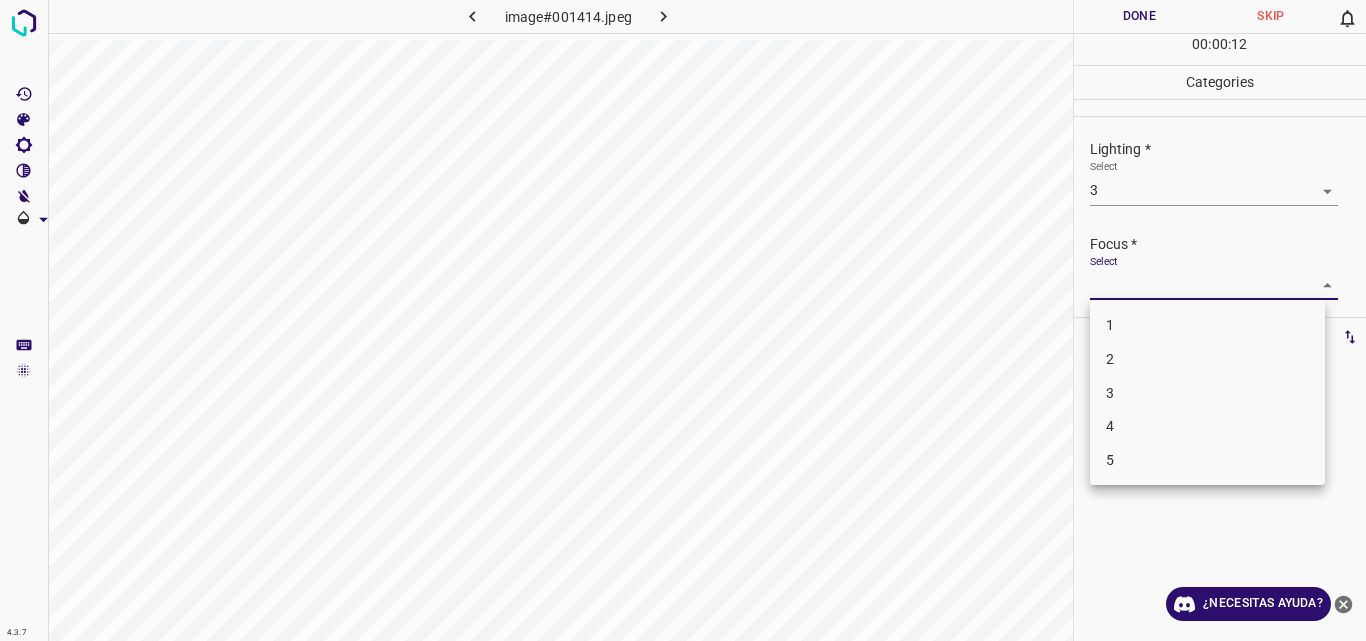click on "4" at bounding box center (1207, 426) 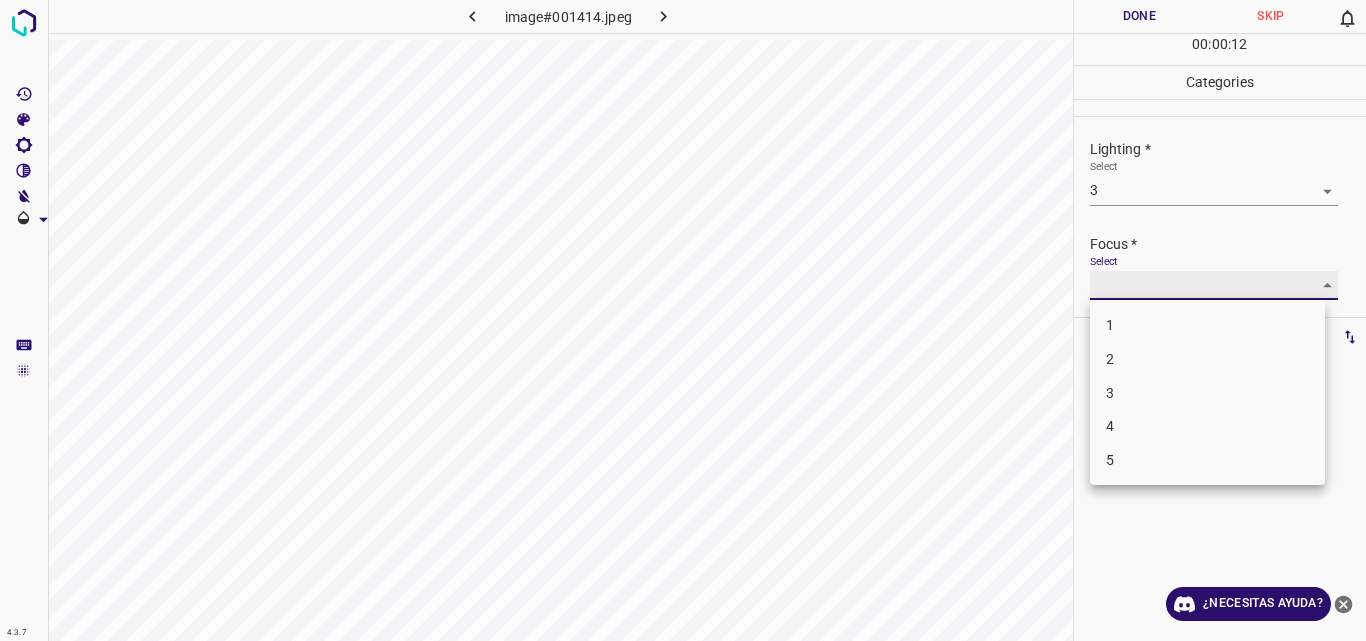 type on "4" 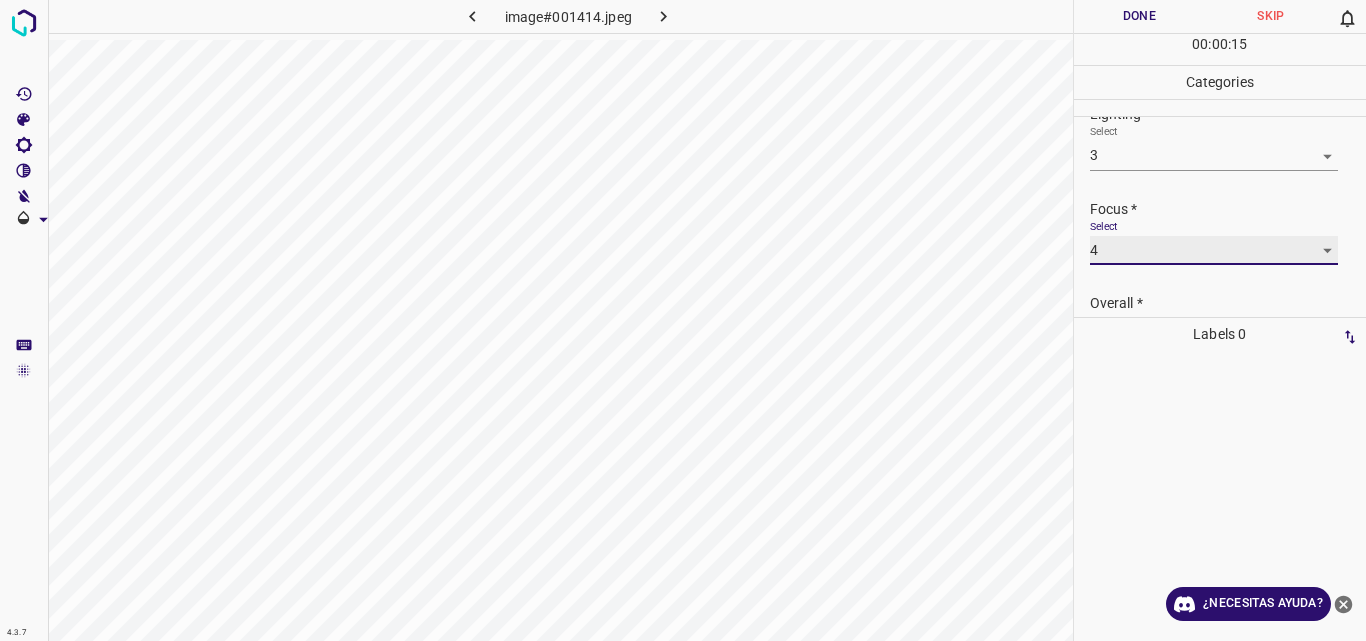 scroll, scrollTop: 98, scrollLeft: 0, axis: vertical 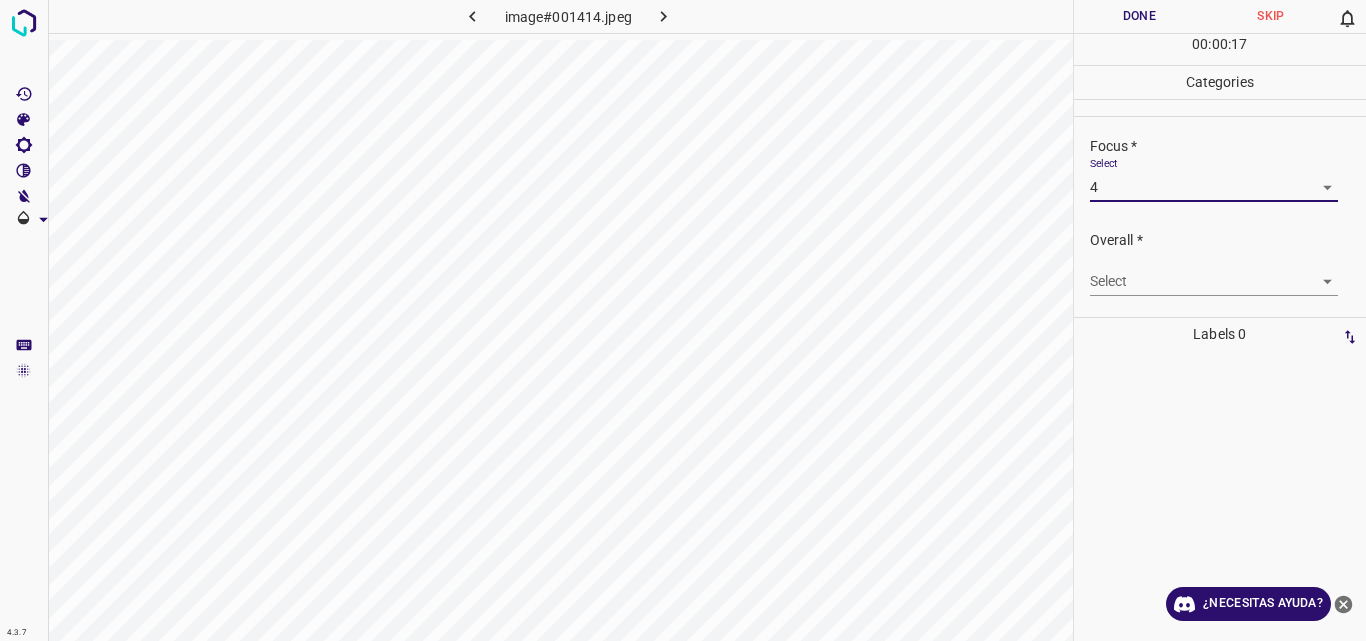 click on "4.3.7 image#001414.jpeg Done Skip 0 00   : 00   : 17   Categories Lighting *  Select 3 3 Focus *  Select 4 4 Overall *  Select ​ Labels   0 Categories 1 Lighting 2 Focus 3 Overall Tools Space Change between modes (Draw & Edit) I Auto labeling R Restore zoom M Zoom in N Zoom out Delete Delete selecte label Filters Z Restore filters X Saturation filter C Brightness filter V Contrast filter B Gray scale filter General O Download ¿Necesitas ayuda? Original text Rate this translation Your feedback will be used to help improve Google Translate - Texto - Esconder - Borrar" at bounding box center (683, 320) 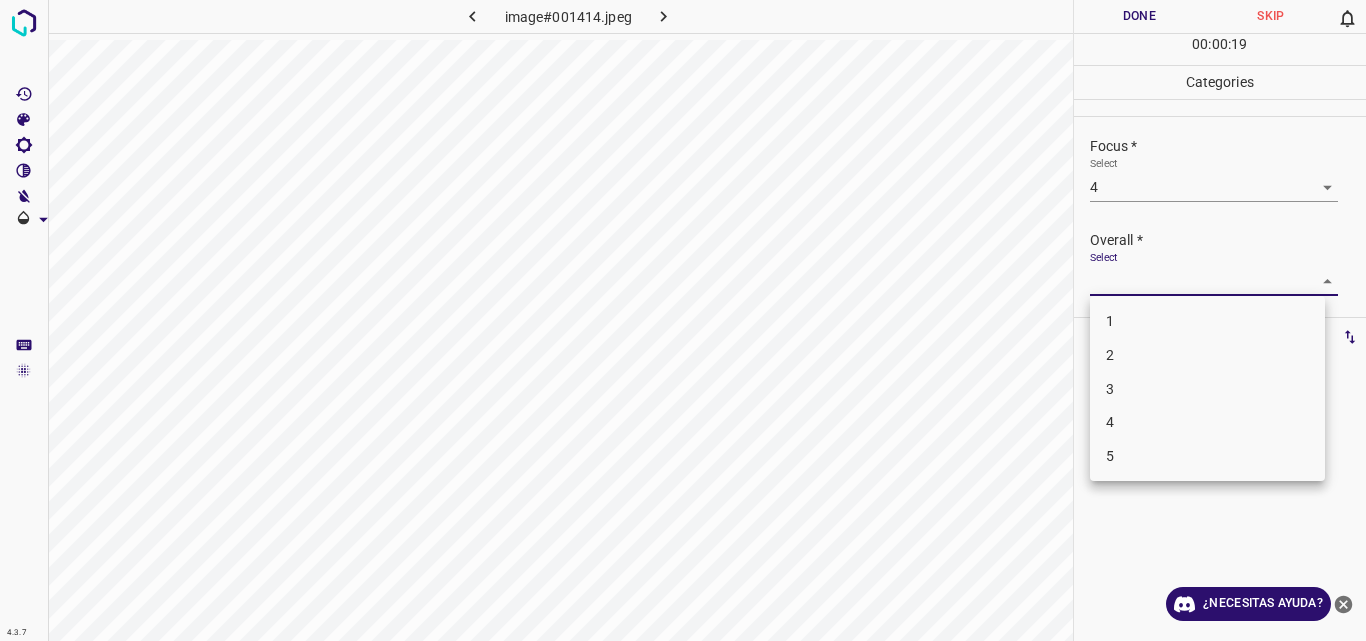 click on "4" at bounding box center (1207, 422) 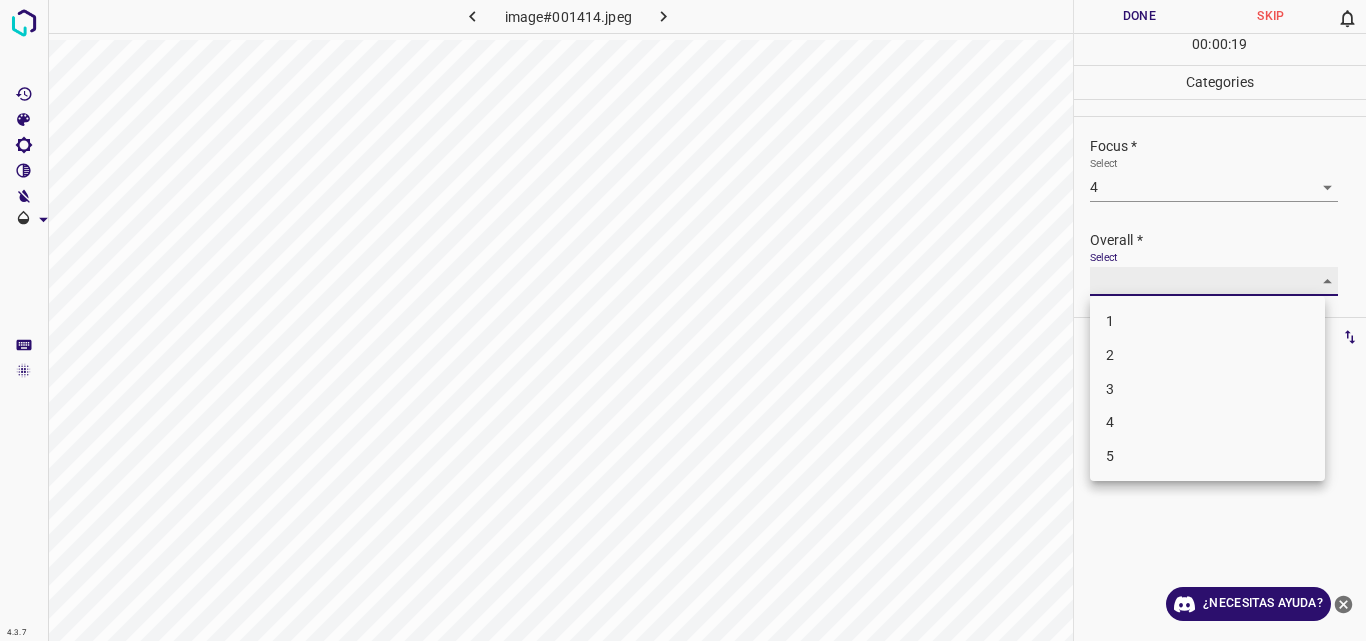 type on "4" 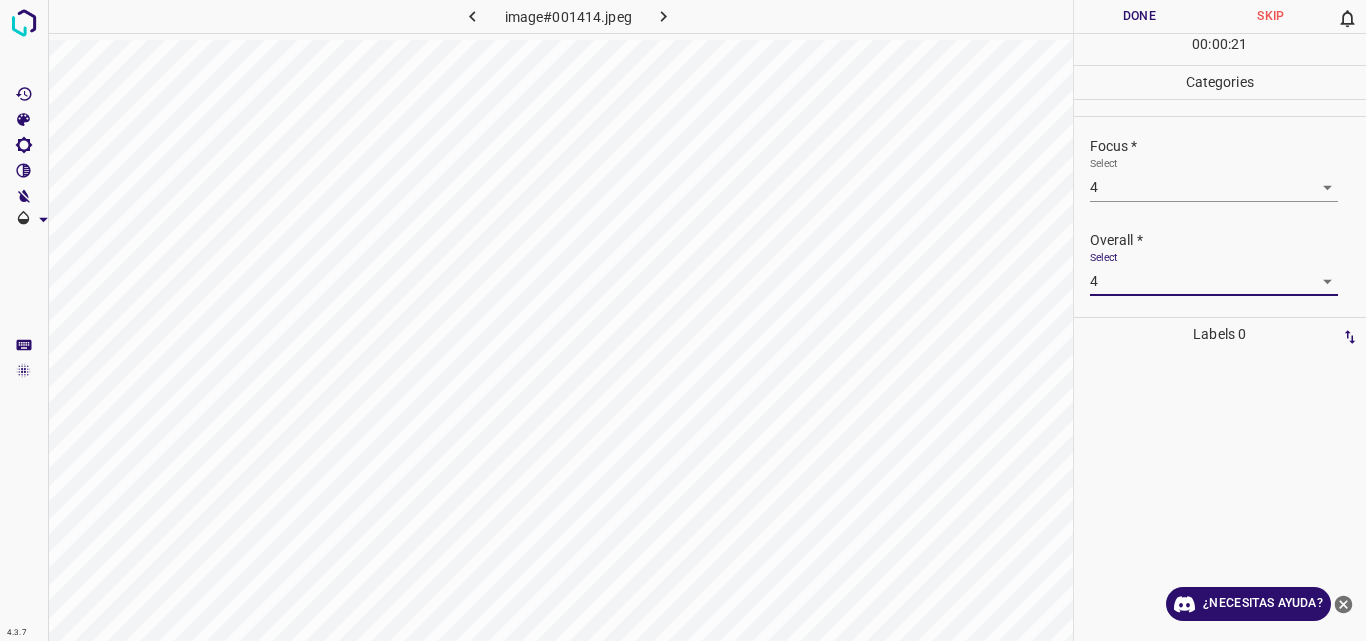 click on "Done" at bounding box center [1140, 16] 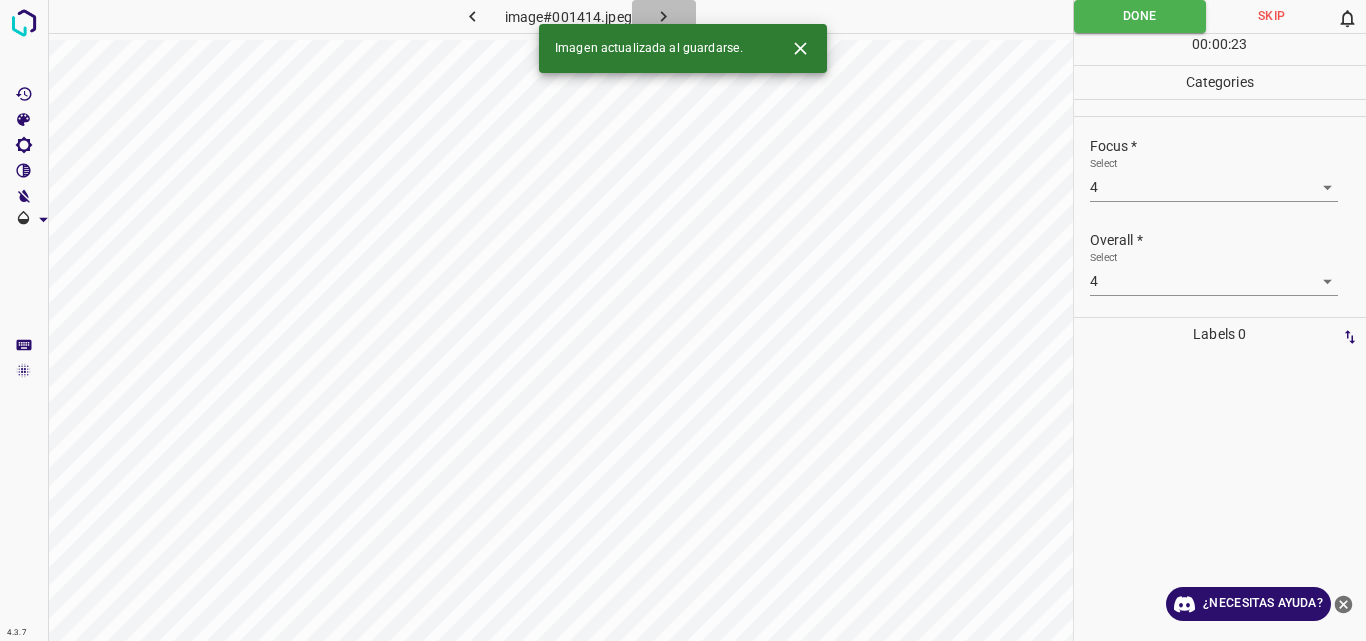 click 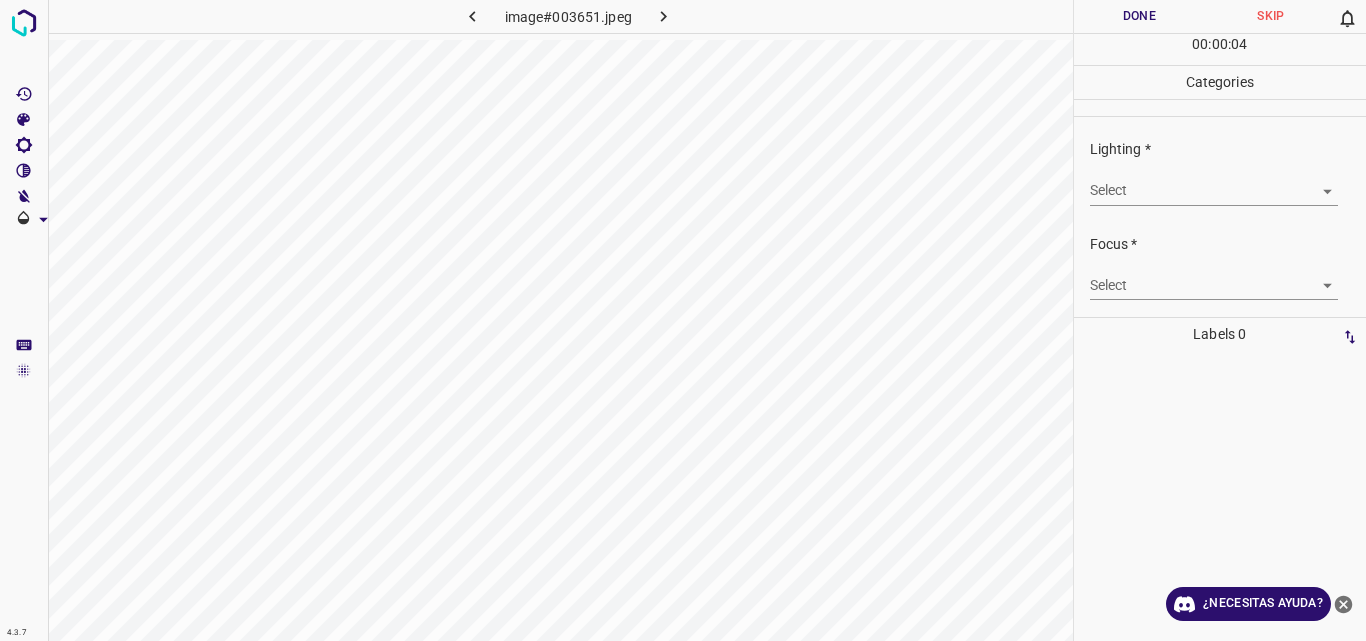 click on "4.3.7 image#003651.jpeg Done Skip 0 00   : 00   : 04   Categories Lighting *  Select ​ Focus *  Select ​ Overall *  Select ​ Labels   0 Categories 1 Lighting 2 Focus 3 Overall Tools Space Change between modes (Draw & Edit) I Auto labeling R Restore zoom M Zoom in N Zoom out Delete Delete selecte label Filters Z Restore filters X Saturation filter C Brightness filter V Contrast filter B Gray scale filter General O Download ¿Necesitas ayuda? Original text Rate this translation Your feedback will be used to help improve Google Translate - Texto - Esconder - Borrar" at bounding box center (683, 320) 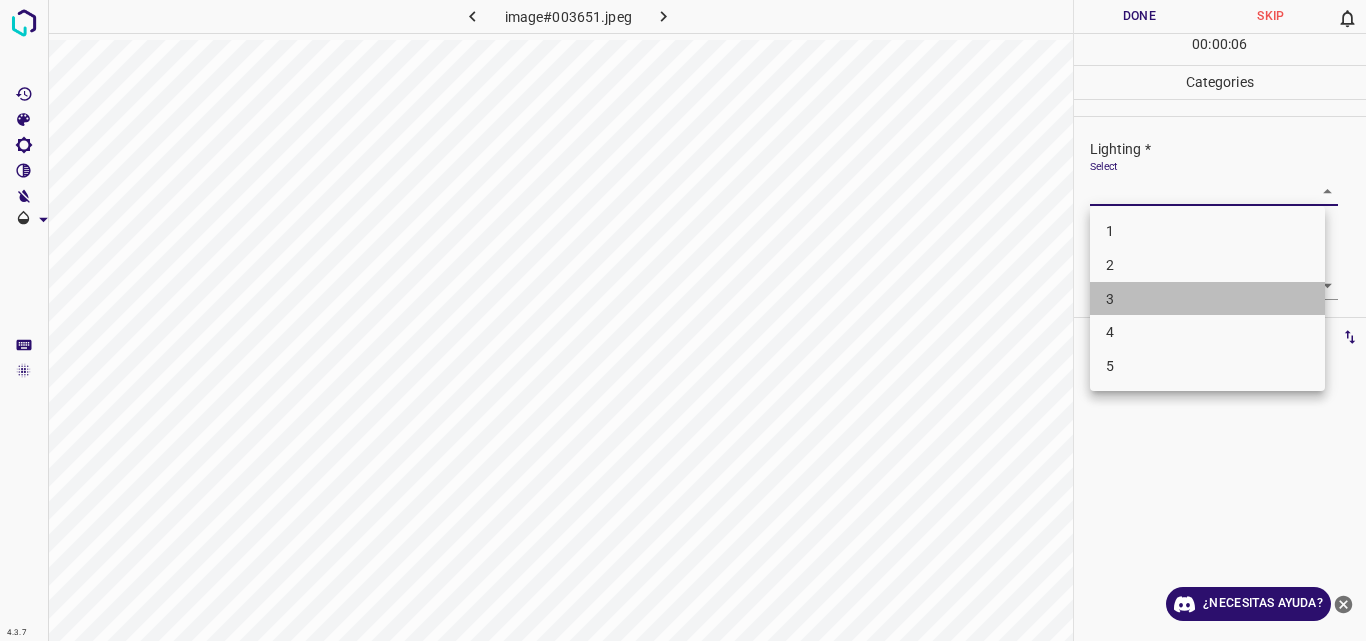click on "3" at bounding box center [1207, 299] 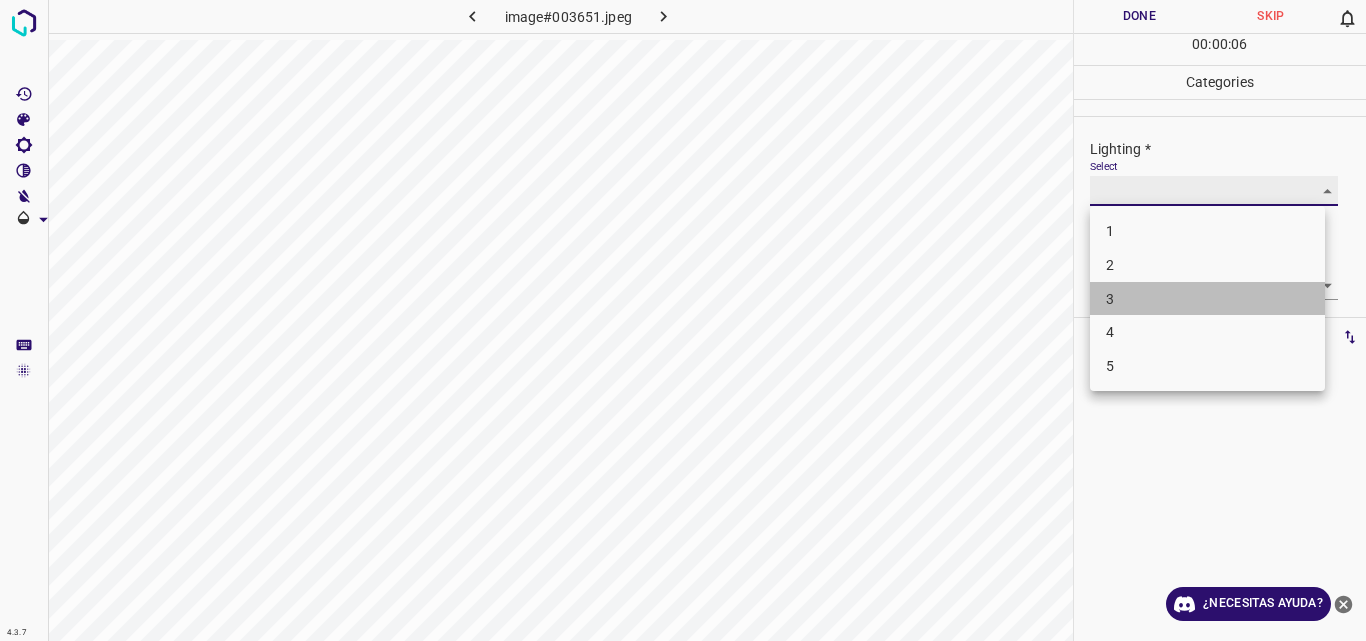 type on "3" 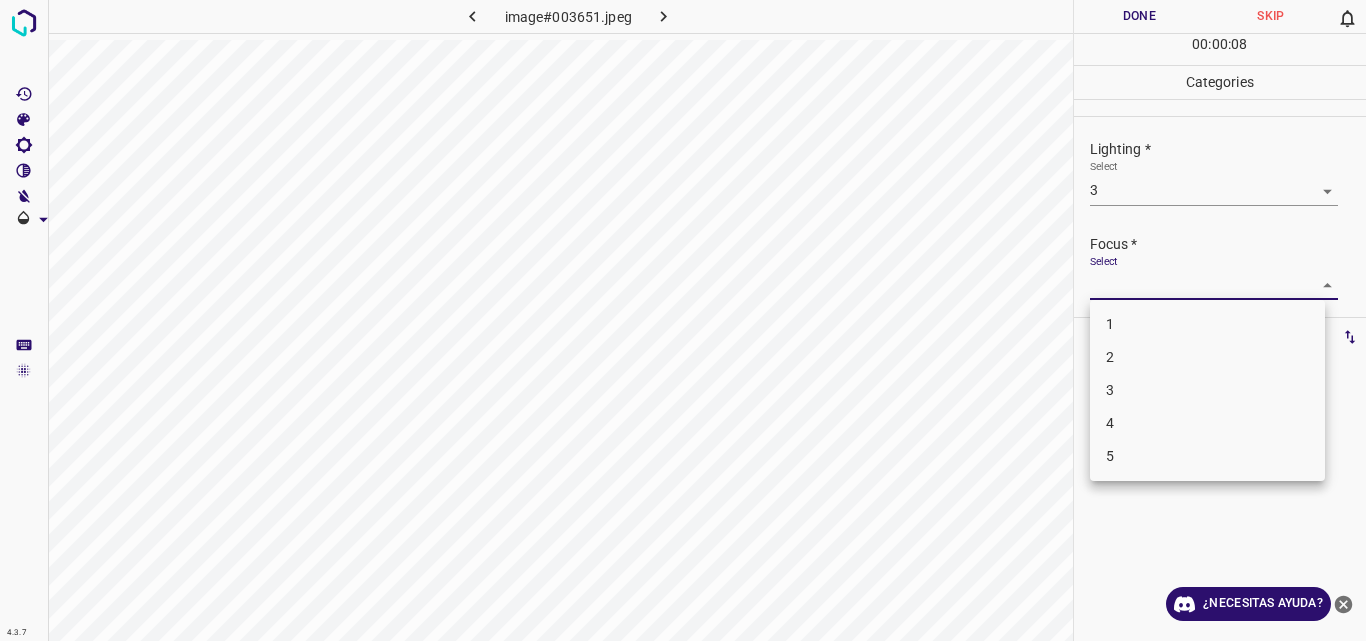 click on "4.3.7 image#003651.jpeg Done Skip 0 00   : 00   : 08   Categories Lighting *  Select 3 3 Focus *  Select ​ Overall *  Select ​ Labels   0 Categories 1 Lighting 2 Focus 3 Overall Tools Space Change between modes (Draw & Edit) I Auto labeling R Restore zoom M Zoom in N Zoom out Delete Delete selecte label Filters Z Restore filters X Saturation filter C Brightness filter V Contrast filter B Gray scale filter General O Download ¿Necesitas ayuda? Original text Rate this translation Your feedback will be used to help improve Google Translate - Texto - Esconder - Borrar 1 2 3 4 5" at bounding box center [683, 320] 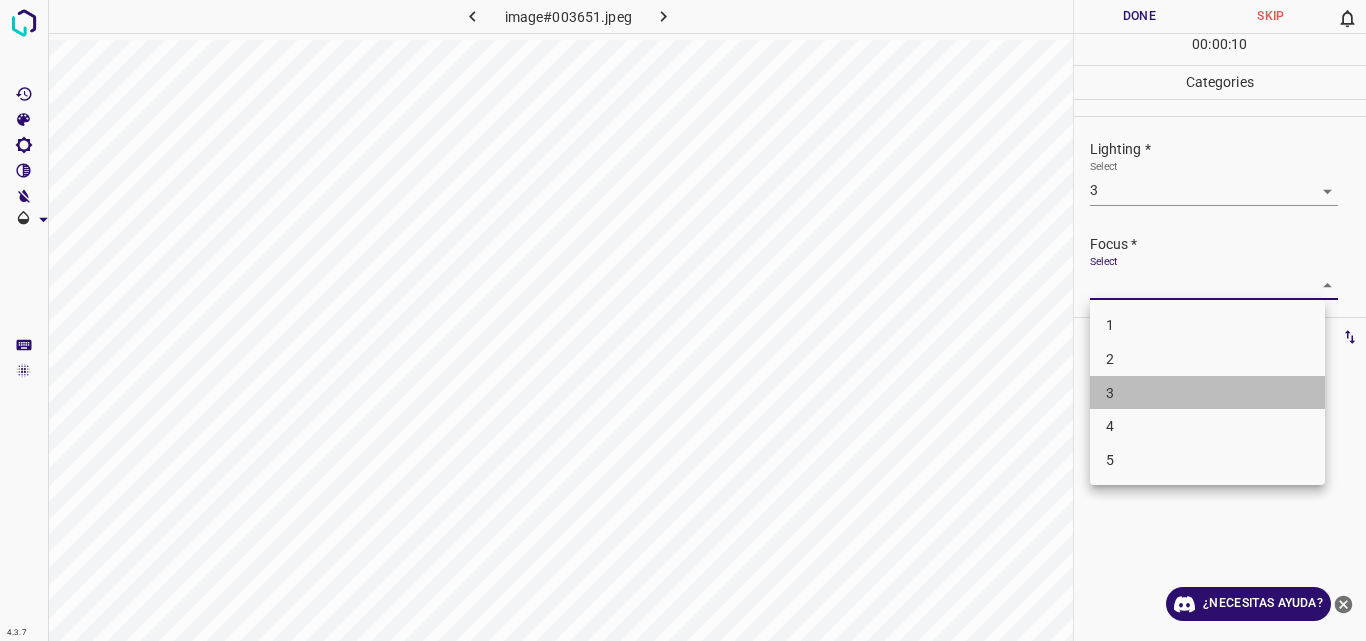 click on "3" at bounding box center (1207, 393) 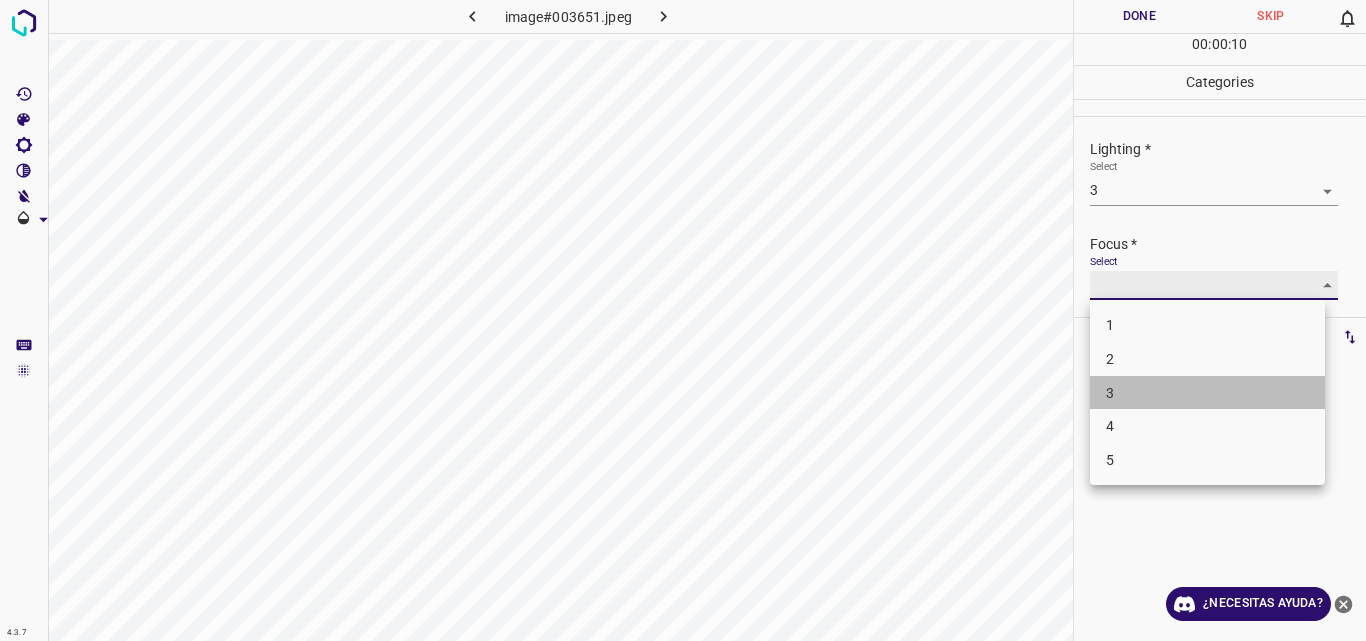 type on "3" 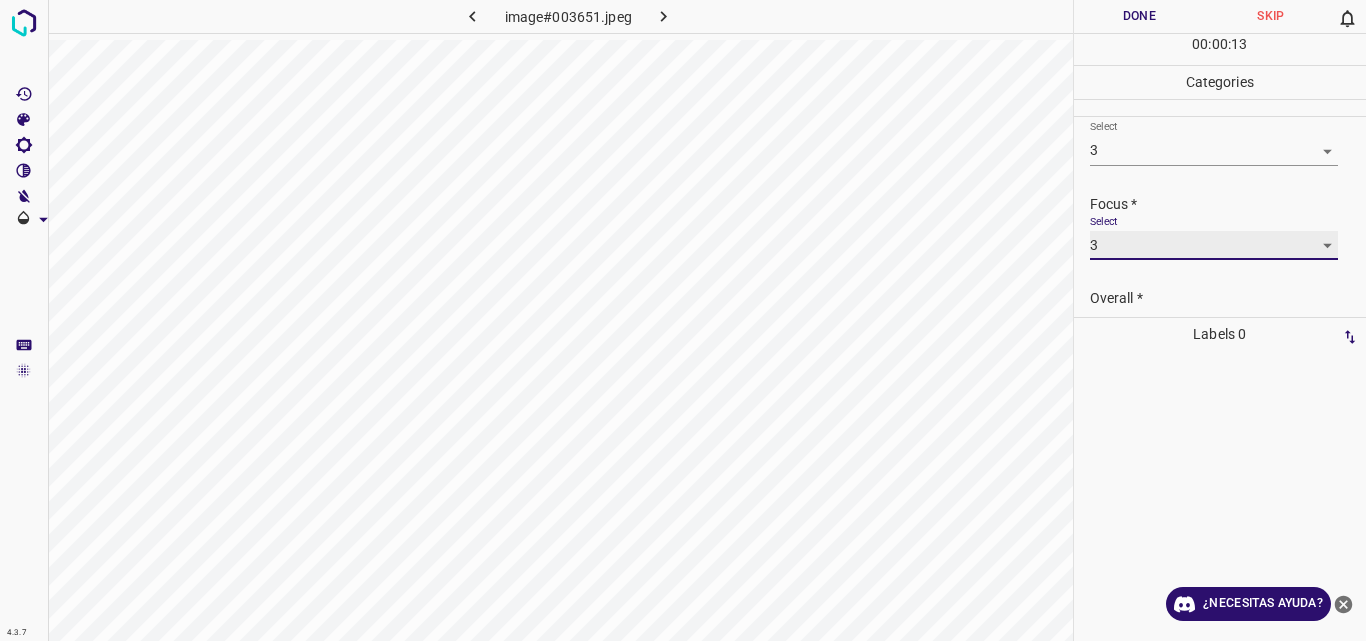 scroll, scrollTop: 98, scrollLeft: 0, axis: vertical 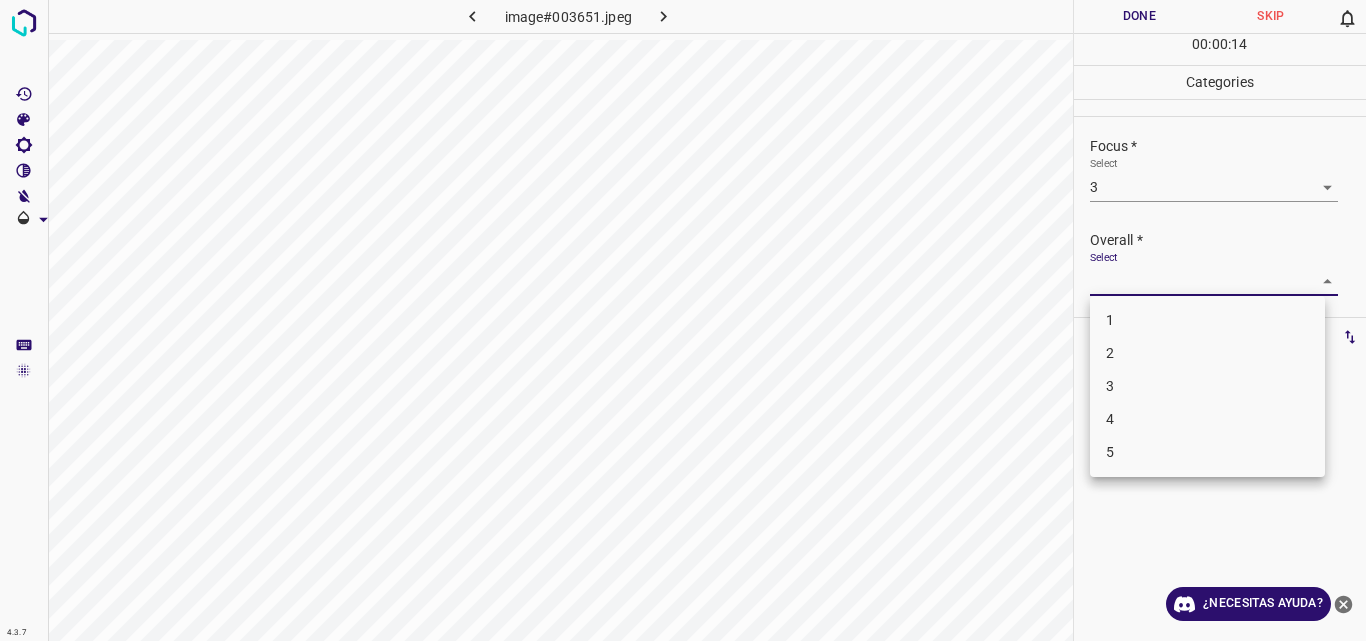 click on "4.3.7 image#003651.jpeg Done Skip 0 00   : 00   : 14   Categories Lighting *  Select 3 3 Focus *  Select 3 3 Overall *  Select ​ Labels   0 Categories 1 Lighting 2 Focus 3 Overall Tools Space Change between modes (Draw & Edit) I Auto labeling R Restore zoom M Zoom in N Zoom out Delete Delete selecte label Filters Z Restore filters X Saturation filter C Brightness filter V Contrast filter B Gray scale filter General O Download ¿Necesitas ayuda? Original text Rate this translation Your feedback will be used to help improve Google Translate - Texto - Esconder - Borrar 1 2 3 4 5" at bounding box center (683, 320) 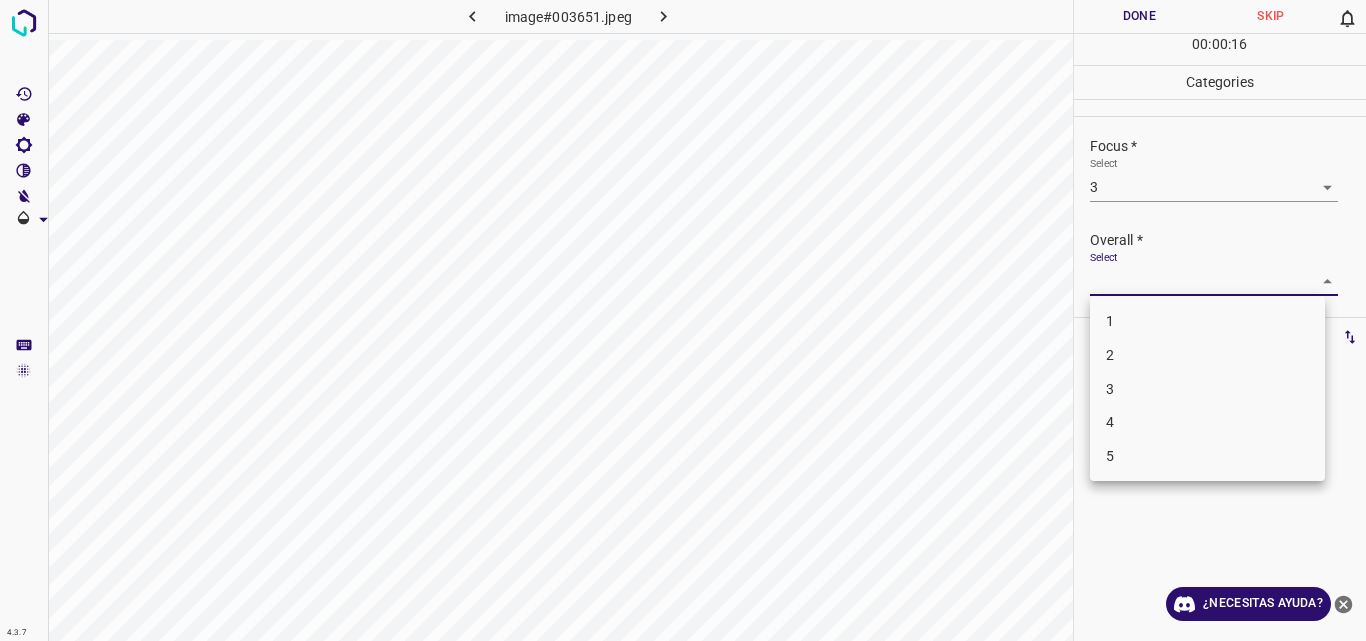 click on "3" at bounding box center (1207, 389) 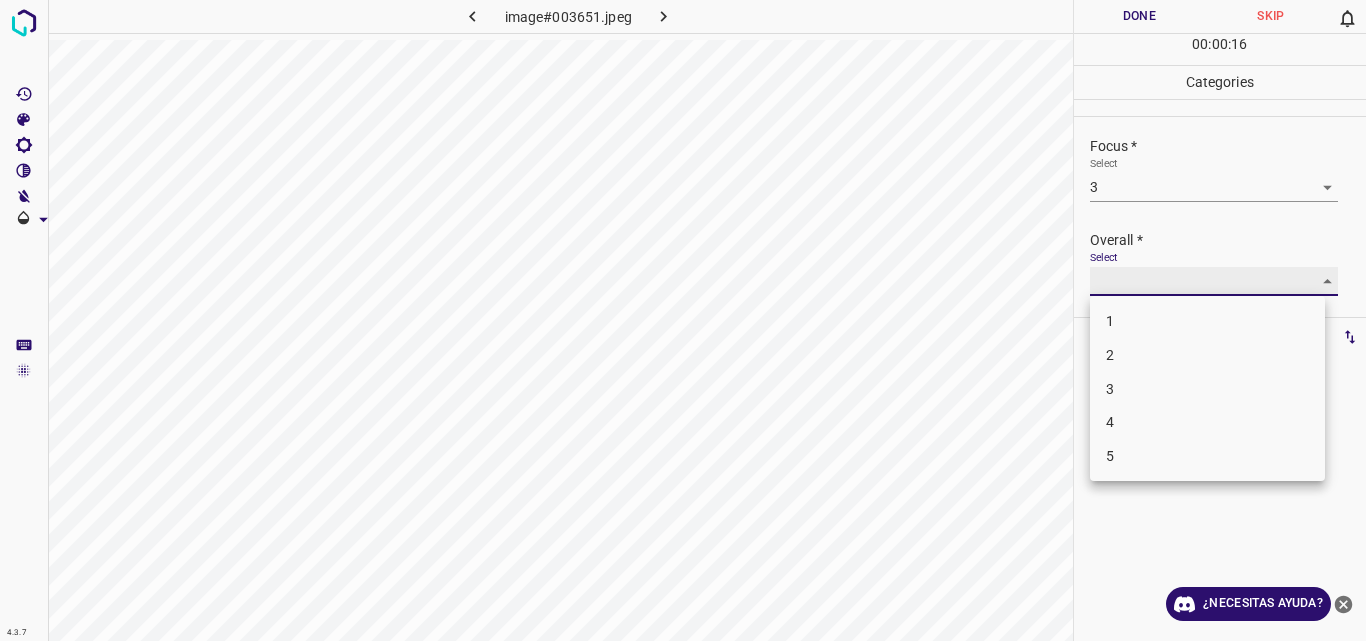 type on "3" 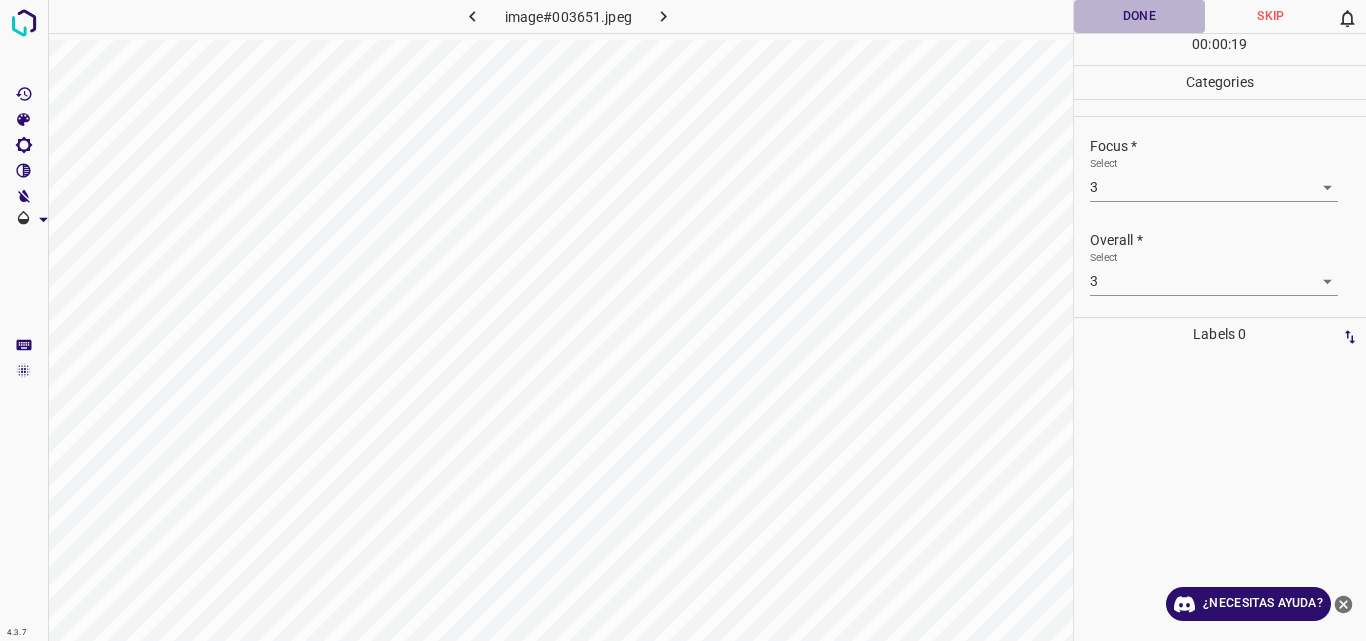 click on "Done" at bounding box center (1140, 16) 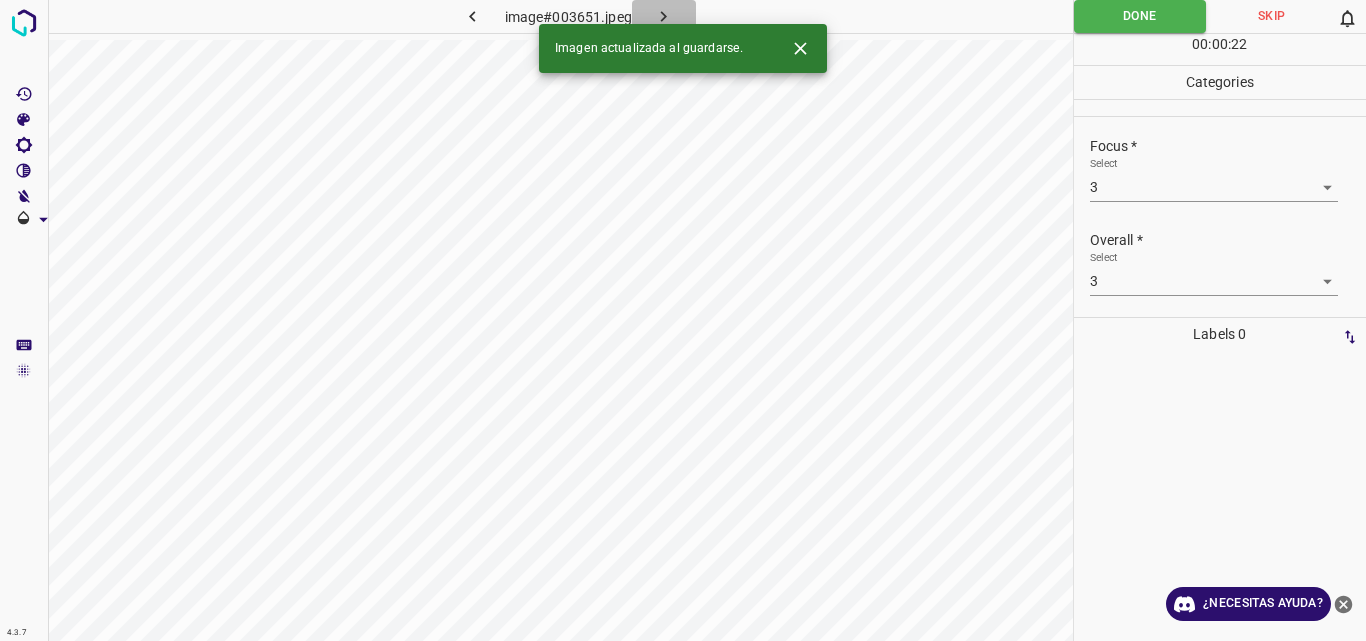 click 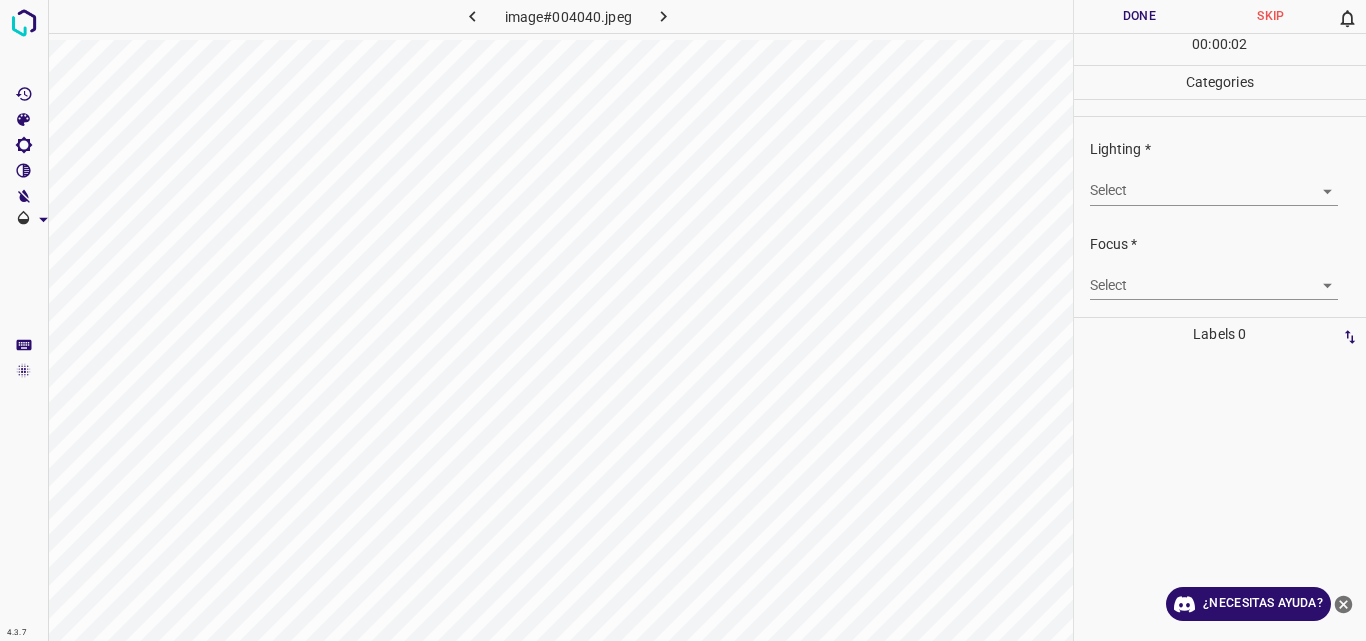 click on "4.3.7 image#004040.jpeg Done Skip 0 00   : 00   : 02   Categories Lighting *  Select ​ Focus *  Select ​ Overall *  Select ​ Labels   0 Categories 1 Lighting 2 Focus 3 Overall Tools Space Change between modes (Draw & Edit) I Auto labeling R Restore zoom M Zoom in N Zoom out Delete Delete selecte label Filters Z Restore filters X Saturation filter C Brightness filter V Contrast filter B Gray scale filter General O Download ¿Necesitas ayuda? Original text Rate this translation Your feedback will be used to help improve Google Translate - Texto - Esconder - Borrar" at bounding box center (683, 320) 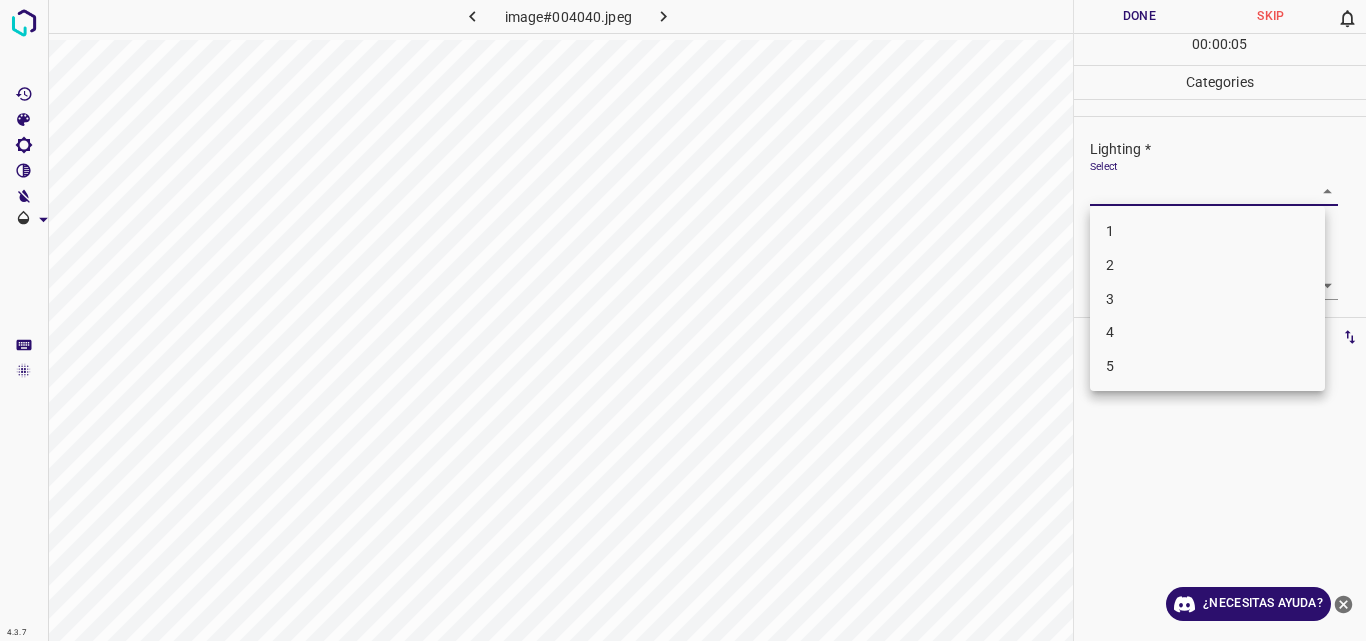 click on "4" at bounding box center [1207, 332] 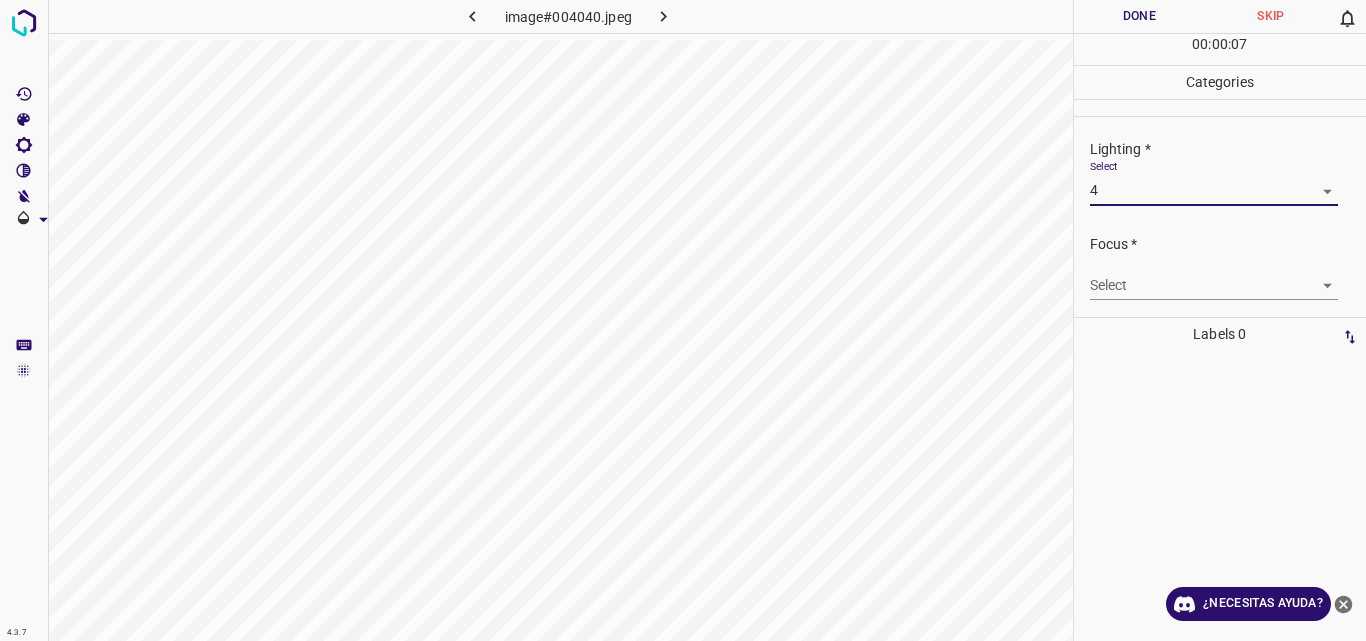 click on "4.3.7 image#004040.jpeg Done Skip 0 00   : 00   : 07   Categories Lighting *  Select 4 4 Focus *  Select ​ Overall *  Select ​ Labels   0 Categories 1 Lighting 2 Focus 3 Overall Tools Space Change between modes (Draw & Edit) I Auto labeling R Restore zoom M Zoom in N Zoom out Delete Delete selecte label Filters Z Restore filters X Saturation filter C Brightness filter V Contrast filter B Gray scale filter General O Download ¿Necesitas ayuda? Original text Rate this translation Your feedback will be used to help improve Google Translate - Texto - Esconder - Borrar" at bounding box center [683, 320] 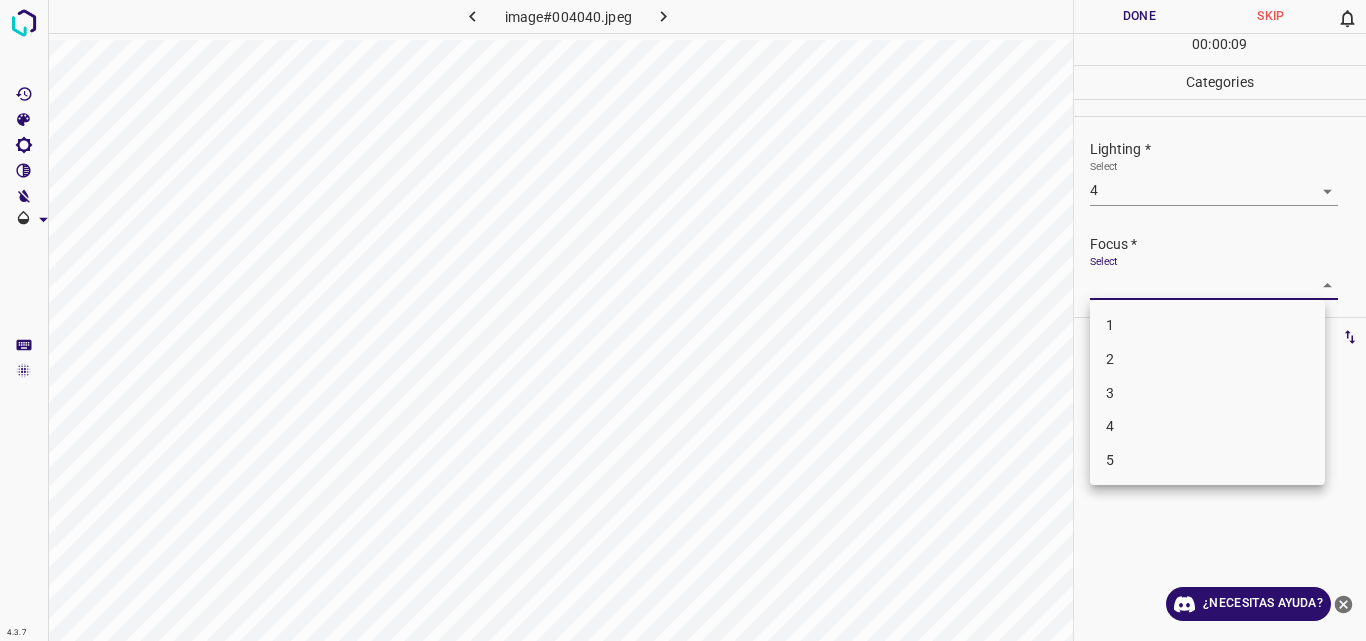 click at bounding box center [683, 320] 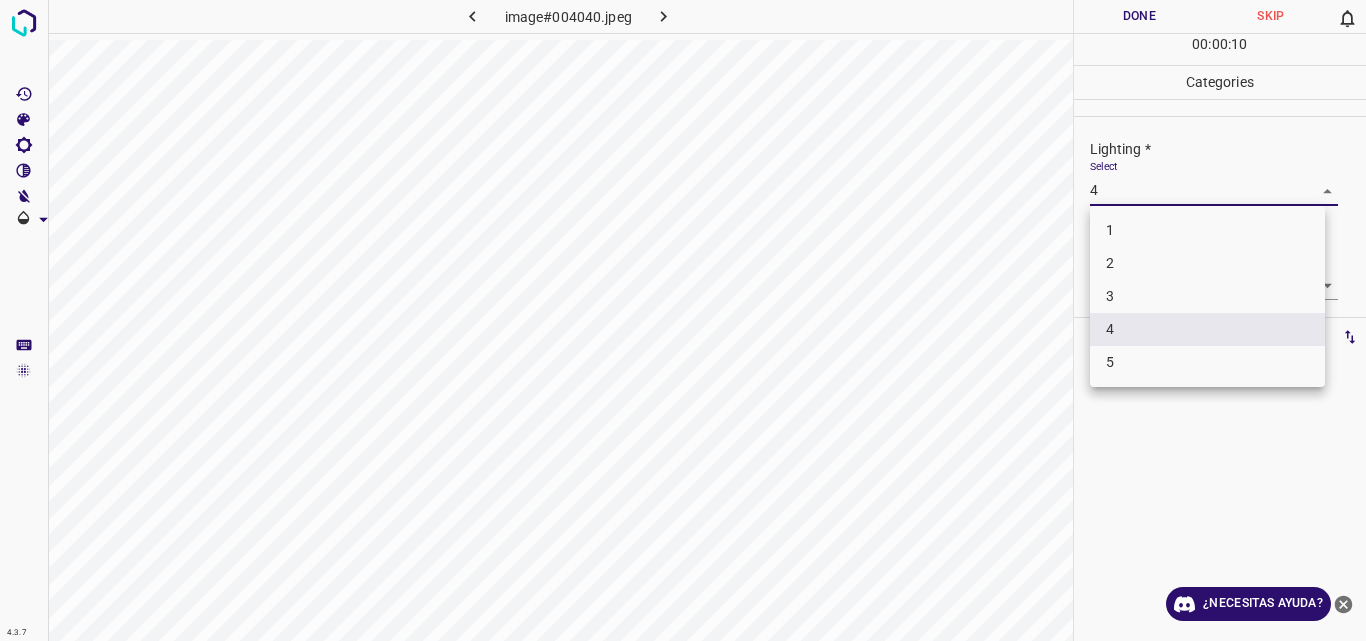 click on "4.3.7 image#004040.jpeg Done Skip 0 00   : 00   : 10   Categories Lighting *  Select 4 4 Focus *  Select ​ Overall *  Select ​ Labels   0 Categories 1 Lighting 2 Focus 3 Overall Tools Space Change between modes (Draw & Edit) I Auto labeling R Restore zoom M Zoom in N Zoom out Delete Delete selecte label Filters Z Restore filters X Saturation filter C Brightness filter V Contrast filter B Gray scale filter General O Download ¿Necesitas ayuda? Original text Rate this translation Your feedback will be used to help improve Google Translate - Texto - Esconder - Borrar 1 2 3 4 5" at bounding box center (683, 320) 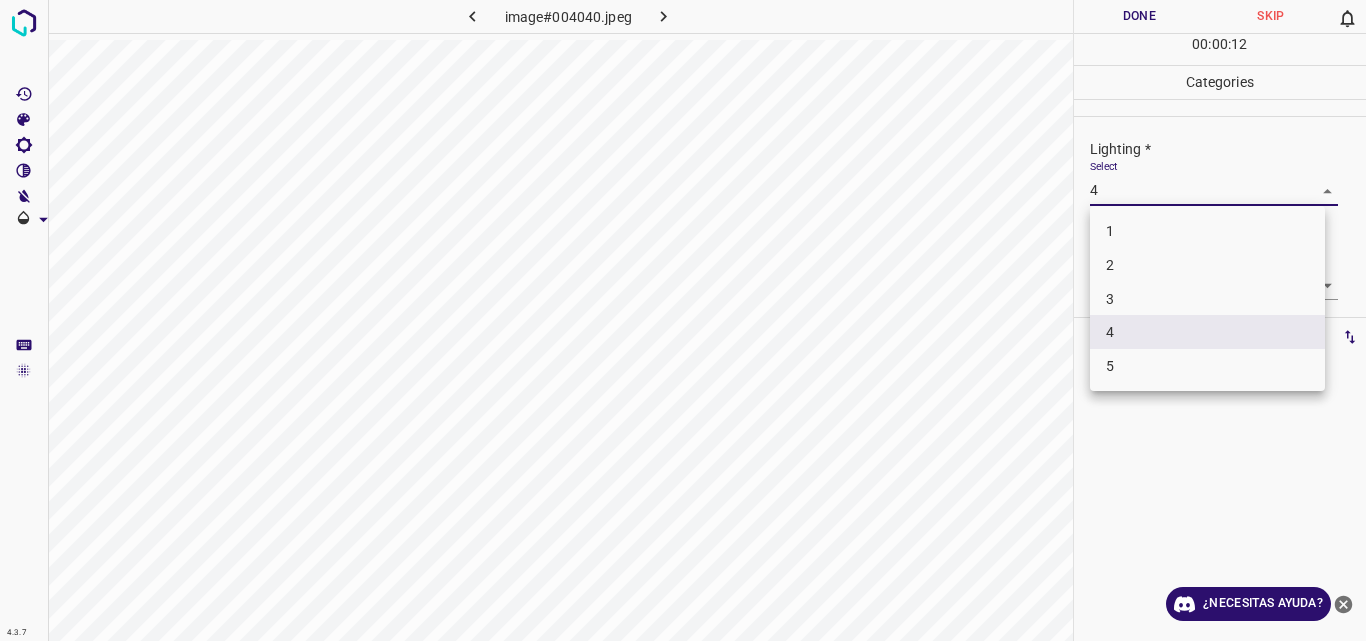 click on "3" at bounding box center (1207, 299) 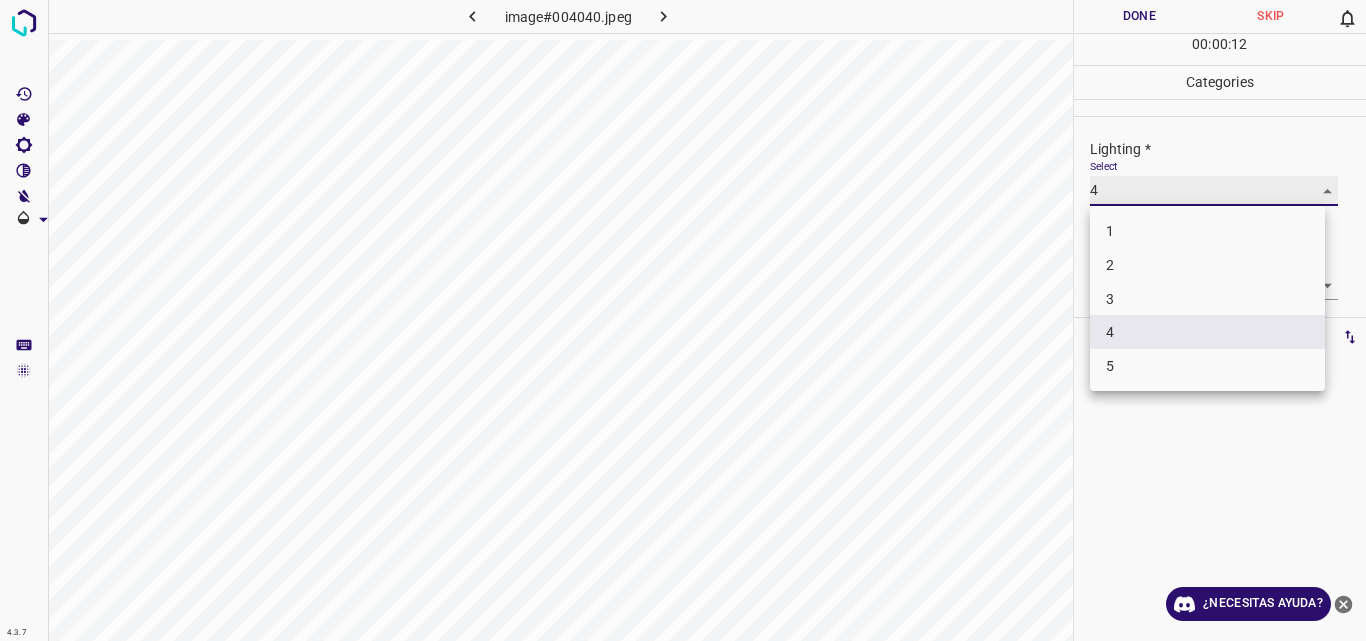 type on "3" 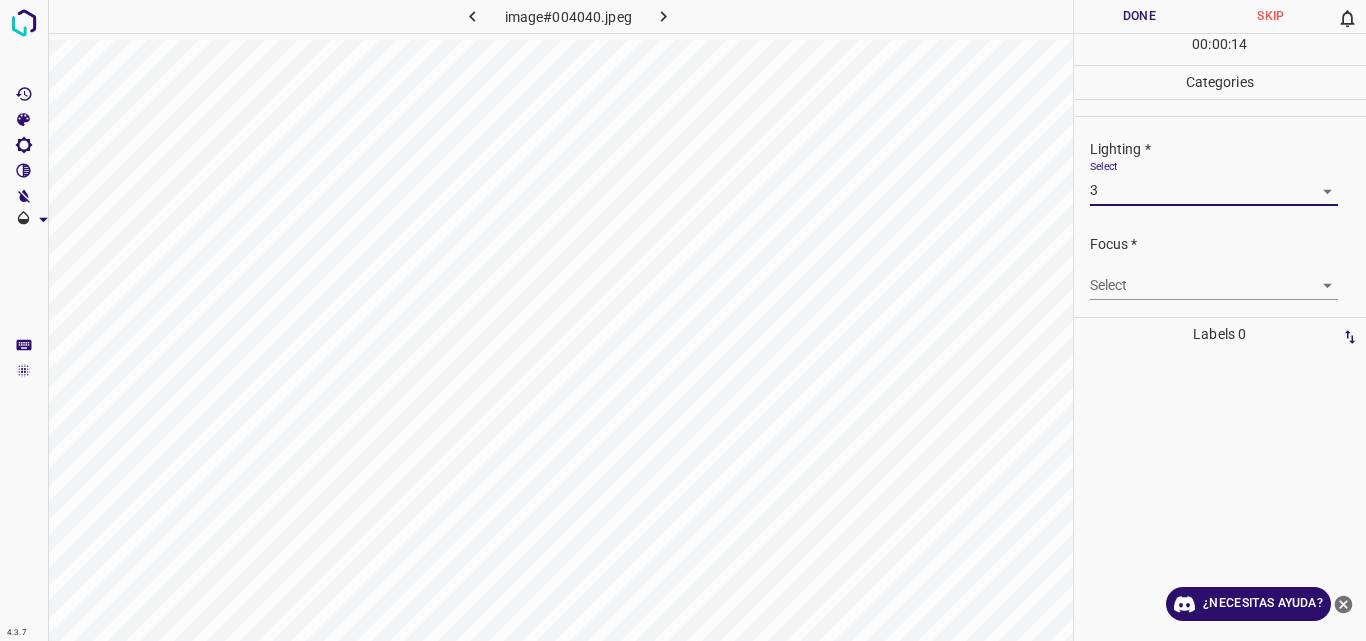 click on "4.3.7 image#004040.jpeg Done Skip 0 00   : 00   : 14   Categories Lighting *  Select 3 3 Focus *  Select ​ Overall *  Select ​ Labels   0 Categories 1 Lighting 2 Focus 3 Overall Tools Space Change between modes (Draw & Edit) I Auto labeling R Restore zoom M Zoom in N Zoom out Delete Delete selecte label Filters Z Restore filters X Saturation filter C Brightness filter V Contrast filter B Gray scale filter General O Download ¿Necesitas ayuda? Original text Rate this translation Your feedback will be used to help improve Google Translate - Texto - Esconder - Borrar" at bounding box center [683, 320] 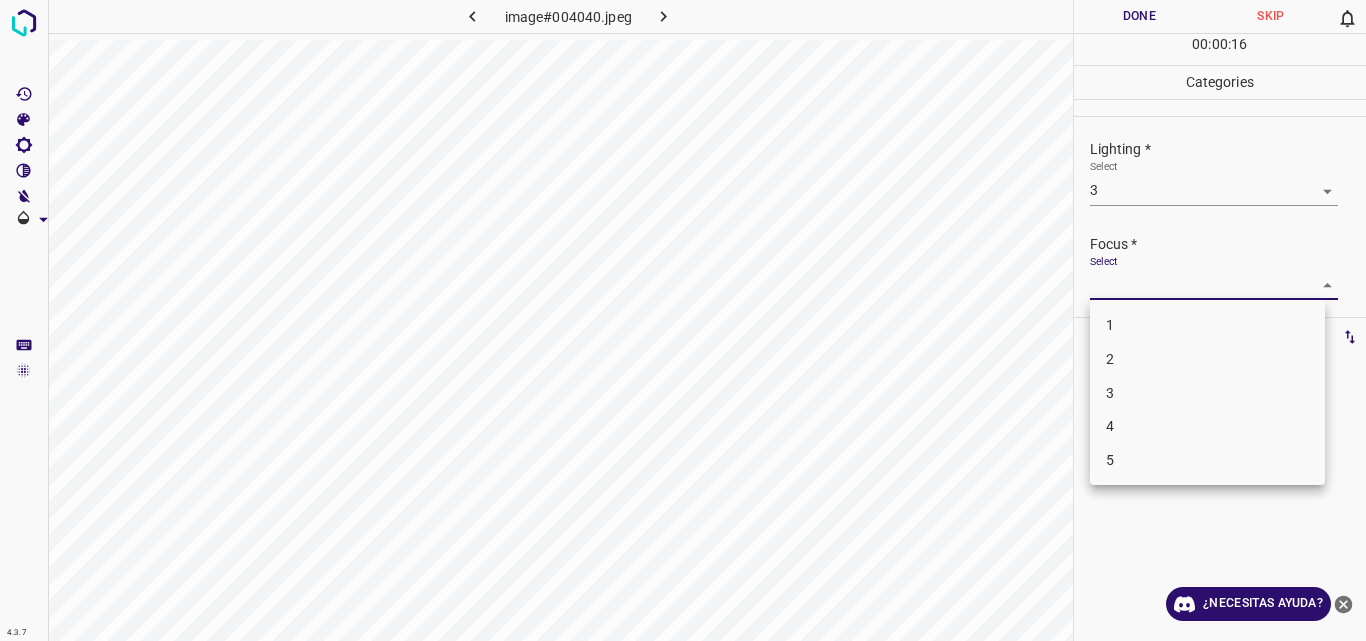 click on "3" at bounding box center [1207, 393] 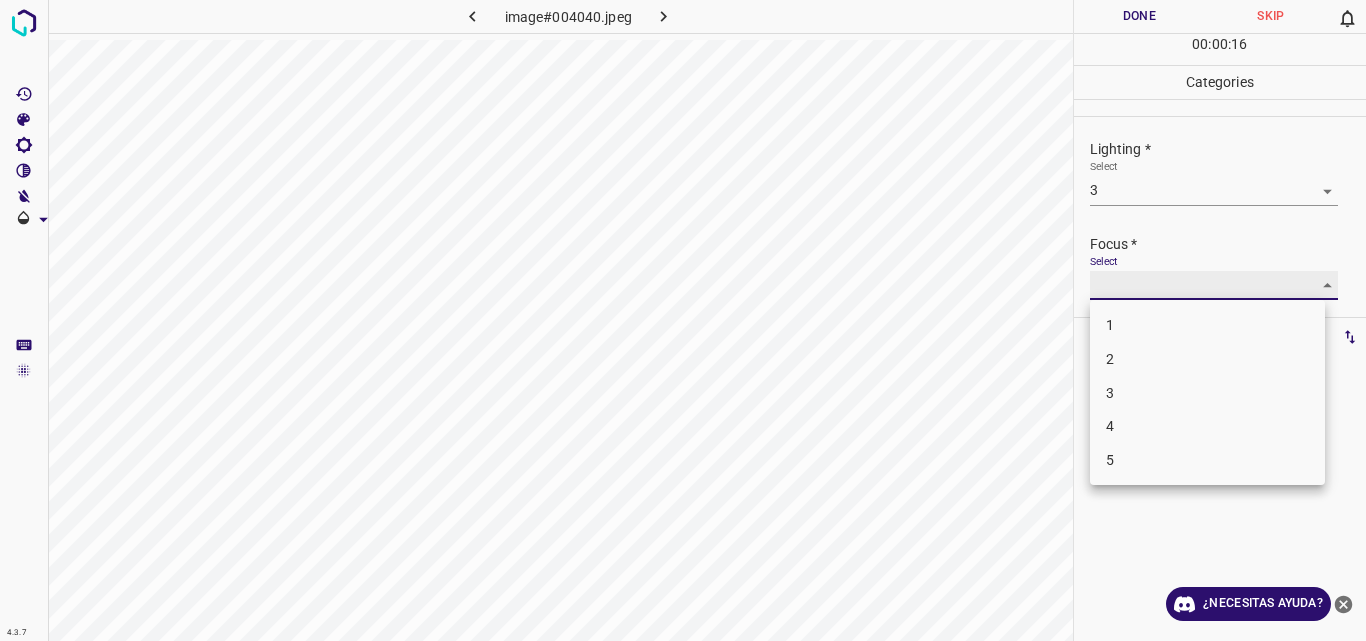 type on "3" 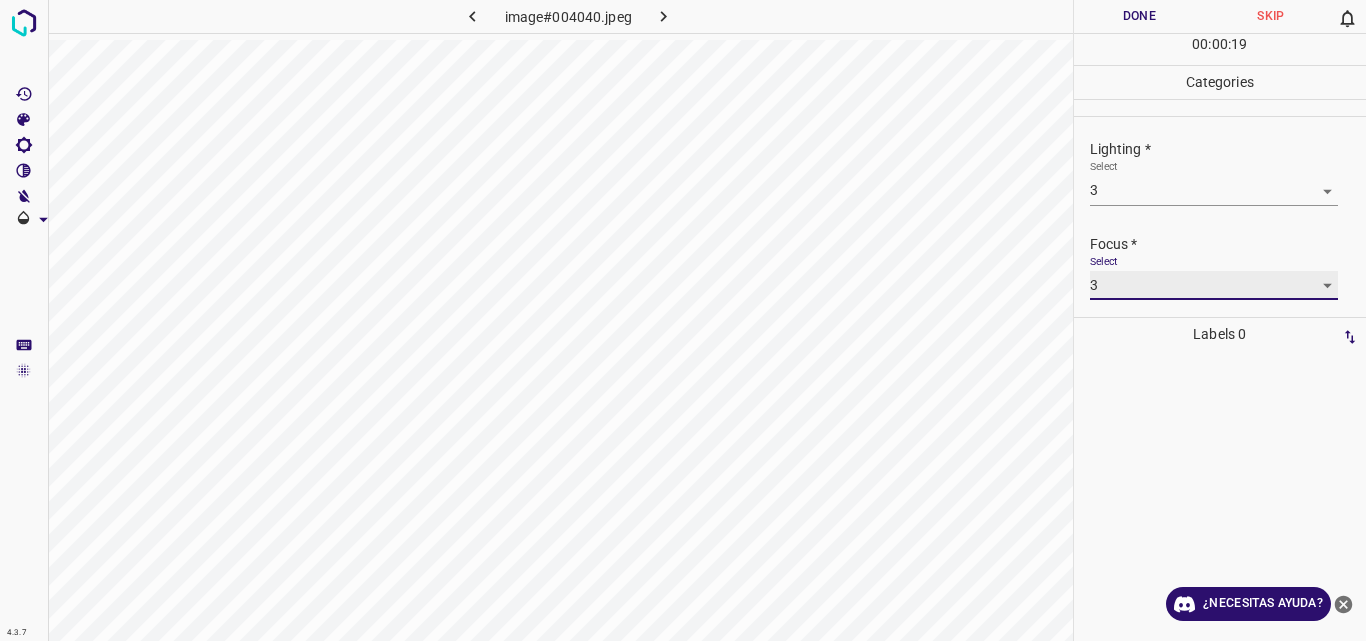 scroll, scrollTop: 98, scrollLeft: 0, axis: vertical 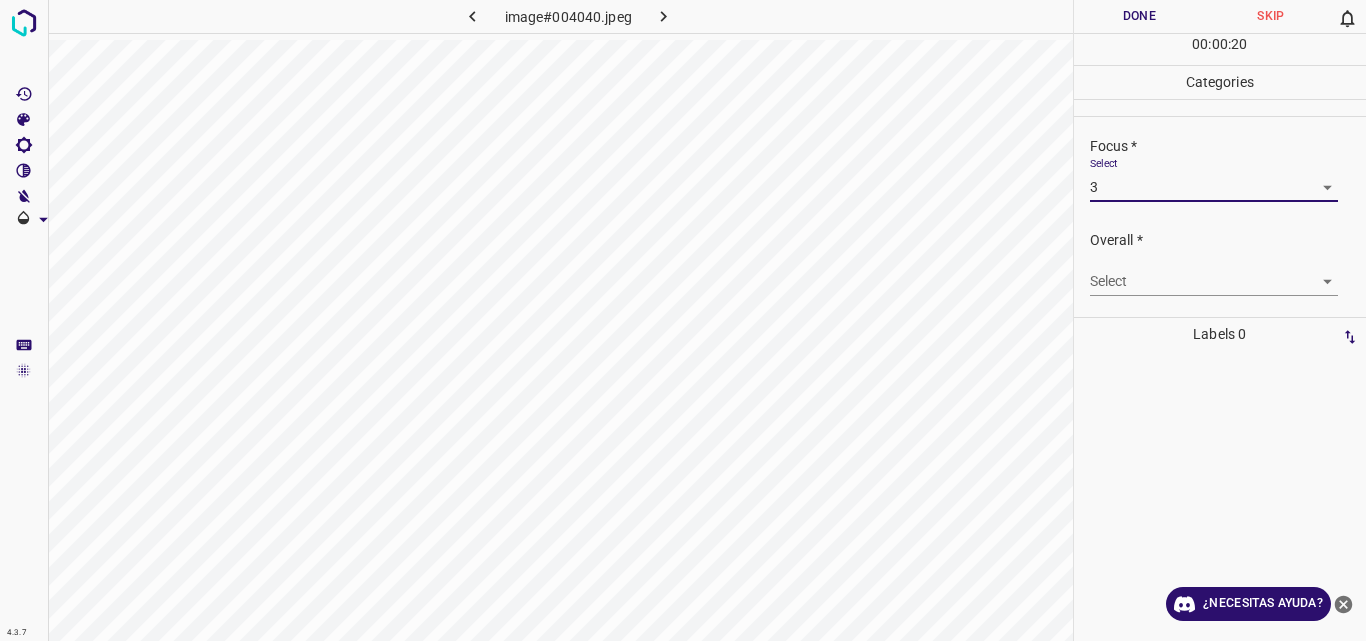 click on "4.3.7 image#004040.jpeg Done Skip 0 00   : 00   : 20   Categories Lighting *  Select 3 3 Focus *  Select 3 3 Overall *  Select ​ Labels   0 Categories 1 Lighting 2 Focus 3 Overall Tools Space Change between modes (Draw & Edit) I Auto labeling R Restore zoom M Zoom in N Zoom out Delete Delete selecte label Filters Z Restore filters X Saturation filter C Brightness filter V Contrast filter B Gray scale filter General O Download ¿Necesitas ayuda? Original text Rate this translation Your feedback will be used to help improve Google Translate - Texto - Esconder - Borrar" at bounding box center [683, 320] 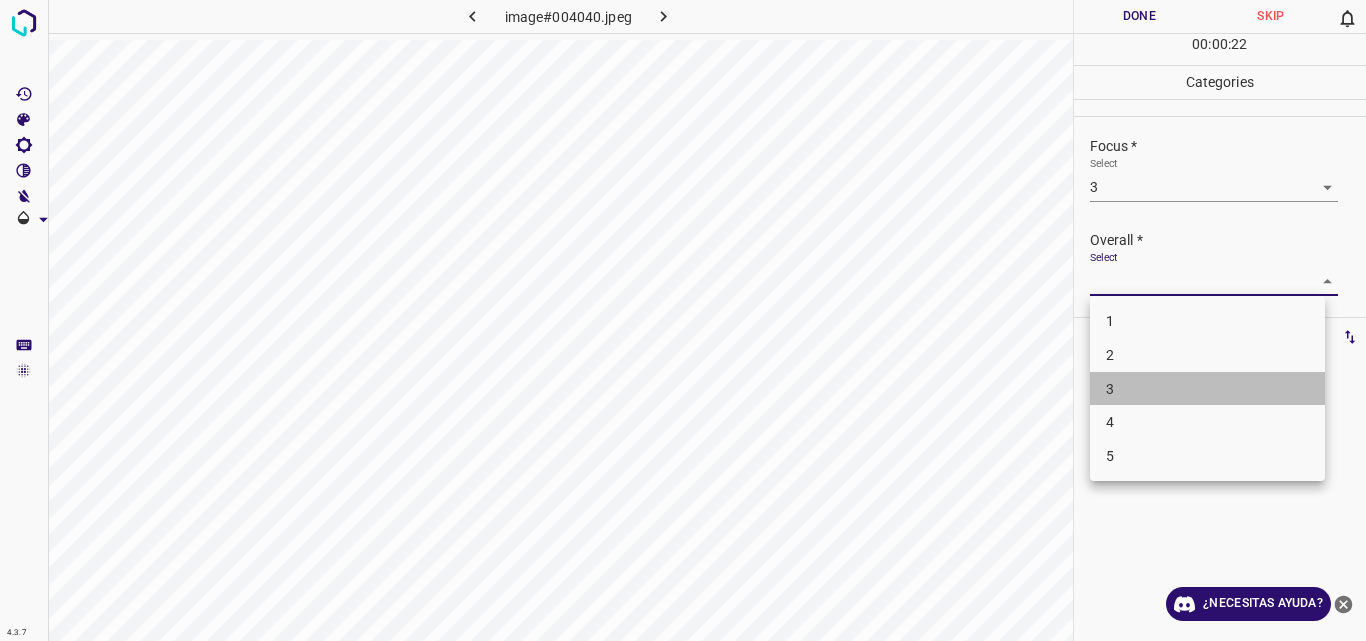 click on "3" at bounding box center (1207, 389) 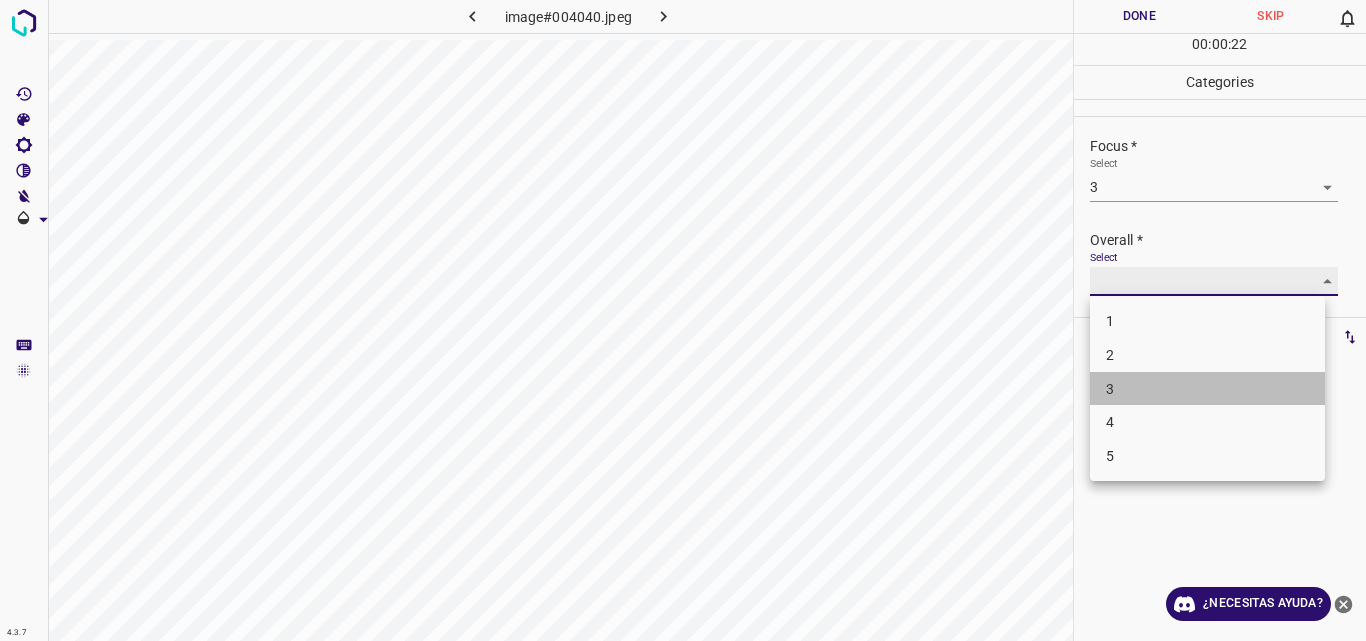 type on "3" 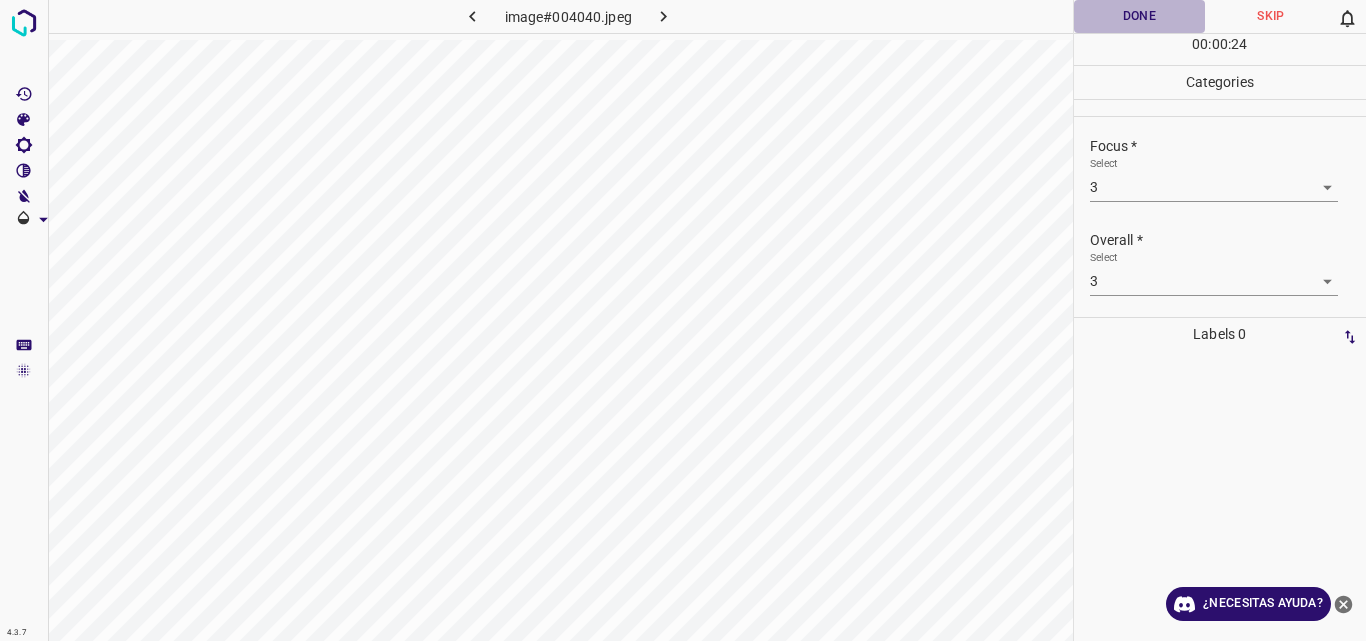 click on "Done" at bounding box center [1140, 16] 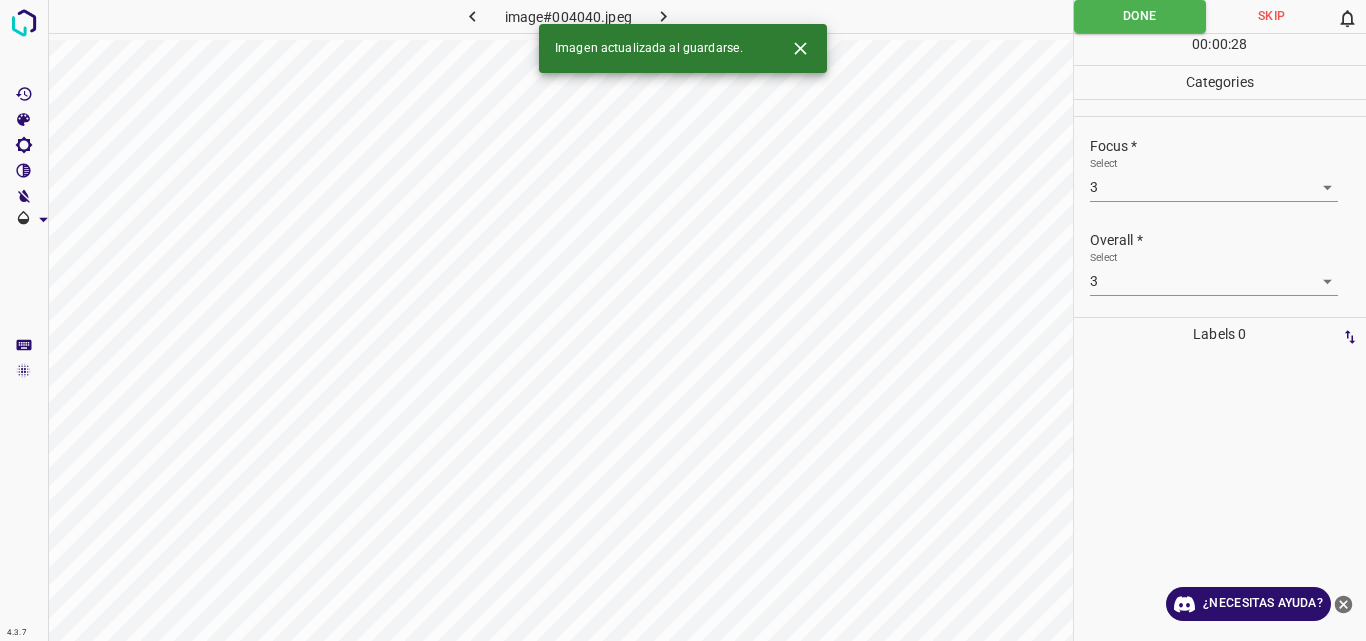 click 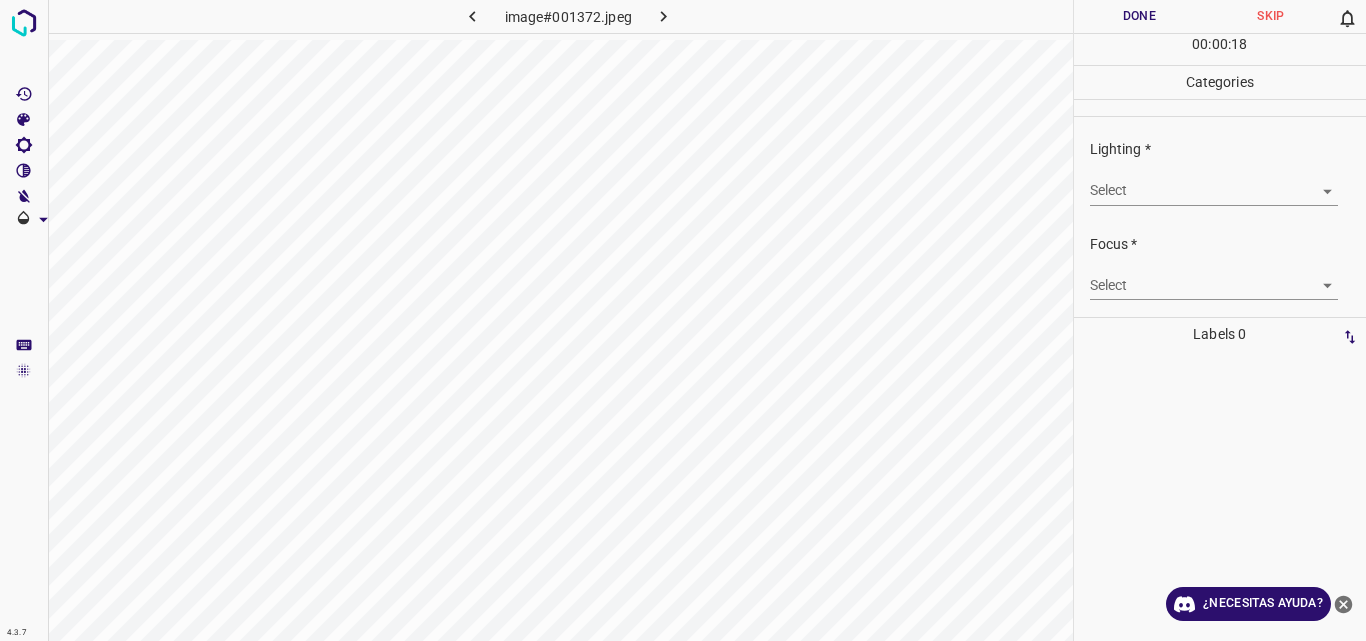 click on "4.3.7 image#001372.jpeg Done Skip 0 00   : 00   : 18   Categories Lighting *  Select ​ Focus *  Select ​ Overall *  Select ​ Labels   0 Categories 1 Lighting 2 Focus 3 Overall Tools Space Change between modes (Draw & Edit) I Auto labeling R Restore zoom M Zoom in N Zoom out Delete Delete selecte label Filters Z Restore filters X Saturation filter C Brightness filter V Contrast filter B Gray scale filter General O Download ¿Necesitas ayuda? Original text Rate this translation Your feedback will be used to help improve Google Translate - Texto - Esconder - Borrar" at bounding box center (683, 320) 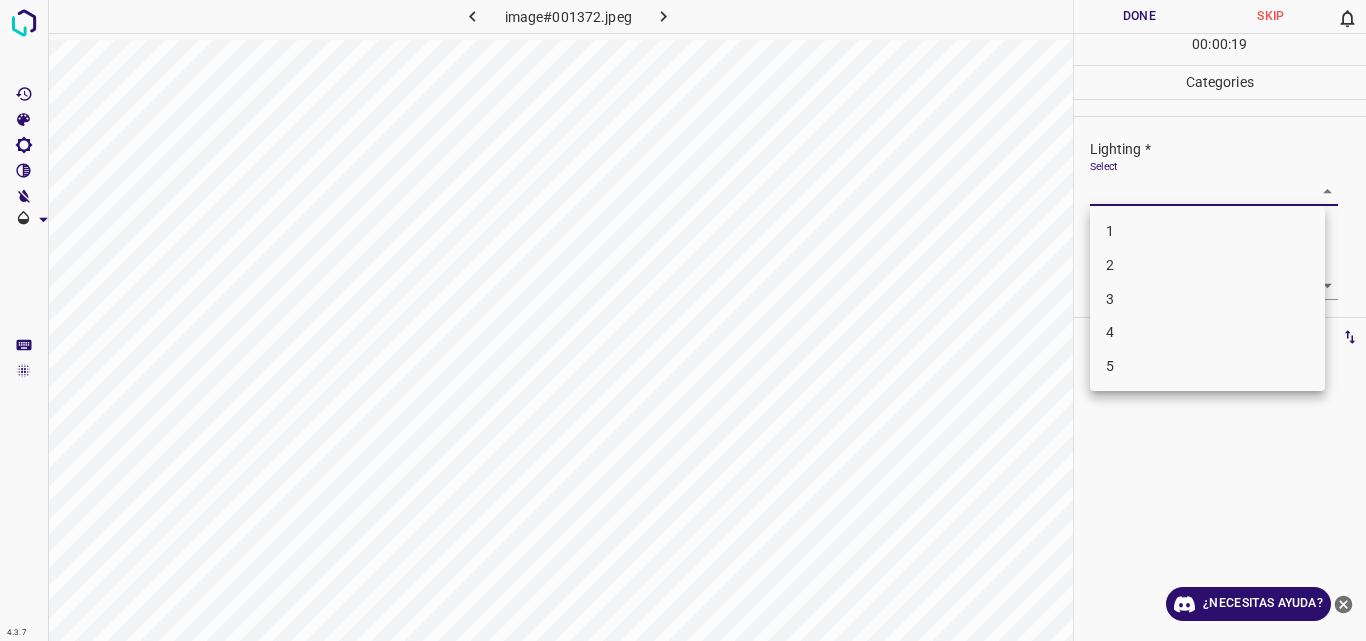 click on "2" at bounding box center (1207, 265) 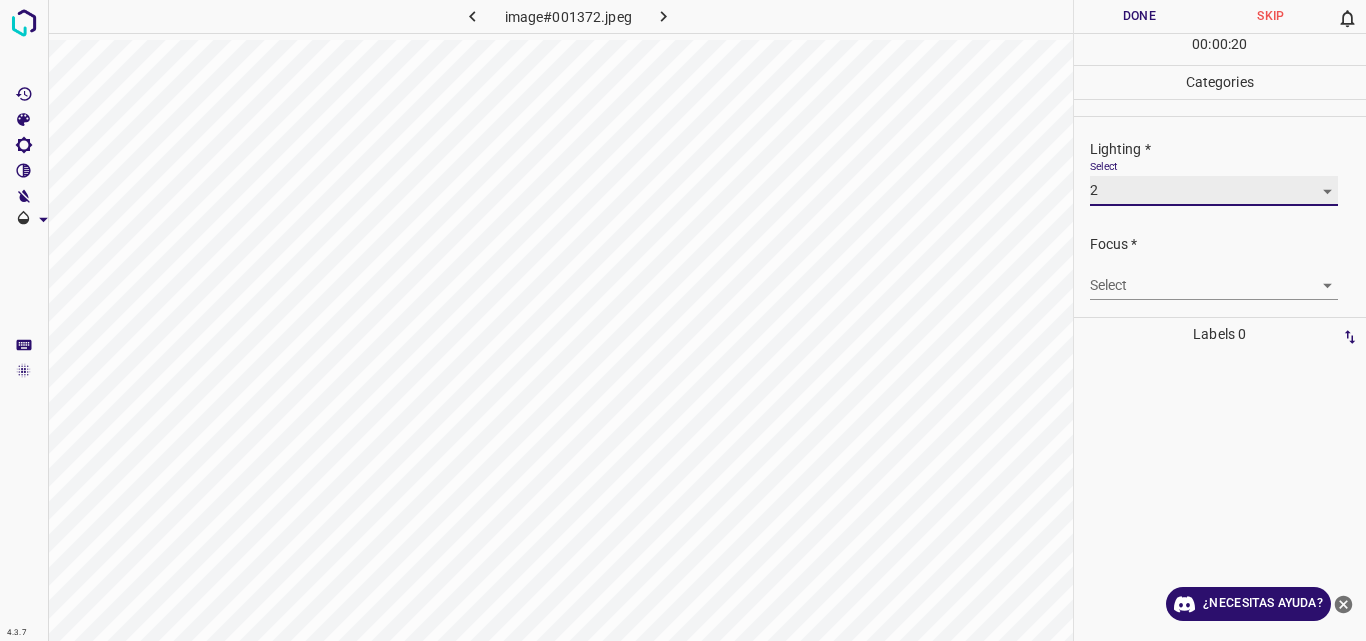 type on "2" 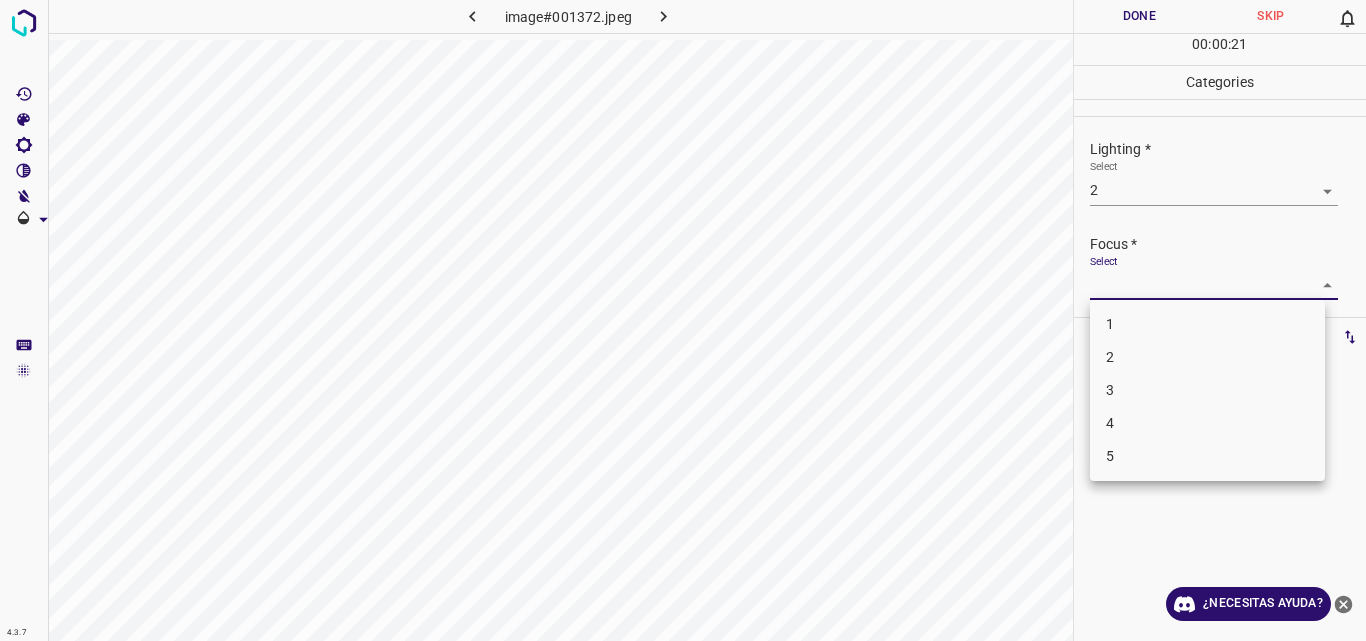 click on "4.3.7 image#001372.jpeg Done Skip 0 00   : 00   : 21   Categories Lighting *  Select 2 2 Focus *  Select ​ Overall *  Select ​ Labels   0 Categories 1 Lighting 2 Focus 3 Overall Tools Space Change between modes (Draw & Edit) I Auto labeling R Restore zoom M Zoom in N Zoom out Delete Delete selecte label Filters Z Restore filters X Saturation filter C Brightness filter V Contrast filter B Gray scale filter General O Download ¿Necesitas ayuda? Original text Rate this translation Your feedback will be used to help improve Google Translate - Texto - Esconder - Borrar 1 2 3 4 5" at bounding box center [683, 320] 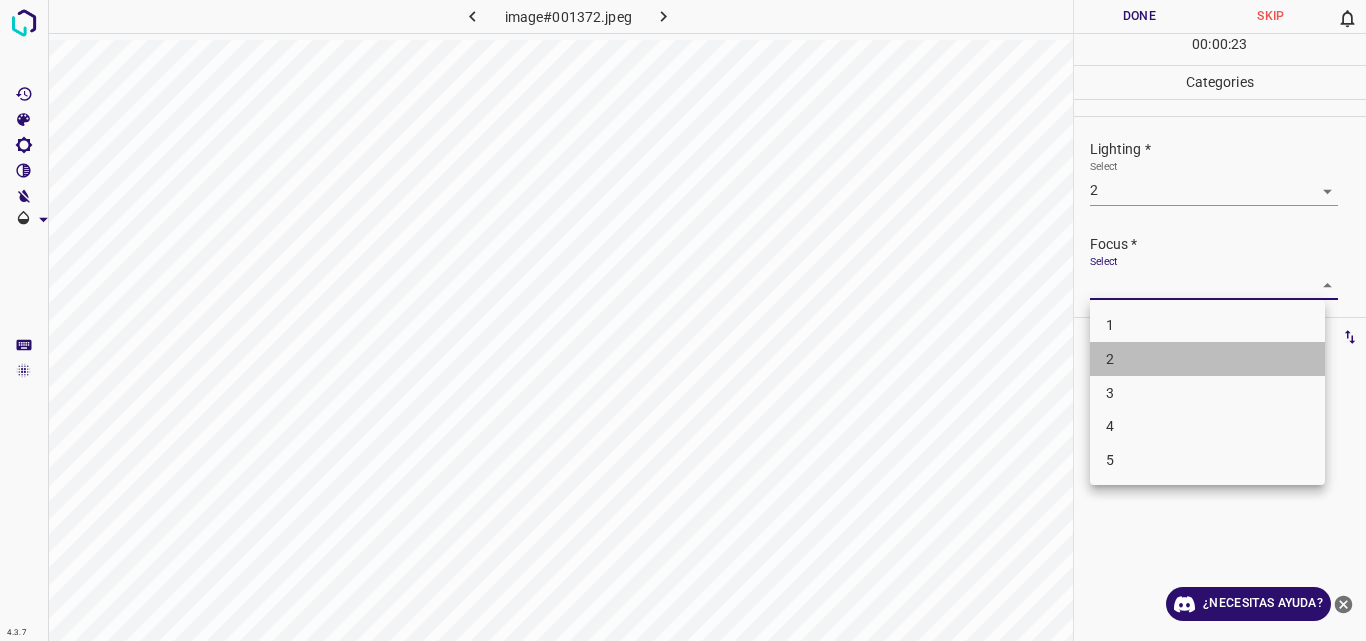 click on "2" at bounding box center (1207, 359) 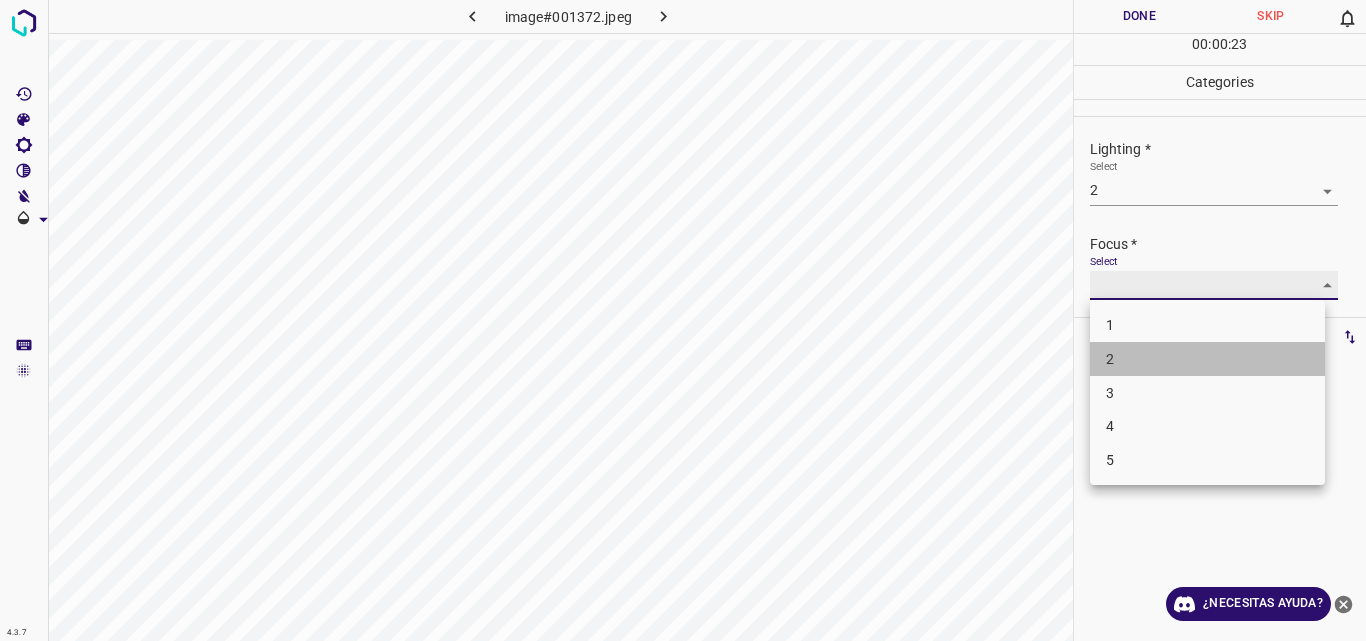 type on "2" 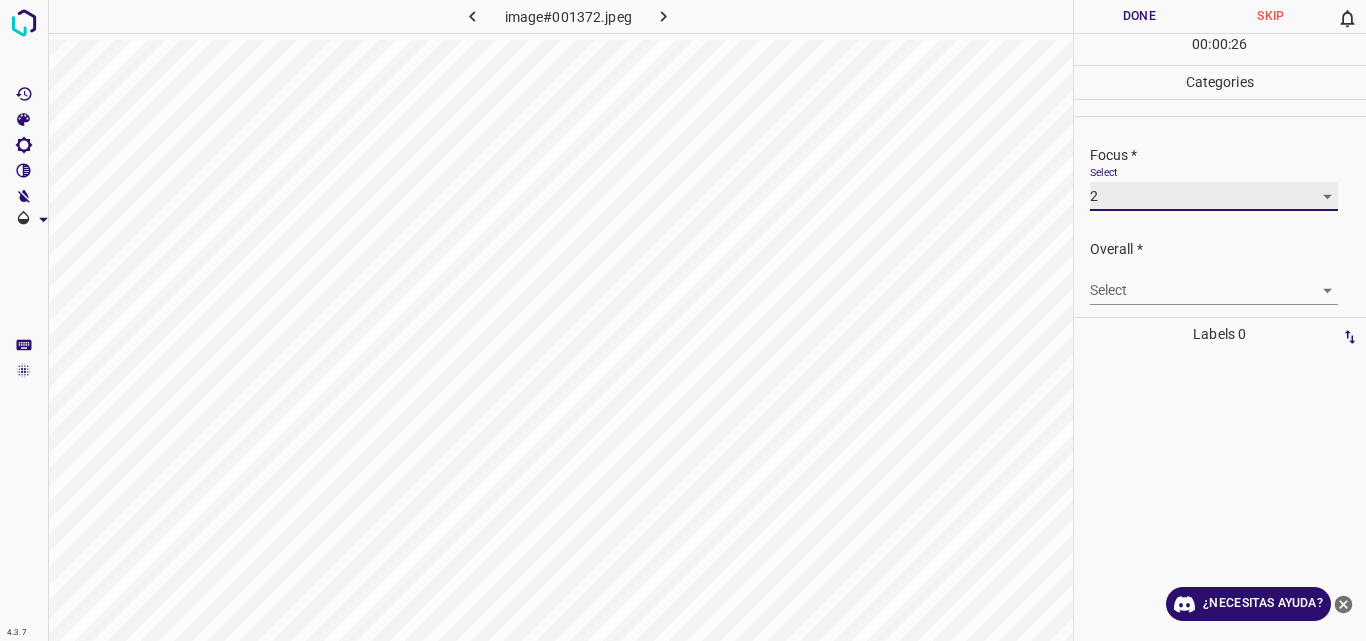 scroll, scrollTop: 98, scrollLeft: 0, axis: vertical 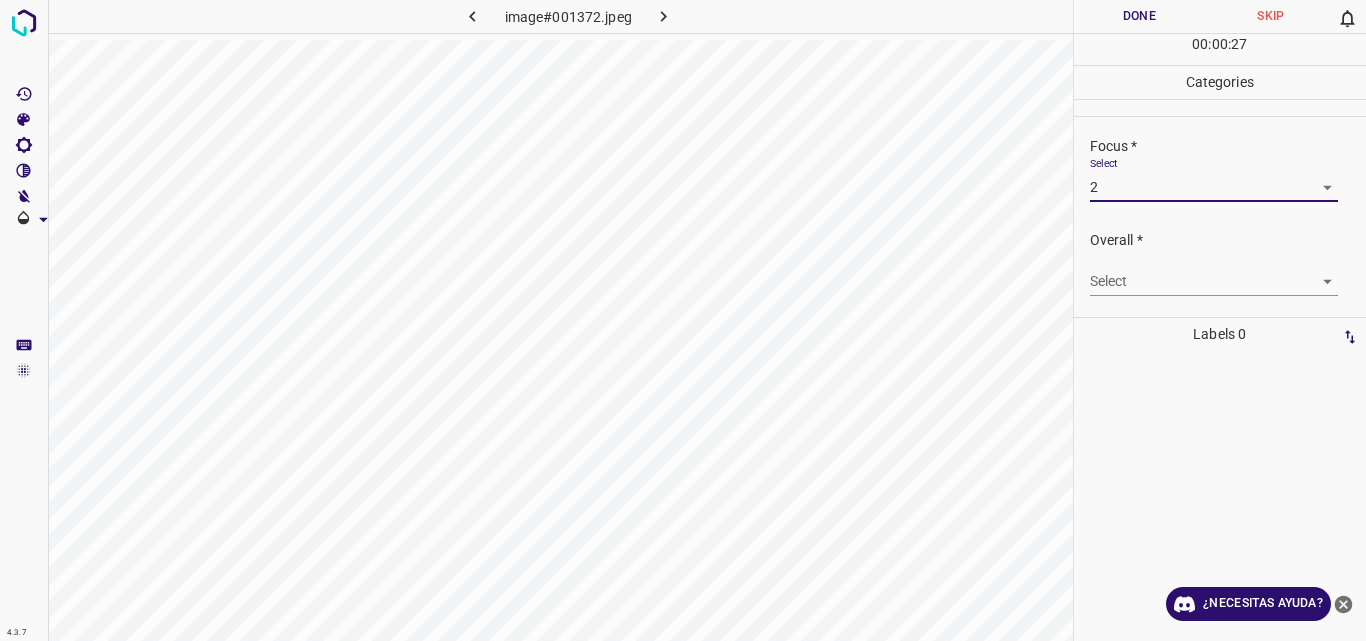 click on "4.3.7 image#001372.jpeg Done Skip 0 00   : 00   : 27   Categories Lighting *  Select 2 2 Focus *  Select 2 2 Overall *  Select ​ Labels   0 Categories 1 Lighting 2 Focus 3 Overall Tools Space Change between modes (Draw & Edit) I Auto labeling R Restore zoom M Zoom in N Zoom out Delete Delete selecte label Filters Z Restore filters X Saturation filter C Brightness filter V Contrast filter B Gray scale filter General O Download ¿Necesitas ayuda? Original text Rate this translation Your feedback will be used to help improve Google Translate - Texto - Esconder - Borrar" at bounding box center [683, 320] 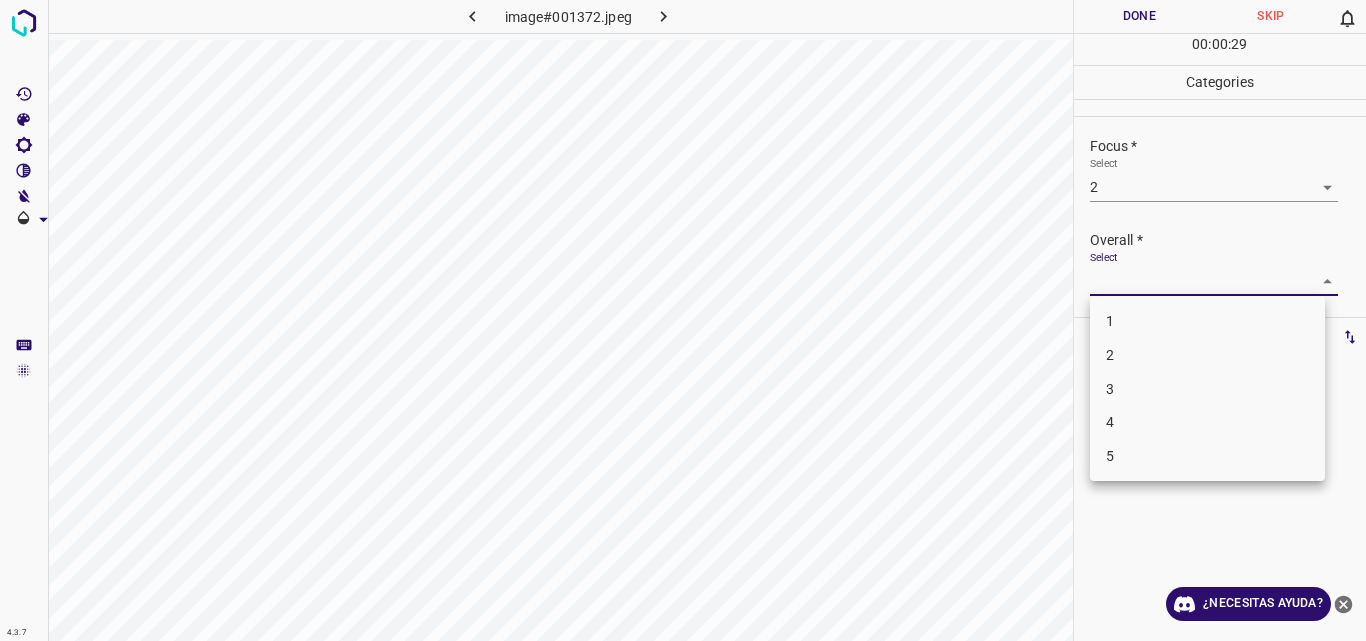 click on "2" at bounding box center [1207, 355] 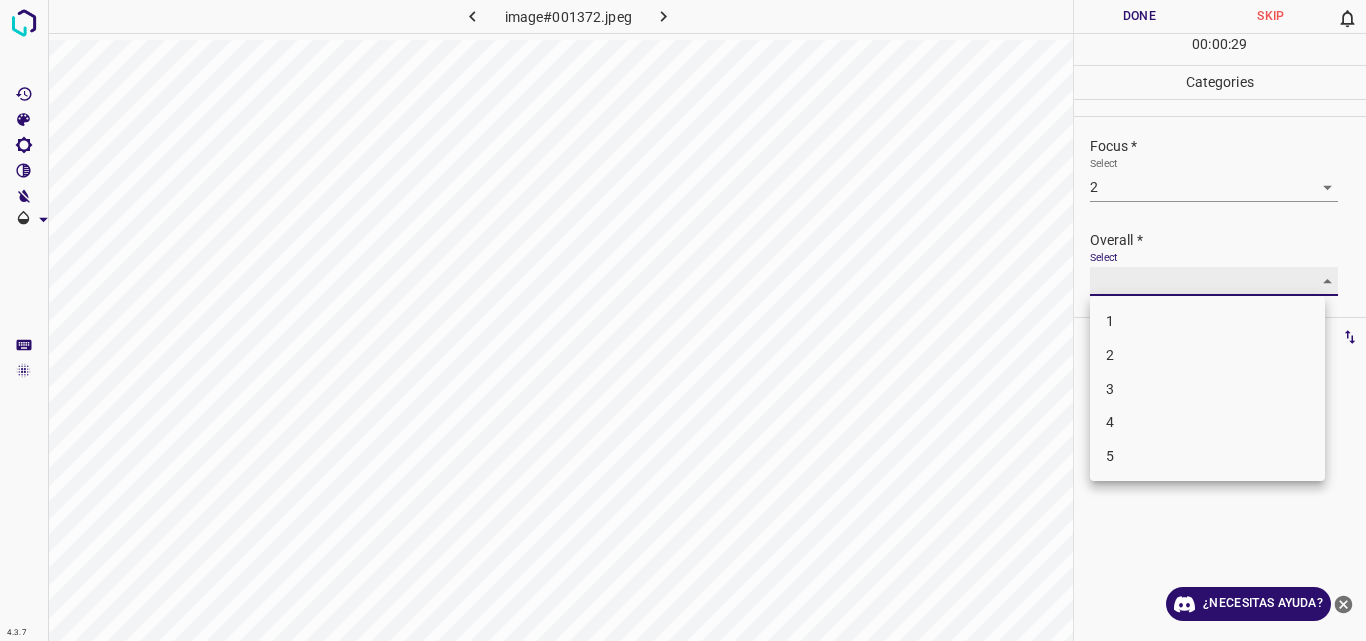 type on "2" 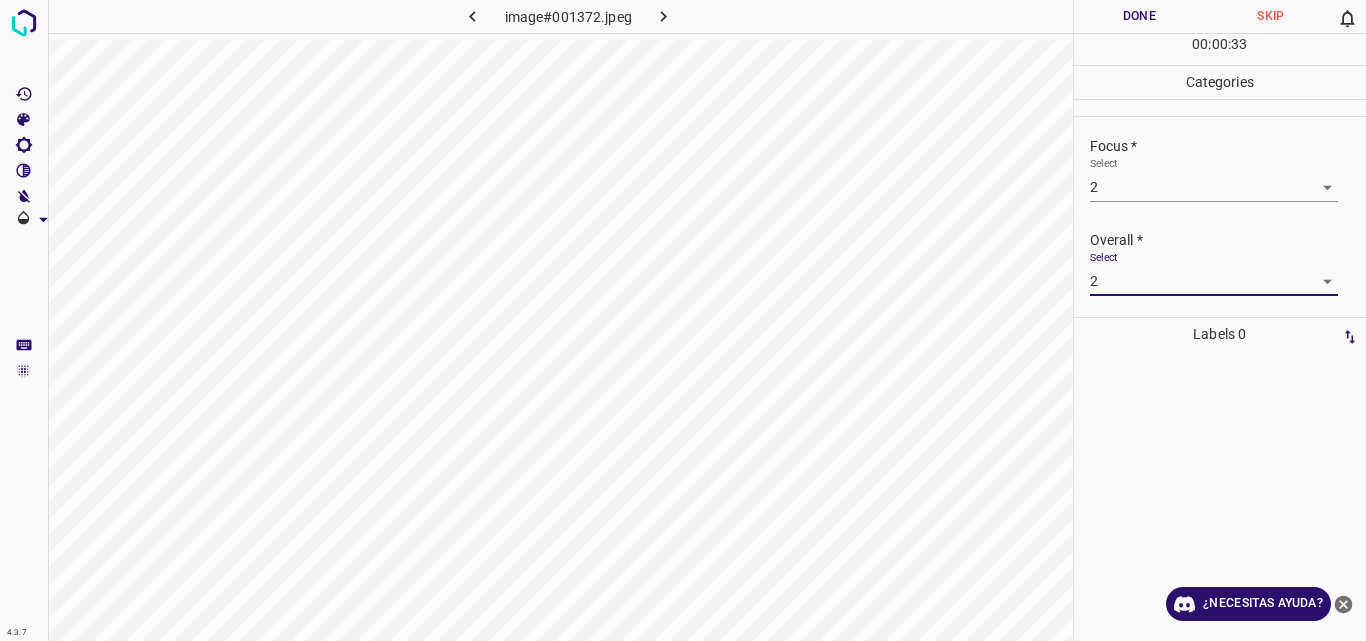 click on "00   : 00   : 33" at bounding box center (1220, 49) 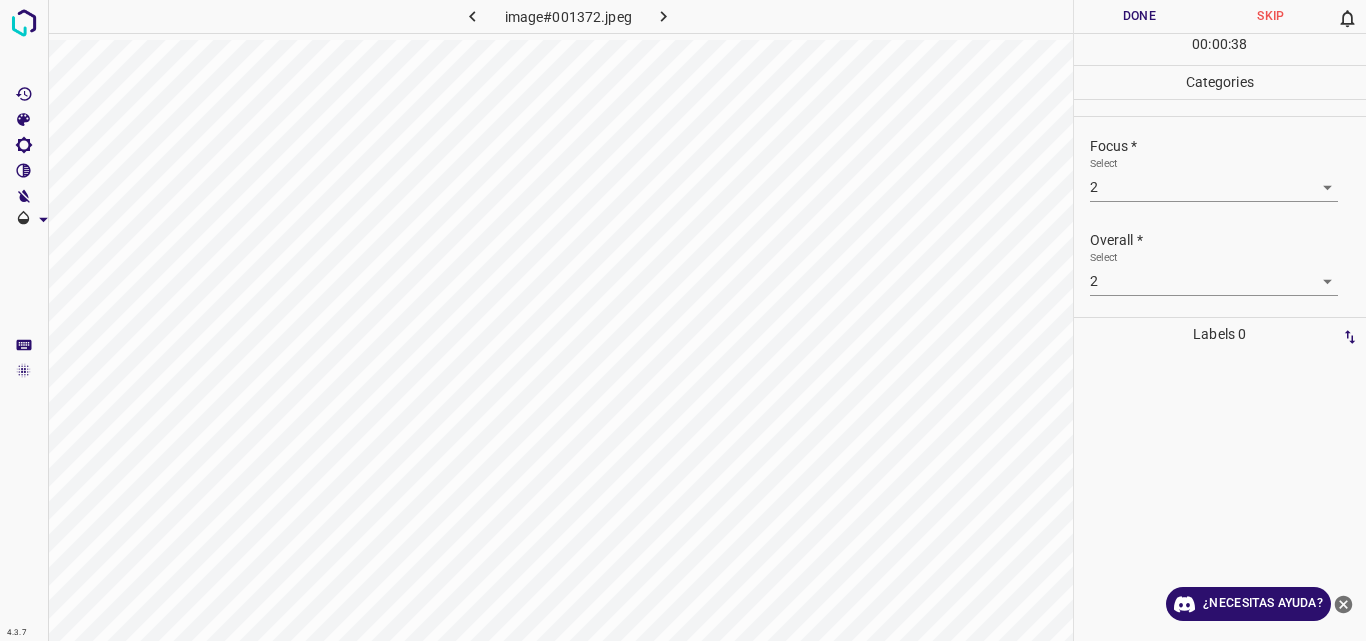click on "Done" at bounding box center (1140, 16) 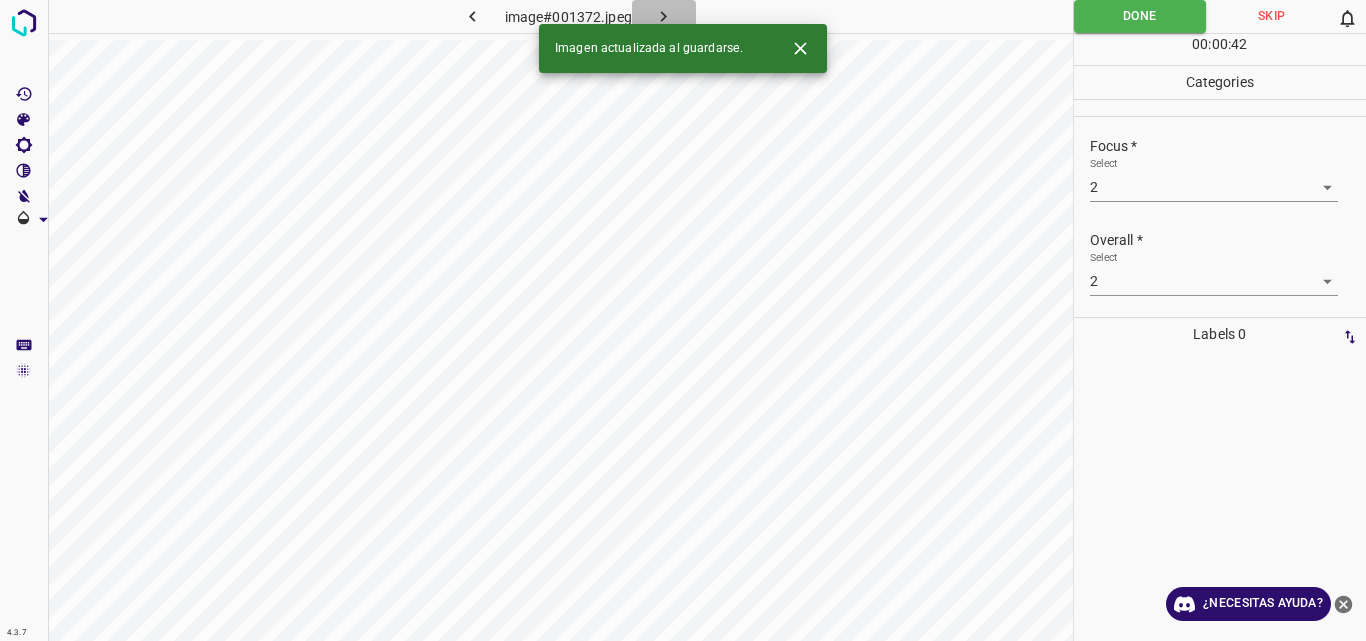 click 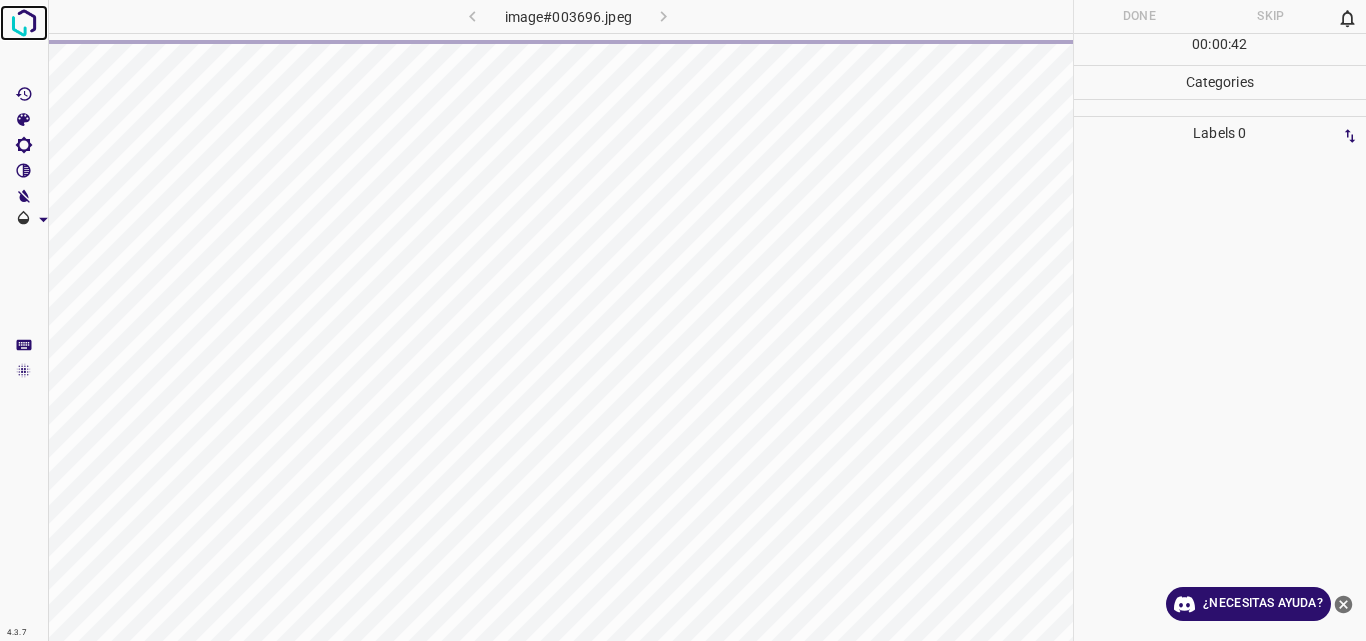 click at bounding box center (24, 23) 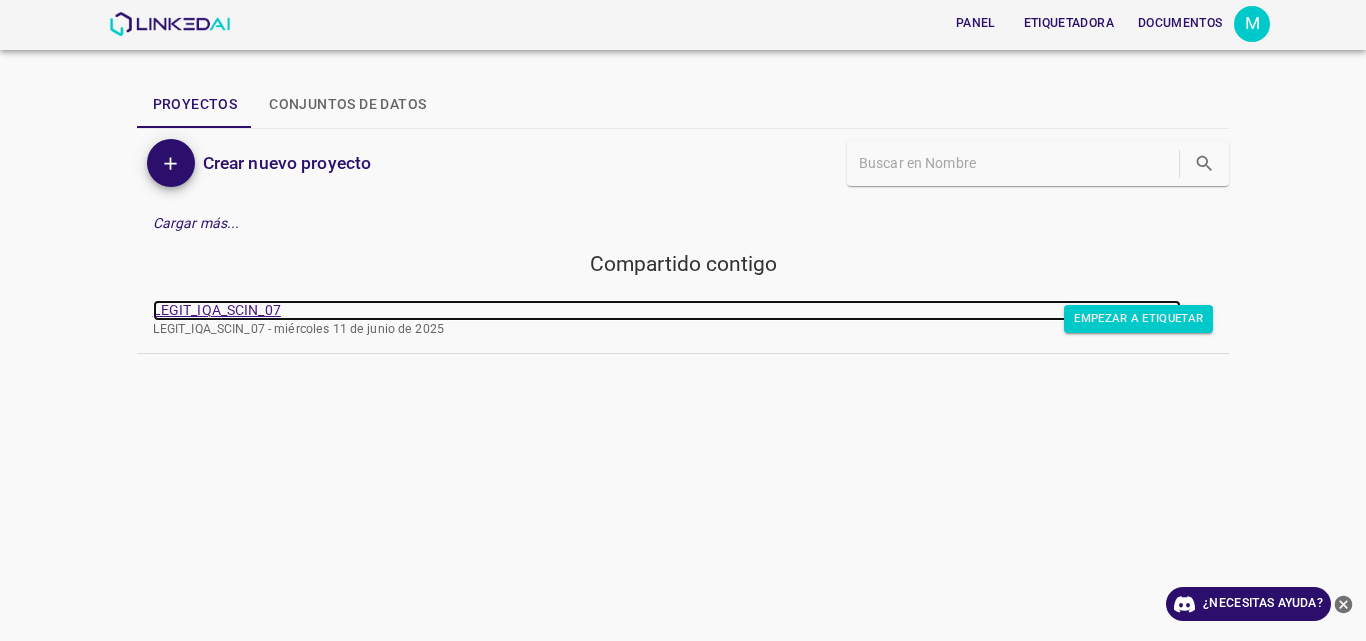 click on "LEGIT_IQA_SCIN_07" at bounding box center [217, 310] 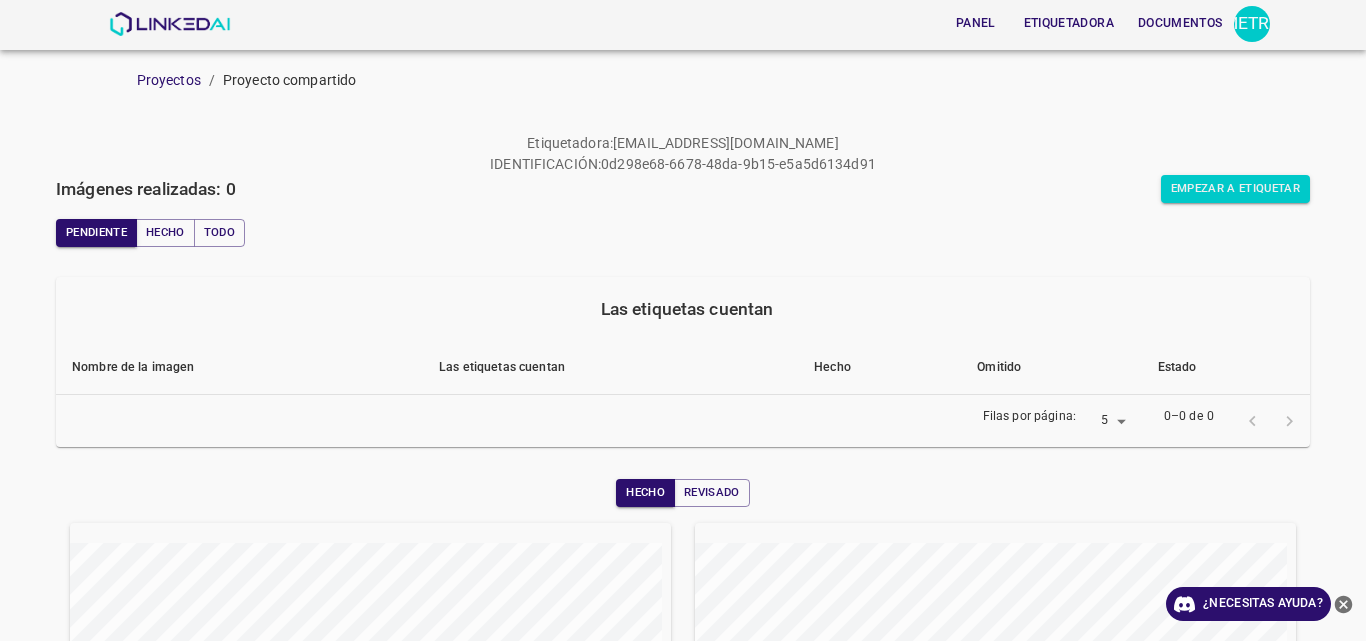scroll, scrollTop: 0, scrollLeft: 0, axis: both 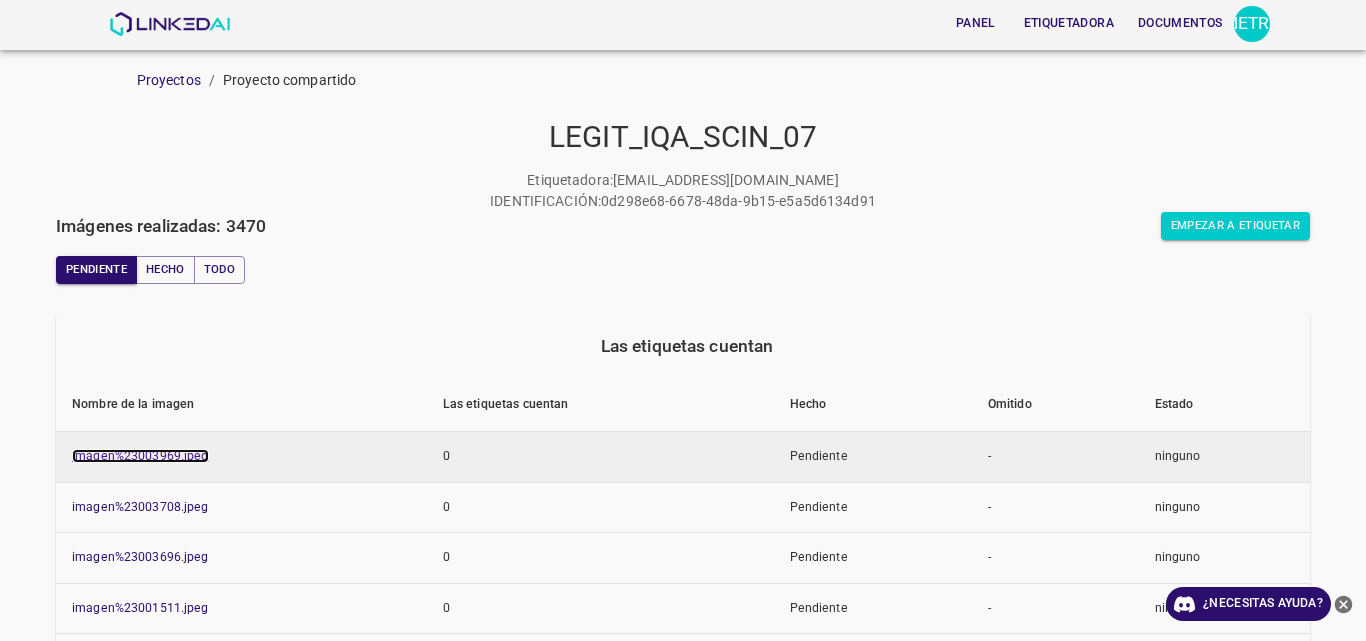 click on "imagen%23003969.jpeg" at bounding box center [140, 456] 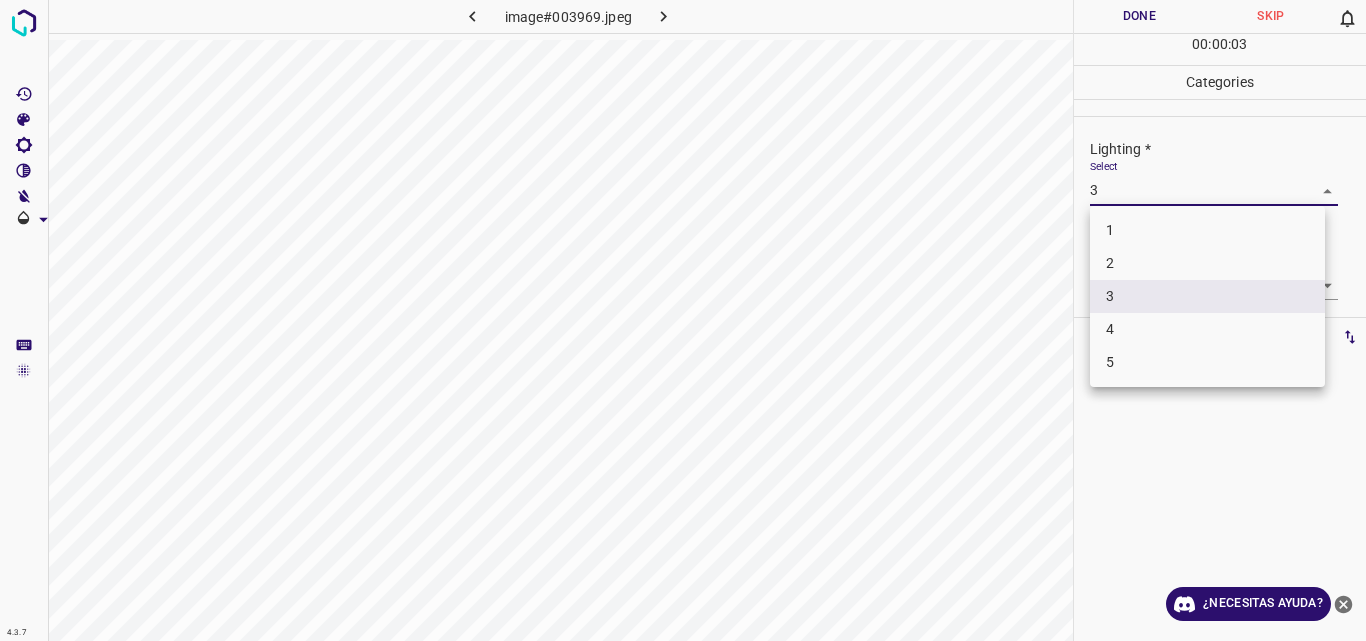 click on "4.3.7 image#003969.jpeg Done Skip 0 00   : 00   : 03   Categories Lighting *  Select 3 3 Focus *  Select 3 3 Overall *  Select ​ Labels   0 Categories 1 Lighting 2 Focus 3 Overall Tools Space Change between modes (Draw & Edit) I Auto labeling R Restore zoom M Zoom in N Zoom out Delete Delete selecte label Filters Z Restore filters X Saturation filter C Brightness filter V Contrast filter B Gray scale filter General O Download ¿Necesitas ayuda? Original text Rate this translation Your feedback will be used to help improve Google Translate - Texto - Esconder - Borrar 1 2 3 4 5" at bounding box center (683, 320) 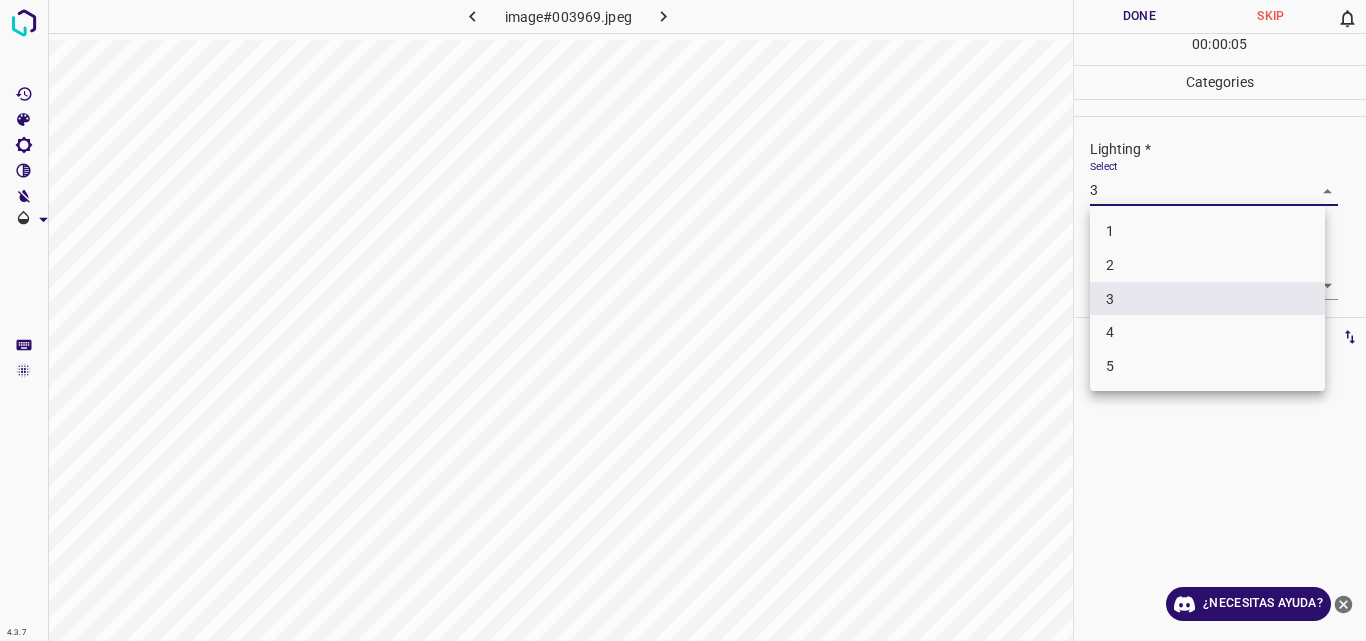 click on "3" at bounding box center [1207, 299] 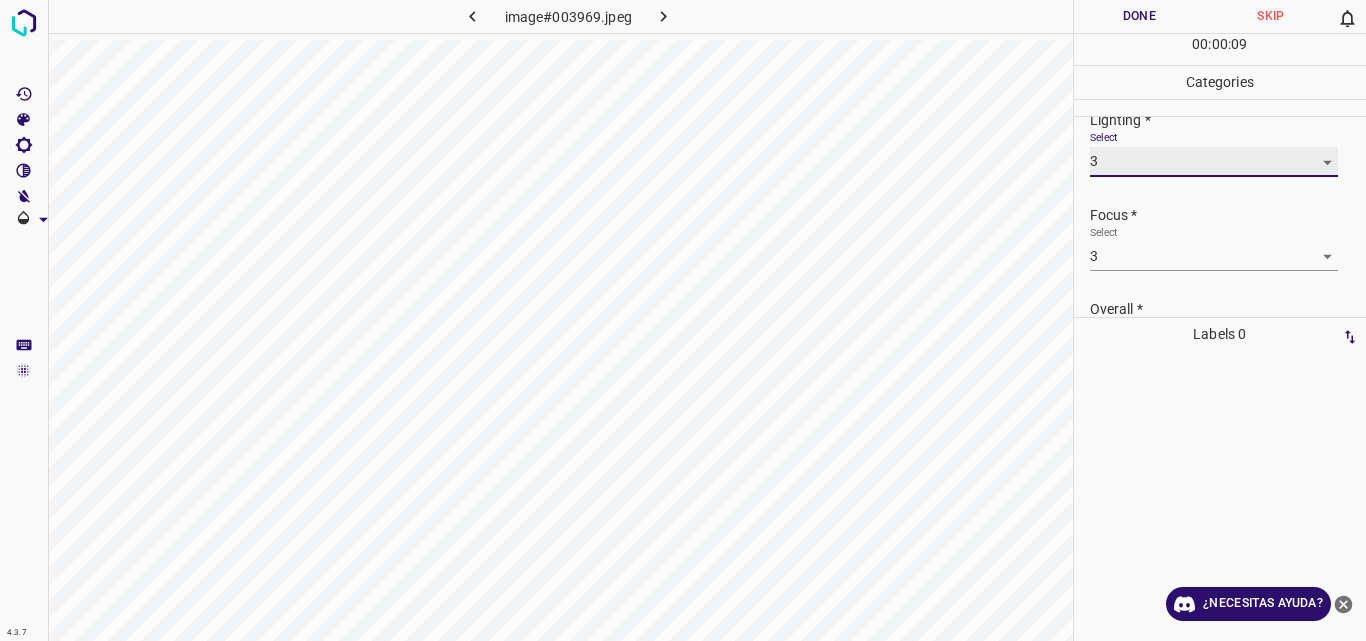 scroll, scrollTop: 98, scrollLeft: 0, axis: vertical 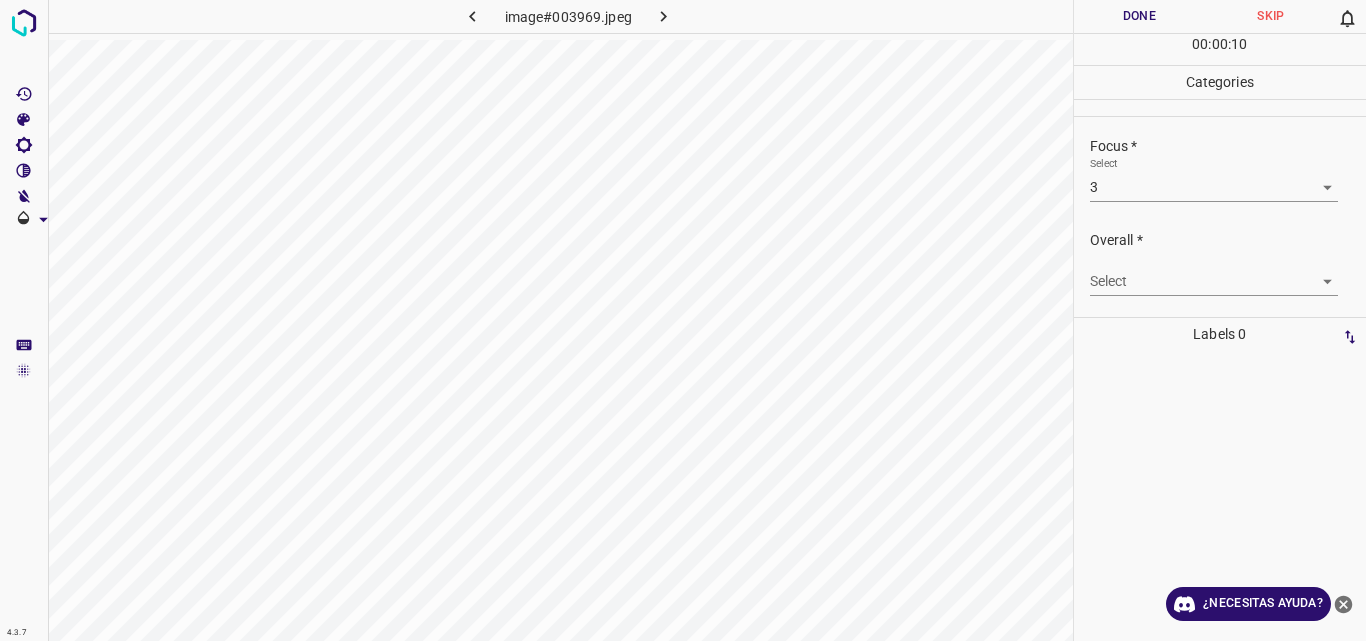 click on "4.3.7 image#003969.jpeg Done Skip 0 00   : 00   : 10   Categories Lighting *  Select 3 3 Focus *  Select 3 3 Overall *  Select ​ Labels   0 Categories 1 Lighting 2 Focus 3 Overall Tools Space Change between modes (Draw & Edit) I Auto labeling R Restore zoom M Zoom in N Zoom out Delete Delete selecte label Filters Z Restore filters X Saturation filter C Brightness filter V Contrast filter B Gray scale filter General O Download ¿Necesitas ayuda? Original text Rate this translation Your feedback will be used to help improve Google Translate - Texto - Esconder - Borrar" at bounding box center (683, 320) 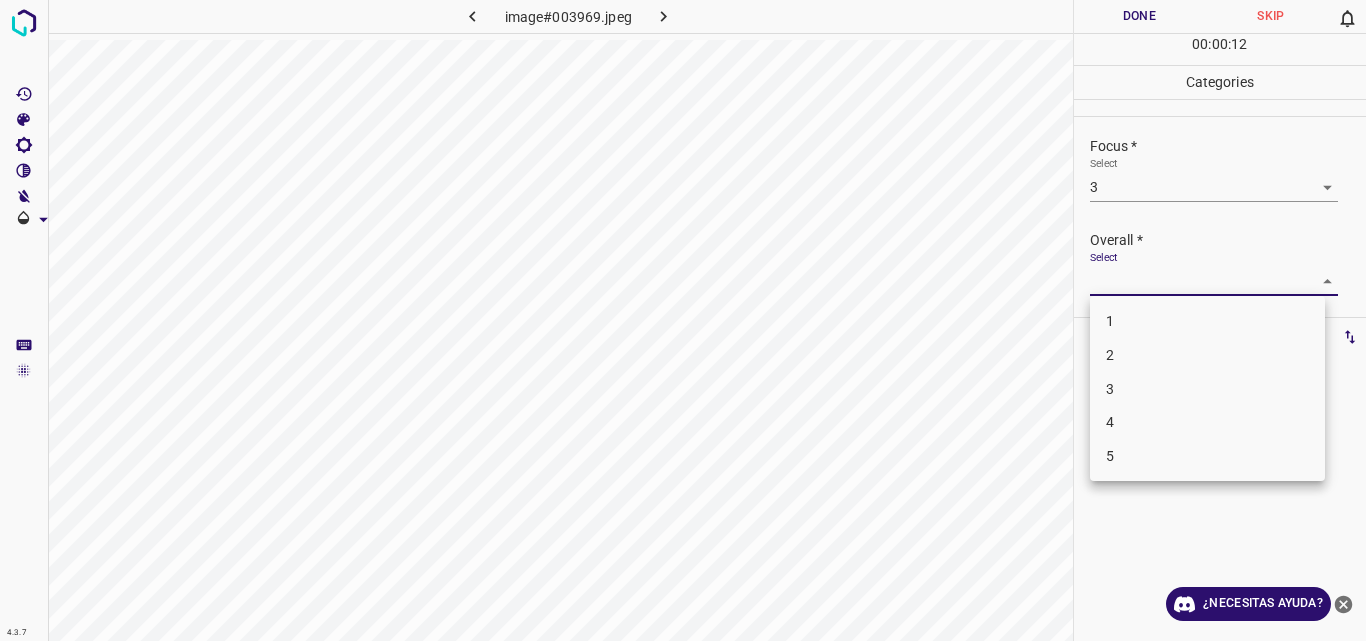 click on "3" at bounding box center (1207, 389) 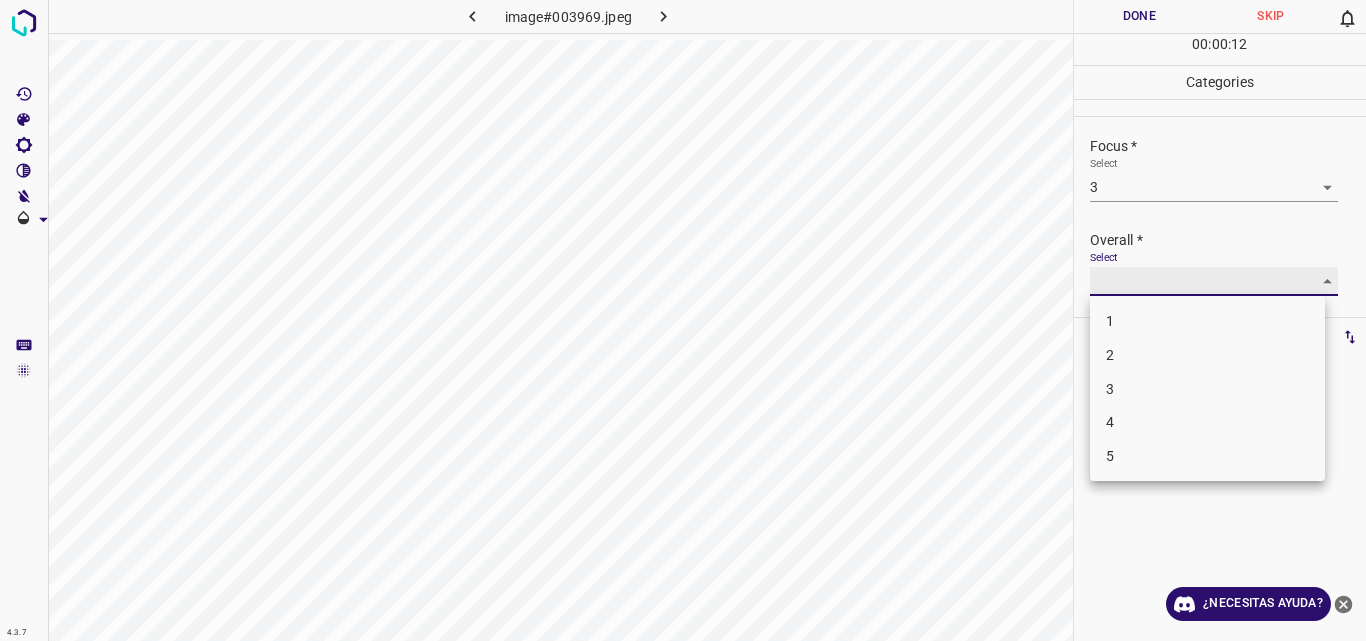 type on "3" 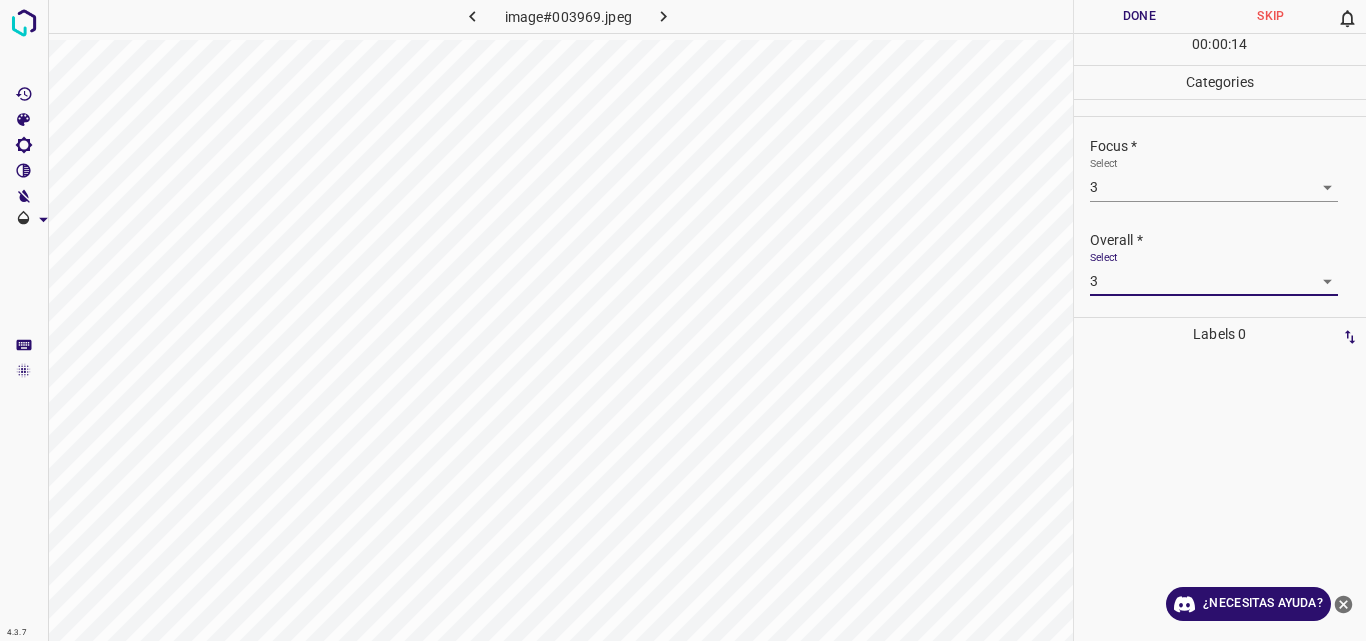 click on "Done" at bounding box center (1140, 16) 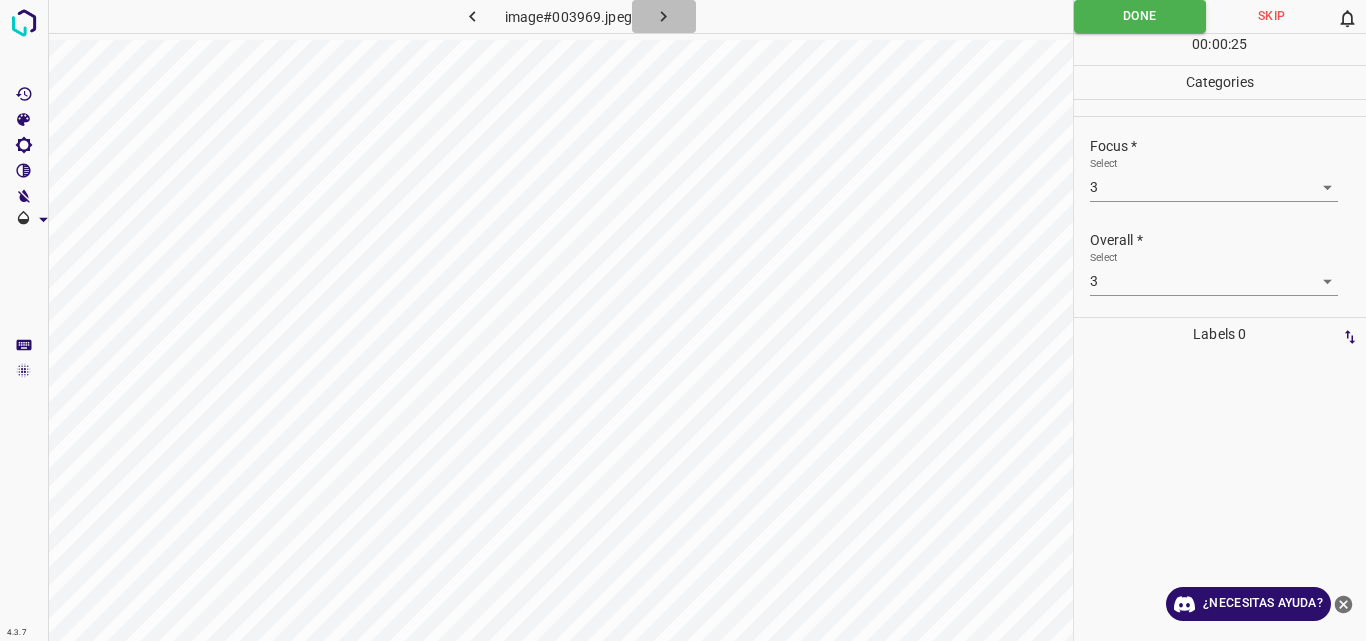 click 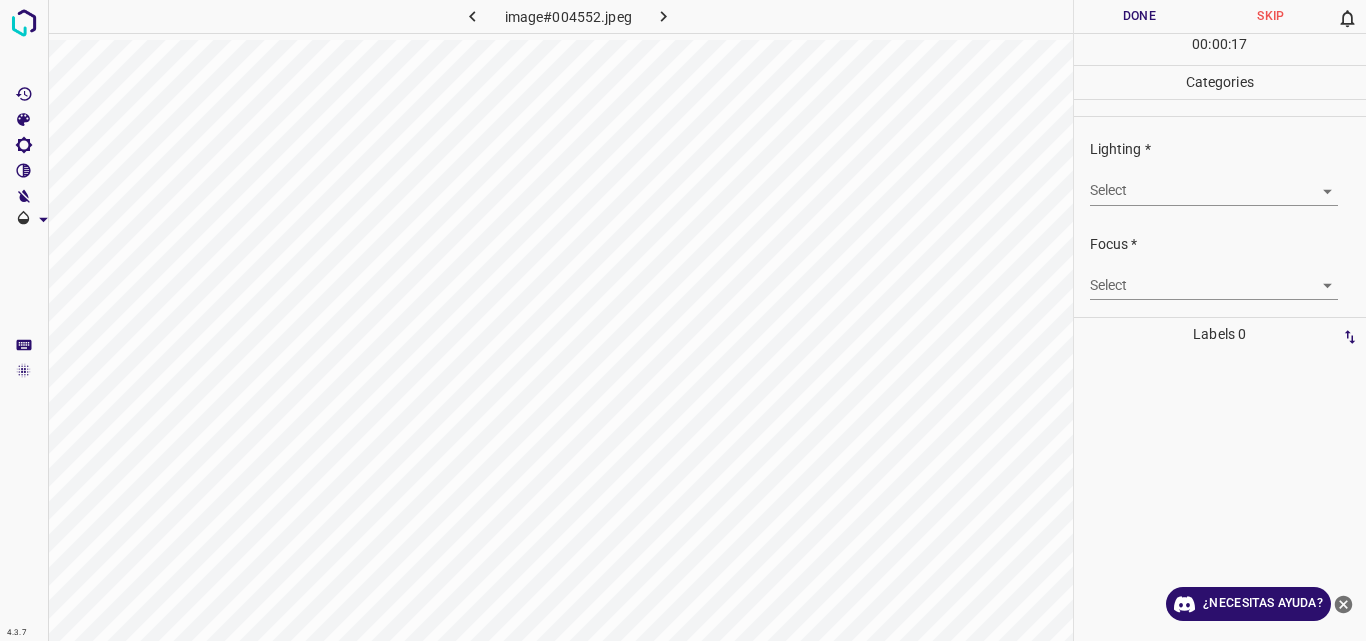 click on "4.3.7 image#004552.jpeg Done Skip 0 00   : 00   : 17   Categories Lighting *  Select ​ Focus *  Select ​ Overall *  Select ​ Labels   0 Categories 1 Lighting 2 Focus 3 Overall Tools Space Change between modes (Draw & Edit) I Auto labeling R Restore zoom M Zoom in N Zoom out Delete Delete selecte label Filters Z Restore filters X Saturation filter C Brightness filter V Contrast filter B Gray scale filter General O Download ¿Necesitas ayuda? Original text Rate this translation Your feedback will be used to help improve Google Translate - Texto - Esconder - Borrar" at bounding box center [683, 320] 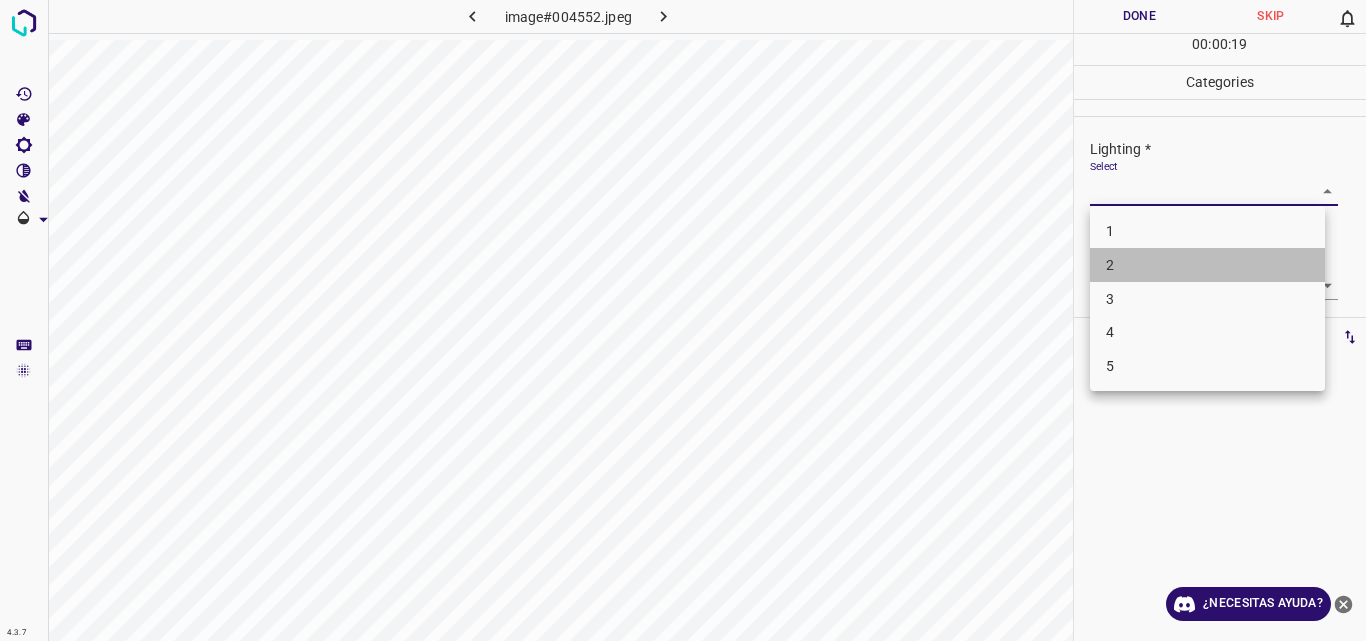 click on "2" at bounding box center [1207, 265] 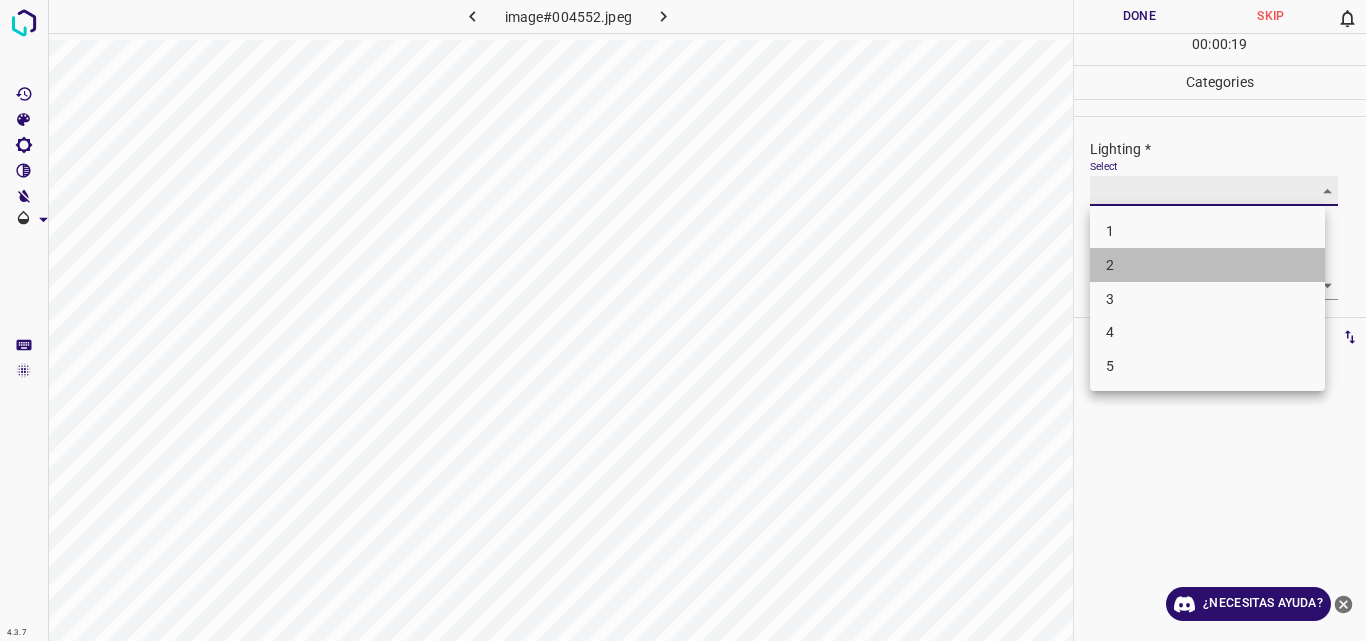 type on "2" 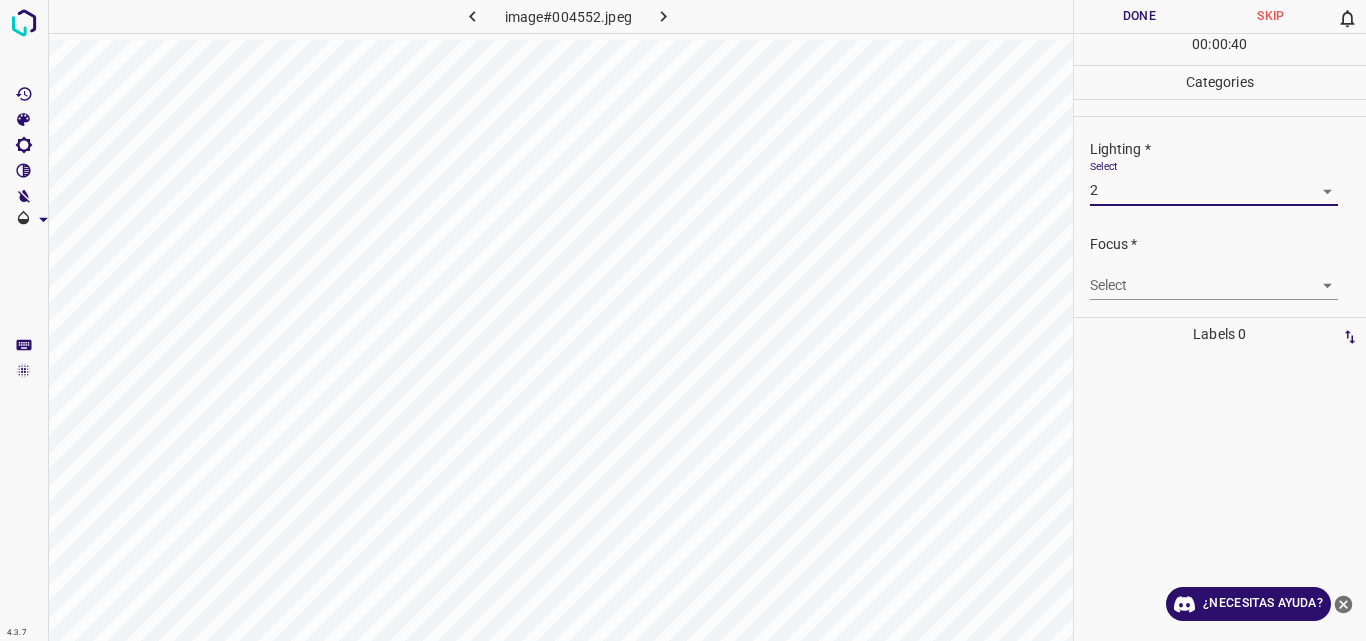 click on "4.3.7 image#004552.jpeg Done Skip 0 00   : 00   : 40   Categories Lighting *  Select 2 2 Focus *  Select ​ Overall *  Select ​ Labels   0 Categories 1 Lighting 2 Focus 3 Overall Tools Space Change between modes (Draw & Edit) I Auto labeling R Restore zoom M Zoom in N Zoom out Delete Delete selecte label Filters Z Restore filters X Saturation filter C Brightness filter V Contrast filter B Gray scale filter General O Download ¿Necesitas ayuda? Original text Rate this translation Your feedback will be used to help improve Google Translate - Texto - Esconder - Borrar" at bounding box center (683, 320) 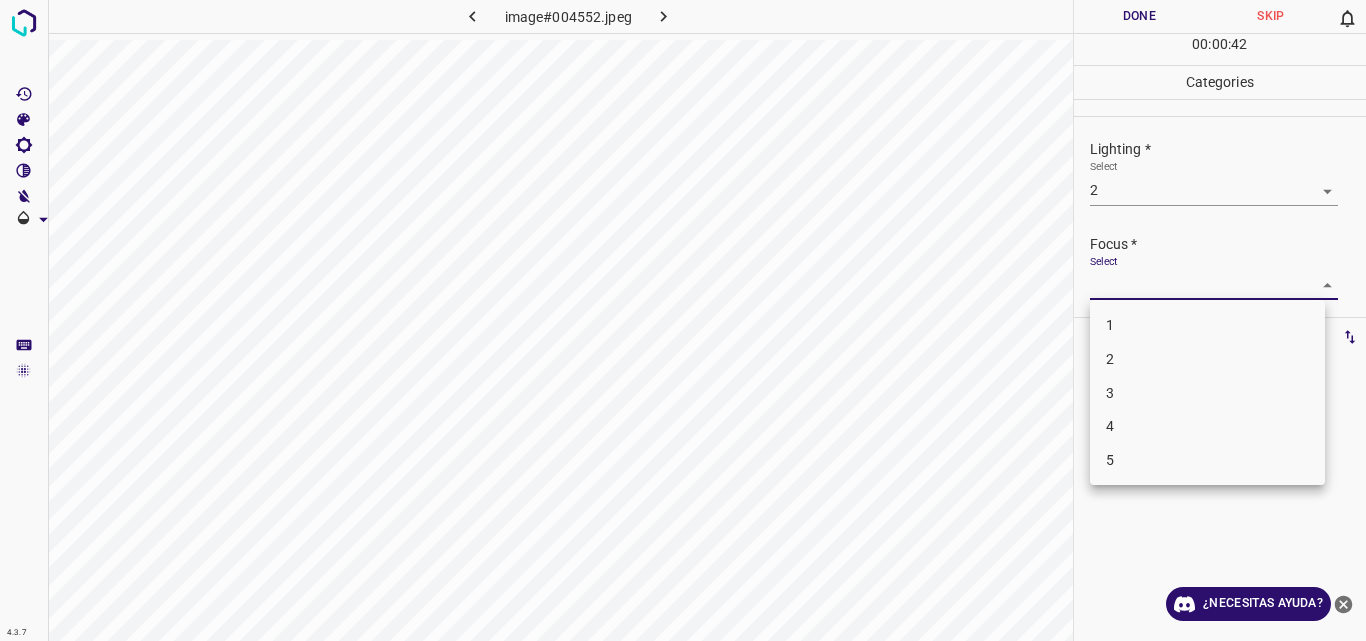 click on "2" at bounding box center [1207, 359] 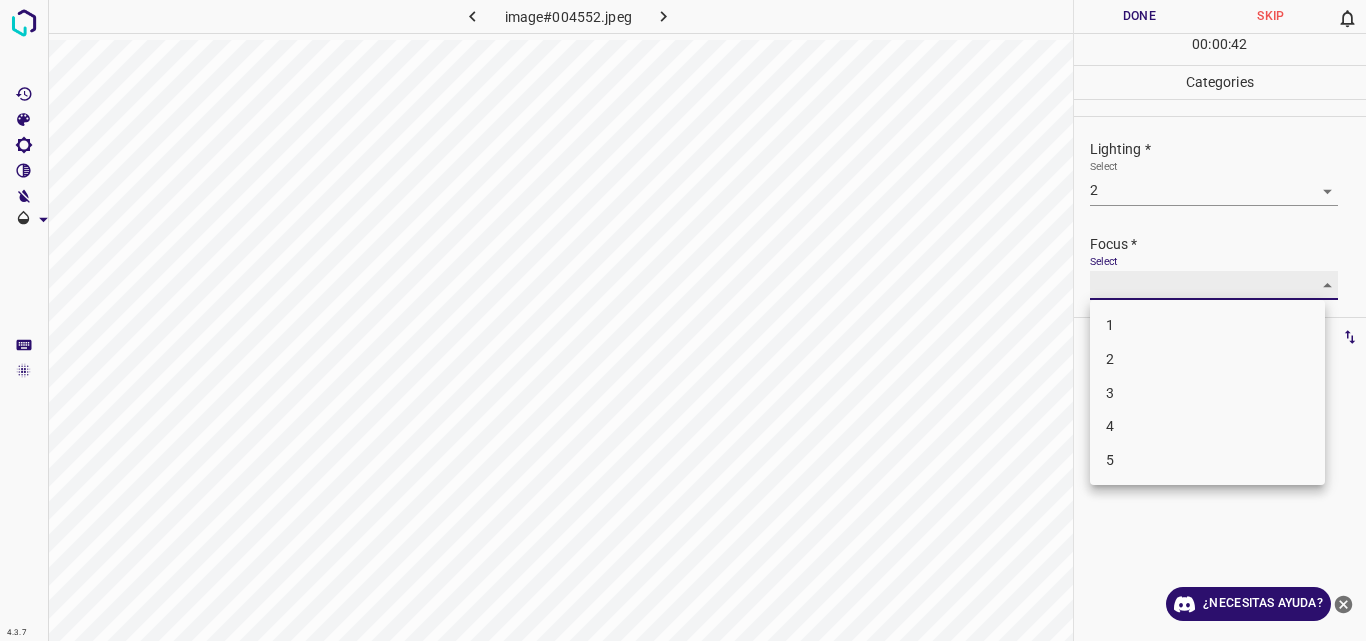 type on "2" 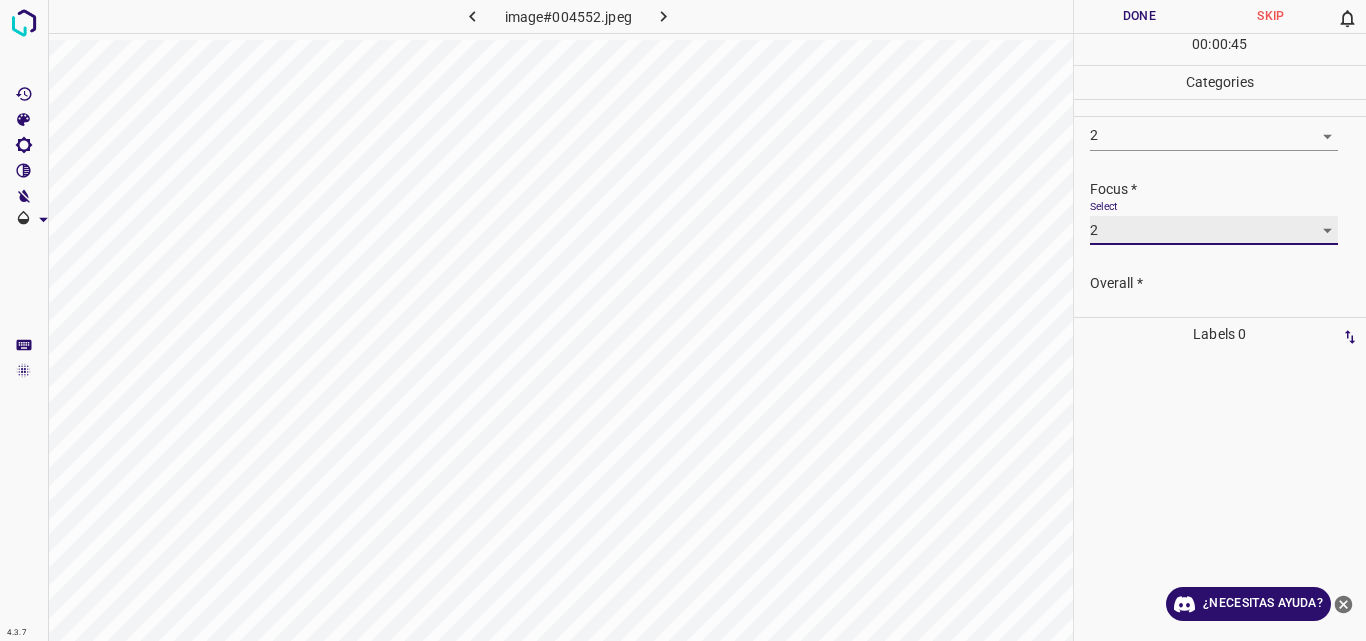 scroll, scrollTop: 98, scrollLeft: 0, axis: vertical 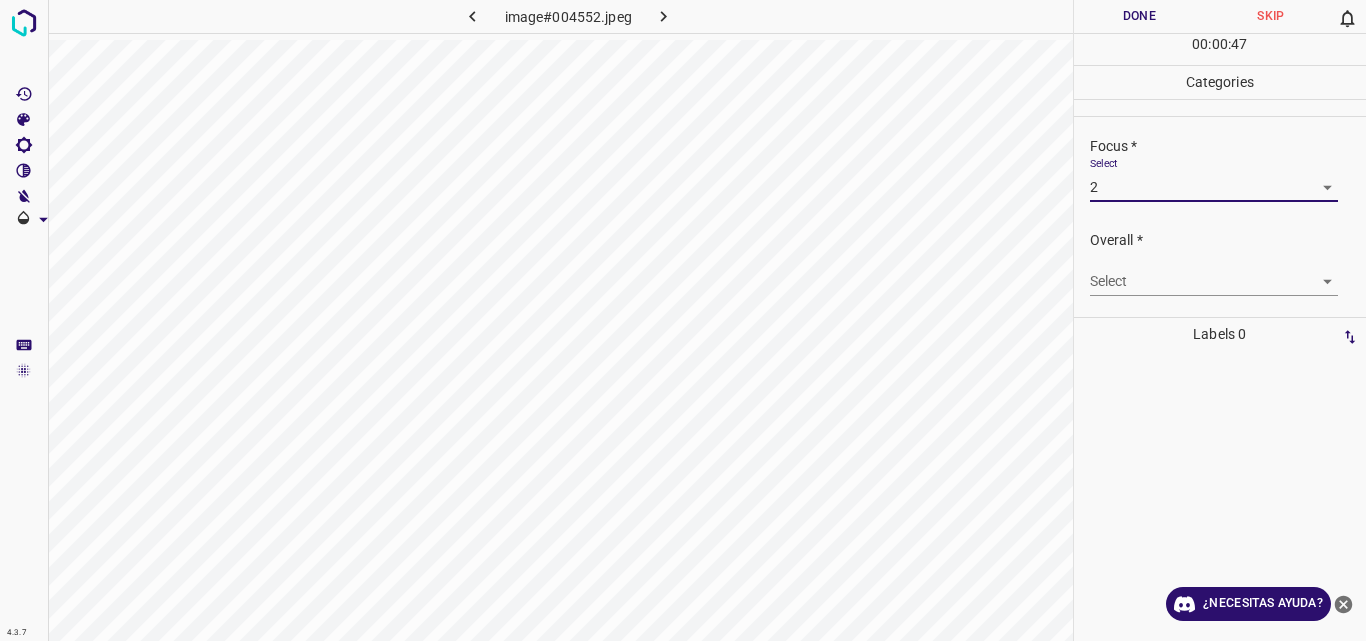 click on "4.3.7 image#004552.jpeg Done Skip 0 00   : 00   : 47   Categories Lighting *  Select 2 2 Focus *  Select 2 2 Overall *  Select ​ Labels   0 Categories 1 Lighting 2 Focus 3 Overall Tools Space Change between modes (Draw & Edit) I Auto labeling R Restore zoom M Zoom in N Zoom out Delete Delete selecte label Filters Z Restore filters X Saturation filter C Brightness filter V Contrast filter B Gray scale filter General O Download ¿Necesitas ayuda? Original text Rate this translation Your feedback will be used to help improve Google Translate - Texto - Esconder - Borrar" at bounding box center (683, 320) 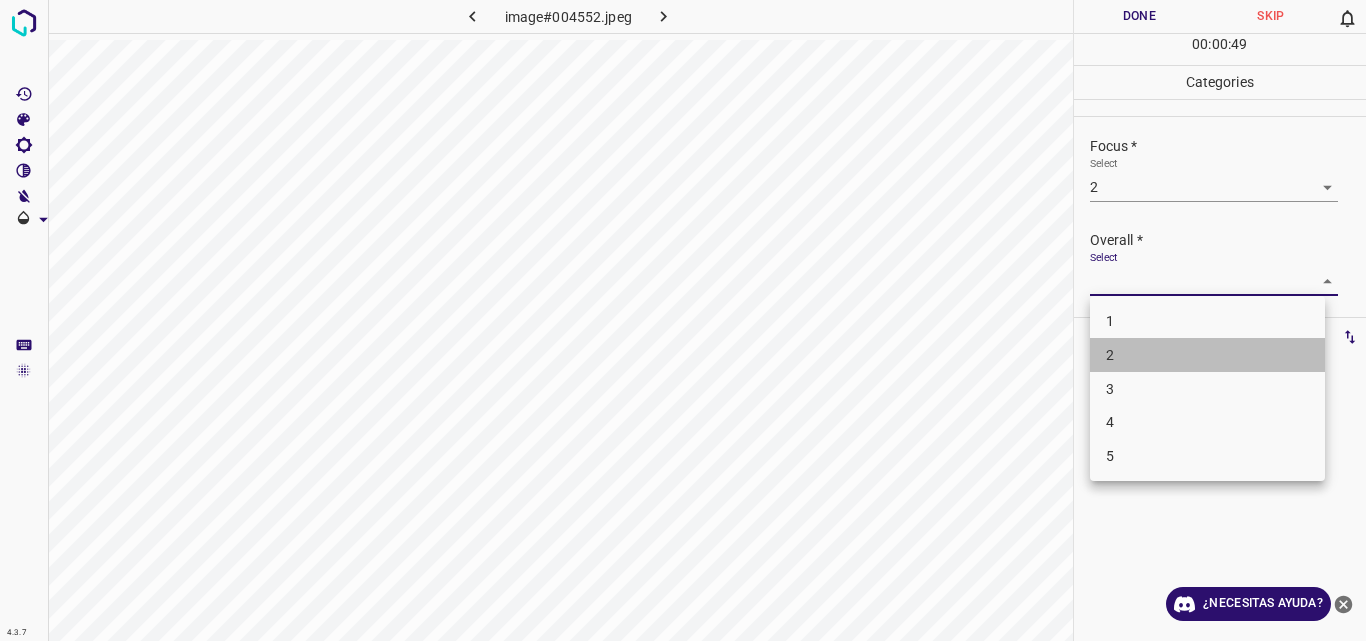 click on "2" at bounding box center [1207, 355] 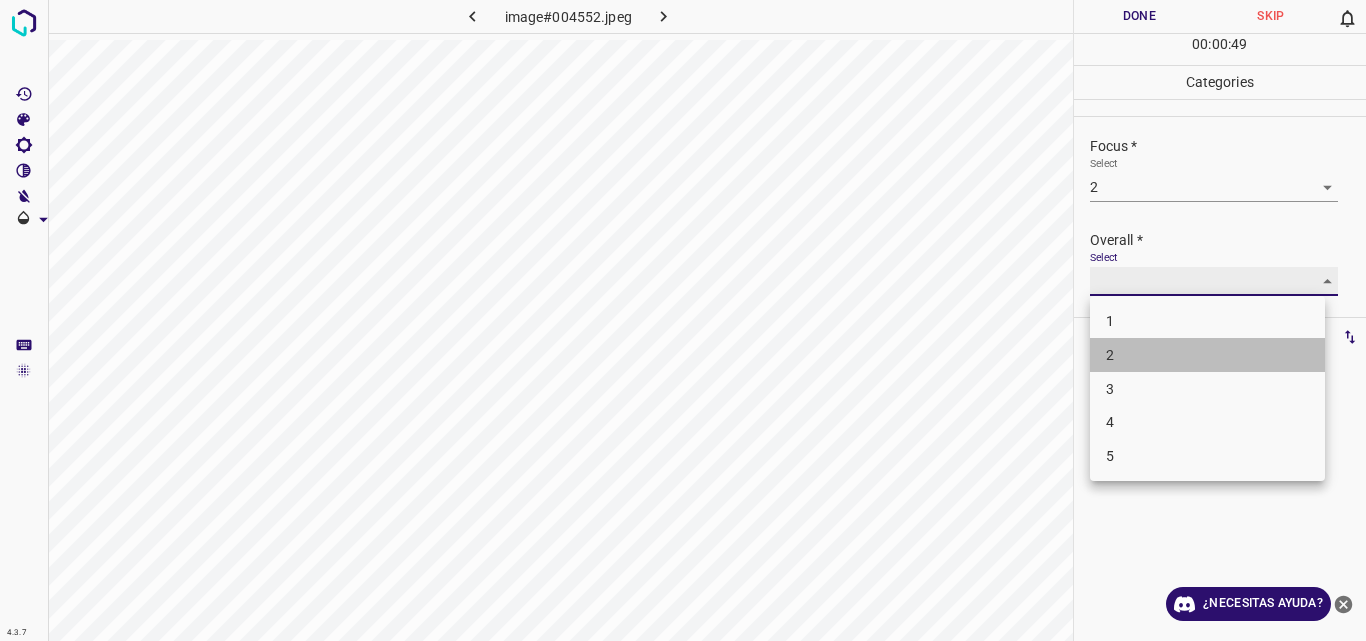 type on "2" 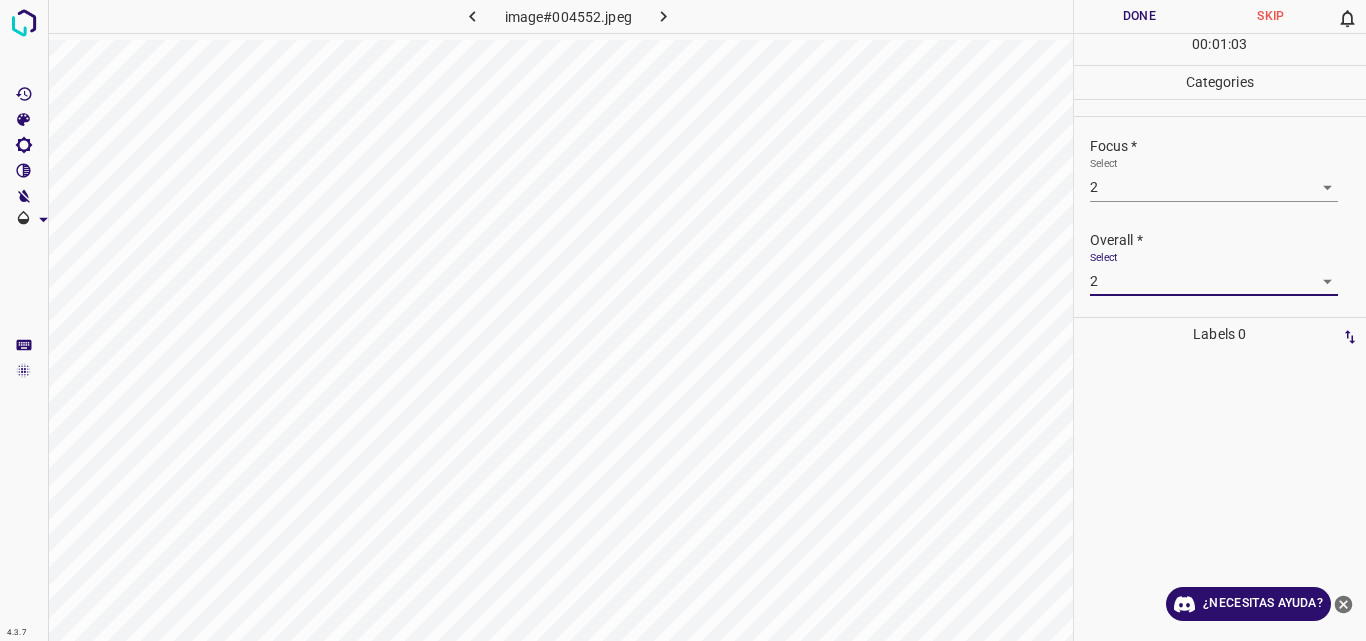 click on "Done" at bounding box center [1140, 16] 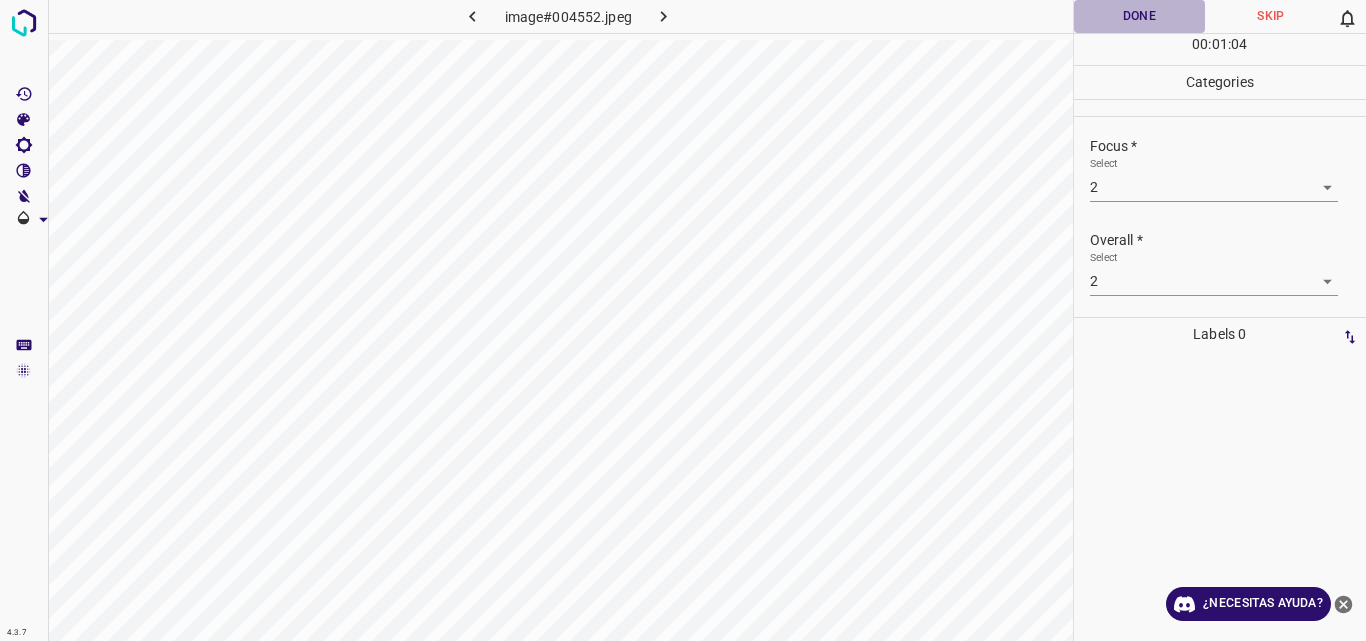 click on "Done" at bounding box center [1140, 16] 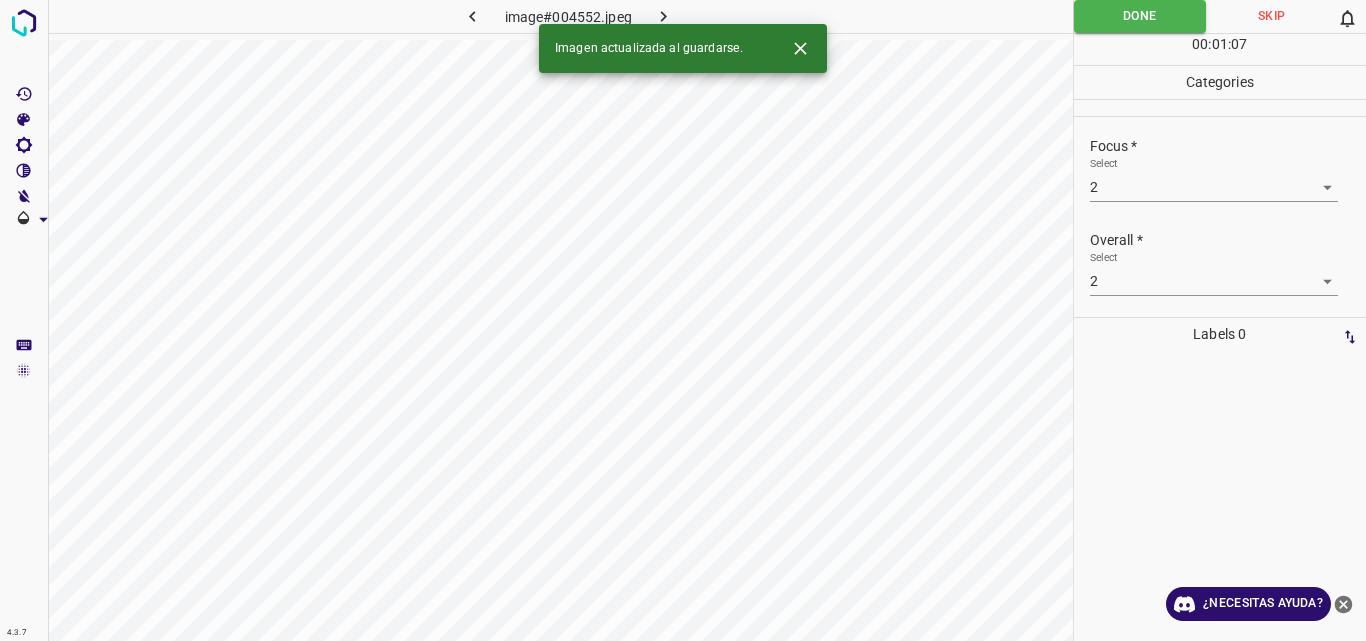 click 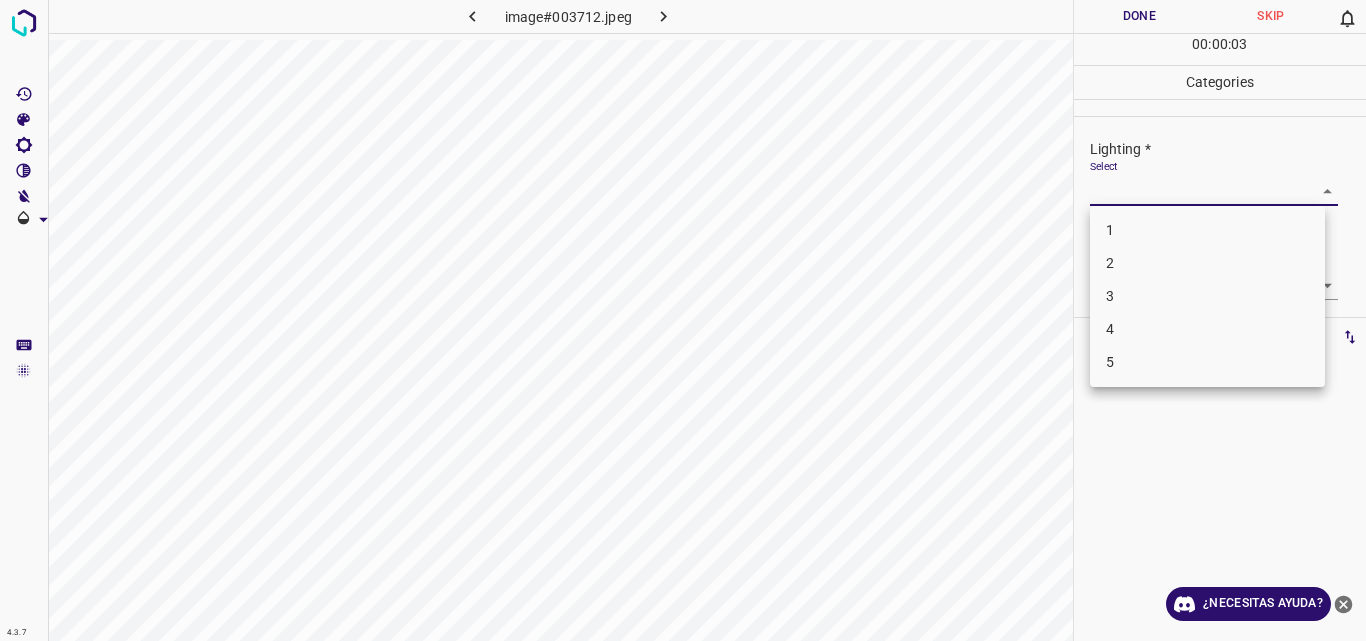 click on "4.3.7 image#003712.jpeg Done Skip 0 00   : 00   : 03   Categories Lighting *  Select ​ Focus *  Select ​ Overall *  Select ​ Labels   0 Categories 1 Lighting 2 Focus 3 Overall Tools Space Change between modes (Draw & Edit) I Auto labeling R Restore zoom M Zoom in N Zoom out Delete Delete selecte label Filters Z Restore filters X Saturation filter C Brightness filter V Contrast filter B Gray scale filter General O Download ¿Necesitas ayuda? Original text Rate this translation Your feedback will be used to help improve Google Translate - Texto - Esconder - Borrar 1 2 3 4 5" at bounding box center (683, 320) 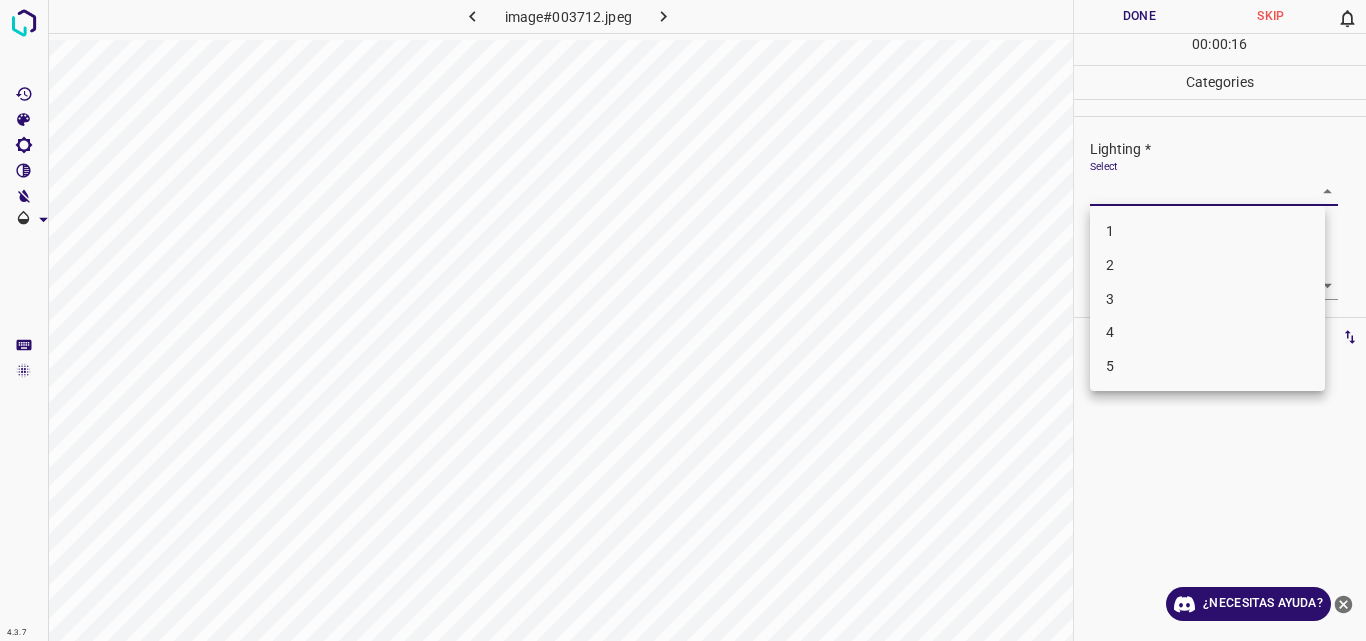 click on "2" at bounding box center (1207, 265) 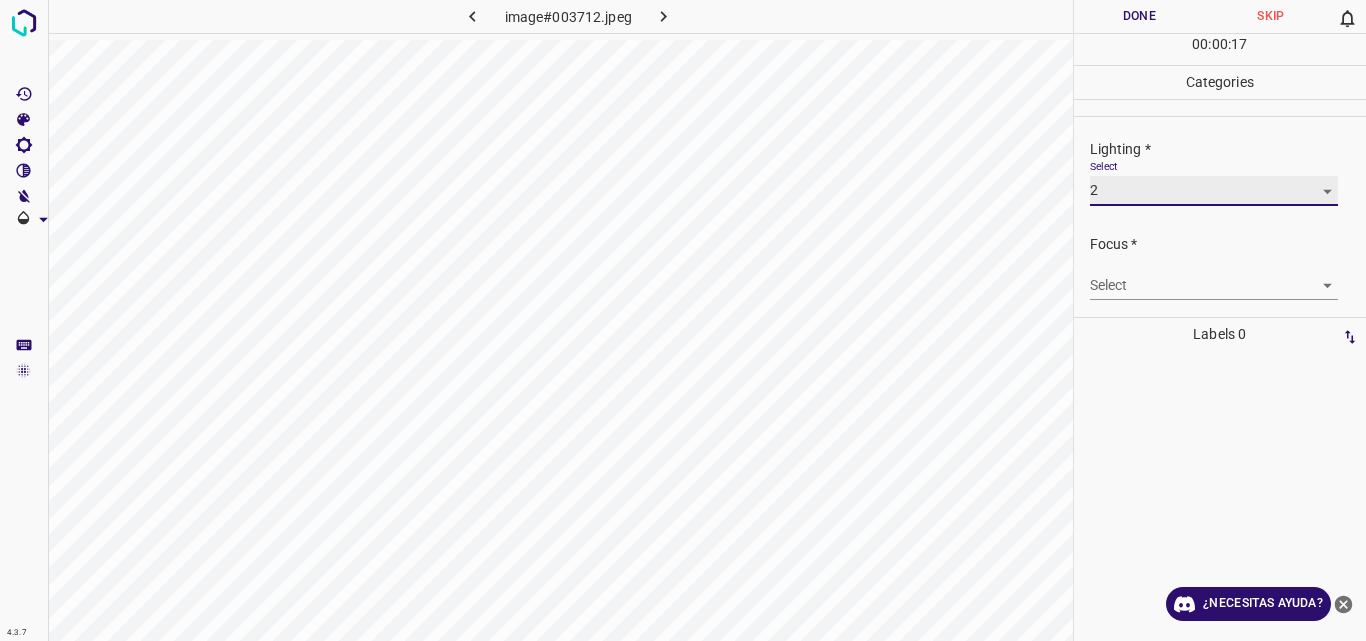 type on "2" 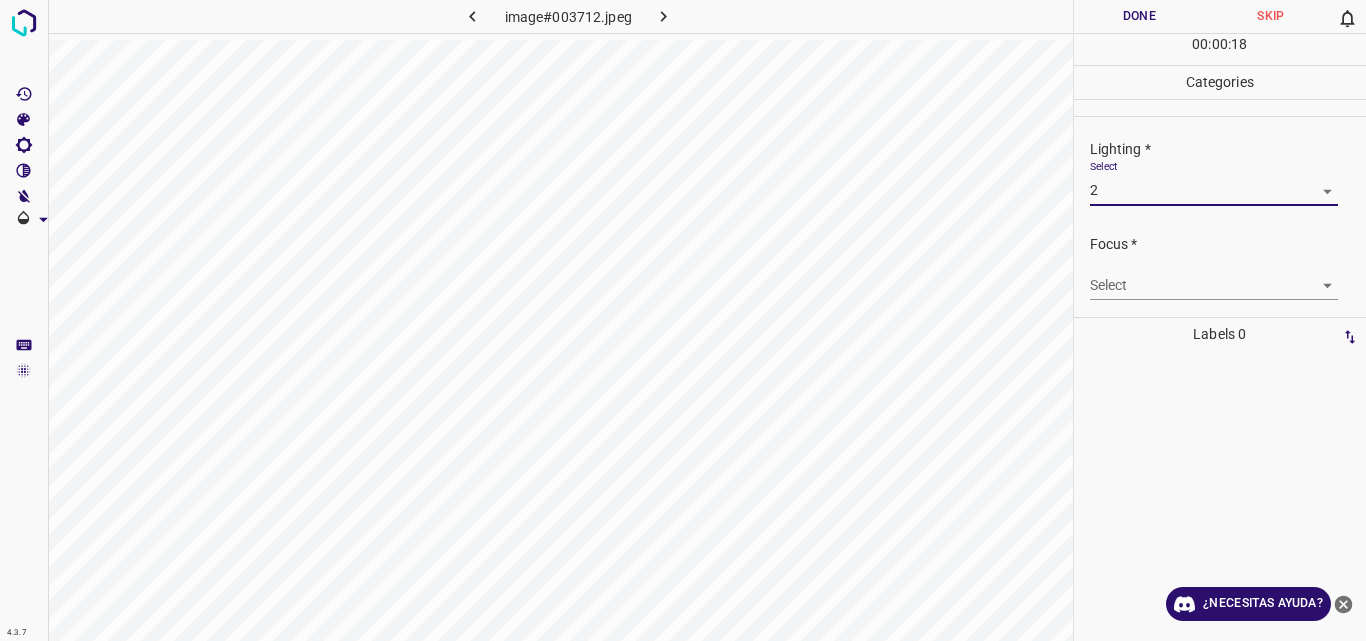 click on "4.3.7 image#003712.jpeg Done Skip 0 00   : 00   : 18   Categories Lighting *  Select 2 2 Focus *  Select ​ Overall *  Select ​ Labels   0 Categories 1 Lighting 2 Focus 3 Overall Tools Space Change between modes (Draw & Edit) I Auto labeling R Restore zoom M Zoom in N Zoom out Delete Delete selecte label Filters Z Restore filters X Saturation filter C Brightness filter V Contrast filter B Gray scale filter General O Download ¿Necesitas ayuda? Original text Rate this translation Your feedback will be used to help improve Google Translate - Texto - Esconder - Borrar" at bounding box center (683, 320) 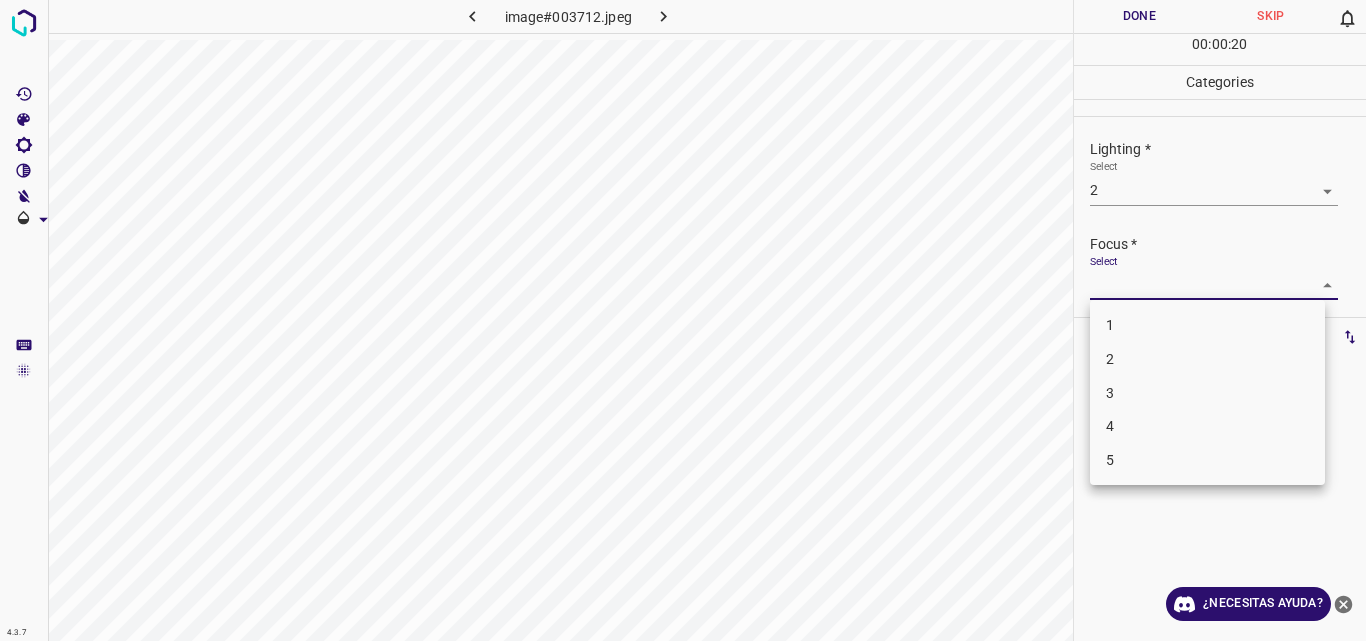 click on "2" at bounding box center (1207, 359) 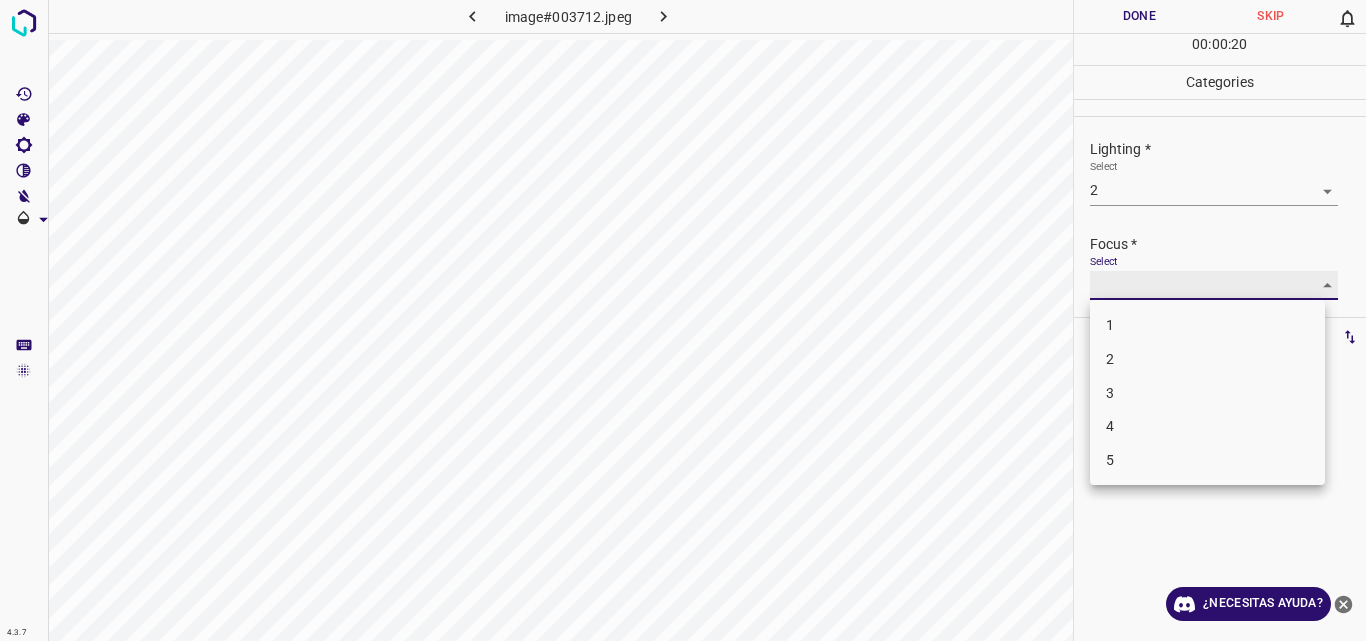 type on "2" 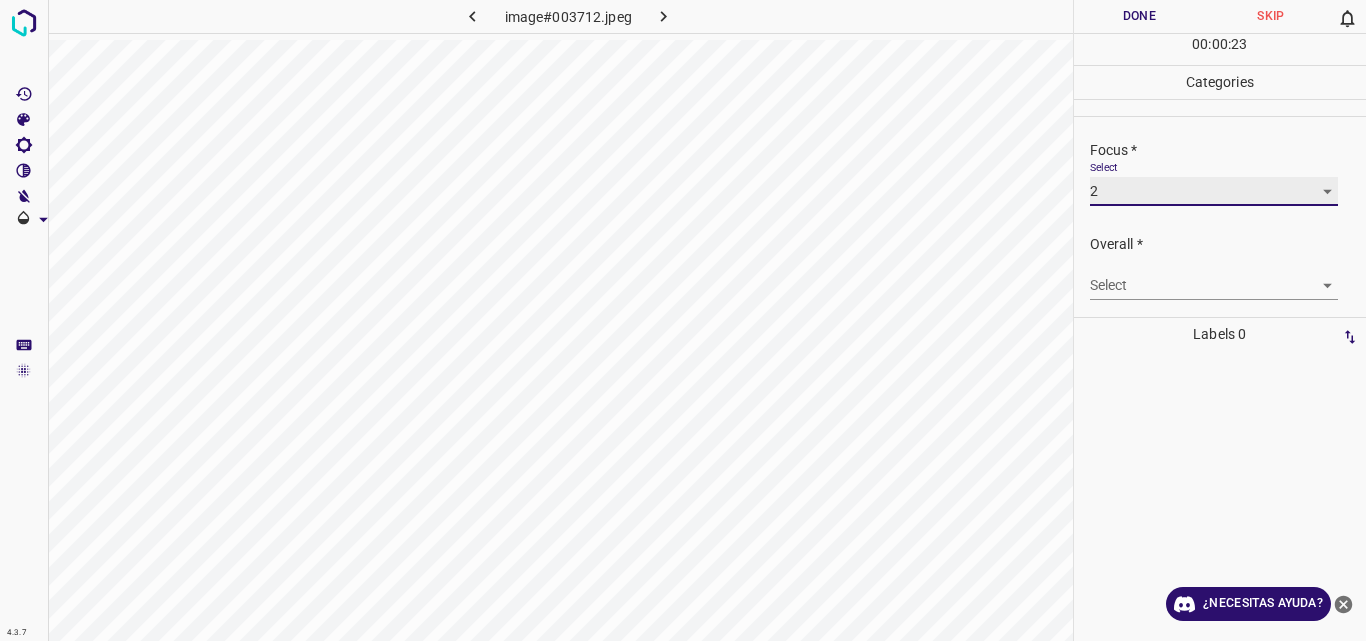 scroll, scrollTop: 98, scrollLeft: 0, axis: vertical 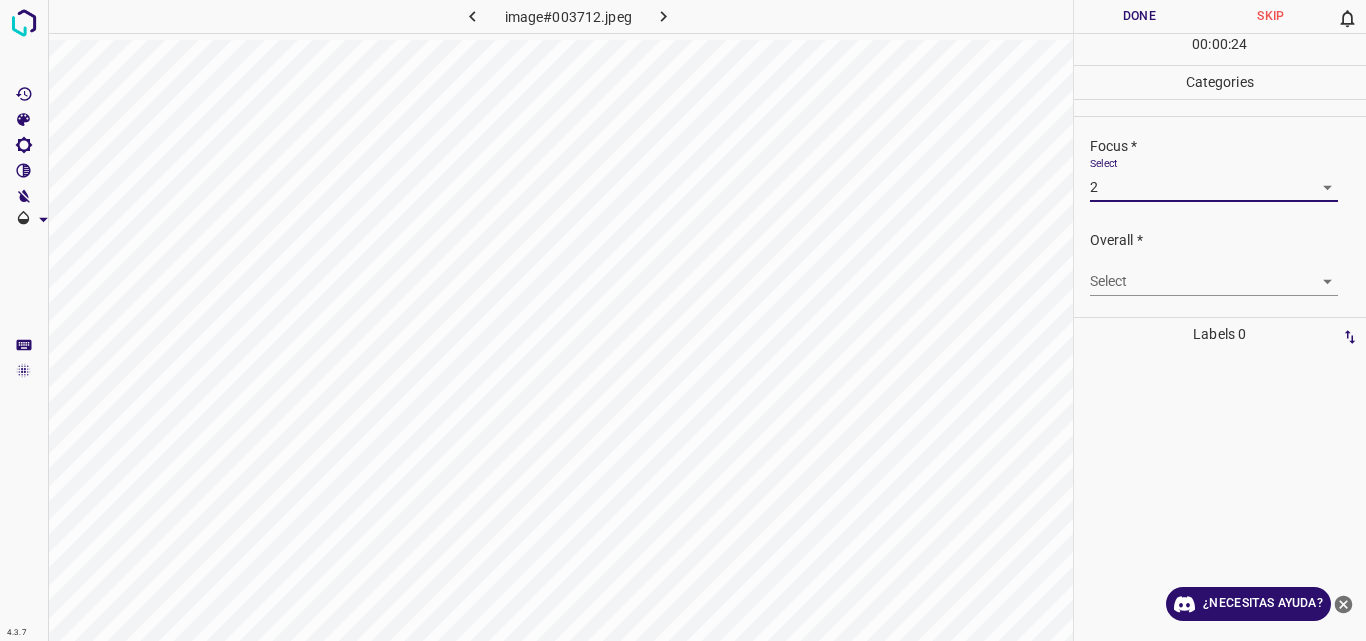 click on "4.3.7 image#003712.jpeg Done Skip 0 00   : 00   : 24   Categories Lighting *  Select 2 2 Focus *  Select 2 2 Overall *  Select ​ Labels   0 Categories 1 Lighting 2 Focus 3 Overall Tools Space Change between modes (Draw & Edit) I Auto labeling R Restore zoom M Zoom in N Zoom out Delete Delete selecte label Filters Z Restore filters X Saturation filter C Brightness filter V Contrast filter B Gray scale filter General O Download ¿Necesitas ayuda? Original text Rate this translation Your feedback will be used to help improve Google Translate - Texto - Esconder - Borrar" at bounding box center (683, 320) 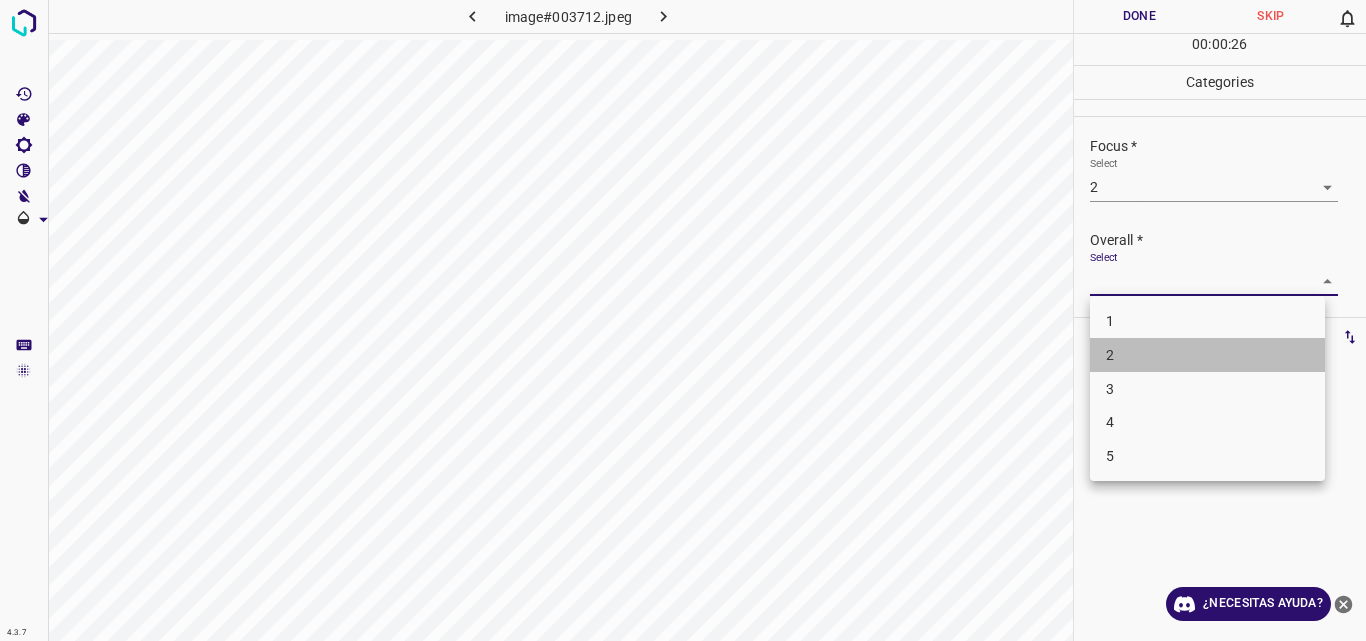 click on "2" at bounding box center [1207, 355] 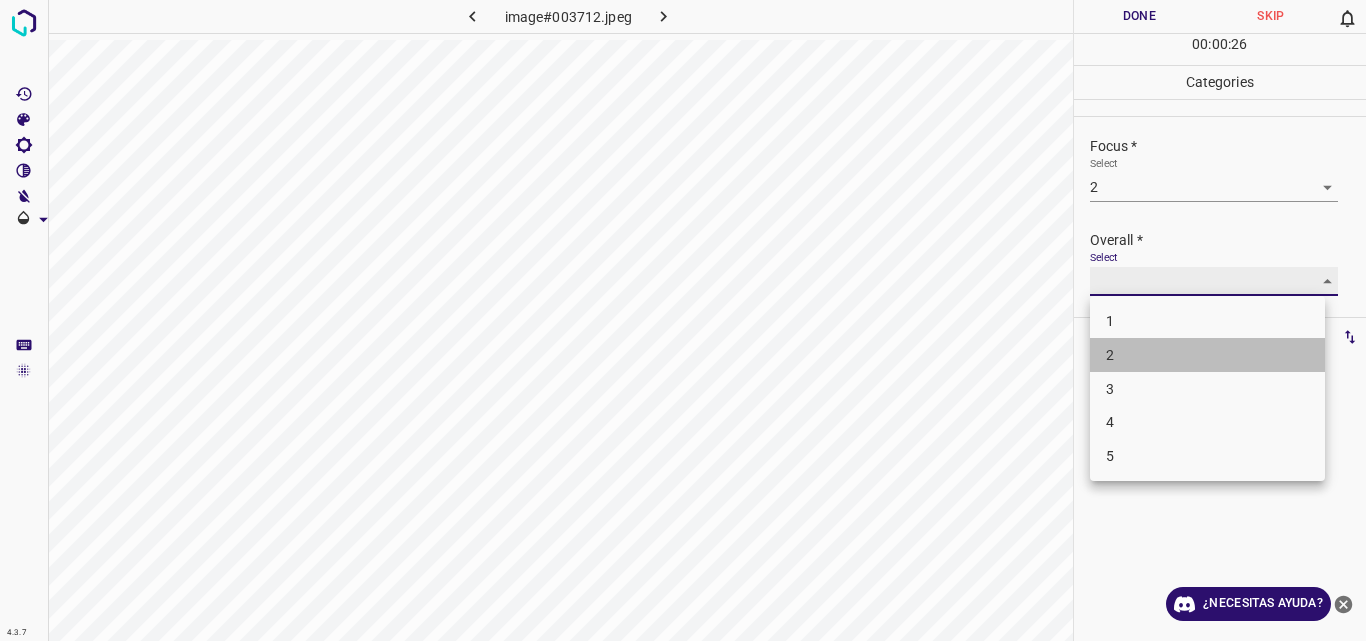 type on "2" 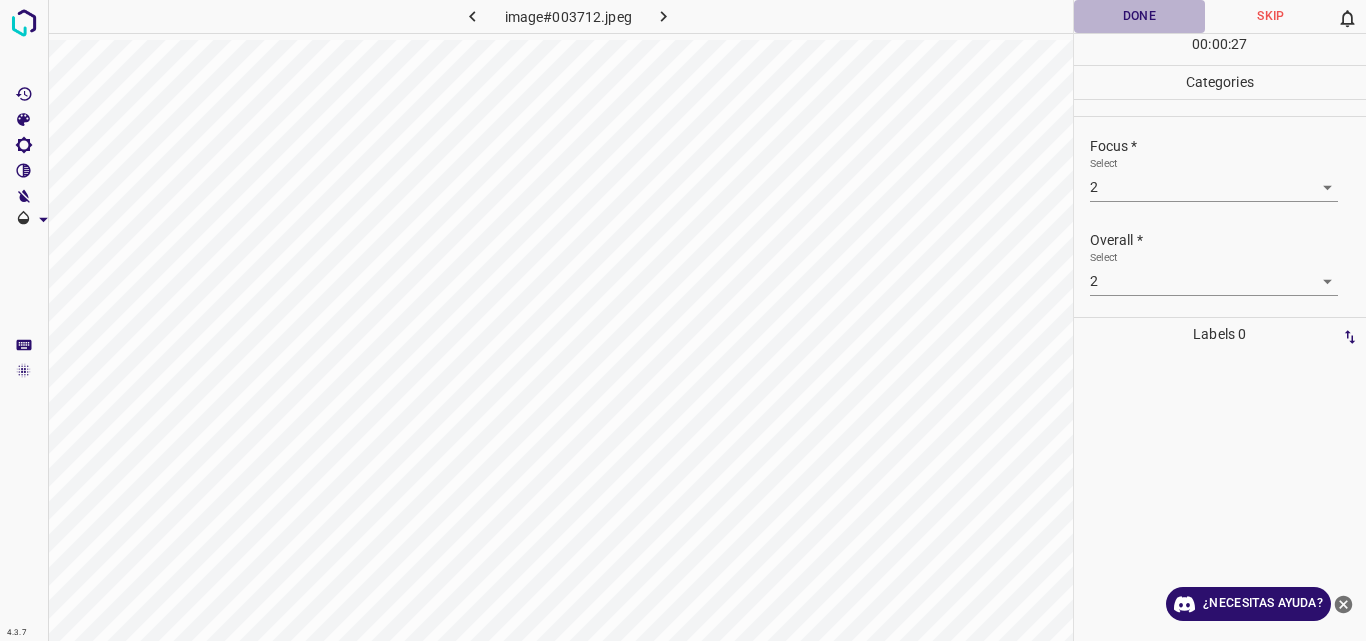 click on "Done" at bounding box center [1140, 16] 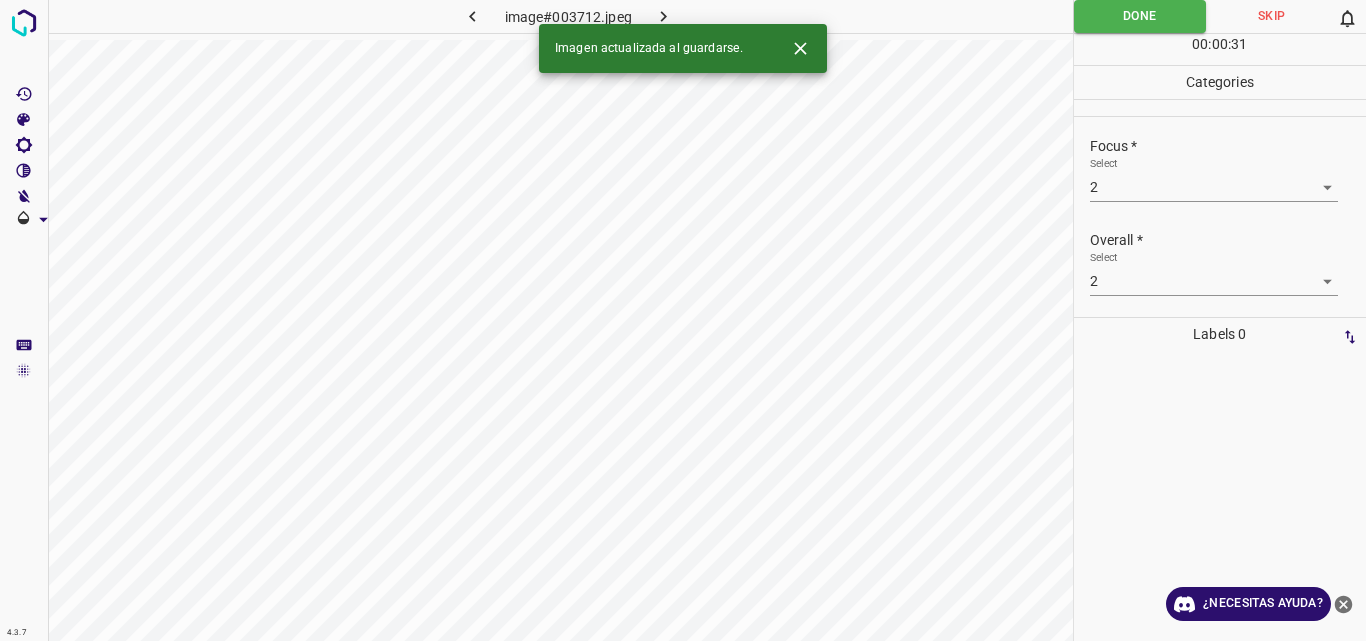 click 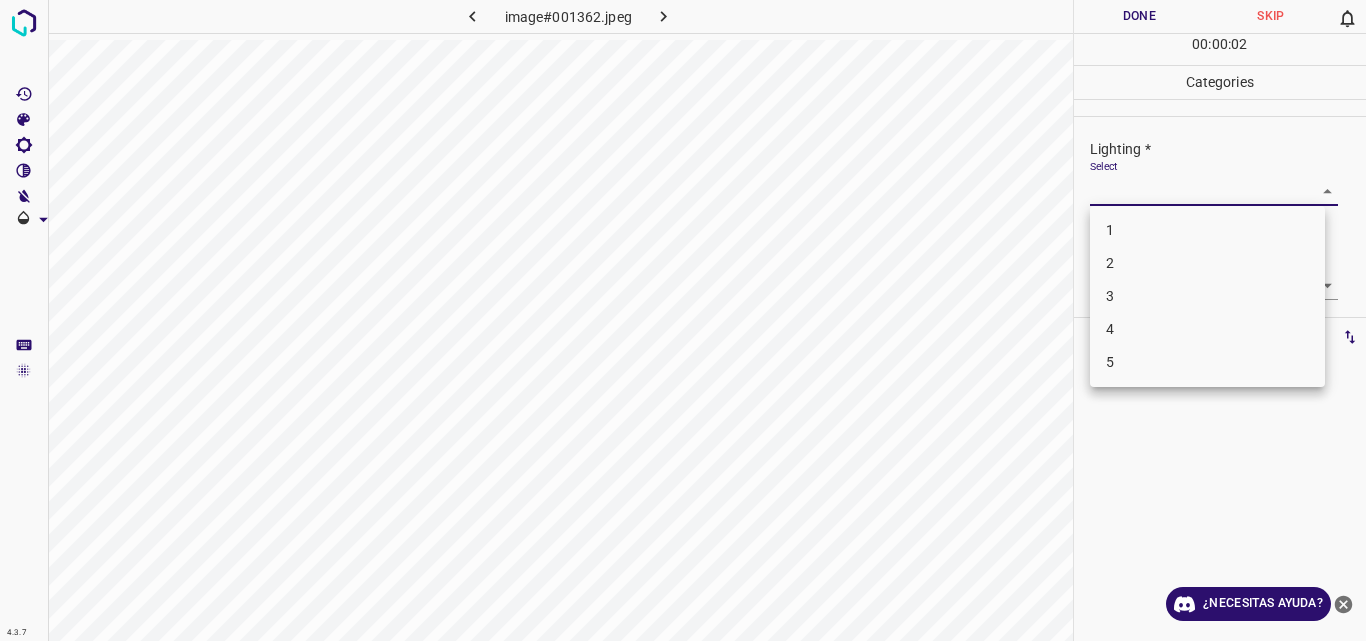 click on "4.3.7 image#001362.jpeg Done Skip 0 00   : 00   : 02   Categories Lighting *  Select ​ Focus *  Select ​ Overall *  Select ​ Labels   0 Categories 1 Lighting 2 Focus 3 Overall Tools Space Change between modes (Draw & Edit) I Auto labeling R Restore zoom M Zoom in N Zoom out Delete Delete selecte label Filters Z Restore filters X Saturation filter C Brightness filter V Contrast filter B Gray scale filter General O Download ¿Necesitas ayuda? Original text Rate this translation Your feedback will be used to help improve Google Translate - Texto - Esconder - Borrar 1 2 3 4 5" at bounding box center (683, 320) 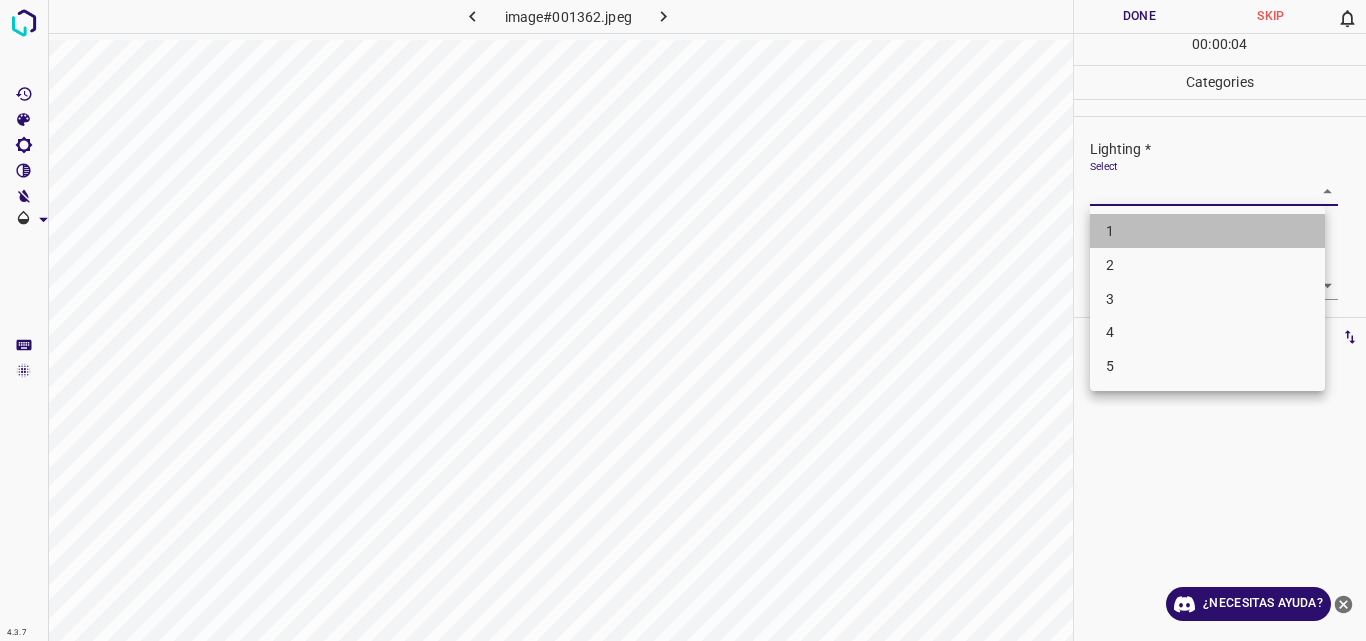click on "1" at bounding box center (1207, 231) 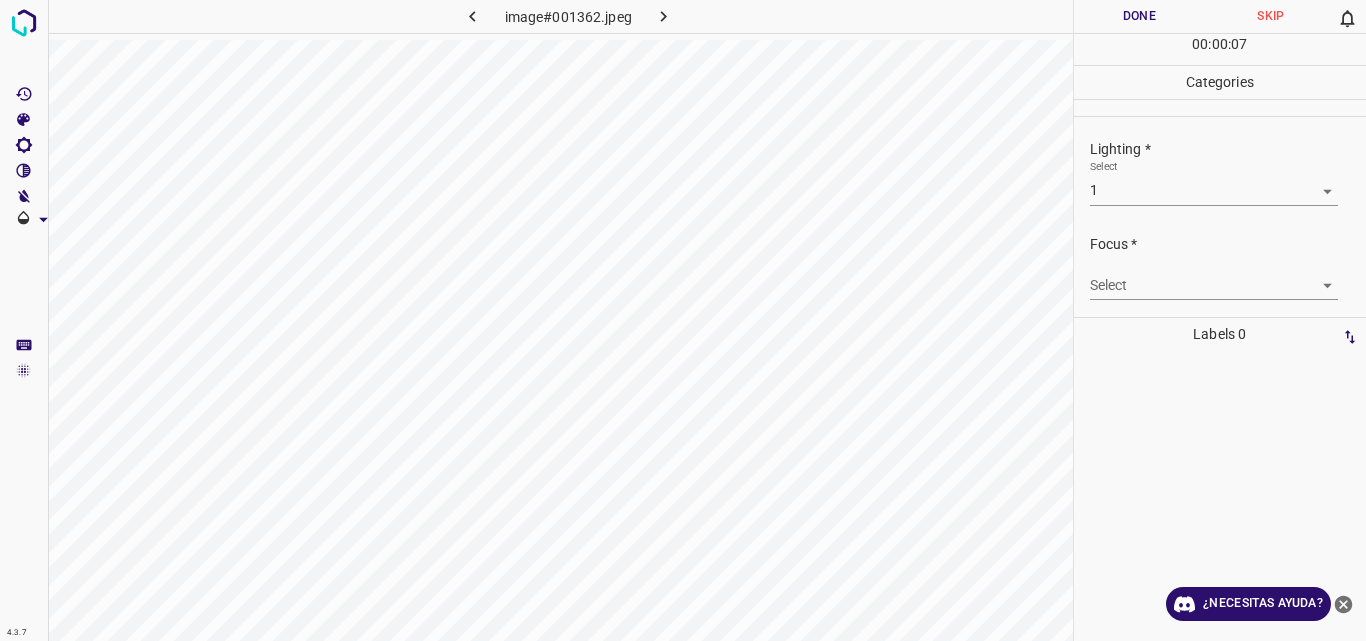 click on "4.3.7 image#001362.jpeg Done Skip 0 00   : 00   : 07   Categories Lighting *  Select 1 1 Focus *  Select ​ Overall *  Select ​ Labels   0 Categories 1 Lighting 2 Focus 3 Overall Tools Space Change between modes (Draw & Edit) I Auto labeling R Restore zoom M Zoom in N Zoom out Delete Delete selecte label Filters Z Restore filters X Saturation filter C Brightness filter V Contrast filter B Gray scale filter General O Download ¿Necesitas ayuda? Original text Rate this translation Your feedback will be used to help improve Google Translate - Texto - Esconder - Borrar" at bounding box center (683, 320) 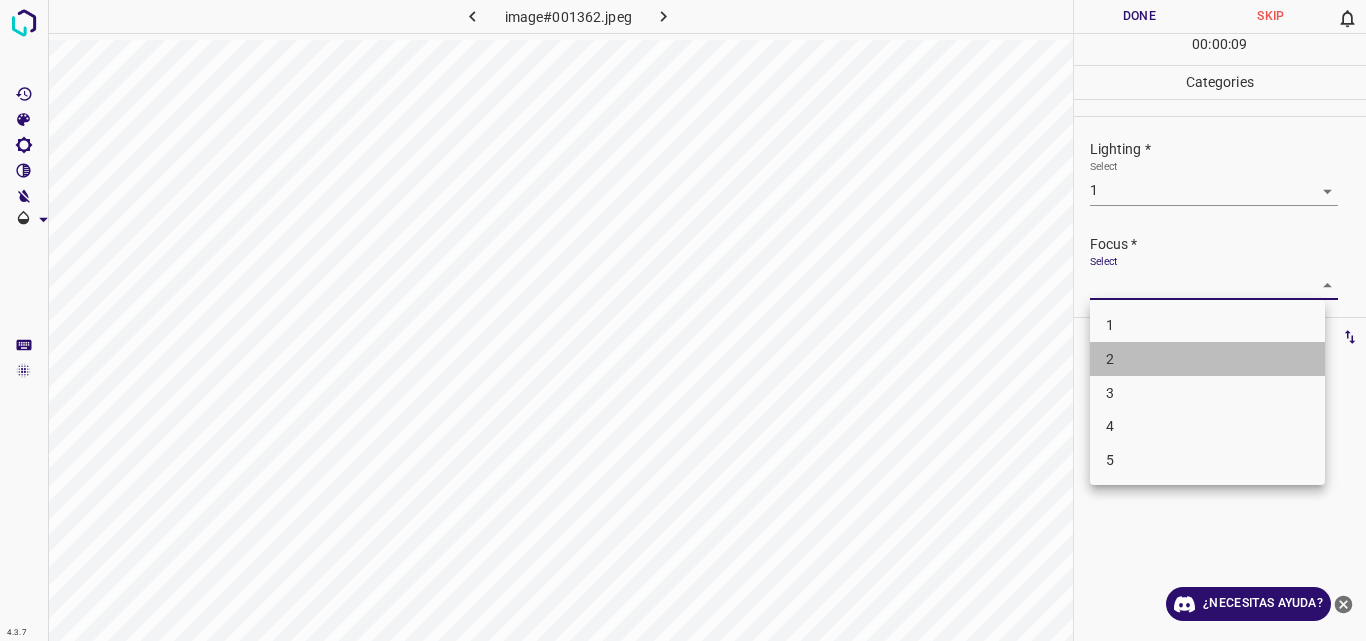 click on "2" at bounding box center [1207, 359] 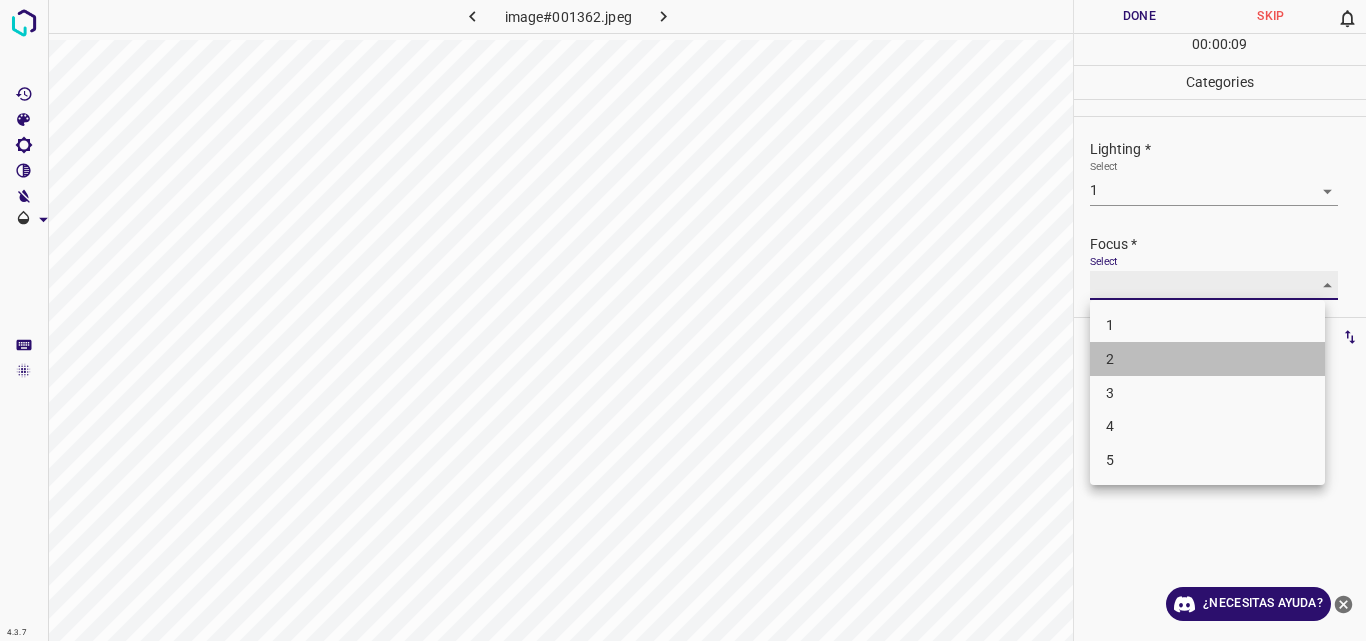 type on "2" 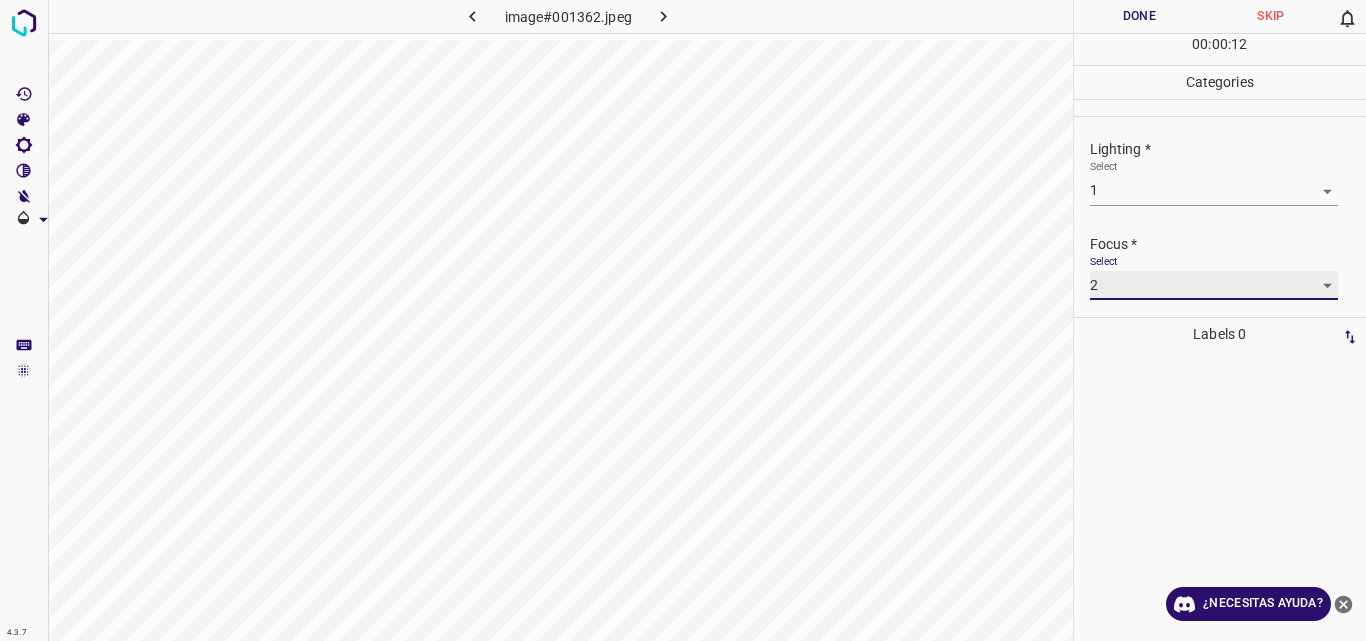 scroll, scrollTop: 98, scrollLeft: 0, axis: vertical 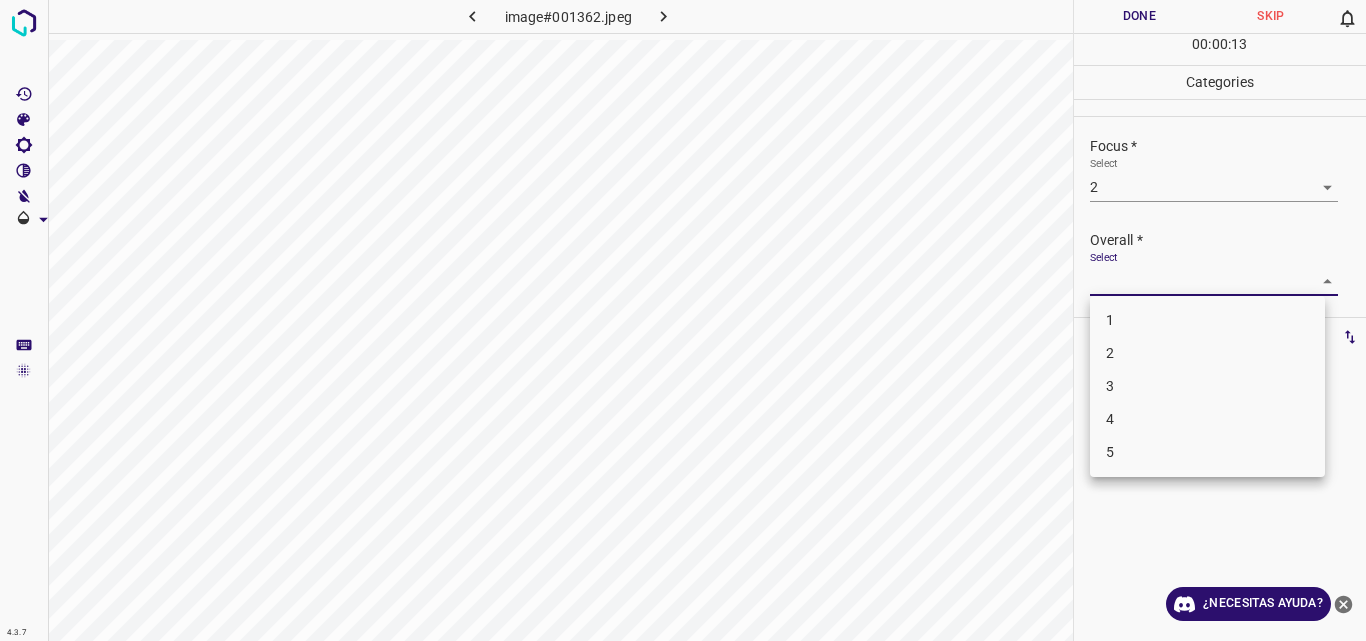 click on "4.3.7 image#001362.jpeg Done Skip 0 00   : 00   : 13   Categories Lighting *  Select 1 1 Focus *  Select 2 2 Overall *  Select ​ Labels   0 Categories 1 Lighting 2 Focus 3 Overall Tools Space Change between modes (Draw & Edit) I Auto labeling R Restore zoom M Zoom in N Zoom out Delete Delete selecte label Filters Z Restore filters X Saturation filter C Brightness filter V Contrast filter B Gray scale filter General O Download ¿Necesitas ayuda? Original text Rate this translation Your feedback will be used to help improve Google Translate - Texto - Esconder - Borrar 1 2 3 4 5" at bounding box center [683, 320] 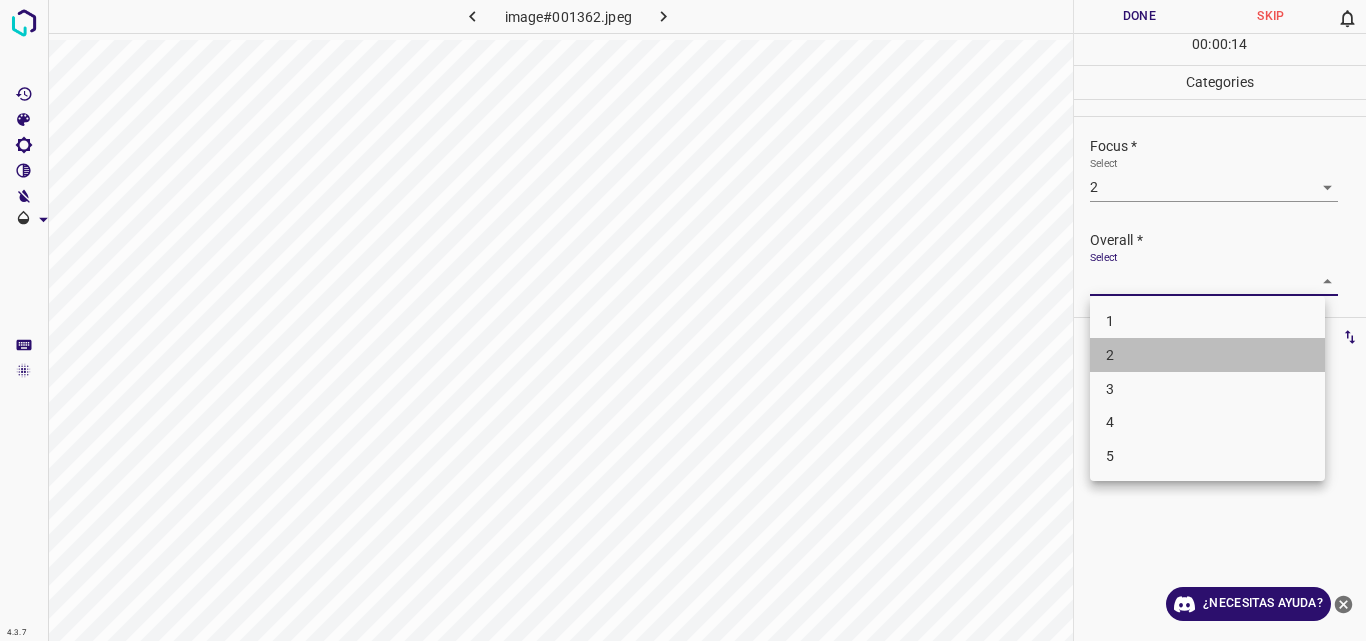 click on "2" at bounding box center [1207, 355] 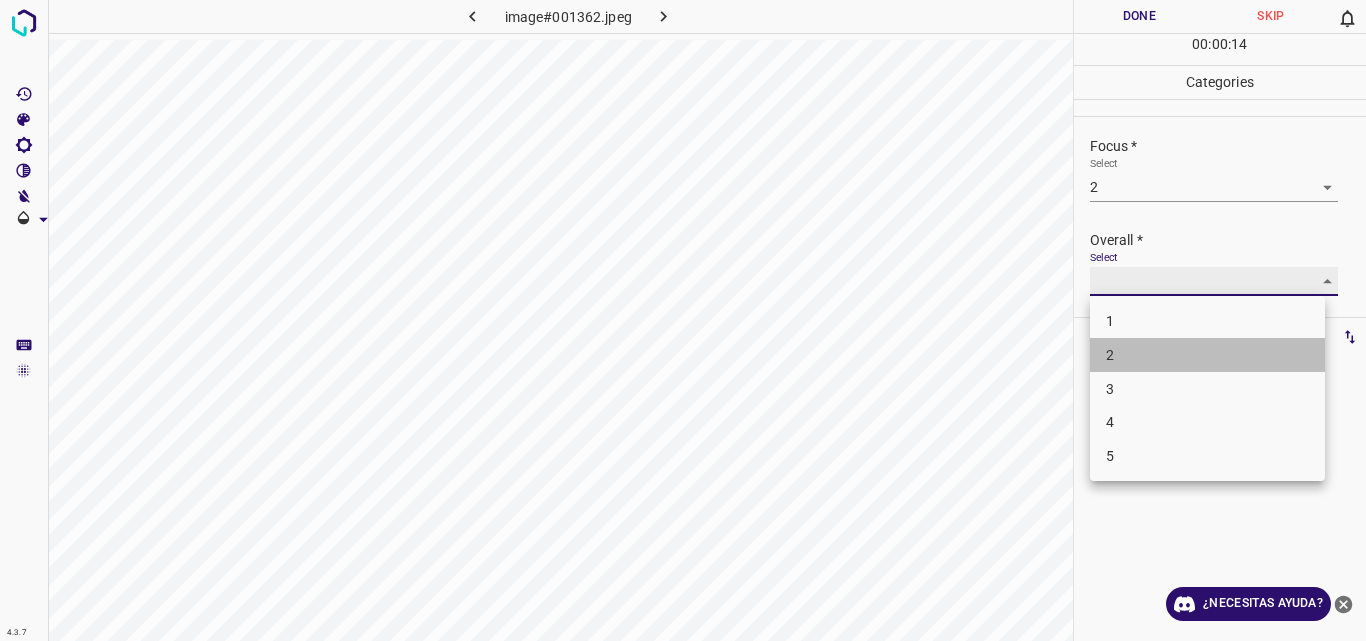 type on "2" 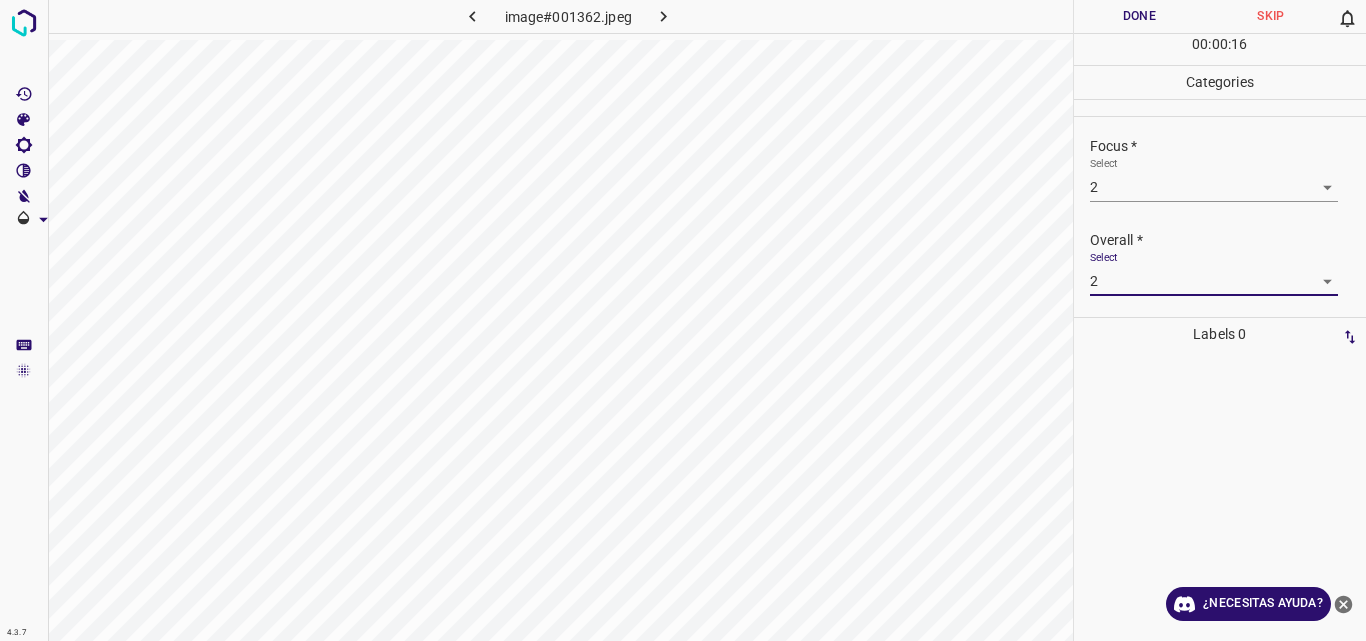 click on "Done" at bounding box center (1140, 16) 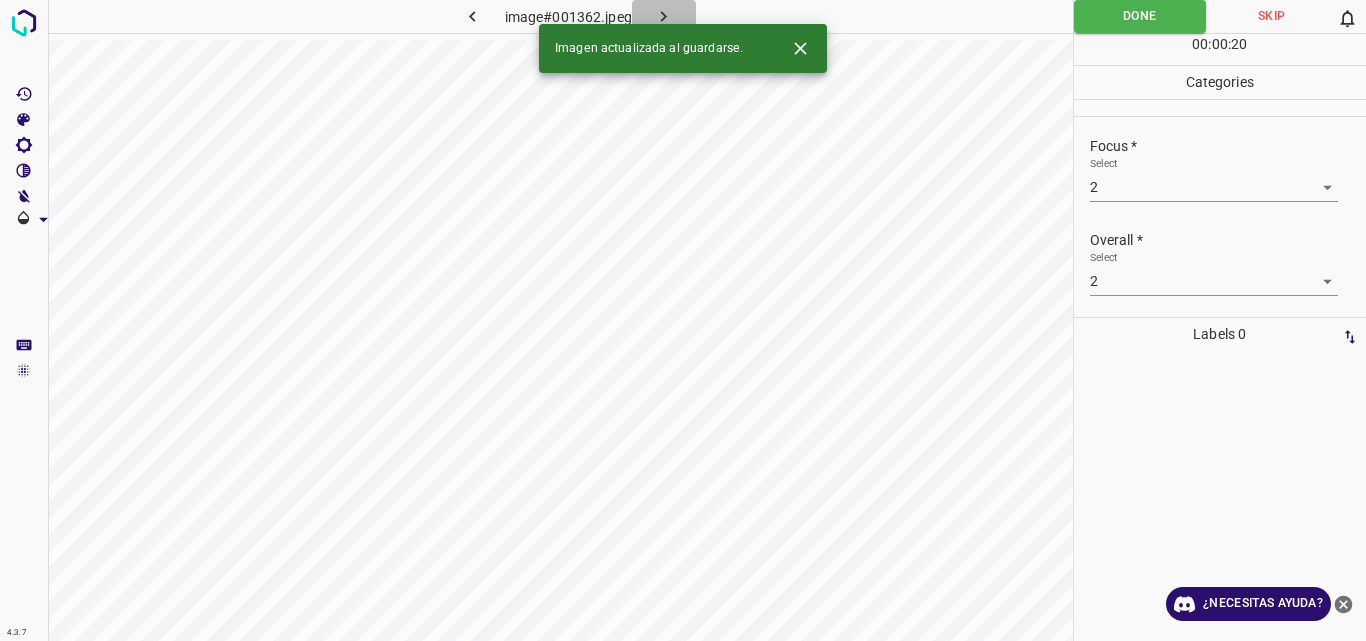 click 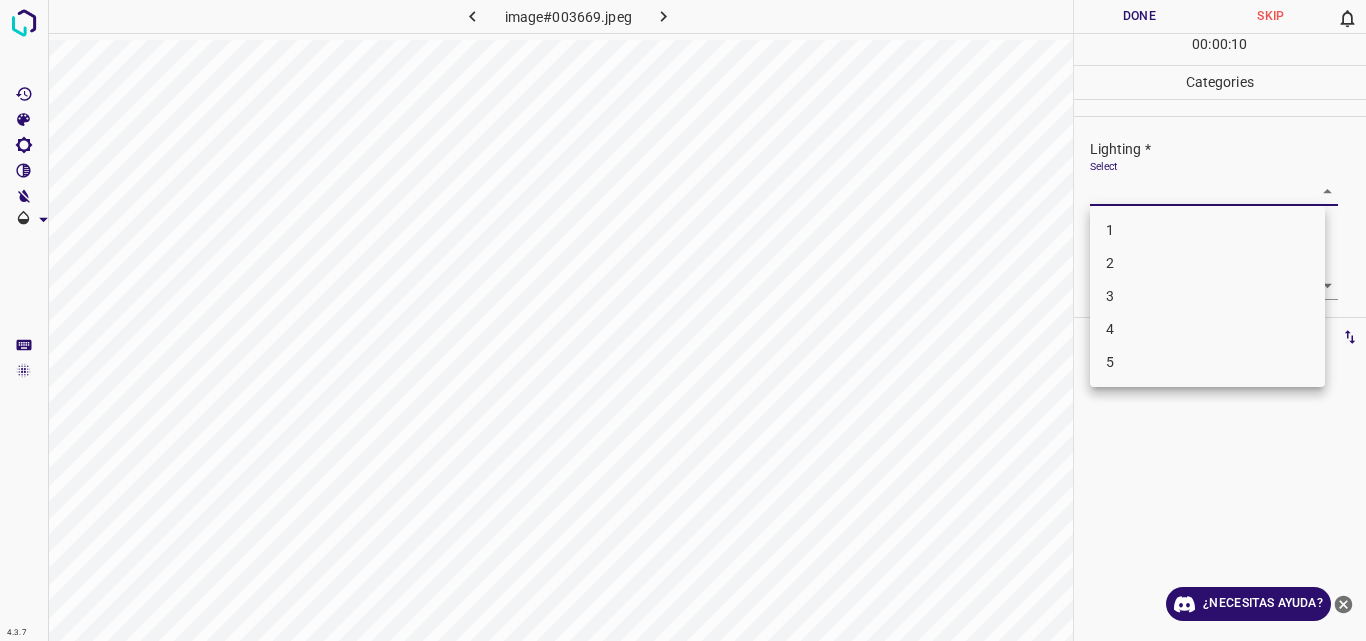 click on "4.3.7 image#003669.jpeg Done Skip 0 00   : 00   : 10   Categories Lighting *  Select ​ Focus *  Select ​ Overall *  Select ​ Labels   0 Categories 1 Lighting 2 Focus 3 Overall Tools Space Change between modes (Draw & Edit) I Auto labeling R Restore zoom M Zoom in N Zoom out Delete Delete selecte label Filters Z Restore filters X Saturation filter C Brightness filter V Contrast filter B Gray scale filter General O Download ¿Necesitas ayuda? Original text Rate this translation Your feedback will be used to help improve Google Translate - Texto - Esconder - Borrar 1 2 3 4 5" at bounding box center (683, 320) 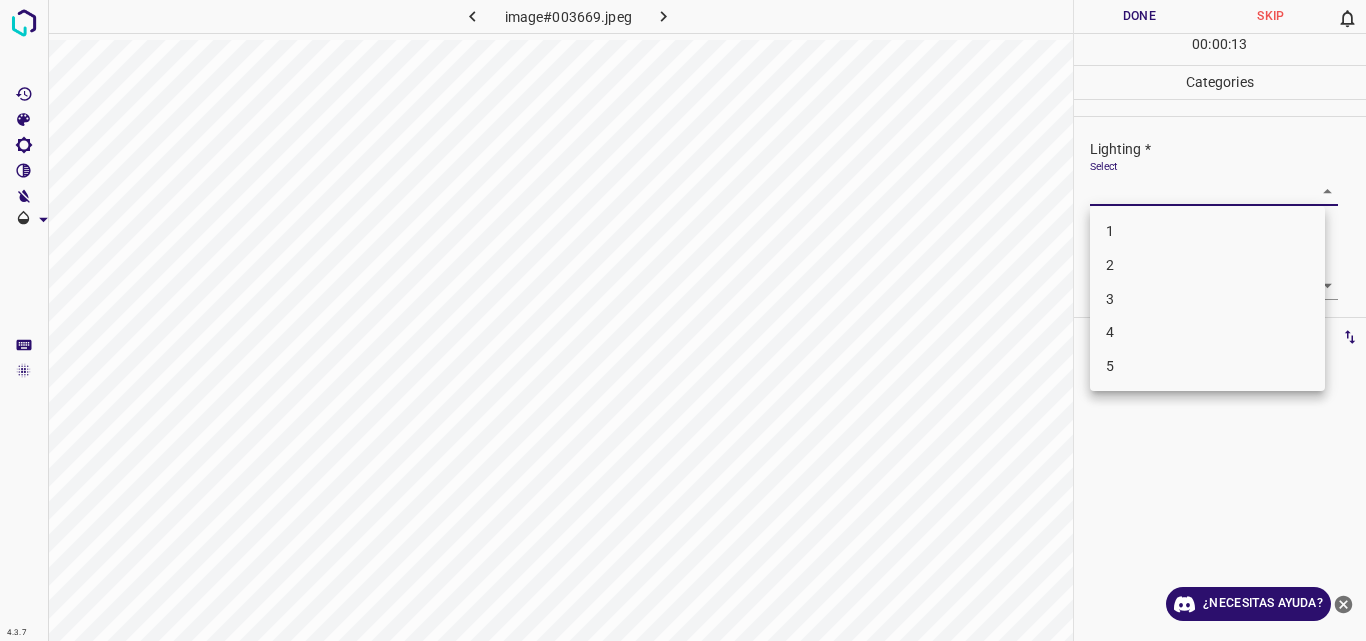 click on "2" at bounding box center (1207, 265) 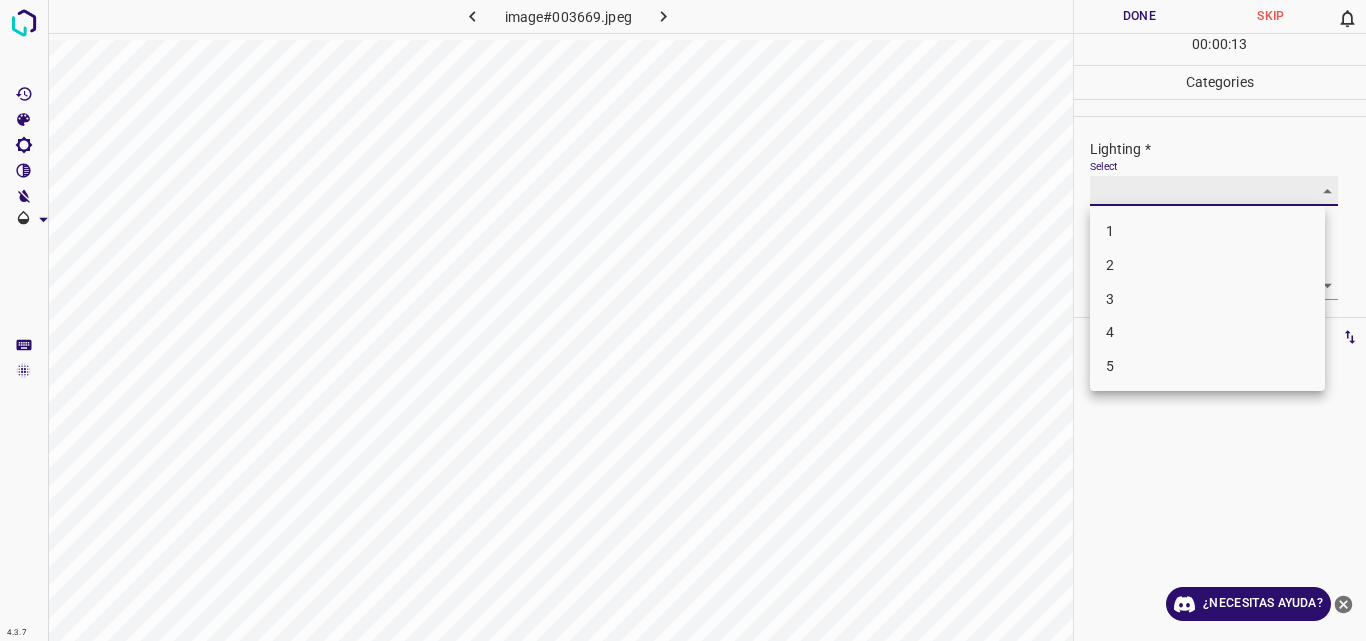 type on "2" 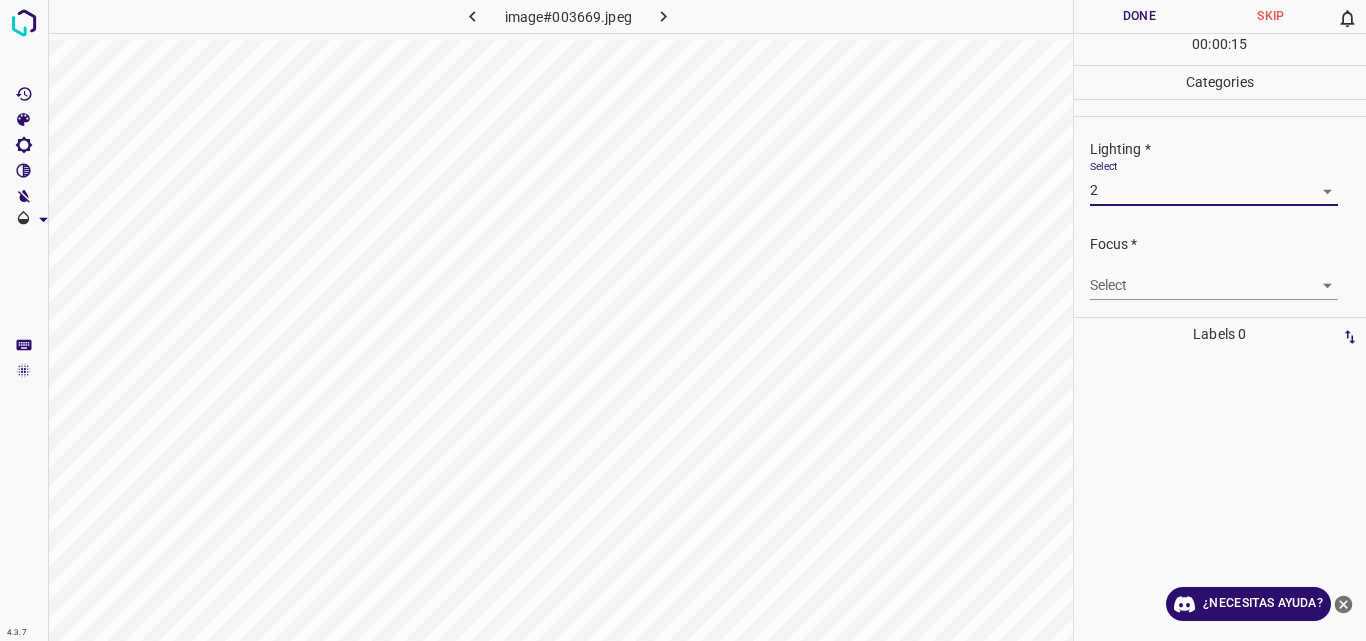 click on "4.3.7 image#003669.jpeg Done Skip 0 00   : 00   : 15   Categories Lighting *  Select 2 2 Focus *  Select ​ Overall *  Select ​ Labels   0 Categories 1 Lighting 2 Focus 3 Overall Tools Space Change between modes (Draw & Edit) I Auto labeling R Restore zoom M Zoom in N Zoom out Delete Delete selecte label Filters Z Restore filters X Saturation filter C Brightness filter V Contrast filter B Gray scale filter General O Download ¿Necesitas ayuda? Original text Rate this translation Your feedback will be used to help improve Google Translate - Texto - Esconder - Borrar" at bounding box center (683, 320) 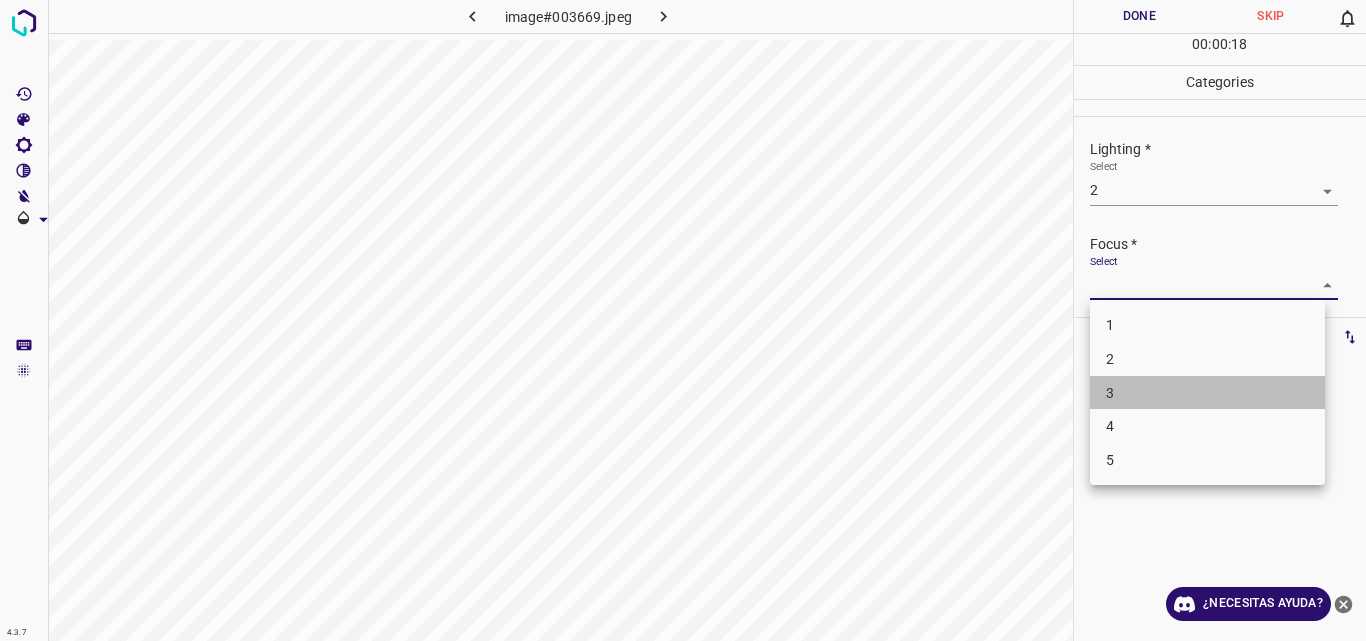 click on "3" at bounding box center (1207, 393) 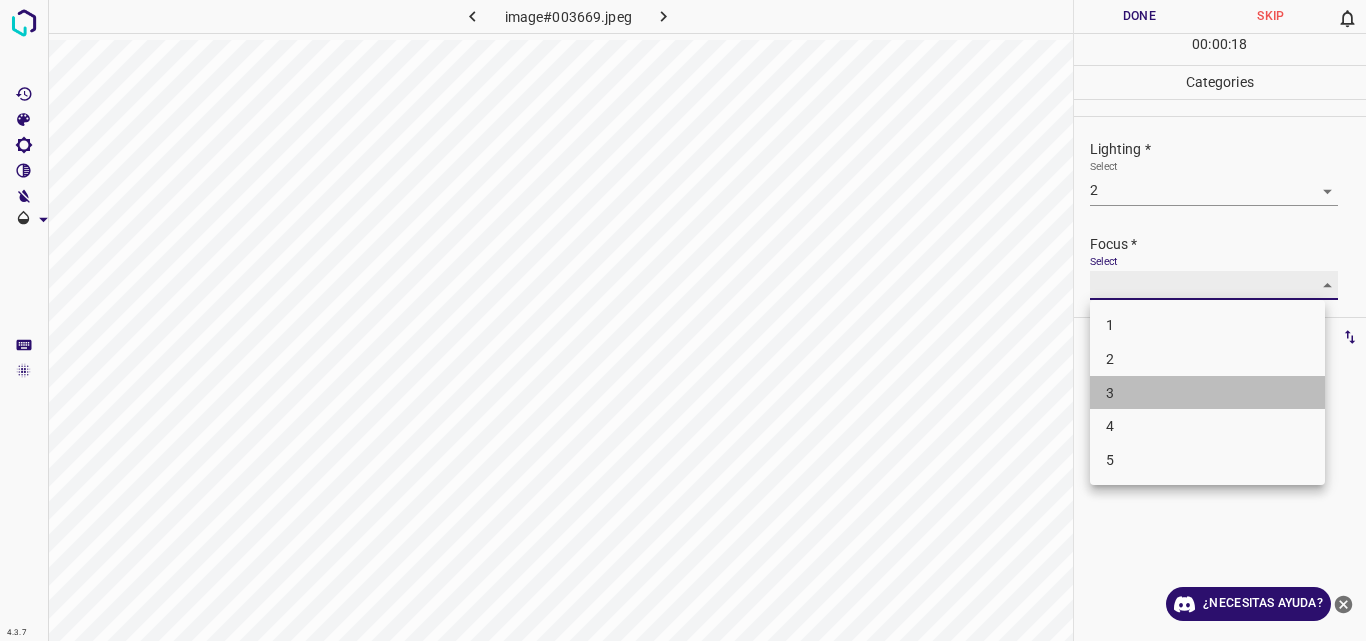type on "3" 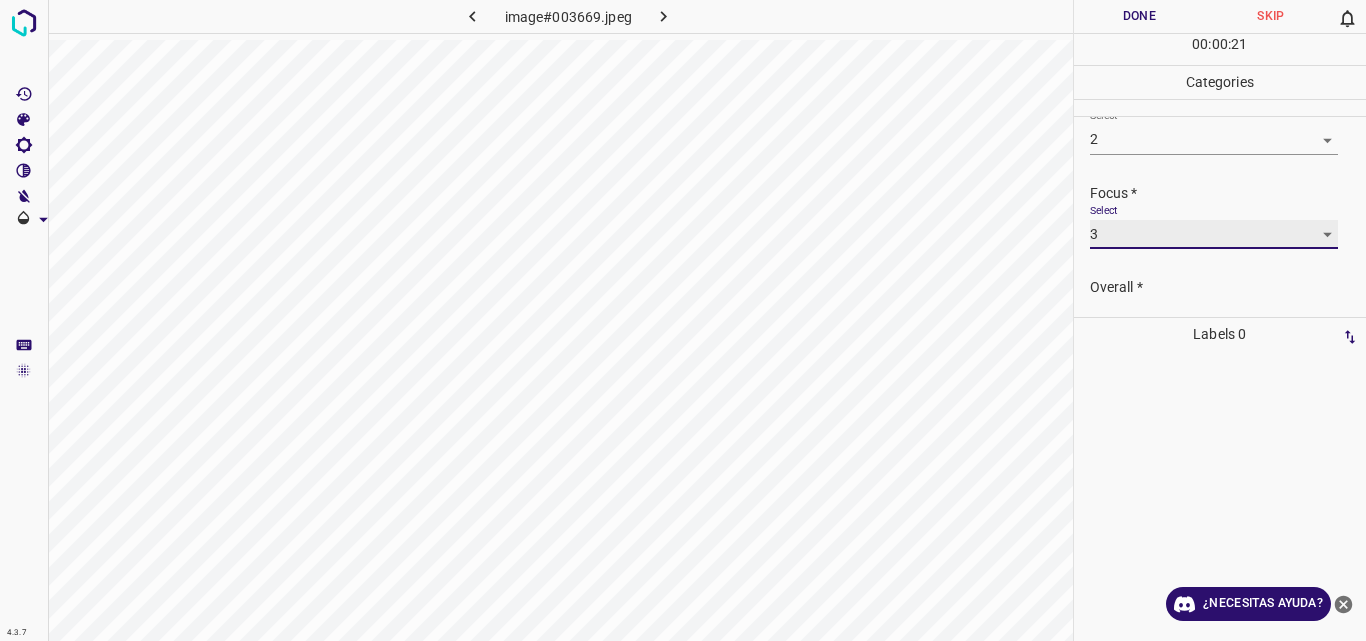 scroll, scrollTop: 76, scrollLeft: 0, axis: vertical 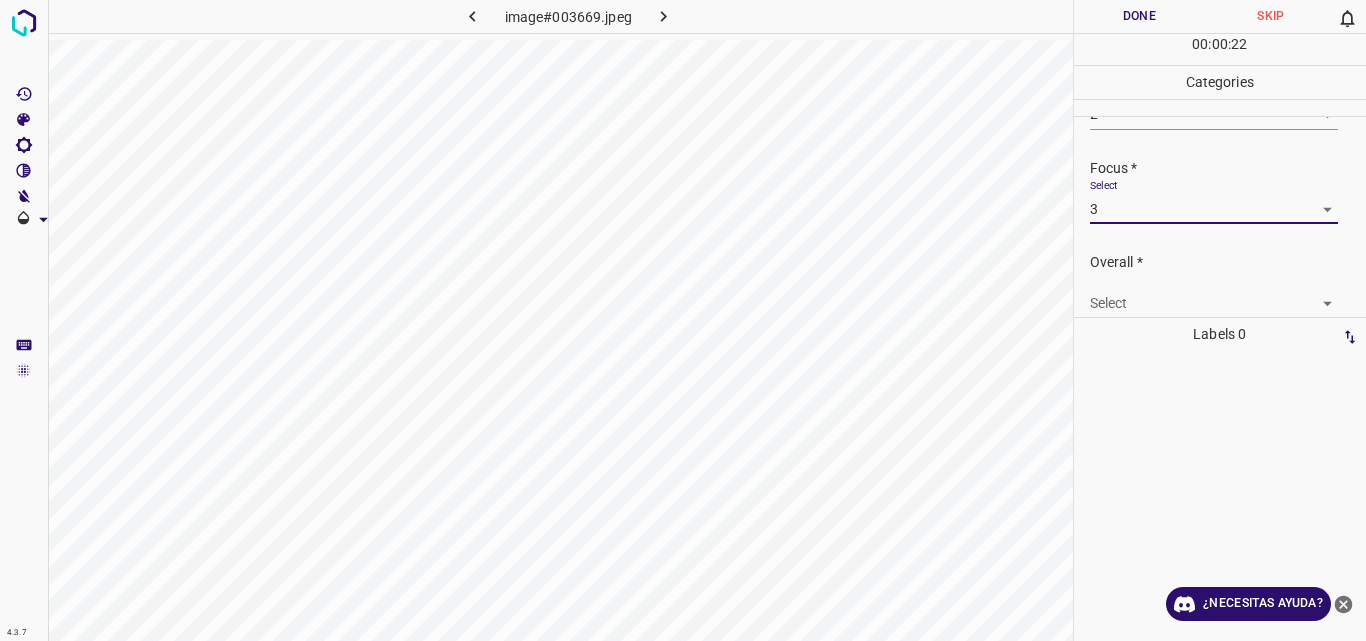 click on "4.3.7 image#003669.jpeg Done Skip 0 00   : 00   : 22   Categories Lighting *  Select 2 2 Focus *  Select 3 3 Overall *  Select ​ Labels   0 Categories 1 Lighting 2 Focus 3 Overall Tools Space Change between modes (Draw & Edit) I Auto labeling R Restore zoom M Zoom in N Zoom out Delete Delete selecte label Filters Z Restore filters X Saturation filter C Brightness filter V Contrast filter B Gray scale filter General O Download ¿Necesitas ayuda? Original text Rate this translation Your feedback will be used to help improve Google Translate - Texto - Esconder - Borrar" at bounding box center (683, 320) 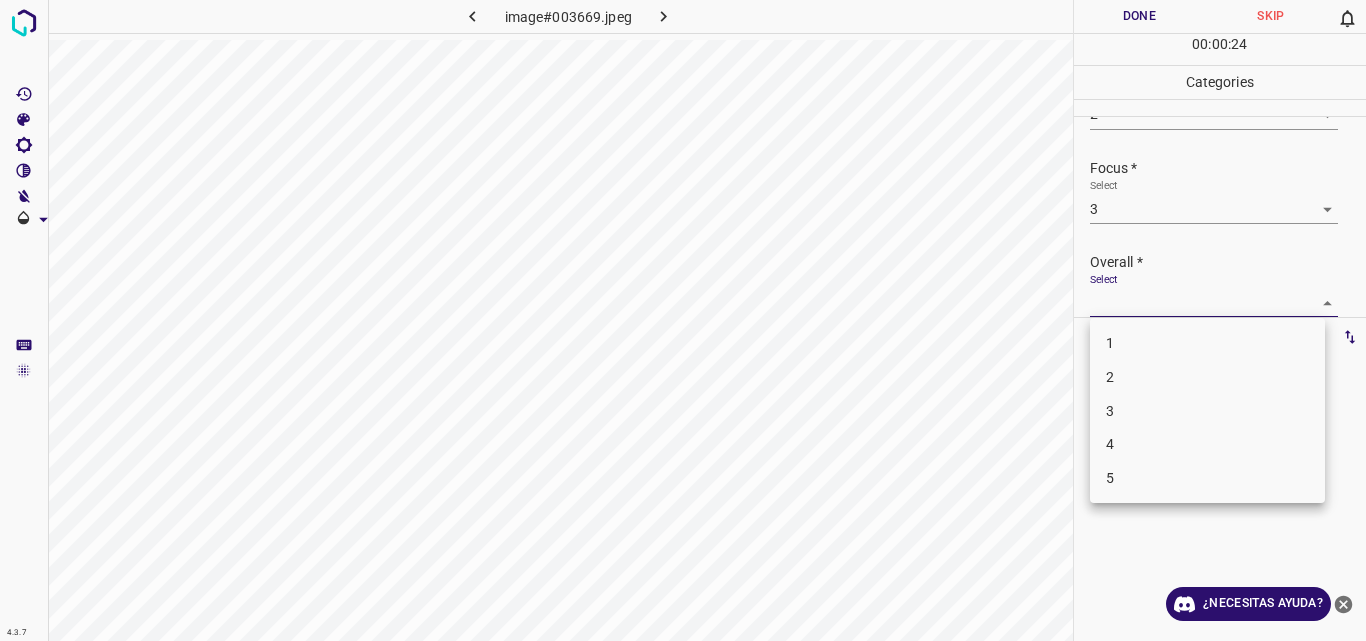 click on "3" at bounding box center [1207, 411] 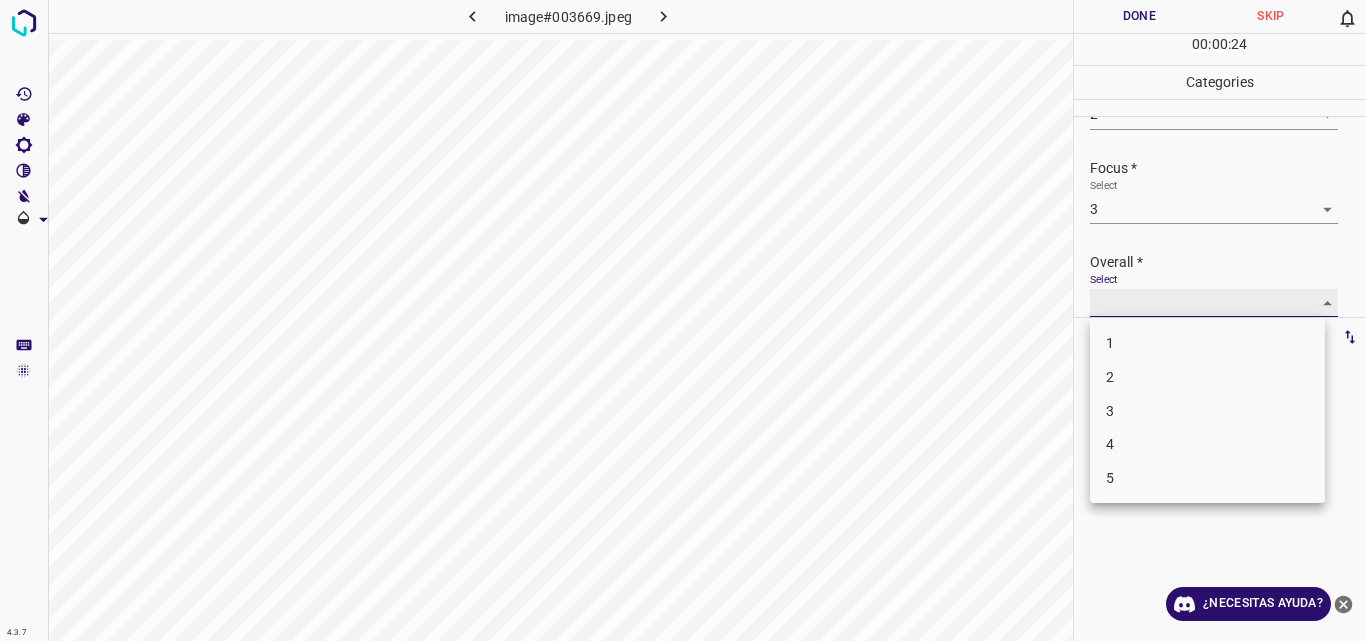 type on "3" 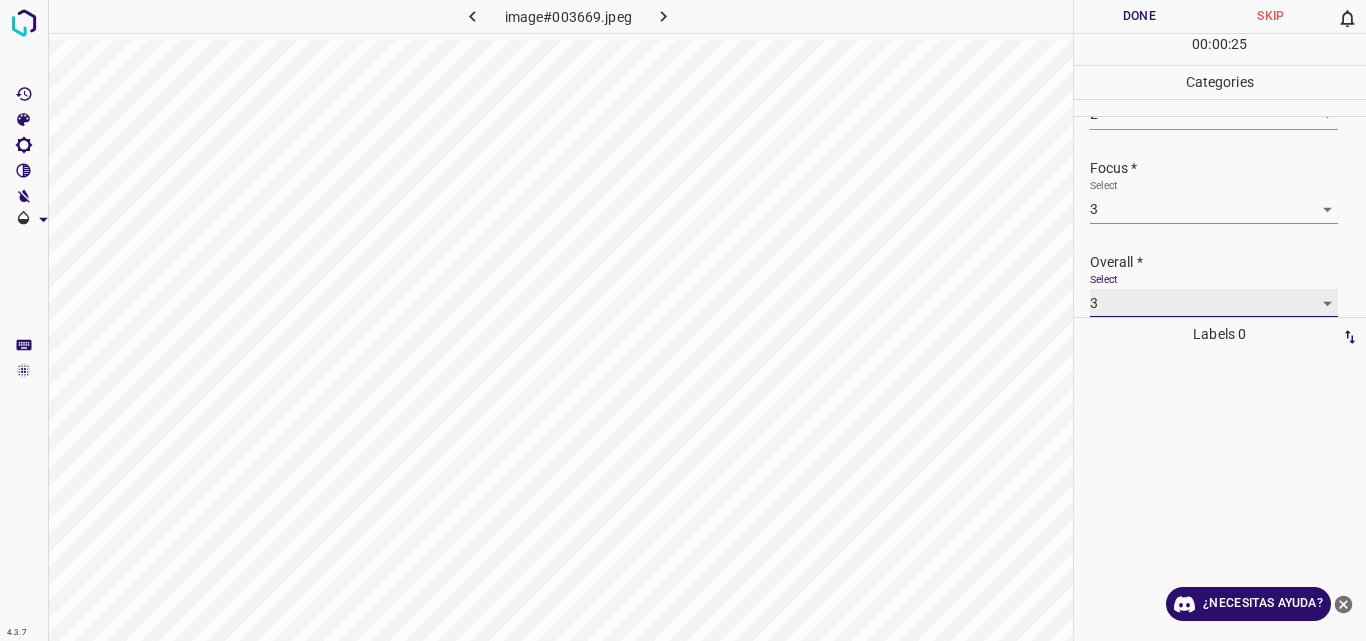 scroll, scrollTop: 76, scrollLeft: 0, axis: vertical 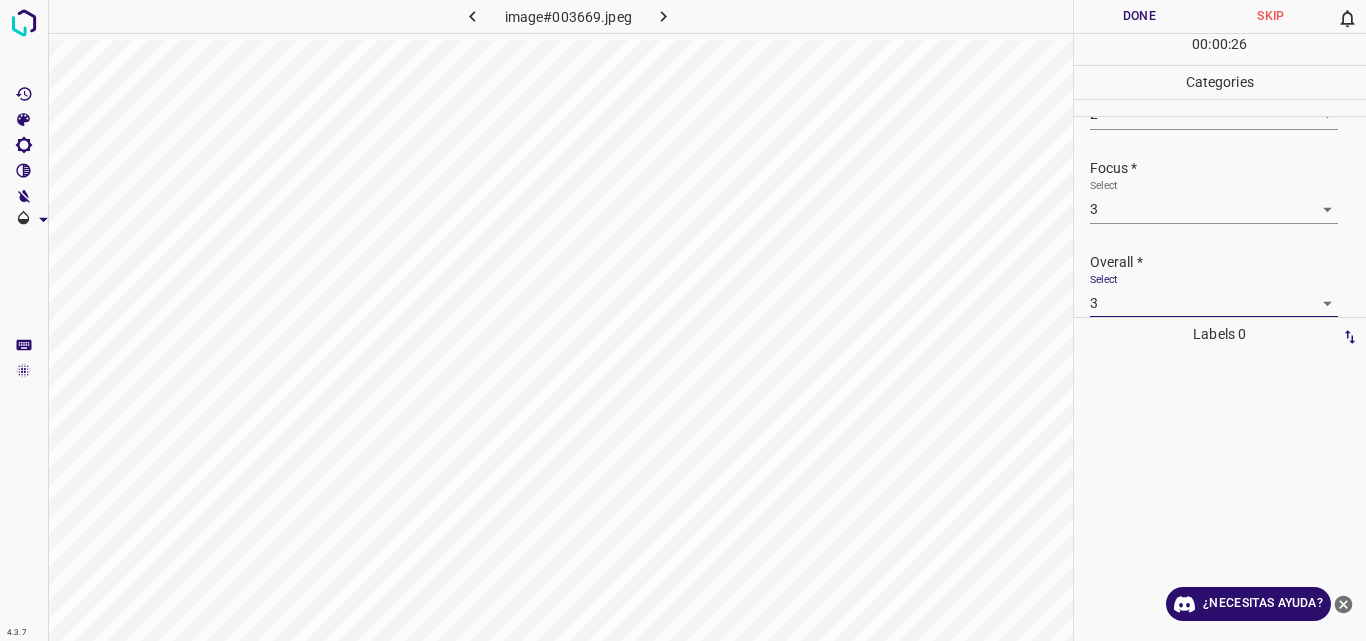 click on "Done" at bounding box center [1140, 16] 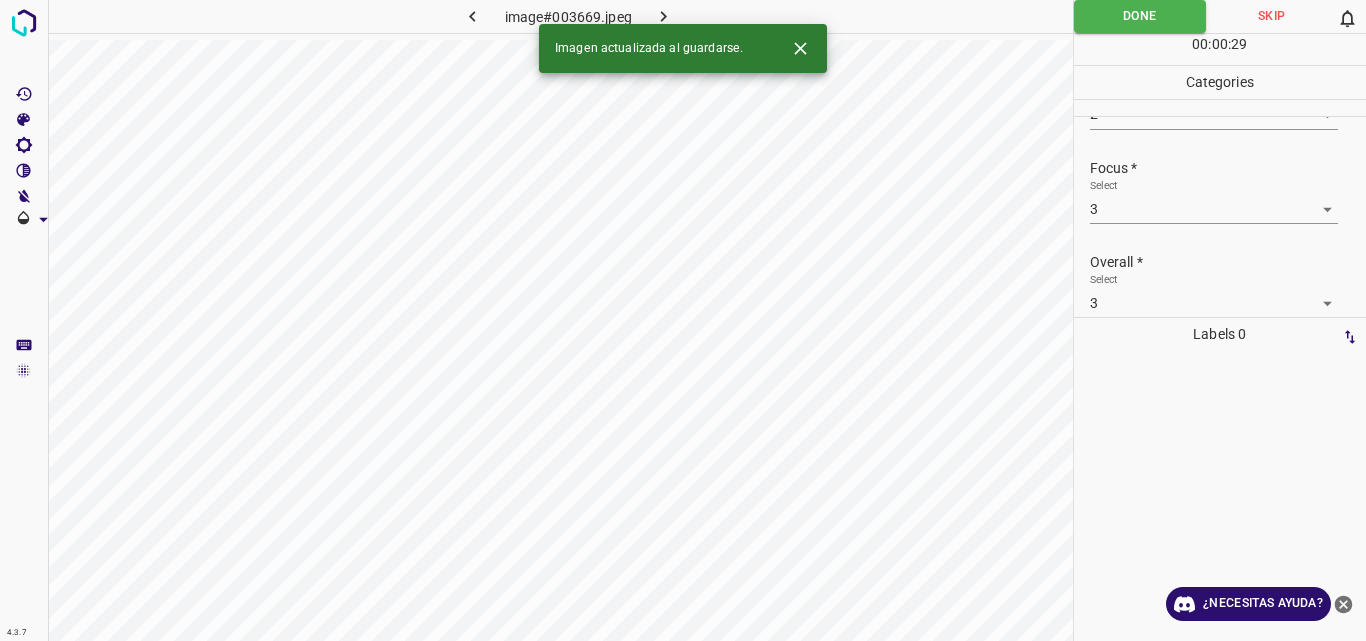click 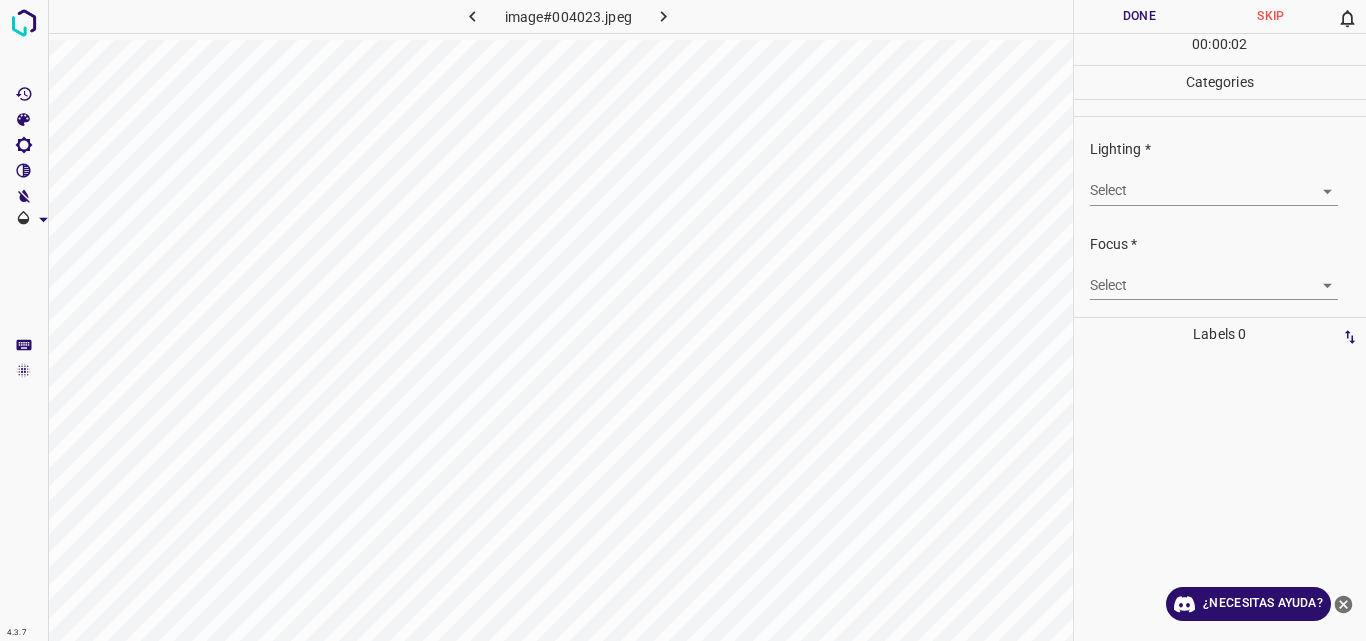 click on "4.3.7 image#004023.jpeg Done Skip 0 00   : 00   : 02   Categories Lighting *  Select ​ Focus *  Select ​ Overall *  Select ​ Labels   0 Categories 1 Lighting 2 Focus 3 Overall Tools Space Change between modes (Draw & Edit) I Auto labeling R Restore zoom M Zoom in N Zoom out Delete Delete selecte label Filters Z Restore filters X Saturation filter C Brightness filter V Contrast filter B Gray scale filter General O Download ¿Necesitas ayuda? Original text Rate this translation Your feedback will be used to help improve Google Translate - Texto - Esconder - Borrar" at bounding box center [683, 320] 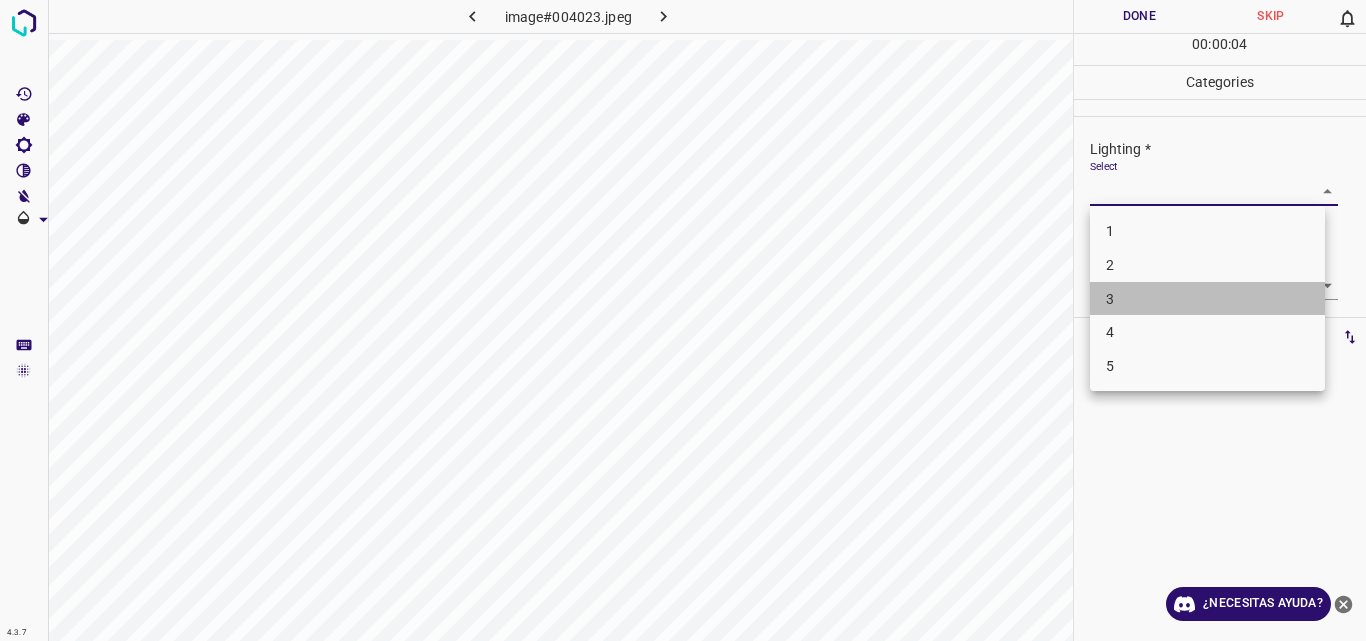click on "3" at bounding box center [1207, 299] 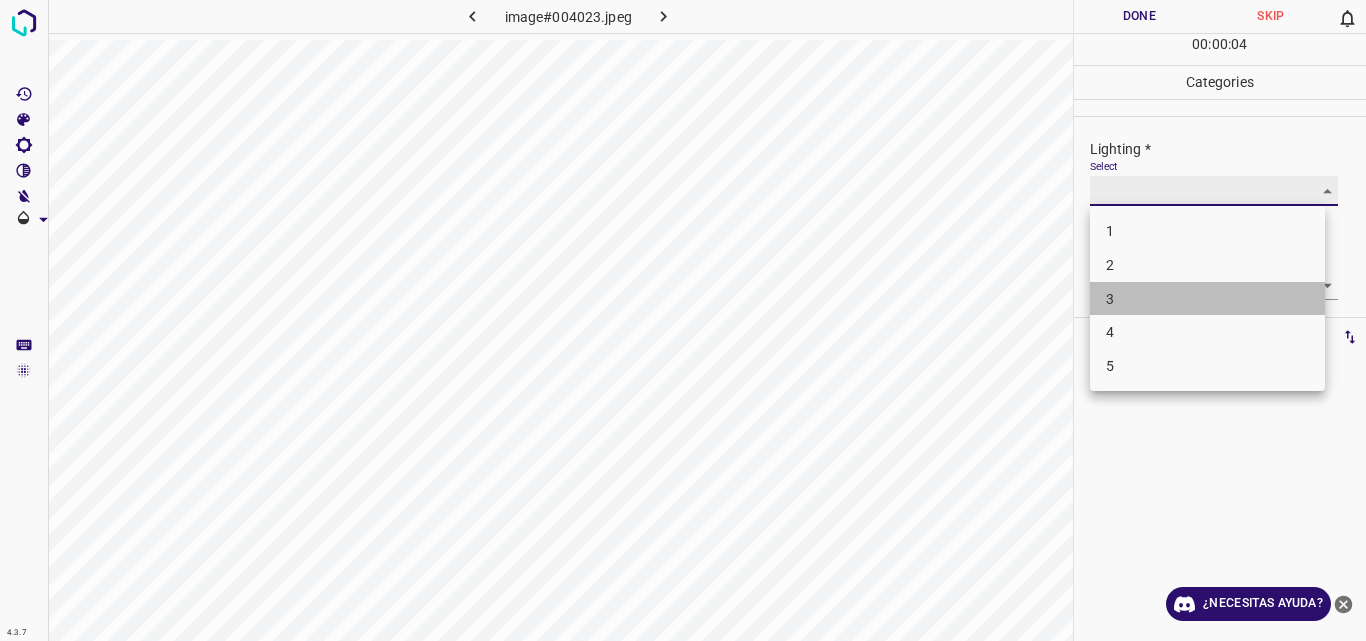 type on "3" 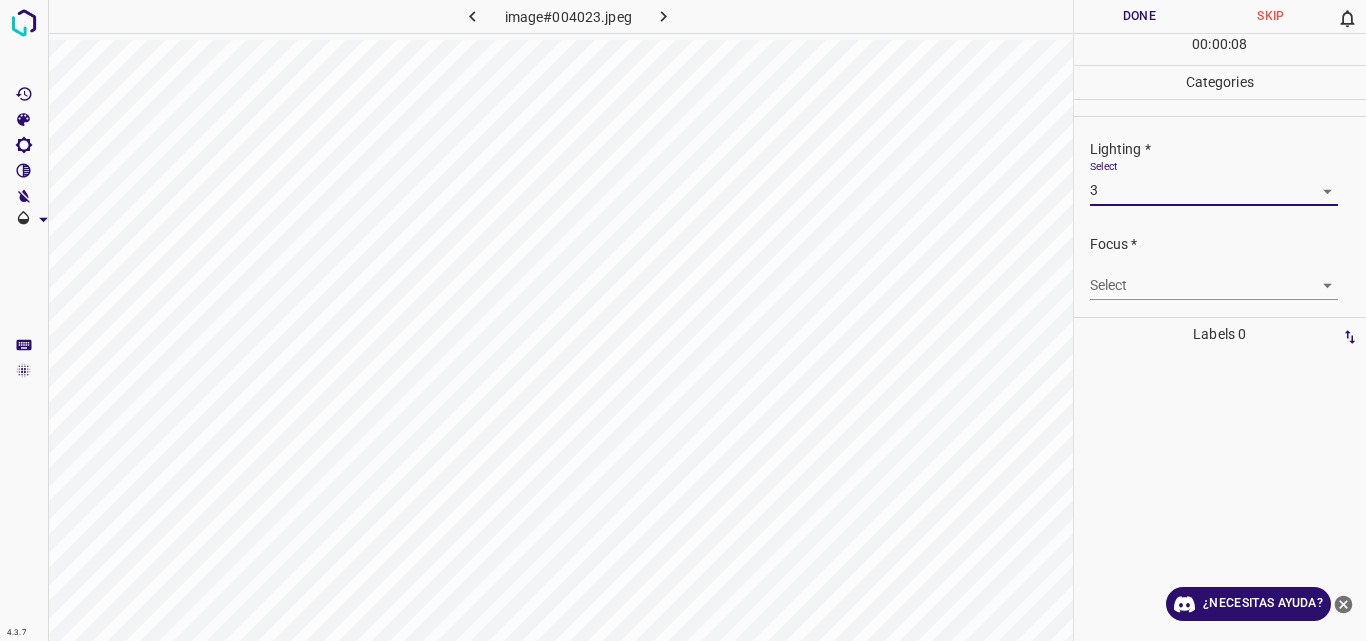 click on "4.3.7 image#004023.jpeg Done Skip 0 00   : 00   : 08   Categories Lighting *  Select 3 3 Focus *  Select ​ Overall *  Select ​ Labels   0 Categories 1 Lighting 2 Focus 3 Overall Tools Space Change between modes (Draw & Edit) I Auto labeling R Restore zoom M Zoom in N Zoom out Delete Delete selecte label Filters Z Restore filters X Saturation filter C Brightness filter V Contrast filter B Gray scale filter General O Download ¿Necesitas ayuda? Original text Rate this translation Your feedback will be used to help improve Google Translate - Texto - Esconder - Borrar" at bounding box center [683, 320] 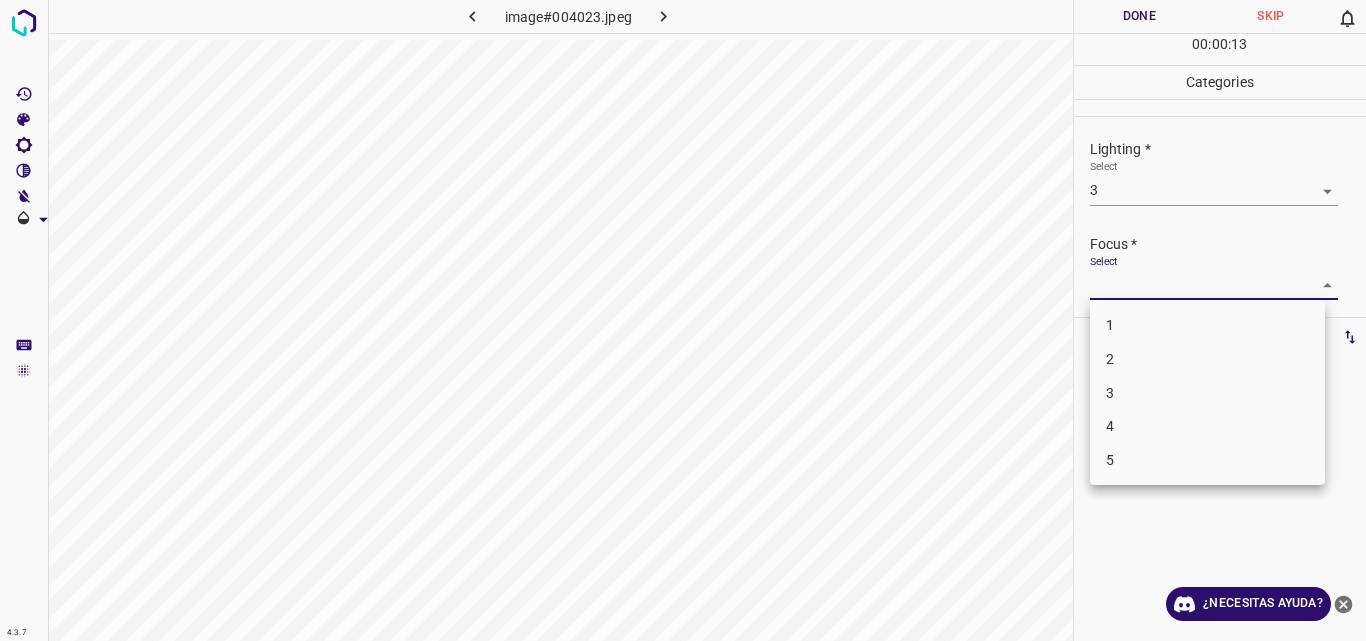 click on "3" at bounding box center [1207, 393] 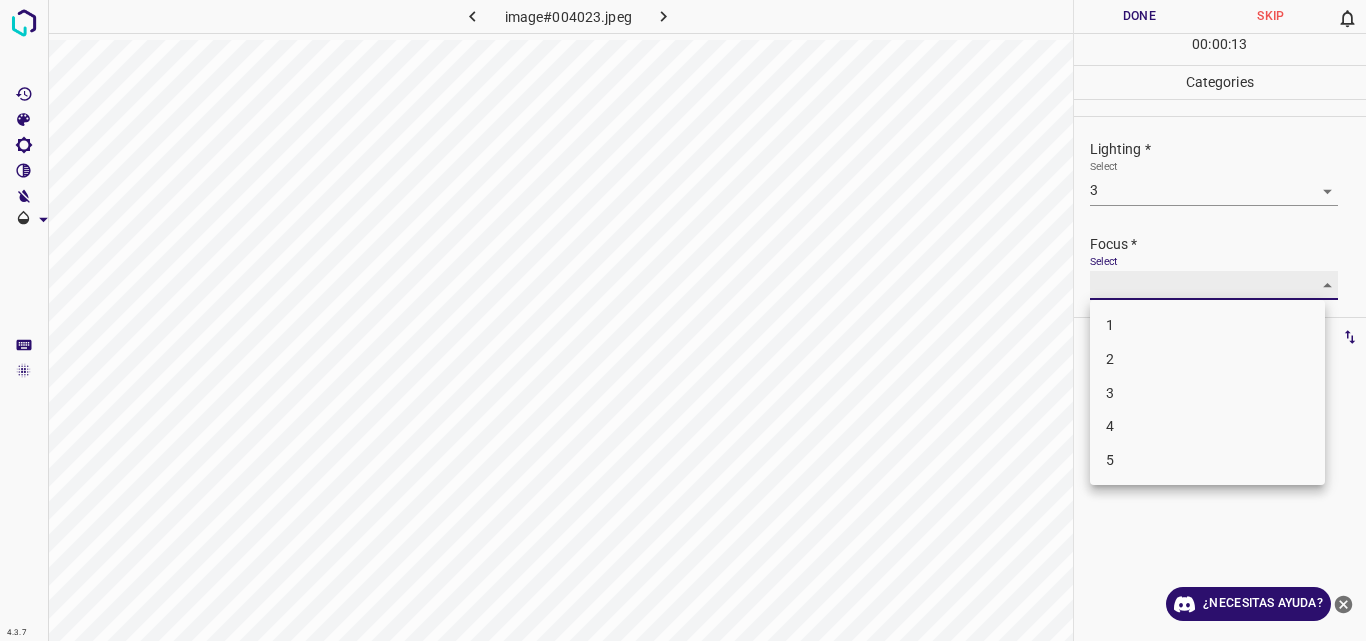 type on "3" 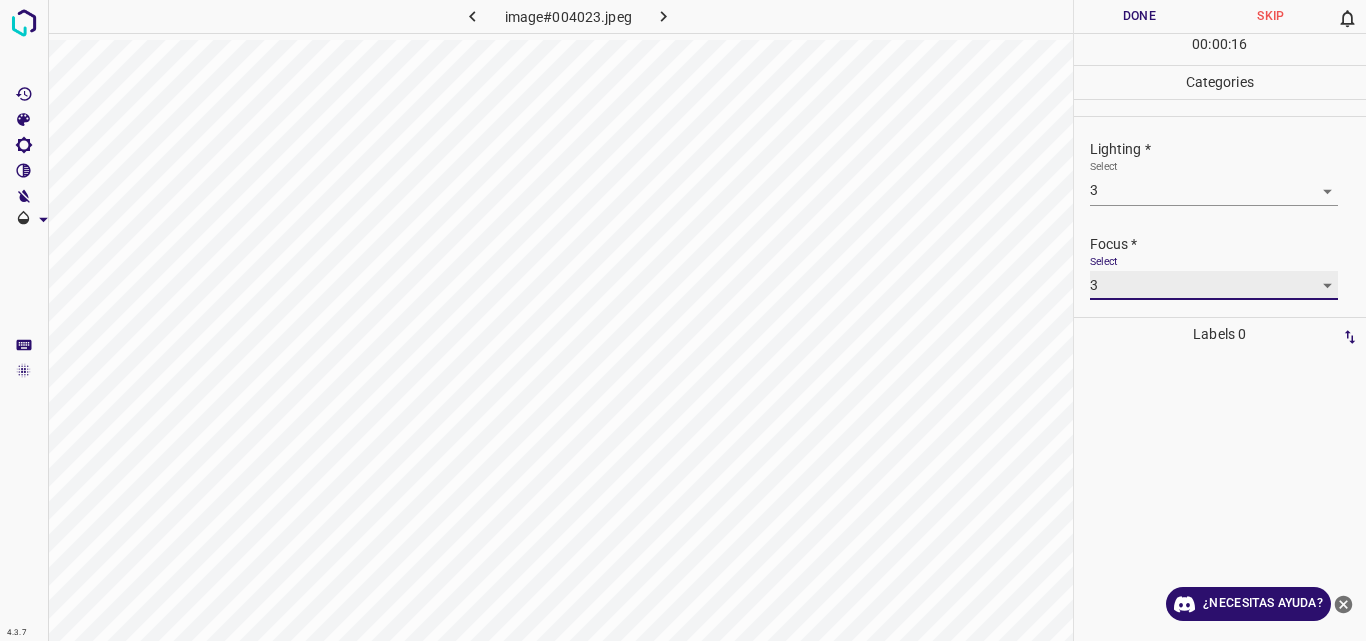 scroll, scrollTop: 98, scrollLeft: 0, axis: vertical 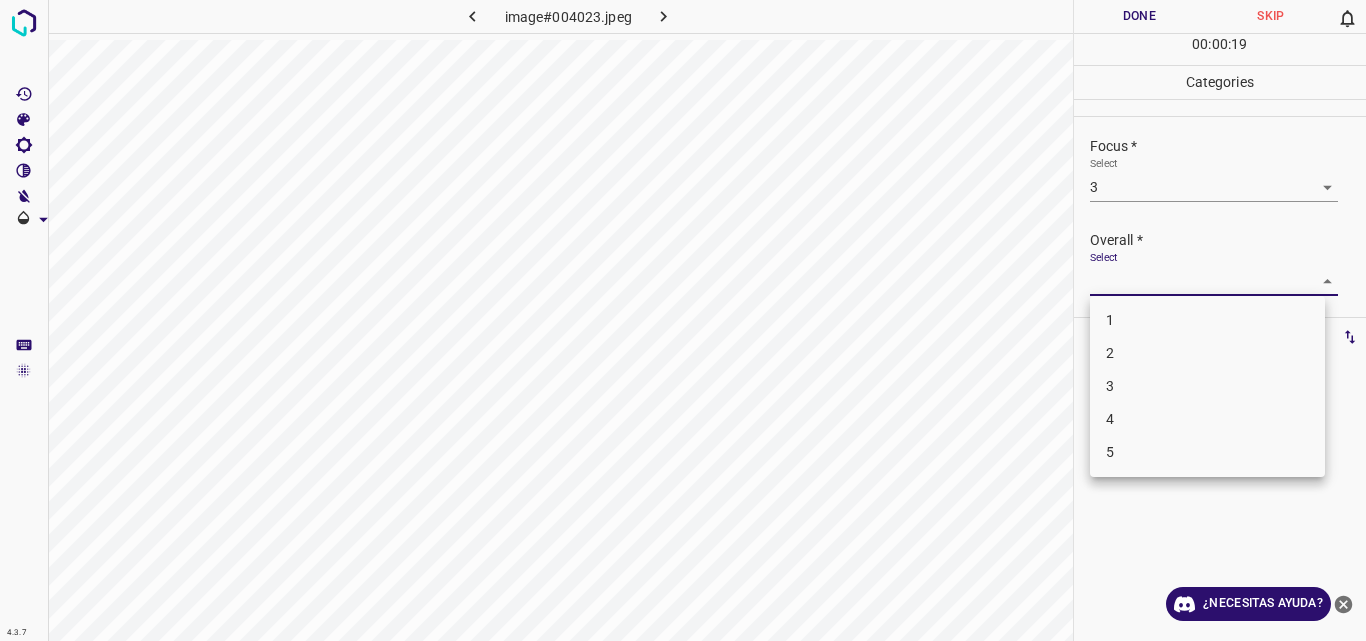 click on "4.3.7 image#004023.jpeg Done Skip 0 00   : 00   : 19   Categories Lighting *  Select 3 3 Focus *  Select 3 3 Overall *  Select ​ Labels   0 Categories 1 Lighting 2 Focus 3 Overall Tools Space Change between modes (Draw & Edit) I Auto labeling R Restore zoom M Zoom in N Zoom out Delete Delete selecte label Filters Z Restore filters X Saturation filter C Brightness filter V Contrast filter B Gray scale filter General O Download ¿Necesitas ayuda? Original text Rate this translation Your feedback will be used to help improve Google Translate - Texto - Esconder - Borrar 1 2 3 4 5" at bounding box center (683, 320) 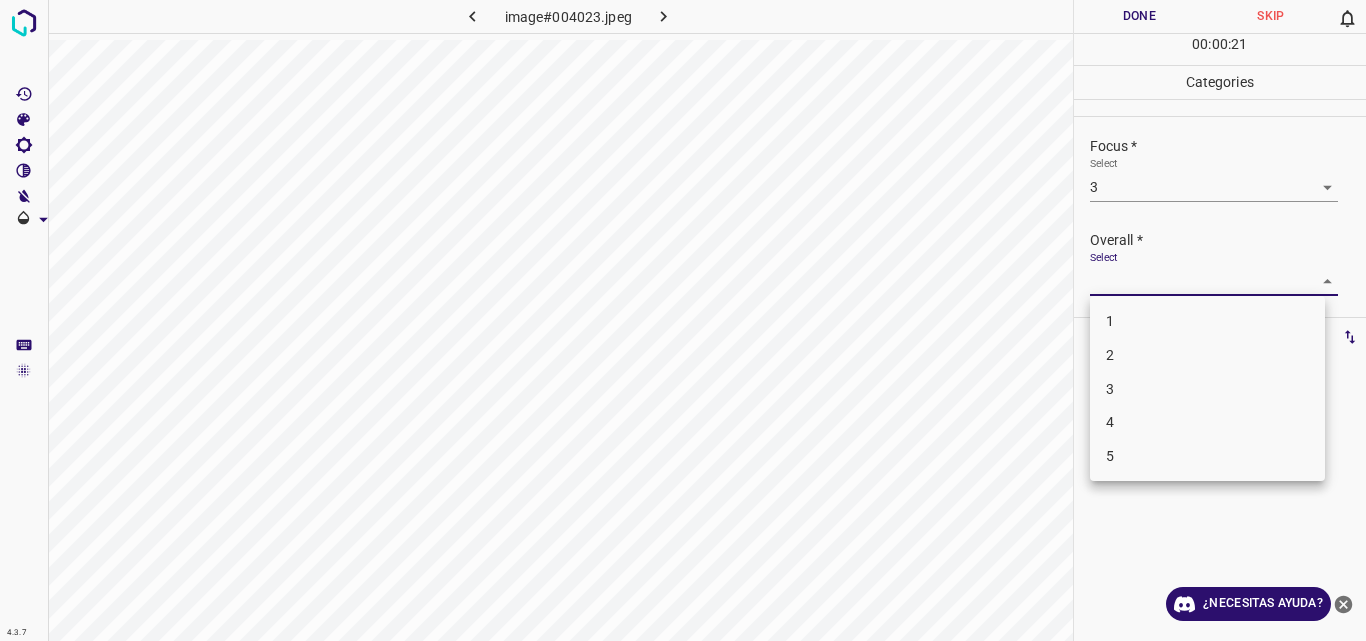 click on "3" at bounding box center [1207, 389] 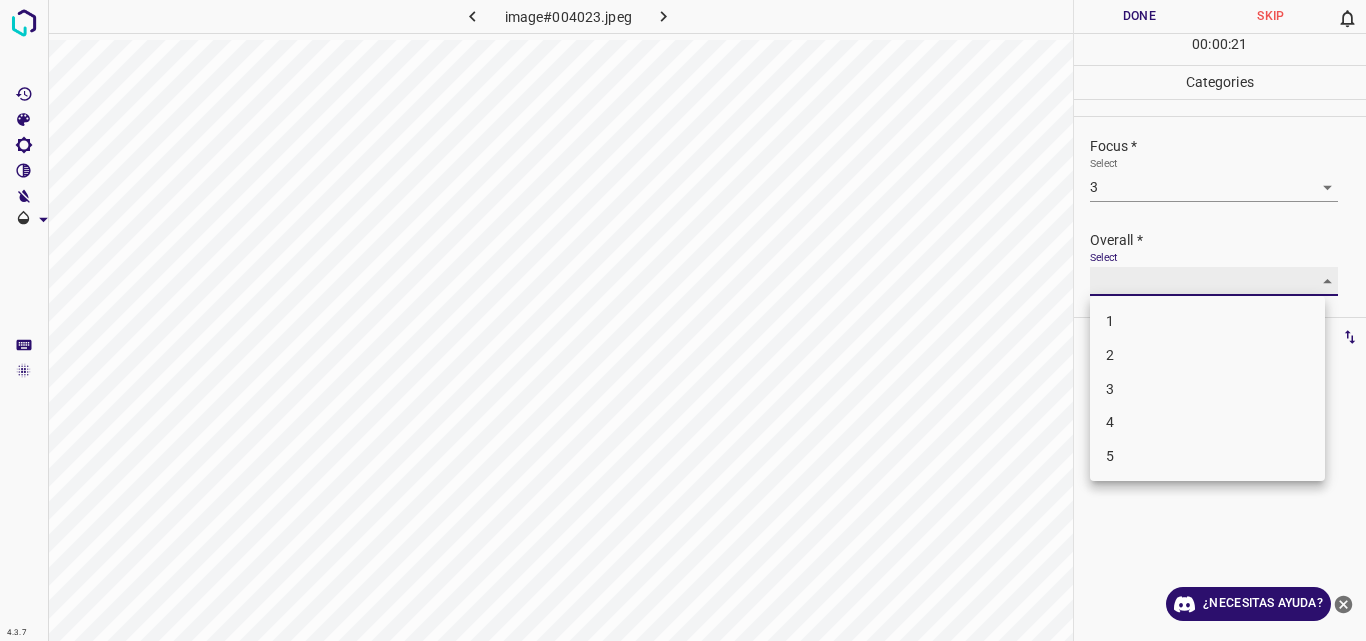 type on "3" 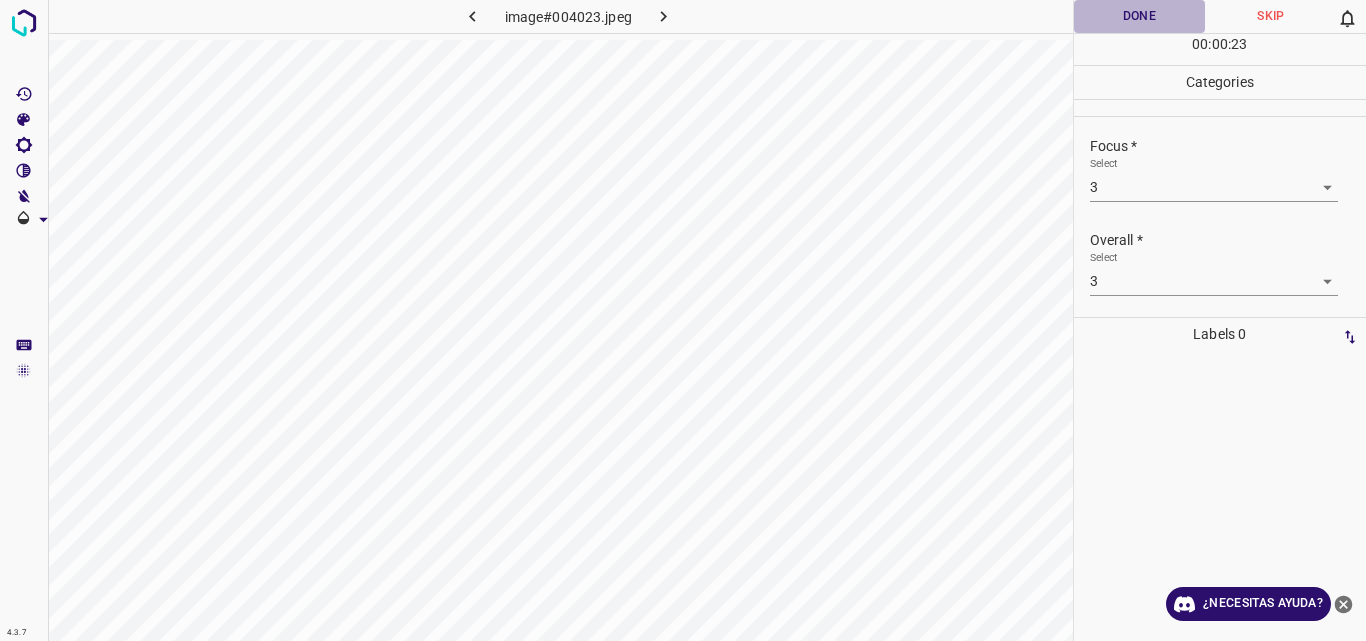 click on "Done" at bounding box center [1140, 16] 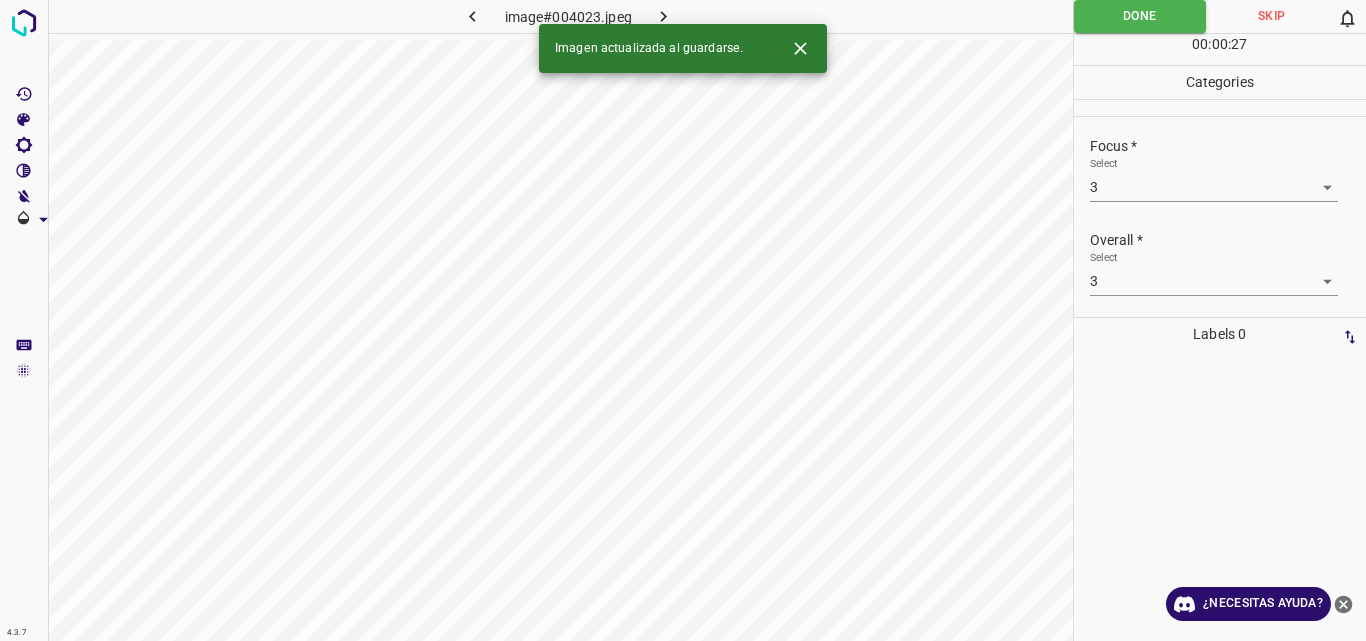 click on "Imagen actualizada al guardarse." at bounding box center (683, 48) 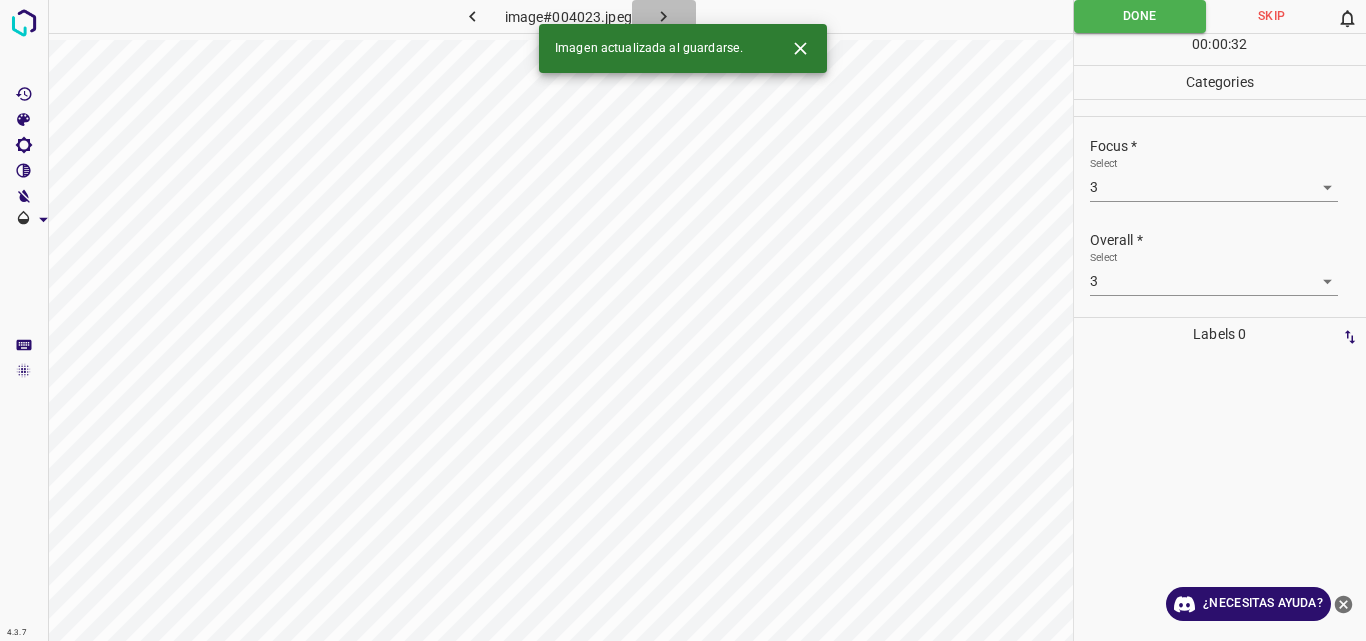 click 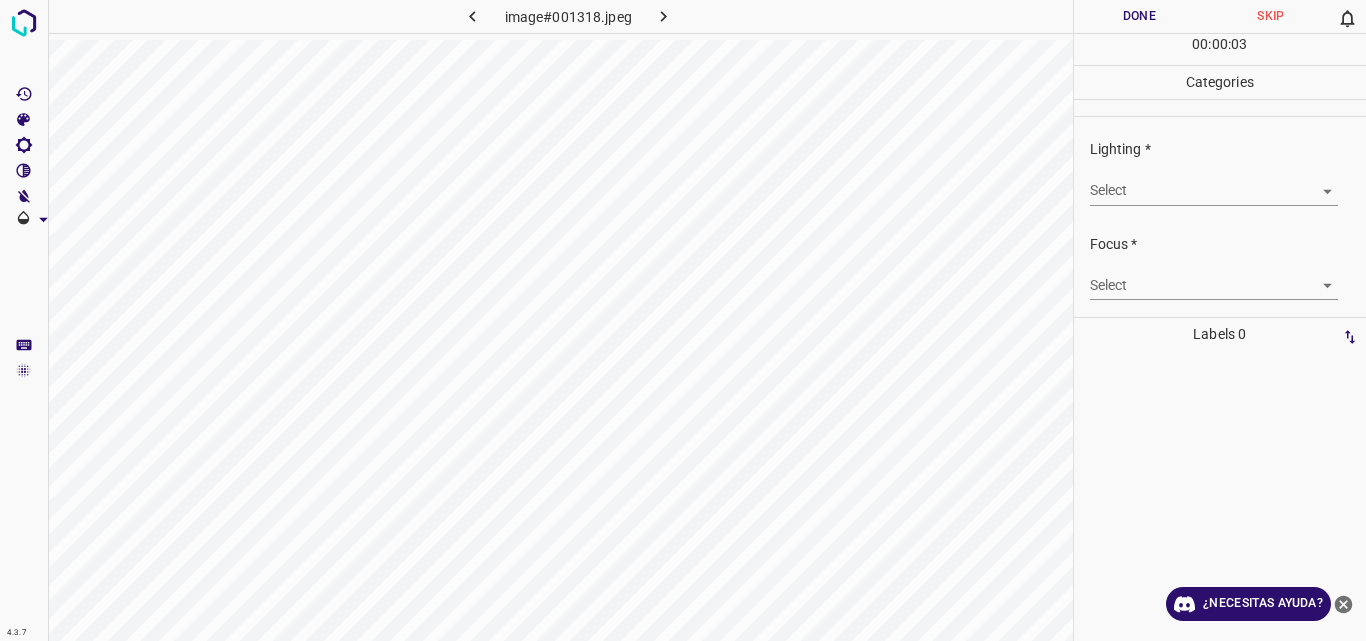 click on "4.3.7 image#001318.jpeg Done Skip 0 00   : 00   : 03   Categories Lighting *  Select ​ Focus *  Select ​ Overall *  Select ​ Labels   0 Categories 1 Lighting 2 Focus 3 Overall Tools Space Change between modes (Draw & Edit) I Auto labeling R Restore zoom M Zoom in N Zoom out Delete Delete selecte label Filters Z Restore filters X Saturation filter C Brightness filter V Contrast filter B Gray scale filter General O Download ¿Necesitas ayuda? Original text Rate this translation Your feedback will be used to help improve Google Translate - Texto - Esconder - Borrar" at bounding box center [683, 320] 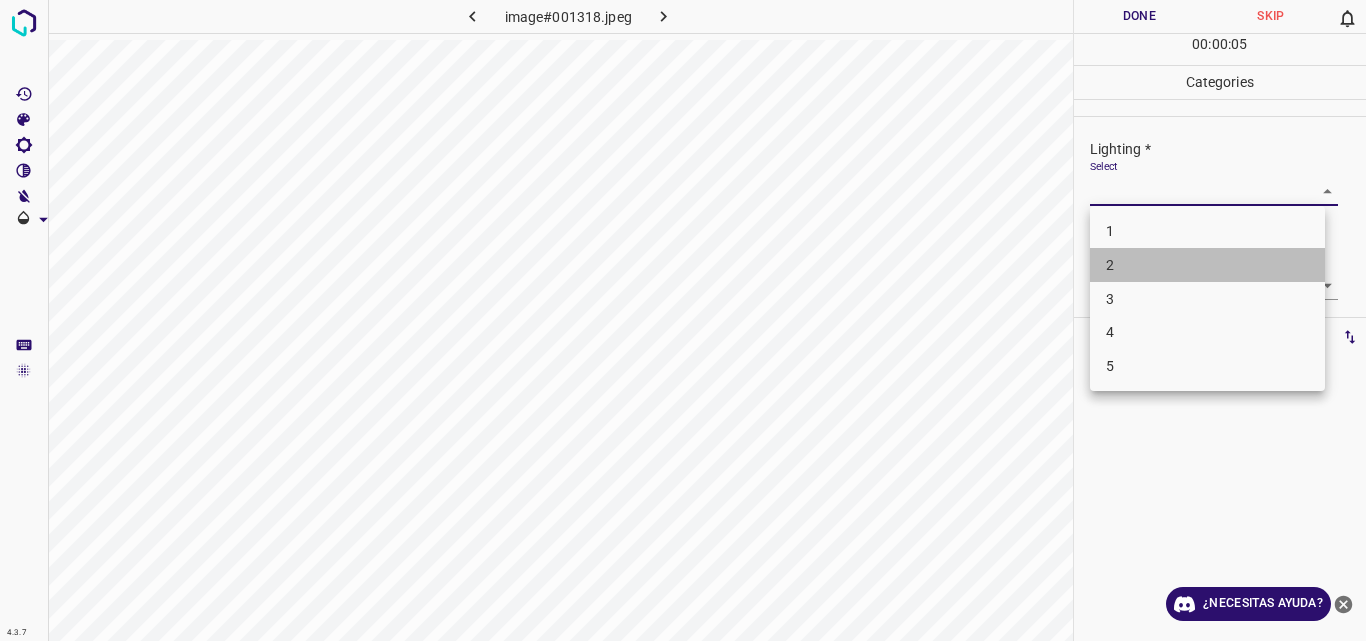 click on "2" at bounding box center (1207, 265) 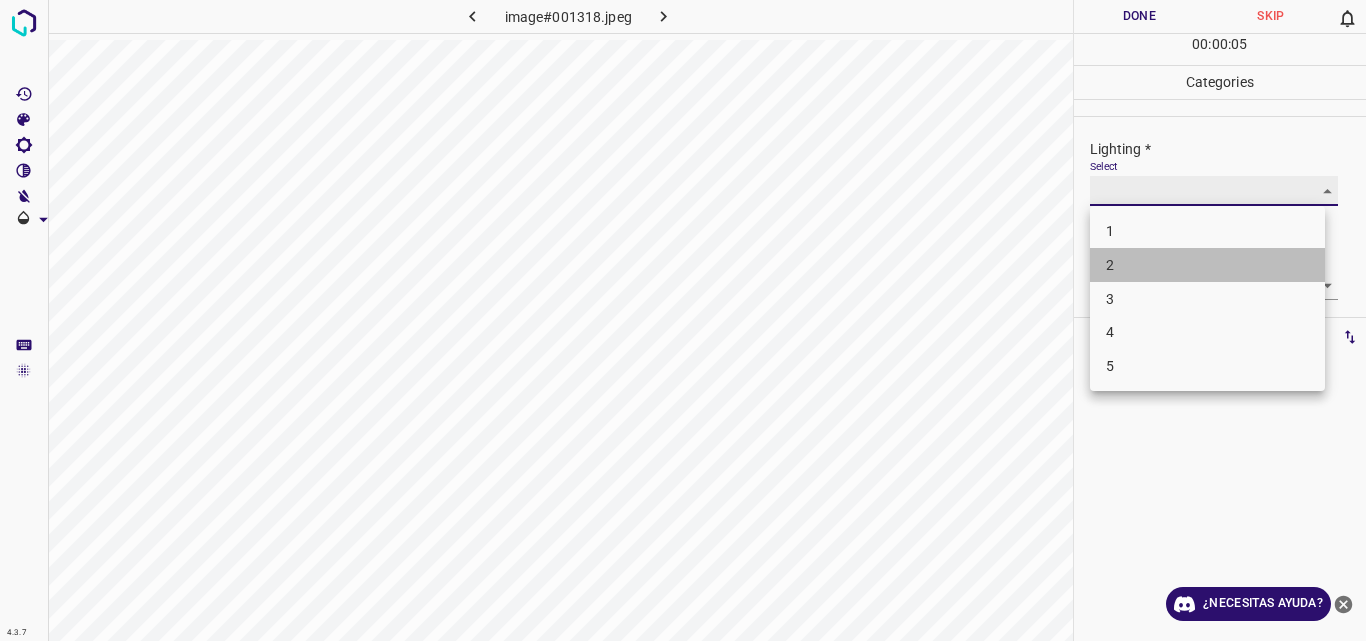 type on "2" 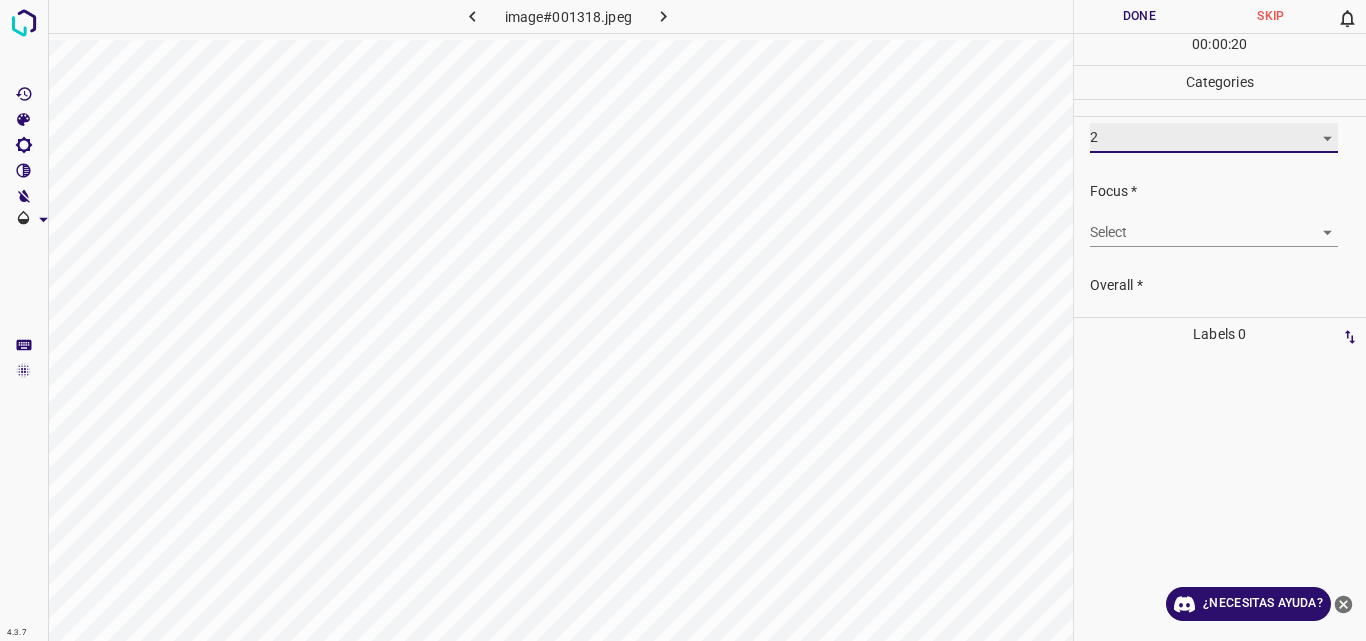 scroll, scrollTop: 98, scrollLeft: 0, axis: vertical 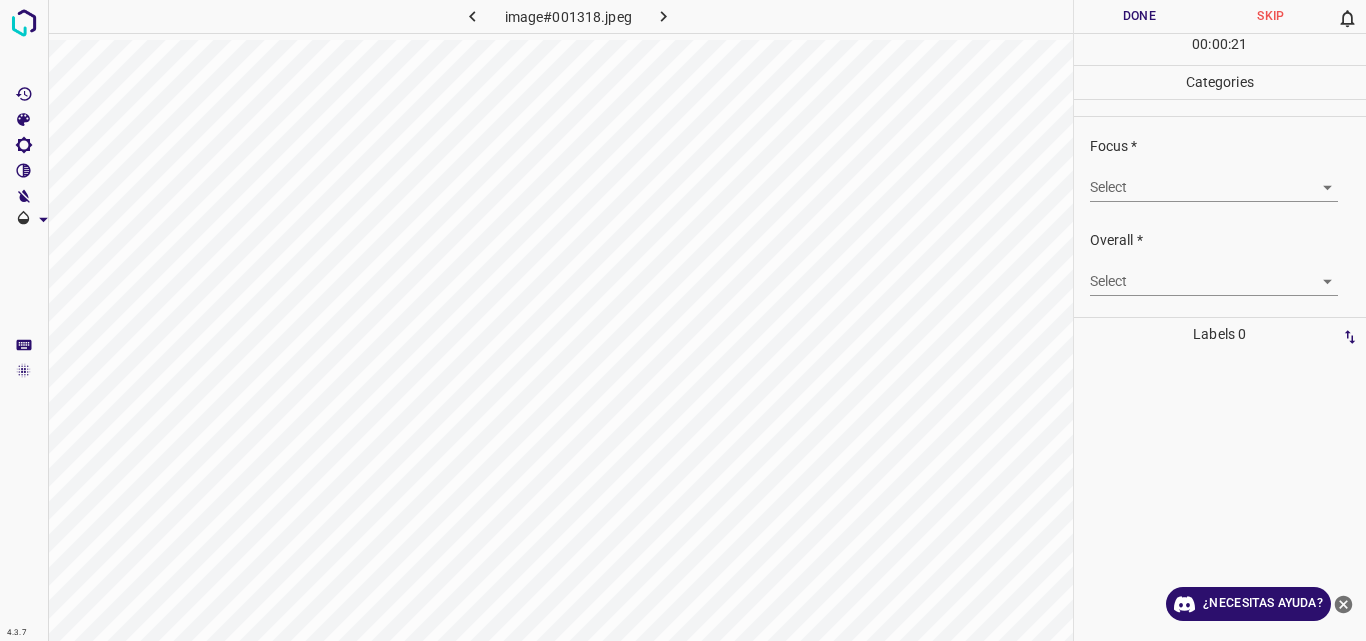 click on "4.3.7 image#001318.jpeg Done Skip 0 00   : 00   : 21   Categories Lighting *  Select 2 2 Focus *  Select ​ Overall *  Select ​ Labels   0 Categories 1 Lighting 2 Focus 3 Overall Tools Space Change between modes (Draw & Edit) I Auto labeling R Restore zoom M Zoom in N Zoom out Delete Delete selecte label Filters Z Restore filters X Saturation filter C Brightness filter V Contrast filter B Gray scale filter General O Download ¿Necesitas ayuda? Original text Rate this translation Your feedback will be used to help improve Google Translate - Texto - Esconder - Borrar" at bounding box center [683, 320] 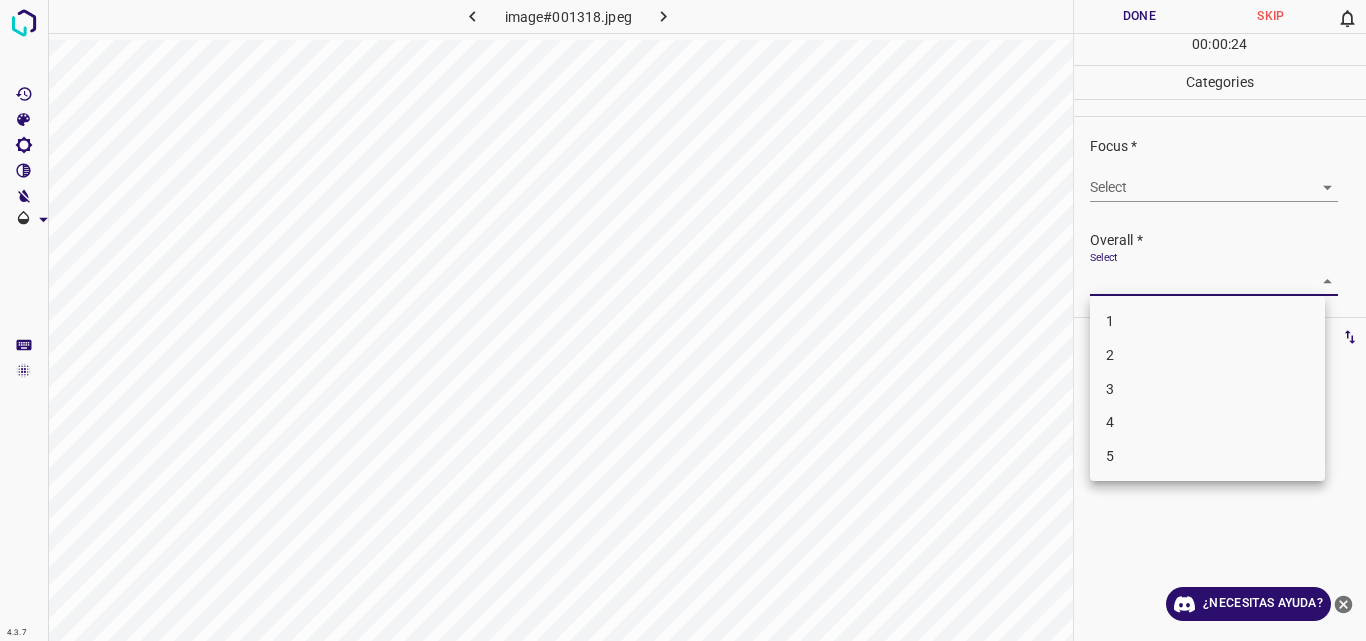 click at bounding box center (683, 320) 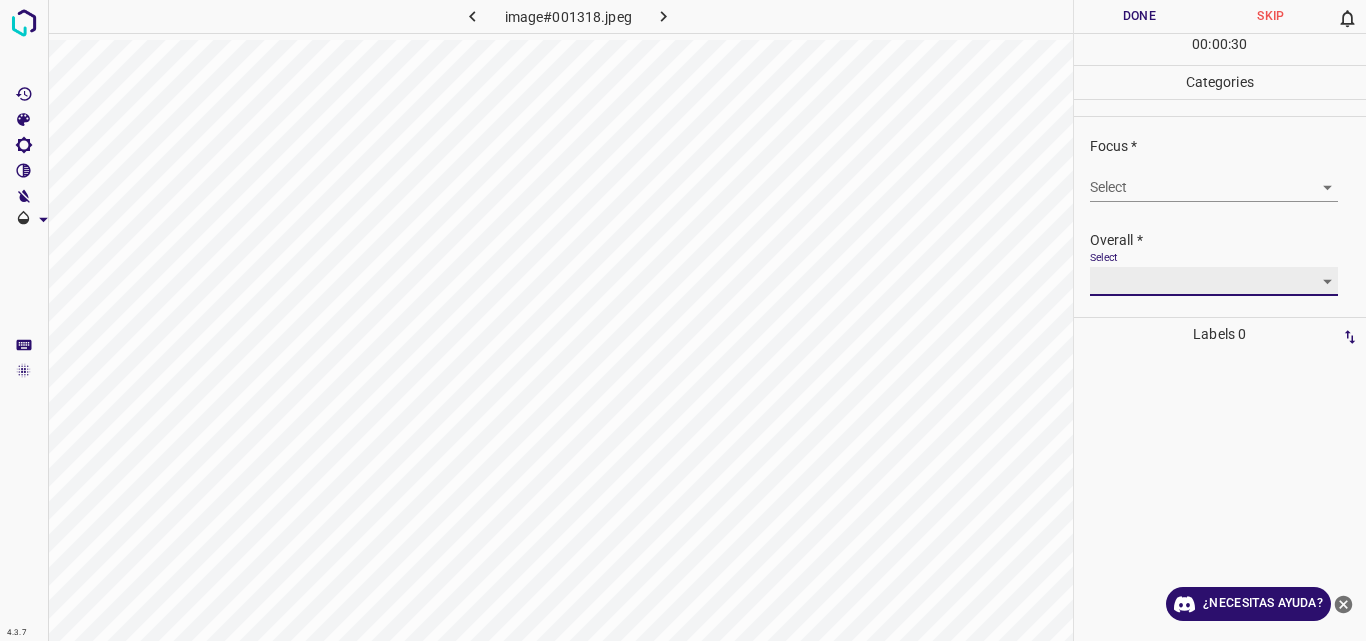 scroll, scrollTop: 0, scrollLeft: 0, axis: both 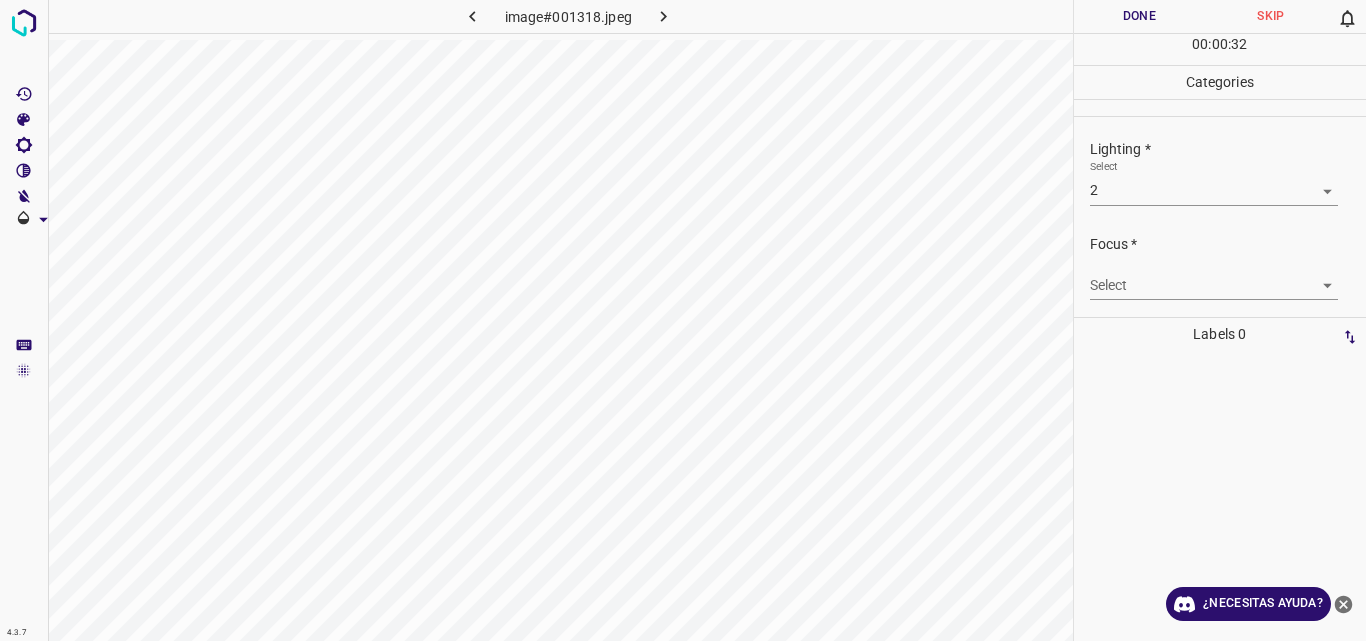 click on "4.3.7 image#001318.jpeg Done Skip 0 00   : 00   : 32   Categories Lighting *  Select 2 2 Focus *  Select ​ Overall *  Select ​ Labels   0 Categories 1 Lighting 2 Focus 3 Overall Tools Space Change between modes (Draw & Edit) I Auto labeling R Restore zoom M Zoom in N Zoom out Delete Delete selecte label Filters Z Restore filters X Saturation filter C Brightness filter V Contrast filter B Gray scale filter General O Download ¿Necesitas ayuda? Original text Rate this translation Your feedback will be used to help improve Google Translate - Texto - Esconder - Borrar" at bounding box center [683, 320] 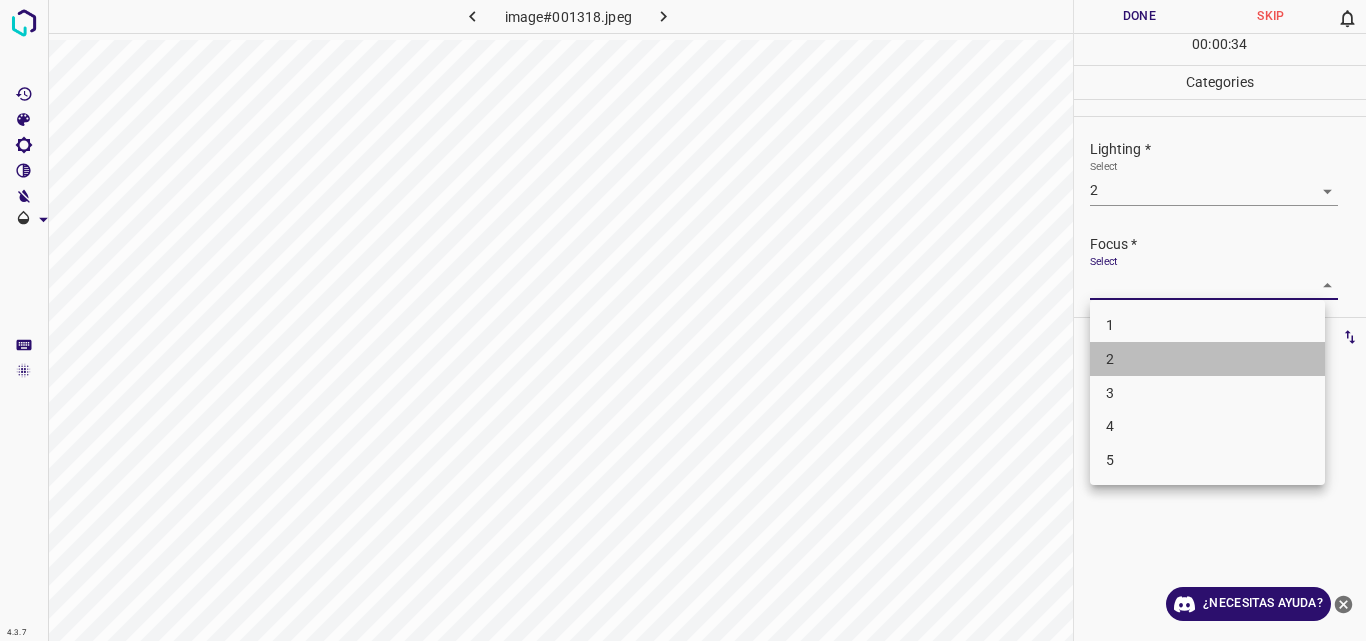click on "2" at bounding box center (1207, 359) 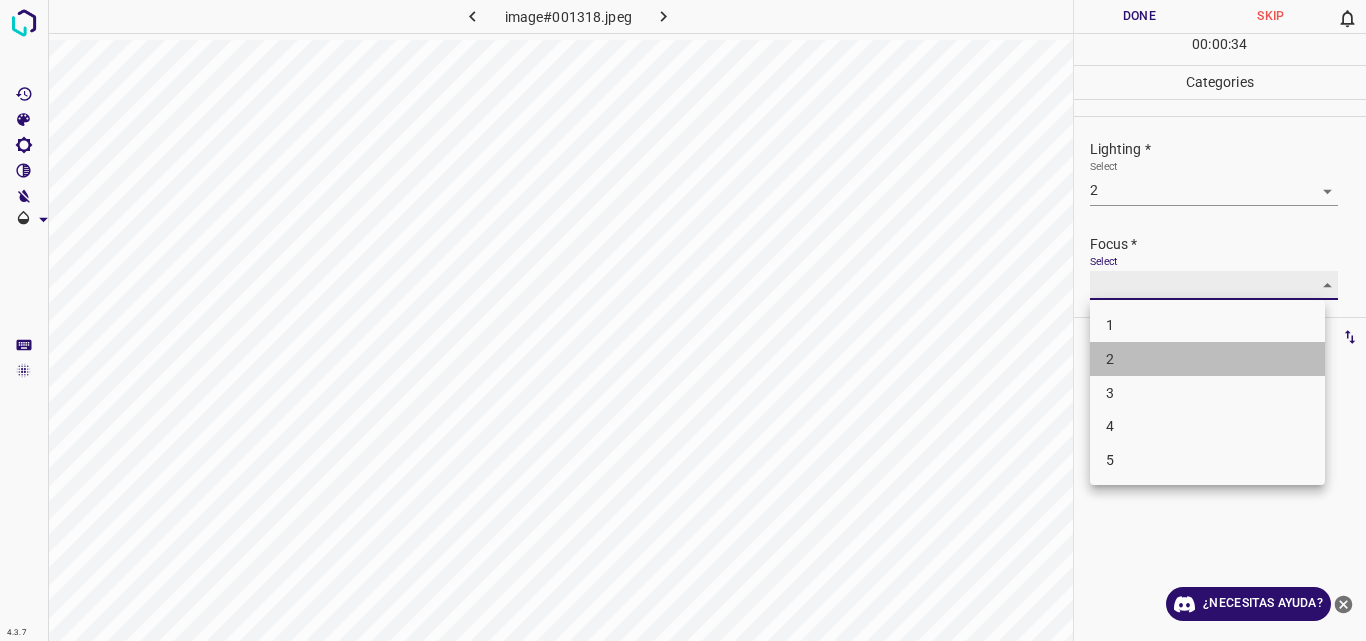 type on "2" 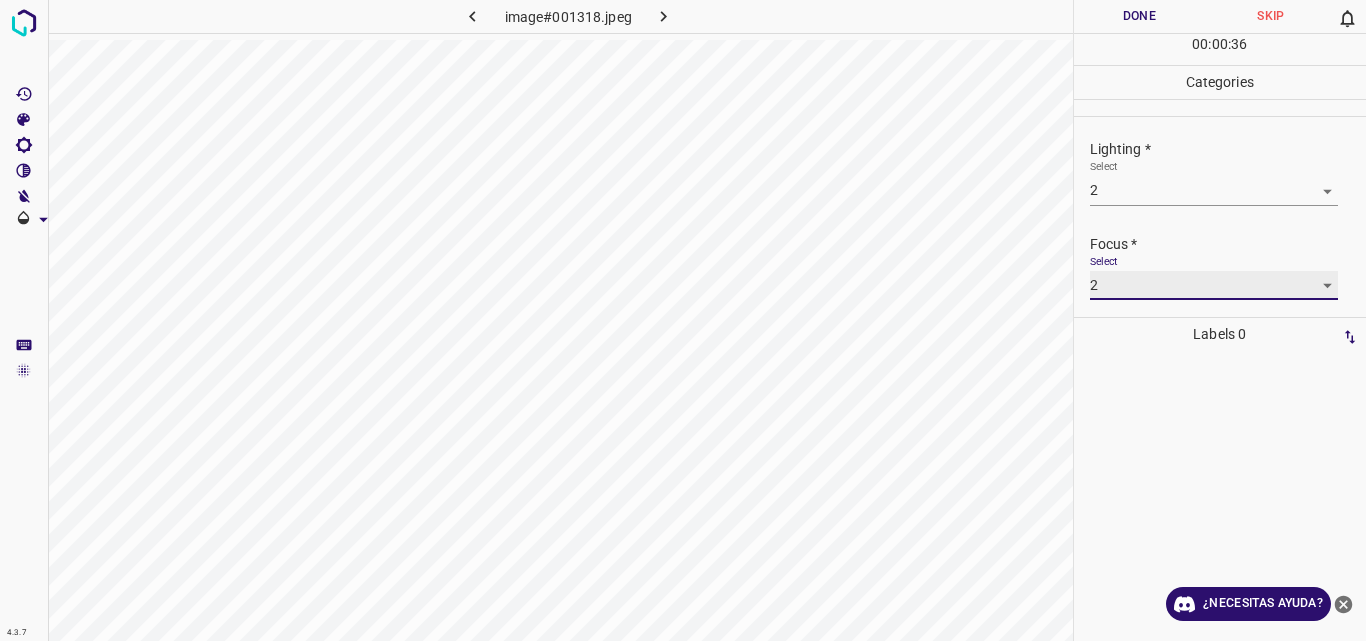 scroll, scrollTop: 98, scrollLeft: 0, axis: vertical 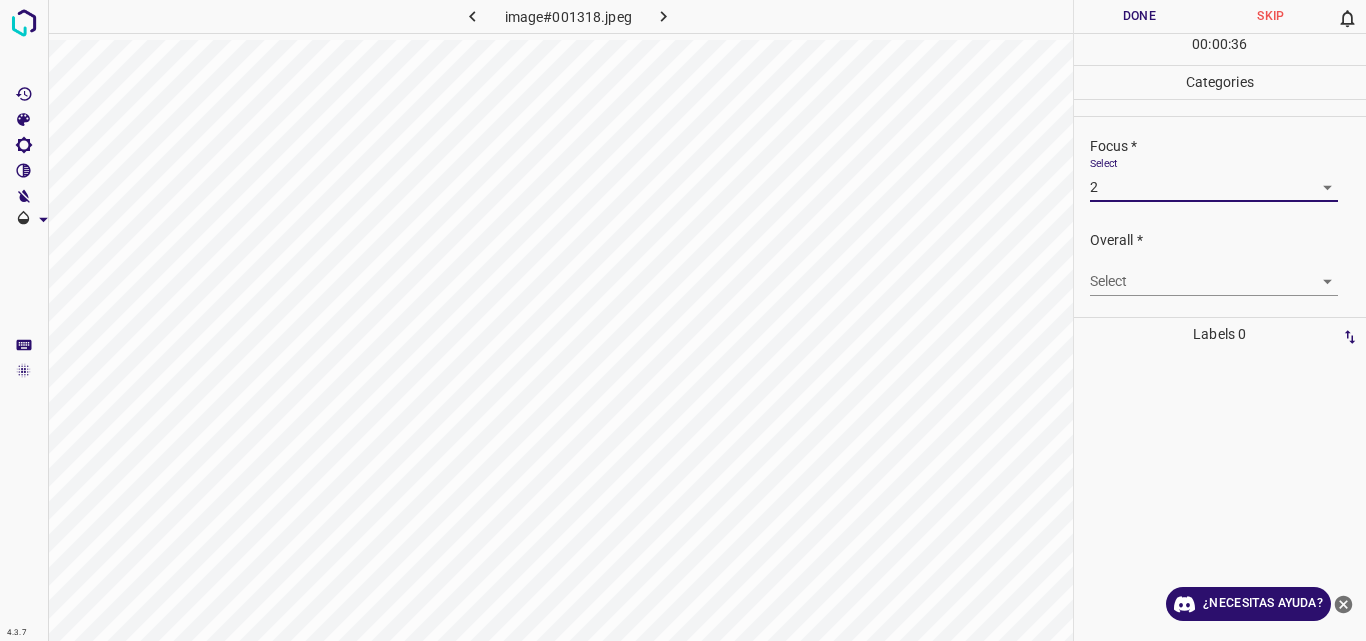 click on "Labels   0" at bounding box center (1220, 479) 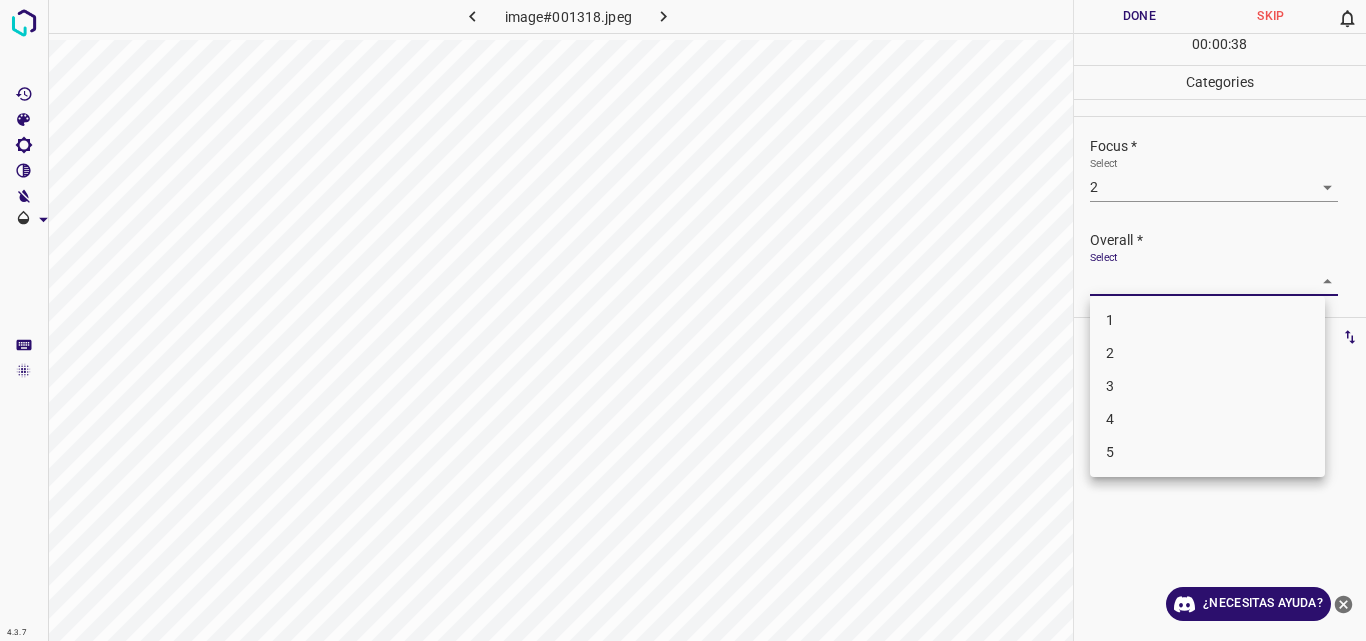 click on "4.3.7 image#001318.jpeg Done Skip 0 00   : 00   : 38   Categories Lighting *  Select 2 2 Focus *  Select 2 2 Overall *  Select ​ Labels   0 Categories 1 Lighting 2 Focus 3 Overall Tools Space Change between modes (Draw & Edit) I Auto labeling R Restore zoom M Zoom in N Zoom out Delete Delete selecte label Filters Z Restore filters X Saturation filter C Brightness filter V Contrast filter B Gray scale filter General O Download ¿Necesitas ayuda? Original text Rate this translation Your feedback will be used to help improve Google Translate - Texto - Esconder - Borrar 1 2 3 4 5" at bounding box center (683, 320) 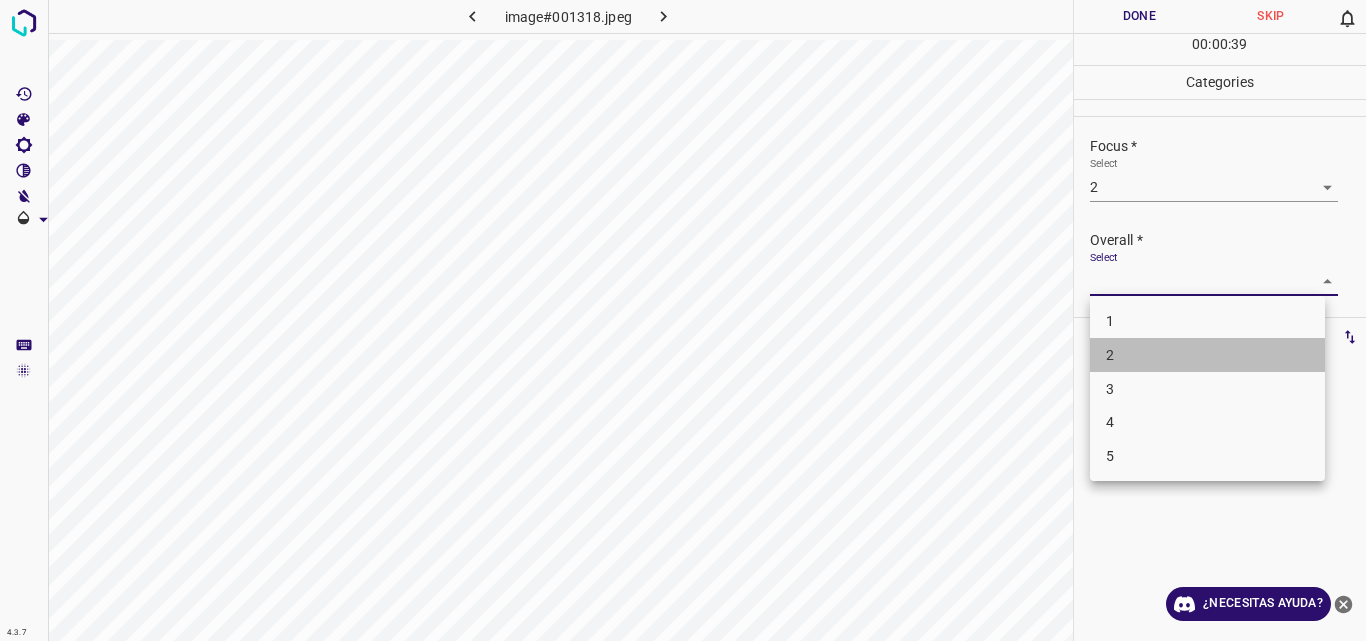 click on "2" at bounding box center [1207, 355] 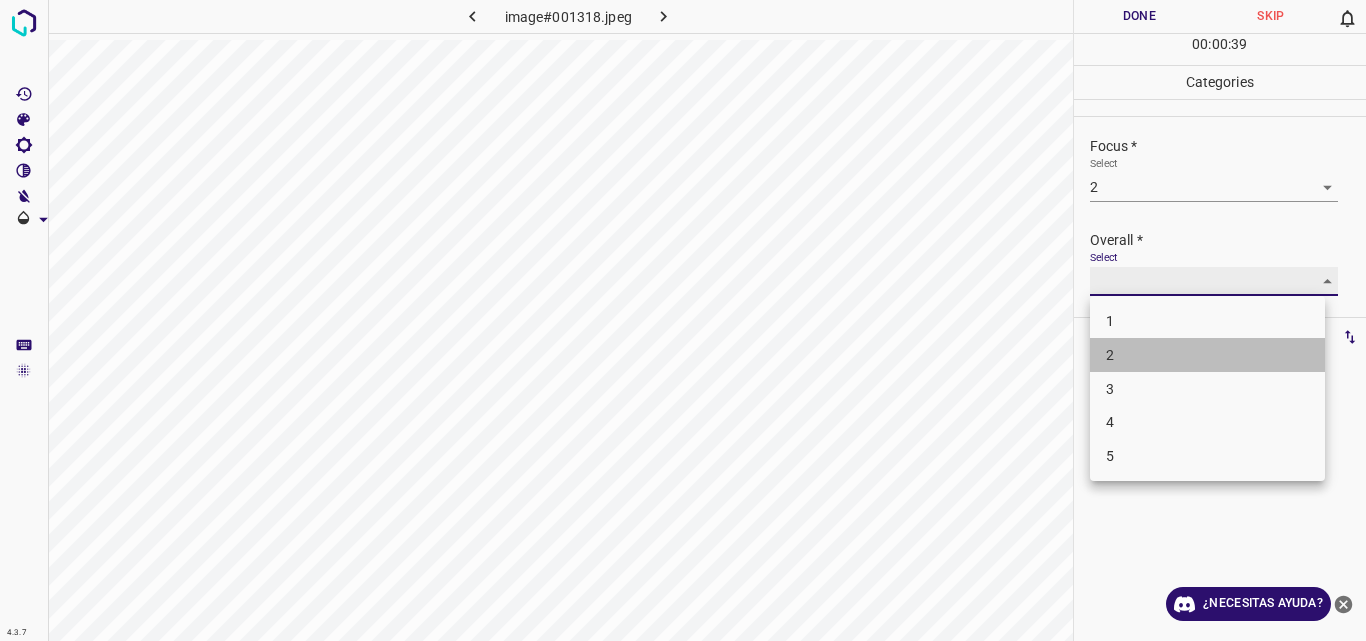 type on "2" 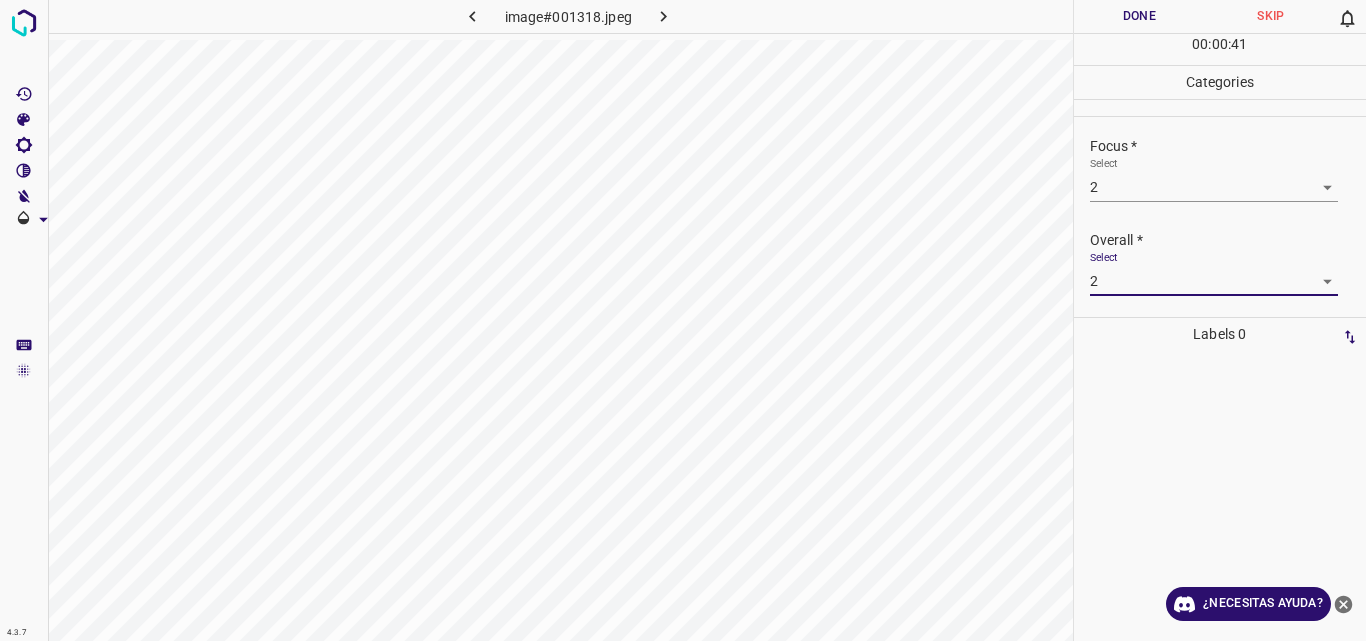 click on "Done" at bounding box center [1140, 16] 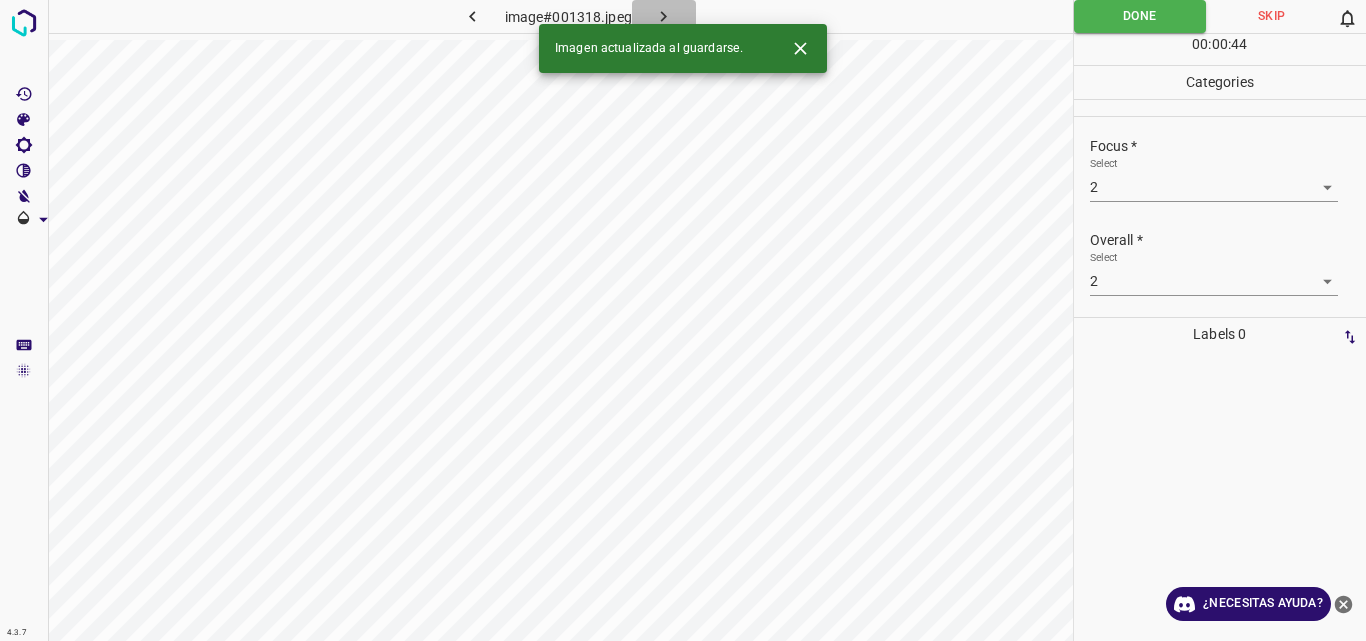 click 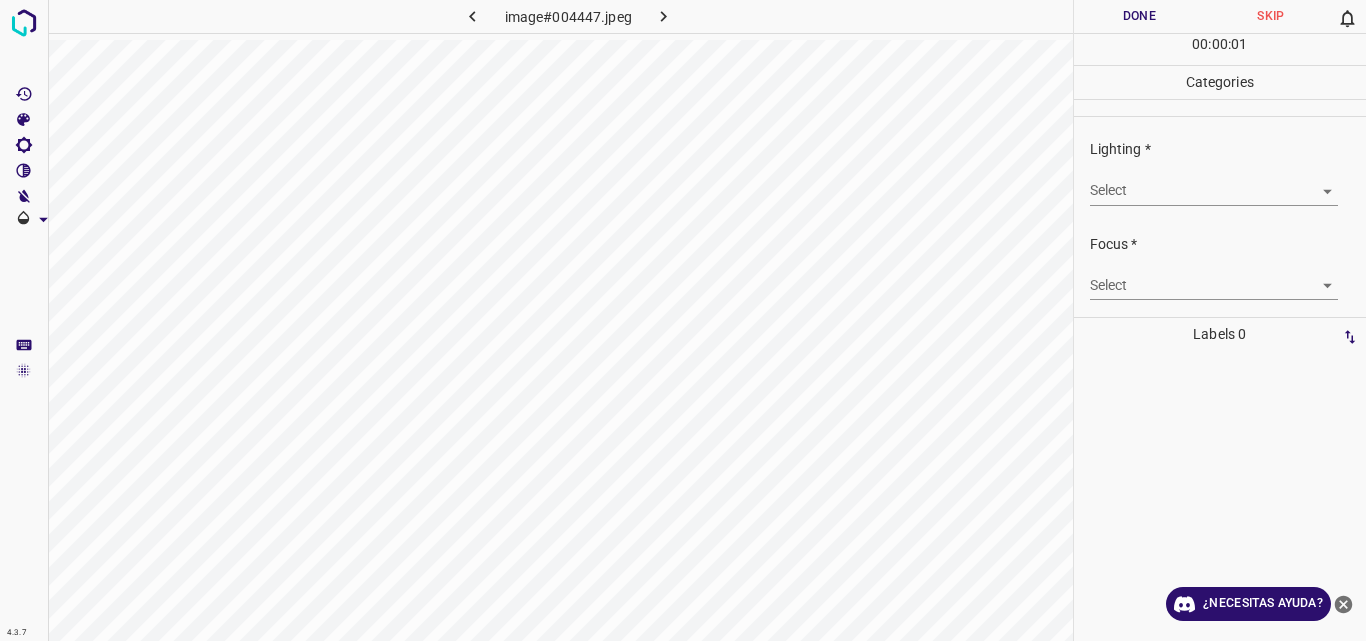 click on "4.3.7 image#004447.jpeg Done Skip 0 00   : 00   : 01   Categories Lighting *  Select ​ Focus *  Select ​ Overall *  Select ​ Labels   0 Categories 1 Lighting 2 Focus 3 Overall Tools Space Change between modes (Draw & Edit) I Auto labeling R Restore zoom M Zoom in N Zoom out Delete Delete selecte label Filters Z Restore filters X Saturation filter C Brightness filter V Contrast filter B Gray scale filter General O Download ¿Necesitas ayuda? Original text Rate this translation Your feedback will be used to help improve Google Translate - Texto - Esconder - Borrar" at bounding box center (683, 320) 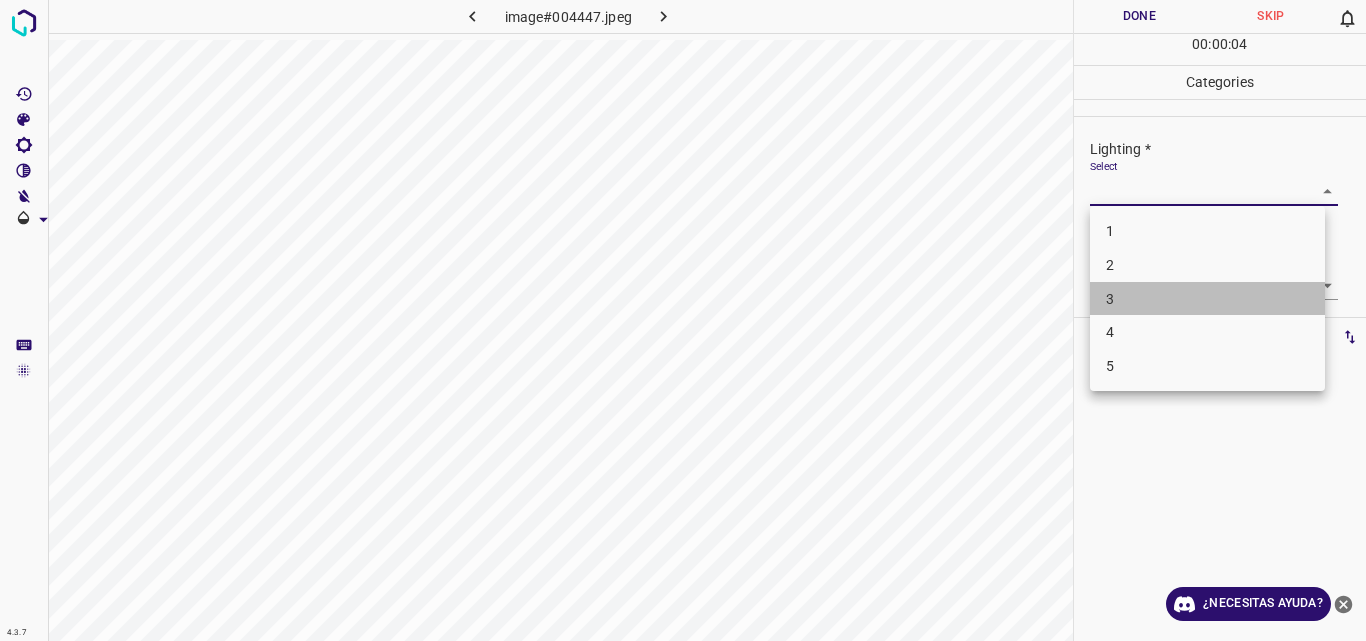 click on "3" at bounding box center [1207, 299] 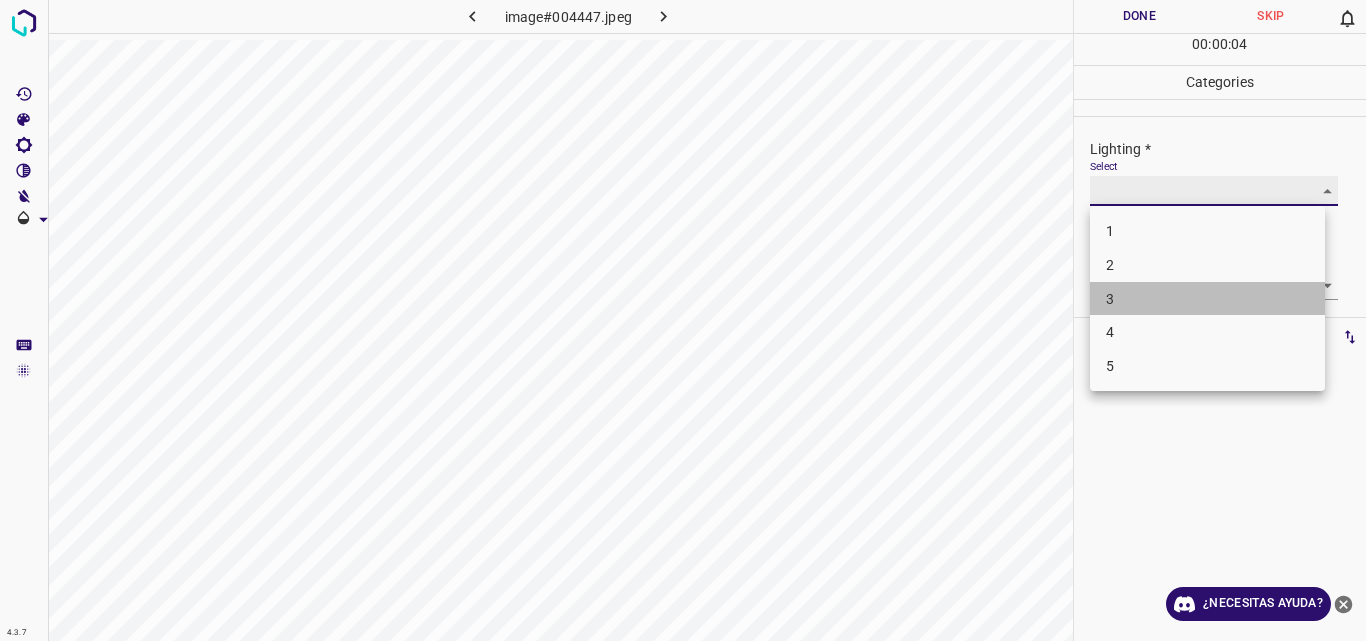 type on "3" 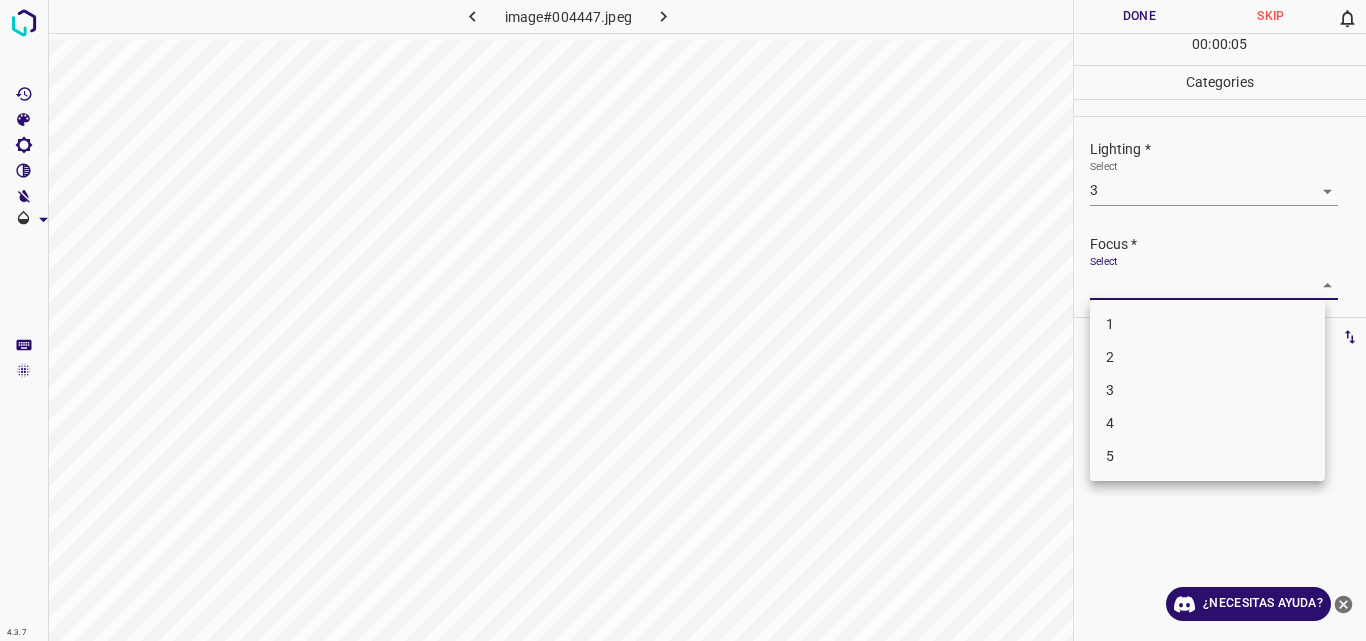 click on "4.3.7 image#004447.jpeg Done Skip 0 00   : 00   : 05   Categories Lighting *  Select 3 3 Focus *  Select ​ Overall *  Select ​ Labels   0 Categories 1 Lighting 2 Focus 3 Overall Tools Space Change between modes (Draw & Edit) I Auto labeling R Restore zoom M Zoom in N Zoom out Delete Delete selecte label Filters Z Restore filters X Saturation filter C Brightness filter V Contrast filter B Gray scale filter General O Download ¿Necesitas ayuda? Original text Rate this translation Your feedback will be used to help improve Google Translate - Texto - Esconder - Borrar 1 2 3 4 5" at bounding box center [683, 320] 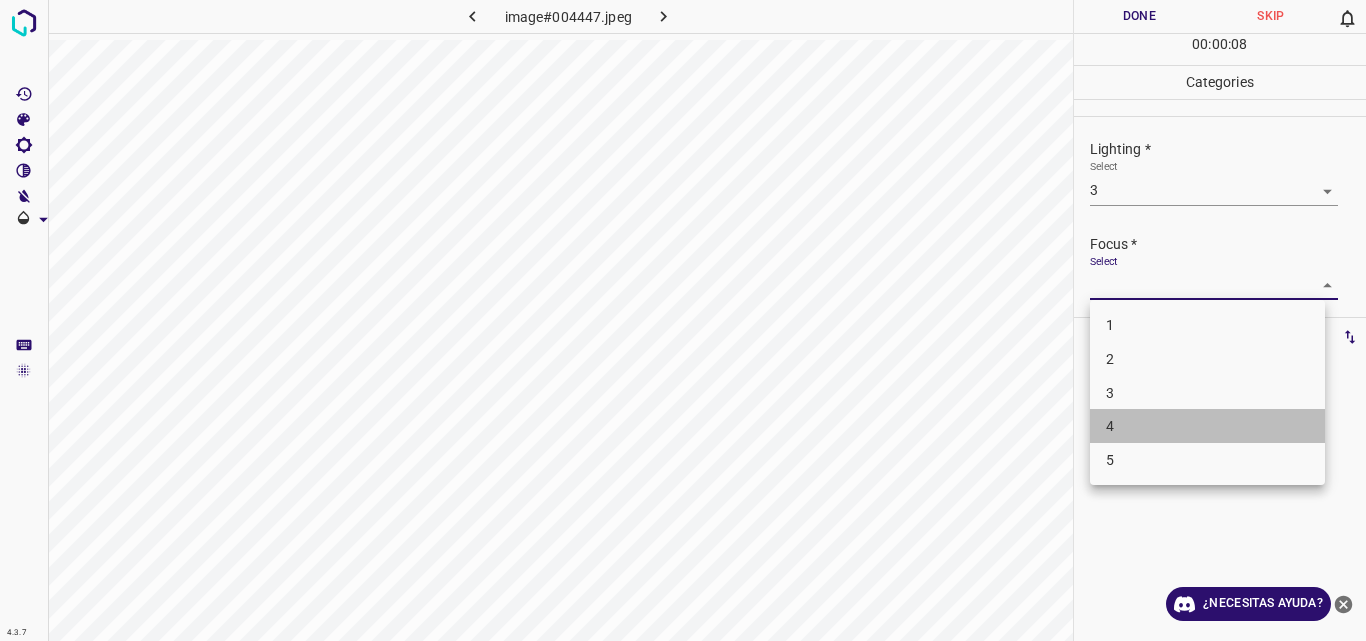 click on "4" at bounding box center (1207, 426) 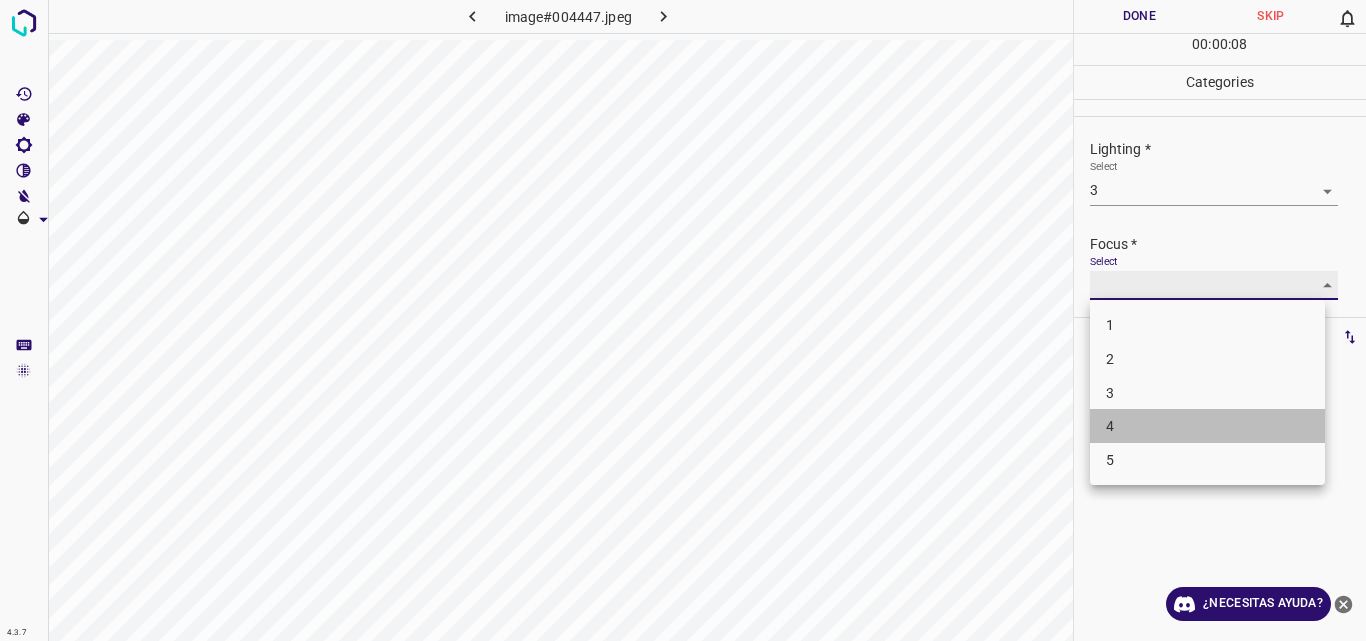 type on "4" 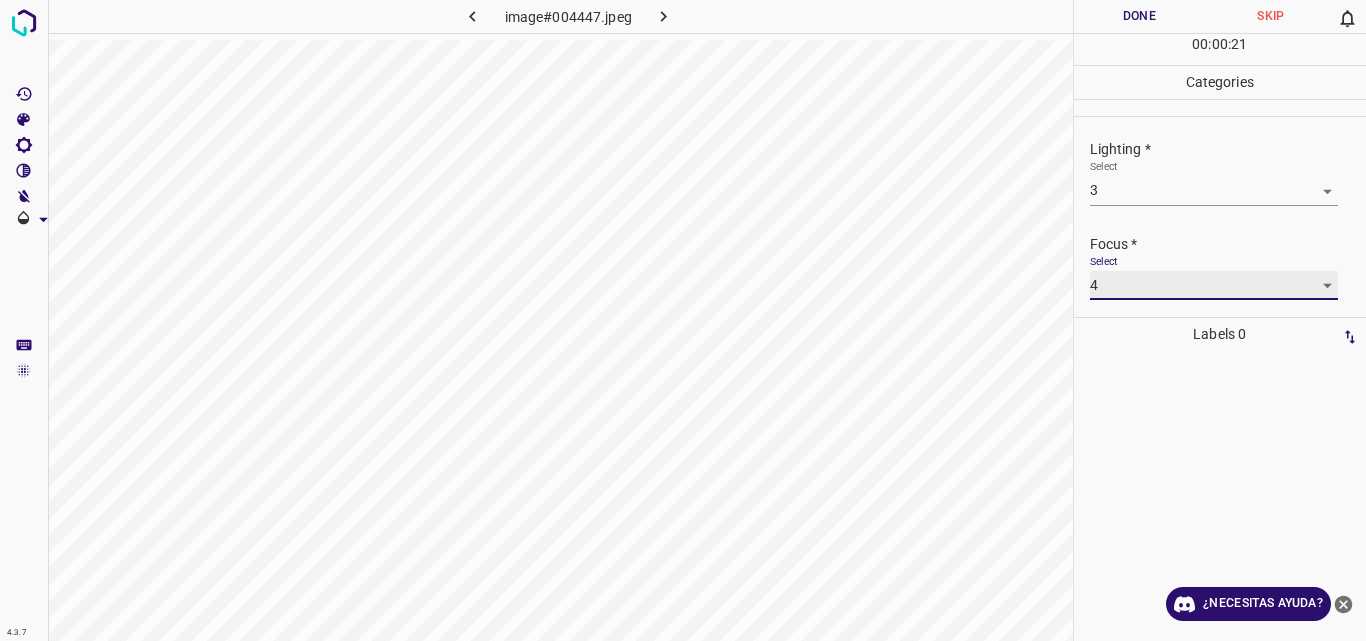 scroll, scrollTop: 98, scrollLeft: 0, axis: vertical 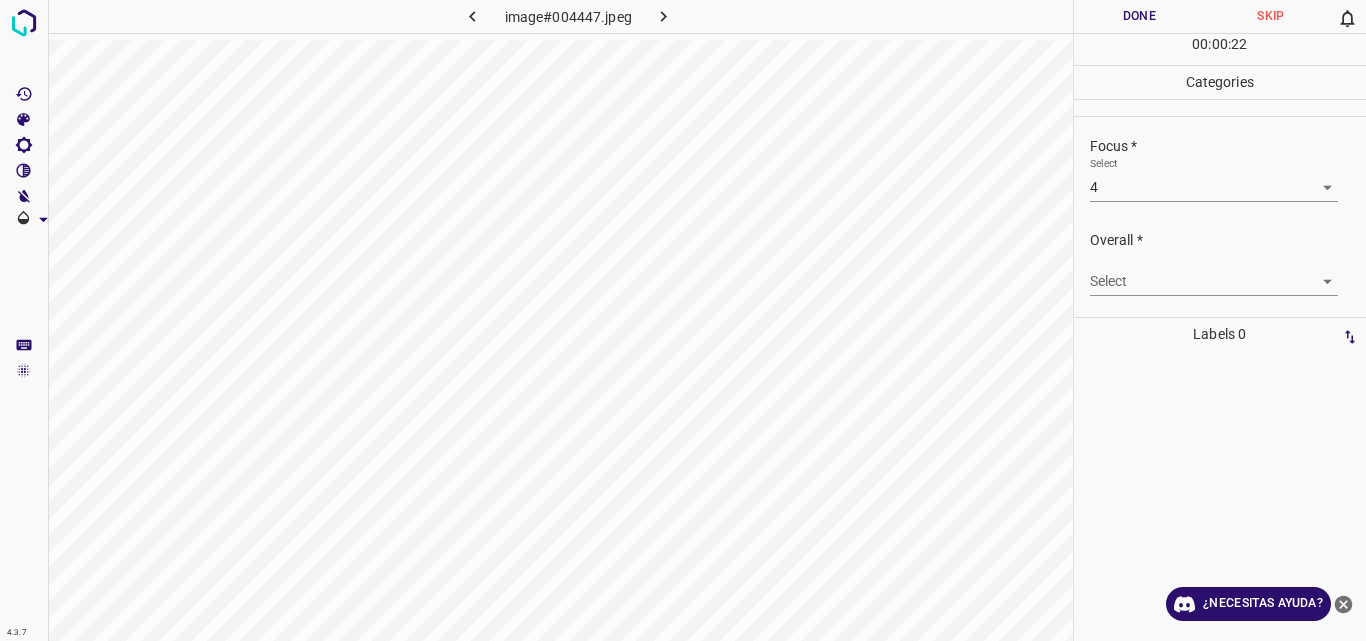 click on "Lighting *  Select 3 3 Focus *  Select 4 4 Overall *  Select ​" at bounding box center [1220, 217] 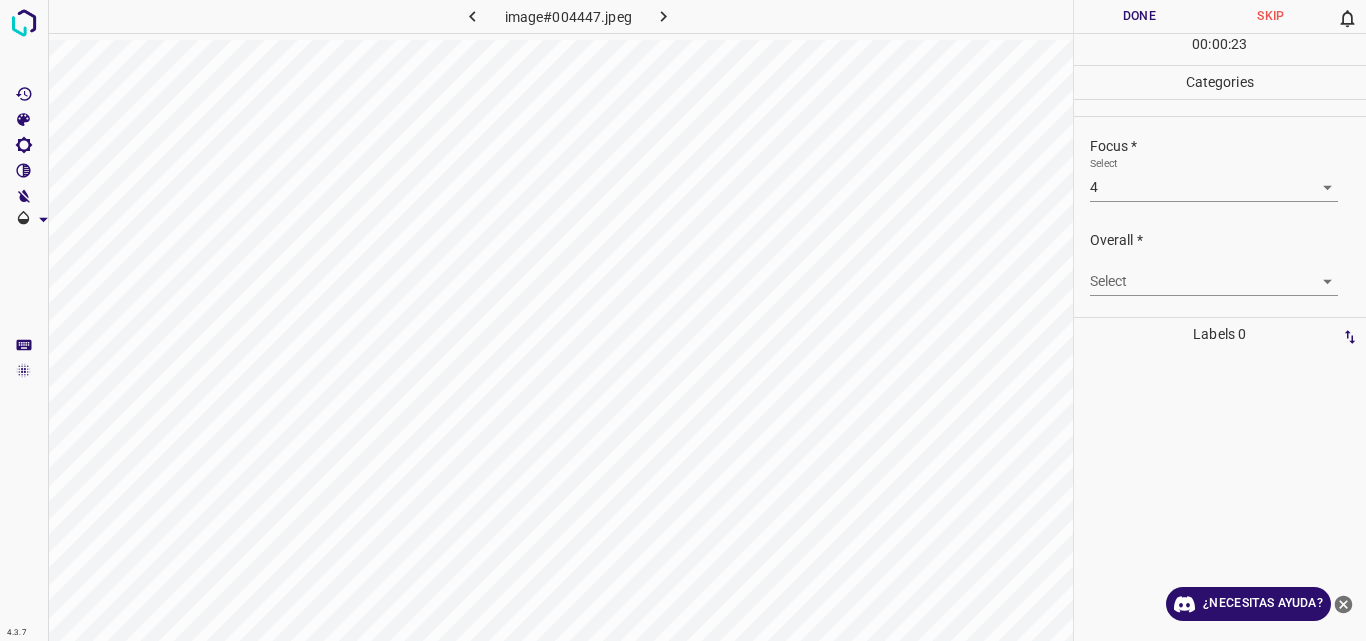click on "4.3.7 image#004447.jpeg Done Skip 0 00   : 00   : 23   Categories Lighting *  Select 3 3 Focus *  Select 4 4 Overall *  Select ​ Labels   0 Categories 1 Lighting 2 Focus 3 Overall Tools Space Change between modes (Draw & Edit) I Auto labeling R Restore zoom M Zoom in N Zoom out Delete Delete selecte label Filters Z Restore filters X Saturation filter C Brightness filter V Contrast filter B Gray scale filter General O Download ¿Necesitas ayuda? Original text Rate this translation Your feedback will be used to help improve Google Translate - Texto - Esconder - Borrar" at bounding box center [683, 320] 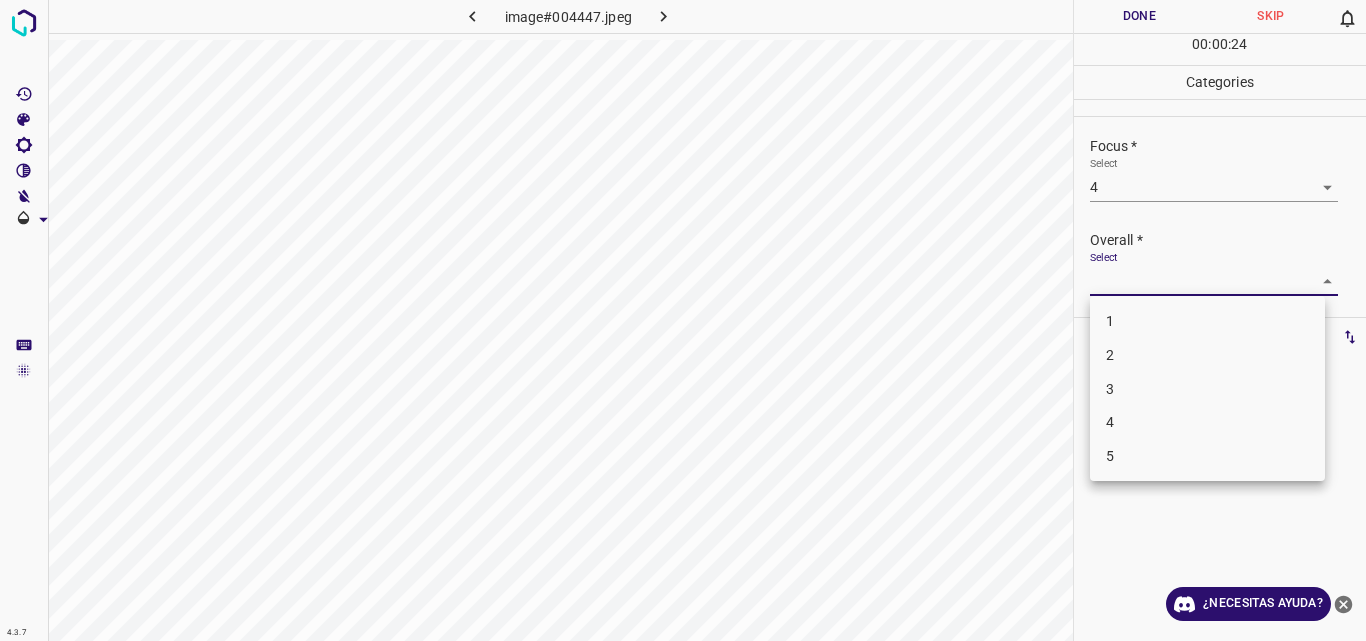 click on "3" at bounding box center (1207, 389) 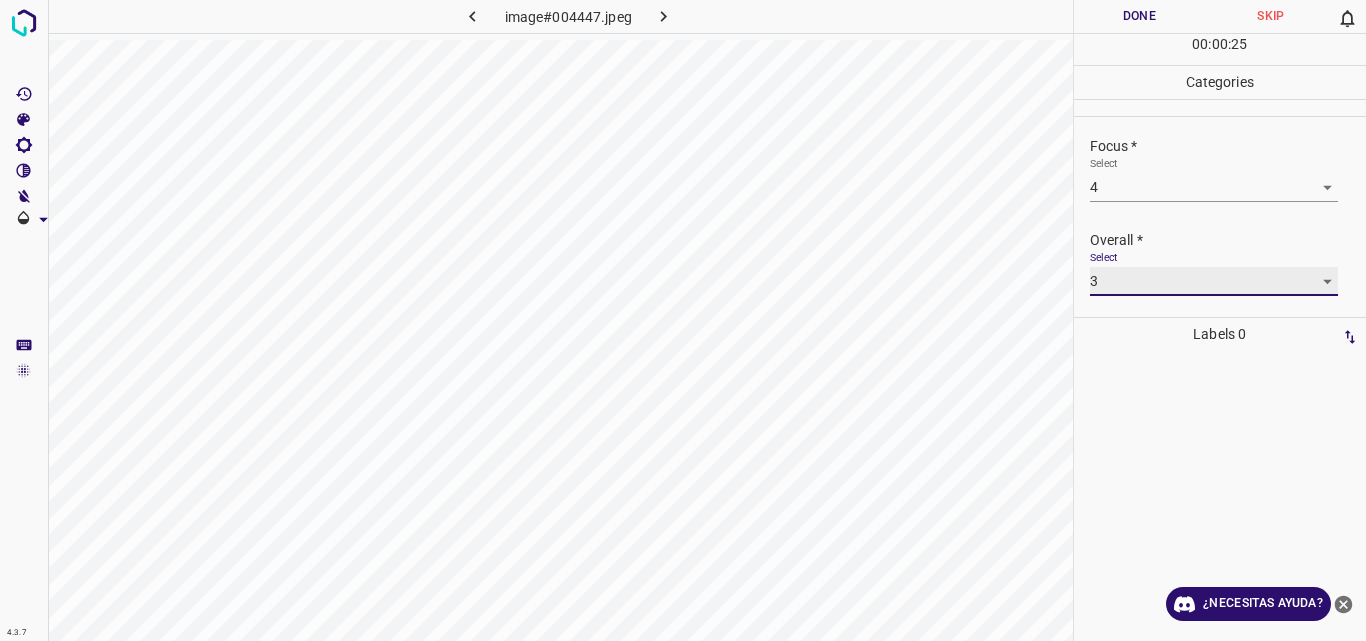 type on "3" 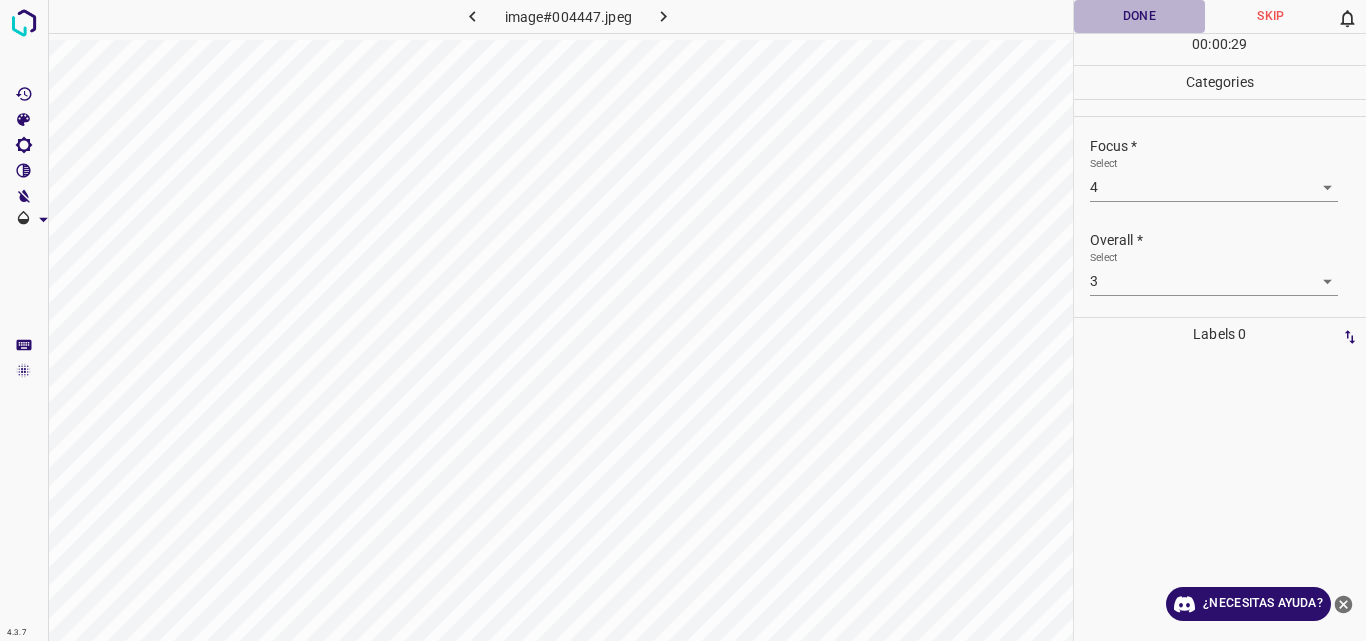 click on "Done" at bounding box center (1140, 16) 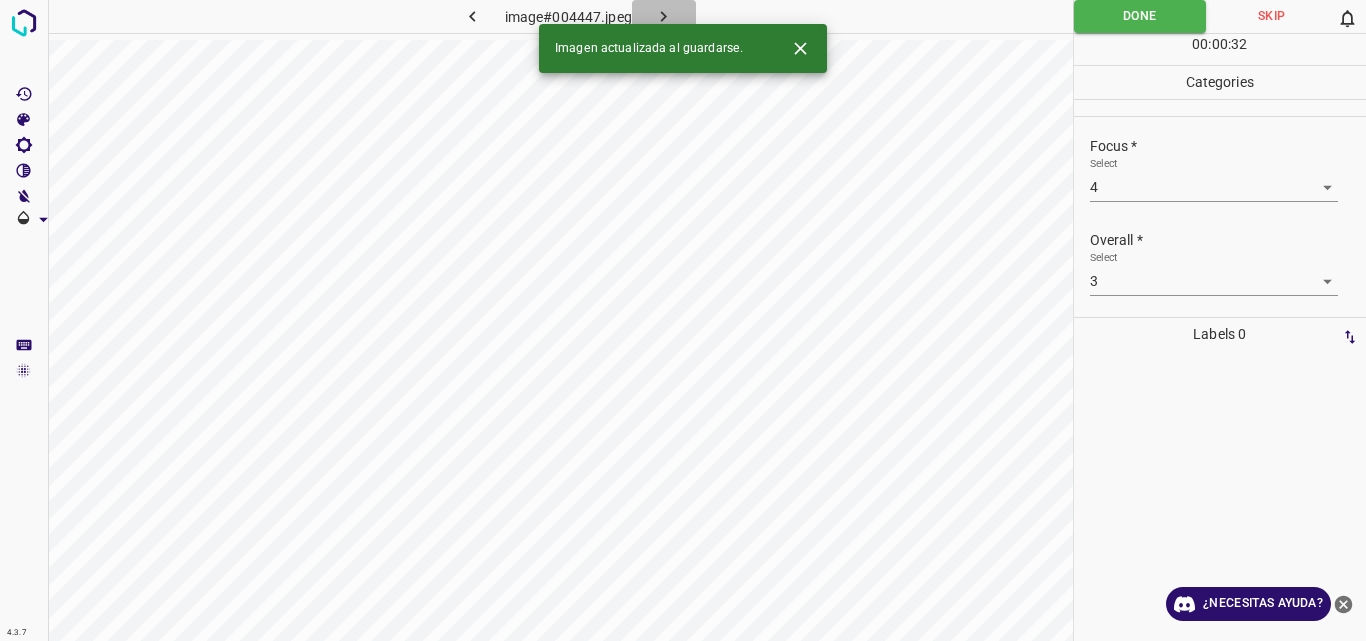 click 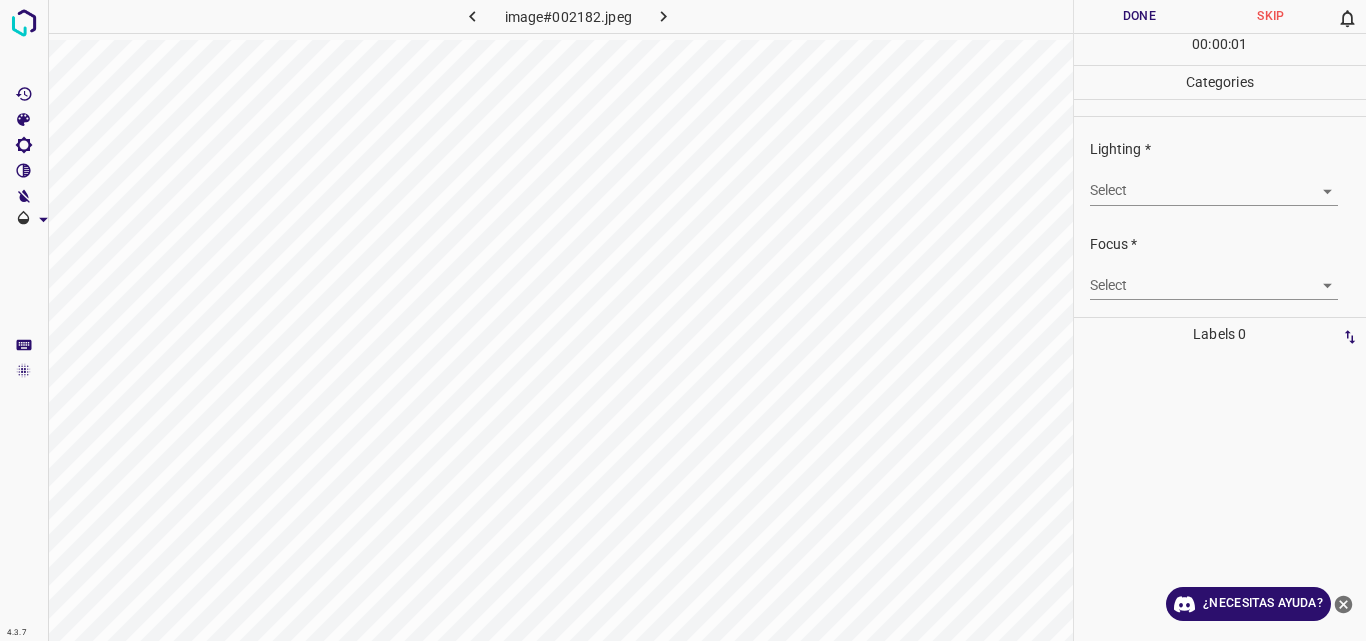 click on "4.3.7 image#002182.jpeg Done Skip 0 00   : 00   : 01   Categories Lighting *  Select ​ Focus *  Select ​ Overall *  Select ​ Labels   0 Categories 1 Lighting 2 Focus 3 Overall Tools Space Change between modes (Draw & Edit) I Auto labeling R Restore zoom M Zoom in N Zoom out Delete Delete selecte label Filters Z Restore filters X Saturation filter C Brightness filter V Contrast filter B Gray scale filter General O Download ¿Necesitas ayuda? Original text Rate this translation Your feedback will be used to help improve Google Translate - Texto - Esconder - Borrar" at bounding box center [683, 320] 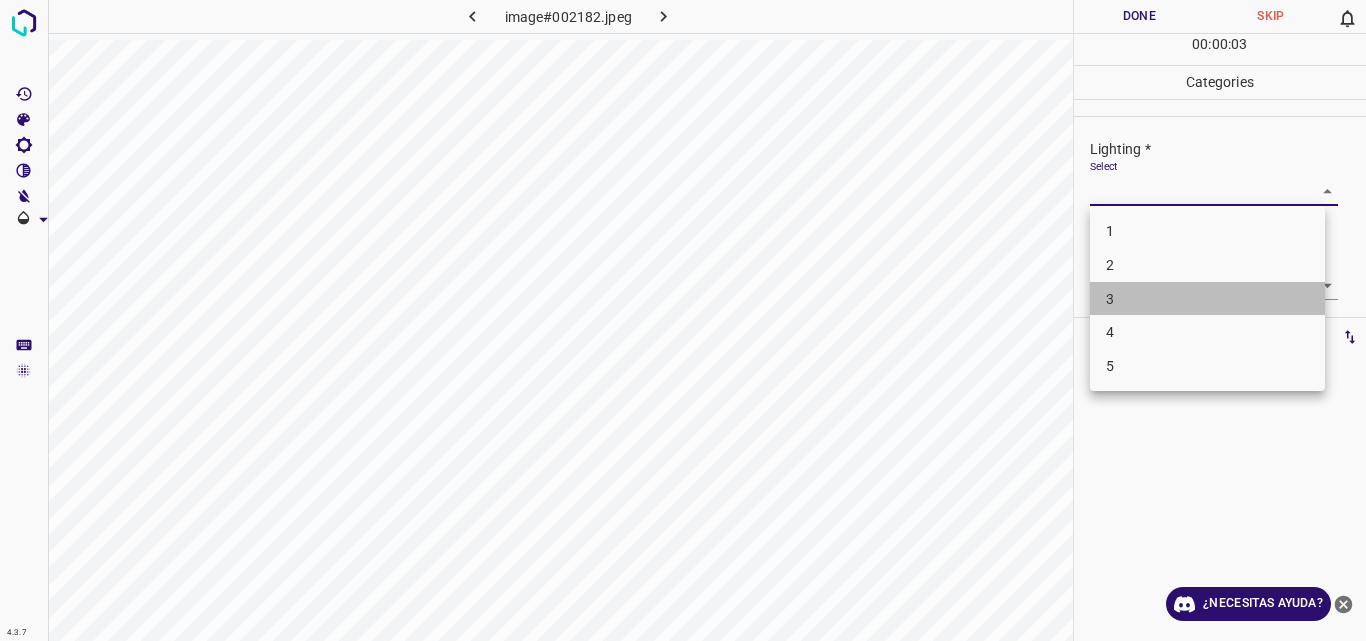 click on "3" at bounding box center [1207, 299] 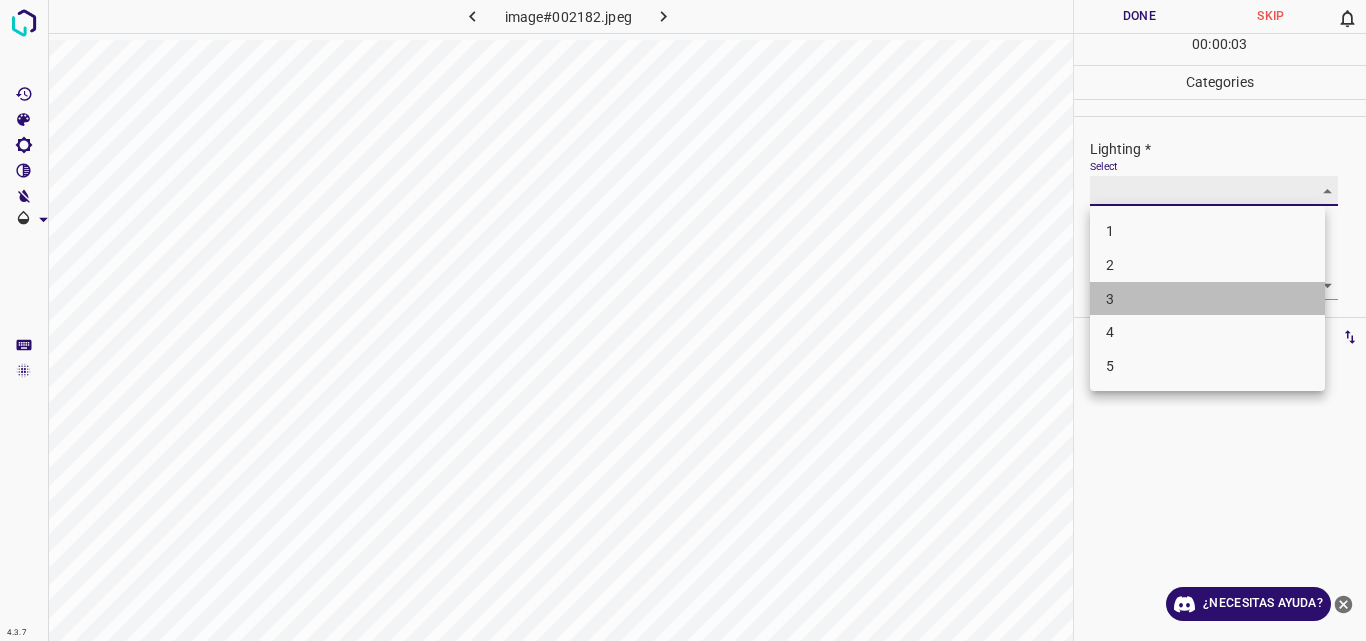 type on "3" 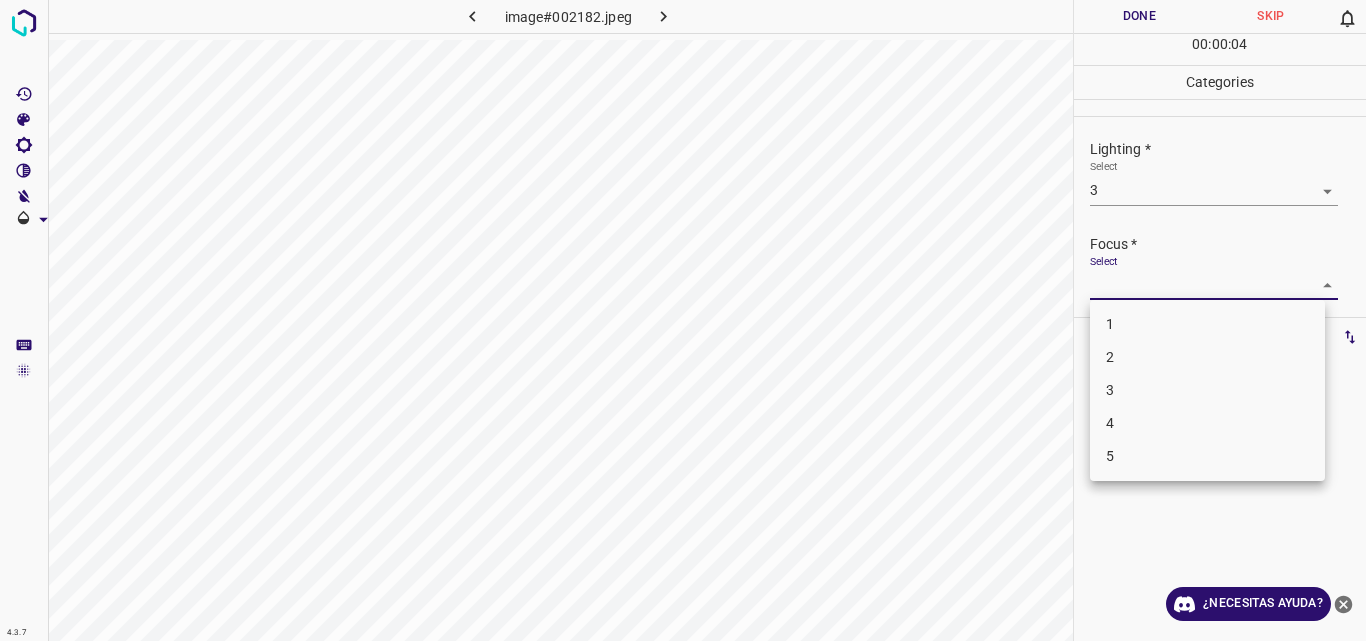 click on "4.3.7 image#002182.jpeg Done Skip 0 00   : 00   : 04   Categories Lighting *  Select 3 3 Focus *  Select ​ Overall *  Select ​ Labels   0 Categories 1 Lighting 2 Focus 3 Overall Tools Space Change between modes (Draw & Edit) I Auto labeling R Restore zoom M Zoom in N Zoom out Delete Delete selecte label Filters Z Restore filters X Saturation filter C Brightness filter V Contrast filter B Gray scale filter General O Download ¿Necesitas ayuda? Original text Rate this translation Your feedback will be used to help improve Google Translate - Texto - Esconder - Borrar 1 2 3 4 5" at bounding box center (683, 320) 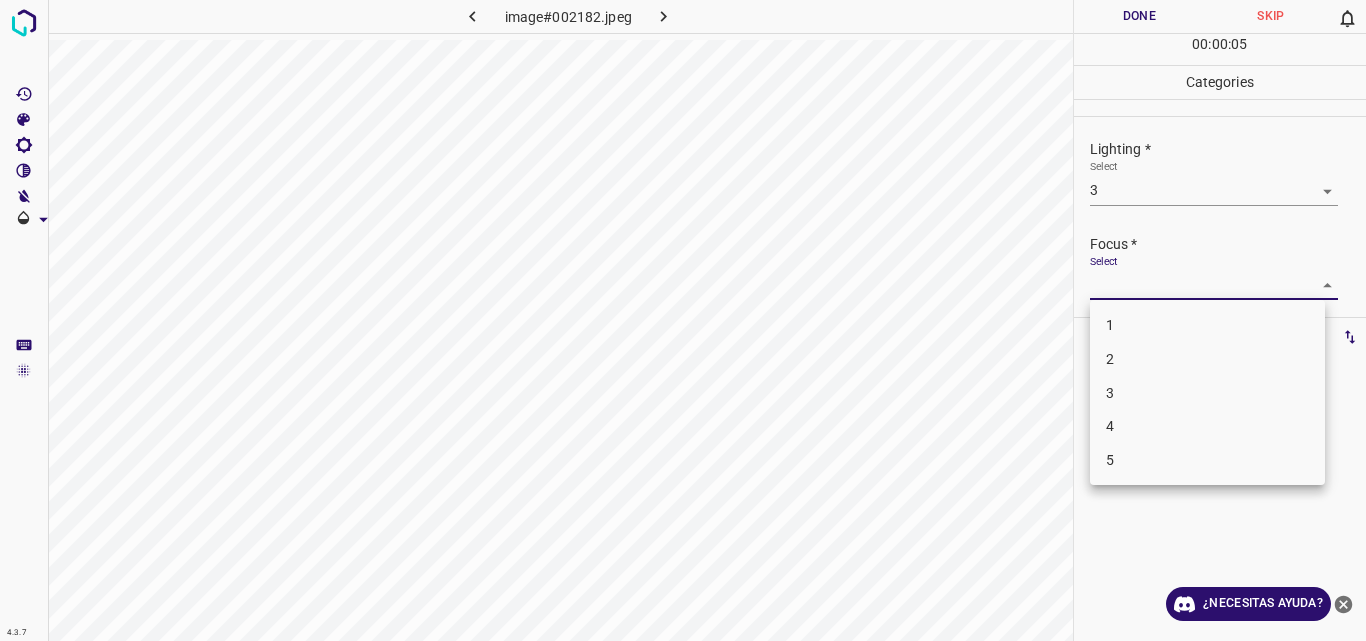 click on "3" at bounding box center [1207, 393] 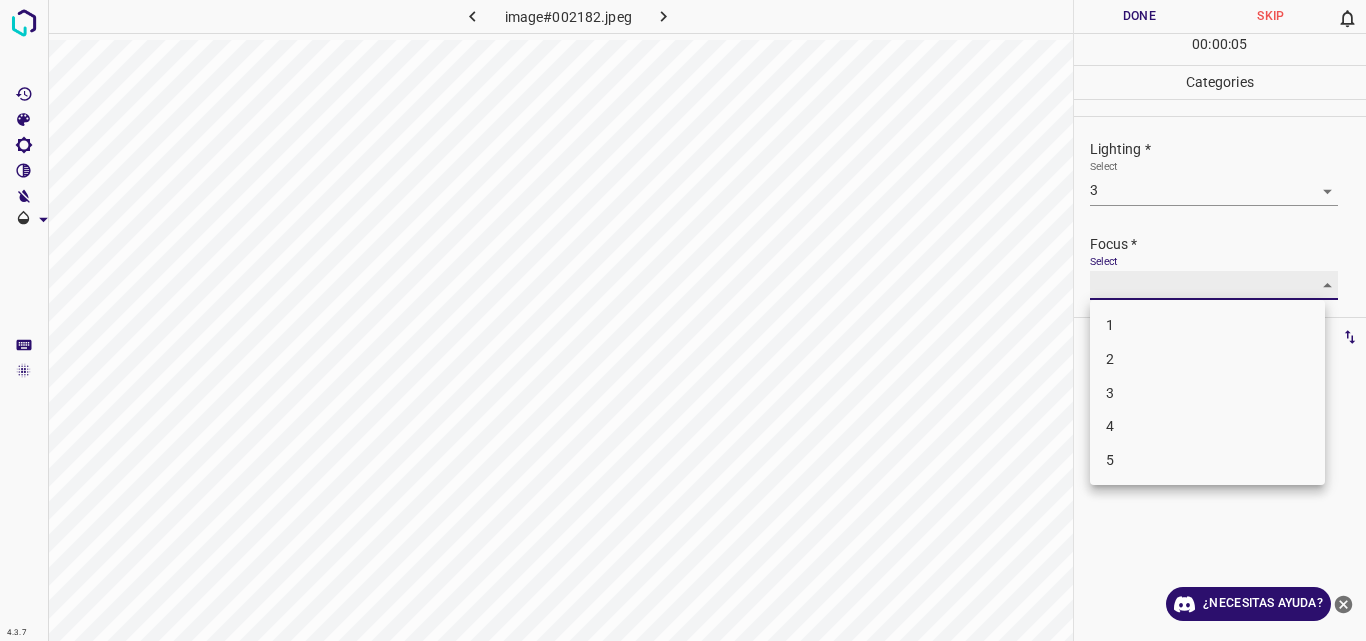 type on "3" 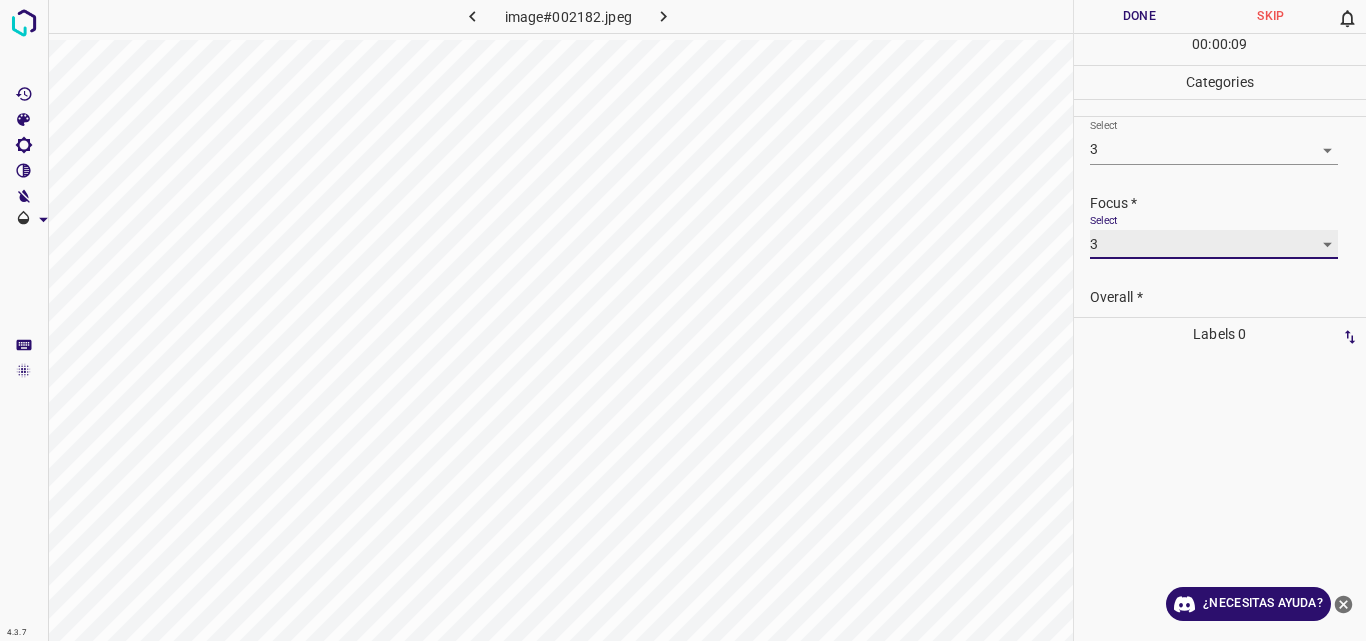 scroll, scrollTop: 98, scrollLeft: 0, axis: vertical 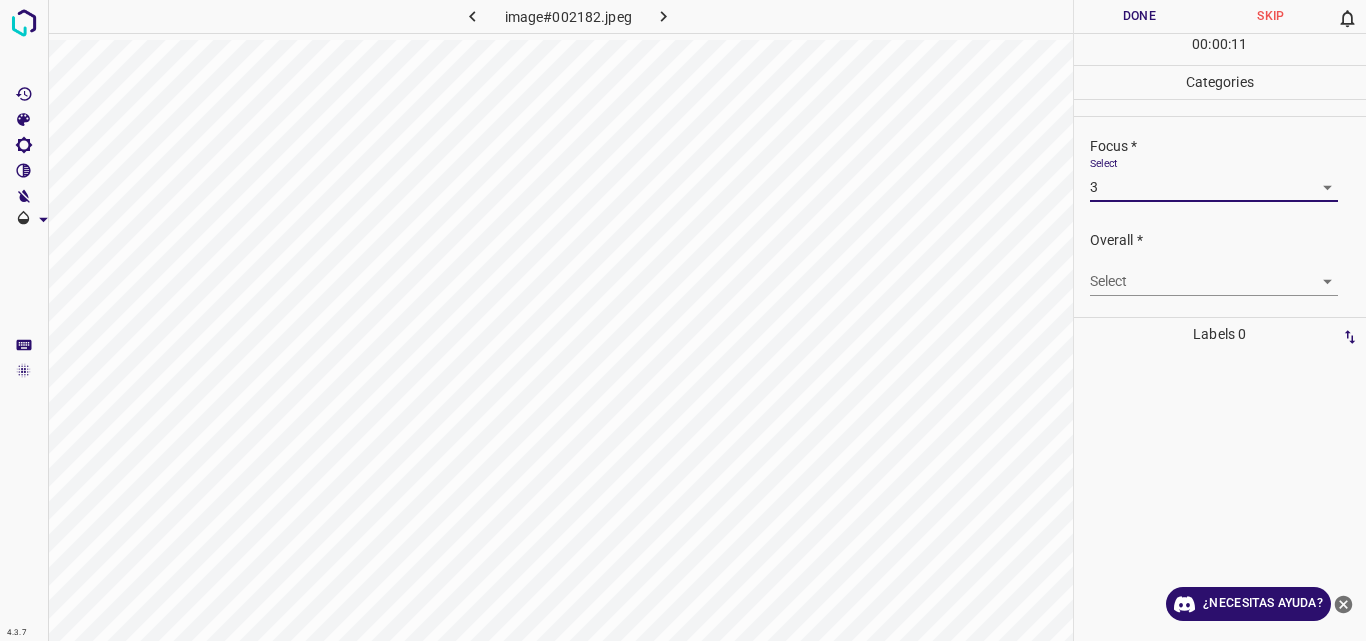 click on "4.3.7 image#002182.jpeg Done Skip 0 00   : 00   : 11   Categories Lighting *  Select 3 3 Focus *  Select 3 3 Overall *  Select ​ Labels   0 Categories 1 Lighting 2 Focus 3 Overall Tools Space Change between modes (Draw & Edit) I Auto labeling R Restore zoom M Zoom in N Zoom out Delete Delete selecte label Filters Z Restore filters X Saturation filter C Brightness filter V Contrast filter B Gray scale filter General O Download ¿Necesitas ayuda? Original text Rate this translation Your feedback will be used to help improve Google Translate - Texto - Esconder - Borrar" at bounding box center (683, 320) 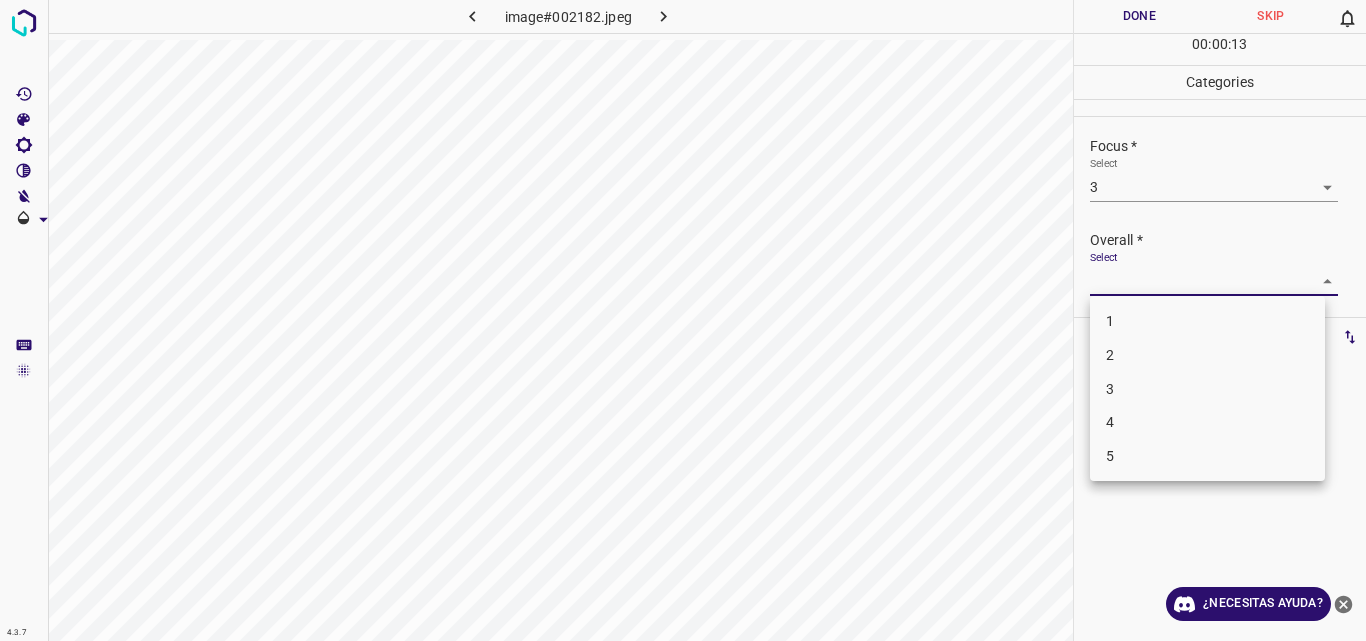 click on "3" at bounding box center [1207, 389] 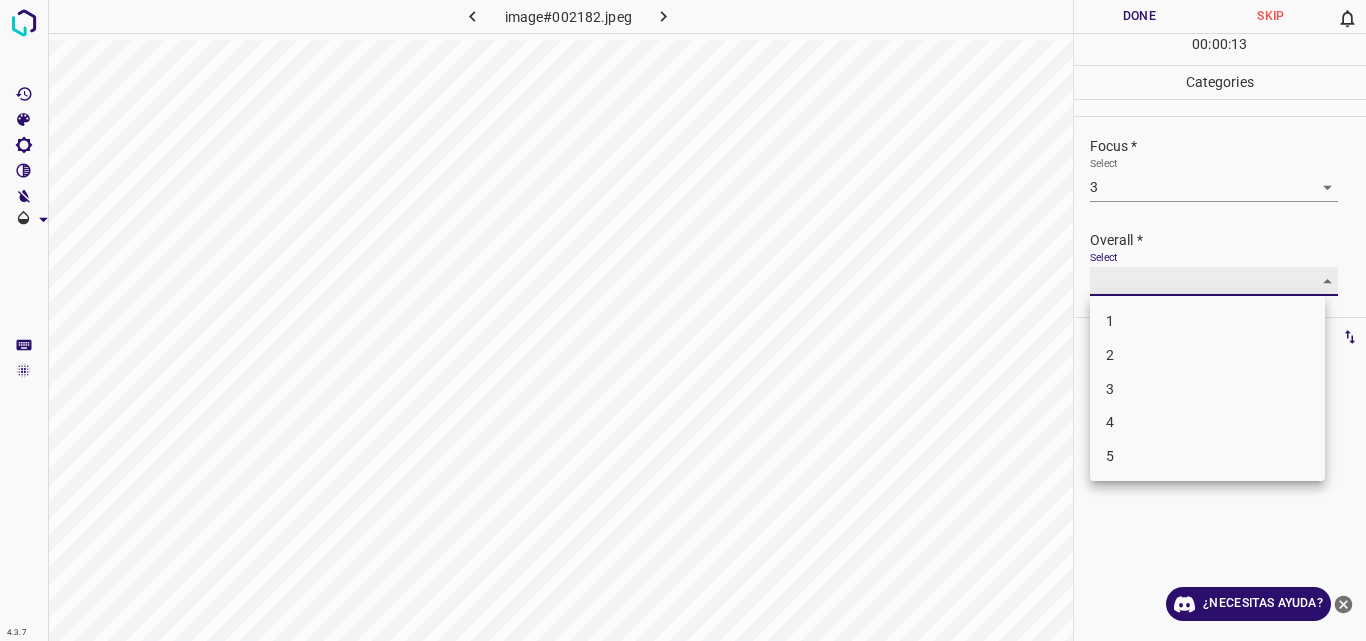 type on "3" 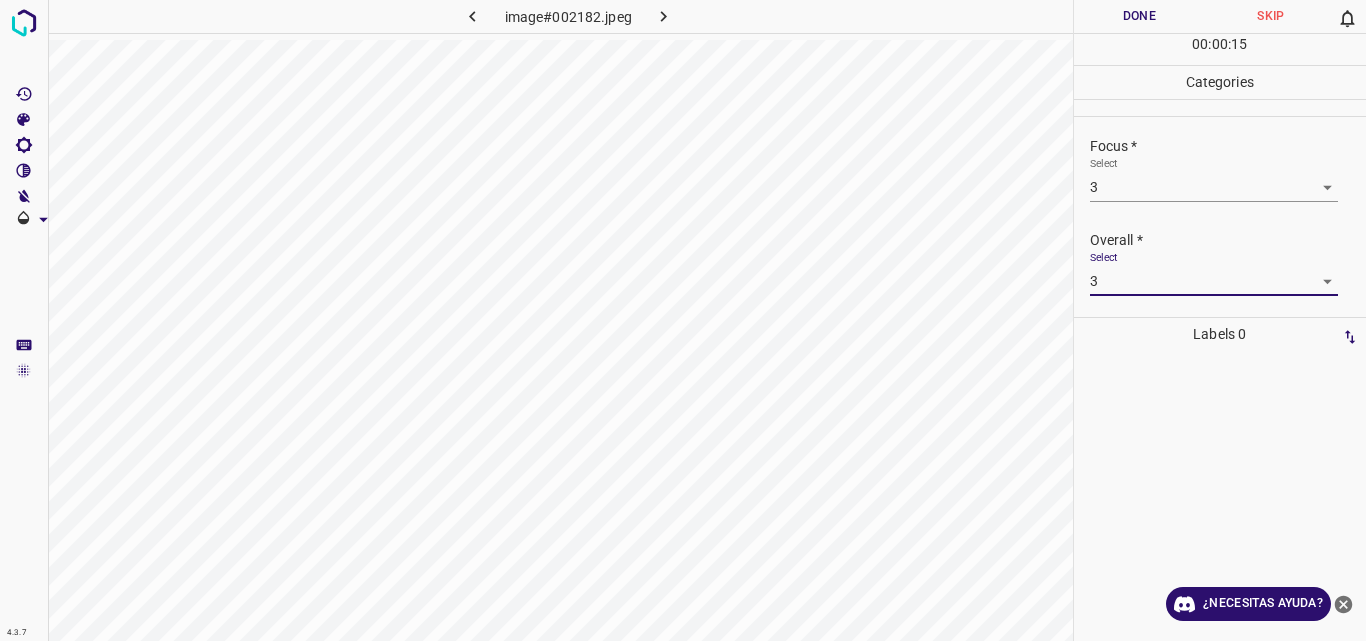 click on "Done" at bounding box center [1140, 16] 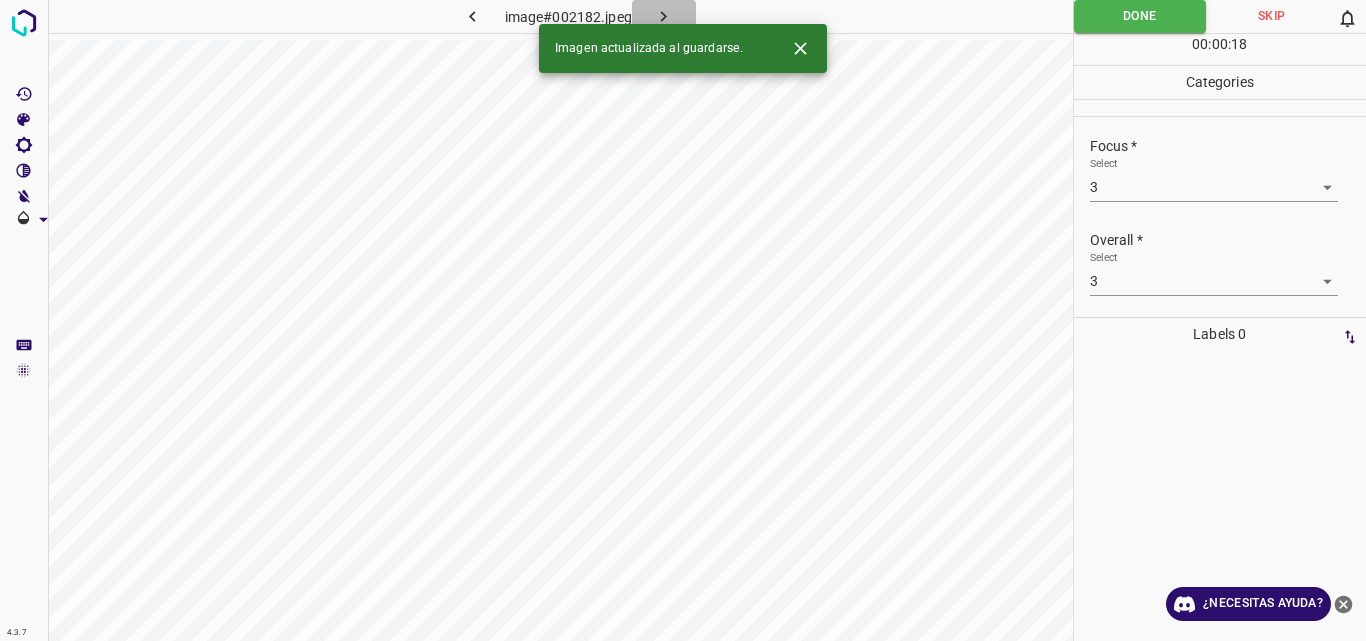 click 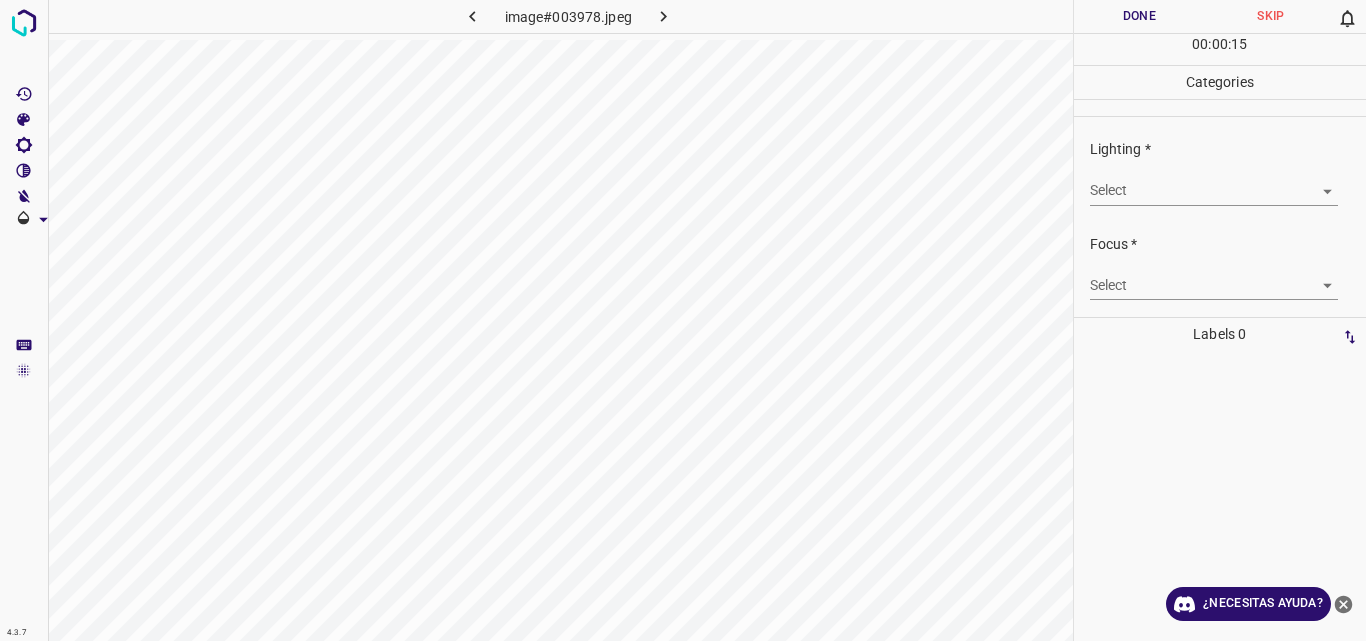 click on "4.3.7 image#003978.jpeg Done Skip 0 00   : 00   : 15   Categories Lighting *  Select ​ Focus *  Select ​ Overall *  Select ​ Labels   0 Categories 1 Lighting 2 Focus 3 Overall Tools Space Change between modes (Draw & Edit) I Auto labeling R Restore zoom M Zoom in N Zoom out Delete Delete selecte label Filters Z Restore filters X Saturation filter C Brightness filter V Contrast filter B Gray scale filter General O Download ¿Necesitas ayuda? Original text Rate this translation Your feedback will be used to help improve Google Translate - Texto - Esconder - Borrar" at bounding box center (683, 320) 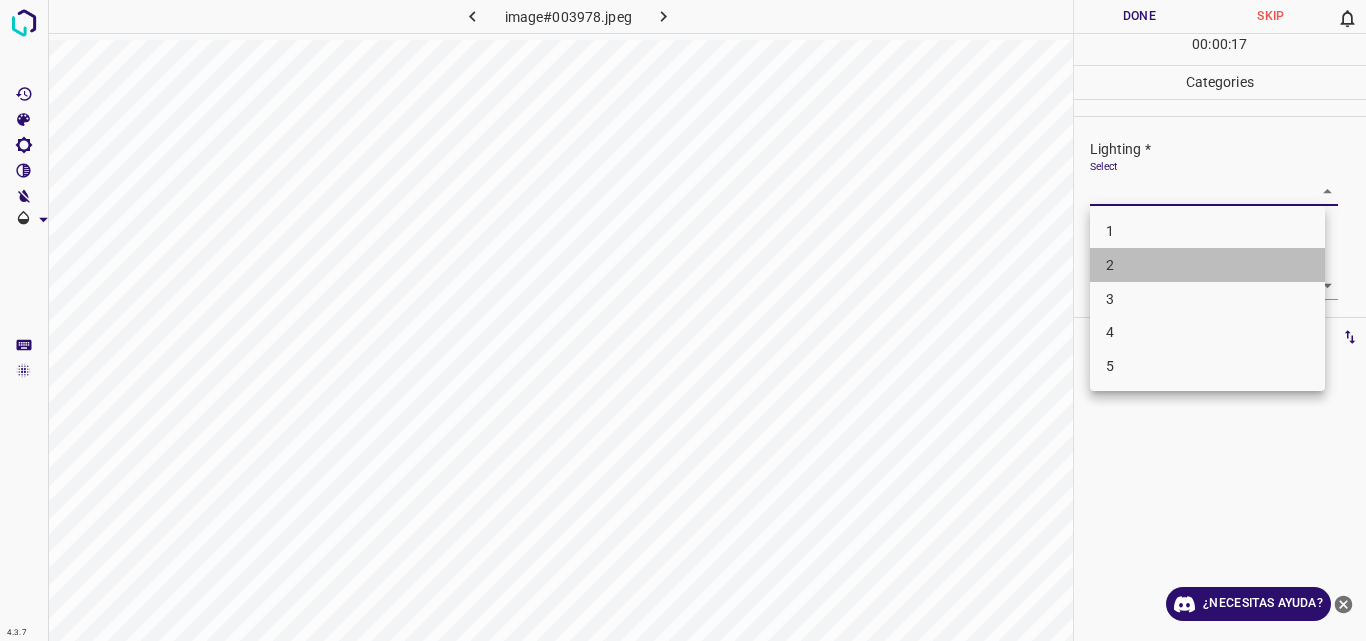 click on "2" at bounding box center (1207, 265) 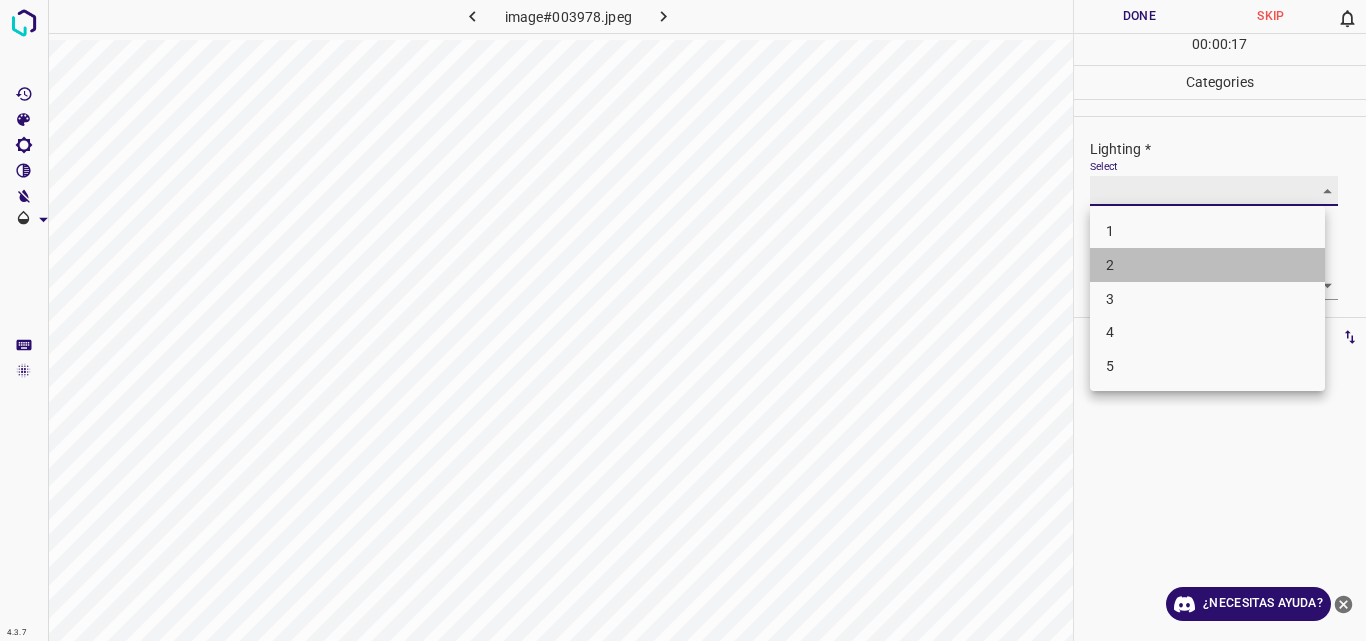 type on "2" 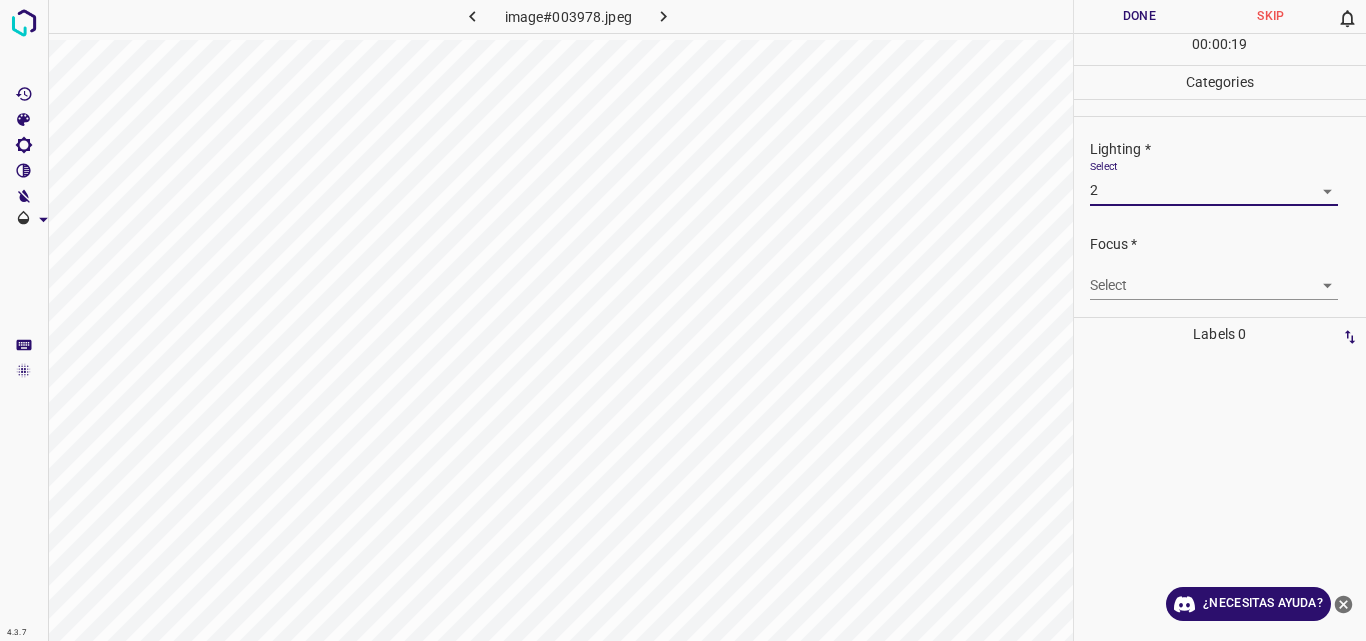 click on "4.3.7 image#003978.jpeg Done Skip 0 00   : 00   : 19   Categories Lighting *  Select 2 2 Focus *  Select ​ Overall *  Select ​ Labels   0 Categories 1 Lighting 2 Focus 3 Overall Tools Space Change between modes (Draw & Edit) I Auto labeling R Restore zoom M Zoom in N Zoom out Delete Delete selecte label Filters Z Restore filters X Saturation filter C Brightness filter V Contrast filter B Gray scale filter General O Download ¿Necesitas ayuda? Original text Rate this translation Your feedback will be used to help improve Google Translate - Texto - Esconder - Borrar" at bounding box center [683, 320] 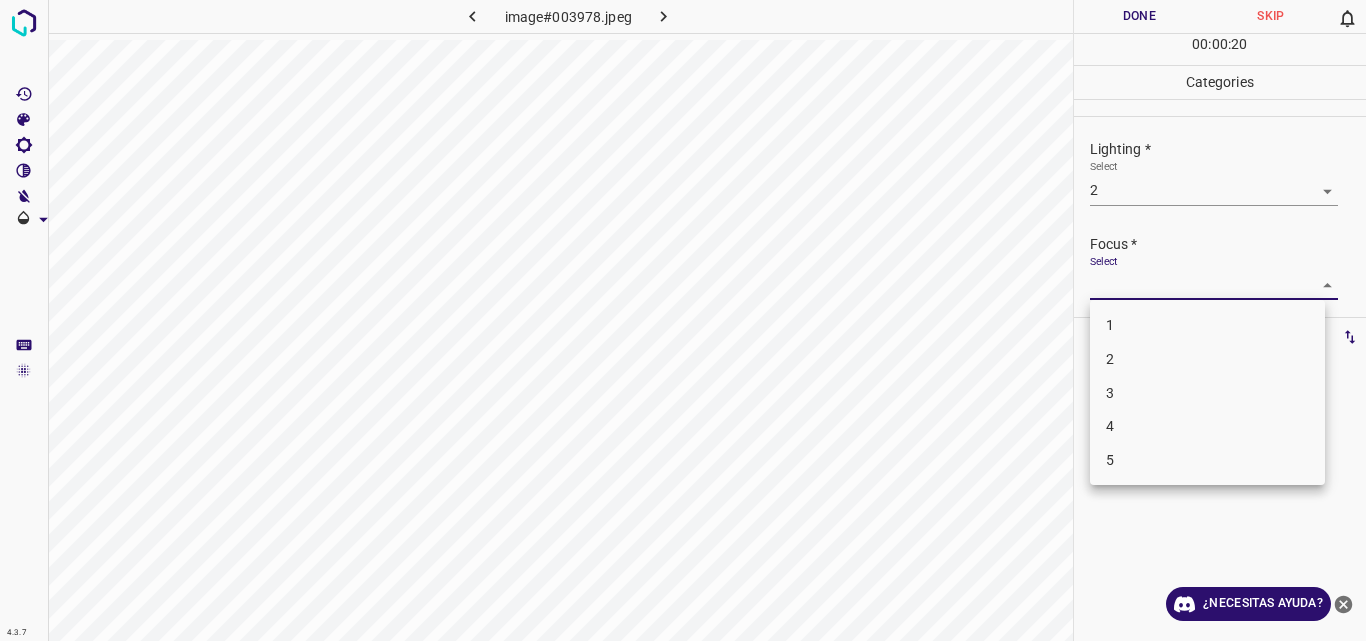 click on "2" at bounding box center (1207, 359) 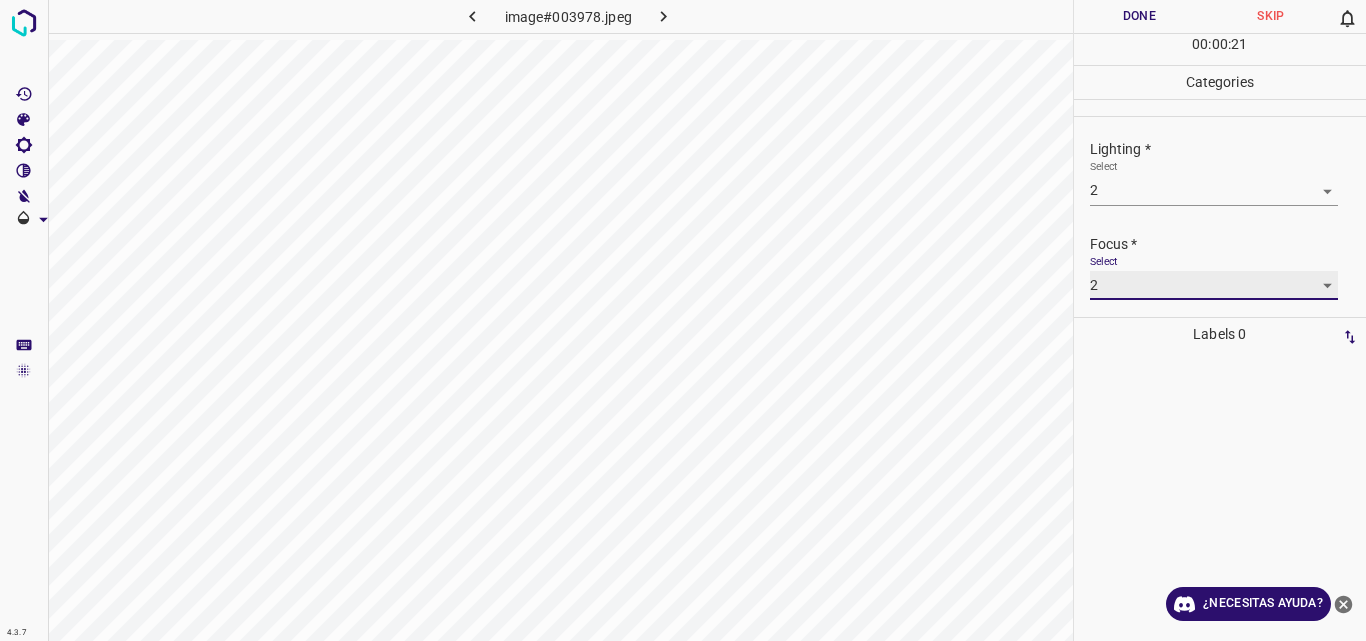 type on "2" 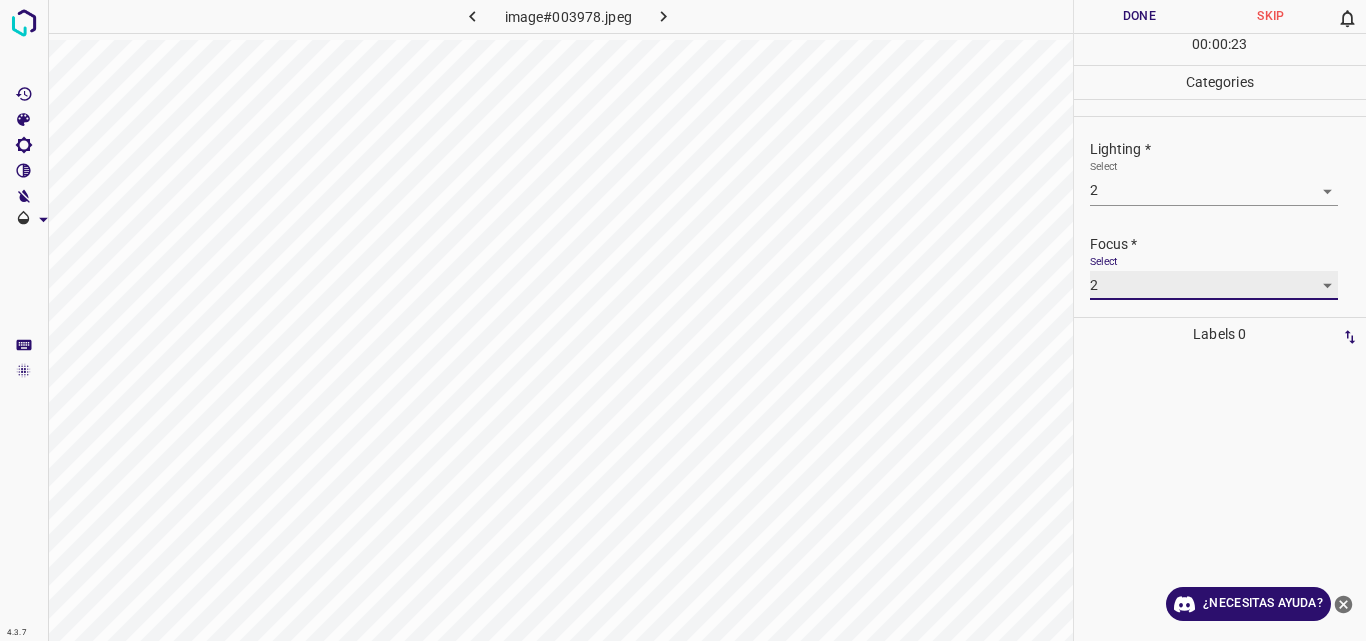 scroll, scrollTop: 98, scrollLeft: 0, axis: vertical 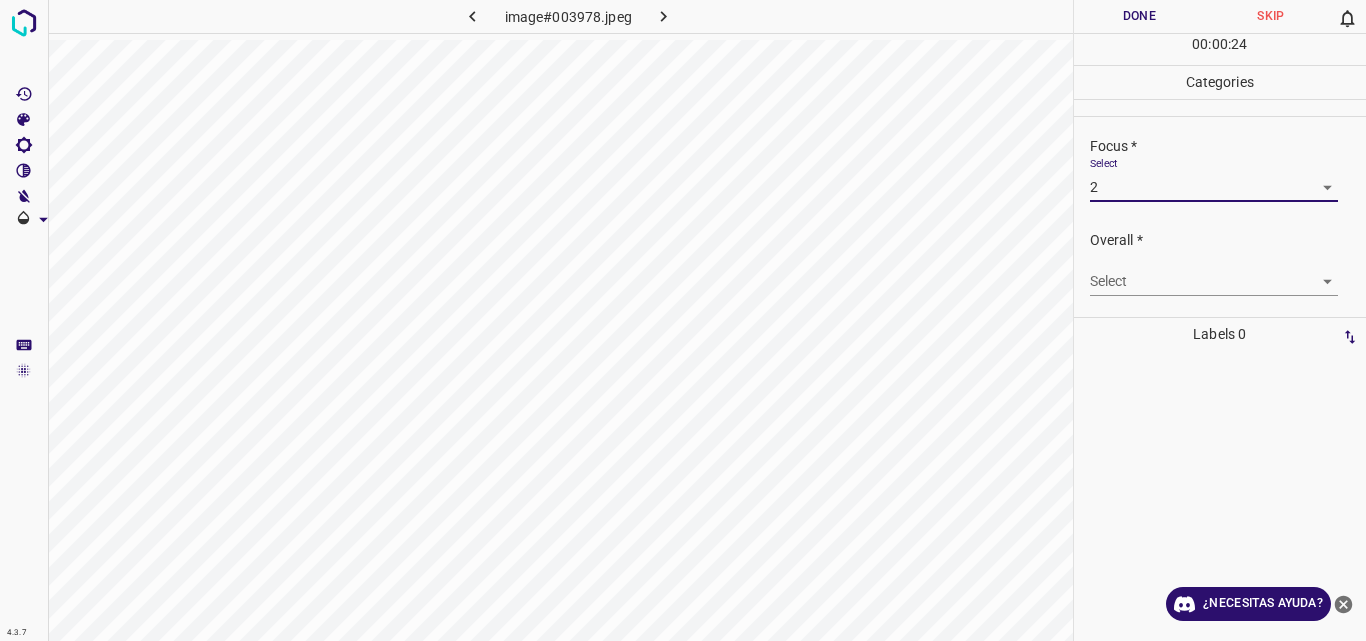 click on "4.3.7 image#003978.jpeg Done Skip 0 00   : 00   : 24   Categories Lighting *  Select 2 2 Focus *  Select 2 2 Overall *  Select ​ Labels   0 Categories 1 Lighting 2 Focus 3 Overall Tools Space Change between modes (Draw & Edit) I Auto labeling R Restore zoom M Zoom in N Zoom out Delete Delete selecte label Filters Z Restore filters X Saturation filter C Brightness filter V Contrast filter B Gray scale filter General O Download ¿Necesitas ayuda? Original text Rate this translation Your feedback will be used to help improve Google Translate - Texto - Esconder - Borrar" at bounding box center [683, 320] 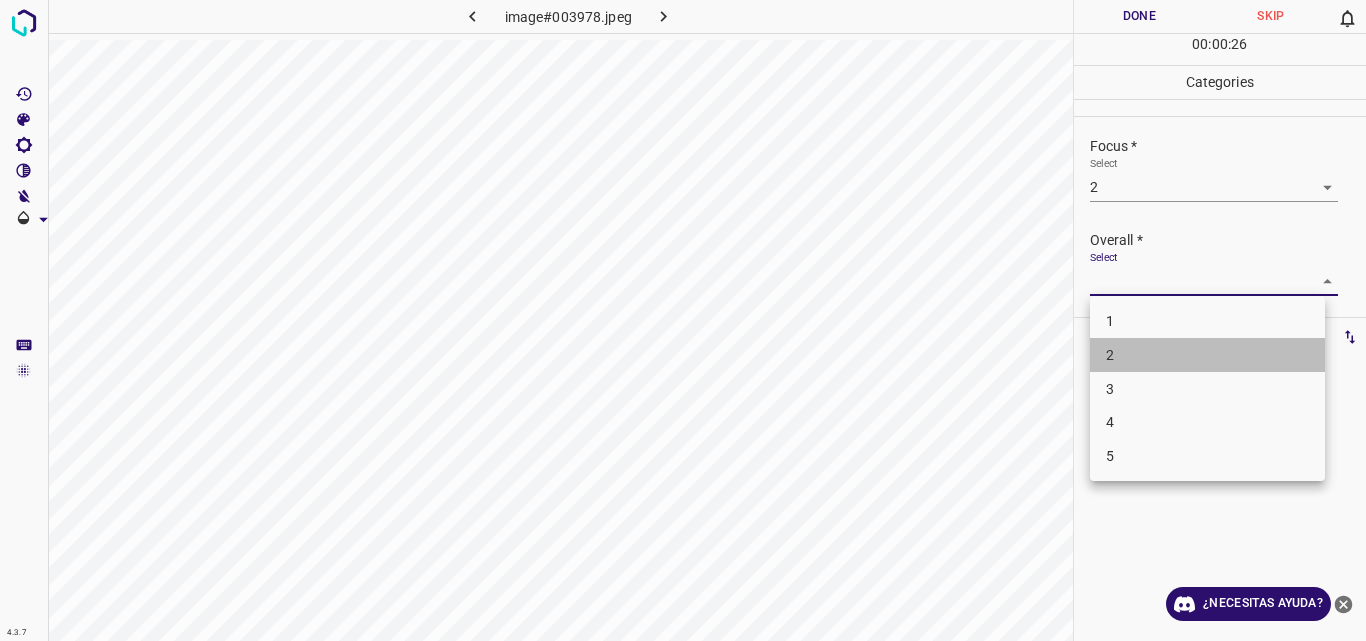 click on "2" at bounding box center (1207, 355) 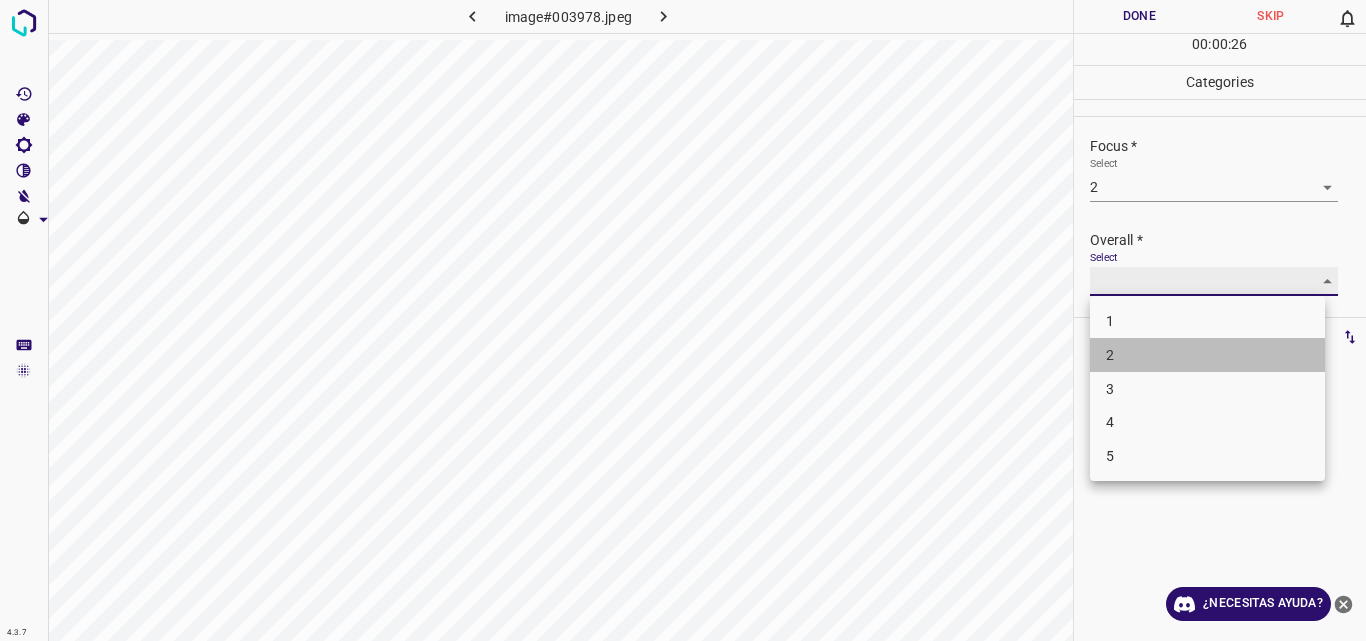 type on "2" 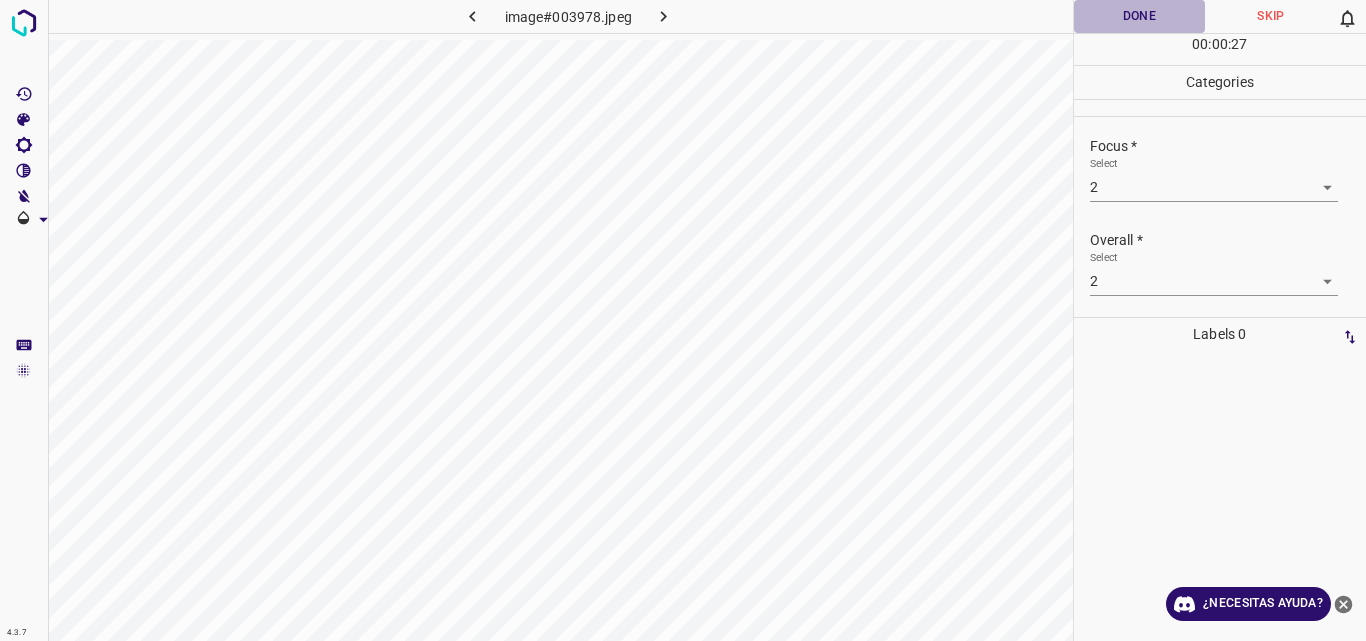 click on "Done" at bounding box center (1140, 16) 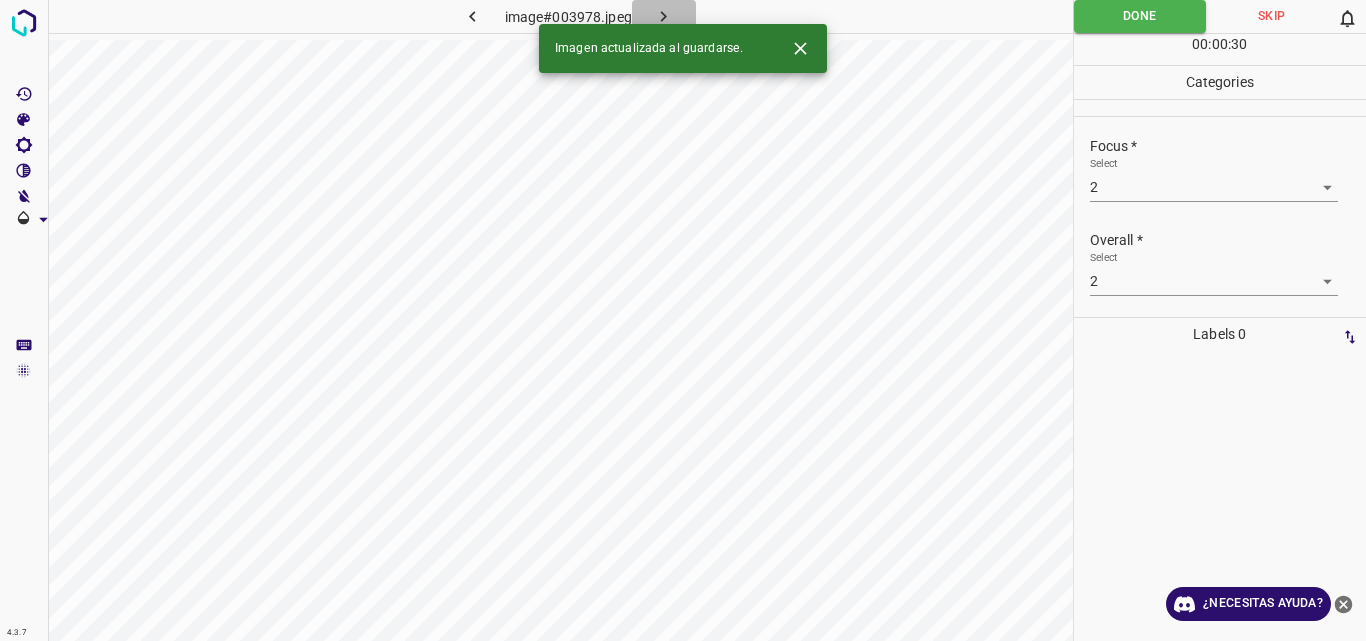 click 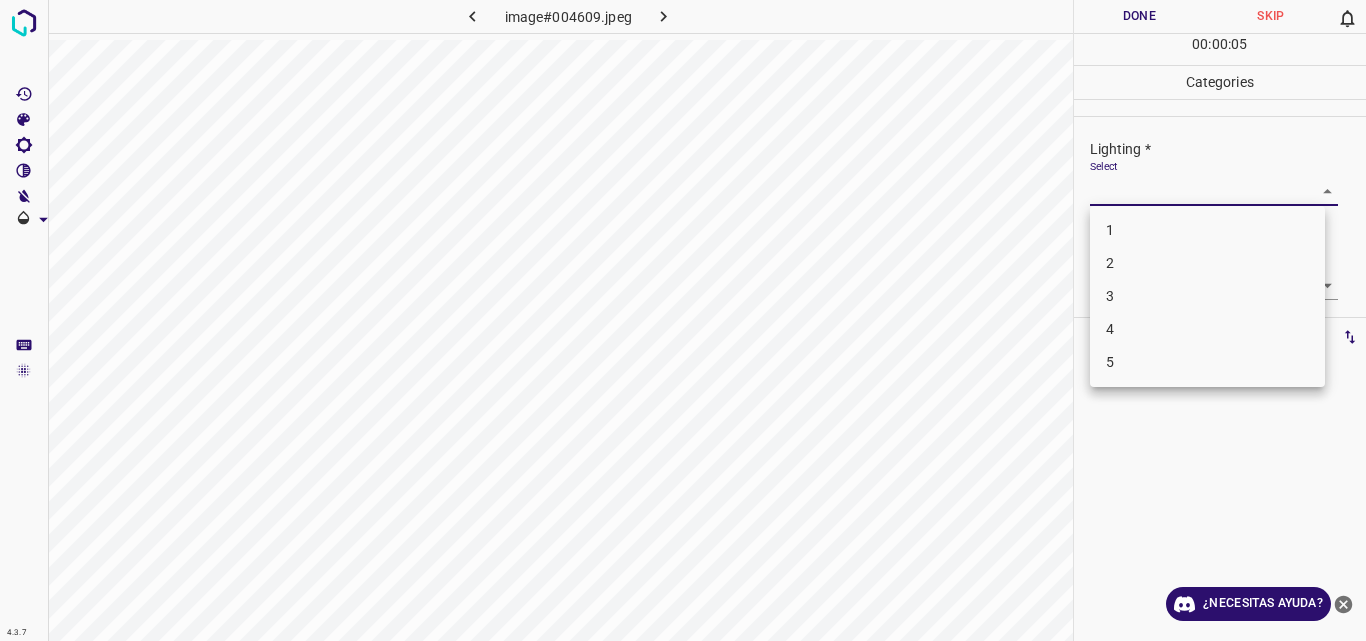 click on "4.3.7 image#004609.jpeg Done Skip 0 00   : 00   : 05   Categories Lighting *  Select ​ Focus *  Select ​ Overall *  Select ​ Labels   0 Categories 1 Lighting 2 Focus 3 Overall Tools Space Change between modes (Draw & Edit) I Auto labeling R Restore zoom M Zoom in N Zoom out Delete Delete selecte label Filters Z Restore filters X Saturation filter C Brightness filter V Contrast filter B Gray scale filter General O Download ¿Necesitas ayuda? Original text Rate this translation Your feedback will be used to help improve Google Translate - Texto - Esconder - Borrar 1 2 3 4 5" at bounding box center [683, 320] 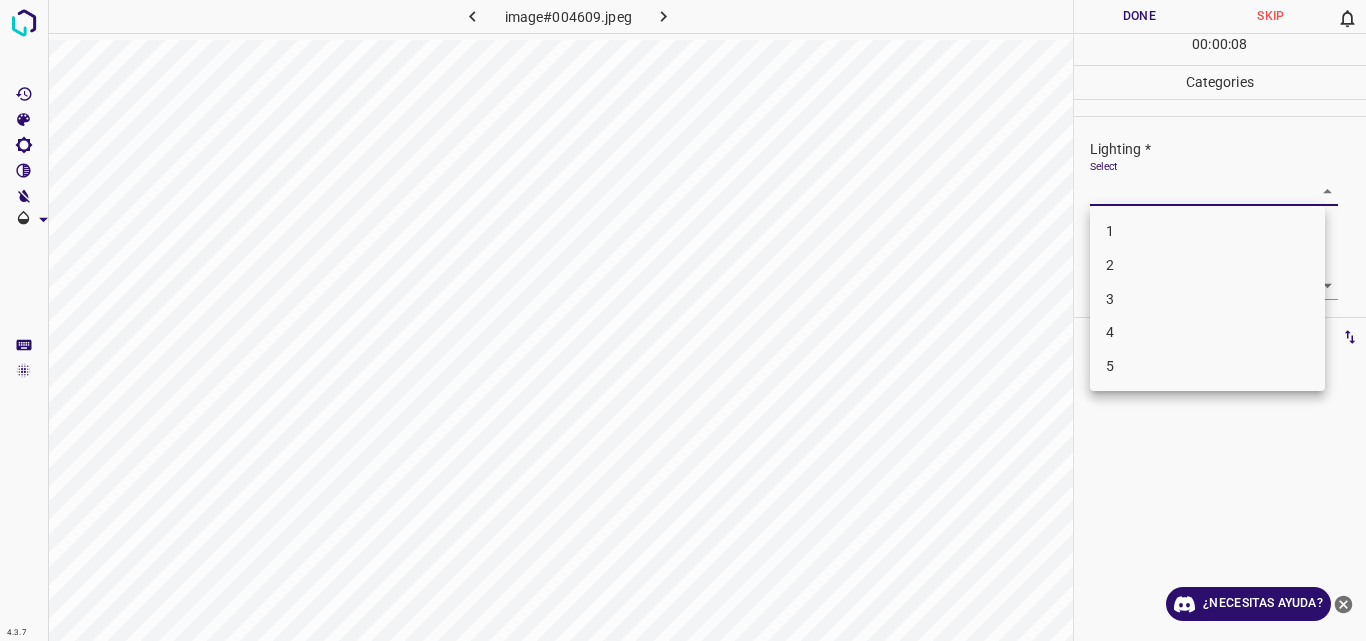 click on "4" at bounding box center [1207, 332] 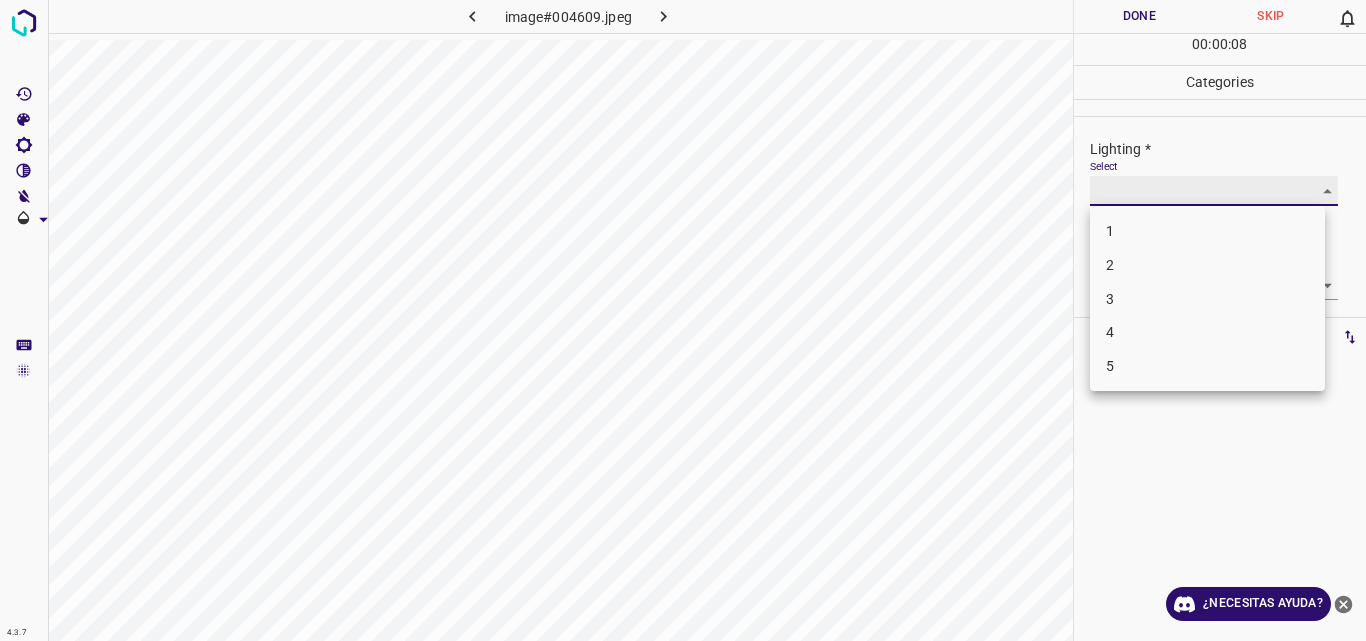 type on "4" 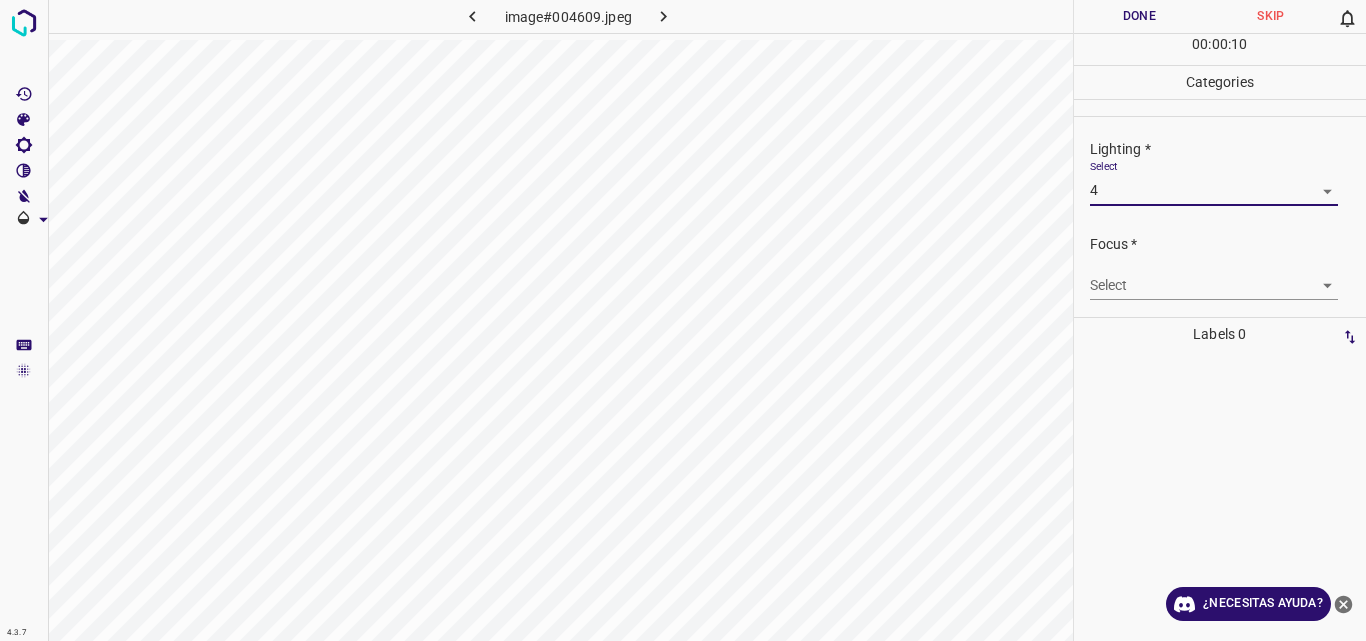 click on "4.3.7 image#004609.jpeg Done Skip 0 00   : 00   : 10   Categories Lighting *  Select 4 4 Focus *  Select ​ Overall *  Select ​ Labels   0 Categories 1 Lighting 2 Focus 3 Overall Tools Space Change between modes (Draw & Edit) I Auto labeling R Restore zoom M Zoom in N Zoom out Delete Delete selecte label Filters Z Restore filters X Saturation filter C Brightness filter V Contrast filter B Gray scale filter General O Download ¿Necesitas ayuda? Original text Rate this translation Your feedback will be used to help improve Google Translate - Texto - Esconder - Borrar" at bounding box center (683, 320) 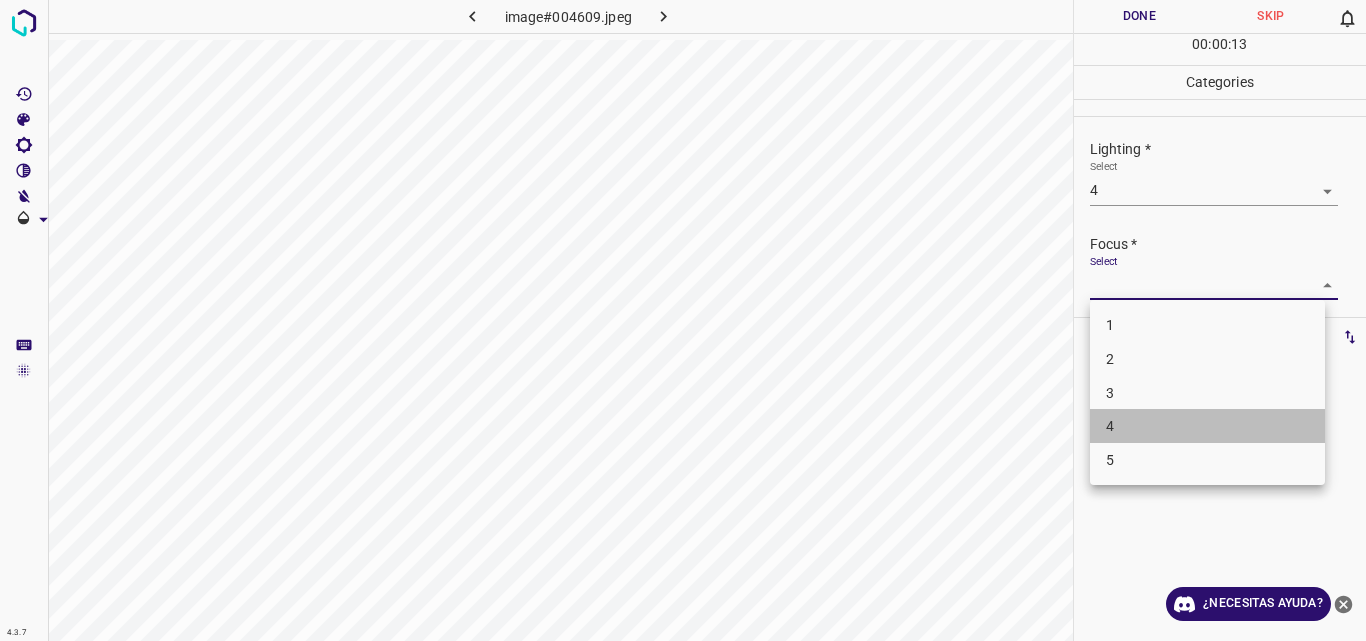 click on "4" at bounding box center (1207, 426) 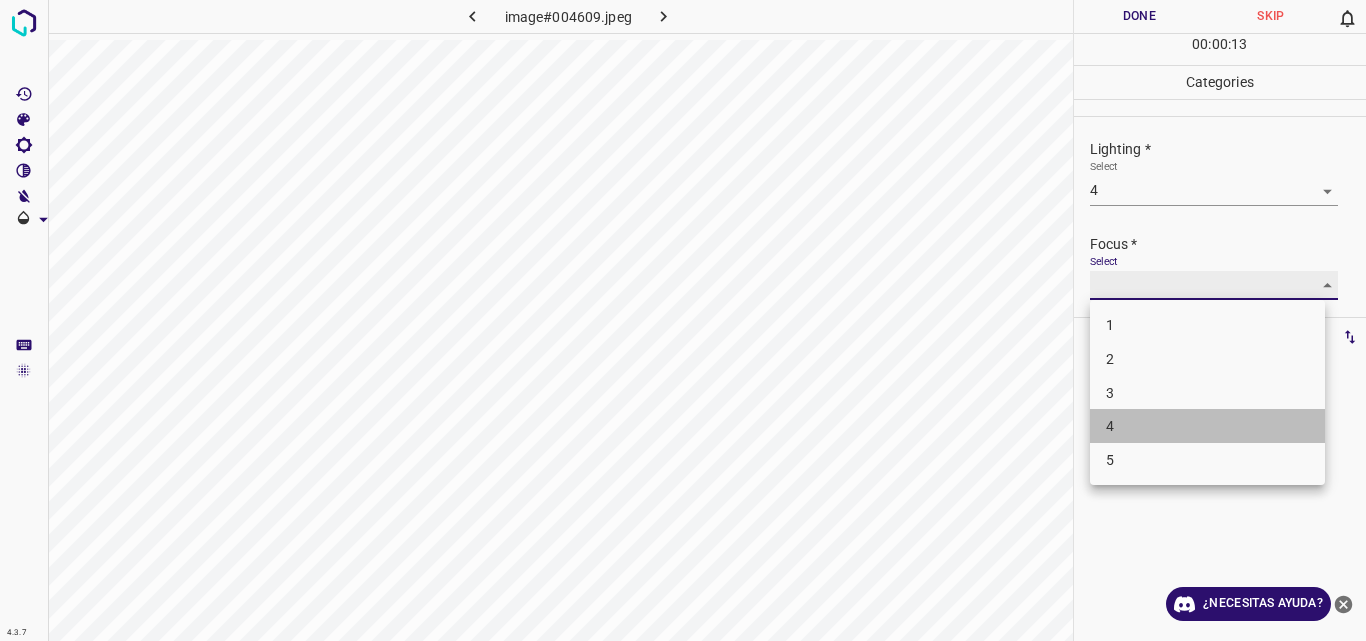 type on "4" 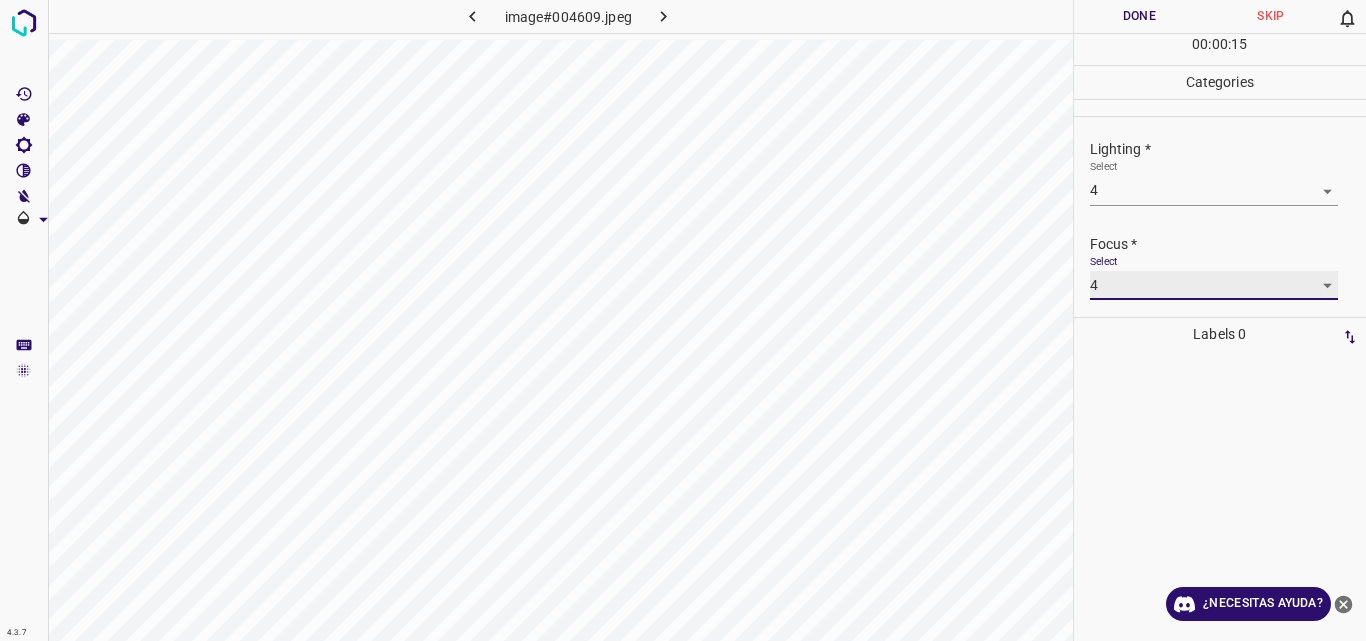 scroll, scrollTop: 98, scrollLeft: 0, axis: vertical 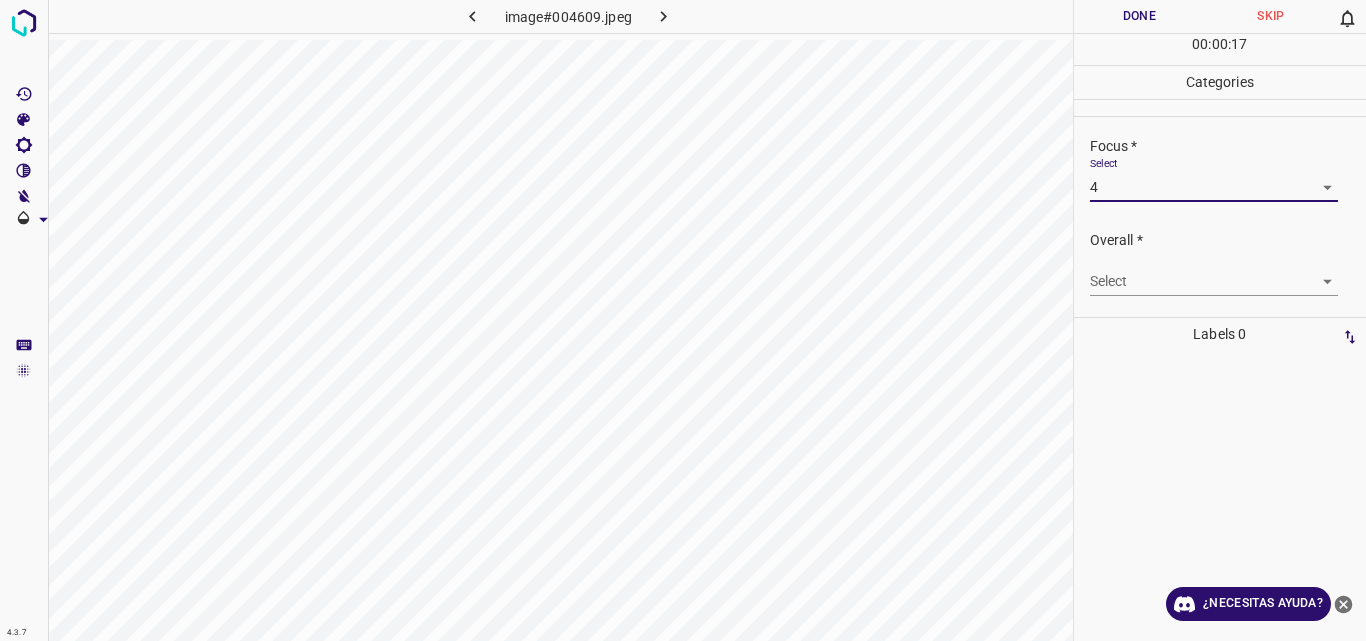click on "4.3.7 image#004609.jpeg Done Skip 0 00   : 00   : 17   Categories Lighting *  Select 4 4 Focus *  Select 4 4 Overall *  Select ​ Labels   0 Categories 1 Lighting 2 Focus 3 Overall Tools Space Change between modes (Draw & Edit) I Auto labeling R Restore zoom M Zoom in N Zoom out Delete Delete selecte label Filters Z Restore filters X Saturation filter C Brightness filter V Contrast filter B Gray scale filter General O Download ¿Necesitas ayuda? Original text Rate this translation Your feedback will be used to help improve Google Translate - Texto - Esconder - Borrar" at bounding box center (683, 320) 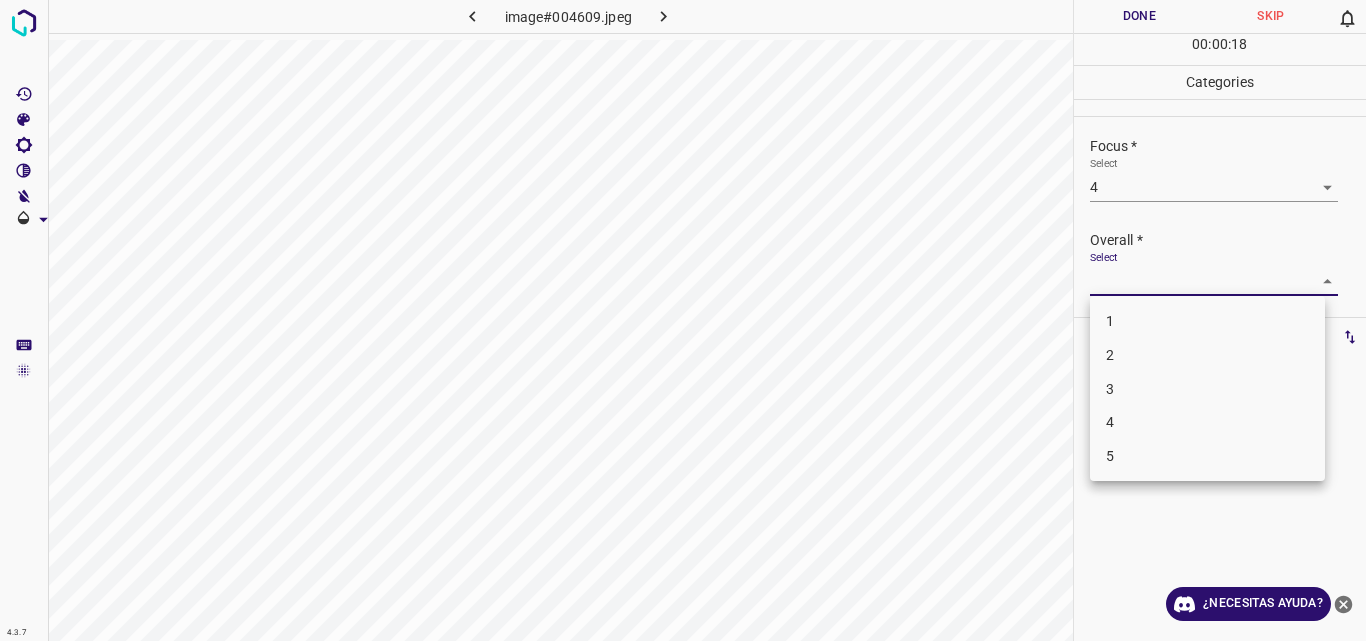 click on "4" at bounding box center (1207, 422) 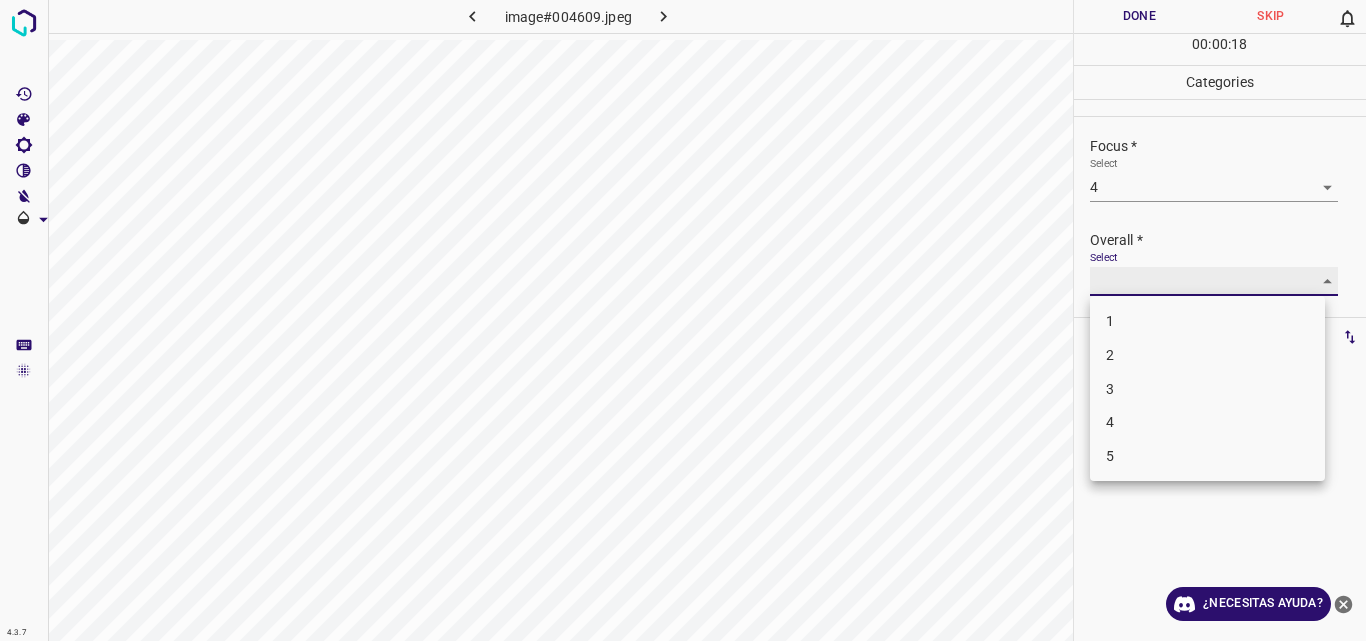 type on "4" 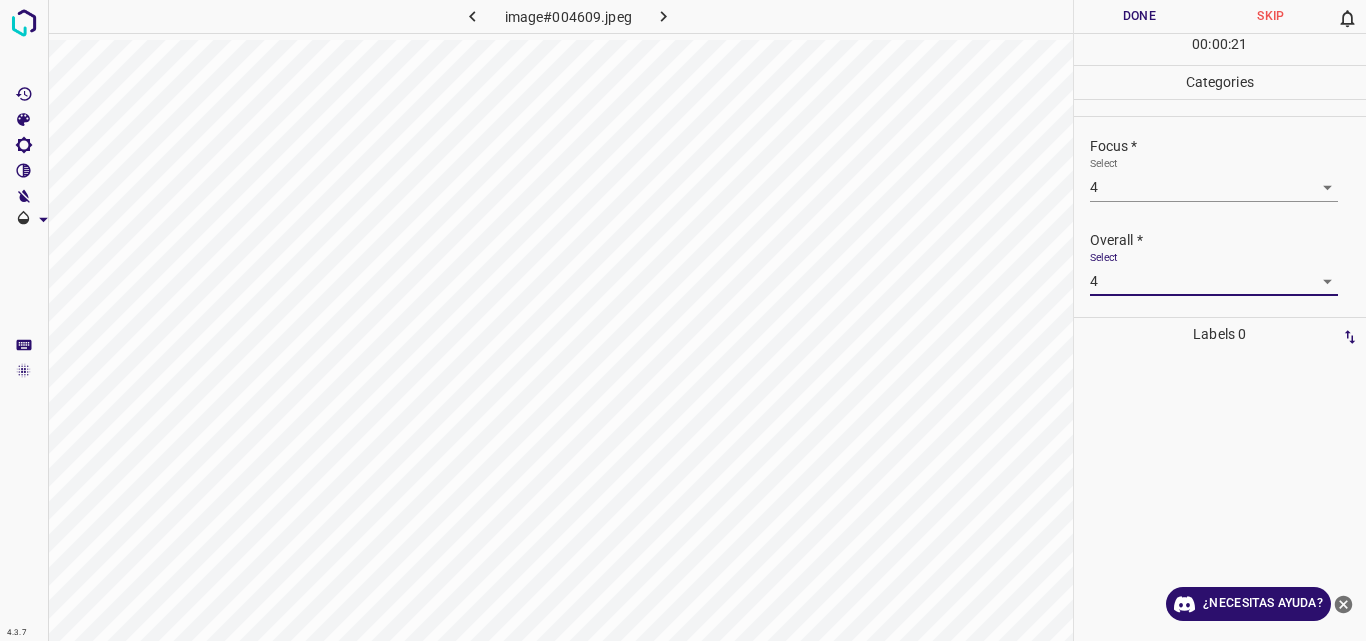 click on "Done" at bounding box center (1140, 16) 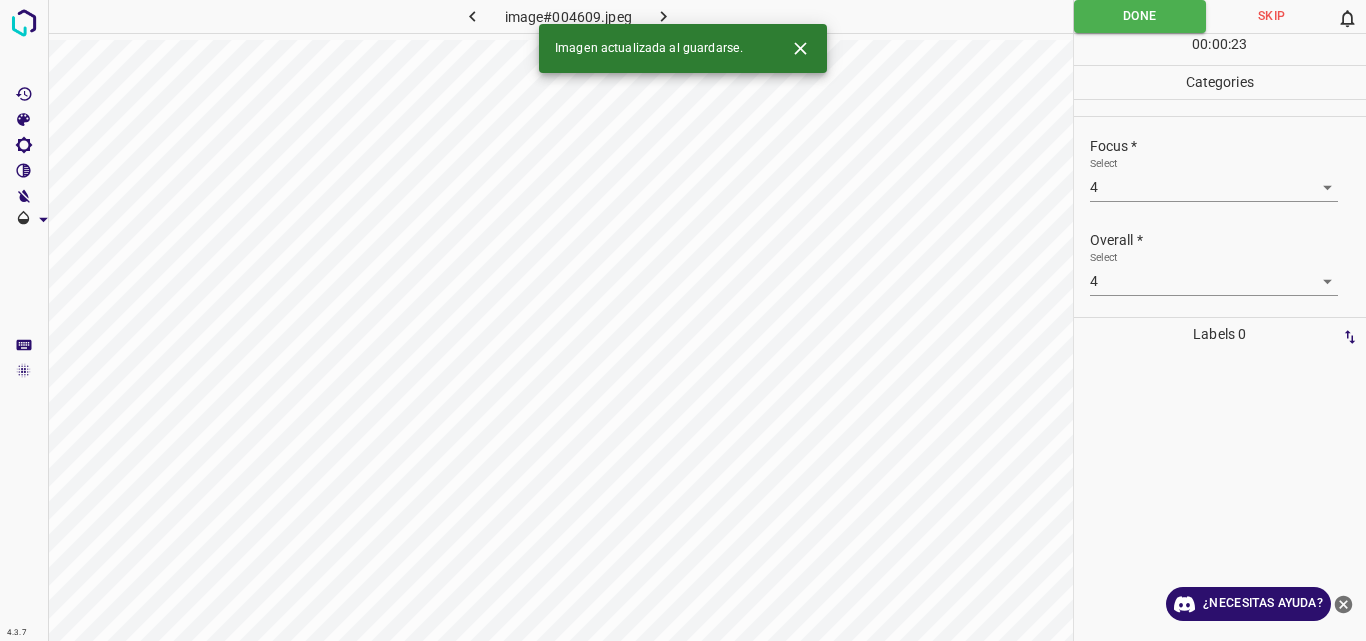 click 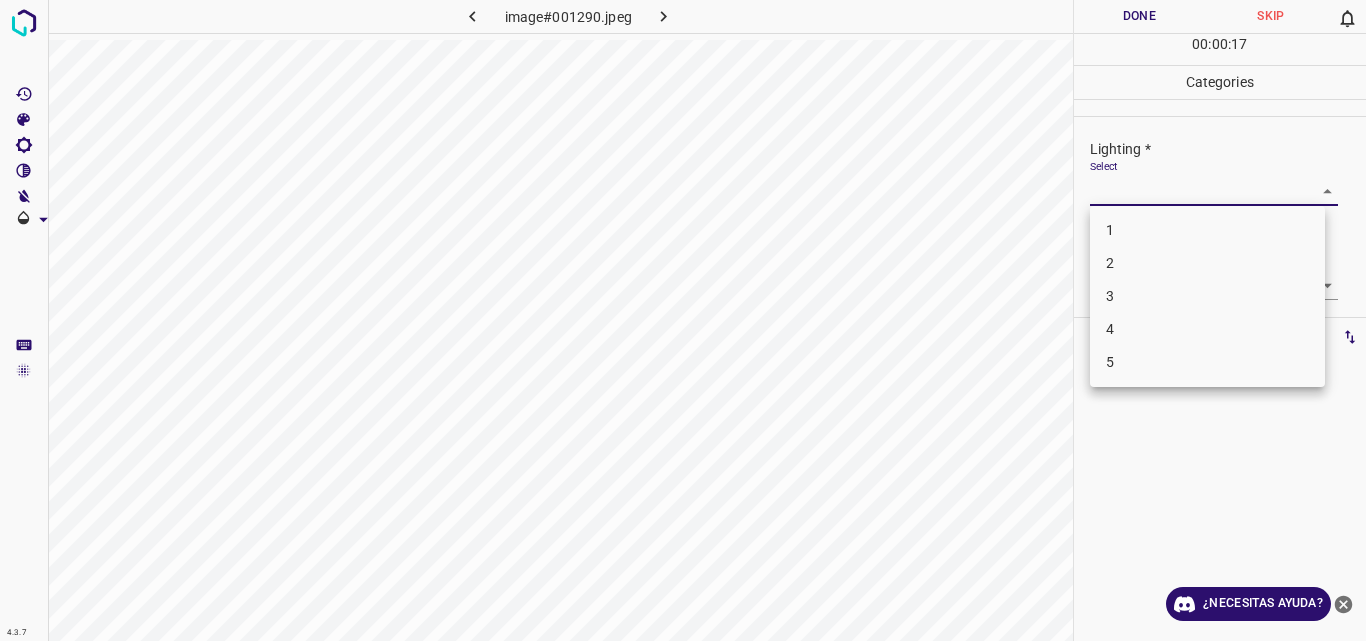 click on "4.3.7 image#001290.jpeg Done Skip 0 00   : 00   : 17   Categories Lighting *  Select ​ Focus *  Select ​ Overall *  Select ​ Labels   0 Categories 1 Lighting 2 Focus 3 Overall Tools Space Change between modes (Draw & Edit) I Auto labeling R Restore zoom M Zoom in N Zoom out Delete Delete selecte label Filters Z Restore filters X Saturation filter C Brightness filter V Contrast filter B Gray scale filter General O Download ¿Necesitas ayuda? Original text Rate this translation Your feedback will be used to help improve Google Translate - Texto - Esconder - Borrar 1 2 3 4 5" at bounding box center (683, 320) 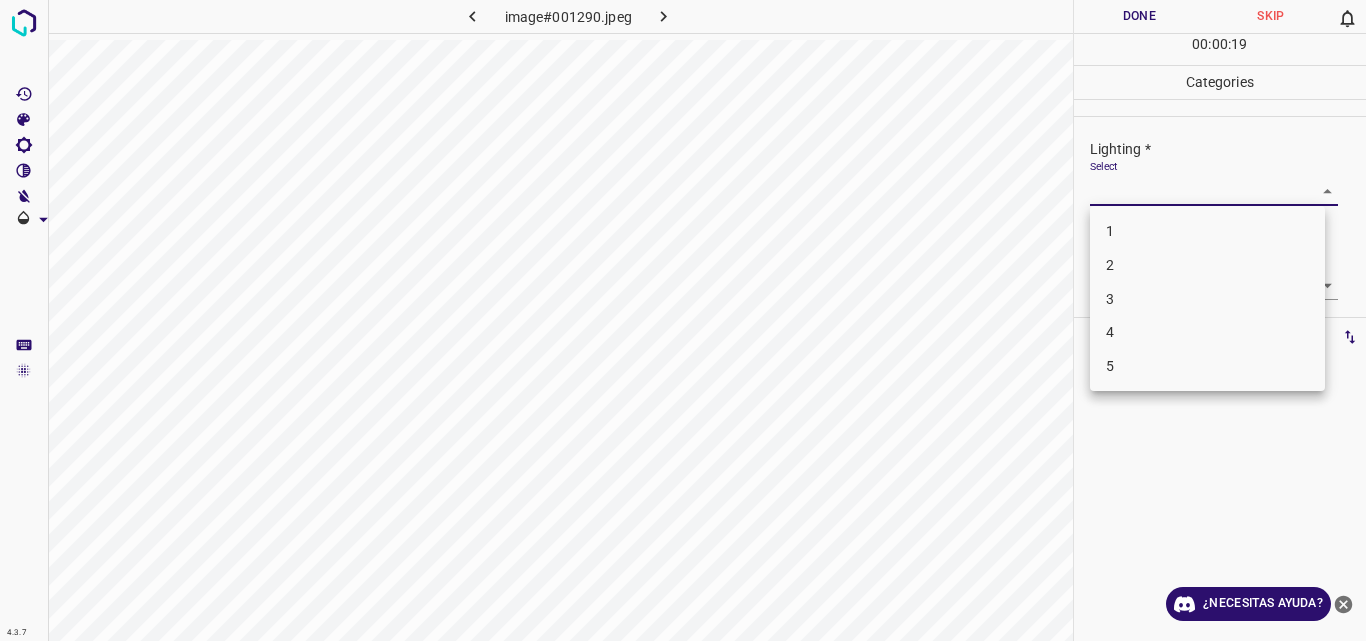 click on "2" at bounding box center (1207, 265) 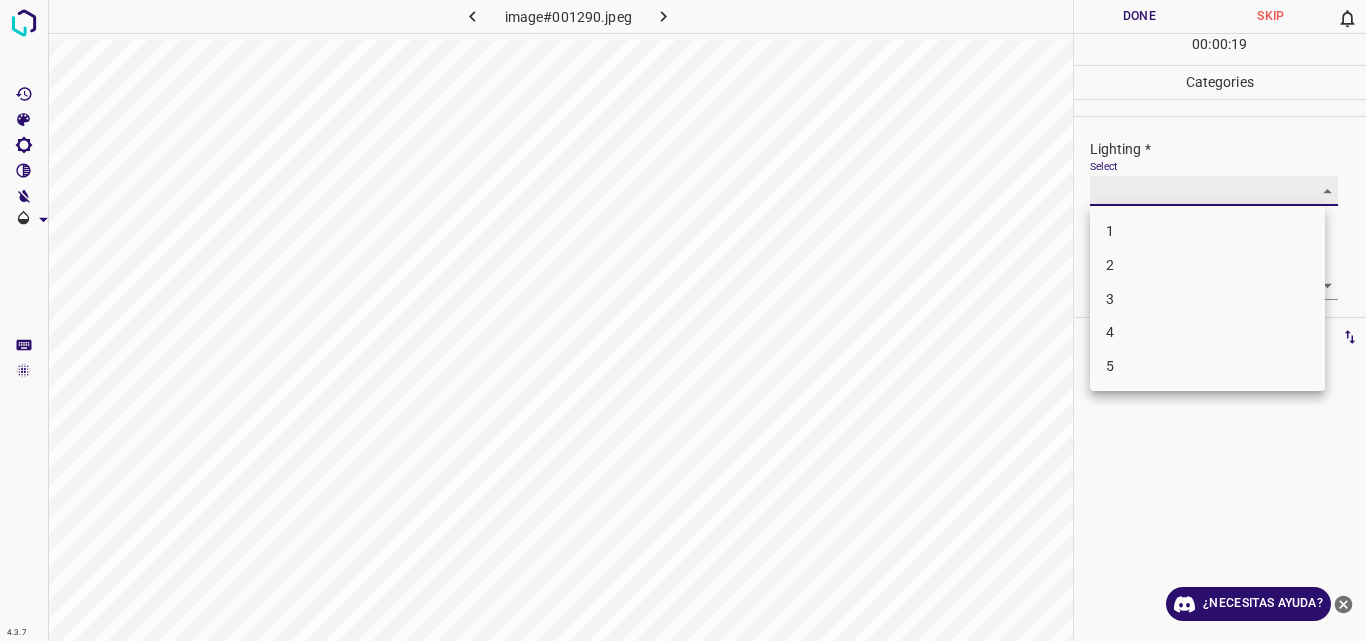 type on "2" 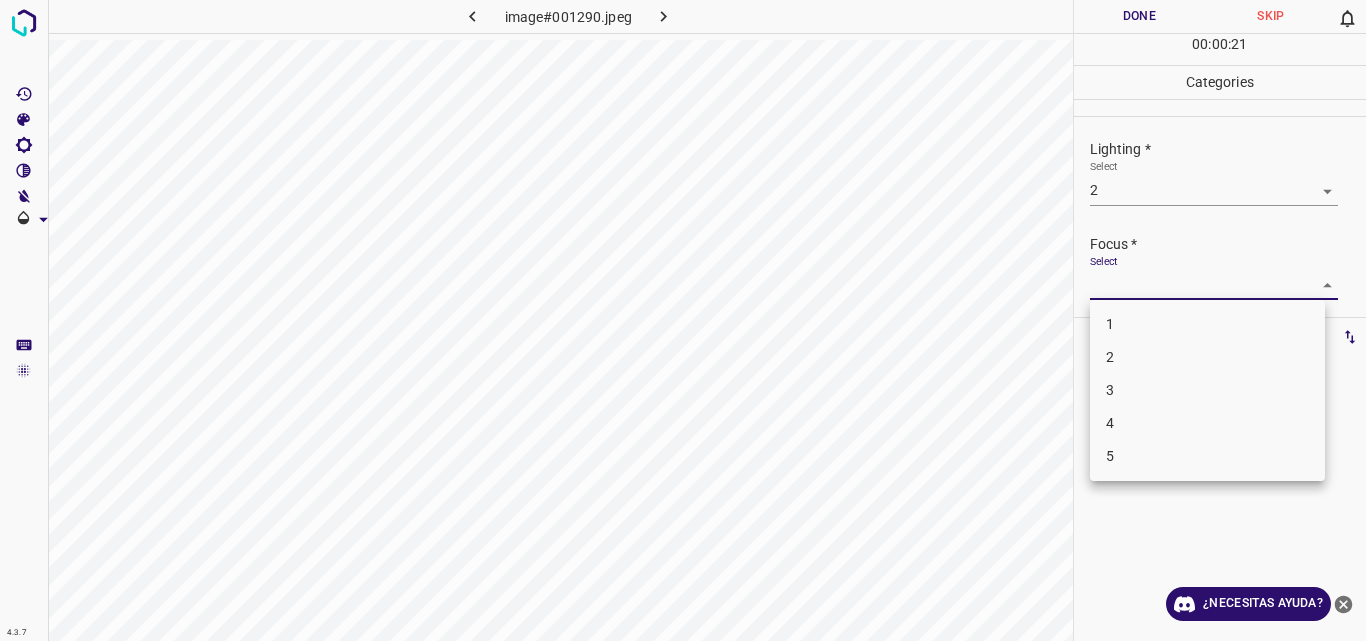 click on "4.3.7 image#001290.jpeg Done Skip 0 00   : 00   : 21   Categories Lighting *  Select 2 2 Focus *  Select ​ Overall *  Select ​ Labels   0 Categories 1 Lighting 2 Focus 3 Overall Tools Space Change between modes (Draw & Edit) I Auto labeling R Restore zoom M Zoom in N Zoom out Delete Delete selecte label Filters Z Restore filters X Saturation filter C Brightness filter V Contrast filter B Gray scale filter General O Download ¿Necesitas ayuda? Original text Rate this translation Your feedback will be used to help improve Google Translate - Texto - Esconder - Borrar 1 2 3 4 5" at bounding box center (683, 320) 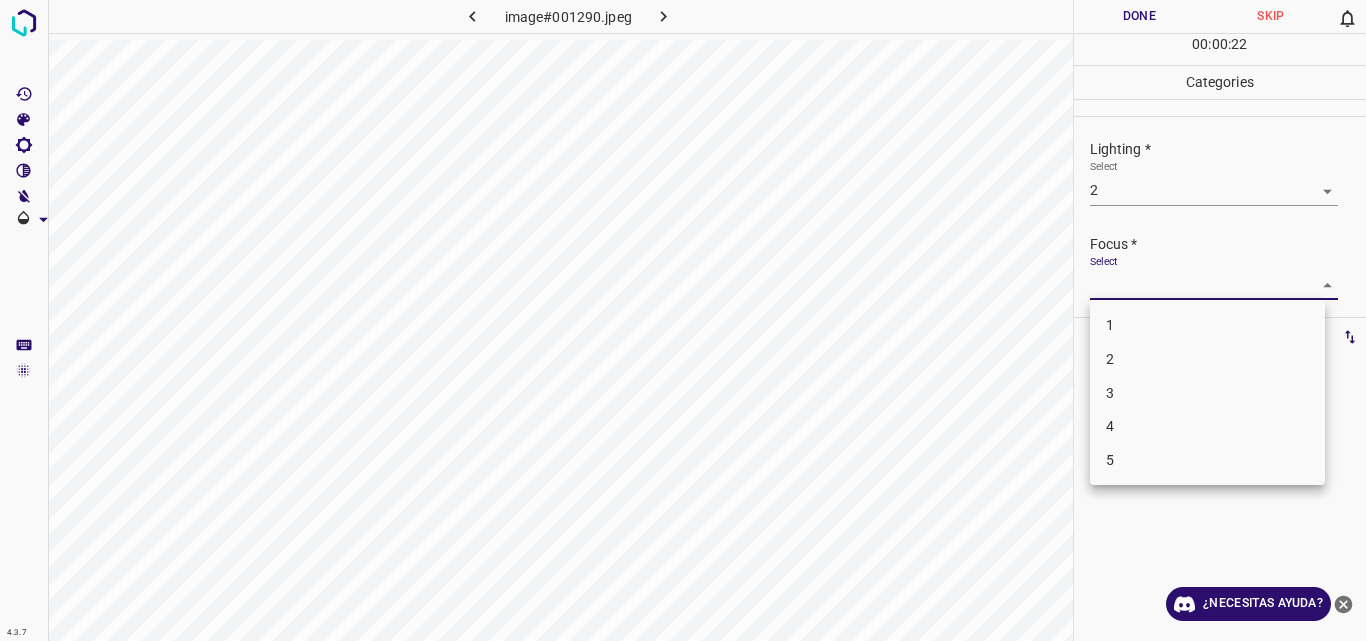 click on "2" at bounding box center [1207, 359] 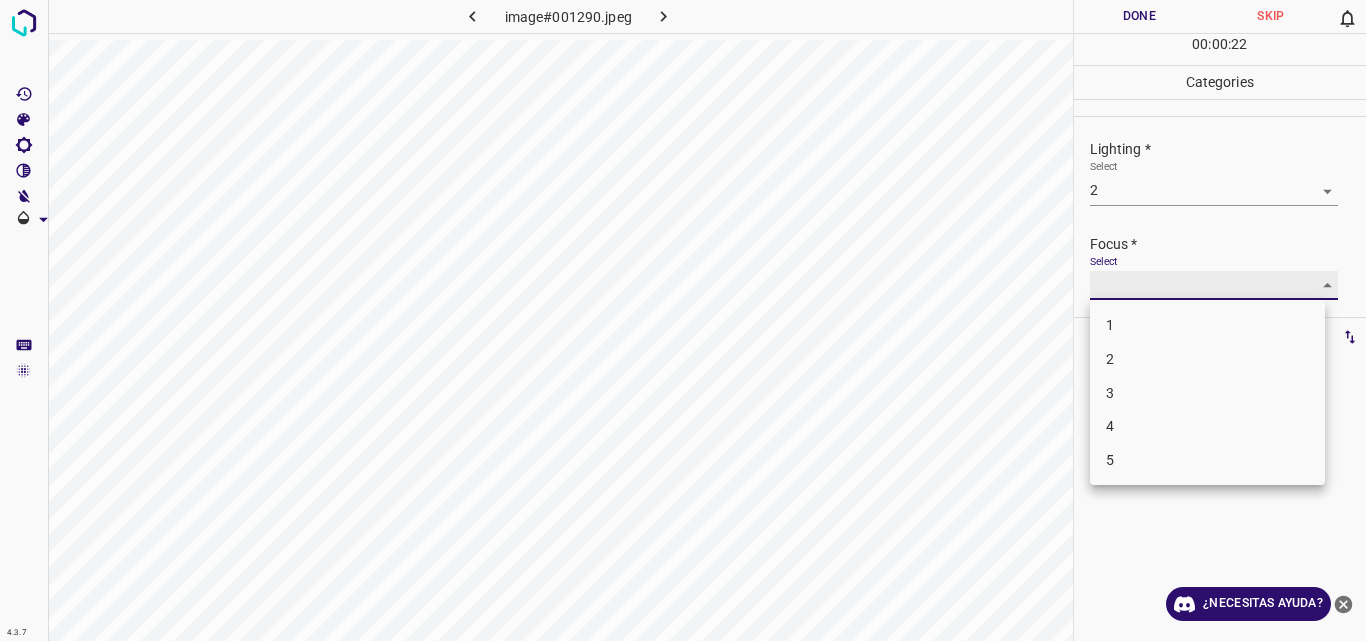 type on "2" 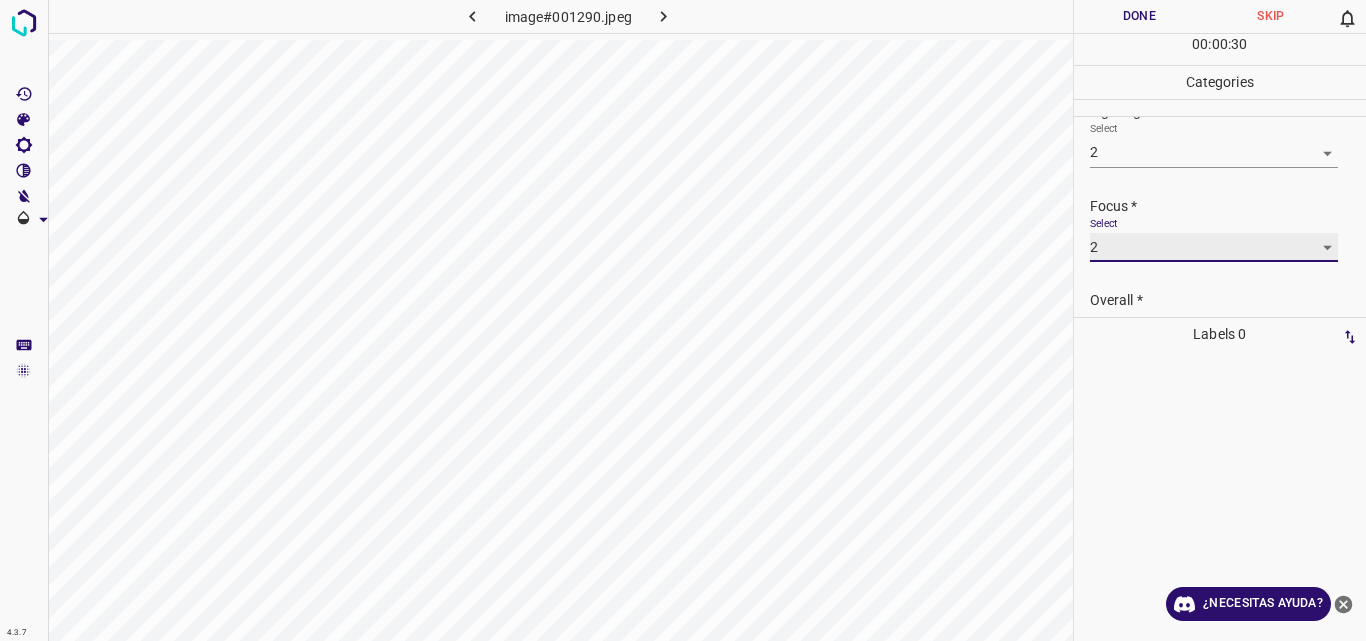 scroll, scrollTop: 93, scrollLeft: 0, axis: vertical 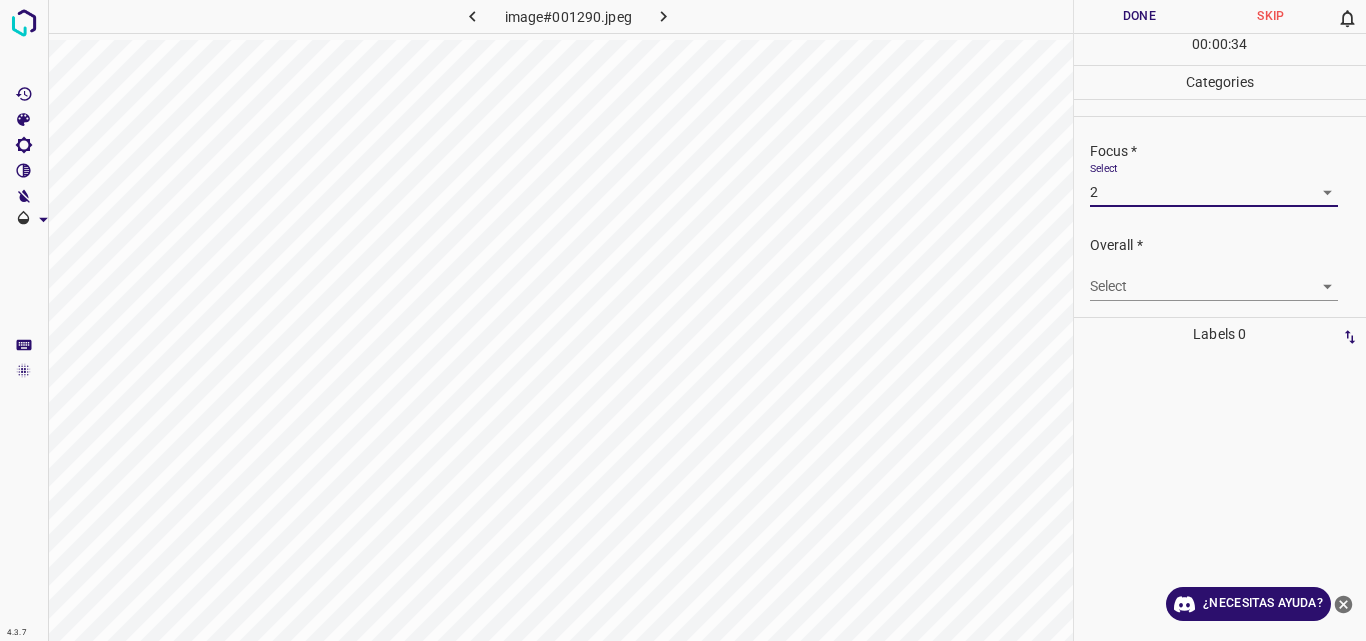 click on "4.3.7 image#001290.jpeg Done Skip 0 00   : 00   : 34   Categories Lighting *  Select 2 2 Focus *  Select 2 2 Overall *  Select ​ Labels   0 Categories 1 Lighting 2 Focus 3 Overall Tools Space Change between modes (Draw & Edit) I Auto labeling R Restore zoom M Zoom in N Zoom out Delete Delete selecte label Filters Z Restore filters X Saturation filter C Brightness filter V Contrast filter B Gray scale filter General O Download ¿Necesitas ayuda? Original text Rate this translation Your feedback will be used to help improve Google Translate - Texto - Esconder - Borrar" at bounding box center (683, 320) 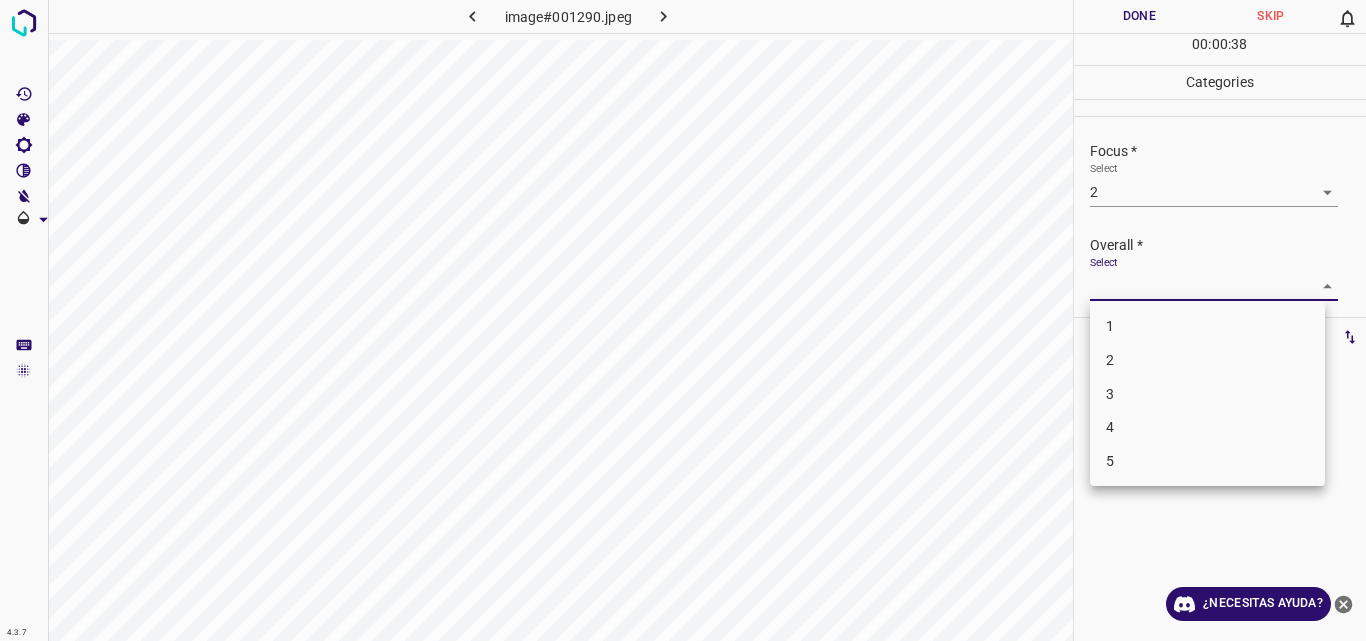 click on "2" at bounding box center (1207, 360) 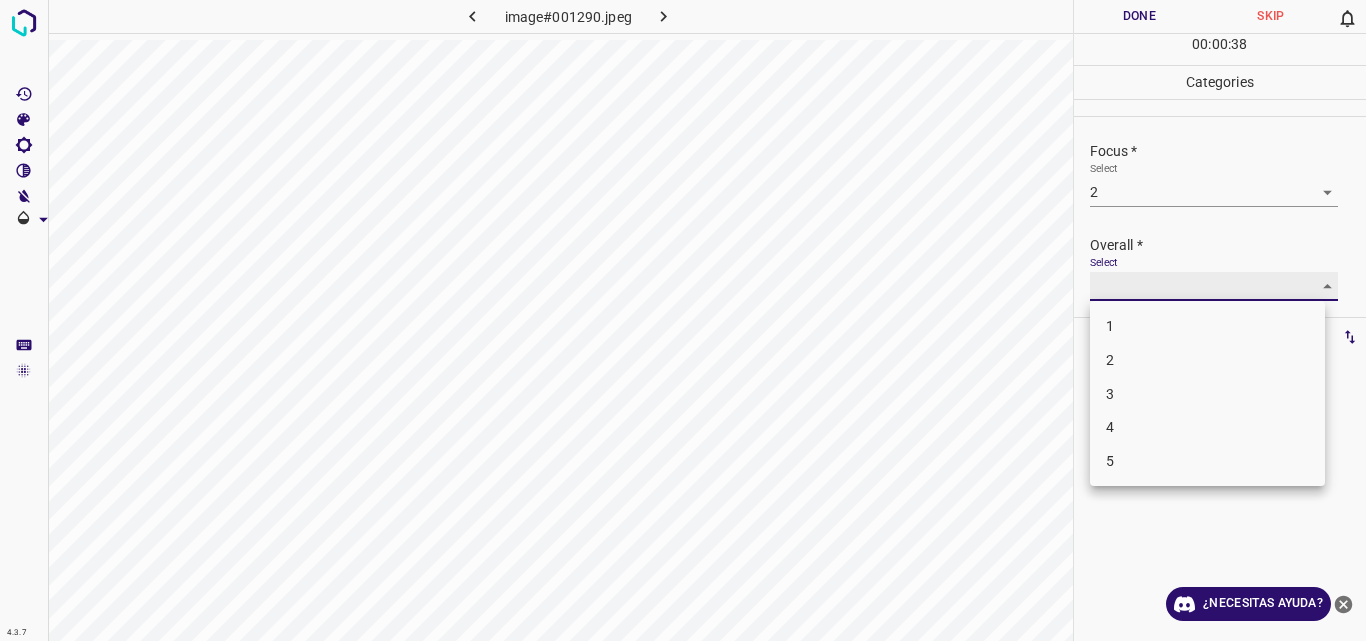 type on "2" 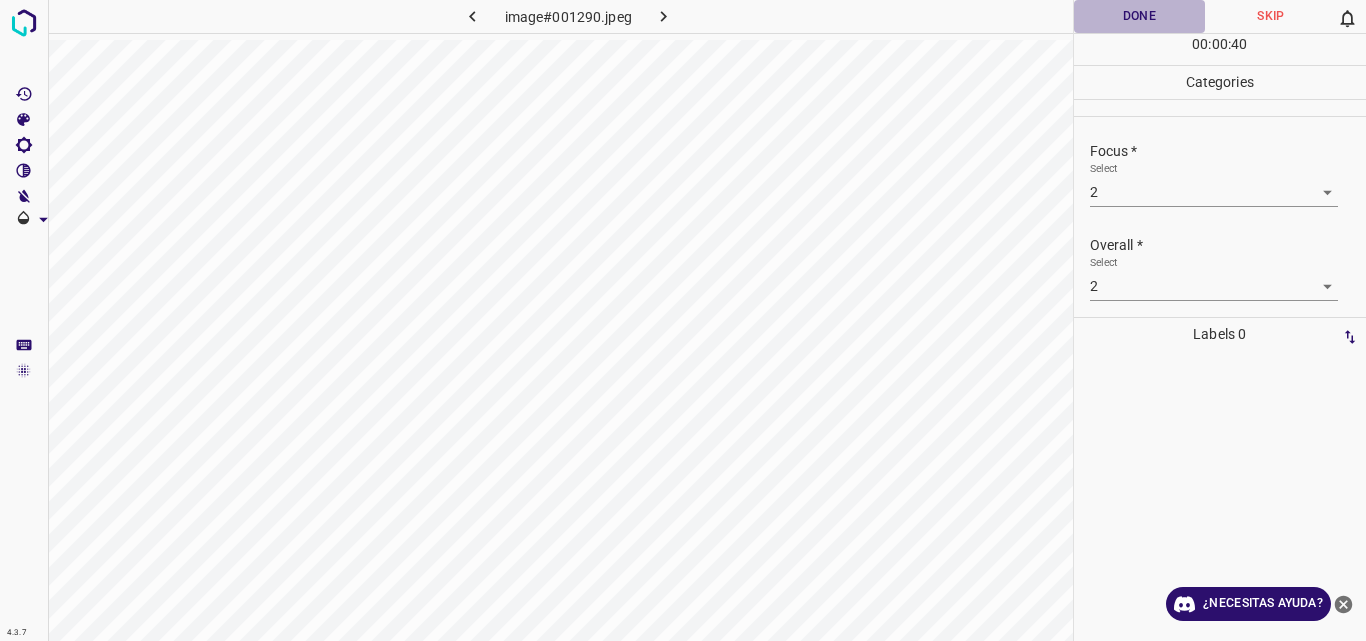 click on "Done" at bounding box center [1140, 16] 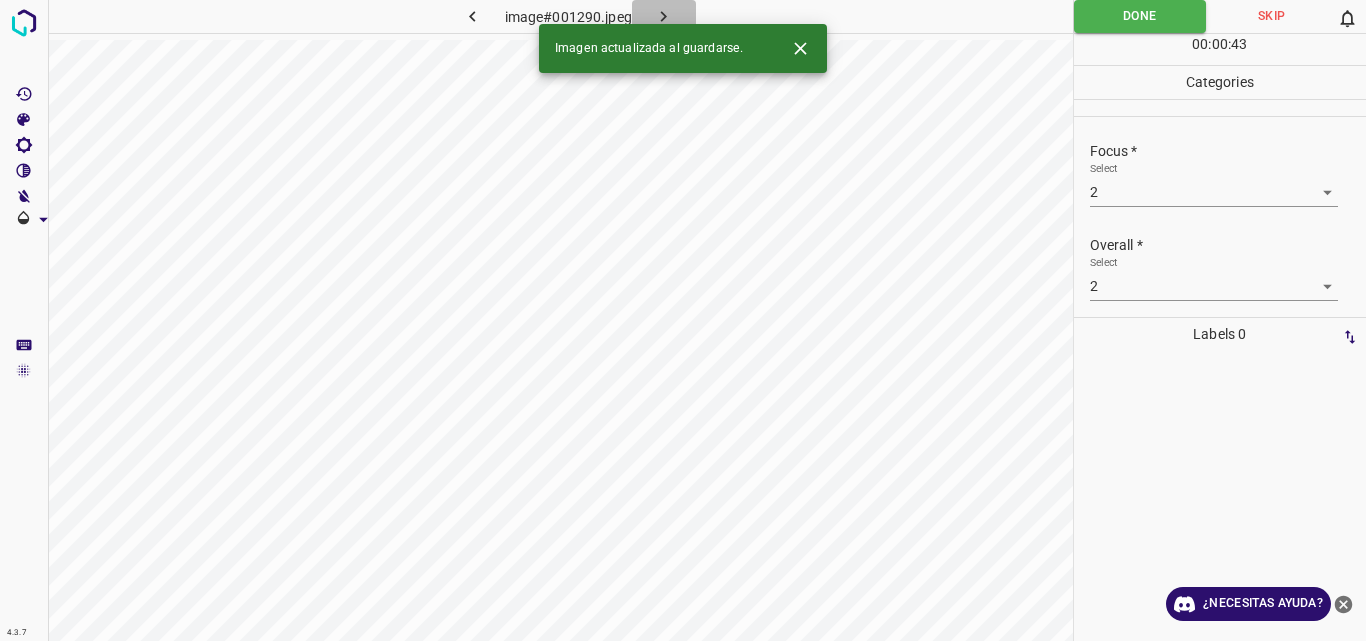 click 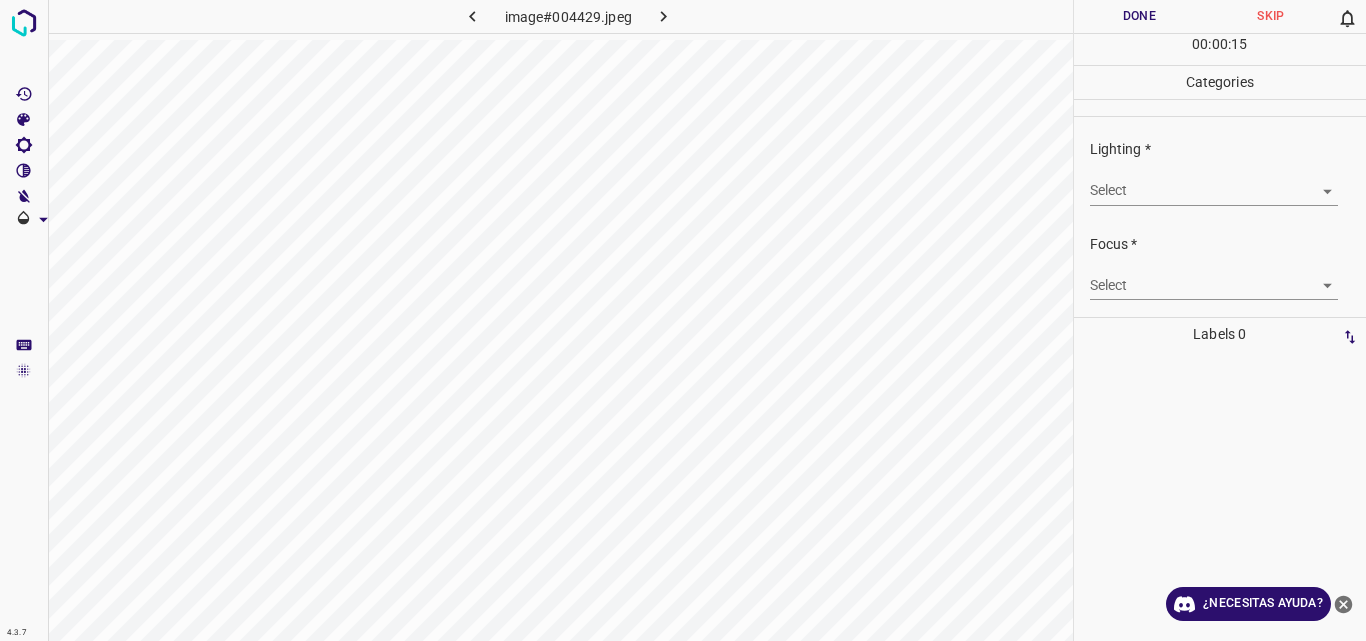 click on "4.3.7 image#004429.jpeg Done Skip 0 00   : 00   : 15   Categories Lighting *  Select ​ Focus *  Select ​ Overall *  Select ​ Labels   0 Categories 1 Lighting 2 Focus 3 Overall Tools Space Change between modes (Draw & Edit) I Auto labeling R Restore zoom M Zoom in N Zoom out Delete Delete selecte label Filters Z Restore filters X Saturation filter C Brightness filter V Contrast filter B Gray scale filter General O Download ¿Necesitas ayuda? Original text Rate this translation Your feedback will be used to help improve Google Translate - Texto - Esconder - Borrar" at bounding box center (683, 320) 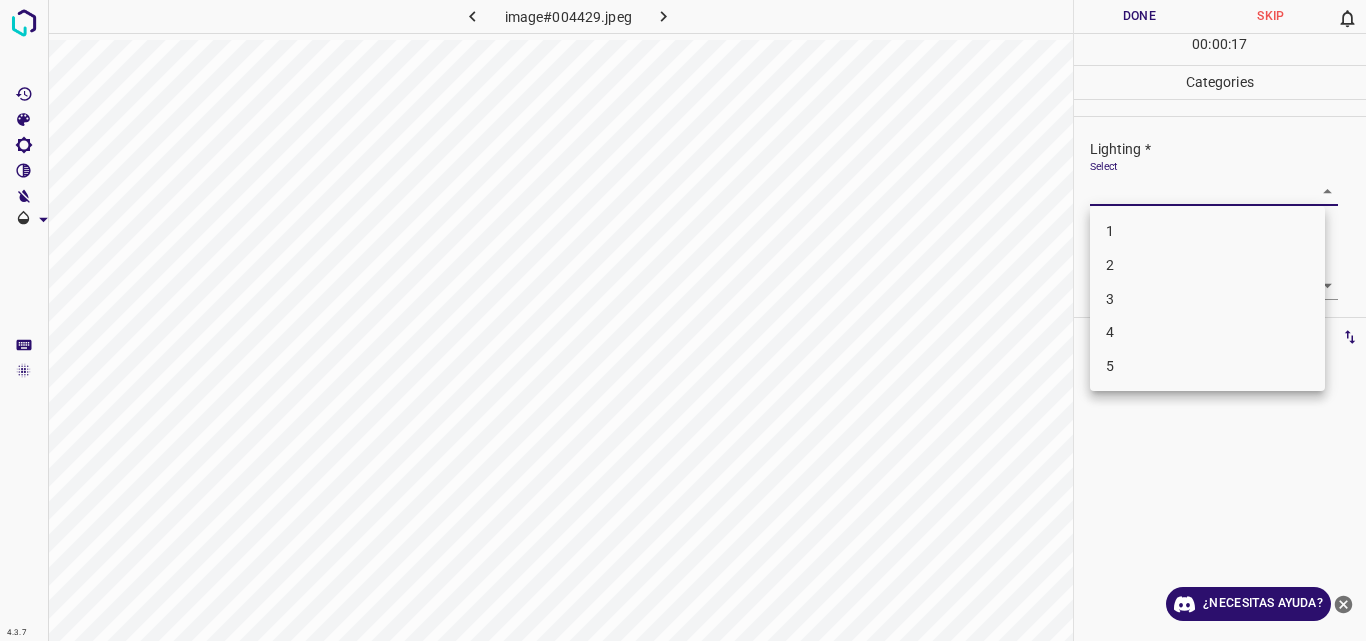 click on "3" at bounding box center [1207, 299] 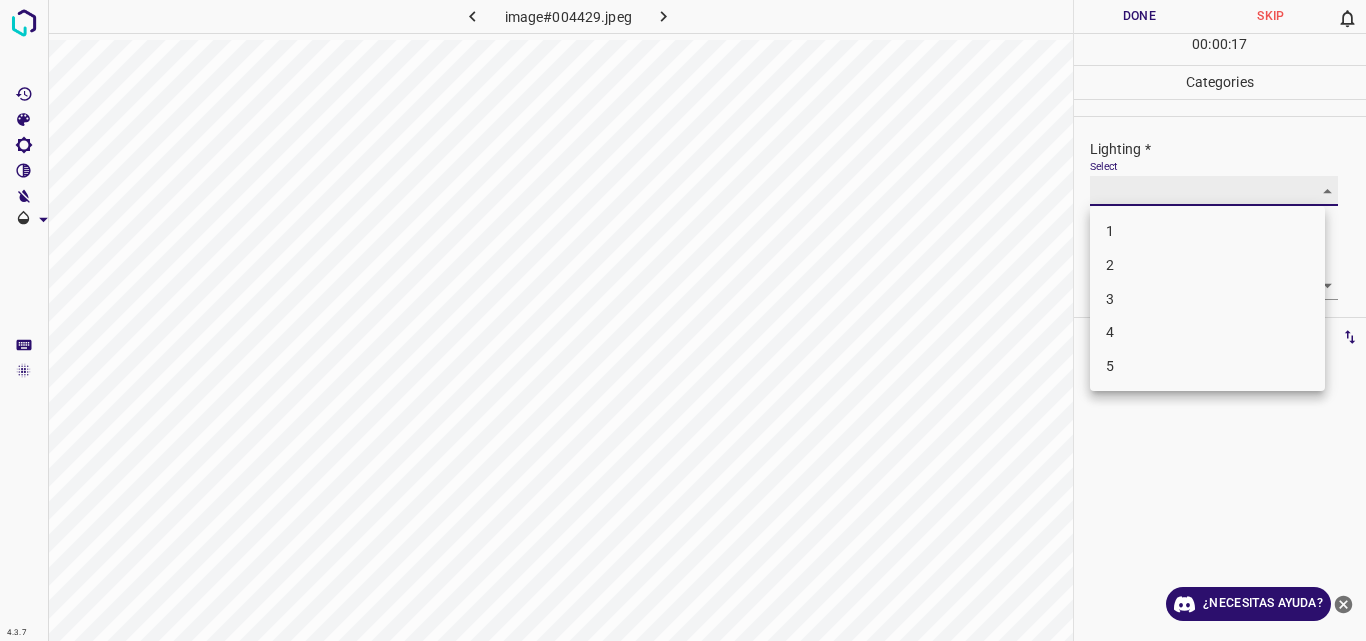 type on "3" 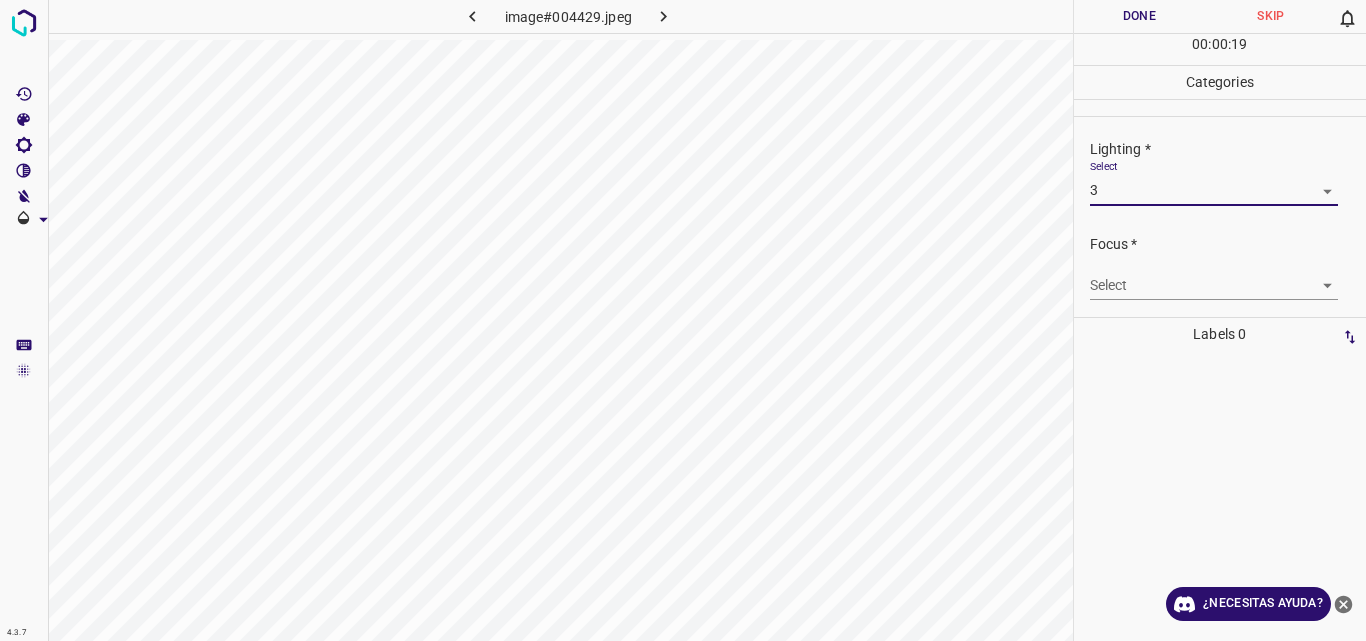 click on "4.3.7 image#004429.jpeg Done Skip 0 00   : 00   : 19   Categories Lighting *  Select 3 3 Focus *  Select ​ Overall *  Select ​ Labels   0 Categories 1 Lighting 2 Focus 3 Overall Tools Space Change between modes (Draw & Edit) I Auto labeling R Restore zoom M Zoom in N Zoom out Delete Delete selecte label Filters Z Restore filters X Saturation filter C Brightness filter V Contrast filter B Gray scale filter General O Download ¿Necesitas ayuda? Original text Rate this translation Your feedback will be used to help improve Google Translate - Texto - Esconder - Borrar" at bounding box center [683, 320] 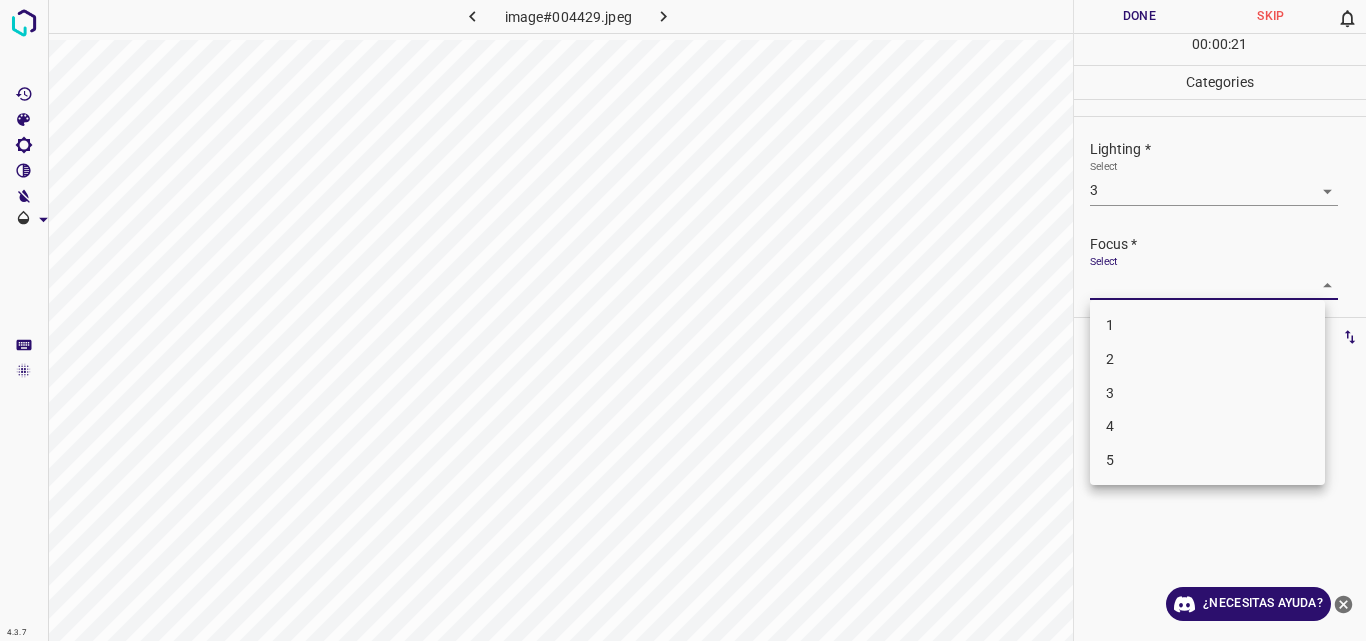 click on "3" at bounding box center [1207, 393] 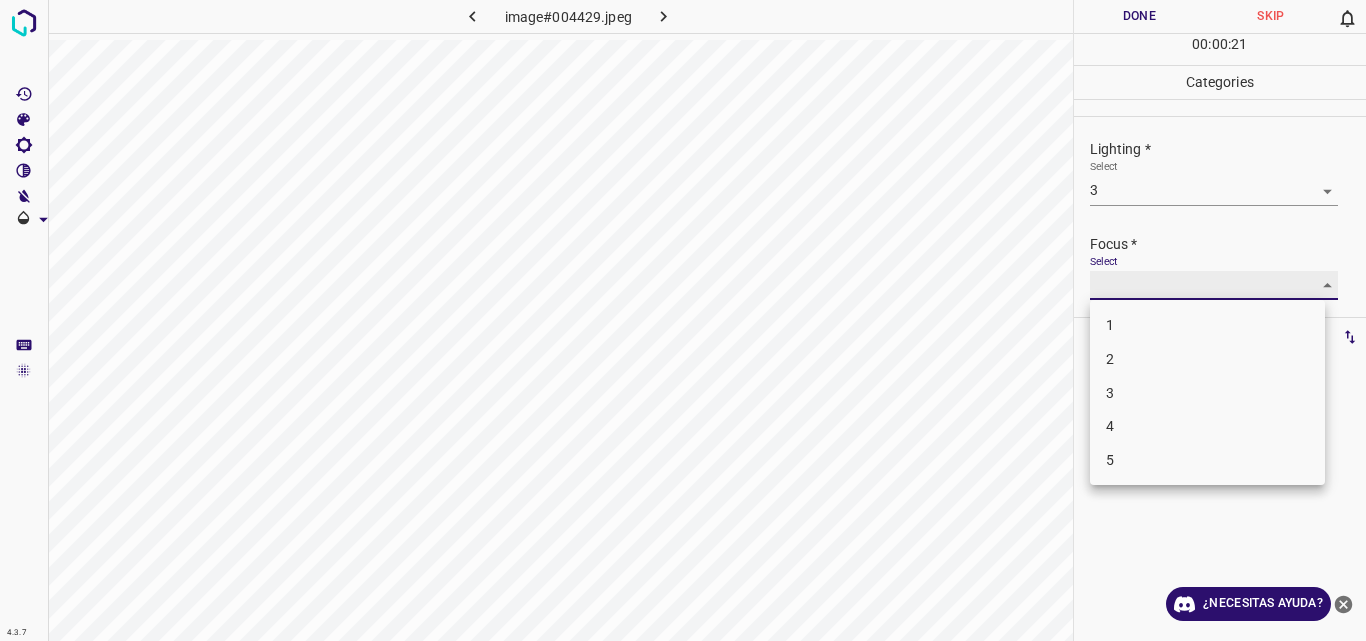 type on "3" 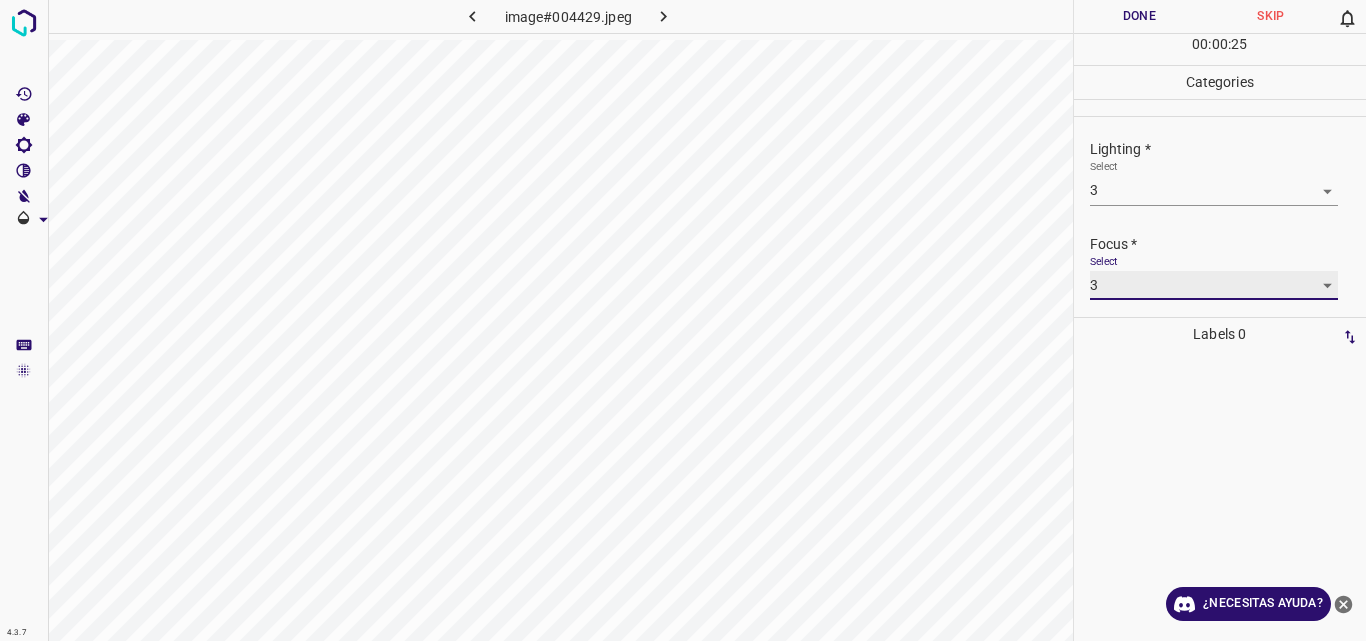 scroll, scrollTop: 98, scrollLeft: 0, axis: vertical 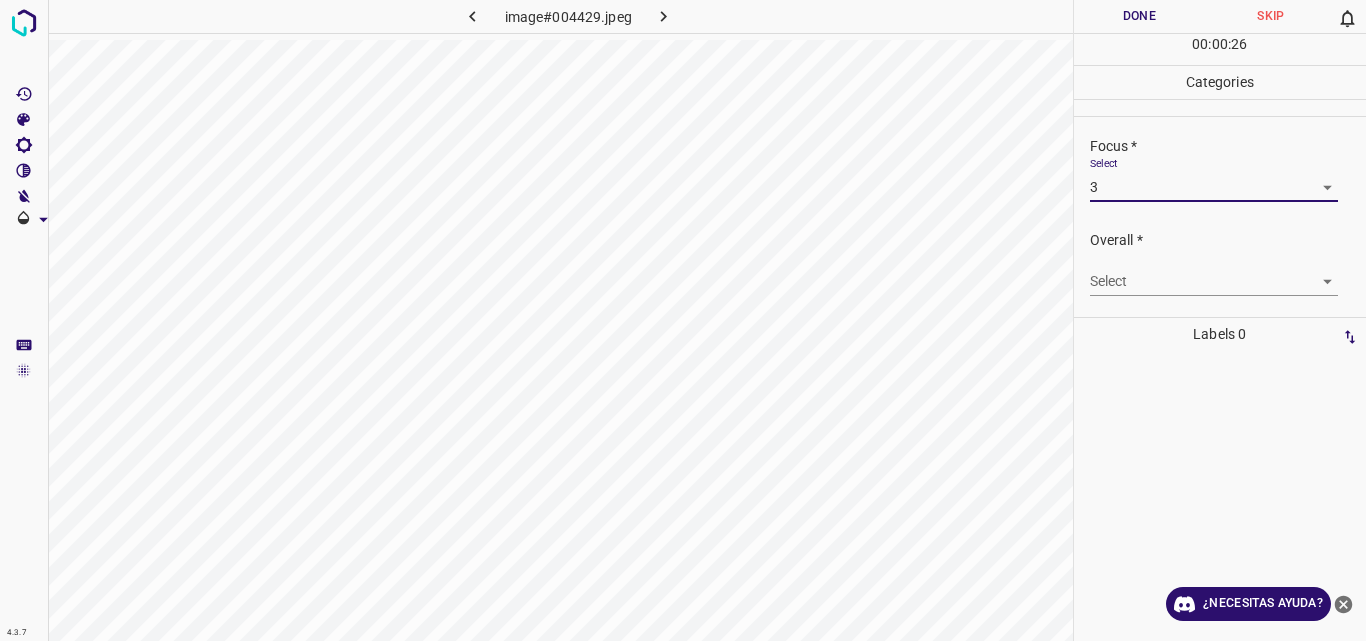 click on "4.3.7 image#004429.jpeg Done Skip 0 00   : 00   : 26   Categories Lighting *  Select 3 3 Focus *  Select 3 3 Overall *  Select ​ Labels   0 Categories 1 Lighting 2 Focus 3 Overall Tools Space Change between modes (Draw & Edit) I Auto labeling R Restore zoom M Zoom in N Zoom out Delete Delete selecte label Filters Z Restore filters X Saturation filter C Brightness filter V Contrast filter B Gray scale filter General O Download ¿Necesitas ayuda? Original text Rate this translation Your feedback will be used to help improve Google Translate - Texto - Esconder - Borrar" at bounding box center [683, 320] 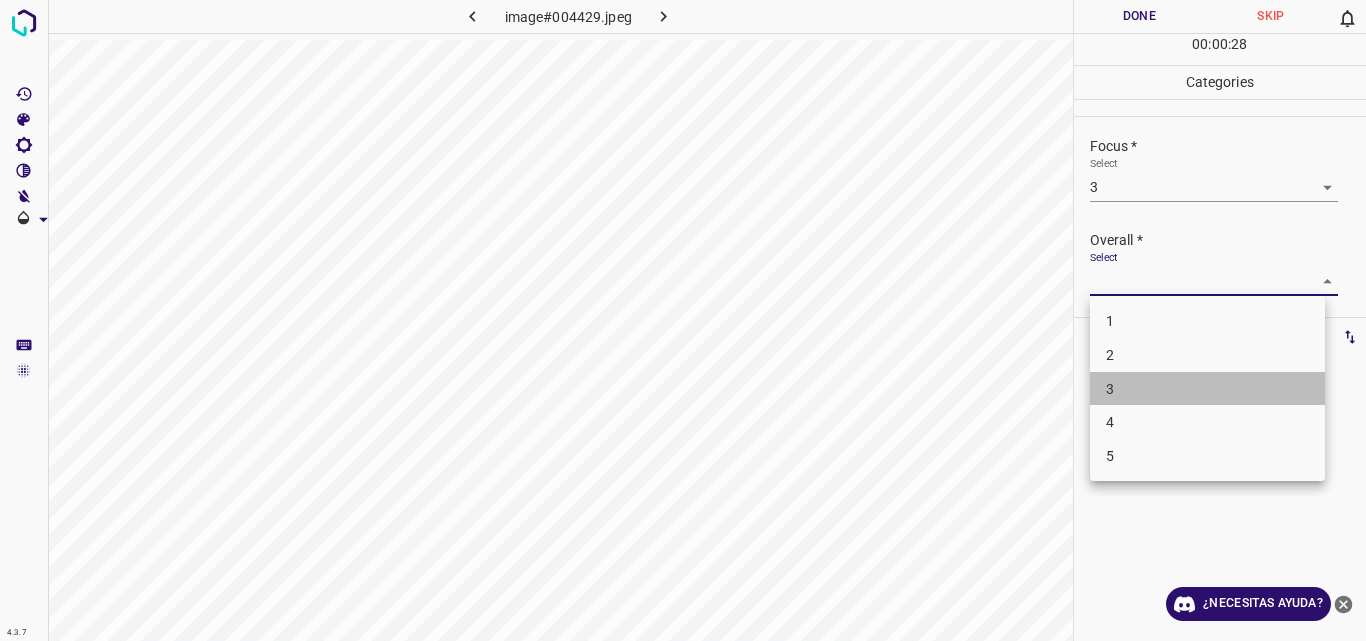 click on "3" at bounding box center (1207, 389) 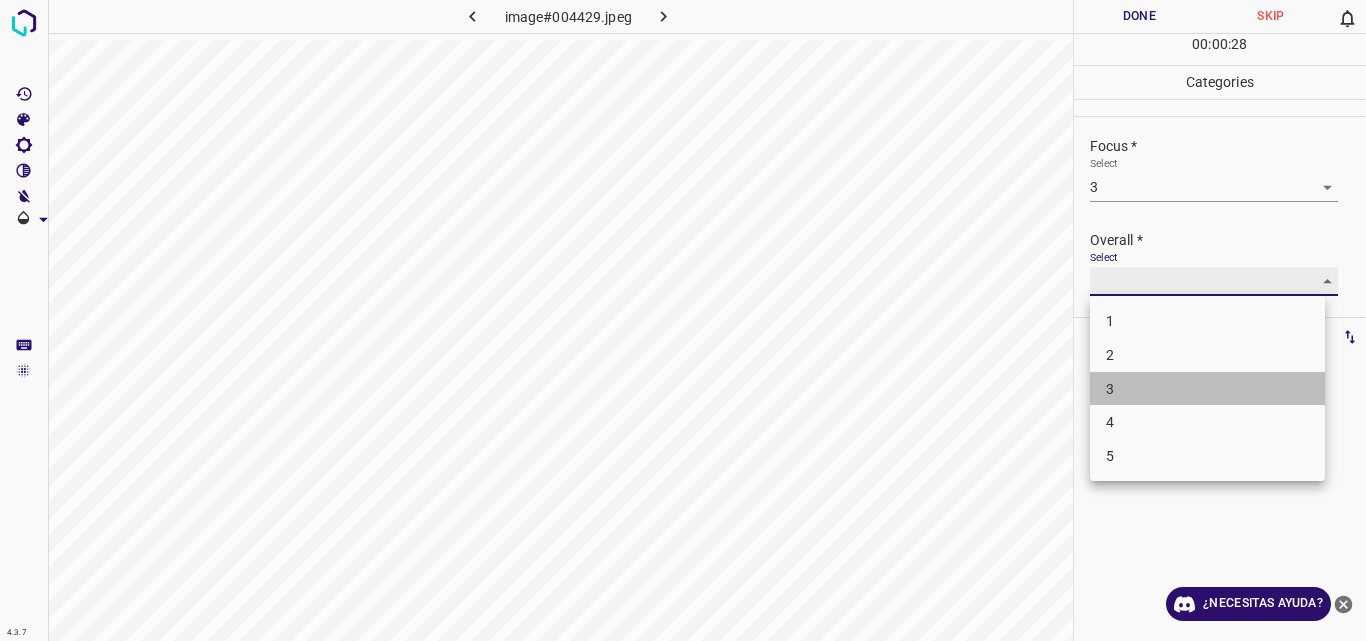 type on "3" 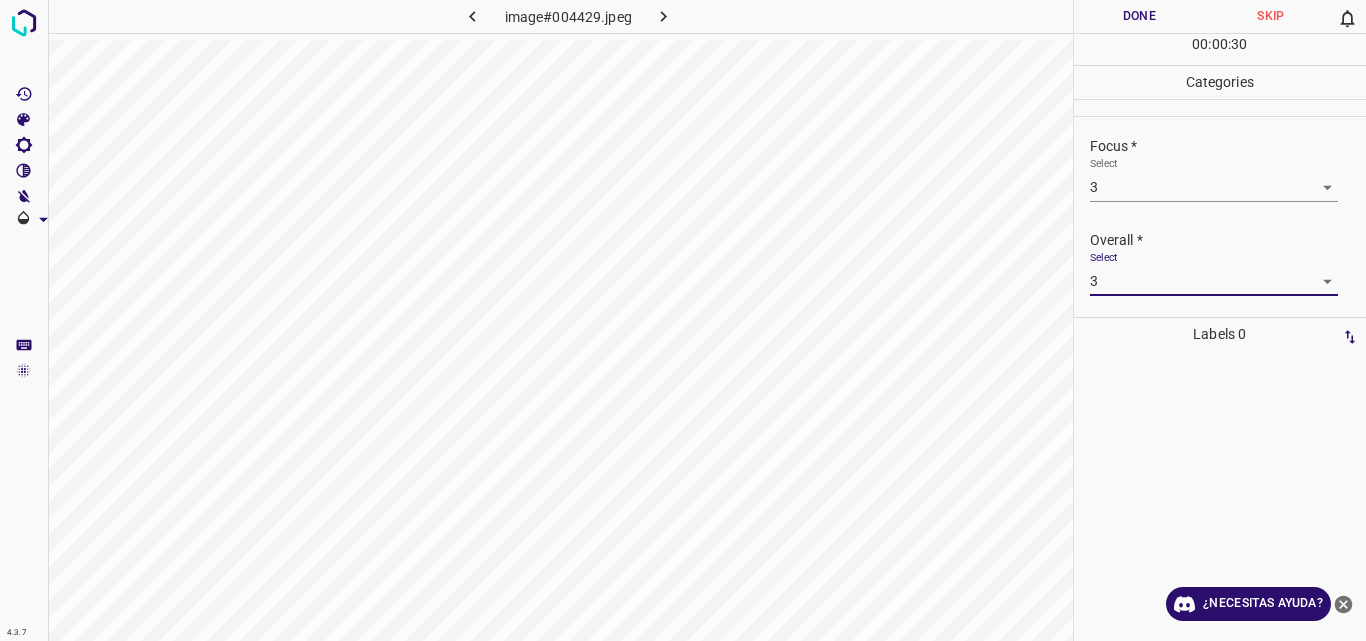 click on "Done" at bounding box center (1140, 16) 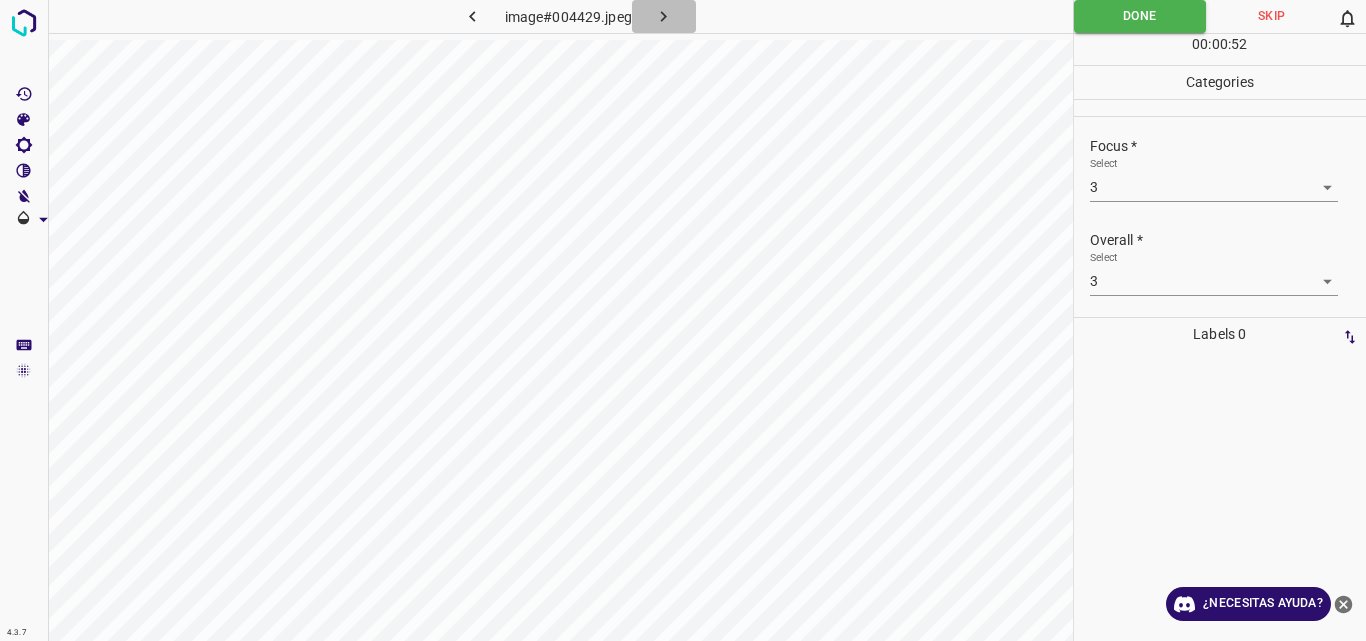 click 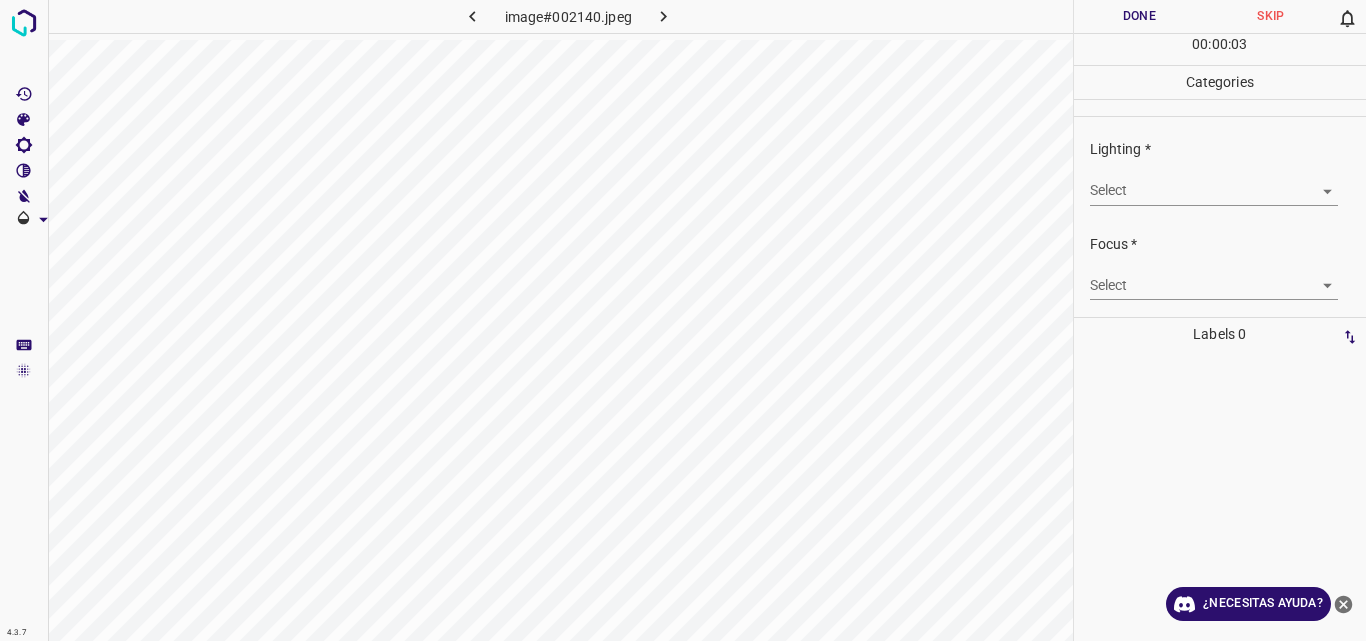 click on "4.3.7 image#002140.jpeg Done Skip 0 00   : 00   : 03   Categories Lighting *  Select ​ Focus *  Select ​ Overall *  Select ​ Labels   0 Categories 1 Lighting 2 Focus 3 Overall Tools Space Change between modes (Draw & Edit) I Auto labeling R Restore zoom M Zoom in N Zoom out Delete Delete selecte label Filters Z Restore filters X Saturation filter C Brightness filter V Contrast filter B Gray scale filter General O Download ¿Necesitas ayuda? Original text Rate this translation Your feedback will be used to help improve Google Translate - Texto - Esconder - Borrar" at bounding box center [683, 320] 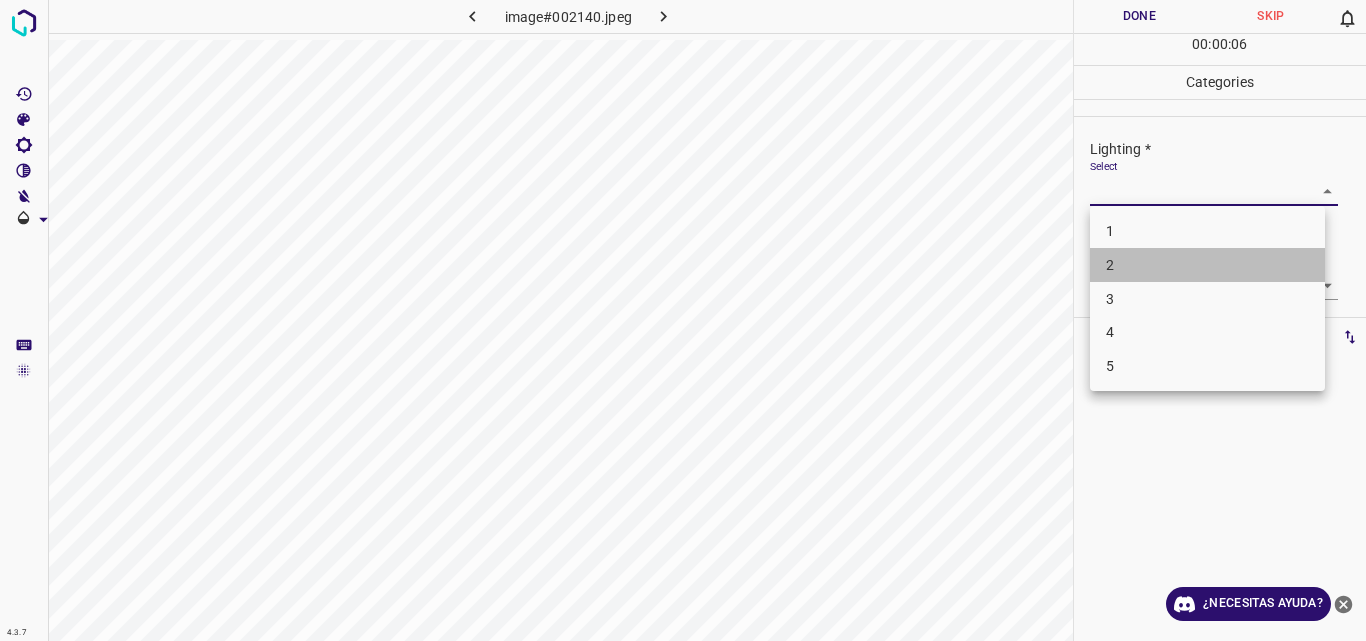 click on "2" at bounding box center [1207, 265] 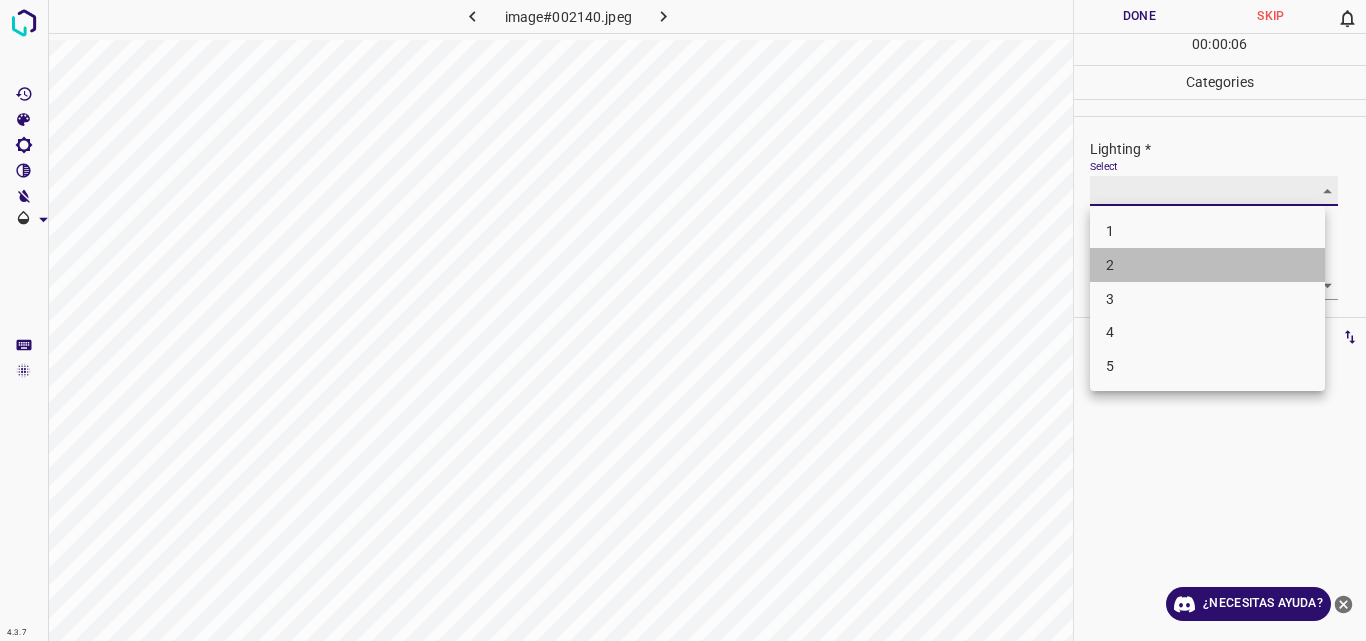 type on "2" 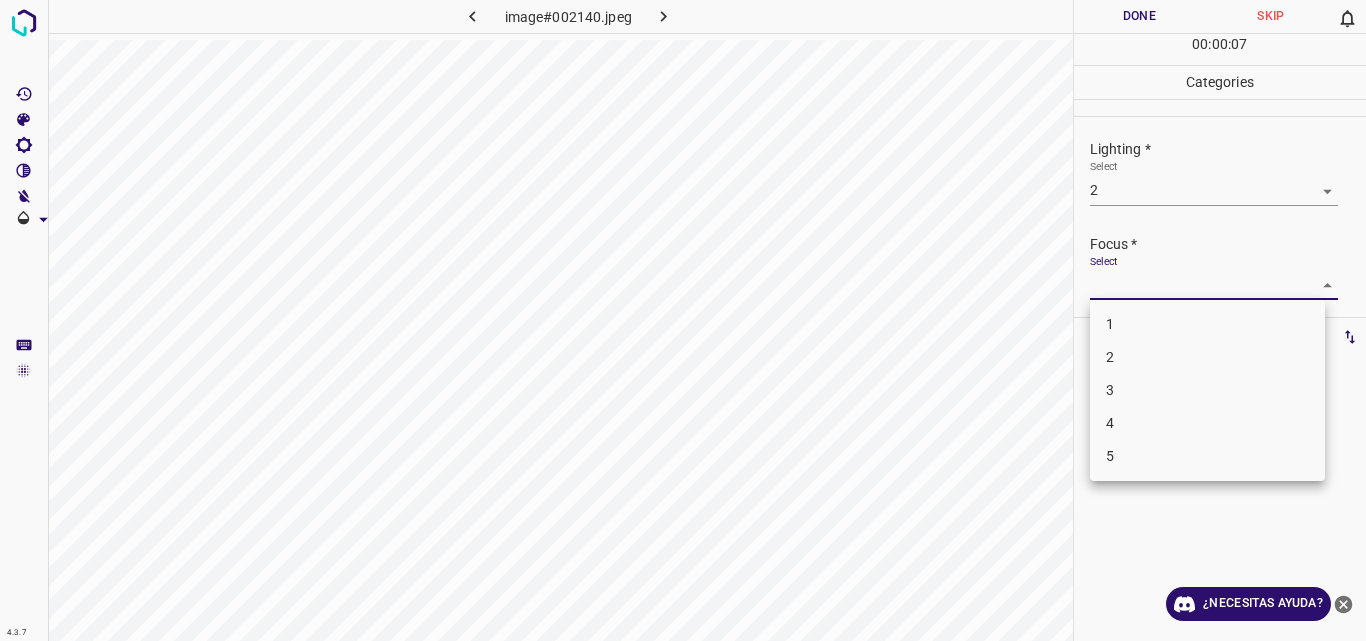 click on "4.3.7 image#002140.jpeg Done Skip 0 00   : 00   : 07   Categories Lighting *  Select 2 2 Focus *  Select ​ Overall *  Select ​ Labels   0 Categories 1 Lighting 2 Focus 3 Overall Tools Space Change between modes (Draw & Edit) I Auto labeling R Restore zoom M Zoom in N Zoom out Delete Delete selecte label Filters Z Restore filters X Saturation filter C Brightness filter V Contrast filter B Gray scale filter General O Download ¿Necesitas ayuda? Original text Rate this translation Your feedback will be used to help improve Google Translate - Texto - Esconder - Borrar 1 2 3 4 5" at bounding box center (683, 320) 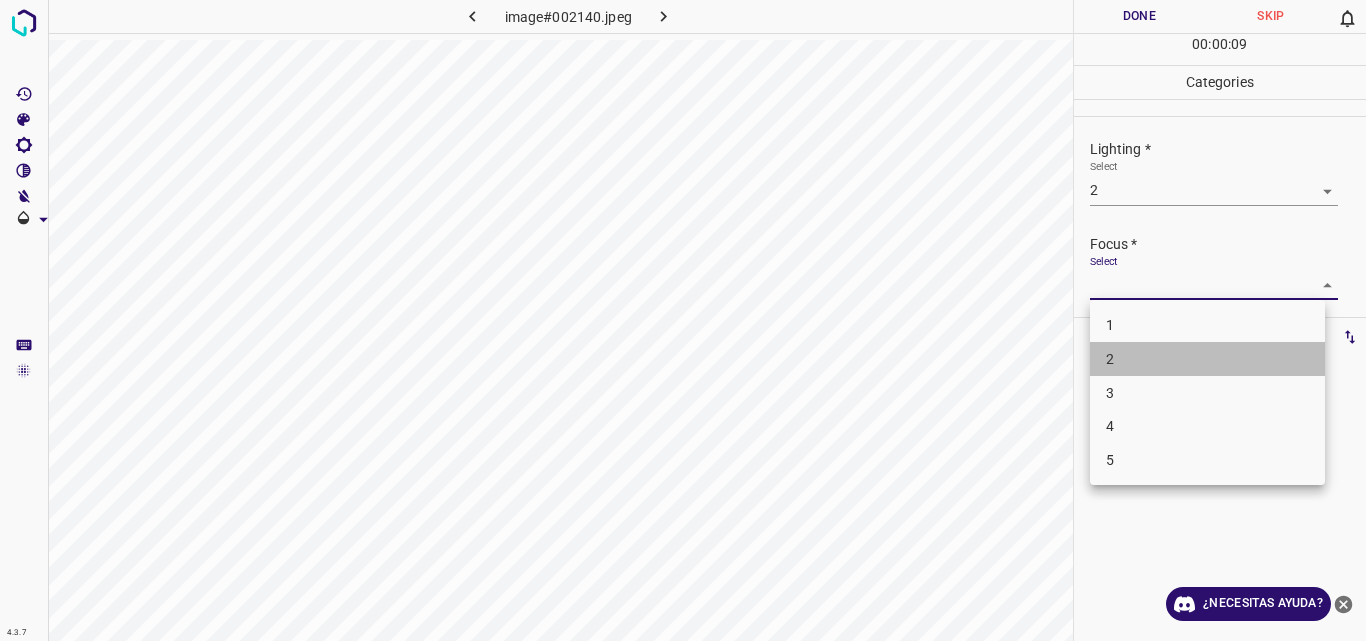 click on "2" at bounding box center (1207, 359) 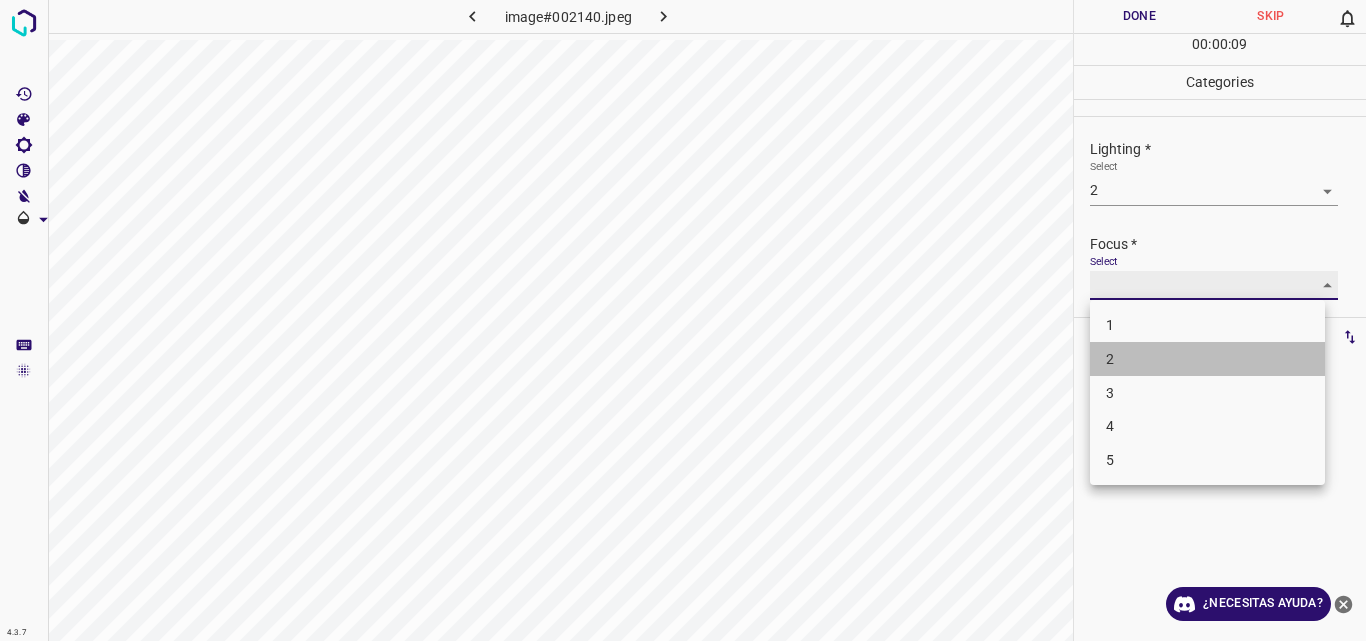 type on "2" 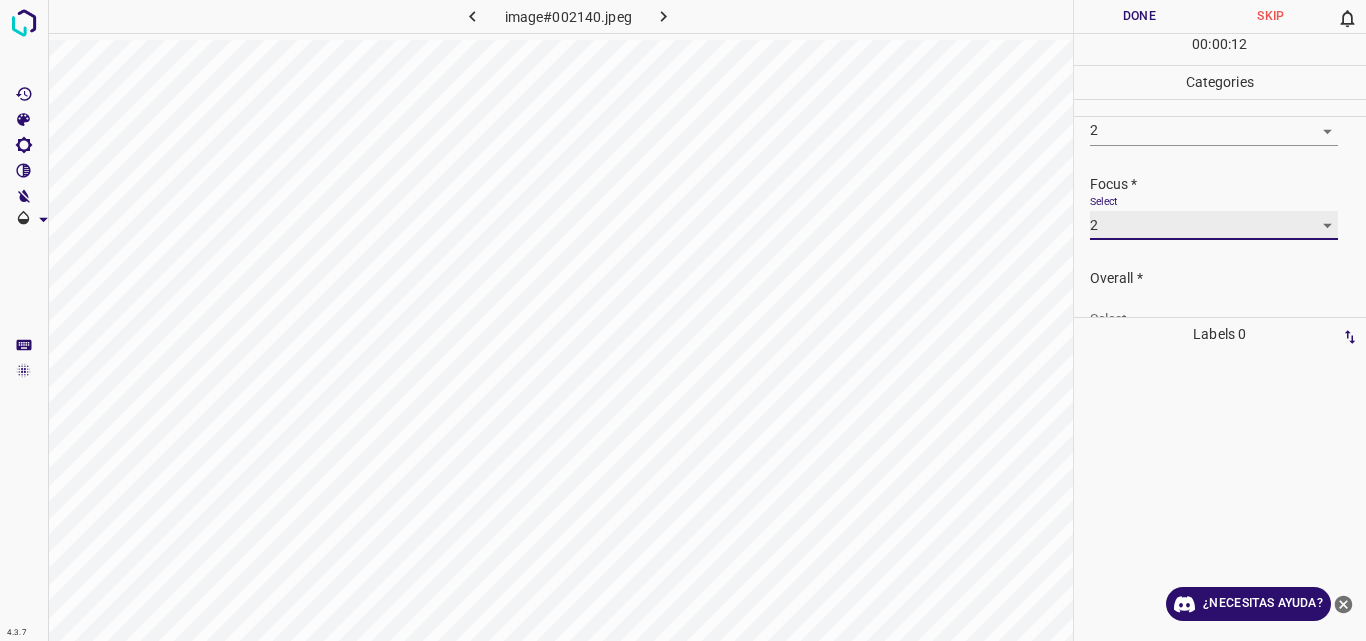 scroll, scrollTop: 98, scrollLeft: 0, axis: vertical 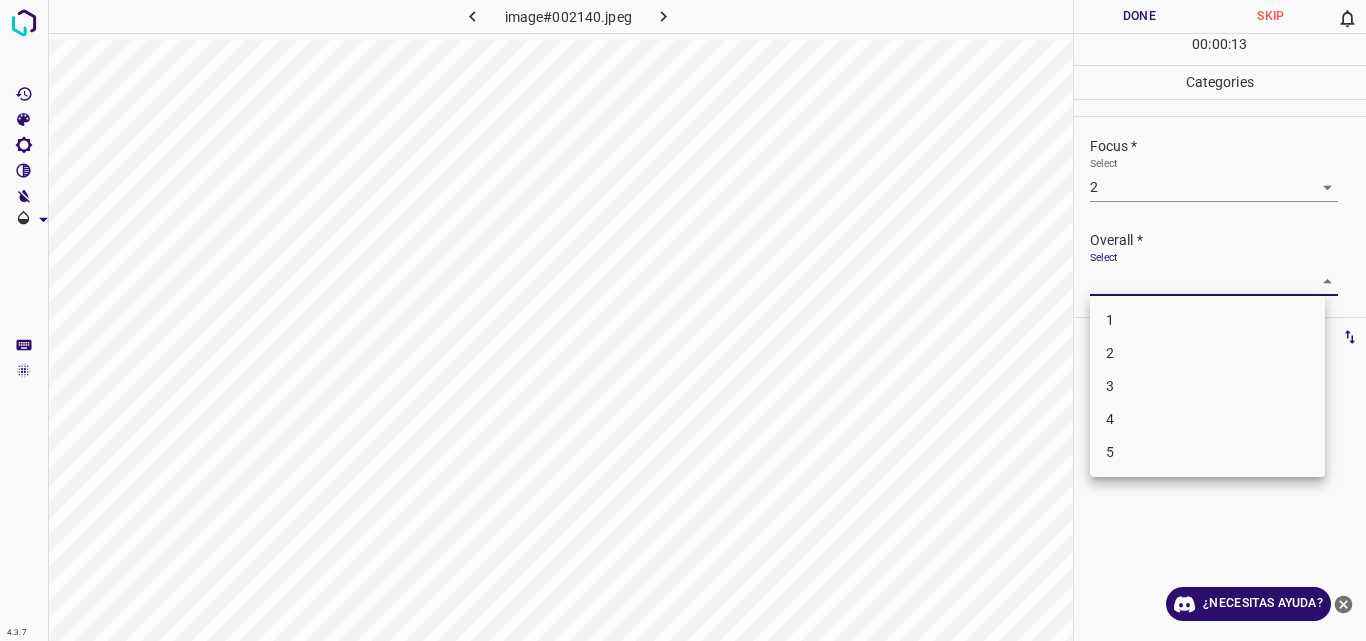 click on "4.3.7 image#002140.jpeg Done Skip 0 00   : 00   : 13   Categories Lighting *  Select 2 2 Focus *  Select 2 2 Overall *  Select ​ Labels   0 Categories 1 Lighting 2 Focus 3 Overall Tools Space Change between modes (Draw & Edit) I Auto labeling R Restore zoom M Zoom in N Zoom out Delete Delete selecte label Filters Z Restore filters X Saturation filter C Brightness filter V Contrast filter B Gray scale filter General O Download ¿Necesitas ayuda? Original text Rate this translation Your feedback will be used to help improve Google Translate - Texto - Esconder - Borrar 1 2 3 4 5" at bounding box center (683, 320) 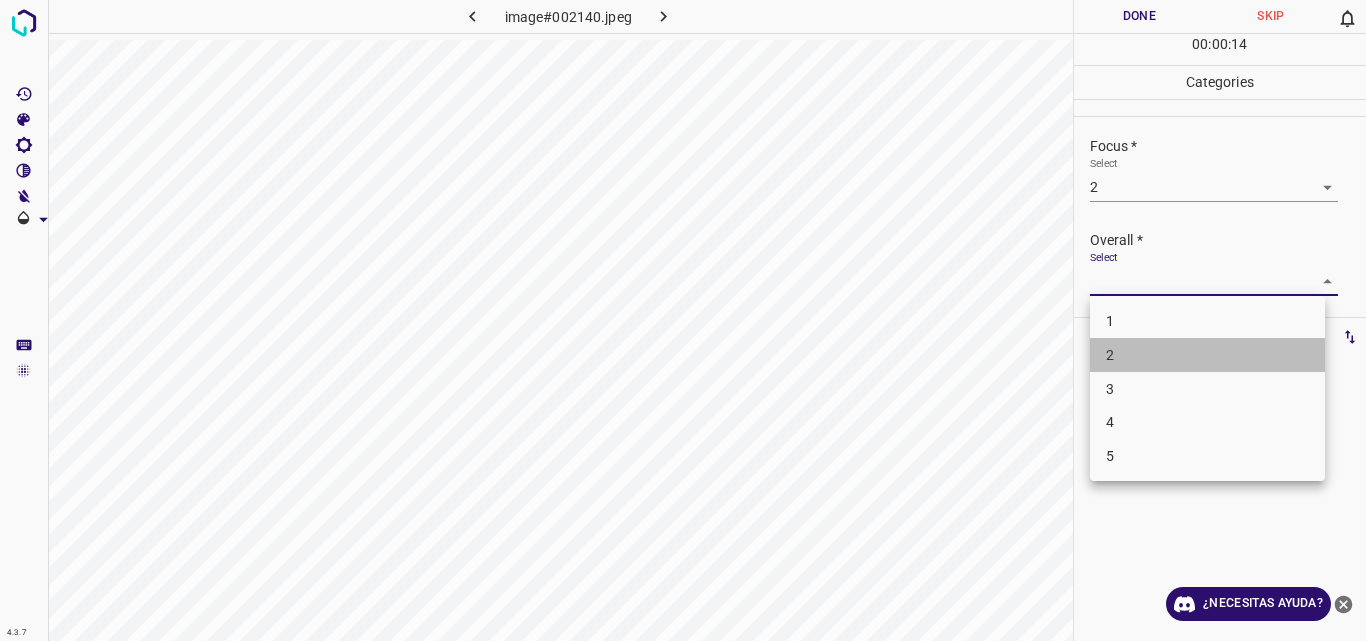 click on "2" at bounding box center (1207, 355) 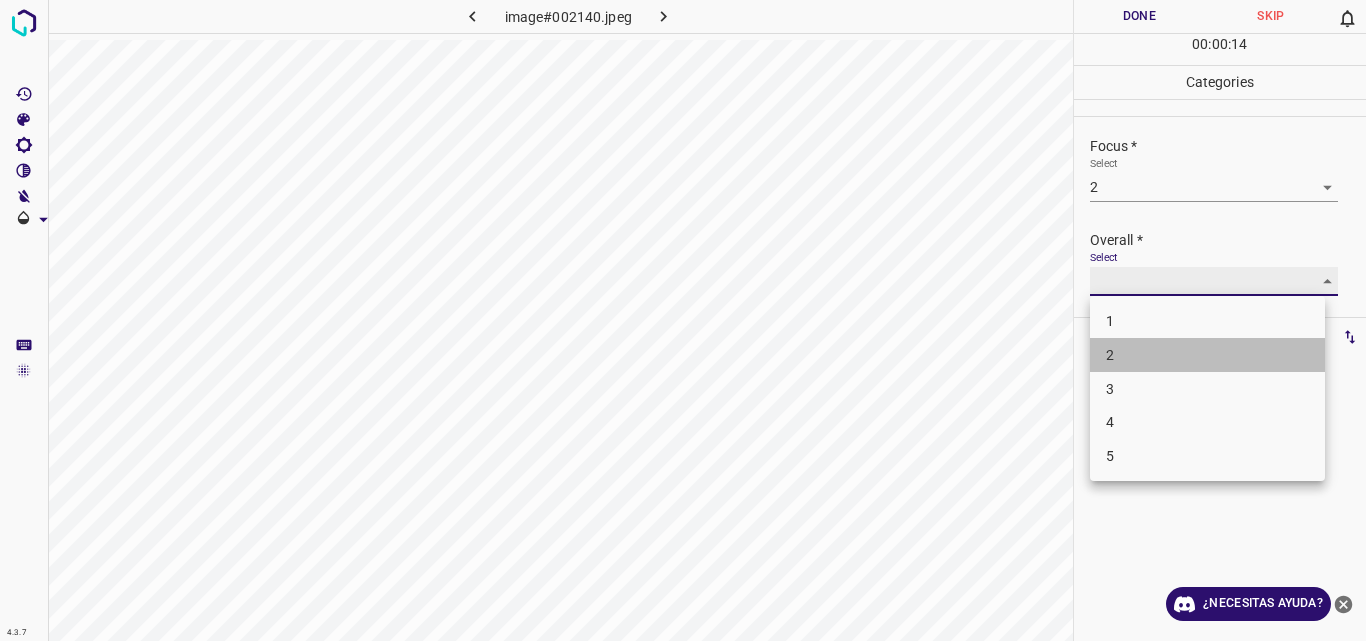 type on "2" 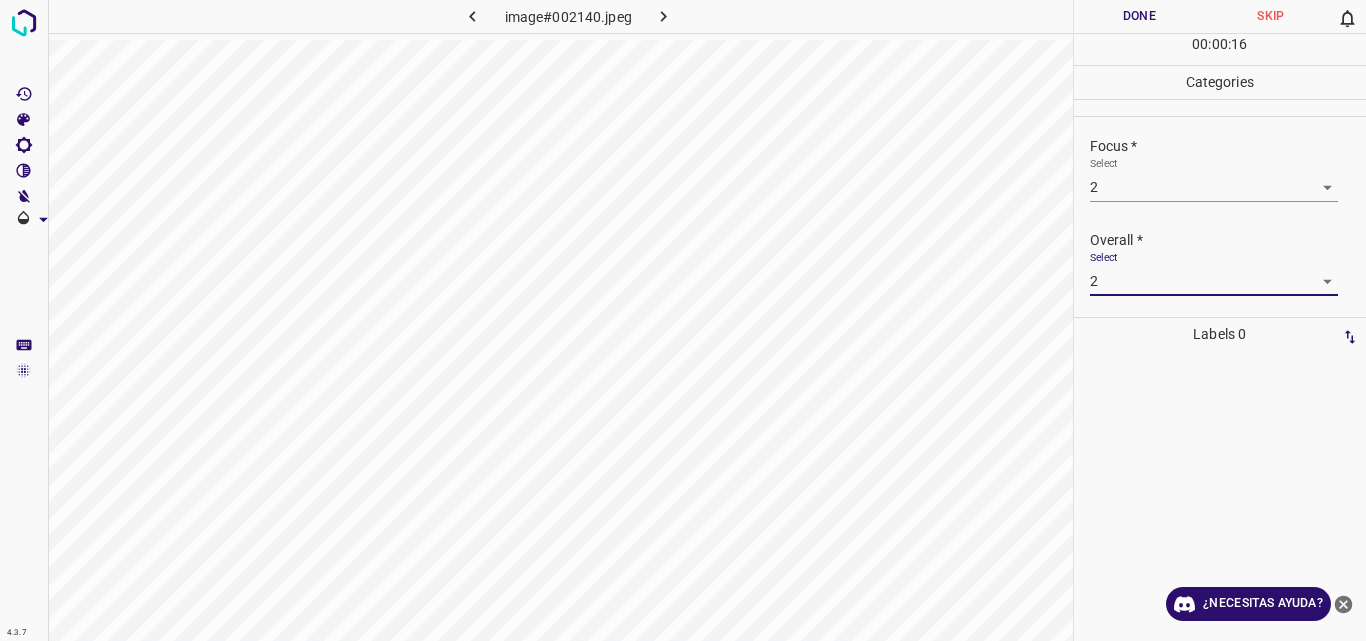 click on "Done" at bounding box center (1140, 16) 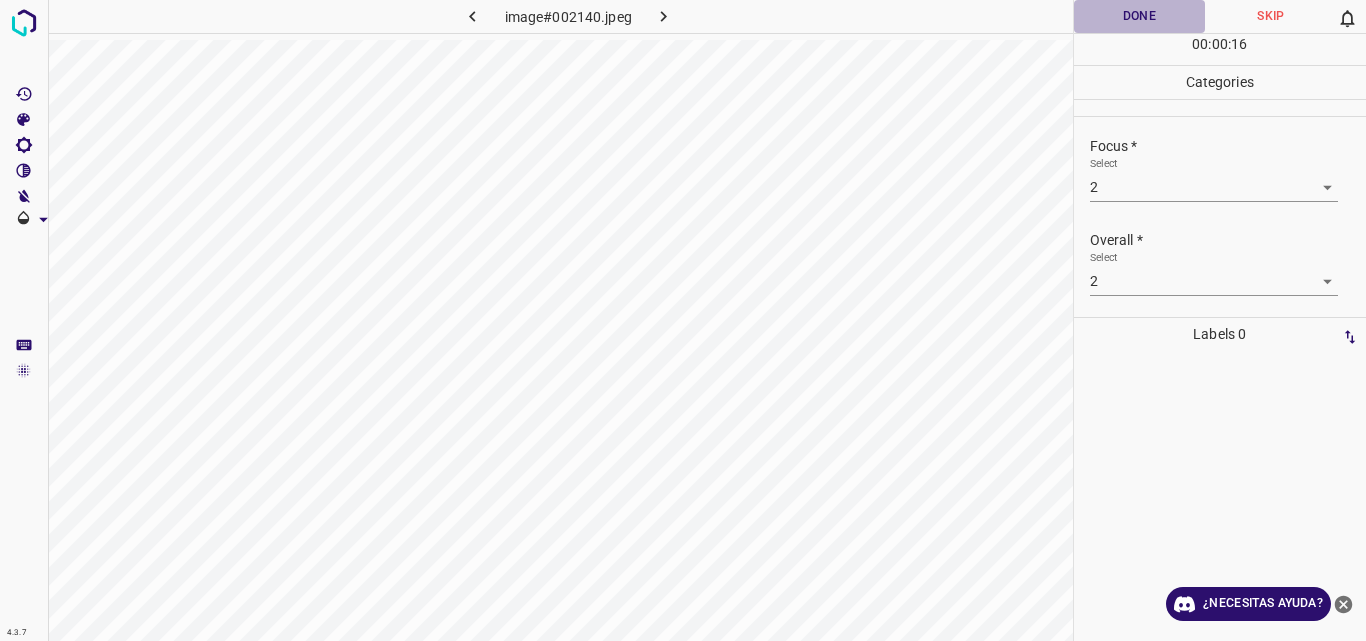 click on "Done" at bounding box center [1140, 16] 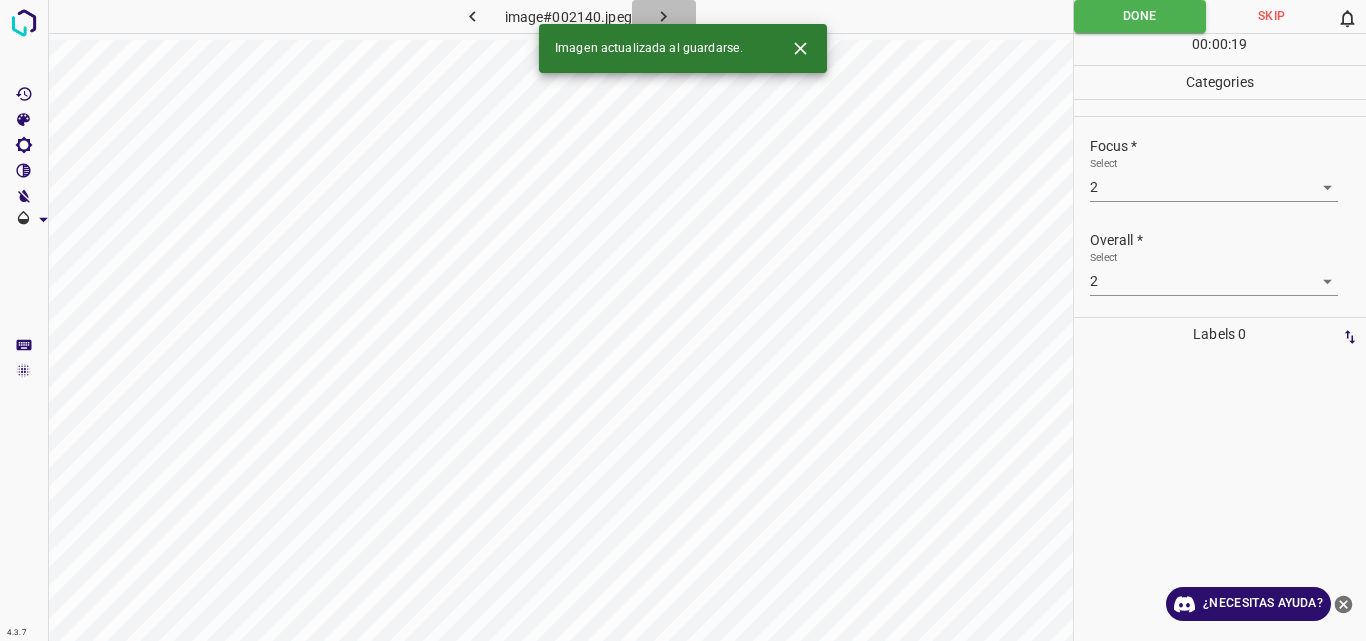 click 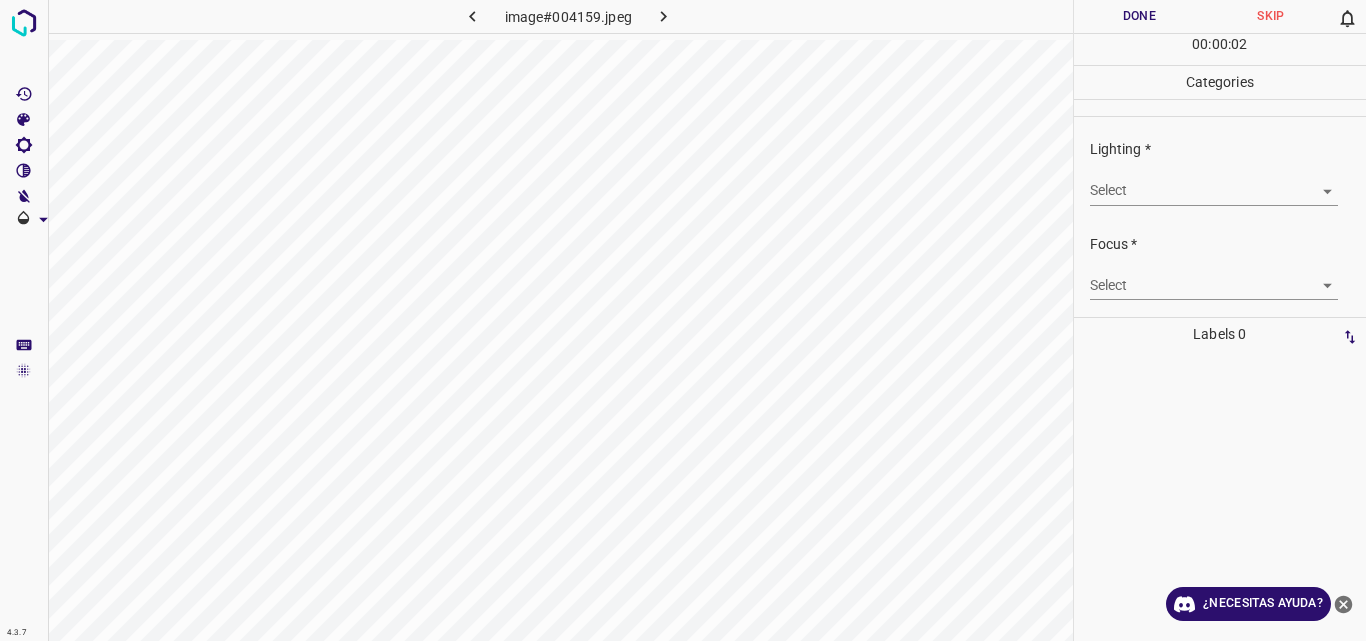 click on "4.3.7 image#004159.jpeg Done Skip 0 00   : 00   : 02   Categories Lighting *  Select ​ Focus *  Select ​ Overall *  Select ​ Labels   0 Categories 1 Lighting 2 Focus 3 Overall Tools Space Change between modes (Draw & Edit) I Auto labeling R Restore zoom M Zoom in N Zoom out Delete Delete selecte label Filters Z Restore filters X Saturation filter C Brightness filter V Contrast filter B Gray scale filter General O Download ¿Necesitas ayuda? Original text Rate this translation Your feedback will be used to help improve Google Translate - Texto - Esconder - Borrar" at bounding box center (683, 320) 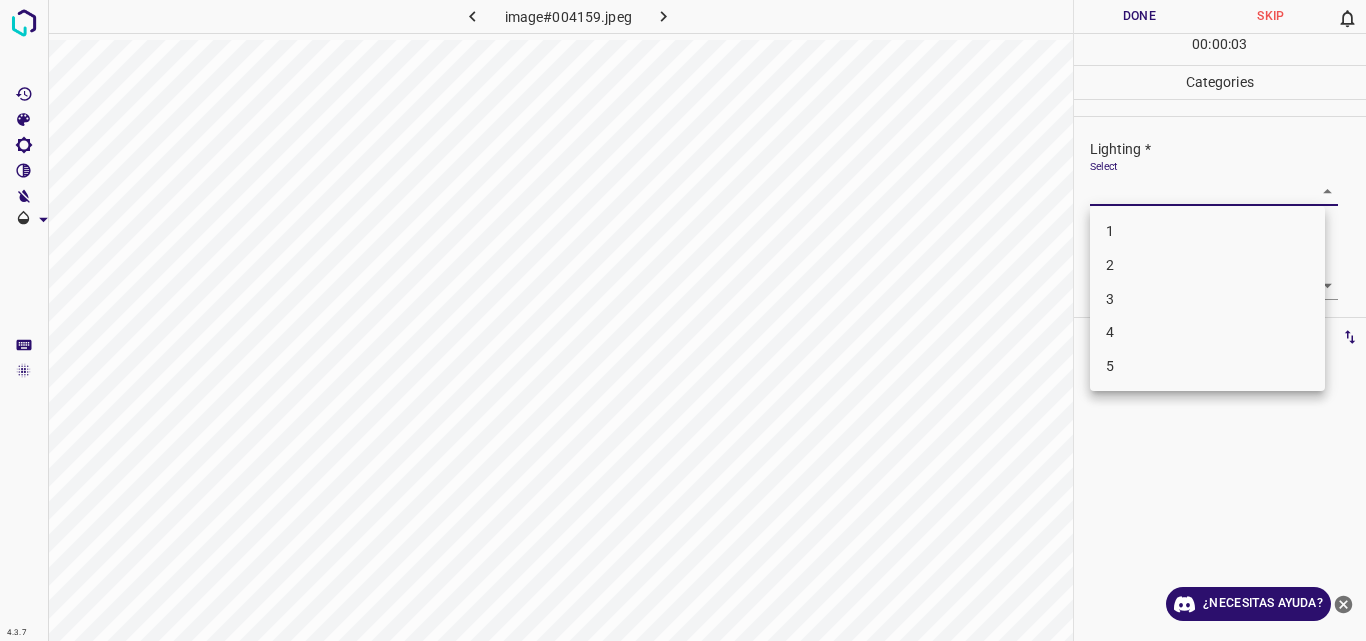 click on "2" at bounding box center (1207, 265) 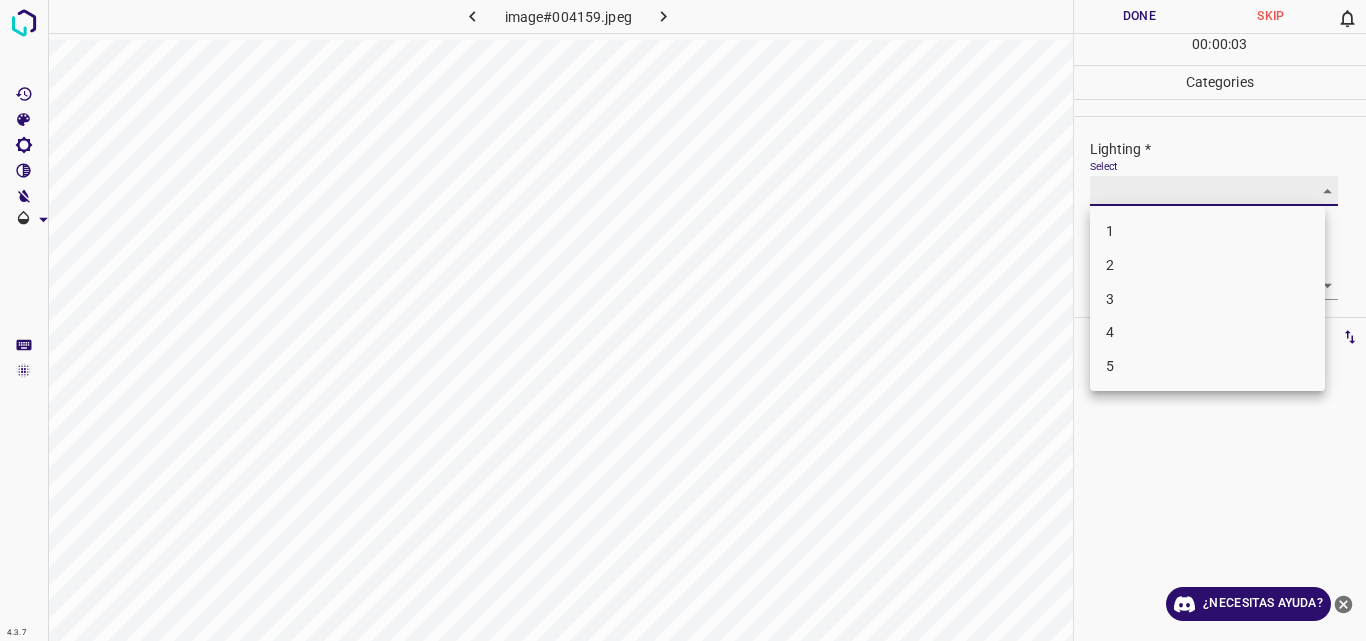 type on "2" 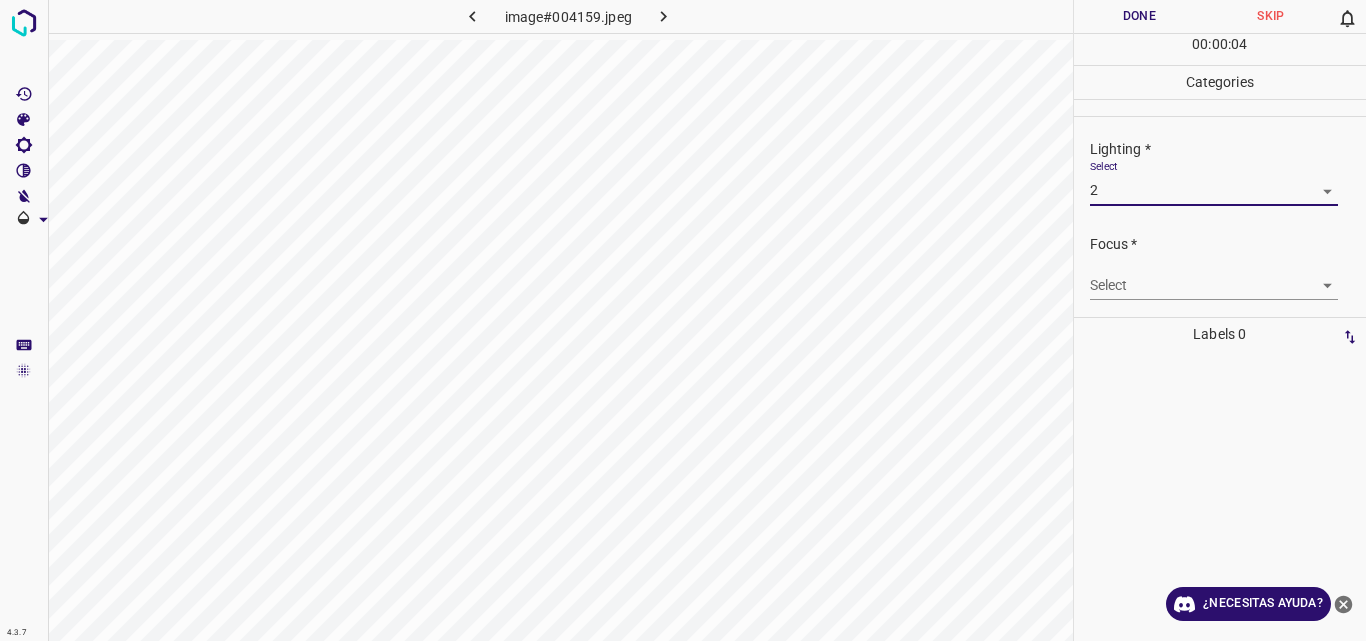 click on "4.3.7 image#004159.jpeg Done Skip 0 00   : 00   : 04   Categories Lighting *  Select 2 2 Focus *  Select ​ Overall *  Select ​ Labels   0 Categories 1 Lighting 2 Focus 3 Overall Tools Space Change between modes (Draw & Edit) I Auto labeling R Restore zoom M Zoom in N Zoom out Delete Delete selecte label Filters Z Restore filters X Saturation filter C Brightness filter V Contrast filter B Gray scale filter General O Download ¿Necesitas ayuda? Original text Rate this translation Your feedback will be used to help improve Google Translate - Texto - Esconder - Borrar" at bounding box center [683, 320] 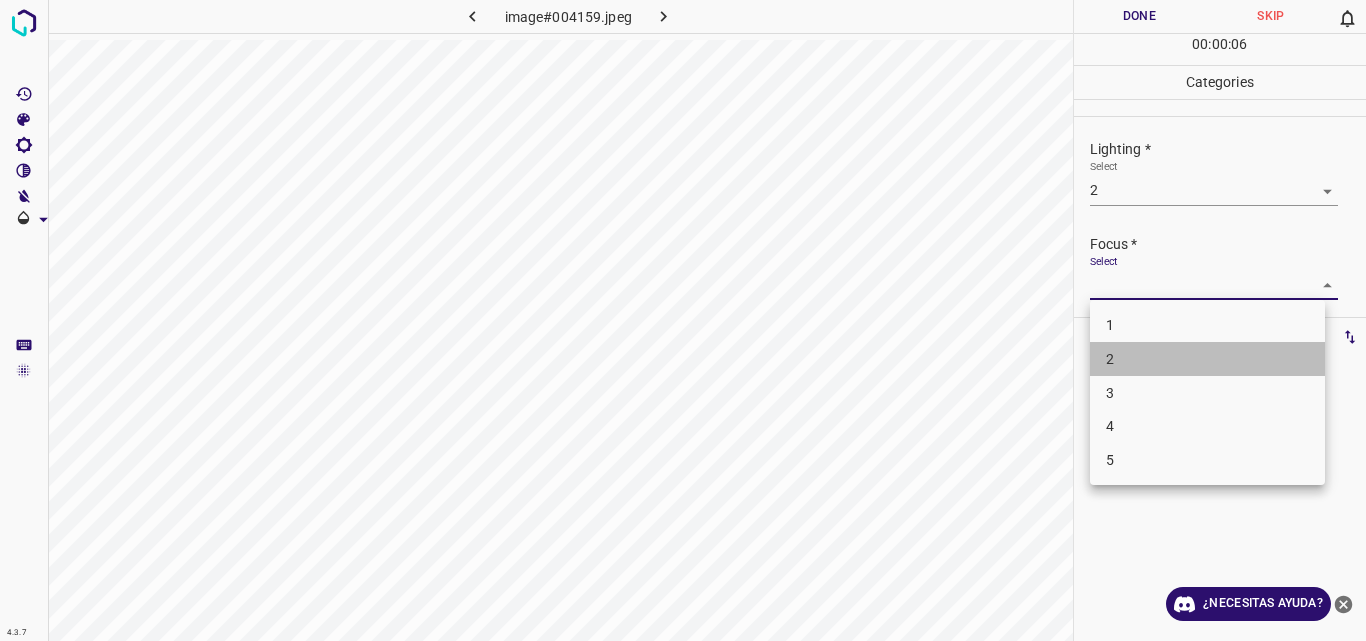 click on "2" at bounding box center [1207, 359] 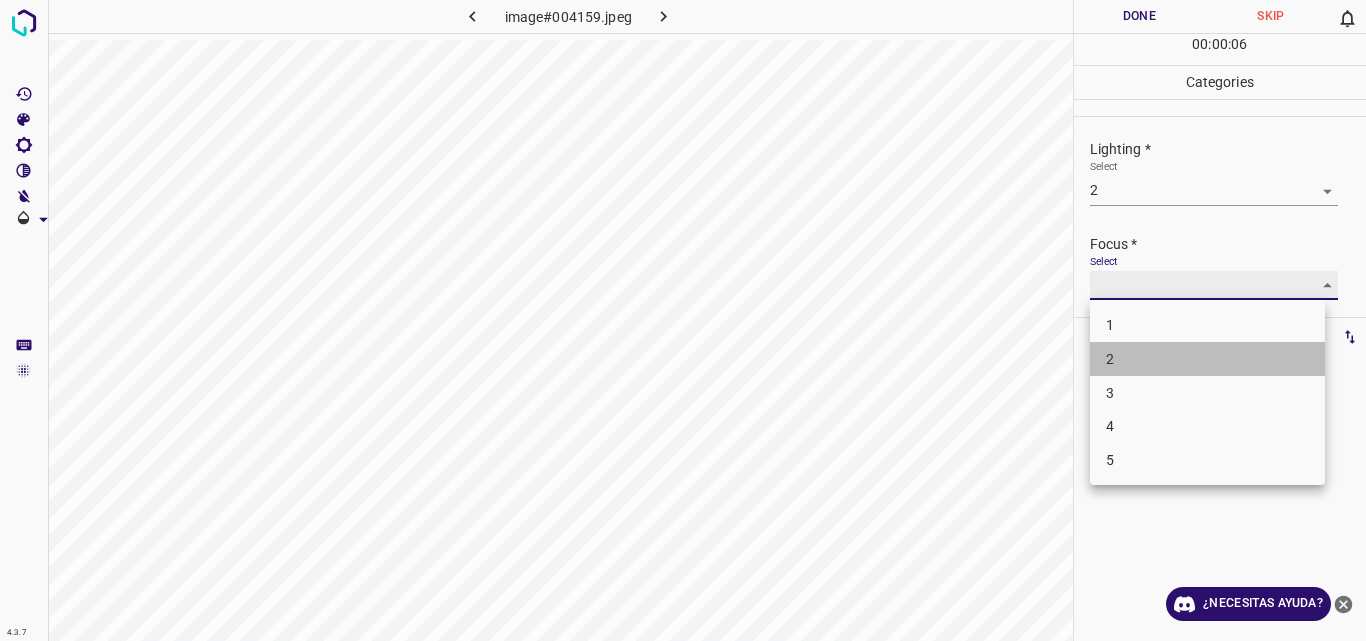 type on "2" 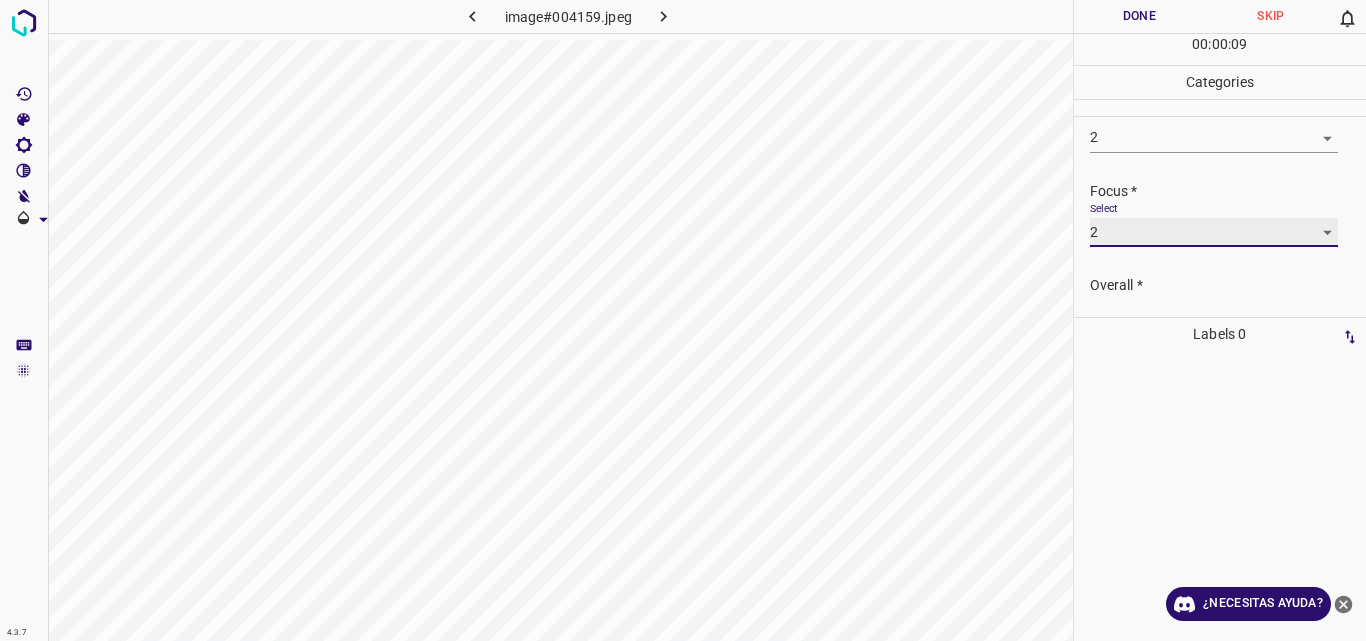 scroll, scrollTop: 98, scrollLeft: 0, axis: vertical 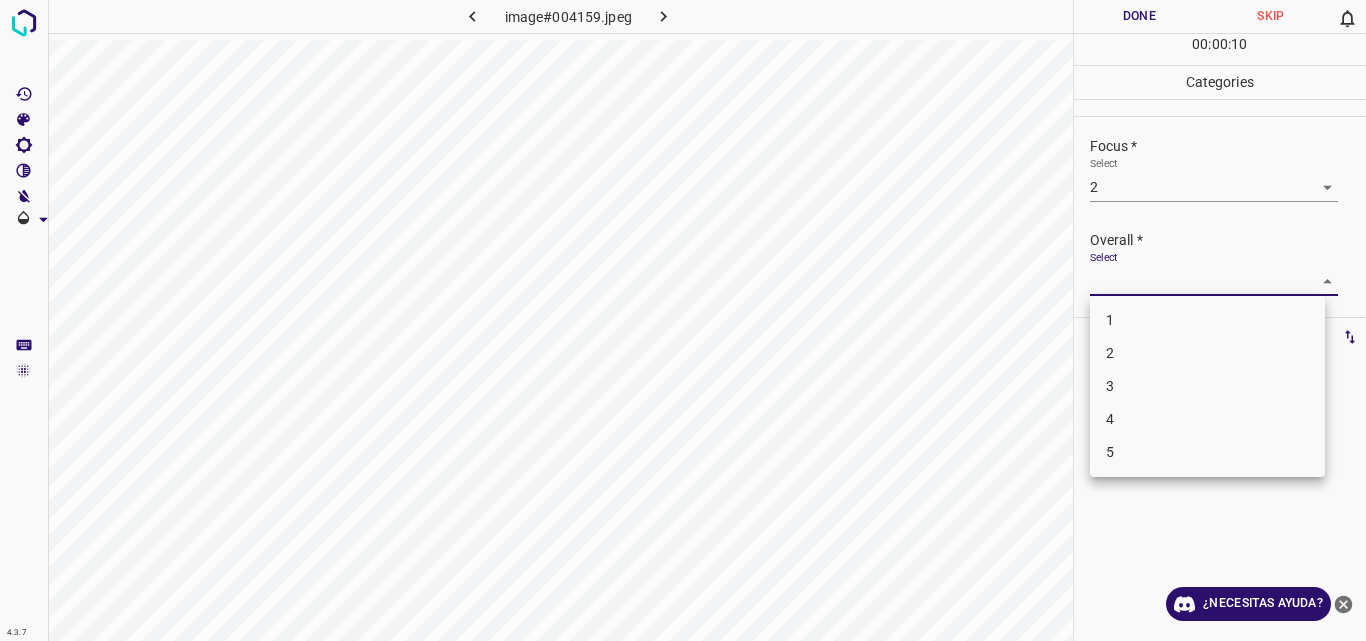 click on "4.3.7 image#004159.jpeg Done Skip 0 00   : 00   : 10   Categories Lighting *  Select 2 2 Focus *  Select 2 2 Overall *  Select ​ Labels   0 Categories 1 Lighting 2 Focus 3 Overall Tools Space Change between modes (Draw & Edit) I Auto labeling R Restore zoom M Zoom in N Zoom out Delete Delete selecte label Filters Z Restore filters X Saturation filter C Brightness filter V Contrast filter B Gray scale filter General O Download ¿Necesitas ayuda? Original text Rate this translation Your feedback will be used to help improve Google Translate - Texto - Esconder - Borrar 1 2 3 4 5" at bounding box center [683, 320] 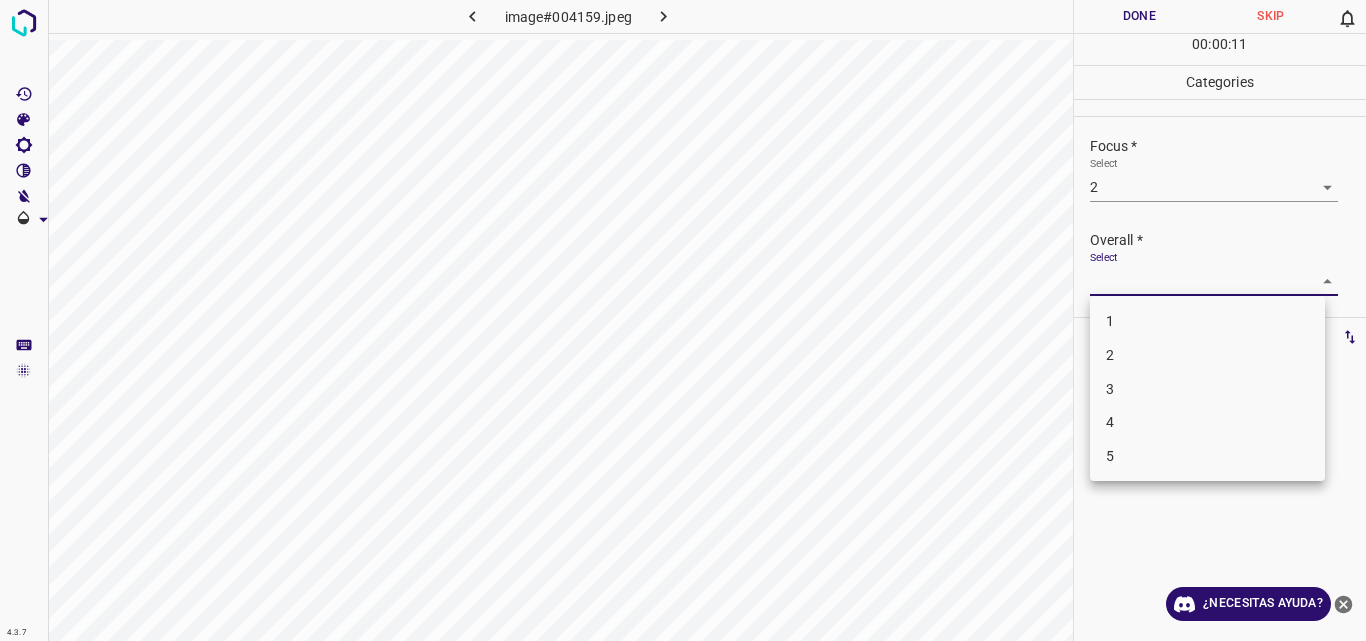 click on "2" at bounding box center (1207, 355) 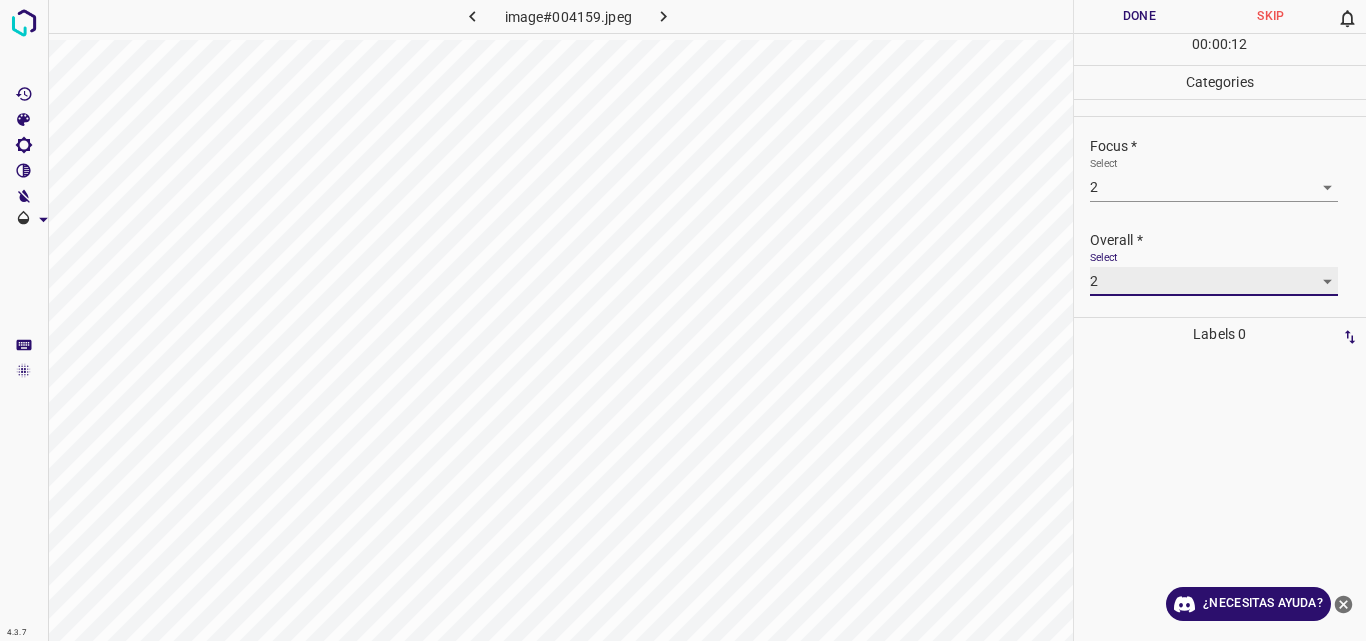 type on "2" 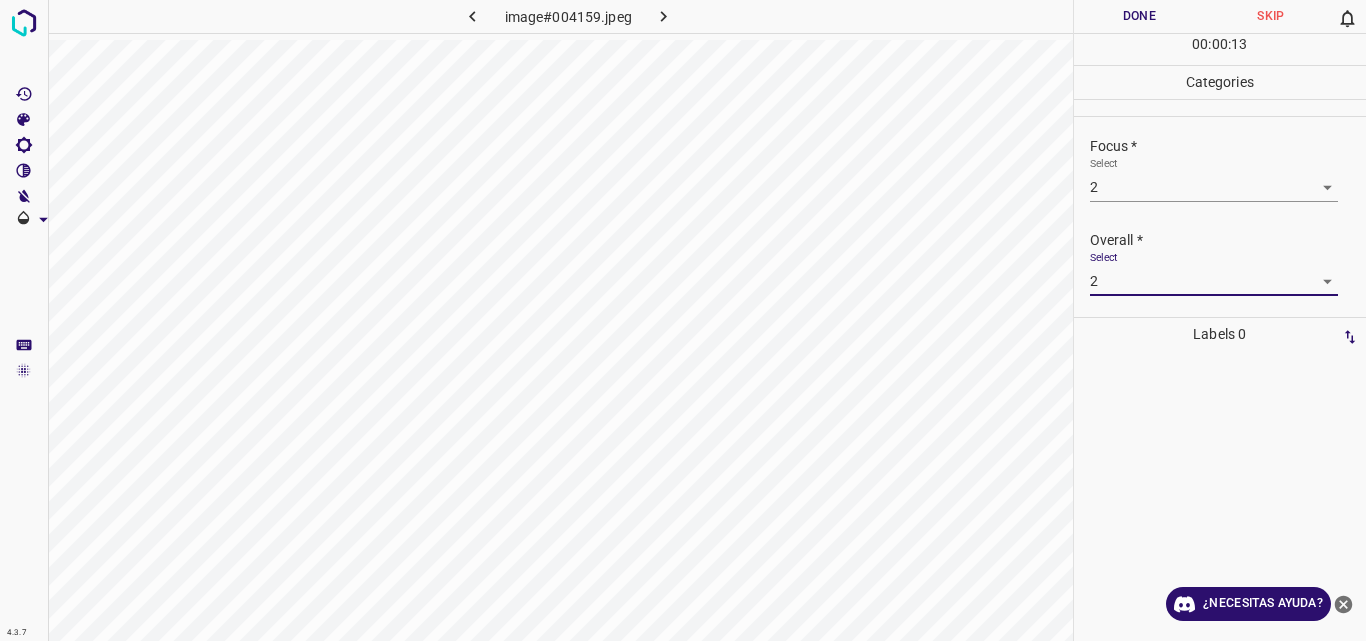 click on "Done" at bounding box center (1140, 16) 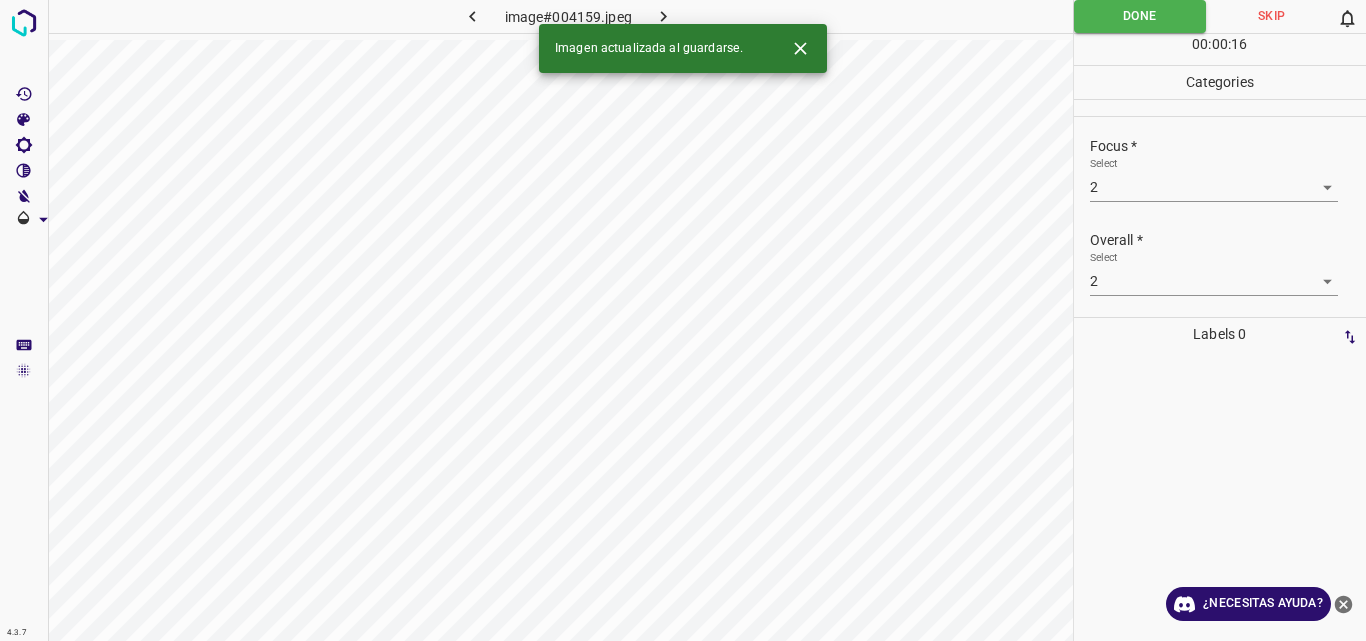 click 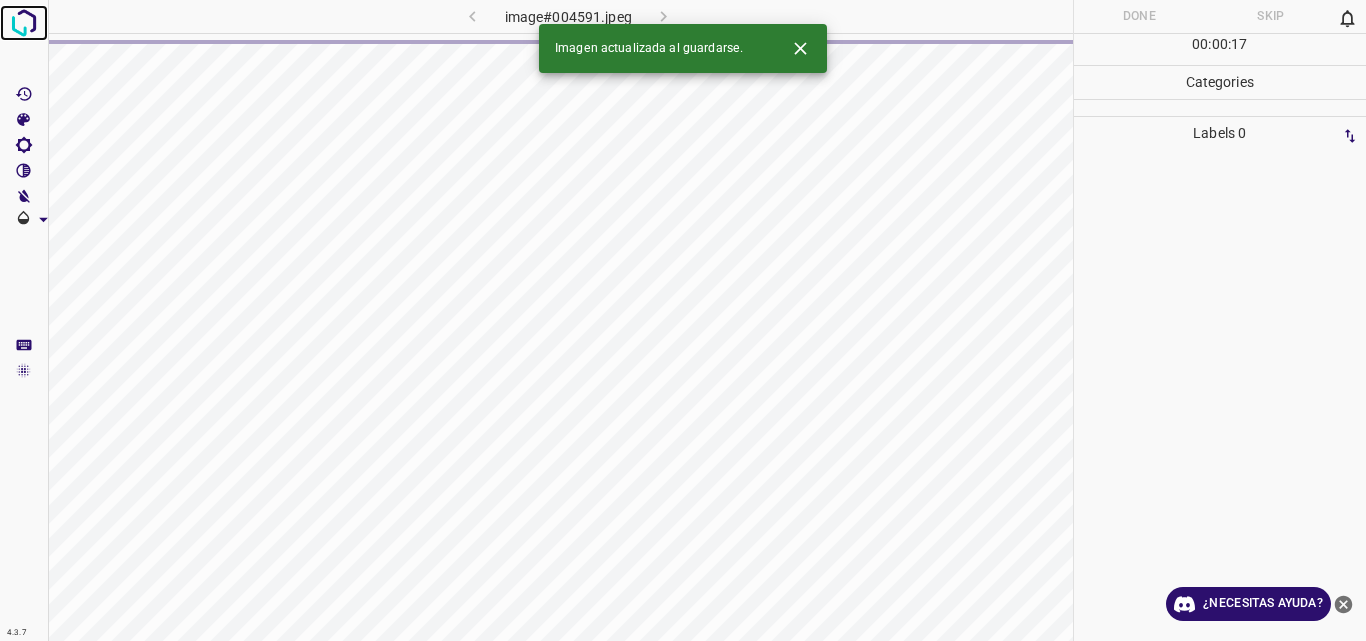 click at bounding box center (24, 23) 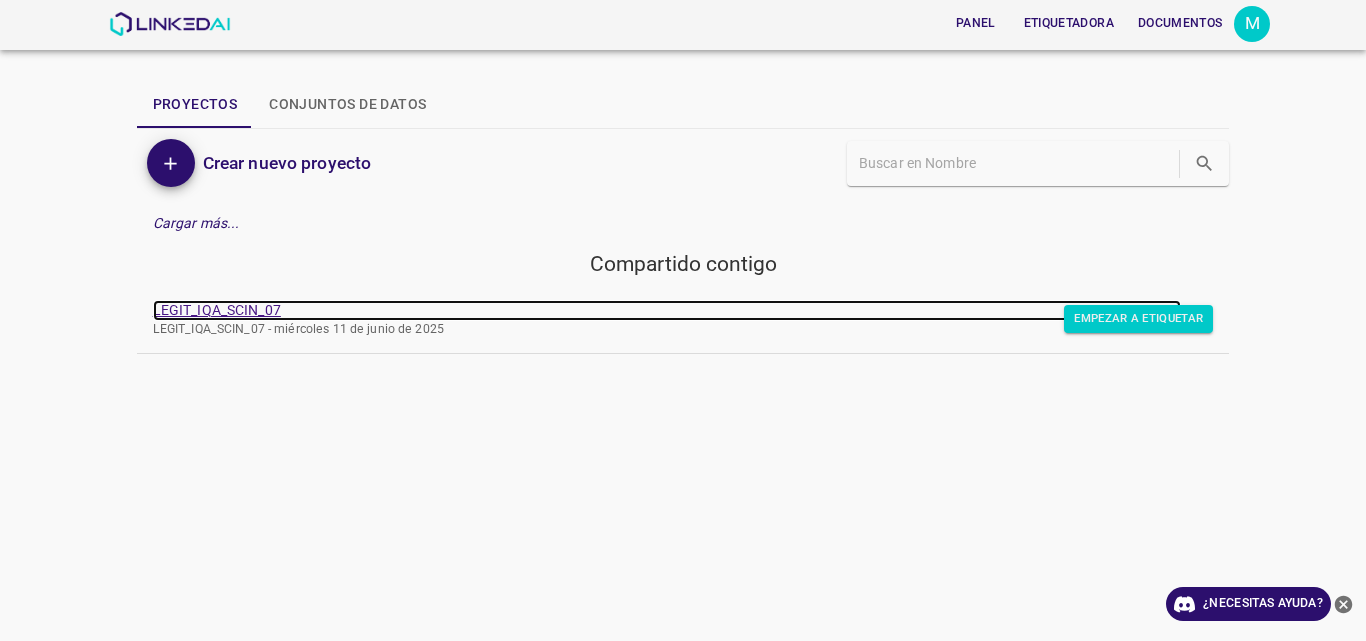 click on "LEGIT_IQA_SCIN_07" at bounding box center (217, 310) 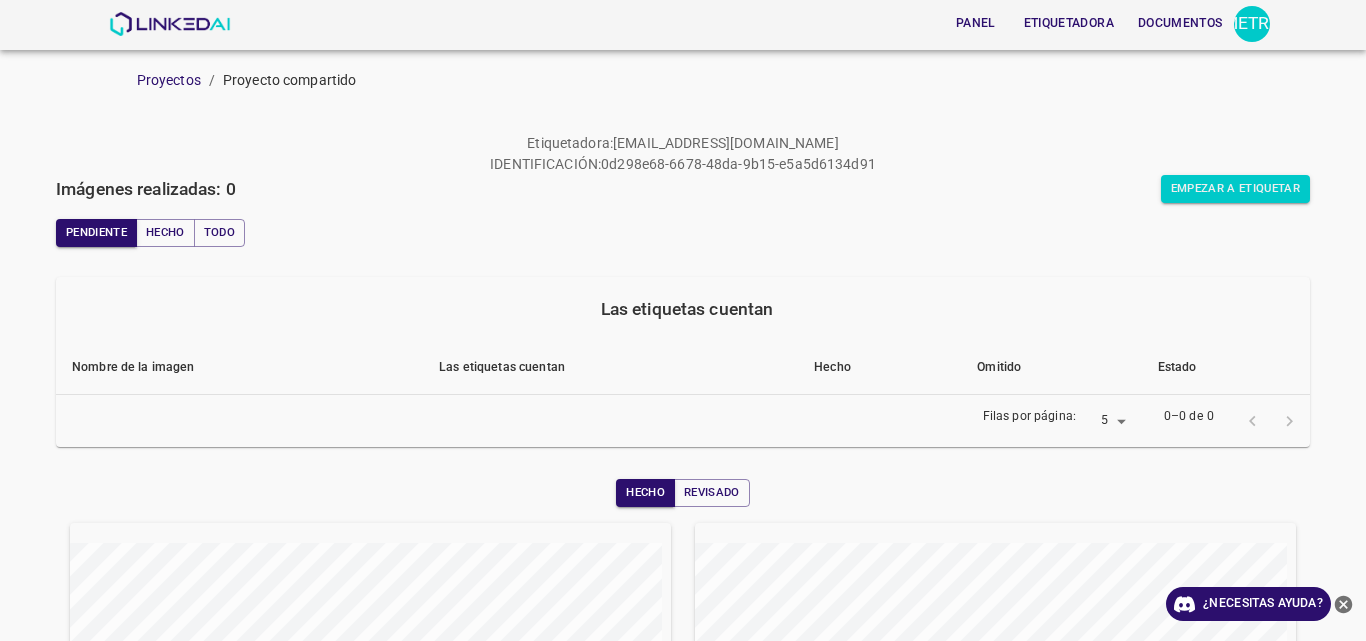 scroll, scrollTop: 0, scrollLeft: 0, axis: both 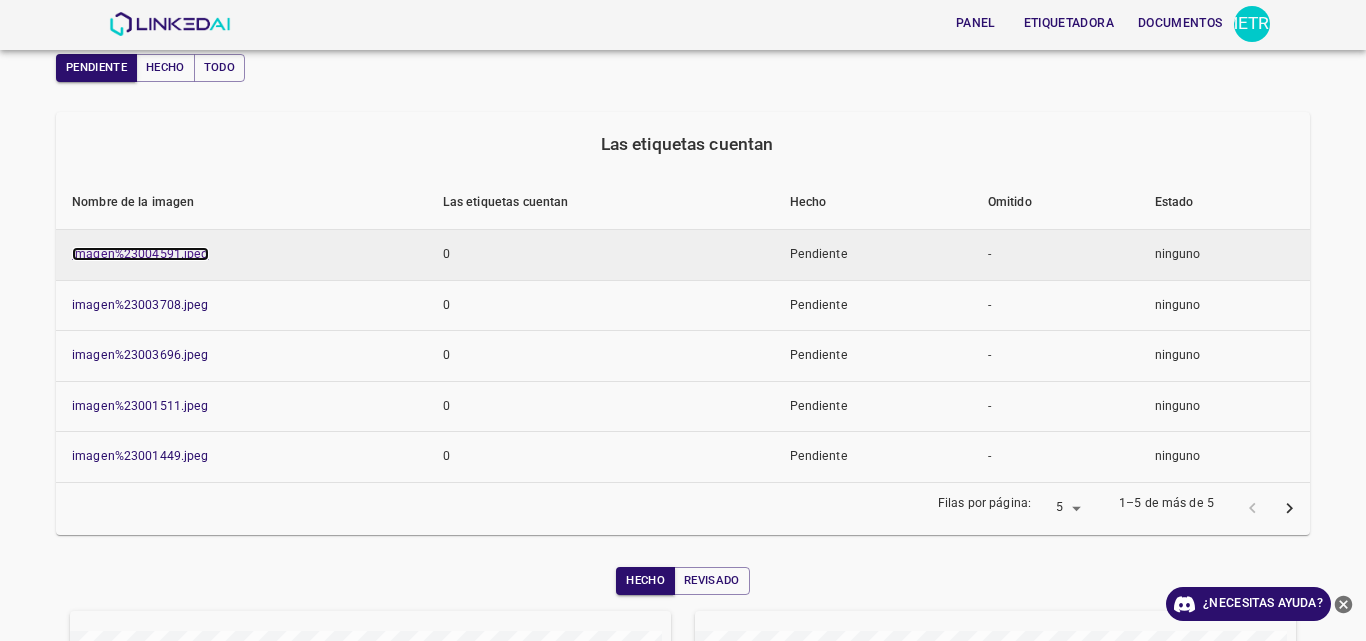 click on "imagen%23004591.jpeg" at bounding box center (140, 254) 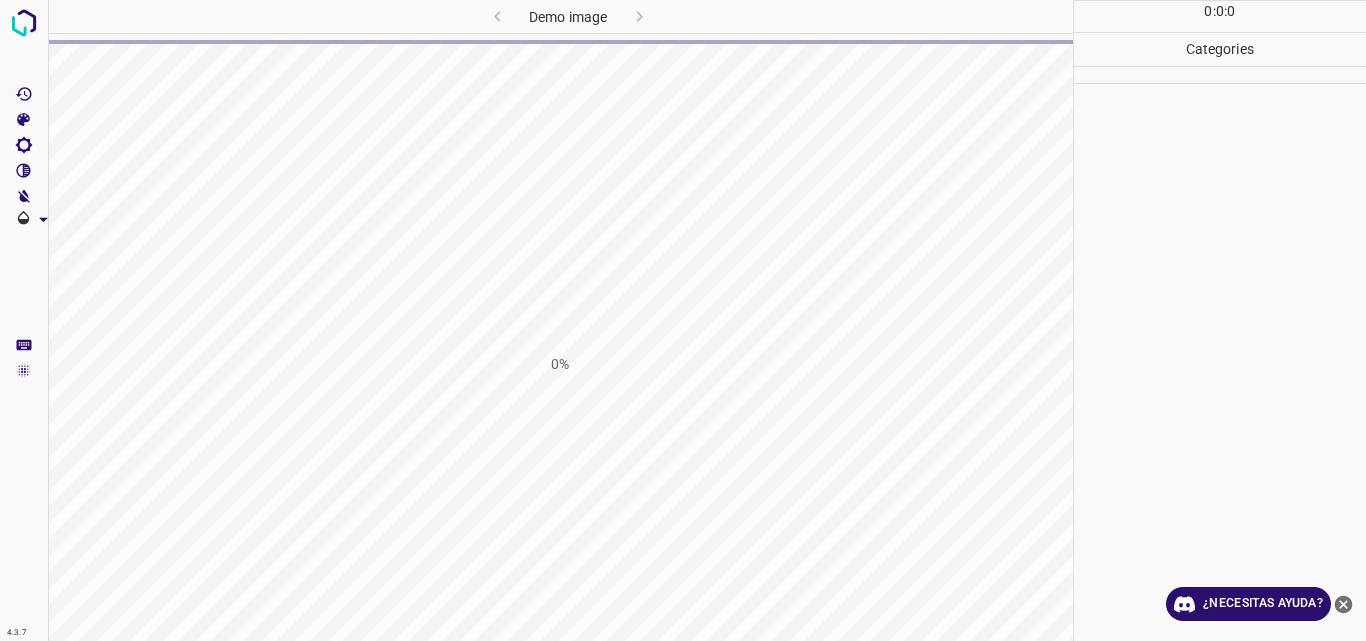 scroll, scrollTop: 0, scrollLeft: 0, axis: both 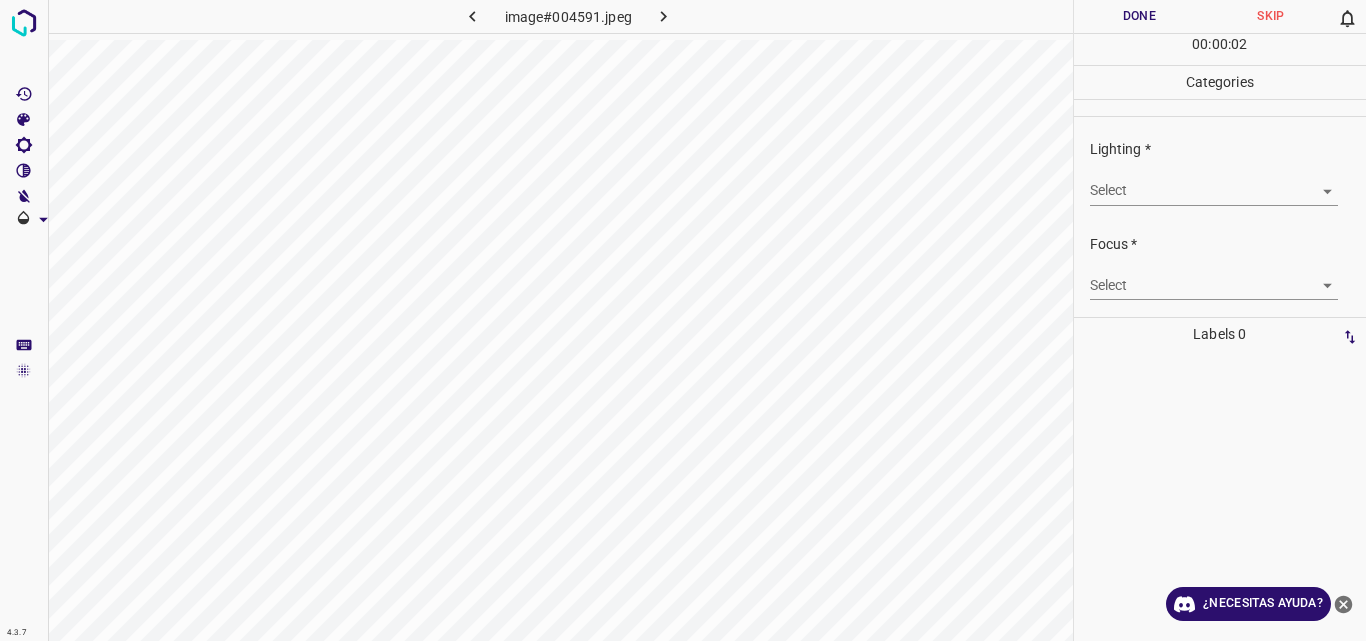 click on "4.3.7 image#004591.jpeg Done Skip 0 00   : 00   : 02   Categories Lighting *  Select ​ Focus *  Select ​ Overall *  Select ​ Labels   0 Categories 1 Lighting 2 Focus 3 Overall Tools Space Change between modes (Draw & Edit) I Auto labeling R Restore zoom M Zoom in N Zoom out Delete Delete selecte label Filters Z Restore filters X Saturation filter C Brightness filter V Contrast filter B Gray scale filter General O Download ¿Necesitas ayuda? Original text Rate this translation Your feedback will be used to help improve Google Translate - Texto - Esconder - Borrar" at bounding box center [683, 320] 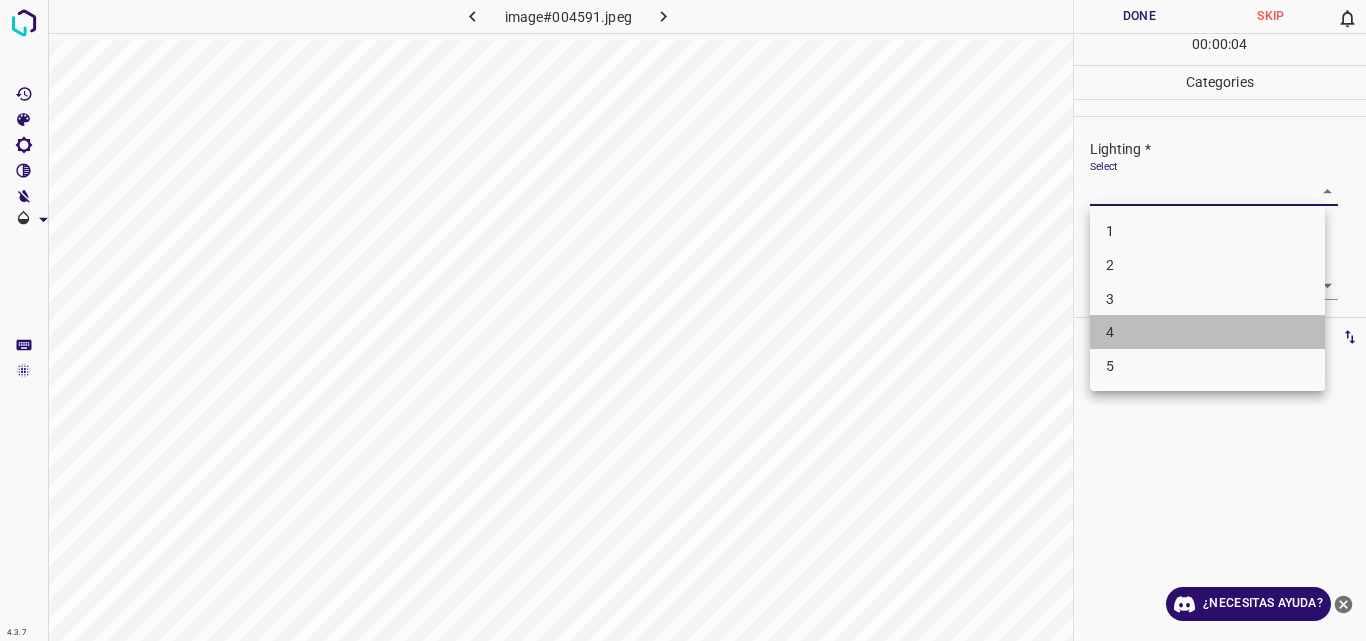 click on "4" at bounding box center (1207, 332) 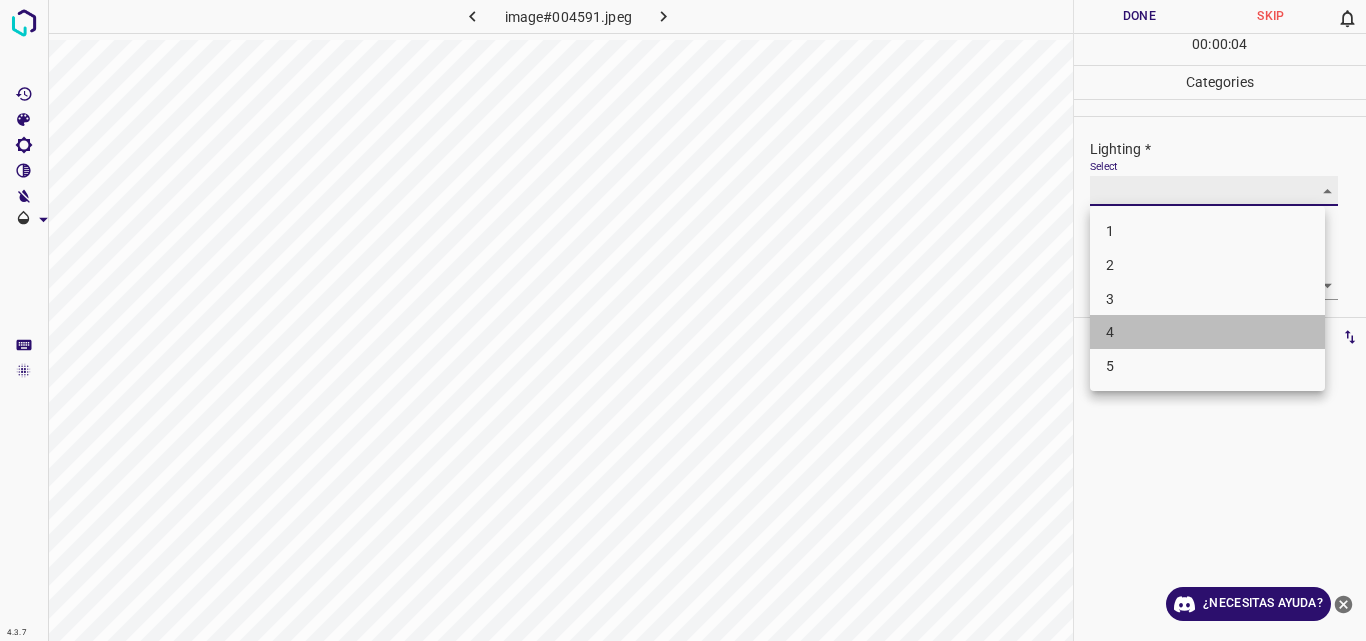 type on "4" 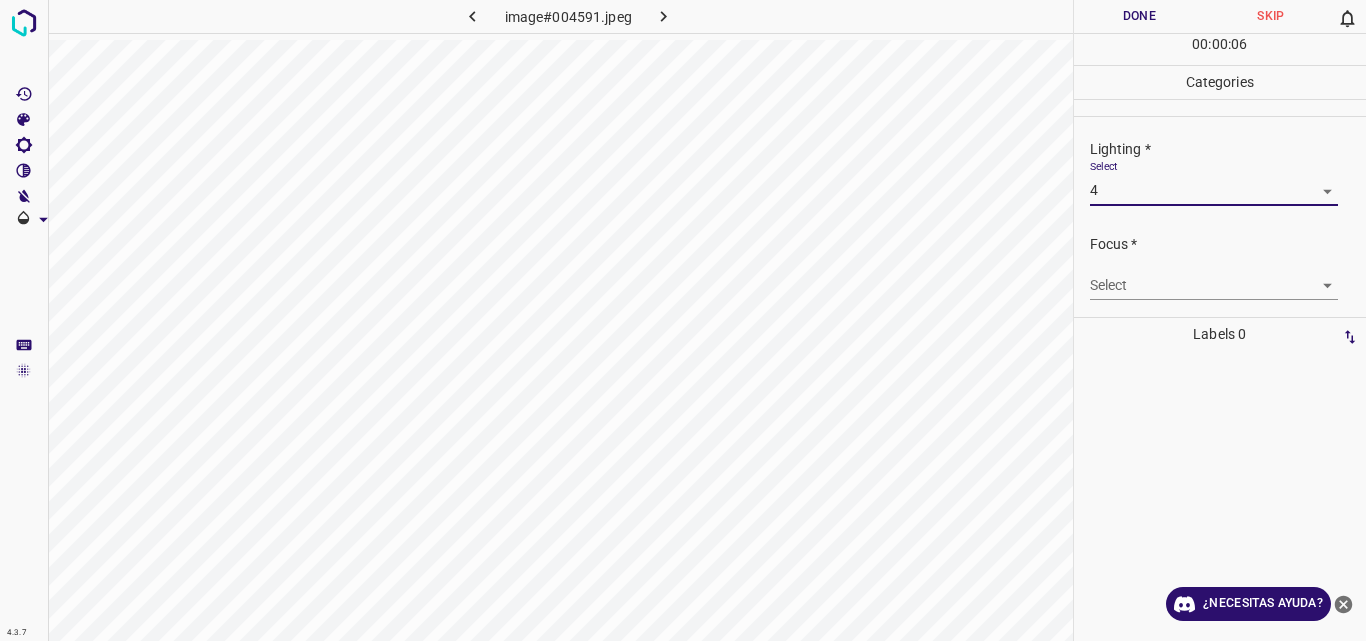 click on "4.3.7 image#004591.jpeg Done Skip 0 00   : 00   : 06   Categories Lighting *  Select 4 4 Focus *  Select ​ Overall *  Select ​ Labels   0 Categories 1 Lighting 2 Focus 3 Overall Tools Space Change between modes (Draw & Edit) I Auto labeling R Restore zoom M Zoom in N Zoom out Delete Delete selecte label Filters Z Restore filters X Saturation filter C Brightness filter V Contrast filter B Gray scale filter General O Download ¿Necesitas ayuda? Original text Rate this translation Your feedback will be used to help improve Google Translate - Texto - Esconder - Borrar" at bounding box center [683, 320] 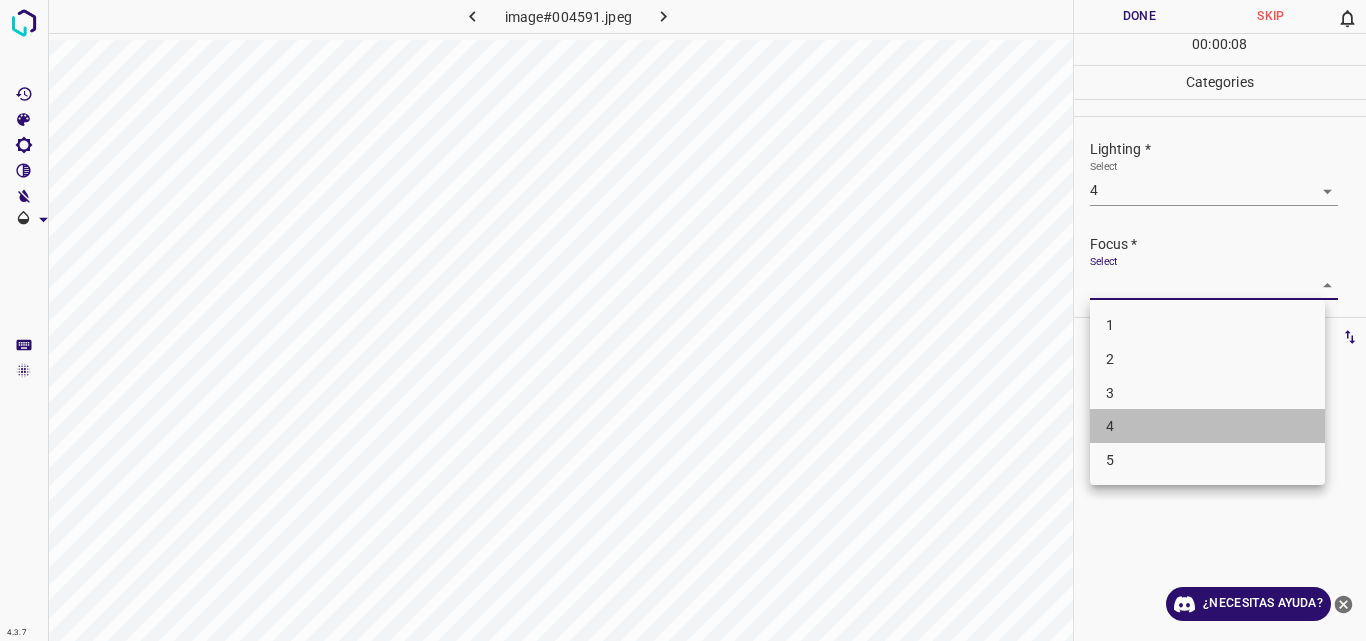 click on "4" at bounding box center [1207, 426] 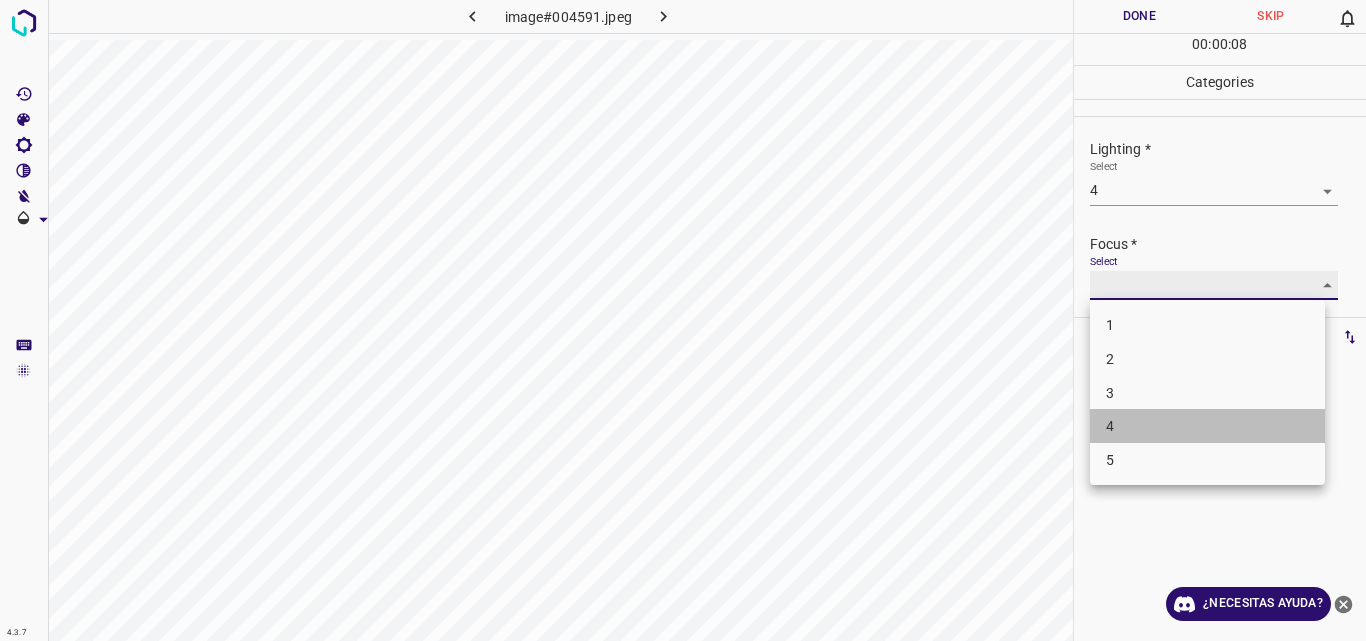 type on "4" 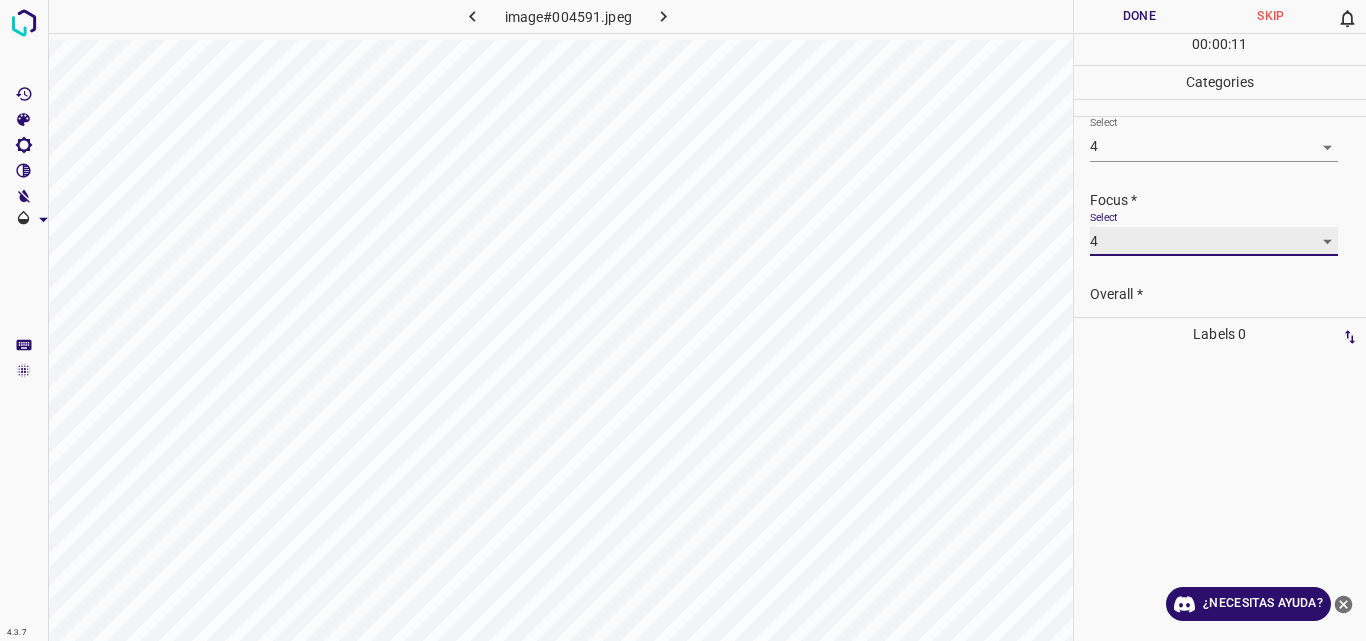 scroll, scrollTop: 67, scrollLeft: 0, axis: vertical 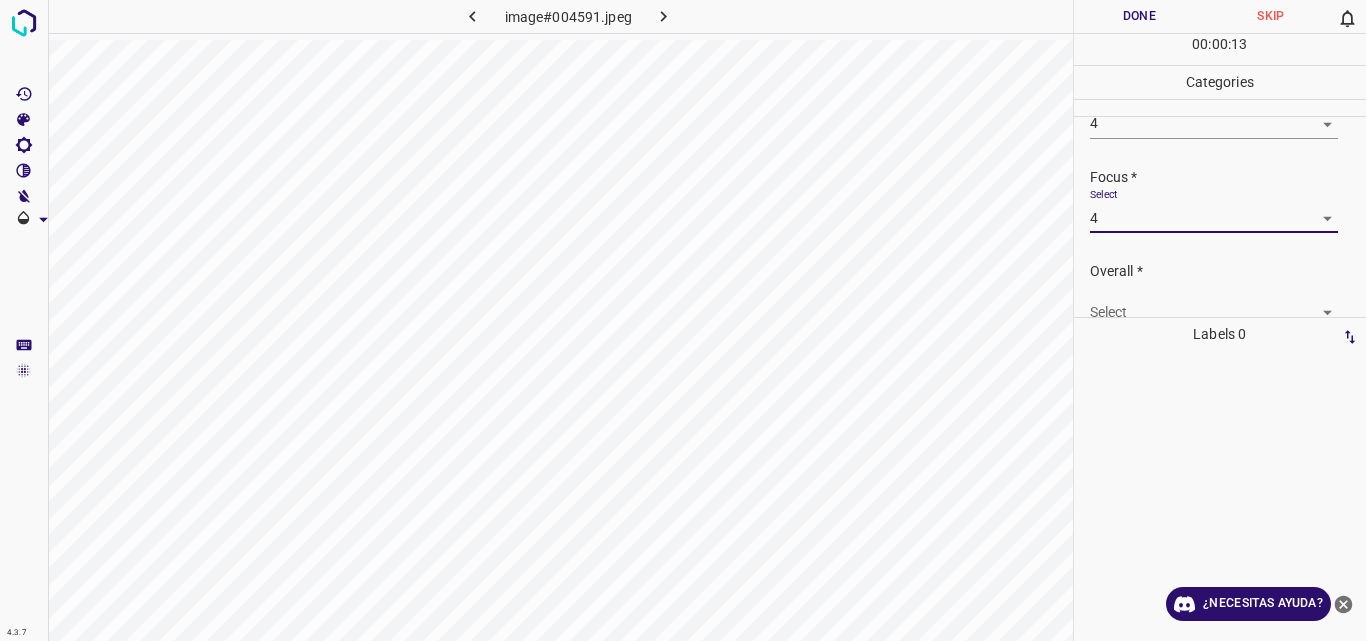 click on "4.3.7 image#004591.jpeg Done Skip 0 00   : 00   : 13   Categories Lighting *  Select 4 4 Focus *  Select 4 4 Overall *  Select ​ Labels   0 Categories 1 Lighting 2 Focus 3 Overall Tools Space Change between modes (Draw & Edit) I Auto labeling R Restore zoom M Zoom in N Zoom out Delete Delete selecte label Filters Z Restore filters X Saturation filter C Brightness filter V Contrast filter B Gray scale filter General O Download ¿Necesitas ayuda? Original text Rate this translation Your feedback will be used to help improve Google Translate - Texto - Esconder - Borrar" at bounding box center [683, 320] 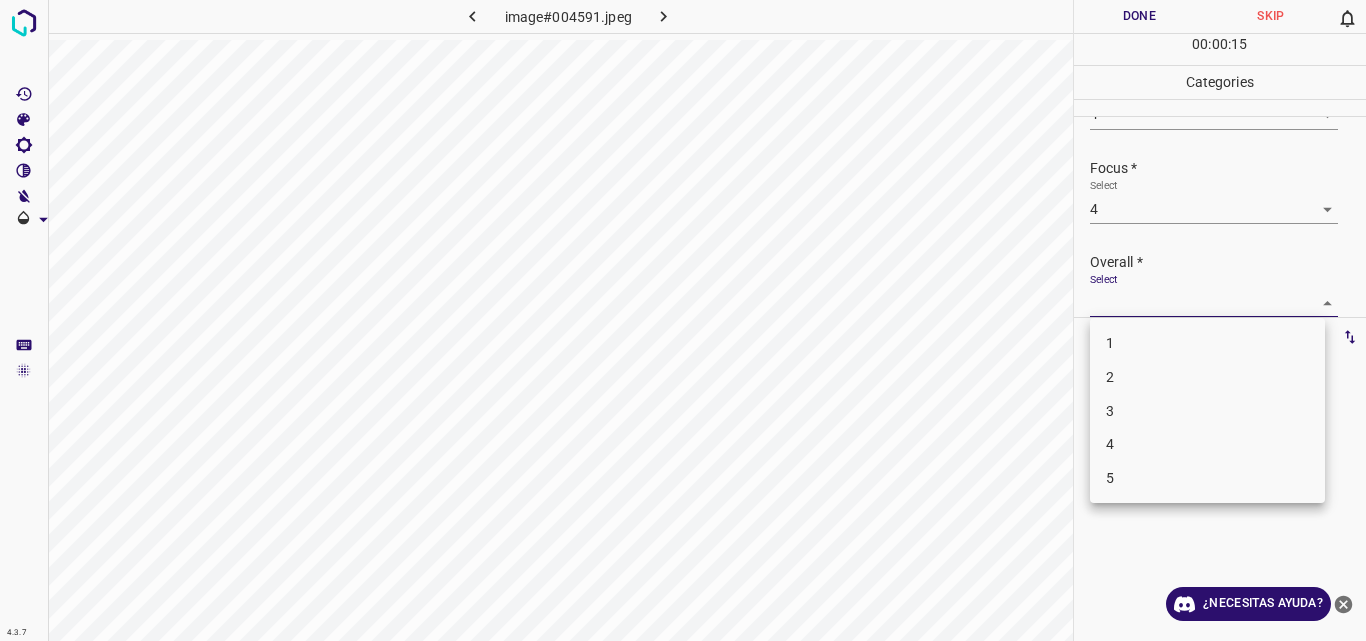 click on "4" at bounding box center [1207, 444] 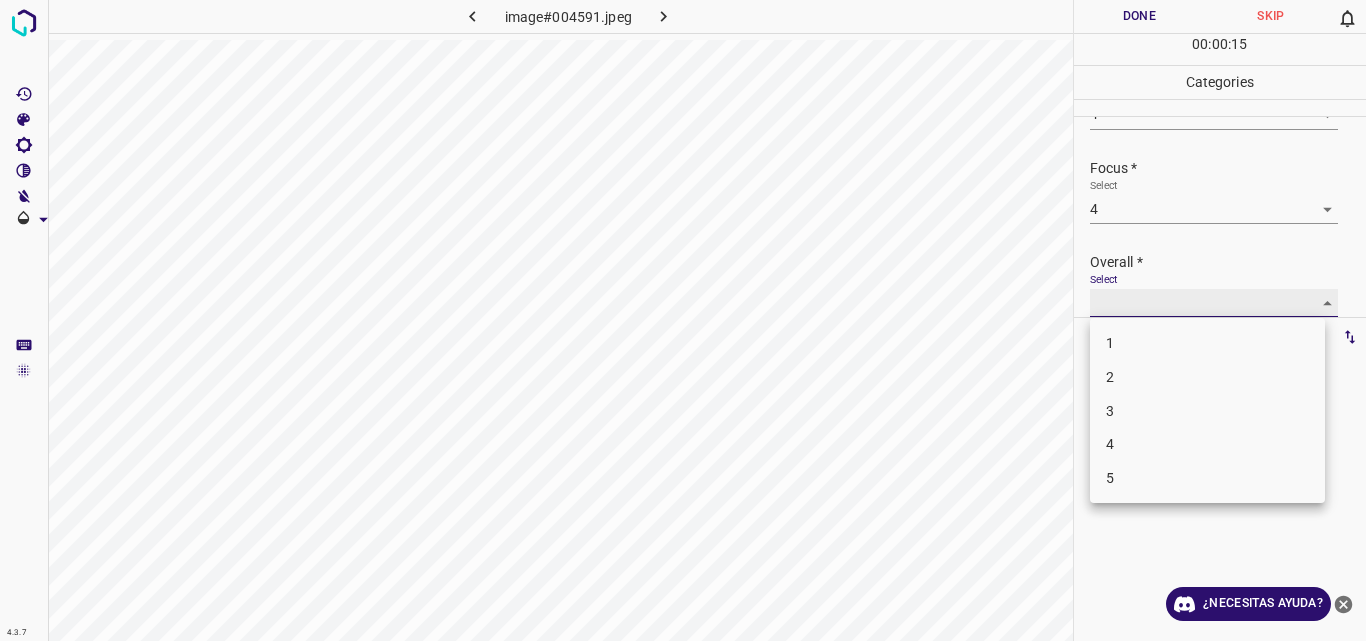 type on "4" 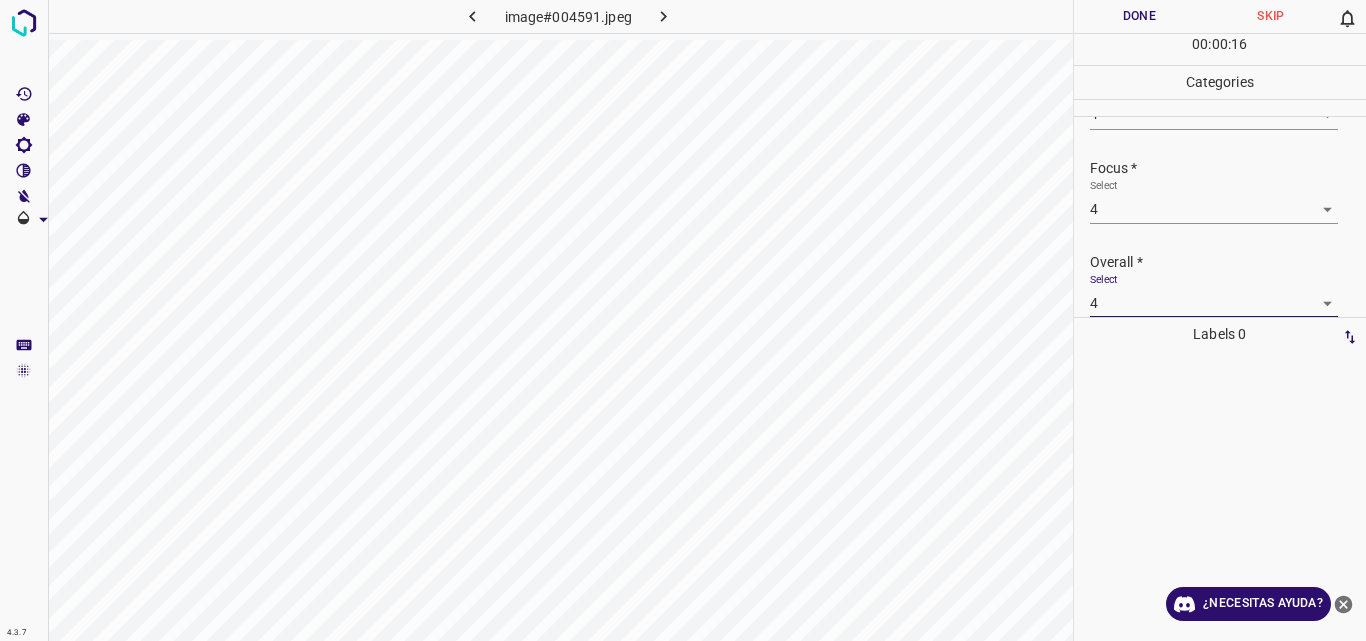 click on "Done" at bounding box center [1140, 16] 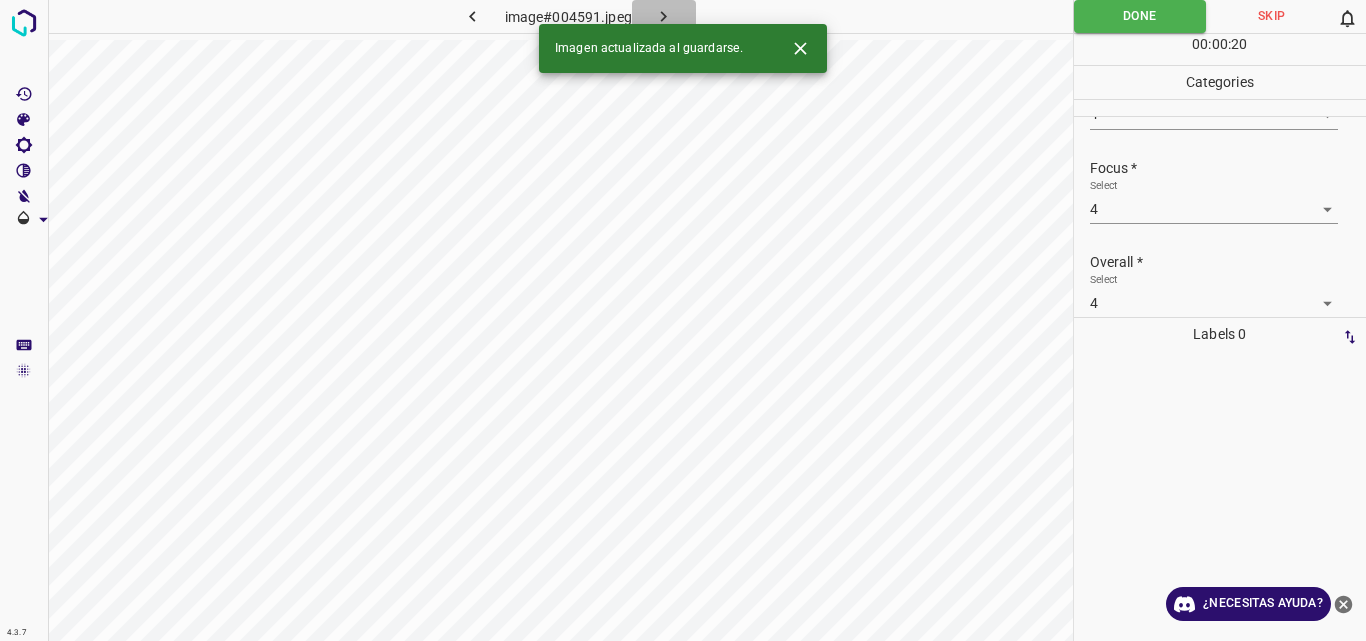 click 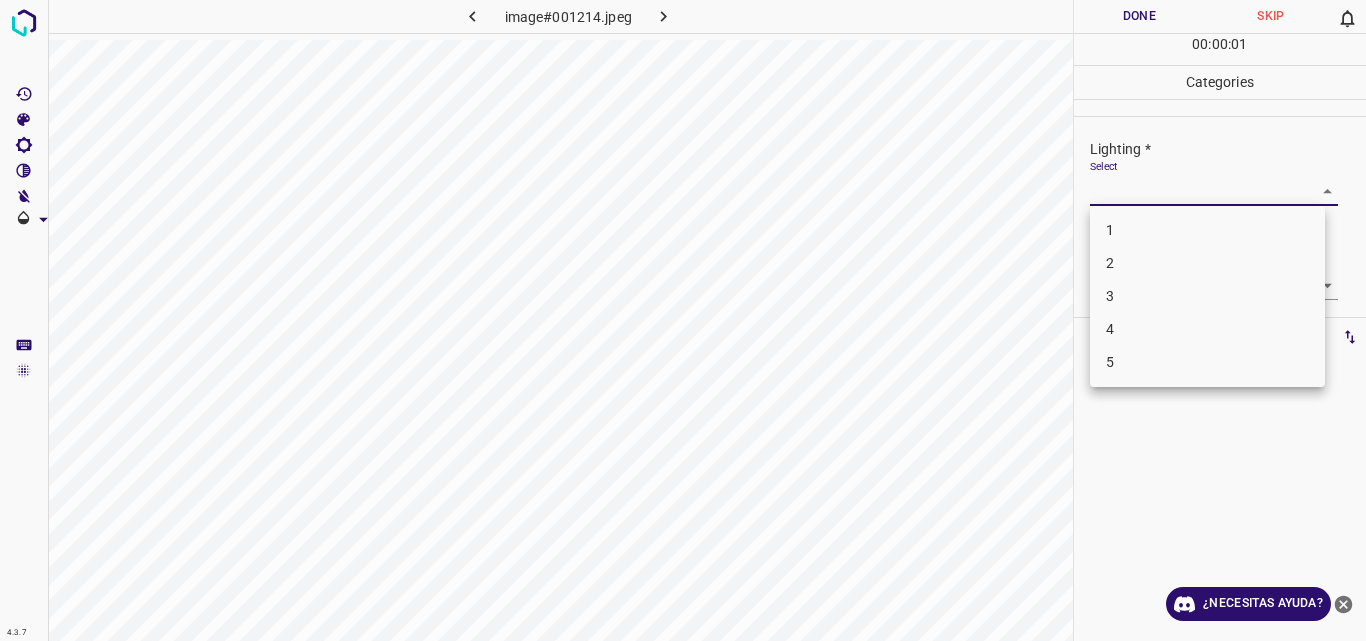 click on "4.3.7 image#001214.jpeg Done Skip 0 00   : 00   : 01   Categories Lighting *  Select ​ Focus *  Select ​ Overall *  Select ​ Labels   0 Categories 1 Lighting 2 Focus 3 Overall Tools Space Change between modes (Draw & Edit) I Auto labeling R Restore zoom M Zoom in N Zoom out Delete Delete selecte label Filters Z Restore filters X Saturation filter C Brightness filter V Contrast filter B Gray scale filter General O Download ¿Necesitas ayuda? Original text Rate this translation Your feedback will be used to help improve Google Translate - Texto - Esconder - Borrar 1 2 3 4 5" at bounding box center (683, 320) 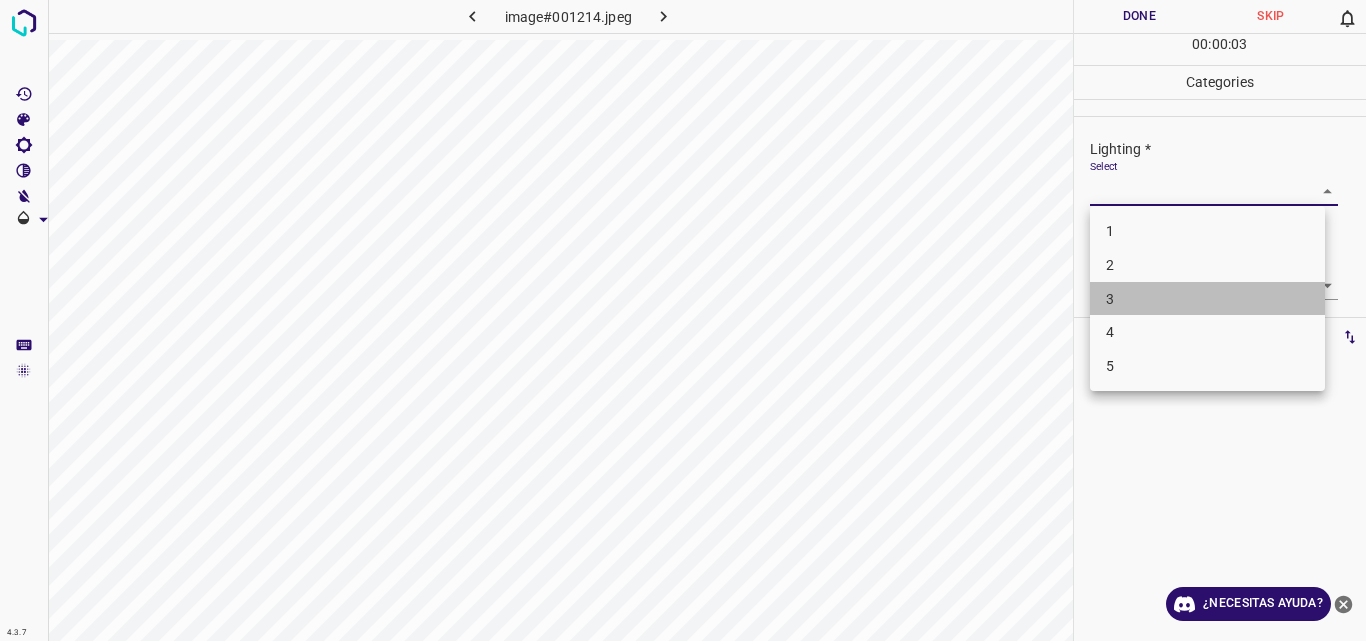 click on "3" at bounding box center (1207, 299) 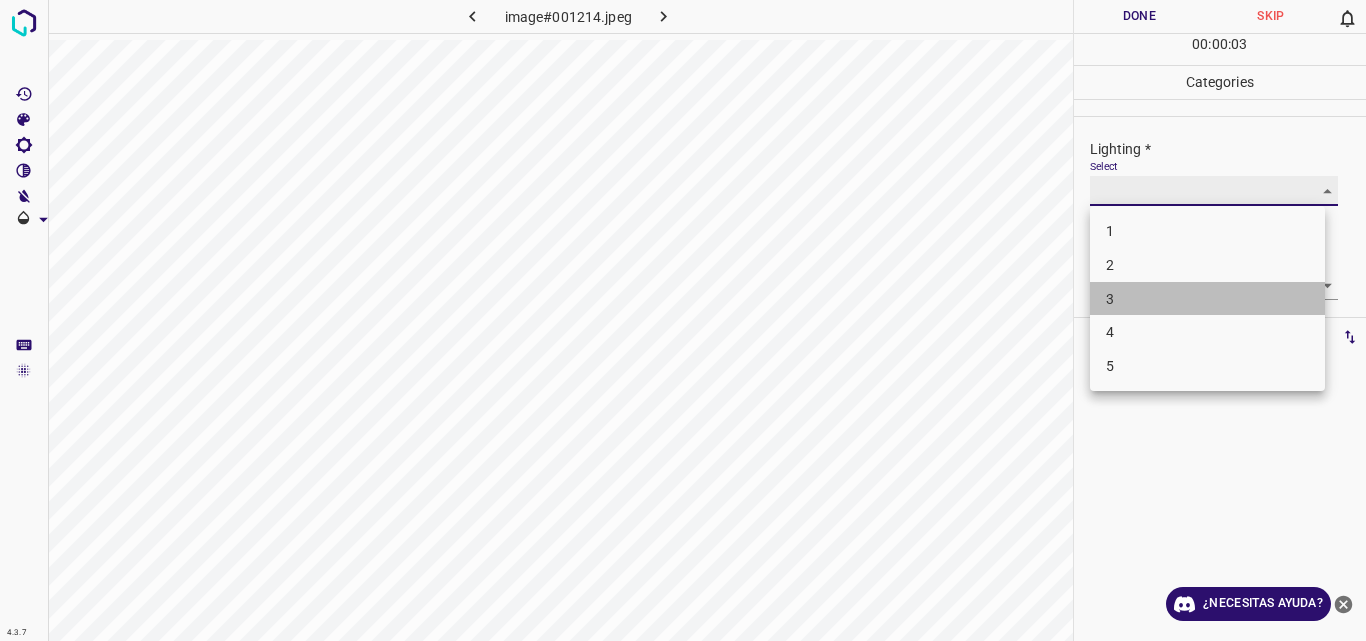 type on "3" 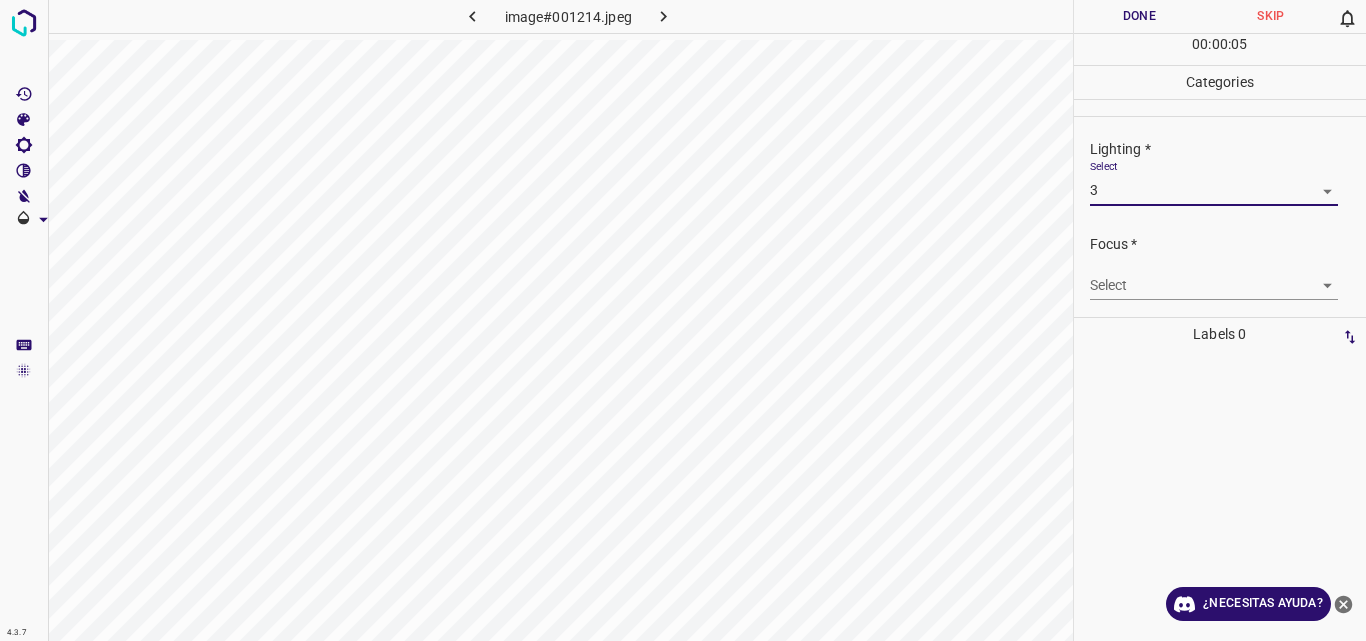 click on "4.3.7 image#001214.jpeg Done Skip 0 00   : 00   : 05   Categories Lighting *  Select 3 3 Focus *  Select ​ Overall *  Select ​ Labels   0 Categories 1 Lighting 2 Focus 3 Overall Tools Space Change between modes (Draw & Edit) I Auto labeling R Restore zoom M Zoom in N Zoom out Delete Delete selecte label Filters Z Restore filters X Saturation filter C Brightness filter V Contrast filter B Gray scale filter General O Download ¿Necesitas ayuda? Original text Rate this translation Your feedback will be used to help improve Google Translate - Texto - Esconder - Borrar" at bounding box center (683, 320) 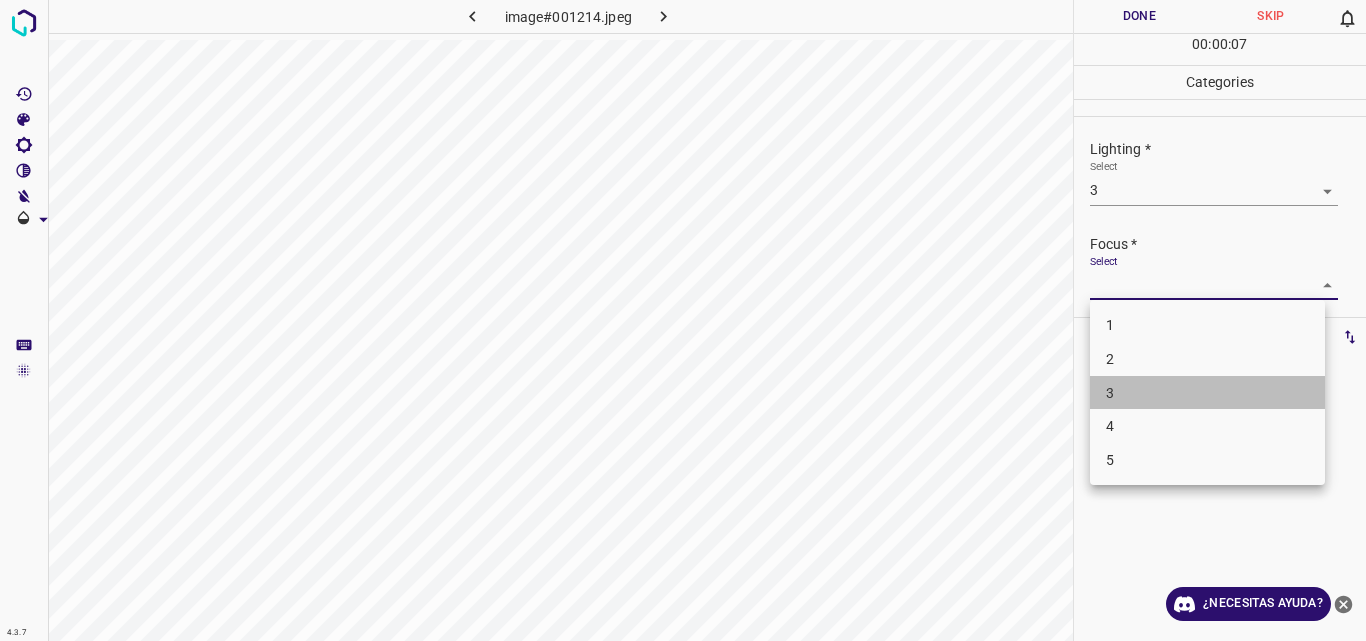 click on "3" at bounding box center [1207, 393] 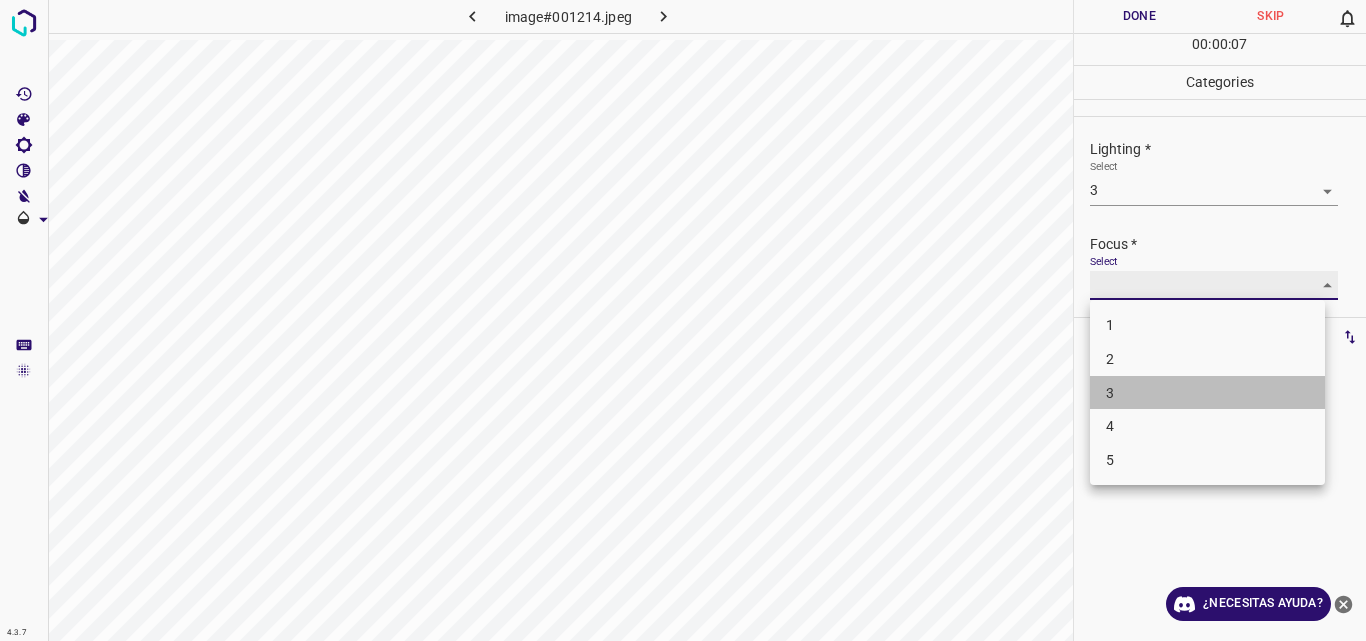 type on "3" 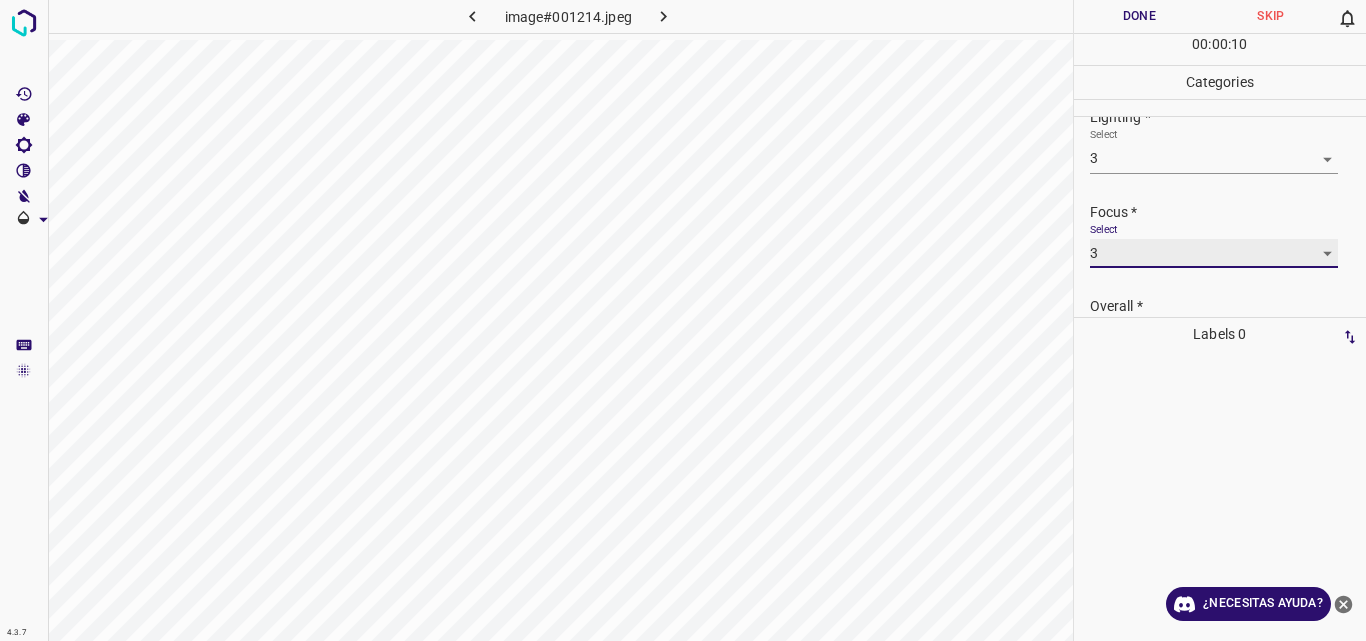 scroll, scrollTop: 98, scrollLeft: 0, axis: vertical 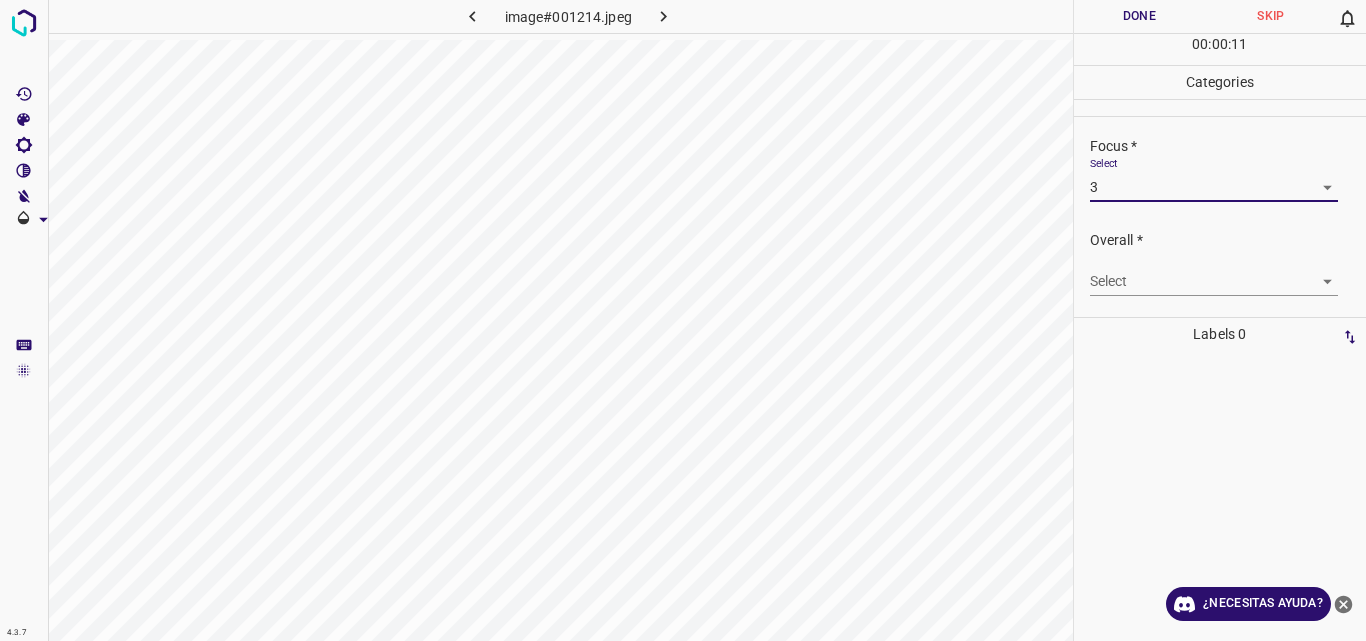 click on "4.3.7 image#001214.jpeg Done Skip 0 00   : 00   : 11   Categories Lighting *  Select 3 3 Focus *  Select 3 3 Overall *  Select ​ Labels   0 Categories 1 Lighting 2 Focus 3 Overall Tools Space Change between modes (Draw & Edit) I Auto labeling R Restore zoom M Zoom in N Zoom out Delete Delete selecte label Filters Z Restore filters X Saturation filter C Brightness filter V Contrast filter B Gray scale filter General O Download ¿Necesitas ayuda? Original text Rate this translation Your feedback will be used to help improve Google Translate - Texto - Esconder - Borrar" at bounding box center [683, 320] 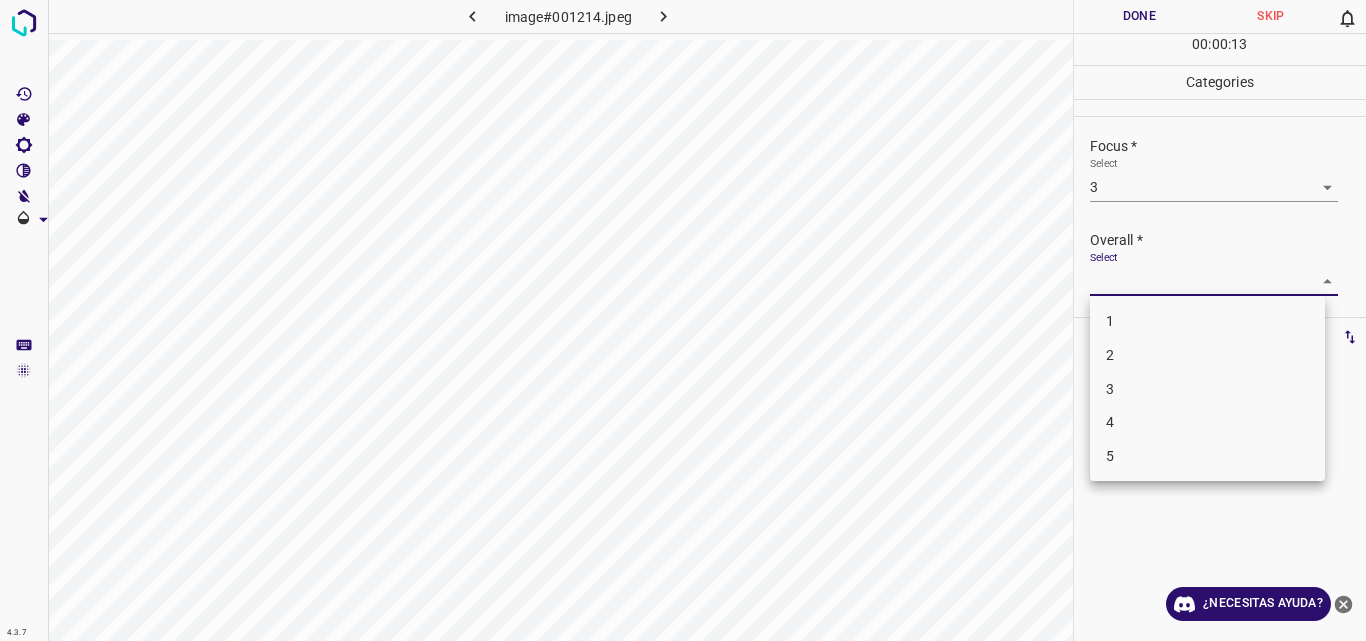 click on "3" at bounding box center (1207, 389) 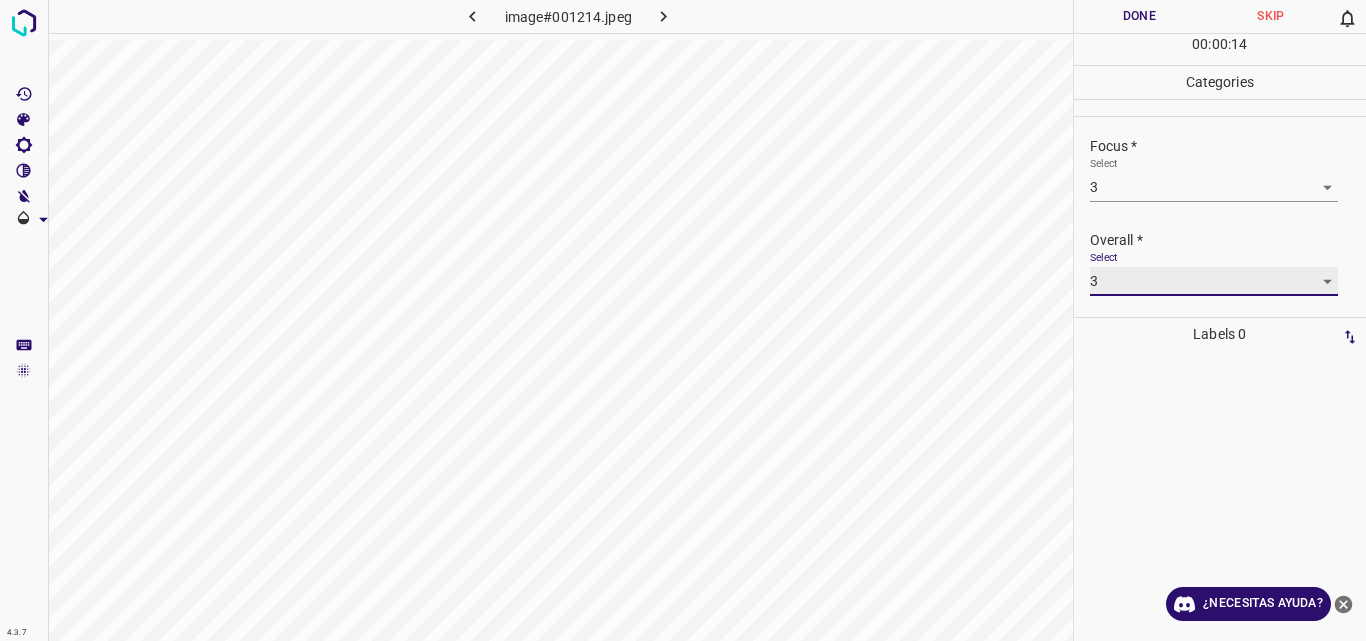type on "3" 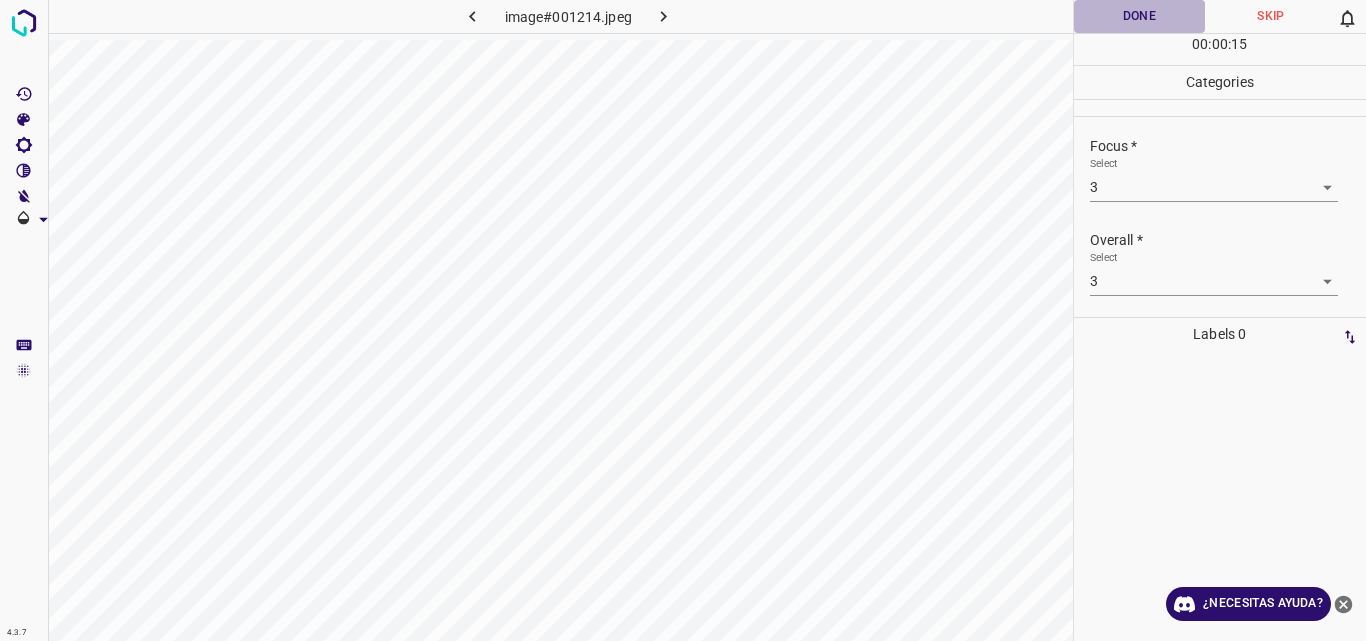 click on "Done" at bounding box center [1140, 16] 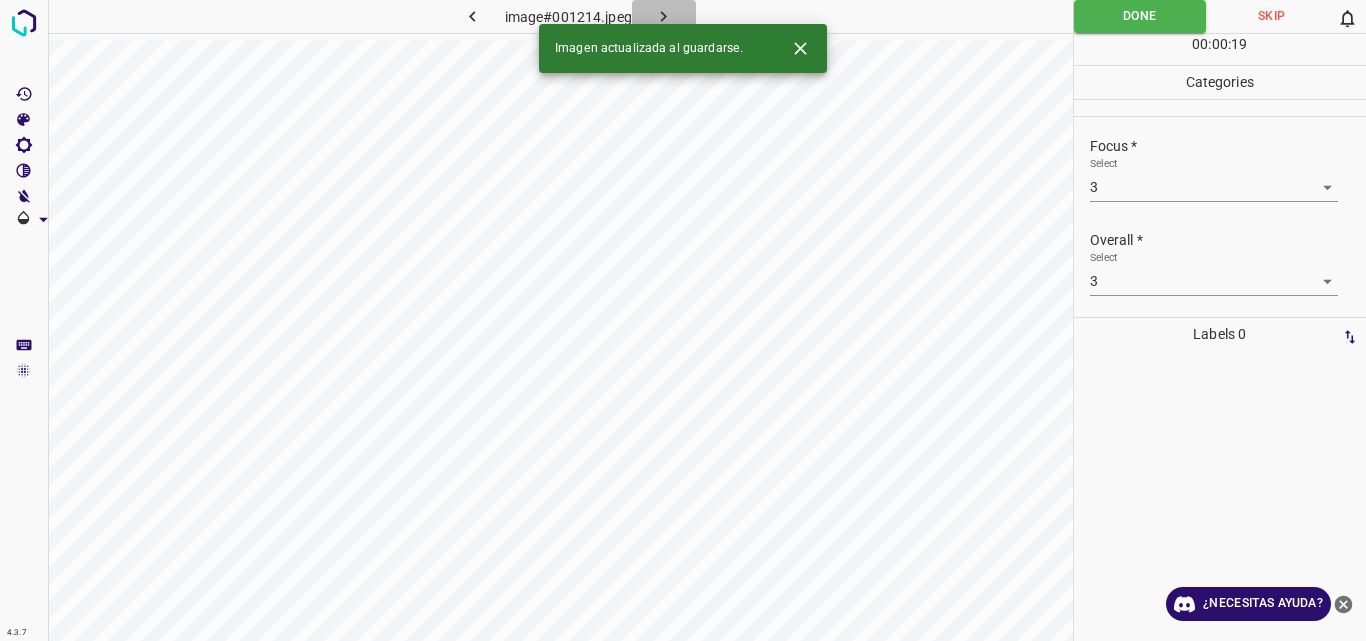 click 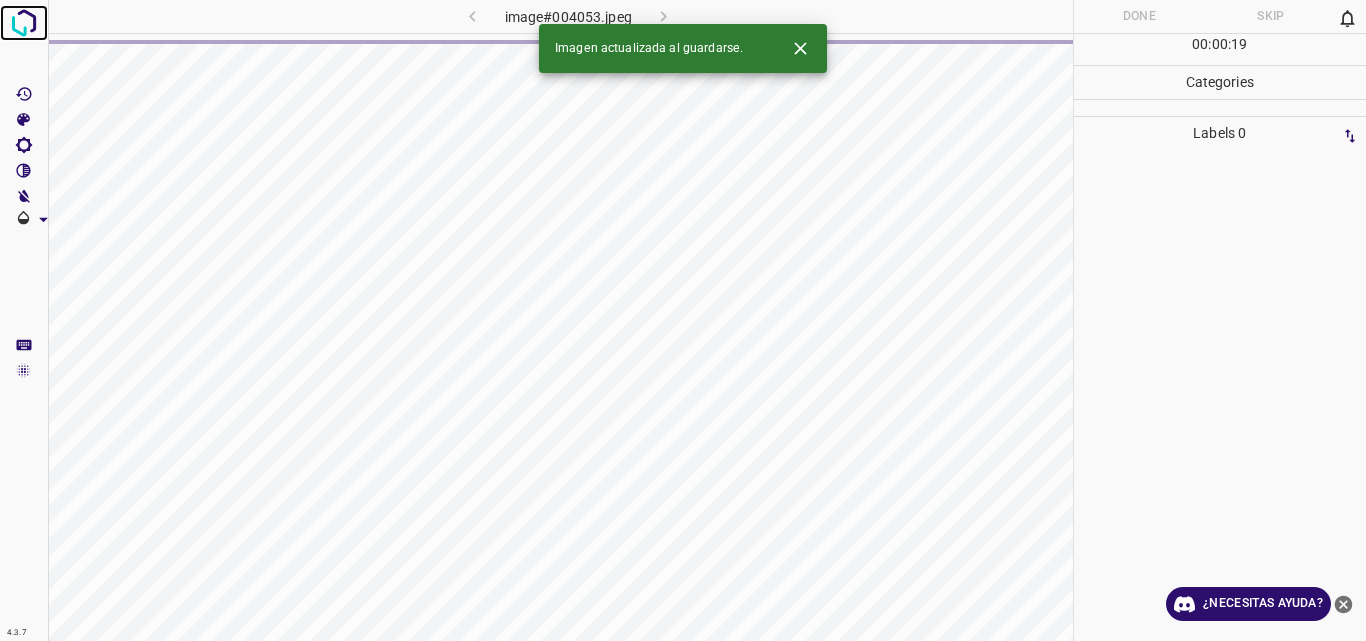 click at bounding box center (24, 23) 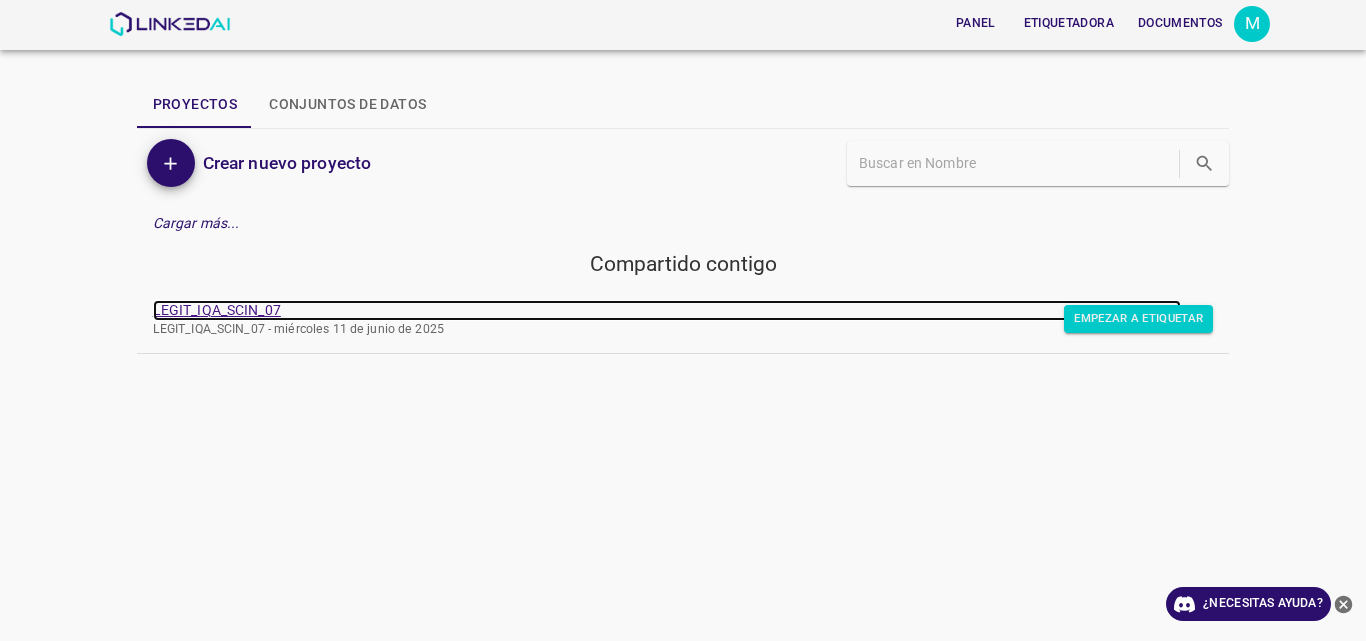 click on "LEGIT_IQA_SCIN_07" at bounding box center [217, 310] 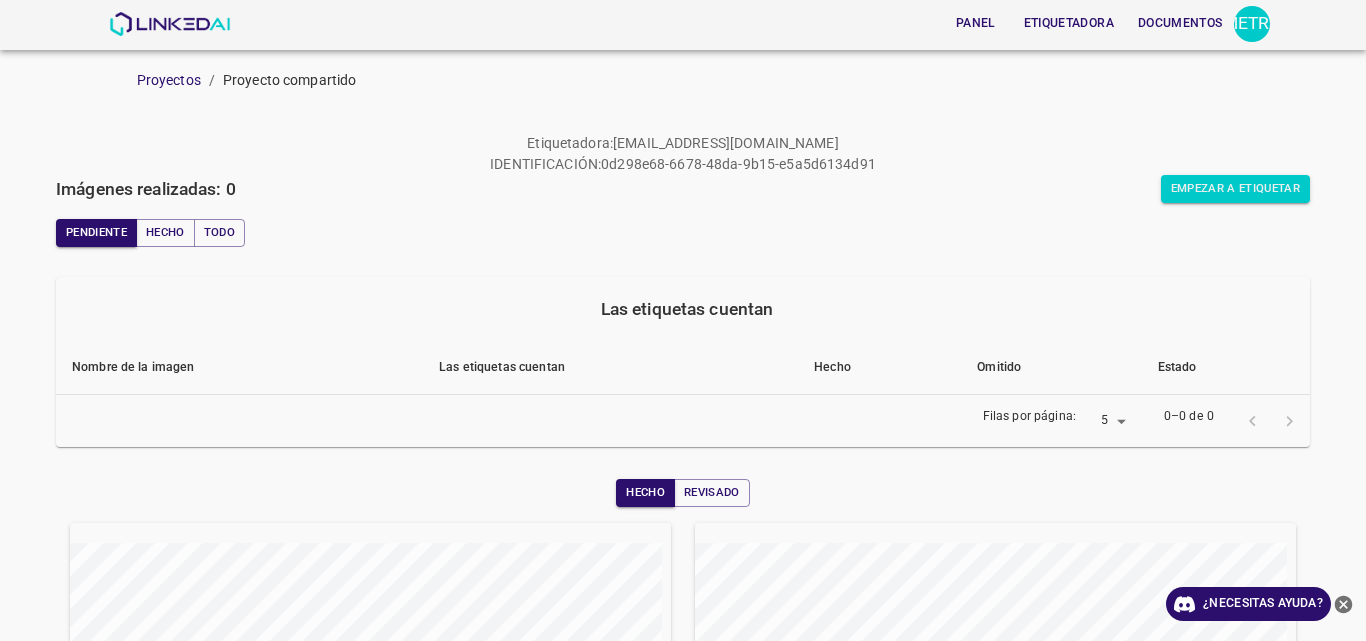 scroll, scrollTop: 0, scrollLeft: 0, axis: both 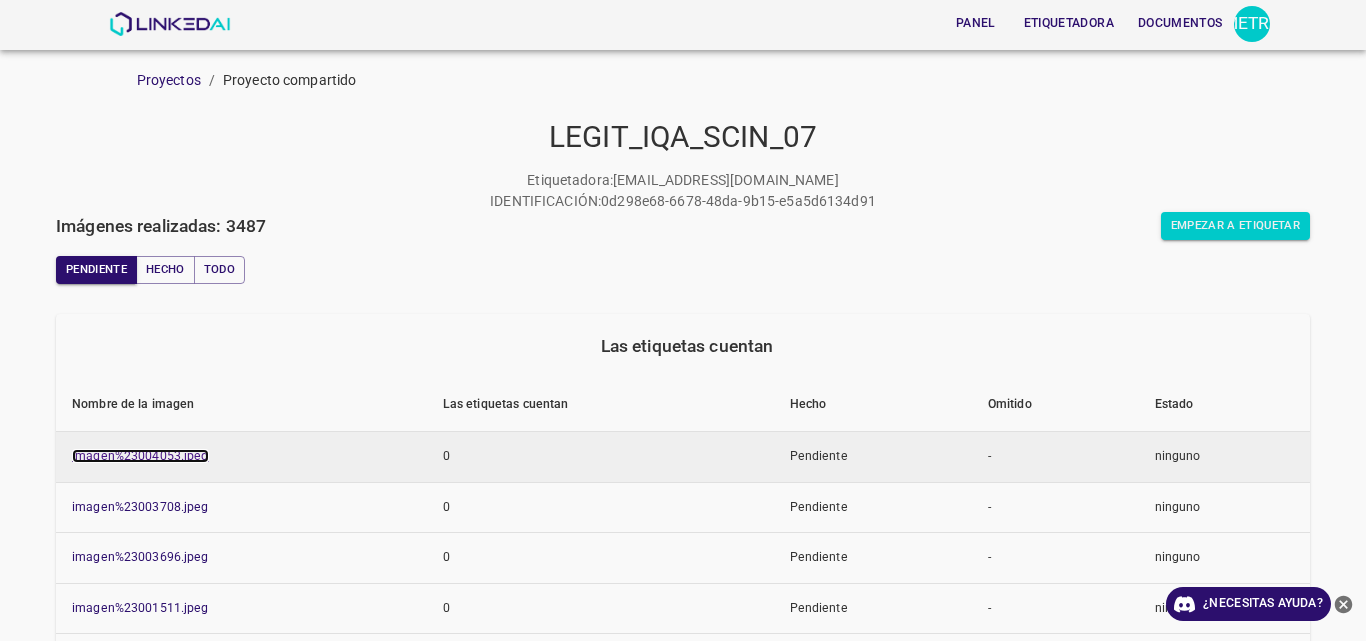 click on "imagen%23004053.jpeg" at bounding box center (140, 456) 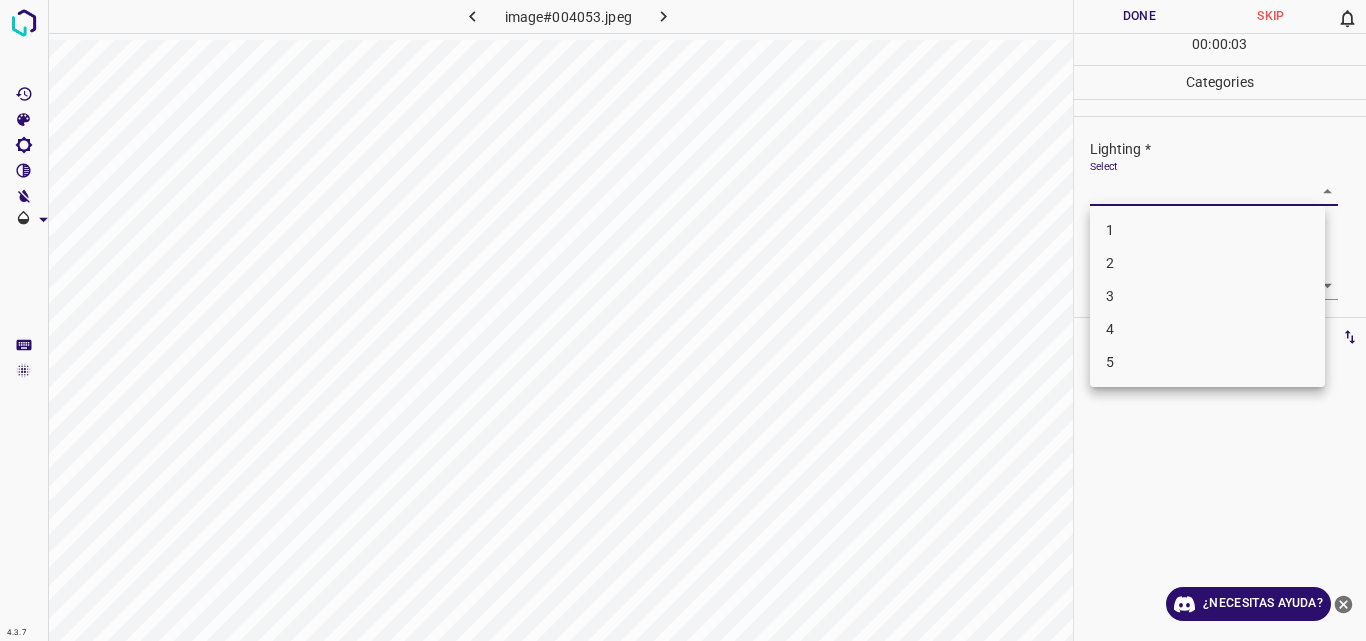 click on "4.3.7 image#004053.jpeg Done Skip 0 00   : 00   : 03   Categories Lighting *  Select ​ Focus *  Select ​ Overall *  Select ​ Labels   0 Categories 1 Lighting 2 Focus 3 Overall Tools Space Change between modes (Draw & Edit) I Auto labeling R Restore zoom M Zoom in N Zoom out Delete Delete selecte label Filters Z Restore filters X Saturation filter C Brightness filter V Contrast filter B Gray scale filter General O Download ¿Necesitas ayuda? Original text Rate this translation Your feedback will be used to help improve Google Translate - Texto - Esconder - Borrar 1 2 3 4 5" at bounding box center (683, 320) 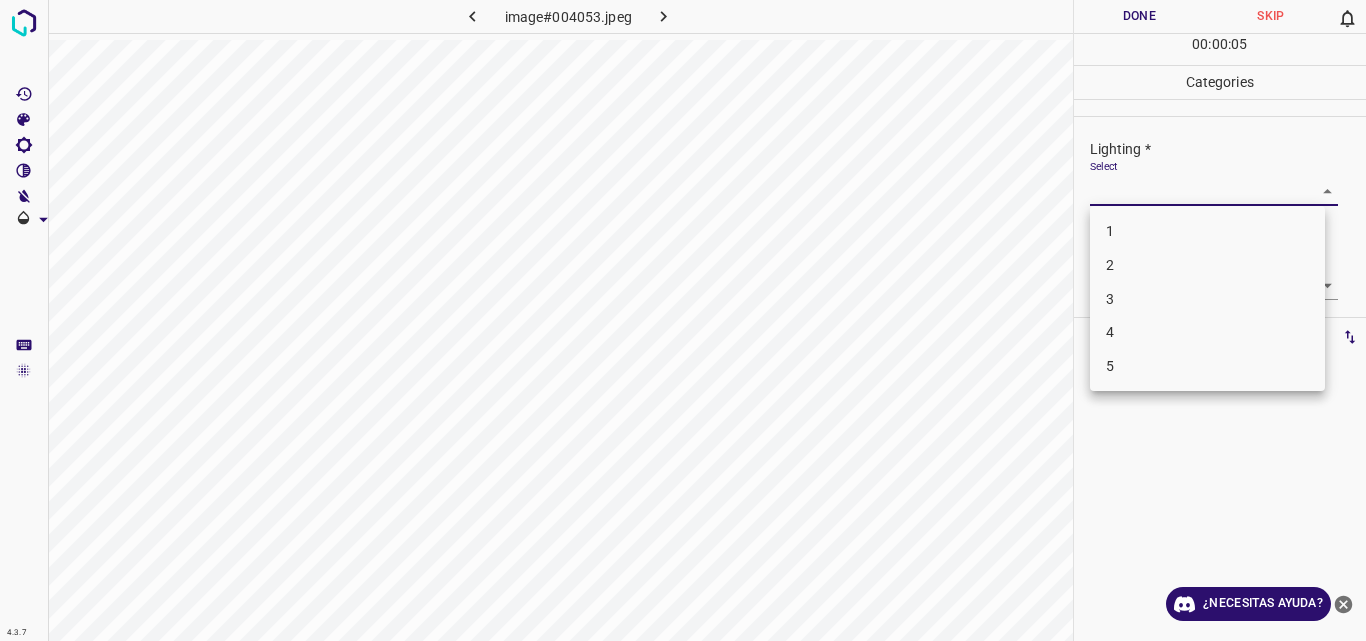 click on "3" at bounding box center (1207, 299) 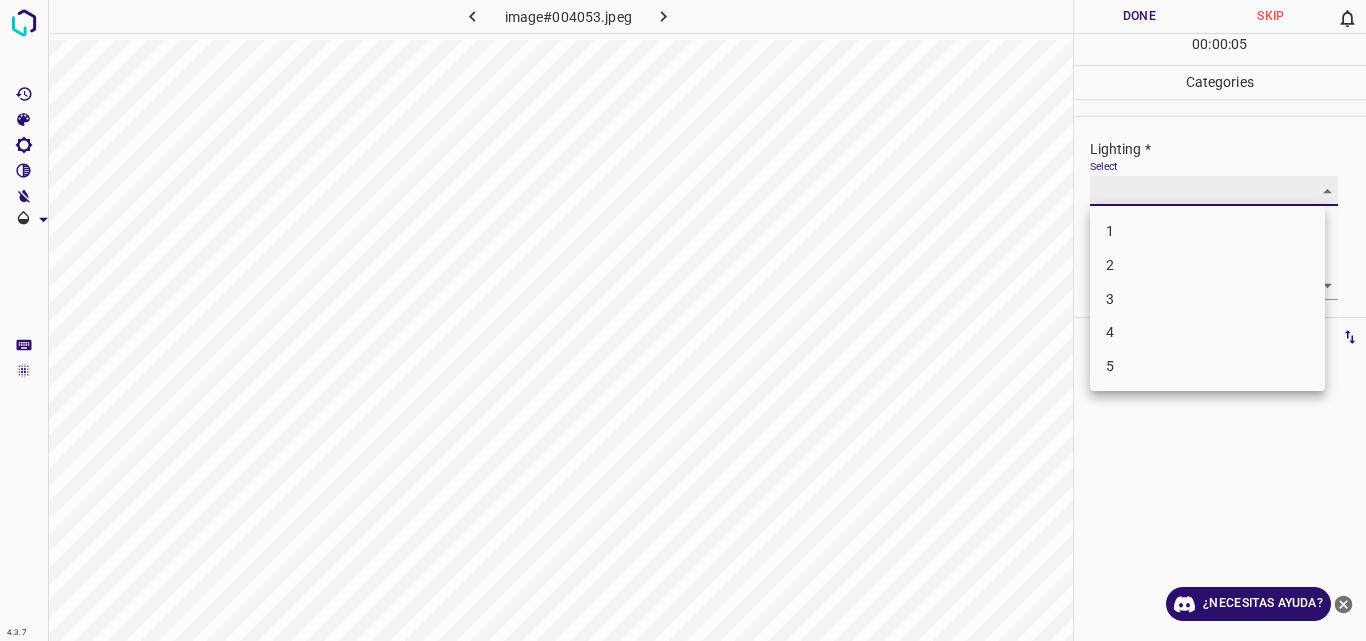type on "3" 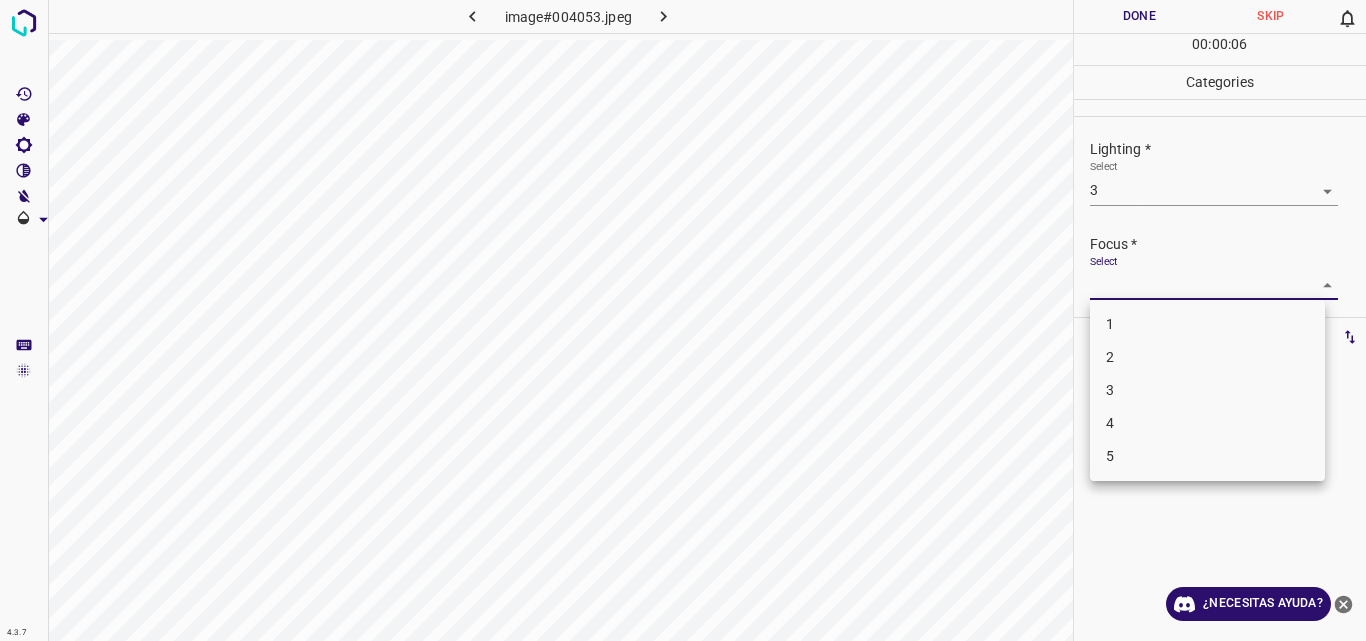 click on "4.3.7 image#004053.jpeg Done Skip 0 00   : 00   : 06   Categories Lighting *  Select 3 3 Focus *  Select ​ Overall *  Select ​ Labels   0 Categories 1 Lighting 2 Focus 3 Overall Tools Space Change between modes (Draw & Edit) I Auto labeling R Restore zoom M Zoom in N Zoom out Delete Delete selecte label Filters Z Restore filters X Saturation filter C Brightness filter V Contrast filter B Gray scale filter General O Download ¿Necesitas ayuda? Original text Rate this translation Your feedback will be used to help improve Google Translate - Texto - Esconder - Borrar 1 2 3 4 5" at bounding box center (683, 320) 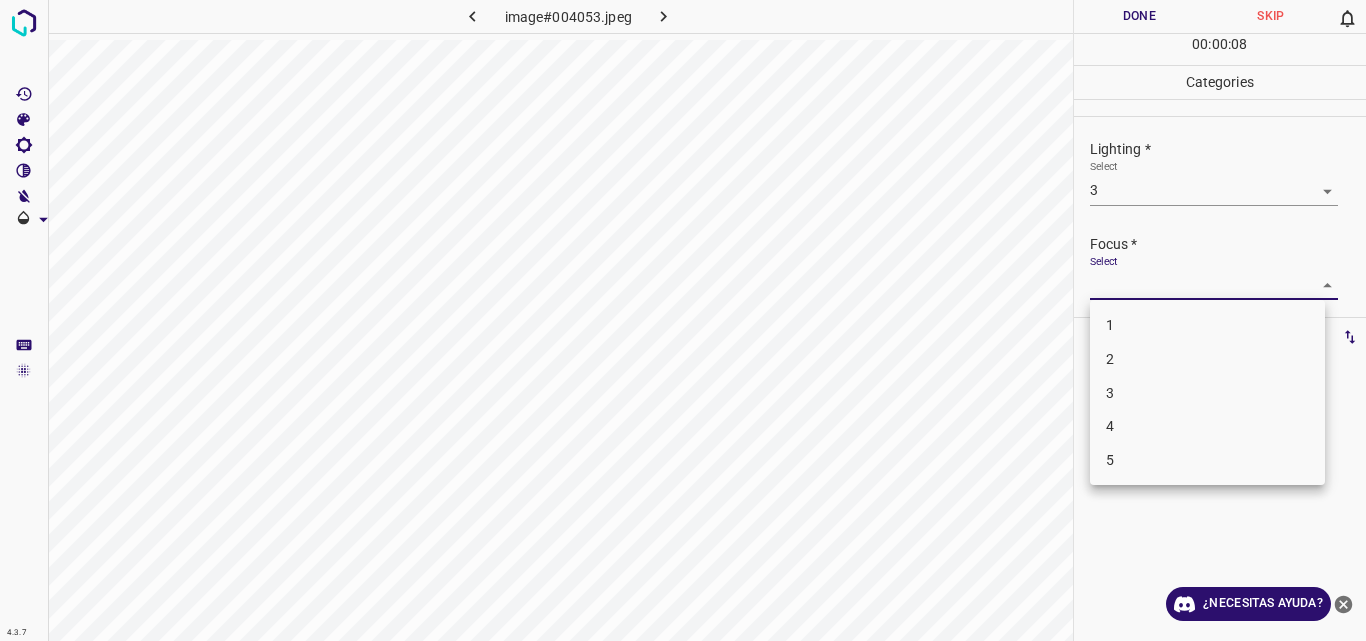 click on "3" at bounding box center [1207, 393] 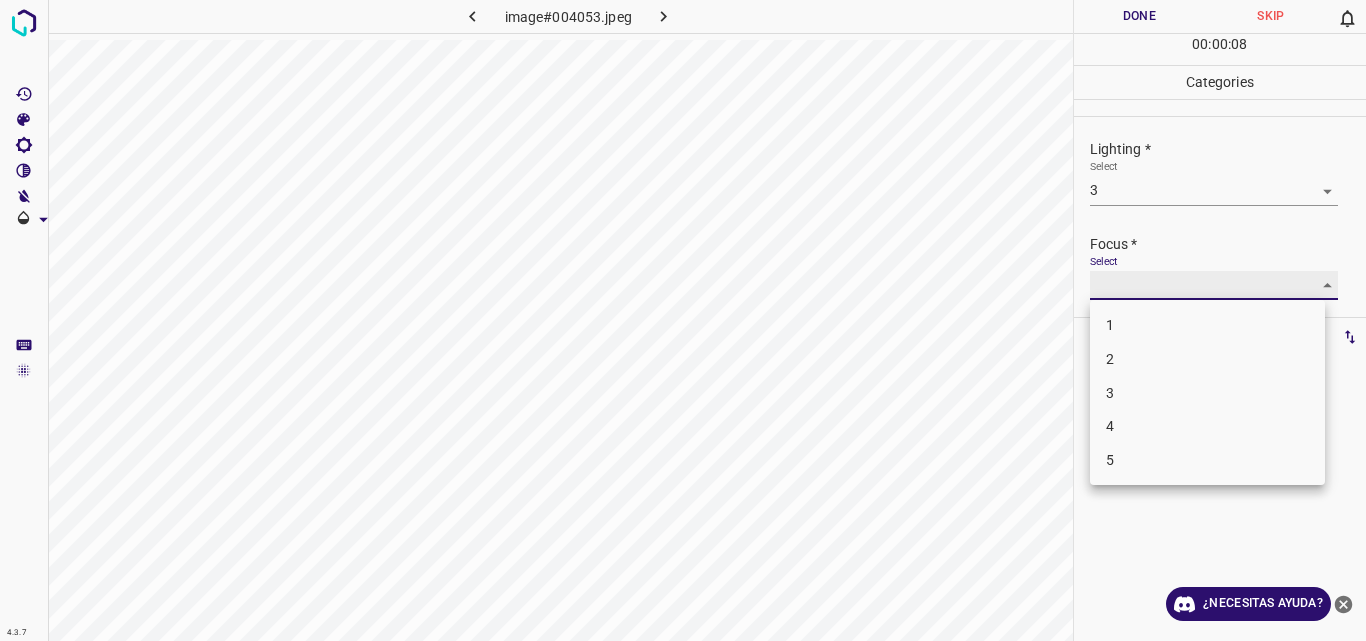 type on "3" 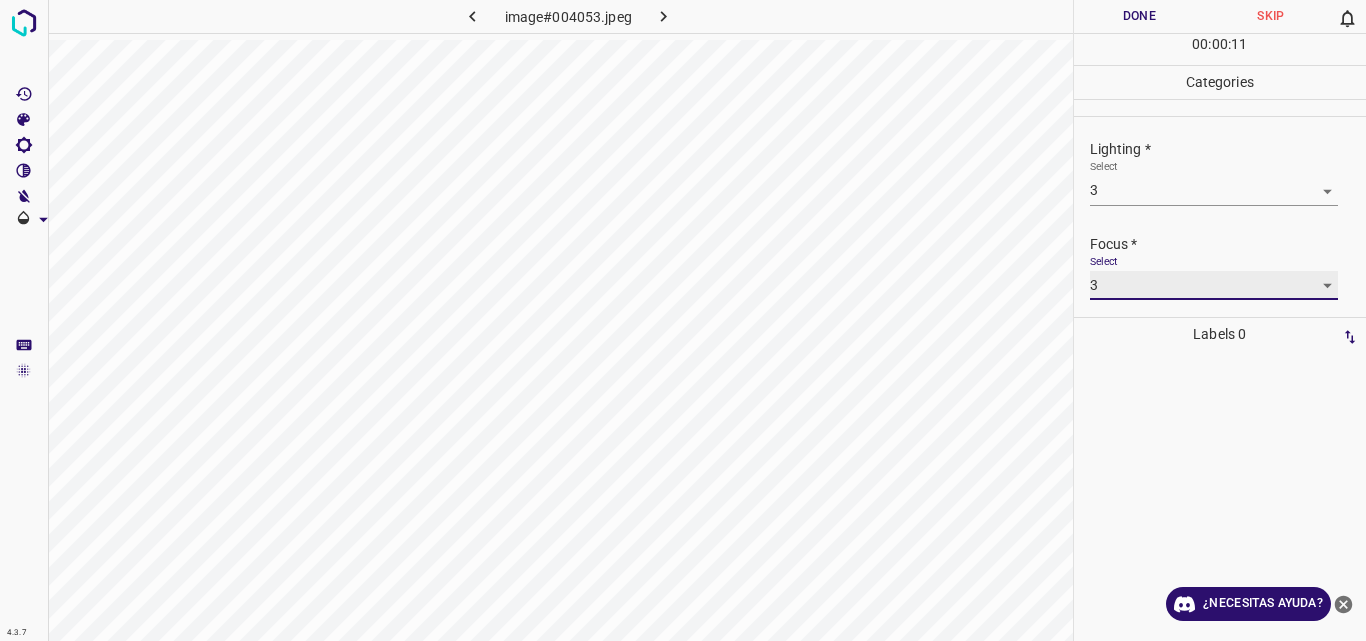 scroll, scrollTop: 98, scrollLeft: 0, axis: vertical 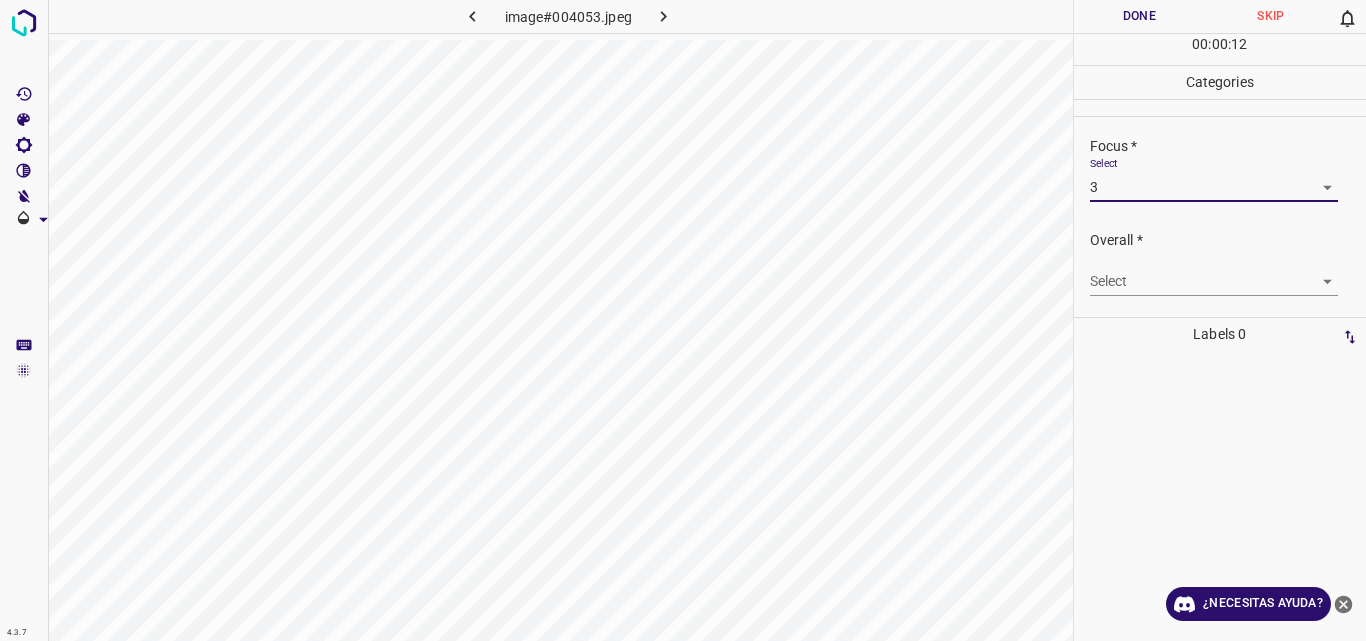 click on "4.3.7 image#004053.jpeg Done Skip 0 00   : 00   : 12   Categories Lighting *  Select 3 3 Focus *  Select 3 3 Overall *  Select ​ Labels   0 Categories 1 Lighting 2 Focus 3 Overall Tools Space Change between modes (Draw & Edit) I Auto labeling R Restore zoom M Zoom in N Zoom out Delete Delete selecte label Filters Z Restore filters X Saturation filter C Brightness filter V Contrast filter B Gray scale filter General O Download ¿Necesitas ayuda? Original text Rate this translation Your feedback will be used to help improve Google Translate - Texto - Esconder - Borrar" at bounding box center [683, 320] 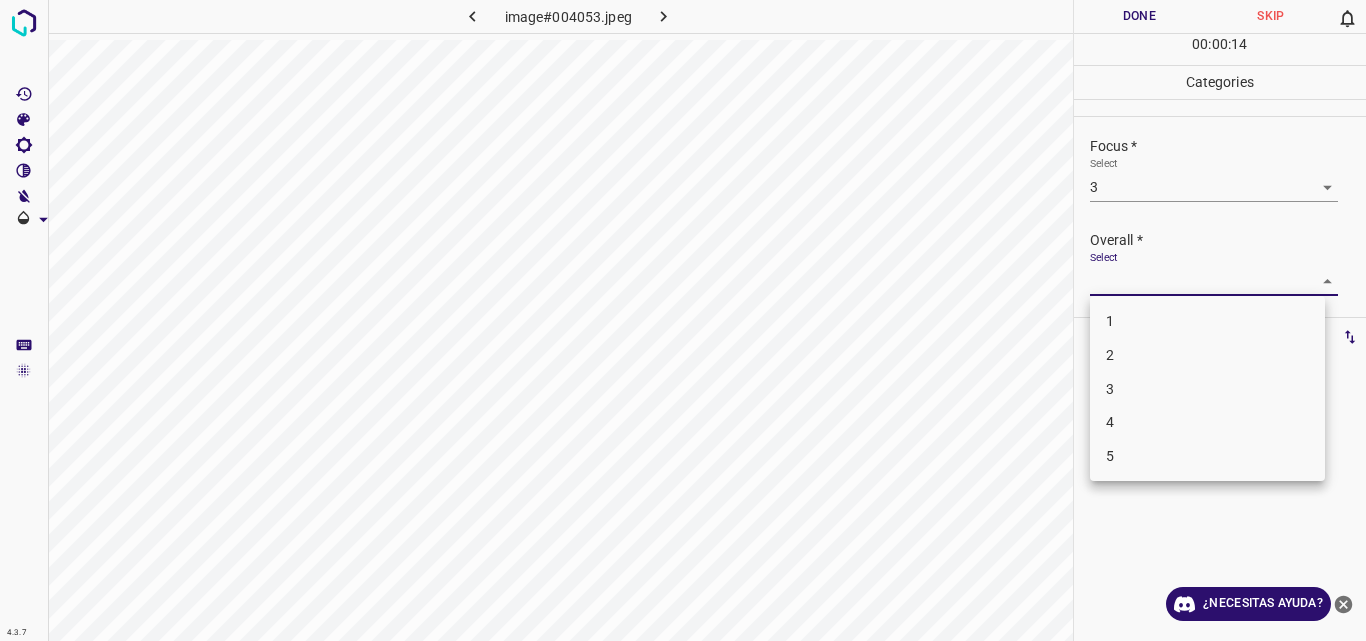 click on "3" at bounding box center [1207, 389] 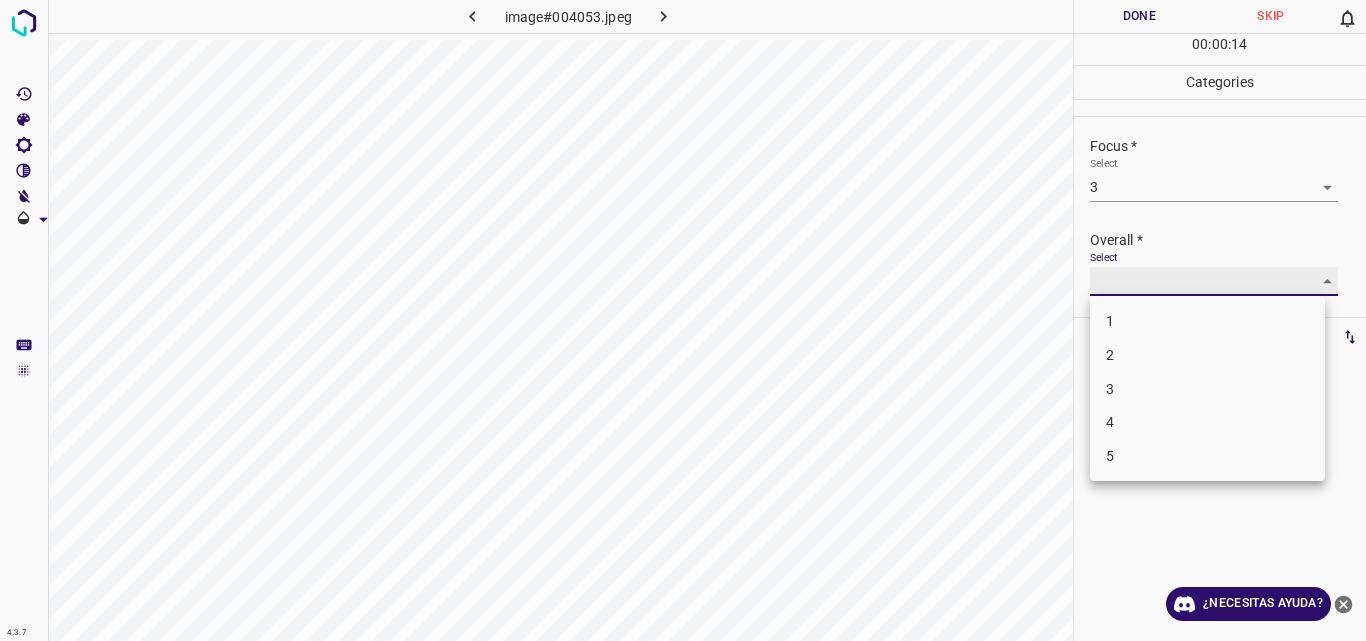 type on "3" 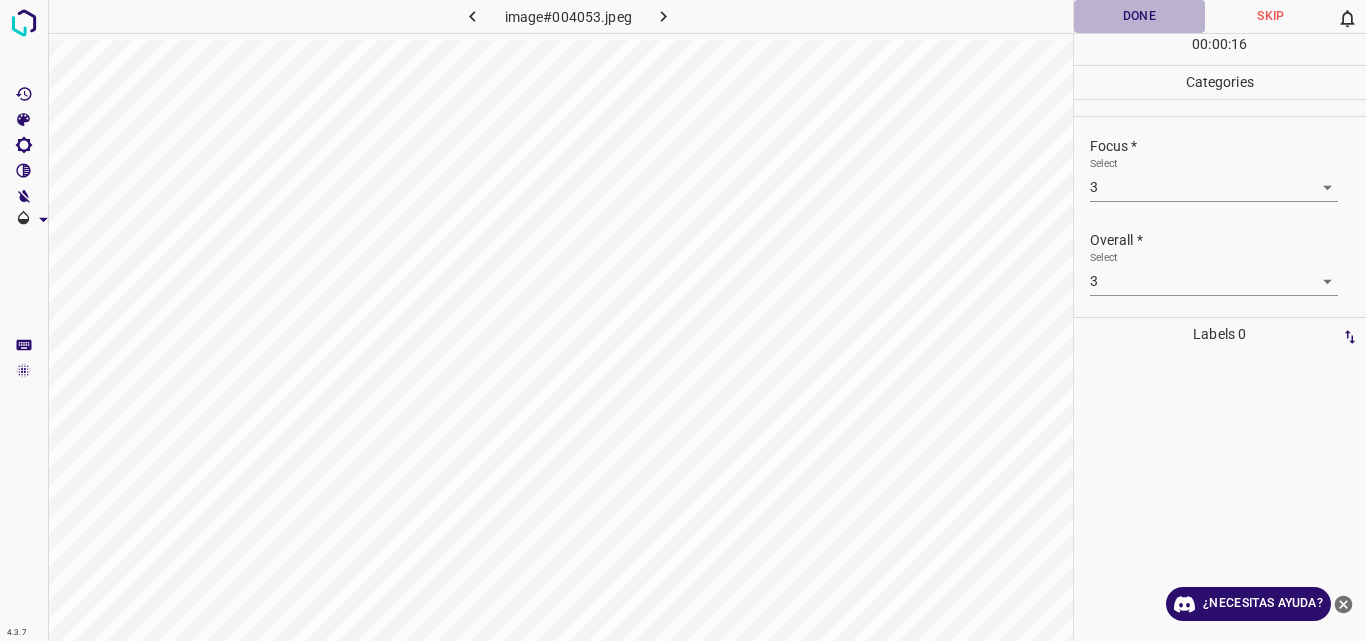 click on "Done" at bounding box center (1140, 16) 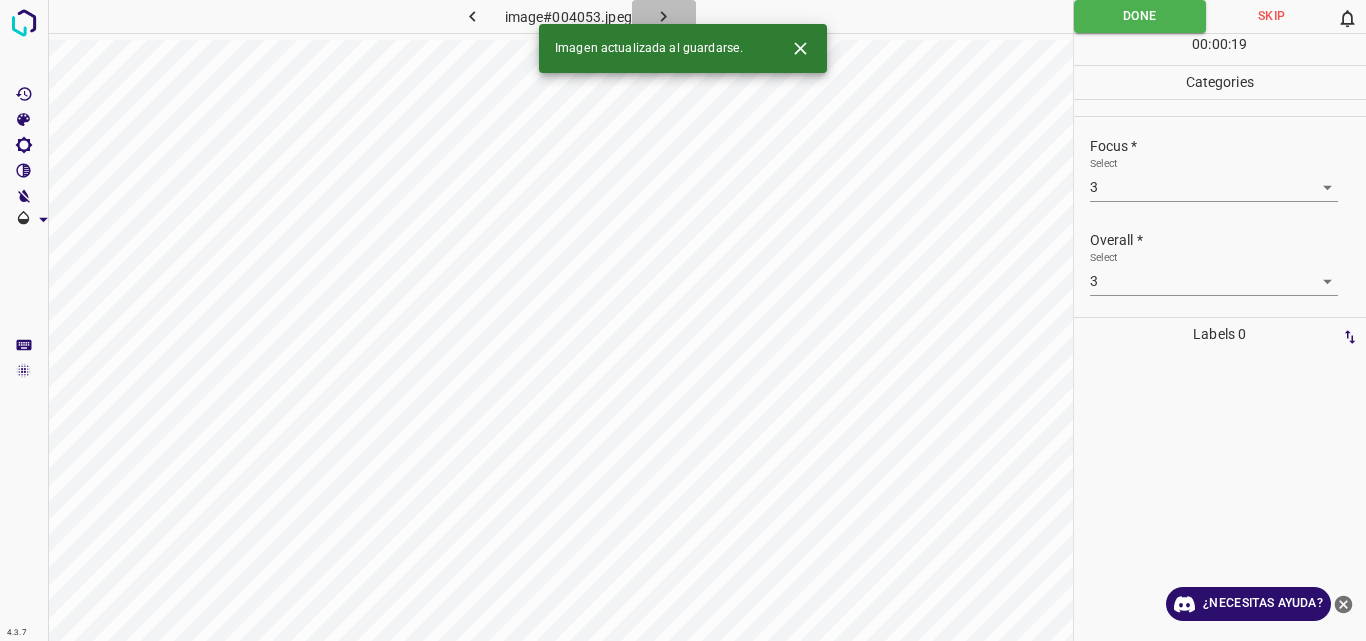 click 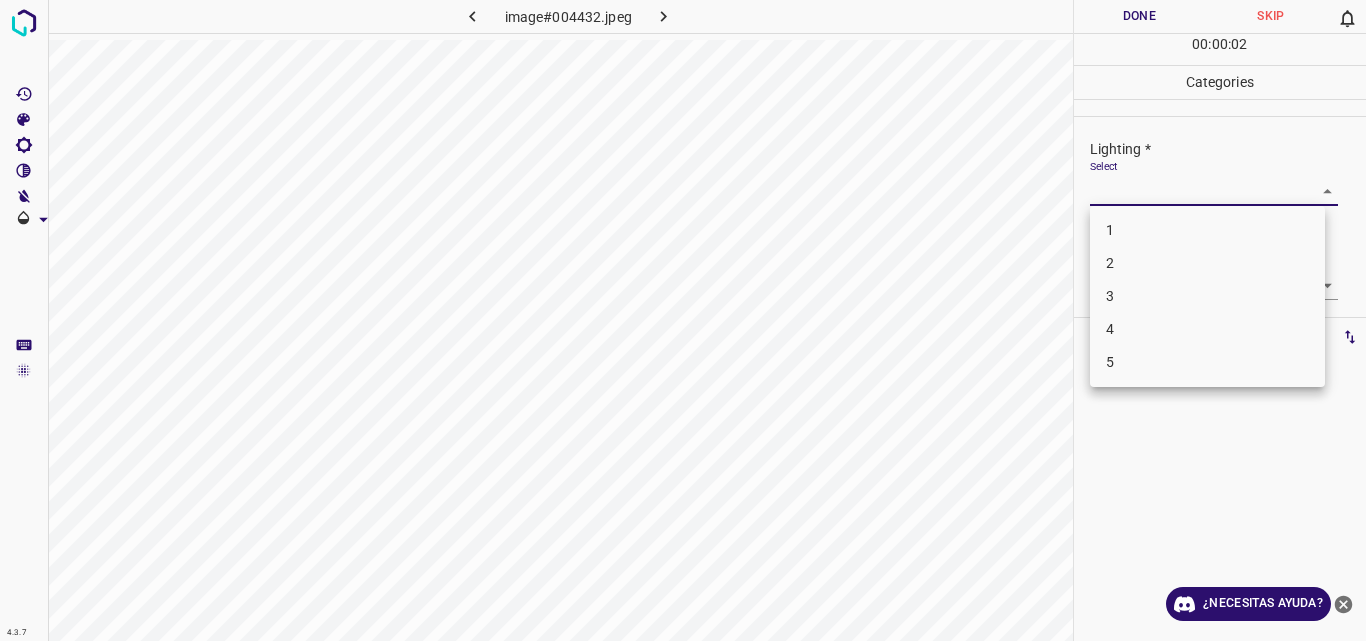 click on "4.3.7 image#004432.jpeg Done Skip 0 00   : 00   : 02   Categories Lighting *  Select ​ Focus *  Select ​ Overall *  Select ​ Labels   0 Categories 1 Lighting 2 Focus 3 Overall Tools Space Change between modes (Draw & Edit) I Auto labeling R Restore zoom M Zoom in N Zoom out Delete Delete selecte label Filters Z Restore filters X Saturation filter C Brightness filter V Contrast filter B Gray scale filter General O Download ¿Necesitas ayuda? Original text Rate this translation Your feedback will be used to help improve Google Translate - Texto - Esconder - Borrar 1 2 3 4 5" at bounding box center (683, 320) 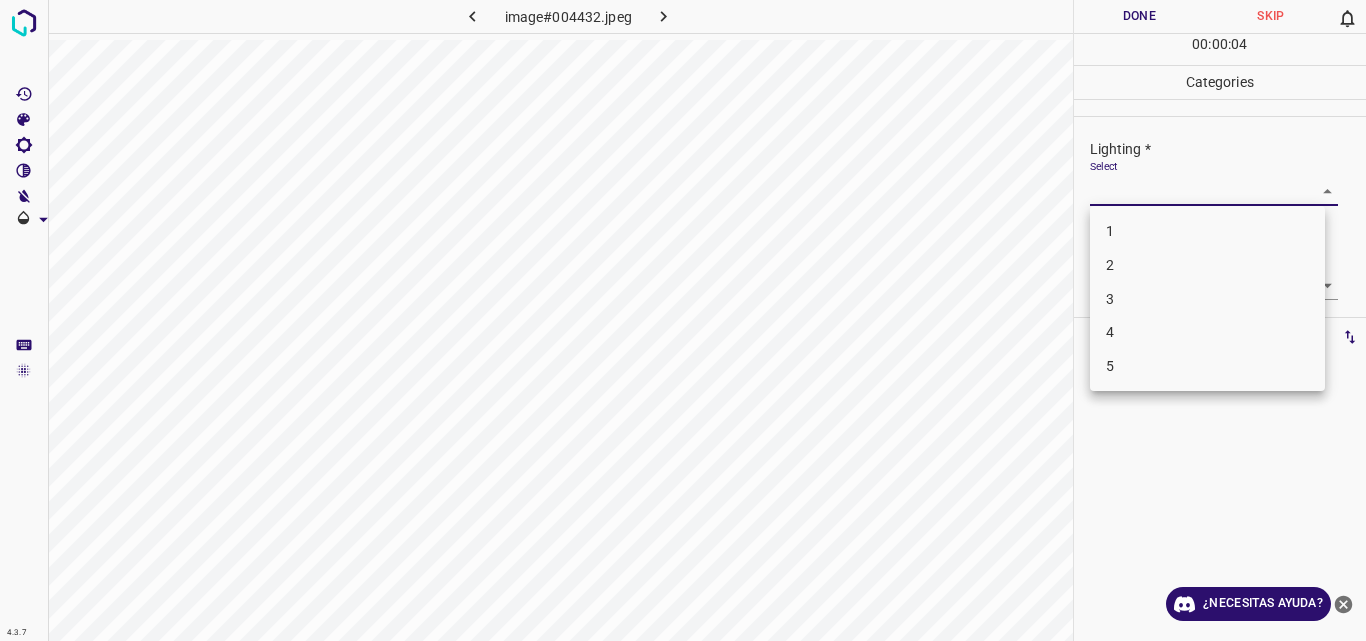 click on "2" at bounding box center (1207, 265) 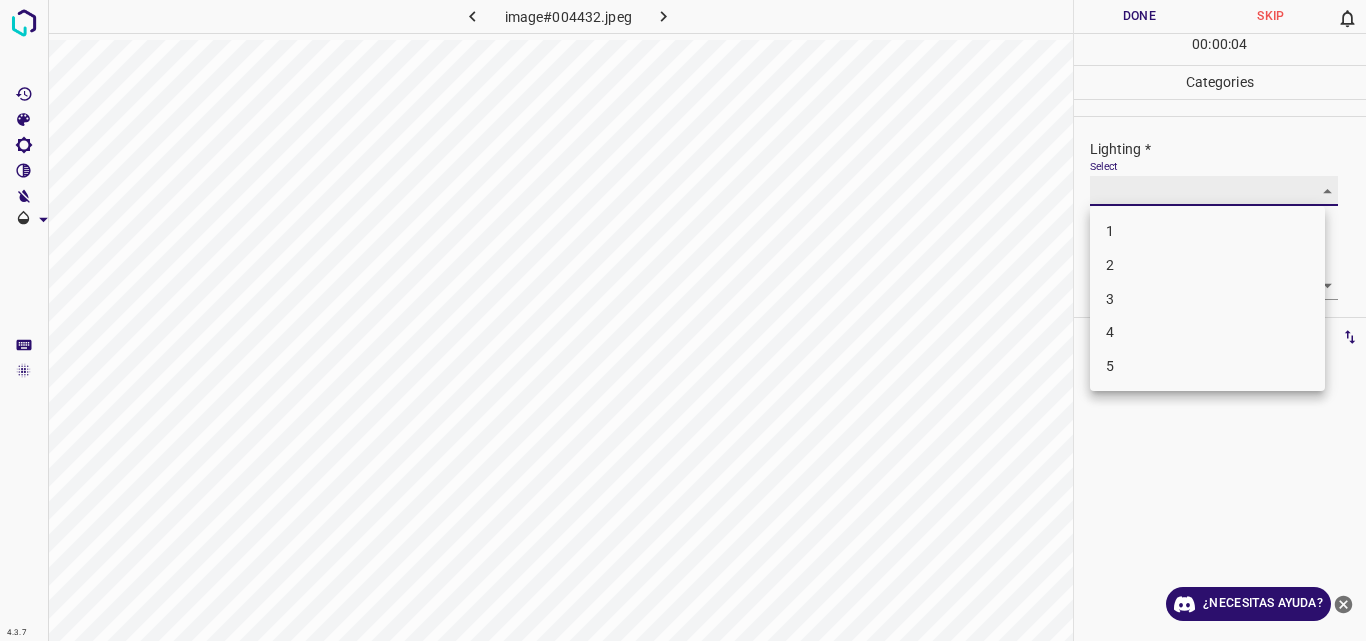 type on "2" 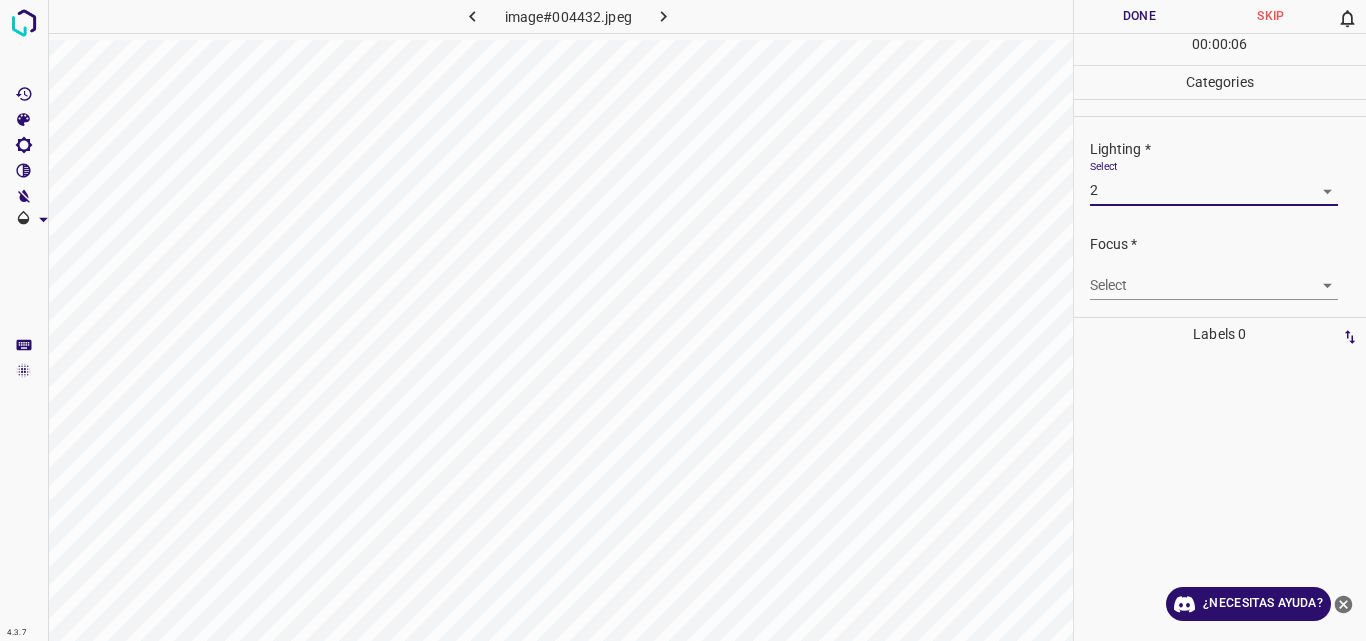 click on "4.3.7 image#004432.jpeg Done Skip 0 00   : 00   : 06   Categories Lighting *  Select 2 2 Focus *  Select ​ Overall *  Select ​ Labels   0 Categories 1 Lighting 2 Focus 3 Overall Tools Space Change between modes (Draw & Edit) I Auto labeling R Restore zoom M Zoom in N Zoom out Delete Delete selecte label Filters Z Restore filters X Saturation filter C Brightness filter V Contrast filter B Gray scale filter General O Download ¿Necesitas ayuda? Original text Rate this translation Your feedback will be used to help improve Google Translate - Texto - Esconder - Borrar" at bounding box center (683, 320) 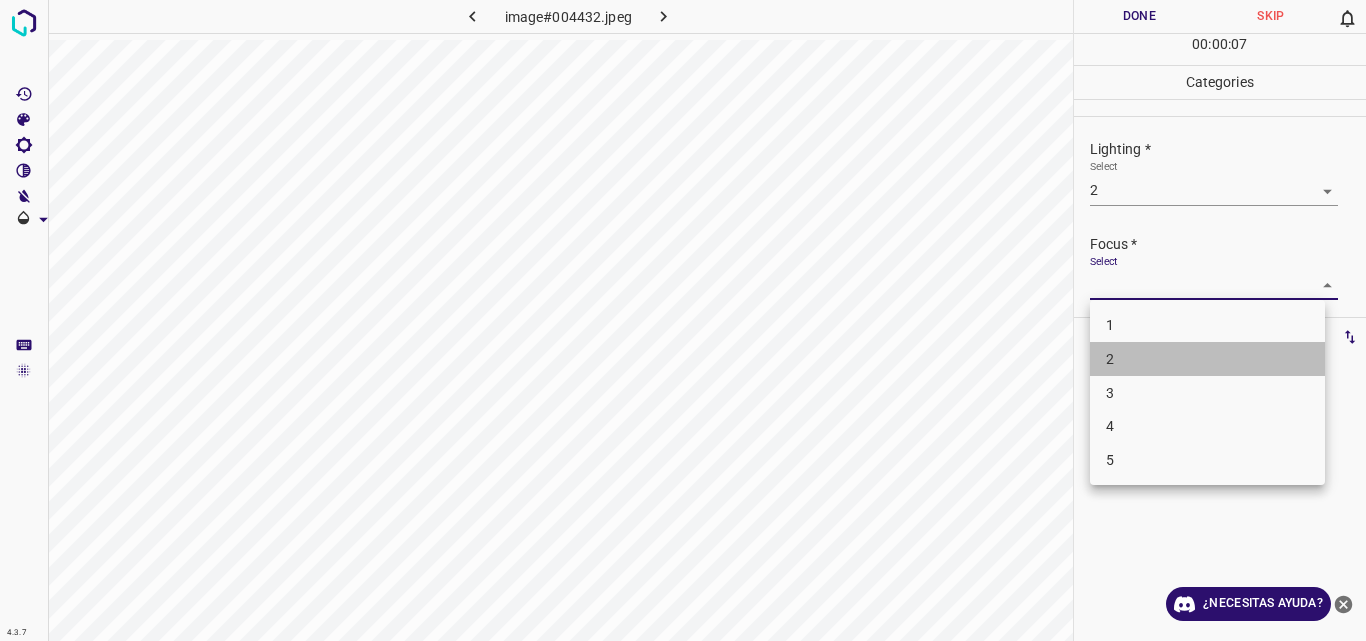 click on "2" at bounding box center [1207, 359] 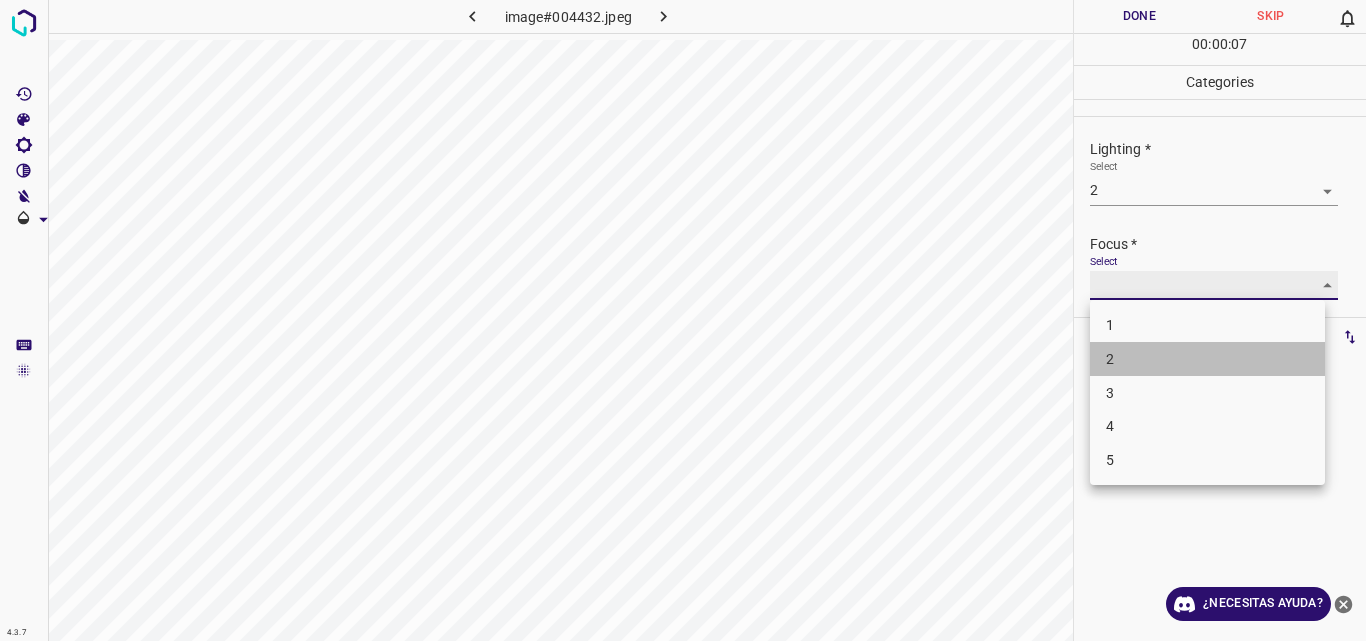 type on "2" 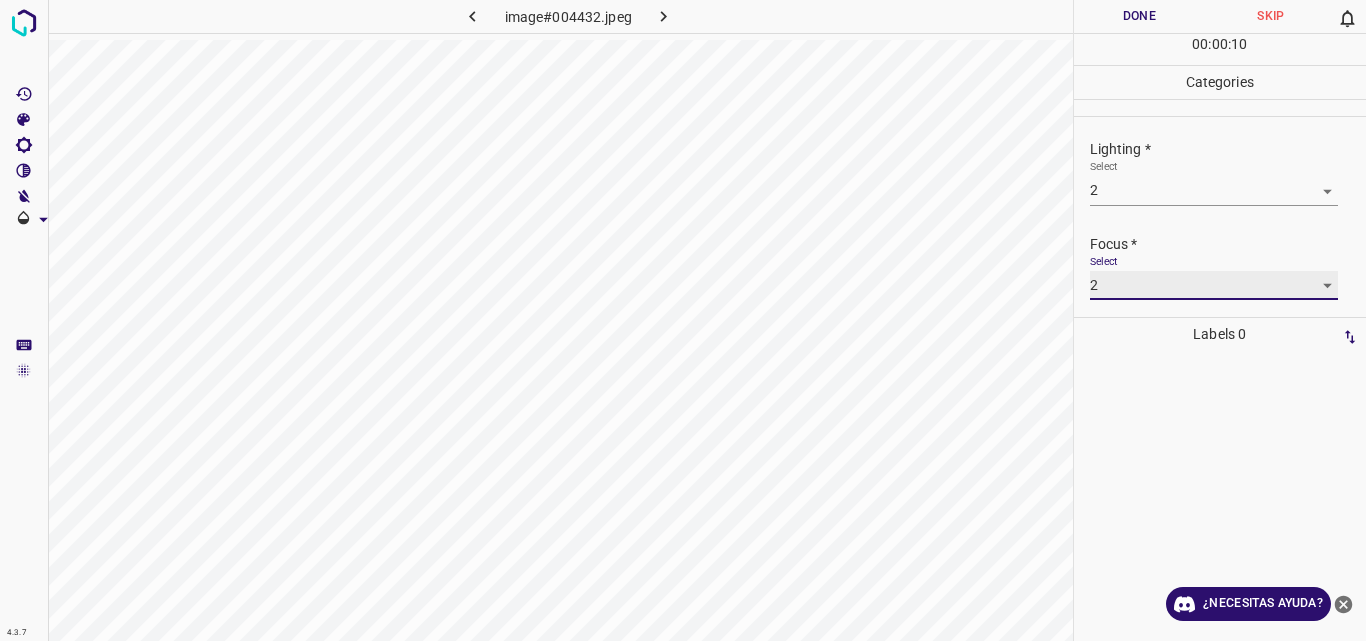 scroll, scrollTop: 98, scrollLeft: 0, axis: vertical 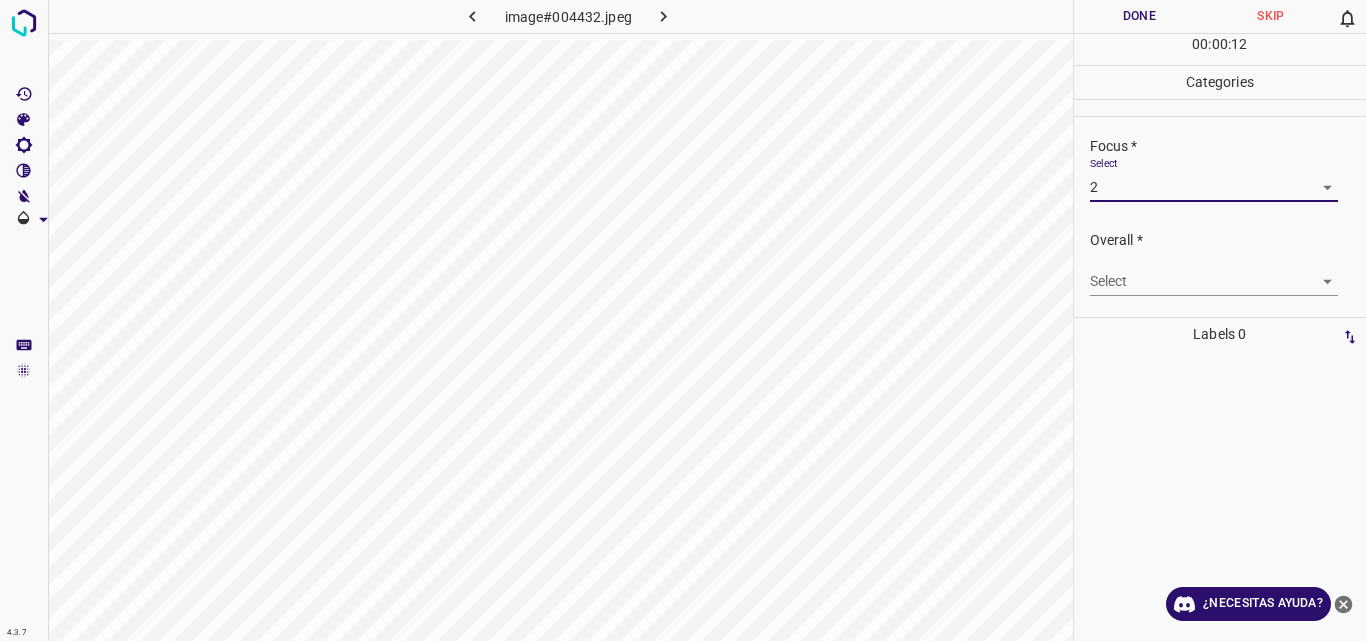 click on "4.3.7 image#004432.jpeg Done Skip 0 00   : 00   : 12   Categories Lighting *  Select 2 2 Focus *  Select 2 2 Overall *  Select ​ Labels   0 Categories 1 Lighting 2 Focus 3 Overall Tools Space Change between modes (Draw & Edit) I Auto labeling R Restore zoom M Zoom in N Zoom out Delete Delete selecte label Filters Z Restore filters X Saturation filter C Brightness filter V Contrast filter B Gray scale filter General O Download ¿Necesitas ayuda? Original text Rate this translation Your feedback will be used to help improve Google Translate - Texto - Esconder - Borrar" at bounding box center (683, 320) 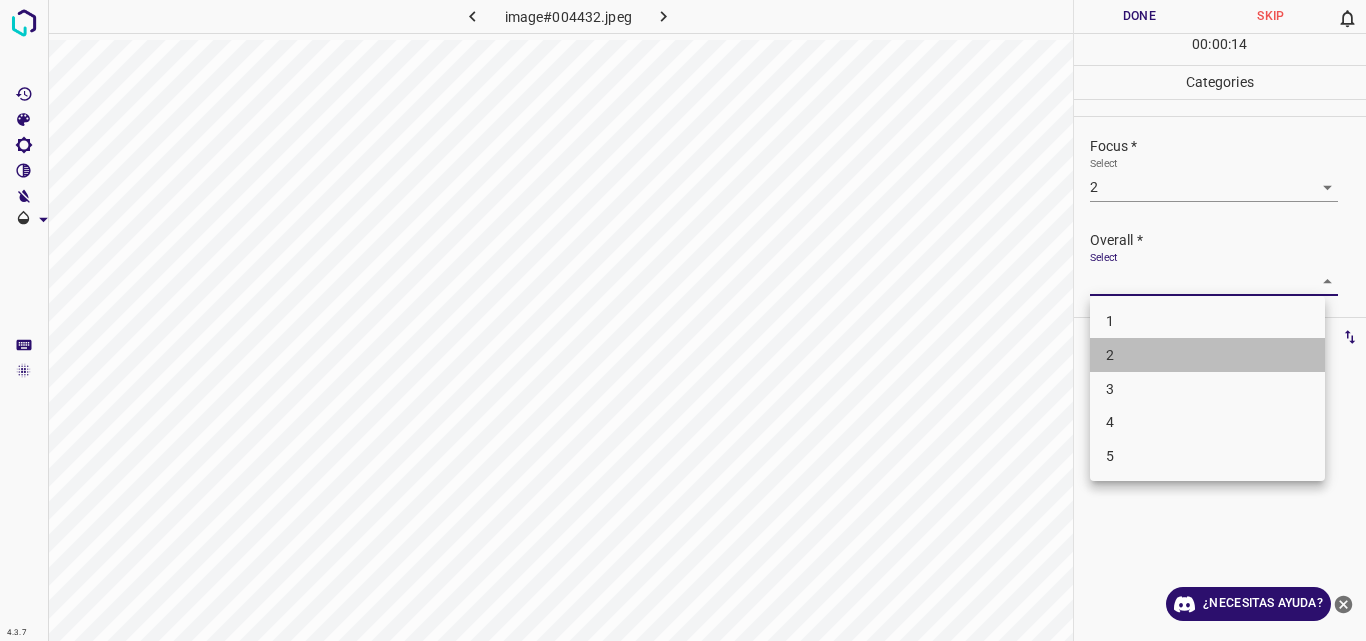 click on "2" at bounding box center [1207, 355] 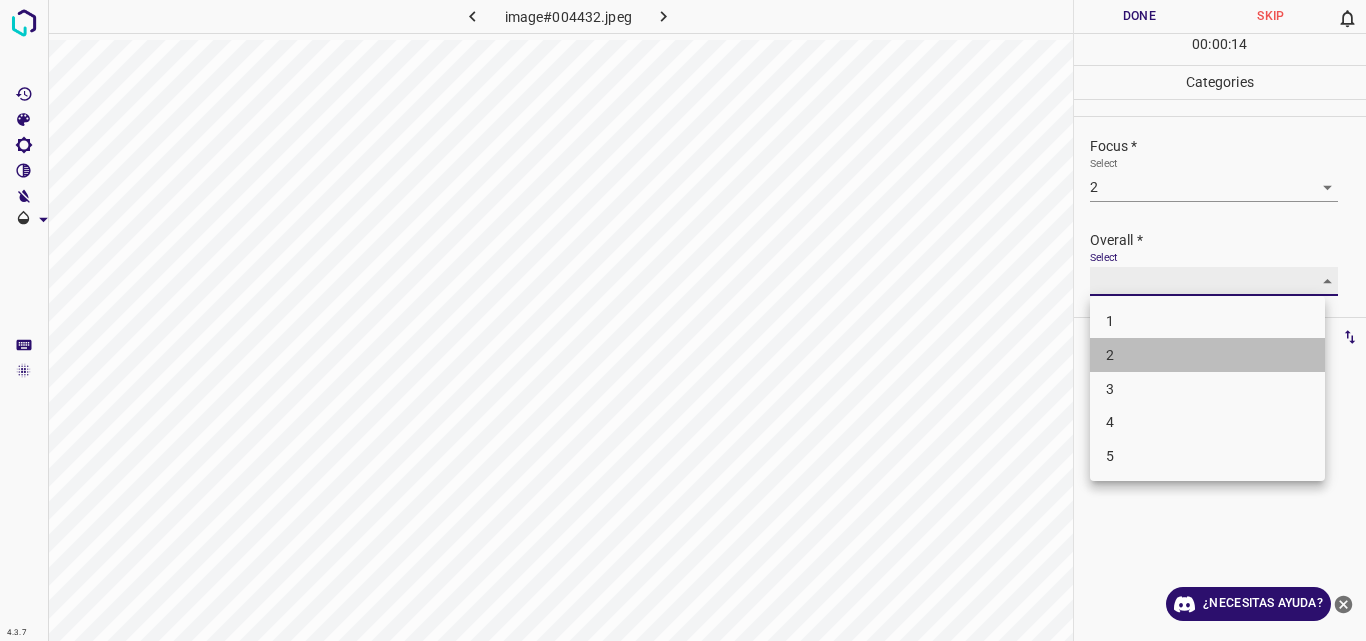 type on "2" 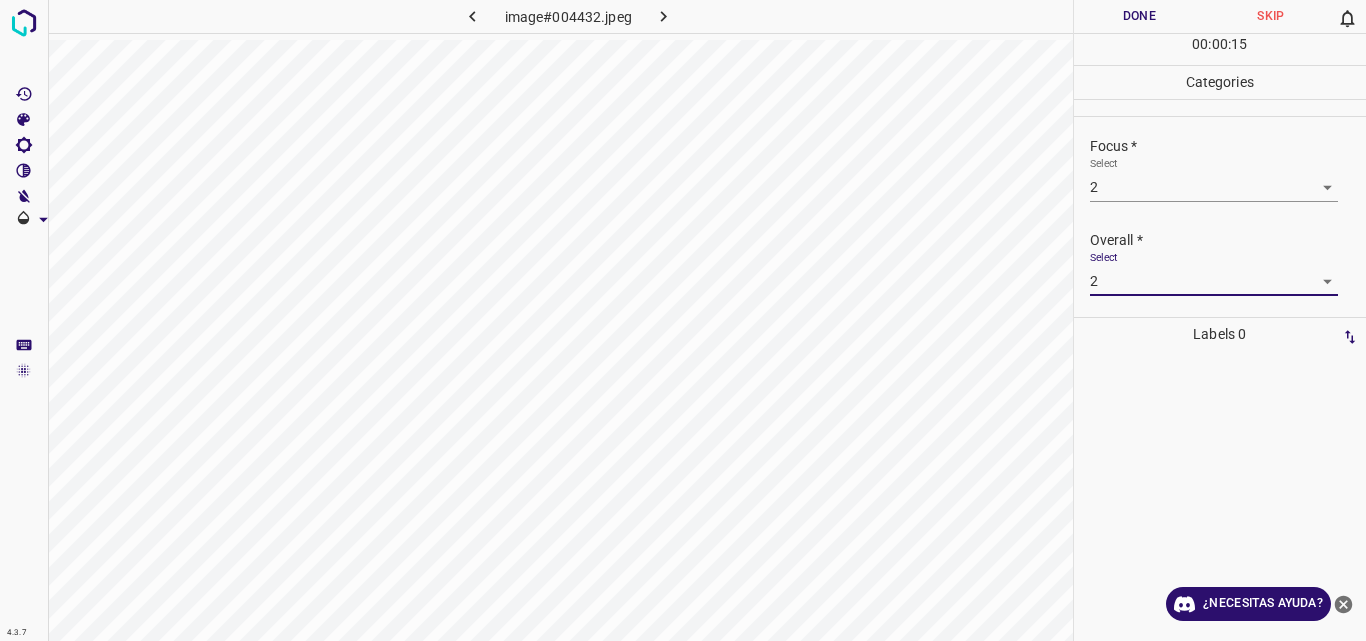 click on "Done" at bounding box center (1140, 16) 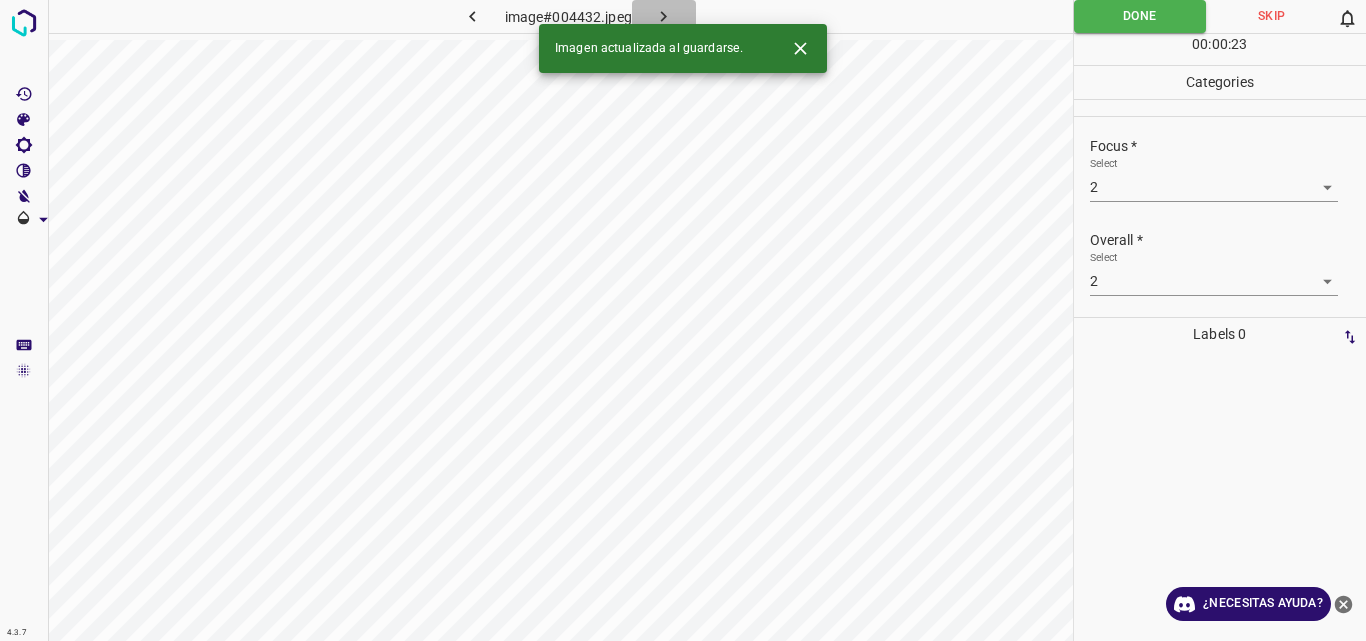 click 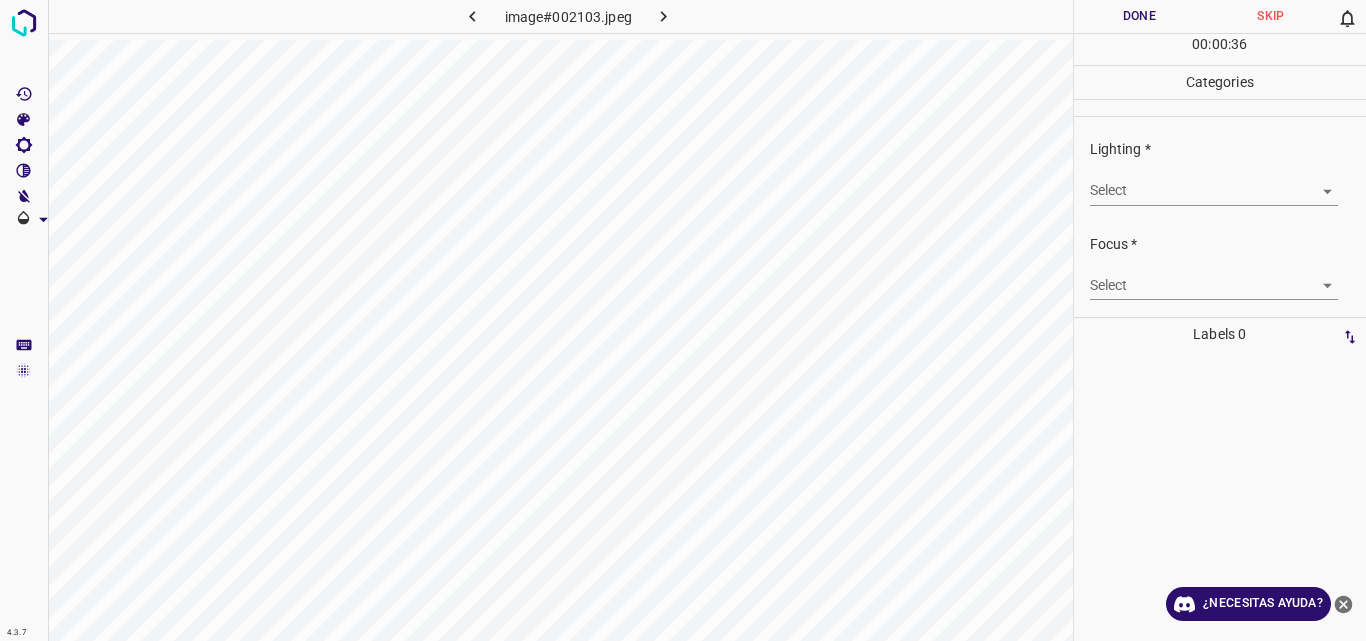 click on "4.3.7 image#002103.jpeg Done Skip 0 00   : 00   : 36   Categories Lighting *  Select ​ Focus *  Select ​ Overall *  Select ​ Labels   0 Categories 1 Lighting 2 Focus 3 Overall Tools Space Change between modes (Draw & Edit) I Auto labeling R Restore zoom M Zoom in N Zoom out Delete Delete selecte label Filters Z Restore filters X Saturation filter C Brightness filter V Contrast filter B Gray scale filter General O Download ¿Necesitas ayuda? Original text Rate this translation Your feedback will be used to help improve Google Translate - Texto - Esconder - Borrar" at bounding box center [683, 320] 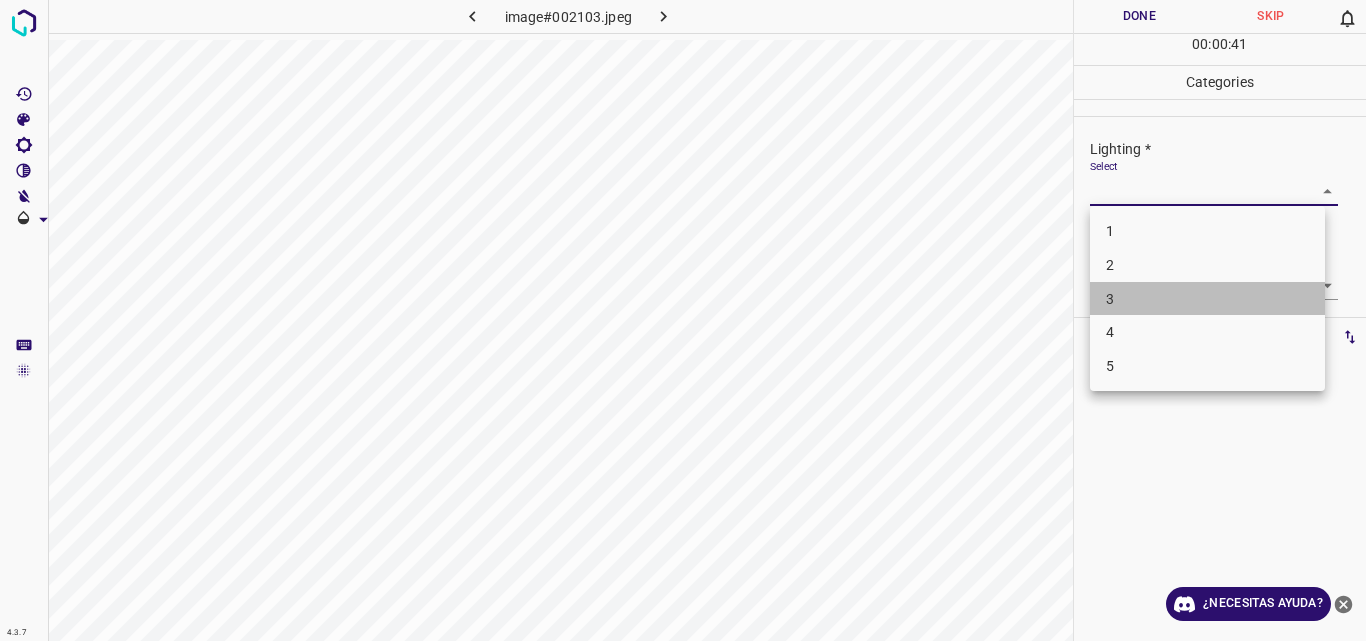 click on "3" at bounding box center (1207, 299) 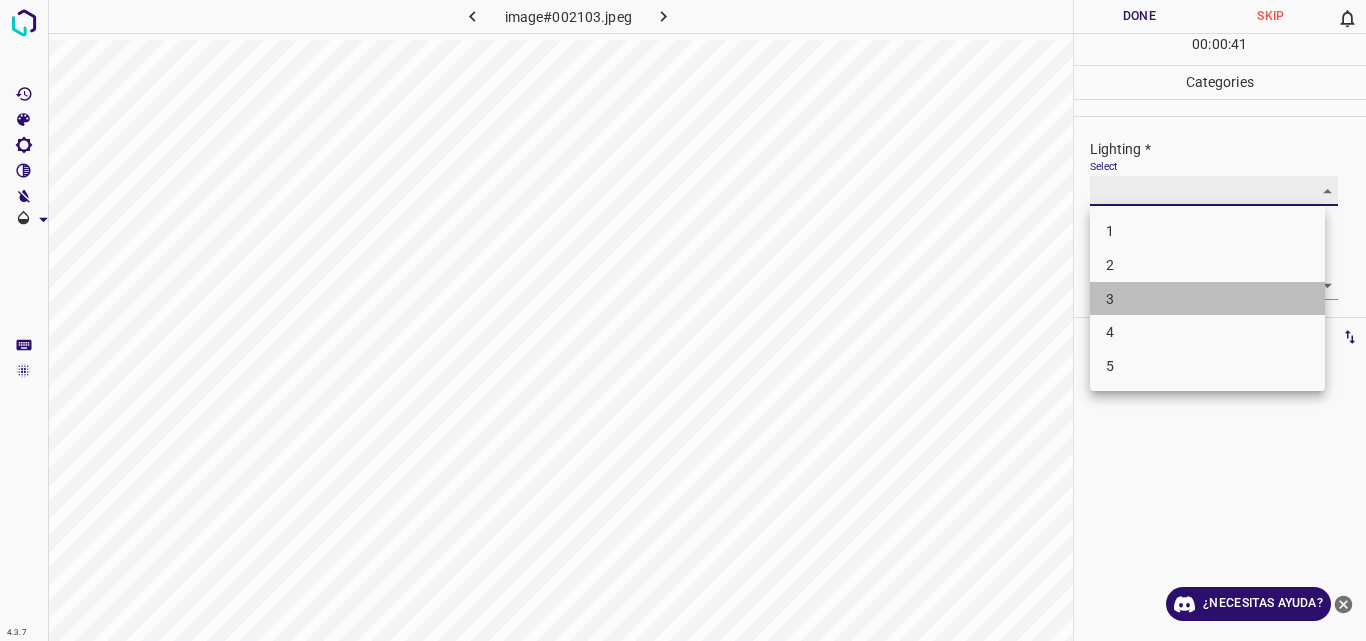 type on "3" 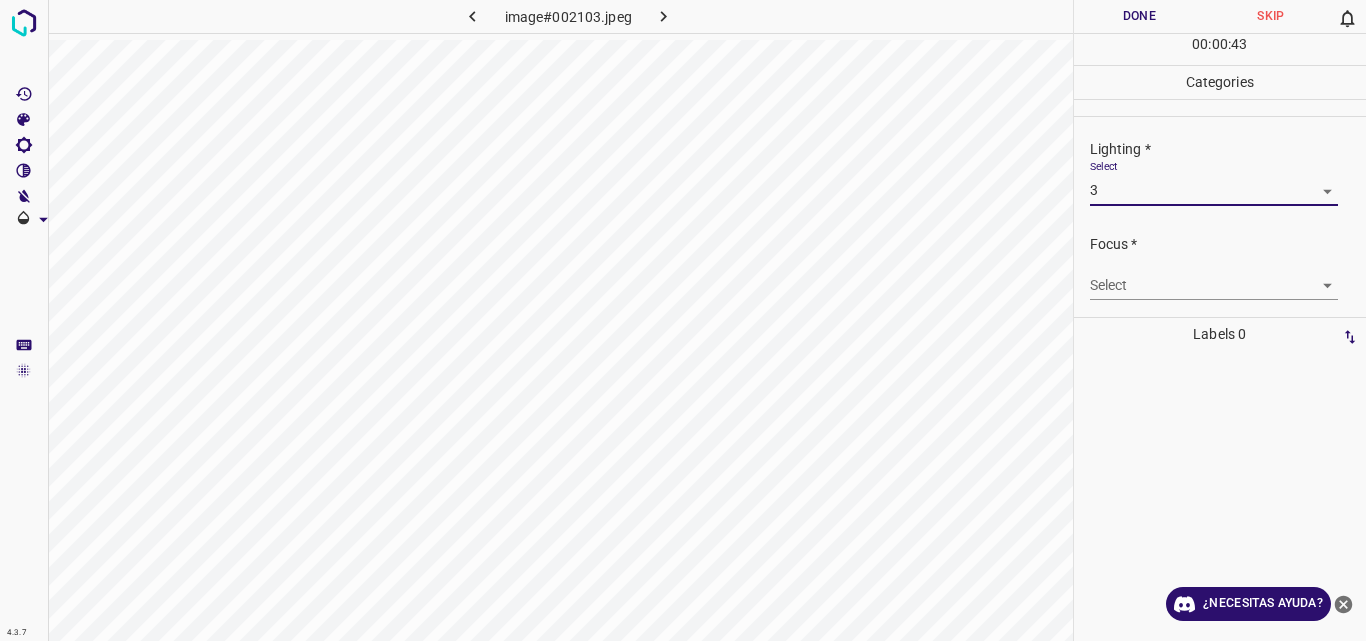 click on "4.3.7 image#002103.jpeg Done Skip 0 00   : 00   : 43   Categories Lighting *  Select 3 3 Focus *  Select ​ Overall *  Select ​ Labels   0 Categories 1 Lighting 2 Focus 3 Overall Tools Space Change between modes (Draw & Edit) I Auto labeling R Restore zoom M Zoom in N Zoom out Delete Delete selecte label Filters Z Restore filters X Saturation filter C Brightness filter V Contrast filter B Gray scale filter General O Download ¿Necesitas ayuda? Original text Rate this translation Your feedback will be used to help improve Google Translate - Texto - Esconder - Borrar" at bounding box center (683, 320) 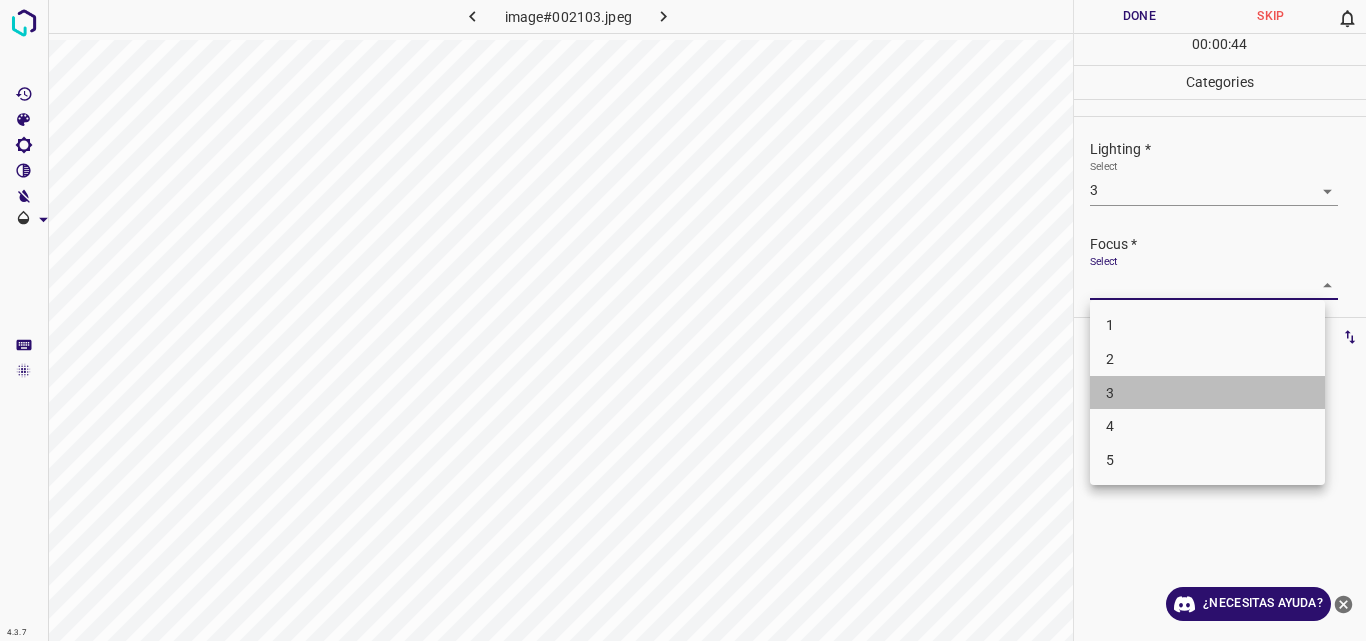 click on "3" at bounding box center [1207, 393] 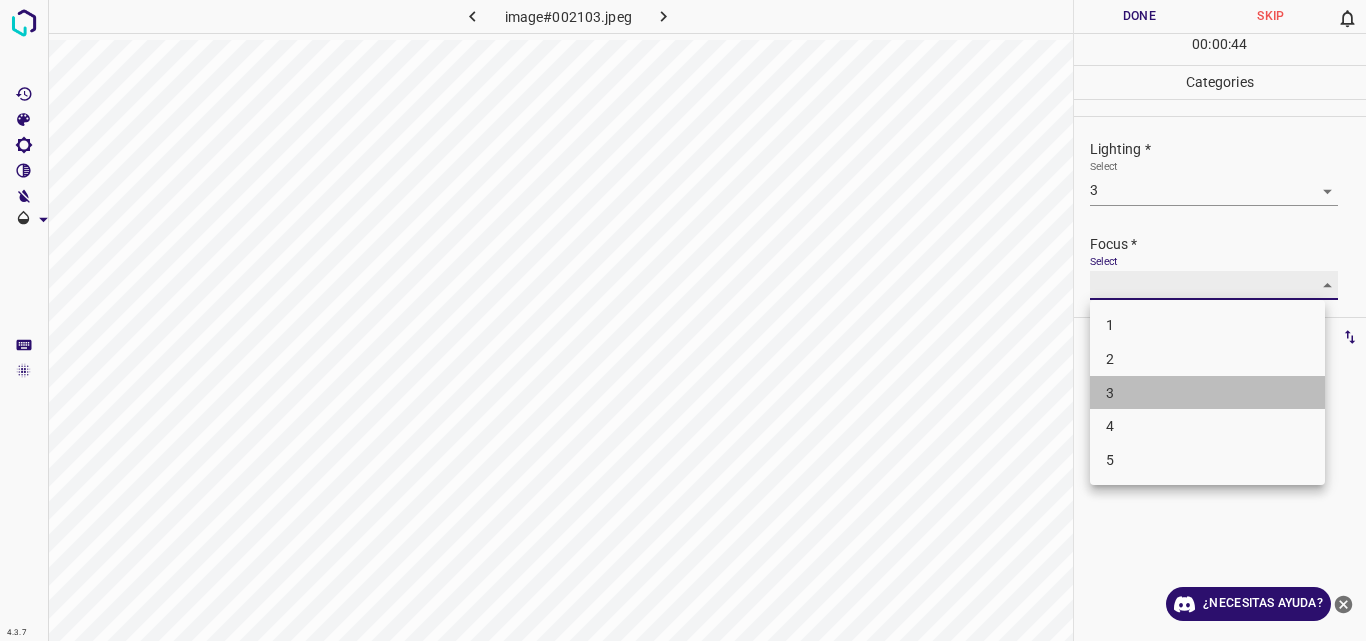 type on "3" 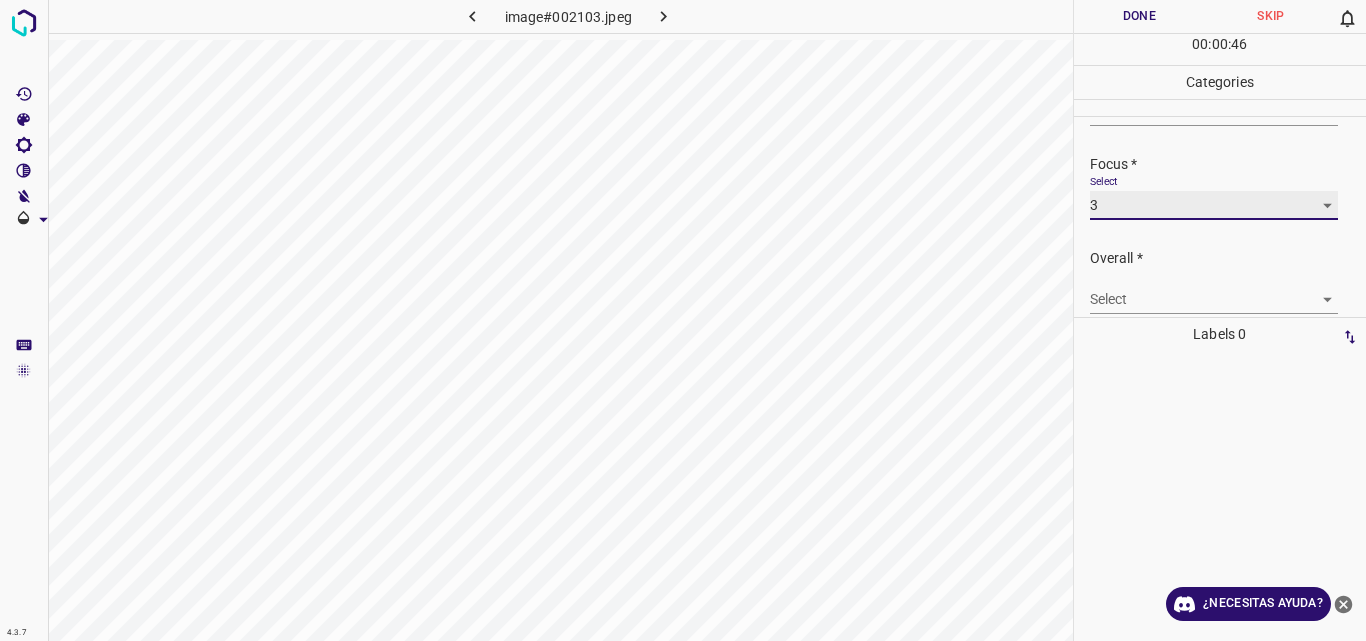 scroll, scrollTop: 98, scrollLeft: 0, axis: vertical 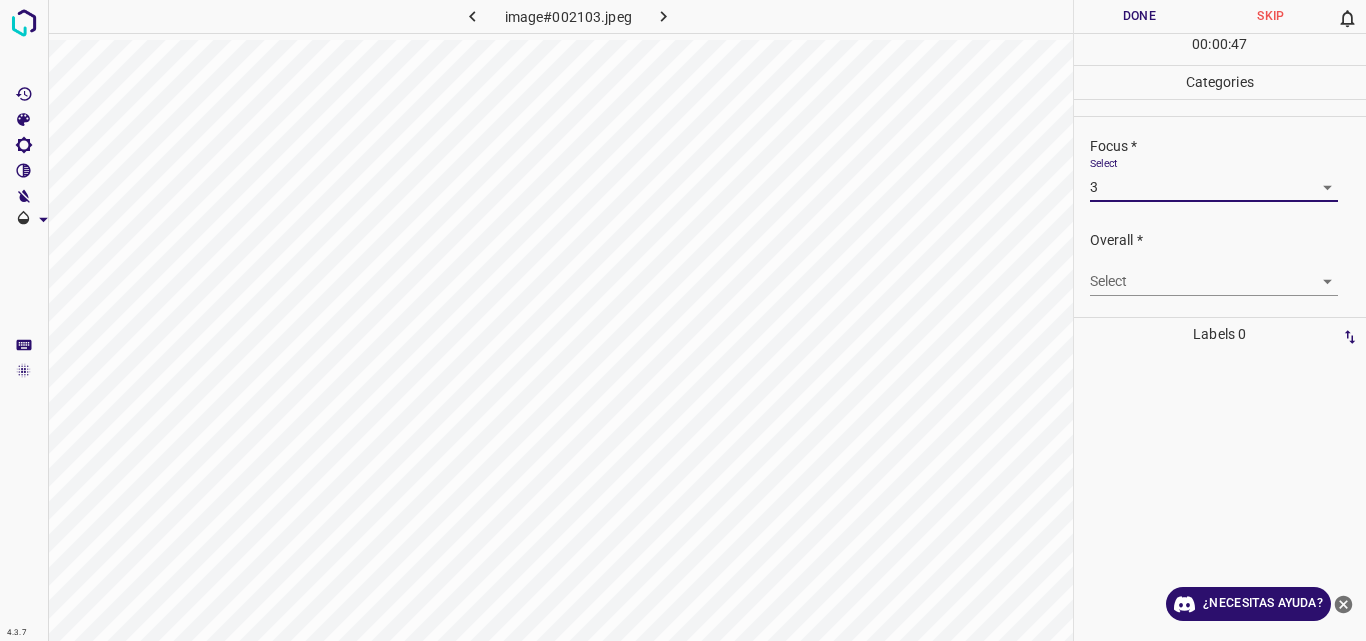 click on "4.3.7 image#002103.jpeg Done Skip 0 00   : 00   : 47   Categories Lighting *  Select 3 3 Focus *  Select 3 3 Overall *  Select ​ Labels   0 Categories 1 Lighting 2 Focus 3 Overall Tools Space Change between modes (Draw & Edit) I Auto labeling R Restore zoom M Zoom in N Zoom out Delete Delete selecte label Filters Z Restore filters X Saturation filter C Brightness filter V Contrast filter B Gray scale filter General O Download ¿Necesitas ayuda? Original text Rate this translation Your feedback will be used to help improve Google Translate - Texto - Esconder - Borrar" at bounding box center (683, 320) 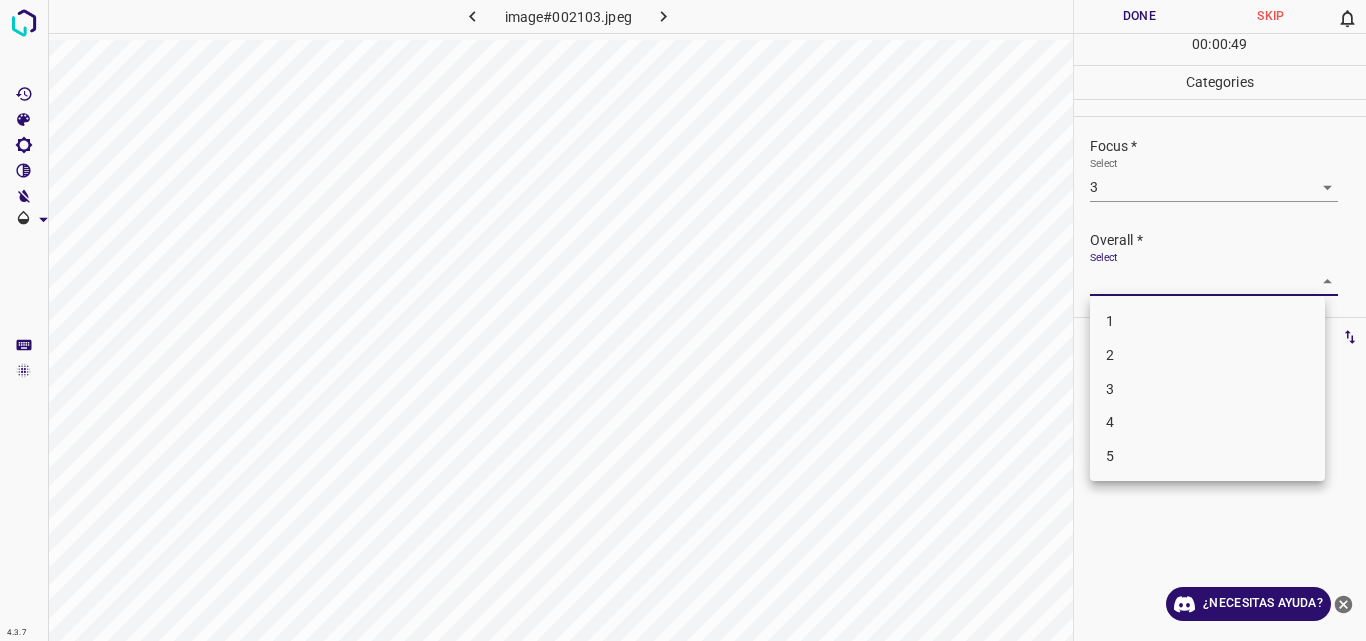 click on "3" at bounding box center (1207, 389) 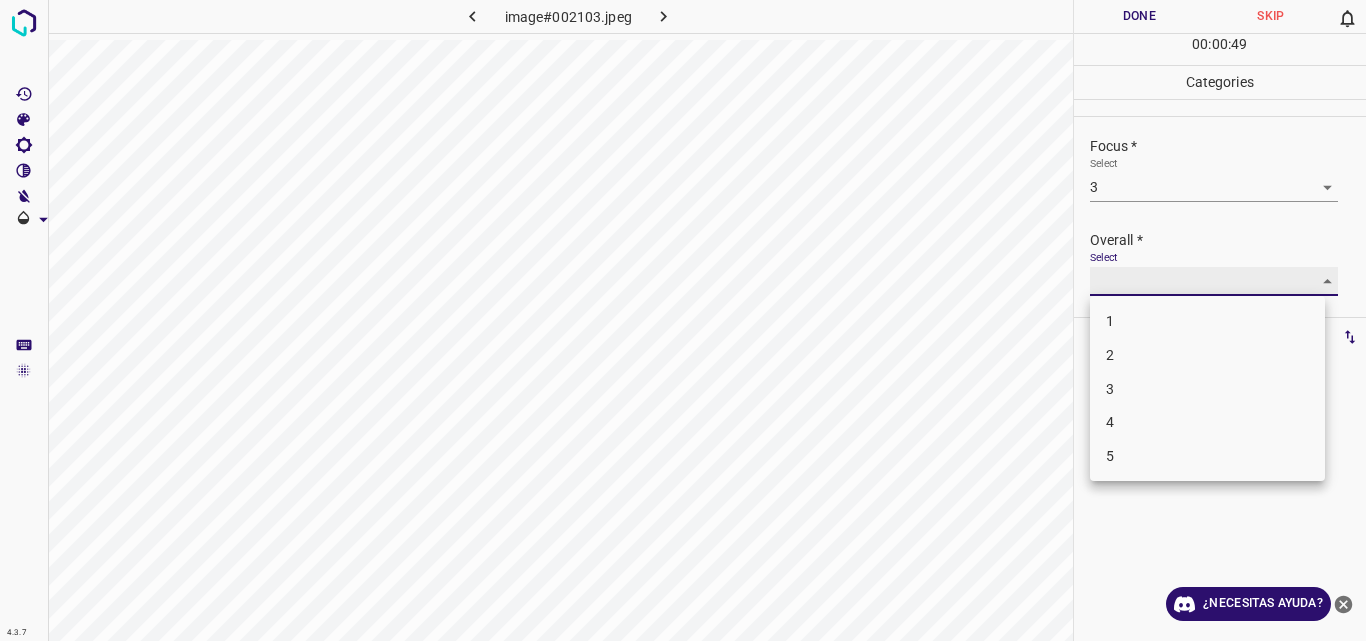 type on "3" 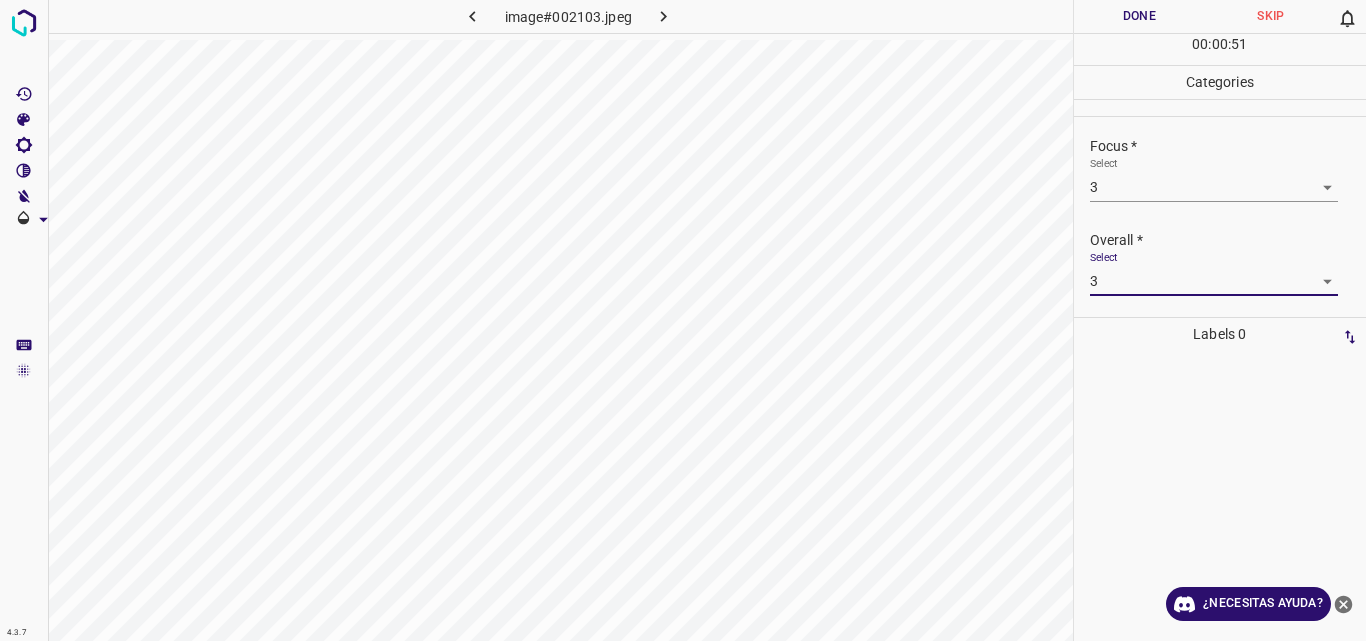 click on "Done" at bounding box center [1140, 16] 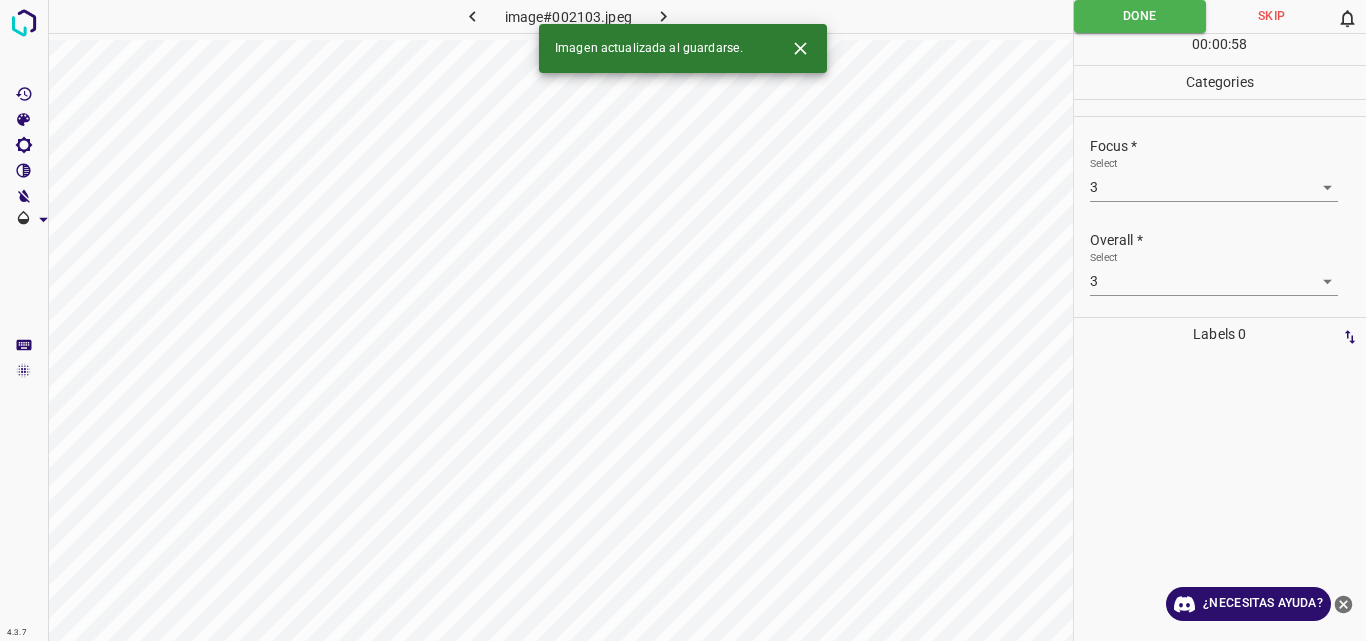 click 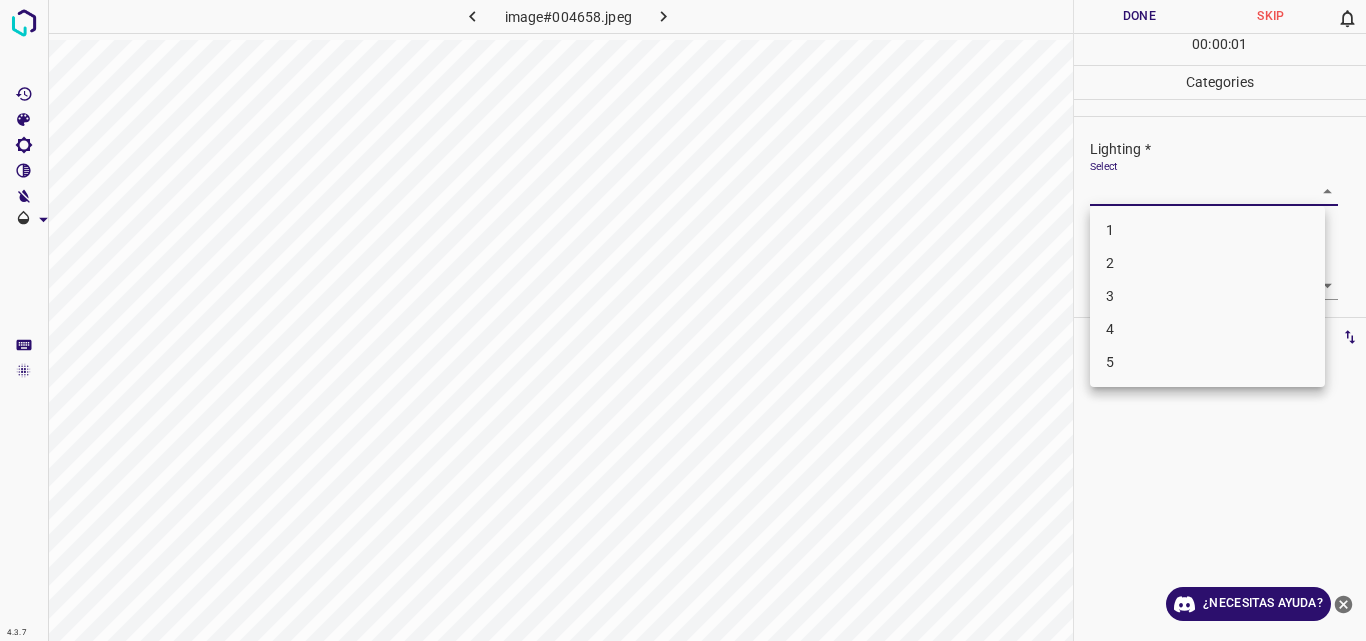 click on "4.3.7 image#004658.jpeg Done Skip 0 00   : 00   : 01   Categories Lighting *  Select ​ Focus *  Select ​ Overall *  Select ​ Labels   0 Categories 1 Lighting 2 Focus 3 Overall Tools Space Change between modes (Draw & Edit) I Auto labeling R Restore zoom M Zoom in N Zoom out Delete Delete selecte label Filters Z Restore filters X Saturation filter C Brightness filter V Contrast filter B Gray scale filter General O Download ¿Necesitas ayuda? Original text Rate this translation Your feedback will be used to help improve Google Translate - Texto - Esconder - Borrar 1 2 3 4 5" at bounding box center [683, 320] 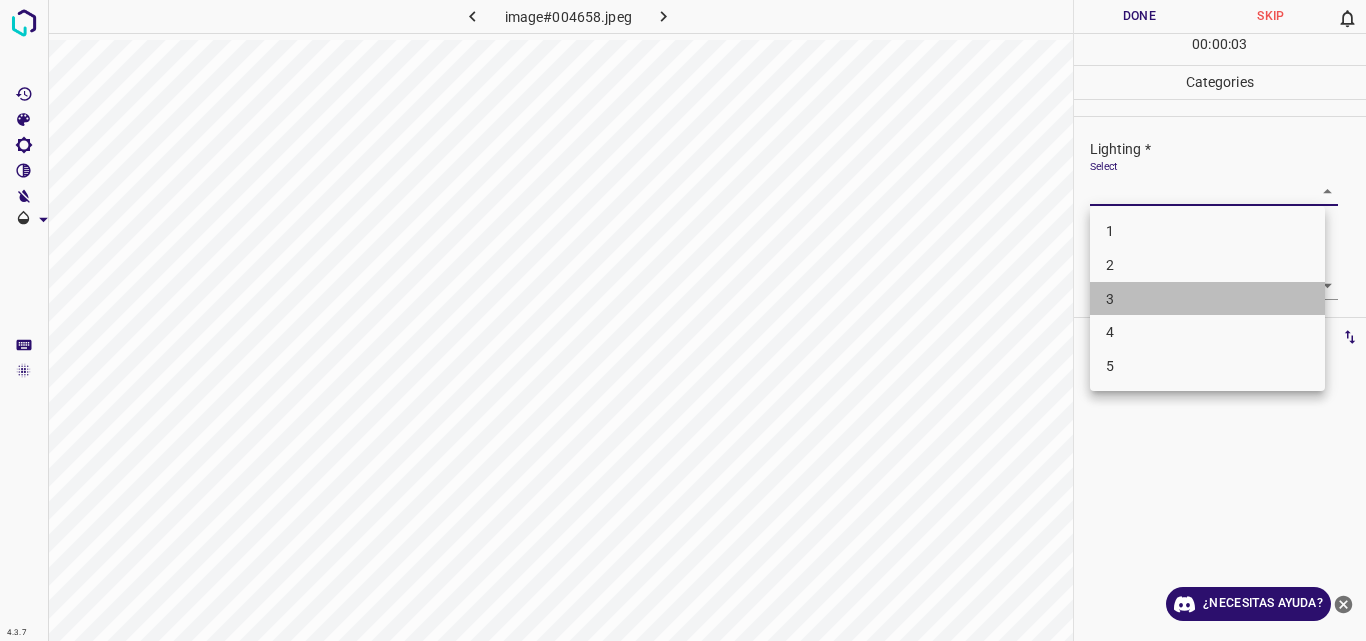 click on "3" at bounding box center [1207, 299] 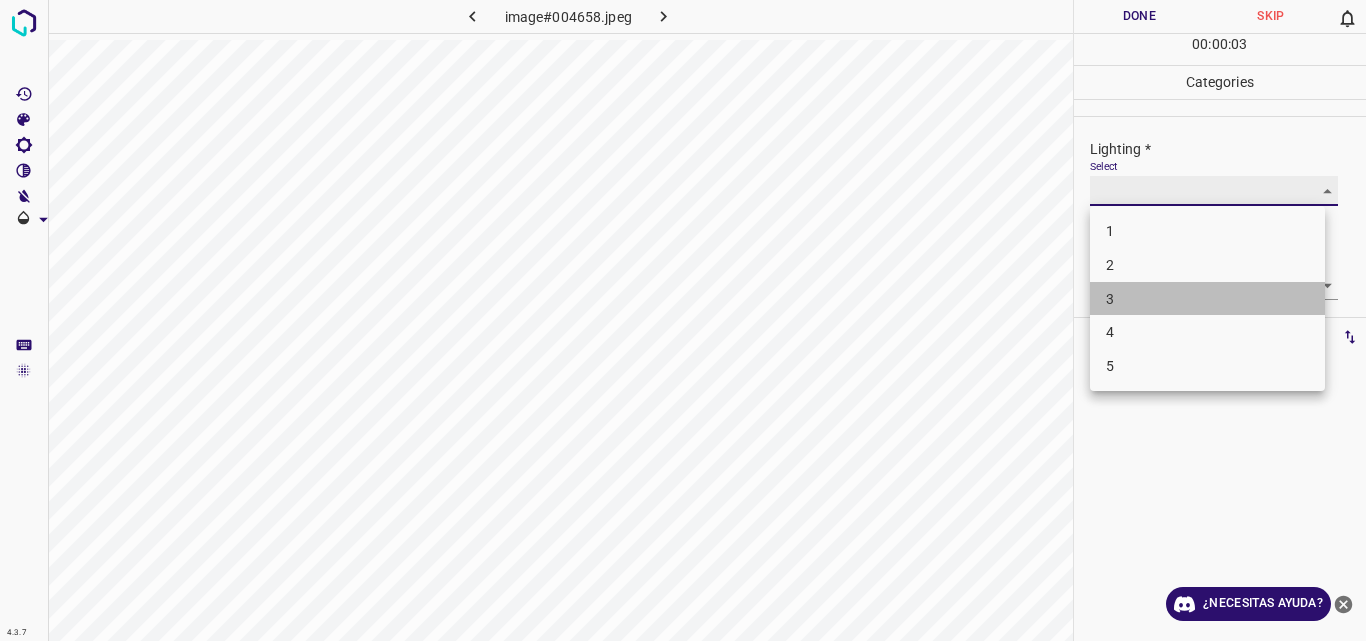 type on "3" 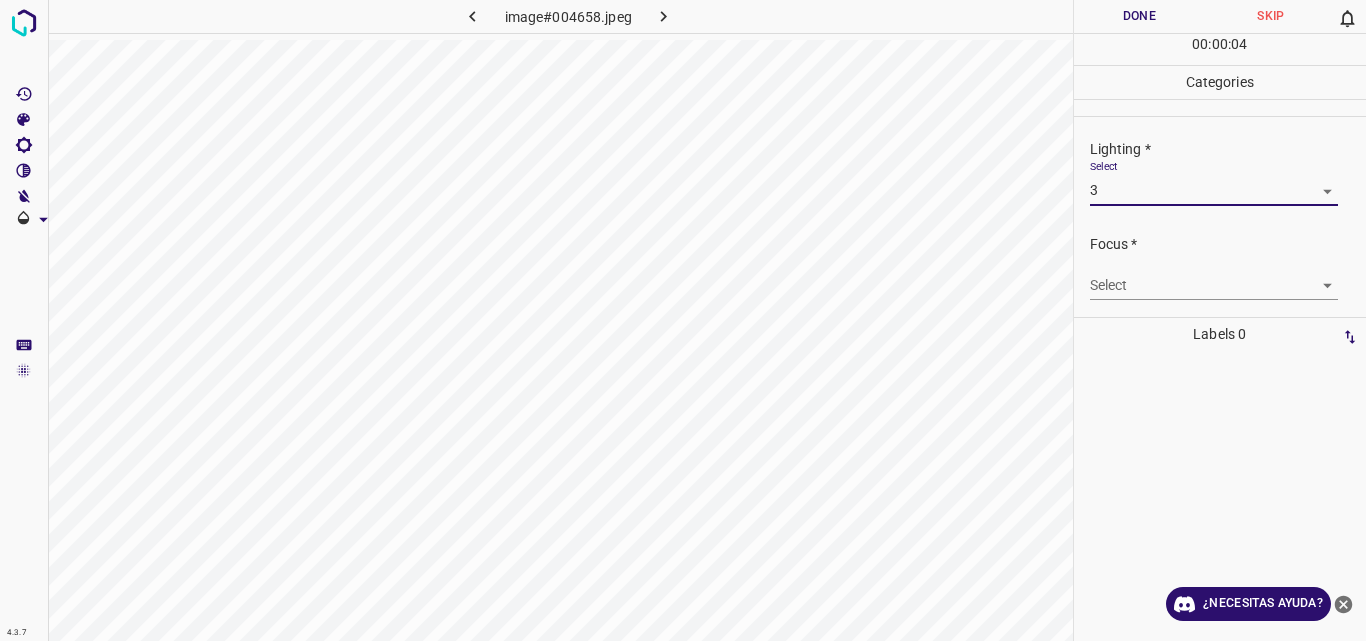 click on "4.3.7 image#004658.jpeg Done Skip 0 00   : 00   : 04   Categories Lighting *  Select 3 3 Focus *  Select ​ Overall *  Select ​ Labels   0 Categories 1 Lighting 2 Focus 3 Overall Tools Space Change between modes (Draw & Edit) I Auto labeling R Restore zoom M Zoom in N Zoom out Delete Delete selecte label Filters Z Restore filters X Saturation filter C Brightness filter V Contrast filter B Gray scale filter General O Download ¿Necesitas ayuda? Original text Rate this translation Your feedback will be used to help improve Google Translate - Texto - Esconder - Borrar" at bounding box center [683, 320] 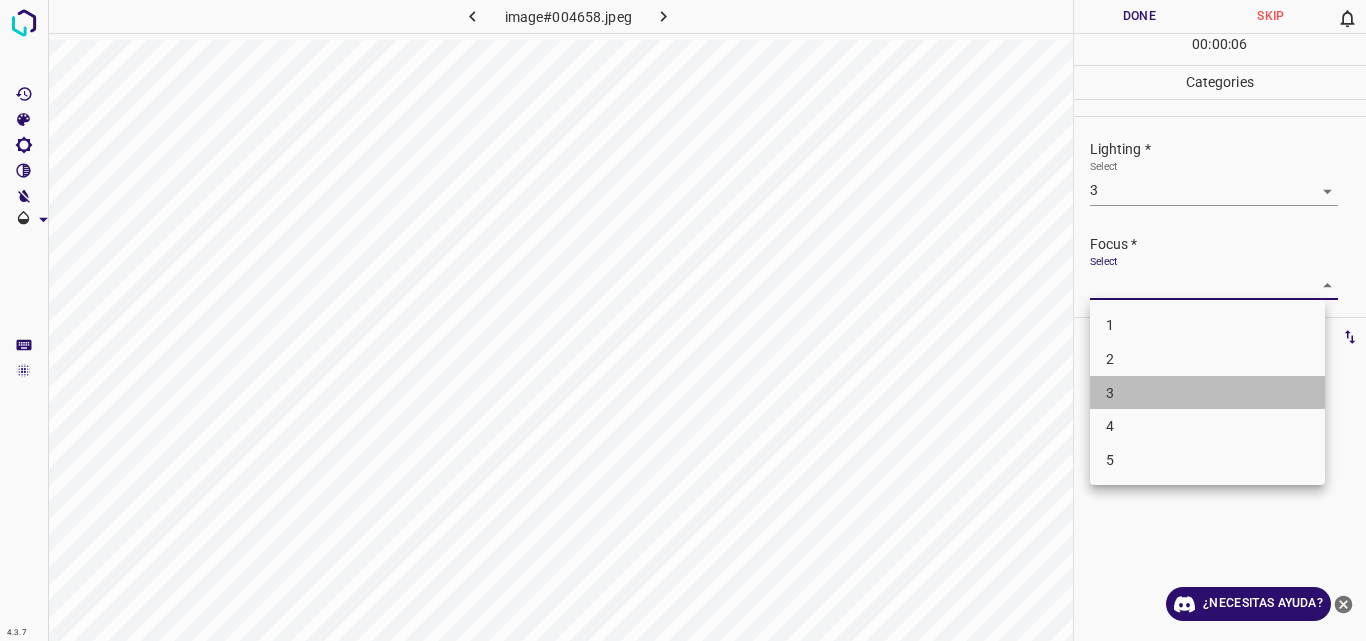 click on "3" at bounding box center [1207, 393] 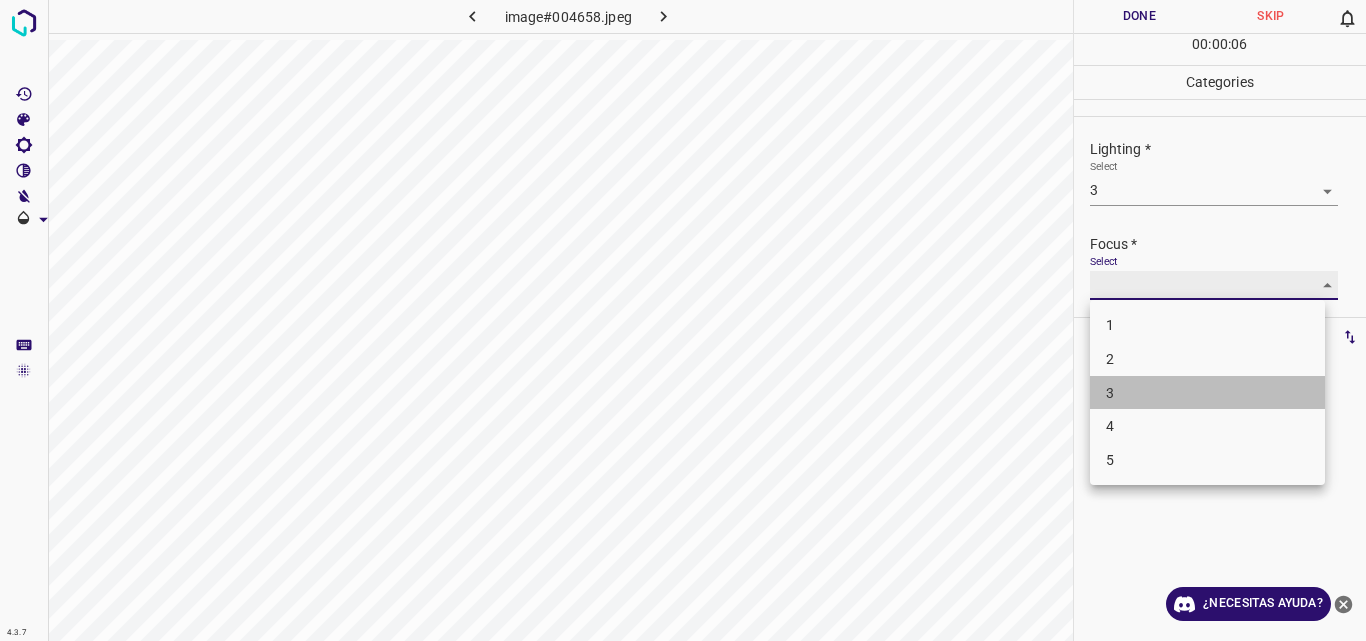 type on "3" 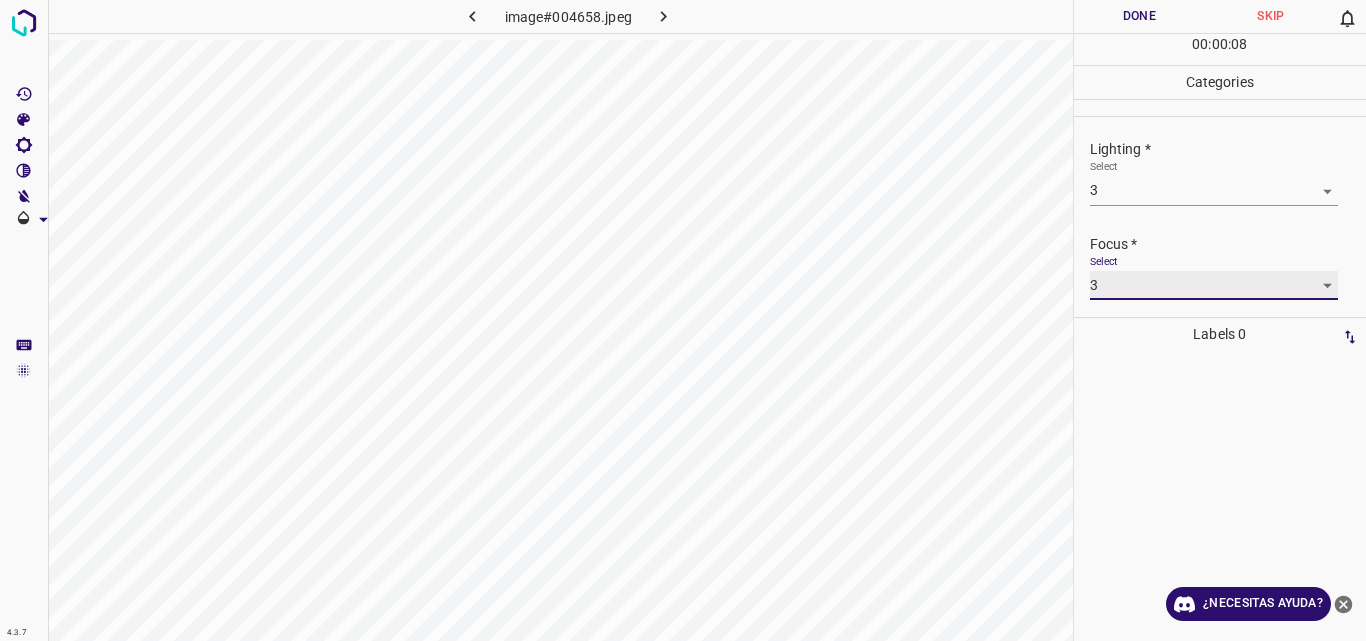 scroll, scrollTop: 98, scrollLeft: 0, axis: vertical 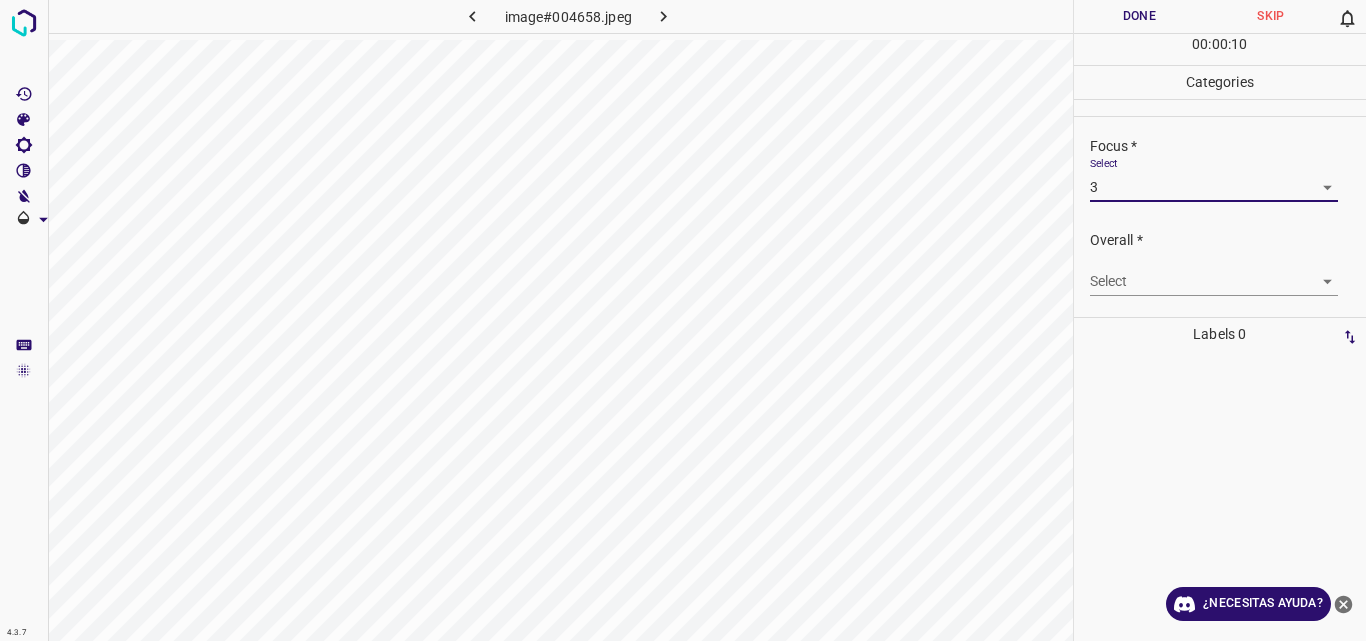 click on "4.3.7 image#004658.jpeg Done Skip 0 00   : 00   : 10   Categories Lighting *  Select 3 3 Focus *  Select 3 3 Overall *  Select ​ Labels   0 Categories 1 Lighting 2 Focus 3 Overall Tools Space Change between modes (Draw & Edit) I Auto labeling R Restore zoom M Zoom in N Zoom out Delete Delete selecte label Filters Z Restore filters X Saturation filter C Brightness filter V Contrast filter B Gray scale filter General O Download ¿Necesitas ayuda? Original text Rate this translation Your feedback will be used to help improve Google Translate - Texto - Esconder - Borrar" at bounding box center [683, 320] 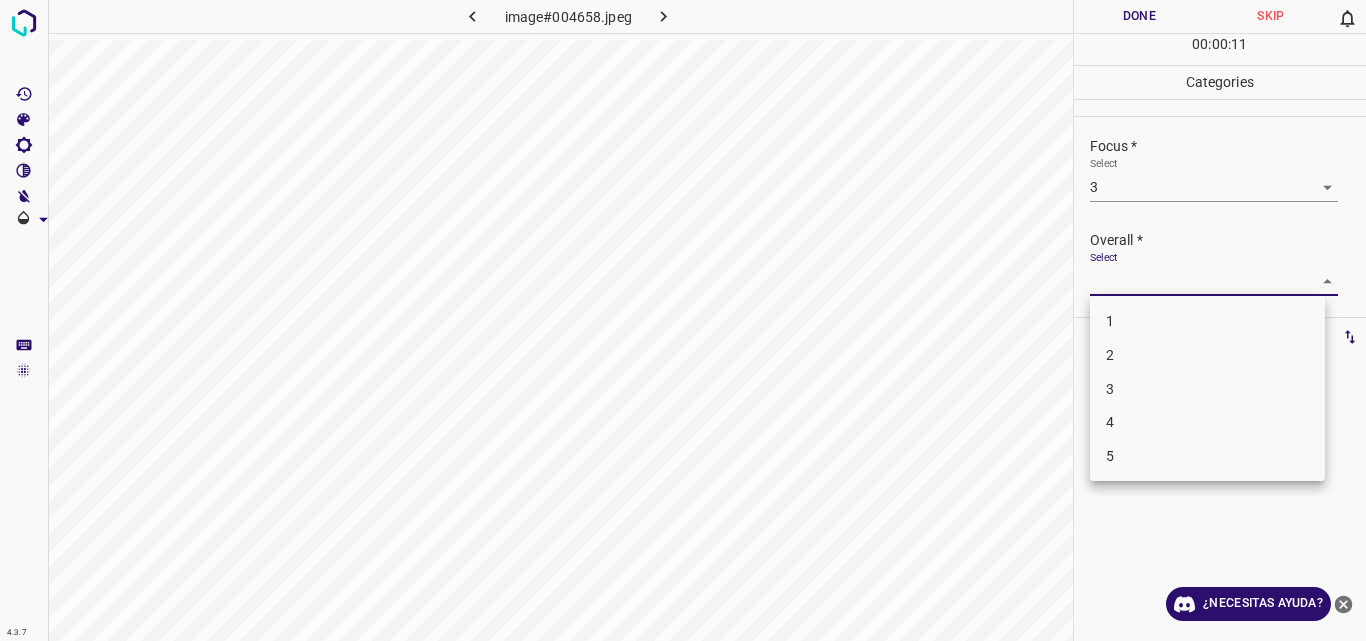 click on "3" at bounding box center (1207, 389) 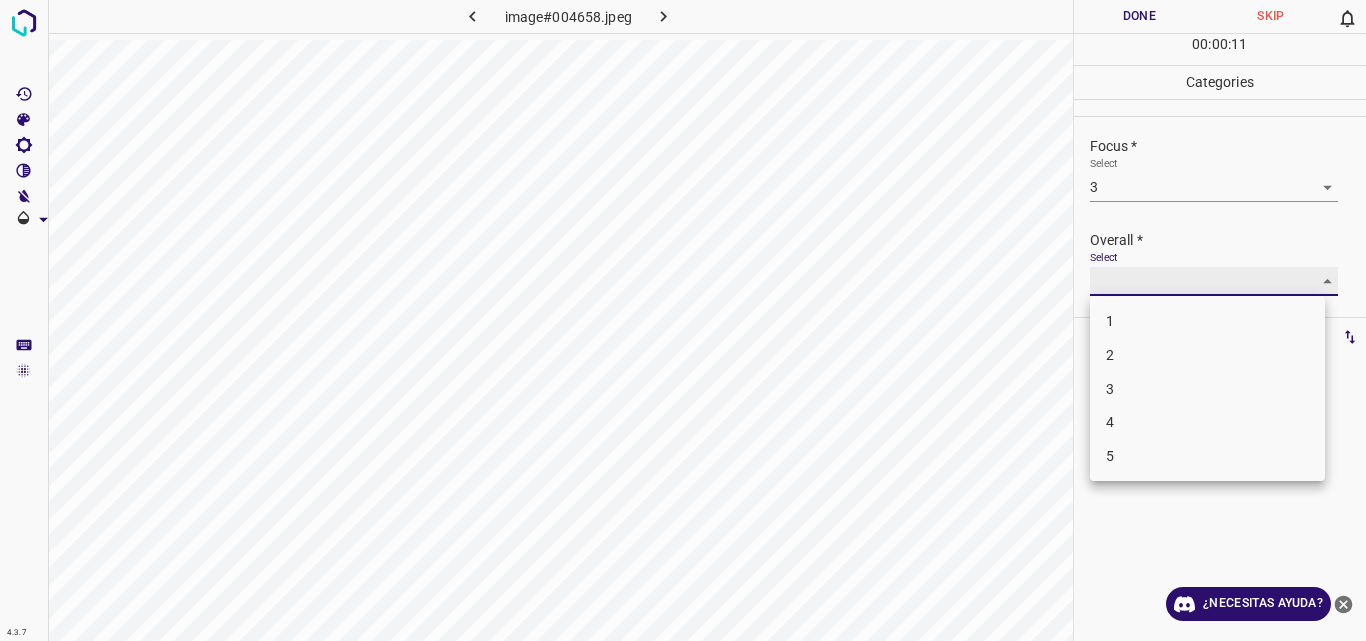 type on "3" 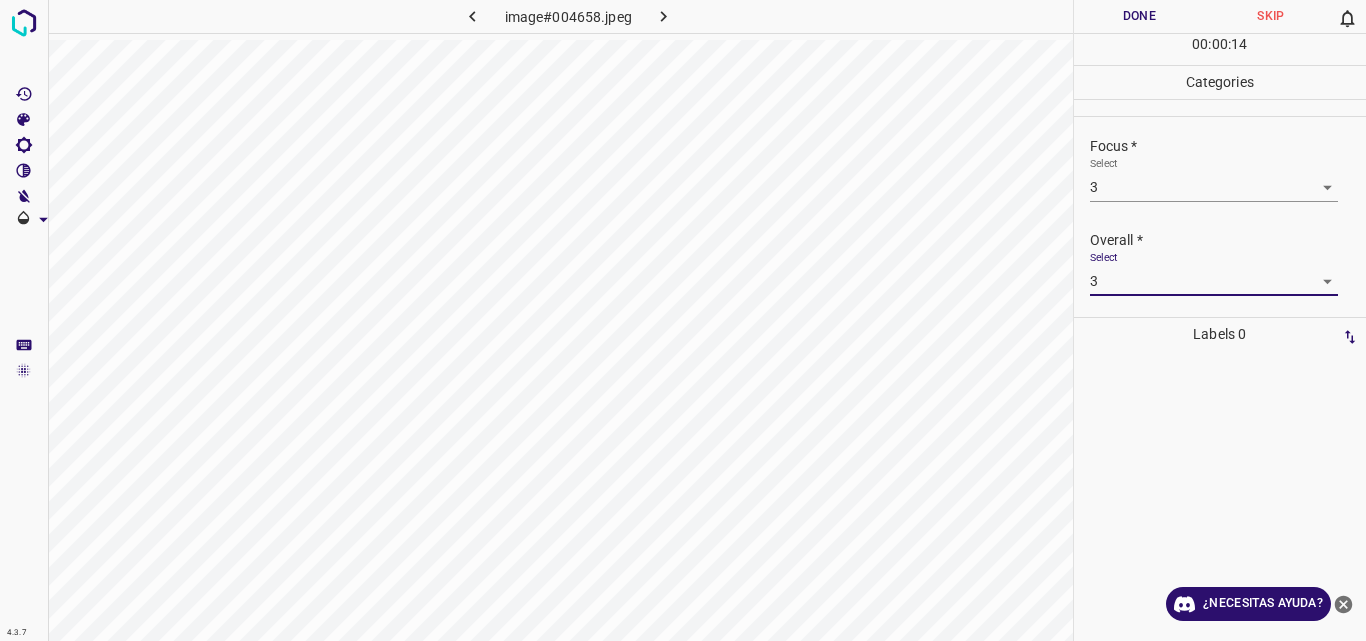 click on "Done" at bounding box center (1140, 16) 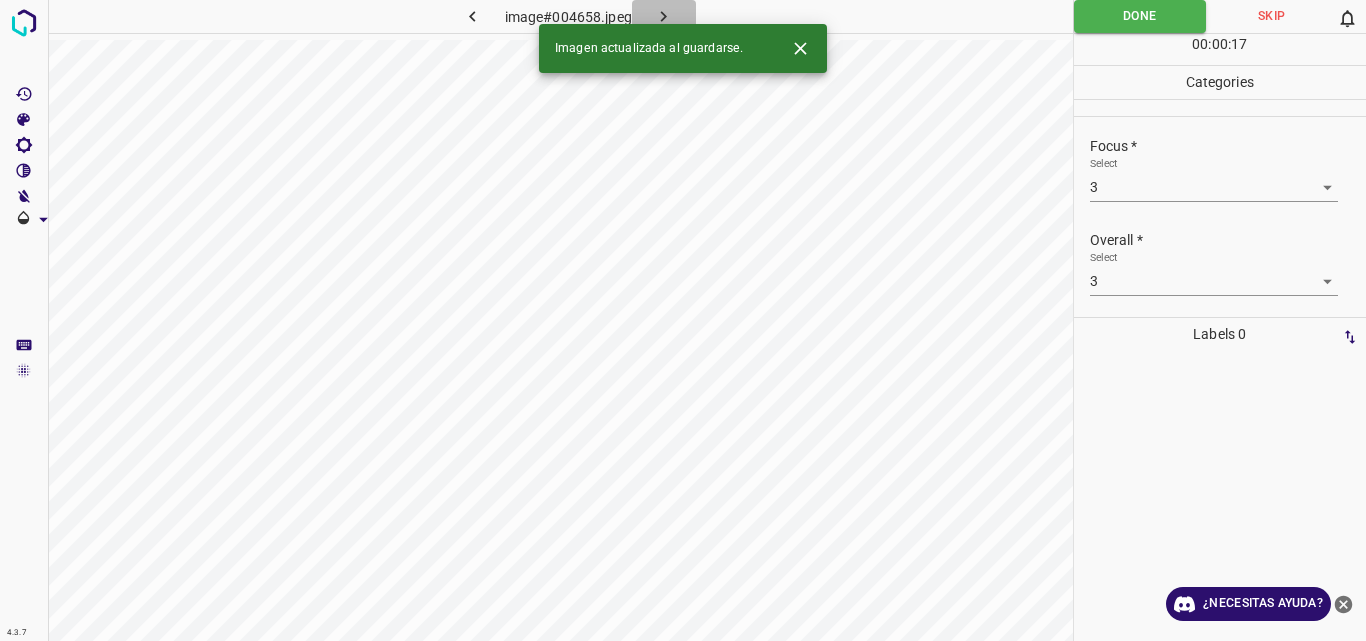 click 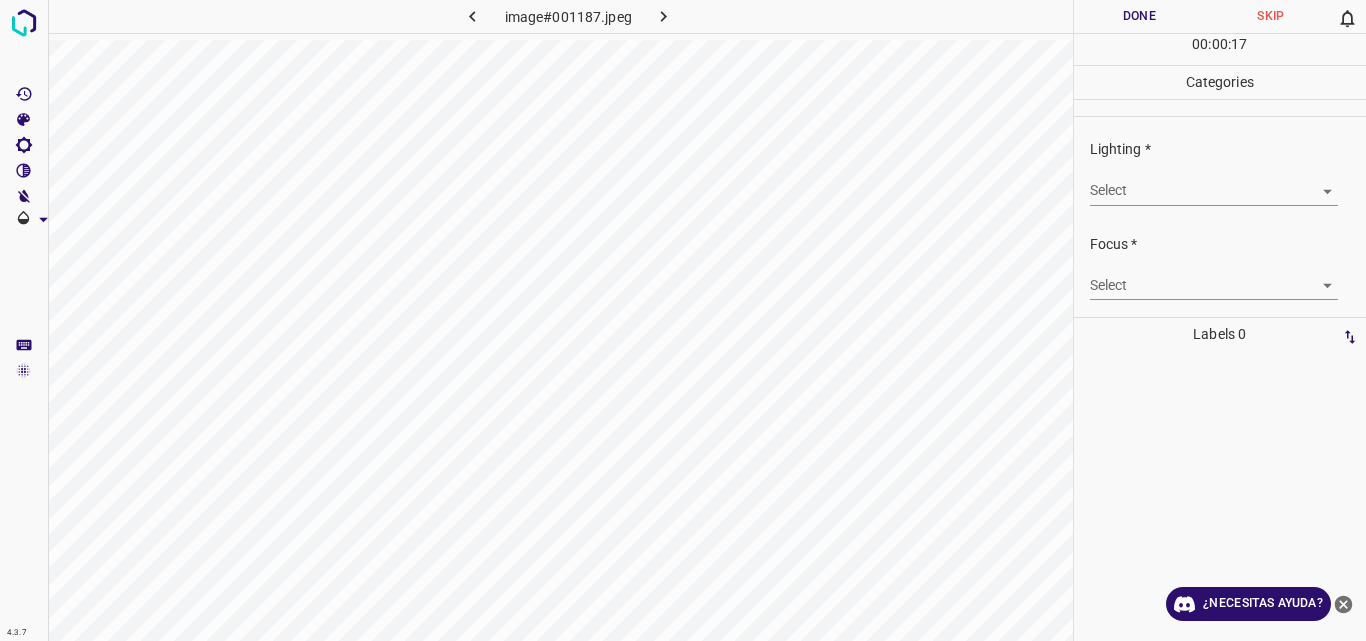 click on "4.3.7 image#001187.jpeg Done Skip 0 00   : 00   : 17   Categories Lighting *  Select ​ Focus *  Select ​ Overall *  Select ​ Labels   0 Categories 1 Lighting 2 Focus 3 Overall Tools Space Change between modes (Draw & Edit) I Auto labeling R Restore zoom M Zoom in N Zoom out Delete Delete selecte label Filters Z Restore filters X Saturation filter C Brightness filter V Contrast filter B Gray scale filter General O Download ¿Necesitas ayuda? Original text Rate this translation Your feedback will be used to help improve Google Translate - Texto - Esconder - Borrar" at bounding box center (683, 320) 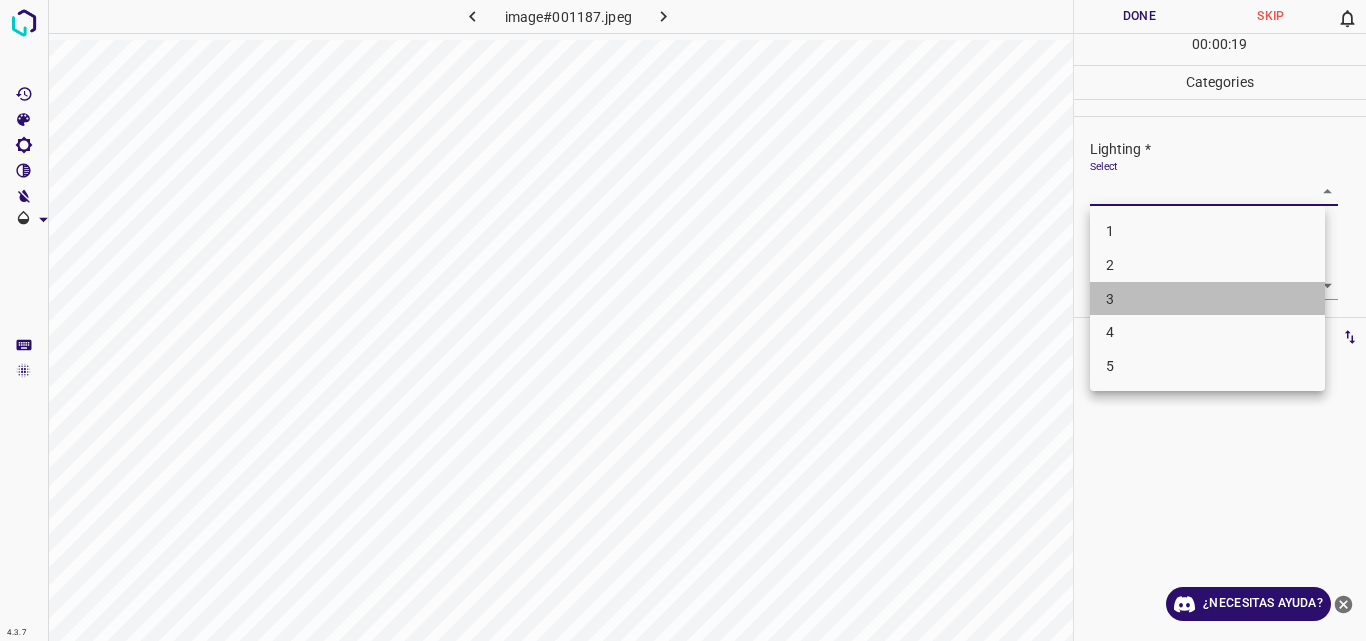 click on "3" at bounding box center (1207, 299) 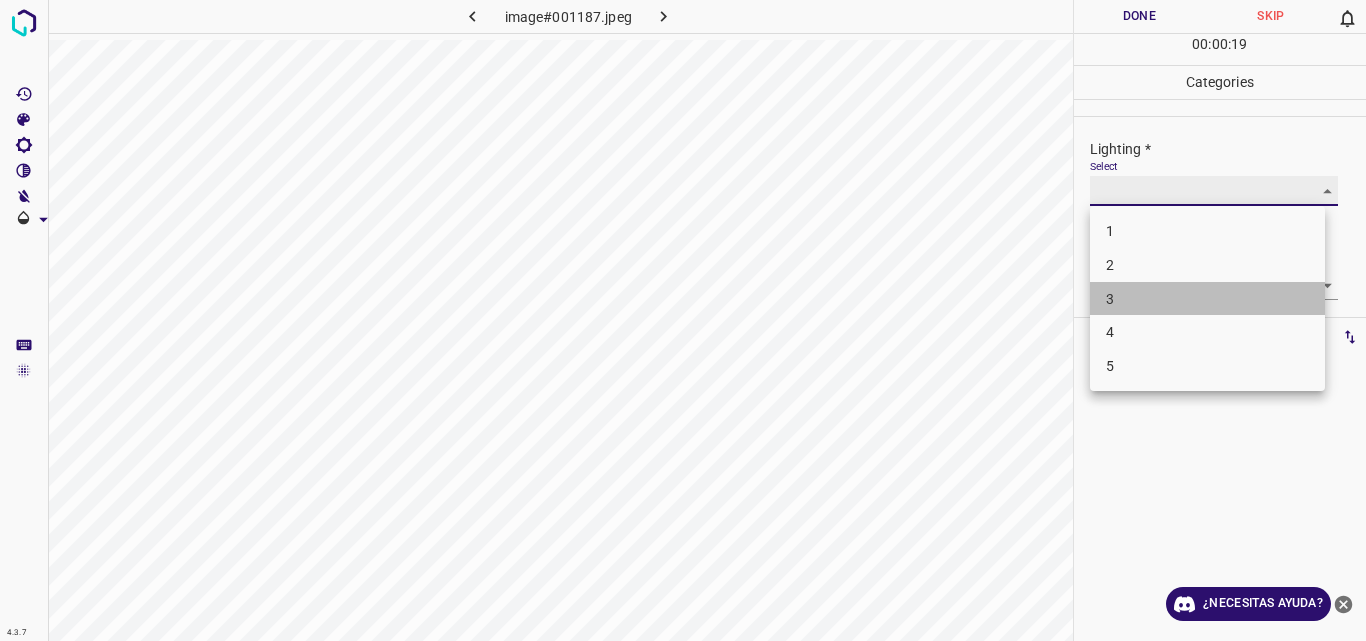 type on "3" 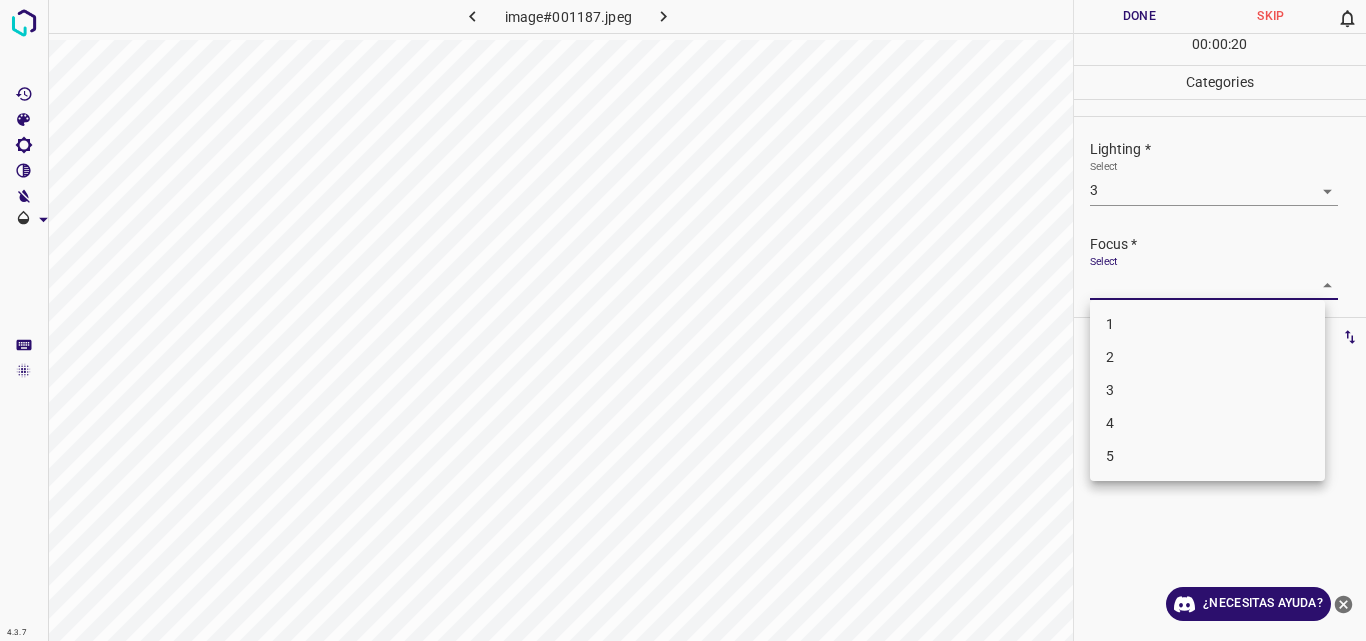 click on "4.3.7 image#001187.jpeg Done Skip 0 00   : 00   : 20   Categories Lighting *  Select 3 3 Focus *  Select ​ Overall *  Select ​ Labels   0 Categories 1 Lighting 2 Focus 3 Overall Tools Space Change between modes (Draw & Edit) I Auto labeling R Restore zoom M Zoom in N Zoom out Delete Delete selecte label Filters Z Restore filters X Saturation filter C Brightness filter V Contrast filter B Gray scale filter General O Download ¿Necesitas ayuda? Original text Rate this translation Your feedback will be used to help improve Google Translate - Texto - Esconder - Borrar 1 2 3 4 5" at bounding box center [683, 320] 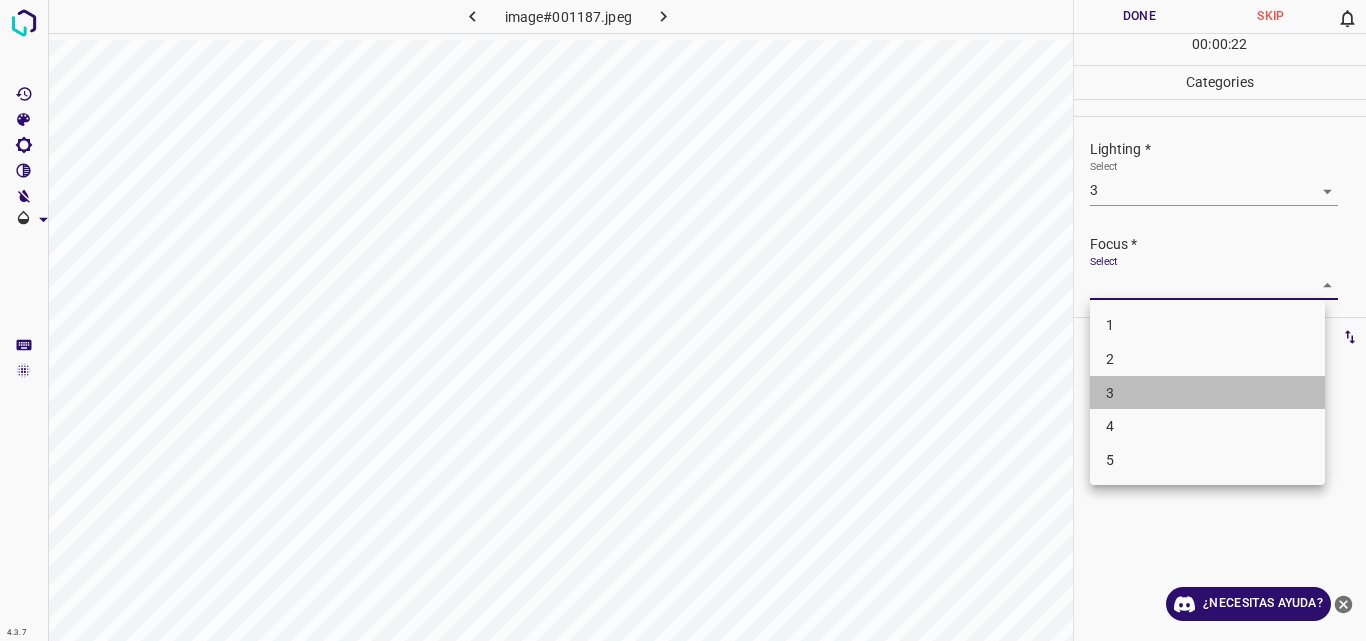 click on "3" at bounding box center [1207, 393] 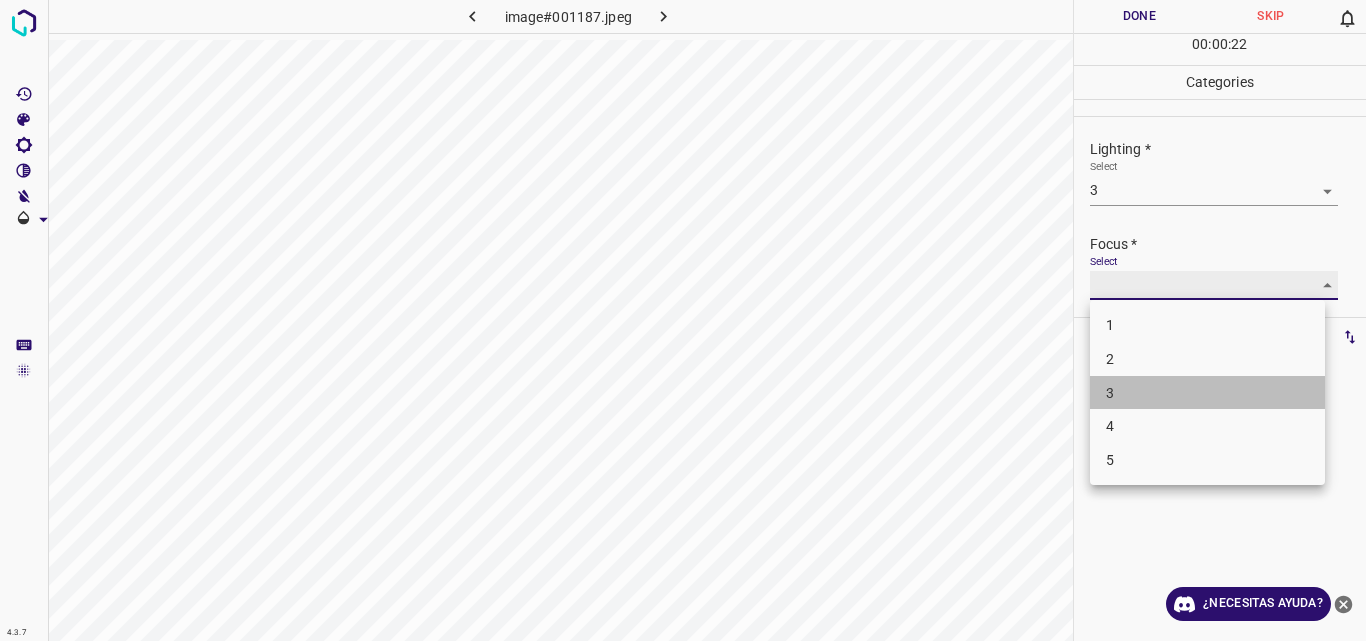 type on "3" 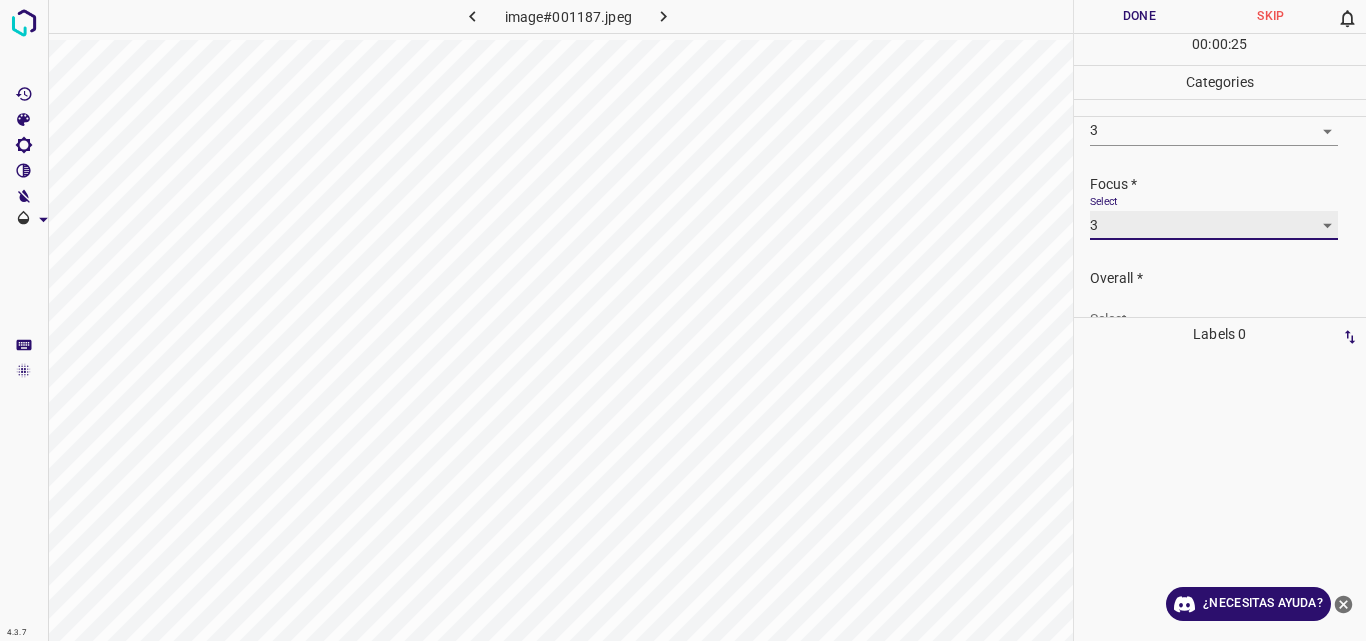 scroll, scrollTop: 98, scrollLeft: 0, axis: vertical 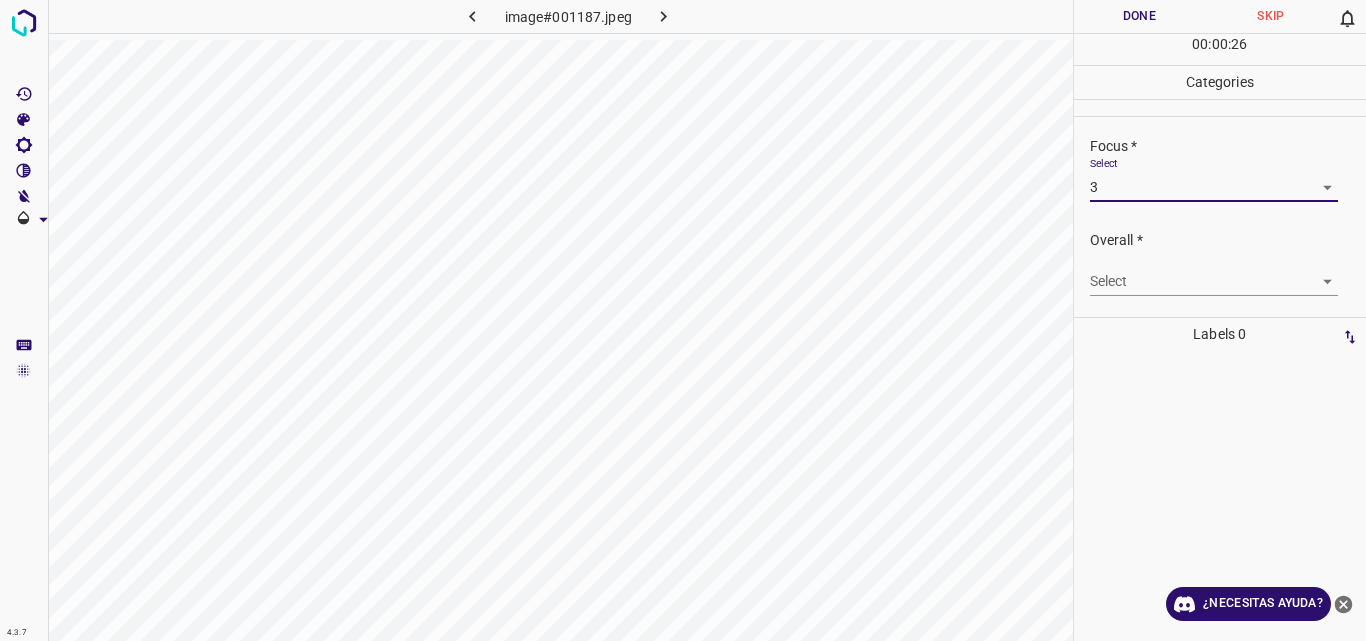 click on "4.3.7 image#001187.jpeg Done Skip 0 00   : 00   : 26   Categories Lighting *  Select 3 3 Focus *  Select 3 3 Overall *  Select ​ Labels   0 Categories 1 Lighting 2 Focus 3 Overall Tools Space Change between modes (Draw & Edit) I Auto labeling R Restore zoom M Zoom in N Zoom out Delete Delete selecte label Filters Z Restore filters X Saturation filter C Brightness filter V Contrast filter B Gray scale filter General O Download ¿Necesitas ayuda? Original text Rate this translation Your feedback will be used to help improve Google Translate - Texto - Esconder - Borrar" at bounding box center [683, 320] 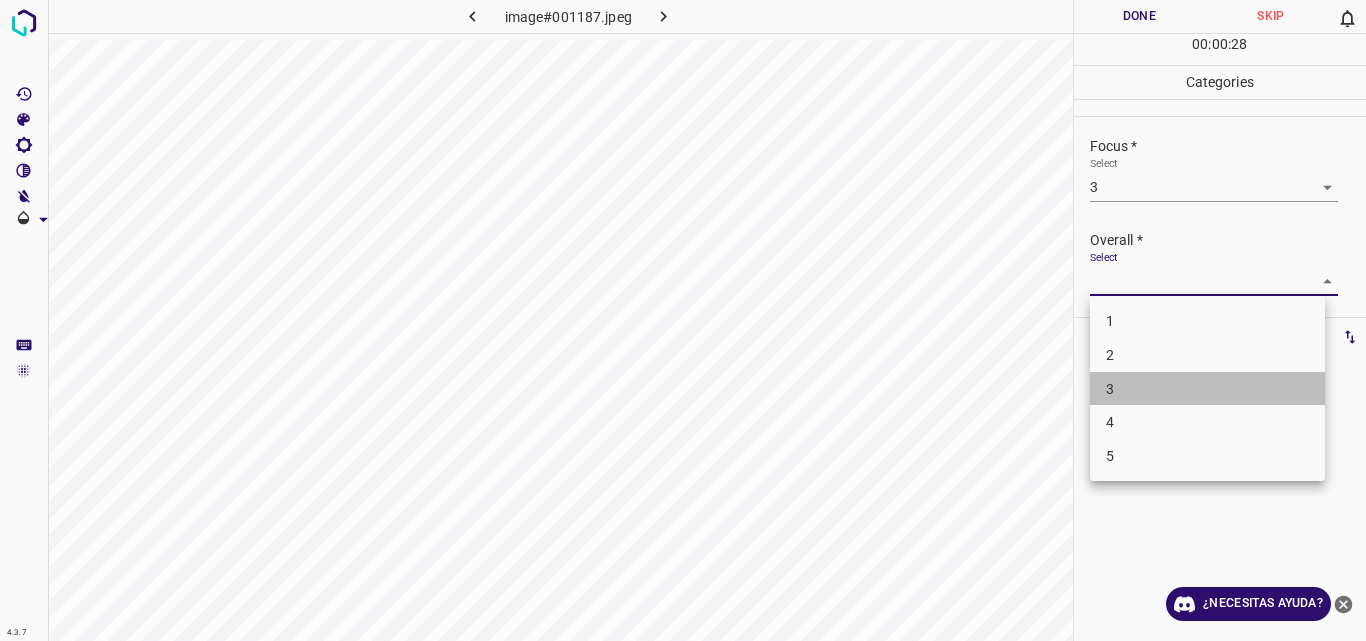 click on "3" at bounding box center [1207, 389] 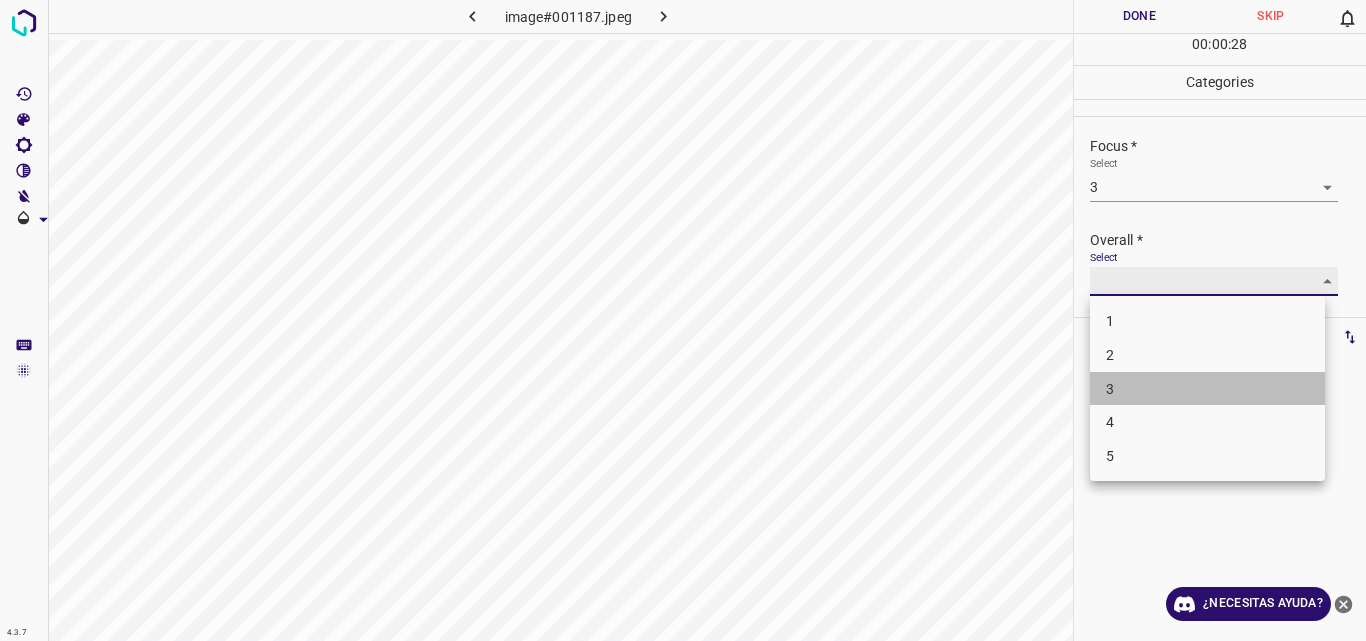 type on "3" 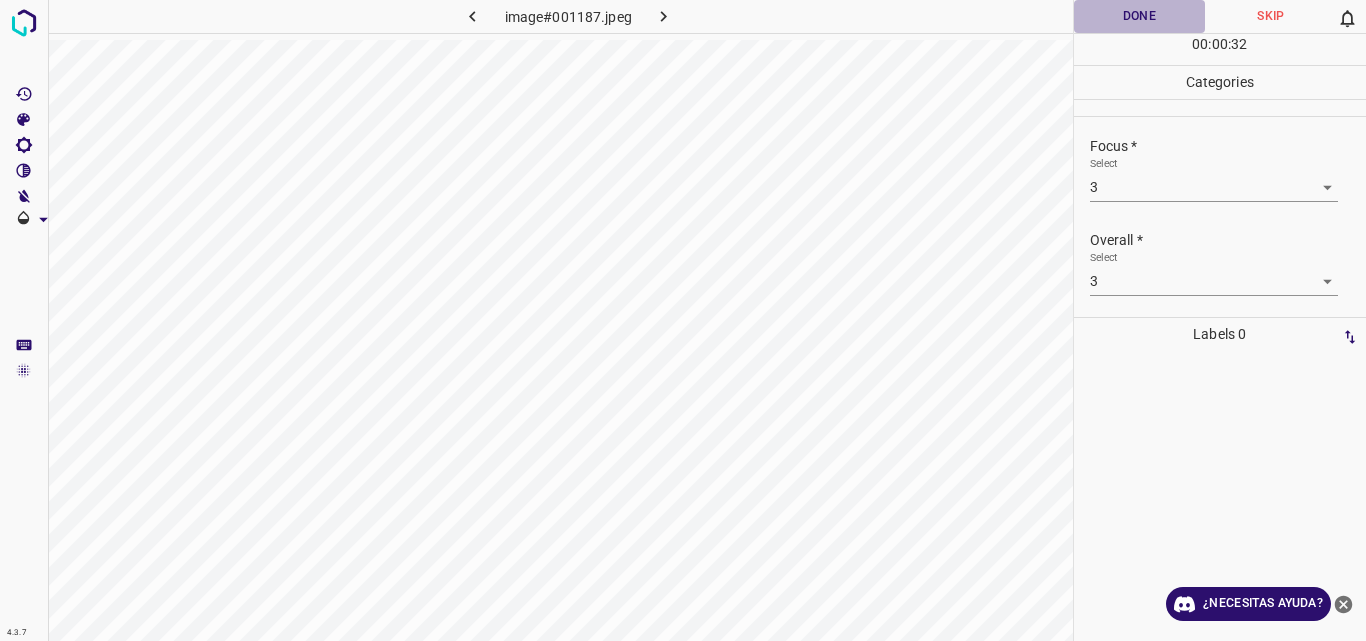 click on "Done" at bounding box center (1140, 16) 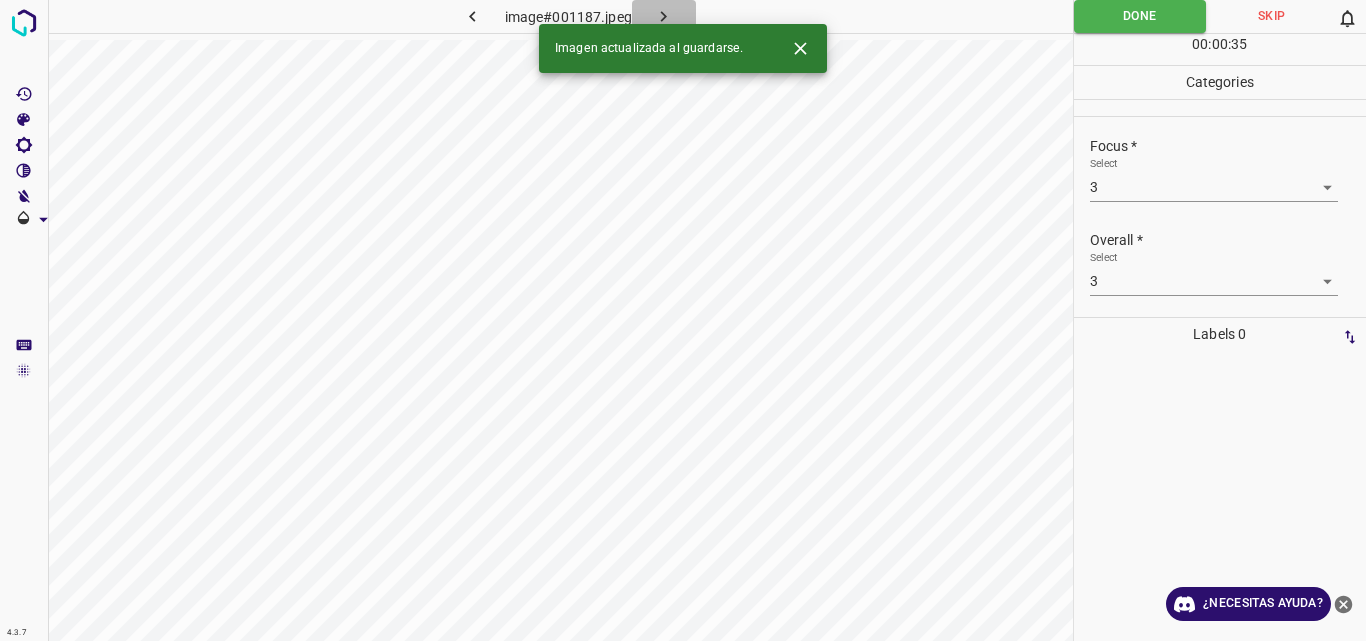 click 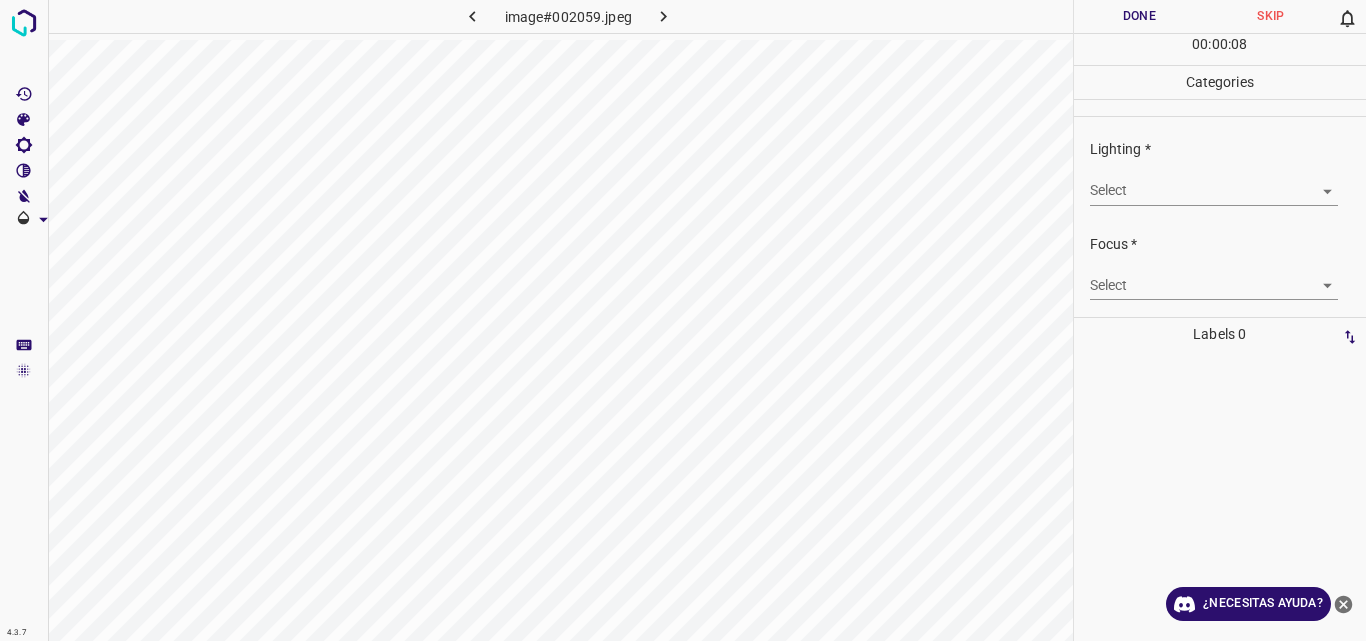 click on "4.3.7 image#002059.jpeg Done Skip 0 00   : 00   : 08   Categories Lighting *  Select ​ Focus *  Select ​ Overall *  Select ​ Labels   0 Categories 1 Lighting 2 Focus 3 Overall Tools Space Change between modes (Draw & Edit) I Auto labeling R Restore zoom M Zoom in N Zoom out Delete Delete selecte label Filters Z Restore filters X Saturation filter C Brightness filter V Contrast filter B Gray scale filter General O Download ¿Necesitas ayuda? Original text Rate this translation Your feedback will be used to help improve Google Translate - Texto - Esconder - Borrar" at bounding box center [683, 320] 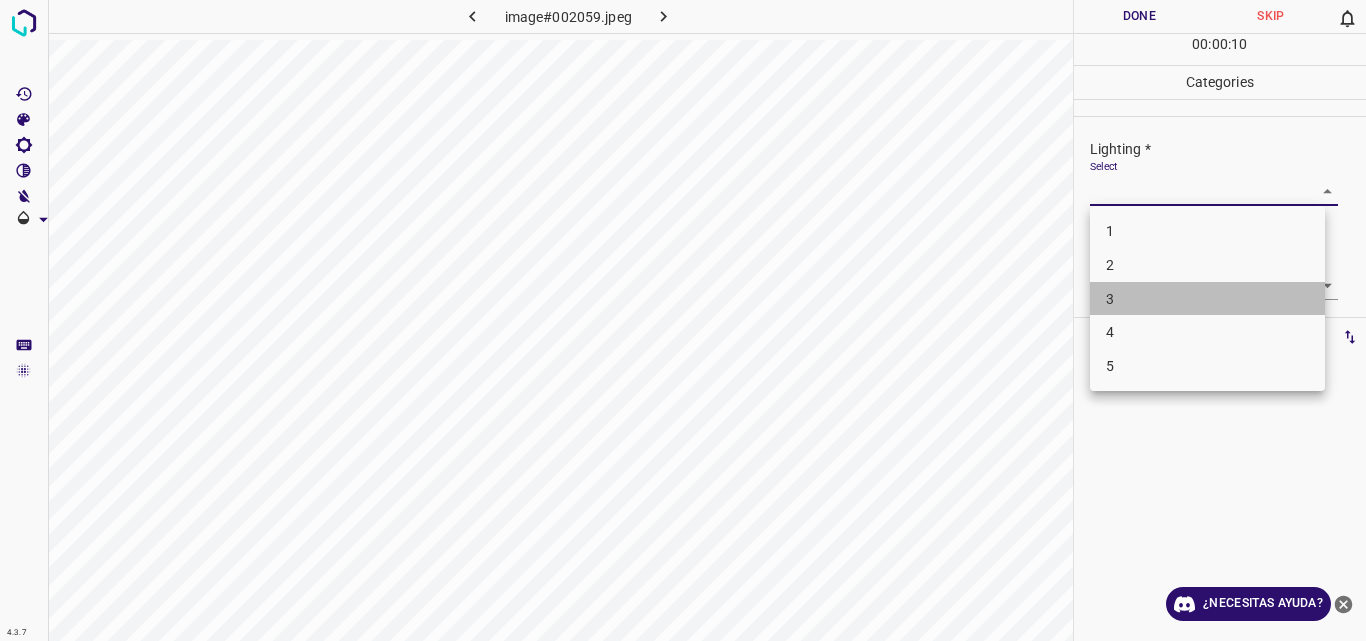 click on "3" at bounding box center (1207, 299) 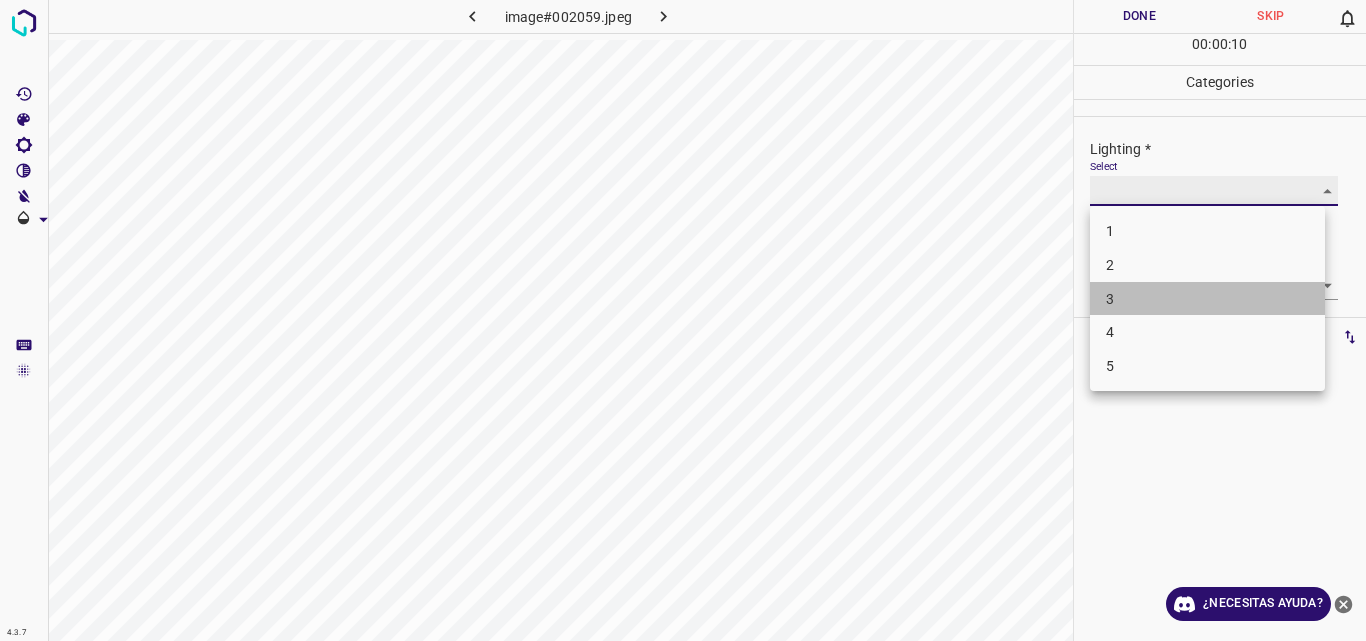 type on "3" 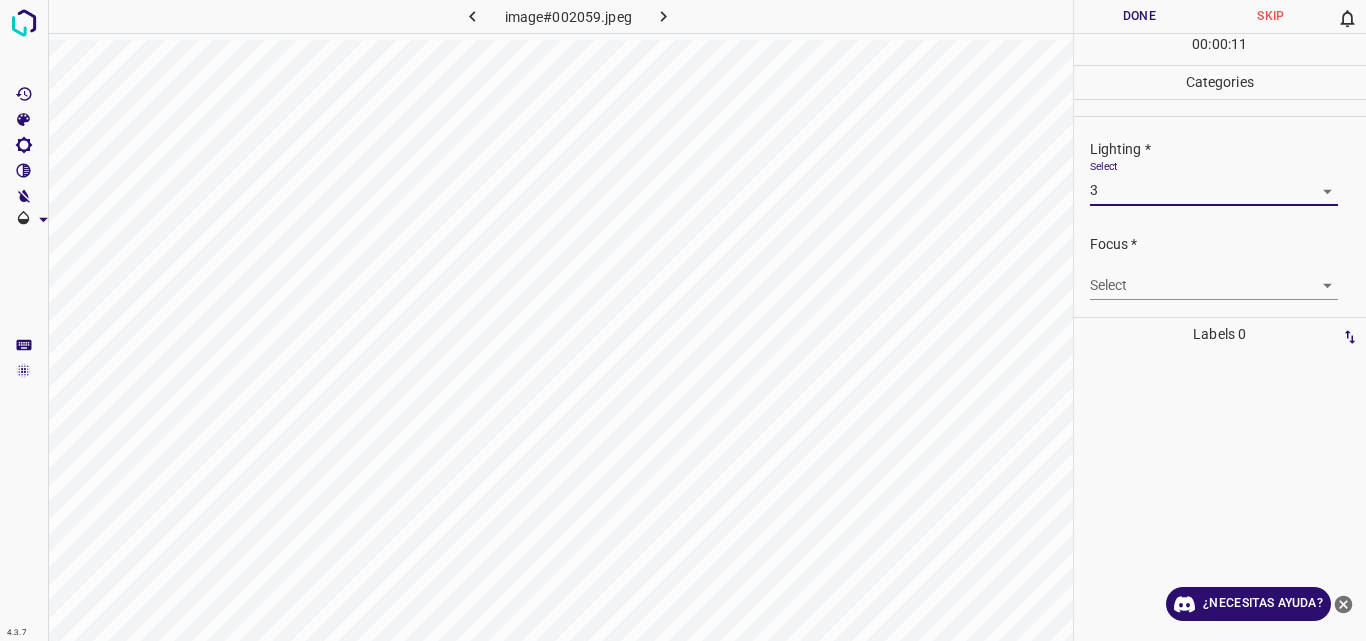 click on "4.3.7 image#002059.jpeg Done Skip 0 00   : 00   : 11   Categories Lighting *  Select 3 3 Focus *  Select ​ Overall *  Select ​ Labels   0 Categories 1 Lighting 2 Focus 3 Overall Tools Space Change between modes (Draw & Edit) I Auto labeling R Restore zoom M Zoom in N Zoom out Delete Delete selecte label Filters Z Restore filters X Saturation filter C Brightness filter V Contrast filter B Gray scale filter General O Download ¿Necesitas ayuda? Original text Rate this translation Your feedback will be used to help improve Google Translate - Texto - Esconder - Borrar" at bounding box center (683, 320) 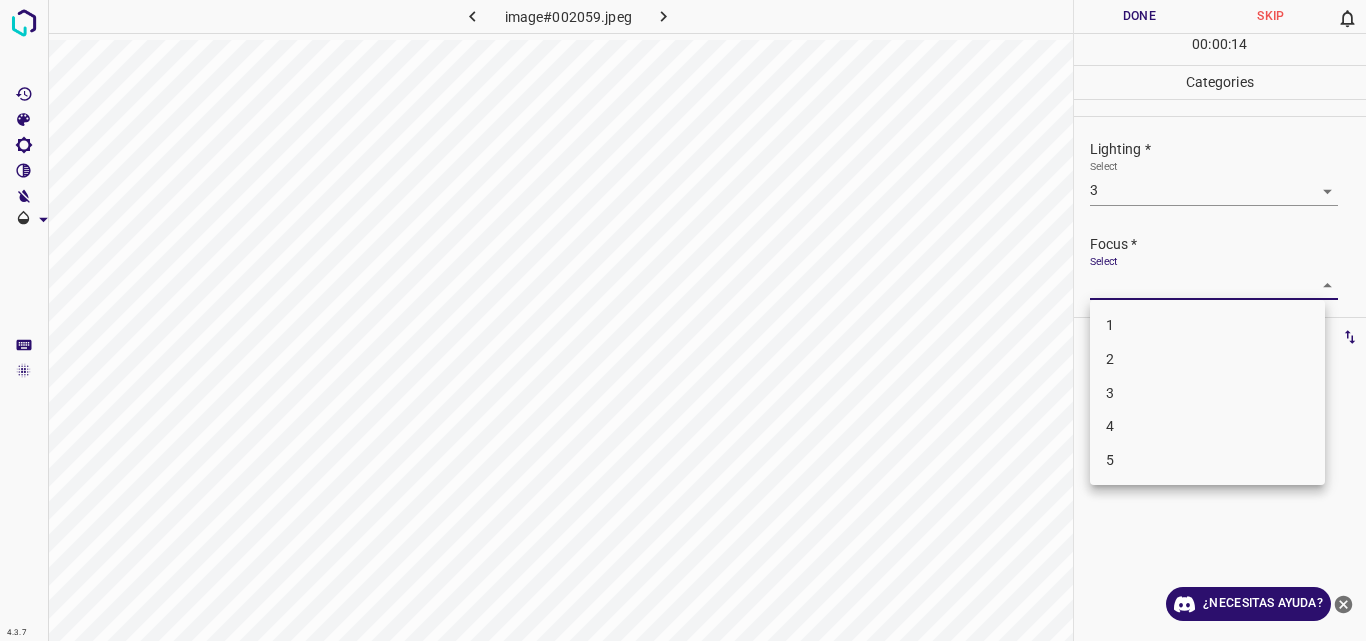click on "3" at bounding box center (1207, 393) 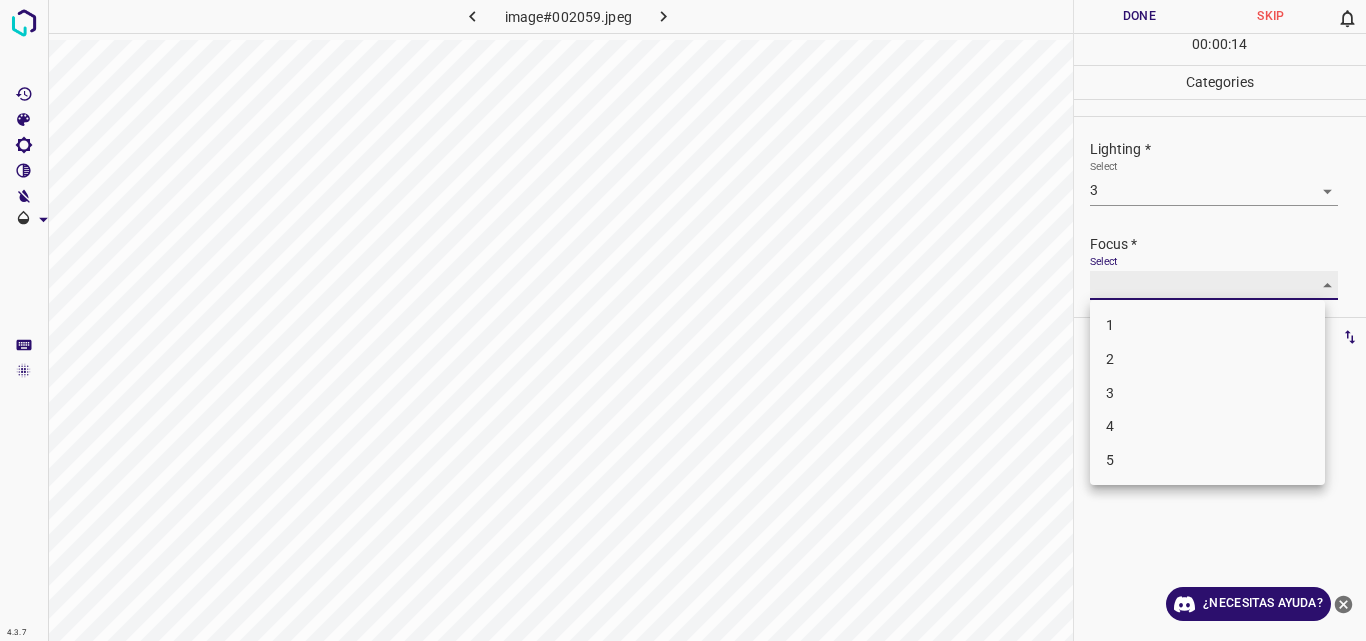 type on "3" 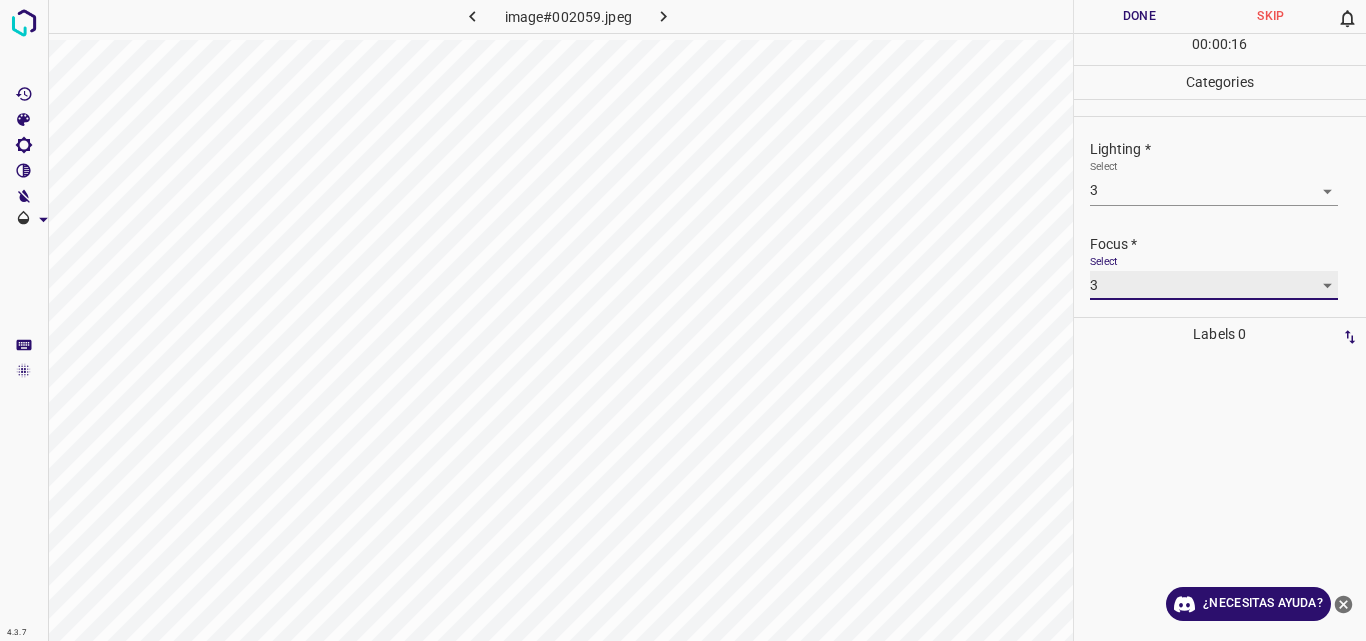 scroll, scrollTop: 98, scrollLeft: 0, axis: vertical 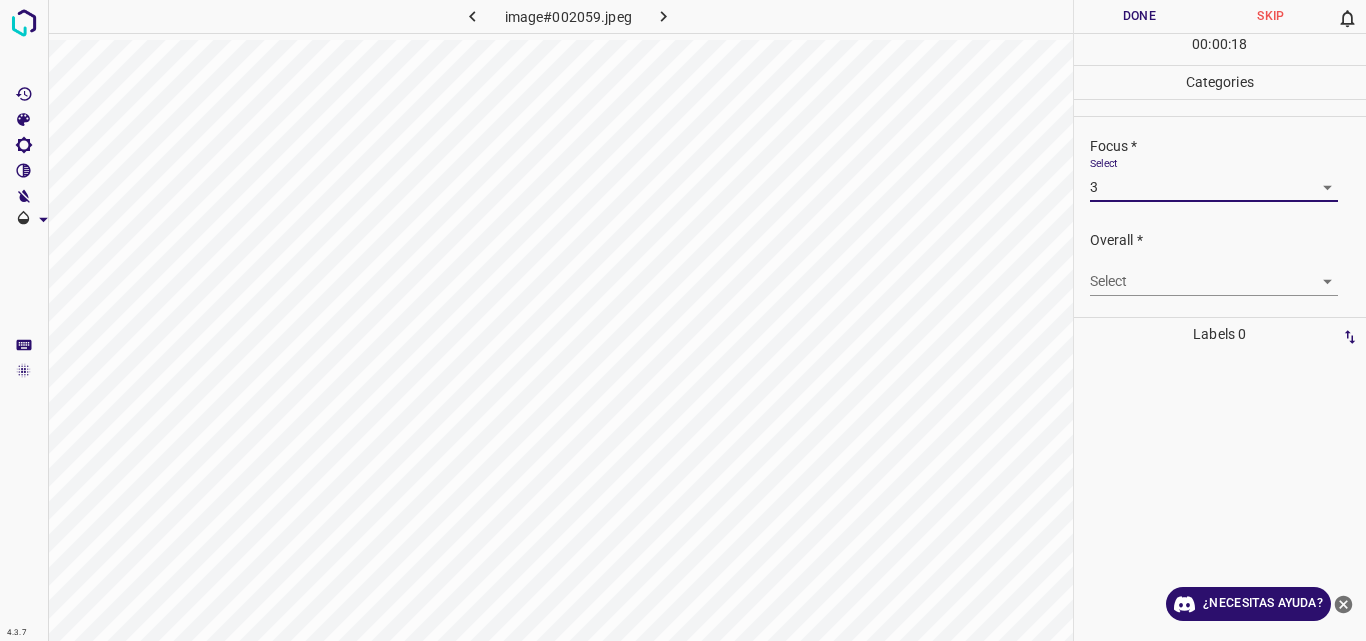 click on "4.3.7 image#002059.jpeg Done Skip 0 00   : 00   : 18   Categories Lighting *  Select 3 3 Focus *  Select 3 3 Overall *  Select ​ Labels   0 Categories 1 Lighting 2 Focus 3 Overall Tools Space Change between modes (Draw & Edit) I Auto labeling R Restore zoom M Zoom in N Zoom out Delete Delete selecte label Filters Z Restore filters X Saturation filter C Brightness filter V Contrast filter B Gray scale filter General O Download ¿Necesitas ayuda? Original text Rate this translation Your feedback will be used to help improve Google Translate - Texto - Esconder - Borrar" at bounding box center (683, 320) 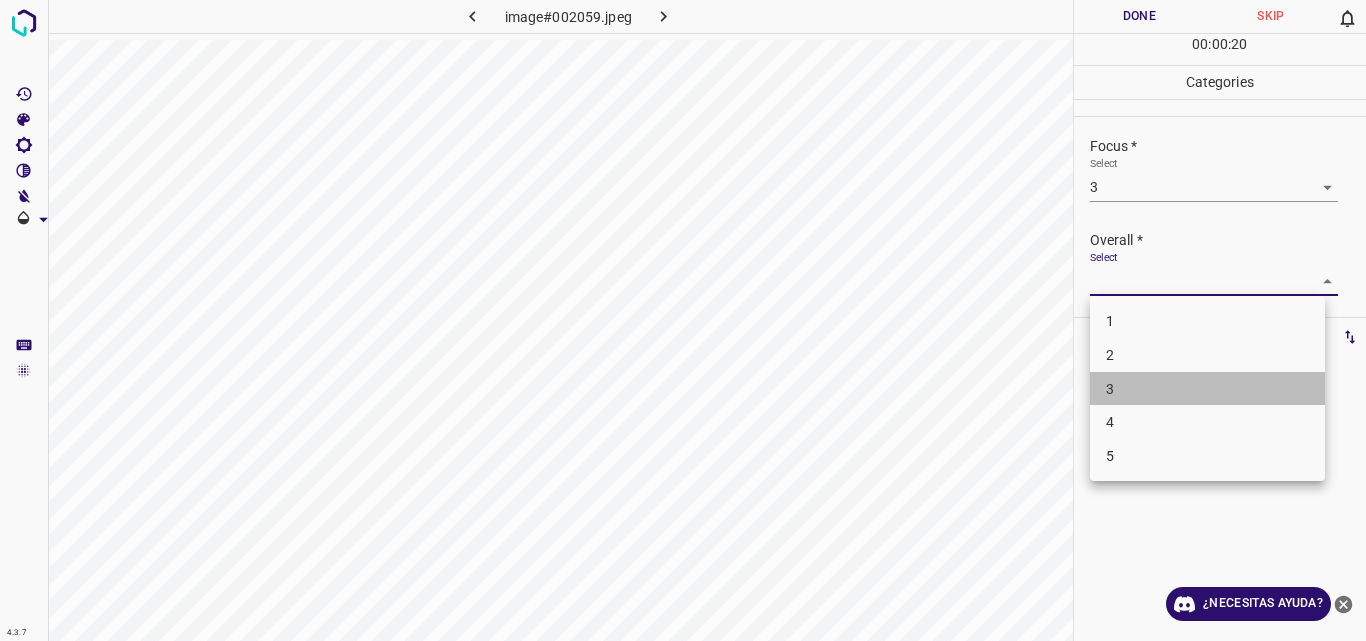 click on "3" at bounding box center [1207, 389] 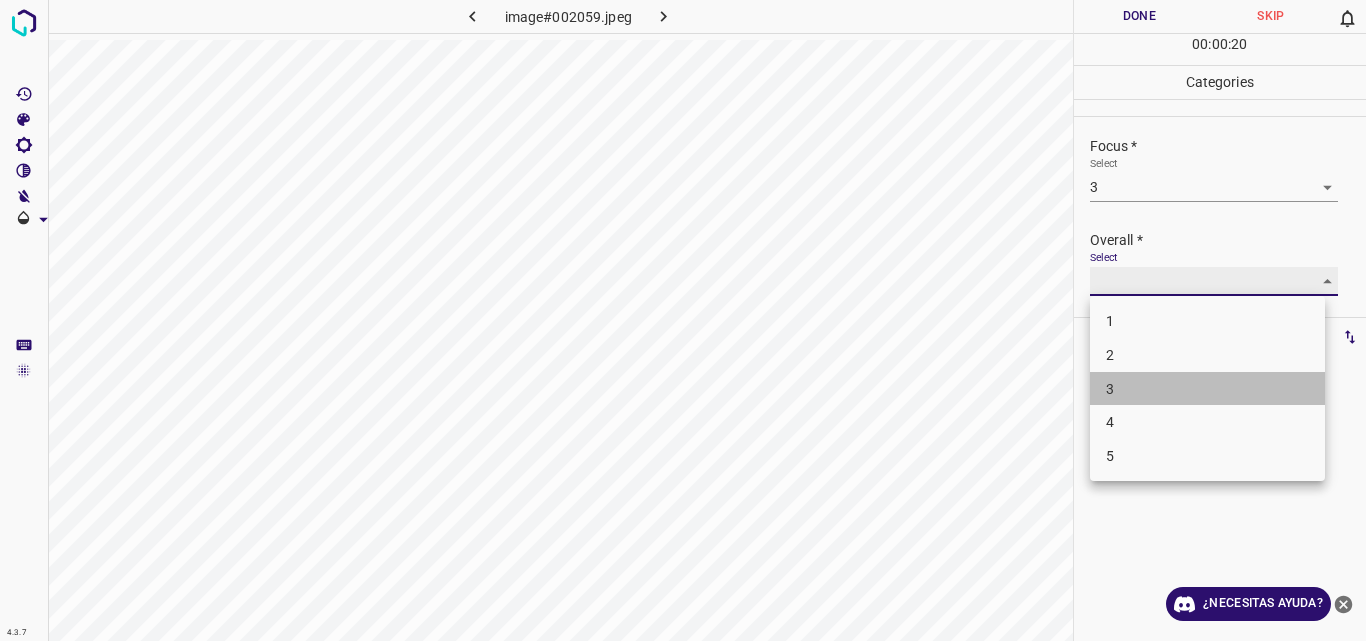 type on "3" 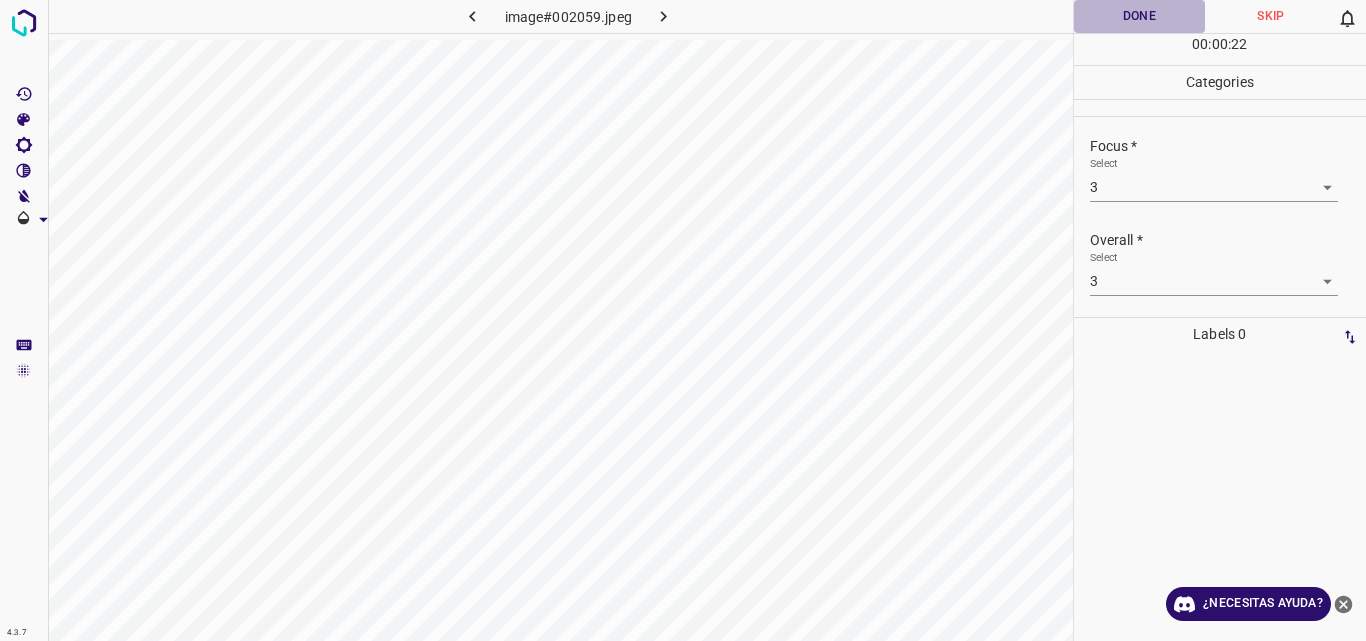click on "Done" at bounding box center [1140, 16] 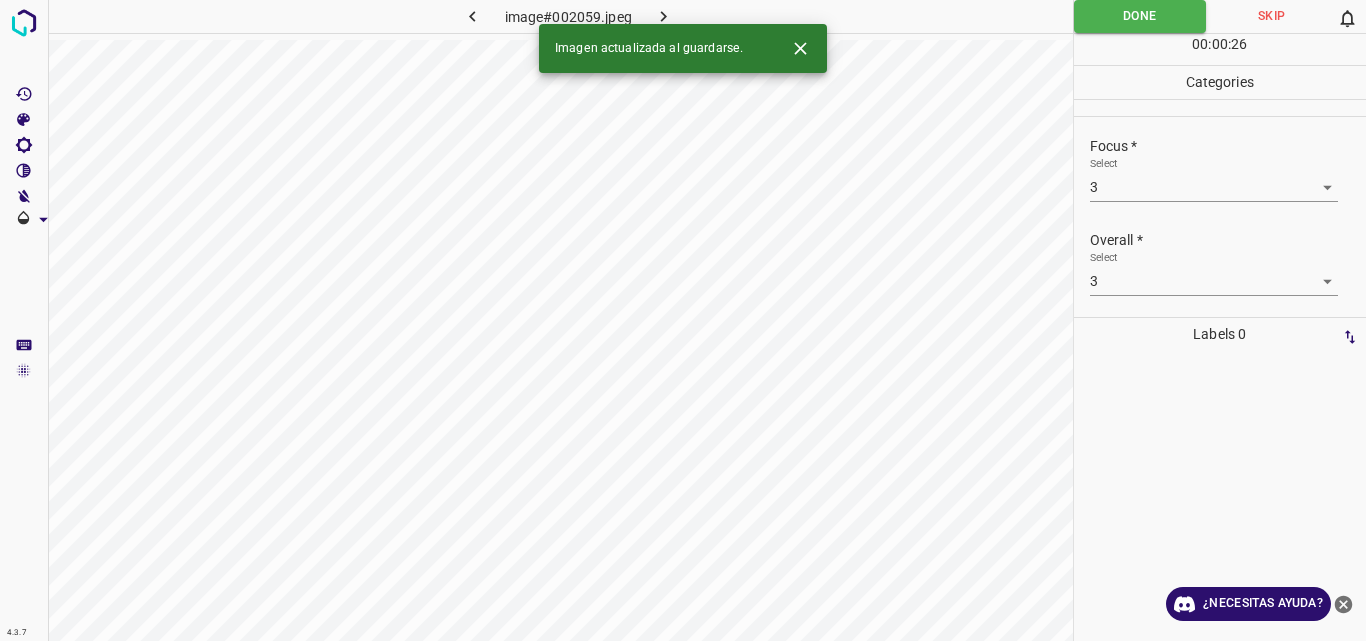 click 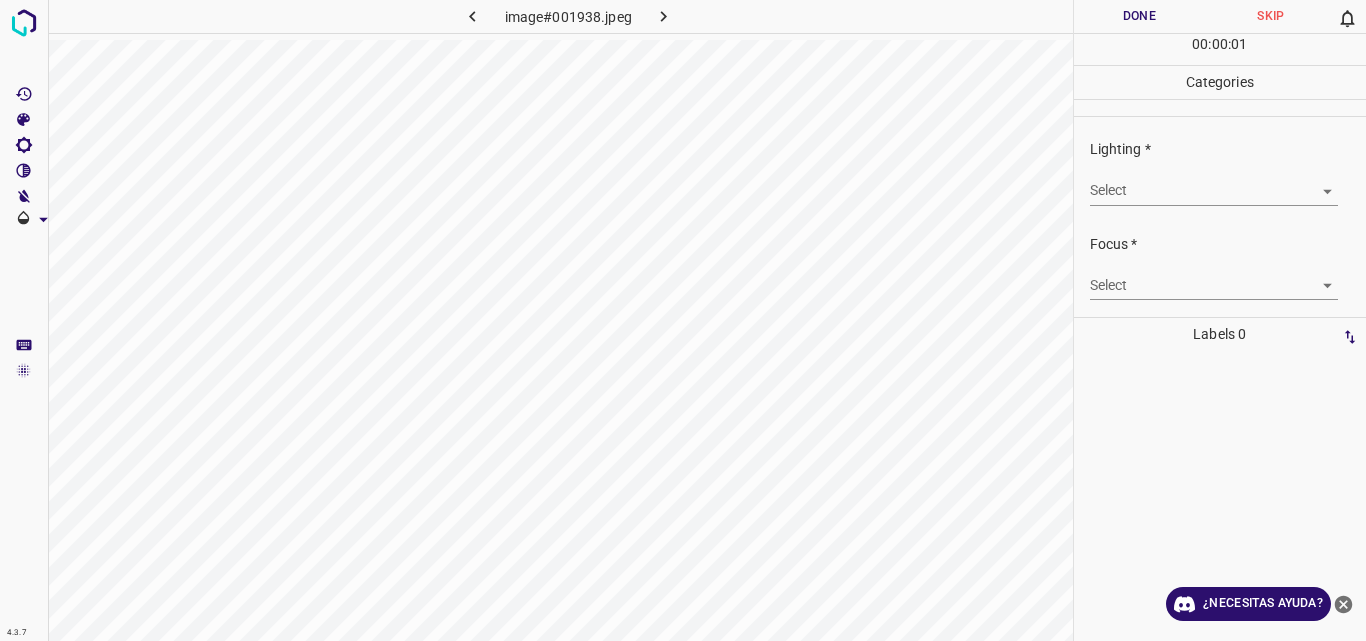 click on "4.3.7 image#001938.jpeg Done Skip 0 00   : 00   : 01   Categories Lighting *  Select ​ Focus *  Select ​ Overall *  Select ​ Labels   0 Categories 1 Lighting 2 Focus 3 Overall Tools Space Change between modes (Draw & Edit) I Auto labeling R Restore zoom M Zoom in N Zoom out Delete Delete selecte label Filters Z Restore filters X Saturation filter C Brightness filter V Contrast filter B Gray scale filter General O Download ¿Necesitas ayuda? Original text Rate this translation Your feedback will be used to help improve Google Translate - Texto - Esconder - Borrar" at bounding box center (683, 320) 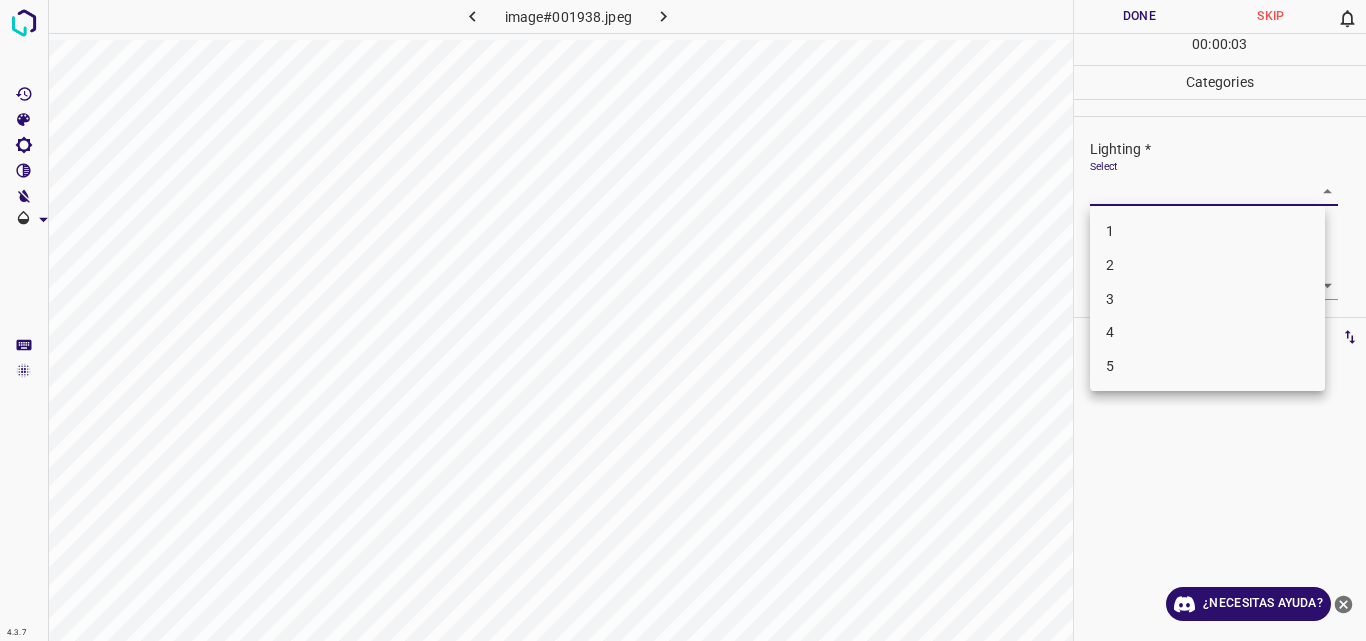 click on "2" at bounding box center [1207, 265] 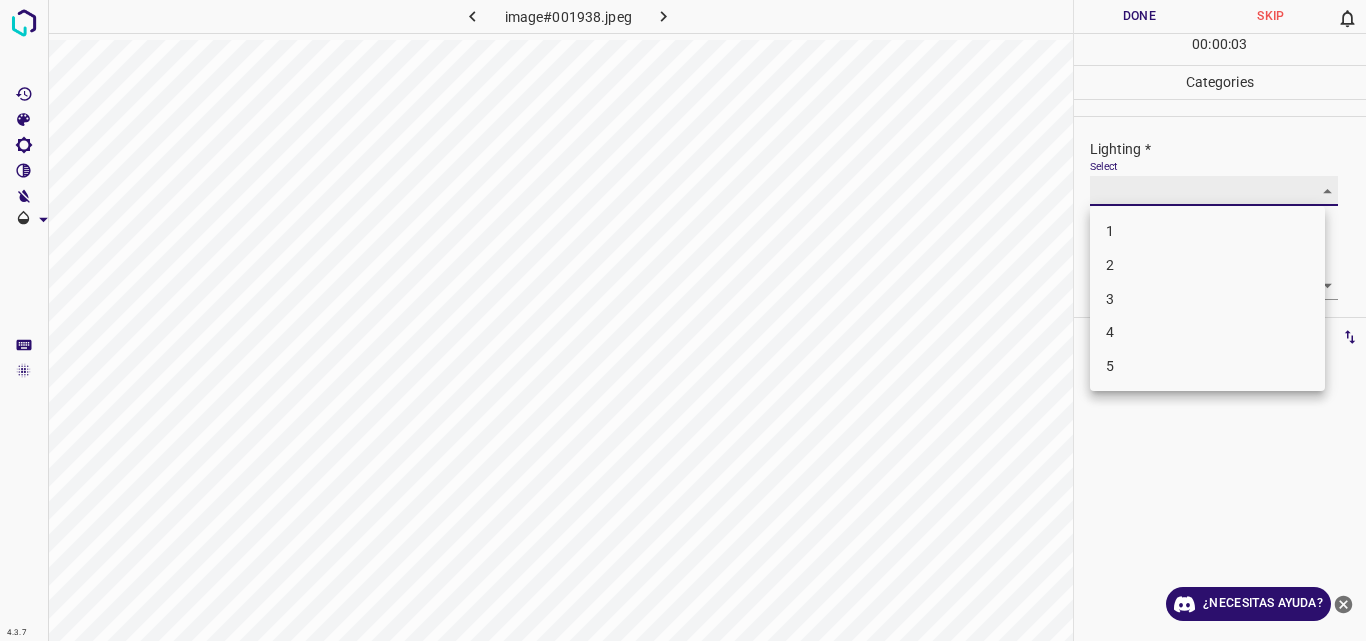 type on "2" 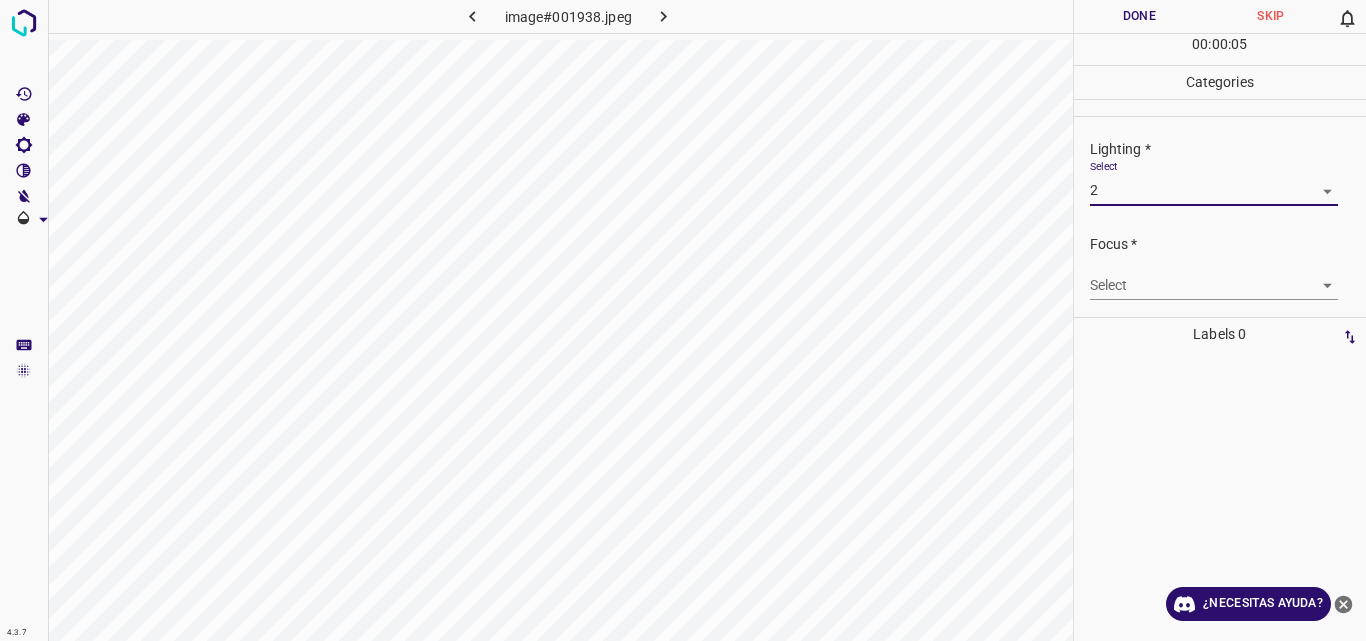 click on "4.3.7 image#001938.jpeg Done Skip 0 00   : 00   : 05   Categories Lighting *  Select 2 2 Focus *  Select ​ Overall *  Select ​ Labels   0 Categories 1 Lighting 2 Focus 3 Overall Tools Space Change between modes (Draw & Edit) I Auto labeling R Restore zoom M Zoom in N Zoom out Delete Delete selecte label Filters Z Restore filters X Saturation filter C Brightness filter V Contrast filter B Gray scale filter General O Download ¿Necesitas ayuda? Original text Rate this translation Your feedback will be used to help improve Google Translate - Texto - Esconder - Borrar" at bounding box center (683, 320) 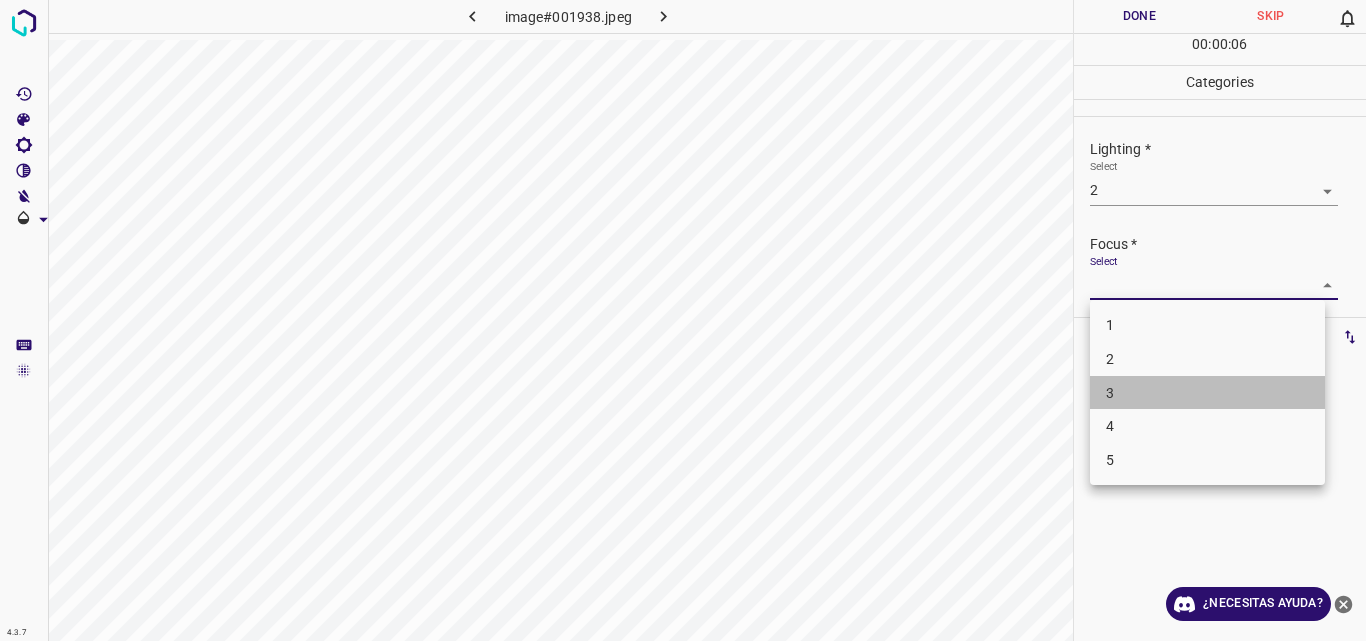 click on "3" at bounding box center (1207, 393) 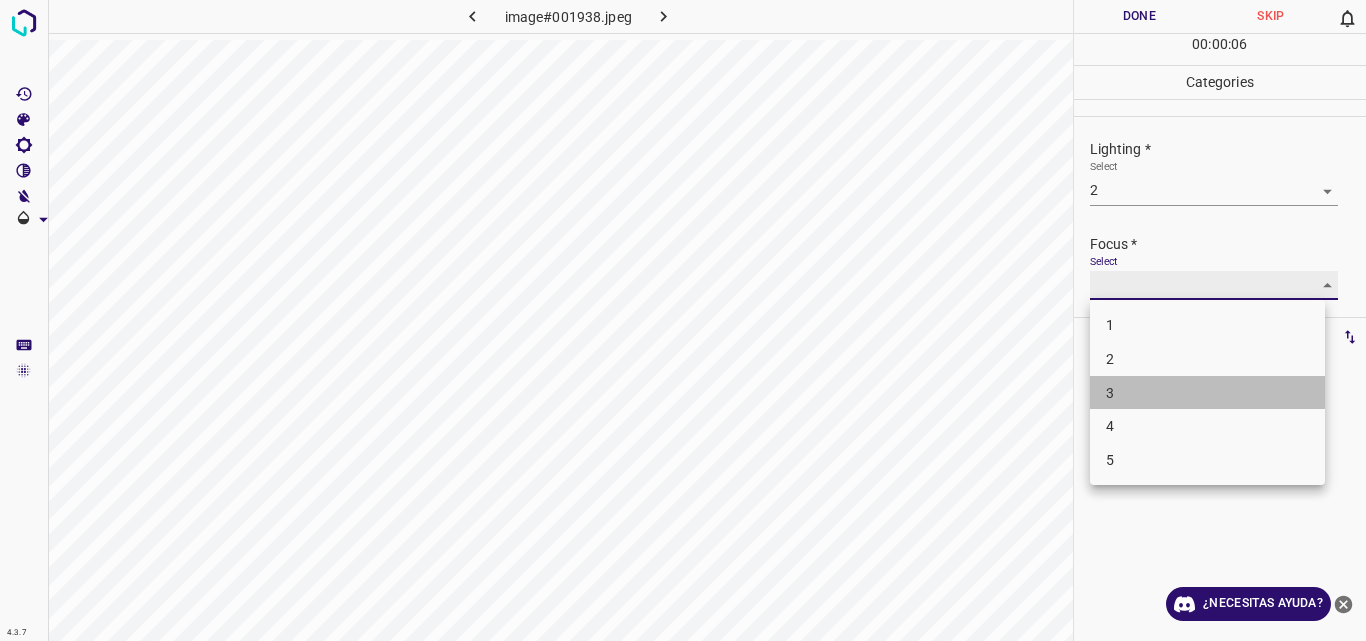 type on "3" 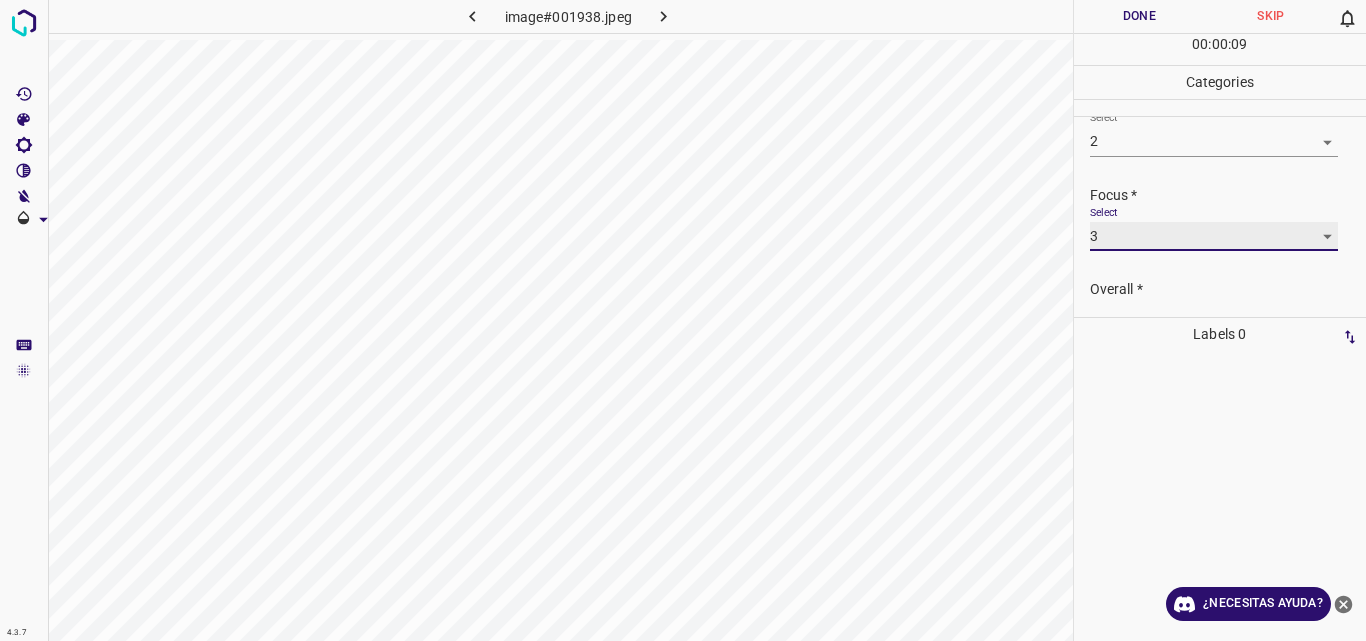 scroll, scrollTop: 98, scrollLeft: 0, axis: vertical 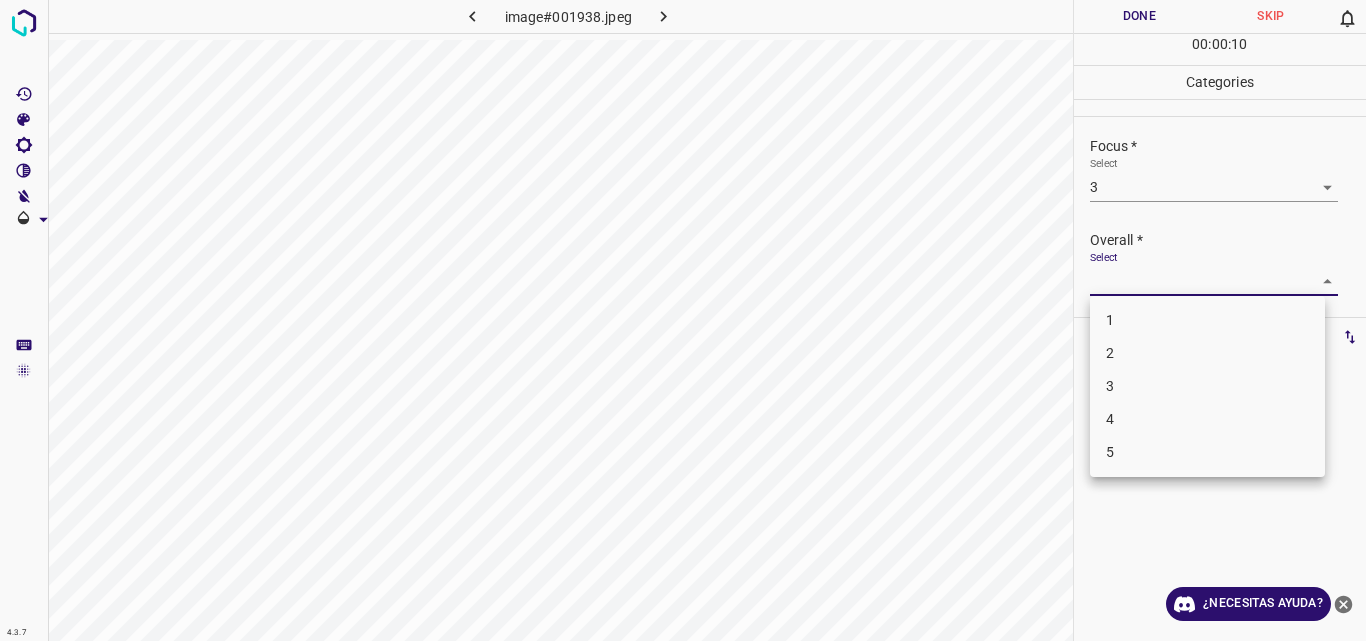 click on "4.3.7 image#001938.jpeg Done Skip 0 00   : 00   : 10   Categories Lighting *  Select 2 2 Focus *  Select 3 3 Overall *  Select ​ Labels   0 Categories 1 Lighting 2 Focus 3 Overall Tools Space Change between modes (Draw & Edit) I Auto labeling R Restore zoom M Zoom in N Zoom out Delete Delete selecte label Filters Z Restore filters X Saturation filter C Brightness filter V Contrast filter B Gray scale filter General O Download ¿Necesitas ayuda? Original text Rate this translation Your feedback will be used to help improve Google Translate - Texto - Esconder - Borrar 1 2 3 4 5" at bounding box center (683, 320) 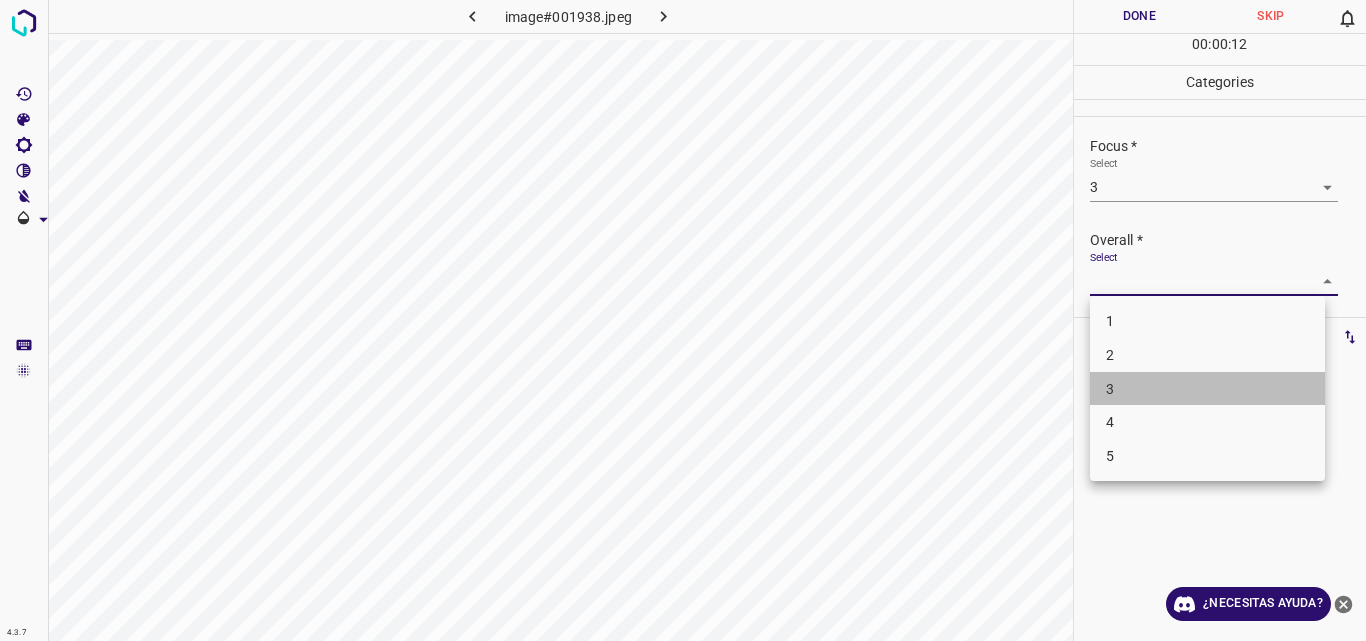 click on "3" at bounding box center (1207, 389) 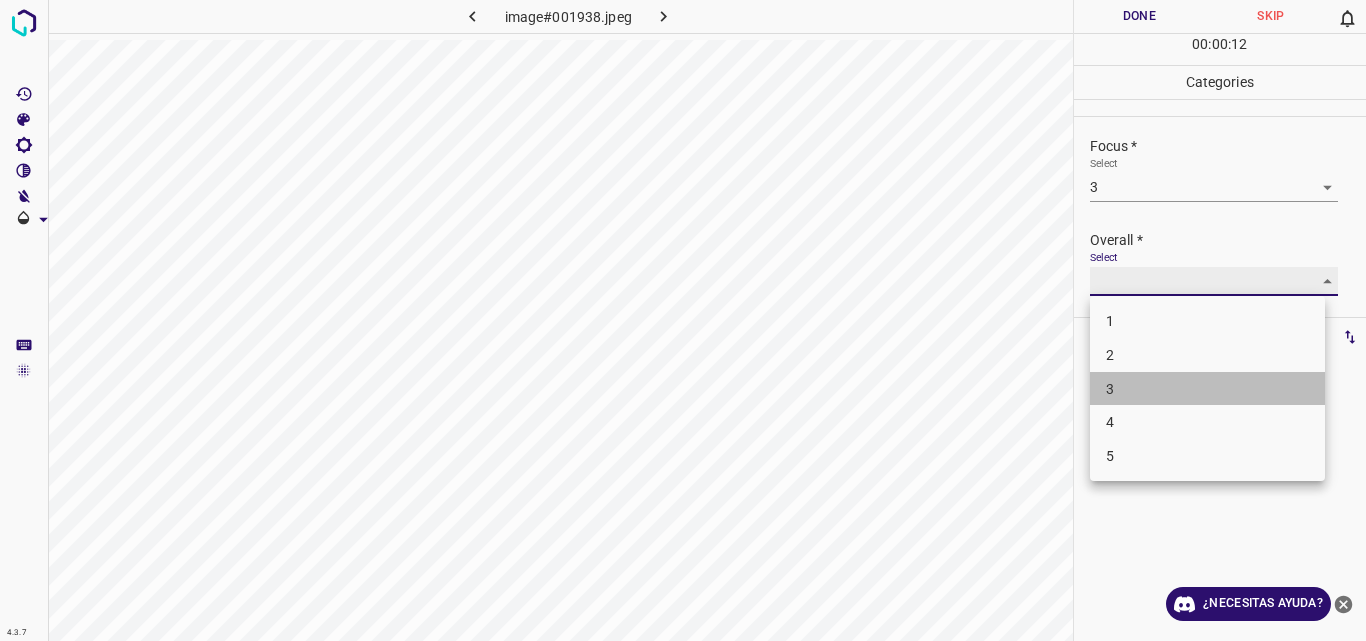 type on "3" 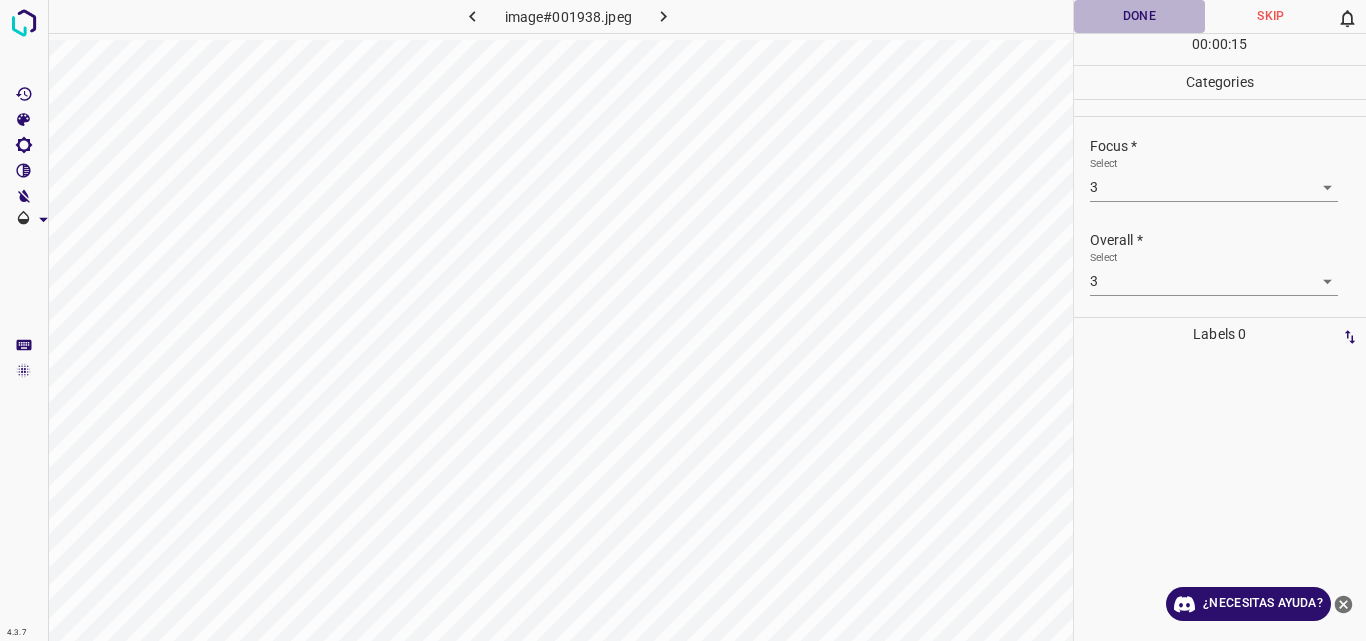 click on "Done" at bounding box center [1140, 16] 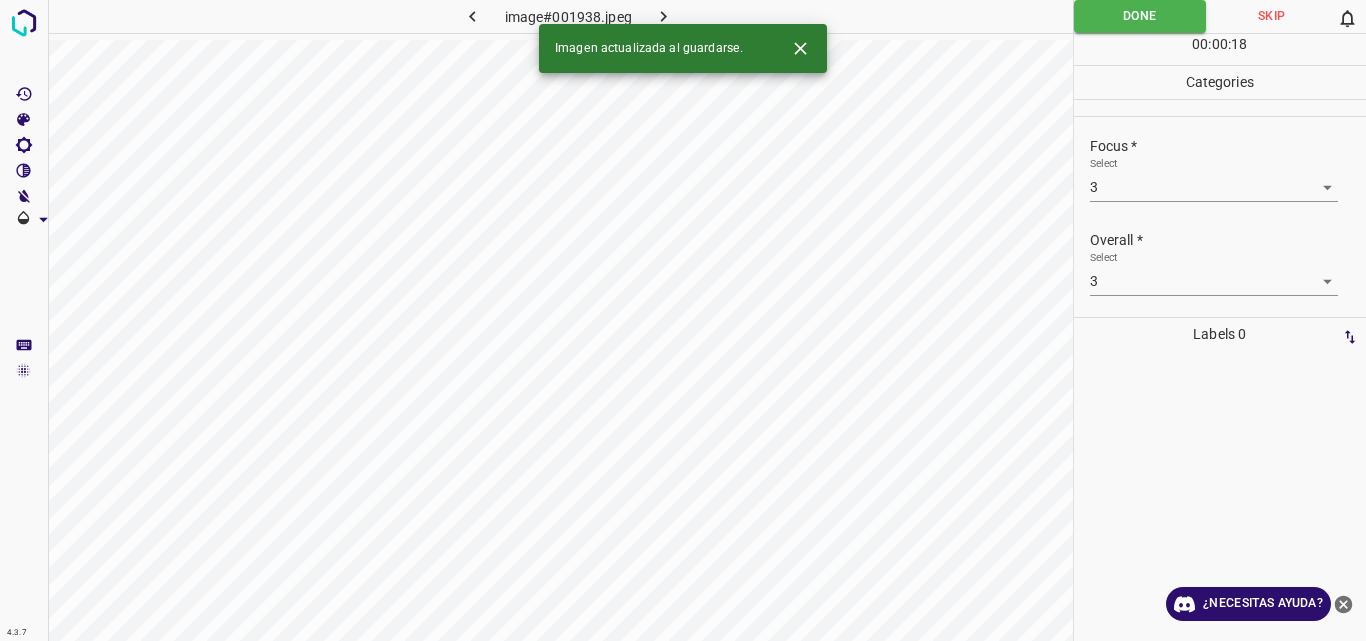 click 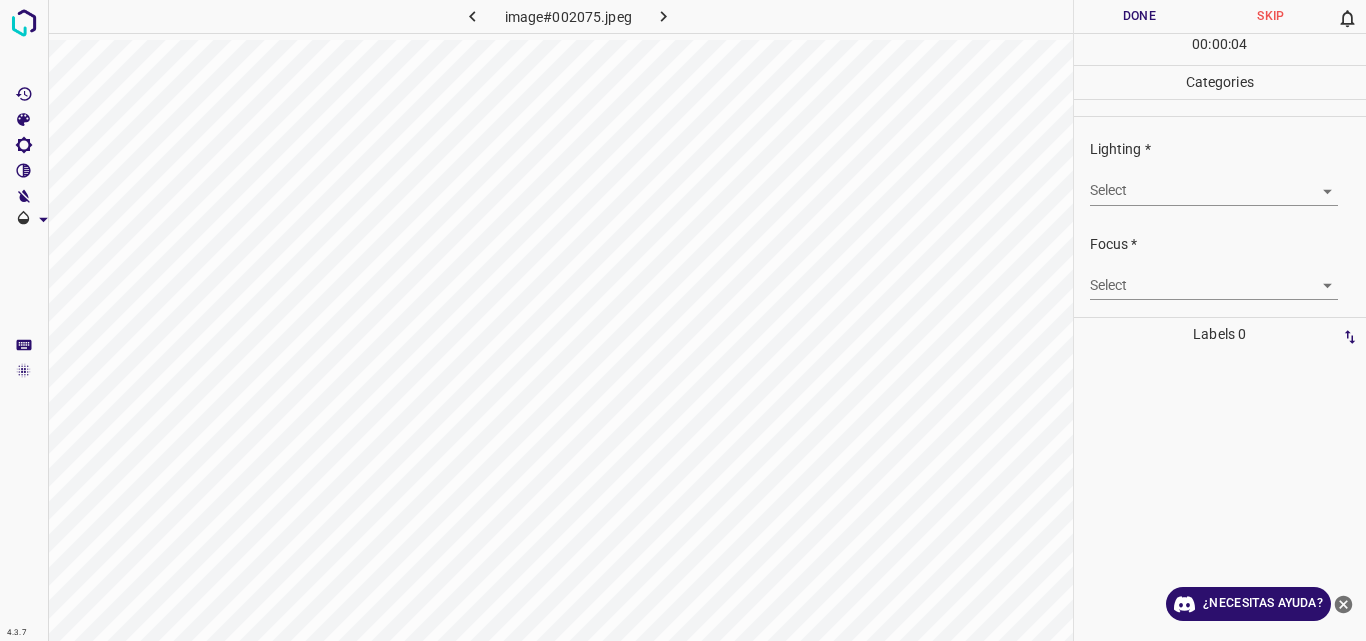 click on "4.3.7 image#002075.jpeg Done Skip 0 00   : 00   : 04   Categories Lighting *  Select ​ Focus *  Select ​ Overall *  Select ​ Labels   0 Categories 1 Lighting 2 Focus 3 Overall Tools Space Change between modes (Draw & Edit) I Auto labeling R Restore zoom M Zoom in N Zoom out Delete Delete selecte label Filters Z Restore filters X Saturation filter C Brightness filter V Contrast filter B Gray scale filter General O Download ¿Necesitas ayuda? Original text Rate this translation Your feedback will be used to help improve Google Translate - Texto - Esconder - Borrar" at bounding box center [683, 320] 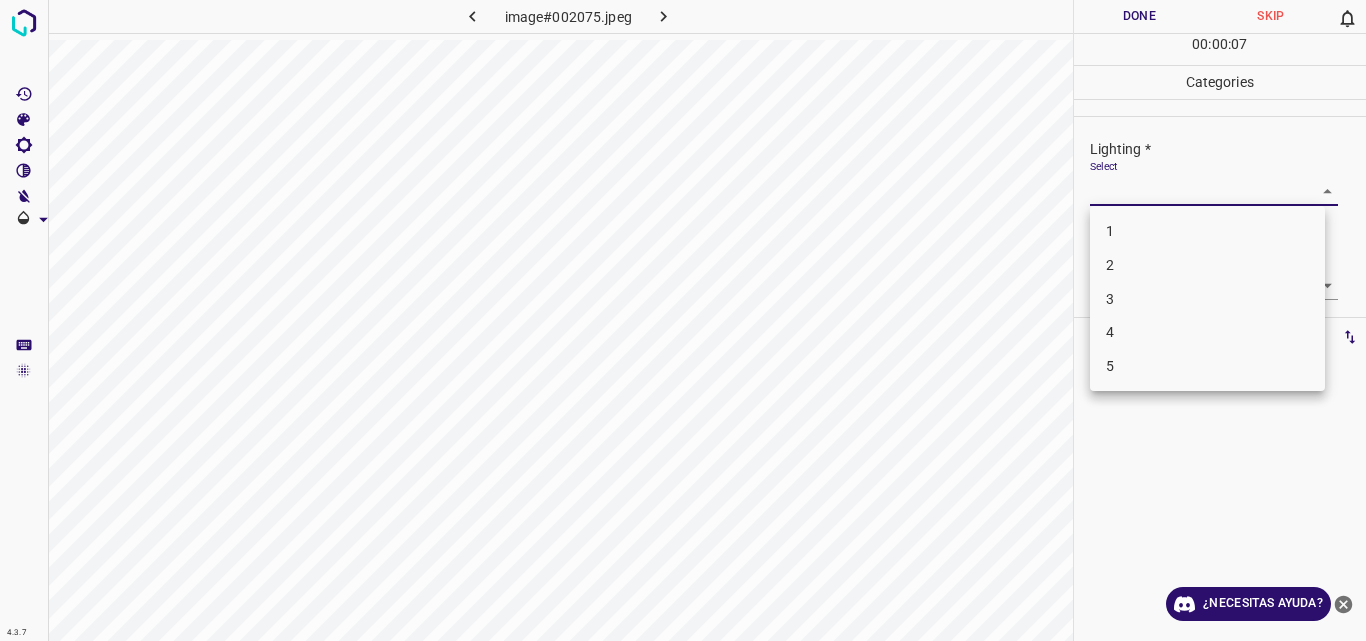 click on "2" at bounding box center (1207, 265) 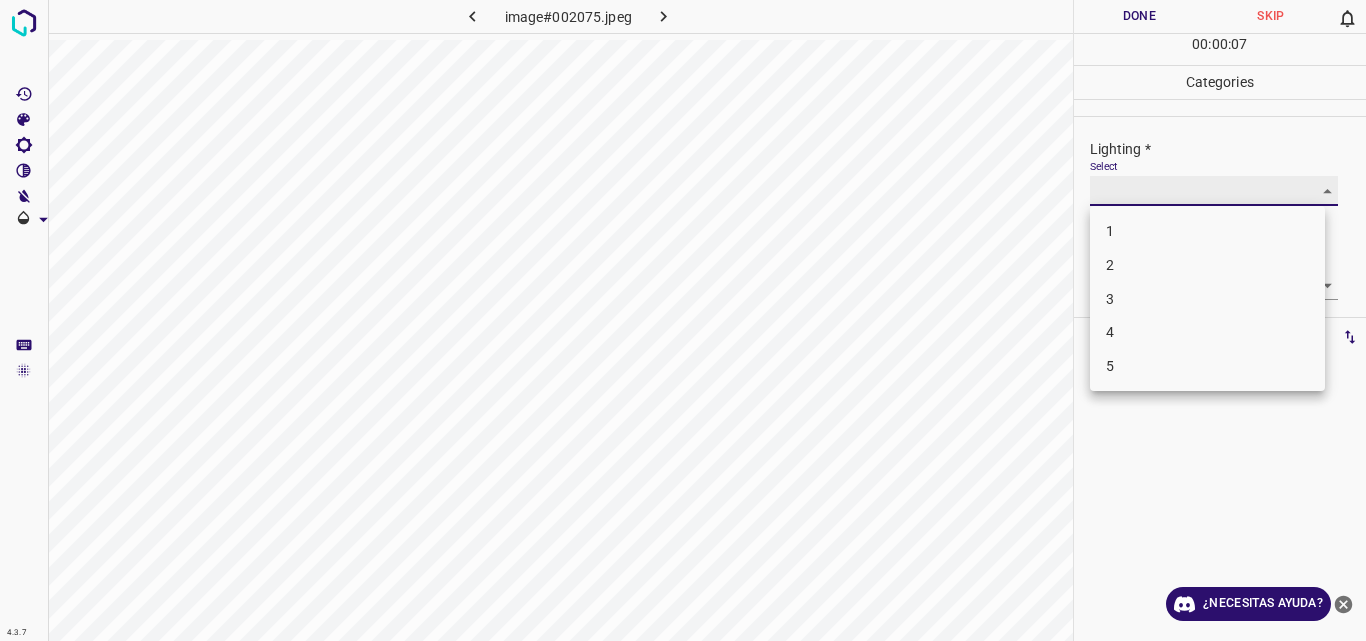 type on "2" 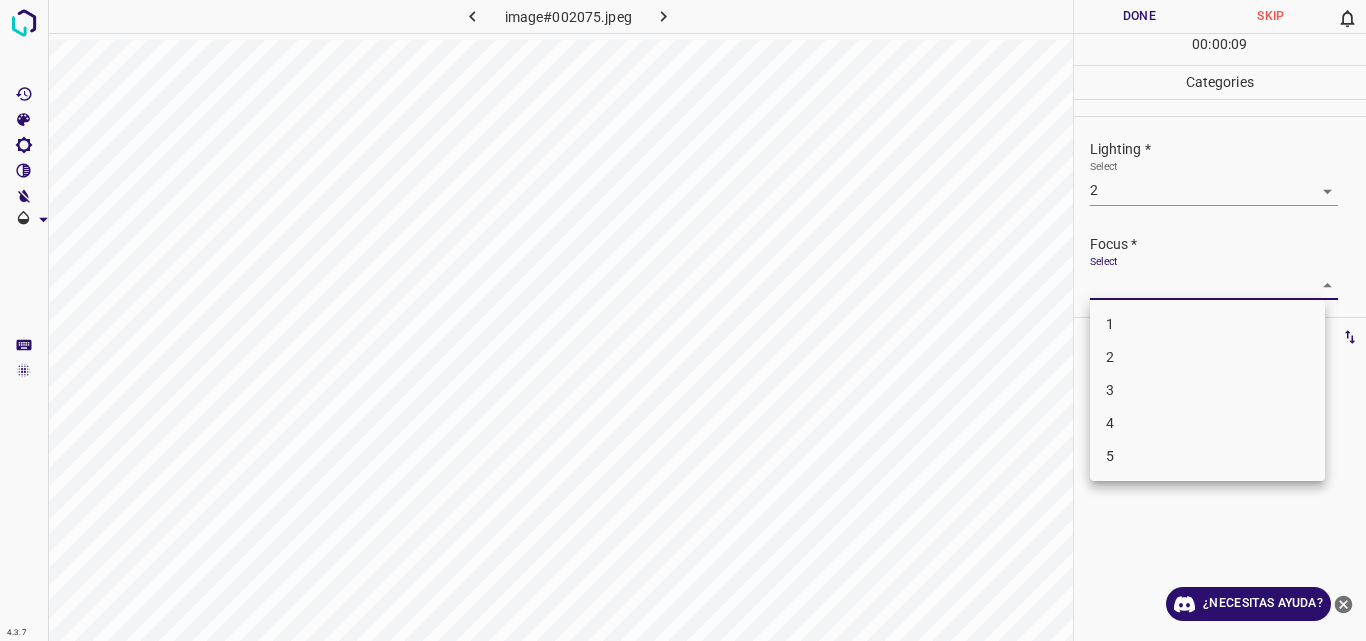 click on "4.3.7 image#002075.jpeg Done Skip 0 00   : 00   : 09   Categories Lighting *  Select 2 2 Focus *  Select ​ Overall *  Select ​ Labels   0 Categories 1 Lighting 2 Focus 3 Overall Tools Space Change between modes (Draw & Edit) I Auto labeling R Restore zoom M Zoom in N Zoom out Delete Delete selecte label Filters Z Restore filters X Saturation filter C Brightness filter V Contrast filter B Gray scale filter General O Download ¿Necesitas ayuda? Original text Rate this translation Your feedback will be used to help improve Google Translate - Texto - Esconder - Borrar 1 2 3 4 5" at bounding box center (683, 320) 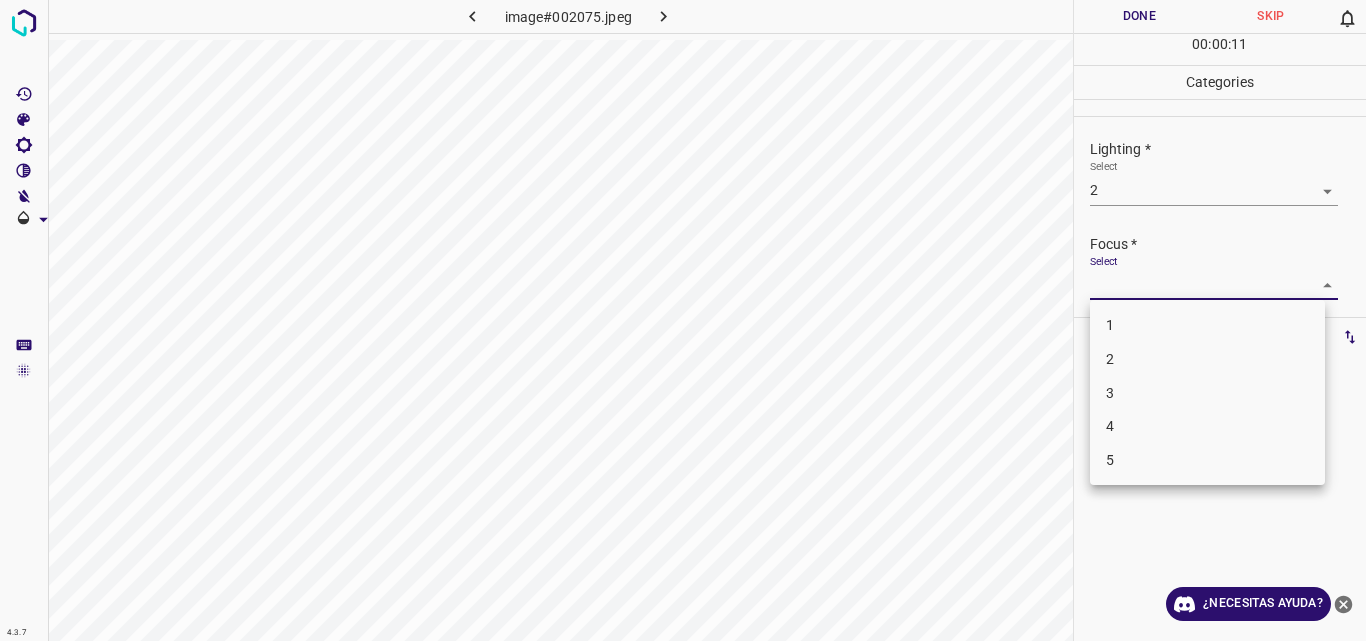 click on "3" at bounding box center (1207, 393) 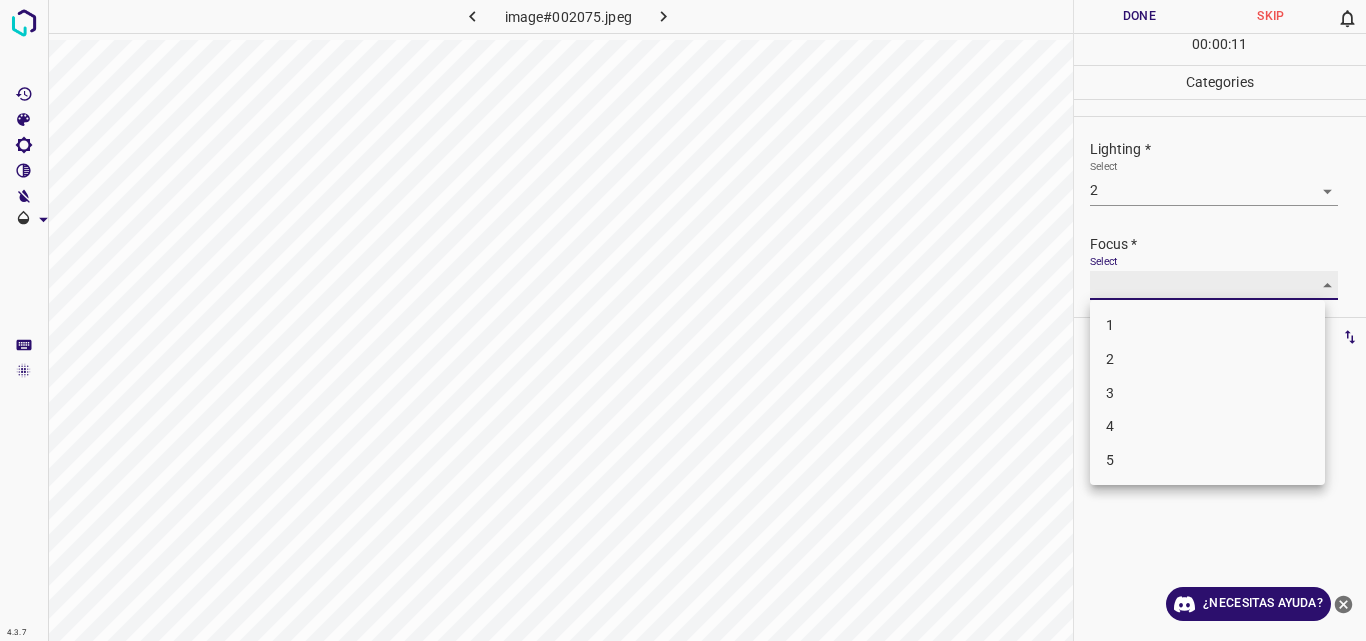 type on "3" 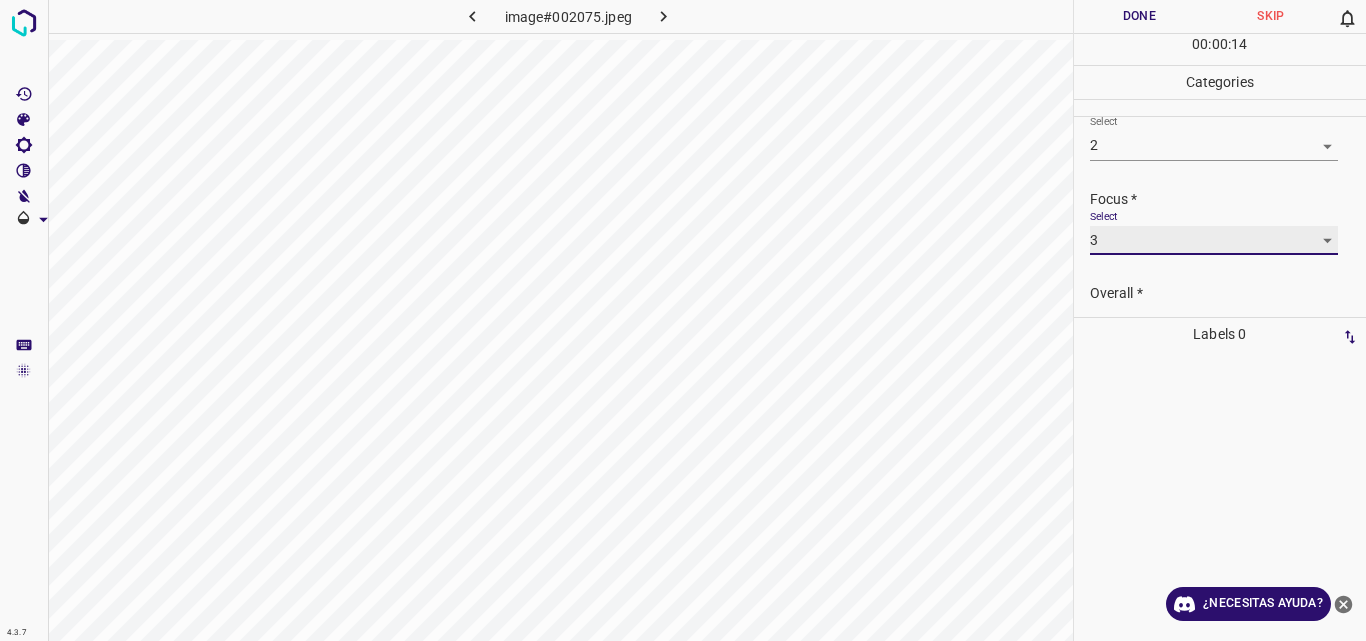 scroll, scrollTop: 98, scrollLeft: 0, axis: vertical 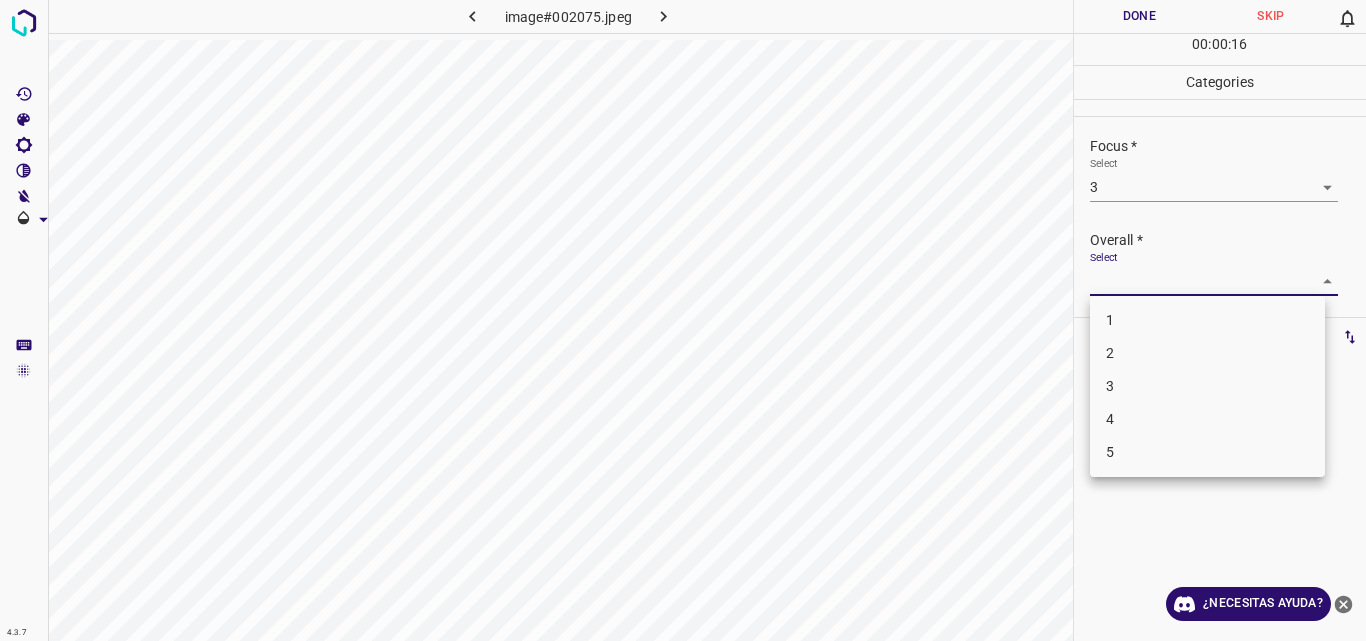 click on "4.3.7 image#002075.jpeg Done Skip 0 00   : 00   : 16   Categories Lighting *  Select 2 2 Focus *  Select 3 3 Overall *  Select ​ Labels   0 Categories 1 Lighting 2 Focus 3 Overall Tools Space Change between modes (Draw & Edit) I Auto labeling R Restore zoom M Zoom in N Zoom out Delete Delete selecte label Filters Z Restore filters X Saturation filter C Brightness filter V Contrast filter B Gray scale filter General O Download ¿Necesitas ayuda? Original text Rate this translation Your feedback will be used to help improve Google Translate - Texto - Esconder - Borrar 1 2 3 4 5" at bounding box center (683, 320) 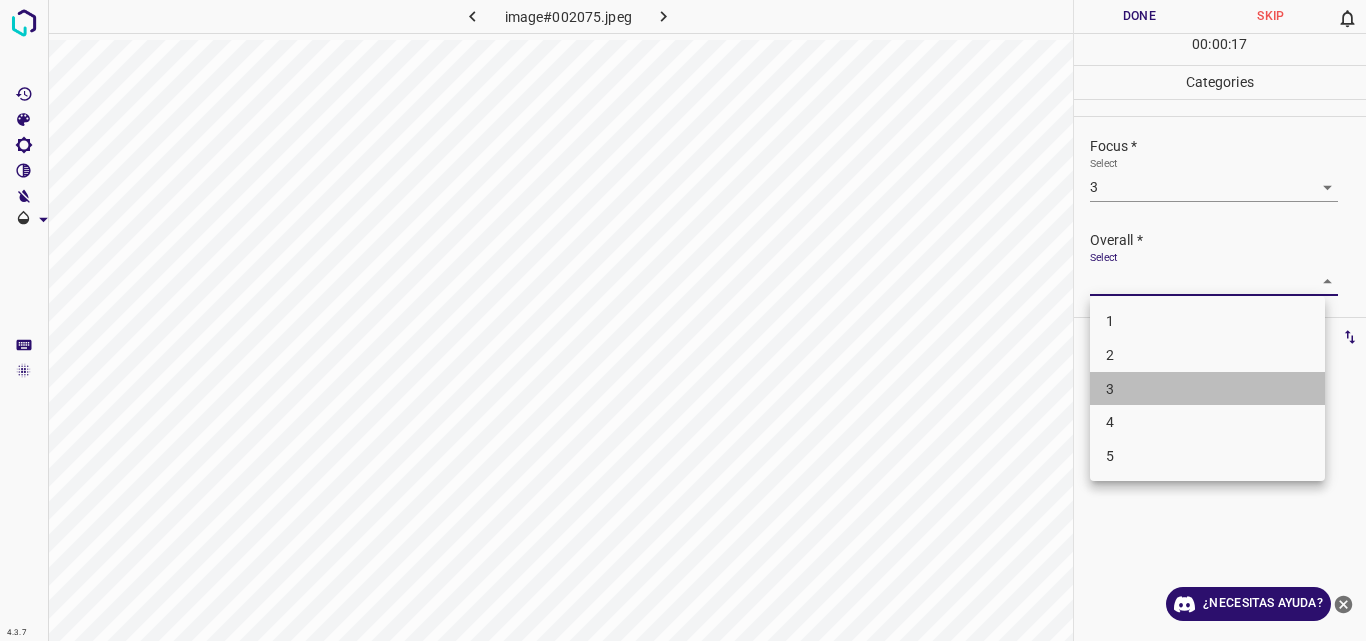 click on "3" at bounding box center [1207, 389] 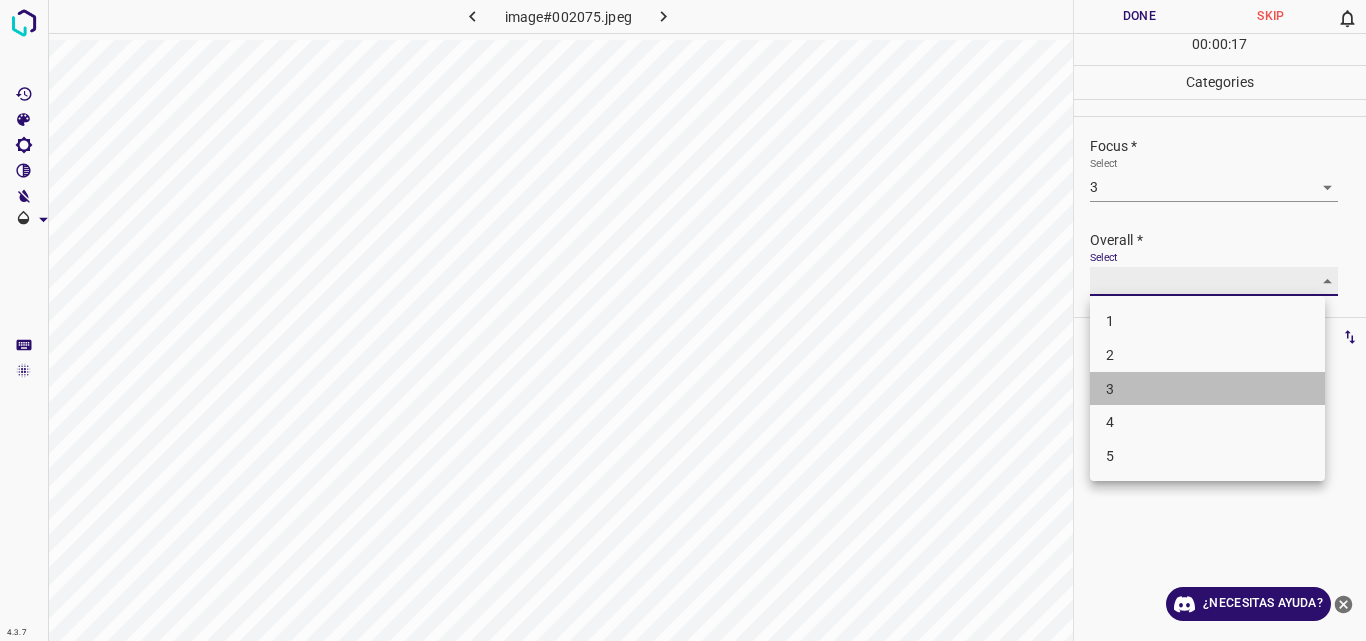 type on "3" 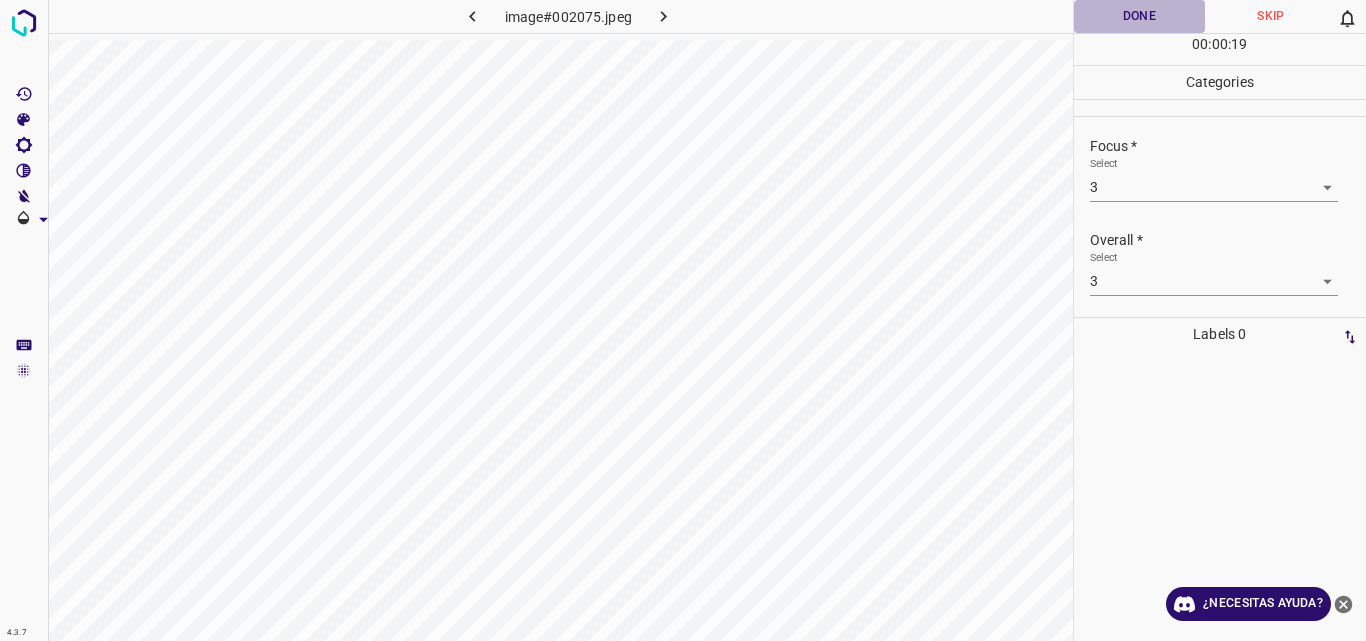 click on "Done" at bounding box center [1140, 16] 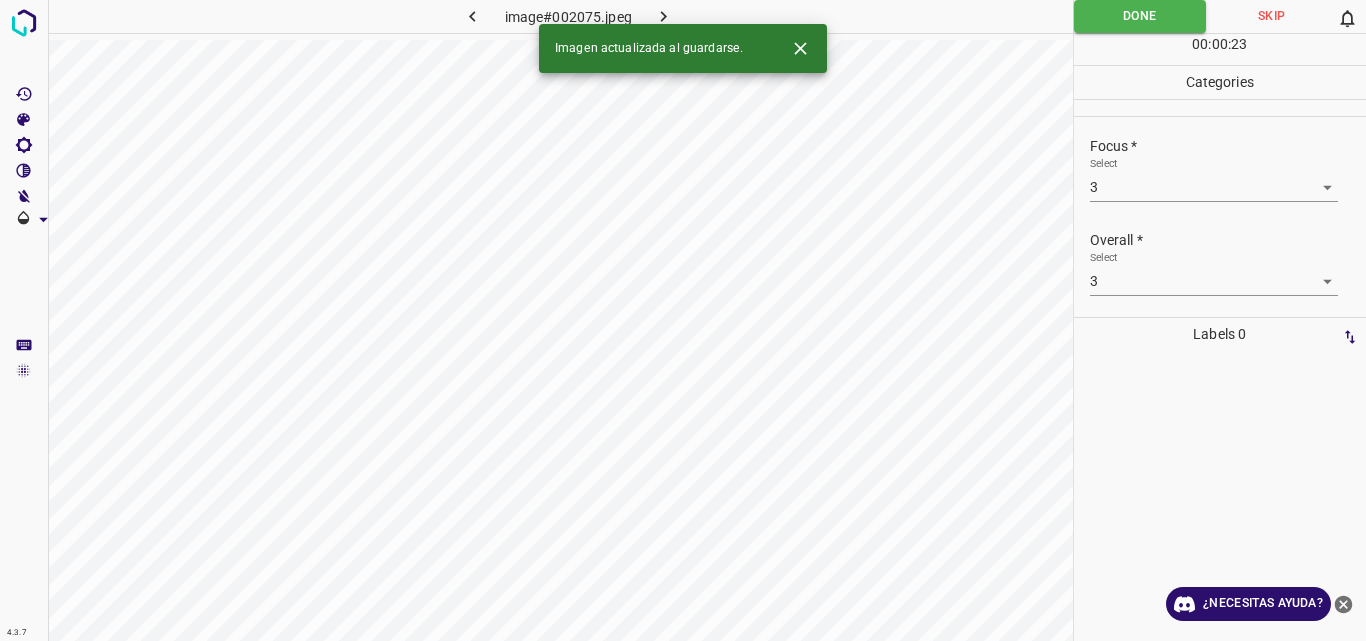 click 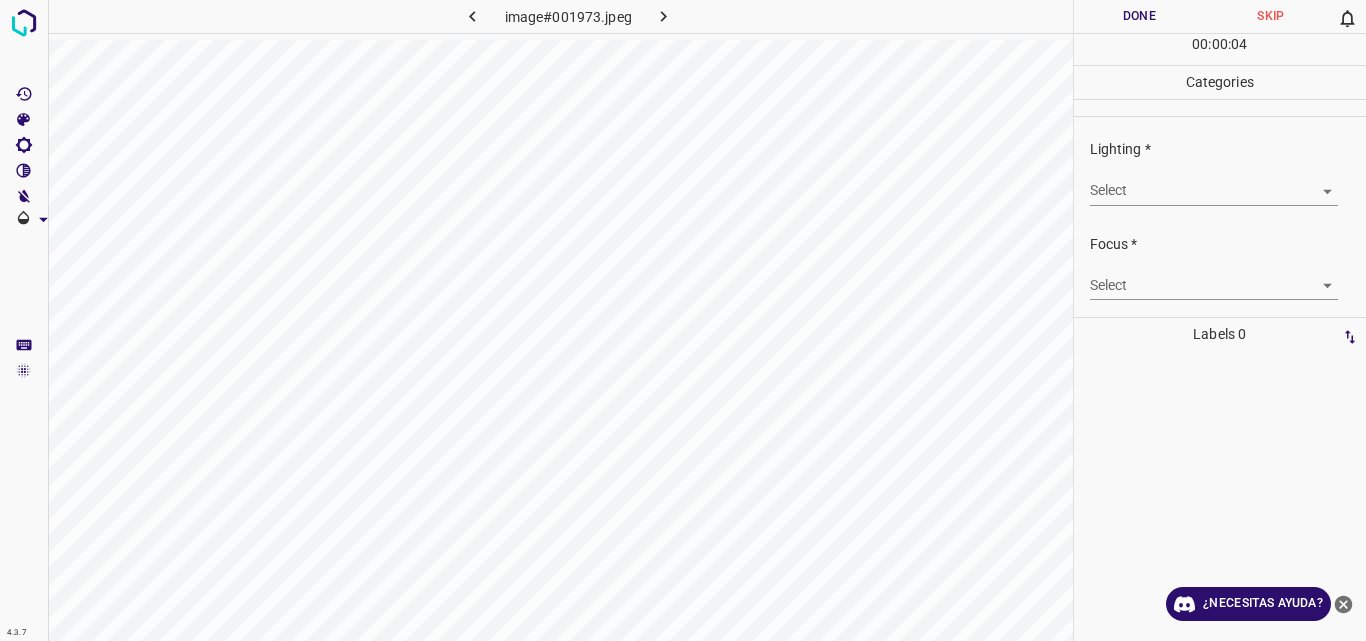 click on "4.3.7 image#001973.jpeg Done Skip 0 00   : 00   : 04   Categories Lighting *  Select ​ Focus *  Select ​ Overall *  Select ​ Labels   0 Categories 1 Lighting 2 Focus 3 Overall Tools Space Change between modes (Draw & Edit) I Auto labeling R Restore zoom M Zoom in N Zoom out Delete Delete selecte label Filters Z Restore filters X Saturation filter C Brightness filter V Contrast filter B Gray scale filter General O Download ¿Necesitas ayuda? Original text Rate this translation Your feedback will be used to help improve Google Translate - Texto - Esconder - Borrar" at bounding box center (683, 320) 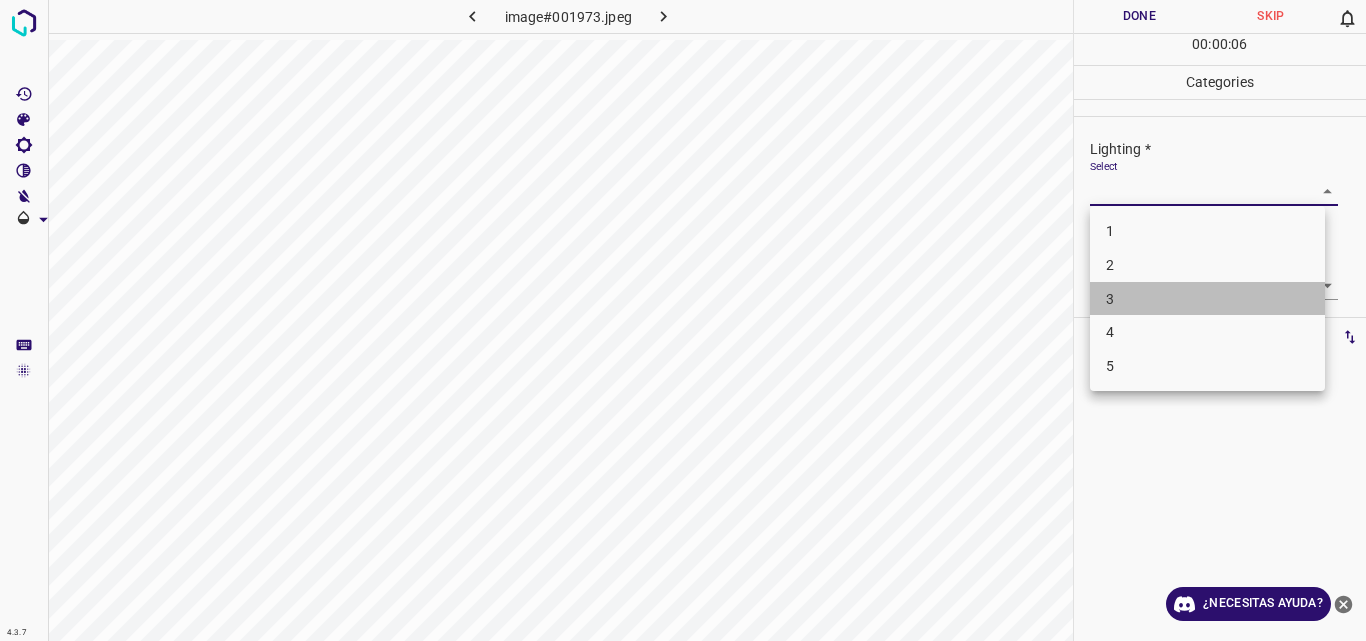 click on "3" at bounding box center (1207, 299) 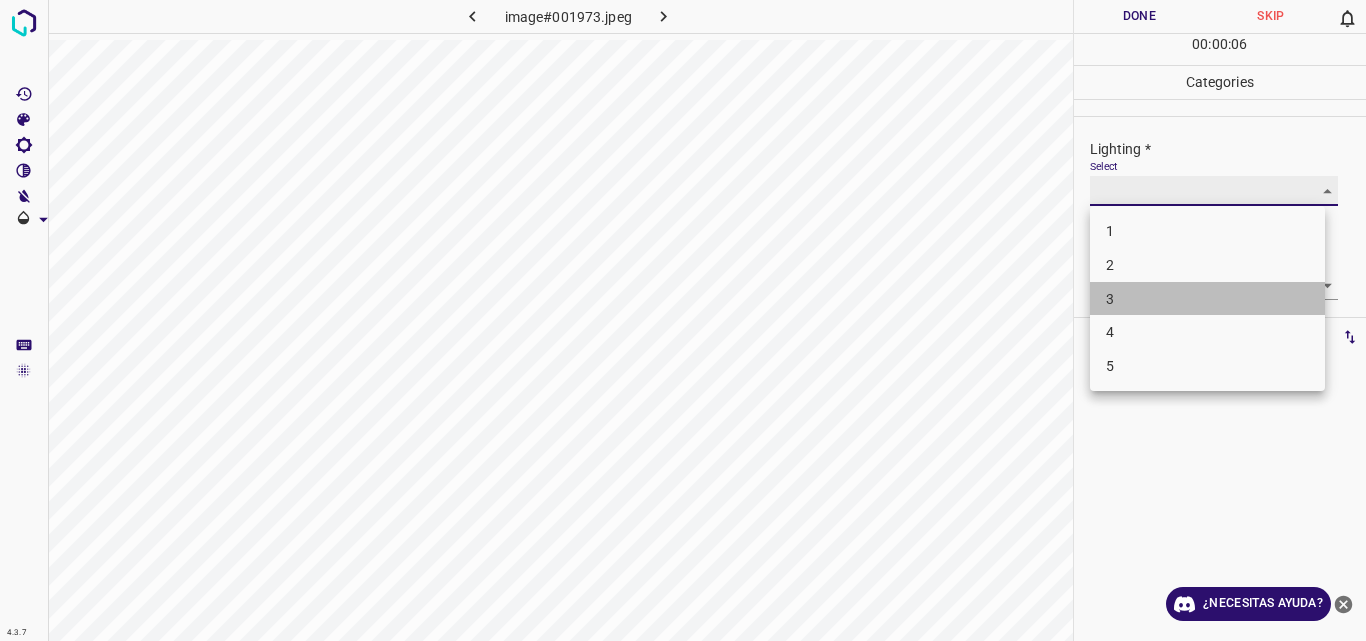 type on "3" 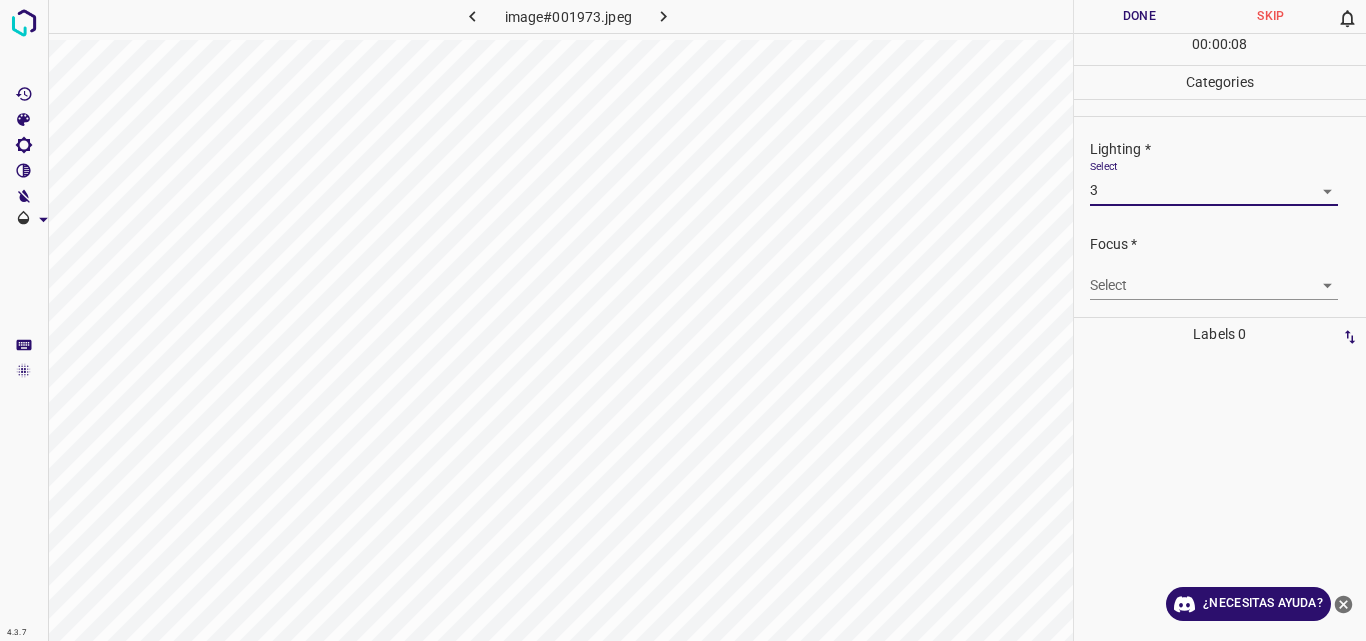 click on "4.3.7 image#001973.jpeg Done Skip 0 00   : 00   : 08   Categories Lighting *  Select 3 3 Focus *  Select ​ Overall *  Select ​ Labels   0 Categories 1 Lighting 2 Focus 3 Overall Tools Space Change between modes (Draw & Edit) I Auto labeling R Restore zoom M Zoom in N Zoom out Delete Delete selecte label Filters Z Restore filters X Saturation filter C Brightness filter V Contrast filter B Gray scale filter General O Download ¿Necesitas ayuda? Original text Rate this translation Your feedback will be used to help improve Google Translate - Texto - Esconder - Borrar" at bounding box center [683, 320] 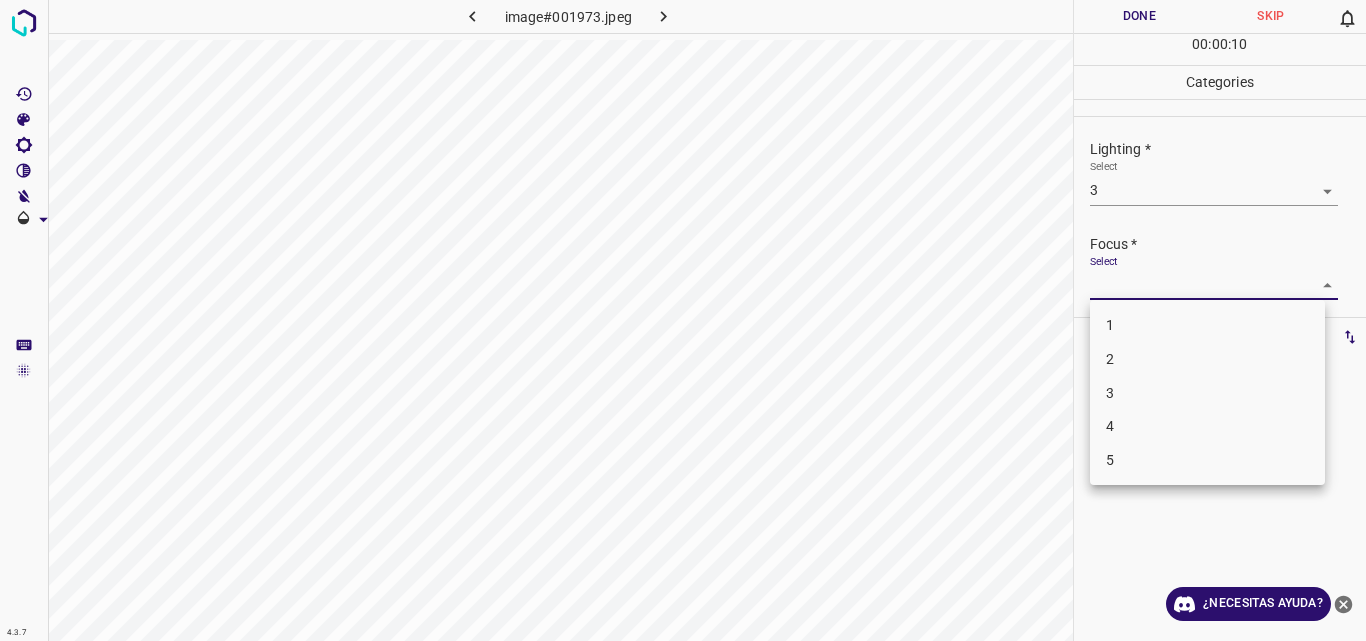 click on "3" at bounding box center (1207, 393) 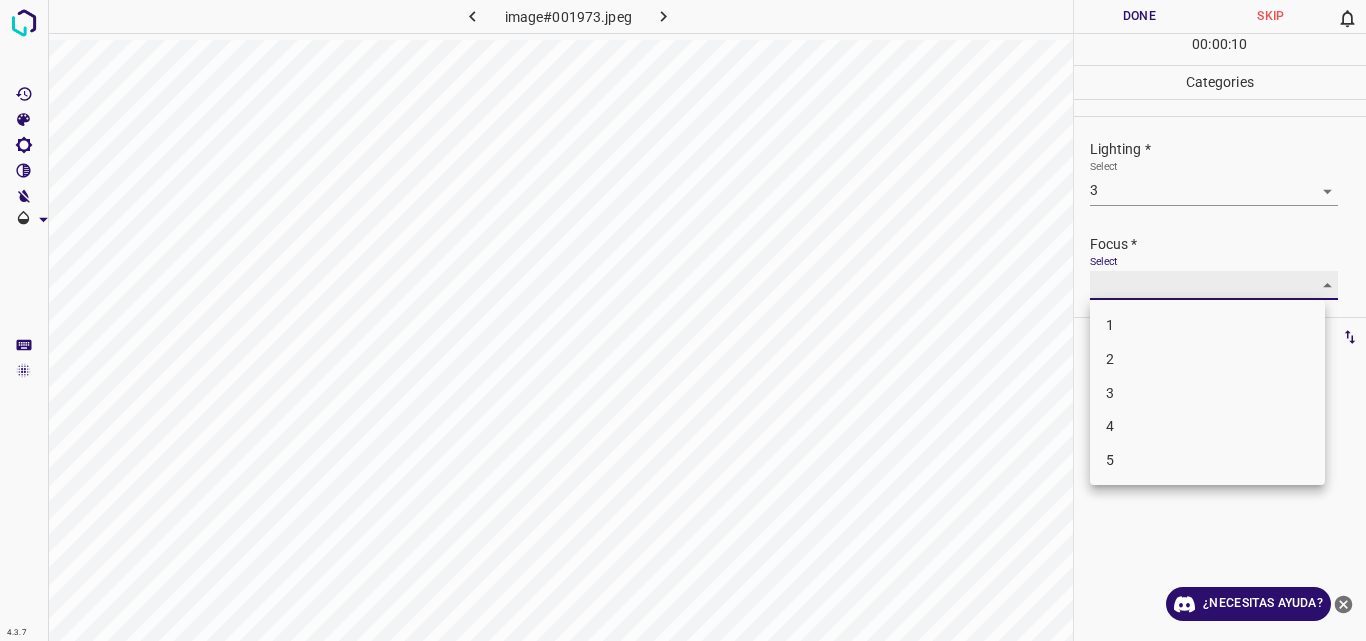 type on "3" 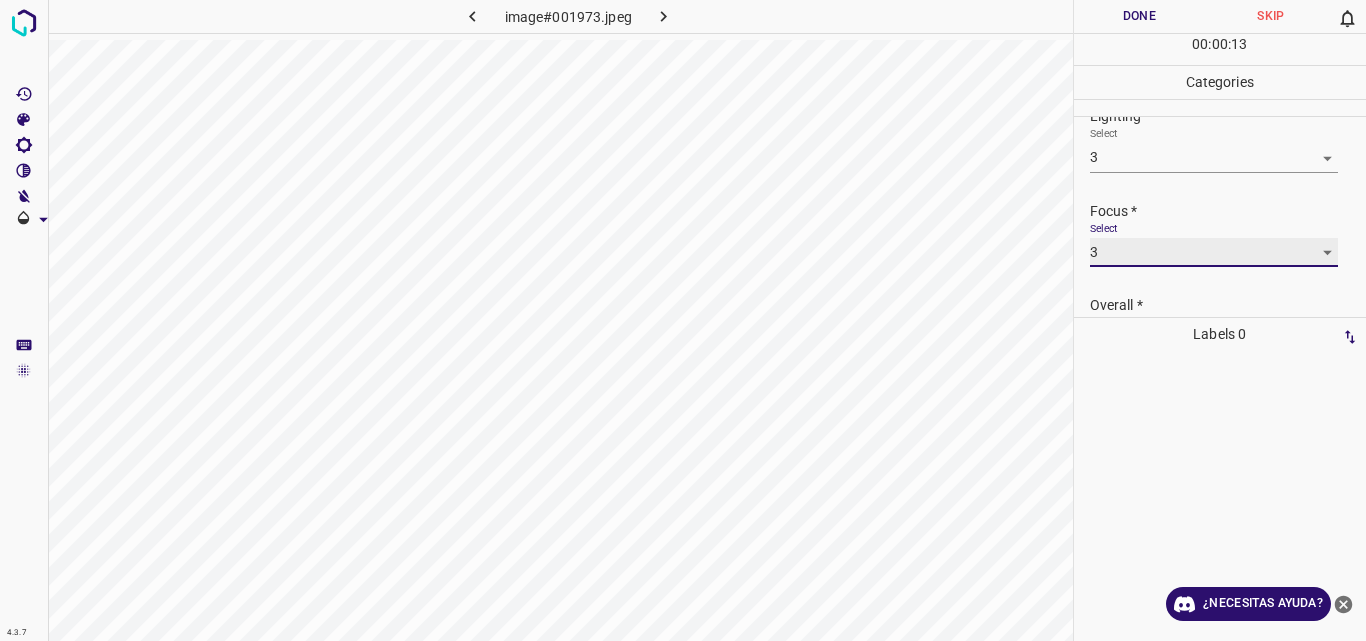 scroll, scrollTop: 98, scrollLeft: 0, axis: vertical 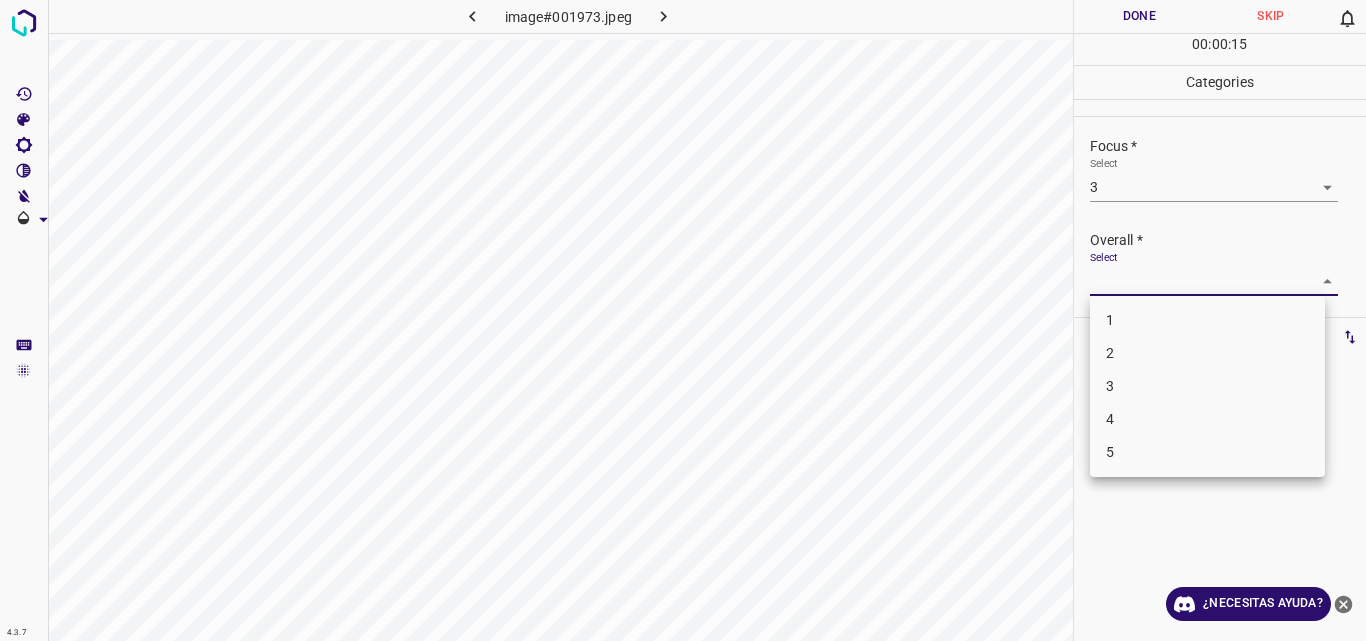 click on "4.3.7 image#001973.jpeg Done Skip 0 00   : 00   : 15   Categories Lighting *  Select 3 3 Focus *  Select 3 3 Overall *  Select ​ Labels   0 Categories 1 Lighting 2 Focus 3 Overall Tools Space Change between modes (Draw & Edit) I Auto labeling R Restore zoom M Zoom in N Zoom out Delete Delete selecte label Filters Z Restore filters X Saturation filter C Brightness filter V Contrast filter B Gray scale filter General O Download ¿Necesitas ayuda? Original text Rate this translation Your feedback will be used to help improve Google Translate - Texto - Esconder - Borrar 1 2 3 4 5" at bounding box center [683, 320] 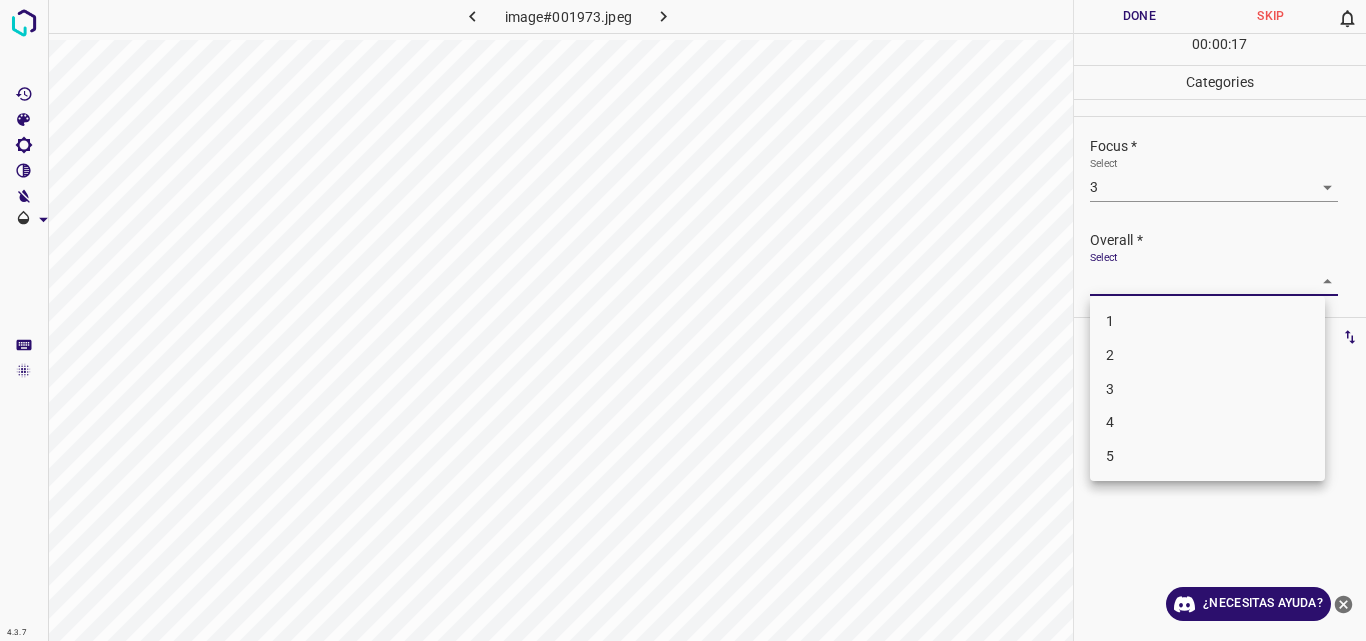click on "3" at bounding box center (1207, 389) 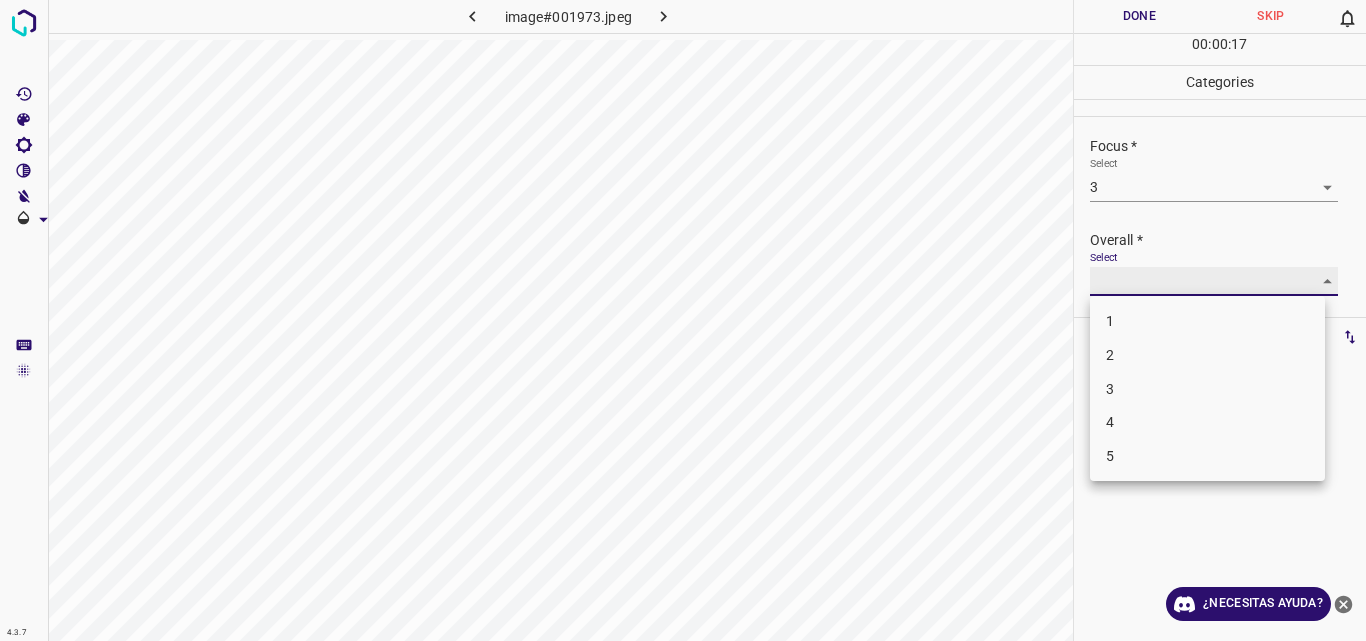 type on "3" 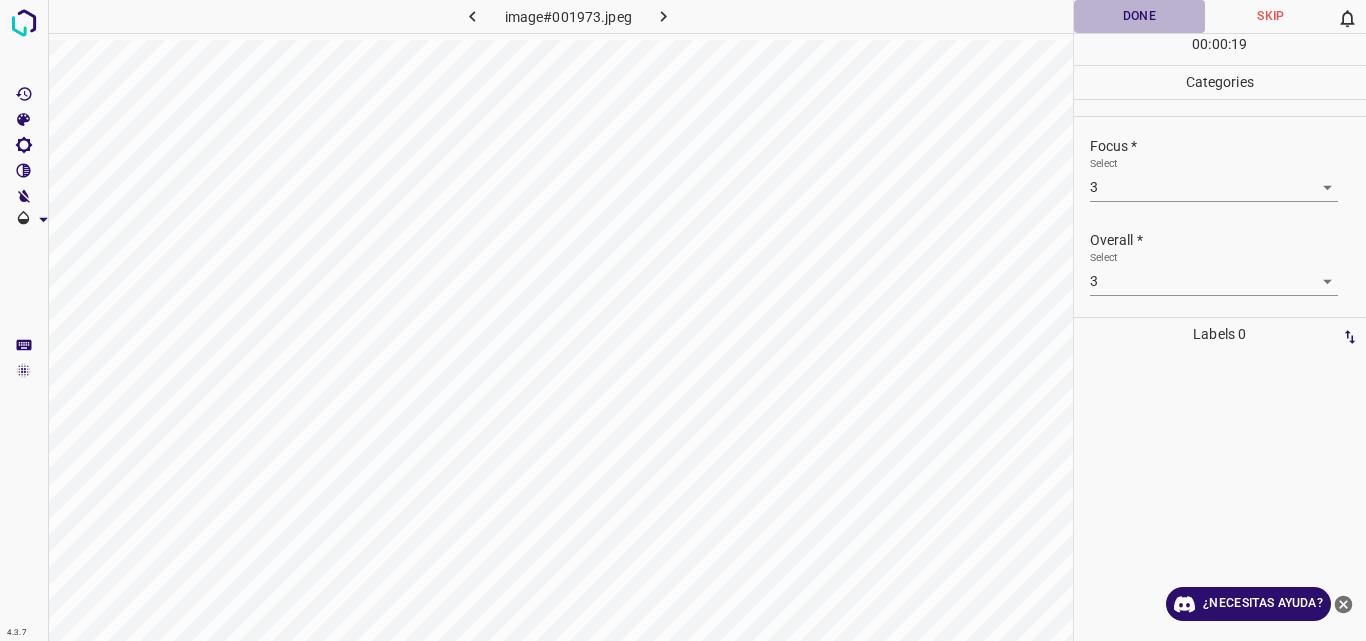click on "Done" at bounding box center [1140, 16] 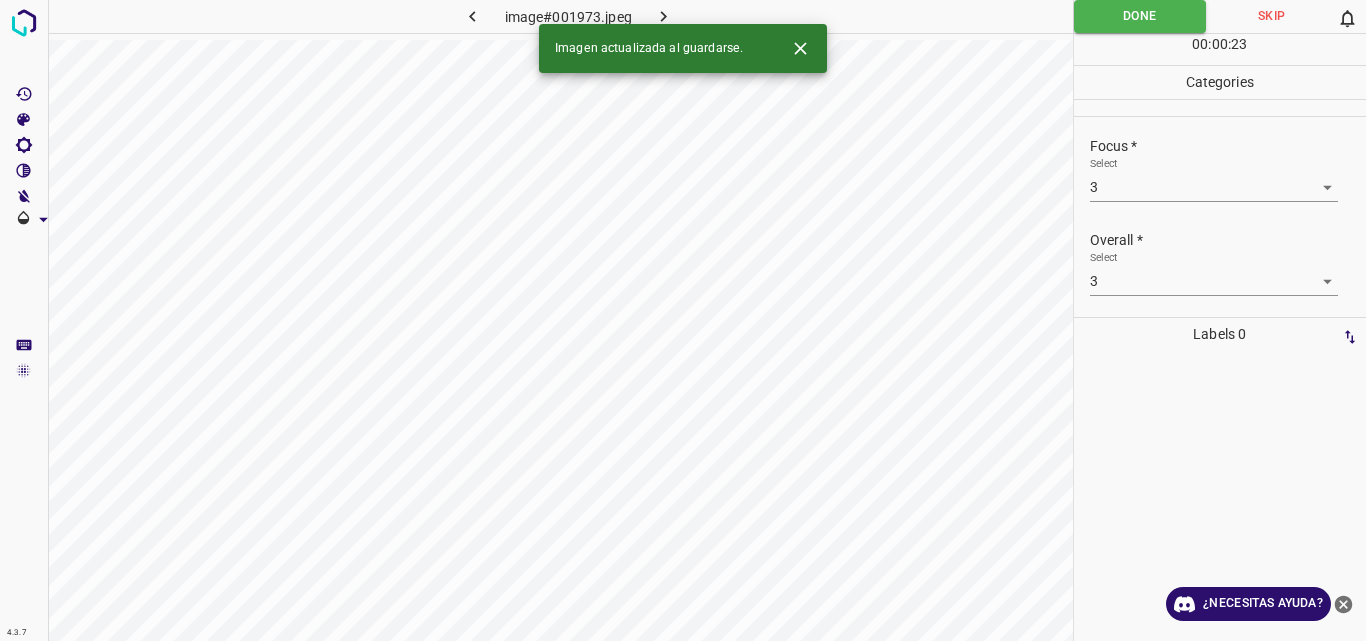 click 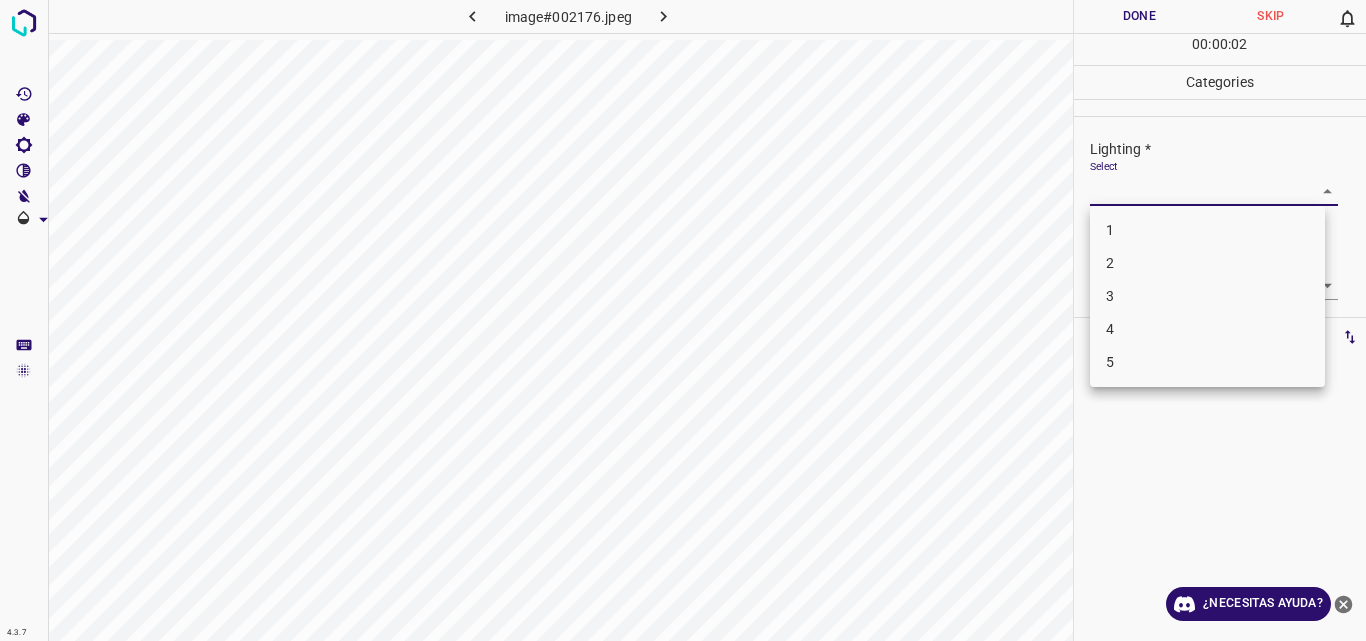 click on "4.3.7 image#002176.jpeg Done Skip 0 00   : 00   : 02   Categories Lighting *  Select ​ Focus *  Select ​ Overall *  Select ​ Labels   0 Categories 1 Lighting 2 Focus 3 Overall Tools Space Change between modes (Draw & Edit) I Auto labeling R Restore zoom M Zoom in N Zoom out Delete Delete selecte label Filters Z Restore filters X Saturation filter C Brightness filter V Contrast filter B Gray scale filter General O Download ¿Necesitas ayuda? Original text Rate this translation Your feedback will be used to help improve Google Translate - Texto - Esconder - Borrar 1 2 3 4 5" at bounding box center (683, 320) 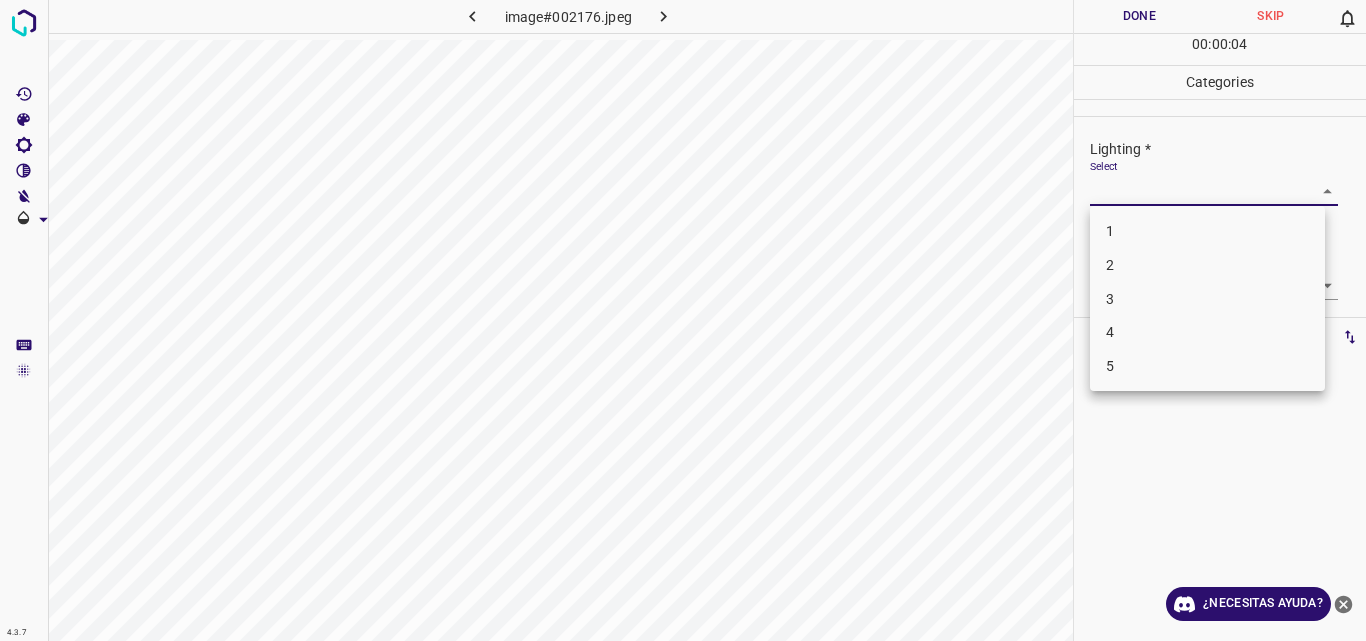 click on "3" at bounding box center [1207, 299] 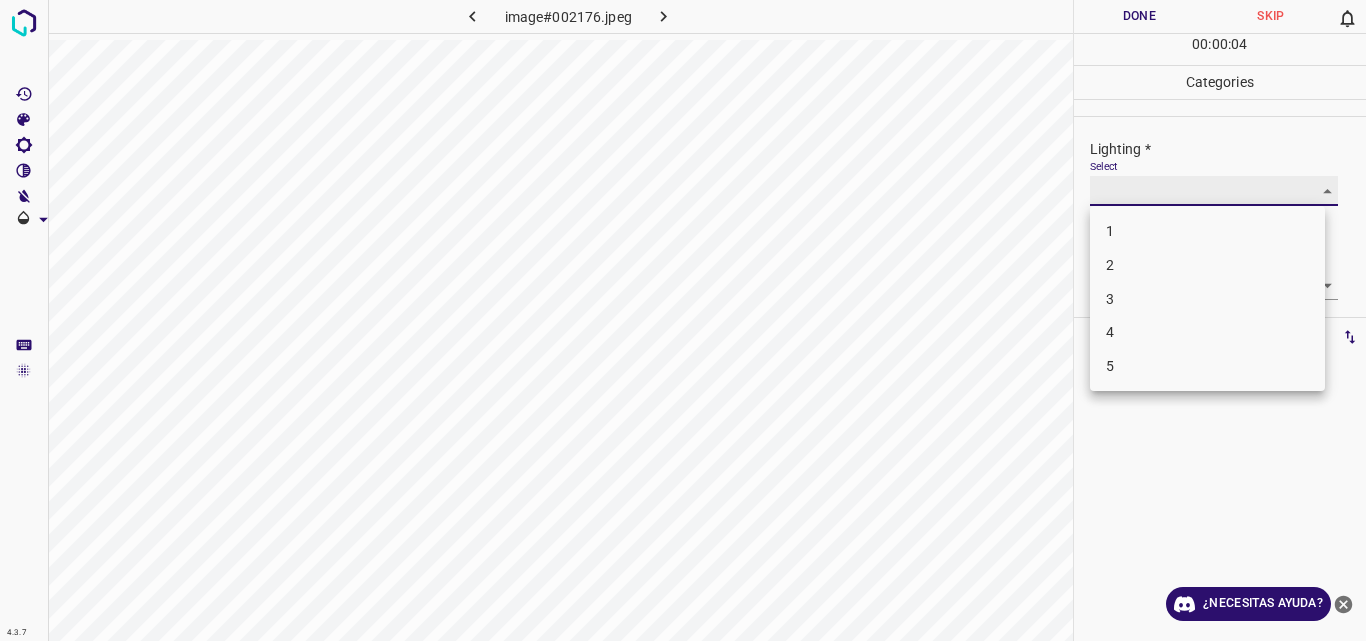 type on "3" 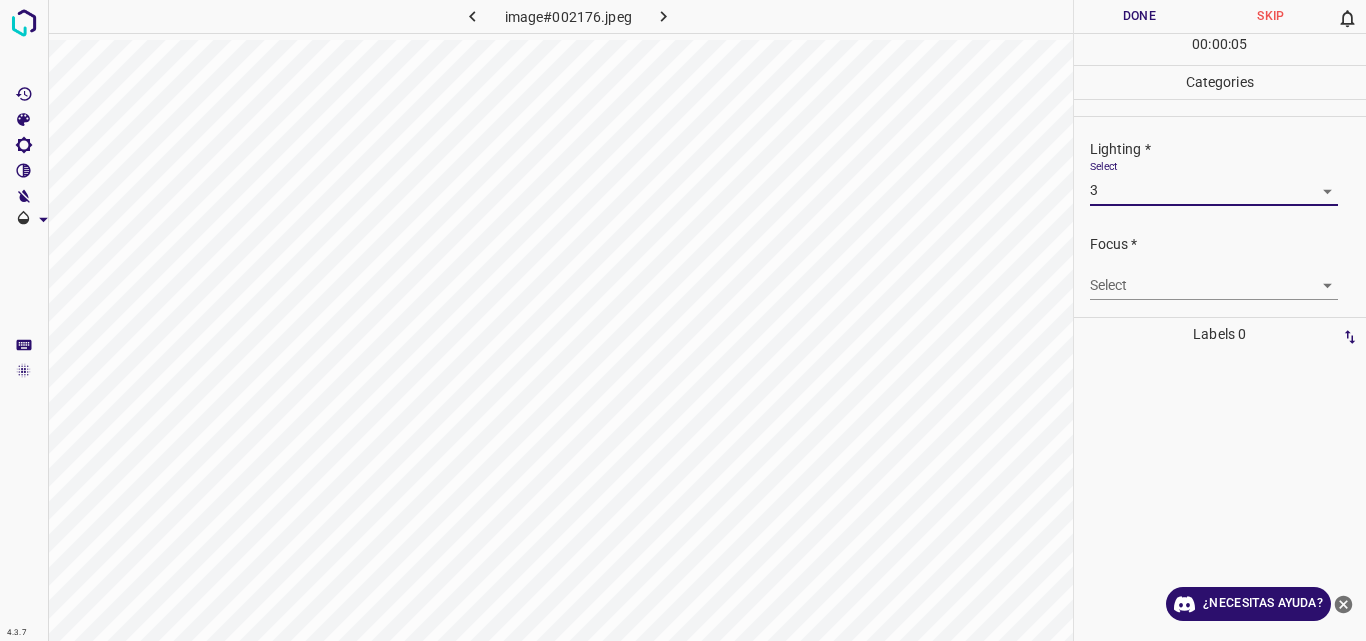 click on "4.3.7 image#002176.jpeg Done Skip 0 00   : 00   : 05   Categories Lighting *  Select 3 3 Focus *  Select ​ Overall *  Select ​ Labels   0 Categories 1 Lighting 2 Focus 3 Overall Tools Space Change between modes (Draw & Edit) I Auto labeling R Restore zoom M Zoom in N Zoom out Delete Delete selecte label Filters Z Restore filters X Saturation filter C Brightness filter V Contrast filter B Gray scale filter General O Download ¿Necesitas ayuda? Original text Rate this translation Your feedback will be used to help improve Google Translate - Texto - Esconder - Borrar" at bounding box center [683, 320] 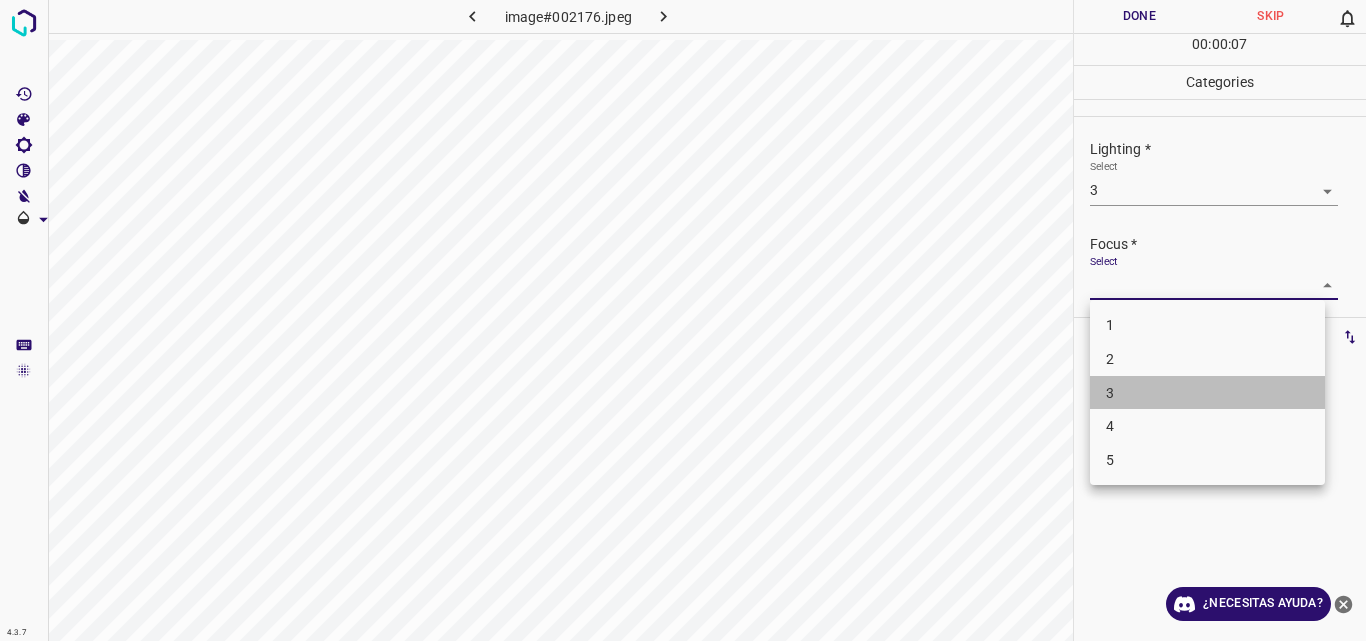 click on "3" at bounding box center (1207, 393) 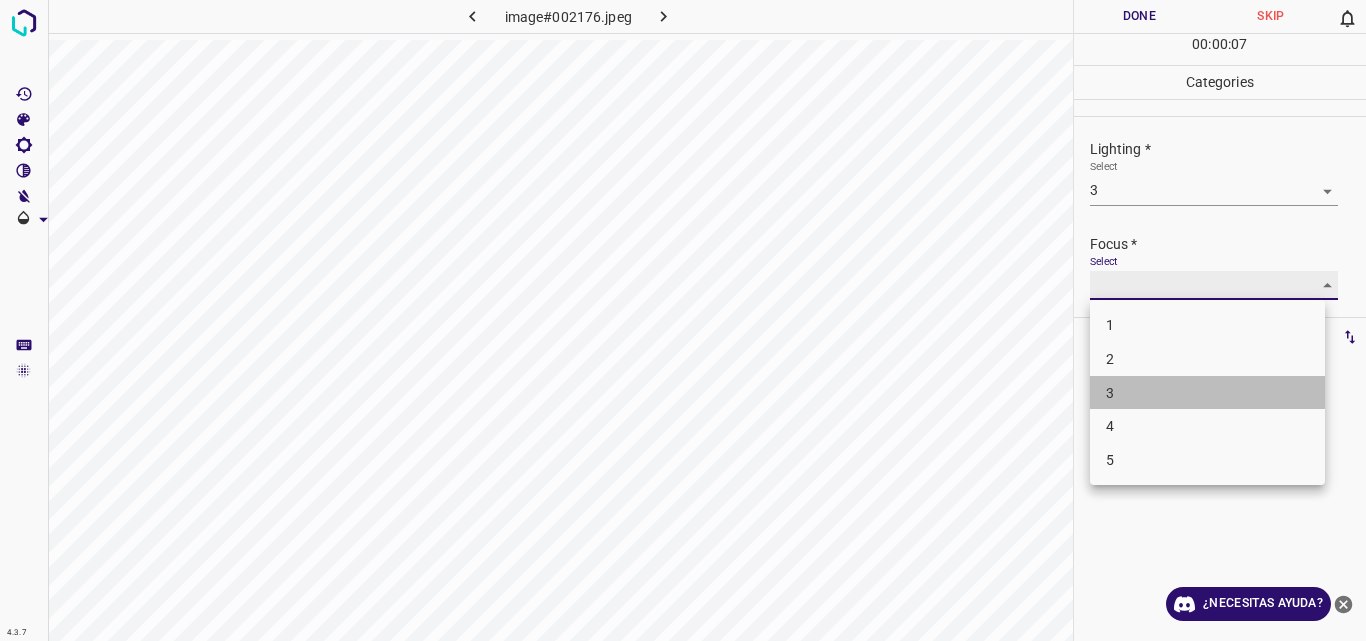 type on "3" 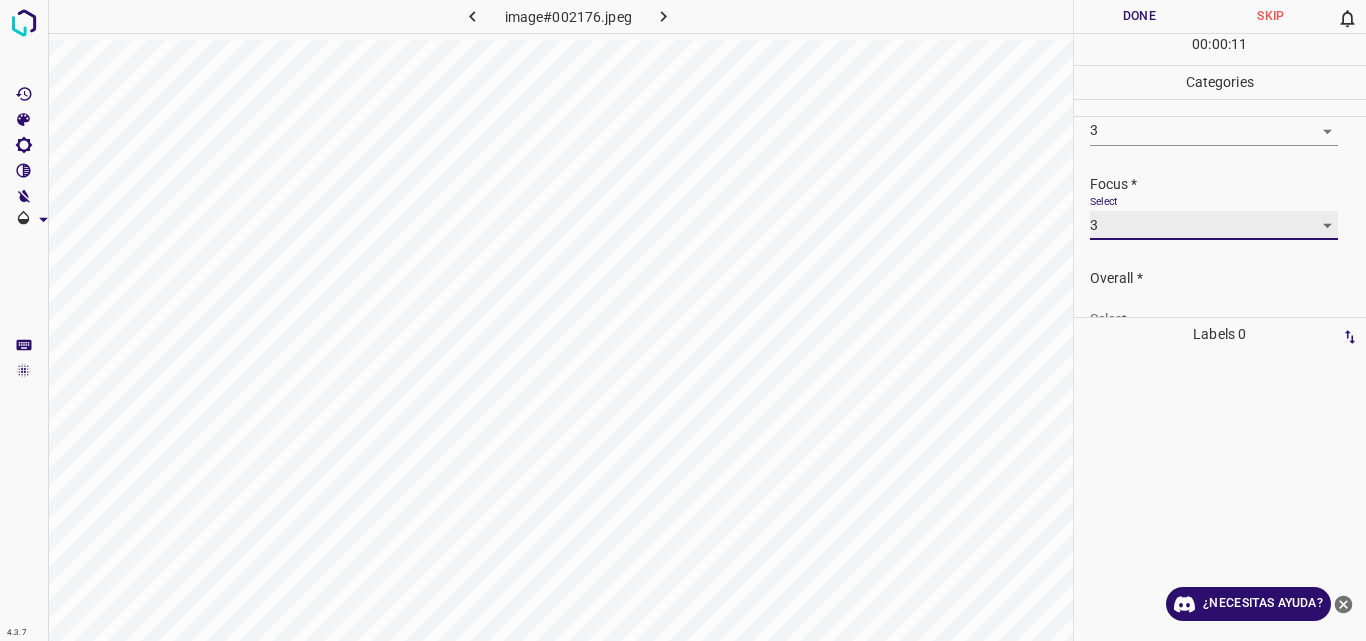 scroll, scrollTop: 84, scrollLeft: 0, axis: vertical 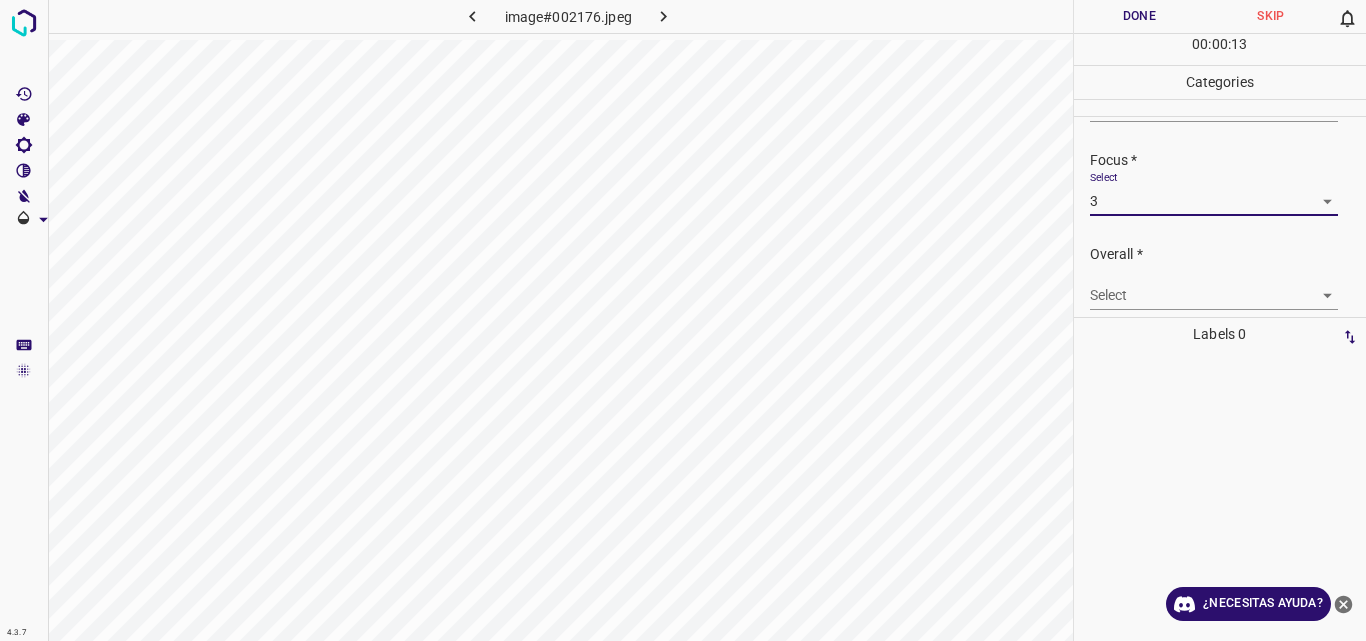 click on "4.3.7 image#002176.jpeg Done Skip 0 00   : 00   : 13   Categories Lighting *  Select 3 3 Focus *  Select 3 3 Overall *  Select ​ Labels   0 Categories 1 Lighting 2 Focus 3 Overall Tools Space Change between modes (Draw & Edit) I Auto labeling R Restore zoom M Zoom in N Zoom out Delete Delete selecte label Filters Z Restore filters X Saturation filter C Brightness filter V Contrast filter B Gray scale filter General O Download ¿Necesitas ayuda? Original text Rate this translation Your feedback will be used to help improve Google Translate - Texto - Esconder - Borrar" at bounding box center (683, 320) 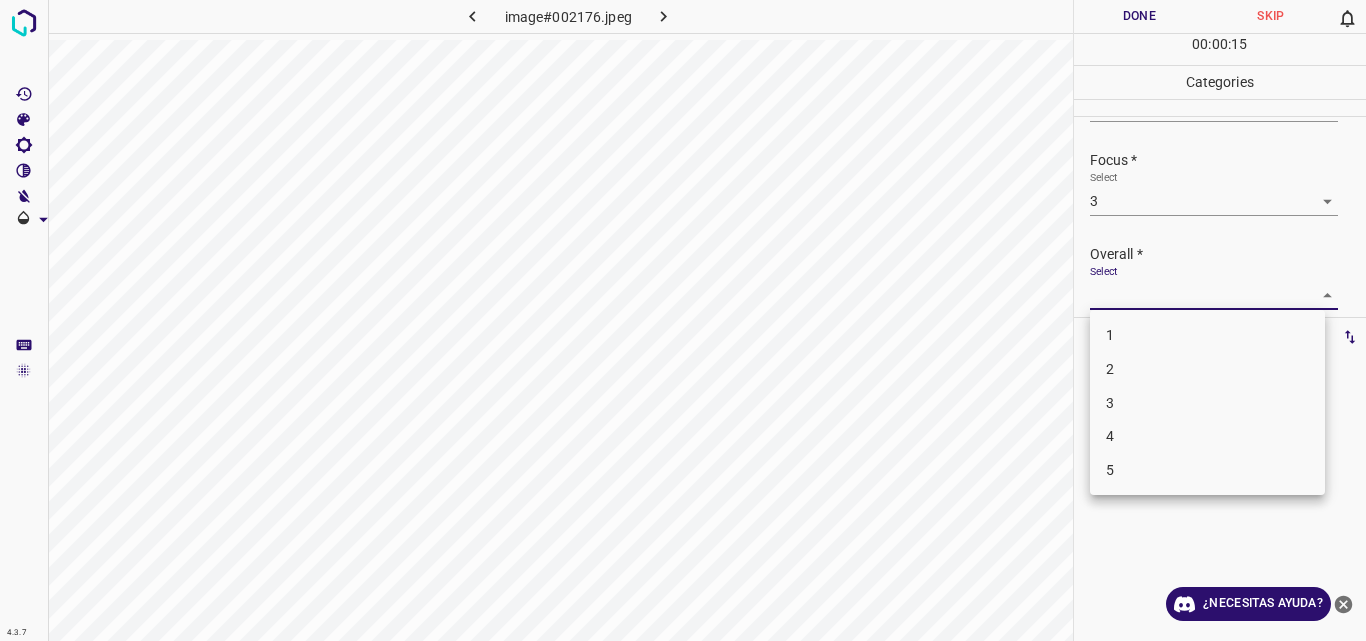 click on "3" at bounding box center [1207, 403] 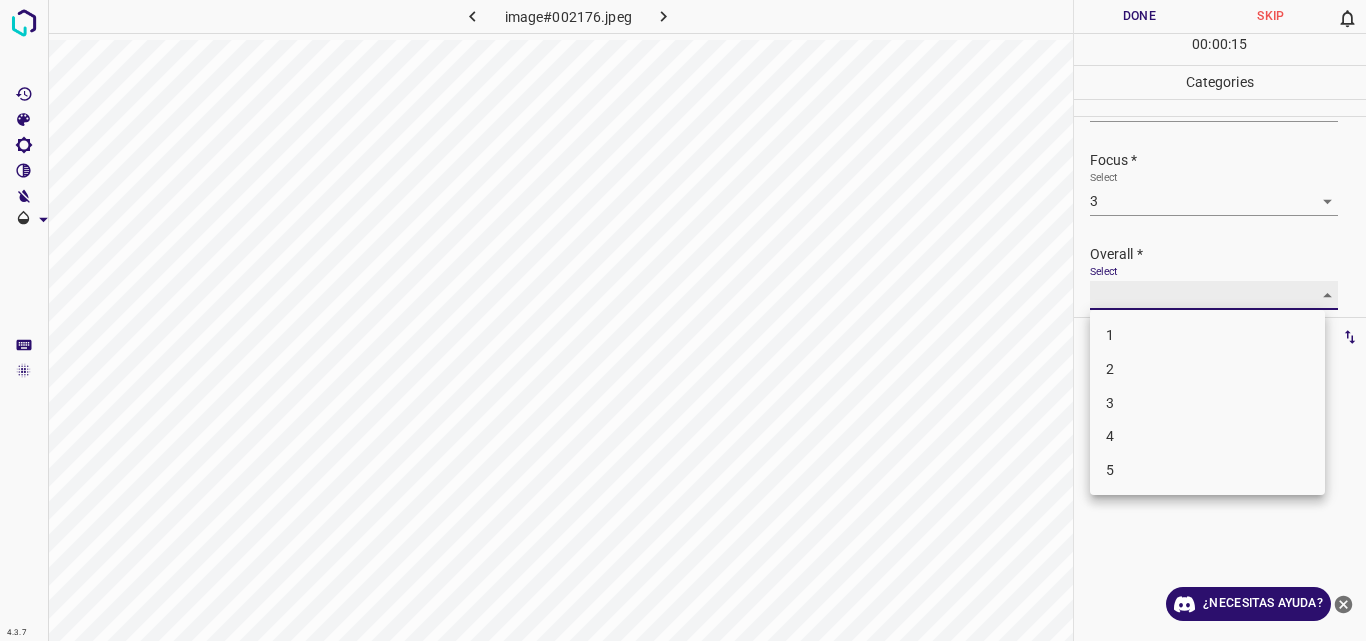 type on "3" 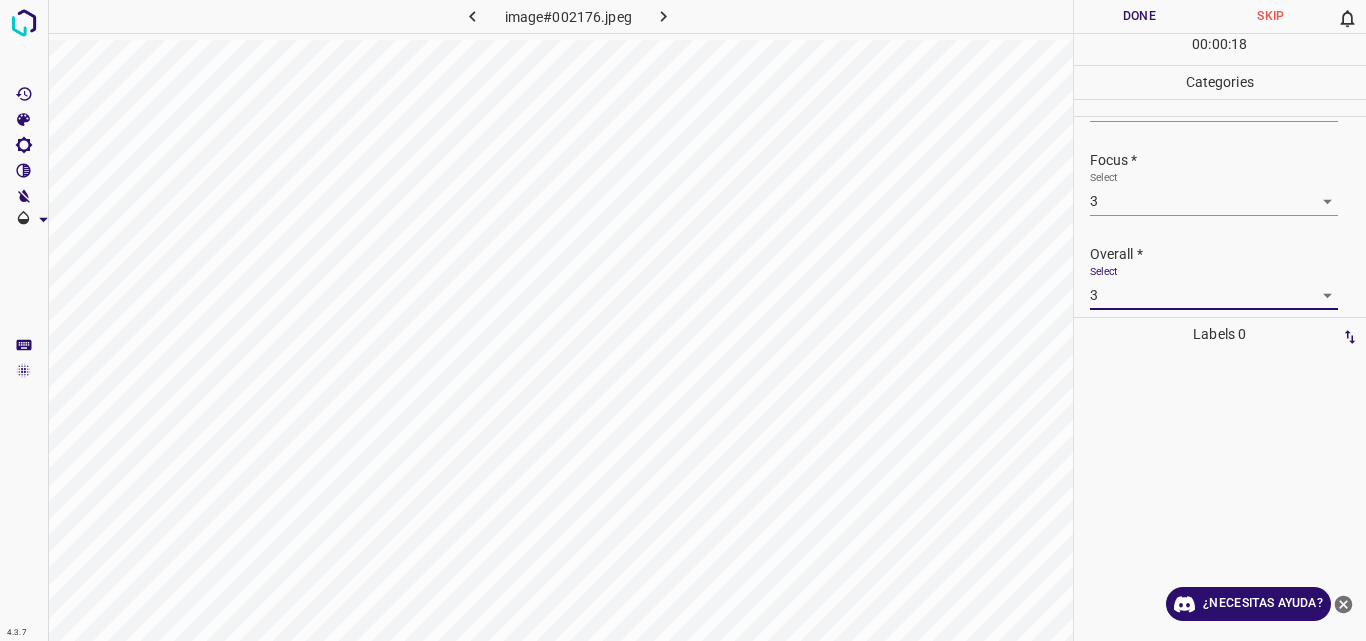 click on "Done" at bounding box center [1140, 16] 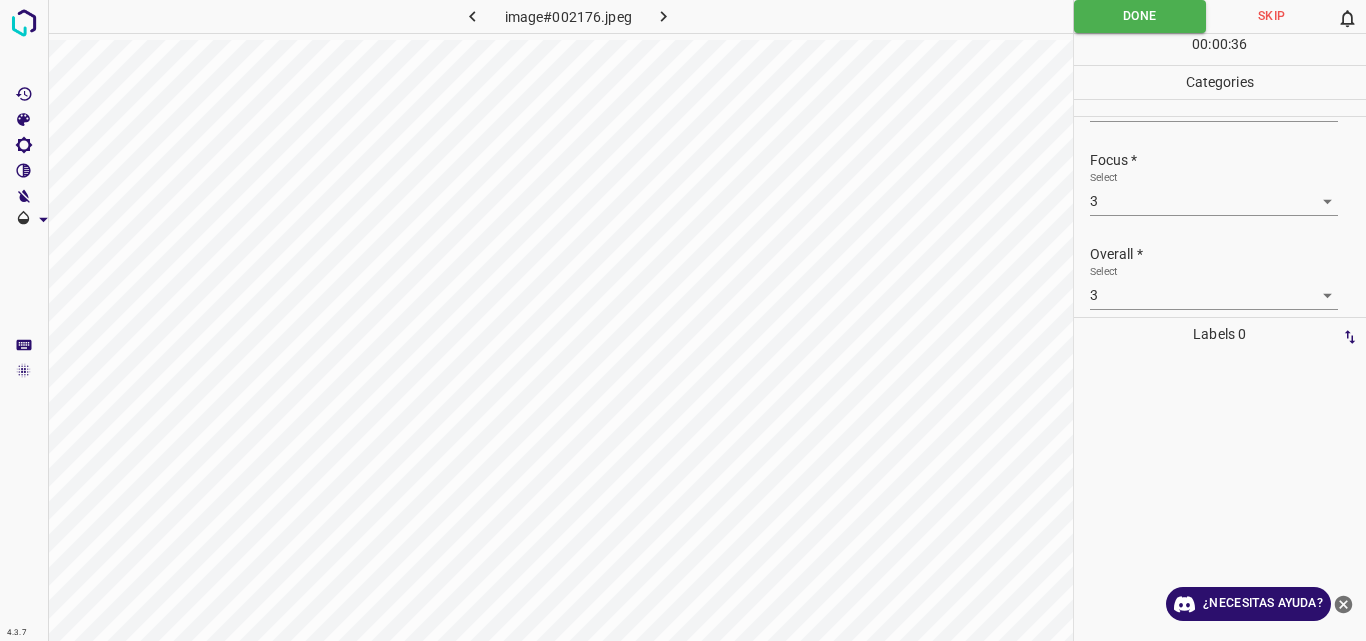 scroll, scrollTop: 98, scrollLeft: 0, axis: vertical 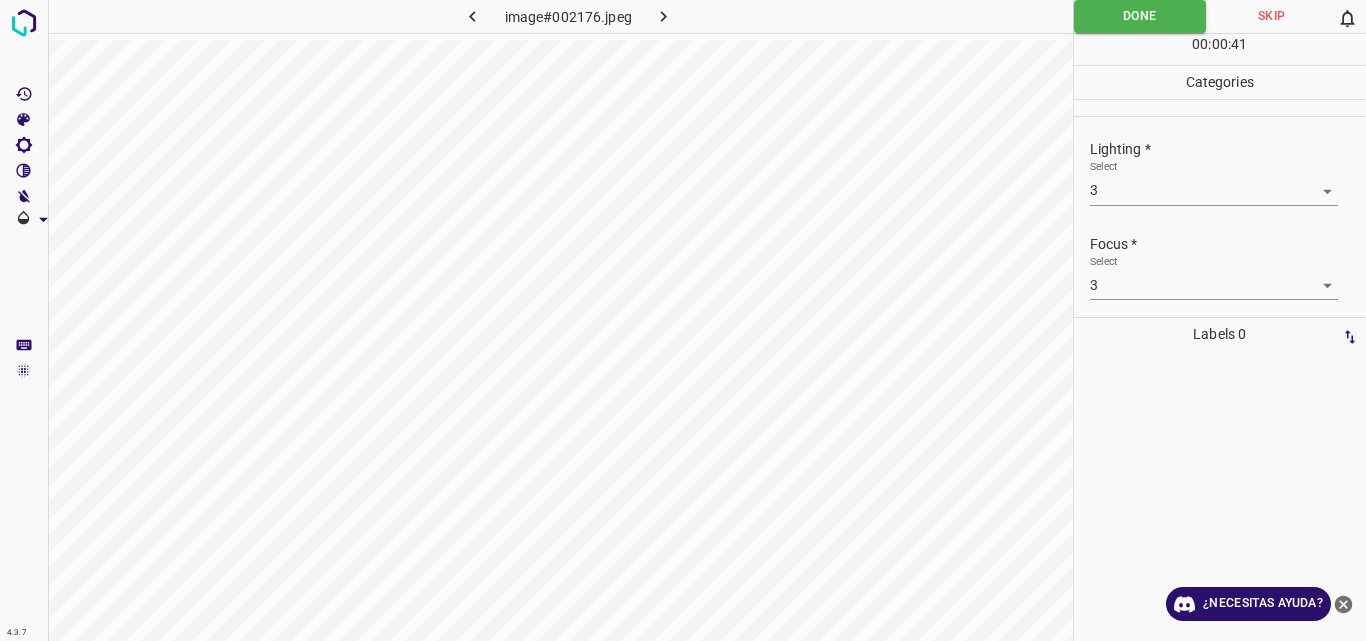 drag, startPoint x: 1365, startPoint y: 139, endPoint x: 1365, endPoint y: 126, distance: 13 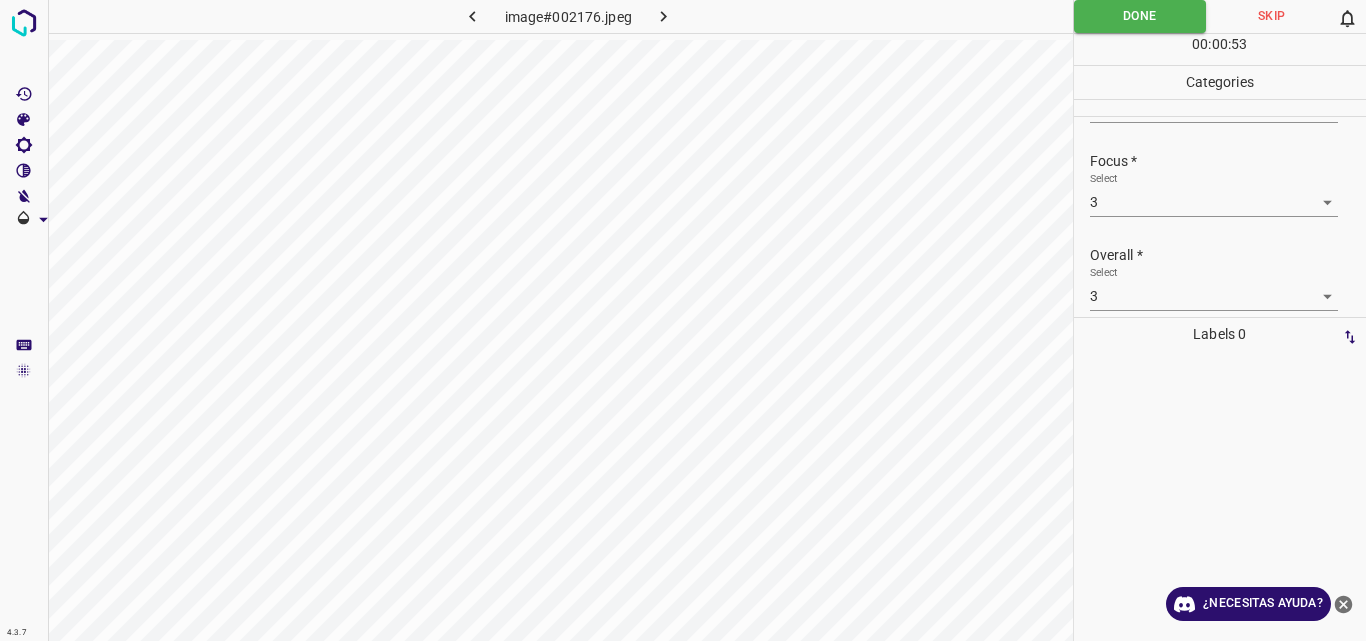 scroll, scrollTop: 98, scrollLeft: 0, axis: vertical 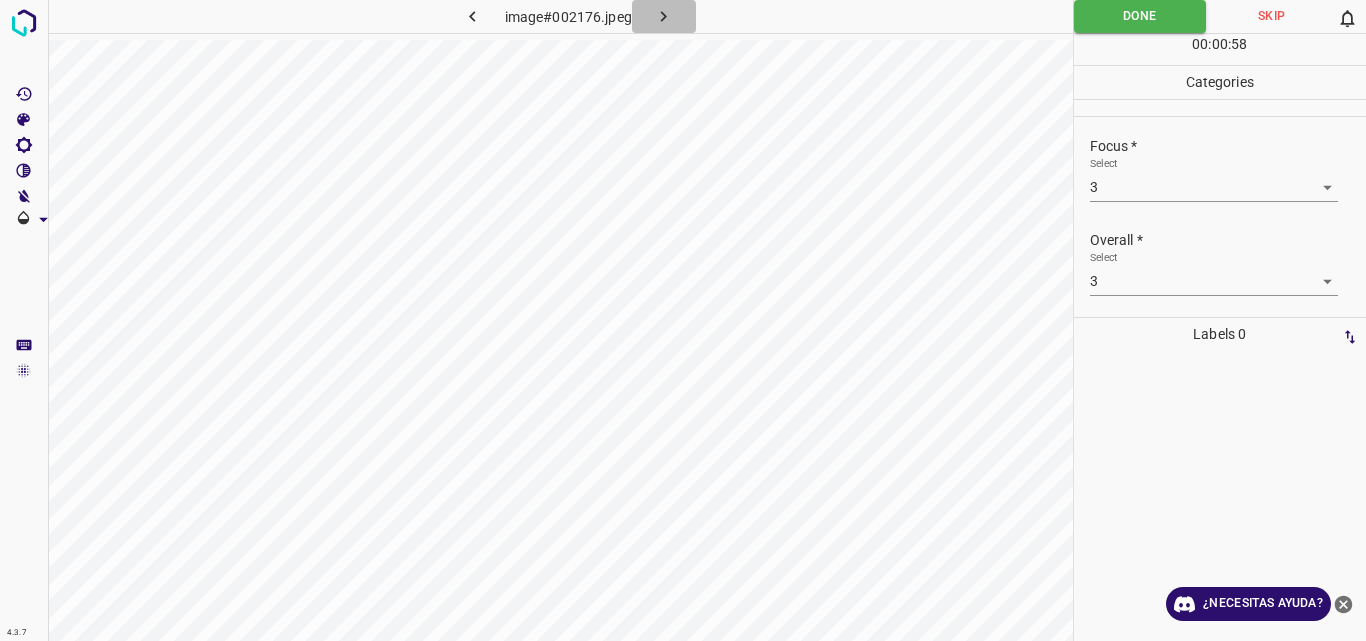 click 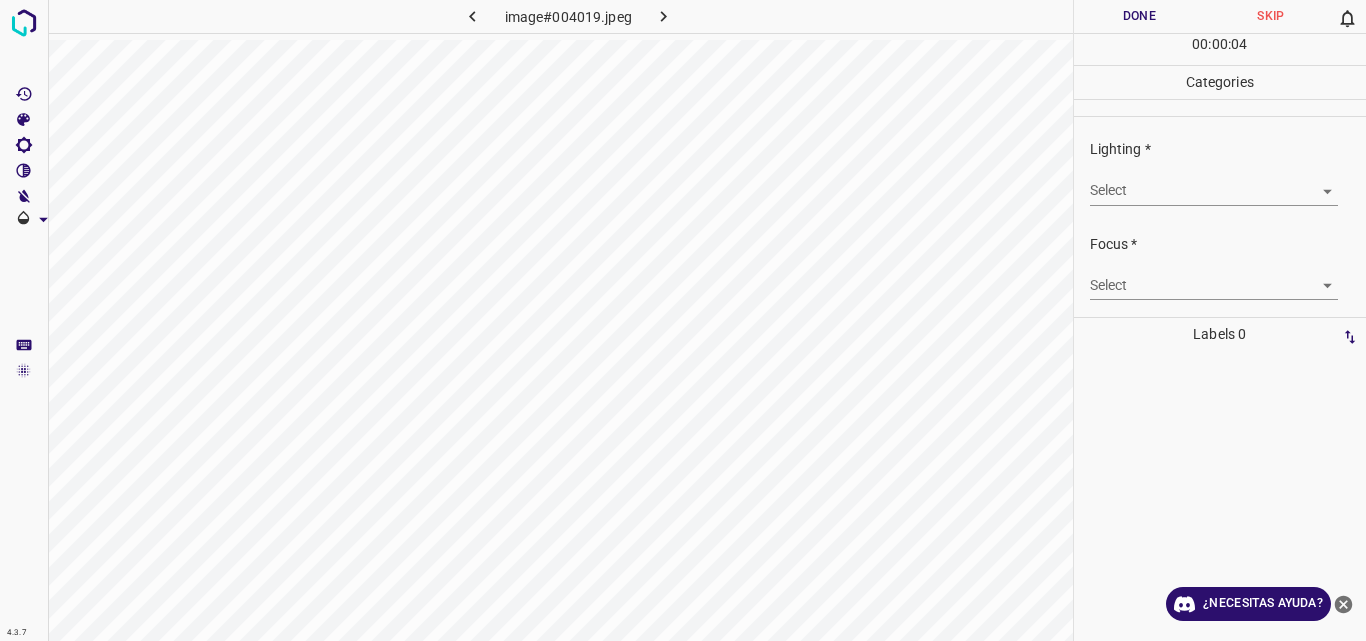 click on "4.3.7 image#004019.jpeg Done Skip 0 00   : 00   : 04   Categories Lighting *  Select ​ Focus *  Select ​ Overall *  Select ​ Labels   0 Categories 1 Lighting 2 Focus 3 Overall Tools Space Change between modes (Draw & Edit) I Auto labeling R Restore zoom M Zoom in N Zoom out Delete Delete selecte label Filters Z Restore filters X Saturation filter C Brightness filter V Contrast filter B Gray scale filter General O Download ¿Necesitas ayuda? Original text Rate this translation Your feedback will be used to help improve Google Translate - Texto - Esconder - Borrar" at bounding box center [683, 320] 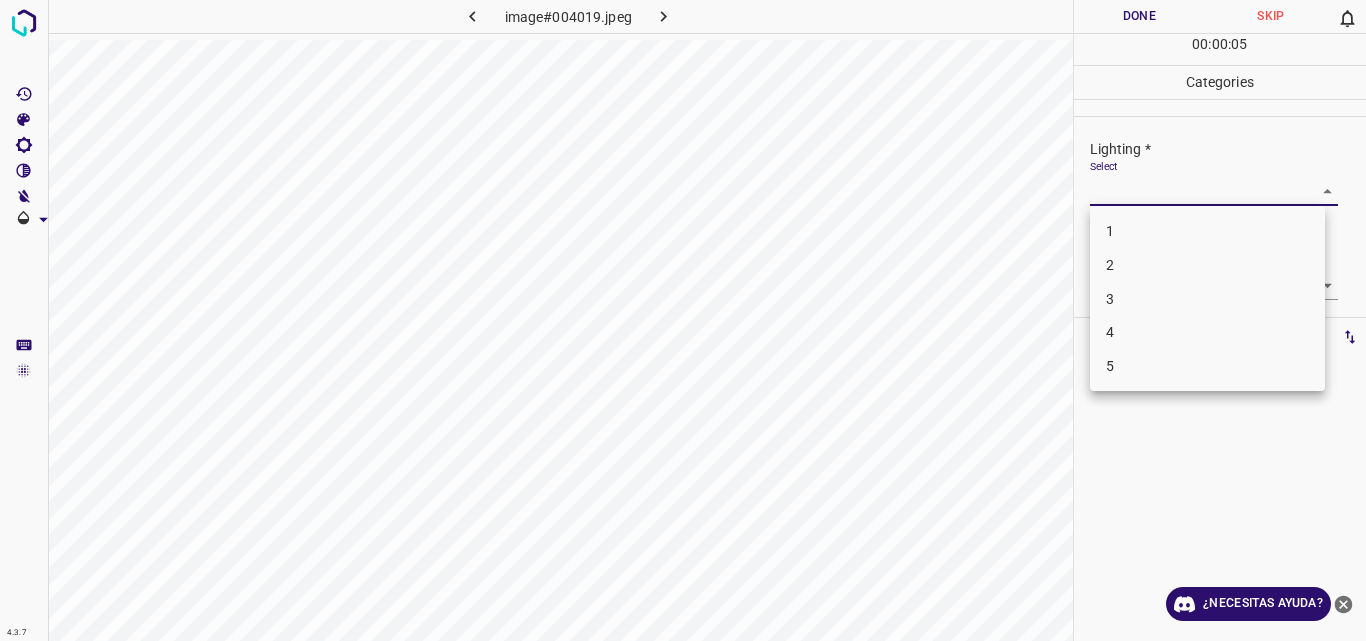 click on "3" at bounding box center (1207, 299) 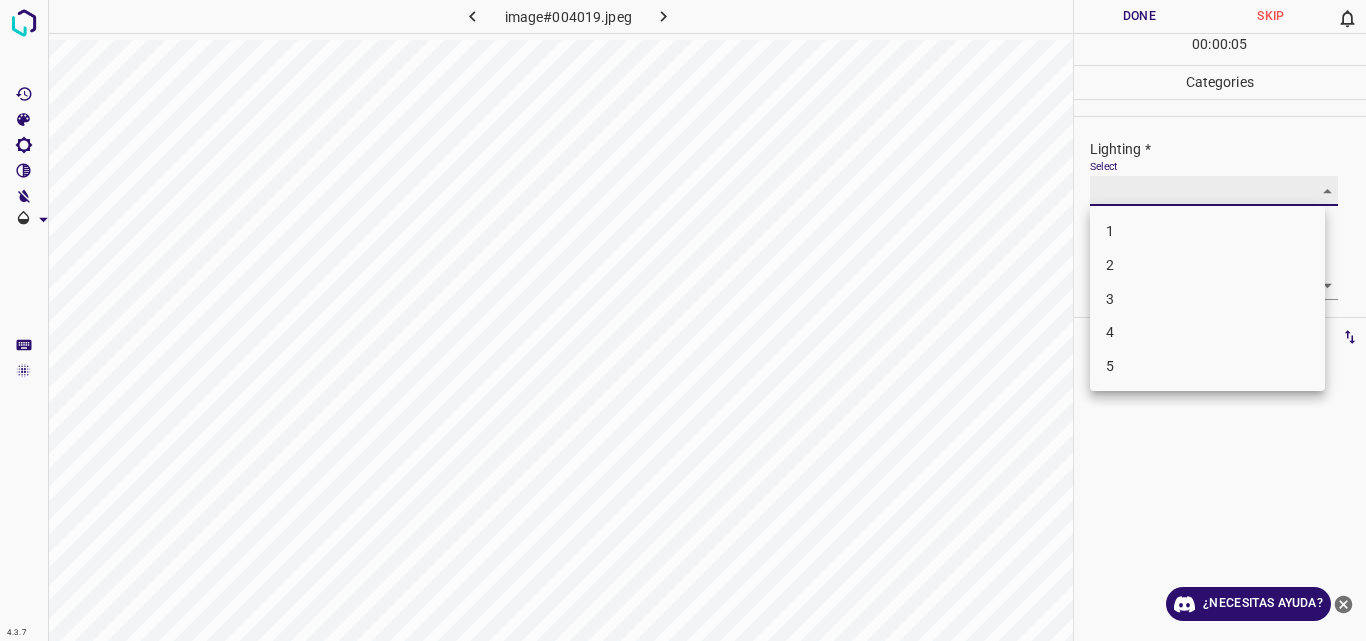 type on "3" 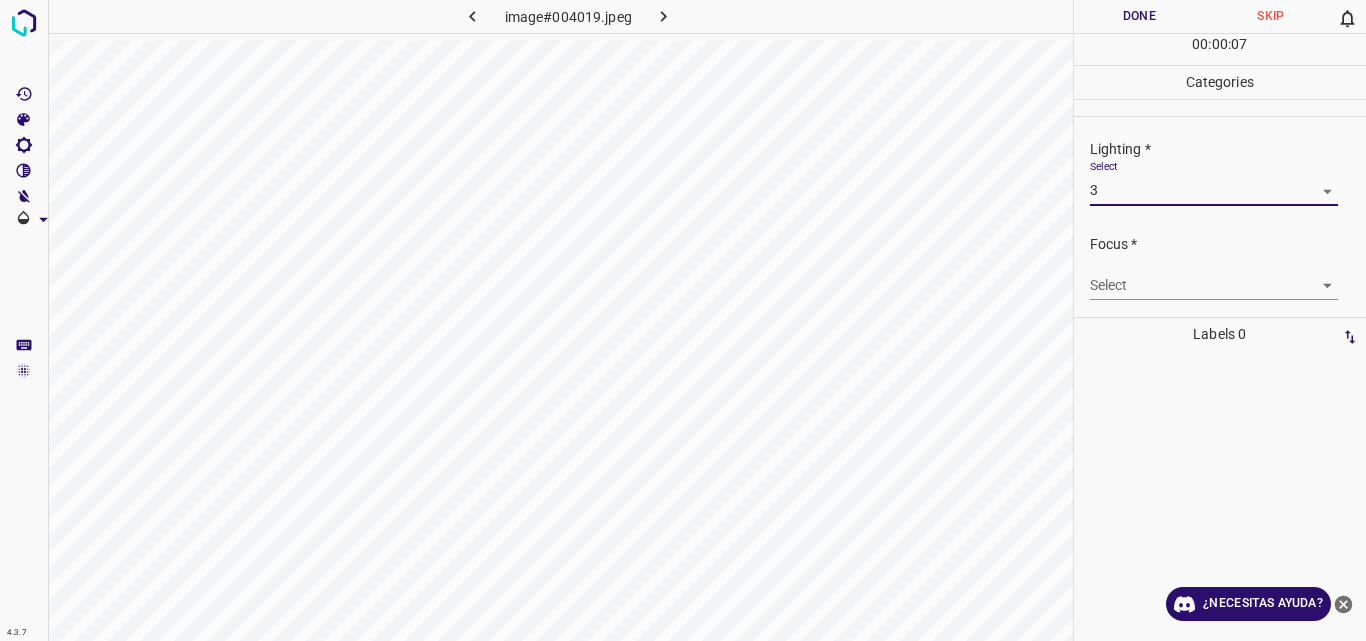 click on "4.3.7 image#004019.jpeg Done Skip 0 00   : 00   : 07   Categories Lighting *  Select 3 3 Focus *  Select ​ Overall *  Select ​ Labels   0 Categories 1 Lighting 2 Focus 3 Overall Tools Space Change between modes (Draw & Edit) I Auto labeling R Restore zoom M Zoom in N Zoom out Delete Delete selecte label Filters Z Restore filters X Saturation filter C Brightness filter V Contrast filter B Gray scale filter General O Download ¿Necesitas ayuda? Original text Rate this translation Your feedback will be used to help improve Google Translate - Texto - Esconder - Borrar" at bounding box center [683, 320] 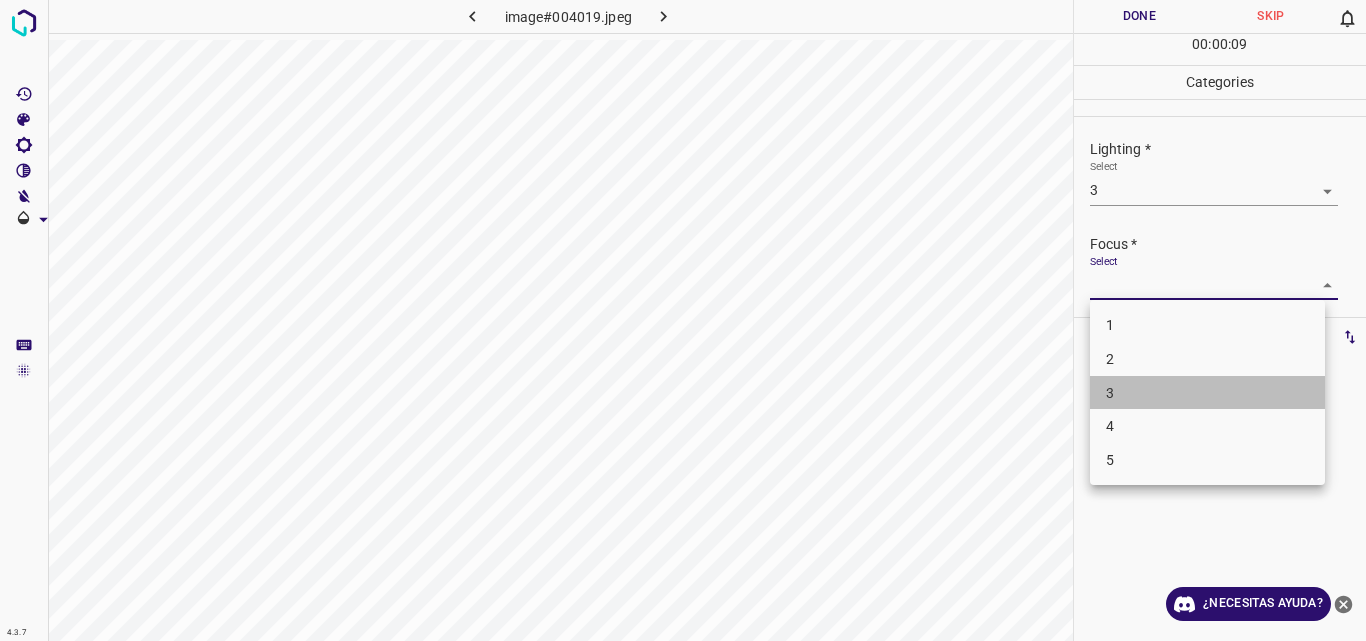click on "3" at bounding box center (1207, 393) 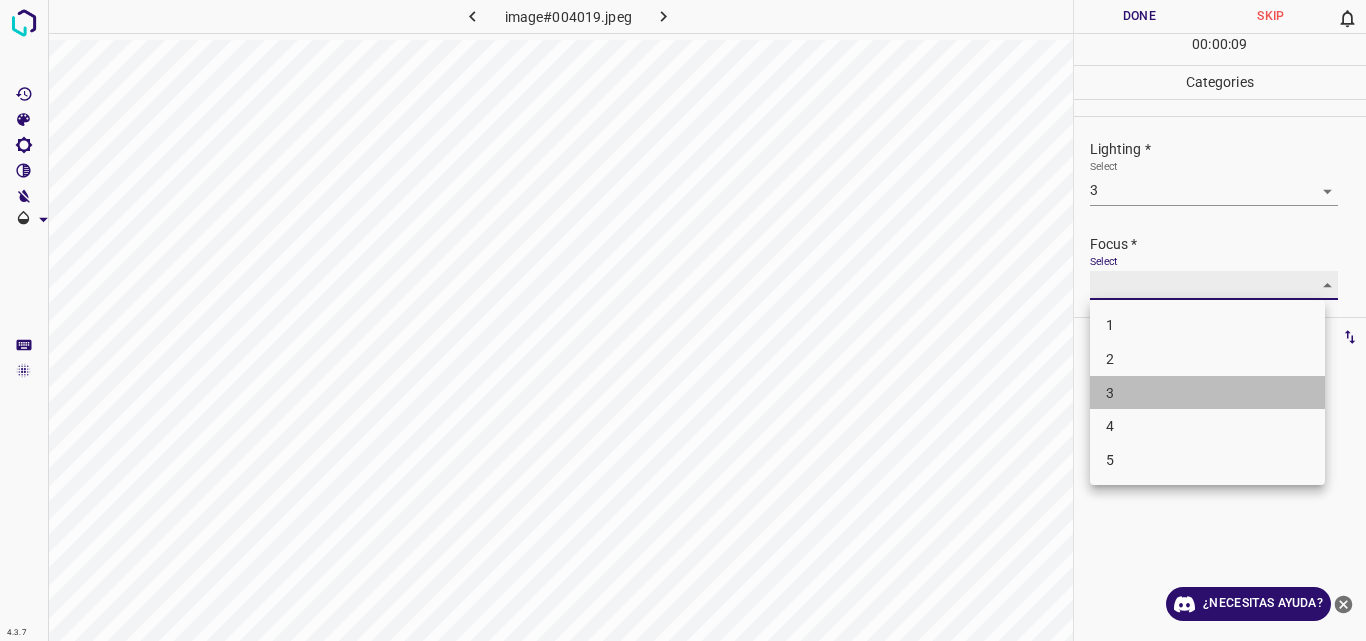 type on "3" 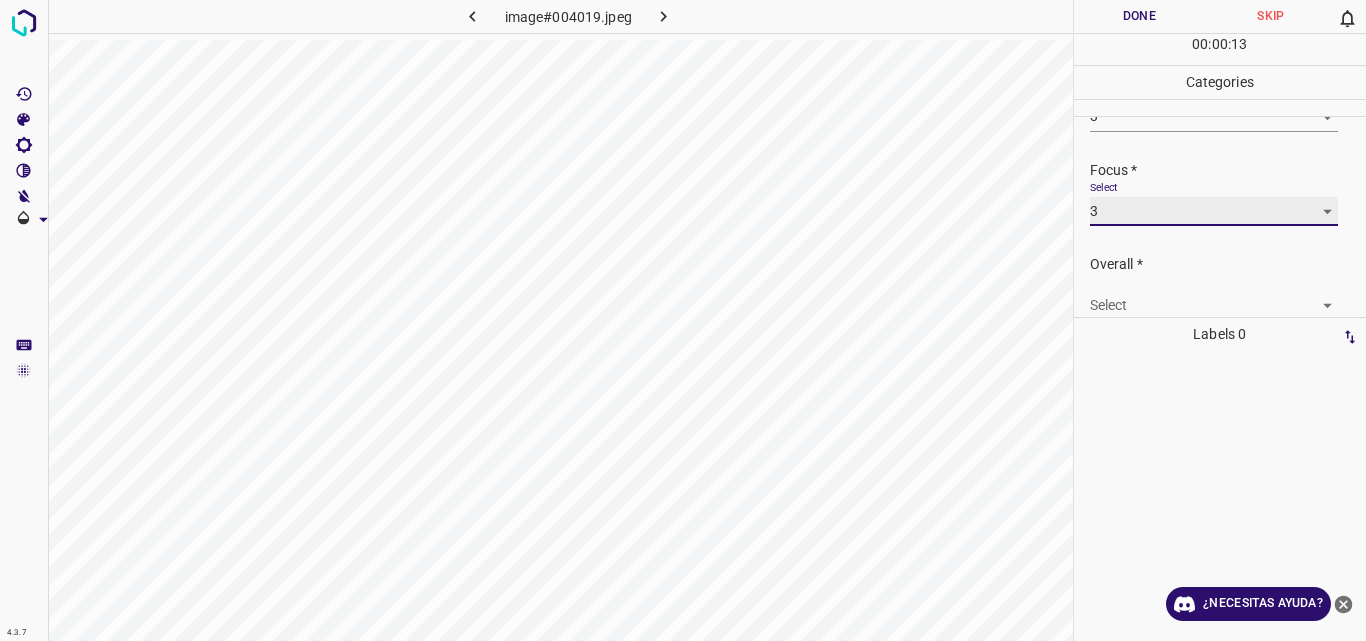 scroll, scrollTop: 98, scrollLeft: 0, axis: vertical 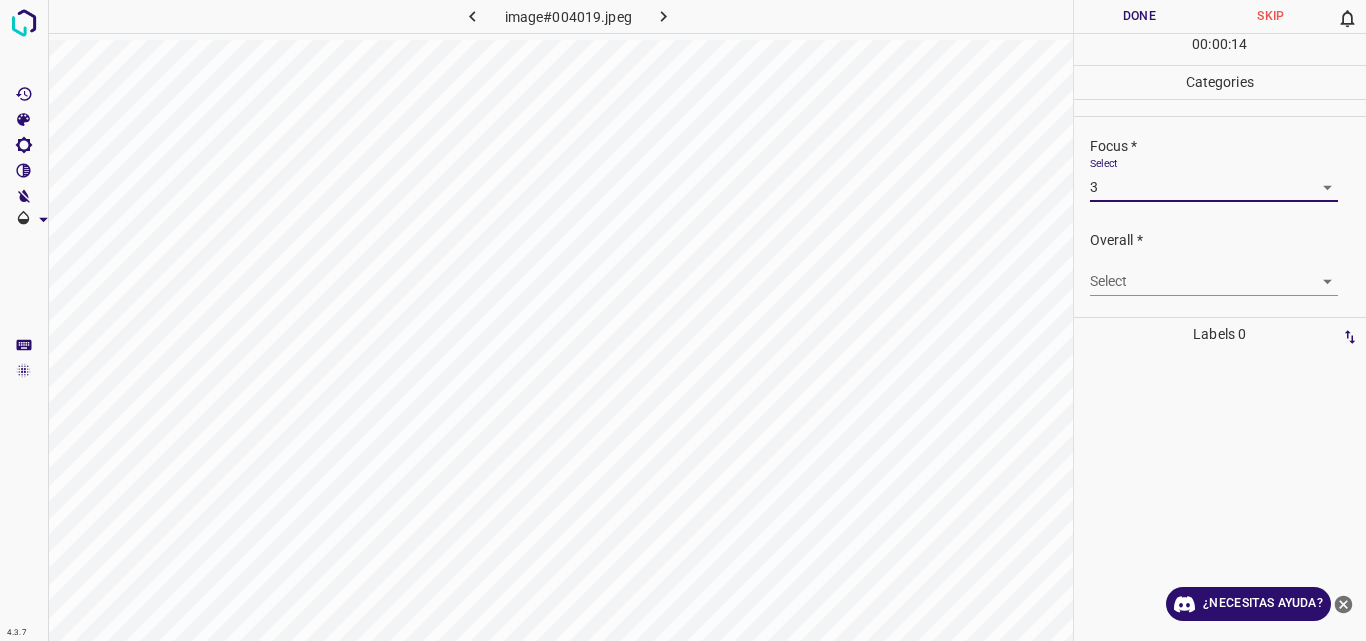 click on "4.3.7 image#004019.jpeg Done Skip 0 00   : 00   : 14   Categories Lighting *  Select 3 3 Focus *  Select 3 3 Overall *  Select ​ Labels   0 Categories 1 Lighting 2 Focus 3 Overall Tools Space Change between modes (Draw & Edit) I Auto labeling R Restore zoom M Zoom in N Zoom out Delete Delete selecte label Filters Z Restore filters X Saturation filter C Brightness filter V Contrast filter B Gray scale filter General O Download ¿Necesitas ayuda? Original text Rate this translation Your feedback will be used to help improve Google Translate - Texto - Esconder - Borrar" at bounding box center (683, 320) 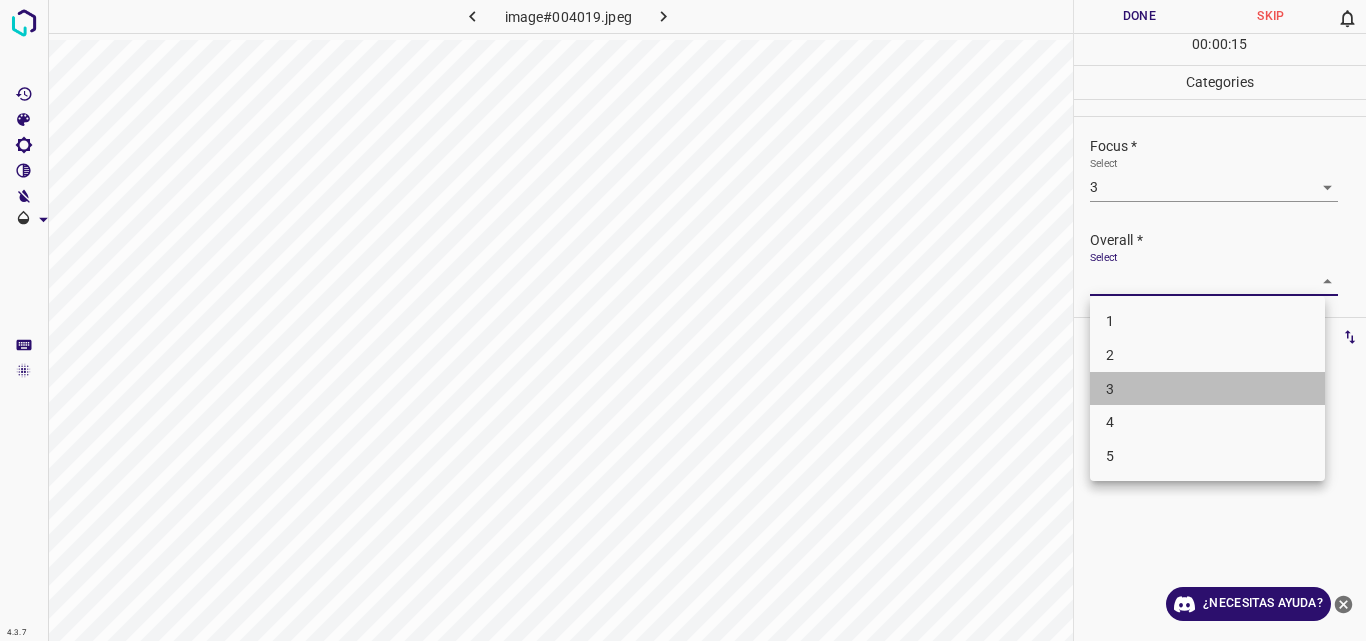 click on "3" at bounding box center [1207, 389] 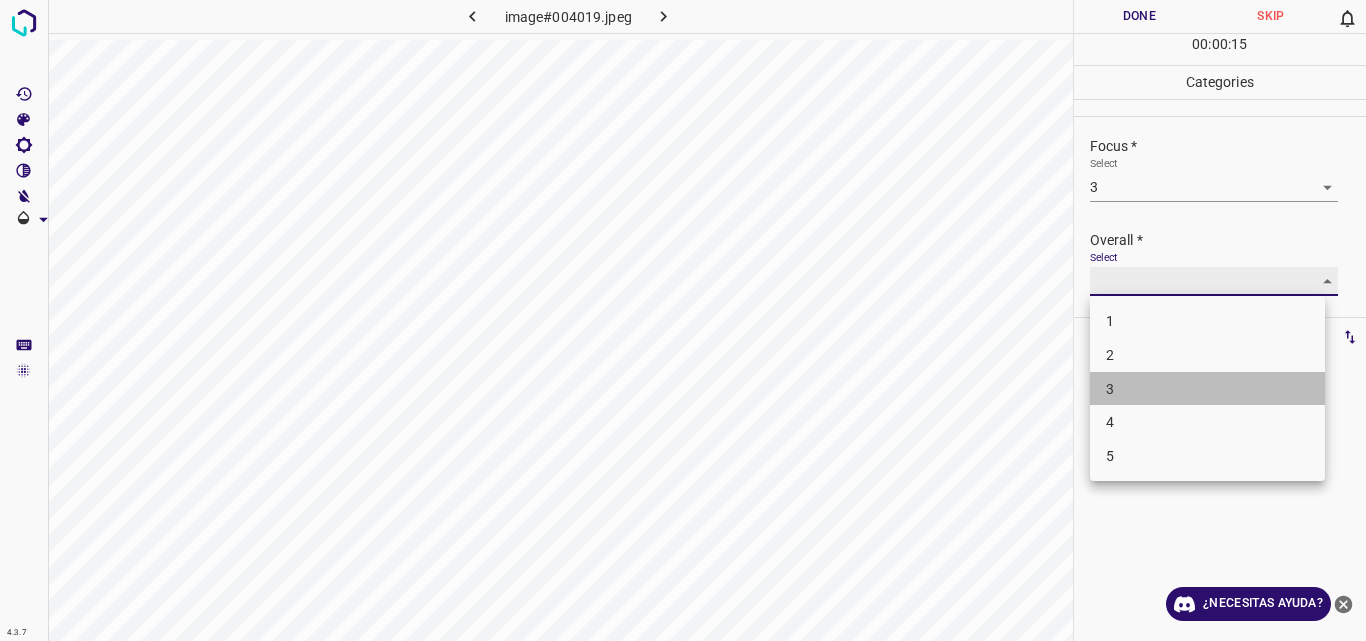 type on "3" 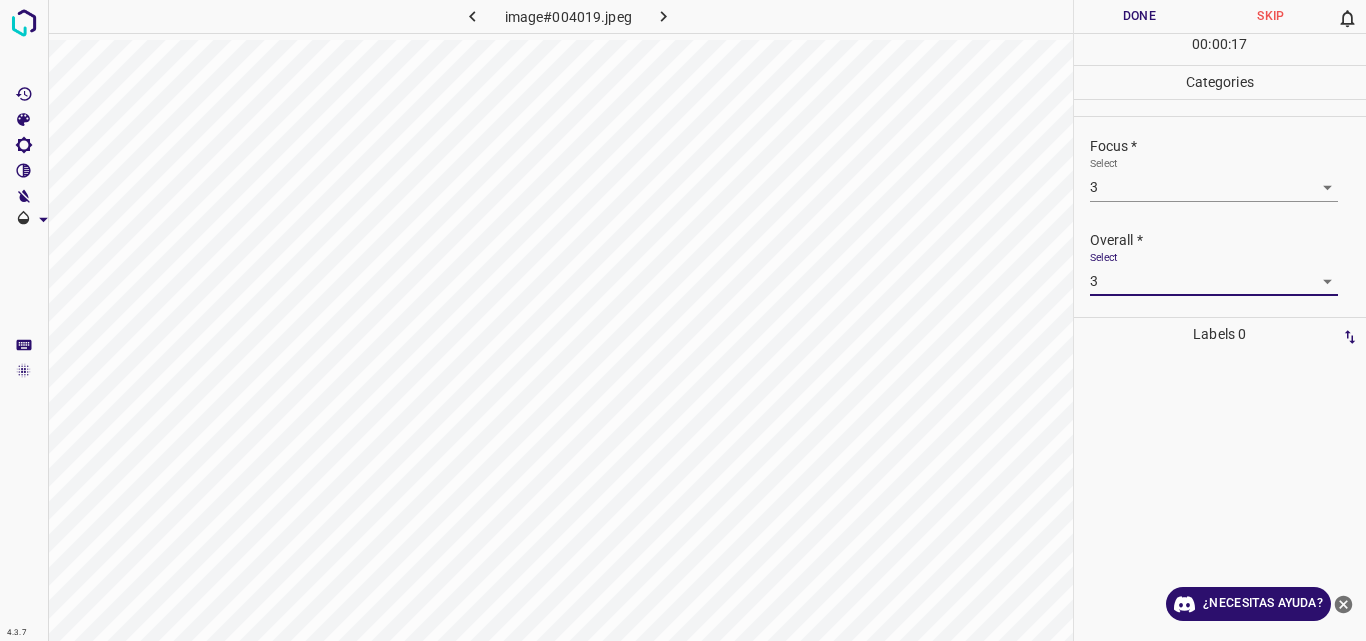 click on "Done" at bounding box center (1140, 16) 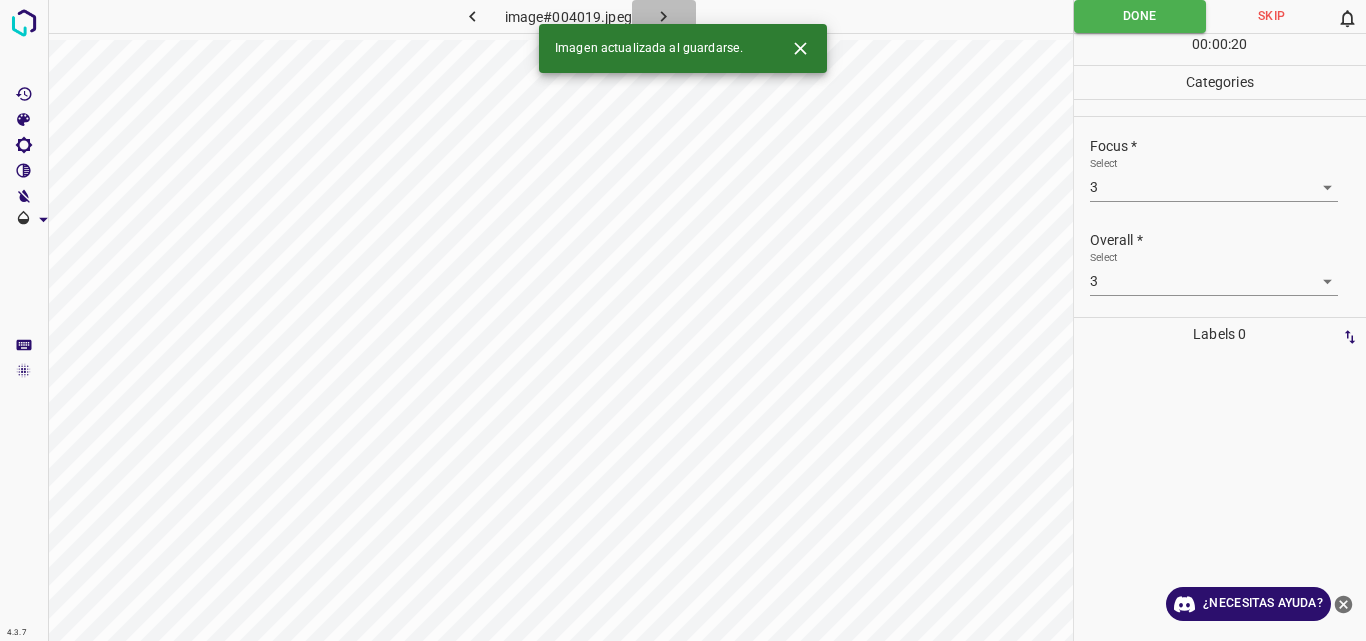 click 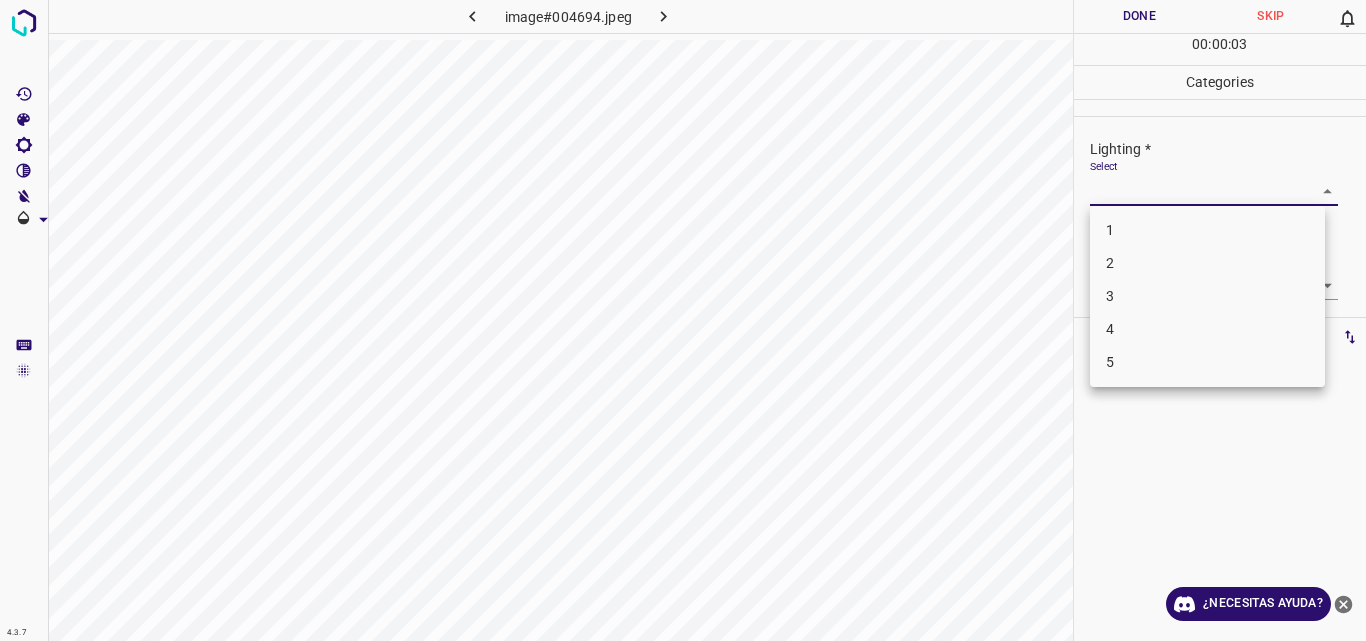 click on "4.3.7 image#004694.jpeg Done Skip 0 00   : 00   : 03   Categories Lighting *  Select ​ Focus *  Select ​ Overall *  Select ​ Labels   0 Categories 1 Lighting 2 Focus 3 Overall Tools Space Change between modes (Draw & Edit) I Auto labeling R Restore zoom M Zoom in N Zoom out Delete Delete selecte label Filters Z Restore filters X Saturation filter C Brightness filter V Contrast filter B Gray scale filter General O Download ¿Necesitas ayuda? Original text Rate this translation Your feedback will be used to help improve Google Translate - Texto - Esconder - Borrar 1 2 3 4 5" at bounding box center (683, 320) 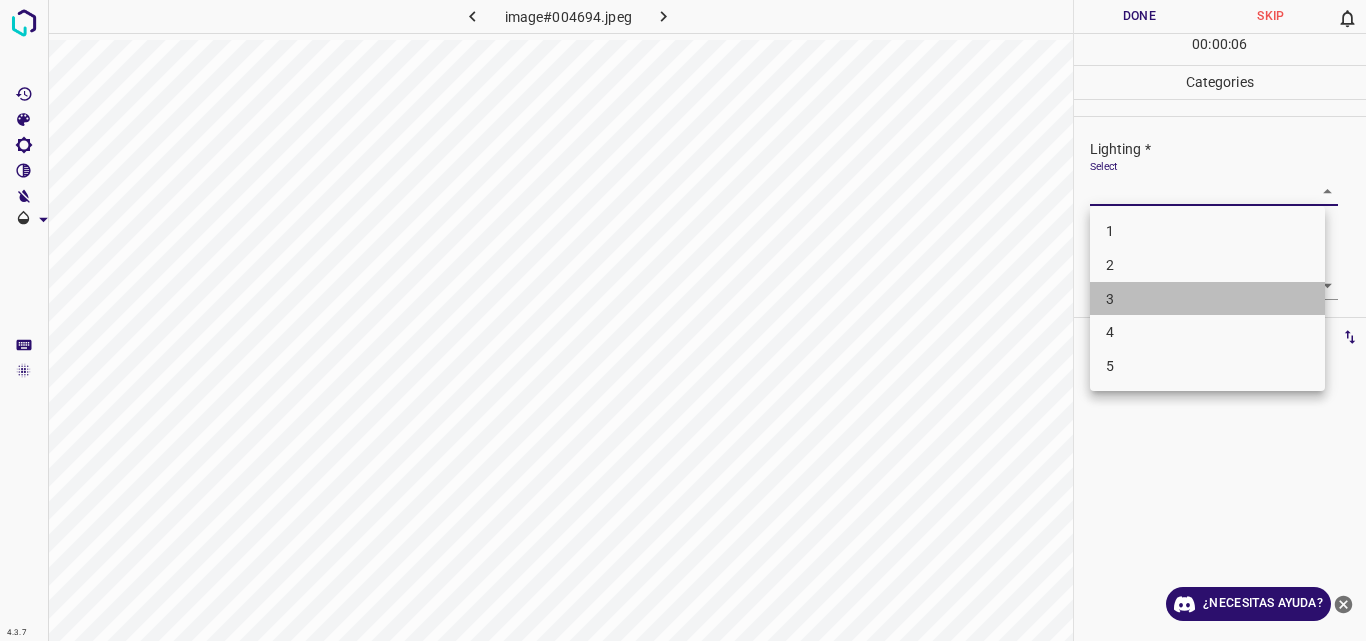 click on "3" at bounding box center [1207, 299] 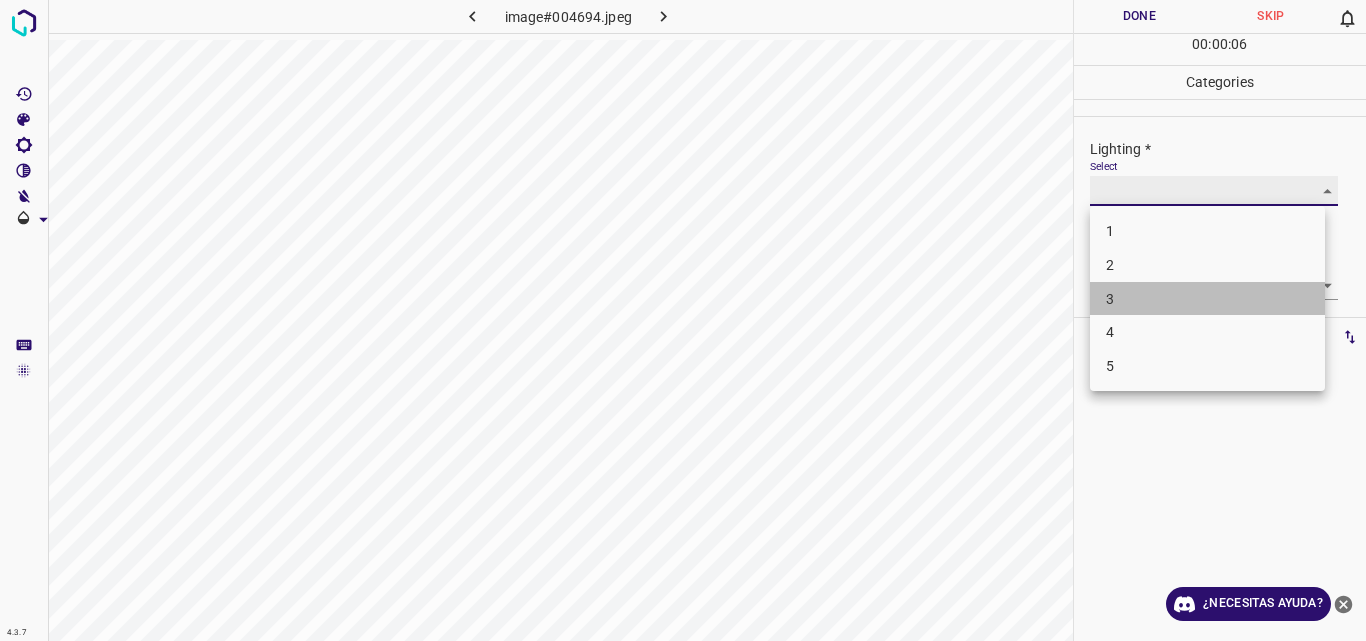type on "3" 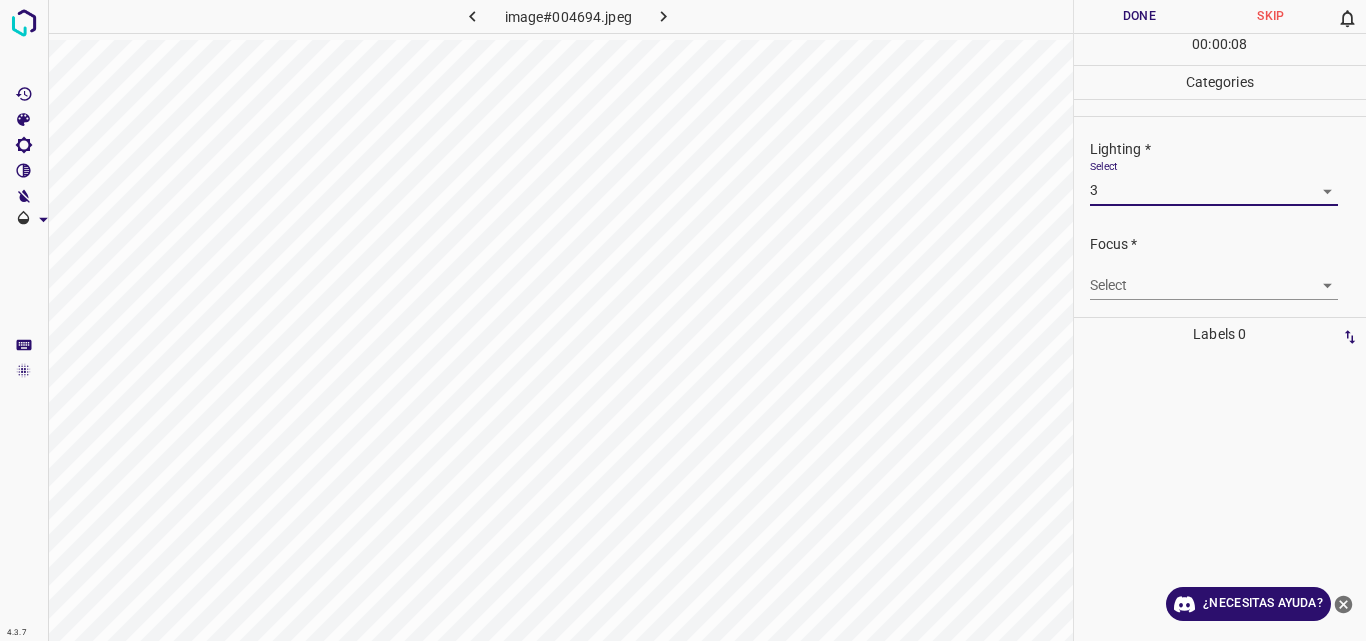 click on "4.3.7 image#004694.jpeg Done Skip 0 00   : 00   : 08   Categories Lighting *  Select 3 3 Focus *  Select ​ Overall *  Select ​ Labels   0 Categories 1 Lighting 2 Focus 3 Overall Tools Space Change between modes (Draw & Edit) I Auto labeling R Restore zoom M Zoom in N Zoom out Delete Delete selecte label Filters Z Restore filters X Saturation filter C Brightness filter V Contrast filter B Gray scale filter General O Download ¿Necesitas ayuda? Original text Rate this translation Your feedback will be used to help improve Google Translate - Texto - Esconder - Borrar" at bounding box center (683, 320) 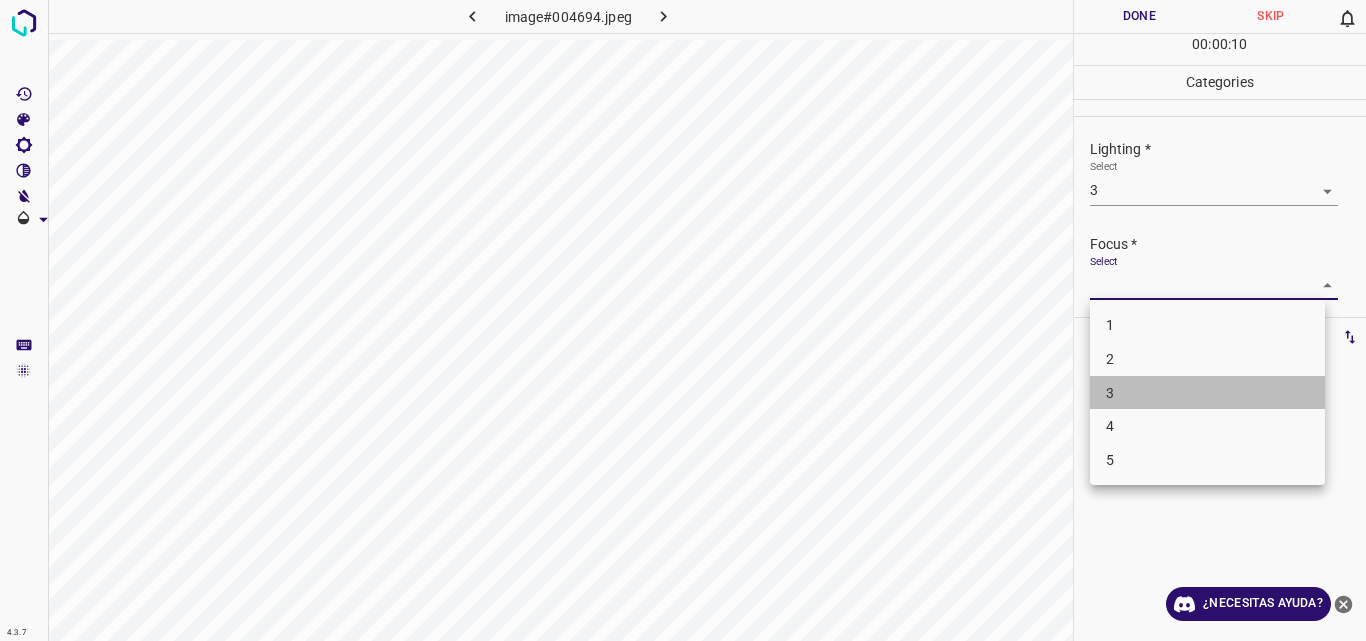 click on "3" at bounding box center [1207, 393] 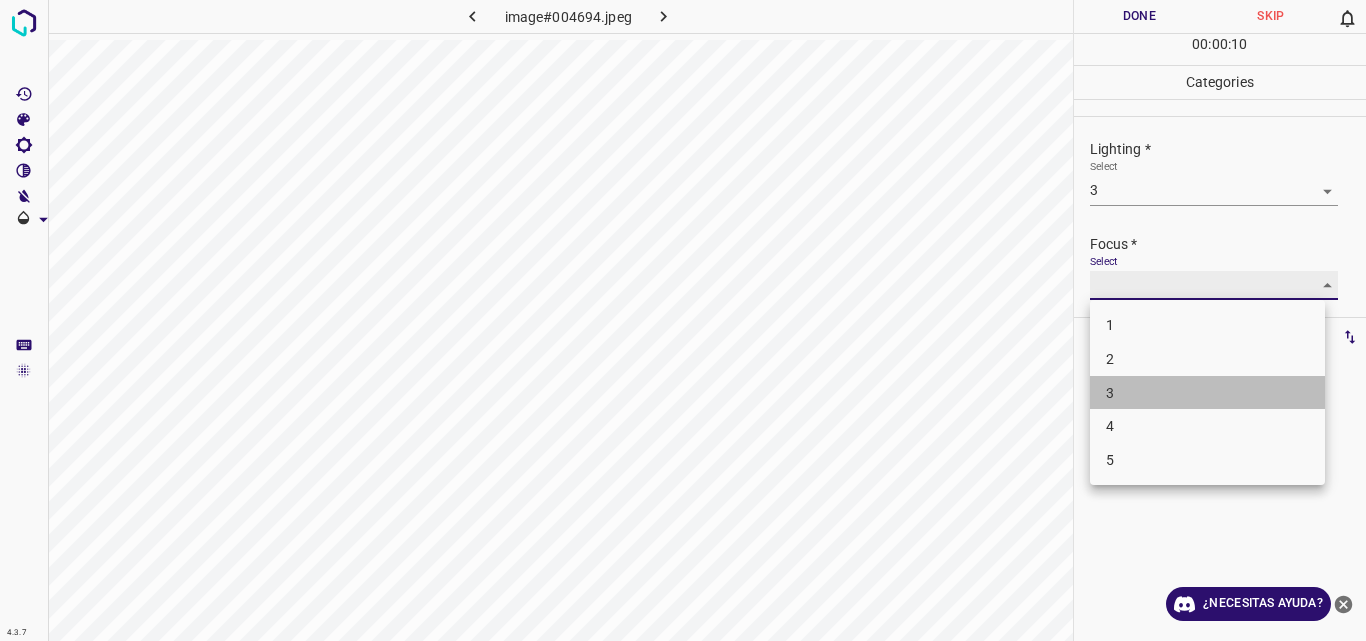 type on "3" 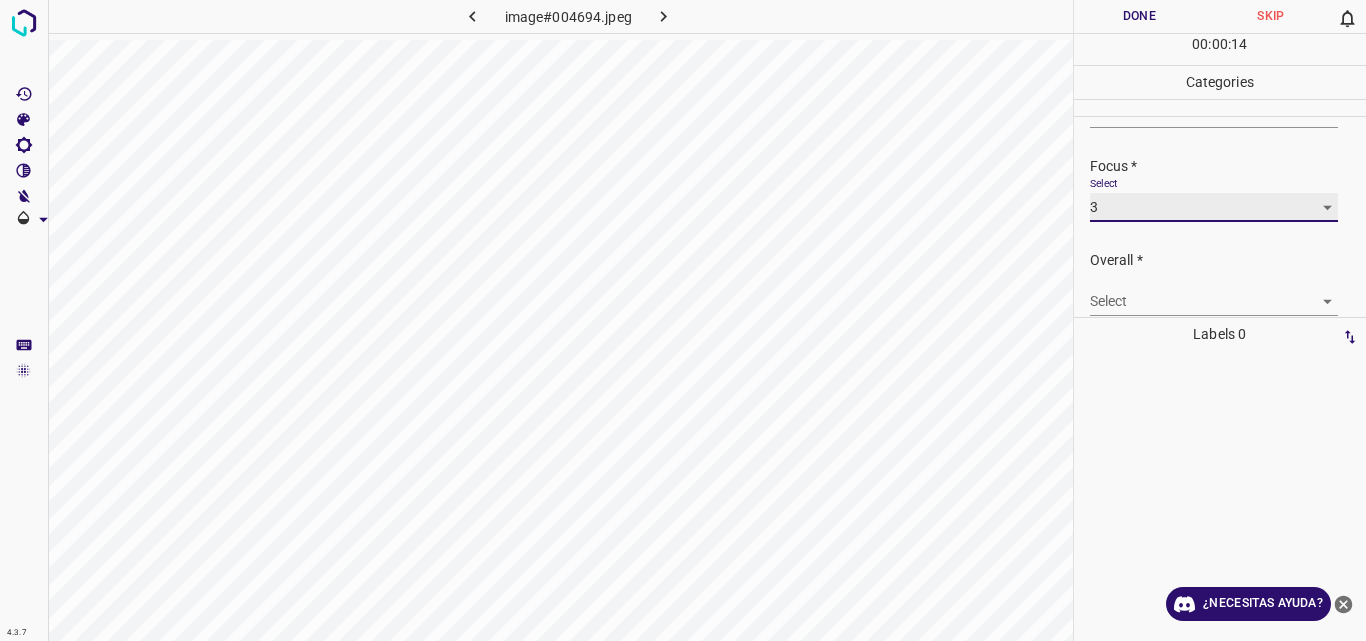 scroll, scrollTop: 98, scrollLeft: 0, axis: vertical 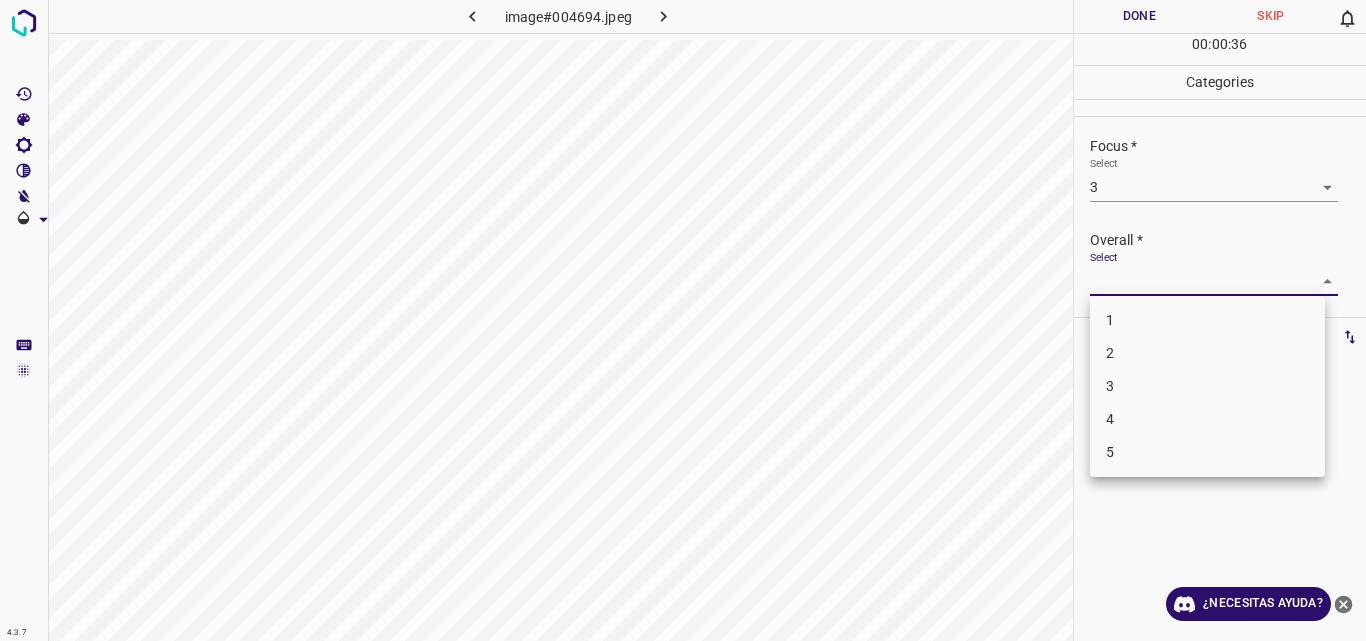 click on "4.3.7 image#004694.jpeg Done Skip 0 00   : 00   : 36   Categories Lighting *  Select 3 3 Focus *  Select 3 3 Overall *  Select ​ Labels   0 Categories 1 Lighting 2 Focus 3 Overall Tools Space Change between modes (Draw & Edit) I Auto labeling R Restore zoom M Zoom in N Zoom out Delete Delete selecte label Filters Z Restore filters X Saturation filter C Brightness filter V Contrast filter B Gray scale filter General O Download ¿Necesitas ayuda? Original text Rate this translation Your feedback will be used to help improve Google Translate - Texto - Esconder - Borrar 1 2 3 4 5" at bounding box center [683, 320] 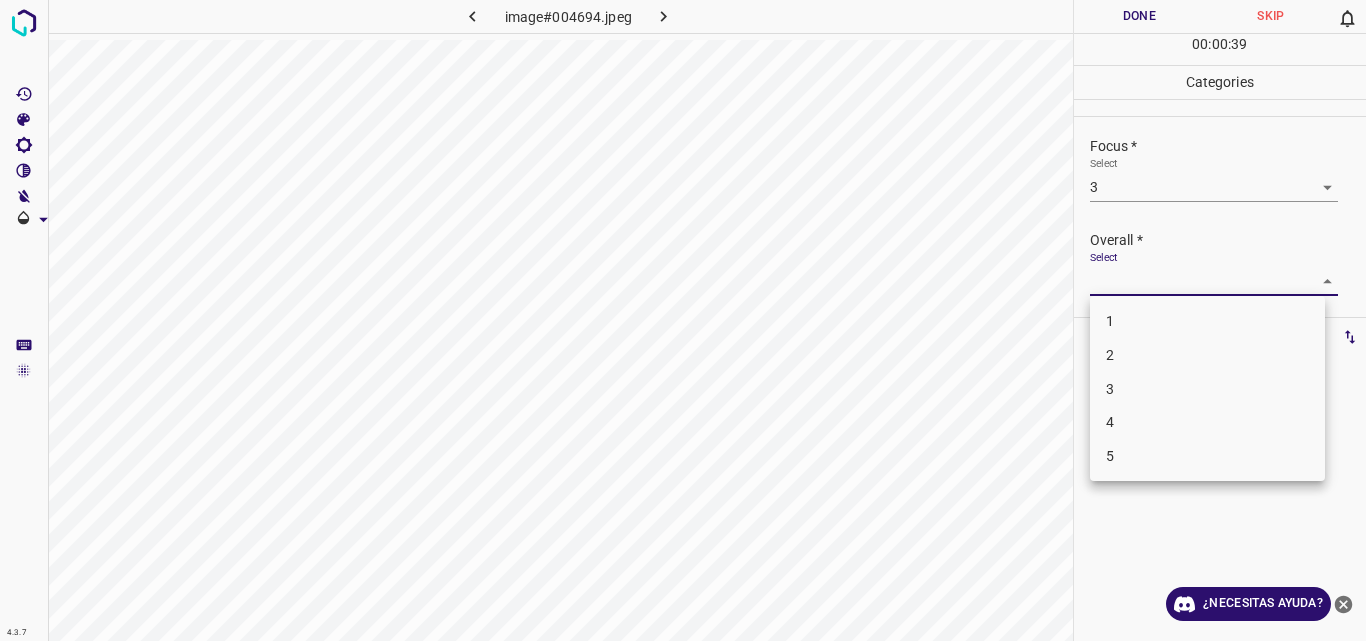 click on "3" at bounding box center (1207, 389) 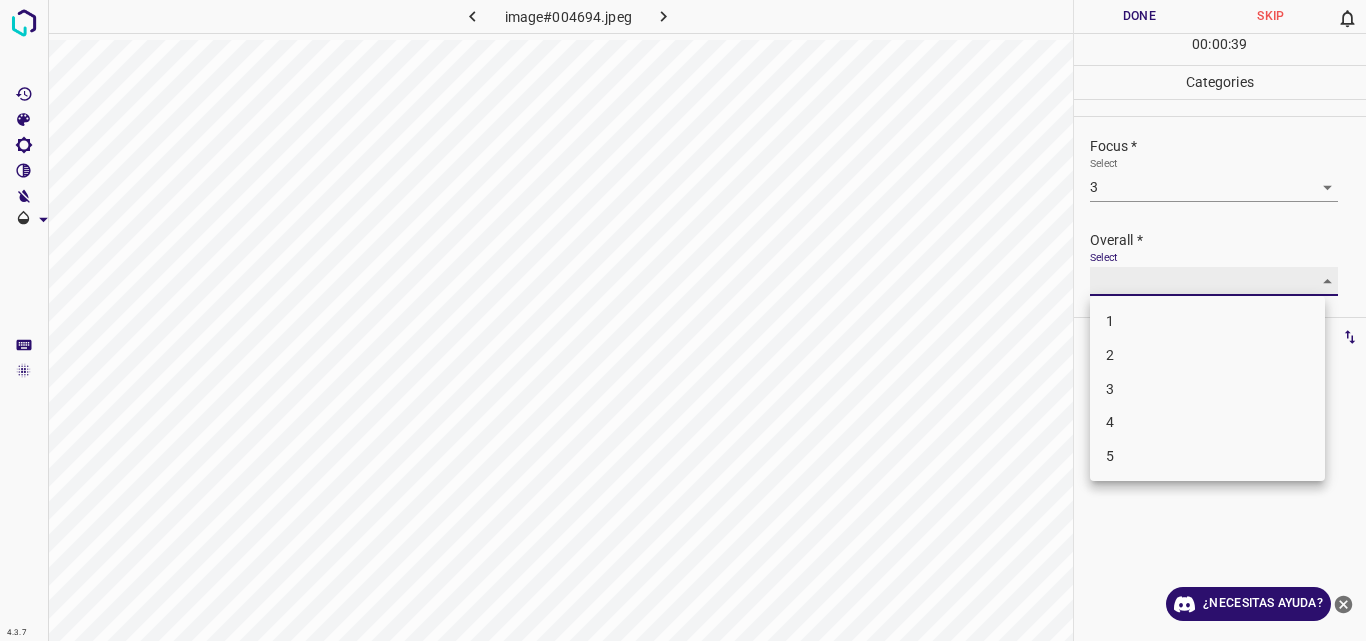 type on "3" 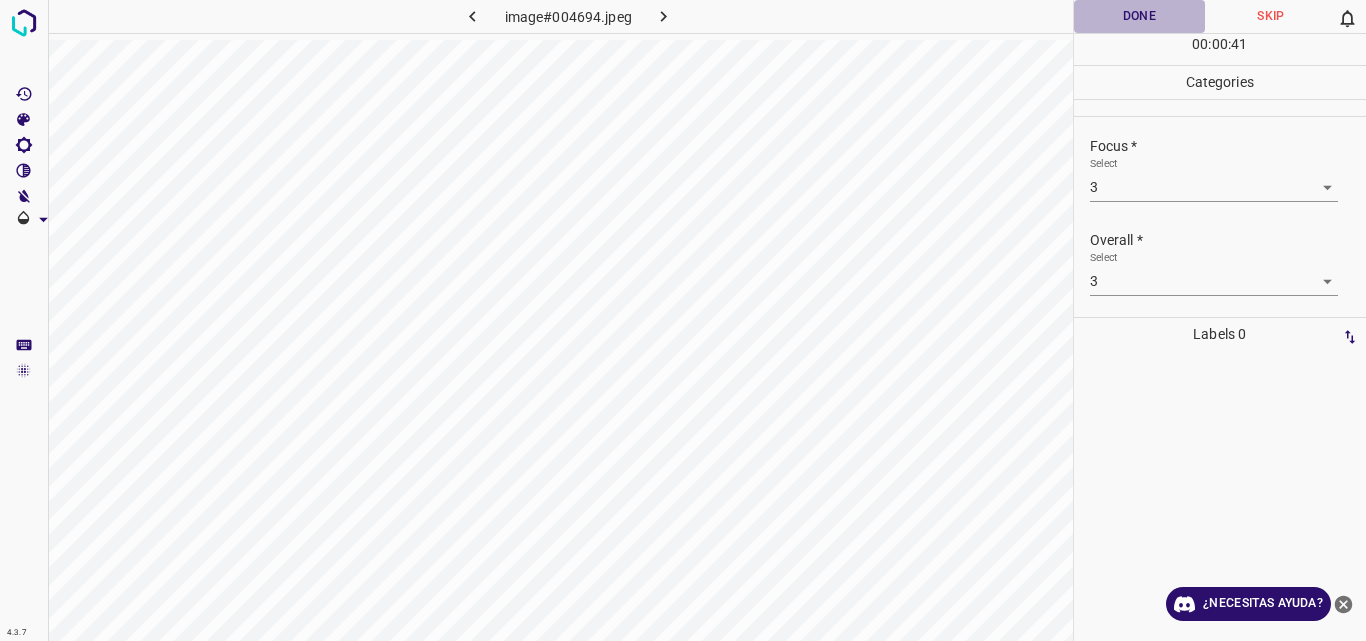 click on "Done" at bounding box center [1140, 16] 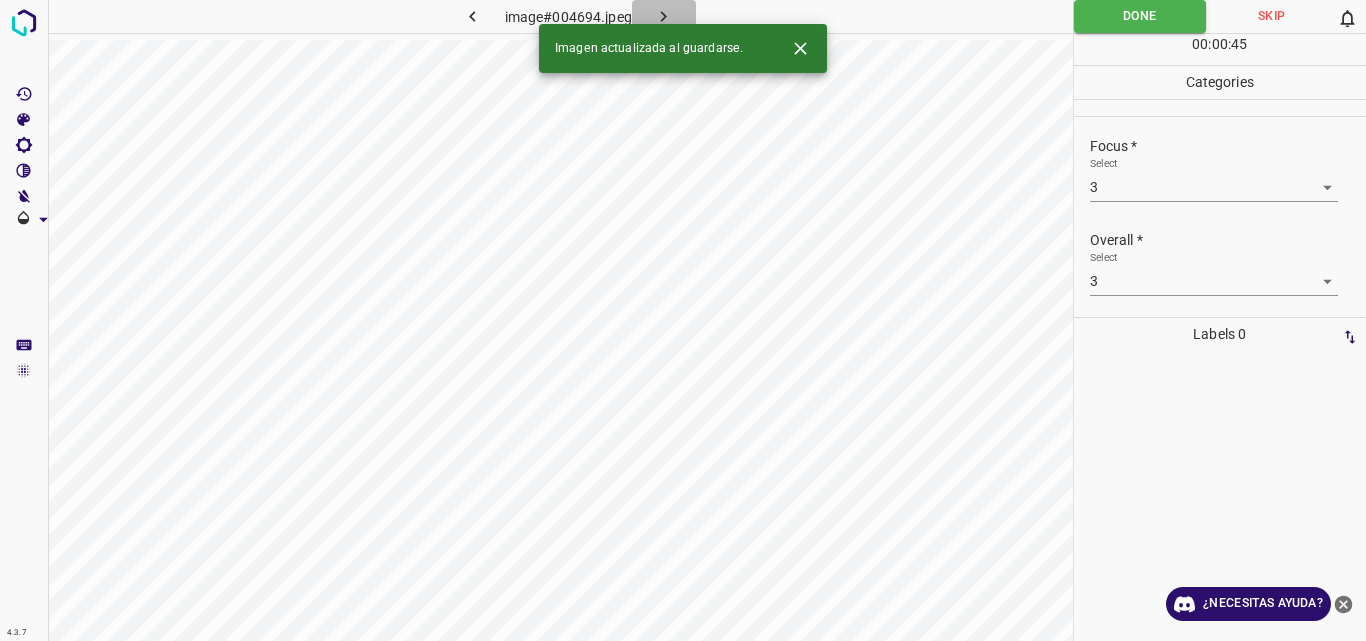 click 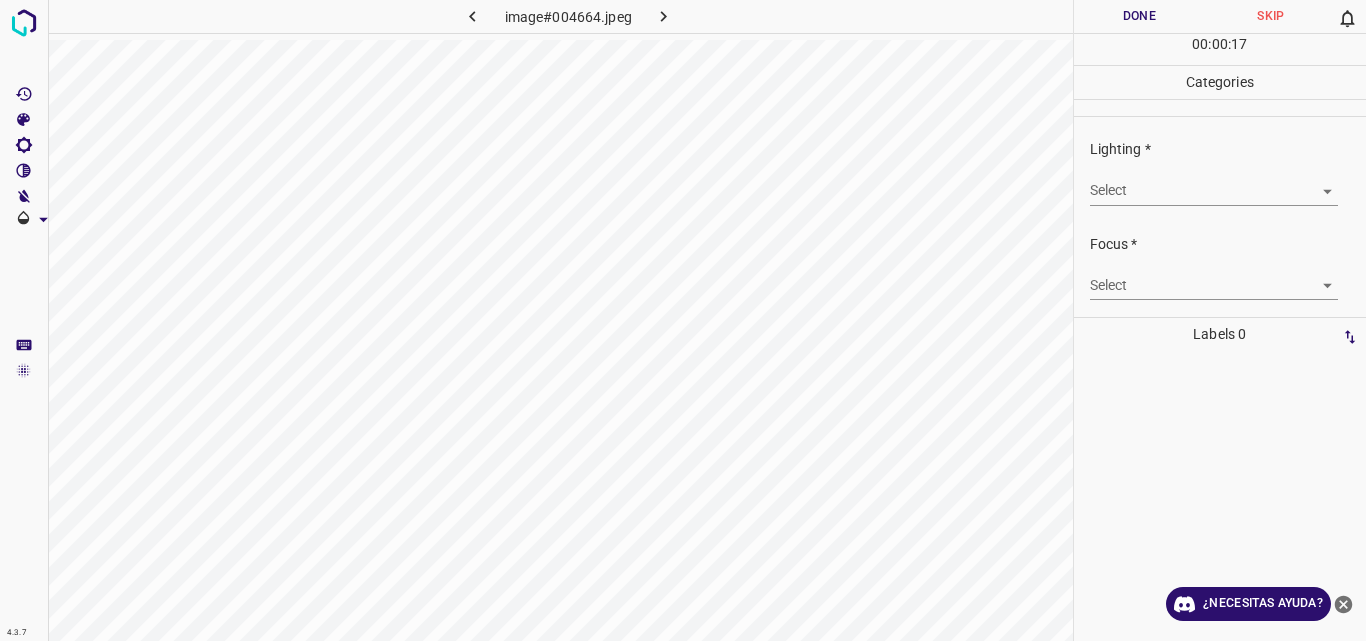 click on "4.3.7 image#004664.jpeg Done Skip 0 00   : 00   : 17   Categories Lighting *  Select ​ Focus *  Select ​ Overall *  Select ​ Labels   0 Categories 1 Lighting 2 Focus 3 Overall Tools Space Change between modes (Draw & Edit) I Auto labeling R Restore zoom M Zoom in N Zoom out Delete Delete selecte label Filters Z Restore filters X Saturation filter C Brightness filter V Contrast filter B Gray scale filter General O Download ¿Necesitas ayuda? Original text Rate this translation Your feedback will be used to help improve Google Translate - Texto - Esconder - Borrar" at bounding box center [683, 320] 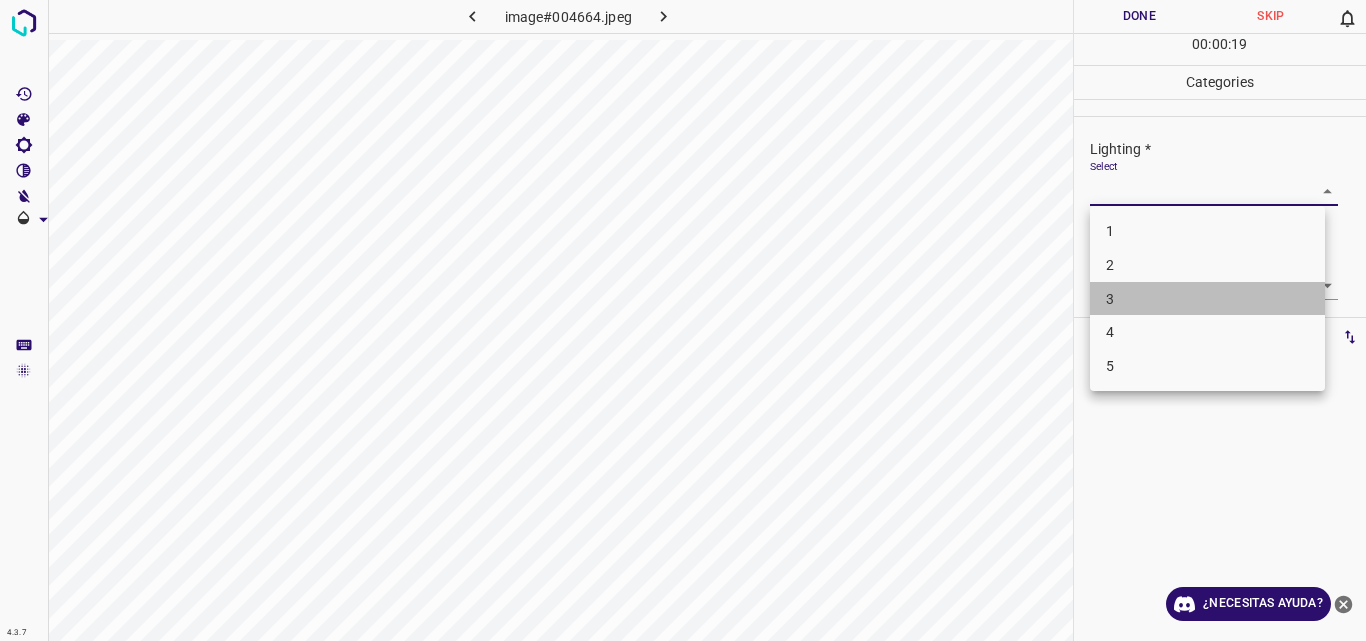 click on "3" at bounding box center (1207, 299) 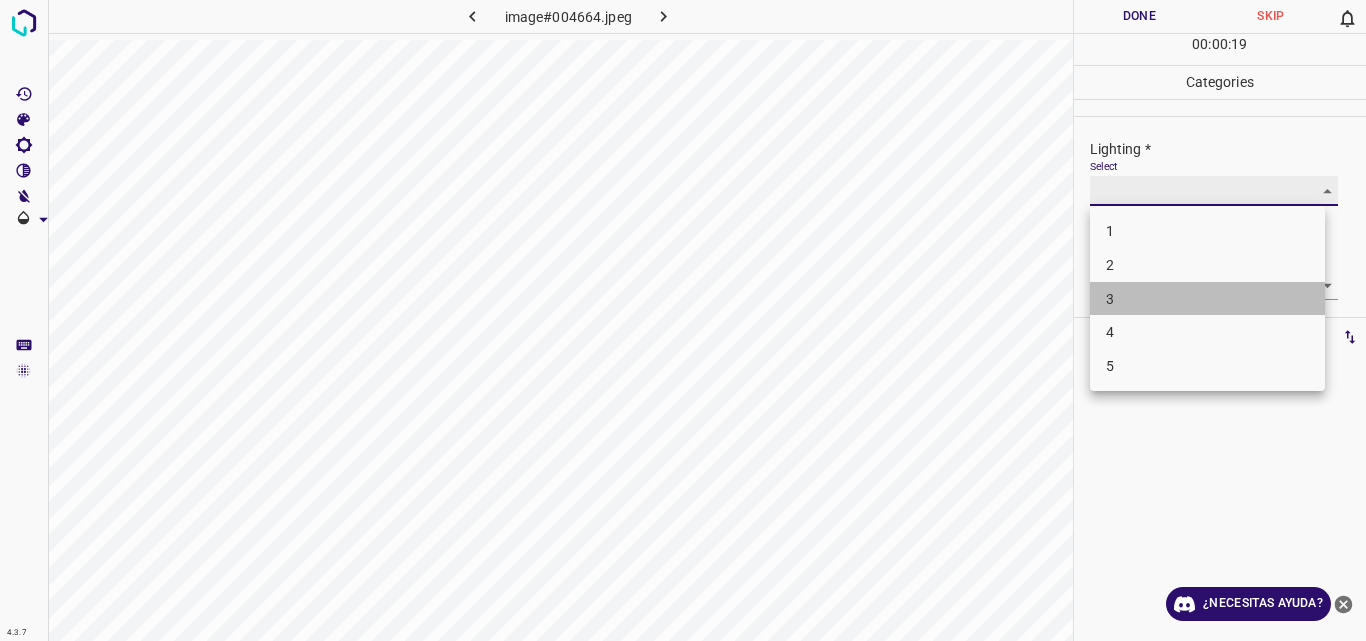 type on "3" 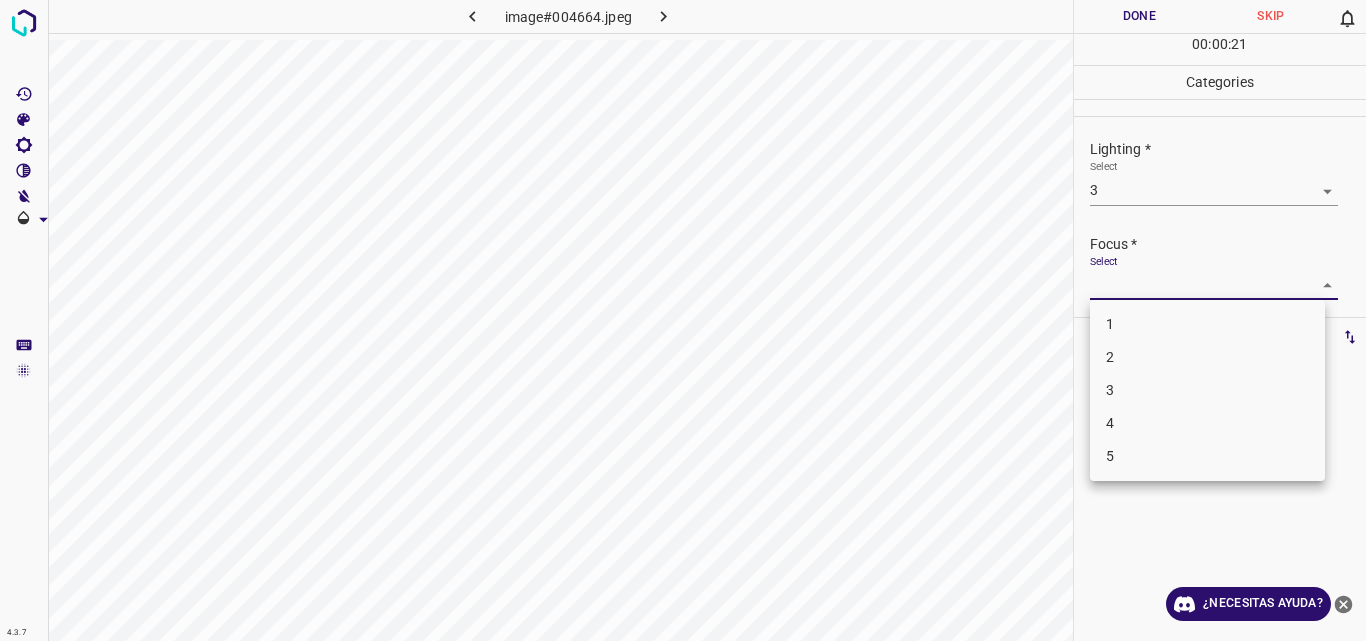 click on "4.3.7 image#004664.jpeg Done Skip 0 00   : 00   : 21   Categories Lighting *  Select 3 3 Focus *  Select ​ Overall *  Select ​ Labels   0 Categories 1 Lighting 2 Focus 3 Overall Tools Space Change between modes (Draw & Edit) I Auto labeling R Restore zoom M Zoom in N Zoom out Delete Delete selecte label Filters Z Restore filters X Saturation filter C Brightness filter V Contrast filter B Gray scale filter General O Download ¿Necesitas ayuda? Original text Rate this translation Your feedback will be used to help improve Google Translate - Texto - Esconder - Borrar 1 2 3 4 5" at bounding box center (683, 320) 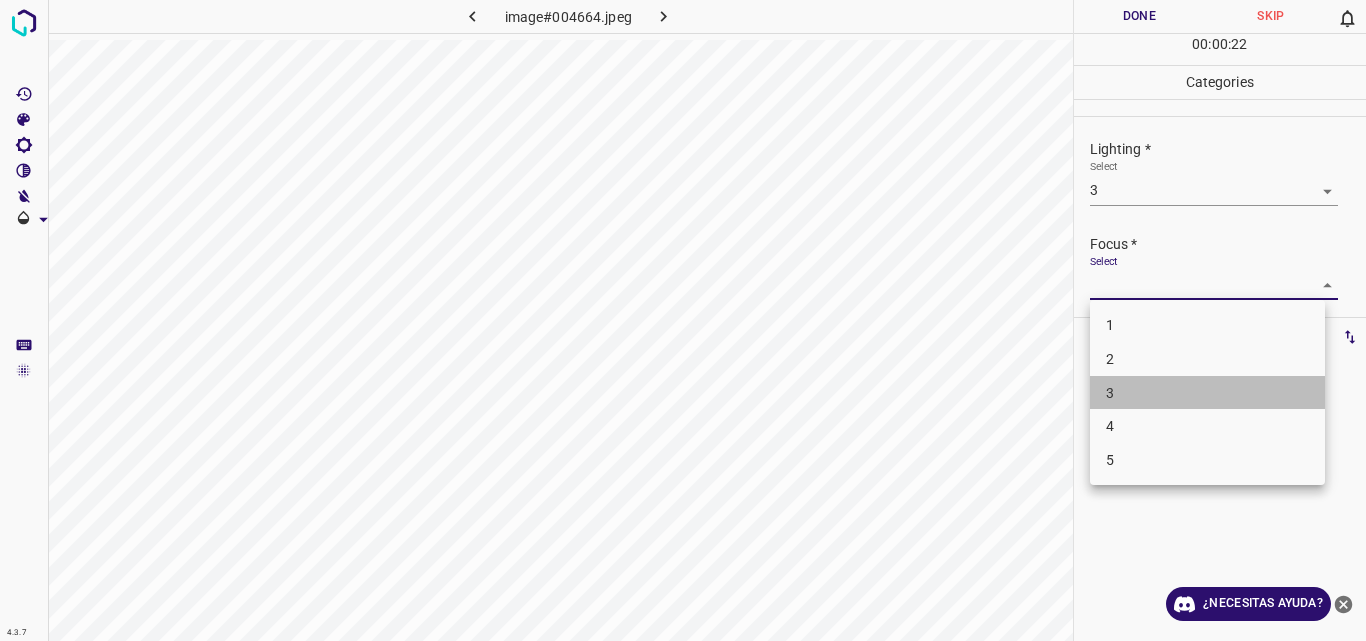 click on "3" at bounding box center (1207, 393) 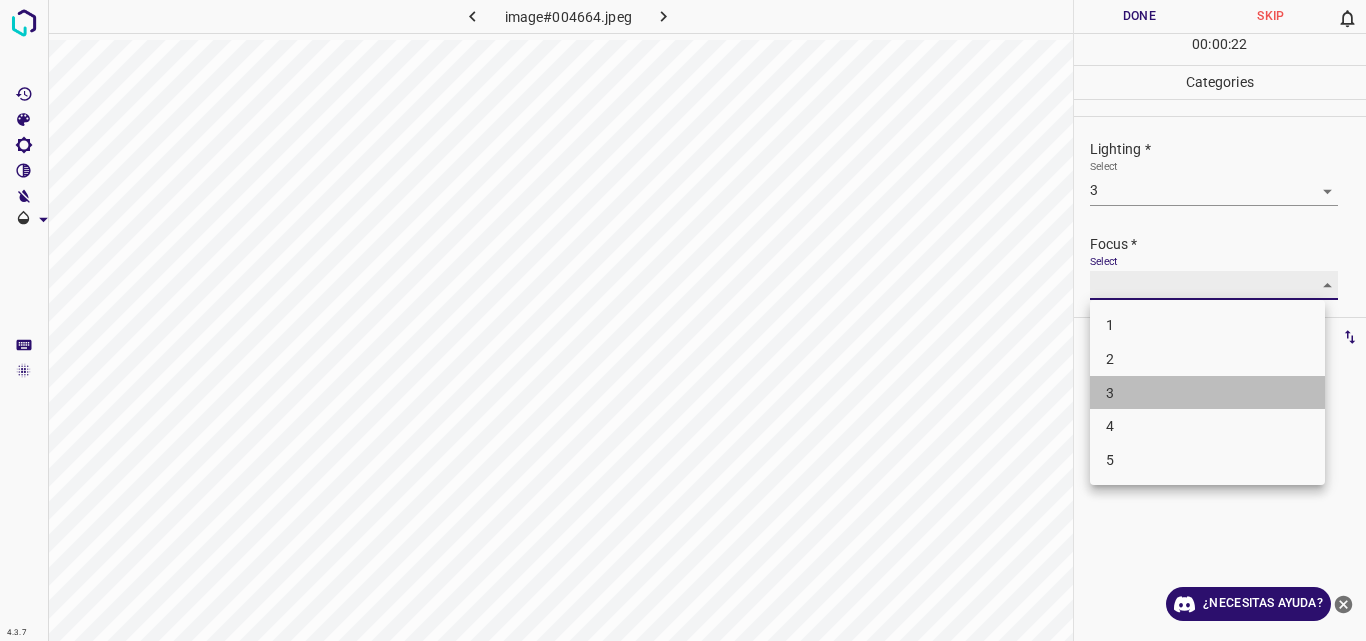 type on "3" 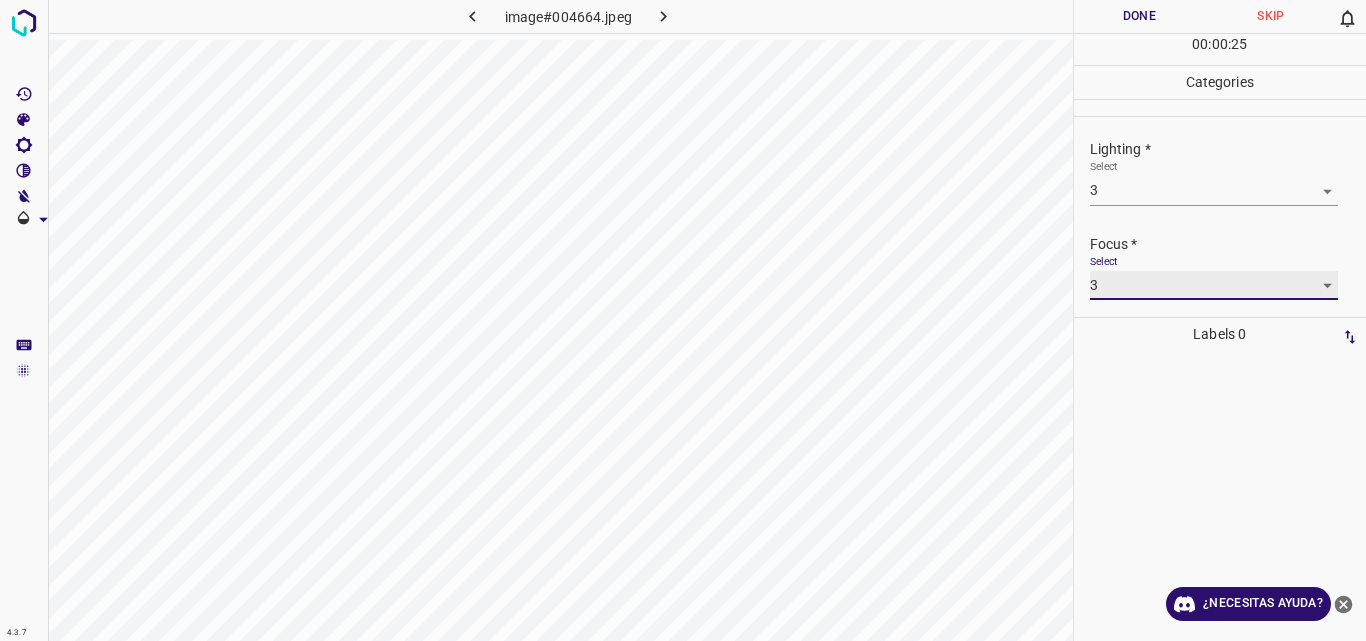 scroll, scrollTop: 98, scrollLeft: 0, axis: vertical 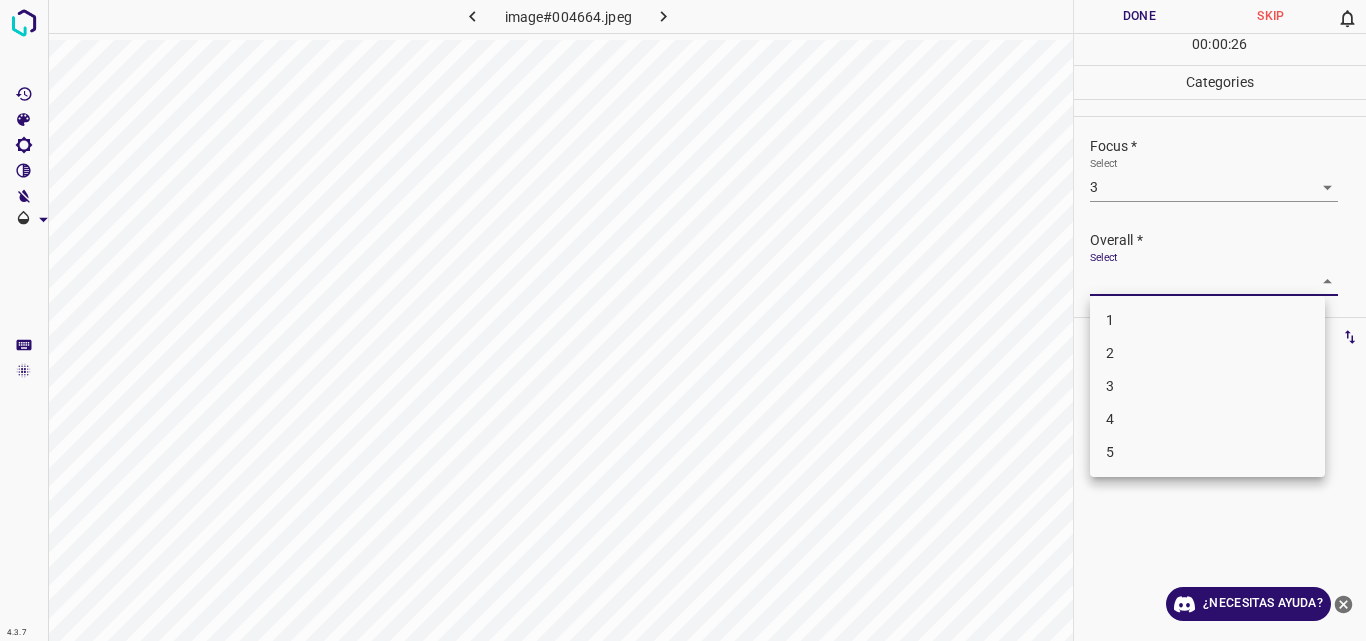 click on "4.3.7 image#004664.jpeg Done Skip 0 00   : 00   : 26   Categories Lighting *  Select 3 3 Focus *  Select 3 3 Overall *  Select ​ Labels   0 Categories 1 Lighting 2 Focus 3 Overall Tools Space Change between modes (Draw & Edit) I Auto labeling R Restore zoom M Zoom in N Zoom out Delete Delete selecte label Filters Z Restore filters X Saturation filter C Brightness filter V Contrast filter B Gray scale filter General O Download ¿Necesitas ayuda? Original text Rate this translation Your feedback will be used to help improve Google Translate - Texto - Esconder - Borrar 1 2 3 4 5" at bounding box center (683, 320) 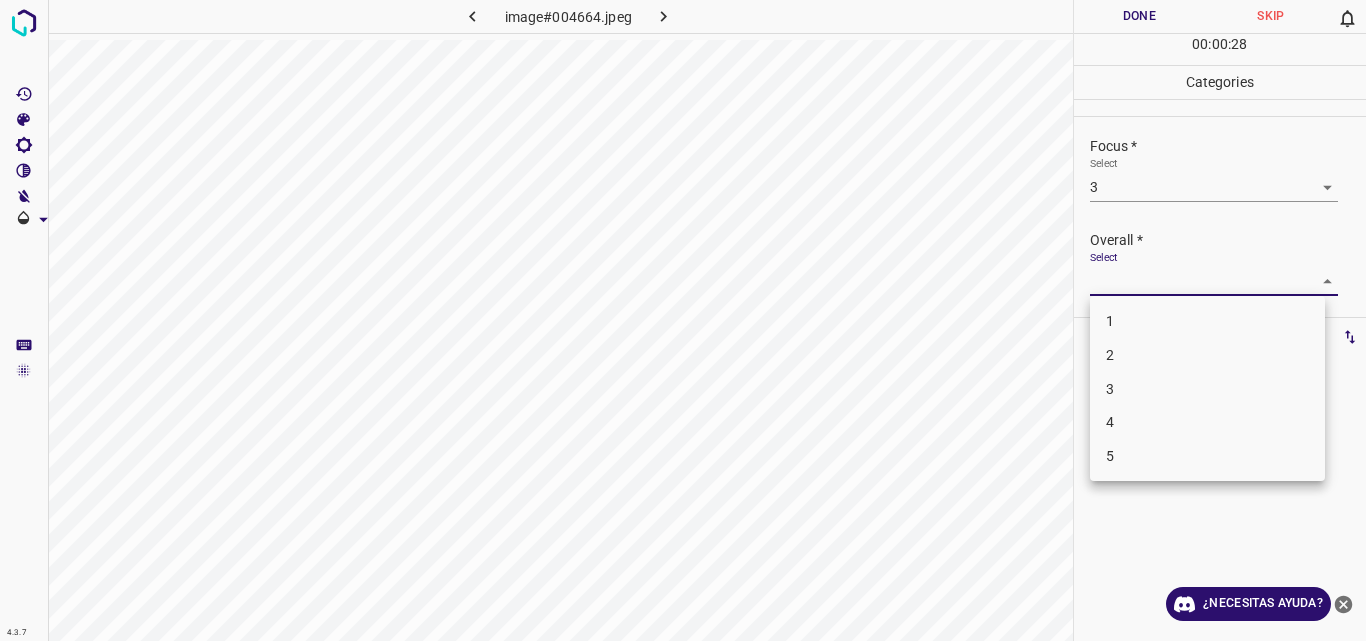 click on "3" at bounding box center [1207, 389] 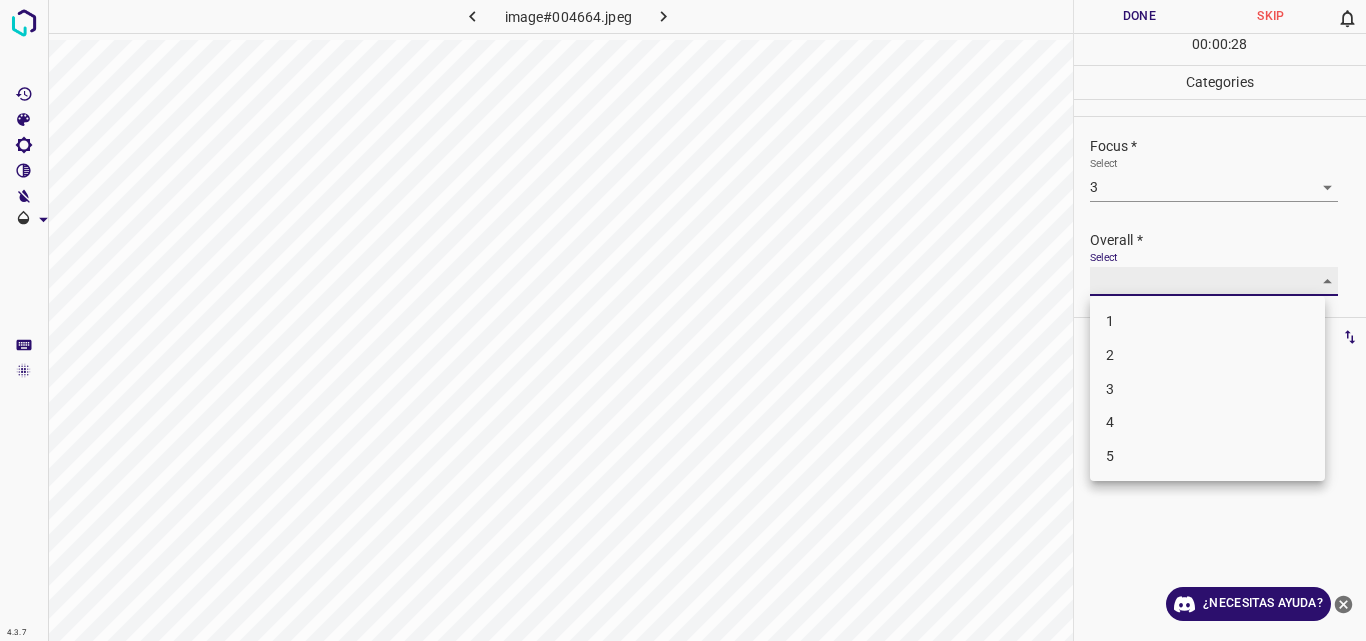 type on "3" 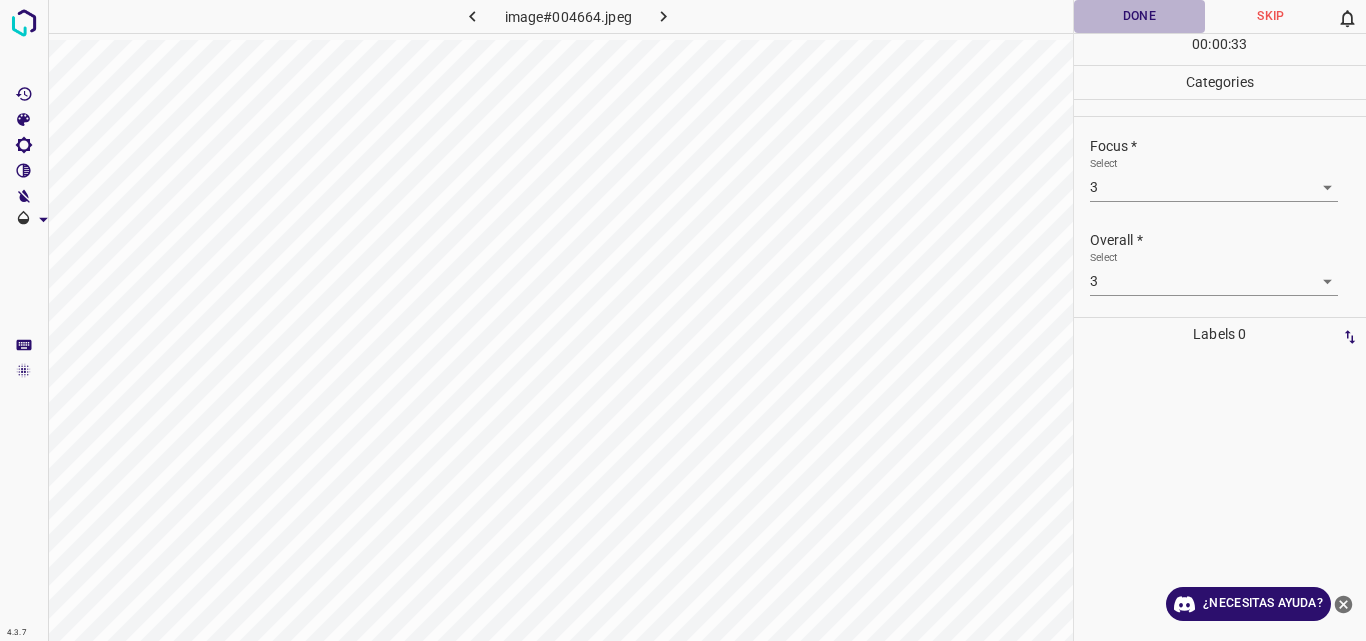 click on "Done" at bounding box center (1140, 16) 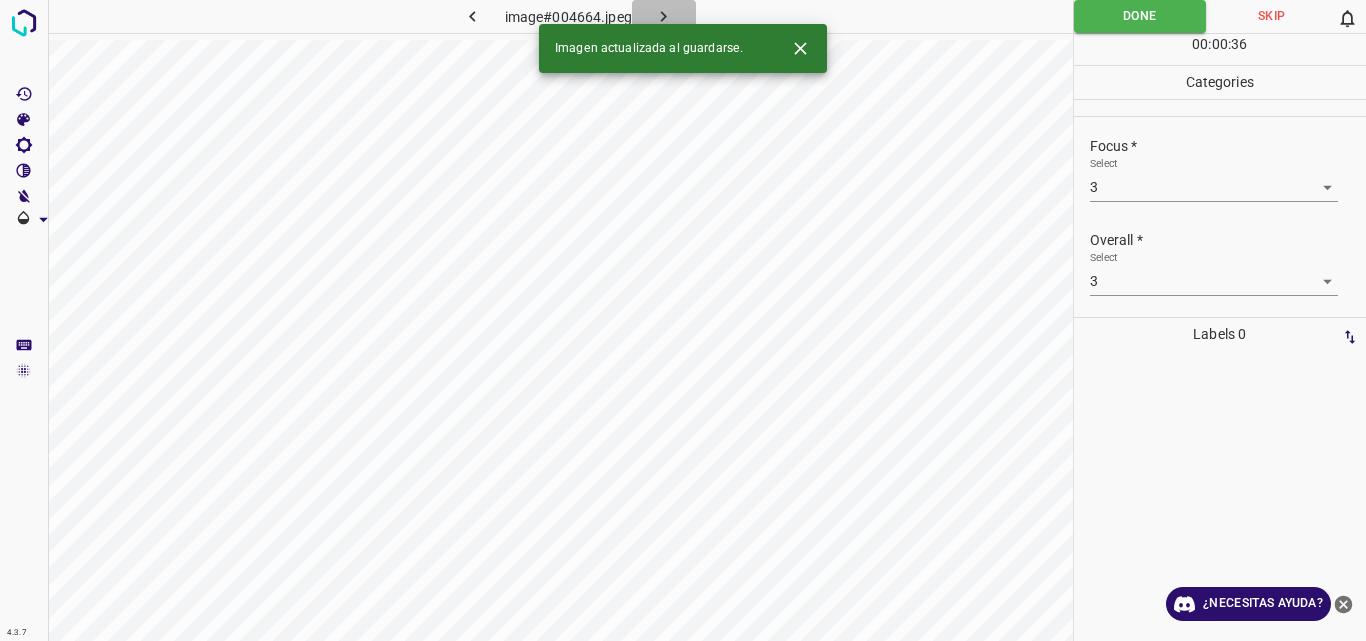 click 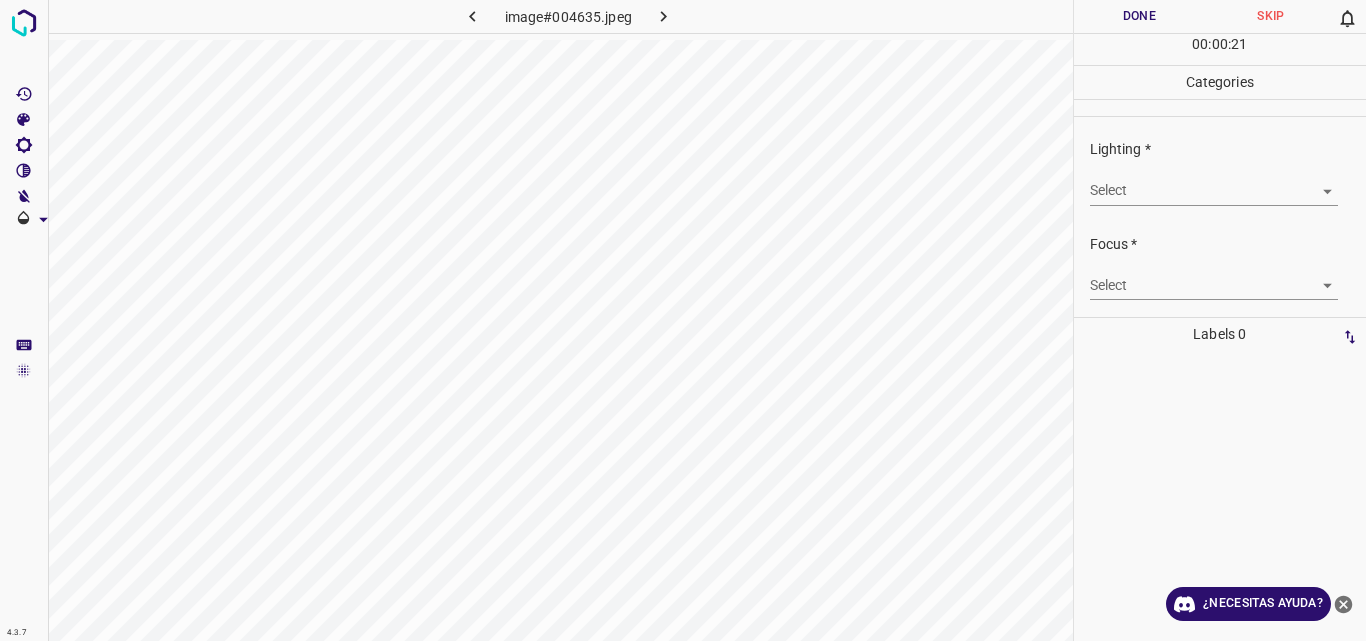 click on "4.3.7 image#004635.jpeg Done Skip 0 00   : 00   : 21   Categories Lighting *  Select ​ Focus *  Select ​ Overall *  Select ​ Labels   0 Categories 1 Lighting 2 Focus 3 Overall Tools Space Change between modes (Draw & Edit) I Auto labeling R Restore zoom M Zoom in N Zoom out Delete Delete selecte label Filters Z Restore filters X Saturation filter C Brightness filter V Contrast filter B Gray scale filter General O Download ¿Necesitas ayuda? Original text Rate this translation Your feedback will be used to help improve Google Translate - Texto - Esconder - Borrar" at bounding box center [683, 320] 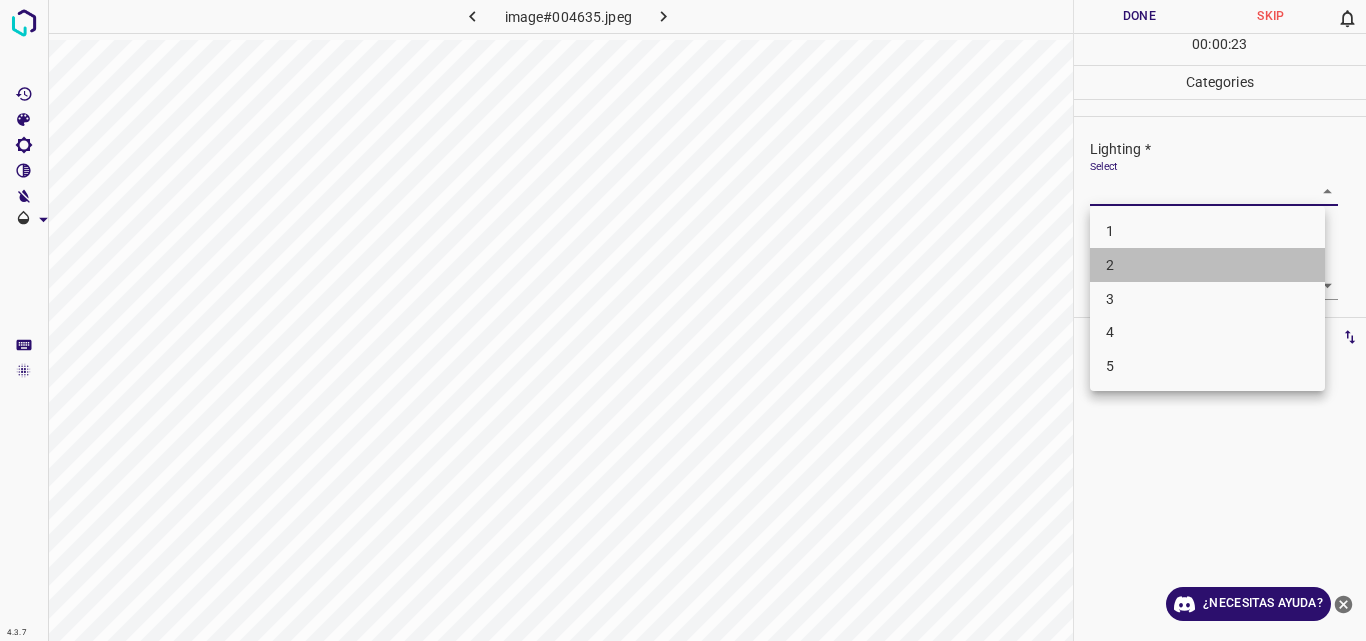 click on "2" at bounding box center (1207, 265) 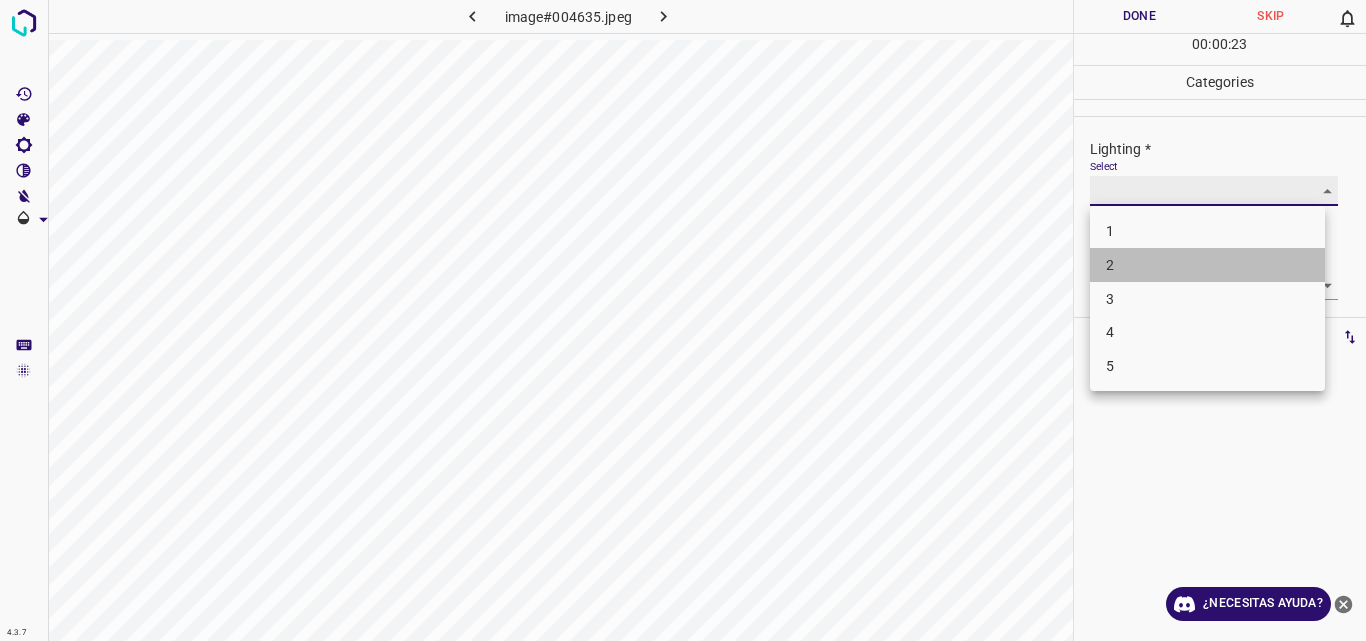 type on "2" 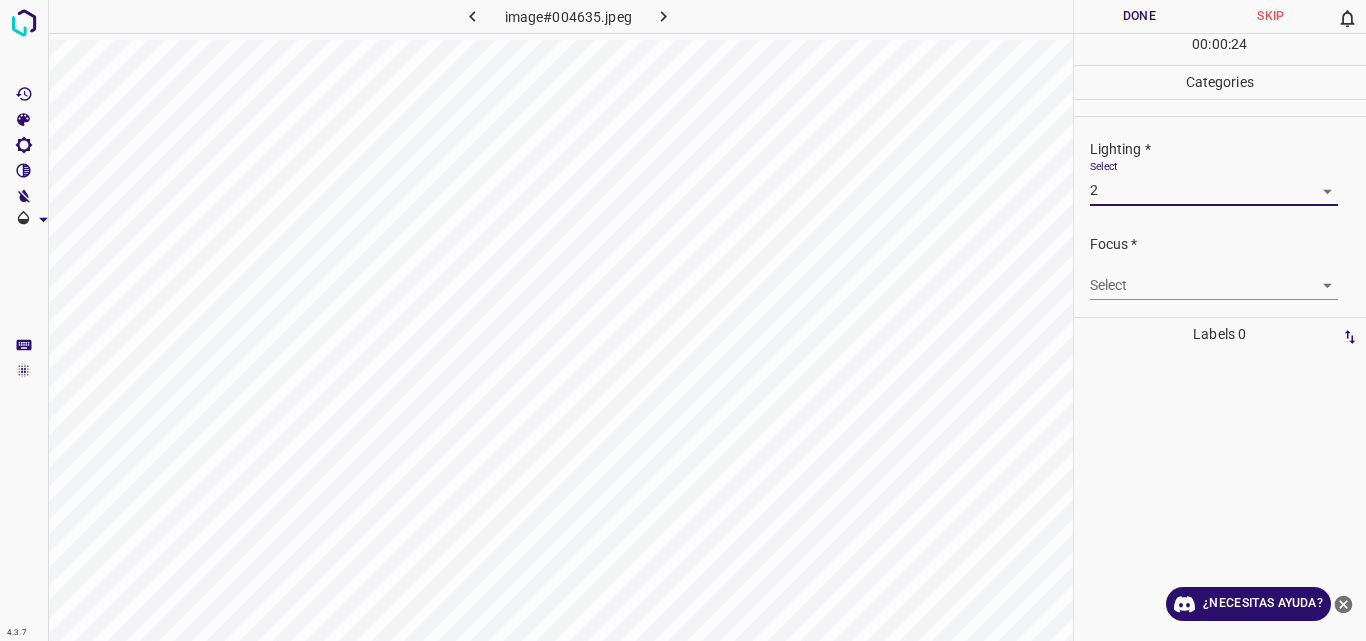click on "4.3.7 image#004635.jpeg Done Skip 0 00   : 00   : 24   Categories Lighting *  Select 2 2 Focus *  Select ​ Overall *  Select ​ Labels   0 Categories 1 Lighting 2 Focus 3 Overall Tools Space Change between modes (Draw & Edit) I Auto labeling R Restore zoom M Zoom in N Zoom out Delete Delete selecte label Filters Z Restore filters X Saturation filter C Brightness filter V Contrast filter B Gray scale filter General O Download ¿Necesitas ayuda? Original text Rate this translation Your feedback will be used to help improve Google Translate - Texto - Esconder - Borrar" at bounding box center (683, 320) 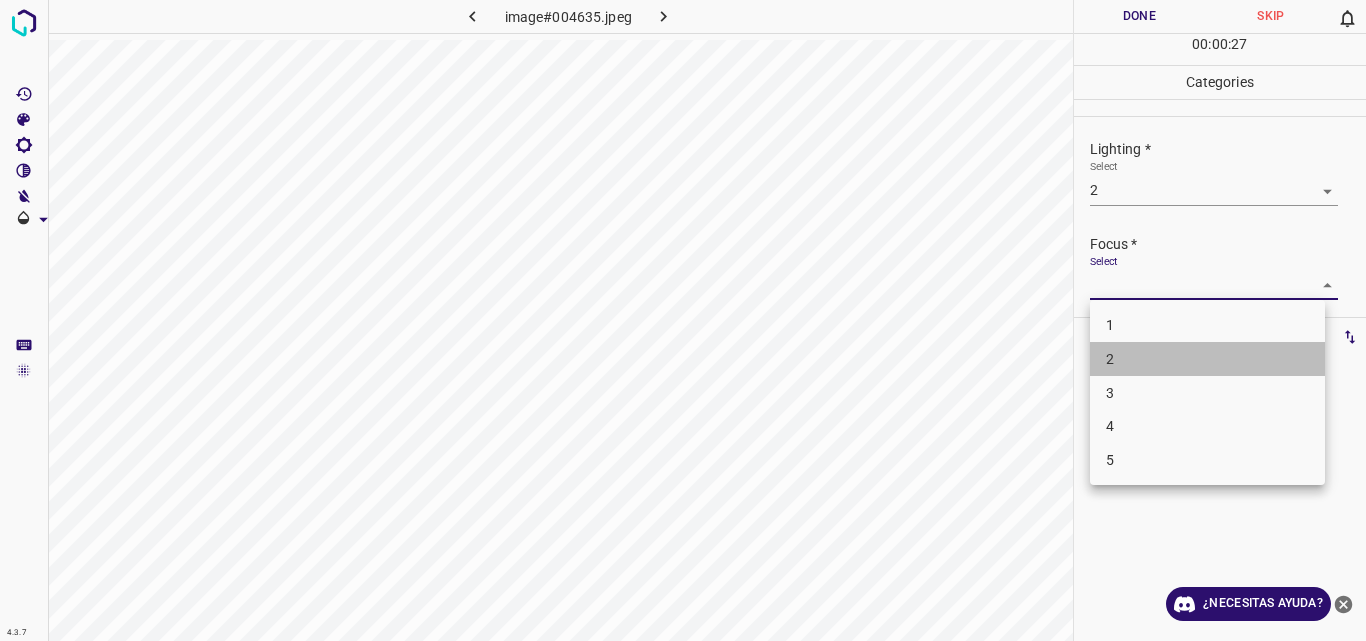 click on "2" at bounding box center (1207, 359) 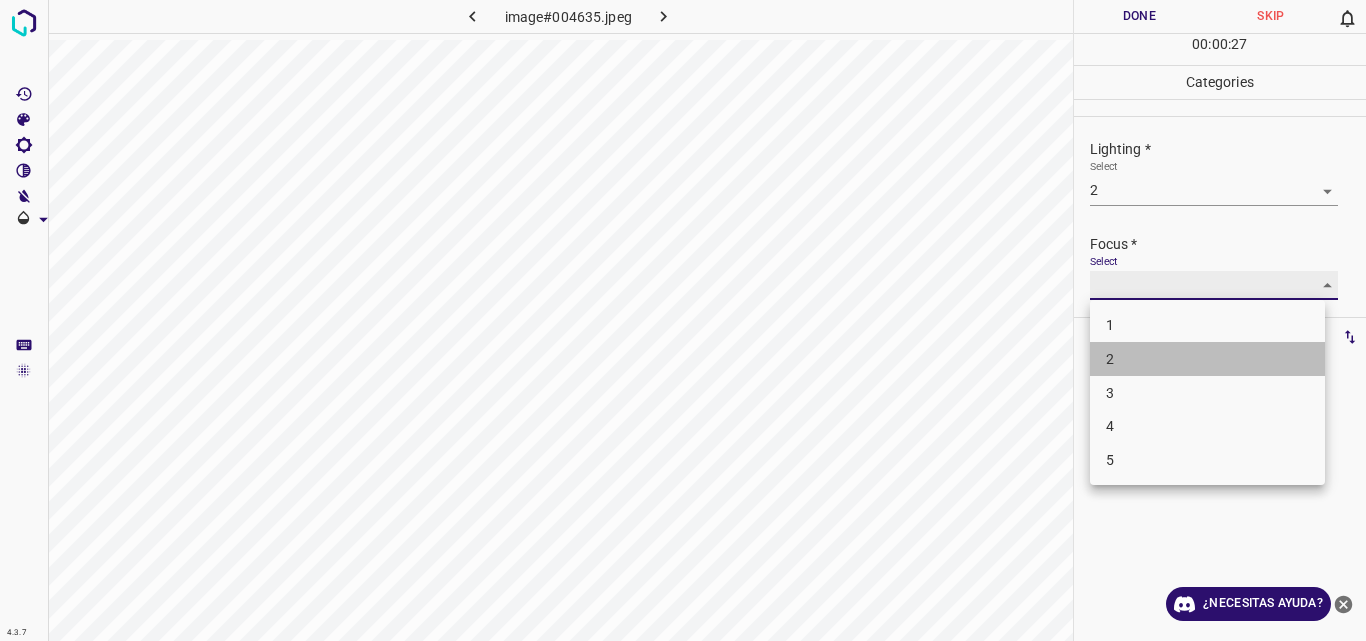 type on "2" 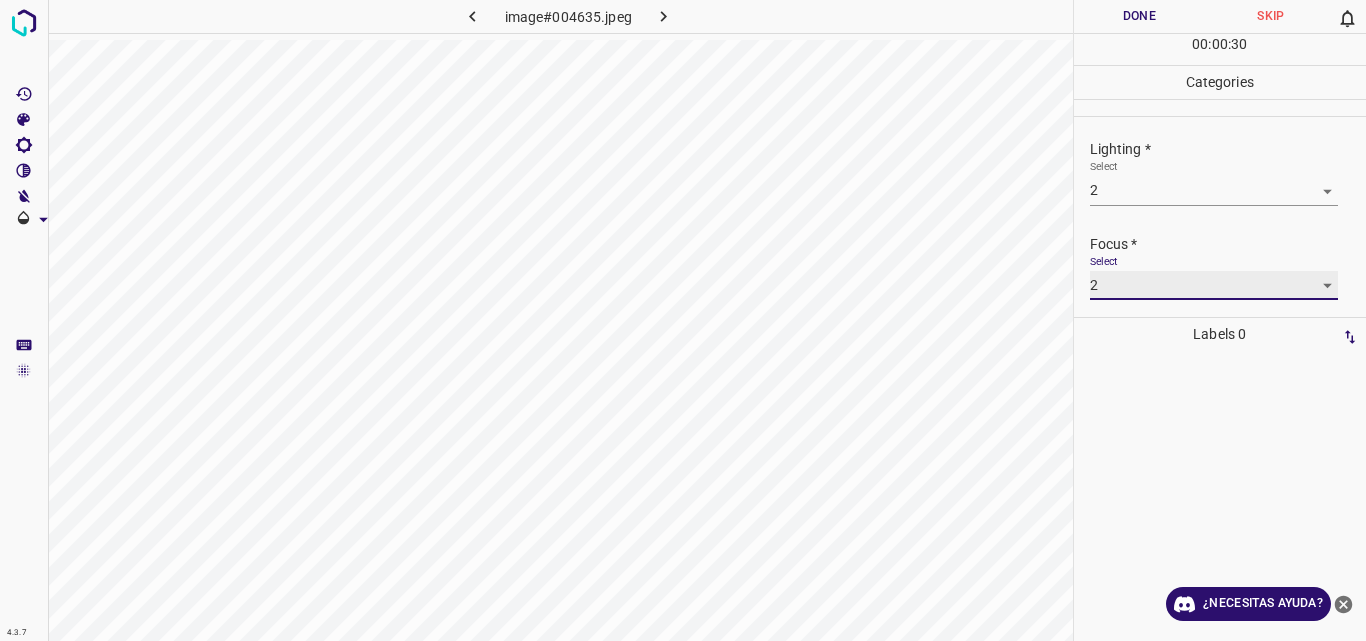 scroll, scrollTop: 98, scrollLeft: 0, axis: vertical 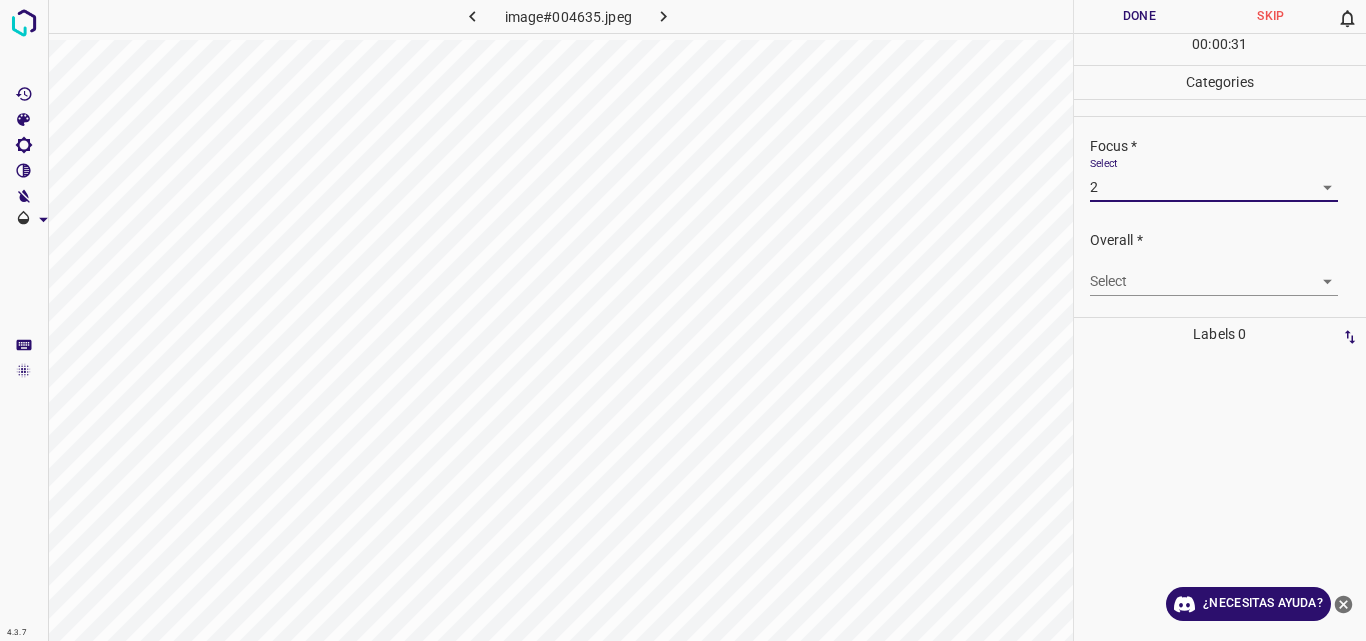 click on "4.3.7 image#004635.jpeg Done Skip 0 00   : 00   : 31   Categories Lighting *  Select 2 2 Focus *  Select 2 2 Overall *  Select ​ Labels   0 Categories 1 Lighting 2 Focus 3 Overall Tools Space Change between modes (Draw & Edit) I Auto labeling R Restore zoom M Zoom in N Zoom out Delete Delete selecte label Filters Z Restore filters X Saturation filter C Brightness filter V Contrast filter B Gray scale filter General O Download ¿Necesitas ayuda? Original text Rate this translation Your feedback will be used to help improve Google Translate - Texto - Esconder - Borrar" at bounding box center (683, 320) 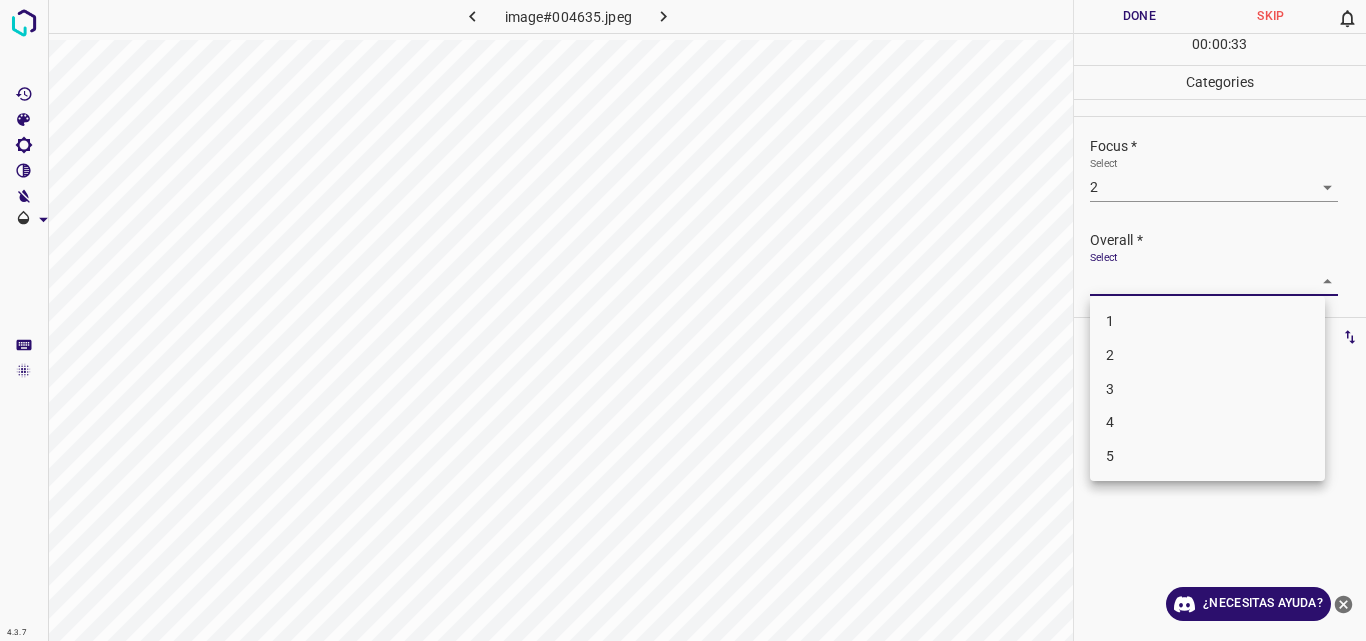 click on "2" at bounding box center [1207, 355] 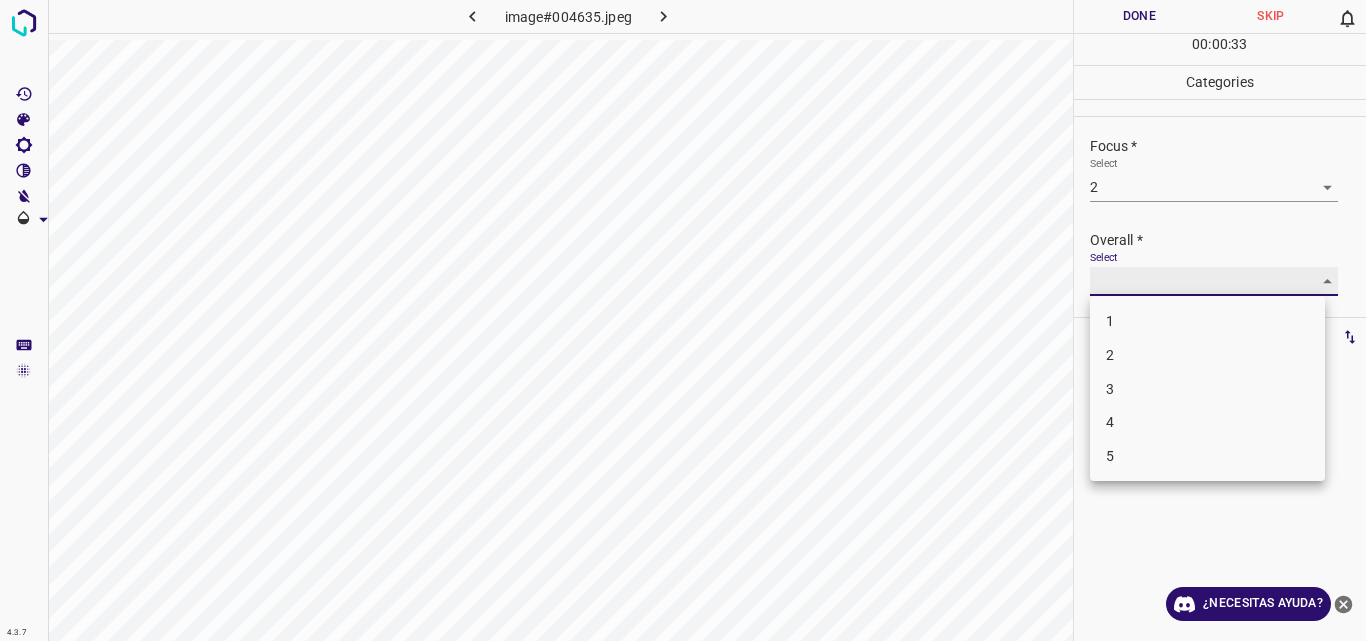type on "2" 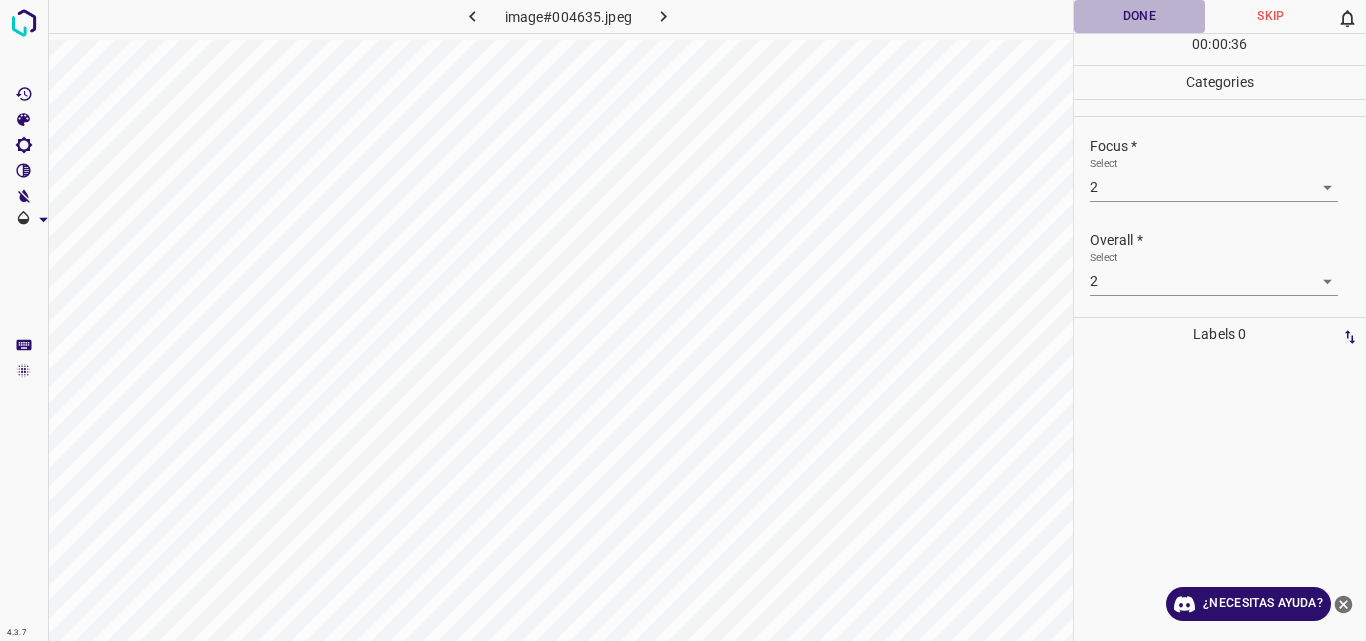 click on "Done" at bounding box center (1140, 16) 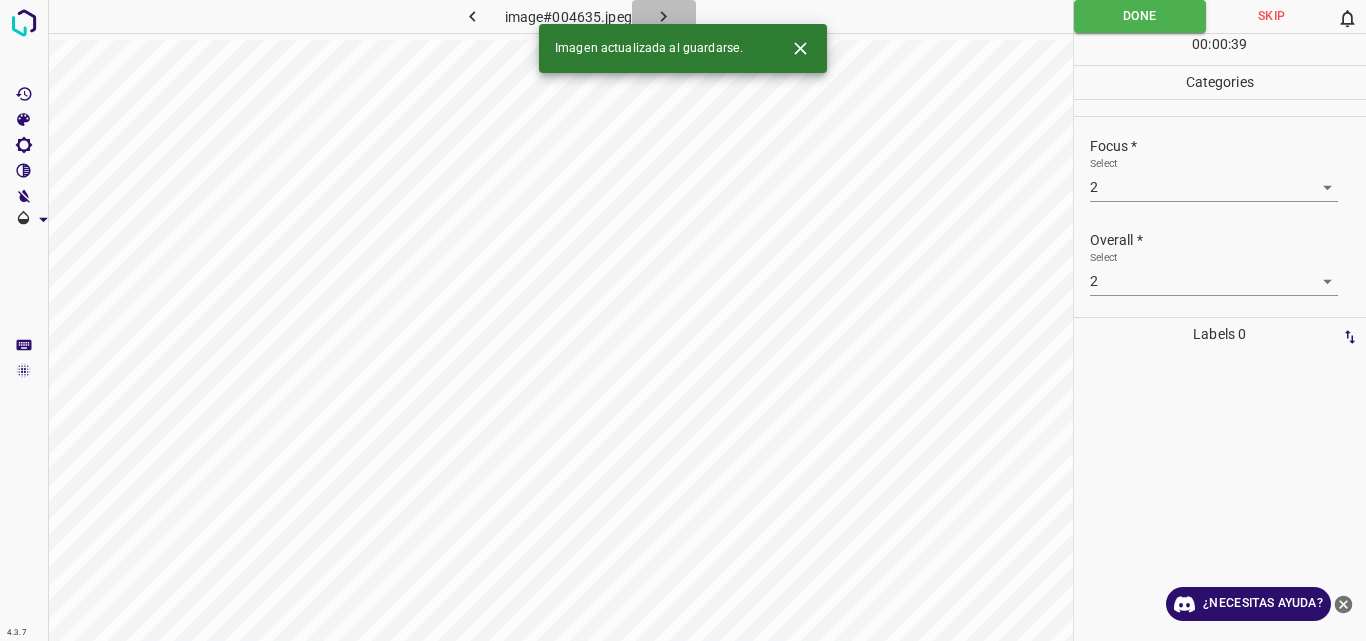 click 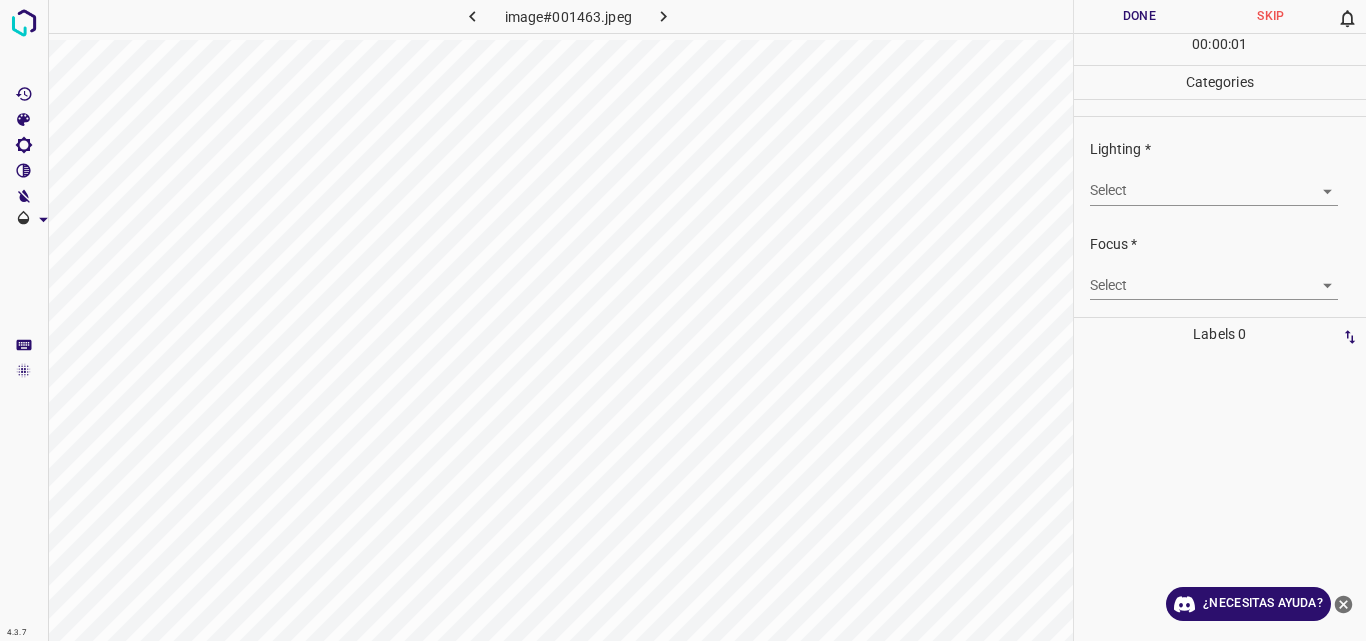 click on "4.3.7 image#001463.jpeg Done Skip 0 00   : 00   : 01   Categories Lighting *  Select ​ Focus *  Select ​ Overall *  Select ​ Labels   0 Categories 1 Lighting 2 Focus 3 Overall Tools Space Change between modes (Draw & Edit) I Auto labeling R Restore zoom M Zoom in N Zoom out Delete Delete selecte label Filters Z Restore filters X Saturation filter C Brightness filter V Contrast filter B Gray scale filter General O Download ¿Necesitas ayuda? Original text Rate this translation Your feedback will be used to help improve Google Translate - Texto - Esconder - Borrar" at bounding box center (683, 320) 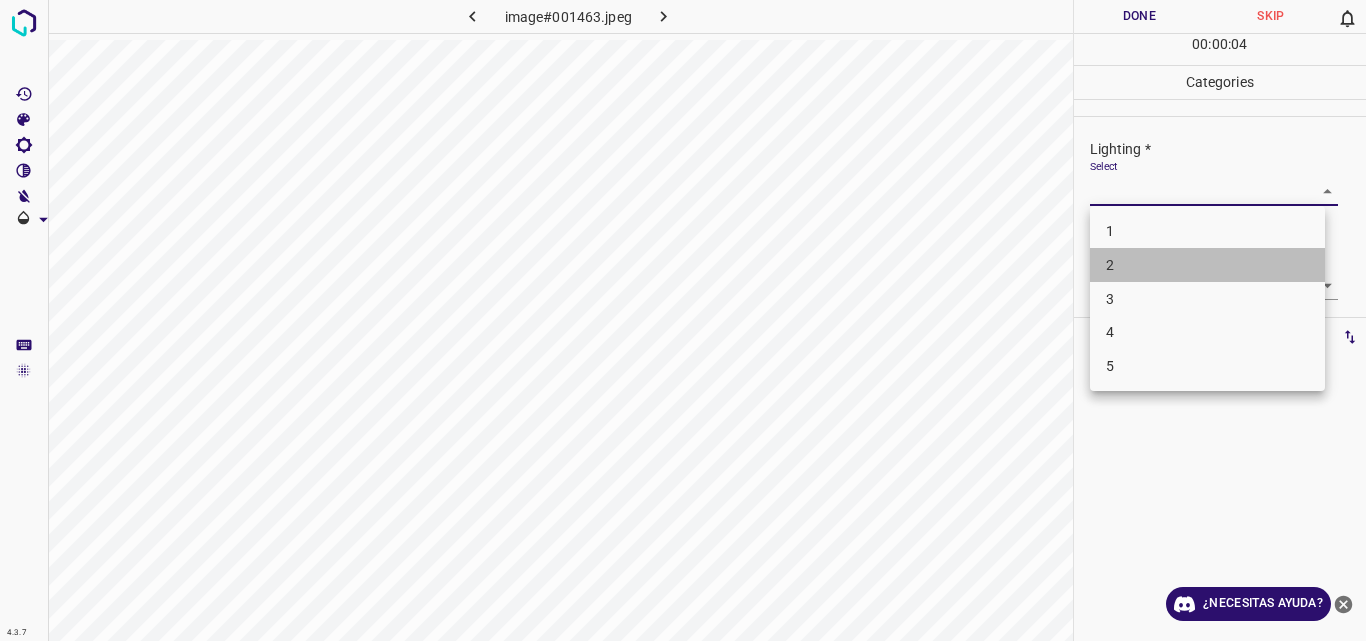 click on "2" at bounding box center [1207, 265] 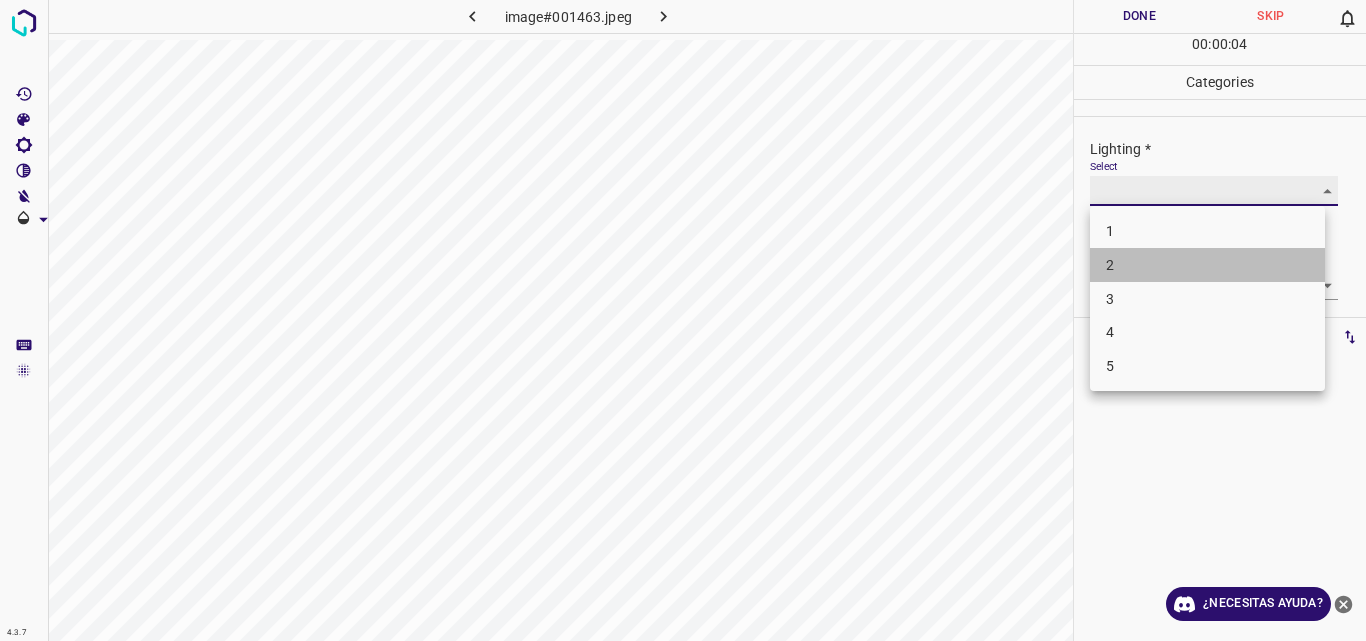 type on "2" 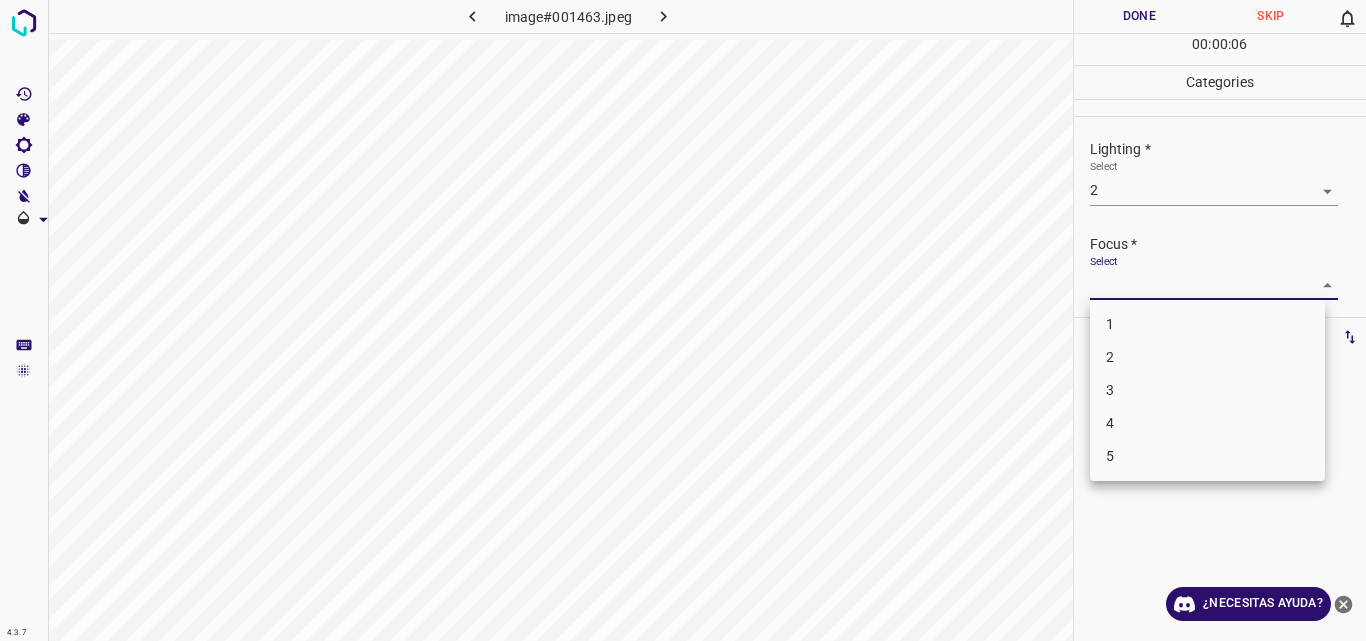 click on "4.3.7 image#001463.jpeg Done Skip 0 00   : 00   : 06   Categories Lighting *  Select 2 2 Focus *  Select ​ Overall *  Select ​ Labels   0 Categories 1 Lighting 2 Focus 3 Overall Tools Space Change between modes (Draw & Edit) I Auto labeling R Restore zoom M Zoom in N Zoom out Delete Delete selecte label Filters Z Restore filters X Saturation filter C Brightness filter V Contrast filter B Gray scale filter General O Download ¿Necesitas ayuda? Original text Rate this translation Your feedback will be used to help improve Google Translate - Texto - Esconder - Borrar 1 2 3 4 5" at bounding box center (683, 320) 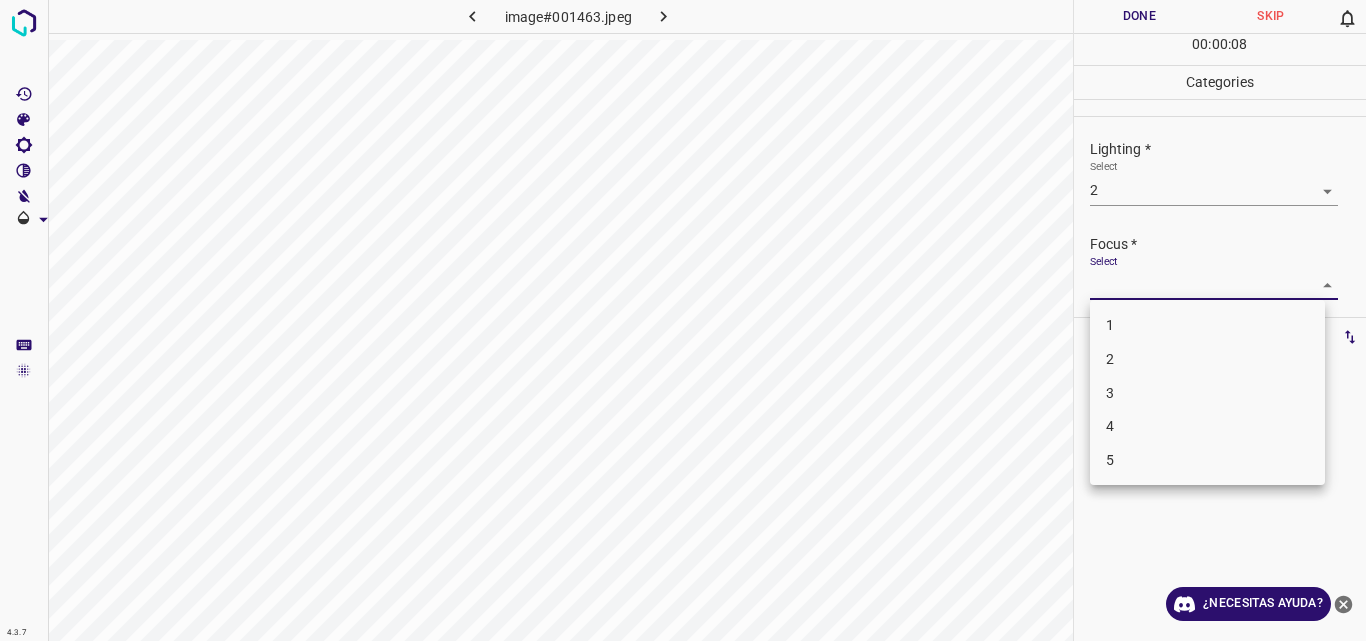 click on "2" at bounding box center [1207, 359] 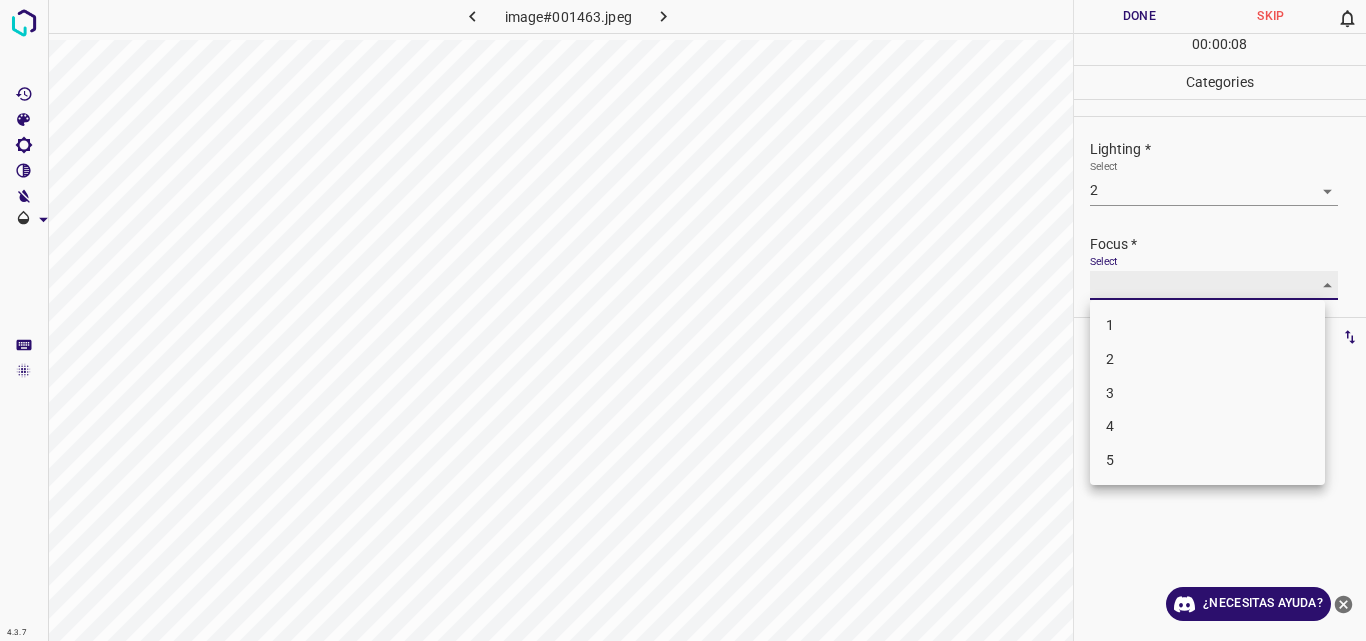 type on "2" 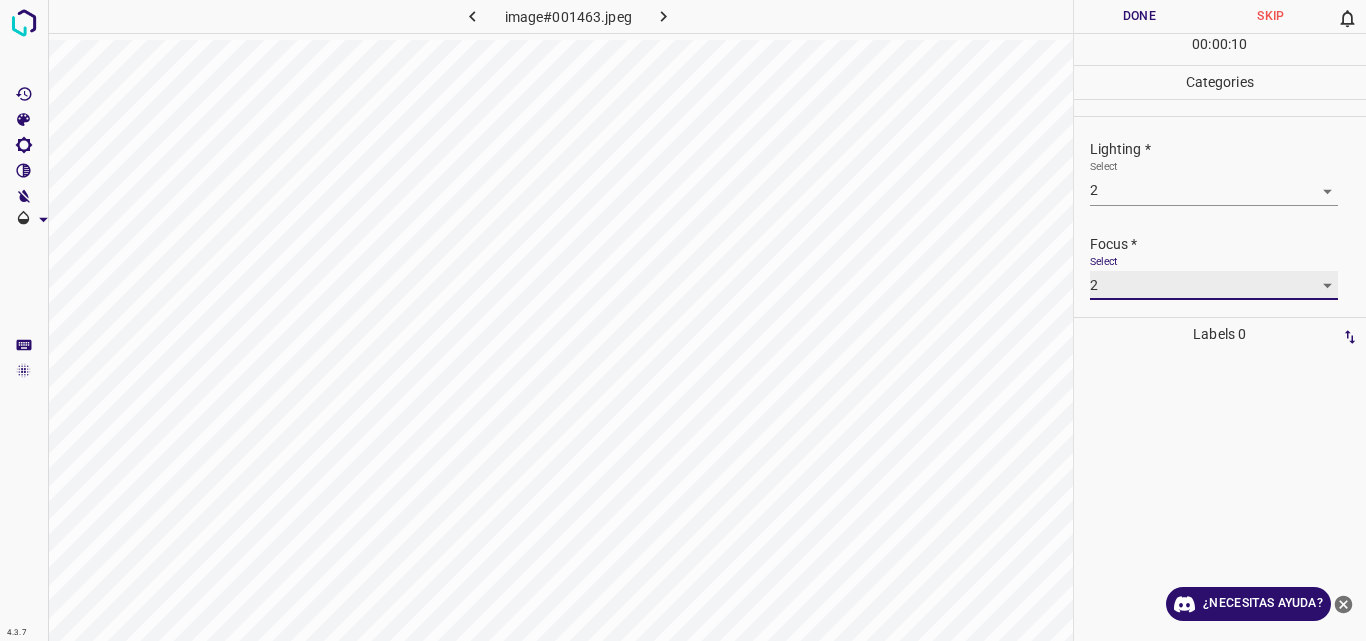 scroll, scrollTop: 98, scrollLeft: 0, axis: vertical 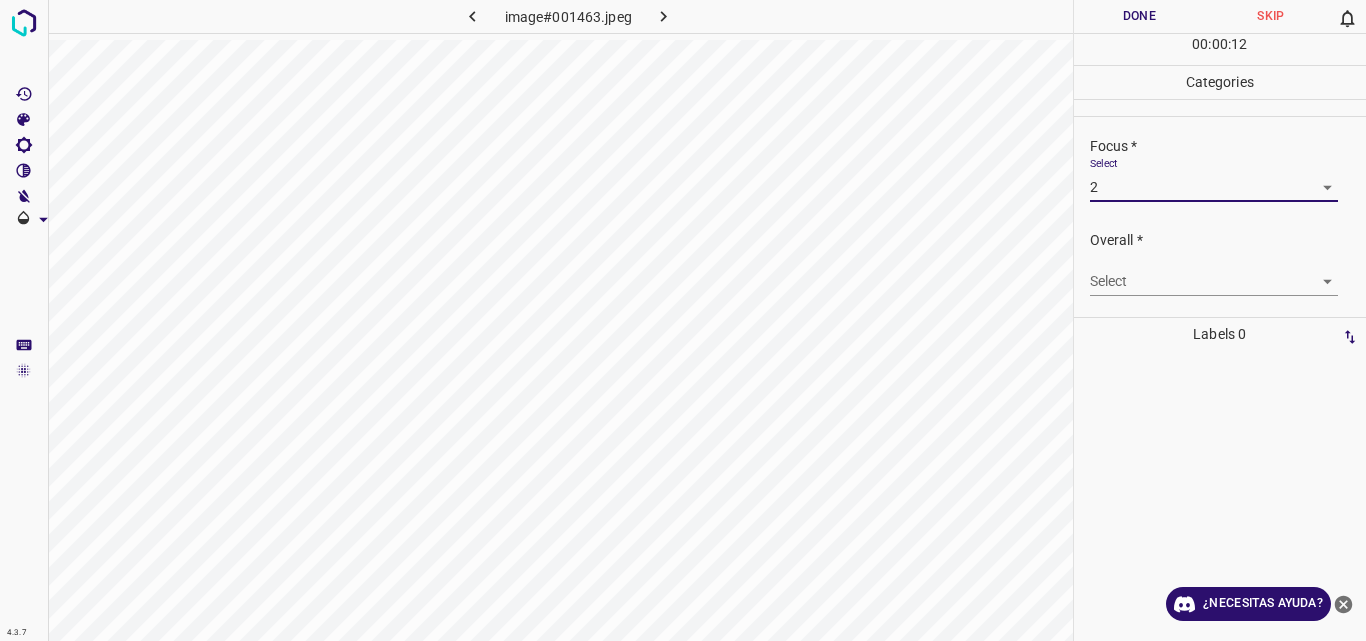 click on "4.3.7 image#001463.jpeg Done Skip 0 00   : 00   : 12   Categories Lighting *  Select 2 2 Focus *  Select 2 2 Overall *  Select ​ Labels   0 Categories 1 Lighting 2 Focus 3 Overall Tools Space Change between modes (Draw & Edit) I Auto labeling R Restore zoom M Zoom in N Zoom out Delete Delete selecte label Filters Z Restore filters X Saturation filter C Brightness filter V Contrast filter B Gray scale filter General O Download ¿Necesitas ayuda? Original text Rate this translation Your feedback will be used to help improve Google Translate - Texto - Esconder - Borrar" at bounding box center [683, 320] 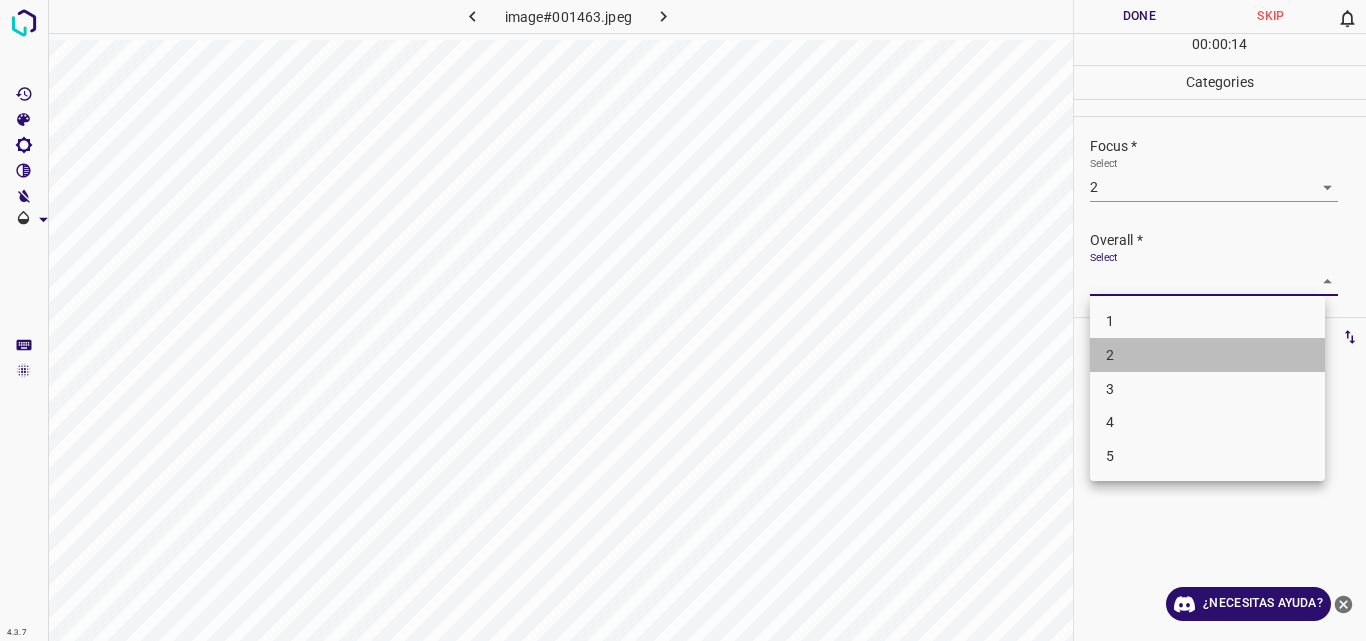 click on "2" at bounding box center [1207, 355] 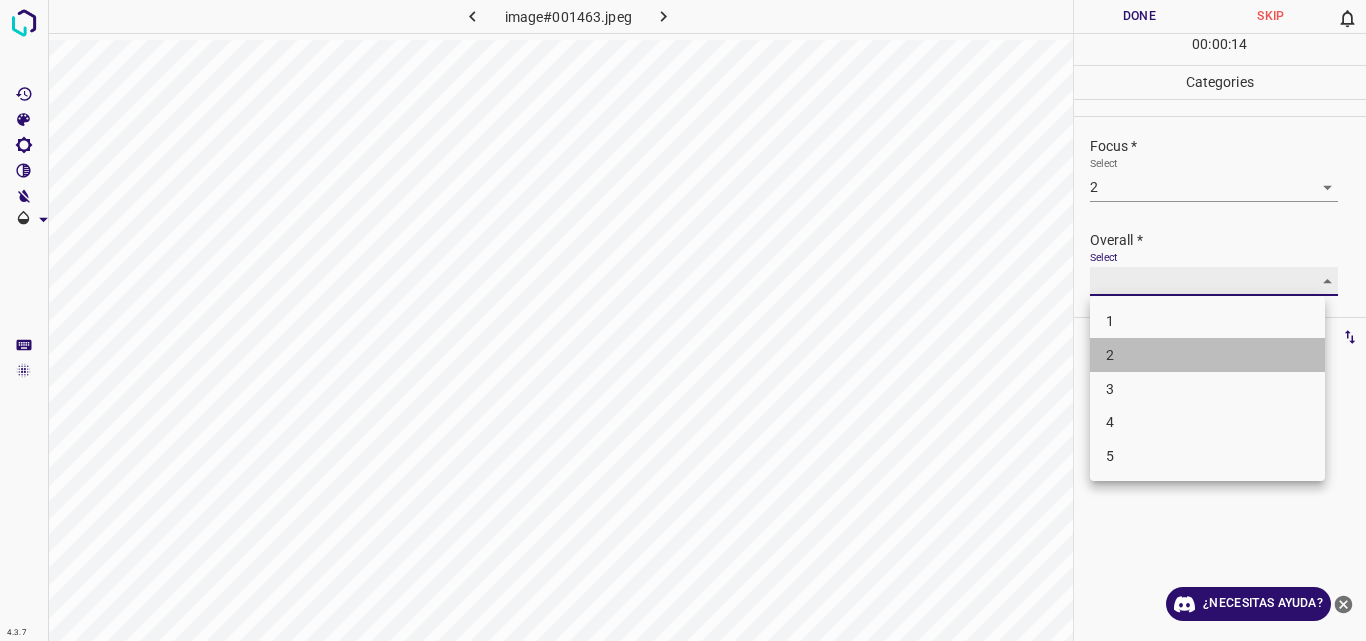 type on "2" 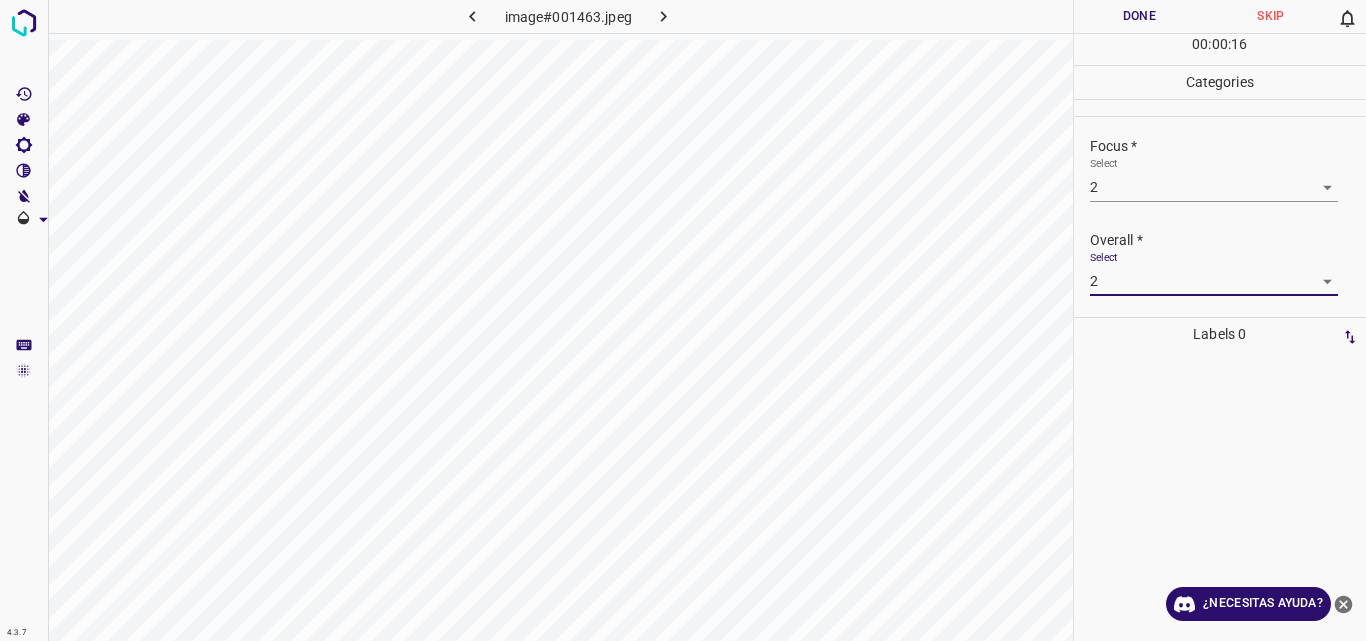 click on "Done" at bounding box center [1140, 16] 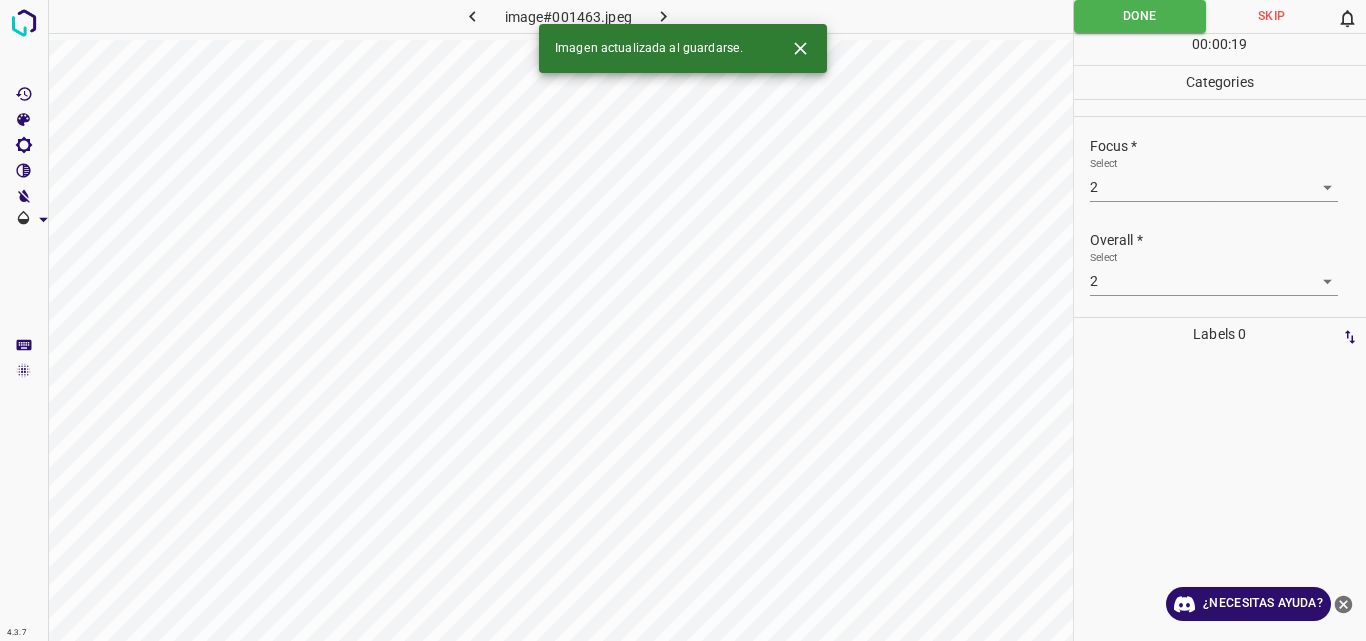 click 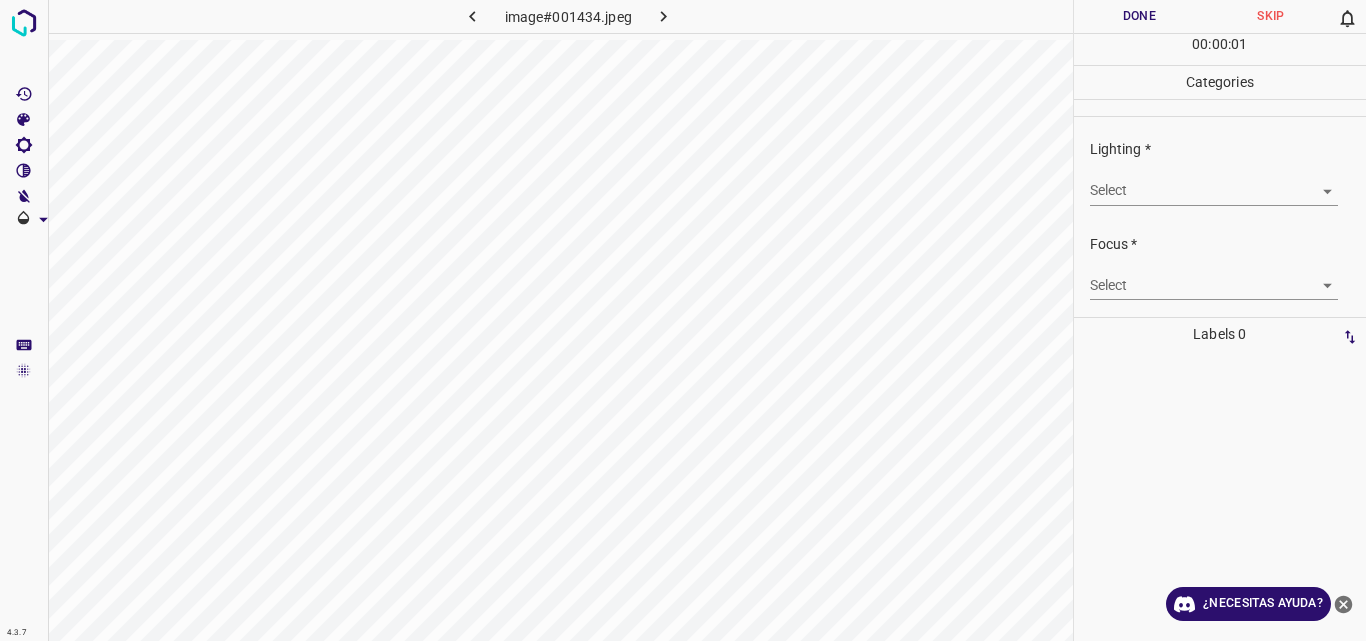 click on "4.3.7 image#001434.jpeg Done Skip 0 00   : 00   : 01   Categories Lighting *  Select ​ Focus *  Select ​ Overall *  Select ​ Labels   0 Categories 1 Lighting 2 Focus 3 Overall Tools Space Change between modes (Draw & Edit) I Auto labeling R Restore zoom M Zoom in N Zoom out Delete Delete selecte label Filters Z Restore filters X Saturation filter C Brightness filter V Contrast filter B Gray scale filter General O Download ¿Necesitas ayuda? Original text Rate this translation Your feedback will be used to help improve Google Translate - Texto - Esconder - Borrar" at bounding box center (683, 320) 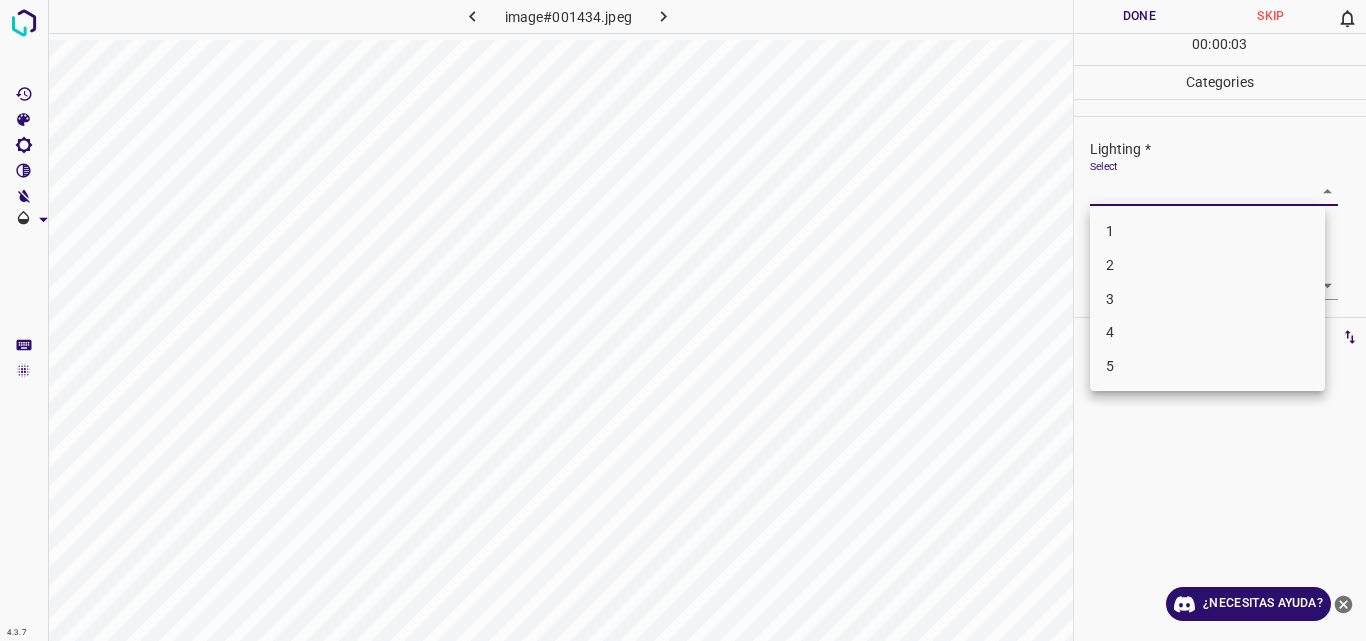 click on "3" at bounding box center [1207, 299] 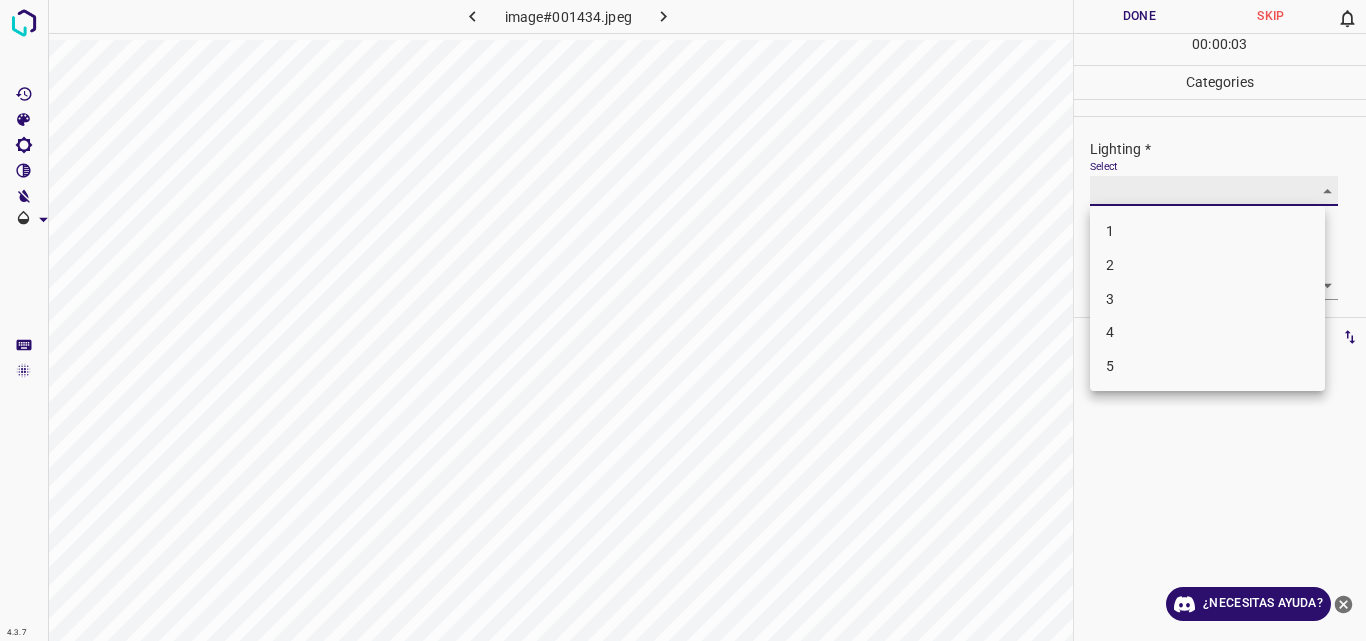 type on "3" 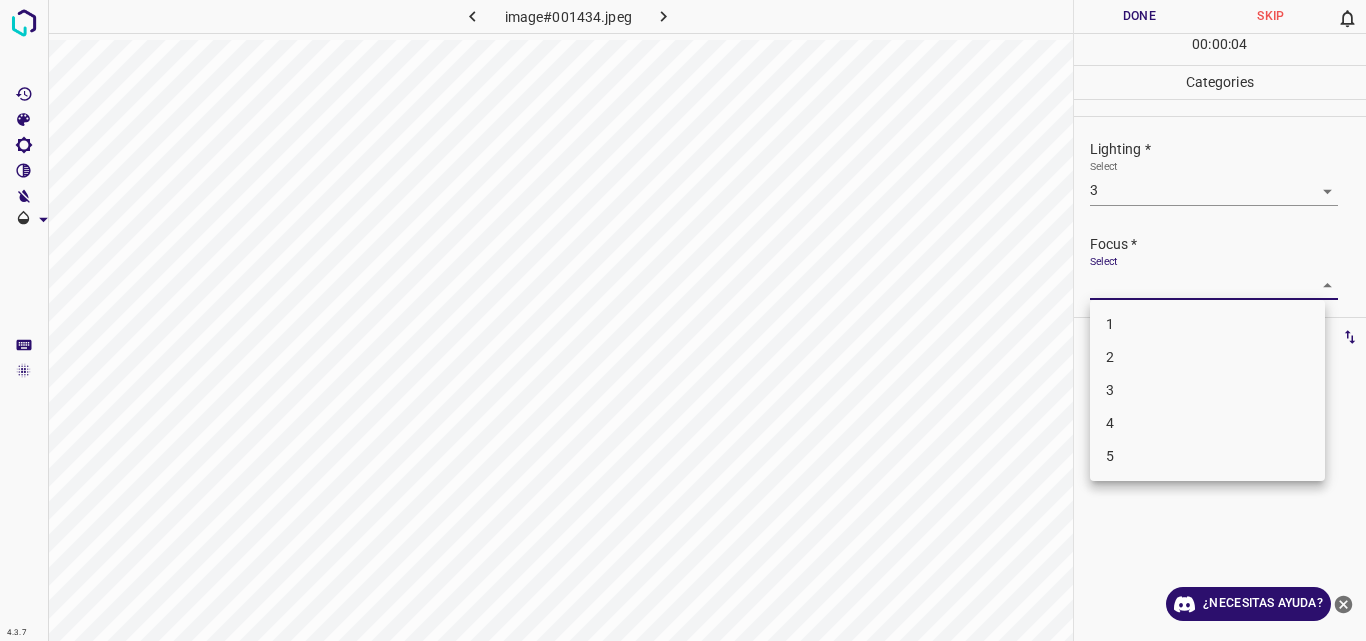 click on "4.3.7 image#001434.jpeg Done Skip 0 00   : 00   : 04   Categories Lighting *  Select 3 3 Focus *  Select ​ Overall *  Select ​ Labels   0 Categories 1 Lighting 2 Focus 3 Overall Tools Space Change between modes (Draw & Edit) I Auto labeling R Restore zoom M Zoom in N Zoom out Delete Delete selecte label Filters Z Restore filters X Saturation filter C Brightness filter V Contrast filter B Gray scale filter General O Download ¿Necesitas ayuda? Original text Rate this translation Your feedback will be used to help improve Google Translate - Texto - Esconder - Borrar 1 2 3 4 5" at bounding box center [683, 320] 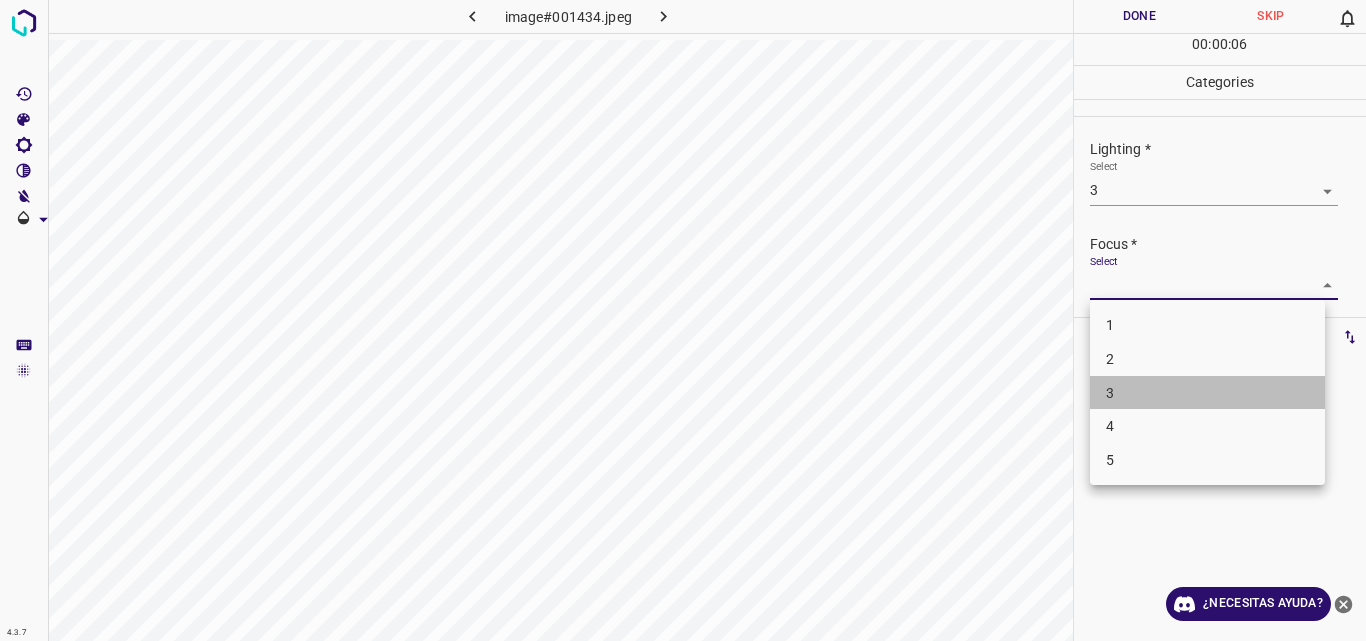 click on "3" at bounding box center (1207, 393) 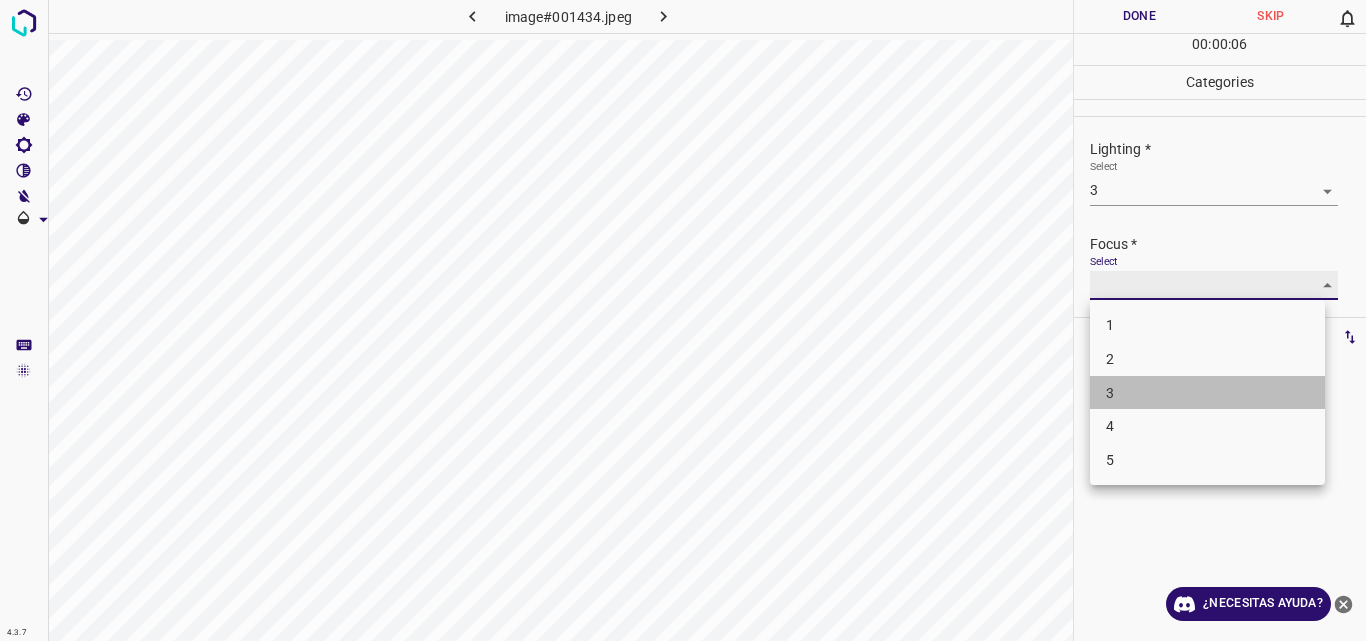 type on "3" 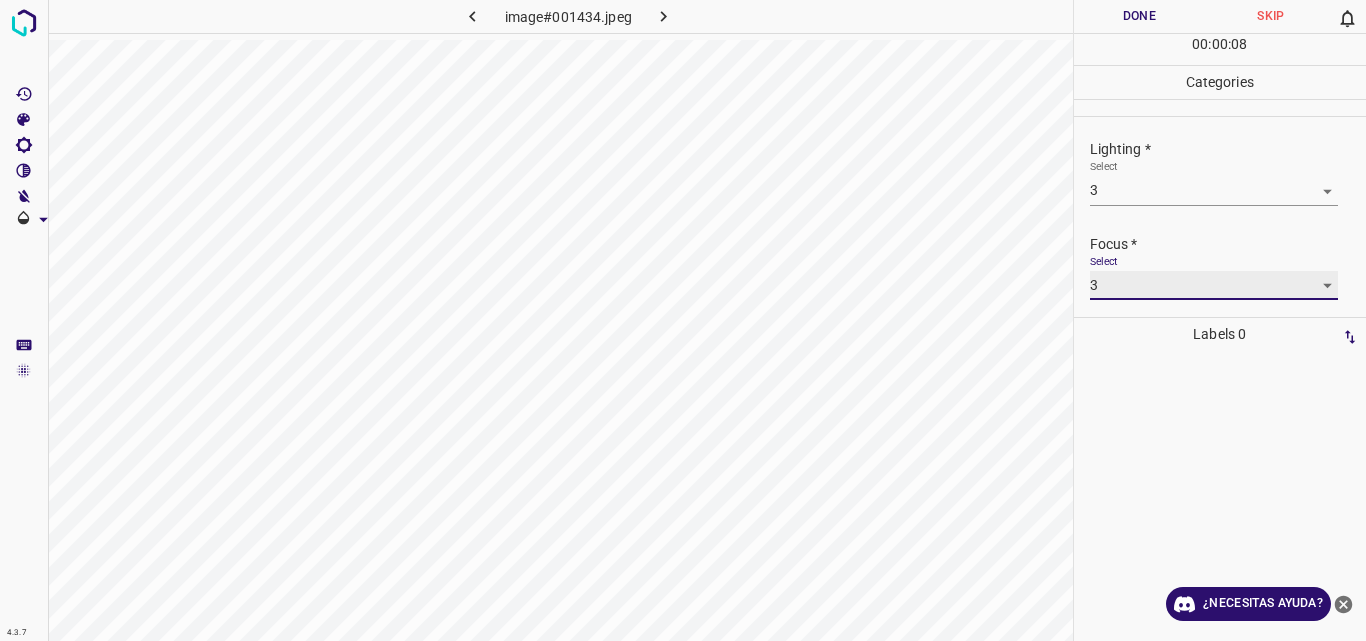 scroll, scrollTop: 98, scrollLeft: 0, axis: vertical 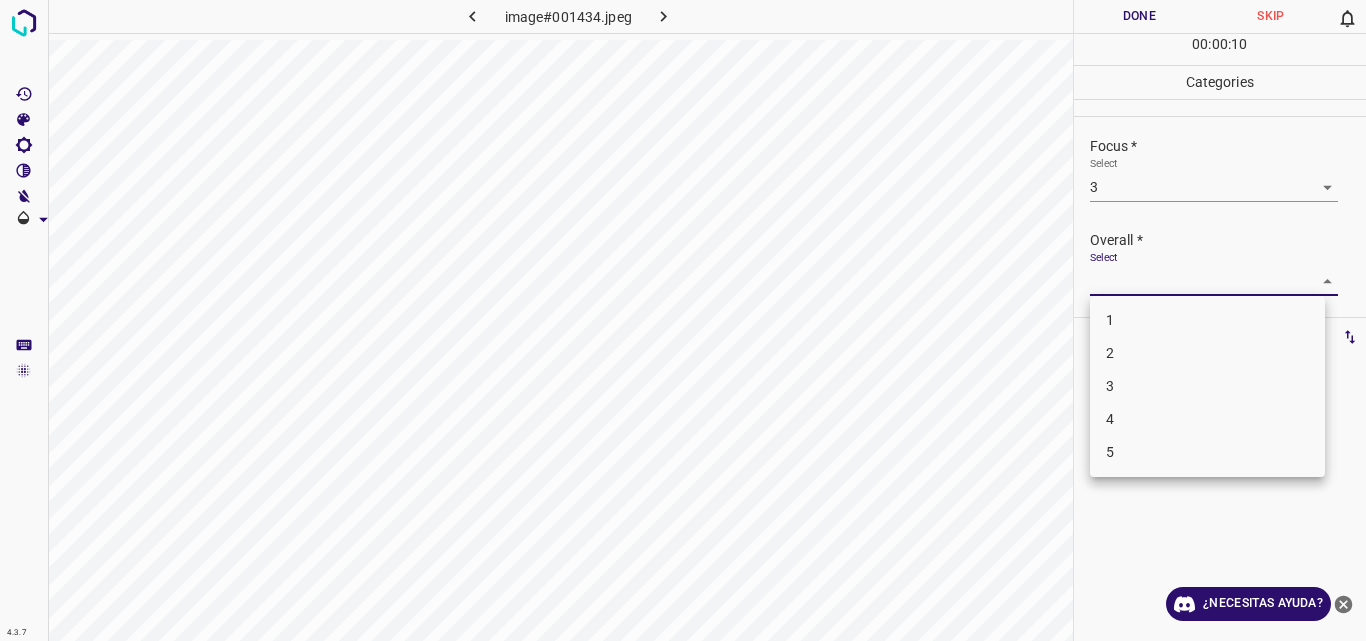 click on "4.3.7 image#001434.jpeg Done Skip 0 00   : 00   : 10   Categories Lighting *  Select 3 3 Focus *  Select 3 3 Overall *  Select ​ Labels   0 Categories 1 Lighting 2 Focus 3 Overall Tools Space Change between modes (Draw & Edit) I Auto labeling R Restore zoom M Zoom in N Zoom out Delete Delete selecte label Filters Z Restore filters X Saturation filter C Brightness filter V Contrast filter B Gray scale filter General O Download ¿Necesitas ayuda? Original text Rate this translation Your feedback will be used to help improve Google Translate - Texto - Esconder - Borrar 1 2 3 4 5" at bounding box center (683, 320) 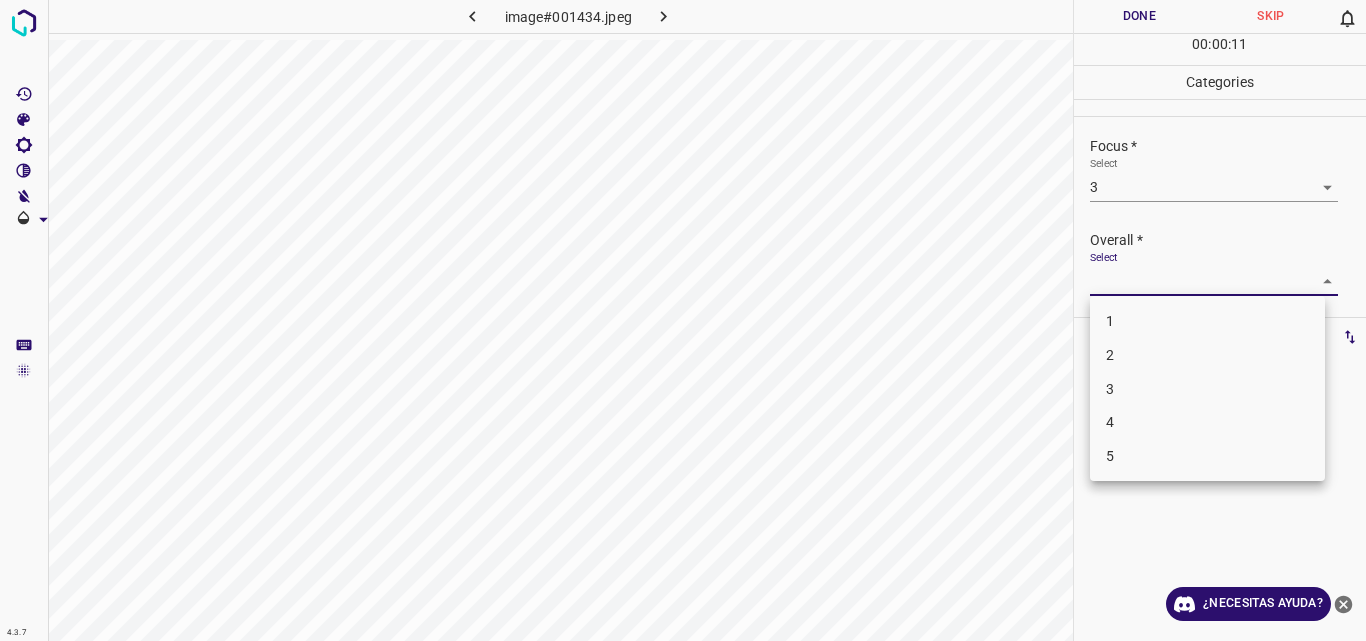 click on "3" at bounding box center [1207, 389] 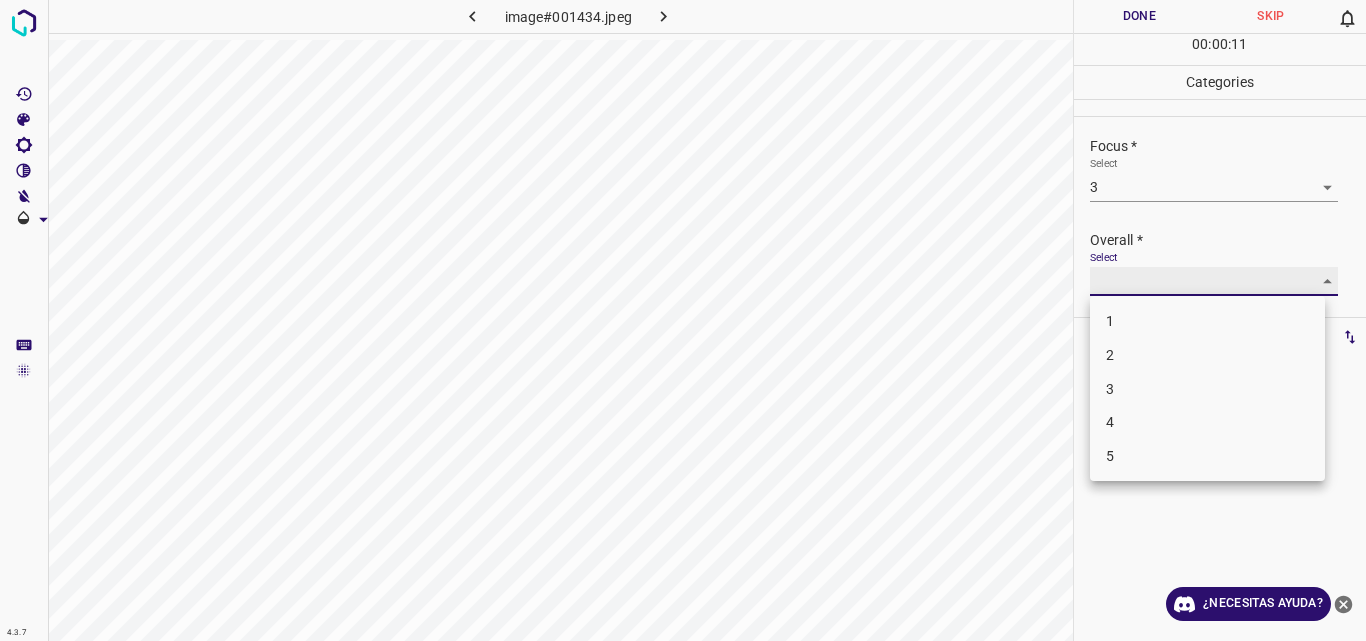 type on "3" 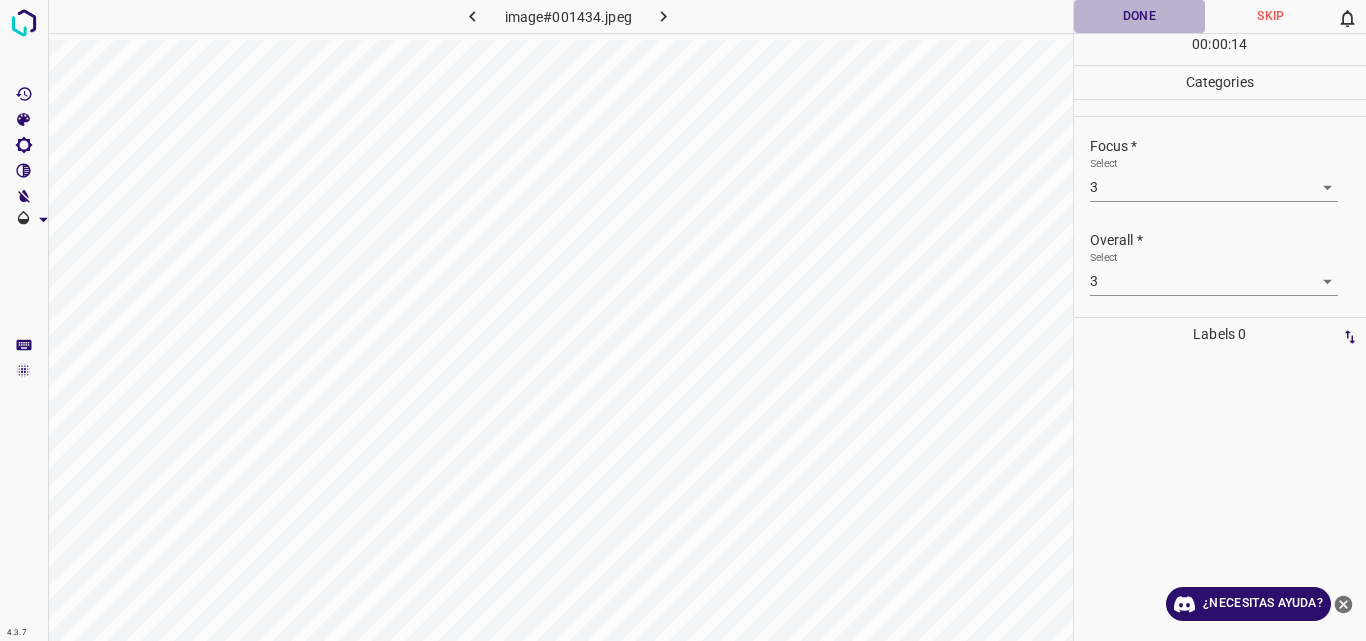 click on "Done" at bounding box center [1140, 16] 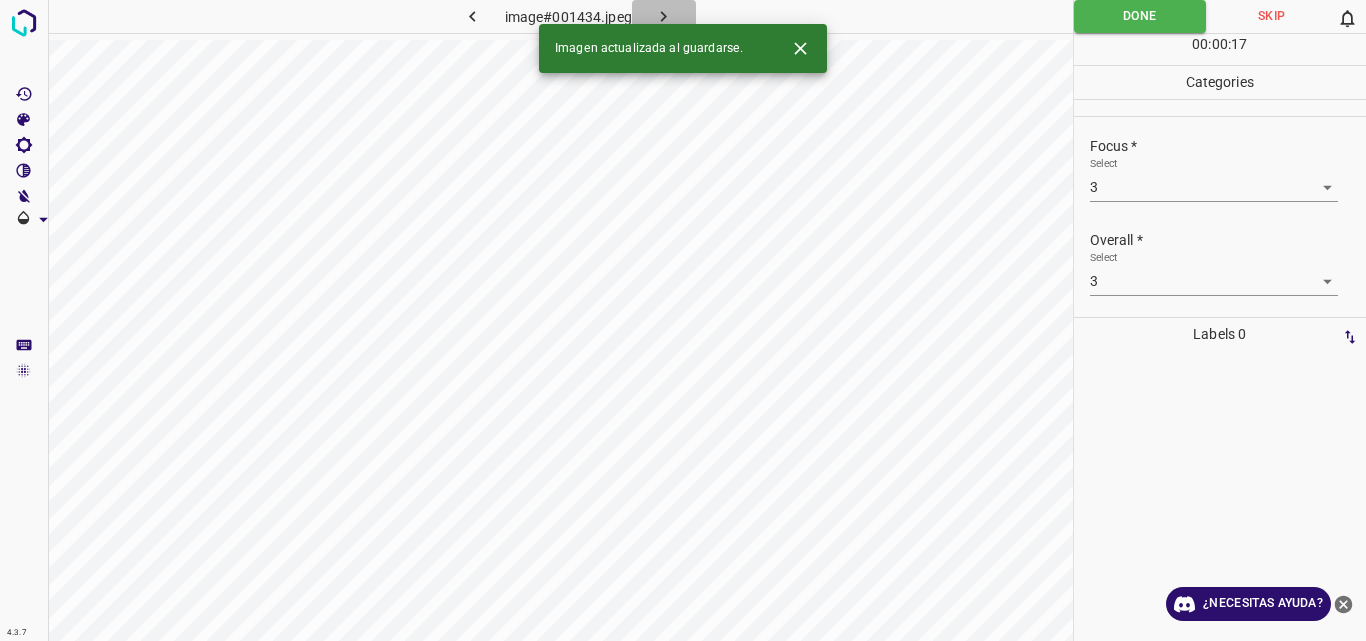 click 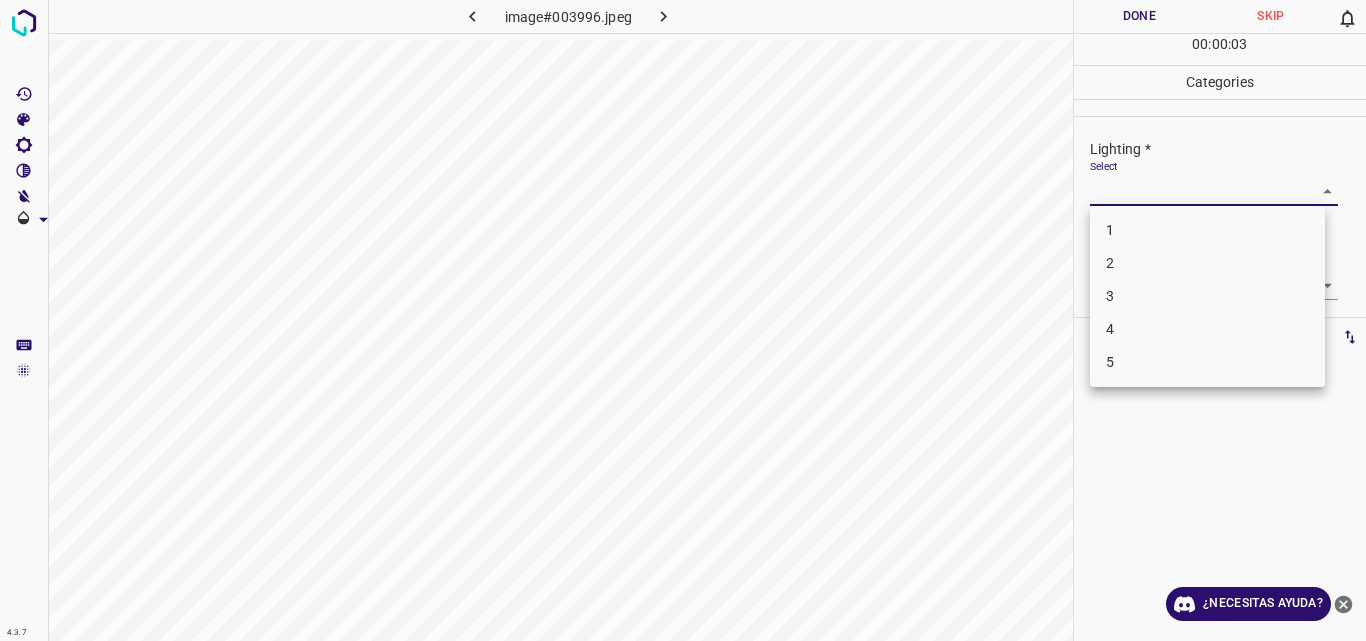 click on "4.3.7 image#003996.jpeg Done Skip 0 00   : 00   : 03   Categories Lighting *  Select ​ Focus *  Select ​ Overall *  Select ​ Labels   0 Categories 1 Lighting 2 Focus 3 Overall Tools Space Change between modes (Draw & Edit) I Auto labeling R Restore zoom M Zoom in N Zoom out Delete Delete selecte label Filters Z Restore filters X Saturation filter C Brightness filter V Contrast filter B Gray scale filter General O Download ¿Necesitas ayuda? Original text Rate this translation Your feedback will be used to help improve Google Translate - Texto - Esconder - Borrar 1 2 3 4 5" at bounding box center [683, 320] 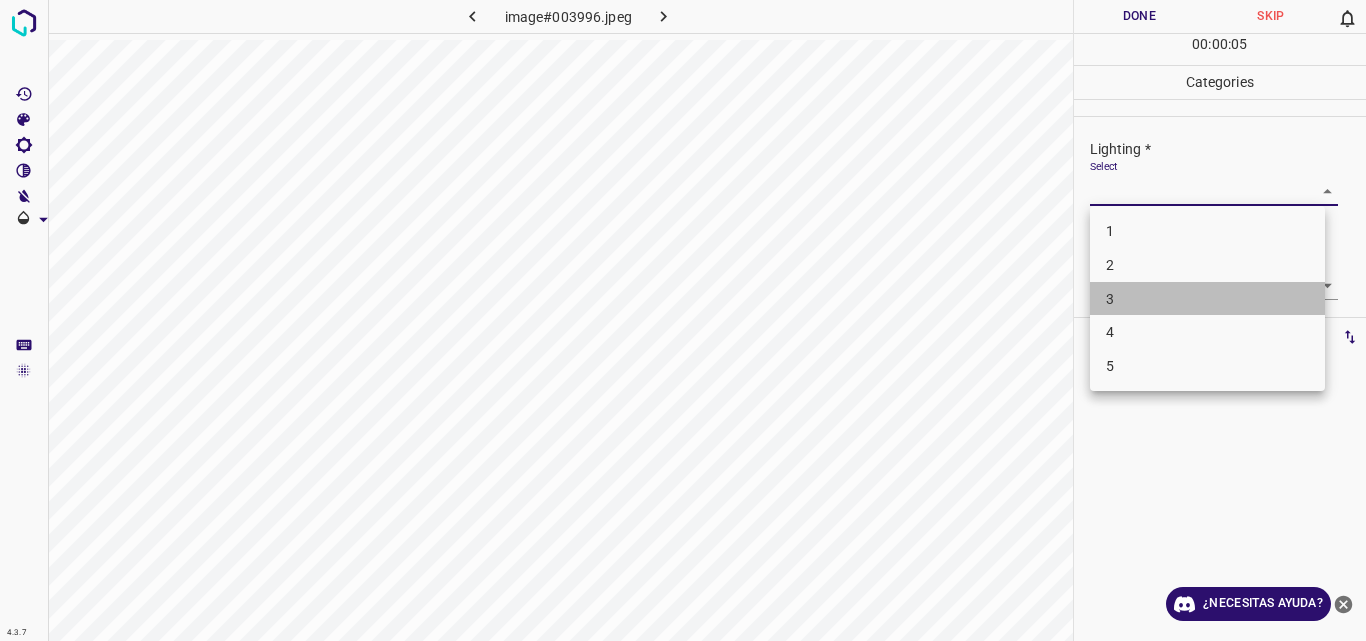 click on "3" at bounding box center (1207, 299) 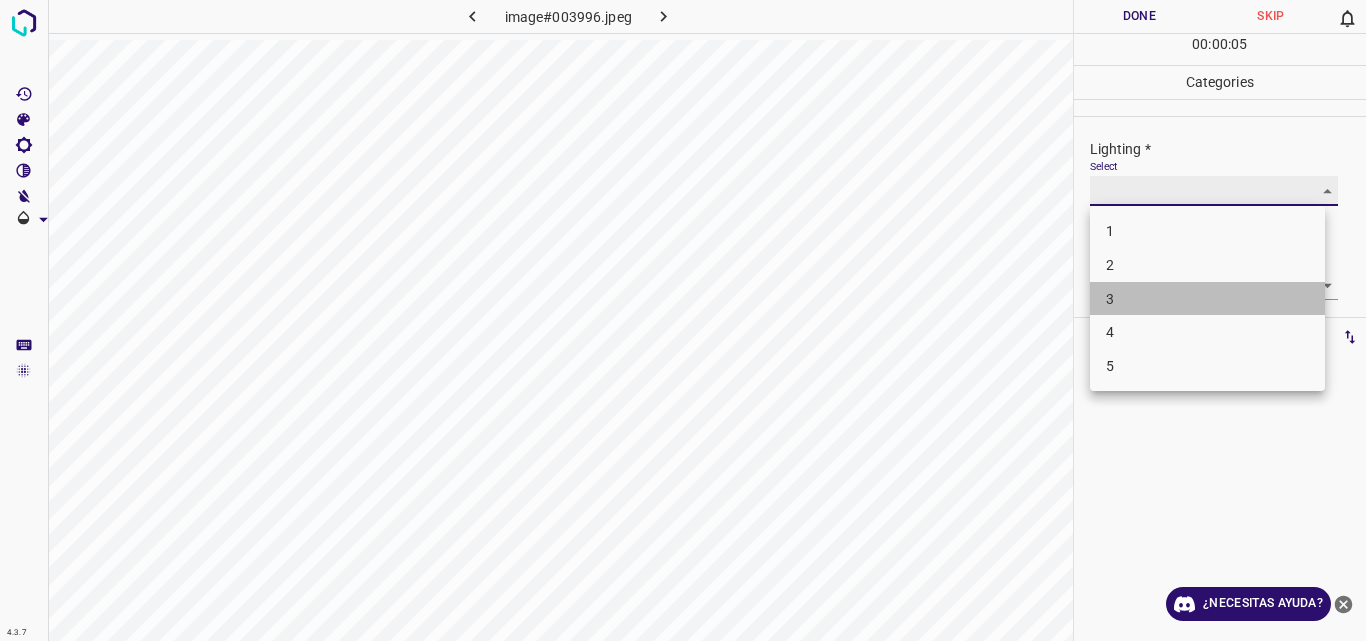 type on "3" 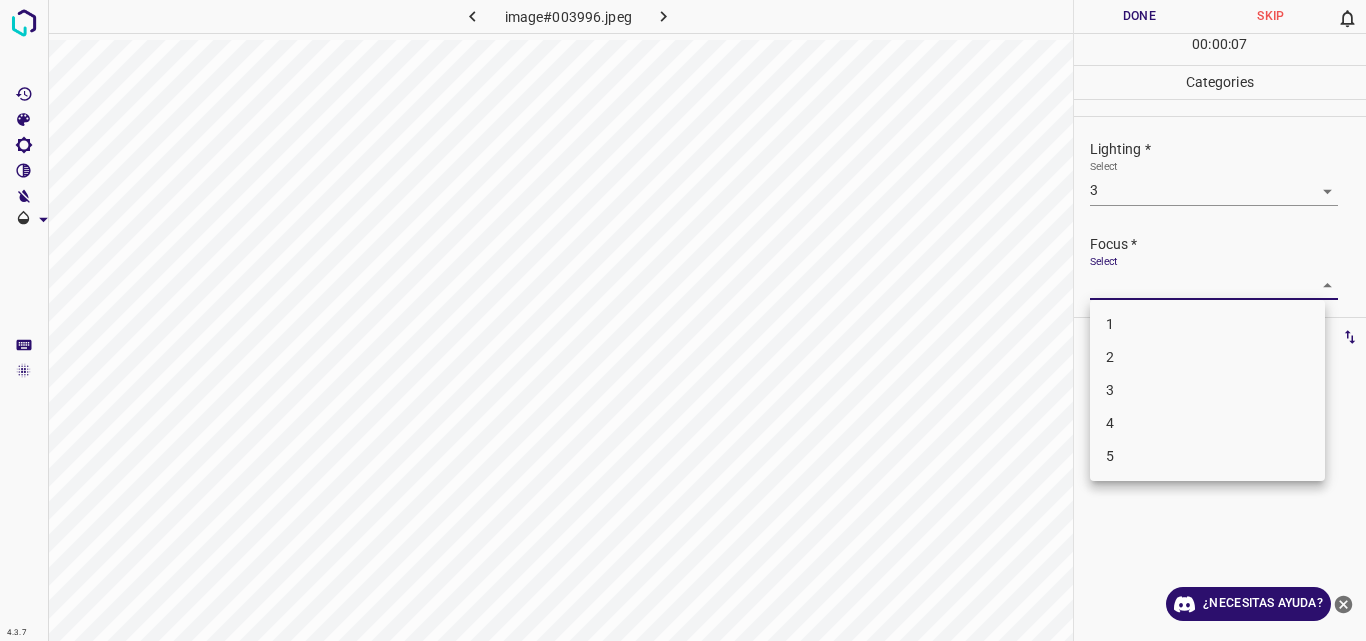 click on "4.3.7 image#003996.jpeg Done Skip 0 00   : 00   : 07   Categories Lighting *  Select 3 3 Focus *  Select ​ Overall *  Select ​ Labels   0 Categories 1 Lighting 2 Focus 3 Overall Tools Space Change between modes (Draw & Edit) I Auto labeling R Restore zoom M Zoom in N Zoom out Delete Delete selecte label Filters Z Restore filters X Saturation filter C Brightness filter V Contrast filter B Gray scale filter General O Download ¿Necesitas ayuda? Original text Rate this translation Your feedback will be used to help improve Google Translate - Texto - Esconder - Borrar 1 2 3 4 5" at bounding box center (683, 320) 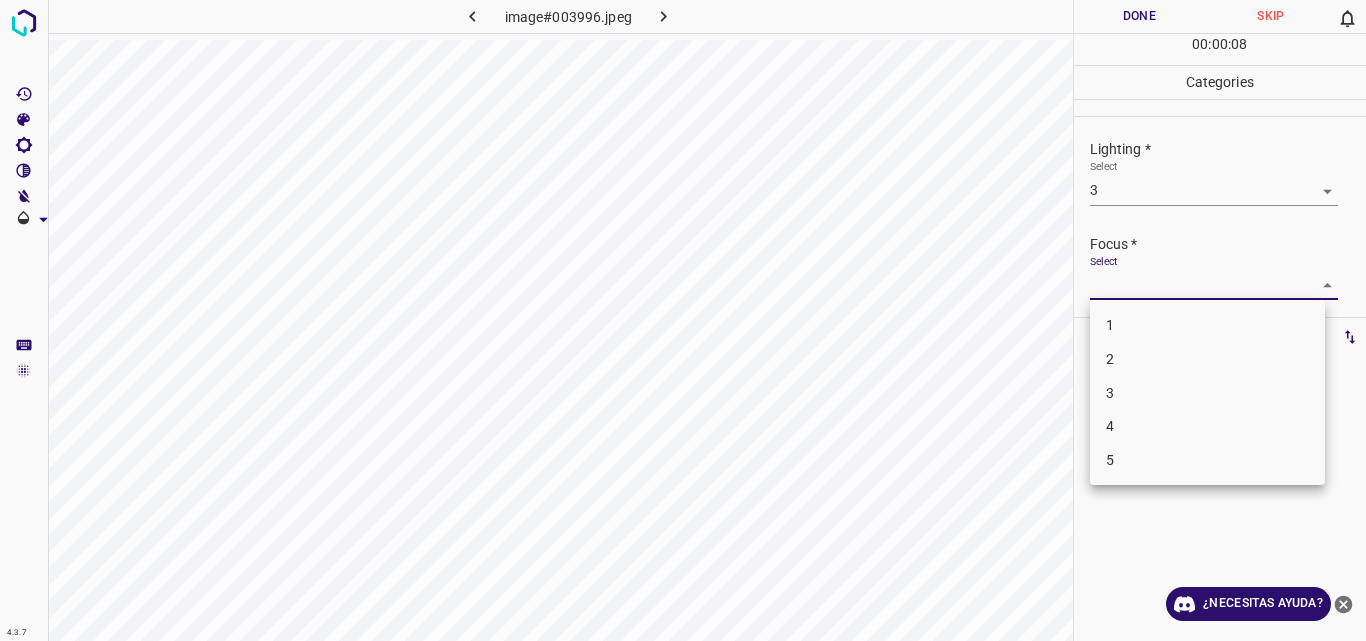click on "3" at bounding box center [1207, 393] 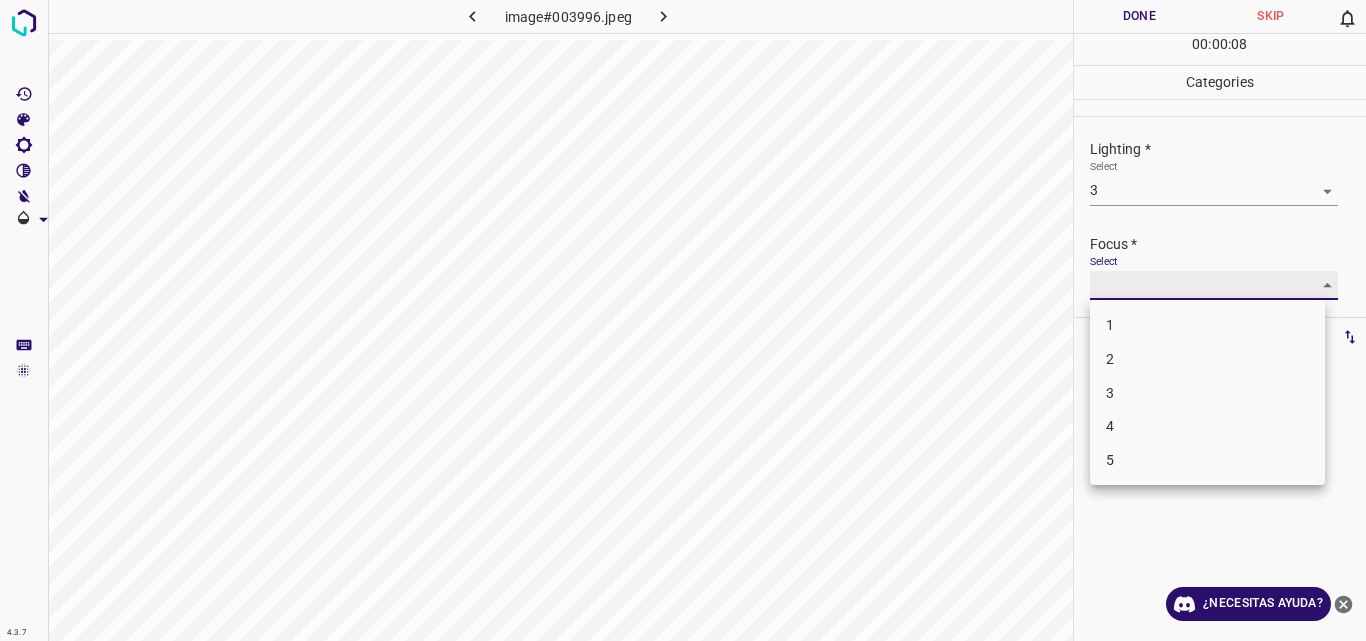 type on "3" 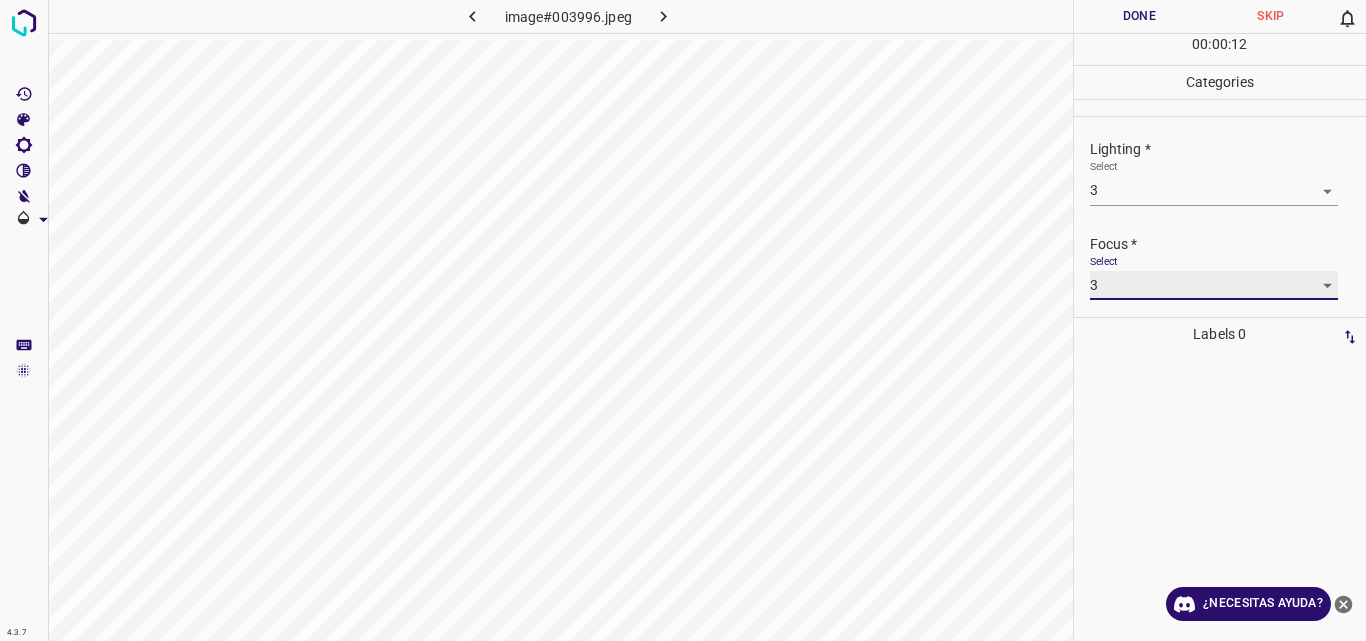 scroll, scrollTop: 98, scrollLeft: 0, axis: vertical 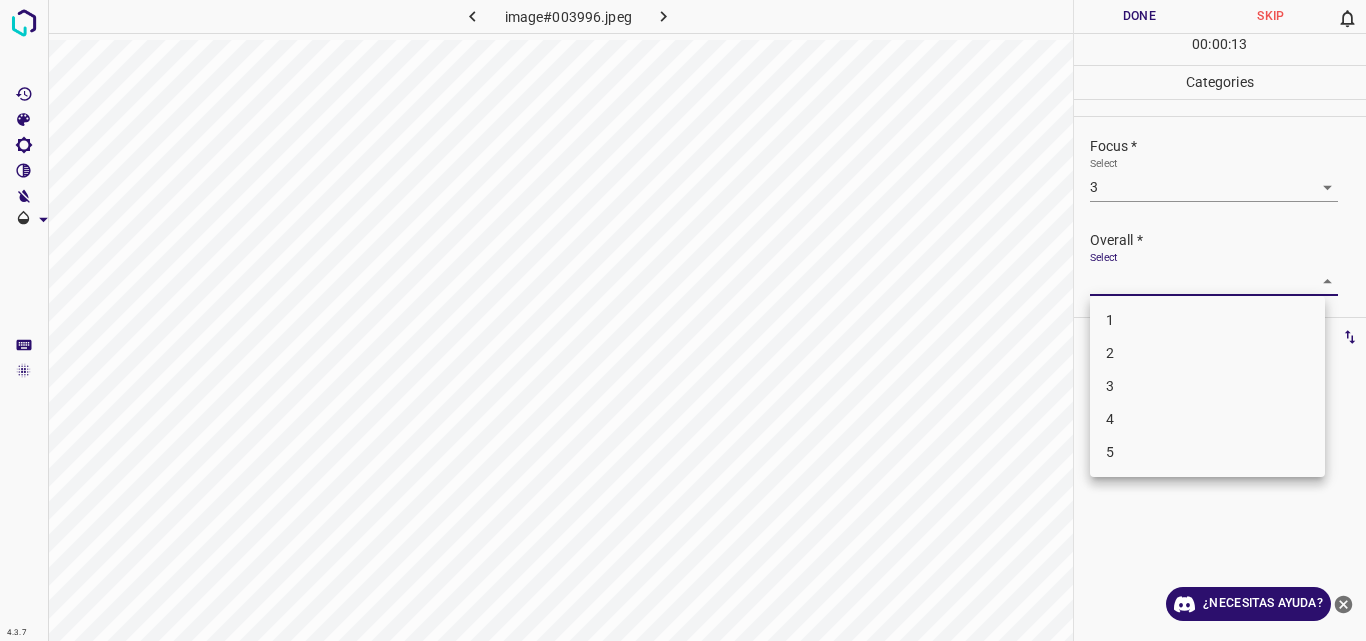 click on "4.3.7 image#003996.jpeg Done Skip 0 00   : 00   : 13   Categories Lighting *  Select 3 3 Focus *  Select 3 3 Overall *  Select ​ Labels   0 Categories 1 Lighting 2 Focus 3 Overall Tools Space Change between modes (Draw & Edit) I Auto labeling R Restore zoom M Zoom in N Zoom out Delete Delete selecte label Filters Z Restore filters X Saturation filter C Brightness filter V Contrast filter B Gray scale filter General O Download ¿Necesitas ayuda? Original text Rate this translation Your feedback will be used to help improve Google Translate - Texto - Esconder - Borrar 1 2 3 4 5" at bounding box center (683, 320) 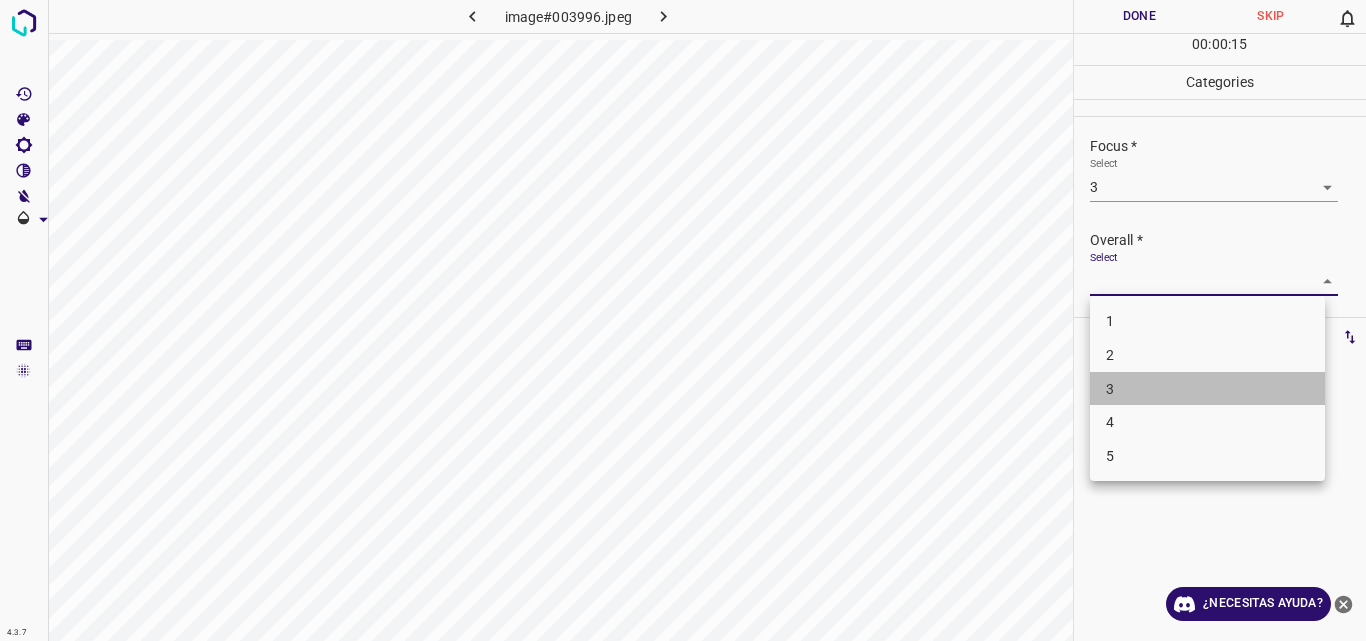 click on "3" at bounding box center [1207, 389] 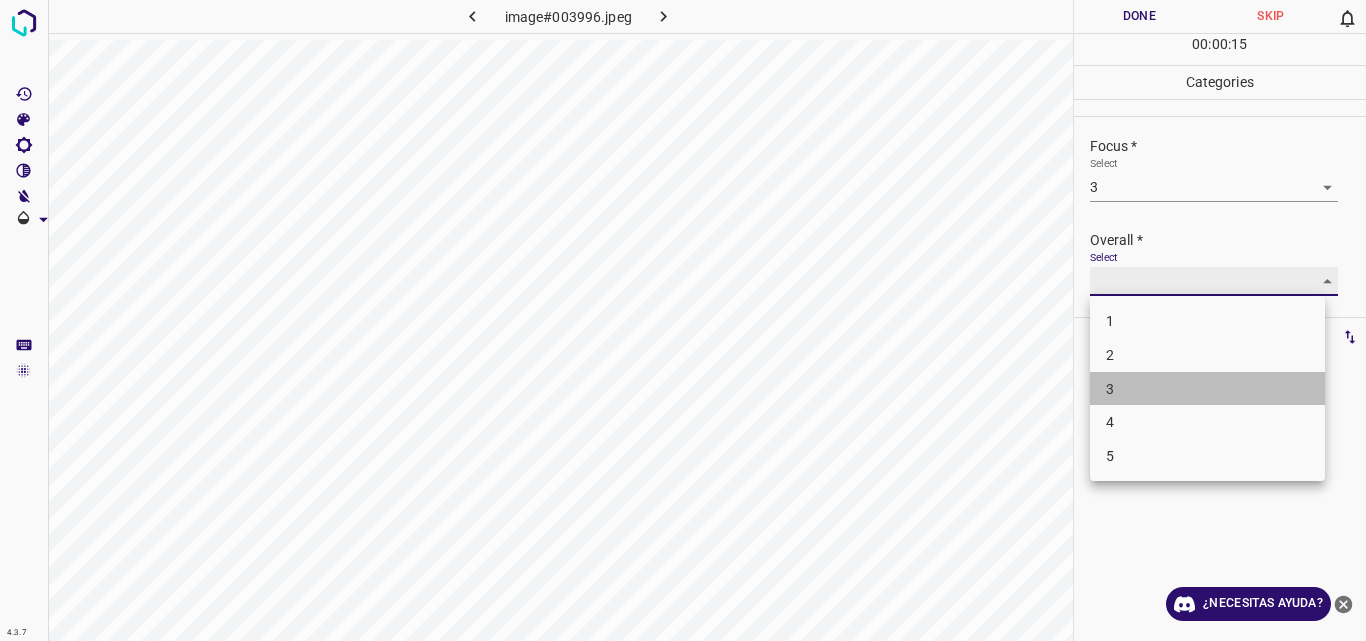 type on "3" 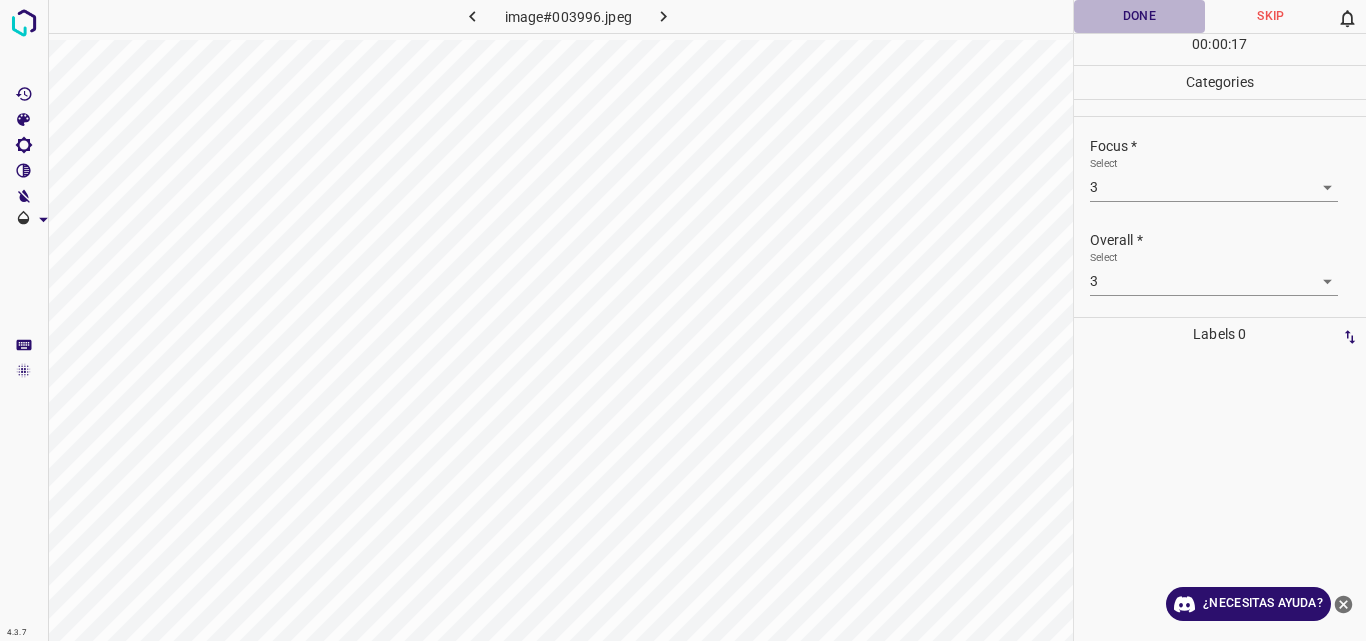 click on "Done" at bounding box center (1140, 16) 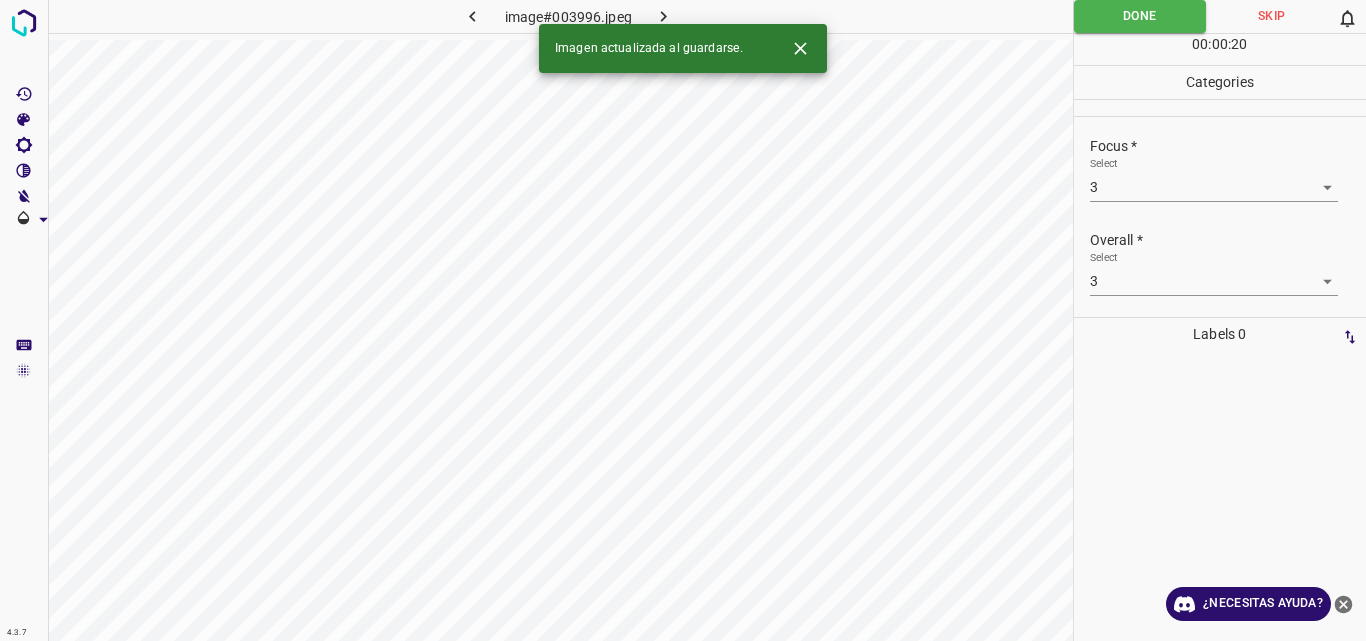 click 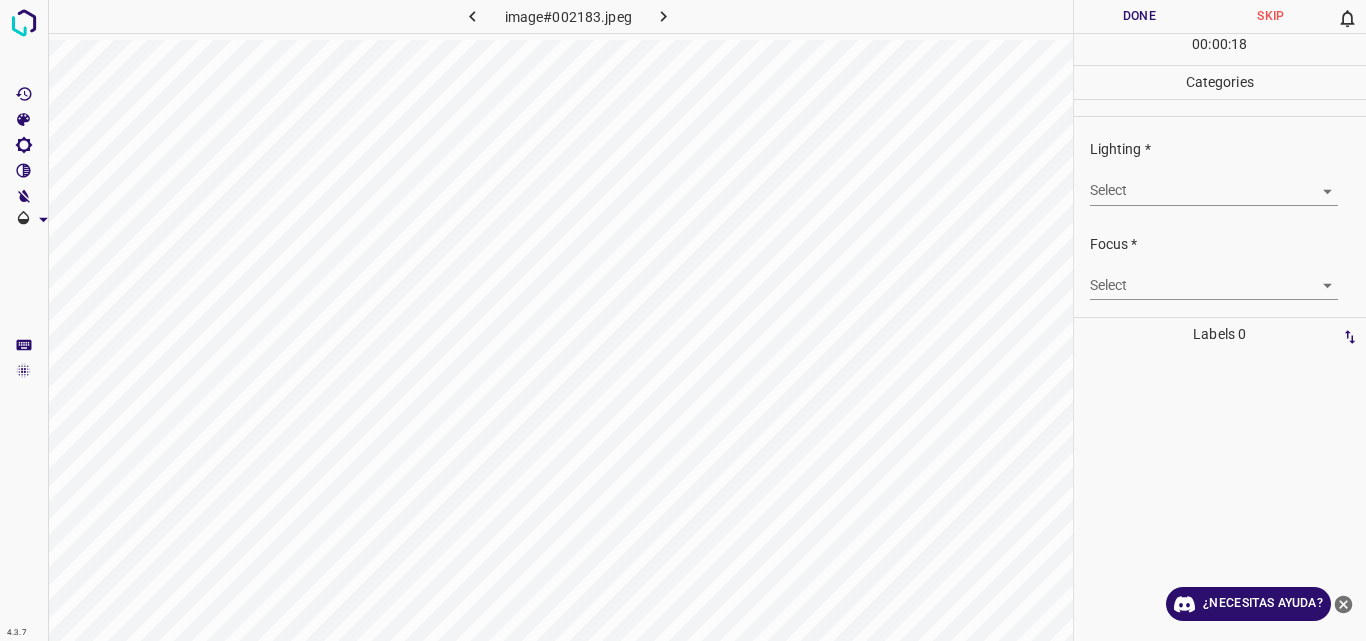 click on "4.3.7 image#002183.jpeg Done Skip 0 00   : 00   : 18   Categories Lighting *  Select ​ Focus *  Select ​ Overall *  Select ​ Labels   0 Categories 1 Lighting 2 Focus 3 Overall Tools Space Change between modes (Draw & Edit) I Auto labeling R Restore zoom M Zoom in N Zoom out Delete Delete selecte label Filters Z Restore filters X Saturation filter C Brightness filter V Contrast filter B Gray scale filter General O Download ¿Necesitas ayuda? Original text Rate this translation Your feedback will be used to help improve Google Translate - Texto - Esconder - Borrar" at bounding box center [683, 320] 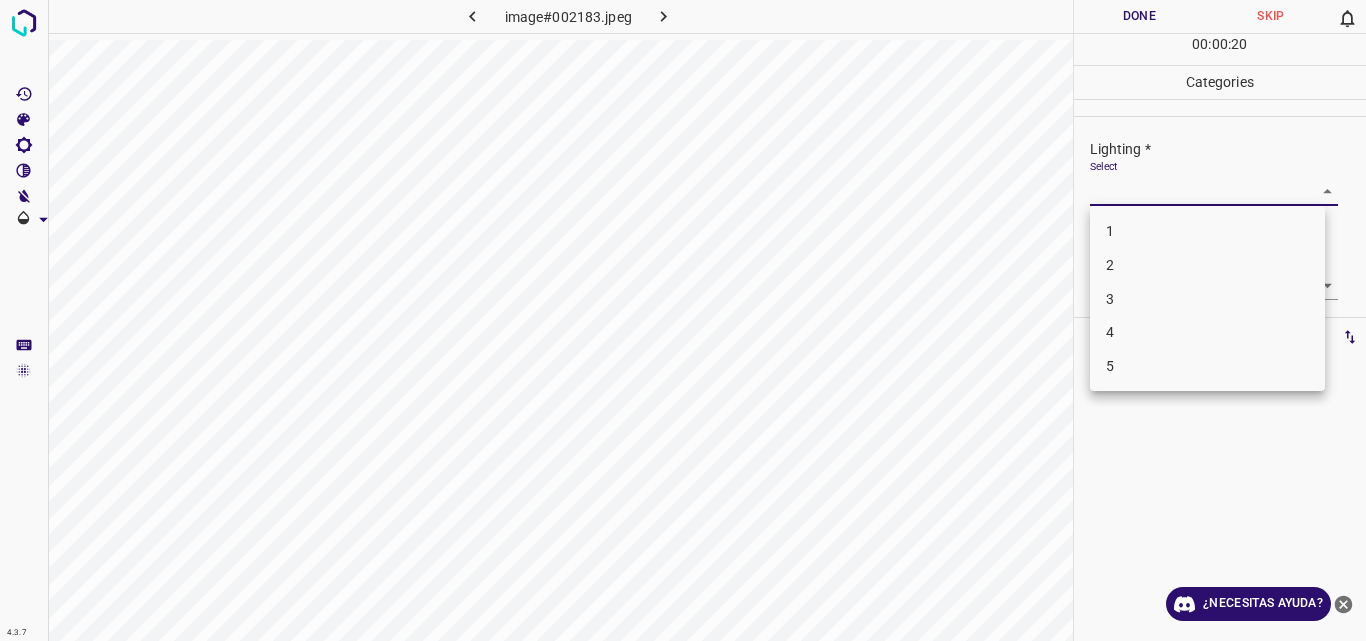 click on "3" at bounding box center (1207, 299) 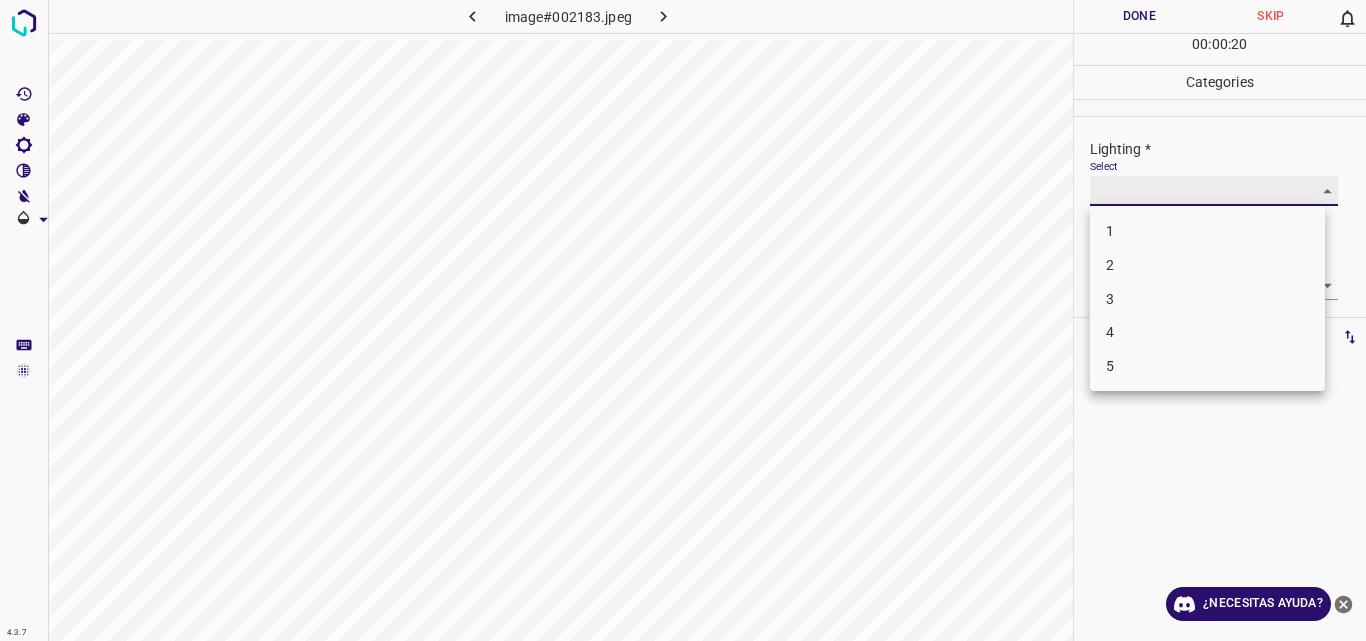 type on "3" 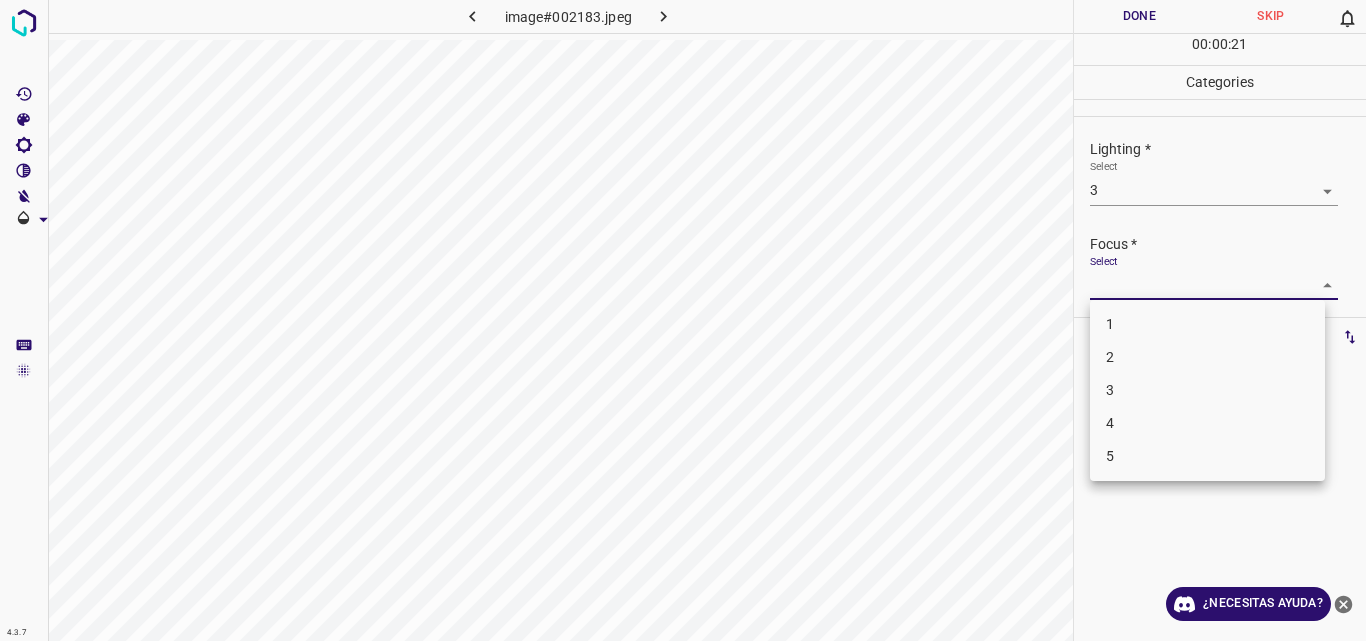click on "4.3.7 image#002183.jpeg Done Skip 0 00   : 00   : 21   Categories Lighting *  Select 3 3 Focus *  Select ​ Overall *  Select ​ Labels   0 Categories 1 Lighting 2 Focus 3 Overall Tools Space Change between modes (Draw & Edit) I Auto labeling R Restore zoom M Zoom in N Zoom out Delete Delete selecte label Filters Z Restore filters X Saturation filter C Brightness filter V Contrast filter B Gray scale filter General O Download ¿Necesitas ayuda? Original text Rate this translation Your feedback will be used to help improve Google Translate - Texto - Esconder - Borrar 1 2 3 4 5" at bounding box center (683, 320) 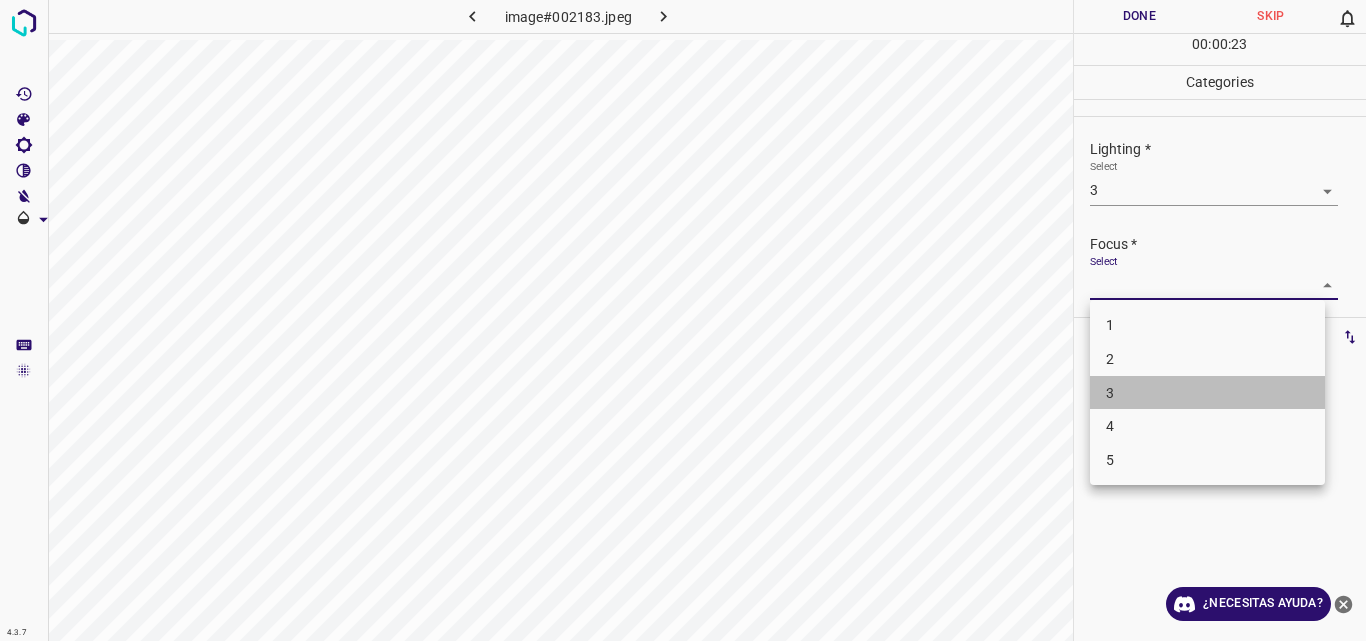 click on "3" at bounding box center [1207, 393] 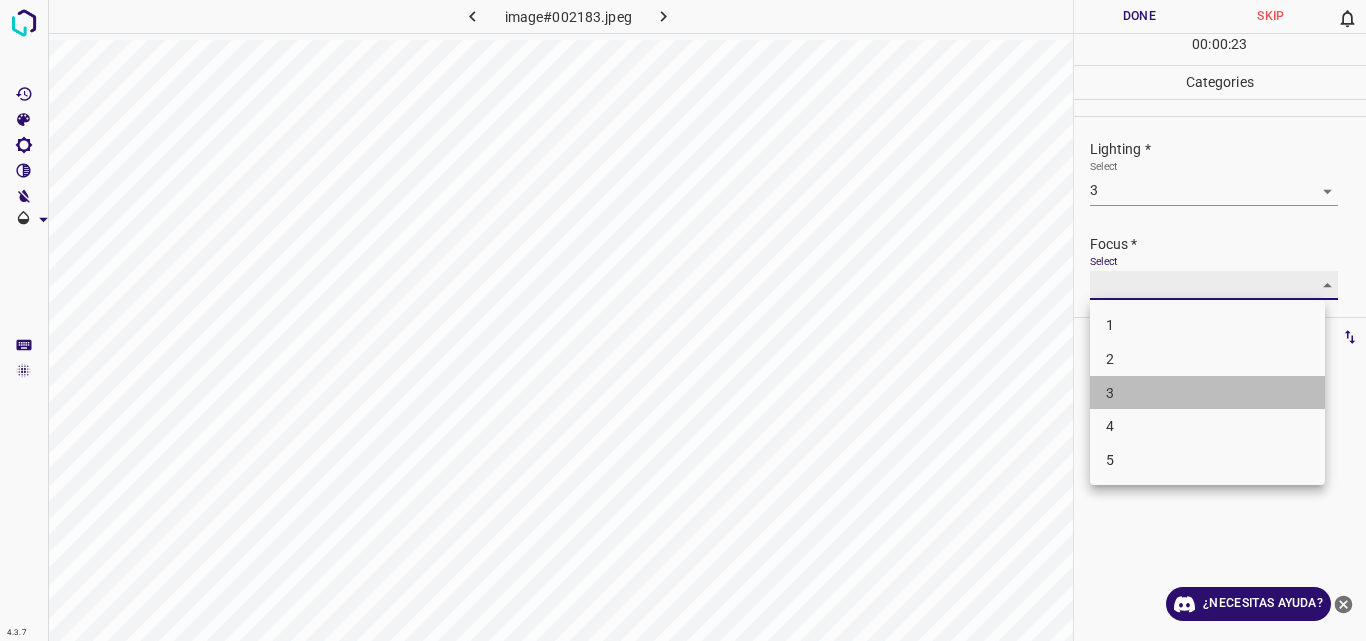 type on "3" 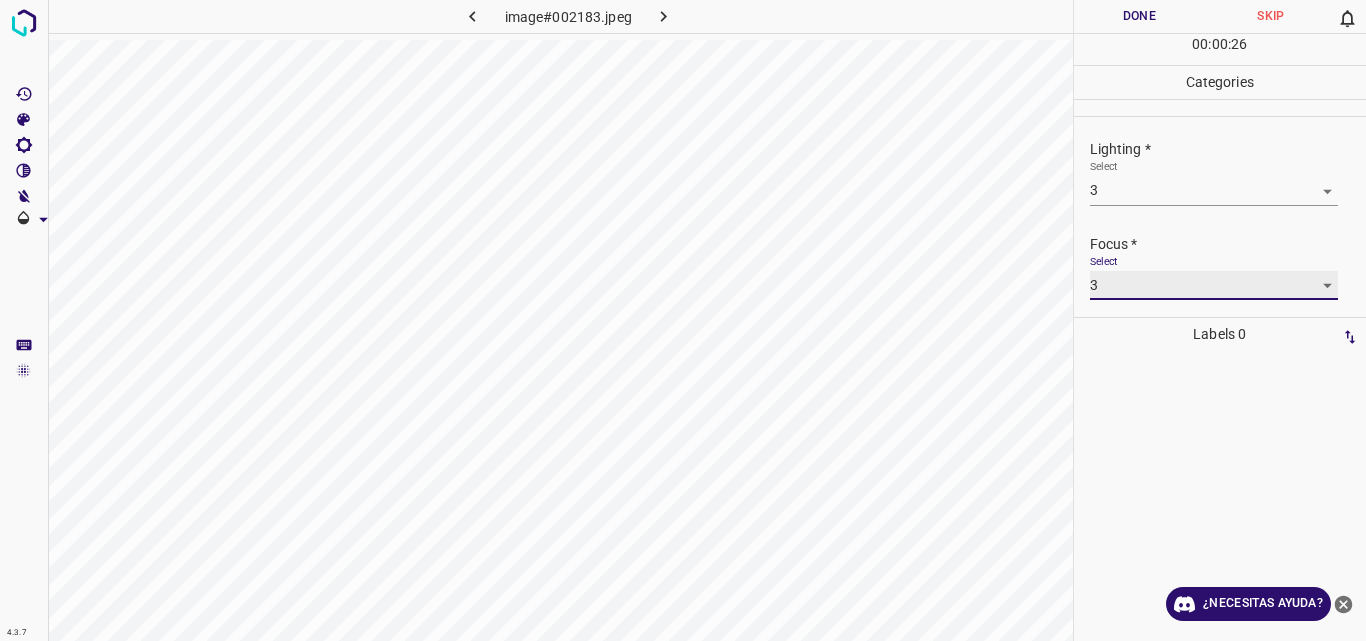 scroll, scrollTop: 94, scrollLeft: 0, axis: vertical 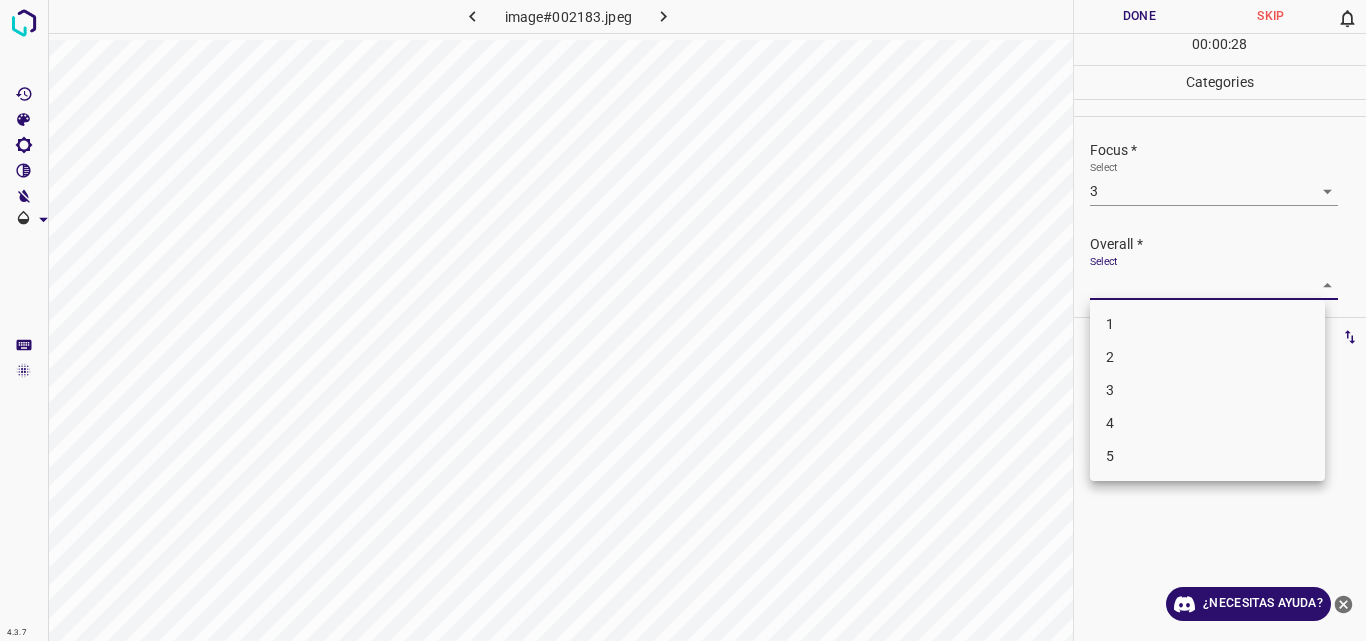 click on "4.3.7 image#002183.jpeg Done Skip 0 00   : 00   : 28   Categories Lighting *  Select 3 3 Focus *  Select 3 3 Overall *  Select ​ Labels   0 Categories 1 Lighting 2 Focus 3 Overall Tools Space Change between modes (Draw & Edit) I Auto labeling R Restore zoom M Zoom in N Zoom out Delete Delete selecte label Filters Z Restore filters X Saturation filter C Brightness filter V Contrast filter B Gray scale filter General O Download ¿Necesitas ayuda? Original text Rate this translation Your feedback will be used to help improve Google Translate - Texto - Esconder - Borrar 1 2 3 4 5" at bounding box center [683, 320] 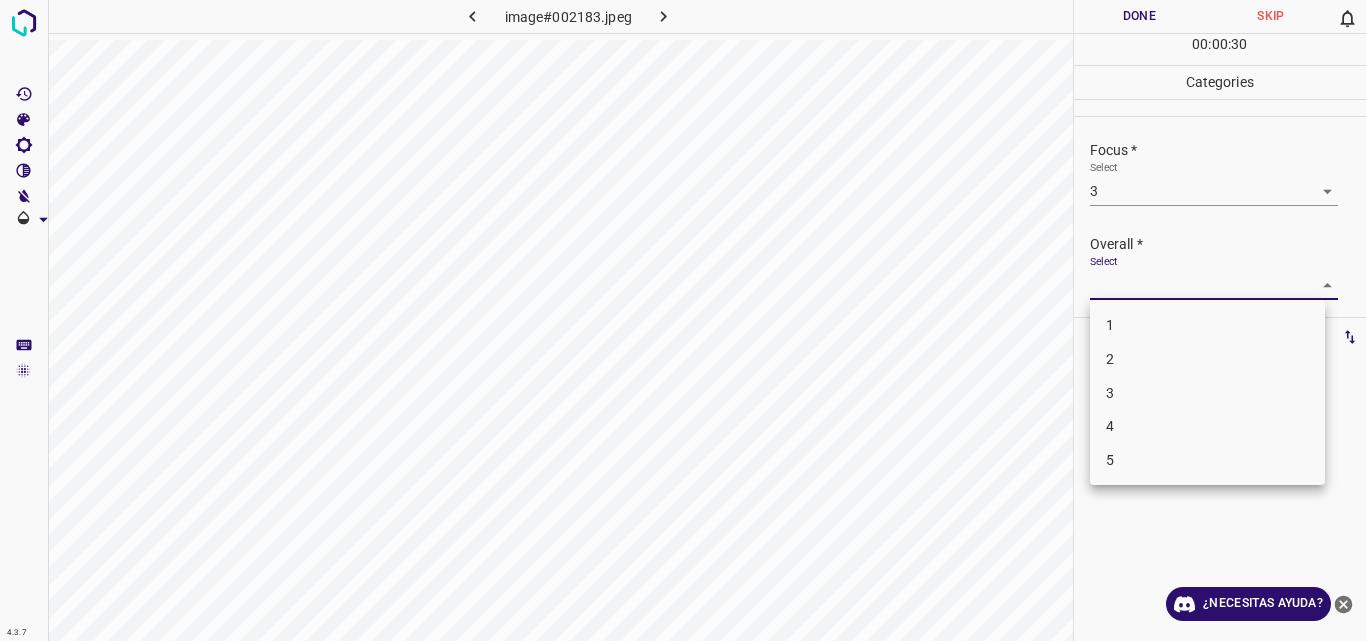 click at bounding box center [683, 320] 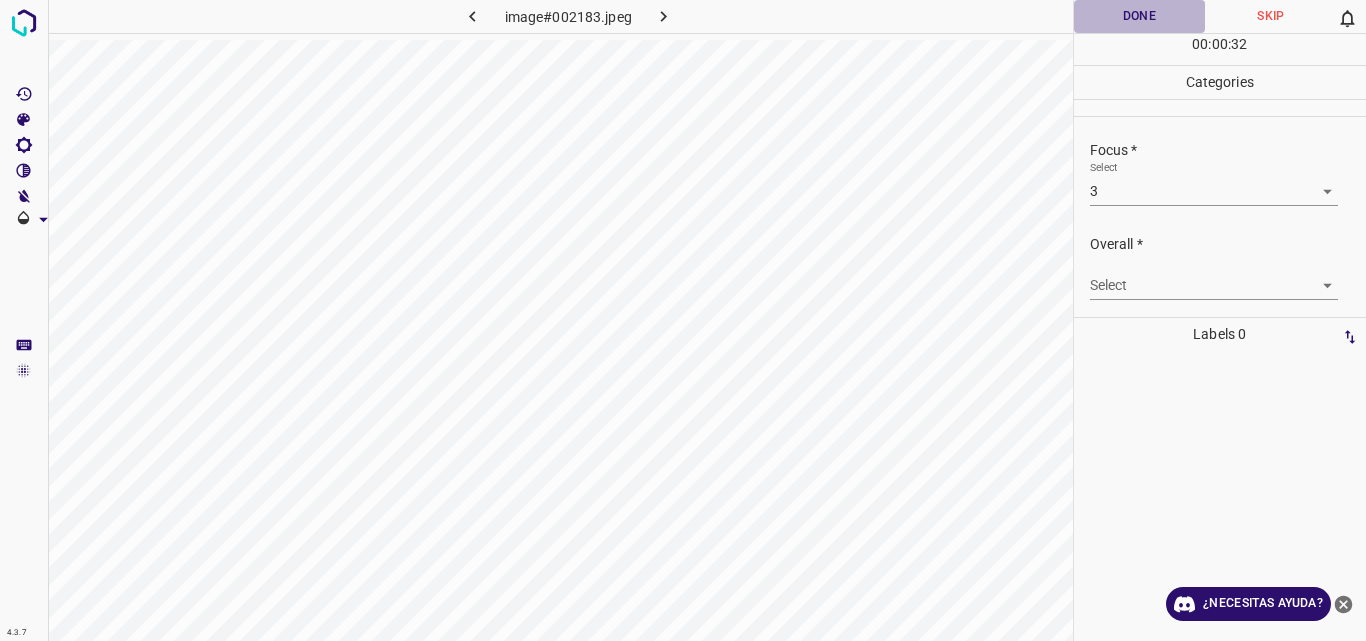 click on "Done" at bounding box center (1140, 16) 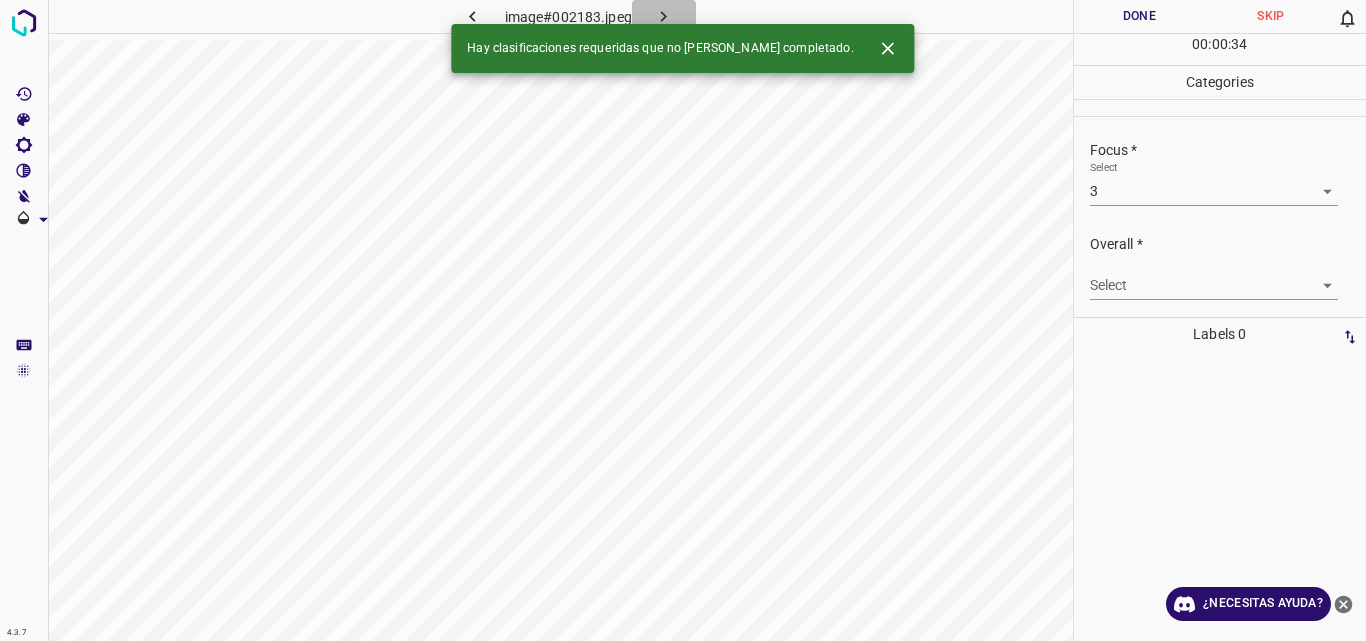 click 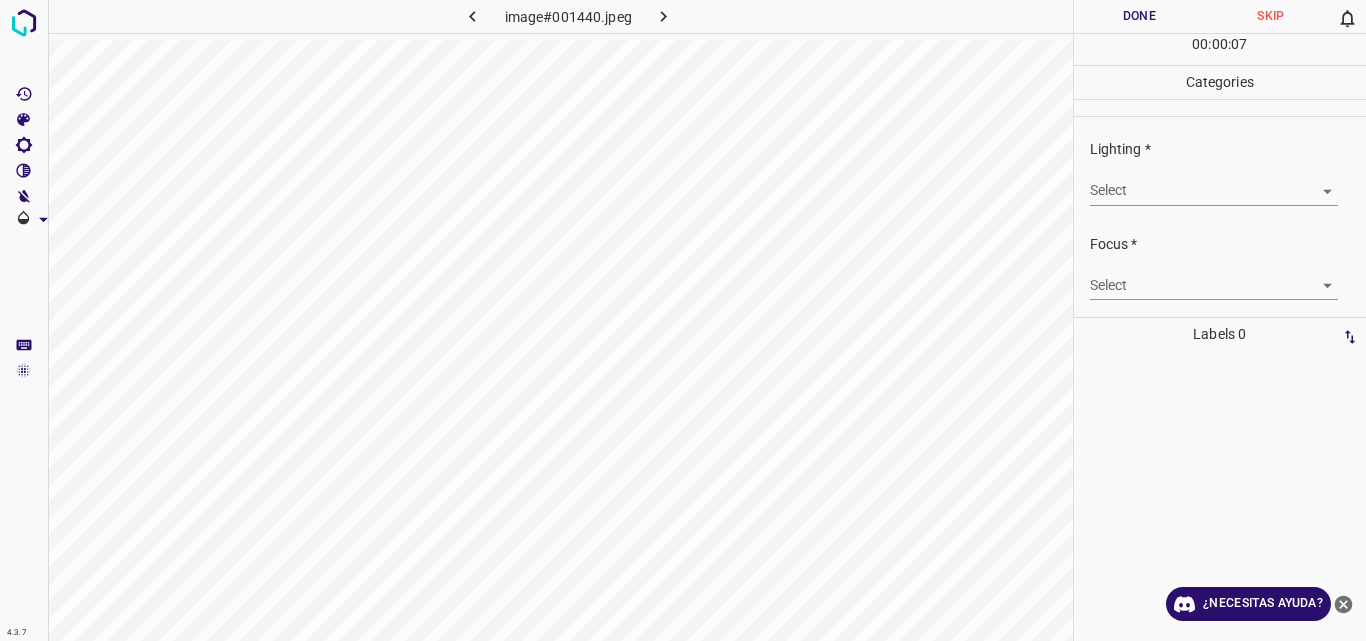 click on "4.3.7 image#001440.jpeg Done Skip 0 00   : 00   : 07   Categories Lighting *  Select ​ Focus *  Select ​ Overall *  Select ​ Labels   0 Categories 1 Lighting 2 Focus 3 Overall Tools Space Change between modes (Draw & Edit) I Auto labeling R Restore zoom M Zoom in N Zoom out Delete Delete selecte label Filters Z Restore filters X Saturation filter C Brightness filter V Contrast filter B Gray scale filter General O Download ¿Necesitas ayuda? Original text Rate this translation Your feedback will be used to help improve Google Translate - Texto - Esconder - Borrar" at bounding box center [683, 320] 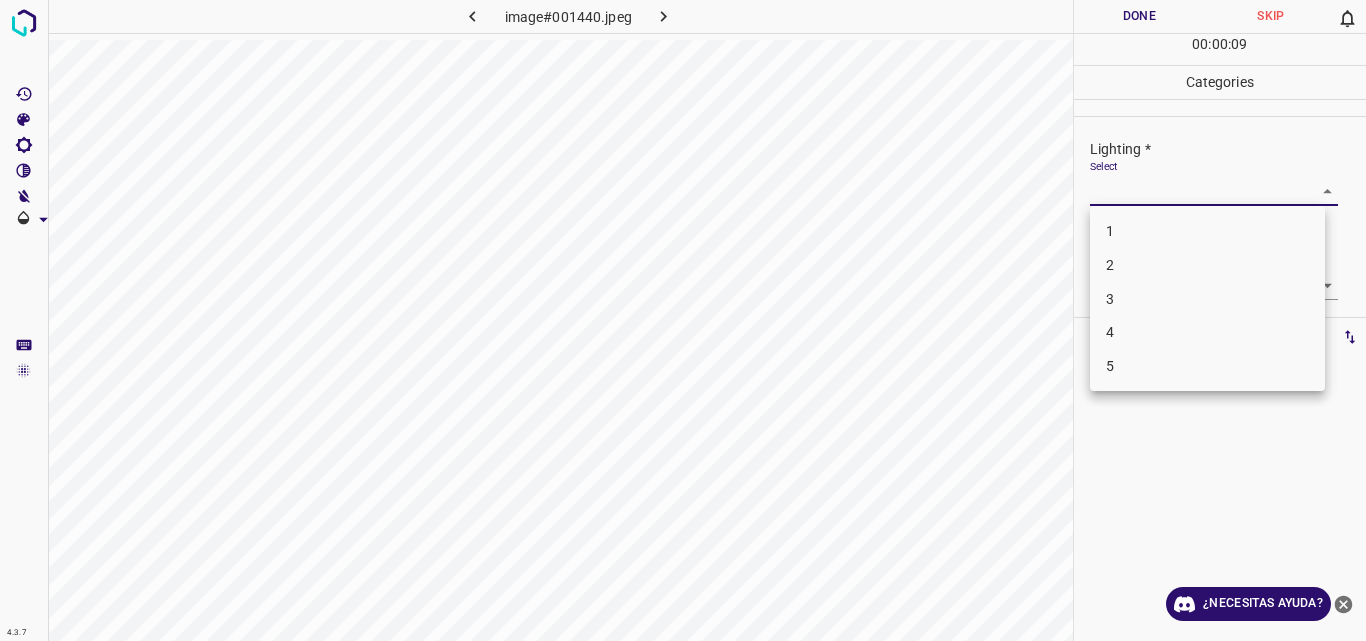 click on "3" at bounding box center (1207, 299) 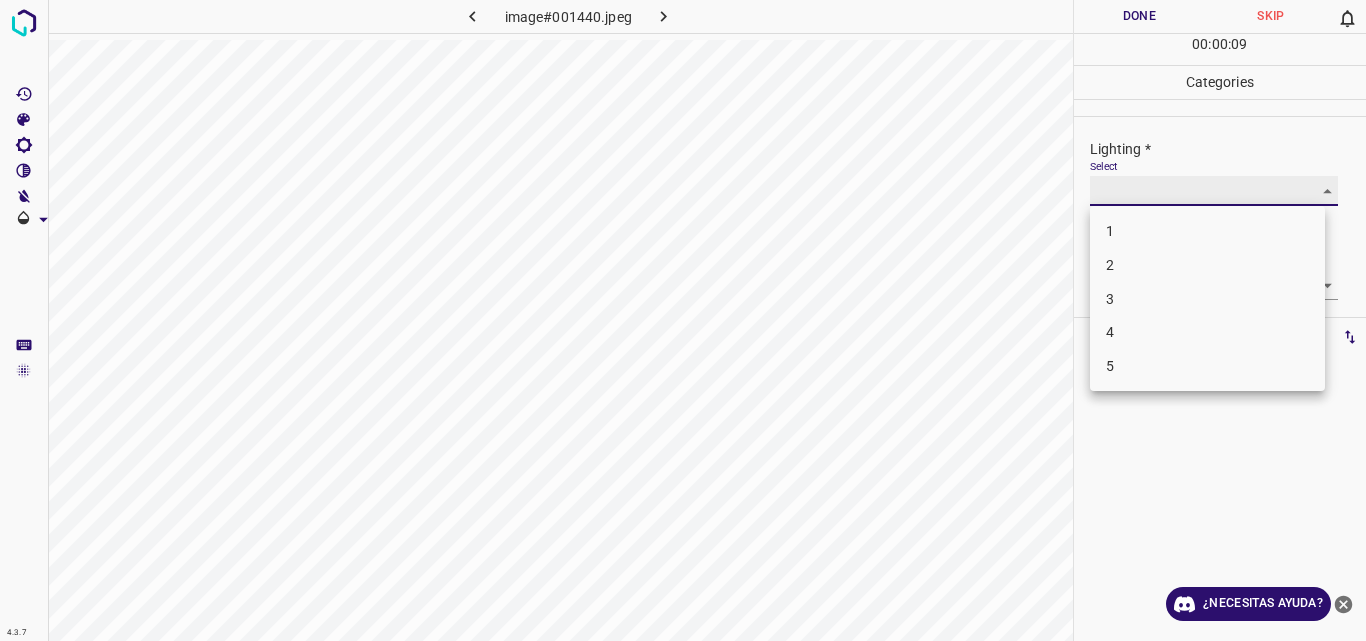 type on "3" 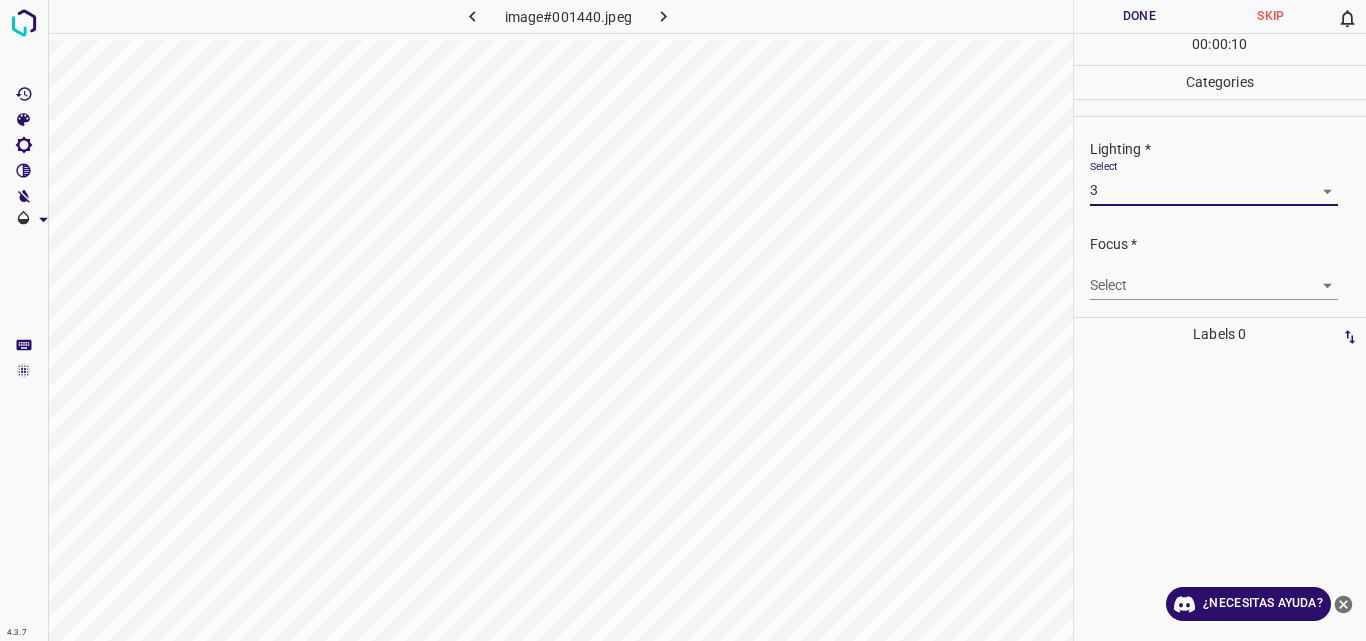 click on "4.3.7 image#001440.jpeg Done Skip 0 00   : 00   : 10   Categories Lighting *  Select 3 3 Focus *  Select ​ Overall *  Select ​ Labels   0 Categories 1 Lighting 2 Focus 3 Overall Tools Space Change between modes (Draw & Edit) I Auto labeling R Restore zoom M Zoom in N Zoom out Delete Delete selecte label Filters Z Restore filters X Saturation filter C Brightness filter V Contrast filter B Gray scale filter General O Download ¿Necesitas ayuda? Original text Rate this translation Your feedback will be used to help improve Google Translate - Texto - Esconder - Borrar" at bounding box center [683, 320] 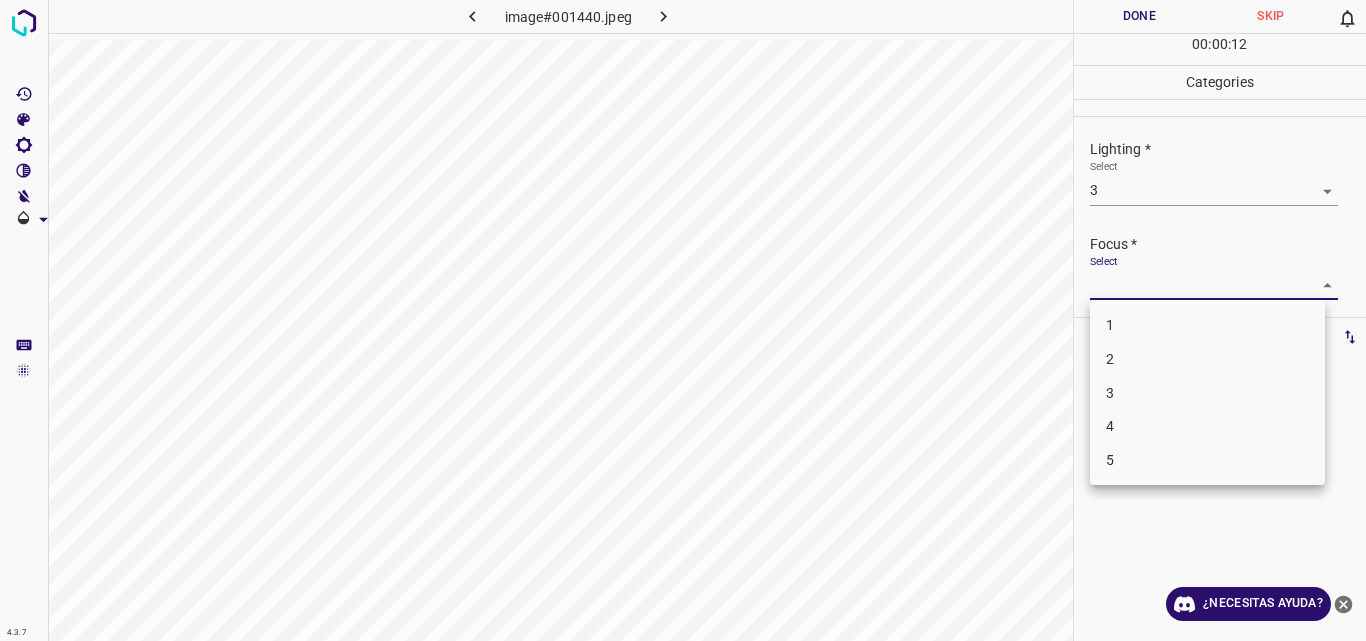 click on "3" at bounding box center [1207, 393] 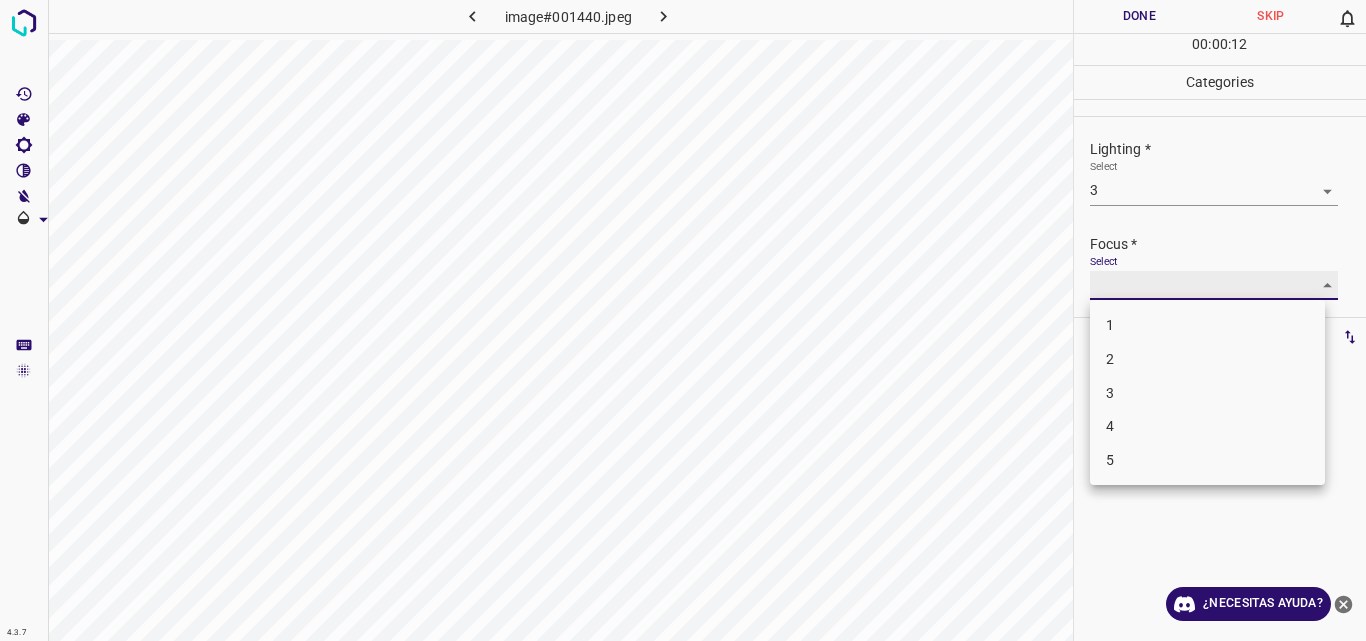 type on "3" 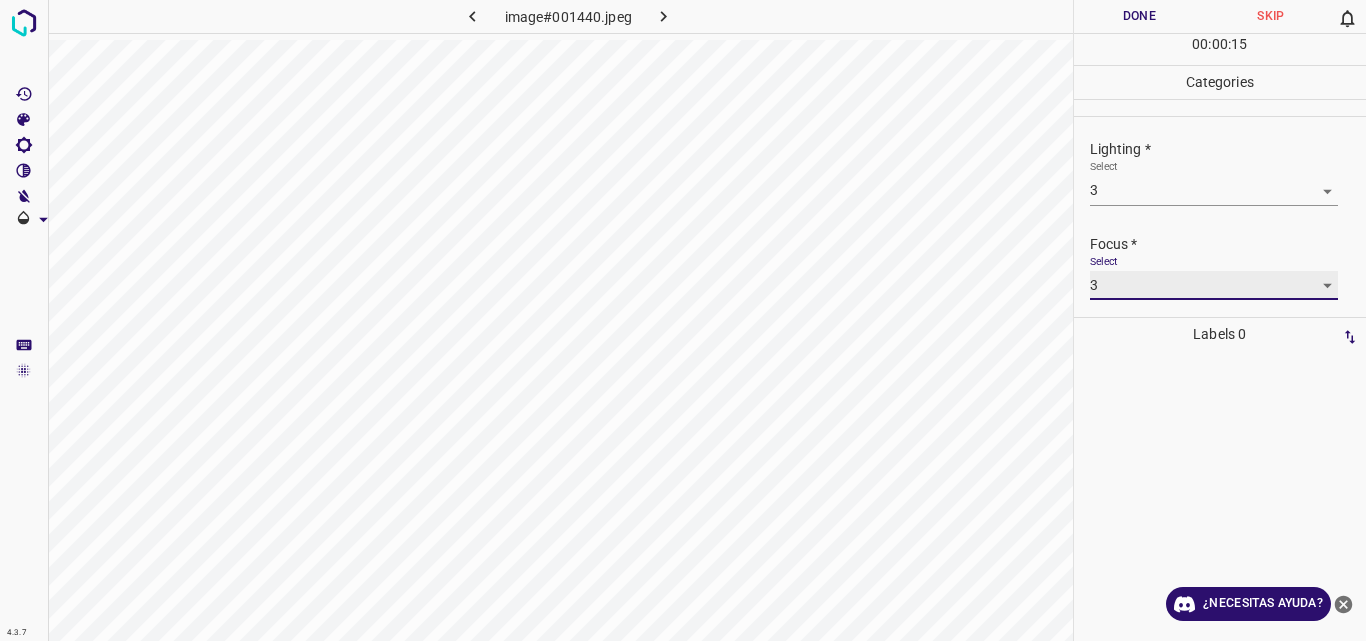 scroll, scrollTop: 98, scrollLeft: 0, axis: vertical 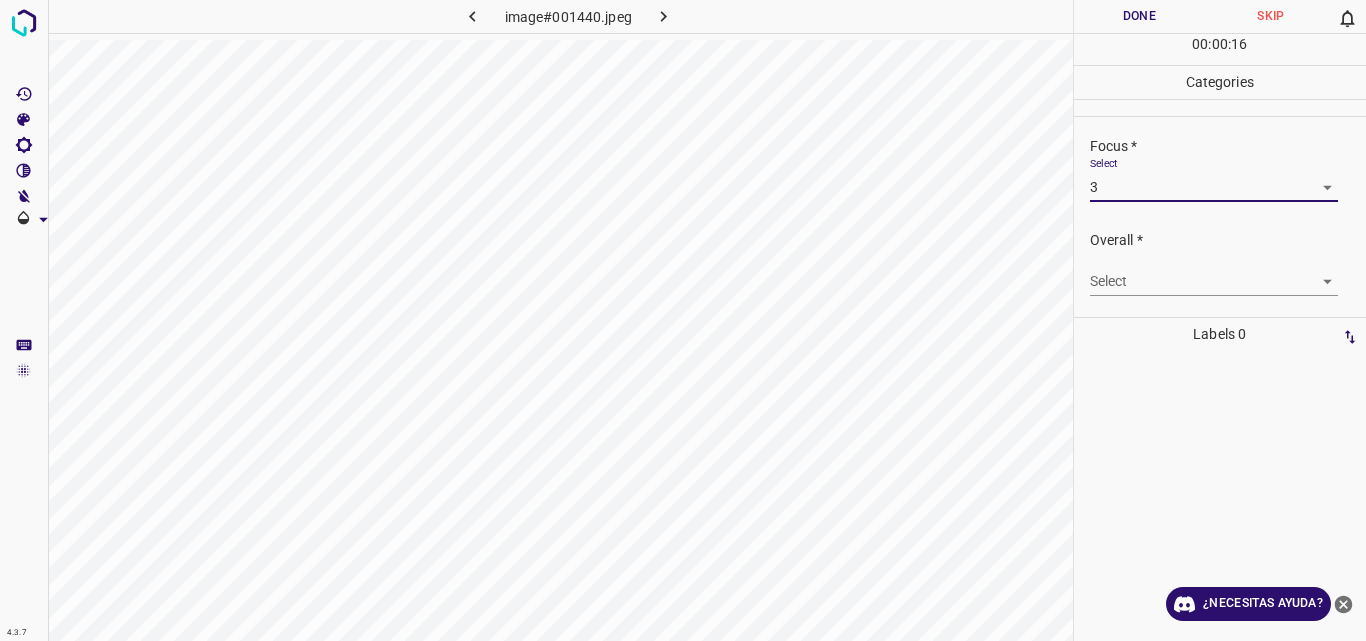 click on "4.3.7 image#001440.jpeg Done Skip 0 00   : 00   : 16   Categories Lighting *  Select 3 3 Focus *  Select 3 3 Overall *  Select ​ Labels   0 Categories 1 Lighting 2 Focus 3 Overall Tools Space Change between modes (Draw & Edit) I Auto labeling R Restore zoom M Zoom in N Zoom out Delete Delete selecte label Filters Z Restore filters X Saturation filter C Brightness filter V Contrast filter B Gray scale filter General O Download ¿Necesitas ayuda? Original text Rate this translation Your feedback will be used to help improve Google Translate - Texto - Esconder - Borrar" at bounding box center [683, 320] 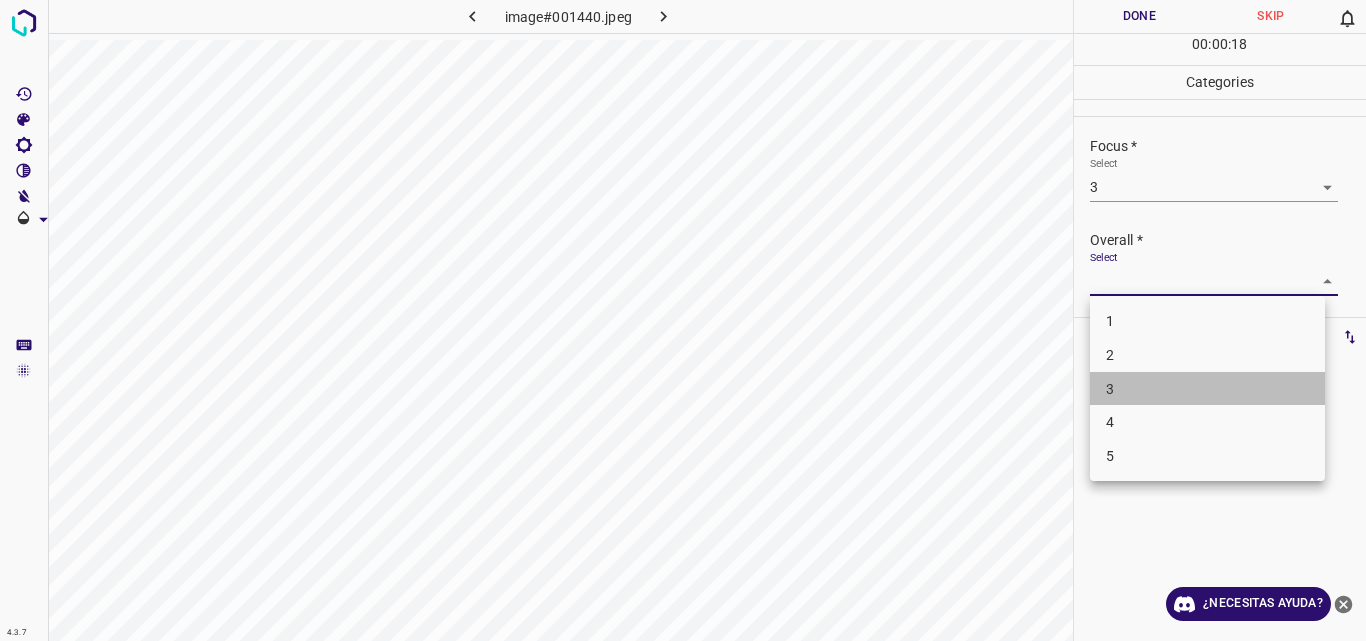 click on "3" at bounding box center [1207, 389] 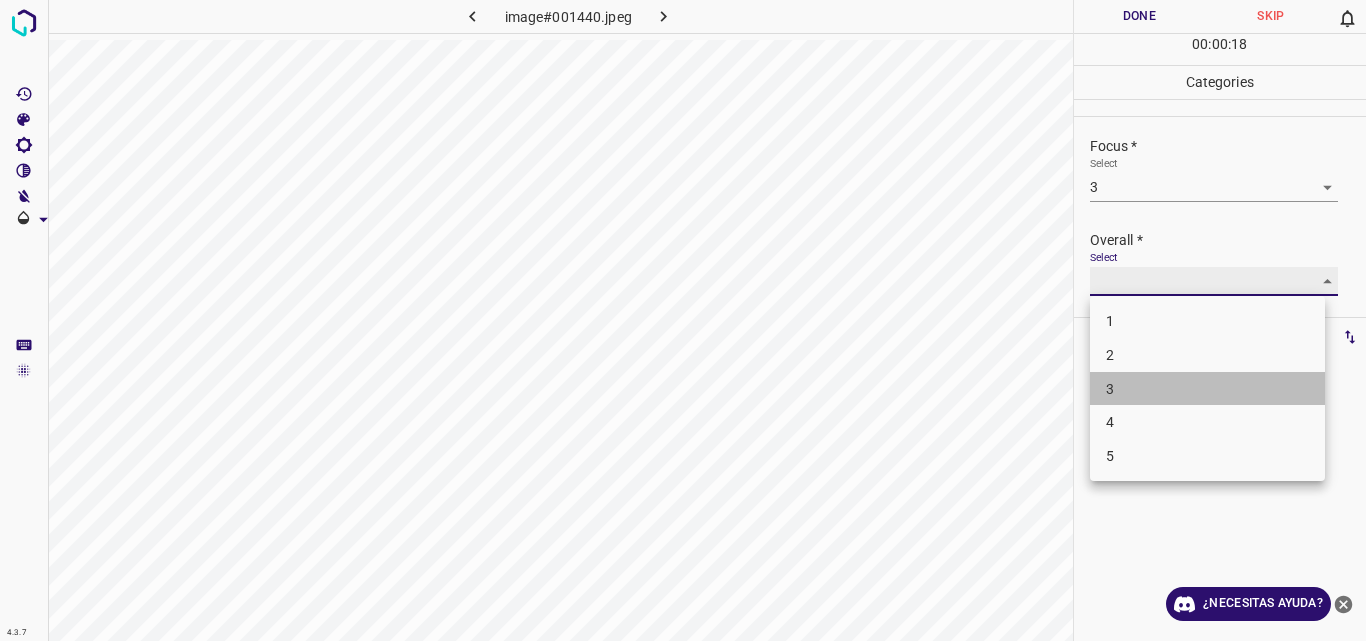 type on "3" 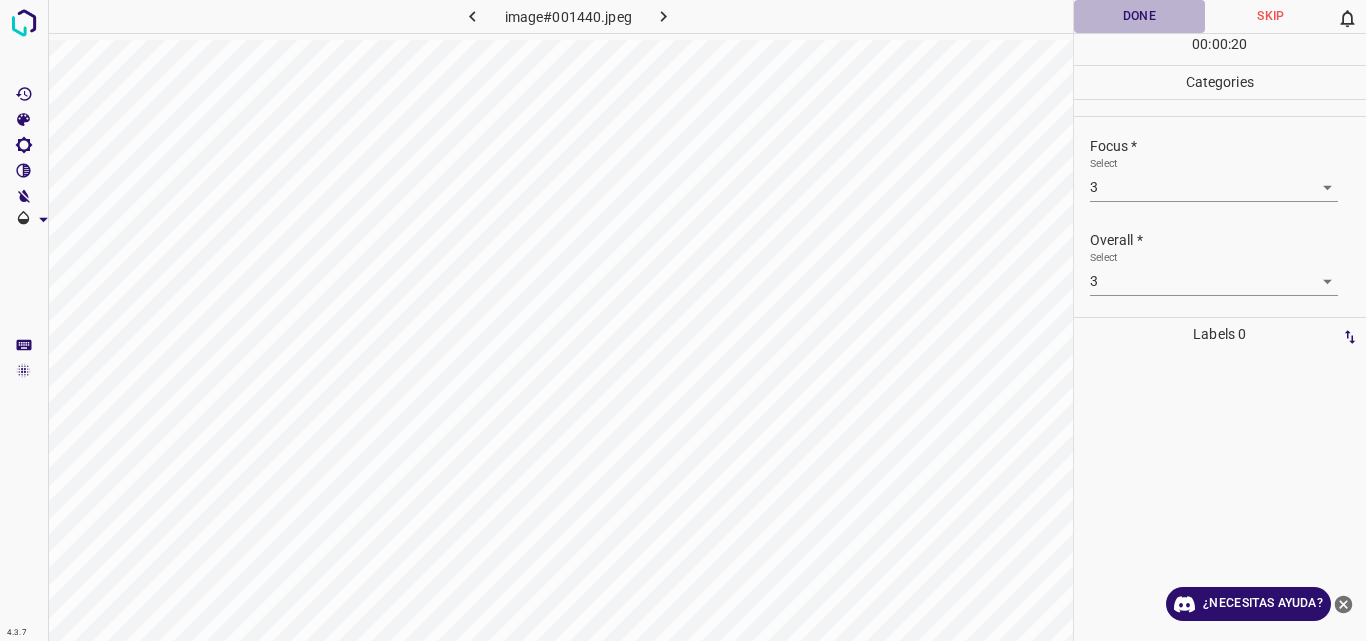 click on "Done" at bounding box center (1140, 16) 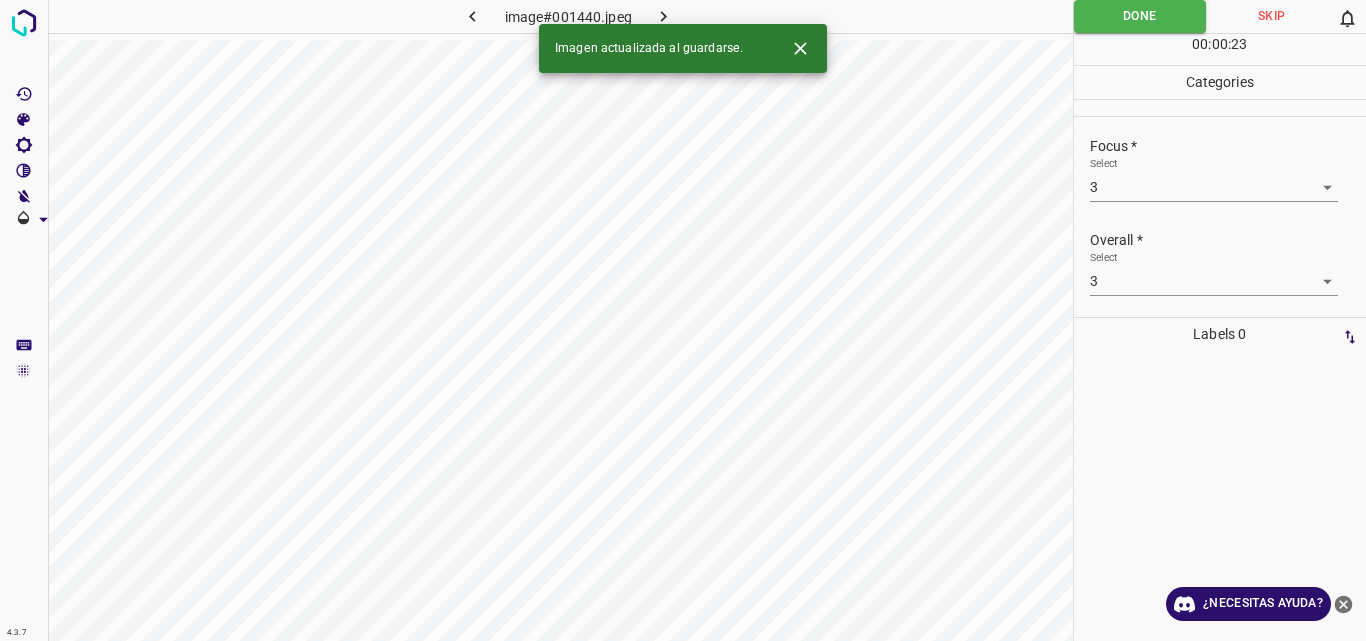 click 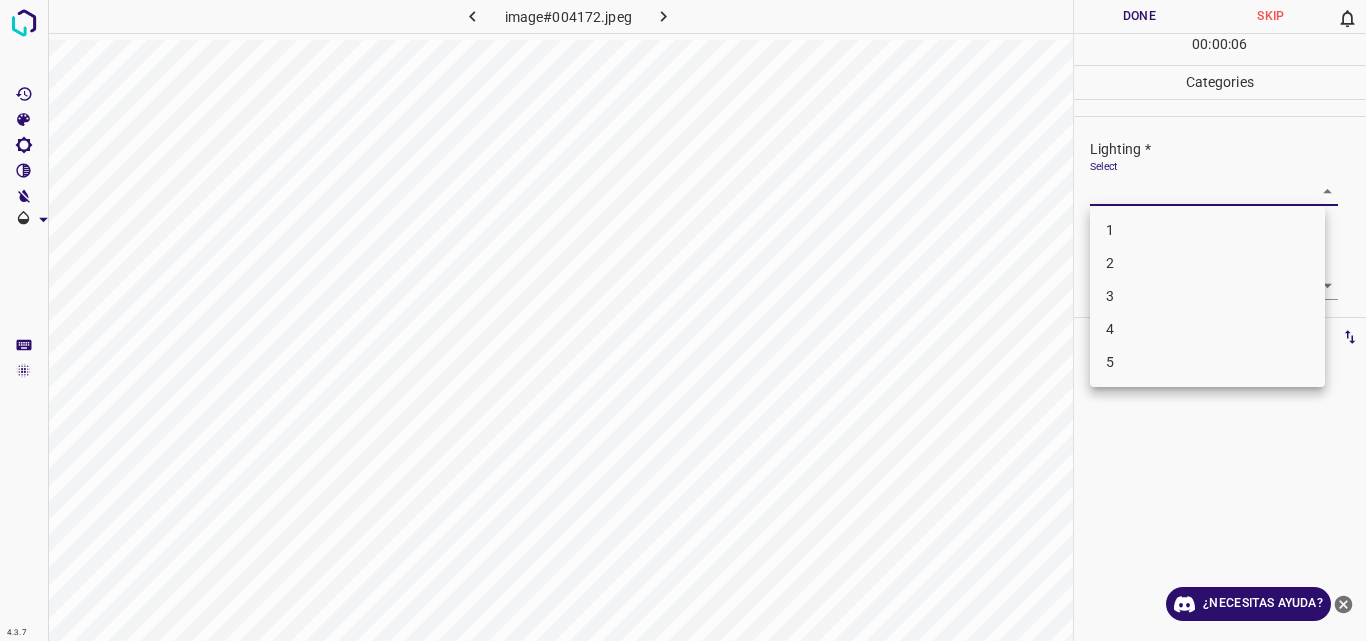 click on "4.3.7 image#004172.jpeg Done Skip 0 00   : 00   : 06   Categories Lighting *  Select ​ Focus *  Select ​ Overall *  Select ​ Labels   0 Categories 1 Lighting 2 Focus 3 Overall Tools Space Change between modes (Draw & Edit) I Auto labeling R Restore zoom M Zoom in N Zoom out Delete Delete selecte label Filters Z Restore filters X Saturation filter C Brightness filter V Contrast filter B Gray scale filter General O Download ¿Necesitas ayuda? Original text Rate this translation Your feedback will be used to help improve Google Translate - Texto - Esconder - Borrar 1 2 3 4 5" at bounding box center (683, 320) 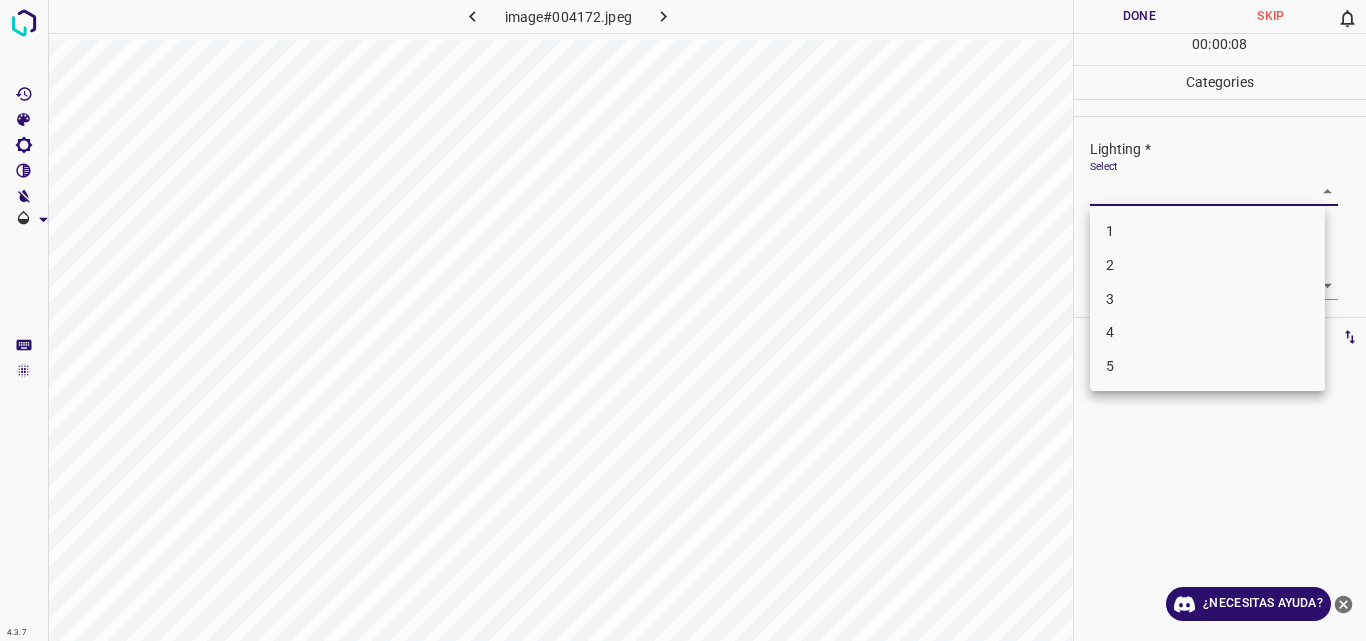 click on "2" at bounding box center [1207, 265] 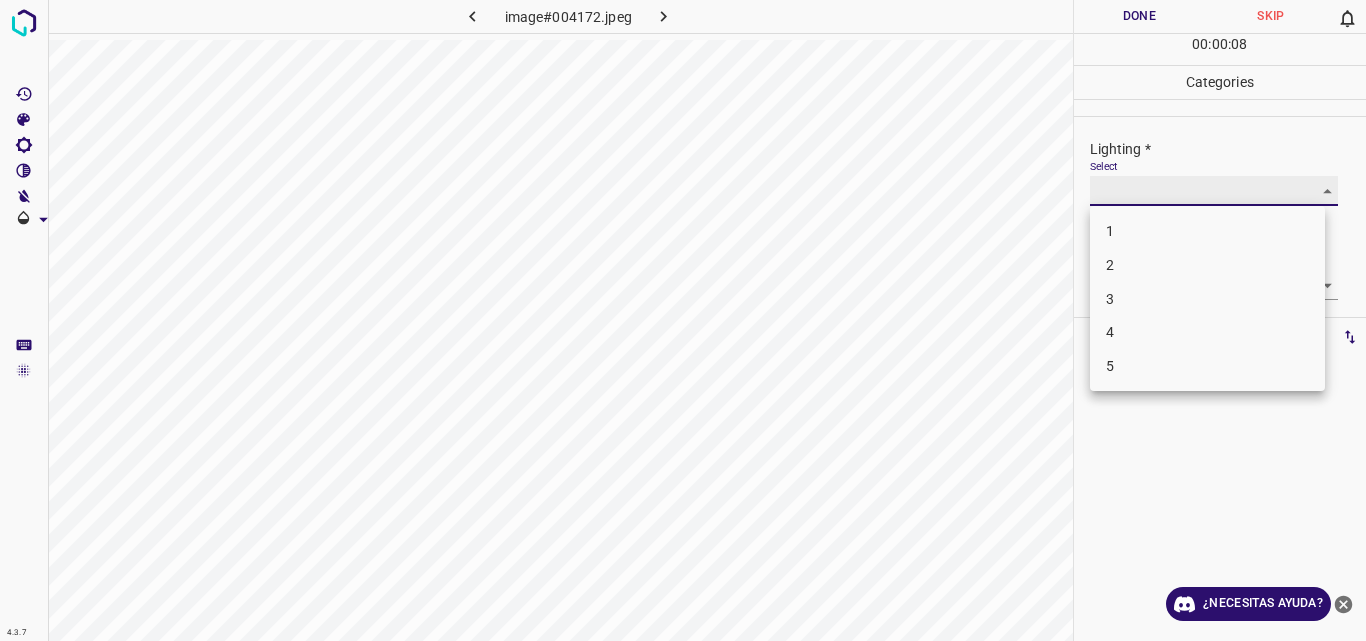 type on "2" 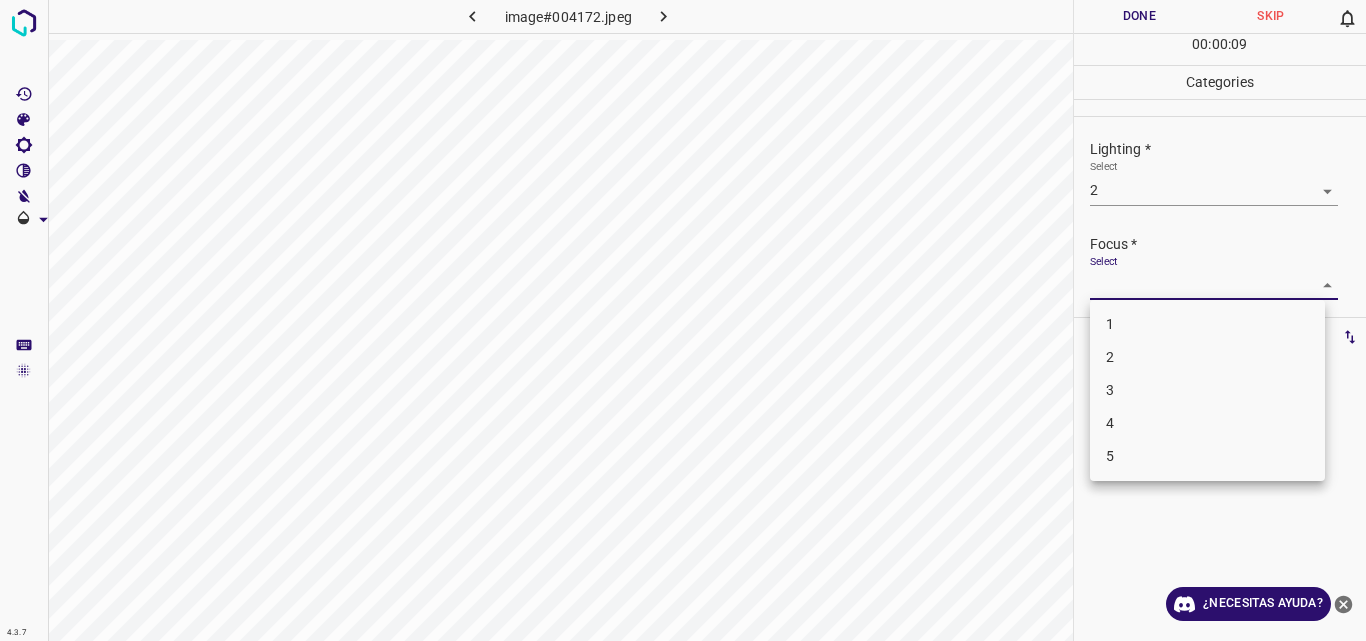 click on "4.3.7 image#004172.jpeg Done Skip 0 00   : 00   : 09   Categories Lighting *  Select 2 2 Focus *  Select ​ Overall *  Select ​ Labels   0 Categories 1 Lighting 2 Focus 3 Overall Tools Space Change between modes (Draw & Edit) I Auto labeling R Restore zoom M Zoom in N Zoom out Delete Delete selecte label Filters Z Restore filters X Saturation filter C Brightness filter V Contrast filter B Gray scale filter General O Download ¿Necesitas ayuda? Original text Rate this translation Your feedback will be used to help improve Google Translate - Texto - Esconder - Borrar 1 2 3 4 5" at bounding box center [683, 320] 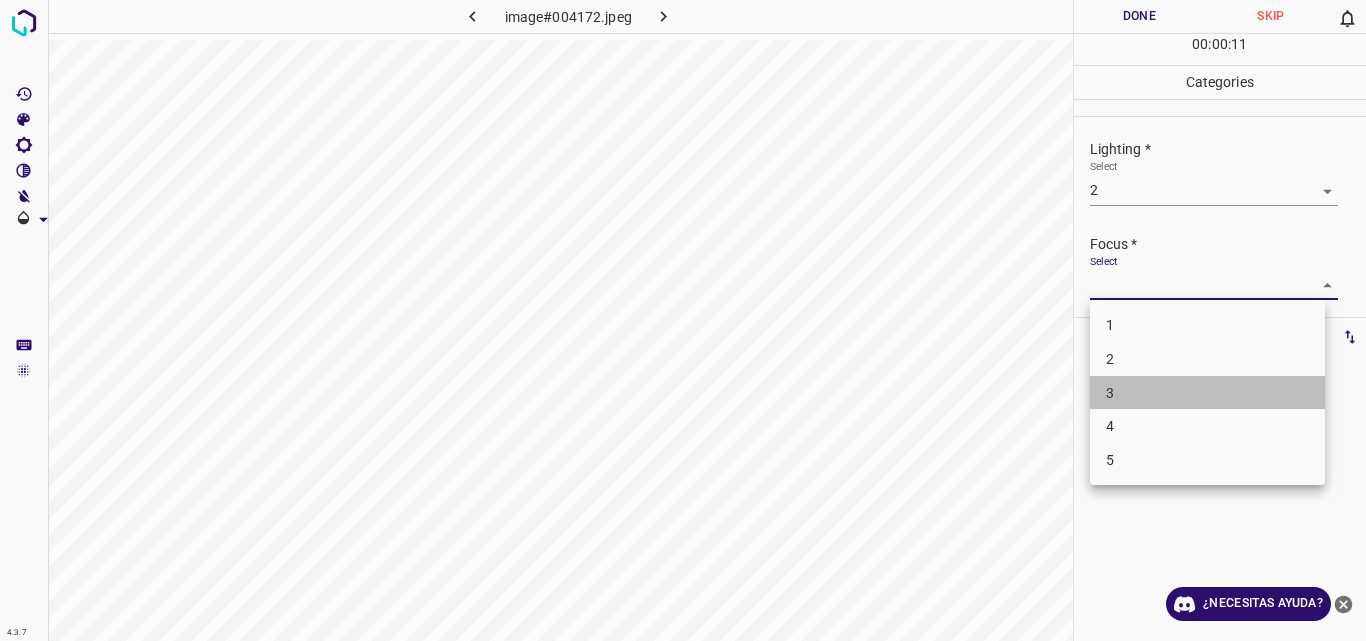 click on "3" at bounding box center (1207, 393) 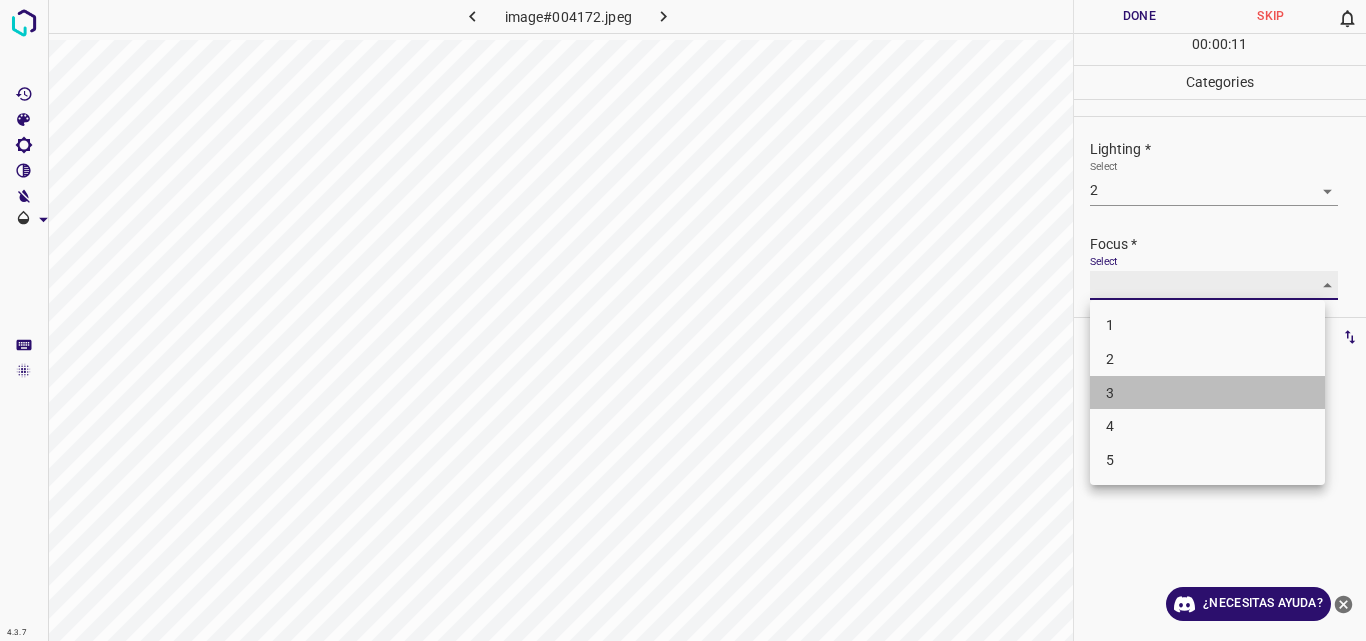 type on "3" 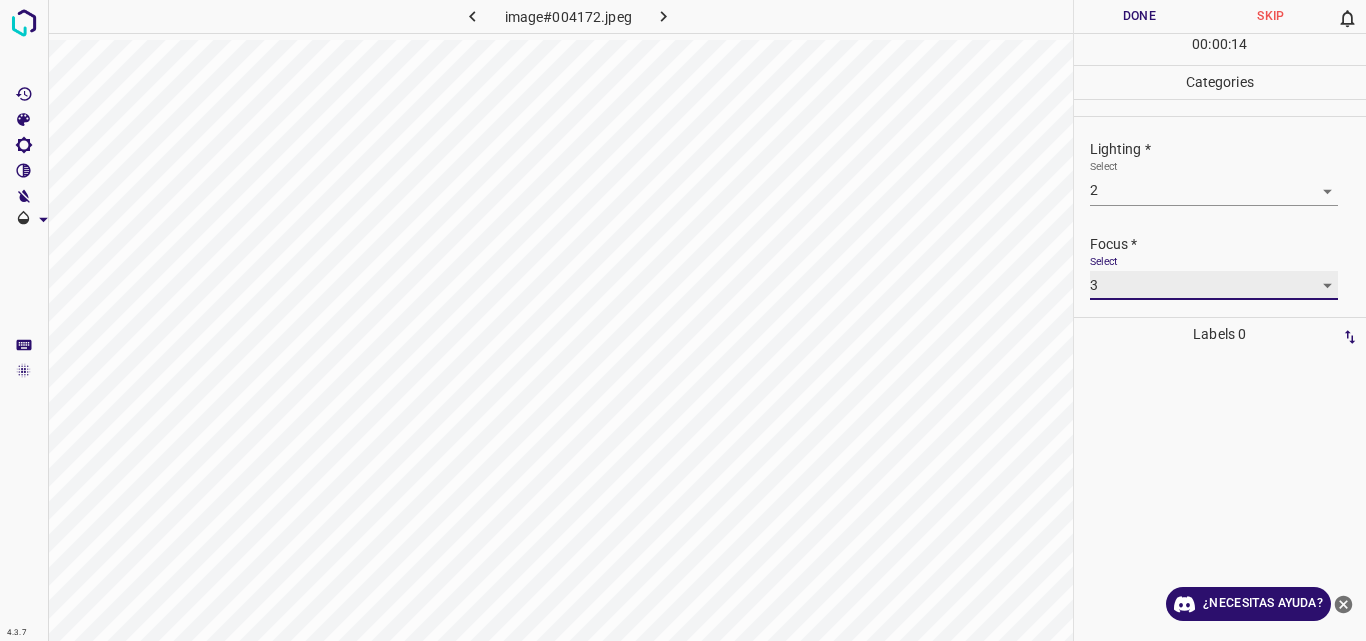 scroll, scrollTop: 98, scrollLeft: 0, axis: vertical 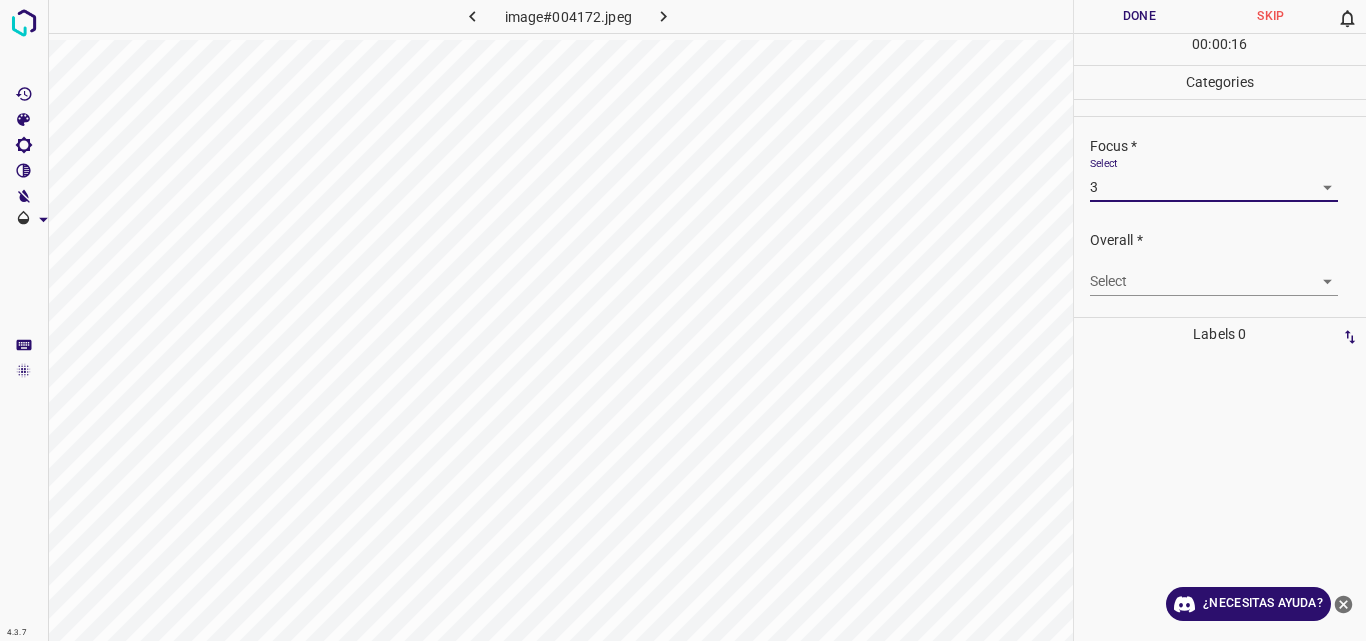 click on "4.3.7 image#004172.jpeg Done Skip 0 00   : 00   : 16   Categories Lighting *  Select 2 2 Focus *  Select 3 3 Overall *  Select ​ Labels   0 Categories 1 Lighting 2 Focus 3 Overall Tools Space Change between modes (Draw & Edit) I Auto labeling R Restore zoom M Zoom in N Zoom out Delete Delete selecte label Filters Z Restore filters X Saturation filter C Brightness filter V Contrast filter B Gray scale filter General O Download ¿Necesitas ayuda? Original text Rate this translation Your feedback will be used to help improve Google Translate - Texto - Esconder - Borrar" at bounding box center [683, 320] 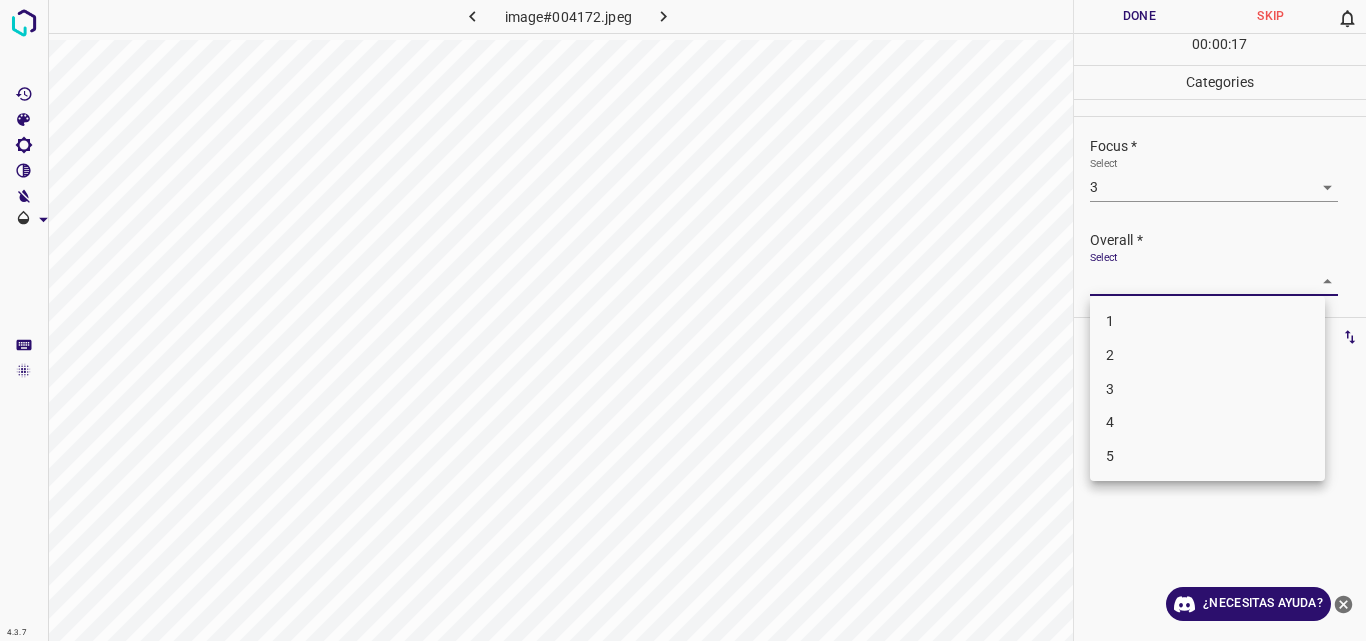 click on "3" at bounding box center [1207, 389] 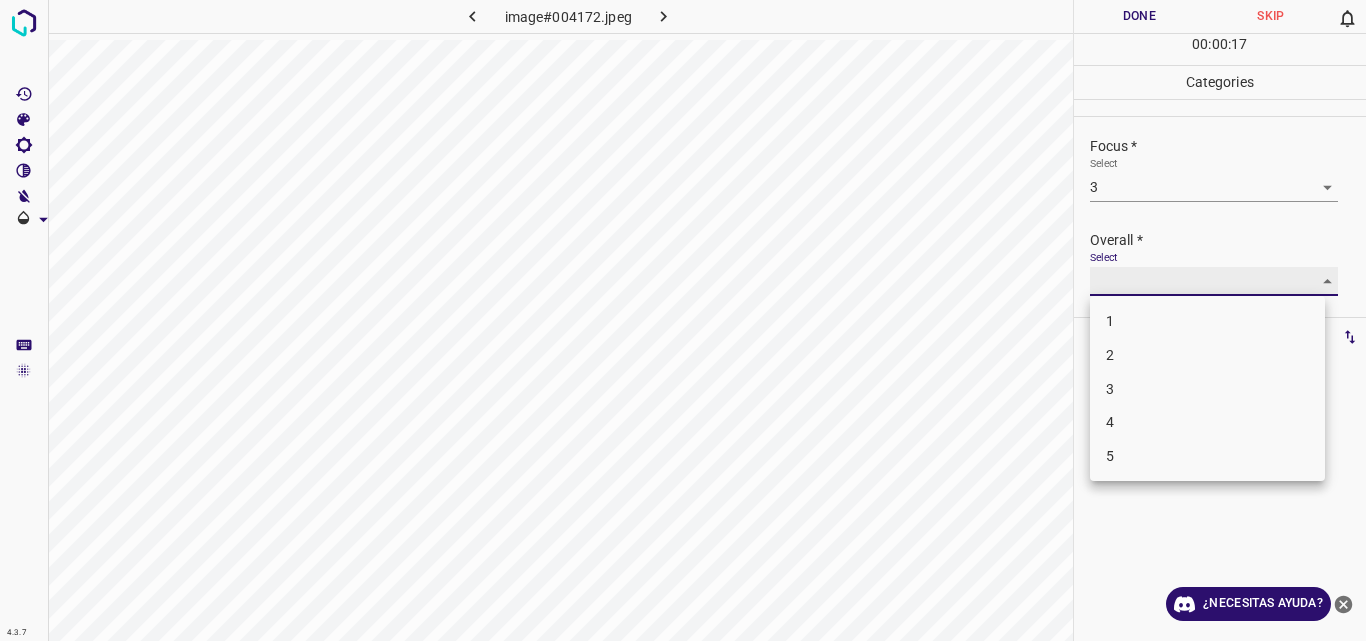 type on "3" 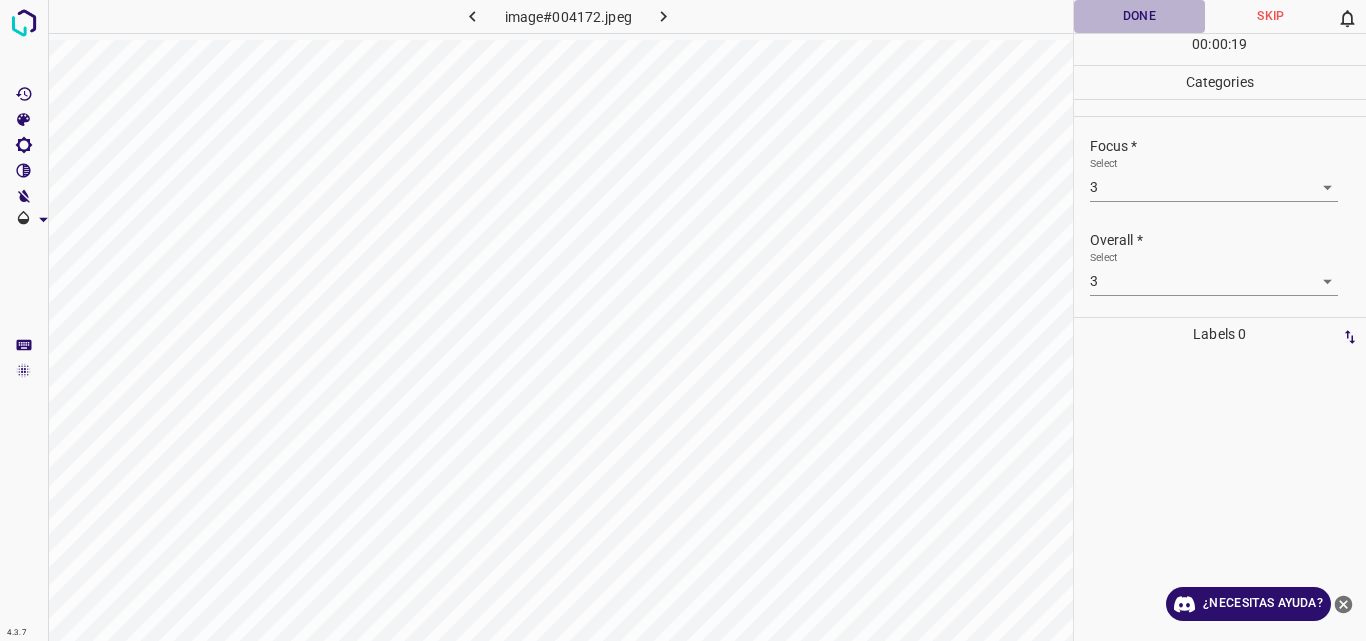 click on "Done" at bounding box center (1140, 16) 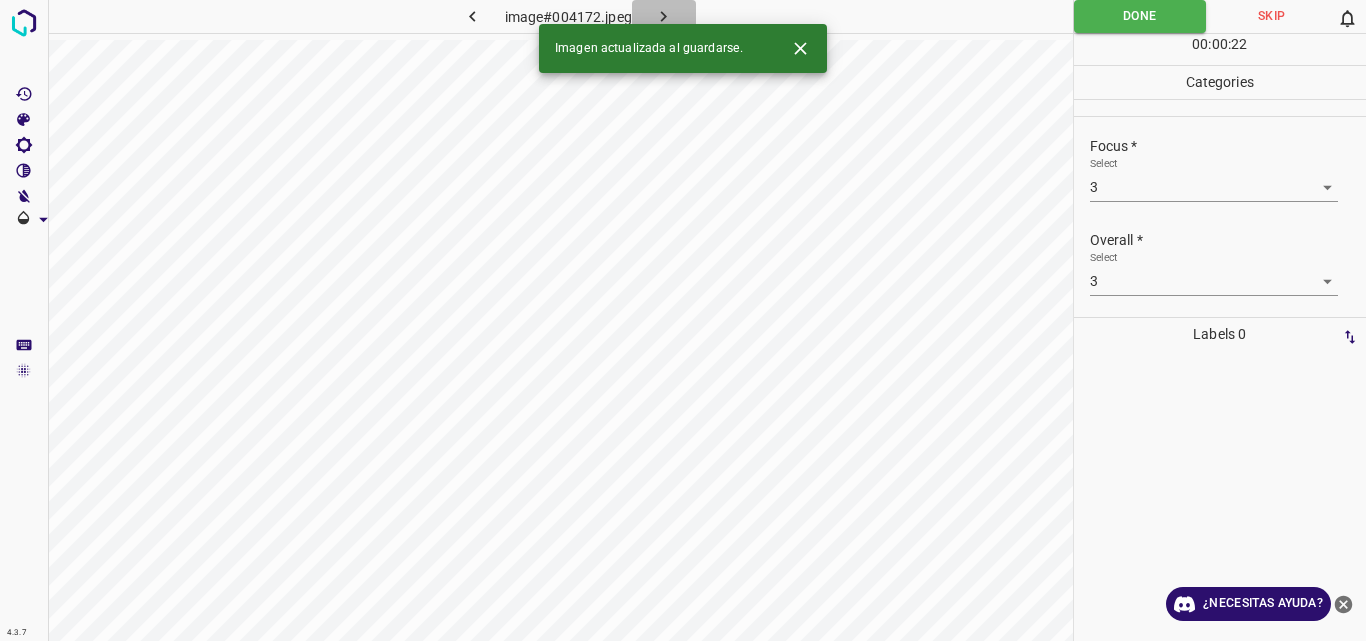 click 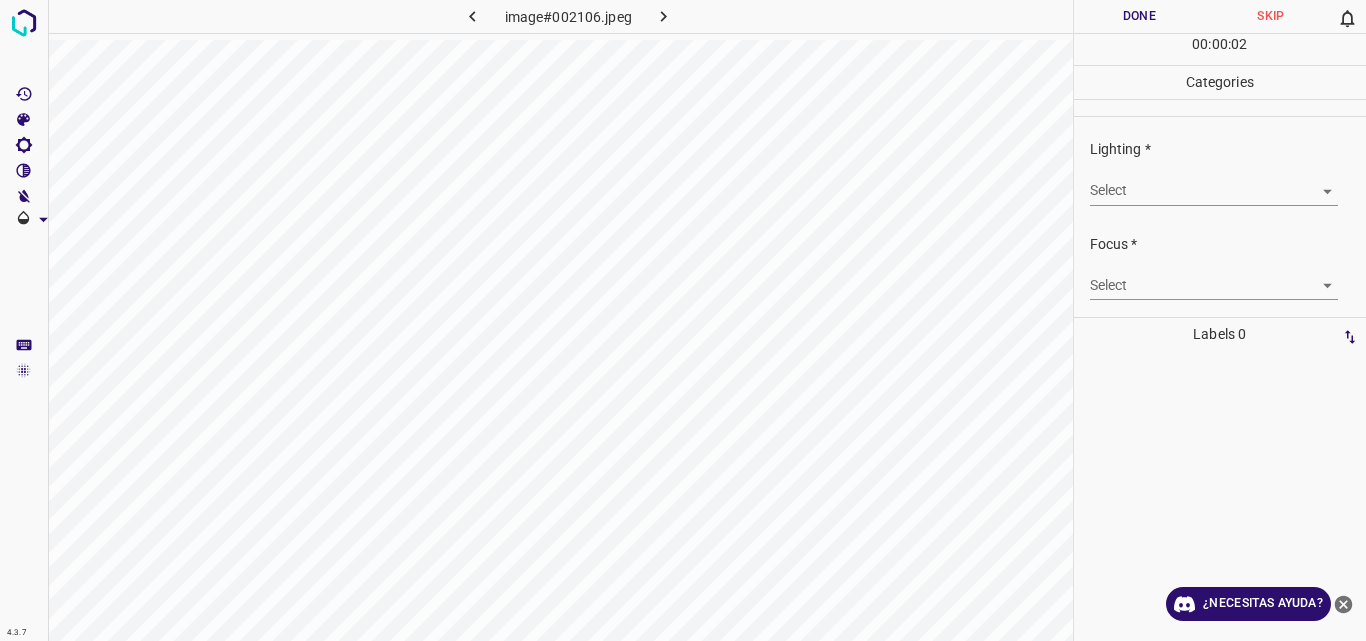 click on "4.3.7 image#002106.jpeg Done Skip 0 00   : 00   : 02   Categories Lighting *  Select ​ Focus *  Select ​ Overall *  Select ​ Labels   0 Categories 1 Lighting 2 Focus 3 Overall Tools Space Change between modes (Draw & Edit) I Auto labeling R Restore zoom M Zoom in N Zoom out Delete Delete selecte label Filters Z Restore filters X Saturation filter C Brightness filter V Contrast filter B Gray scale filter General O Download ¿Necesitas ayuda? Original text Rate this translation Your feedback will be used to help improve Google Translate - Texto - Esconder - Borrar" at bounding box center [683, 320] 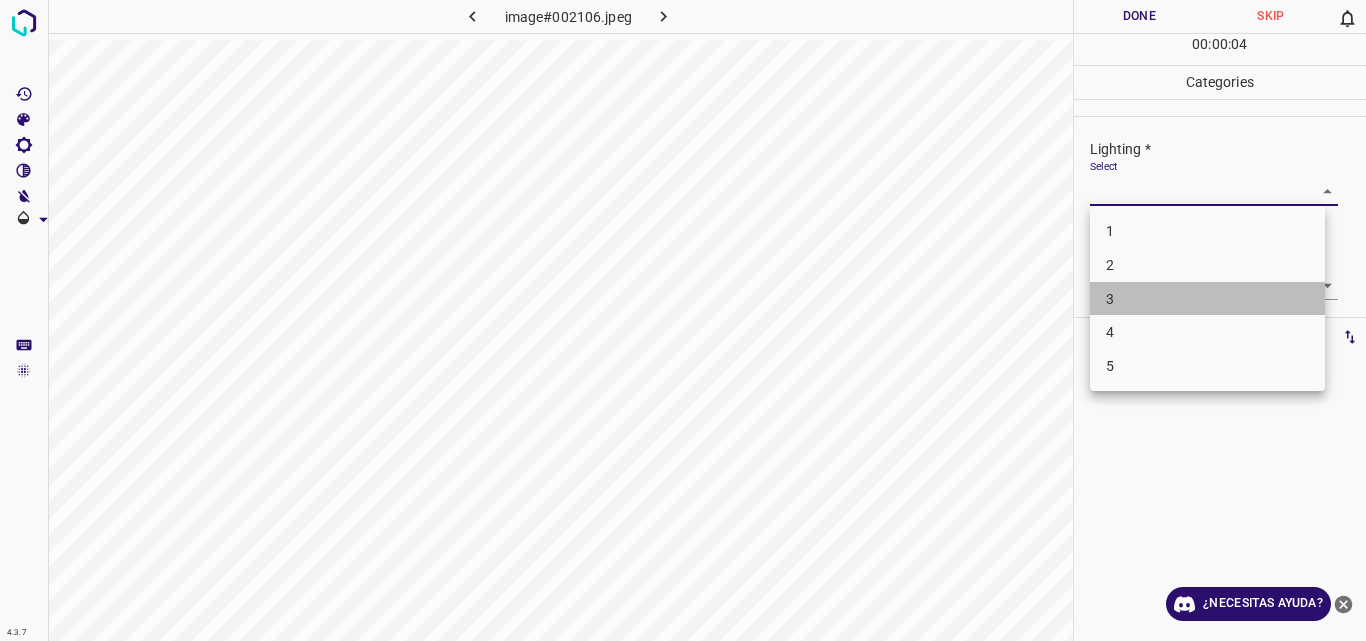 click on "3" at bounding box center [1207, 299] 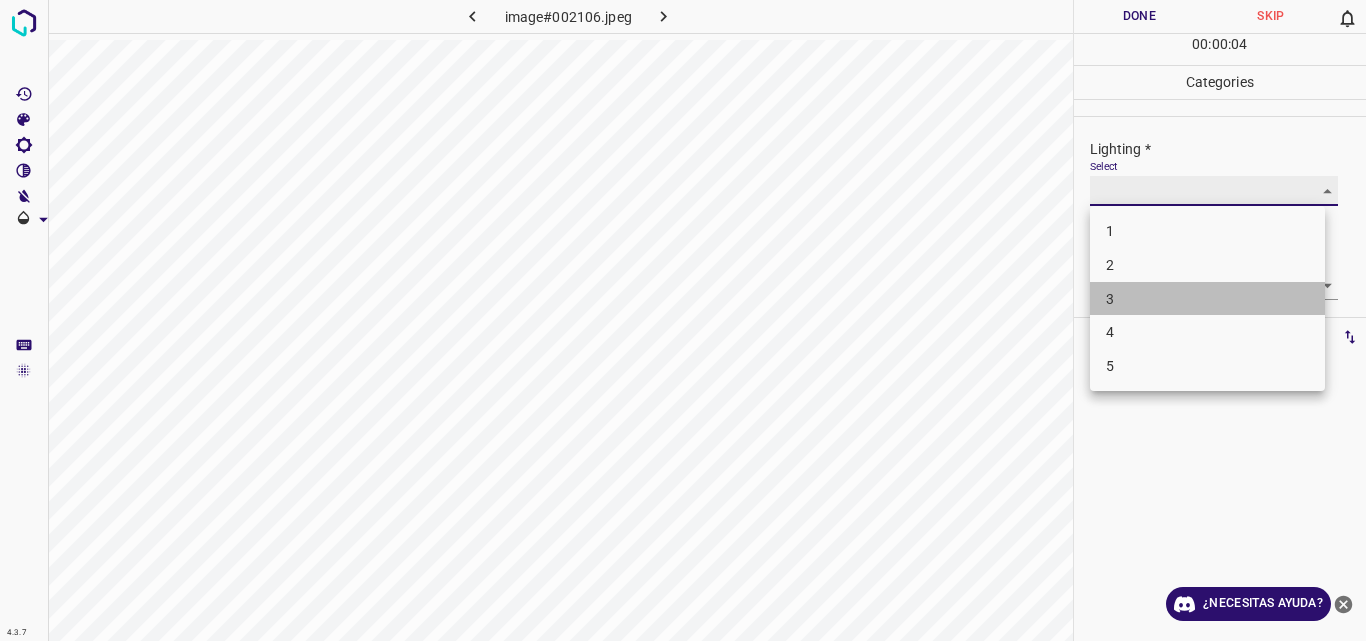 type on "3" 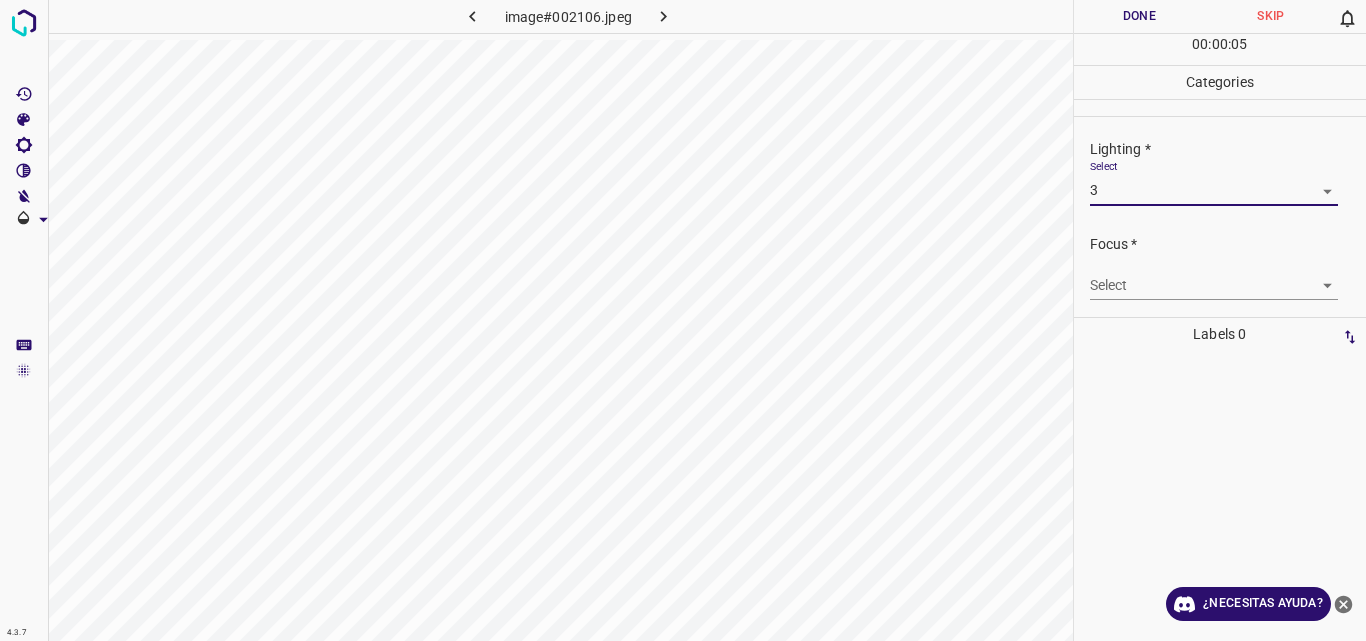 click on "4.3.7 image#002106.jpeg Done Skip 0 00   : 00   : 05   Categories Lighting *  Select 3 3 Focus *  Select ​ Overall *  Select ​ Labels   0 Categories 1 Lighting 2 Focus 3 Overall Tools Space Change between modes (Draw & Edit) I Auto labeling R Restore zoom M Zoom in N Zoom out Delete Delete selecte label Filters Z Restore filters X Saturation filter C Brightness filter V Contrast filter B Gray scale filter General O Download ¿Necesitas ayuda? Original text Rate this translation Your feedback will be used to help improve Google Translate - Texto - Esconder - Borrar" at bounding box center (683, 320) 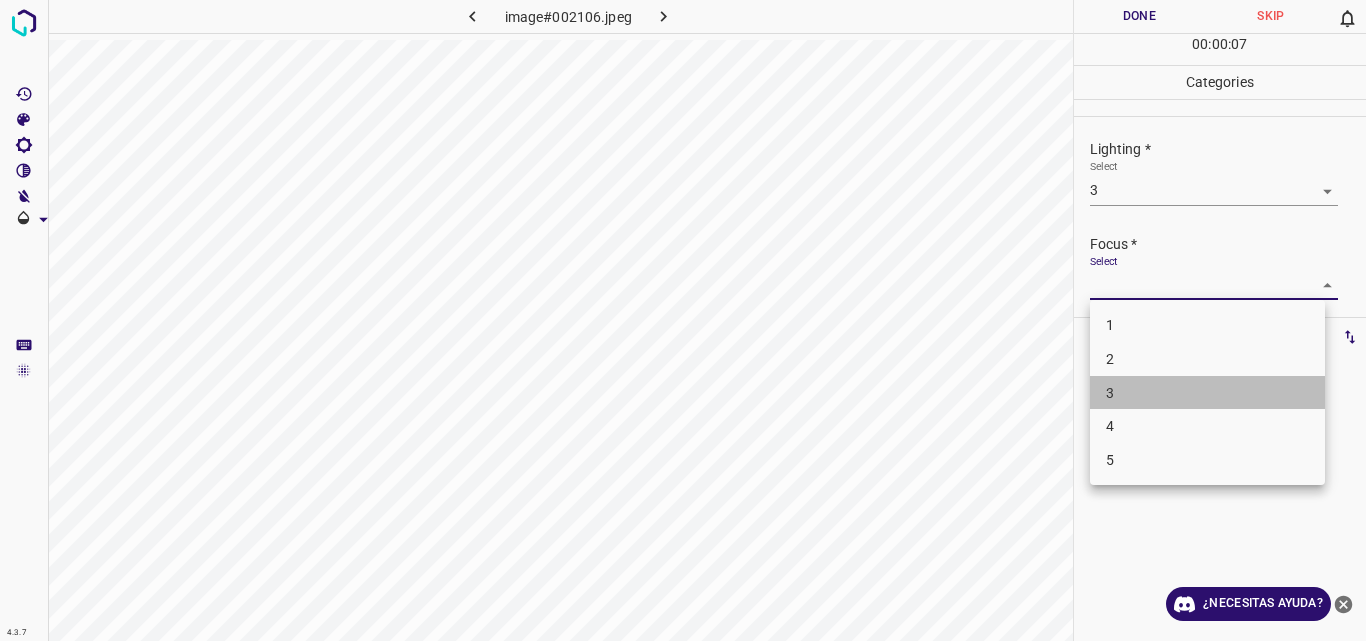 click on "3" at bounding box center [1207, 393] 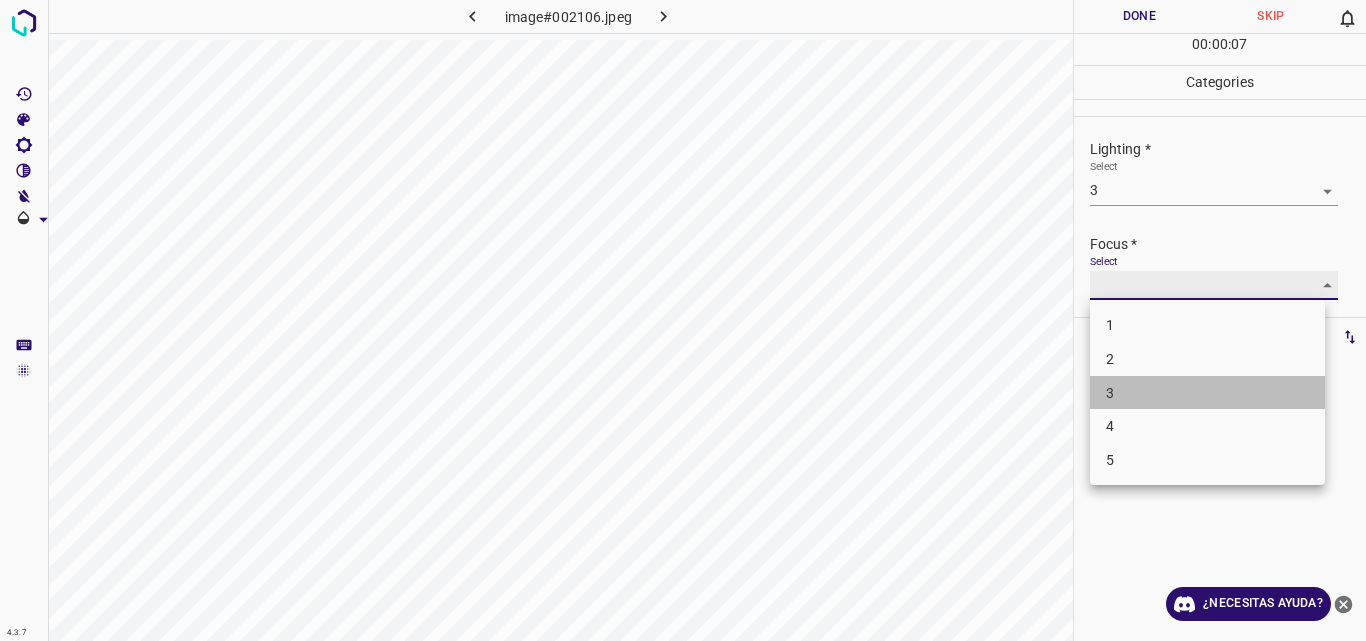 type on "3" 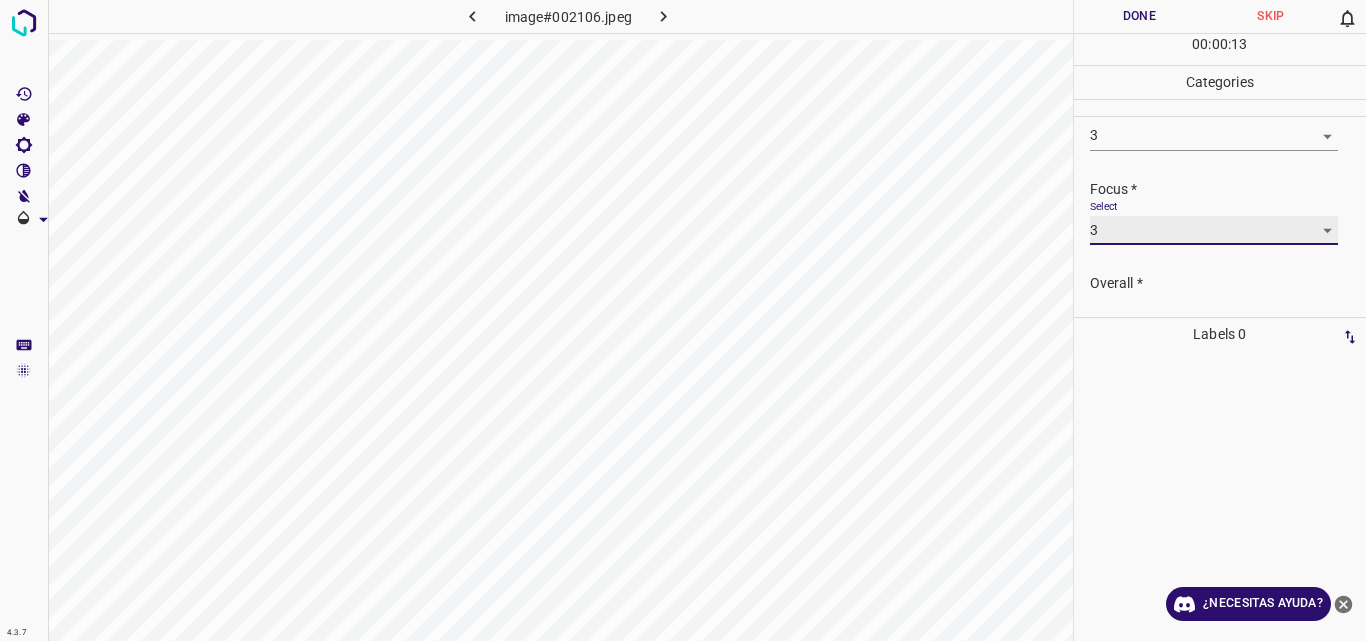 scroll, scrollTop: 98, scrollLeft: 0, axis: vertical 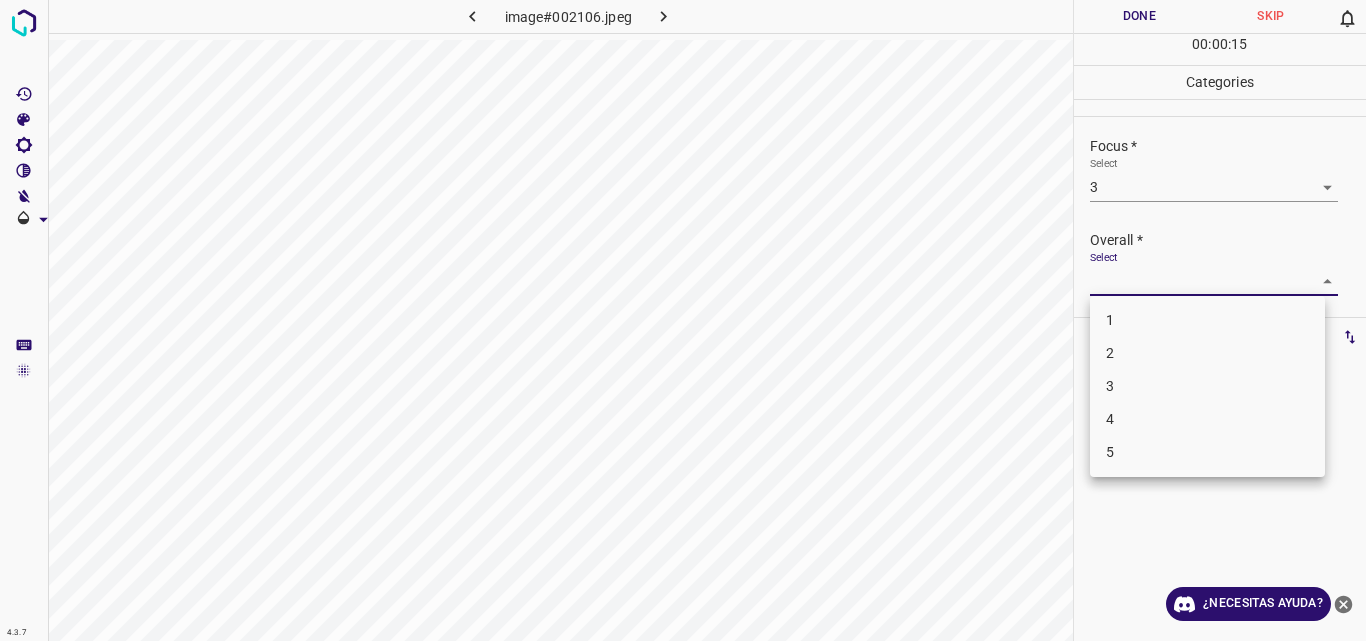 click on "4.3.7 image#002106.jpeg Done Skip 0 00   : 00   : 15   Categories Lighting *  Select 3 3 Focus *  Select 3 3 Overall *  Select ​ Labels   0 Categories 1 Lighting 2 Focus 3 Overall Tools Space Change between modes (Draw & Edit) I Auto labeling R Restore zoom M Zoom in N Zoom out Delete Delete selecte label Filters Z Restore filters X Saturation filter C Brightness filter V Contrast filter B Gray scale filter General O Download ¿Necesitas ayuda? Original text Rate this translation Your feedback will be used to help improve Google Translate - Texto - Esconder - Borrar 1 2 3 4 5" at bounding box center (683, 320) 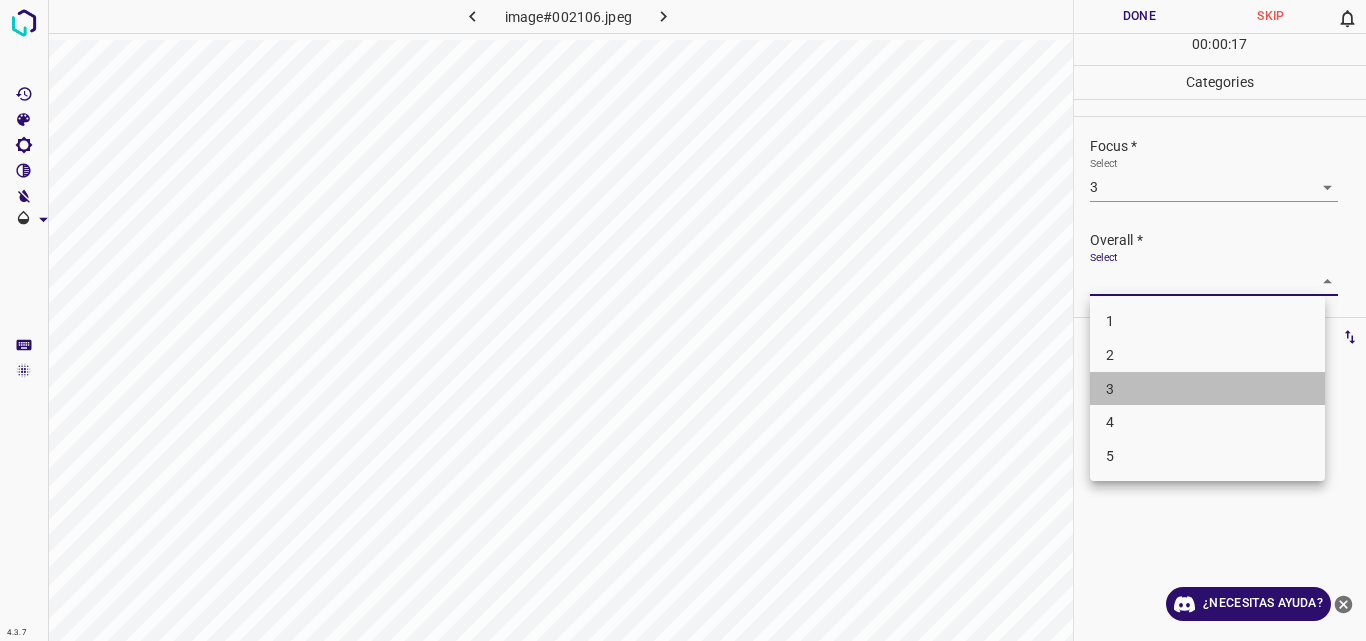 click on "3" at bounding box center [1207, 389] 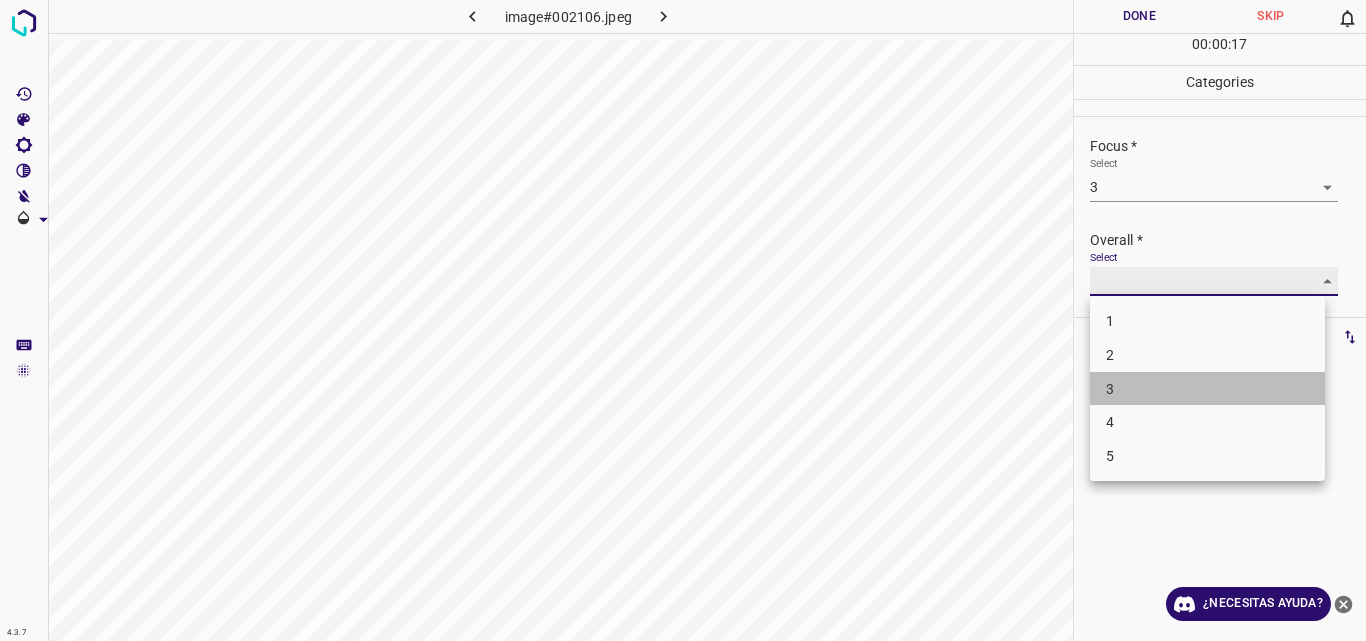 type on "3" 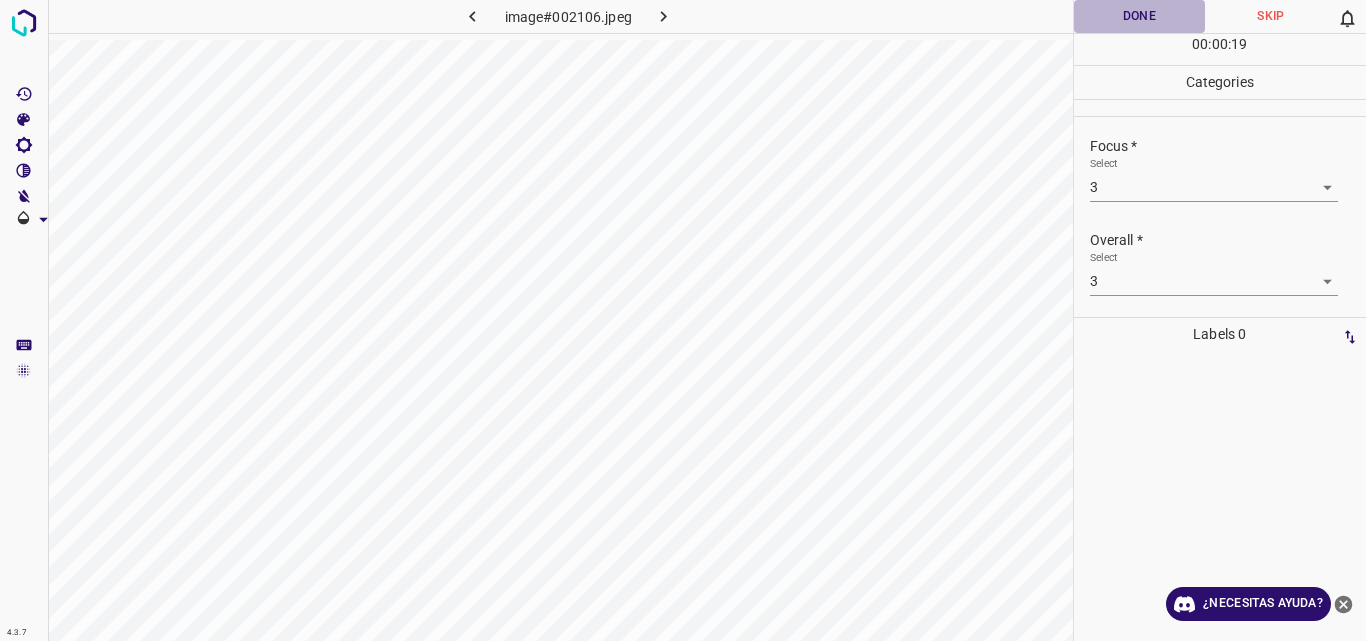 click on "Done" at bounding box center [1140, 16] 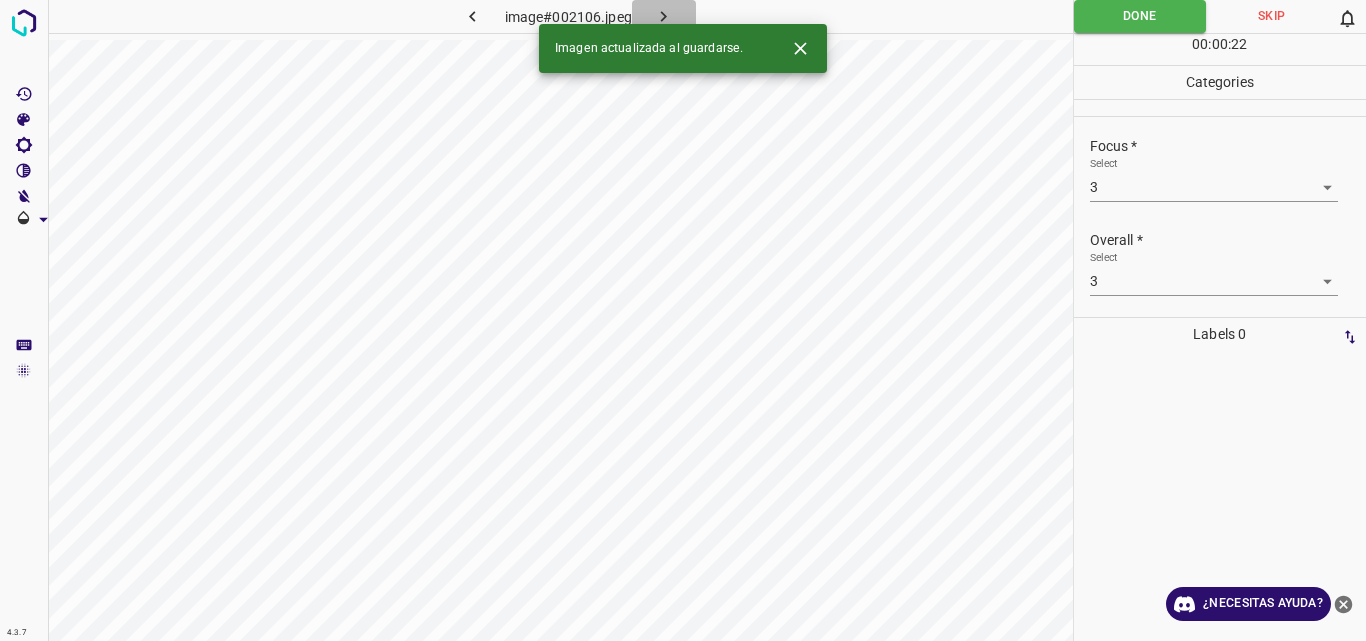 click 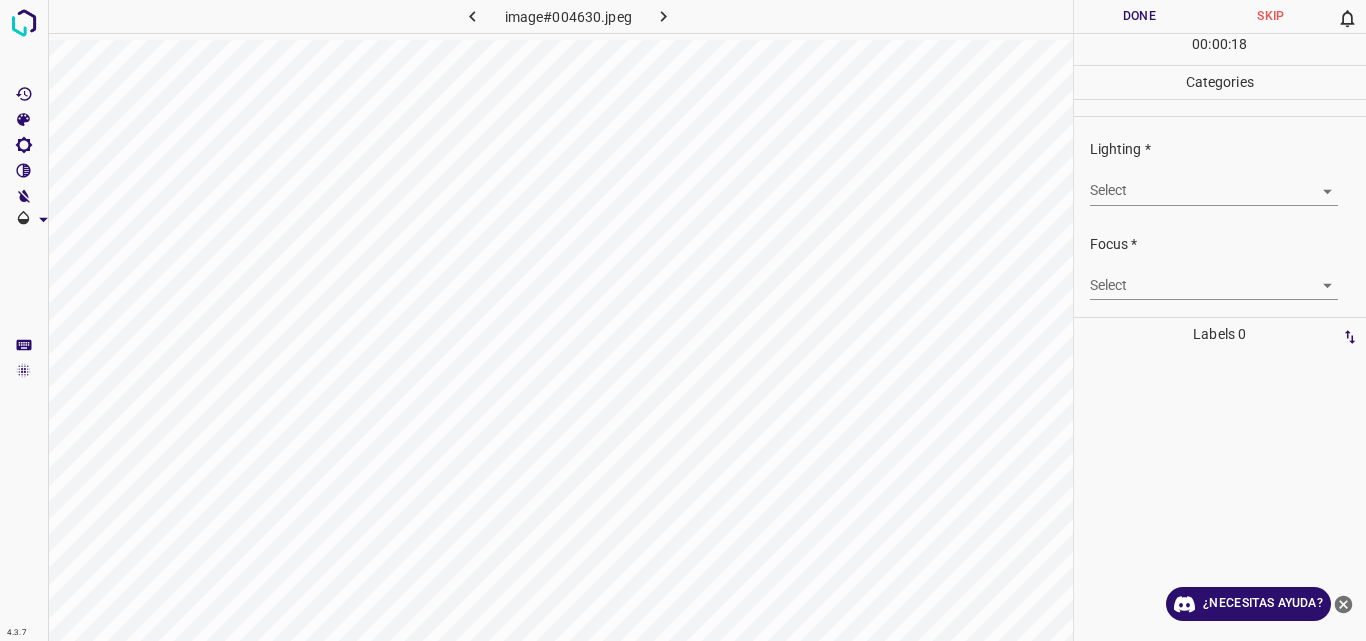 click on "4.3.7 image#004630.jpeg Done Skip 0 00   : 00   : 18   Categories Lighting *  Select ​ Focus *  Select ​ Overall *  Select ​ Labels   0 Categories 1 Lighting 2 Focus 3 Overall Tools Space Change between modes (Draw & Edit) I Auto labeling R Restore zoom M Zoom in N Zoom out Delete Delete selecte label Filters Z Restore filters X Saturation filter C Brightness filter V Contrast filter B Gray scale filter General O Download ¿Necesitas ayuda? Original text Rate this translation Your feedback will be used to help improve Google Translate - Texto - Esconder - Borrar" at bounding box center [683, 320] 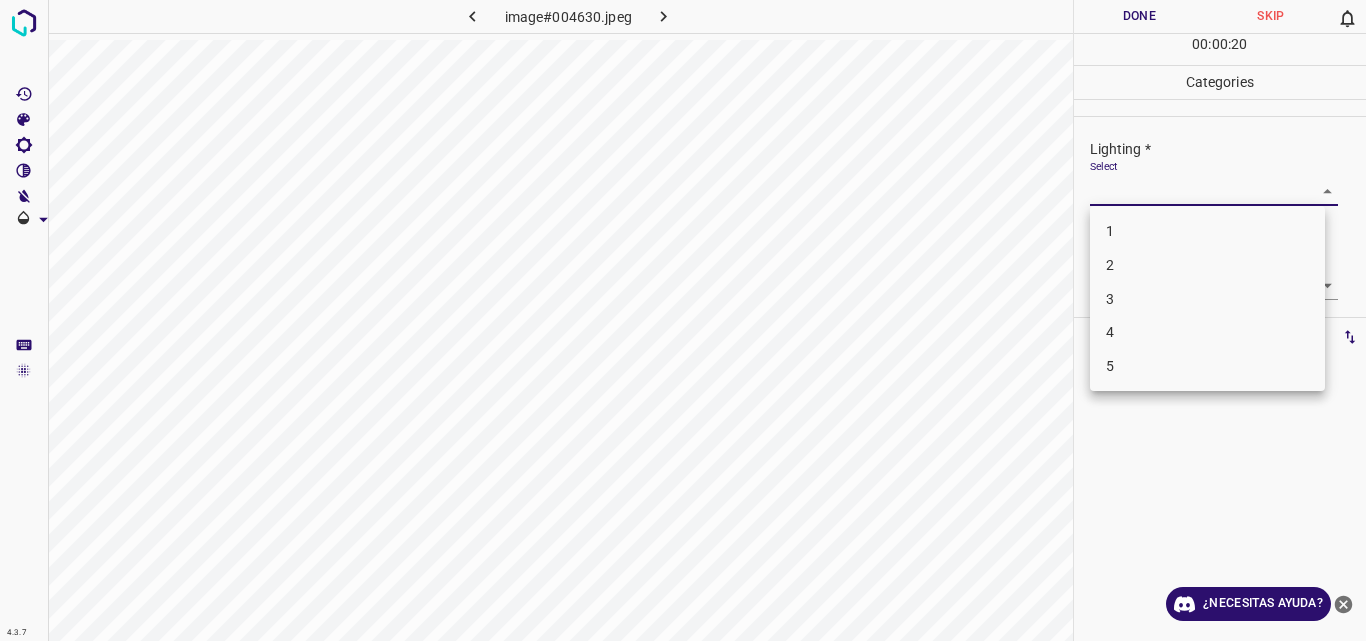 click on "4" at bounding box center (1207, 332) 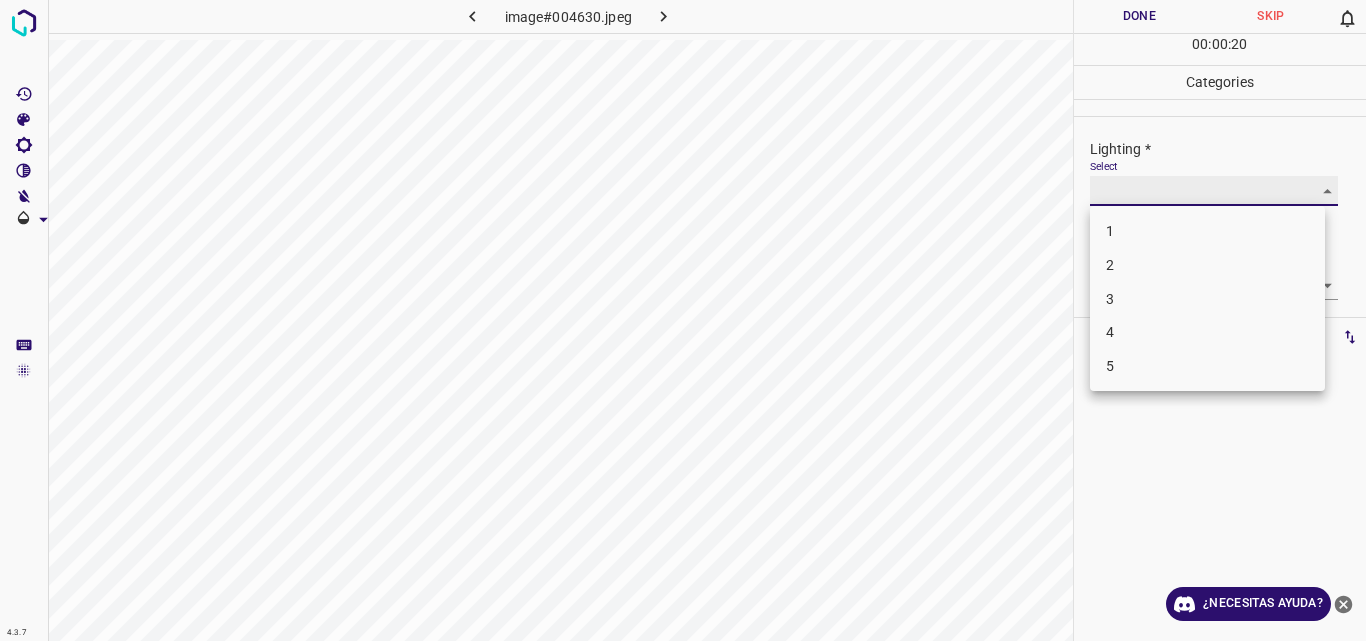 type on "4" 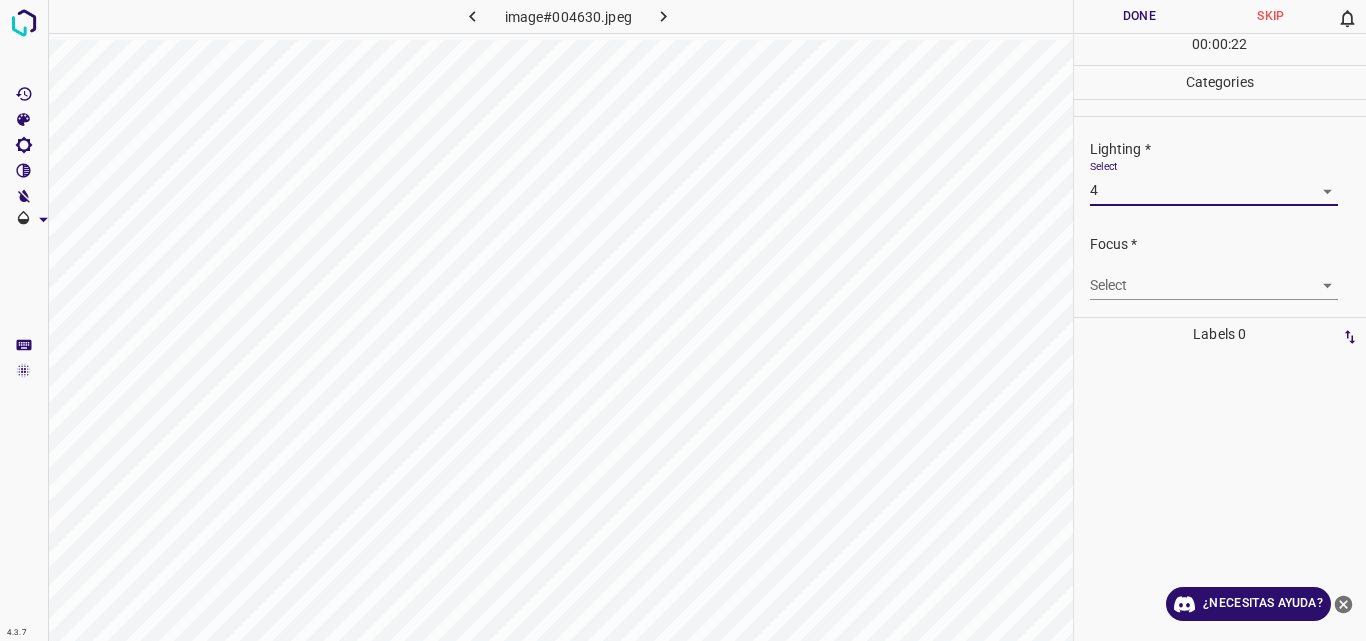 click on "4.3.7 image#004630.jpeg Done Skip 0 00   : 00   : 22   Categories Lighting *  Select 4 4 Focus *  Select ​ Overall *  Select ​ Labels   0 Categories 1 Lighting 2 Focus 3 Overall Tools Space Change between modes (Draw & Edit) I Auto labeling R Restore zoom M Zoom in N Zoom out Delete Delete selecte label Filters Z Restore filters X Saturation filter C Brightness filter V Contrast filter B Gray scale filter General O Download ¿Necesitas ayuda? Original text Rate this translation Your feedback will be used to help improve Google Translate - Texto - Esconder - Borrar" at bounding box center [683, 320] 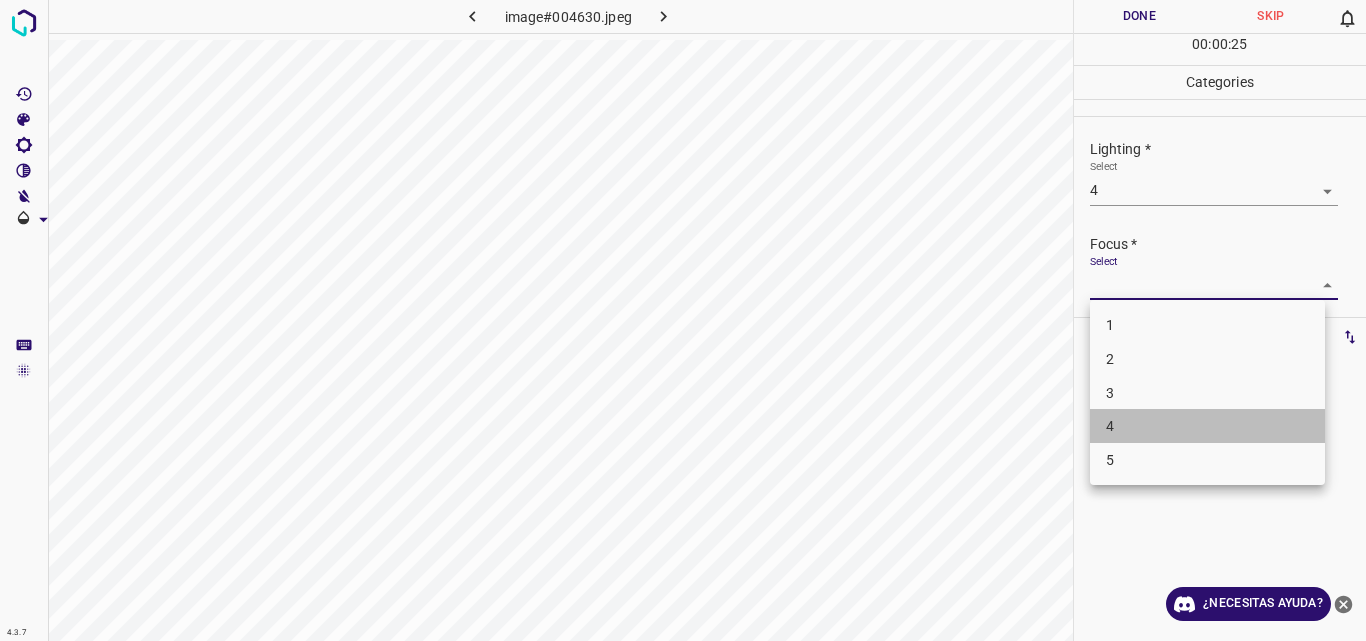 click on "4" at bounding box center (1207, 426) 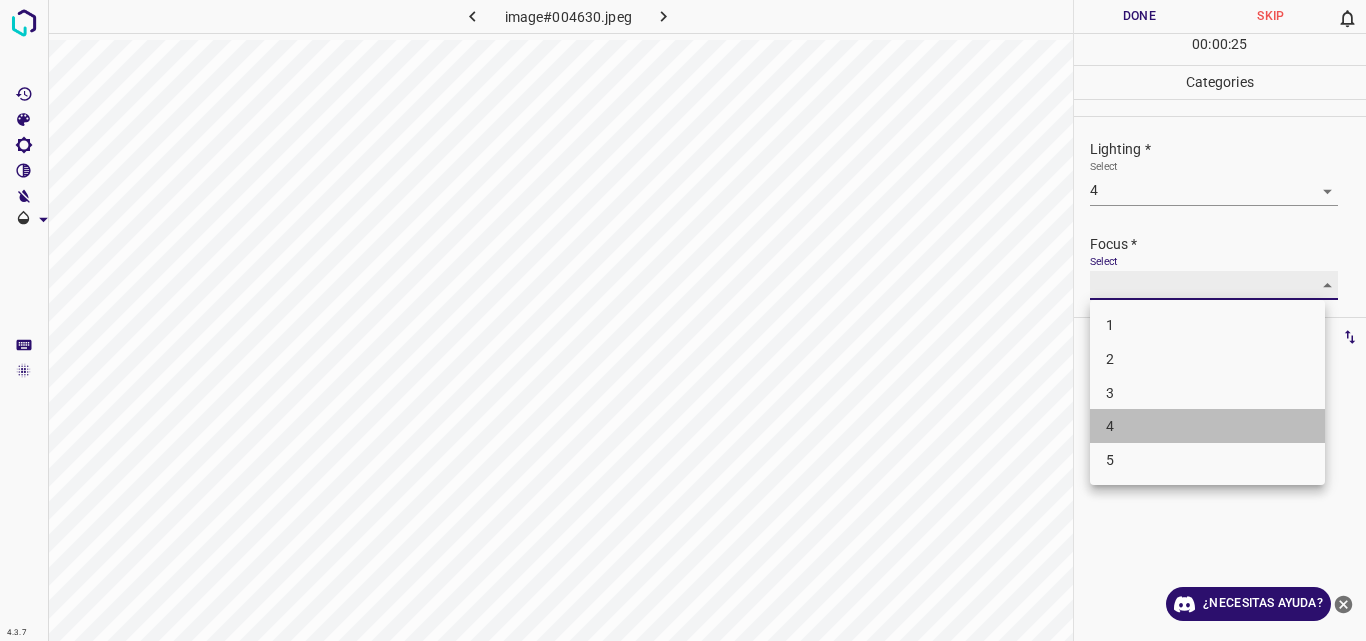 type on "4" 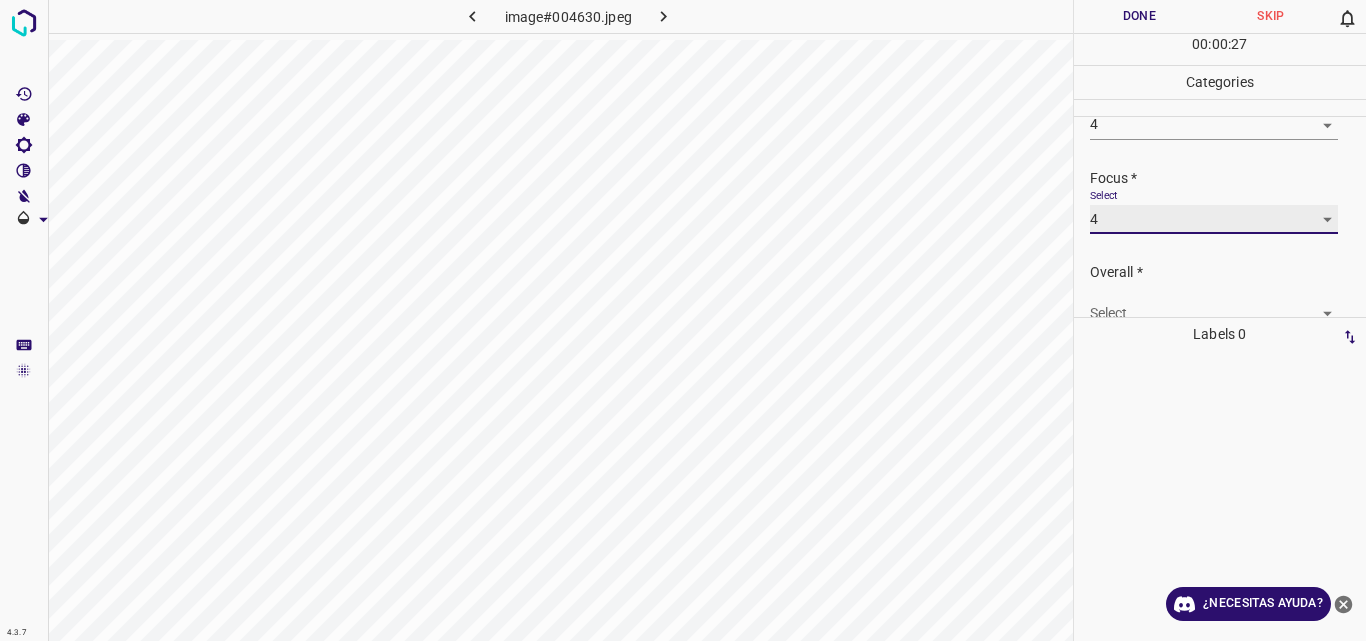 scroll, scrollTop: 98, scrollLeft: 0, axis: vertical 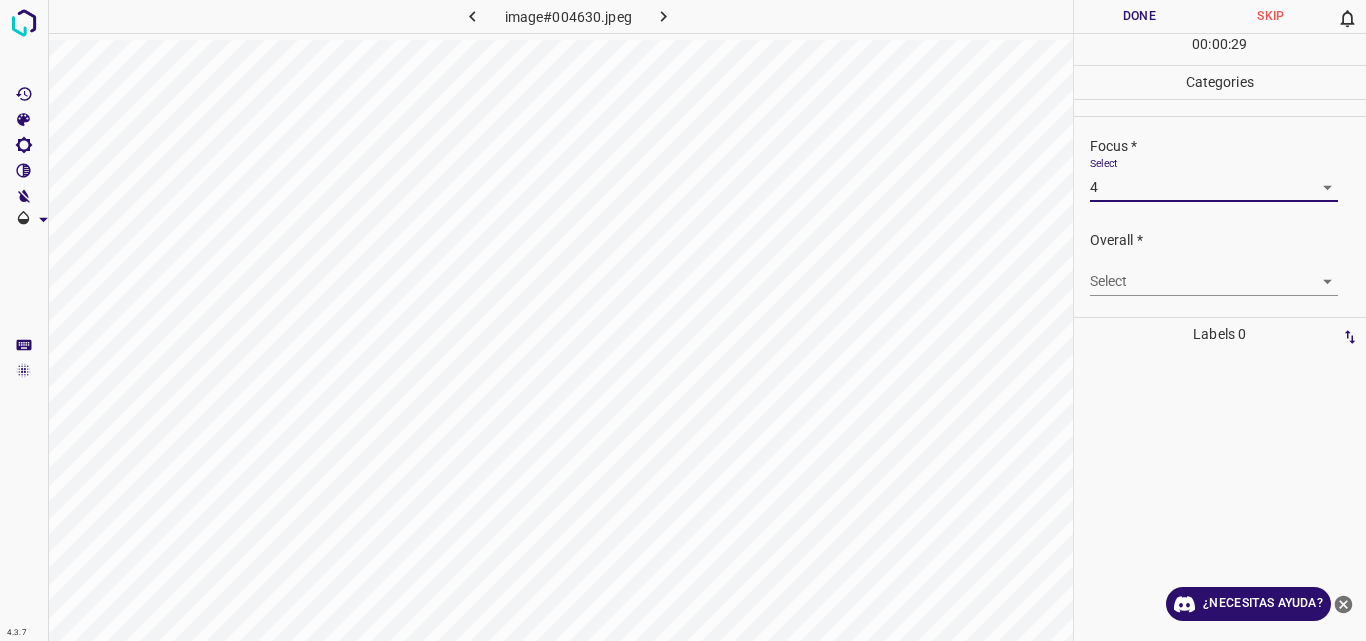 click on "4.3.7 image#004630.jpeg Done Skip 0 00   : 00   : 29   Categories Lighting *  Select 4 4 Focus *  Select 4 4 Overall *  Select ​ Labels   0 Categories 1 Lighting 2 Focus 3 Overall Tools Space Change between modes (Draw & Edit) I Auto labeling R Restore zoom M Zoom in N Zoom out Delete Delete selecte label Filters Z Restore filters X Saturation filter C Brightness filter V Contrast filter B Gray scale filter General O Download ¿Necesitas ayuda? Original text Rate this translation Your feedback will be used to help improve Google Translate - Texto - Esconder - Borrar" at bounding box center [683, 320] 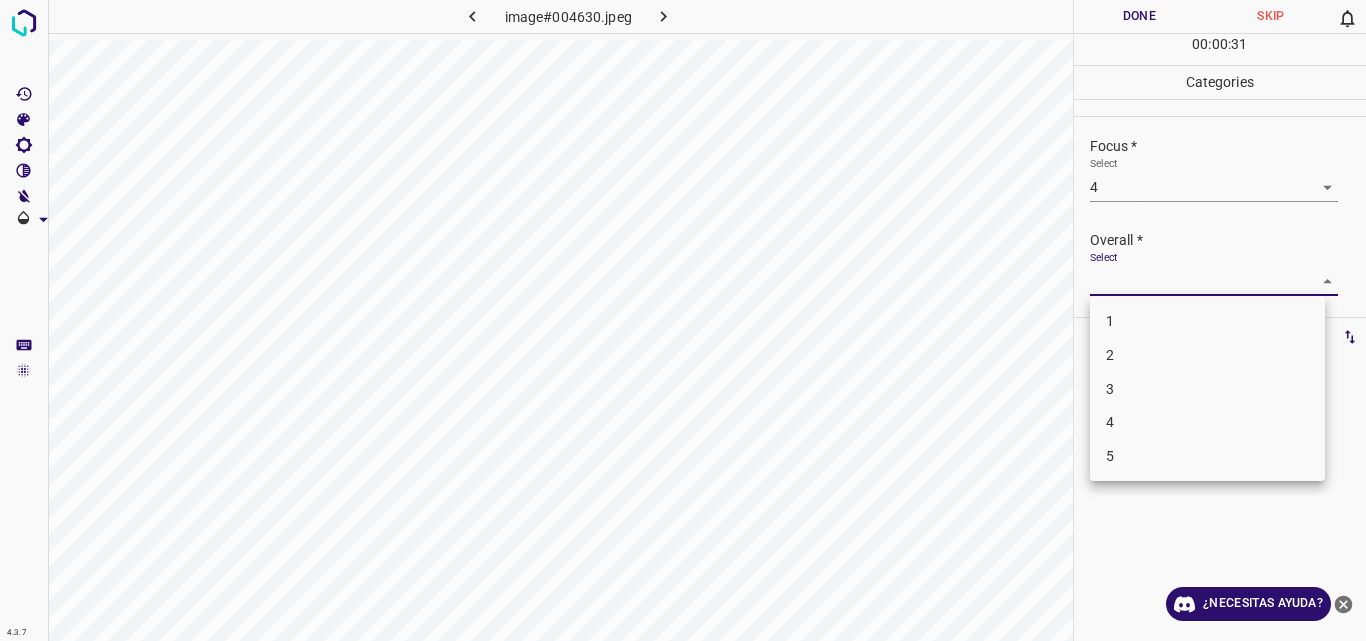 click on "4" at bounding box center [1207, 422] 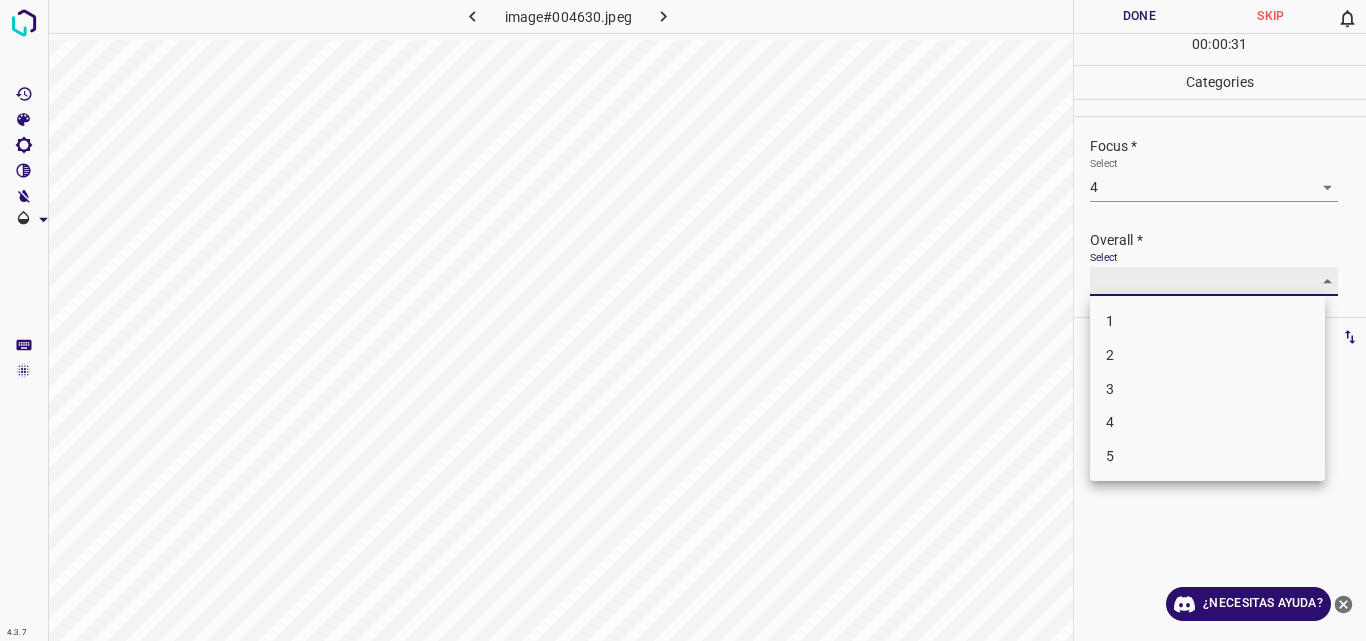 type on "4" 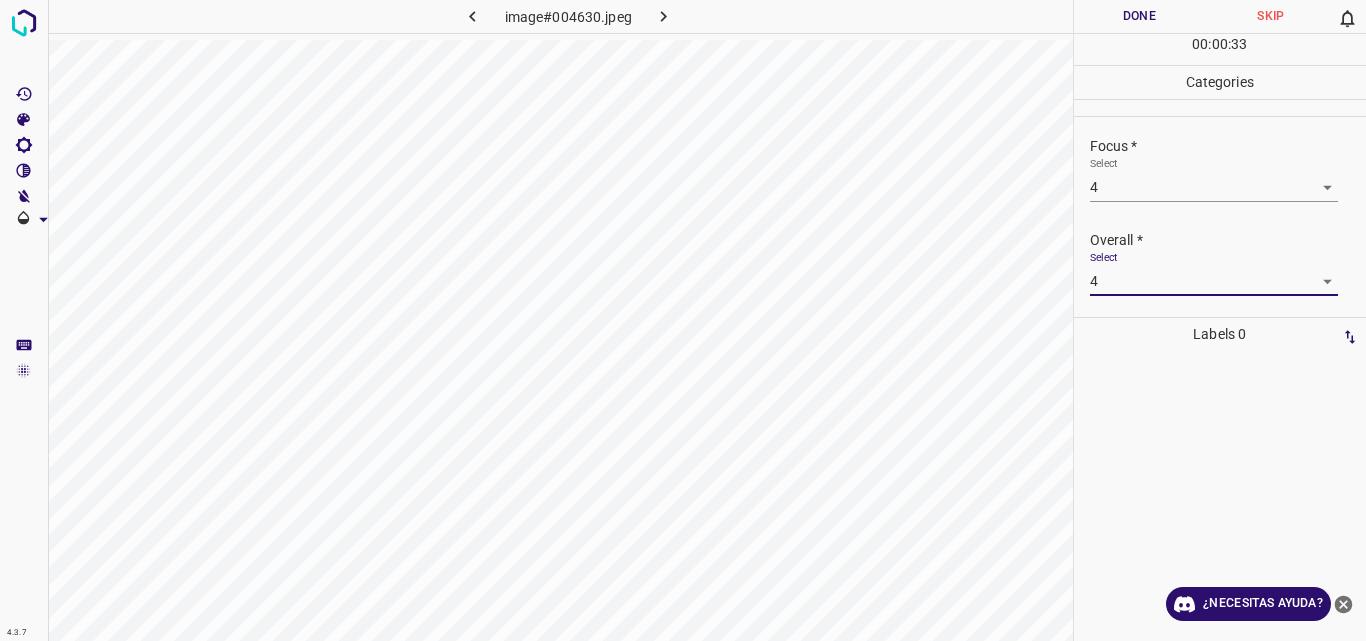 click on "Done" at bounding box center [1140, 16] 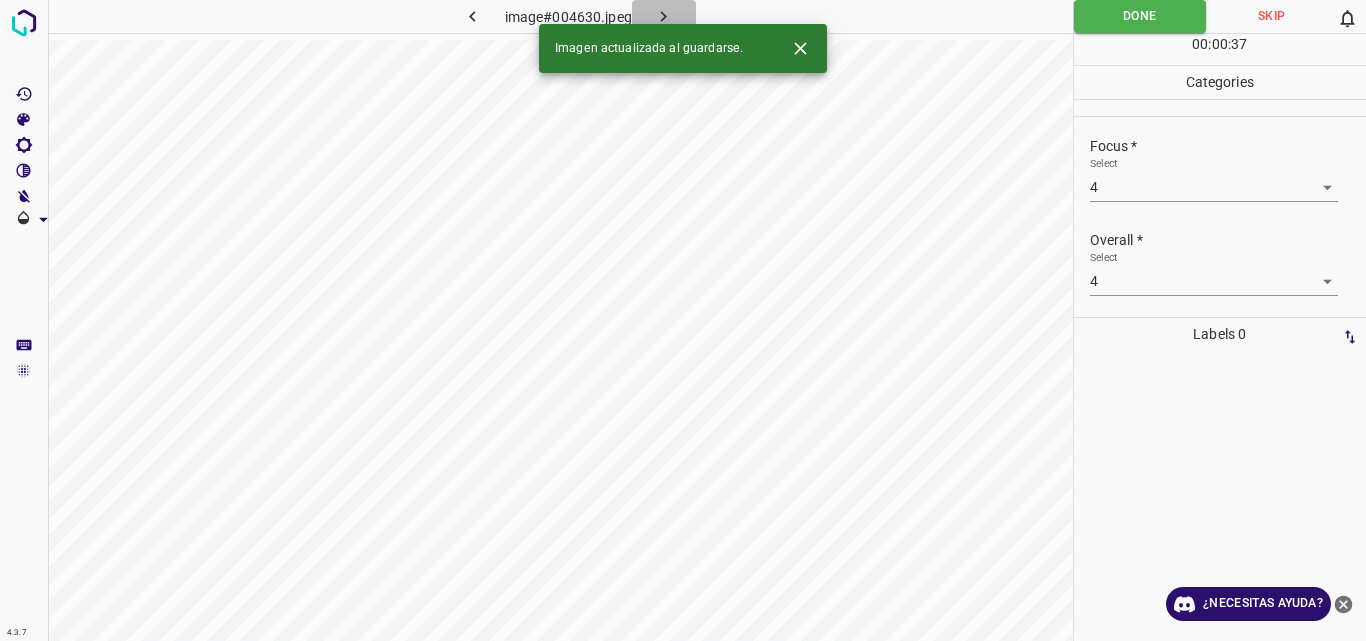 click 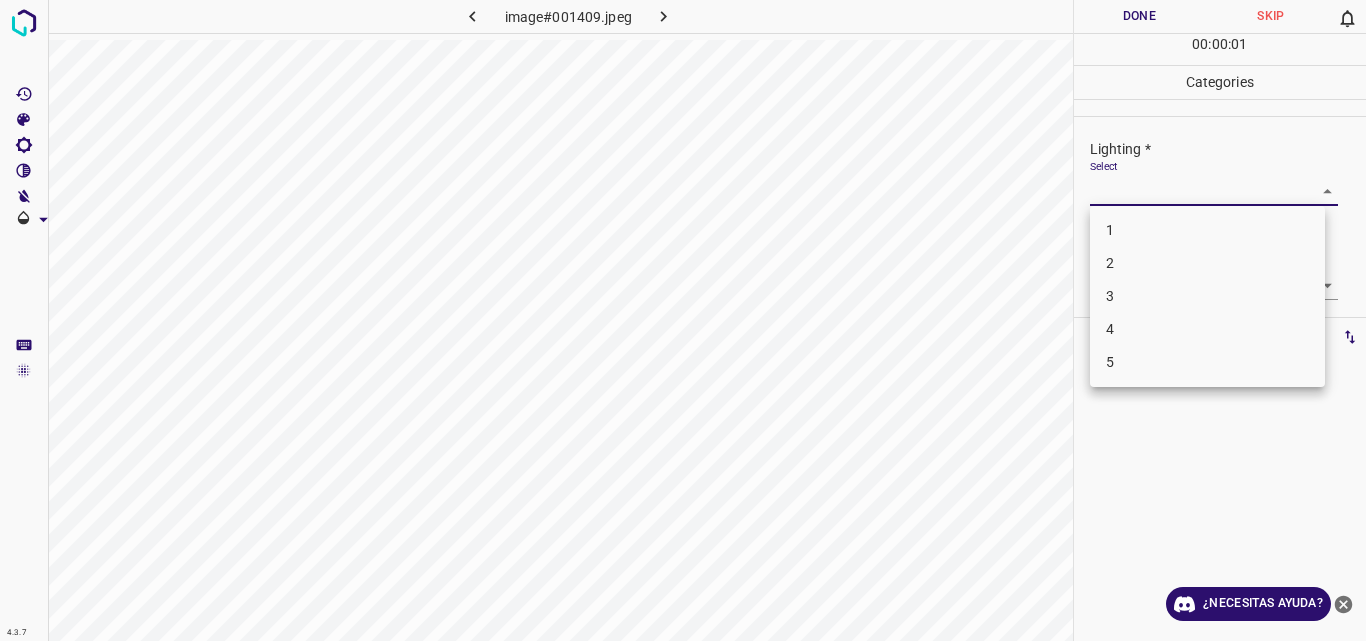 click on "4.3.7 image#001409.jpeg Done Skip 0 00   : 00   : 01   Categories Lighting *  Select ​ Focus *  Select ​ Overall *  Select ​ Labels   0 Categories 1 Lighting 2 Focus 3 Overall Tools Space Change between modes (Draw & Edit) I Auto labeling R Restore zoom M Zoom in N Zoom out Delete Delete selecte label Filters Z Restore filters X Saturation filter C Brightness filter V Contrast filter B Gray scale filter General O Download ¿Necesitas ayuda? Original text Rate this translation Your feedback will be used to help improve Google Translate - Texto - Esconder - Borrar 1 2 3 4 5" at bounding box center (683, 320) 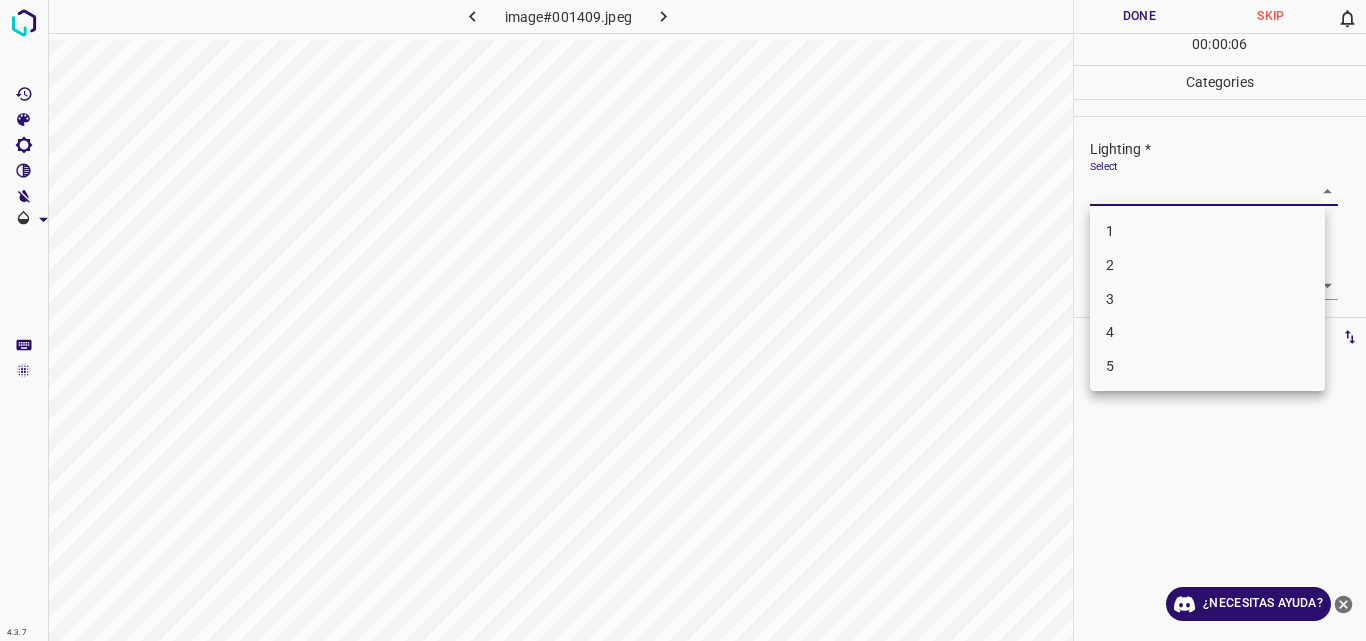 click on "4" at bounding box center (1207, 332) 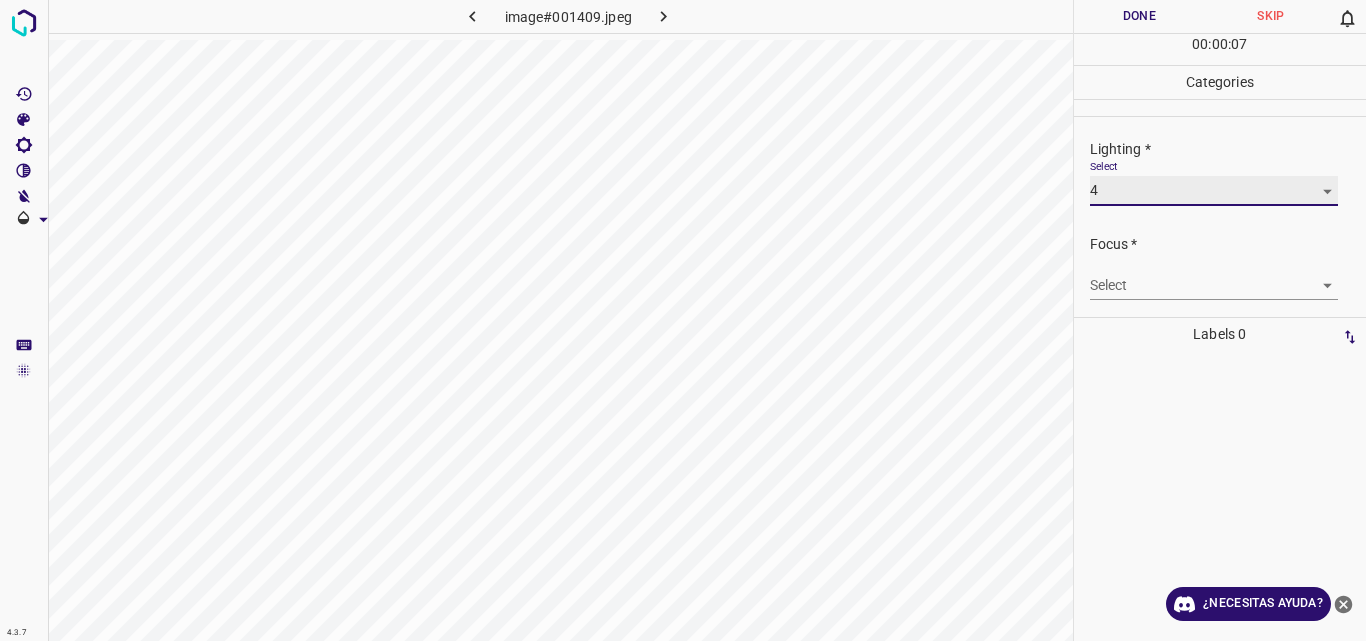 type on "4" 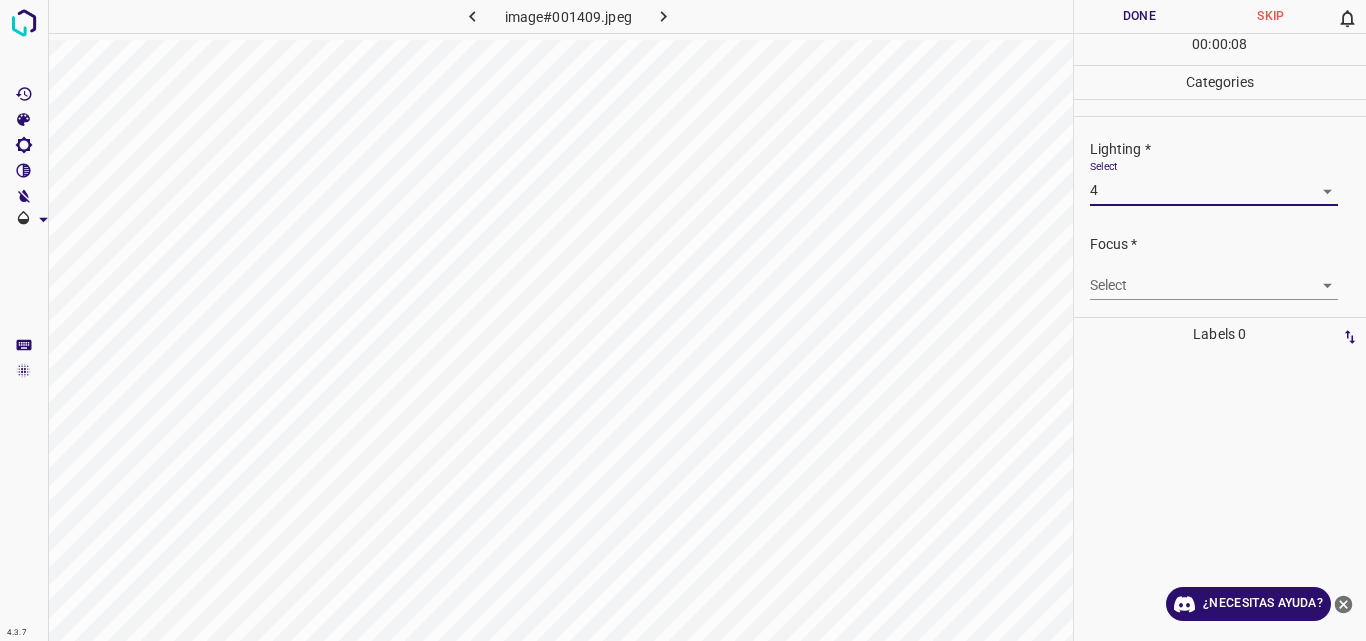 click on "4.3.7 image#001409.jpeg Done Skip 0 00   : 00   : 08   Categories Lighting *  Select 4 4 Focus *  Select ​ Overall *  Select ​ Labels   0 Categories 1 Lighting 2 Focus 3 Overall Tools Space Change between modes (Draw & Edit) I Auto labeling R Restore zoom M Zoom in N Zoom out Delete Delete selecte label Filters Z Restore filters X Saturation filter C Brightness filter V Contrast filter B Gray scale filter General O Download ¿Necesitas ayuda? Original text Rate this translation Your feedback will be used to help improve Google Translate - Texto - Esconder - Borrar" at bounding box center (683, 320) 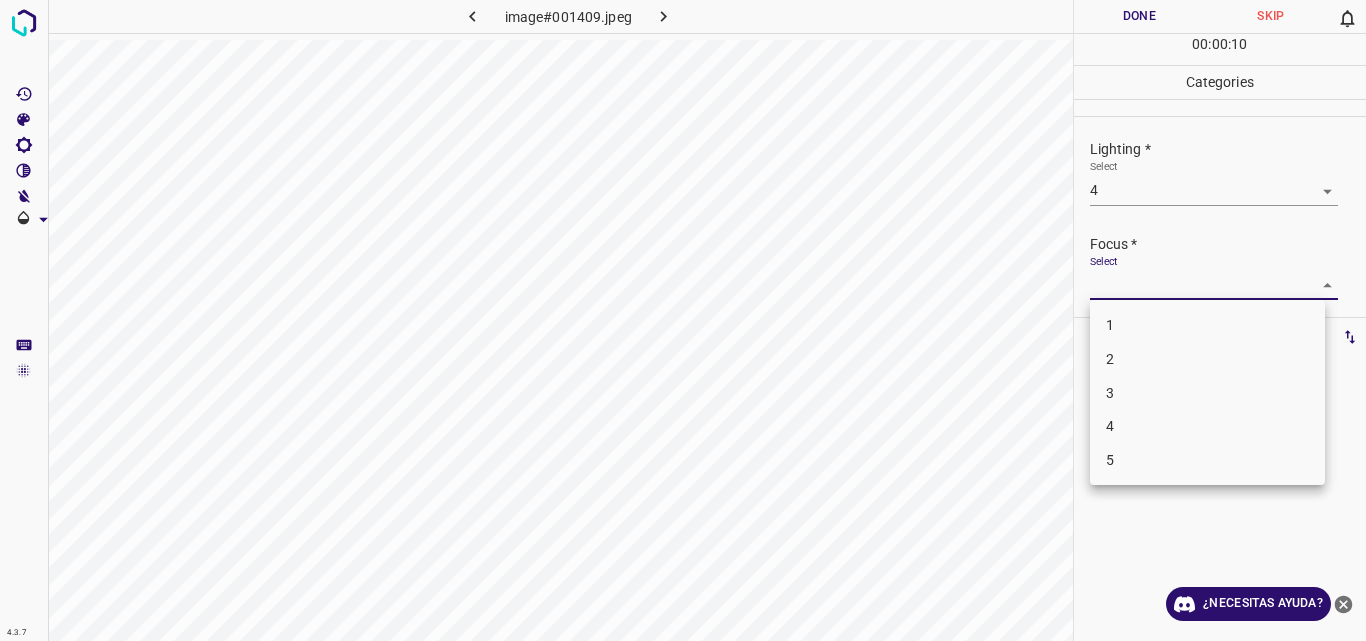 click on "4" at bounding box center (1207, 426) 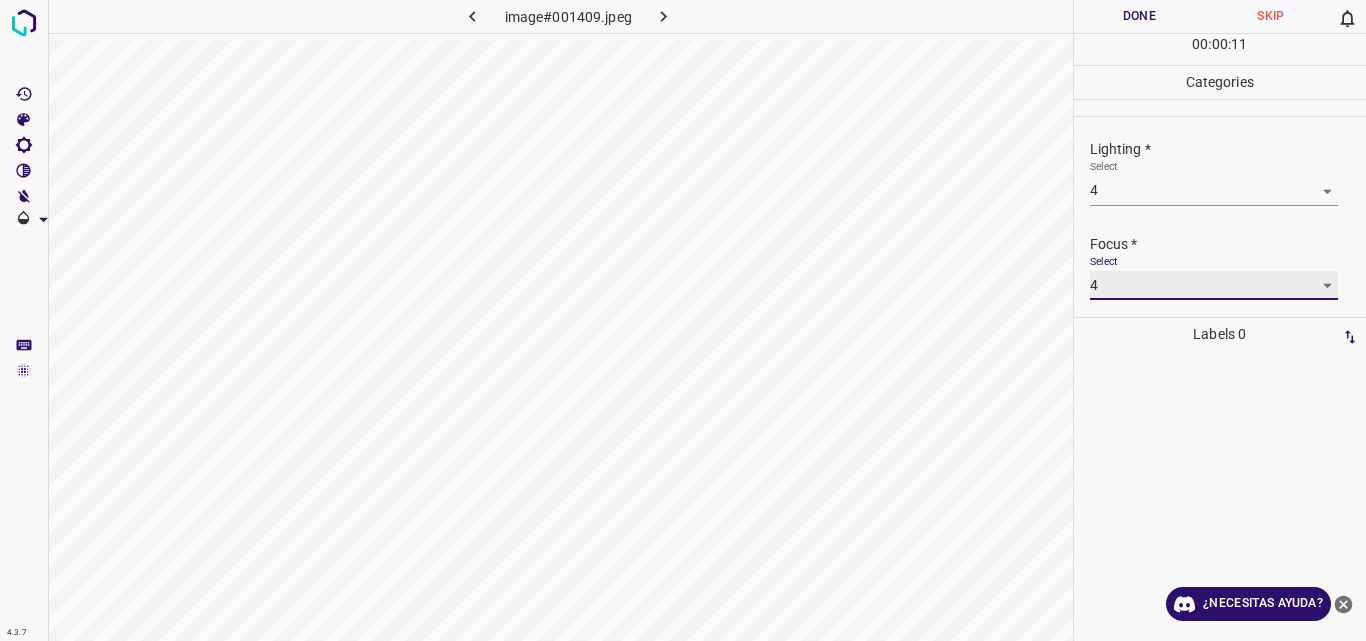type on "4" 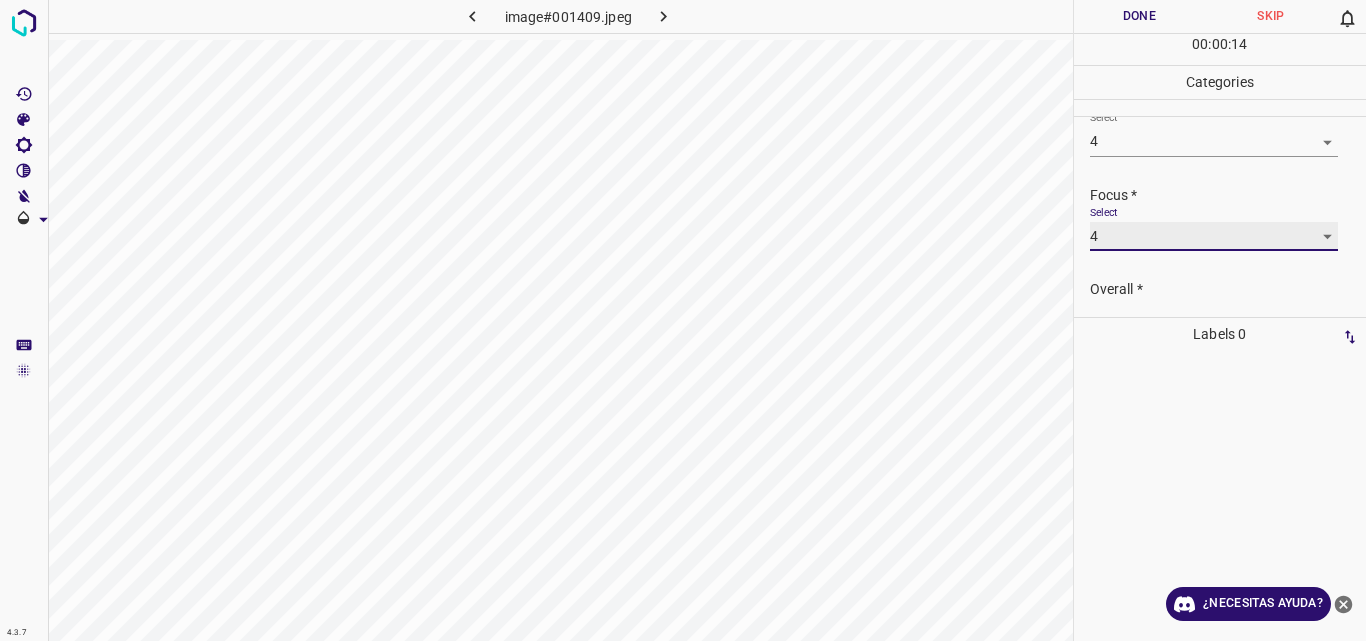 scroll, scrollTop: 98, scrollLeft: 0, axis: vertical 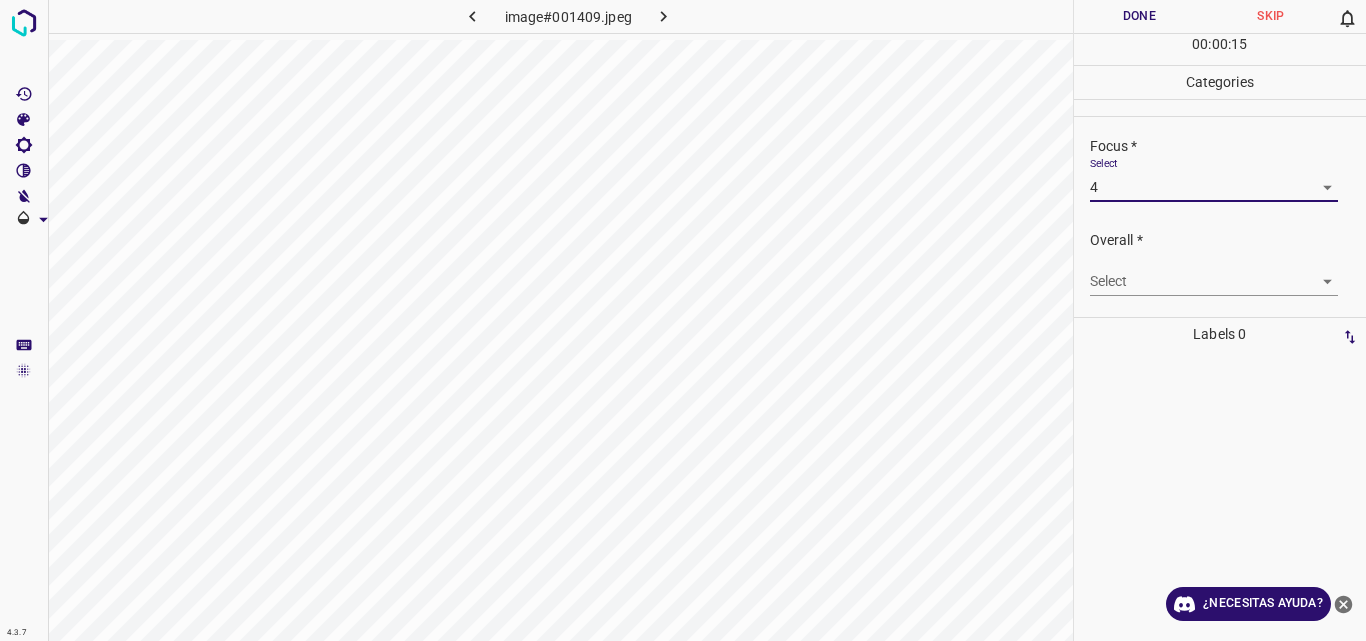 click on "4.3.7 image#001409.jpeg Done Skip 0 00   : 00   : 15   Categories Lighting *  Select 4 4 Focus *  Select 4 4 Overall *  Select ​ Labels   0 Categories 1 Lighting 2 Focus 3 Overall Tools Space Change between modes (Draw & Edit) I Auto labeling R Restore zoom M Zoom in N Zoom out Delete Delete selecte label Filters Z Restore filters X Saturation filter C Brightness filter V Contrast filter B Gray scale filter General O Download ¿Necesitas ayuda? Original text Rate this translation Your feedback will be used to help improve Google Translate - Texto - Esconder - Borrar" at bounding box center [683, 320] 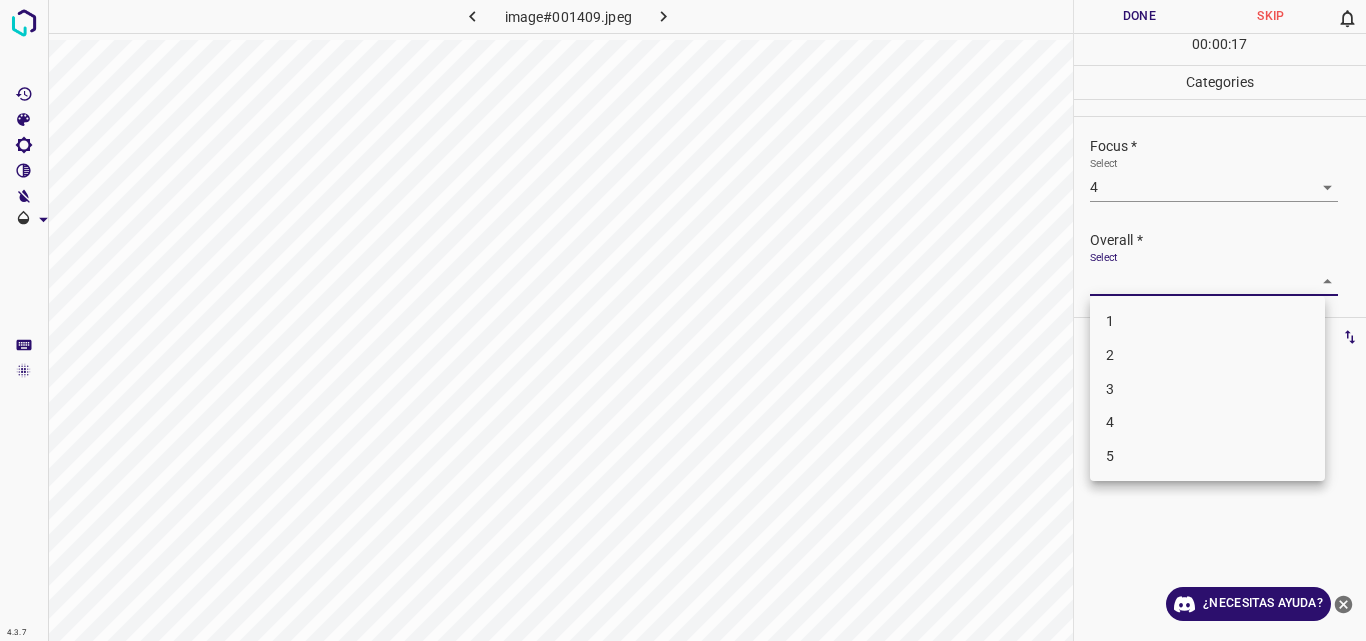 click on "4" at bounding box center (1207, 422) 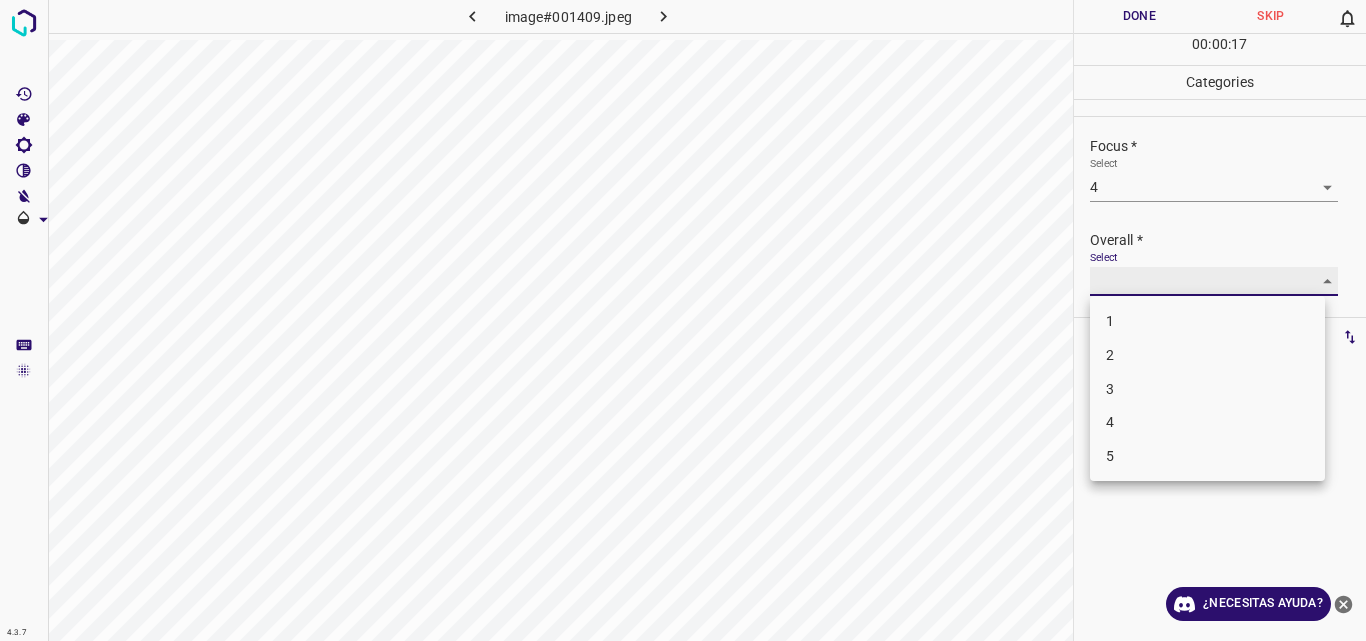 type on "4" 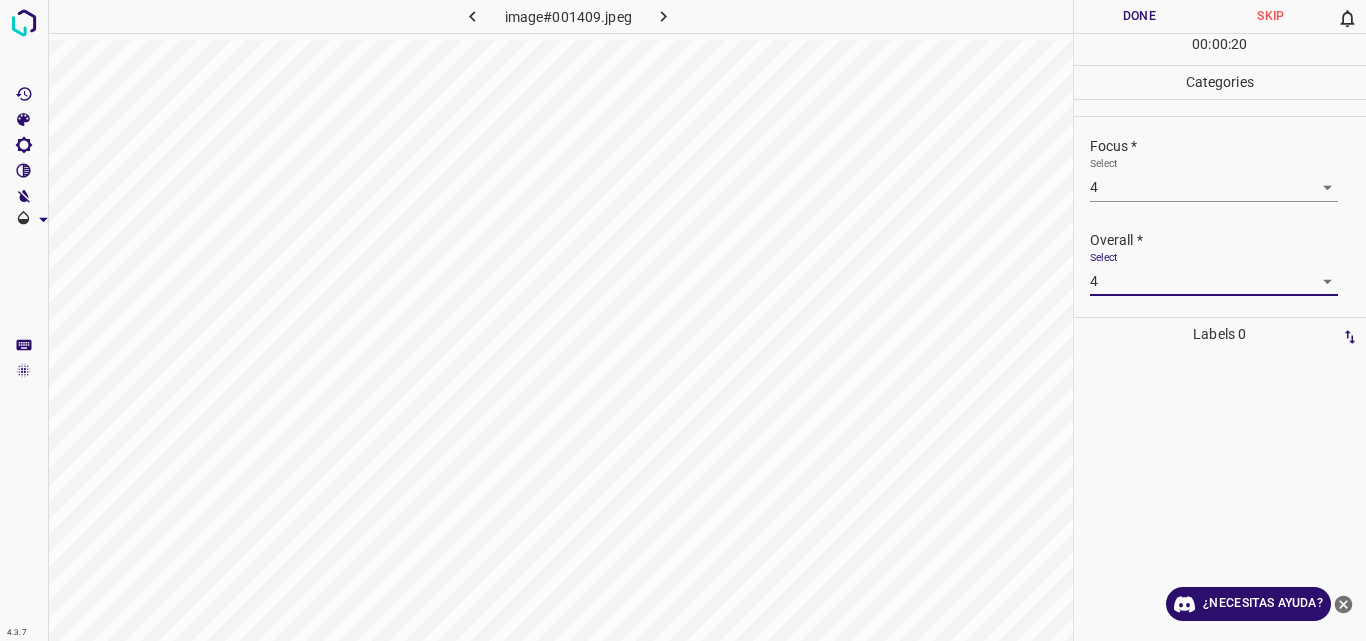 click on "Done" at bounding box center (1140, 16) 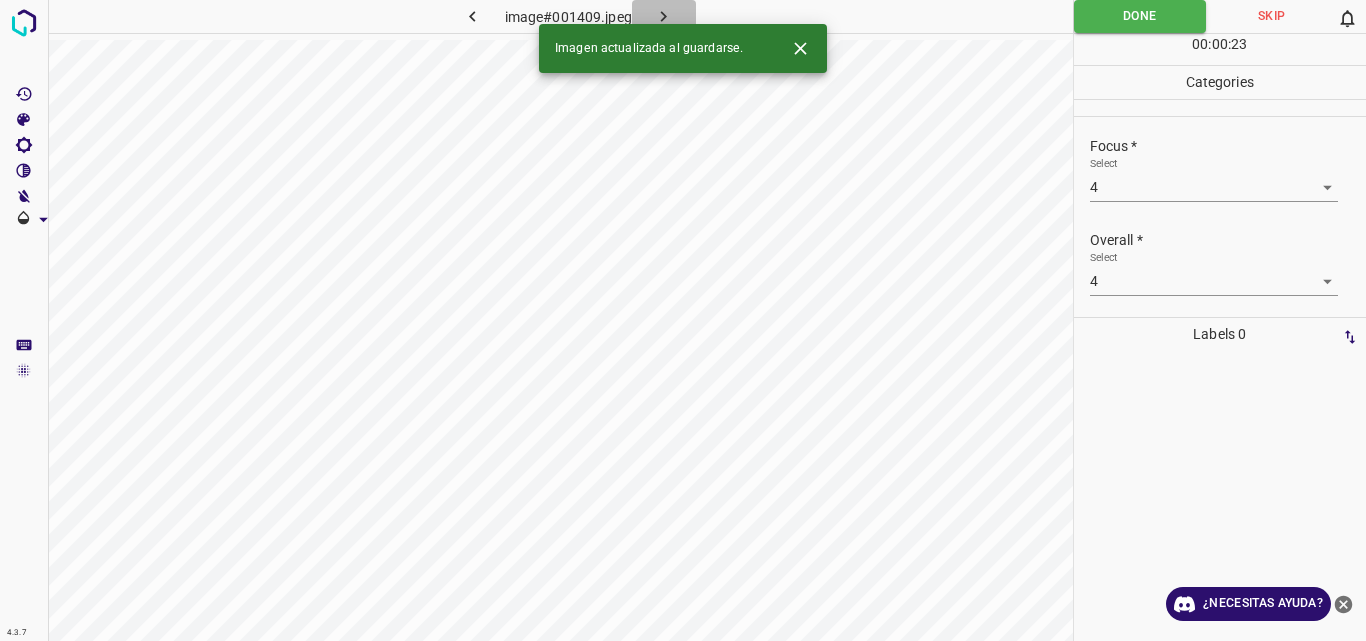 click 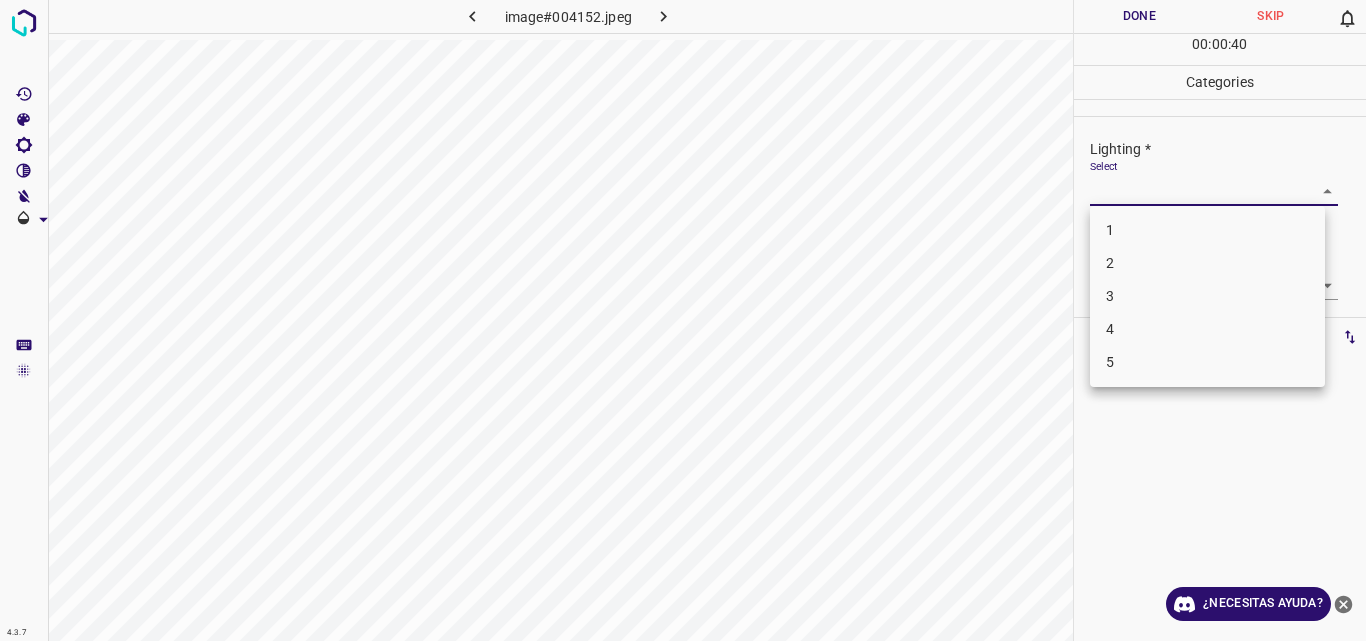 click on "4.3.7 image#004152.jpeg Done Skip 0 00   : 00   : 40   Categories Lighting *  Select ​ Focus *  Select ​ Overall *  Select ​ Labels   0 Categories 1 Lighting 2 Focus 3 Overall Tools Space Change between modes (Draw & Edit) I Auto labeling R Restore zoom M Zoom in N Zoom out Delete Delete selecte label Filters Z Restore filters X Saturation filter C Brightness filter V Contrast filter B Gray scale filter General O Download ¿Necesitas ayuda? Original text Rate this translation Your feedback will be used to help improve Google Translate - Texto - Esconder - Borrar 1 2 3 4 5" at bounding box center (683, 320) 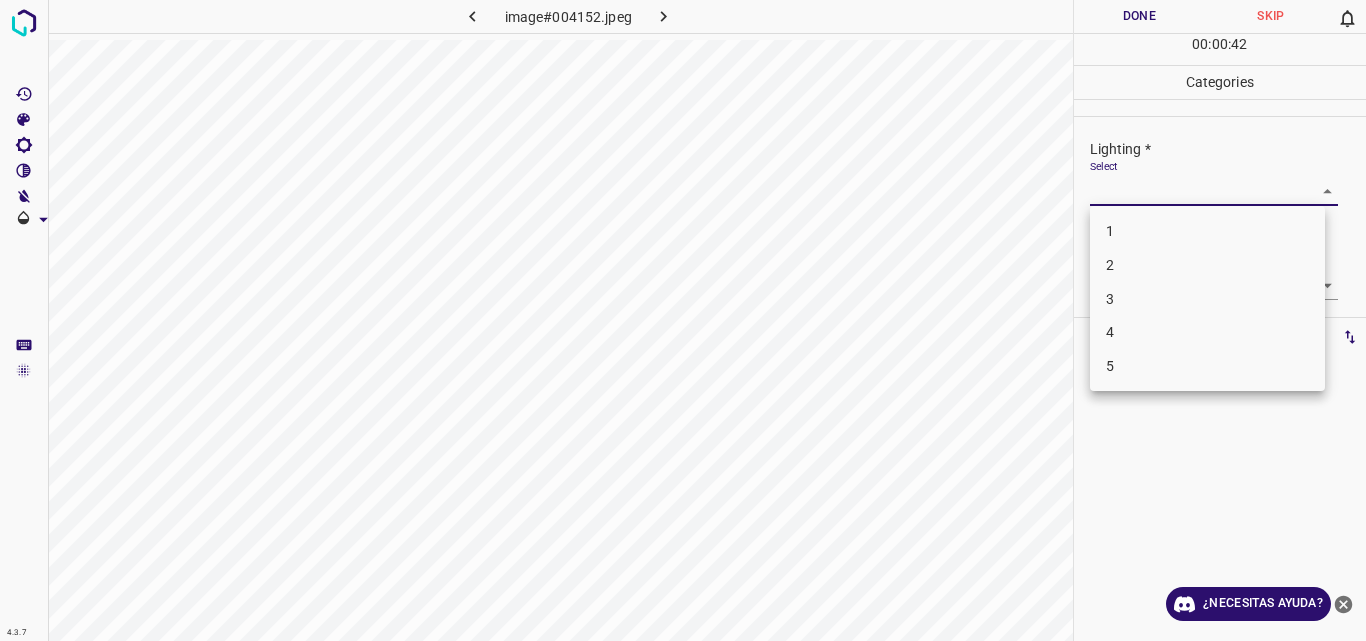 click on "3" at bounding box center [1207, 299] 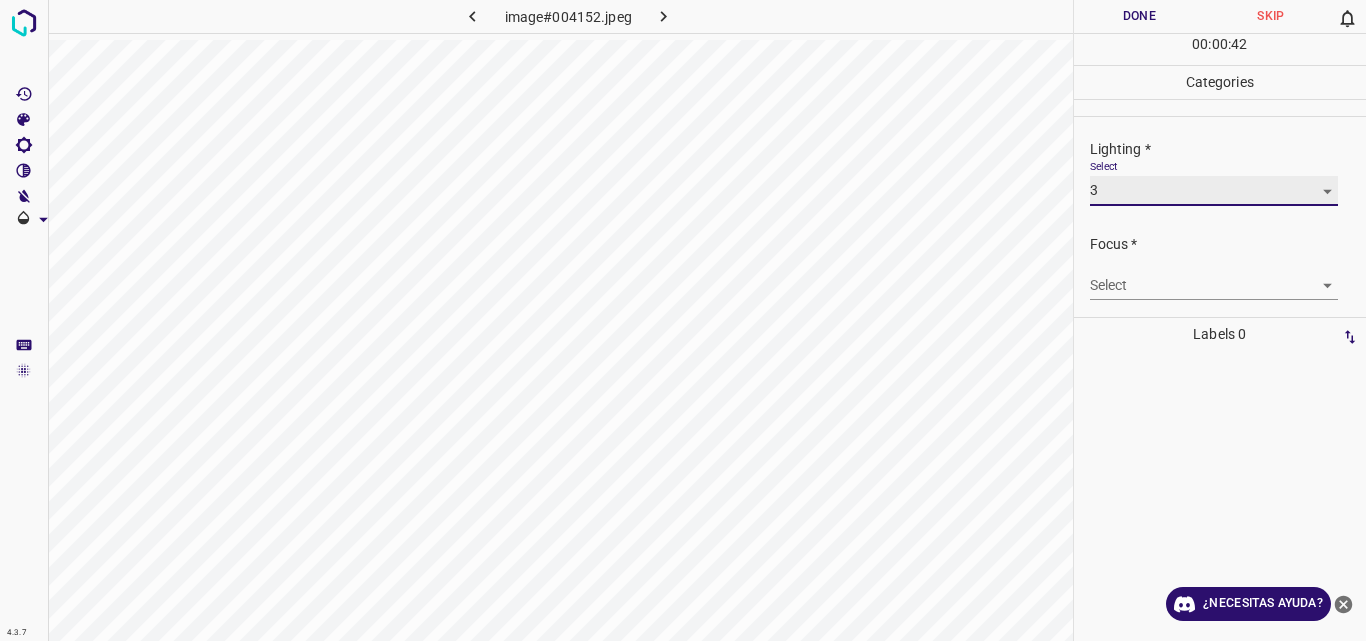 type on "3" 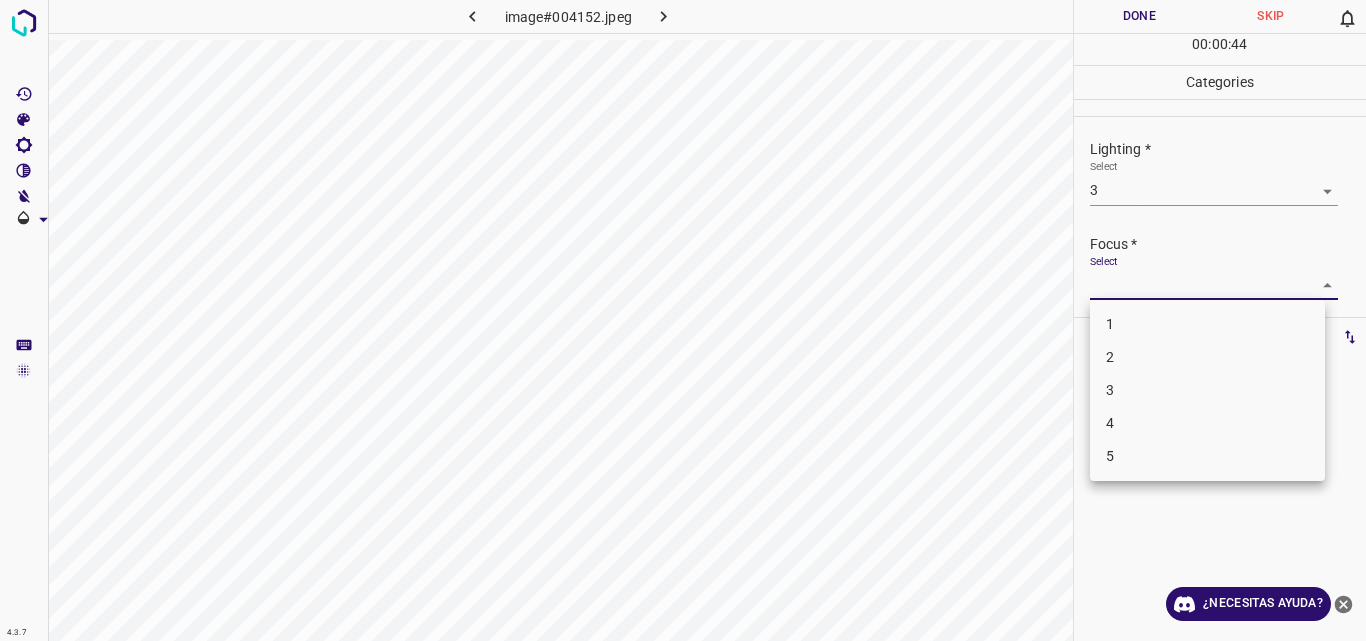 click on "4.3.7 image#004152.jpeg Done Skip 0 00   : 00   : 44   Categories Lighting *  Select 3 3 Focus *  Select ​ Overall *  Select ​ Labels   0 Categories 1 Lighting 2 Focus 3 Overall Tools Space Change between modes (Draw & Edit) I Auto labeling R Restore zoom M Zoom in N Zoom out Delete Delete selecte label Filters Z Restore filters X Saturation filter C Brightness filter V Contrast filter B Gray scale filter General O Download ¿Necesitas ayuda? Original text Rate this translation Your feedback will be used to help improve Google Translate - Texto - Esconder - Borrar 1 2 3 4 5" at bounding box center [683, 320] 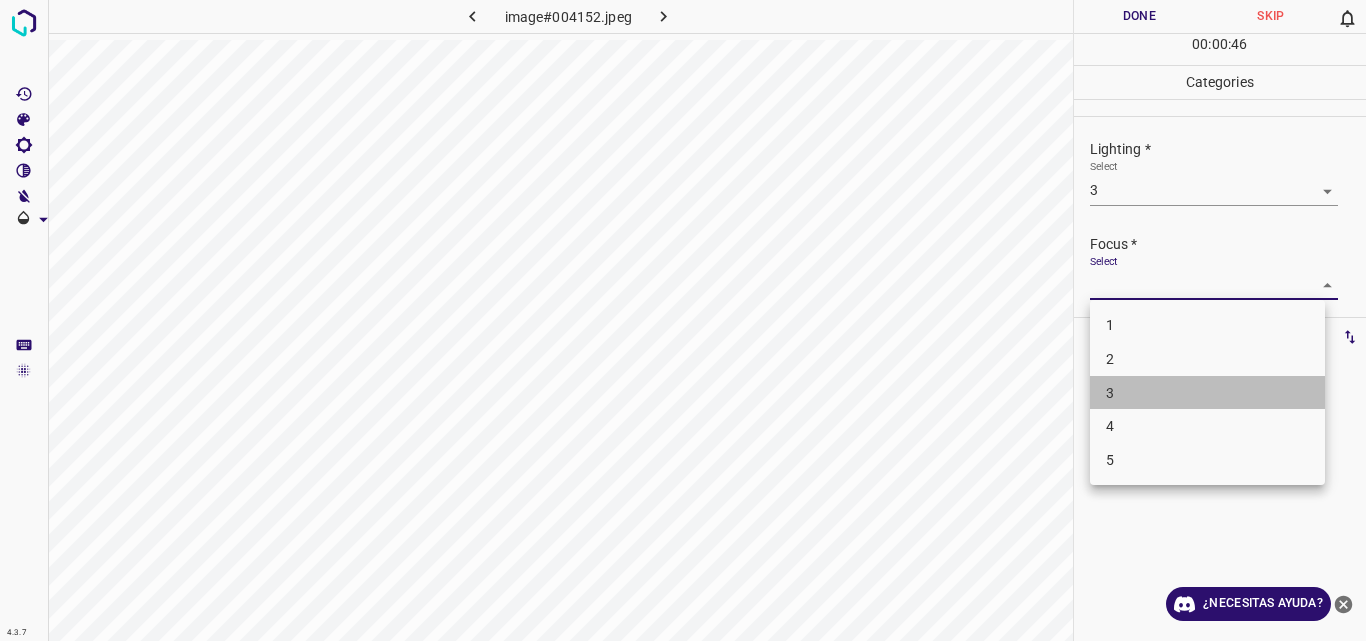 click on "3" at bounding box center (1207, 393) 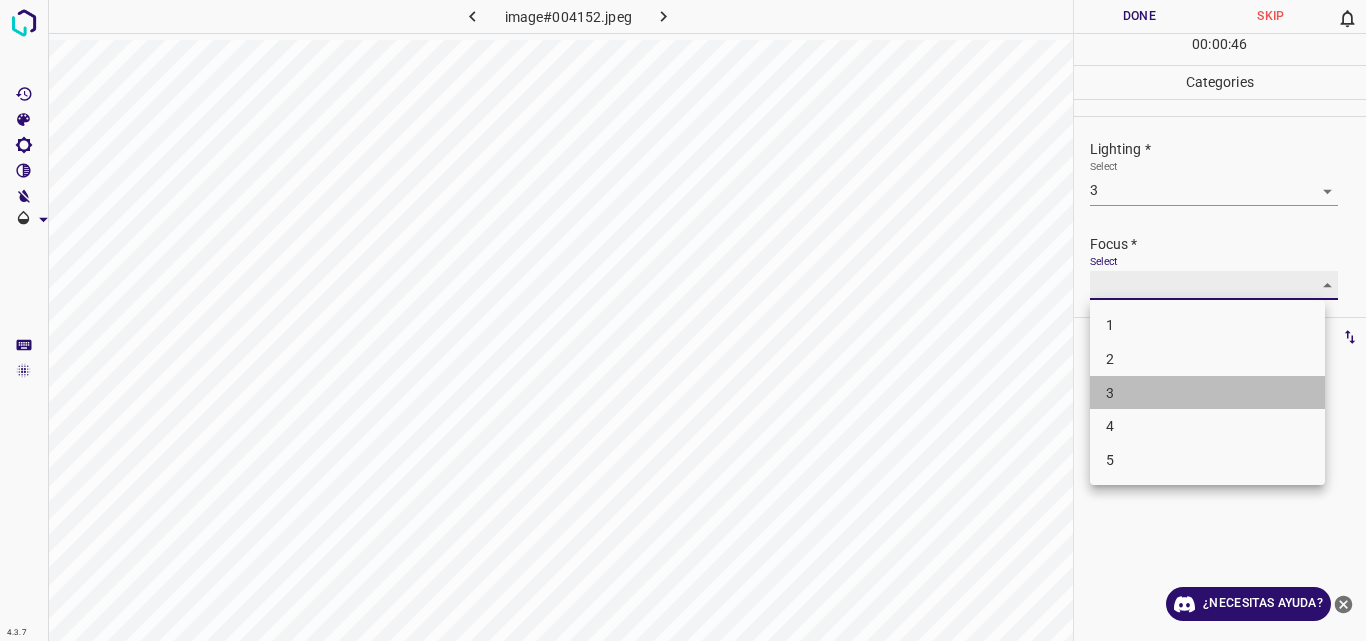 type on "3" 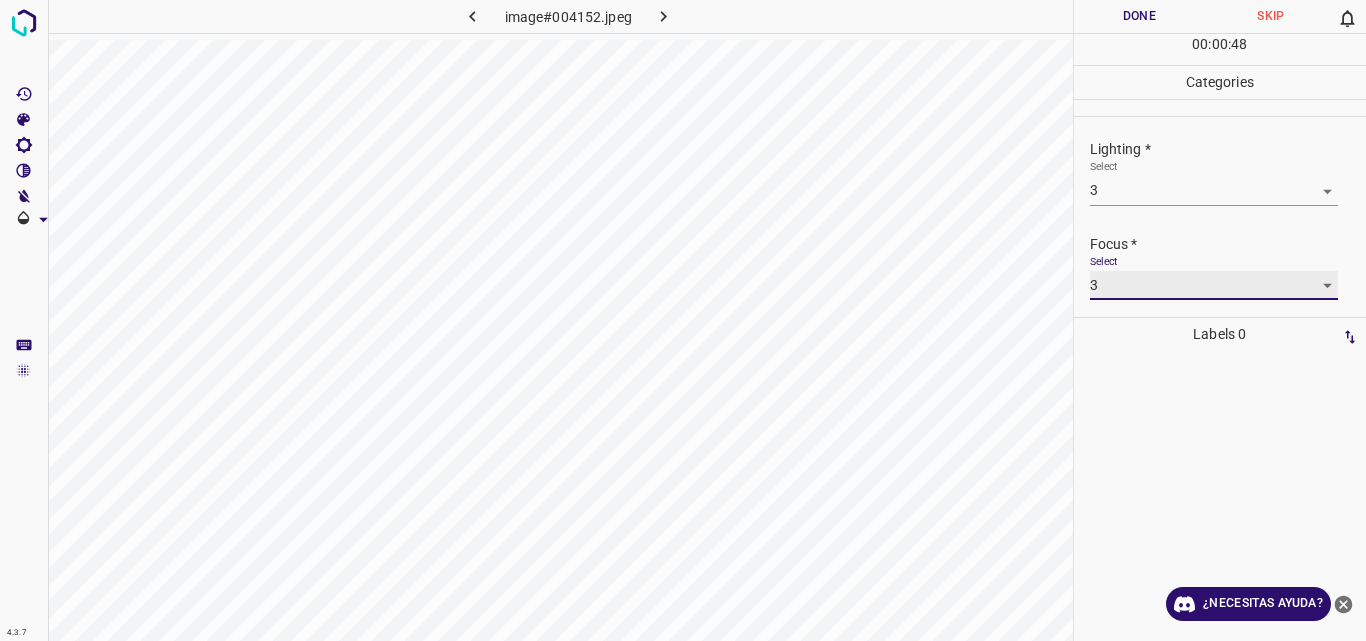 scroll, scrollTop: 90, scrollLeft: 0, axis: vertical 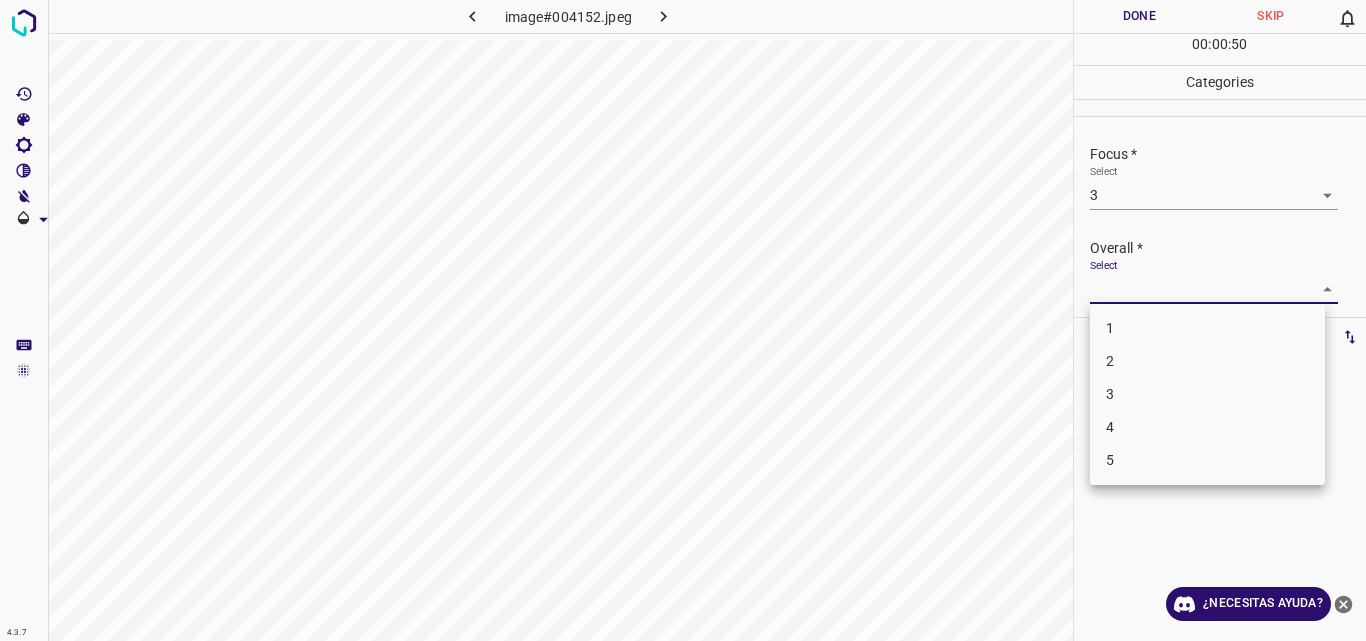 click on "4.3.7 image#004152.jpeg Done Skip 0 00   : 00   : 50   Categories Lighting *  Select 3 3 Focus *  Select 3 3 Overall *  Select ​ Labels   0 Categories 1 Lighting 2 Focus 3 Overall Tools Space Change between modes (Draw & Edit) I Auto labeling R Restore zoom M Zoom in N Zoom out Delete Delete selecte label Filters Z Restore filters X Saturation filter C Brightness filter V Contrast filter B Gray scale filter General O Download ¿Necesitas ayuda? Original text Rate this translation Your feedback will be used to help improve Google Translate - Texto - Esconder - Borrar 1 2 3 4 5" at bounding box center [683, 320] 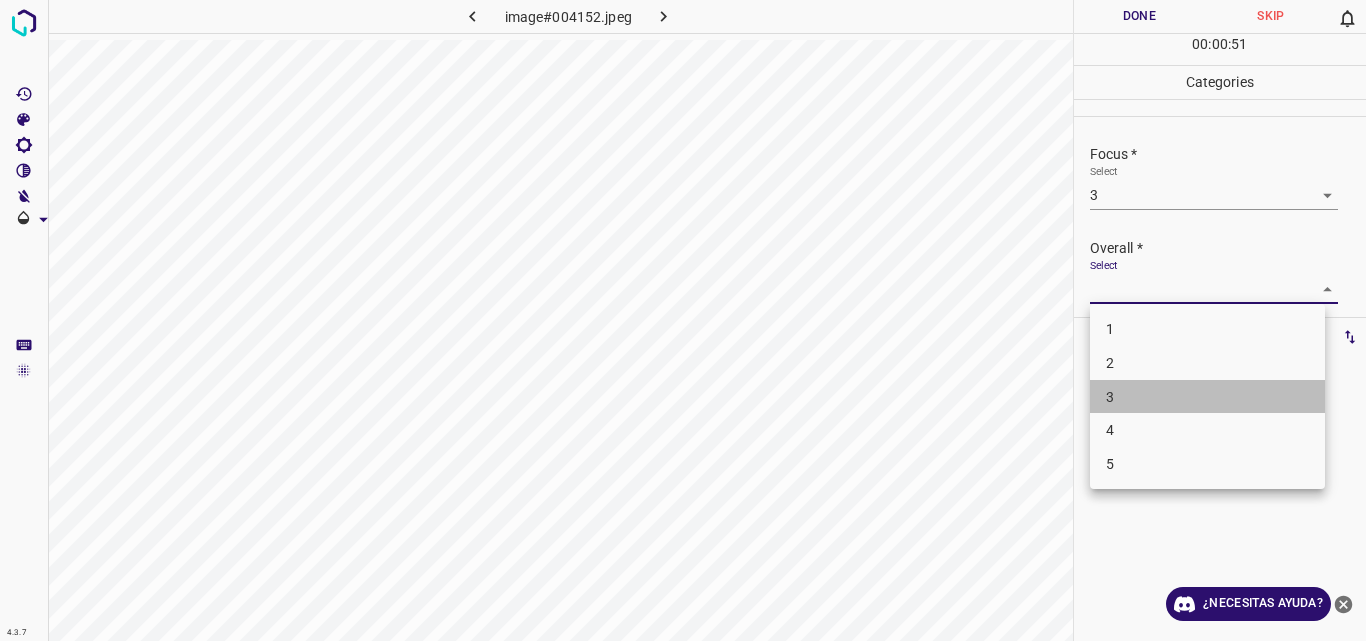 click on "3" at bounding box center [1207, 397] 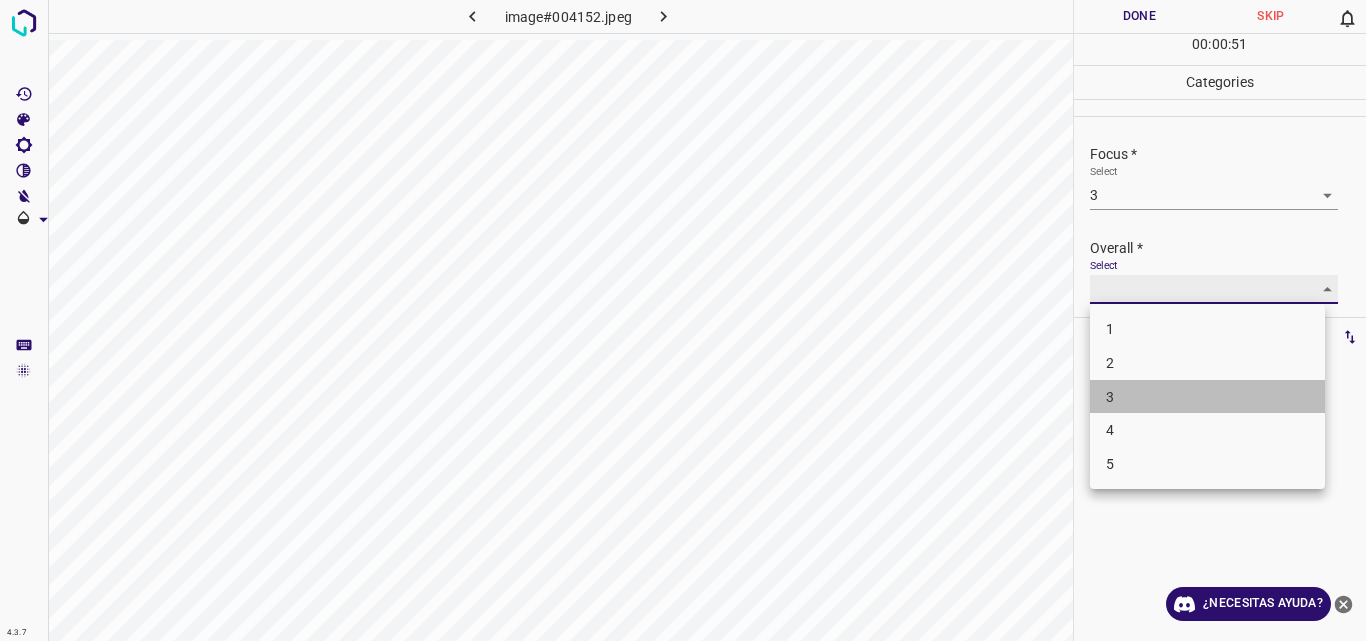 type on "3" 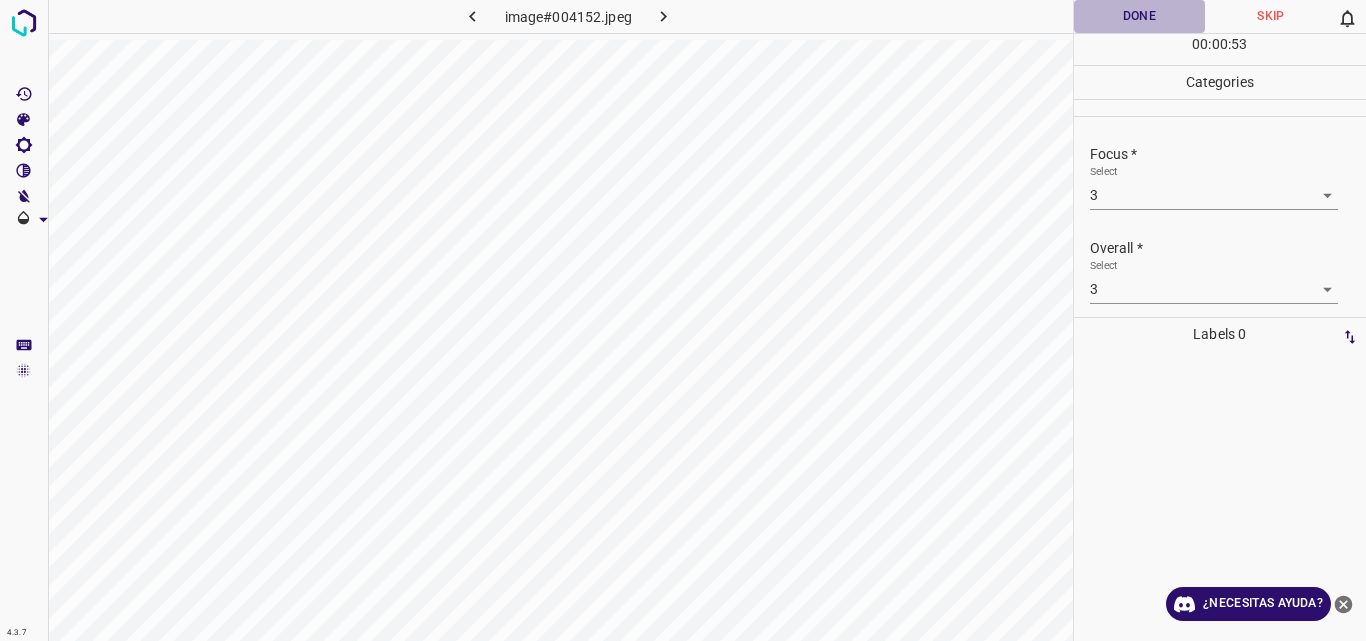 click on "Done" at bounding box center [1140, 16] 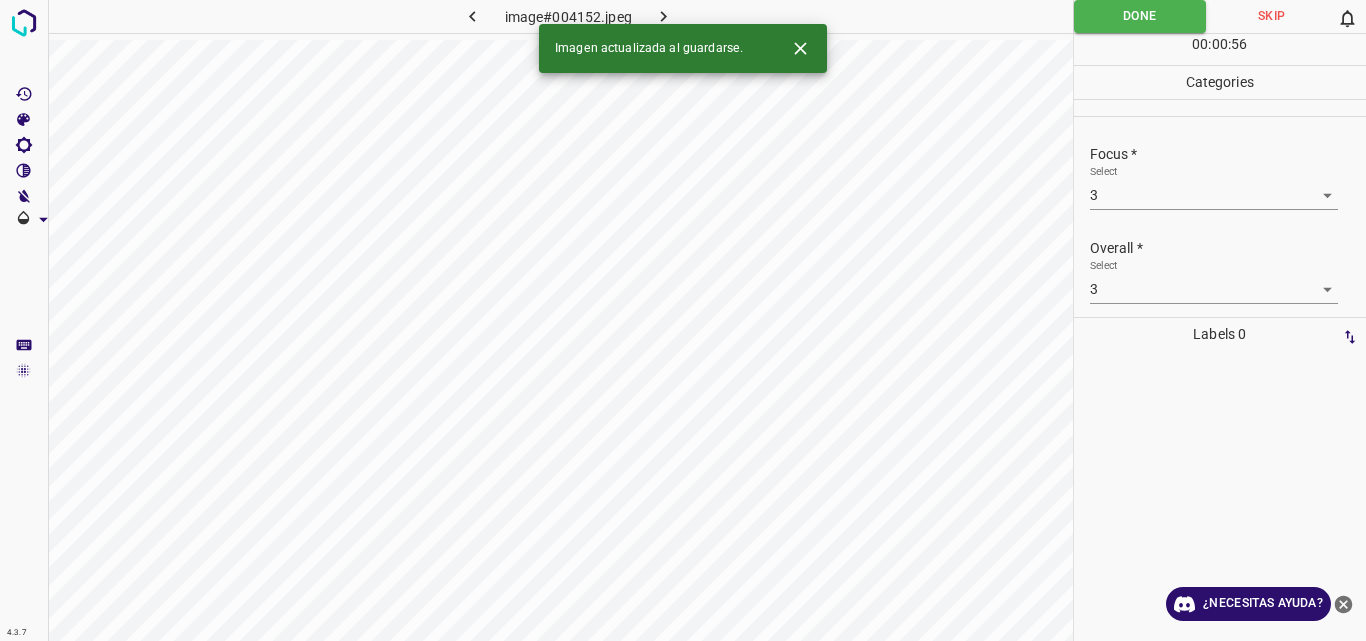click 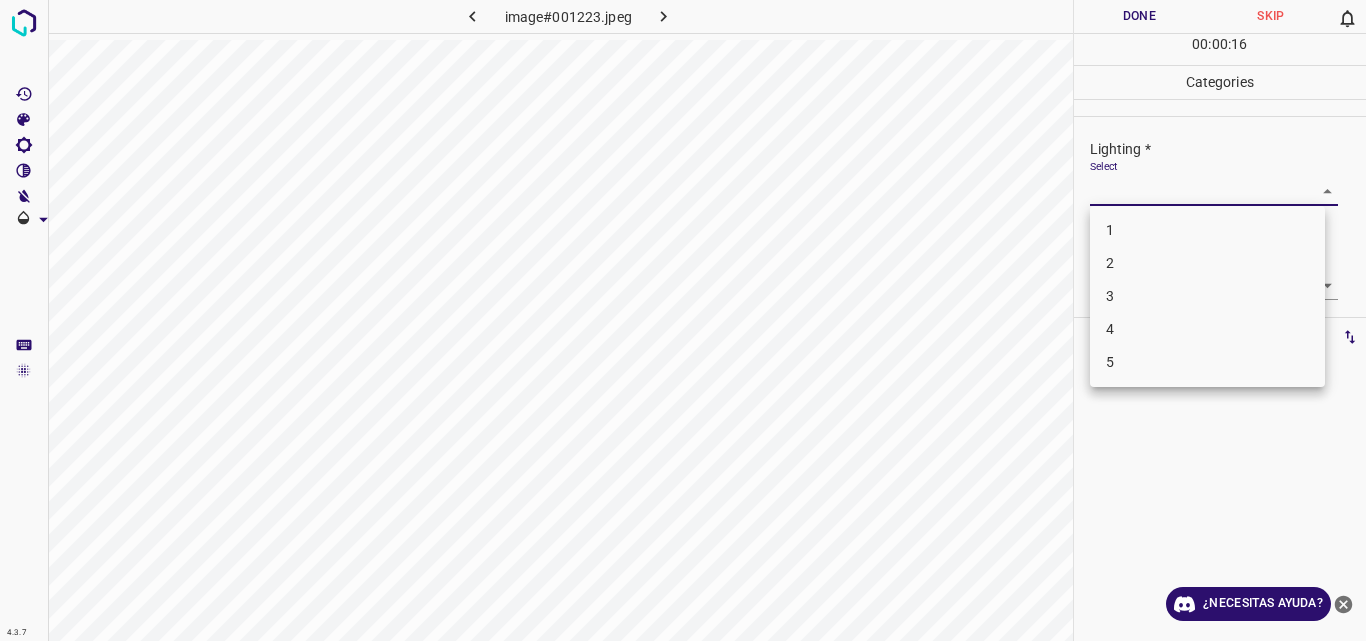 click on "4.3.7 image#001223.jpeg Done Skip 0 00   : 00   : 16   Categories Lighting *  Select ​ Focus *  Select ​ Overall *  Select ​ Labels   0 Categories 1 Lighting 2 Focus 3 Overall Tools Space Change between modes (Draw & Edit) I Auto labeling R Restore zoom M Zoom in N Zoom out Delete Delete selecte label Filters Z Restore filters X Saturation filter C Brightness filter V Contrast filter B Gray scale filter General O Download ¿Necesitas ayuda? Original text Rate this translation Your feedback will be used to help improve Google Translate - Texto - Esconder - Borrar 1 2 3 4 5" at bounding box center (683, 320) 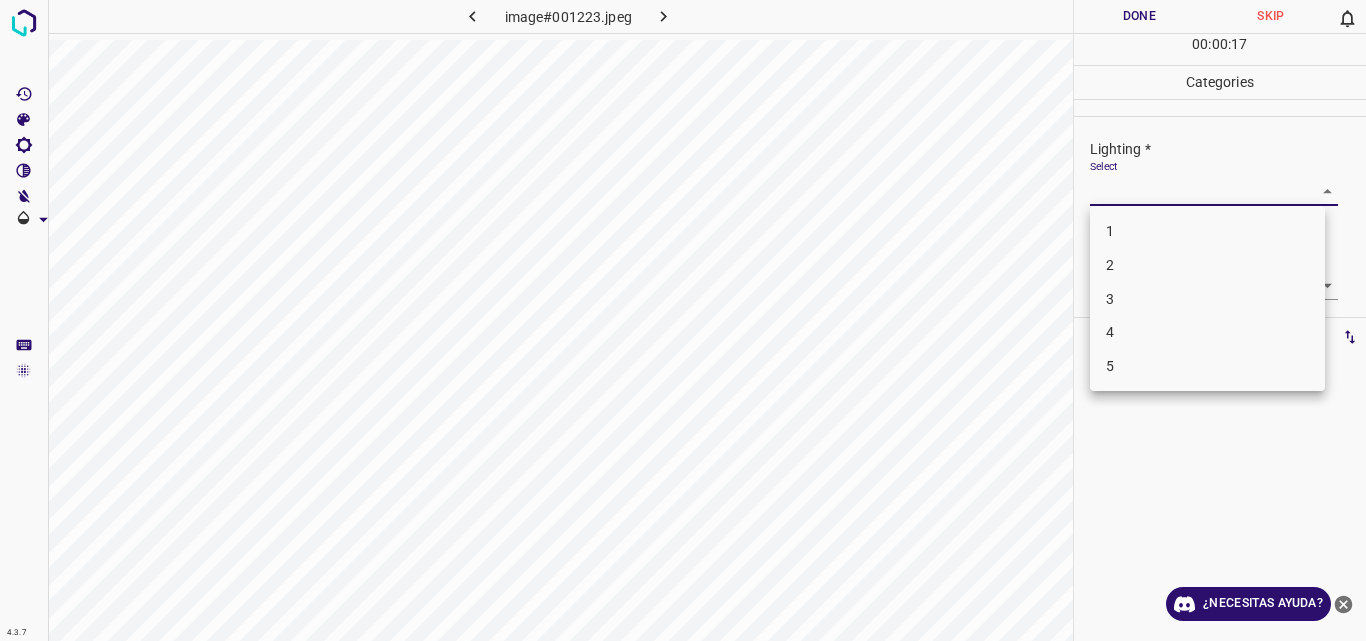 click on "2" at bounding box center (1207, 265) 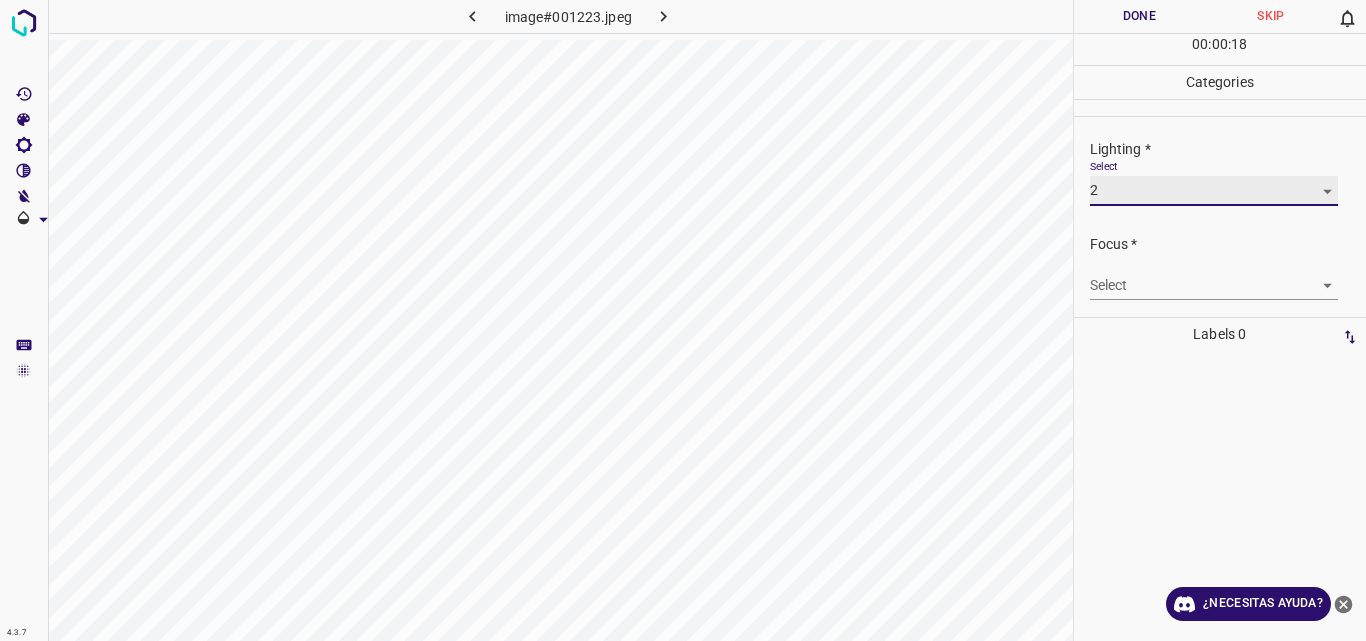 type on "2" 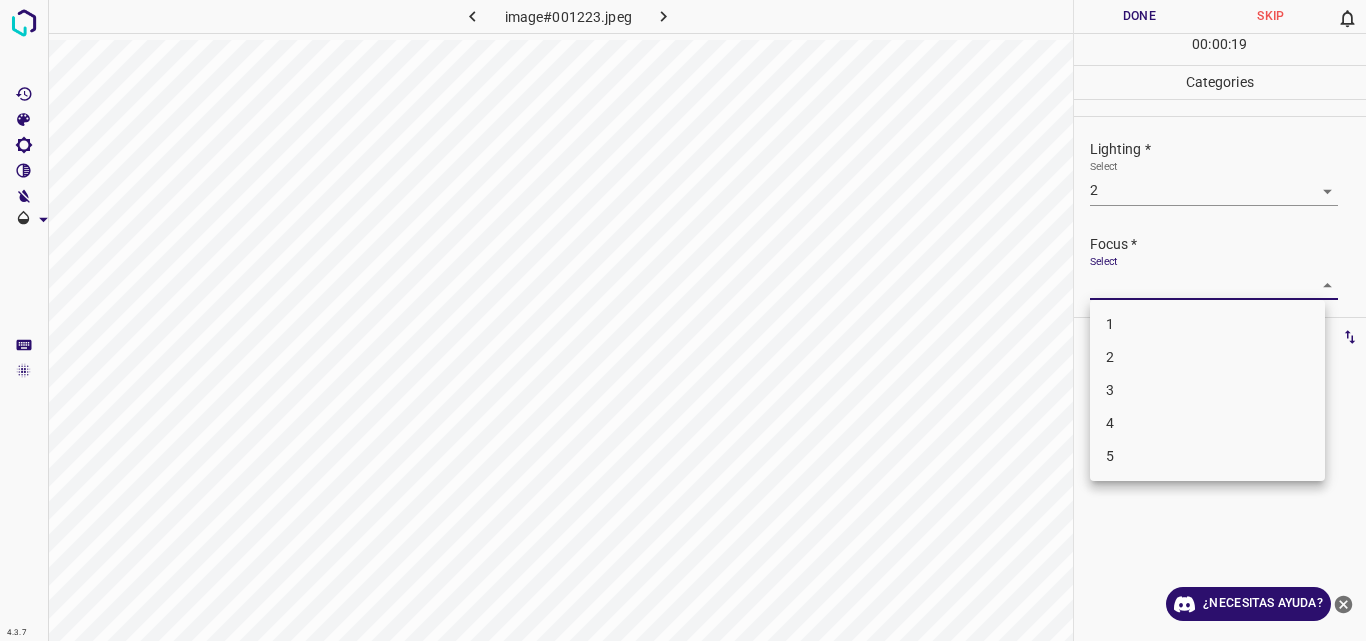 click on "4.3.7 image#001223.jpeg Done Skip 0 00   : 00   : 19   Categories Lighting *  Select 2 2 Focus *  Select ​ Overall *  Select ​ Labels   0 Categories 1 Lighting 2 Focus 3 Overall Tools Space Change between modes (Draw & Edit) I Auto labeling R Restore zoom M Zoom in N Zoom out Delete Delete selecte label Filters Z Restore filters X Saturation filter C Brightness filter V Contrast filter B Gray scale filter General O Download ¿Necesitas ayuda? Original text Rate this translation Your feedback will be used to help improve Google Translate - Texto - Esconder - Borrar 1 2 3 4 5" at bounding box center (683, 320) 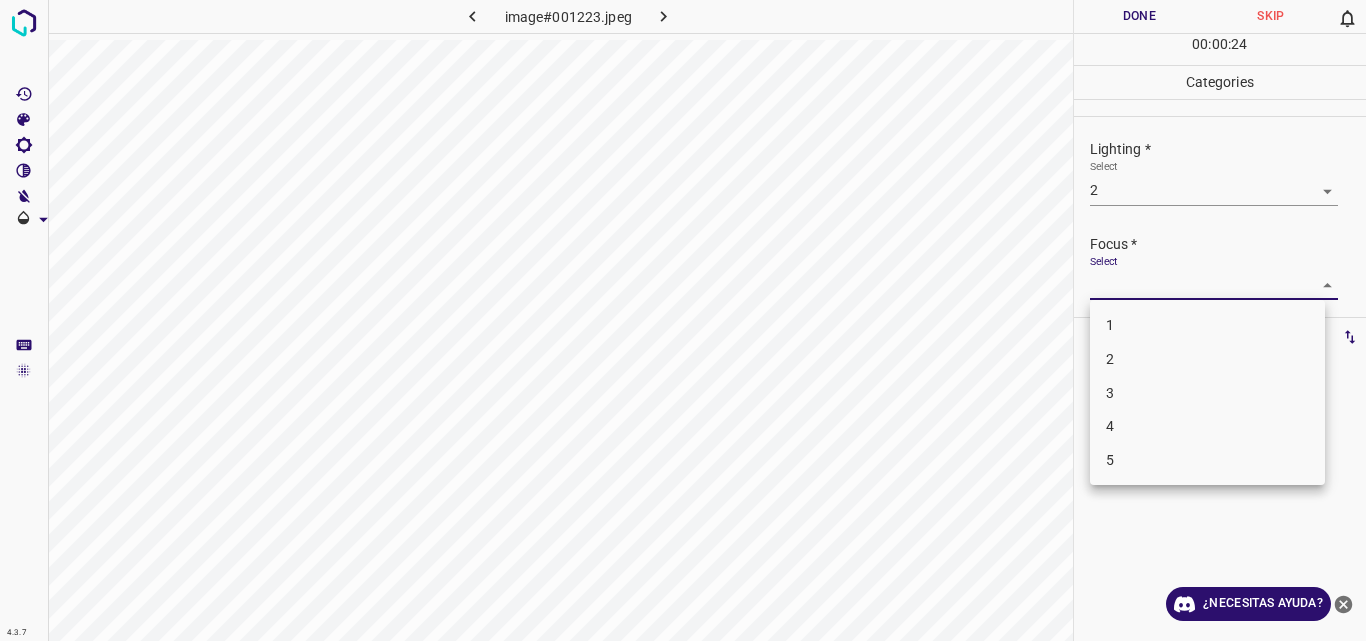 click on "3" at bounding box center [1207, 393] 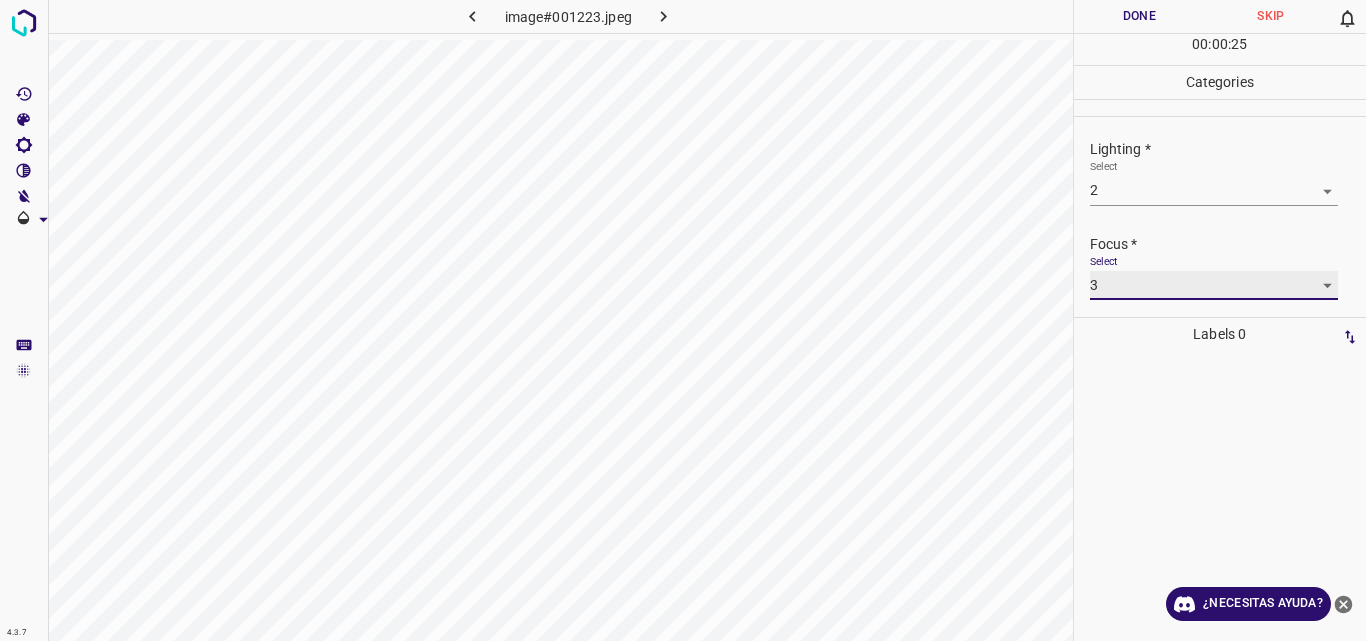 type on "3" 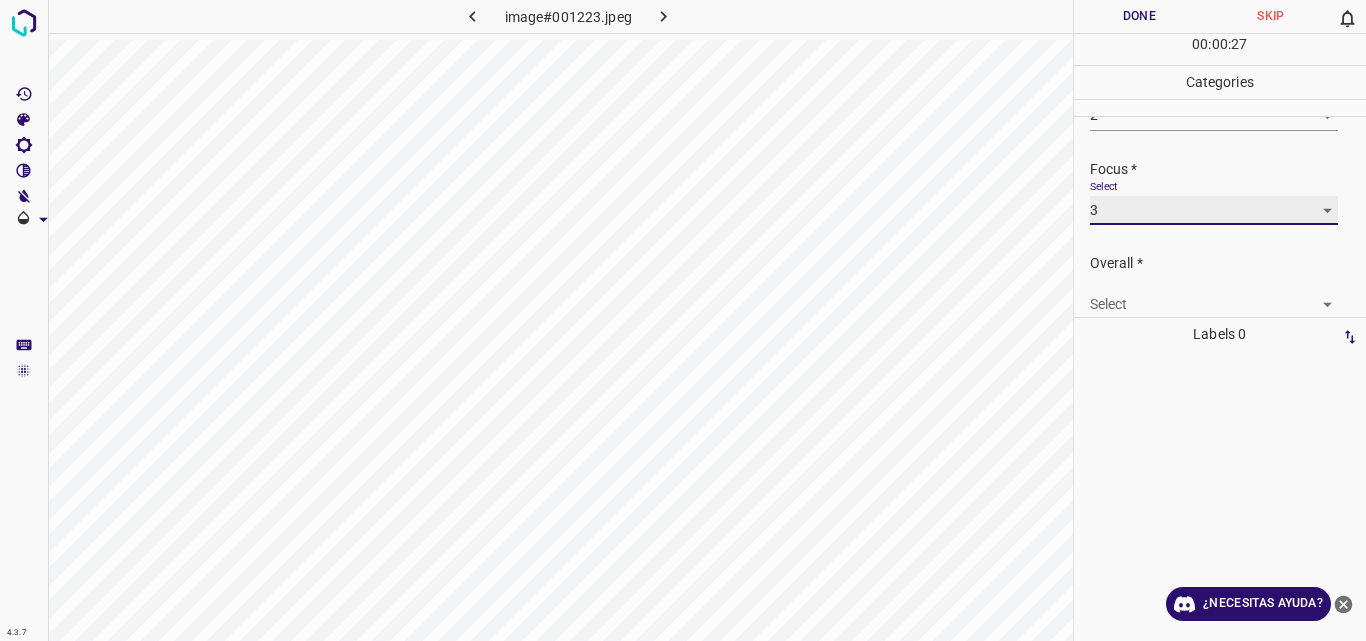 scroll, scrollTop: 98, scrollLeft: 0, axis: vertical 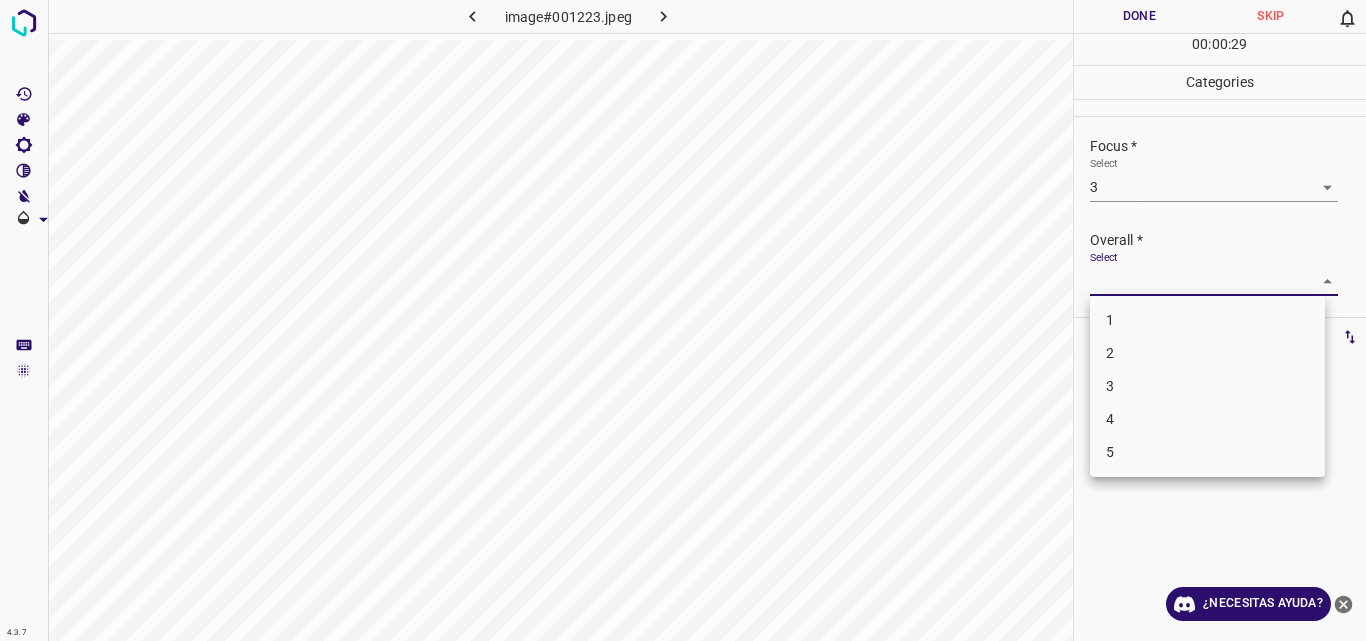 click on "4.3.7 image#001223.jpeg Done Skip 0 00   : 00   : 29   Categories Lighting *  Select 2 2 Focus *  Select 3 3 Overall *  Select ​ Labels   0 Categories 1 Lighting 2 Focus 3 Overall Tools Space Change between modes (Draw & Edit) I Auto labeling R Restore zoom M Zoom in N Zoom out Delete Delete selecte label Filters Z Restore filters X Saturation filter C Brightness filter V Contrast filter B Gray scale filter General O Download ¿Necesitas ayuda? Original text Rate this translation Your feedback will be used to help improve Google Translate - Texto - Esconder - Borrar 1 2 3 4 5" at bounding box center (683, 320) 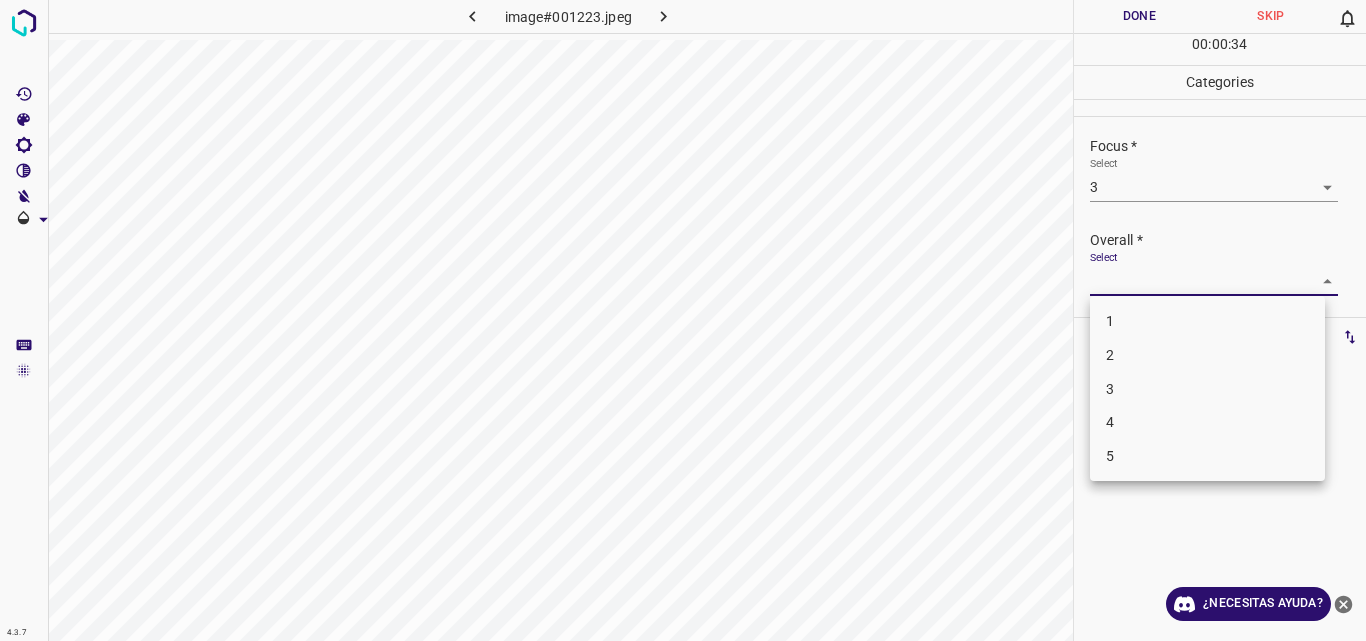 click on "3" at bounding box center (1207, 389) 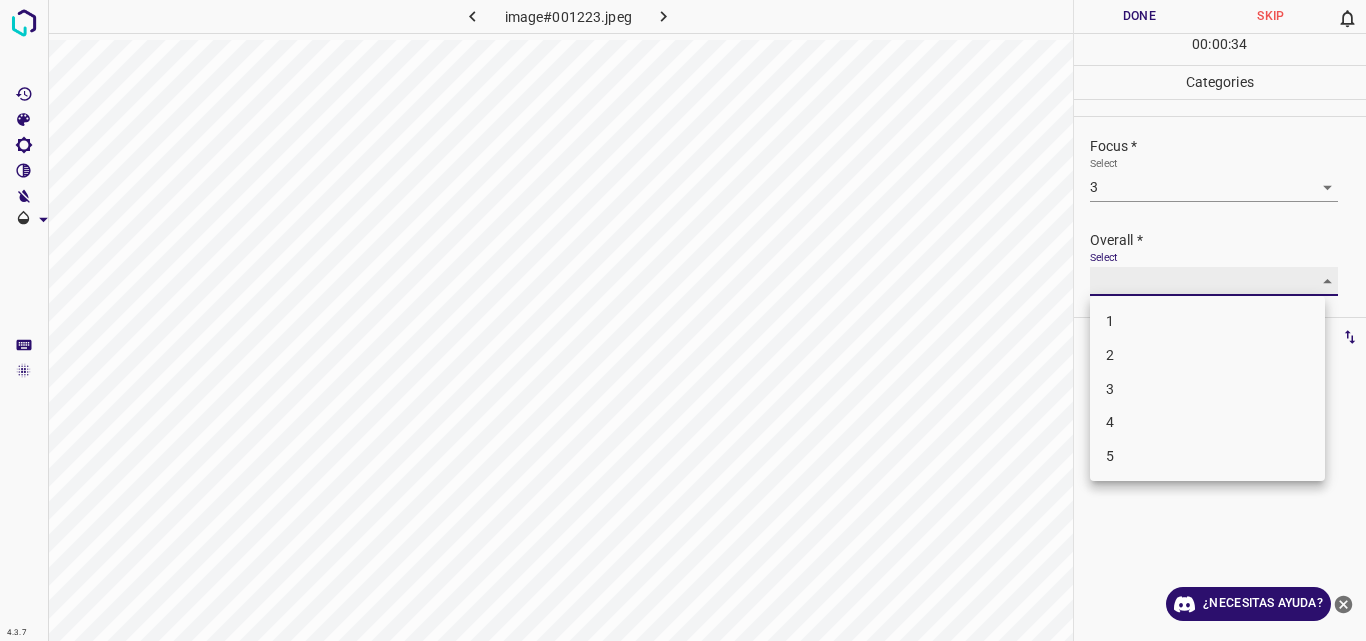 type on "3" 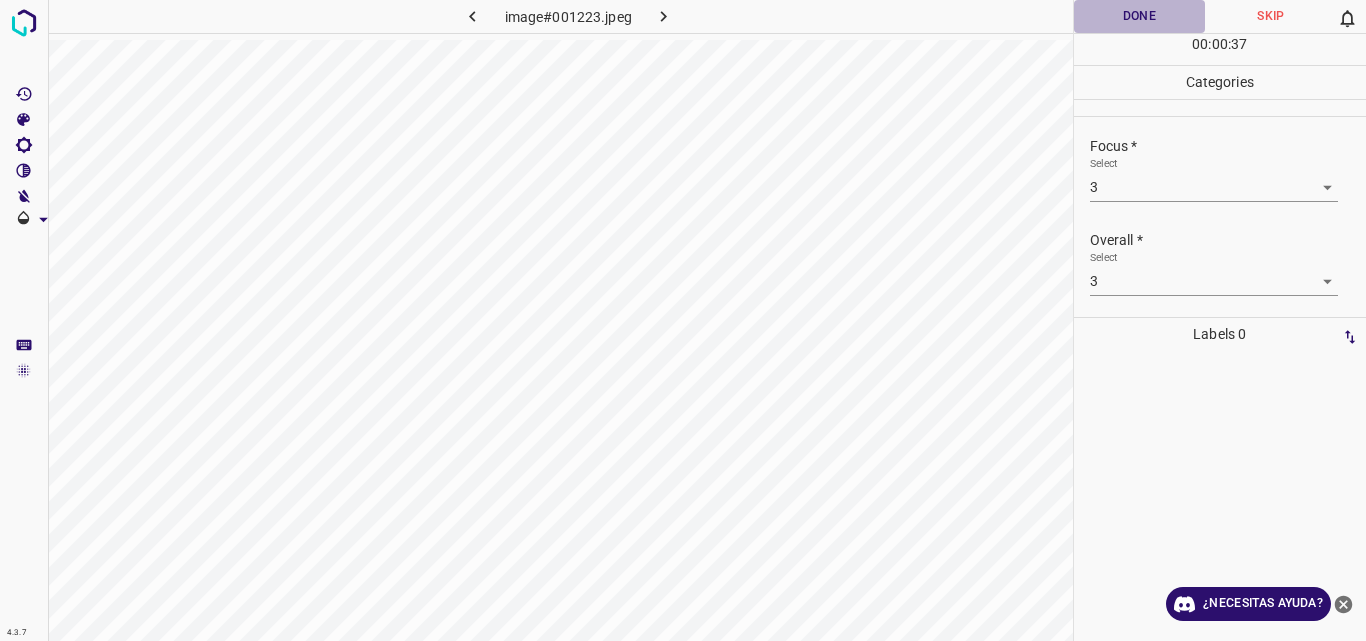 click on "Done" at bounding box center [1140, 16] 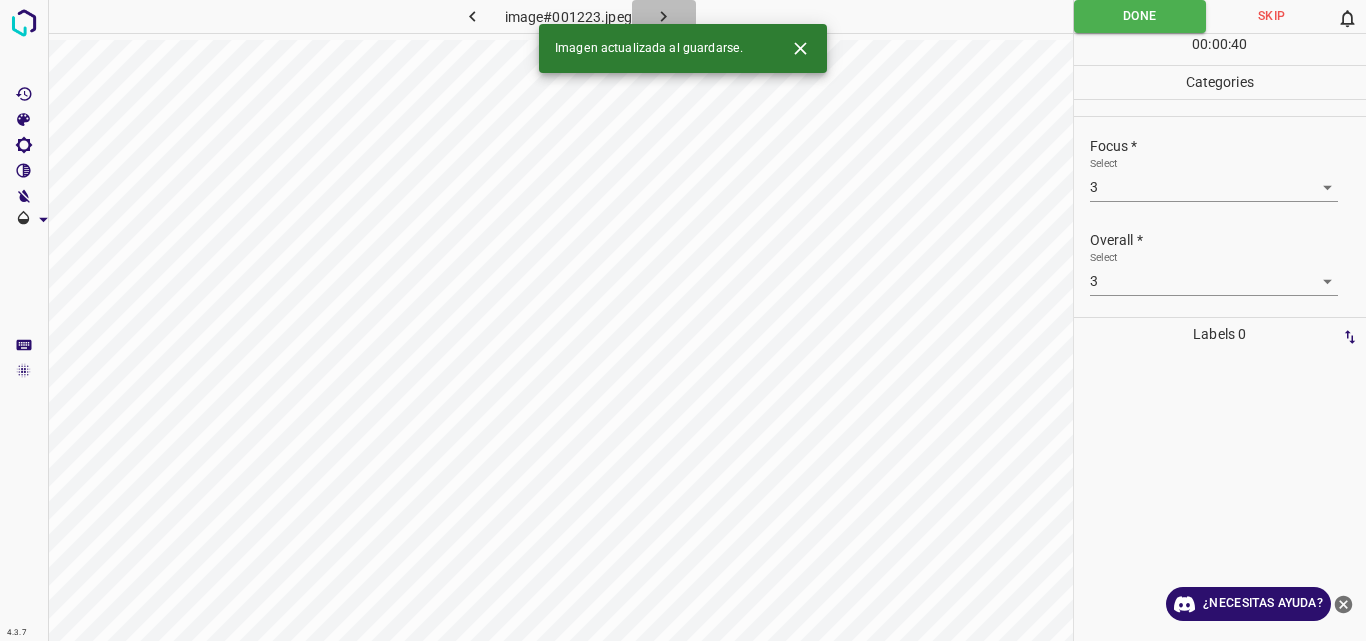 click 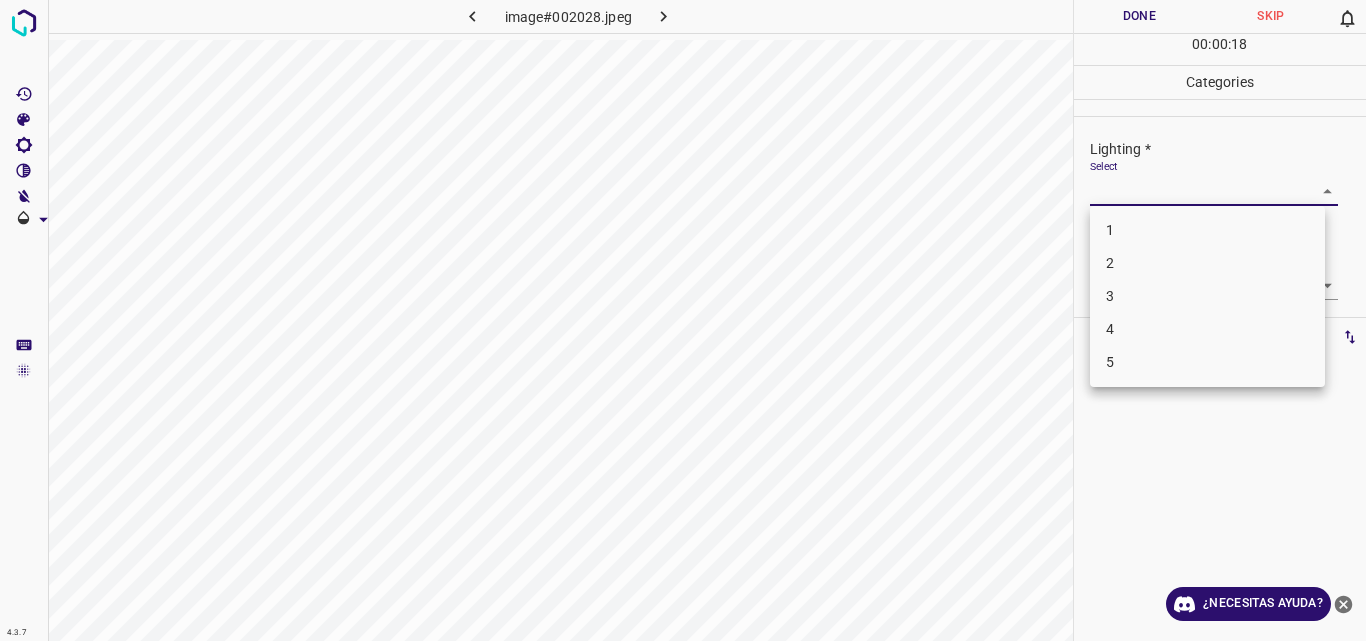 click on "4.3.7 image#002028.jpeg Done Skip 0 00   : 00   : 18   Categories Lighting *  Select ​ Focus *  Select ​ Overall *  Select ​ Labels   0 Categories 1 Lighting 2 Focus 3 Overall Tools Space Change between modes (Draw & Edit) I Auto labeling R Restore zoom M Zoom in N Zoom out Delete Delete selecte label Filters Z Restore filters X Saturation filter C Brightness filter V Contrast filter B Gray scale filter General O Download ¿Necesitas ayuda? Original text Rate this translation Your feedback will be used to help improve Google Translate - Texto - Esconder - Borrar 1 2 3 4 5" at bounding box center (683, 320) 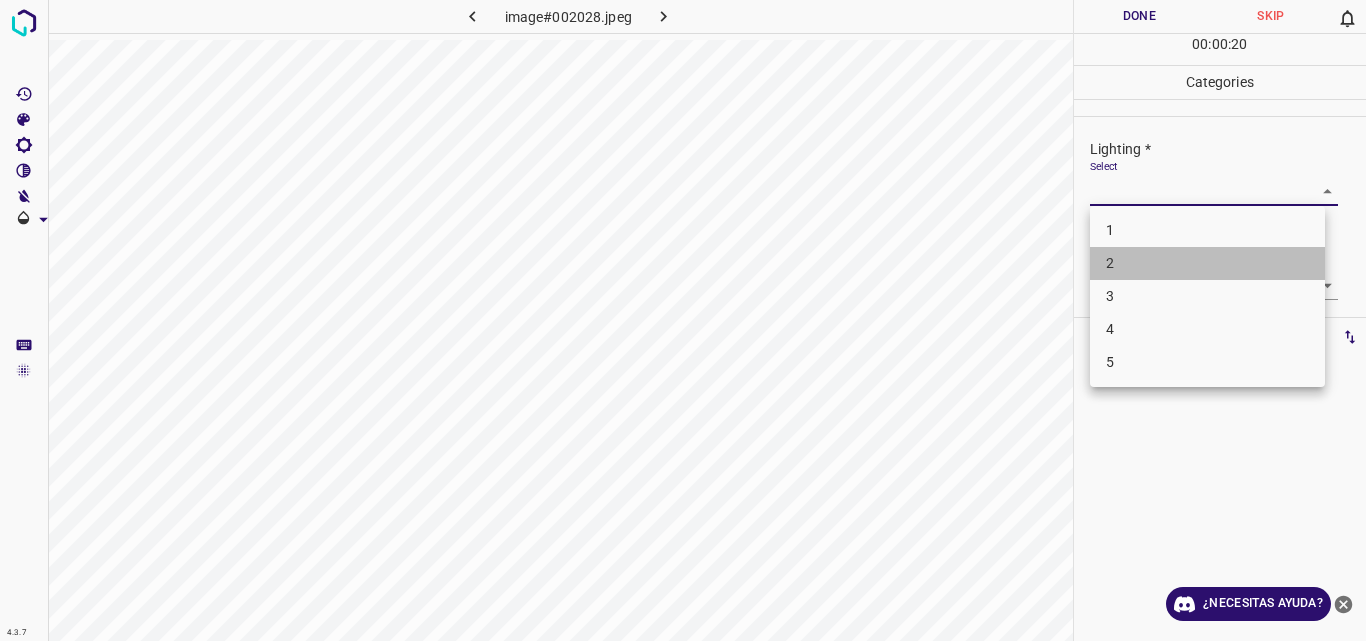 click on "2" at bounding box center [1207, 263] 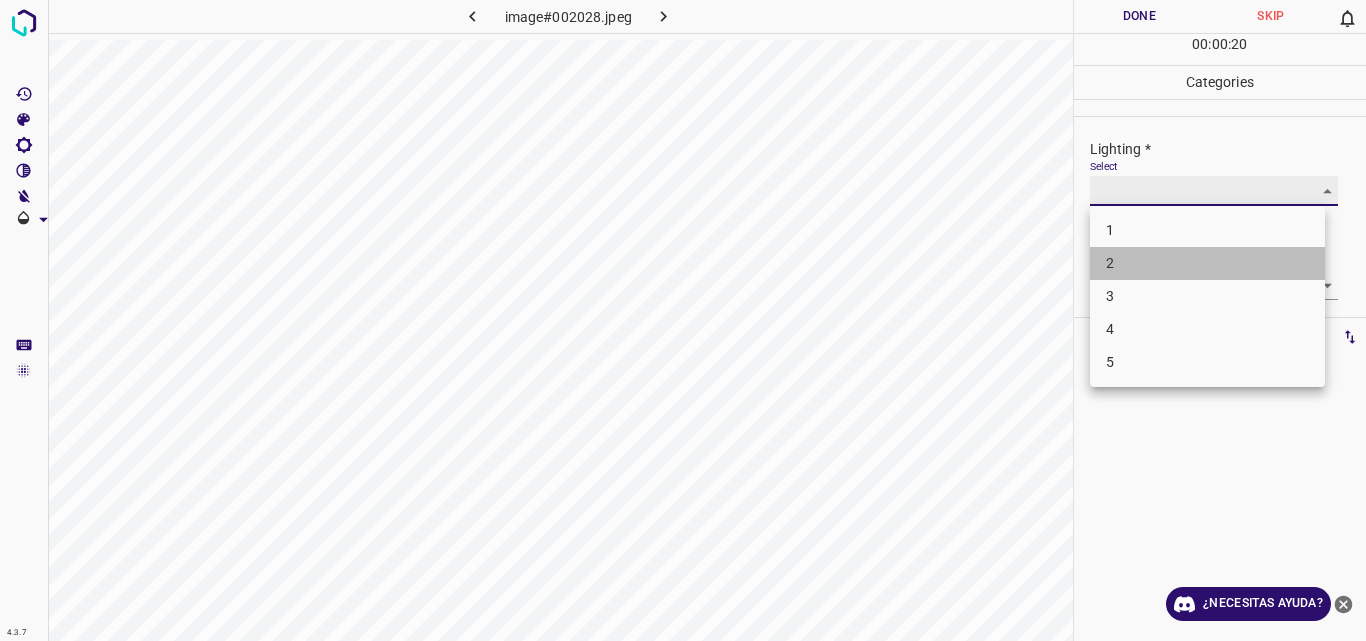 type on "2" 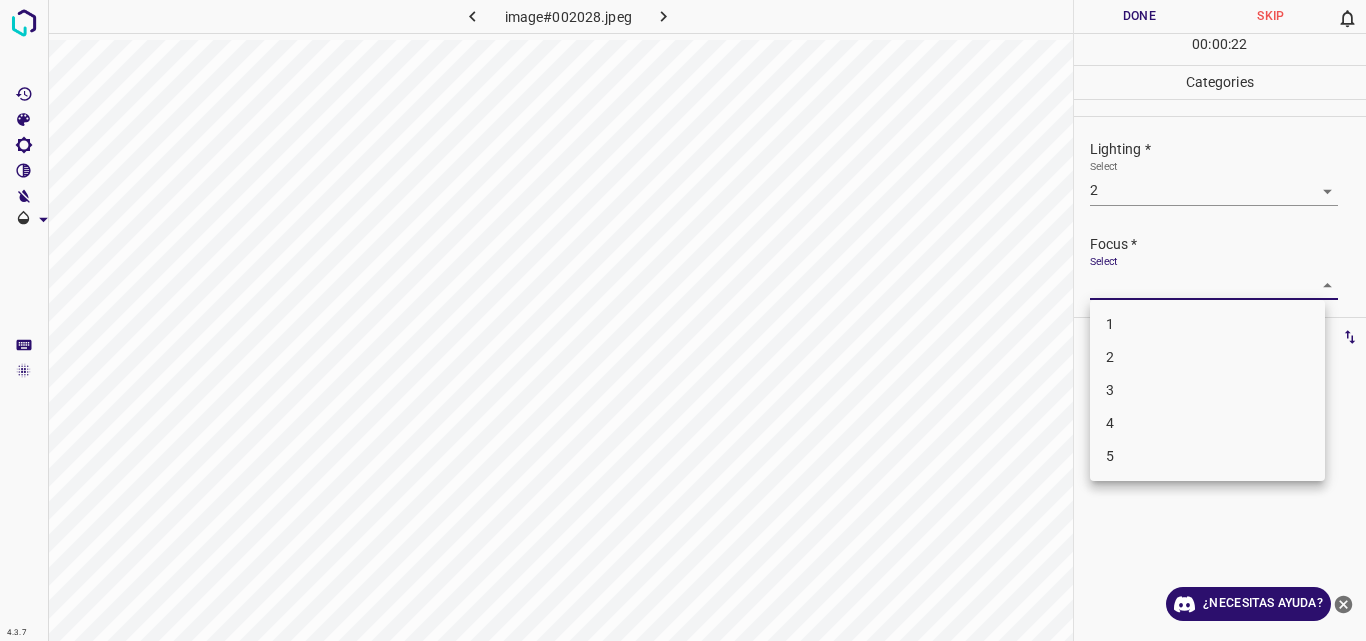 click on "4.3.7 image#002028.jpeg Done Skip 0 00   : 00   : 22   Categories Lighting *  Select 2 2 Focus *  Select ​ Overall *  Select ​ Labels   0 Categories 1 Lighting 2 Focus 3 Overall Tools Space Change between modes (Draw & Edit) I Auto labeling R Restore zoom M Zoom in N Zoom out Delete Delete selecte label Filters Z Restore filters X Saturation filter C Brightness filter V Contrast filter B Gray scale filter General O Download ¿Necesitas ayuda? Original text Rate this translation Your feedback will be used to help improve Google Translate - Texto - Esconder - Borrar 1 2 3 4 5" at bounding box center (683, 320) 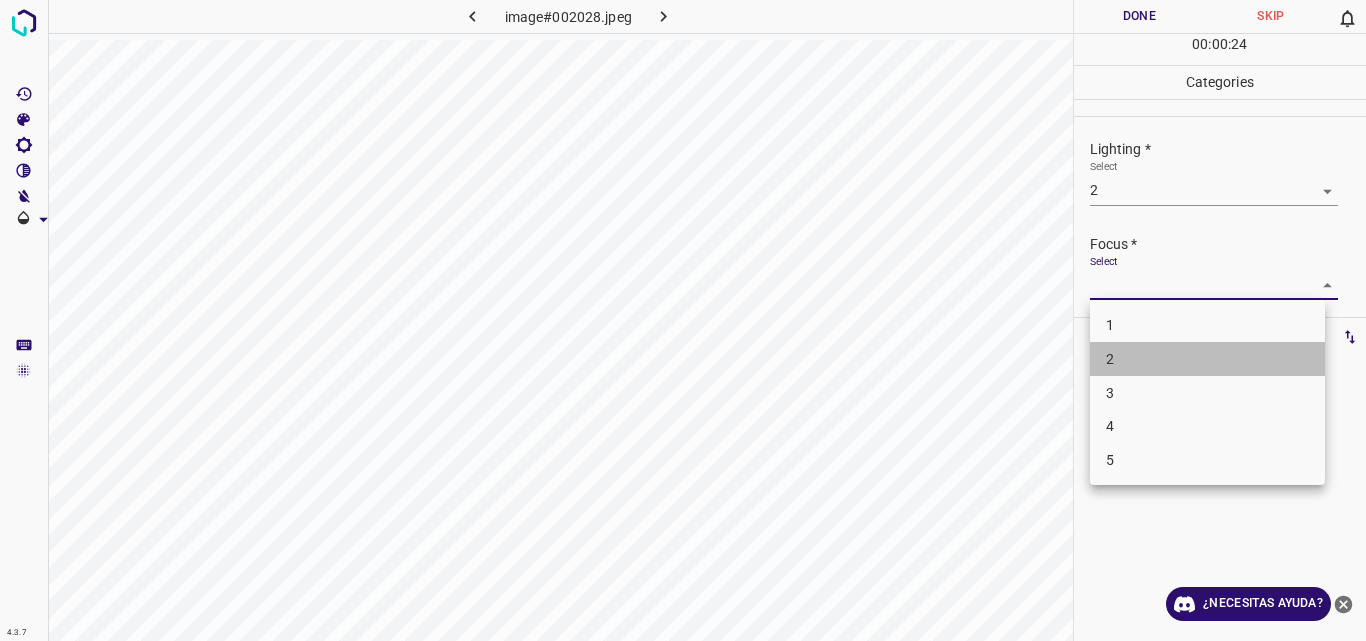 click on "2" at bounding box center (1207, 359) 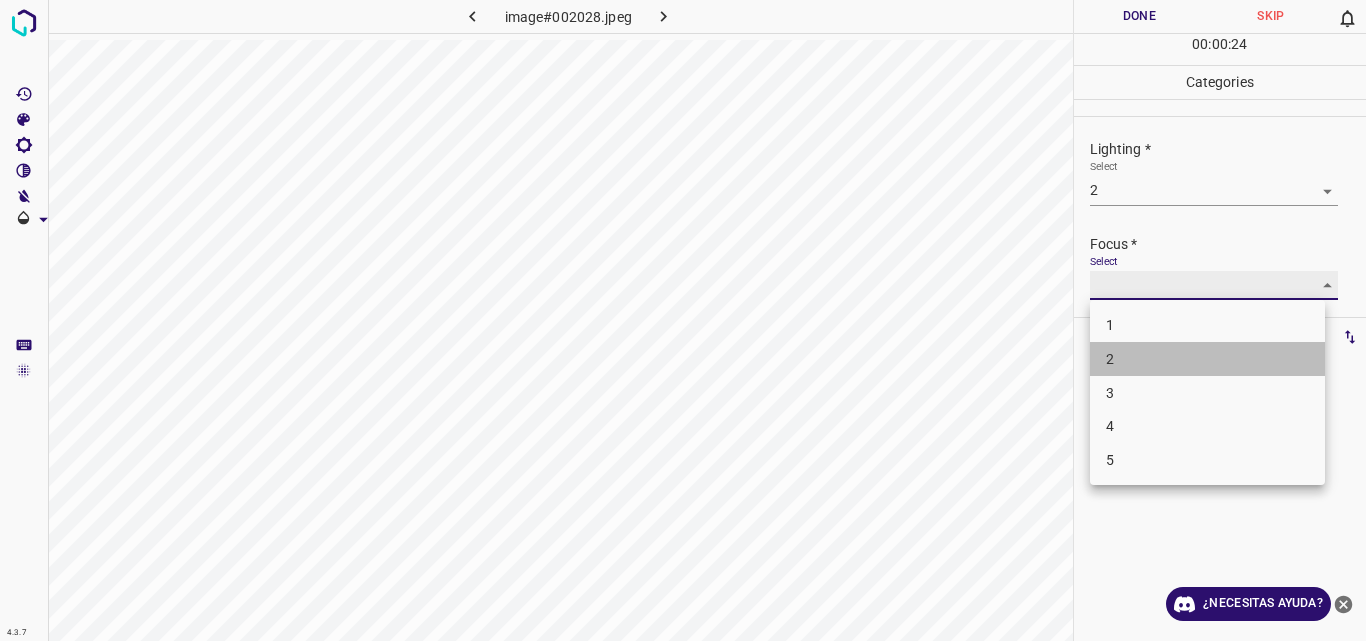 type on "2" 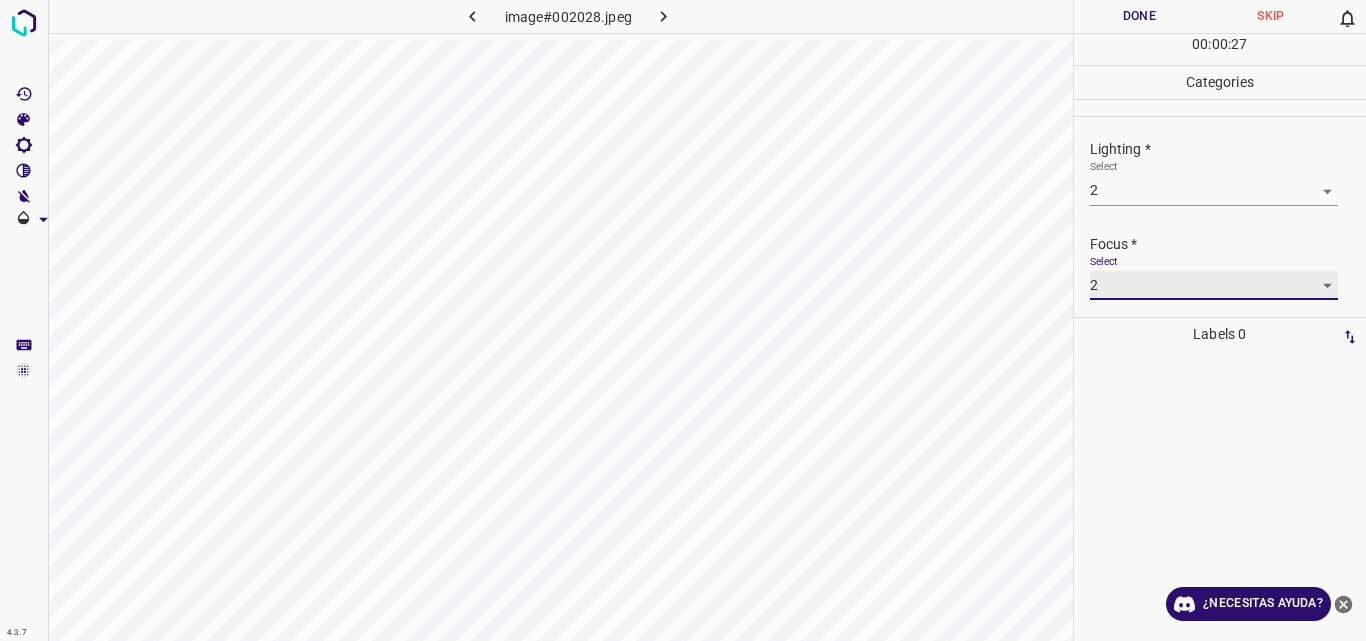 scroll, scrollTop: 98, scrollLeft: 0, axis: vertical 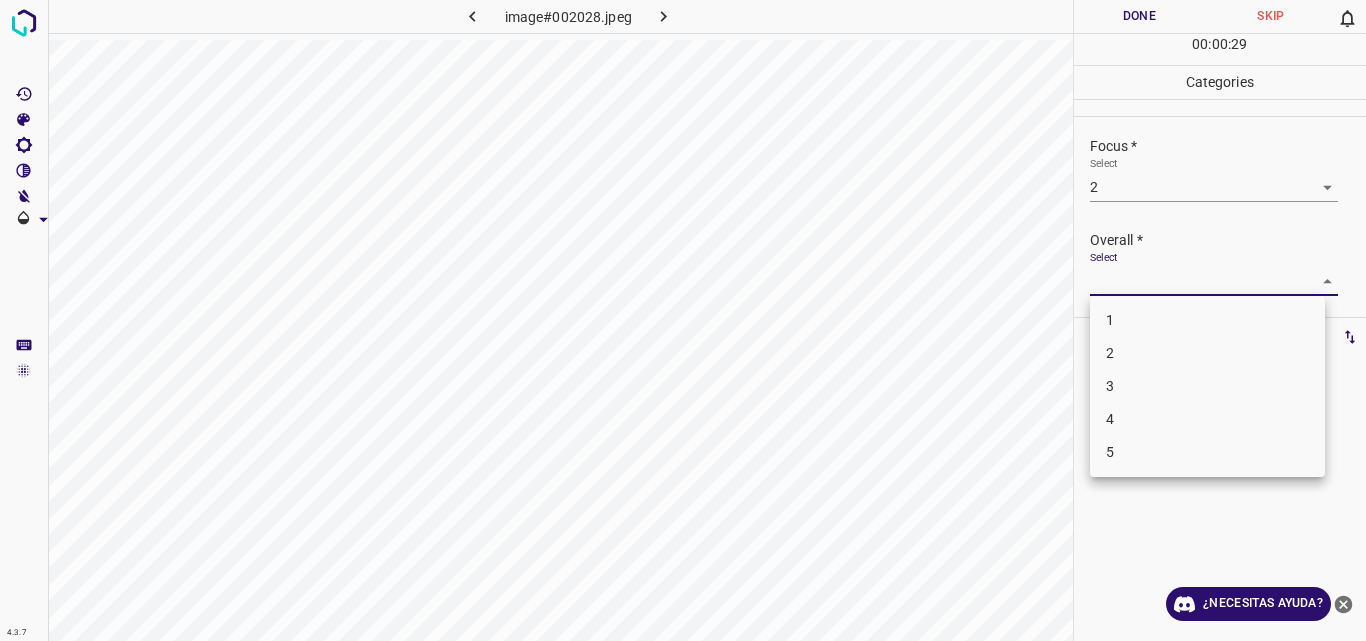 click on "4.3.7 image#002028.jpeg Done Skip 0 00   : 00   : 29   Categories Lighting *  Select 2 2 Focus *  Select 2 2 Overall *  Select ​ Labels   0 Categories 1 Lighting 2 Focus 3 Overall Tools Space Change between modes (Draw & Edit) I Auto labeling R Restore zoom M Zoom in N Zoom out Delete Delete selecte label Filters Z Restore filters X Saturation filter C Brightness filter V Contrast filter B Gray scale filter General O Download ¿Necesitas ayuda? Original text Rate this translation Your feedback will be used to help improve Google Translate - Texto - Esconder - Borrar 1 2 3 4 5" at bounding box center [683, 320] 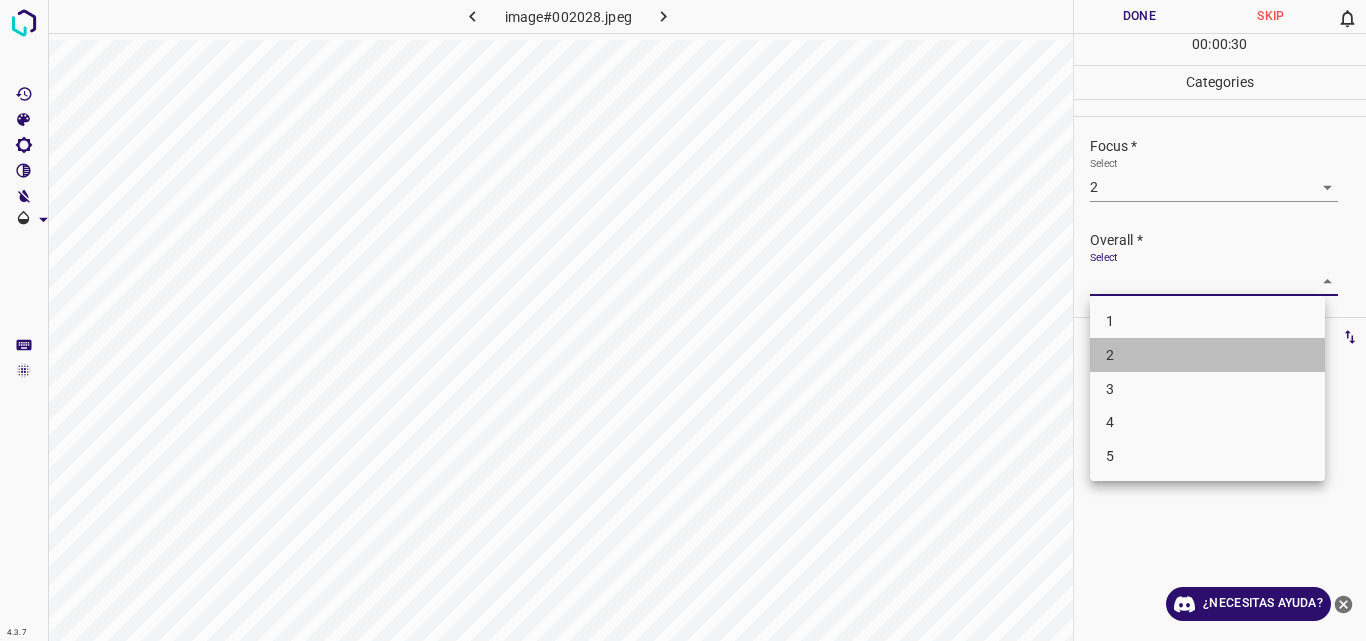 click on "2" at bounding box center (1207, 355) 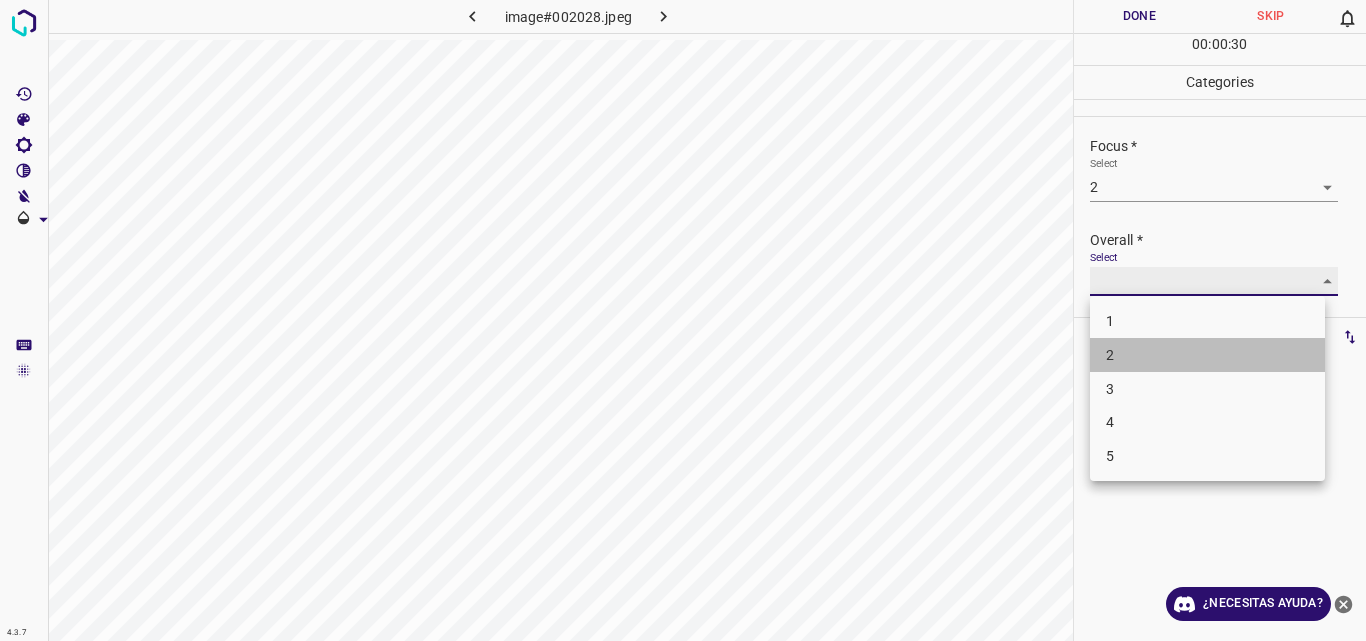 type on "2" 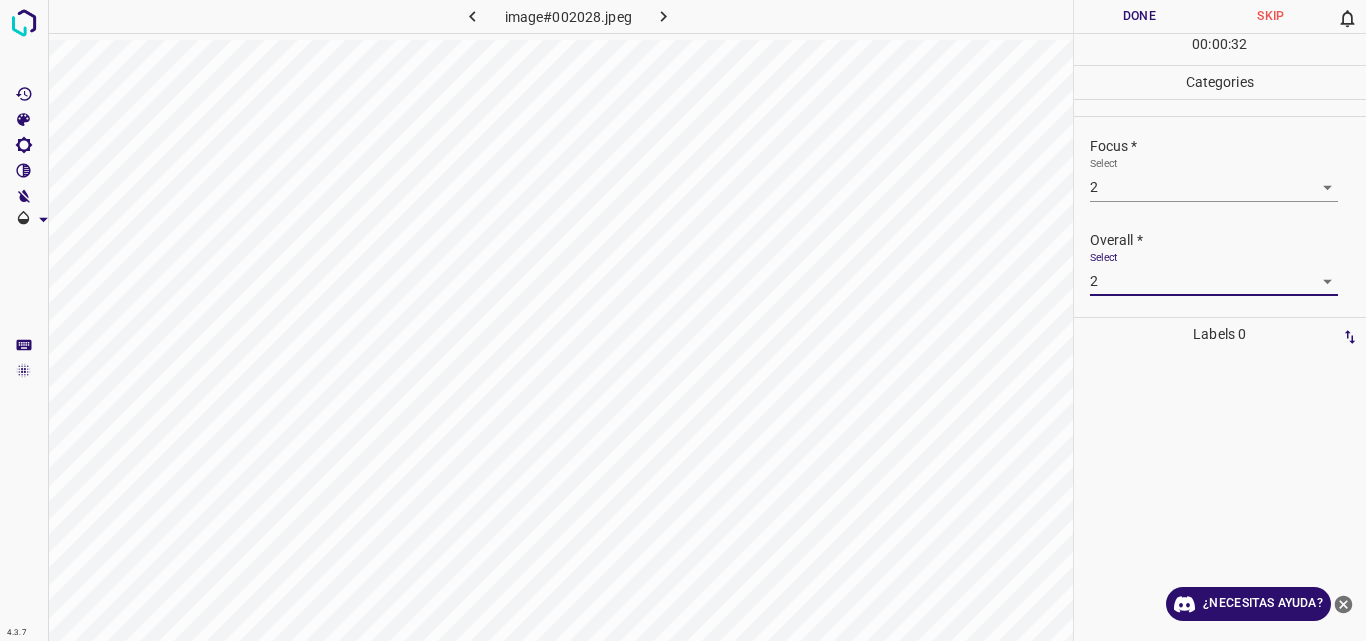 click on "Done" at bounding box center [1140, 16] 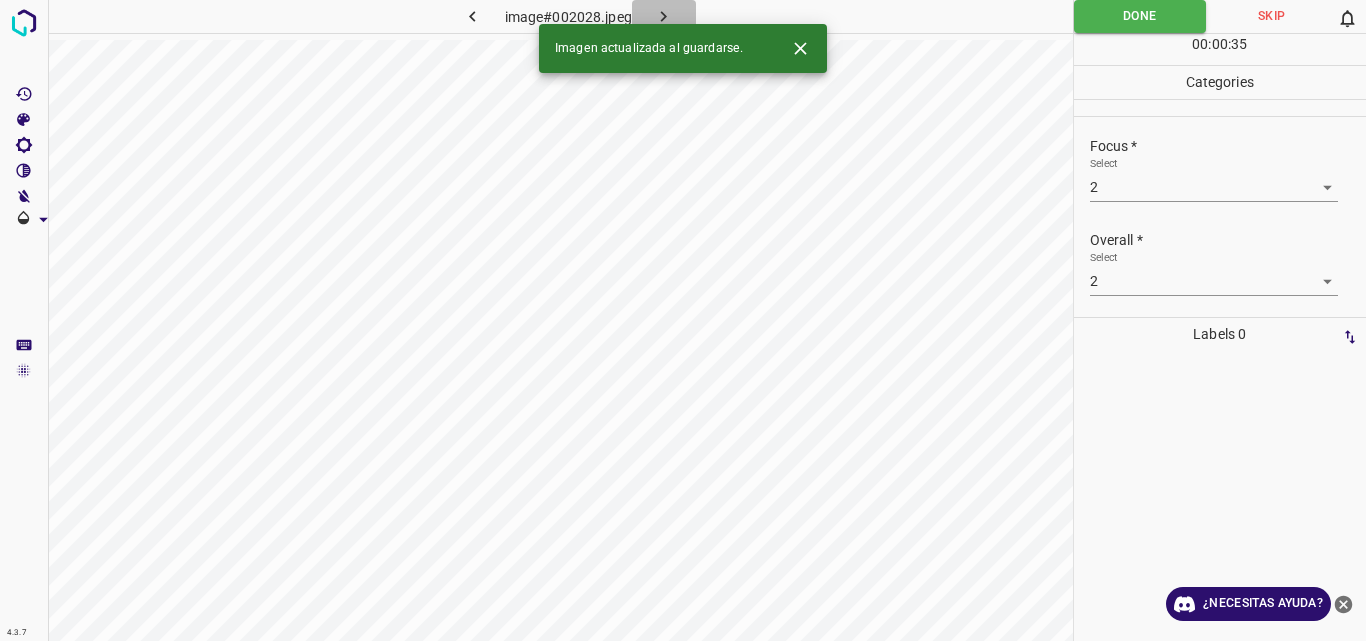 click 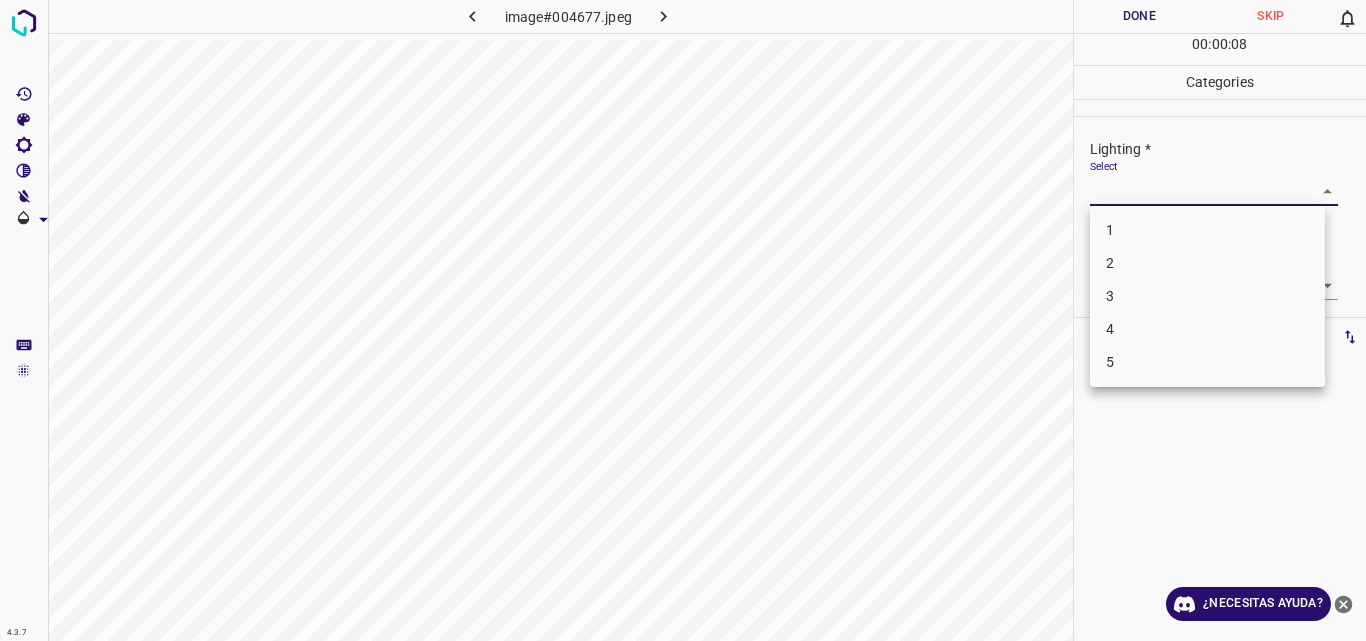 click on "4.3.7 image#004677.jpeg Done Skip 0 00   : 00   : 08   Categories Lighting *  Select ​ Focus *  Select ​ Overall *  Select ​ Labels   0 Categories 1 Lighting 2 Focus 3 Overall Tools Space Change between modes (Draw & Edit) I Auto labeling R Restore zoom M Zoom in N Zoom out Delete Delete selecte label Filters Z Restore filters X Saturation filter C Brightness filter V Contrast filter B Gray scale filter General O Download ¿Necesitas ayuda? Original text Rate this translation Your feedback will be used to help improve Google Translate - Texto - Esconder - Borrar 1 2 3 4 5" at bounding box center [683, 320] 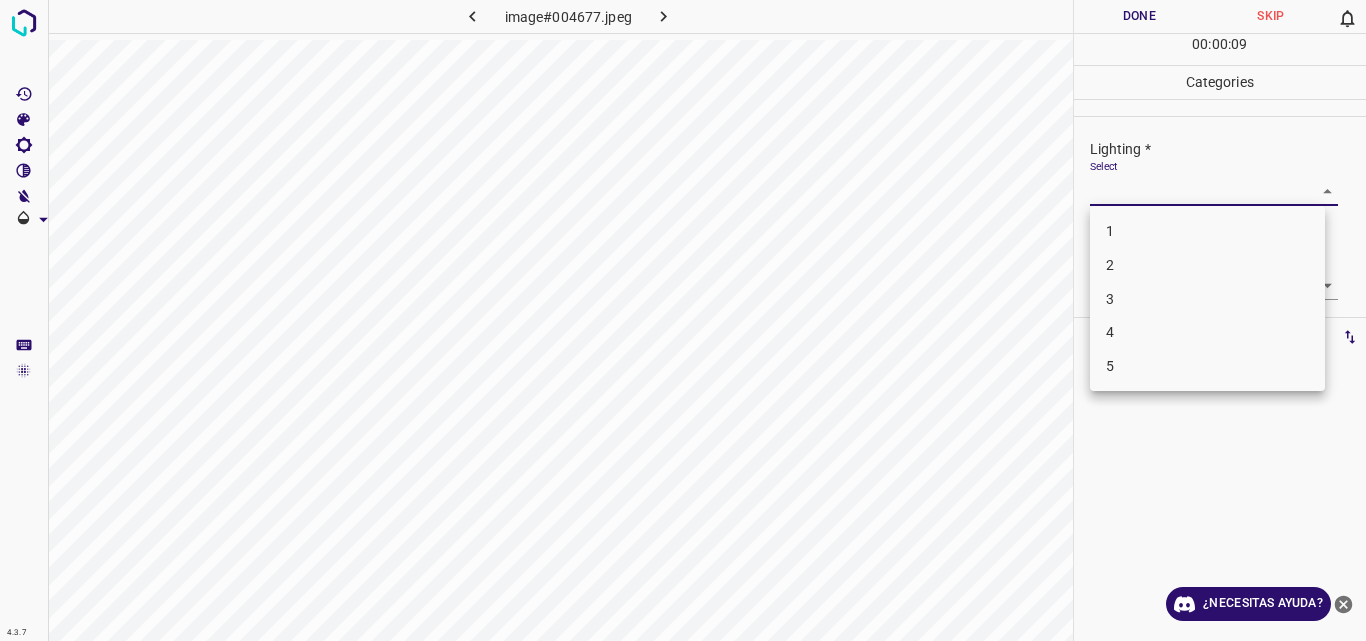 click on "3" at bounding box center [1207, 299] 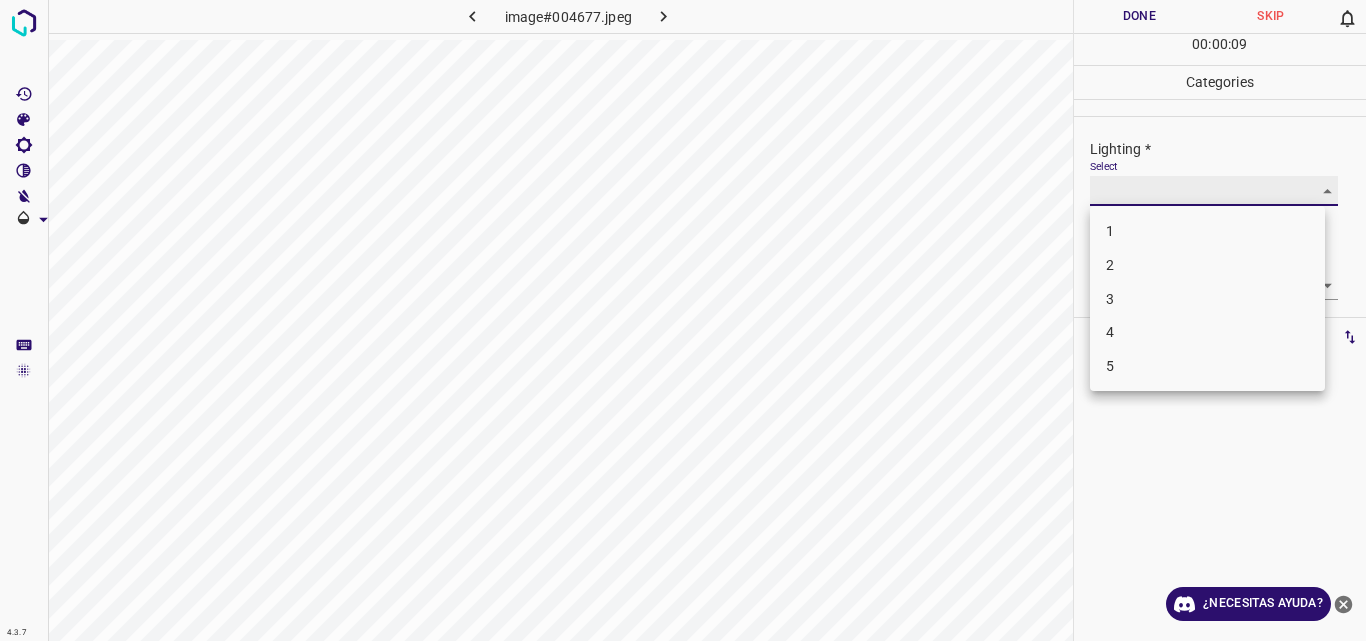 type on "3" 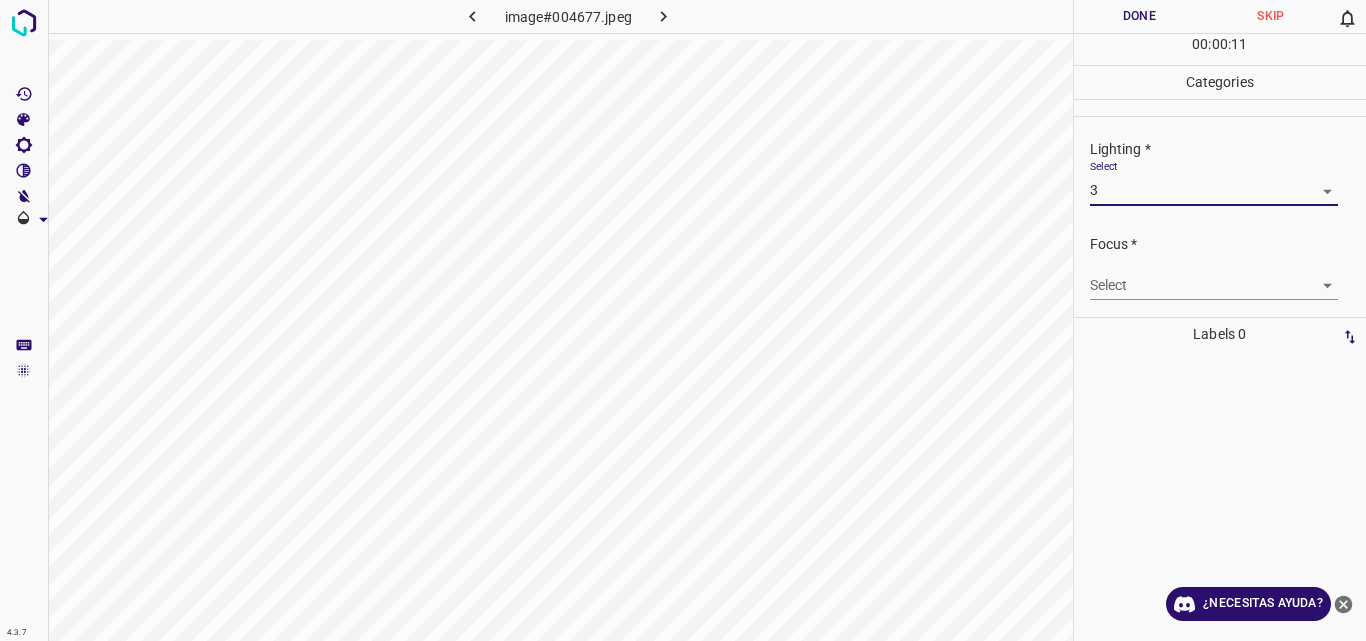 click on "4.3.7 image#004677.jpeg Done Skip 0 00   : 00   : 11   Categories Lighting *  Select 3 3 Focus *  Select ​ Overall *  Select ​ Labels   0 Categories 1 Lighting 2 Focus 3 Overall Tools Space Change between modes (Draw & Edit) I Auto labeling R Restore zoom M Zoom in N Zoom out Delete Delete selecte label Filters Z Restore filters X Saturation filter C Brightness filter V Contrast filter B Gray scale filter General O Download ¿Necesitas ayuda? Original text Rate this translation Your feedback will be used to help improve Google Translate - Texto - Esconder - Borrar" at bounding box center (683, 320) 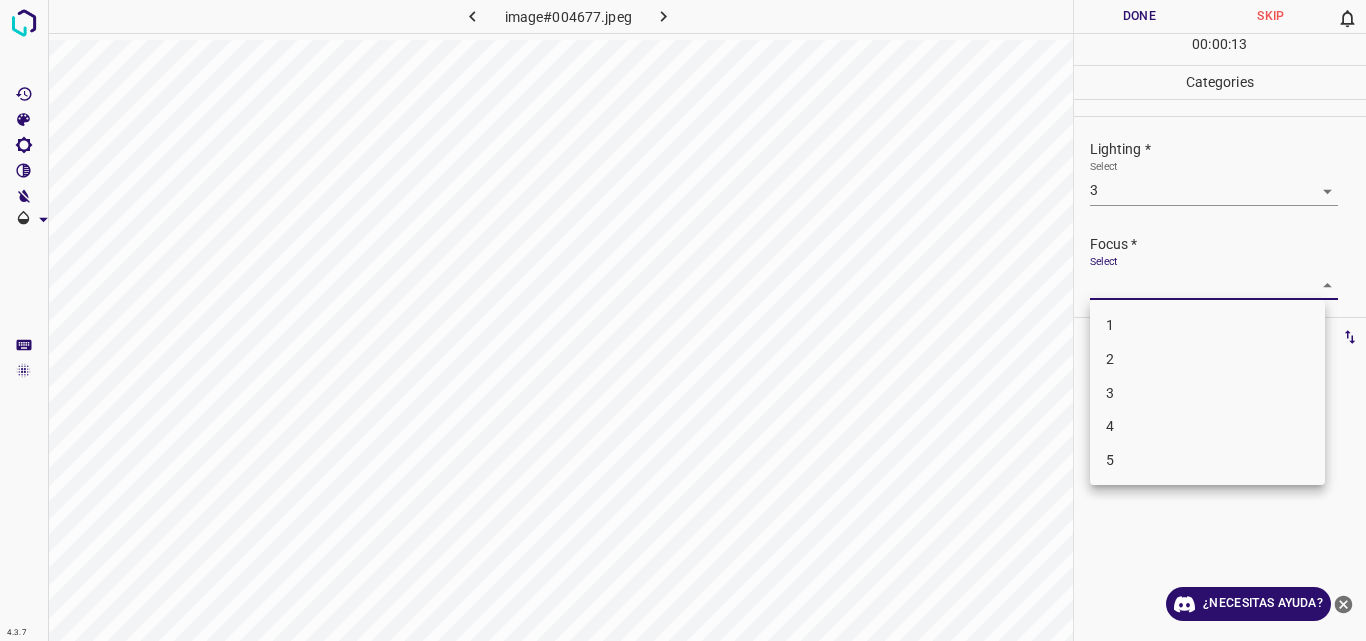 click on "3" at bounding box center (1207, 393) 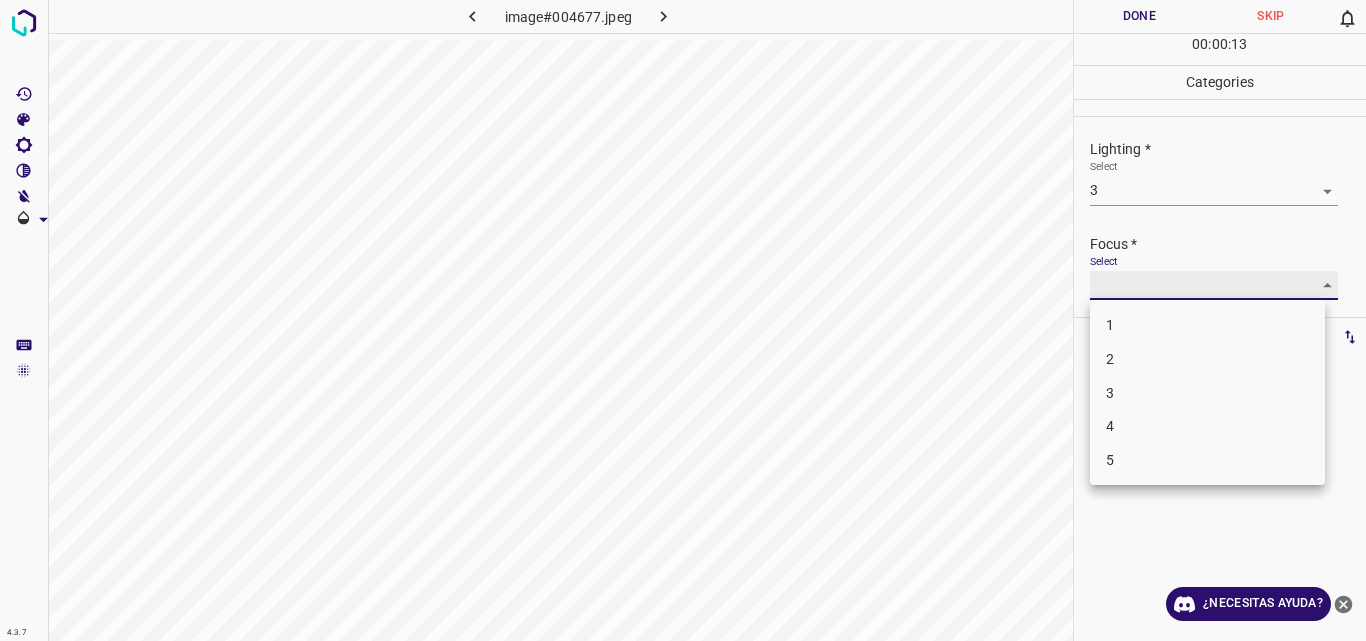 type on "3" 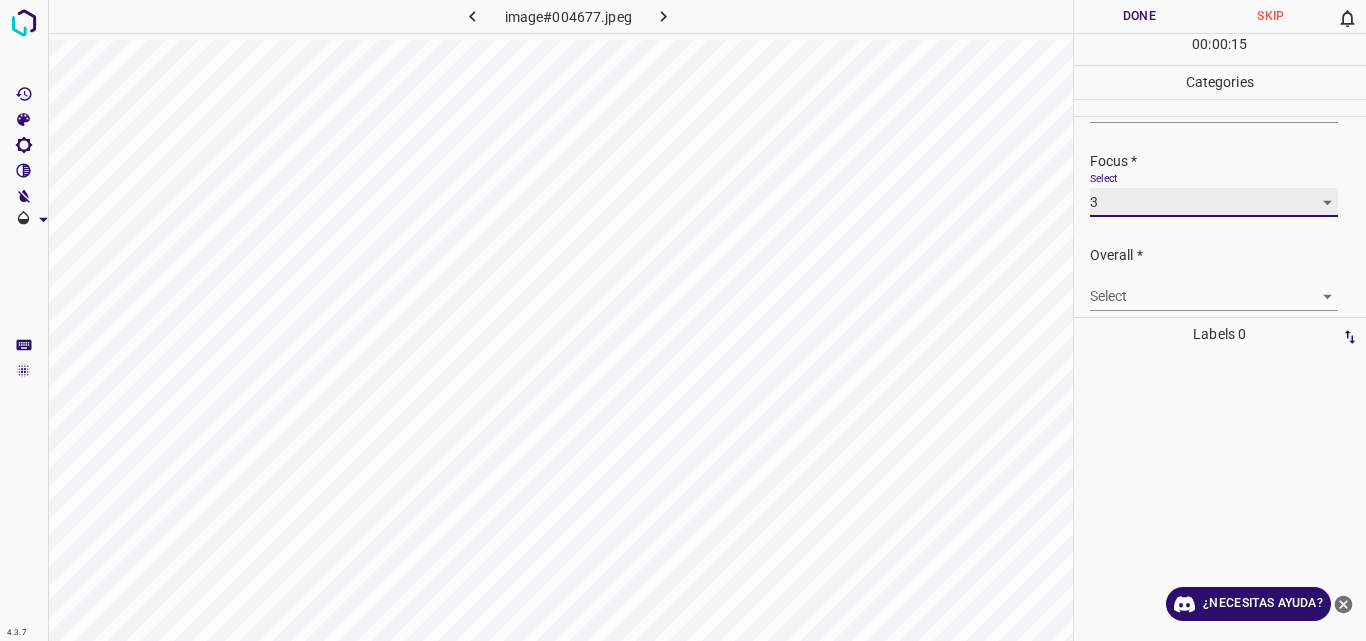 scroll, scrollTop: 98, scrollLeft: 0, axis: vertical 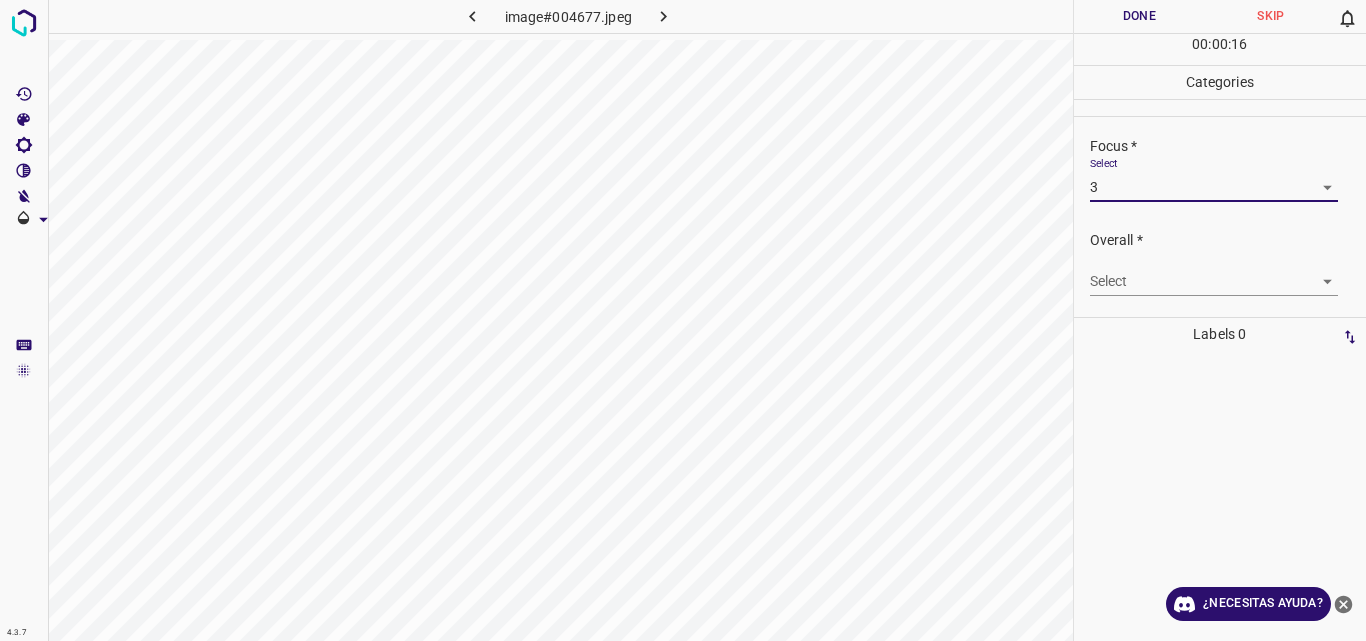 click on "4.3.7 image#004677.jpeg Done Skip 0 00   : 00   : 16   Categories Lighting *  Select 3 3 Focus *  Select 3 3 Overall *  Select ​ Labels   0 Categories 1 Lighting 2 Focus 3 Overall Tools Space Change between modes (Draw & Edit) I Auto labeling R Restore zoom M Zoom in N Zoom out Delete Delete selecte label Filters Z Restore filters X Saturation filter C Brightness filter V Contrast filter B Gray scale filter General O Download ¿Necesitas ayuda? Original text Rate this translation Your feedback will be used to help improve Google Translate - Texto - Esconder - Borrar" at bounding box center [683, 320] 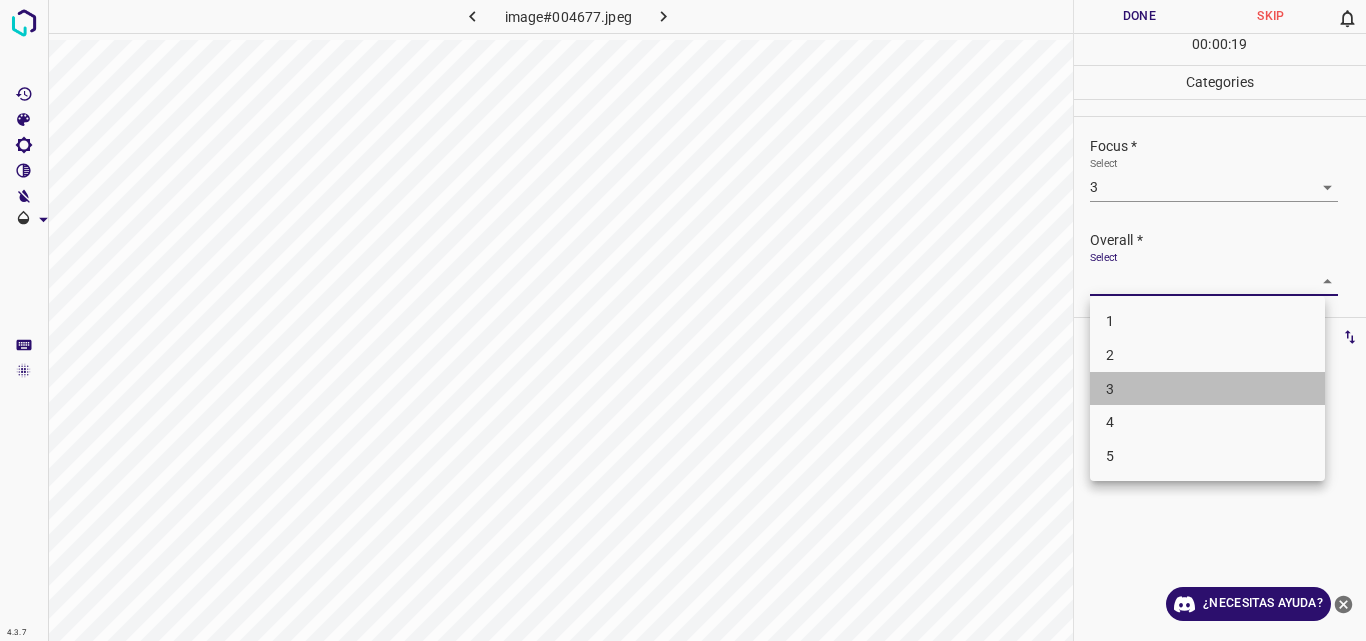 click on "3" at bounding box center (1207, 389) 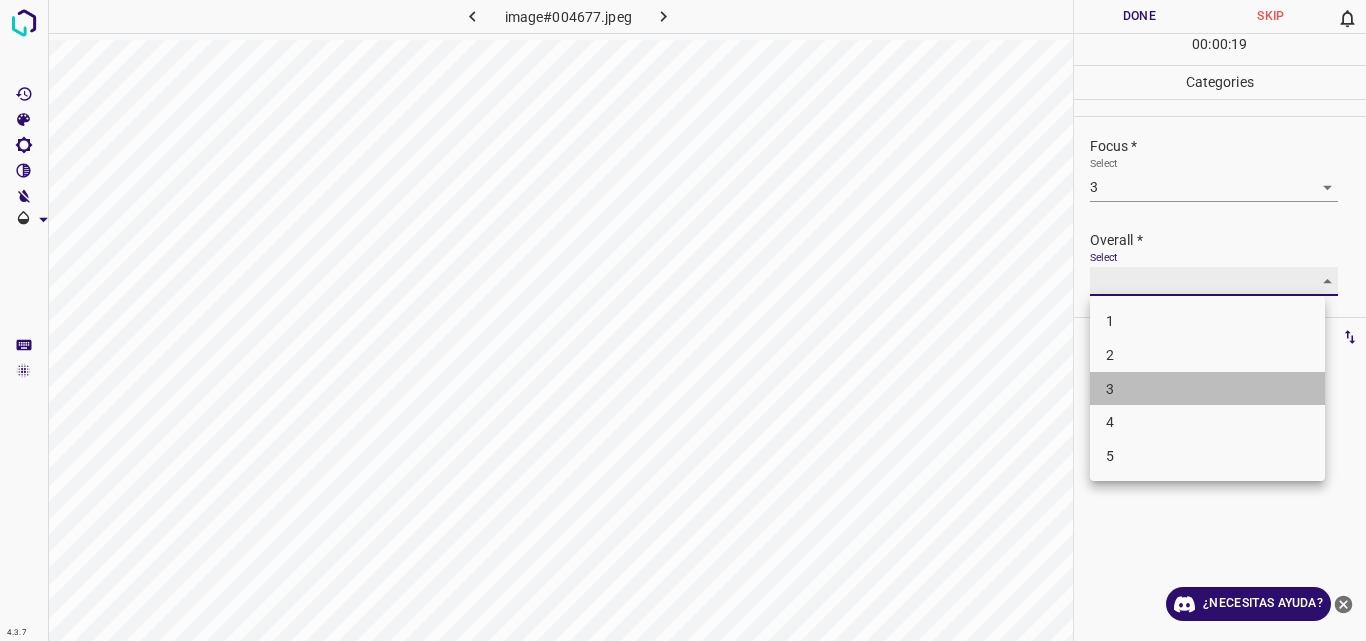 type on "3" 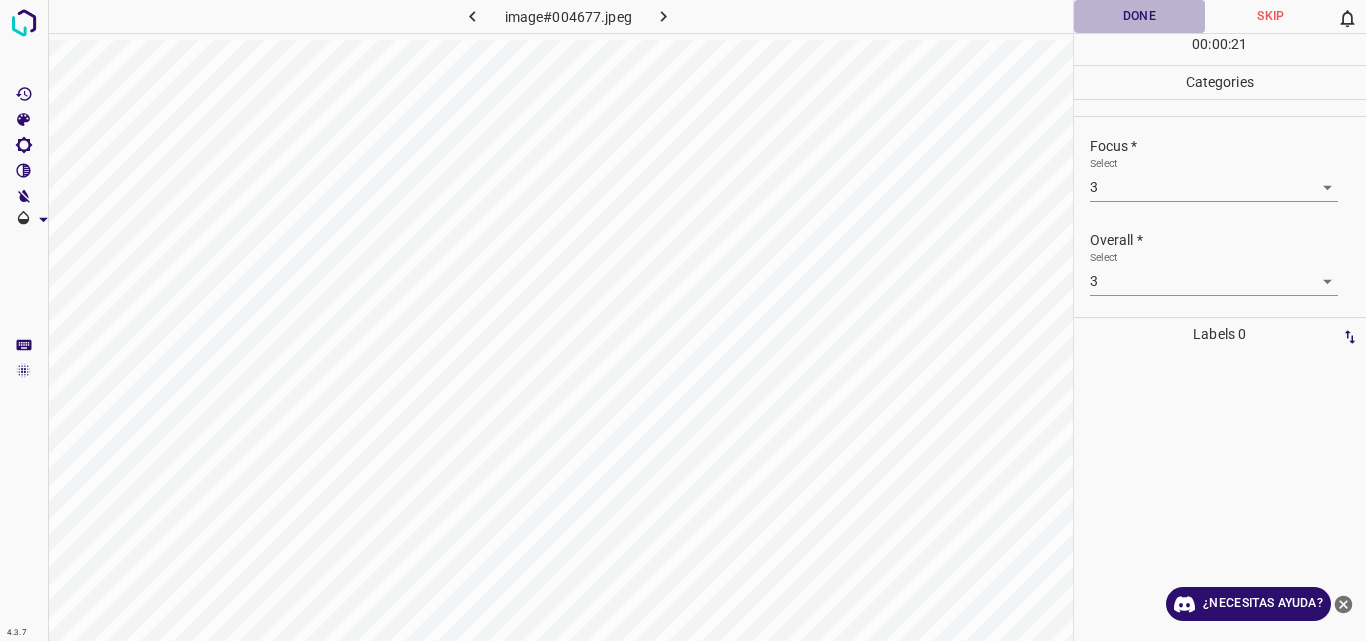 click on "Done" at bounding box center (1140, 16) 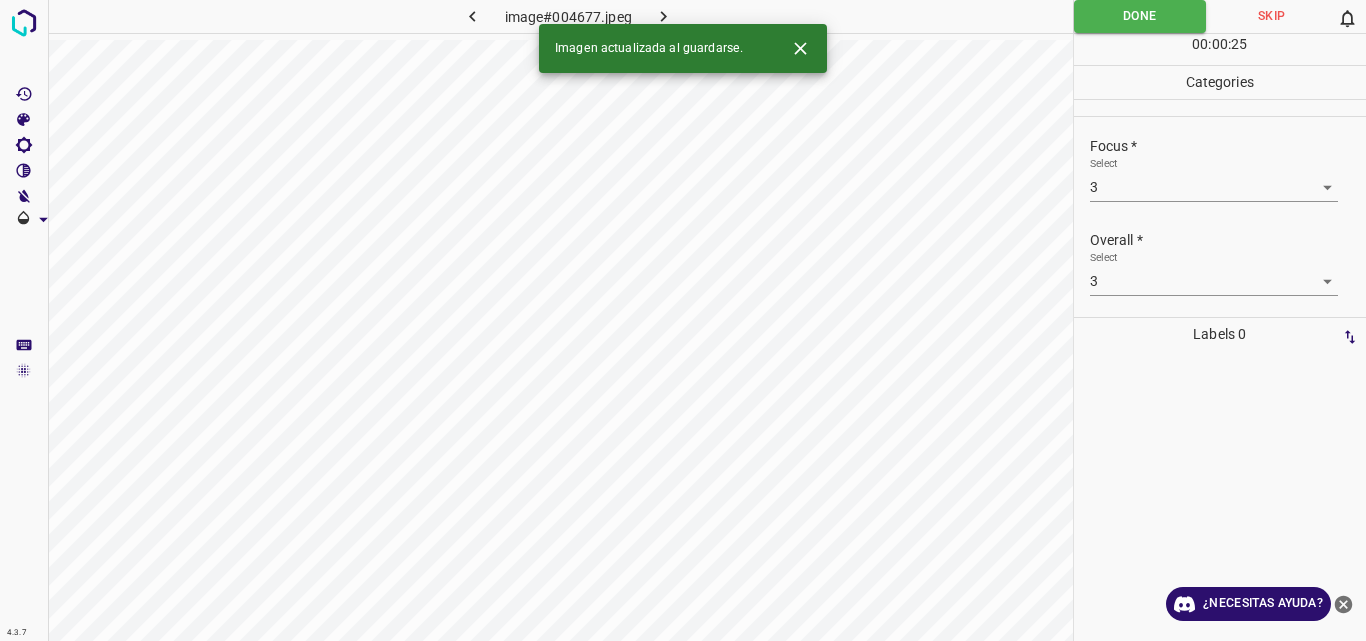click 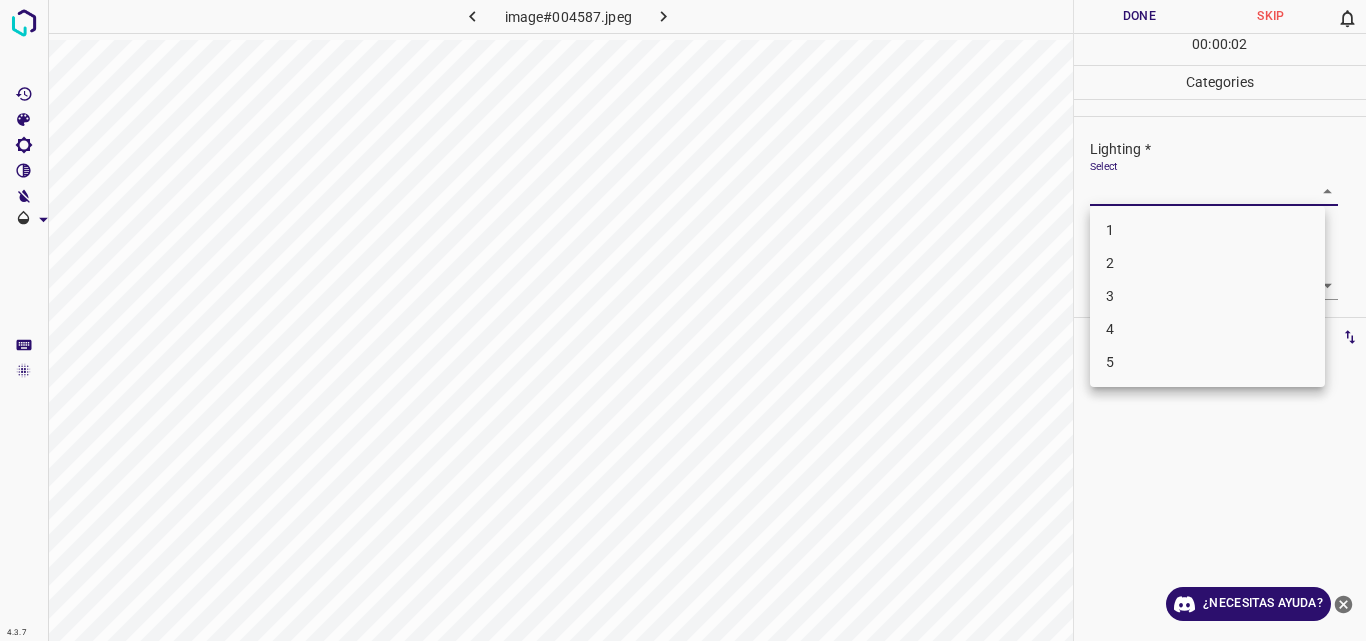 click on "4.3.7 image#004587.jpeg Done Skip 0 00   : 00   : 02   Categories Lighting *  Select ​ Focus *  Select ​ Overall *  Select ​ Labels   0 Categories 1 Lighting 2 Focus 3 Overall Tools Space Change between modes (Draw & Edit) I Auto labeling R Restore zoom M Zoom in N Zoom out Delete Delete selecte label Filters Z Restore filters X Saturation filter C Brightness filter V Contrast filter B Gray scale filter General O Download ¿Necesitas ayuda? Original text Rate this translation Your feedback will be used to help improve Google Translate - Texto - Esconder - Borrar 1 2 3 4 5" at bounding box center (683, 320) 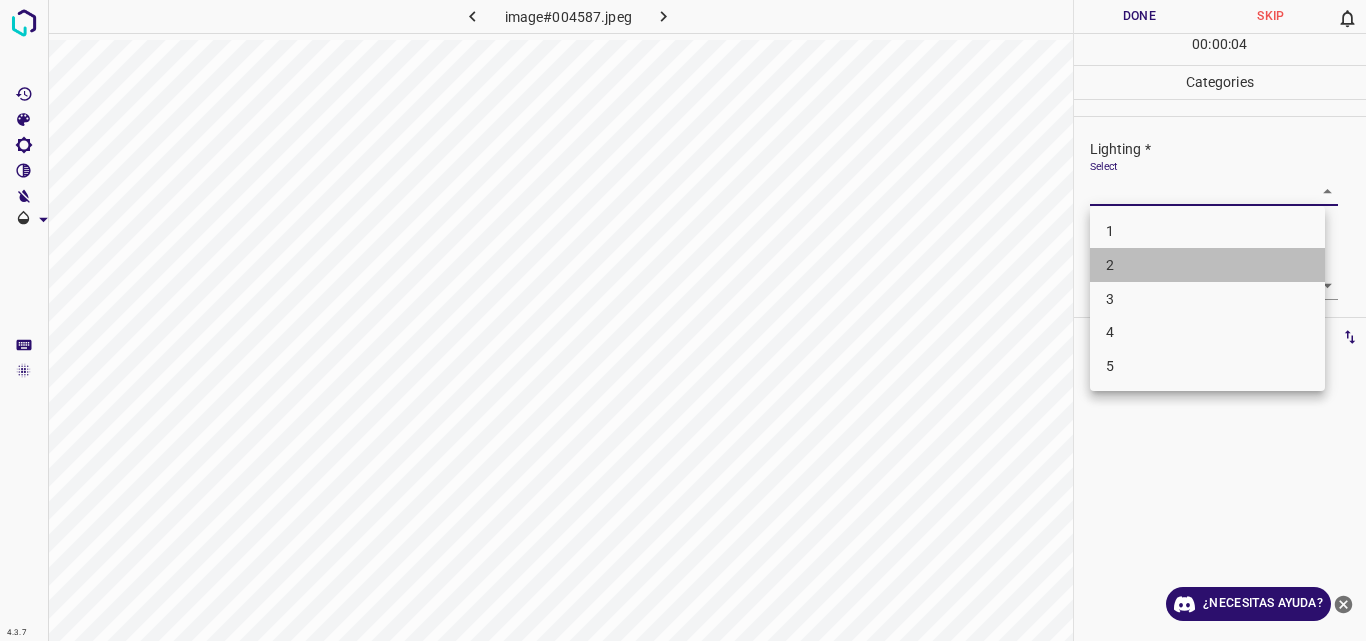 click on "2" at bounding box center (1207, 265) 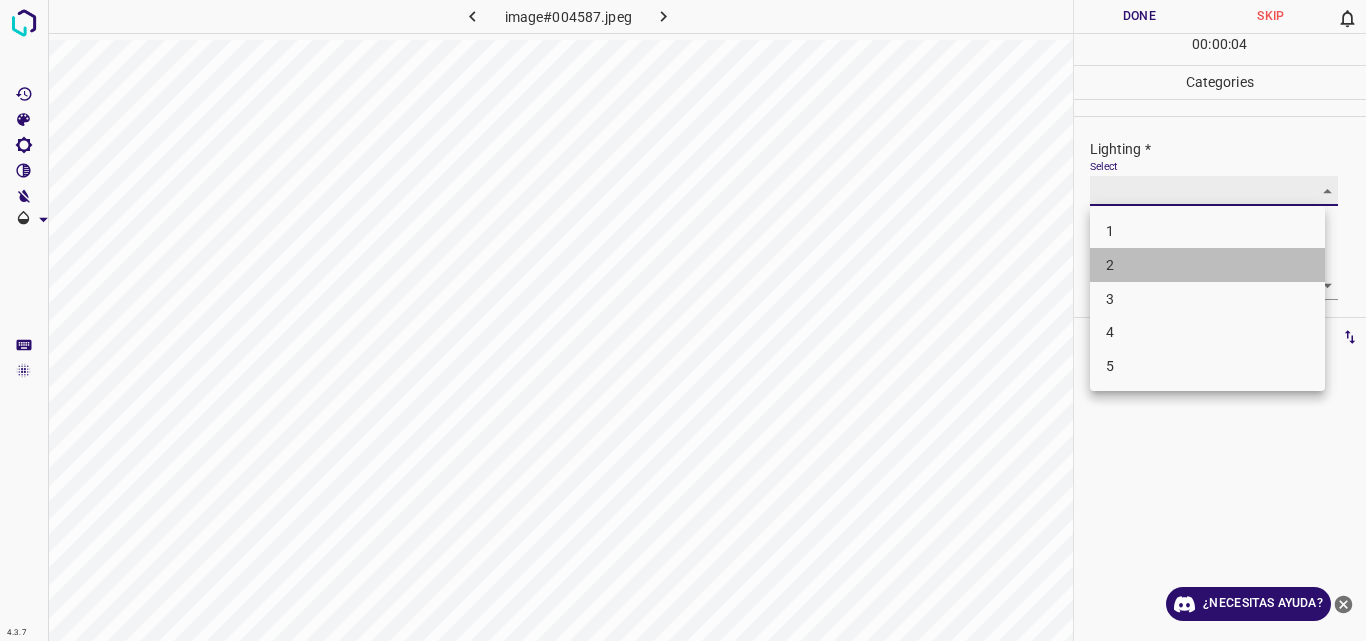 type on "2" 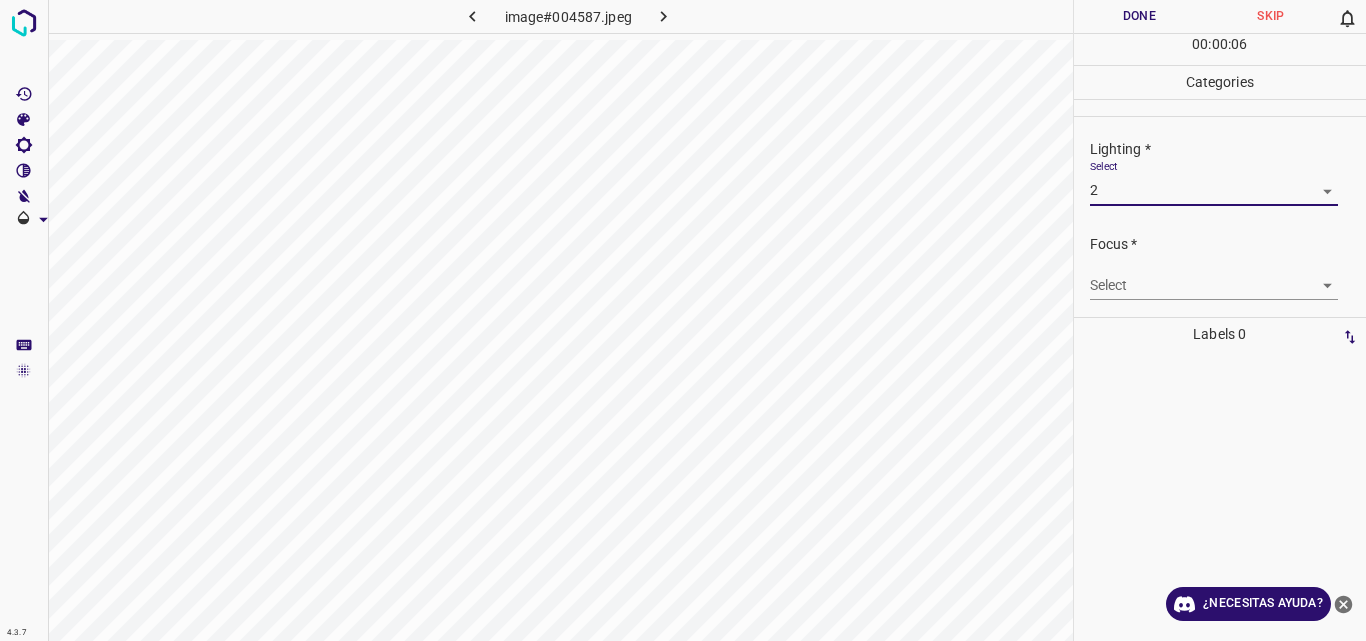 click on "4.3.7 image#004587.jpeg Done Skip 0 00   : 00   : 06   Categories Lighting *  Select 2 2 Focus *  Select ​ Overall *  Select ​ Labels   0 Categories 1 Lighting 2 Focus 3 Overall Tools Space Change between modes (Draw & Edit) I Auto labeling R Restore zoom M Zoom in N Zoom out Delete Delete selecte label Filters Z Restore filters X Saturation filter C Brightness filter V Contrast filter B Gray scale filter General O Download ¿Necesitas ayuda? Original text Rate this translation Your feedback will be used to help improve Google Translate - Texto - Esconder - Borrar" at bounding box center (683, 320) 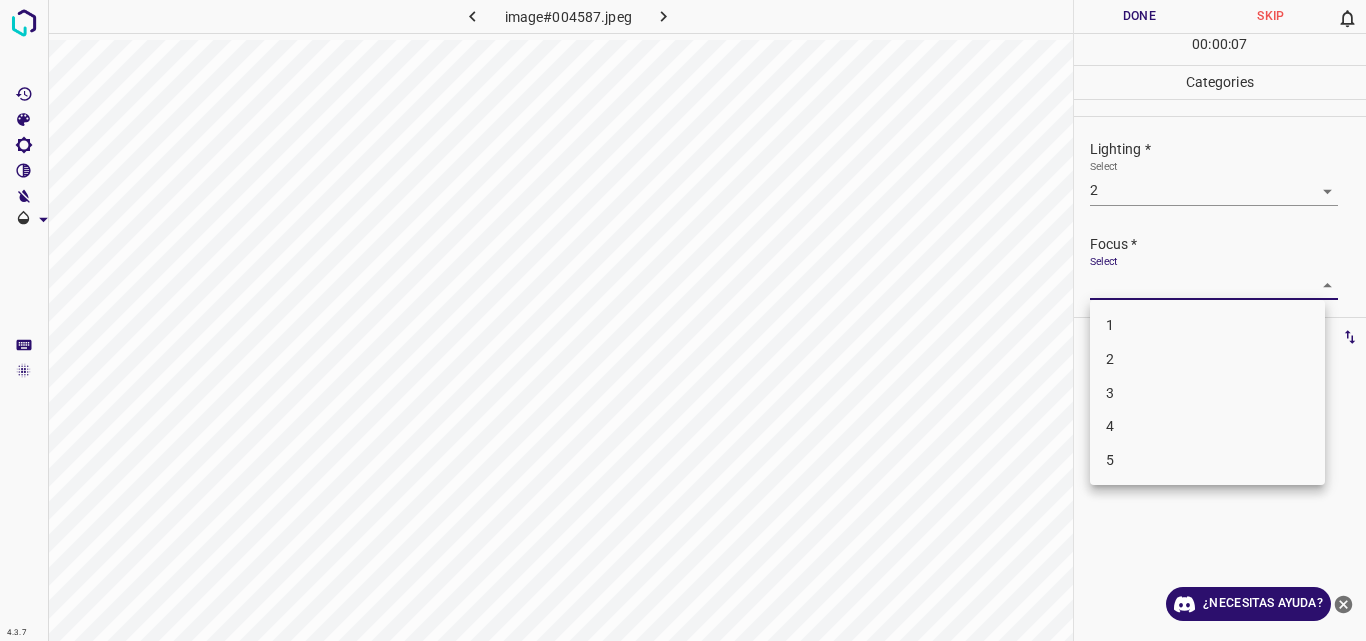 click on "2" at bounding box center [1207, 359] 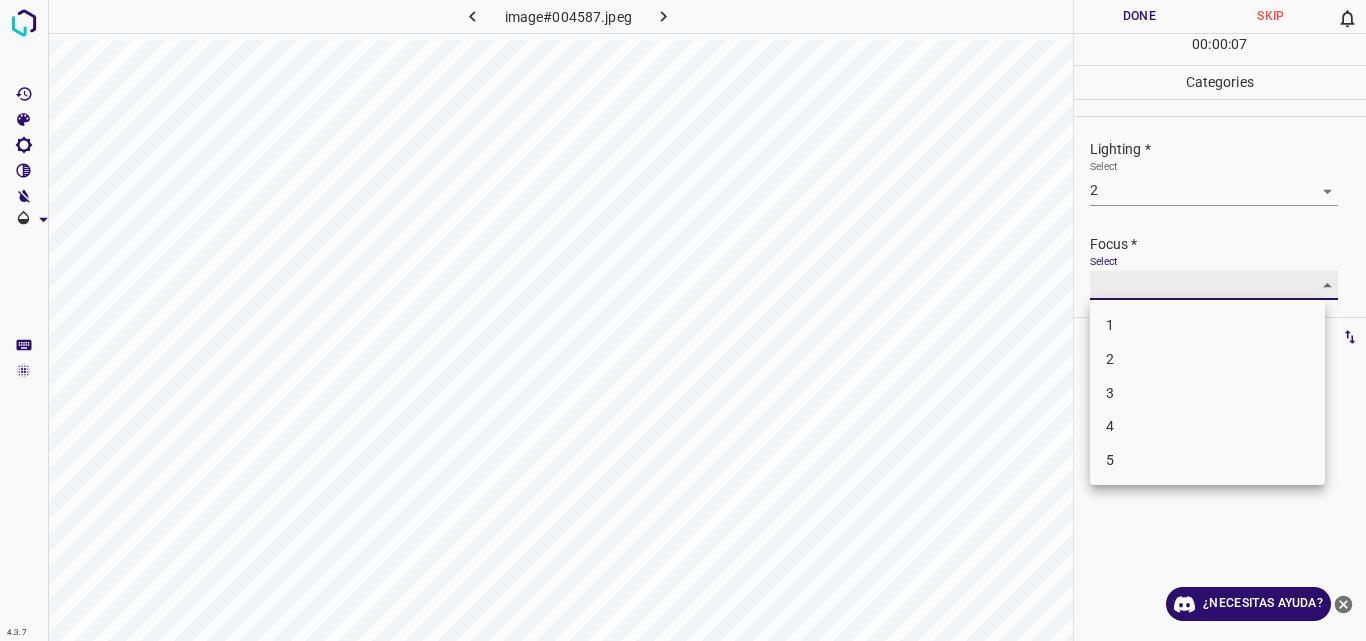 type on "2" 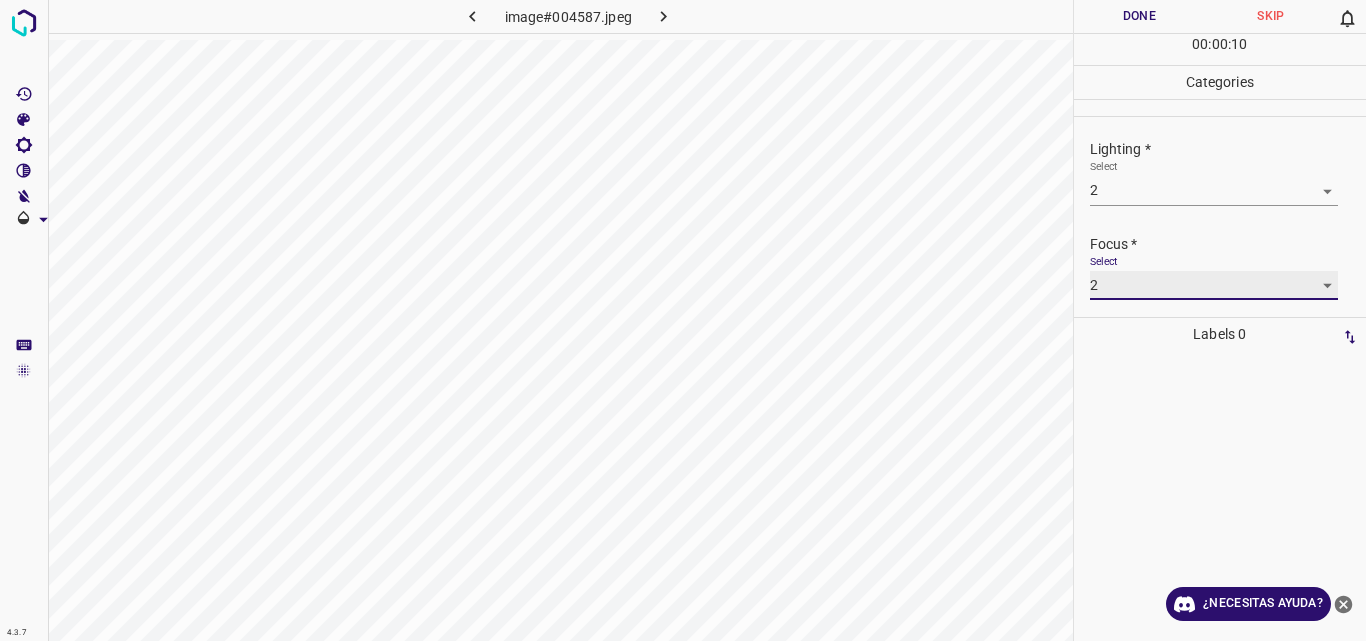 scroll, scrollTop: 98, scrollLeft: 0, axis: vertical 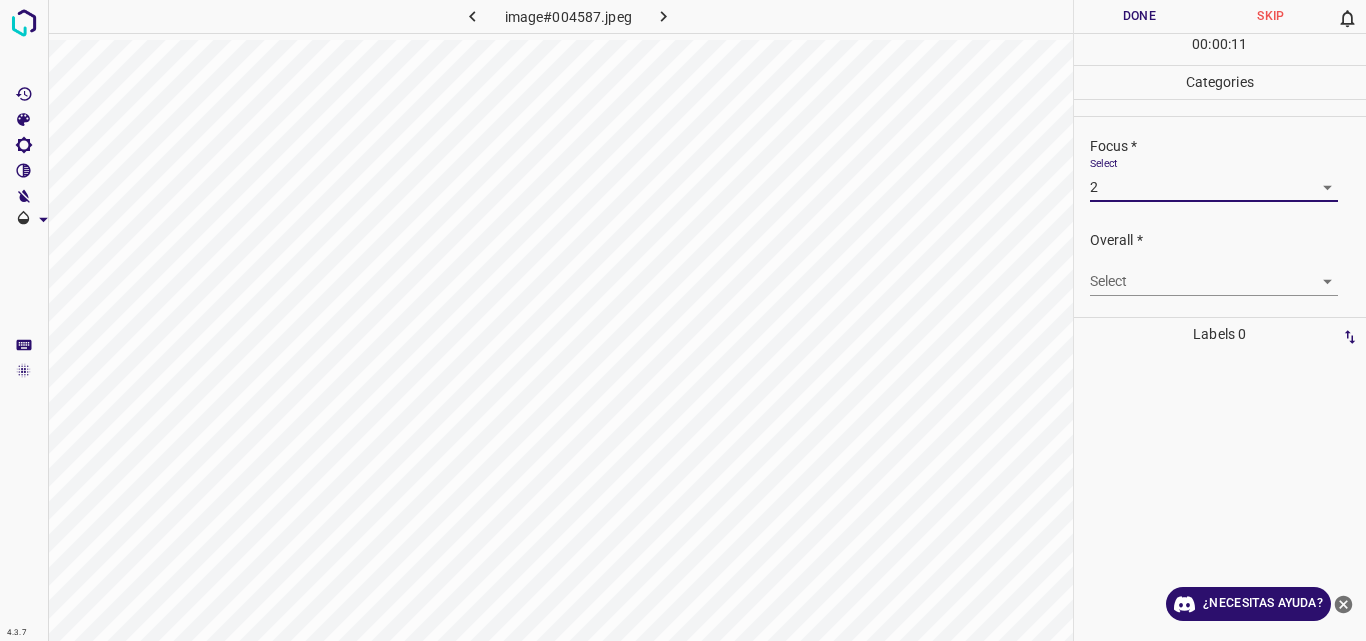 click on "4.3.7 image#004587.jpeg Done Skip 0 00   : 00   : 11   Categories Lighting *  Select 2 2 Focus *  Select 2 2 Overall *  Select ​ Labels   0 Categories 1 Lighting 2 Focus 3 Overall Tools Space Change between modes (Draw & Edit) I Auto labeling R Restore zoom M Zoom in N Zoom out Delete Delete selecte label Filters Z Restore filters X Saturation filter C Brightness filter V Contrast filter B Gray scale filter General O Download ¿Necesitas ayuda? Original text Rate this translation Your feedback will be used to help improve Google Translate - Texto - Esconder - Borrar" at bounding box center (683, 320) 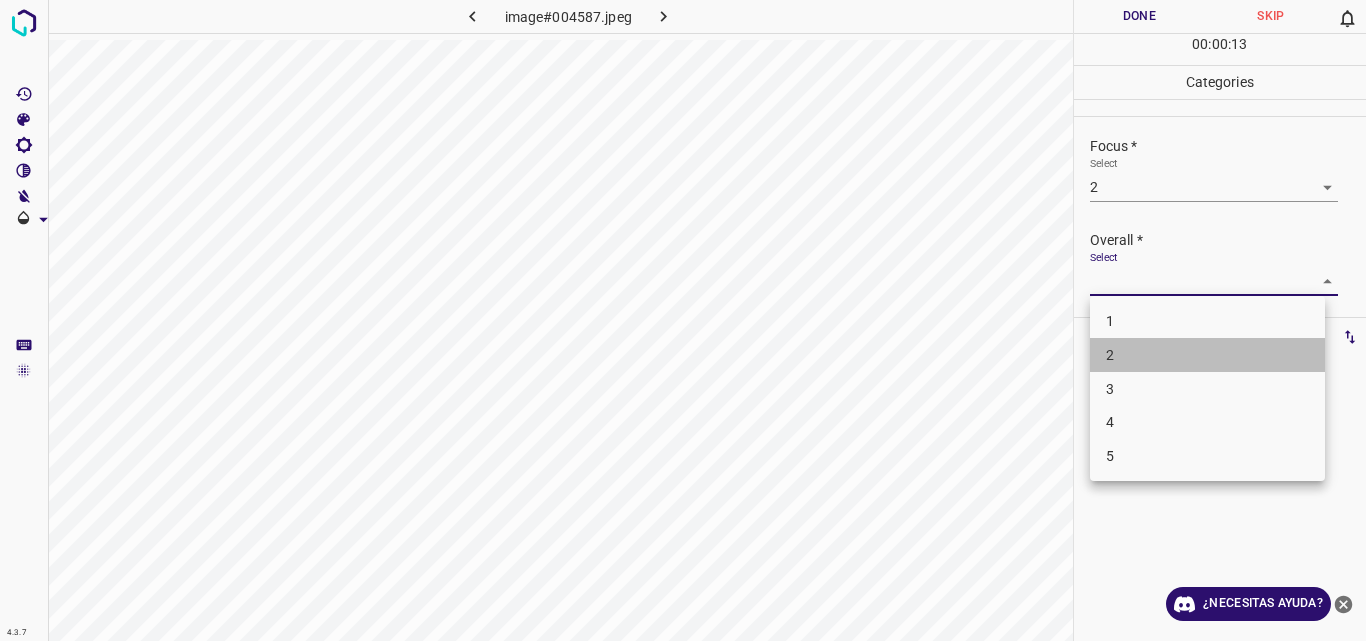 click on "2" at bounding box center (1207, 355) 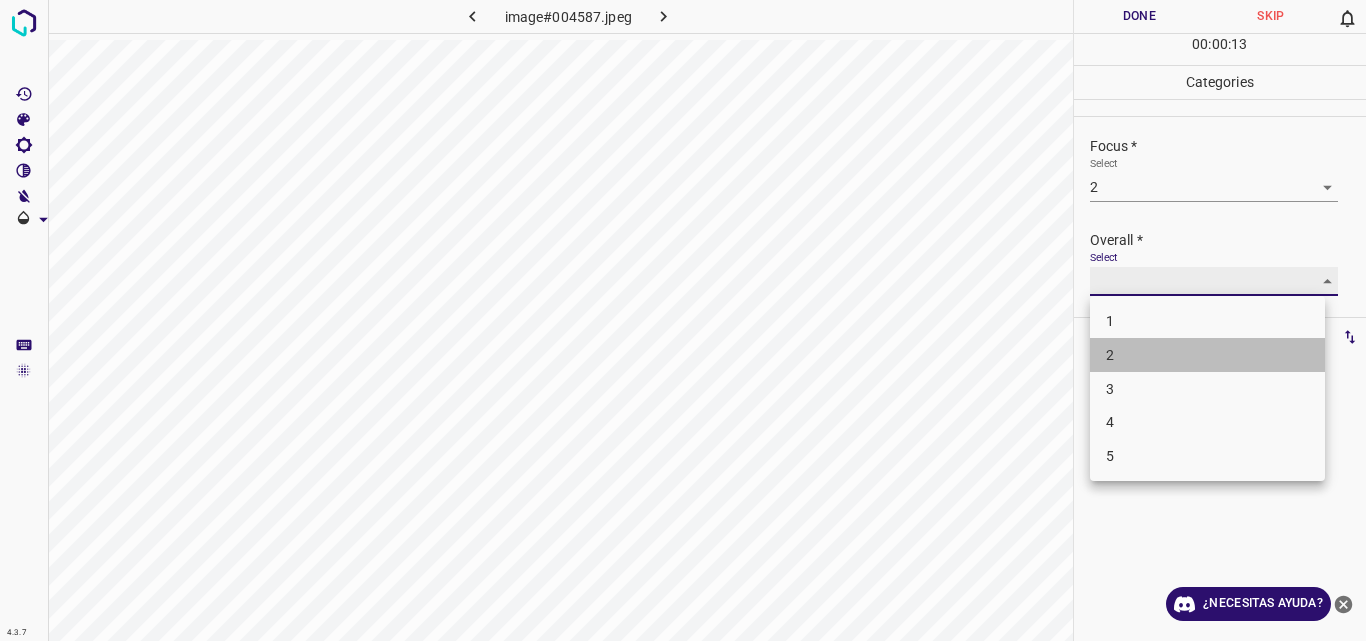 type on "2" 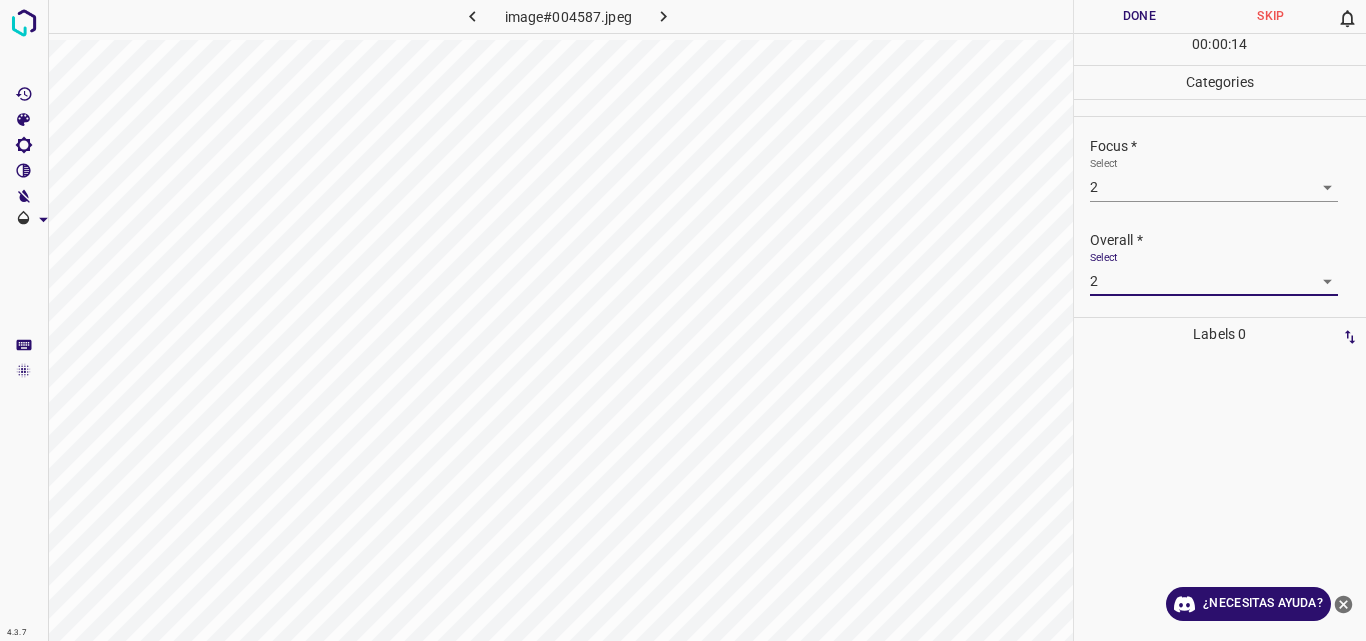 click on "Done" at bounding box center (1140, 16) 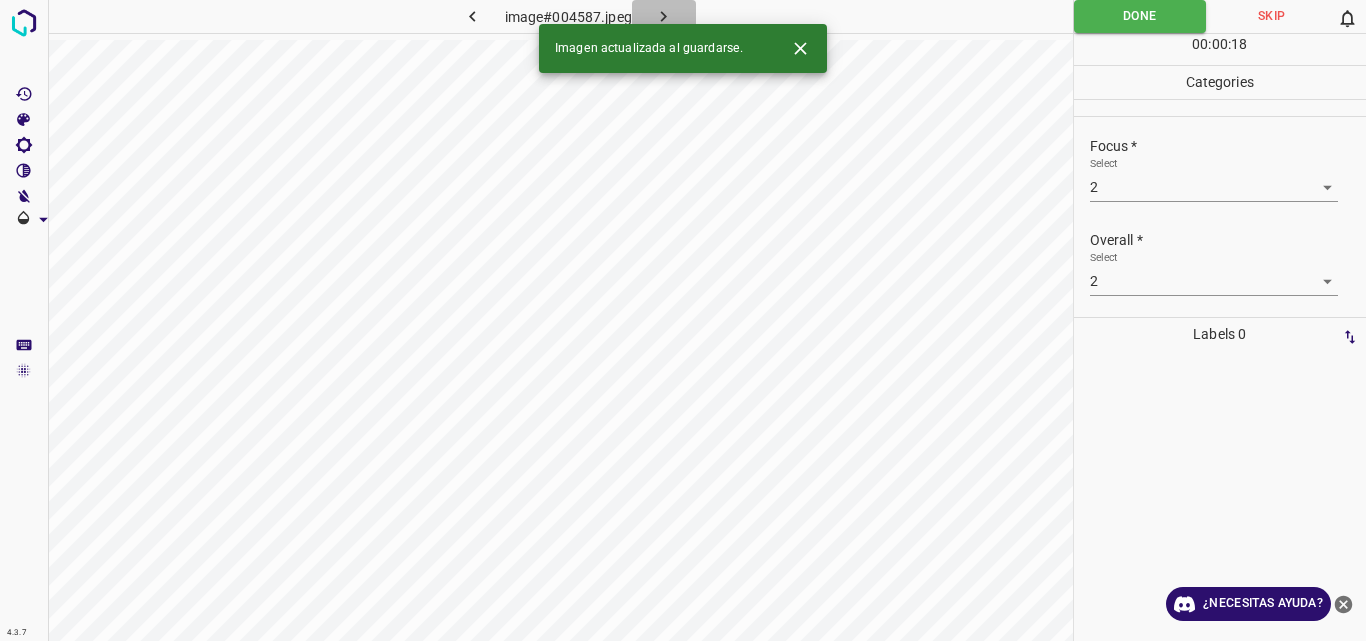 click 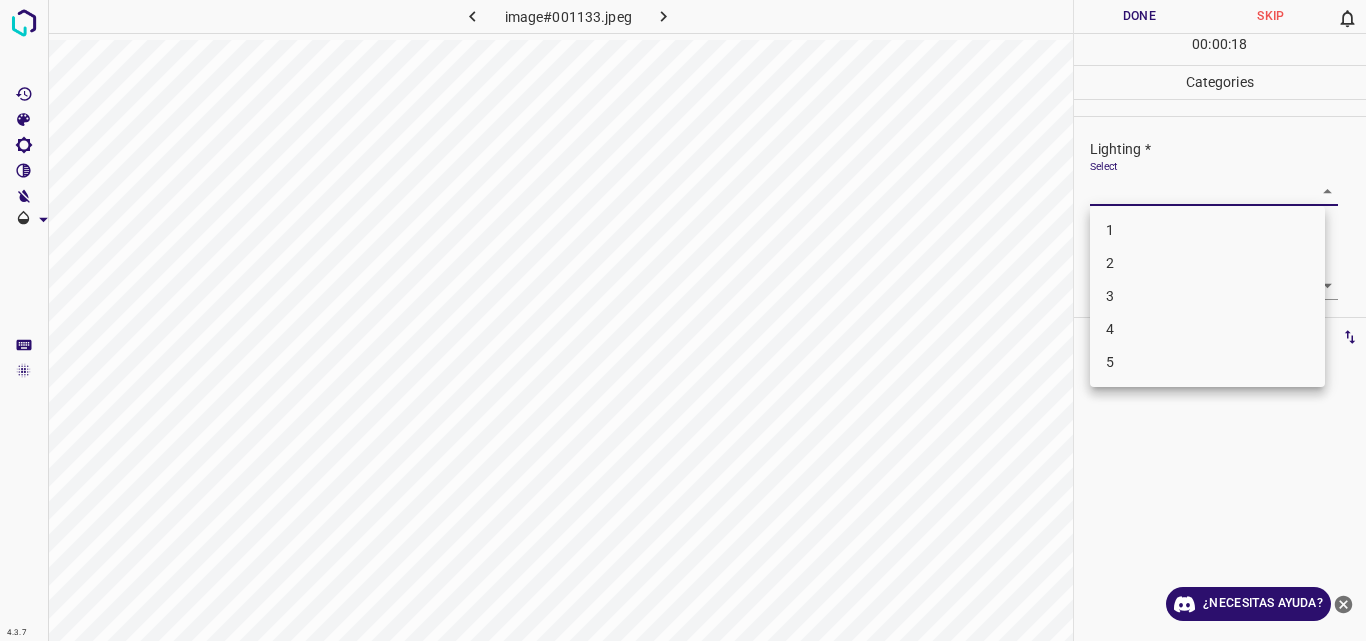 click on "4.3.7 image#001133.jpeg Done Skip 0 00   : 00   : 18   Categories Lighting *  Select ​ Focus *  Select ​ Overall *  Select ​ Labels   0 Categories 1 Lighting 2 Focus 3 Overall Tools Space Change between modes (Draw & Edit) I Auto labeling R Restore zoom M Zoom in N Zoom out Delete Delete selecte label Filters Z Restore filters X Saturation filter C Brightness filter V Contrast filter B Gray scale filter General O Download ¿Necesitas ayuda? Original text Rate this translation Your feedback will be used to help improve Google Translate - Texto - Esconder - Borrar 1 2 3 4 5" at bounding box center [683, 320] 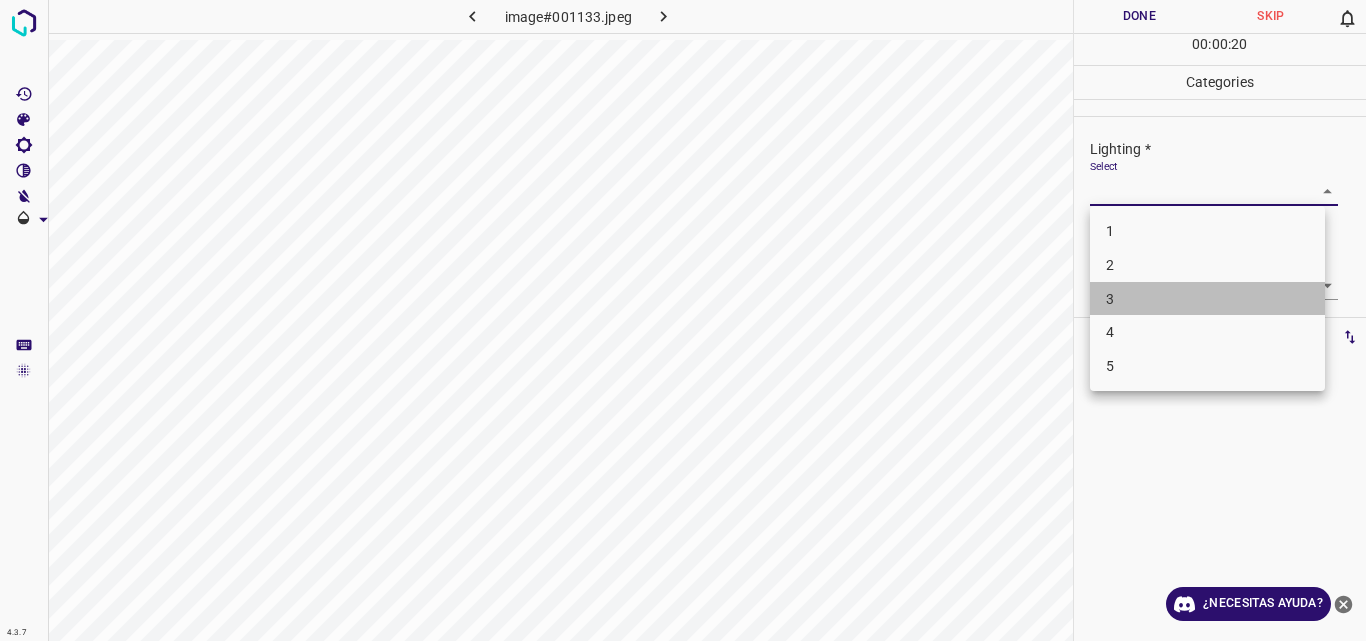 click on "3" at bounding box center [1207, 299] 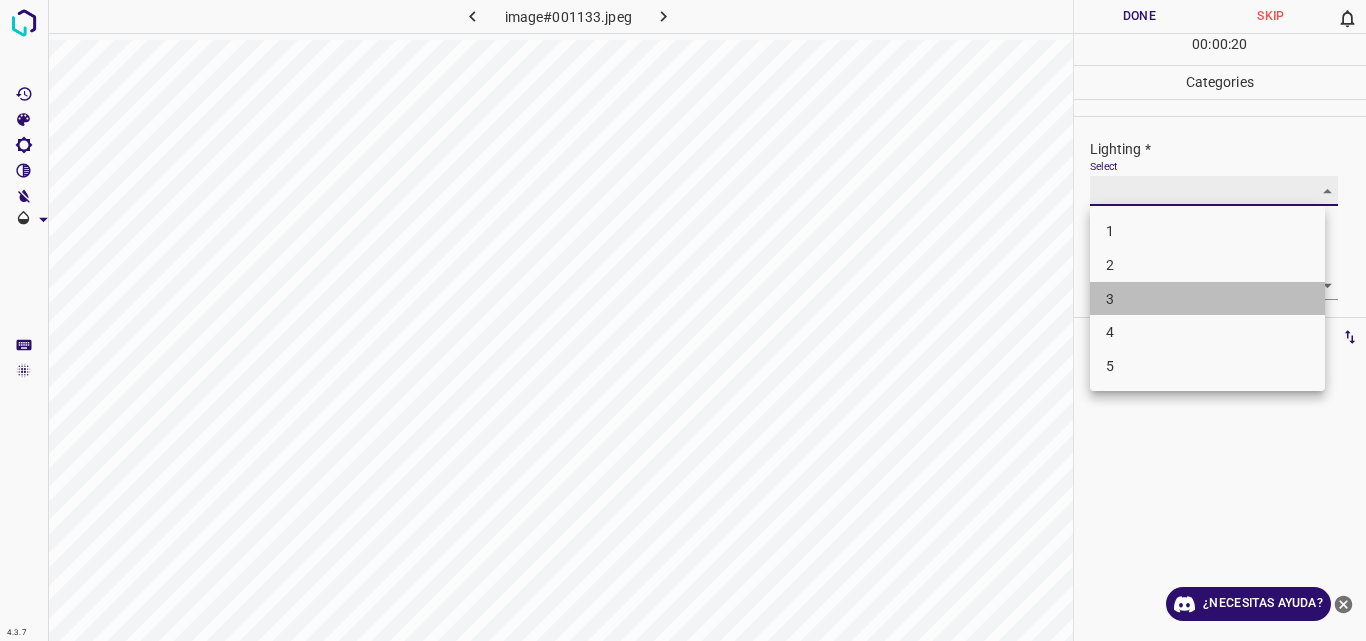 type on "3" 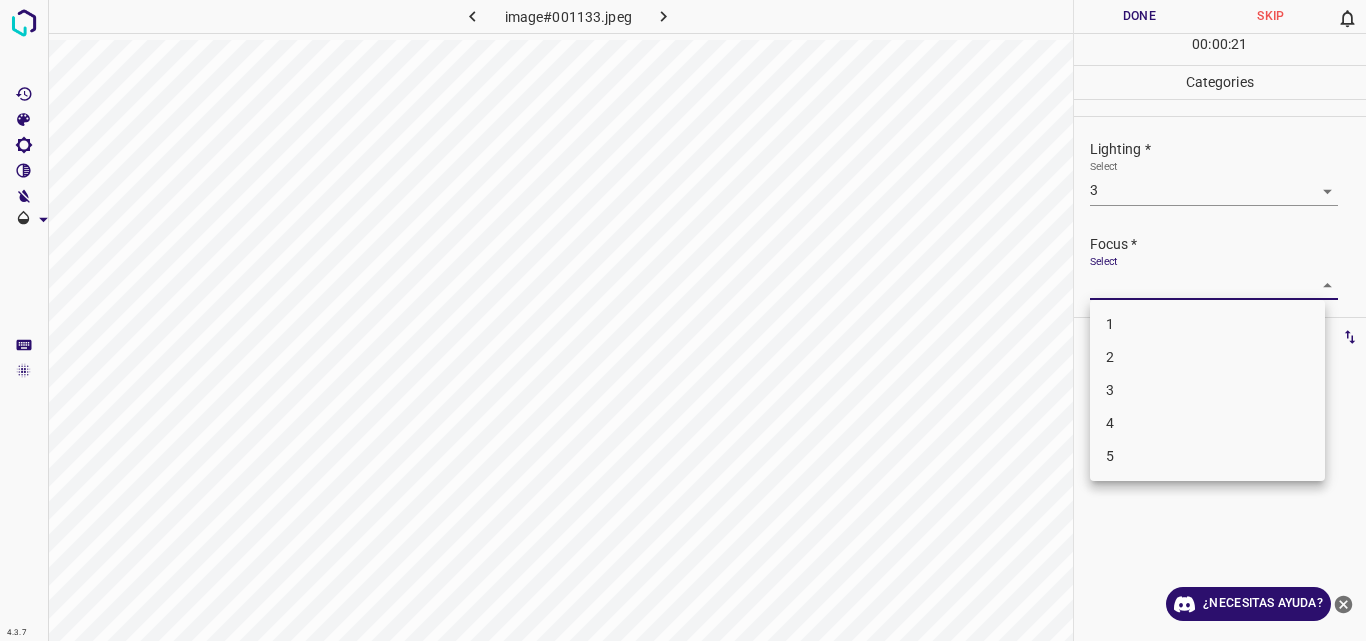 click on "4.3.7 image#001133.jpeg Done Skip 0 00   : 00   : 21   Categories Lighting *  Select 3 3 Focus *  Select ​ Overall *  Select ​ Labels   0 Categories 1 Lighting 2 Focus 3 Overall Tools Space Change between modes (Draw & Edit) I Auto labeling R Restore zoom M Zoom in N Zoom out Delete Delete selecte label Filters Z Restore filters X Saturation filter C Brightness filter V Contrast filter B Gray scale filter General O Download ¿Necesitas ayuda? Original text Rate this translation Your feedback will be used to help improve Google Translate - Texto - Esconder - Borrar 1 2 3 4 5" at bounding box center [683, 320] 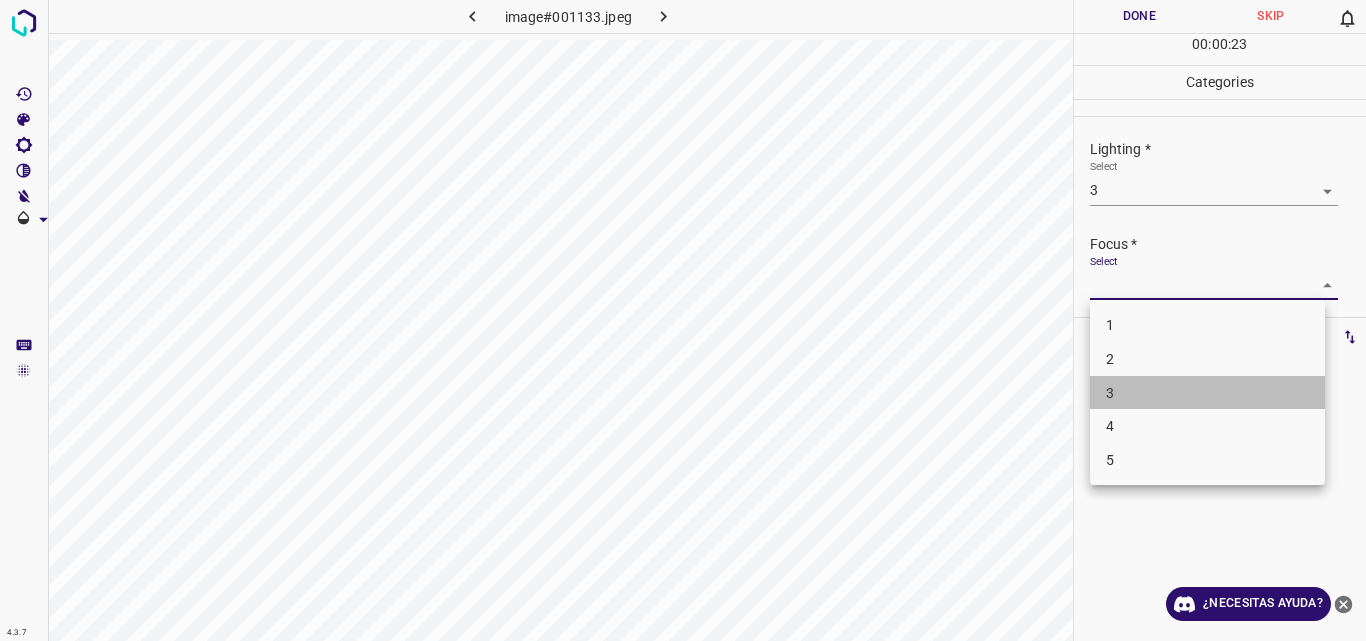 click on "3" at bounding box center [1207, 393] 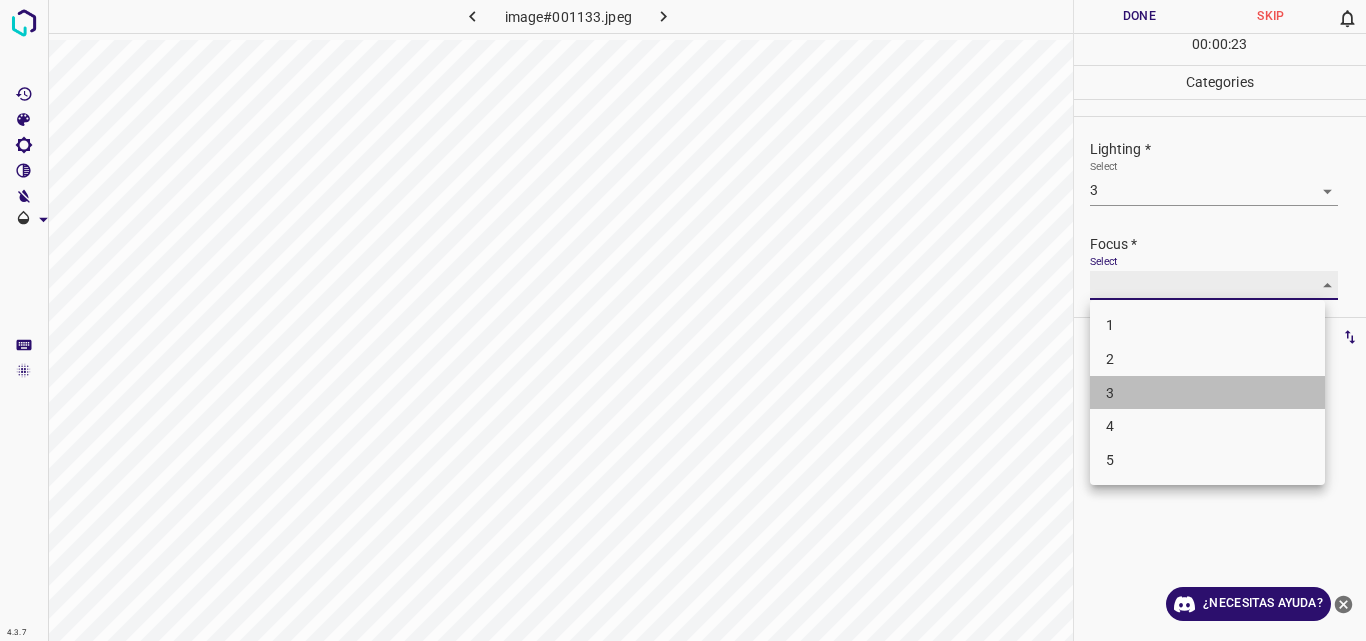 type on "3" 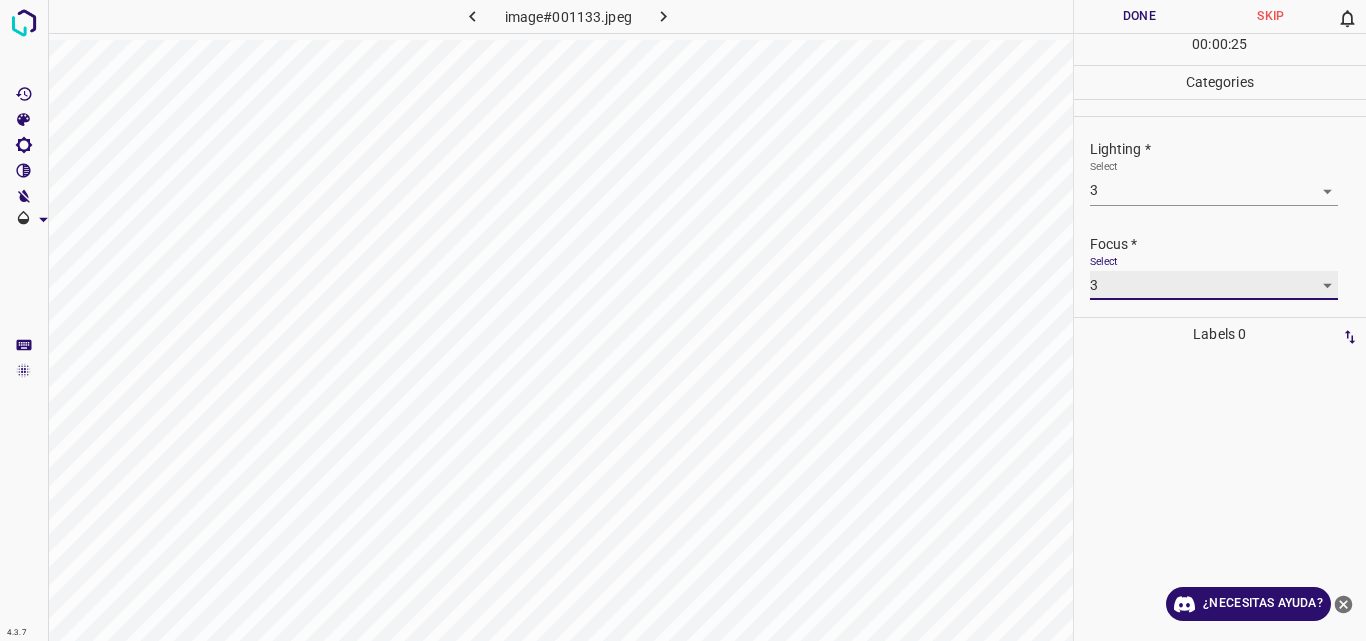 scroll, scrollTop: 98, scrollLeft: 0, axis: vertical 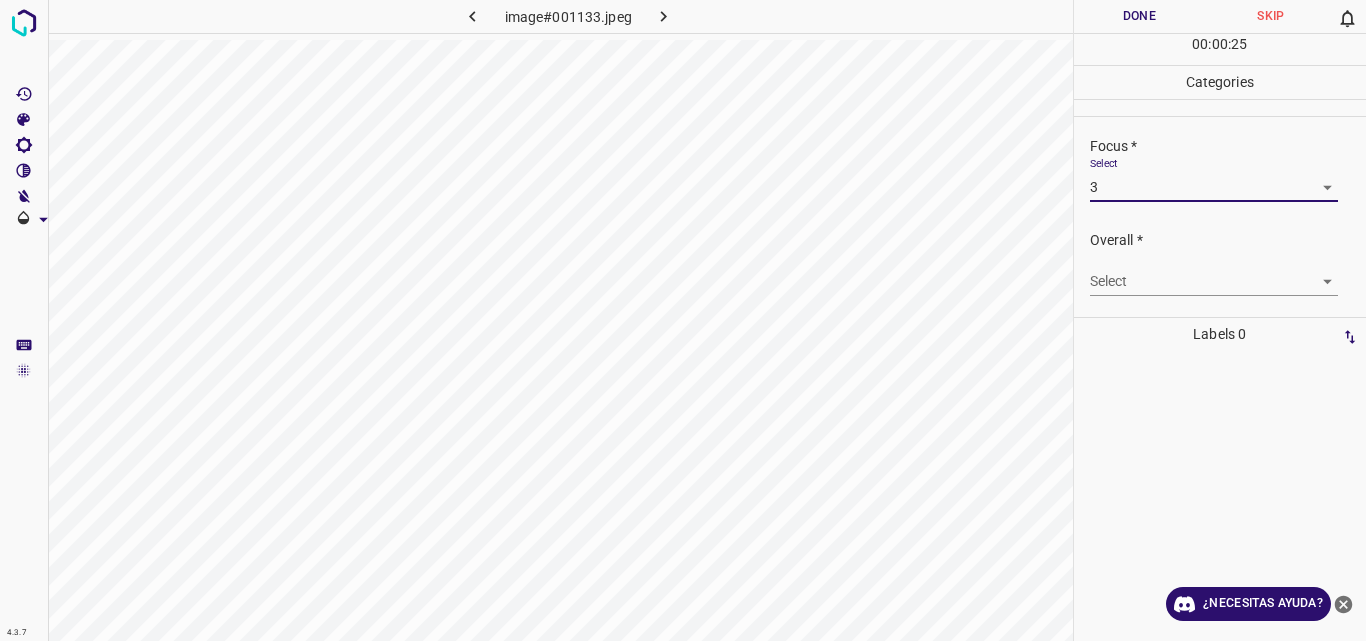click on "Labels   0" at bounding box center [1220, 479] 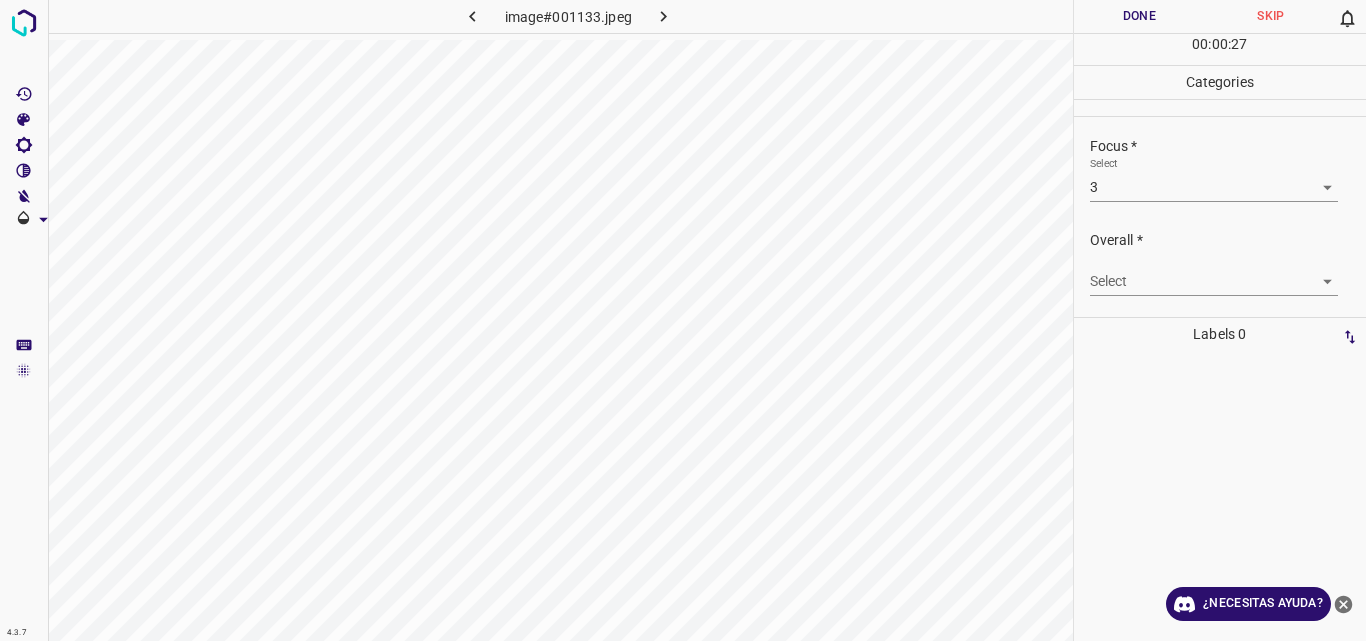 click on "4.3.7 image#001133.jpeg Done Skip 0 00   : 00   : 27   Categories Lighting *  Select 3 3 Focus *  Select 3 3 Overall *  Select ​ Labels   0 Categories 1 Lighting 2 Focus 3 Overall Tools Space Change between modes (Draw & Edit) I Auto labeling R Restore zoom M Zoom in N Zoom out Delete Delete selecte label Filters Z Restore filters X Saturation filter C Brightness filter V Contrast filter B Gray scale filter General O Download ¿Necesitas ayuda? Original text Rate this translation Your feedback will be used to help improve Google Translate - Texto - Esconder - Borrar" at bounding box center [683, 320] 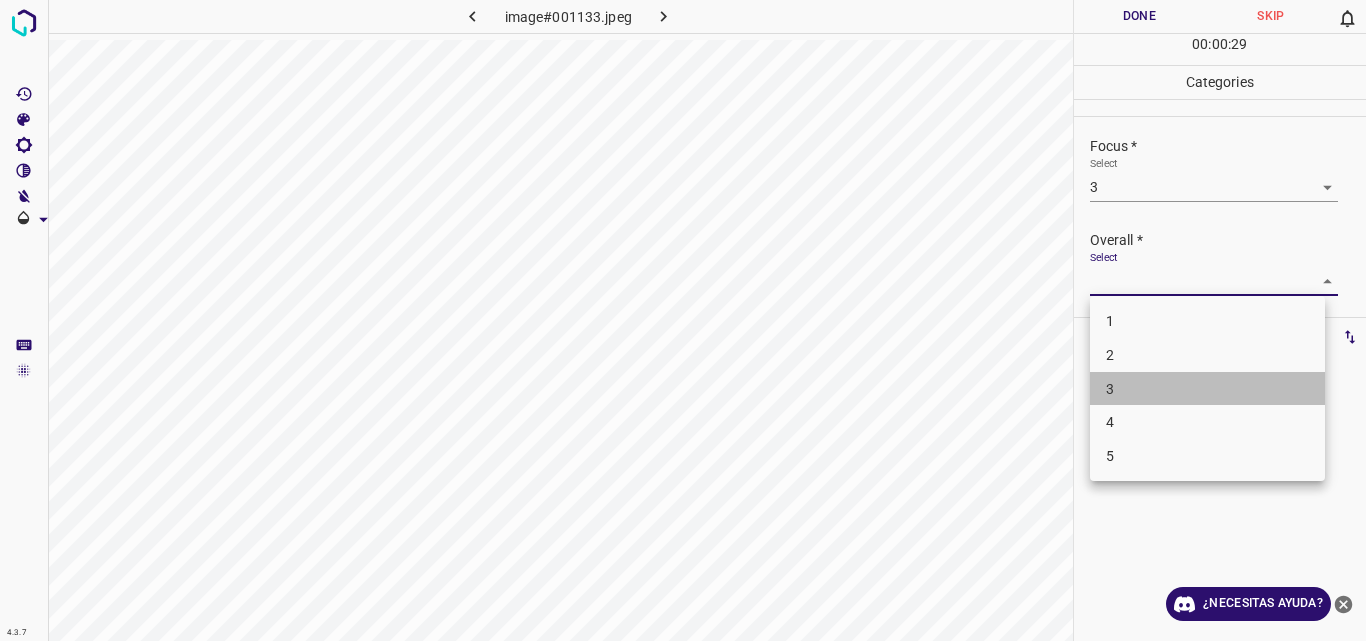 click on "3" at bounding box center (1207, 389) 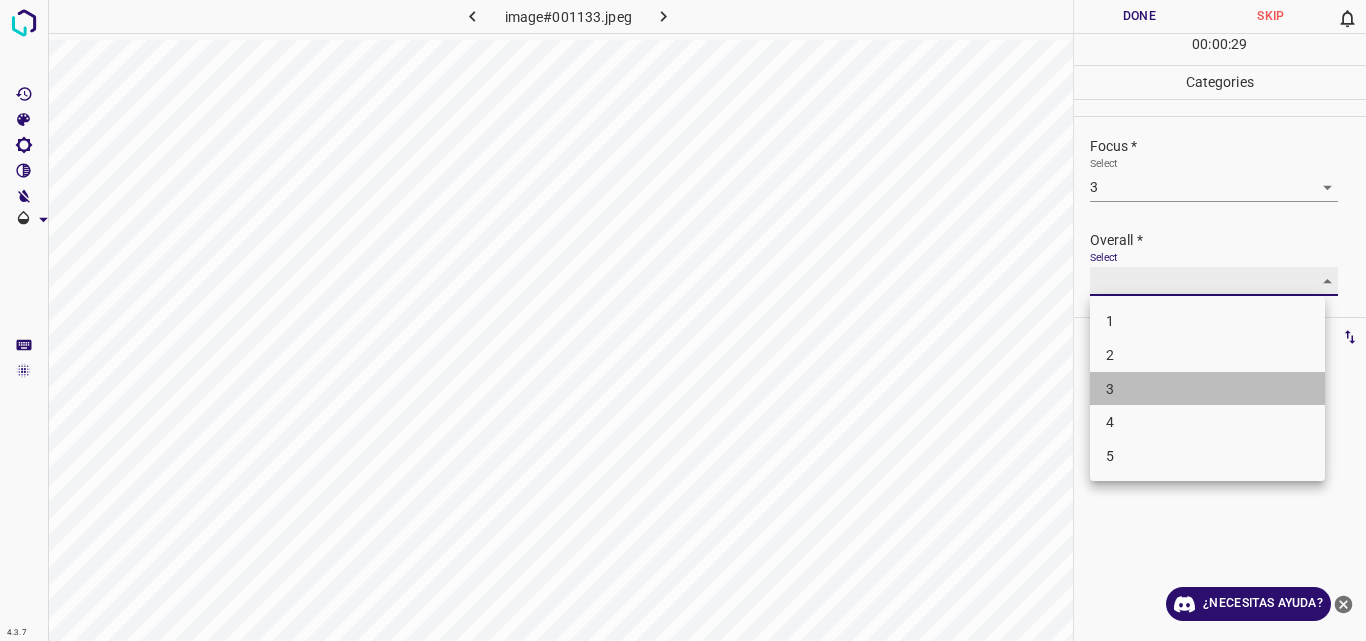 type on "3" 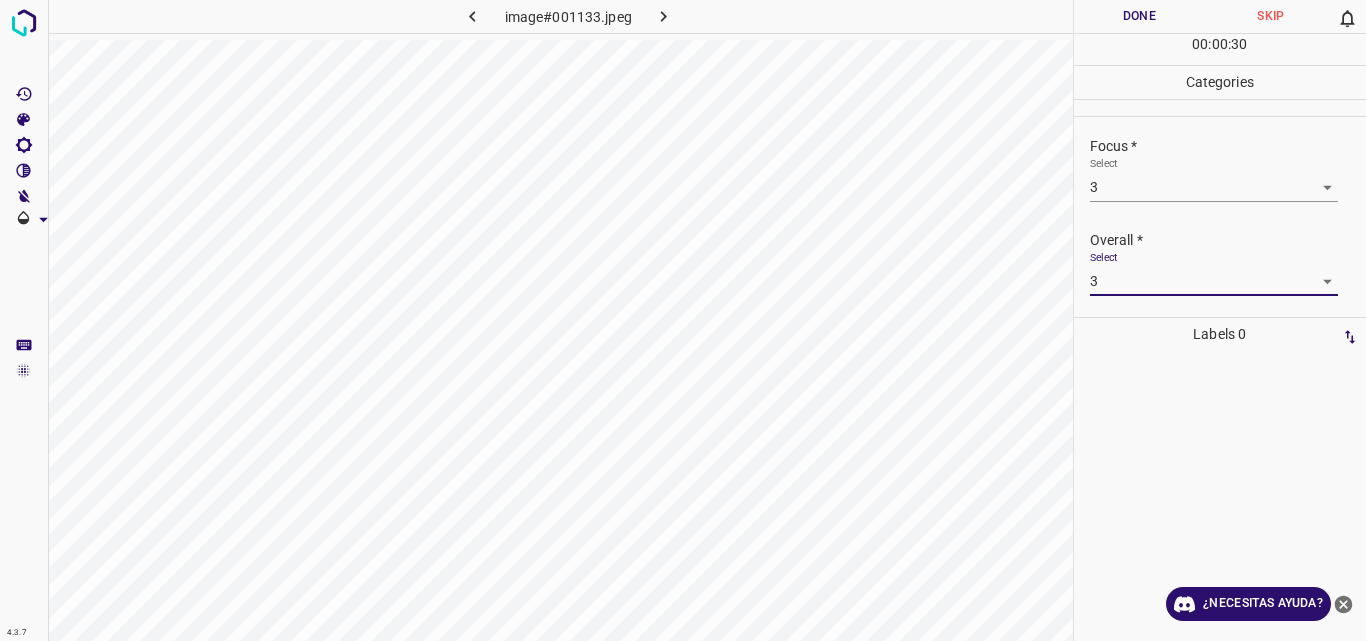 click on "Done" at bounding box center [1140, 16] 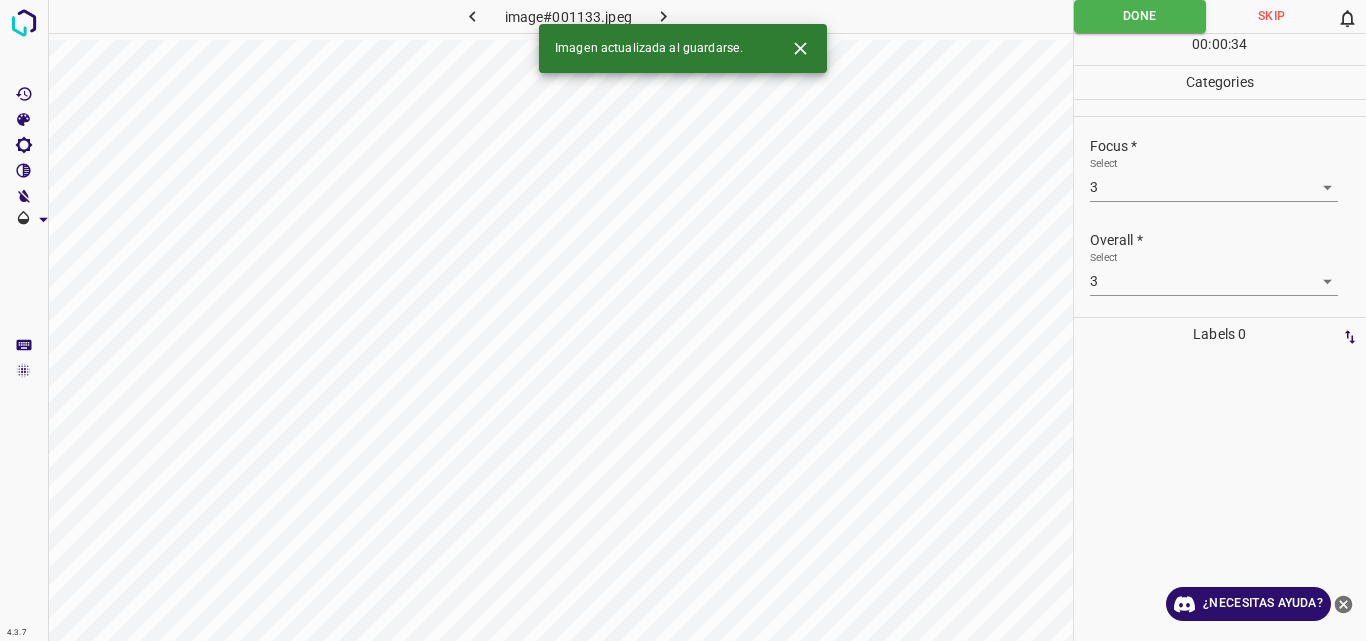 click 